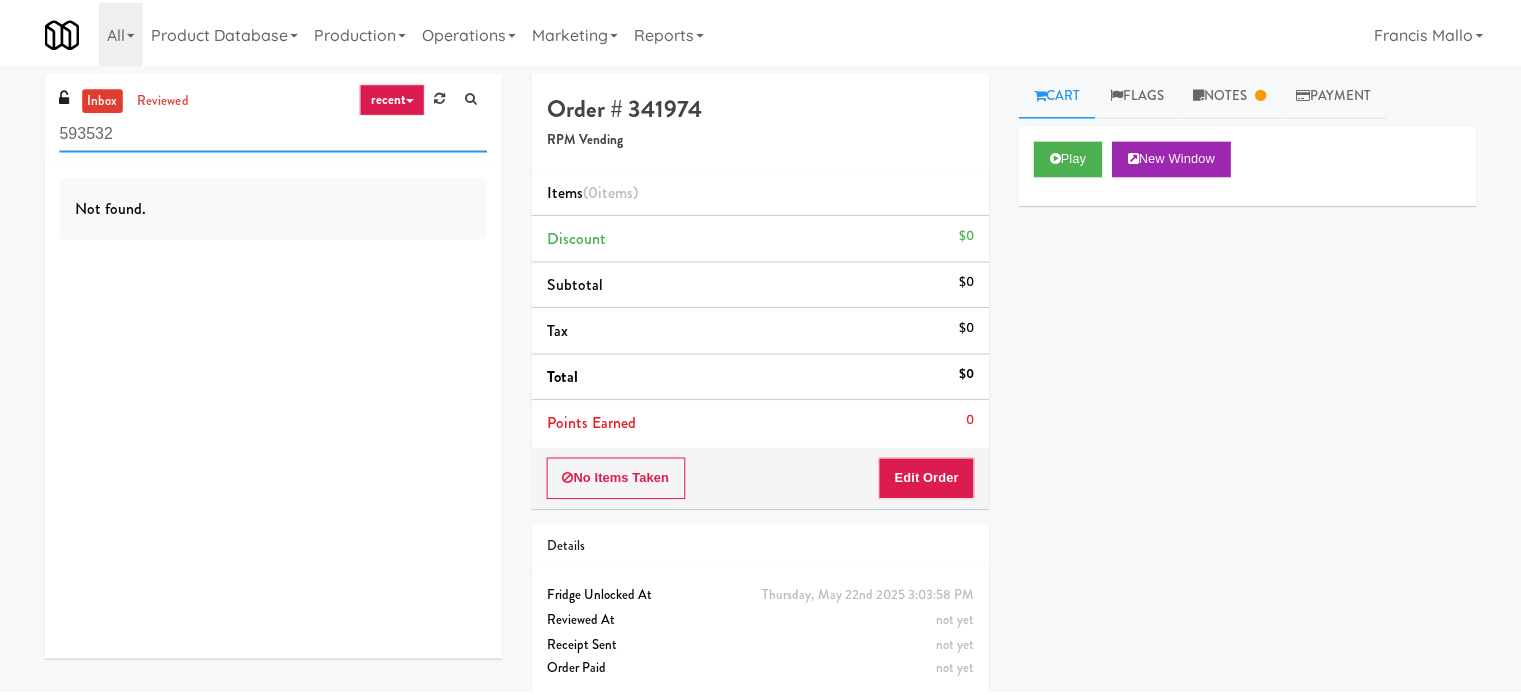 scroll, scrollTop: 0, scrollLeft: 0, axis: both 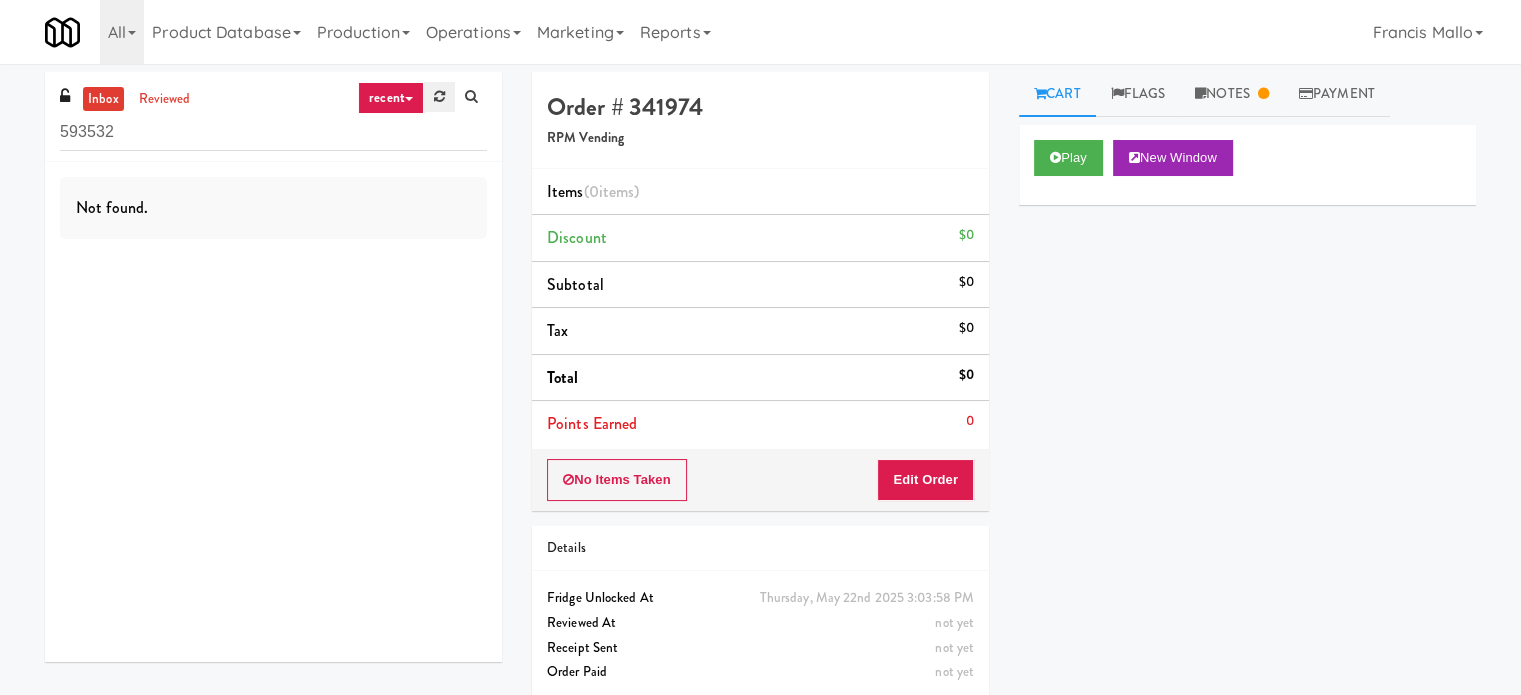 click at bounding box center [439, 96] 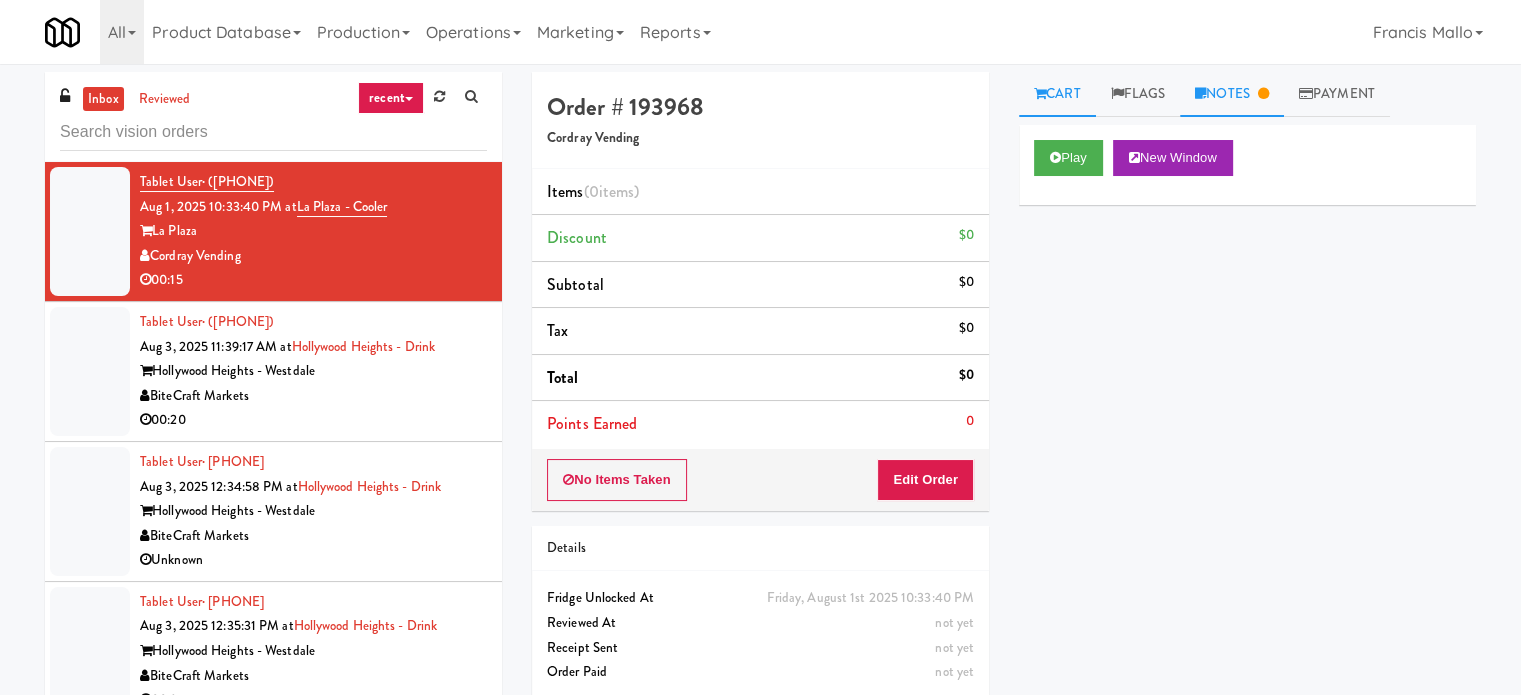 click on "Notes" at bounding box center (1232, 94) 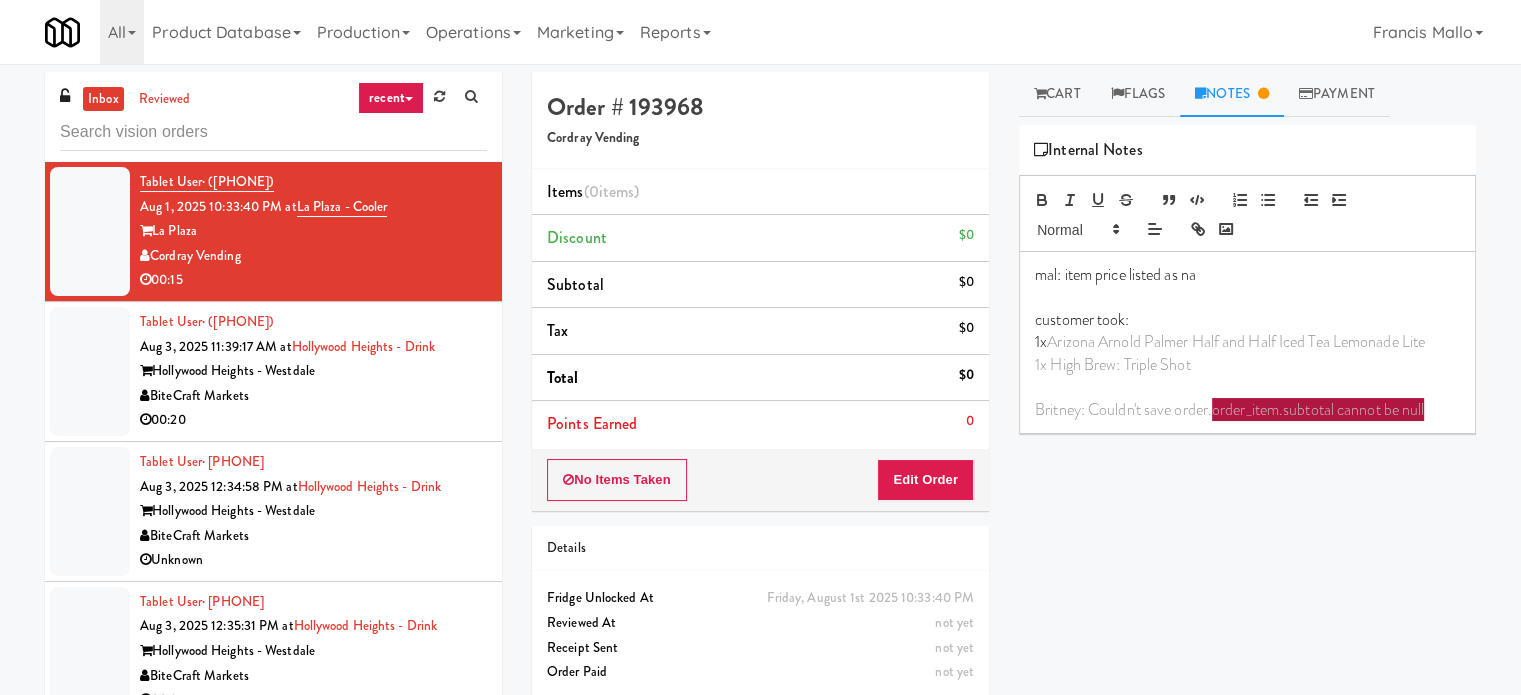 drag, startPoint x: 323, startPoint y: 393, endPoint x: 414, endPoint y: 392, distance: 91.00549 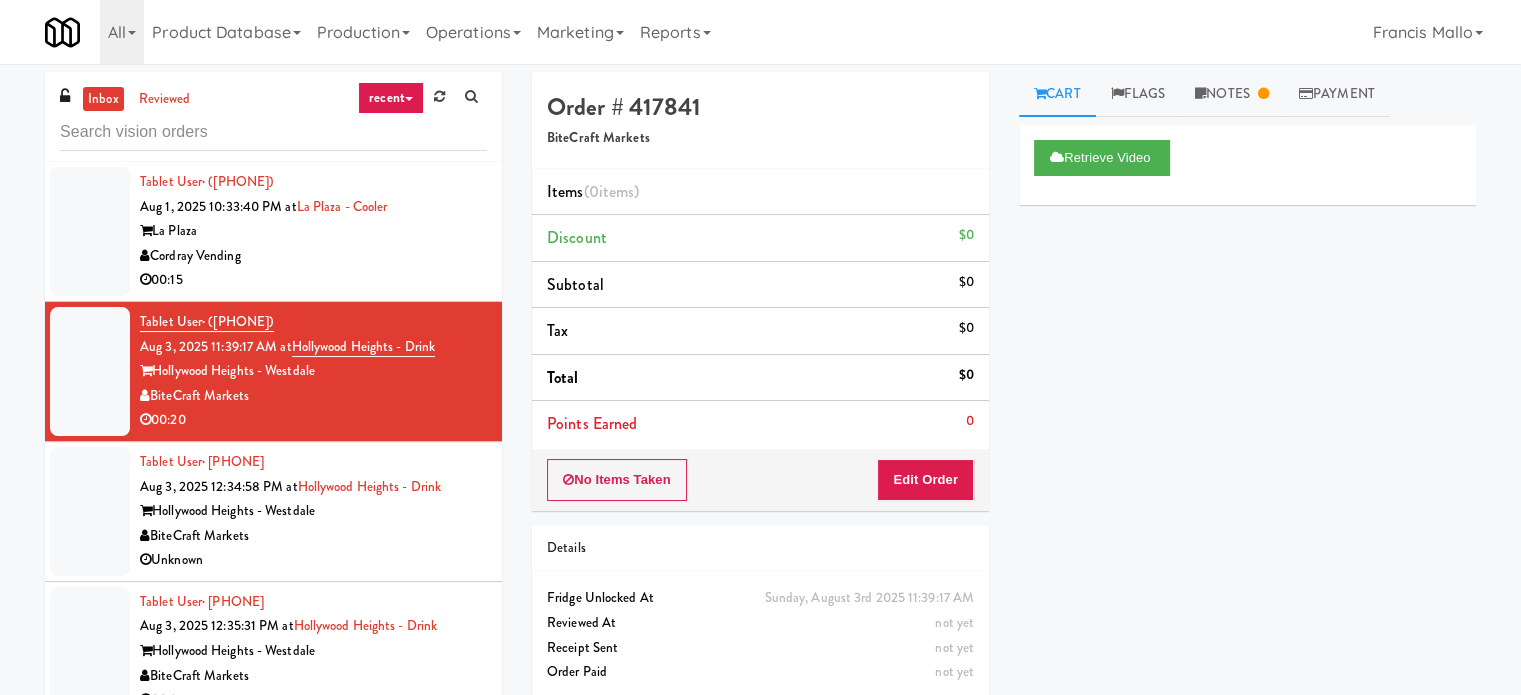 drag, startPoint x: 440, startPoint y: 251, endPoint x: 461, endPoint y: 250, distance: 21.023796 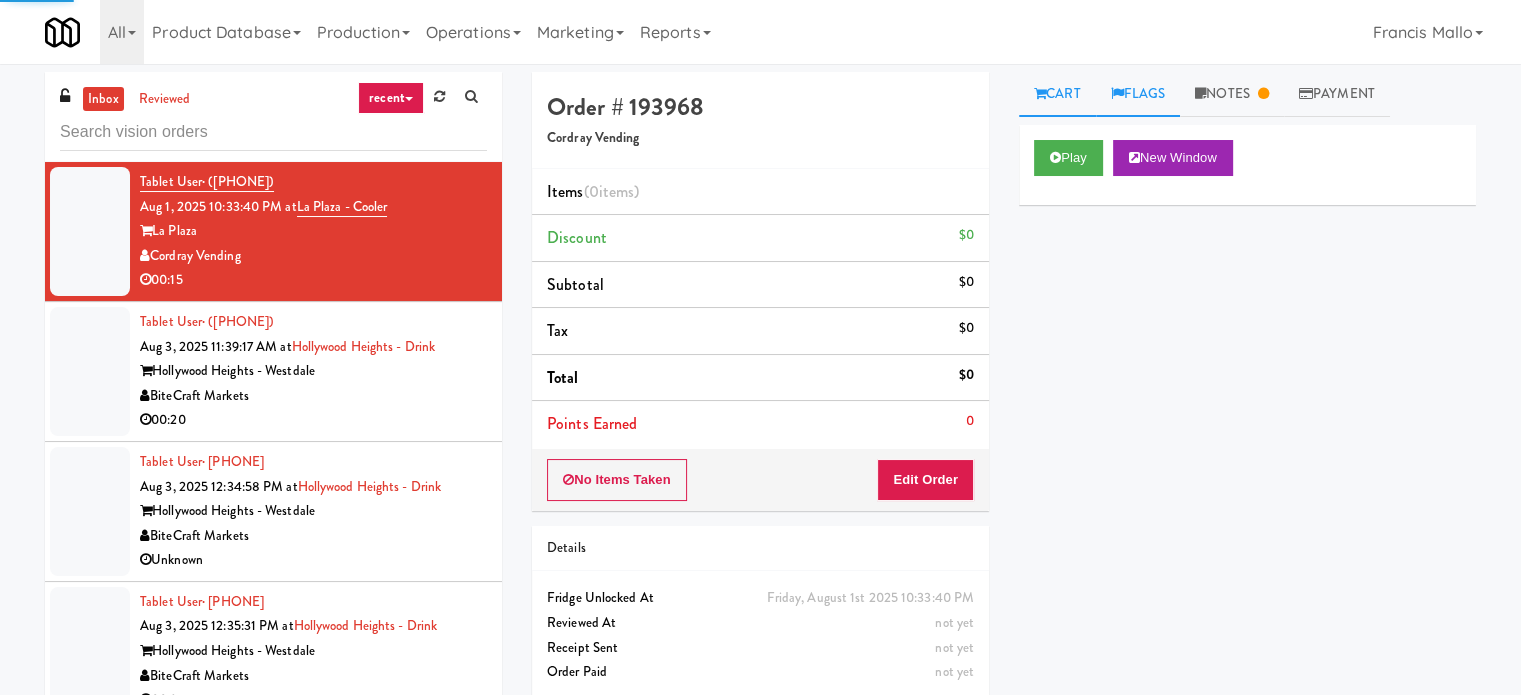 click on "Flags" at bounding box center (1138, 94) 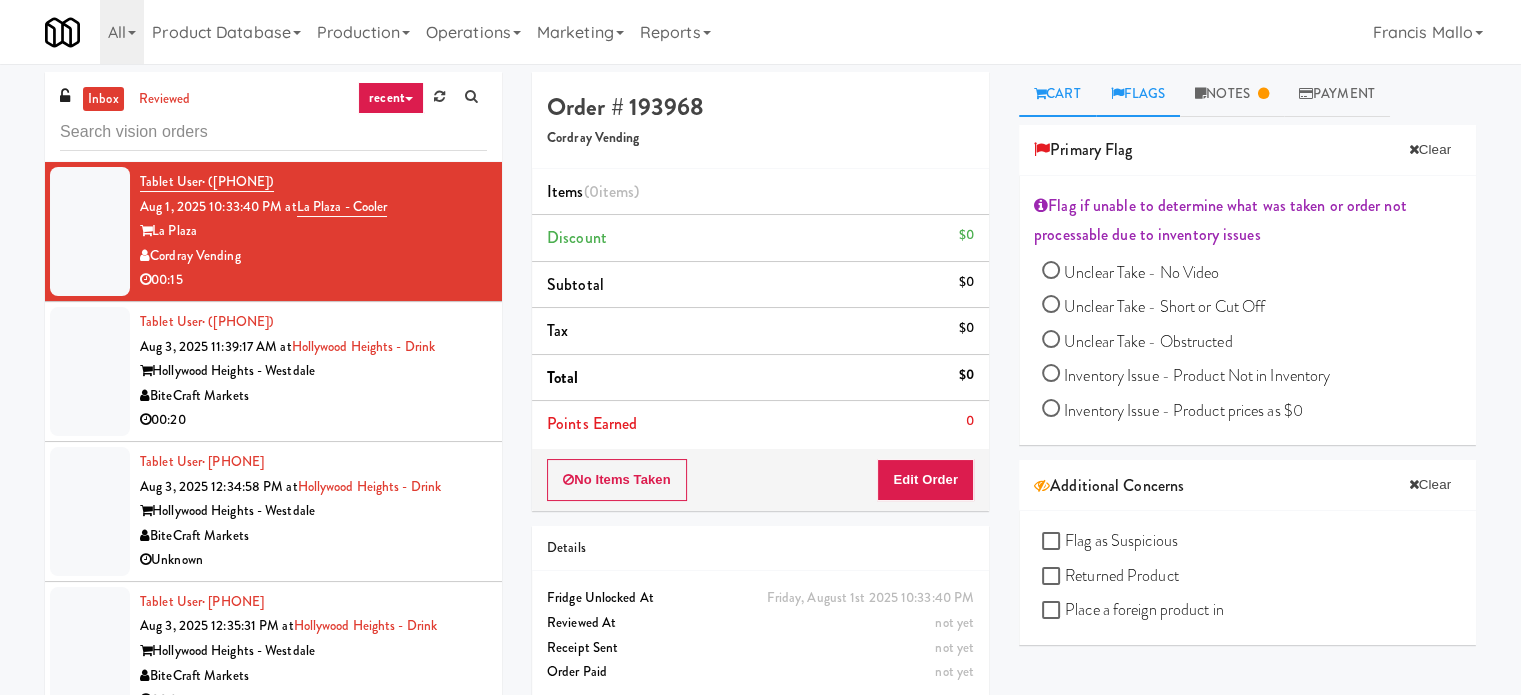 click on "Cart" at bounding box center (1057, 94) 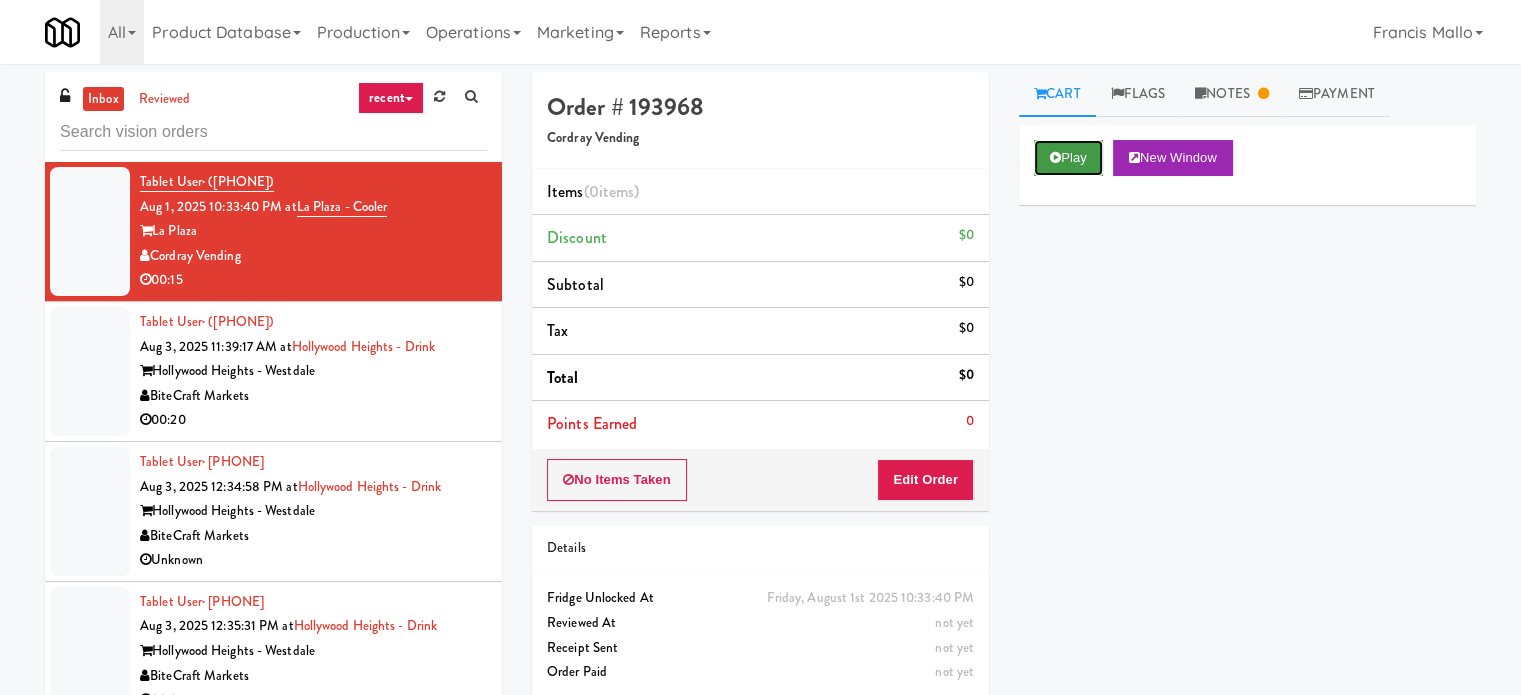 click on "Play" at bounding box center (1068, 158) 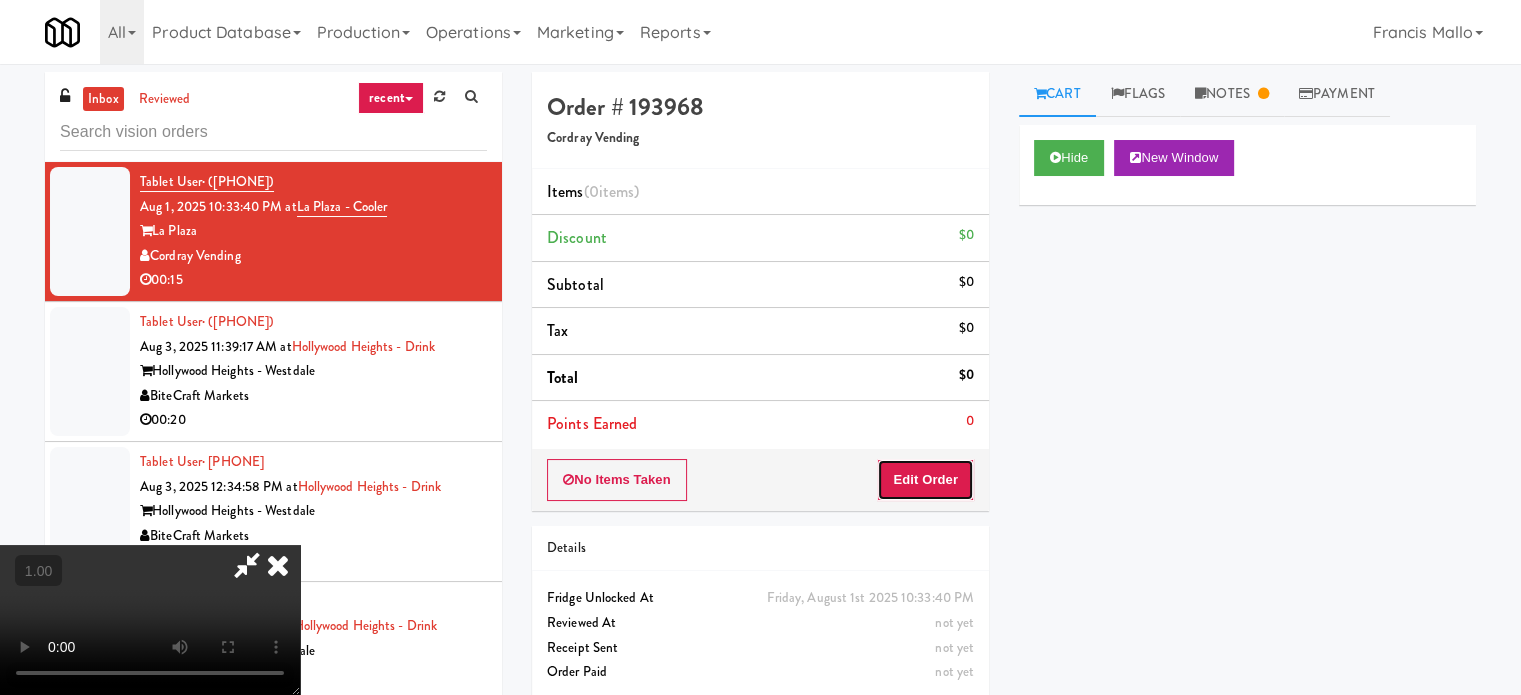 click on "Edit Order" at bounding box center [925, 480] 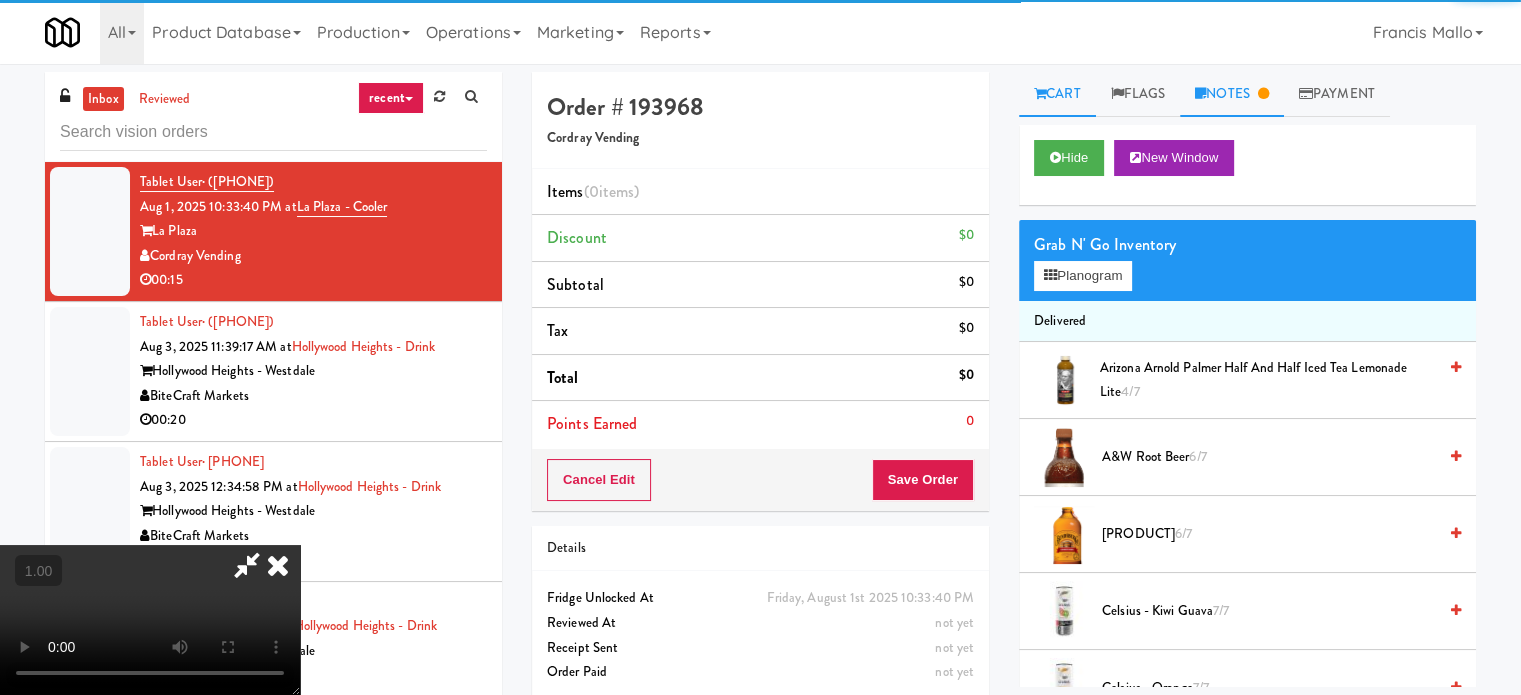 click on "Notes" at bounding box center [1232, 94] 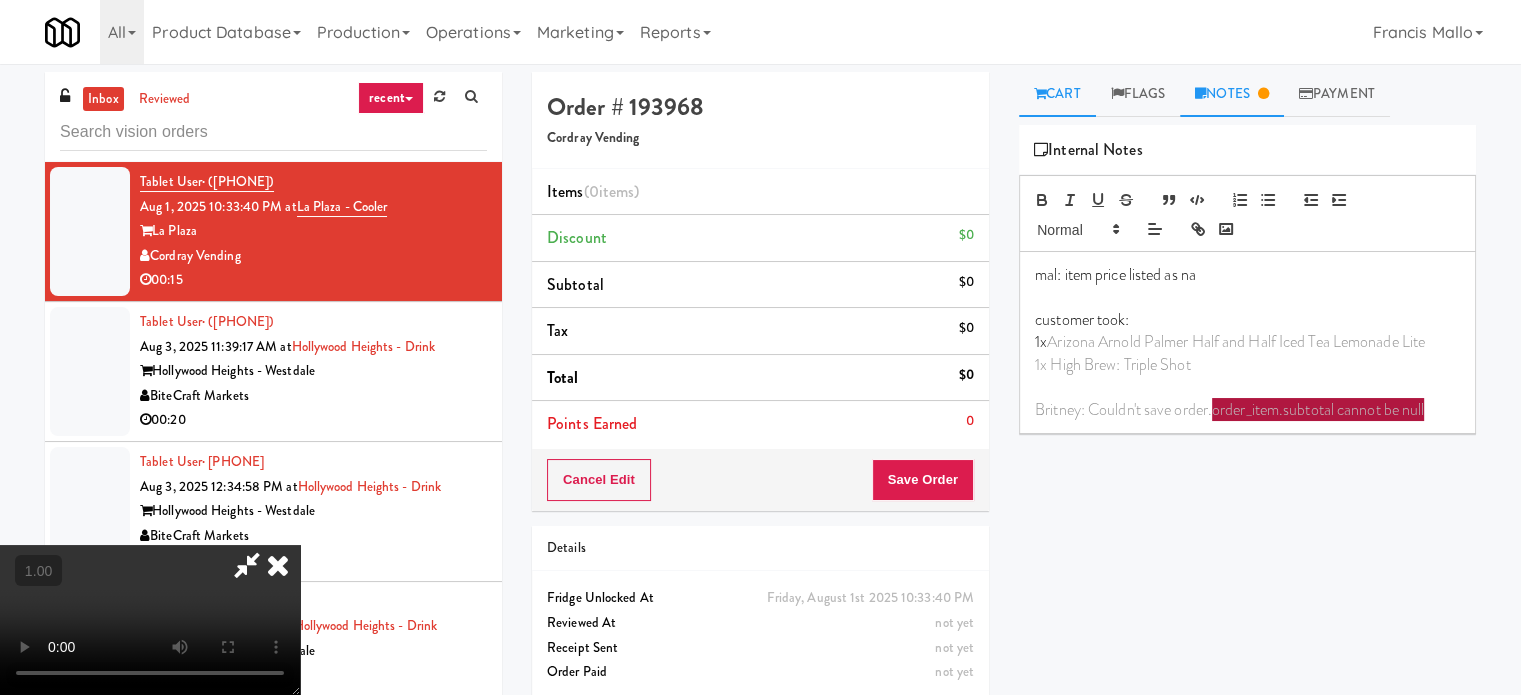 click on "Cart" at bounding box center (1057, 94) 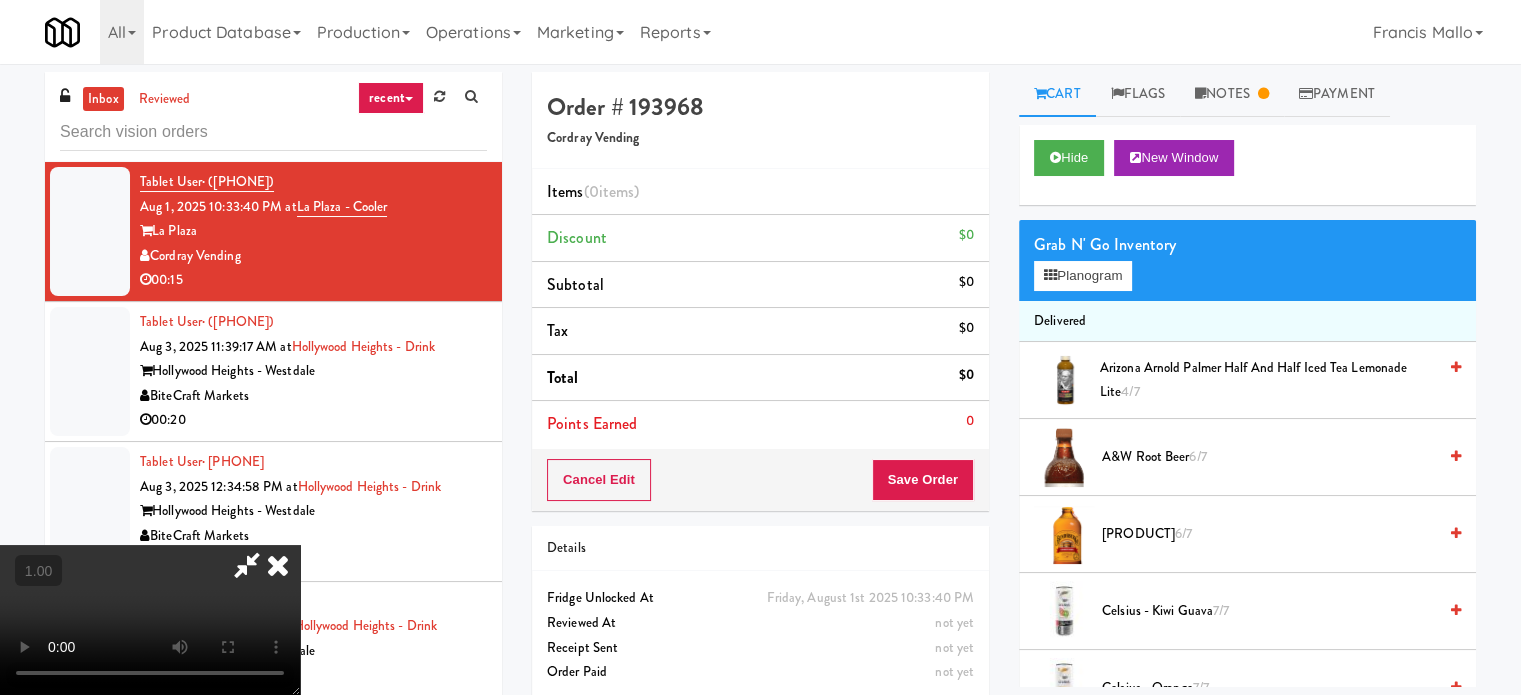 click on "Arizona Arnold Palmer Half and Half Iced Tea Lemonade Lite  4/7" at bounding box center [1268, 380] 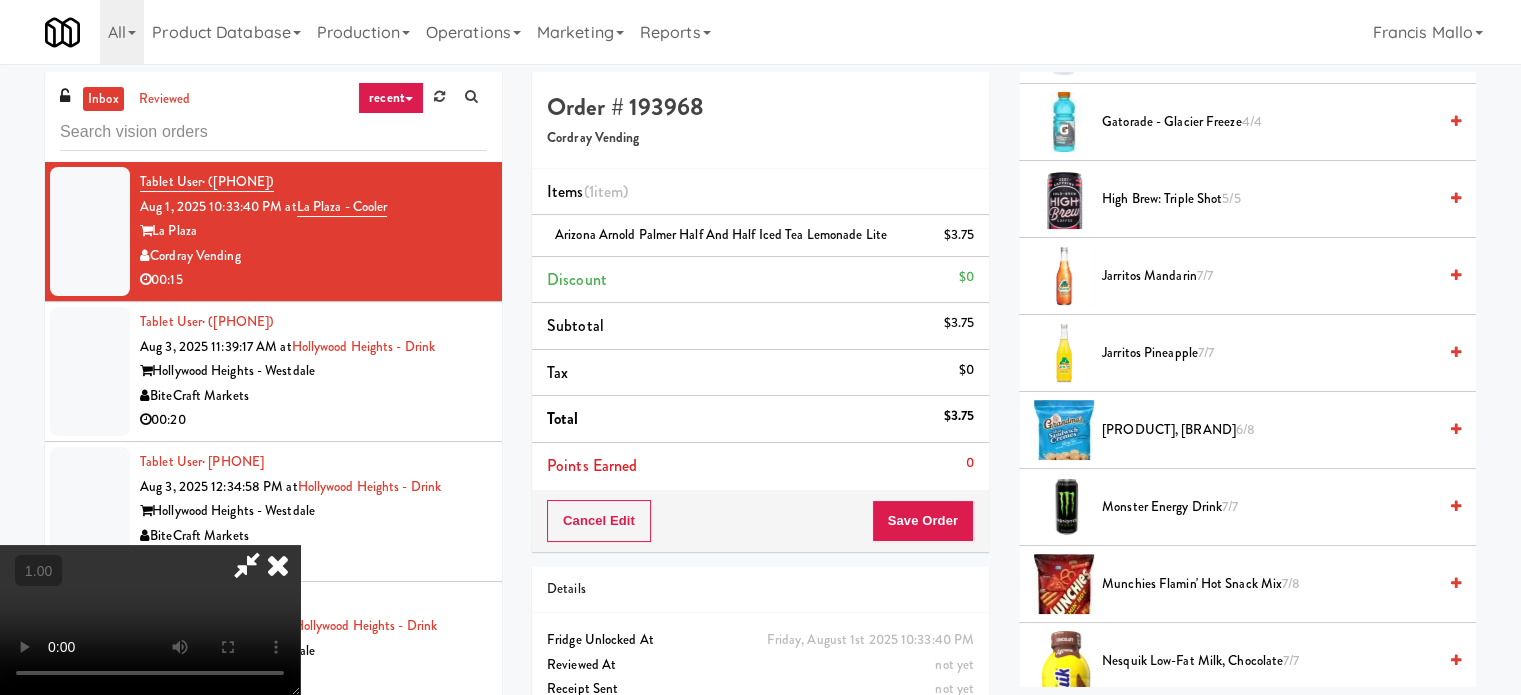 scroll, scrollTop: 1700, scrollLeft: 0, axis: vertical 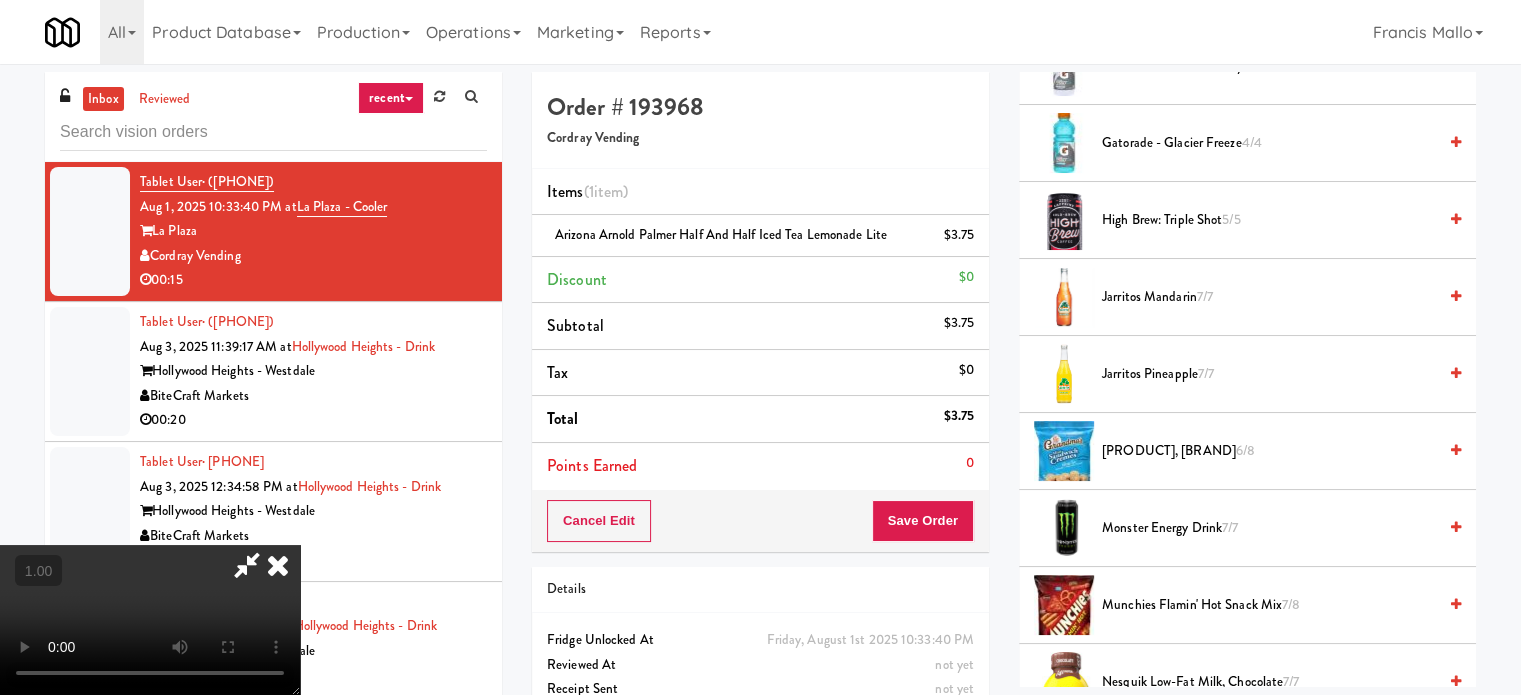 click on "High Brew: Triple Shot  5/5" at bounding box center (1269, 220) 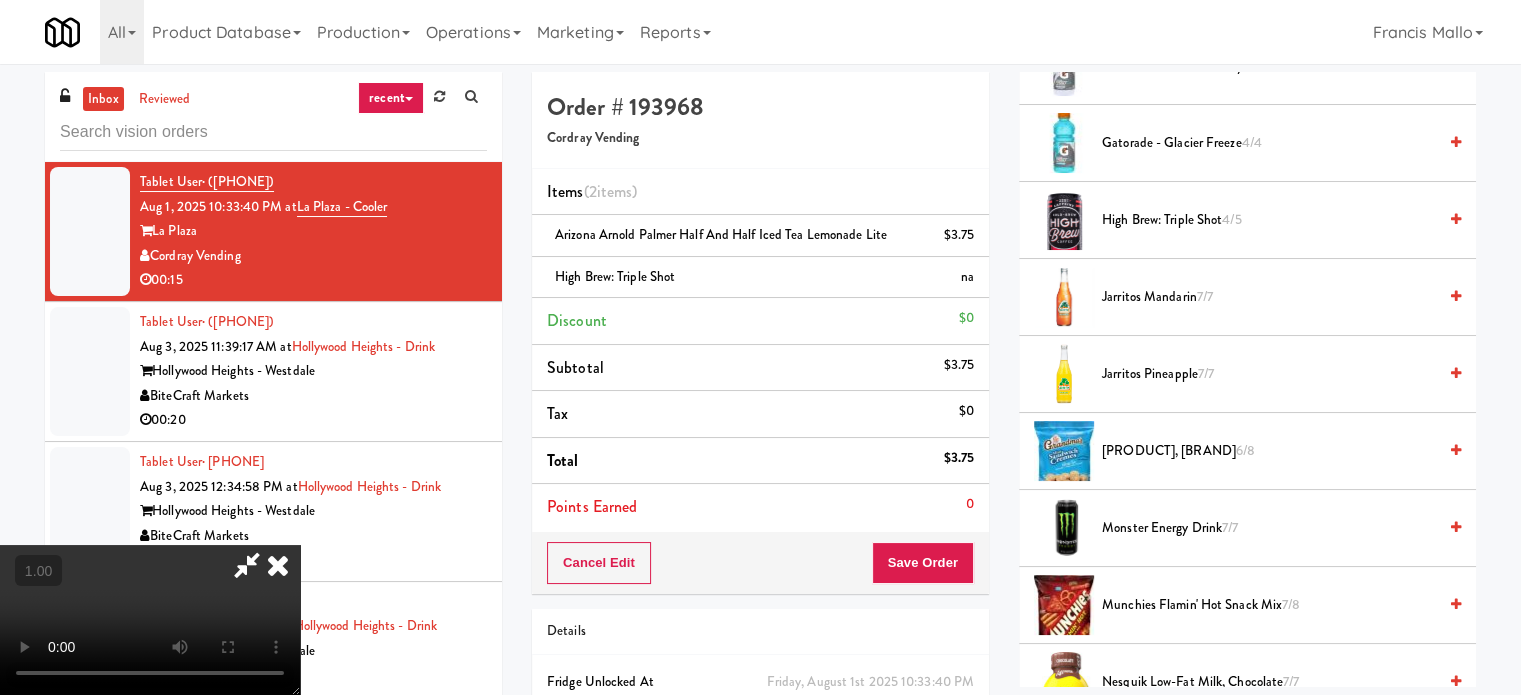 click at bounding box center [278, 565] 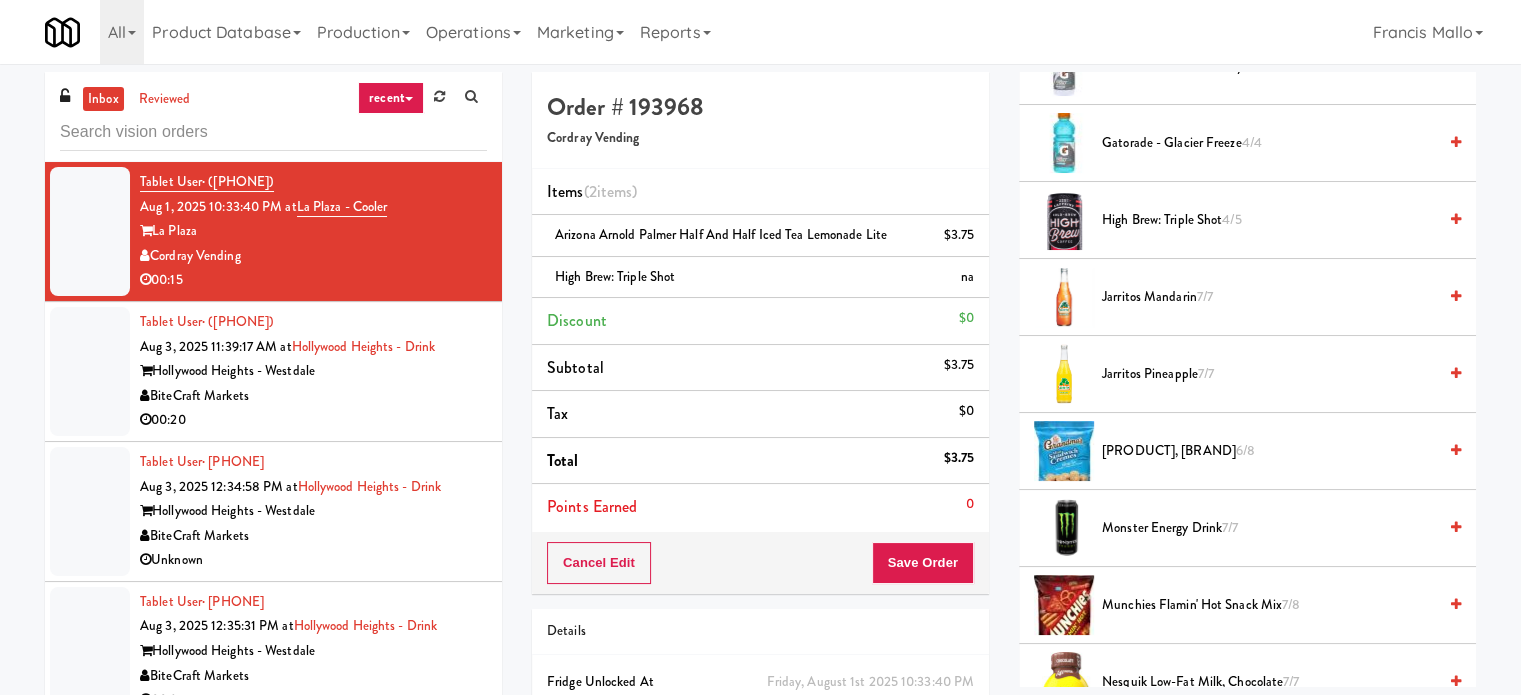drag, startPoint x: 411, startPoint y: 424, endPoint x: 522, endPoint y: 419, distance: 111.11256 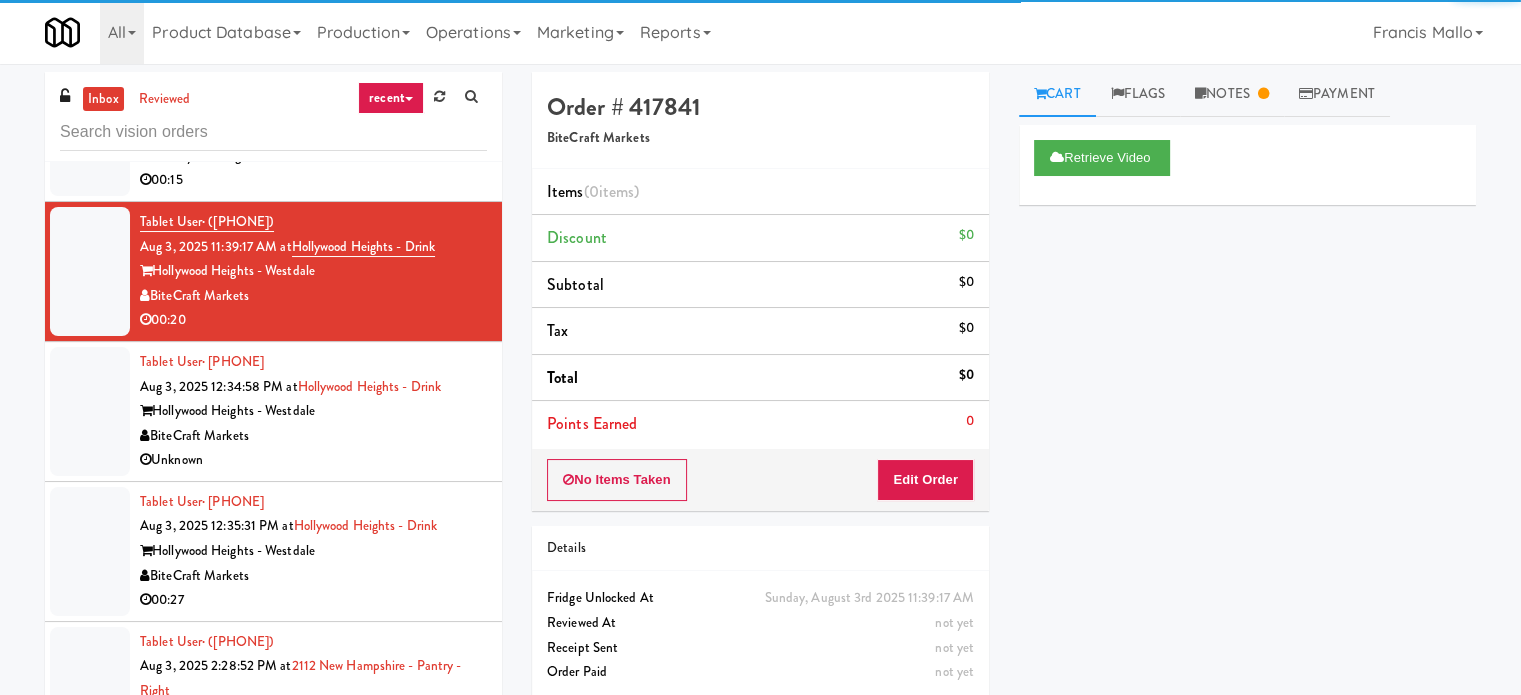 click on "BiteCraft Markets" at bounding box center [313, 436] 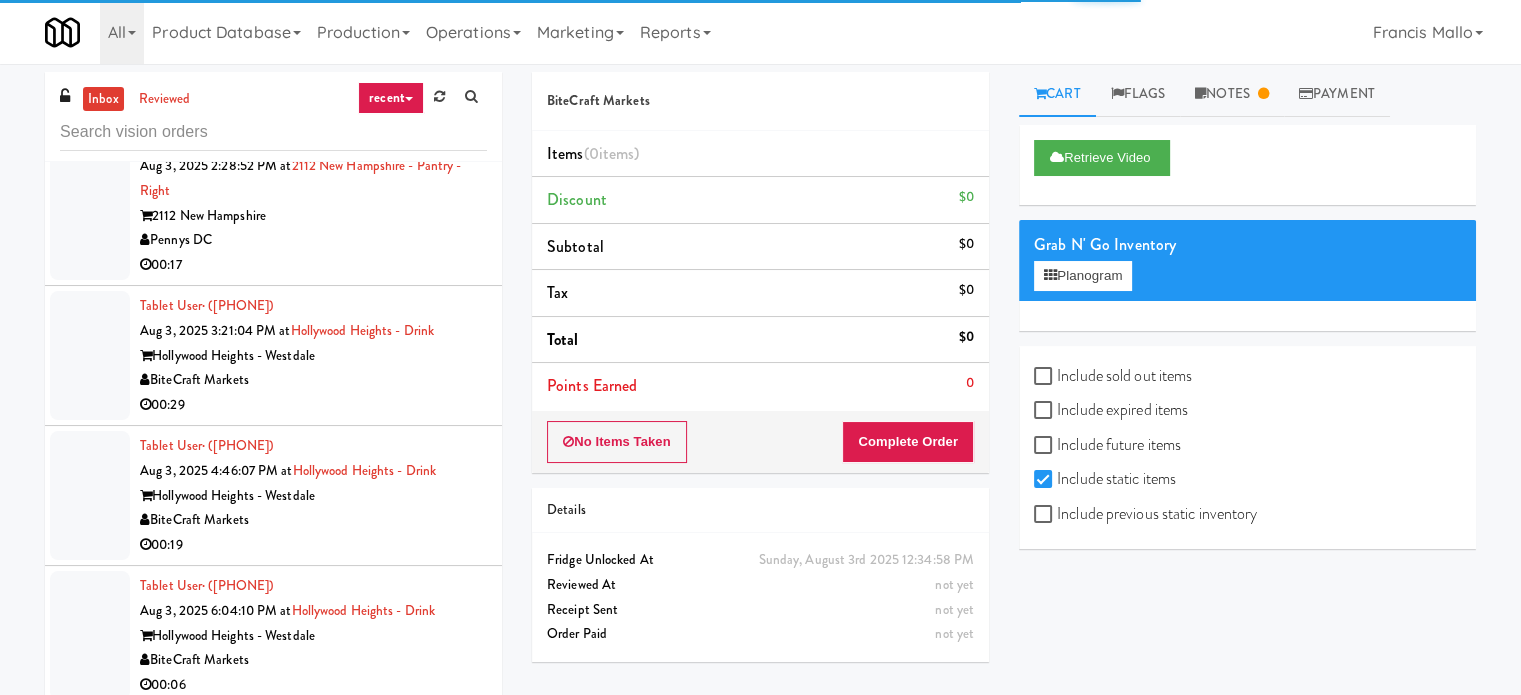 click on "Tablet User  · (239) 409-1784 Aug 3, 2025 3:21:04 PM at  Hollywood Heights - Drink  Hollywood Heights - Westdale  BiteCraft Markets  00:29" at bounding box center [273, 356] 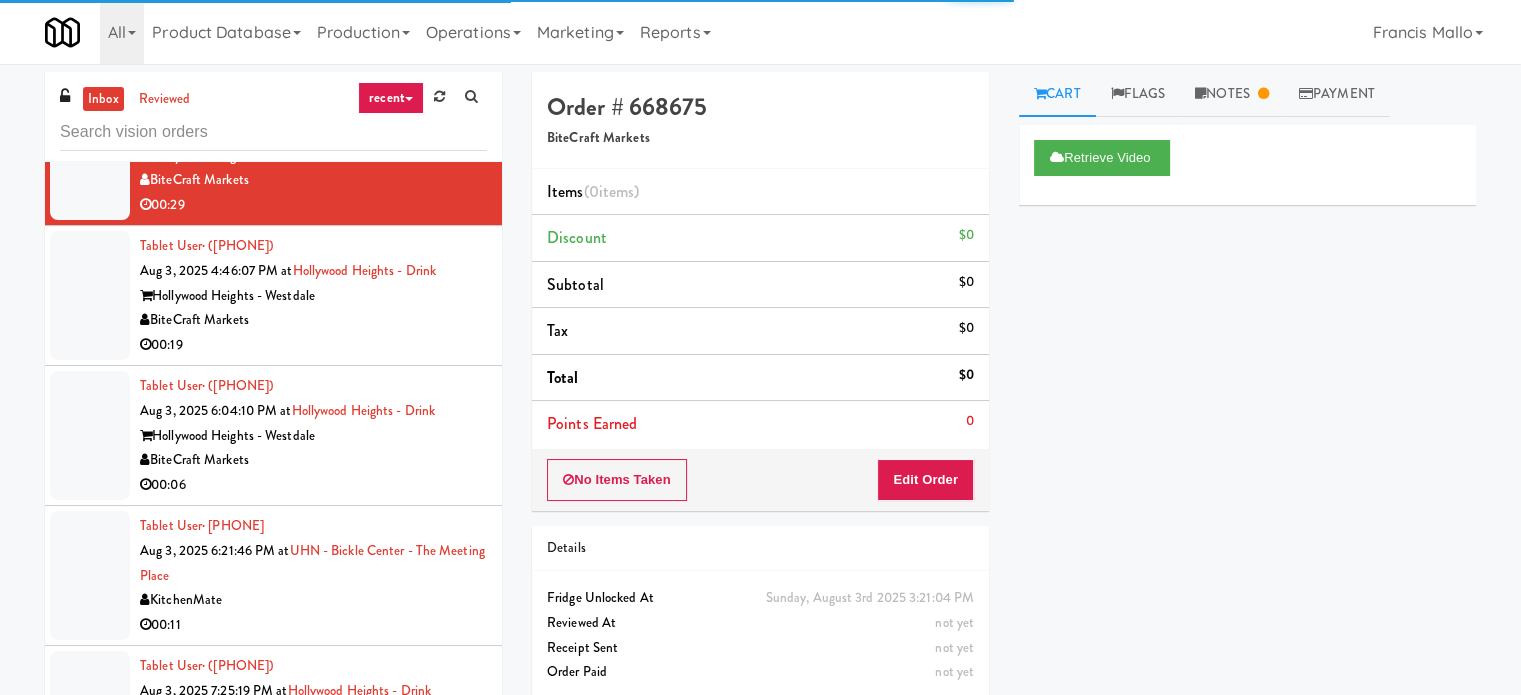 click on "00:19" at bounding box center [313, 345] 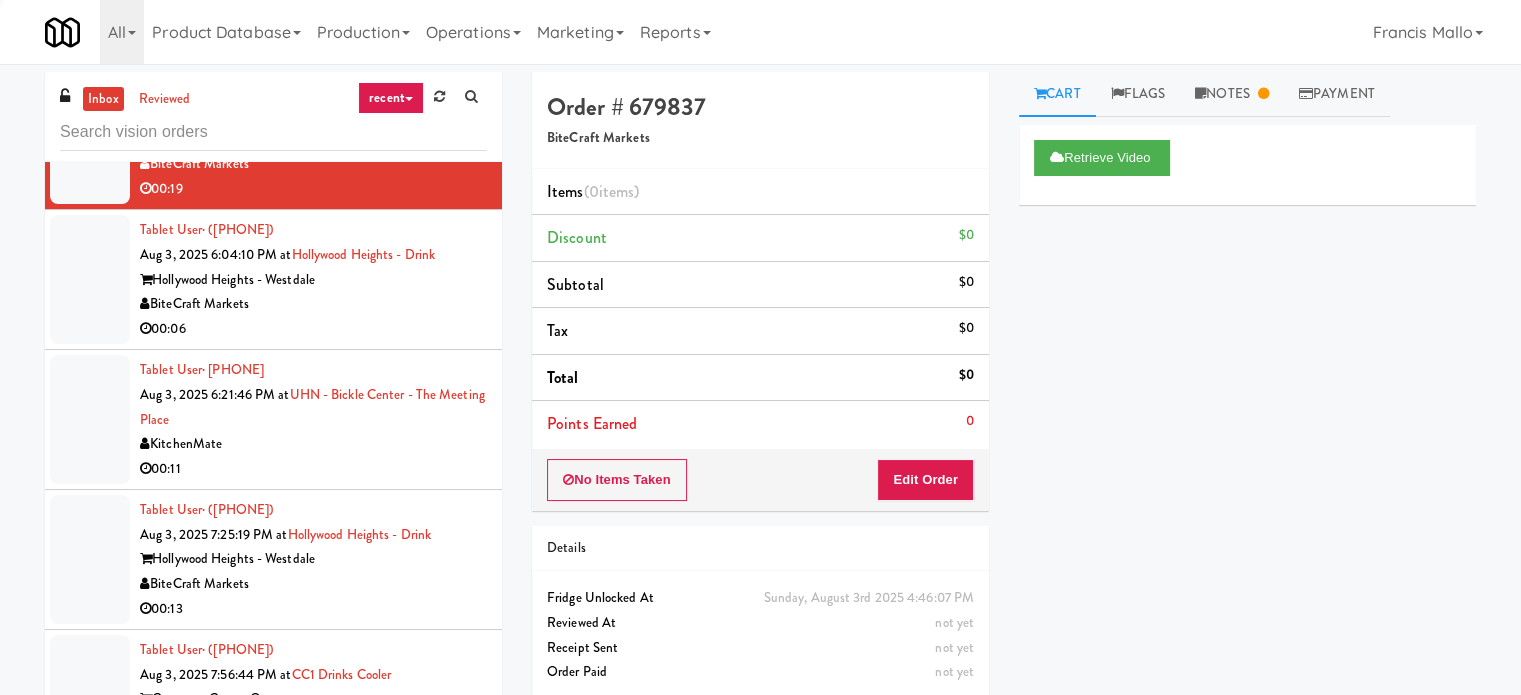scroll, scrollTop: 1100, scrollLeft: 0, axis: vertical 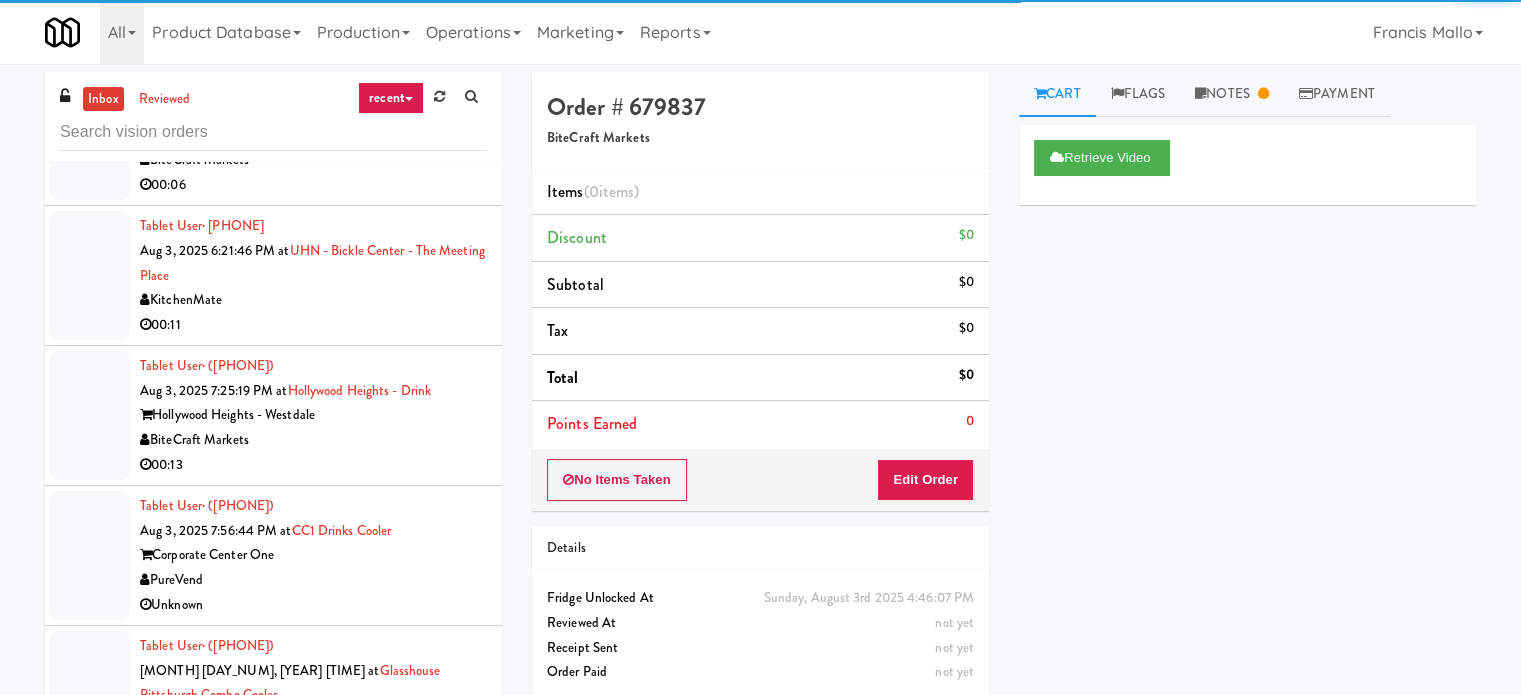click on "00:11" at bounding box center (313, 325) 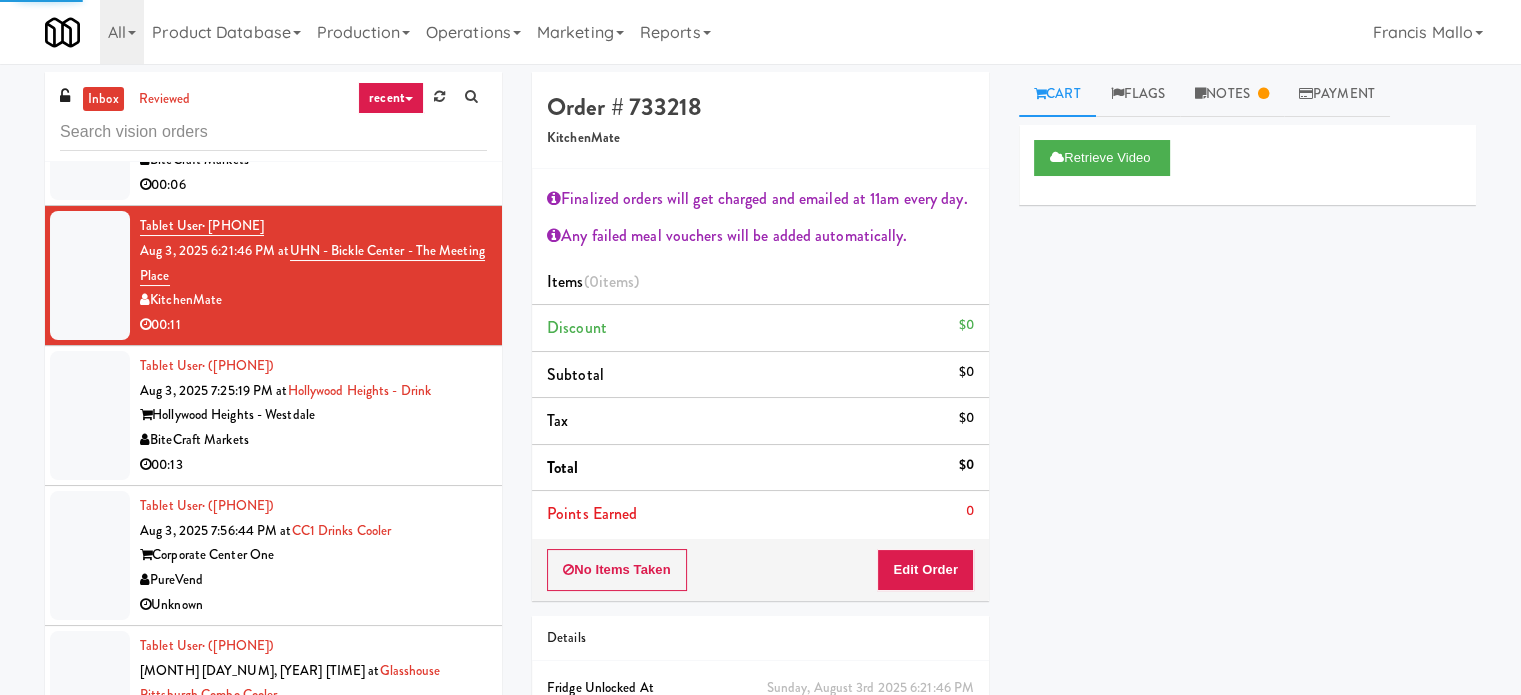 click on "BiteCraft Markets" at bounding box center (313, 440) 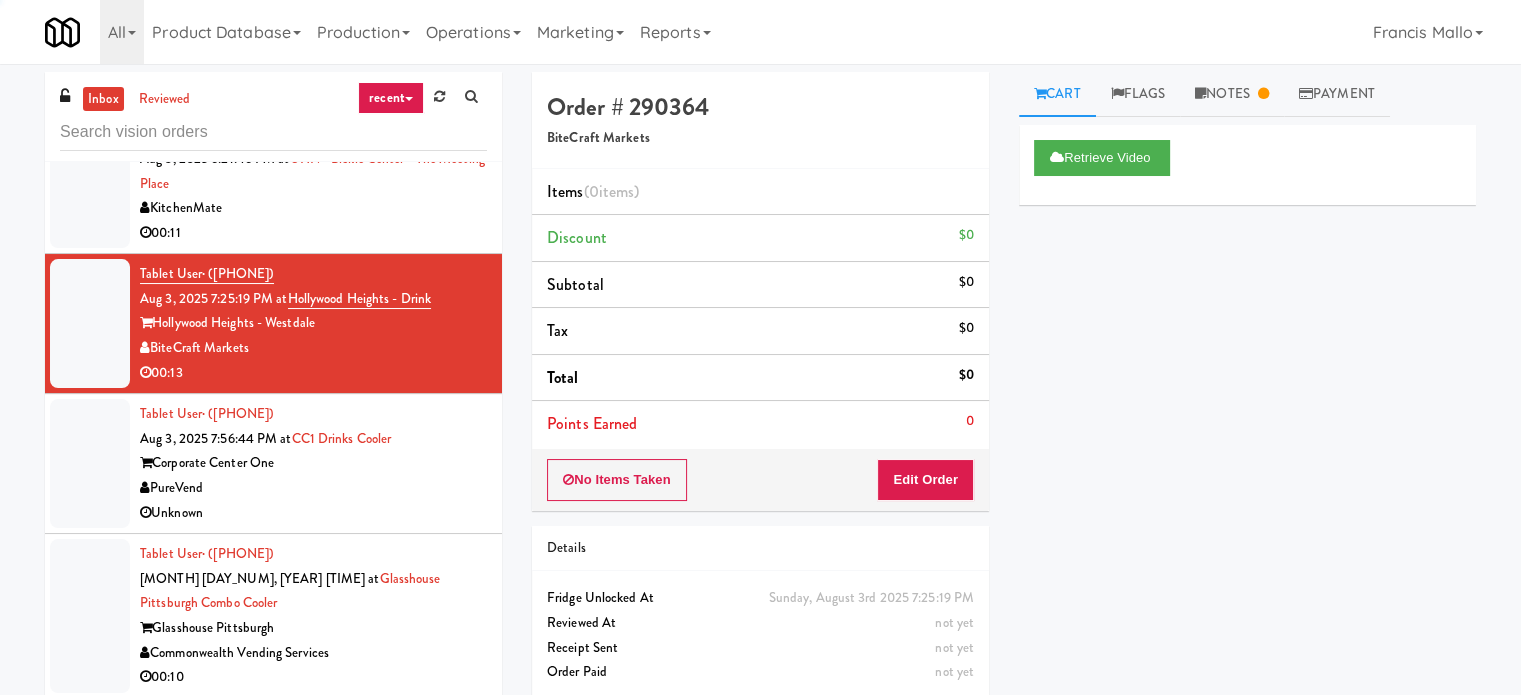 scroll, scrollTop: 1200, scrollLeft: 0, axis: vertical 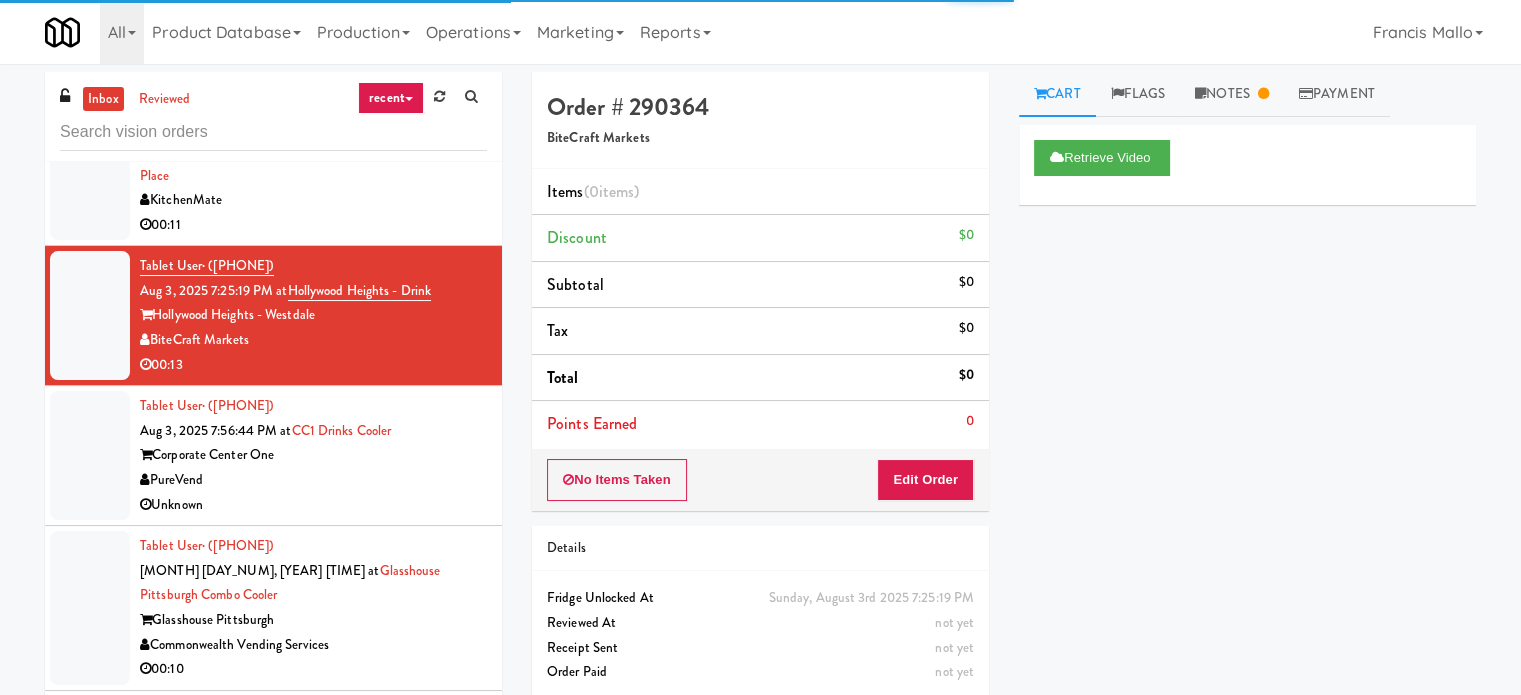 click on "Corporate Center One" at bounding box center [313, 455] 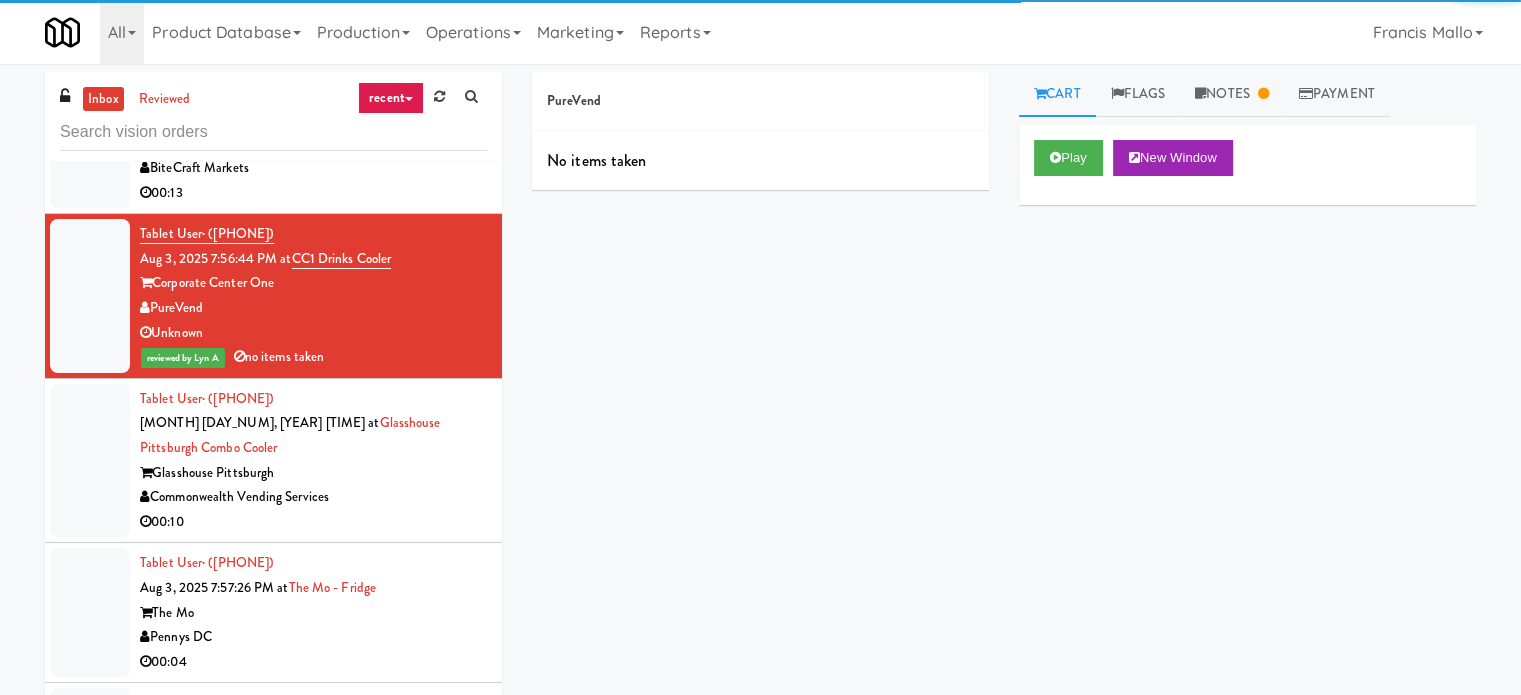 scroll, scrollTop: 1400, scrollLeft: 0, axis: vertical 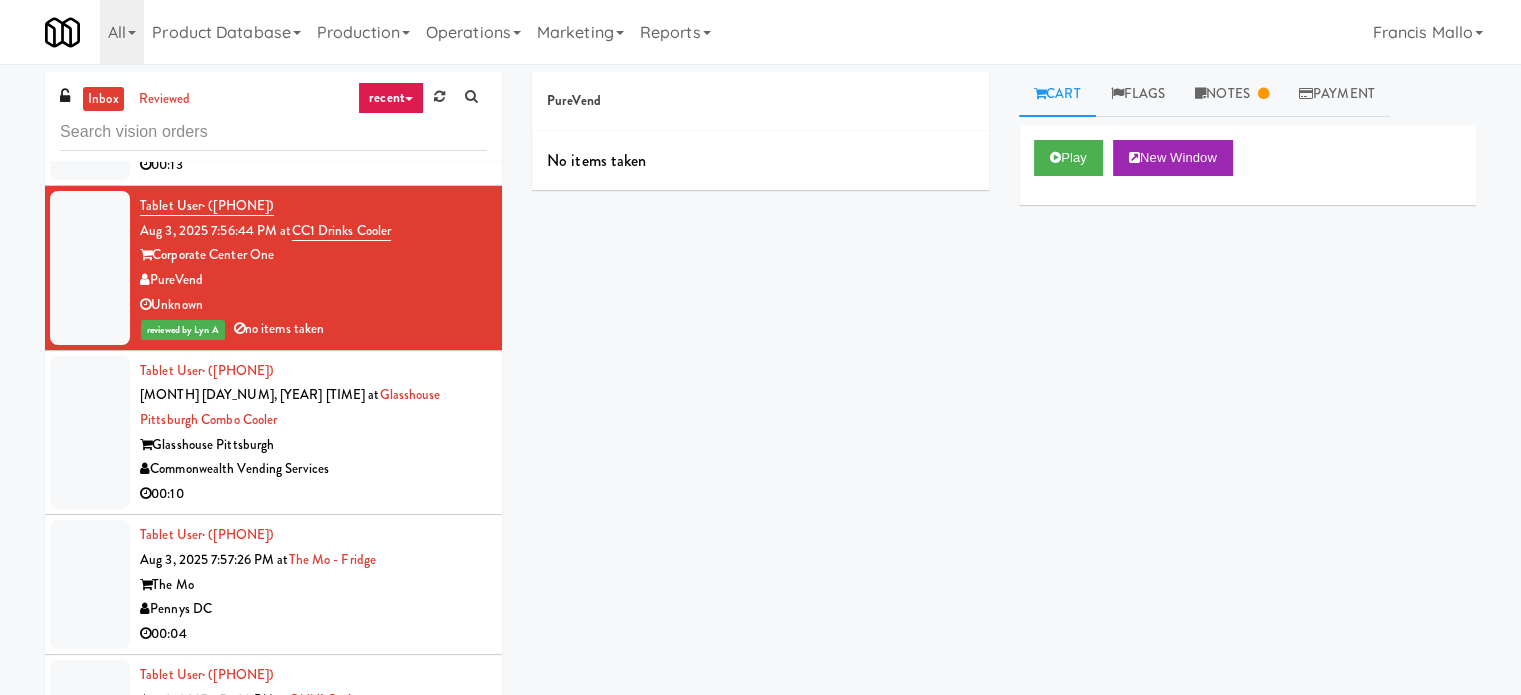 click on "Glasshouse Pittsburgh" at bounding box center [313, 445] 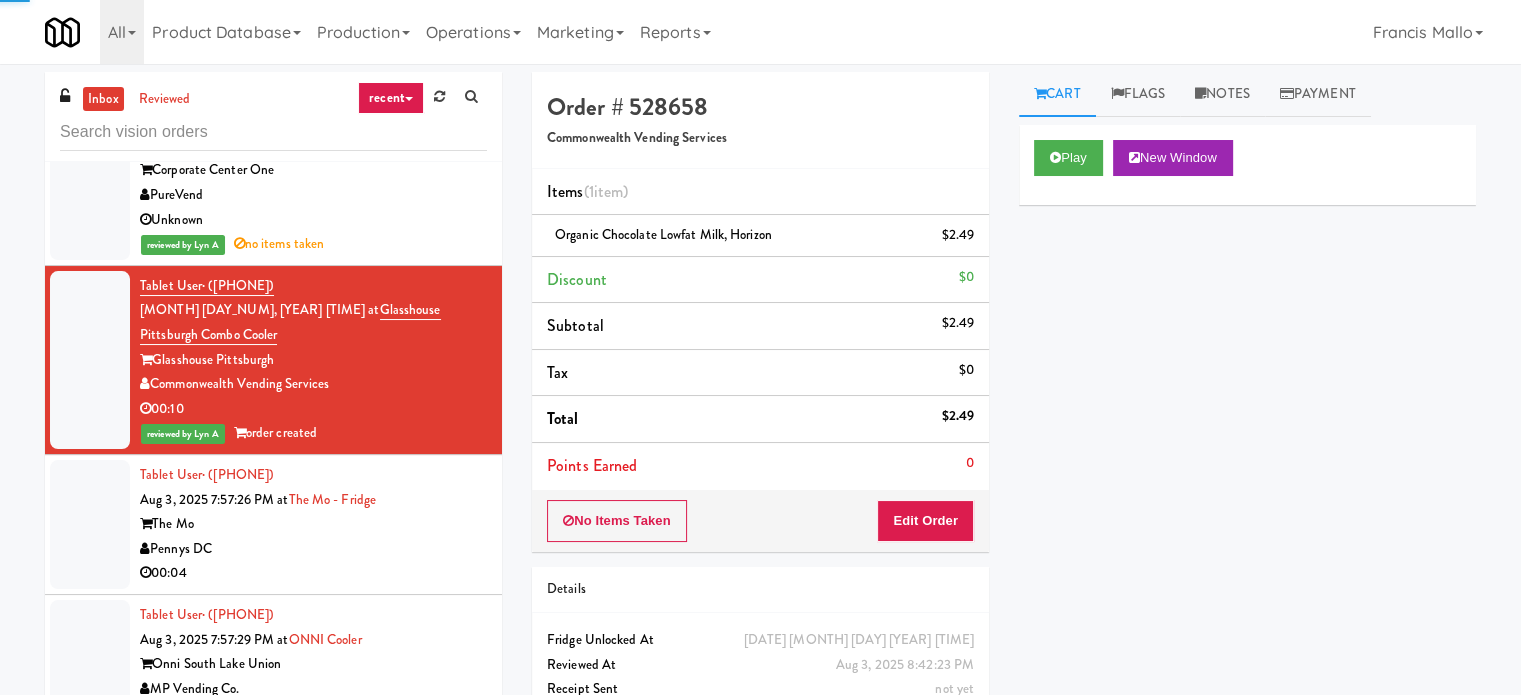 scroll, scrollTop: 1500, scrollLeft: 0, axis: vertical 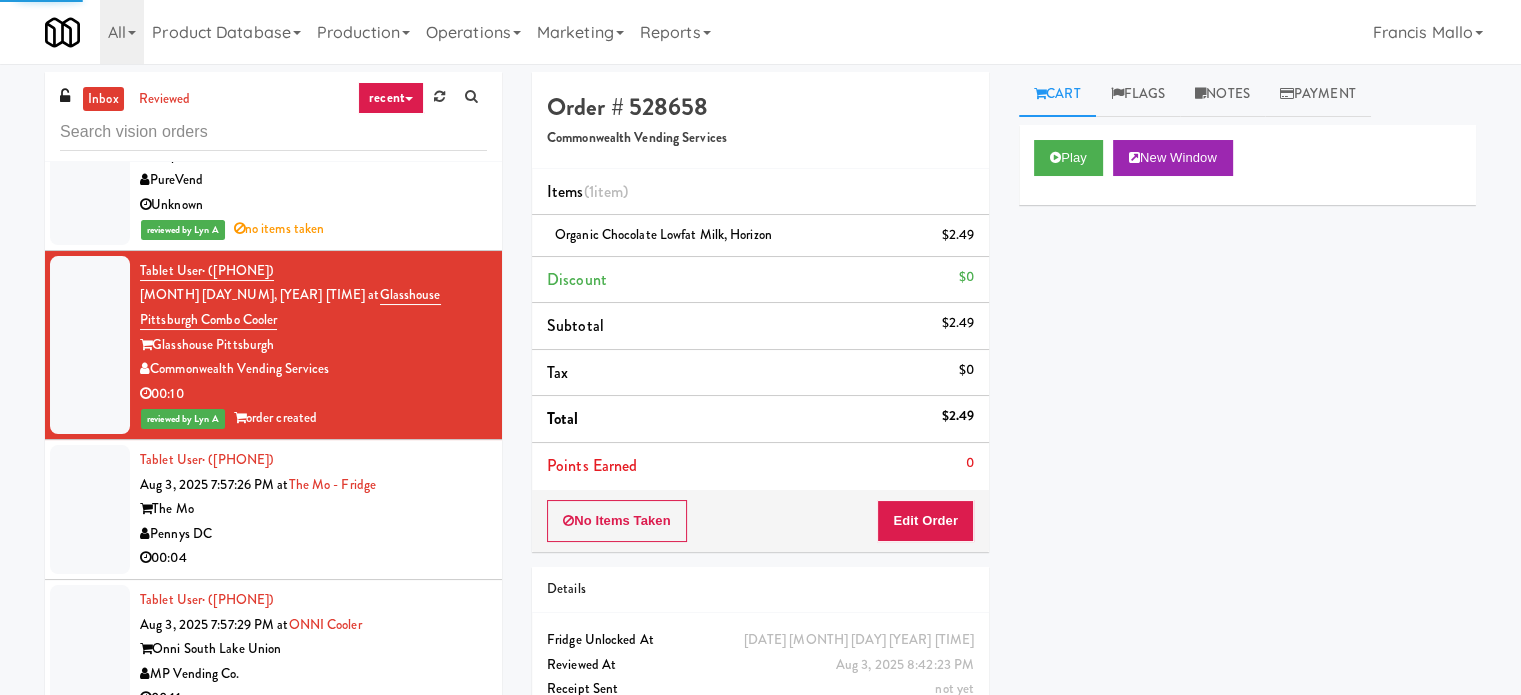 click on "The Mo" at bounding box center [313, 509] 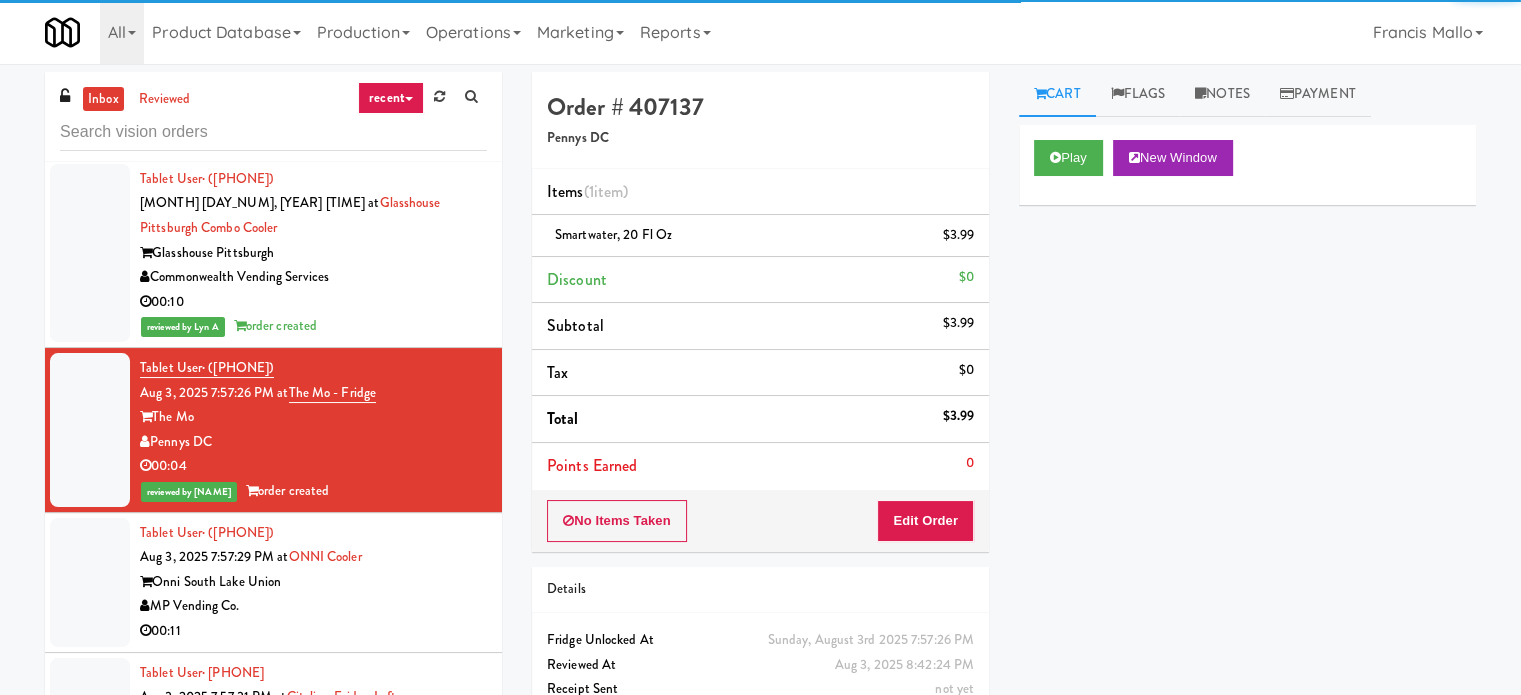 scroll, scrollTop: 1600, scrollLeft: 0, axis: vertical 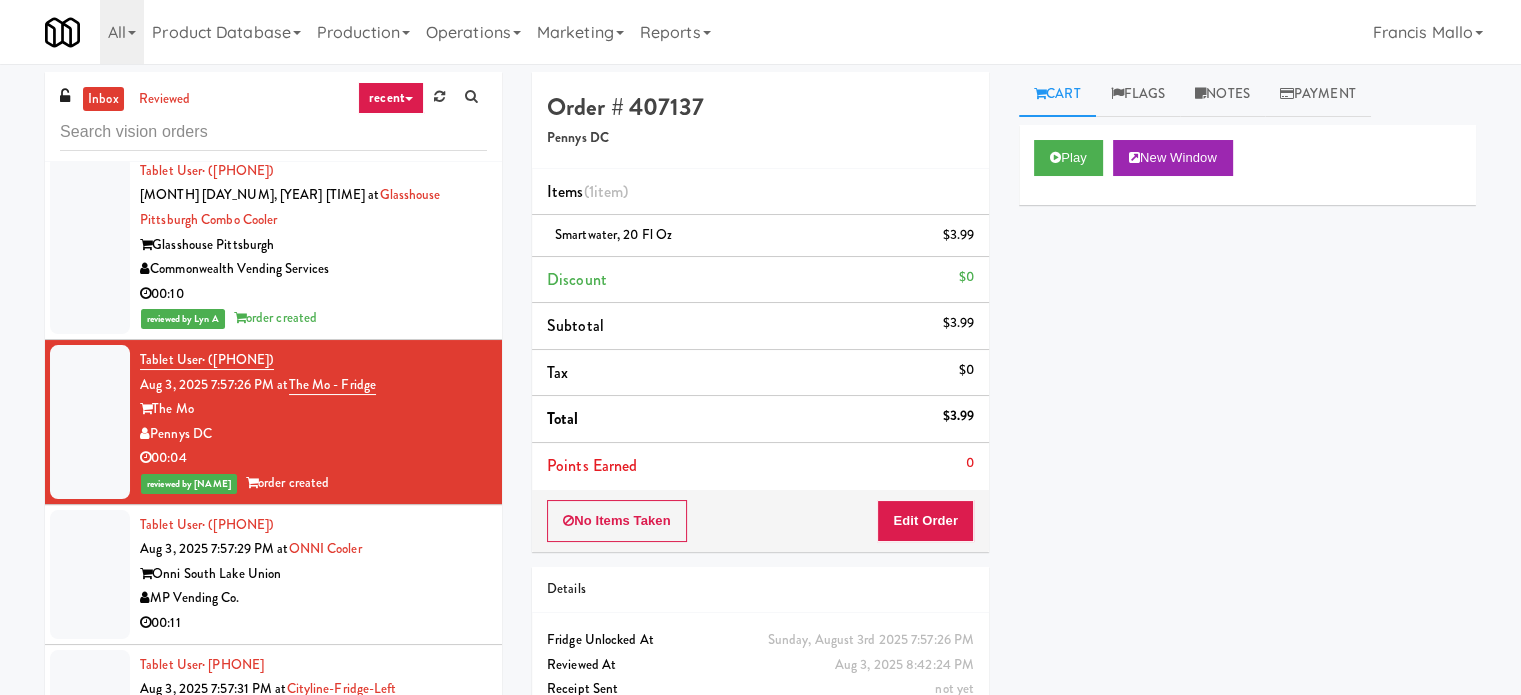 click on "Tablet User  · (503) 580-6865 Aug 3, 2025 7:57:29 PM at  ONNI Cooler   Onni South Lake Union  MP Vending Co.  00:11" at bounding box center (313, 574) 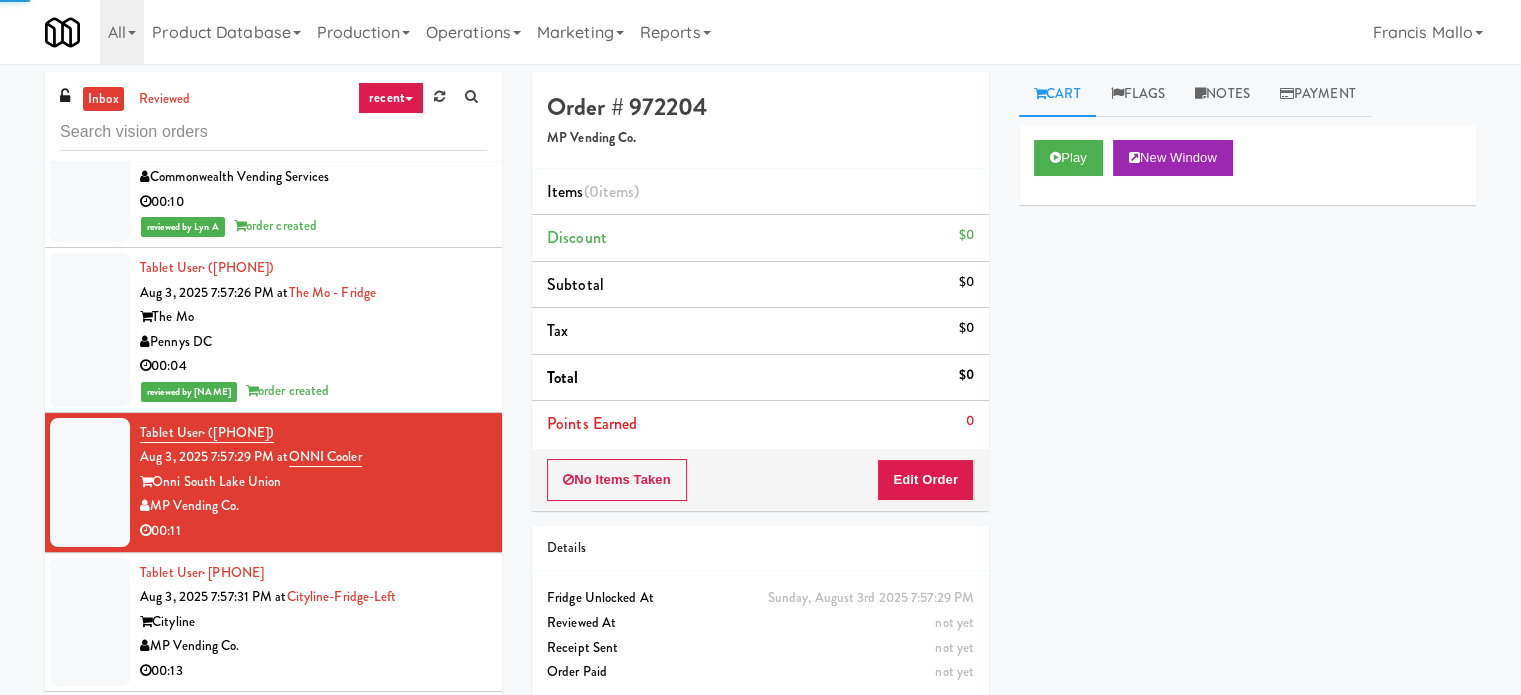 scroll, scrollTop: 1700, scrollLeft: 0, axis: vertical 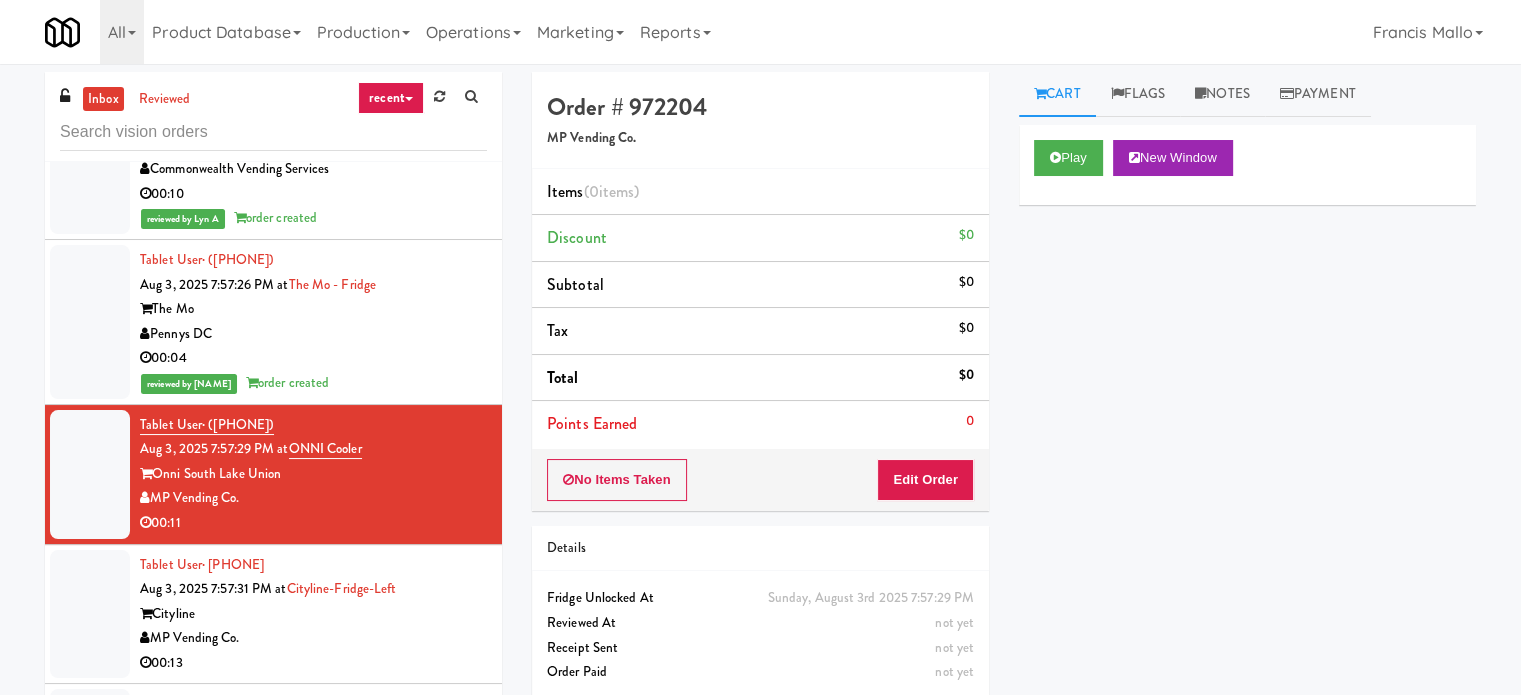 click on "Cityline" at bounding box center [313, 614] 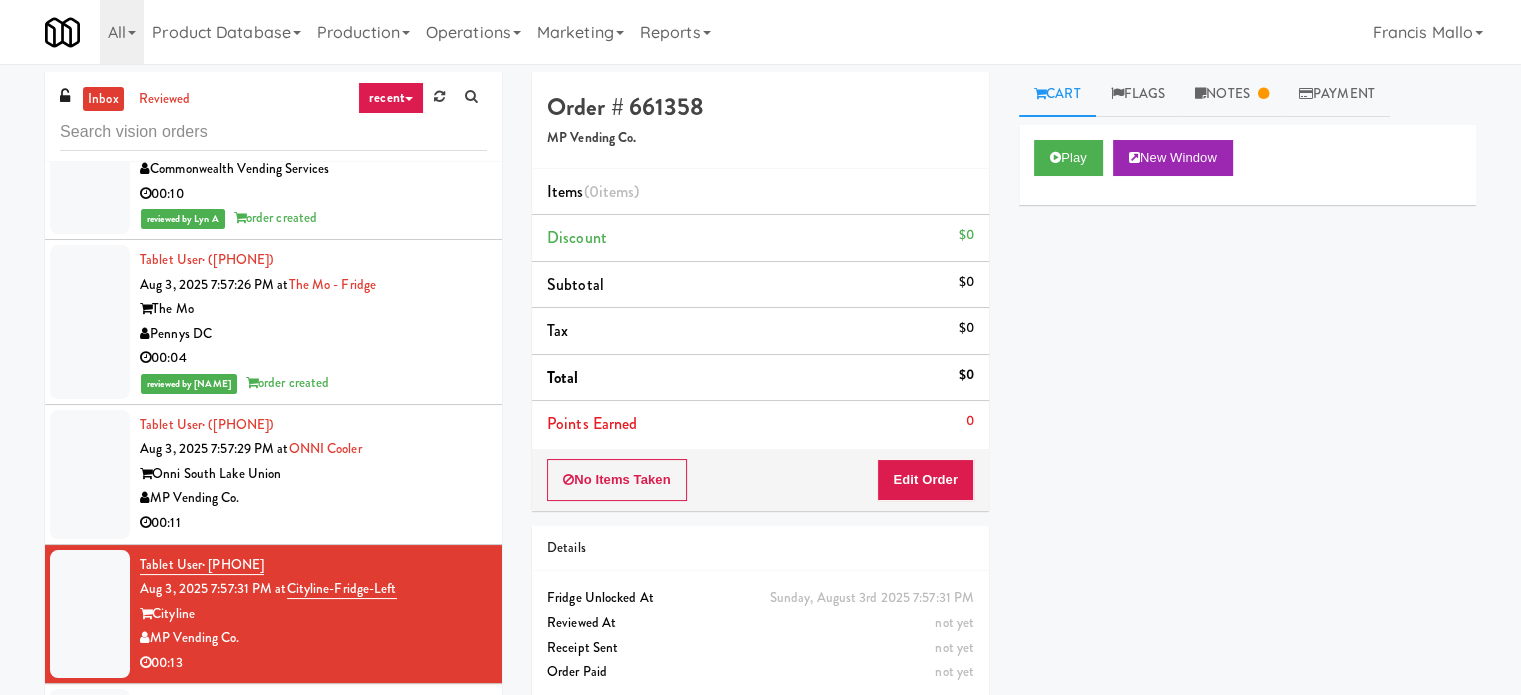 click on "MP Vending Co." at bounding box center (313, 498) 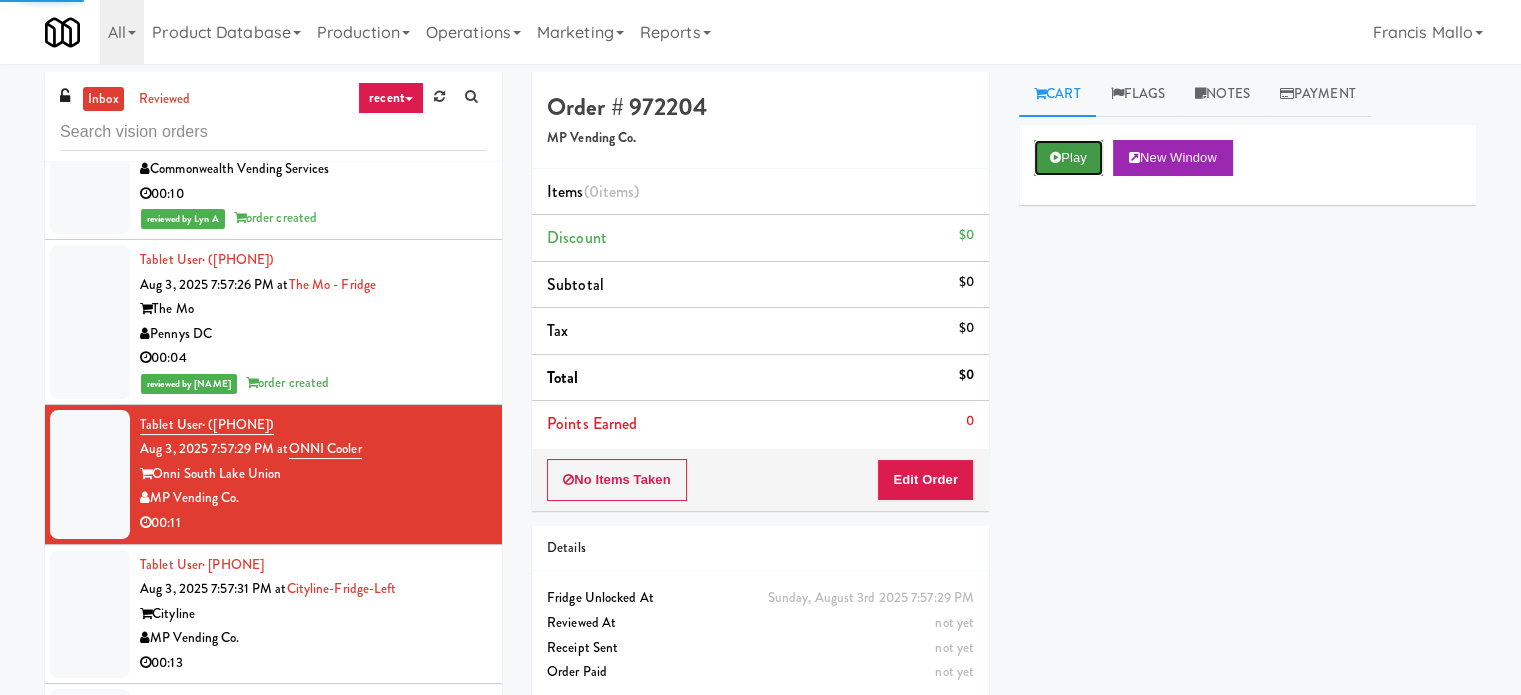 click on "Play" at bounding box center (1068, 158) 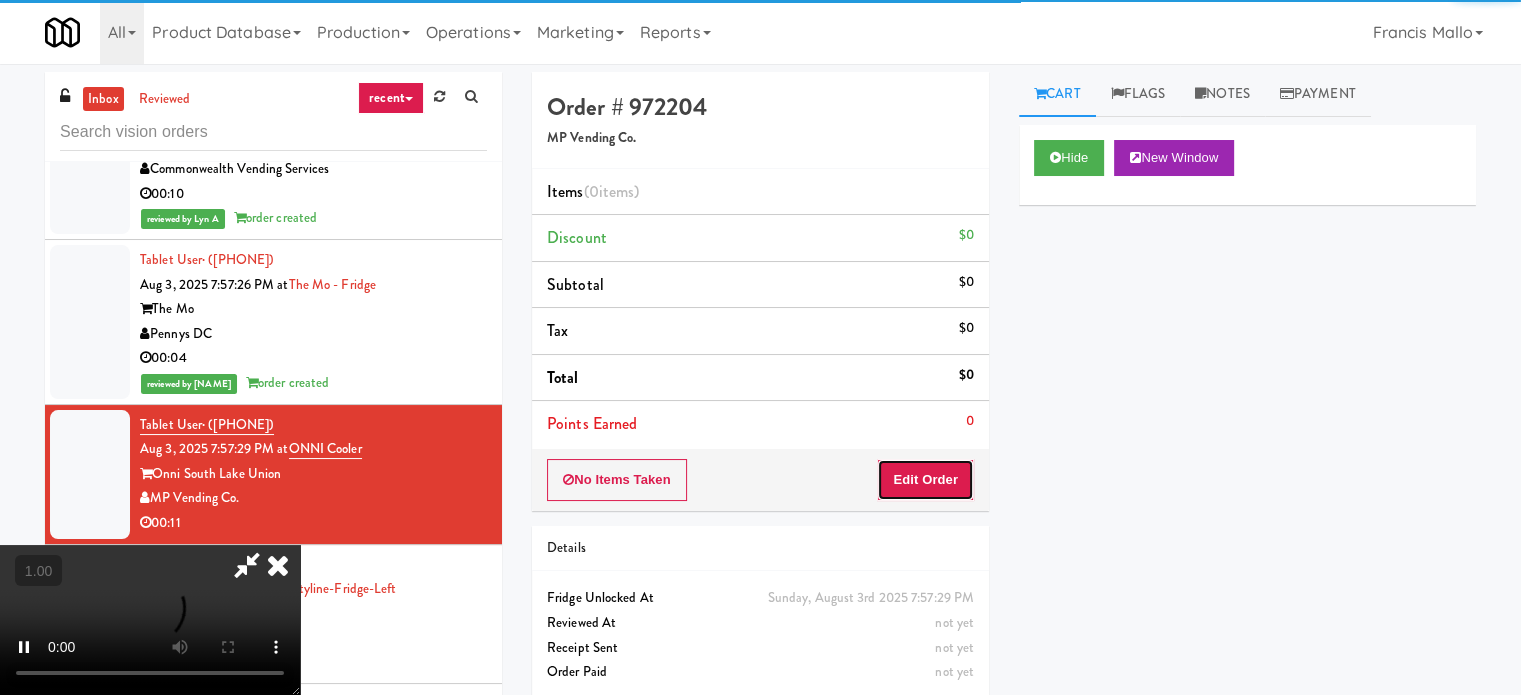 click on "Edit Order" at bounding box center (925, 480) 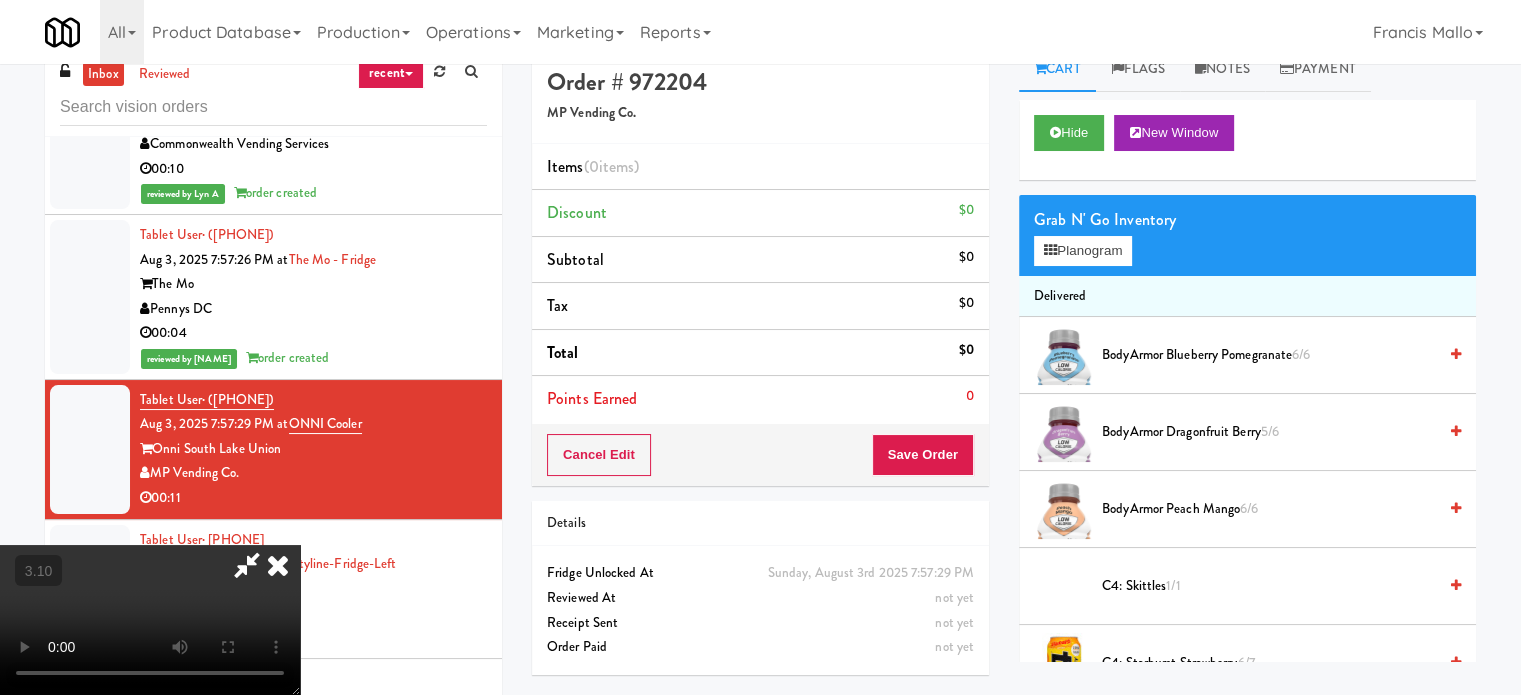 scroll, scrollTop: 81, scrollLeft: 0, axis: vertical 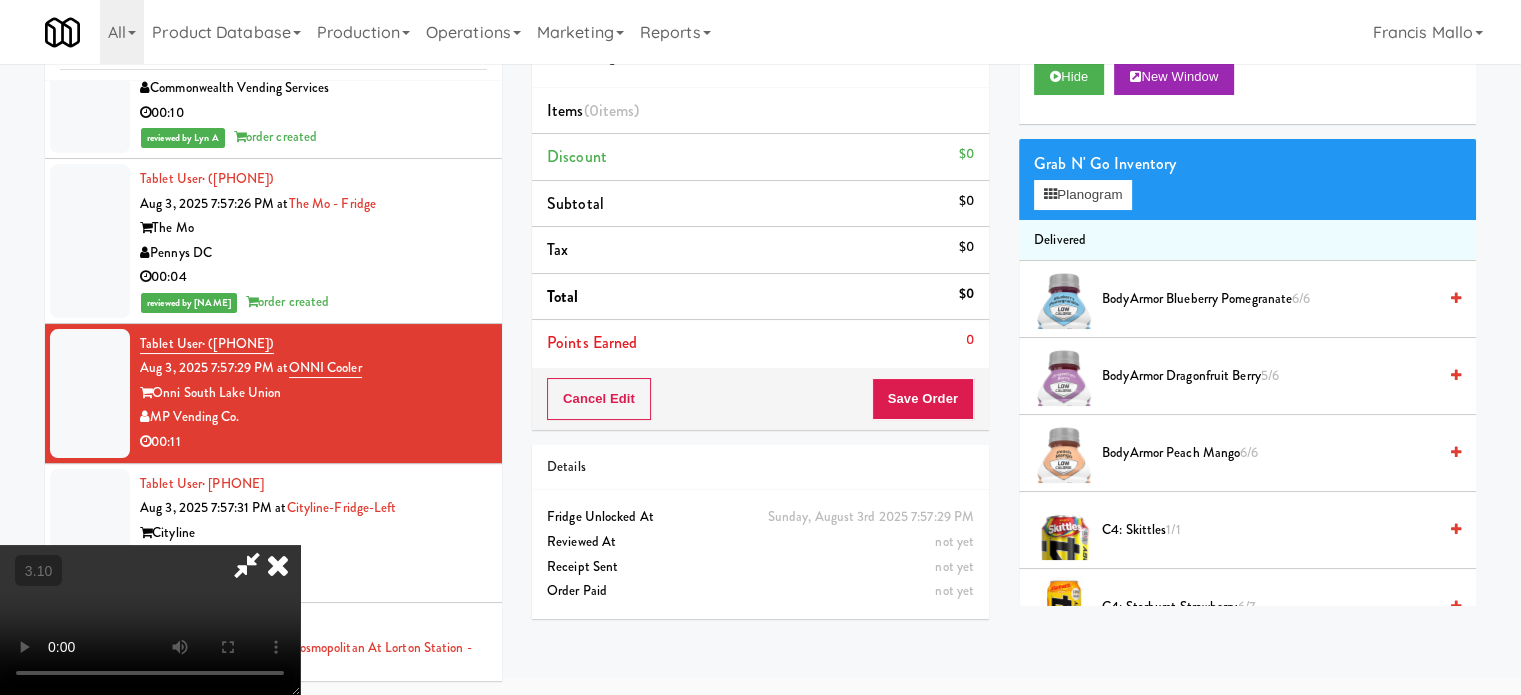 click at bounding box center (150, 620) 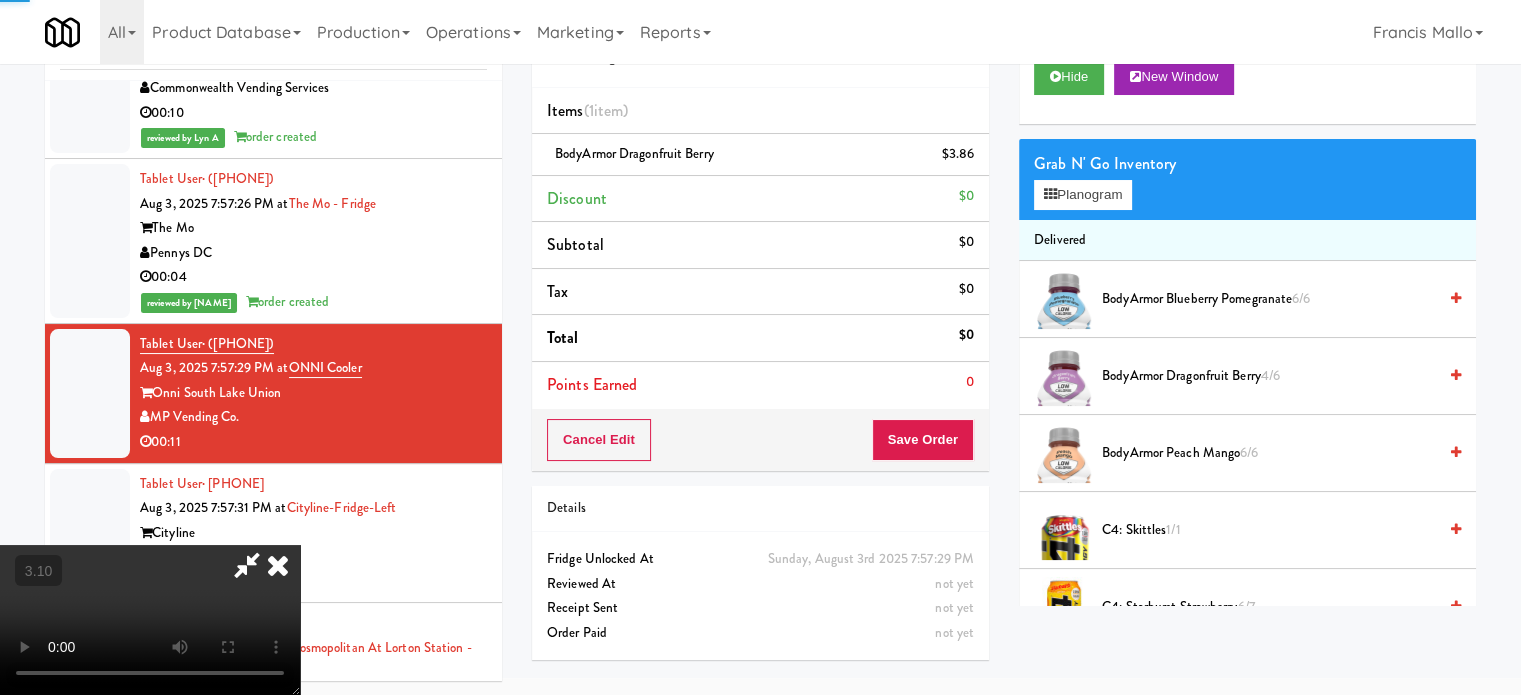 drag, startPoint x: 627, startPoint y: 427, endPoint x: 637, endPoint y: 426, distance: 10.049875 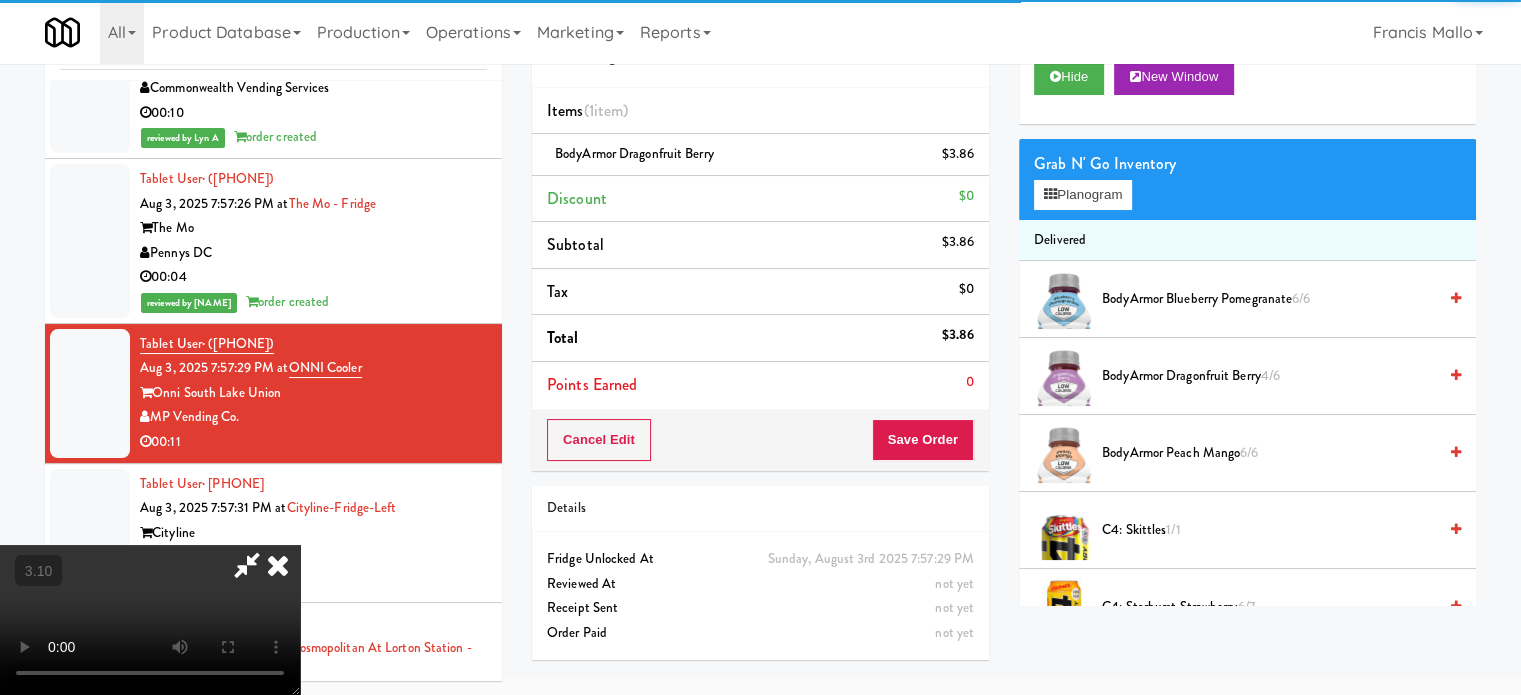 click at bounding box center (150, 620) 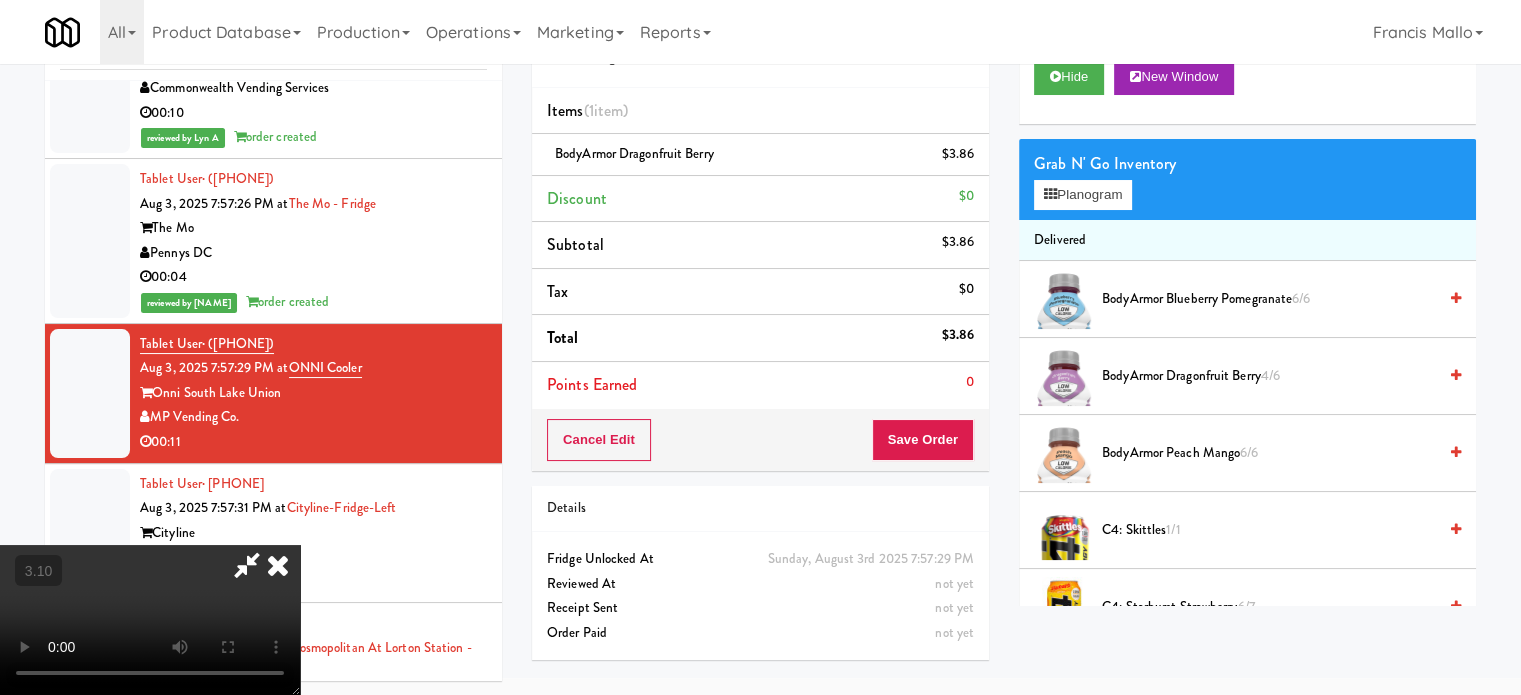 drag, startPoint x: 676, startPoint y: 423, endPoint x: 775, endPoint y: 446, distance: 101.636604 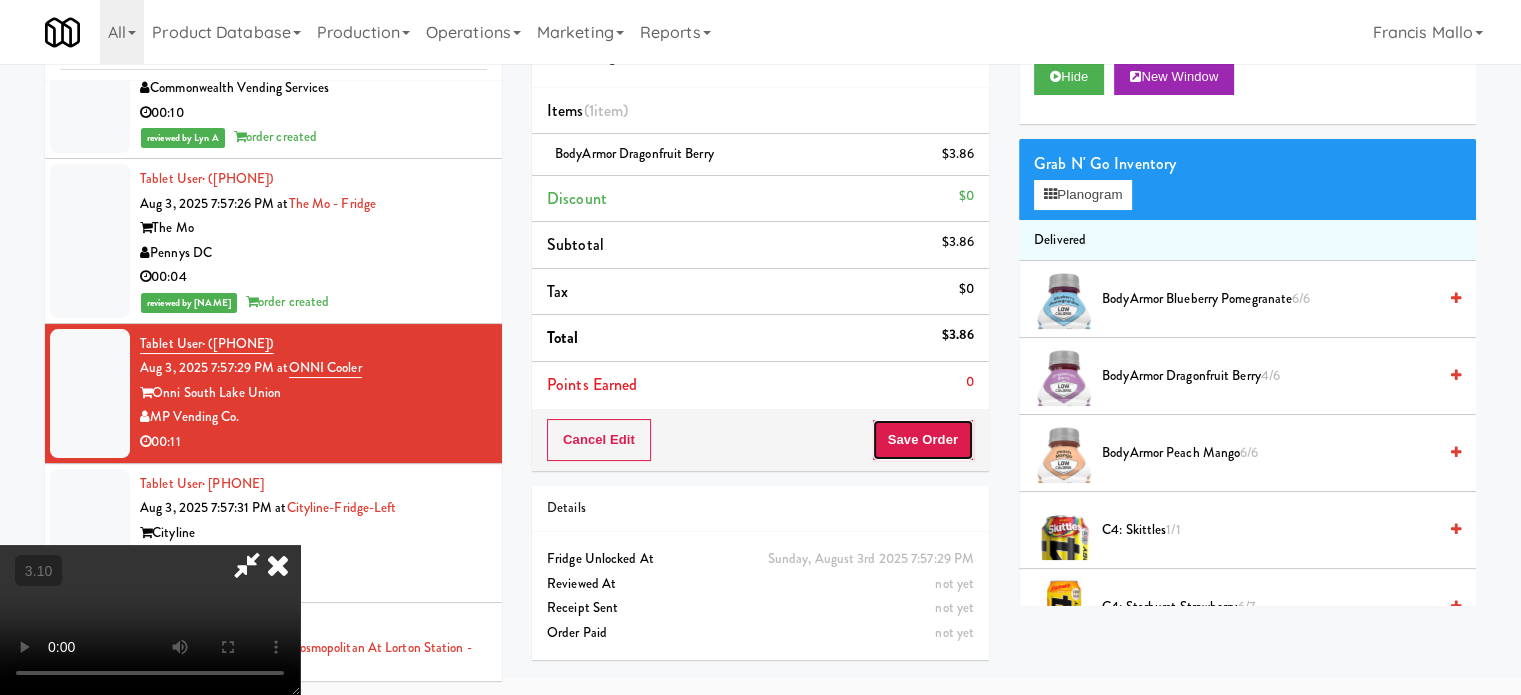 click on "Save Order" at bounding box center [923, 440] 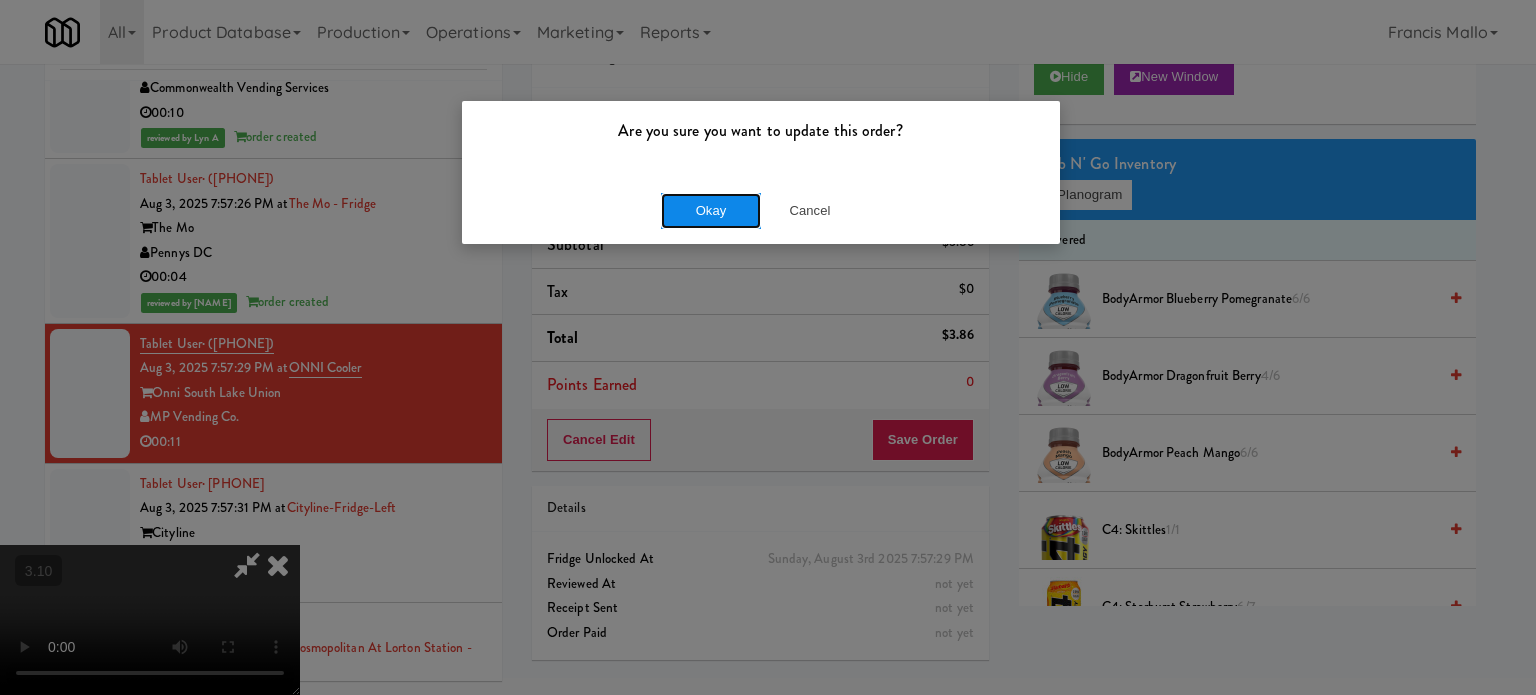 click on "Okay" at bounding box center [711, 211] 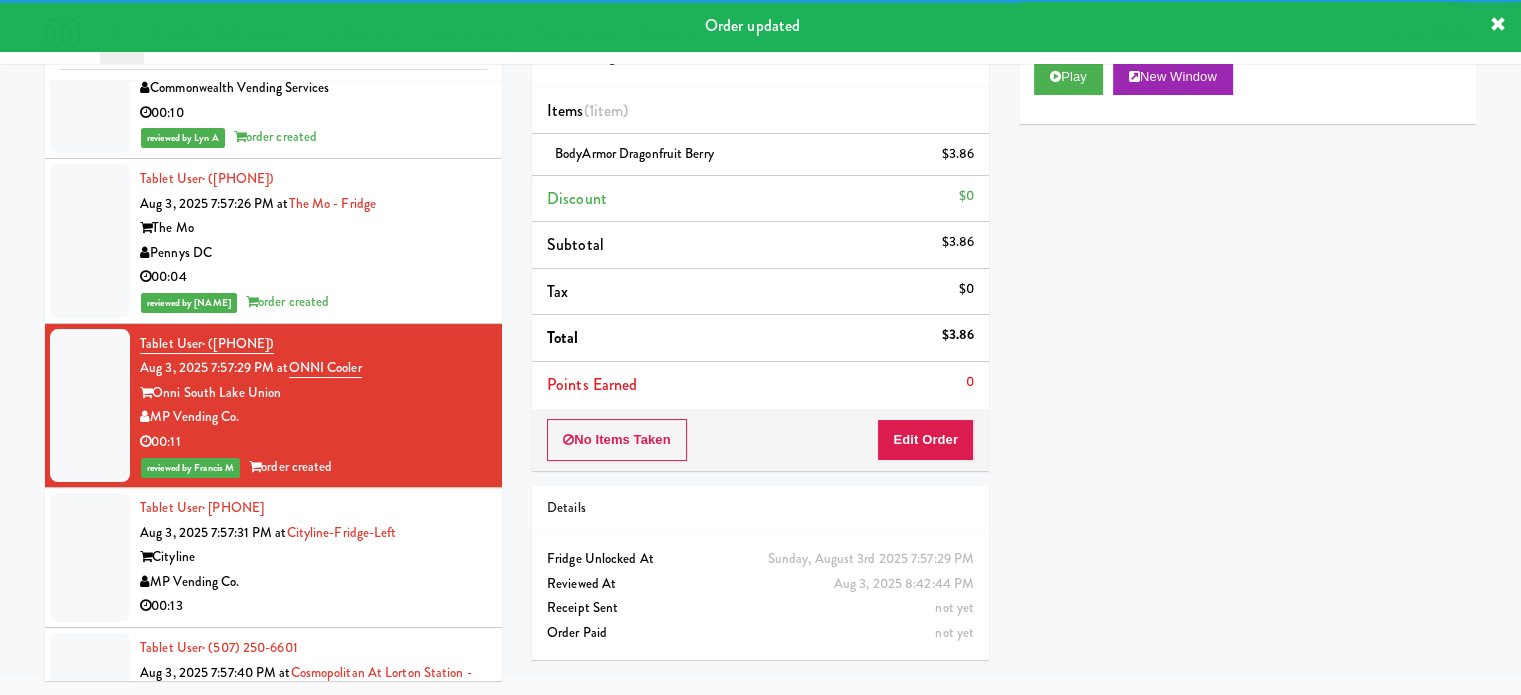 drag, startPoint x: 454, startPoint y: 555, endPoint x: 456, endPoint y: 544, distance: 11.18034 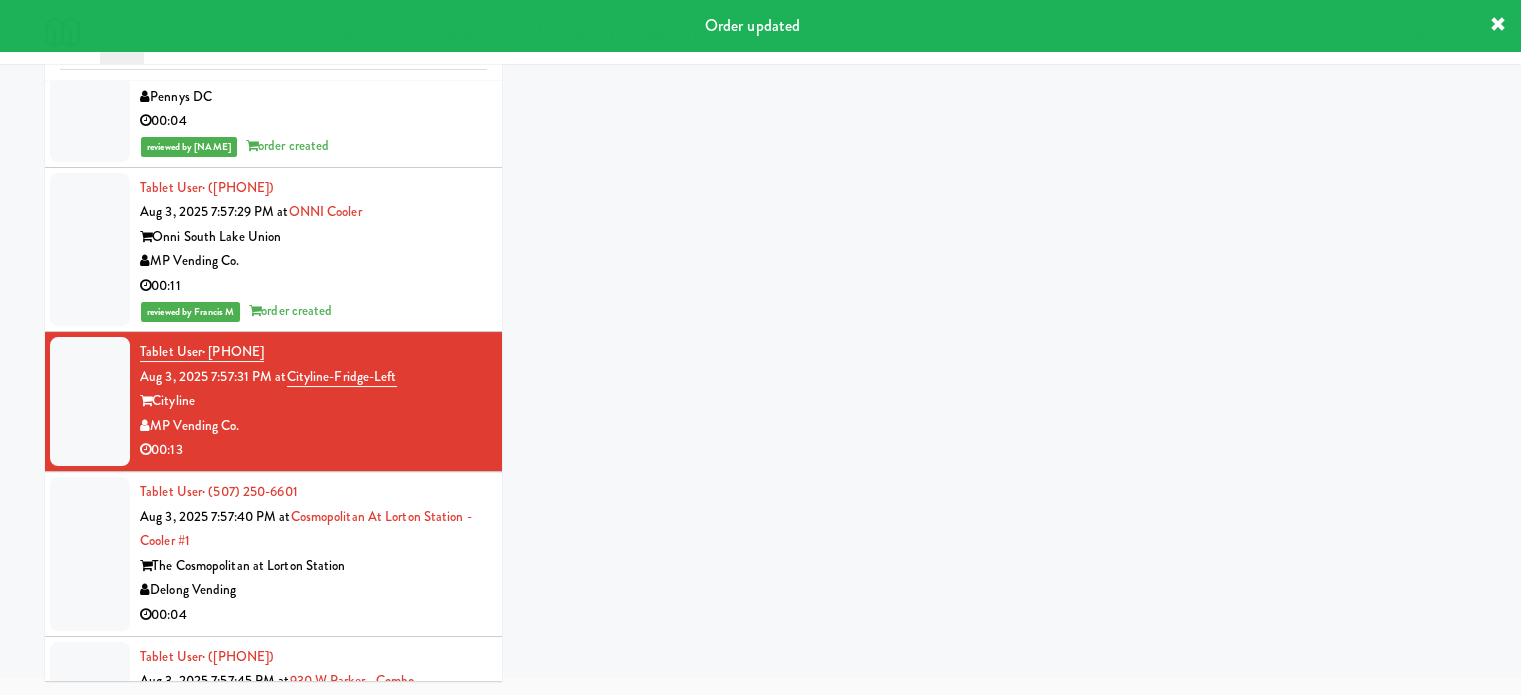 scroll, scrollTop: 1900, scrollLeft: 0, axis: vertical 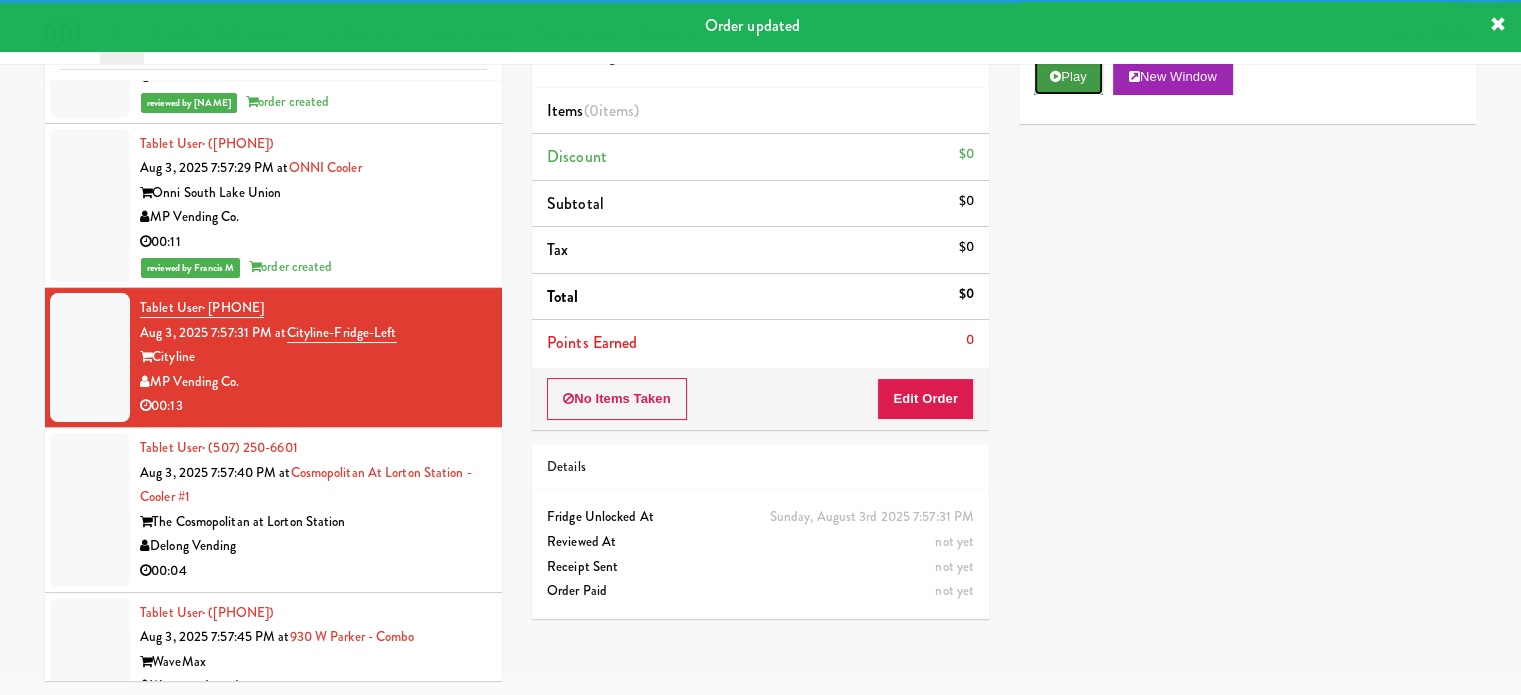 click on "Play" at bounding box center [1068, 77] 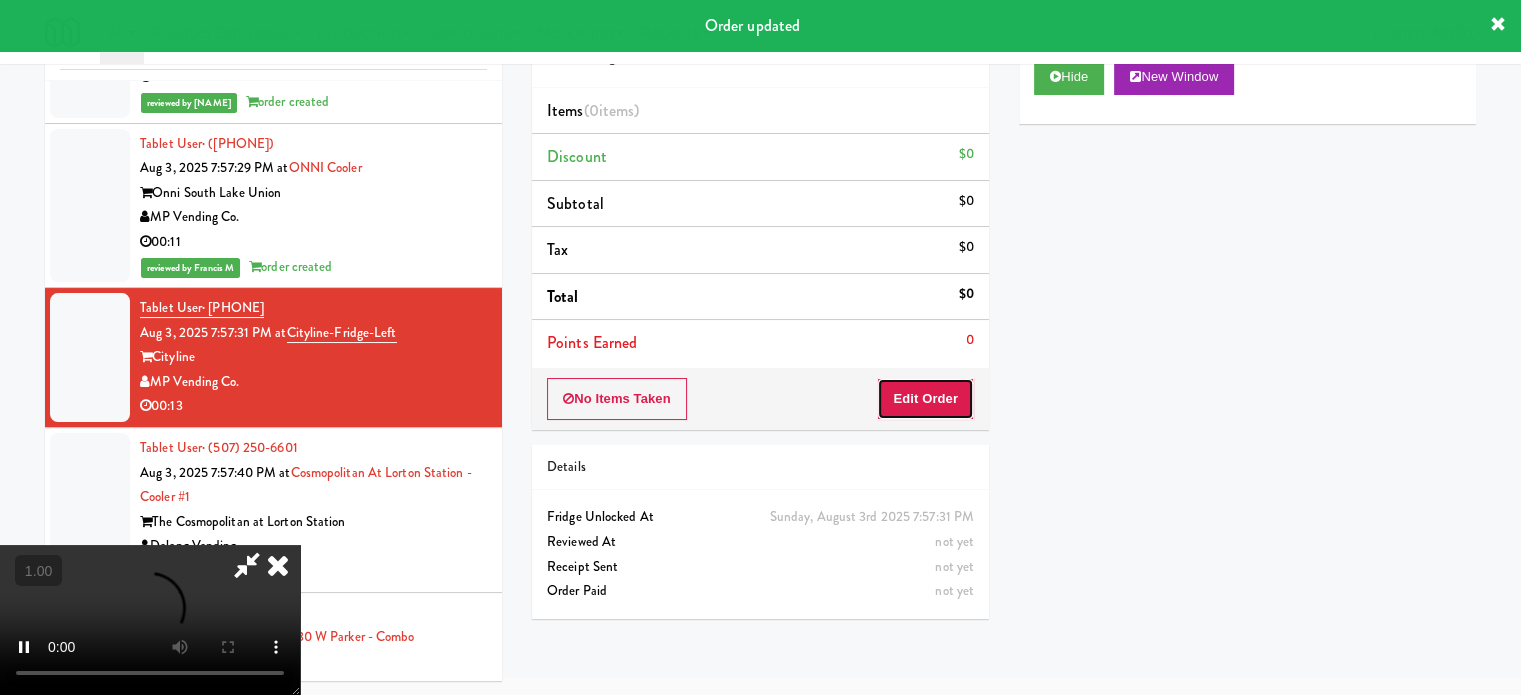 click on "Edit Order" at bounding box center (925, 399) 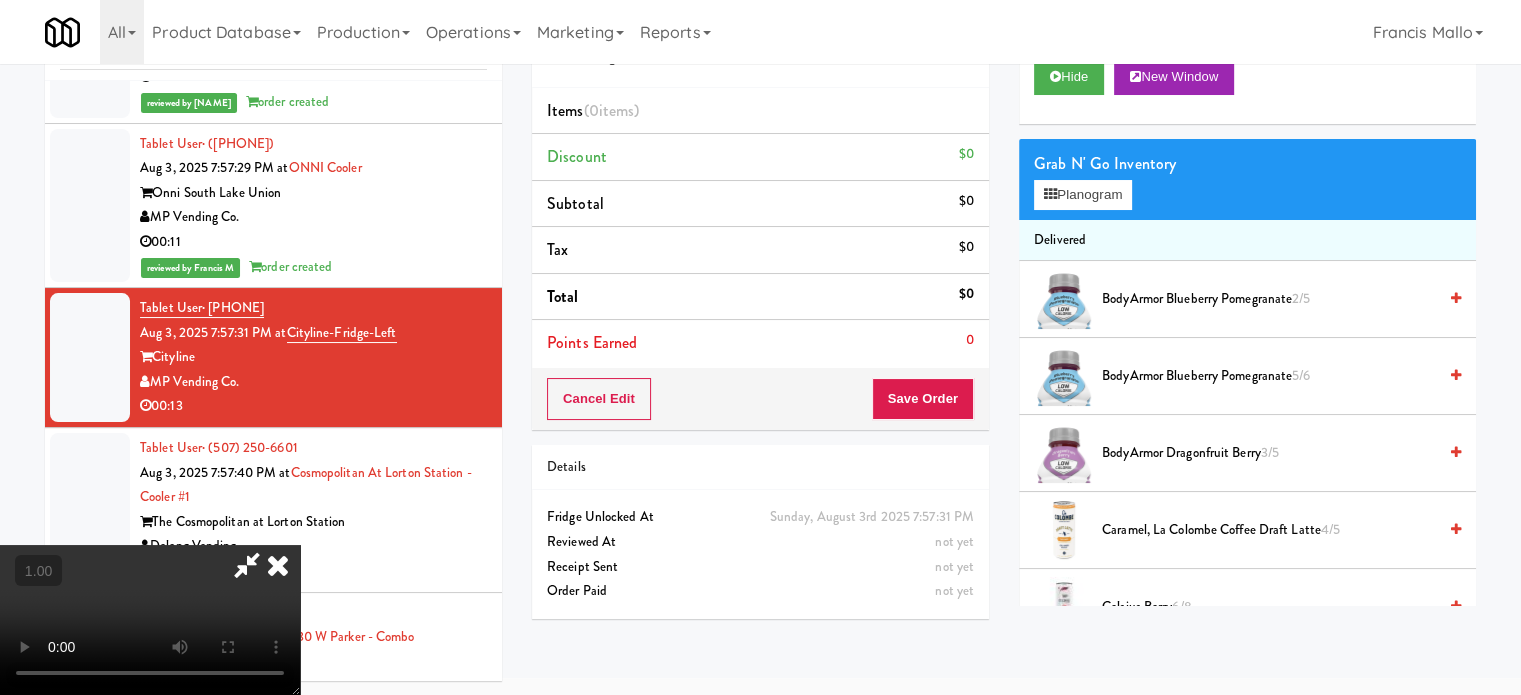 click at bounding box center [150, 620] 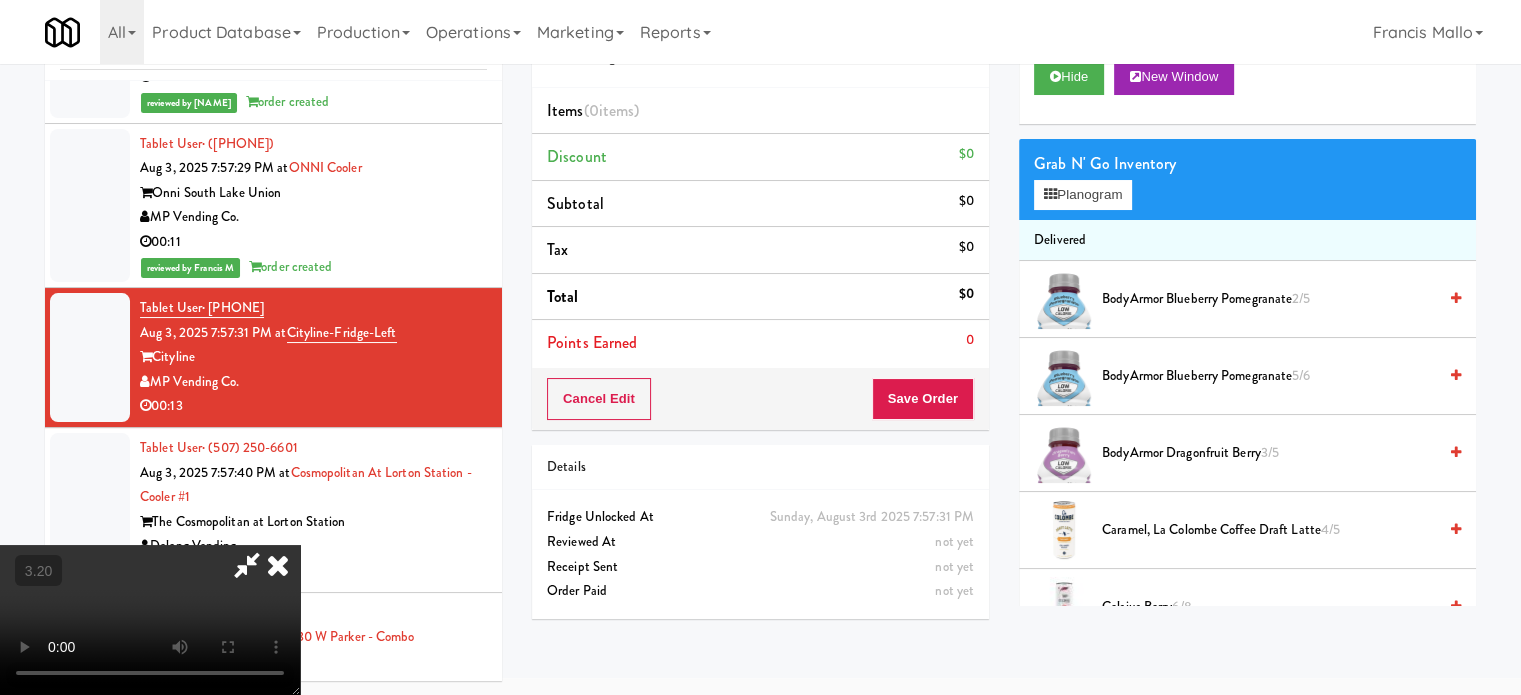 click at bounding box center [150, 620] 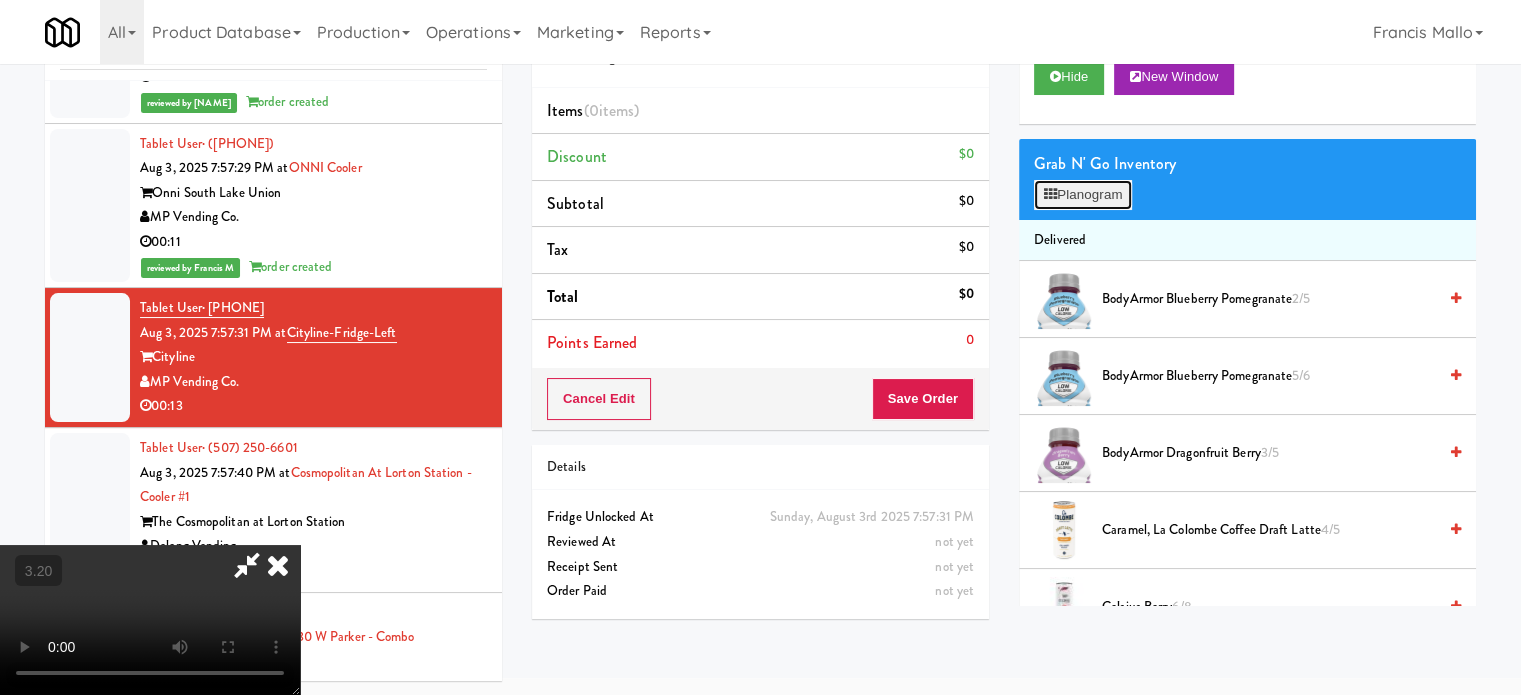 click on "Planogram" at bounding box center [1083, 195] 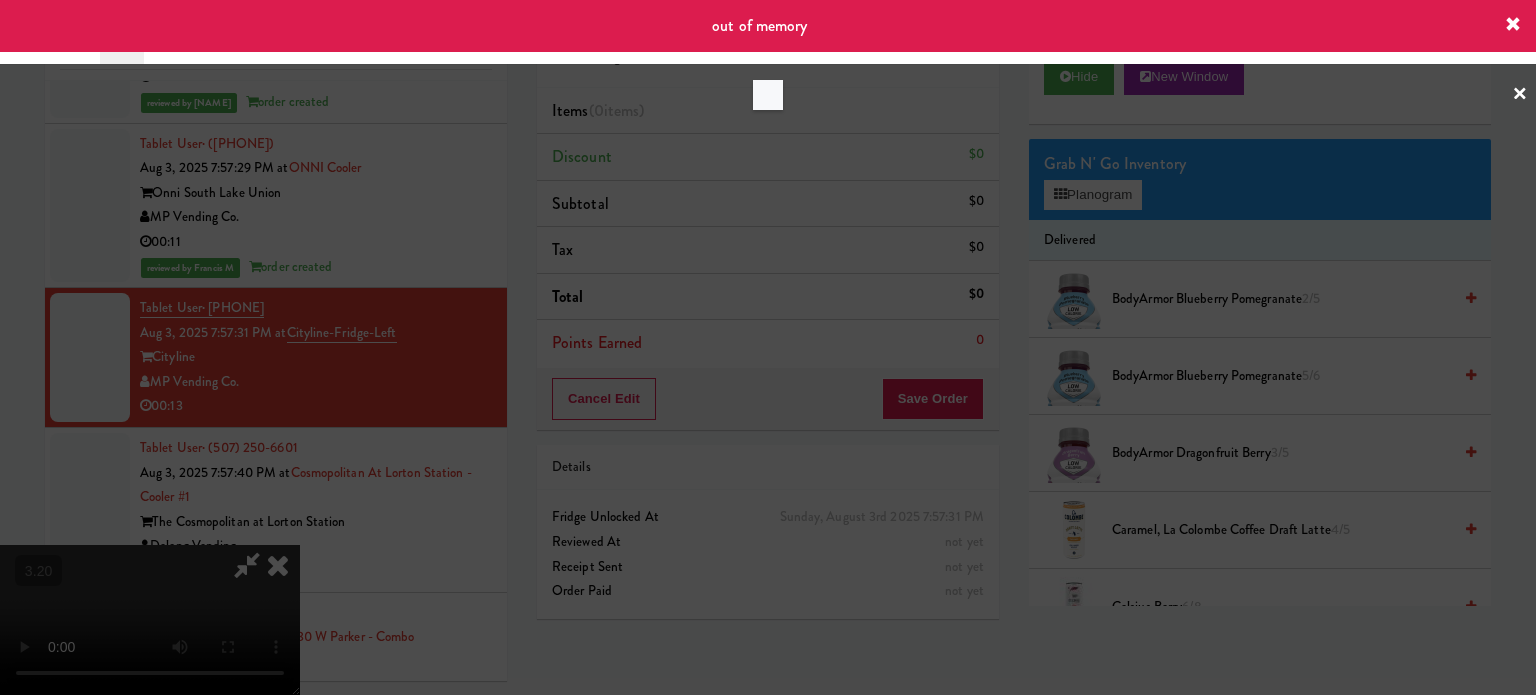 drag, startPoint x: 893, startPoint y: 315, endPoint x: 883, endPoint y: 321, distance: 11.661903 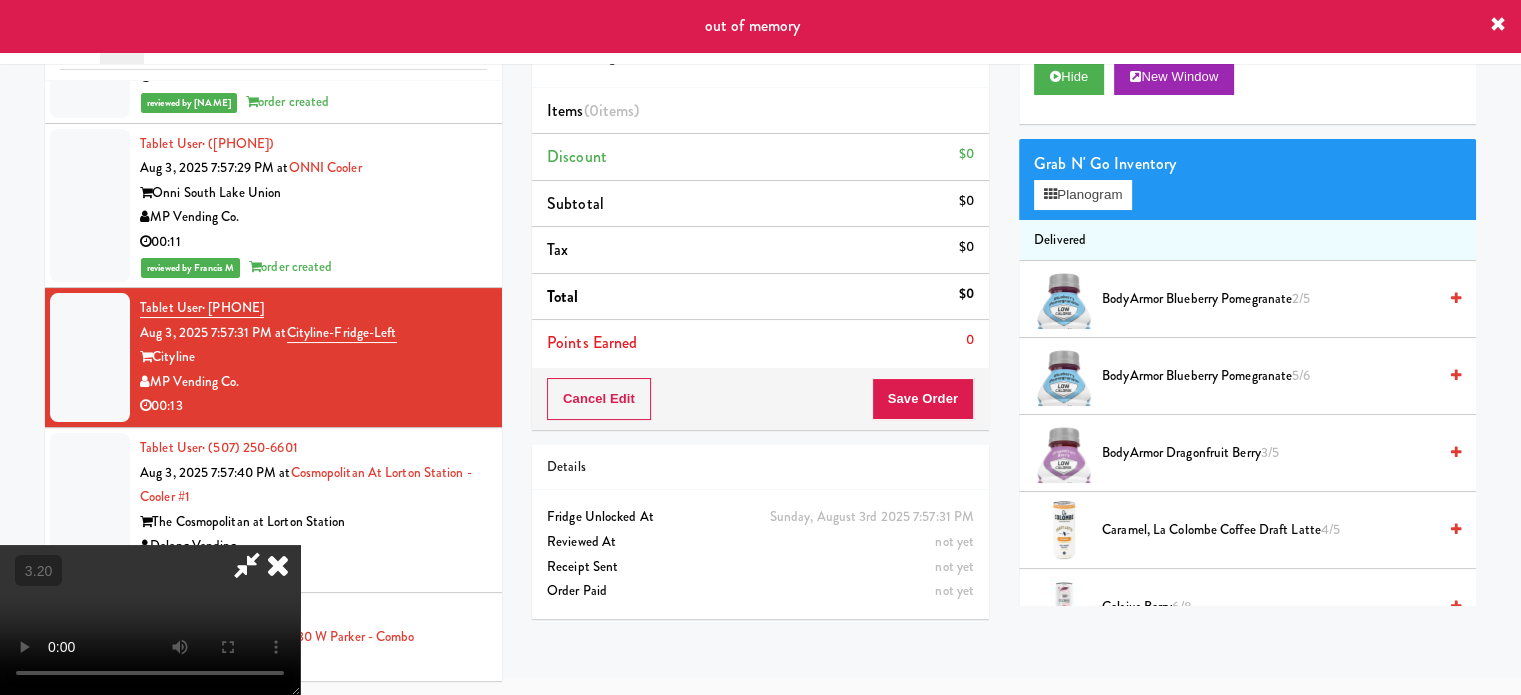 click at bounding box center [150, 620] 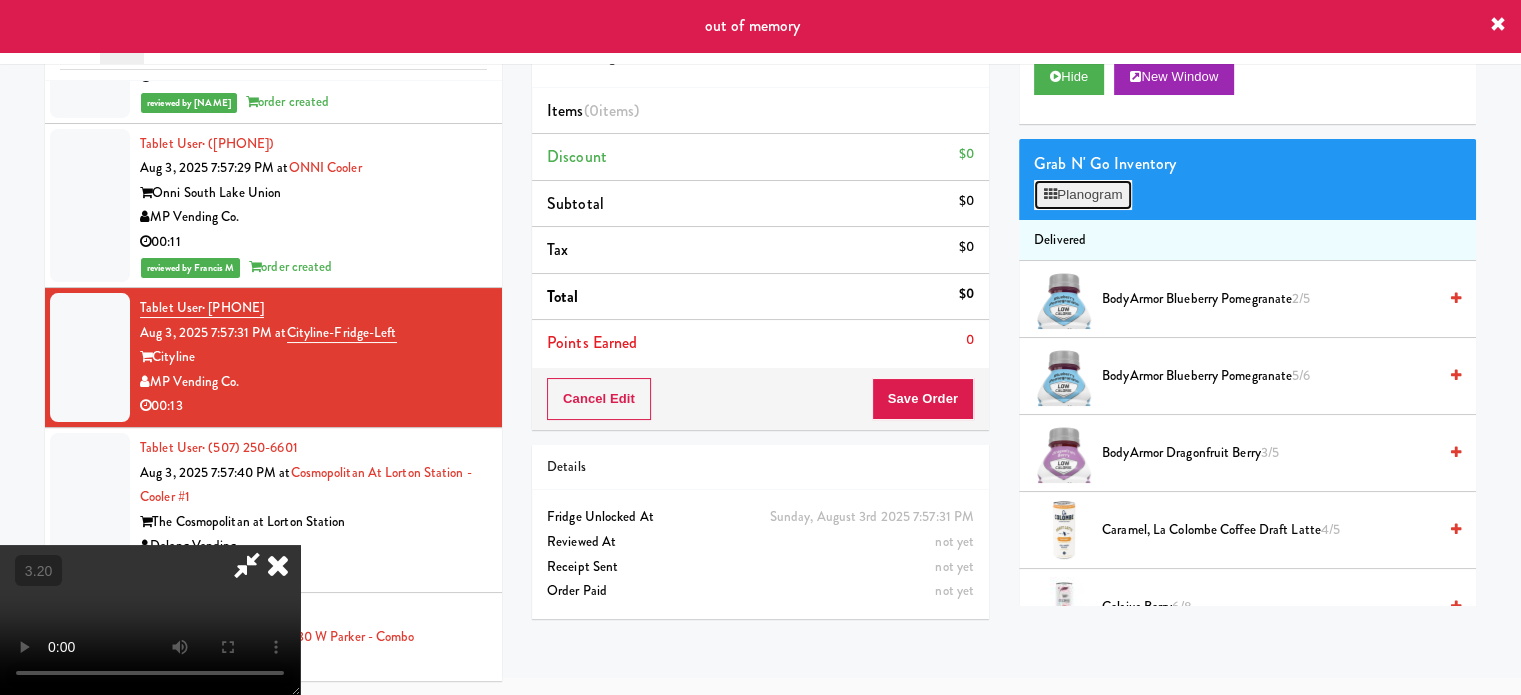 click on "Planogram" at bounding box center (1083, 195) 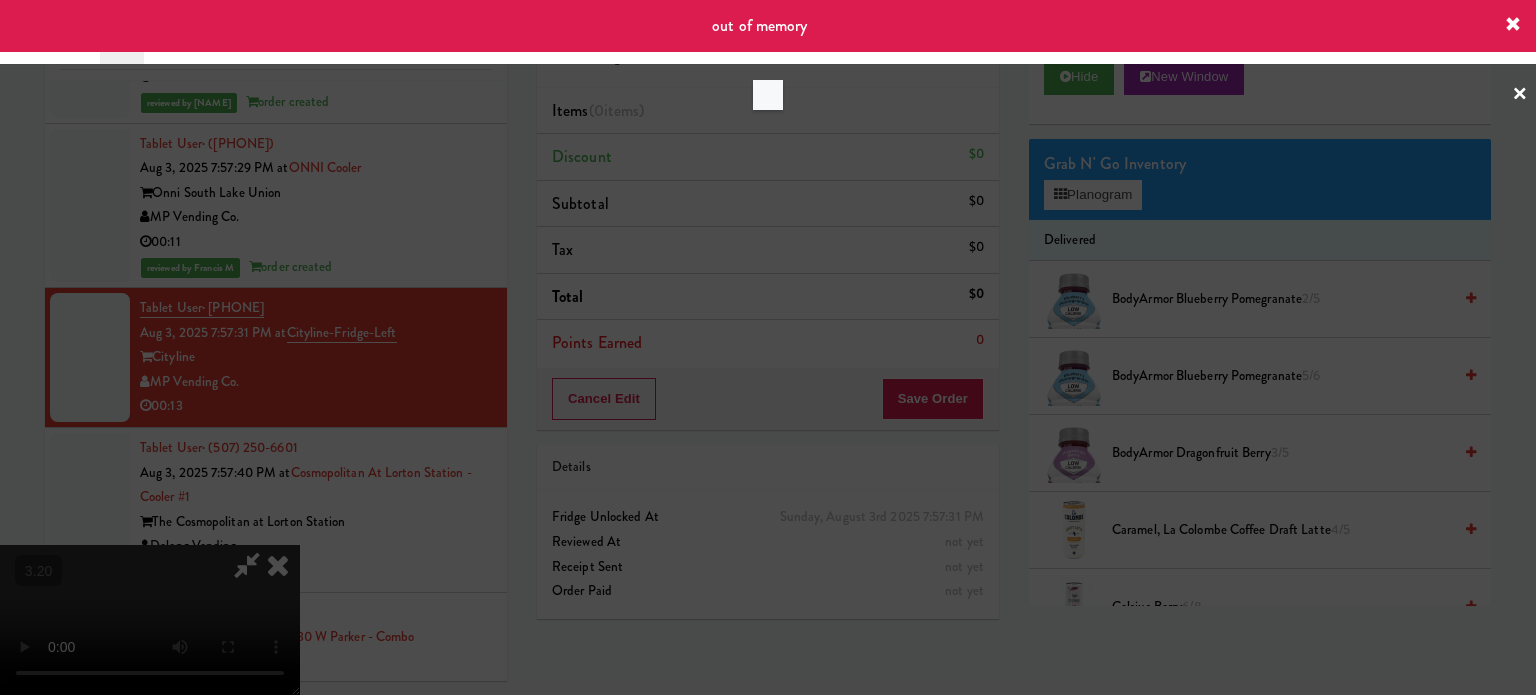 click at bounding box center (768, 347) 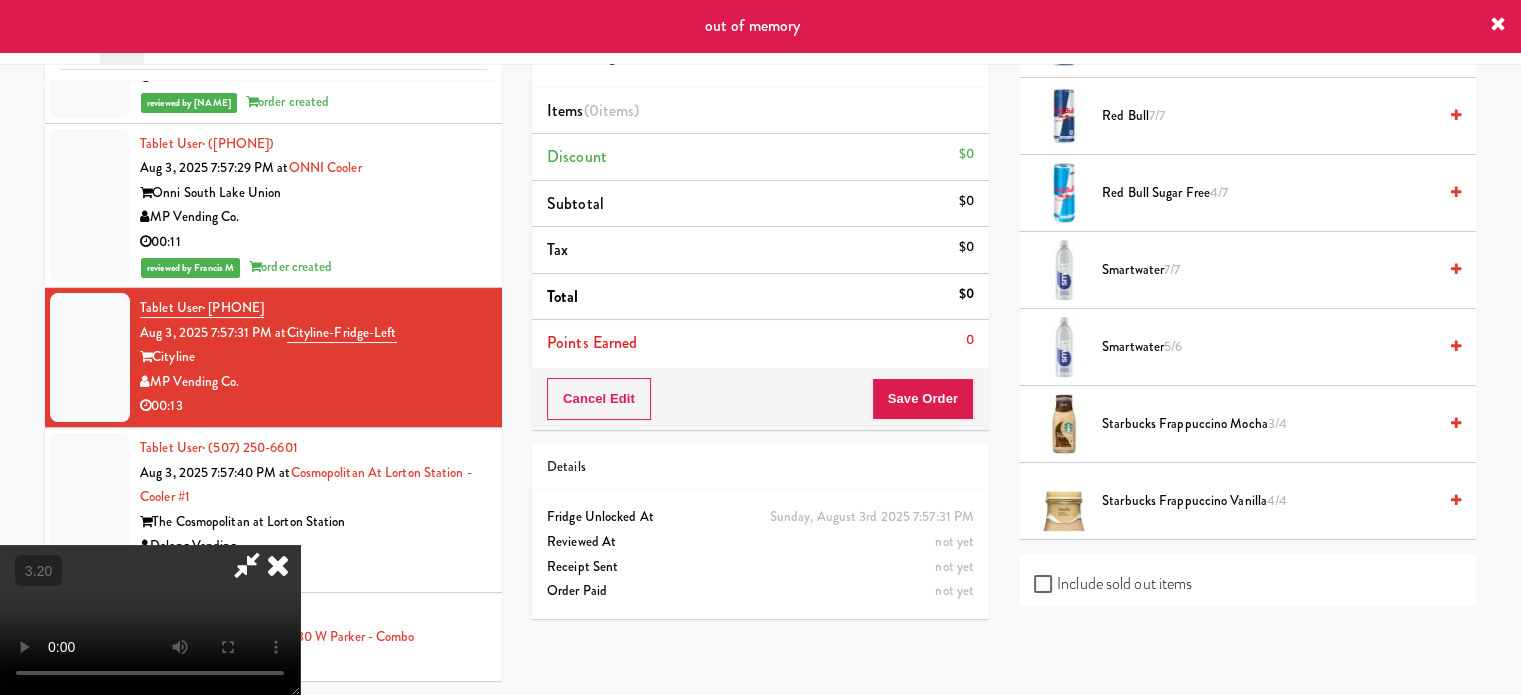 scroll, scrollTop: 2200, scrollLeft: 0, axis: vertical 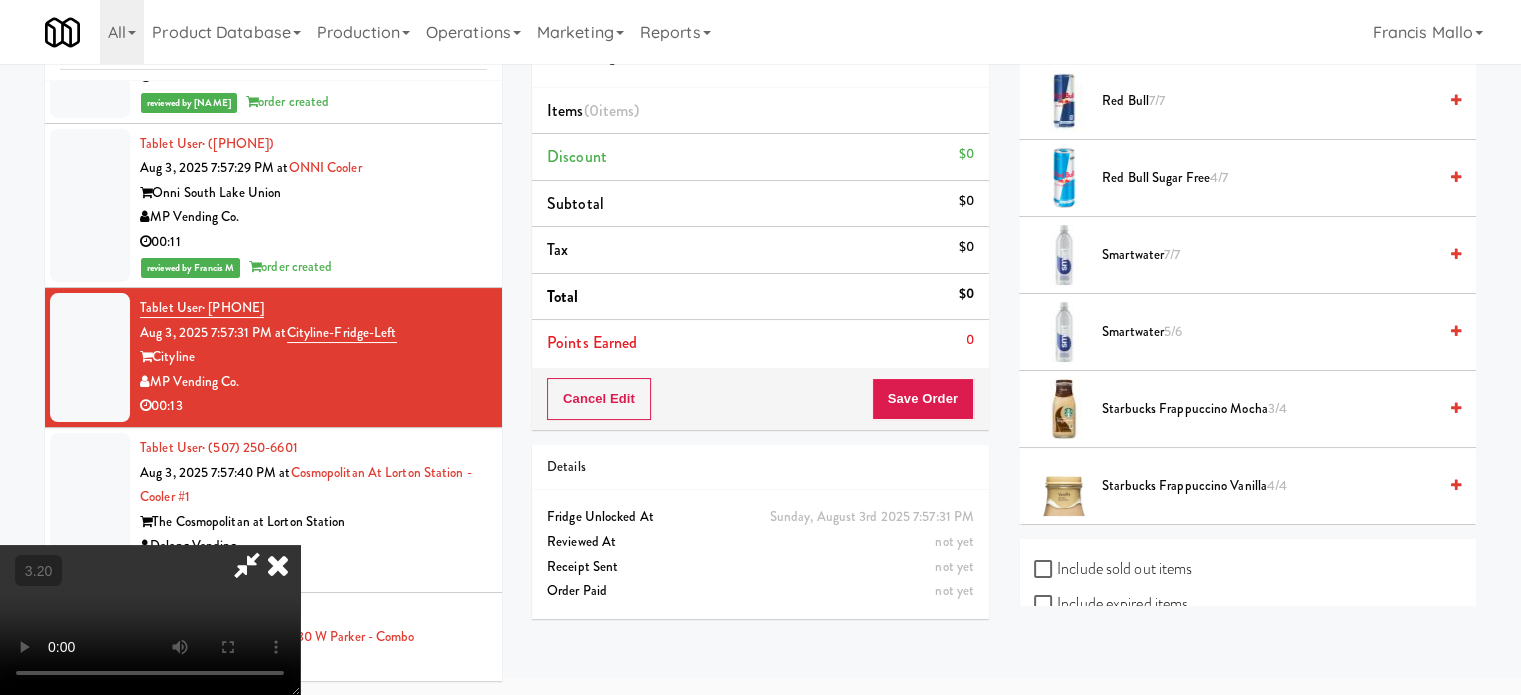 click on "Red Bull Sugar Free  4/7" at bounding box center (1269, 178) 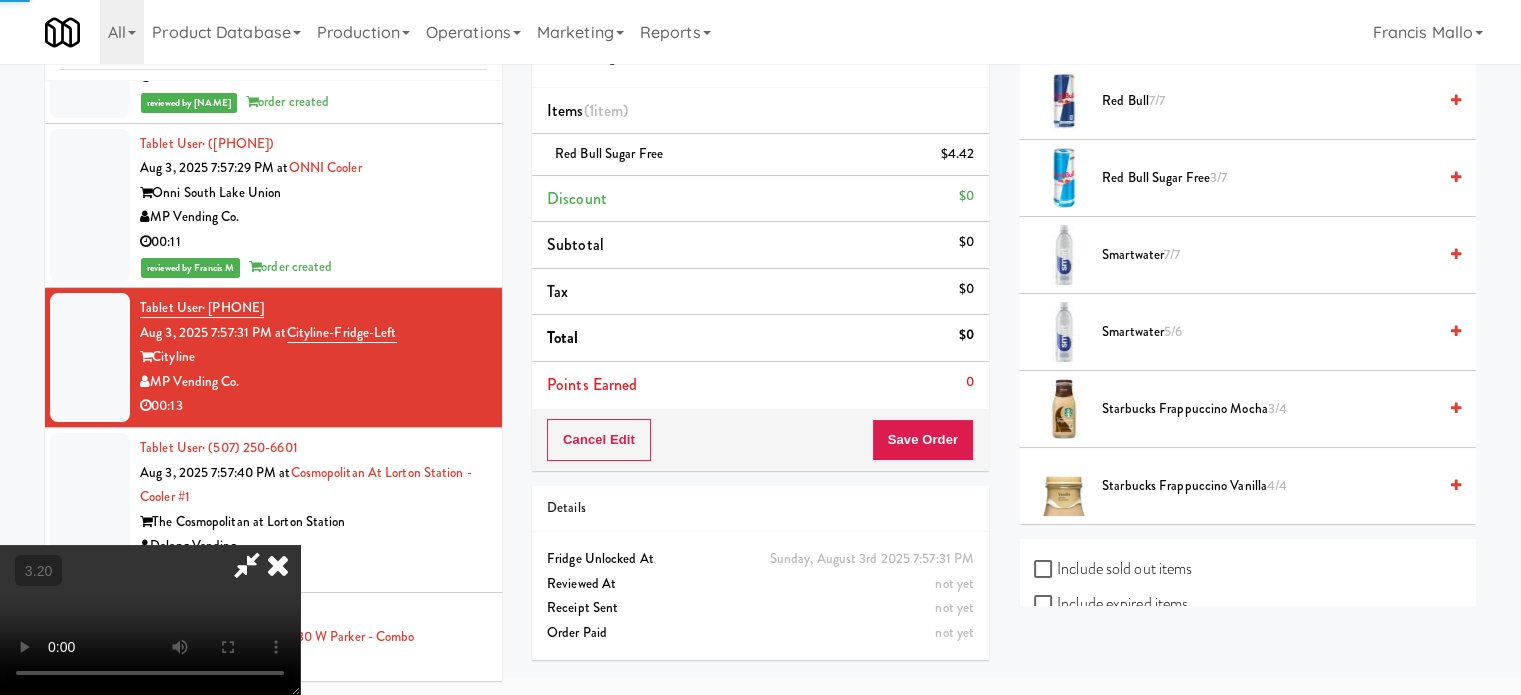 drag, startPoint x: 676, startPoint y: 349, endPoint x: 700, endPoint y: 357, distance: 25.298222 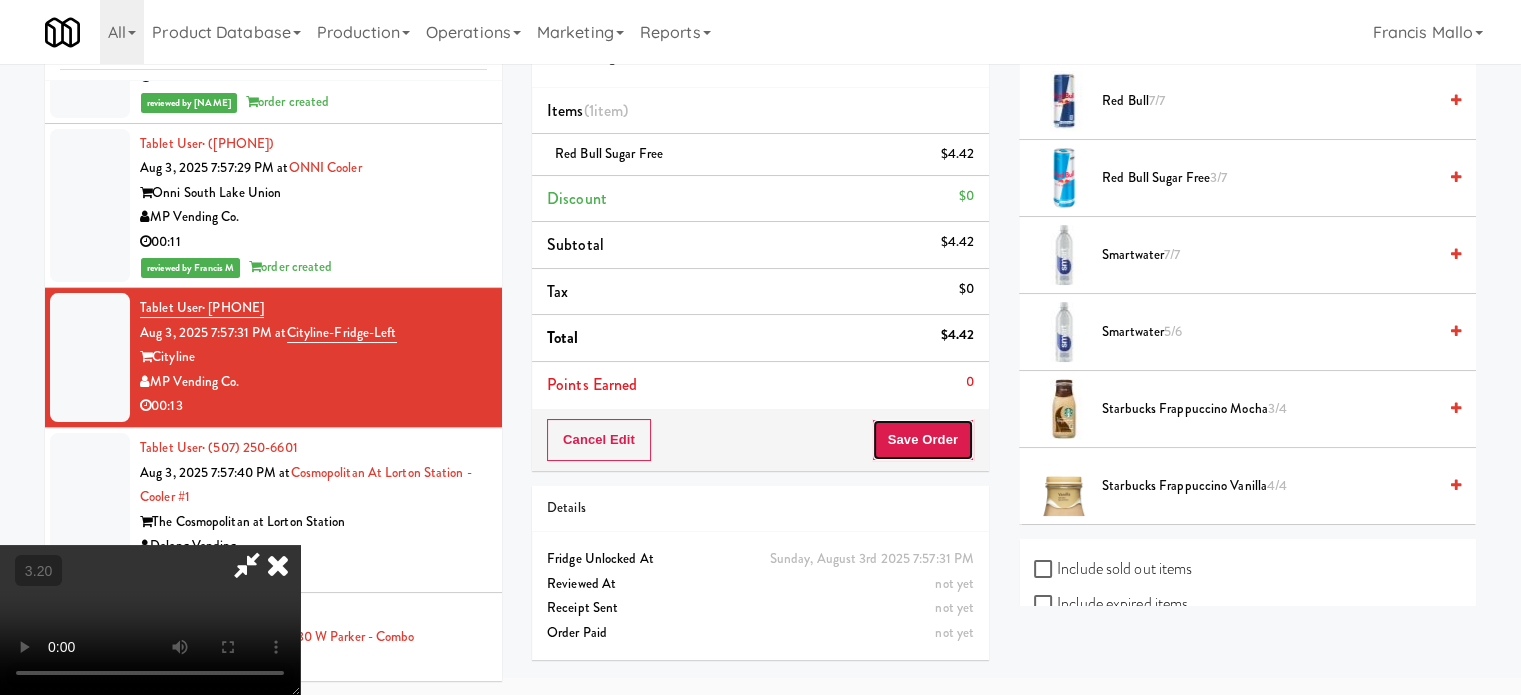 drag, startPoint x: 956, startPoint y: 431, endPoint x: 725, endPoint y: 408, distance: 232.1422 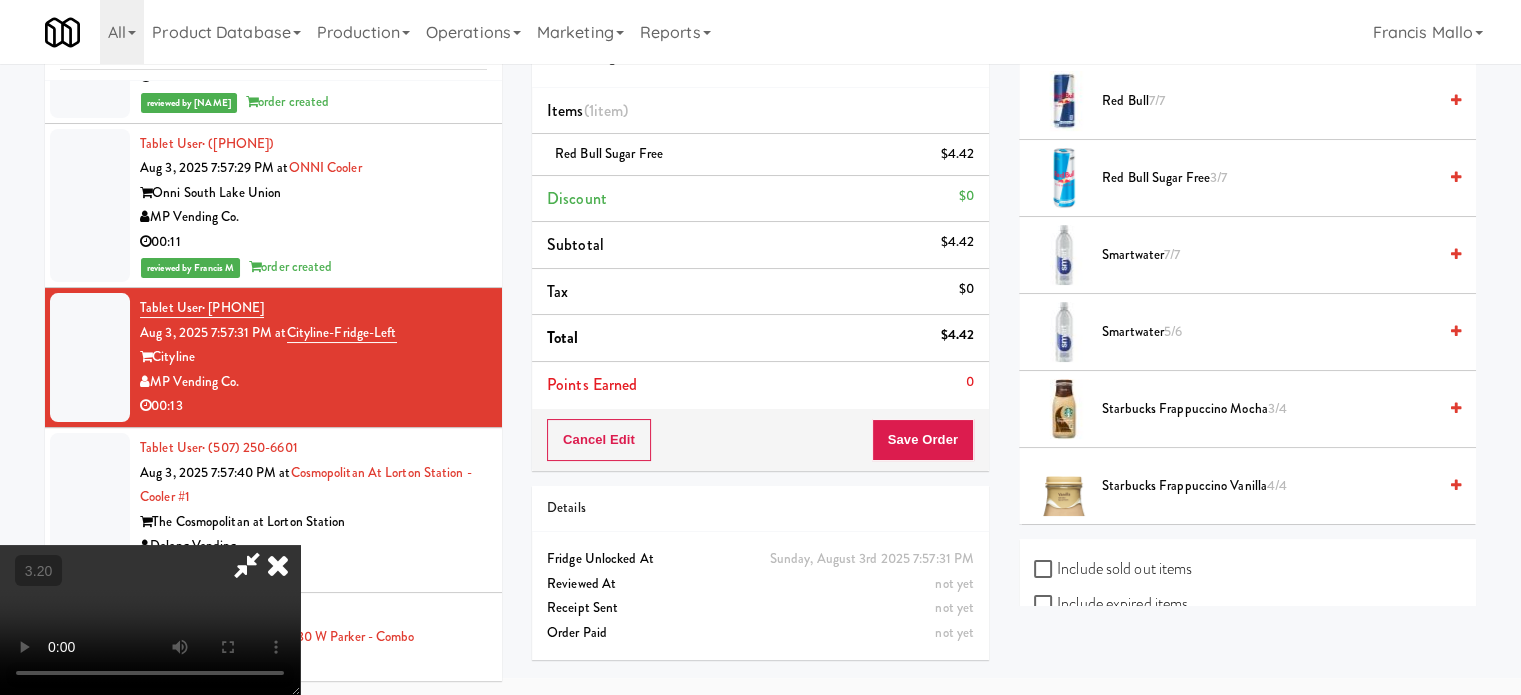 click at bounding box center [150, 620] 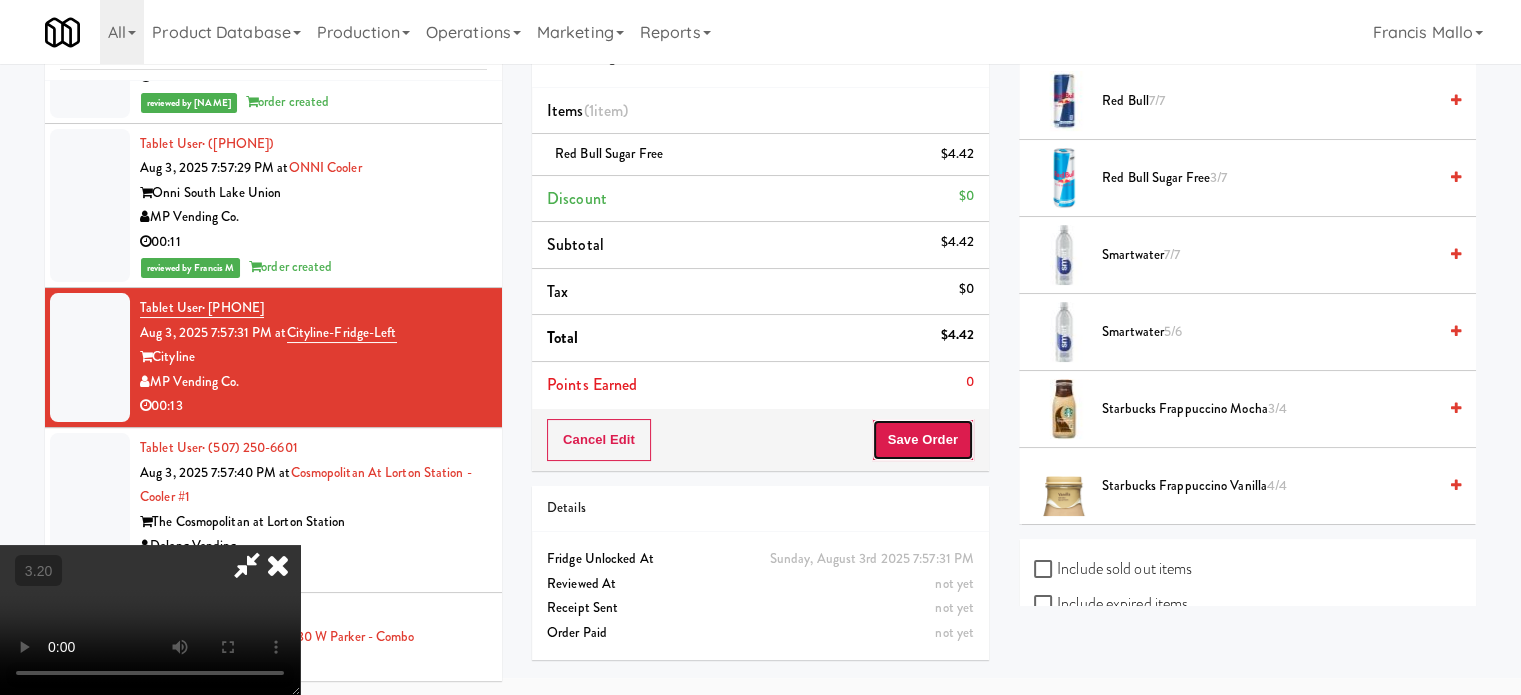 click on "Save Order" at bounding box center [923, 440] 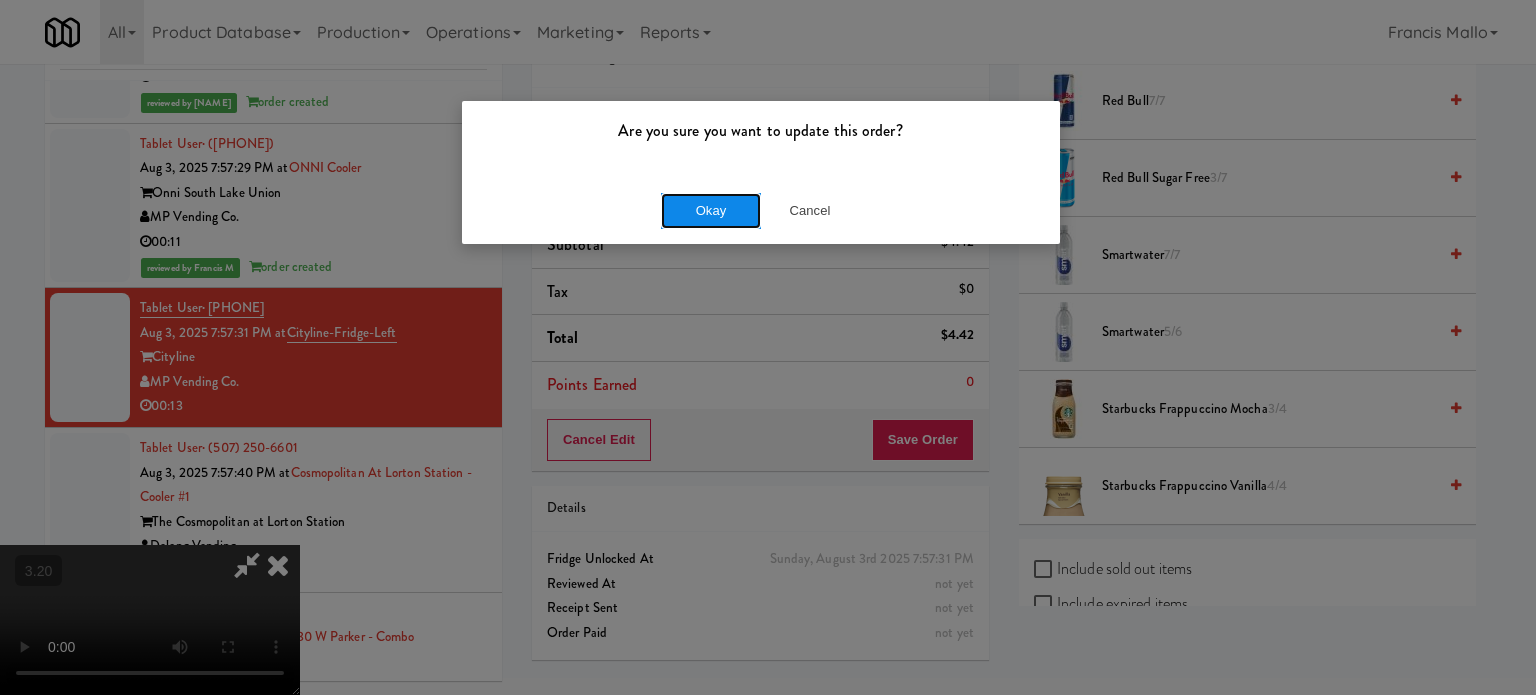 click on "Okay" at bounding box center (711, 211) 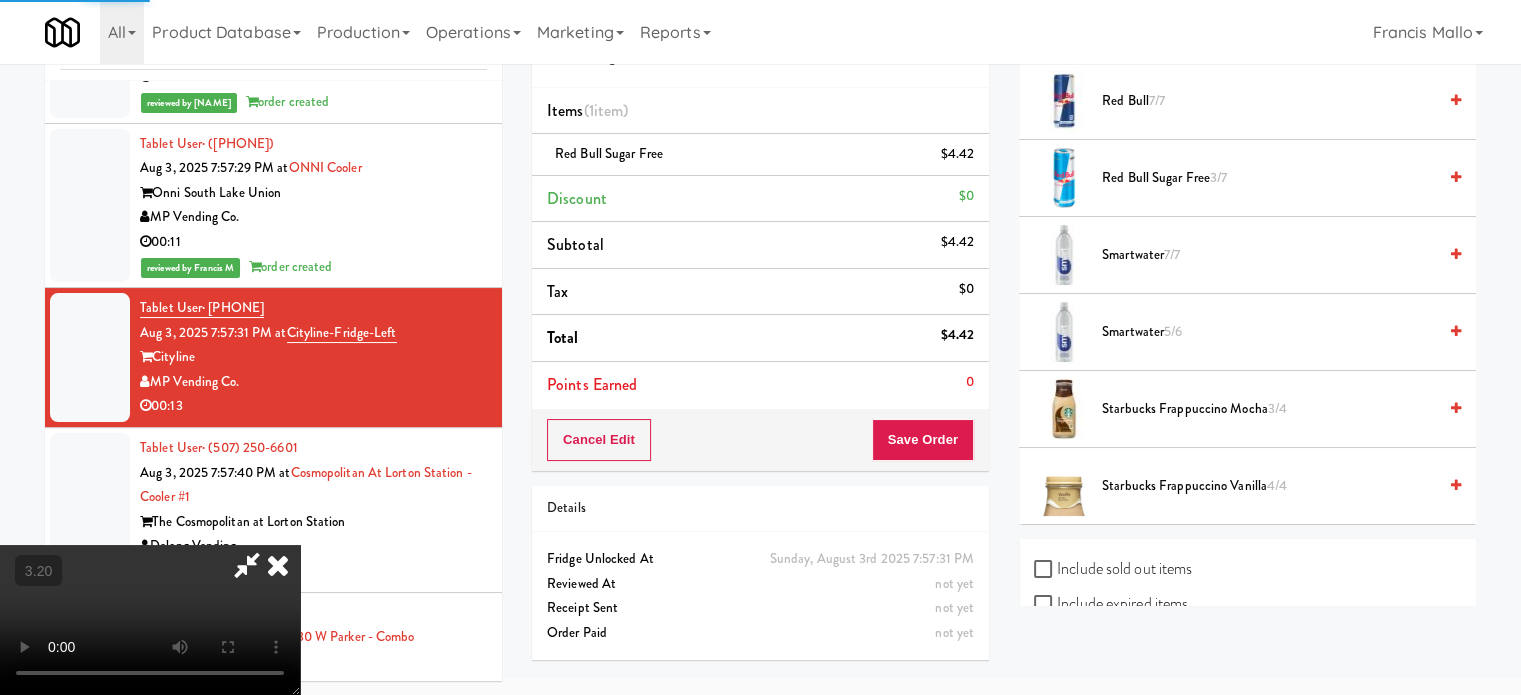 scroll, scrollTop: 187, scrollLeft: 0, axis: vertical 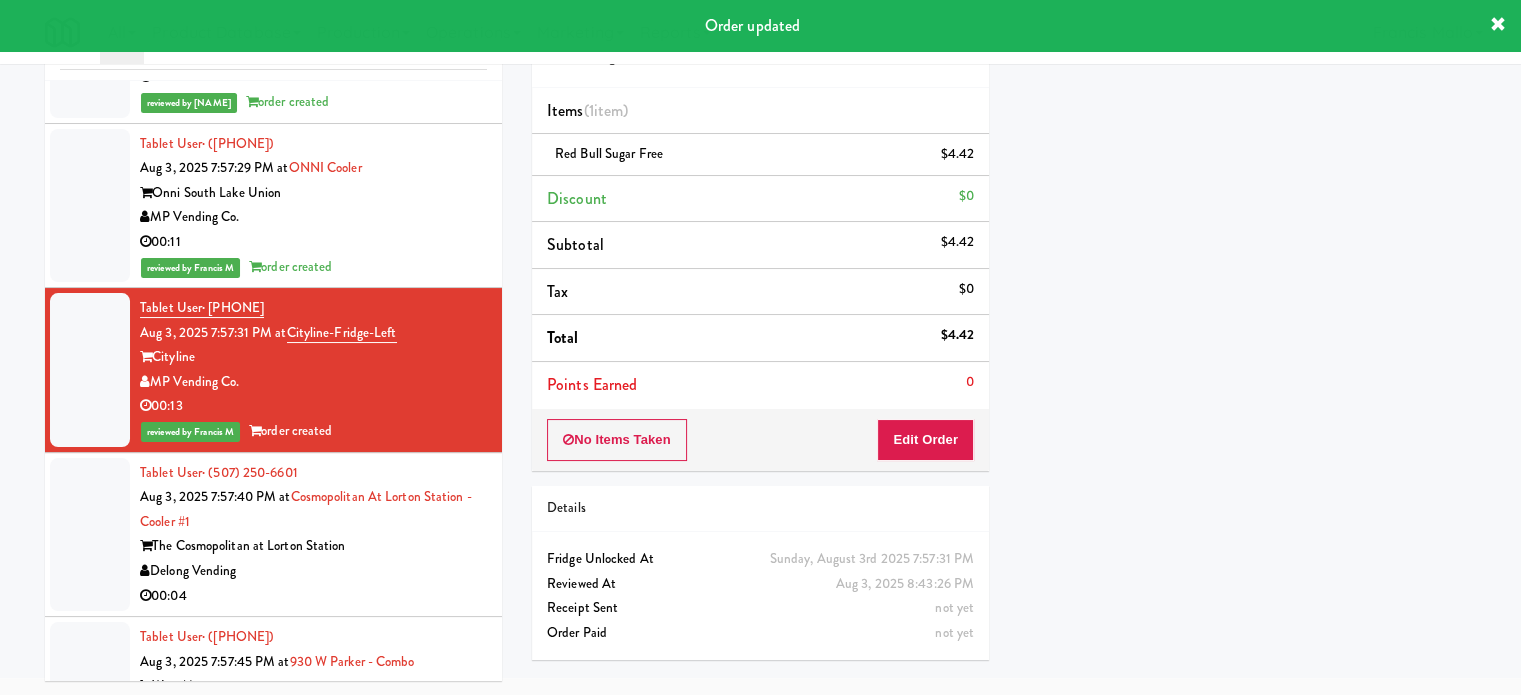 click on "Tablet User  · (507) 250-6601 Aug 3, 2025 7:57:40 PM at  Cosmopolitan at Lorton Station - Cooler #1  The Cosmopolitan at Lorton Station  Delong Vending  00:04" at bounding box center (313, 535) 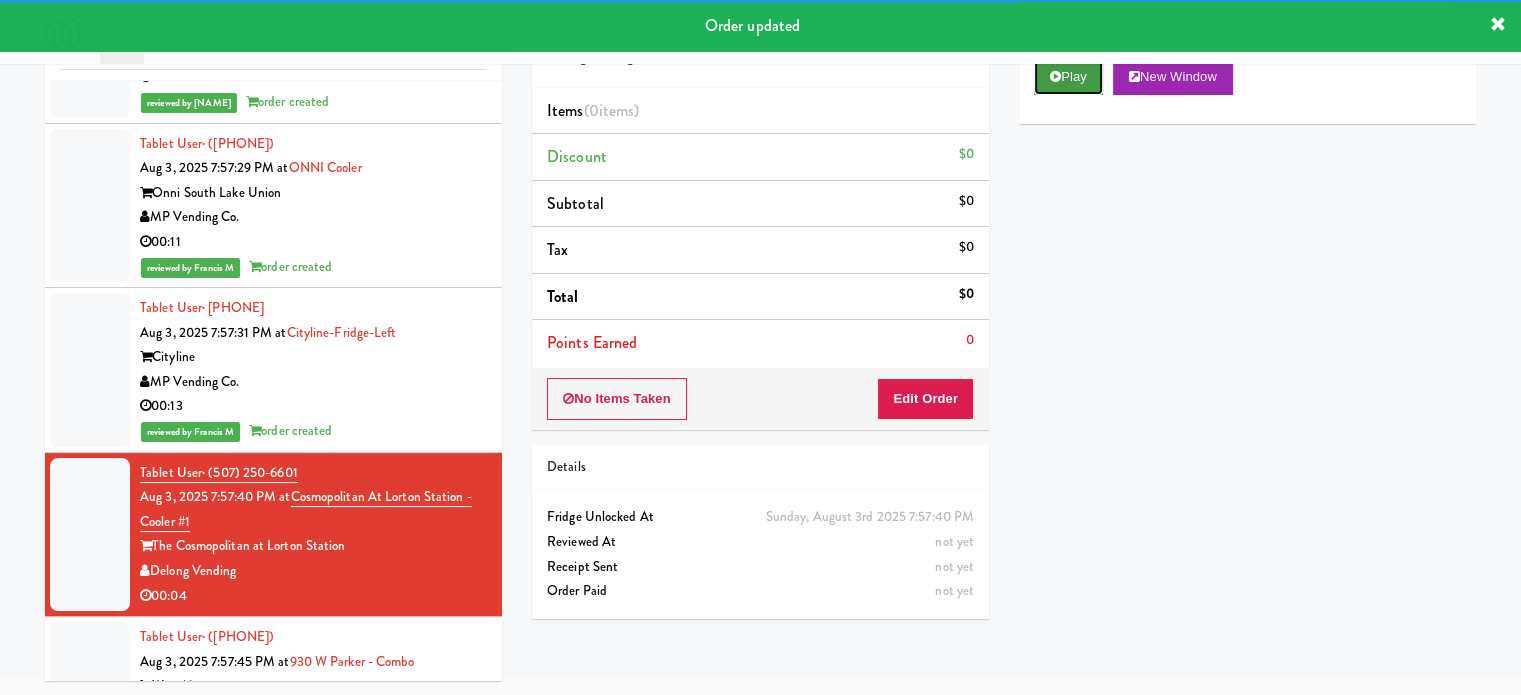 click on "Play" at bounding box center [1068, 77] 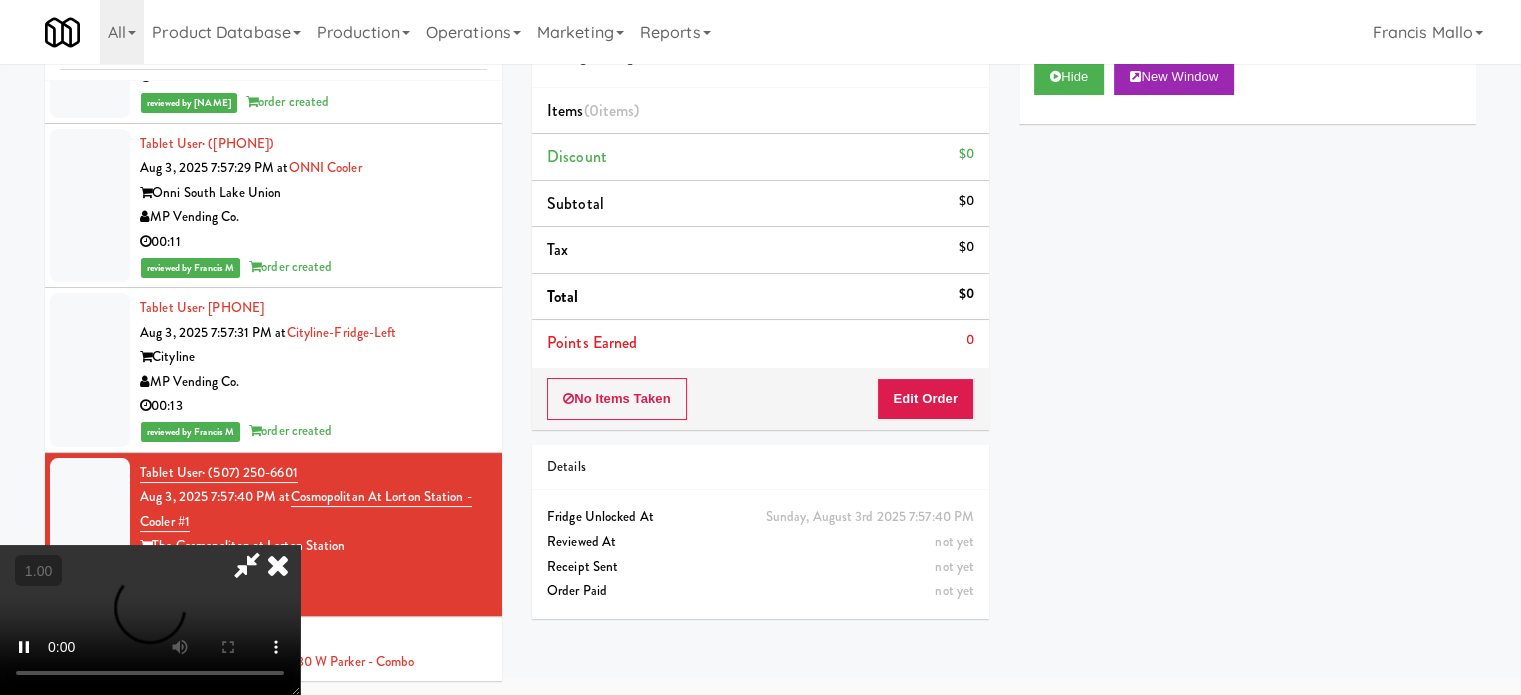 drag, startPoint x: 929, startPoint y: 425, endPoint x: 926, endPoint y: 403, distance: 22.203604 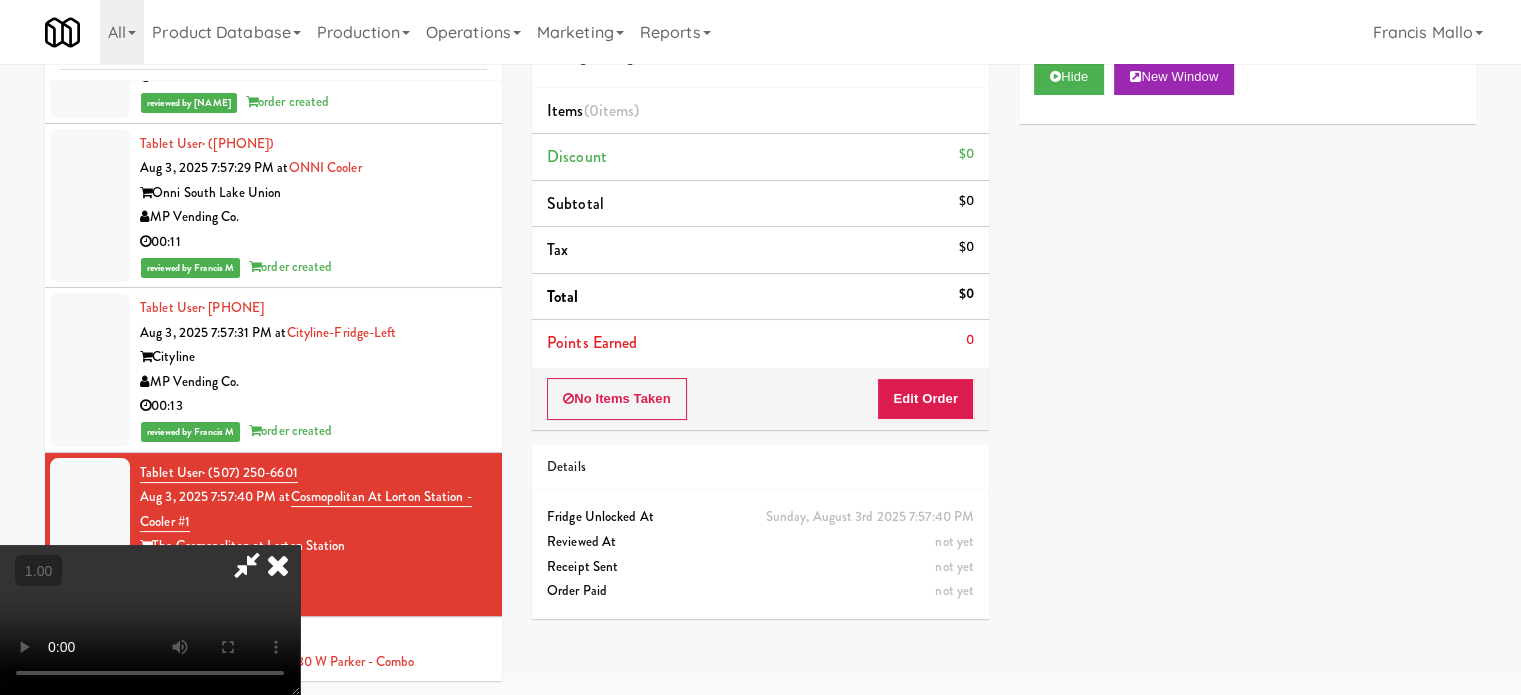 click on "No Items Taken Edit Order" at bounding box center (760, 399) 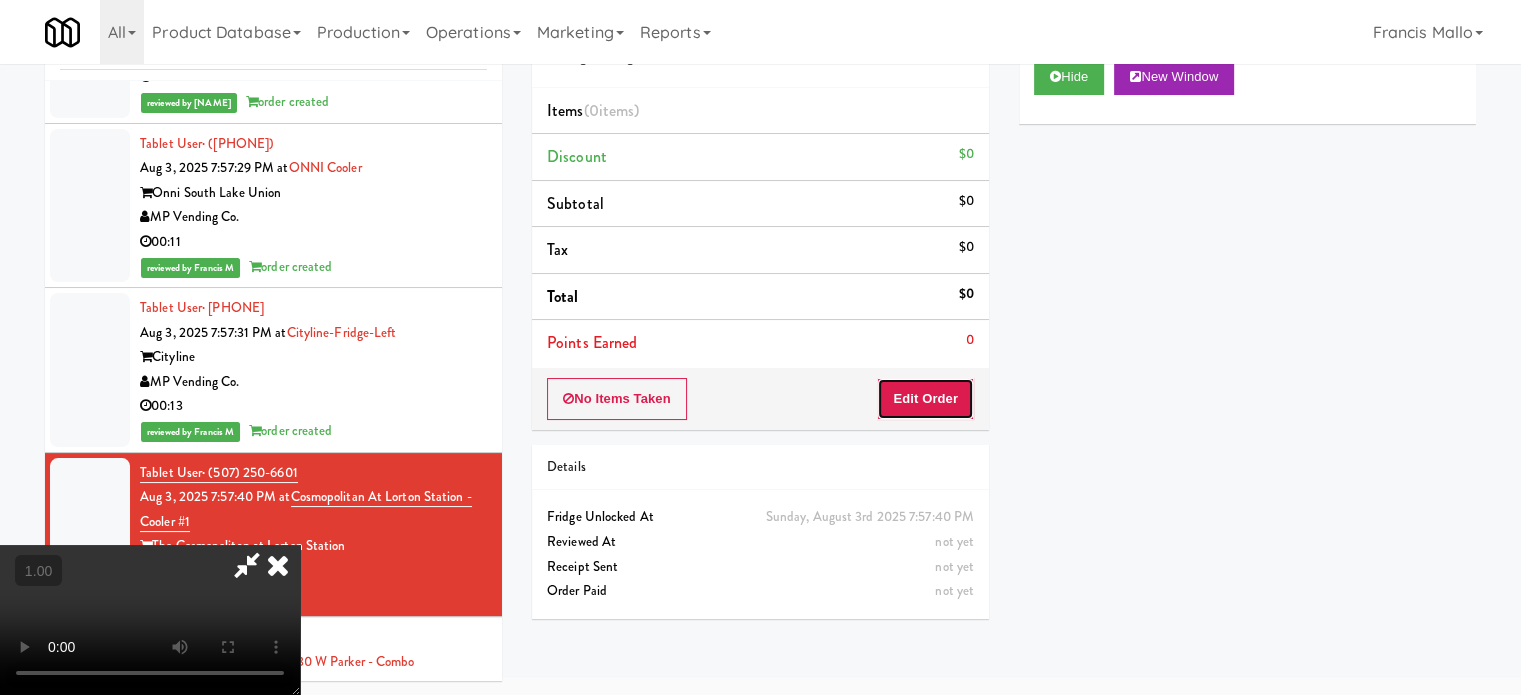 click on "Edit Order" at bounding box center [925, 399] 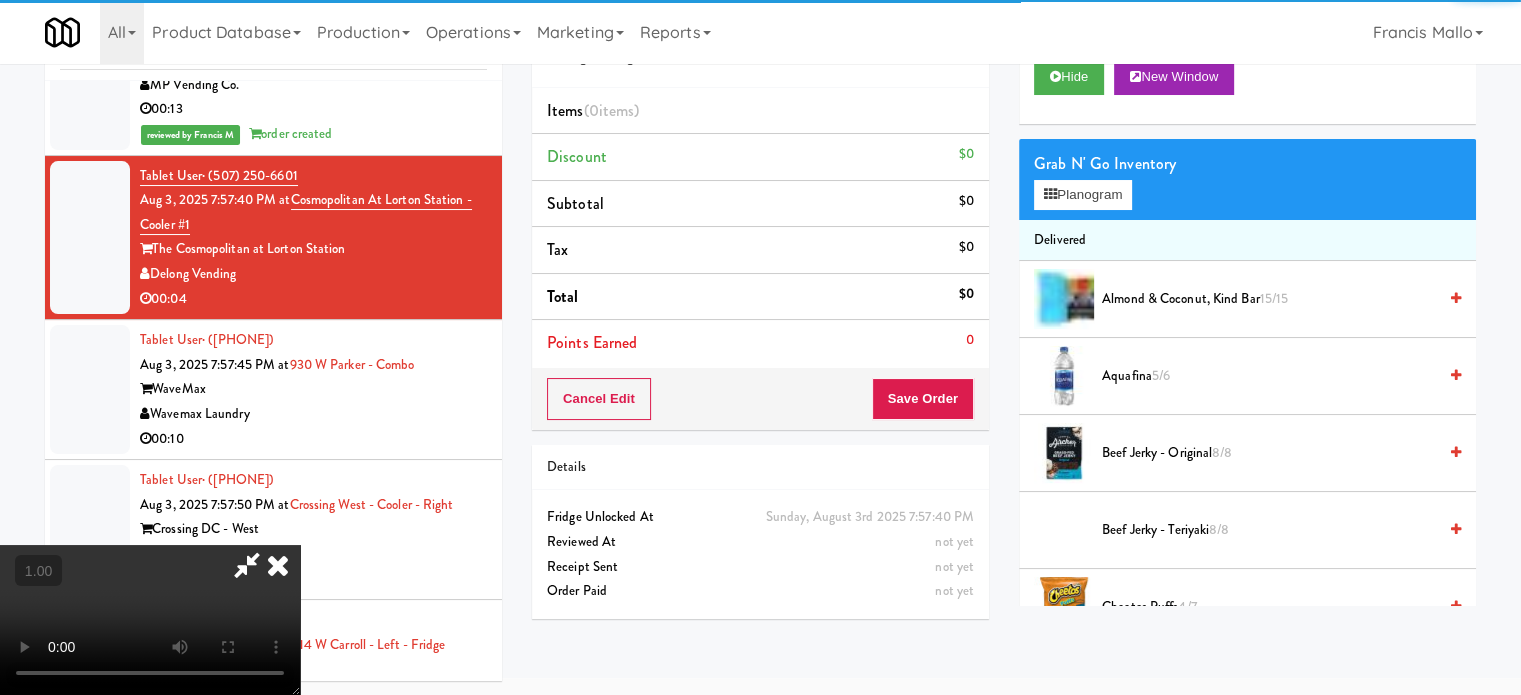 scroll, scrollTop: 2200, scrollLeft: 0, axis: vertical 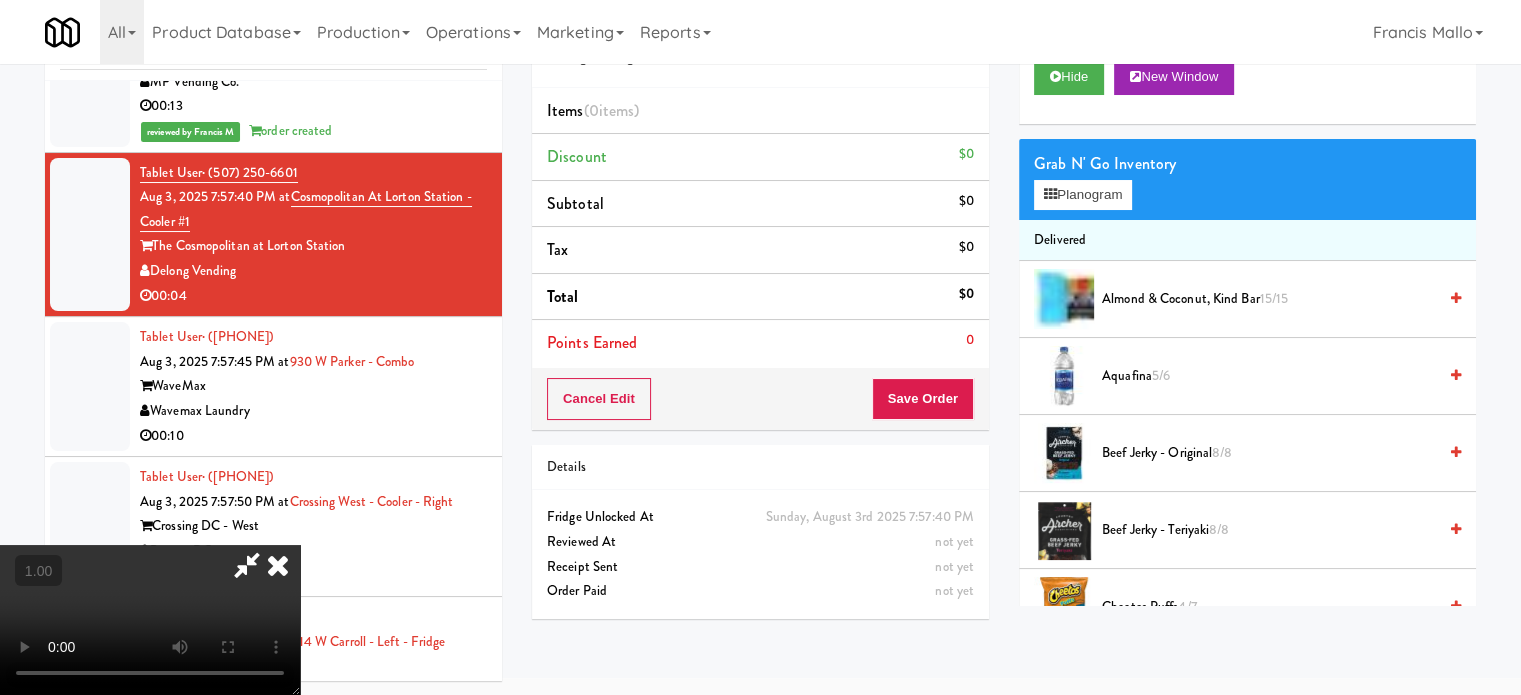 click at bounding box center [150, 620] 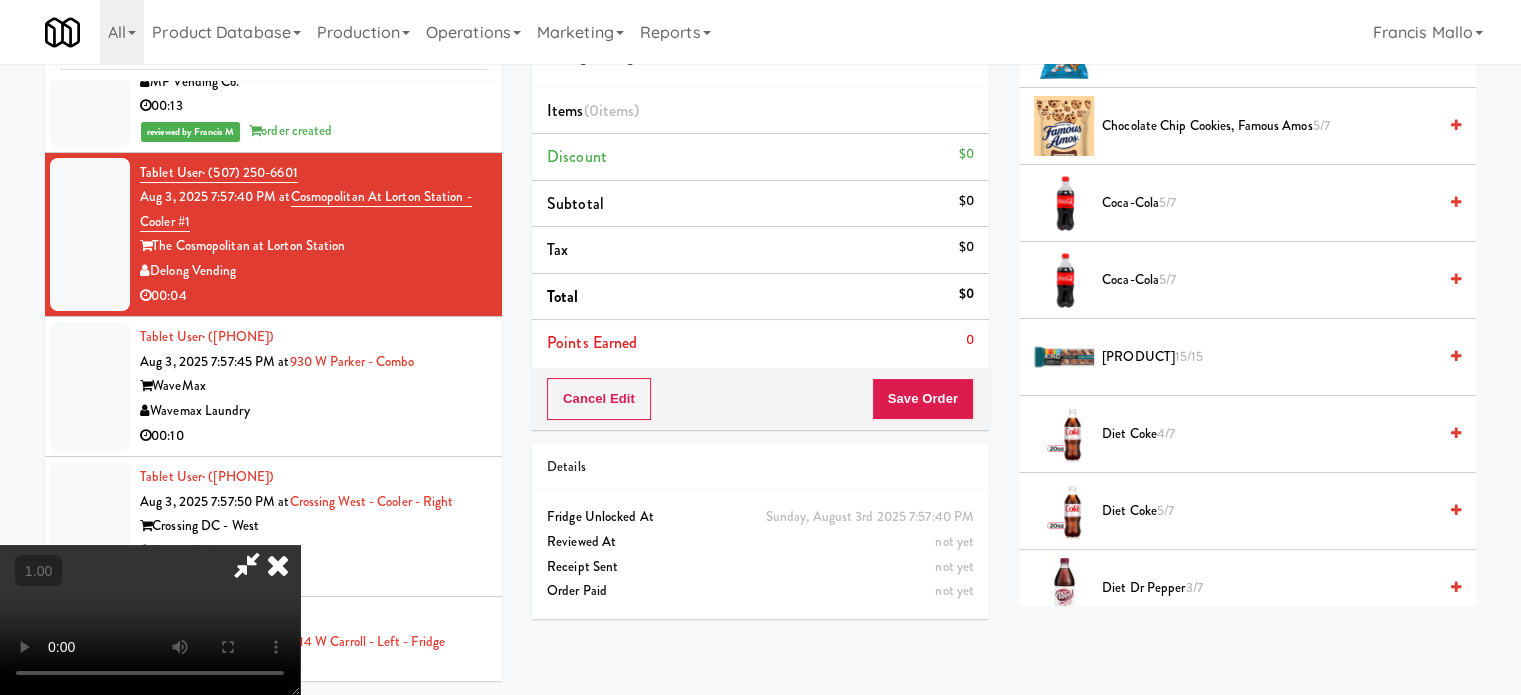 scroll, scrollTop: 600, scrollLeft: 0, axis: vertical 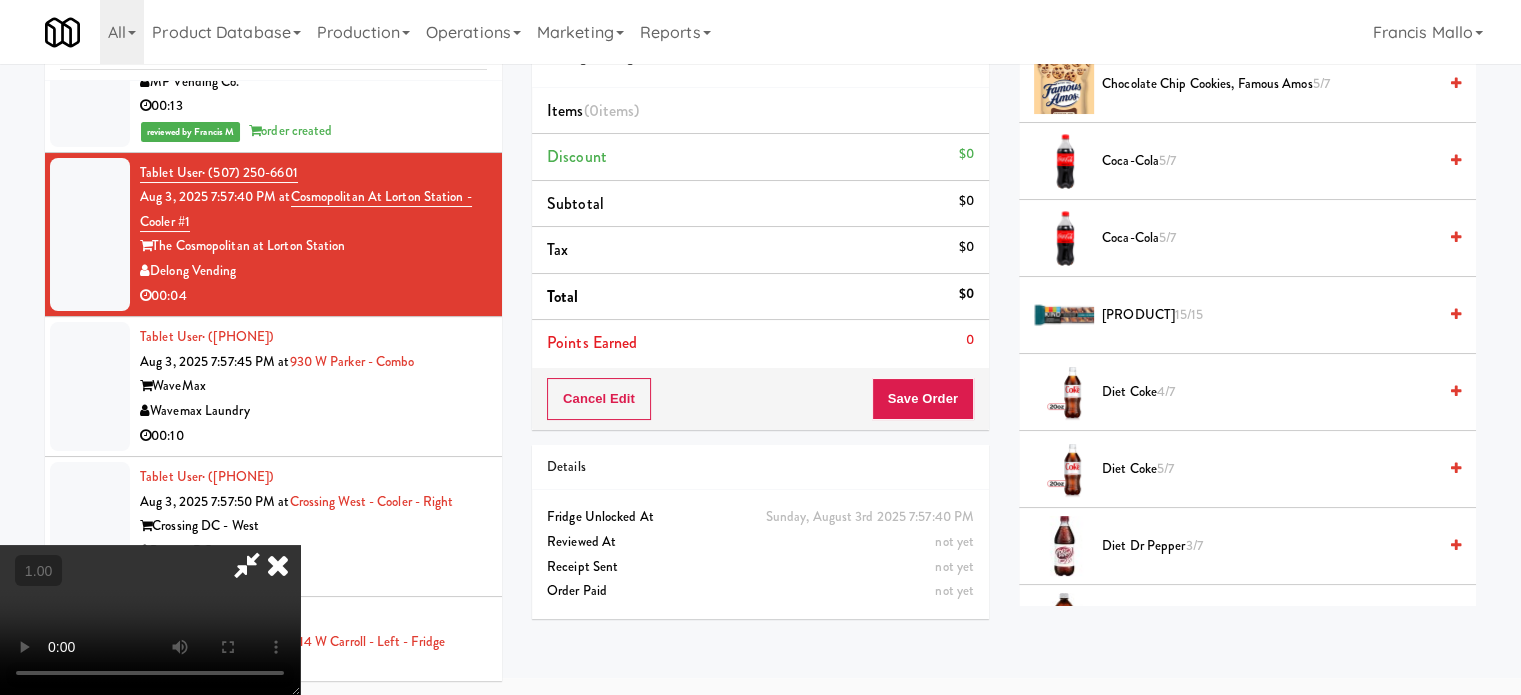 click on "5/7" at bounding box center (1165, 468) 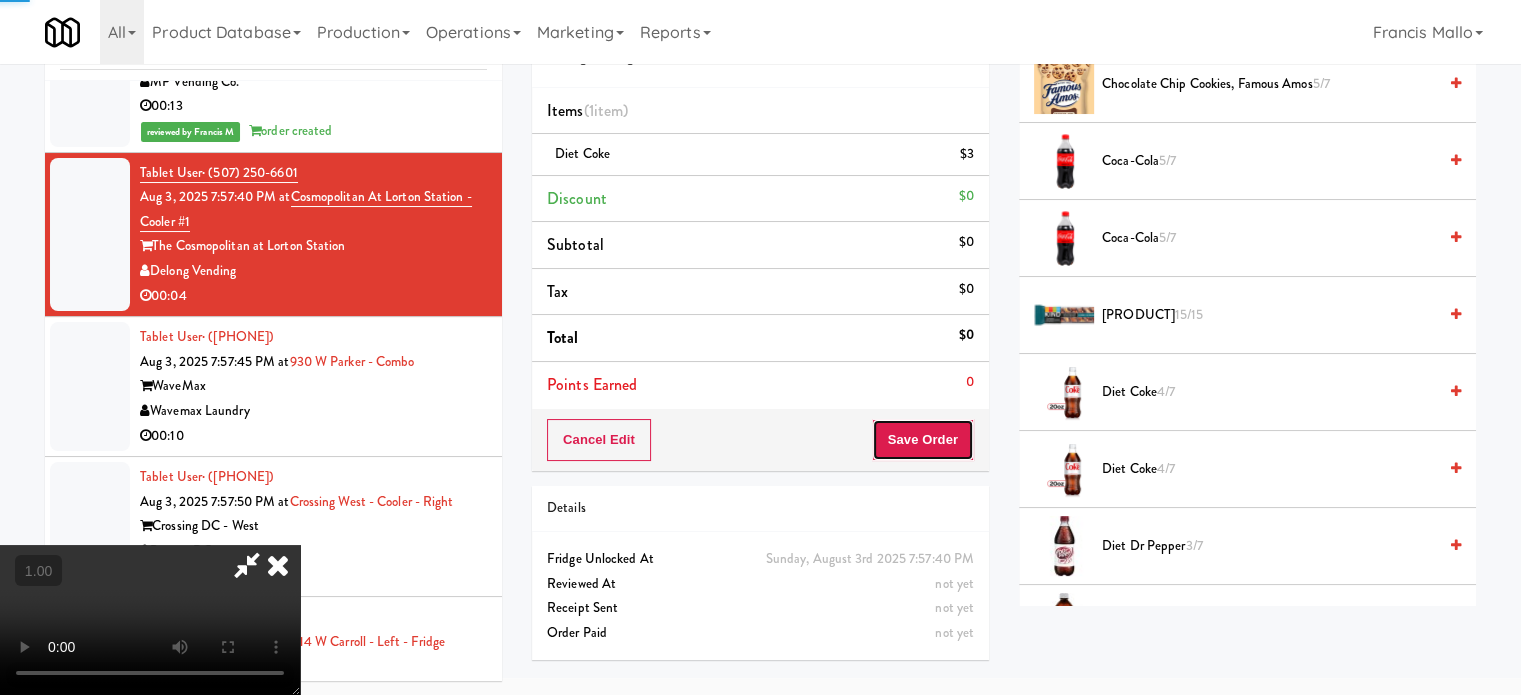 click on "Save Order" at bounding box center [923, 440] 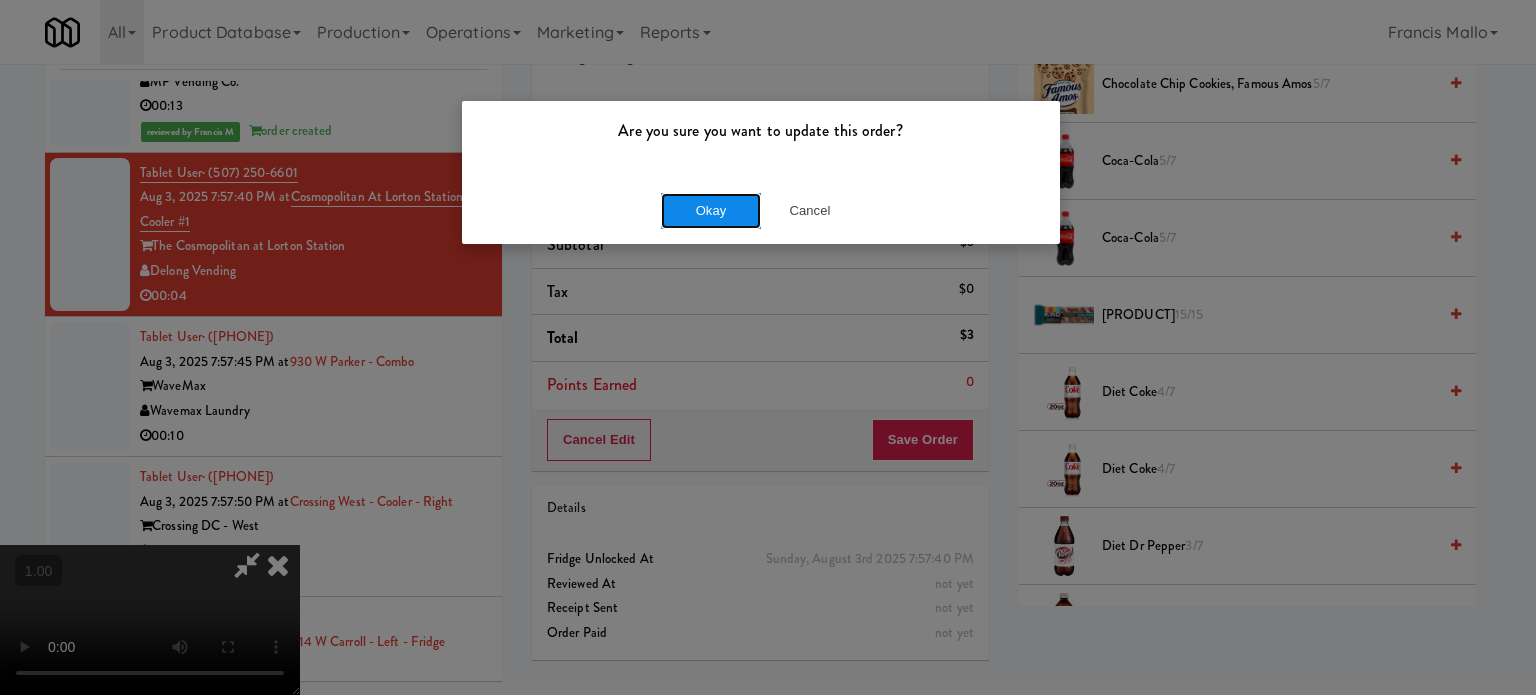 click on "Okay" at bounding box center [711, 211] 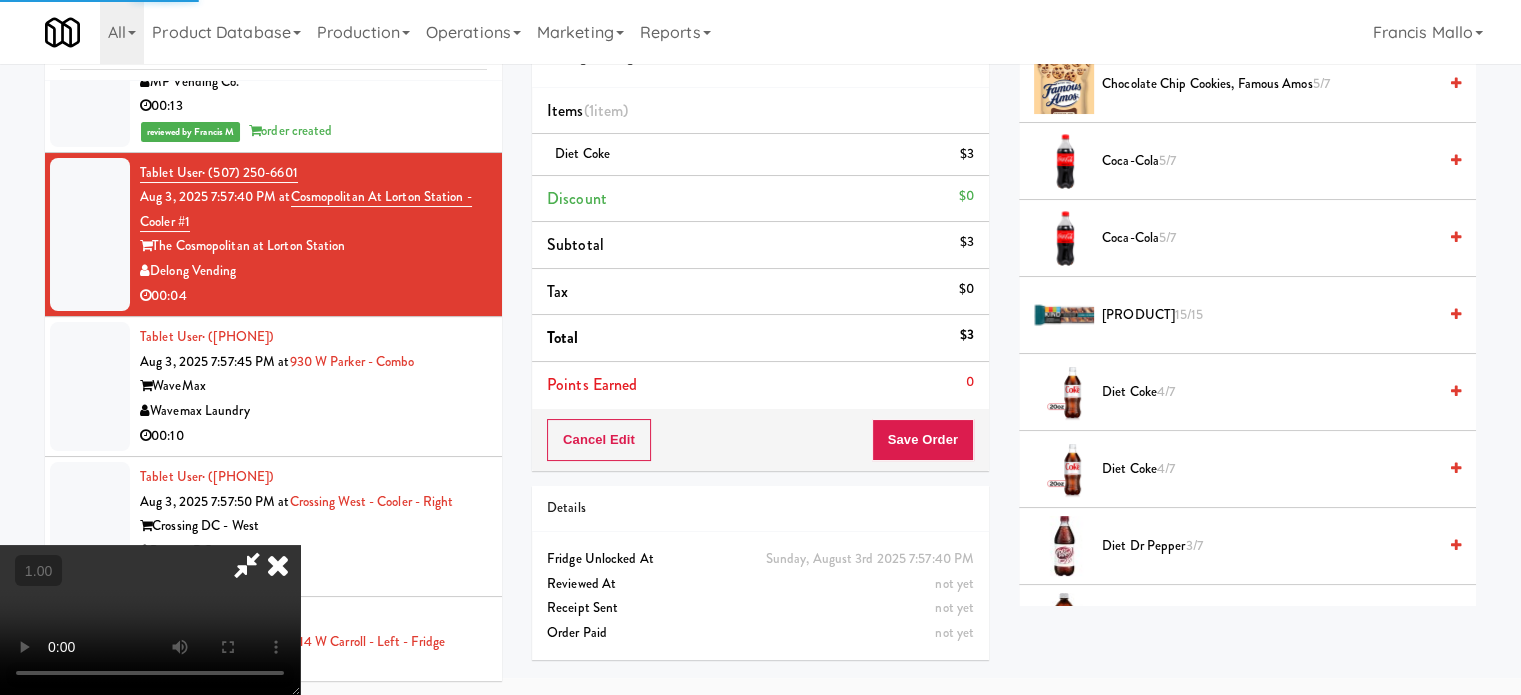 scroll, scrollTop: 187, scrollLeft: 0, axis: vertical 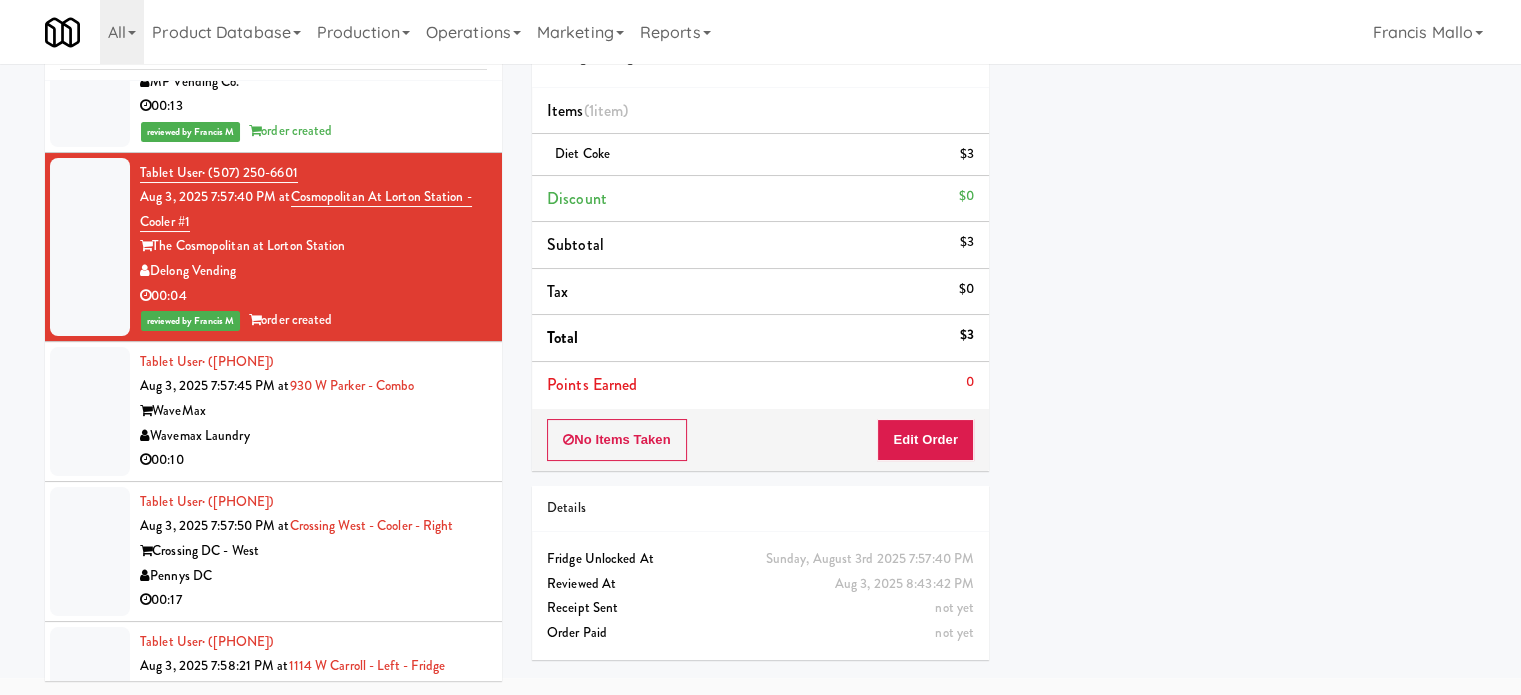 drag, startPoint x: 436, startPoint y: 448, endPoint x: 448, endPoint y: 448, distance: 12 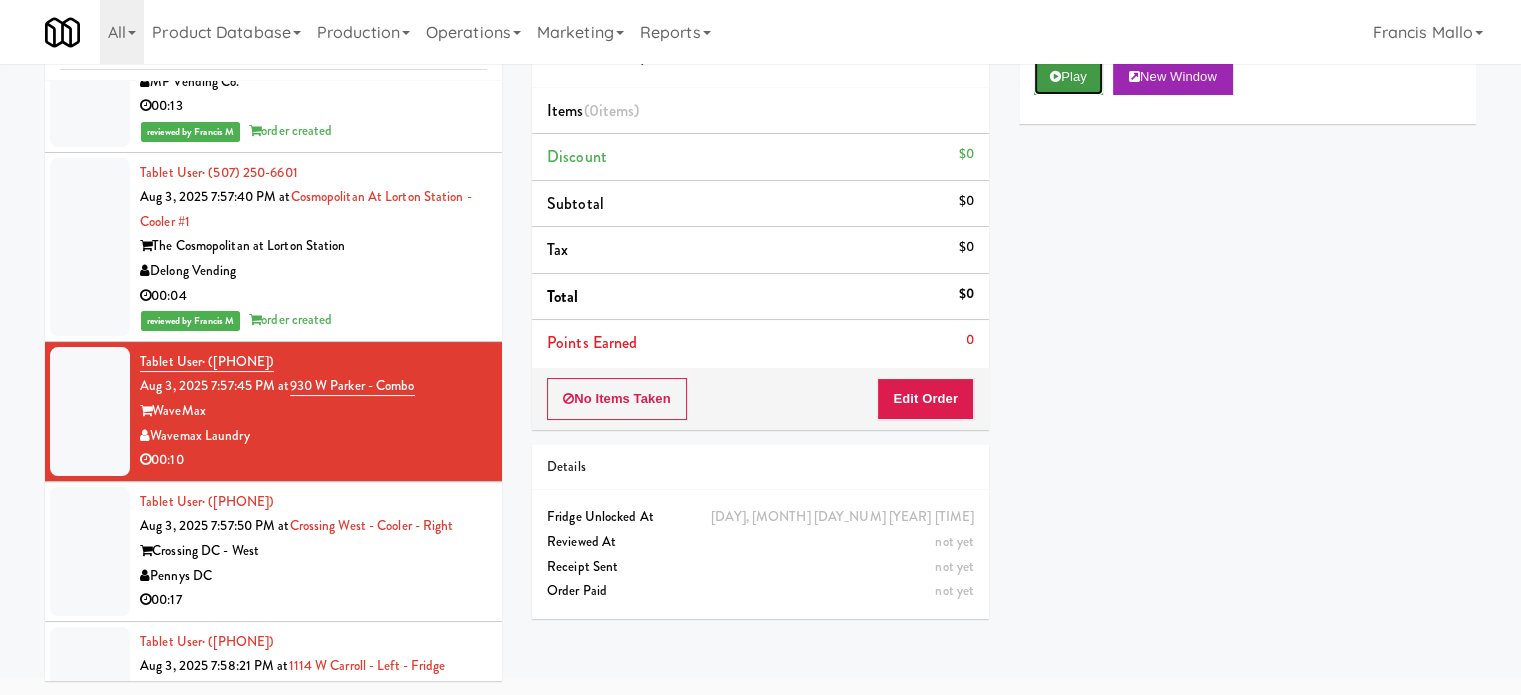 click on "Play" at bounding box center [1068, 77] 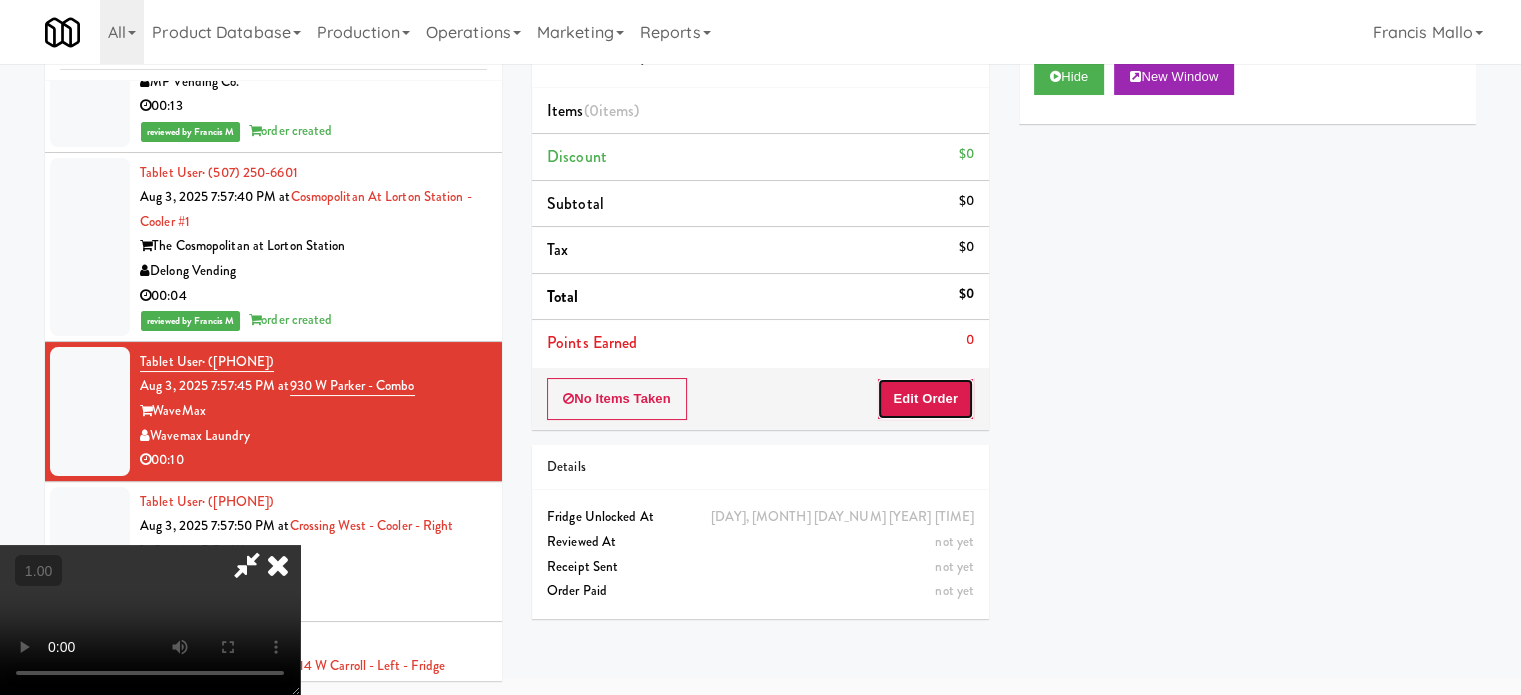 click on "Edit Order" at bounding box center [925, 399] 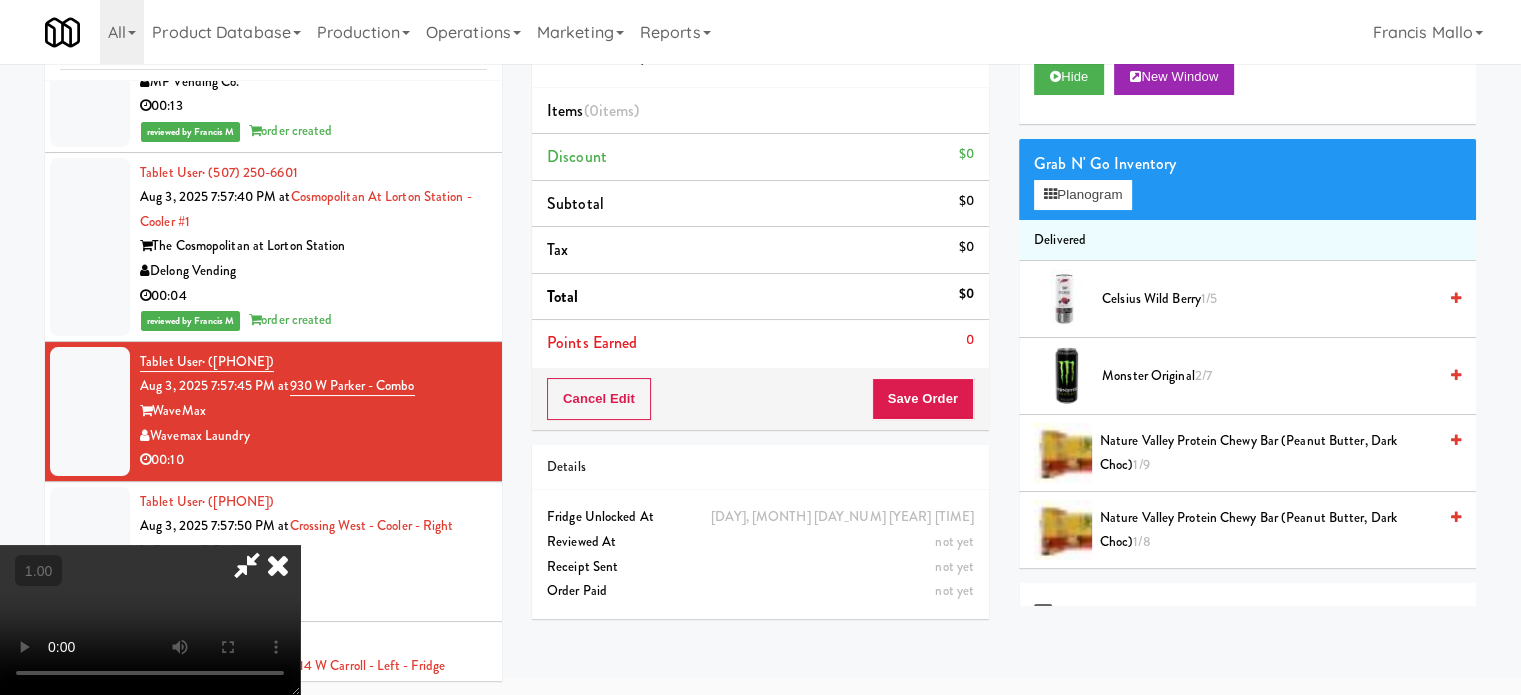 click at bounding box center [150, 620] 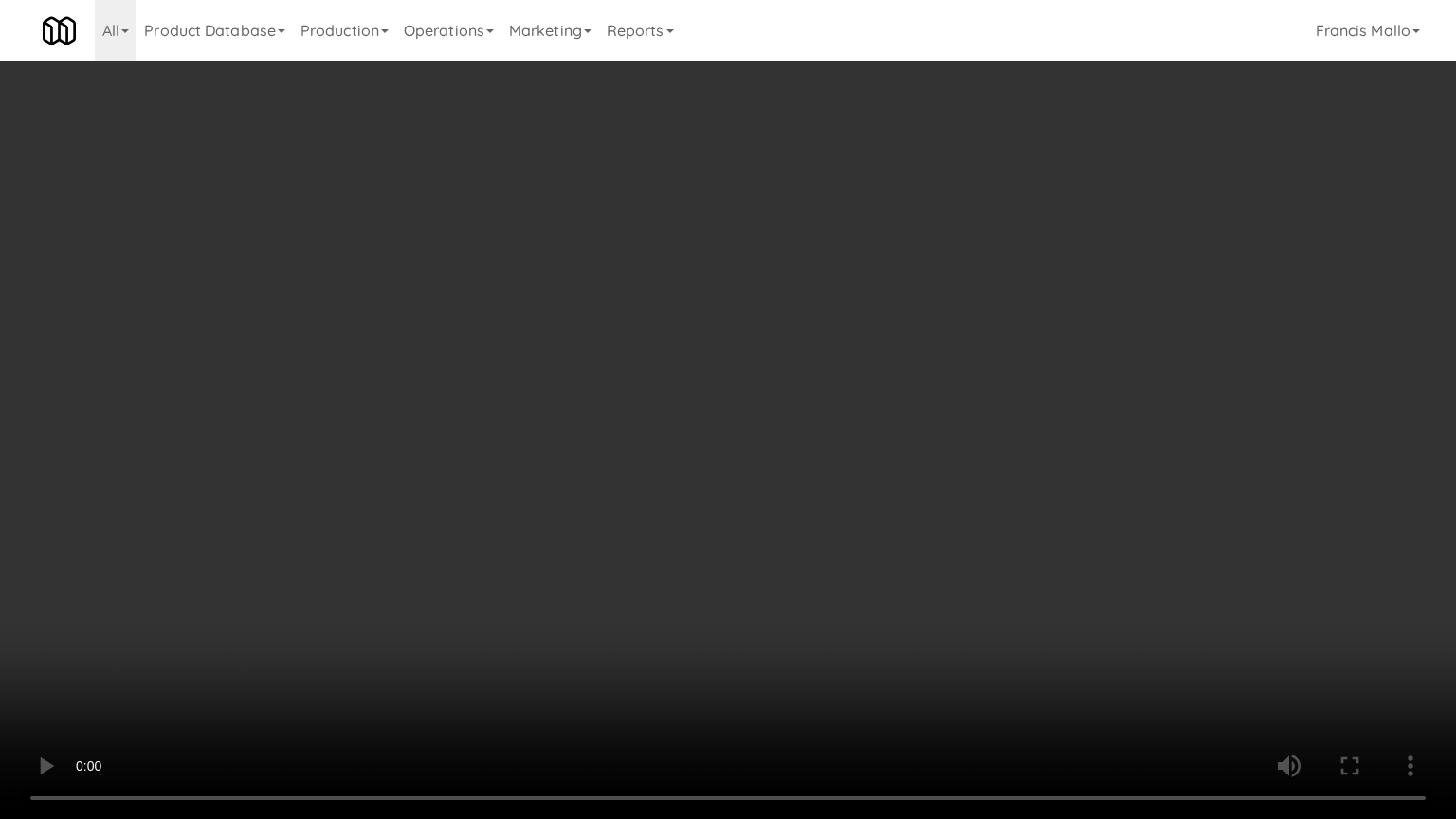 click at bounding box center [728, 410] 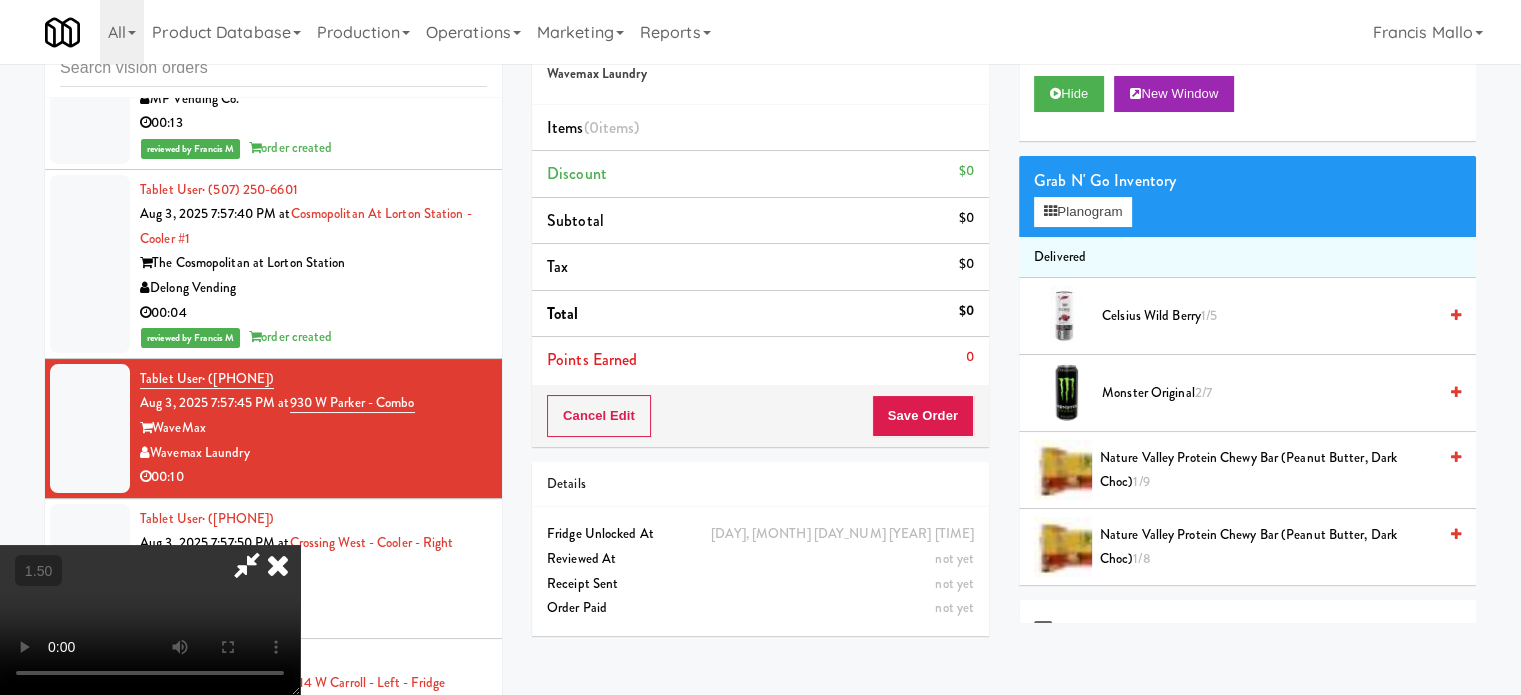 click at bounding box center (150, 620) 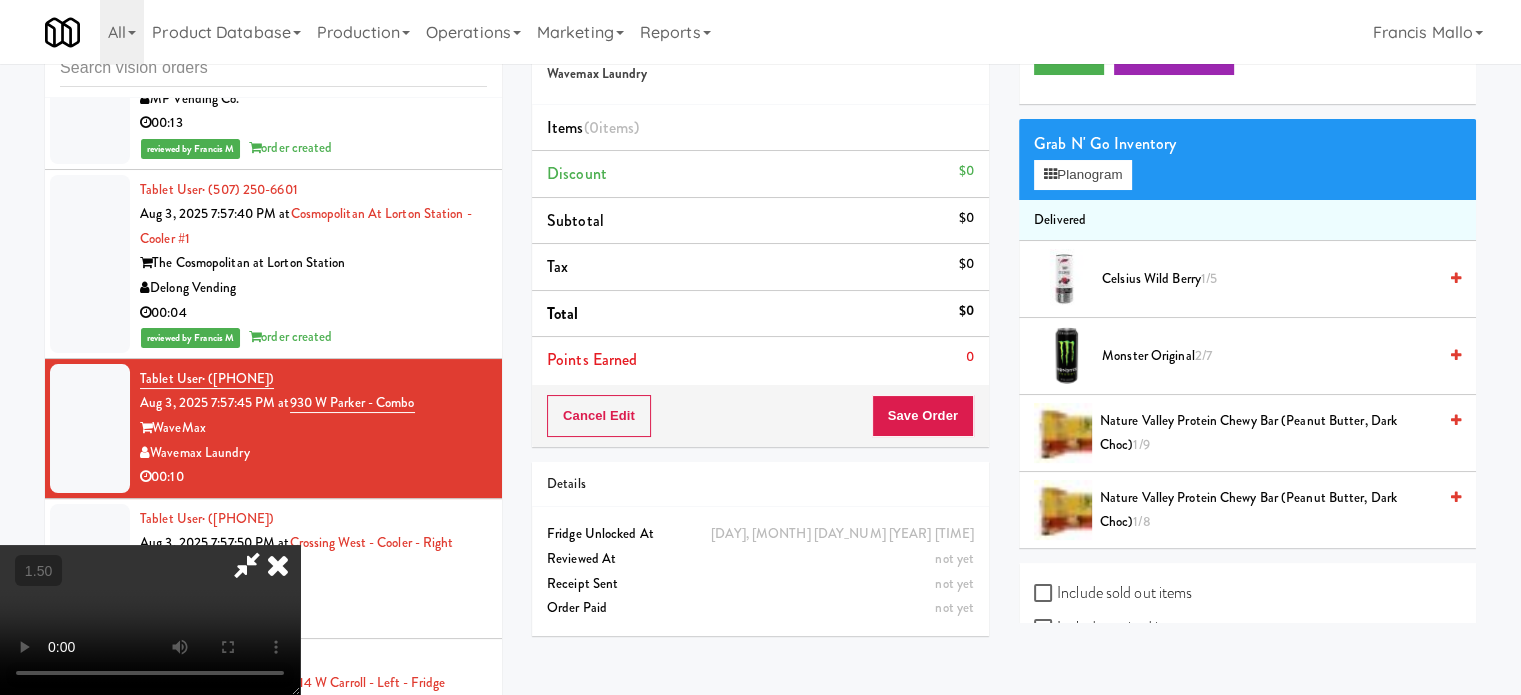 scroll, scrollTop: 100, scrollLeft: 0, axis: vertical 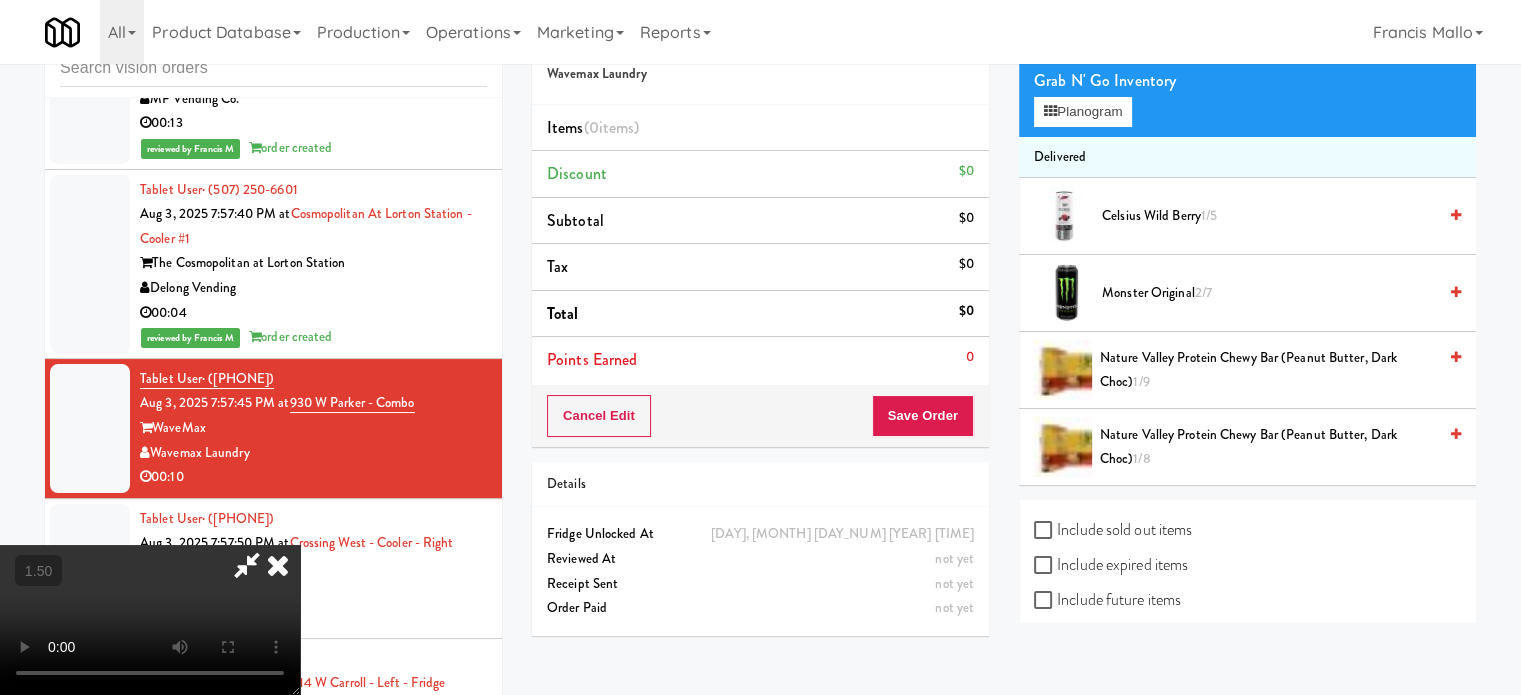 click on "Include sold out items" at bounding box center (1113, 530) 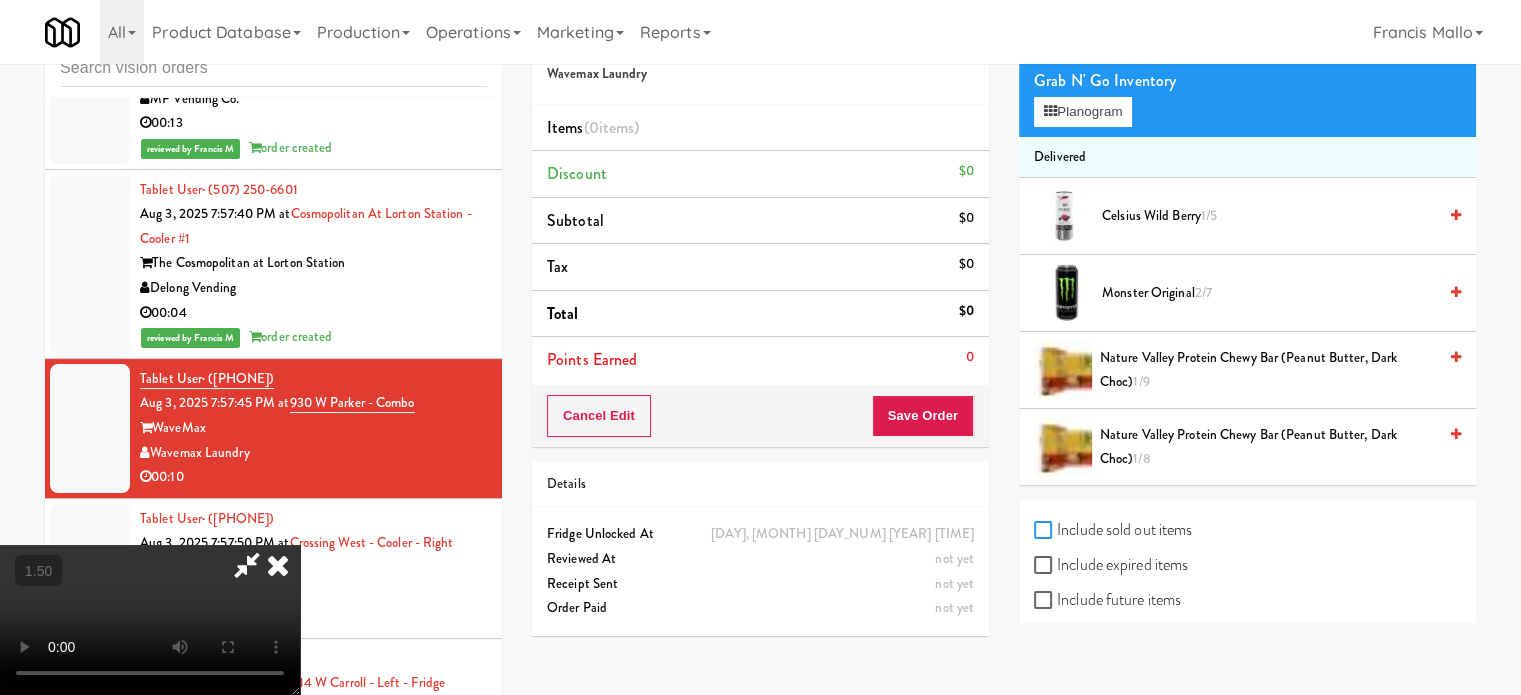 click on "Include sold out items" at bounding box center (1045, 531) 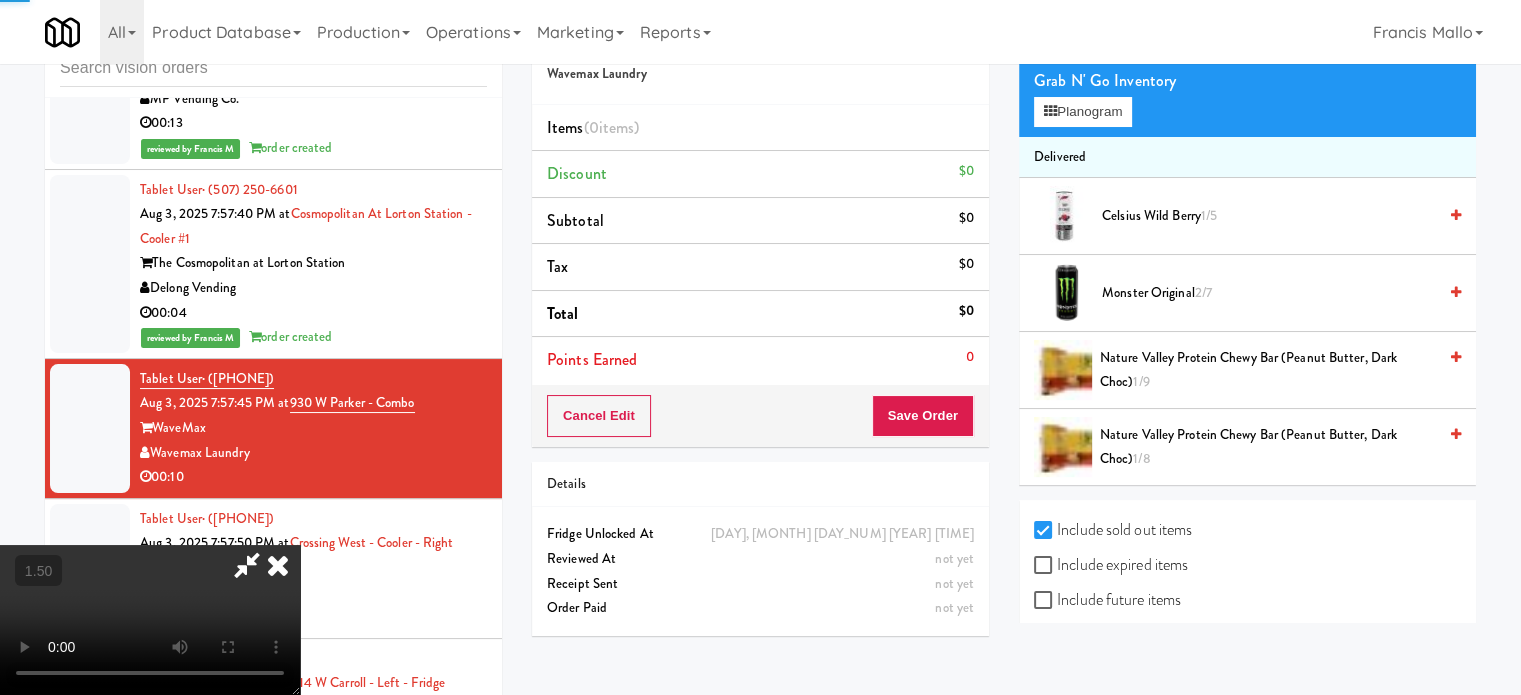 click at bounding box center [150, 620] 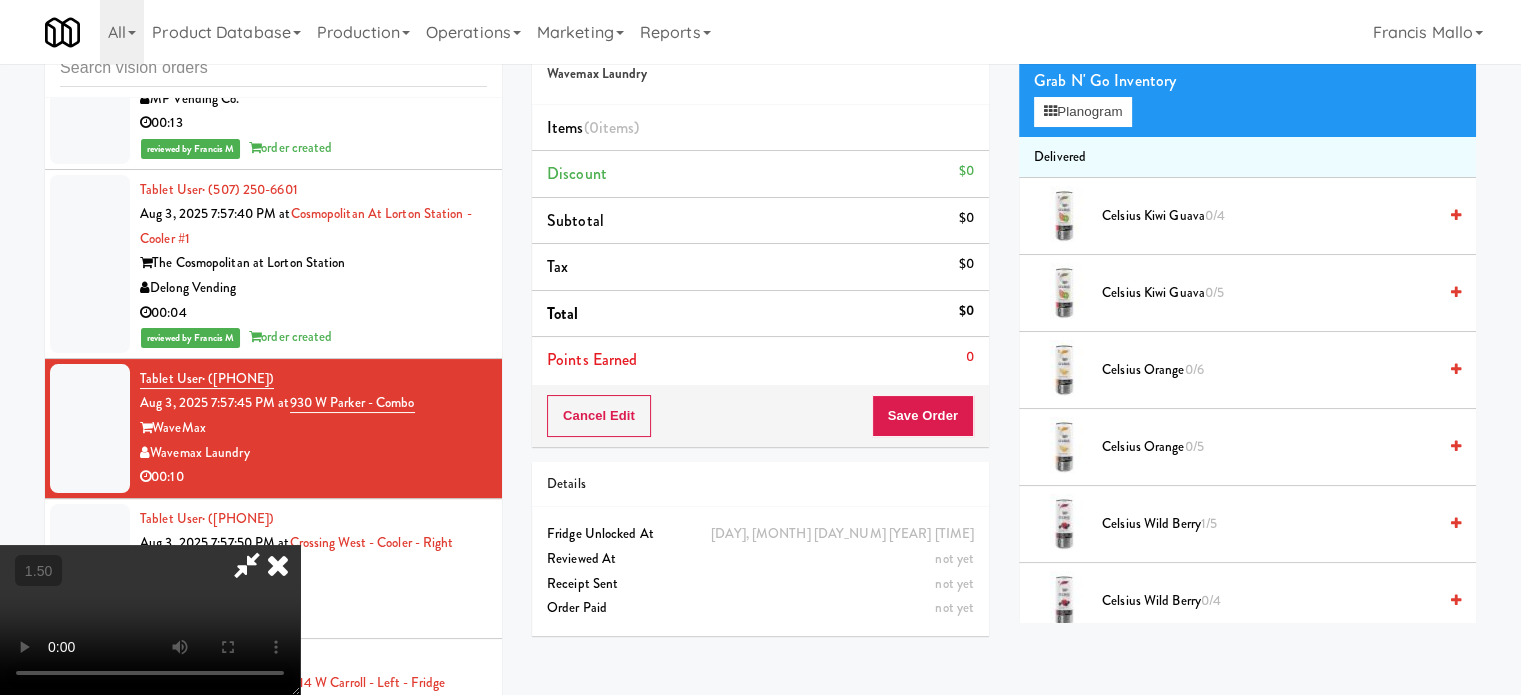 click at bounding box center [150, 620] 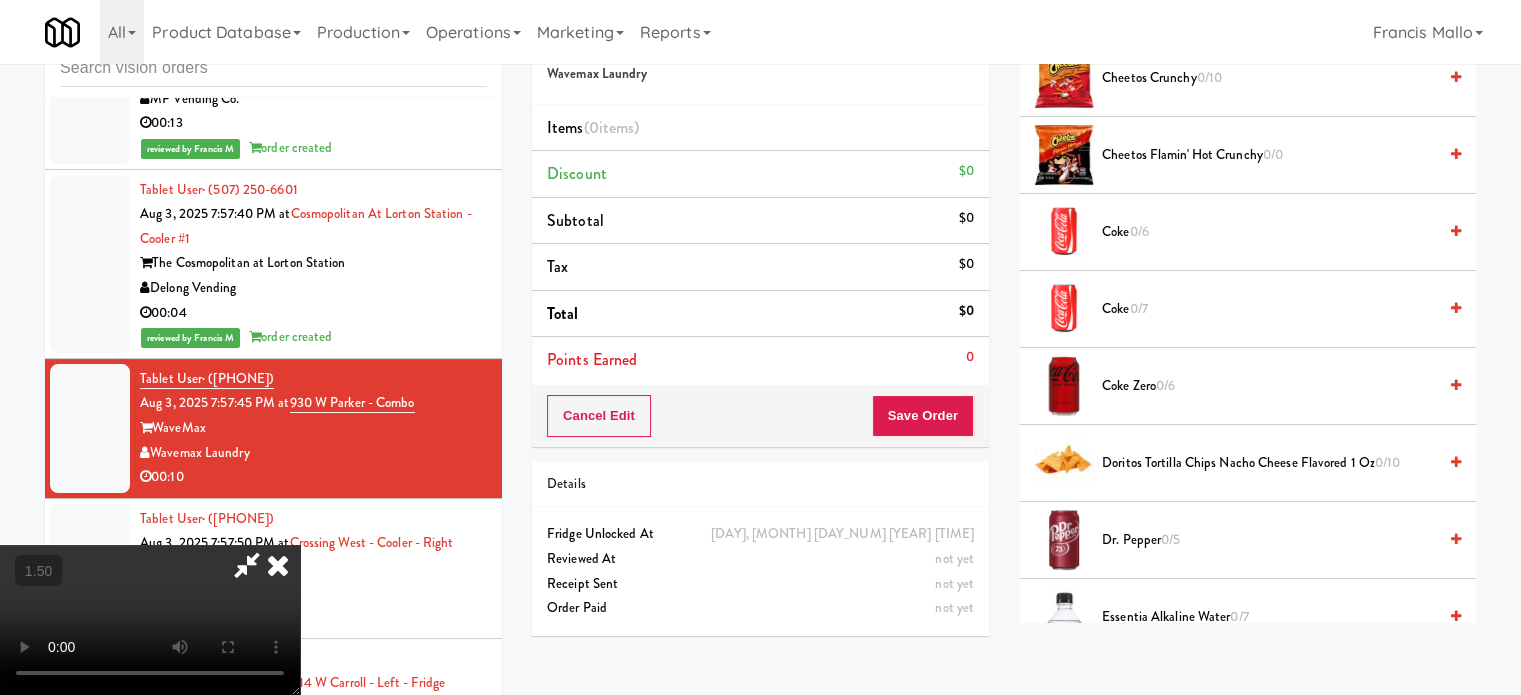 drag, startPoint x: 652, startPoint y: 508, endPoint x: 904, endPoint y: 468, distance: 255.15486 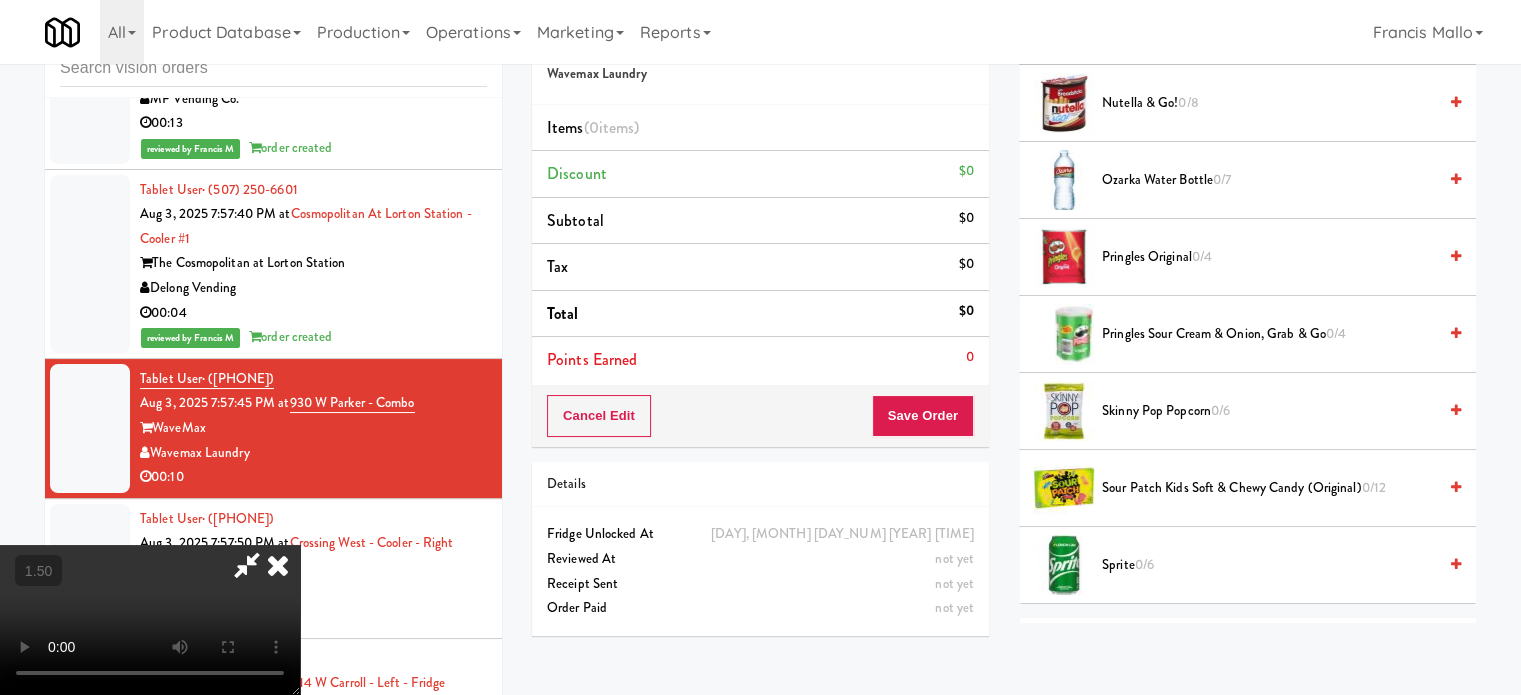 scroll, scrollTop: 2500, scrollLeft: 0, axis: vertical 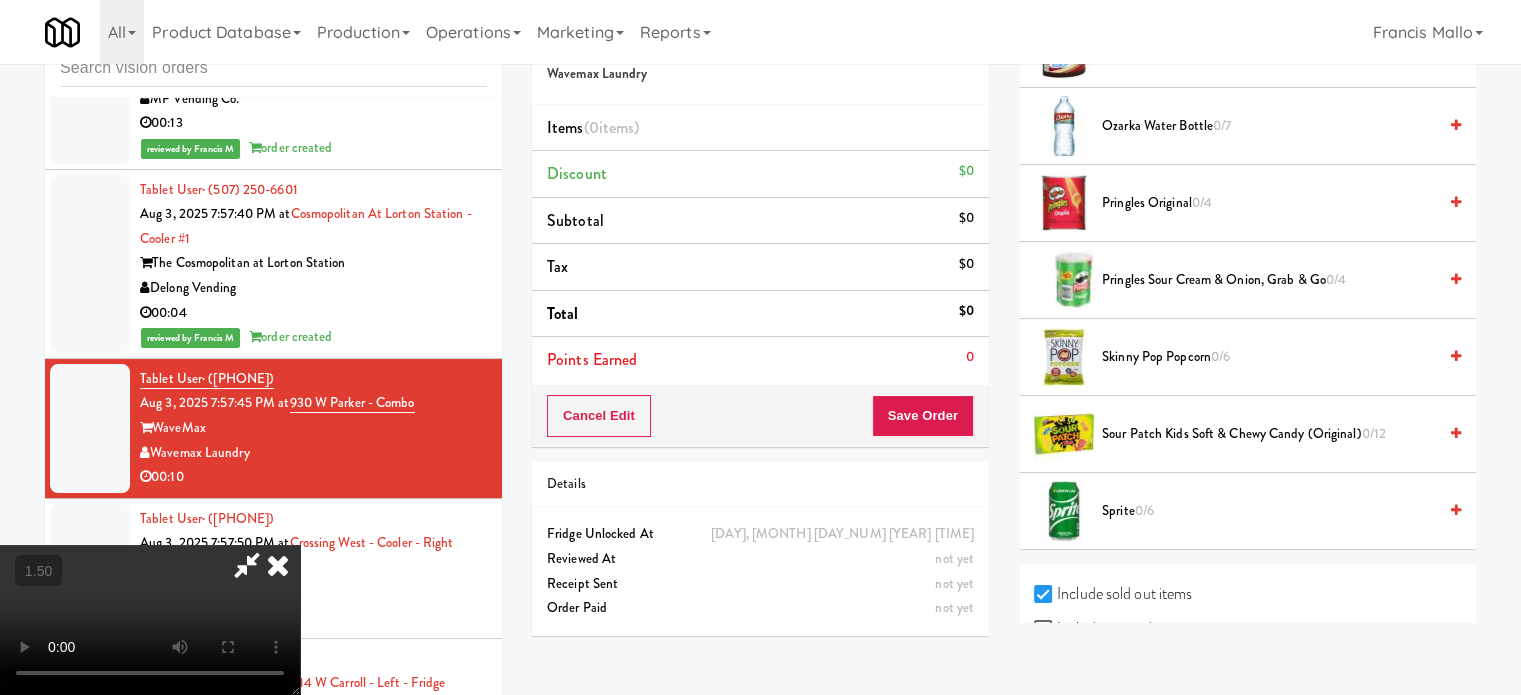 drag, startPoint x: 1149, startPoint y: 503, endPoint x: 1180, endPoint y: 499, distance: 31.257 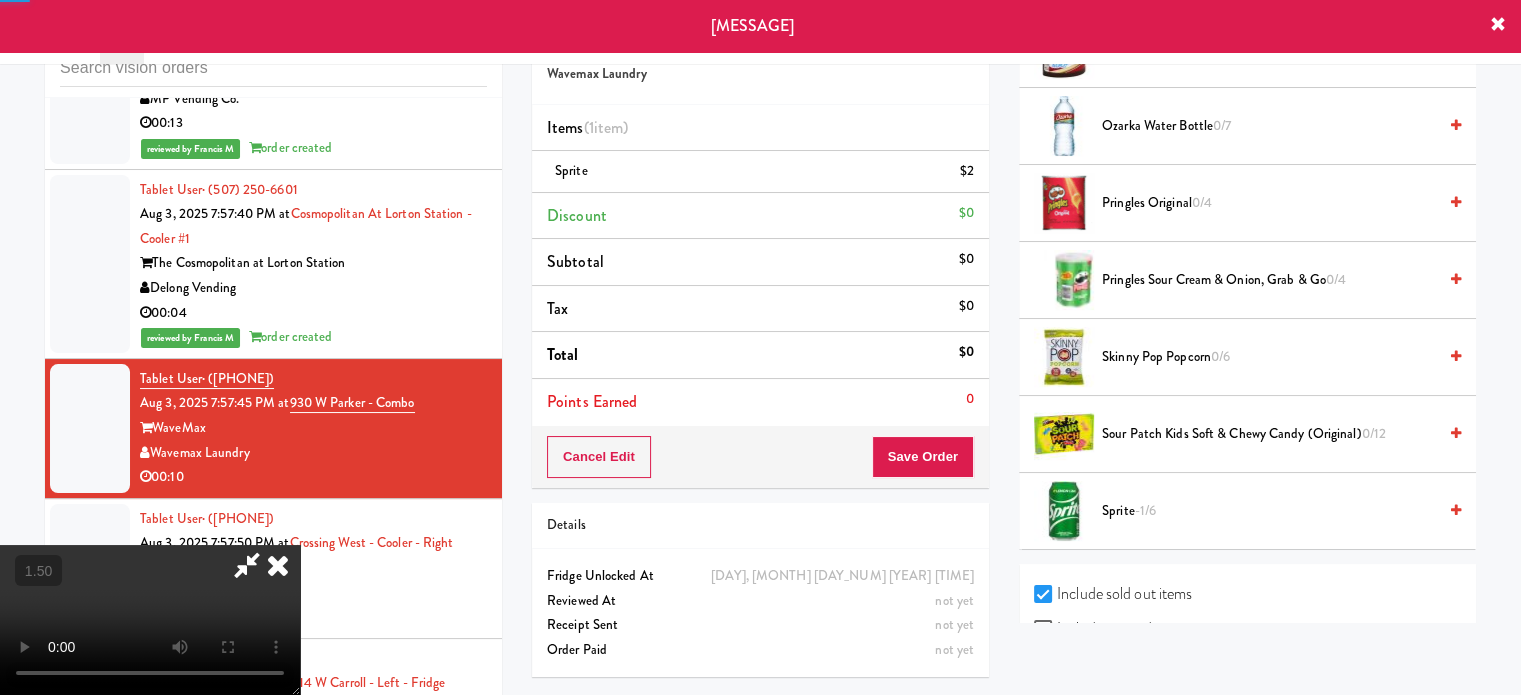 click on "Sprite  -1/6" at bounding box center [1269, 511] 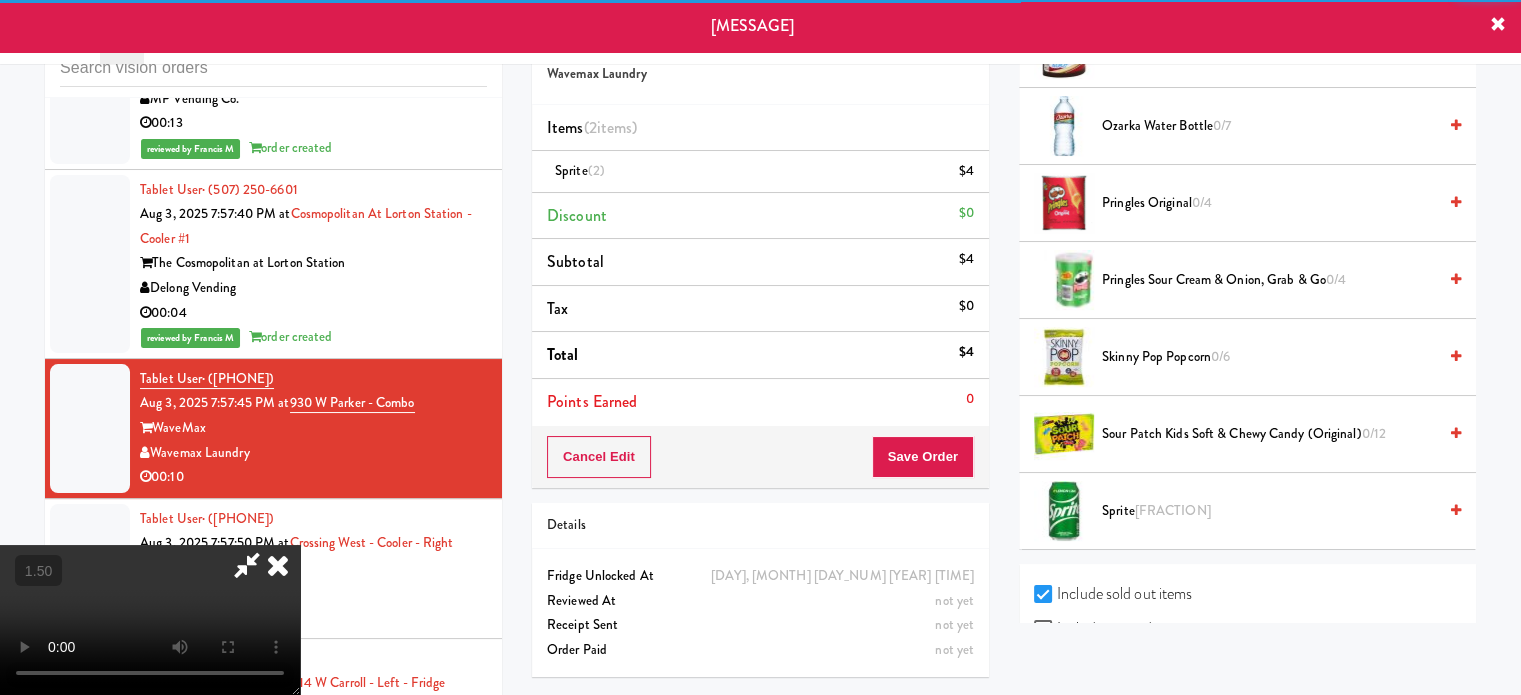 click at bounding box center (150, 620) 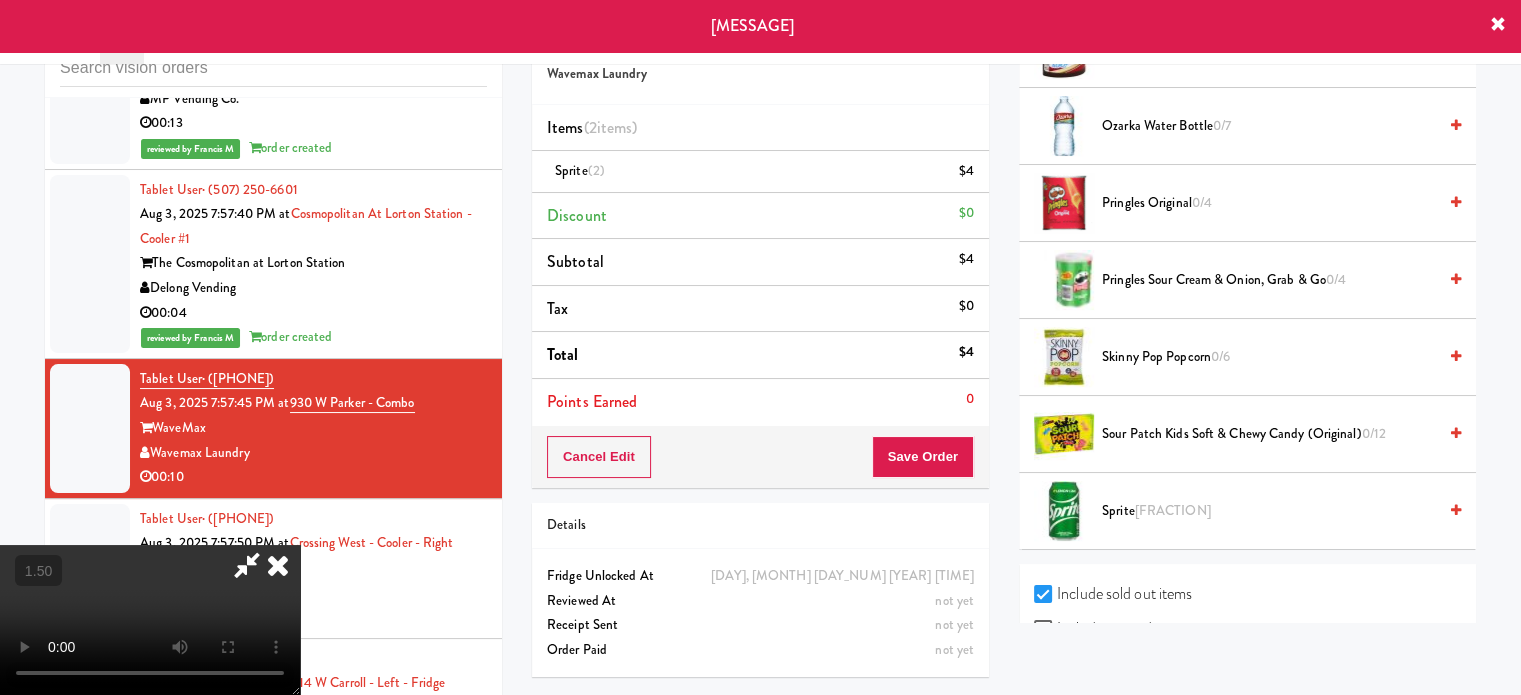 click at bounding box center [150, 620] 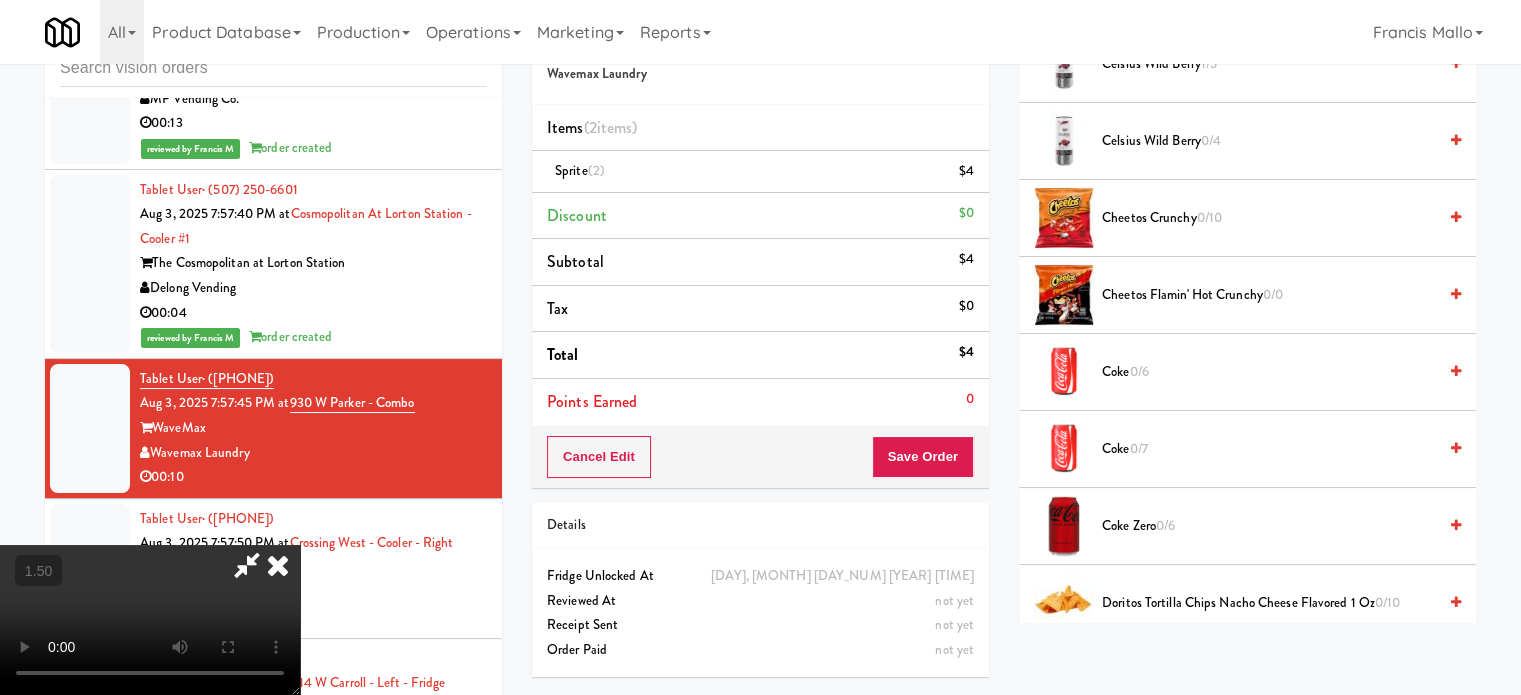 scroll, scrollTop: 500, scrollLeft: 0, axis: vertical 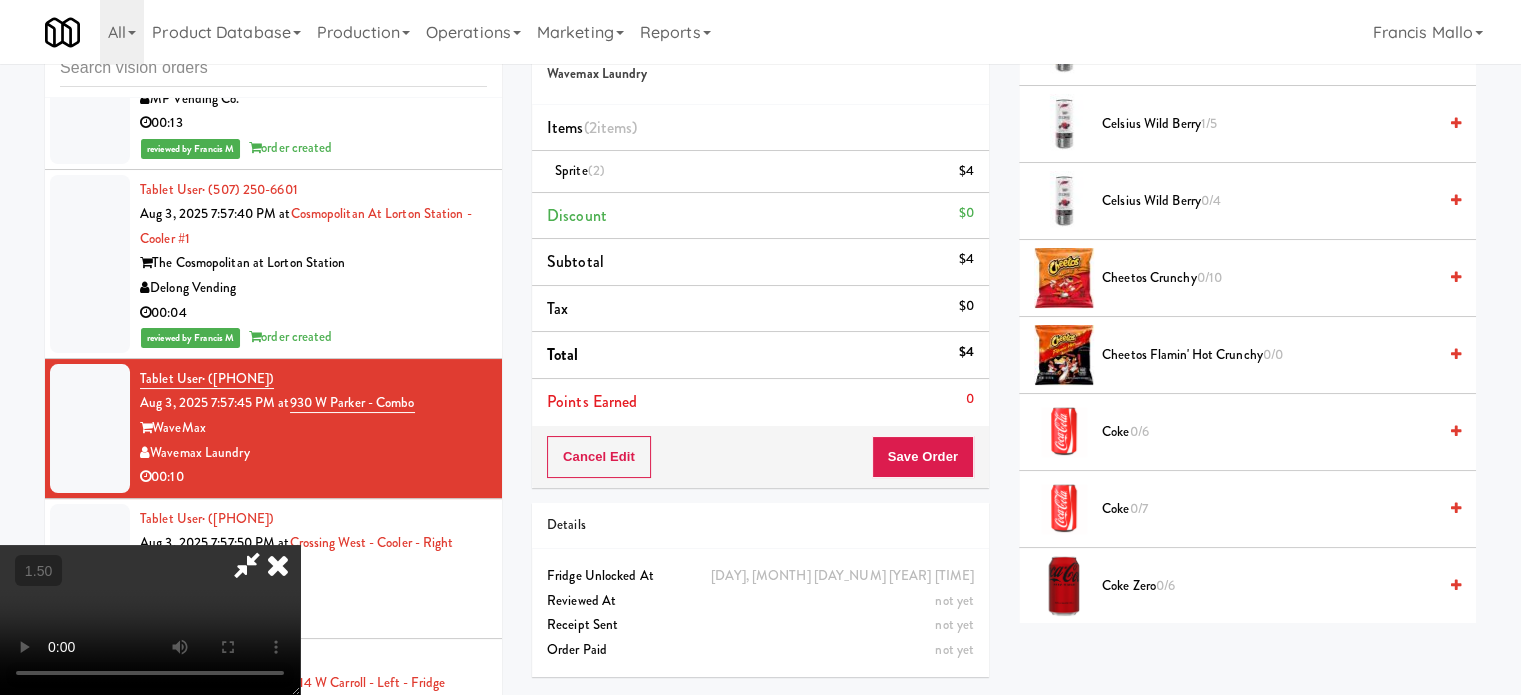 click at bounding box center (150, 620) 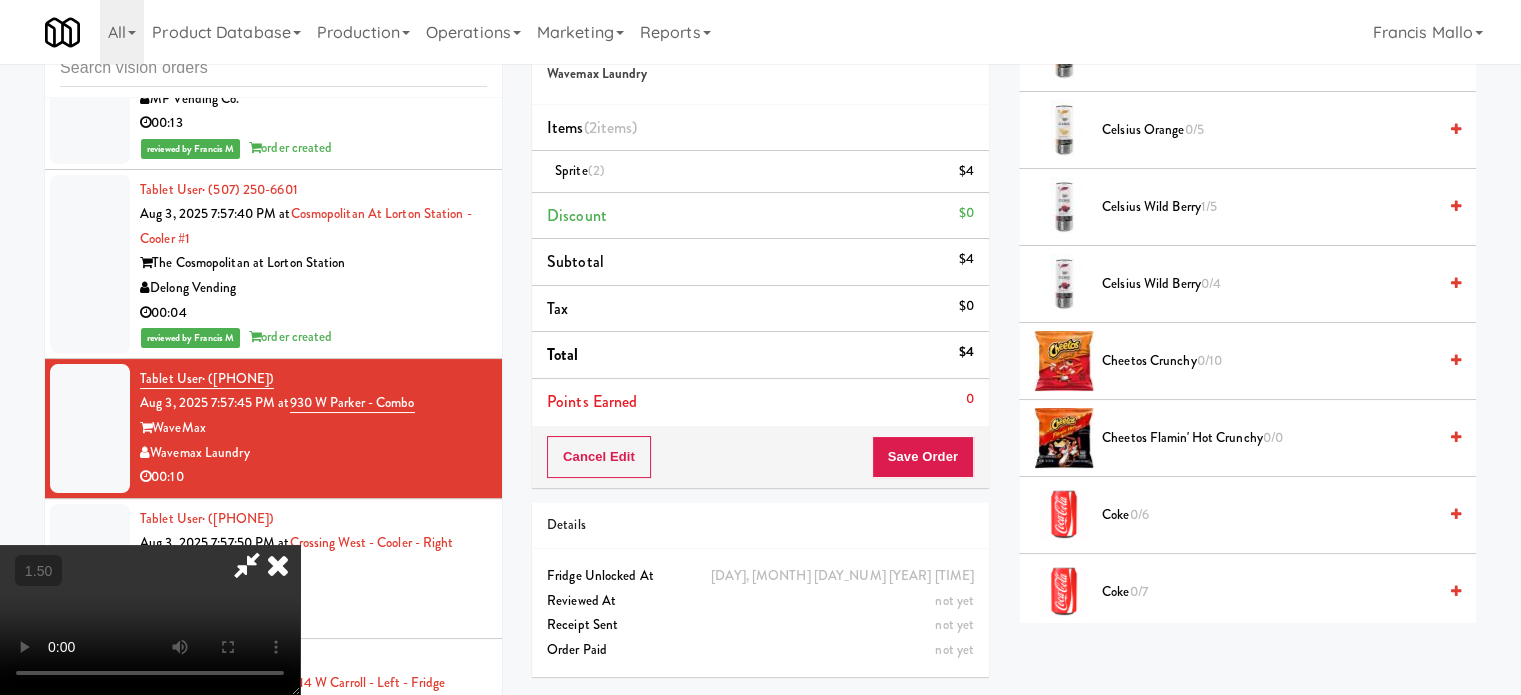 scroll, scrollTop: 0, scrollLeft: 0, axis: both 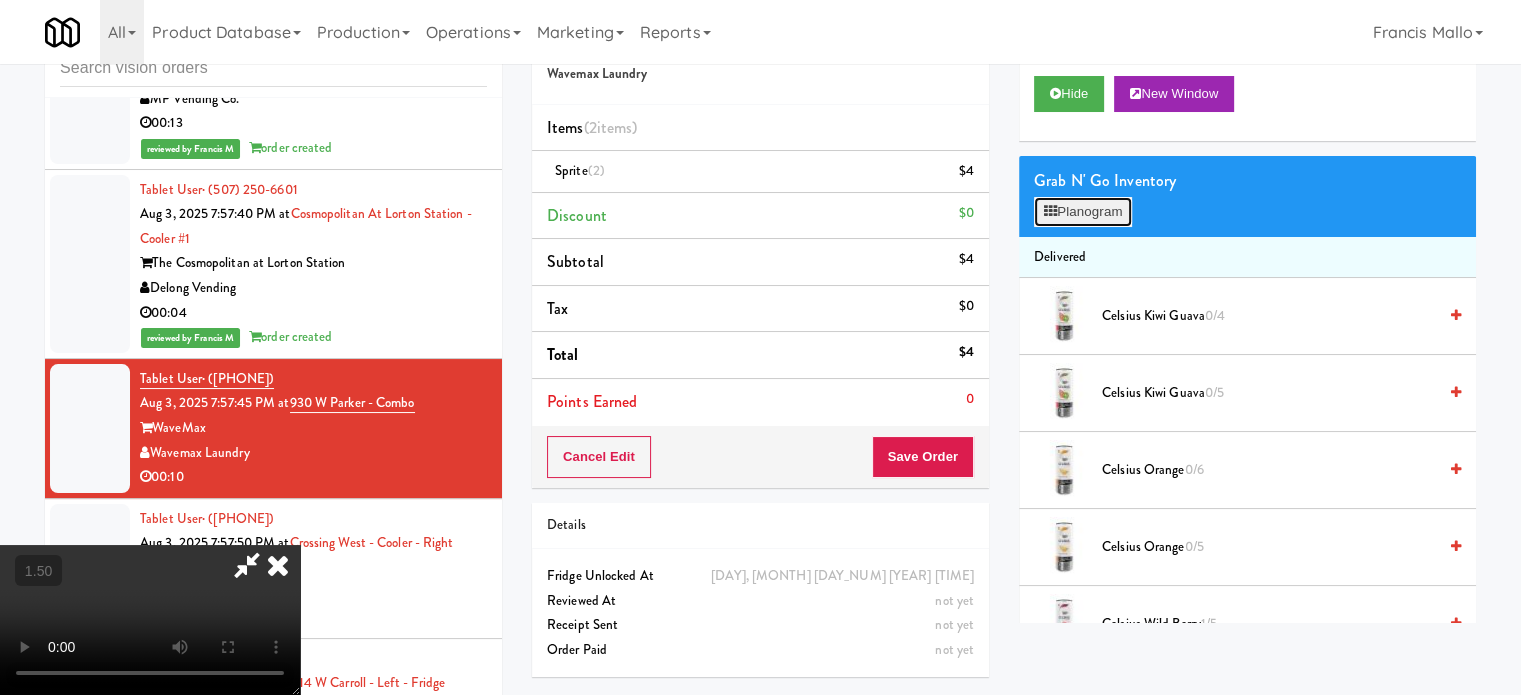 click on "Planogram" at bounding box center [1083, 212] 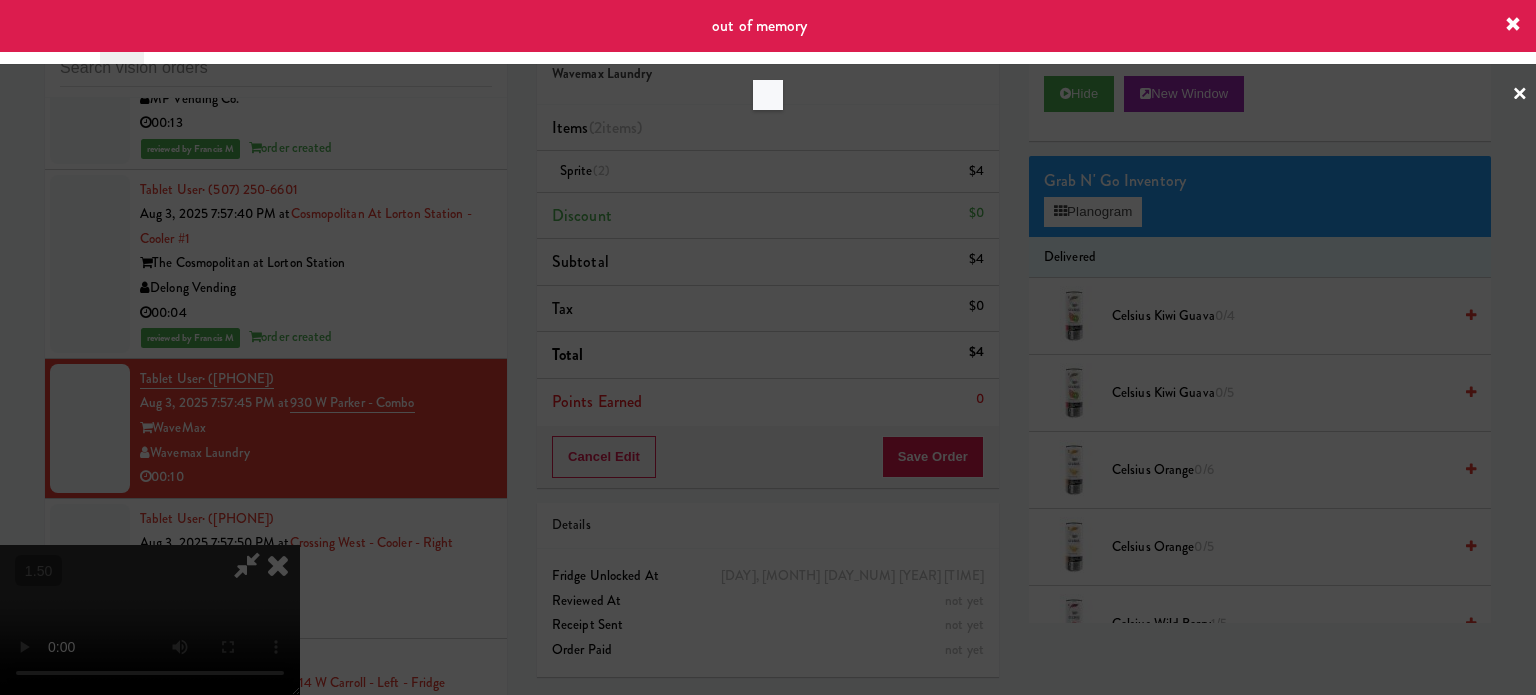 click at bounding box center [768, 347] 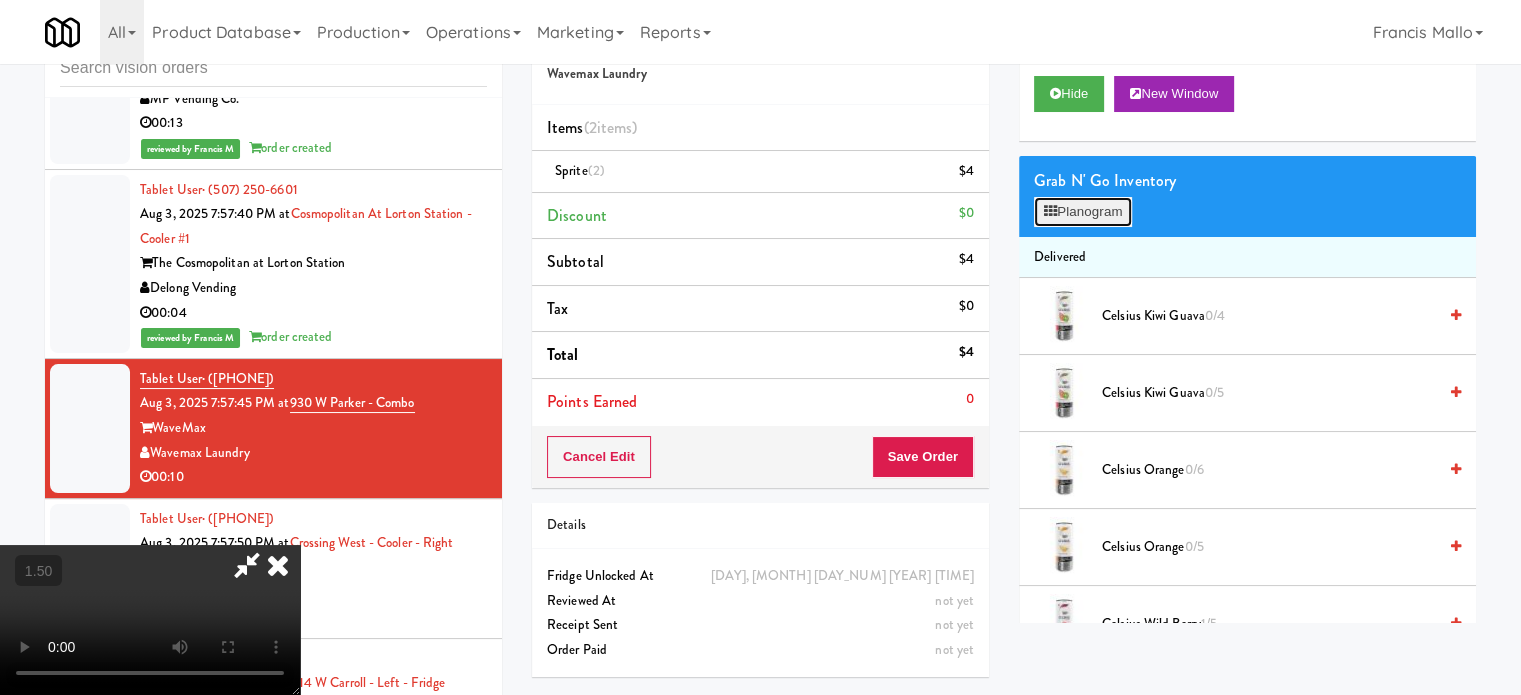 click on "Planogram" at bounding box center [1083, 212] 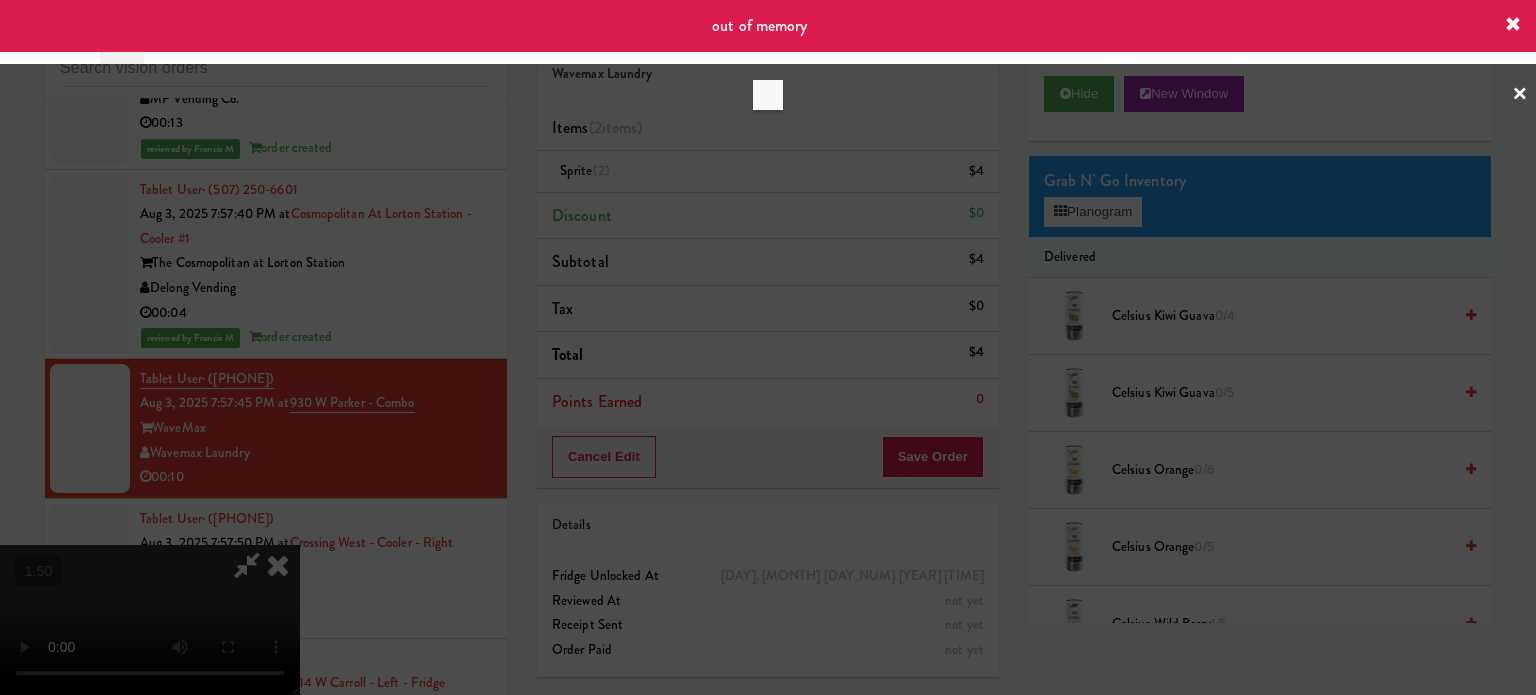 click at bounding box center (768, 347) 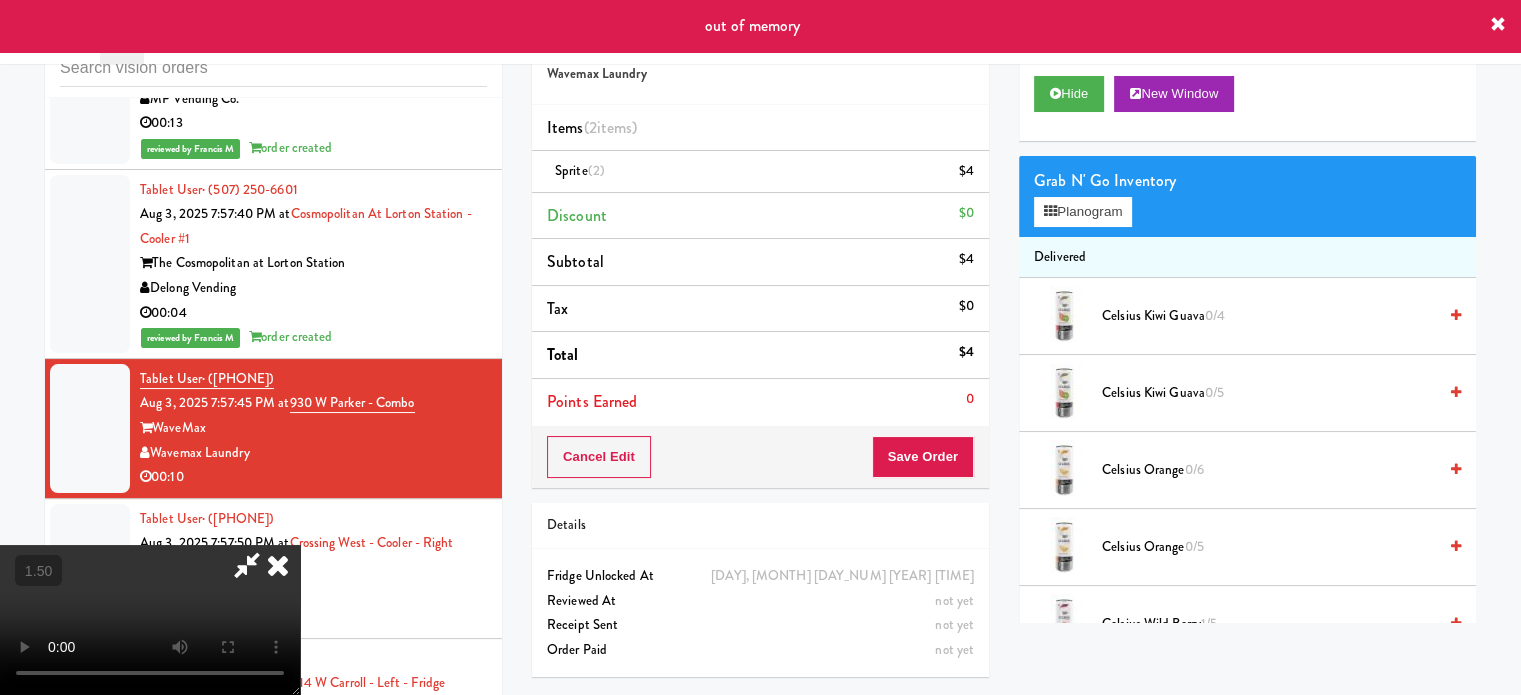 click at bounding box center (150, 620) 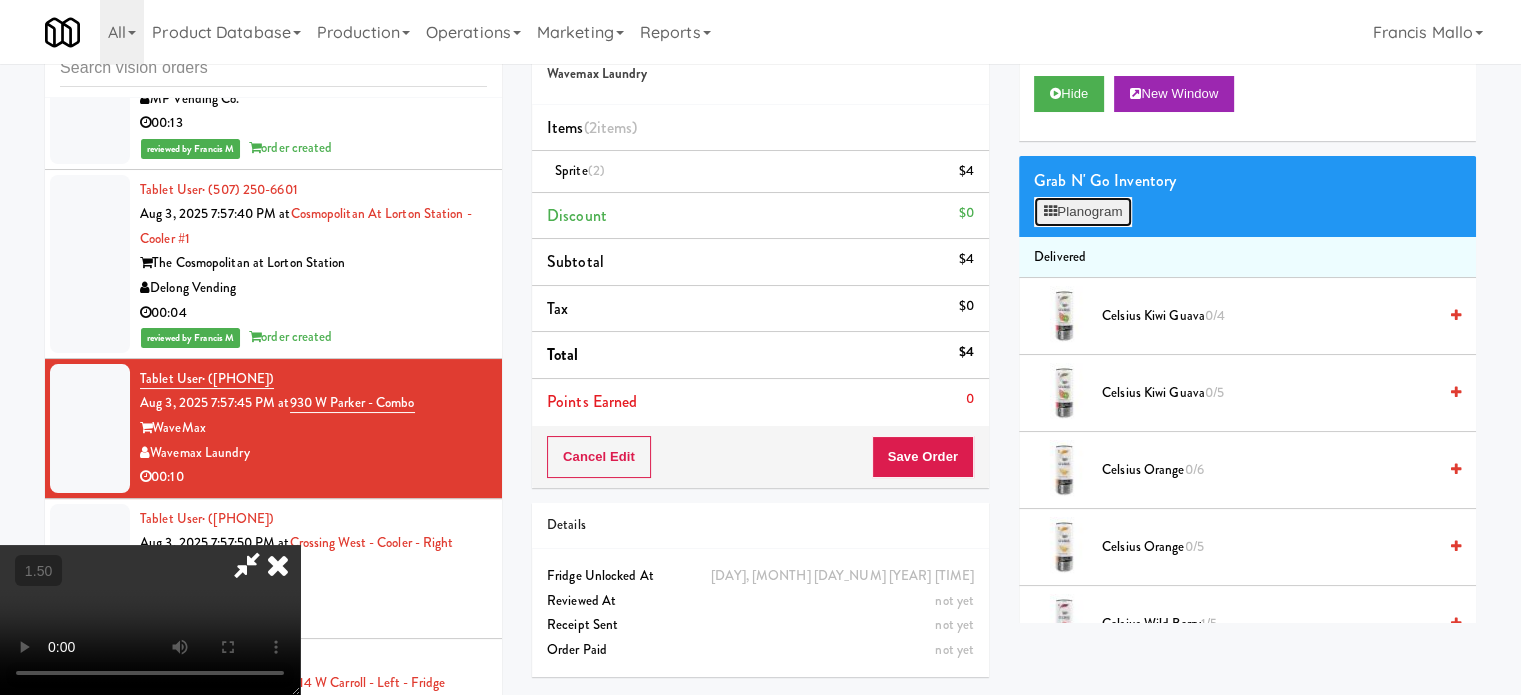 click on "Planogram" at bounding box center (1083, 212) 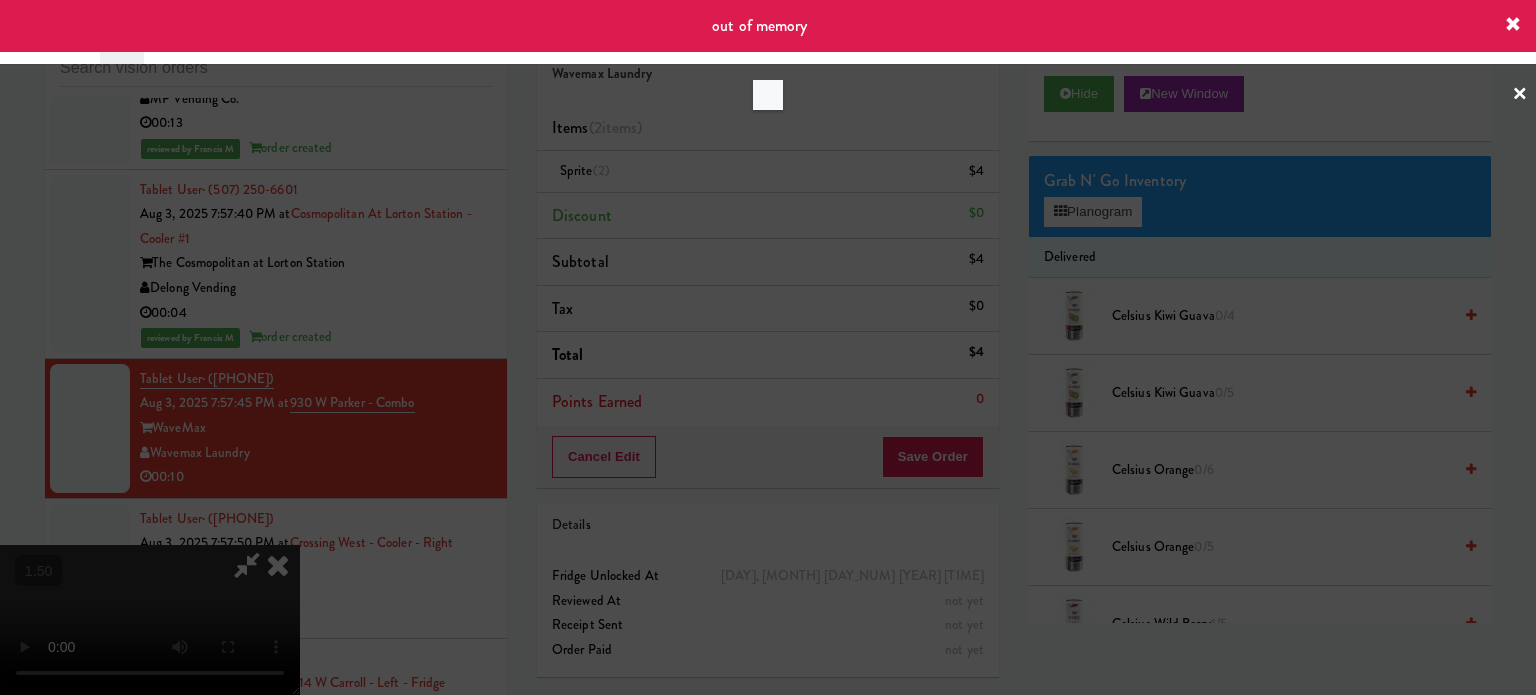 click at bounding box center [768, 347] 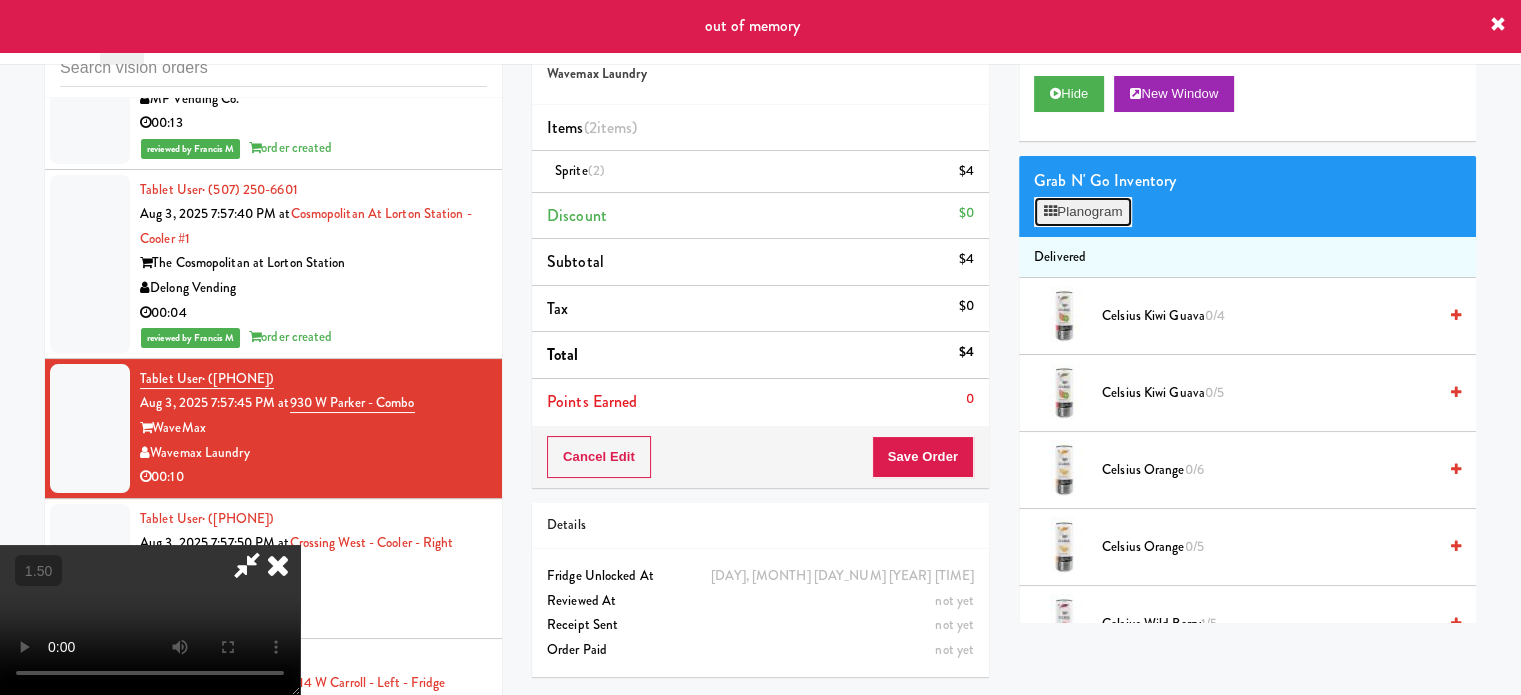 click on "Planogram" at bounding box center [1083, 212] 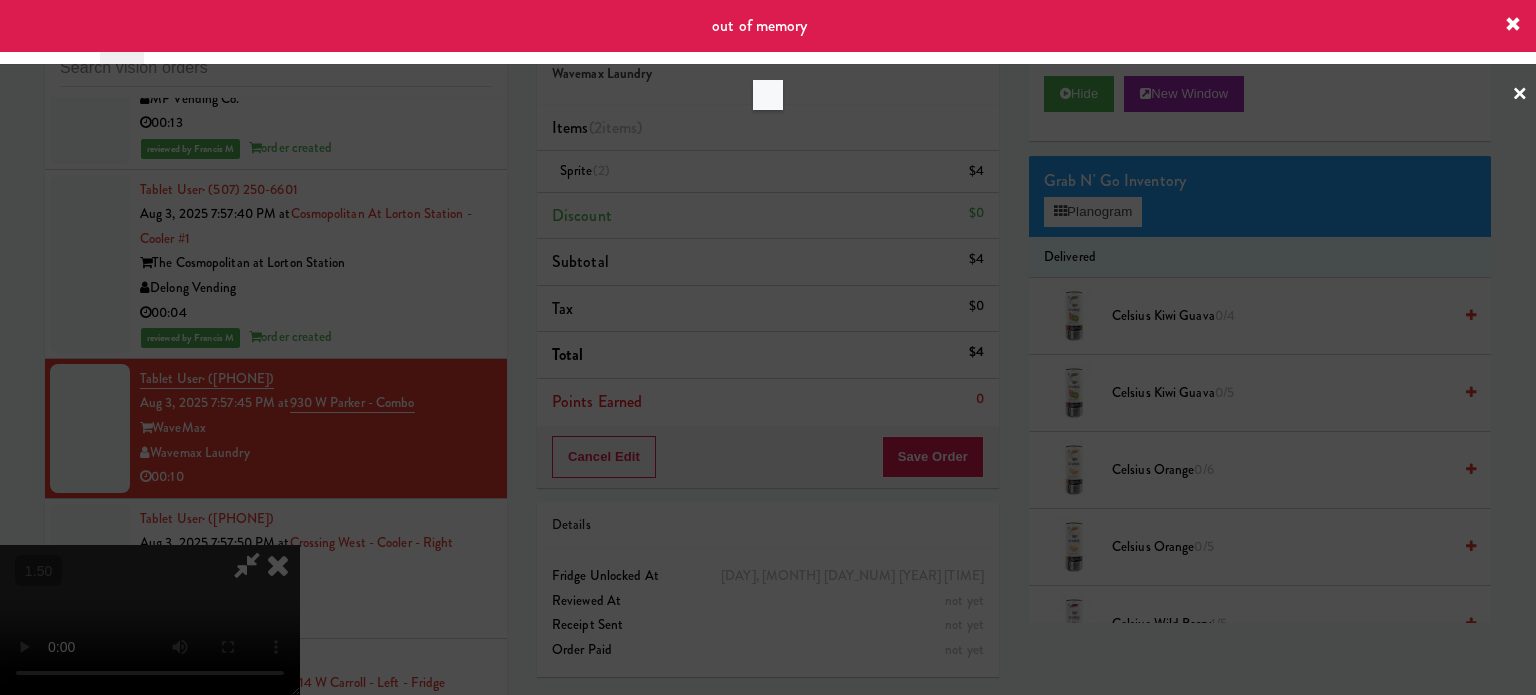 click at bounding box center [768, 347] 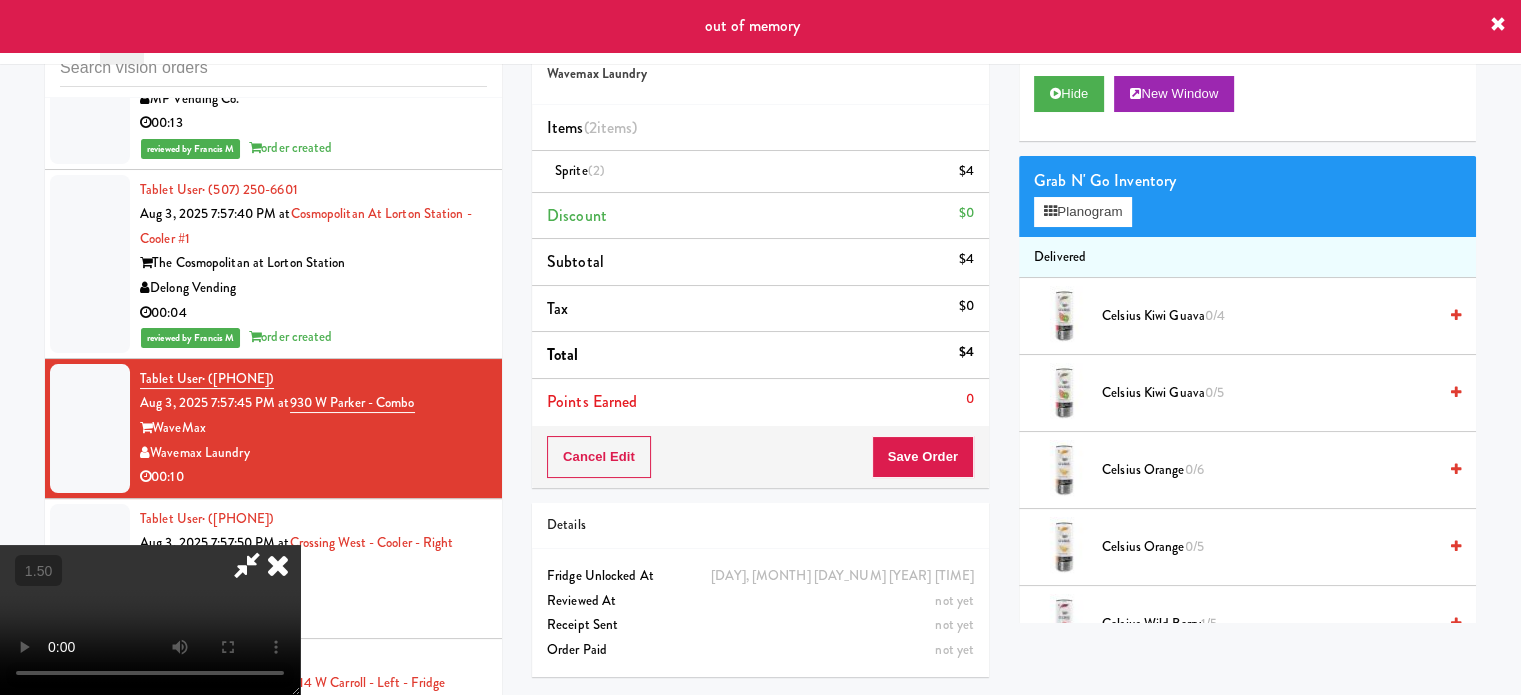 click on "Grab N' Go Inventory  Planogram" at bounding box center (1247, 196) 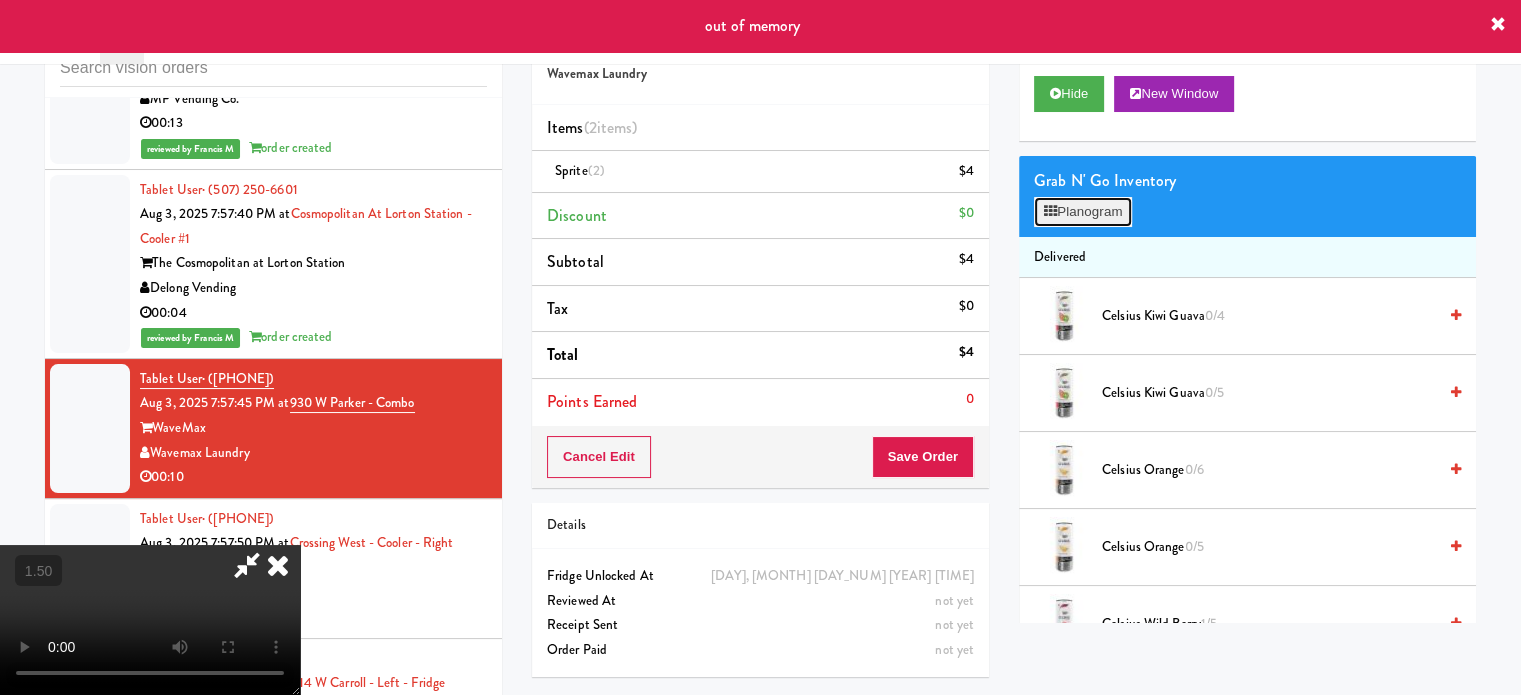 click on "Planogram" at bounding box center (1083, 212) 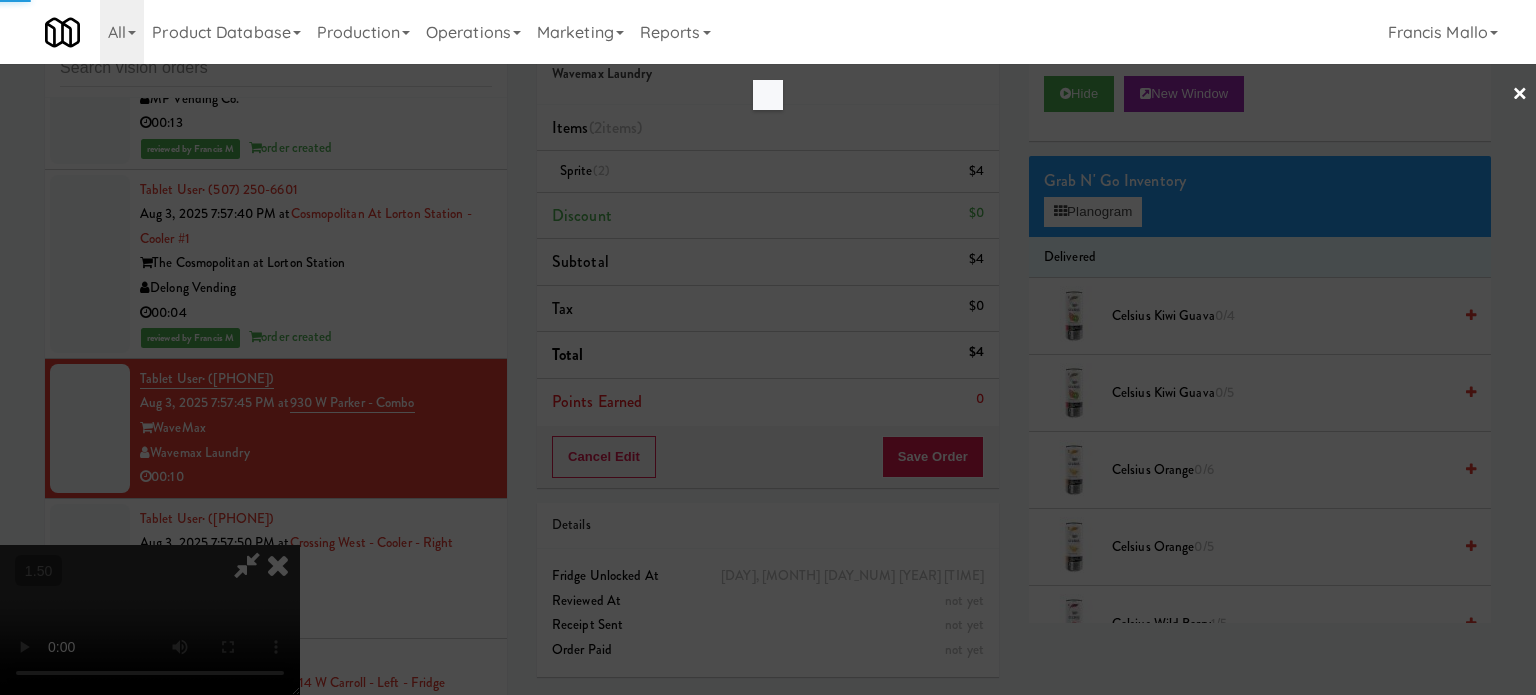 click at bounding box center [768, 347] 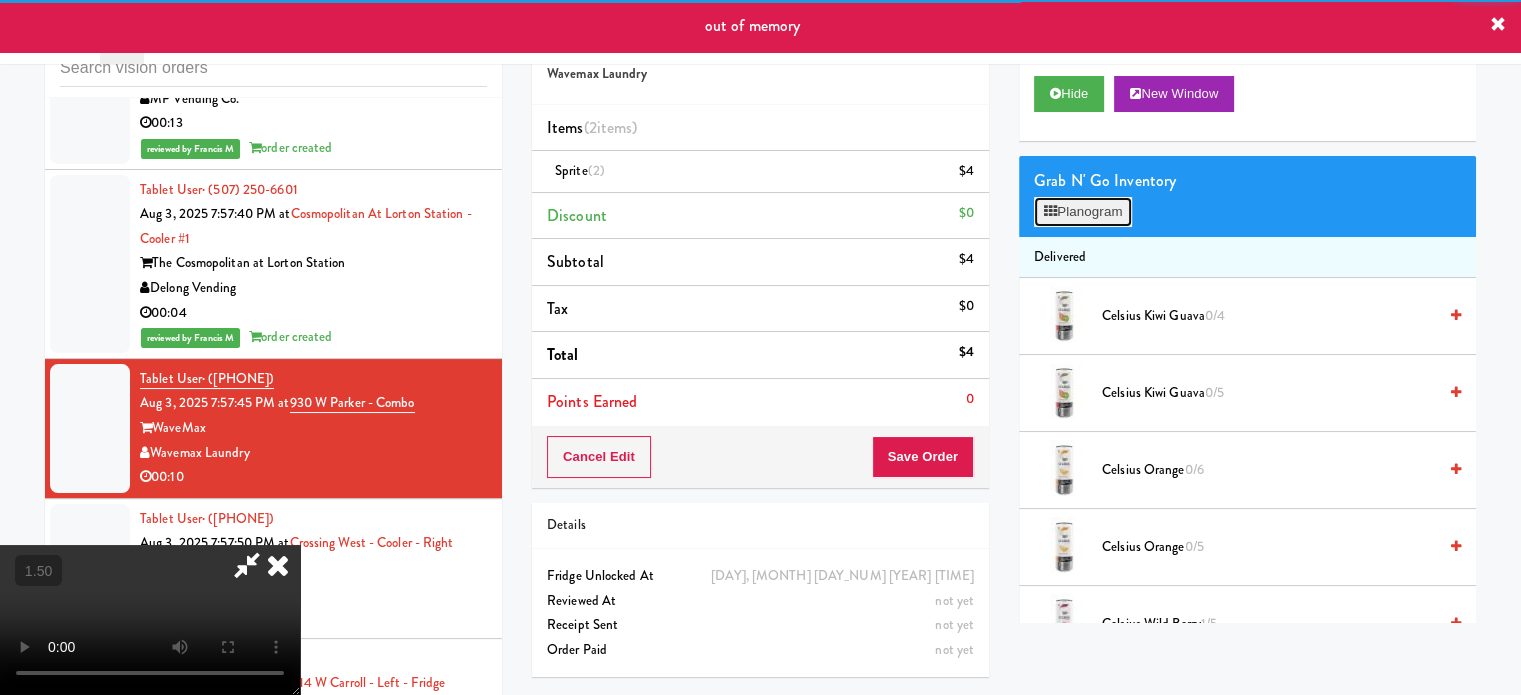 click on "Planogram" at bounding box center (1083, 212) 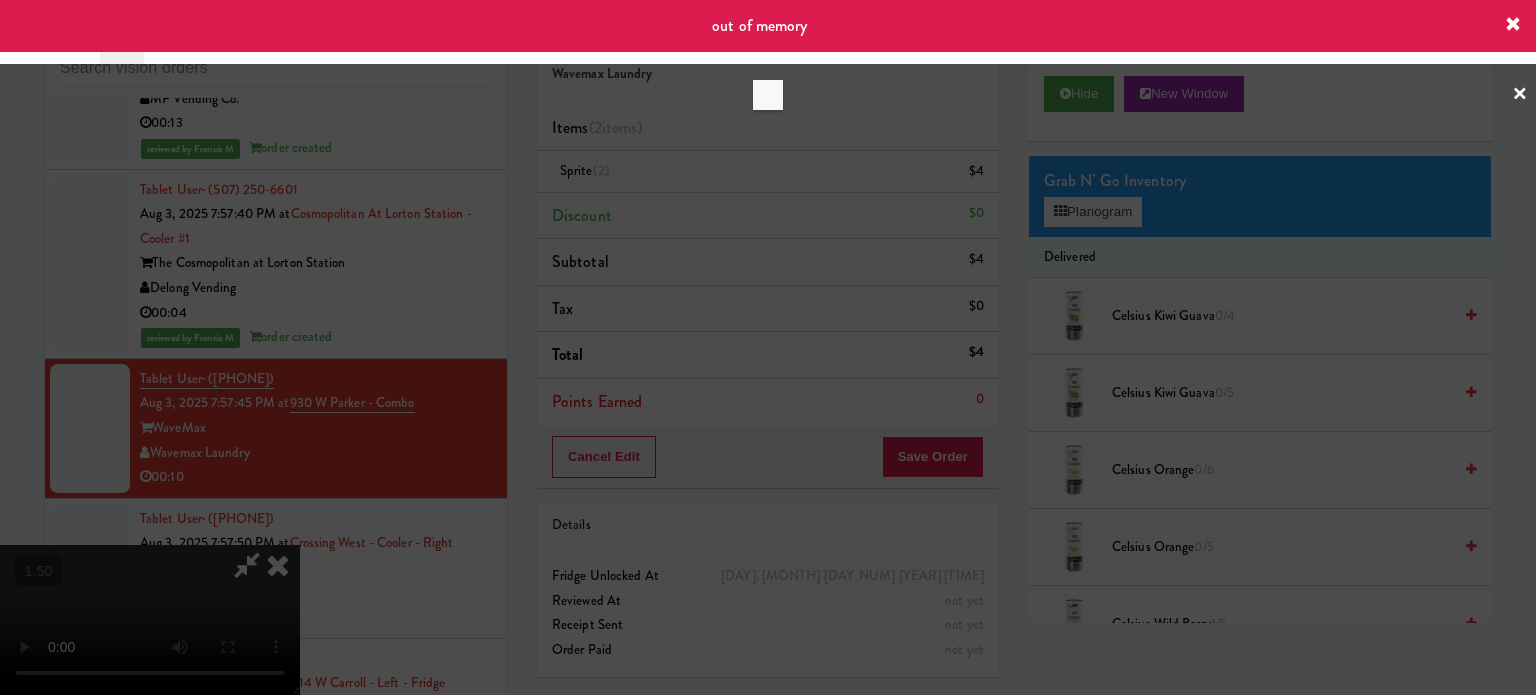 click at bounding box center (768, 347) 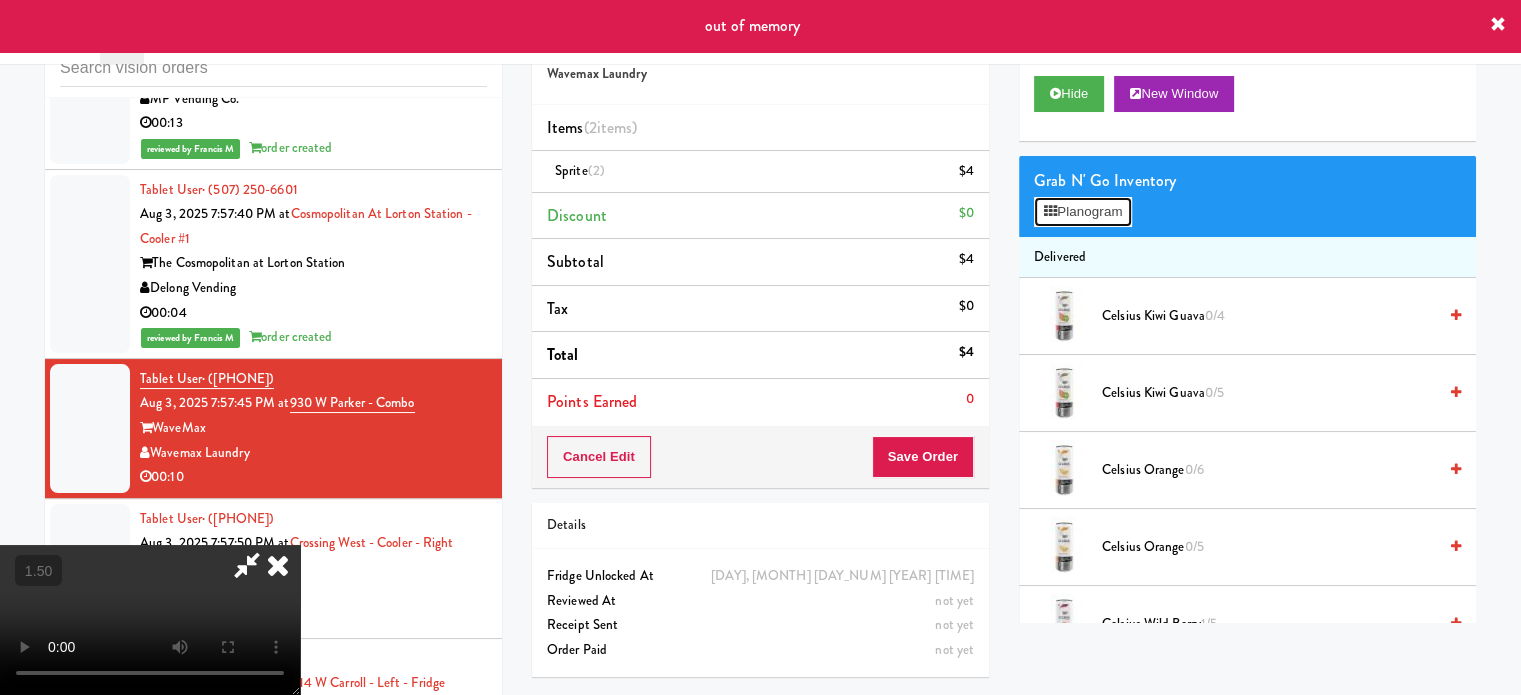 drag, startPoint x: 1107, startPoint y: 219, endPoint x: 1148, endPoint y: 217, distance: 41.04875 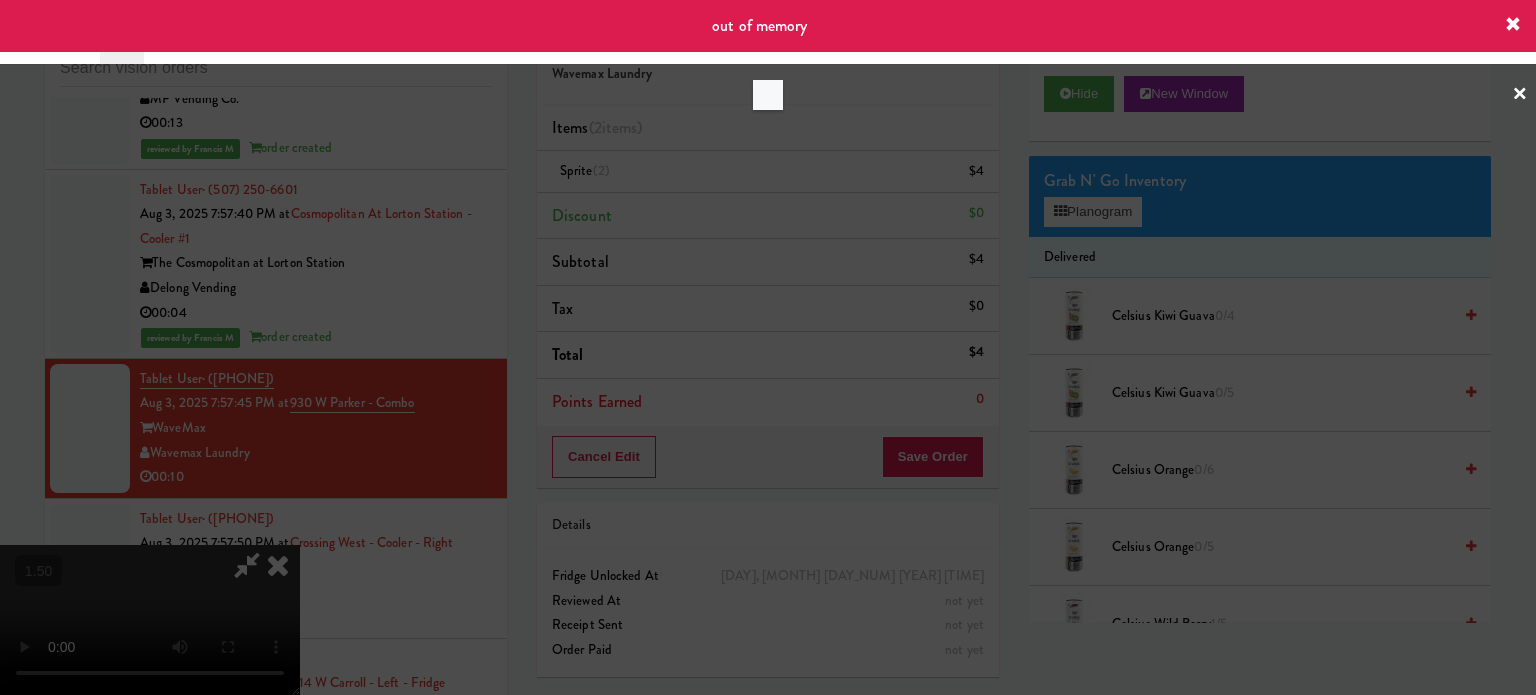 click at bounding box center [768, 347] 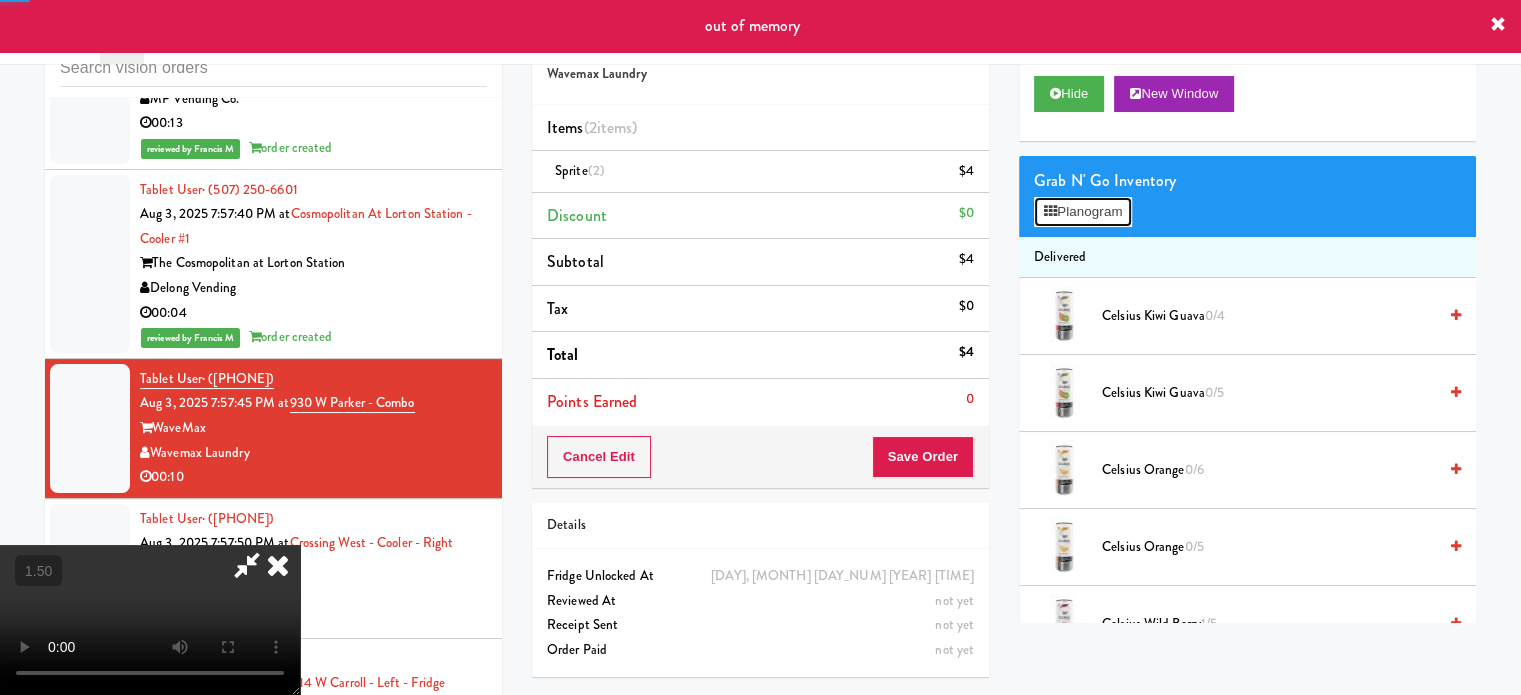 drag, startPoint x: 1055, startPoint y: 223, endPoint x: 1177, endPoint y: 219, distance: 122.06556 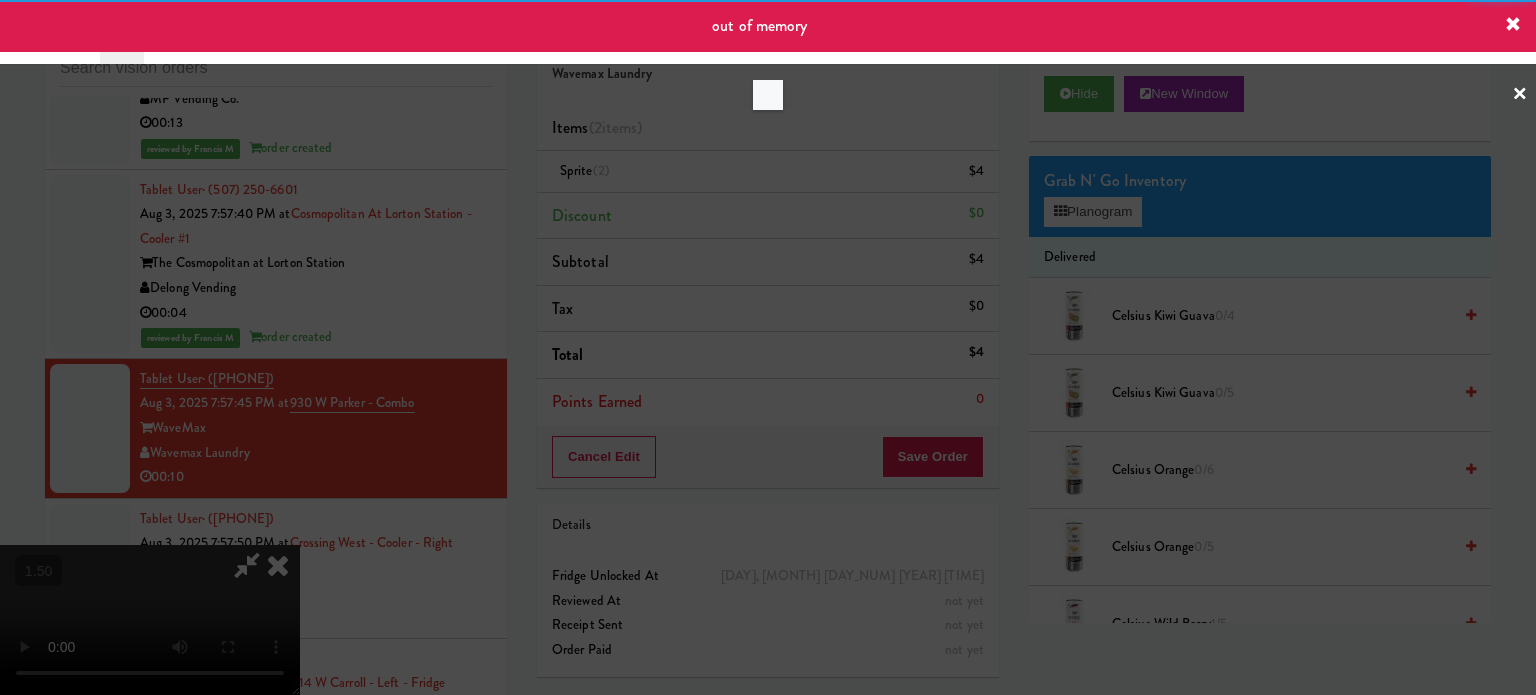 click at bounding box center [768, 347] 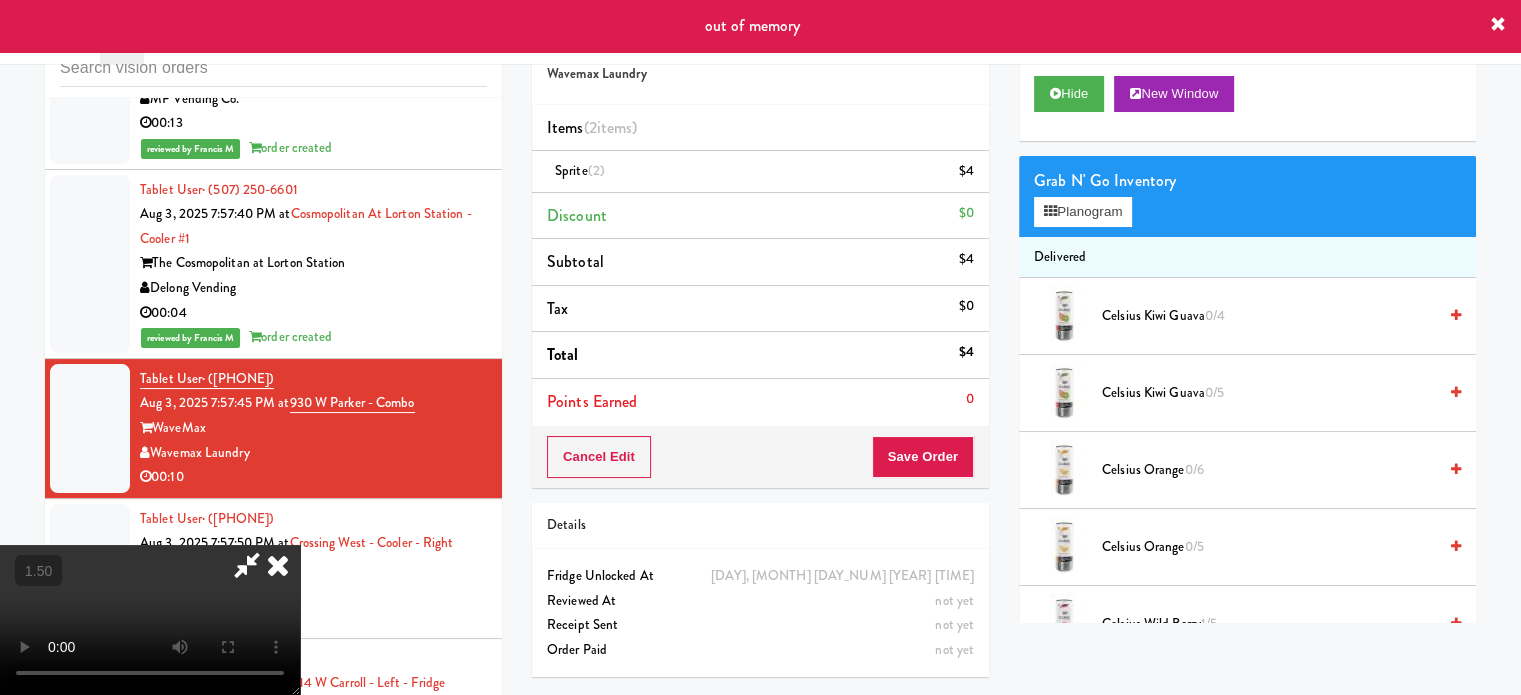 click at bounding box center [150, 620] 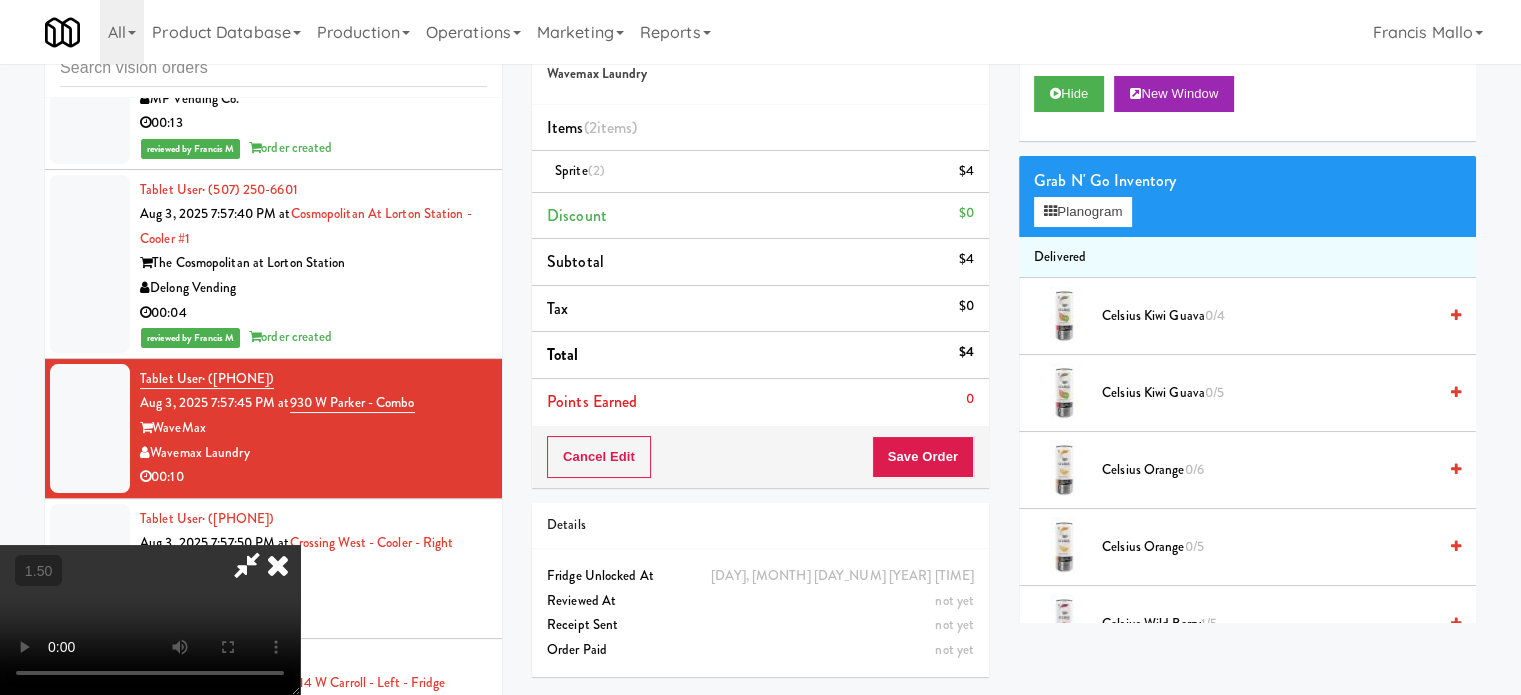 click at bounding box center (150, 620) 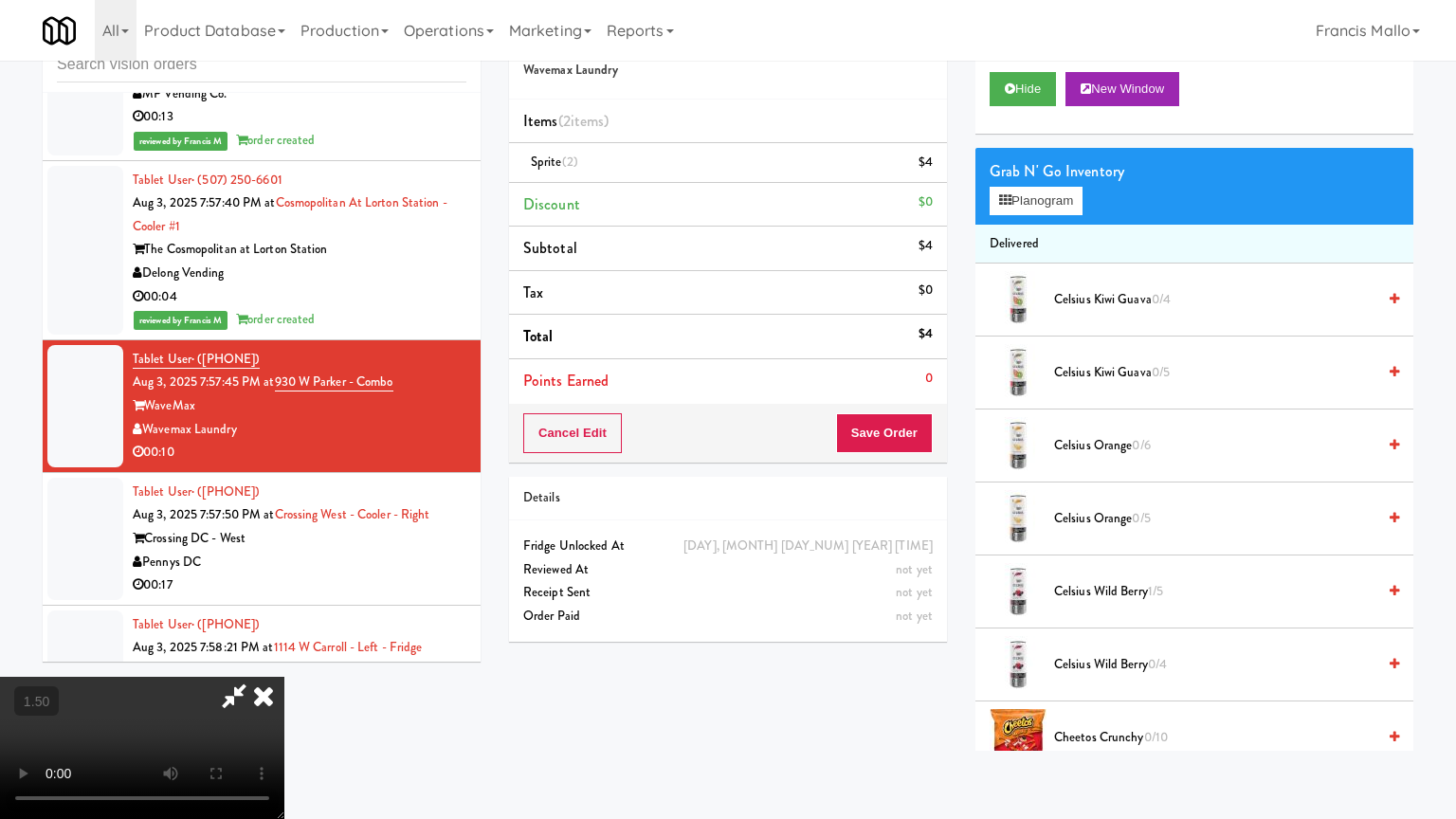 drag, startPoint x: 954, startPoint y: 713, endPoint x: 982, endPoint y: 717, distance: 28.284271 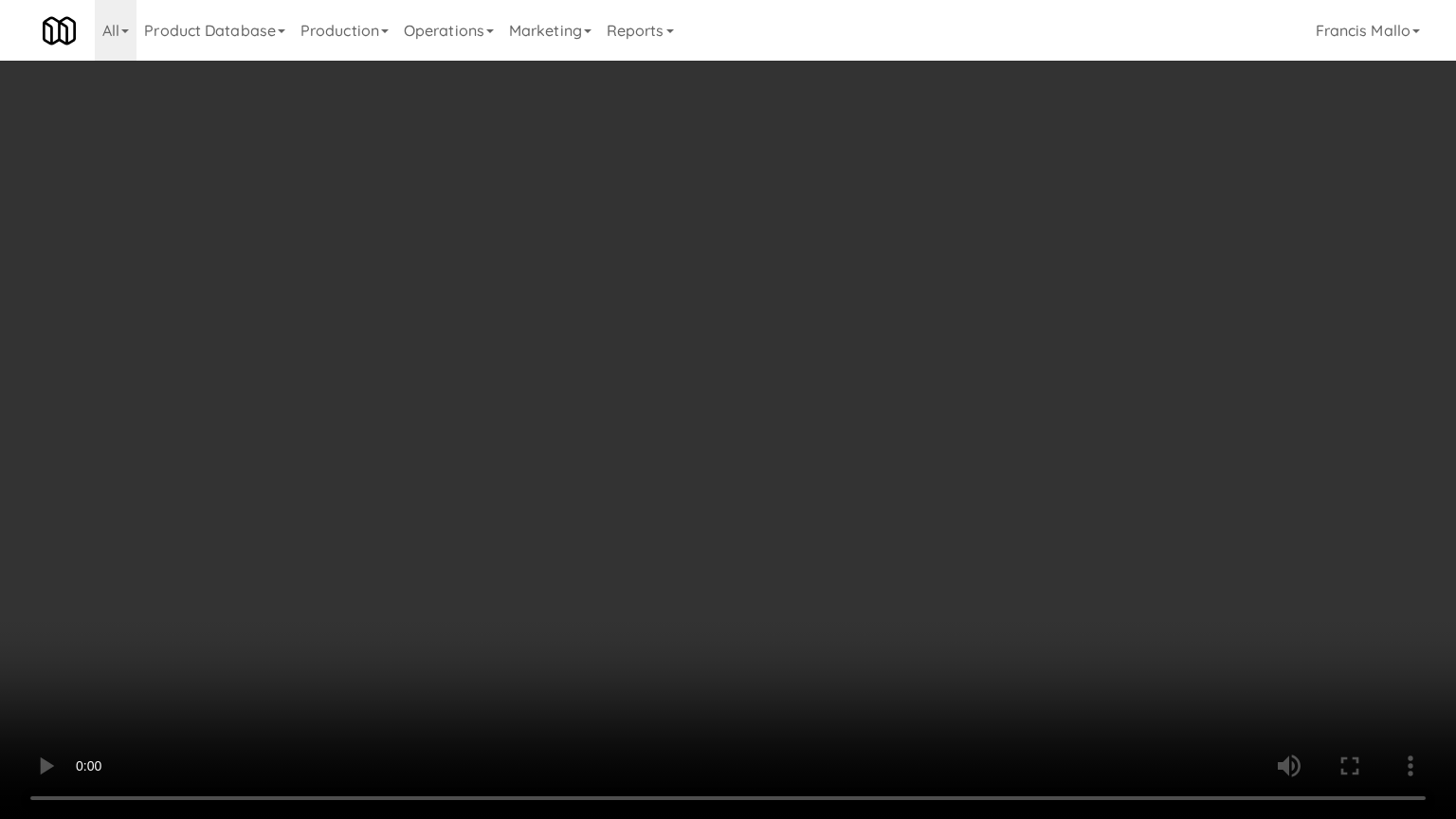 click at bounding box center [728, 410] 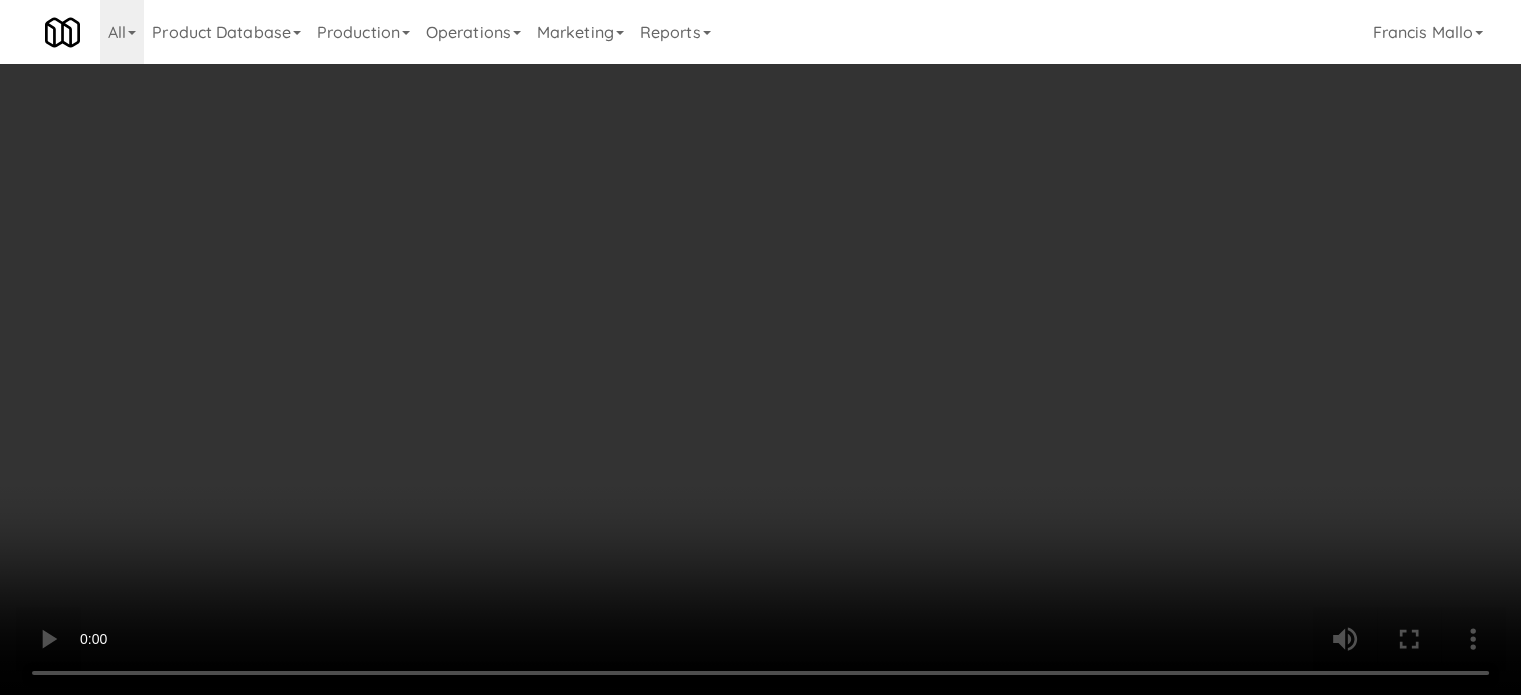 scroll, scrollTop: 500, scrollLeft: 0, axis: vertical 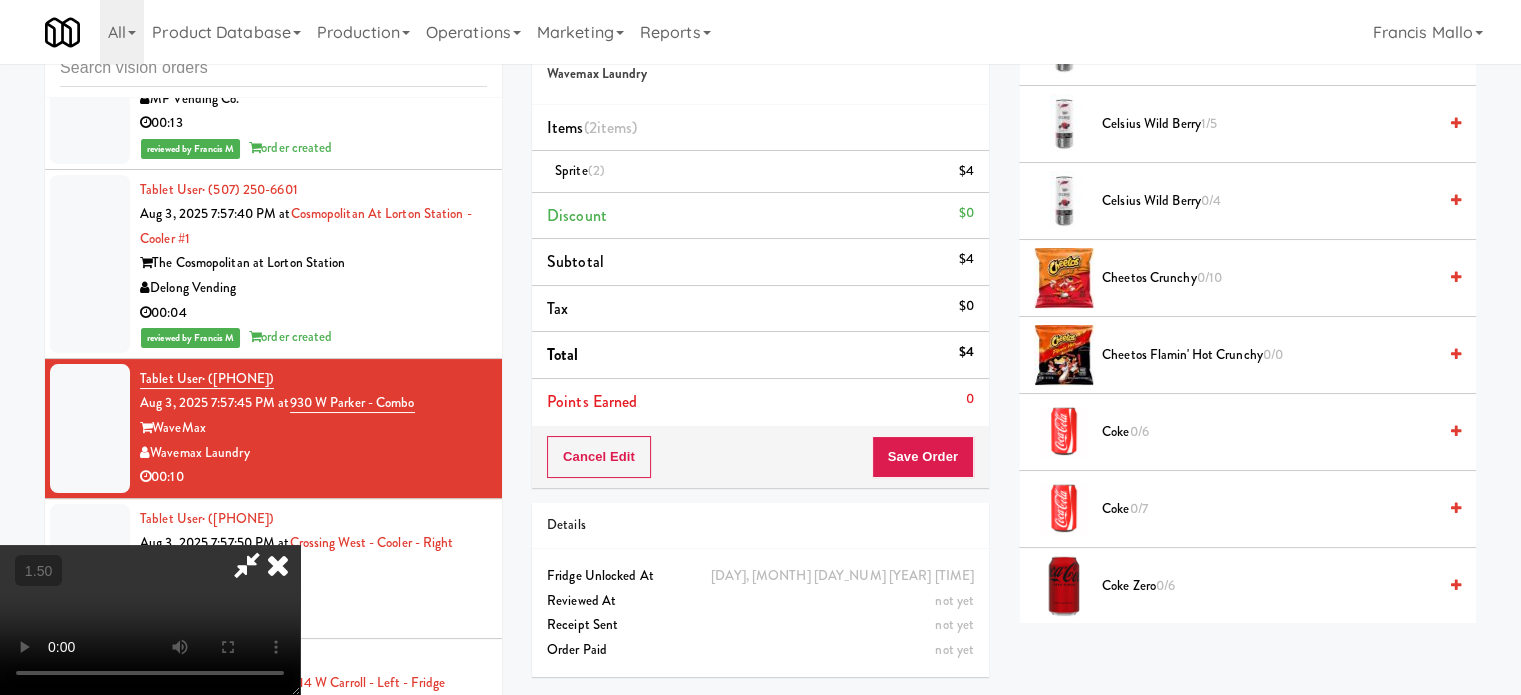 click at bounding box center (247, 565) 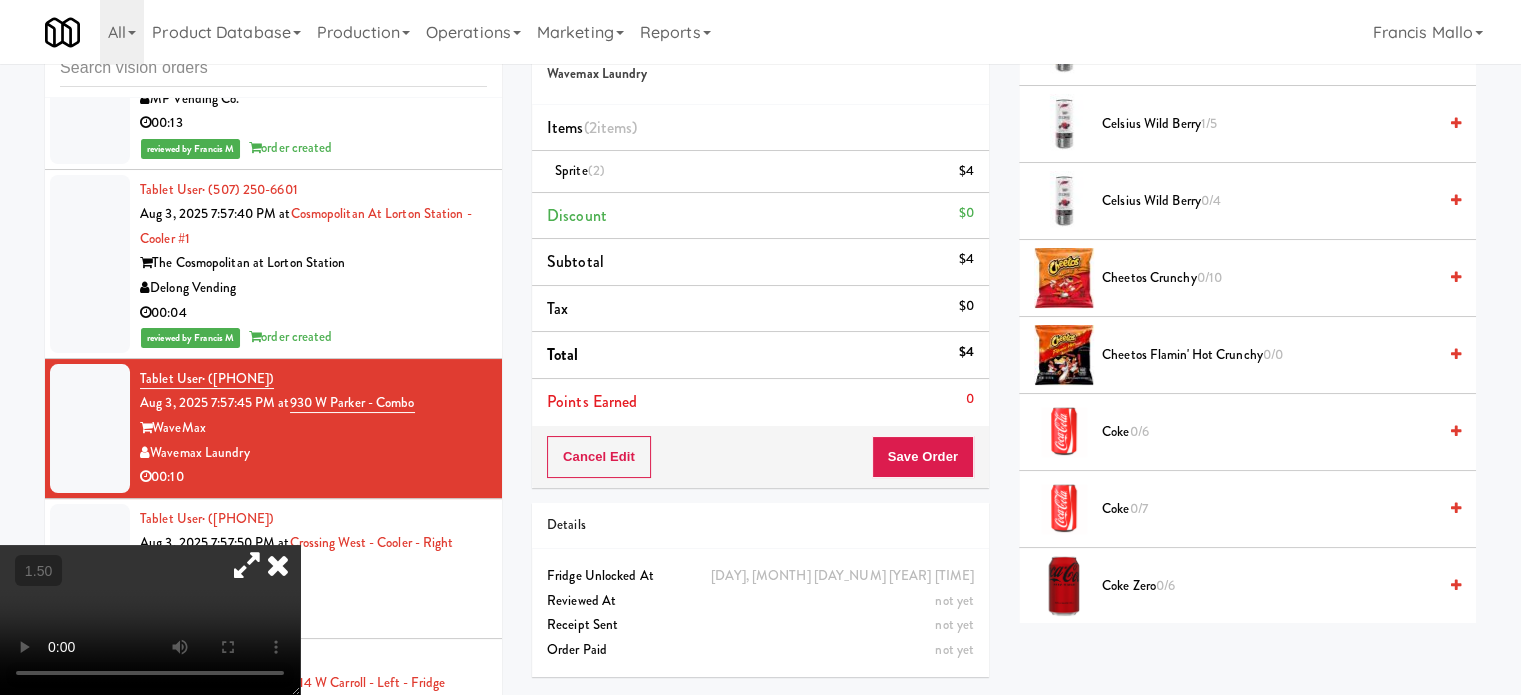 click at bounding box center [247, 565] 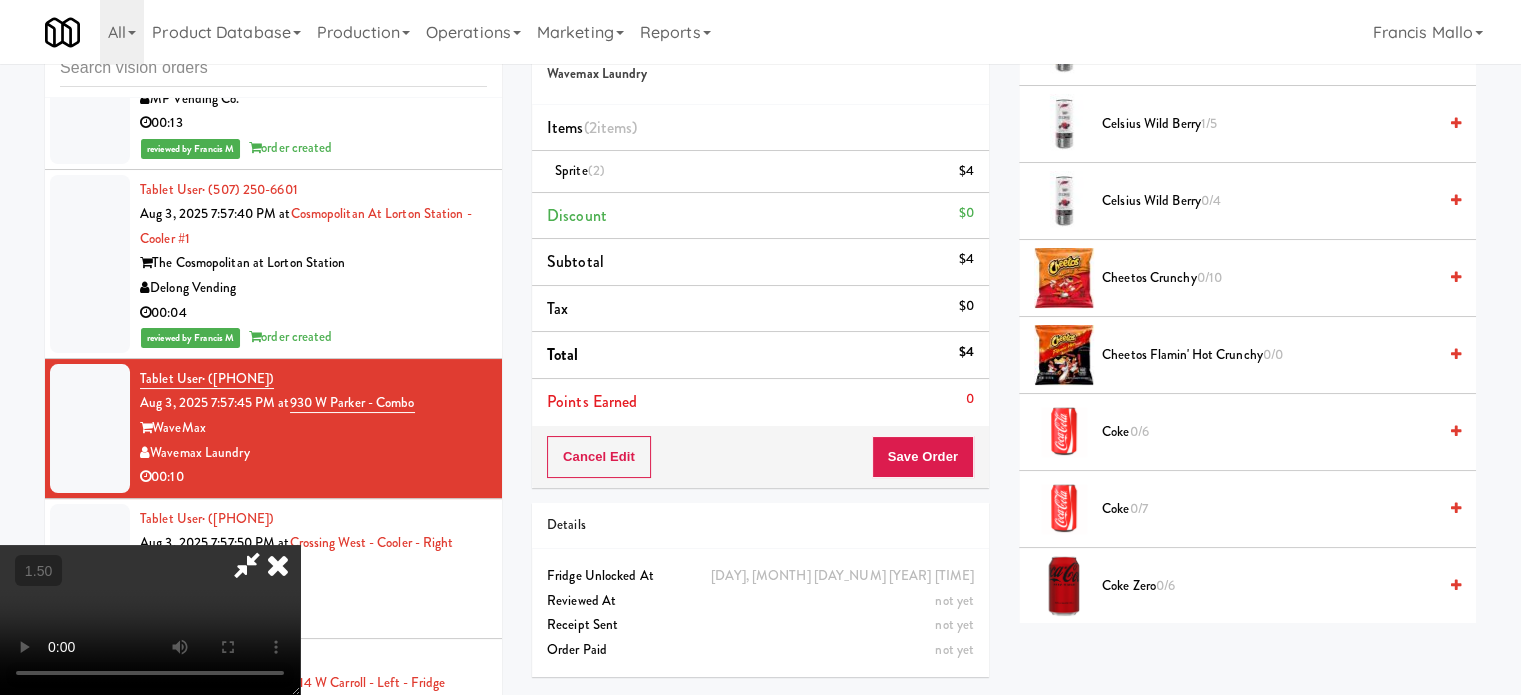 drag, startPoint x: 1147, startPoint y: 276, endPoint x: 1134, endPoint y: 276, distance: 13 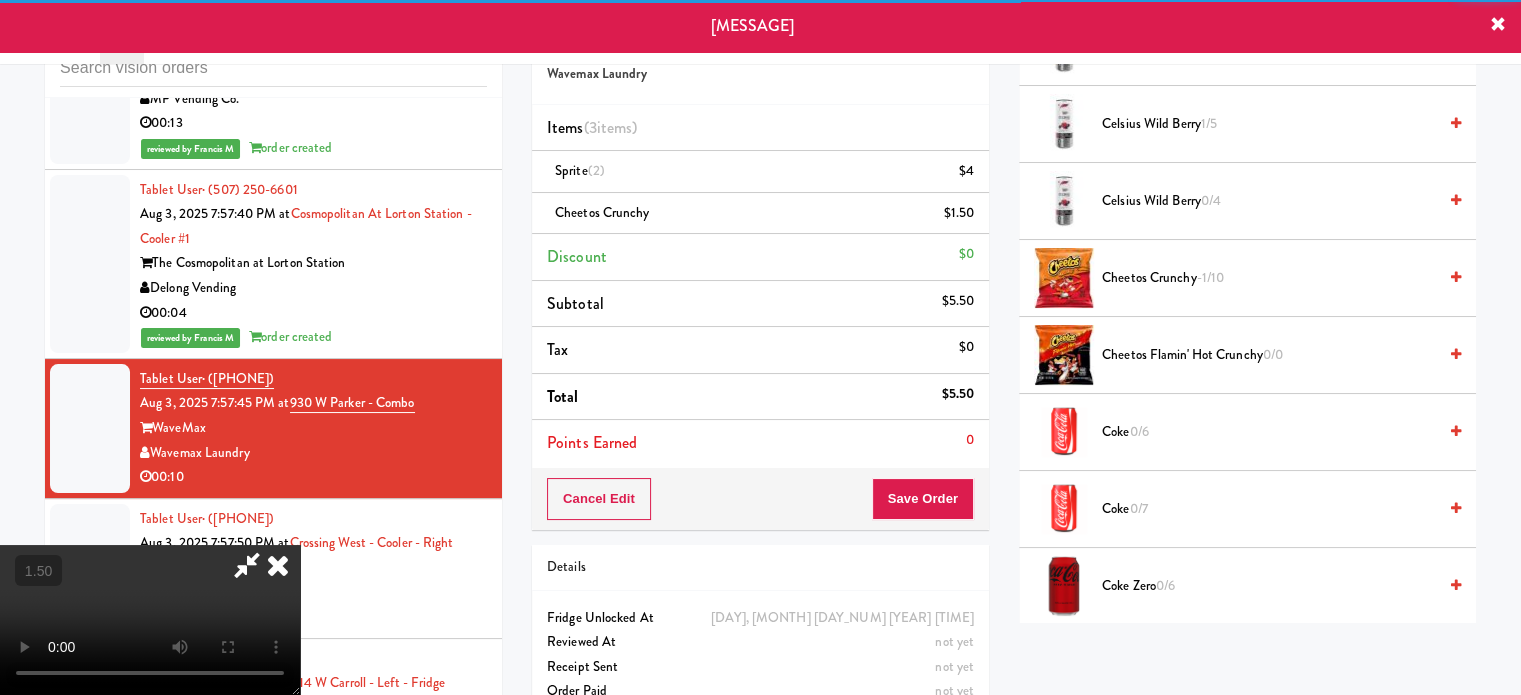 click at bounding box center (247, 565) 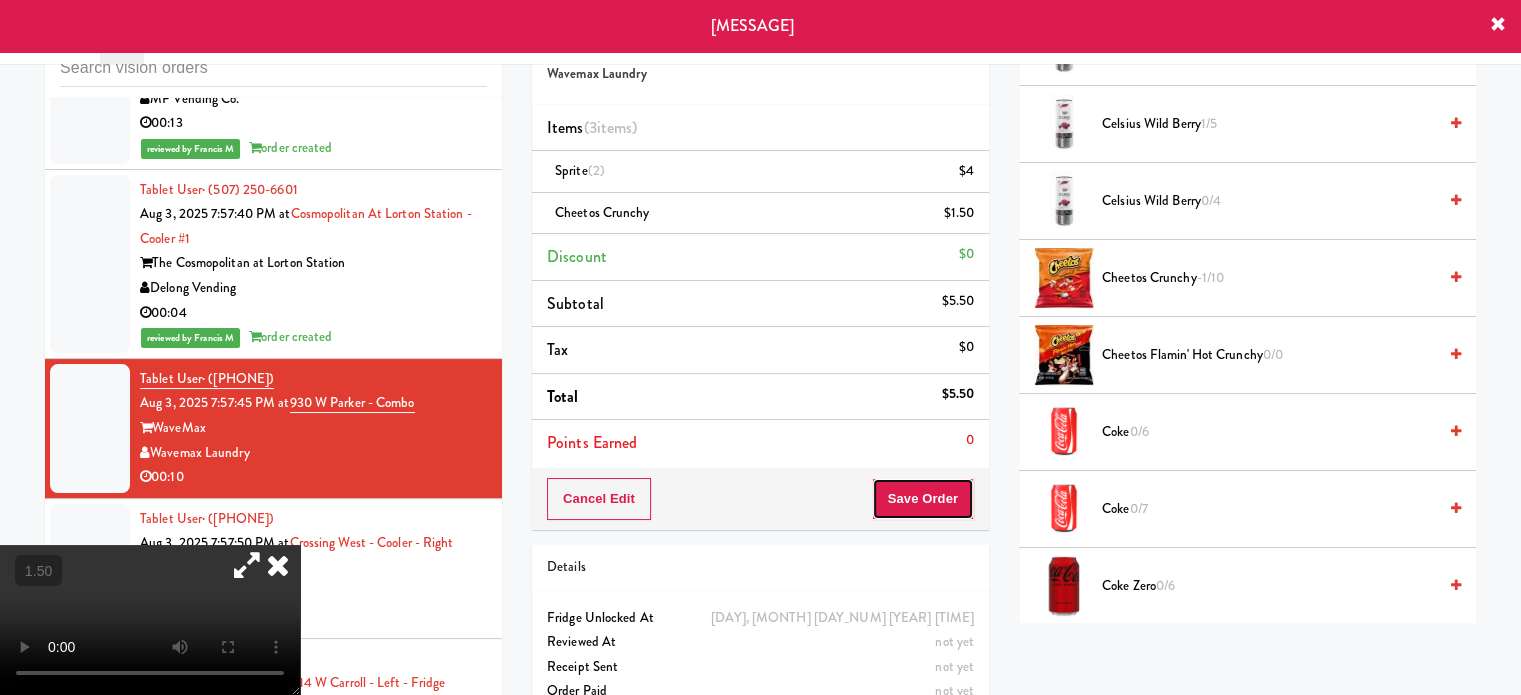 click on "Save Order" at bounding box center (923, 499) 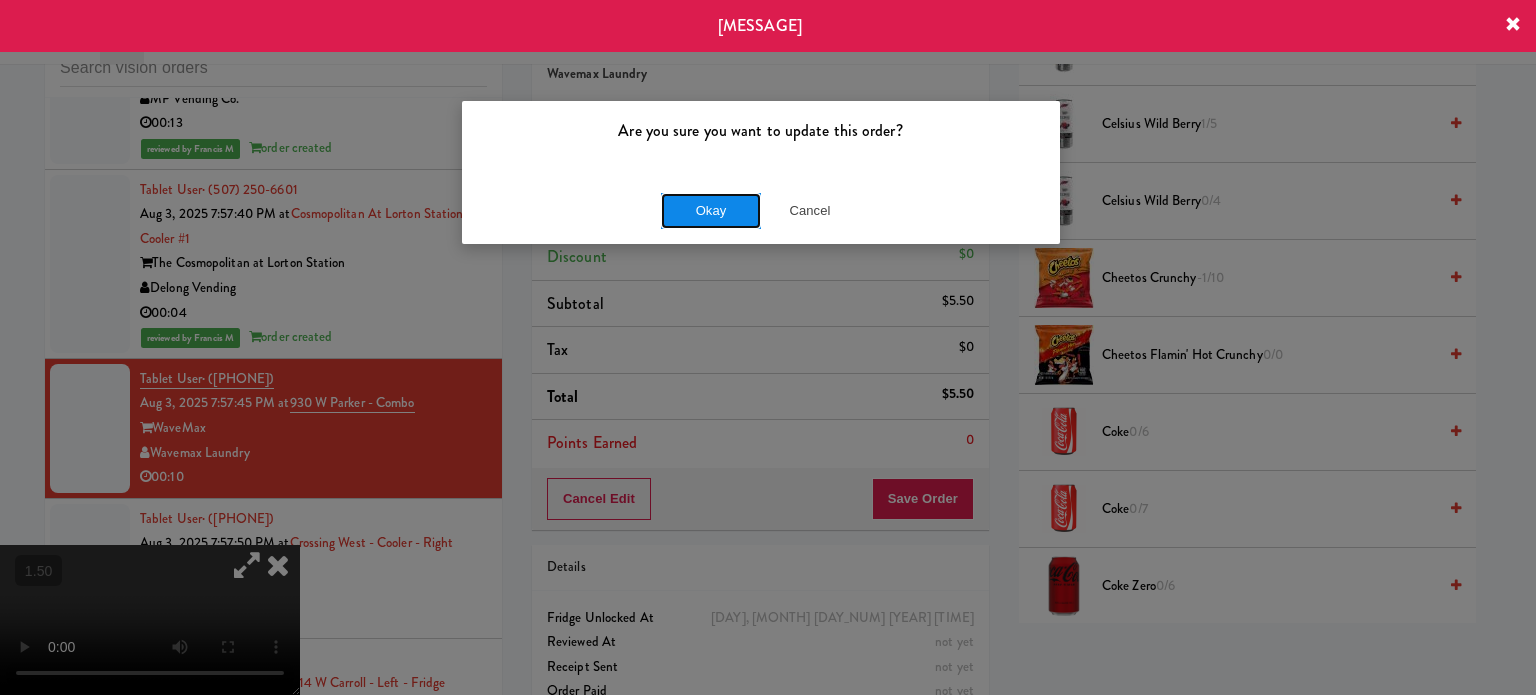 click on "Okay" at bounding box center [711, 211] 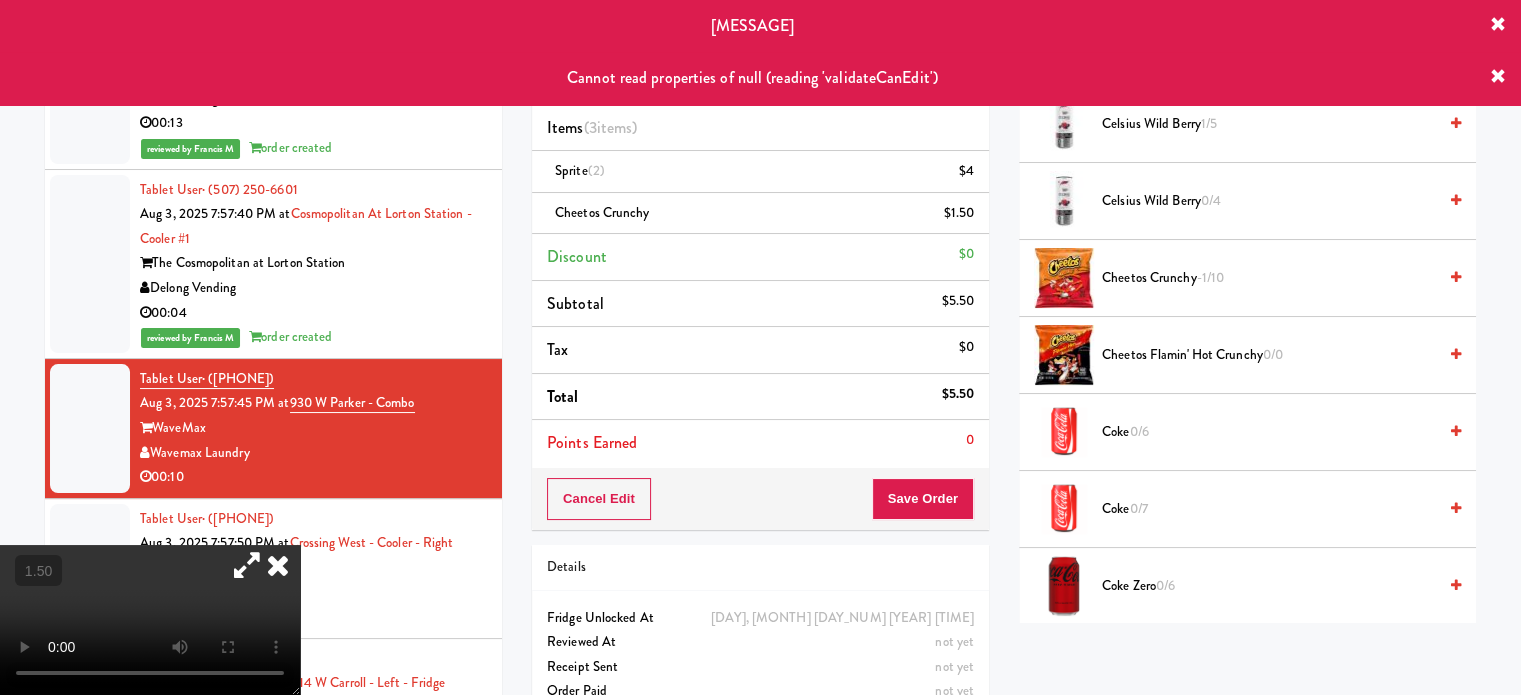 click at bounding box center (278, 565) 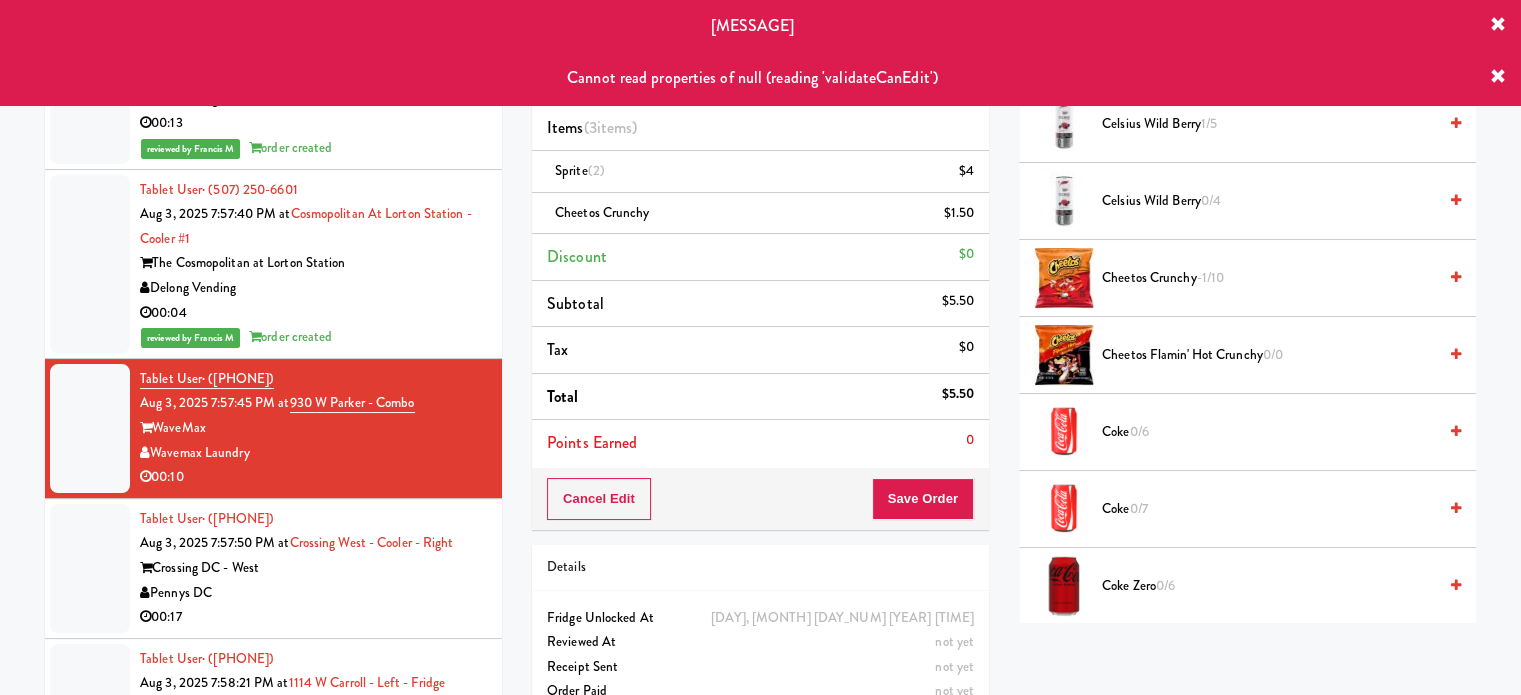 click on "reviewed by Francis M  order created" at bounding box center (313, 337) 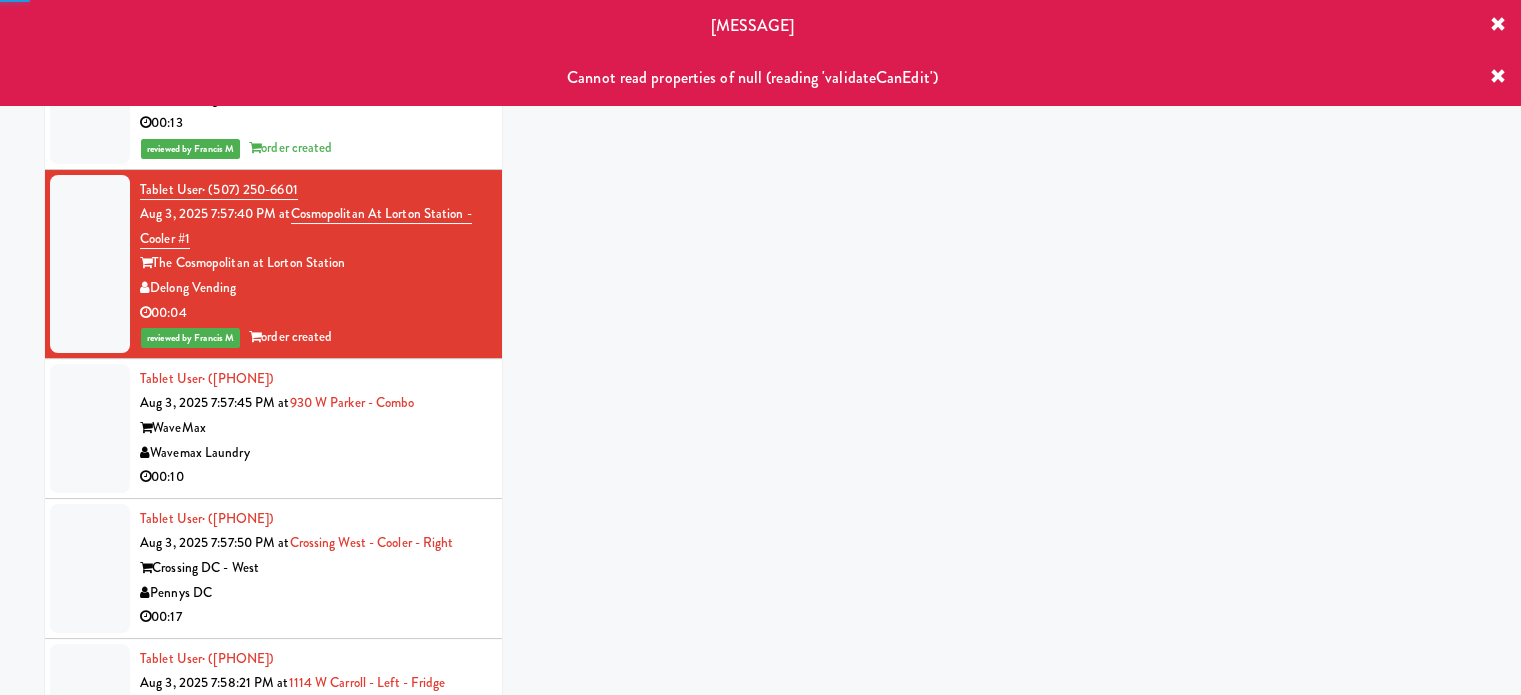 click on "WaveMax" at bounding box center (313, 428) 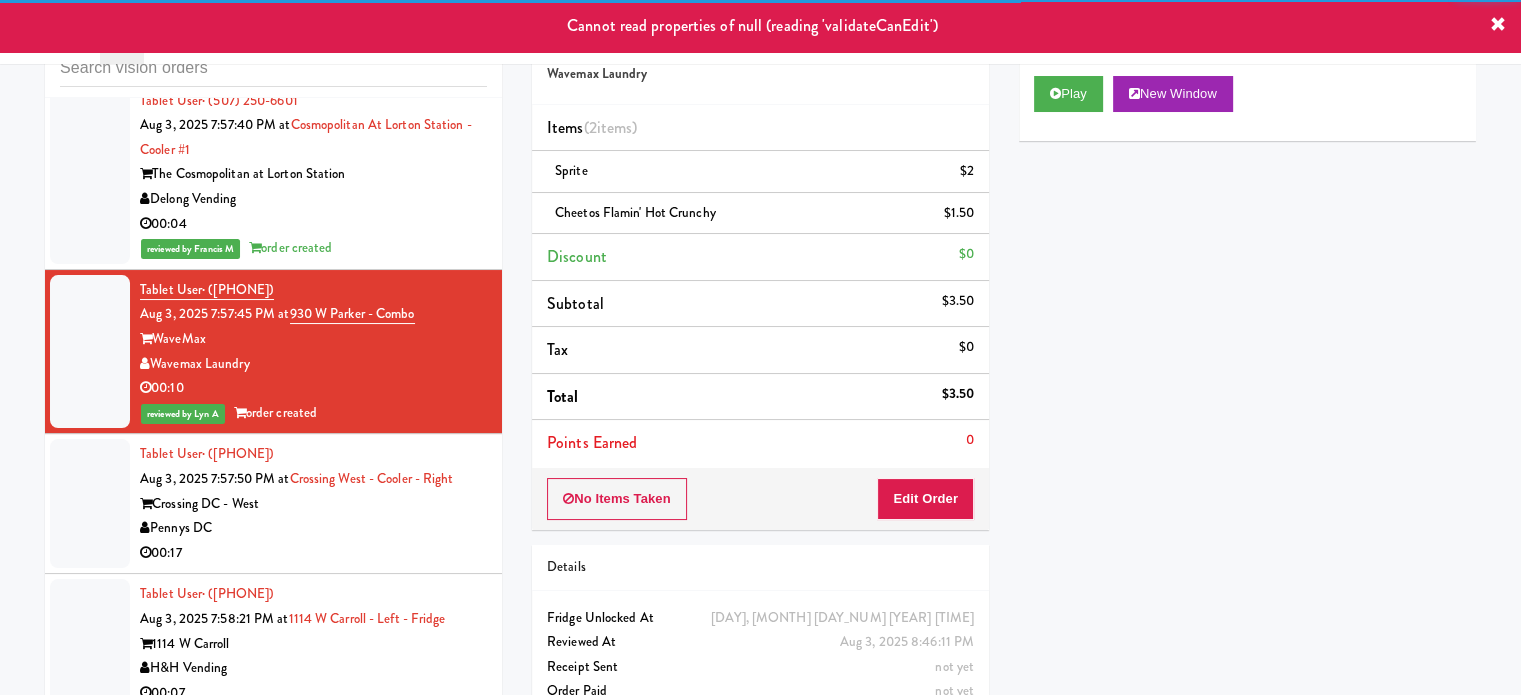 scroll, scrollTop: 2300, scrollLeft: 0, axis: vertical 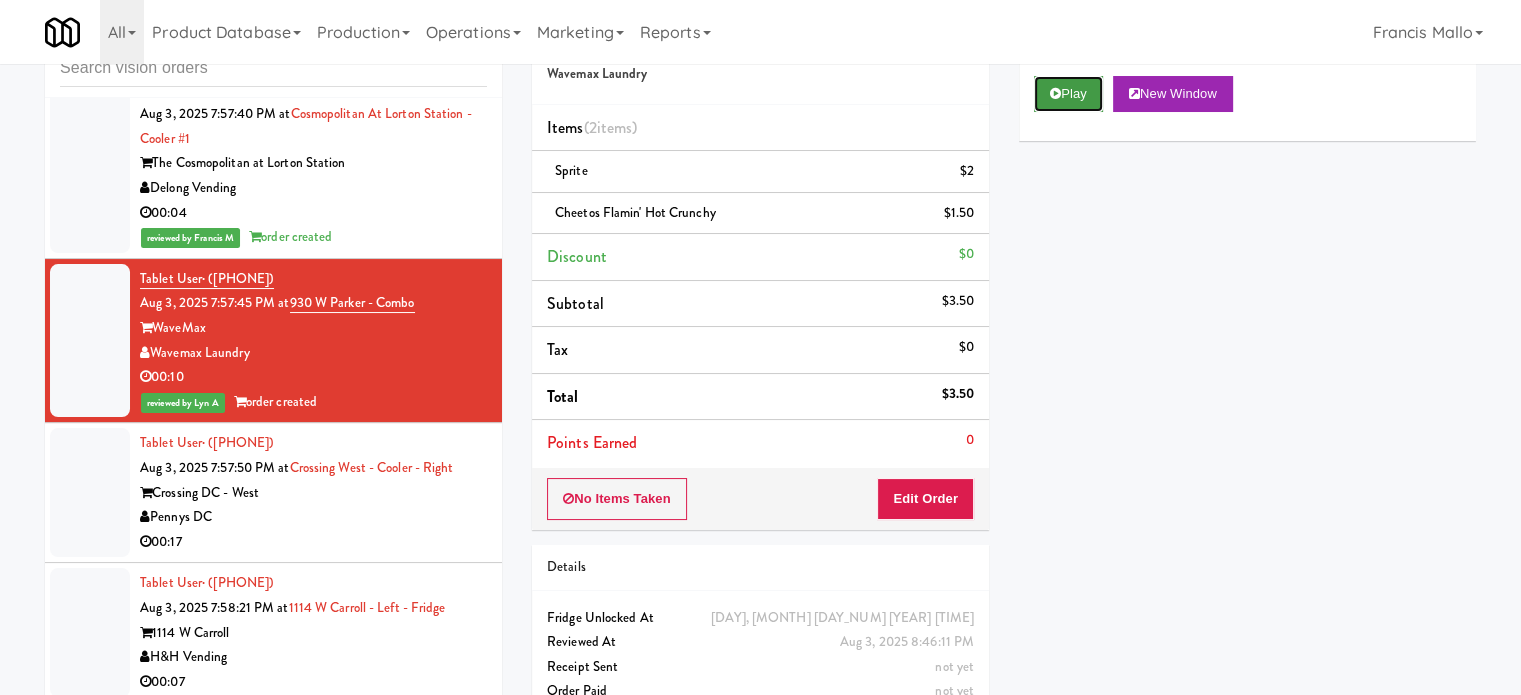 click on "Play" at bounding box center [1068, 94] 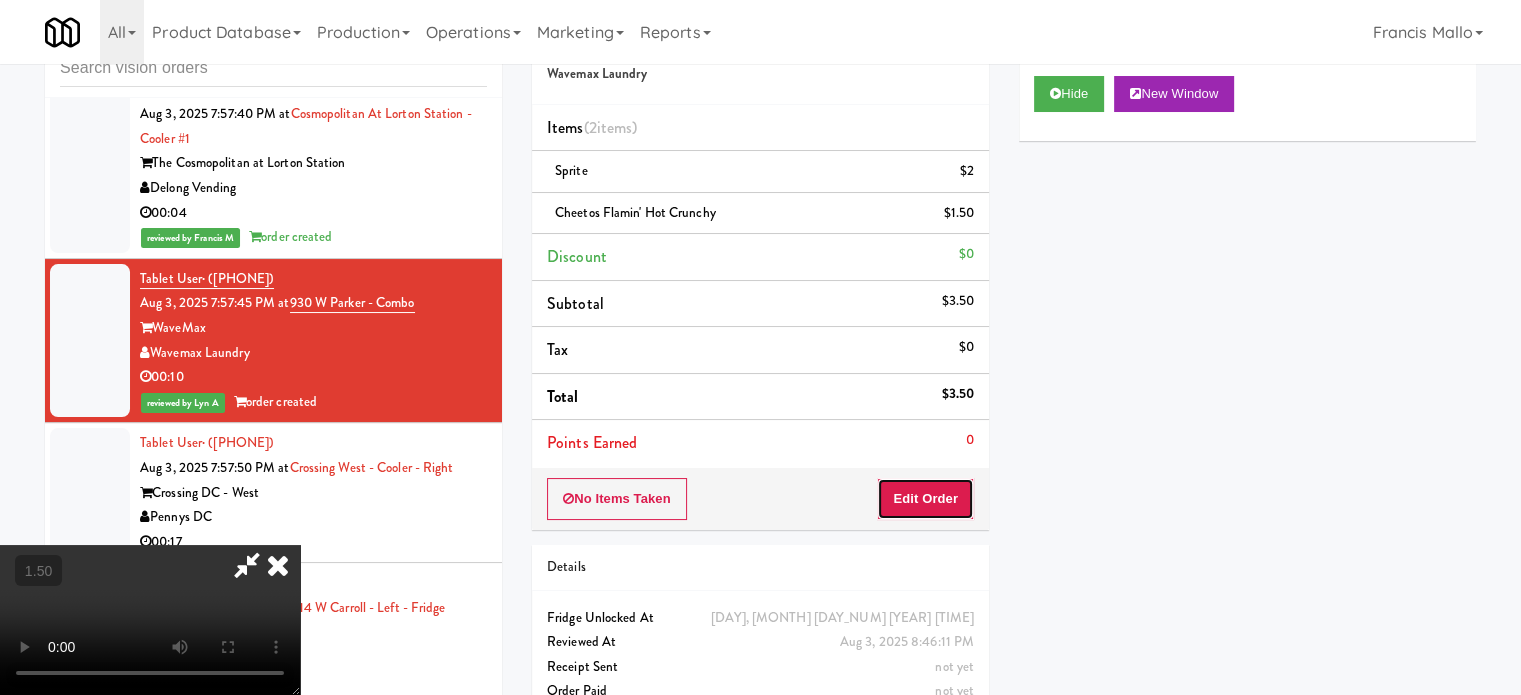 click on "Edit Order" at bounding box center [925, 499] 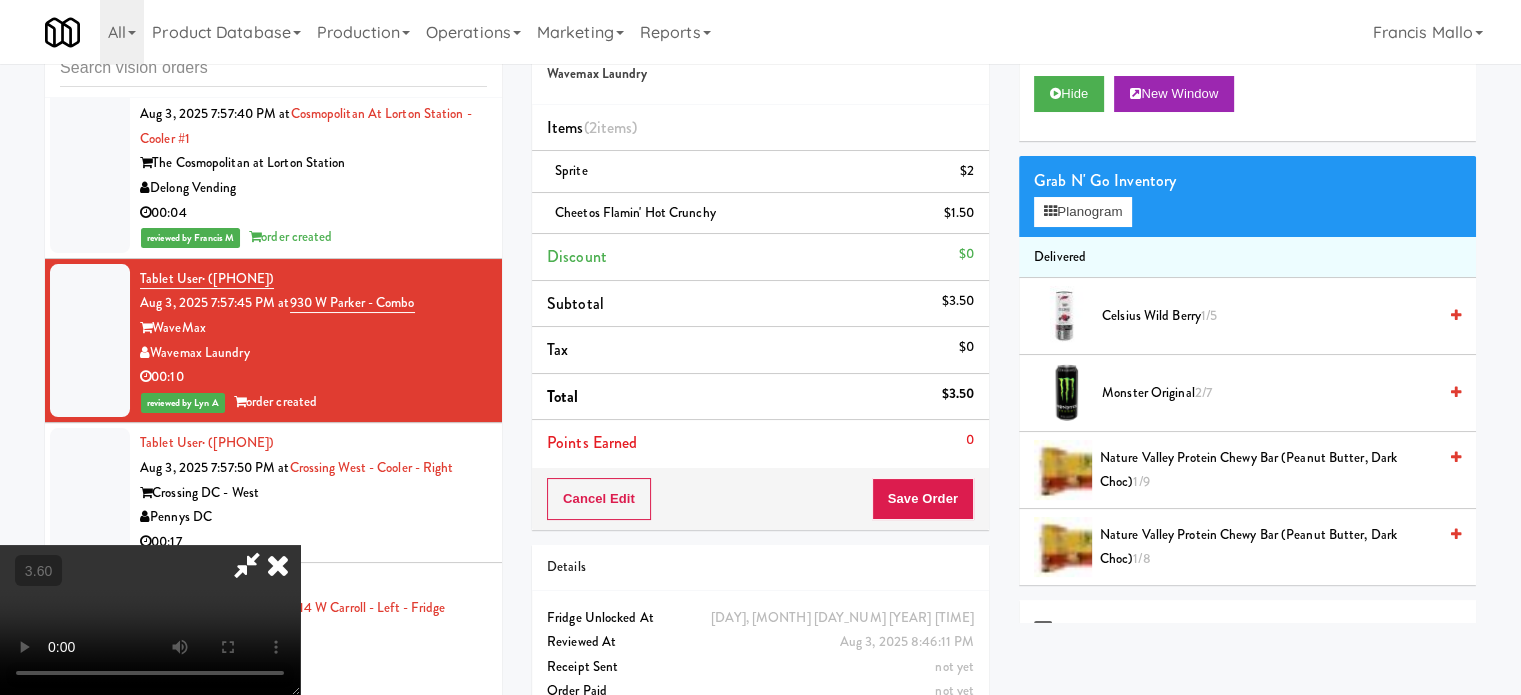 click at bounding box center [150, 620] 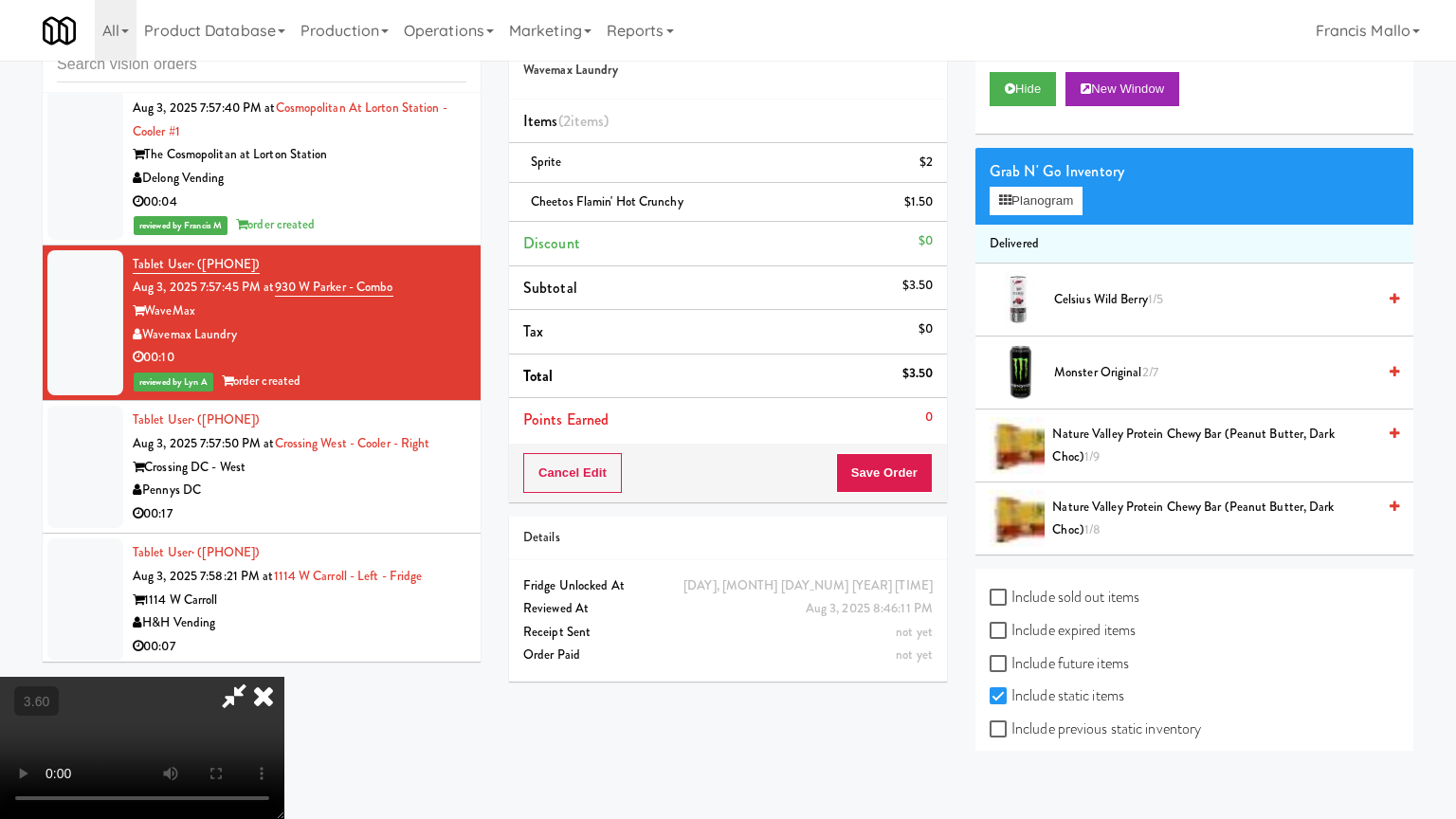 click at bounding box center [142, 748] 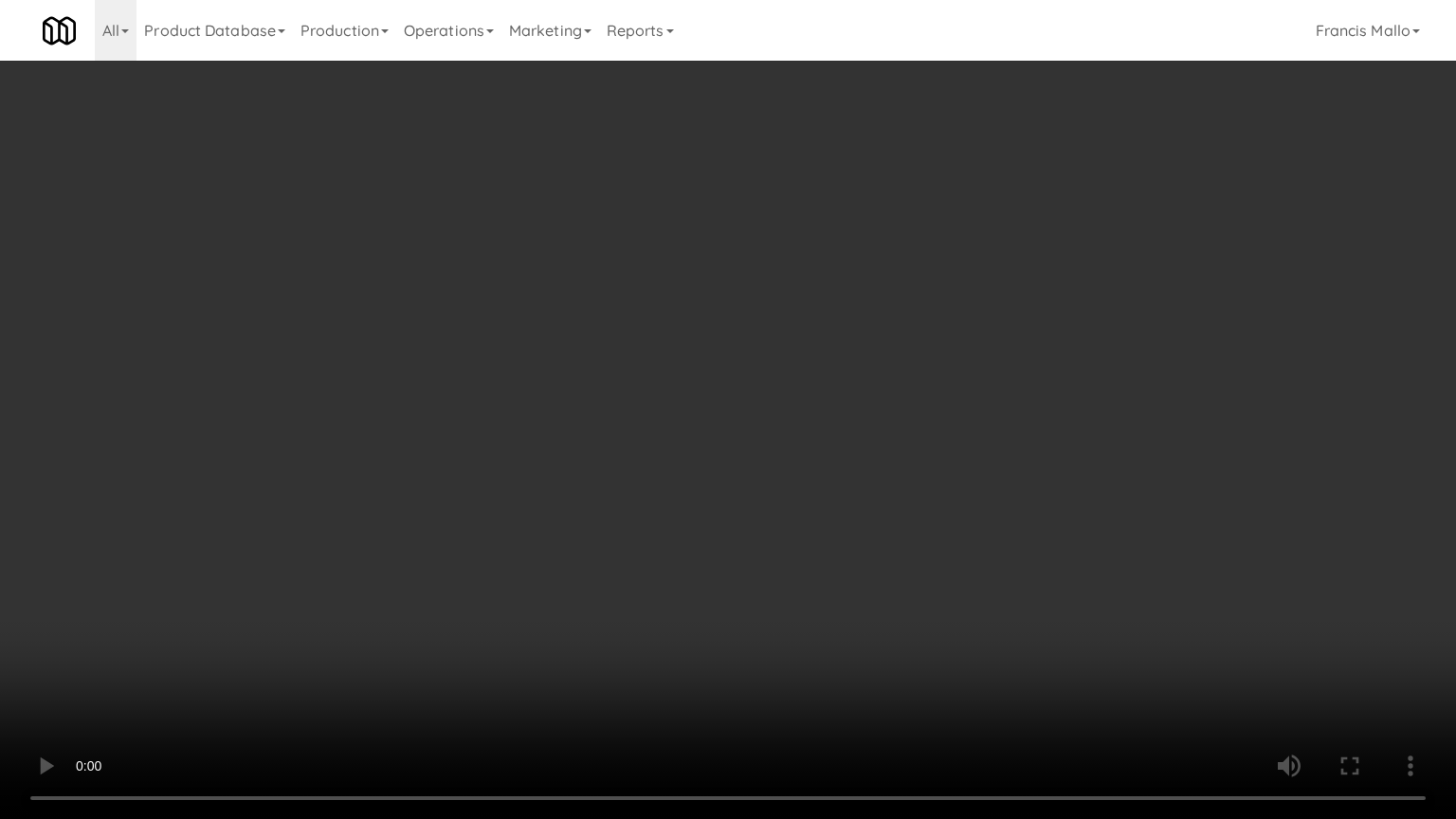 click at bounding box center [728, 410] 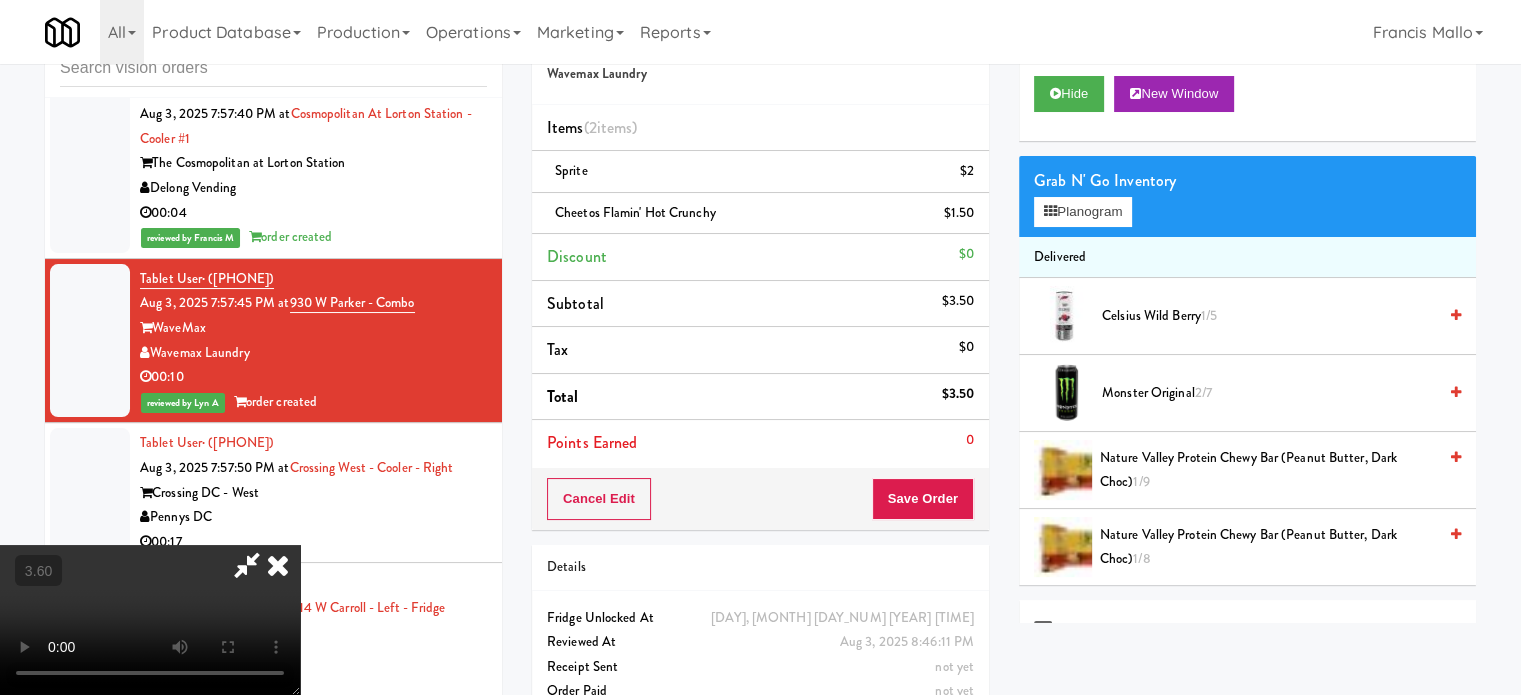 click at bounding box center (278, 565) 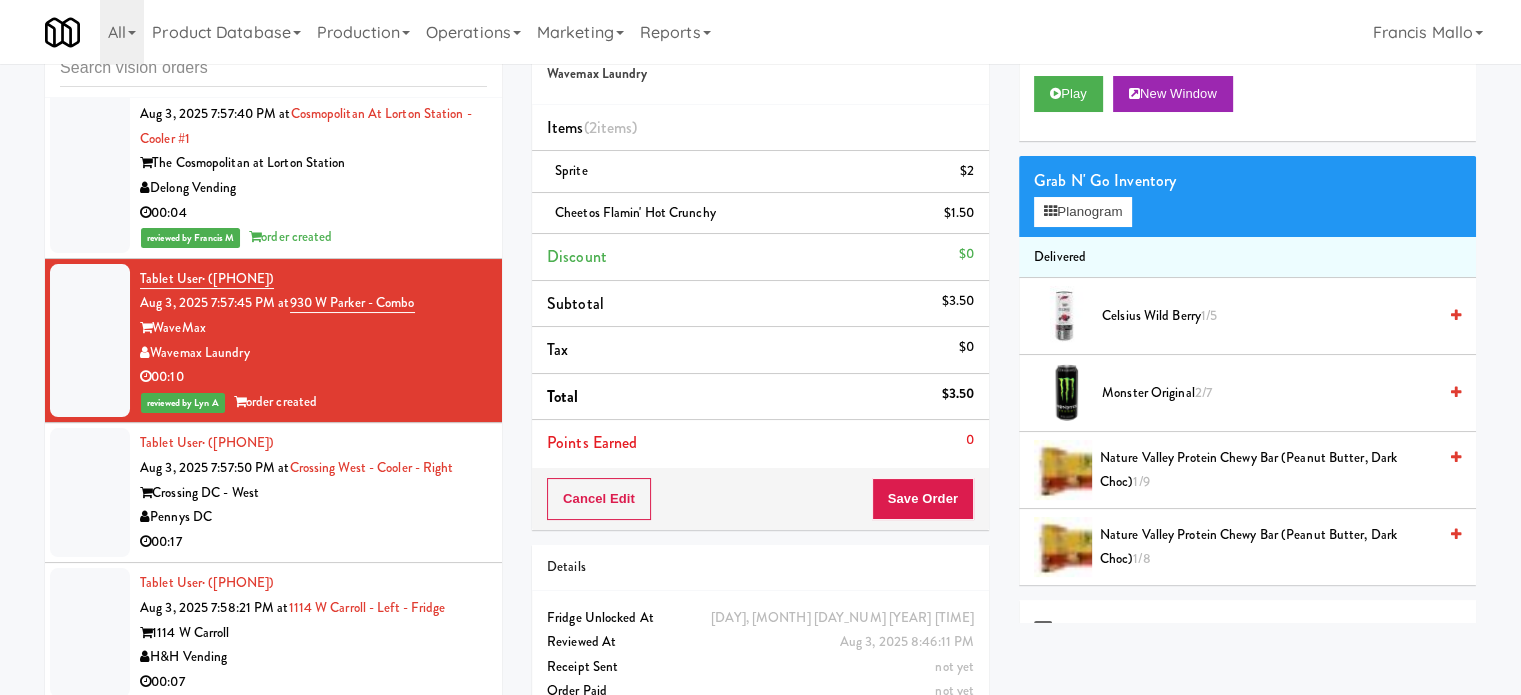 click on "00:04" at bounding box center [313, 213] 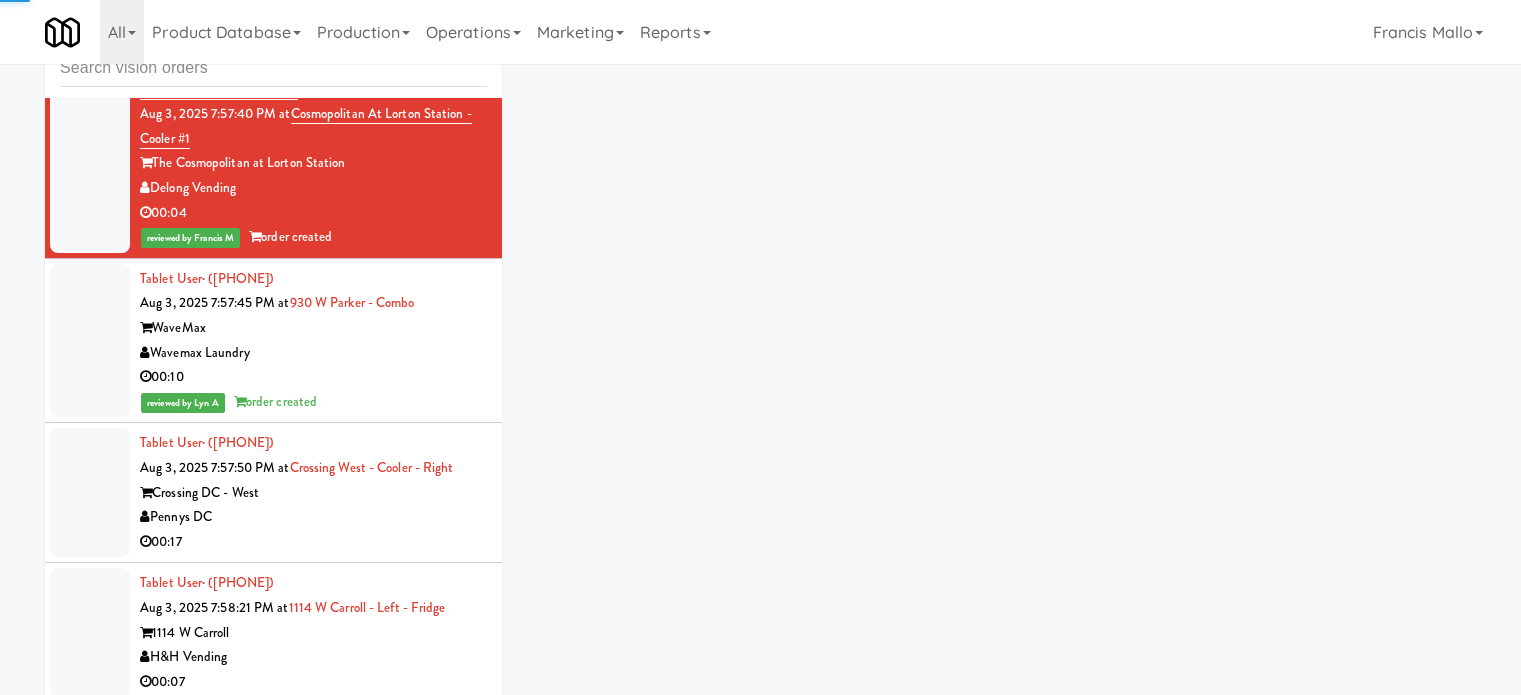 click on "Wavemax Laundry" at bounding box center (313, 353) 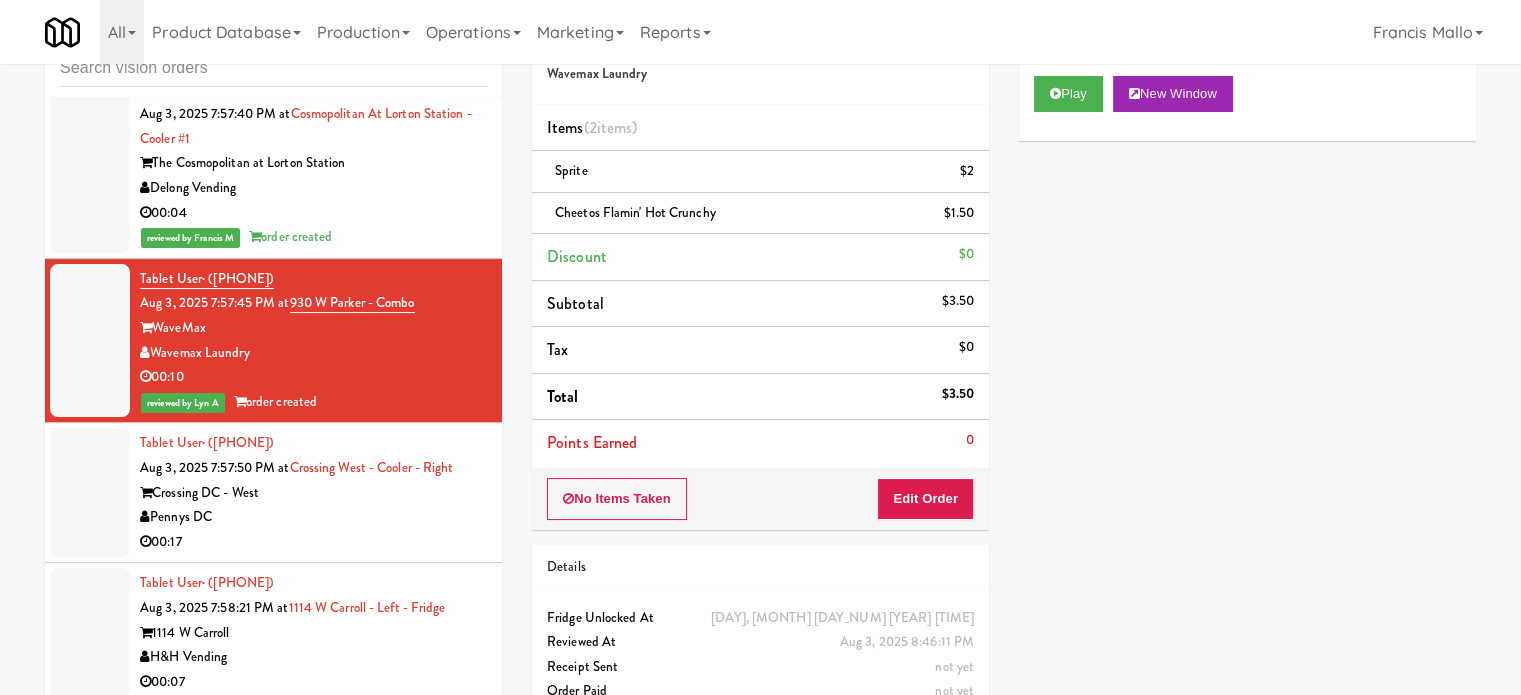 click on "Pennys DC" at bounding box center (313, 517) 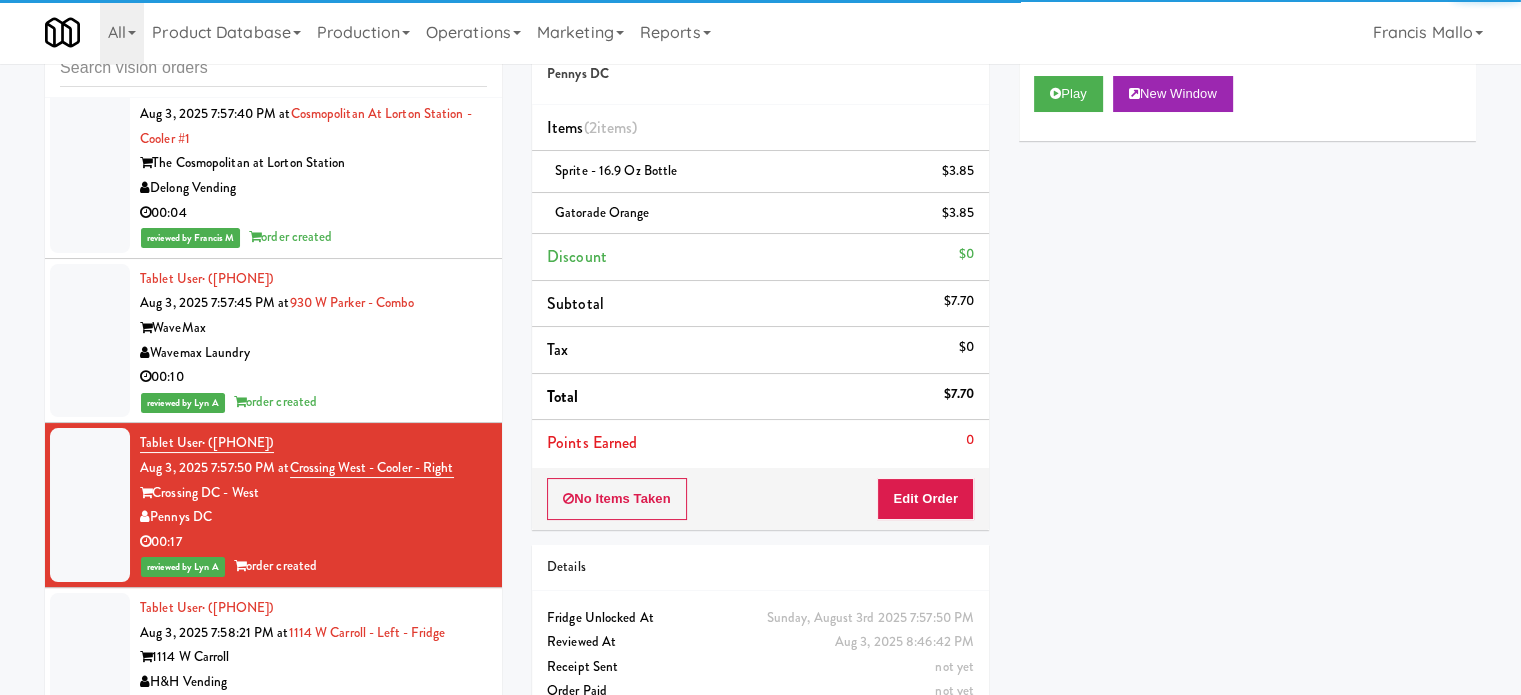 click on "reviewed by Lyn A  order created" at bounding box center (313, 402) 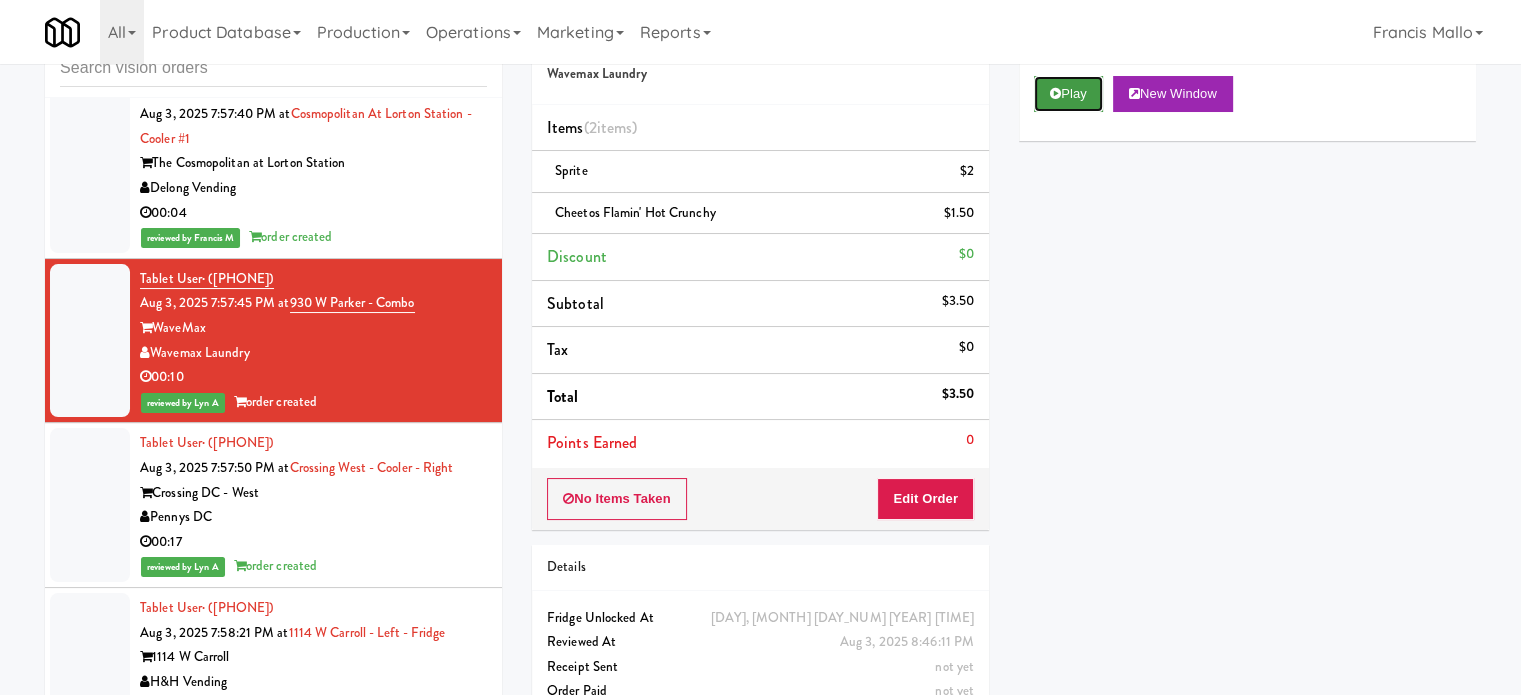 click on "Play" at bounding box center (1068, 94) 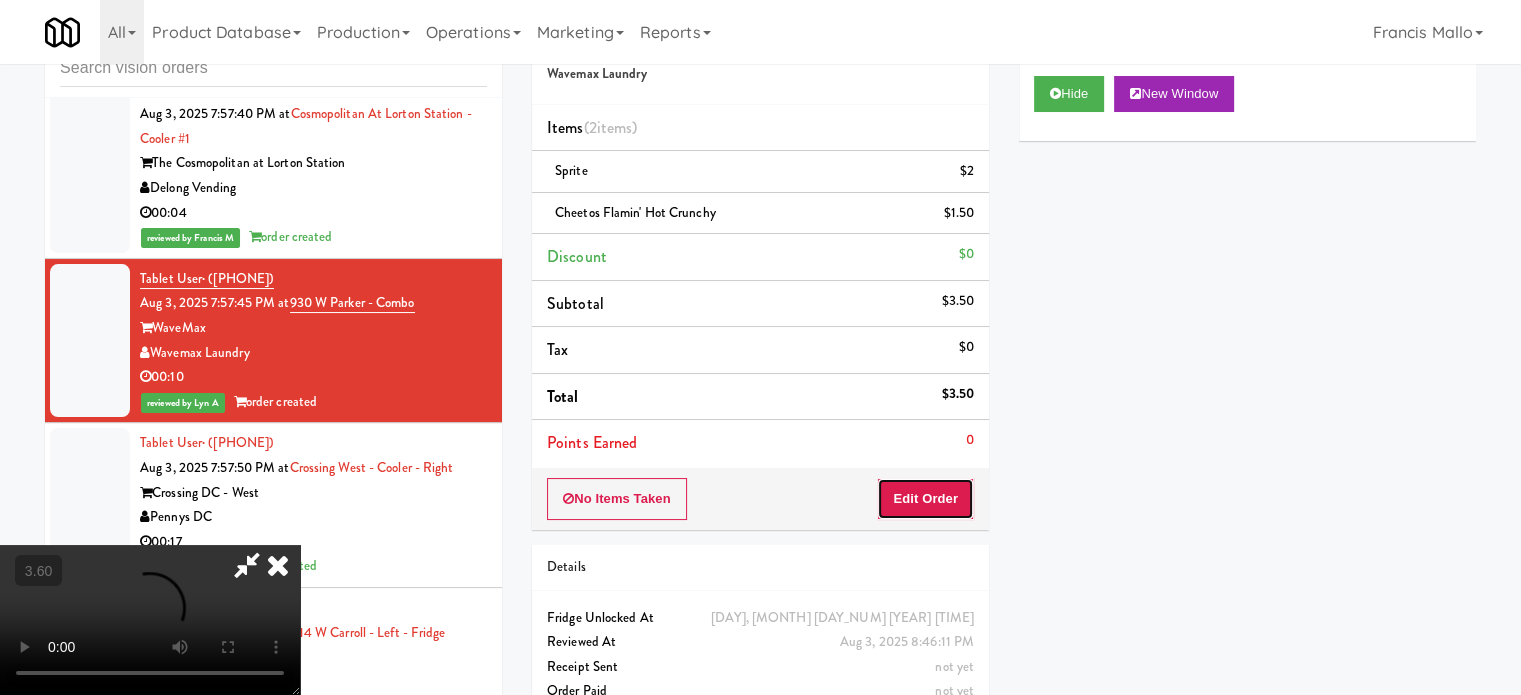 click on "Edit Order" at bounding box center (925, 499) 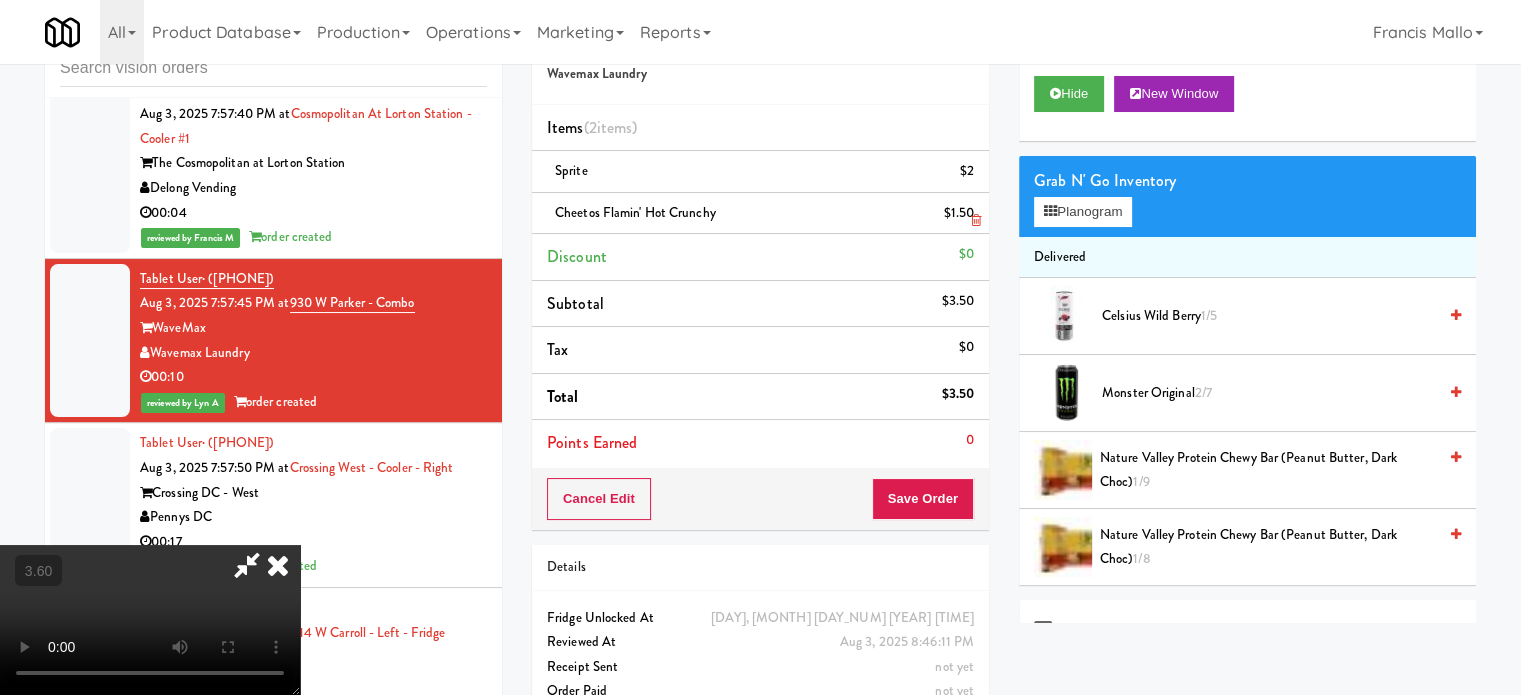 click at bounding box center [278, 565] 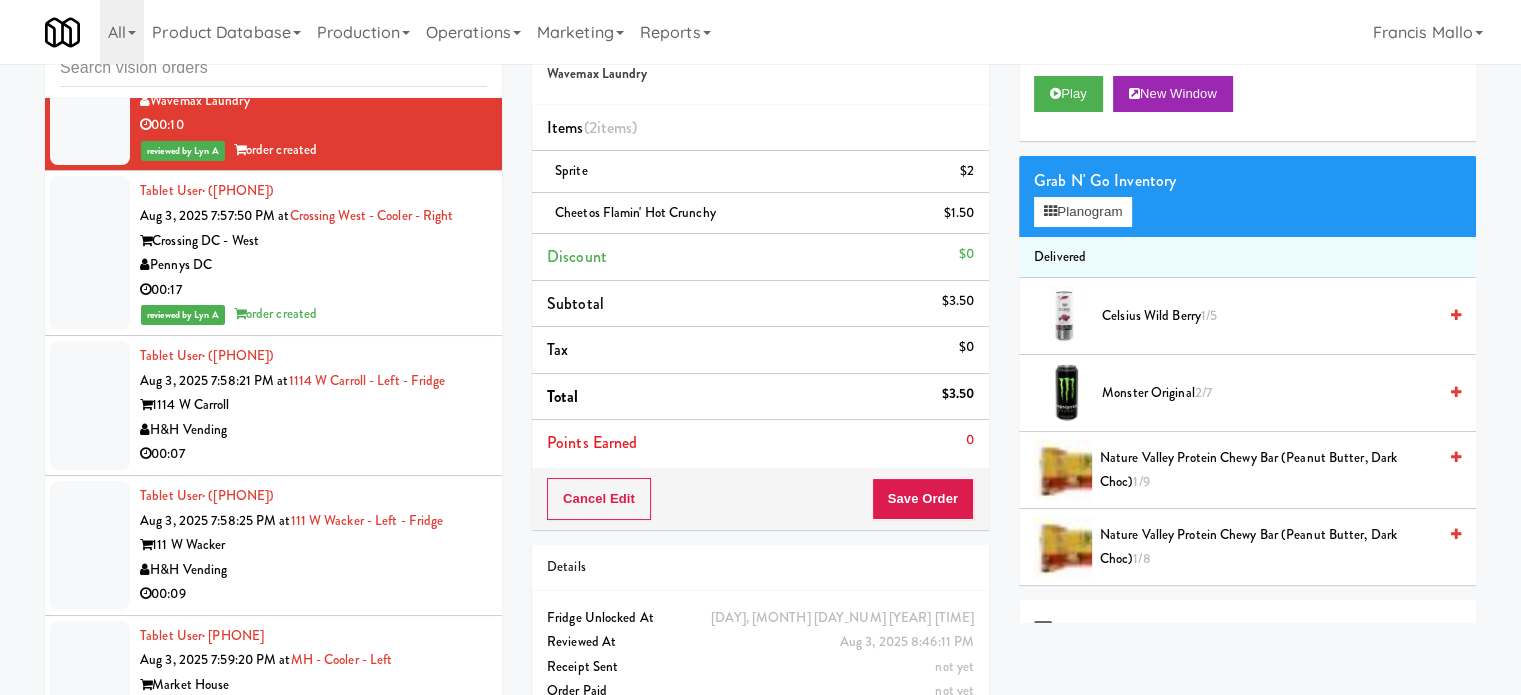 scroll, scrollTop: 2600, scrollLeft: 0, axis: vertical 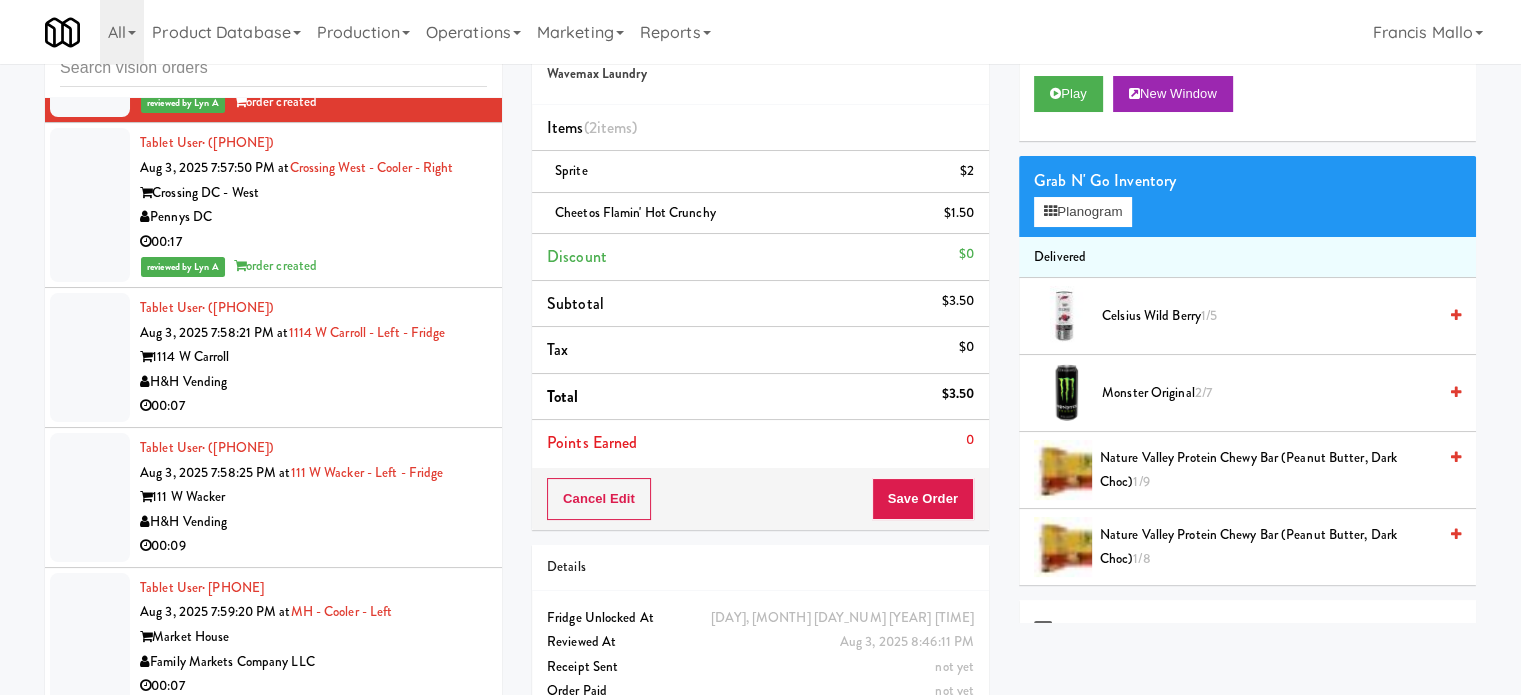 click on "00:07" at bounding box center (313, 406) 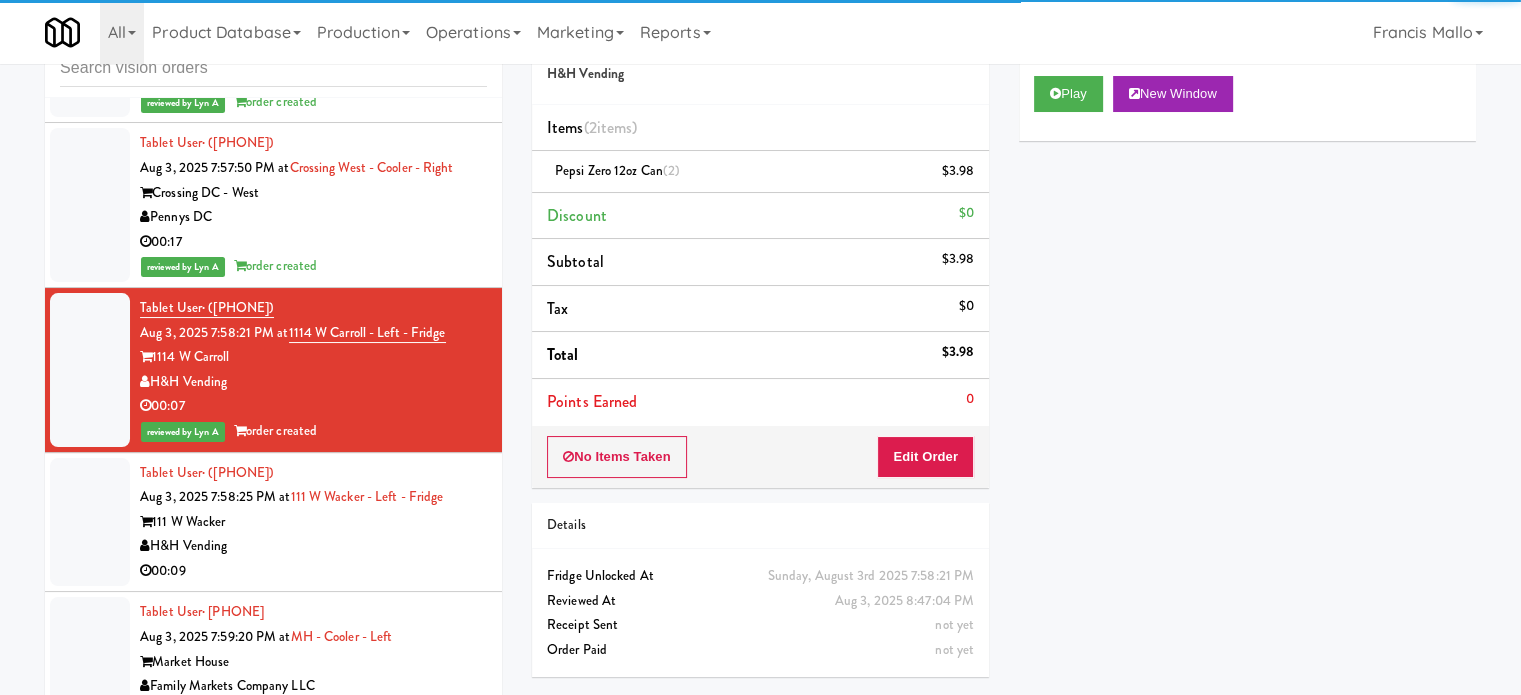 click on "H&H Vending" at bounding box center (313, 546) 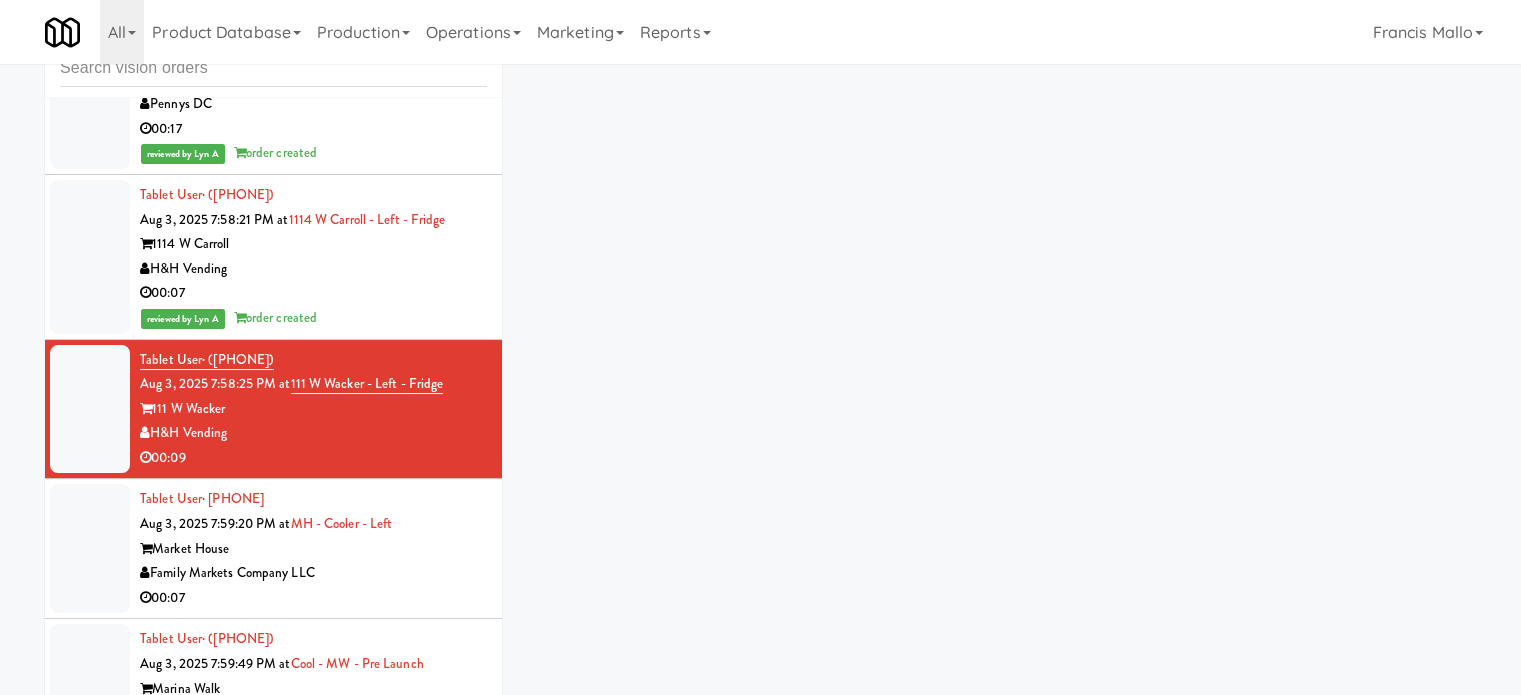 scroll, scrollTop: 2800, scrollLeft: 0, axis: vertical 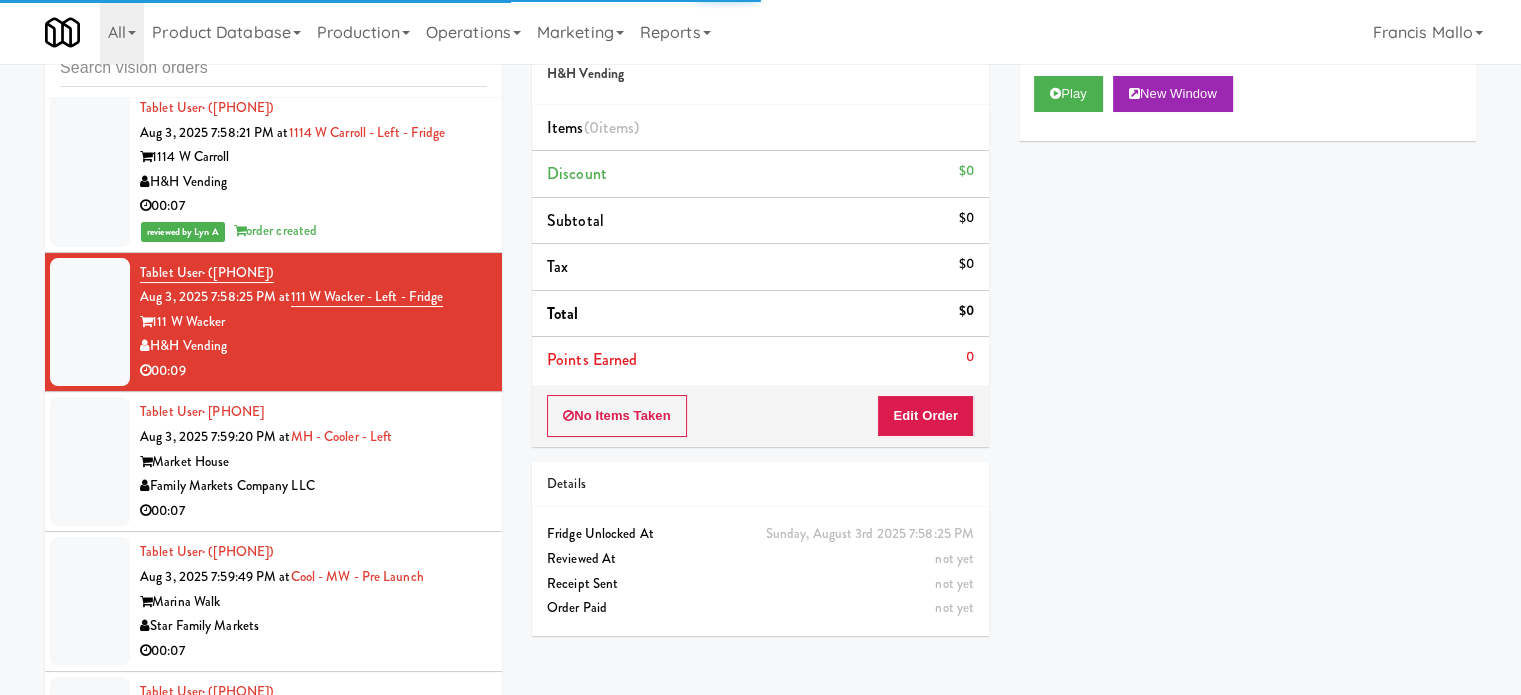 click on "00:07" at bounding box center (313, 511) 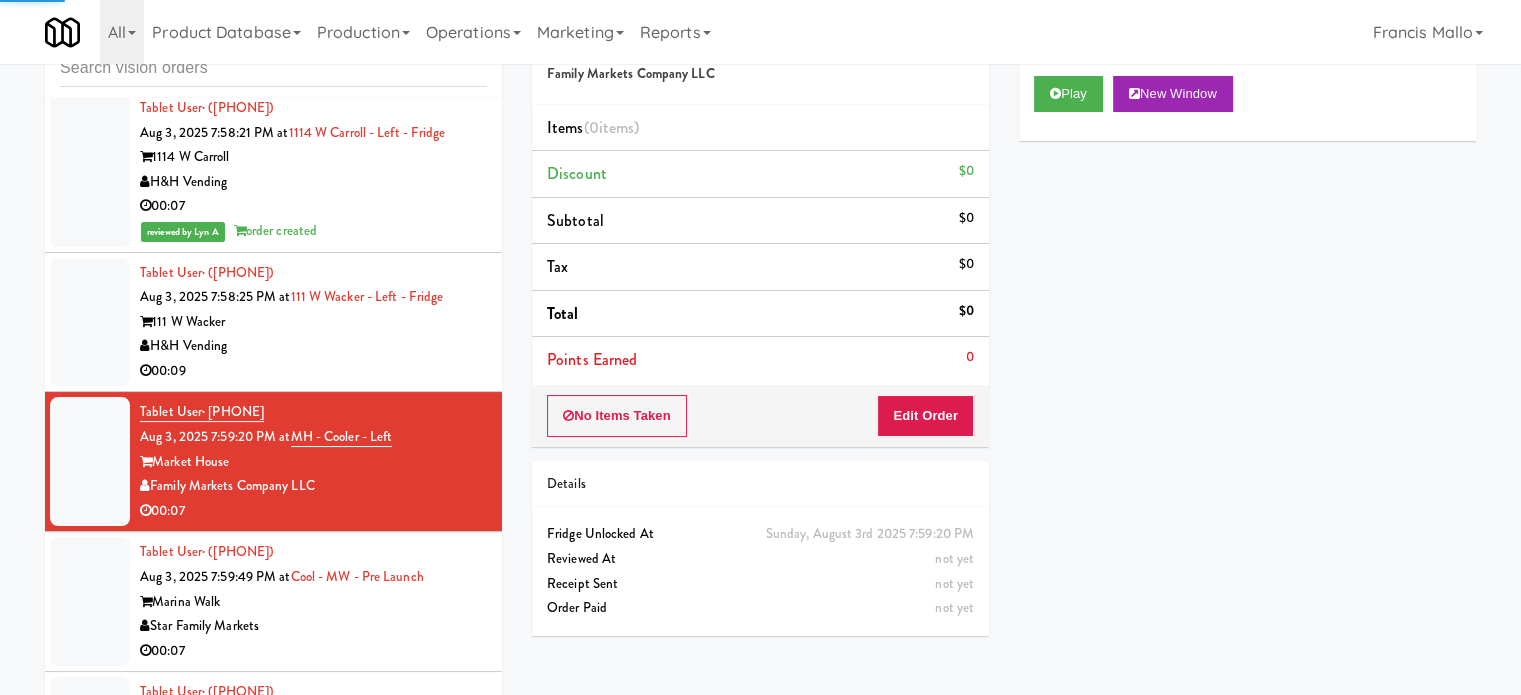 drag, startPoint x: 413, startPoint y: 355, endPoint x: 666, endPoint y: 378, distance: 254.0433 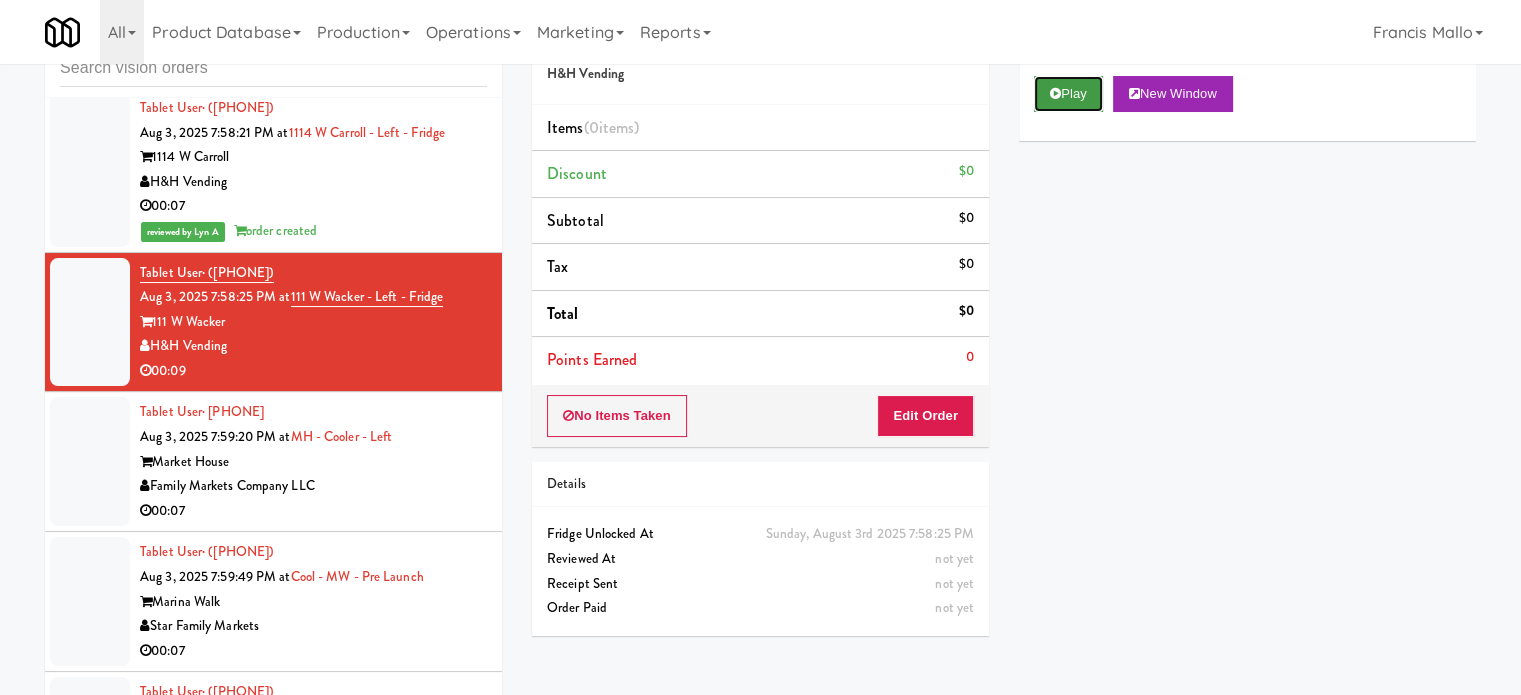 click on "Play" at bounding box center (1068, 94) 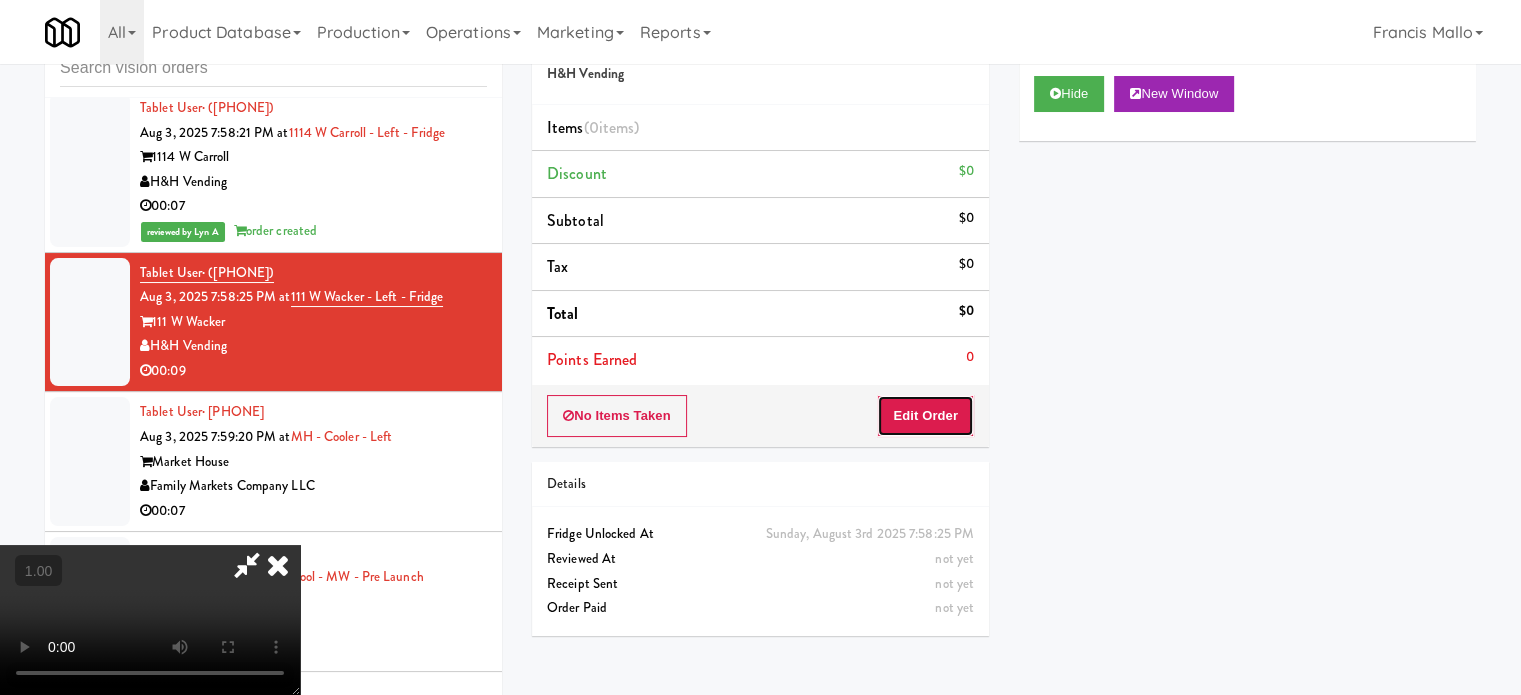 click on "Edit Order" at bounding box center [925, 416] 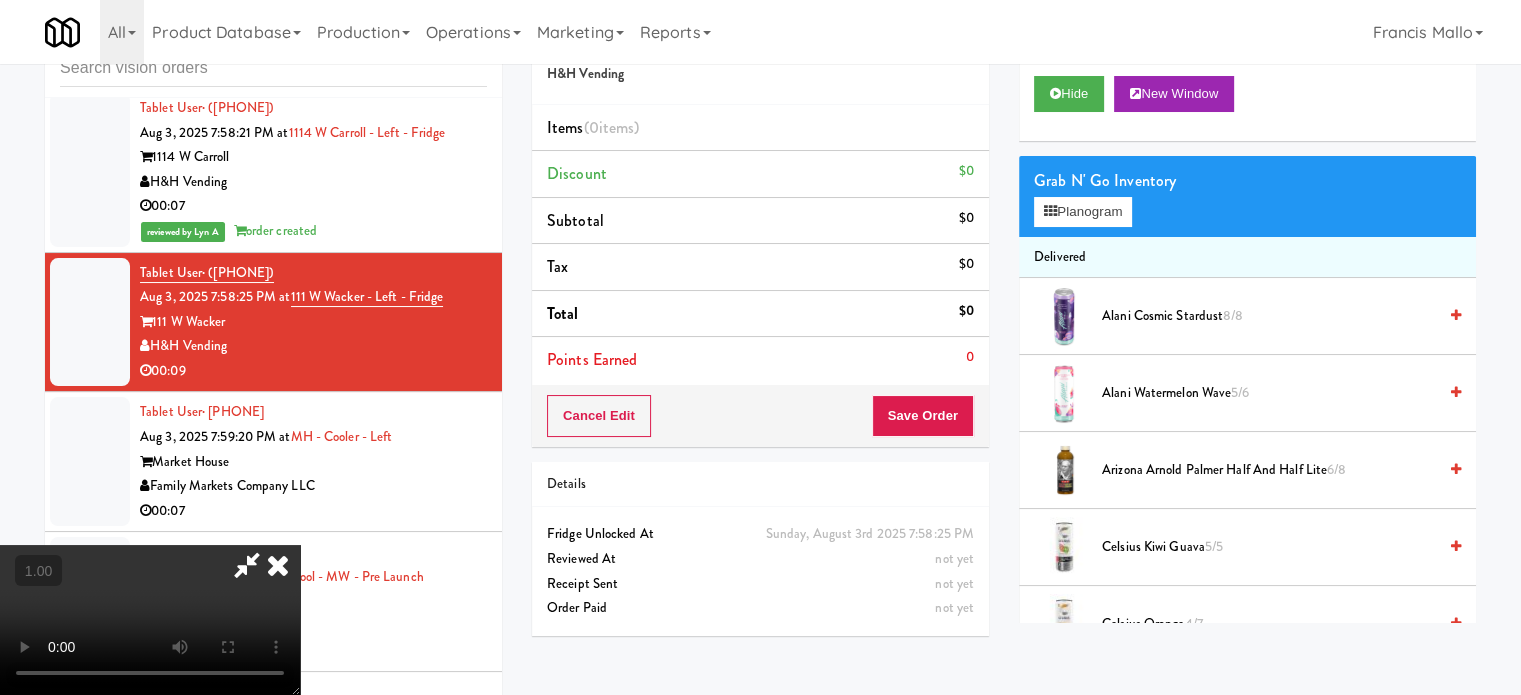 scroll, scrollTop: 316, scrollLeft: 0, axis: vertical 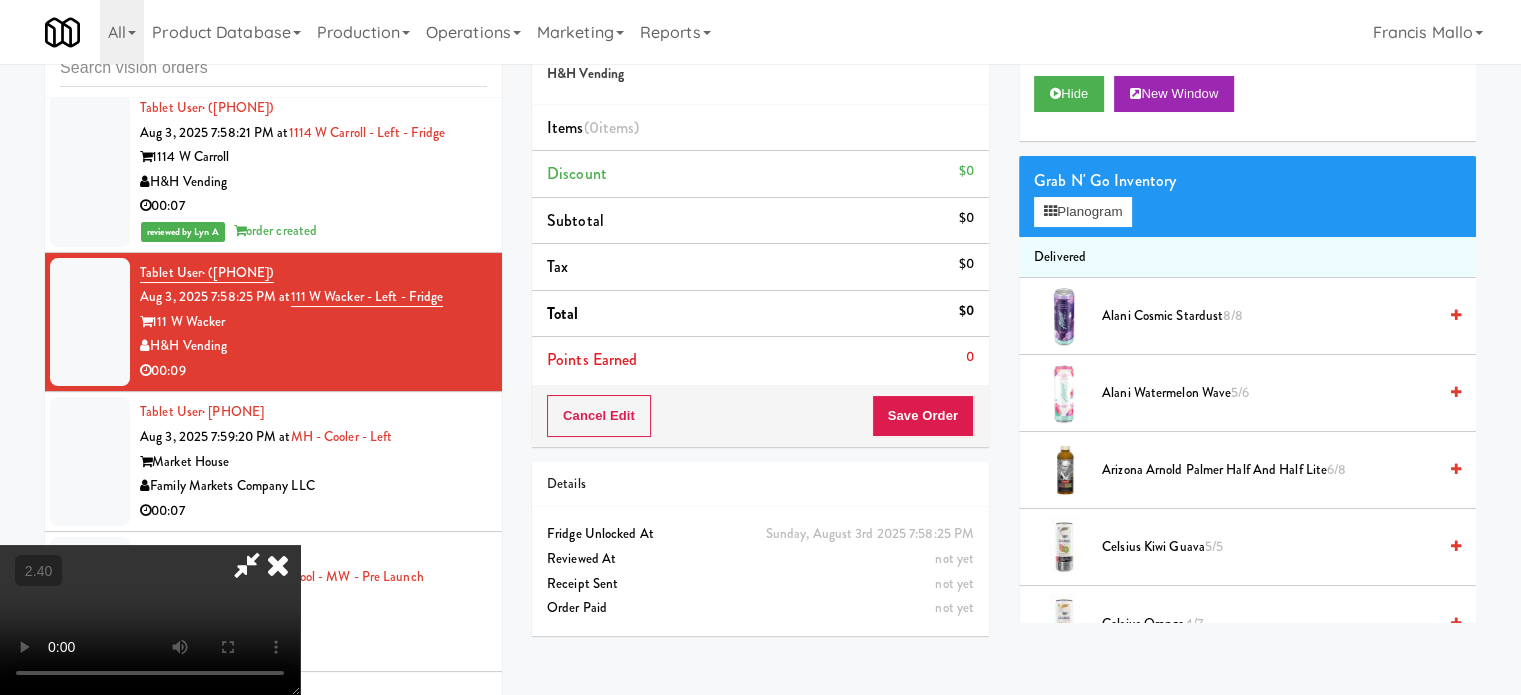 click at bounding box center (150, 620) 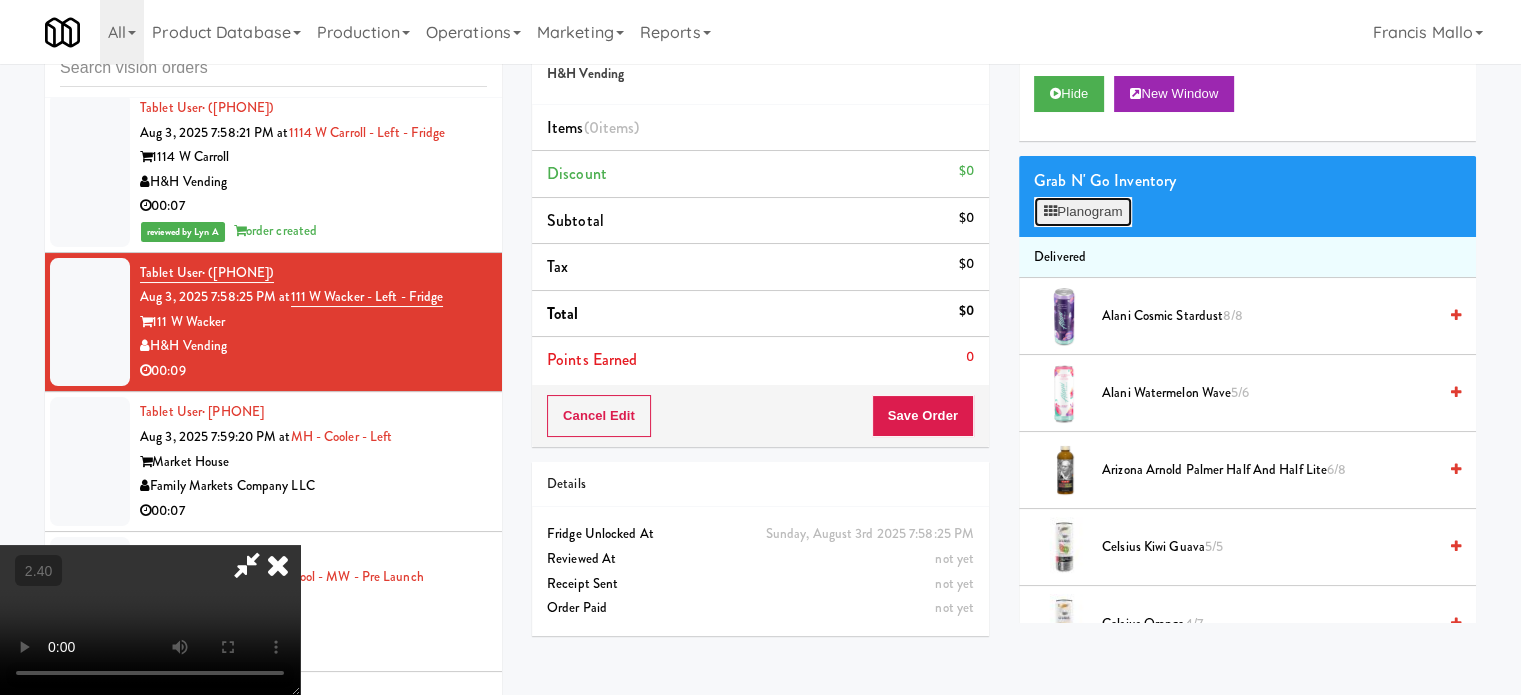 click on "Planogram" at bounding box center [1083, 212] 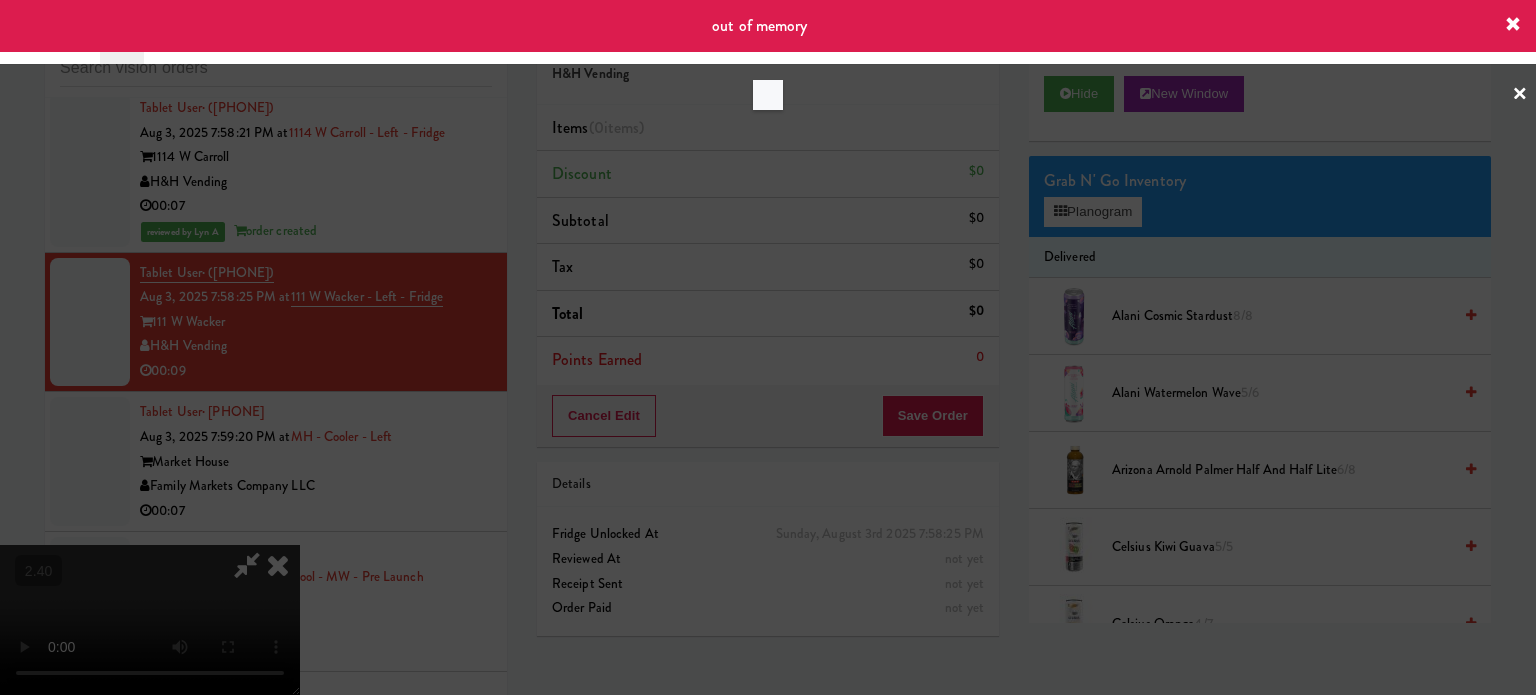 click at bounding box center (768, 347) 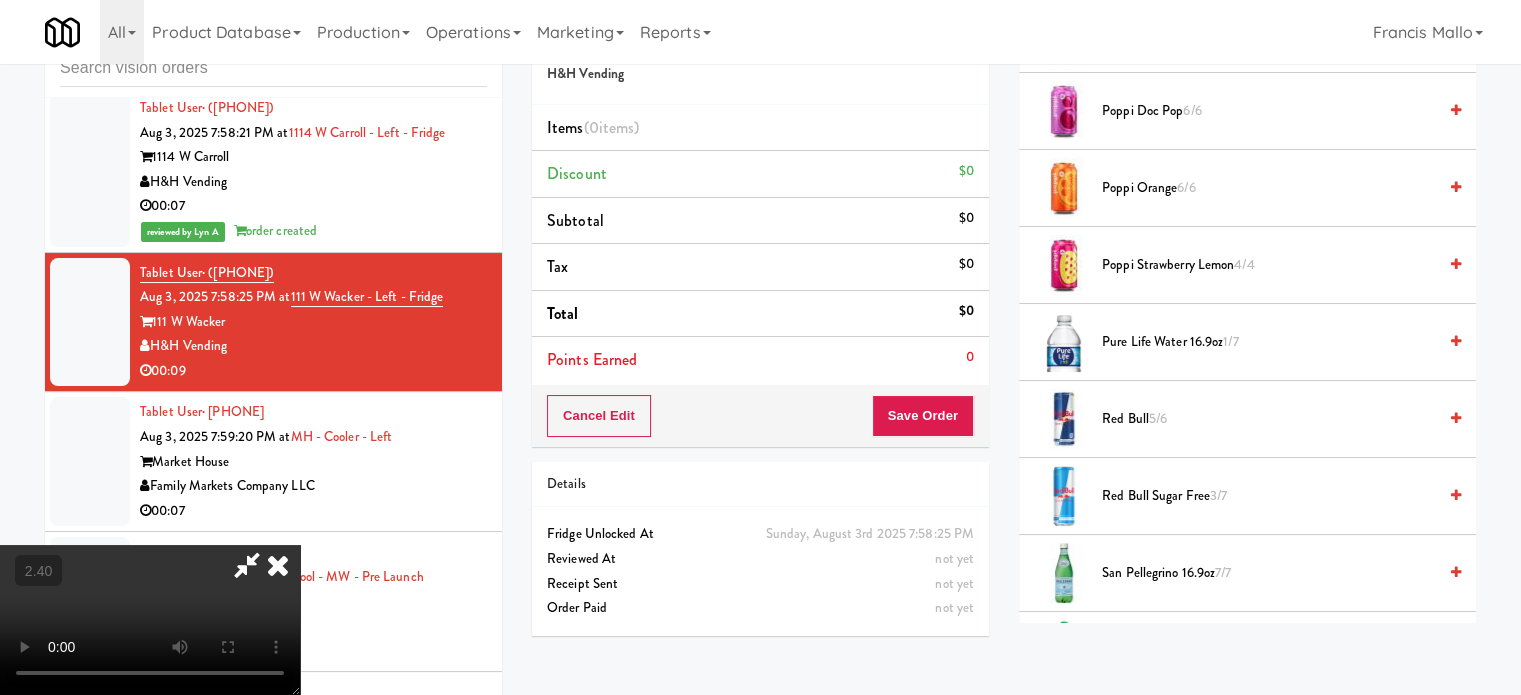 scroll, scrollTop: 2200, scrollLeft: 0, axis: vertical 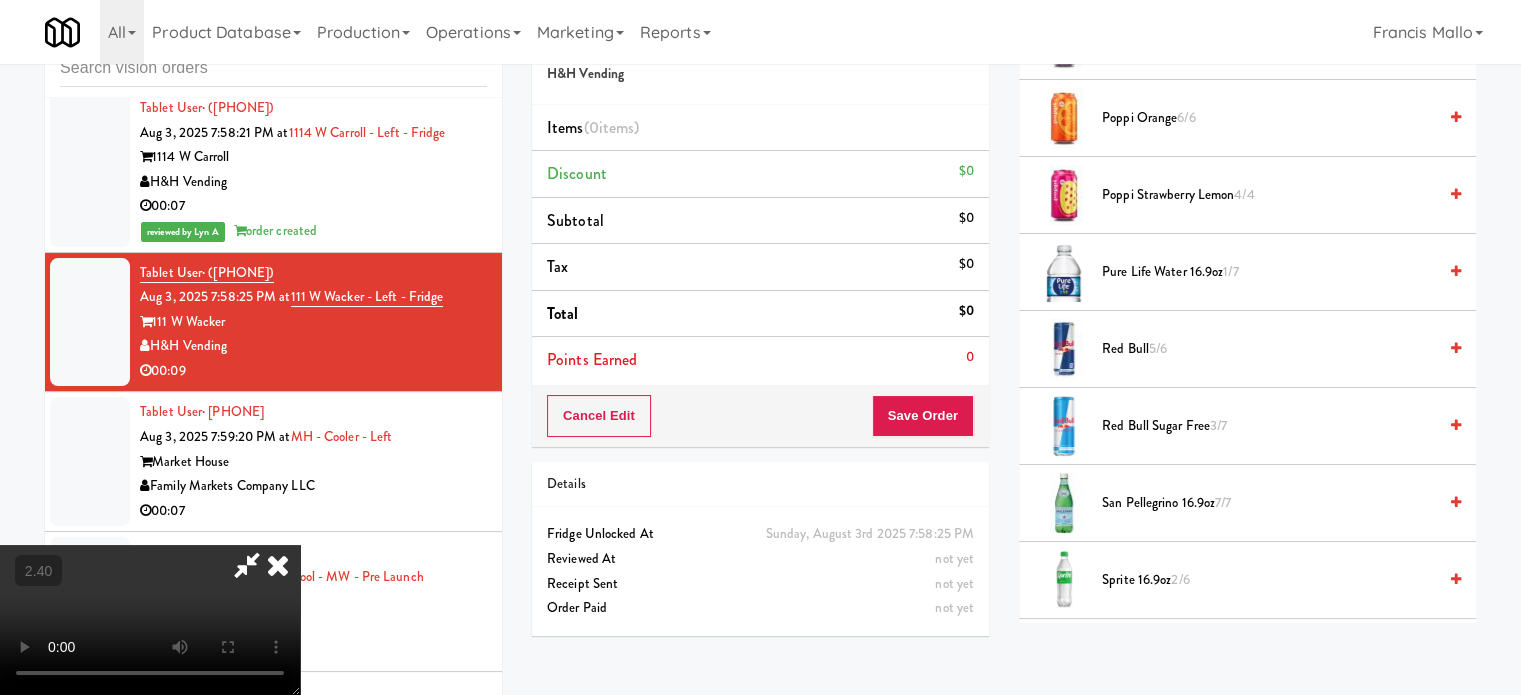 click on "Pure Life Water 16.9oz  1/7" at bounding box center [1269, 272] 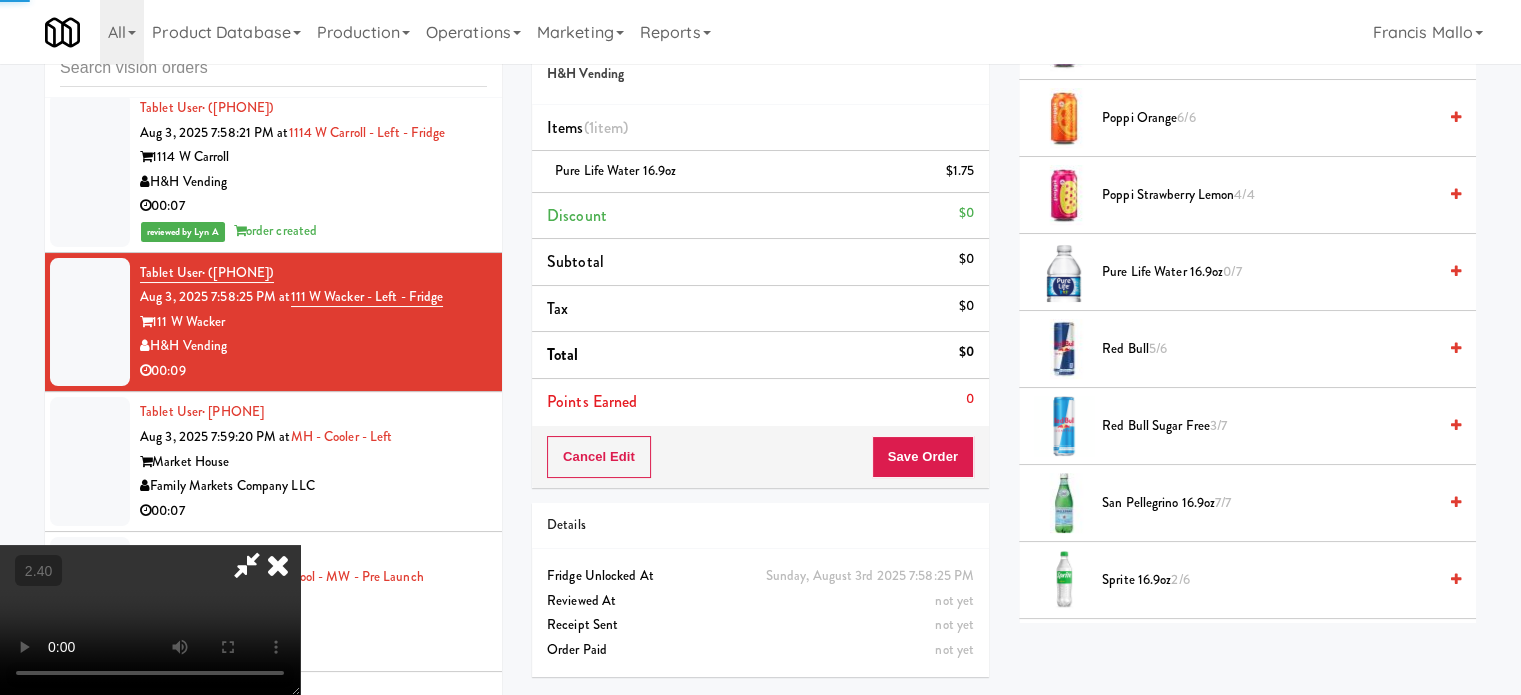 click at bounding box center [150, 620] 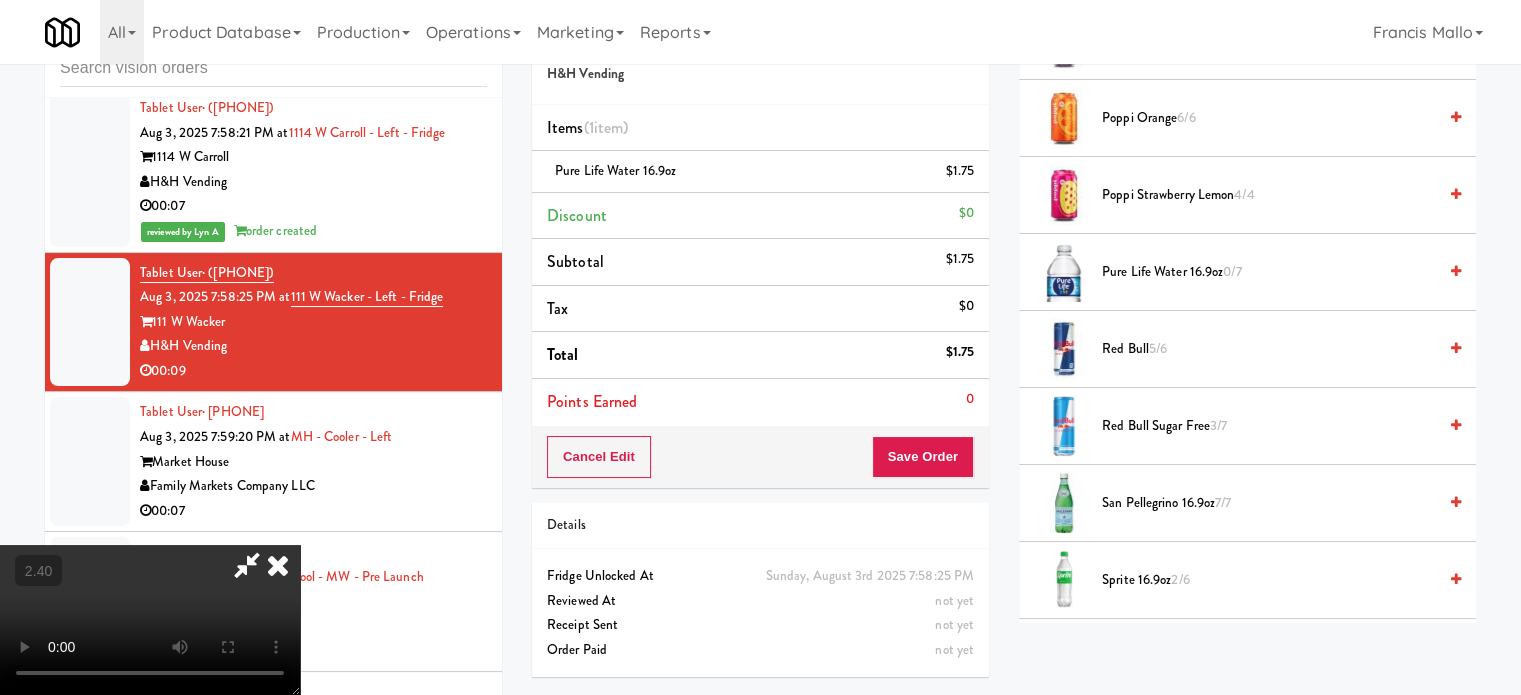 click at bounding box center [150, 620] 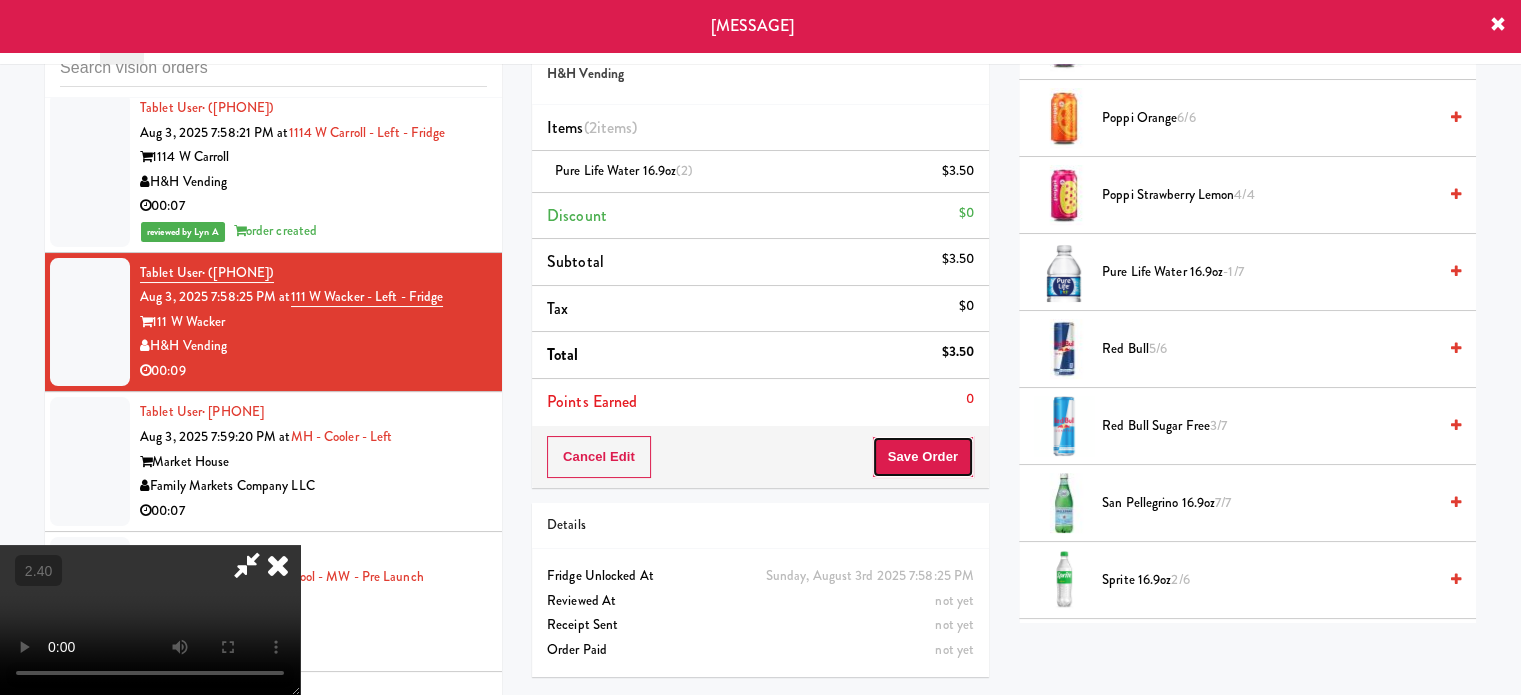 click on "Save Order" at bounding box center (923, 457) 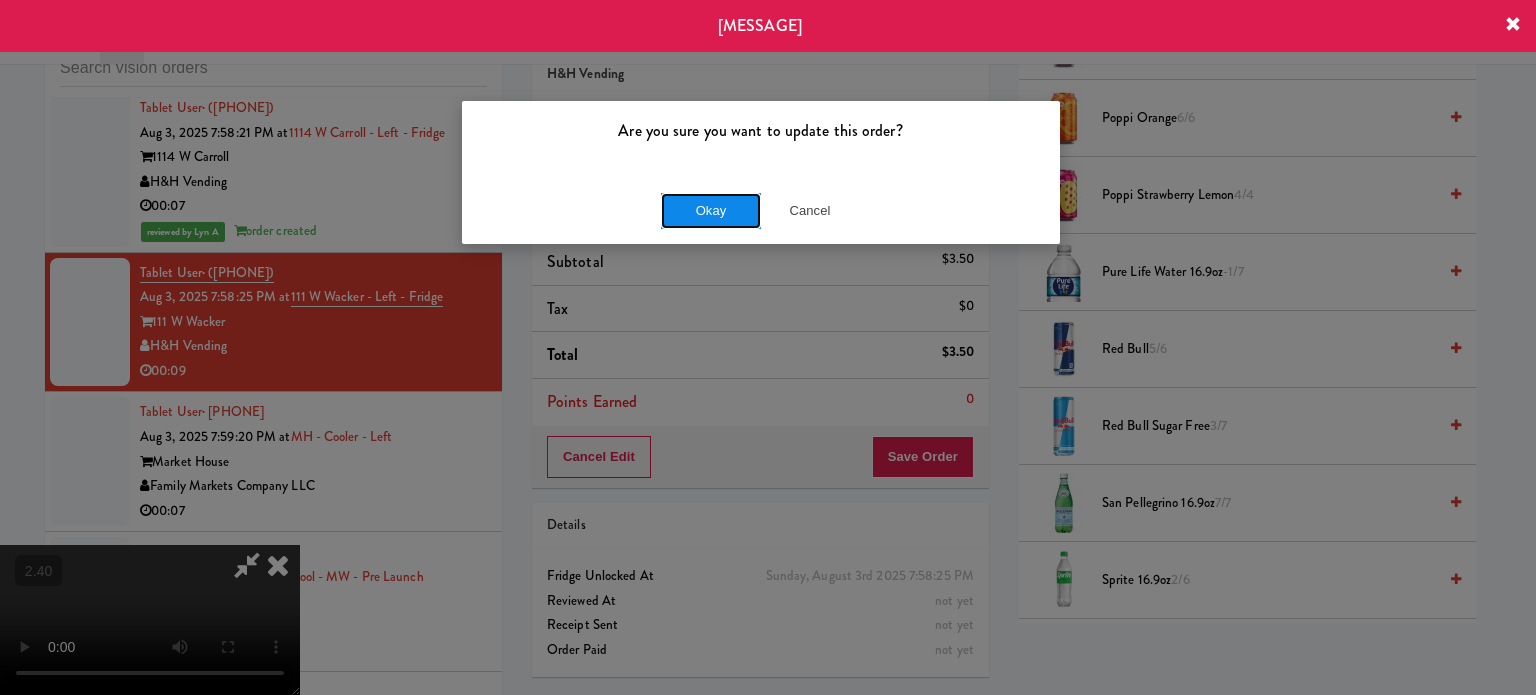 click on "Okay" at bounding box center (711, 211) 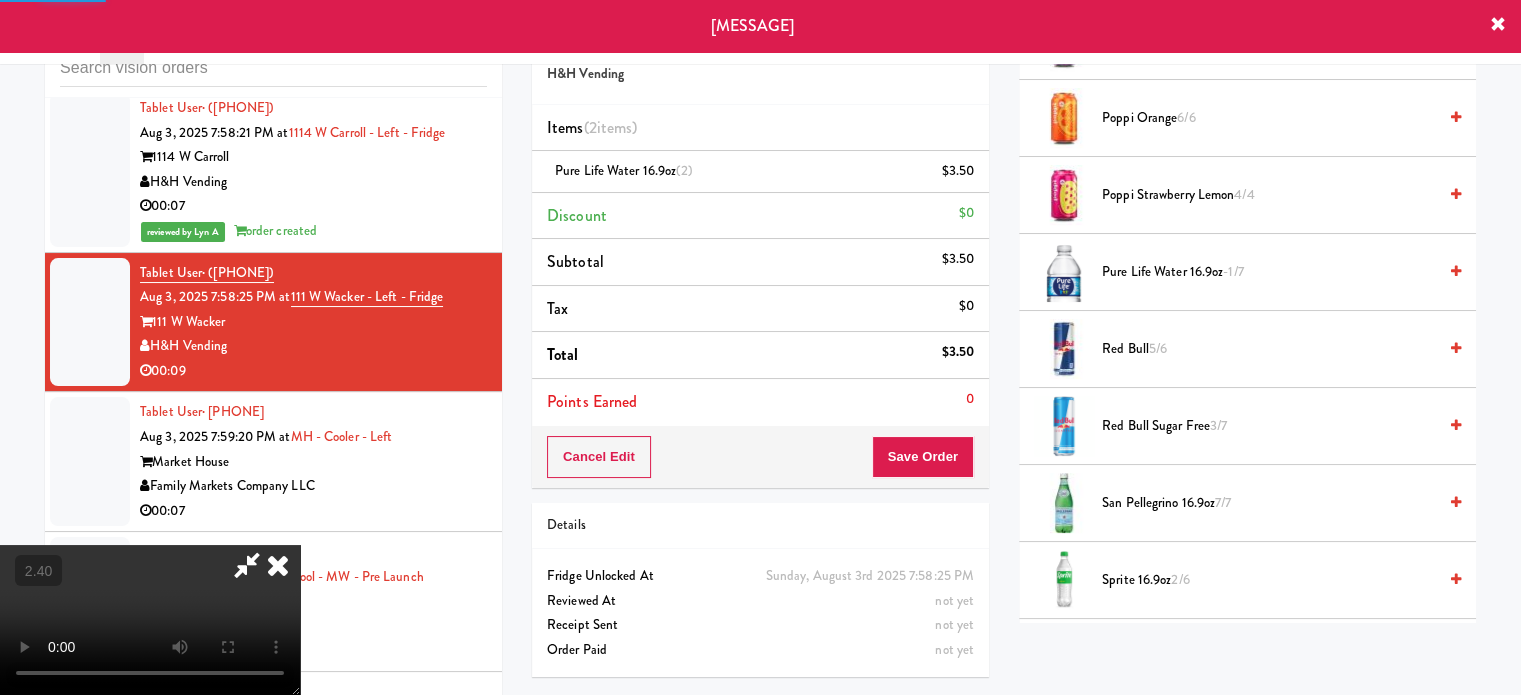 scroll, scrollTop: 187, scrollLeft: 0, axis: vertical 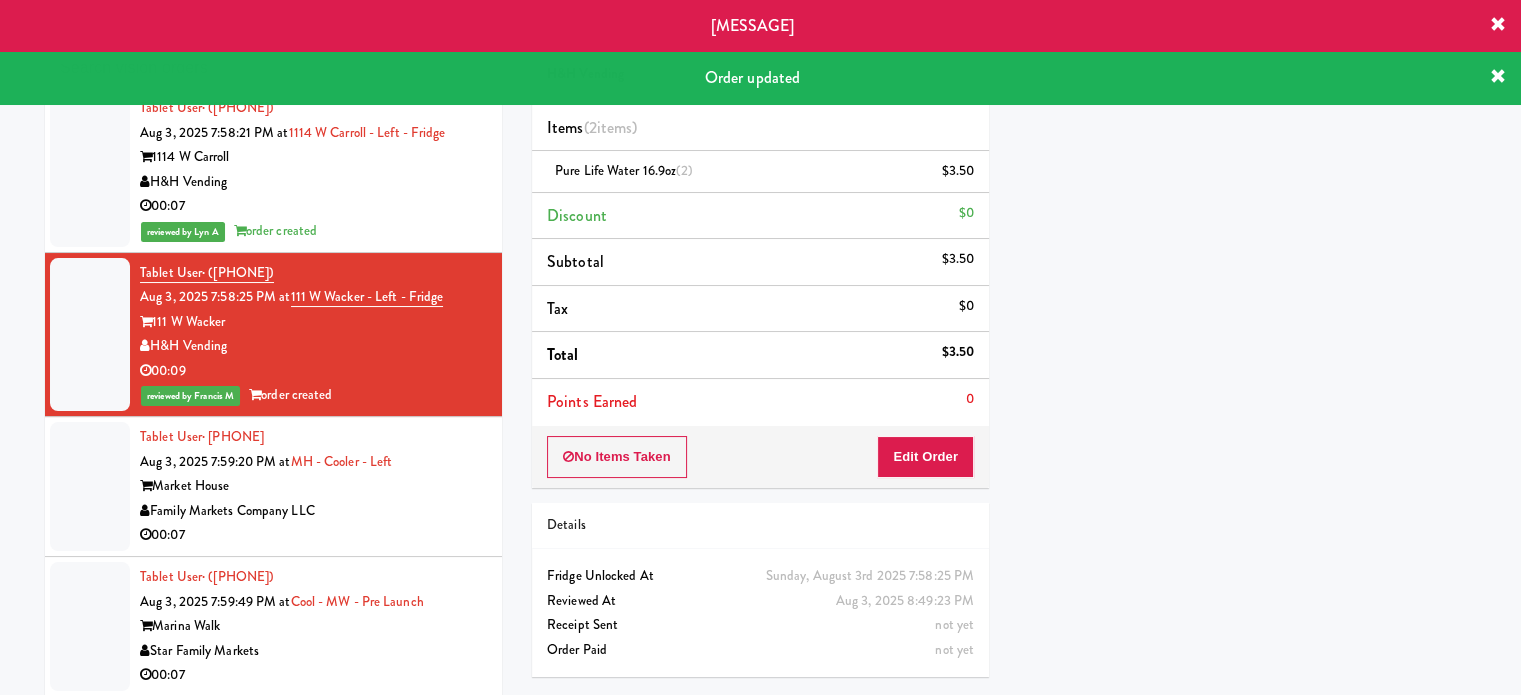 click on "Family Markets Company LLC" at bounding box center [313, 511] 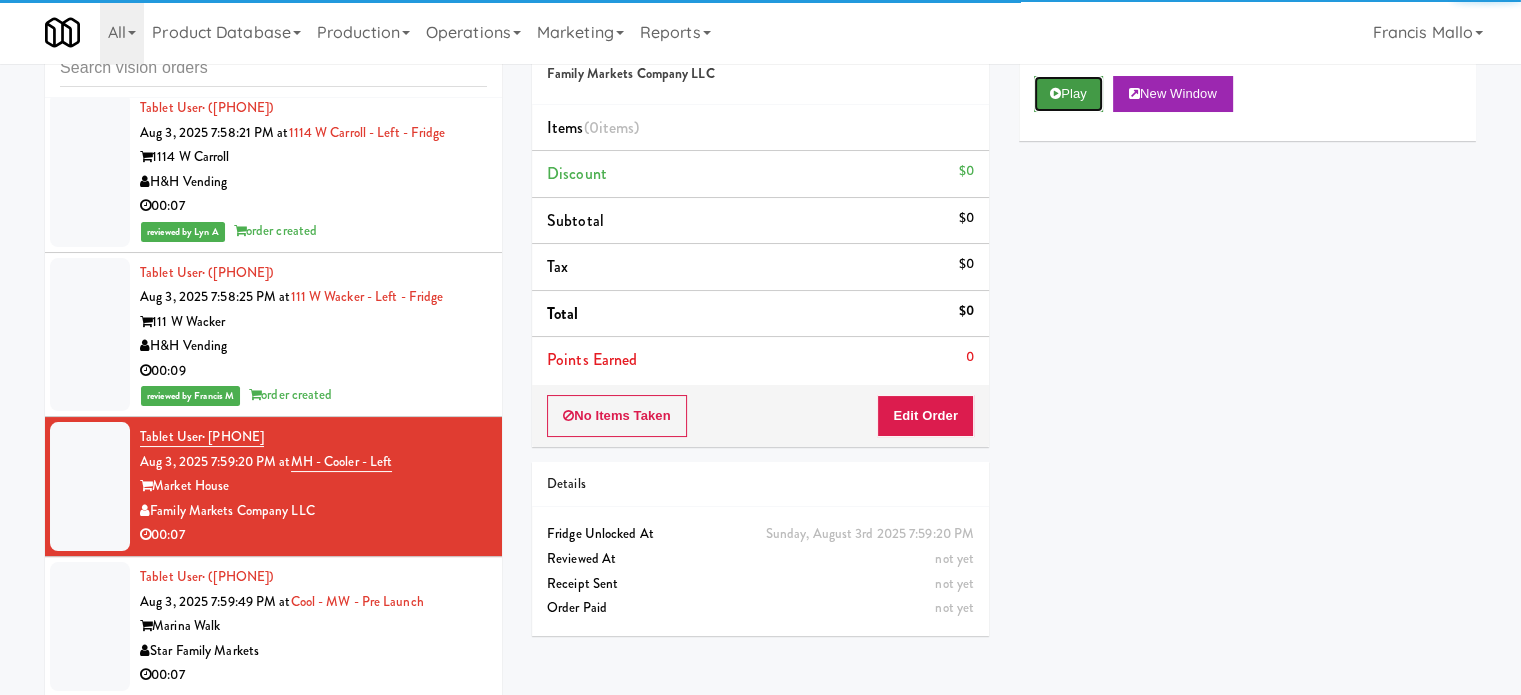 click on "Play" at bounding box center (1068, 94) 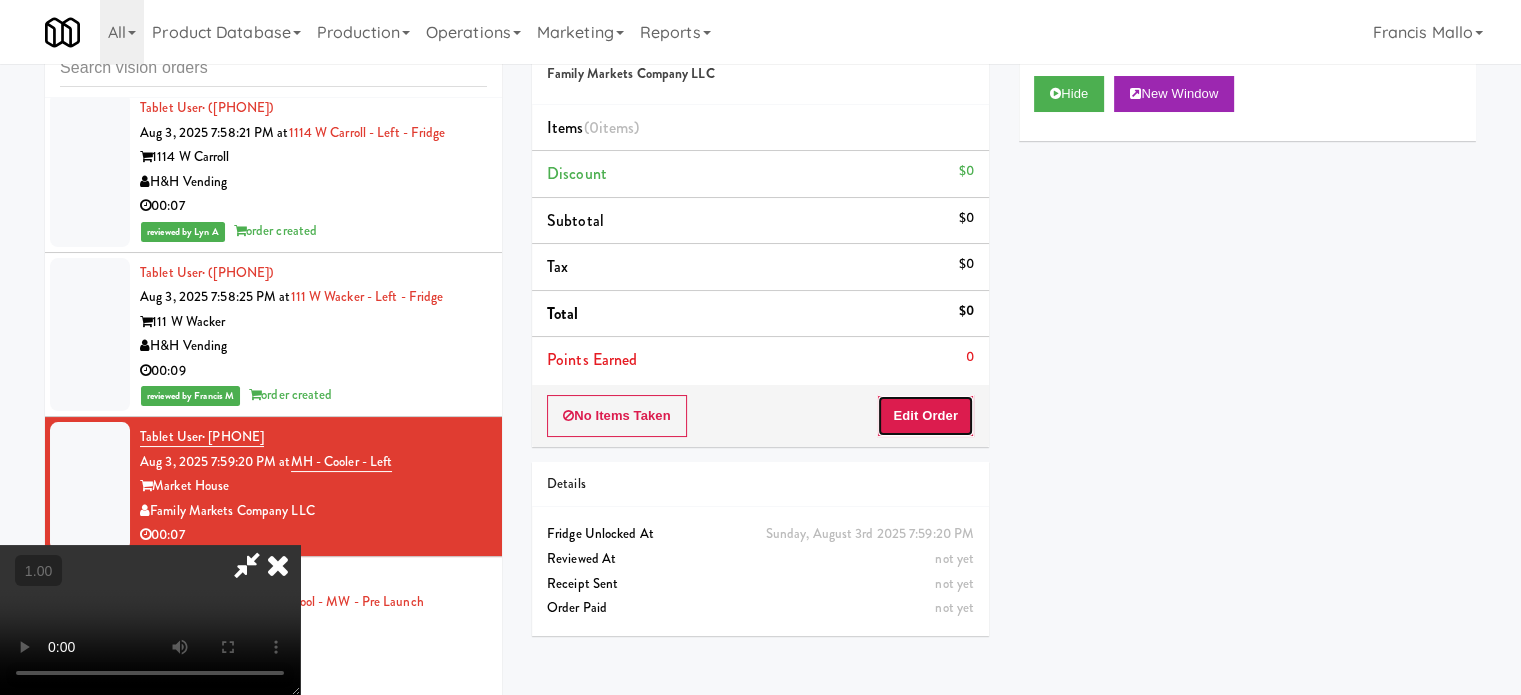 click on "Edit Order" at bounding box center (925, 416) 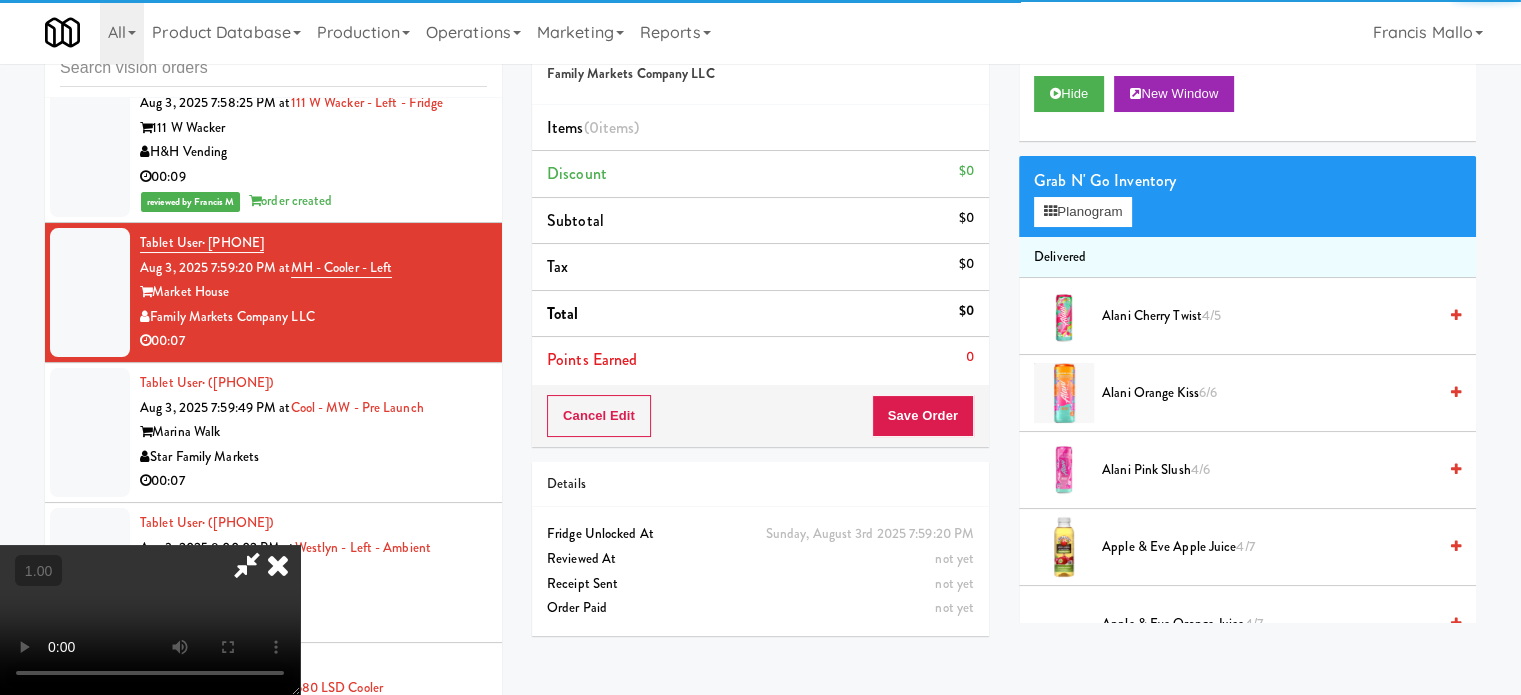 scroll, scrollTop: 3000, scrollLeft: 0, axis: vertical 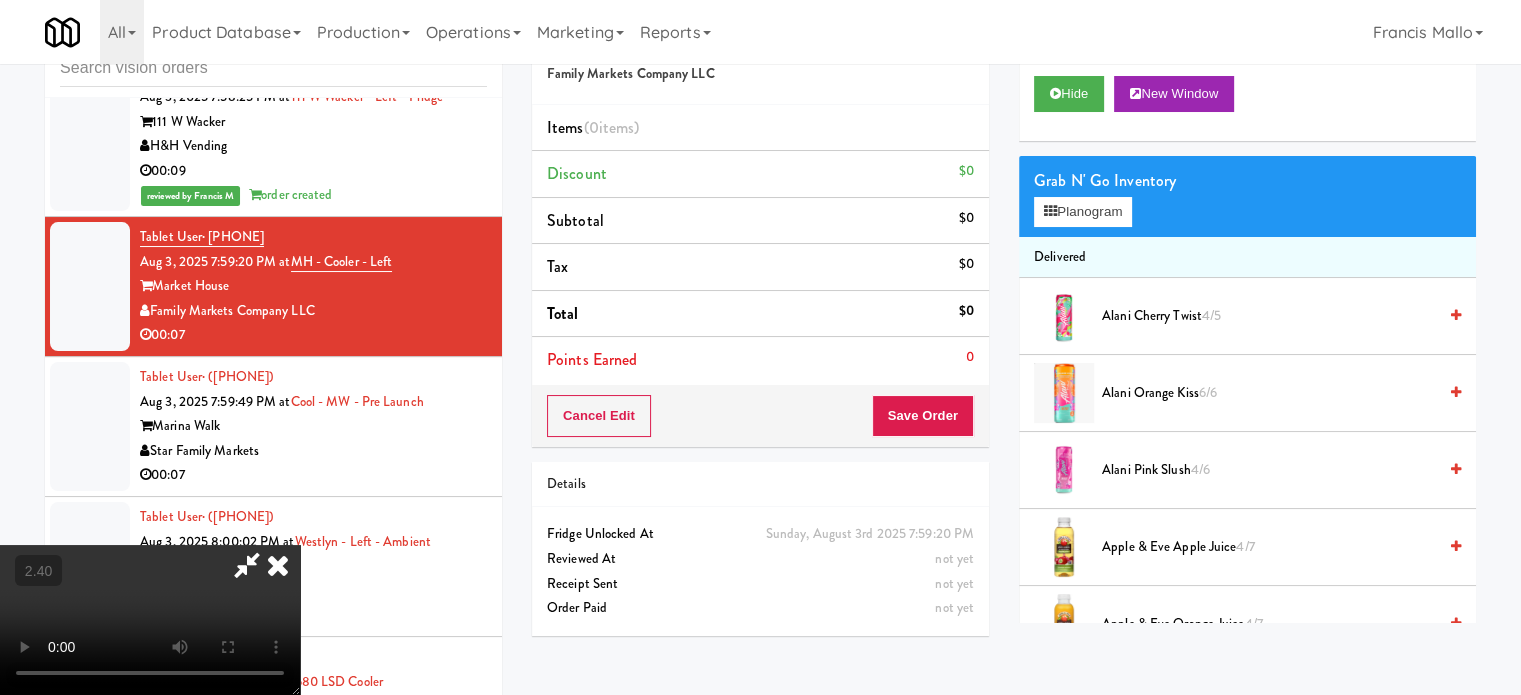 click at bounding box center (150, 620) 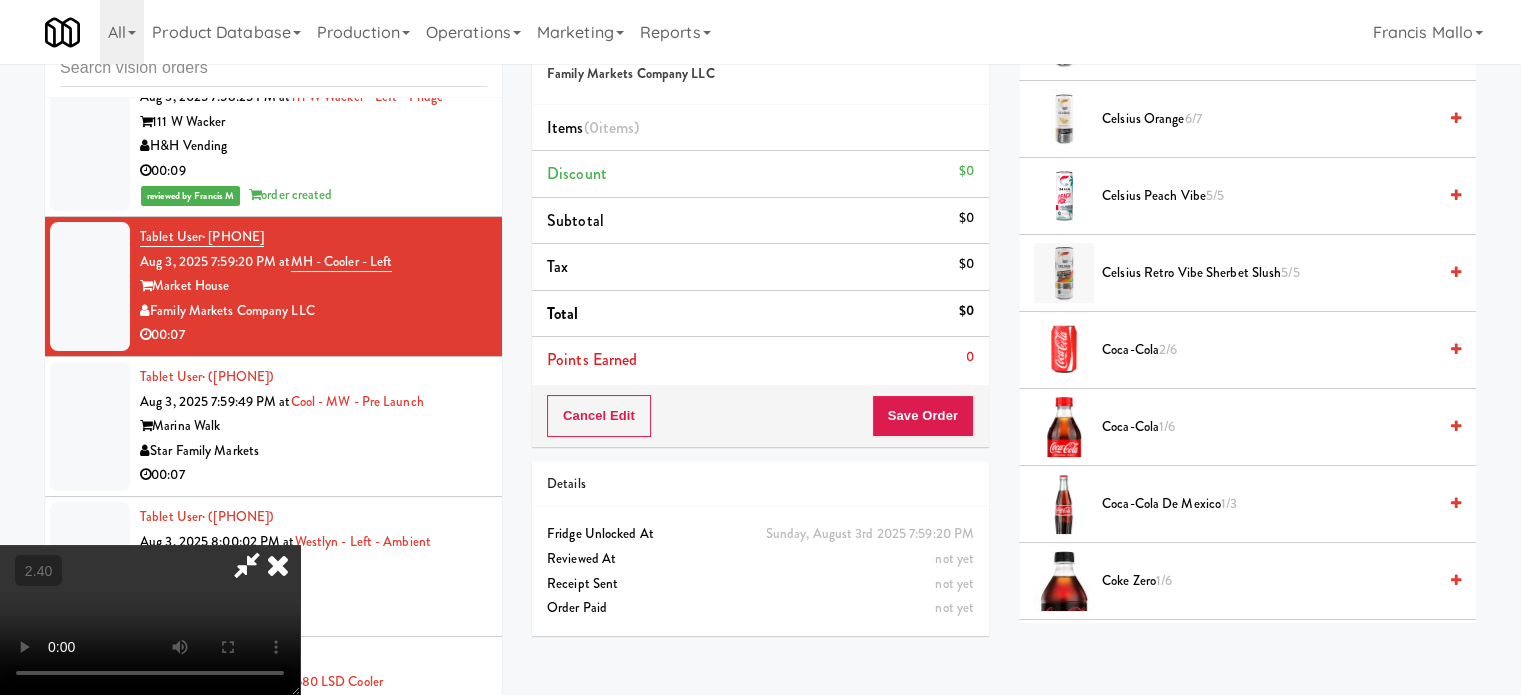scroll, scrollTop: 1200, scrollLeft: 0, axis: vertical 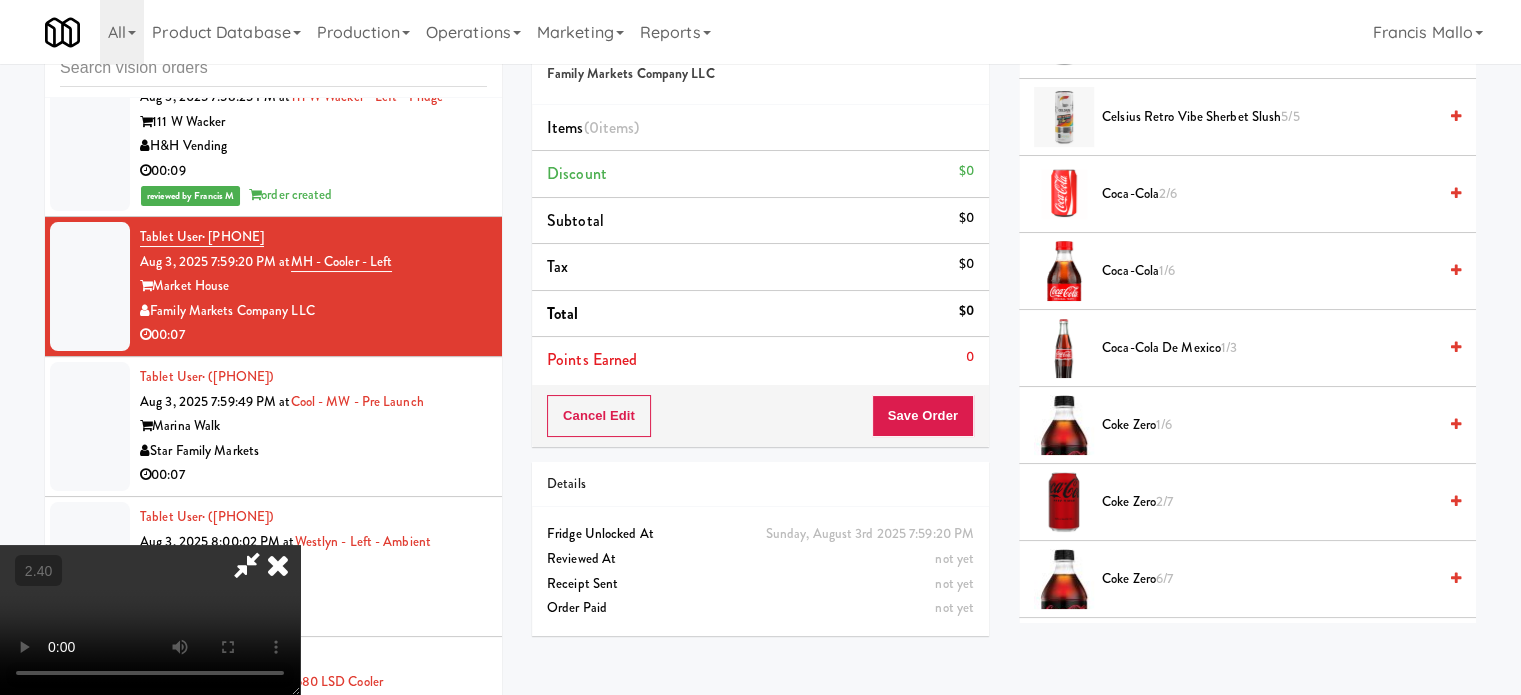 click on "1/6" at bounding box center (1164, 424) 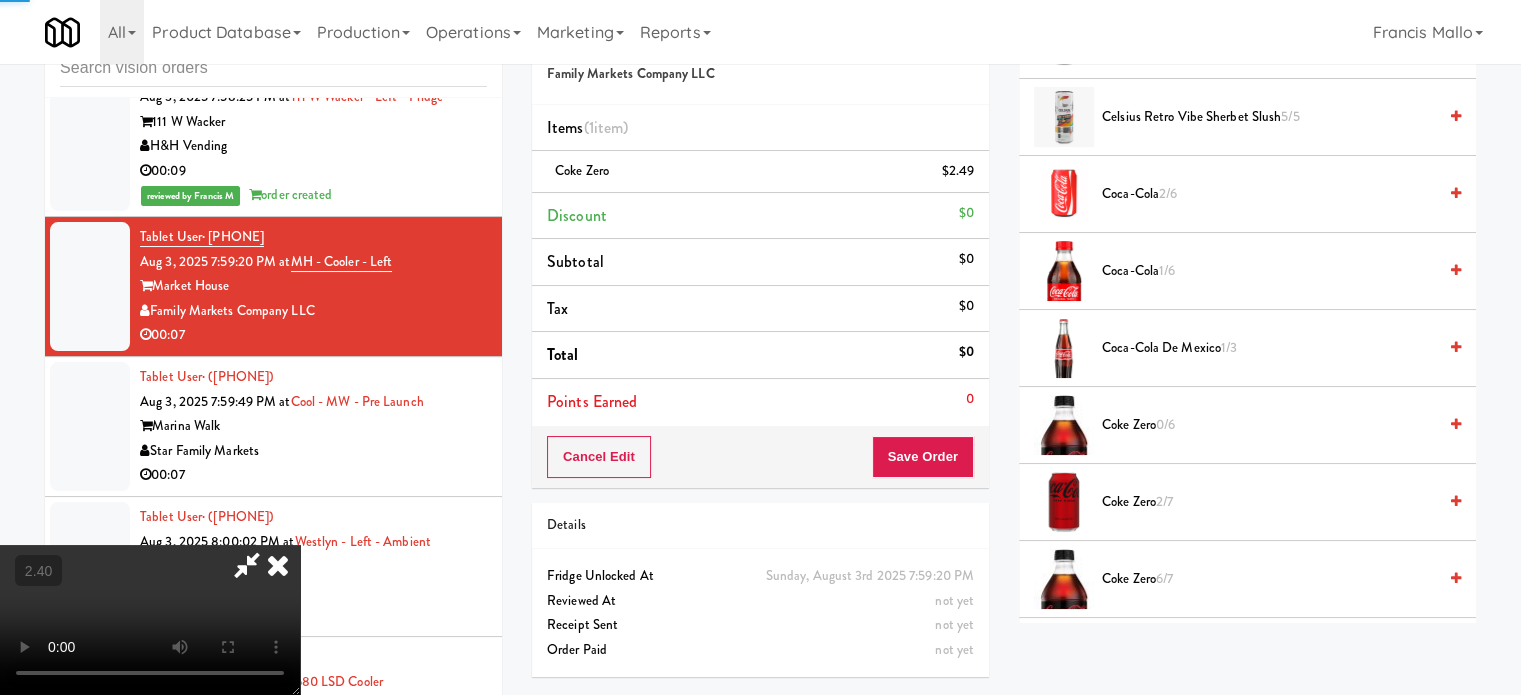 click at bounding box center [150, 620] 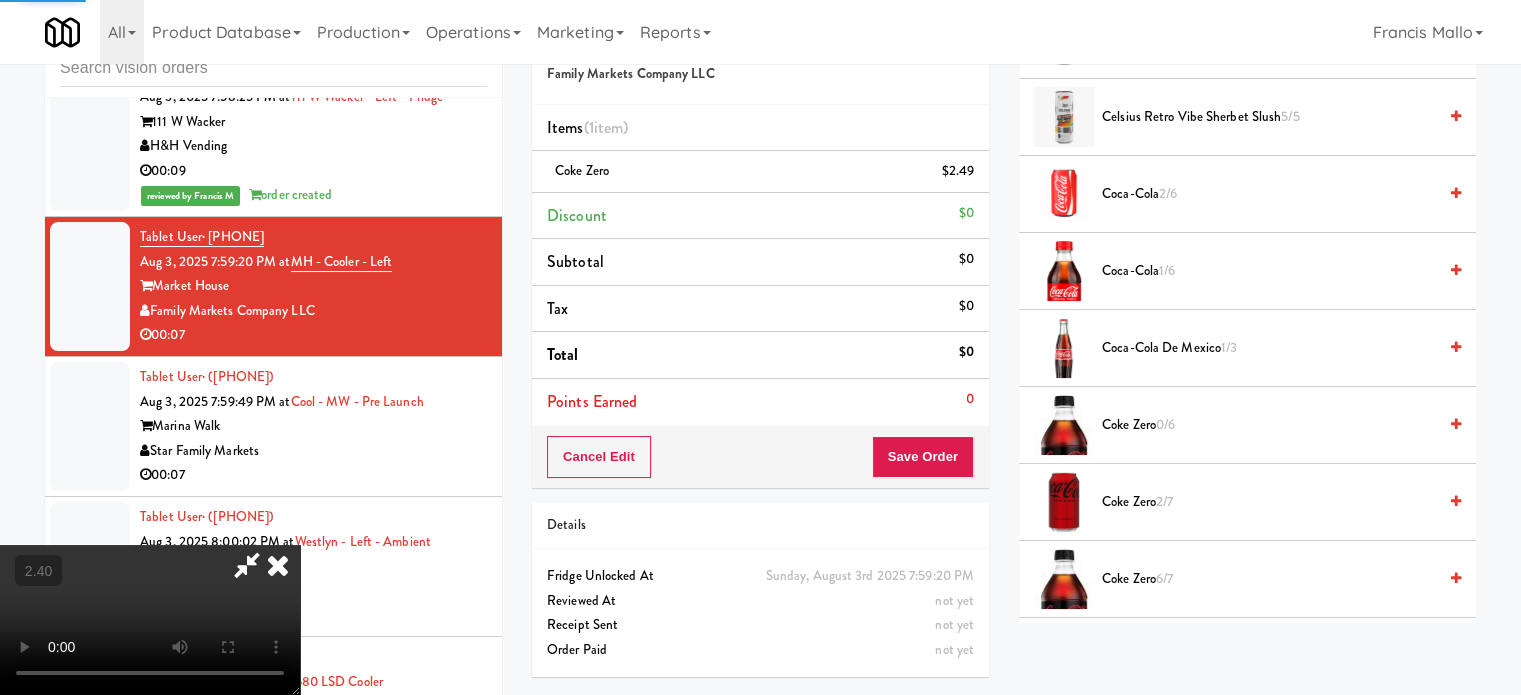 click at bounding box center (150, 620) 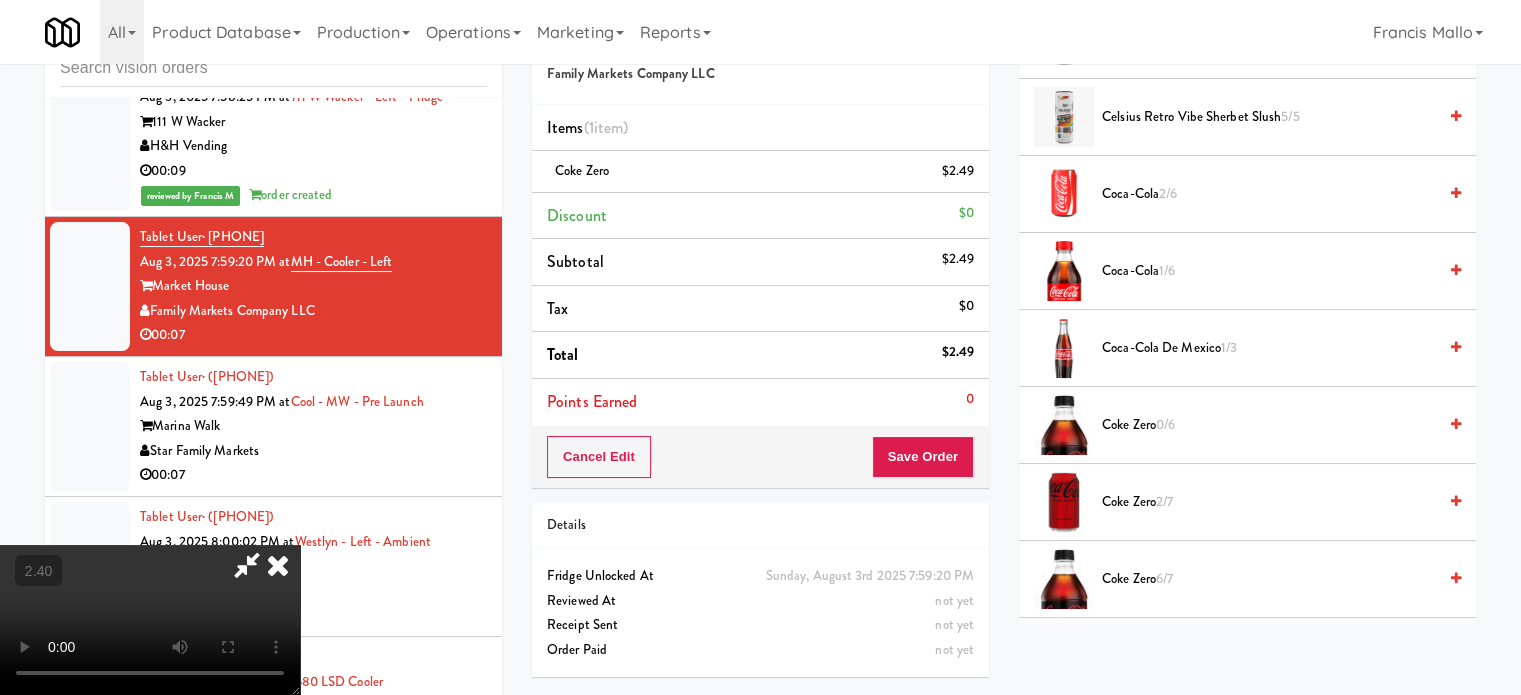 click at bounding box center (150, 620) 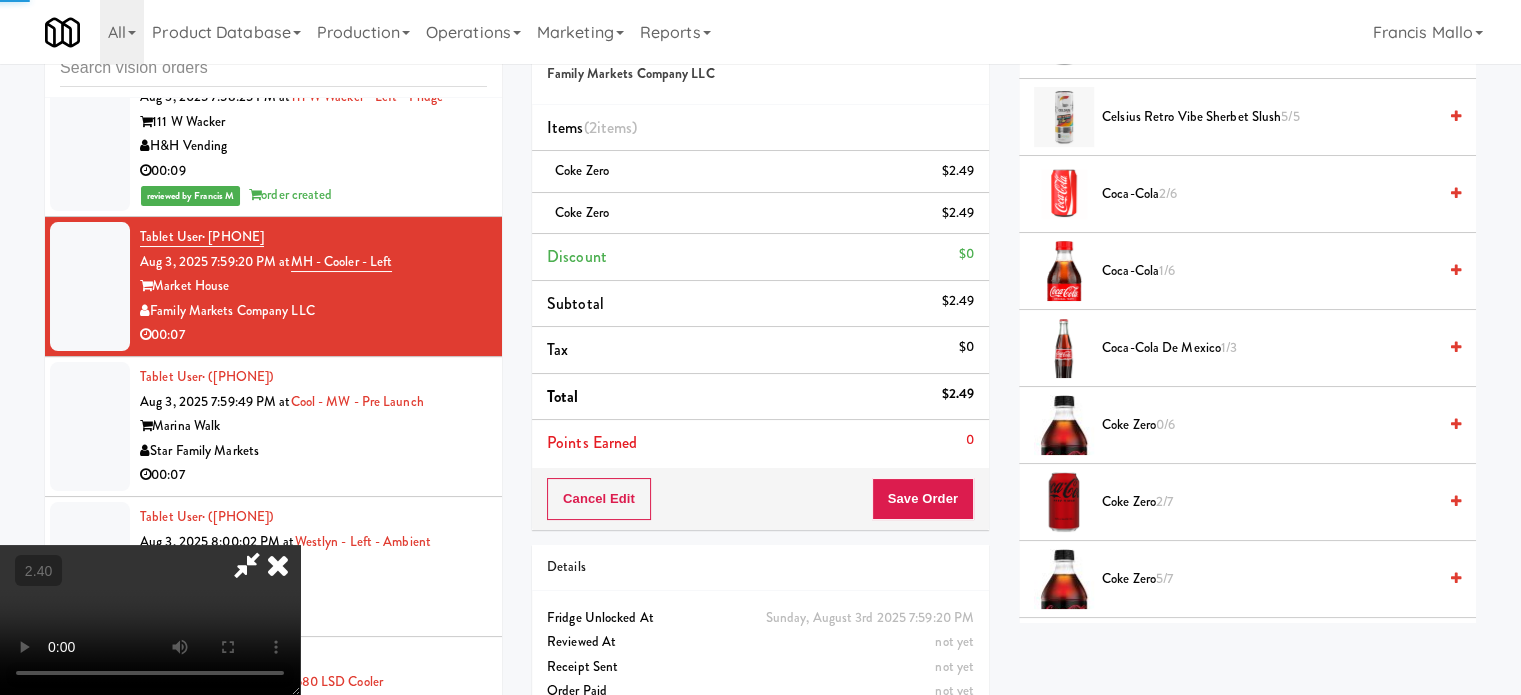 click at bounding box center (150, 620) 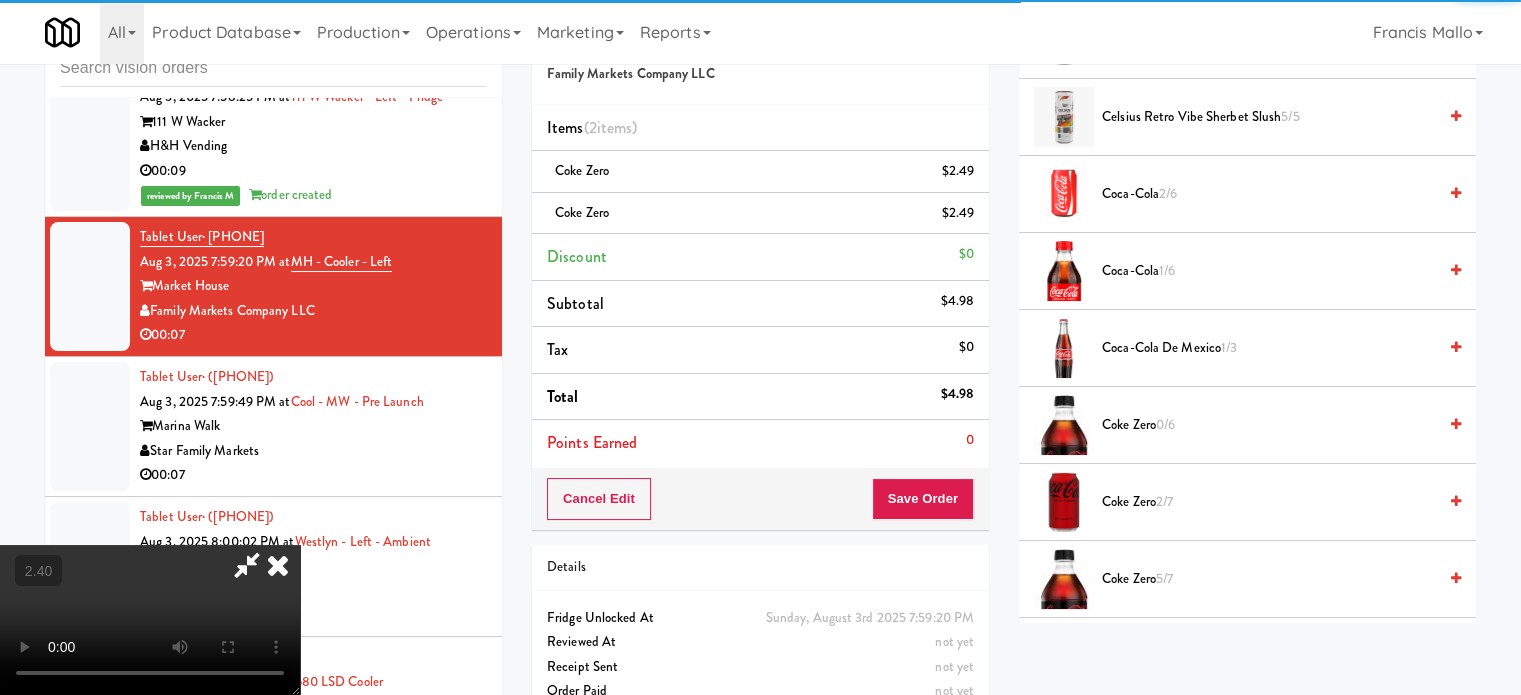 click at bounding box center [150, 620] 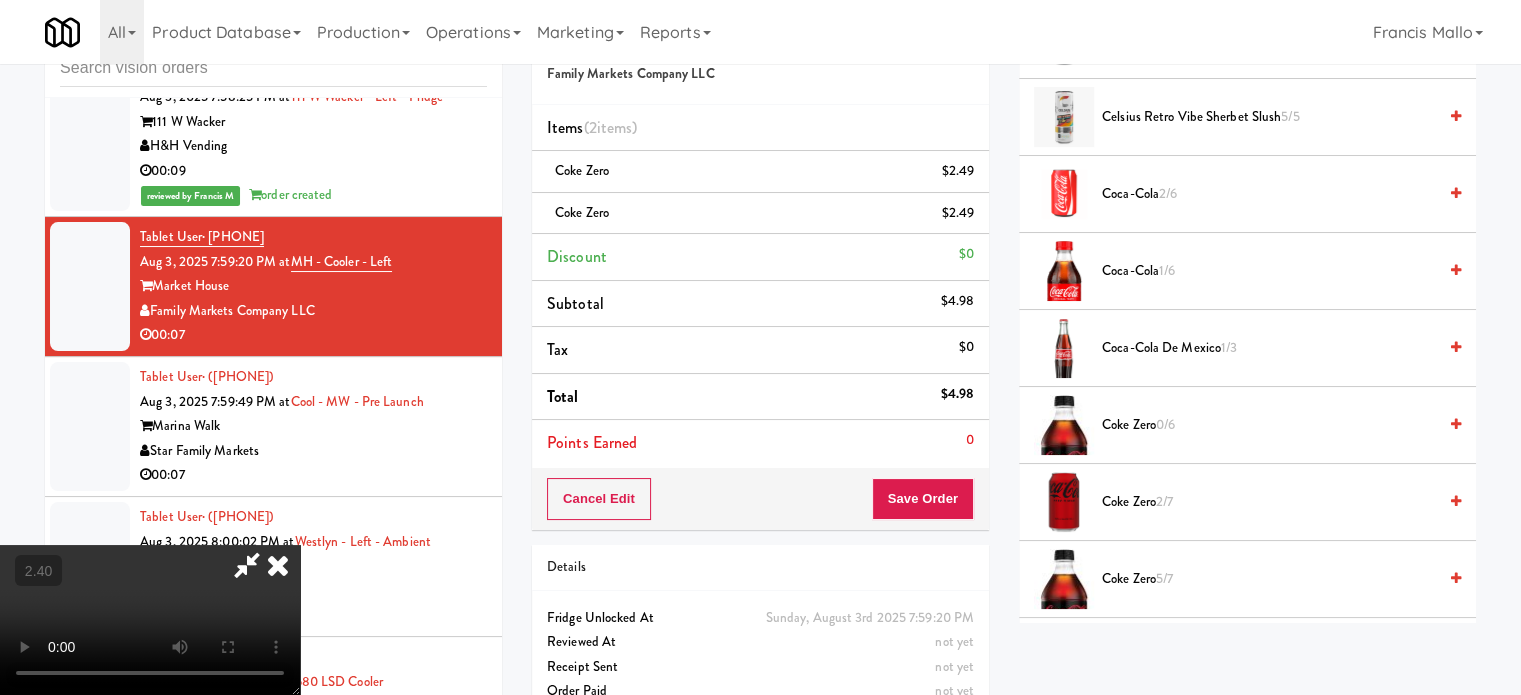 click at bounding box center (150, 620) 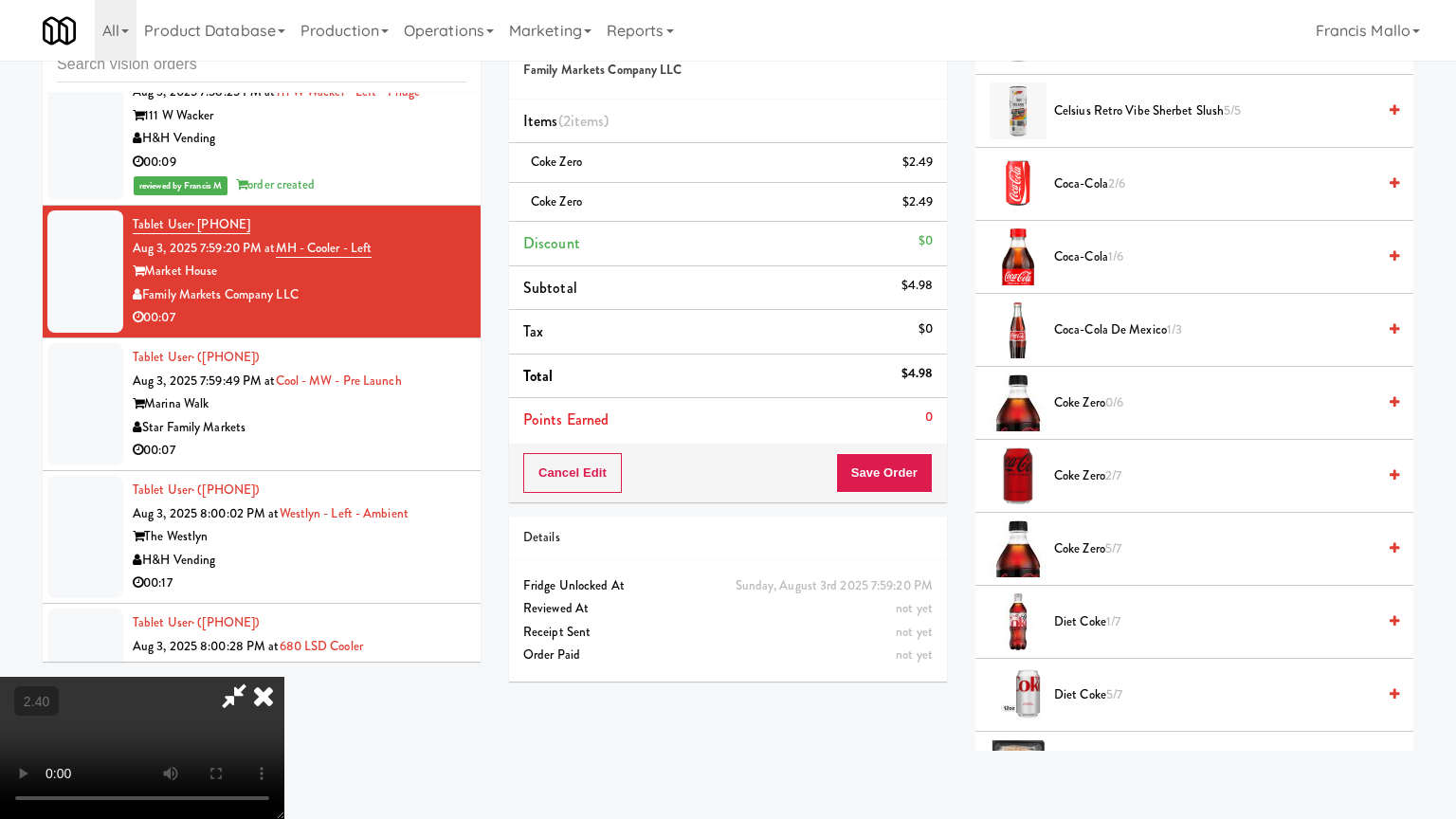type 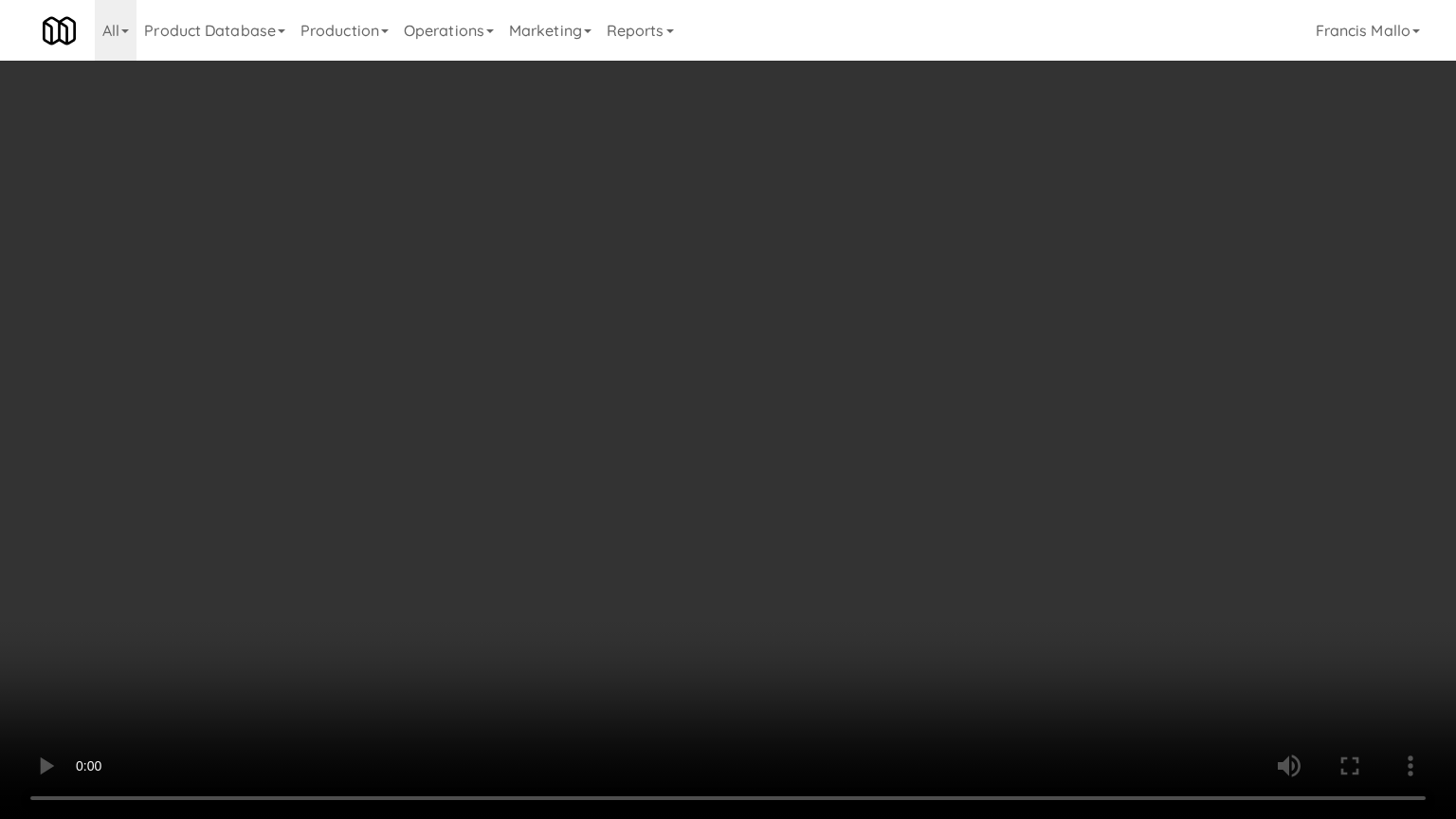 click at bounding box center [728, 410] 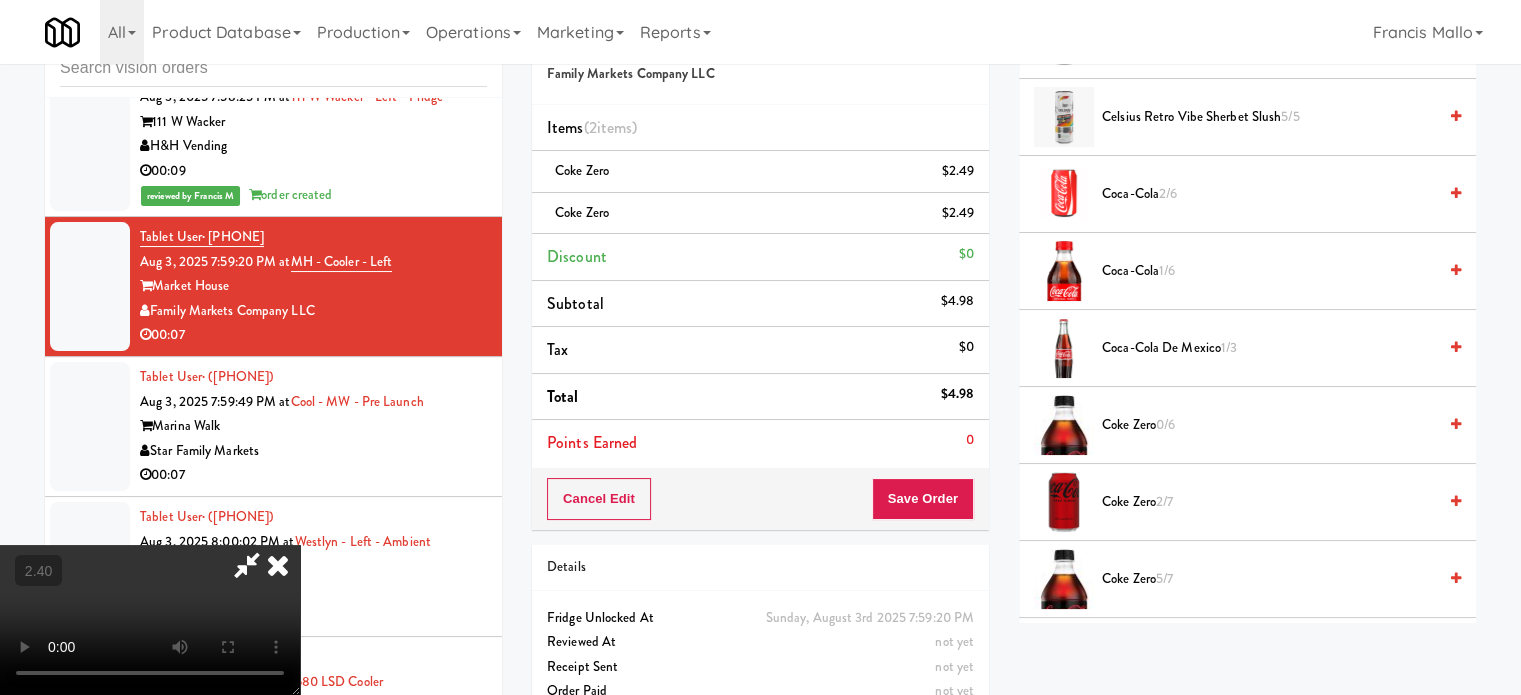 click on "Coke Zero  2/7" at bounding box center (1269, 502) 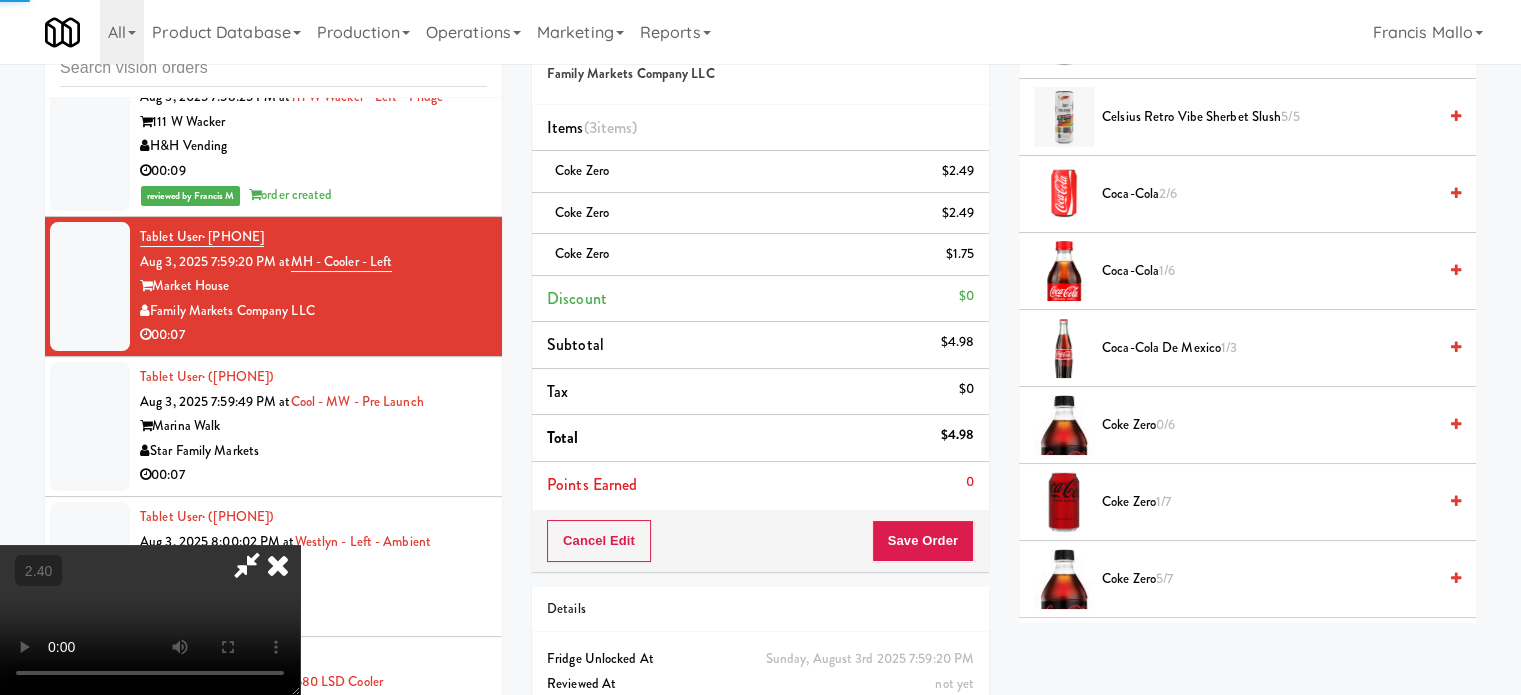 click at bounding box center [150, 620] 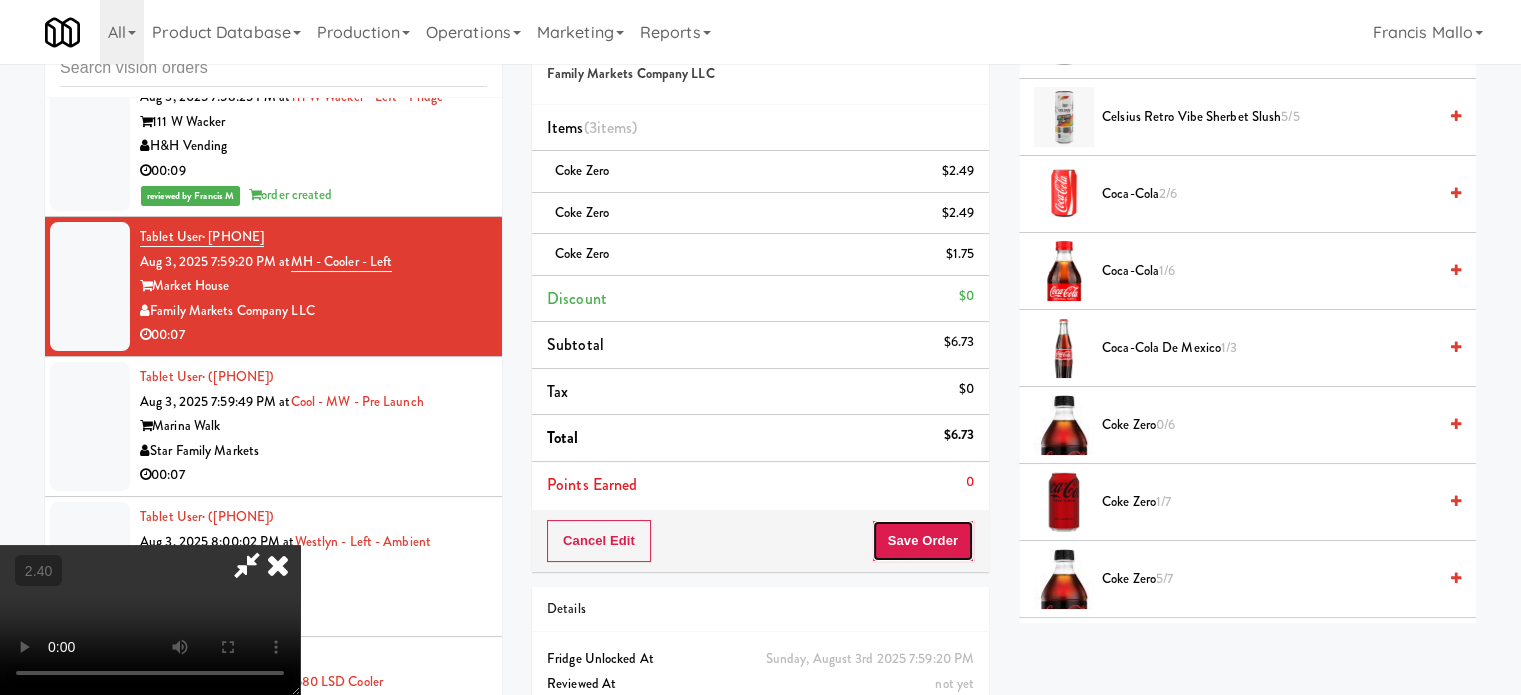 click on "Save Order" at bounding box center [923, 541] 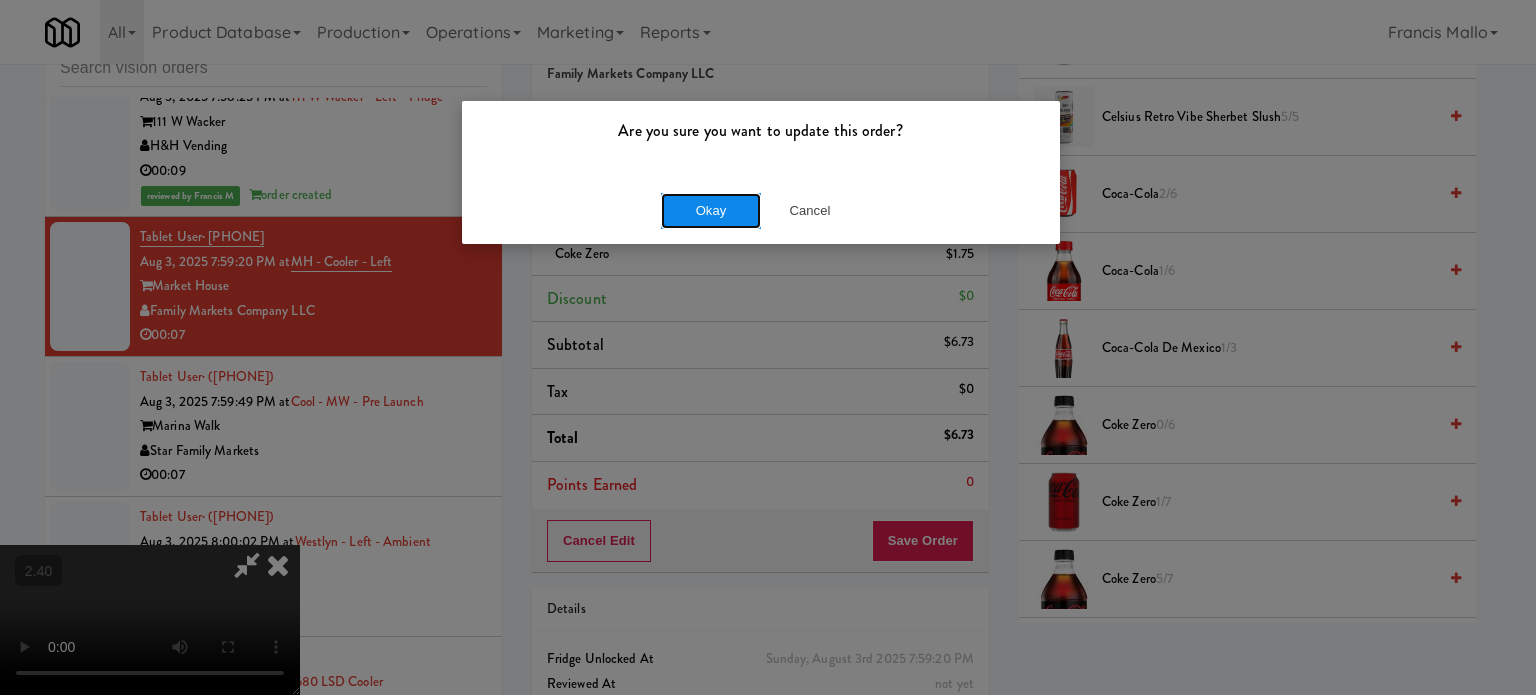 click on "Okay" at bounding box center (711, 211) 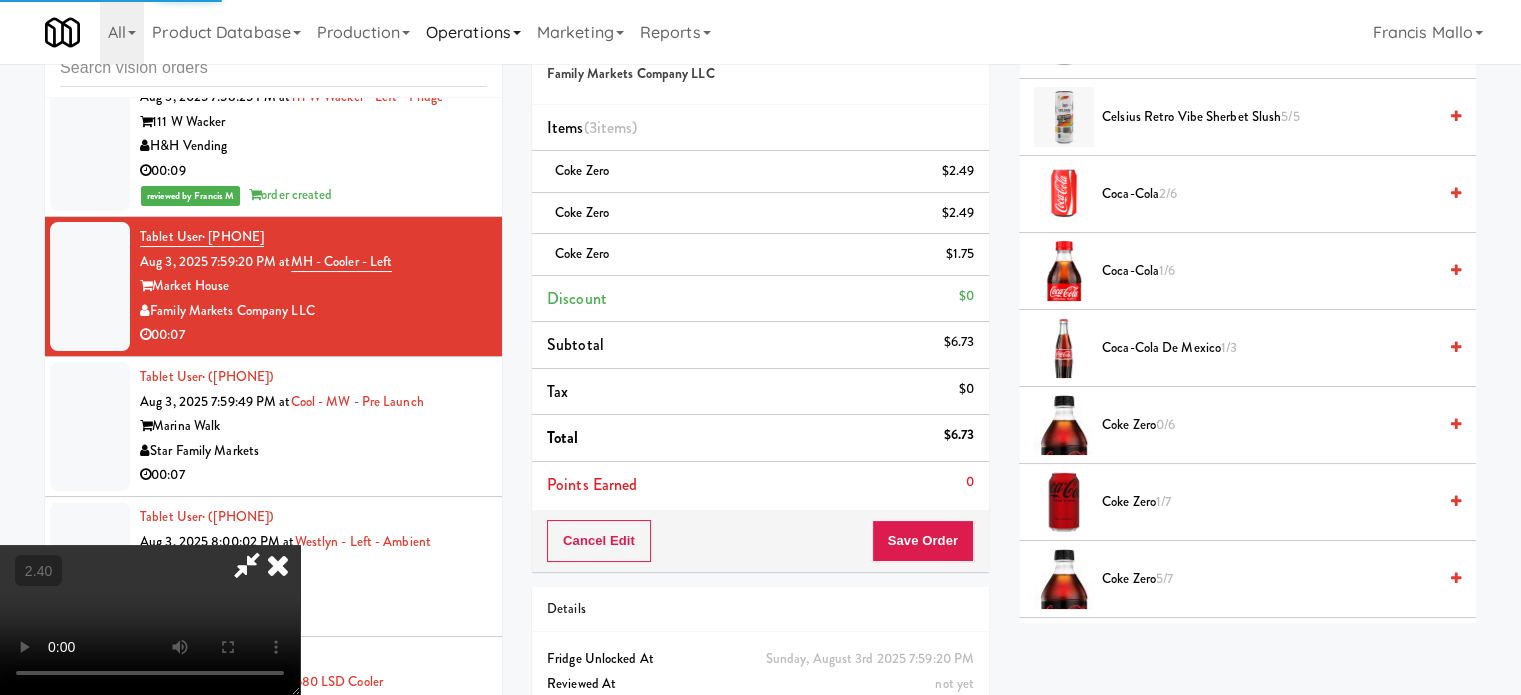 scroll, scrollTop: 187, scrollLeft: 0, axis: vertical 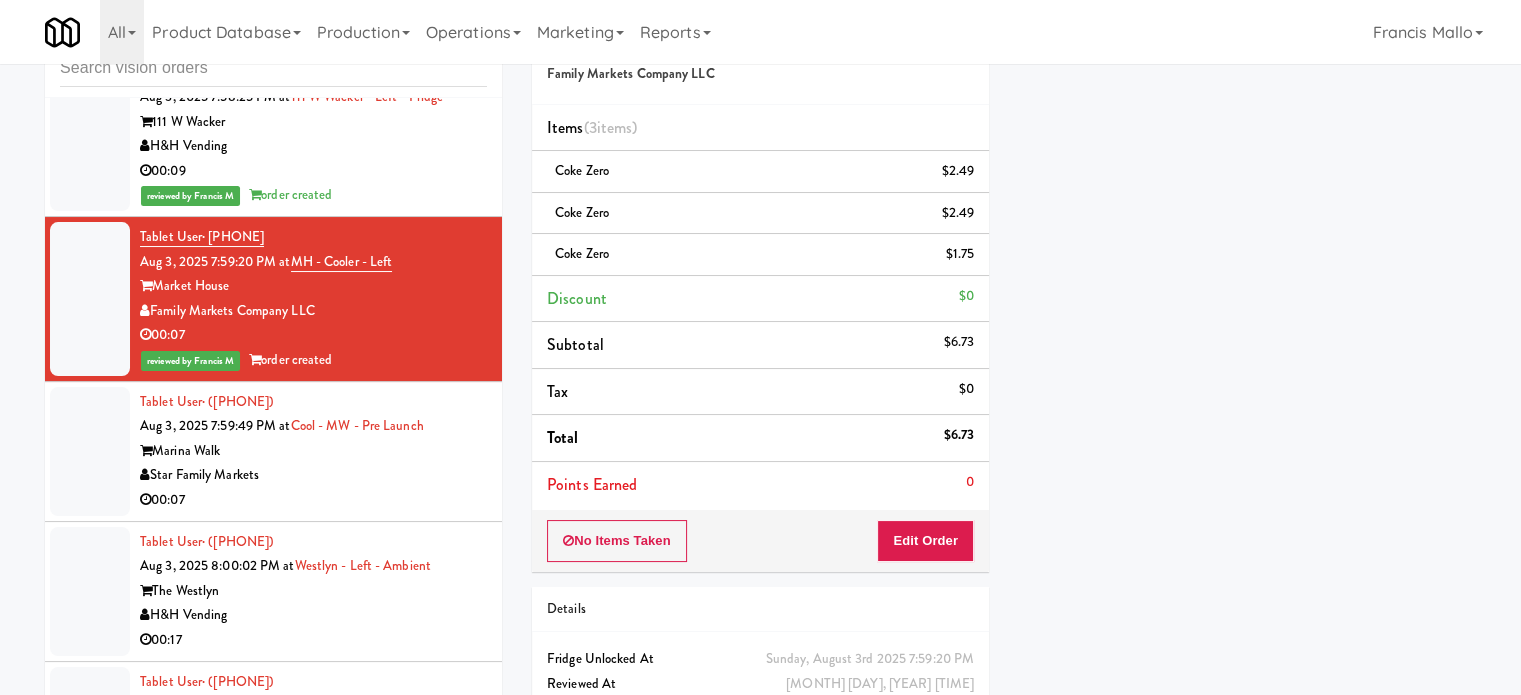 click on "00:07" at bounding box center [313, 500] 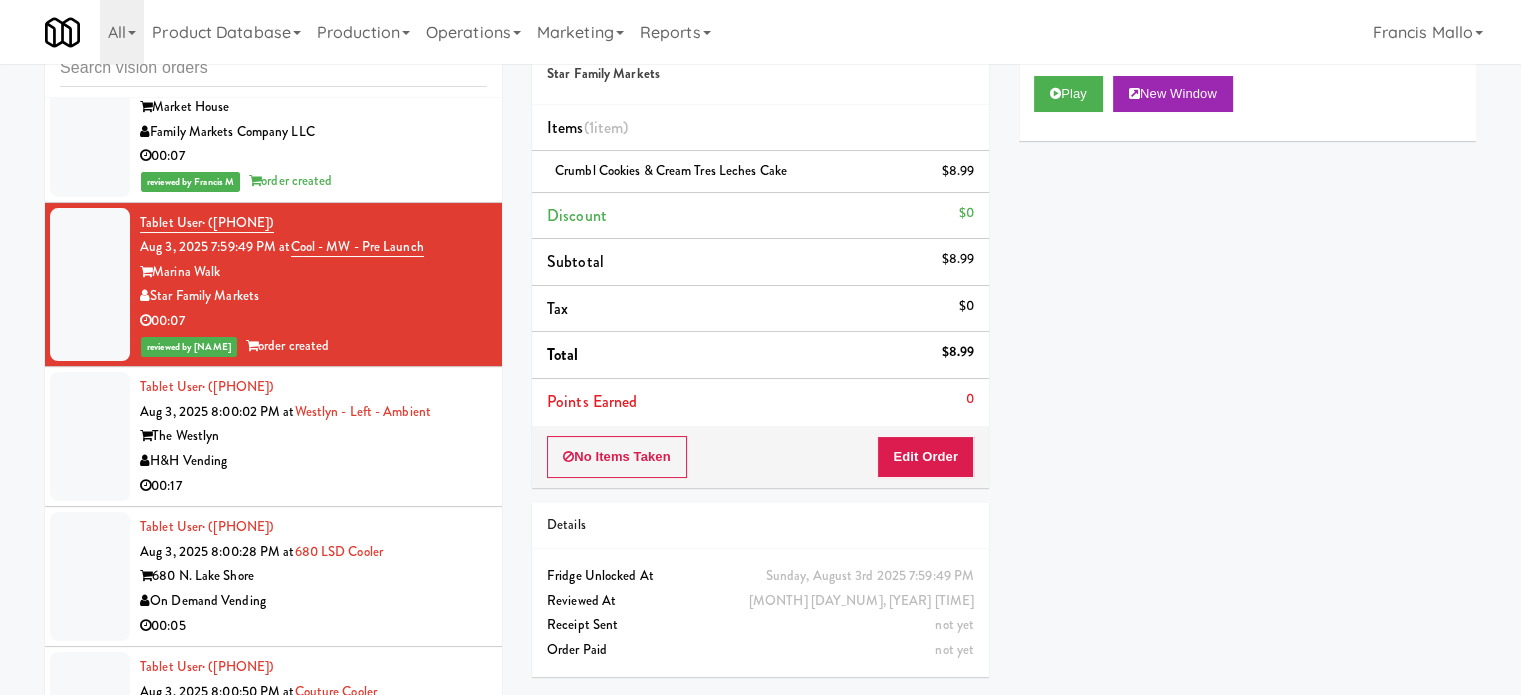 scroll, scrollTop: 3200, scrollLeft: 0, axis: vertical 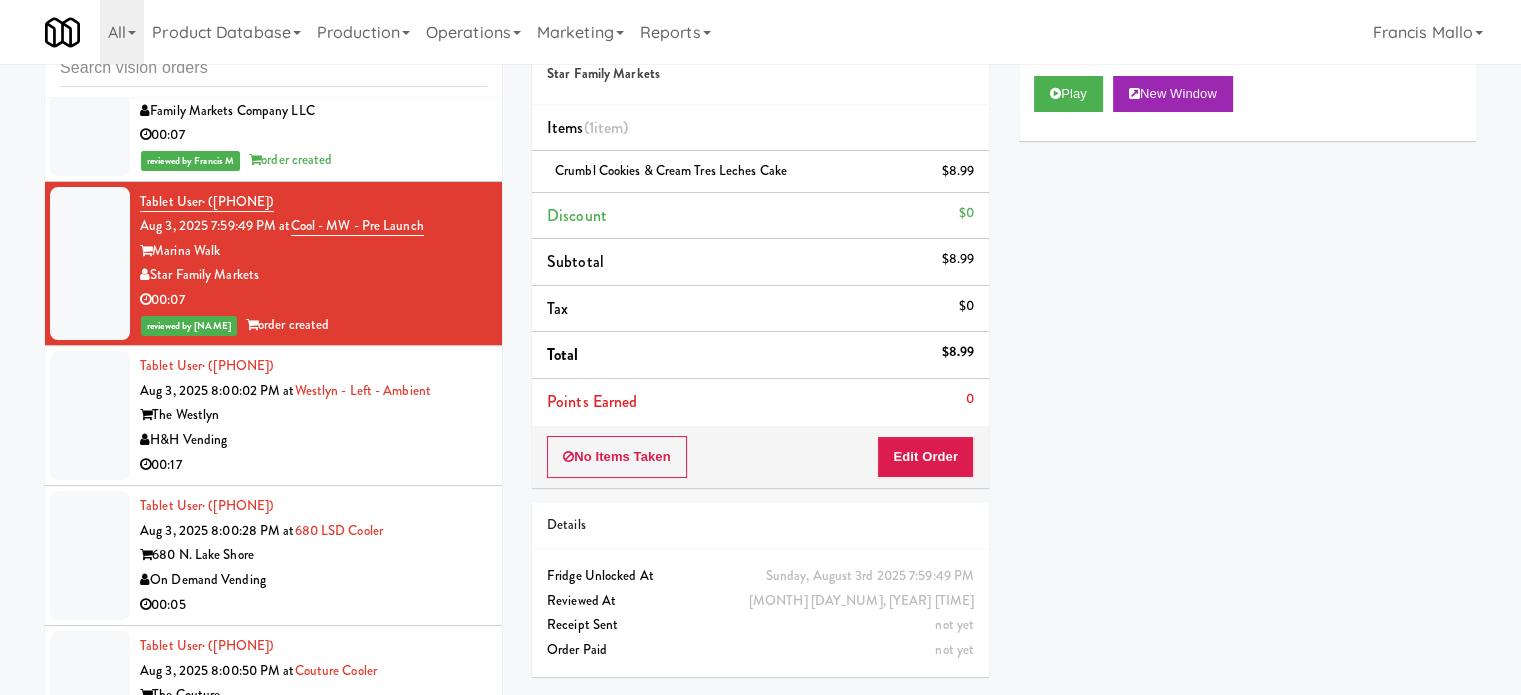 click on "H&H Vending" at bounding box center (313, 440) 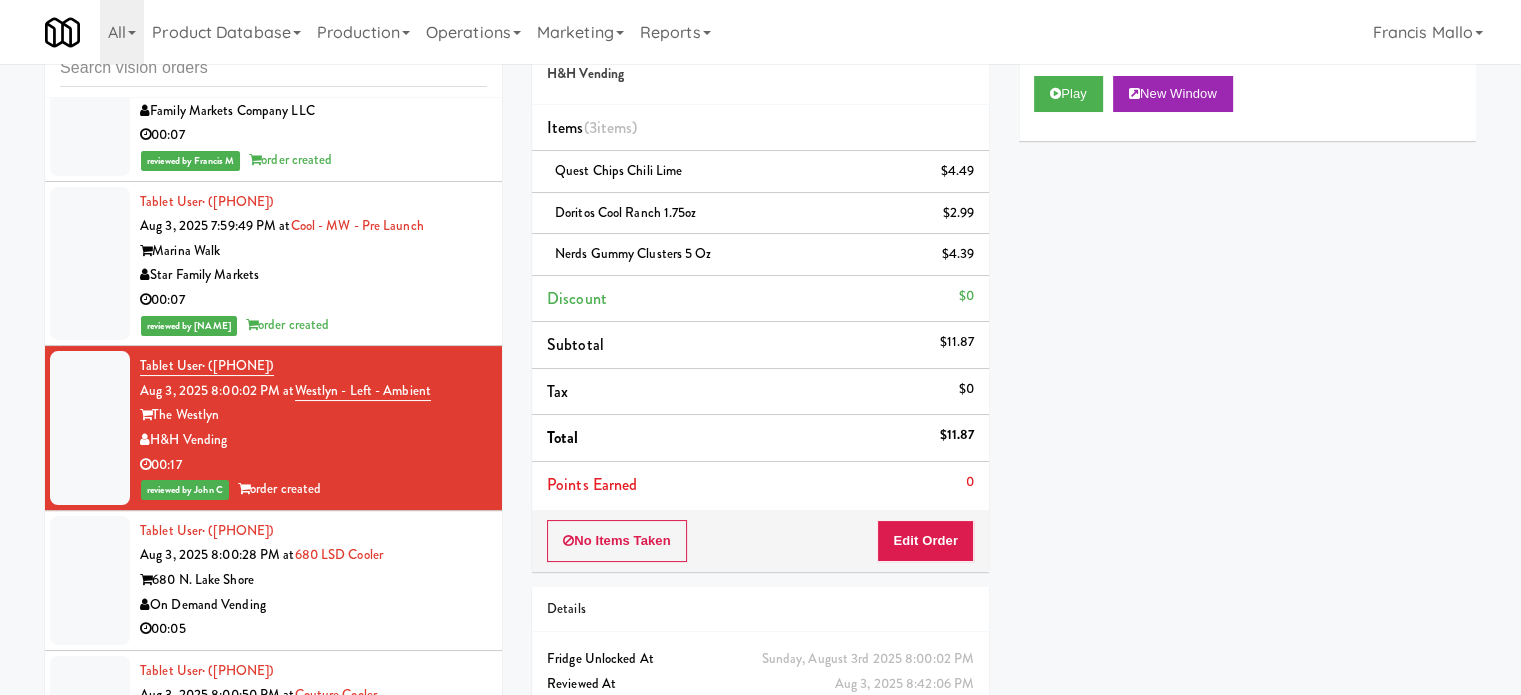 click on "Tablet User  · (708) 969-3111 Aug 3, 2025 8:00:28 PM at  680 LSD Cooler  680 N. Lake Shore  On Demand Vending  00:05" at bounding box center (313, 580) 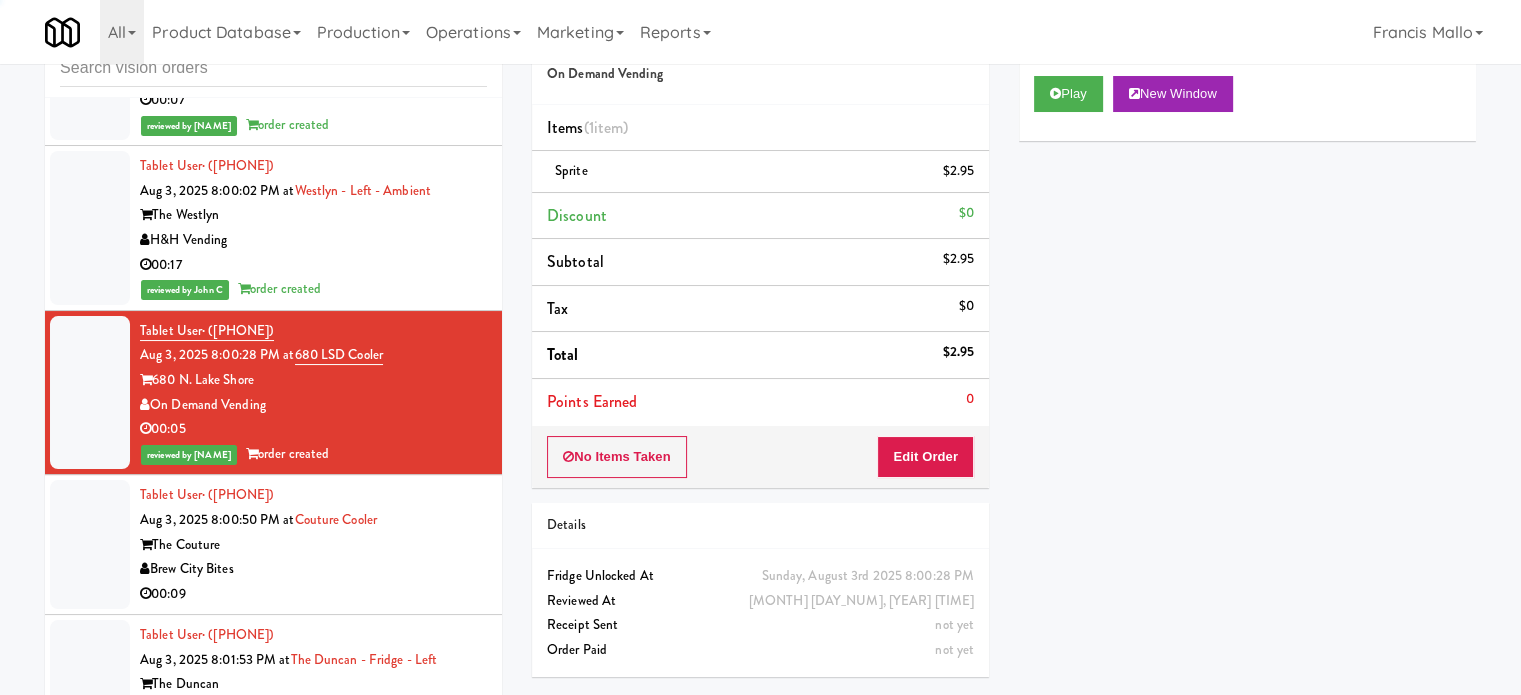 click on "Tablet User  · (417) 755-1698 Aug 3, 2025 8:00:50 PM at  Couture Cooler  The Couture   Brew City Bites  00:09" at bounding box center [313, 544] 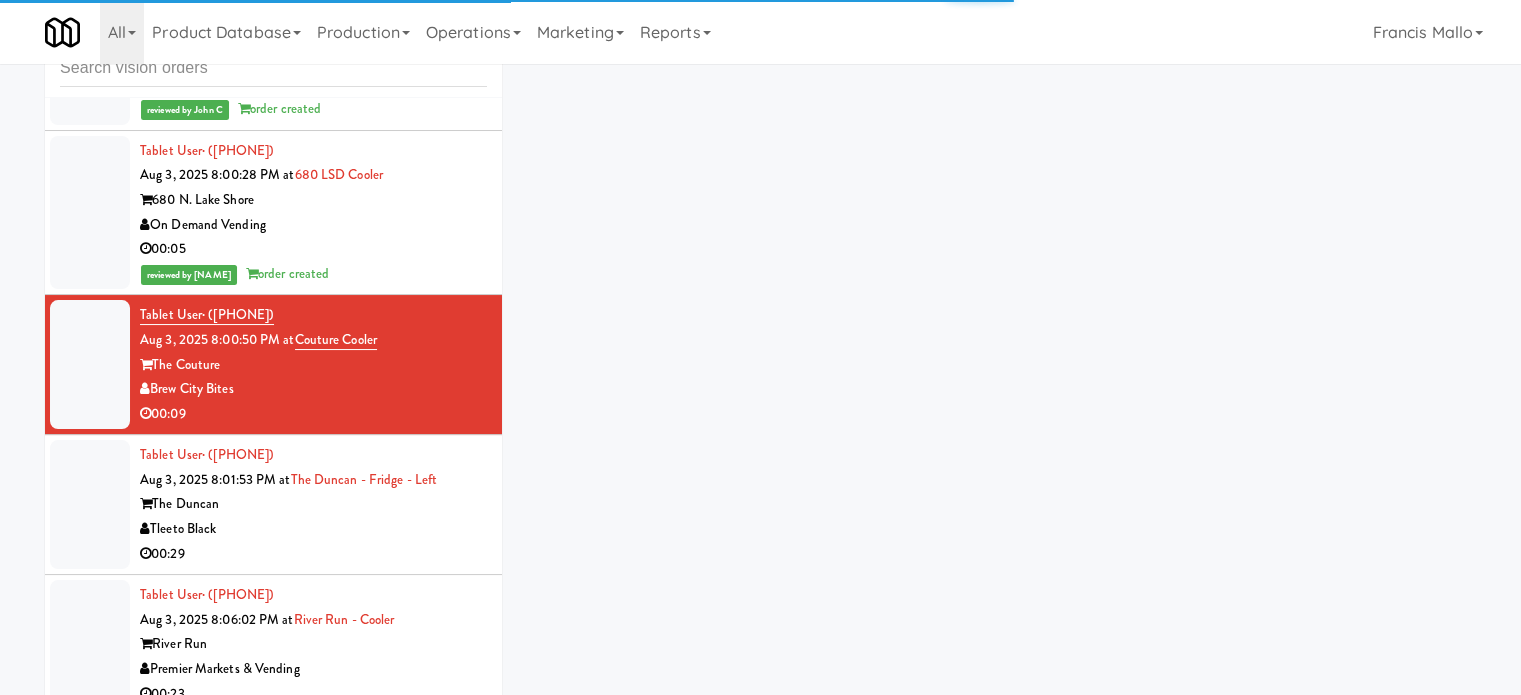 scroll, scrollTop: 3600, scrollLeft: 0, axis: vertical 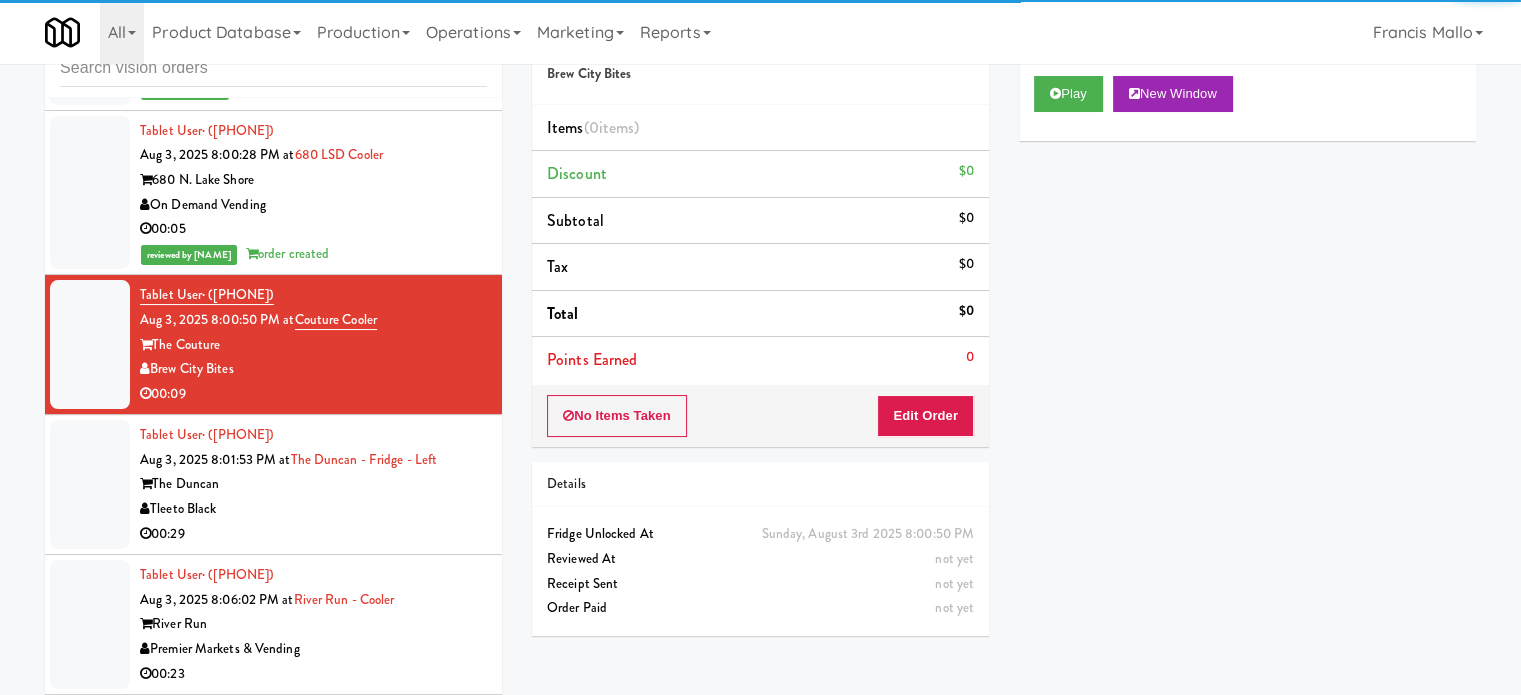 click on "00:29" at bounding box center [313, 534] 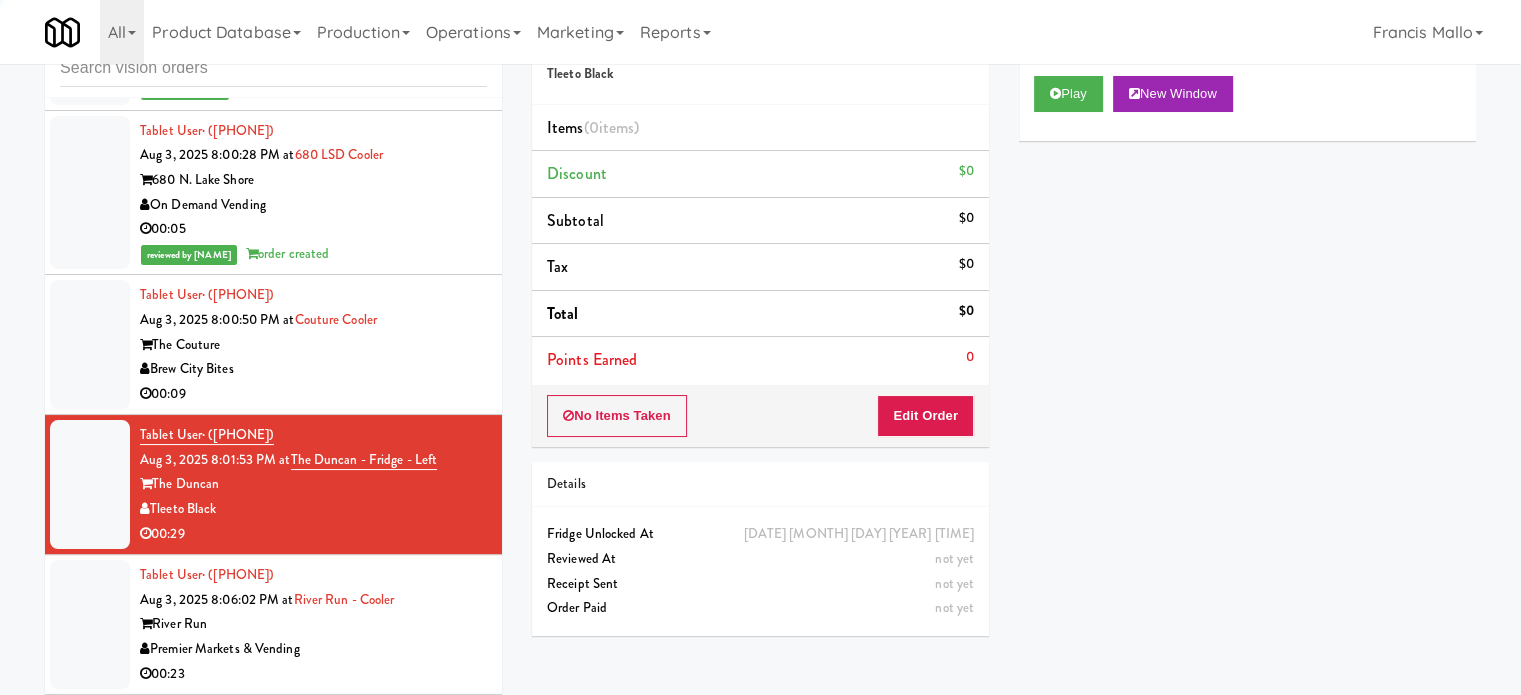 click on "00:09" at bounding box center (313, 394) 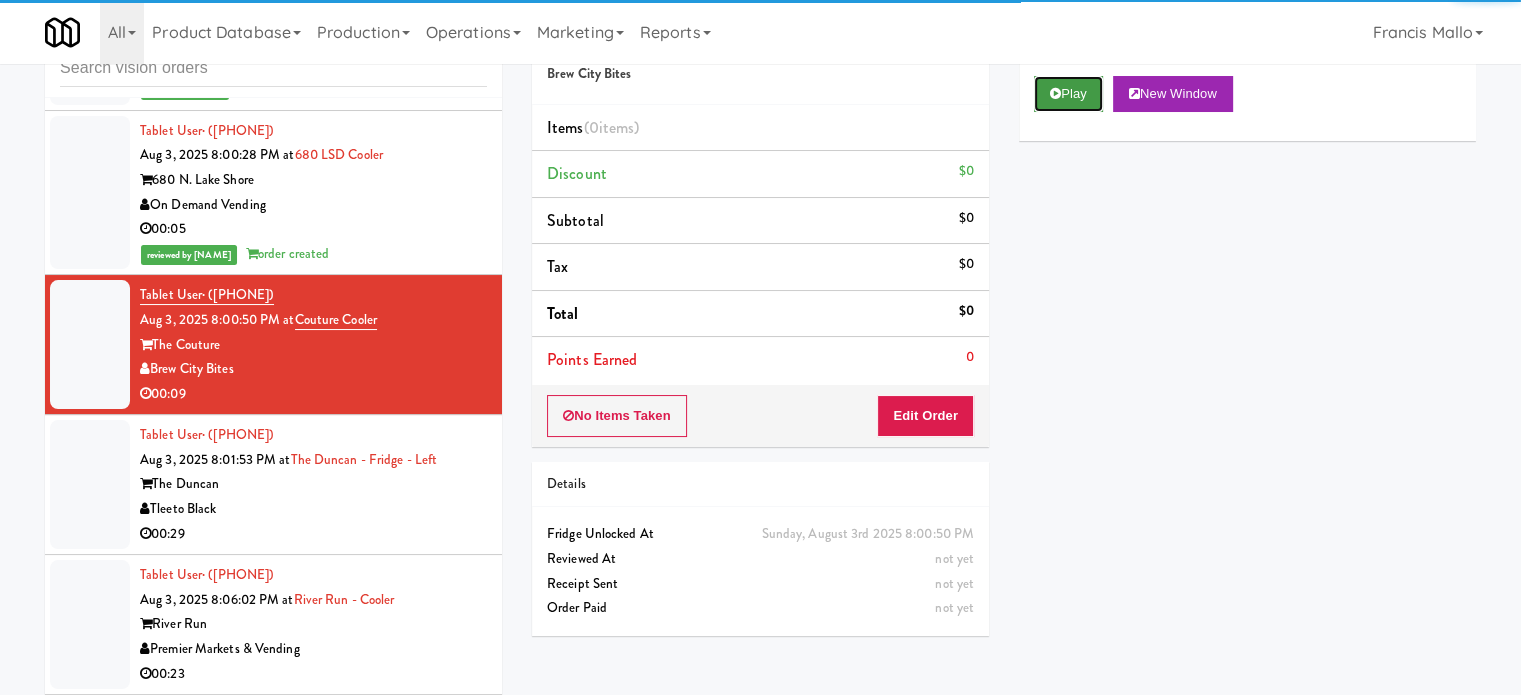click on "Play" at bounding box center [1068, 94] 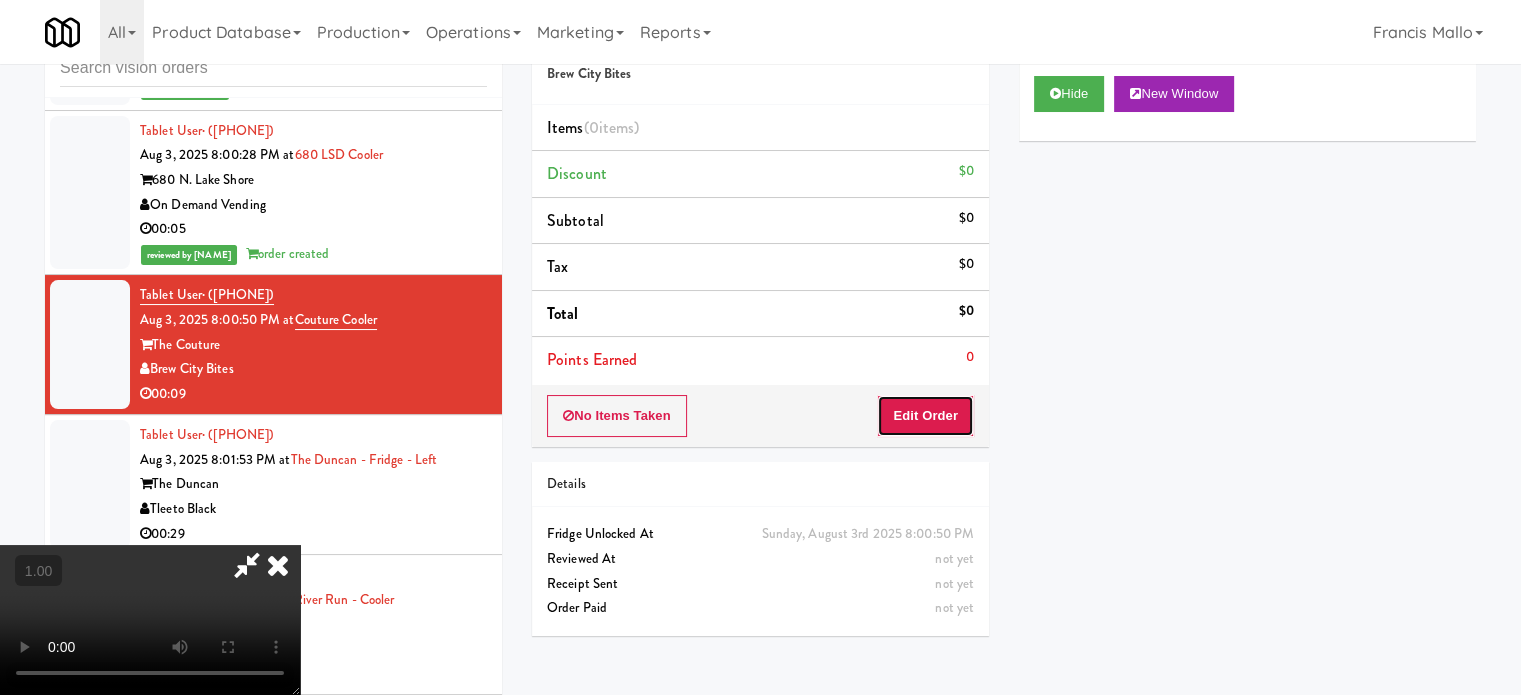 click on "Edit Order" at bounding box center (925, 416) 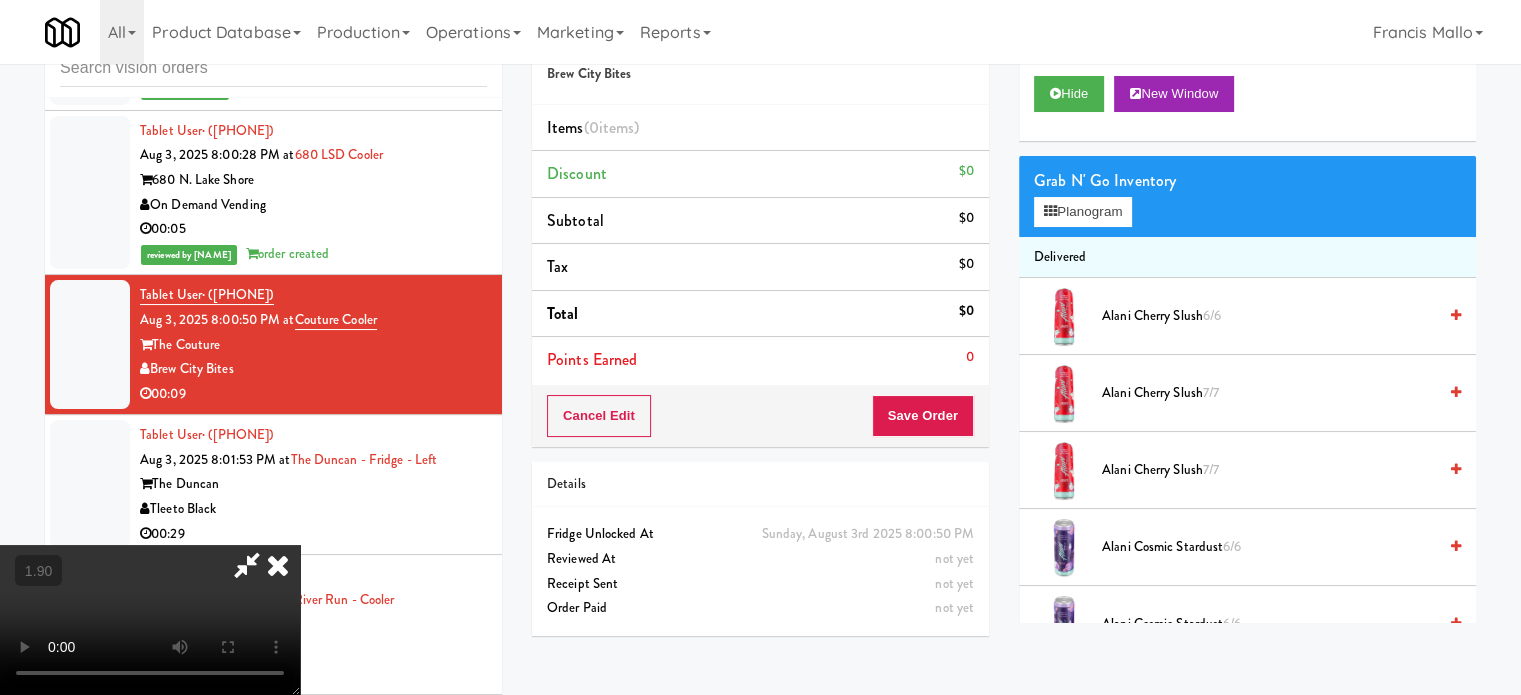 scroll, scrollTop: 316, scrollLeft: 0, axis: vertical 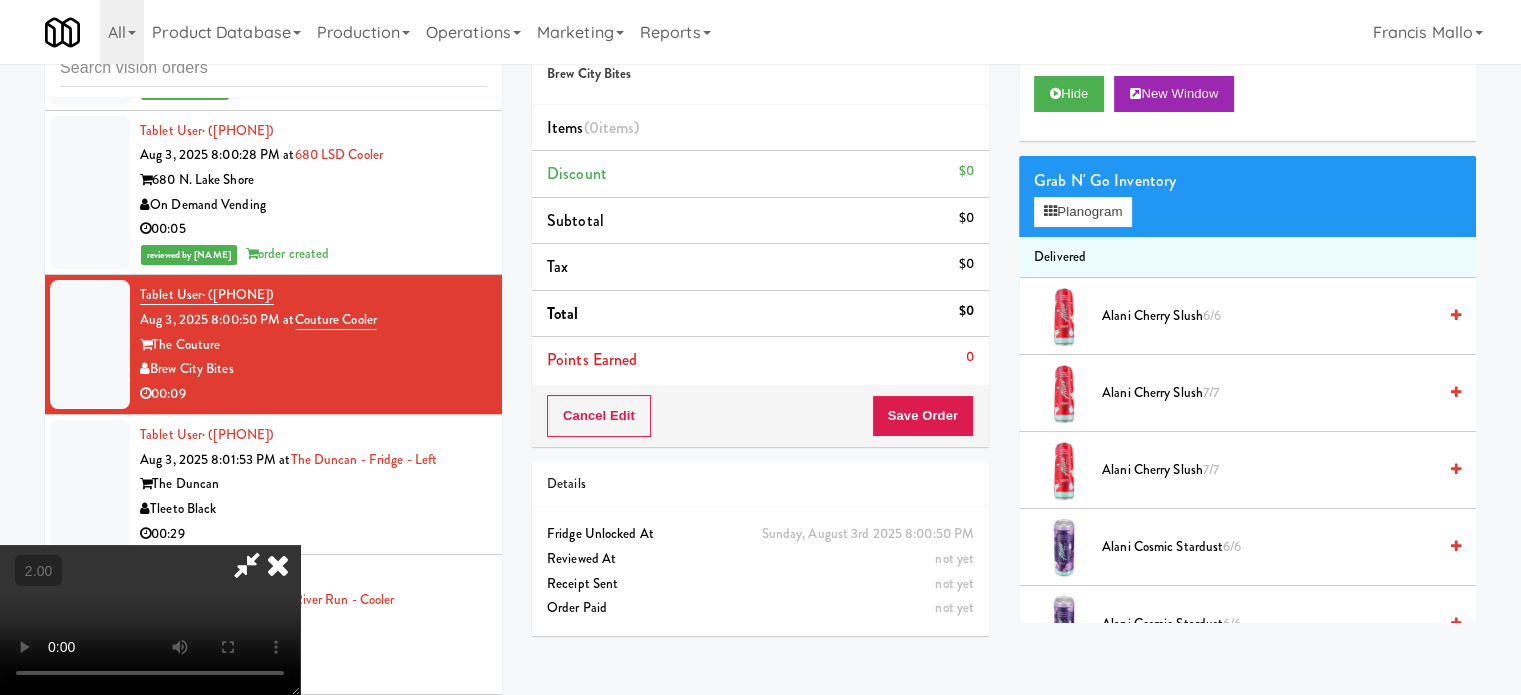 click at bounding box center (150, 620) 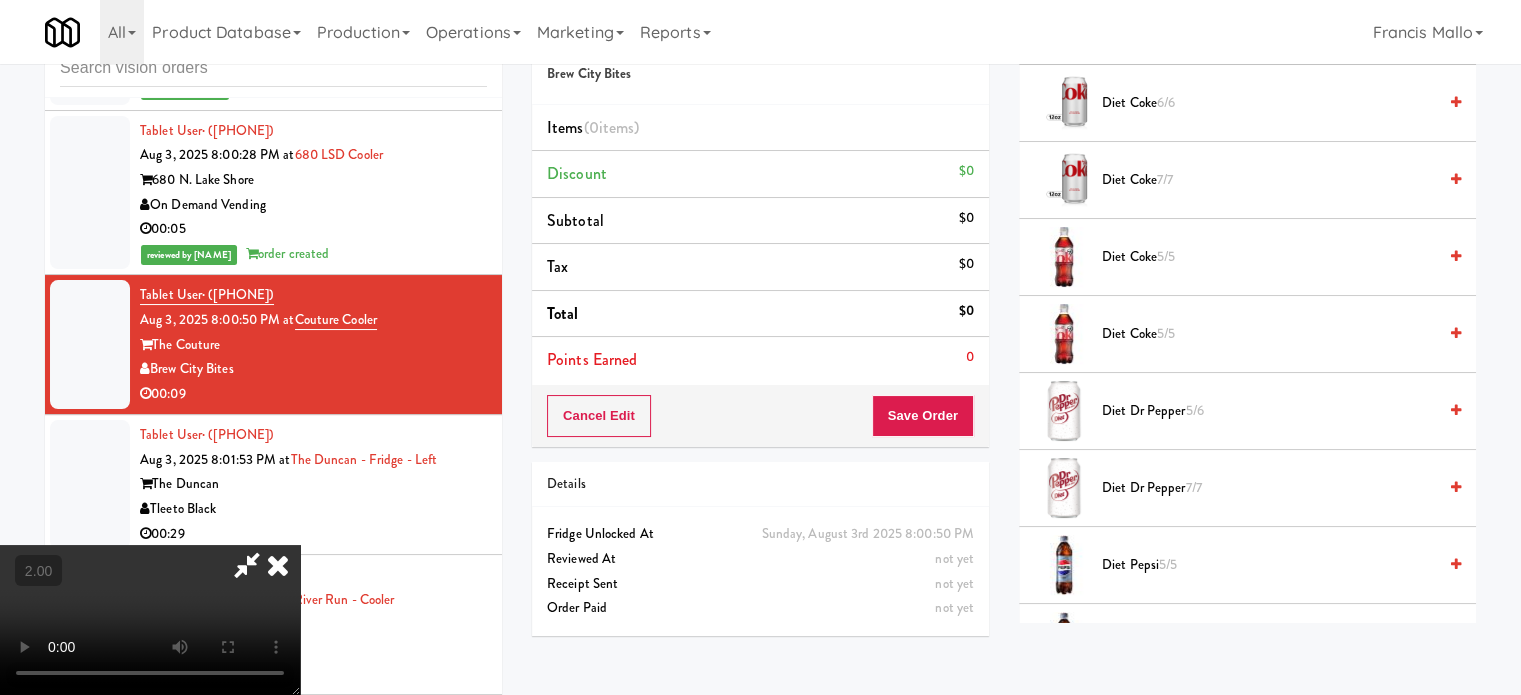 scroll, scrollTop: 1200, scrollLeft: 0, axis: vertical 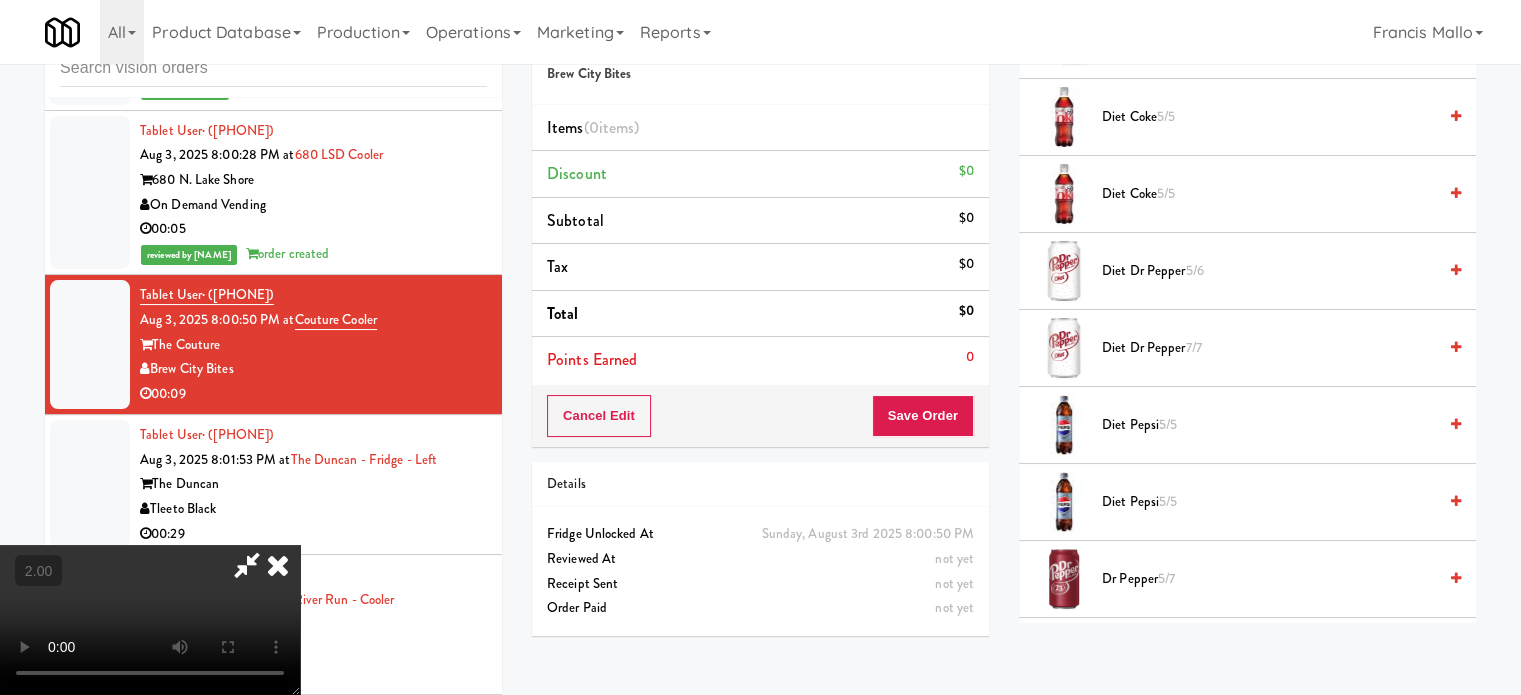 click on "Dr Pepper  5/7" at bounding box center [1269, 579] 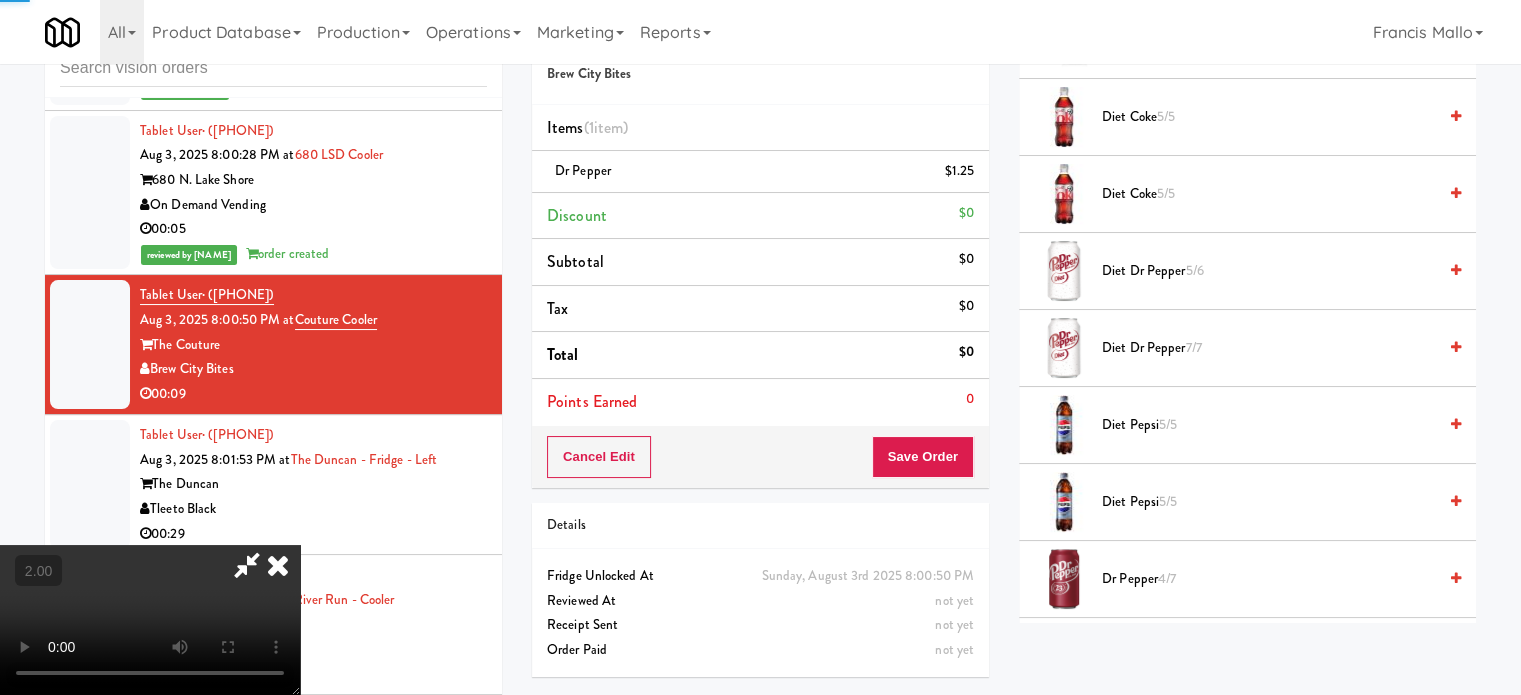 click at bounding box center (150, 620) 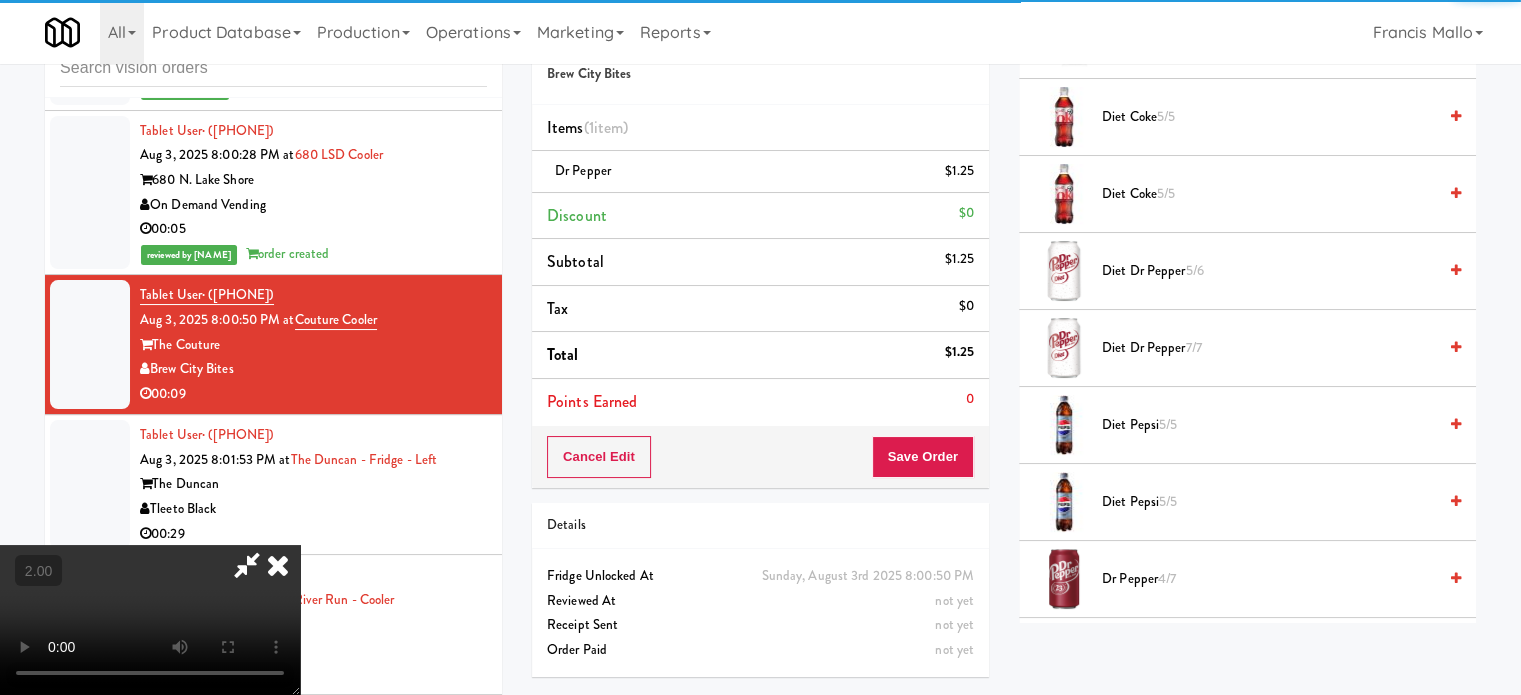 click at bounding box center [150, 620] 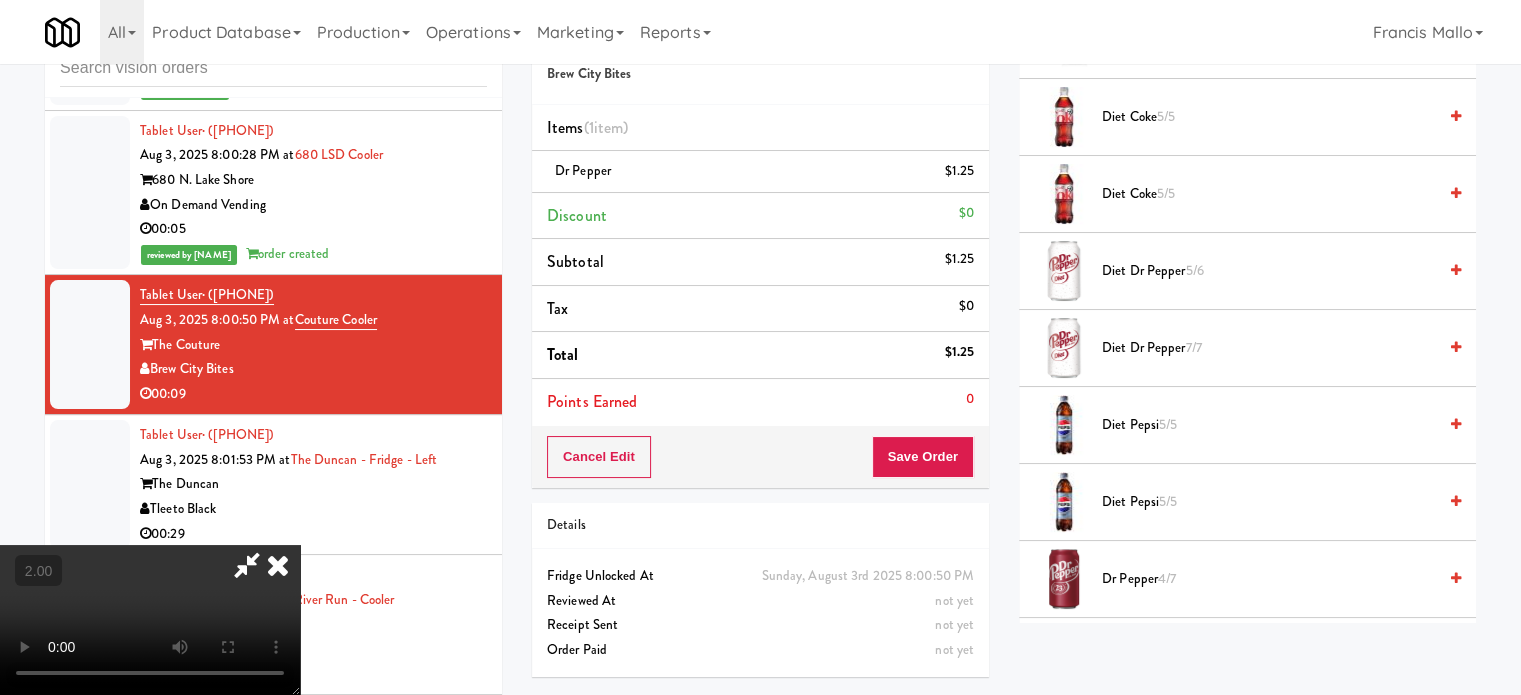 drag, startPoint x: 699, startPoint y: 436, endPoint x: 714, endPoint y: 437, distance: 15.033297 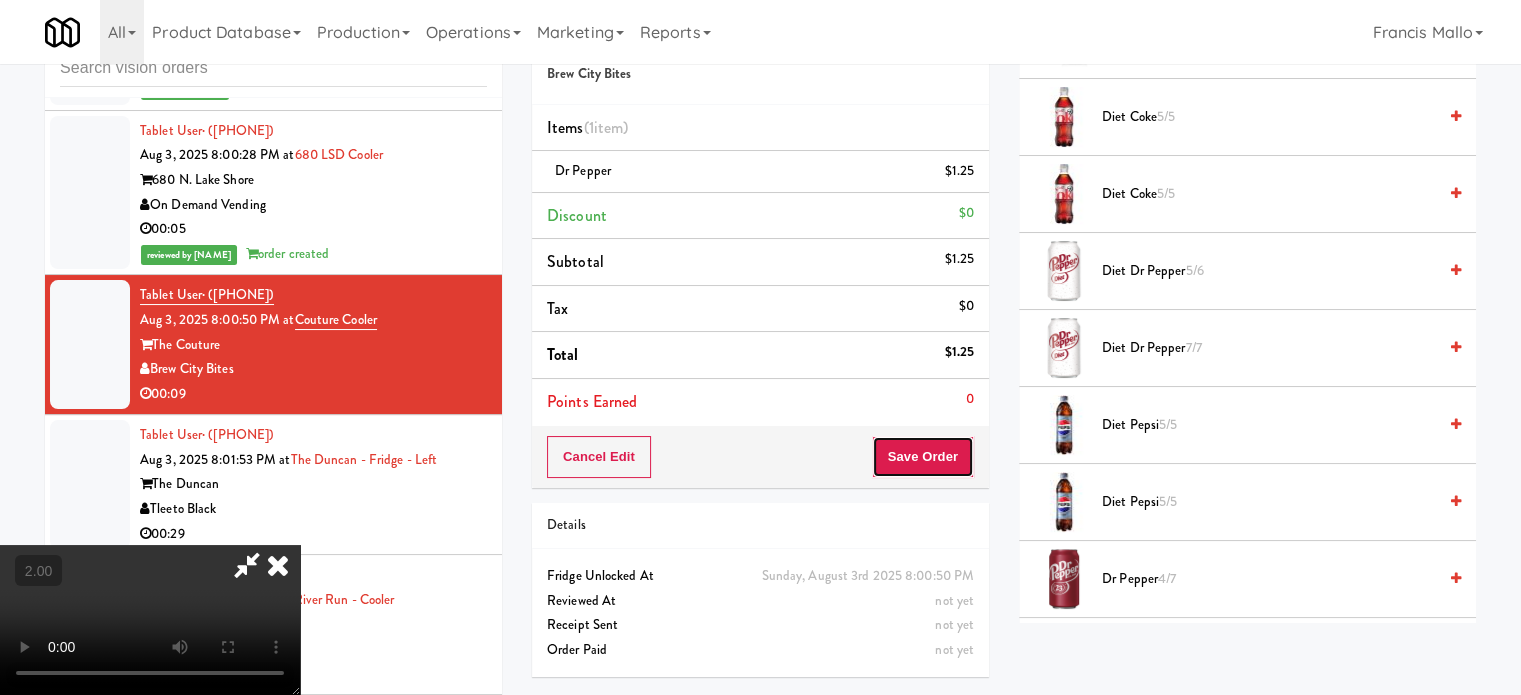 click on "Save Order" at bounding box center (923, 457) 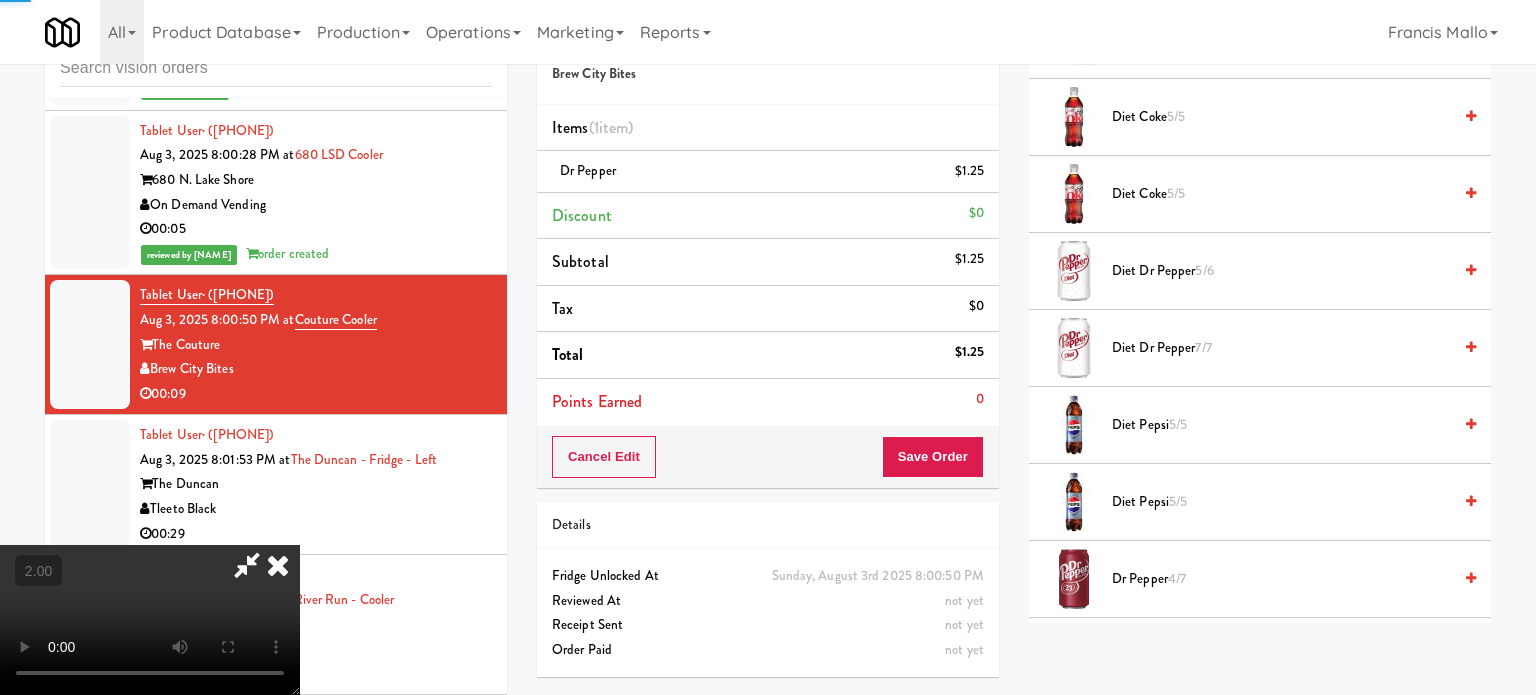 click on "Are you sure you want to update this order? Okay Cancel Okay Are you sure you want to update this order? Select date:
previous
2025-Aug
next
Su Mo Tu We Th Fr Sa
27 28 29 30 31 1 2
3 4 5 6 7 8 9
10 11 12 13 14 15 16
17 18 19 20 21 22 23
24 25 26 27 28 29 30
31 1 2 3 4 5 6
Okay Cancel Toggle navigation All   901 Smrt Mrkt https://classic.micromart.com/vision-orders/593532?operator_id=142   9518002 Canada https://classic.micromart.com/vision-orders/593532?operator_id=259   AA Vending https://classic.micromart.com/vision-orders/593532?operator_id=374   Abrom Vending https://classic.micromart.com/vision-orders/593532?operator_id=294   Access Amenities   Ace Plus Vending" at bounding box center [768, 347] 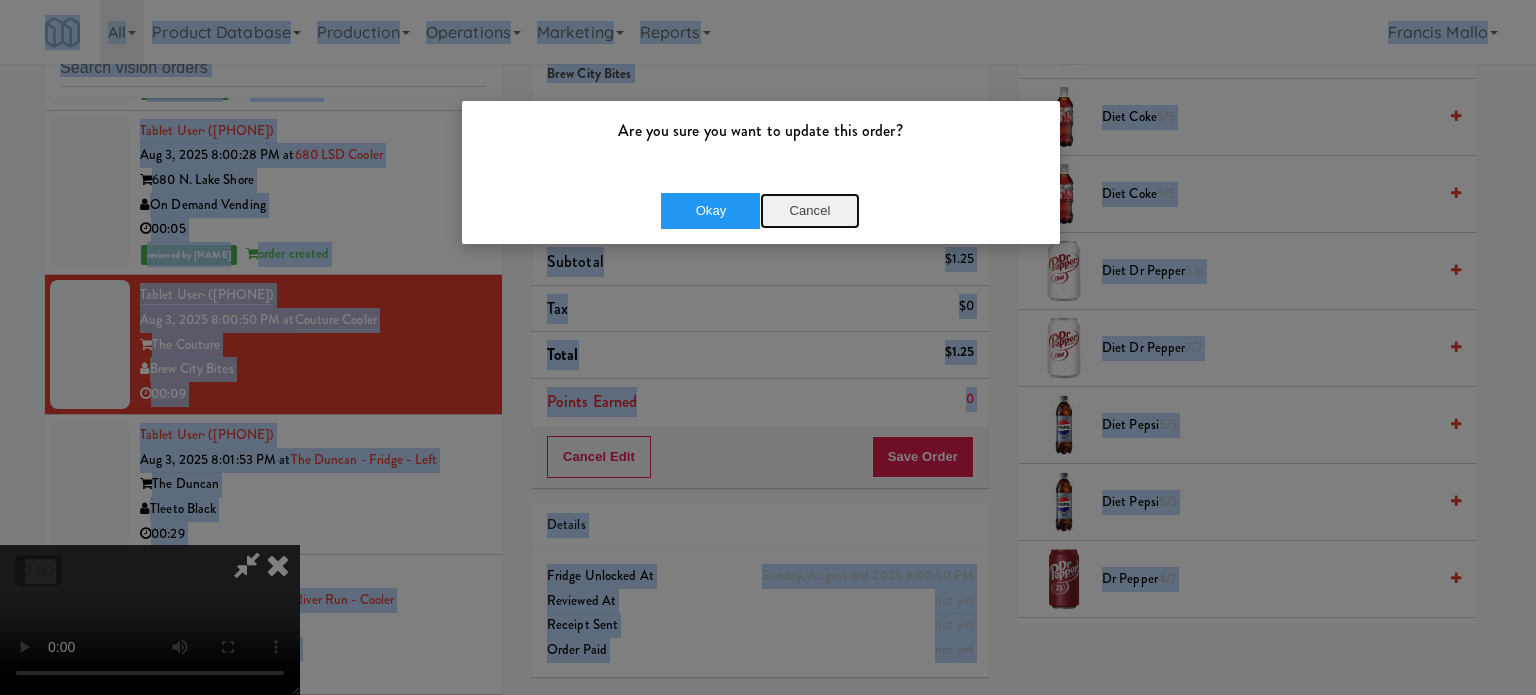click on "Cancel" at bounding box center (810, 211) 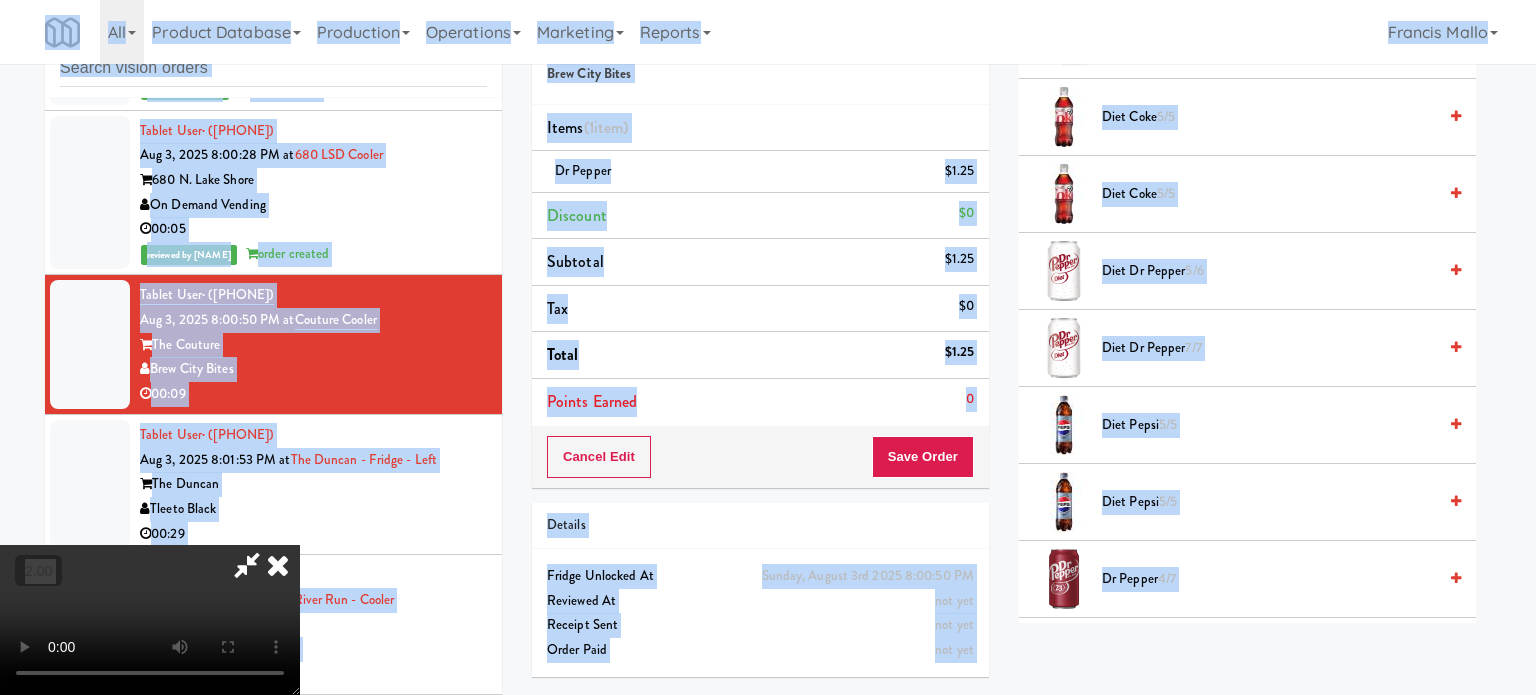 click at bounding box center [768, 347] 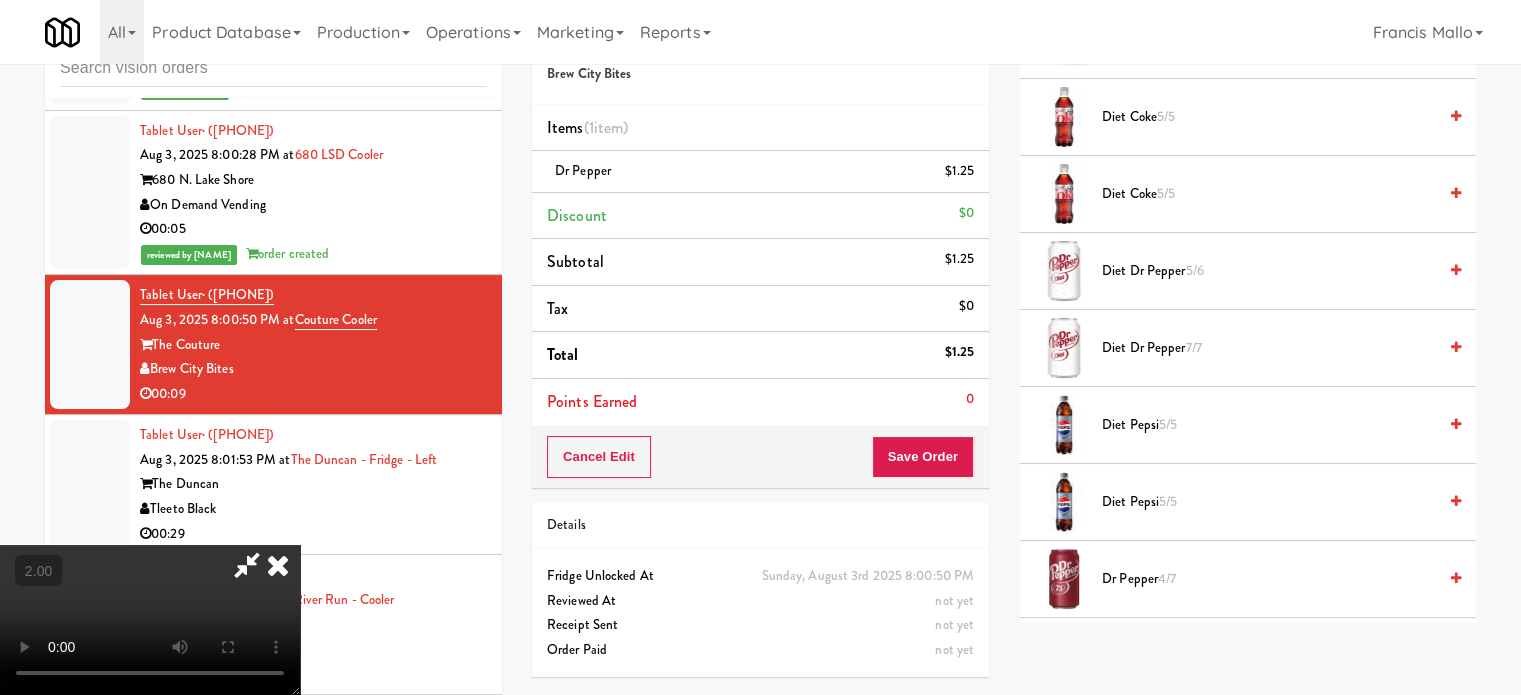click at bounding box center [150, 620] 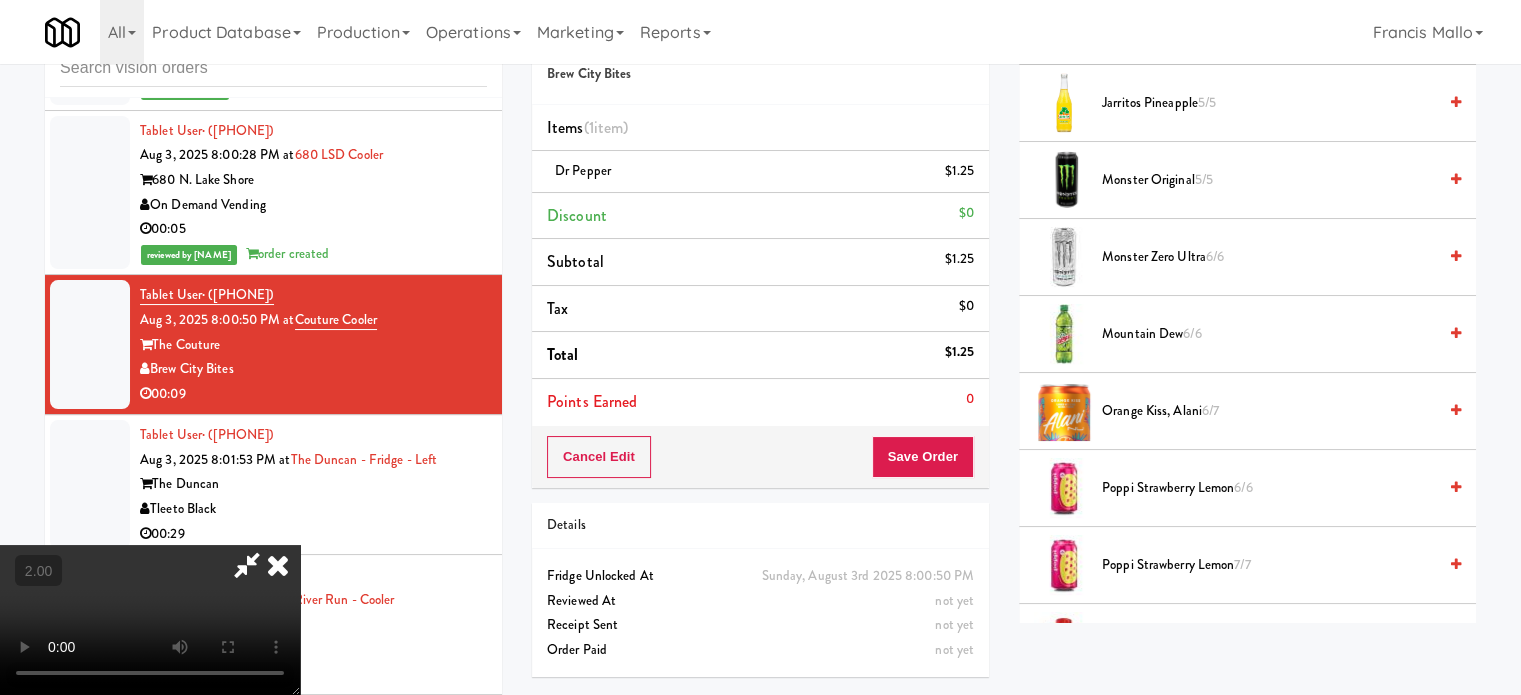 scroll, scrollTop: 2300, scrollLeft: 0, axis: vertical 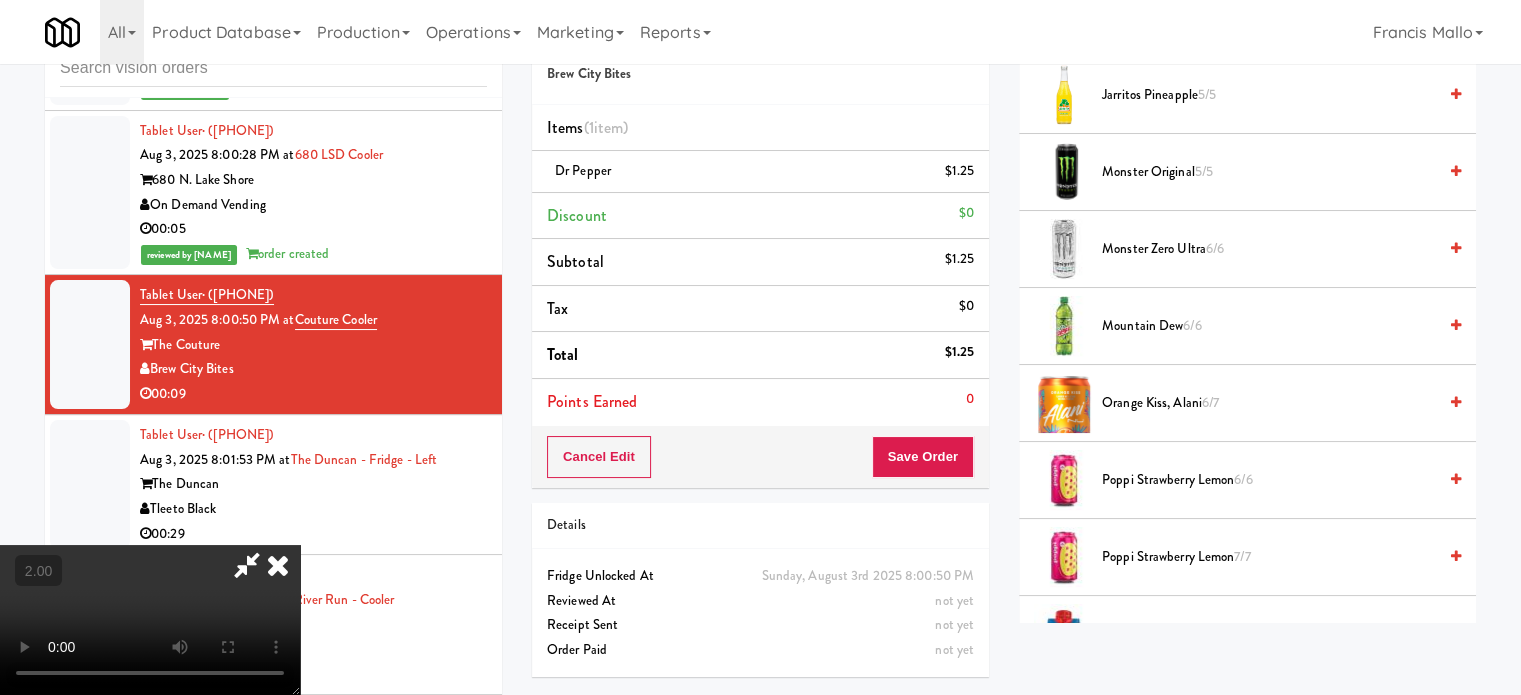 click on "Mountain Dew  6/6" at bounding box center [1269, 326] 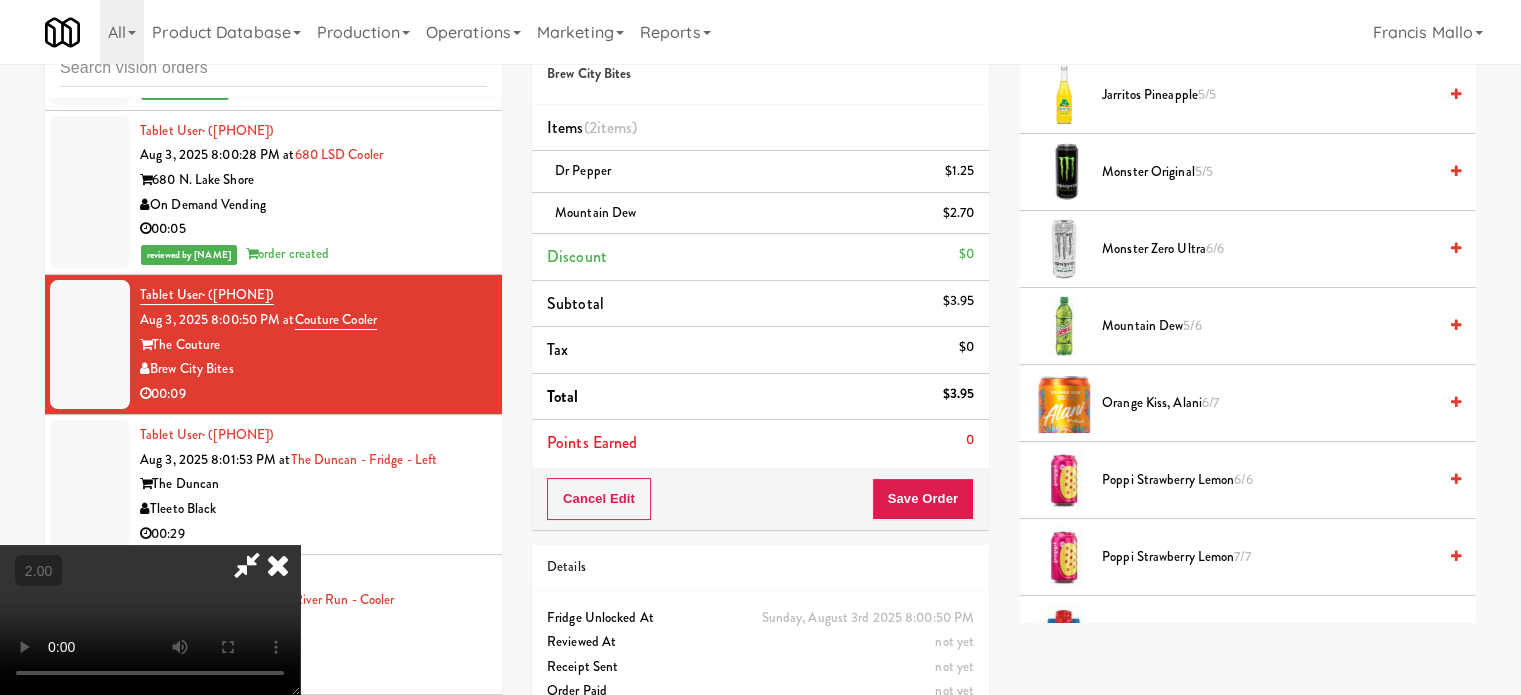type 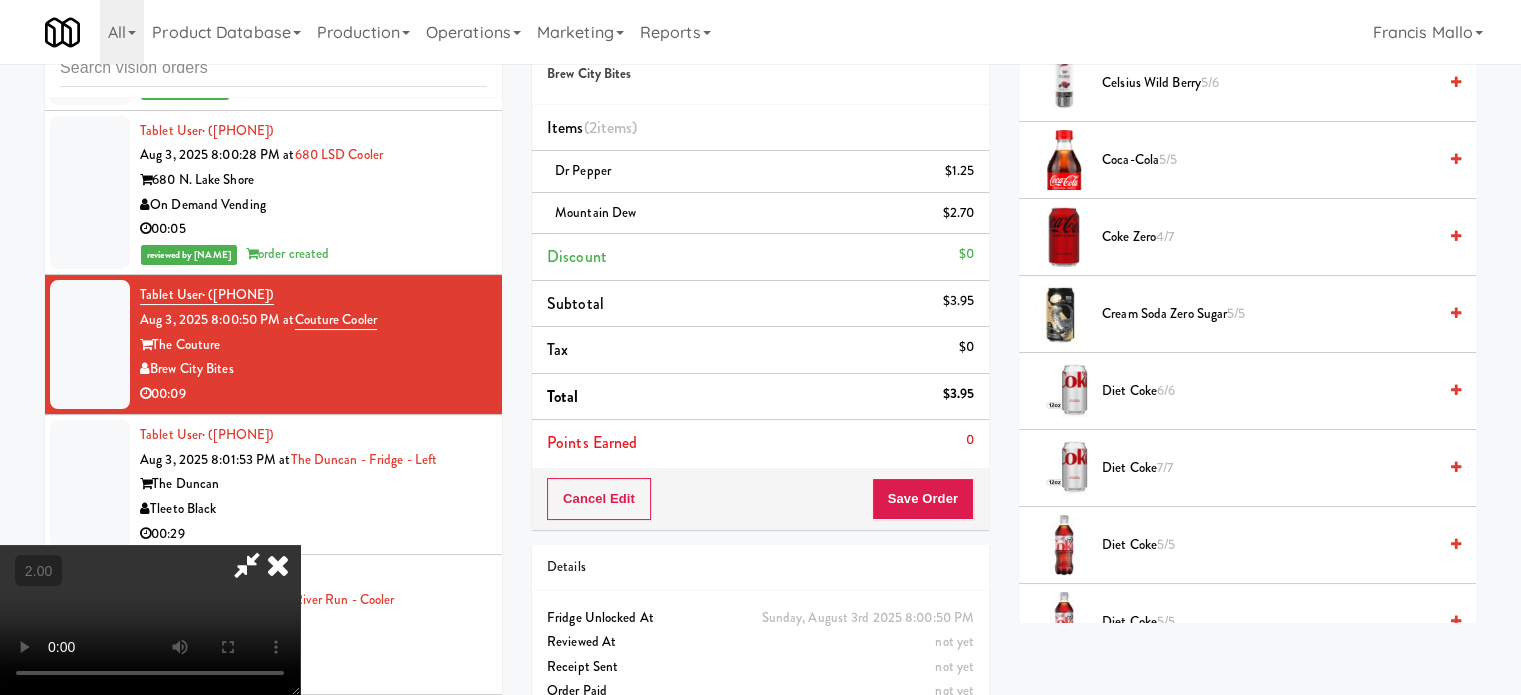 scroll, scrollTop: 700, scrollLeft: 0, axis: vertical 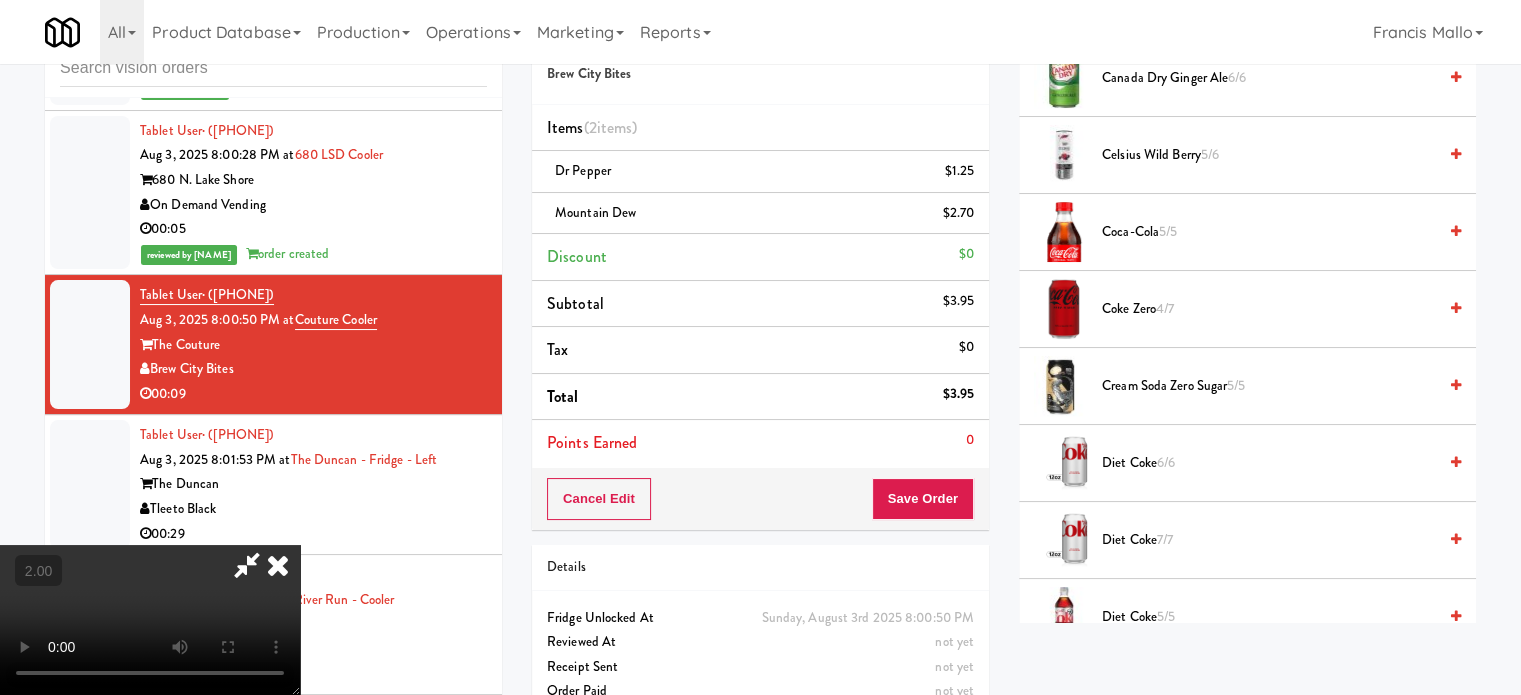 click at bounding box center (150, 620) 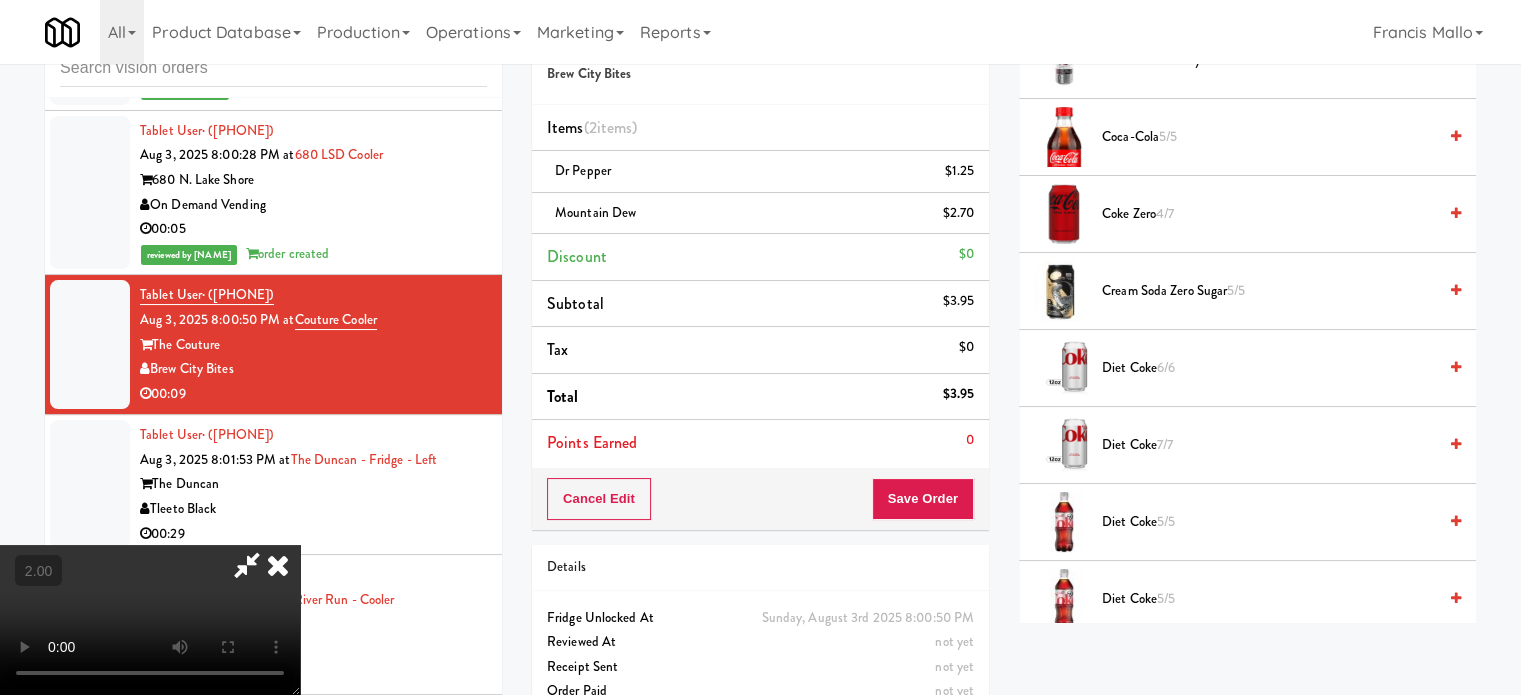 scroll, scrollTop: 800, scrollLeft: 0, axis: vertical 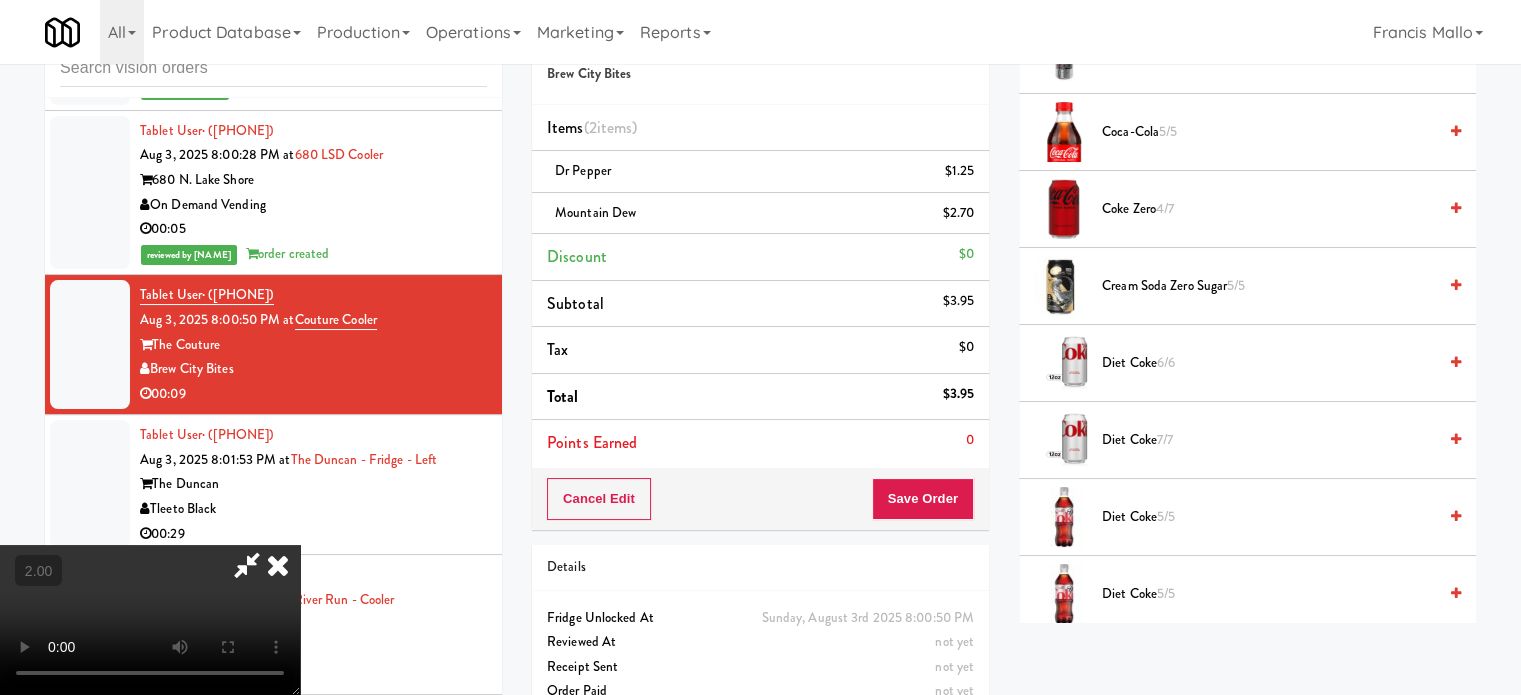click on "Diet Coke  7/7" at bounding box center [1247, 440] 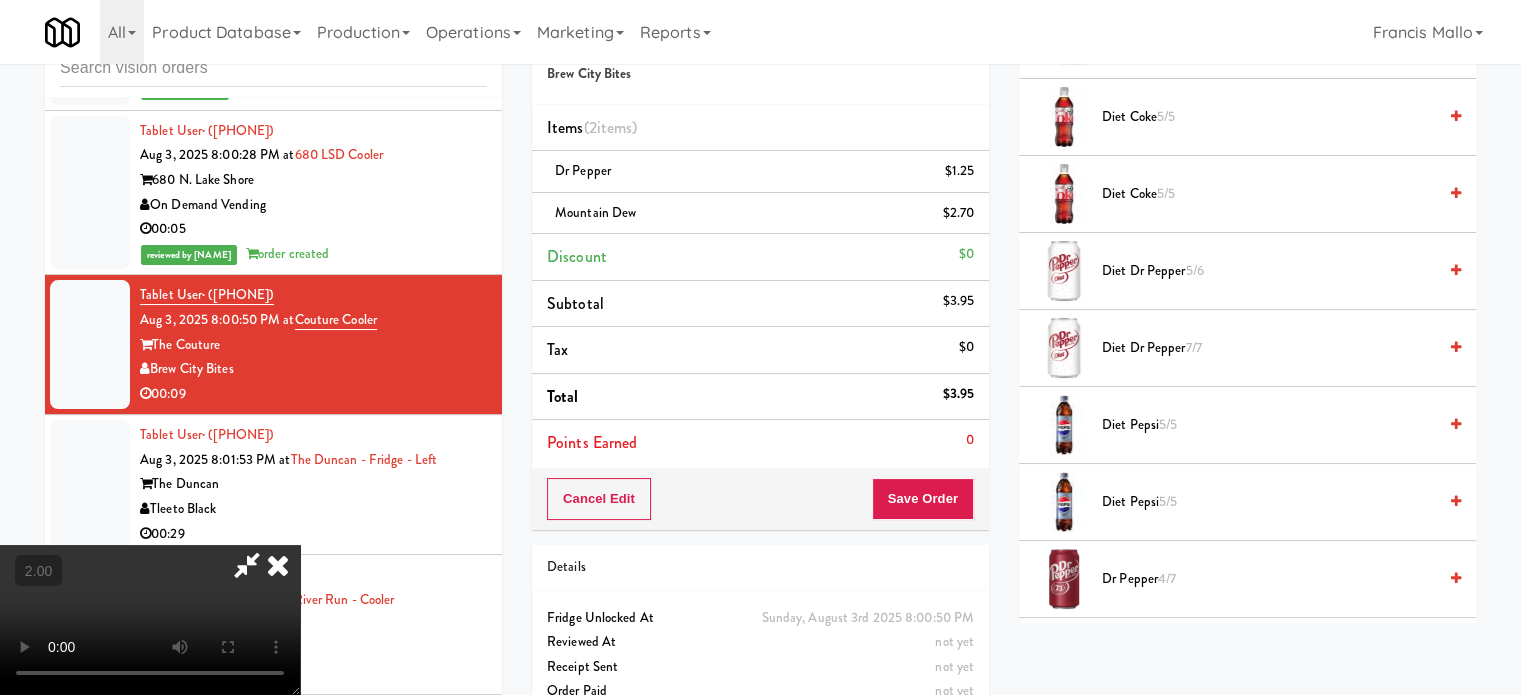 click on "Diet Dr Pepper  7/7" at bounding box center [1269, 348] 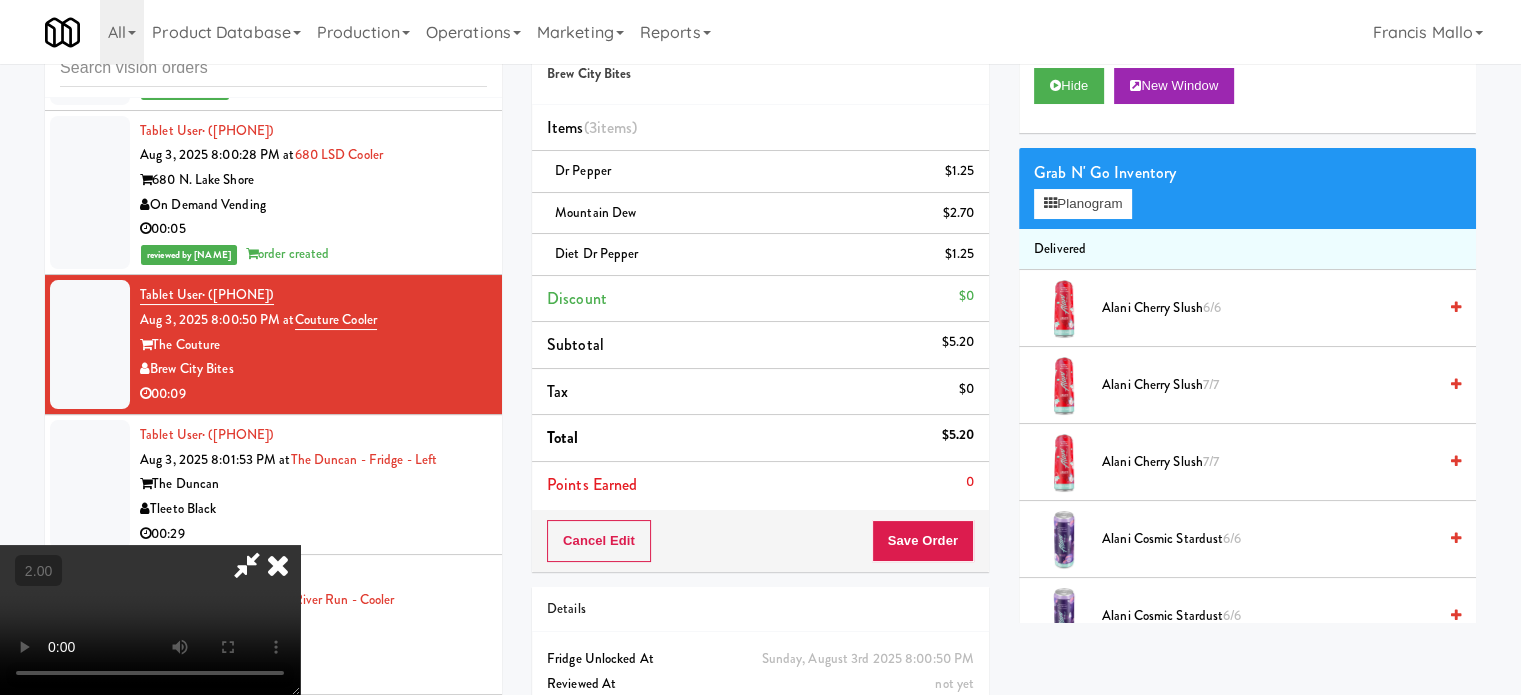 scroll, scrollTop: 0, scrollLeft: 0, axis: both 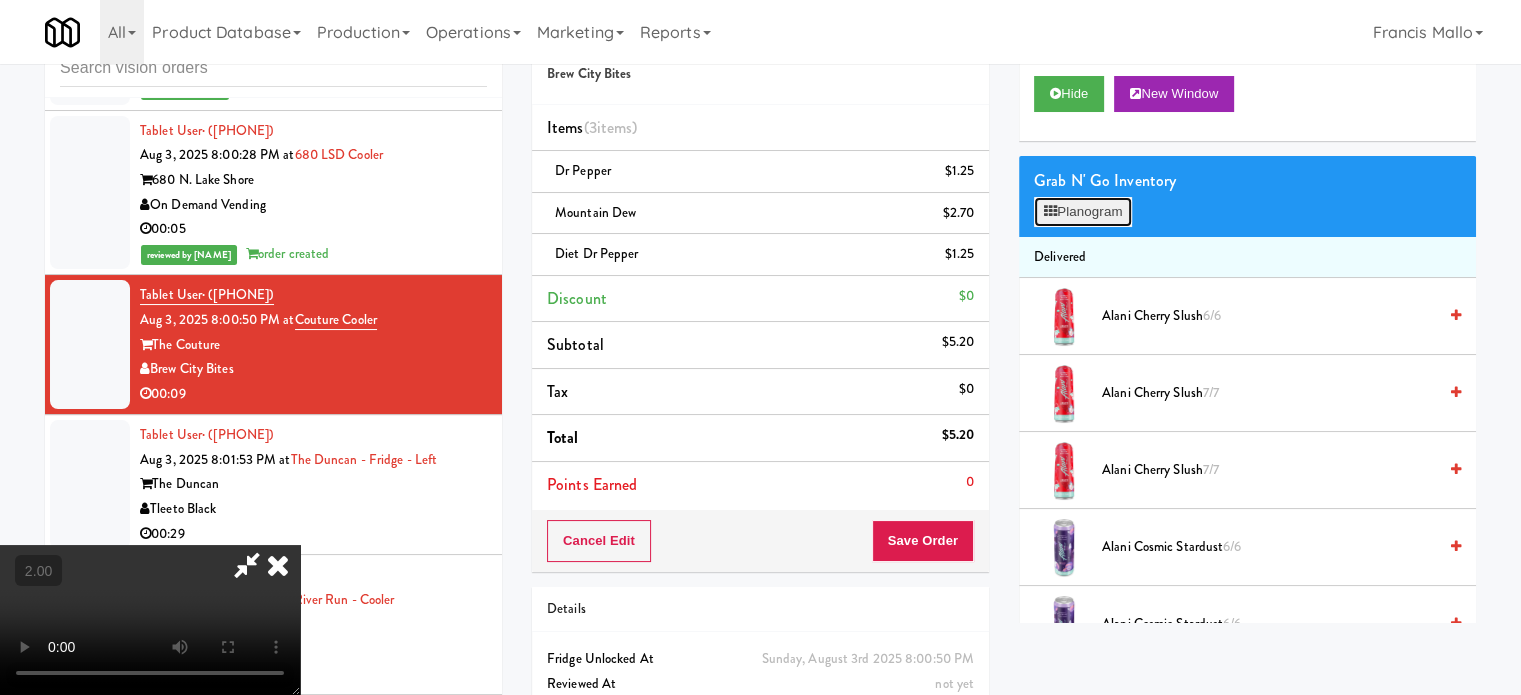 click on "Planogram" at bounding box center (1083, 212) 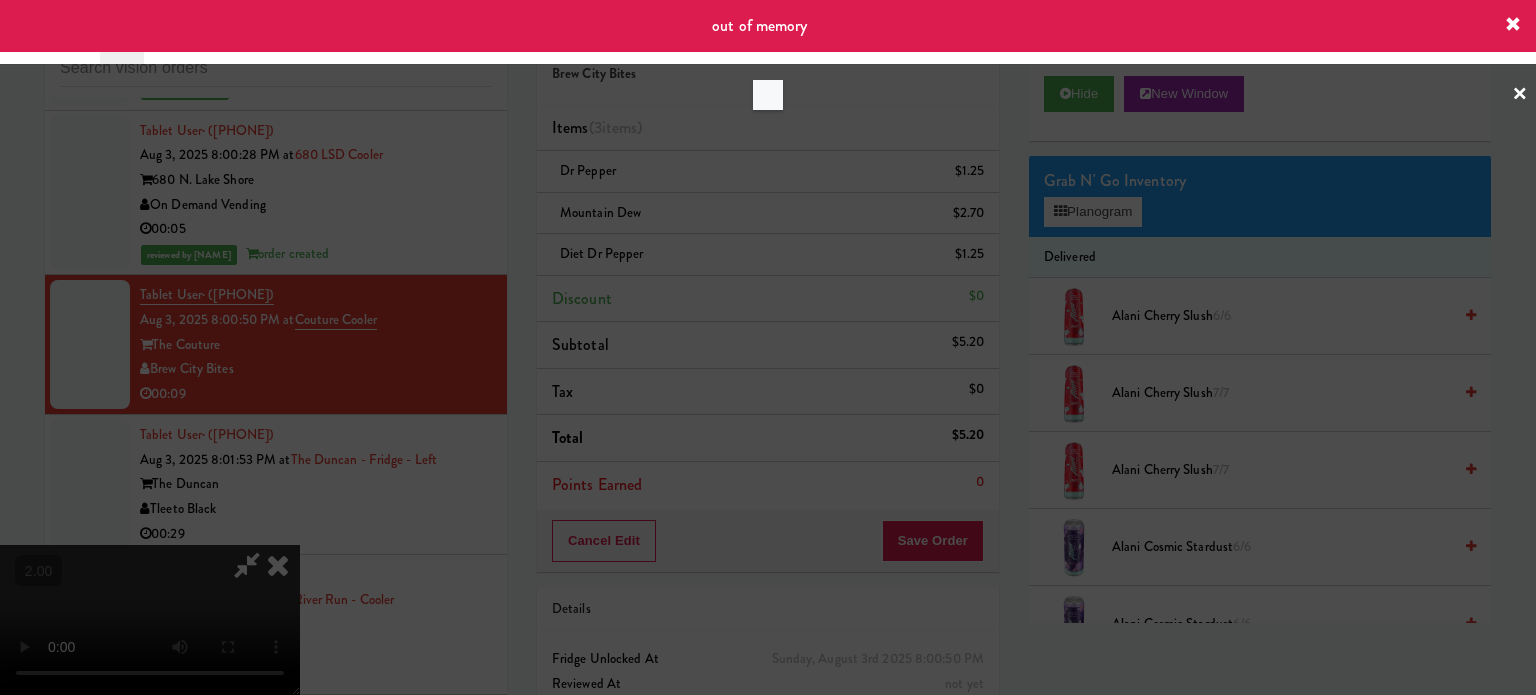 click at bounding box center [768, 347] 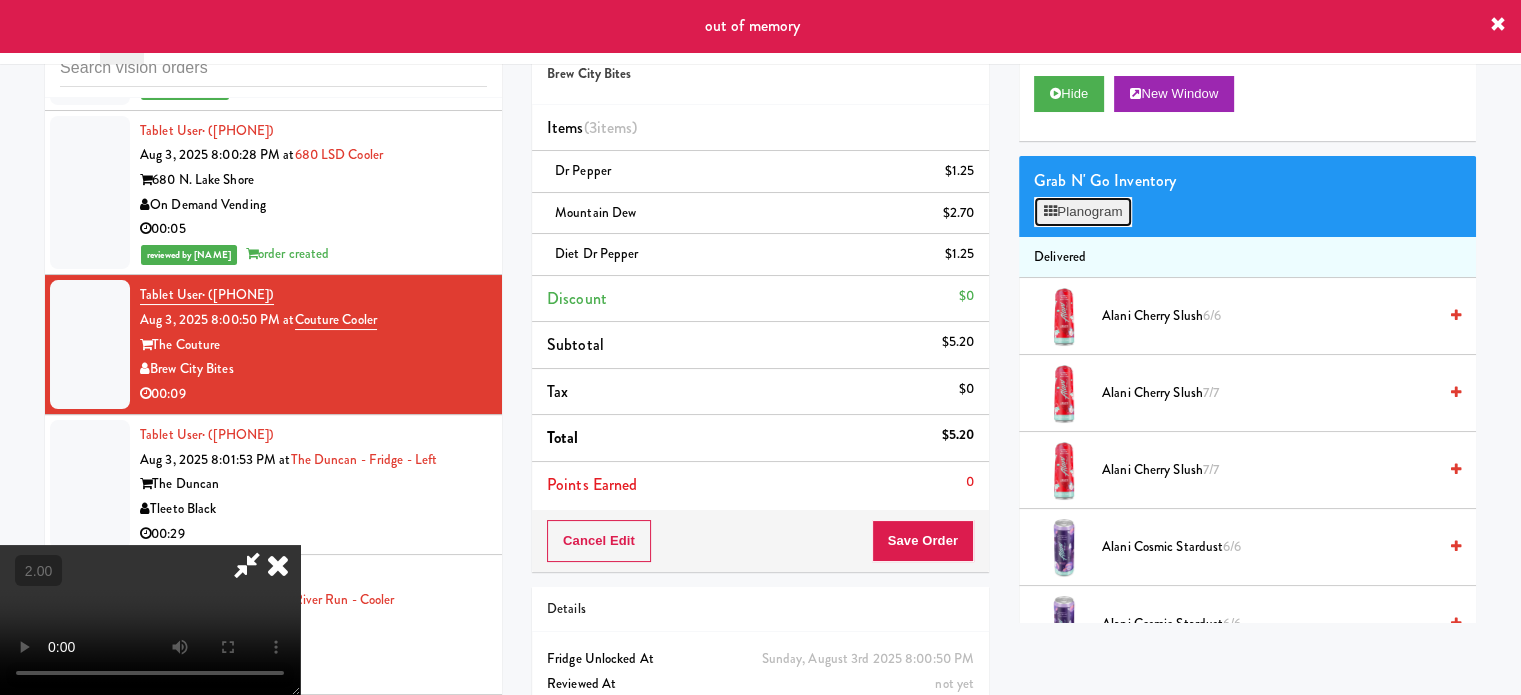 click on "Planogram" at bounding box center (1083, 212) 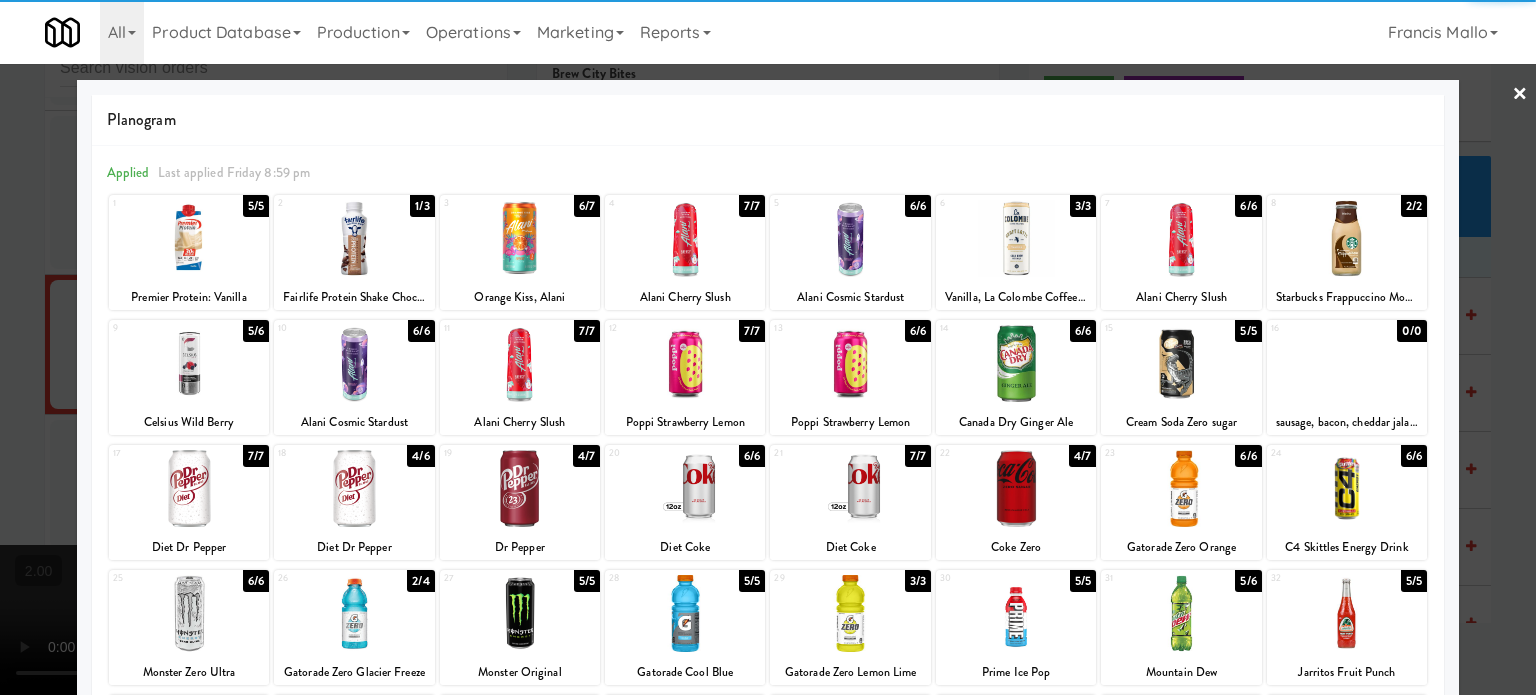drag, startPoint x: 10, startPoint y: 439, endPoint x: 352, endPoint y: 435, distance: 342.02338 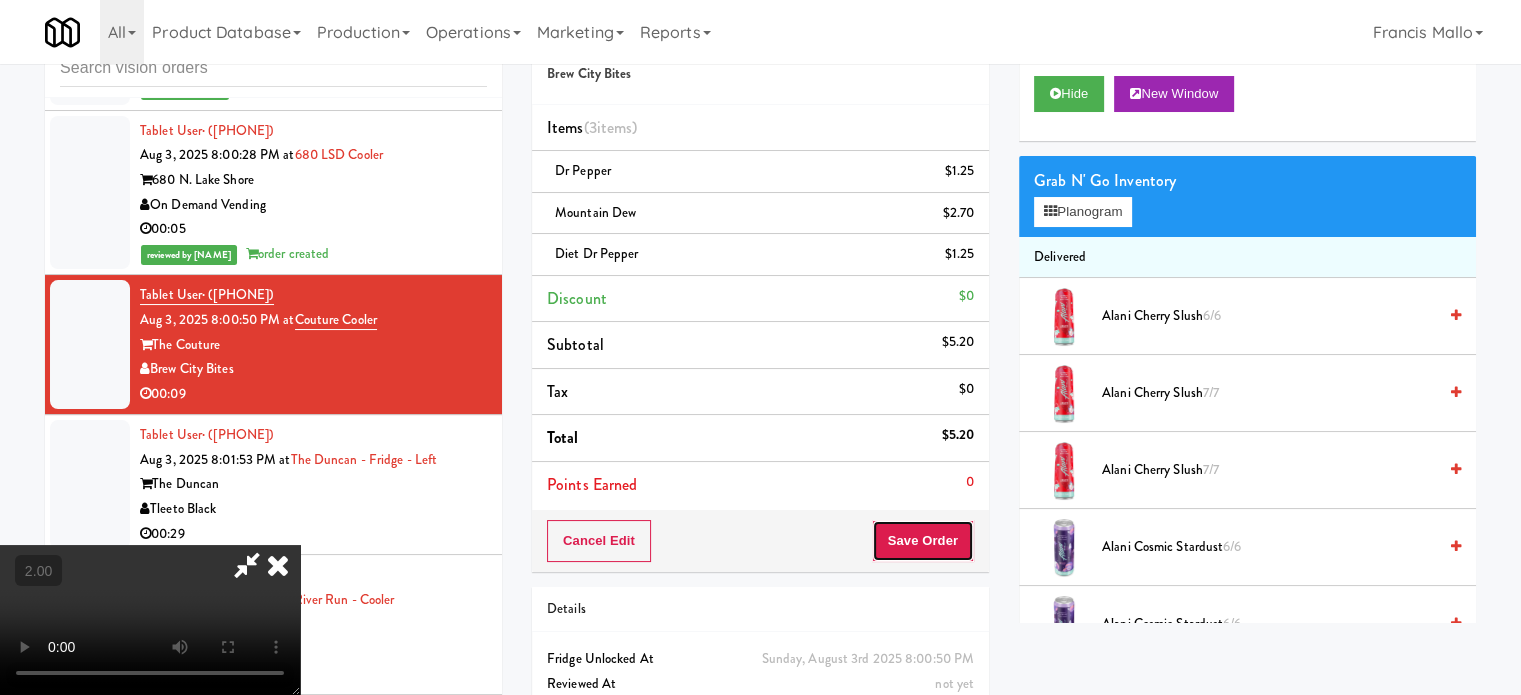 click on "Save Order" at bounding box center (923, 541) 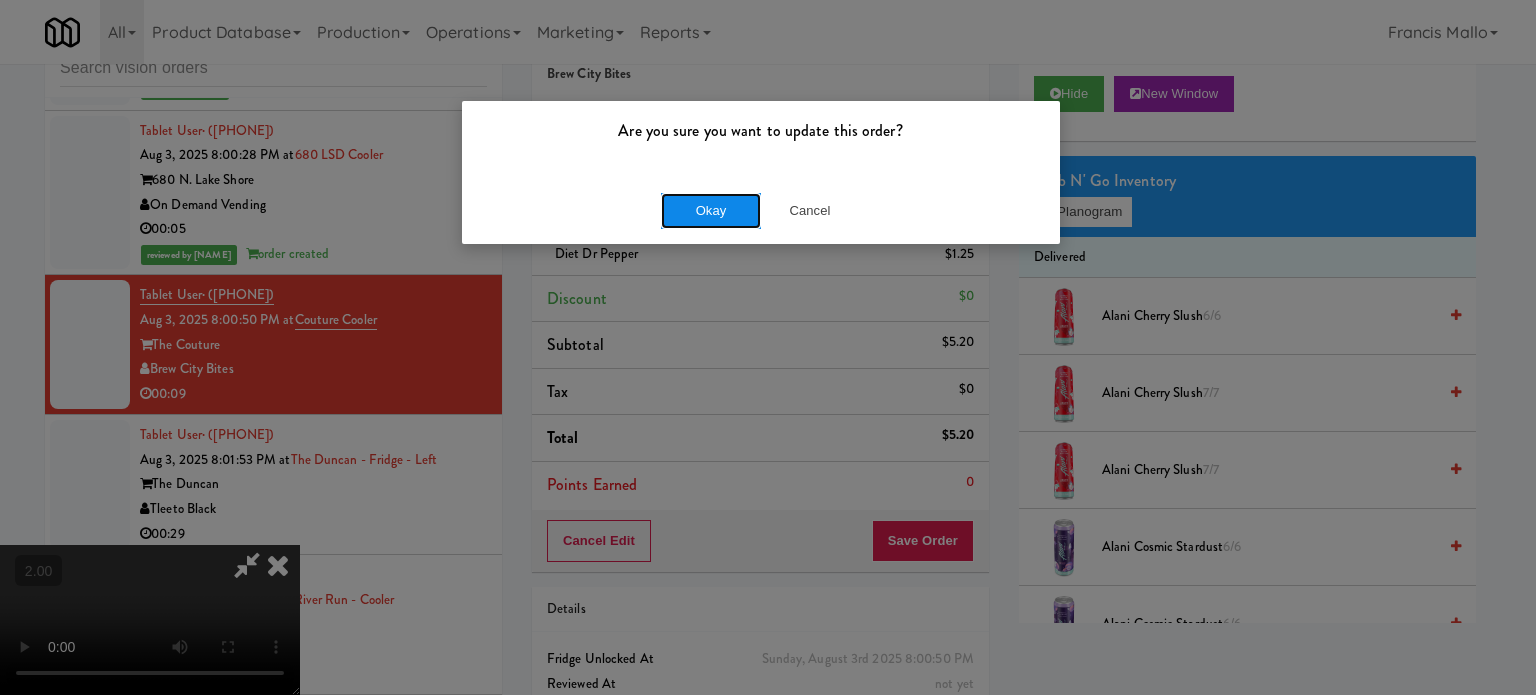 click on "Okay" at bounding box center [711, 211] 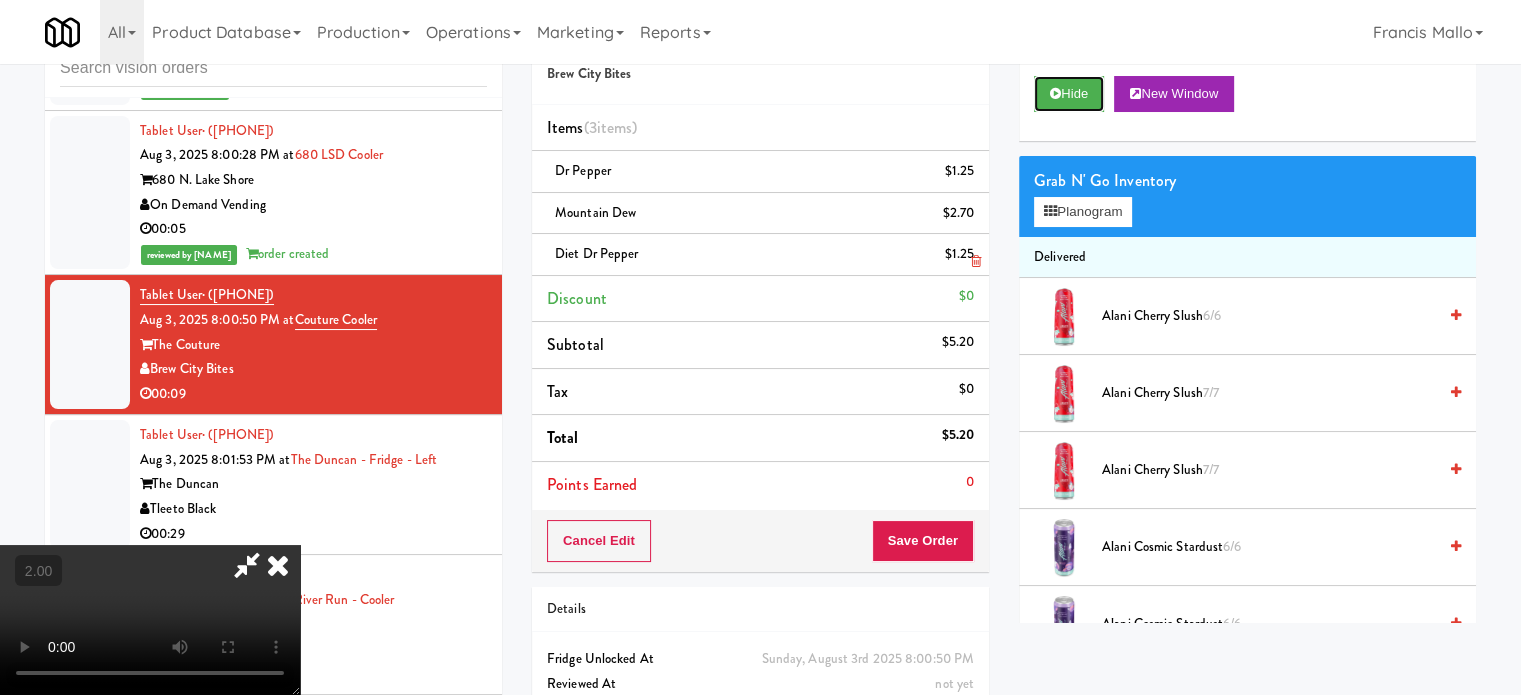 drag, startPoint x: 1079, startPoint y: 100, endPoint x: 960, endPoint y: 254, distance: 194.62015 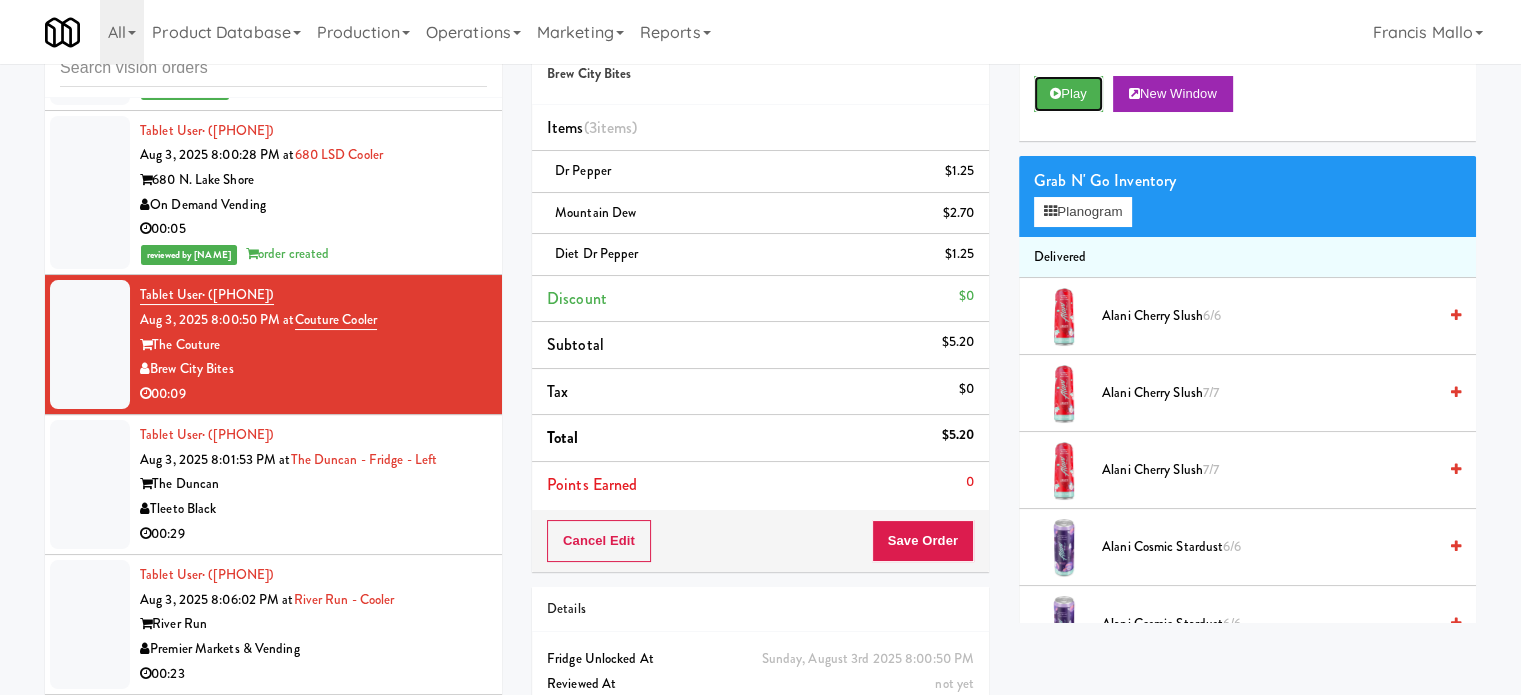 scroll, scrollTop: 0, scrollLeft: 0, axis: both 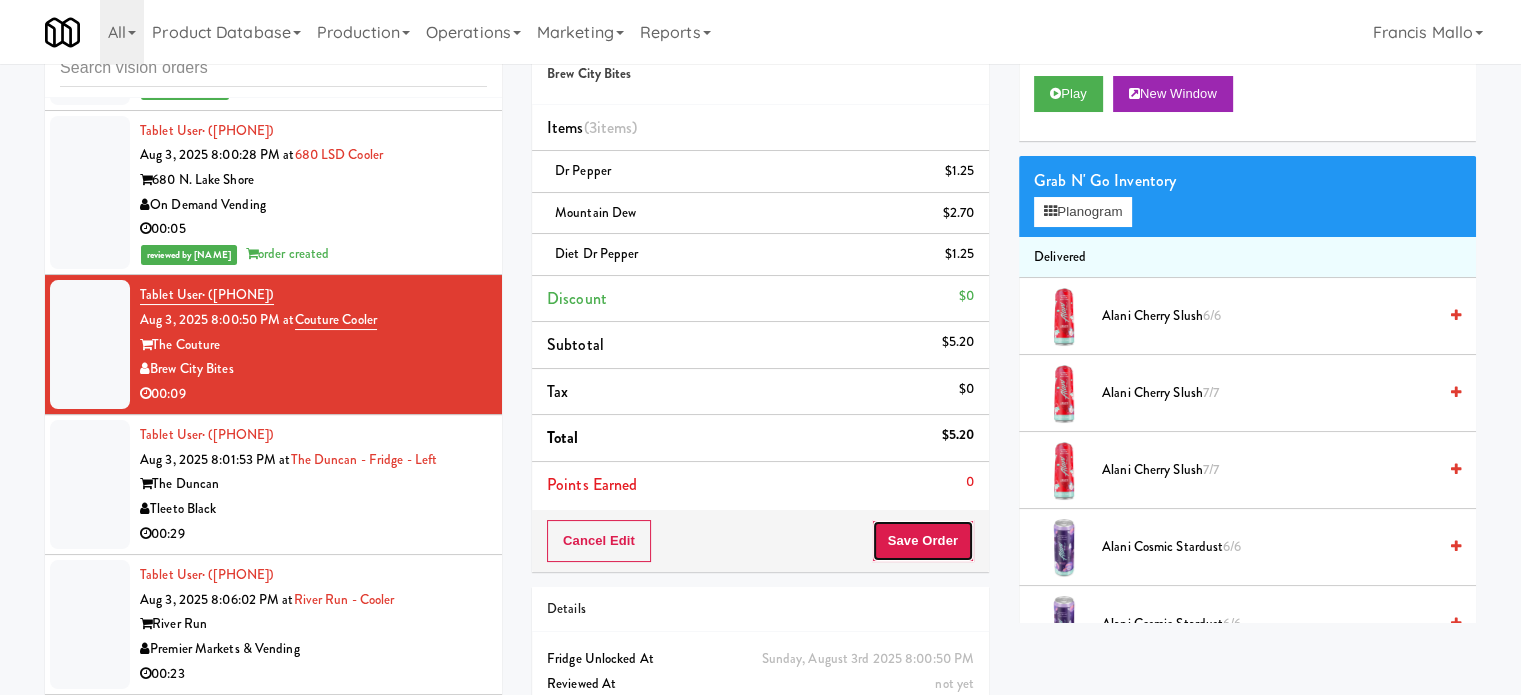 click on "Save Order" at bounding box center [923, 541] 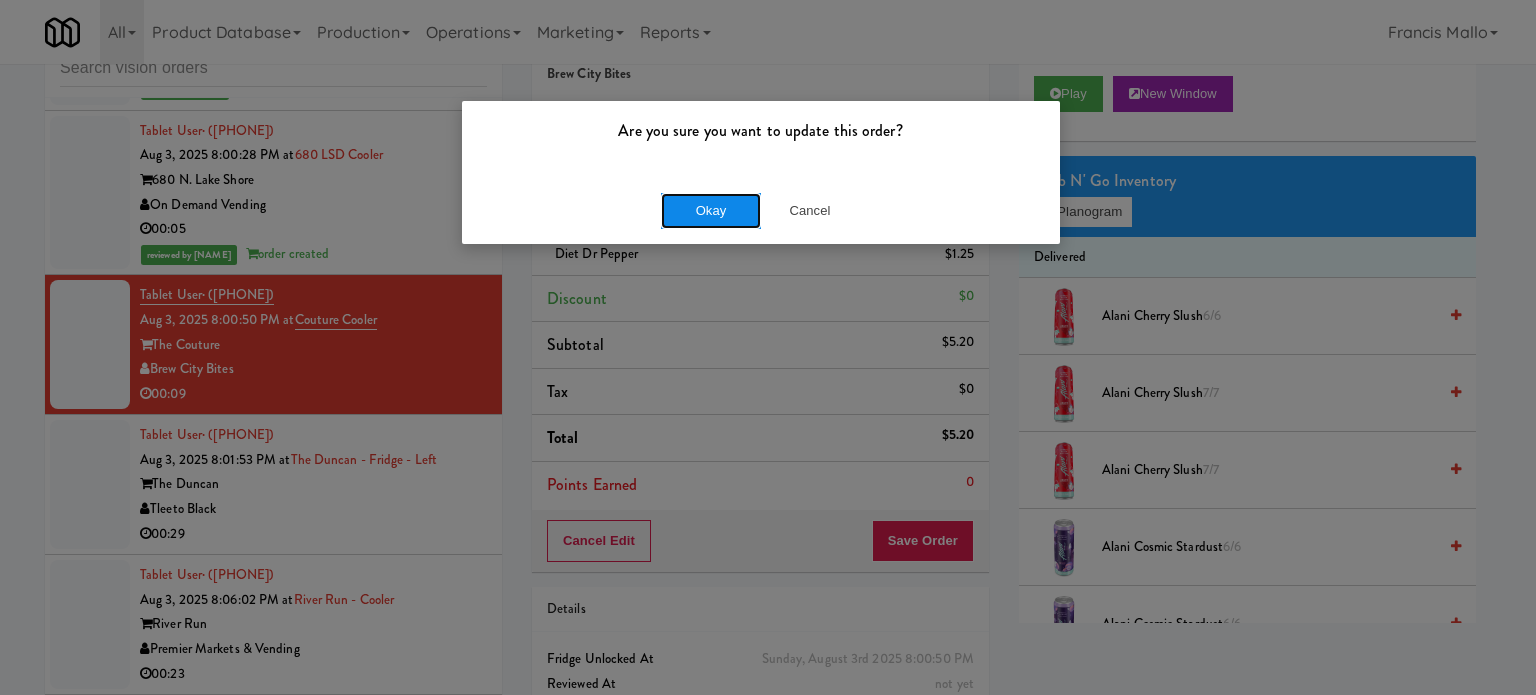 click on "Okay" at bounding box center (711, 211) 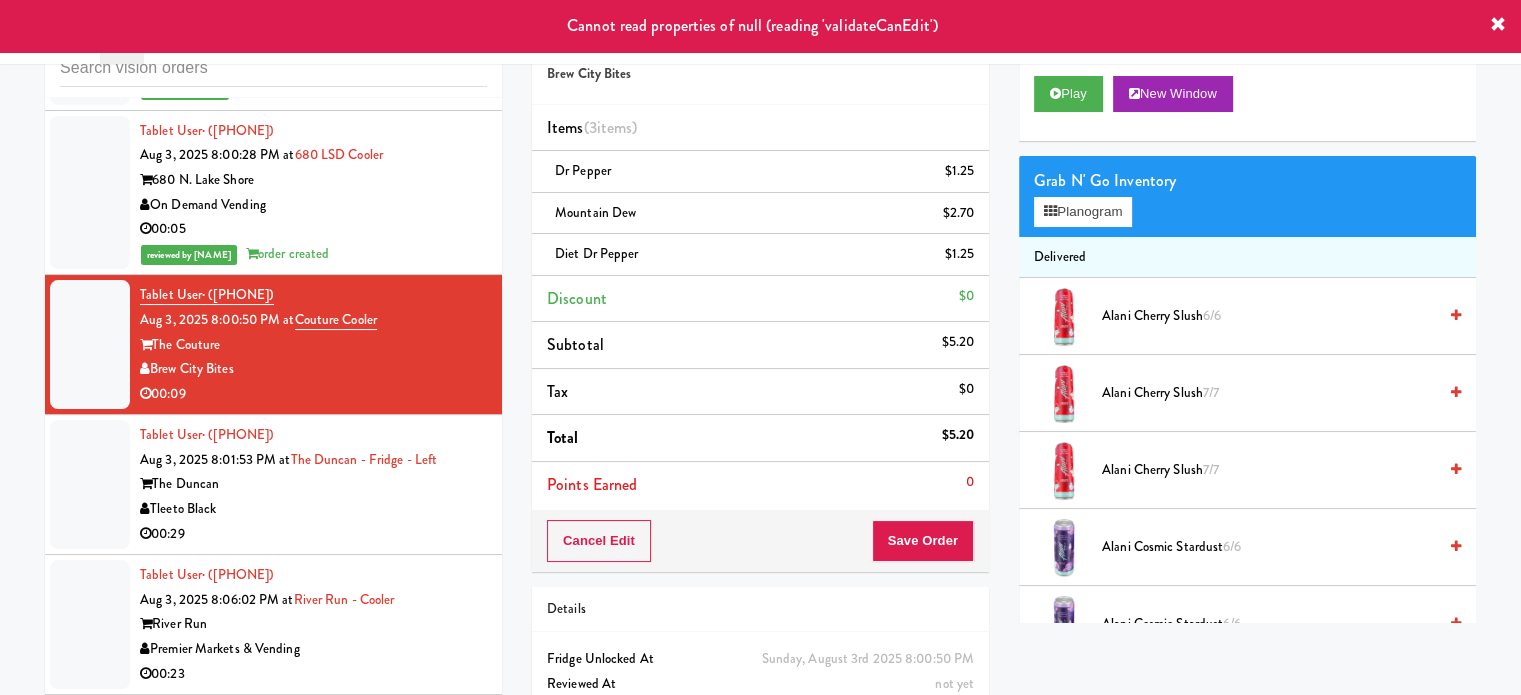 drag, startPoint x: 406, startPoint y: 239, endPoint x: 407, endPoint y: 250, distance: 11.045361 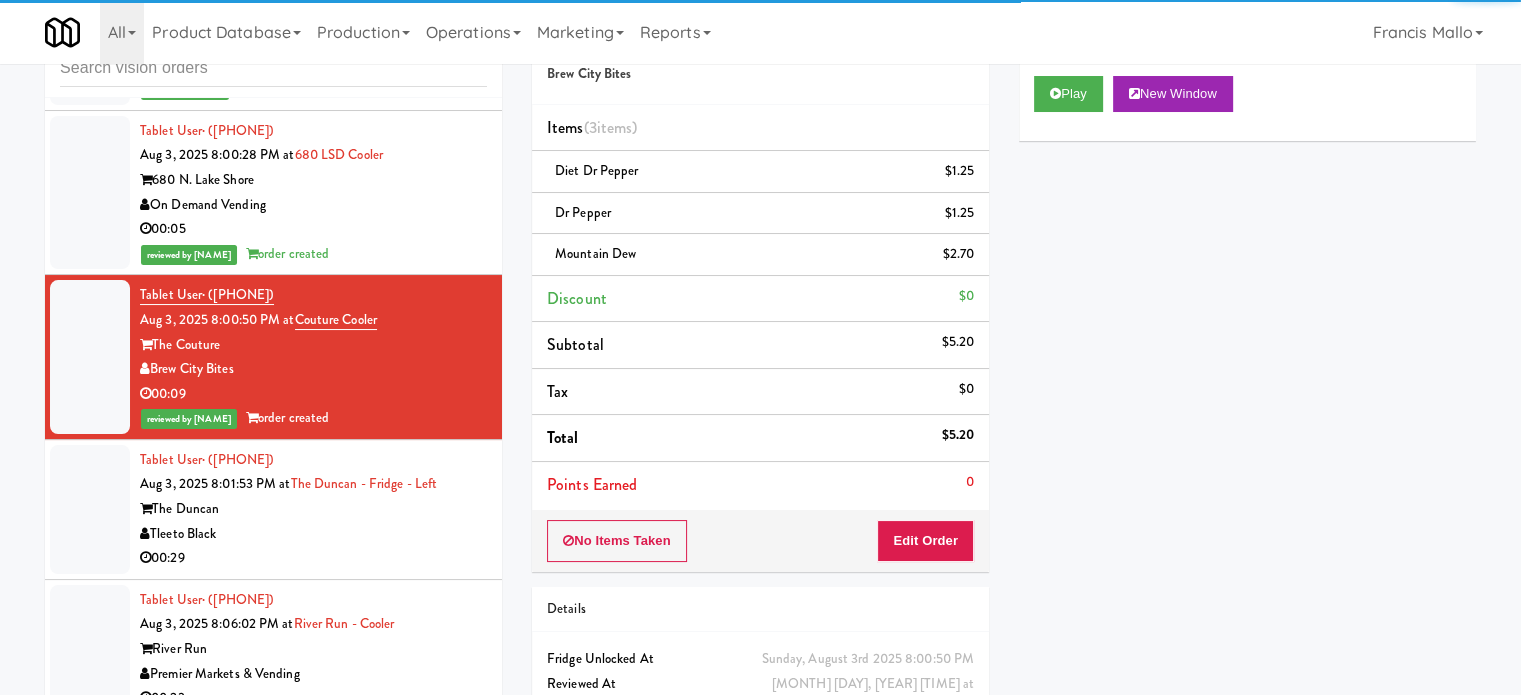 click on "Tleeto Black" at bounding box center (313, 534) 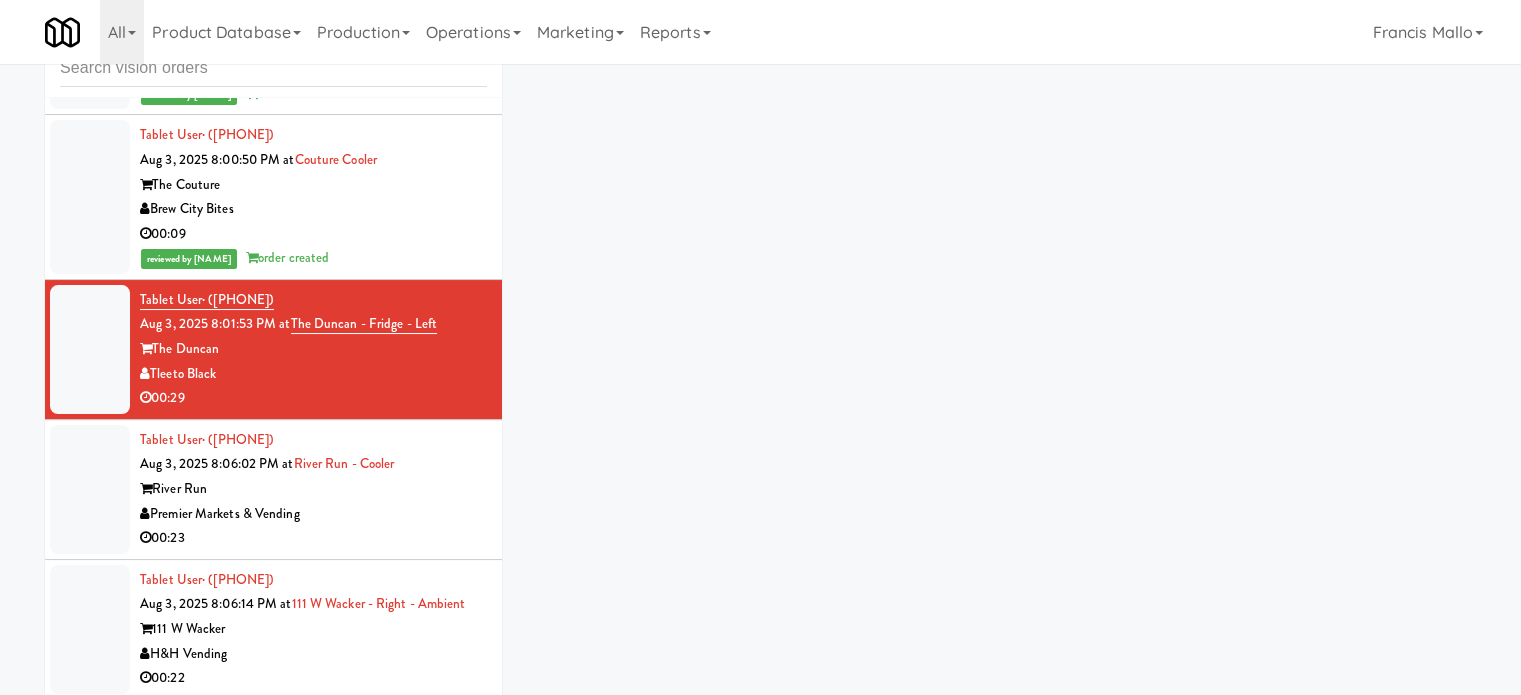 scroll, scrollTop: 3800, scrollLeft: 0, axis: vertical 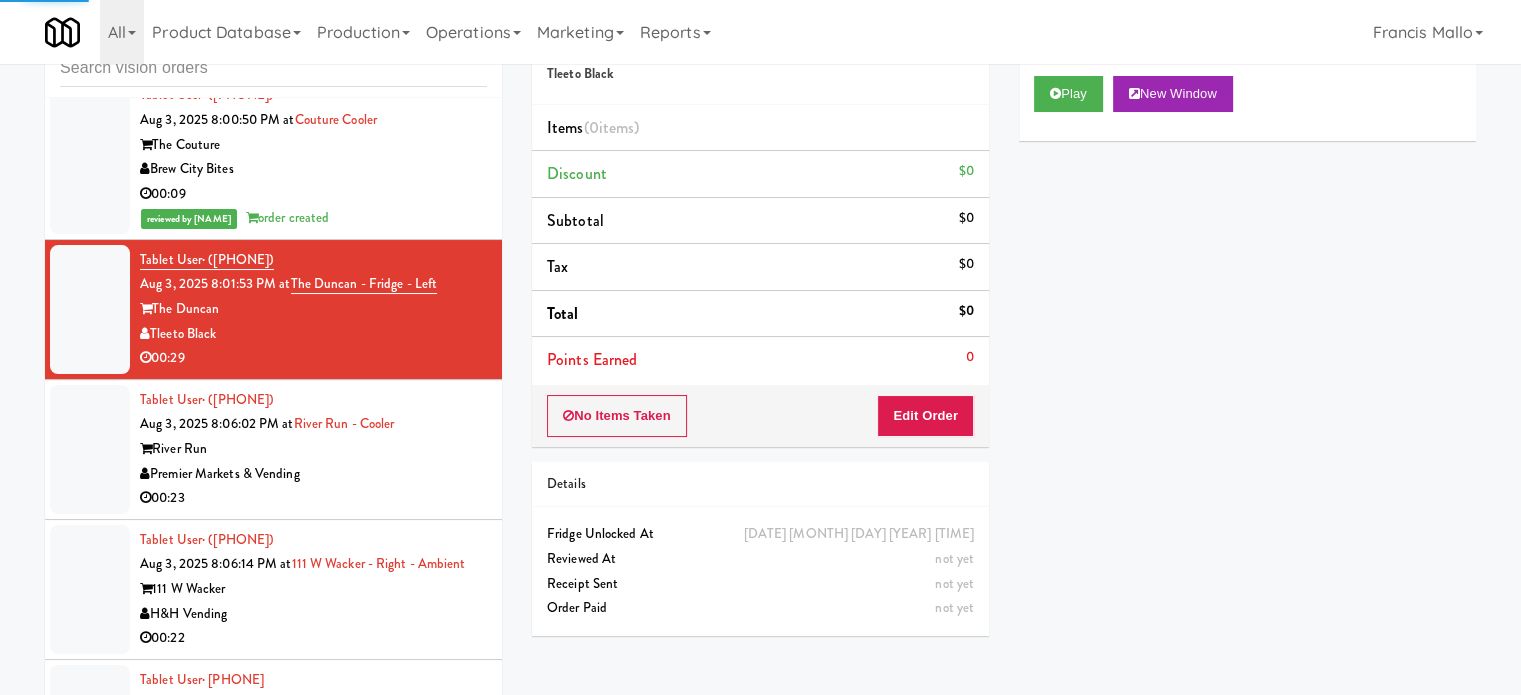 click on "Premier Markets & Vending" at bounding box center [313, 474] 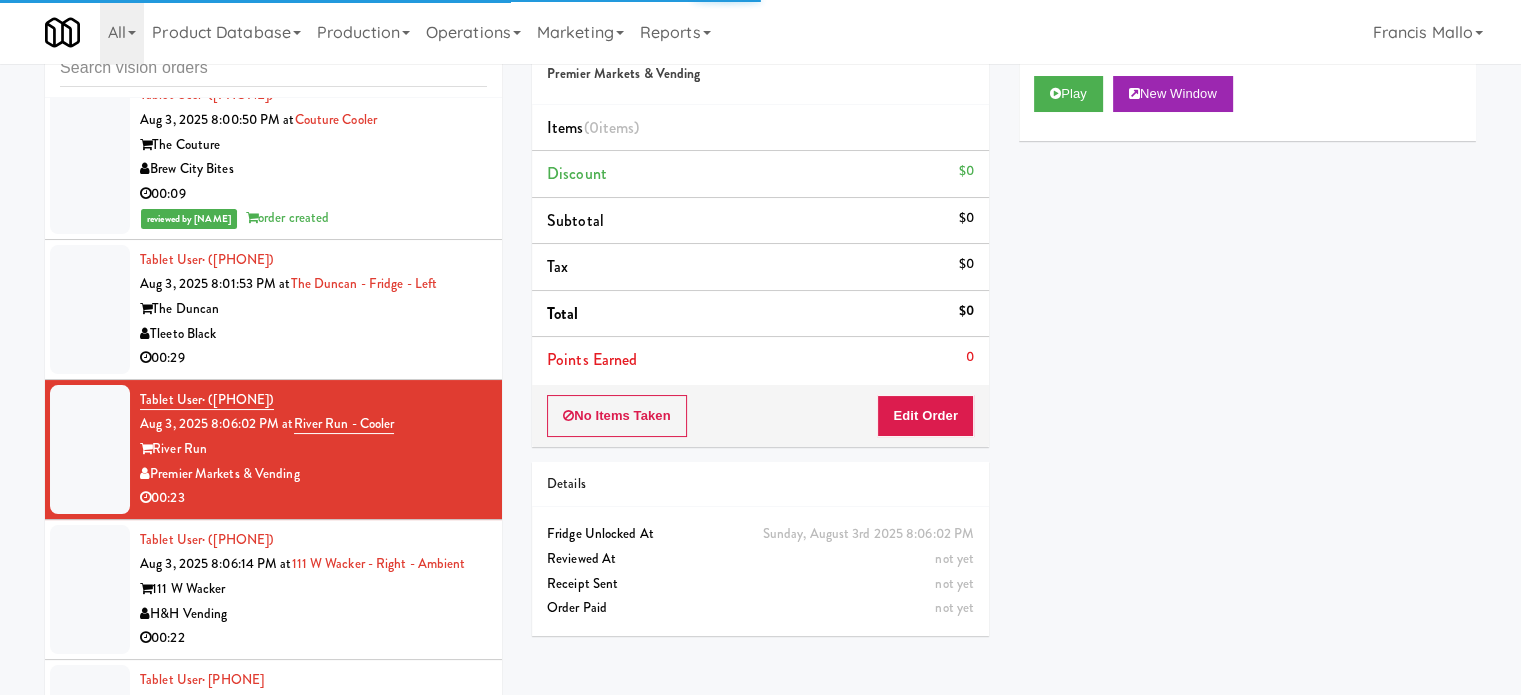 click on "Tleeto Black" at bounding box center (313, 334) 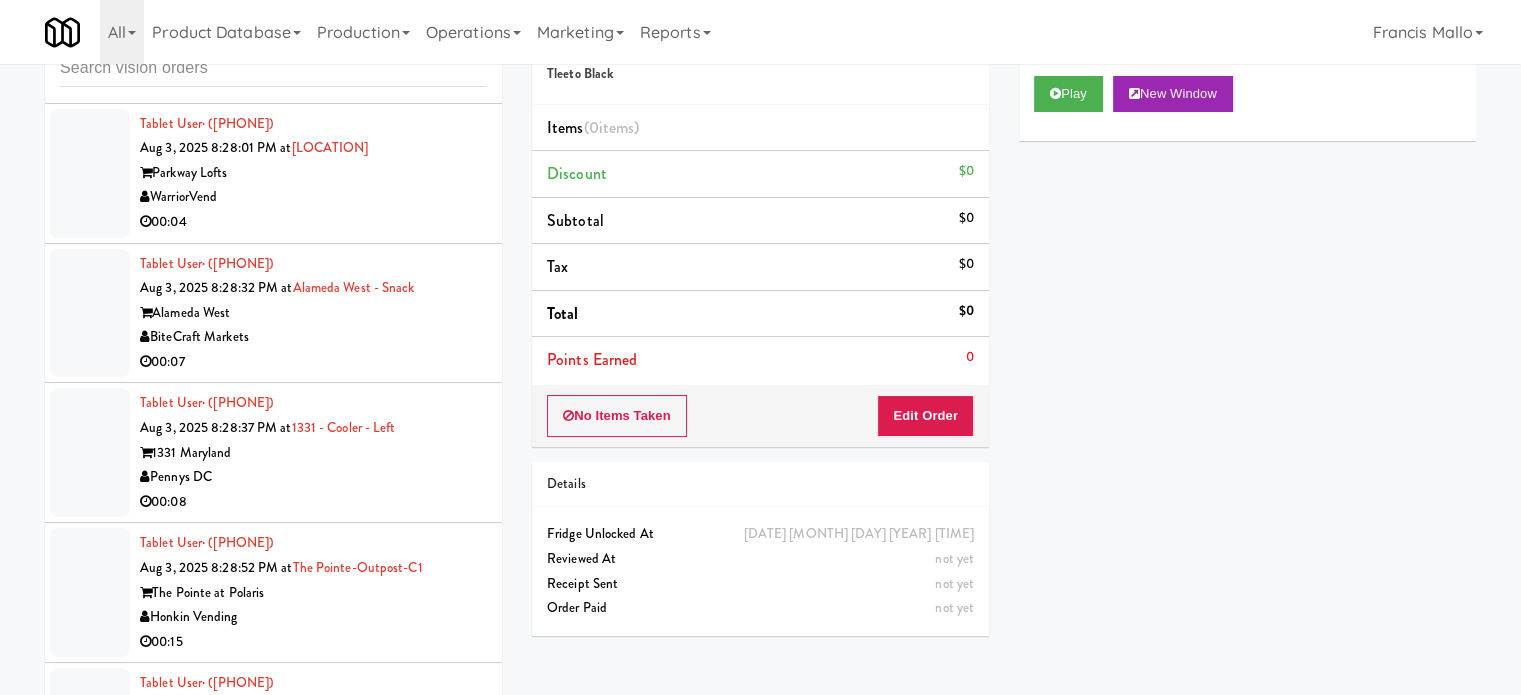 scroll, scrollTop: 11056, scrollLeft: 0, axis: vertical 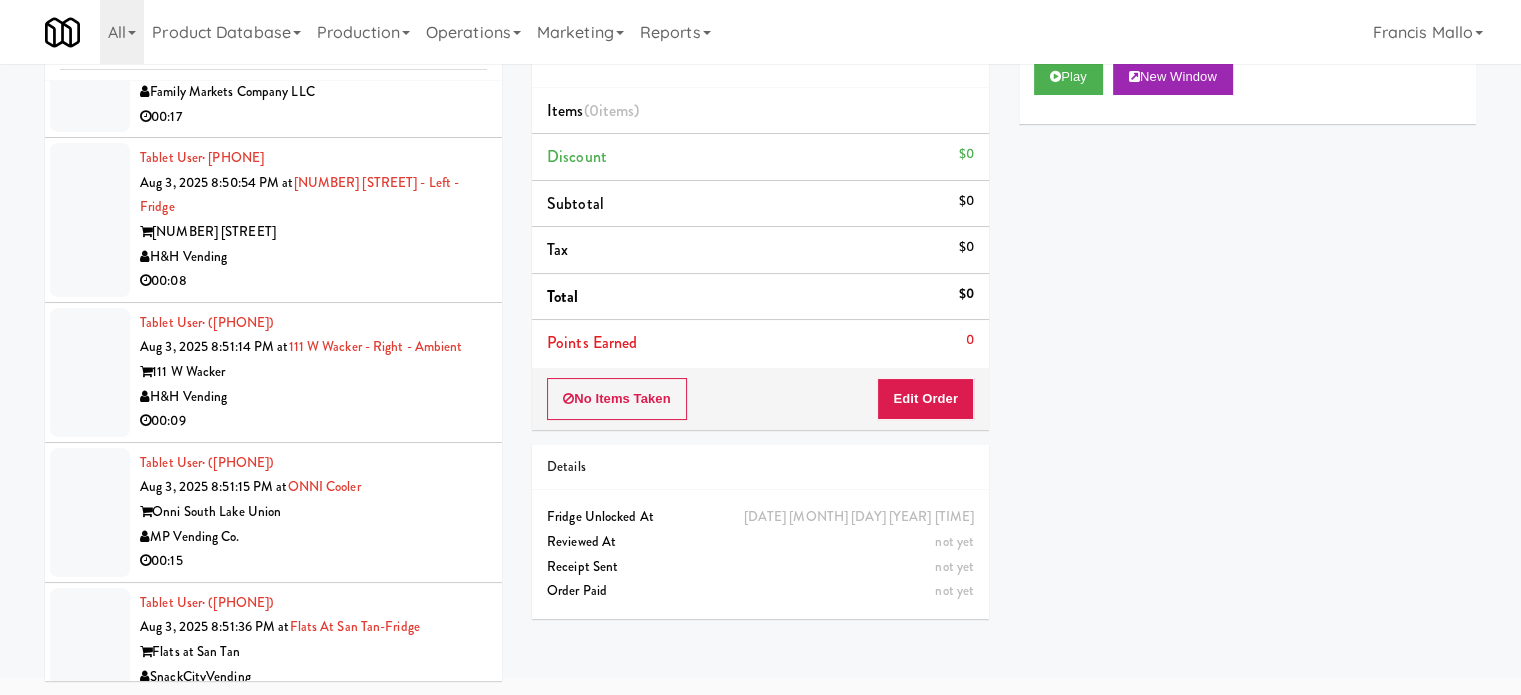 click on "00:15" at bounding box center [313, 561] 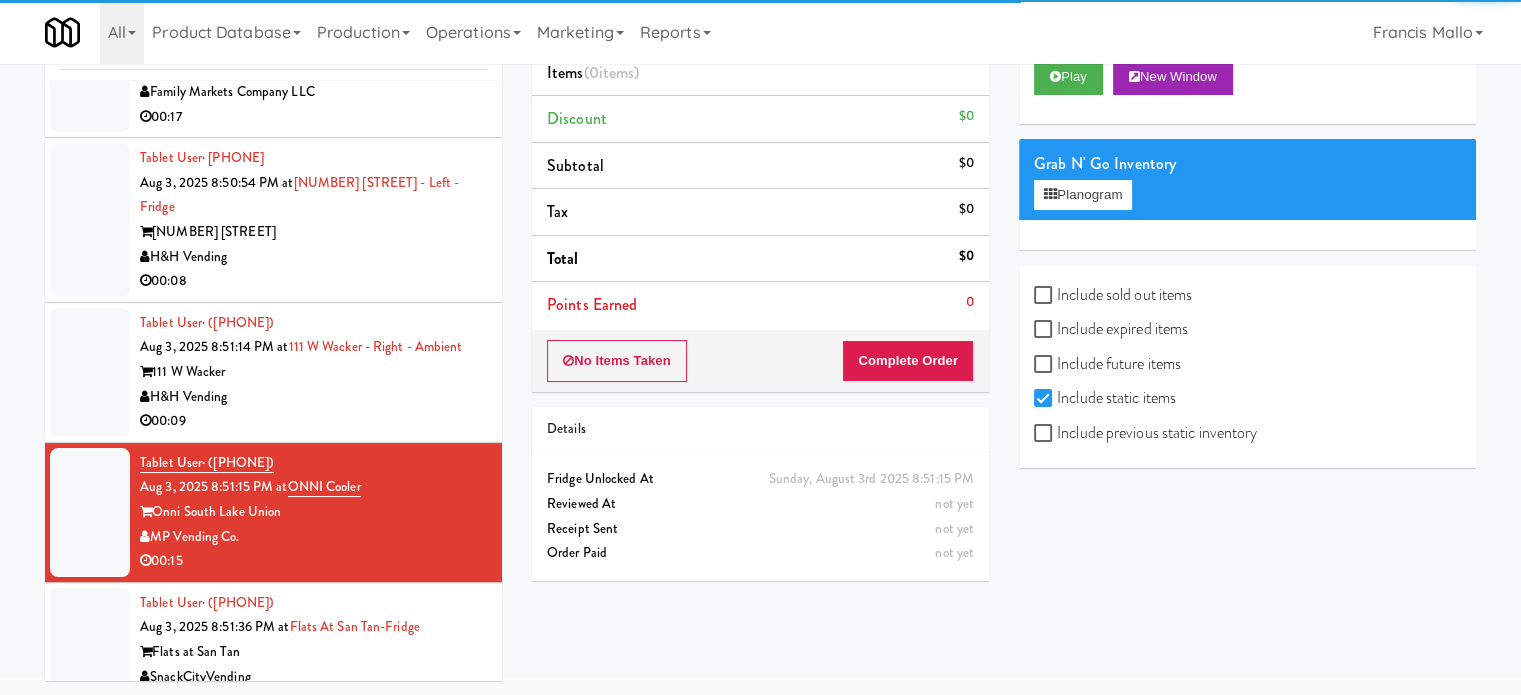 click on "Tablet User  · (480) 544-9994 Aug 3, 2025 8:51:36 PM at  Flats at San Tan-Fridge  Flats at San Tan  SnackCityVending  Unknown" at bounding box center (313, 652) 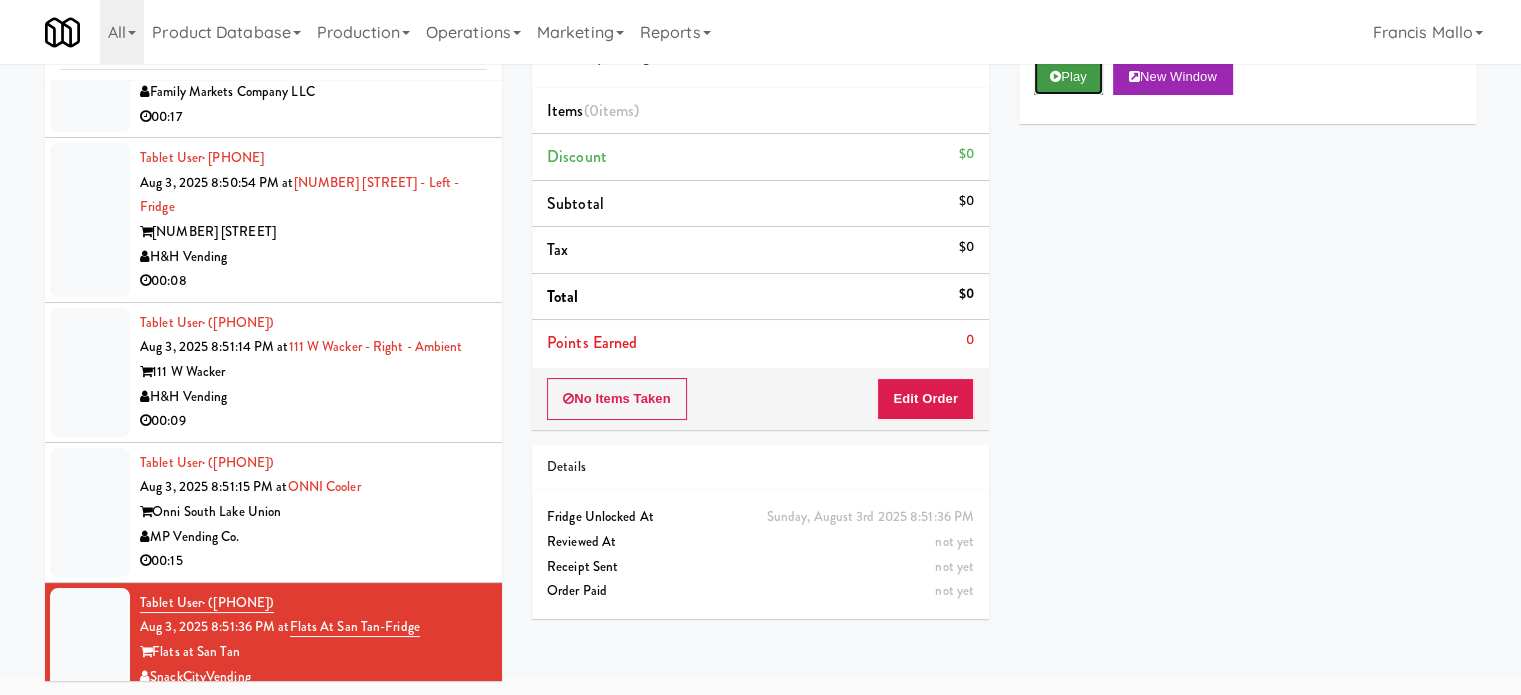 click on "Play" at bounding box center [1068, 77] 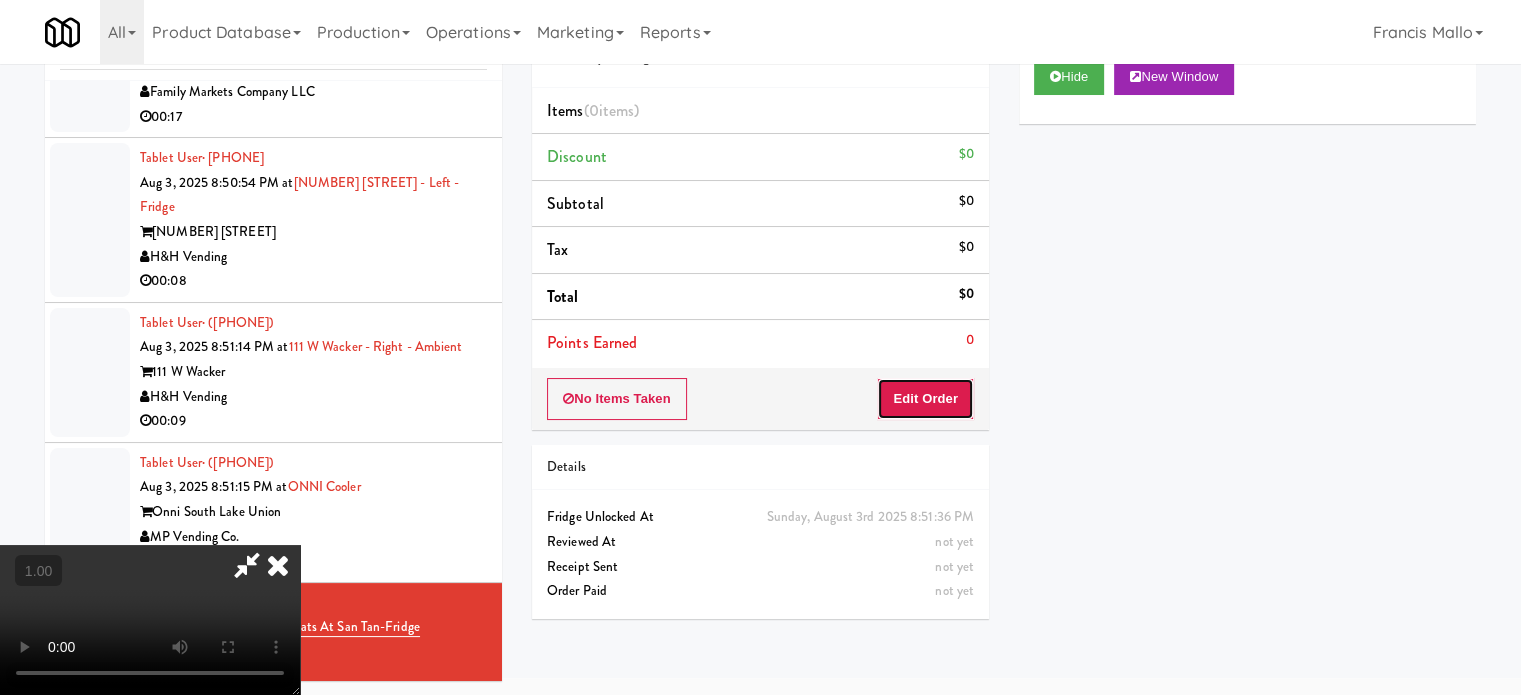 click on "Edit Order" at bounding box center (925, 399) 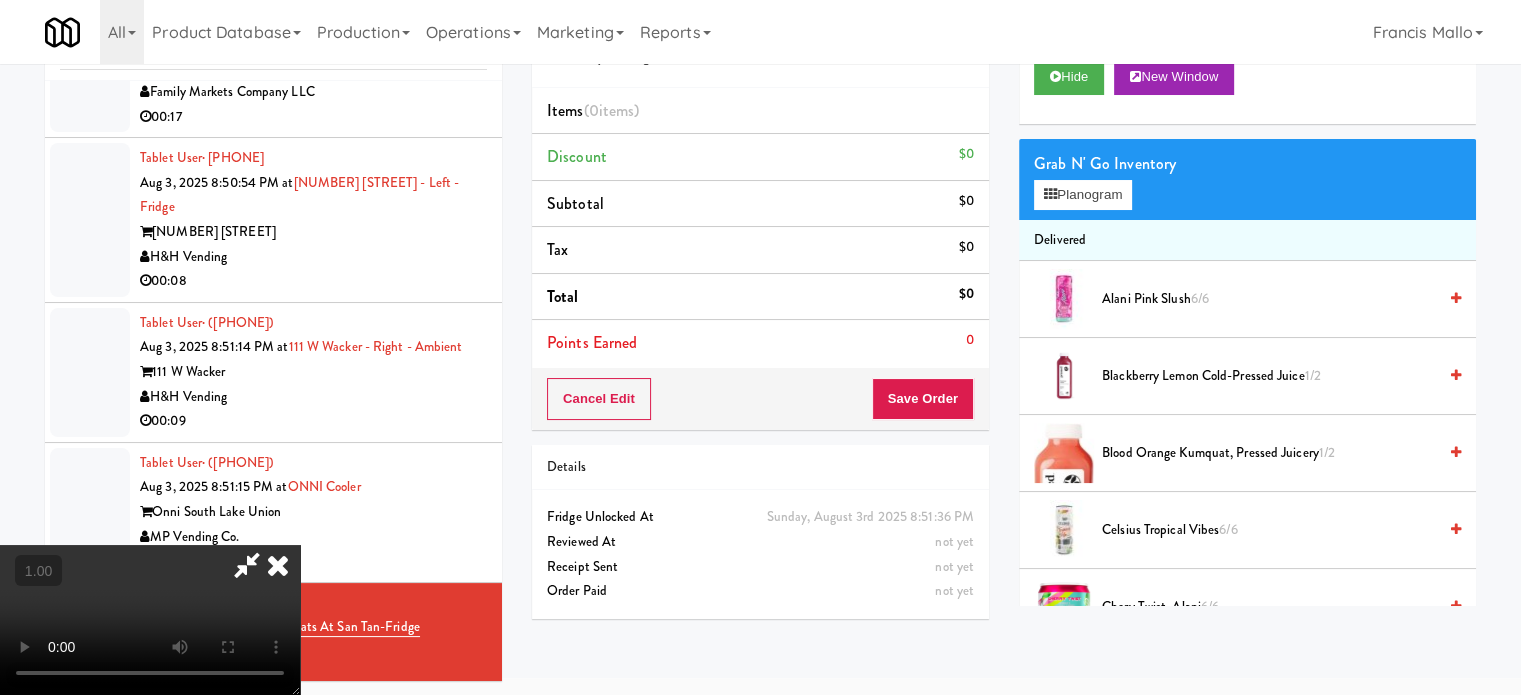 scroll, scrollTop: 316, scrollLeft: 0, axis: vertical 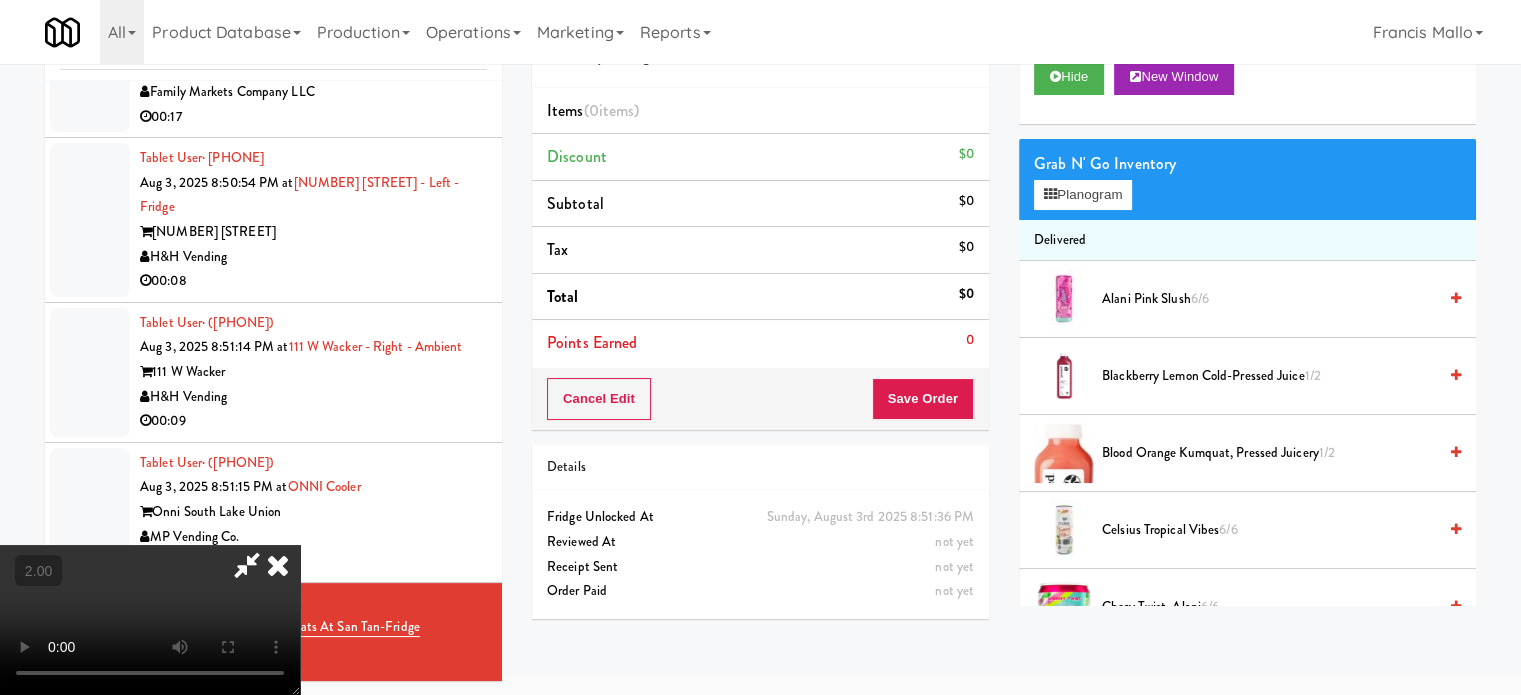 click at bounding box center (150, 620) 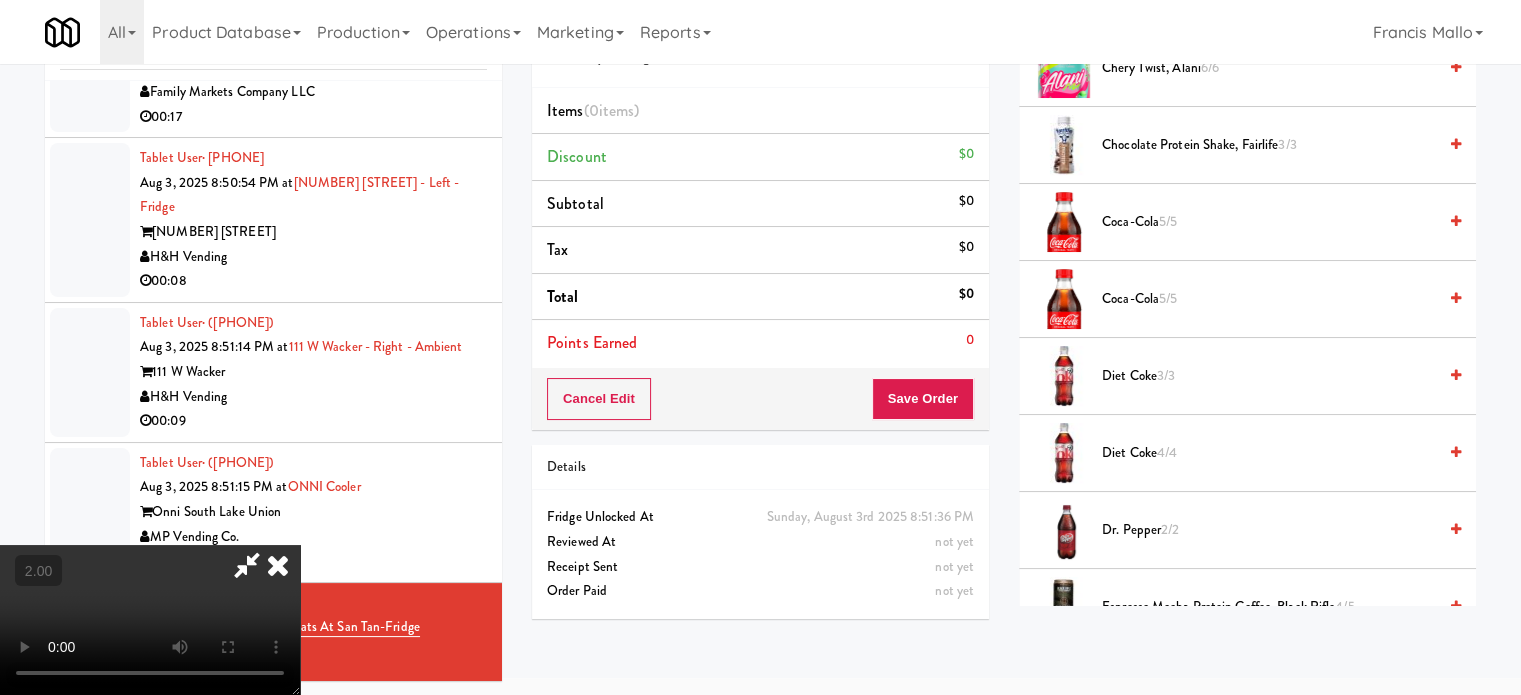 scroll, scrollTop: 1000, scrollLeft: 0, axis: vertical 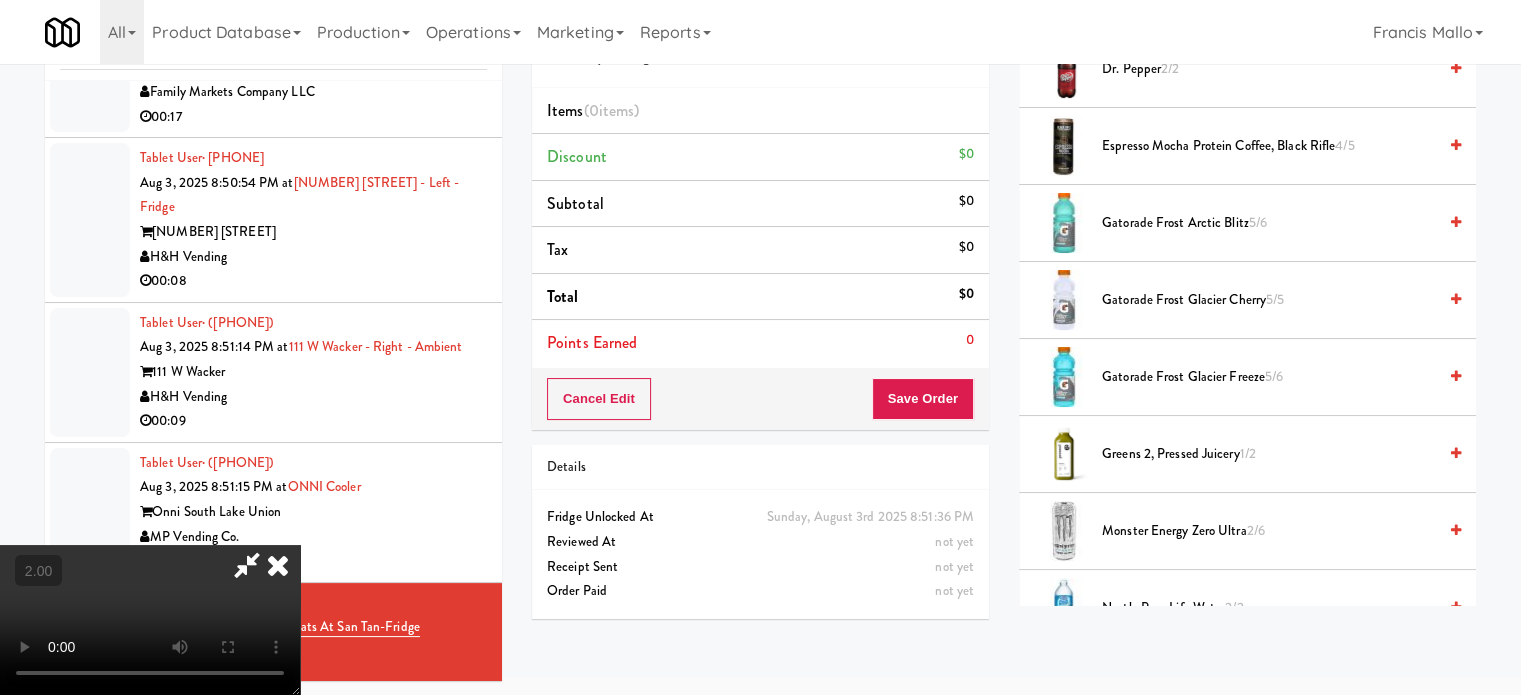 click on "Gatorade Frost Glacier Freeze  5/6" at bounding box center [1269, 377] 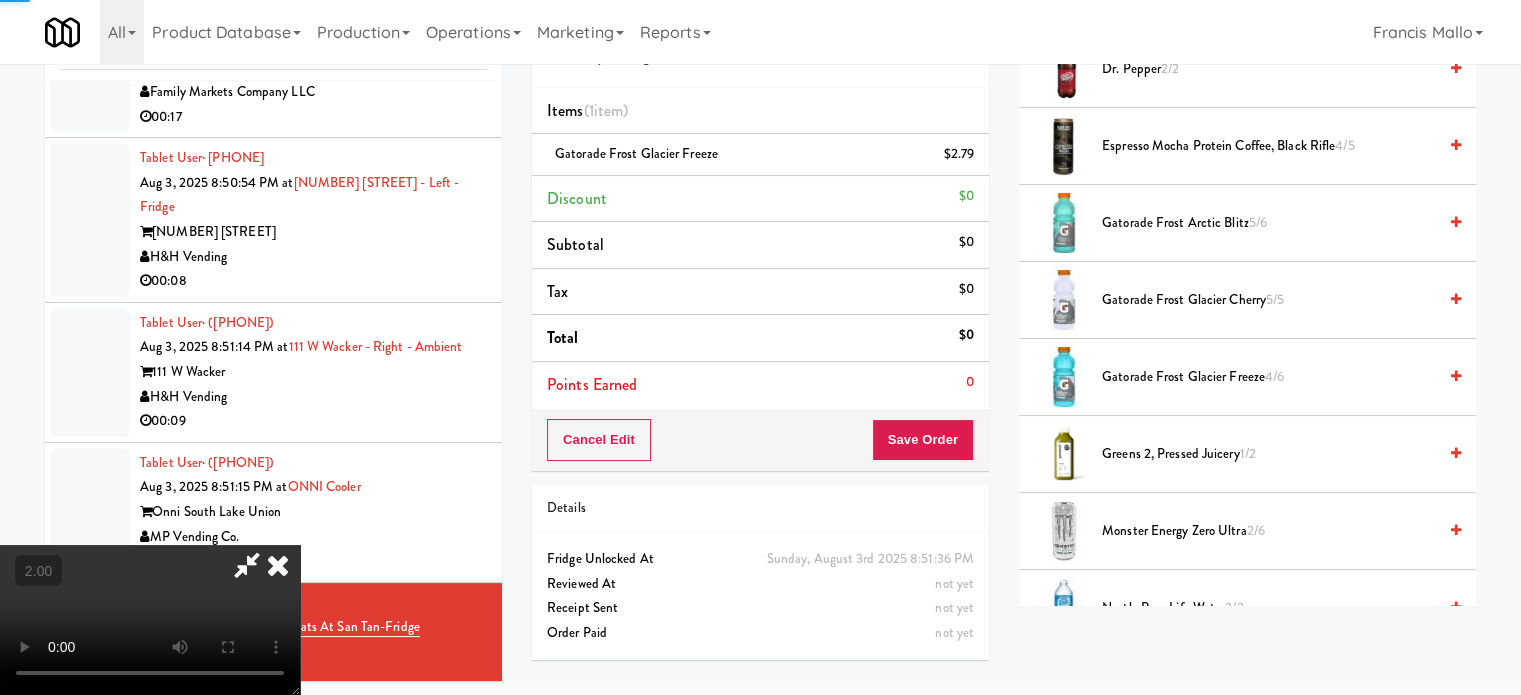 drag, startPoint x: 520, startPoint y: 389, endPoint x: 557, endPoint y: 389, distance: 37 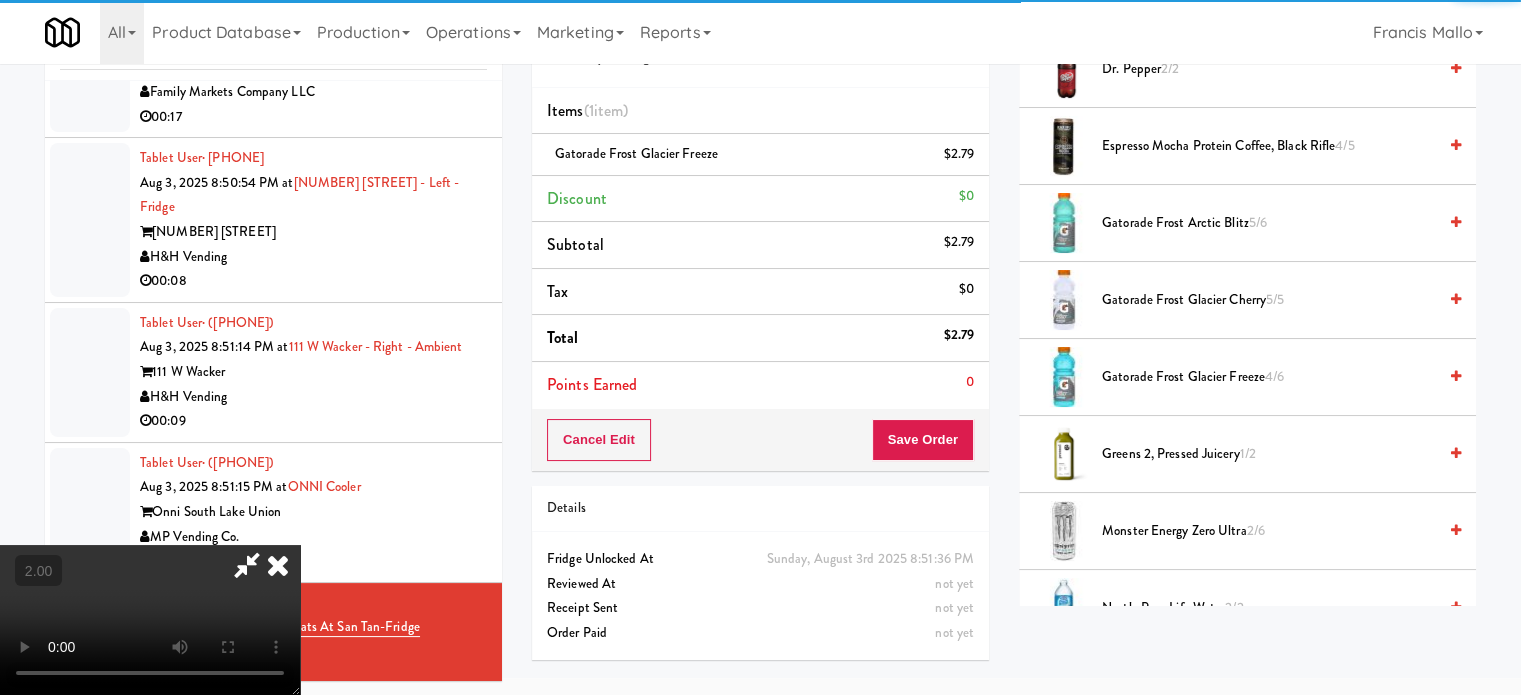 click at bounding box center (150, 620) 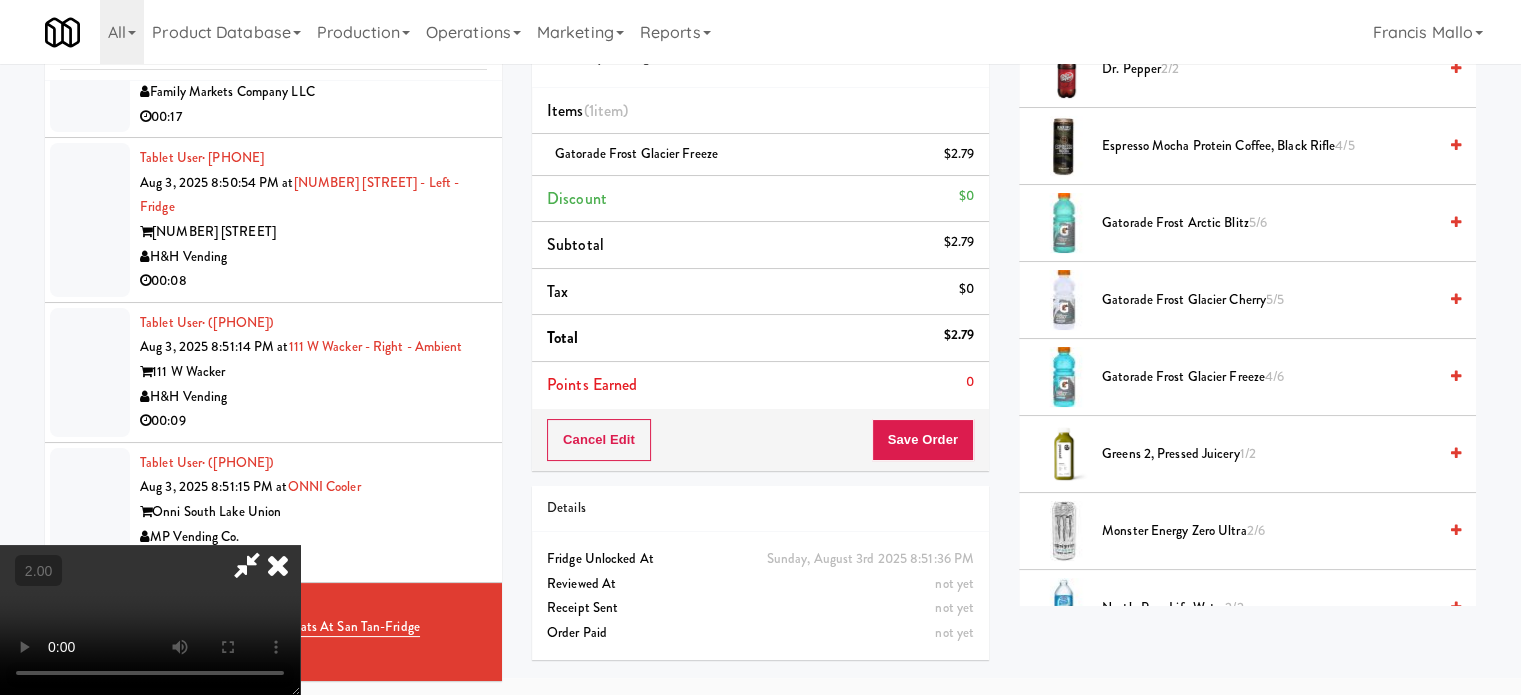 click at bounding box center (150, 620) 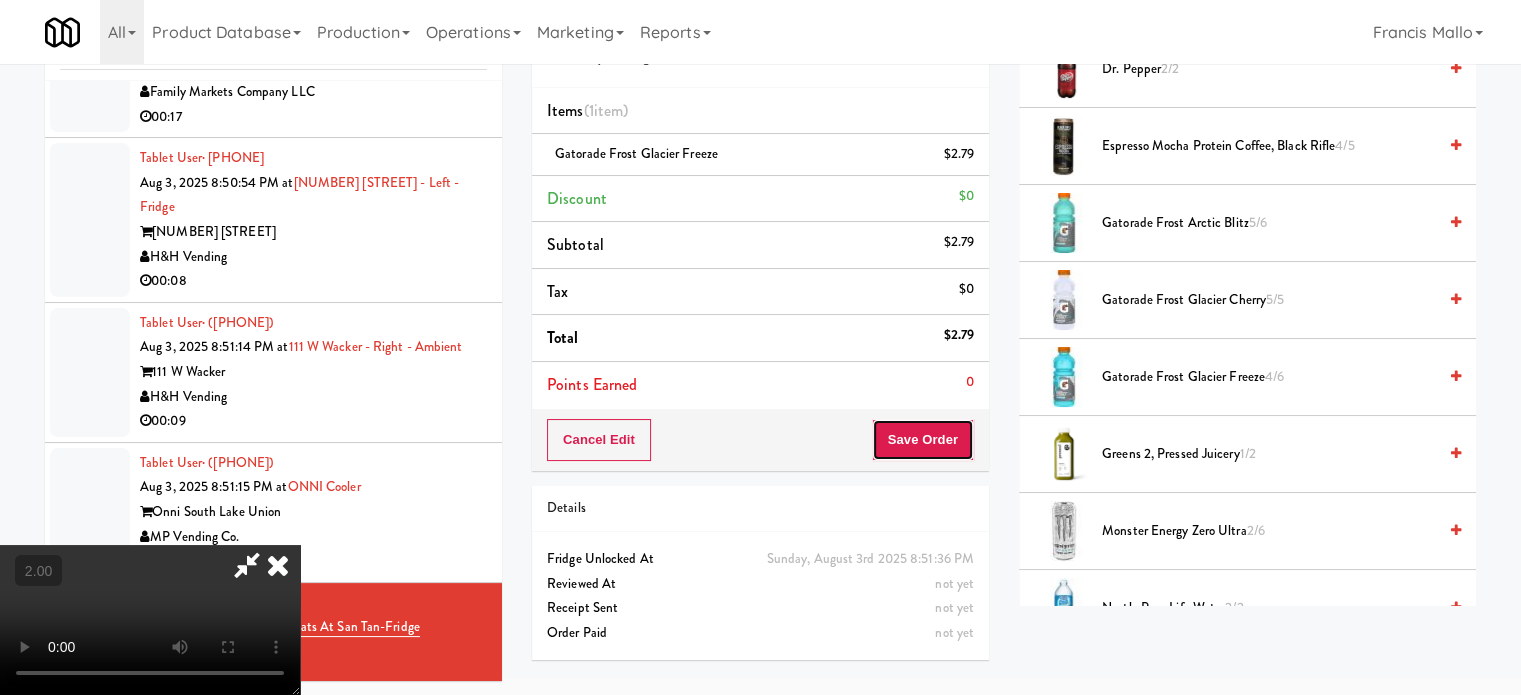 click on "Save Order" at bounding box center (923, 440) 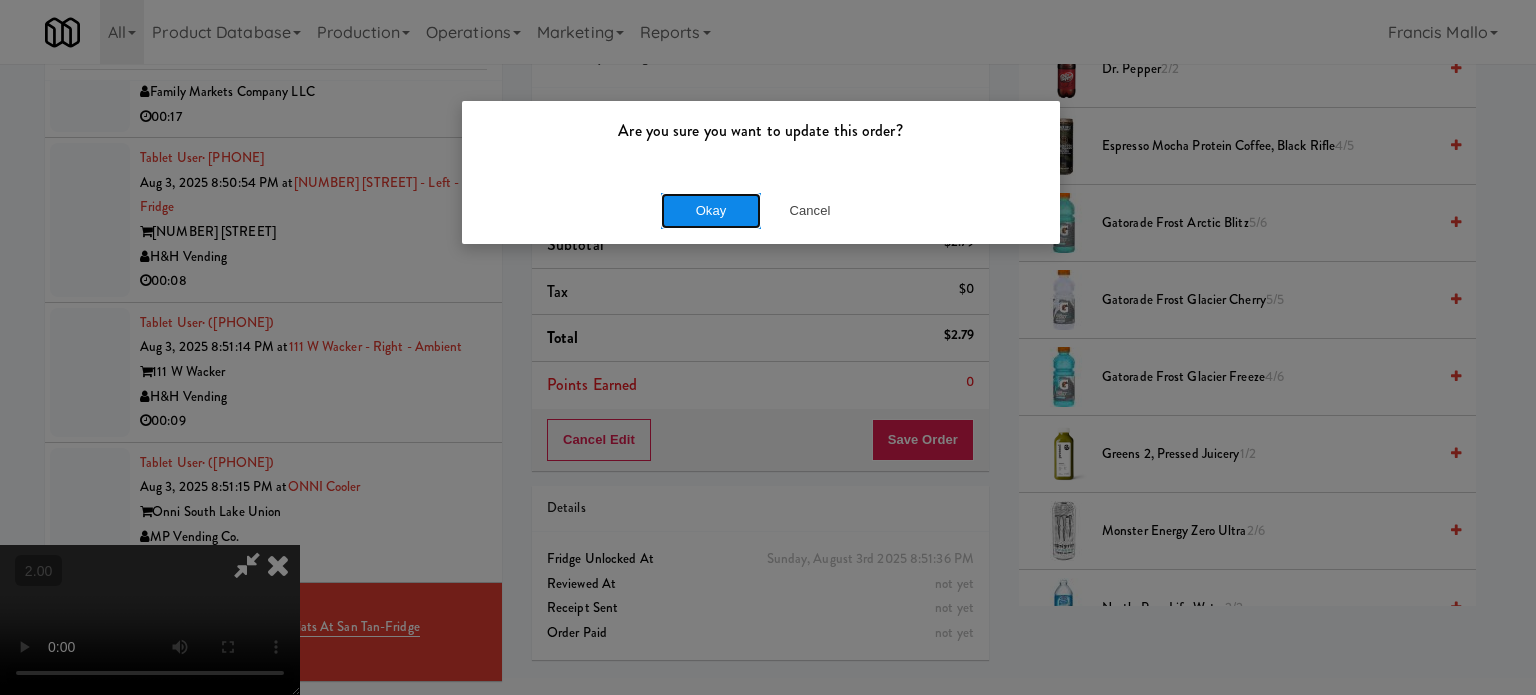 click on "Okay" at bounding box center (711, 211) 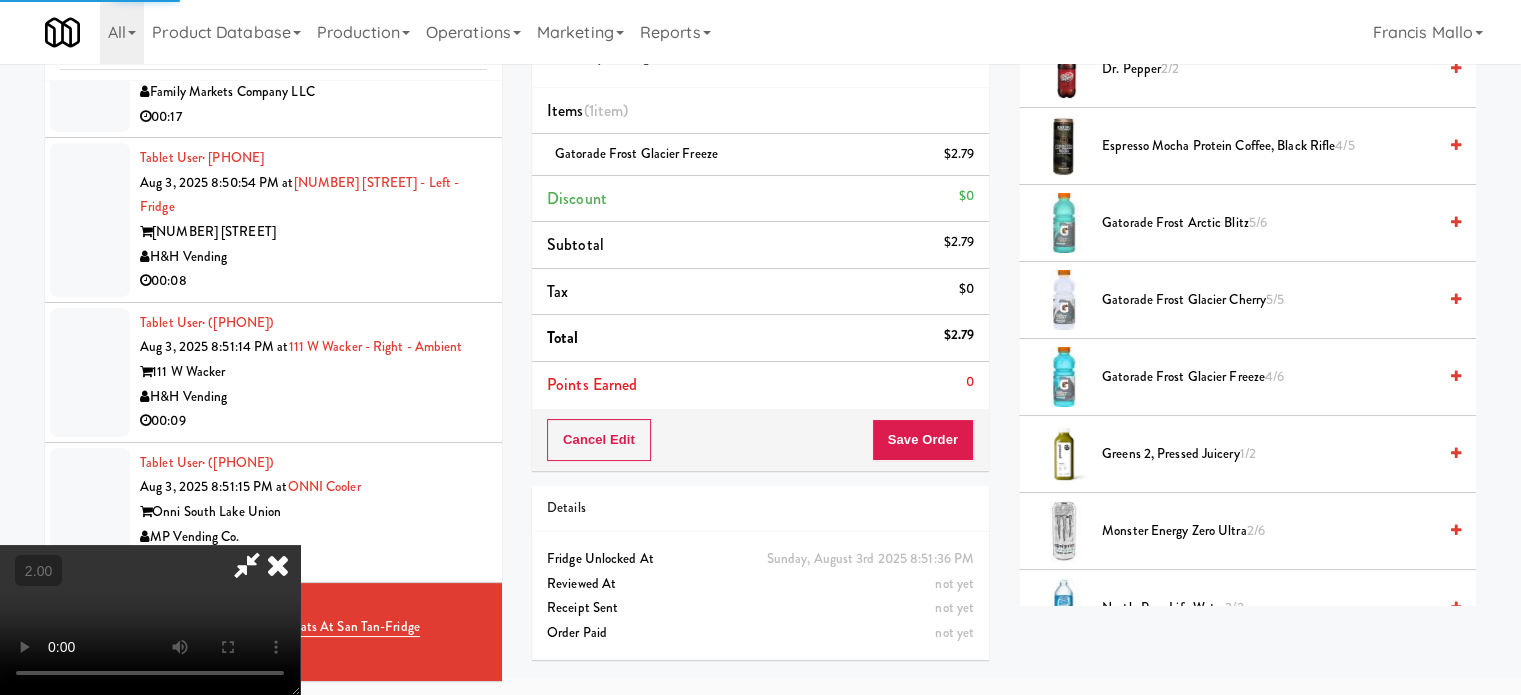 scroll, scrollTop: 187, scrollLeft: 0, axis: vertical 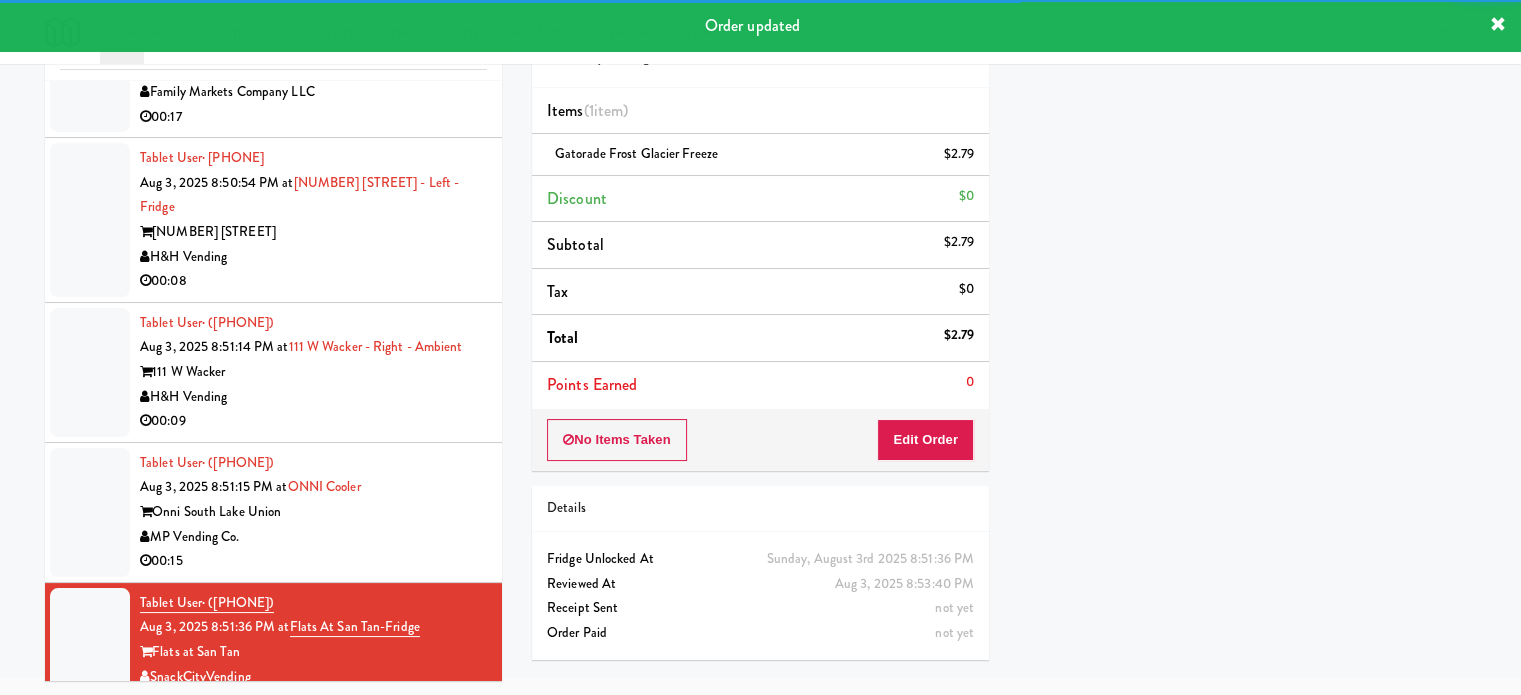 drag, startPoint x: 436, startPoint y: 487, endPoint x: 624, endPoint y: 433, distance: 195.60164 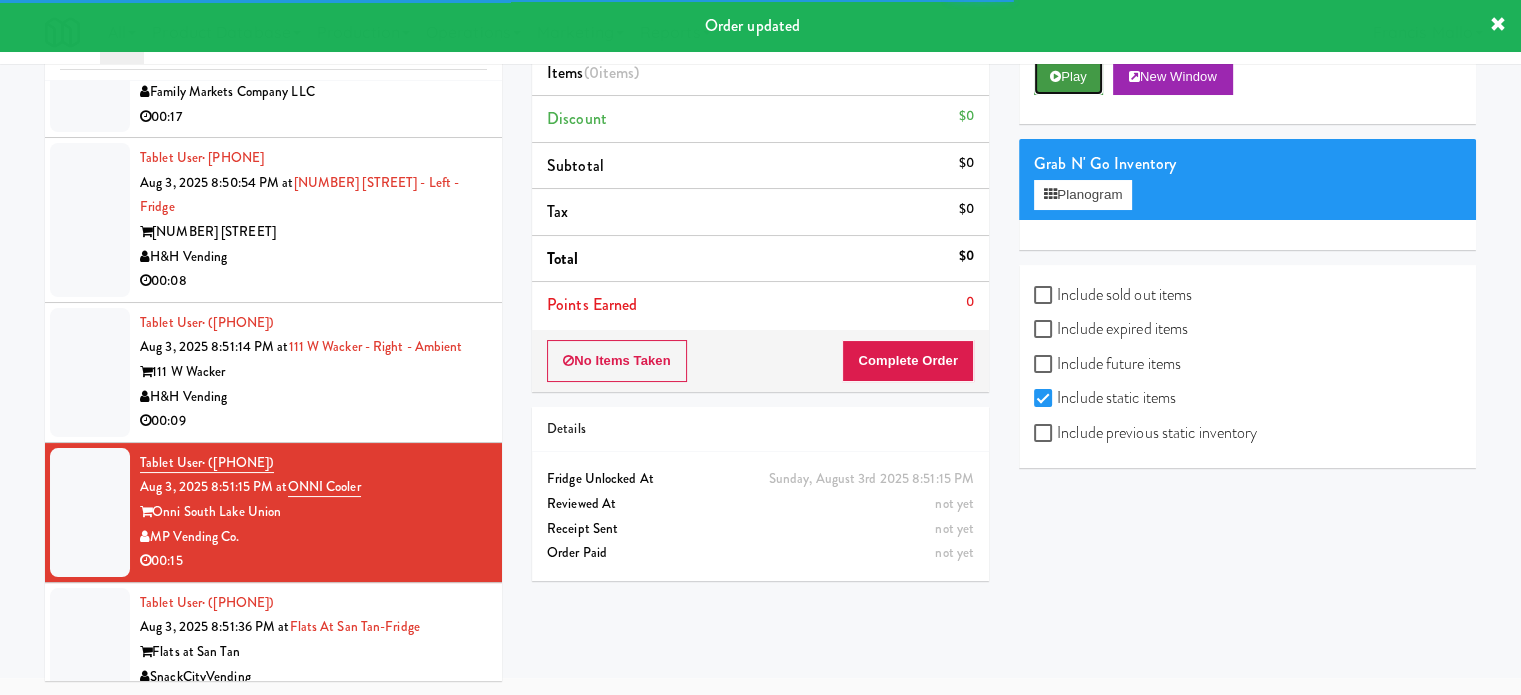 click on "Play" at bounding box center [1068, 77] 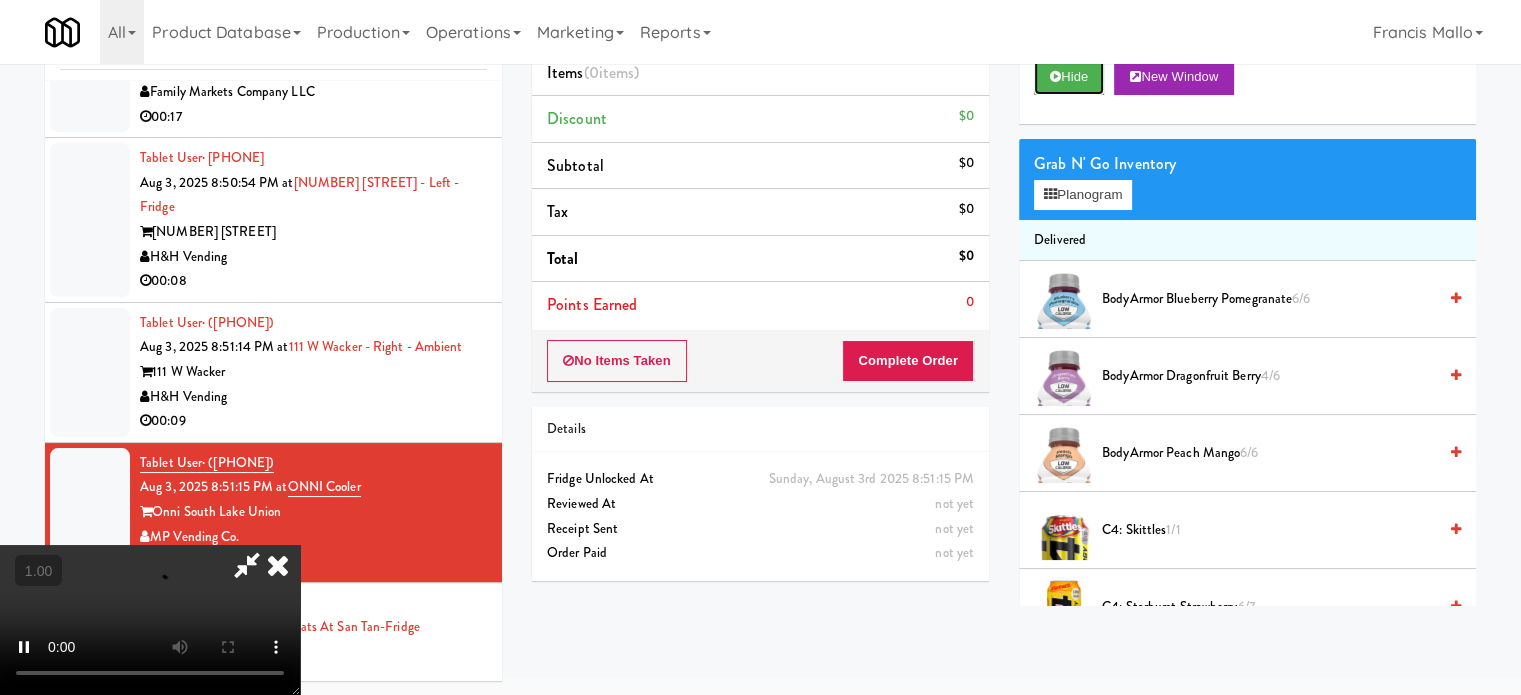 type 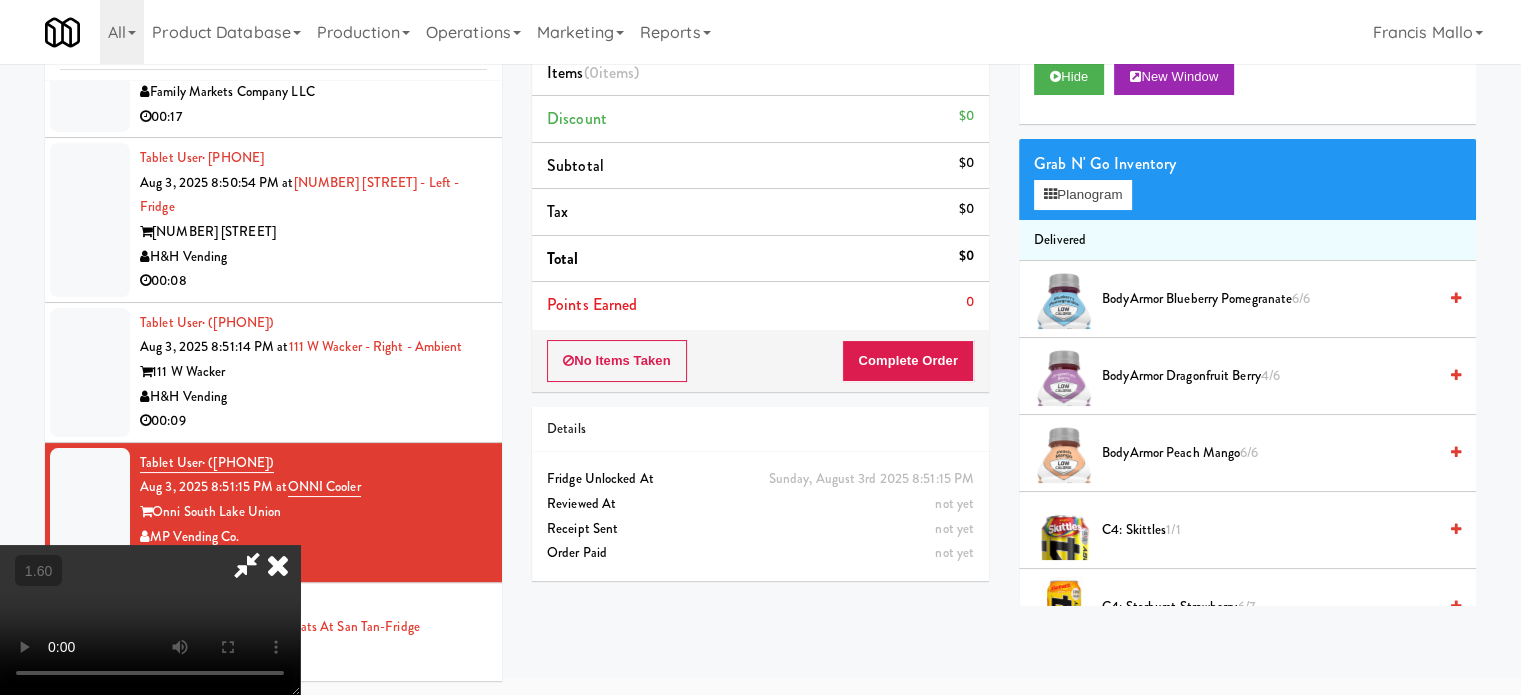 click at bounding box center (150, 620) 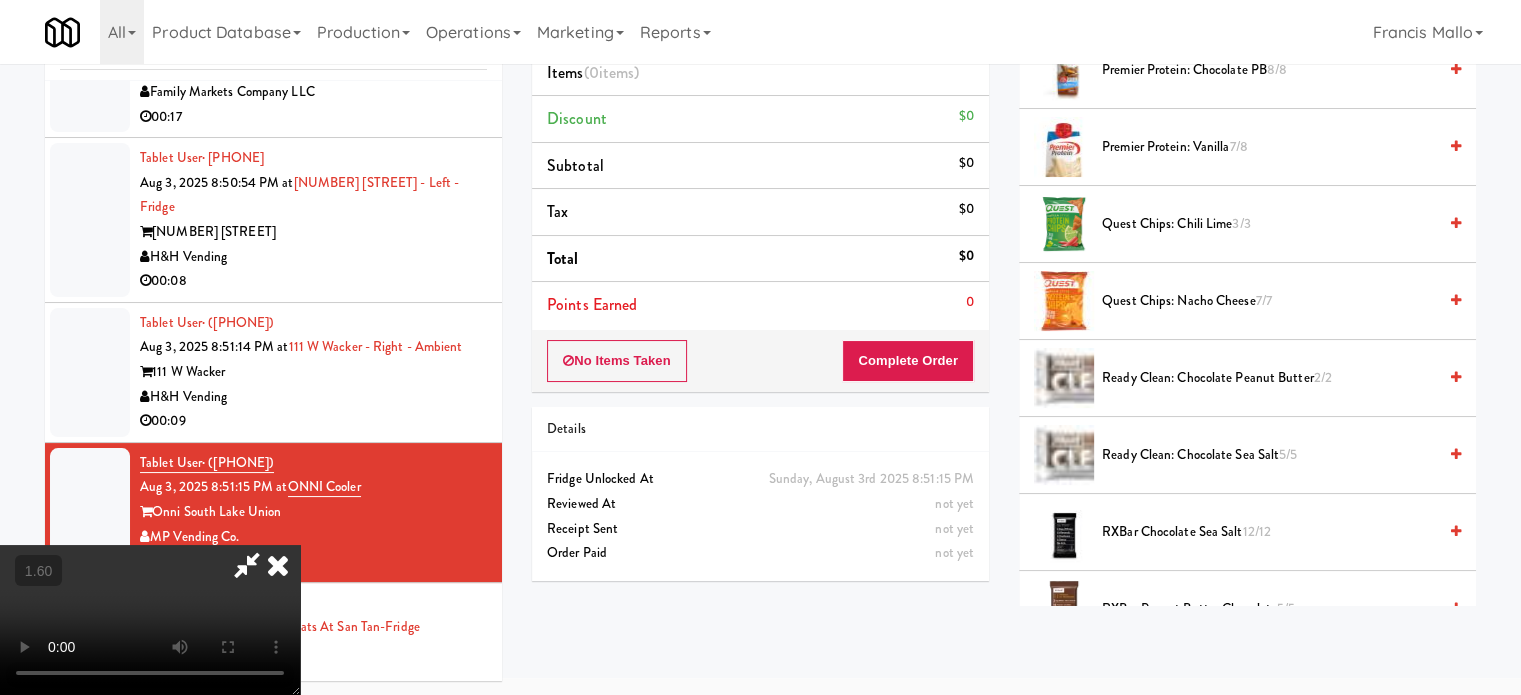 scroll, scrollTop: 2400, scrollLeft: 0, axis: vertical 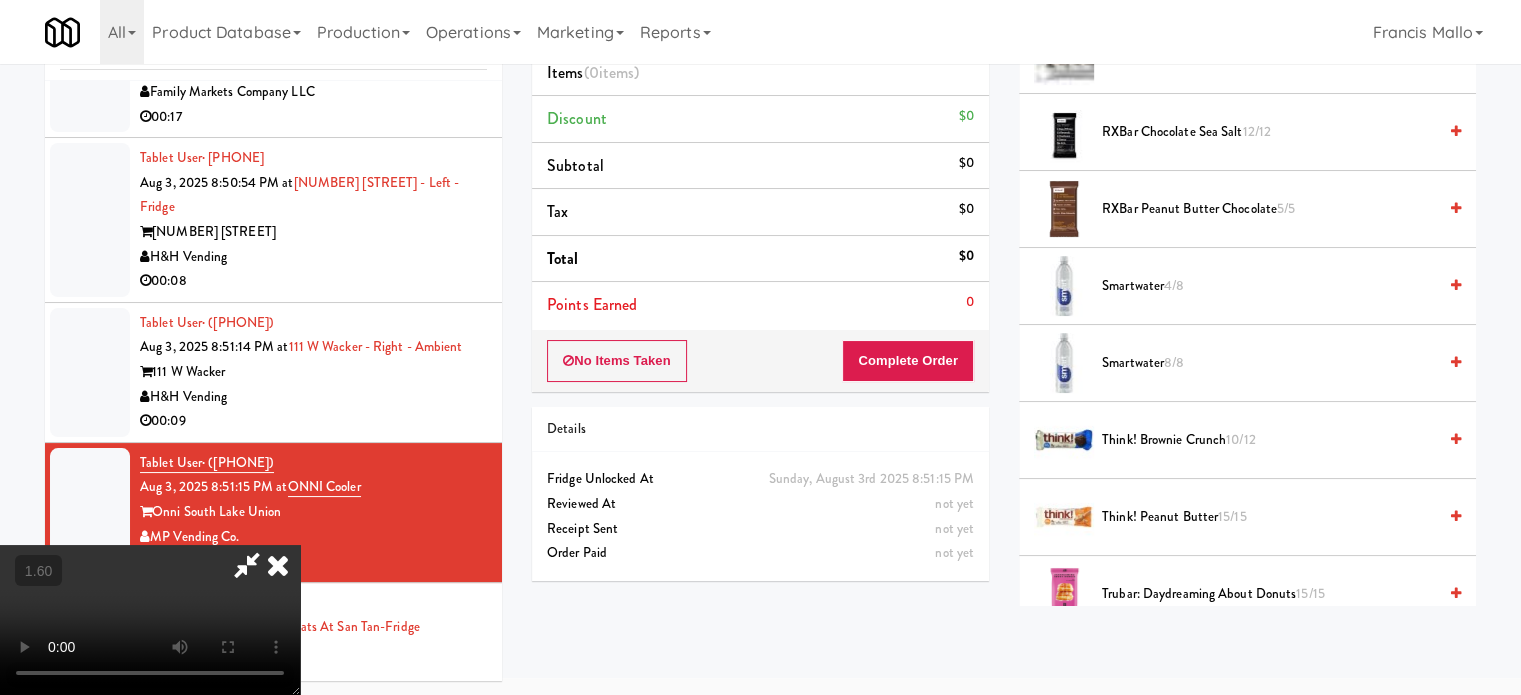 click on "Think! Brownie Crunch  10/12" at bounding box center (1269, 440) 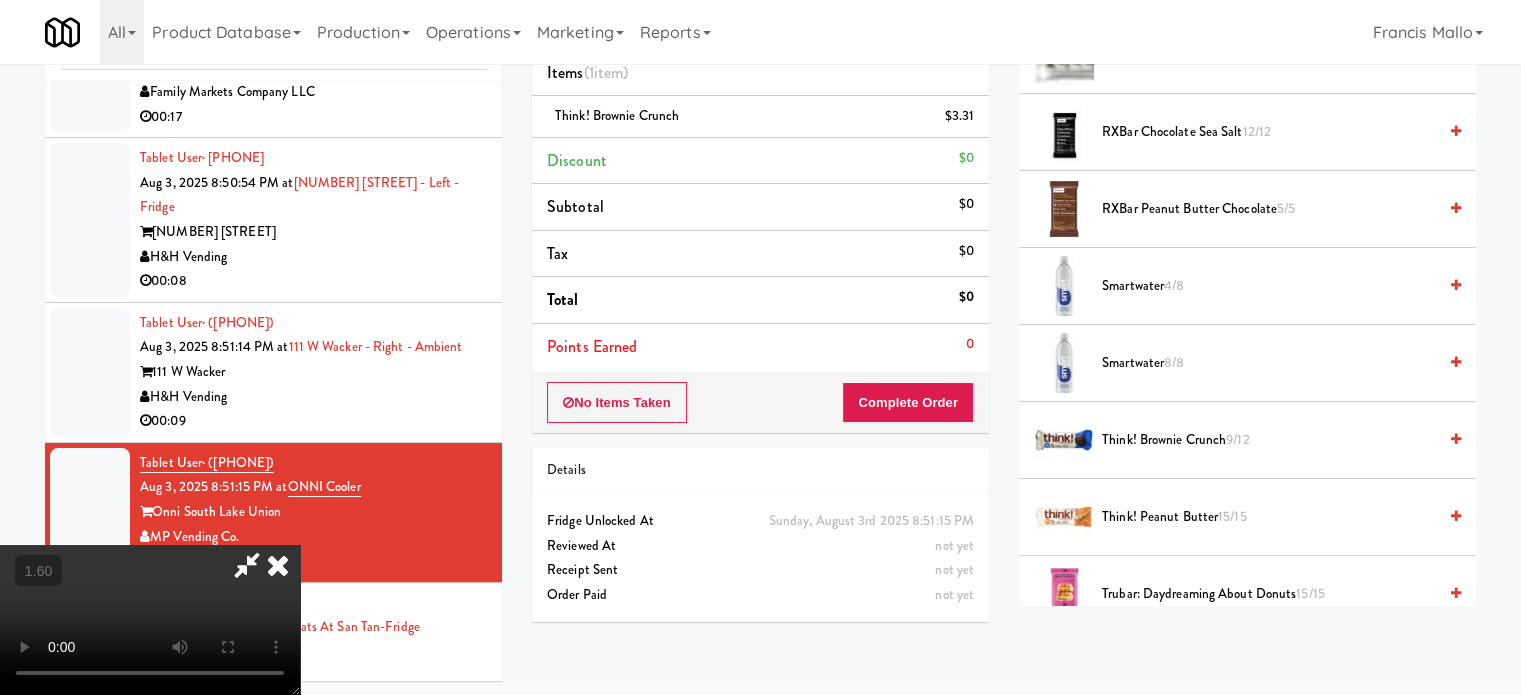 click at bounding box center (150, 620) 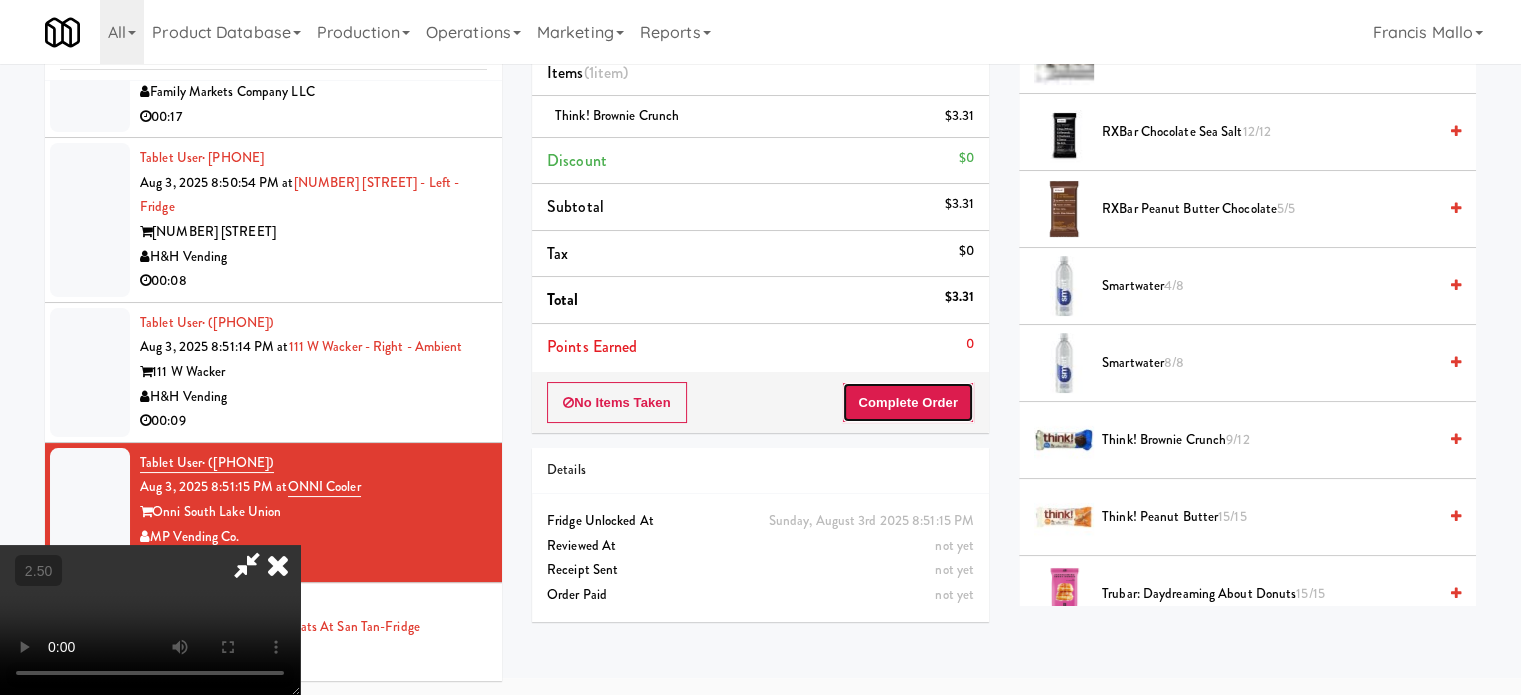 click on "Complete Order" at bounding box center [908, 403] 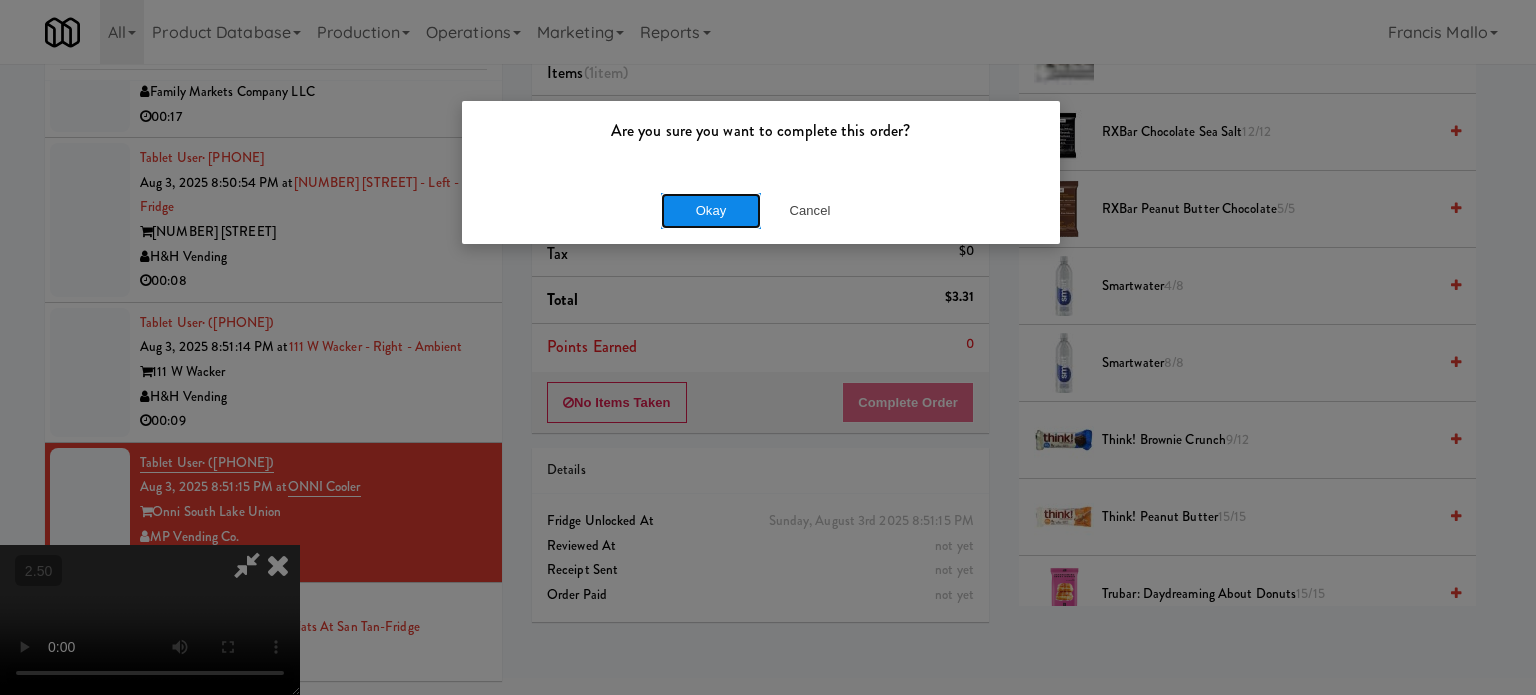 click on "Okay" at bounding box center [711, 211] 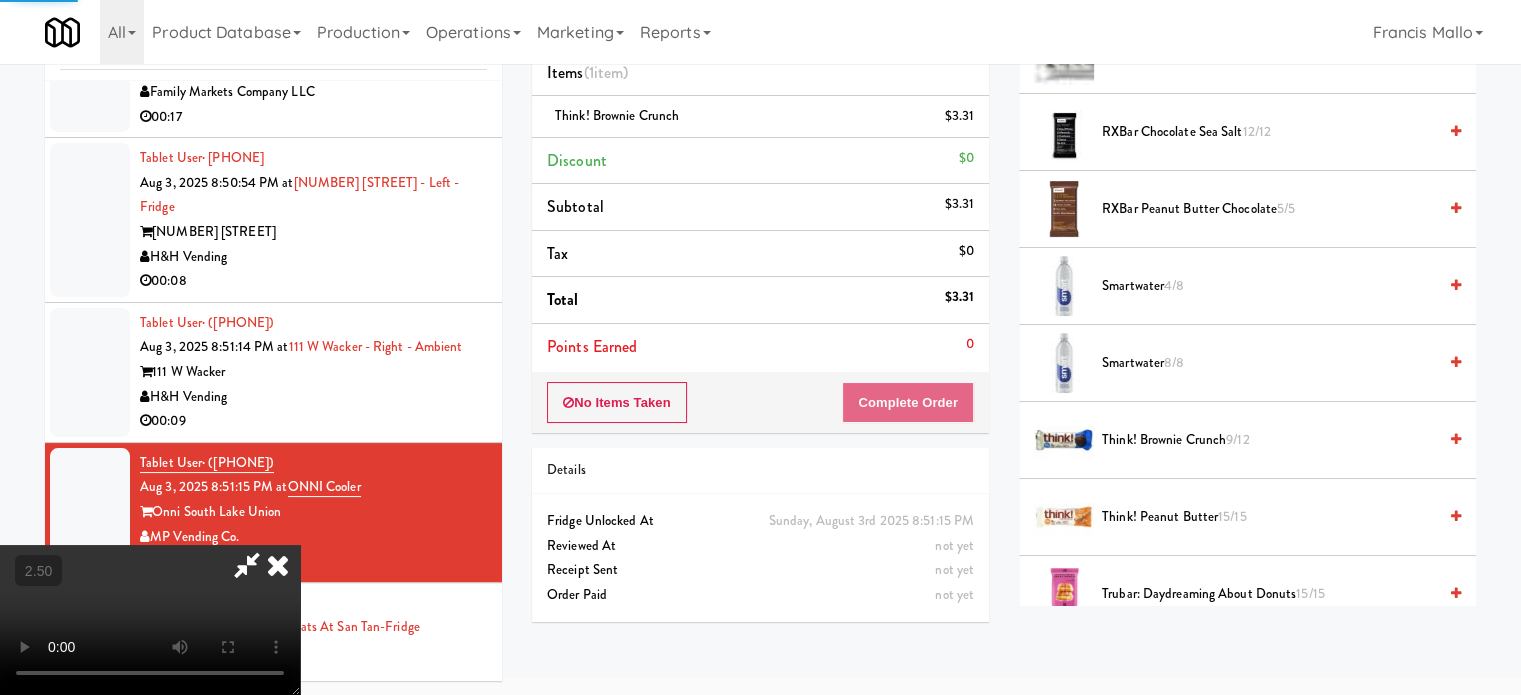scroll, scrollTop: 187, scrollLeft: 0, axis: vertical 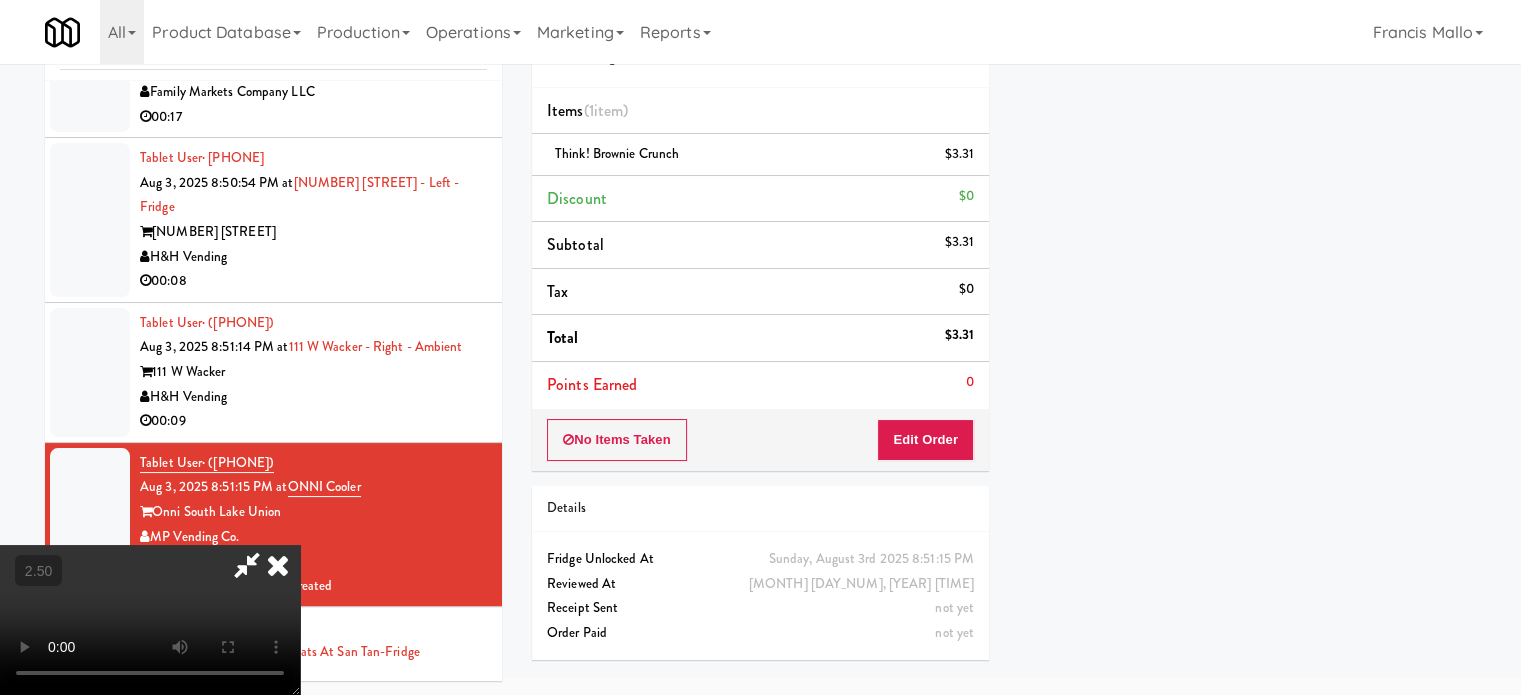 click at bounding box center (278, 565) 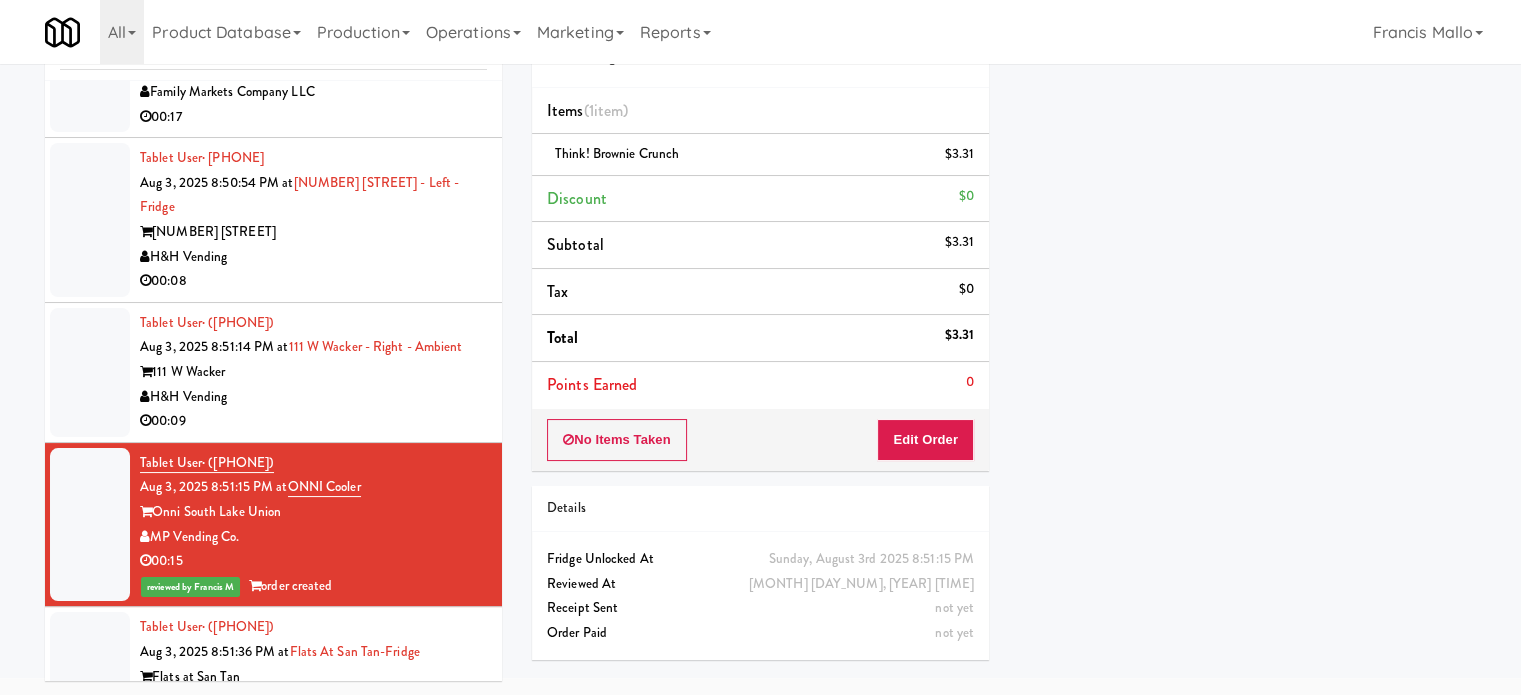 click on "00:09" at bounding box center [313, 421] 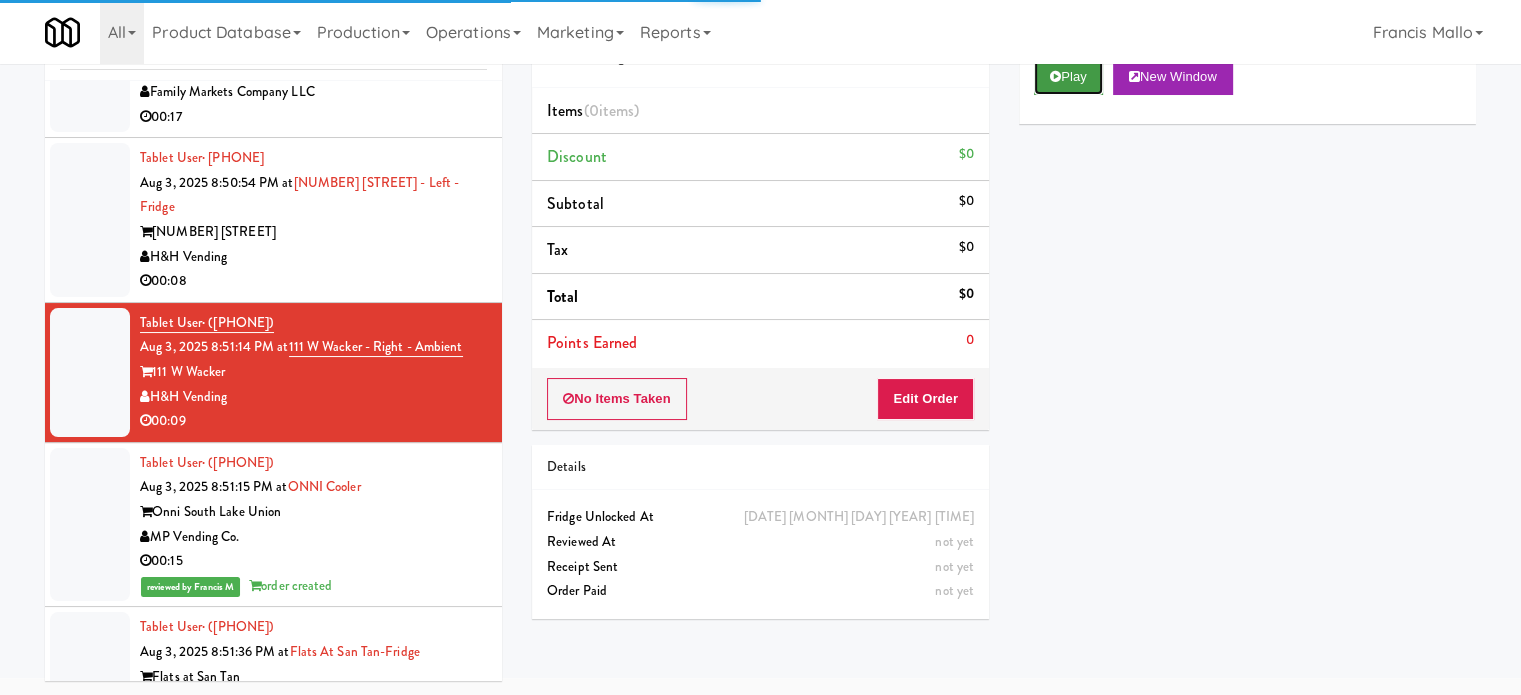 click on "Play" at bounding box center [1068, 77] 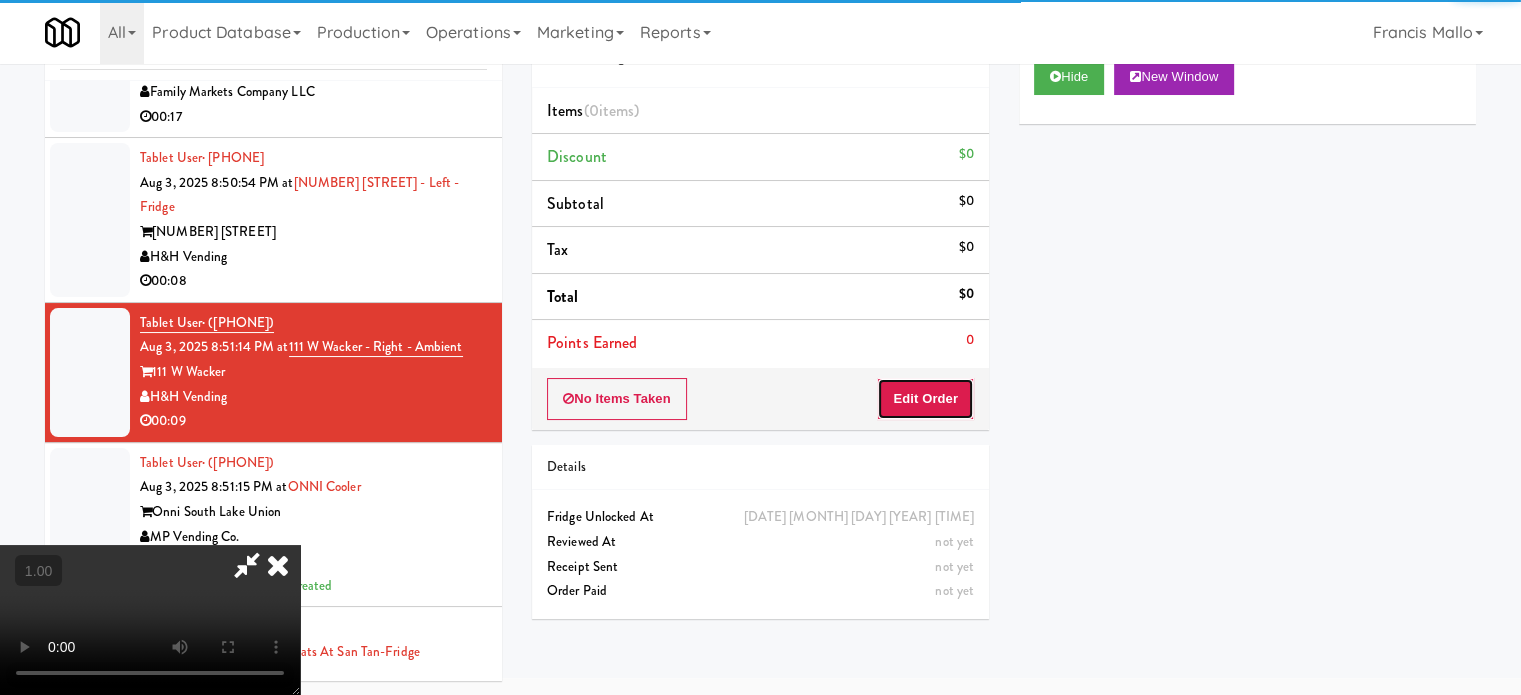drag, startPoint x: 952, startPoint y: 386, endPoint x: 833, endPoint y: 363, distance: 121.20231 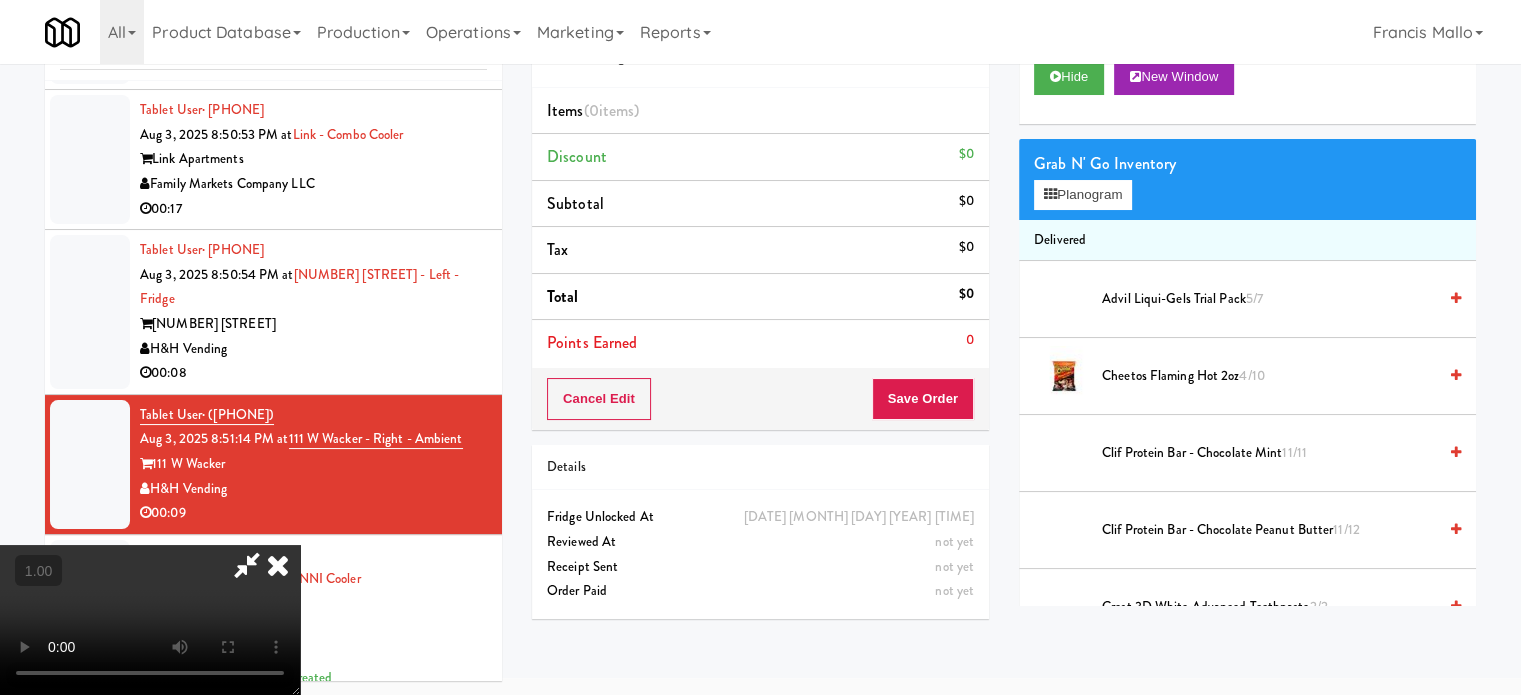 scroll, scrollTop: 21033, scrollLeft: 0, axis: vertical 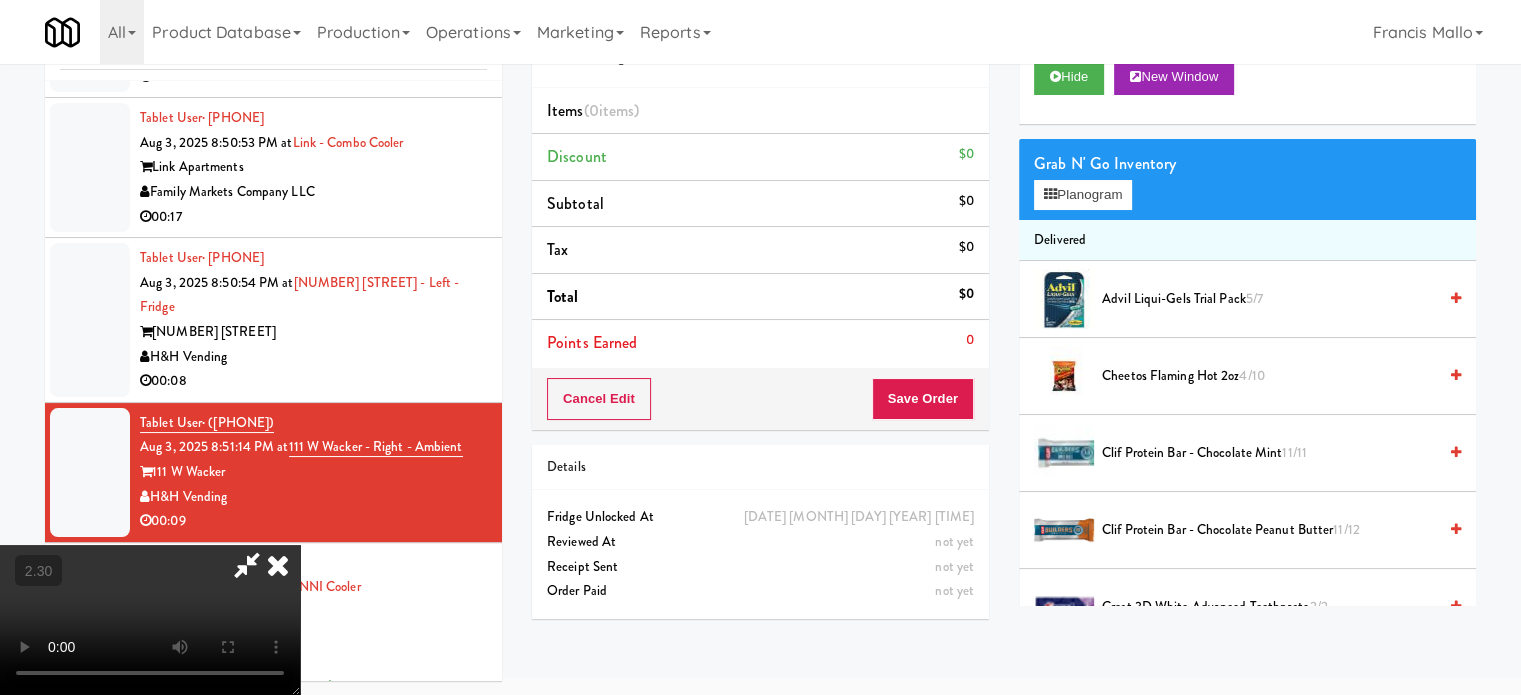 click at bounding box center [150, 620] 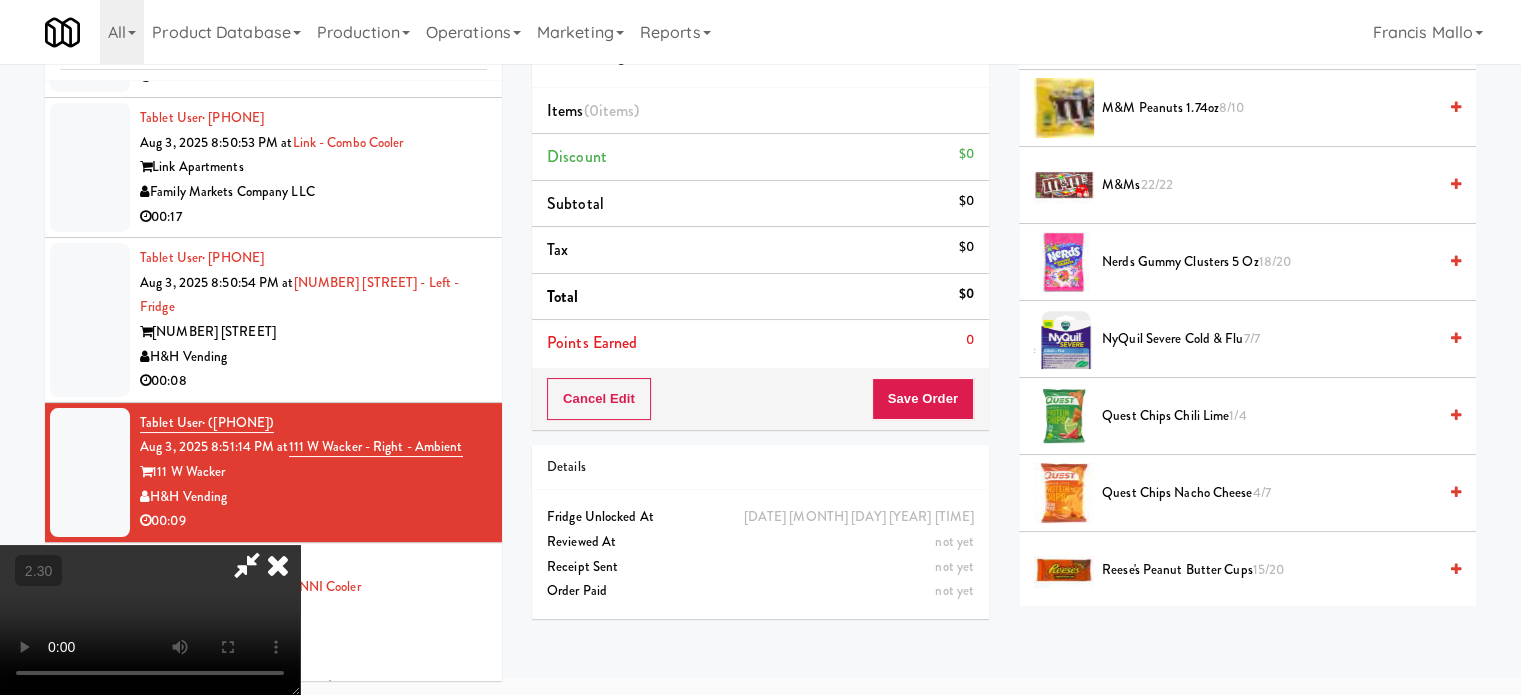 scroll, scrollTop: 1200, scrollLeft: 0, axis: vertical 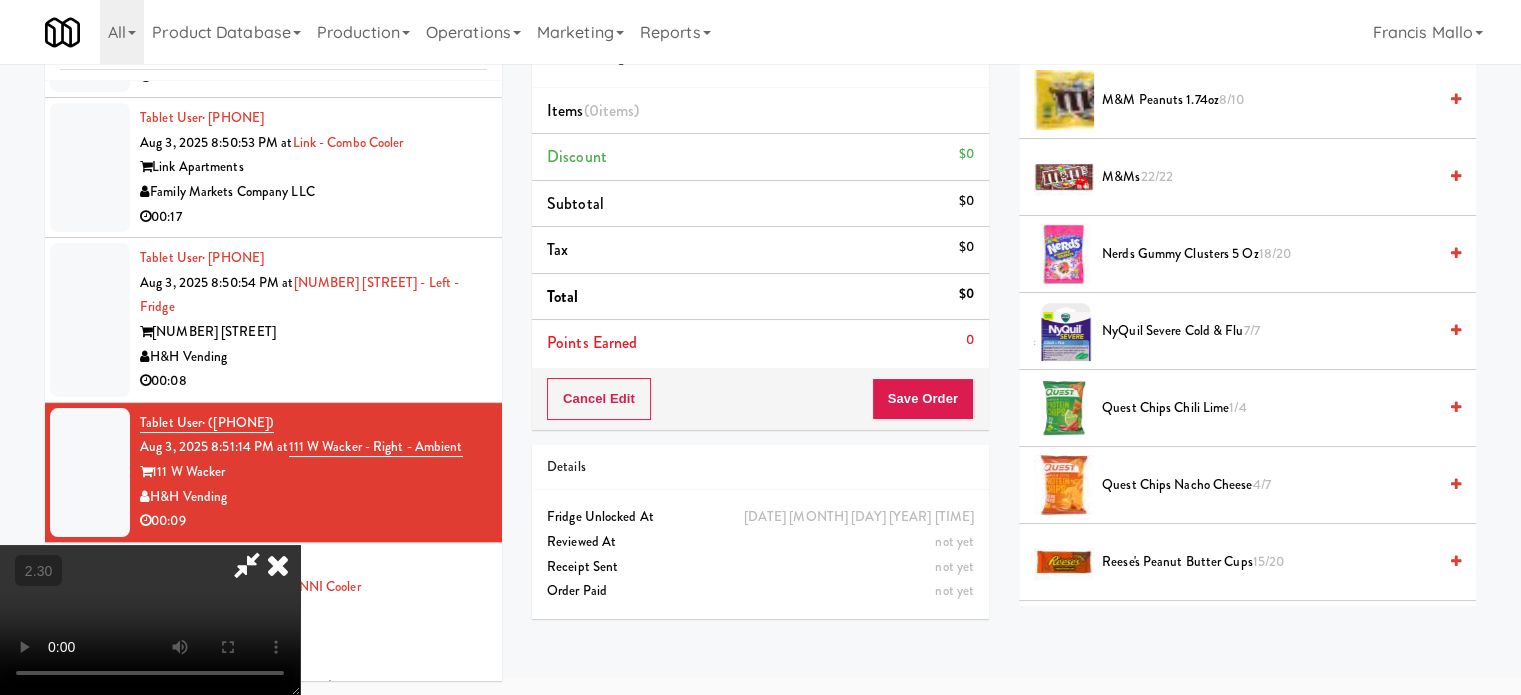 click on "Quest Chips Chili Lime  1/4" at bounding box center [1269, 408] 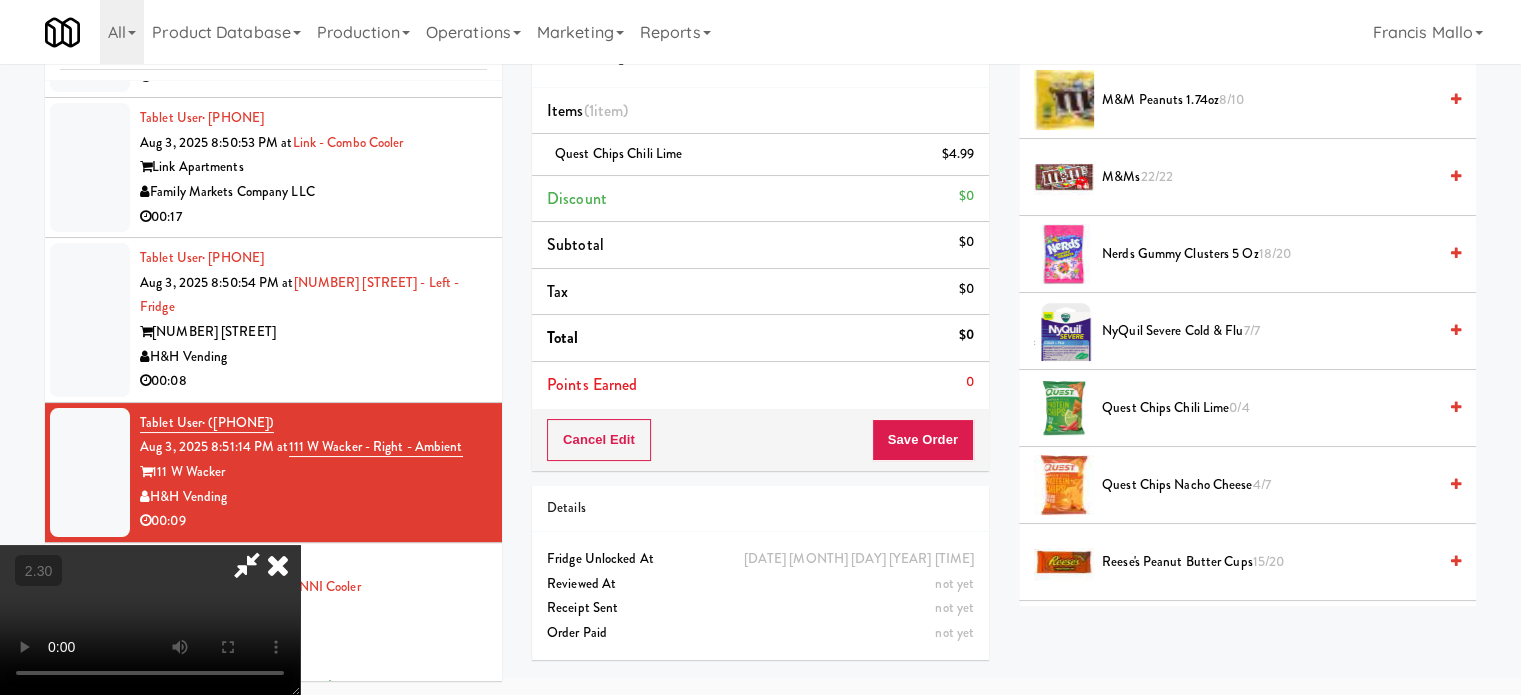 click at bounding box center [150, 620] 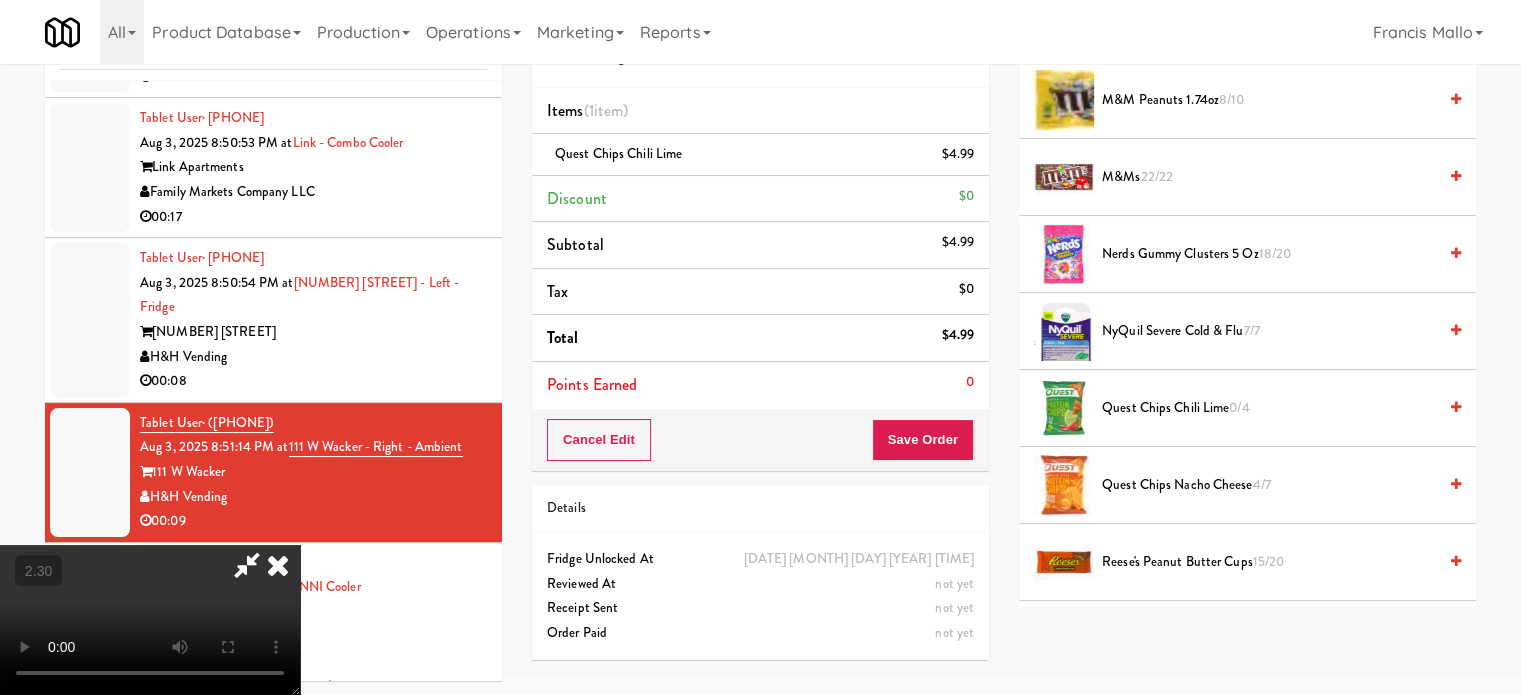 drag, startPoint x: 776, startPoint y: 444, endPoint x: 764, endPoint y: 450, distance: 13.416408 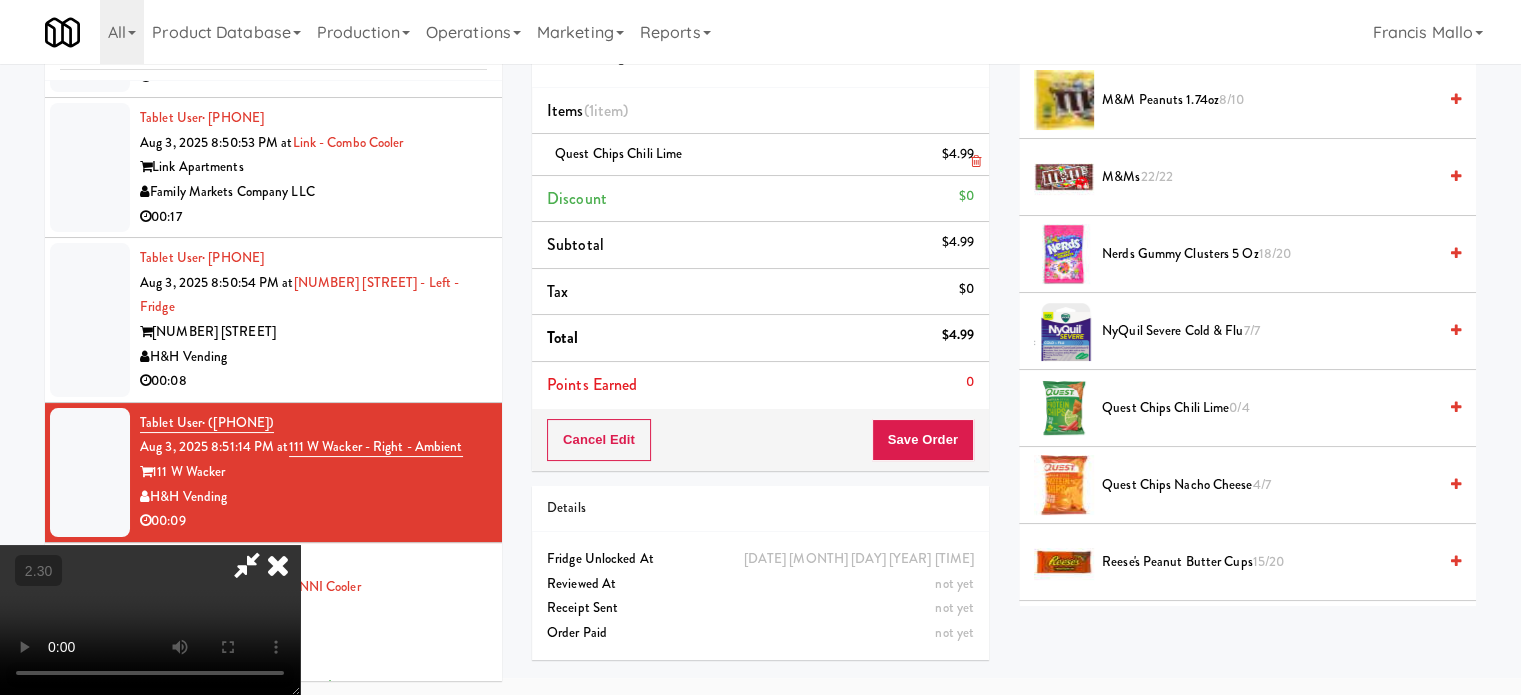drag, startPoint x: 970, startPoint y: 161, endPoint x: 1144, endPoint y: 335, distance: 246.07317 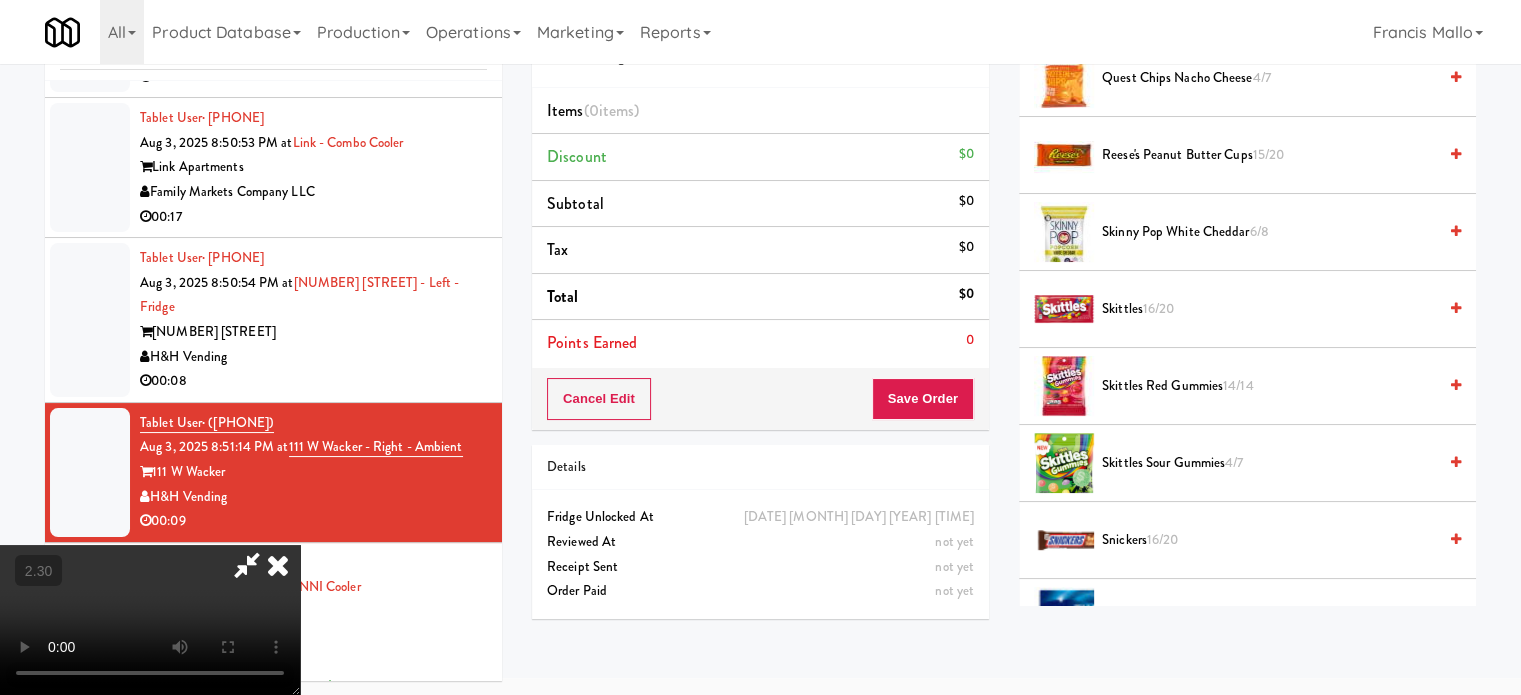 scroll, scrollTop: 1600, scrollLeft: 0, axis: vertical 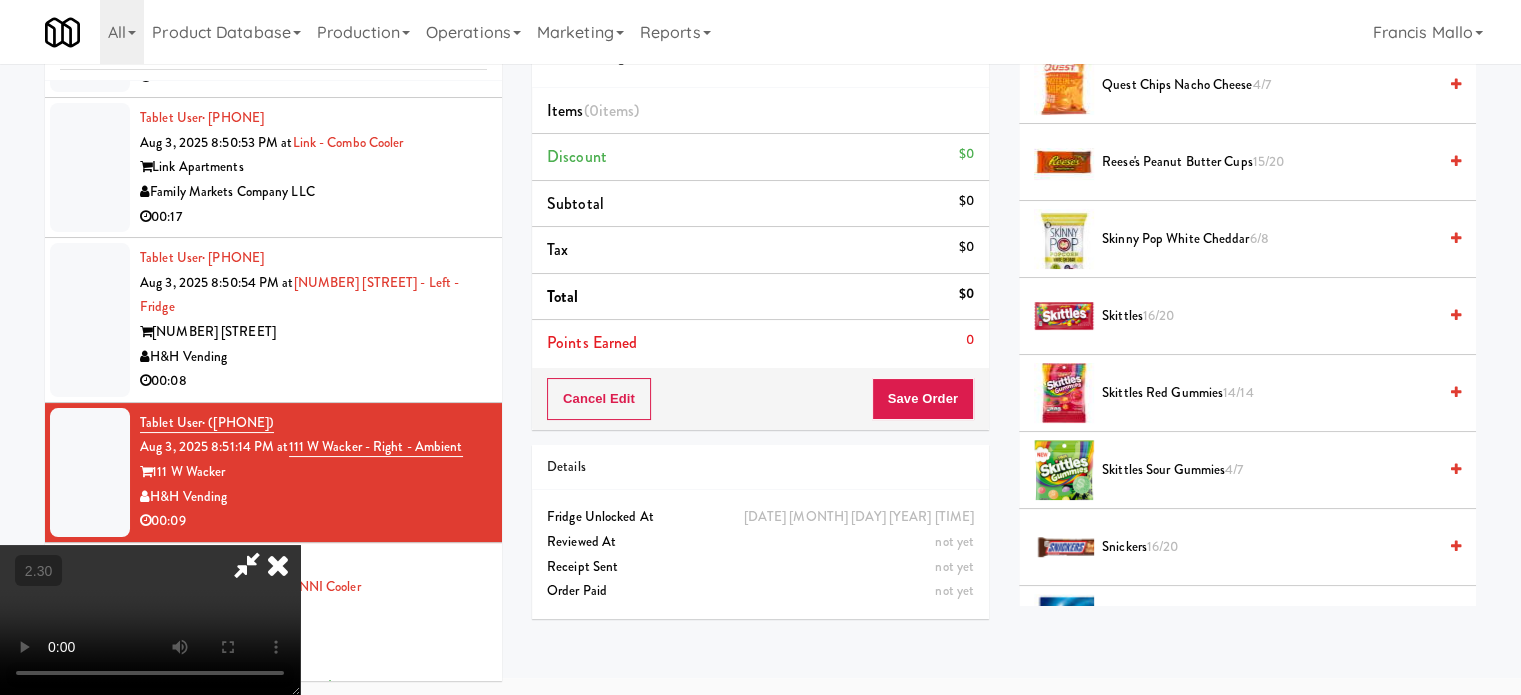click on "Skinny Pop White Cheddar  6/8" at bounding box center [1269, 239] 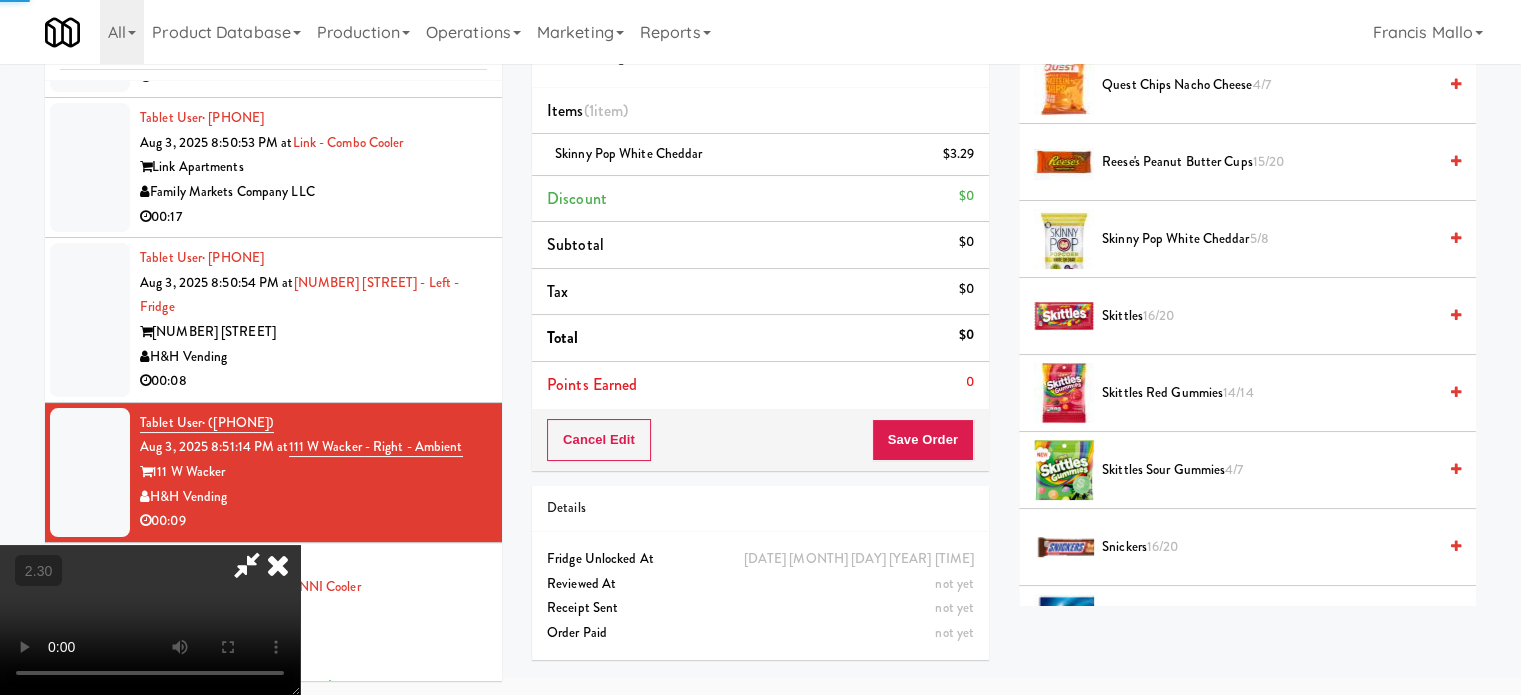 click at bounding box center [150, 620] 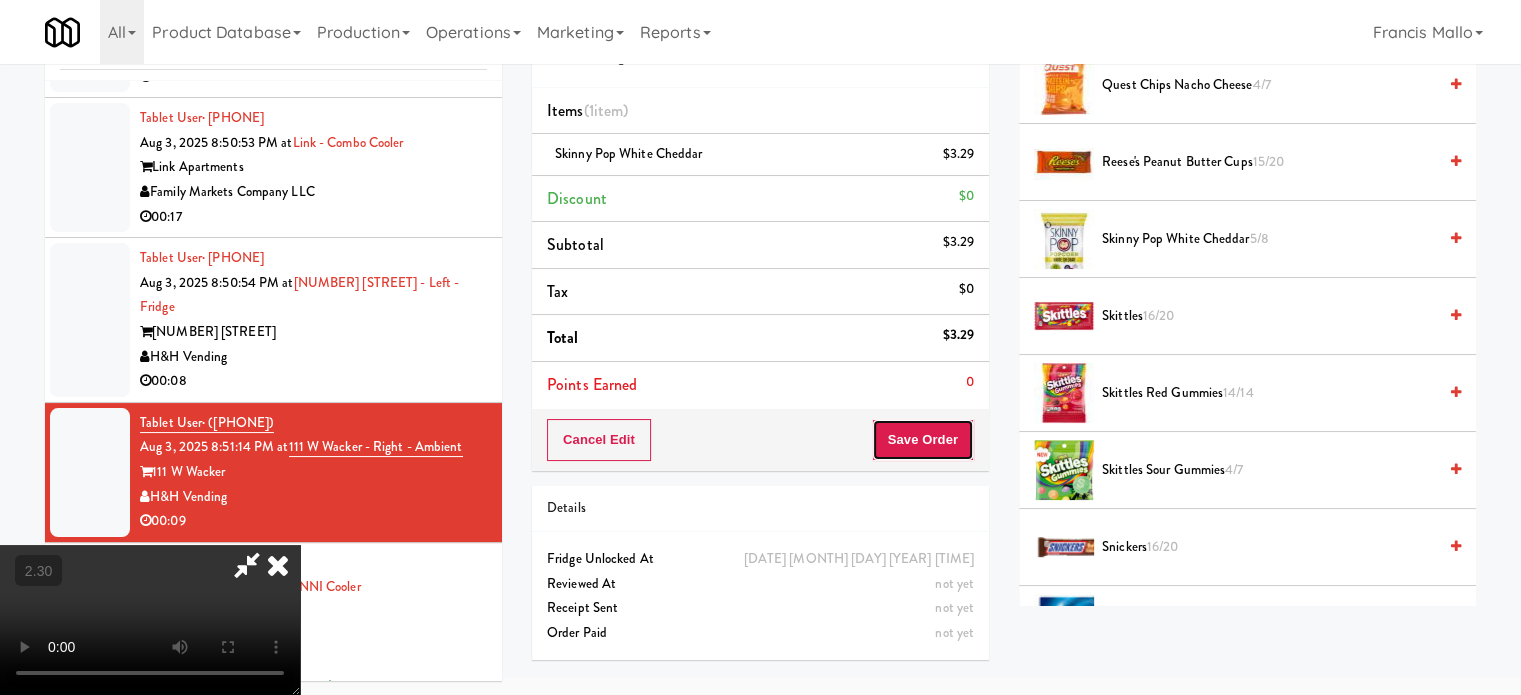 click on "Save Order" at bounding box center (923, 440) 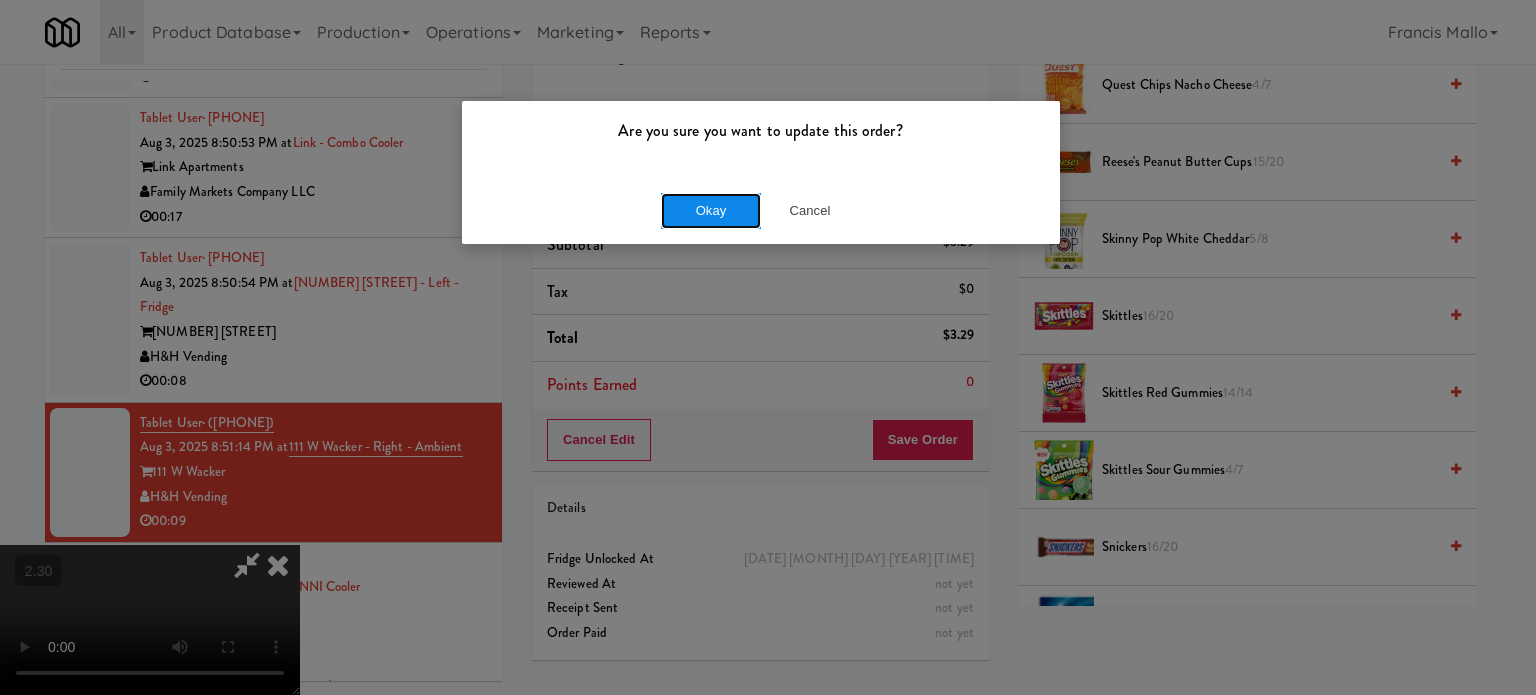 click on "Okay" at bounding box center [711, 211] 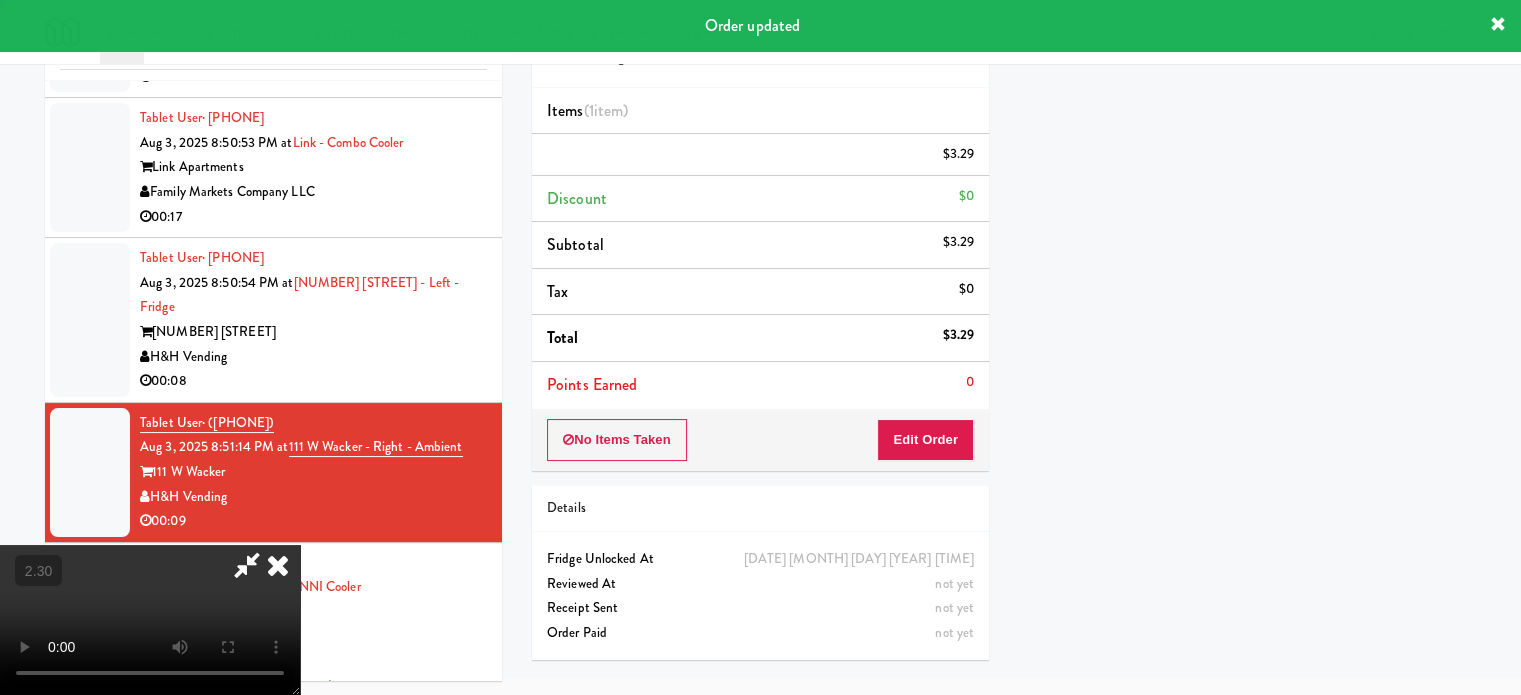 scroll, scrollTop: 187, scrollLeft: 0, axis: vertical 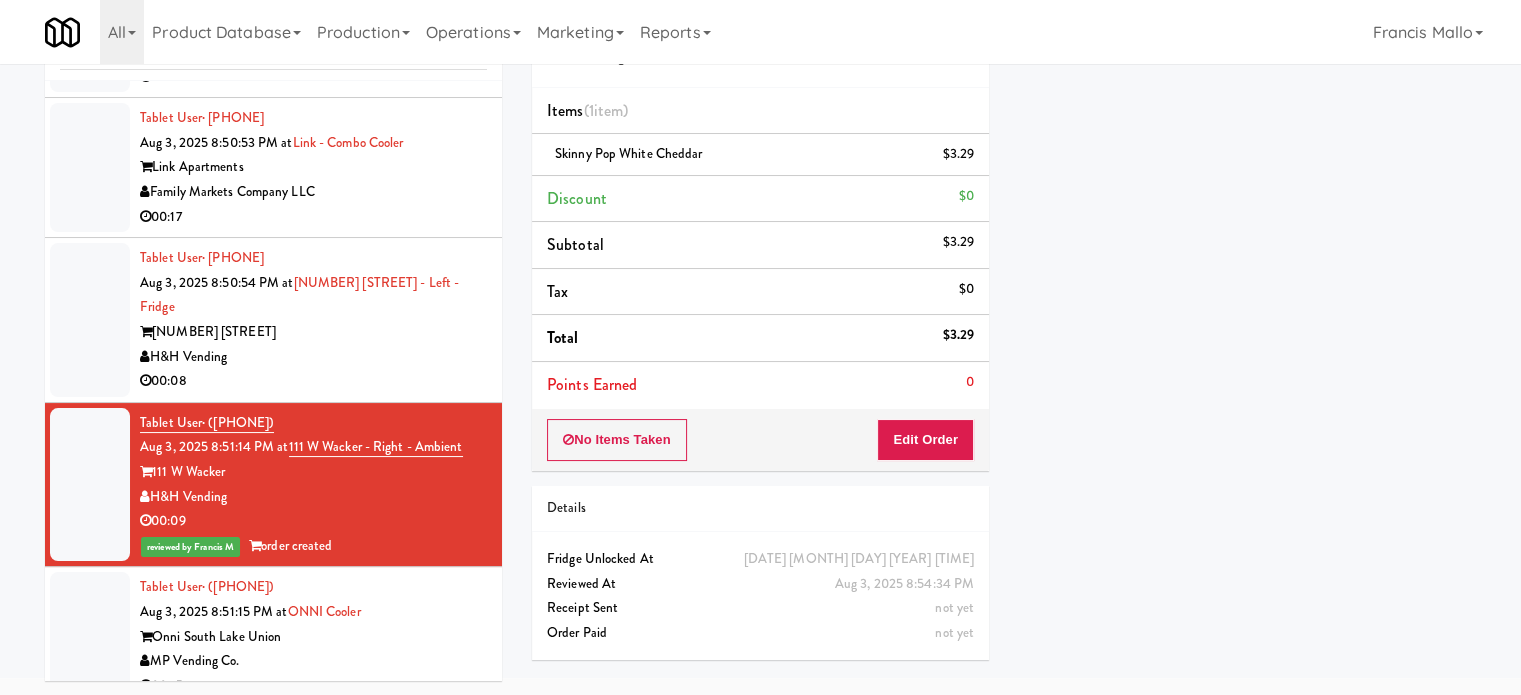 drag, startPoint x: 365, startPoint y: 322, endPoint x: 686, endPoint y: 326, distance: 321.02493 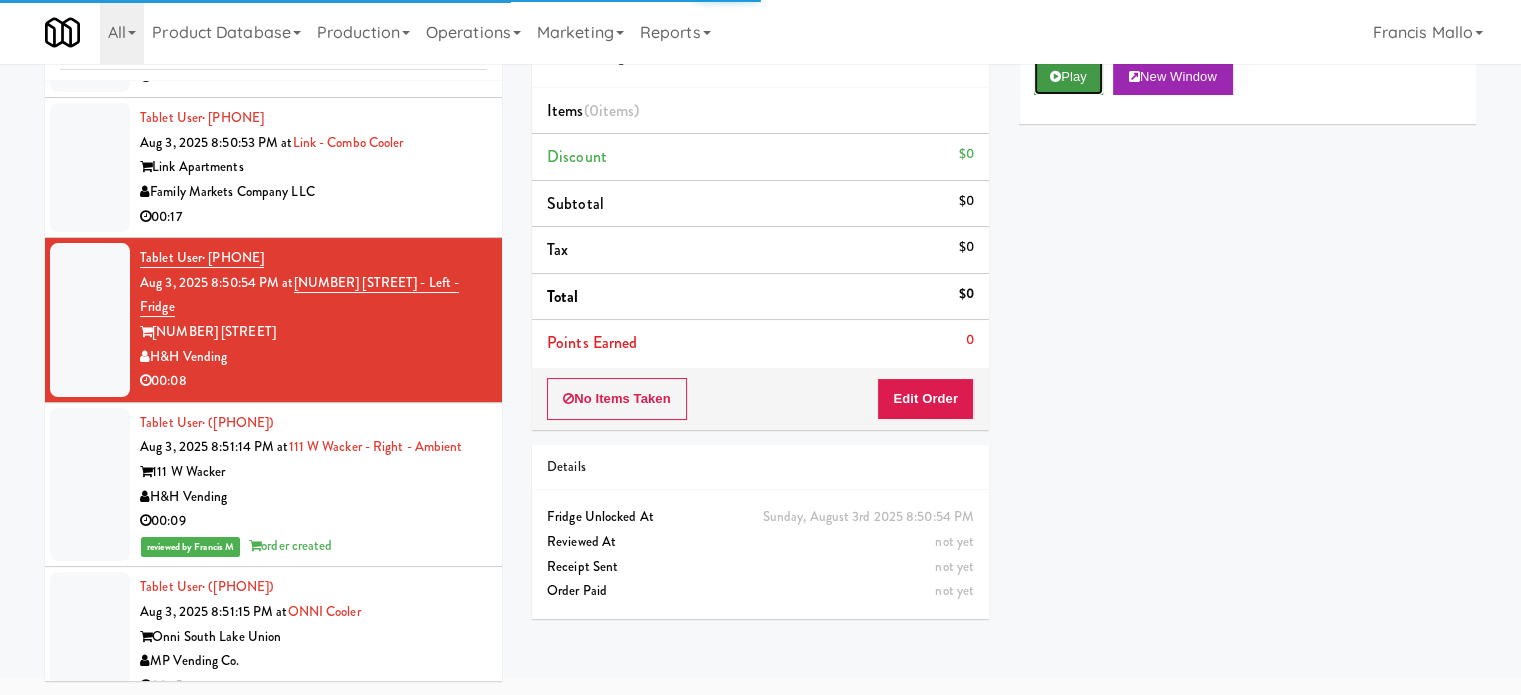 click on "Play" at bounding box center (1068, 77) 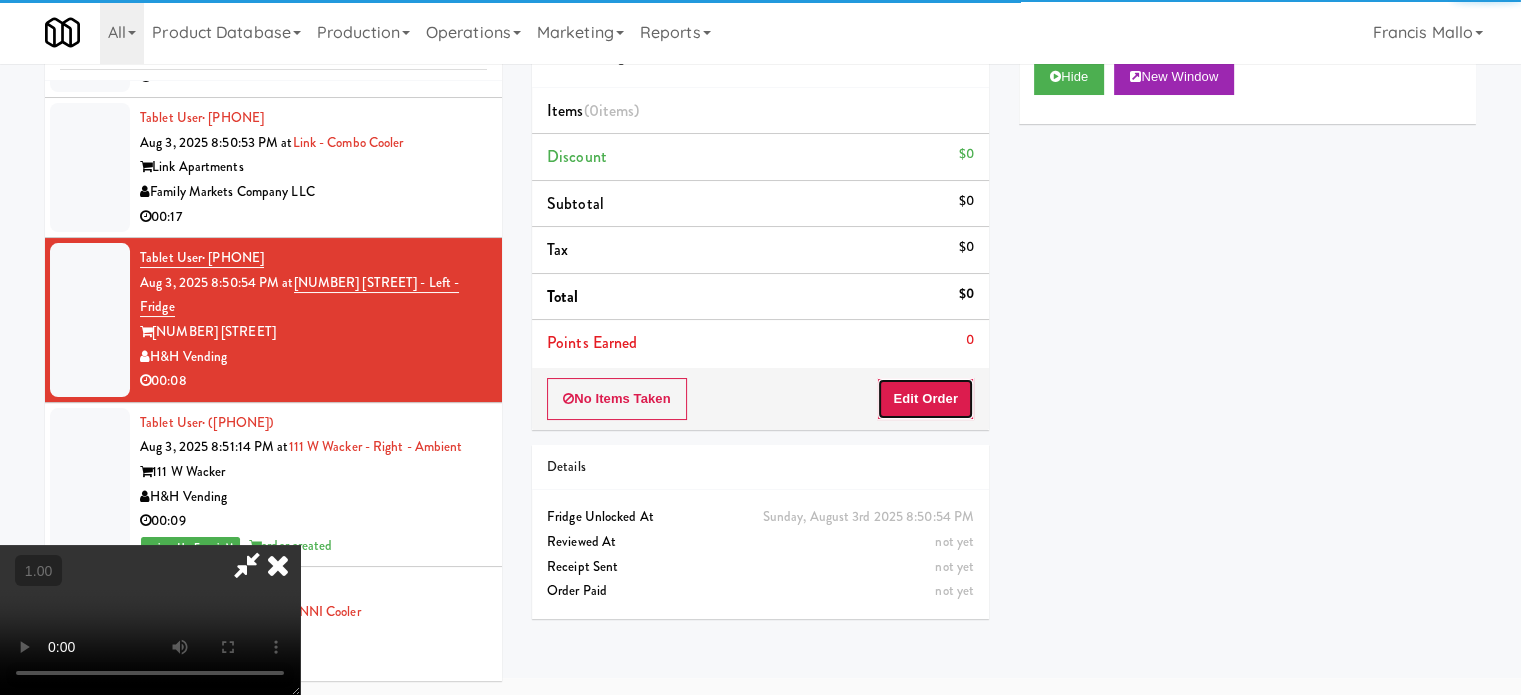 click on "Edit Order" at bounding box center [925, 399] 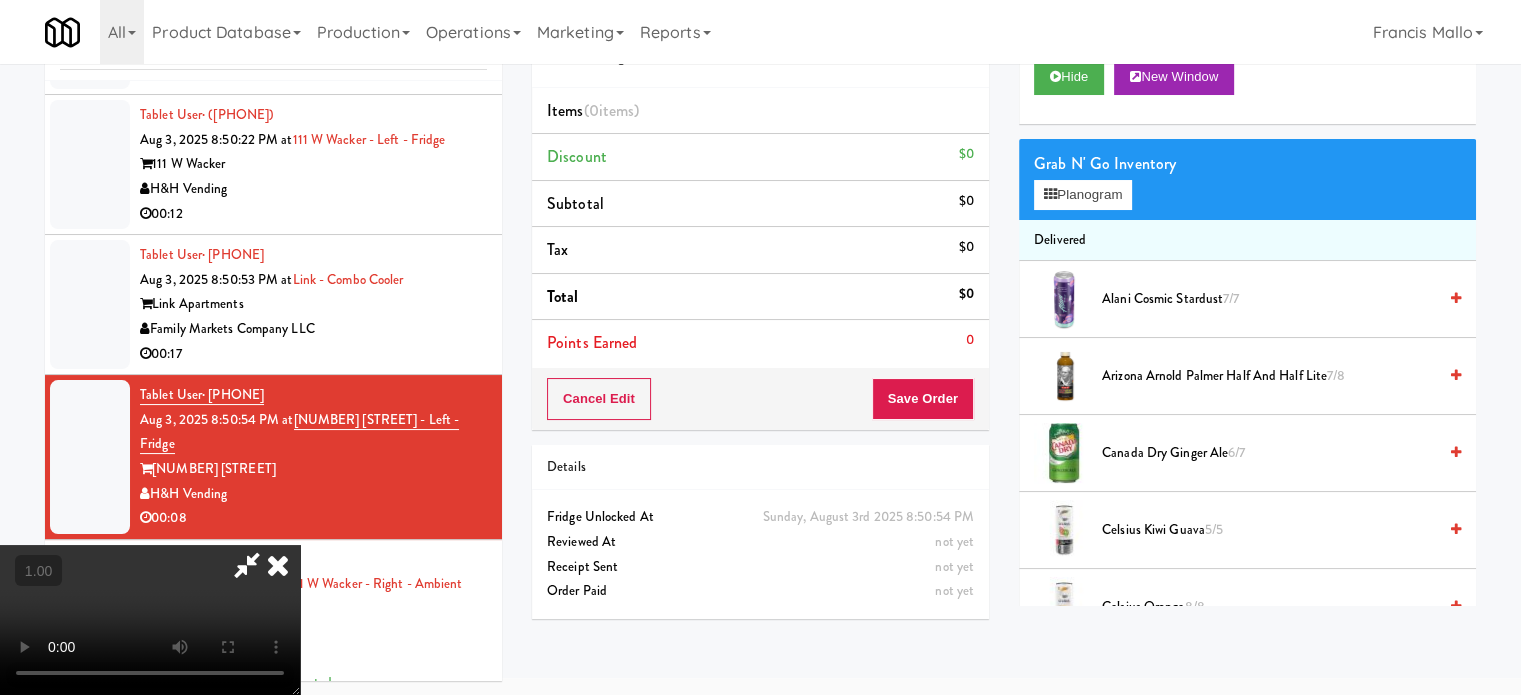 scroll, scrollTop: 20833, scrollLeft: 0, axis: vertical 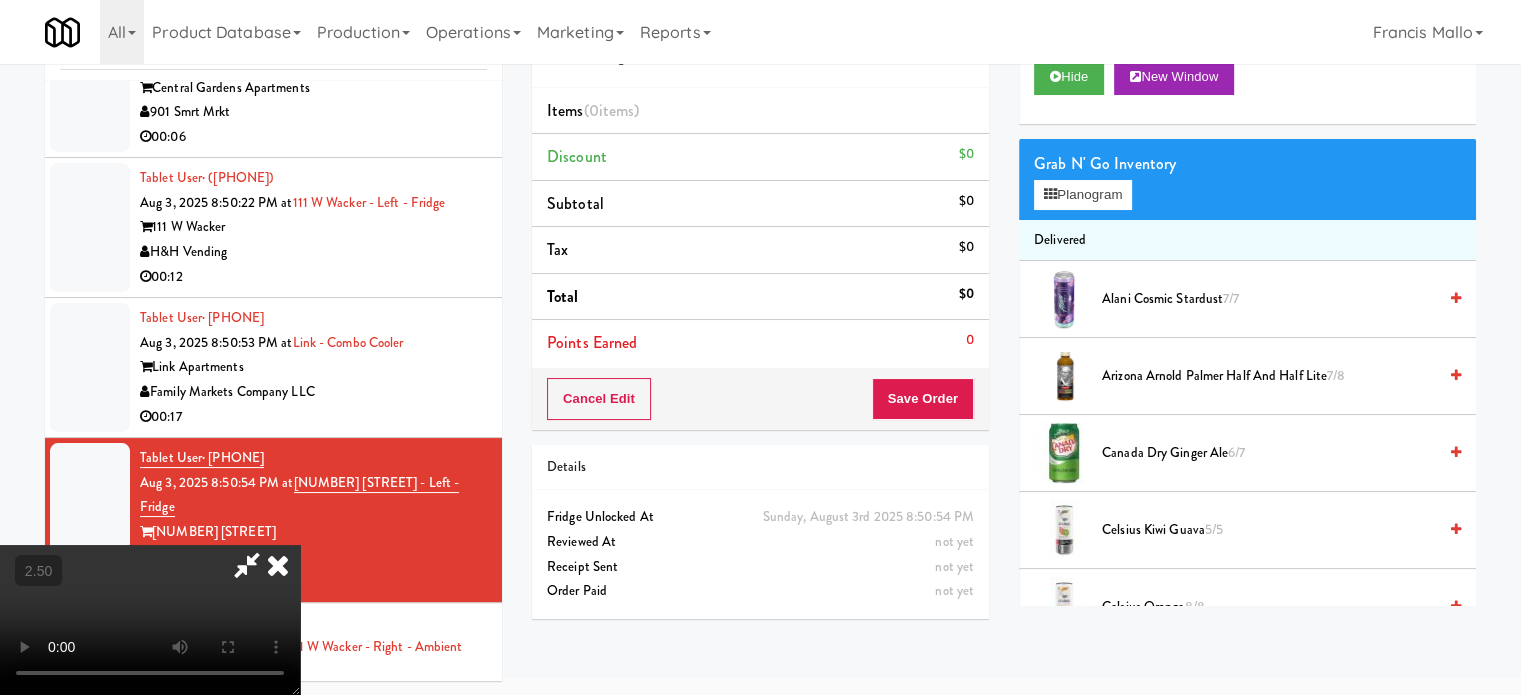 click at bounding box center [150, 620] 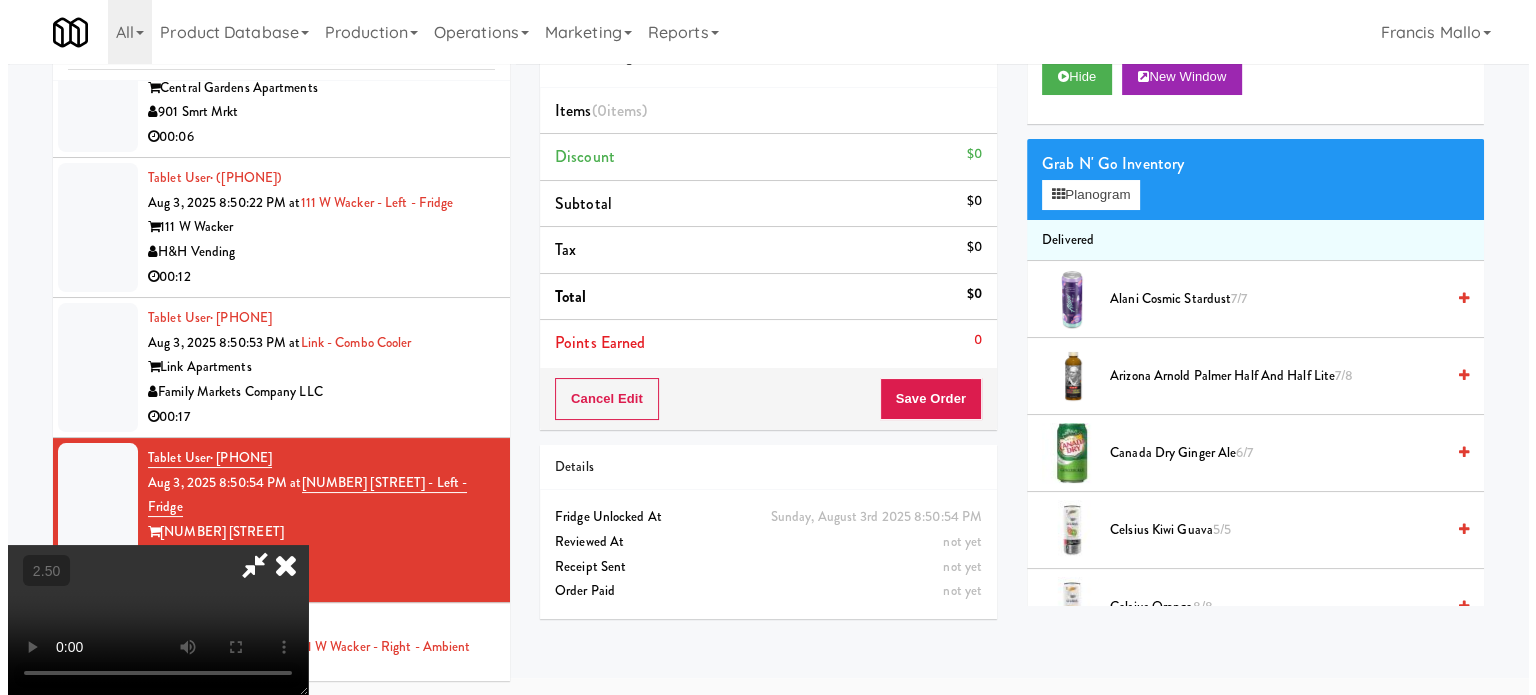 scroll, scrollTop: 16, scrollLeft: 0, axis: vertical 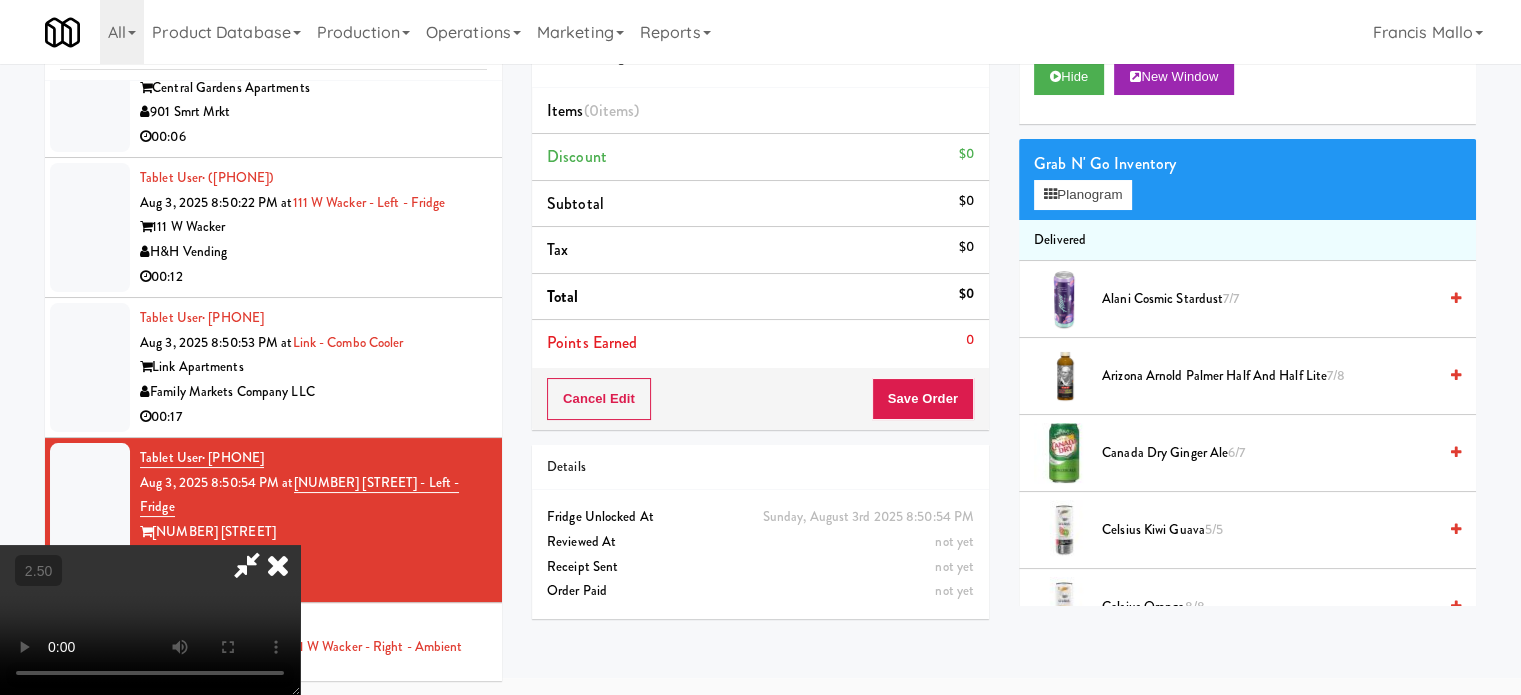 click at bounding box center [150, 620] 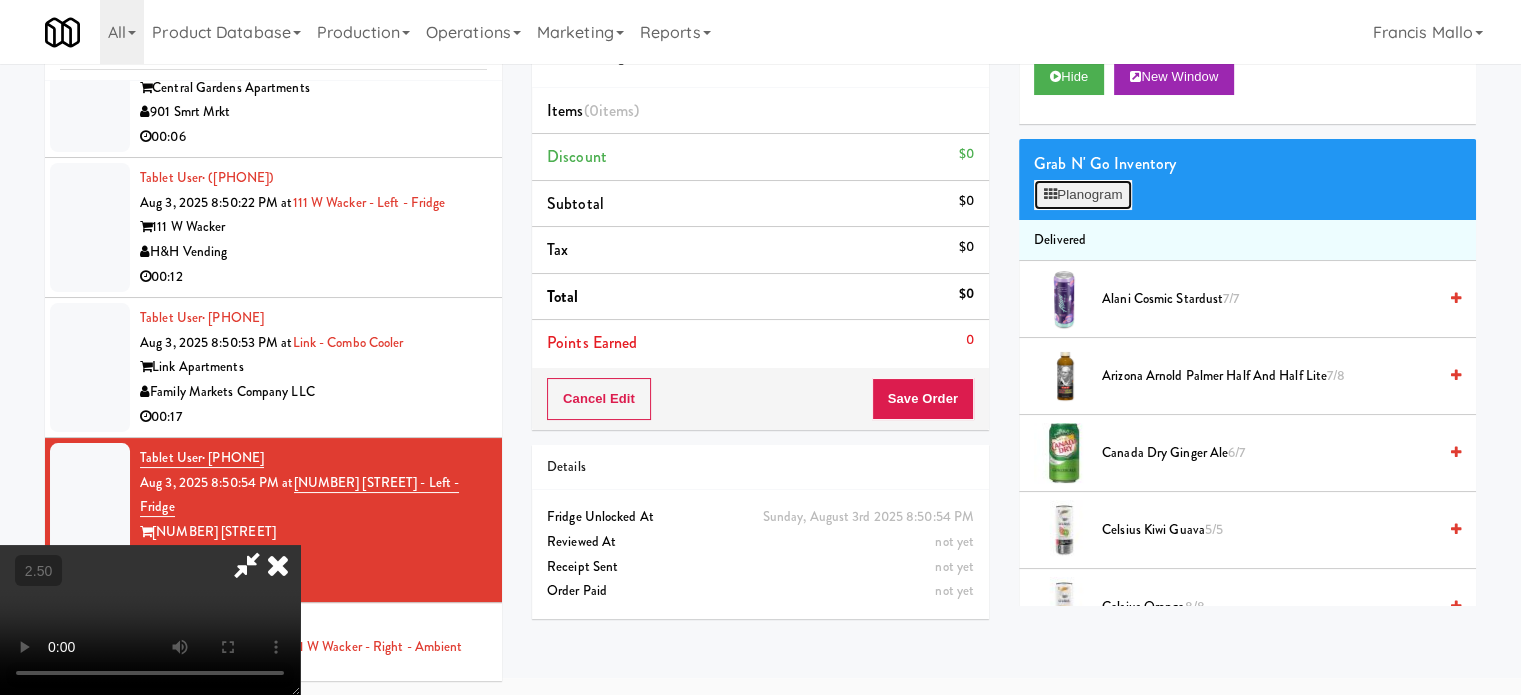 click on "Planogram" at bounding box center (1083, 195) 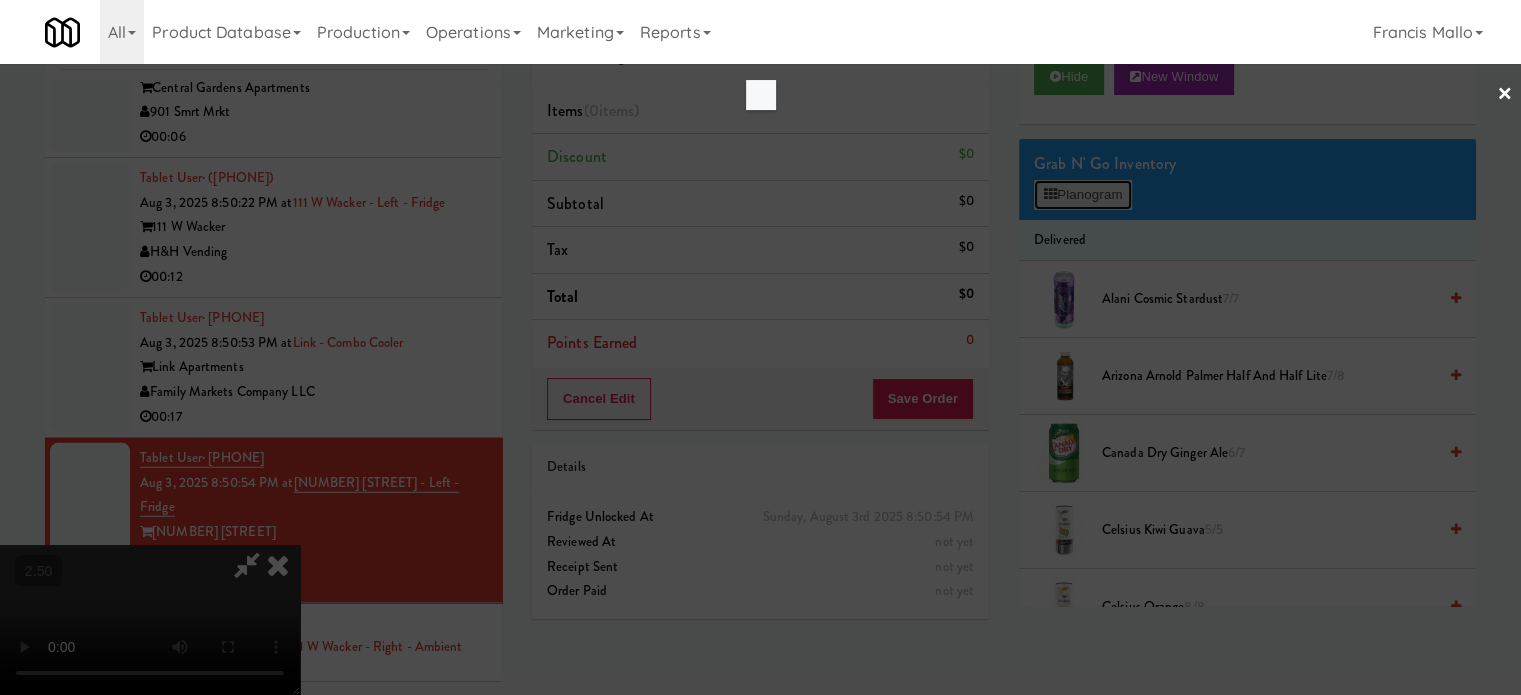 scroll, scrollTop: 20808, scrollLeft: 0, axis: vertical 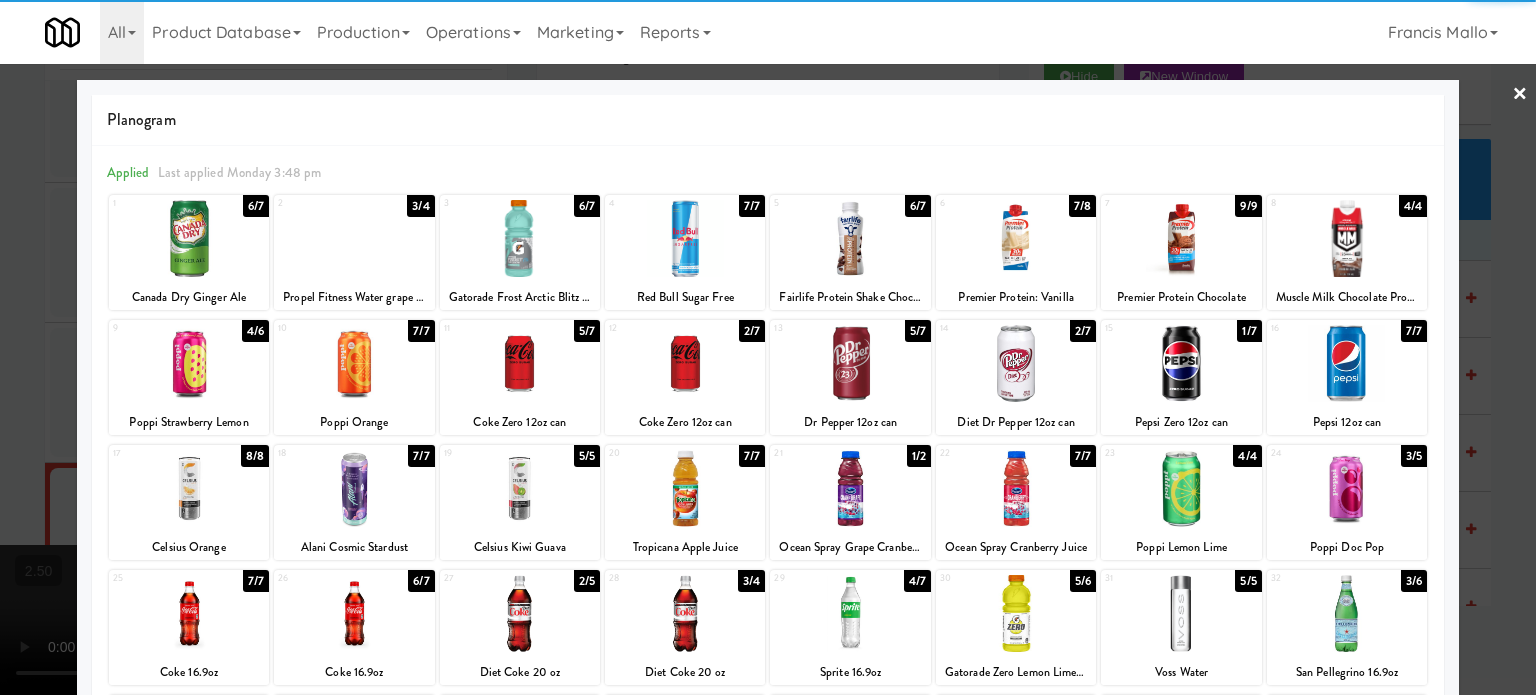 drag, startPoint x: 1180, startPoint y: 362, endPoint x: 1168, endPoint y: 364, distance: 12.165525 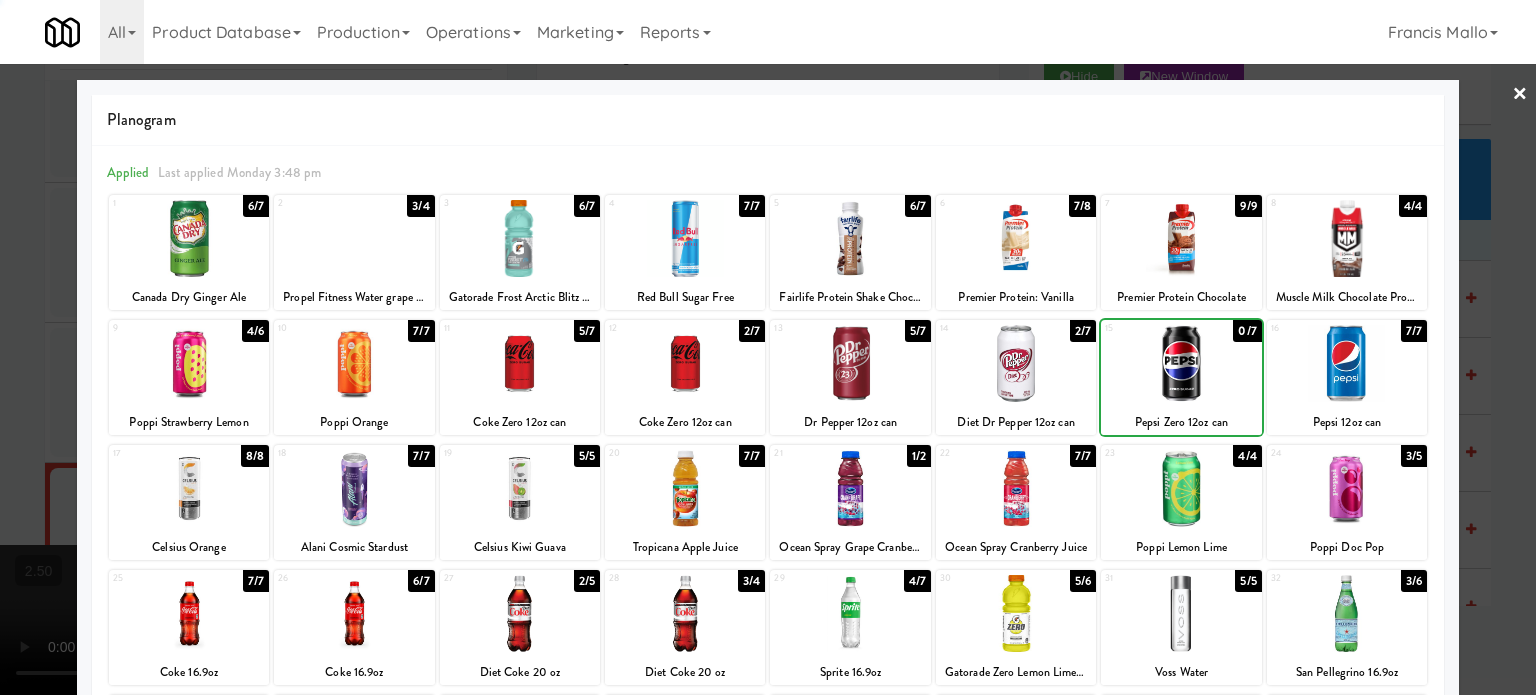 click at bounding box center (1016, 363) 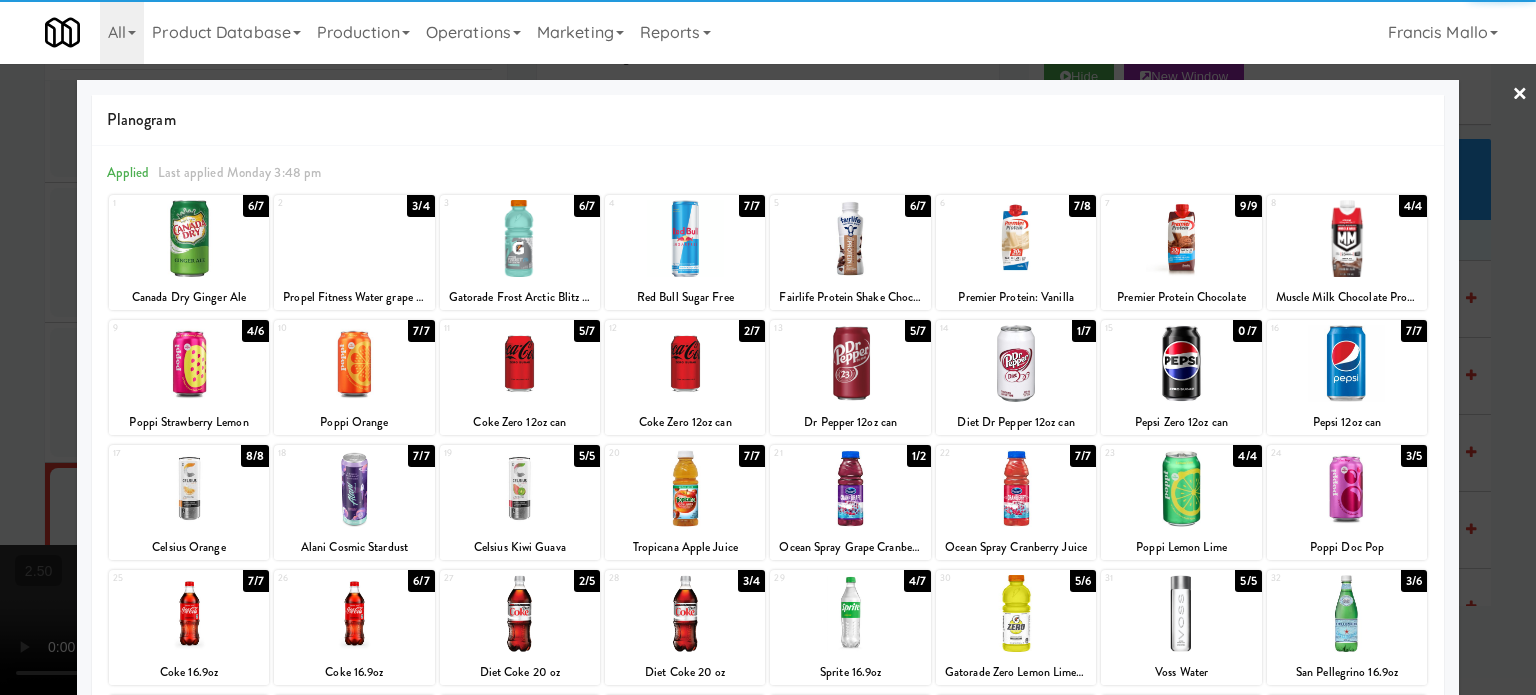 click at bounding box center [768, 347] 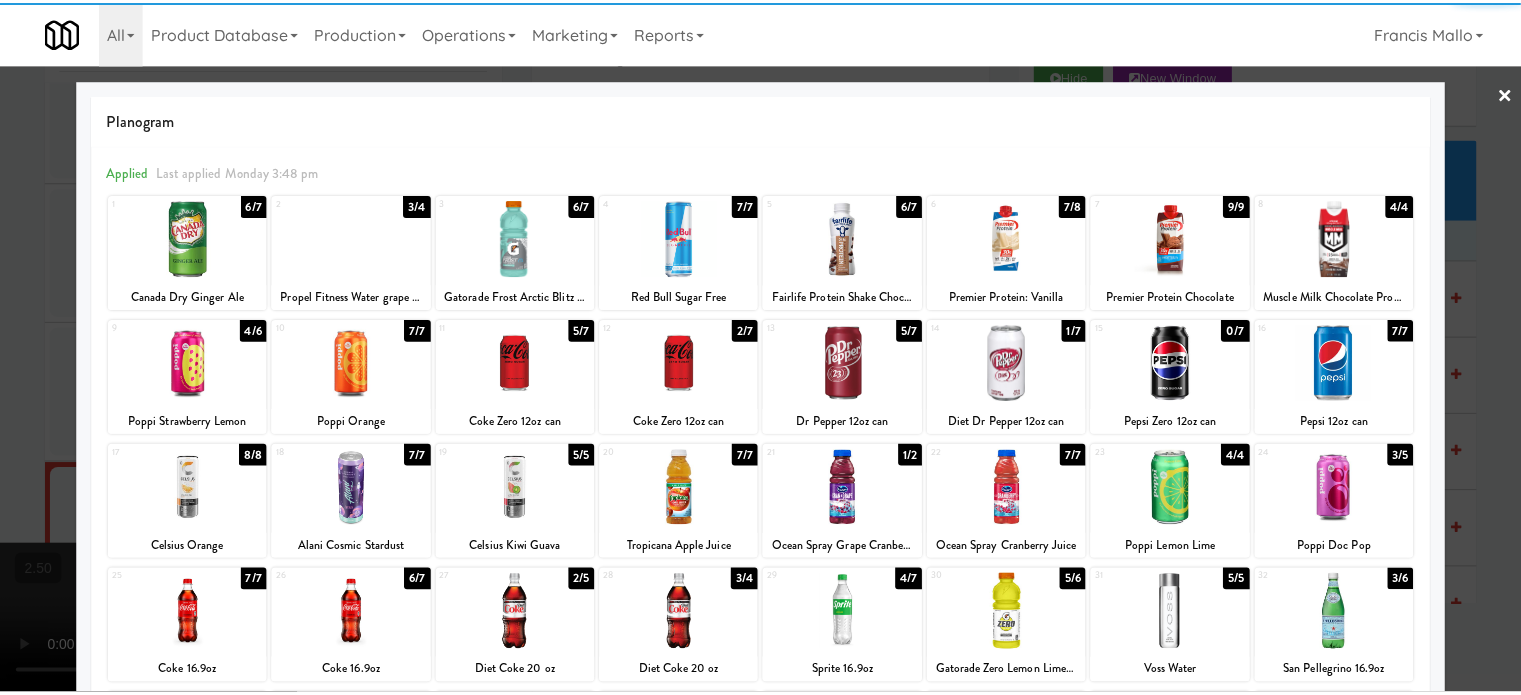 scroll, scrollTop: 20833, scrollLeft: 0, axis: vertical 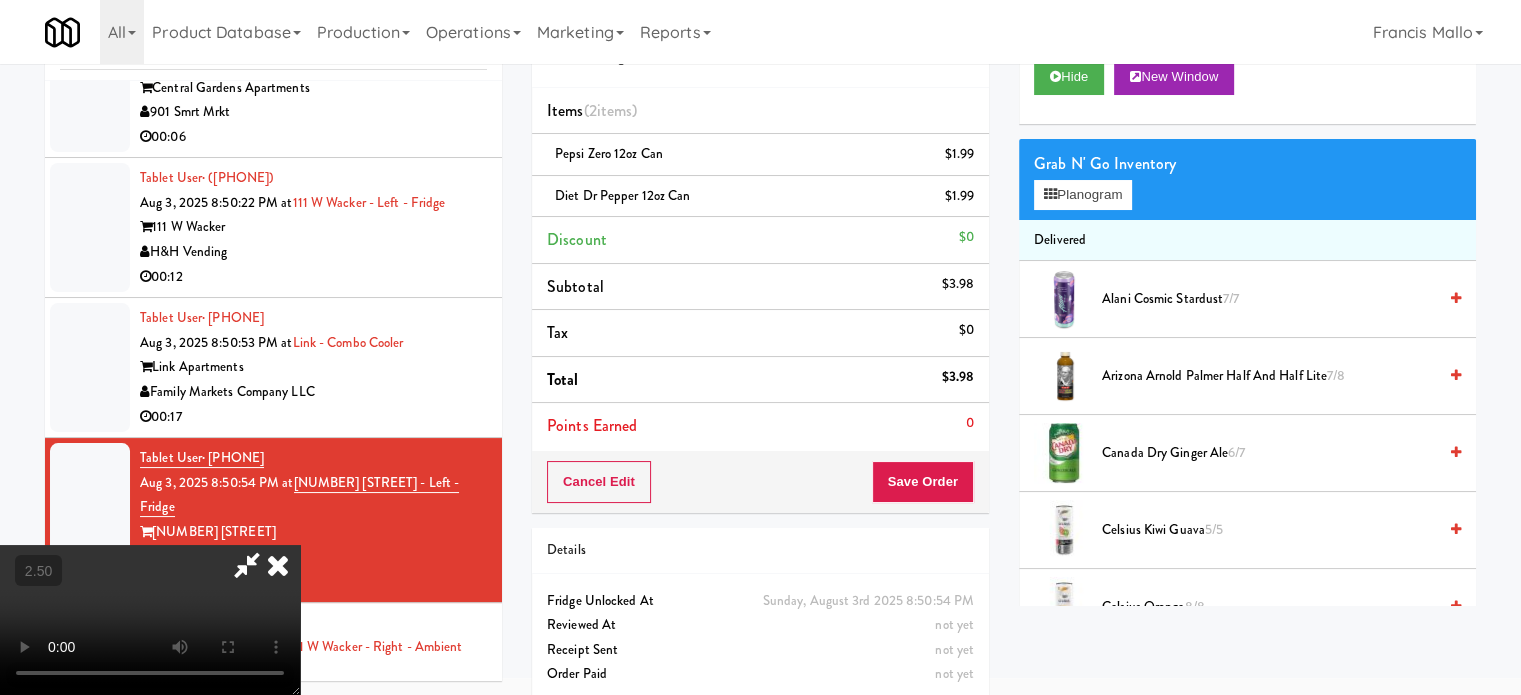 click at bounding box center [150, 620] 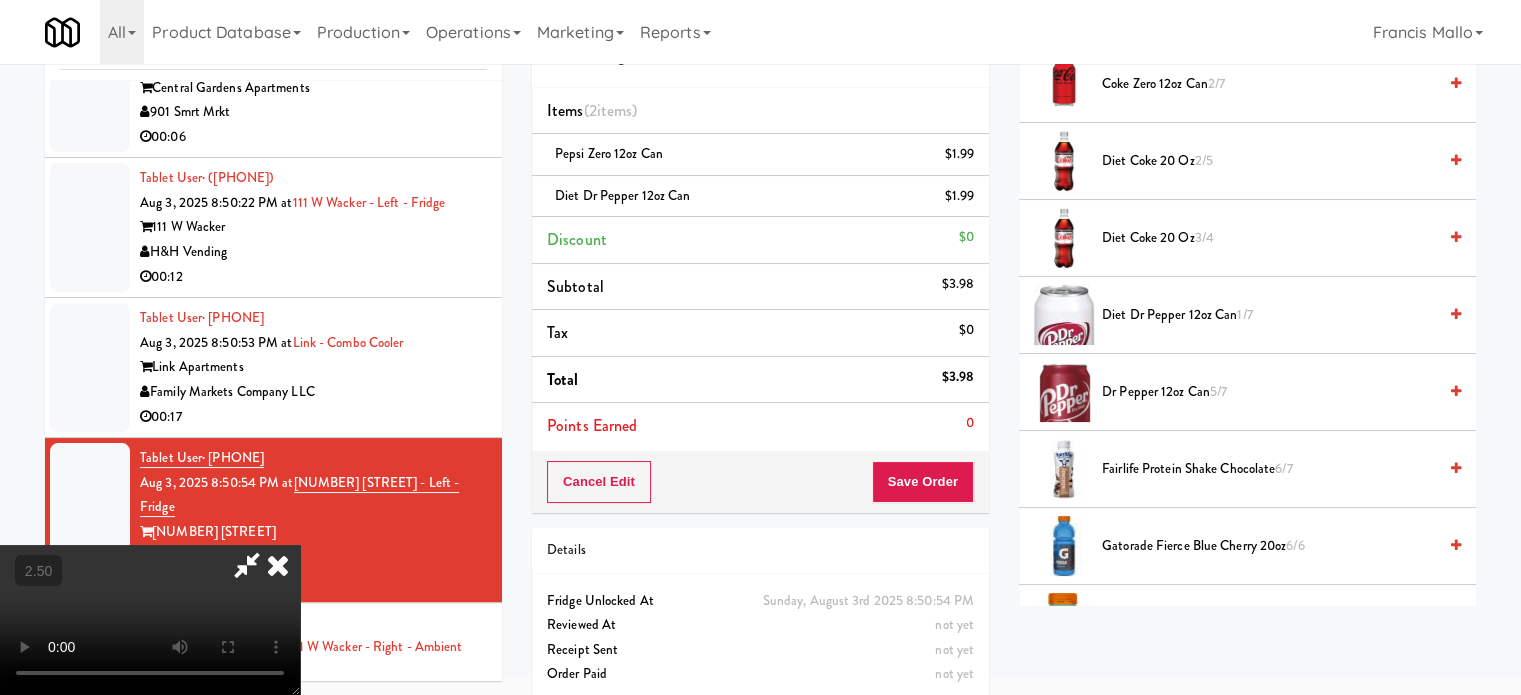 scroll, scrollTop: 900, scrollLeft: 0, axis: vertical 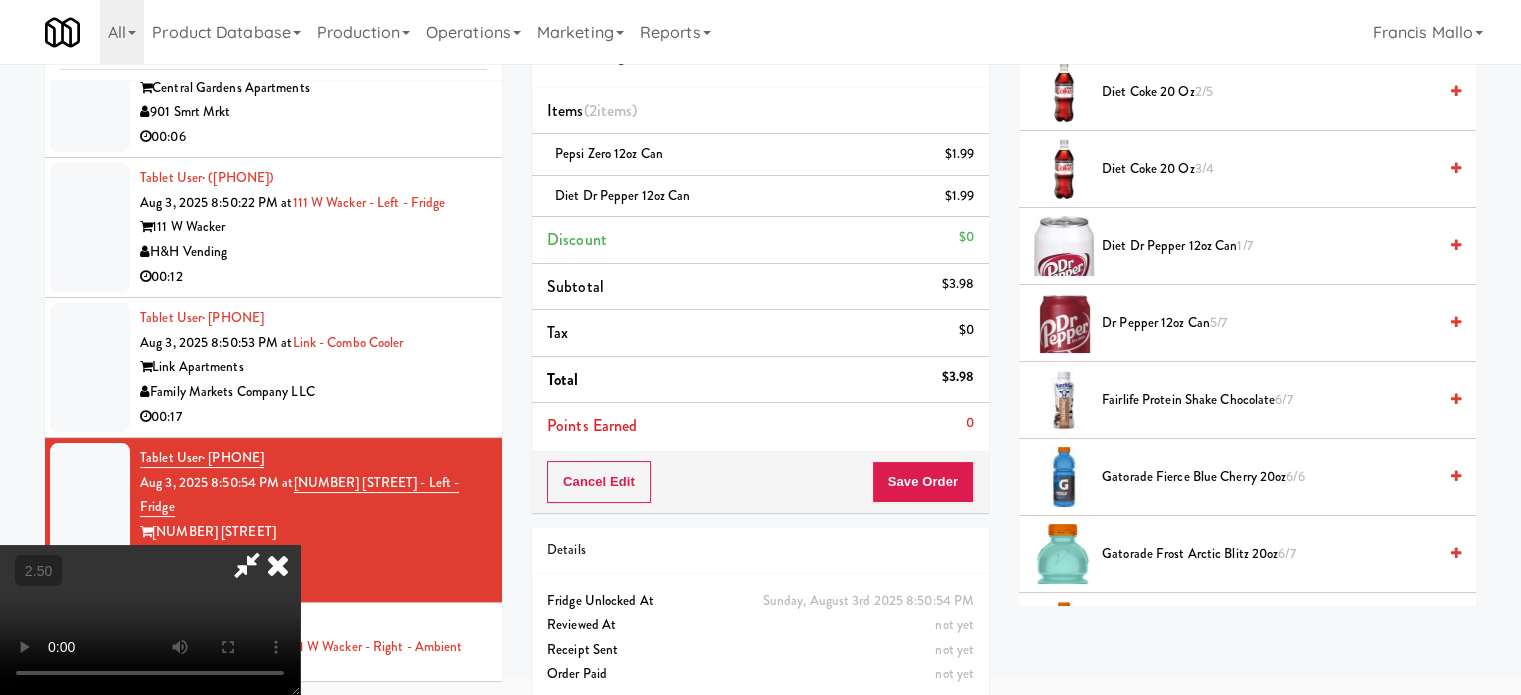 click on "Diet Dr Pepper 12oz can  1/7" at bounding box center (1269, 246) 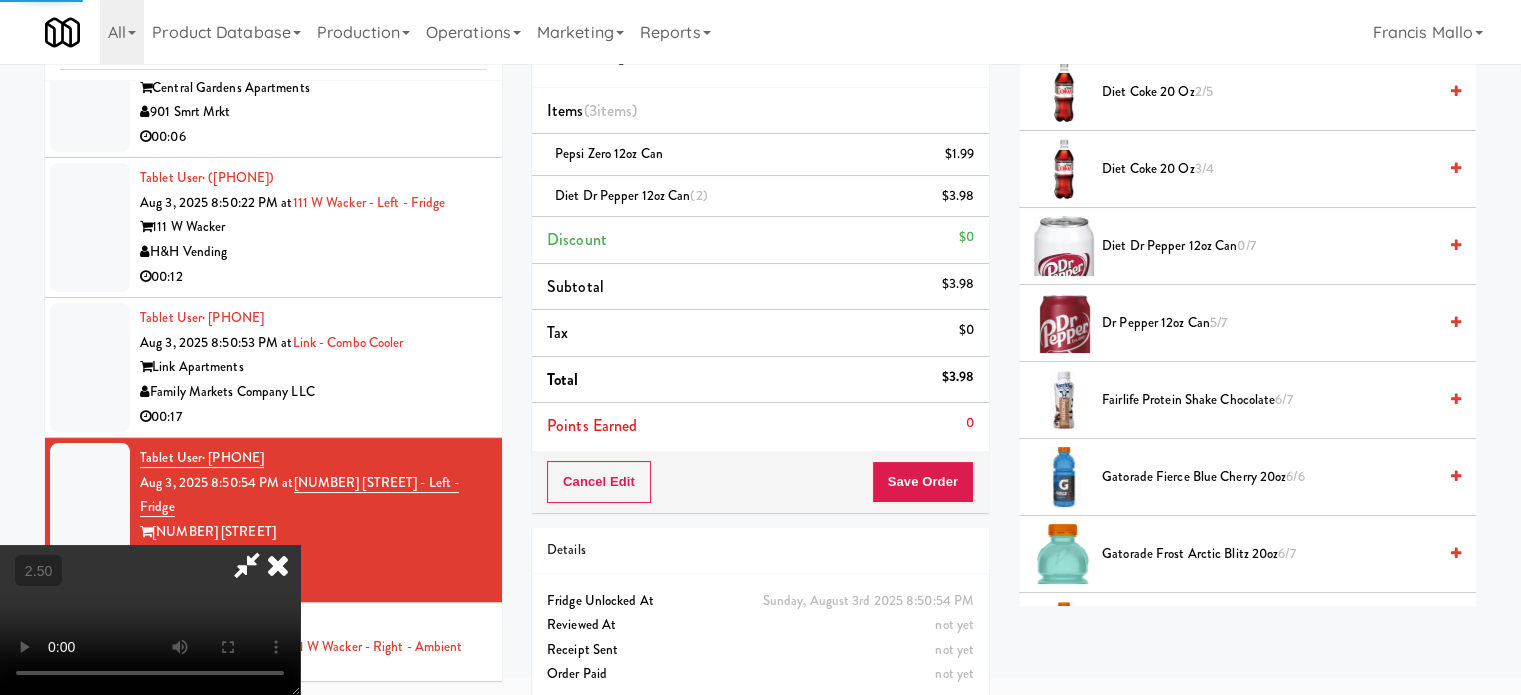 drag, startPoint x: 743, startPoint y: 372, endPoint x: 868, endPoint y: 414, distance: 131.86736 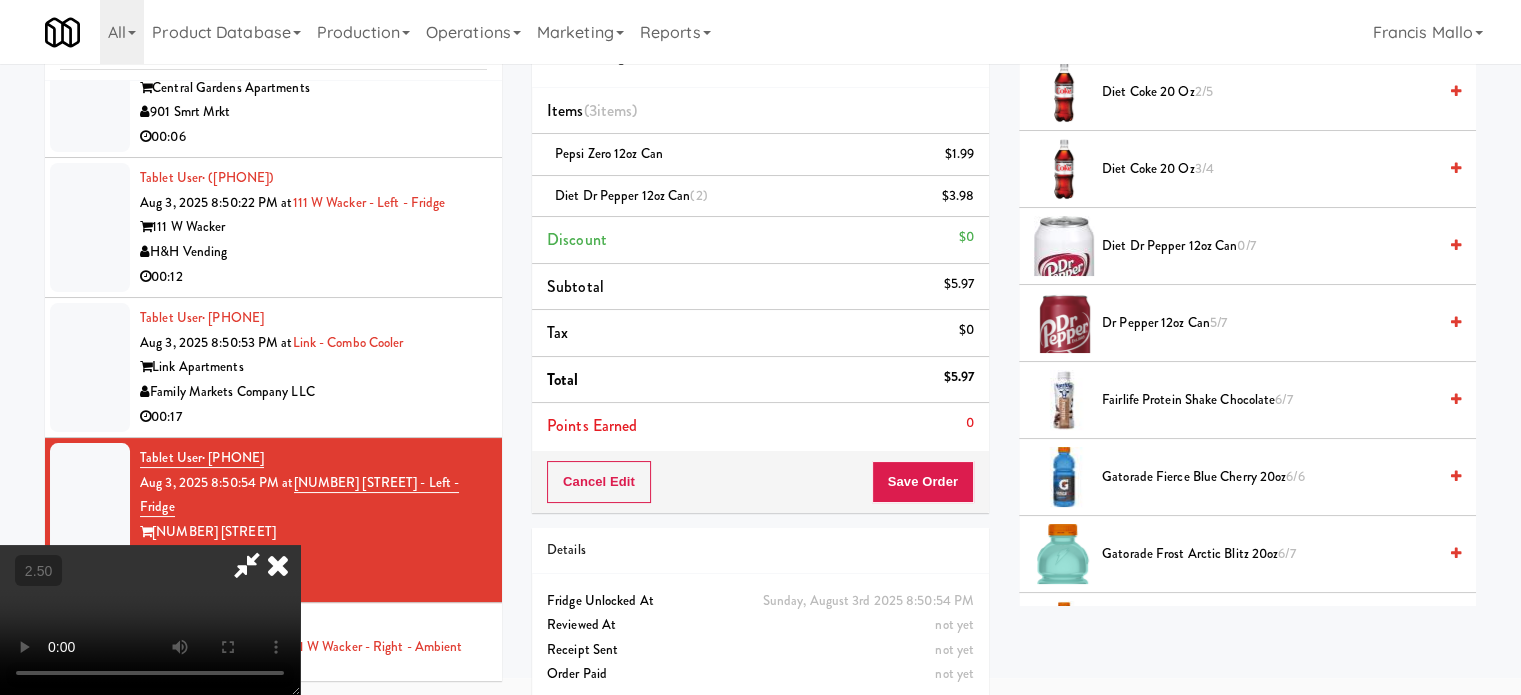 click at bounding box center [150, 620] 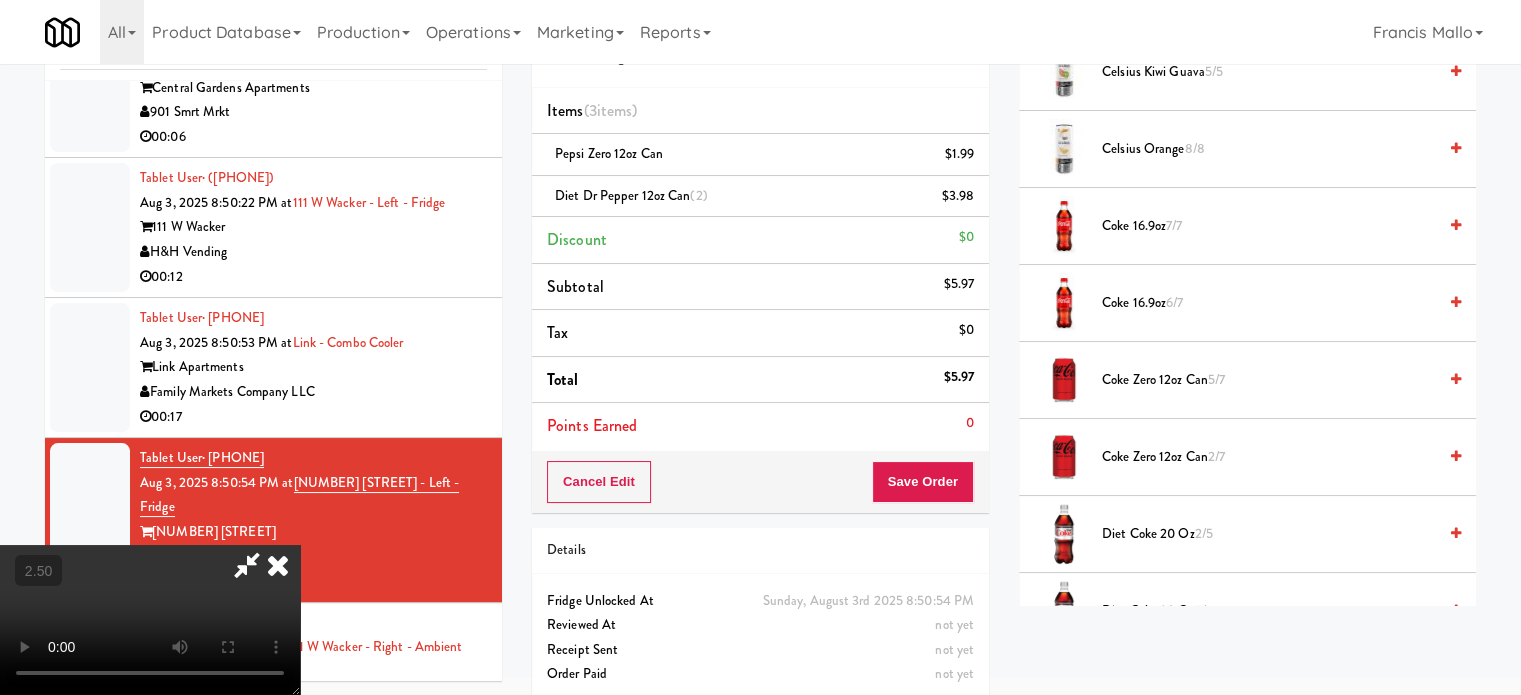 scroll, scrollTop: 400, scrollLeft: 0, axis: vertical 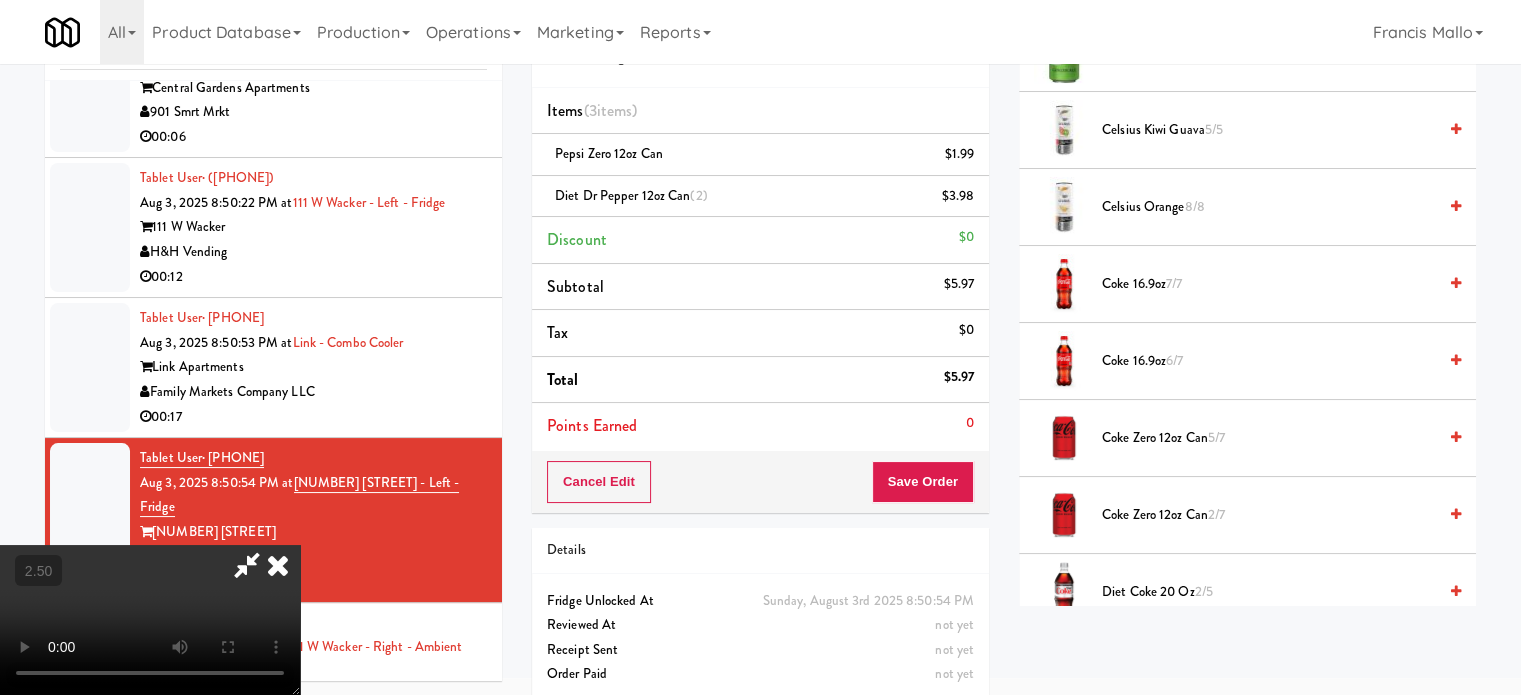 click on "Coke Zero 12oz can  5/7" at bounding box center (1269, 438) 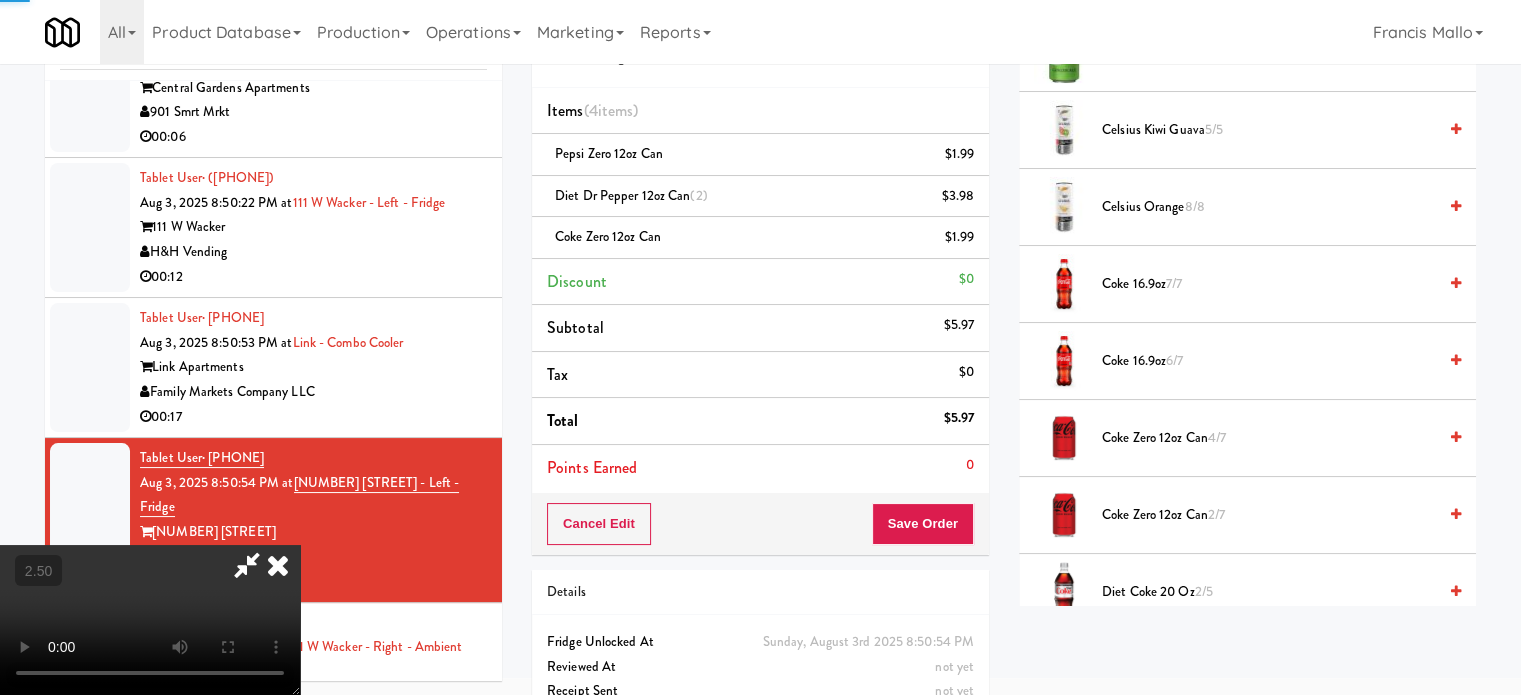 drag, startPoint x: 775, startPoint y: 443, endPoint x: 816, endPoint y: 442, distance: 41.01219 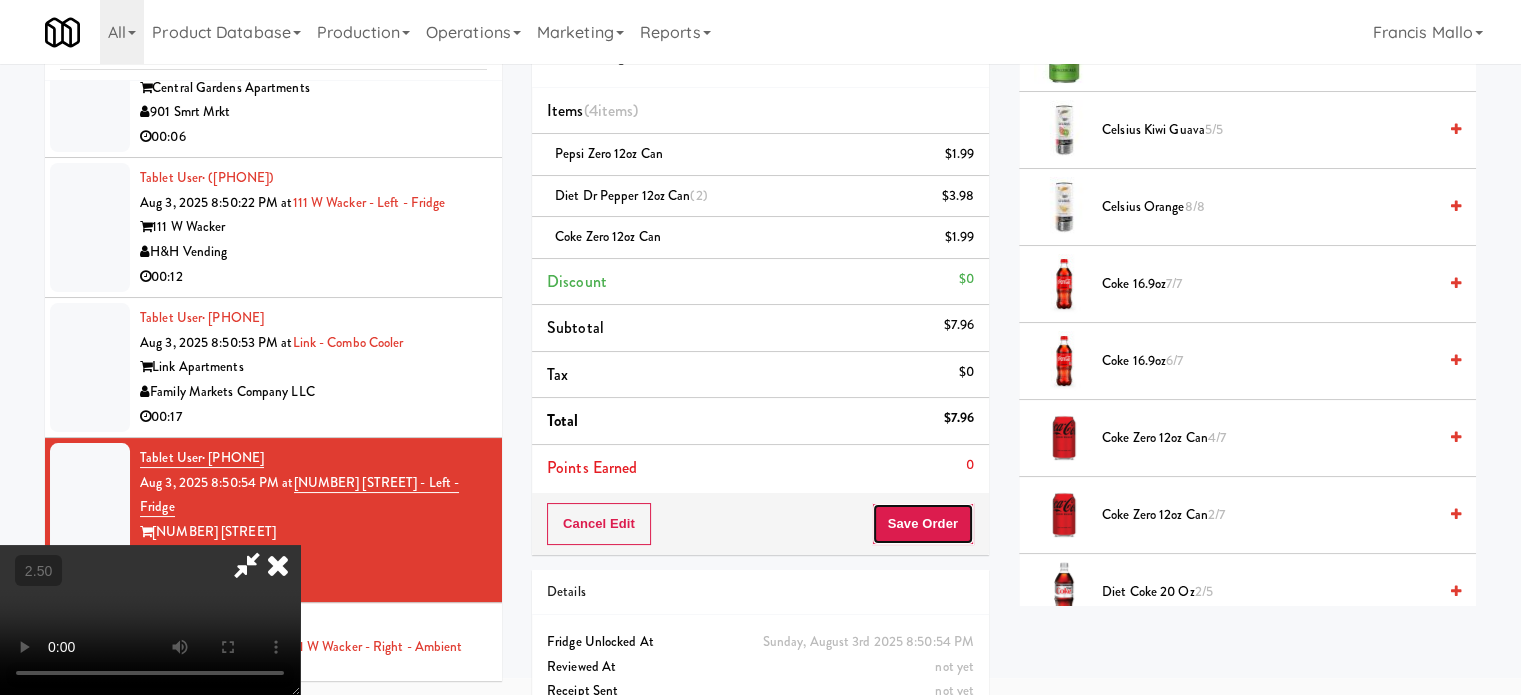 click on "Save Order" at bounding box center (923, 524) 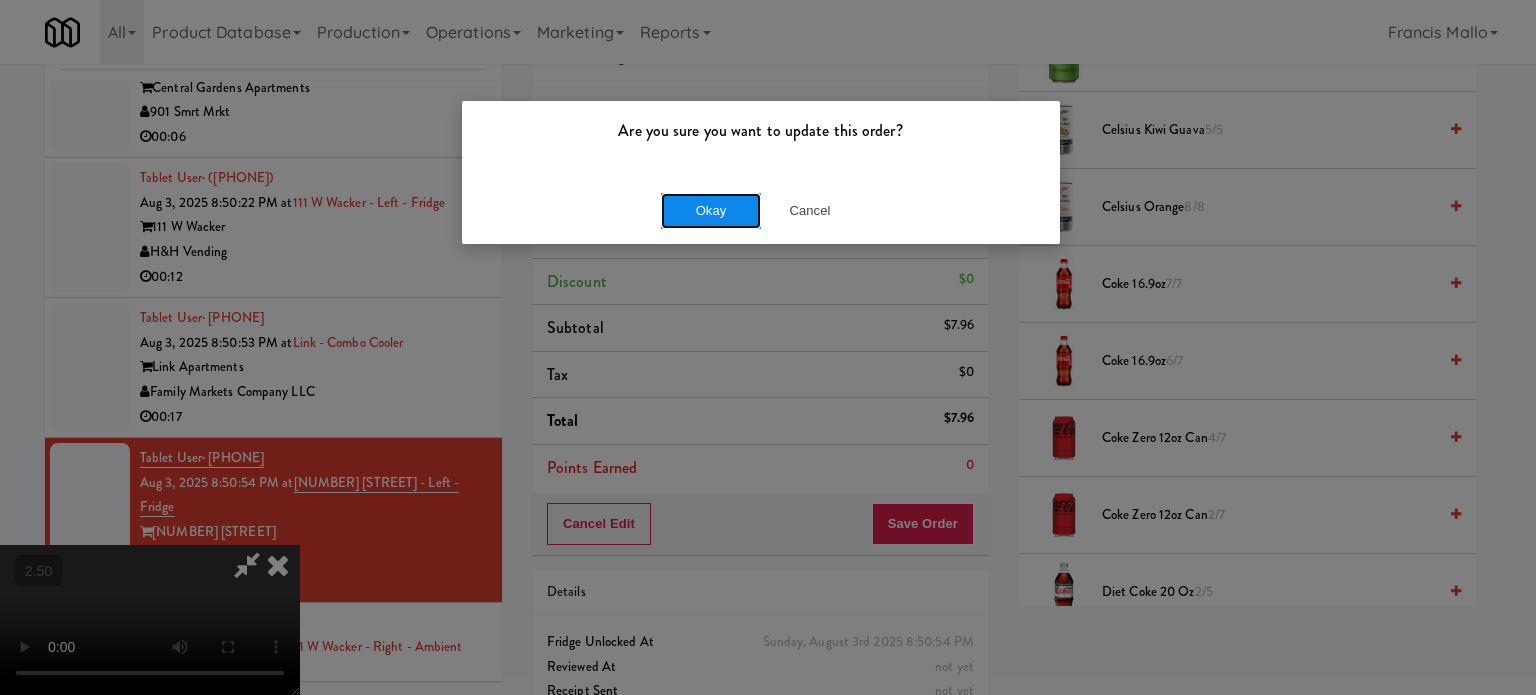click on "Okay" at bounding box center [711, 211] 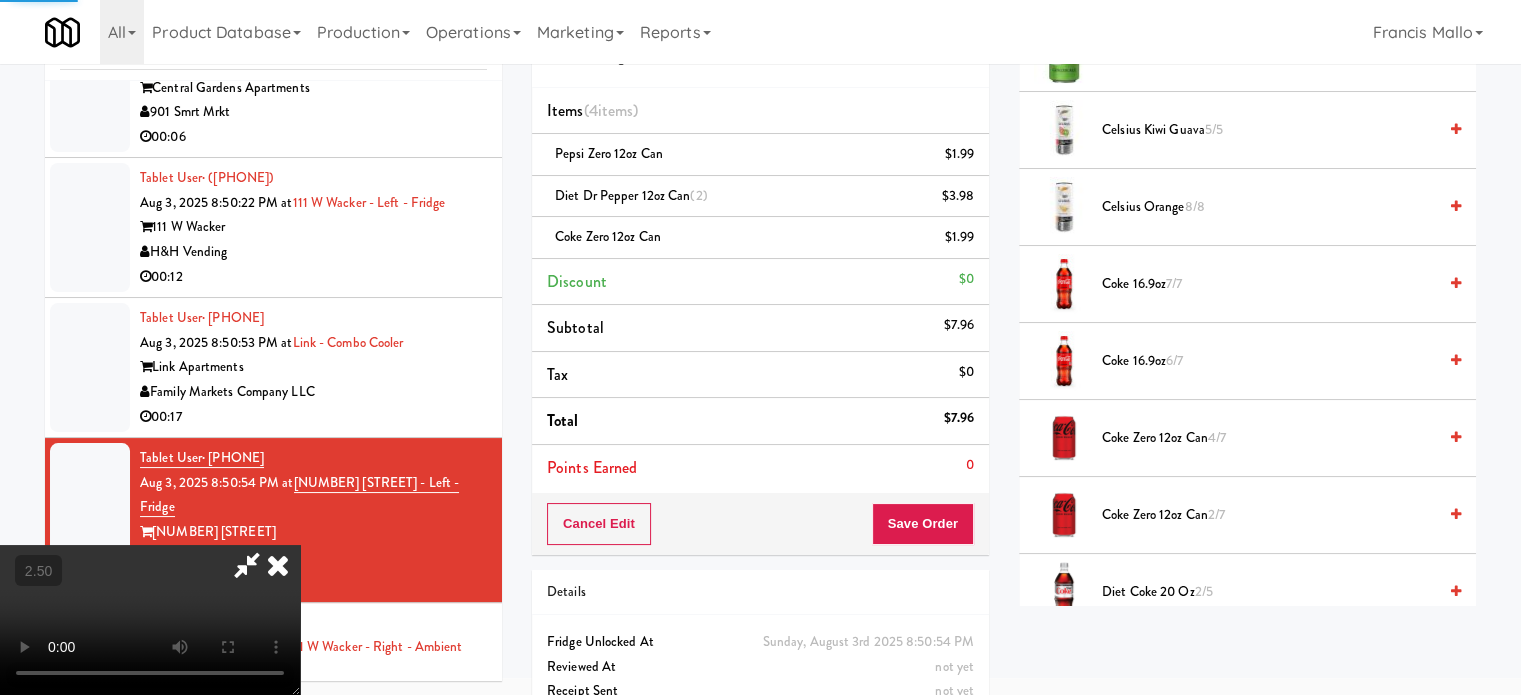 scroll, scrollTop: 187, scrollLeft: 0, axis: vertical 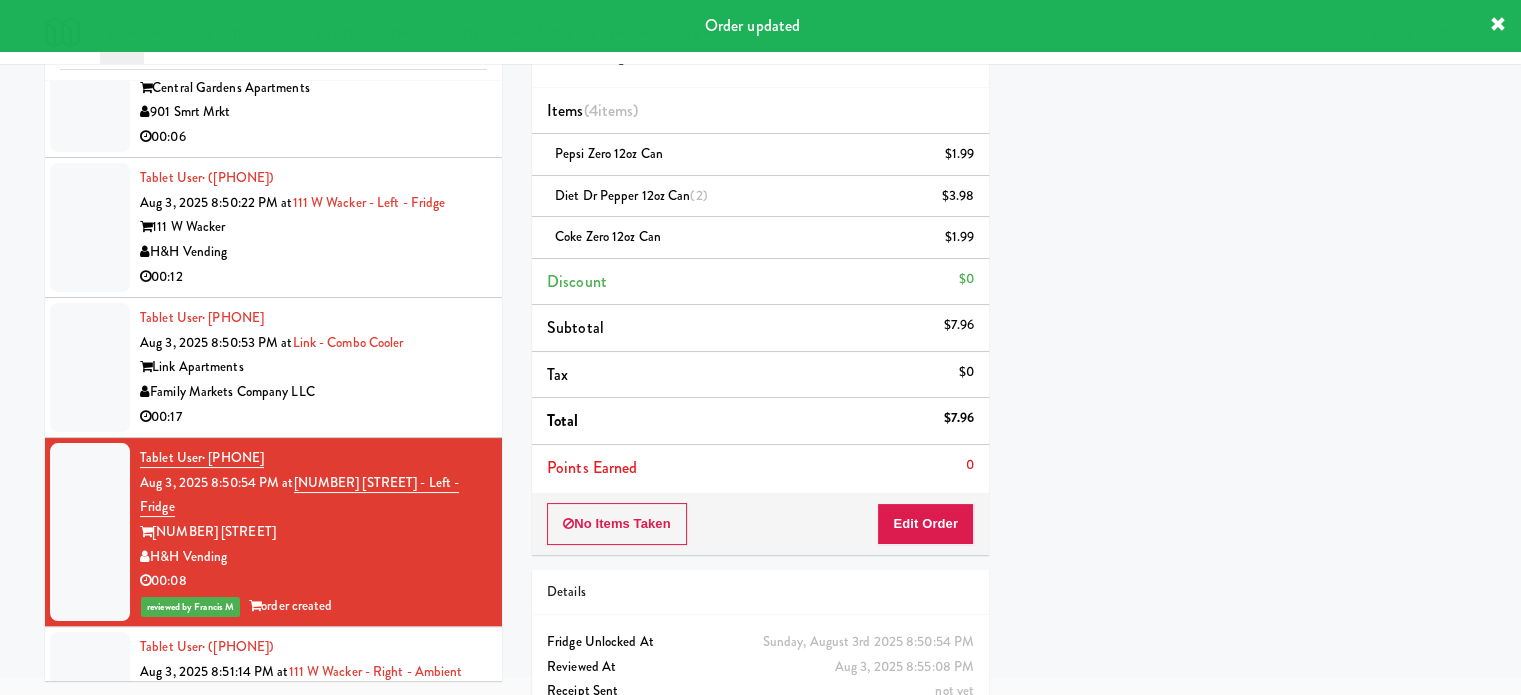 drag, startPoint x: 416, startPoint y: 379, endPoint x: 432, endPoint y: 379, distance: 16 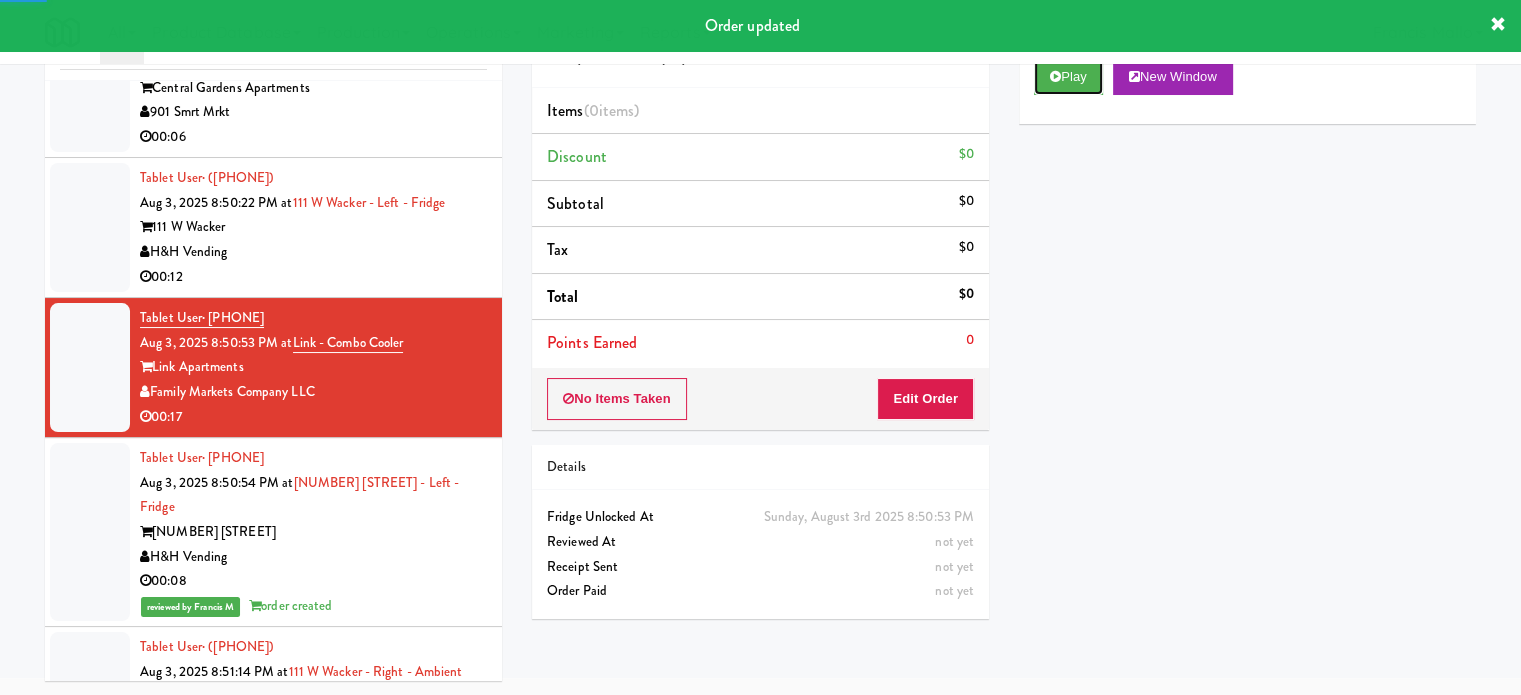 click on "Play" at bounding box center (1068, 77) 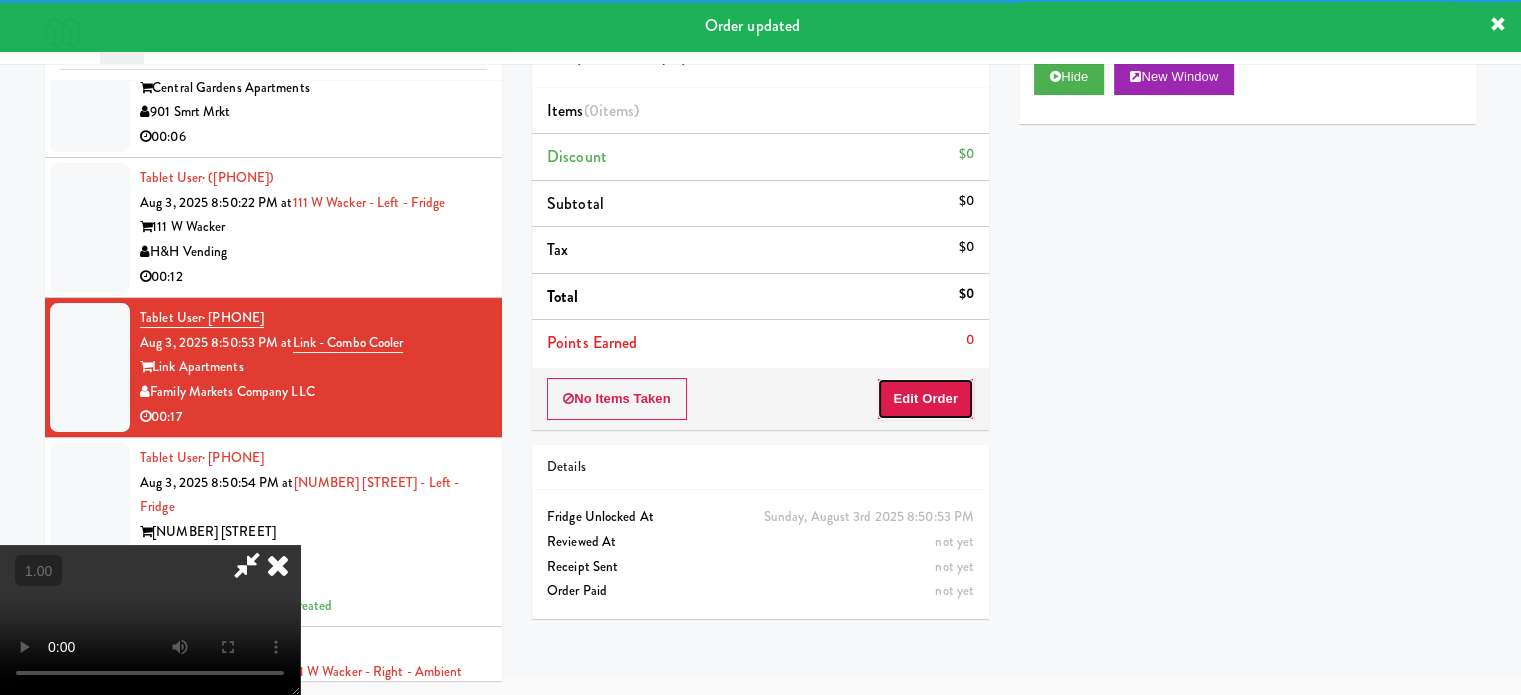 click on "Edit Order" at bounding box center [925, 399] 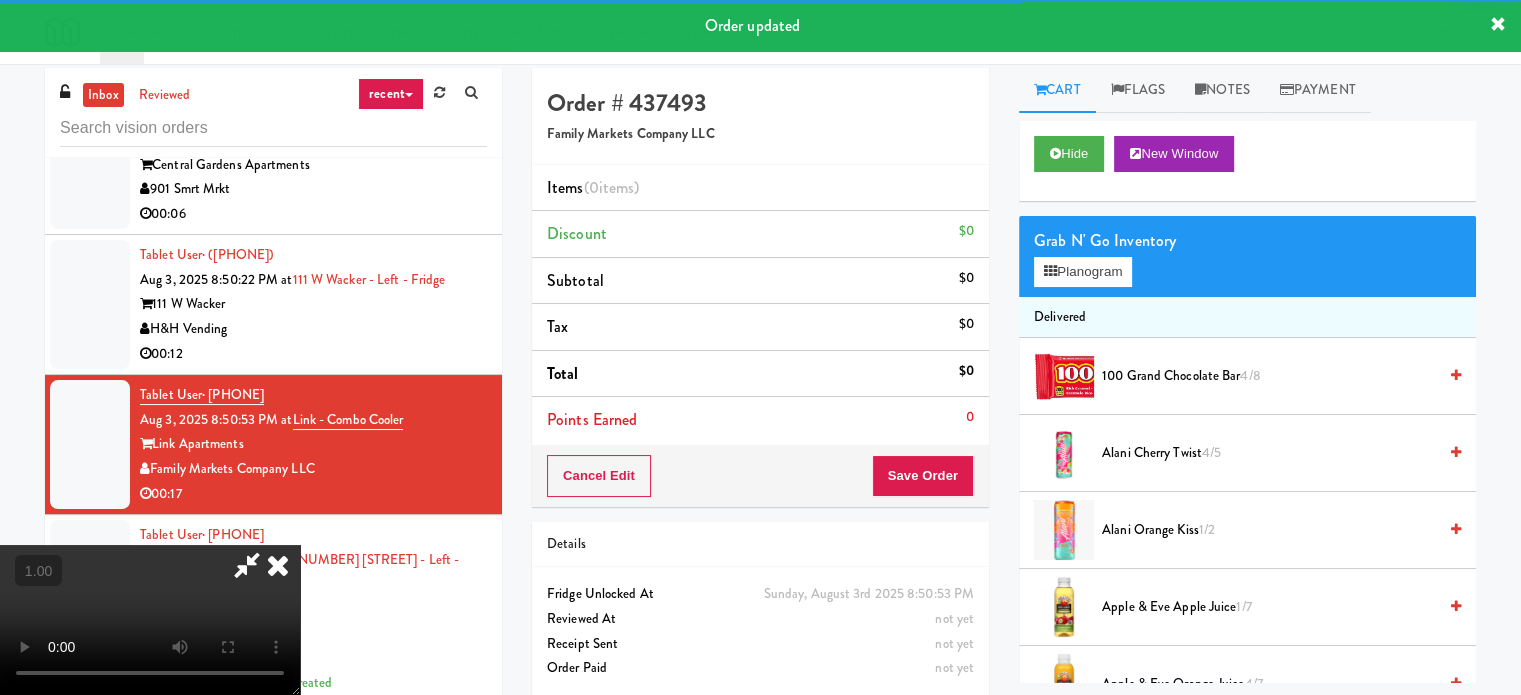 scroll, scrollTop: 0, scrollLeft: 0, axis: both 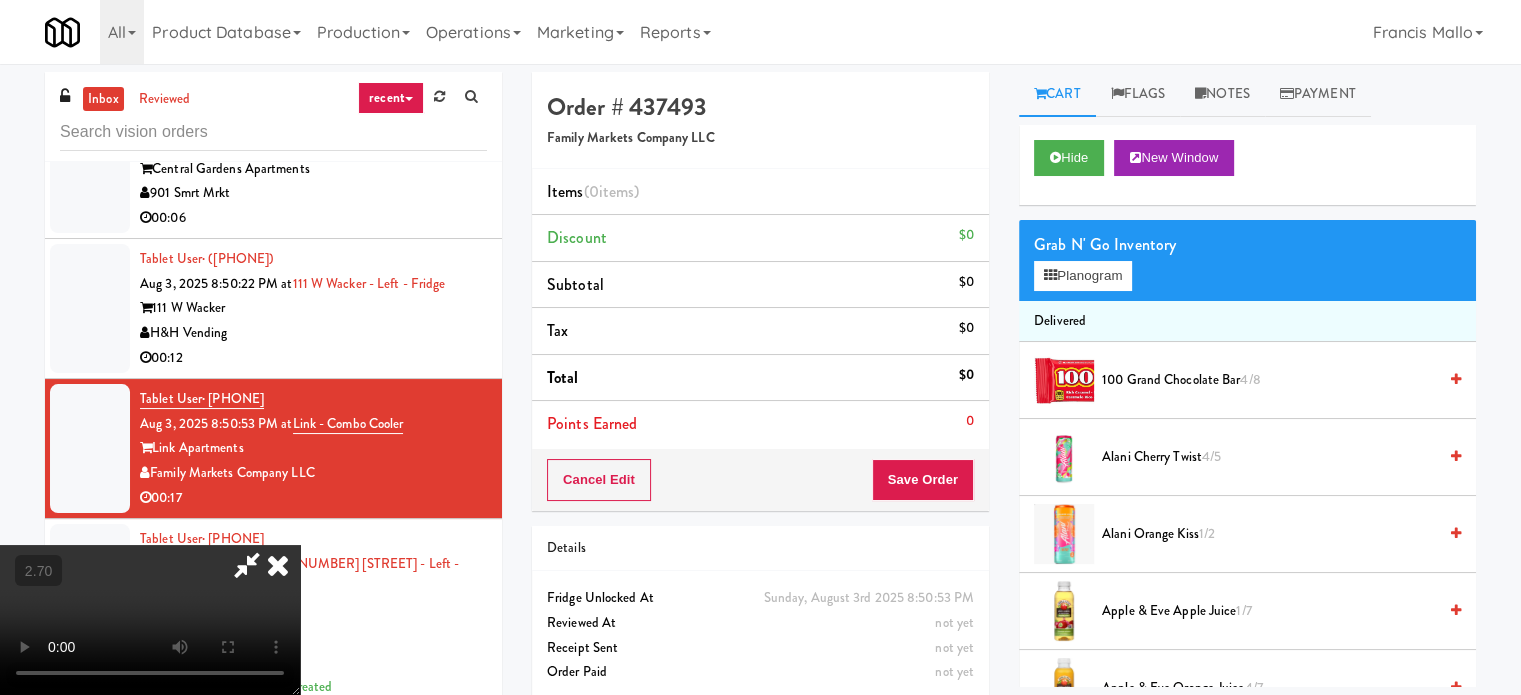 click at bounding box center (150, 620) 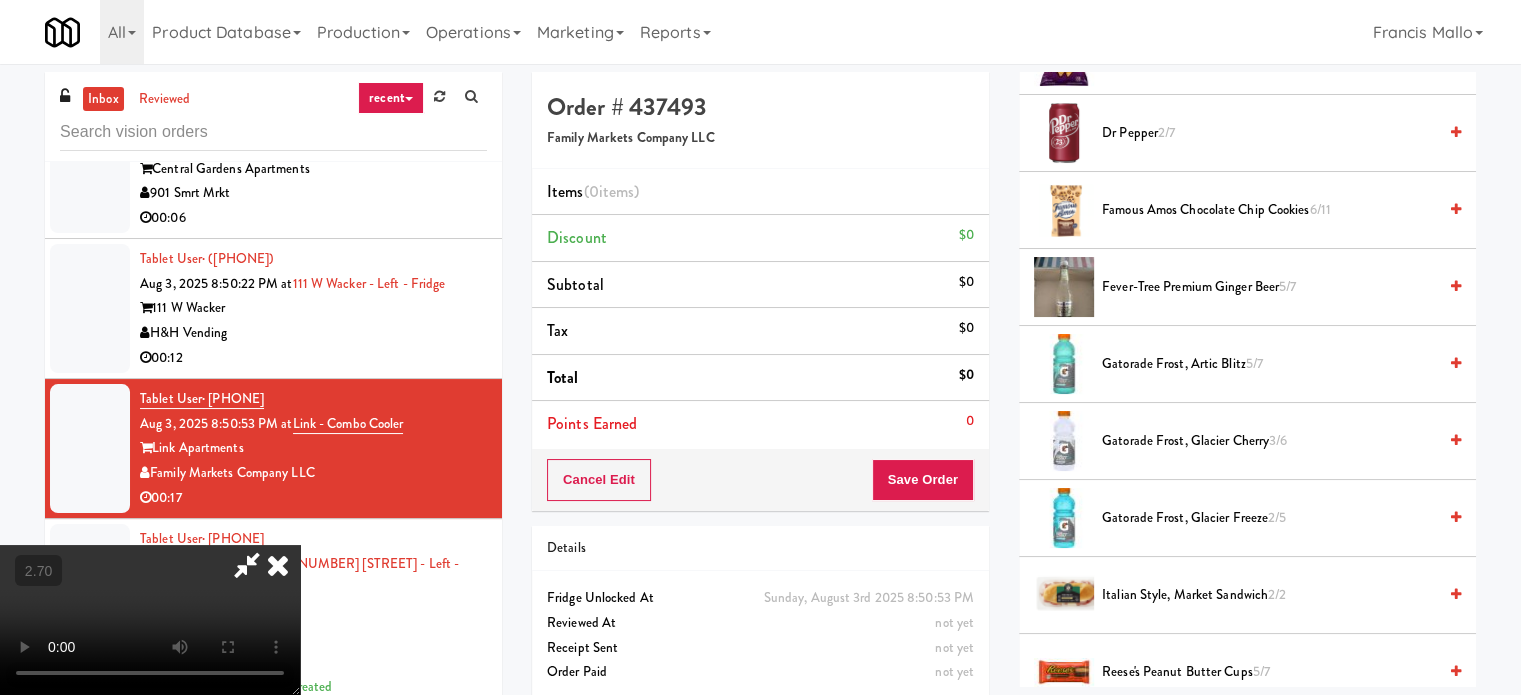 scroll, scrollTop: 1500, scrollLeft: 0, axis: vertical 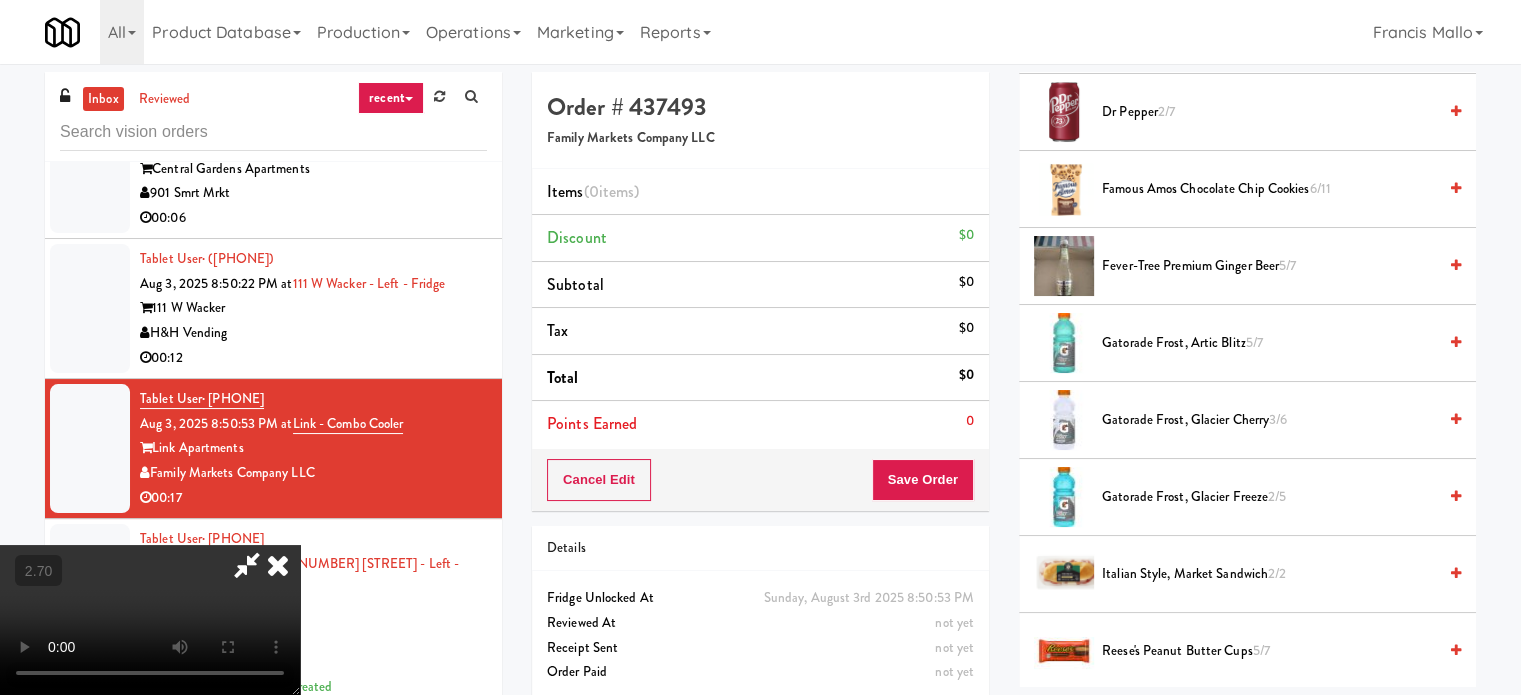 type 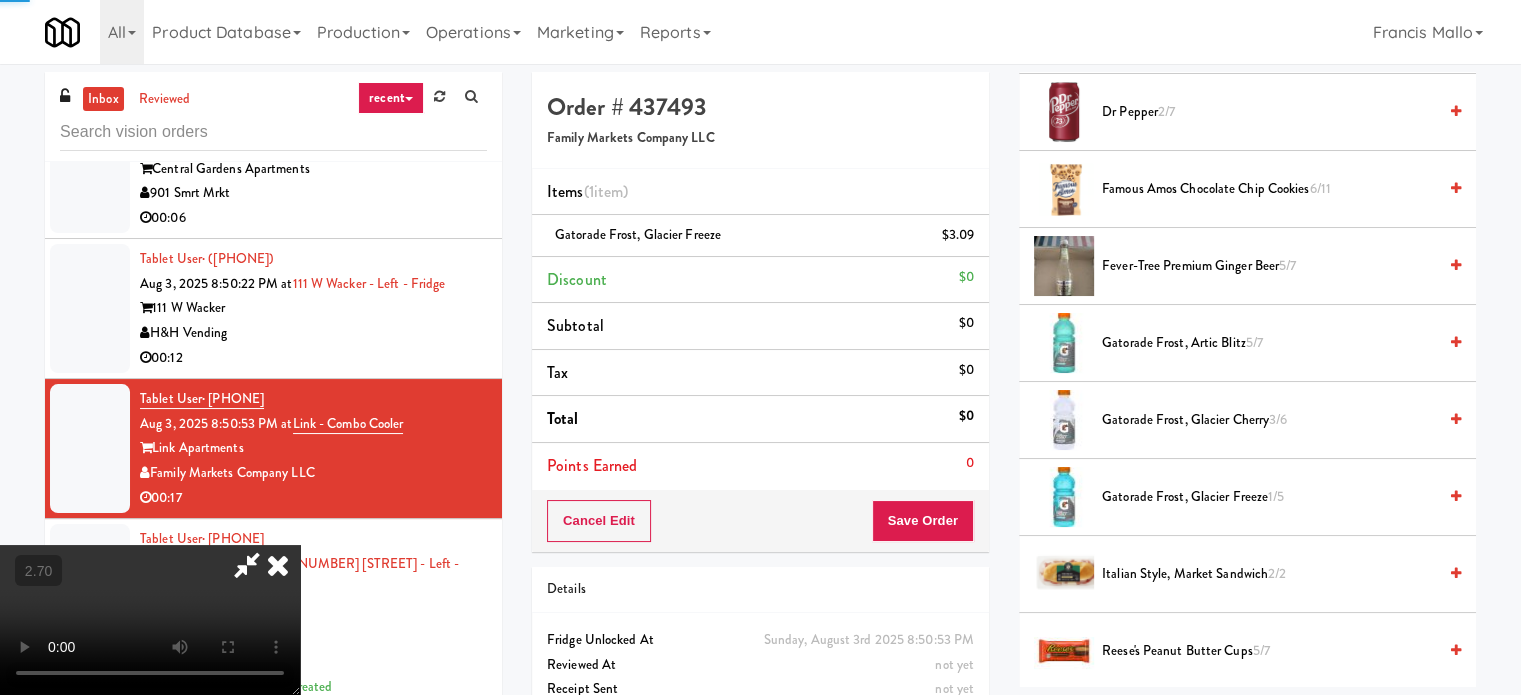 click at bounding box center [150, 620] 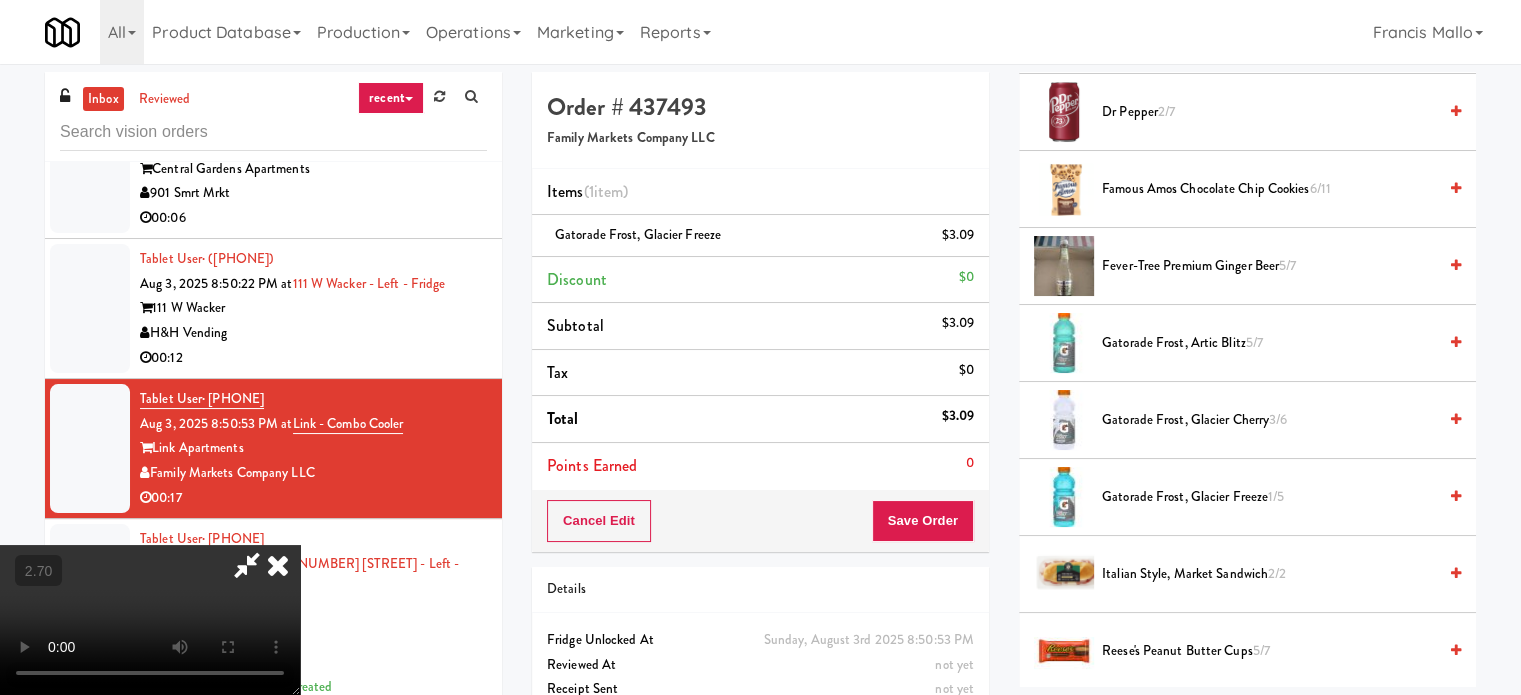 click at bounding box center (150, 620) 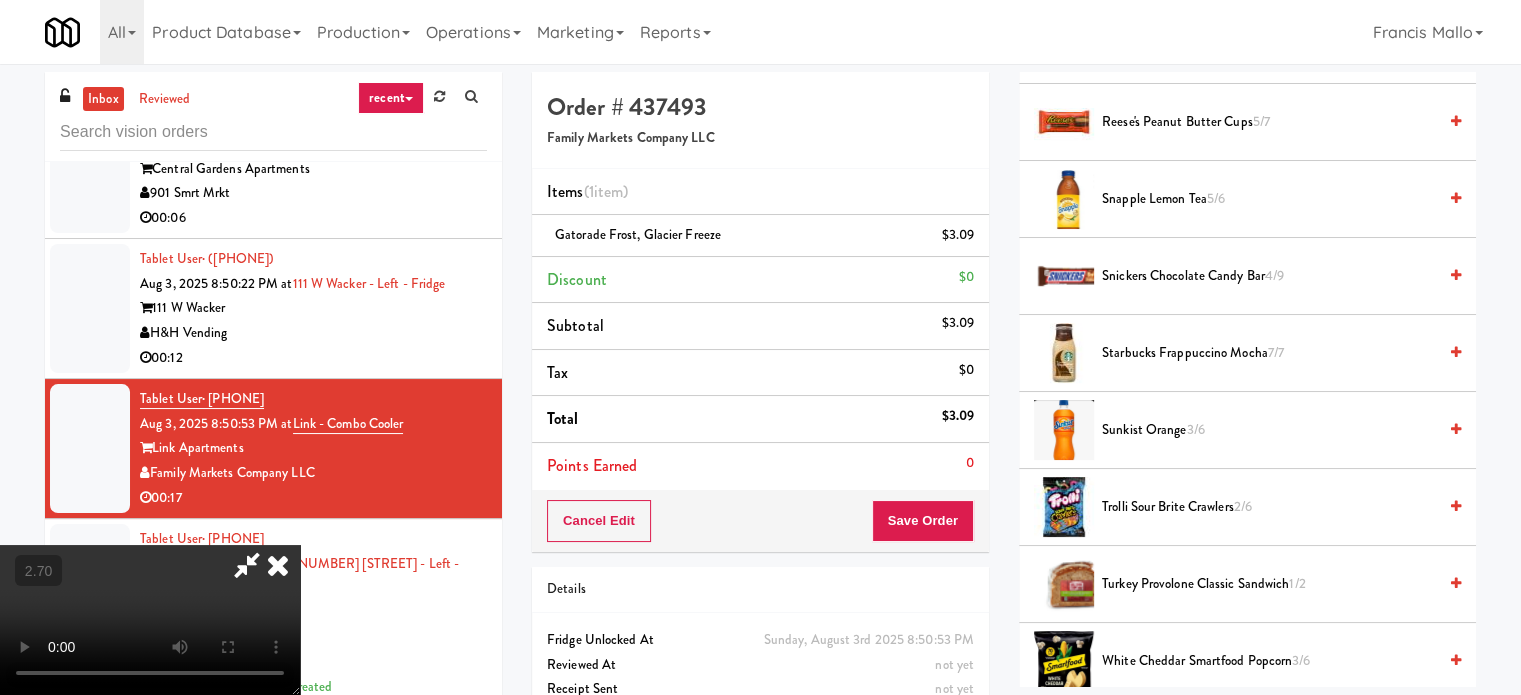 scroll, scrollTop: 1966, scrollLeft: 0, axis: vertical 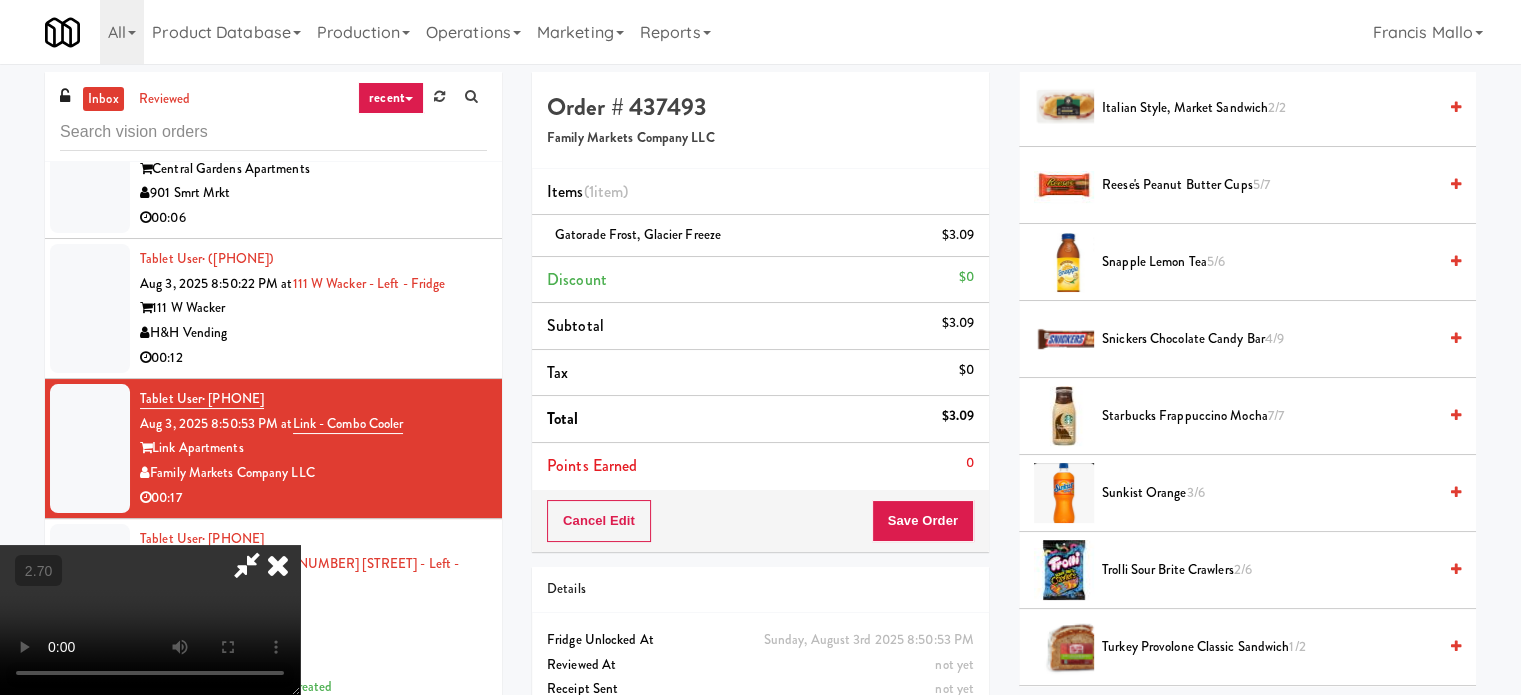click on "Snapple Lemon Tea  5/6" at bounding box center (1269, 262) 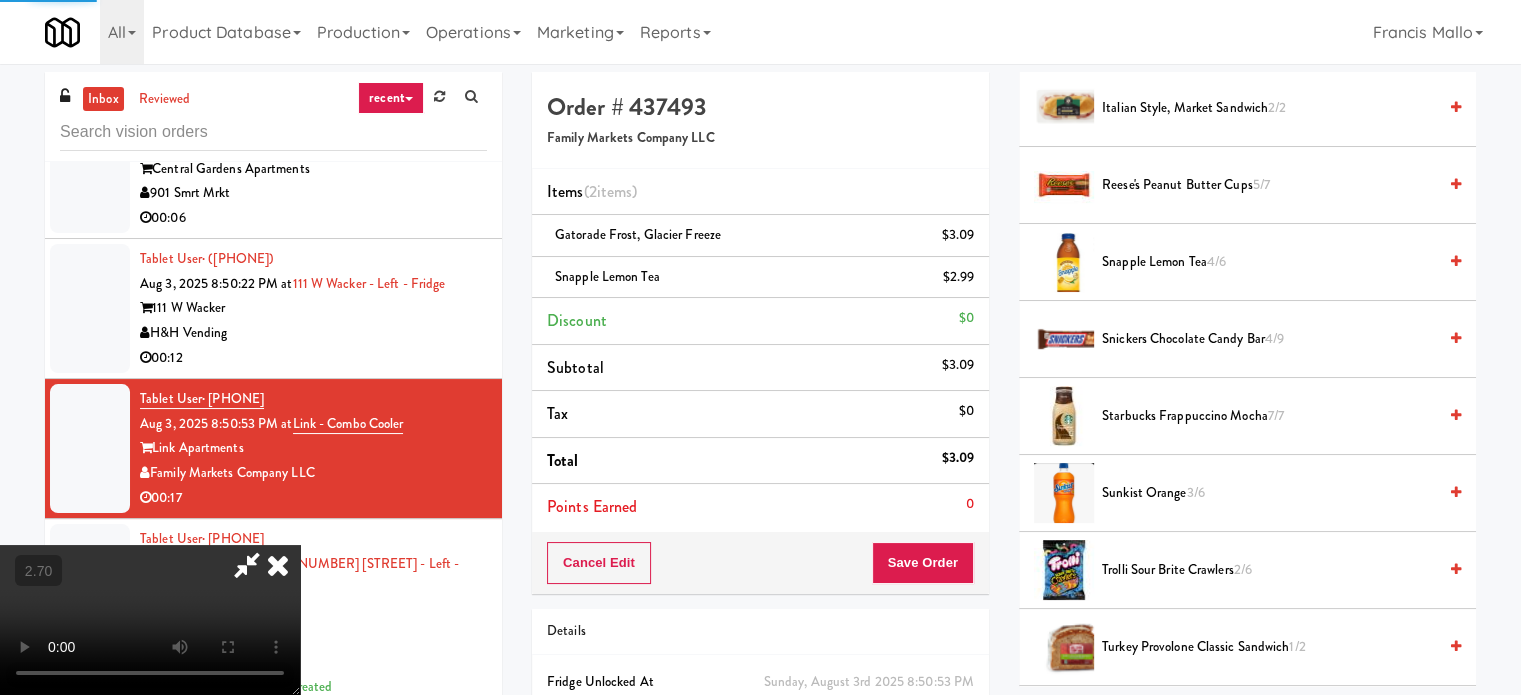 click at bounding box center (150, 620) 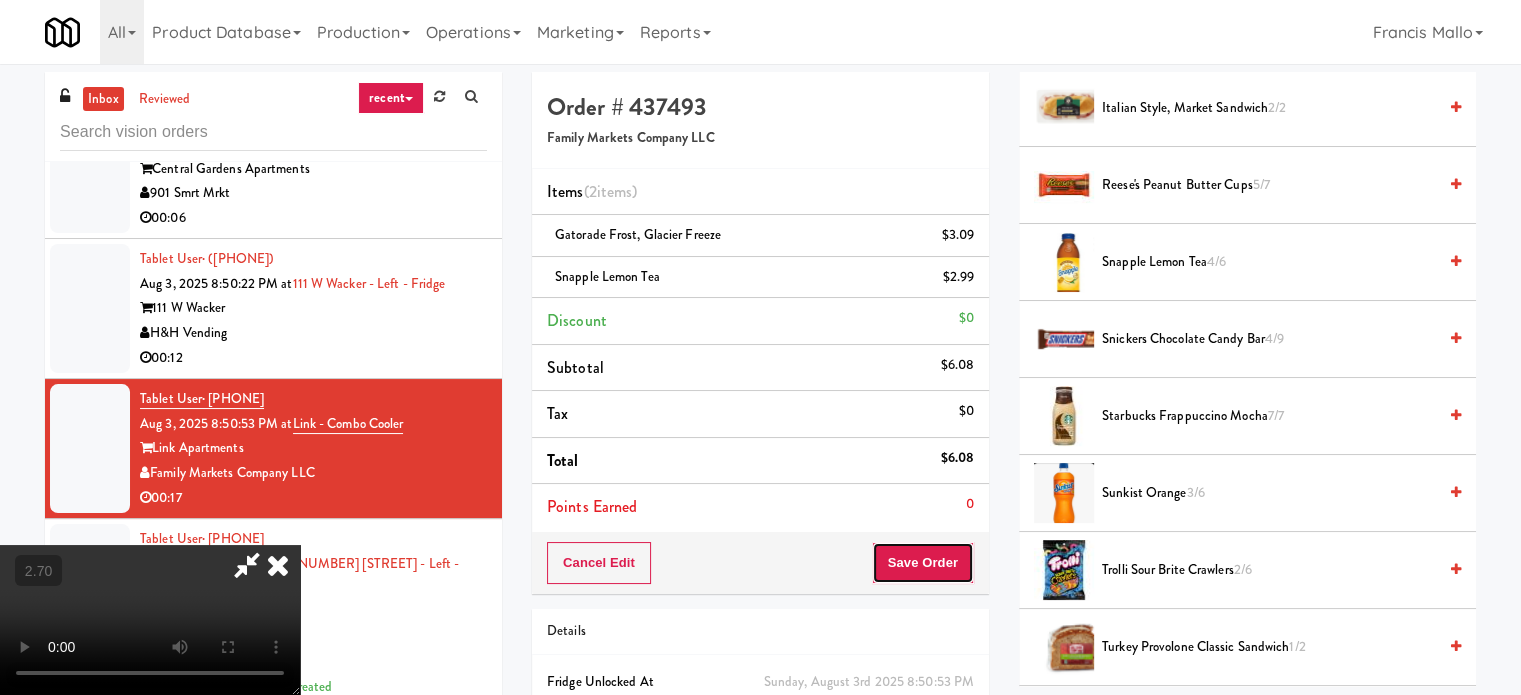 click on "Save Order" at bounding box center [923, 563] 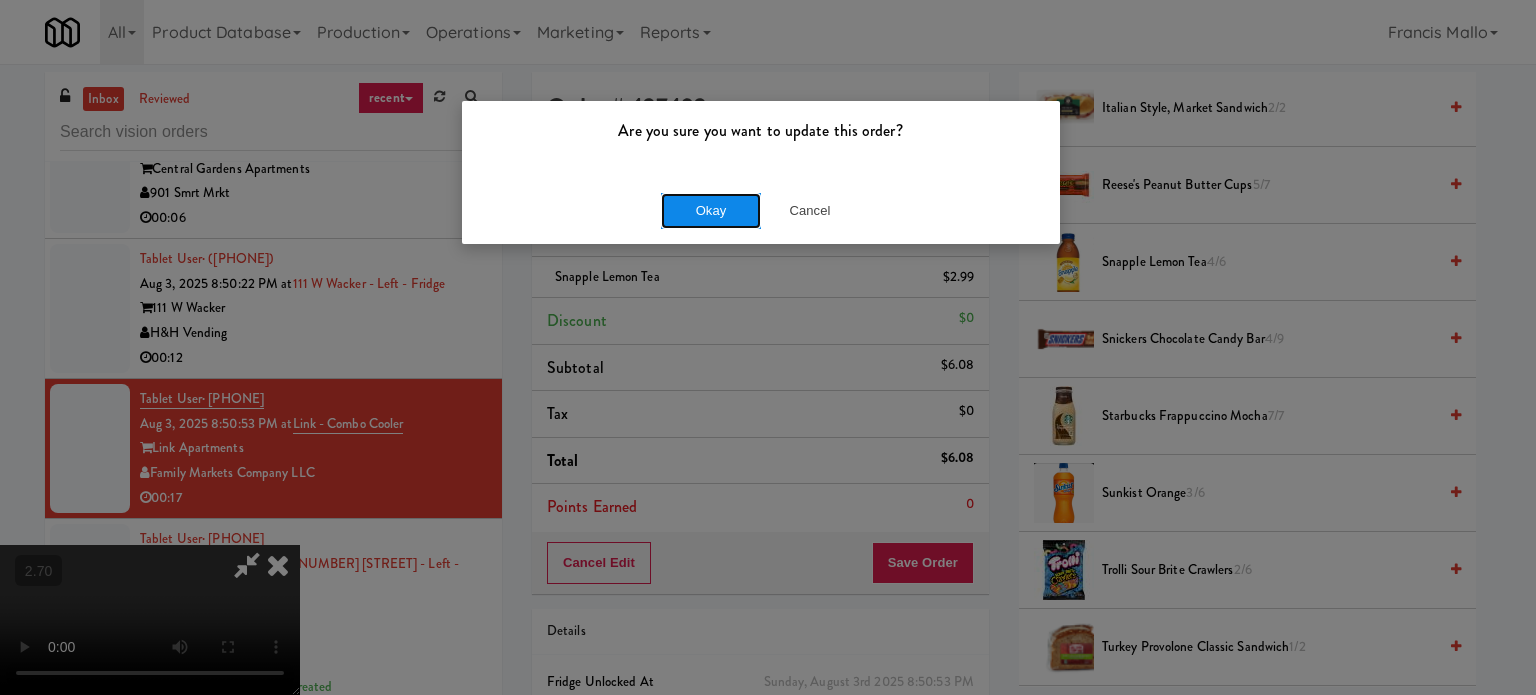 click on "Okay" at bounding box center [711, 211] 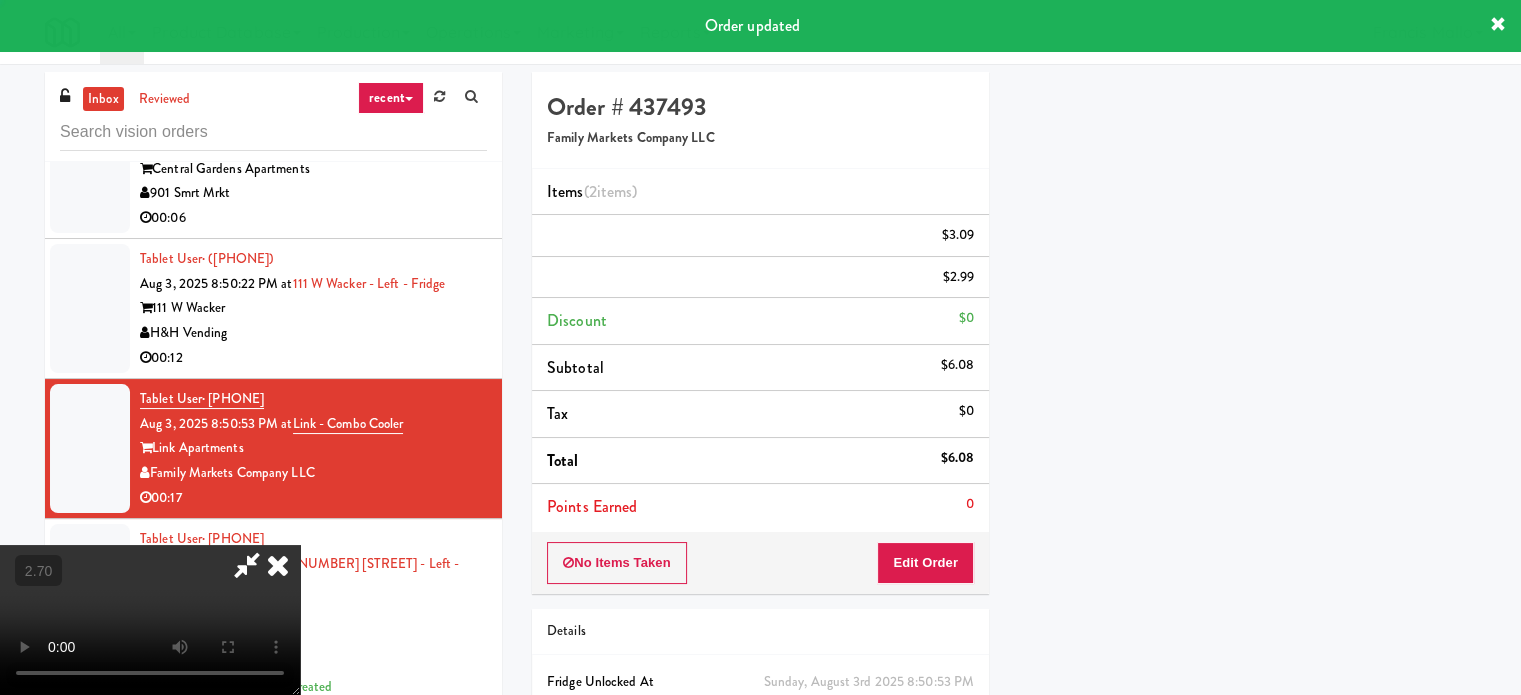 scroll, scrollTop: 187, scrollLeft: 0, axis: vertical 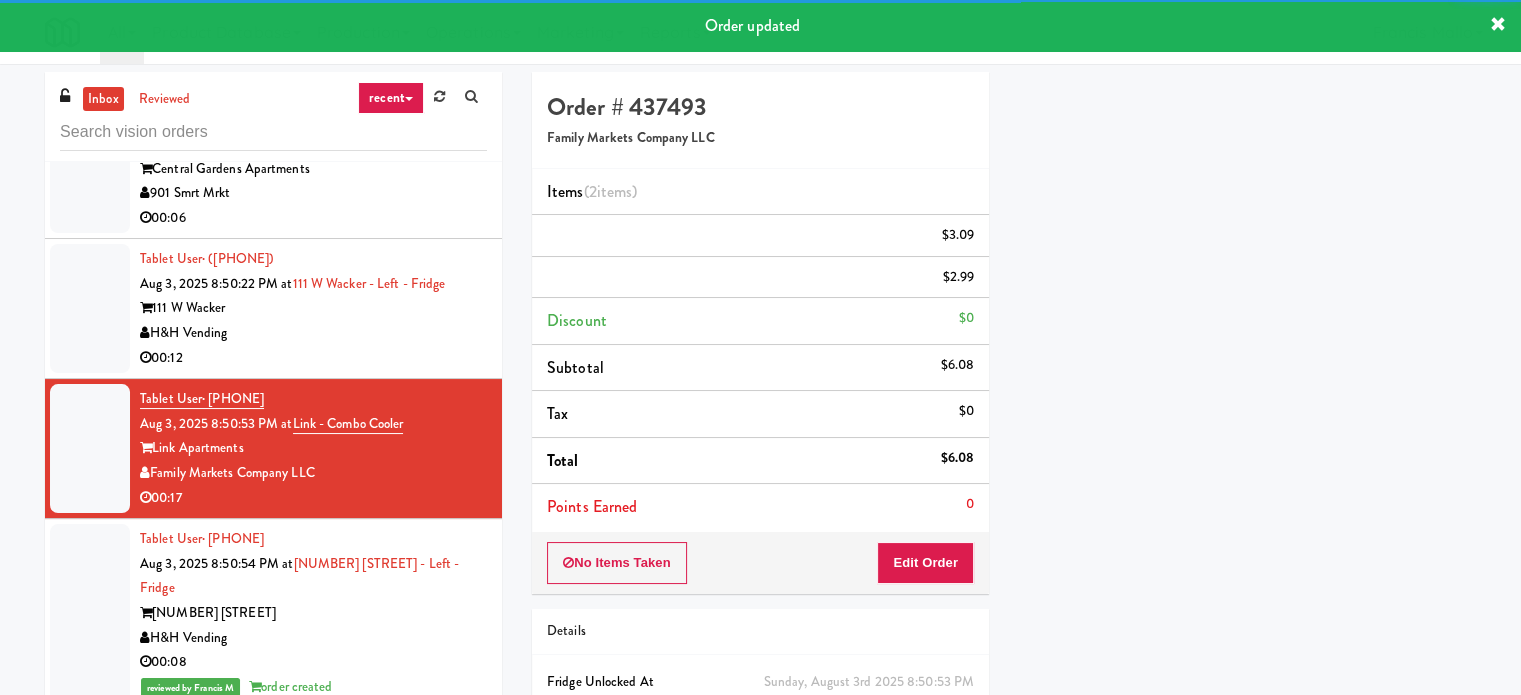 click on "00:12" at bounding box center (313, 358) 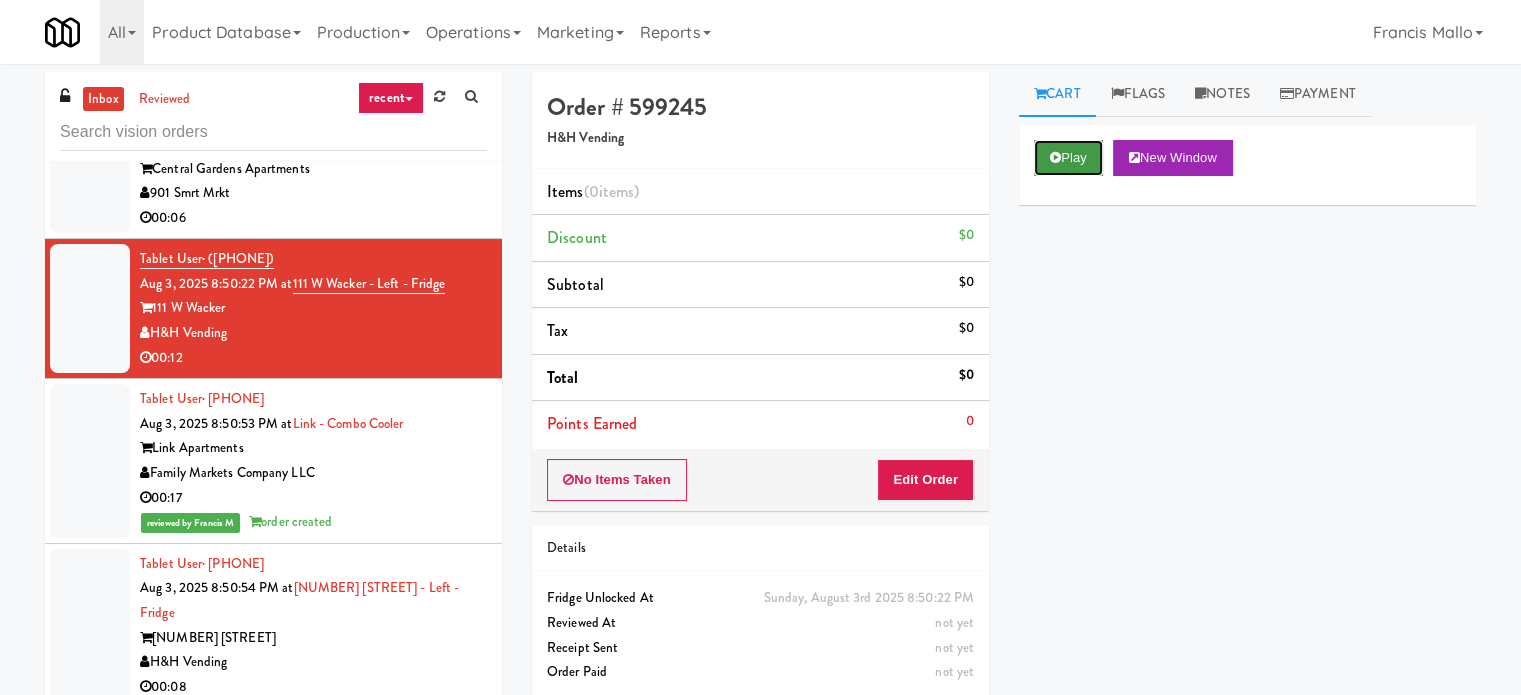 click on "Play" at bounding box center [1068, 158] 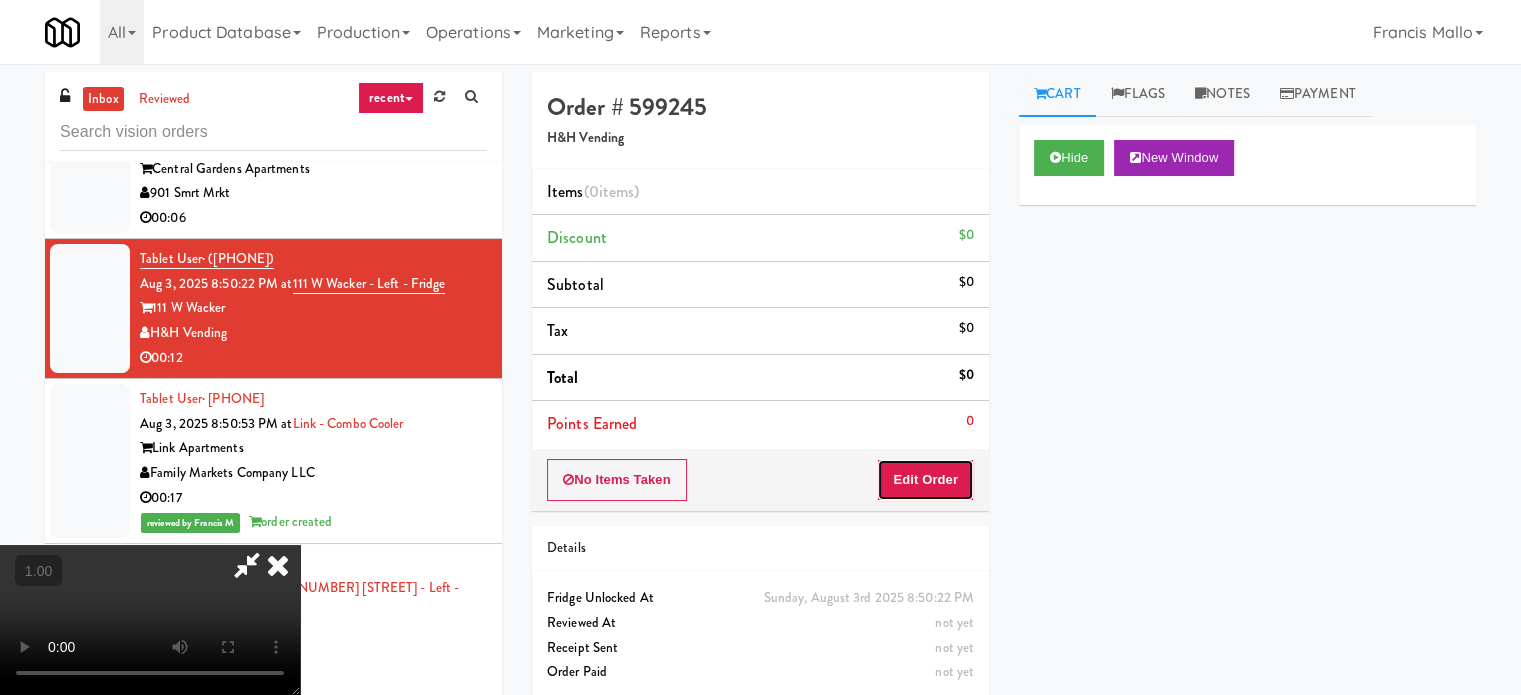click on "Edit Order" at bounding box center (925, 480) 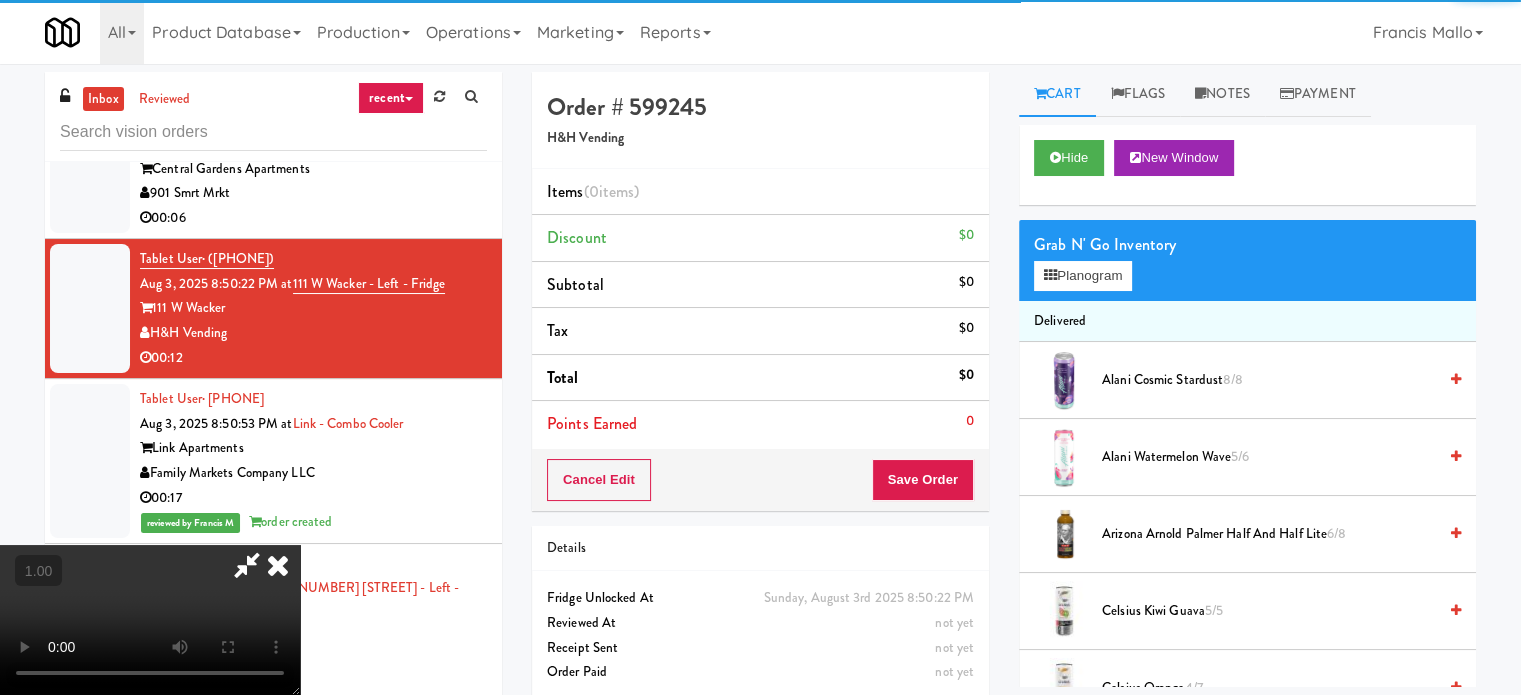 scroll, scrollTop: 316, scrollLeft: 0, axis: vertical 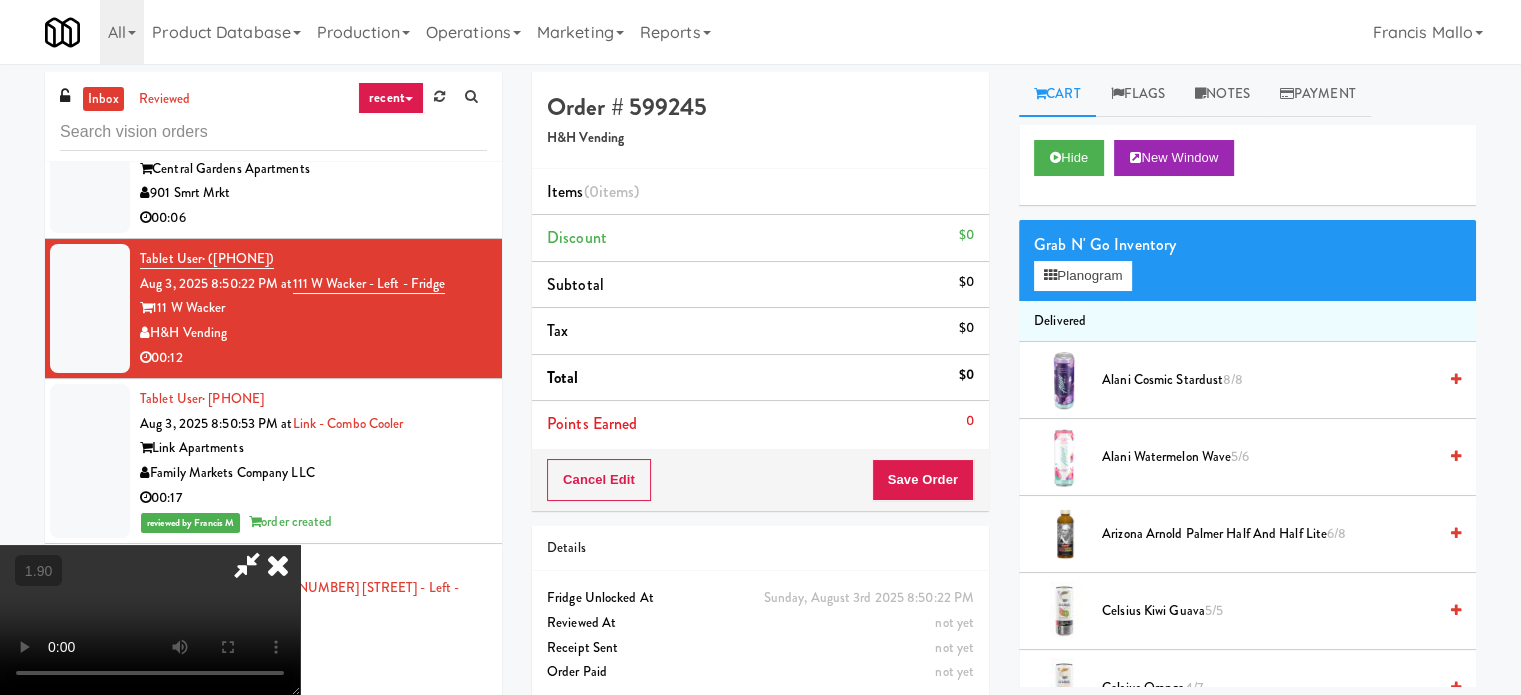 click at bounding box center (150, 620) 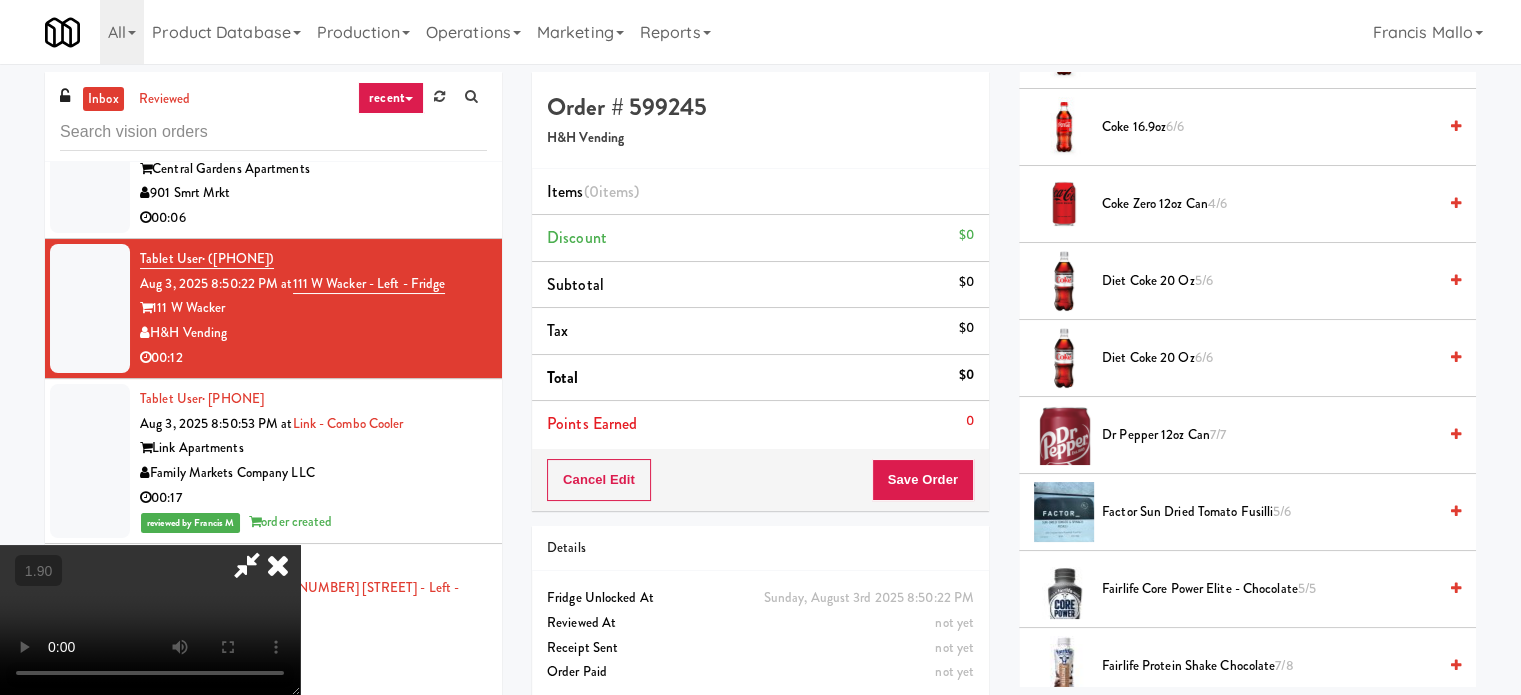 scroll, scrollTop: 800, scrollLeft: 0, axis: vertical 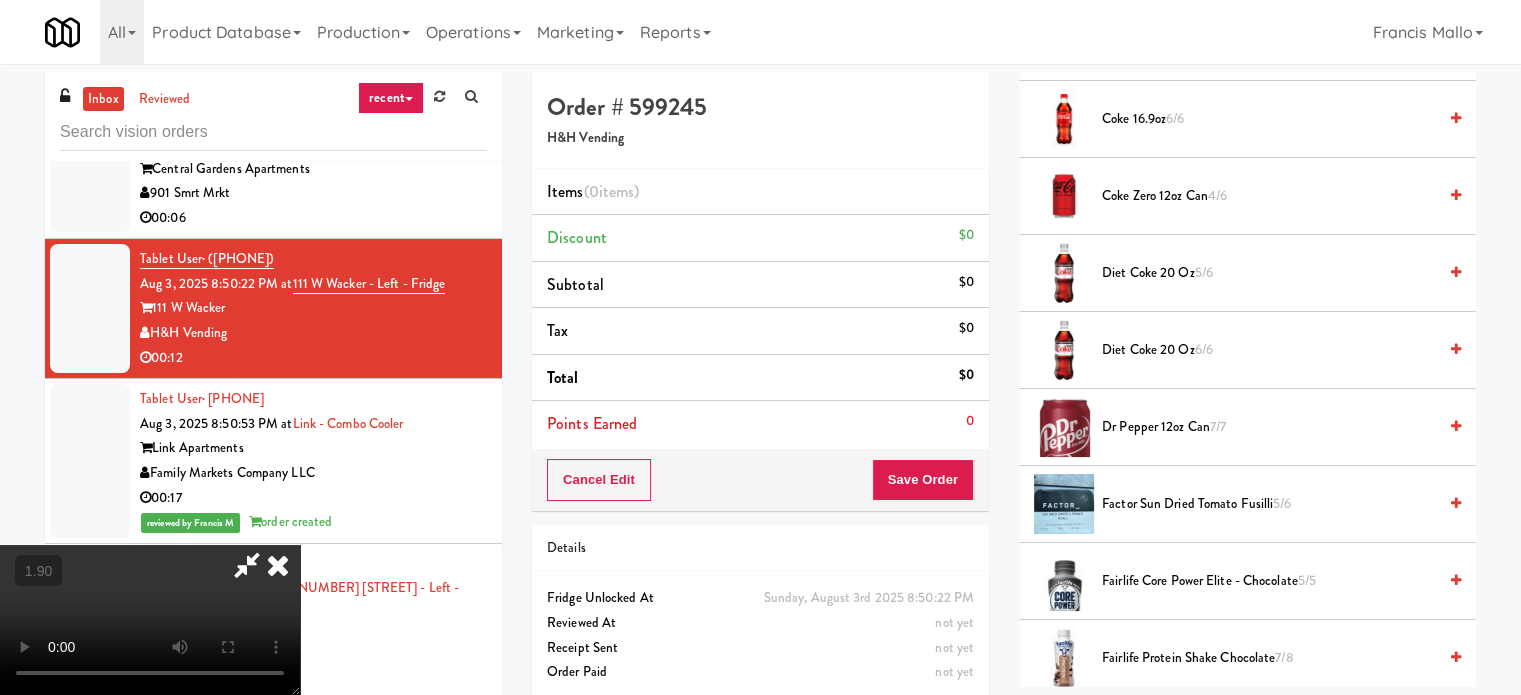 click on "Fairlife Core Power Elite - Chocolate  5/5" at bounding box center (1269, 581) 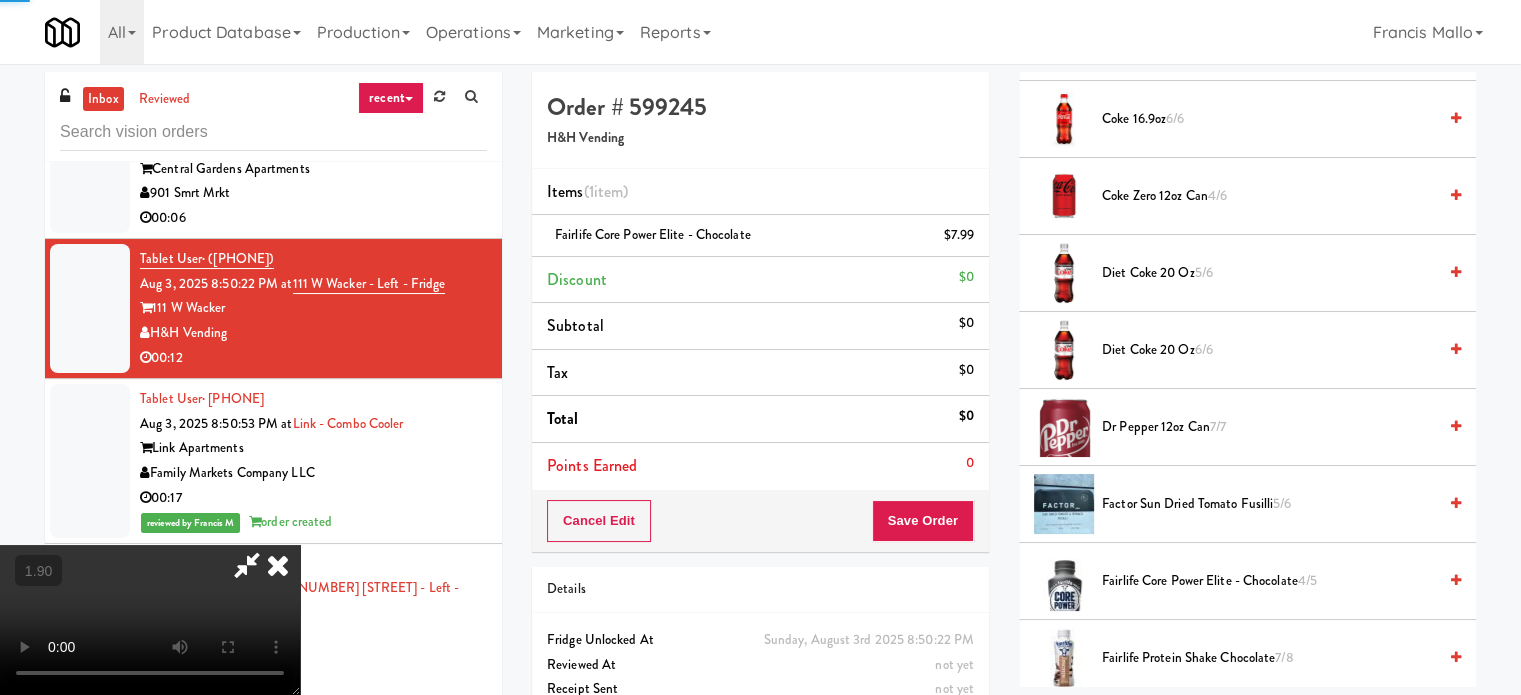 drag, startPoint x: 631, startPoint y: 439, endPoint x: 633, endPoint y: 459, distance: 20.09975 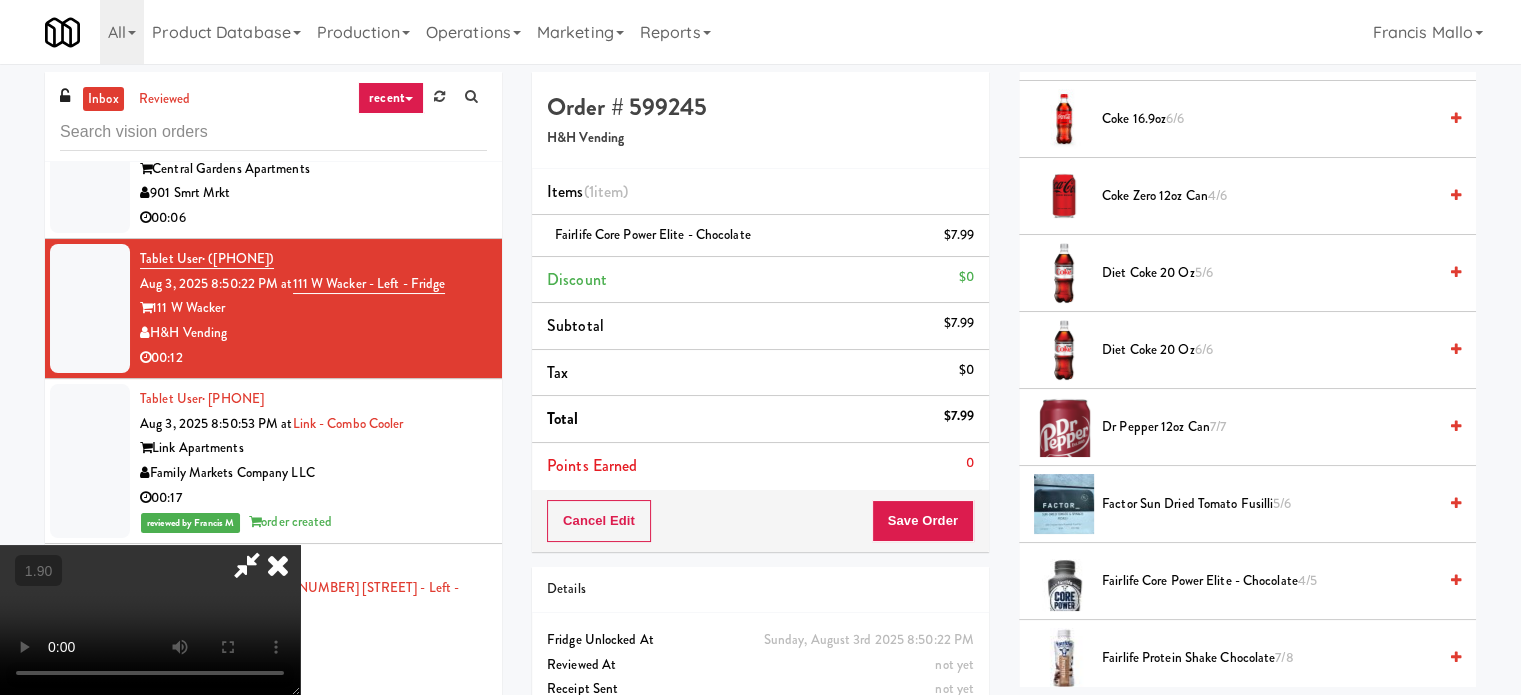 click at bounding box center (150, 620) 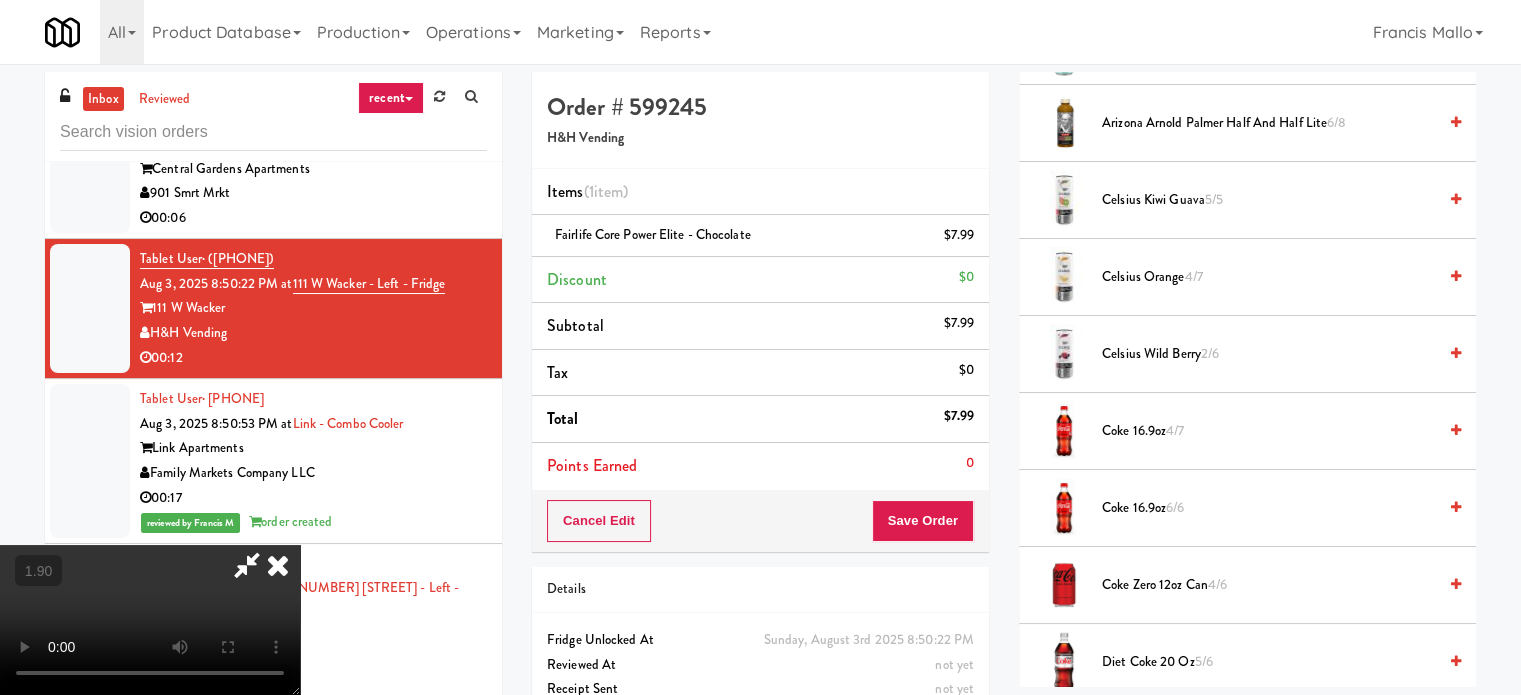scroll, scrollTop: 400, scrollLeft: 0, axis: vertical 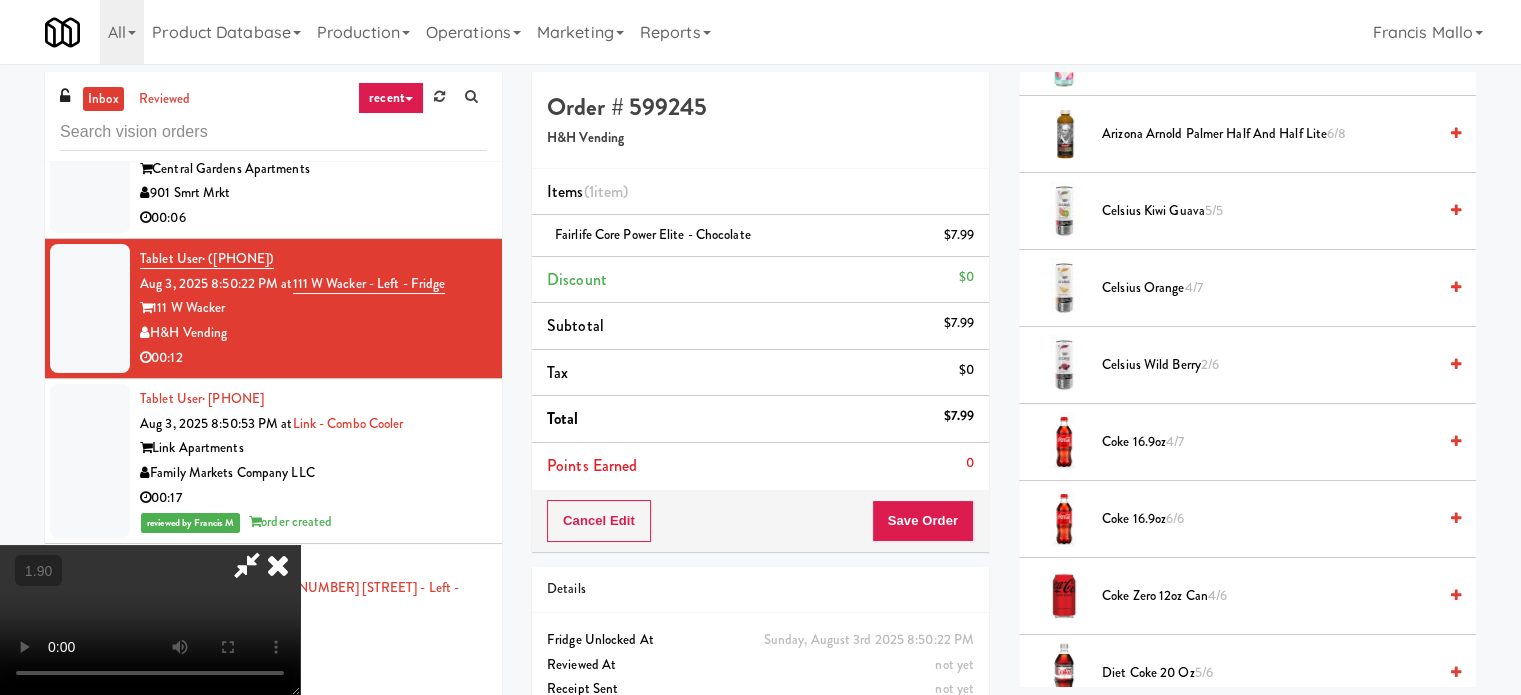 click on "Celsius Kiwi Guava  5/5" at bounding box center [1269, 211] 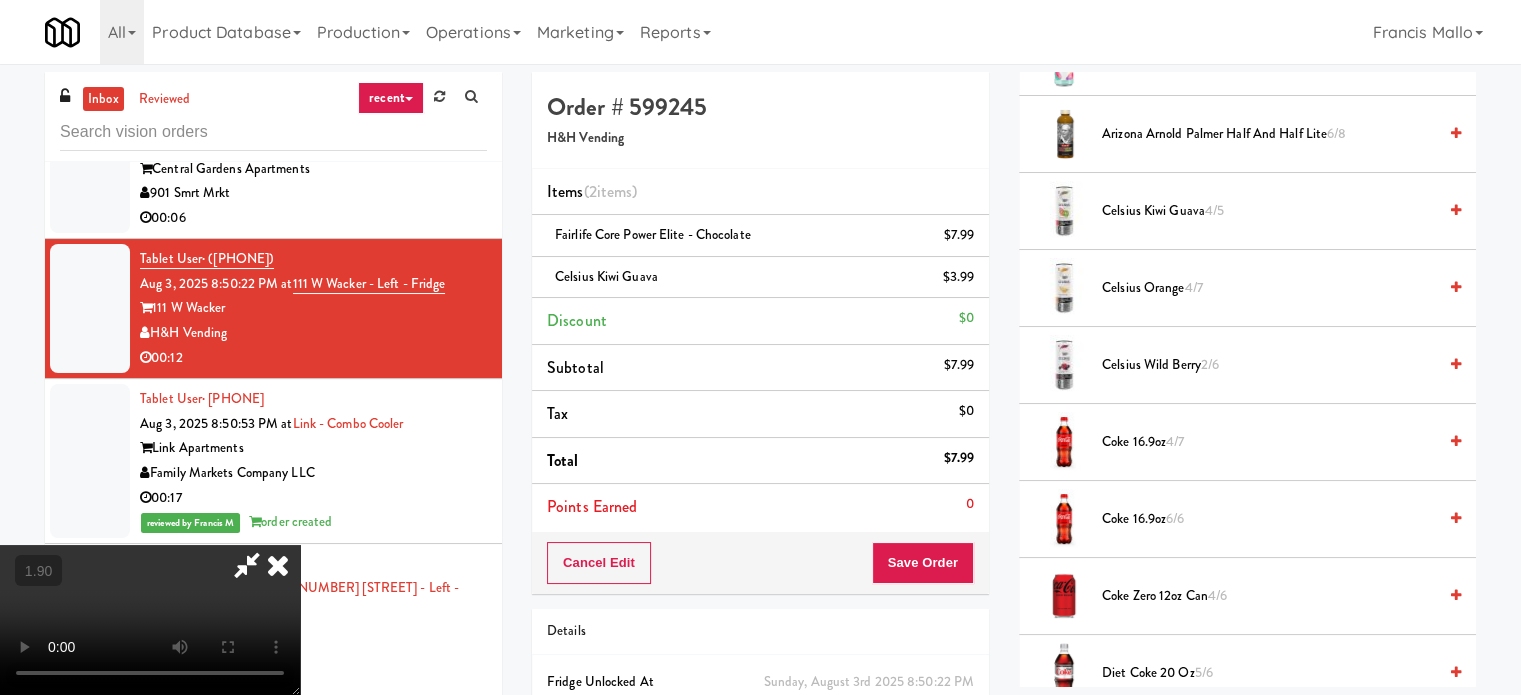 click at bounding box center (150, 620) 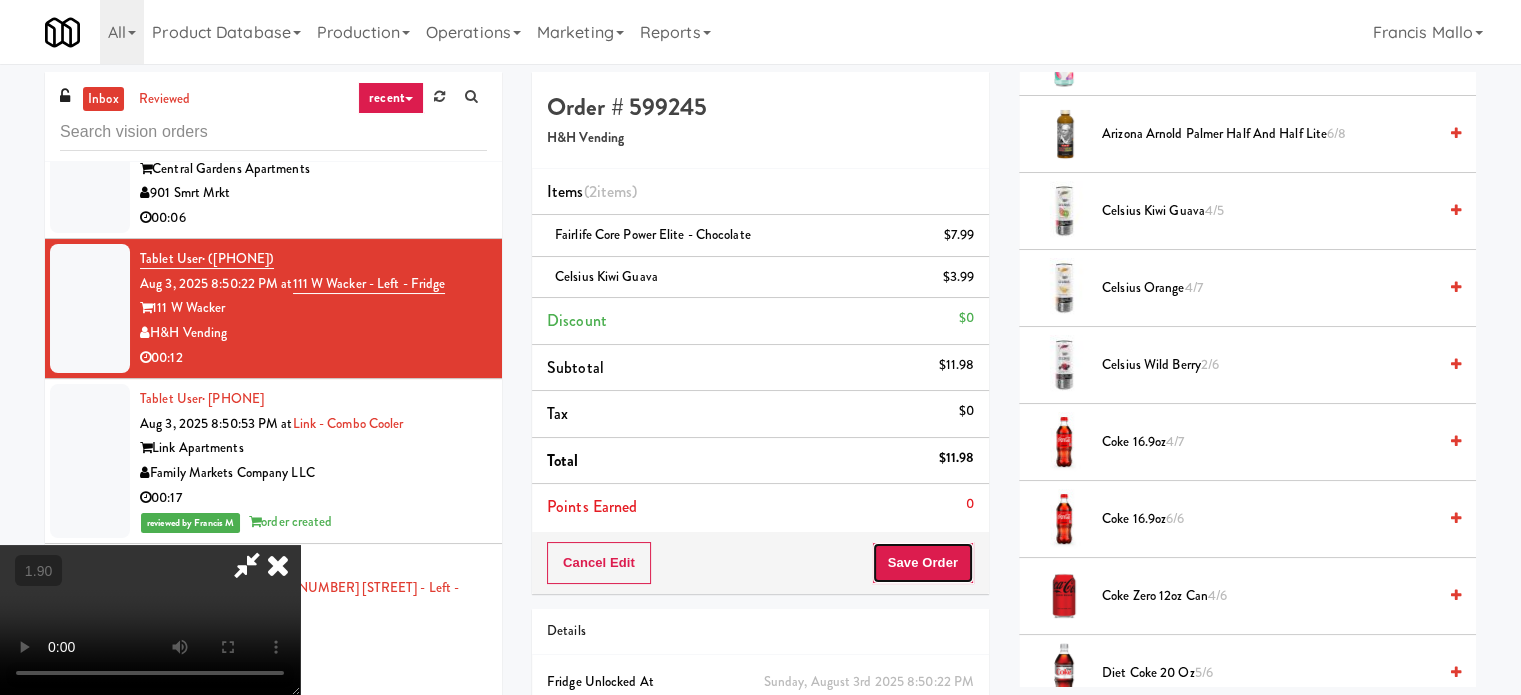 click on "Save Order" at bounding box center (923, 563) 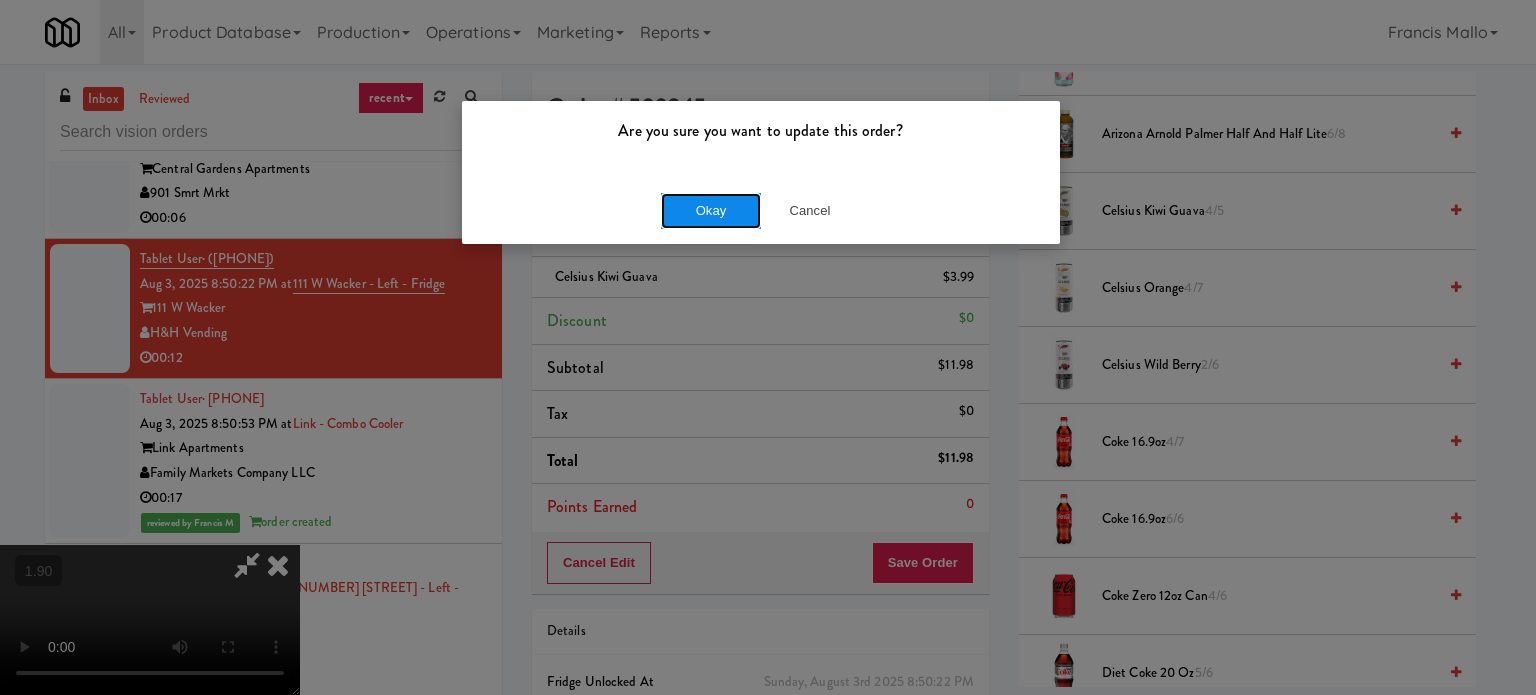 click on "Okay" at bounding box center [711, 211] 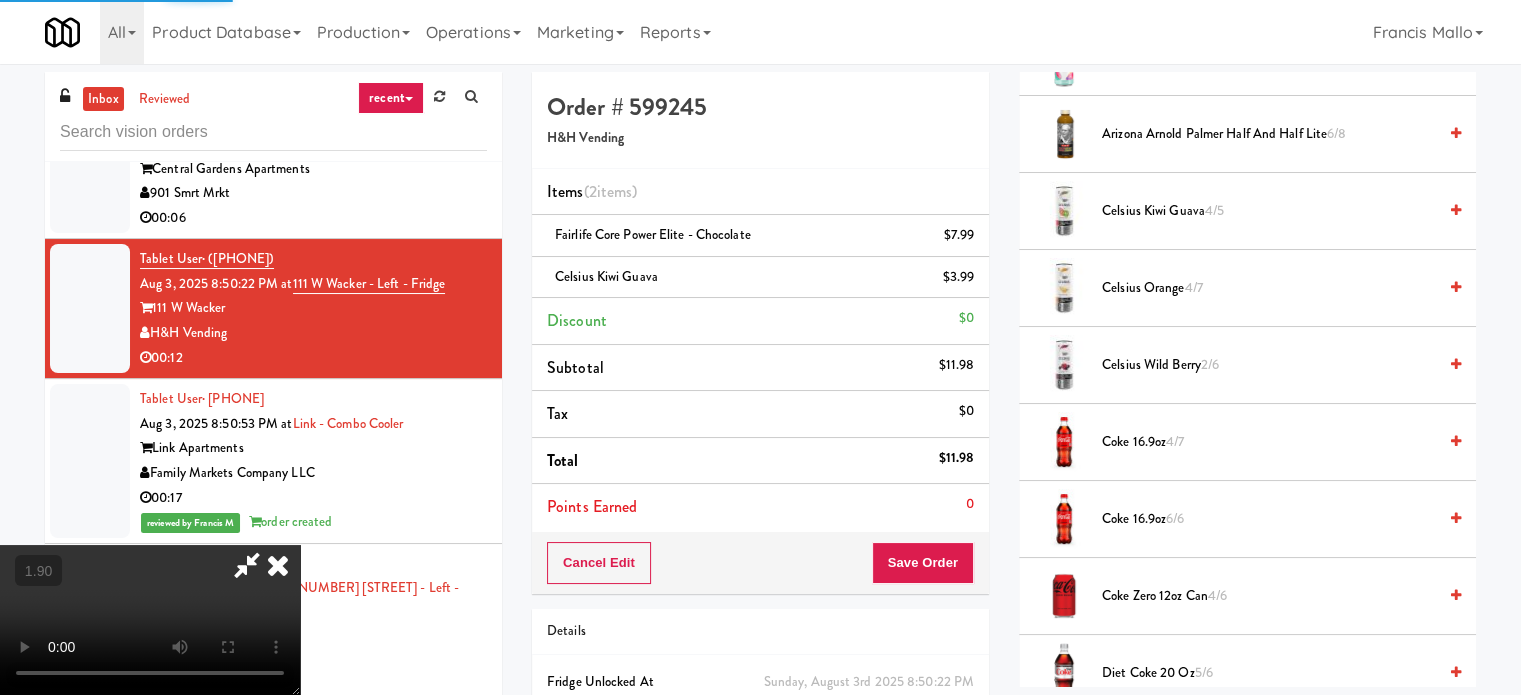 scroll, scrollTop: 187, scrollLeft: 0, axis: vertical 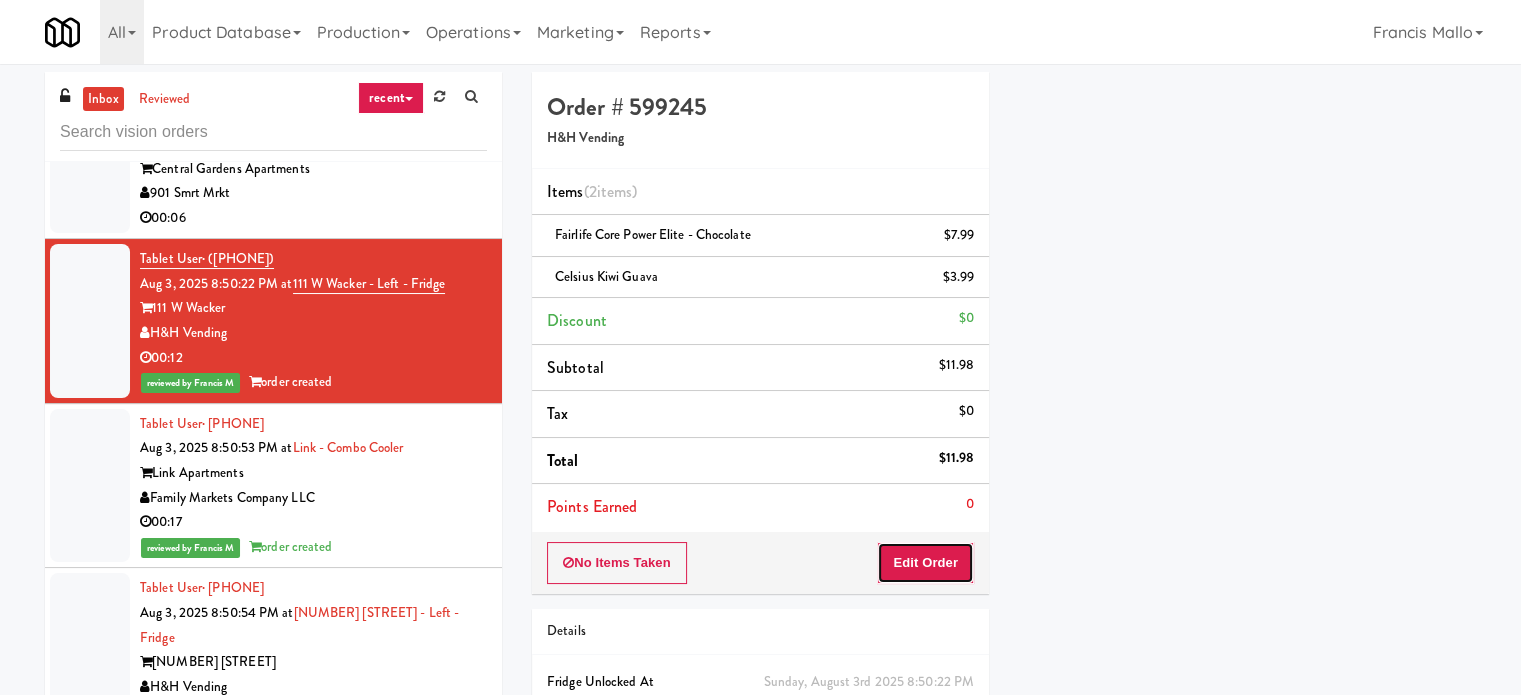 click on "Edit Order" at bounding box center [925, 563] 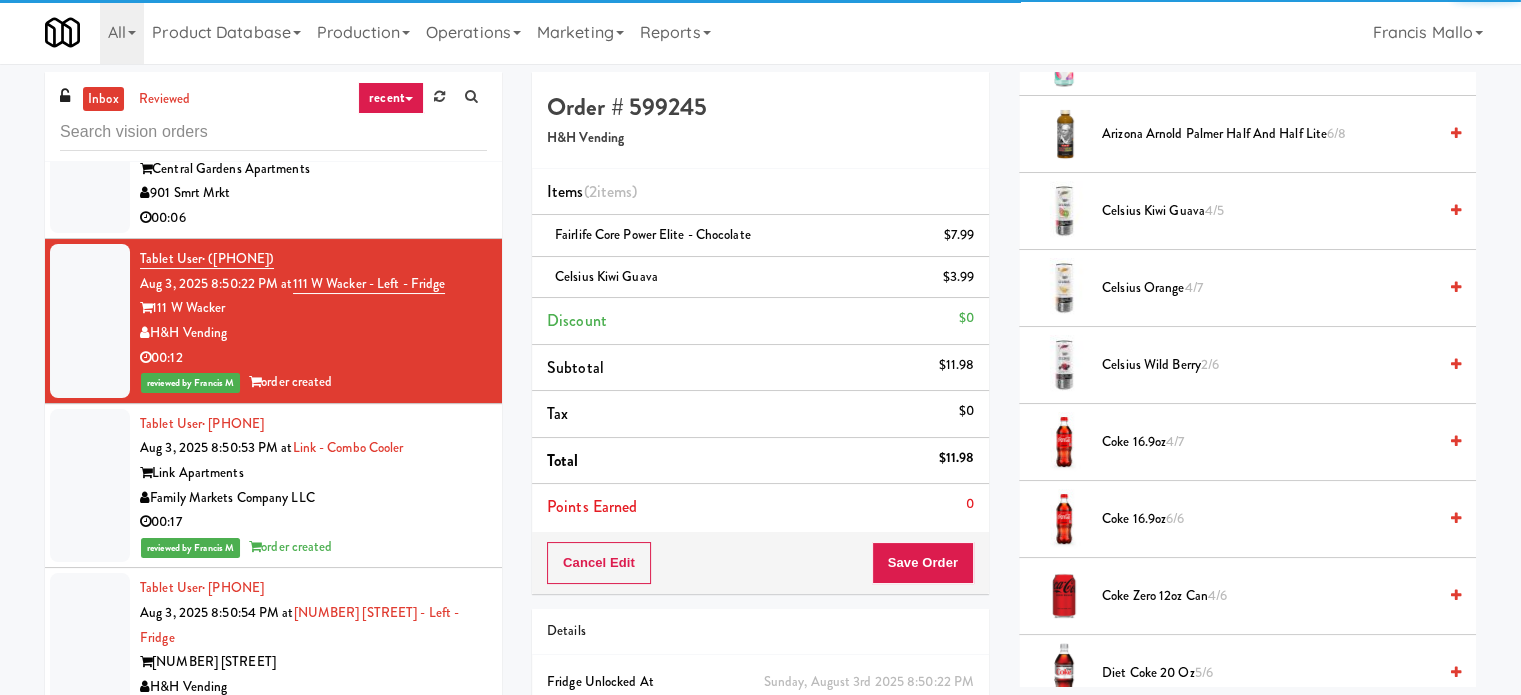 scroll, scrollTop: 0, scrollLeft: 0, axis: both 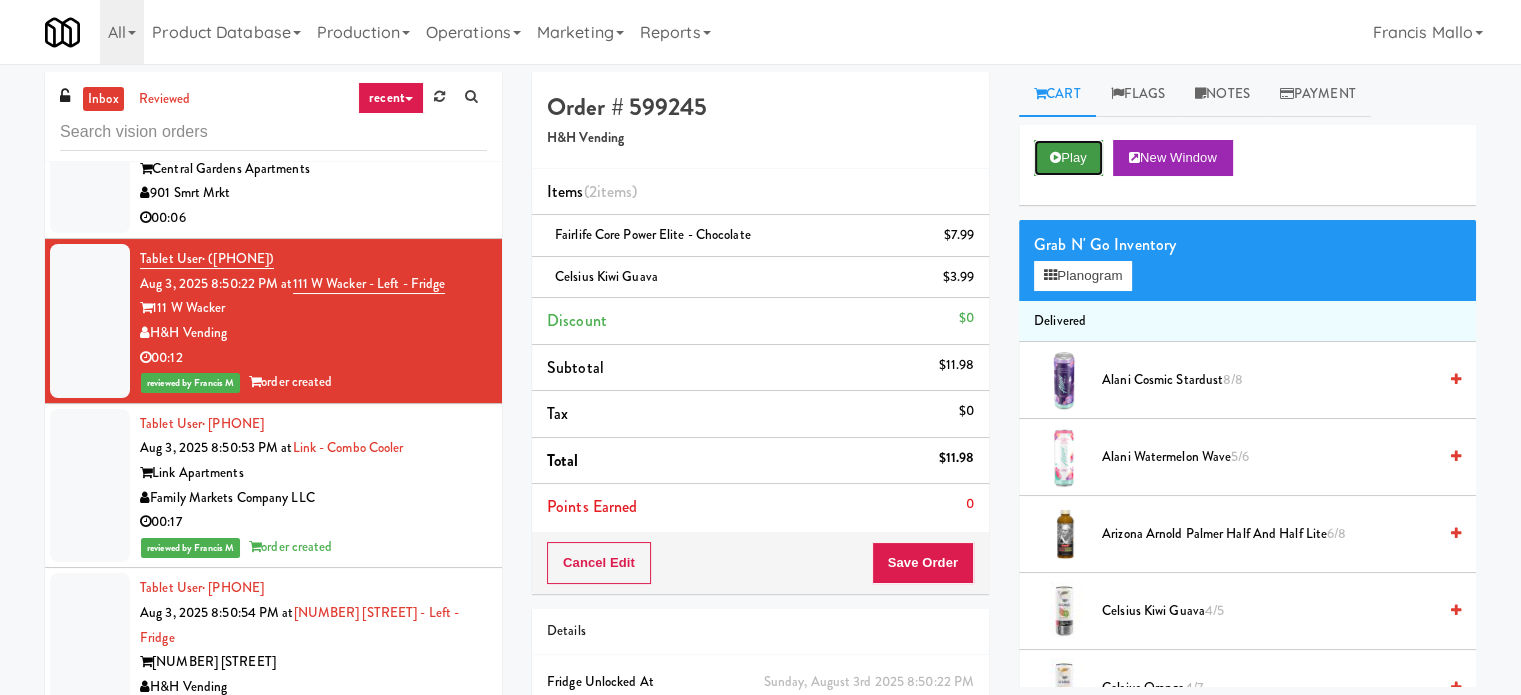 click on "Play" at bounding box center [1068, 158] 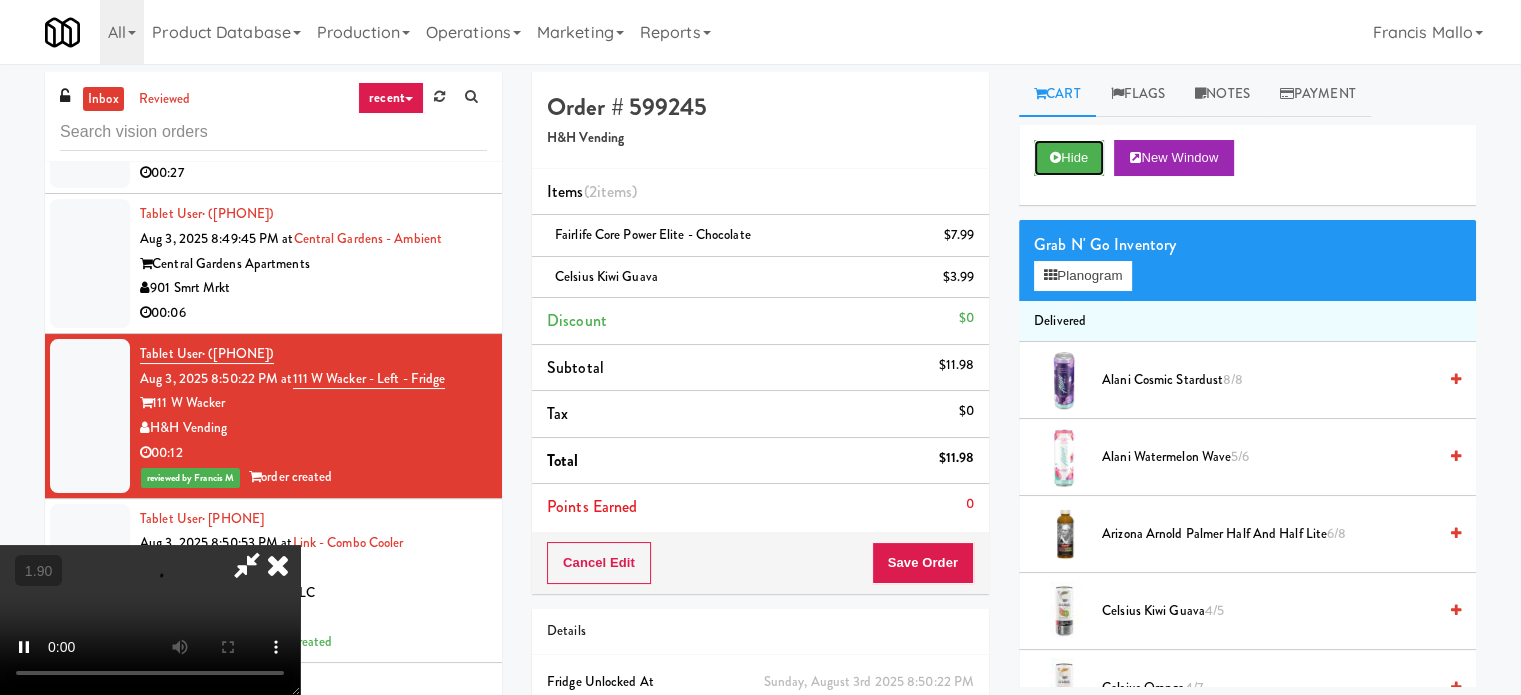 scroll, scrollTop: 20733, scrollLeft: 0, axis: vertical 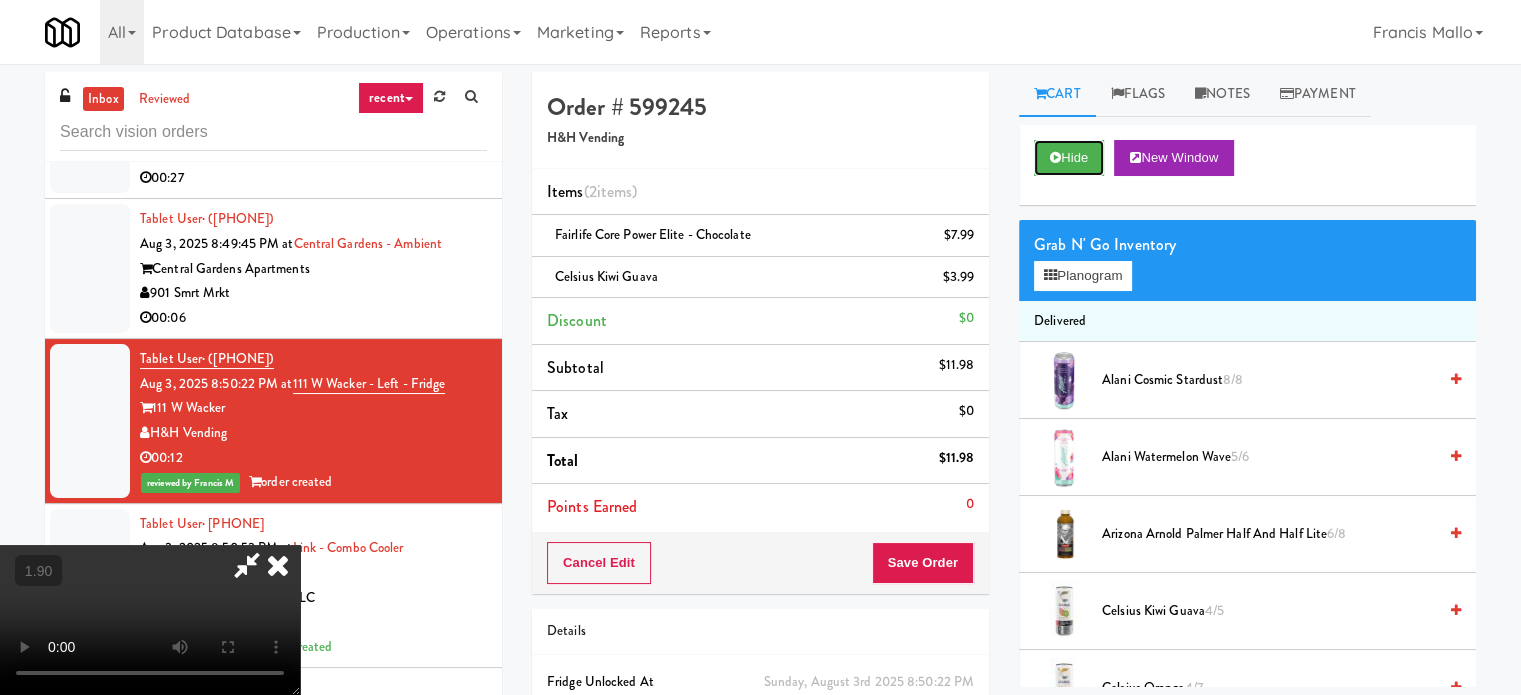 type 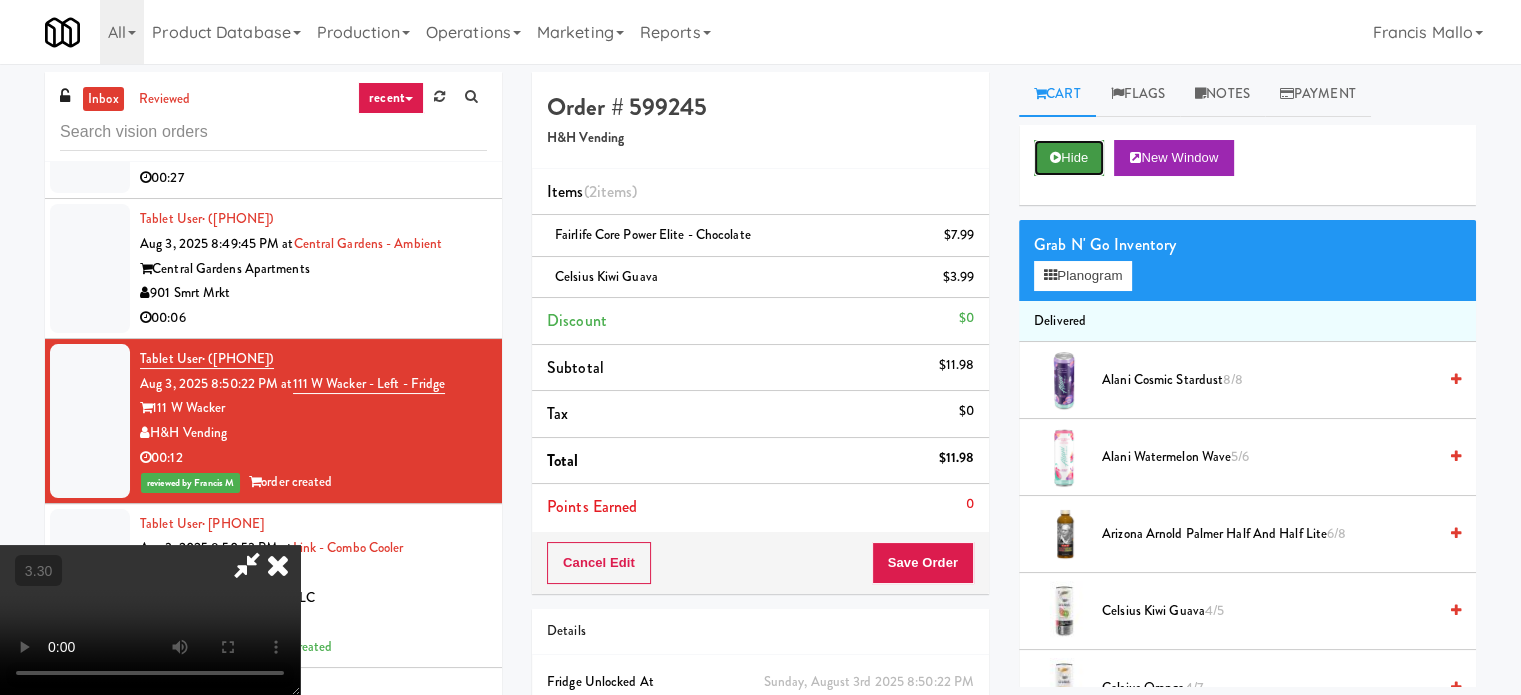 click on "Hide" at bounding box center (1069, 158) 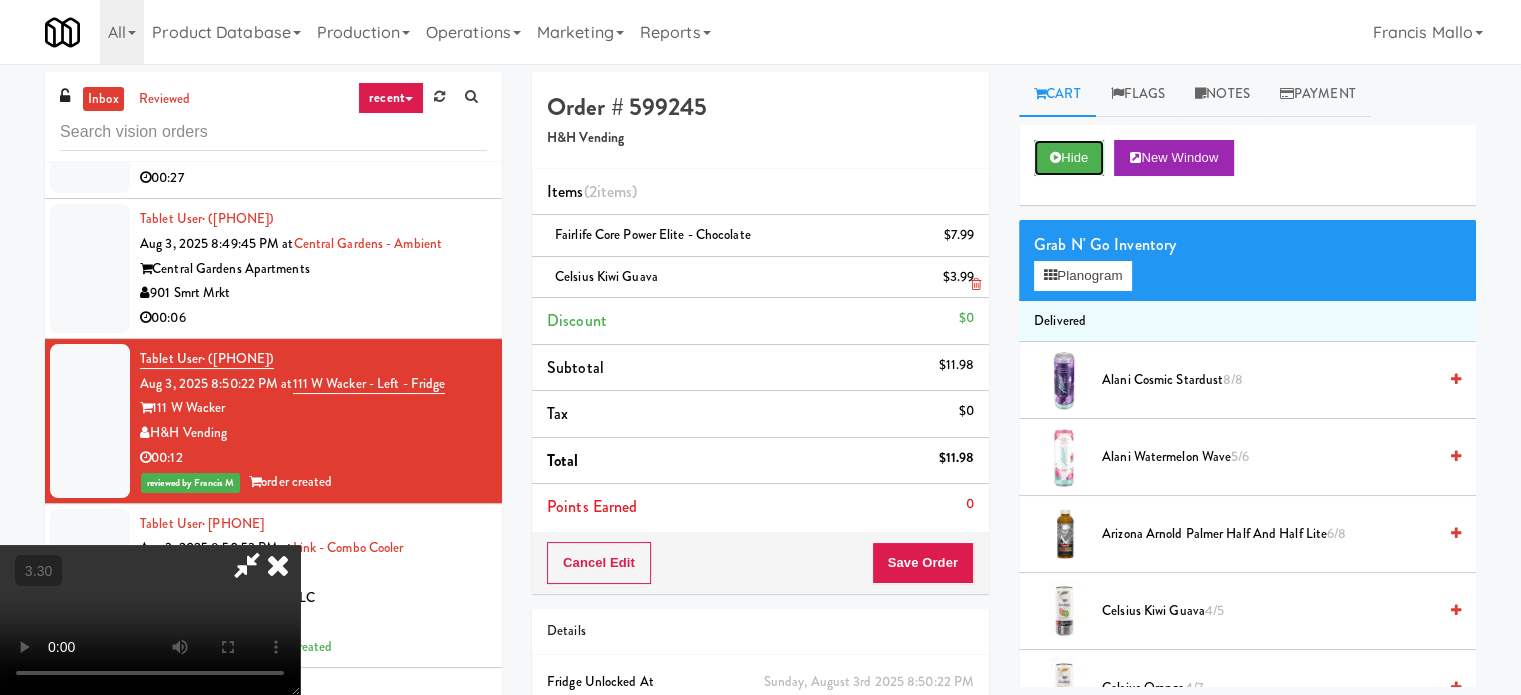 scroll, scrollTop: 0, scrollLeft: 0, axis: both 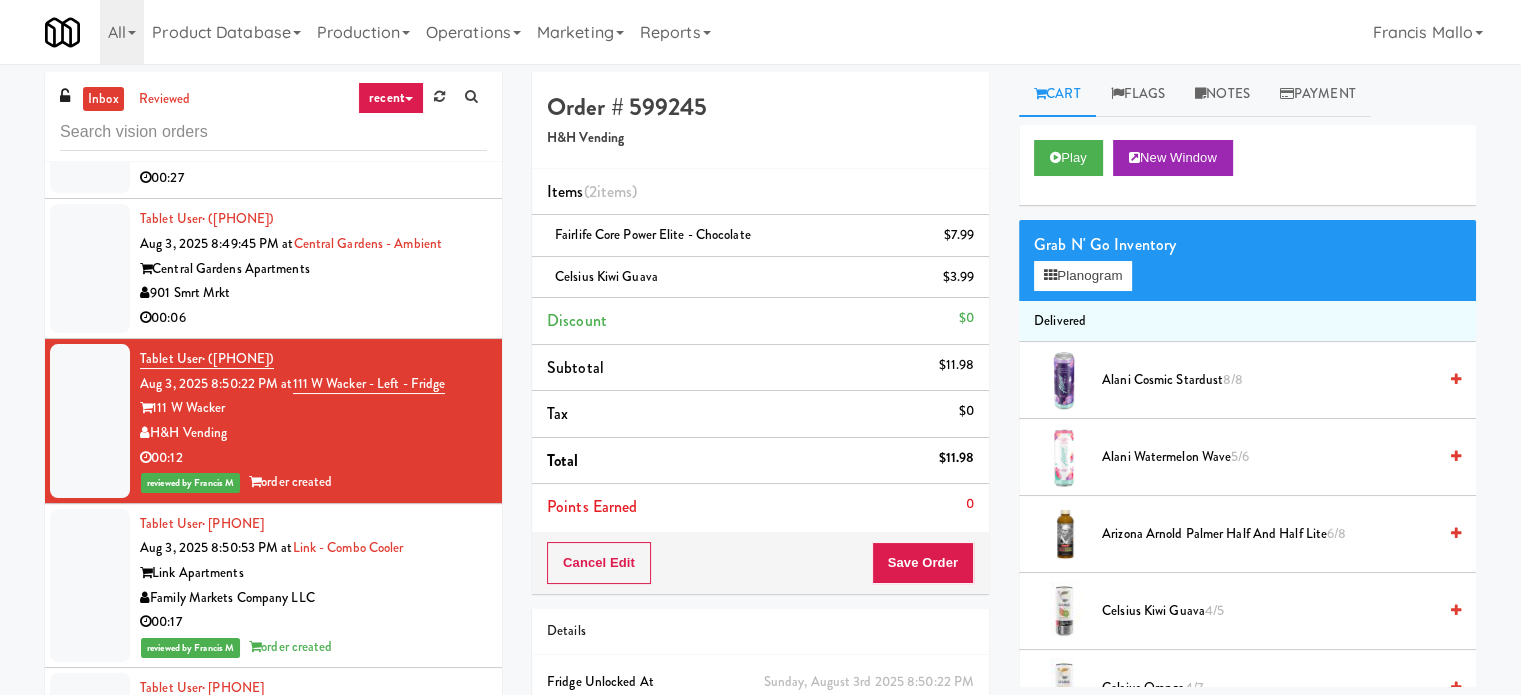 click on "00:06" at bounding box center (313, 318) 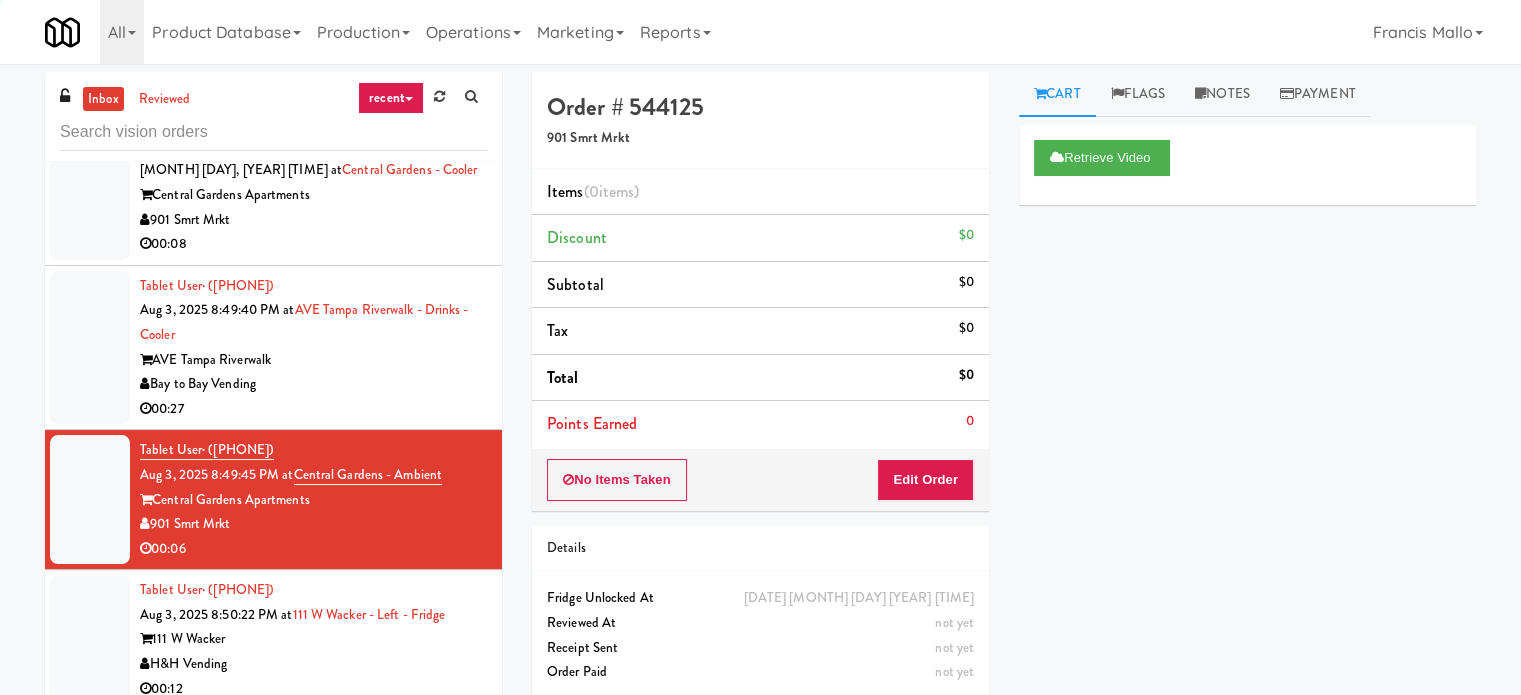 scroll, scrollTop: 20433, scrollLeft: 0, axis: vertical 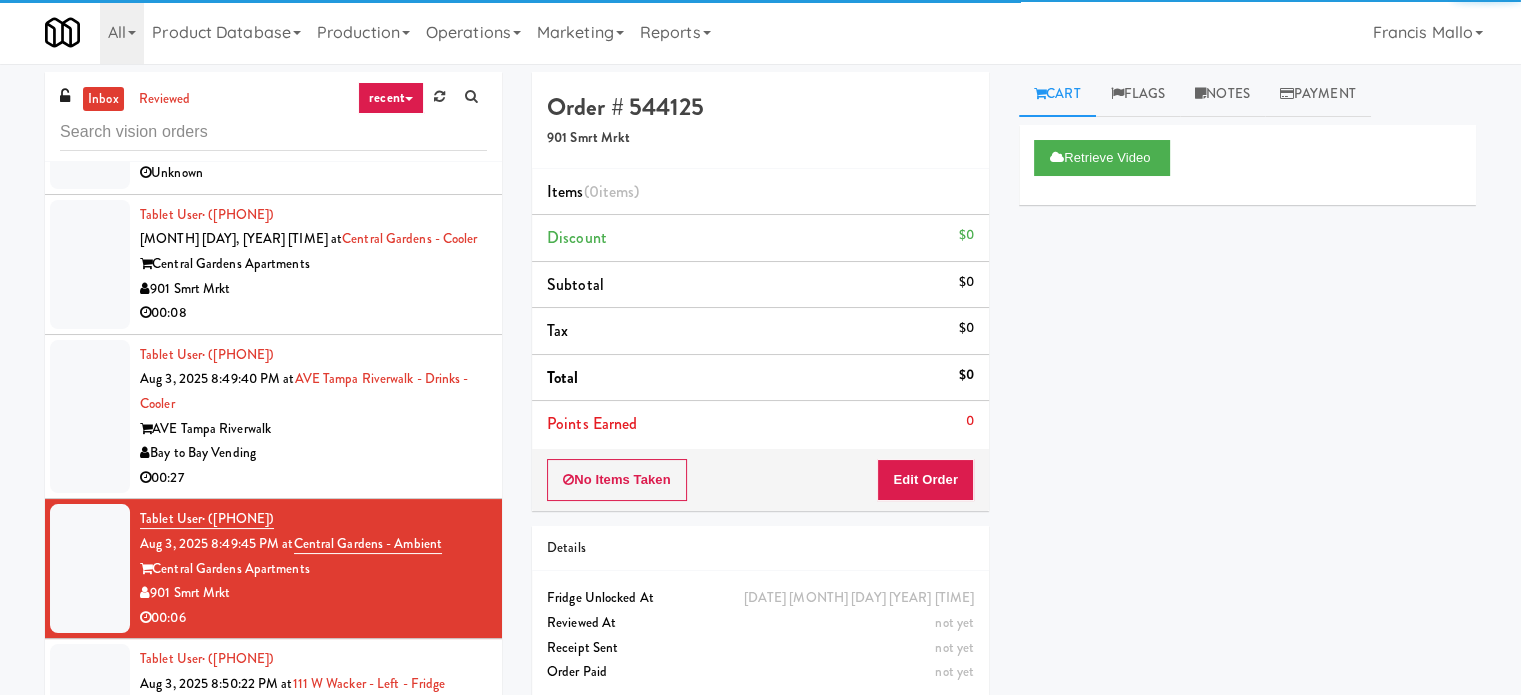 click on "Bay to Bay Vending" at bounding box center [313, 453] 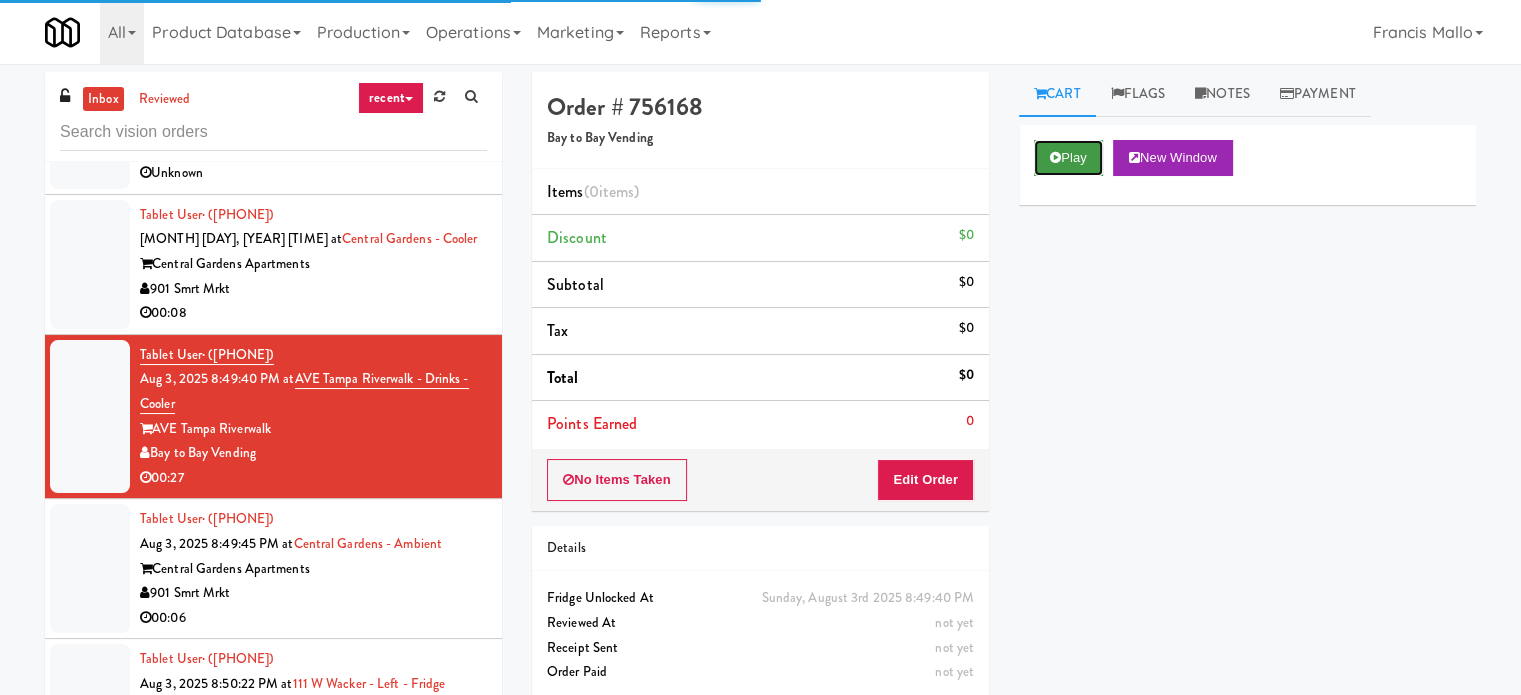 click on "Play" at bounding box center [1068, 158] 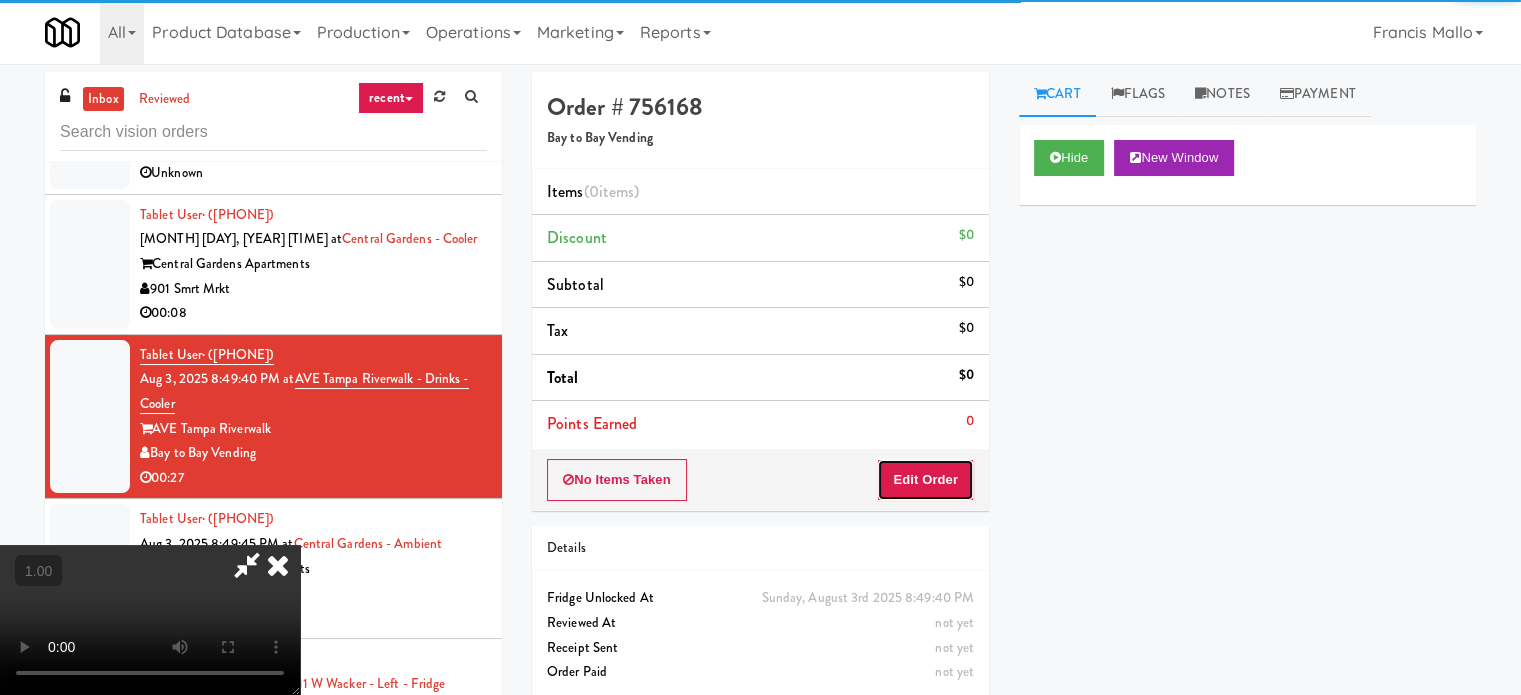 click on "Edit Order" at bounding box center (925, 480) 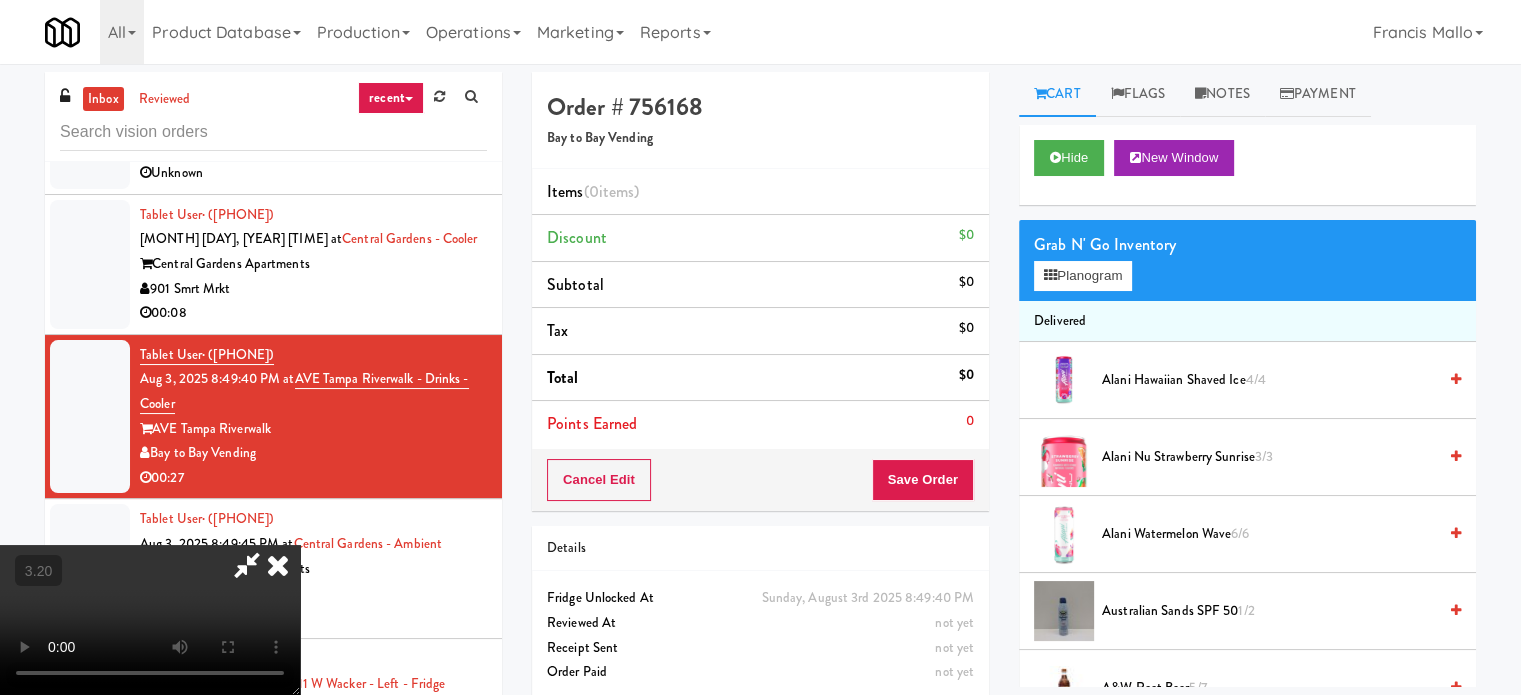 scroll, scrollTop: 316, scrollLeft: 0, axis: vertical 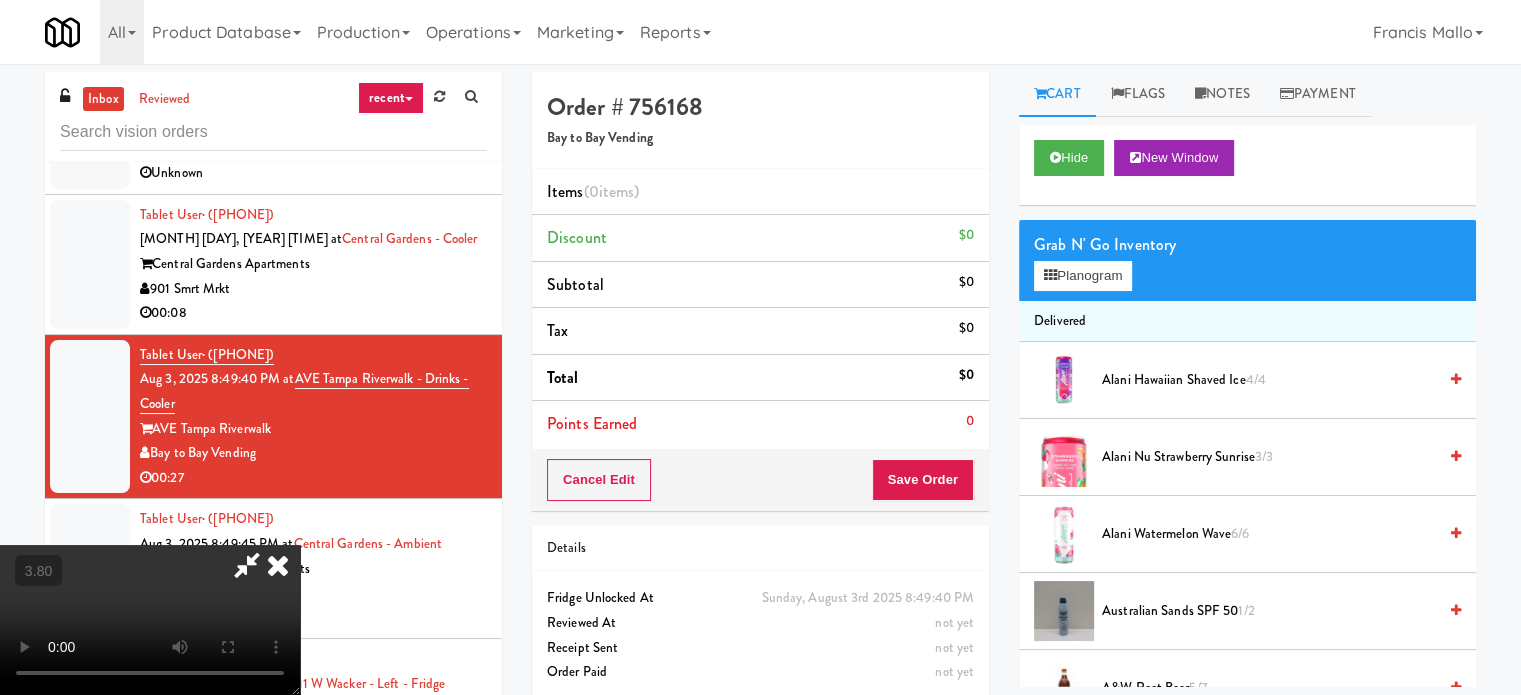 click at bounding box center [150, 620] 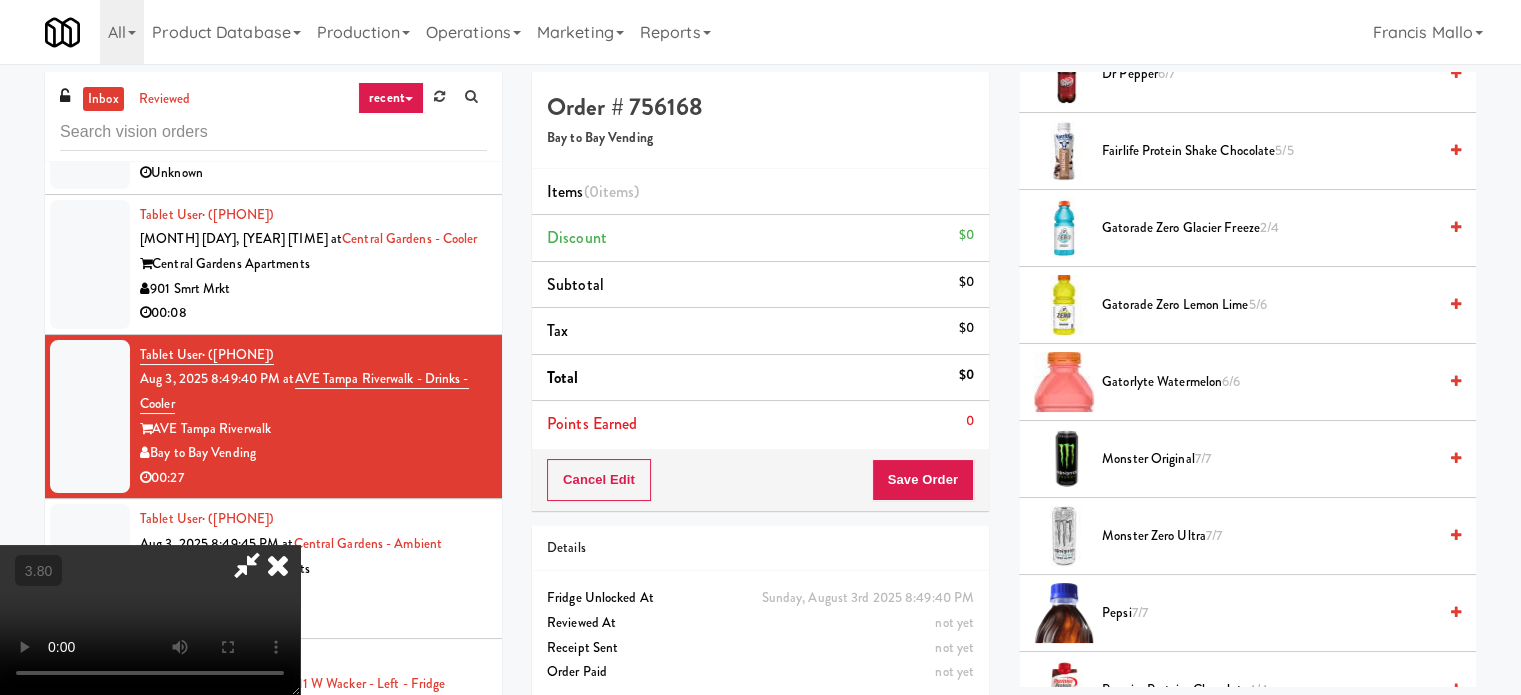 scroll, scrollTop: 1300, scrollLeft: 0, axis: vertical 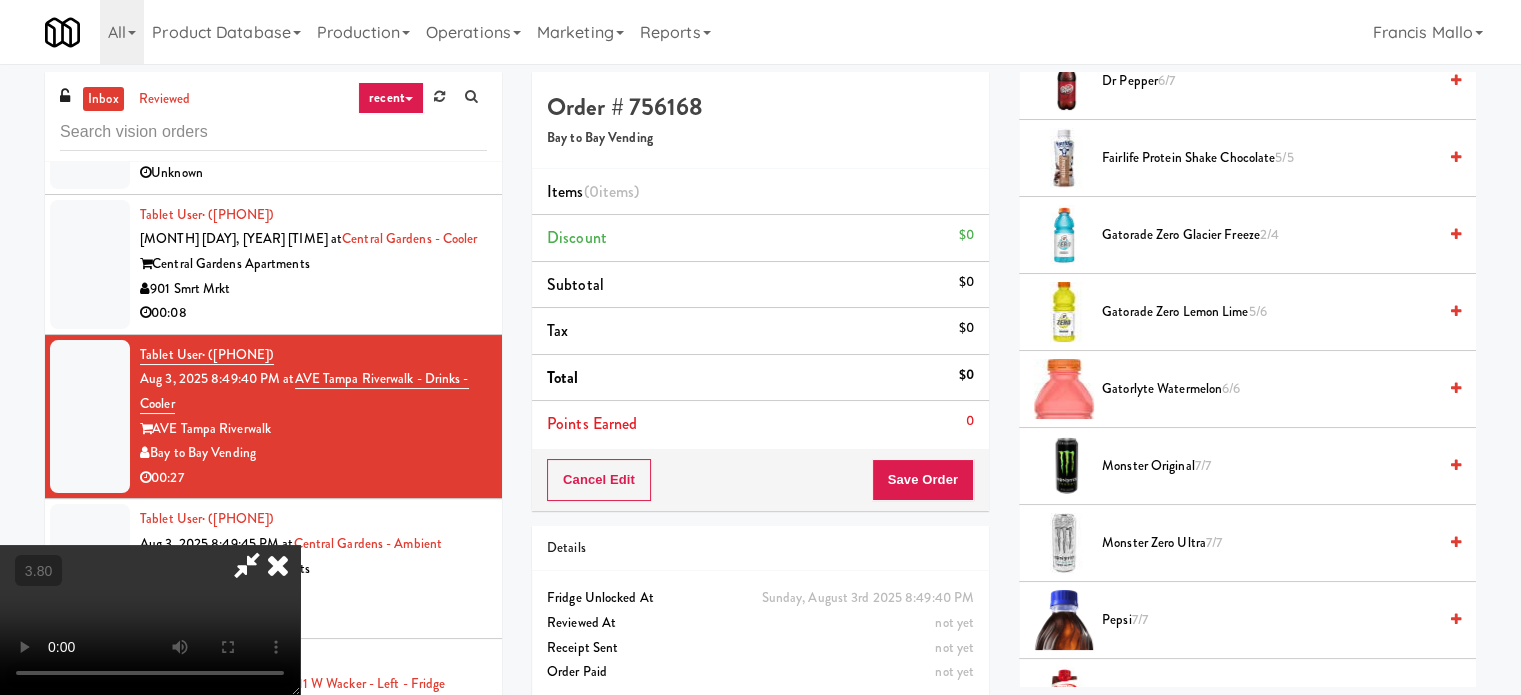 drag, startPoint x: 1185, startPoint y: 378, endPoint x: 1164, endPoint y: 381, distance: 21.213203 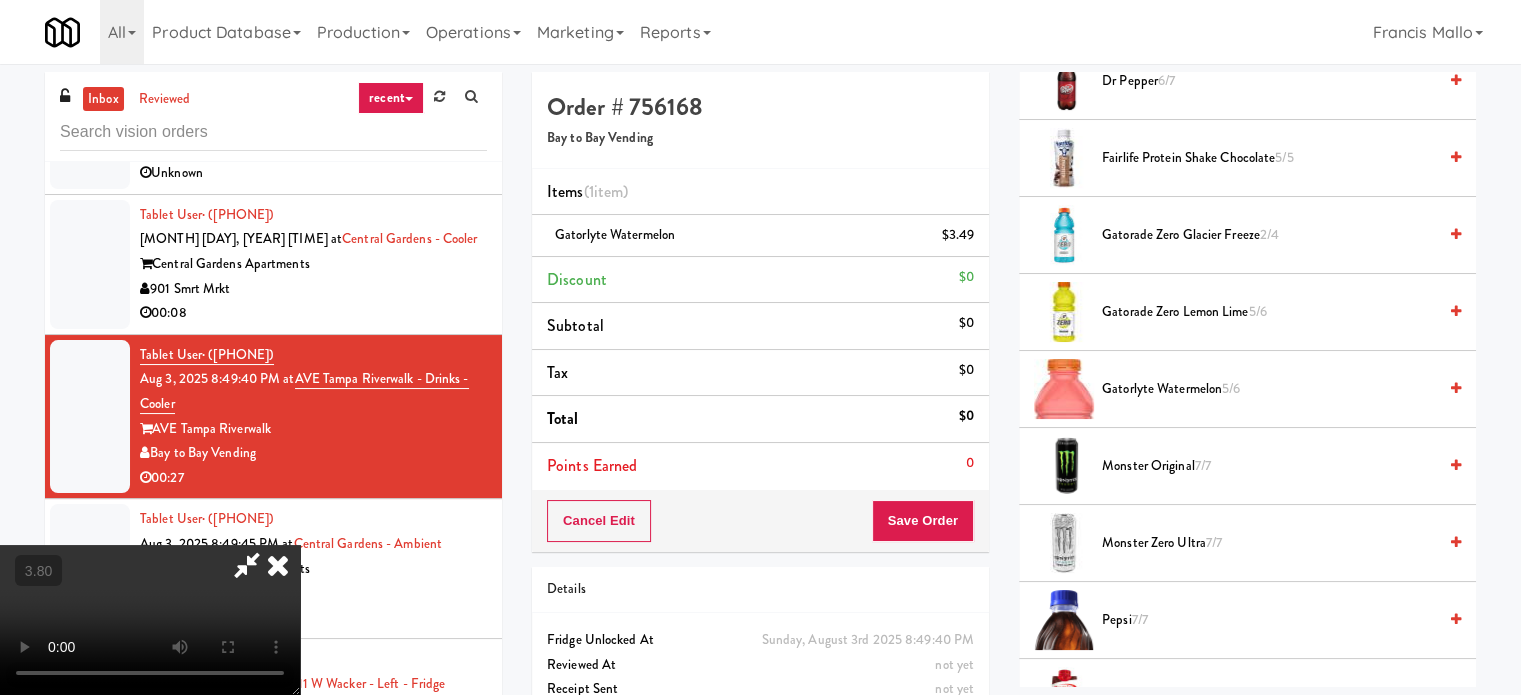 click at bounding box center (150, 620) 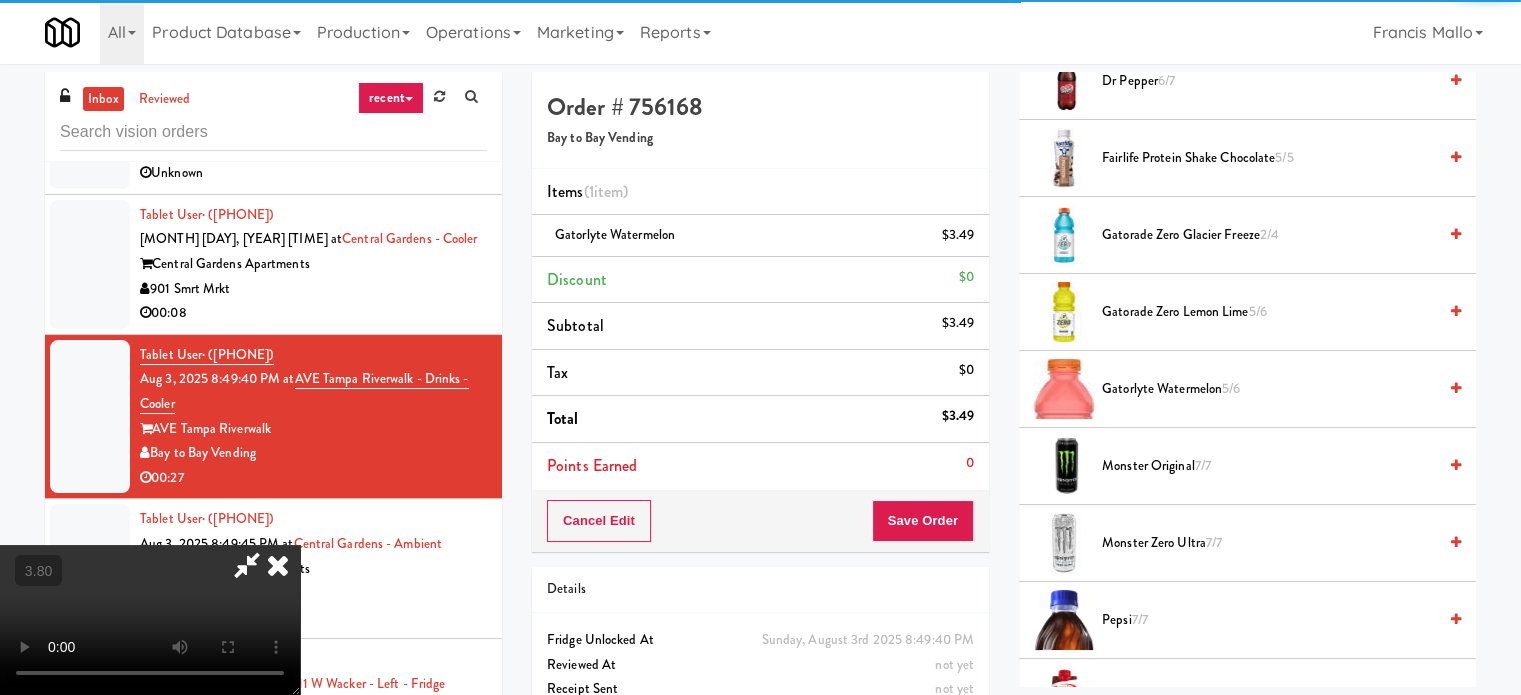 click at bounding box center [150, 620] 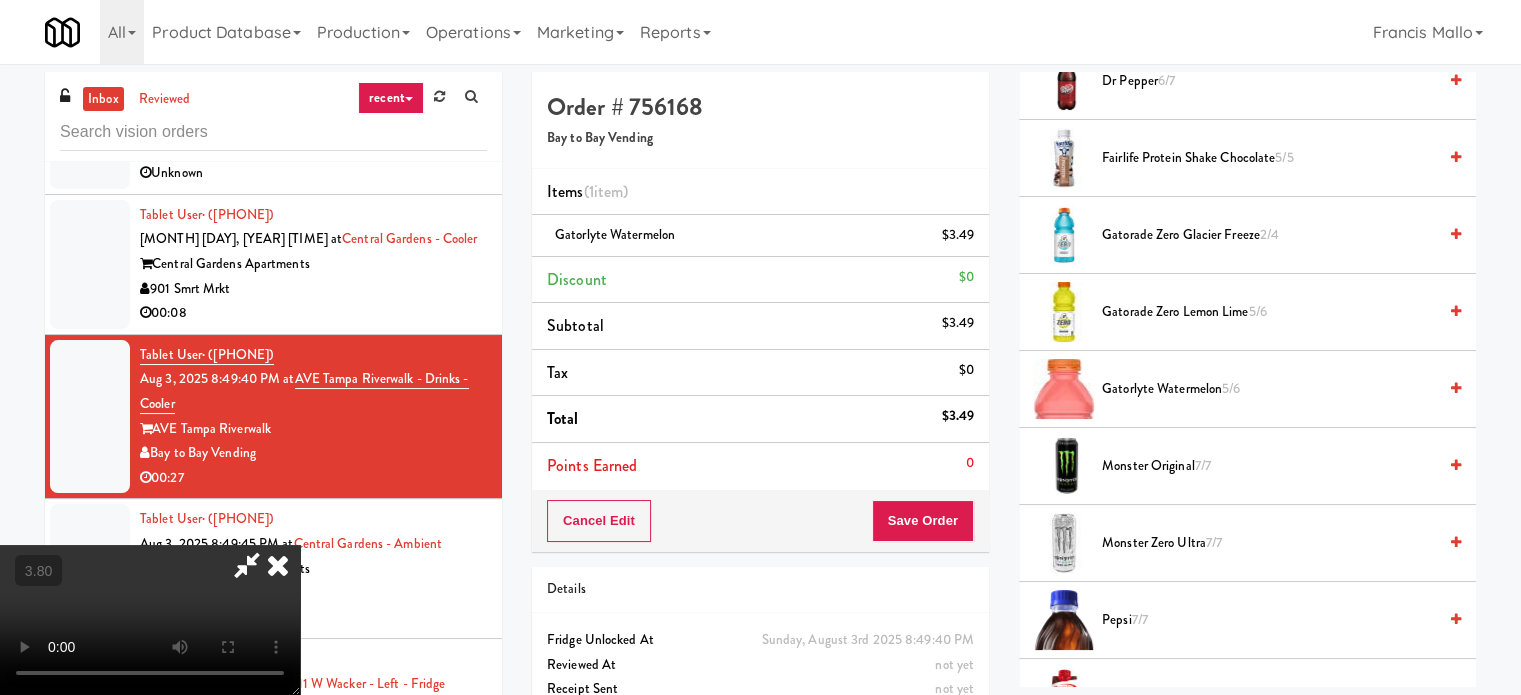 click at bounding box center (150, 620) 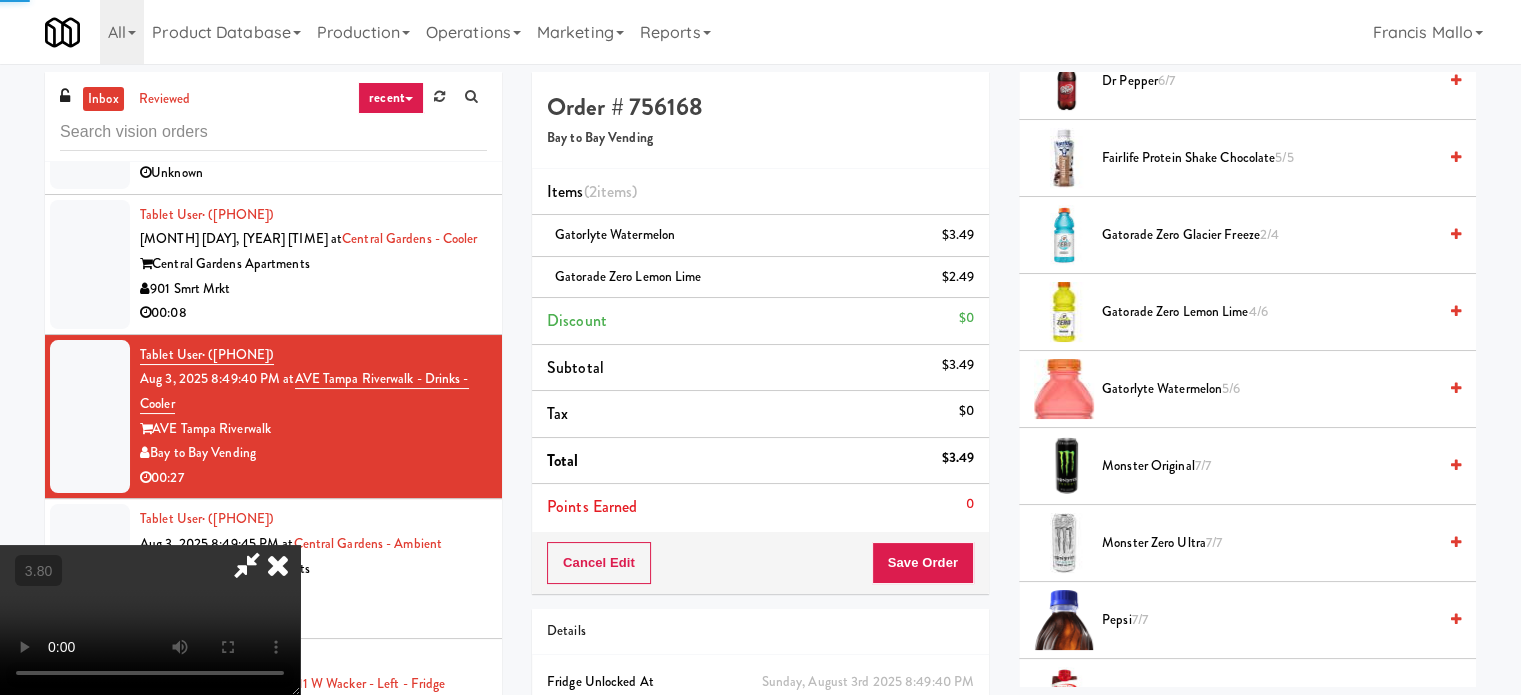click at bounding box center (150, 620) 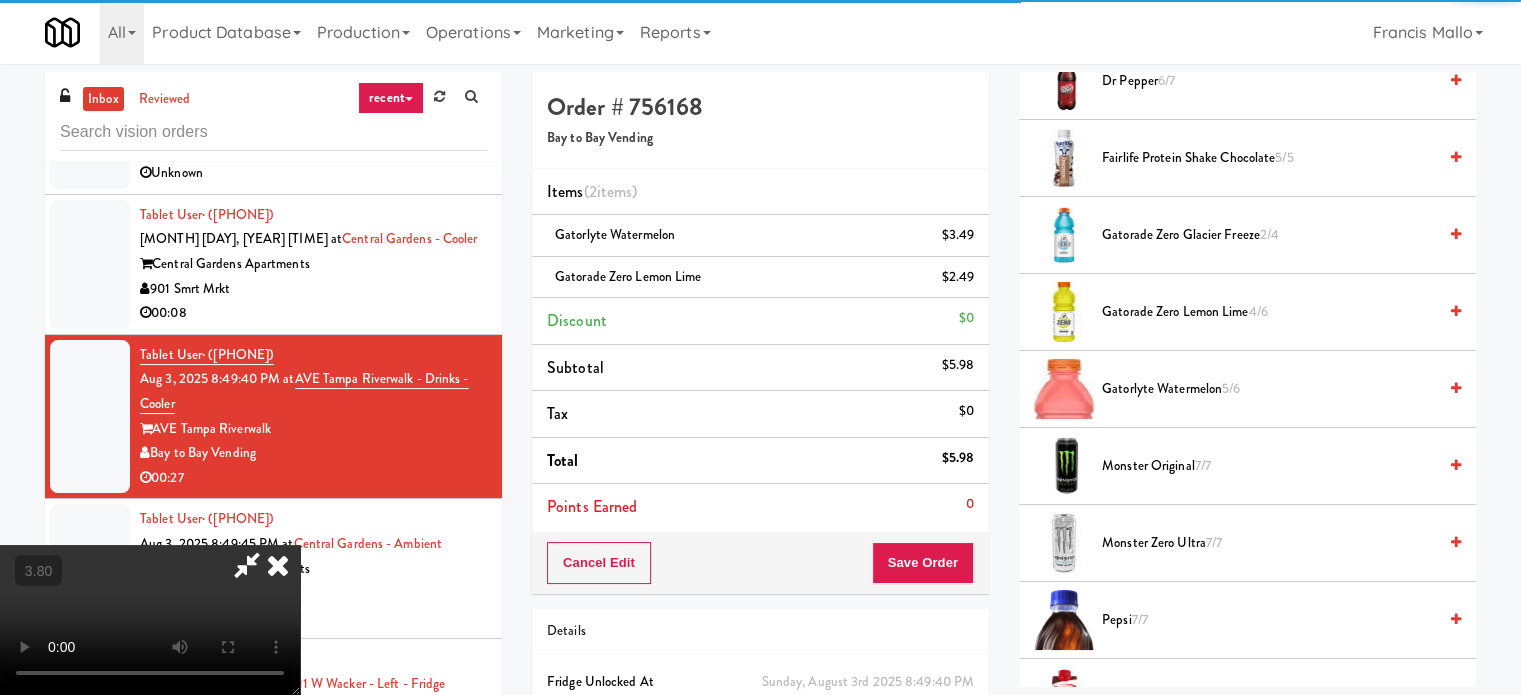 click at bounding box center [150, 620] 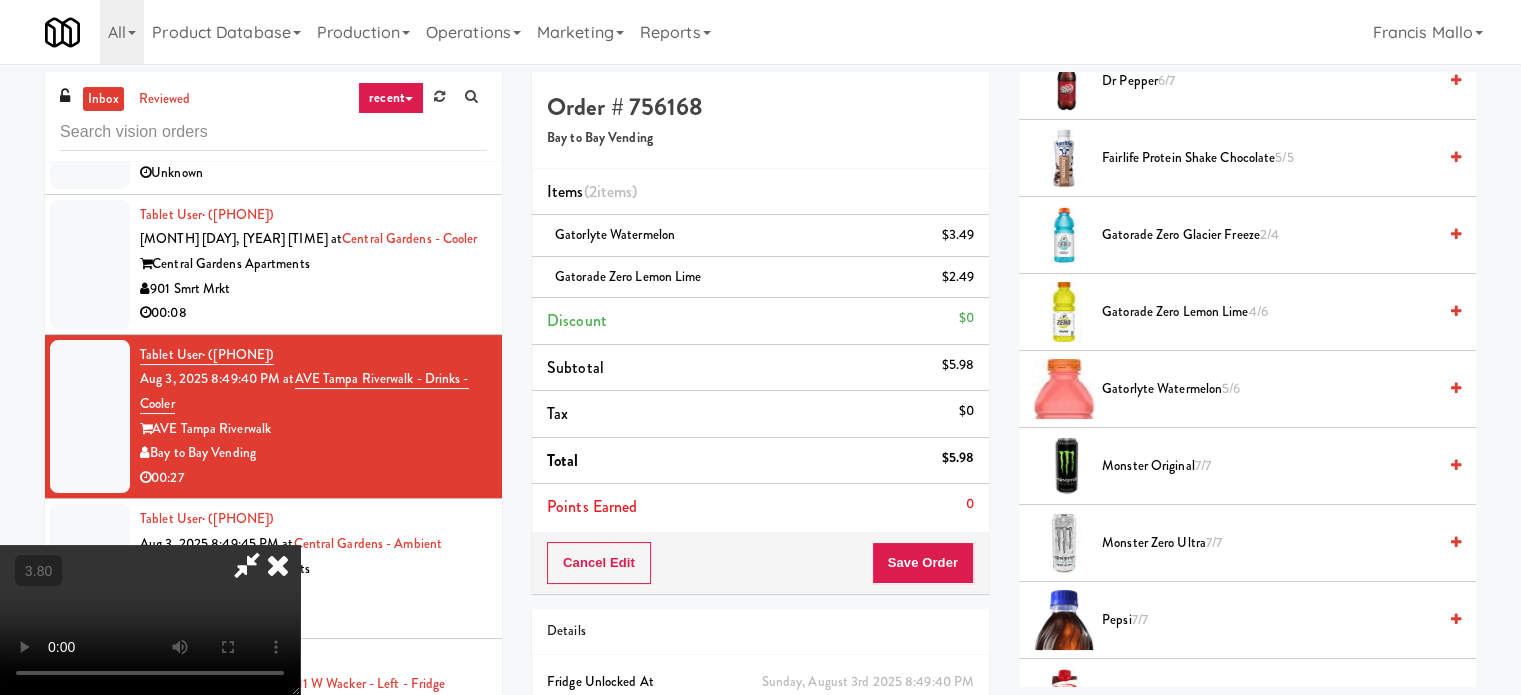click at bounding box center [150, 620] 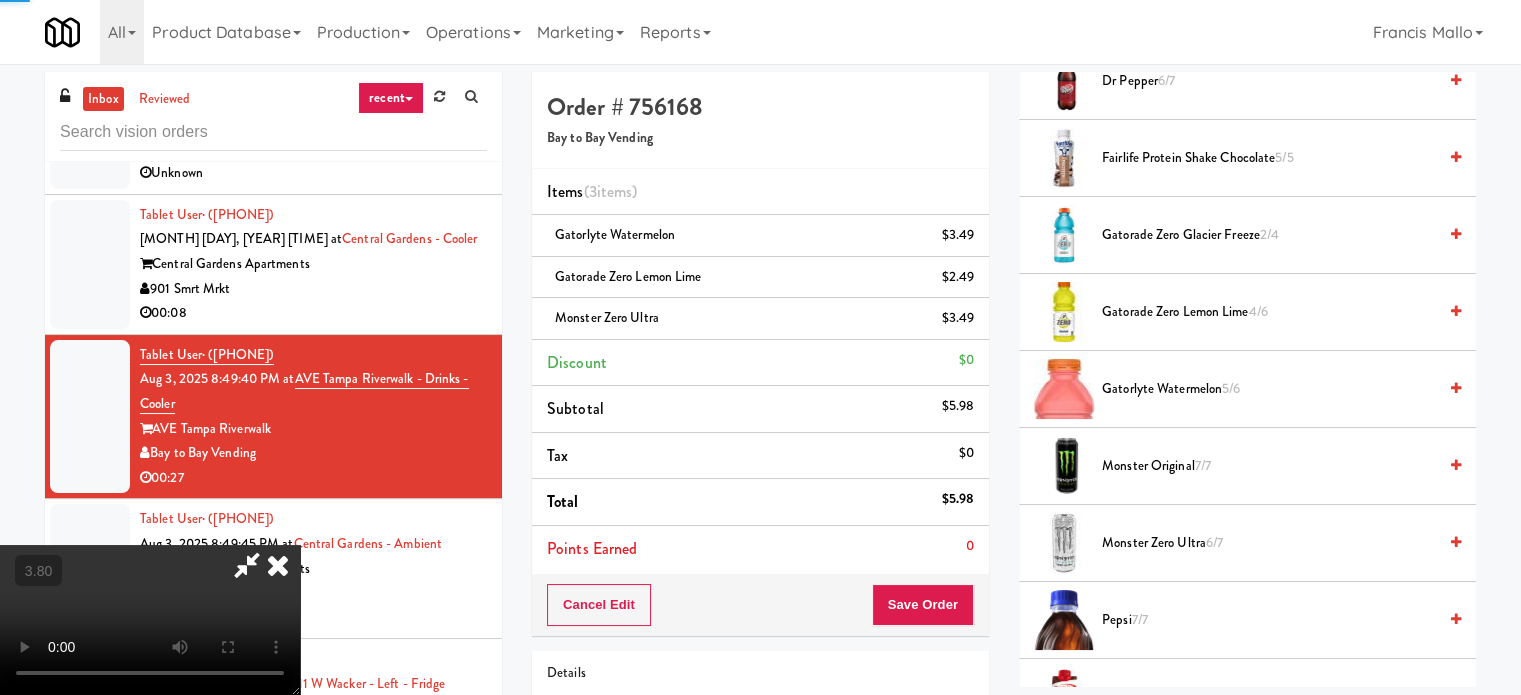 click at bounding box center [150, 620] 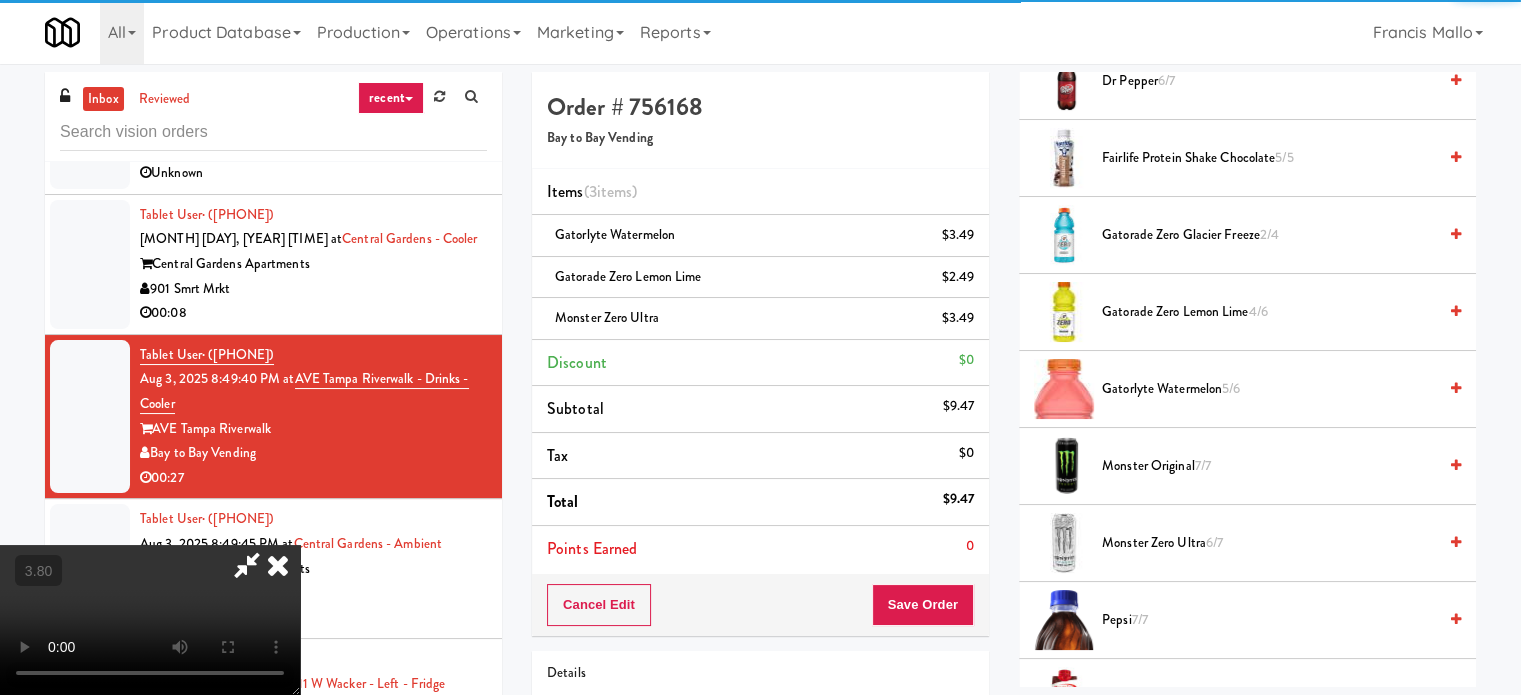 click at bounding box center (150, 620) 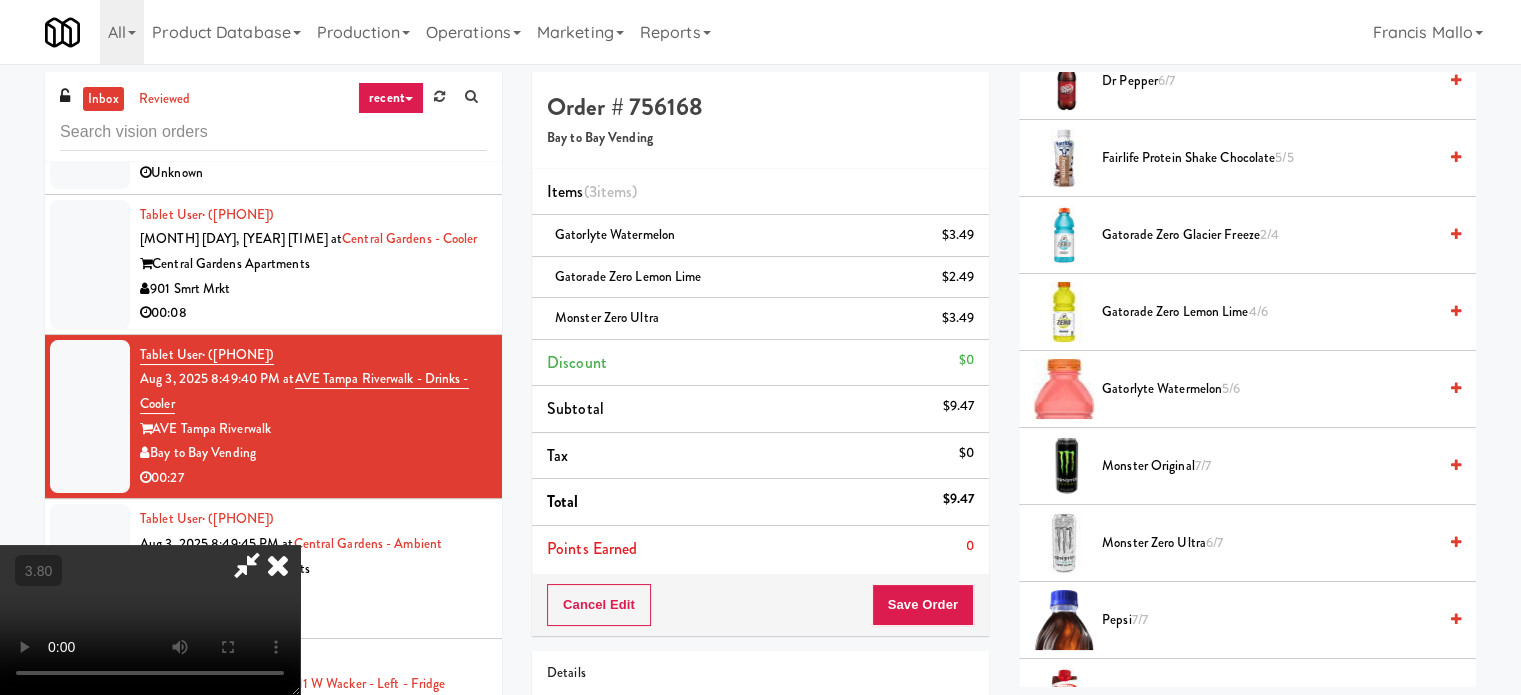 click on "Monster Zero Ultra  6/7" at bounding box center (1269, 543) 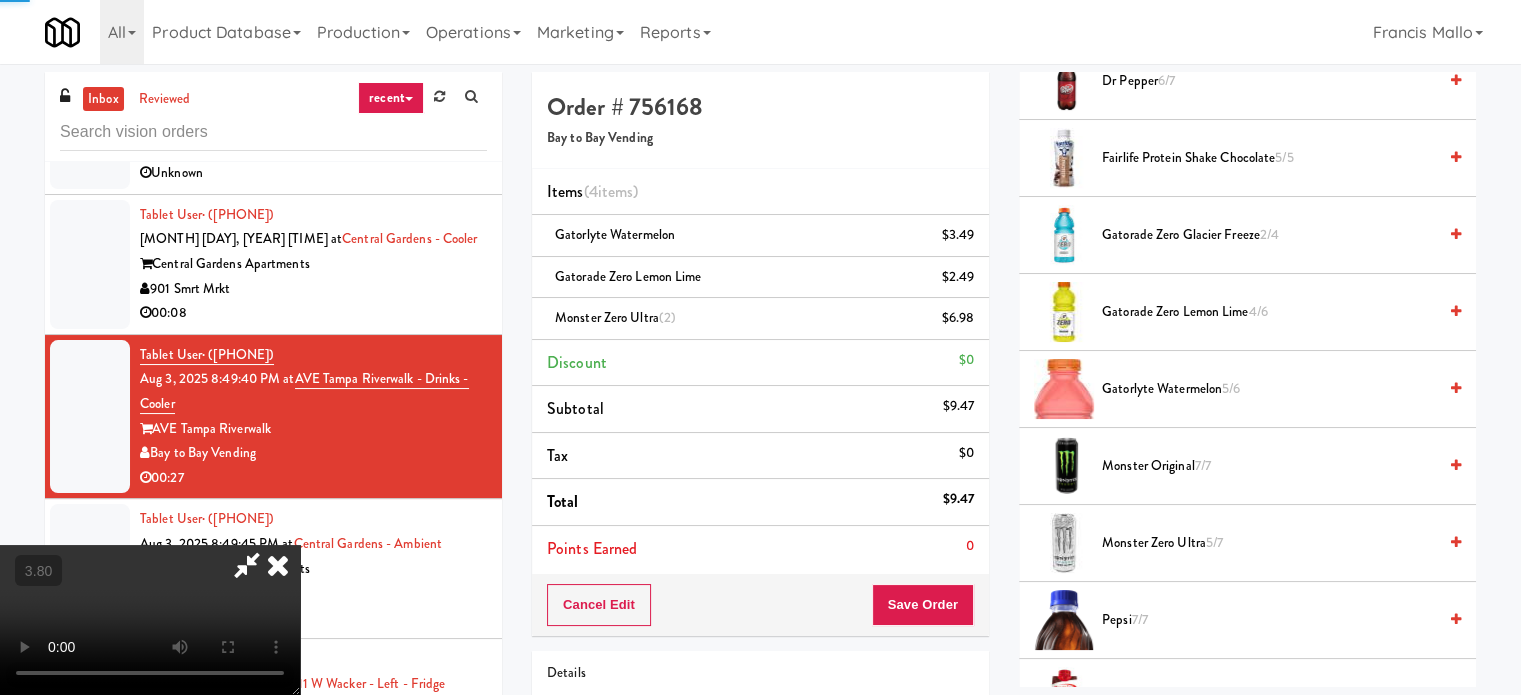 click at bounding box center (150, 620) 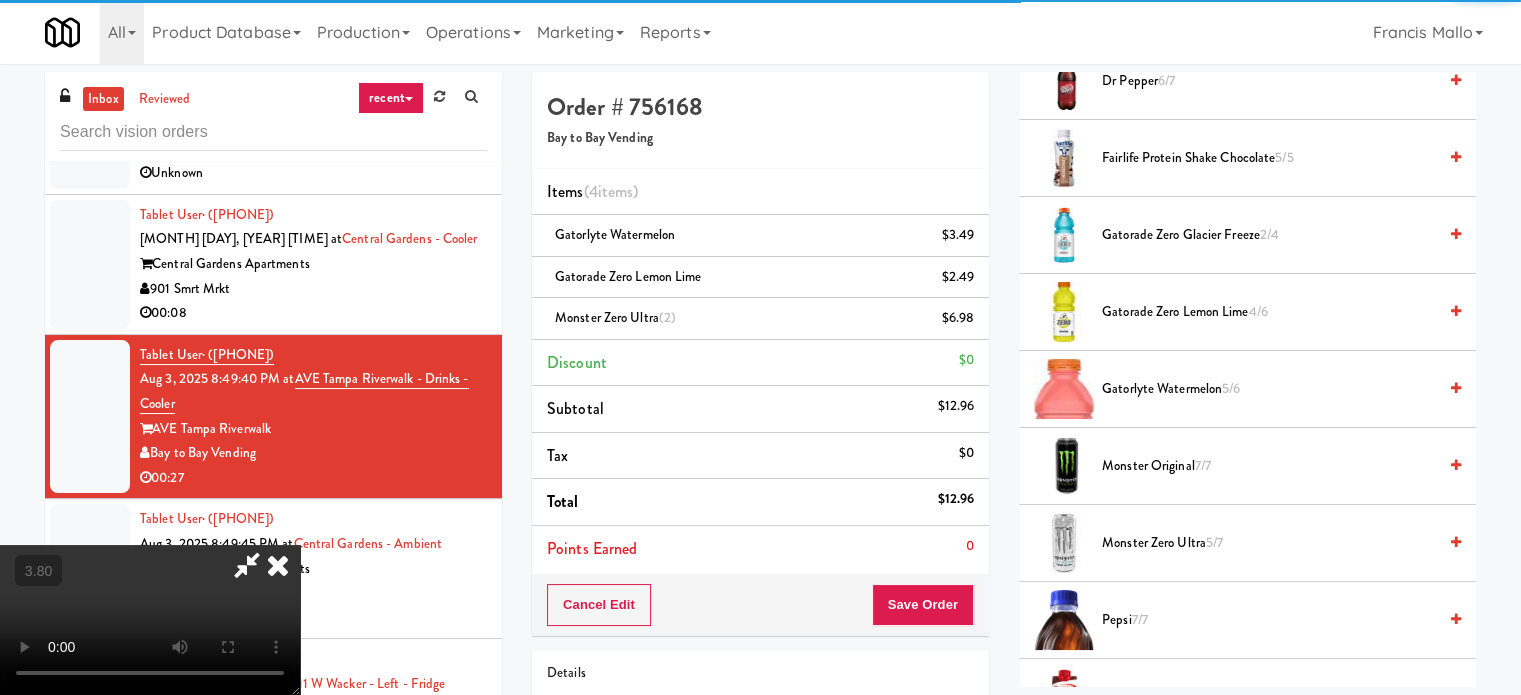 click at bounding box center [150, 620] 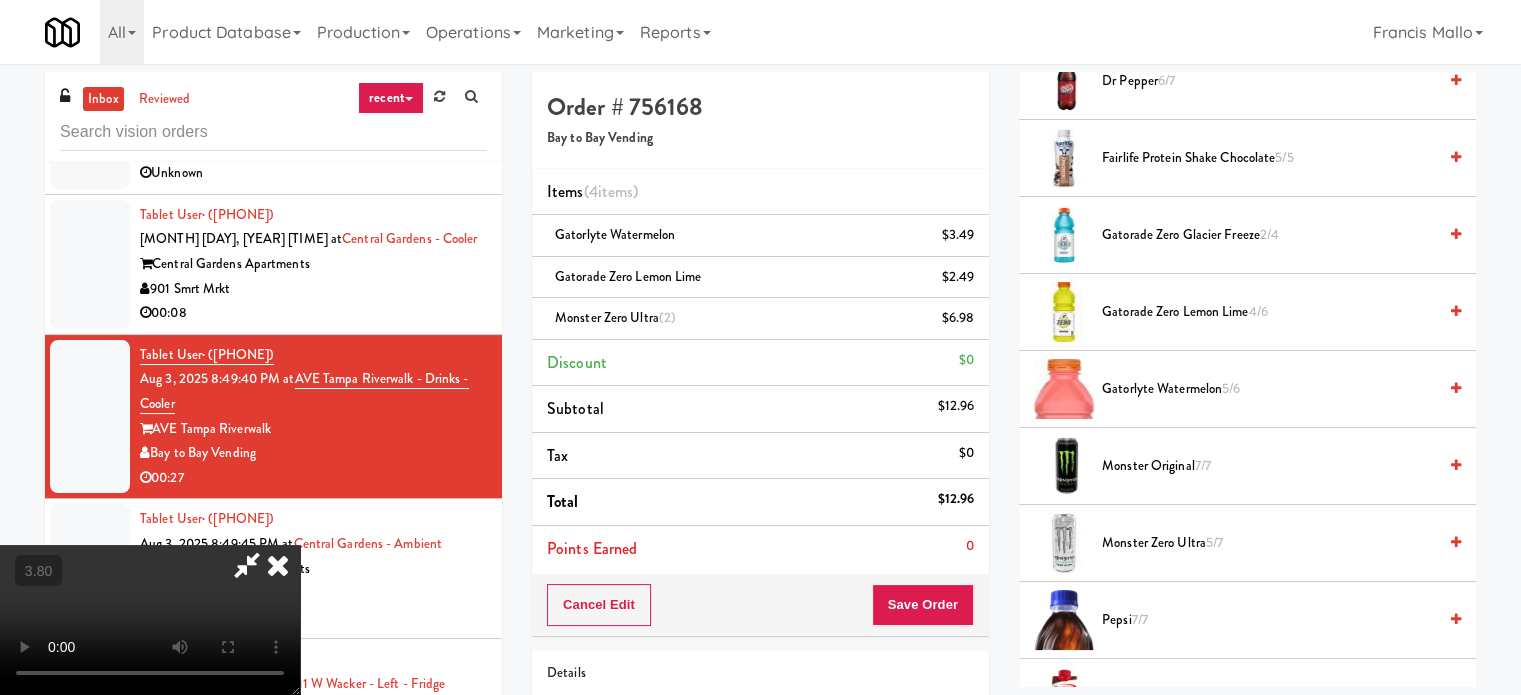 drag, startPoint x: 621, startPoint y: 431, endPoint x: 676, endPoint y: 456, distance: 60.41523 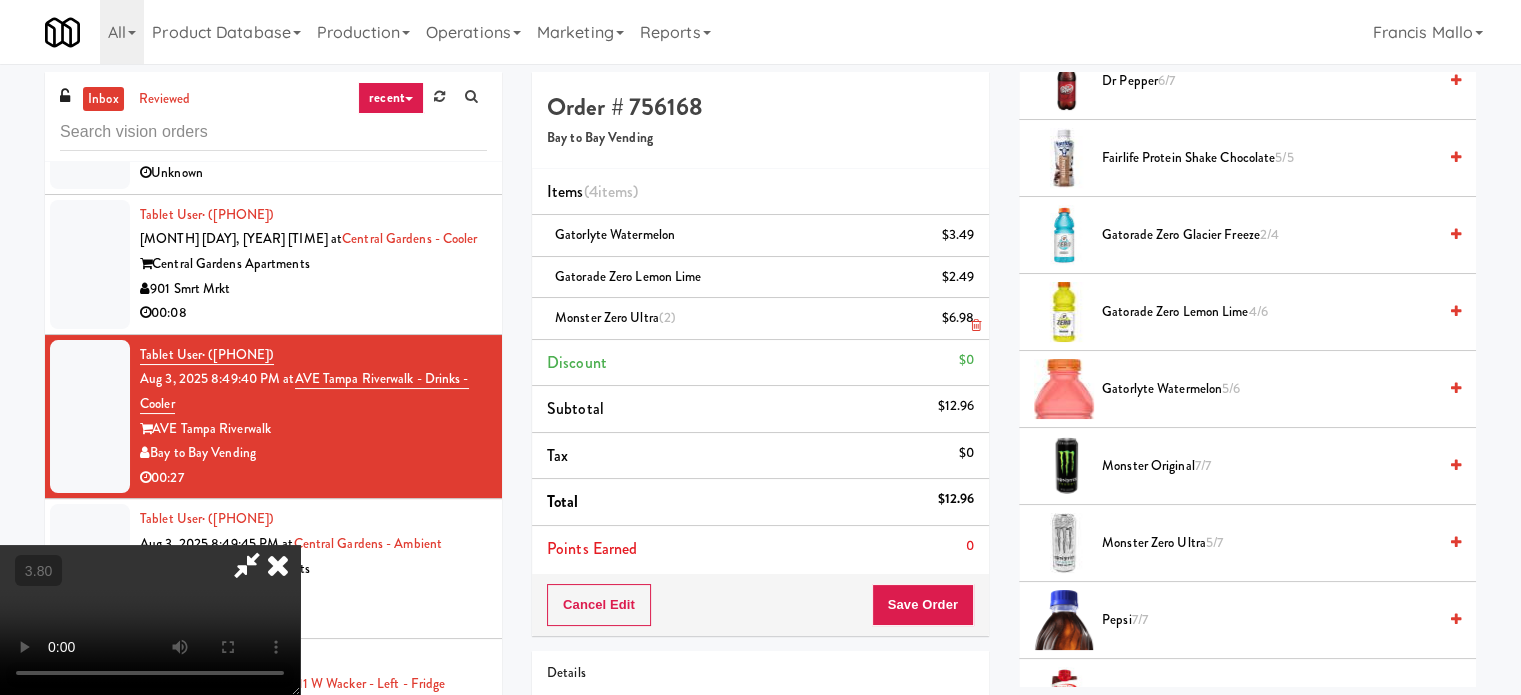 click at bounding box center [972, 326] 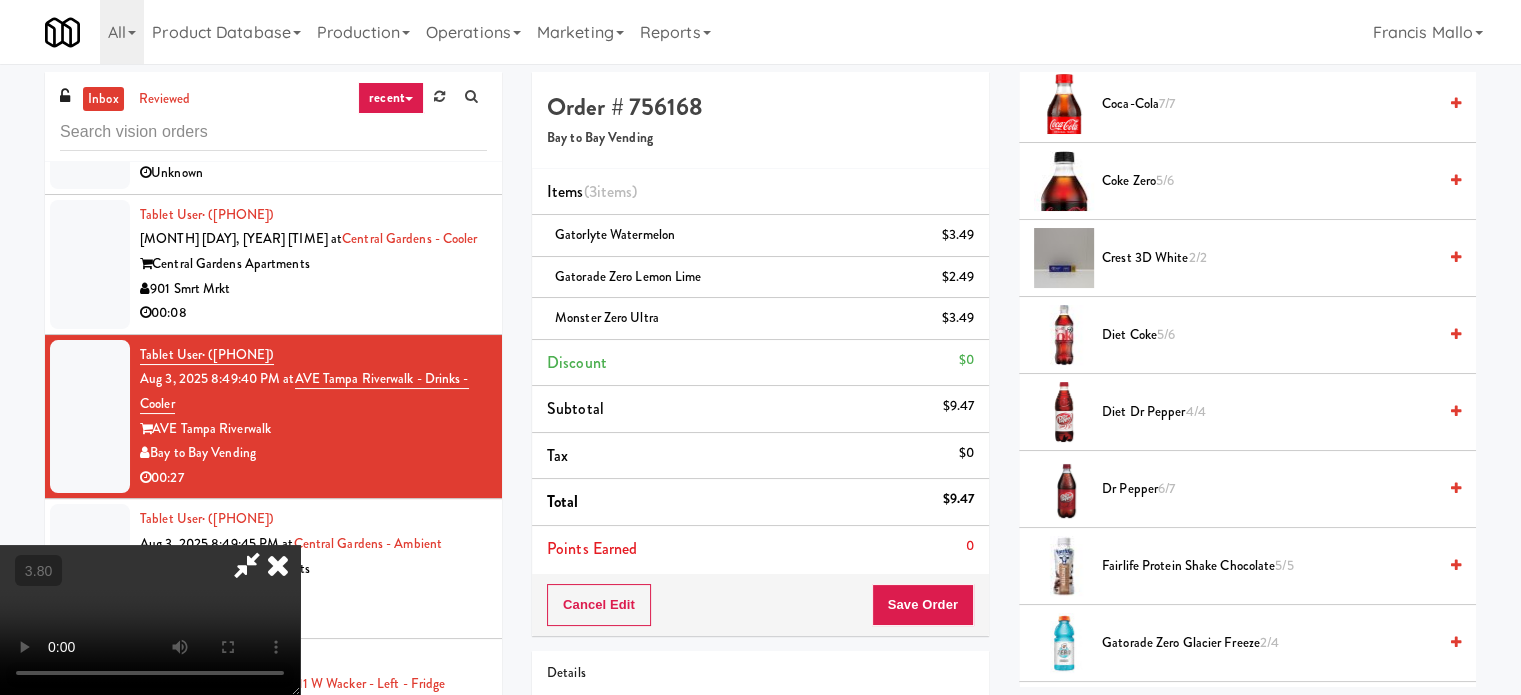scroll, scrollTop: 900, scrollLeft: 0, axis: vertical 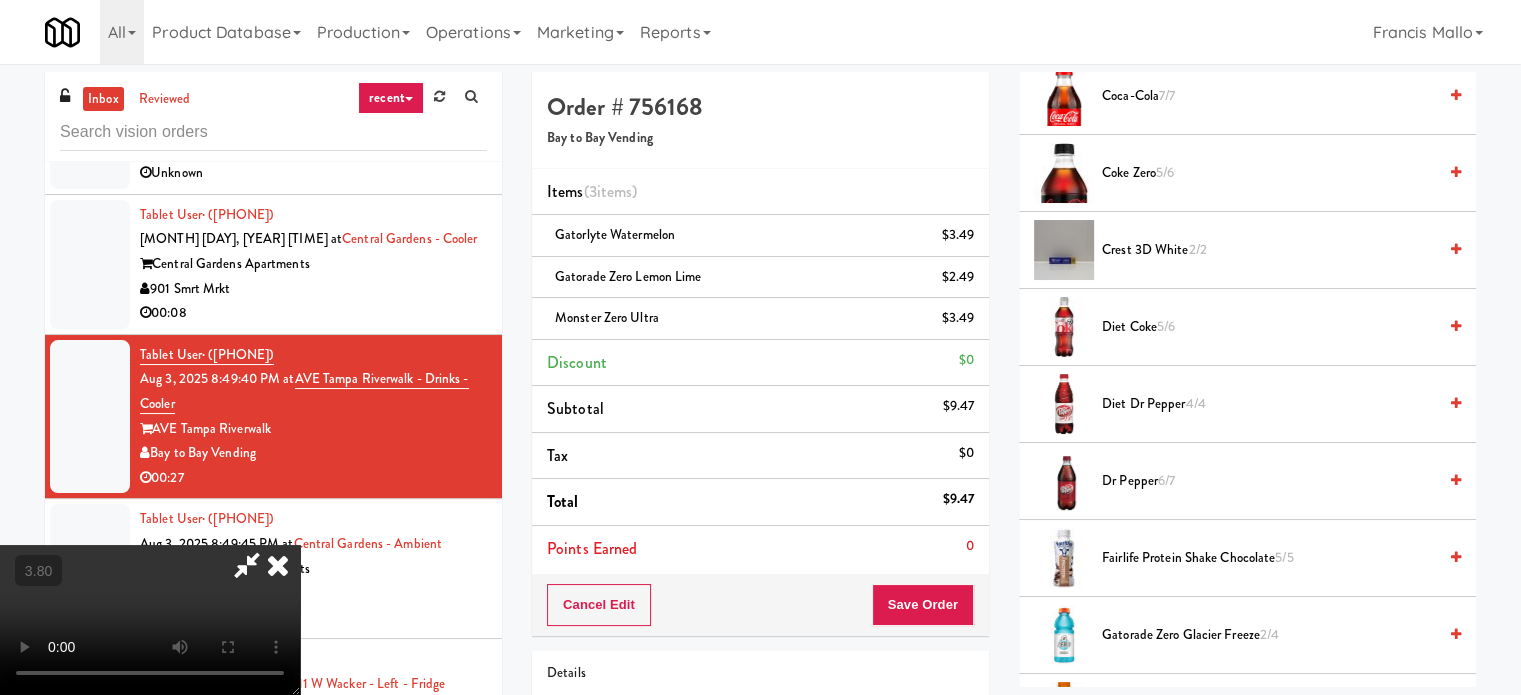 click on "Fairlife Protein Shake Chocolate  5/5" at bounding box center [1269, 558] 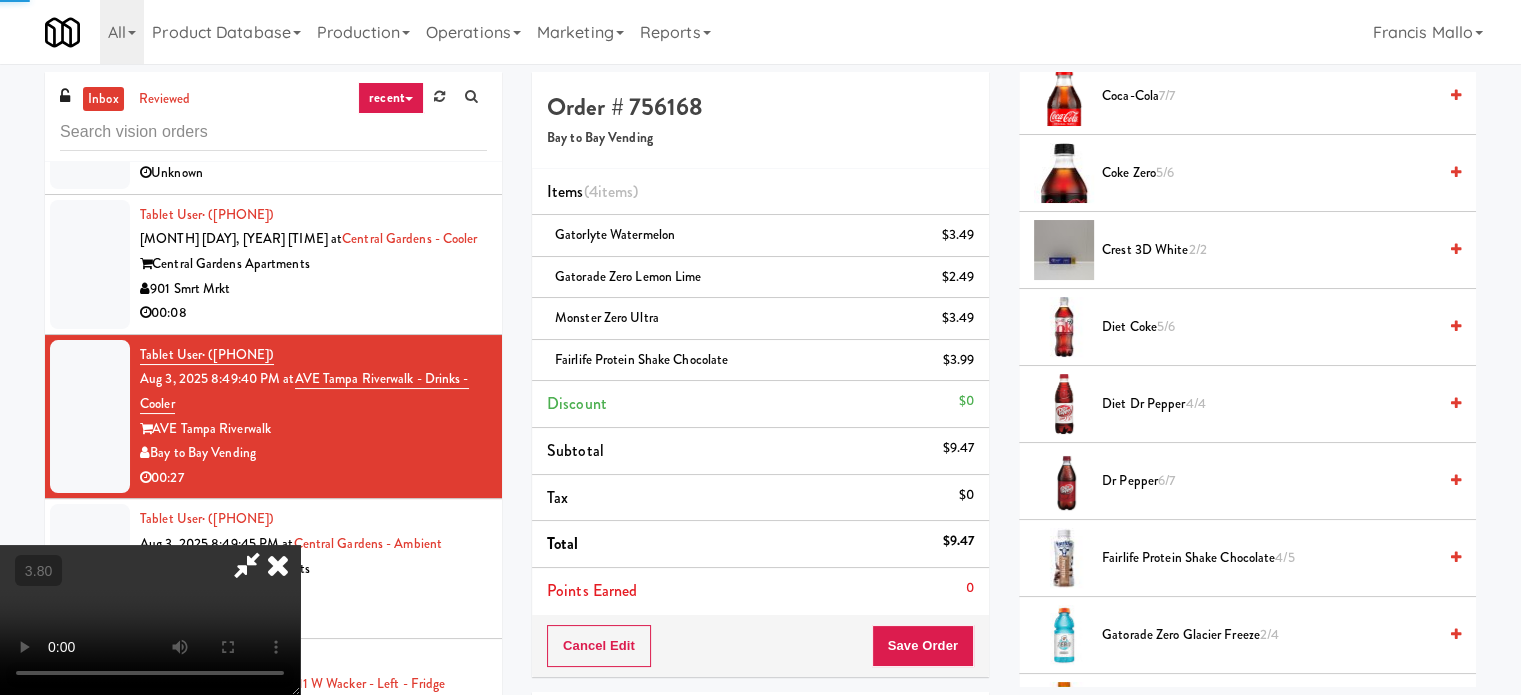 click at bounding box center (150, 620) 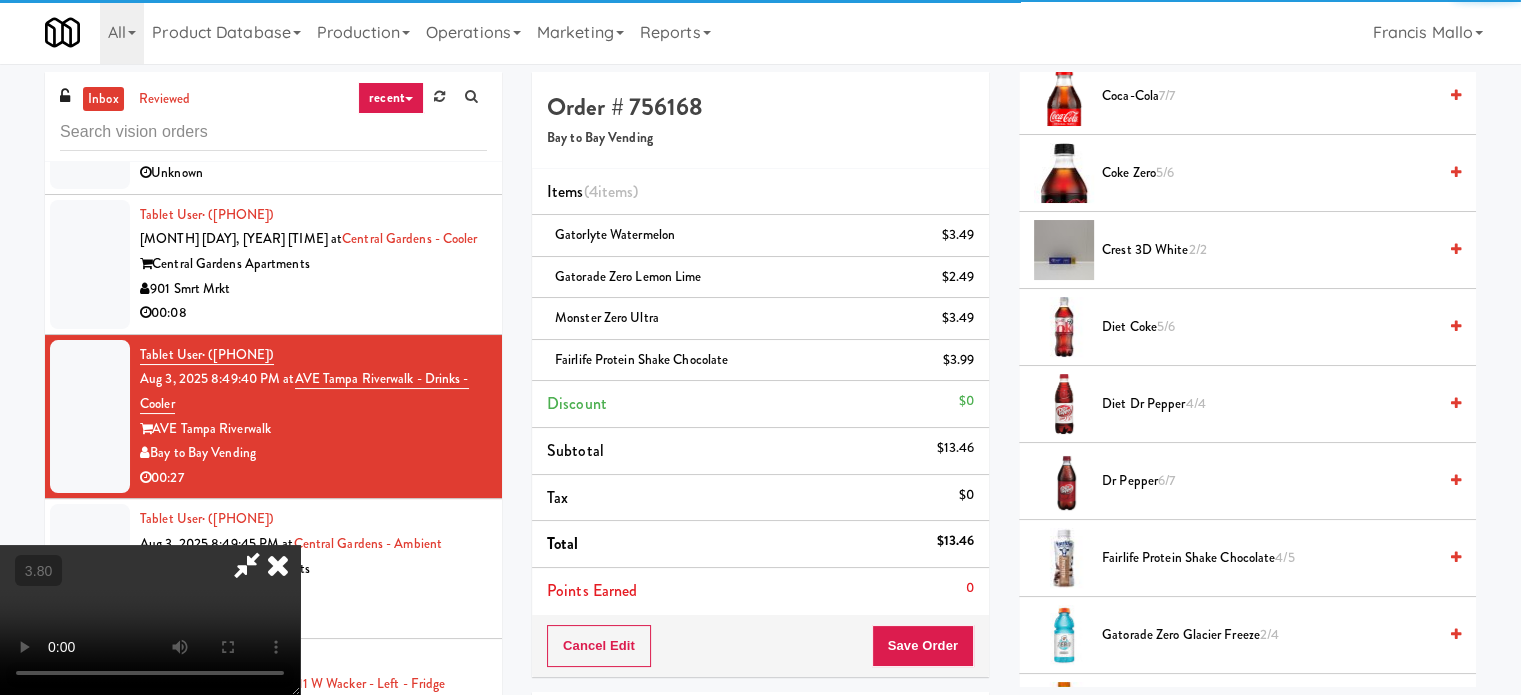 click at bounding box center (150, 620) 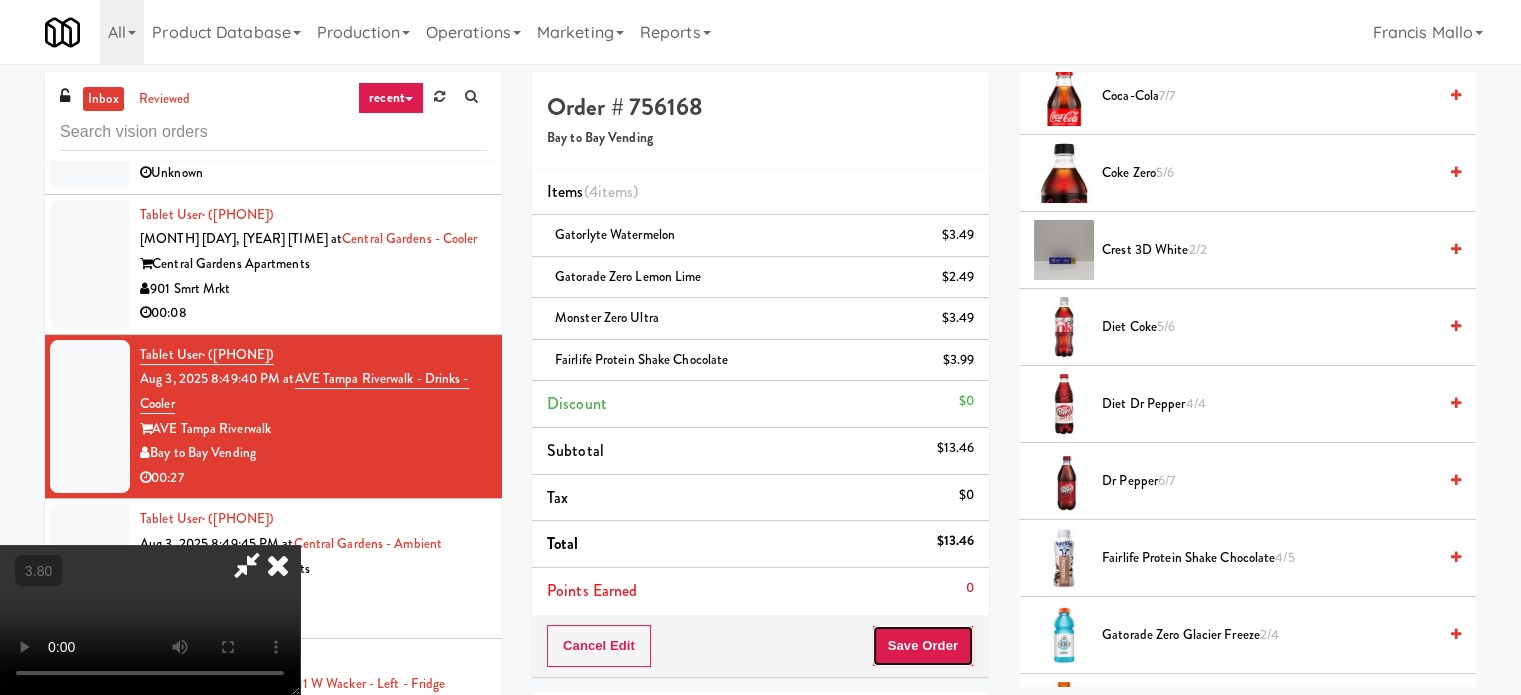 click on "Save Order" at bounding box center [923, 646] 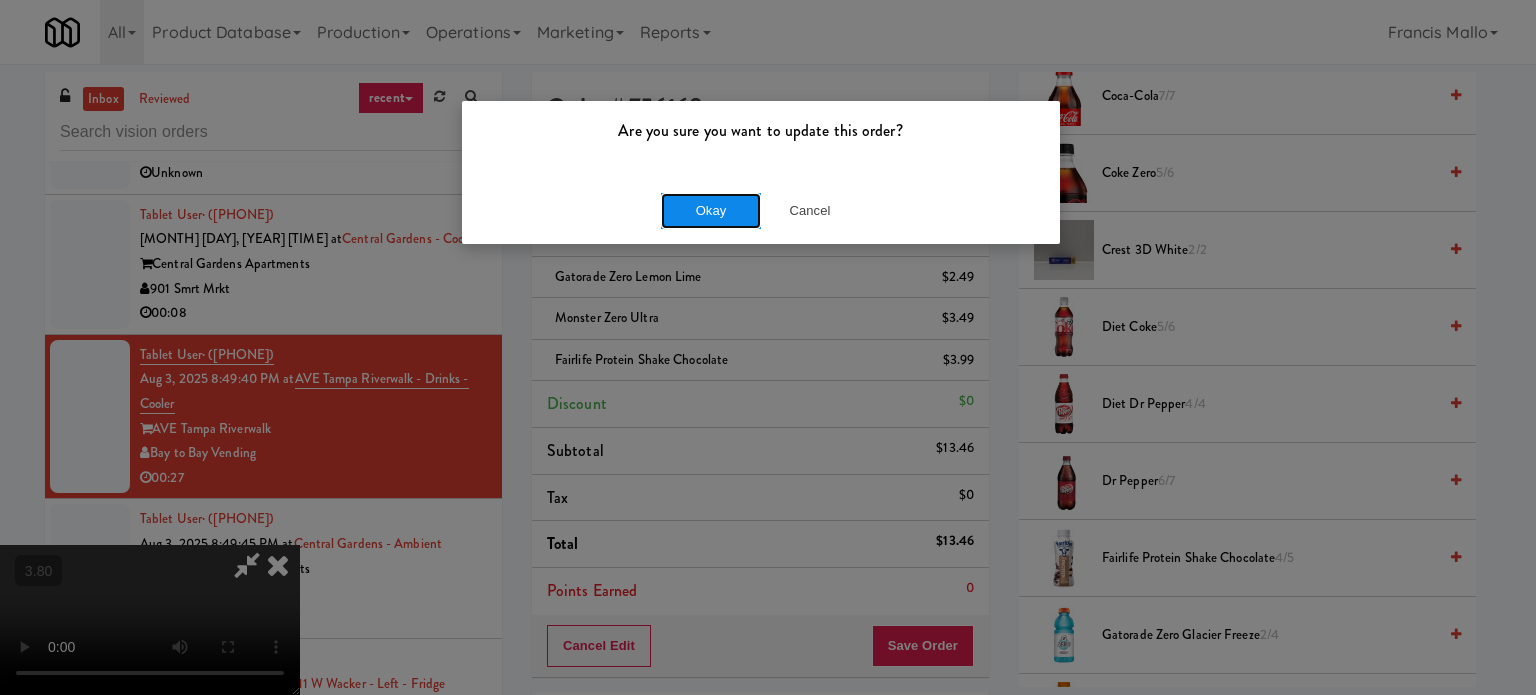 click on "Okay" at bounding box center (711, 211) 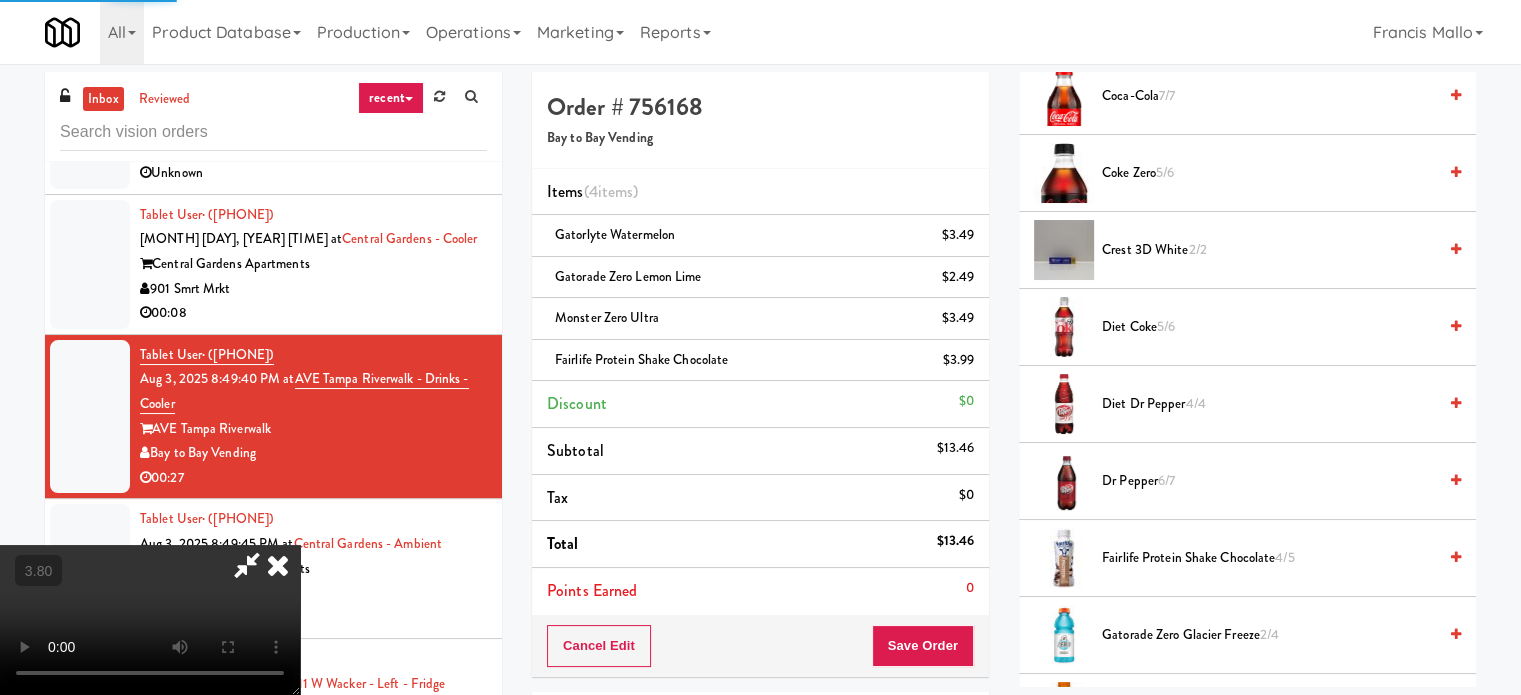 scroll, scrollTop: 187, scrollLeft: 0, axis: vertical 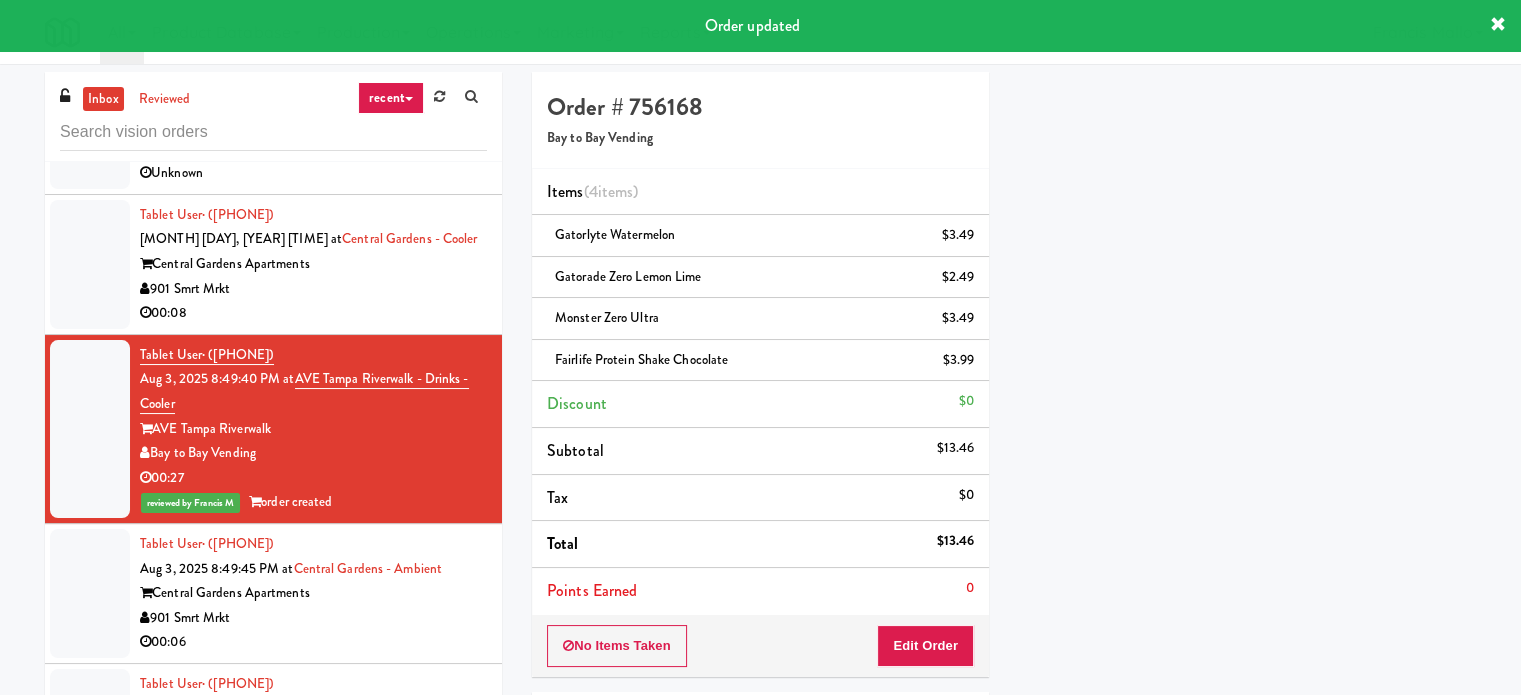 click on "00:08" at bounding box center (313, 313) 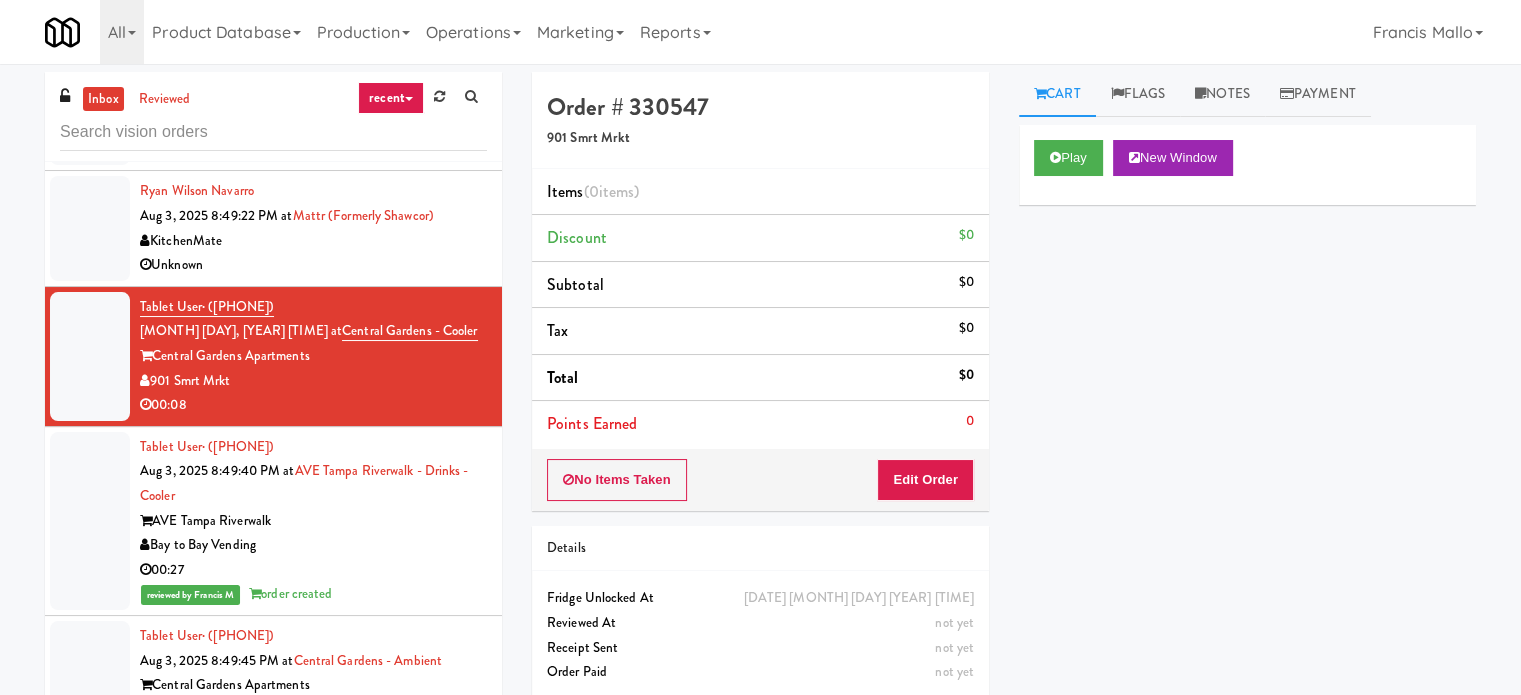 scroll, scrollTop: 20333, scrollLeft: 0, axis: vertical 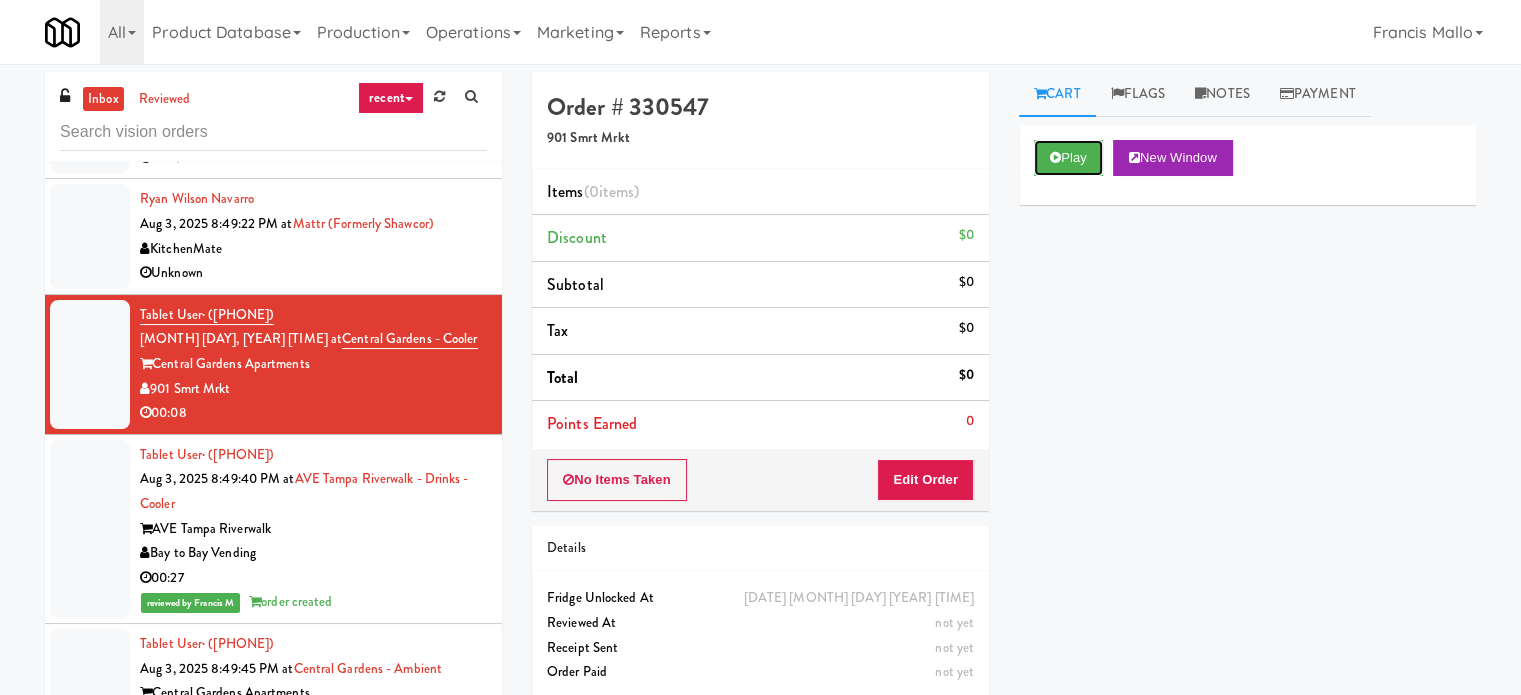 drag, startPoint x: 1080, startPoint y: 163, endPoint x: 1041, endPoint y: 299, distance: 141.48145 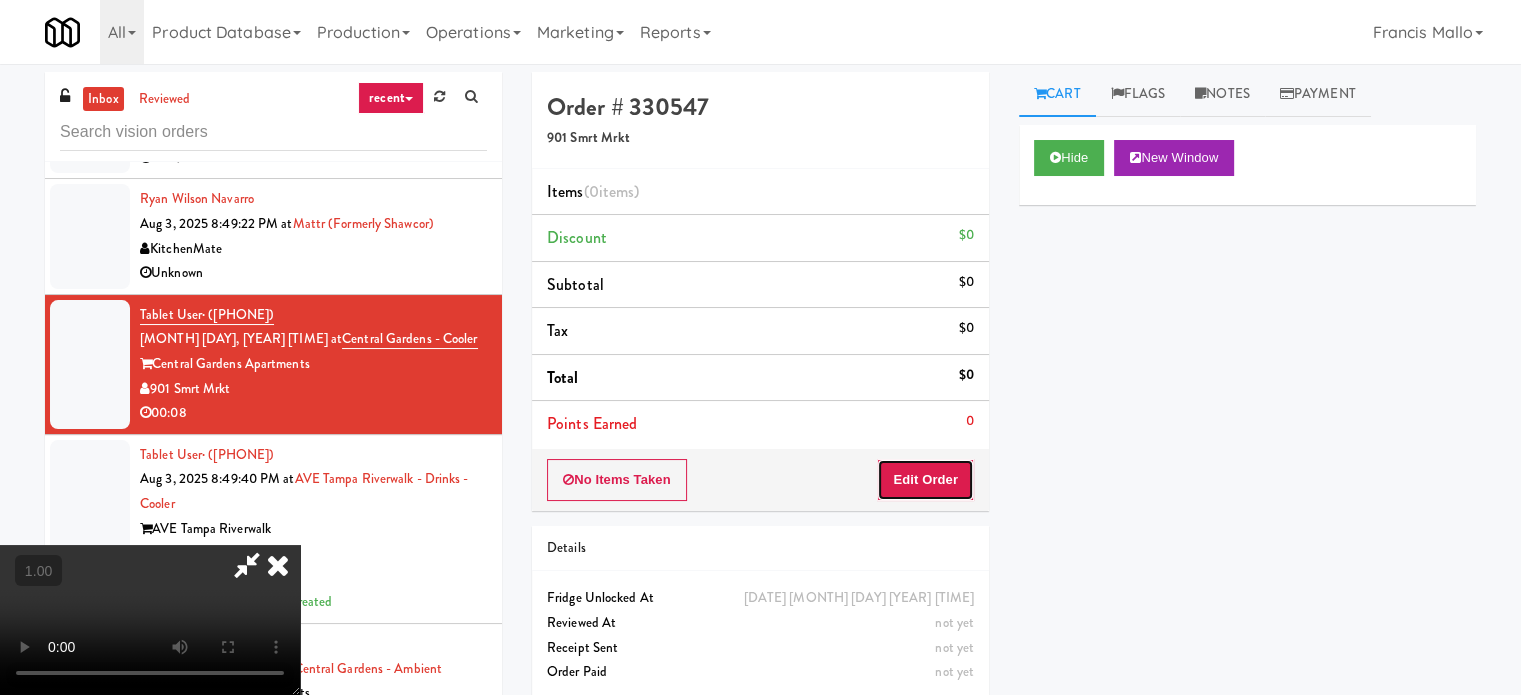click on "Edit Order" at bounding box center (925, 480) 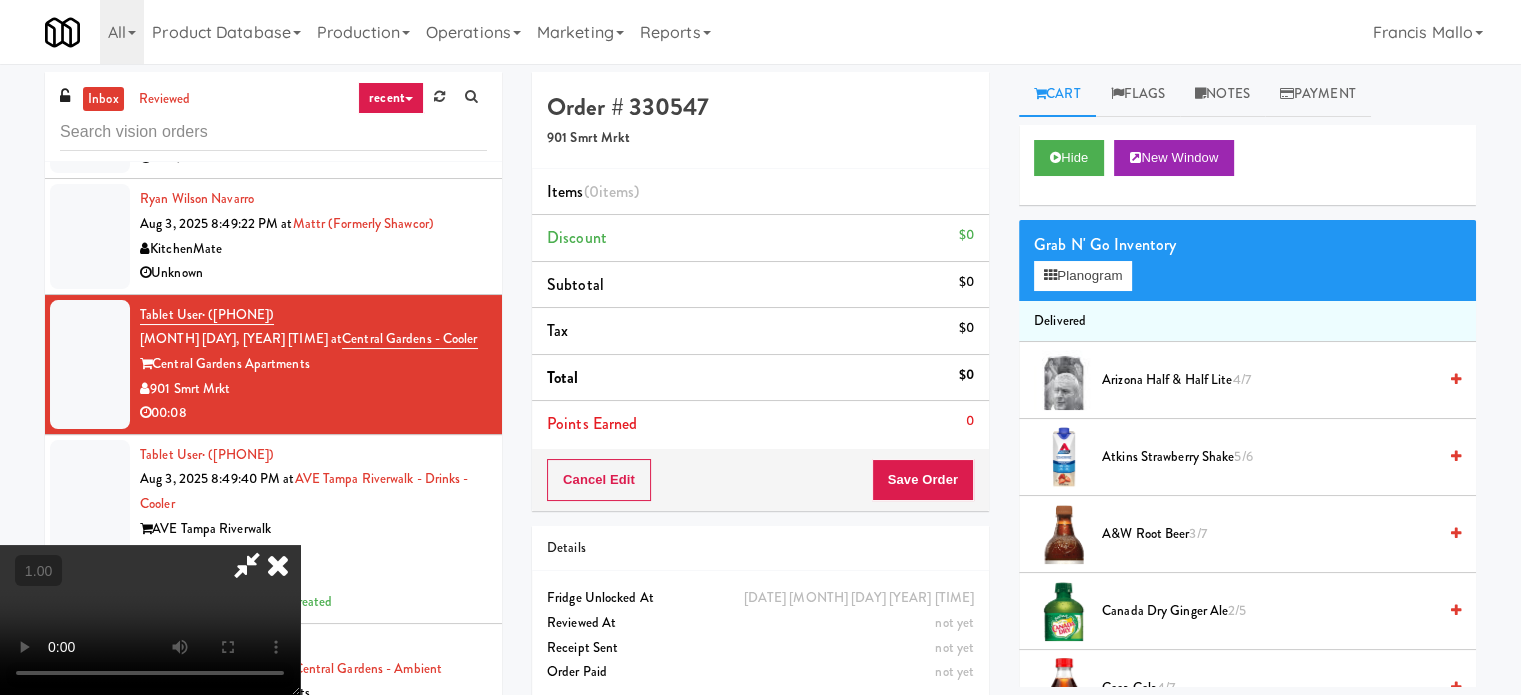 scroll, scrollTop: 316, scrollLeft: 0, axis: vertical 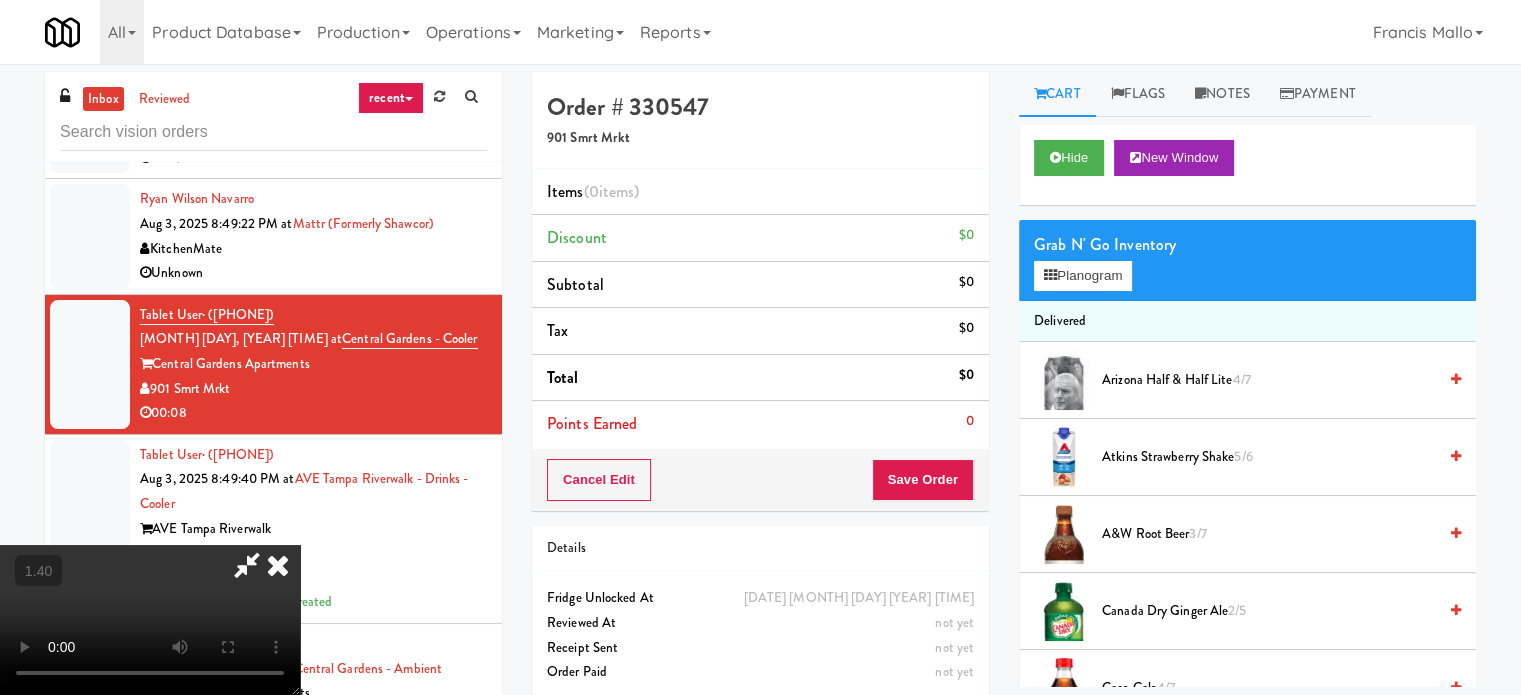 click at bounding box center (150, 620) 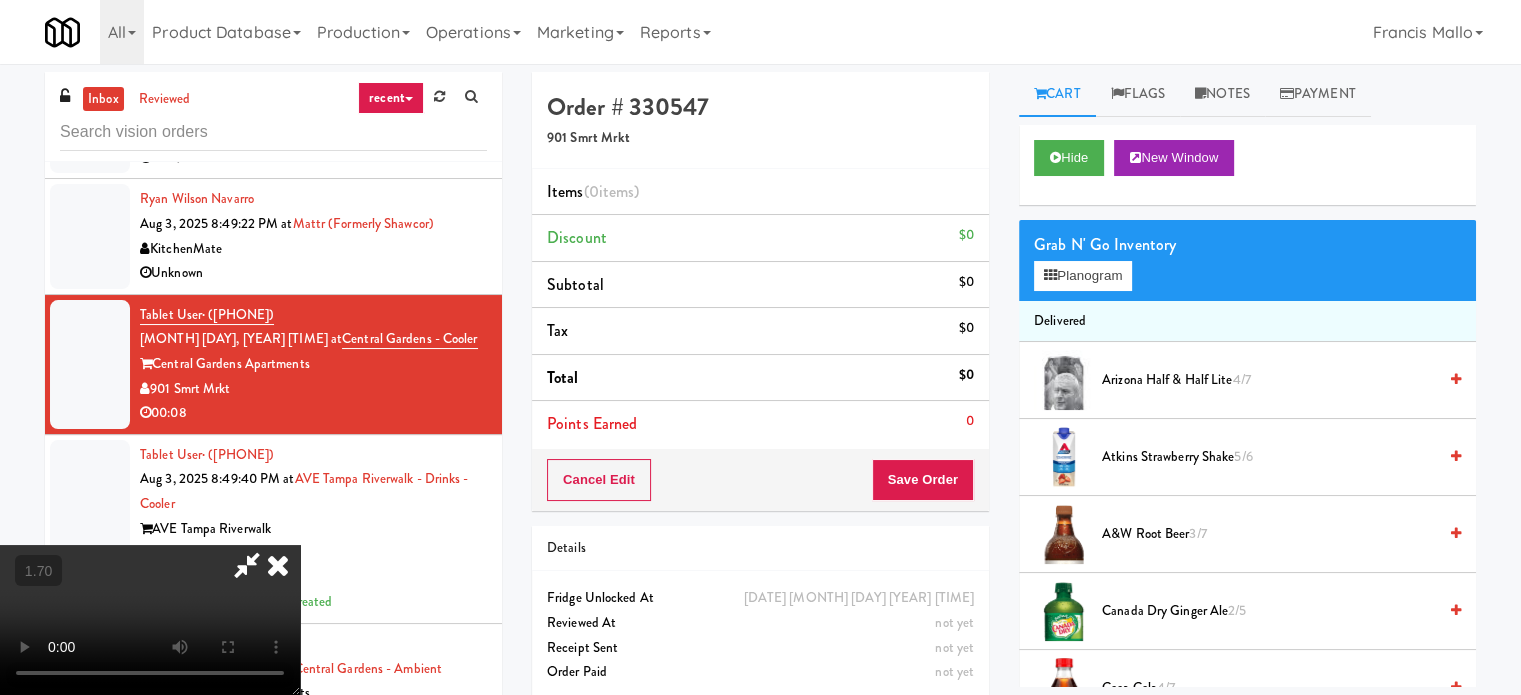 click at bounding box center [150, 620] 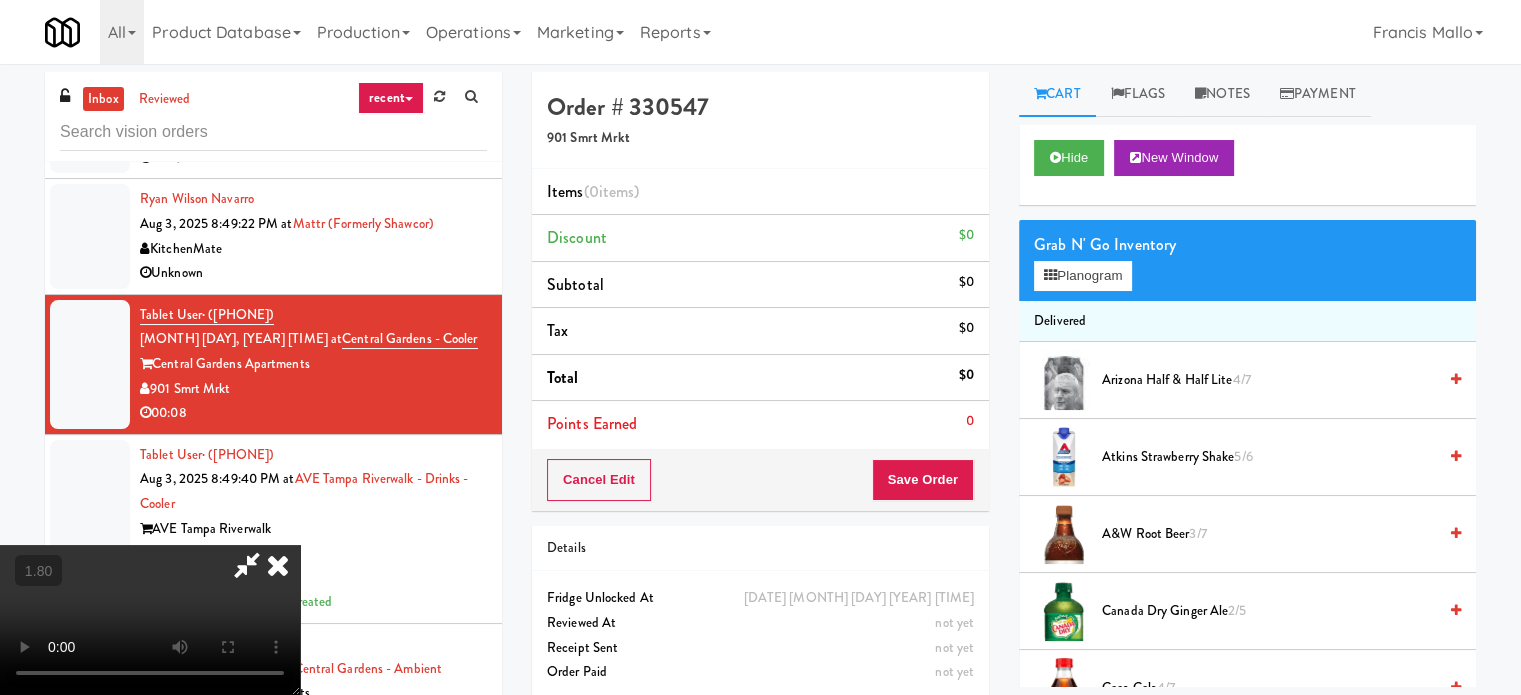 type 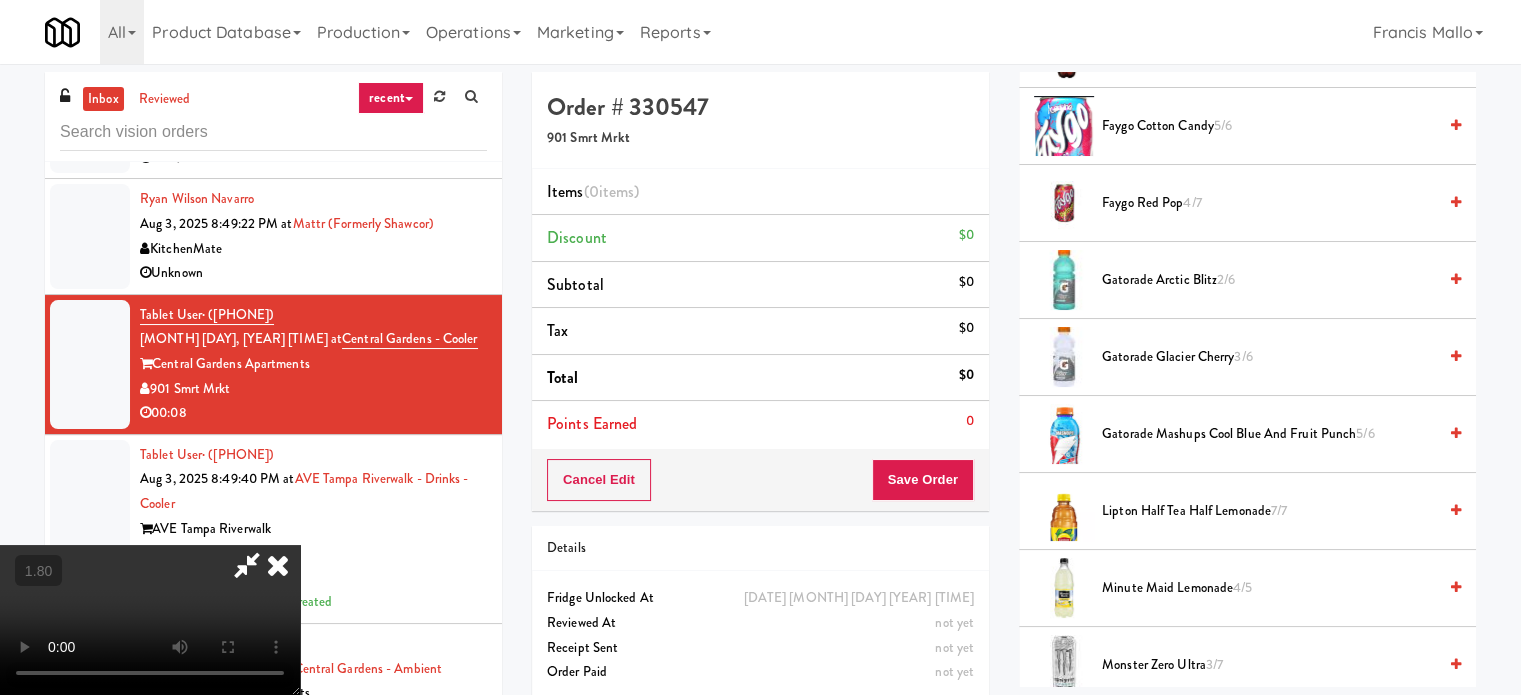 scroll, scrollTop: 1500, scrollLeft: 0, axis: vertical 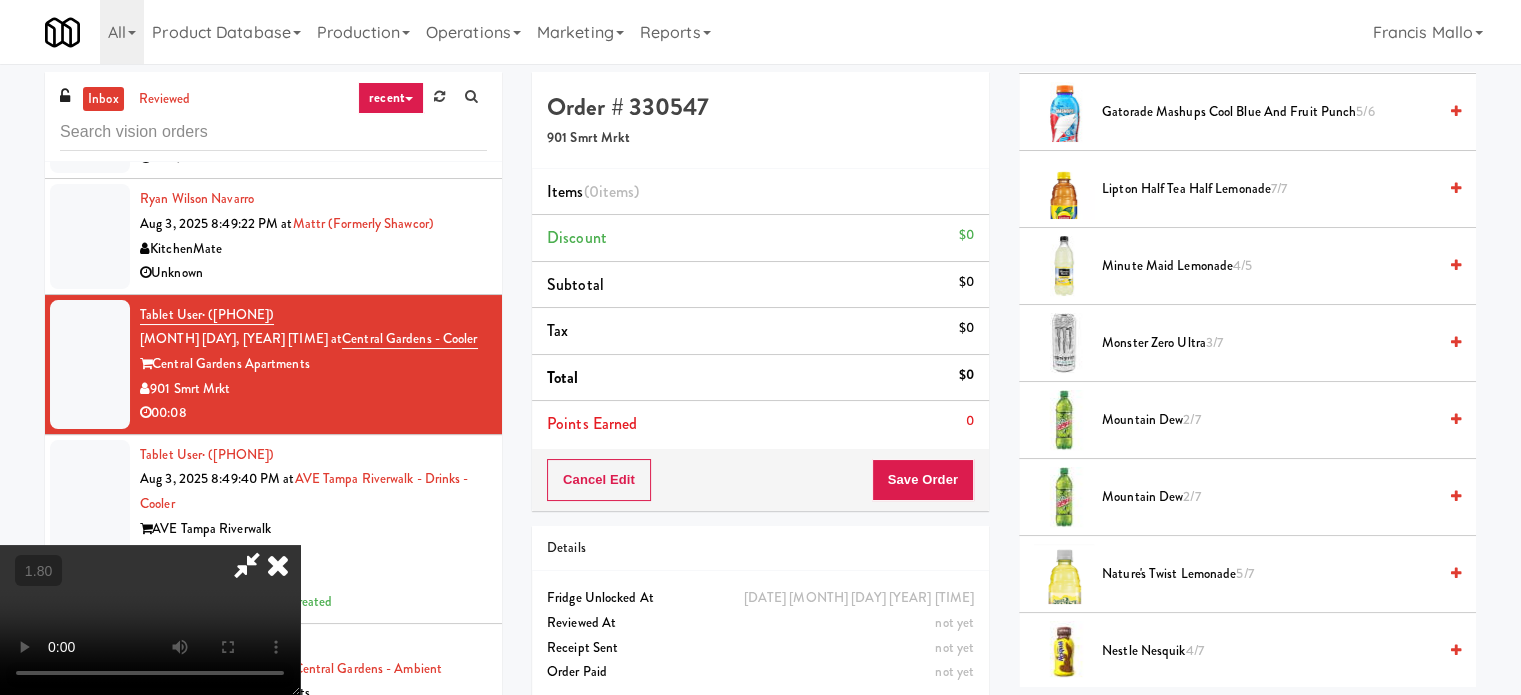 click on "Nature's Twist Lemonade  5/7" at bounding box center (1269, 574) 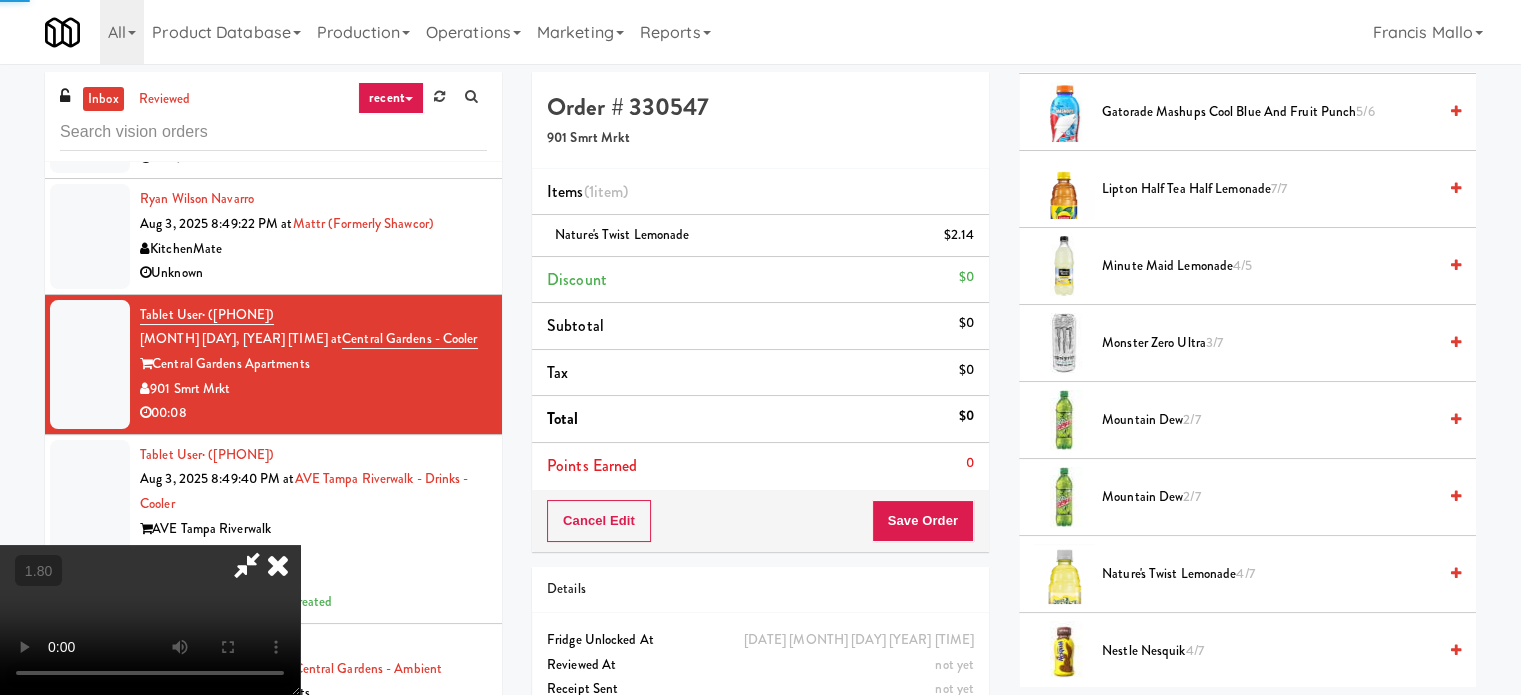 drag, startPoint x: 742, startPoint y: 449, endPoint x: 770, endPoint y: 461, distance: 30.463093 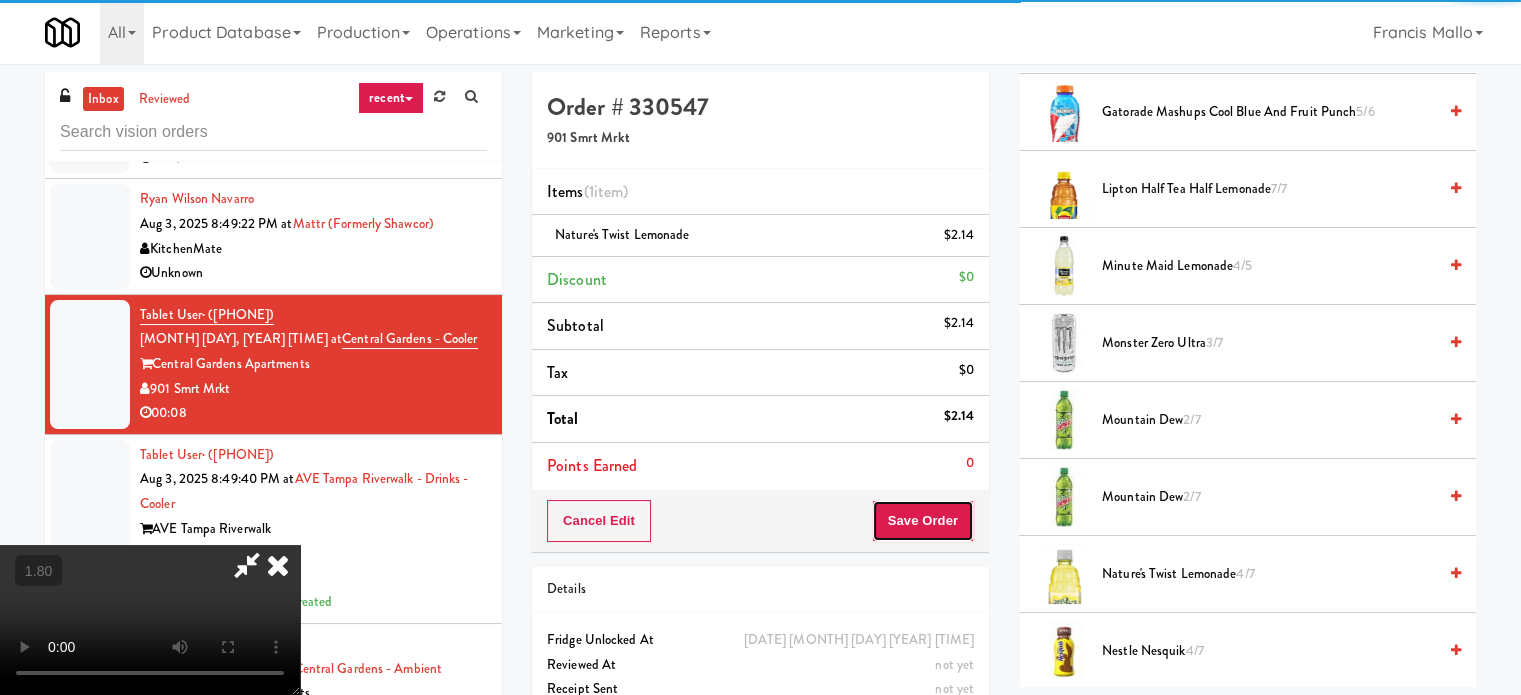 click on "Save Order" at bounding box center (923, 521) 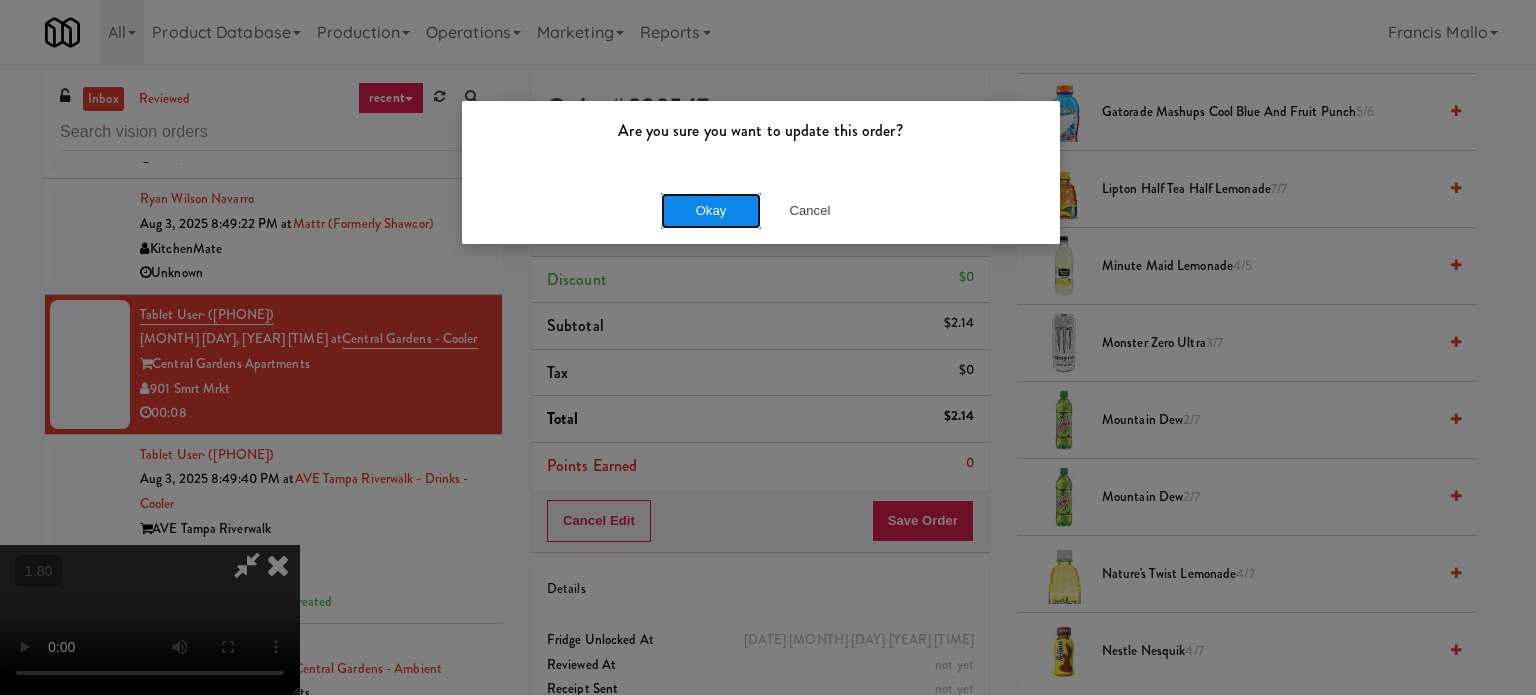 click on "Okay" at bounding box center [711, 211] 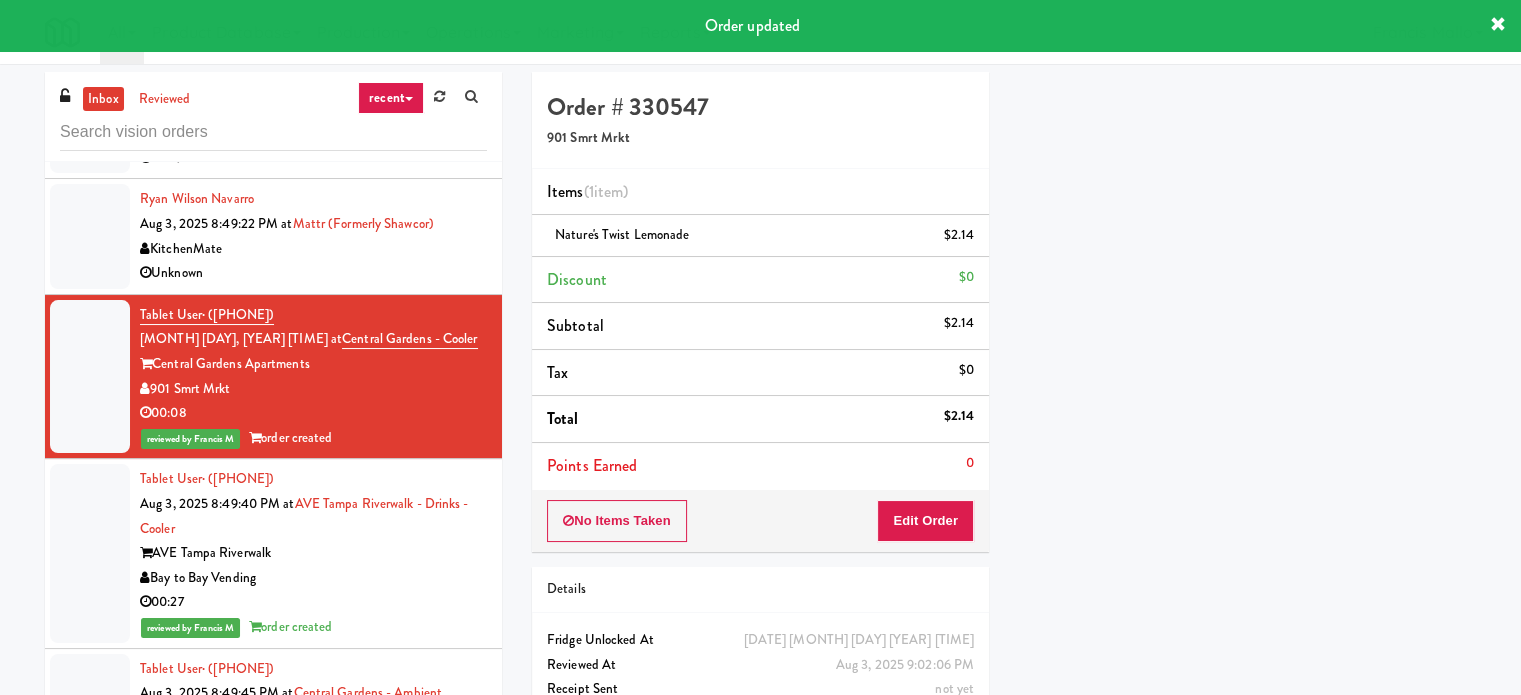 scroll, scrollTop: 187, scrollLeft: 0, axis: vertical 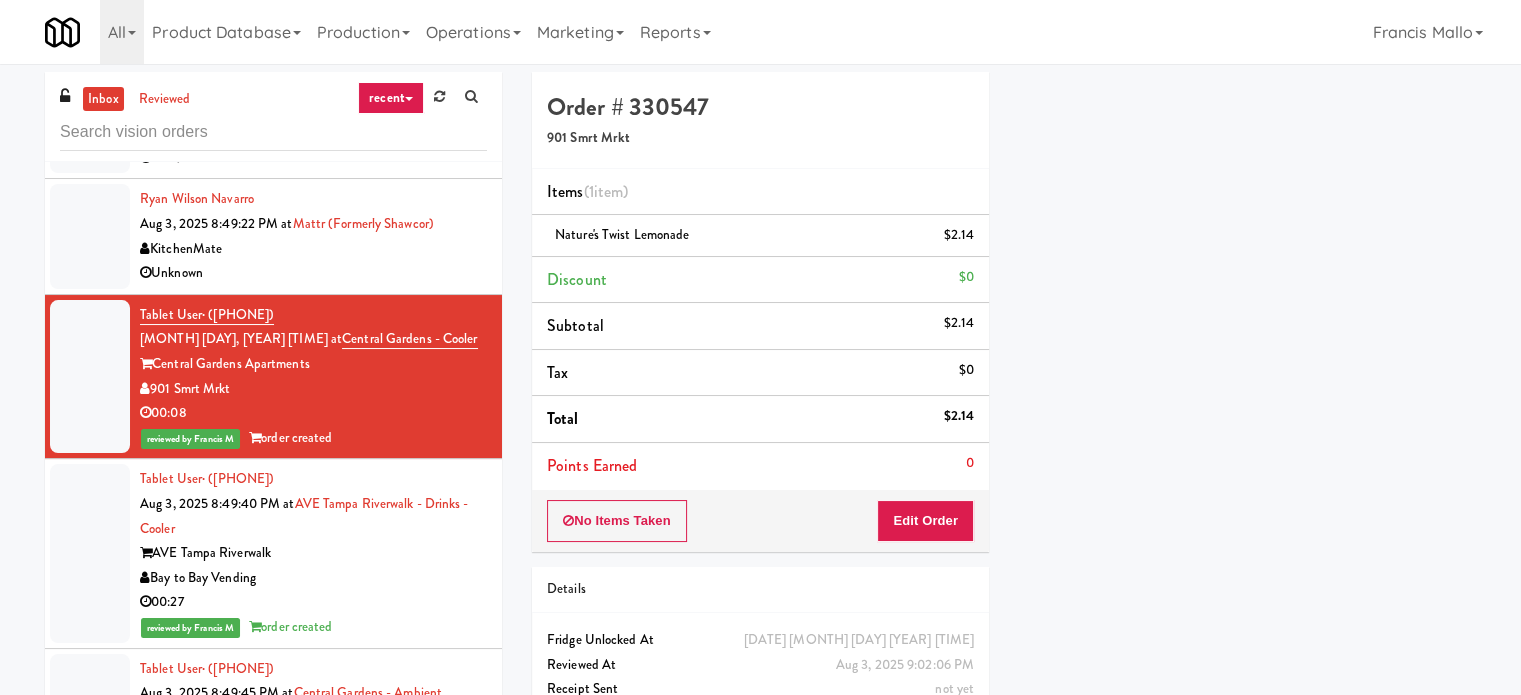 click on "Unknown" at bounding box center (313, 273) 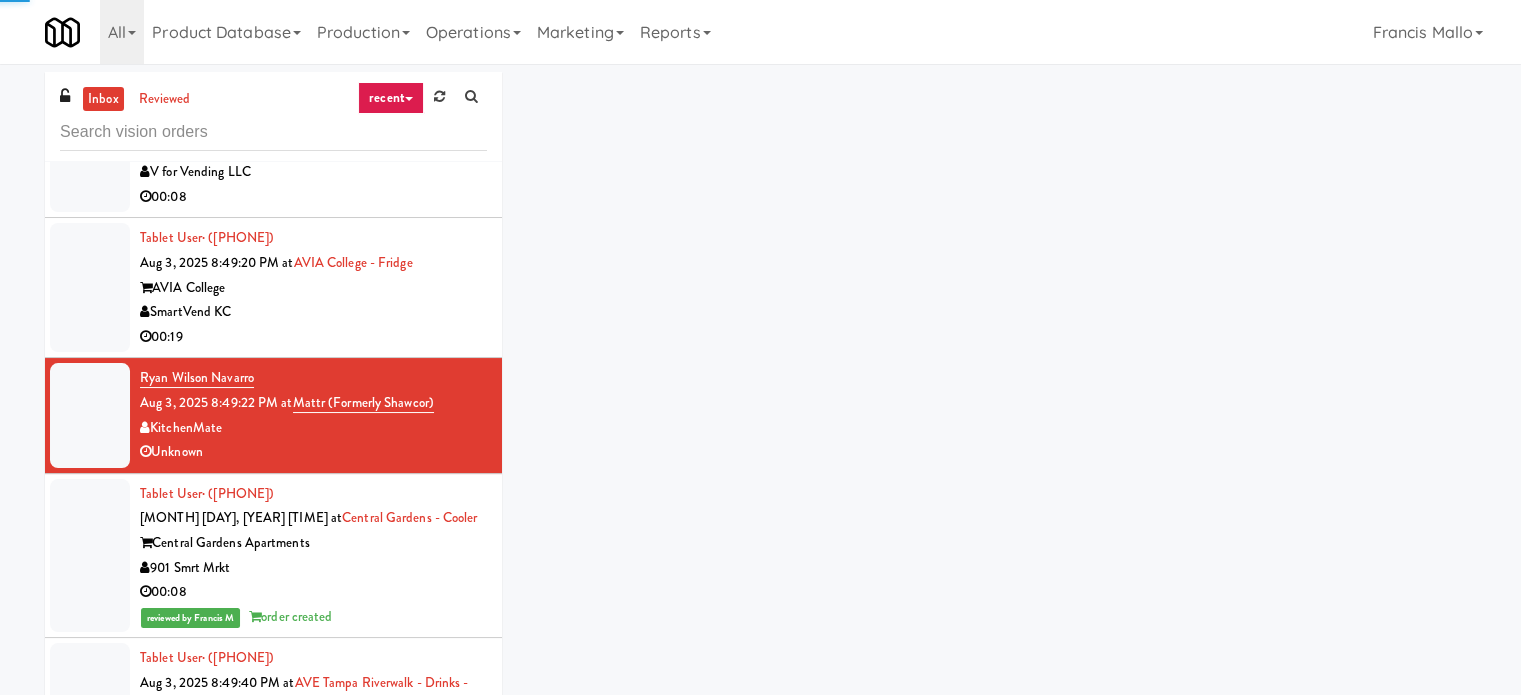 scroll, scrollTop: 20133, scrollLeft: 0, axis: vertical 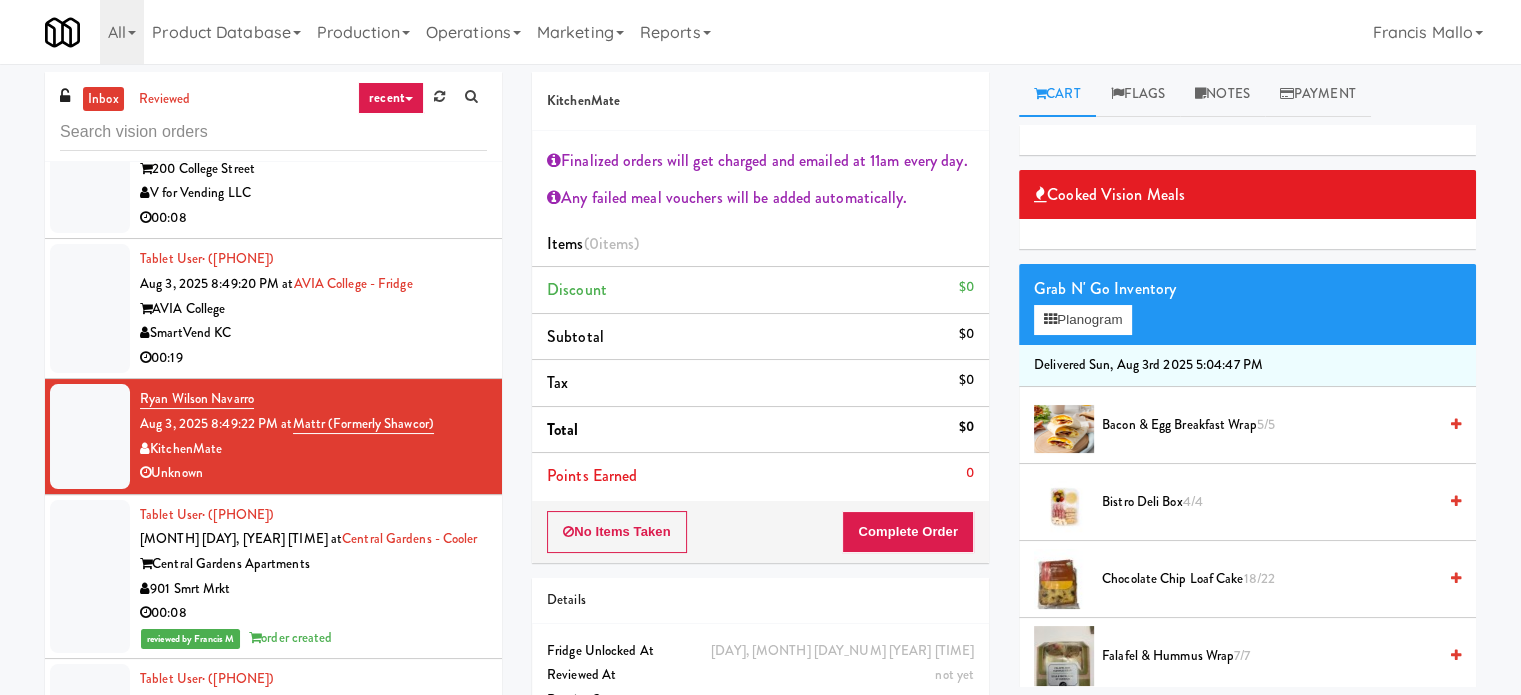 drag, startPoint x: 385, startPoint y: 314, endPoint x: 401, endPoint y: 314, distance: 16 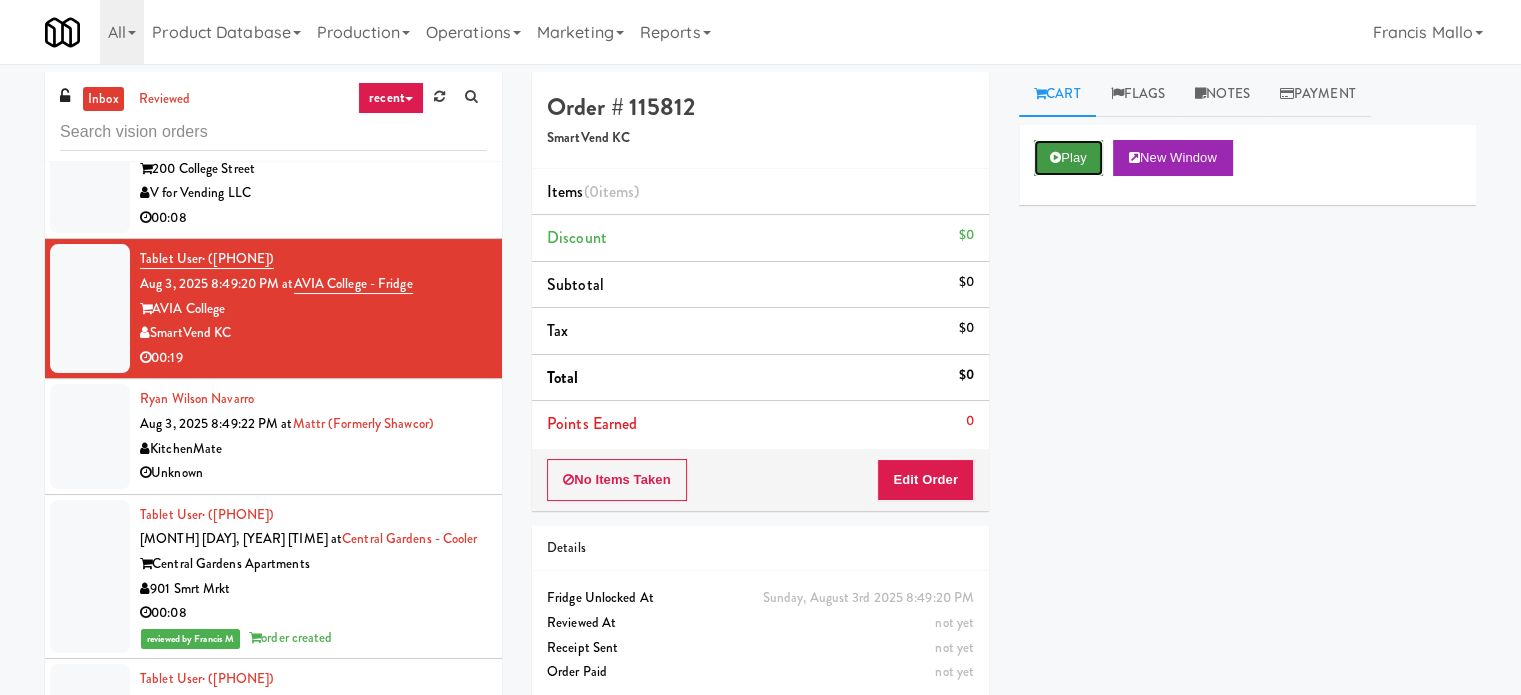 click on "Play" at bounding box center [1068, 158] 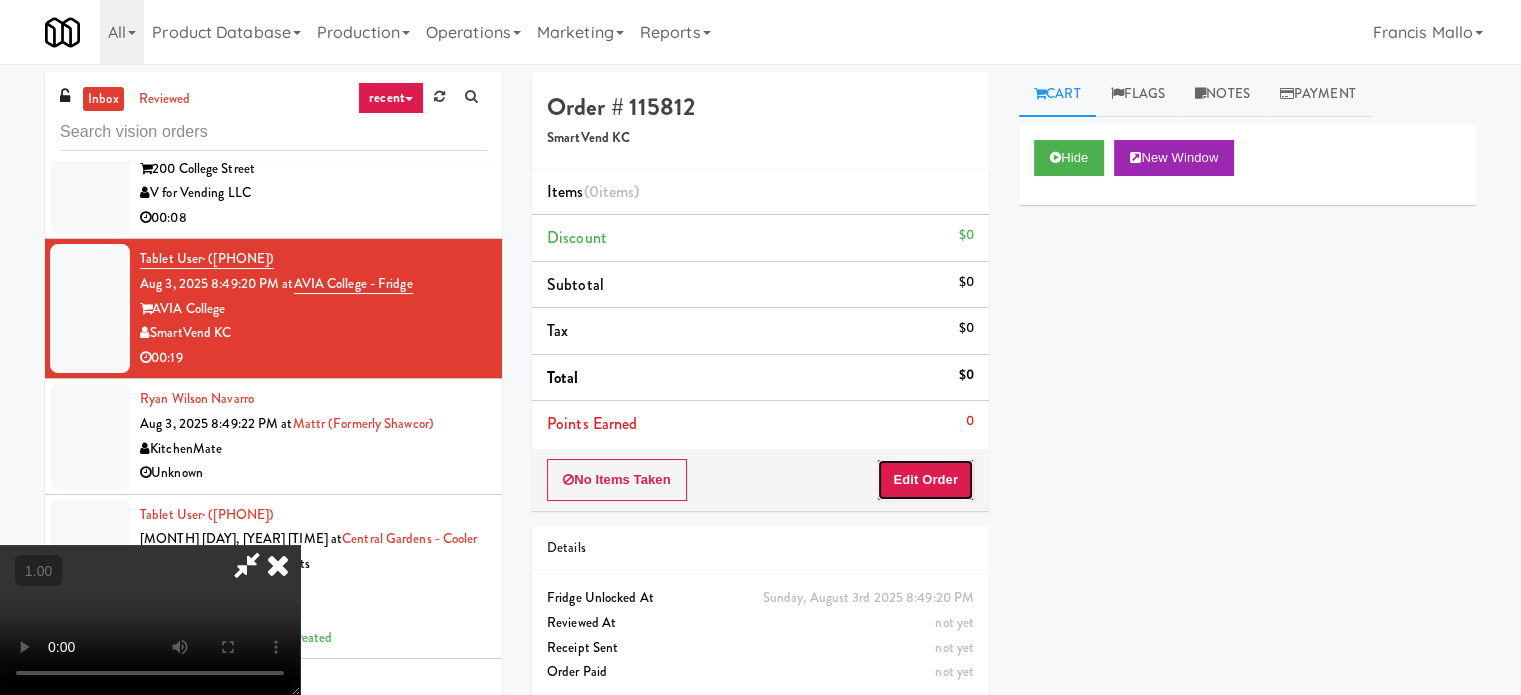 click on "Edit Order" at bounding box center [925, 480] 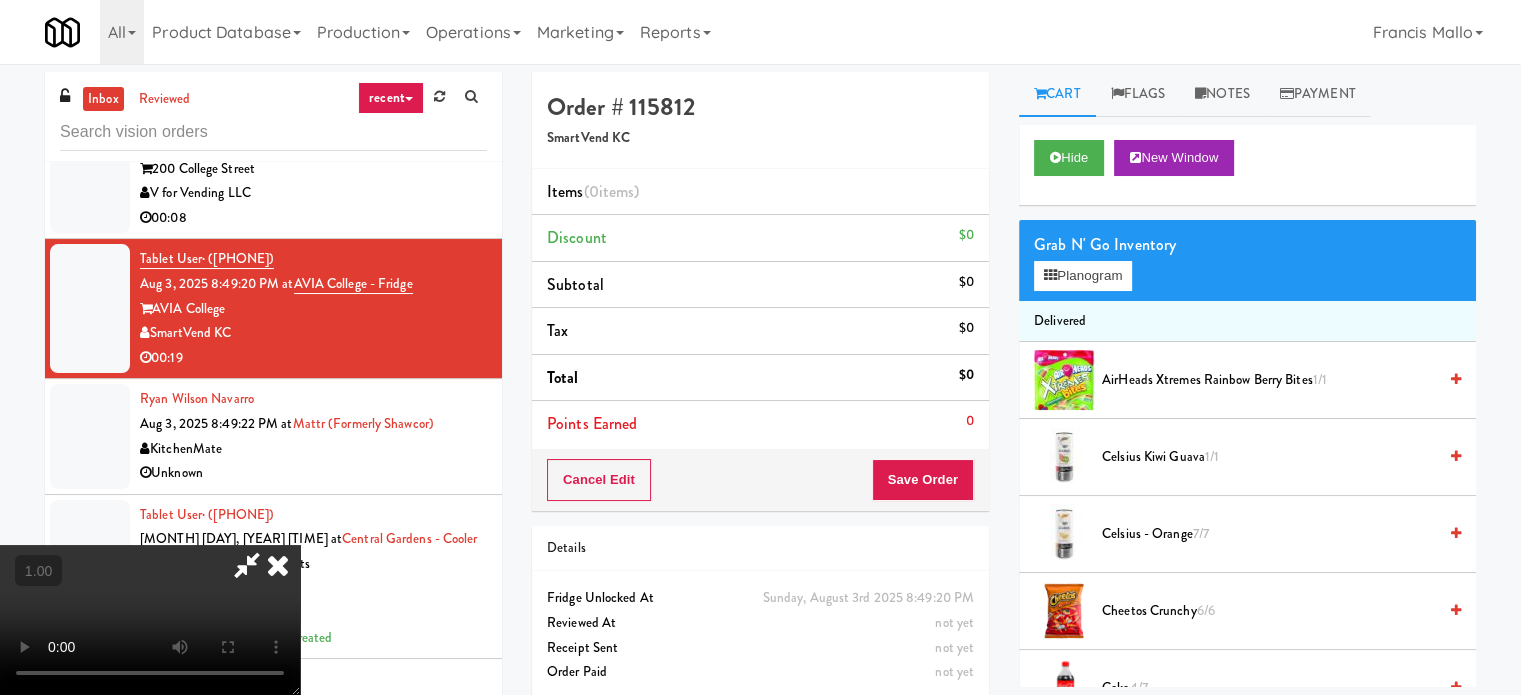 click at bounding box center (150, 620) 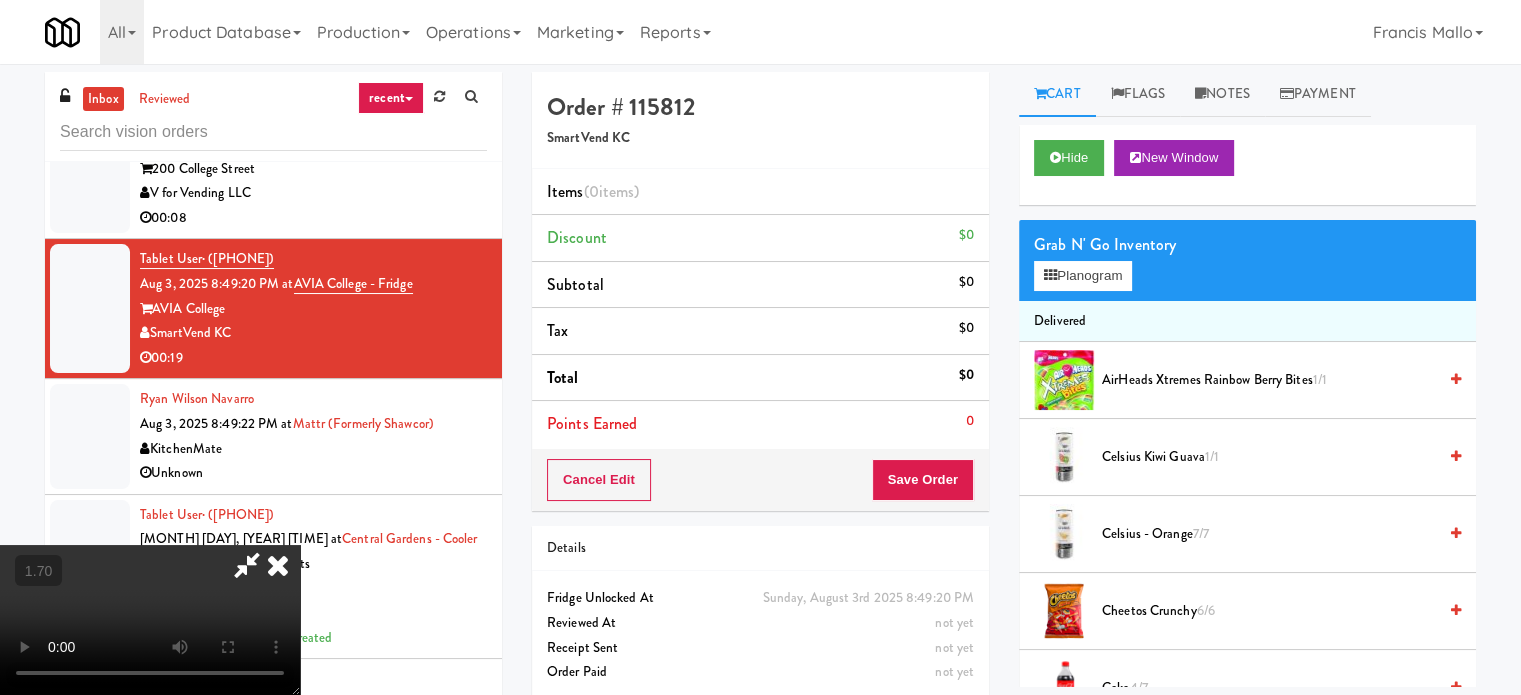 click at bounding box center [150, 620] 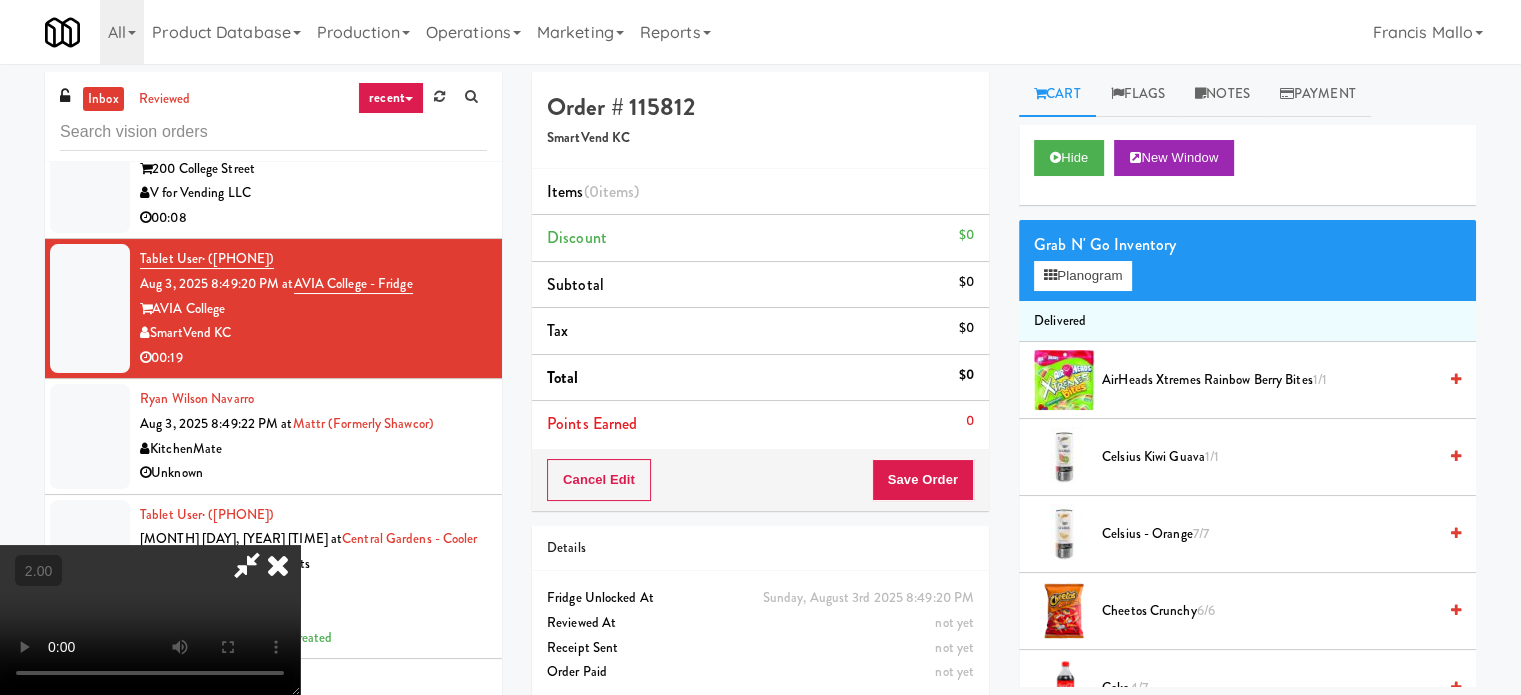 click at bounding box center [150, 620] 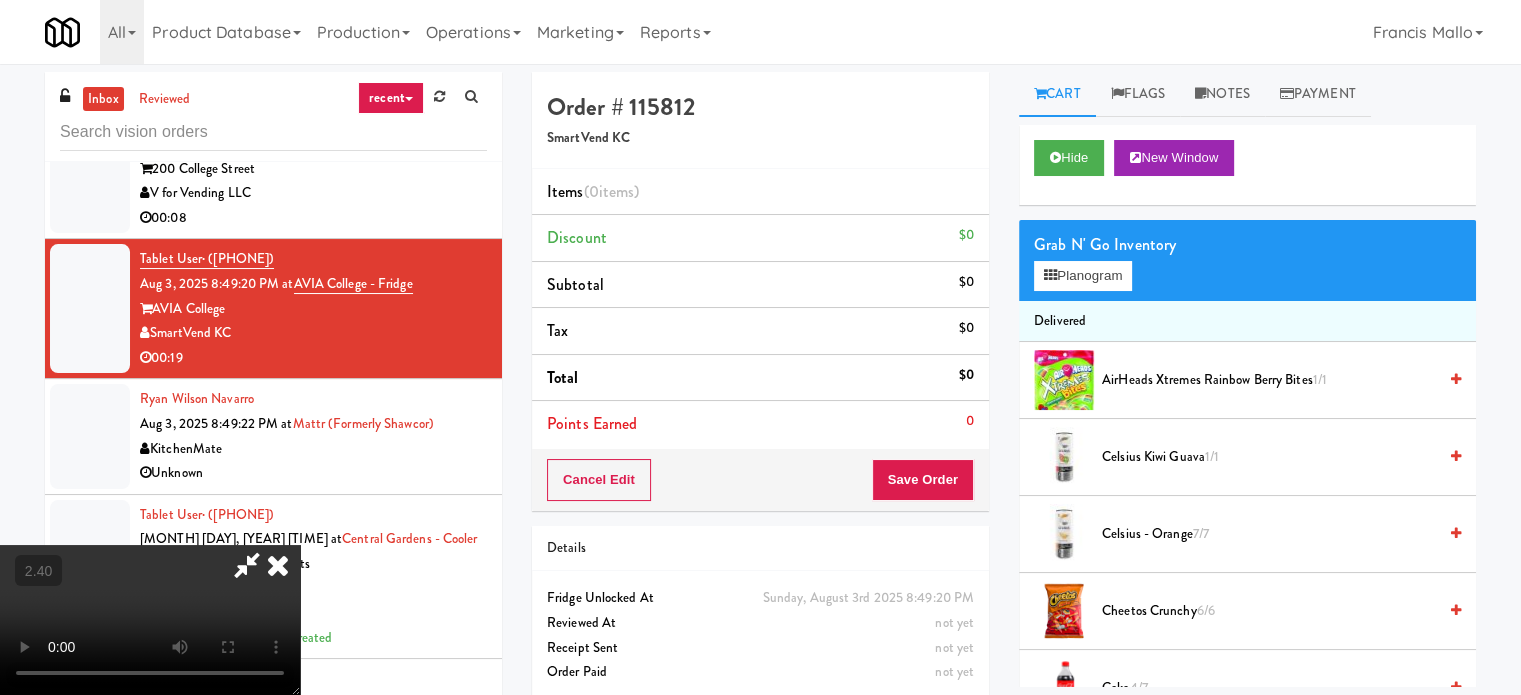 click at bounding box center (150, 620) 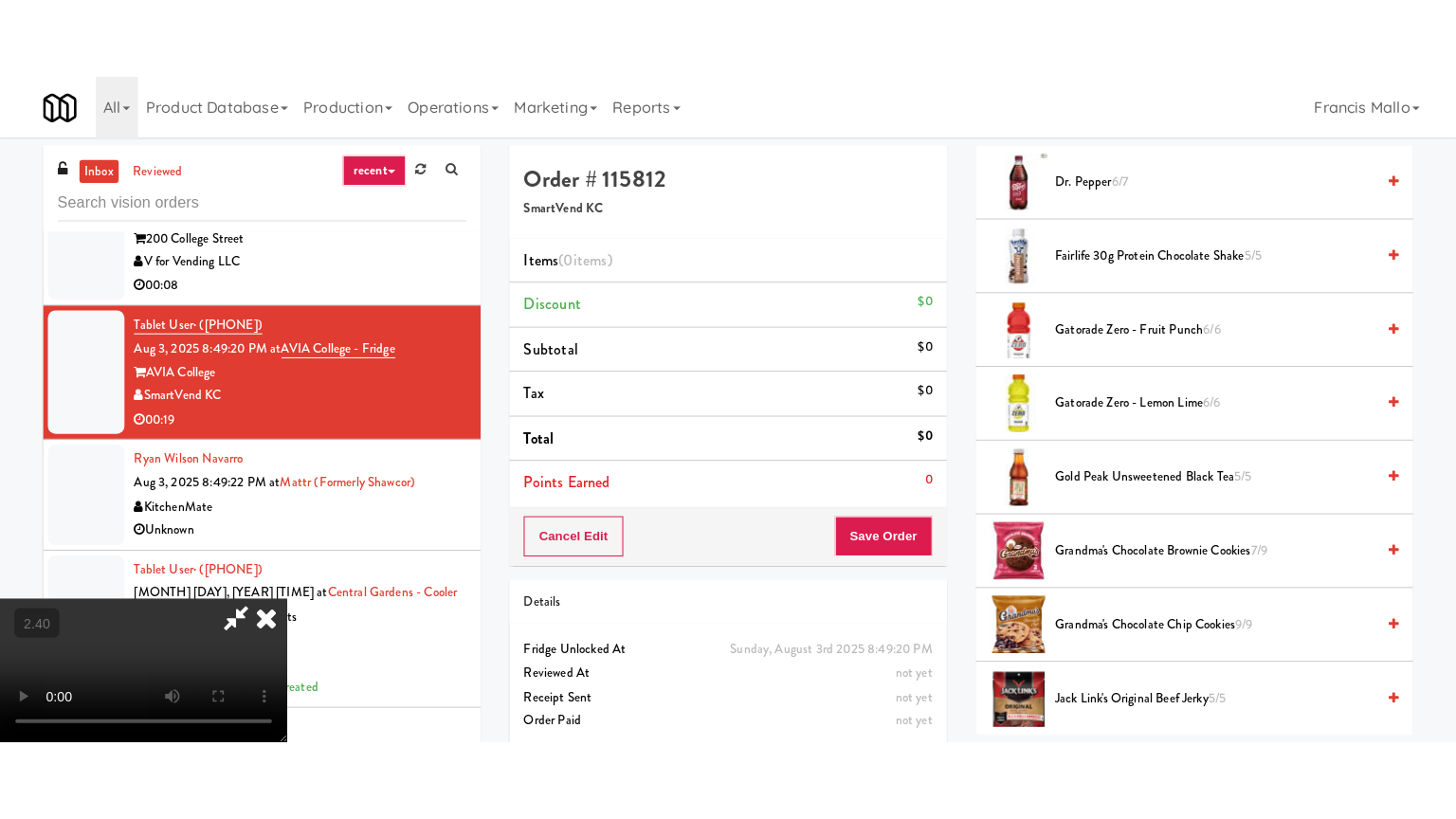 scroll, scrollTop: 758, scrollLeft: 0, axis: vertical 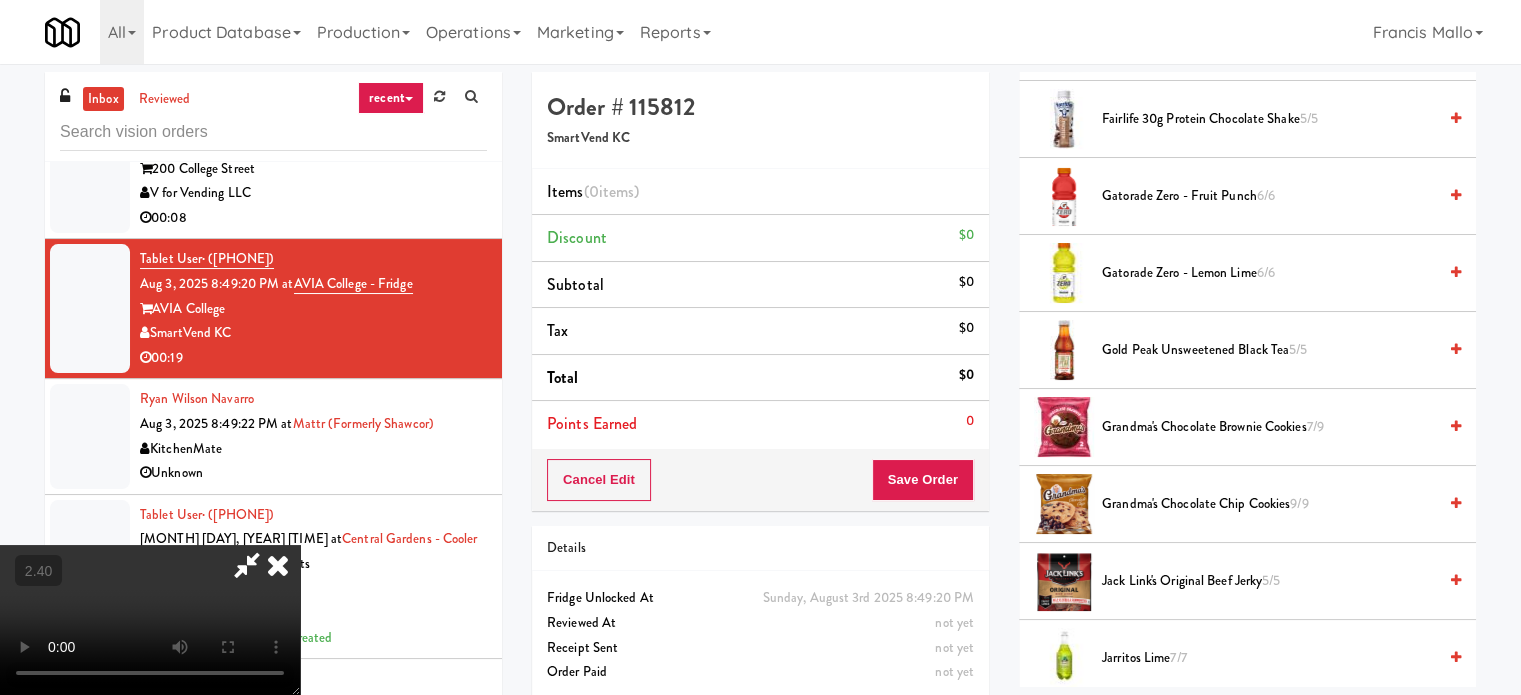 click on "Gatorade Zero - Fruit Punch  6/6" at bounding box center [1269, 196] 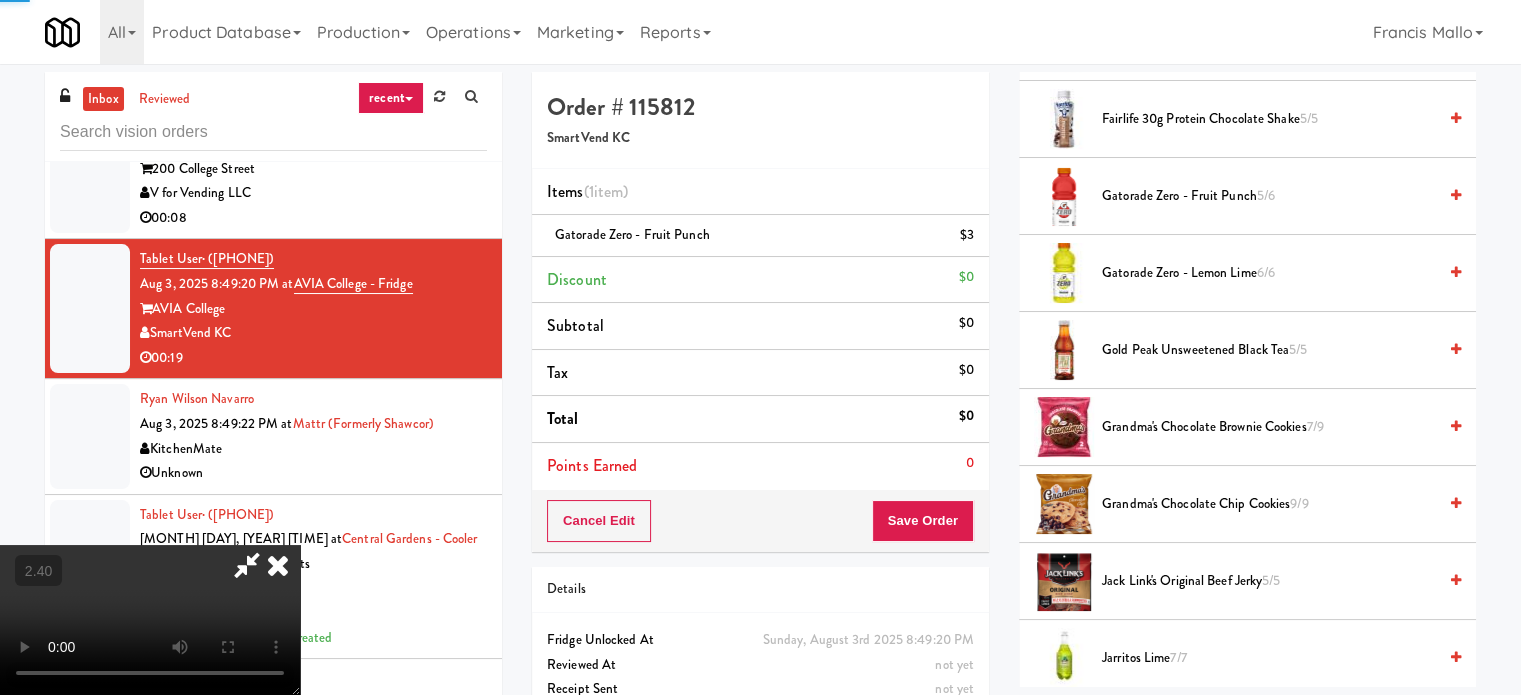 click at bounding box center (150, 620) 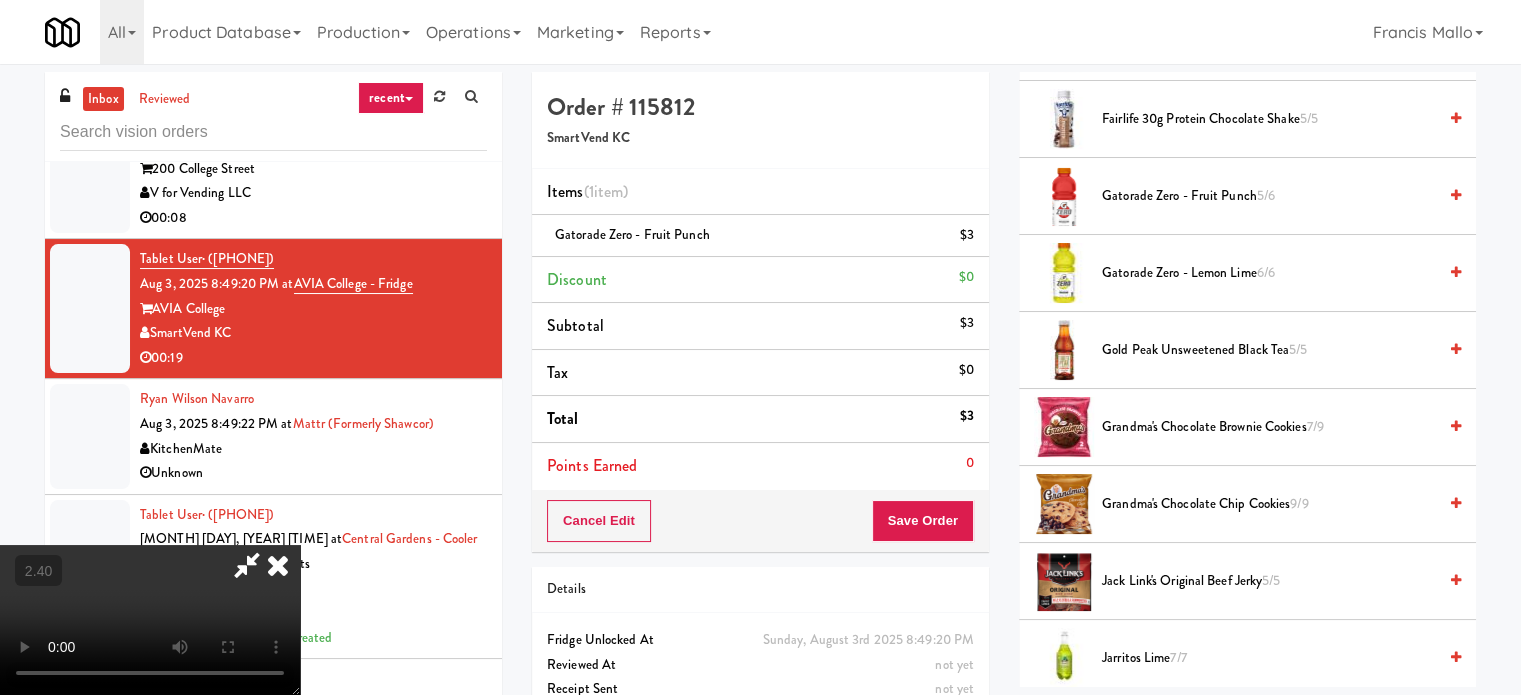 click at bounding box center [150, 620] 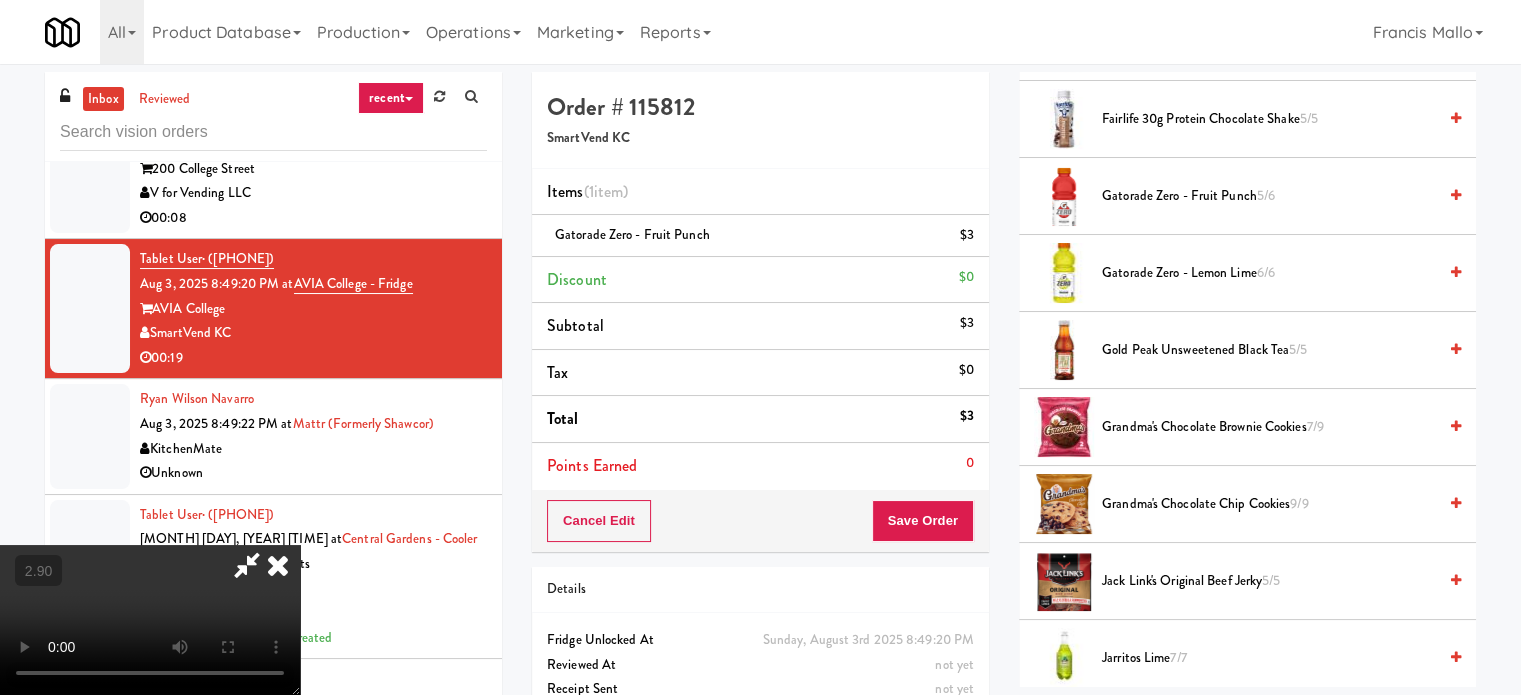 click at bounding box center (150, 620) 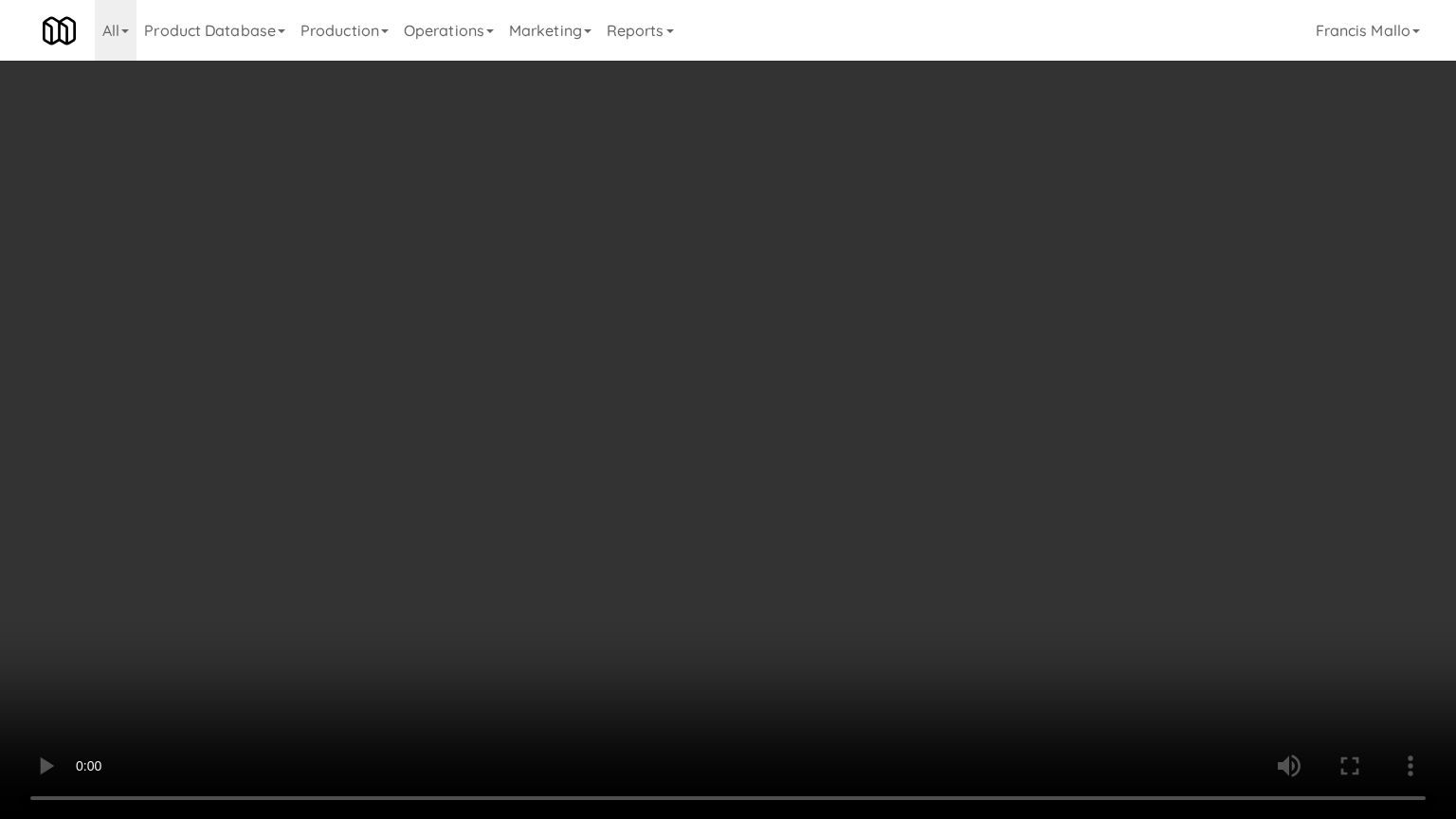 click at bounding box center (728, 410) 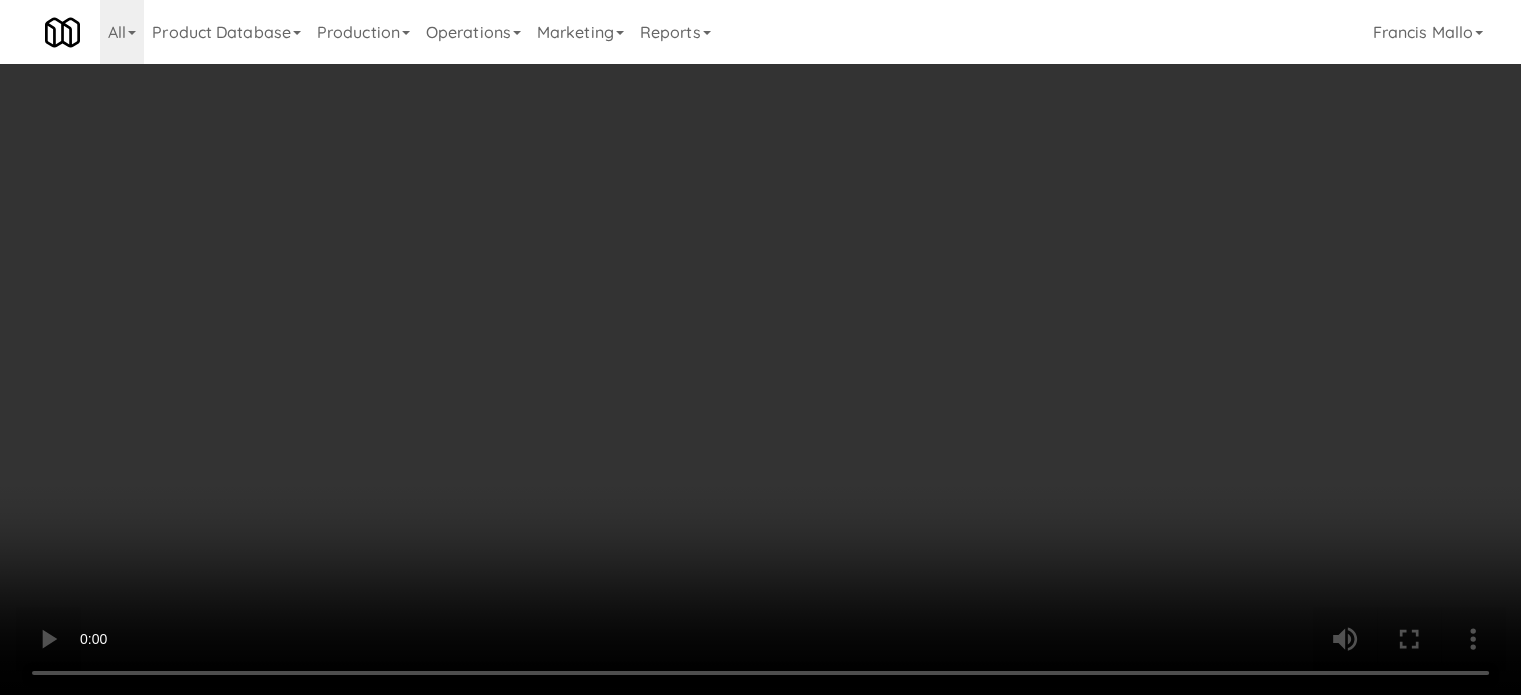 scroll, scrollTop: 20133, scrollLeft: 0, axis: vertical 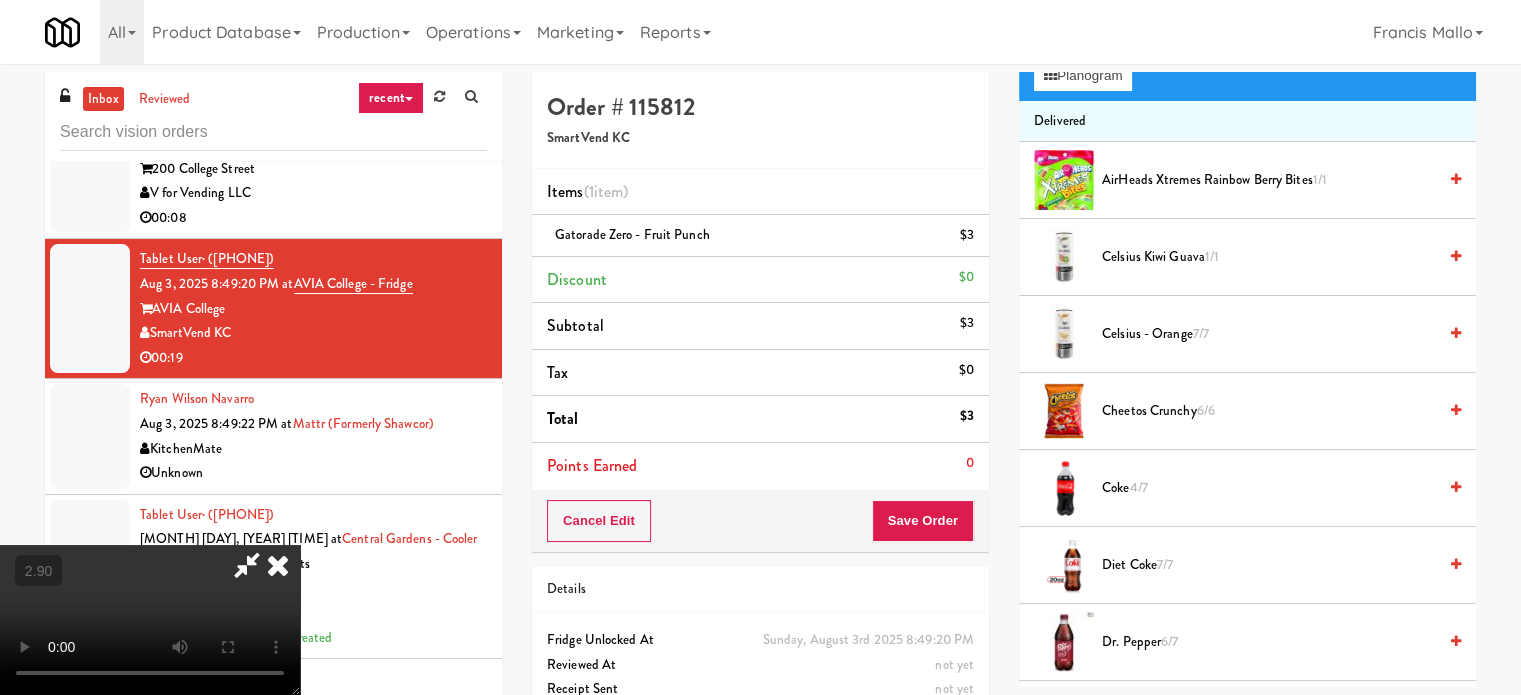 drag, startPoint x: 1132, startPoint y: 413, endPoint x: 936, endPoint y: 436, distance: 197.34488 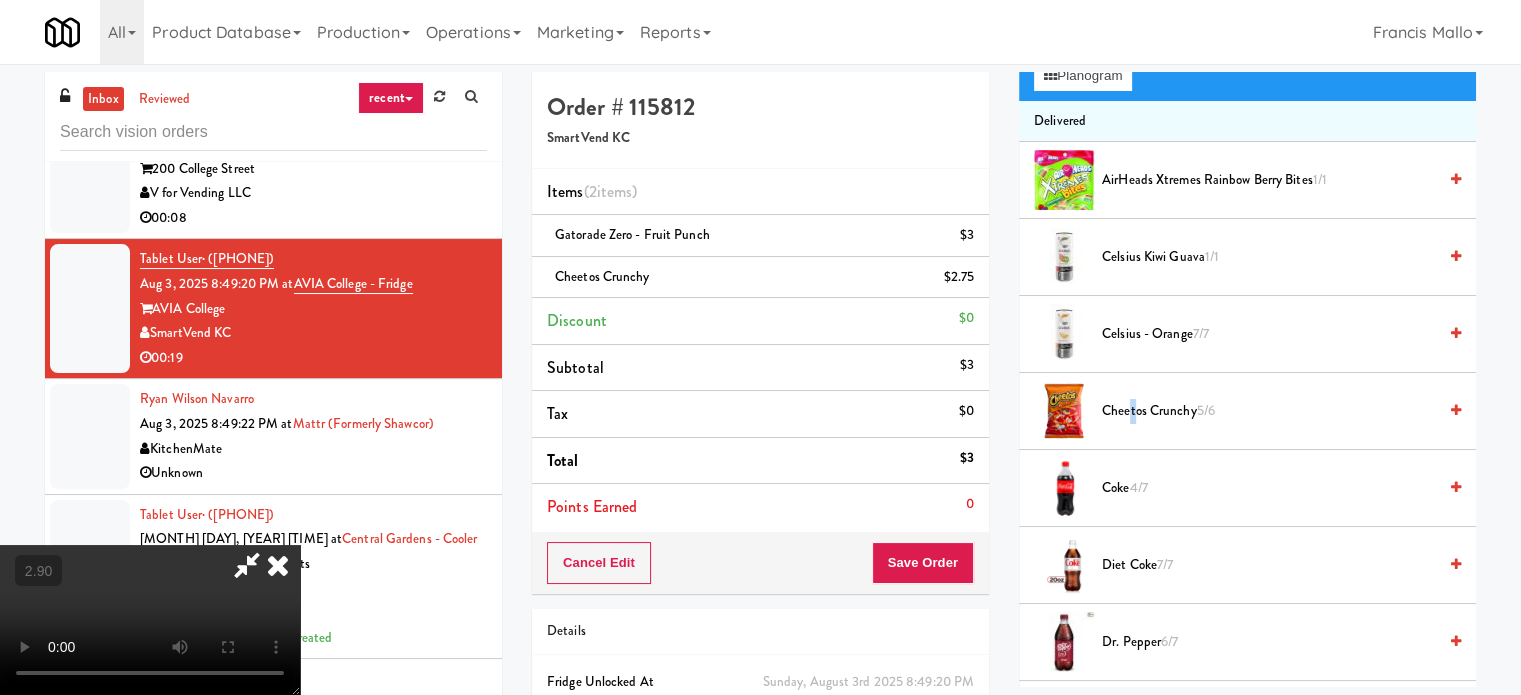 click at bounding box center [150, 620] 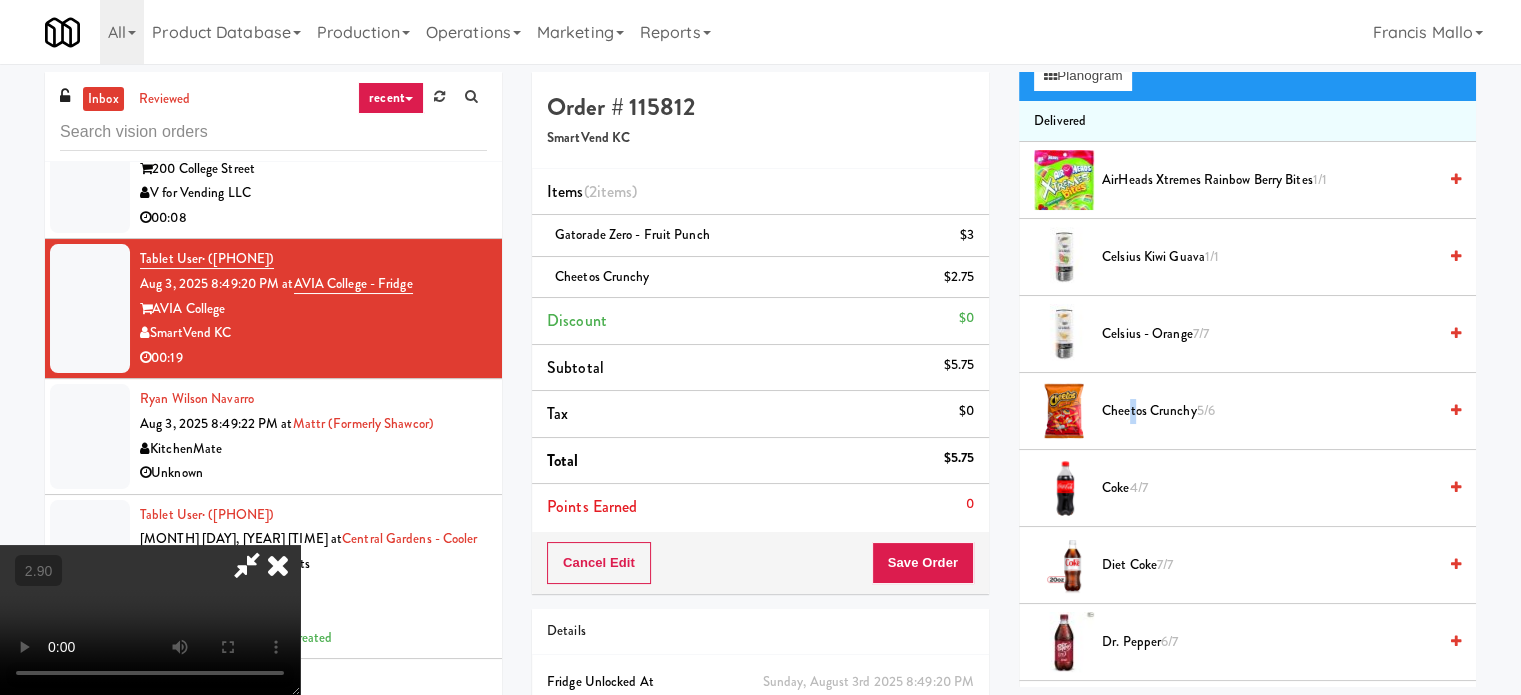 click at bounding box center [150, 620] 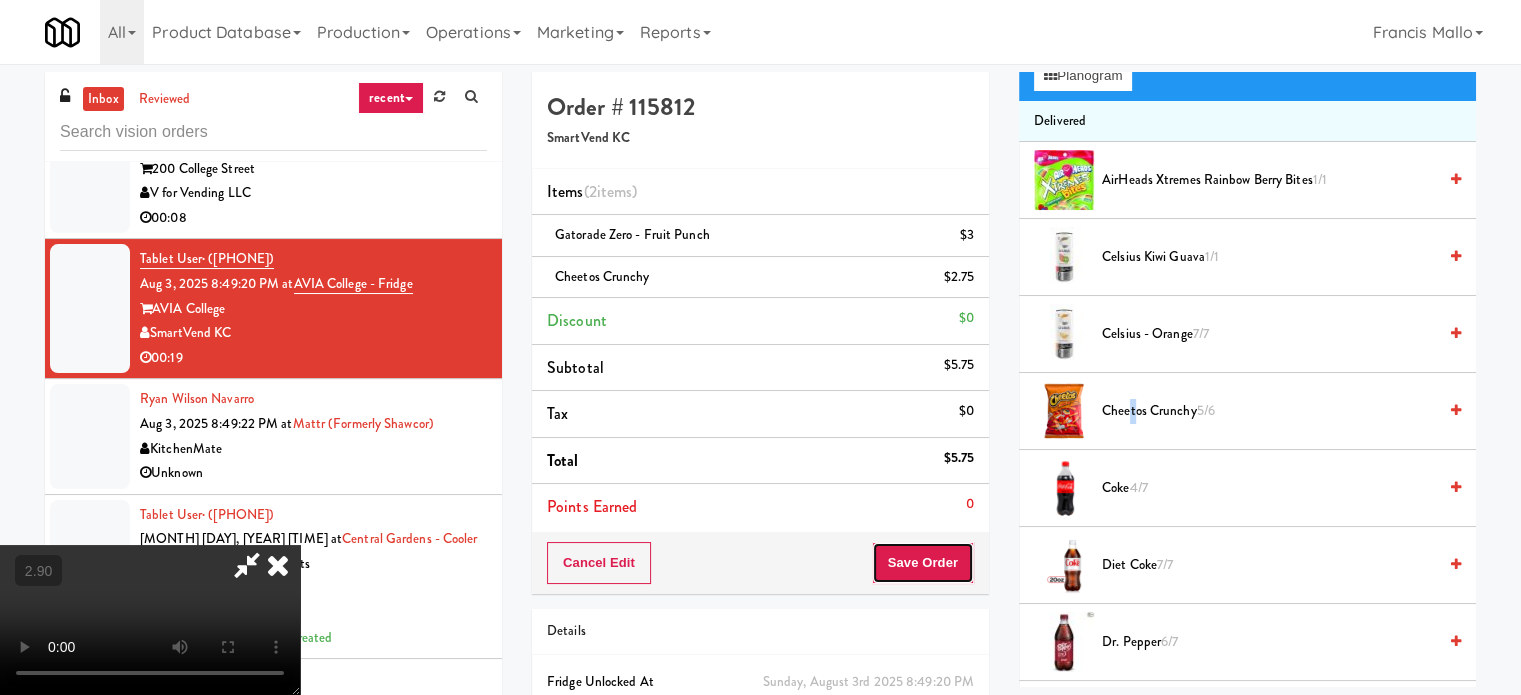 click on "Save Order" at bounding box center [923, 563] 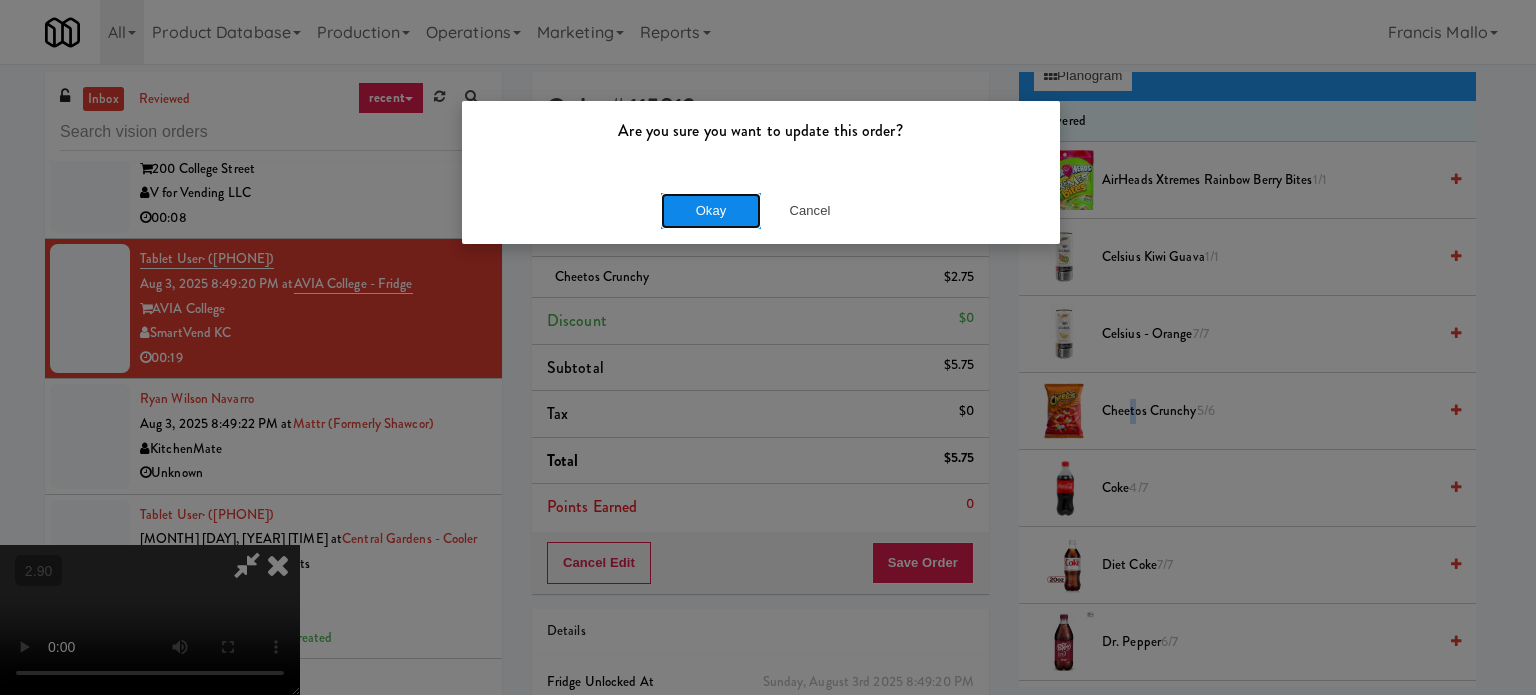 click on "Okay" at bounding box center (711, 211) 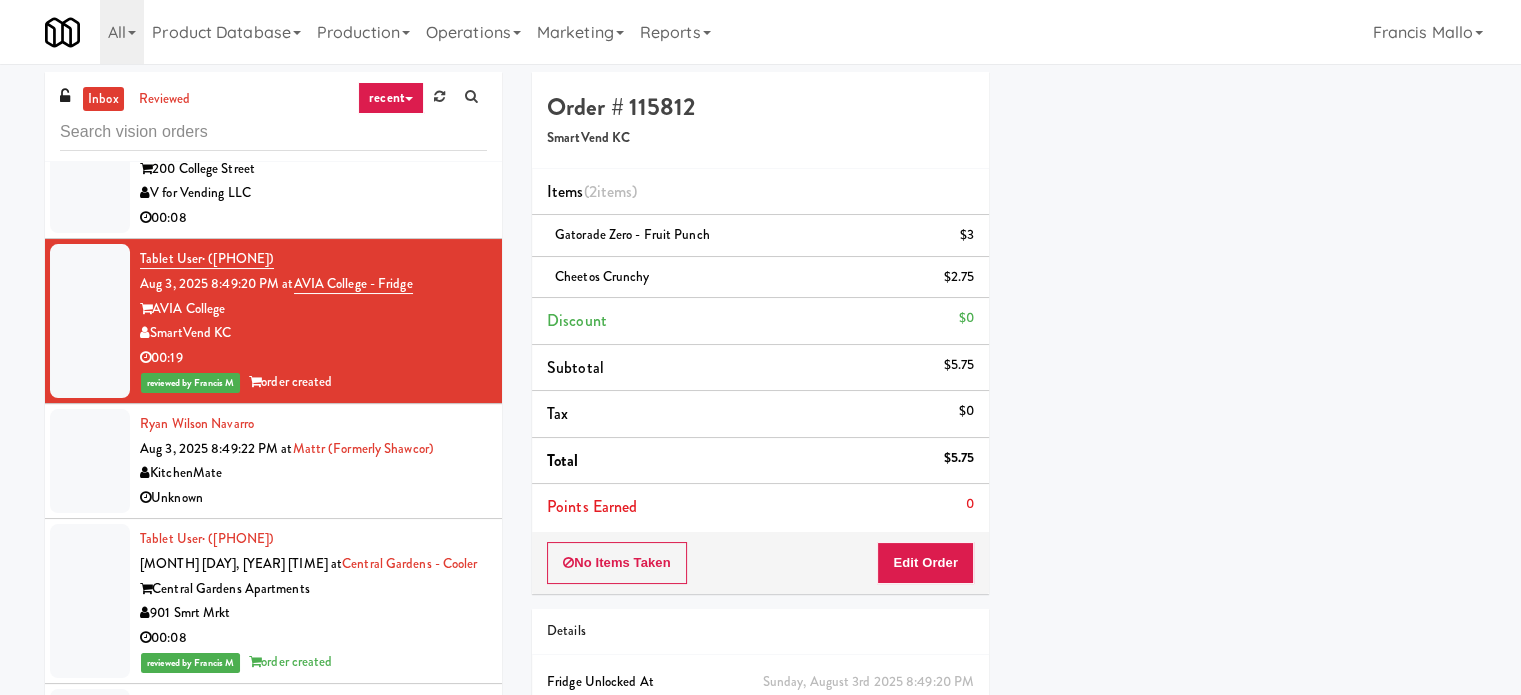 scroll, scrollTop: 187, scrollLeft: 0, axis: vertical 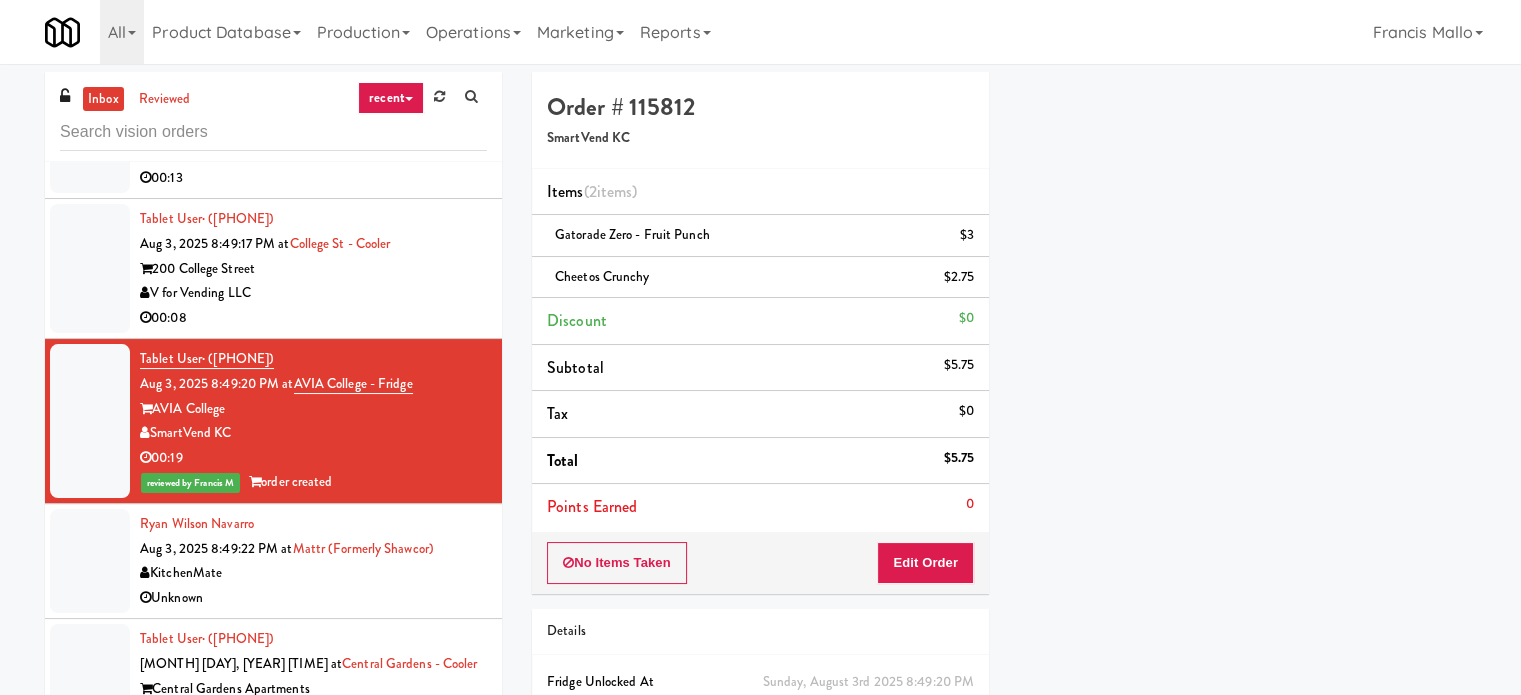 click on "V for Vending LLC" at bounding box center (313, 293) 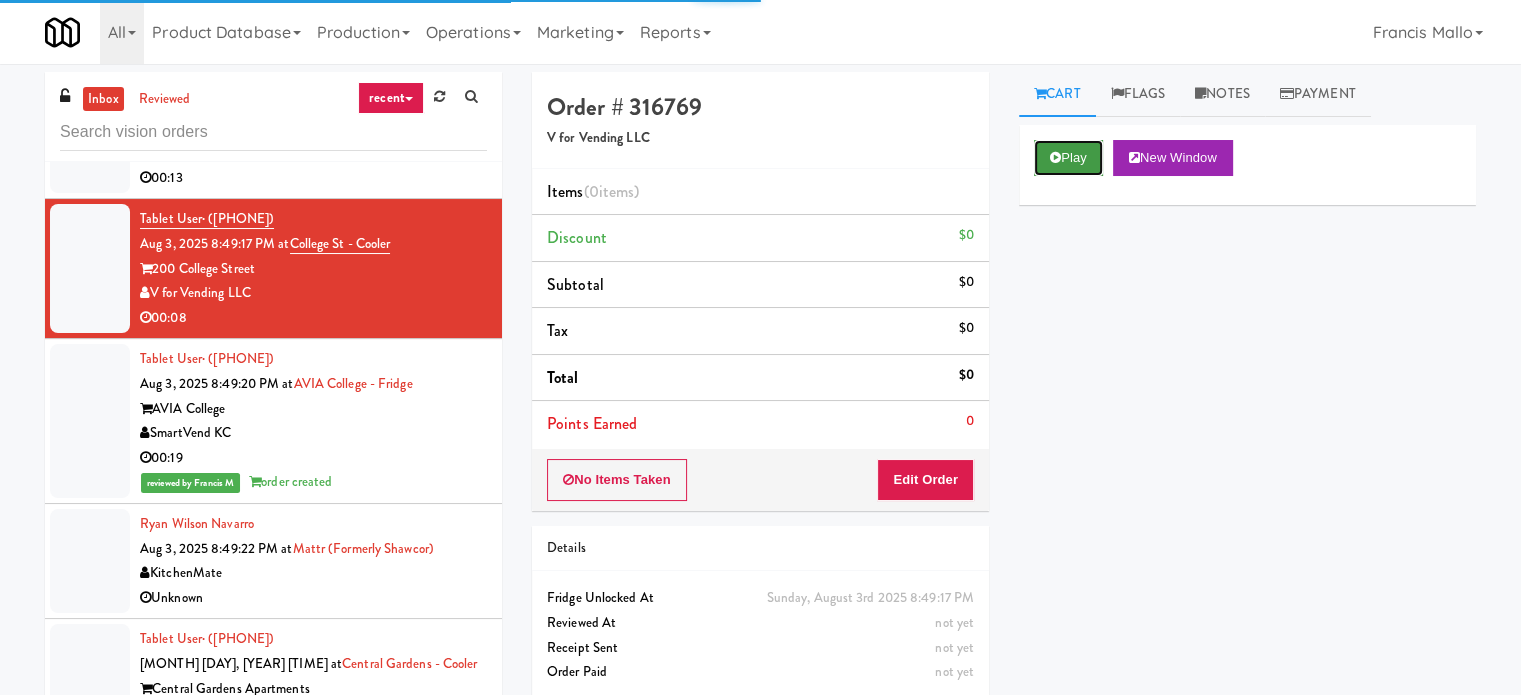 click on "Play" at bounding box center (1068, 158) 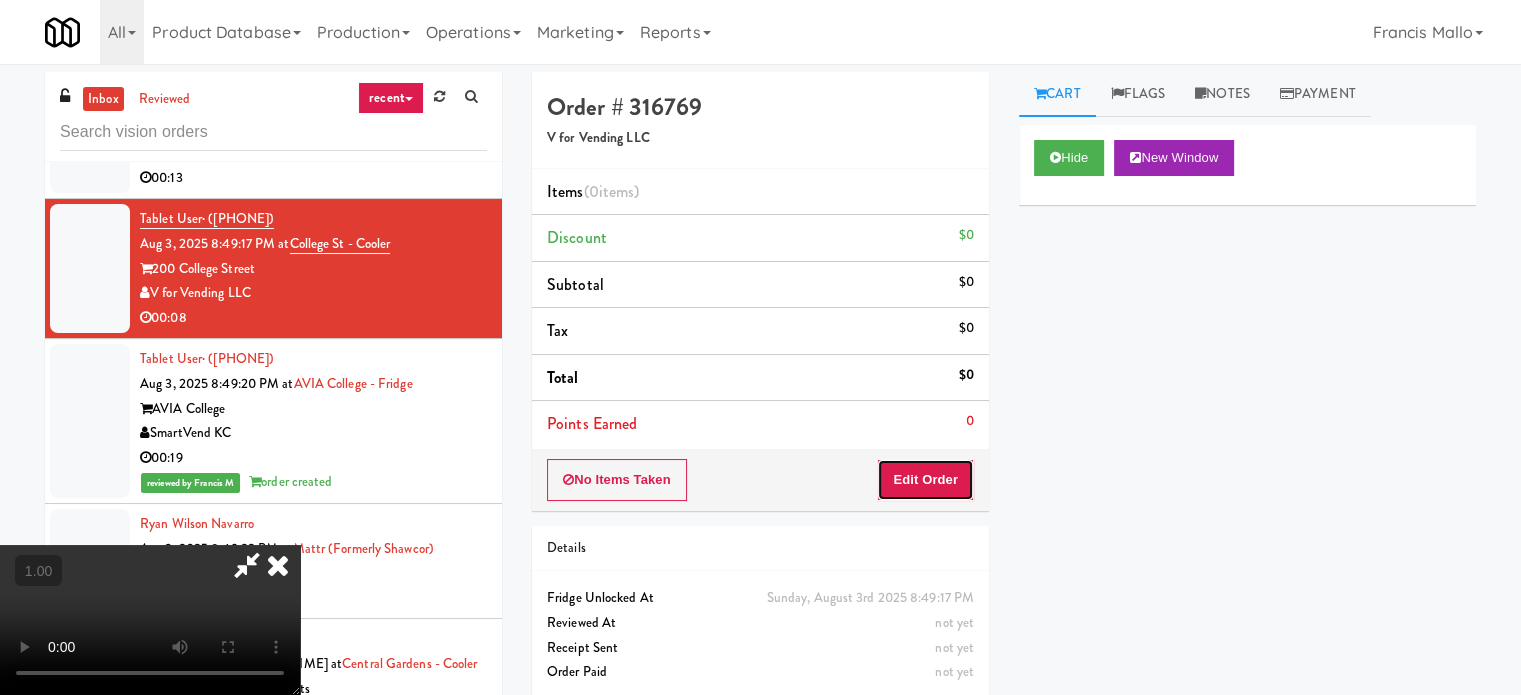 click on "Edit Order" at bounding box center (925, 480) 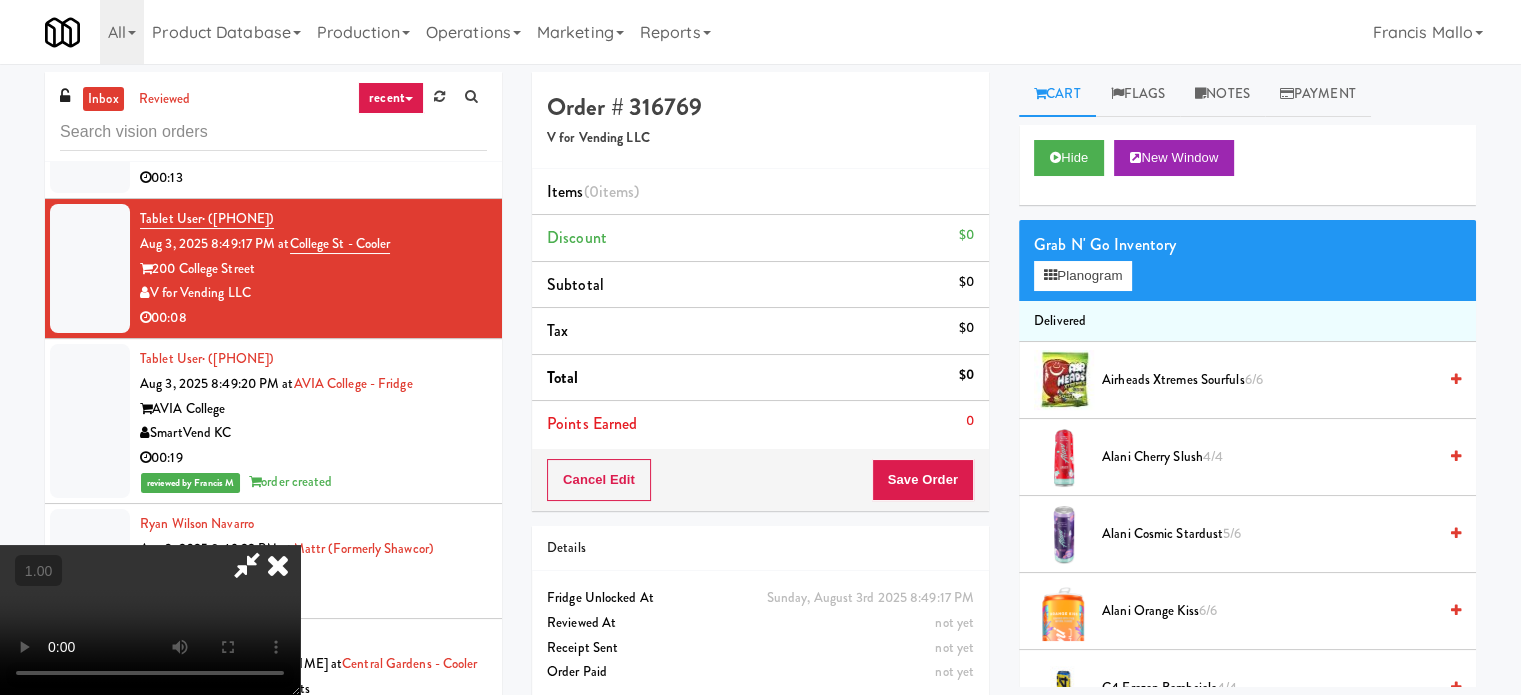 type 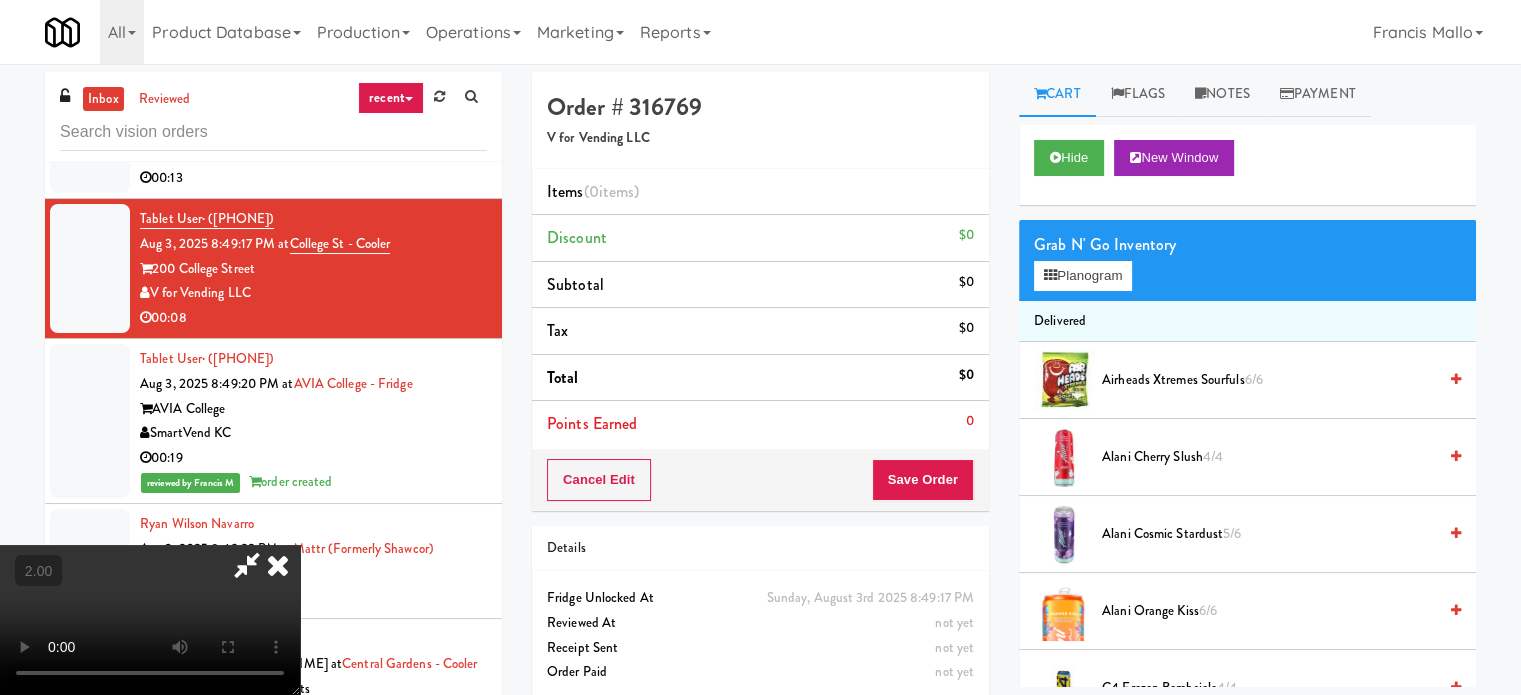 click at bounding box center (150, 620) 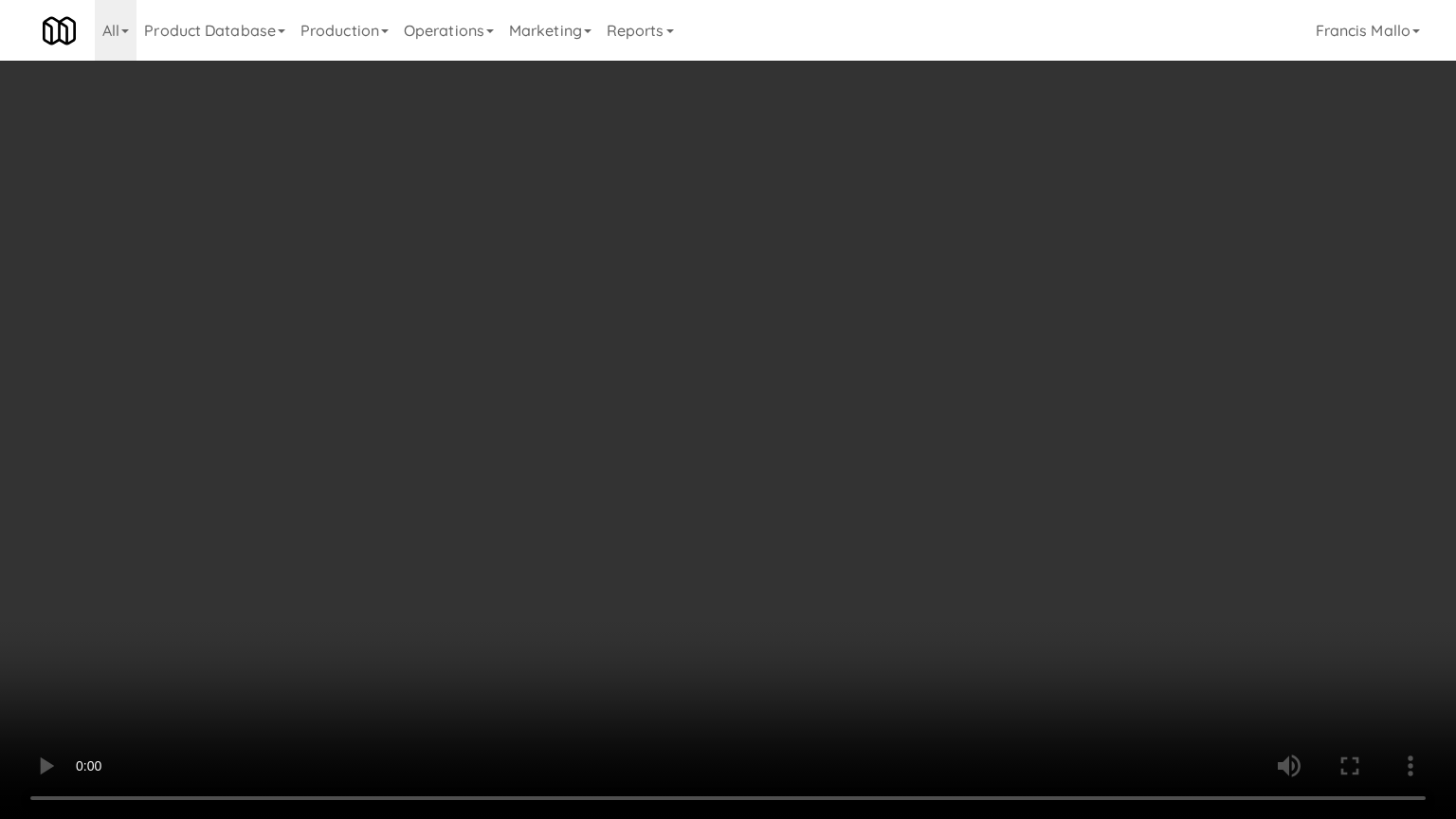 click at bounding box center (728, 410) 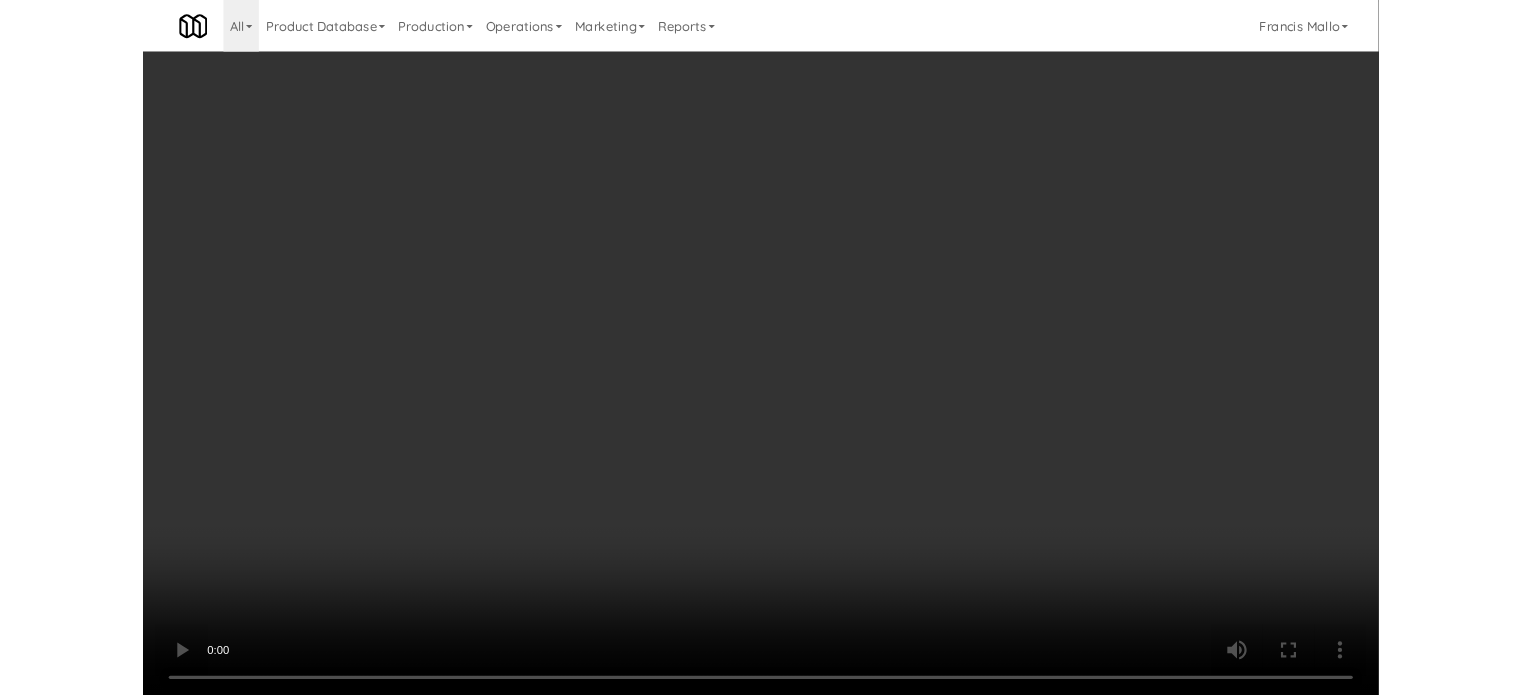 scroll, scrollTop: 20033, scrollLeft: 0, axis: vertical 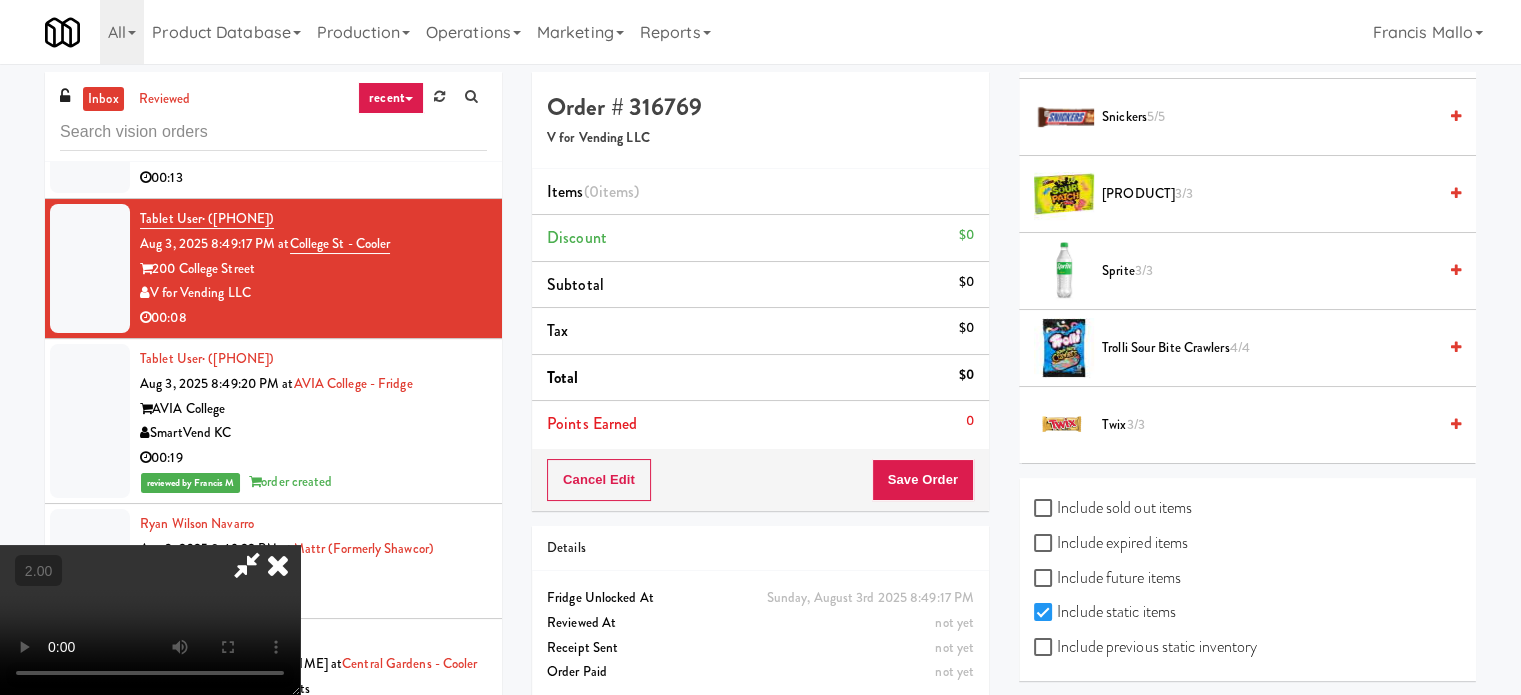 click on "Twix  3/3" at bounding box center [1269, 425] 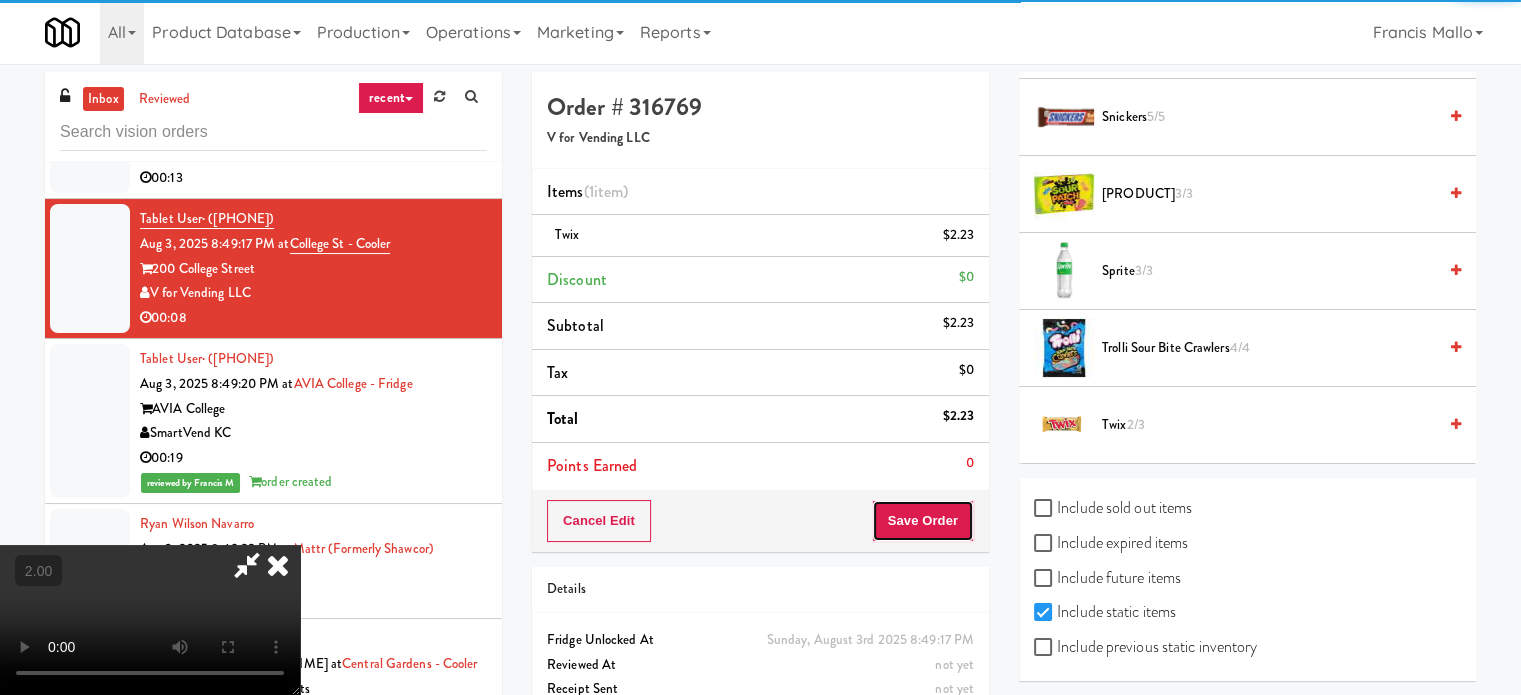 click on "Save Order" at bounding box center (923, 521) 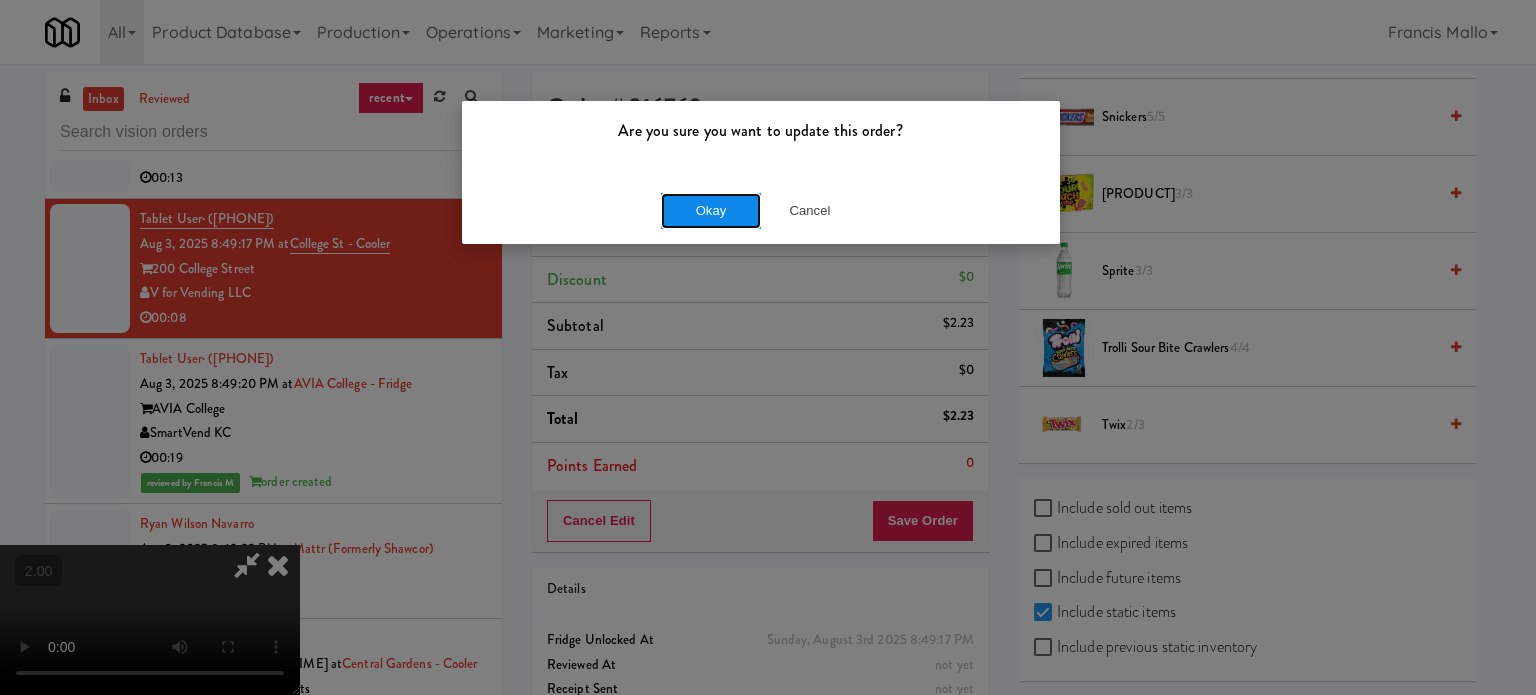 click on "Okay" at bounding box center (711, 211) 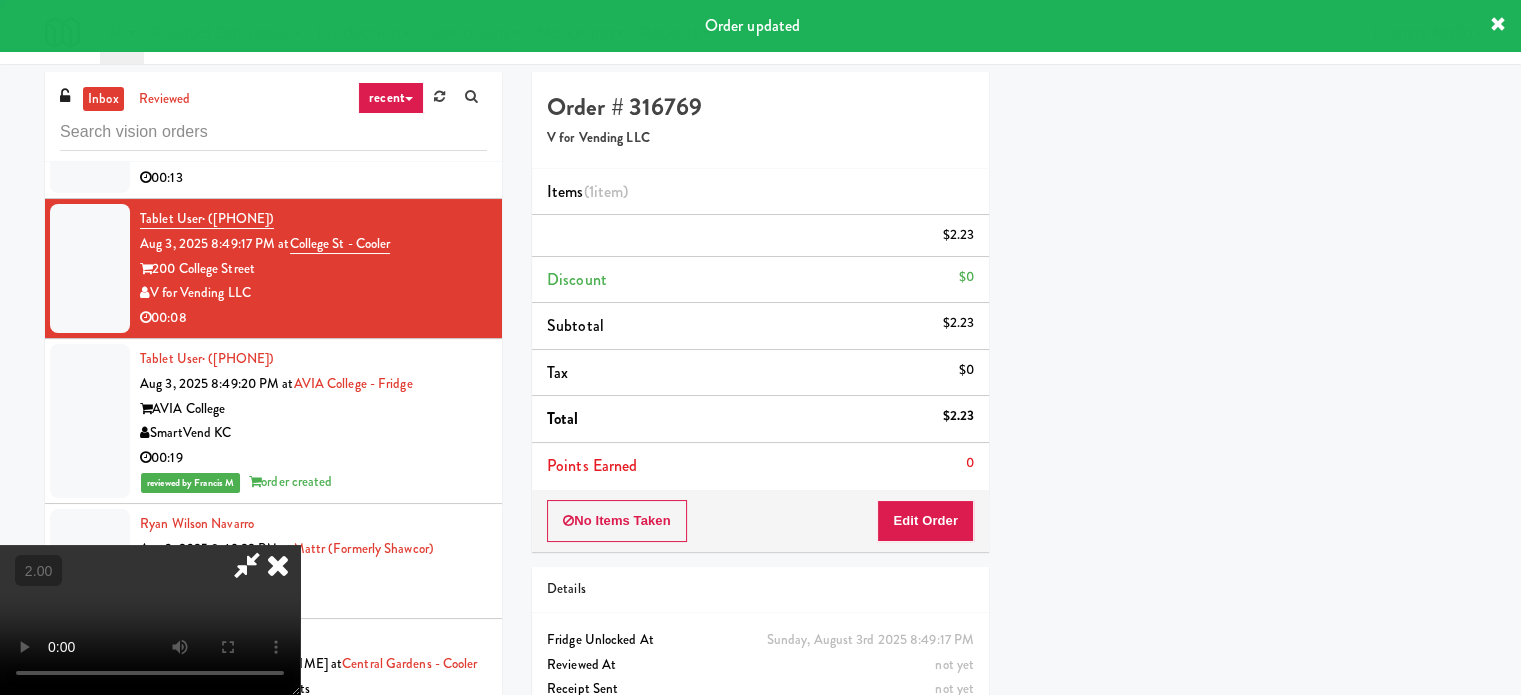 scroll, scrollTop: 187, scrollLeft: 0, axis: vertical 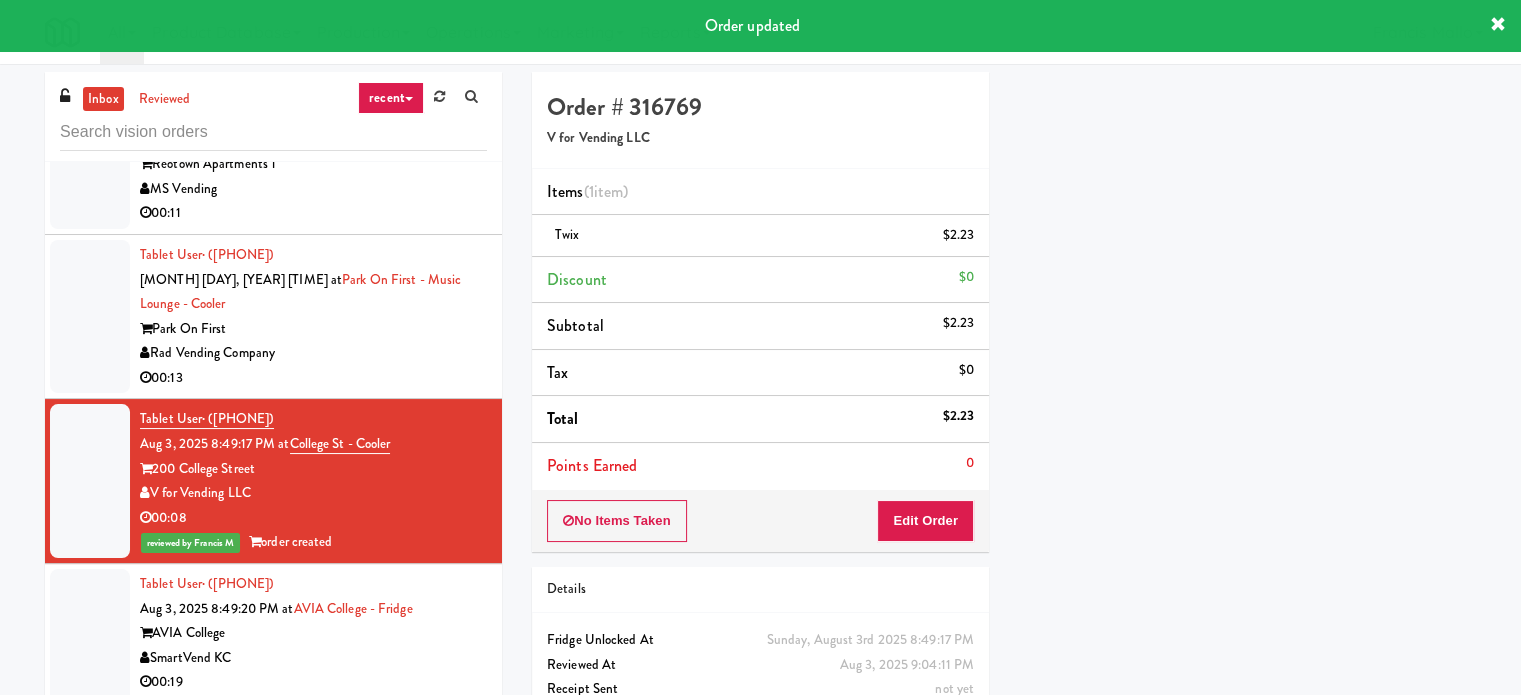 click on "00:13" at bounding box center (313, 378) 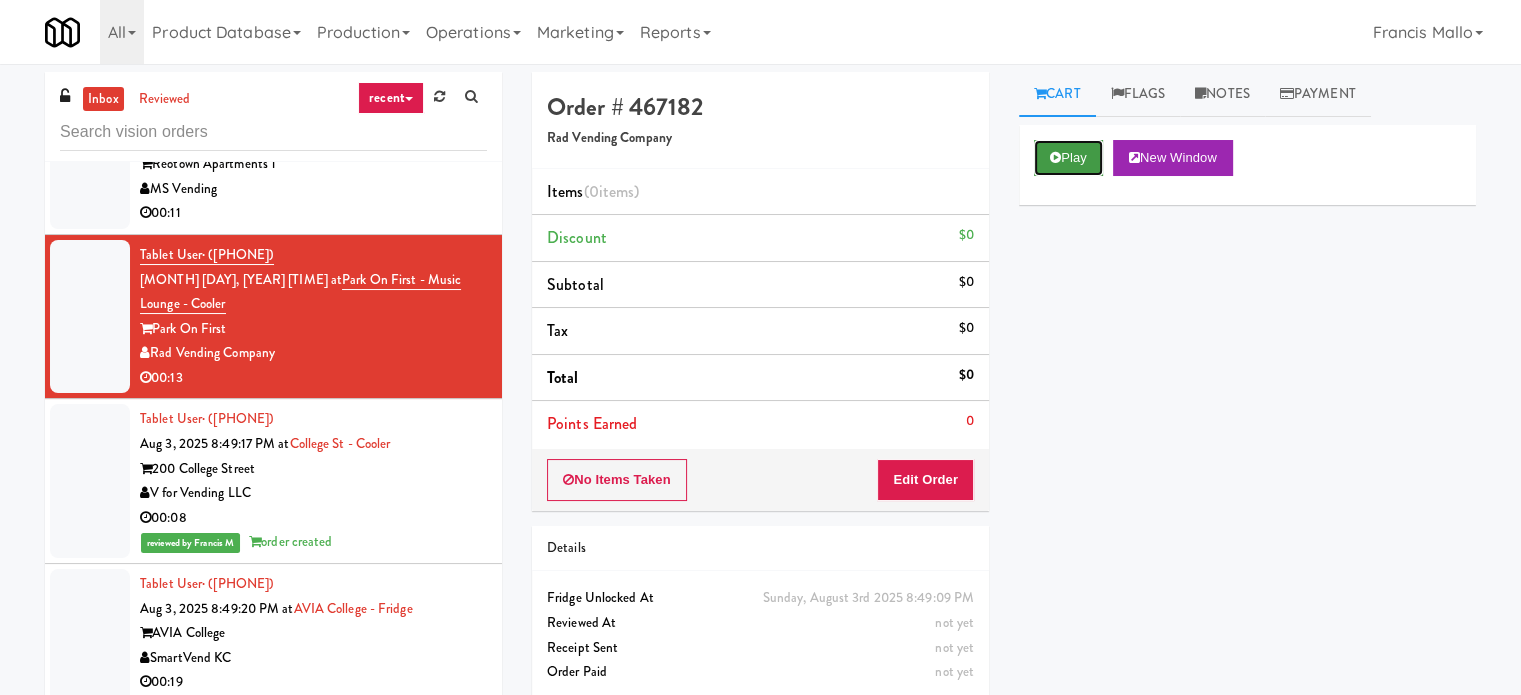 click at bounding box center (1055, 157) 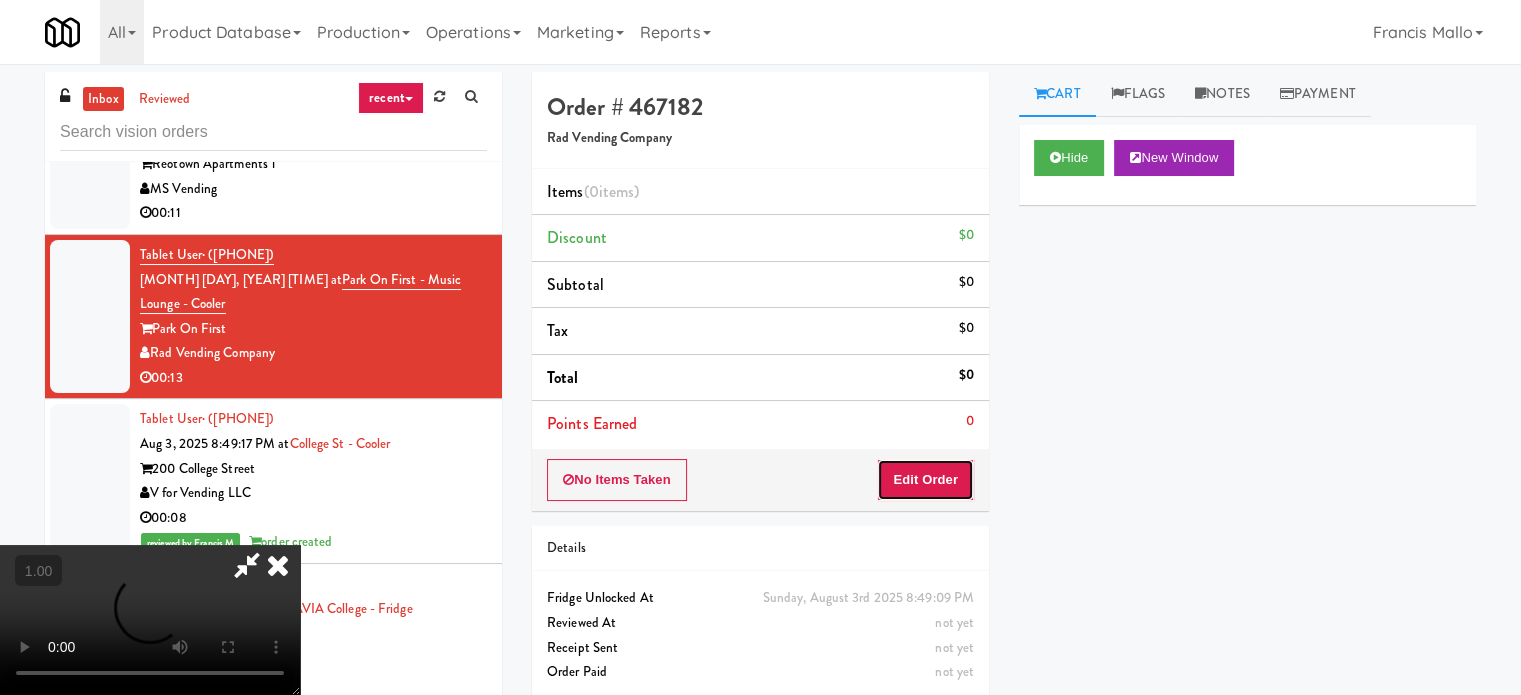 click on "Edit Order" at bounding box center (925, 480) 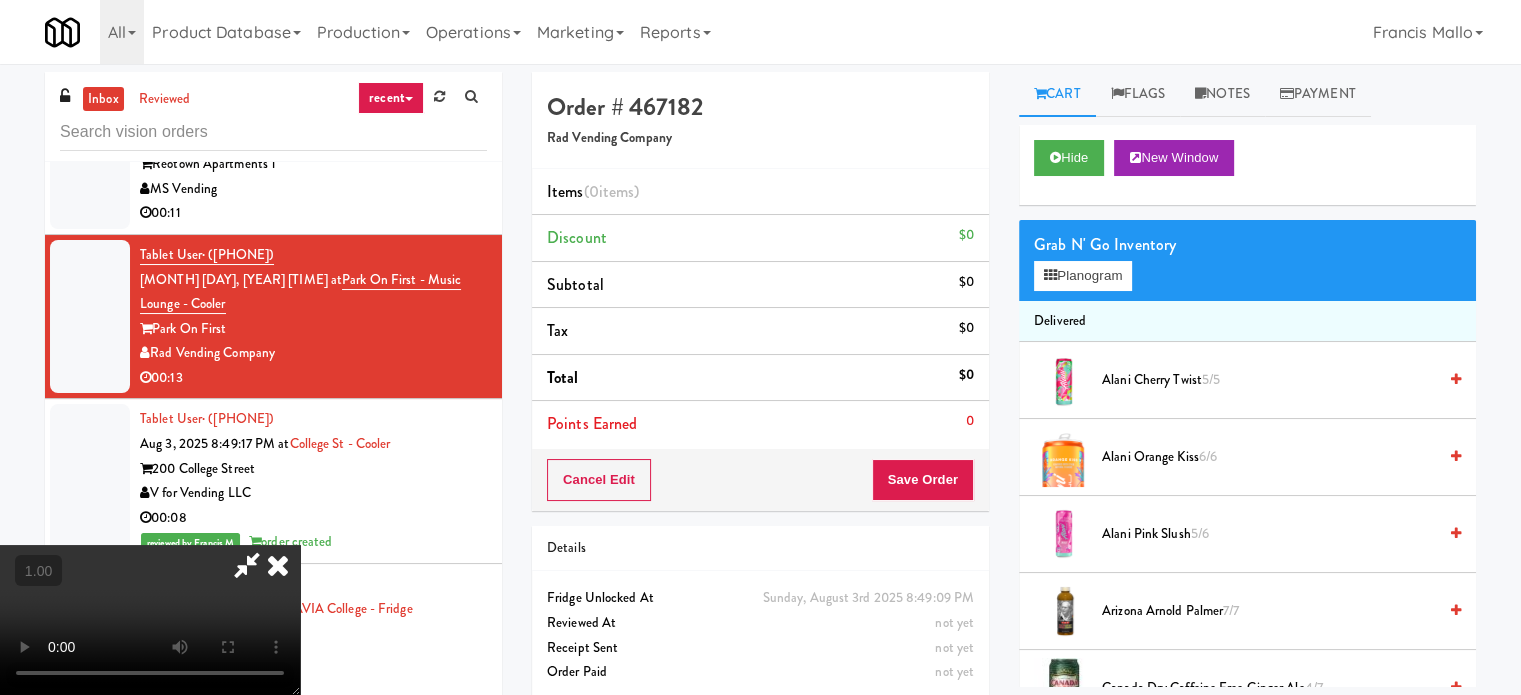 click at bounding box center [150, 620] 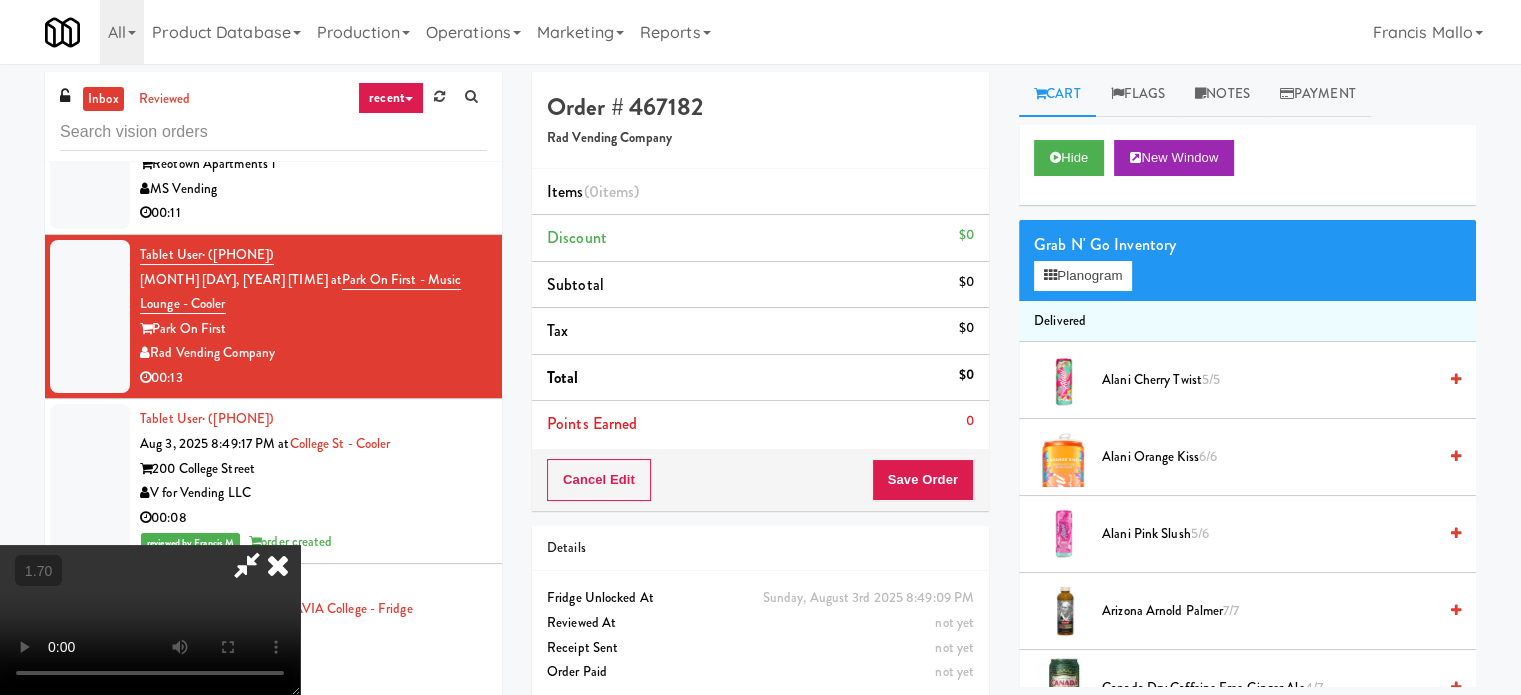 click at bounding box center (150, 620) 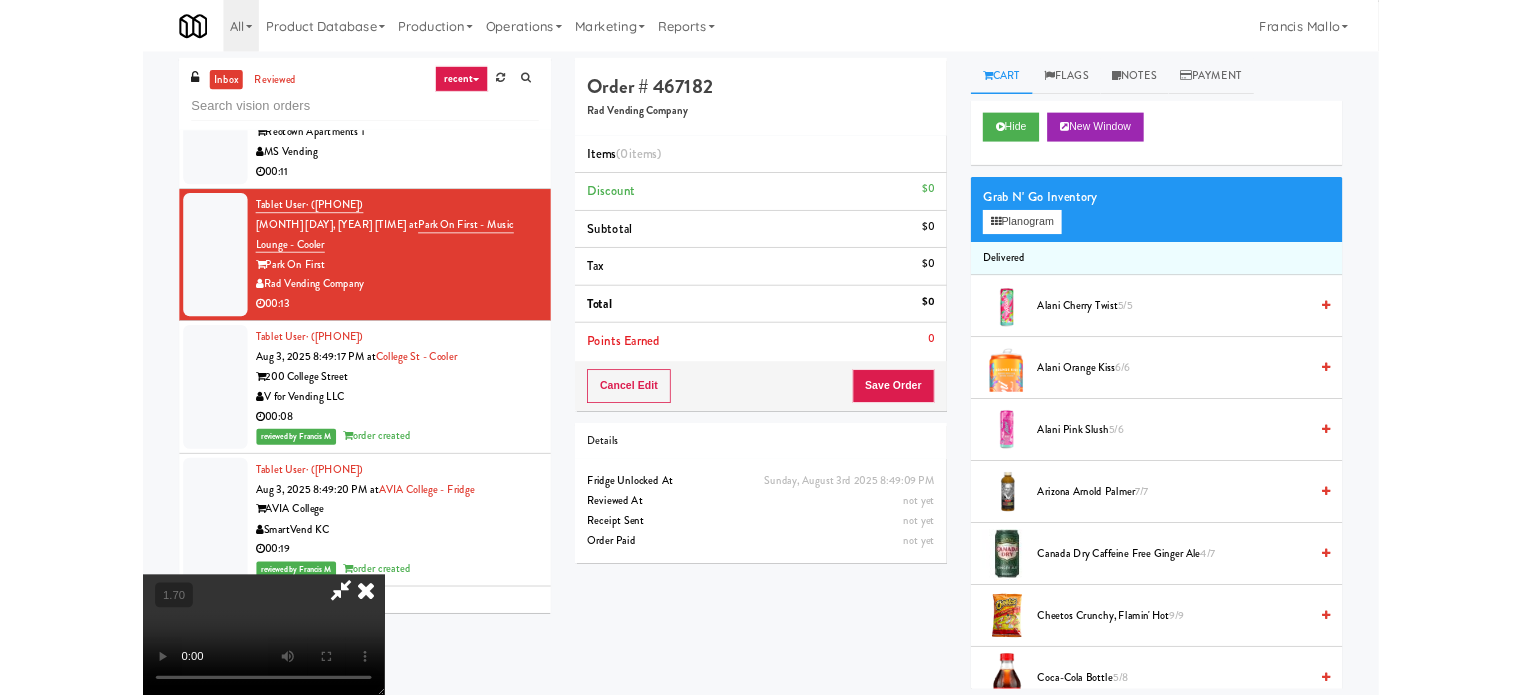 scroll, scrollTop: 19809, scrollLeft: 0, axis: vertical 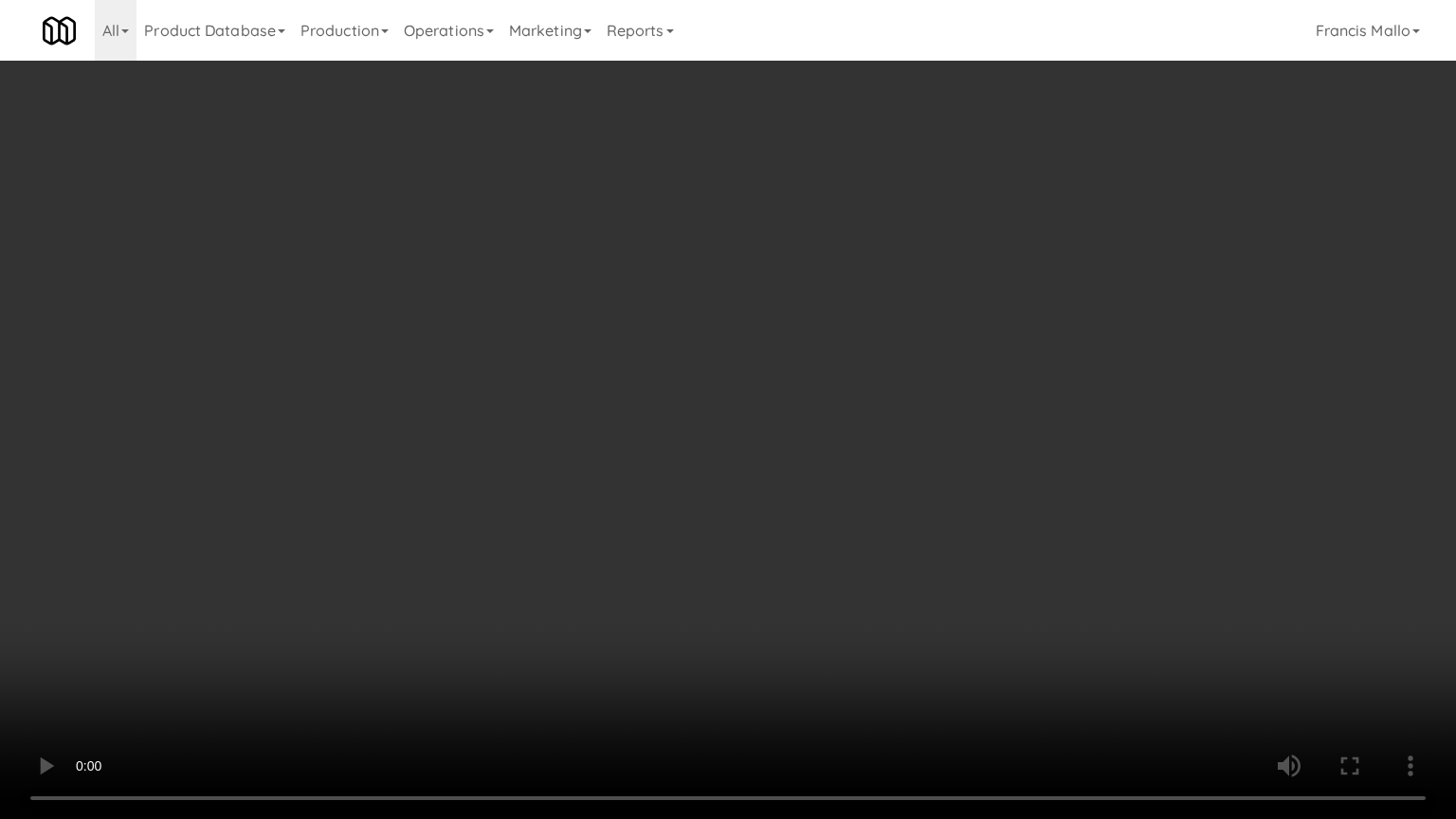 click at bounding box center (728, 410) 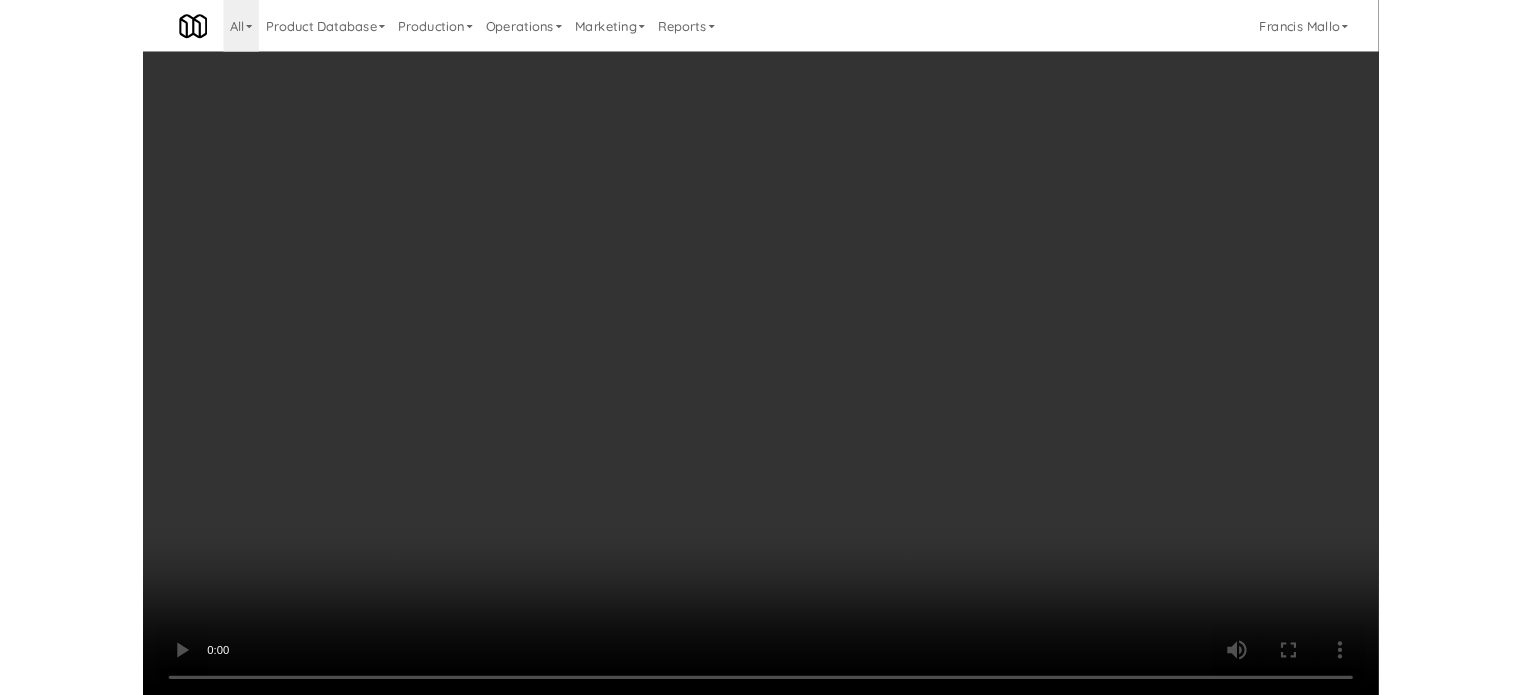 scroll, scrollTop: 19833, scrollLeft: 0, axis: vertical 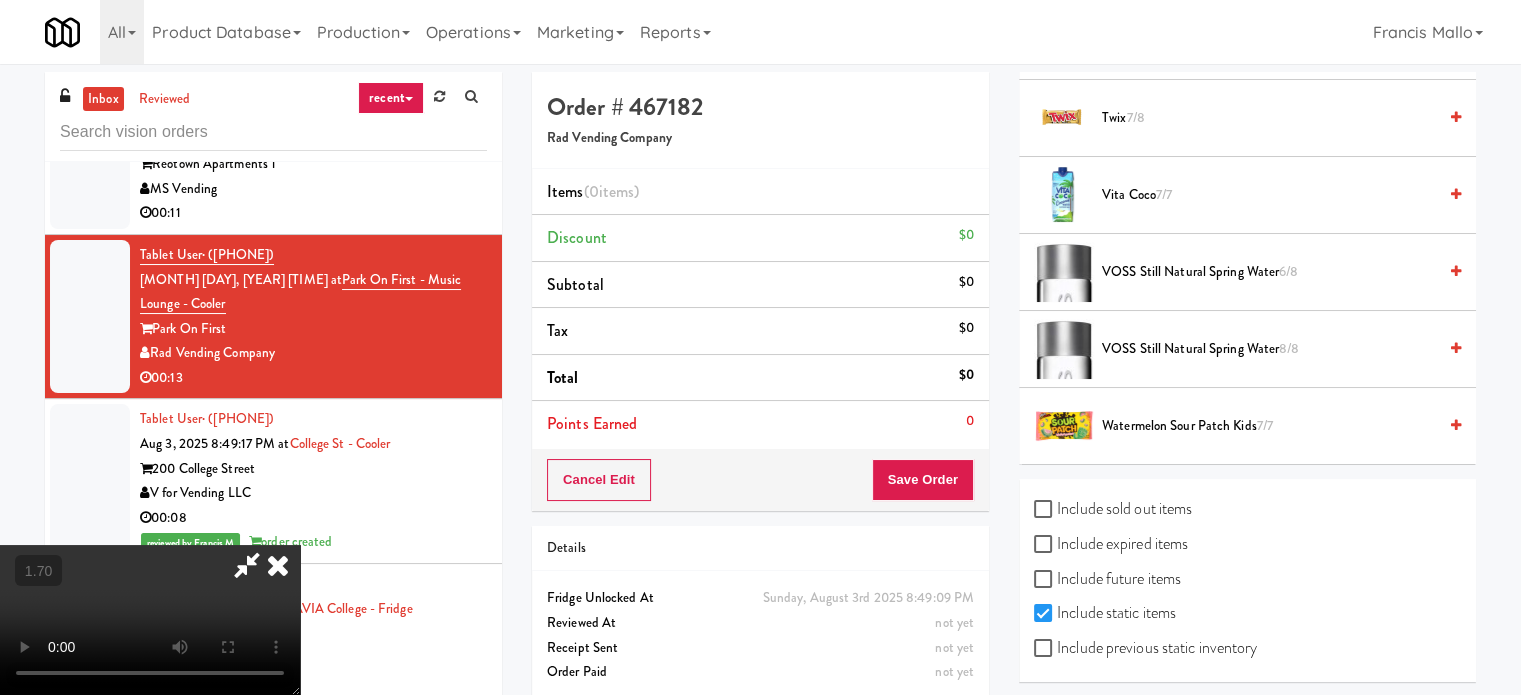 click on "Watermelon Sour Patch Kids   7/7" at bounding box center [1269, 426] 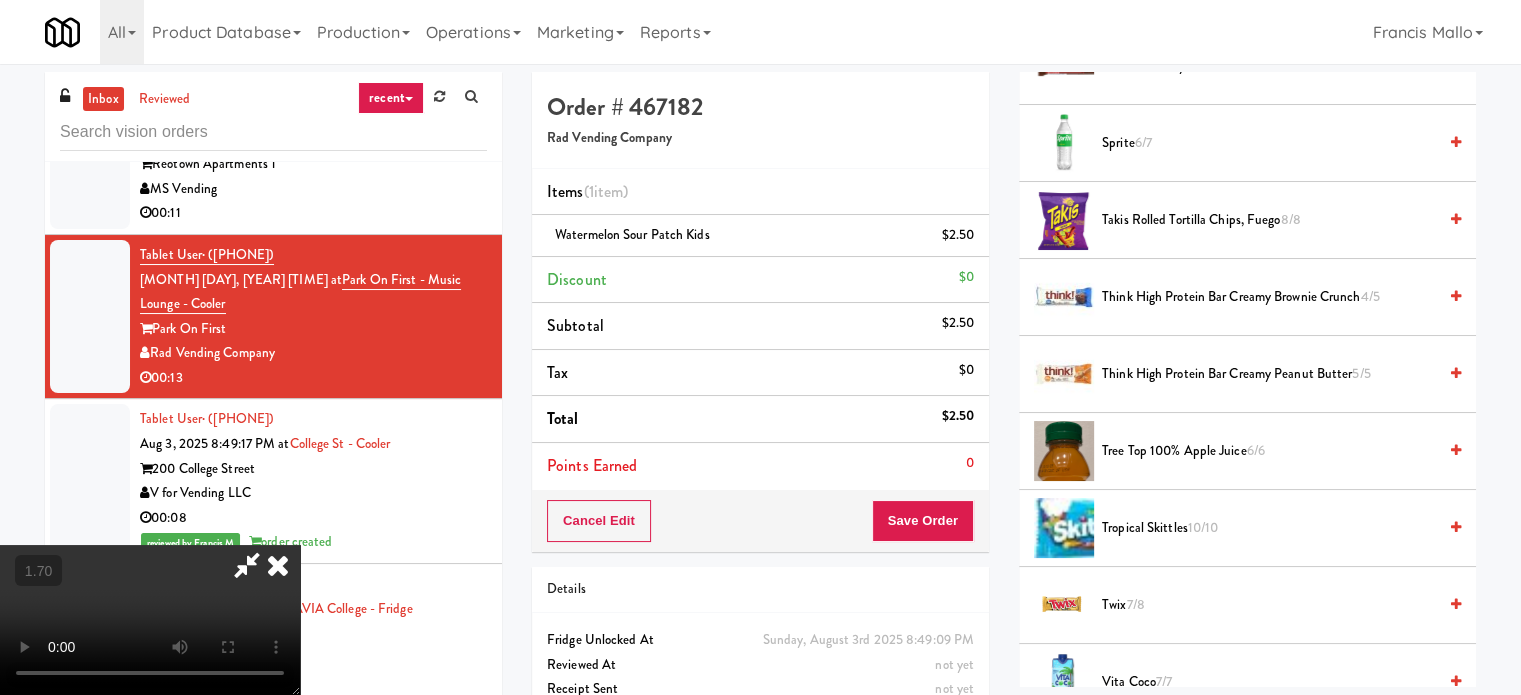scroll, scrollTop: 2380, scrollLeft: 0, axis: vertical 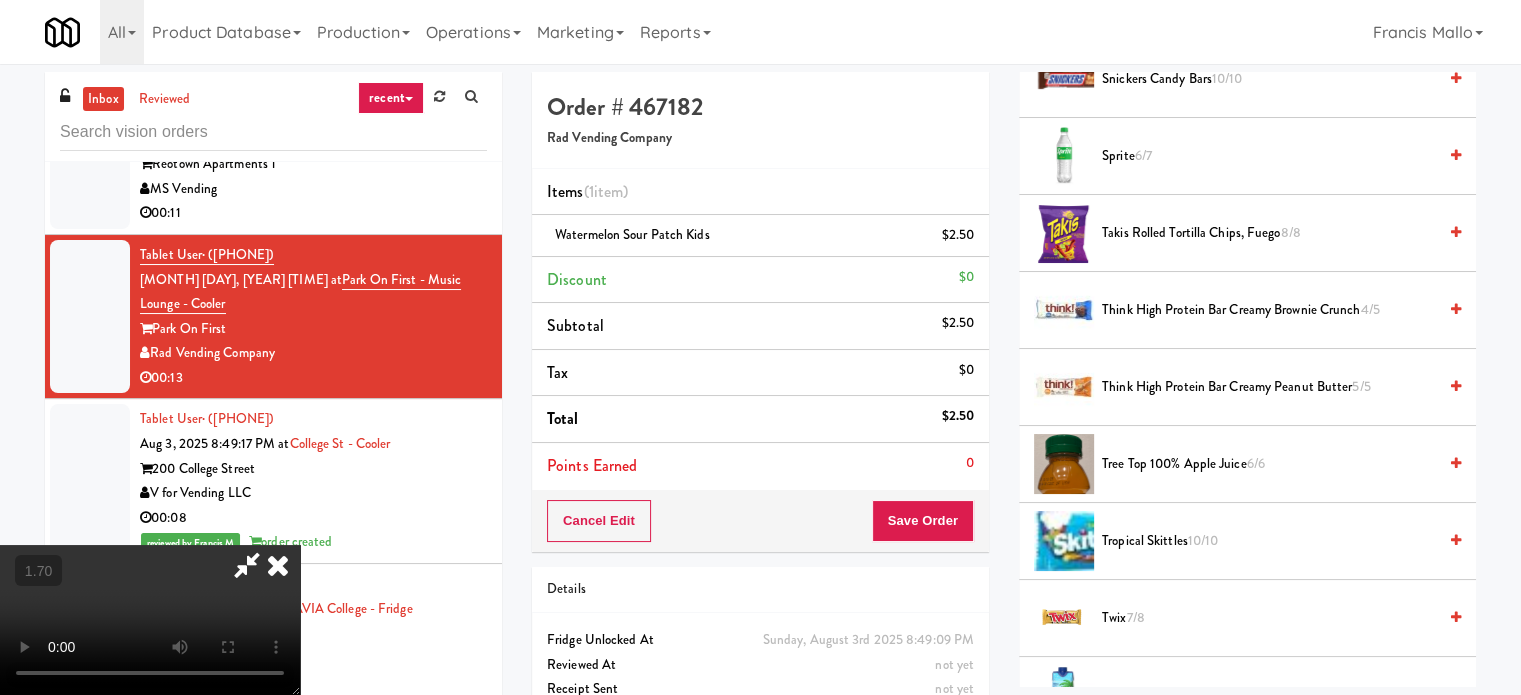 click on "Tropical Skittles  10/10" at bounding box center (1269, 541) 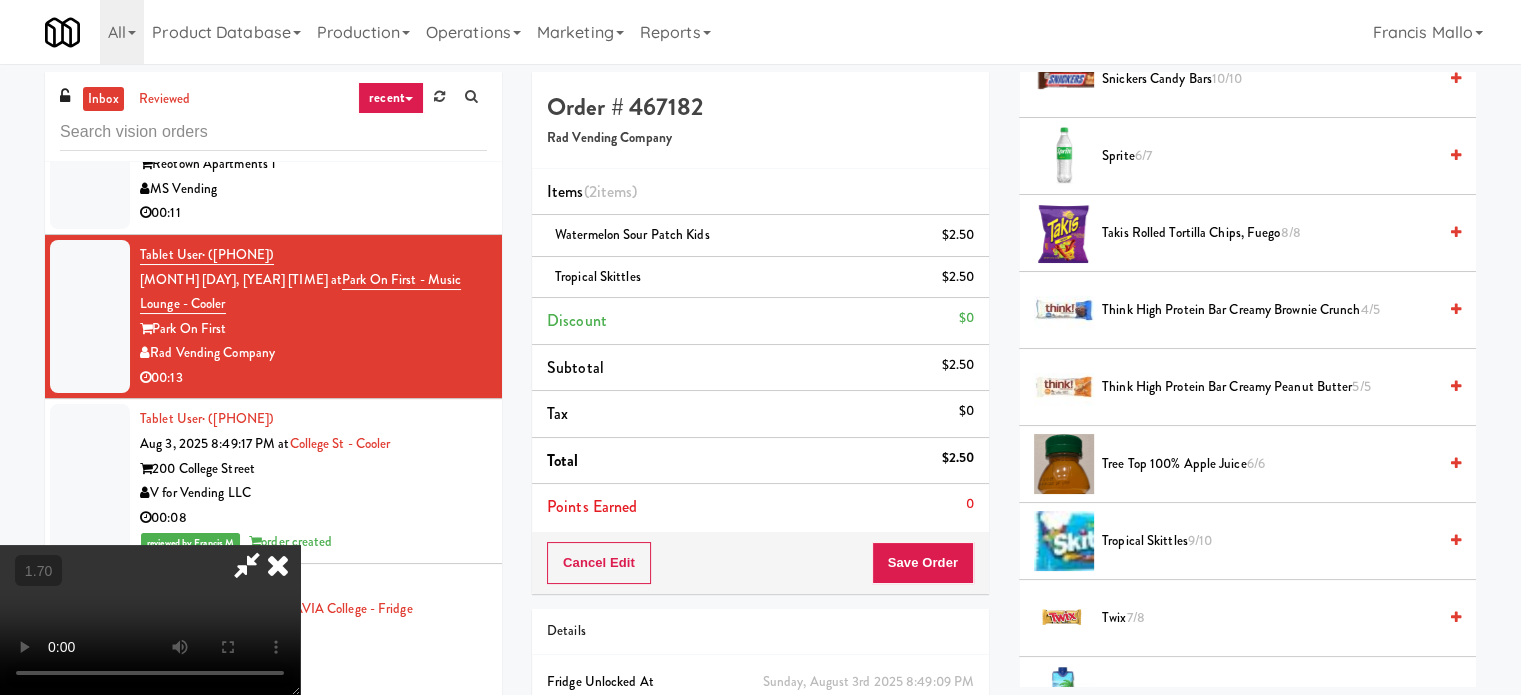 click at bounding box center (150, 620) 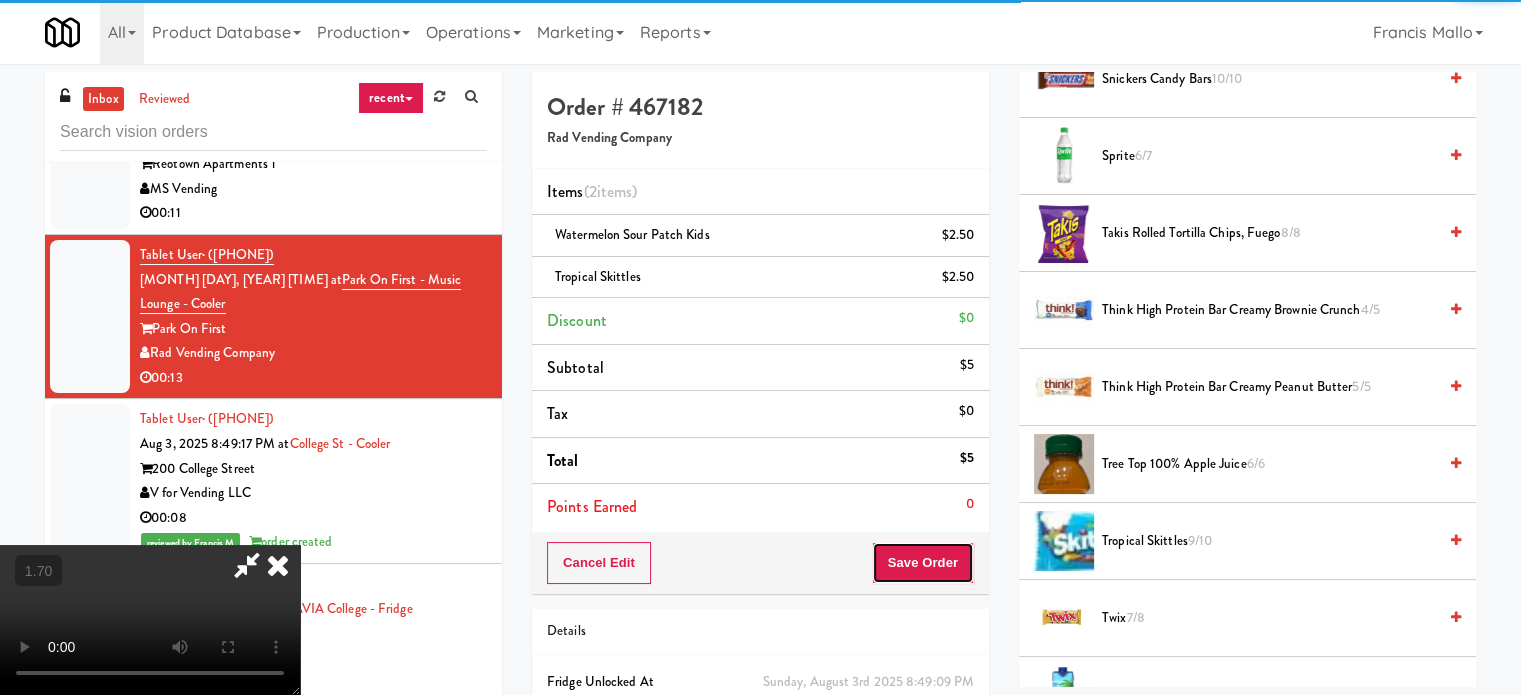 click on "Save Order" at bounding box center (923, 563) 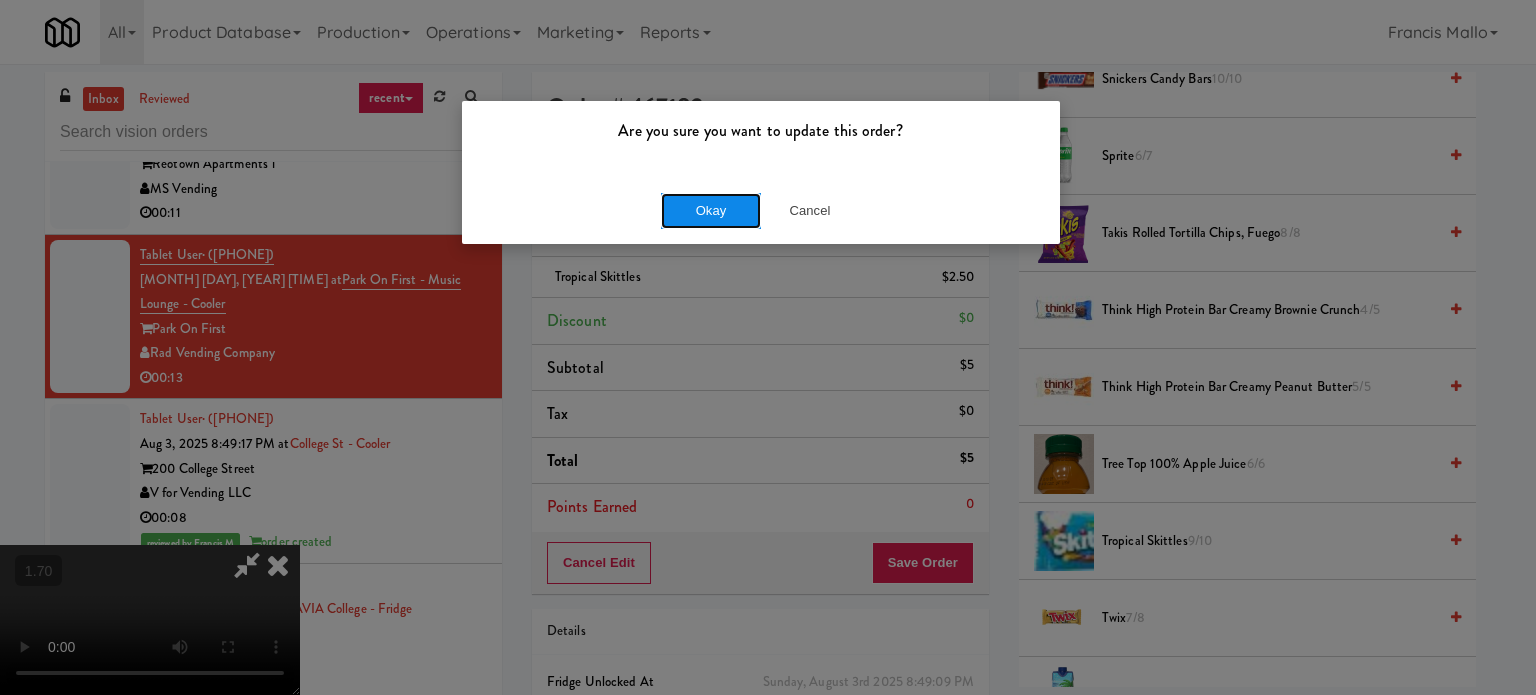 click on "Okay" at bounding box center (711, 211) 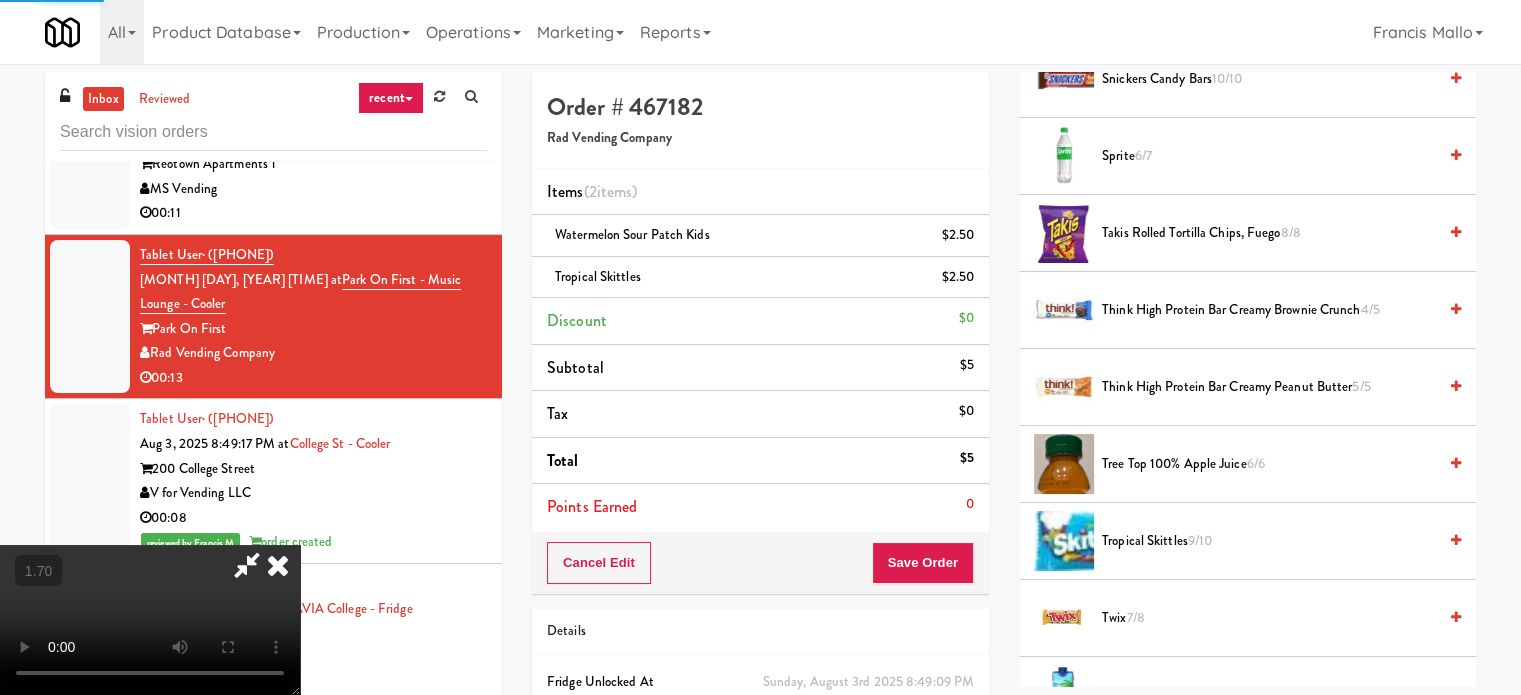 scroll, scrollTop: 187, scrollLeft: 0, axis: vertical 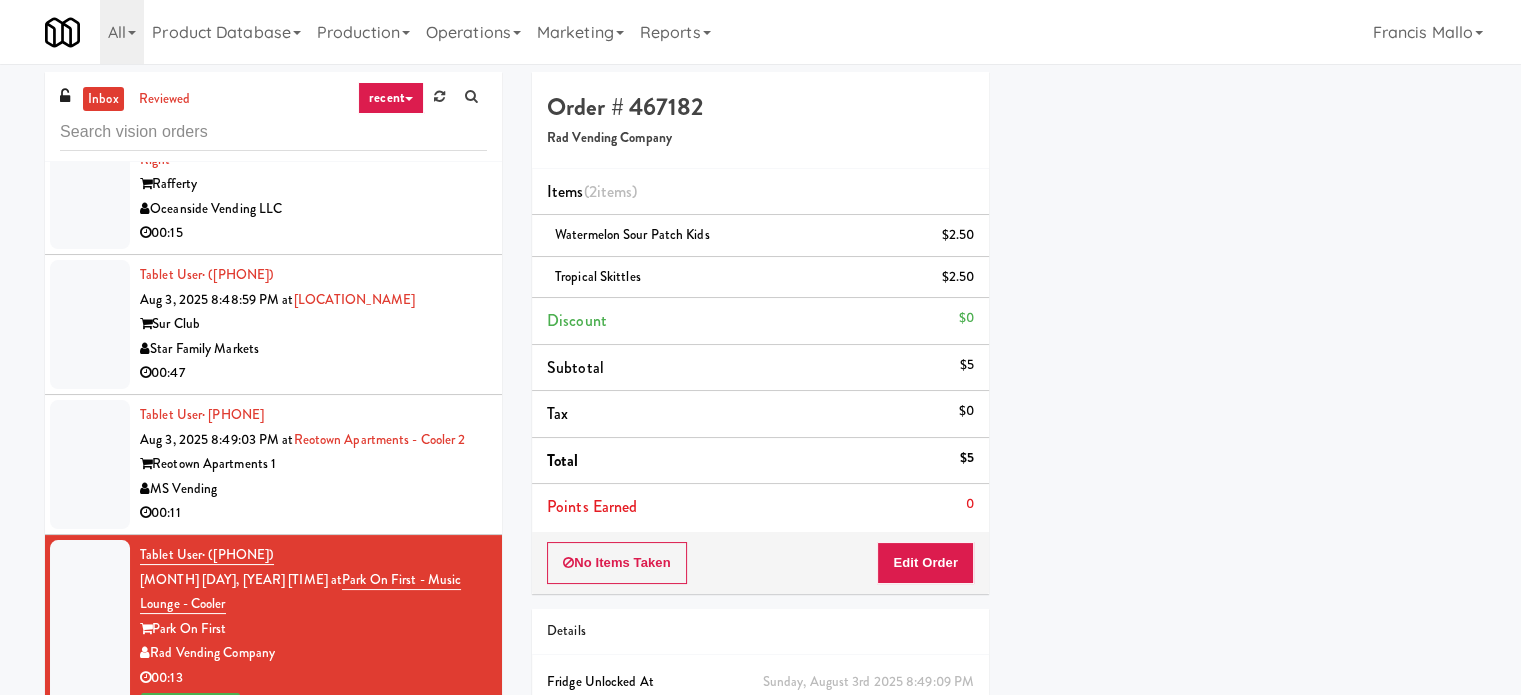 click on "MS Vending" at bounding box center (313, 489) 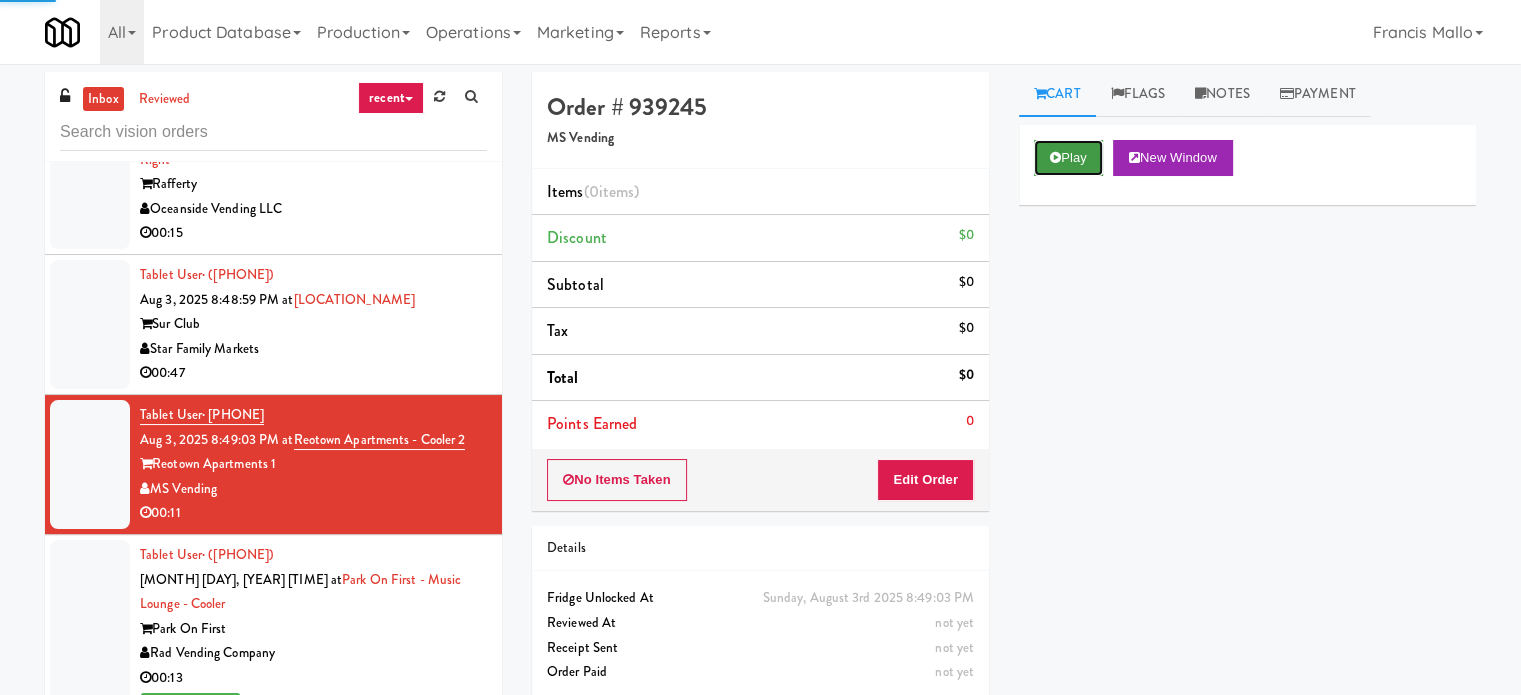 click on "Play" at bounding box center [1068, 158] 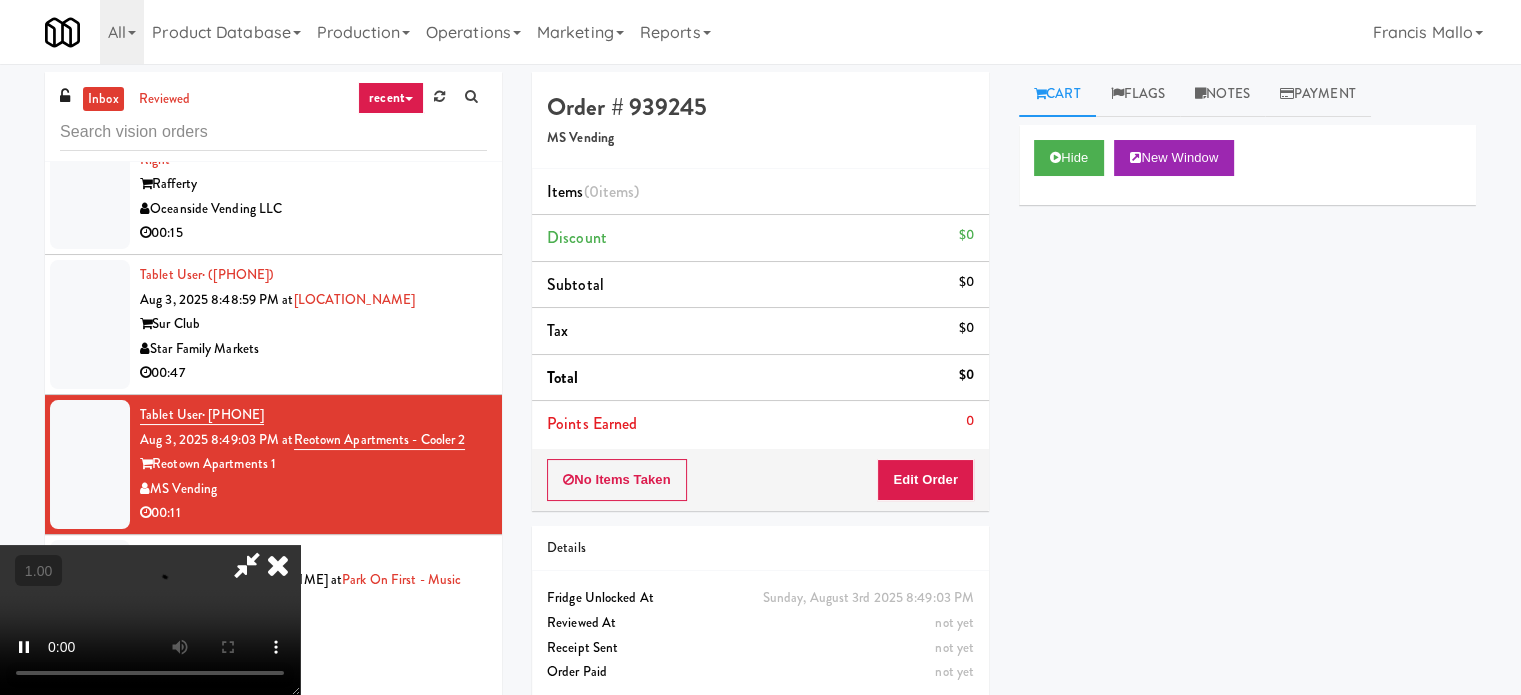 drag, startPoint x: 927, startPoint y: 449, endPoint x: 921, endPoint y: 459, distance: 11.661903 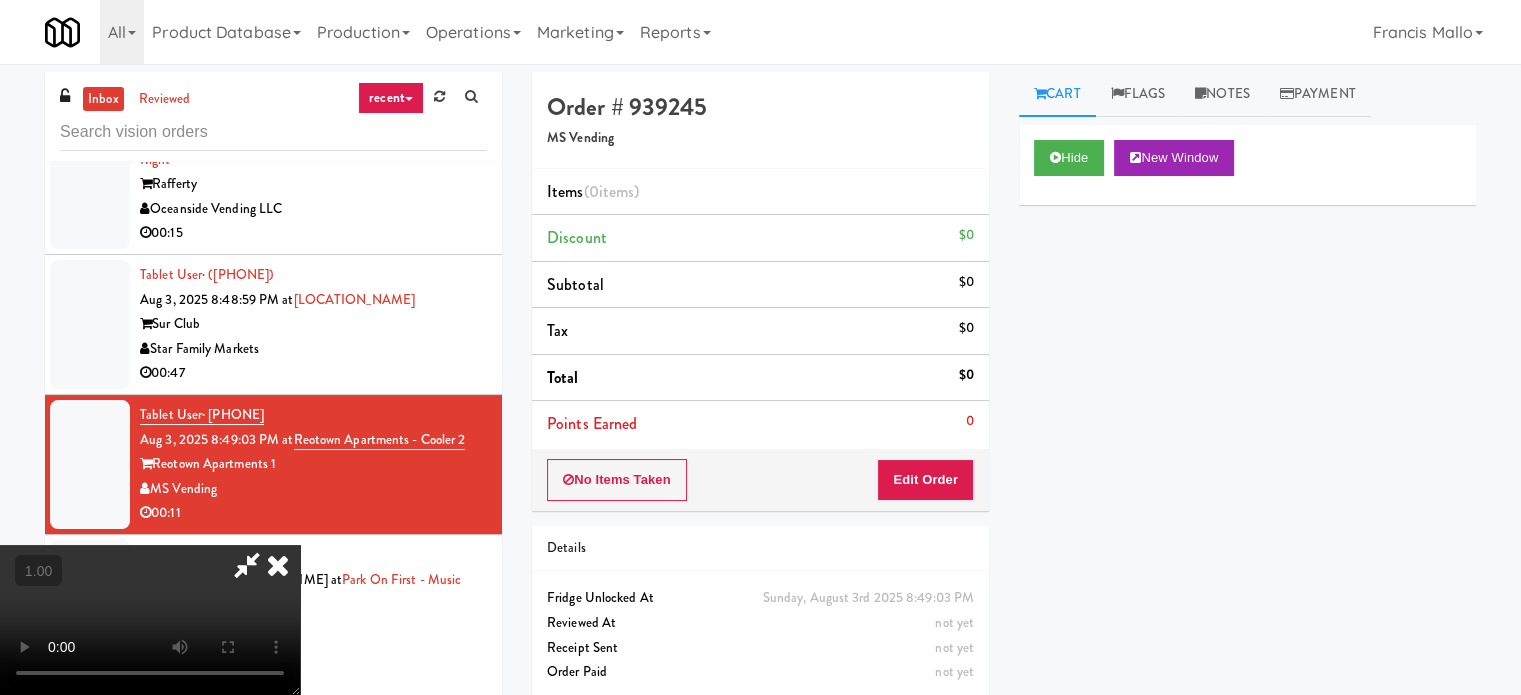 click on "No Items Taken Edit Order" at bounding box center [760, 480] 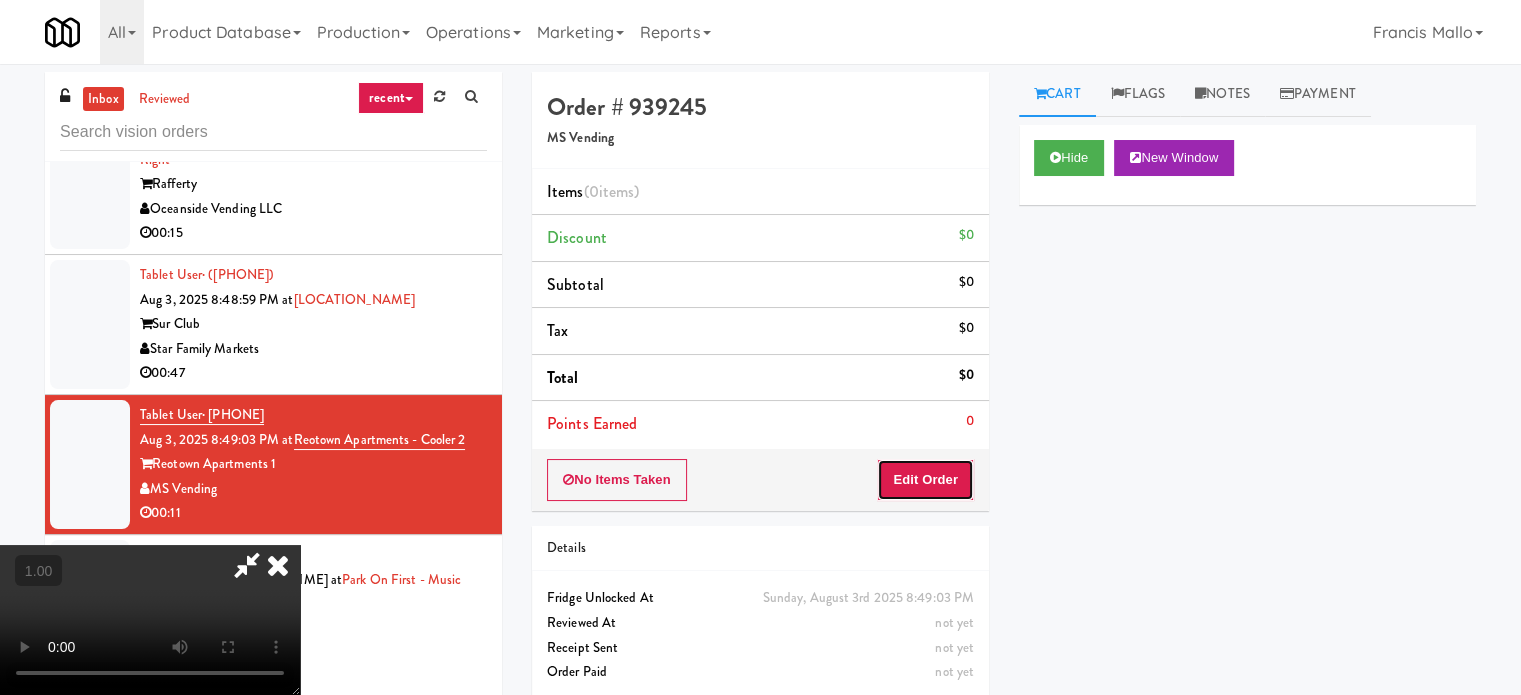 click on "Edit Order" at bounding box center [925, 480] 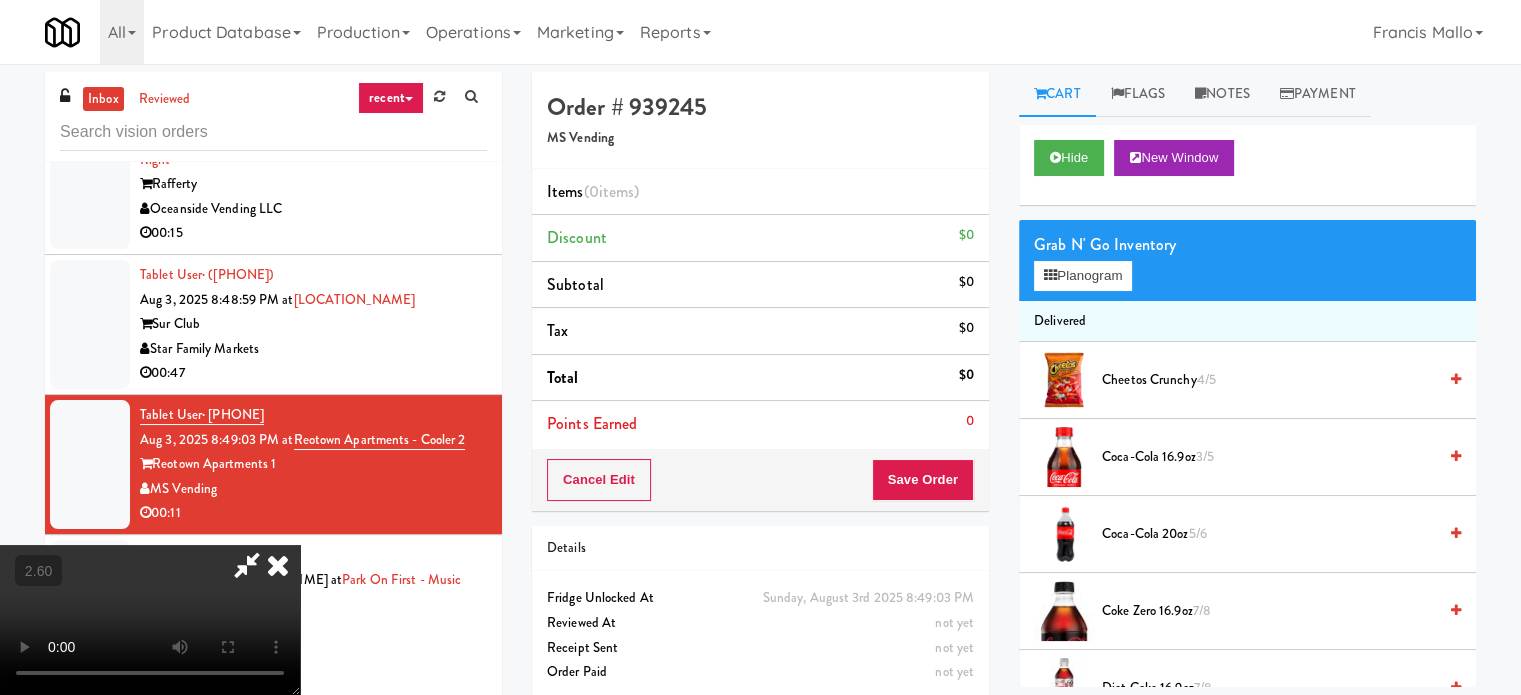click at bounding box center (150, 620) 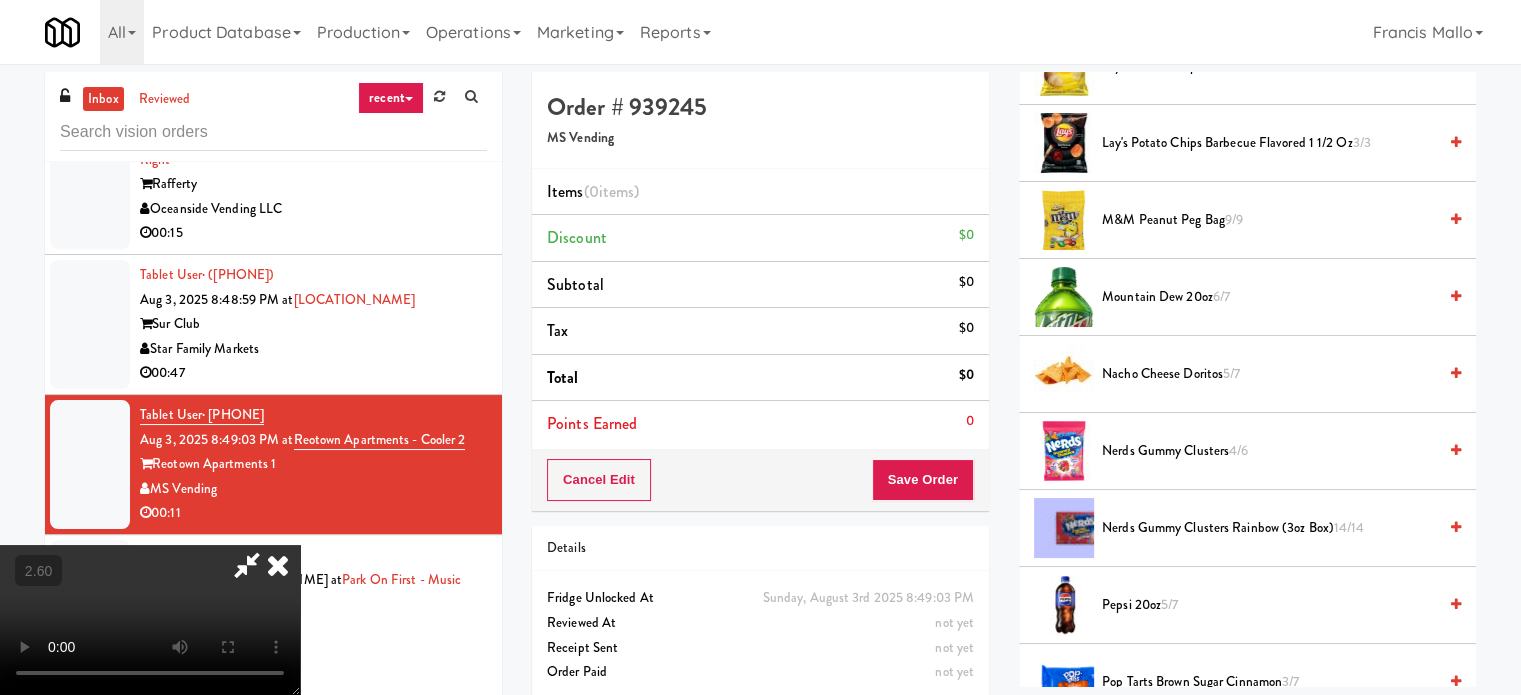scroll, scrollTop: 1400, scrollLeft: 0, axis: vertical 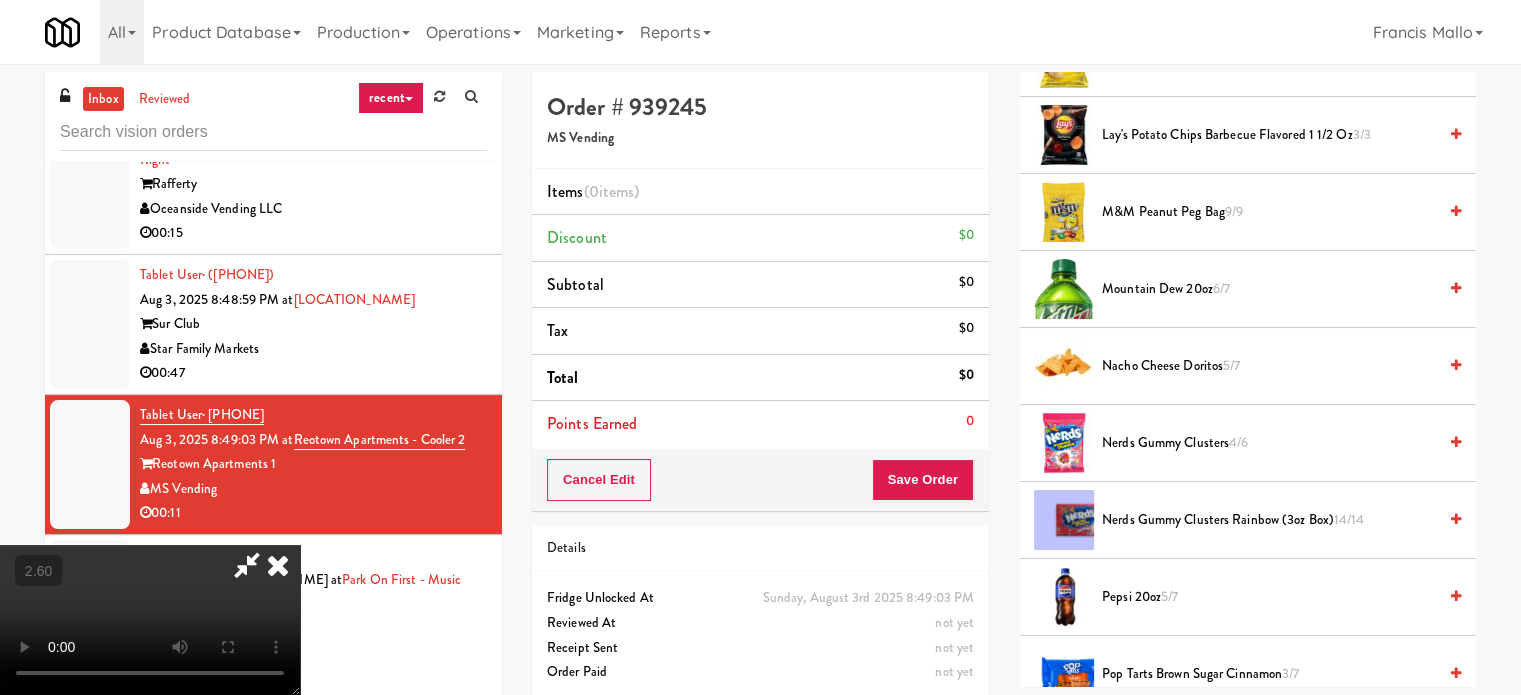 click on "Nerds Gummy Clusters  4/6" at bounding box center [1269, 443] 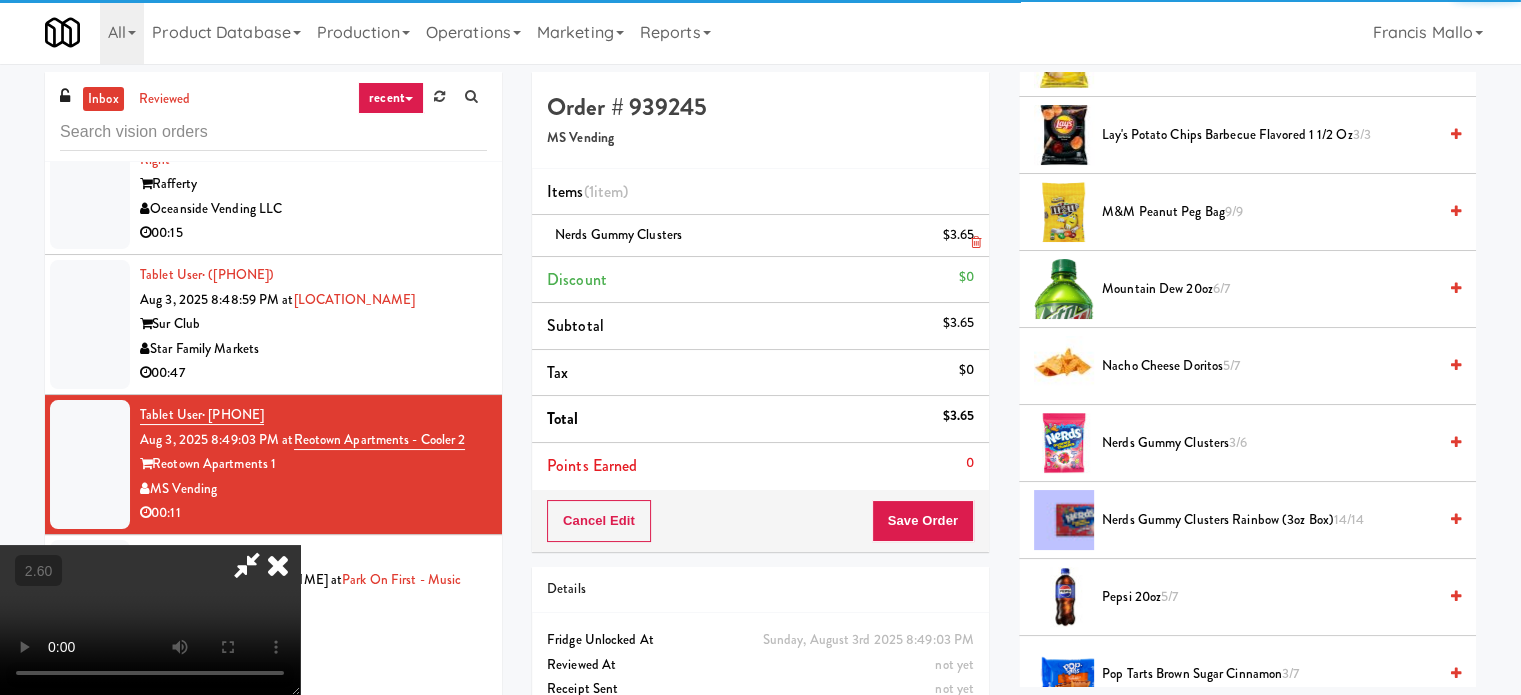 click on "Nerds Gummy Clusters  $3.65" at bounding box center (760, 236) 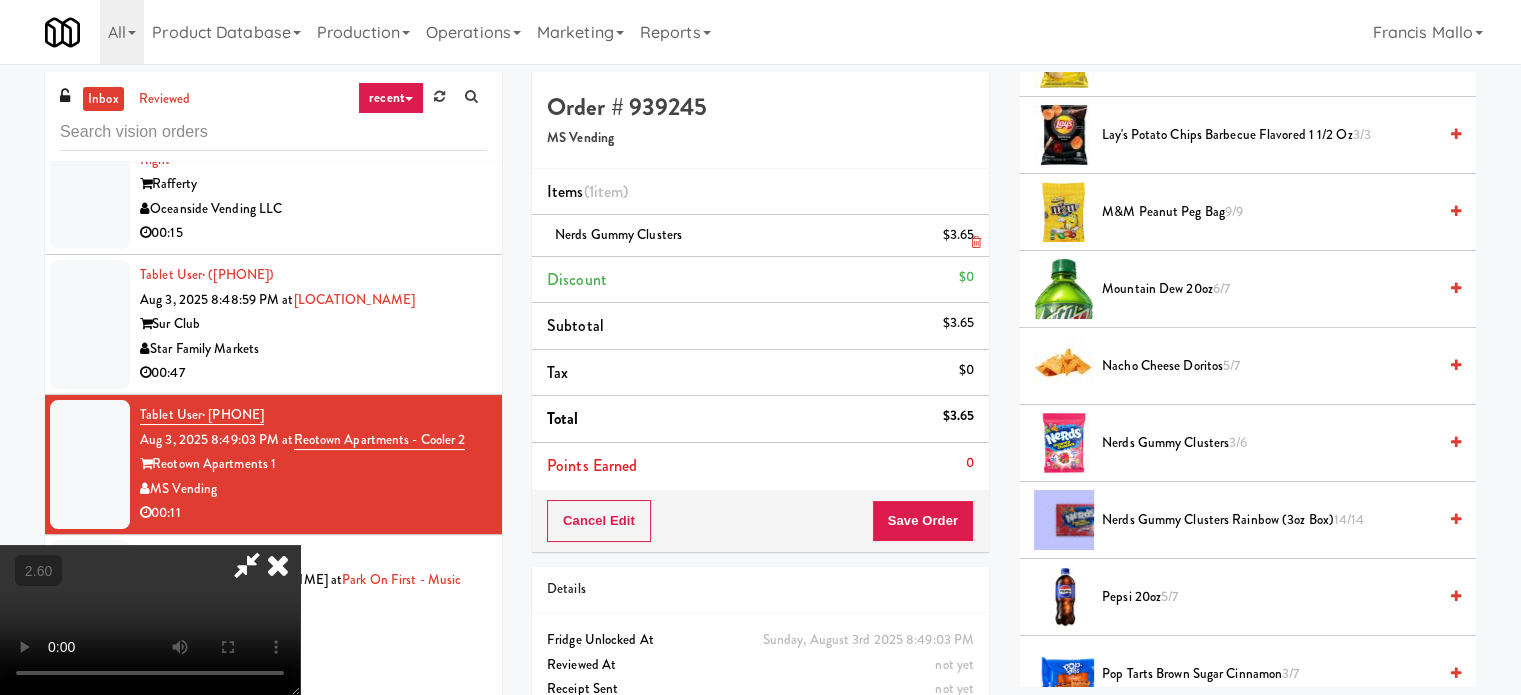 click at bounding box center (976, 242) 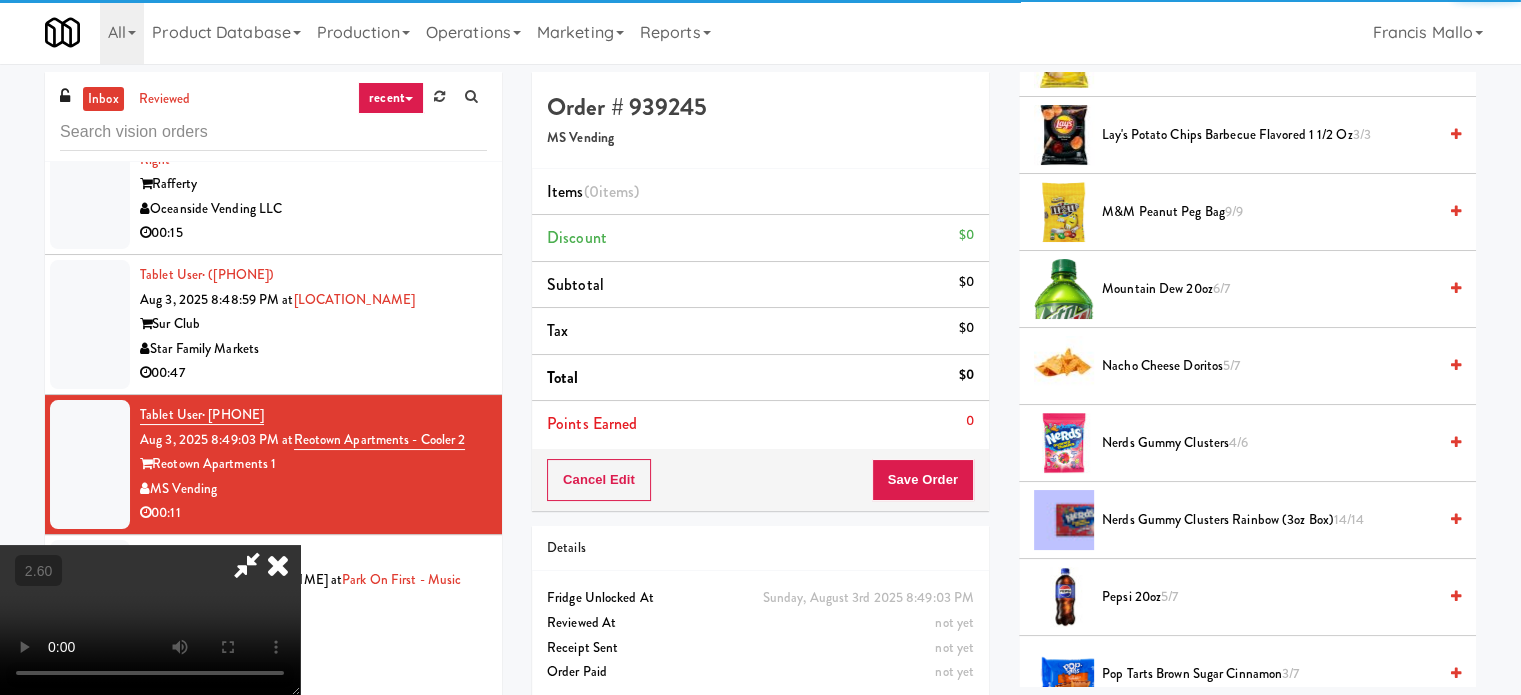 click on "Nerds Gummy Clusters Rainbow (3oz box)  14/14" at bounding box center [1269, 520] 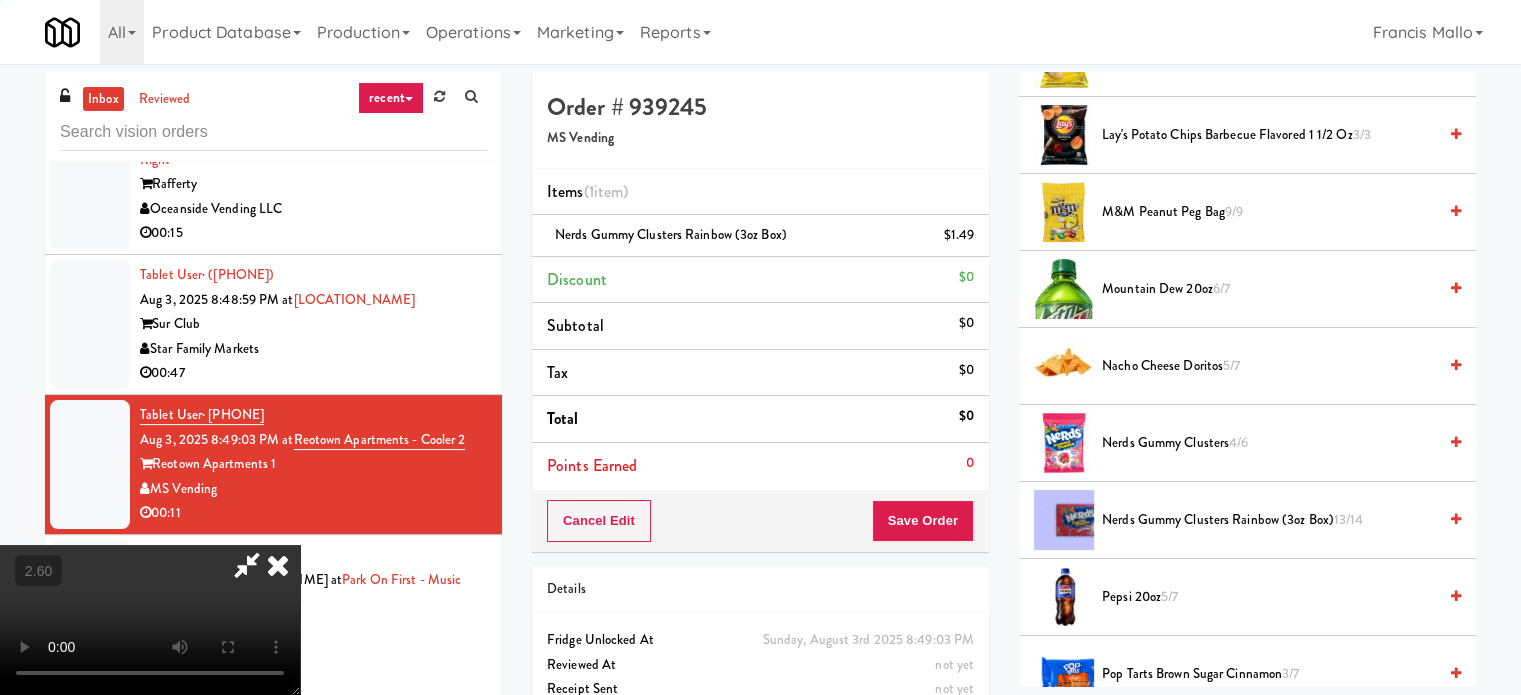 click at bounding box center (150, 620) 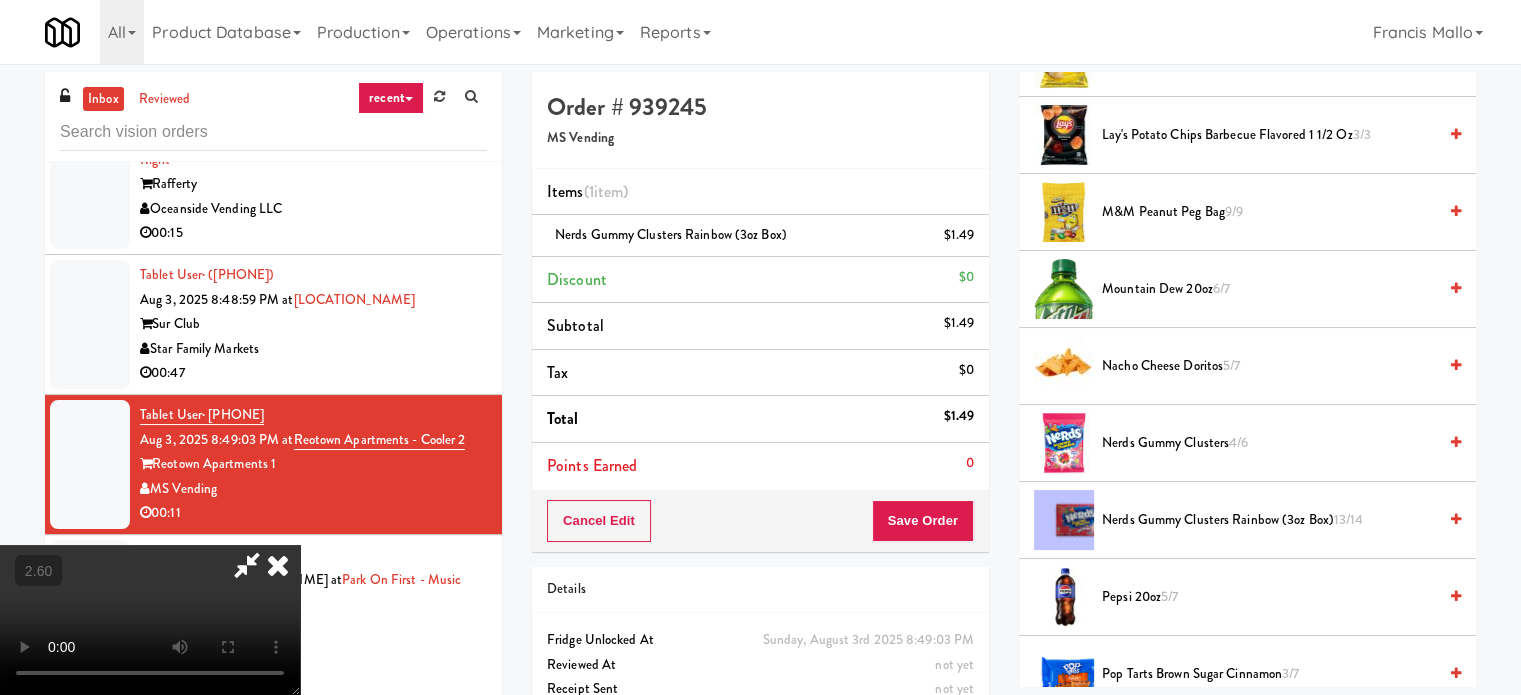 click at bounding box center [150, 620] 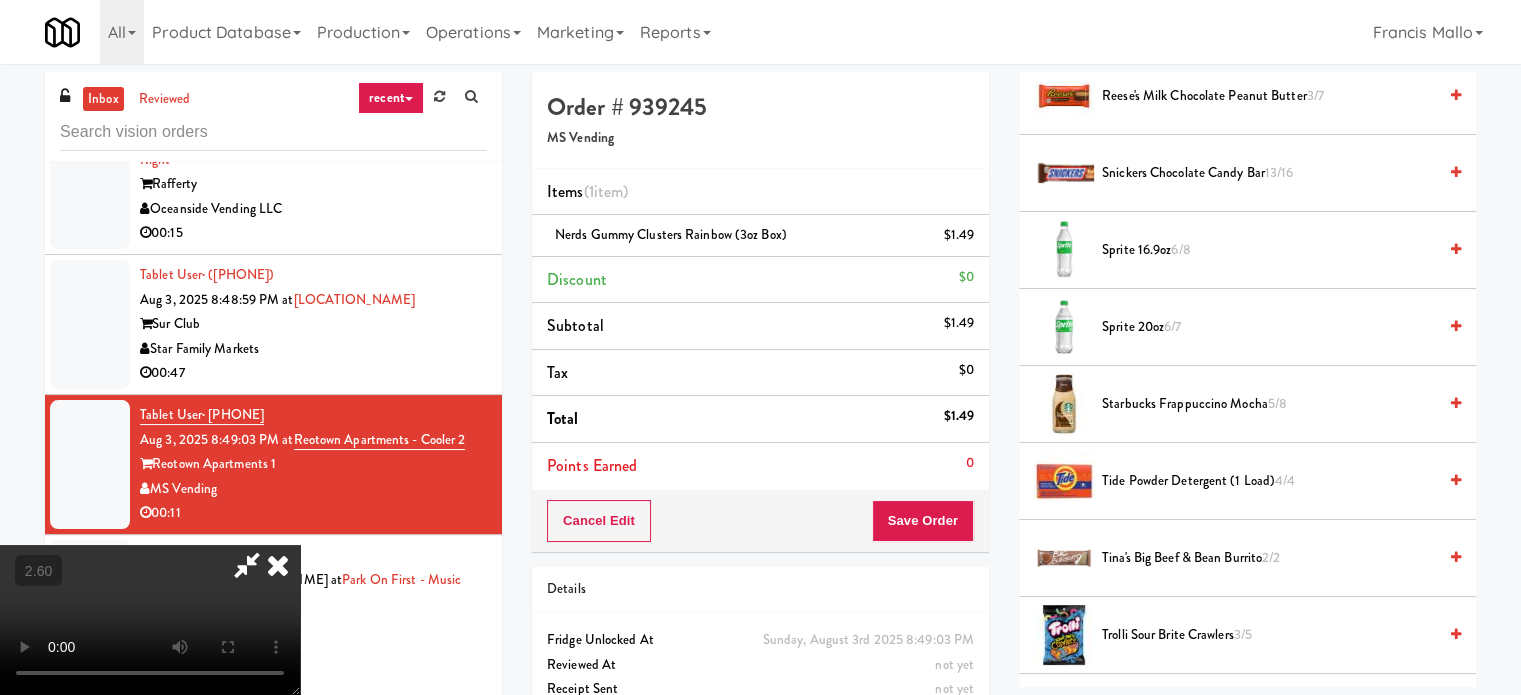 scroll, scrollTop: 1900, scrollLeft: 0, axis: vertical 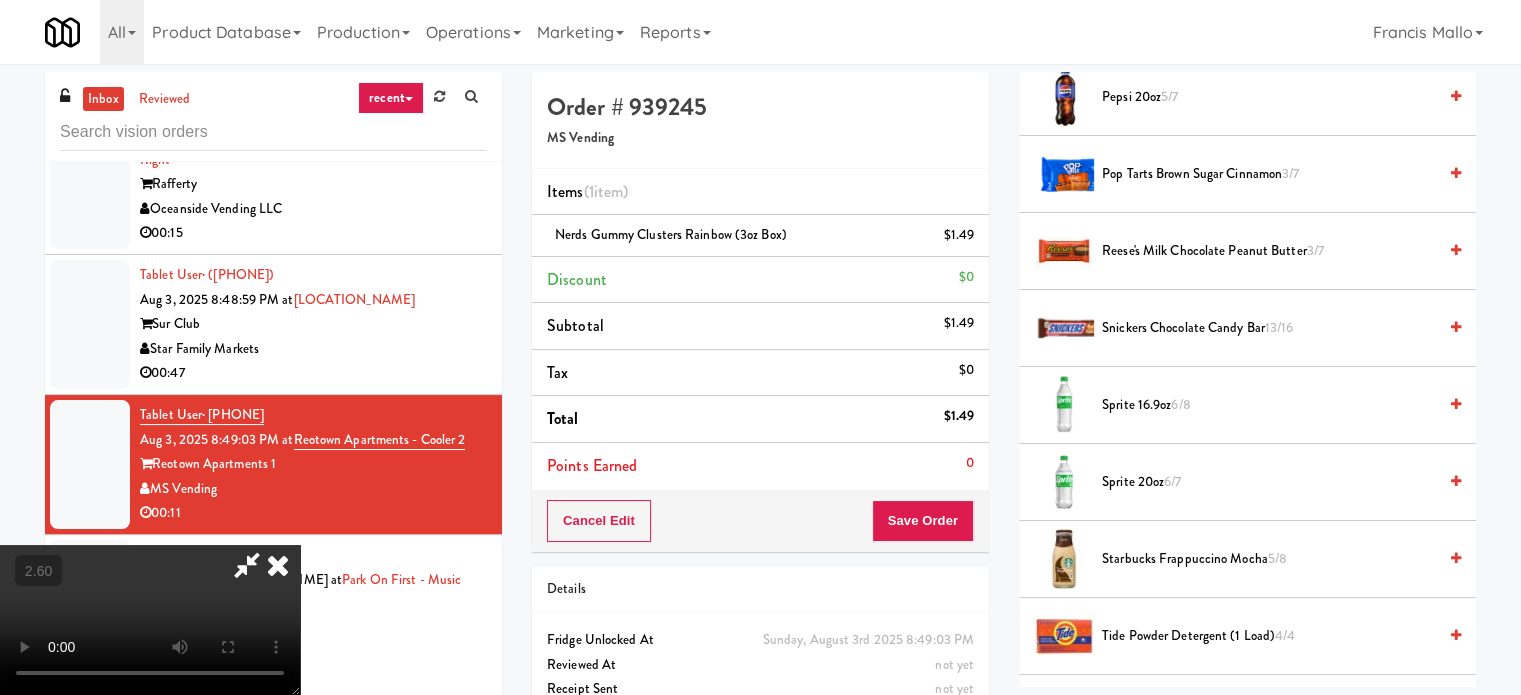 click on "Snickers Chocolate Candy Bar  13/16" at bounding box center [1269, 328] 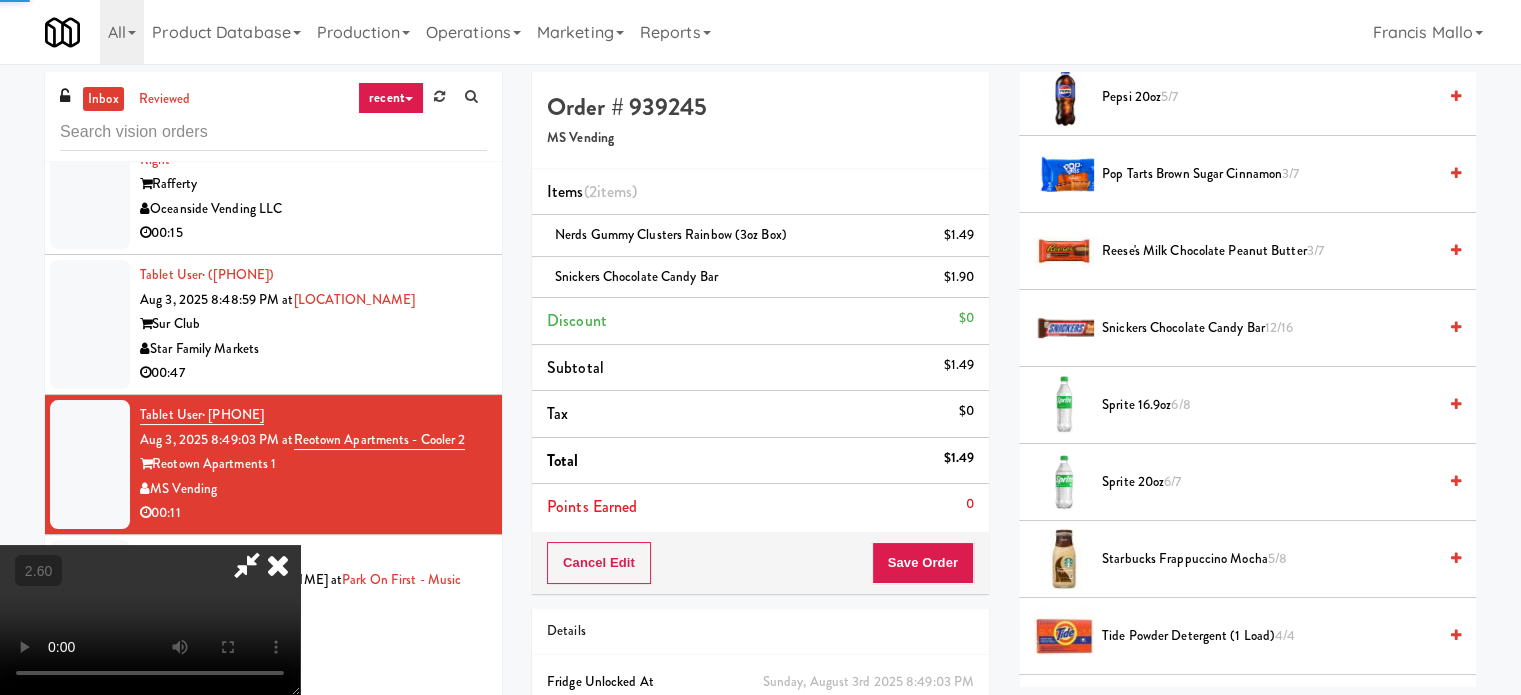 click at bounding box center [150, 620] 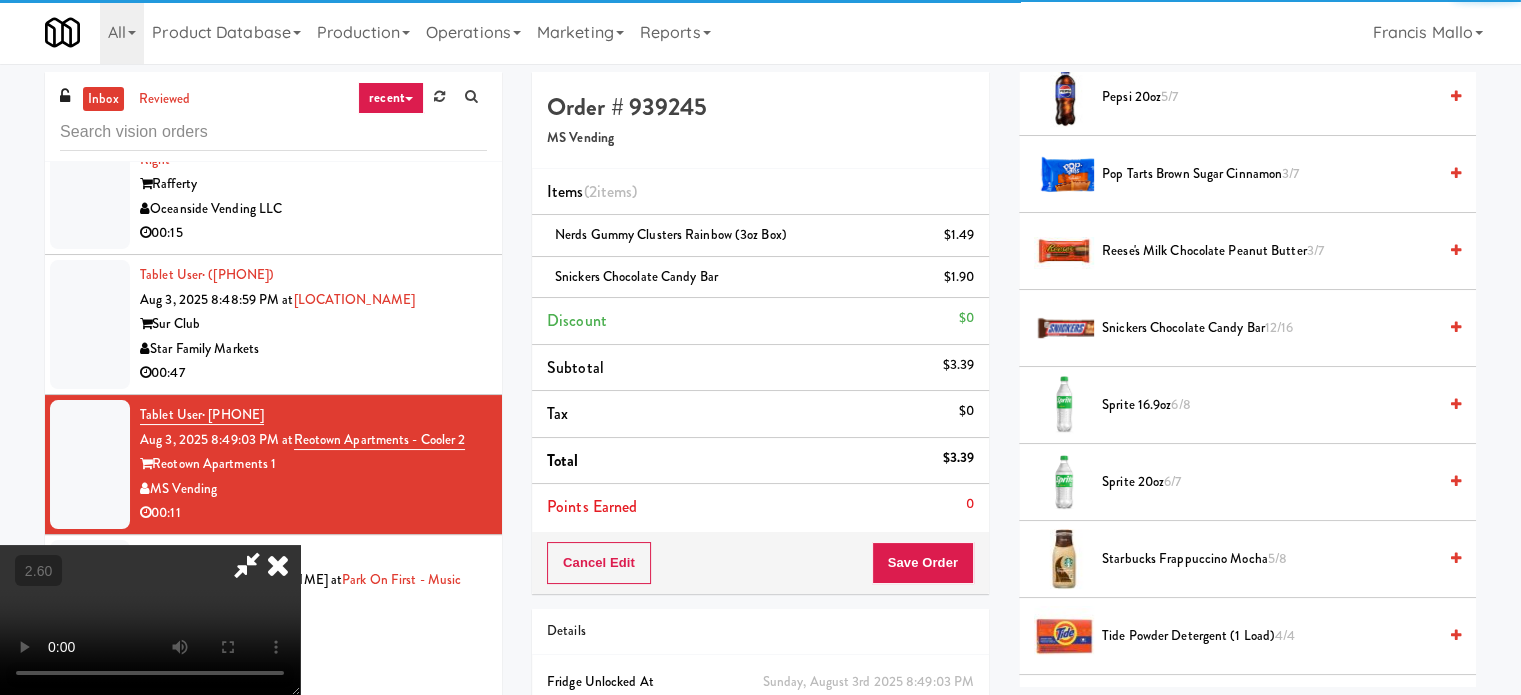 click at bounding box center [150, 620] 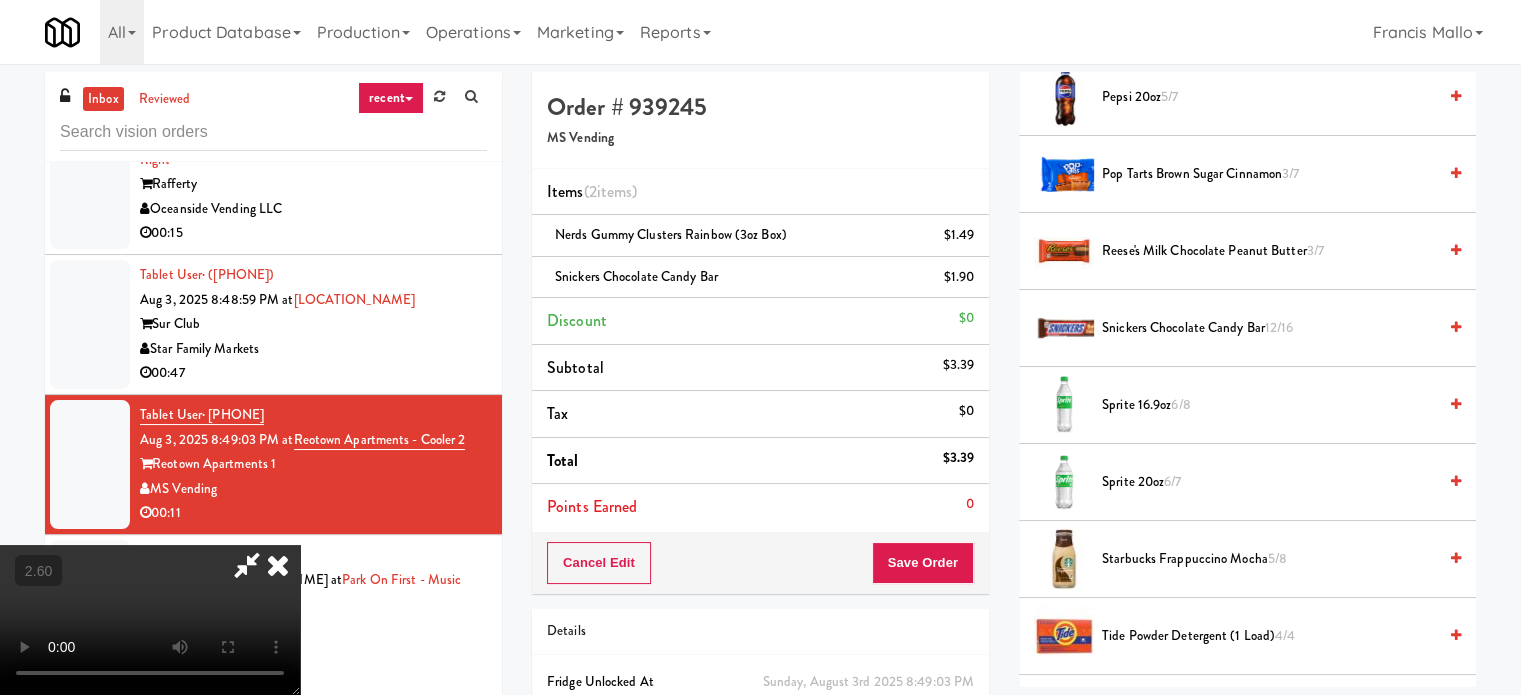scroll, scrollTop: 300, scrollLeft: 0, axis: vertical 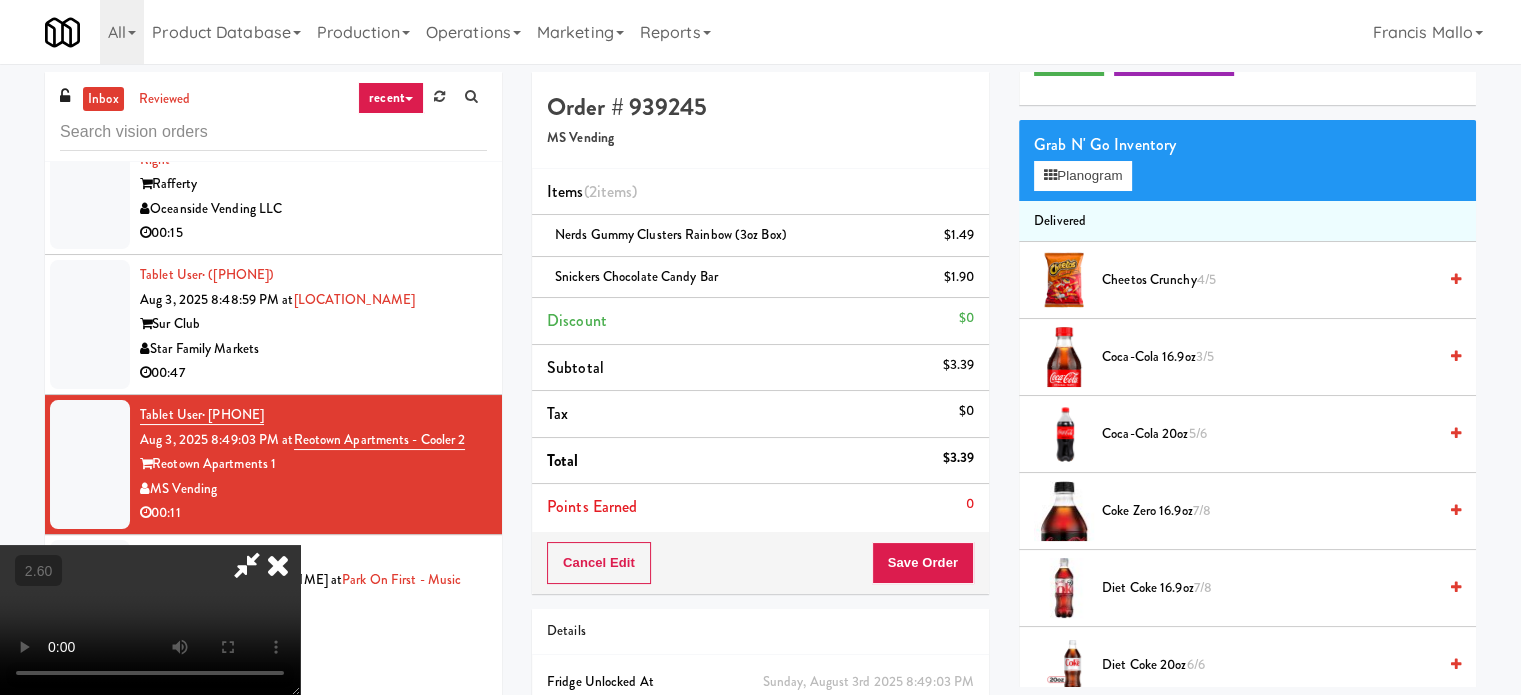 click on "Cheetos Crunchy  4/5" at bounding box center (1247, 280) 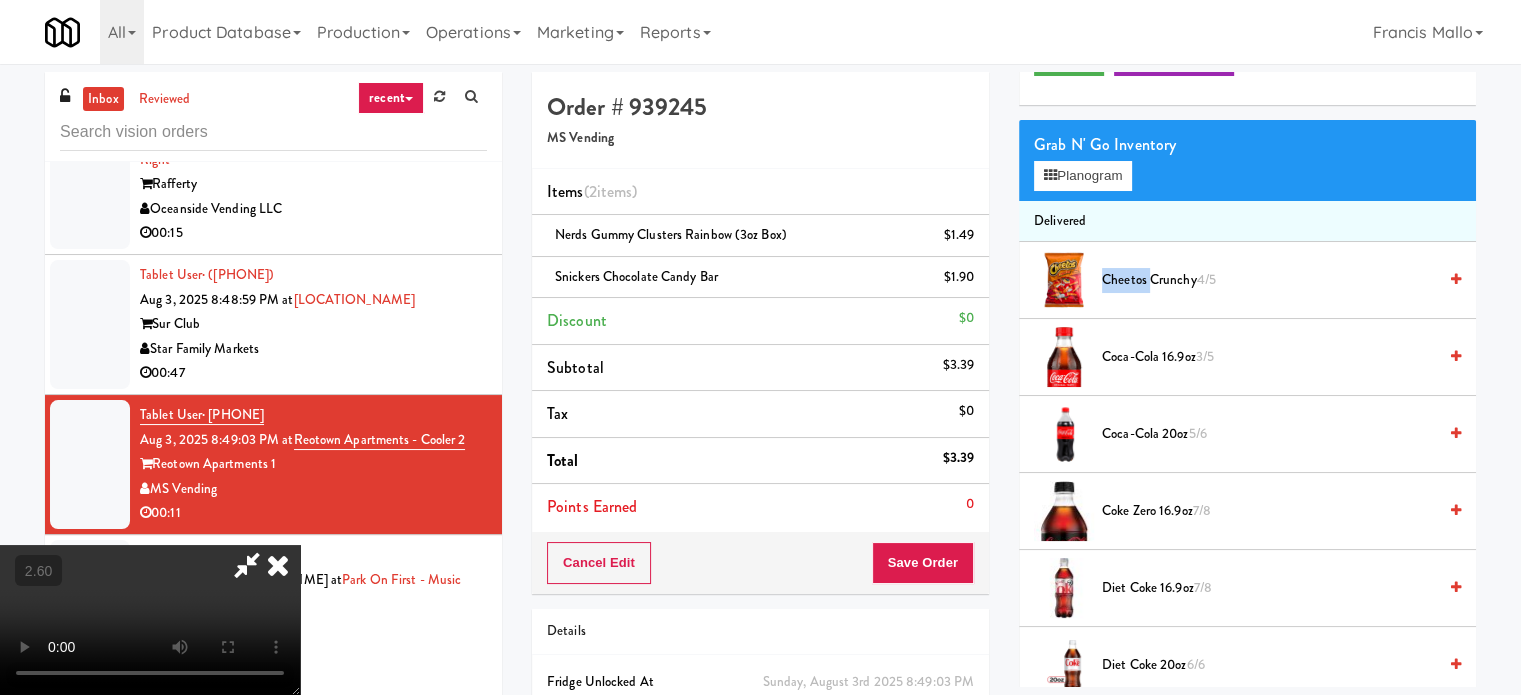 click on "Cheetos Crunchy  4/5" at bounding box center [1247, 280] 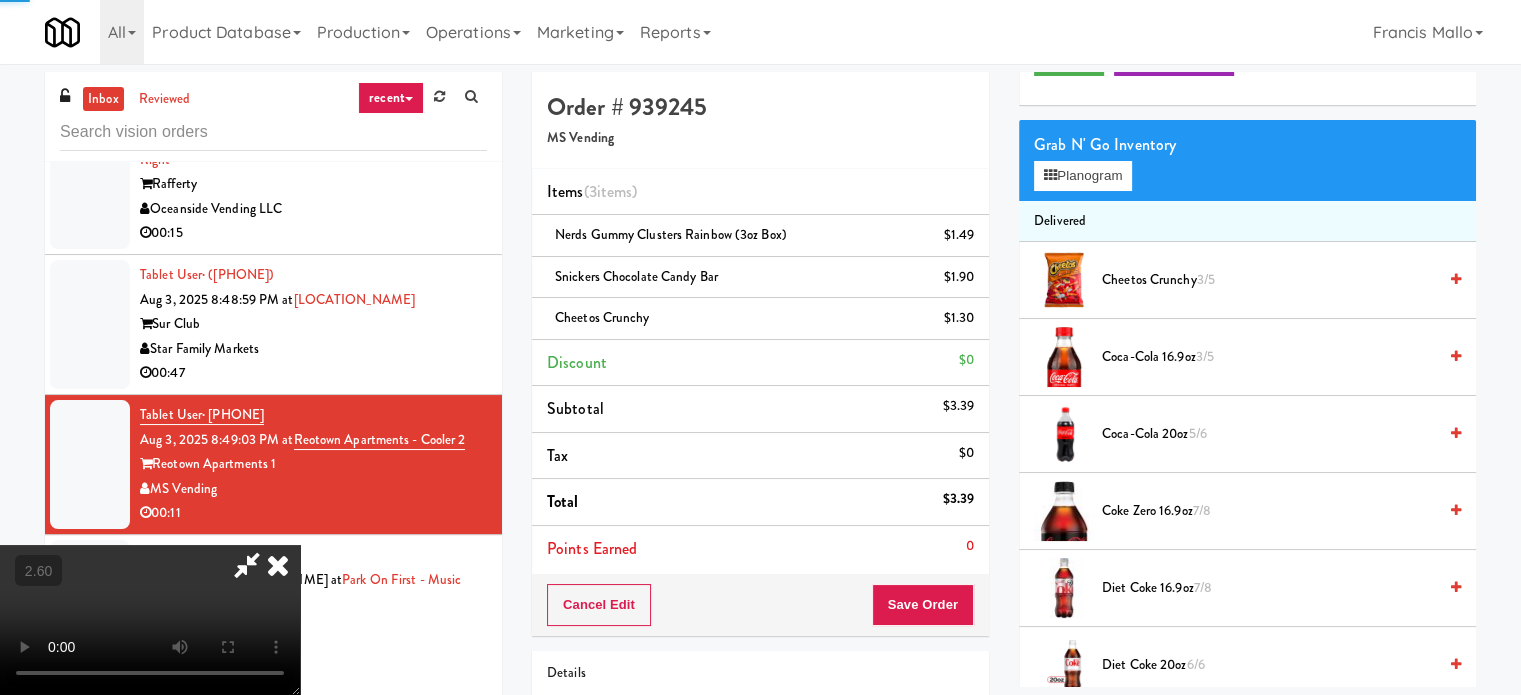 drag, startPoint x: 695, startPoint y: 366, endPoint x: 792, endPoint y: 489, distance: 156.6461 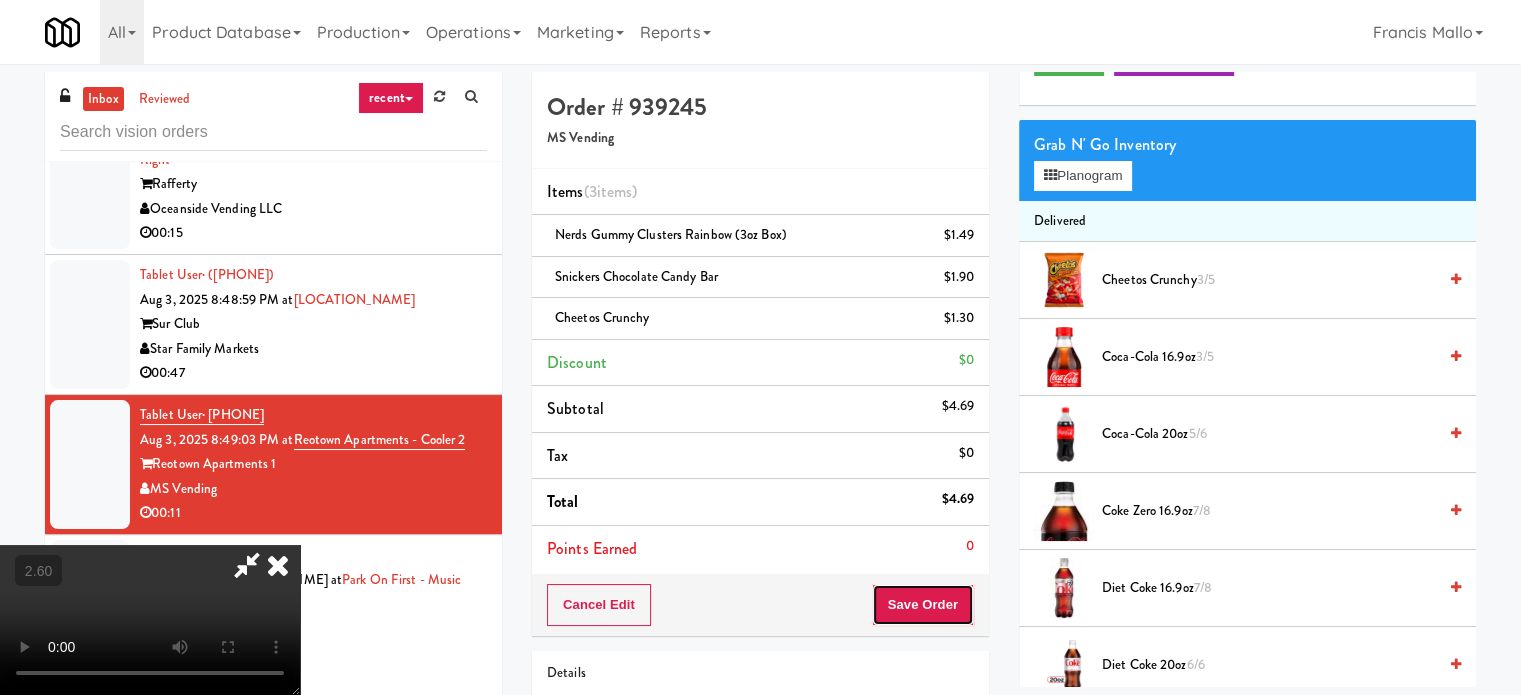 click on "Save Order" at bounding box center (923, 605) 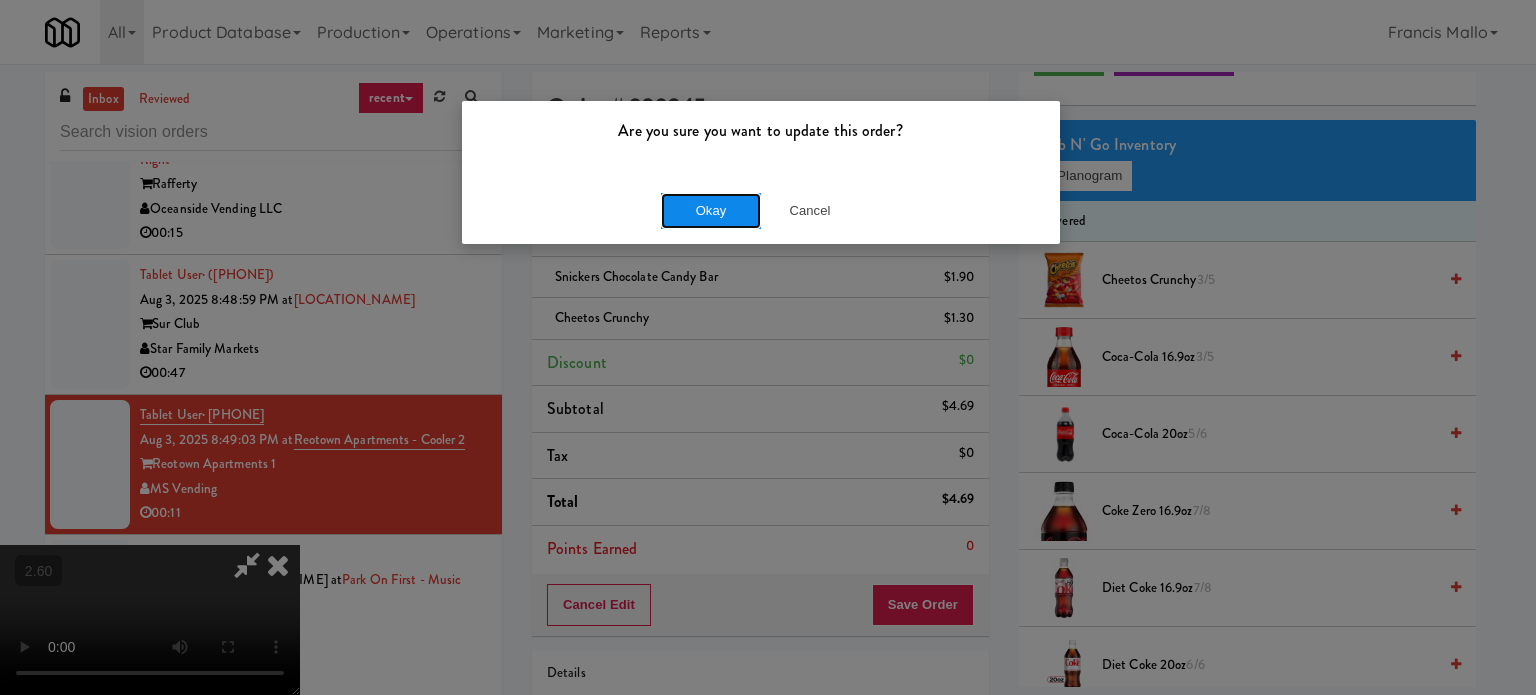 click on "Okay" at bounding box center [711, 211] 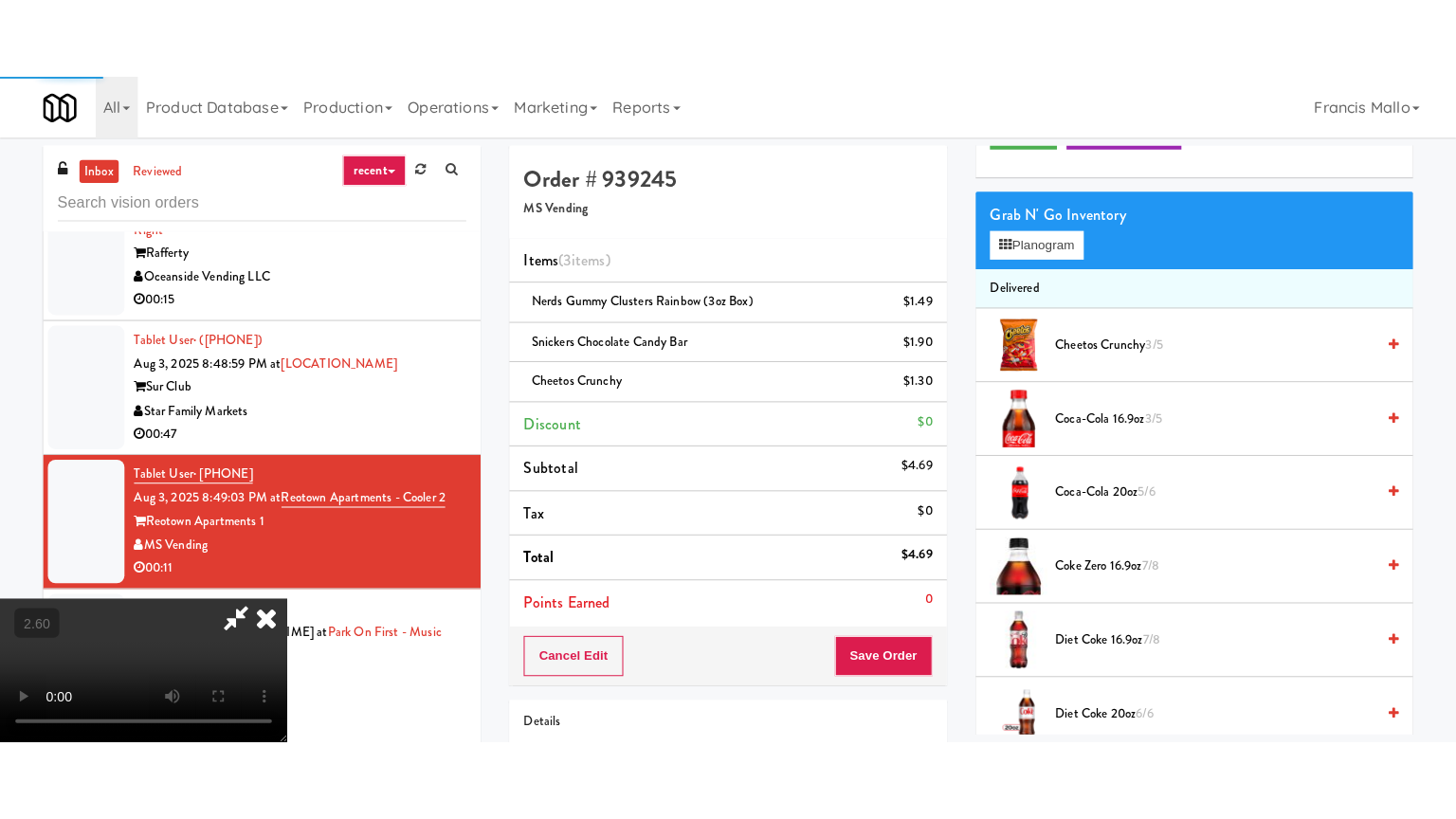 scroll, scrollTop: 0, scrollLeft: 0, axis: both 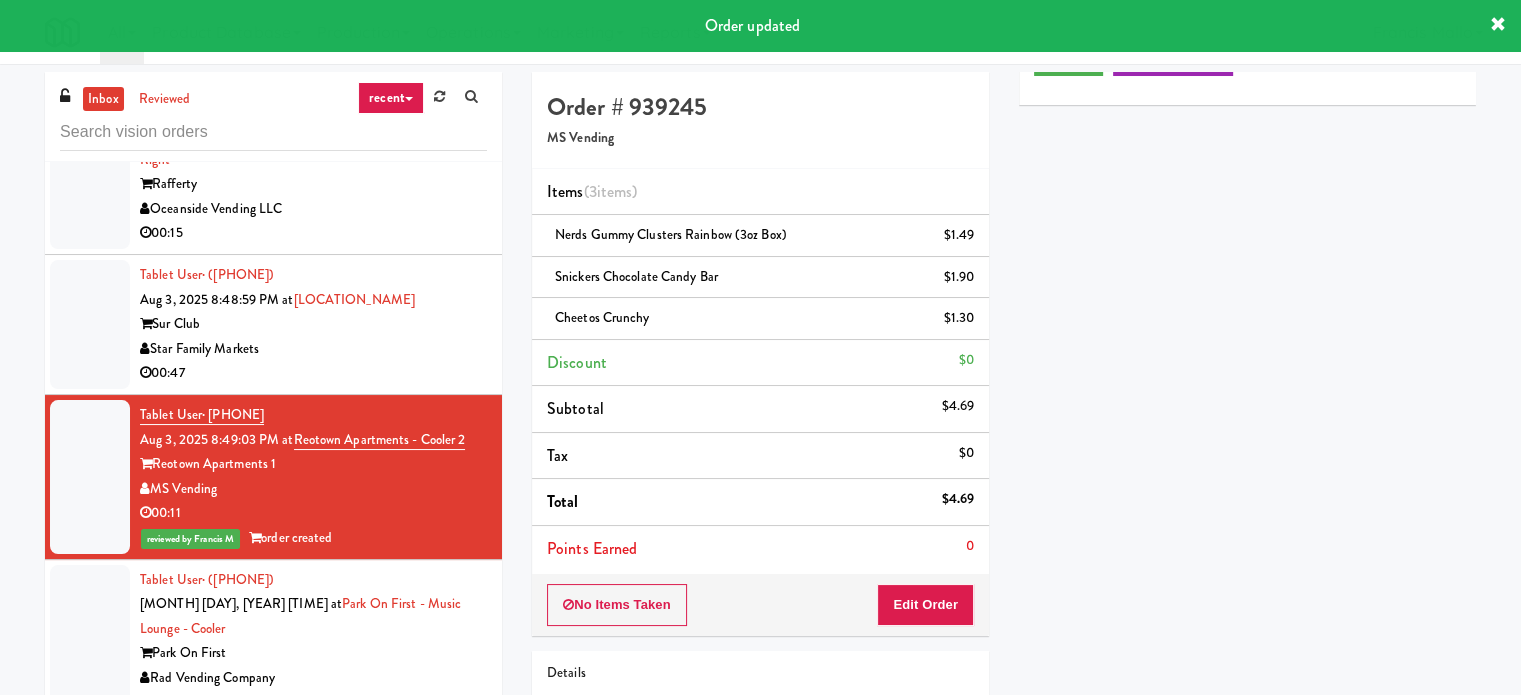 click on "00:47" at bounding box center [313, 373] 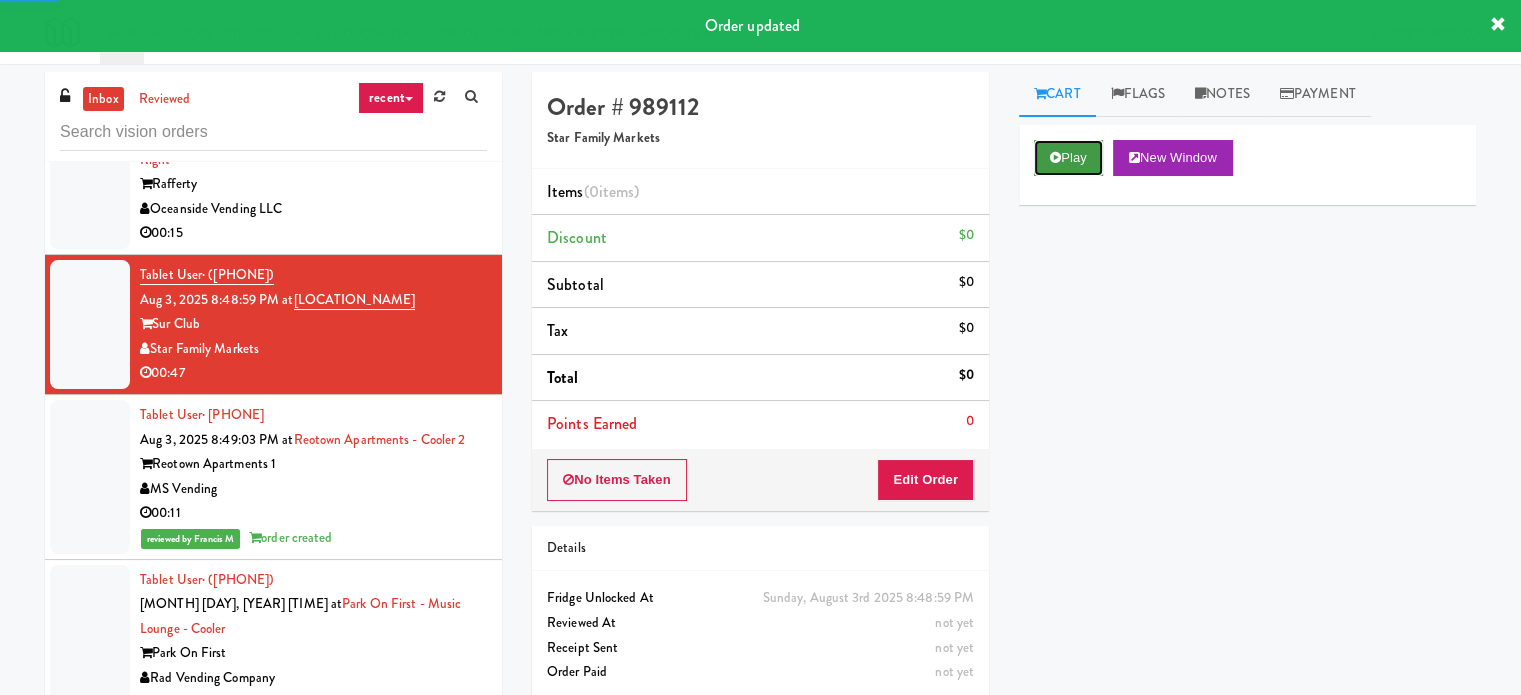 click on "Play" at bounding box center (1068, 158) 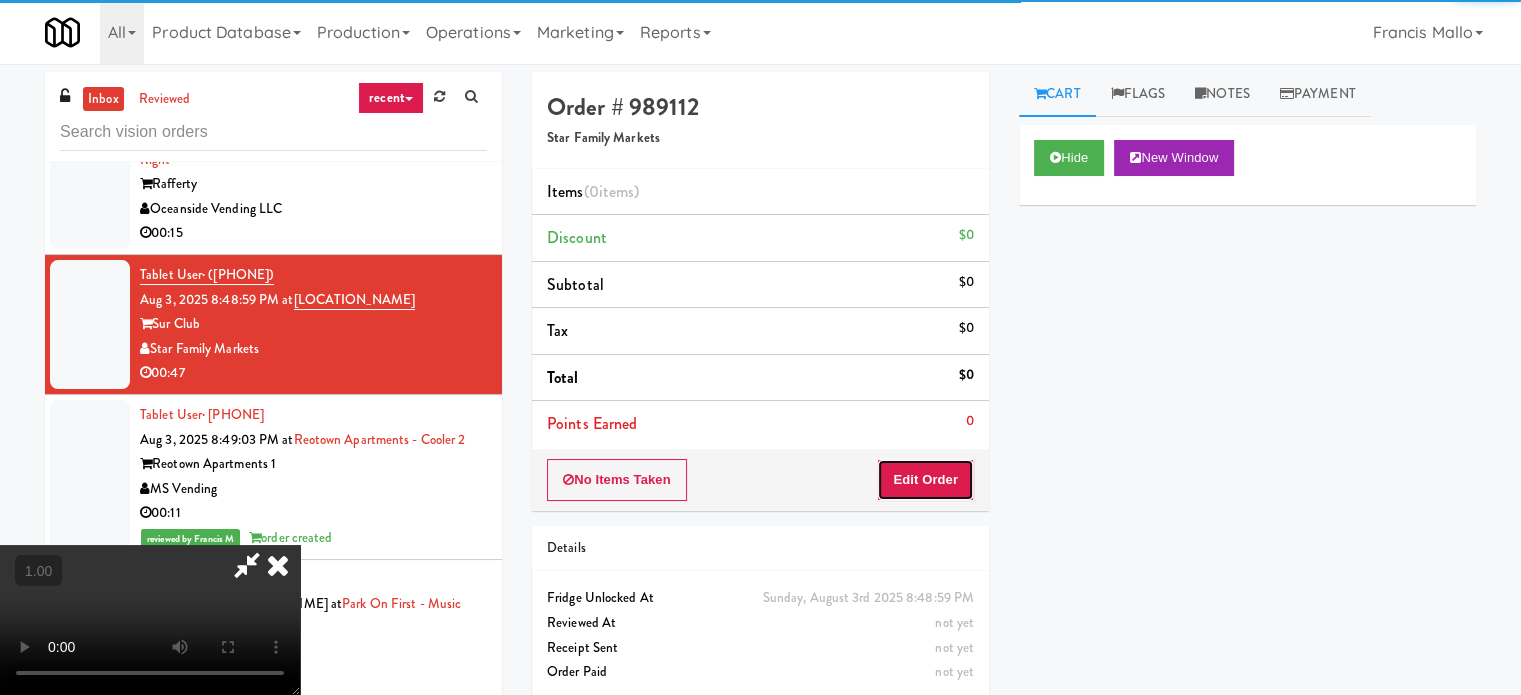 click on "Edit Order" at bounding box center [925, 480] 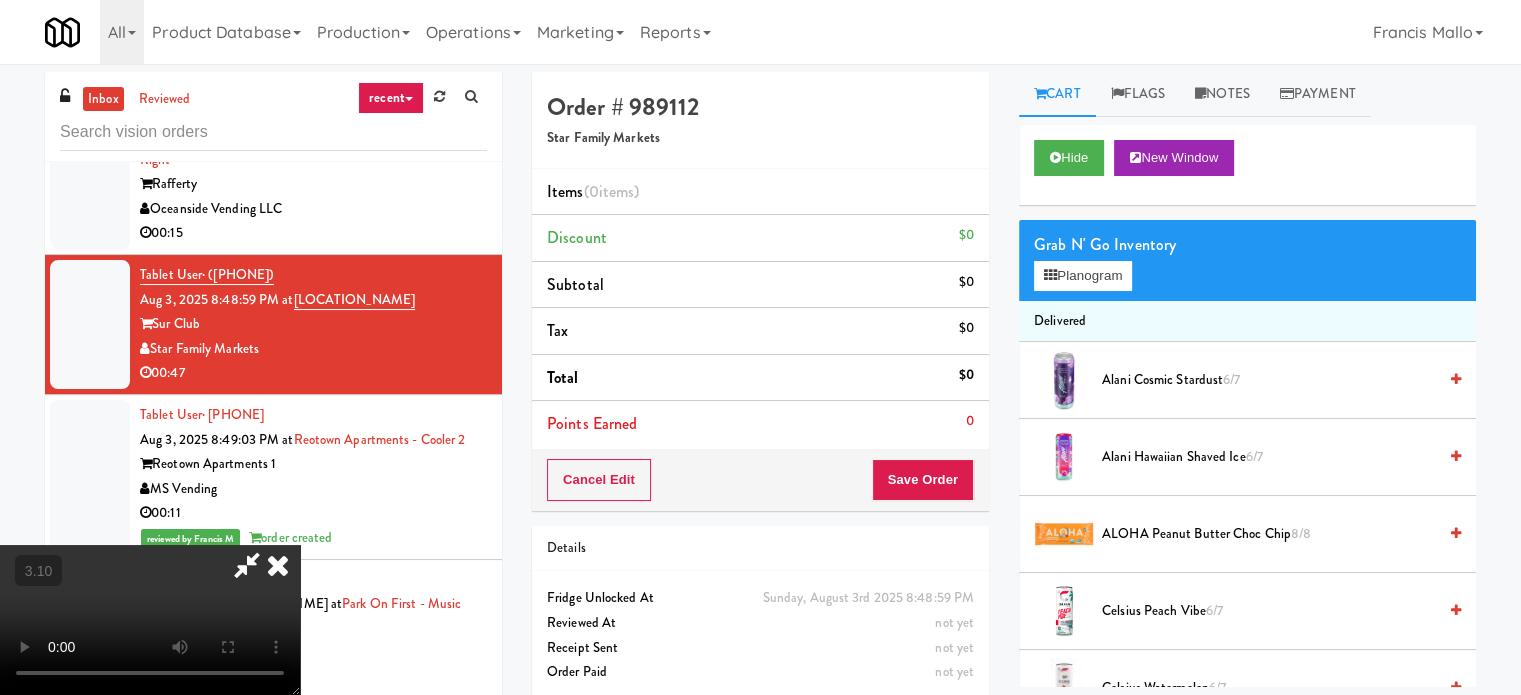 click at bounding box center (150, 620) 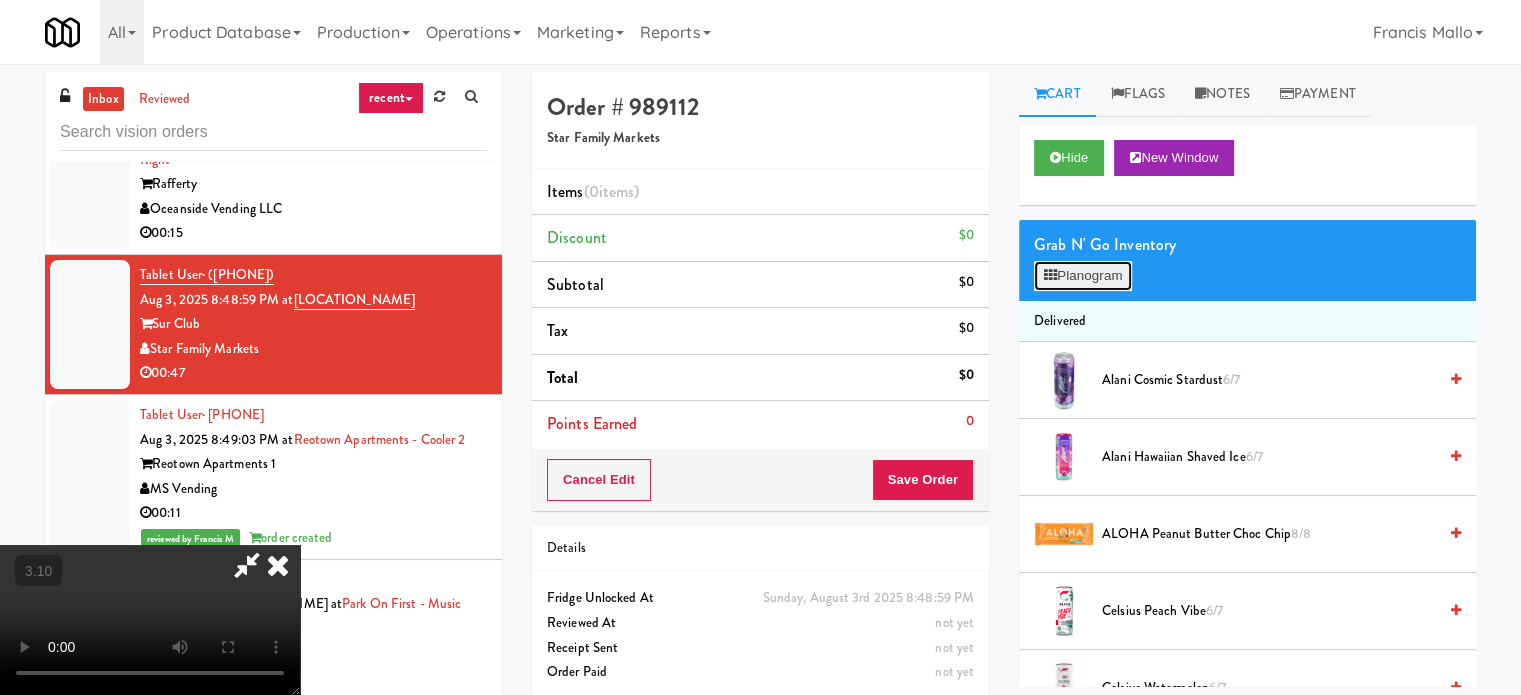 click on "Planogram" at bounding box center (1083, 276) 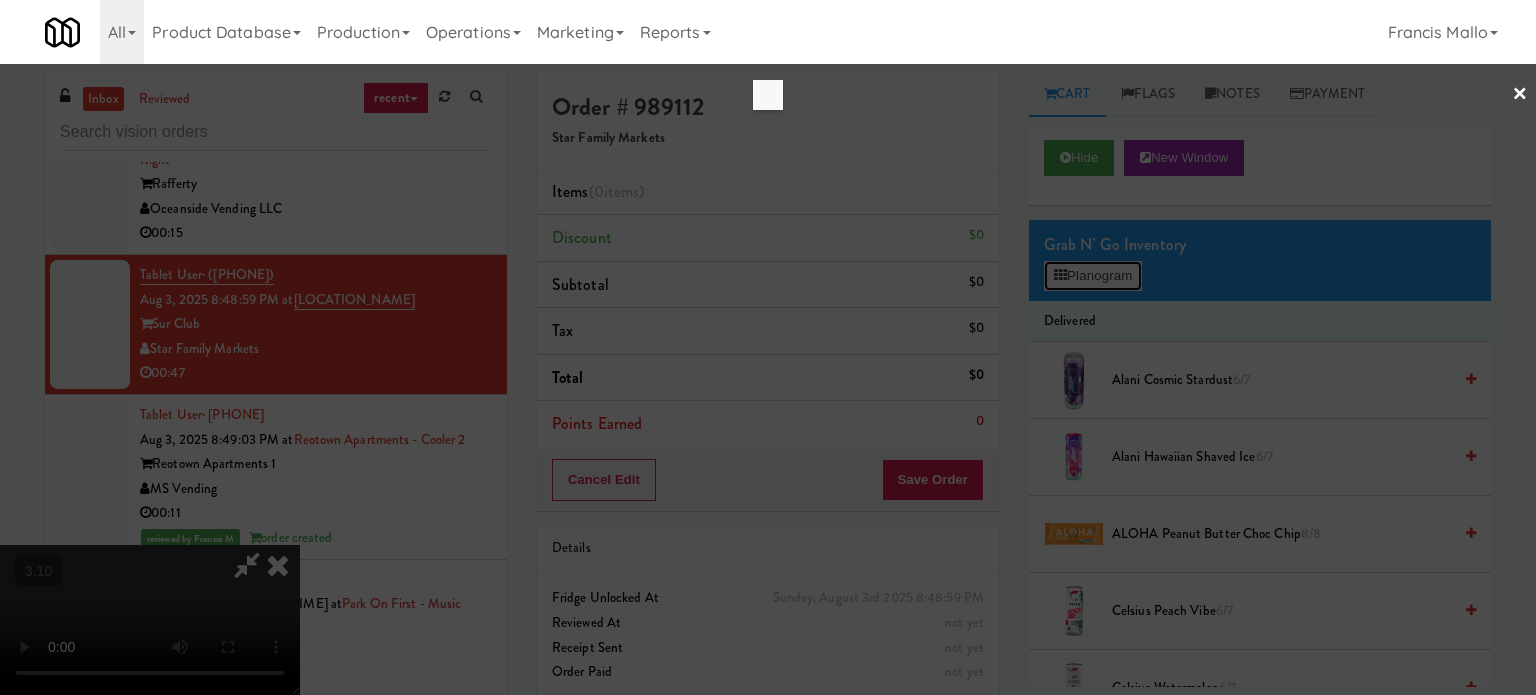 scroll, scrollTop: 19508, scrollLeft: 0, axis: vertical 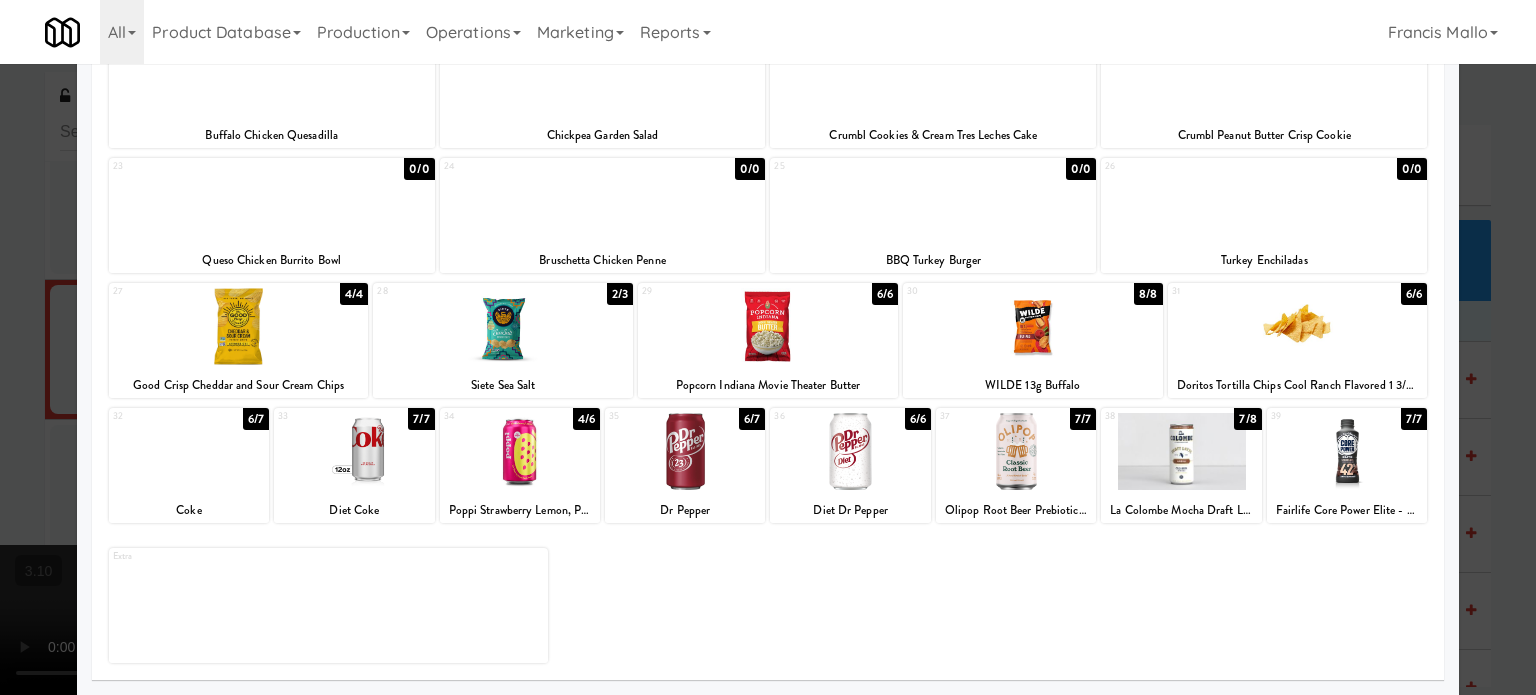 drag, startPoint x: 975, startPoint y: 452, endPoint x: 954, endPoint y: 455, distance: 21.213203 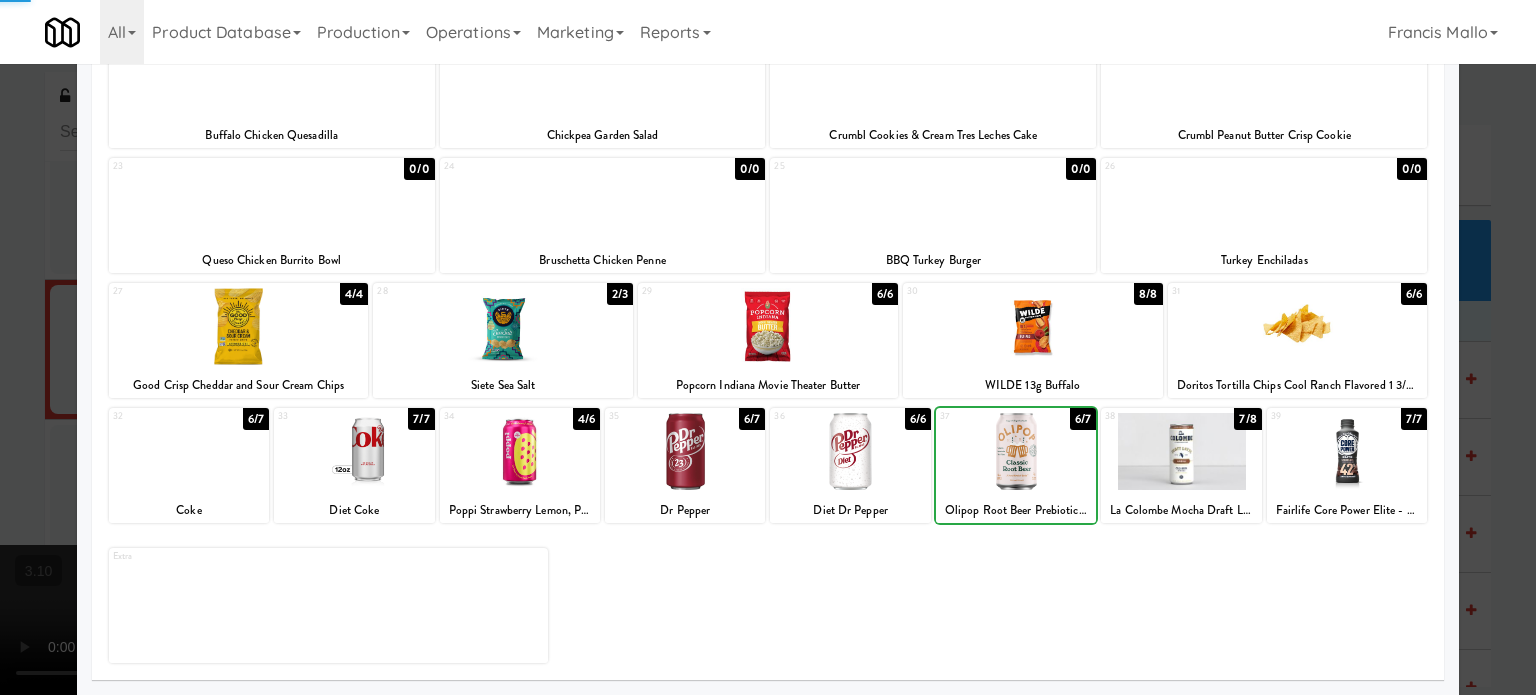 click at bounding box center (768, 347) 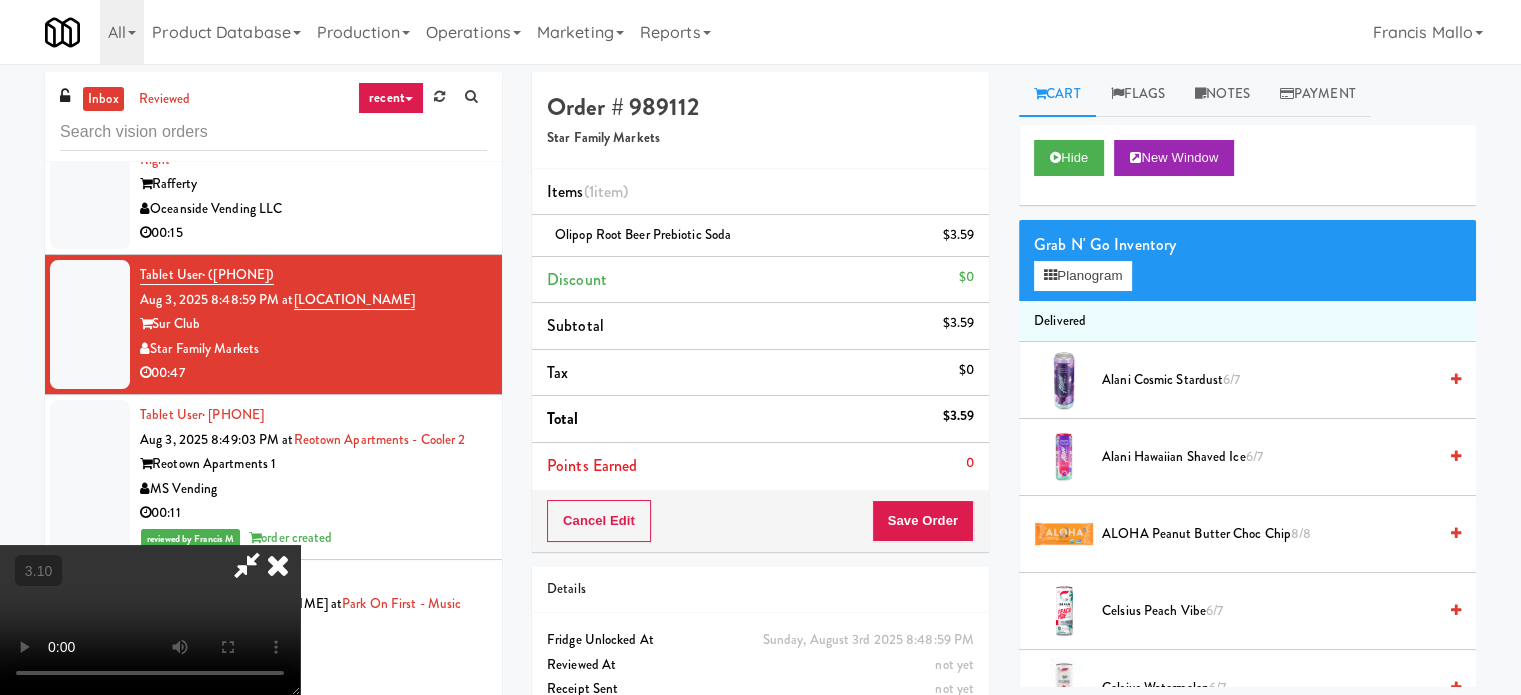 scroll, scrollTop: 19508, scrollLeft: 0, axis: vertical 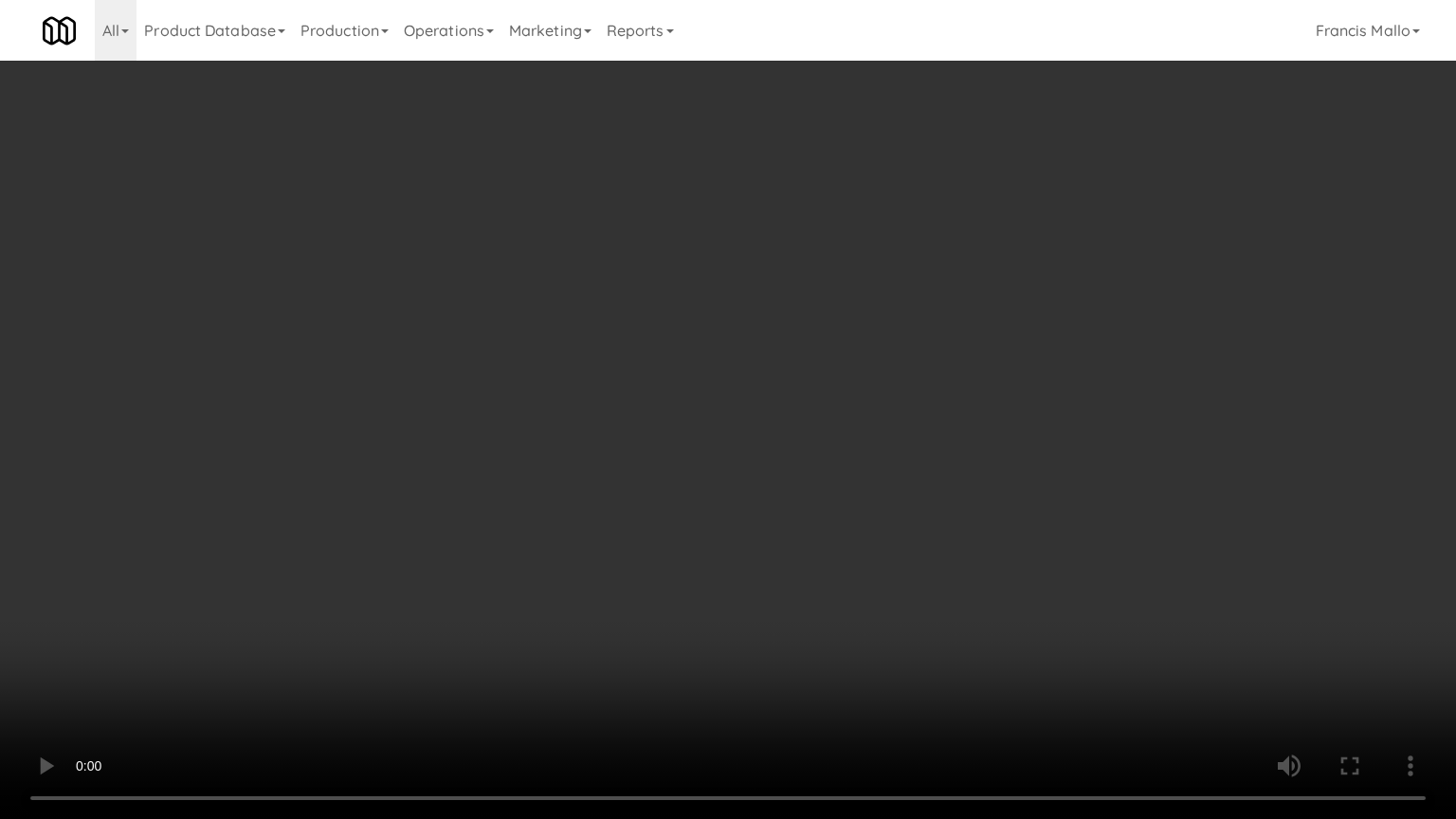 type 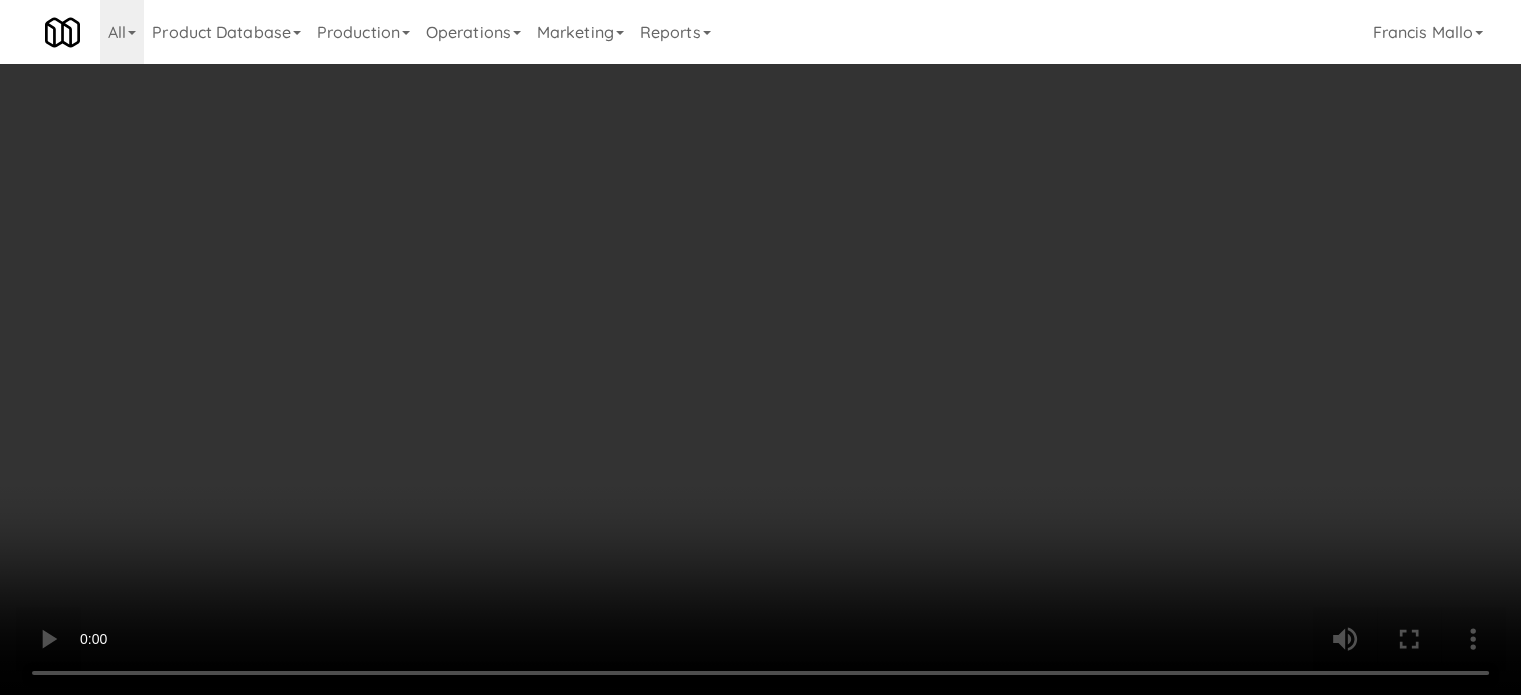 scroll, scrollTop: 19533, scrollLeft: 0, axis: vertical 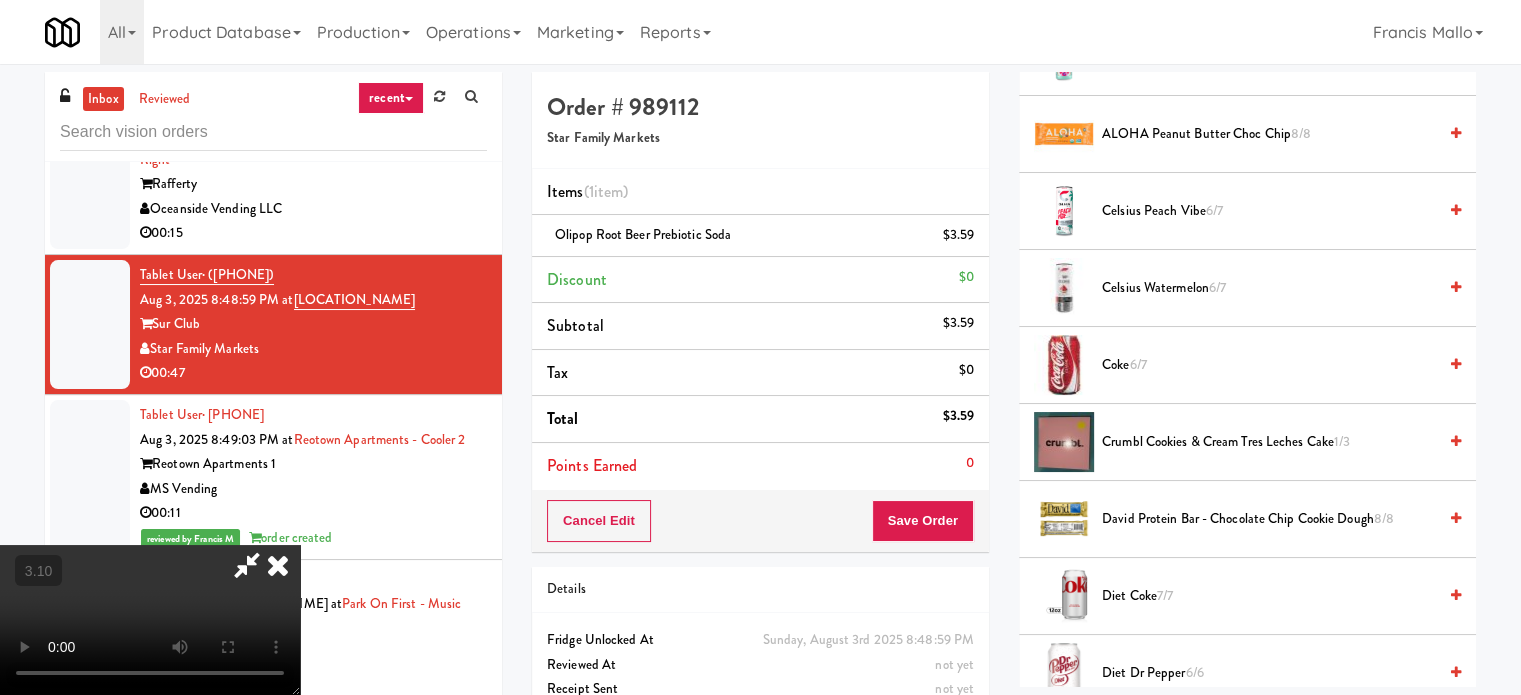 click on "Crumbl Cookies & Cream Tres Leches Cake  1/3" at bounding box center (1269, 442) 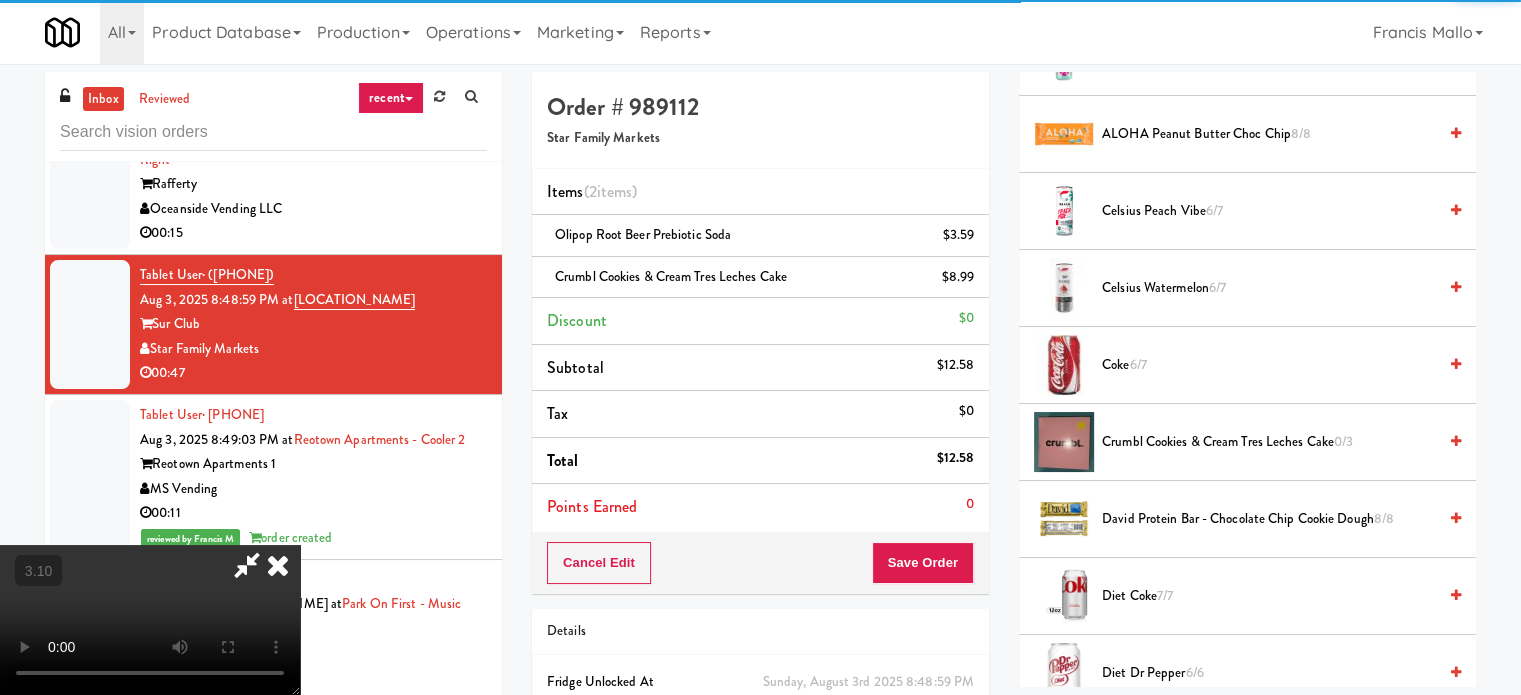 scroll, scrollTop: 19508, scrollLeft: 0, axis: vertical 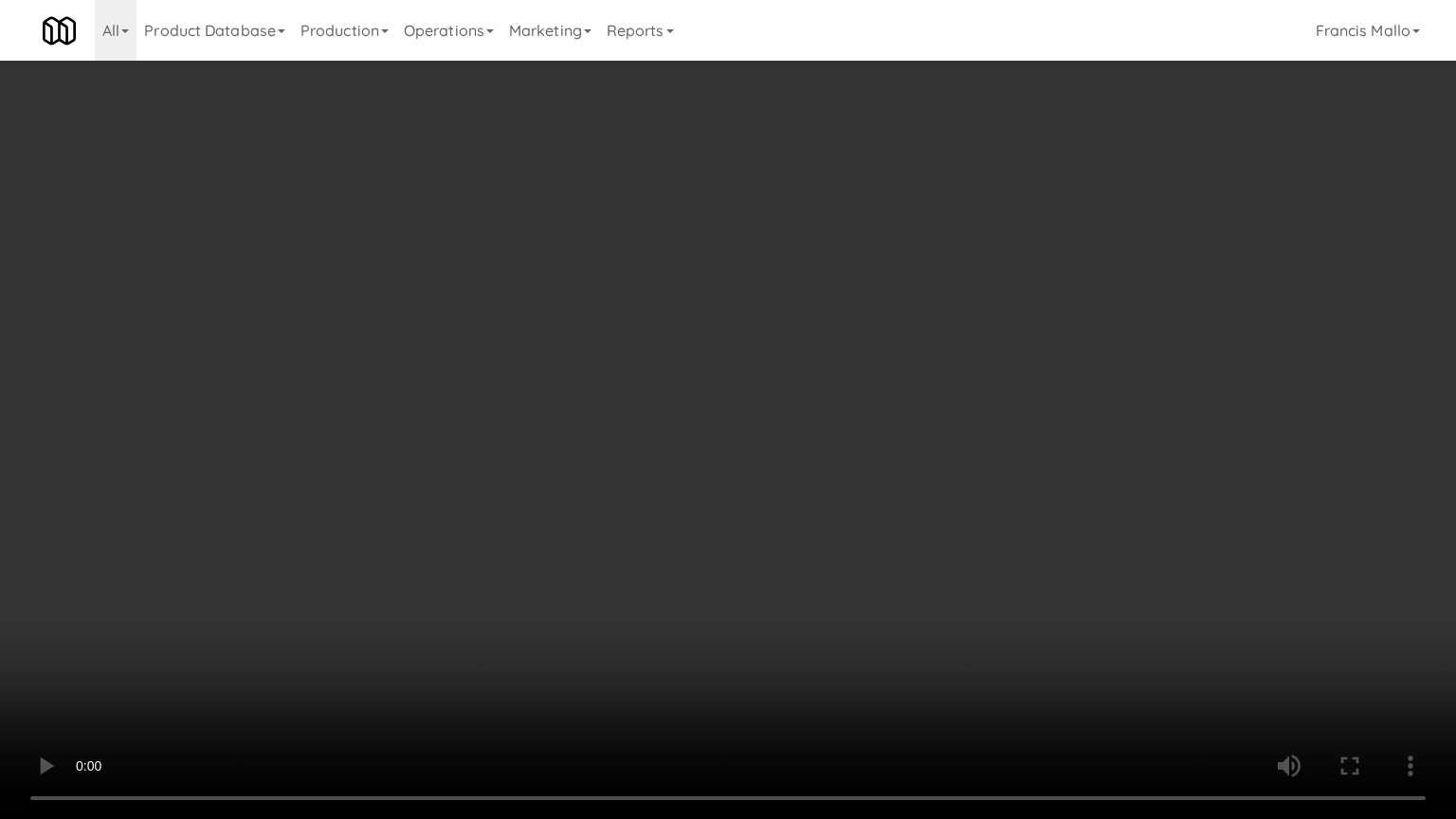 click at bounding box center (728, 410) 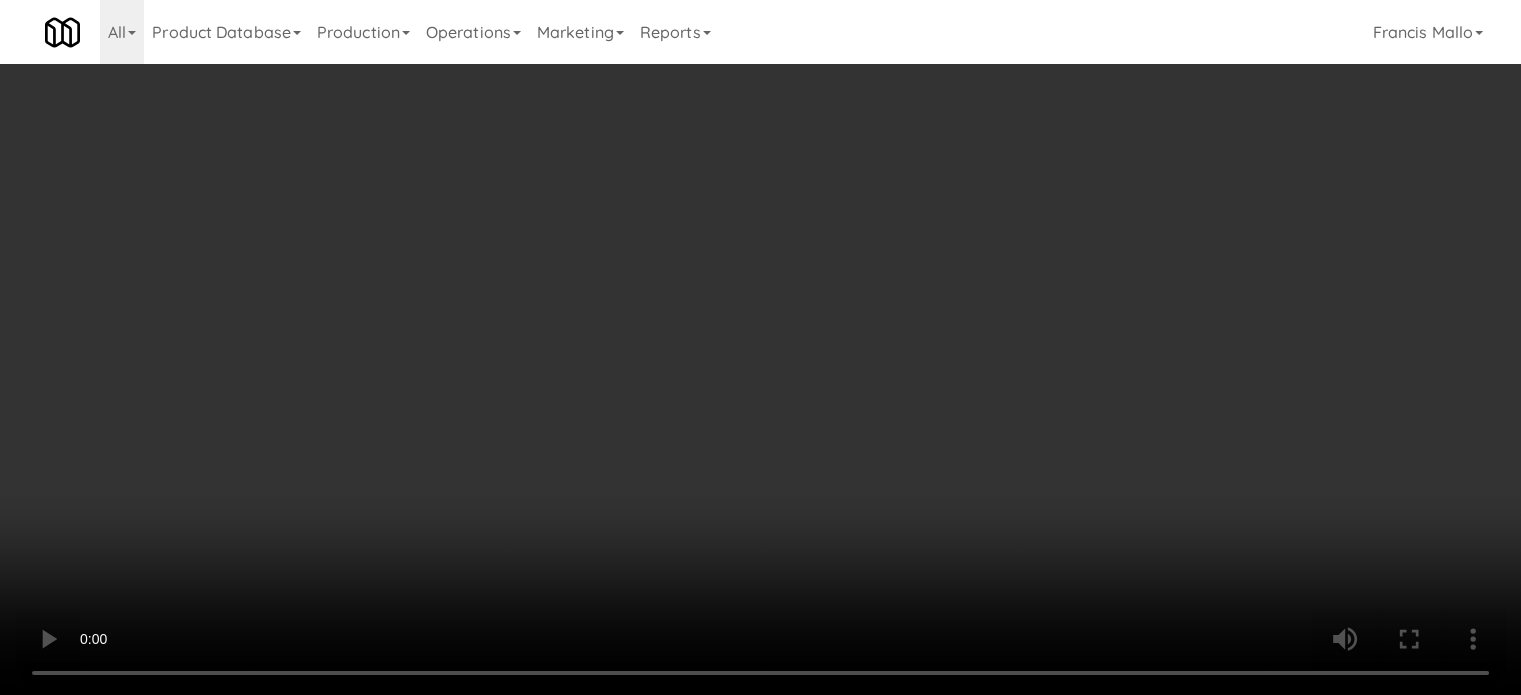 scroll, scrollTop: 19533, scrollLeft: 0, axis: vertical 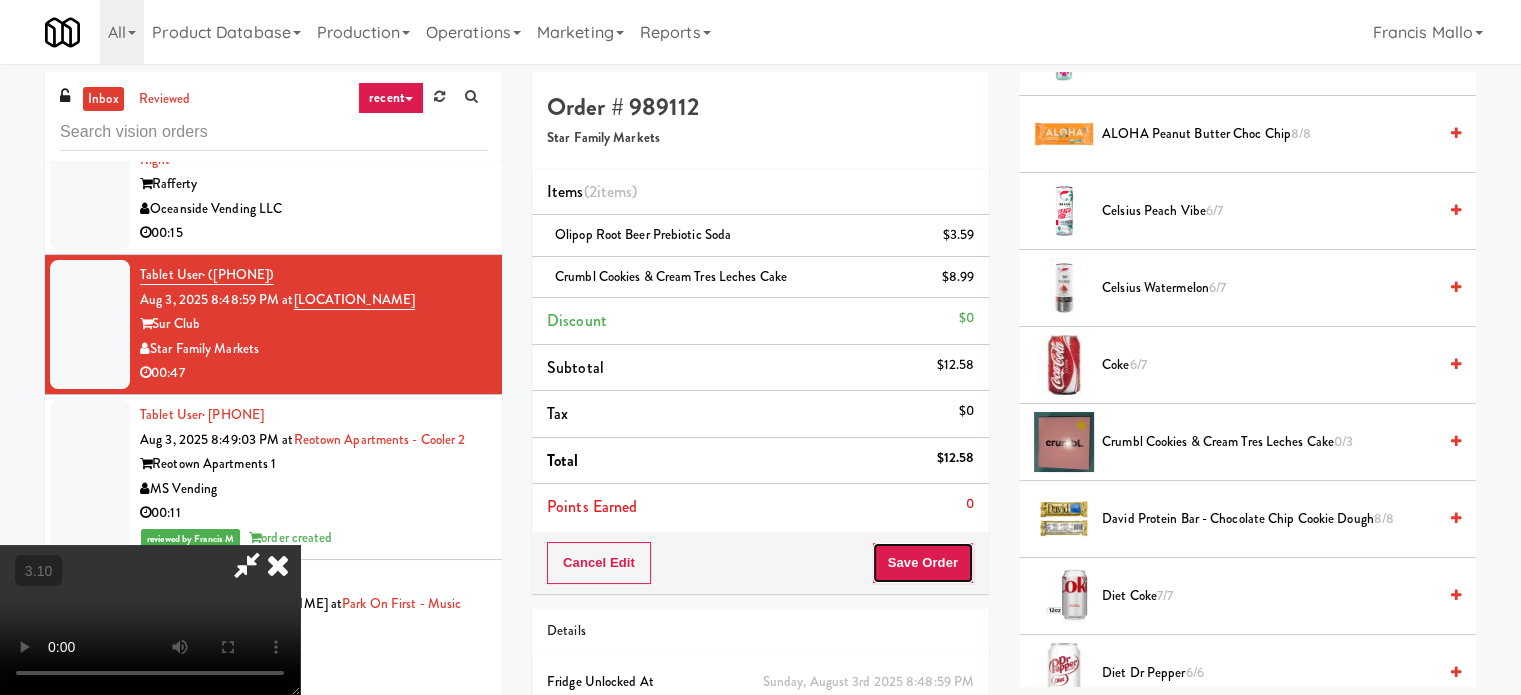 click on "Save Order" at bounding box center (923, 563) 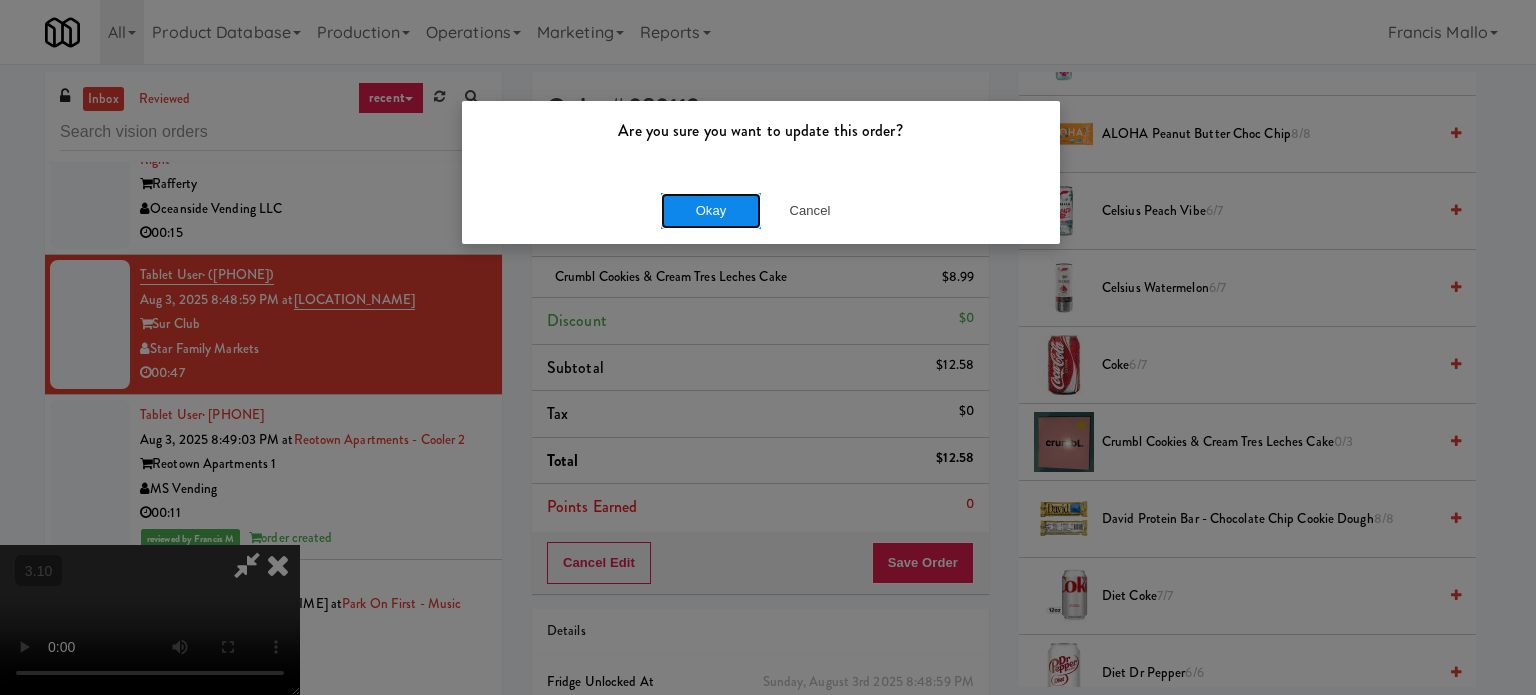 click on "Okay" at bounding box center (711, 211) 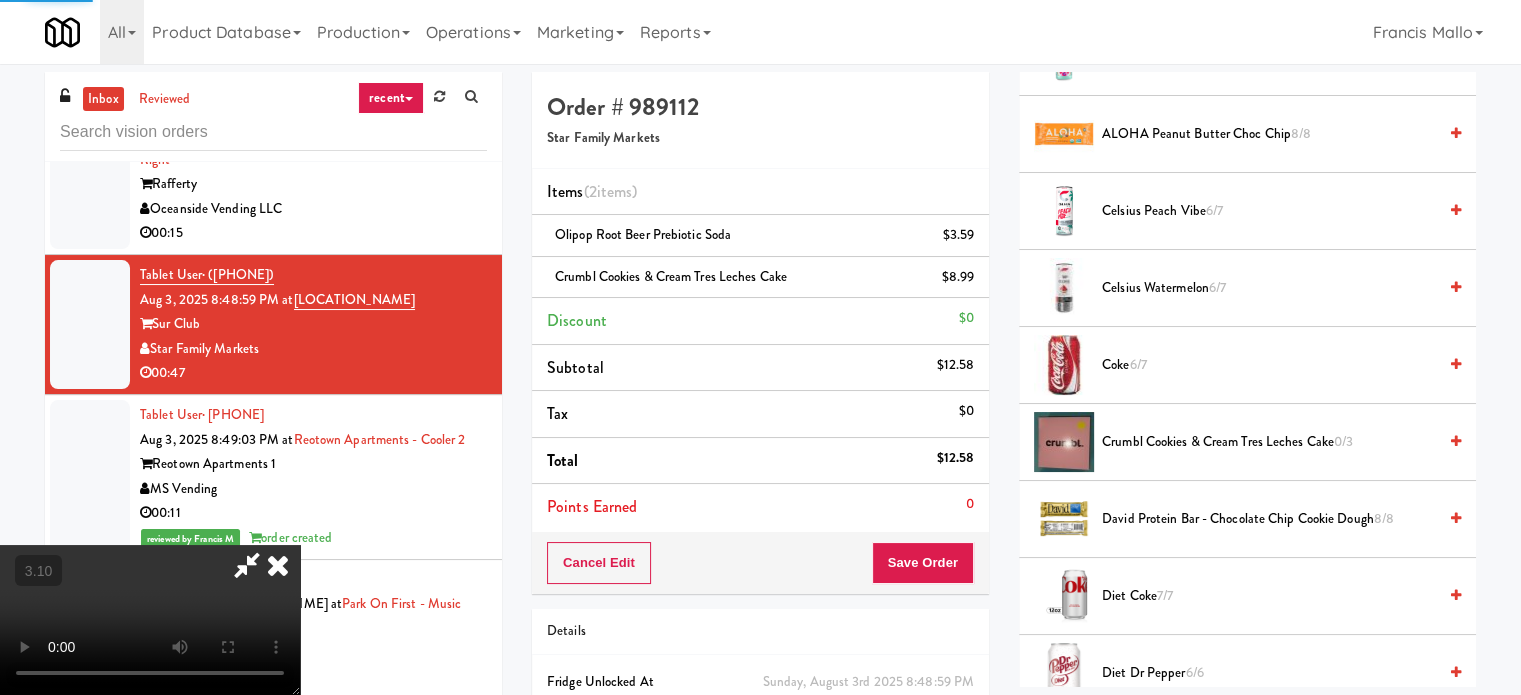 scroll, scrollTop: 187, scrollLeft: 0, axis: vertical 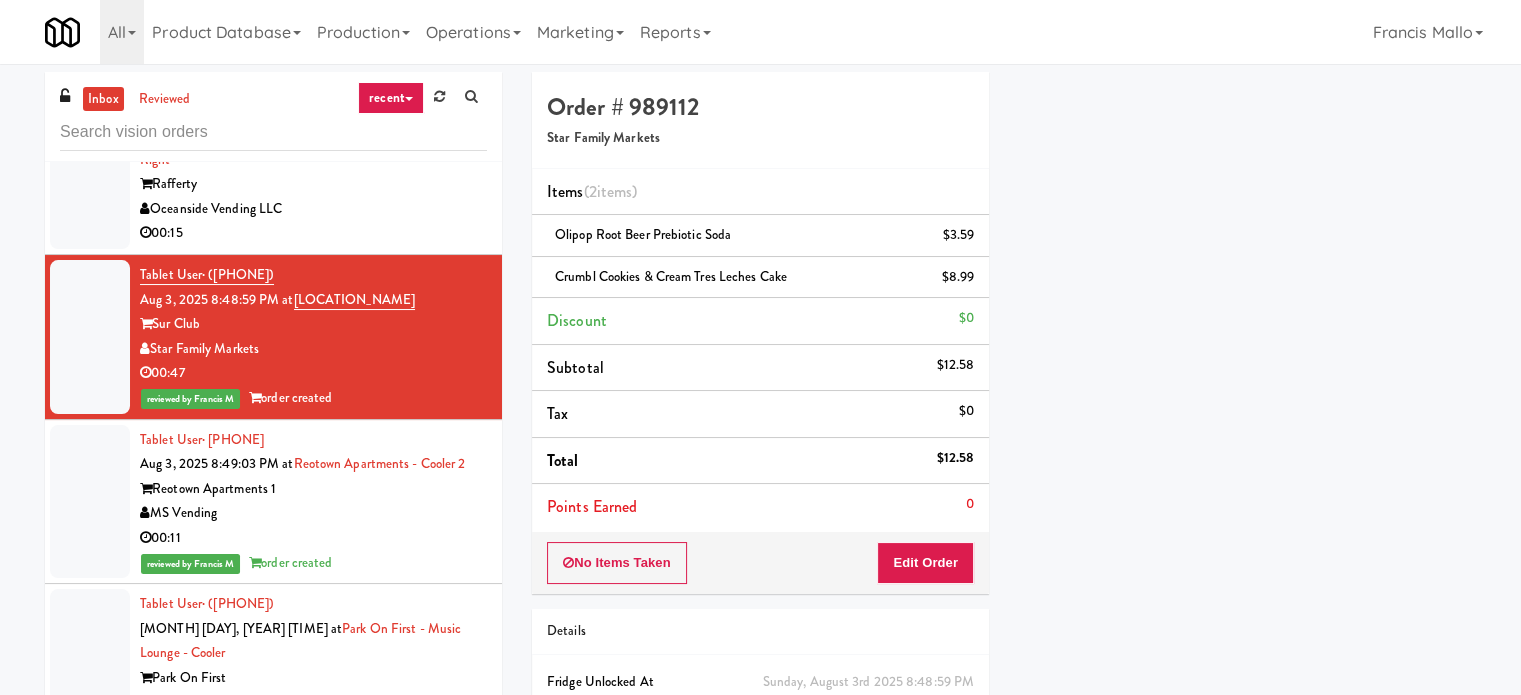 click on "00:15" at bounding box center (313, 233) 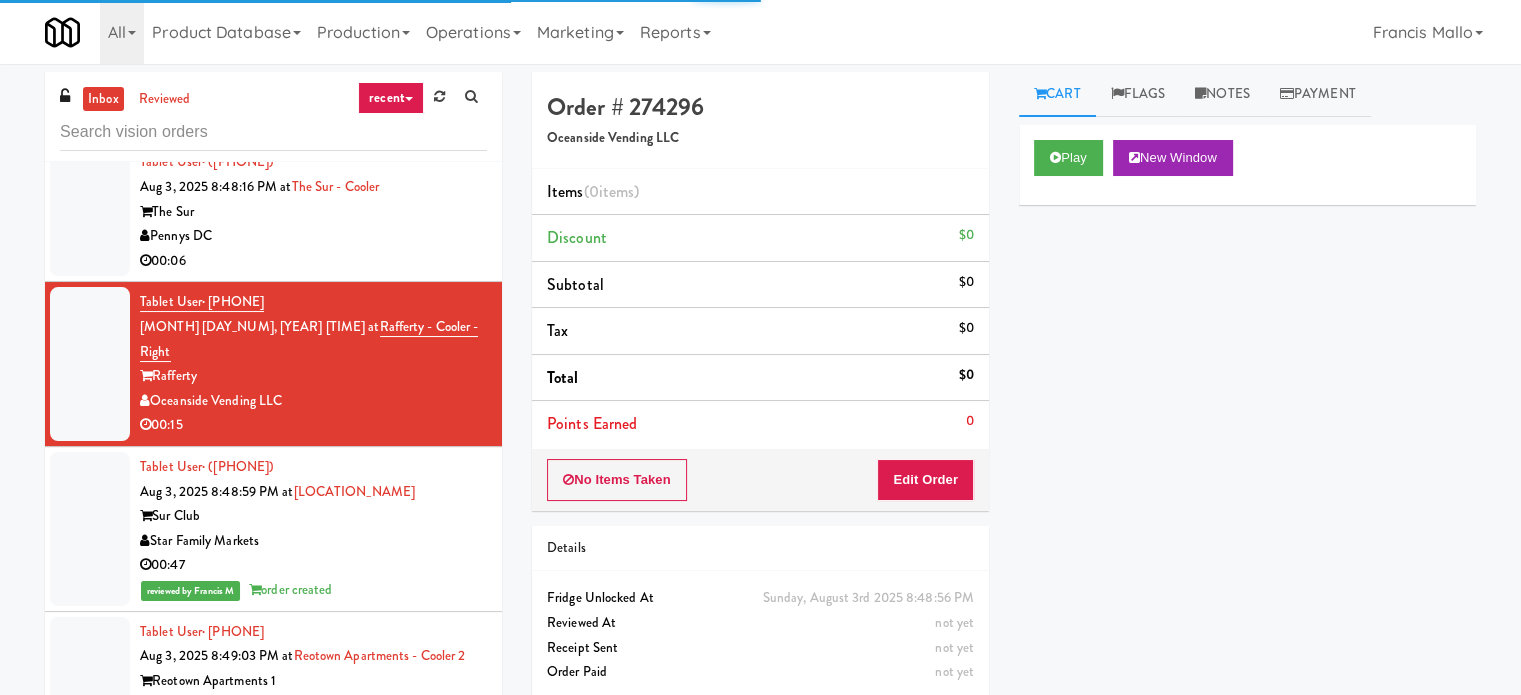 scroll, scrollTop: 19333, scrollLeft: 0, axis: vertical 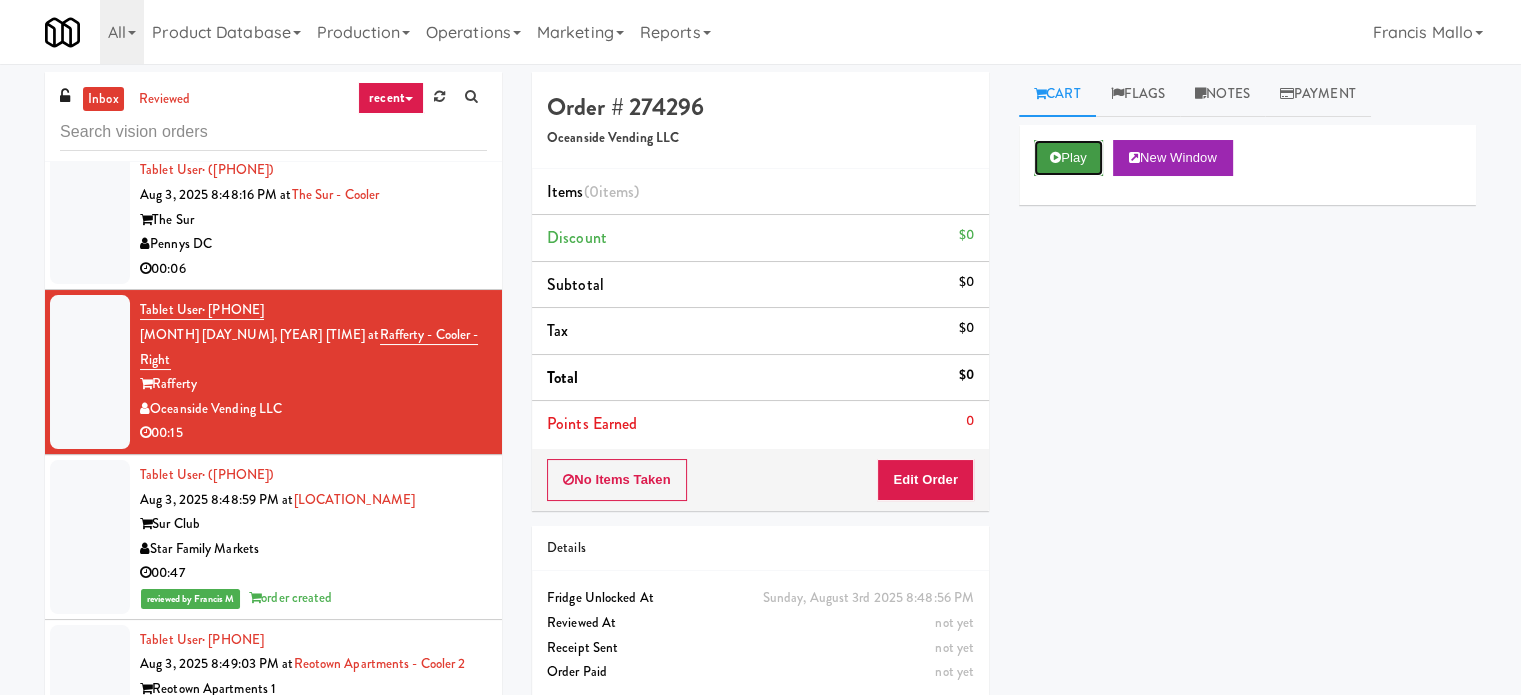 click on "Play" at bounding box center [1068, 158] 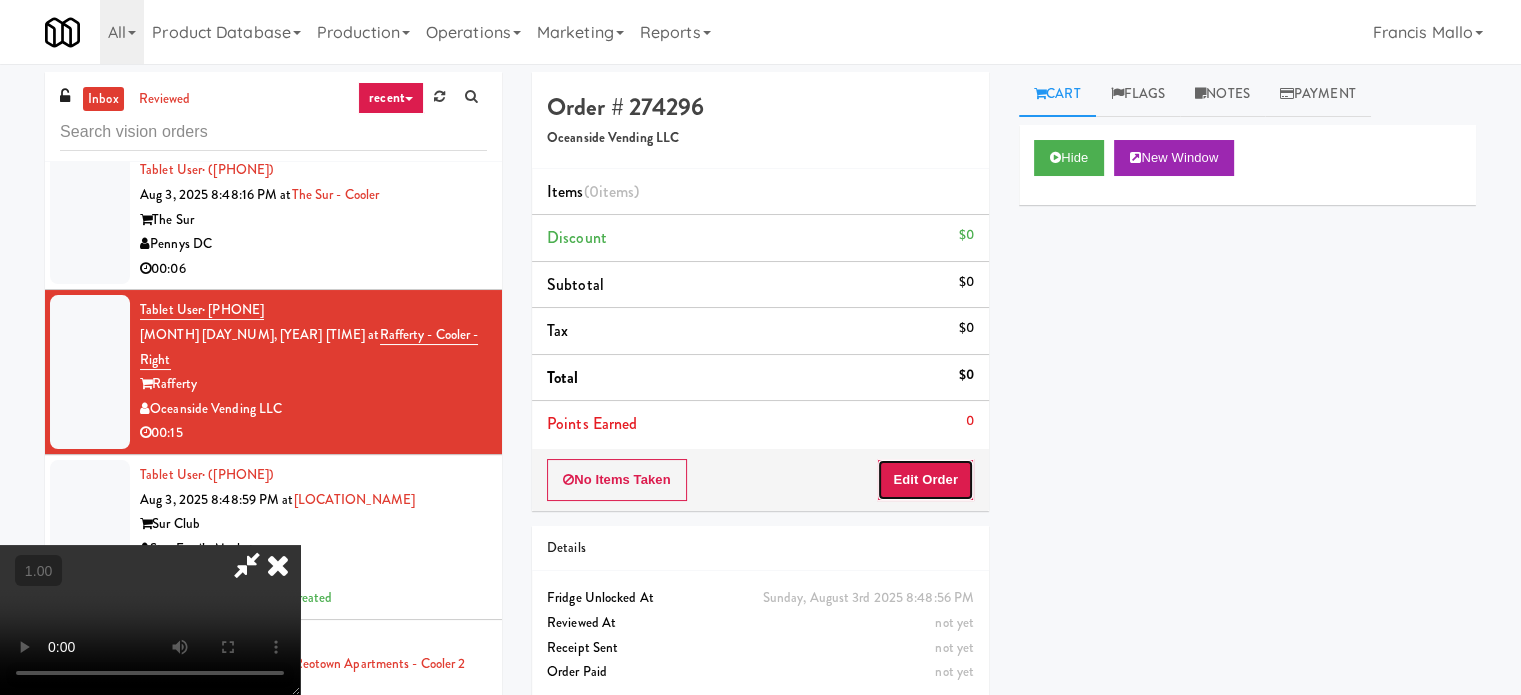 click on "Edit Order" at bounding box center [925, 480] 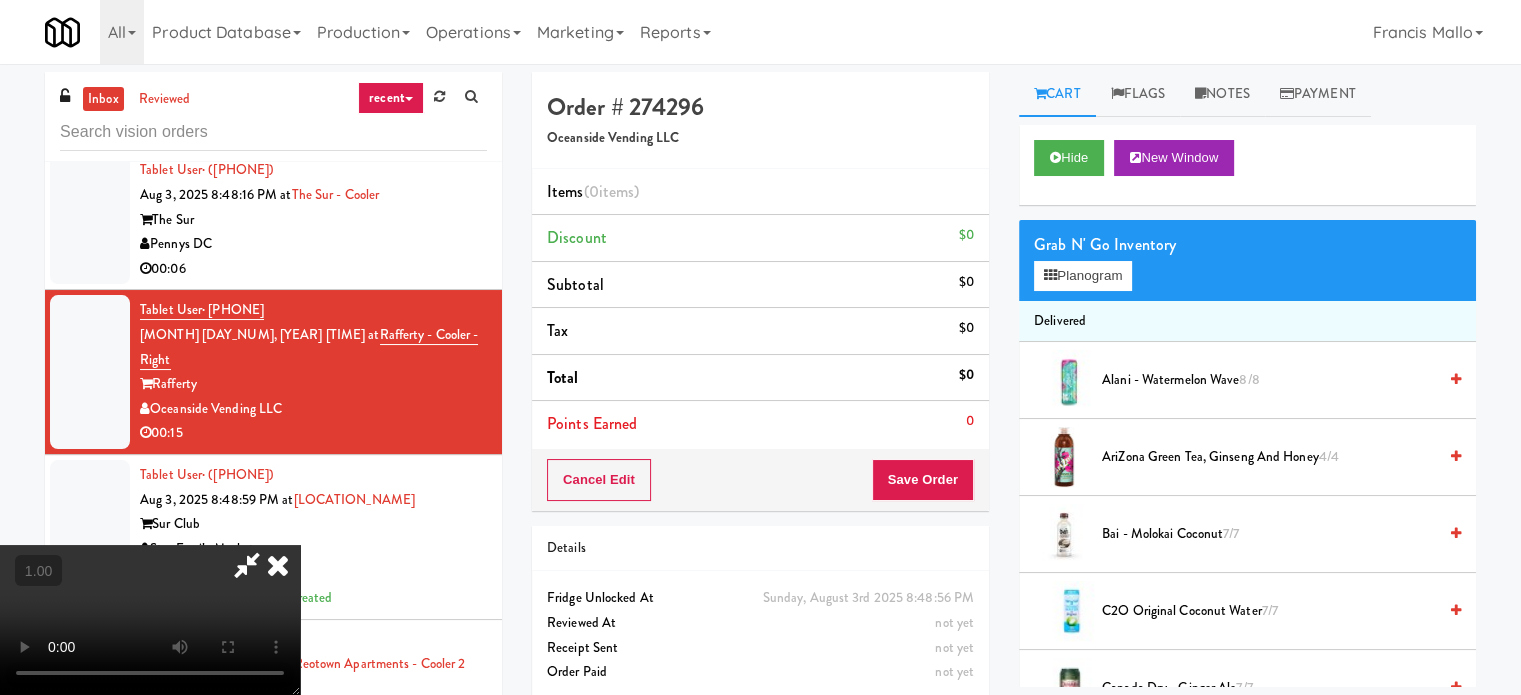 click at bounding box center (150, 620) 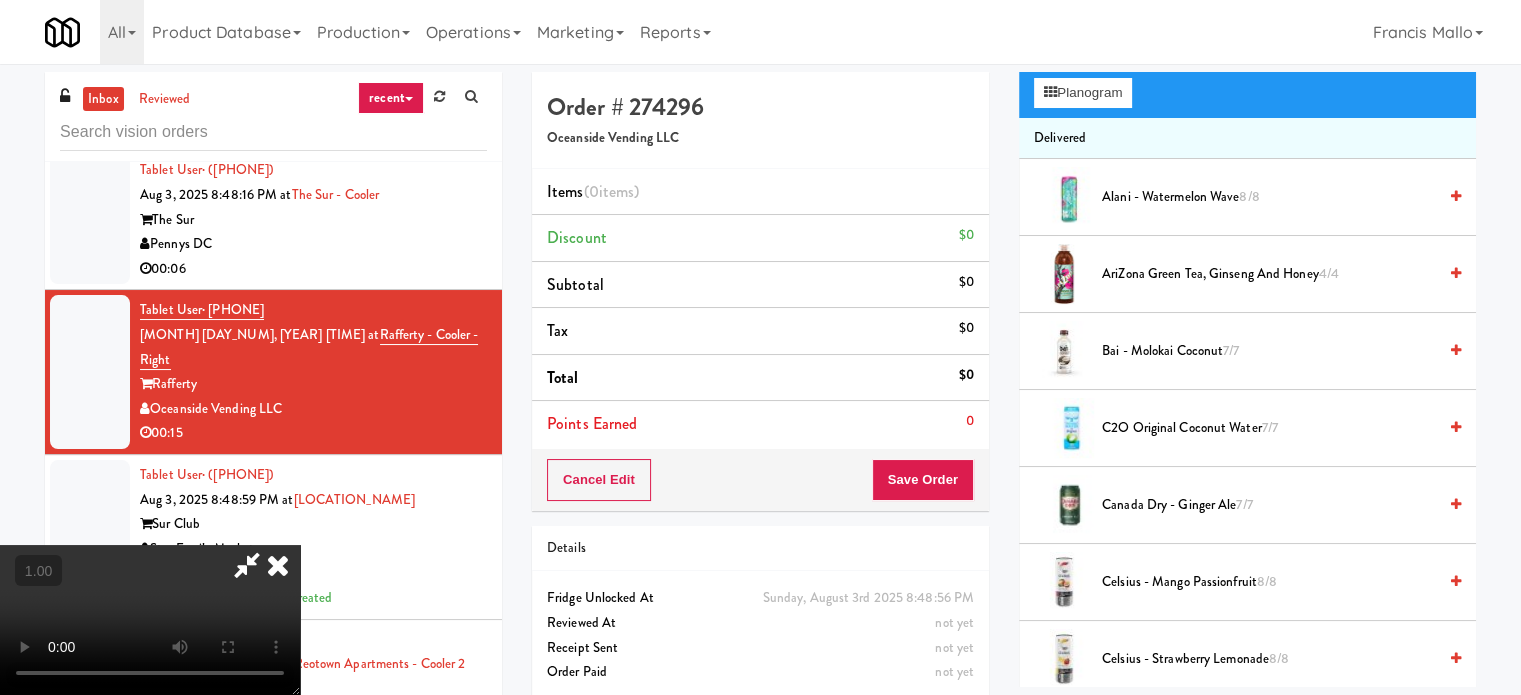 scroll, scrollTop: 300, scrollLeft: 0, axis: vertical 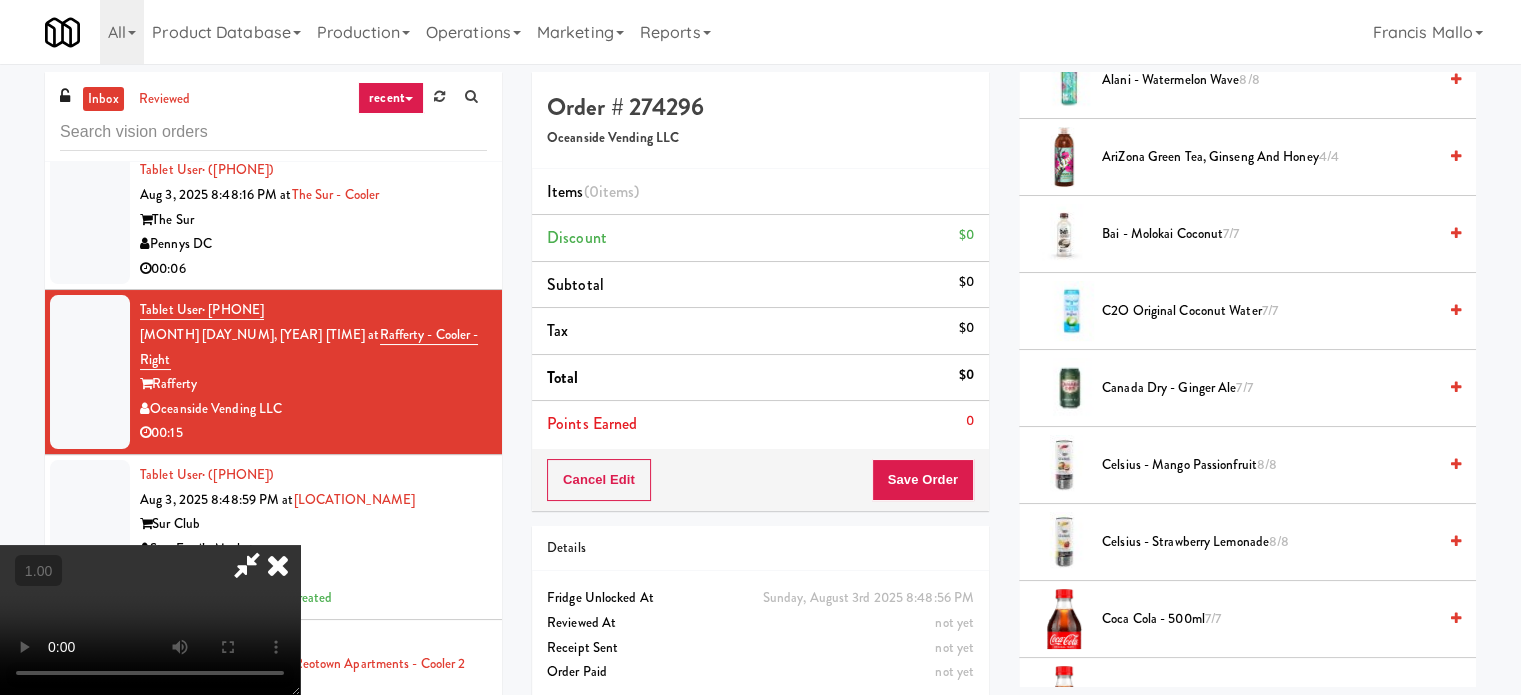 click on "Celsius - Mango Passionfruit  8/8" at bounding box center [1269, 465] 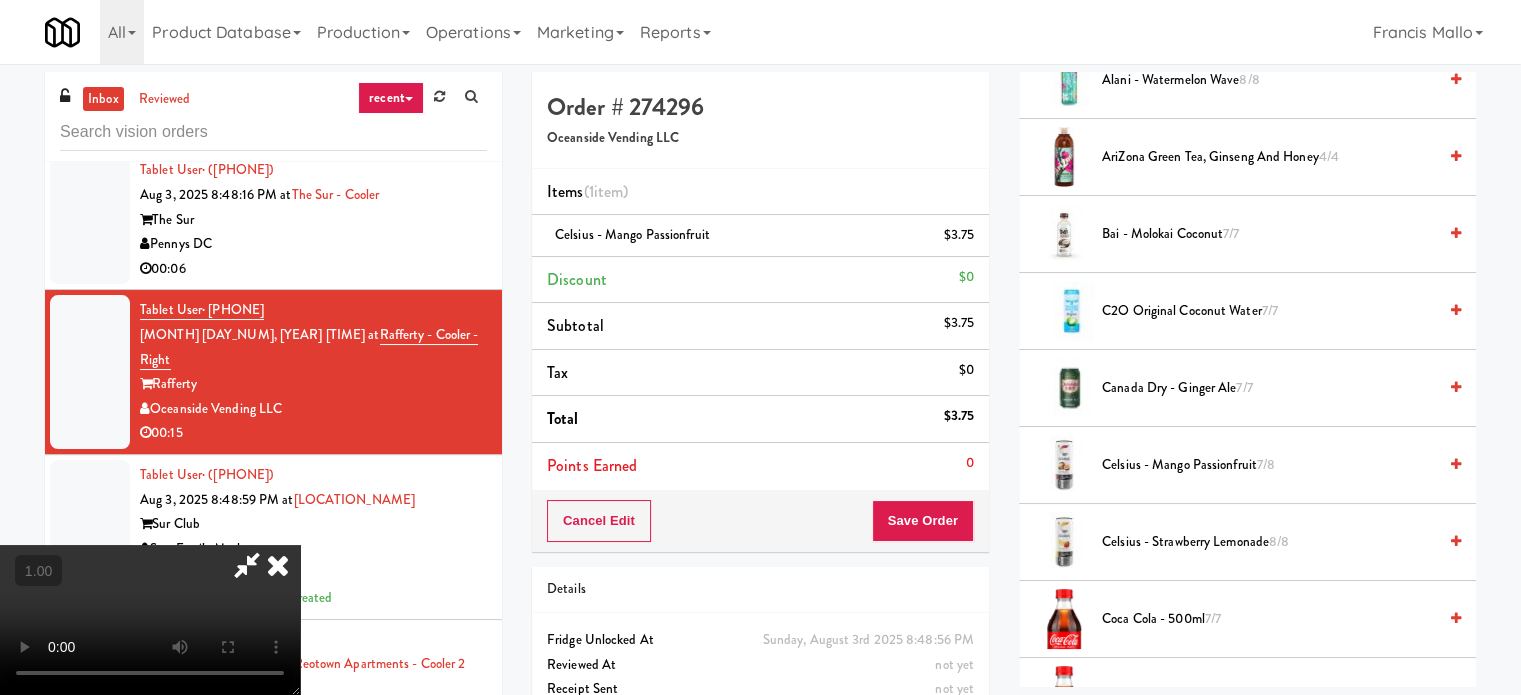 click at bounding box center [150, 620] 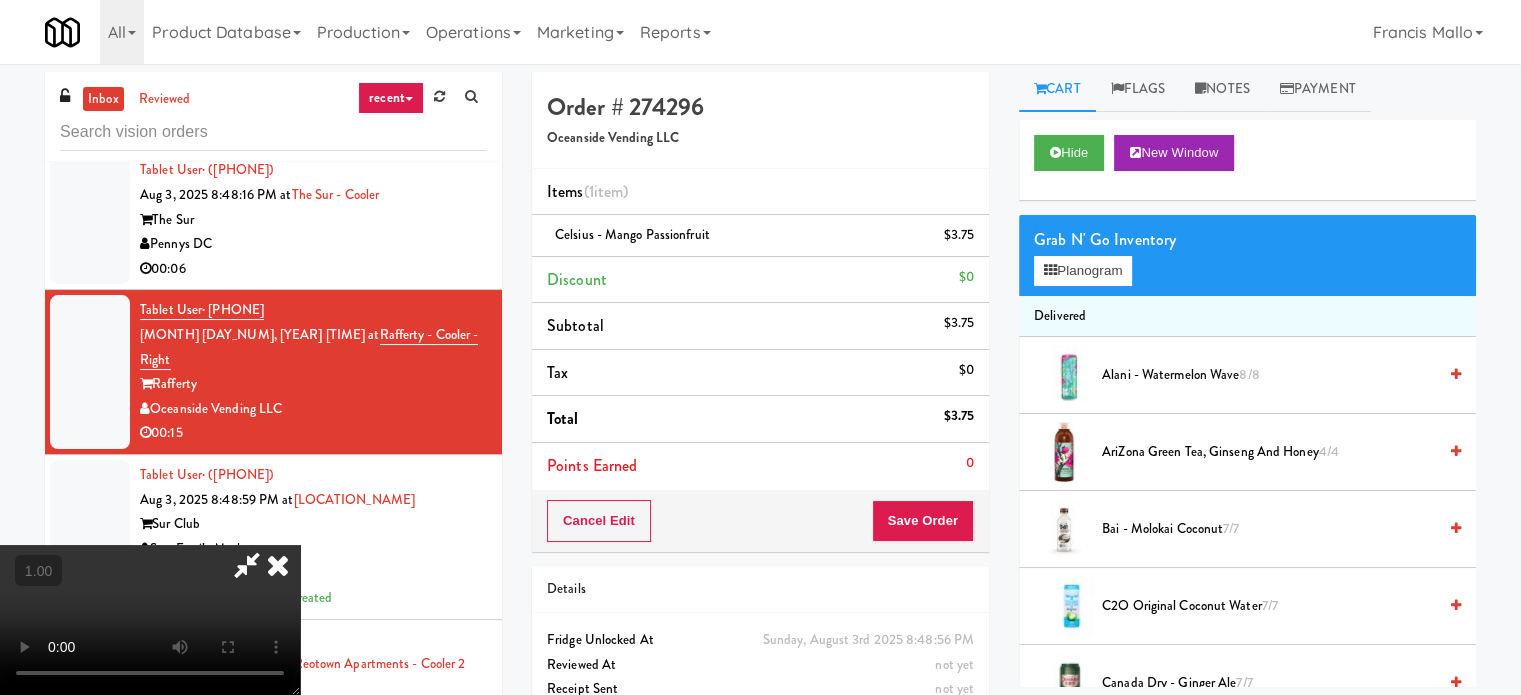 scroll, scrollTop: 0, scrollLeft: 0, axis: both 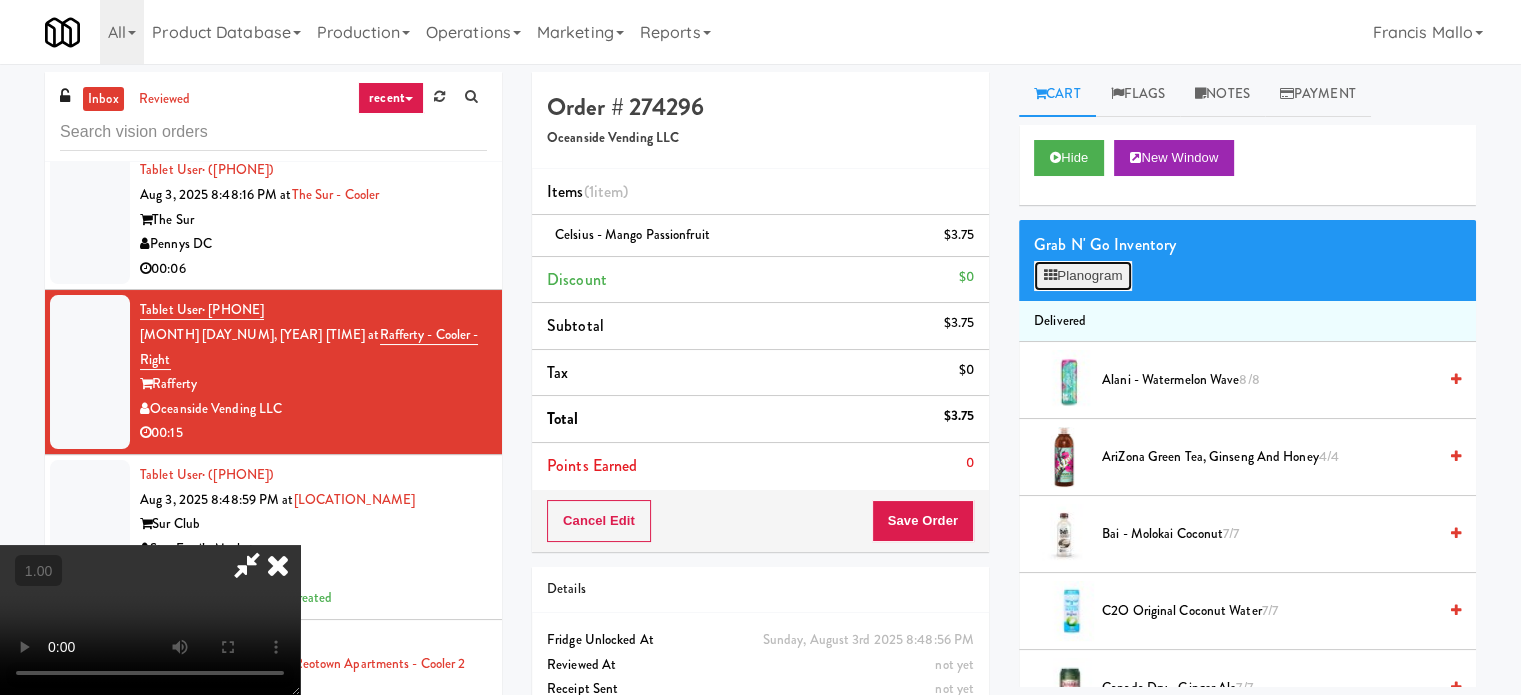 click on "Planogram" at bounding box center [1083, 276] 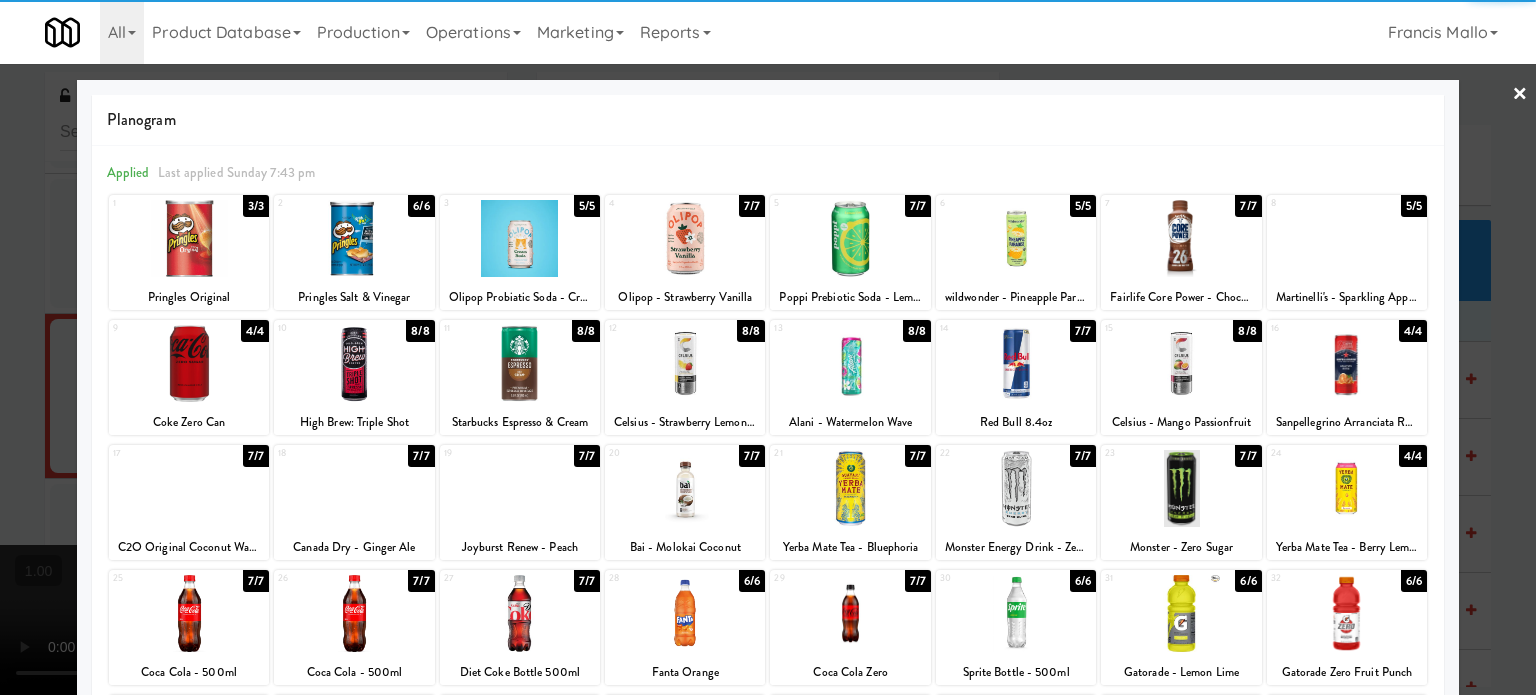 click at bounding box center (768, 347) 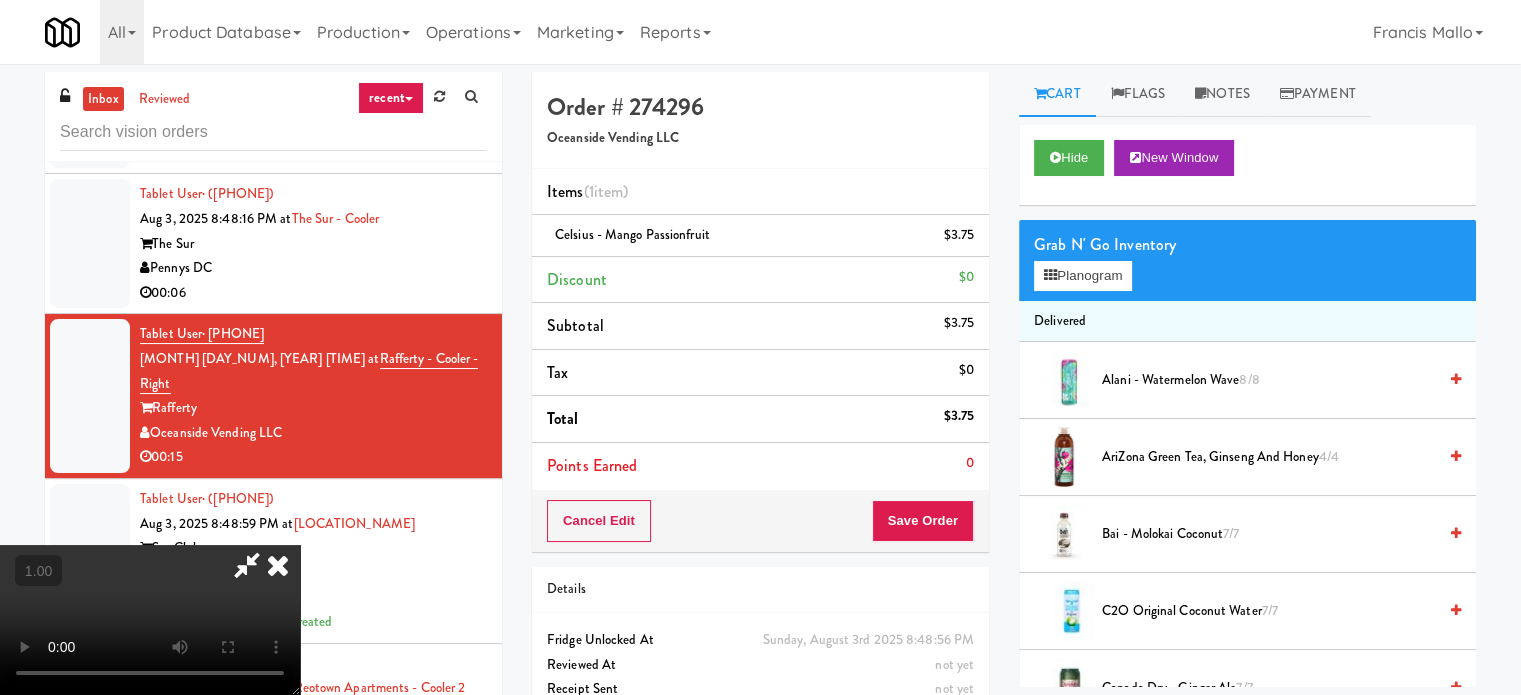 scroll, scrollTop: 19333, scrollLeft: 0, axis: vertical 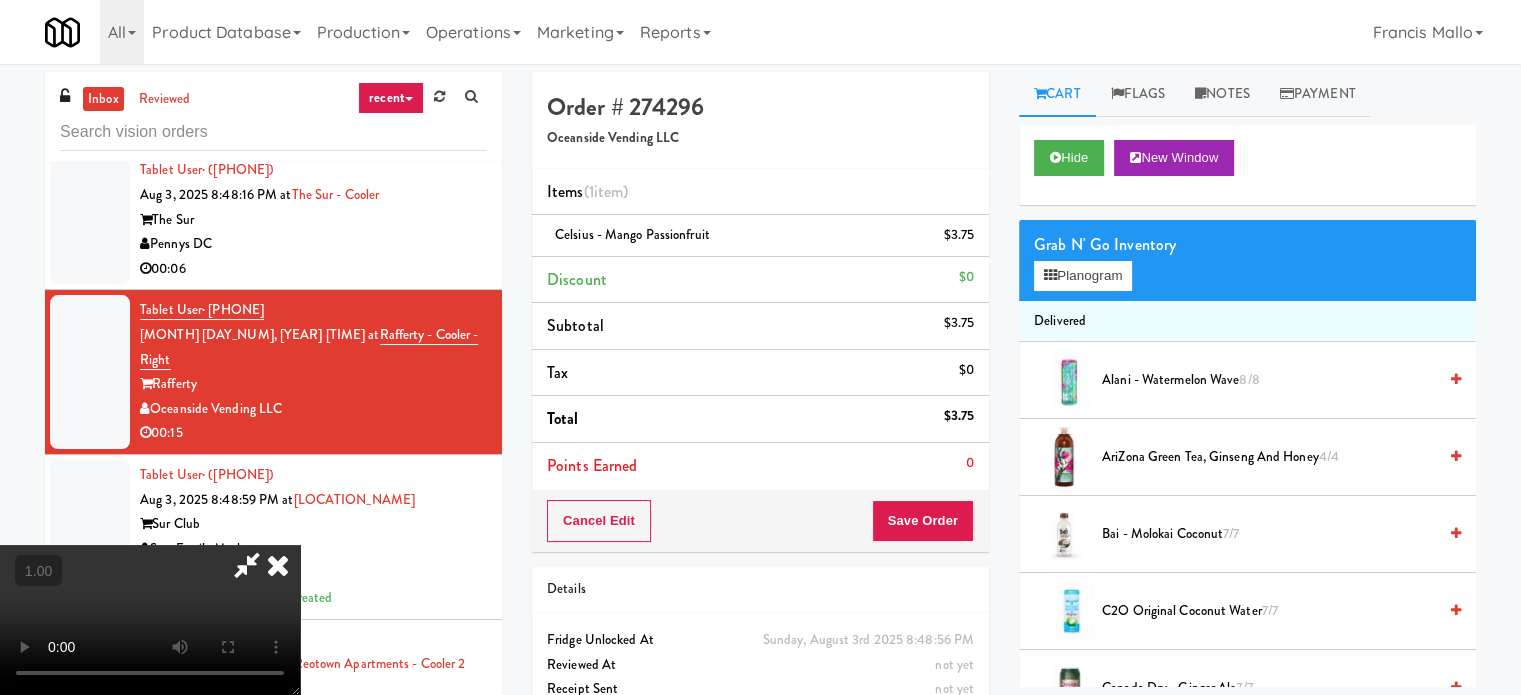 click at bounding box center [247, 565] 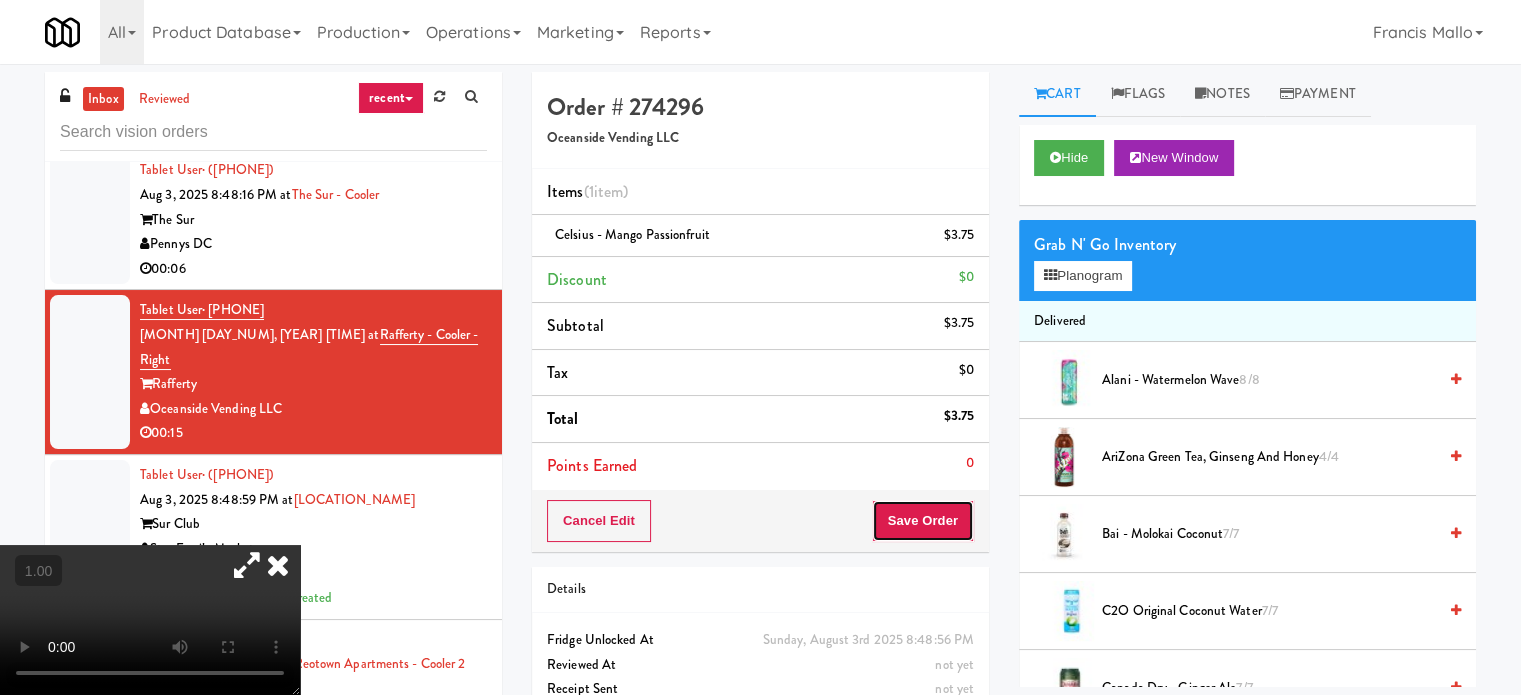 click on "Save Order" at bounding box center (923, 521) 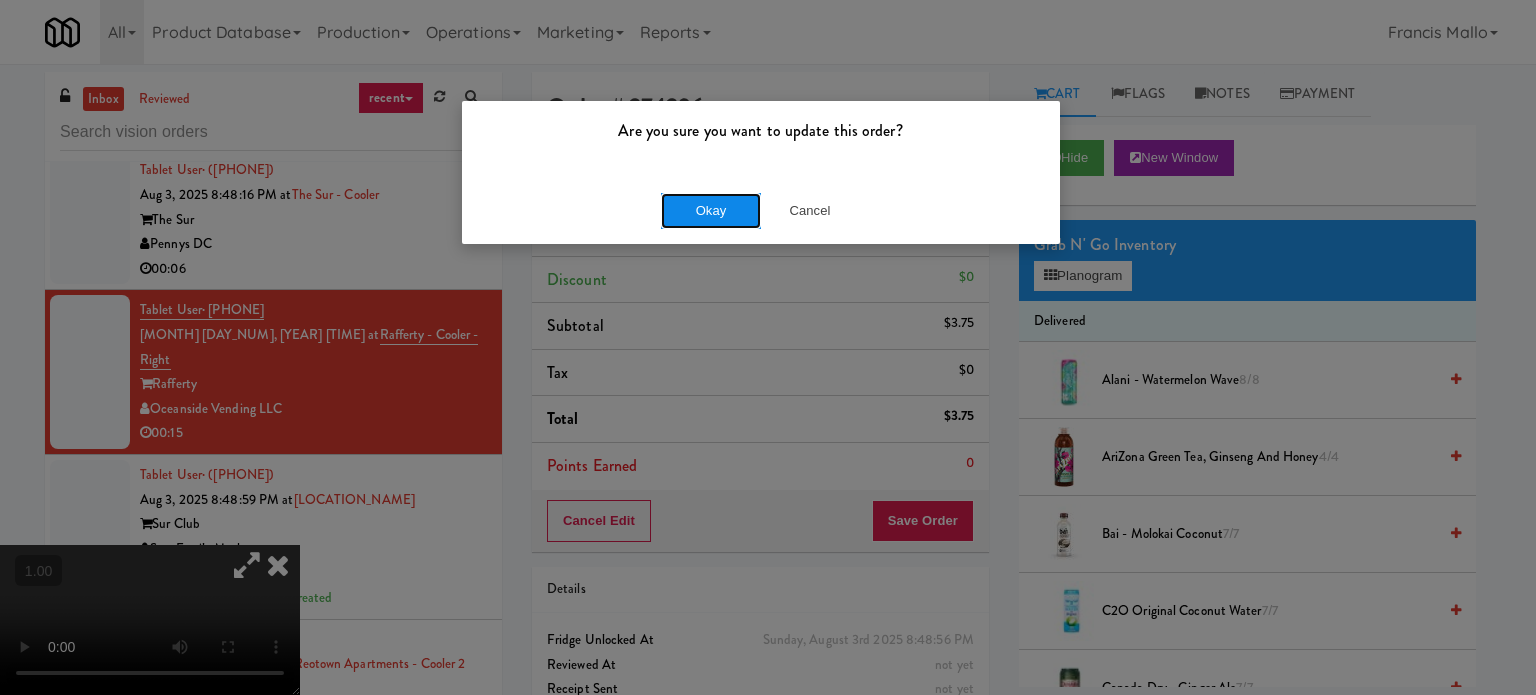 click on "Okay" at bounding box center [711, 211] 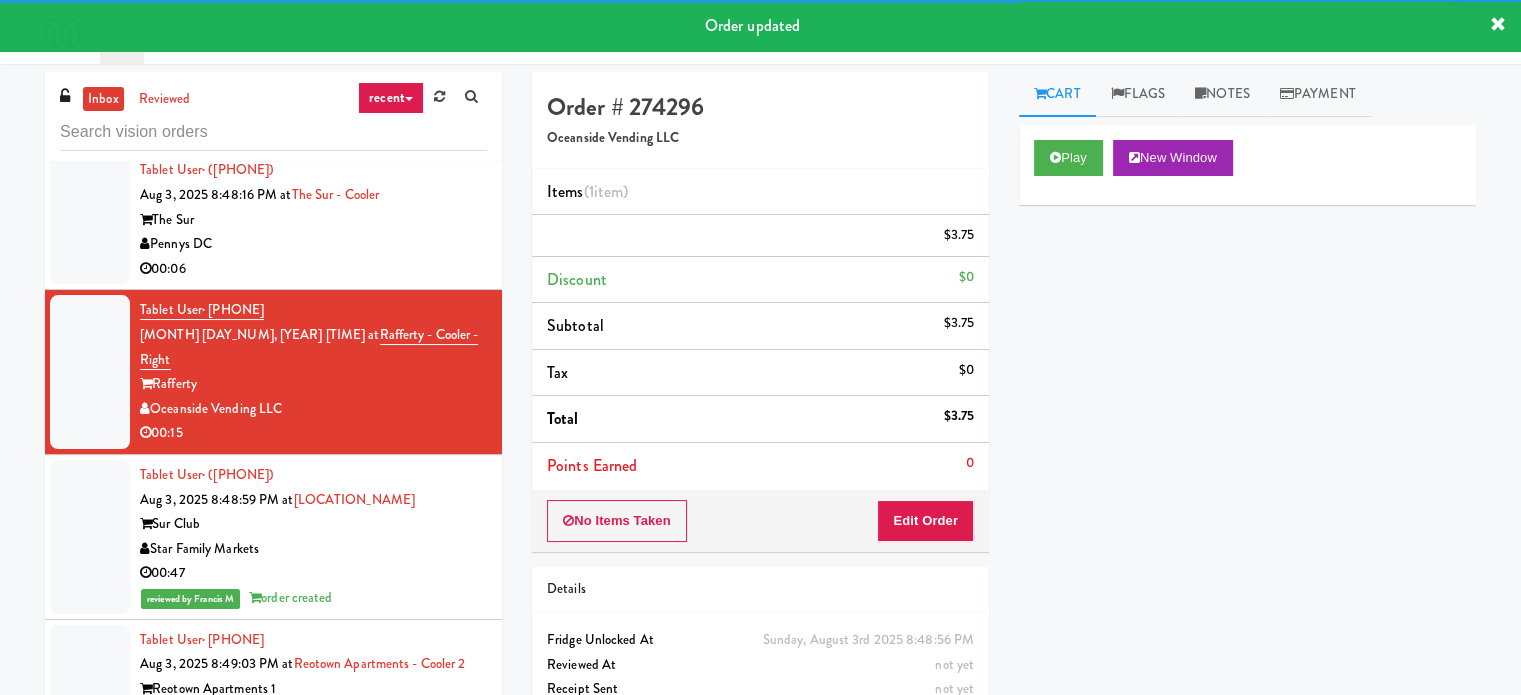 click on "Pennys DC" at bounding box center (313, 244) 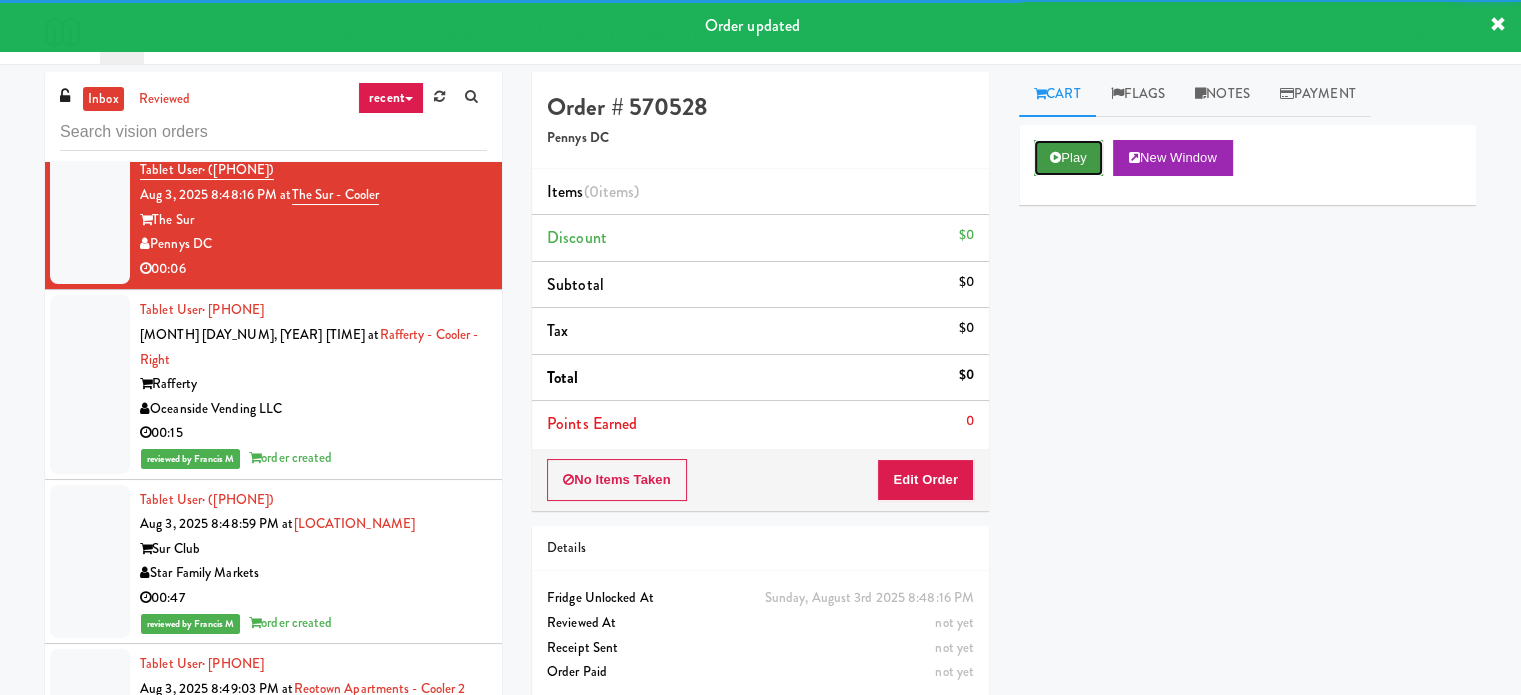 click on "Play" at bounding box center (1068, 158) 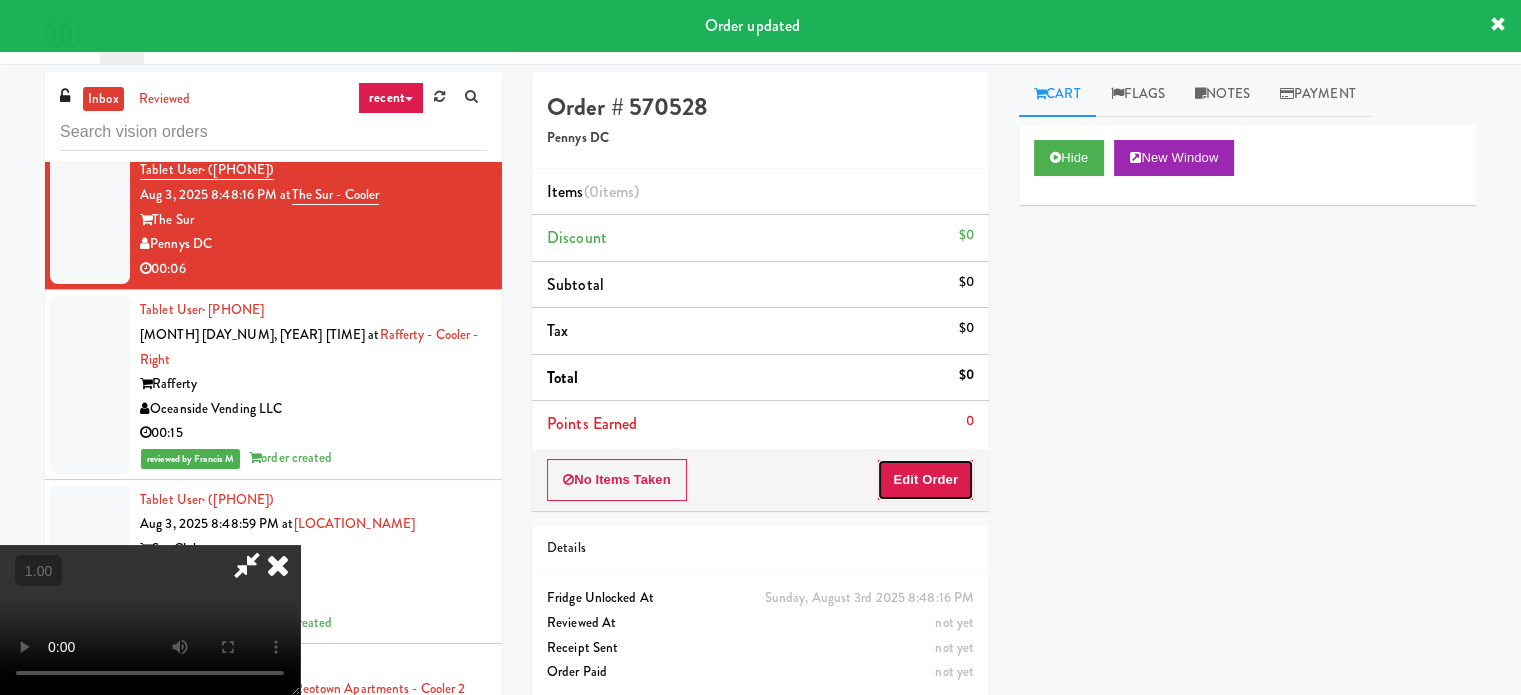click on "Edit Order" at bounding box center [925, 480] 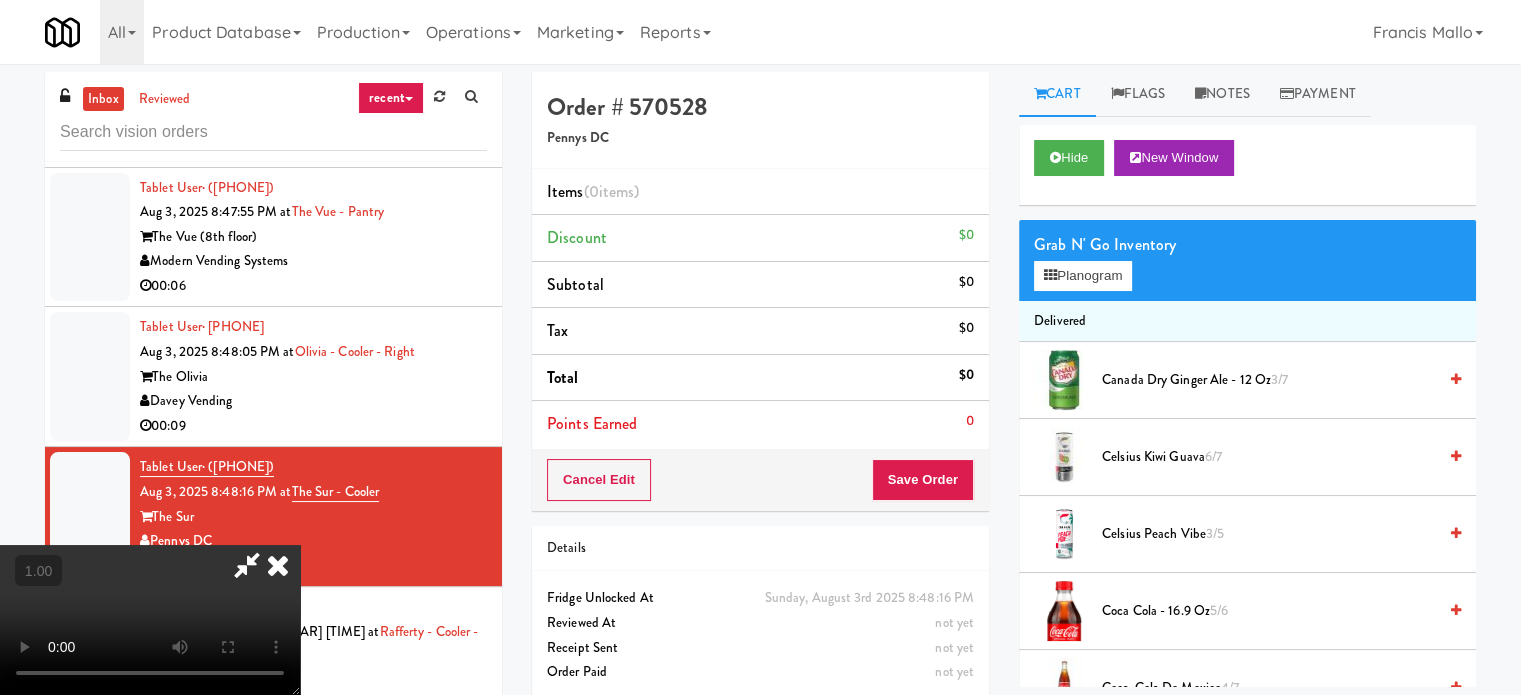 scroll, scrollTop: 19033, scrollLeft: 0, axis: vertical 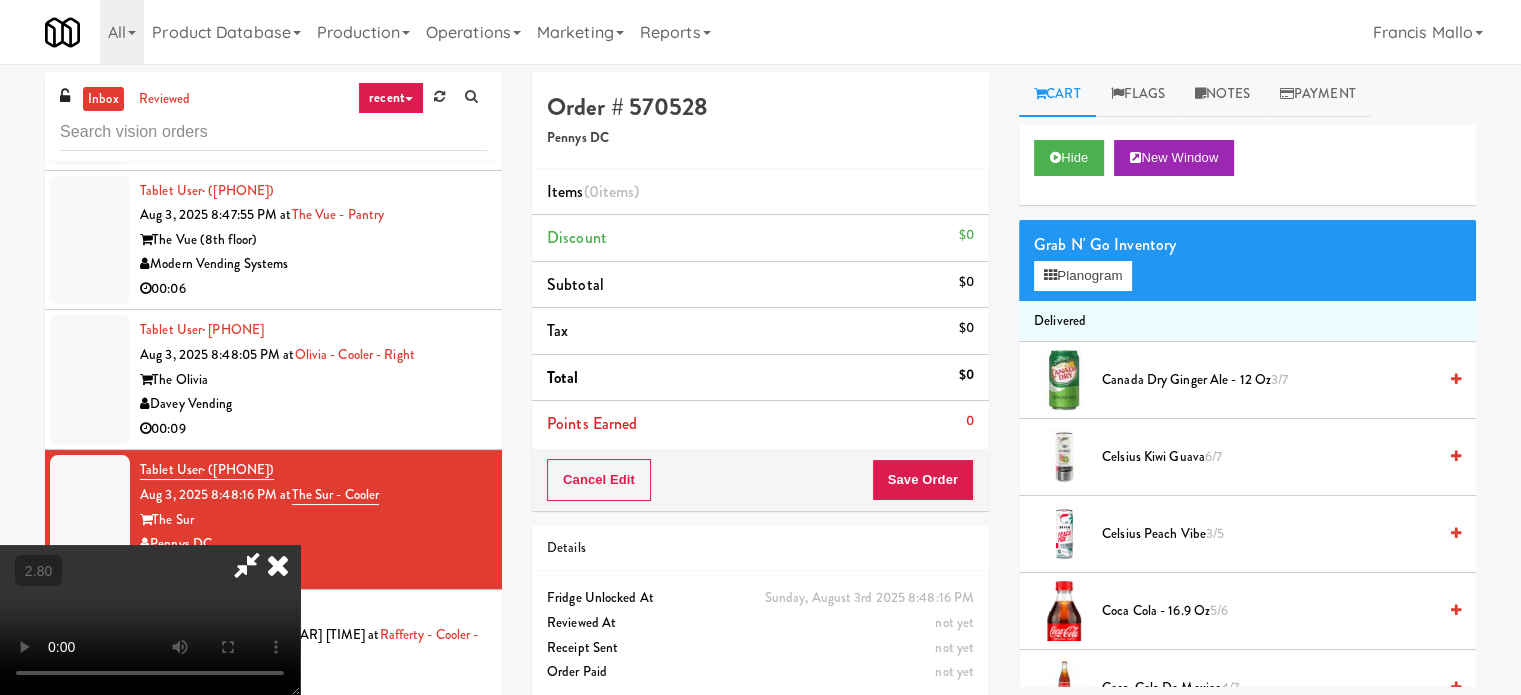click at bounding box center (150, 620) 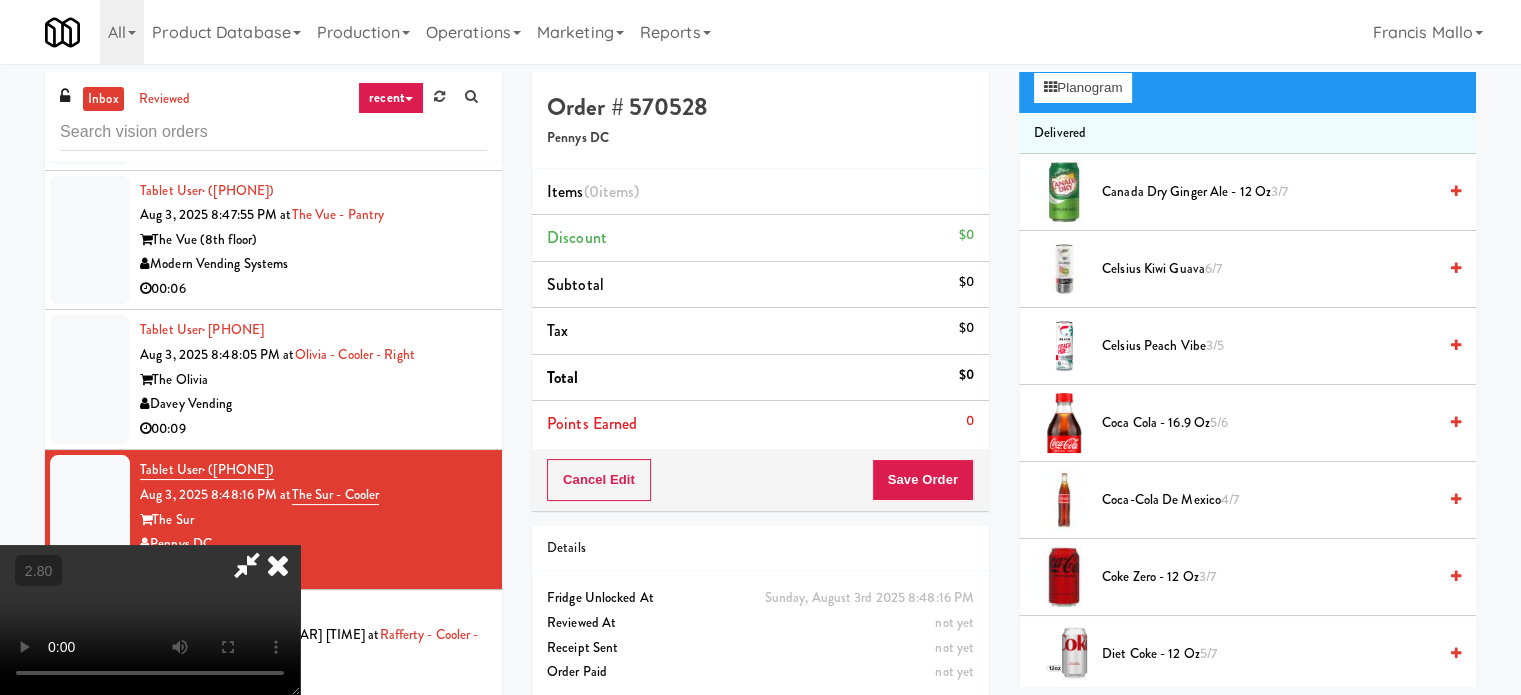 scroll, scrollTop: 300, scrollLeft: 0, axis: vertical 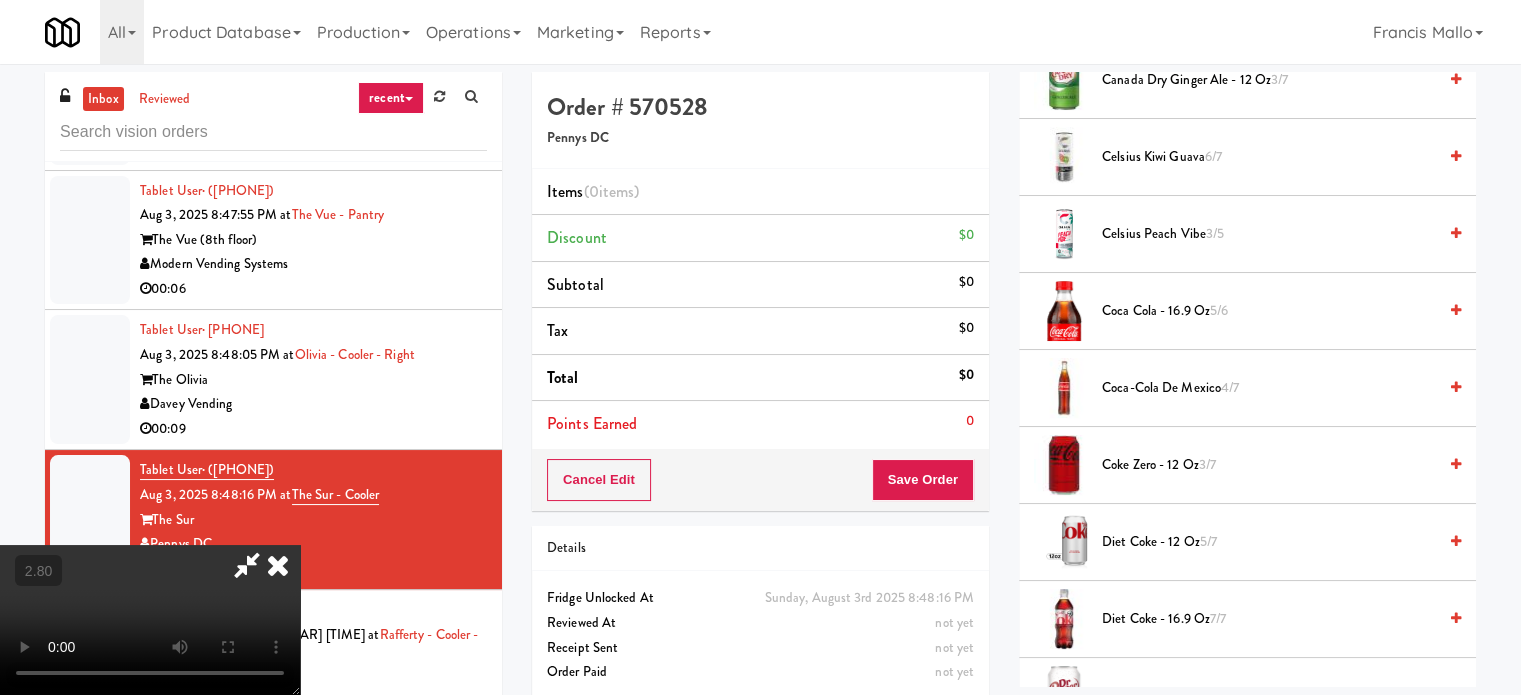 type 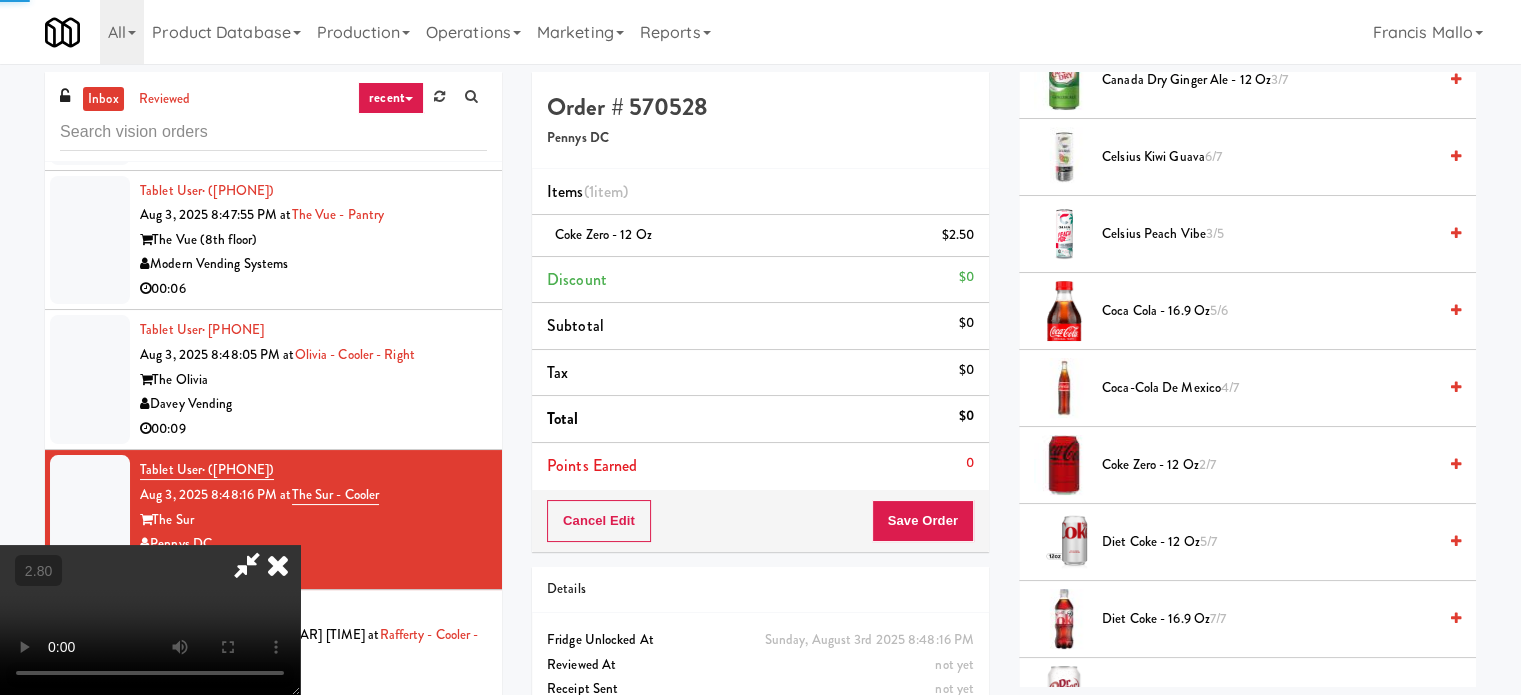 click at bounding box center (150, 620) 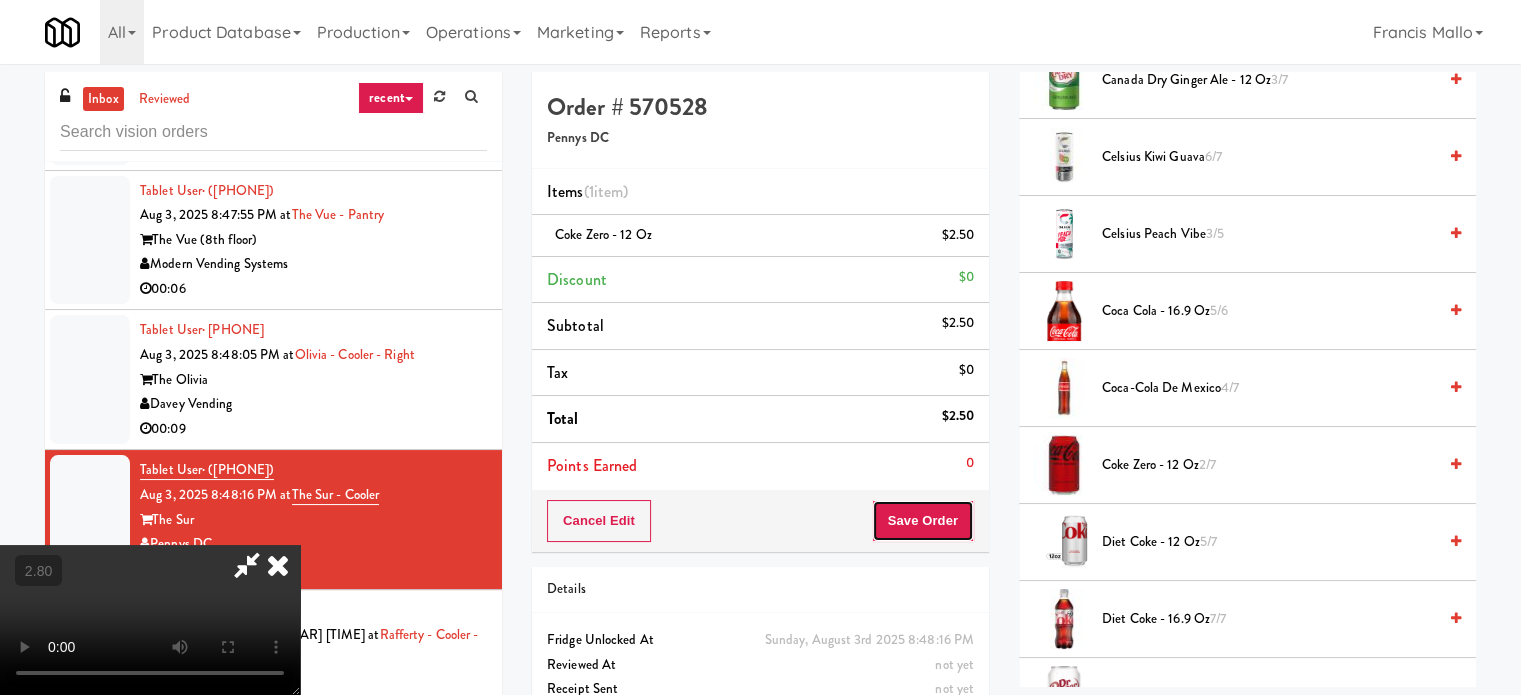 click on "Save Order" at bounding box center (923, 521) 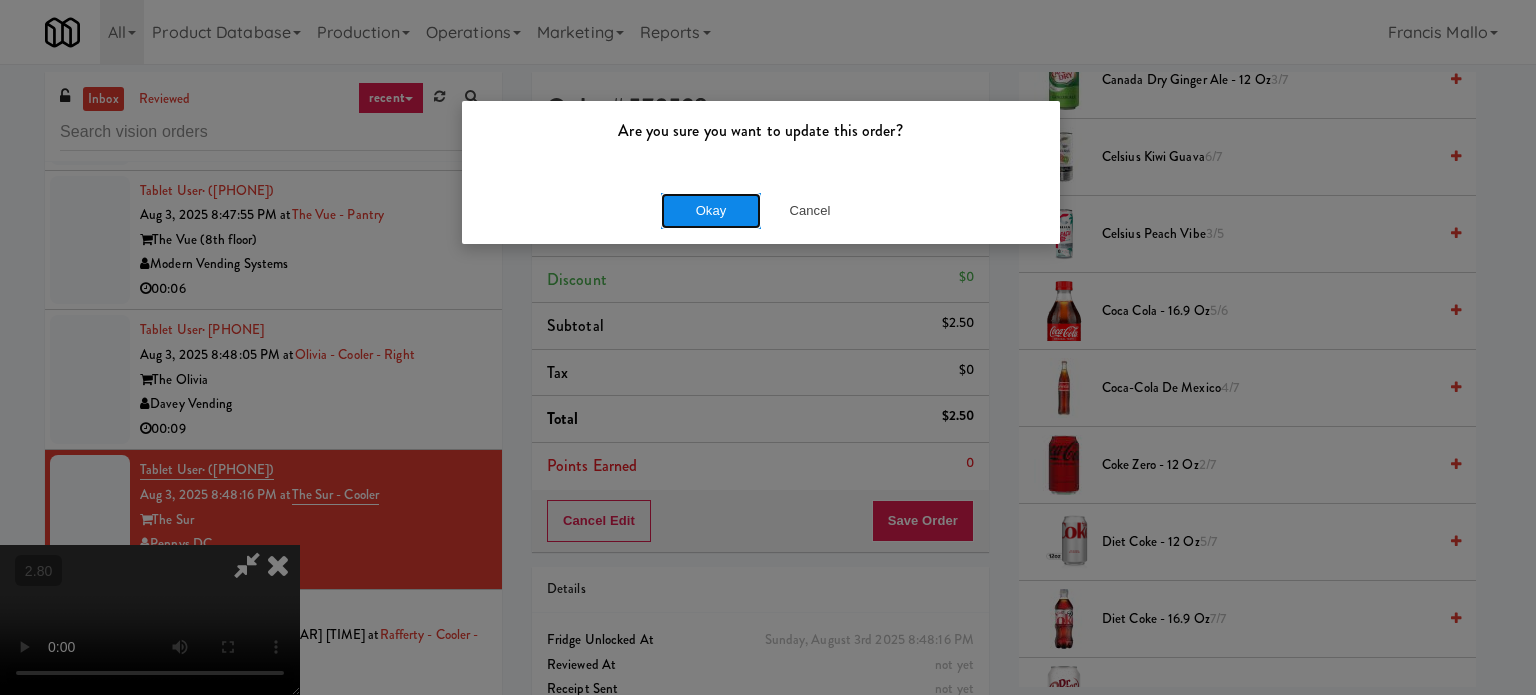 click on "Okay" at bounding box center [711, 211] 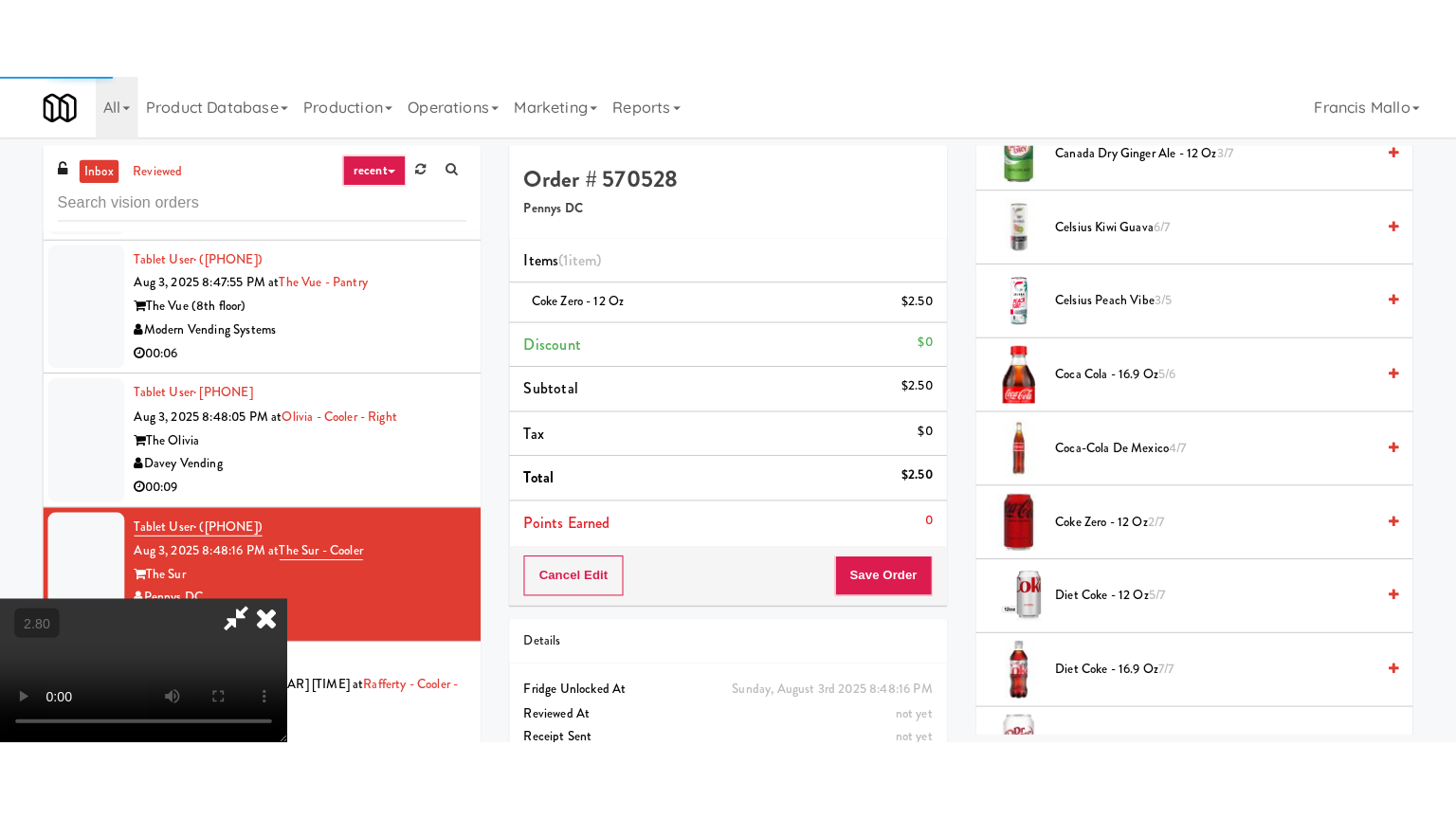 scroll, scrollTop: 177, scrollLeft: 0, axis: vertical 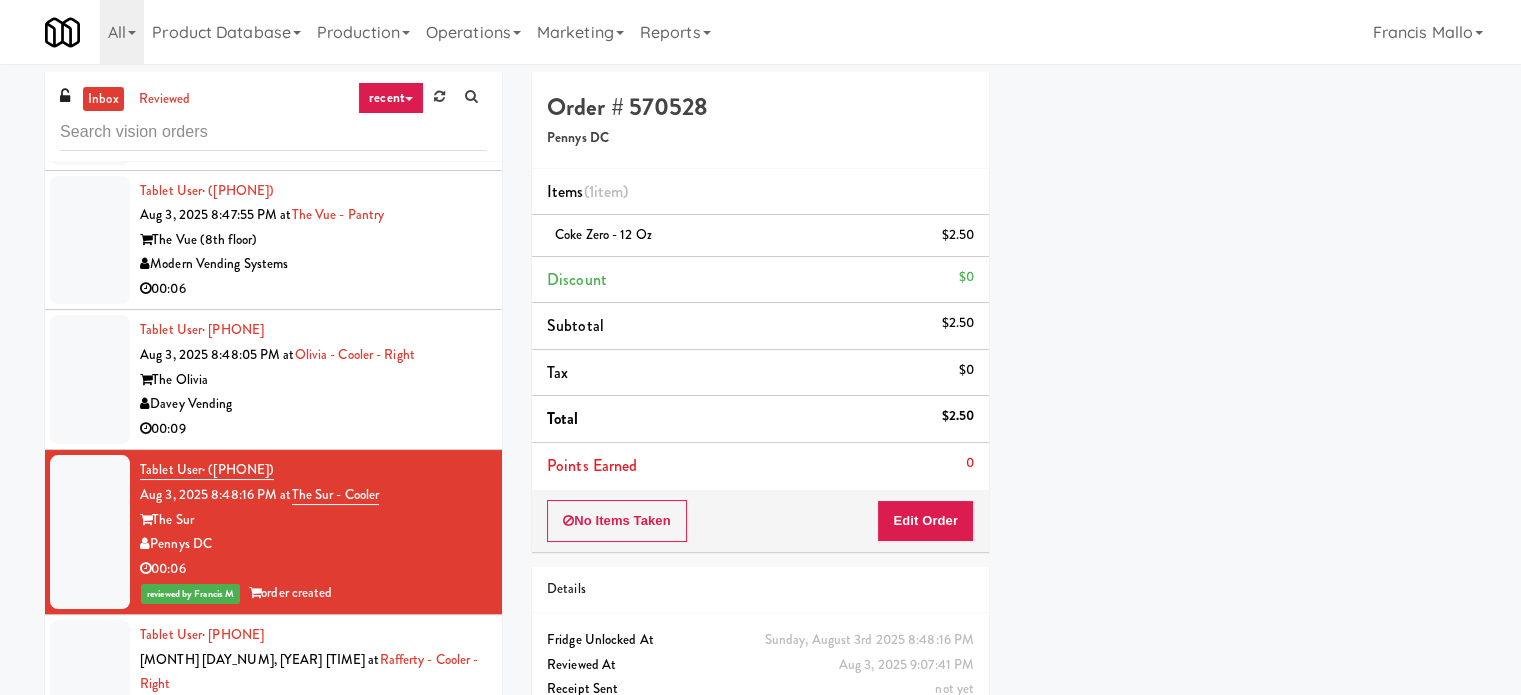 click on "00:09" at bounding box center [313, 429] 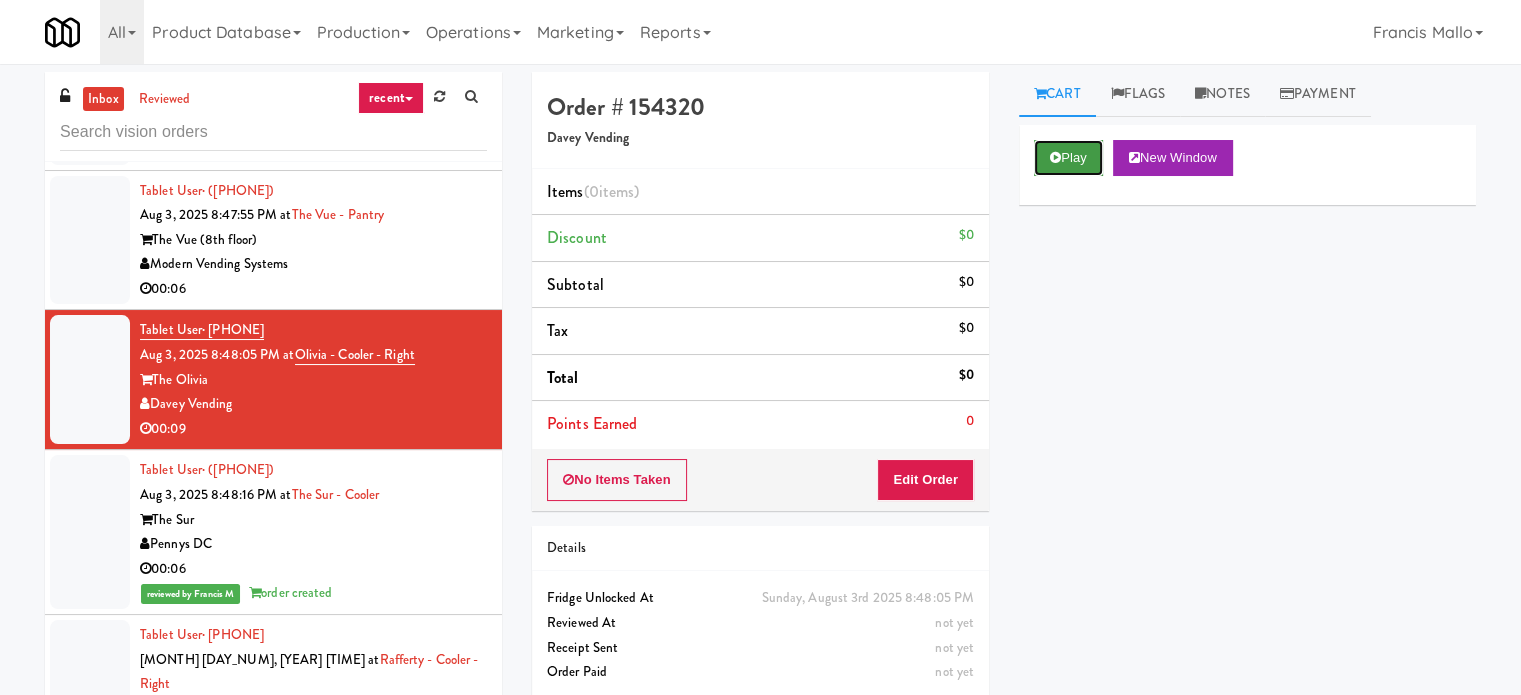 click on "Play" at bounding box center [1068, 158] 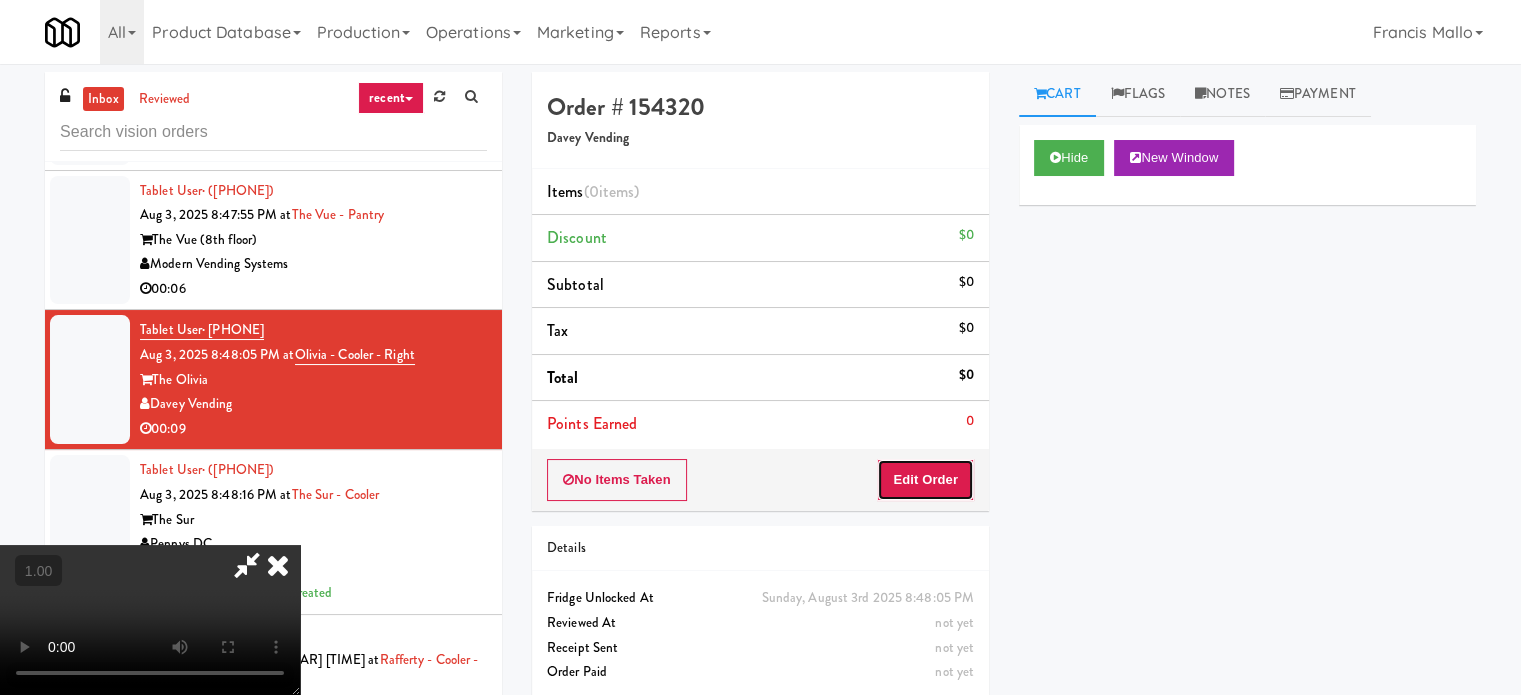 click on "Edit Order" at bounding box center [925, 480] 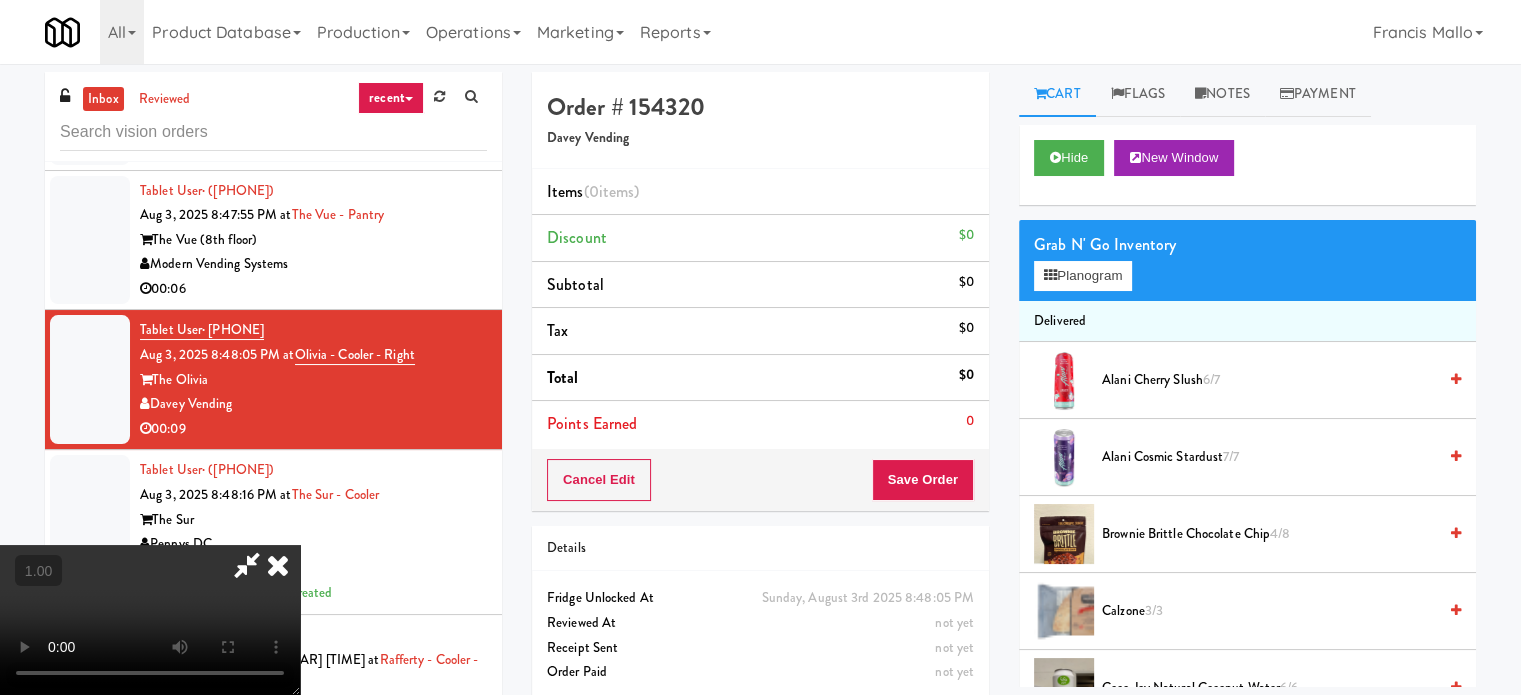 type 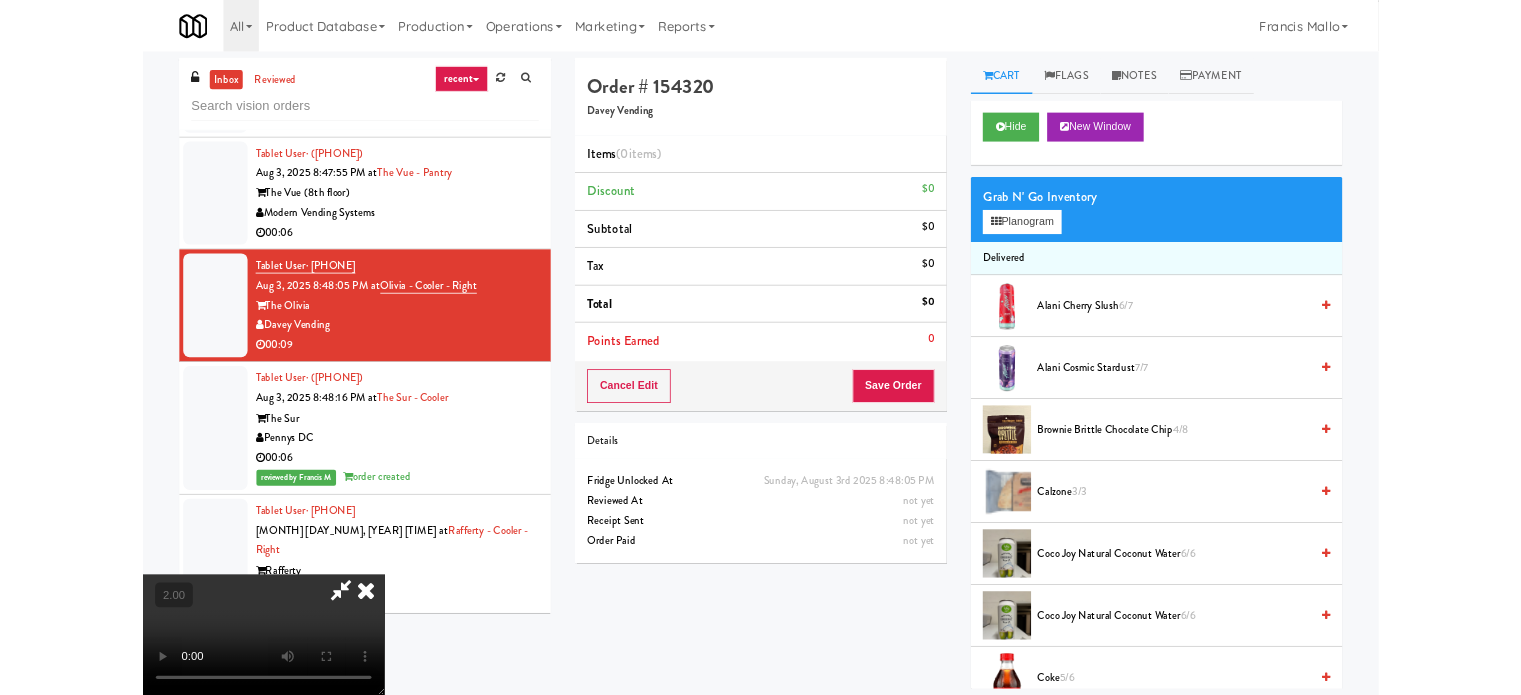 scroll, scrollTop: 19008, scrollLeft: 0, axis: vertical 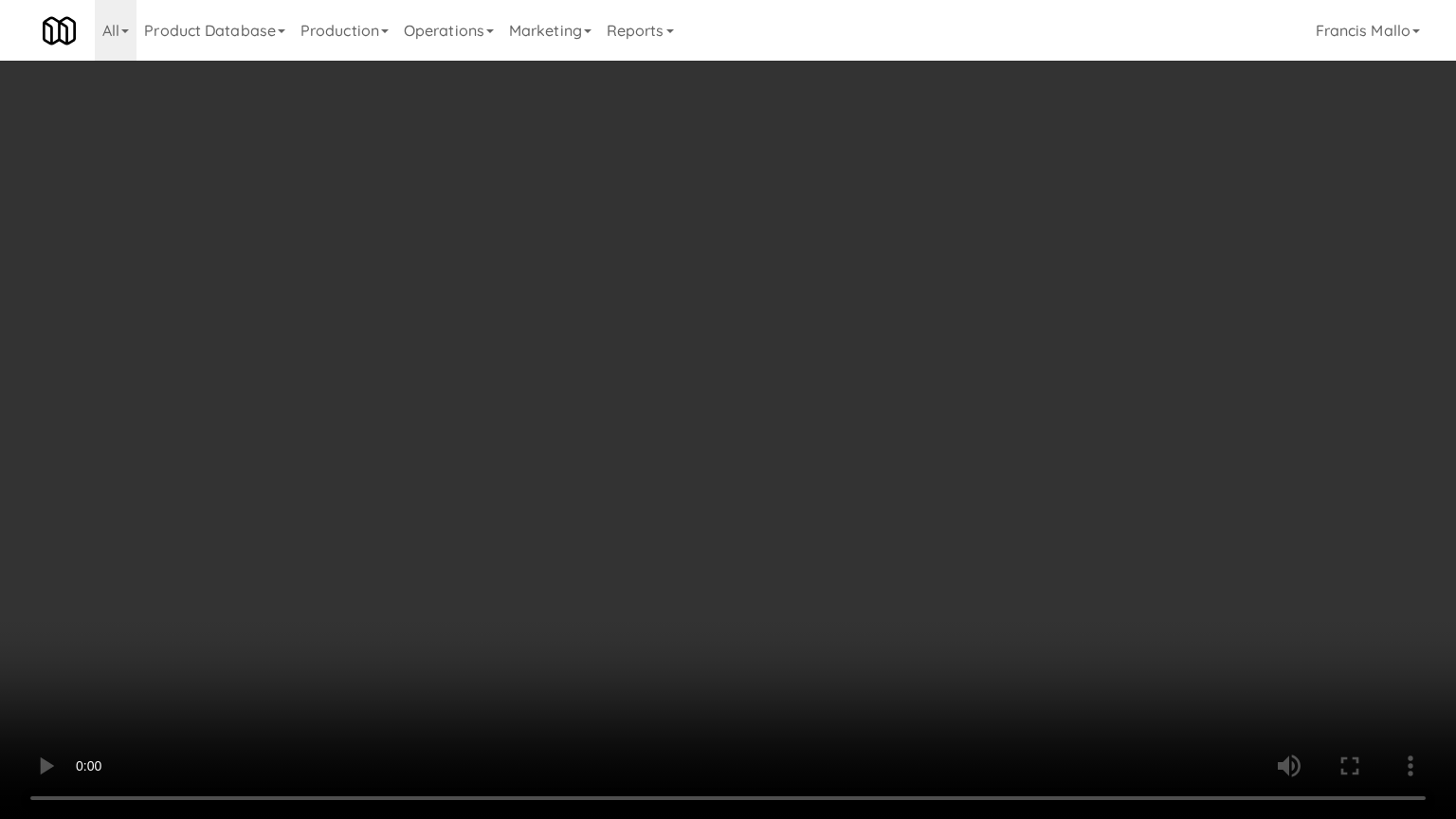click at bounding box center (728, 410) 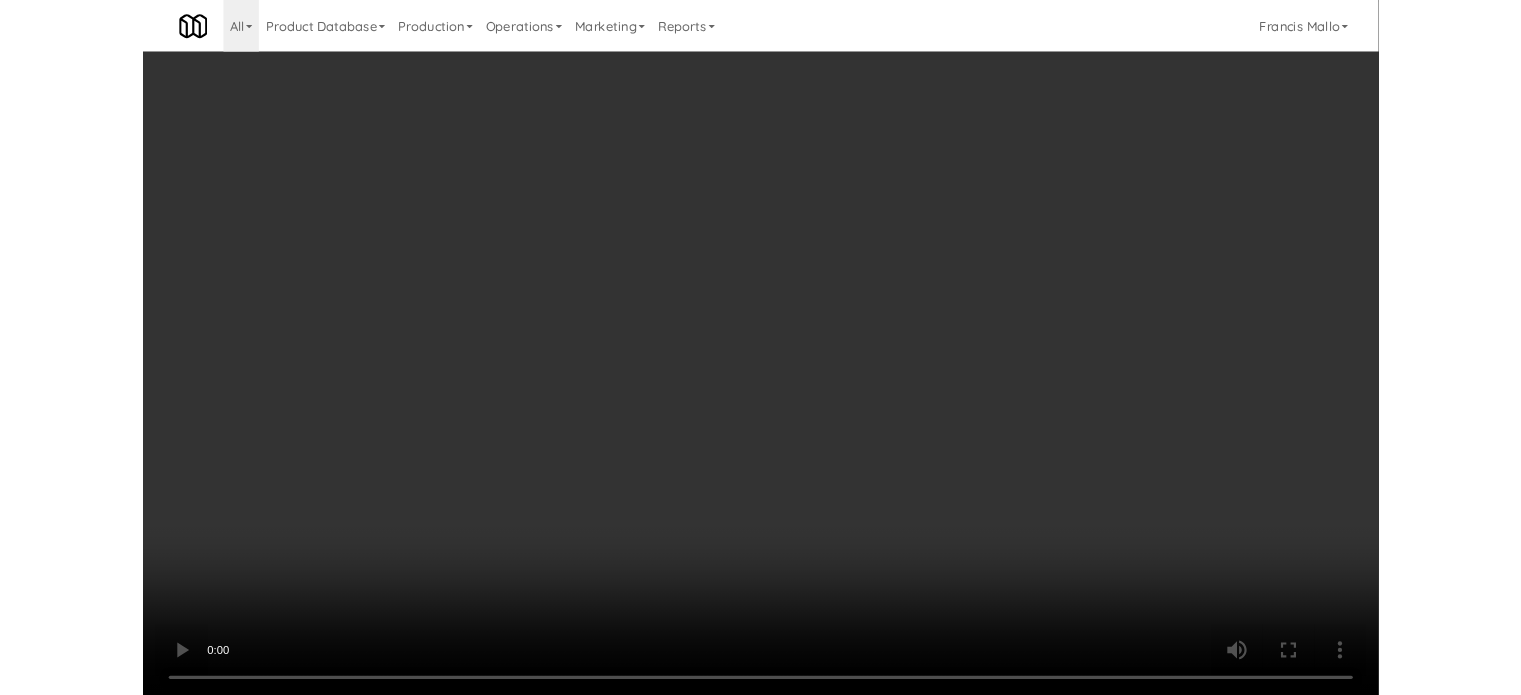 scroll, scrollTop: 19033, scrollLeft: 0, axis: vertical 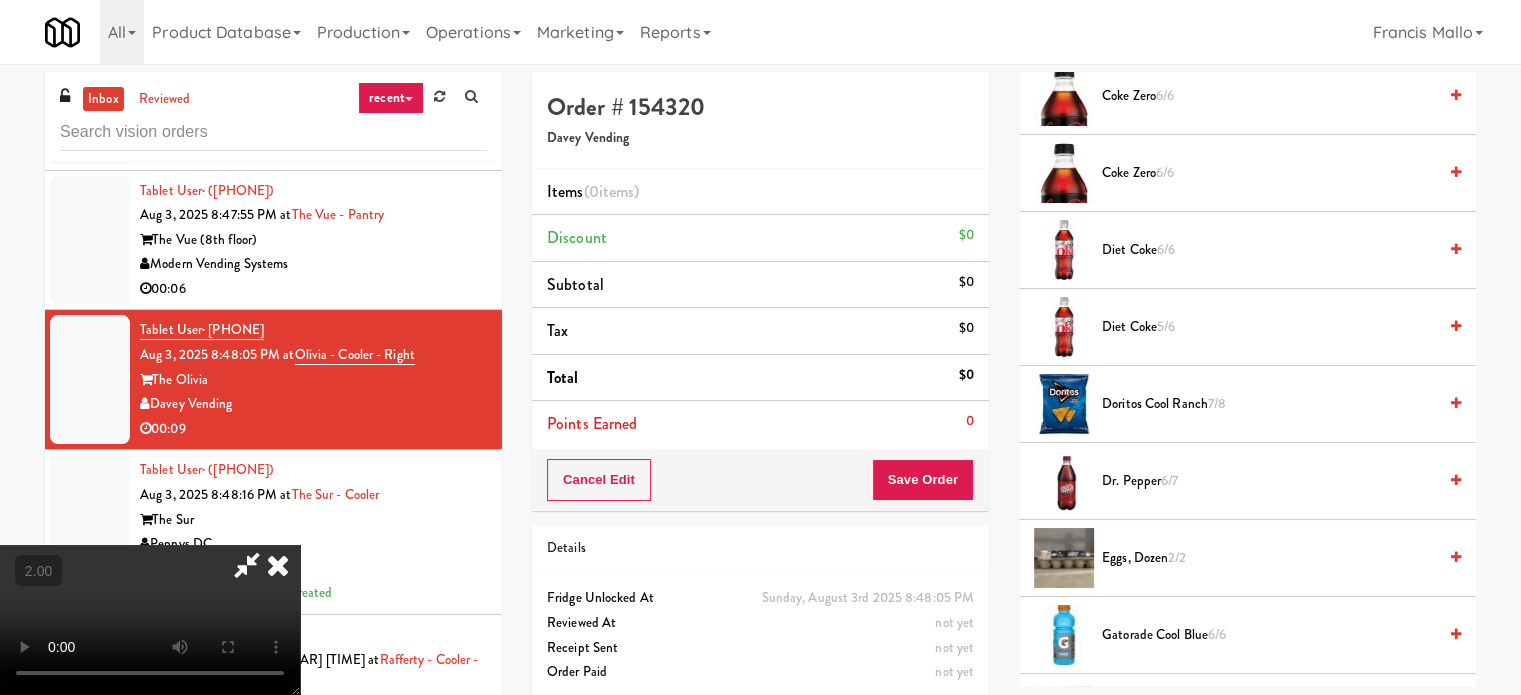 click on "Dr. Pepper  6/7" at bounding box center [1269, 481] 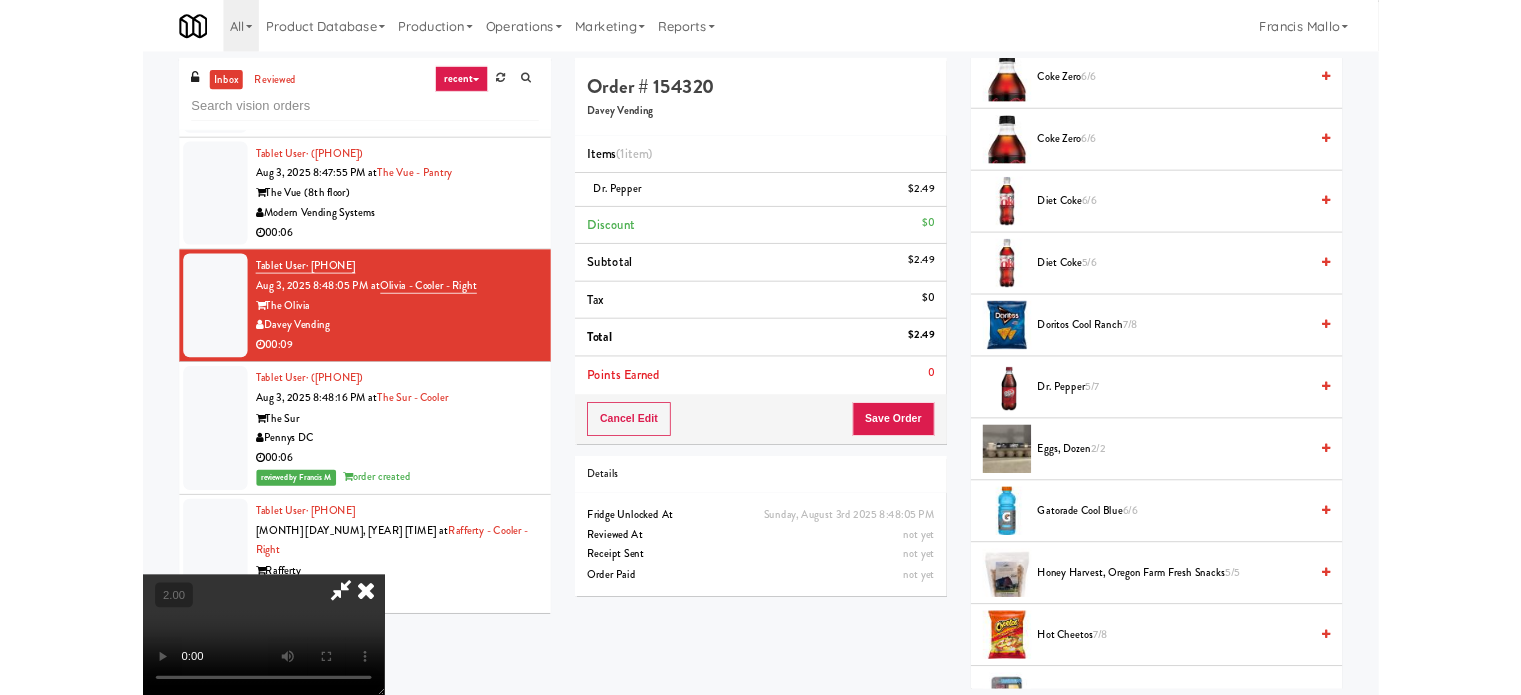 scroll, scrollTop: 19008, scrollLeft: 0, axis: vertical 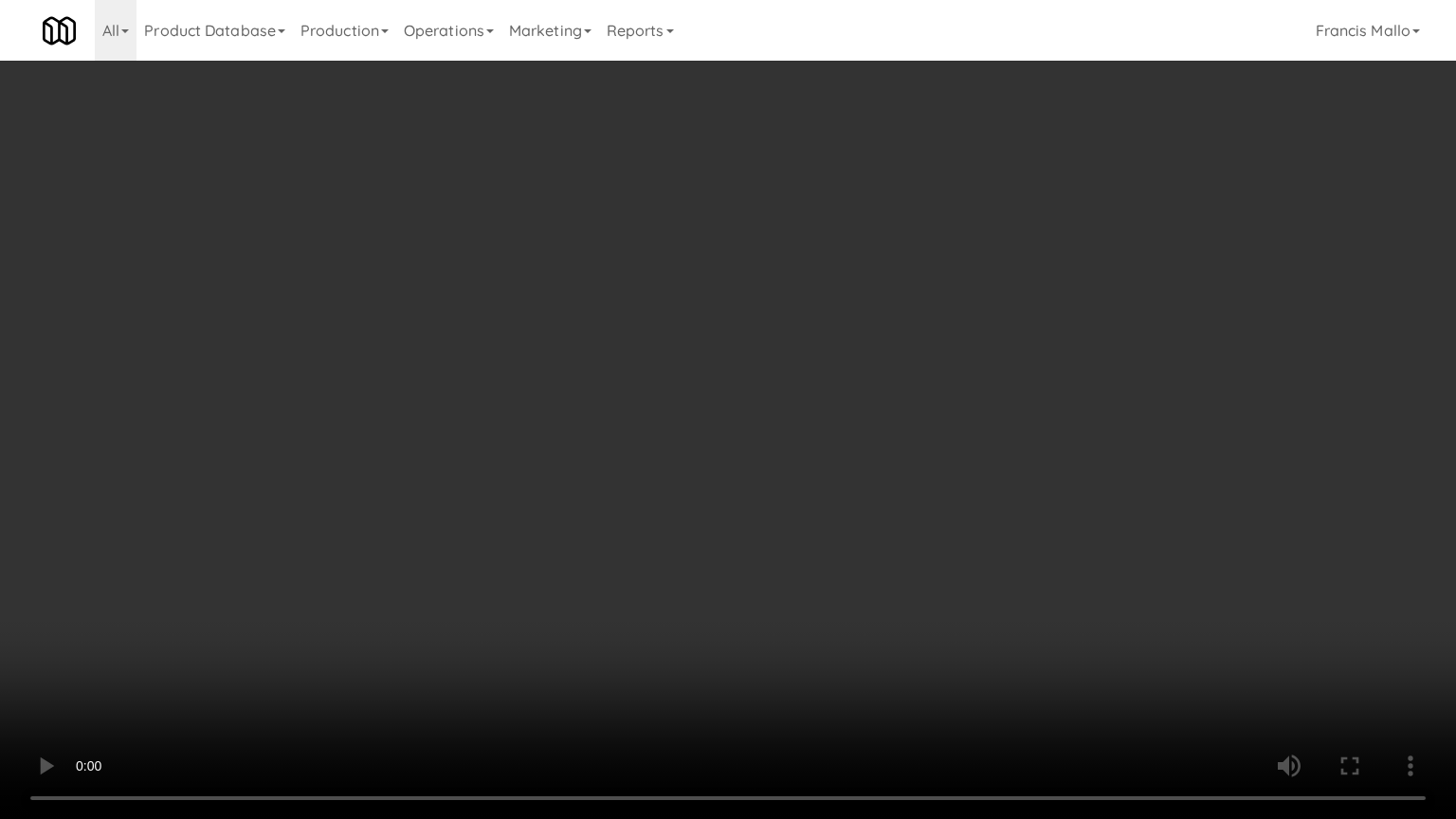 click at bounding box center [728, 410] 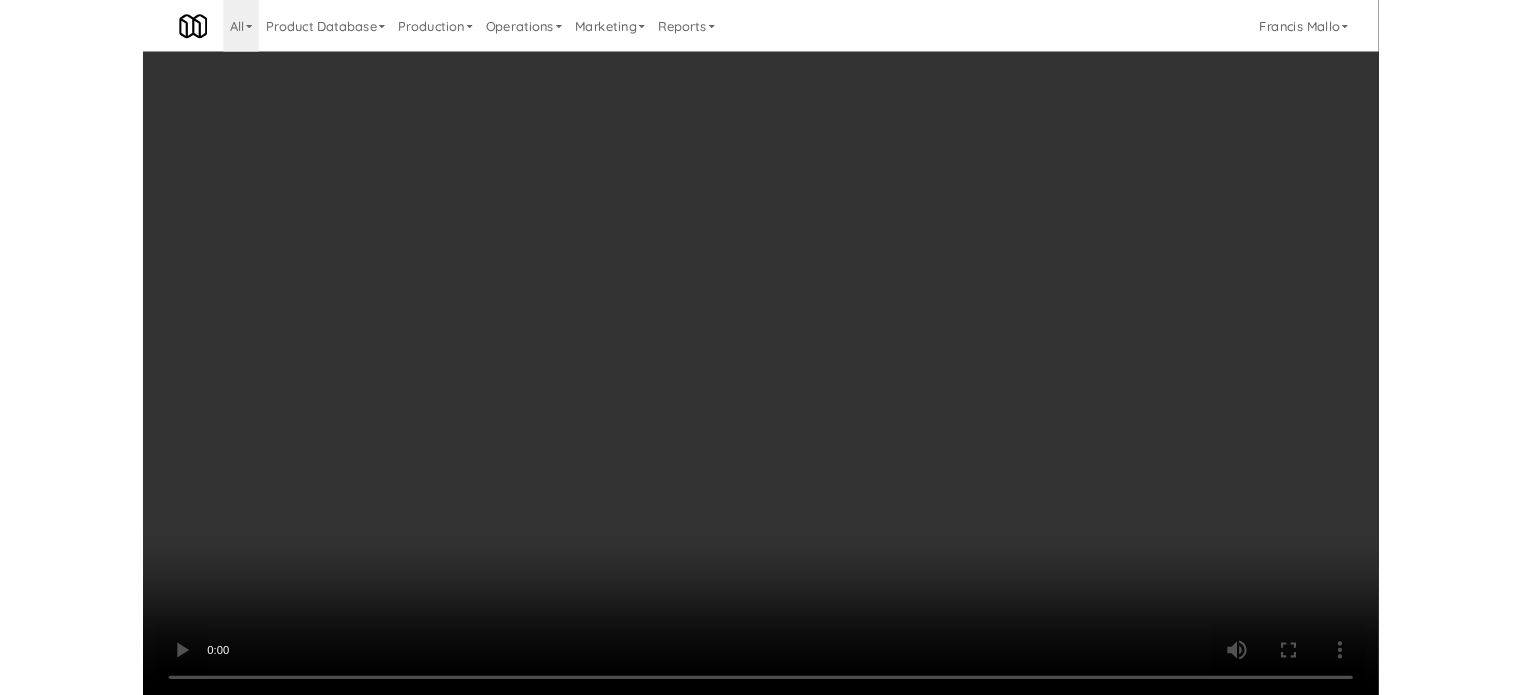 scroll, scrollTop: 19033, scrollLeft: 0, axis: vertical 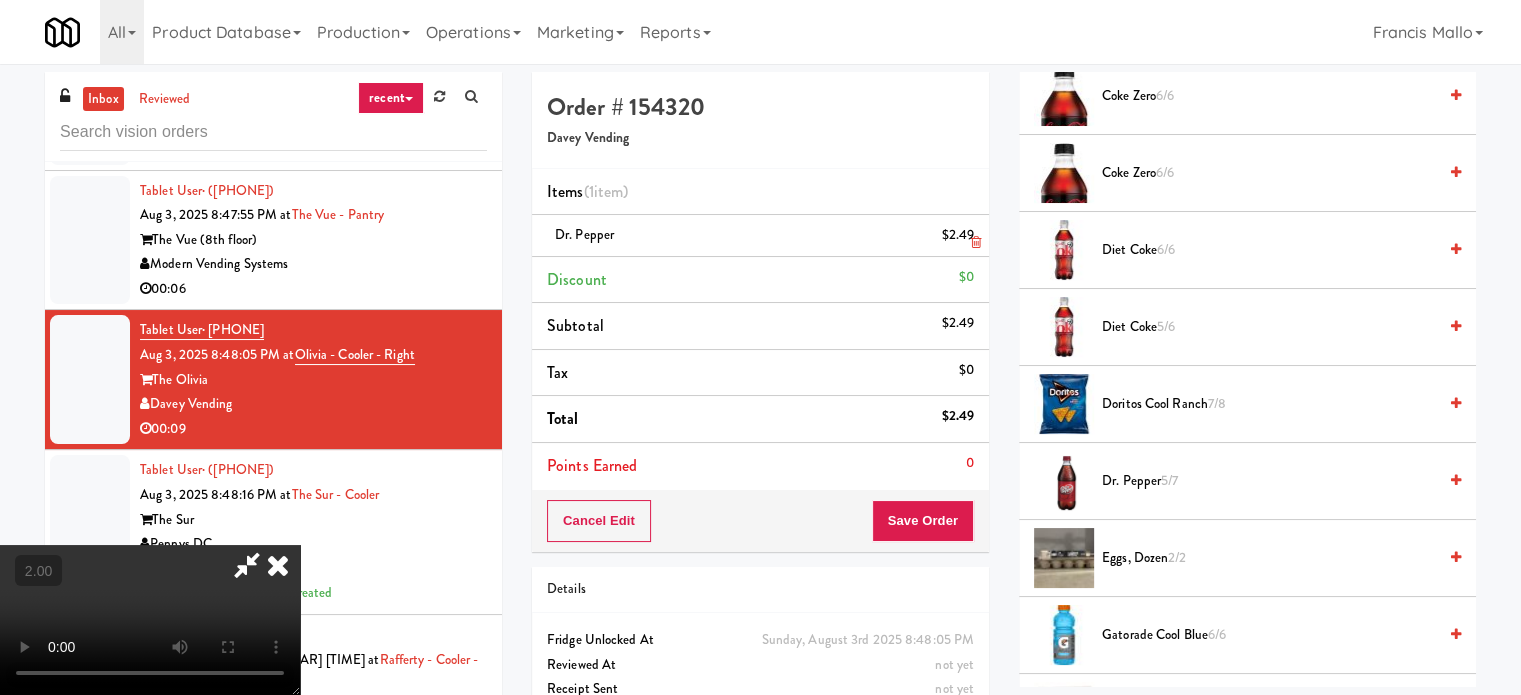 click at bounding box center [976, 242] 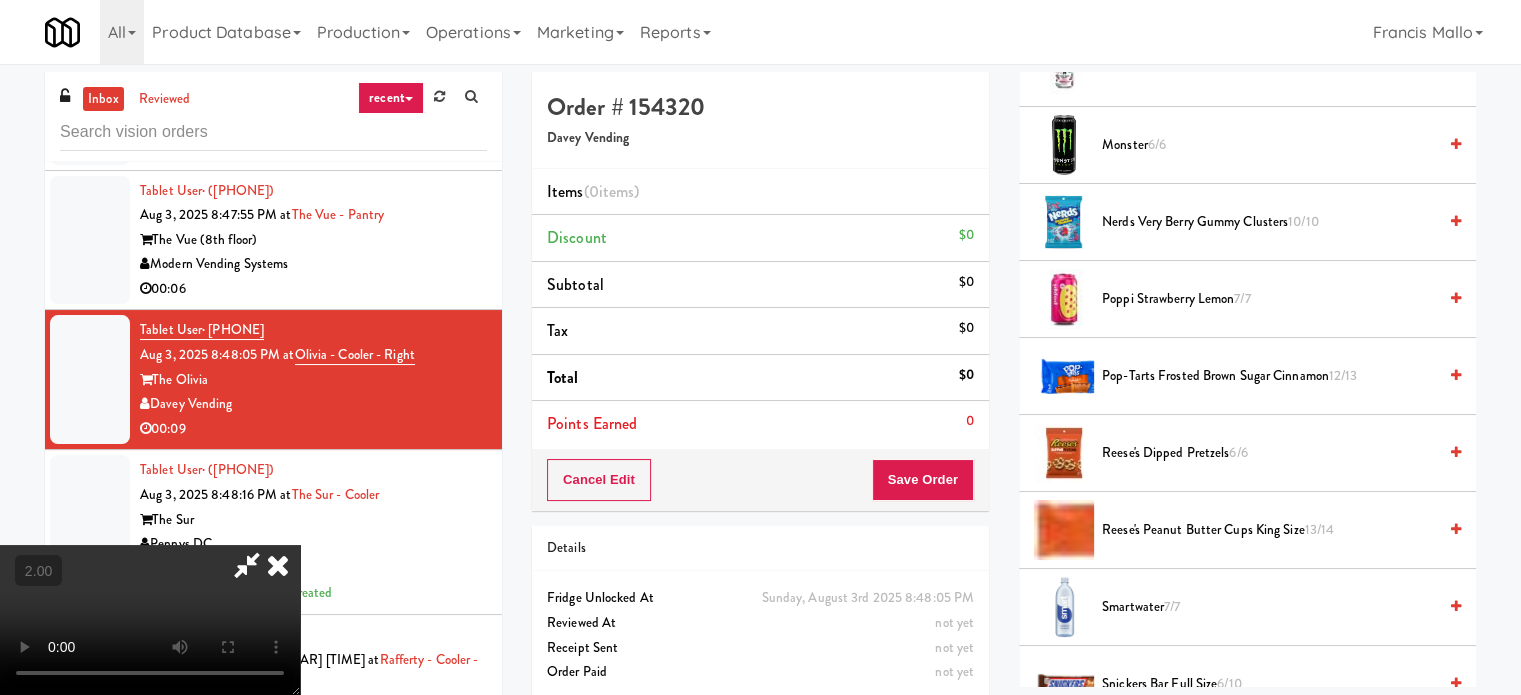 scroll, scrollTop: 1900, scrollLeft: 0, axis: vertical 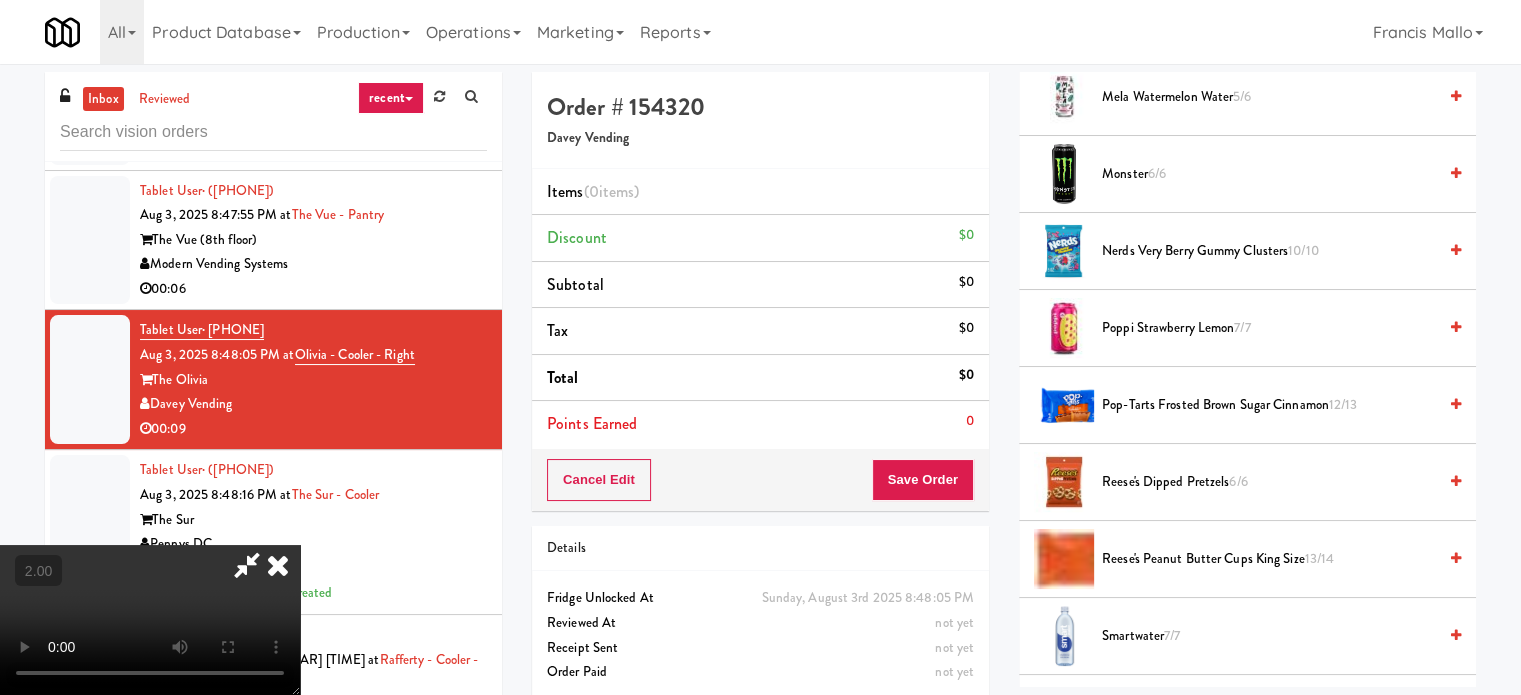 click on "Poppi Strawberry Lemon  7/7" at bounding box center [1269, 328] 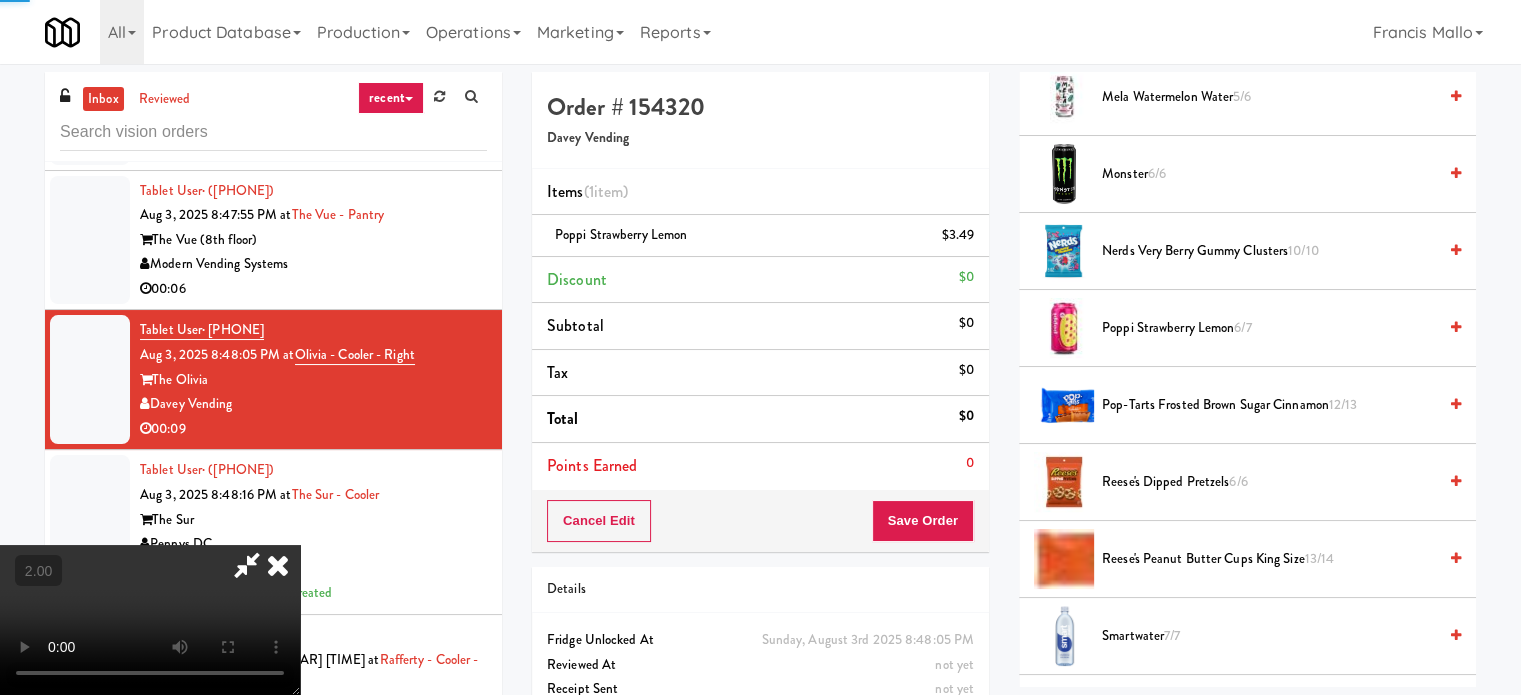 drag, startPoint x: 644, startPoint y: 461, endPoint x: 657, endPoint y: 462, distance: 13.038404 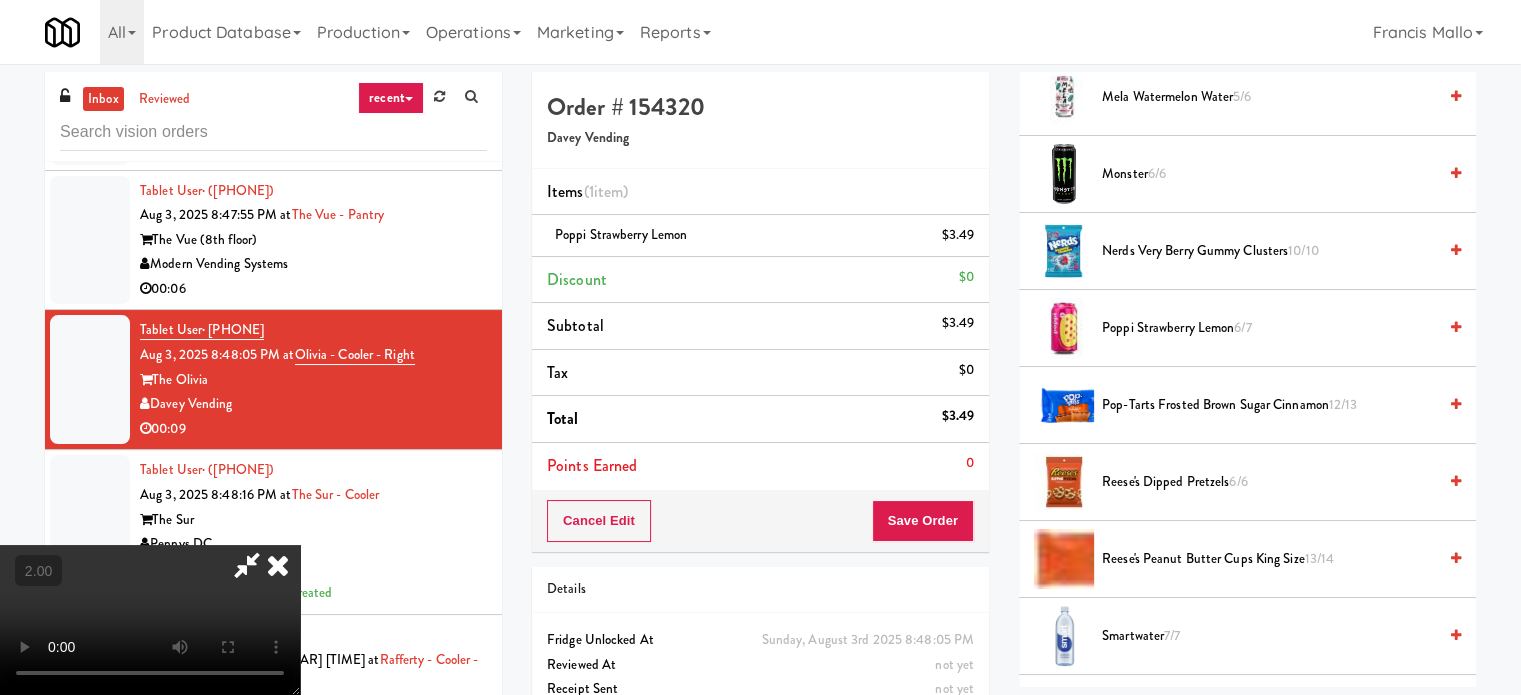 click at bounding box center [150, 620] 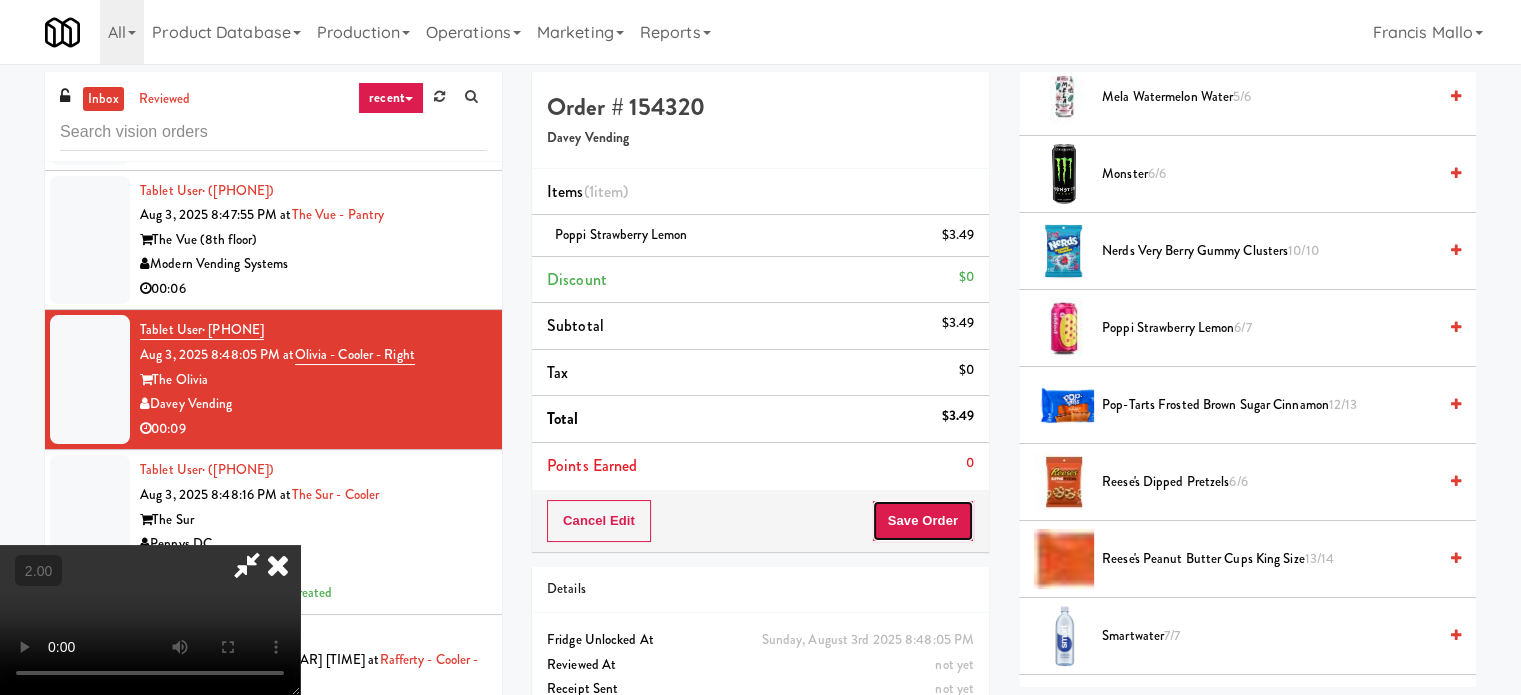 click on "Save Order" at bounding box center [923, 521] 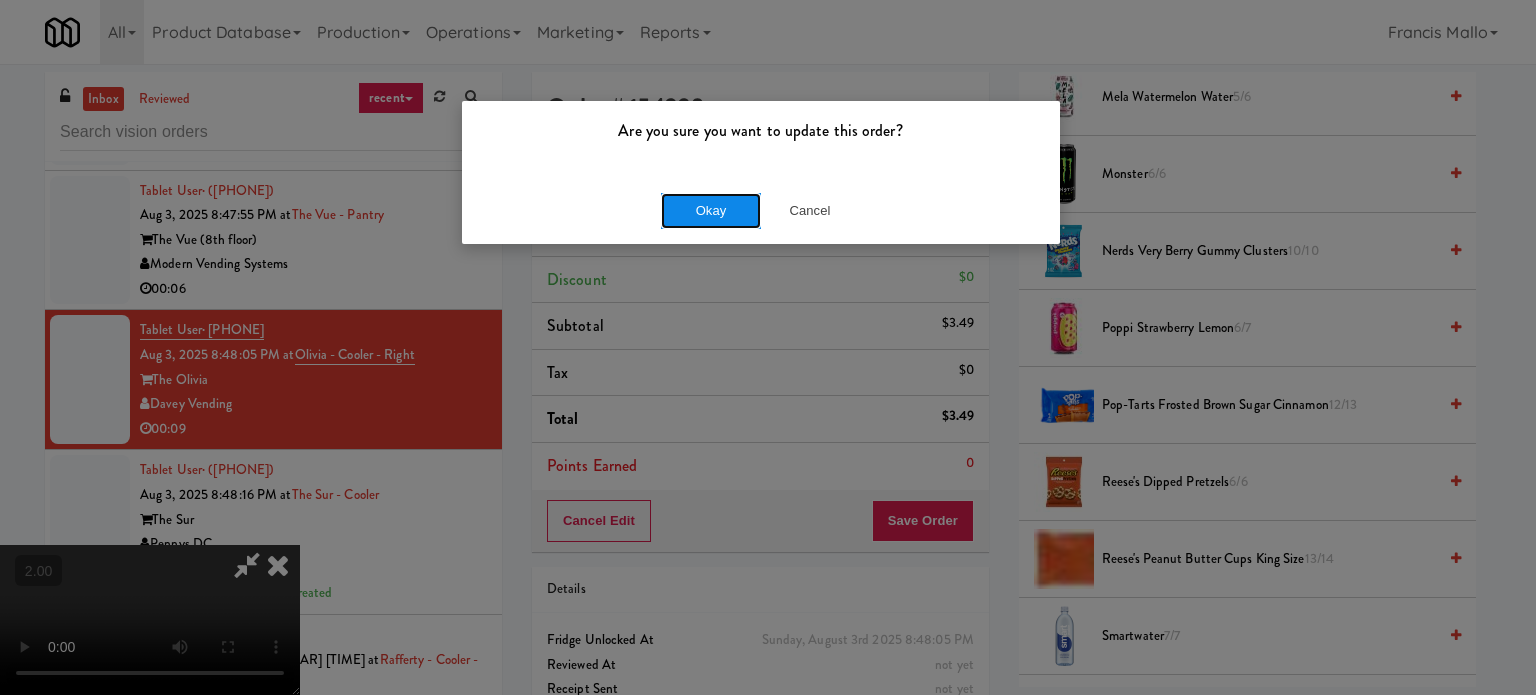 click on "Okay" at bounding box center [711, 211] 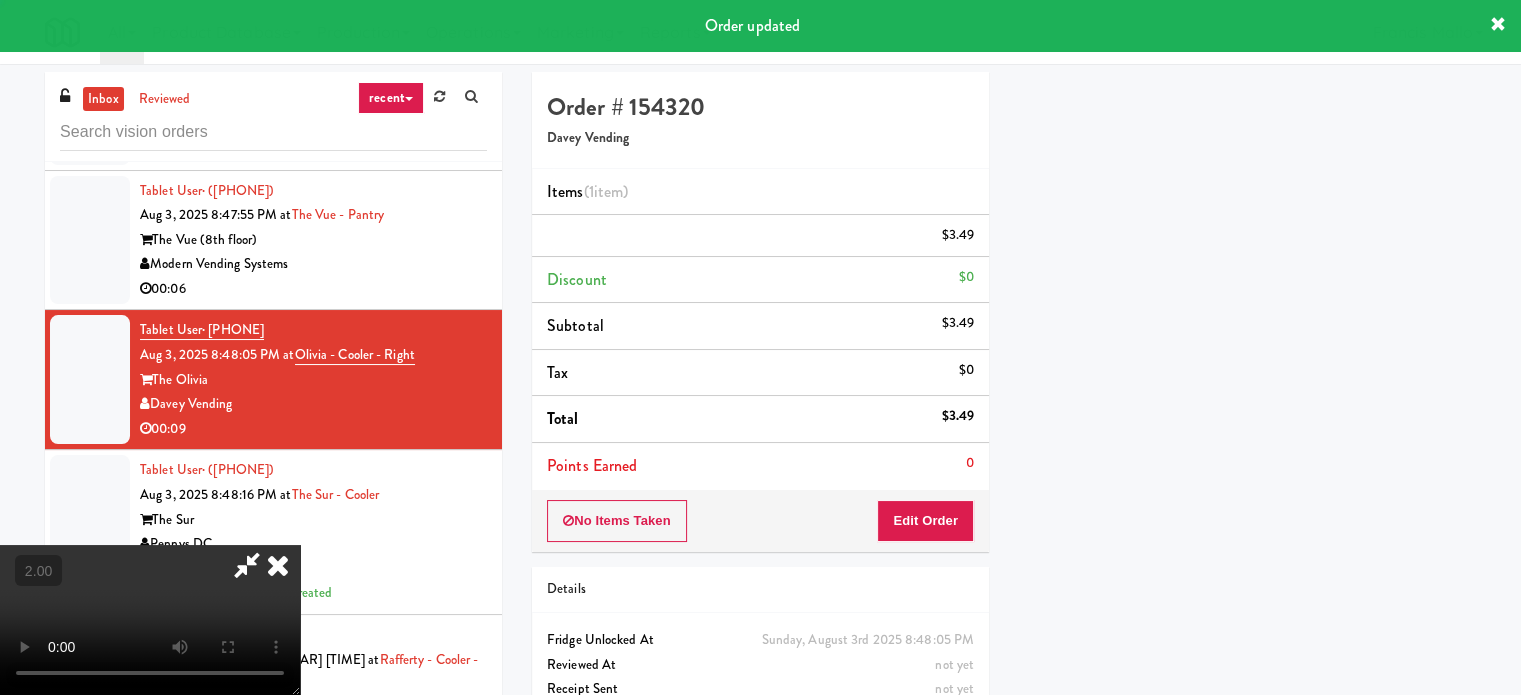 scroll, scrollTop: 187, scrollLeft: 0, axis: vertical 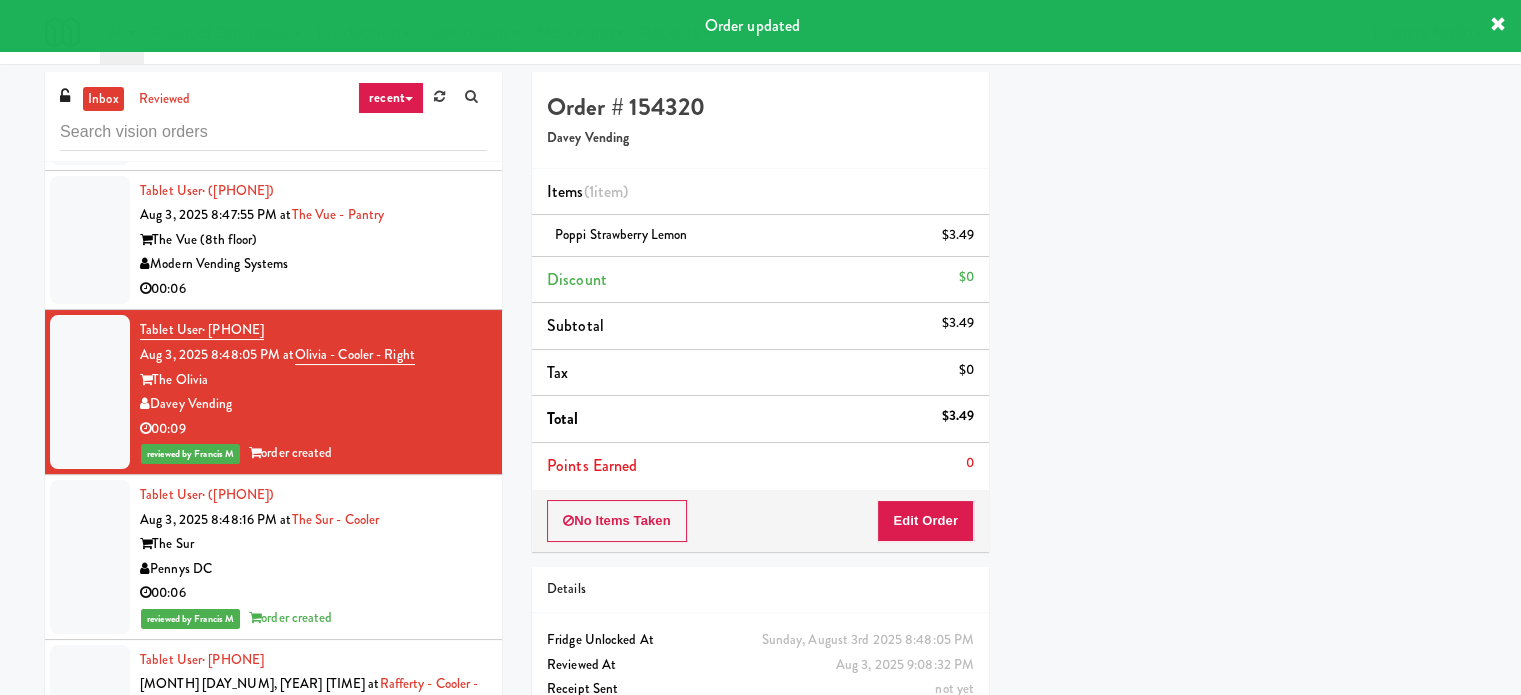 drag, startPoint x: 432, startPoint y: 286, endPoint x: 656, endPoint y: 304, distance: 224.72205 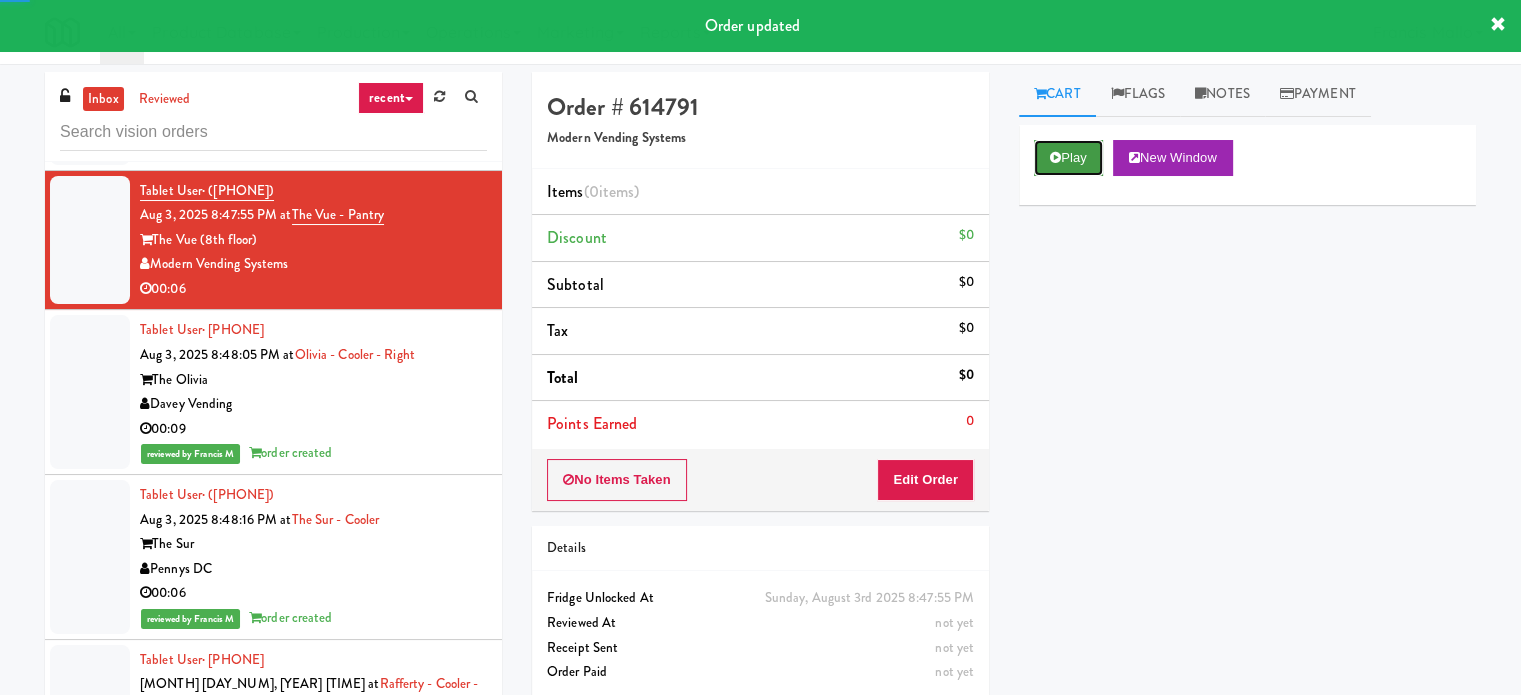 click on "Play" at bounding box center (1068, 158) 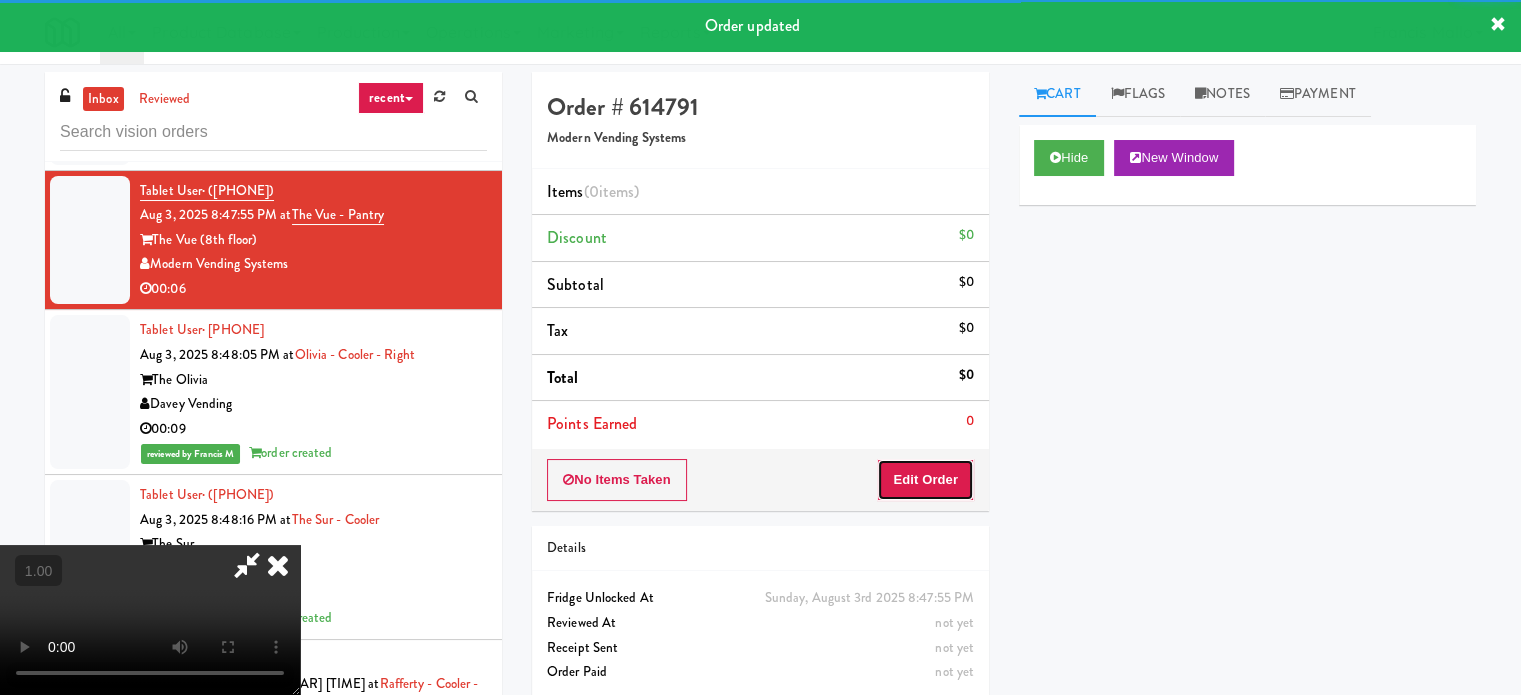 click on "Edit Order" at bounding box center [925, 480] 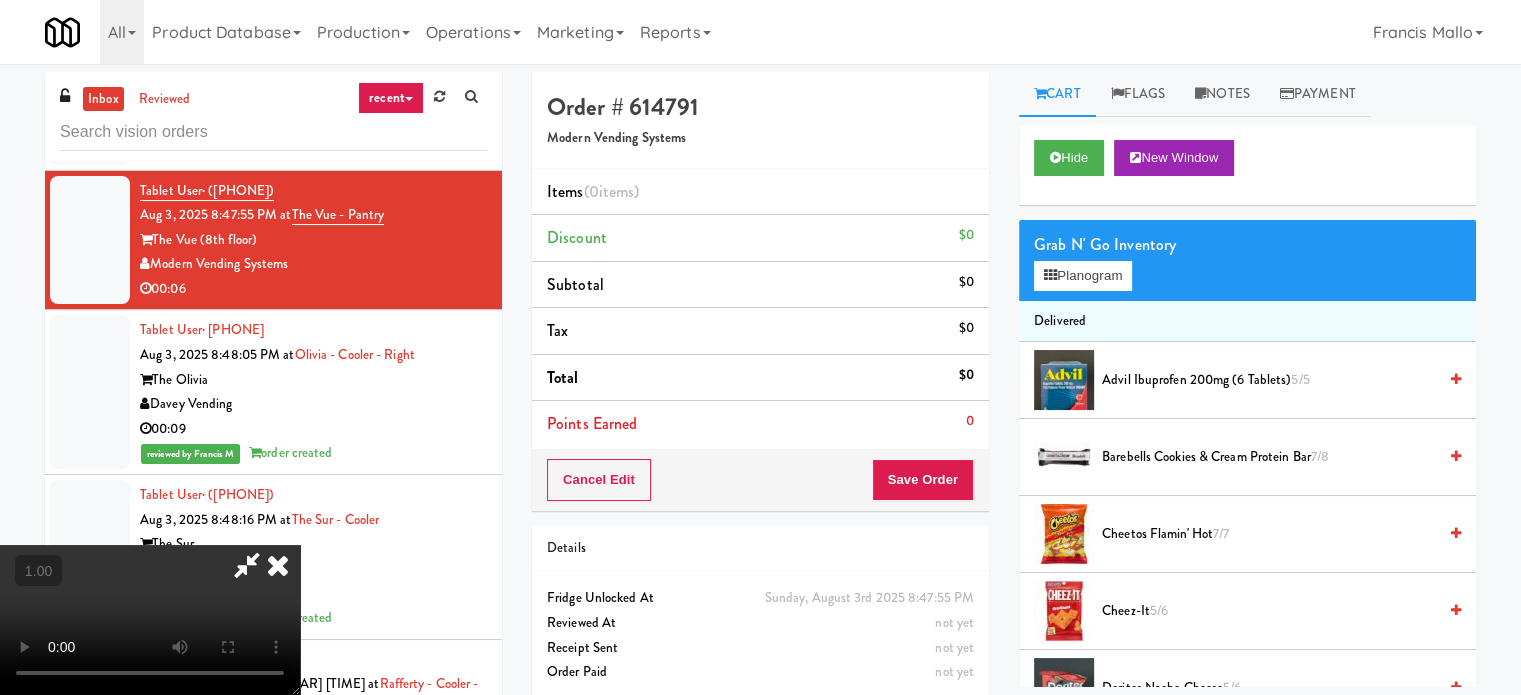 click at bounding box center [150, 620] 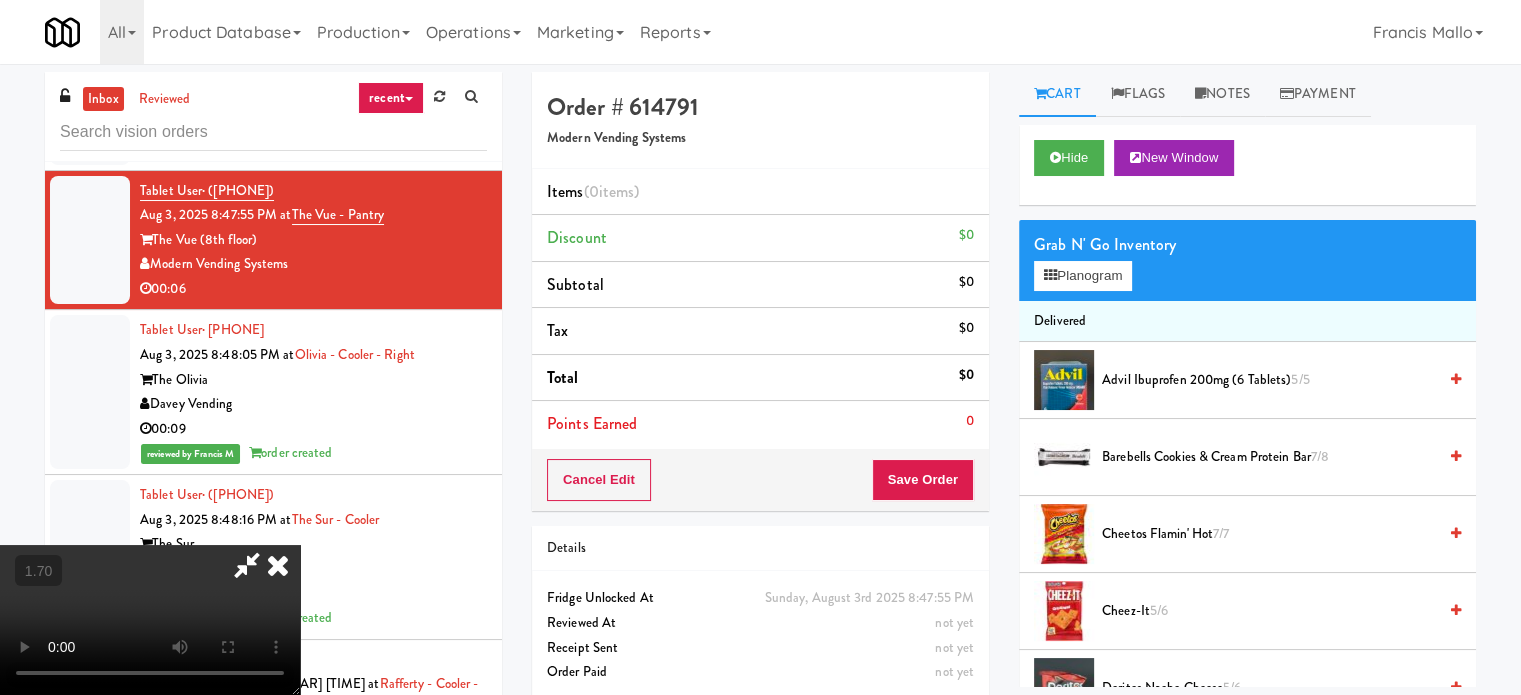 click at bounding box center (150, 620) 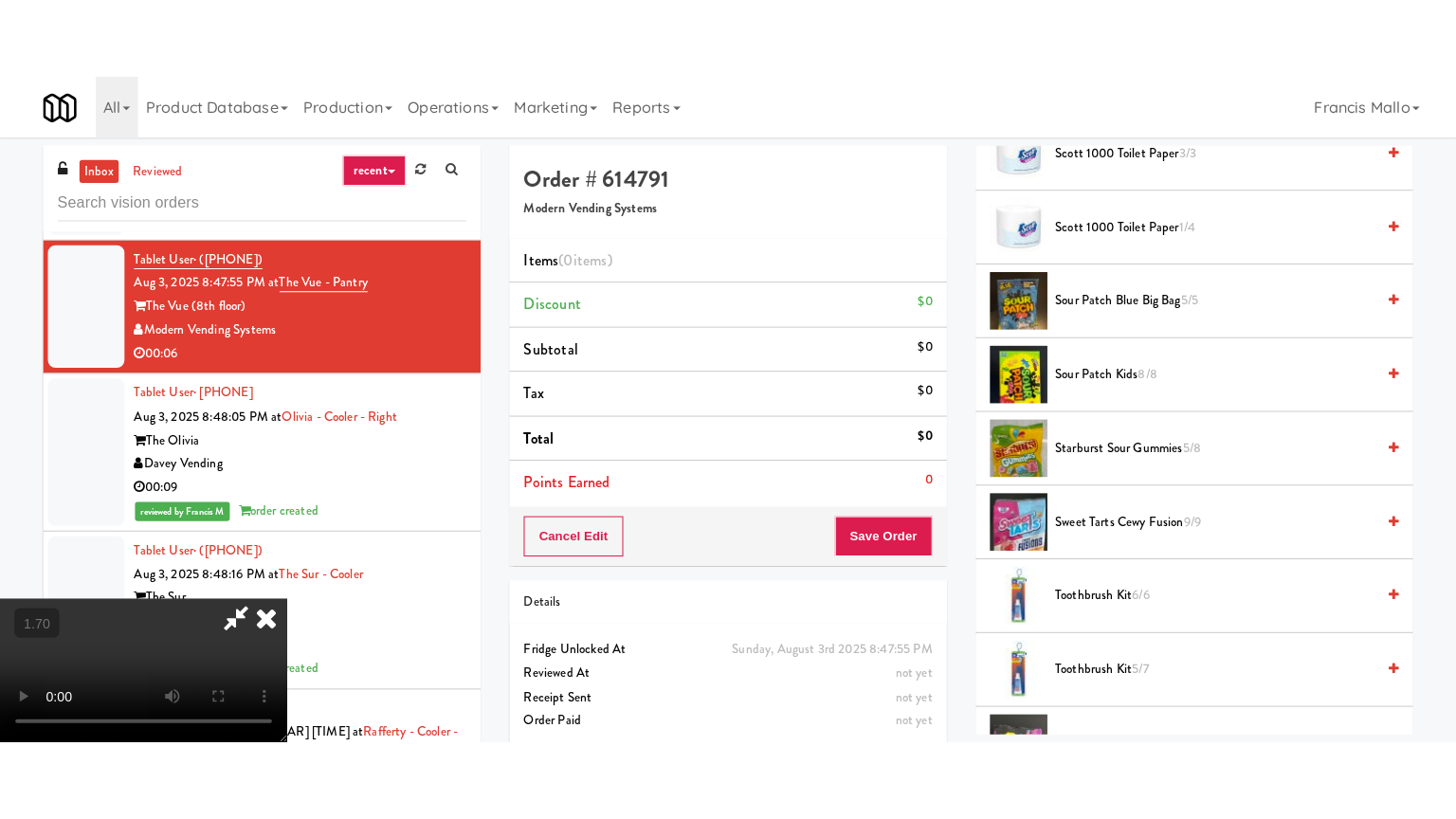 scroll, scrollTop: 1801, scrollLeft: 0, axis: vertical 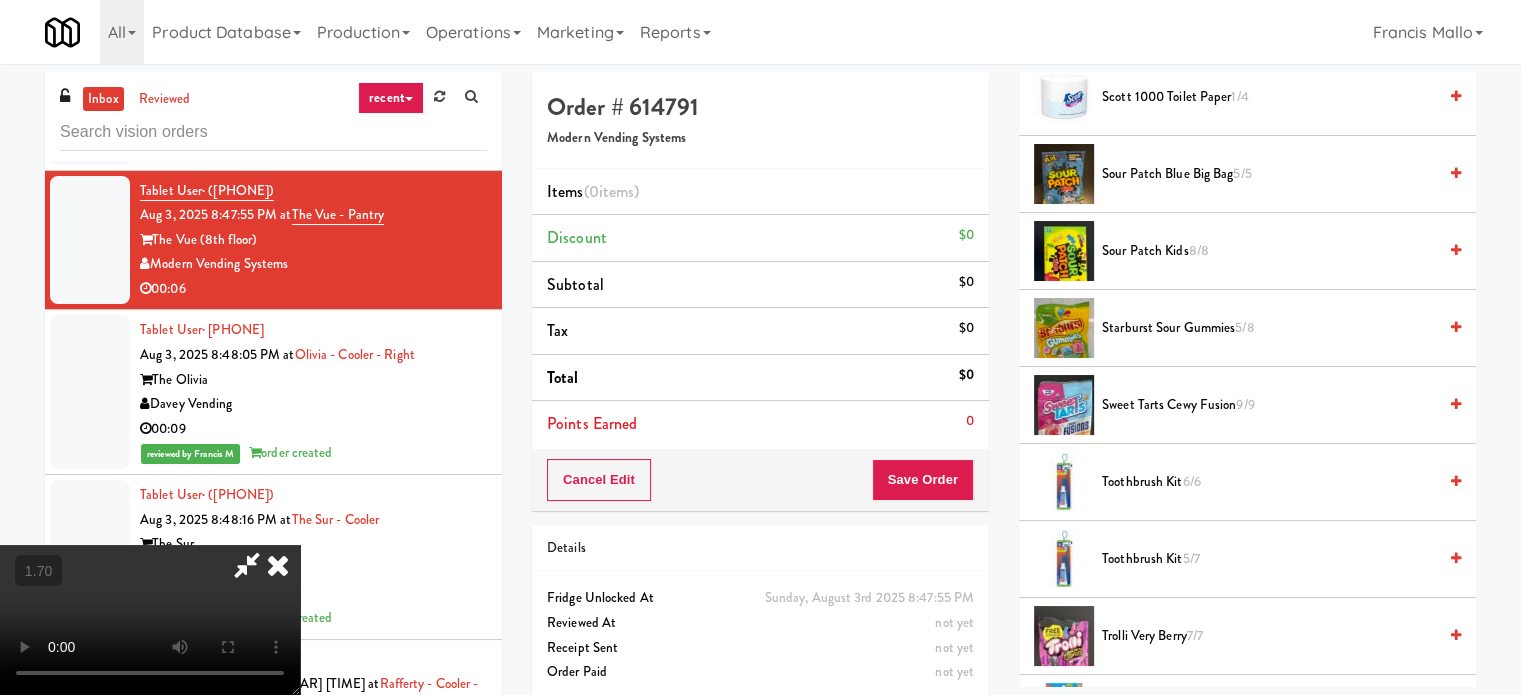 click on "Sour Patch Blue Big Bag  5/5" at bounding box center (1269, 174) 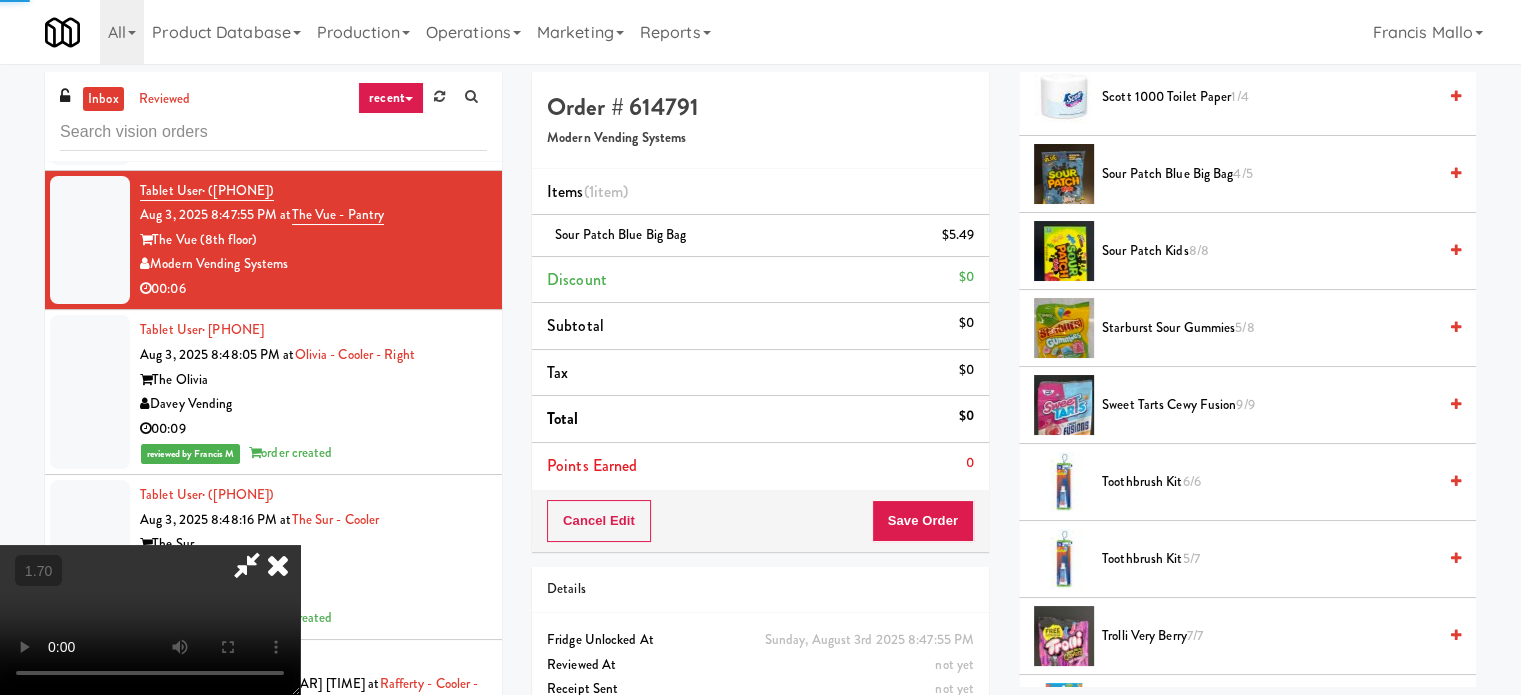 click at bounding box center (150, 620) 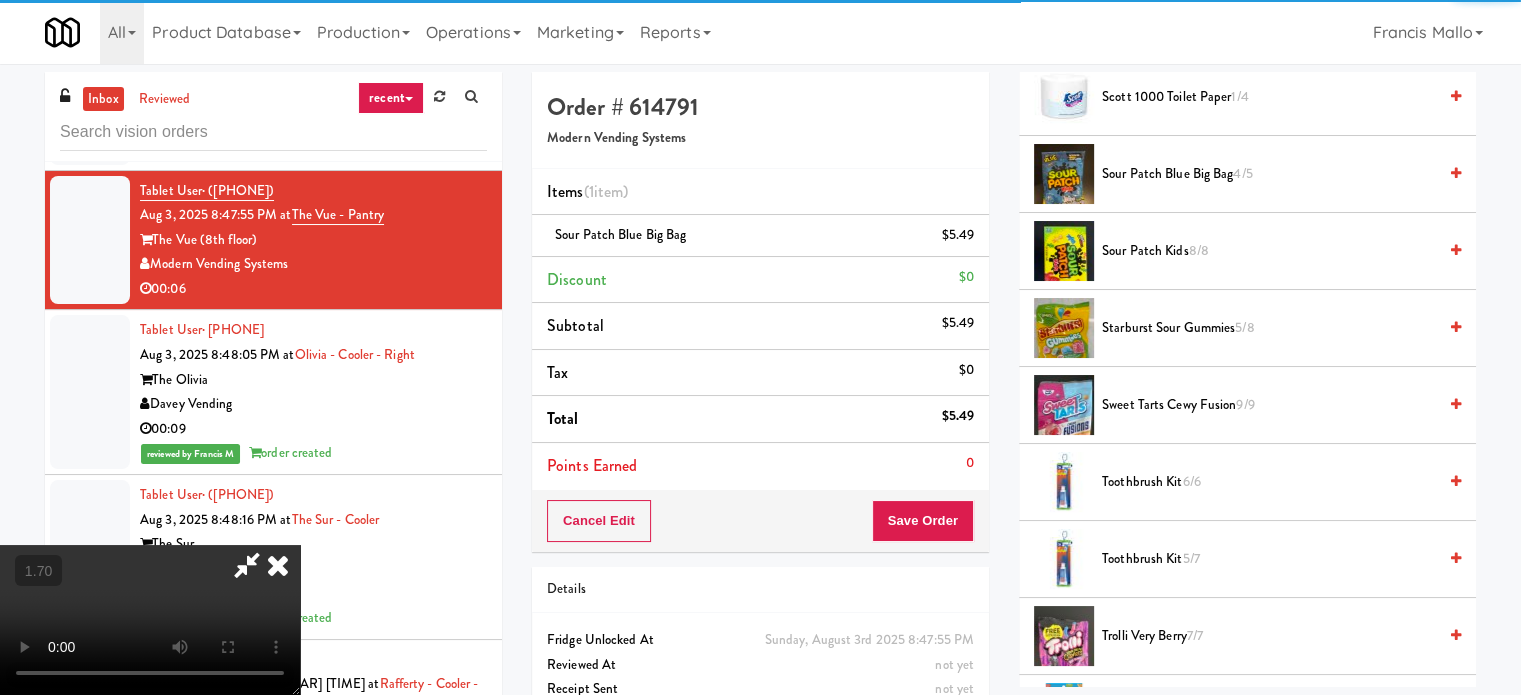 click at bounding box center [150, 620] 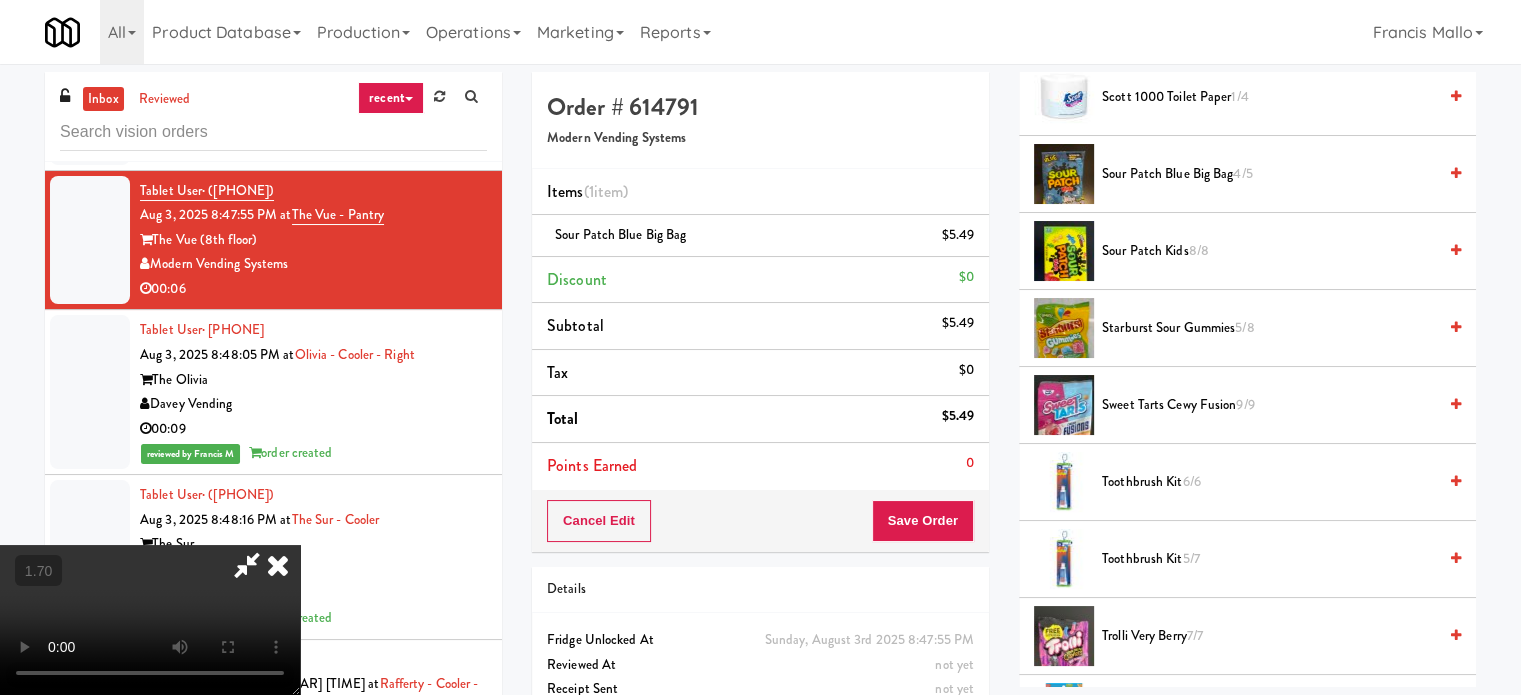 scroll, scrollTop: 19008, scrollLeft: 0, axis: vertical 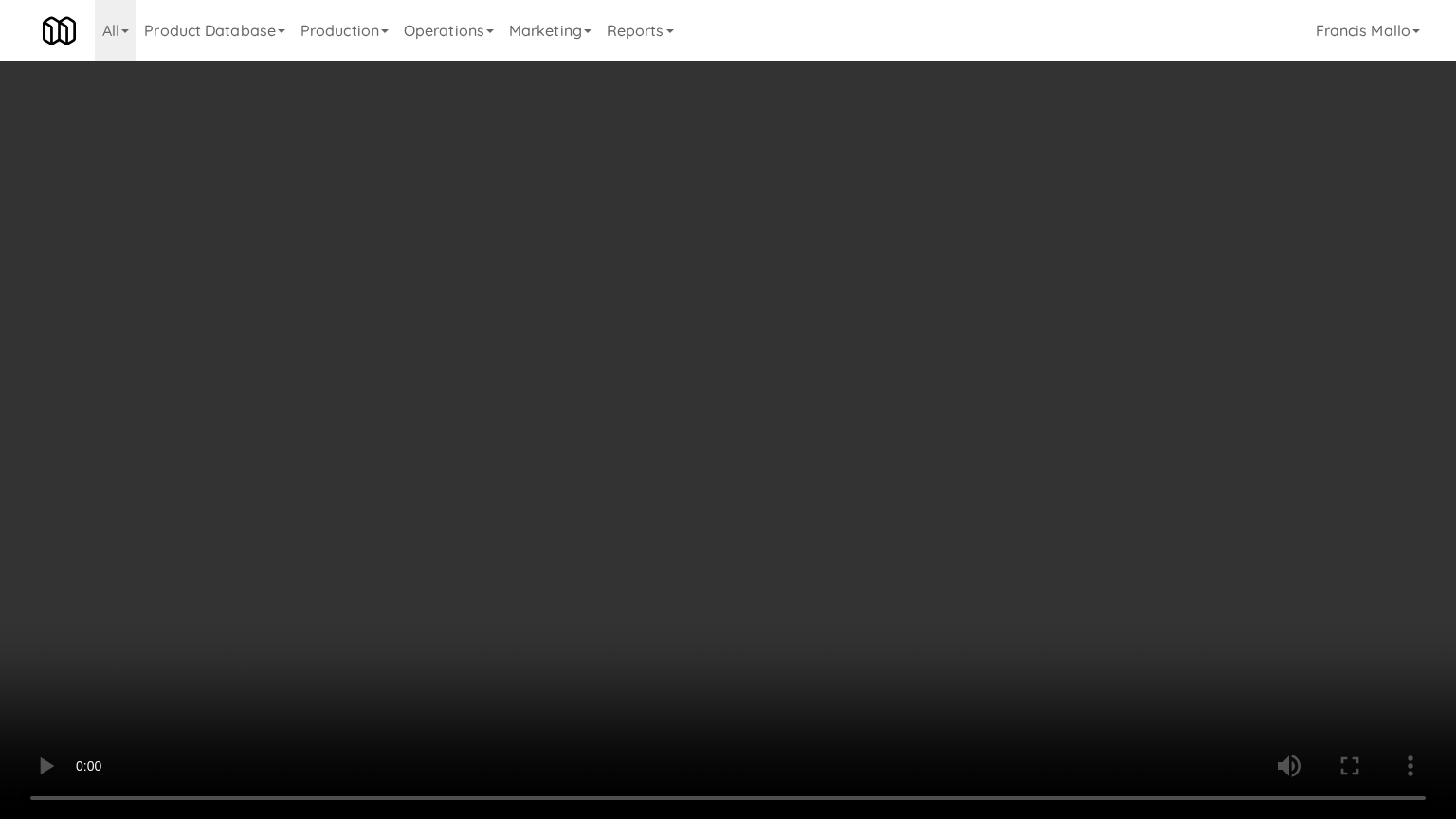 click at bounding box center (728, 410) 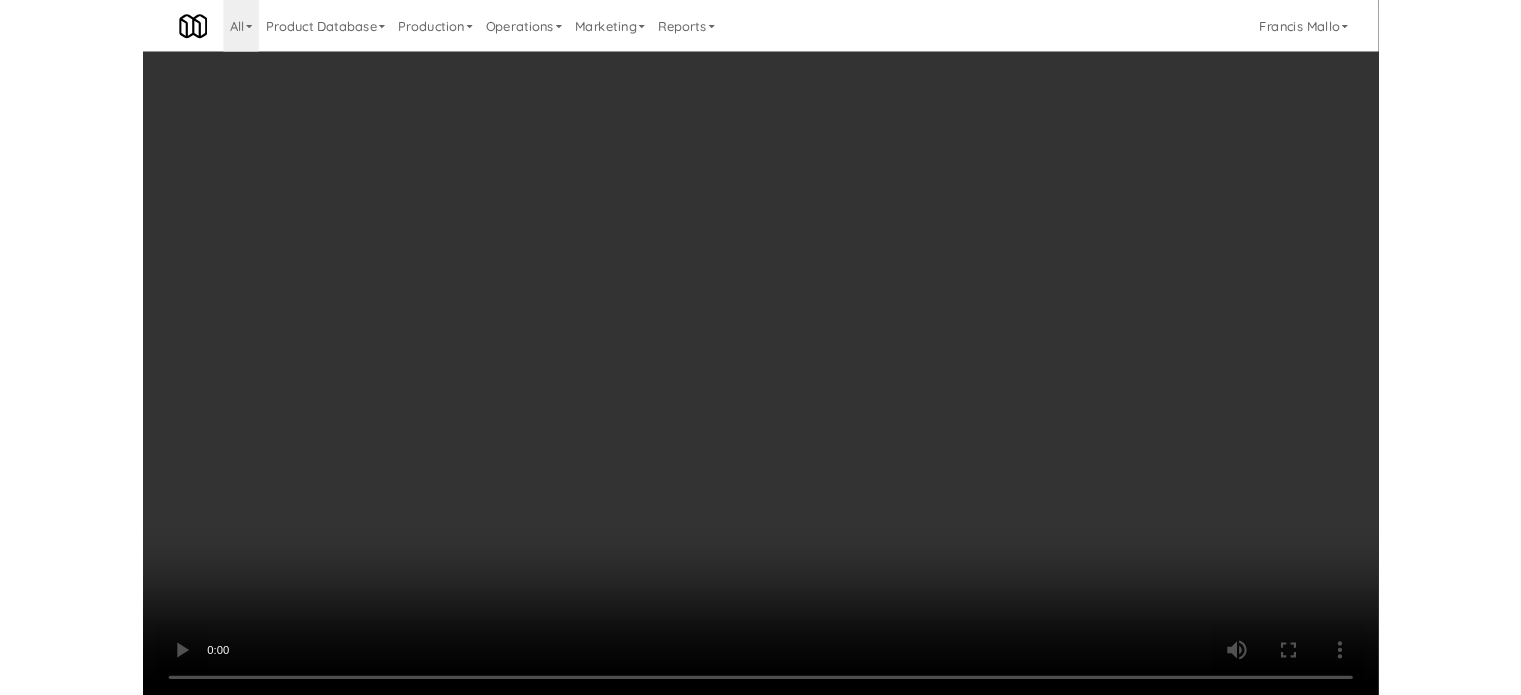 scroll, scrollTop: 19008, scrollLeft: 0, axis: vertical 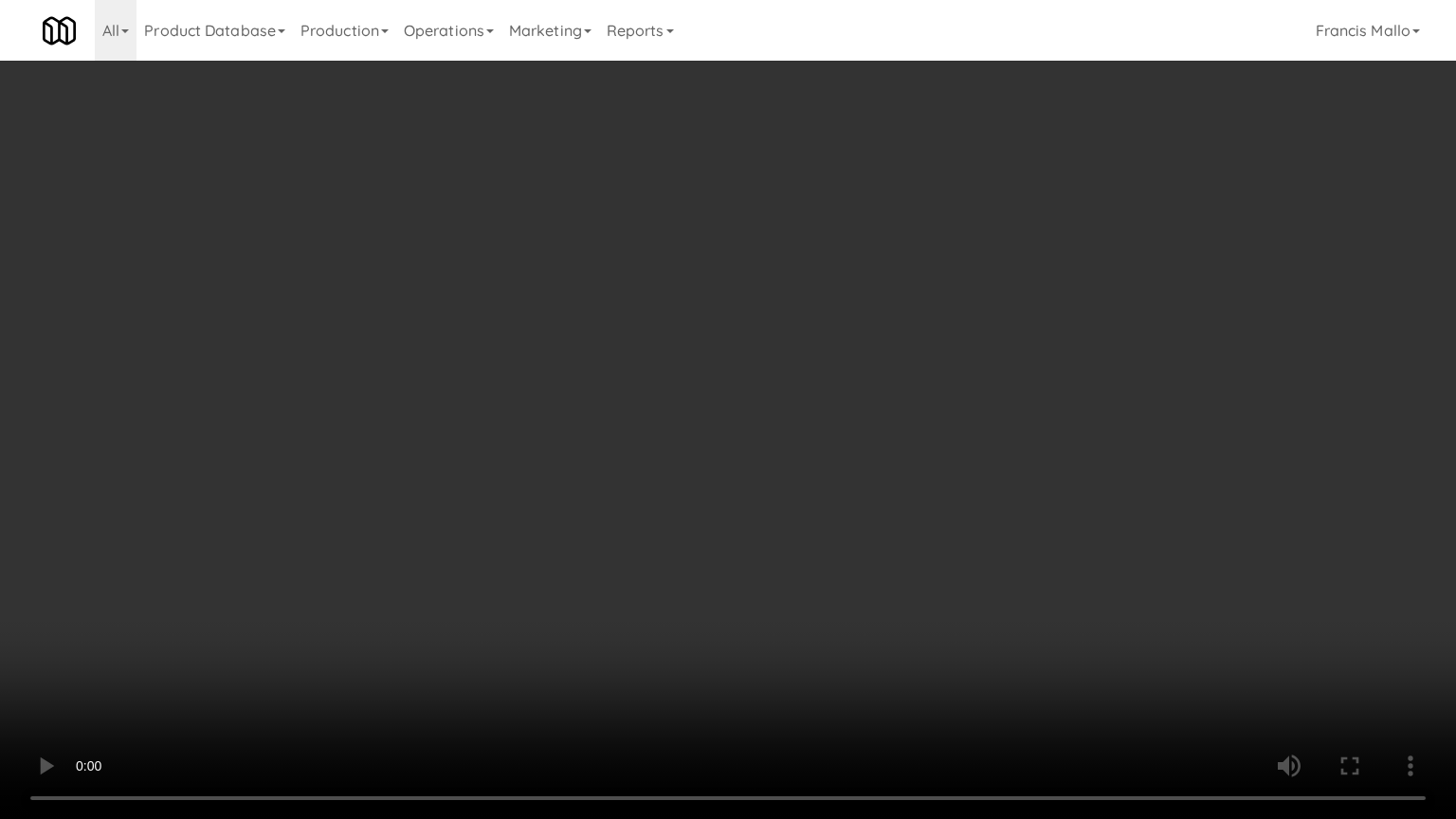 type 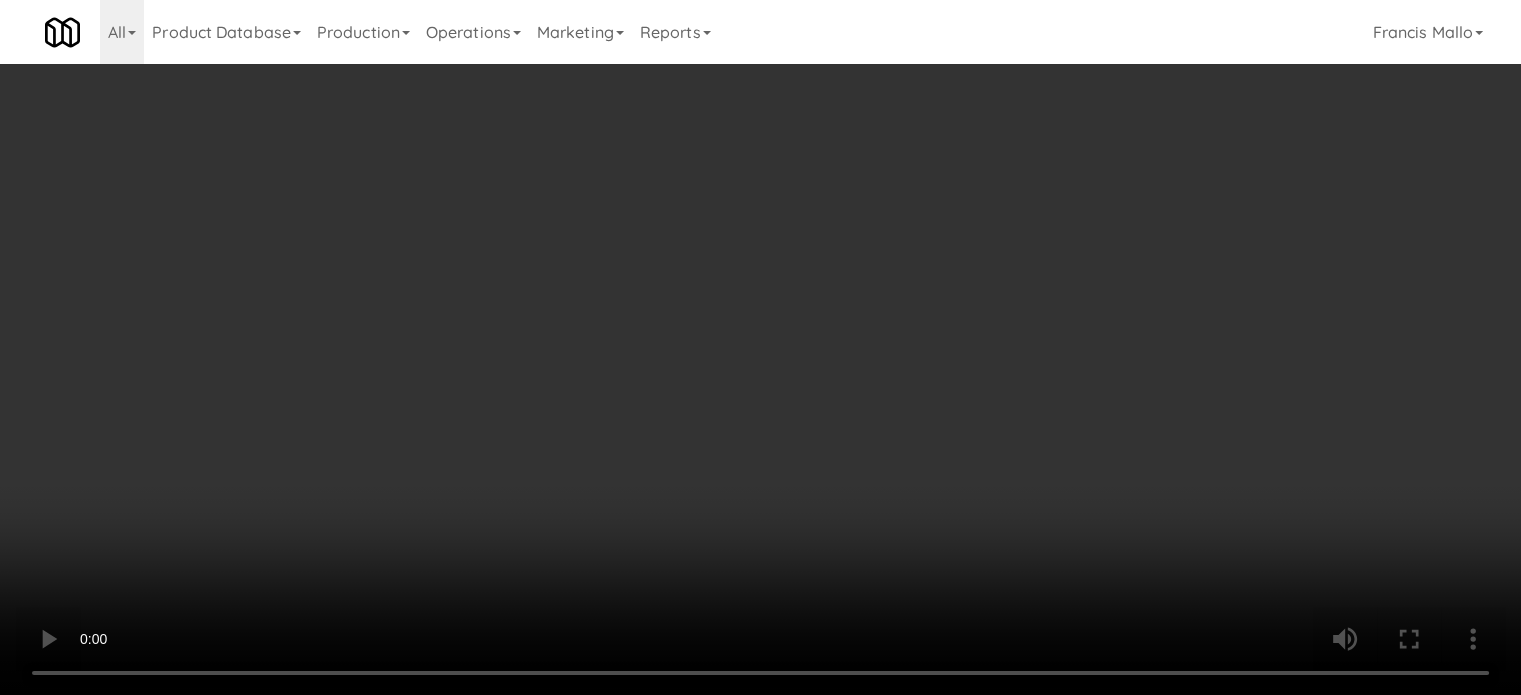 scroll, scrollTop: 19033, scrollLeft: 0, axis: vertical 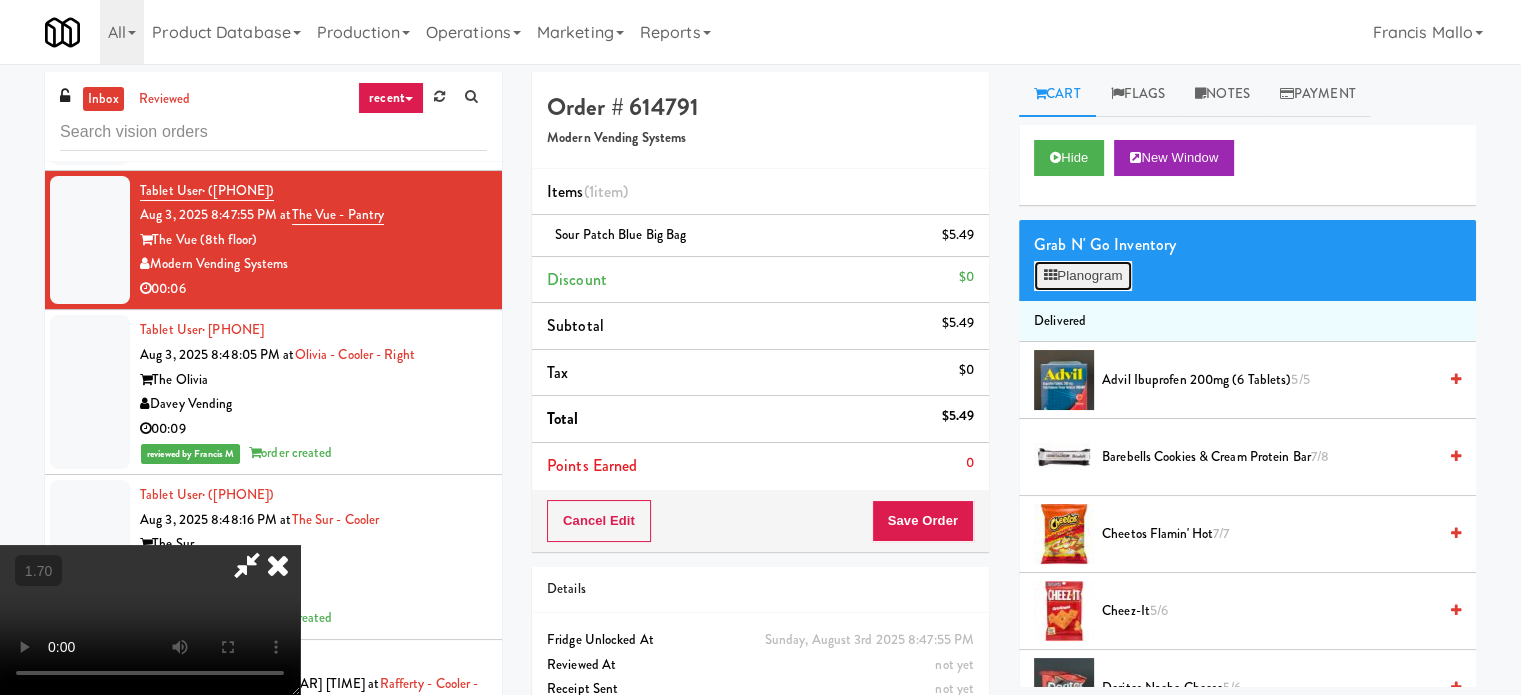 click on "Planogram" at bounding box center [1083, 276] 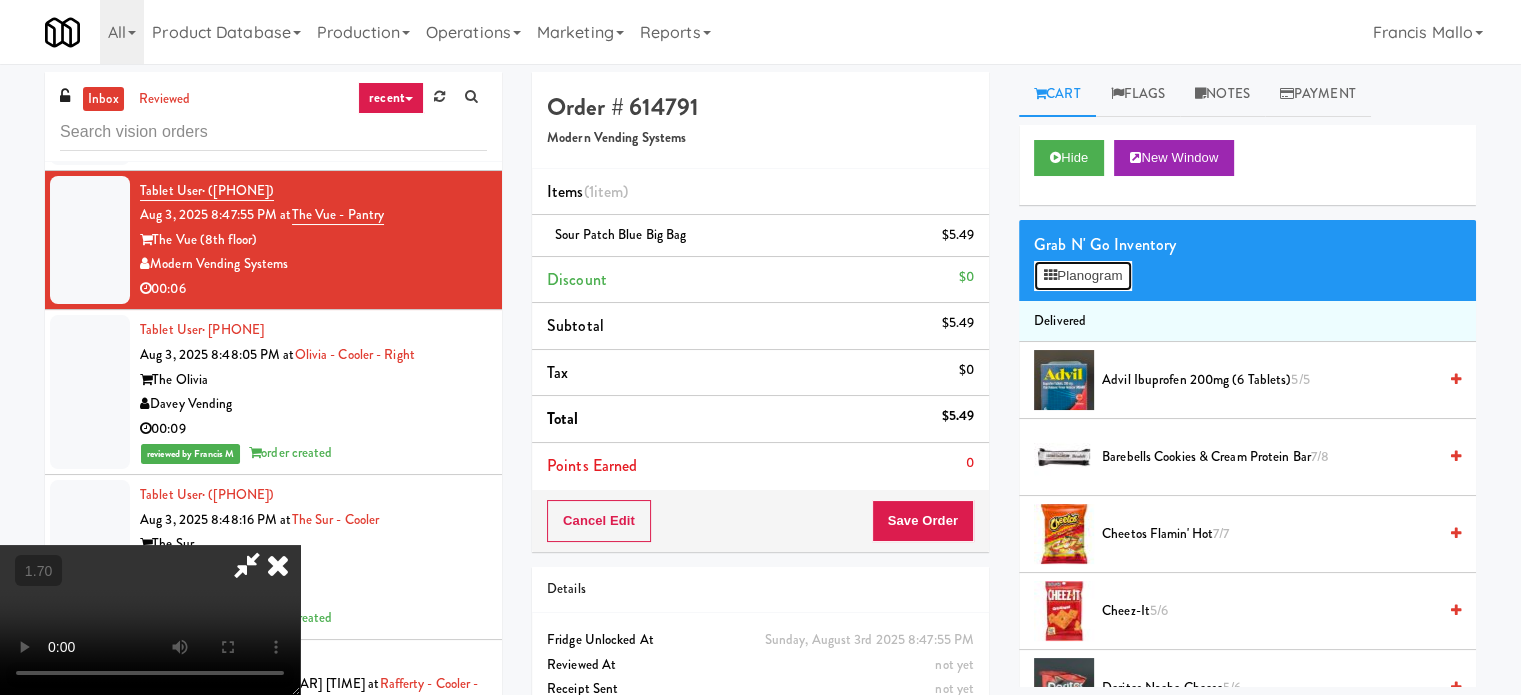 scroll, scrollTop: 19008, scrollLeft: 0, axis: vertical 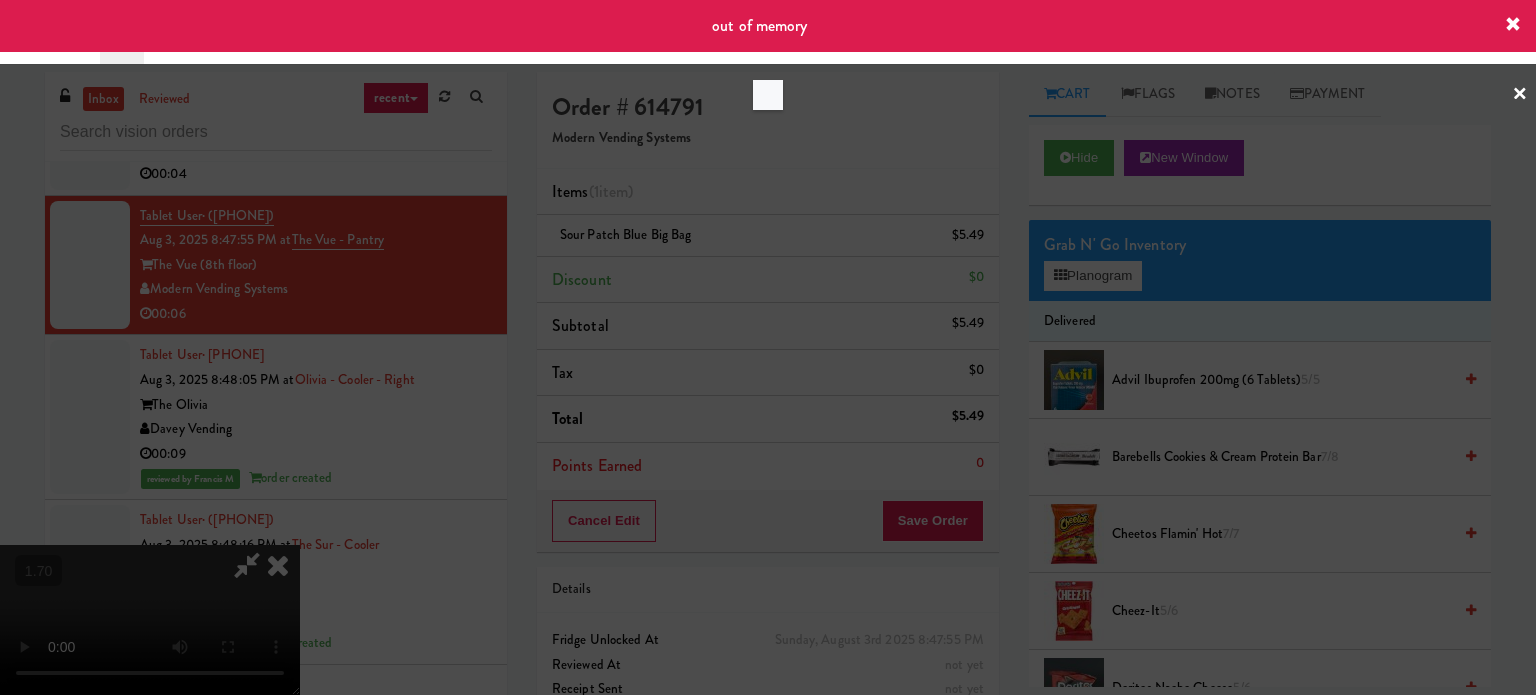 click at bounding box center (768, 347) 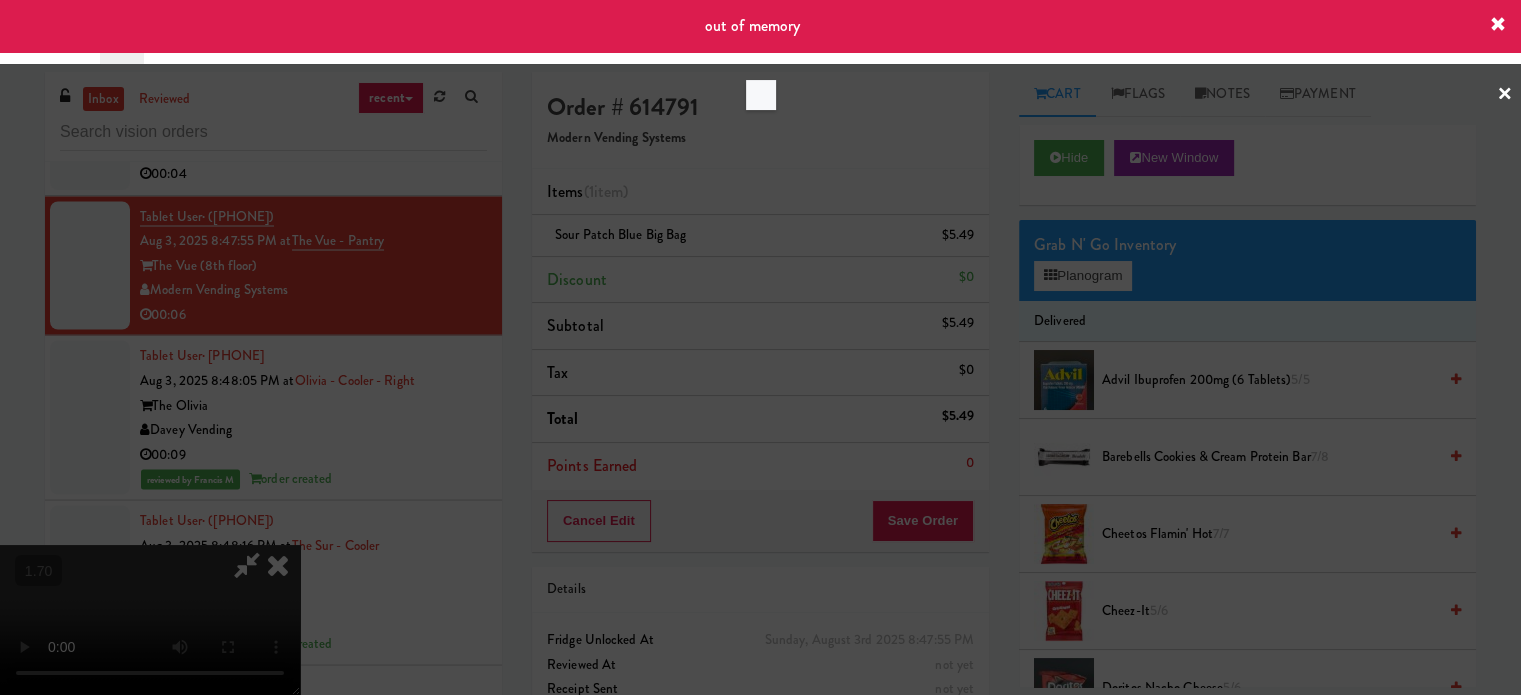 scroll, scrollTop: 19033, scrollLeft: 0, axis: vertical 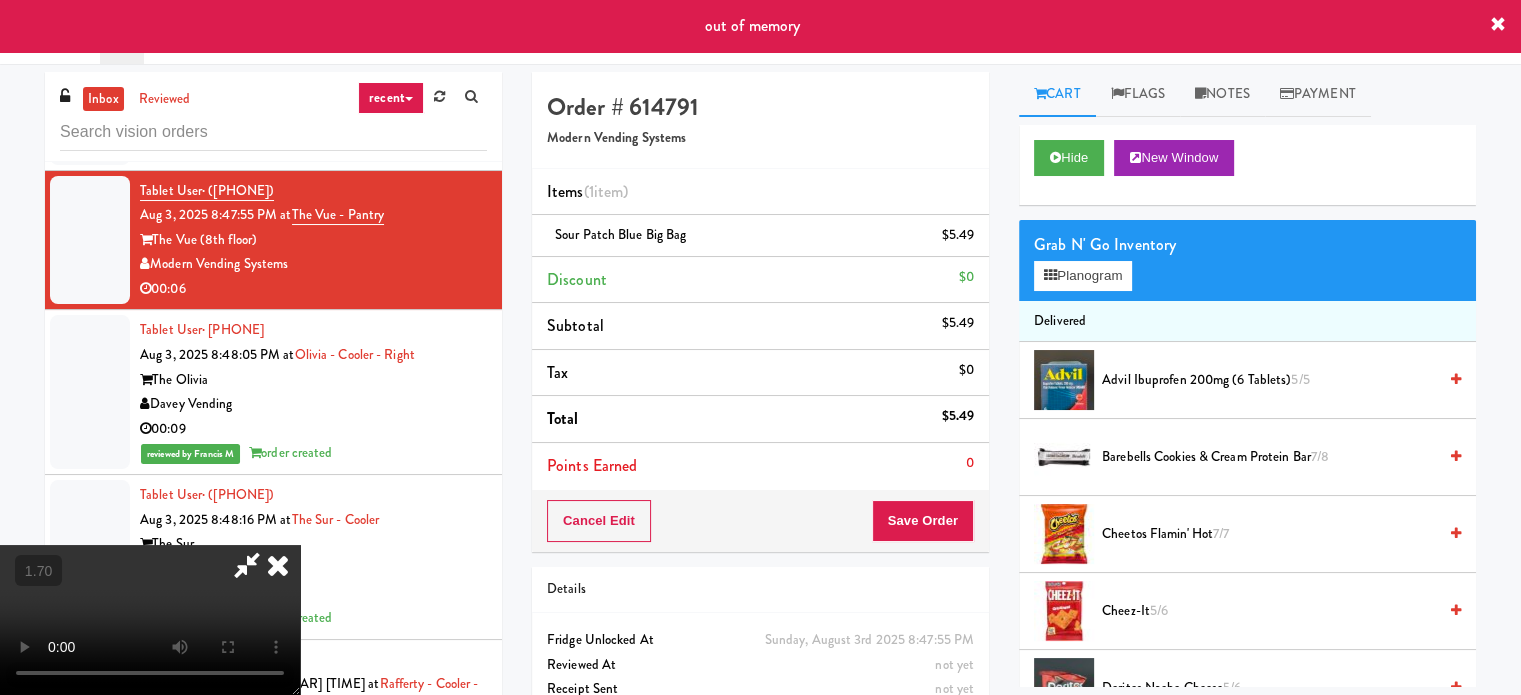 click at bounding box center [278, 565] 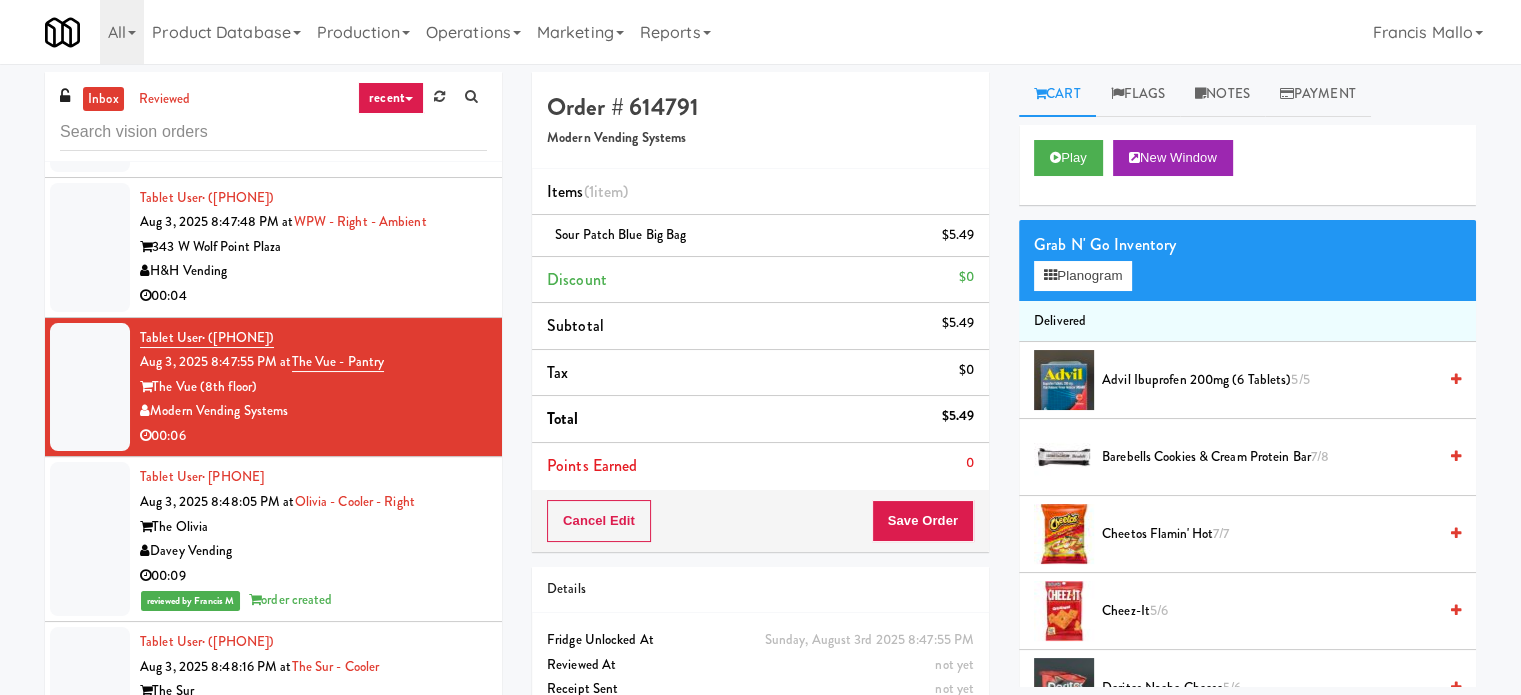scroll, scrollTop: 18833, scrollLeft: 0, axis: vertical 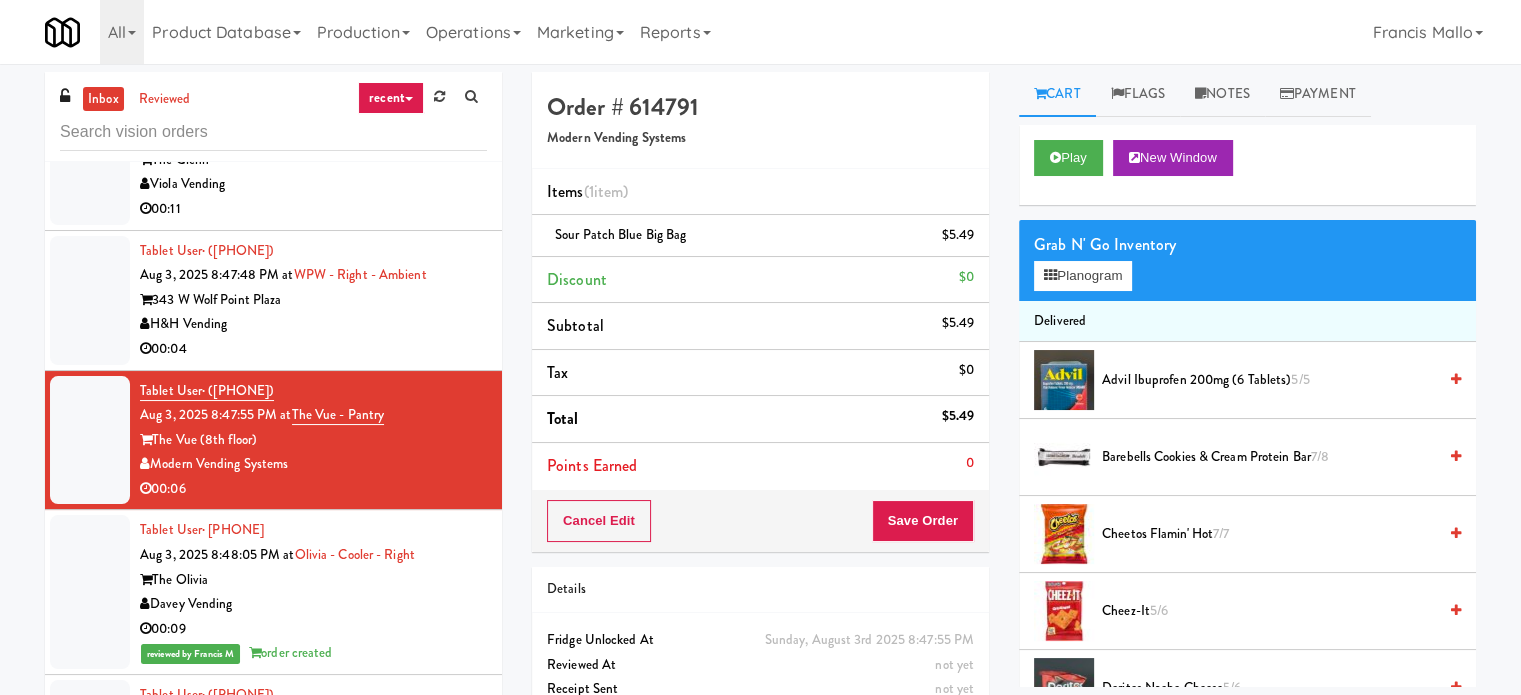 click on "343 W Wolf Point Plaza" at bounding box center [313, 300] 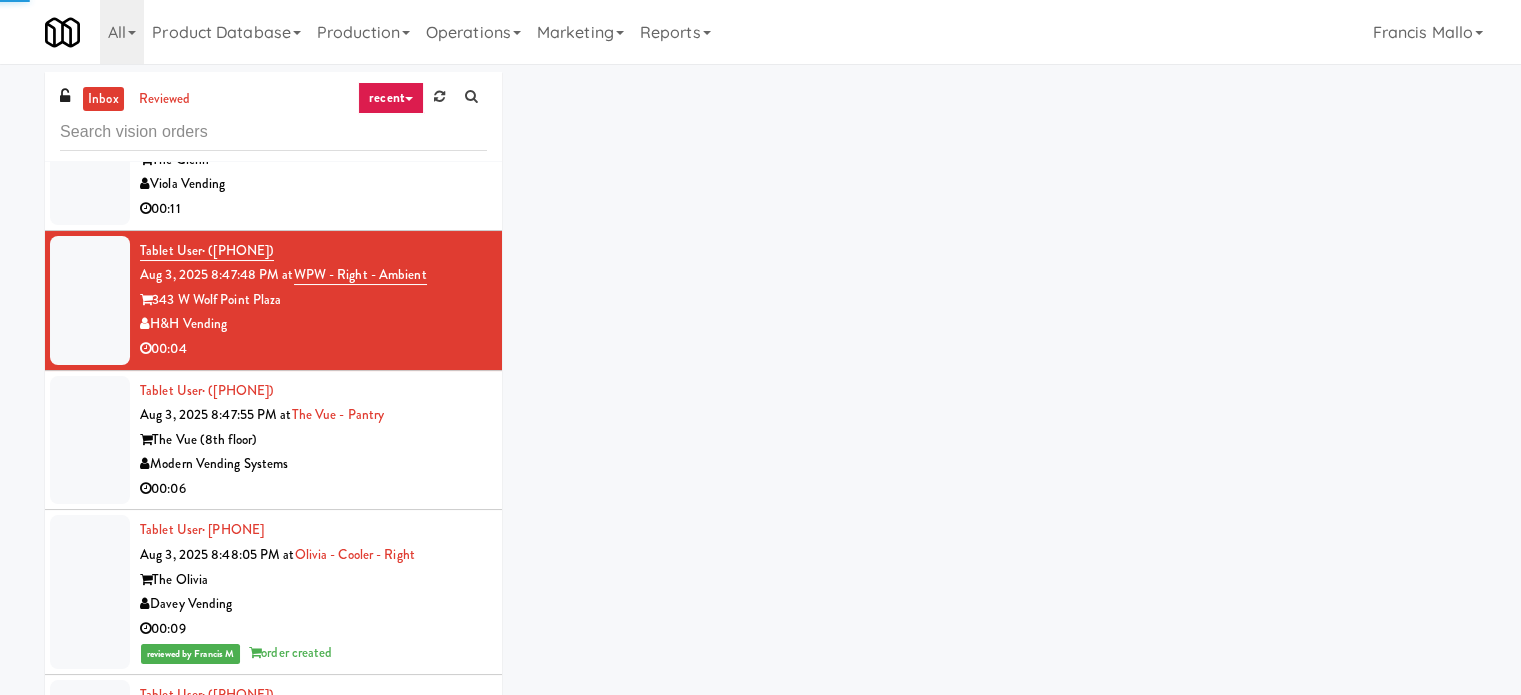 click on "Tablet User  · (916) 496-4703 Aug 3, 2025 8:47:55 PM at  The Vue - Pantry  The Vue (8th floor)  Modern Vending Systems  00:06" at bounding box center (313, 440) 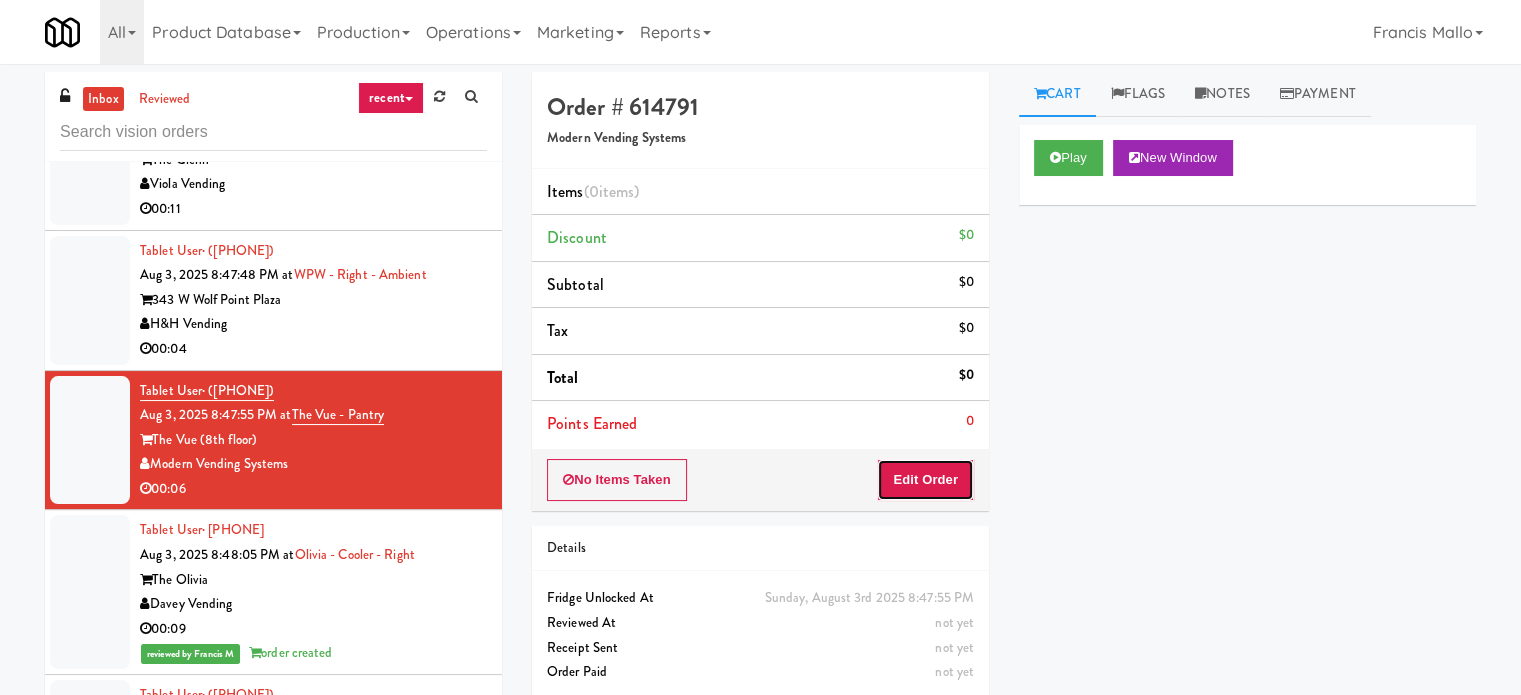 click on "Edit Order" at bounding box center (925, 480) 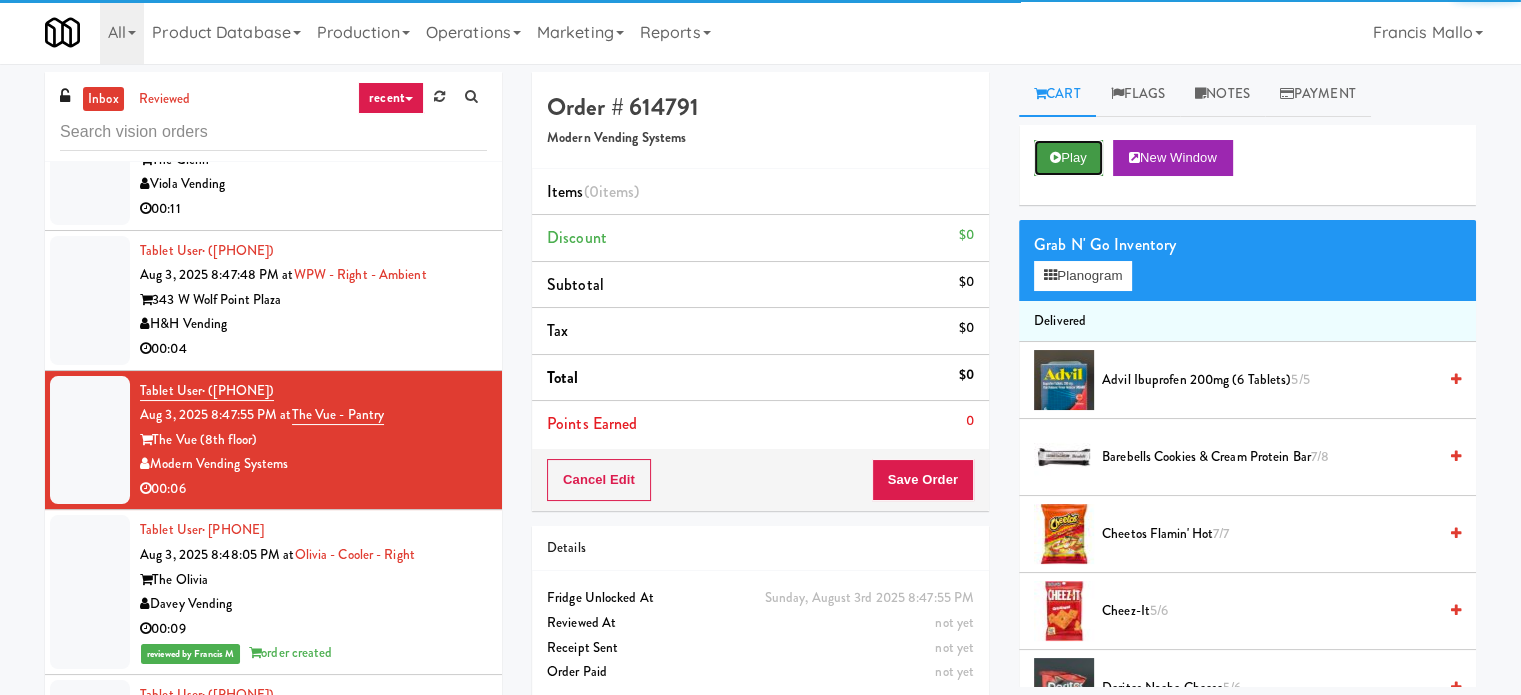 click on "Play" at bounding box center (1068, 158) 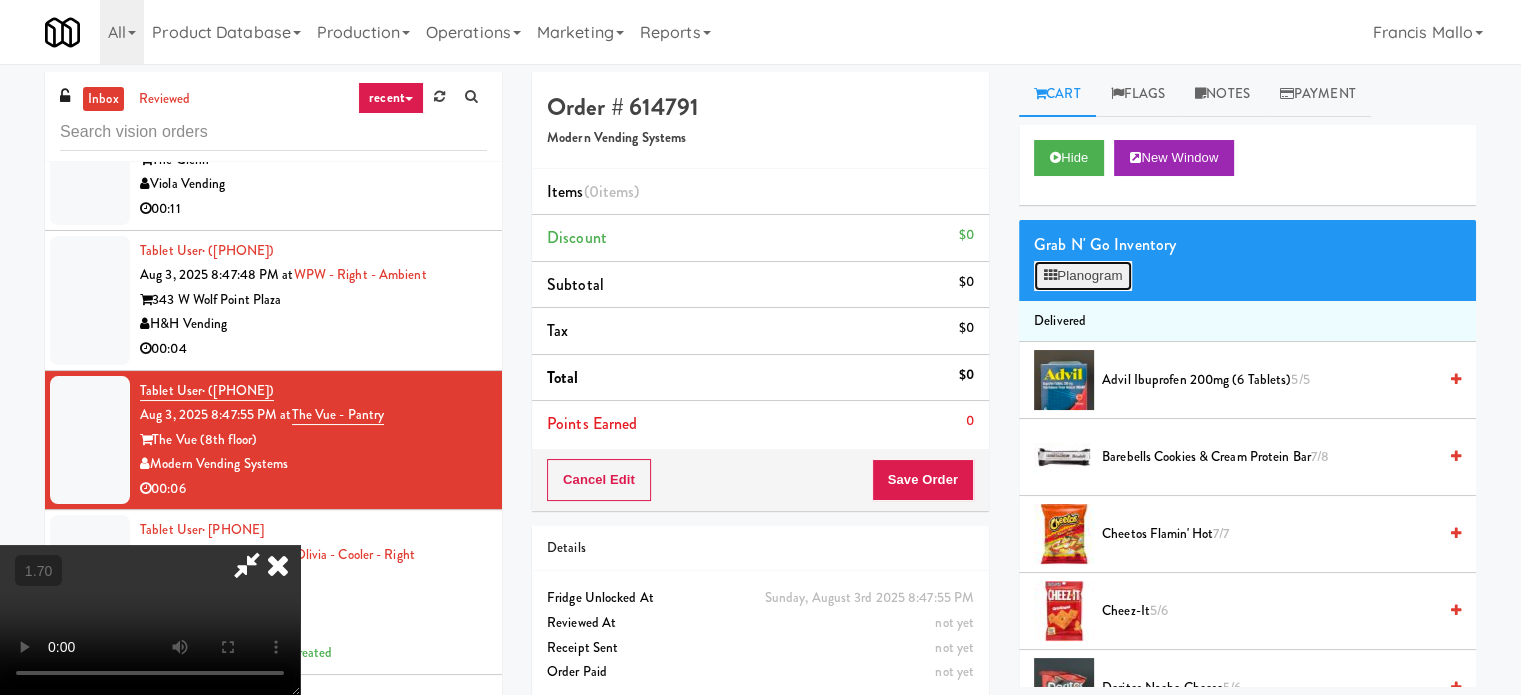 click on "Planogram" at bounding box center (1083, 276) 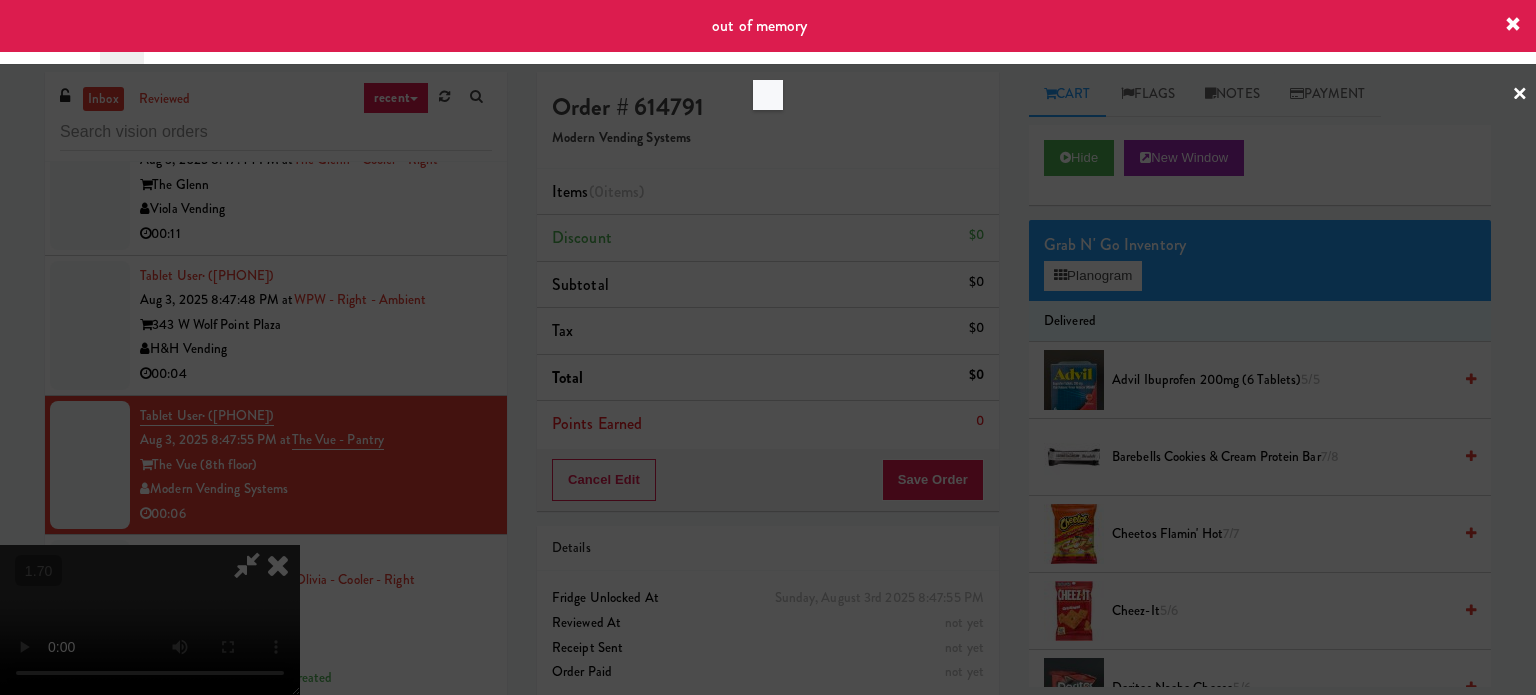 click at bounding box center [768, 347] 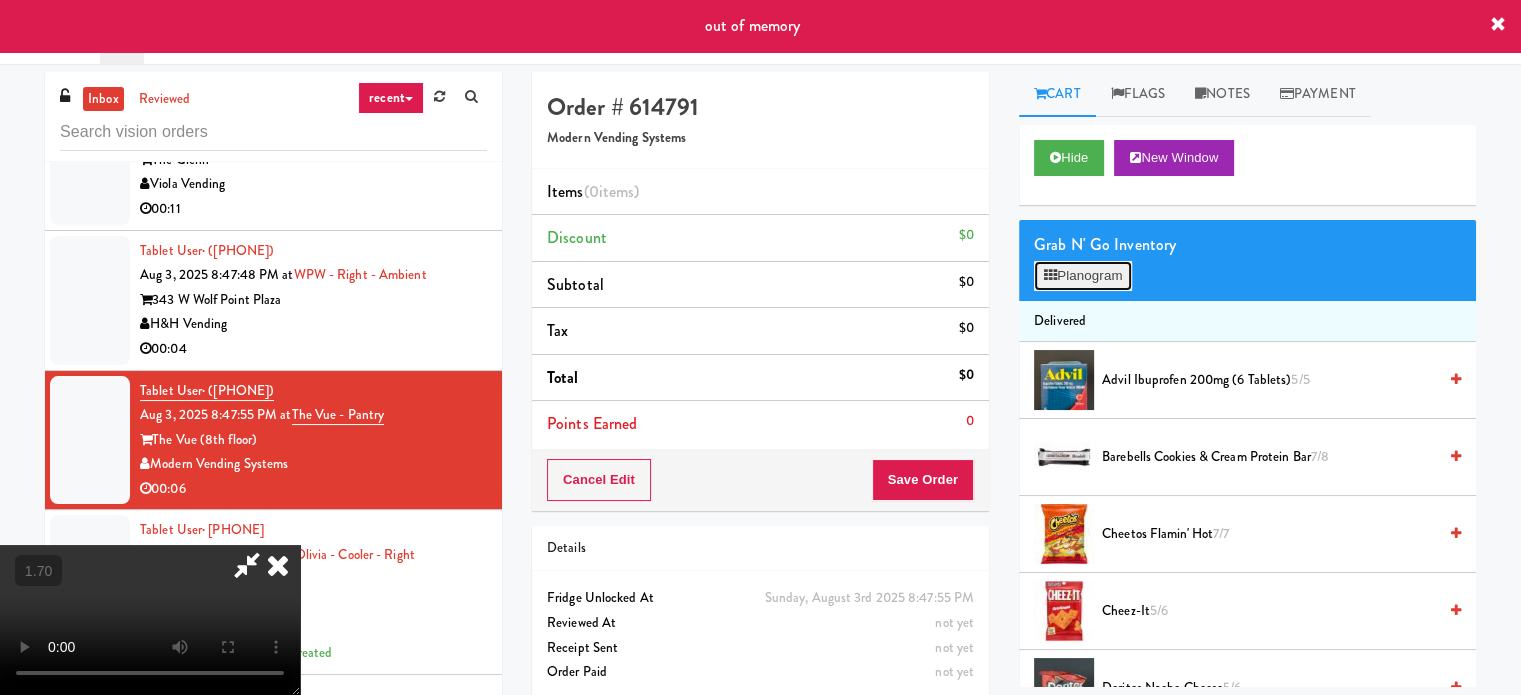 click on "Planogram" at bounding box center (1083, 276) 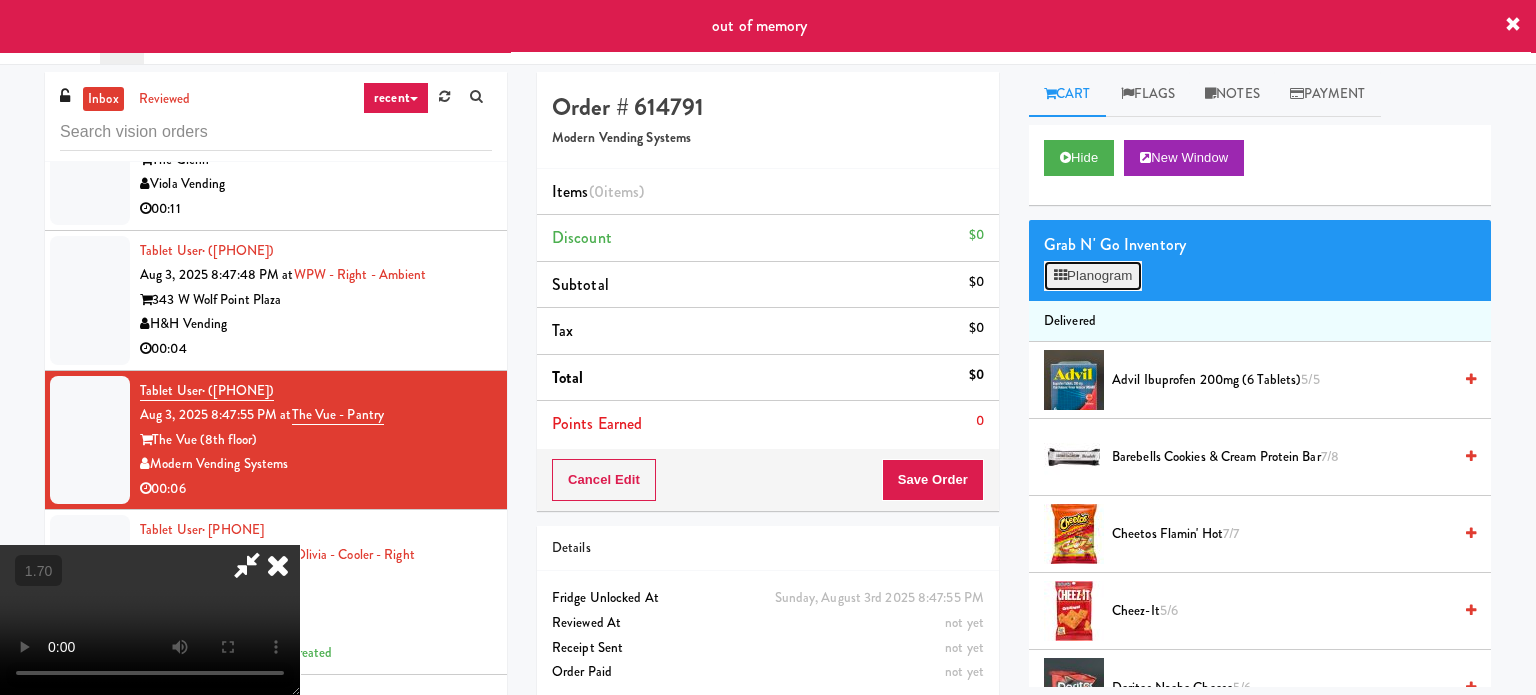 scroll, scrollTop: 18808, scrollLeft: 0, axis: vertical 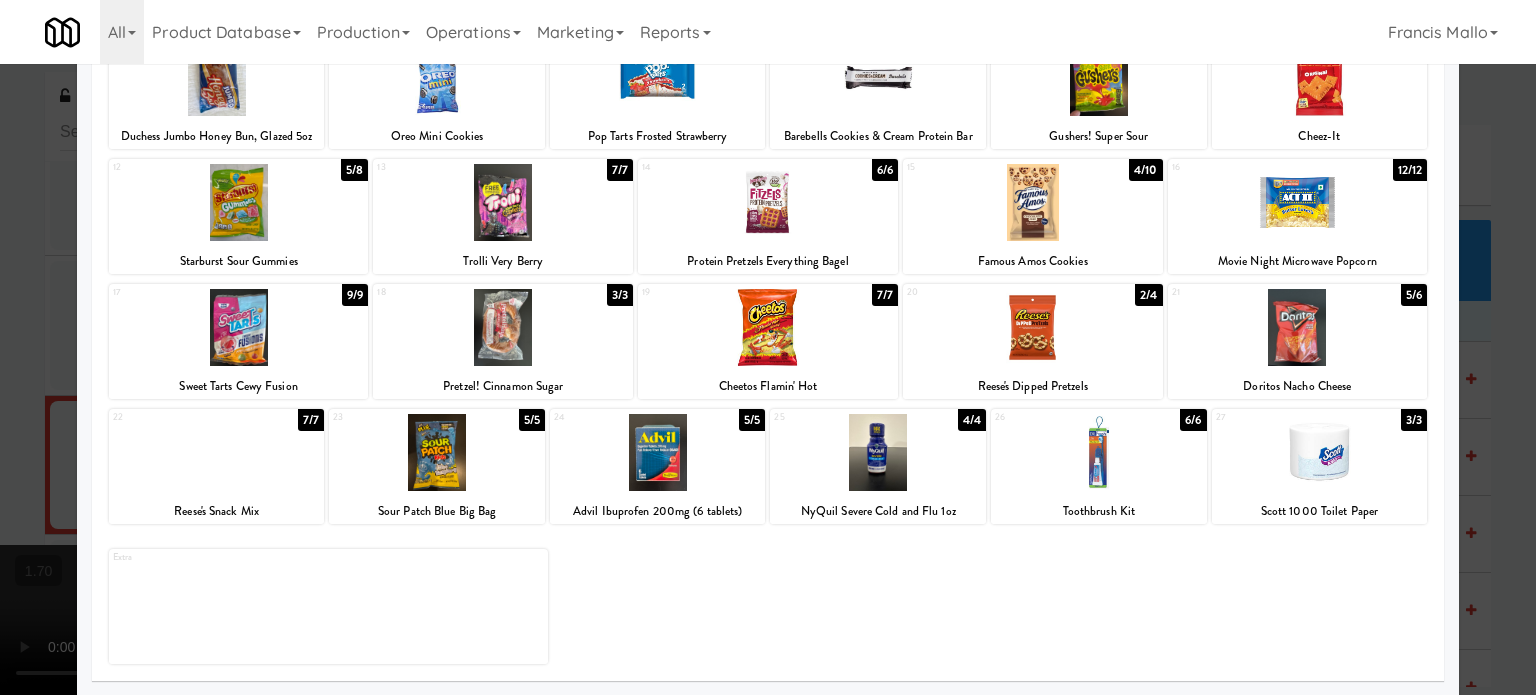 click at bounding box center [437, 452] 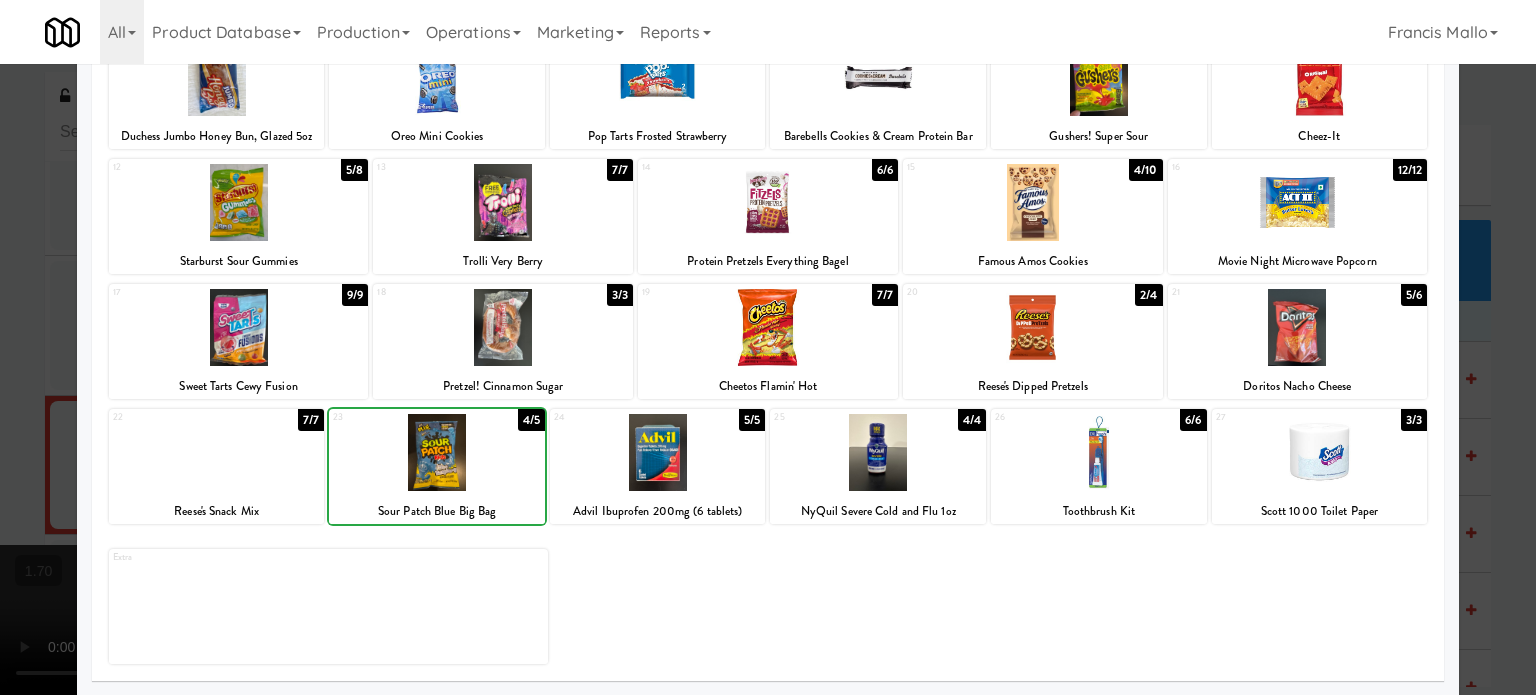 click at bounding box center [239, 327] 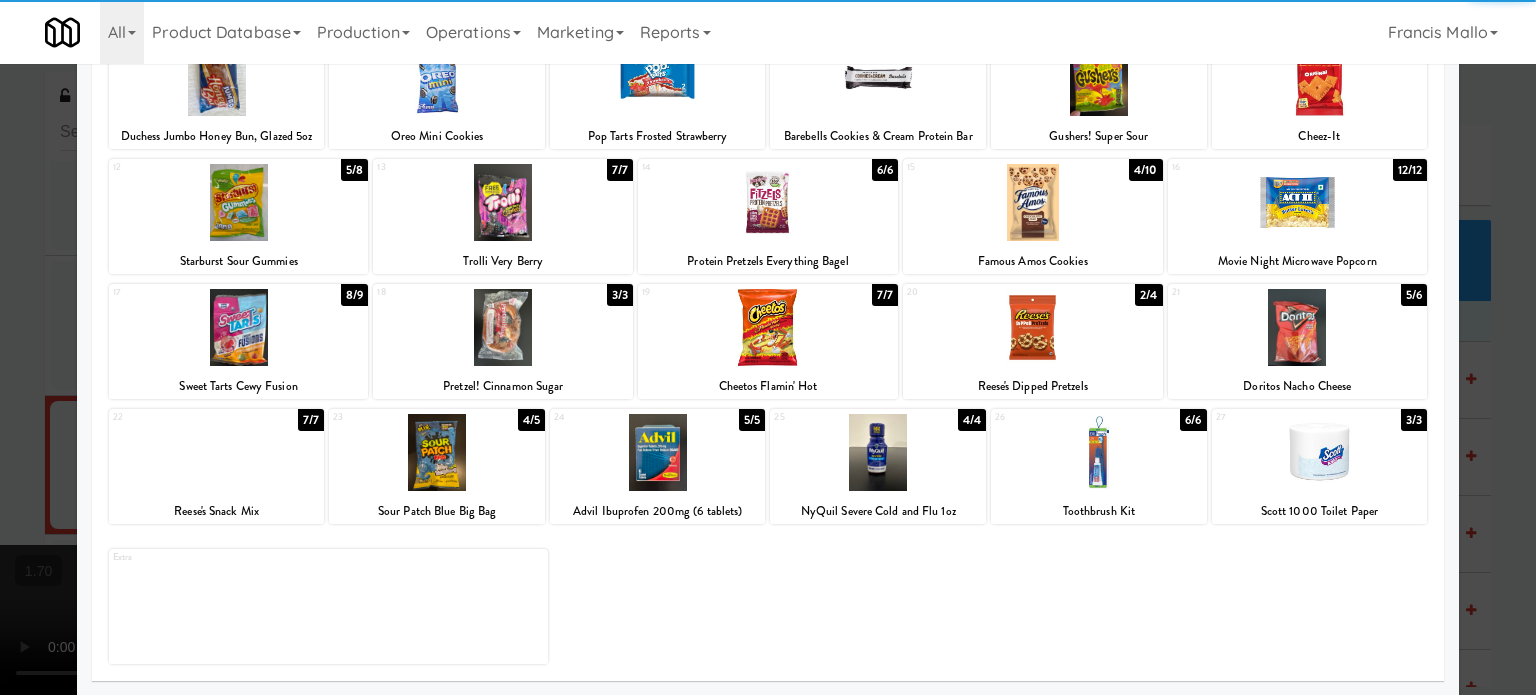 click at bounding box center (768, 347) 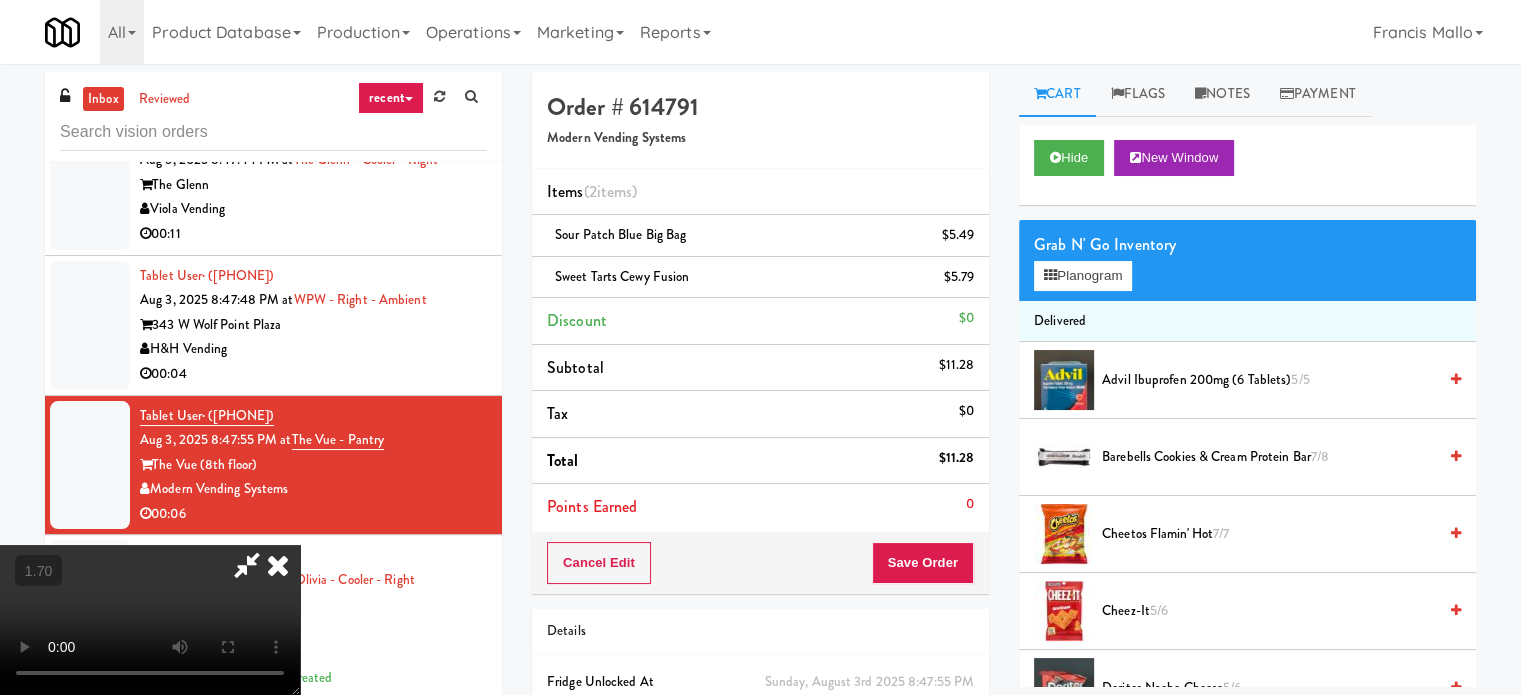 scroll, scrollTop: 18833, scrollLeft: 0, axis: vertical 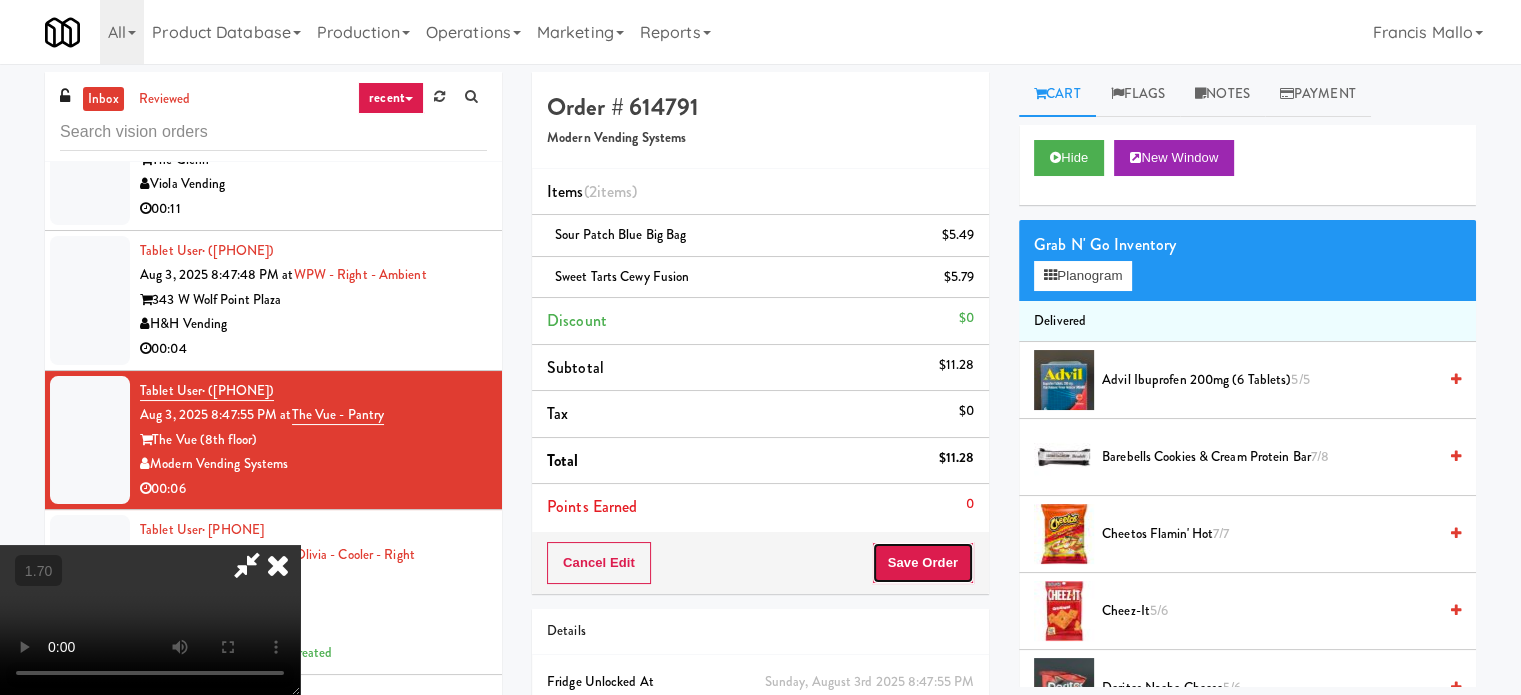 click on "Save Order" at bounding box center [923, 563] 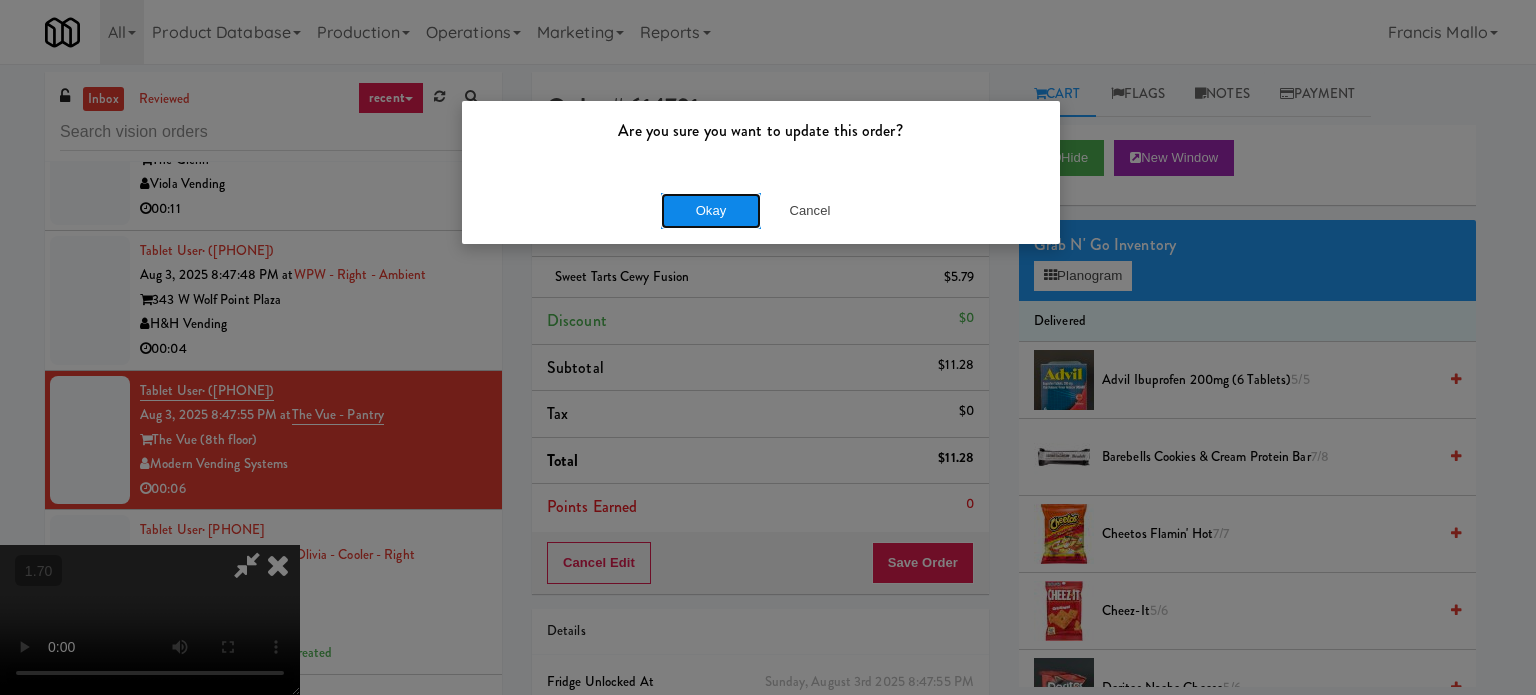 click on "Okay" at bounding box center (711, 211) 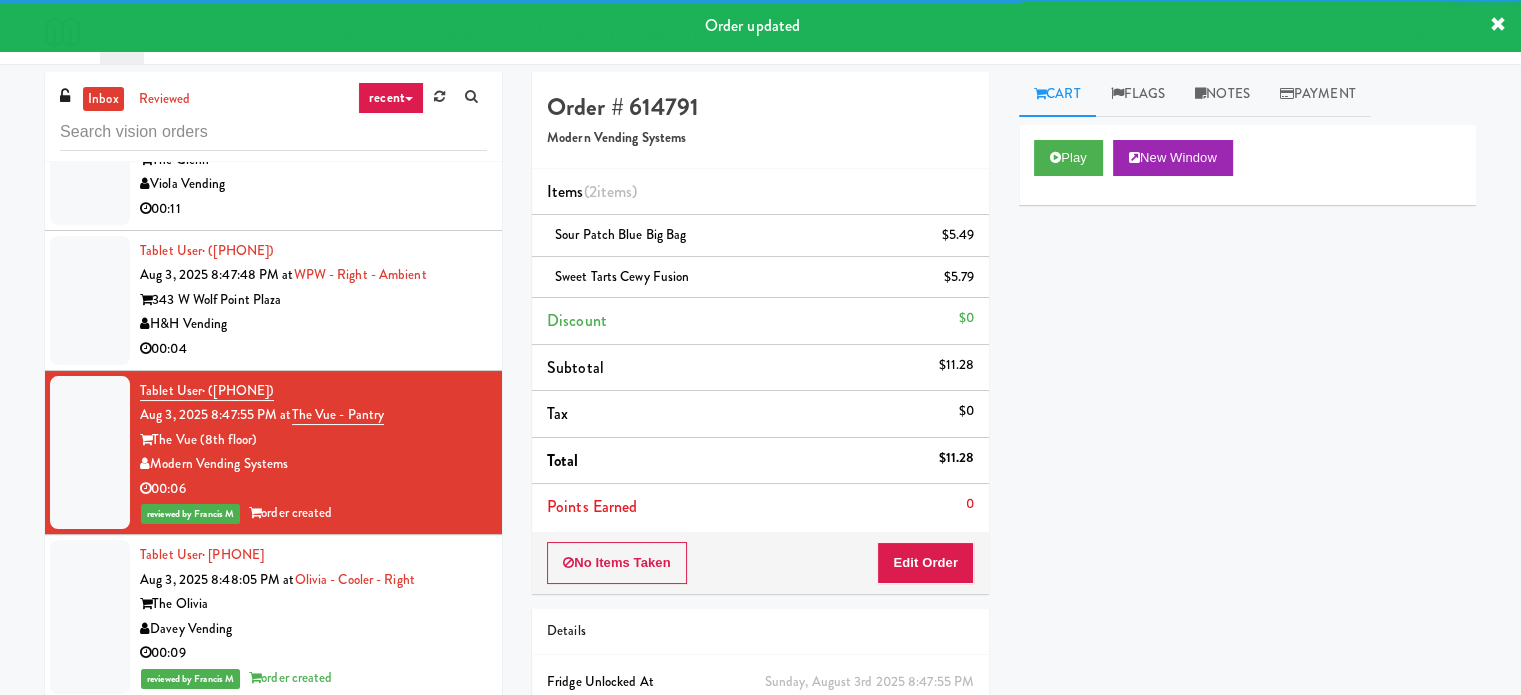 click on "inbox reviewed recent    all     unclear take     inventory issue     suspicious     failed     recent   Tablet User  · (832) 387-7593 Aug 1, 2025 10:33:40 PM at  La Plaza - Cooler  La Plaza  Cordray Vending  00:15     Tablet User  · (848) 239-8211 Aug 3, 2025 11:39:17 AM at  Hollywood Heights - Drink  Hollywood Heights - Westdale  BiteCraft Markets  00:20     Tablet User  · (954) 902-2190 Aug 3, 2025 12:34:58 PM at  Hollywood Heights - Drink  Hollywood Heights - Westdale  BiteCraft Markets  Unknown     Tablet User  · (954) 902-2190 Aug 3, 2025 12:35:31 PM at  Hollywood Heights - Drink  Hollywood Heights - Westdale  BiteCraft Markets  00:27     Tablet User  · (202) 330-2795 Aug 3, 2025 2:28:52 PM at  2112 New Hampshire - Pantry - Right  2112 New Hampshire  Pennys DC  00:17     Tablet User  · (239) 409-1784 Aug 3, 2025 3:21:04 PM at  Hollywood Heights - Drink  Hollywood Heights - Westdale  BiteCraft Markets  00:29     Tablet User  · (816) 920-1861 Aug 3, 2025 4:46:07 PM at   00:19" at bounding box center (273, 424) 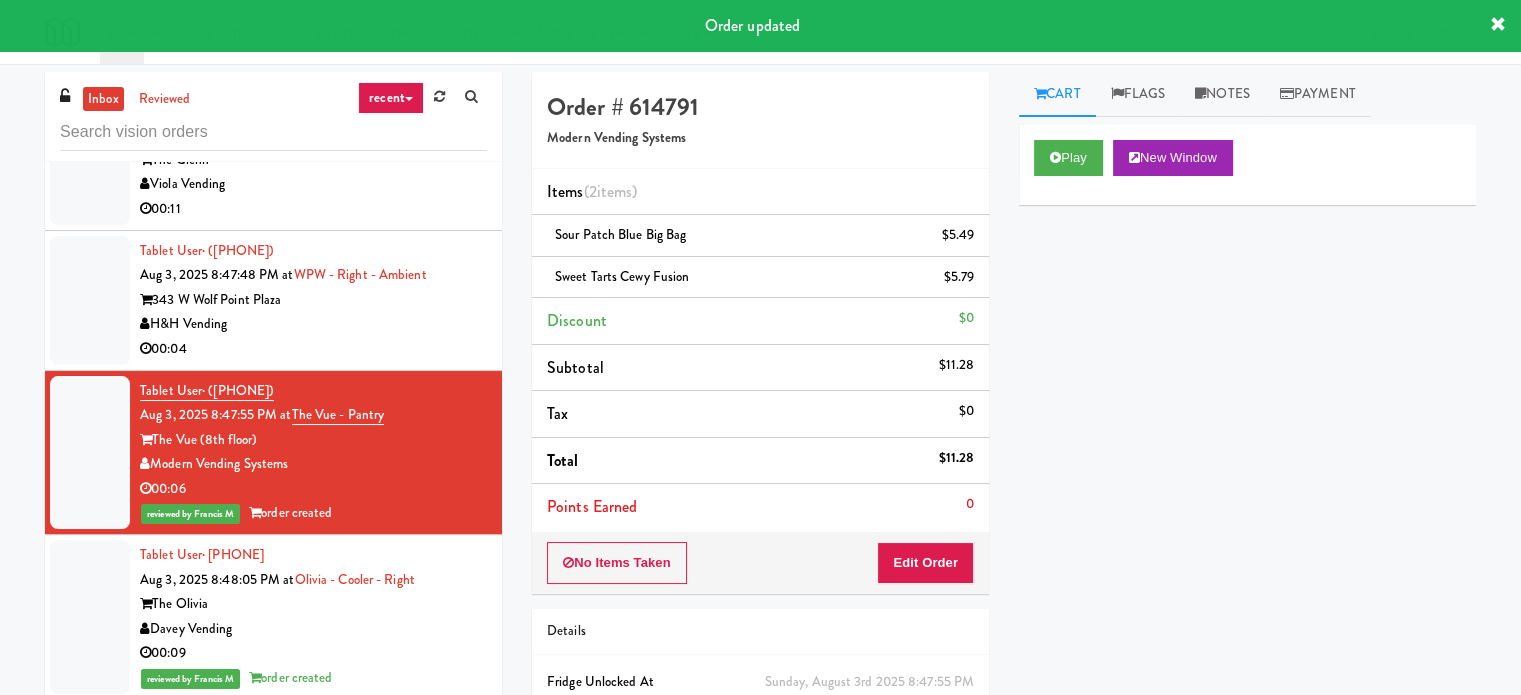 click on "00:04" at bounding box center [313, 349] 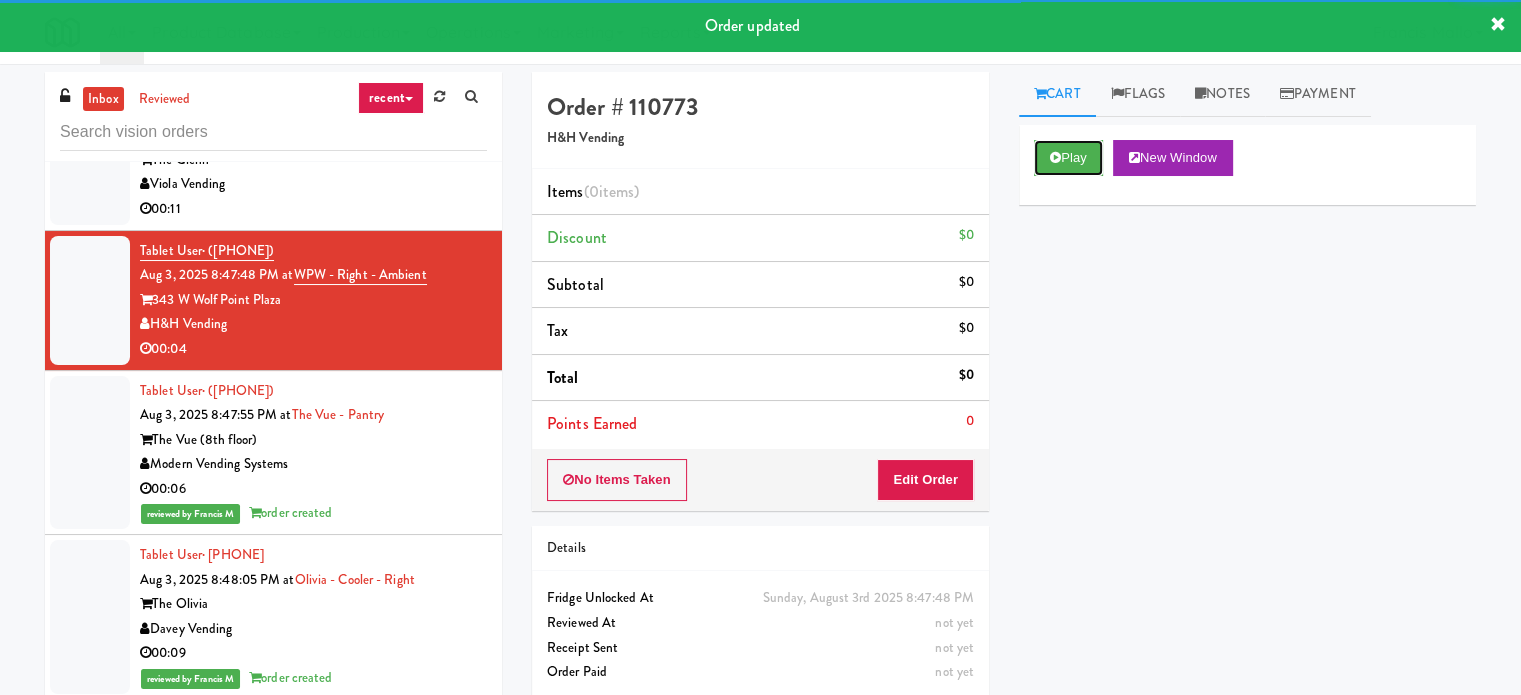 drag, startPoint x: 1083, startPoint y: 168, endPoint x: 932, endPoint y: 435, distance: 306.74094 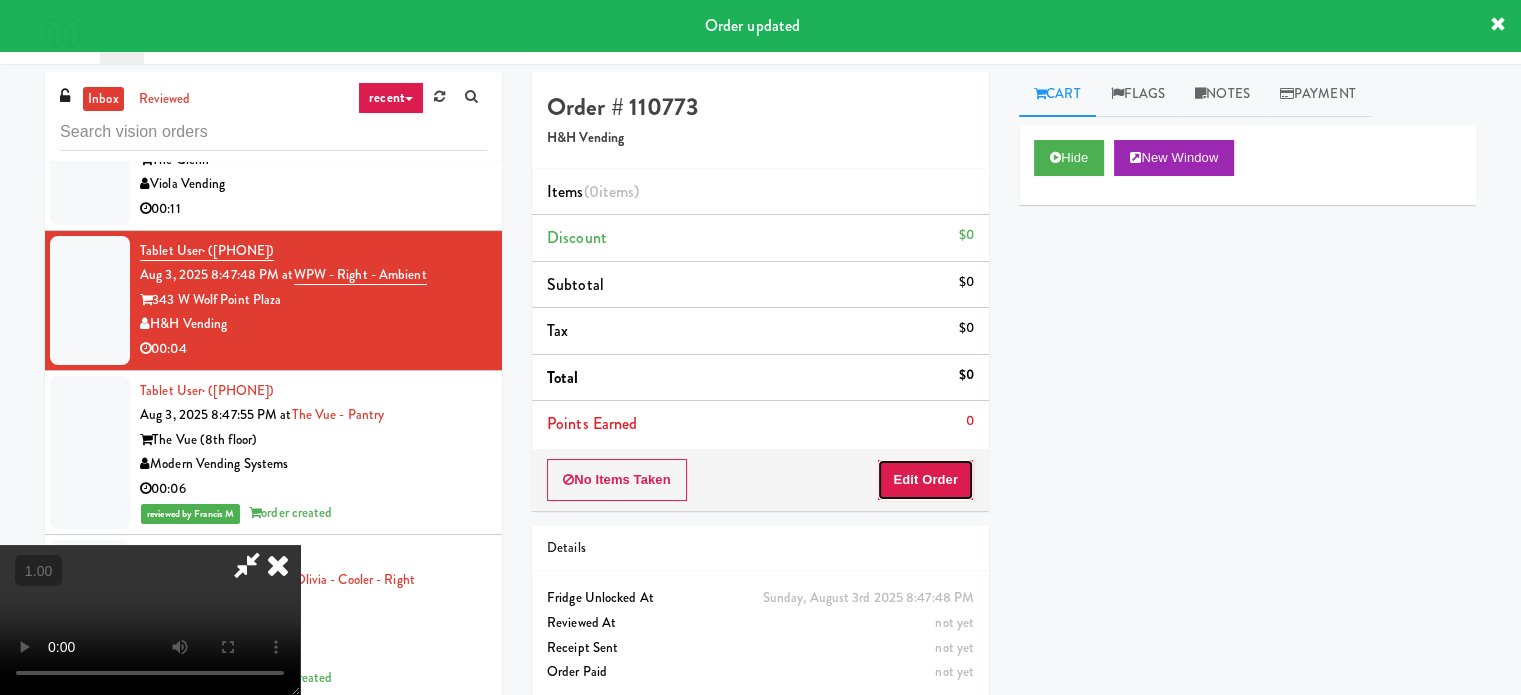 click on "Edit Order" at bounding box center [925, 480] 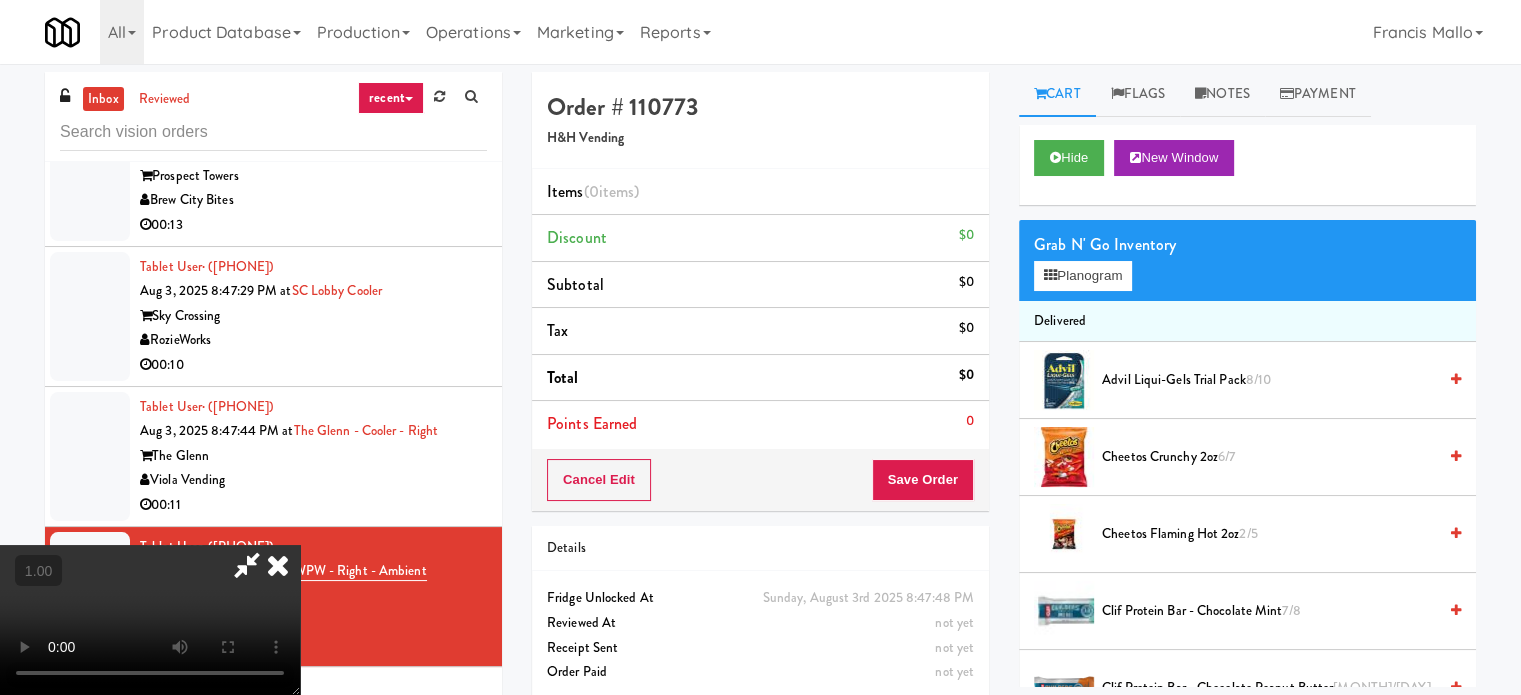 scroll, scrollTop: 18533, scrollLeft: 0, axis: vertical 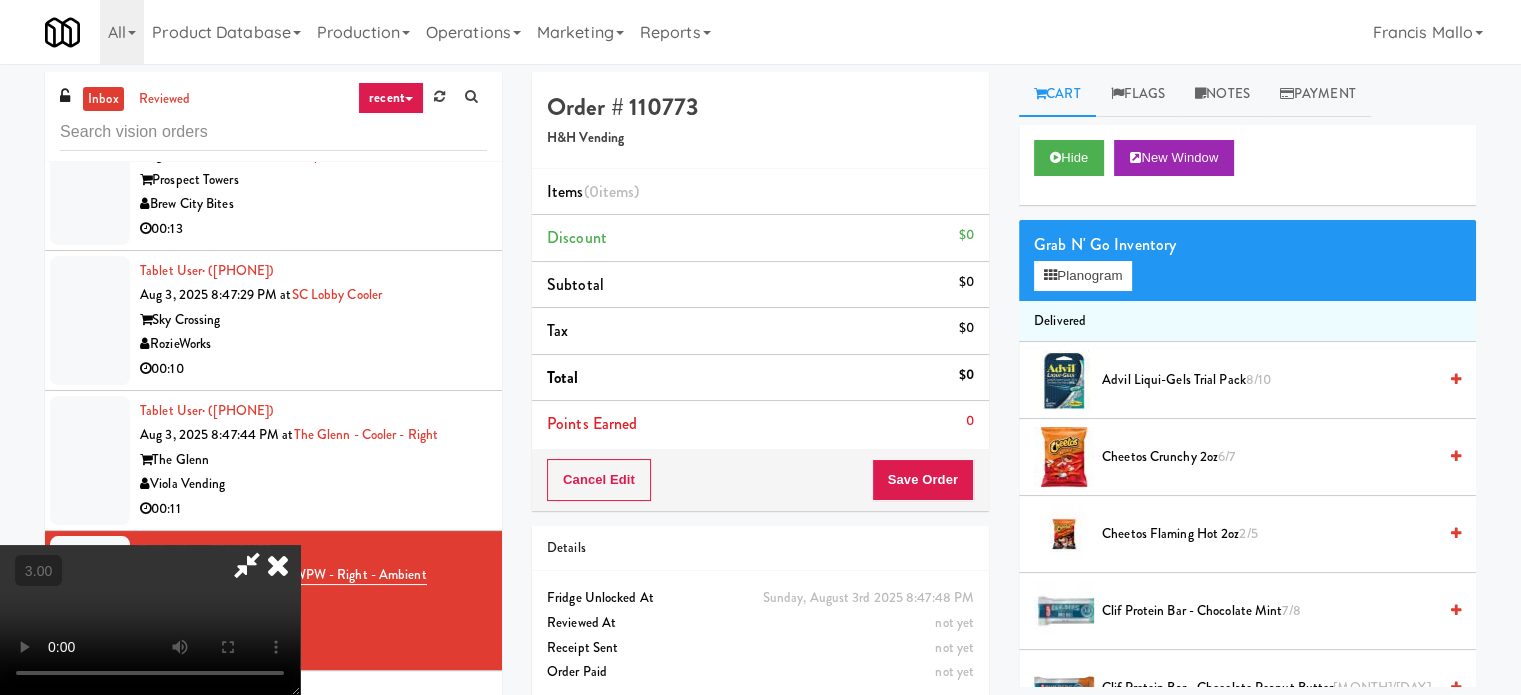 click at bounding box center [150, 620] 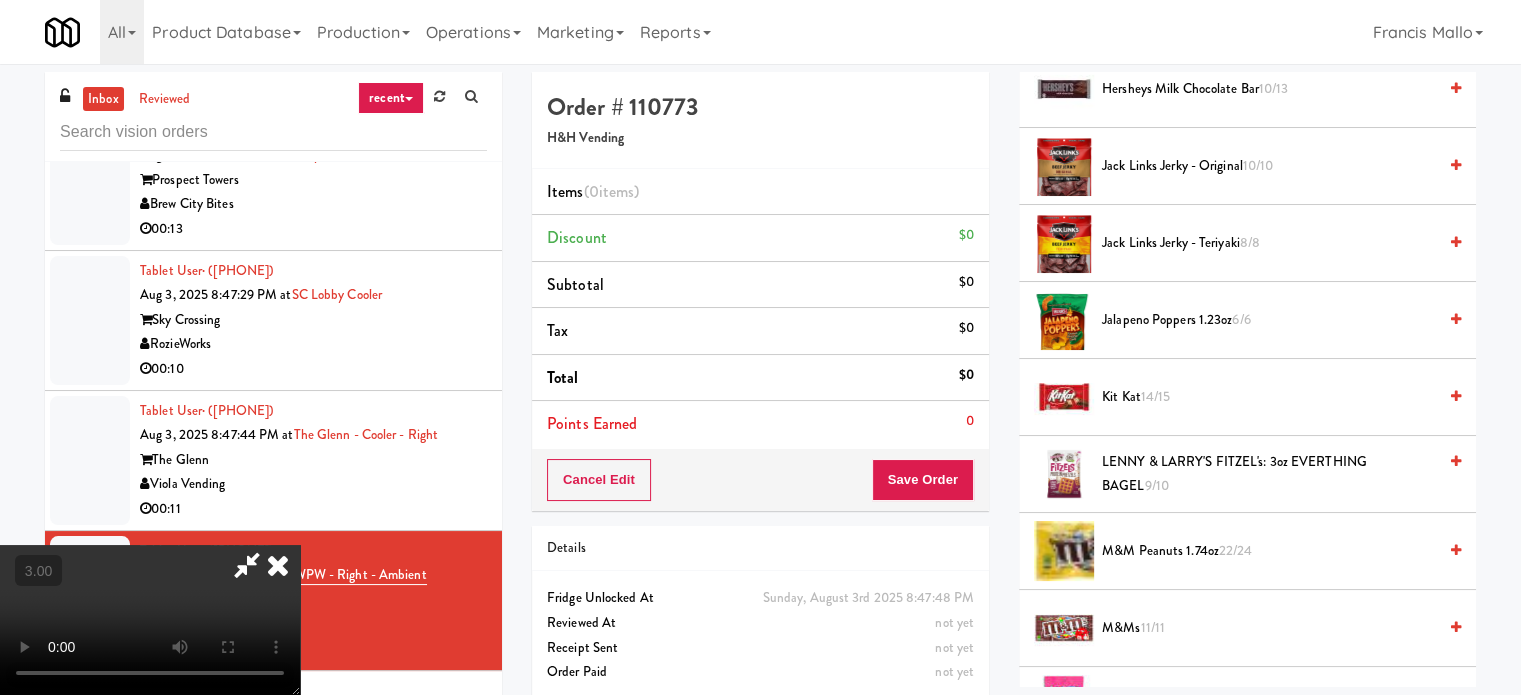 scroll, scrollTop: 1000, scrollLeft: 0, axis: vertical 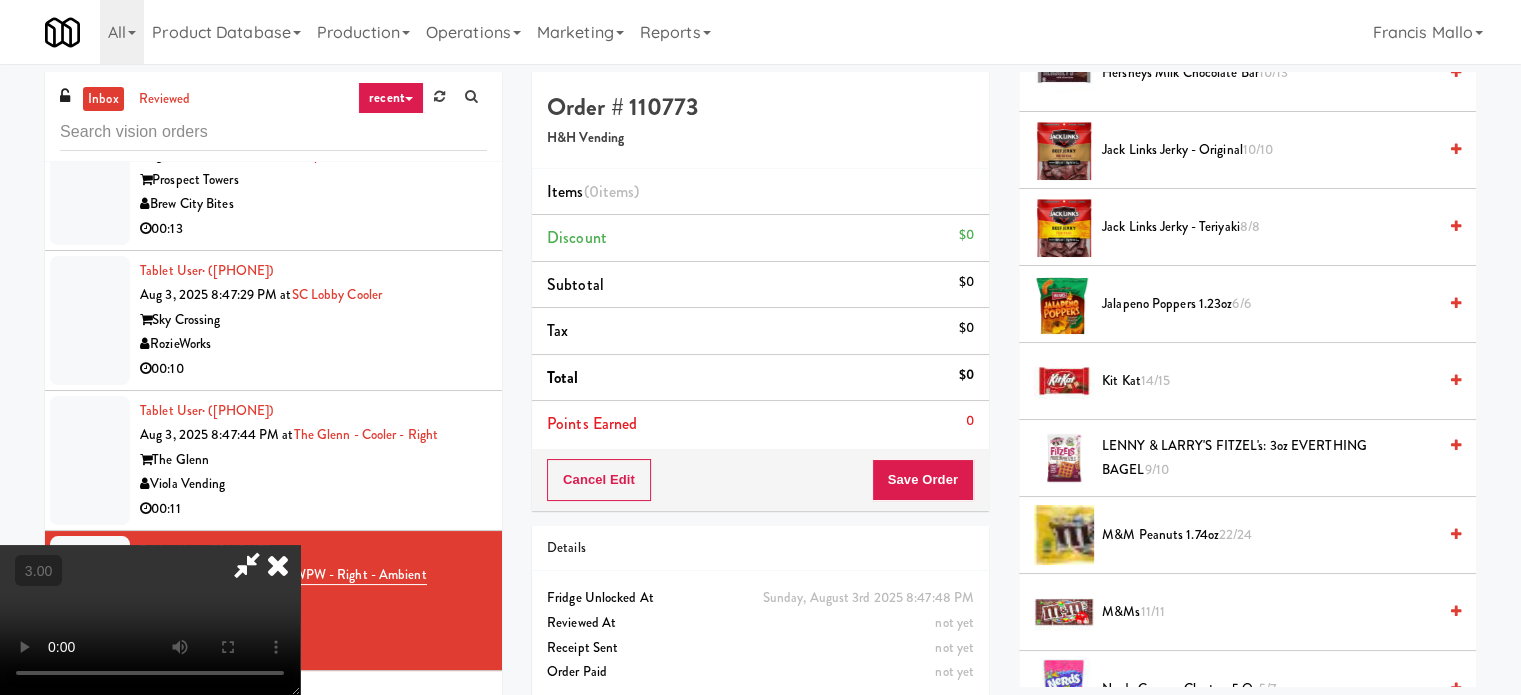 click on "M&M Peanuts 1.74oz  22/24" at bounding box center (1269, 535) 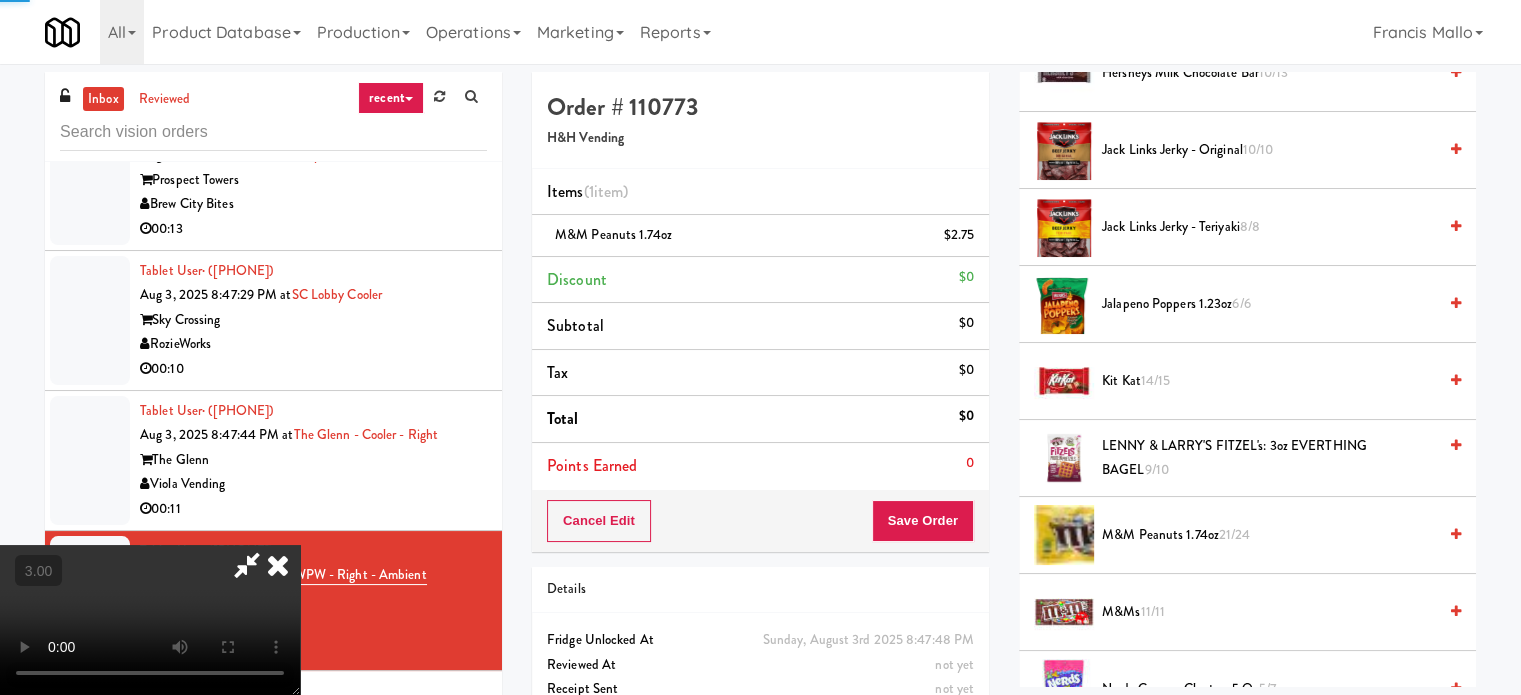 drag, startPoint x: 691, startPoint y: 463, endPoint x: 722, endPoint y: 459, distance: 31.257 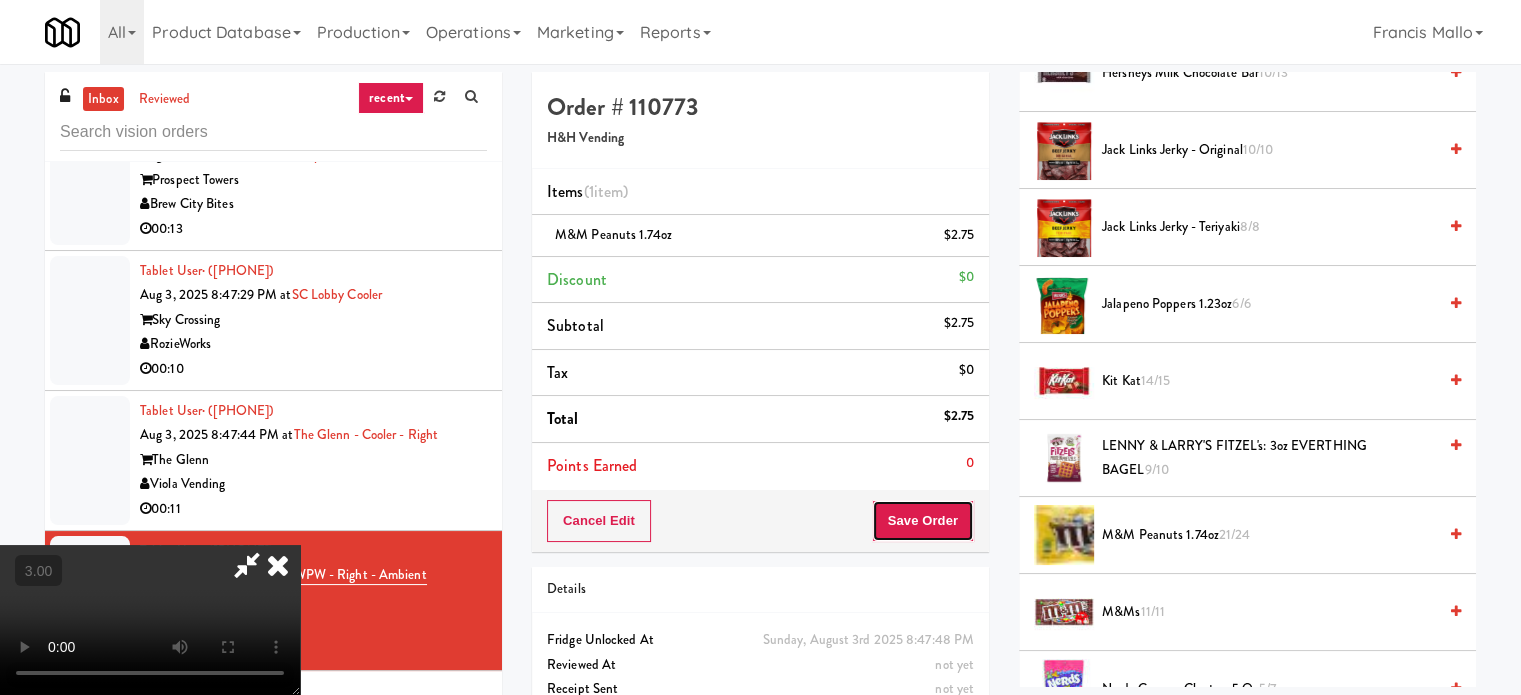 click on "Save Order" at bounding box center [923, 521] 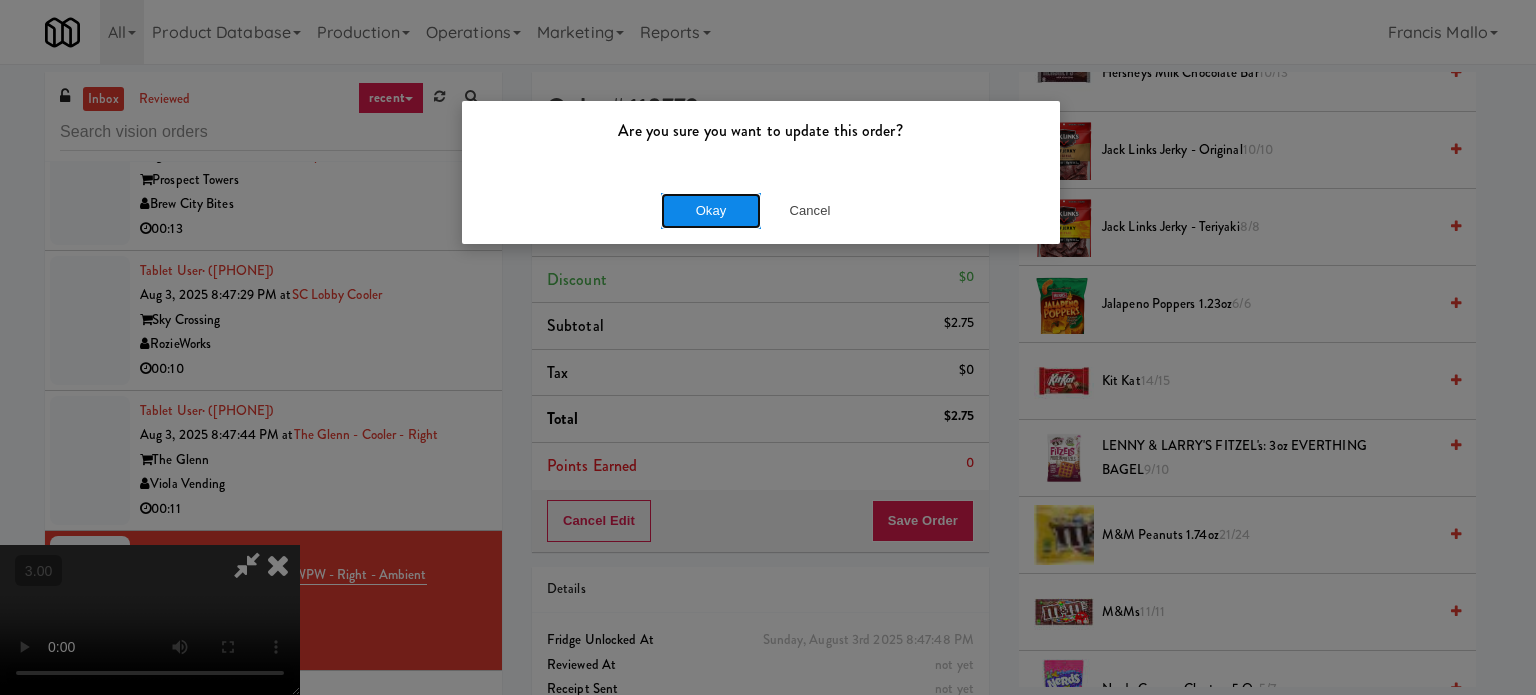 click on "Okay" at bounding box center [711, 211] 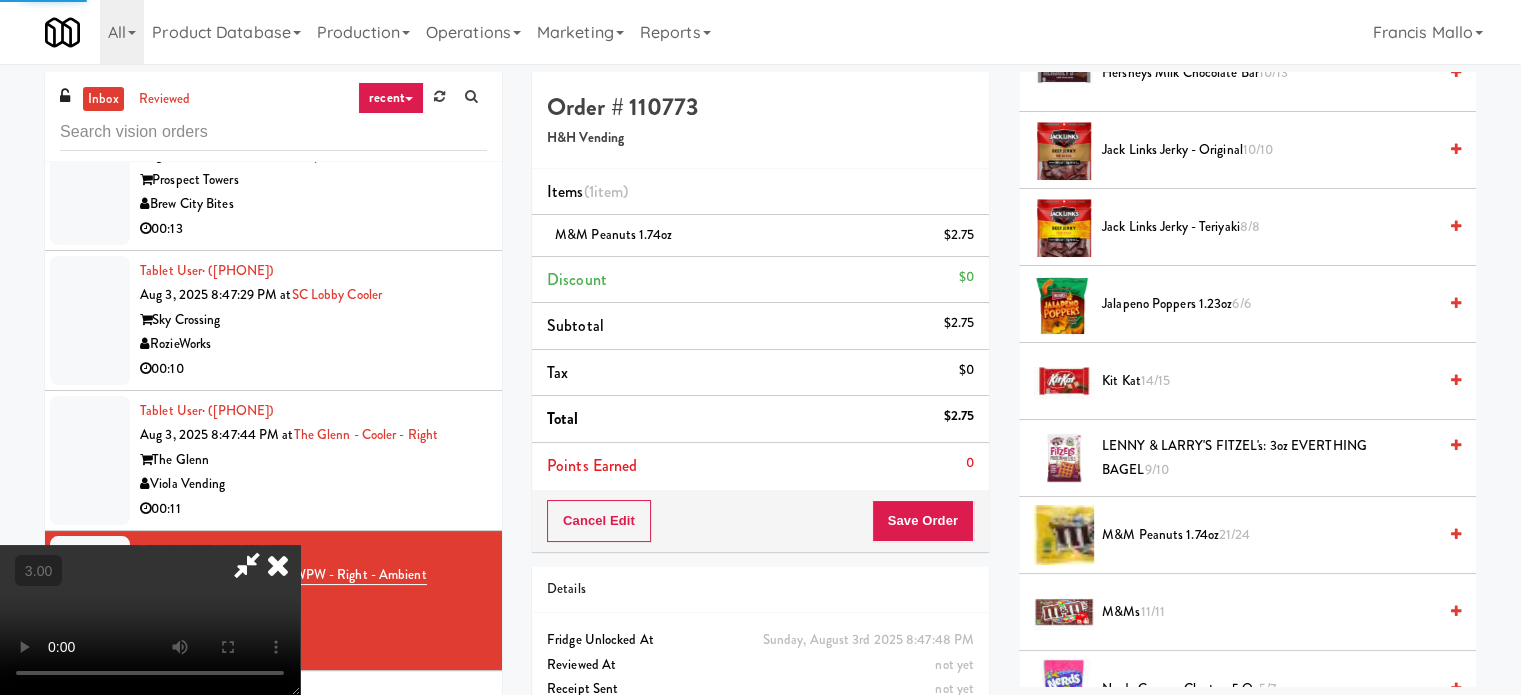scroll, scrollTop: 187, scrollLeft: 0, axis: vertical 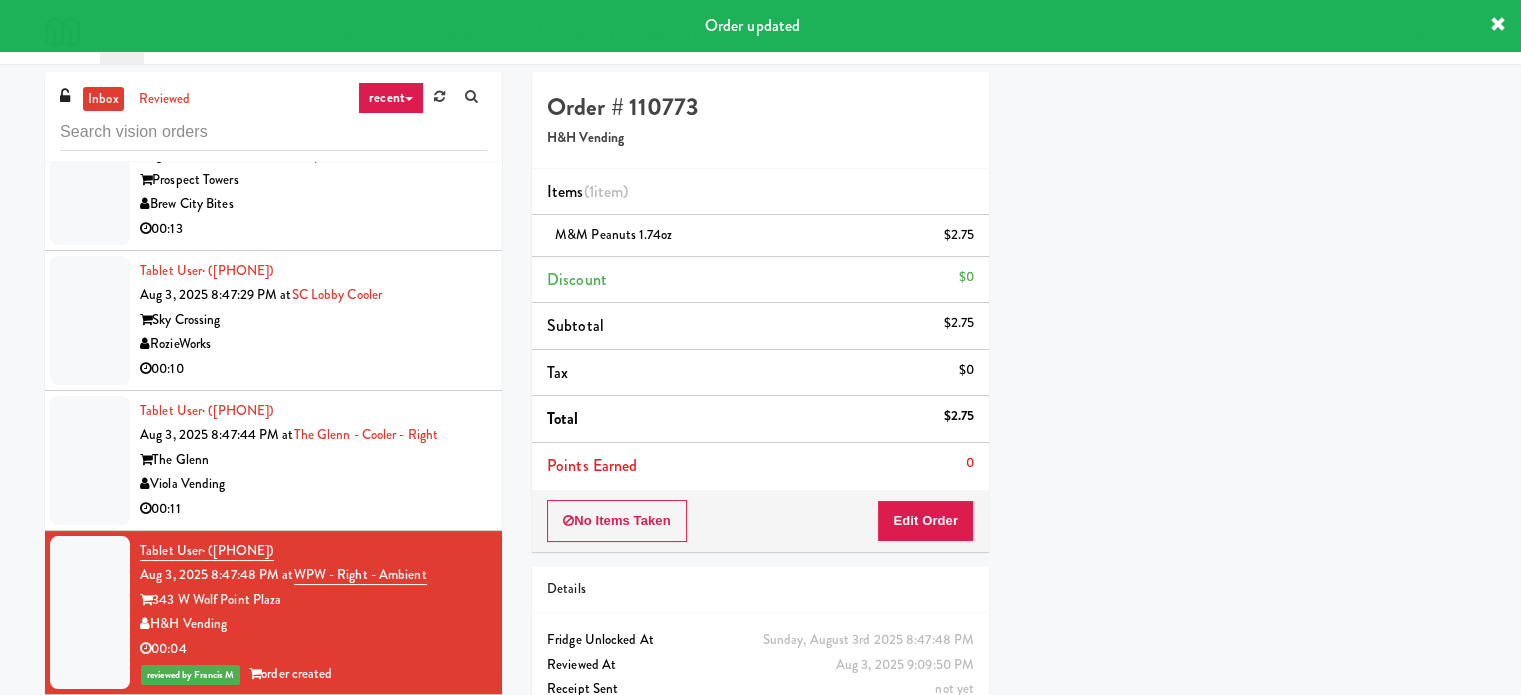 click on "Viola Vending" at bounding box center [313, 484] 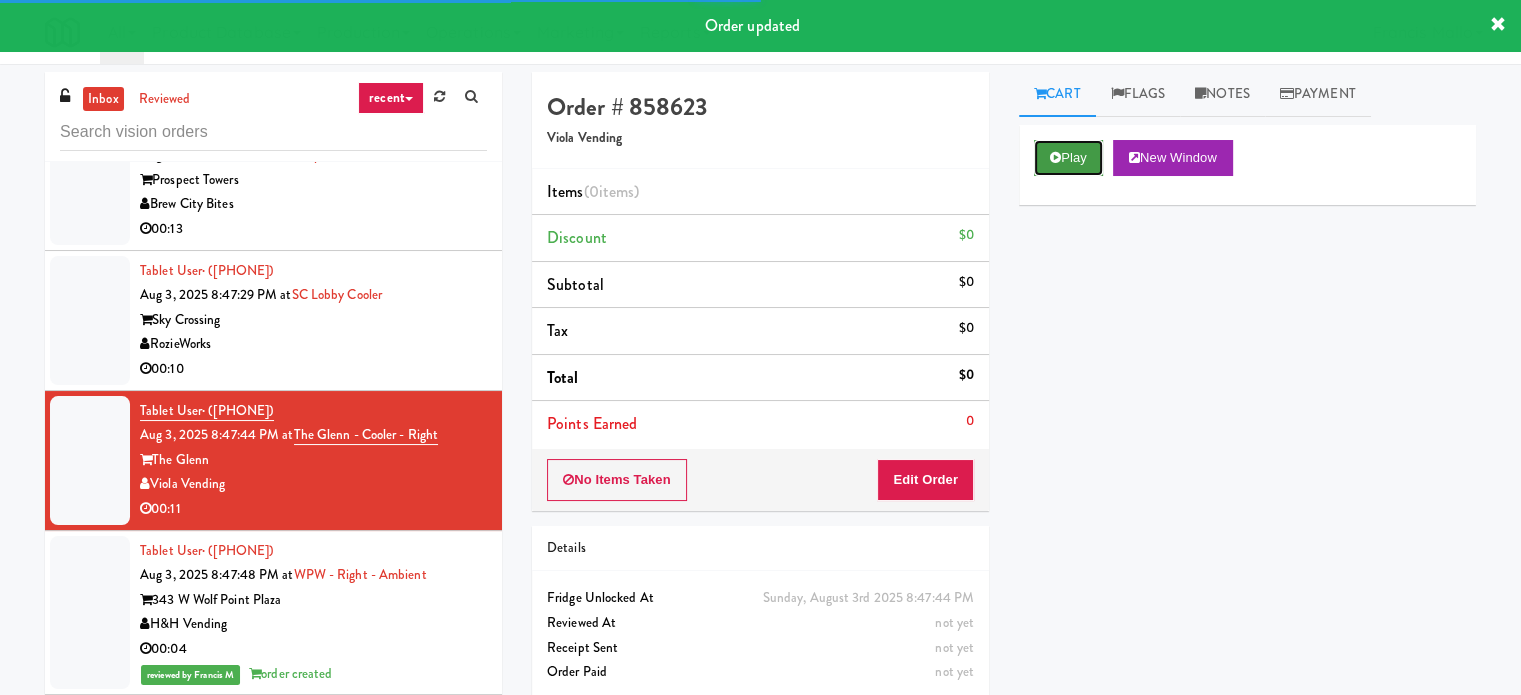 click on "Play" at bounding box center (1068, 158) 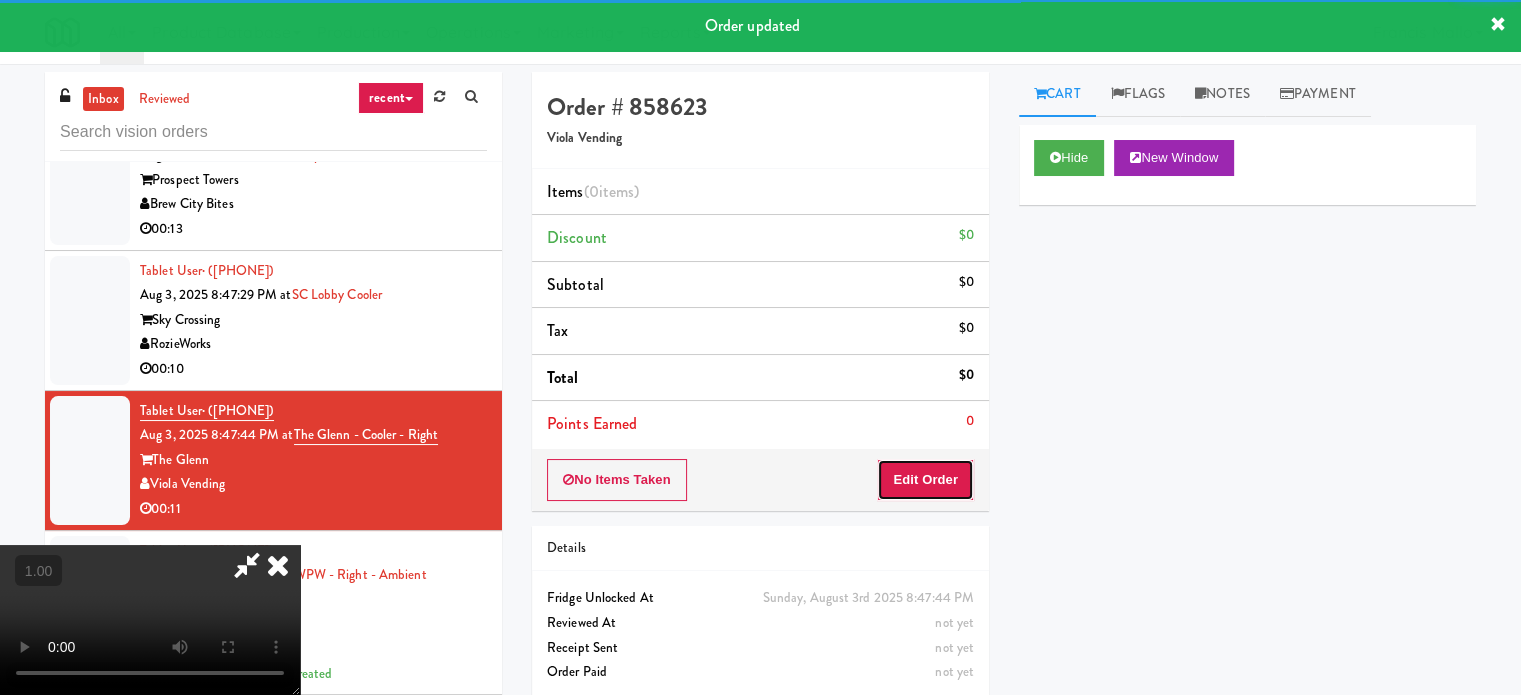 click on "Edit Order" at bounding box center [925, 480] 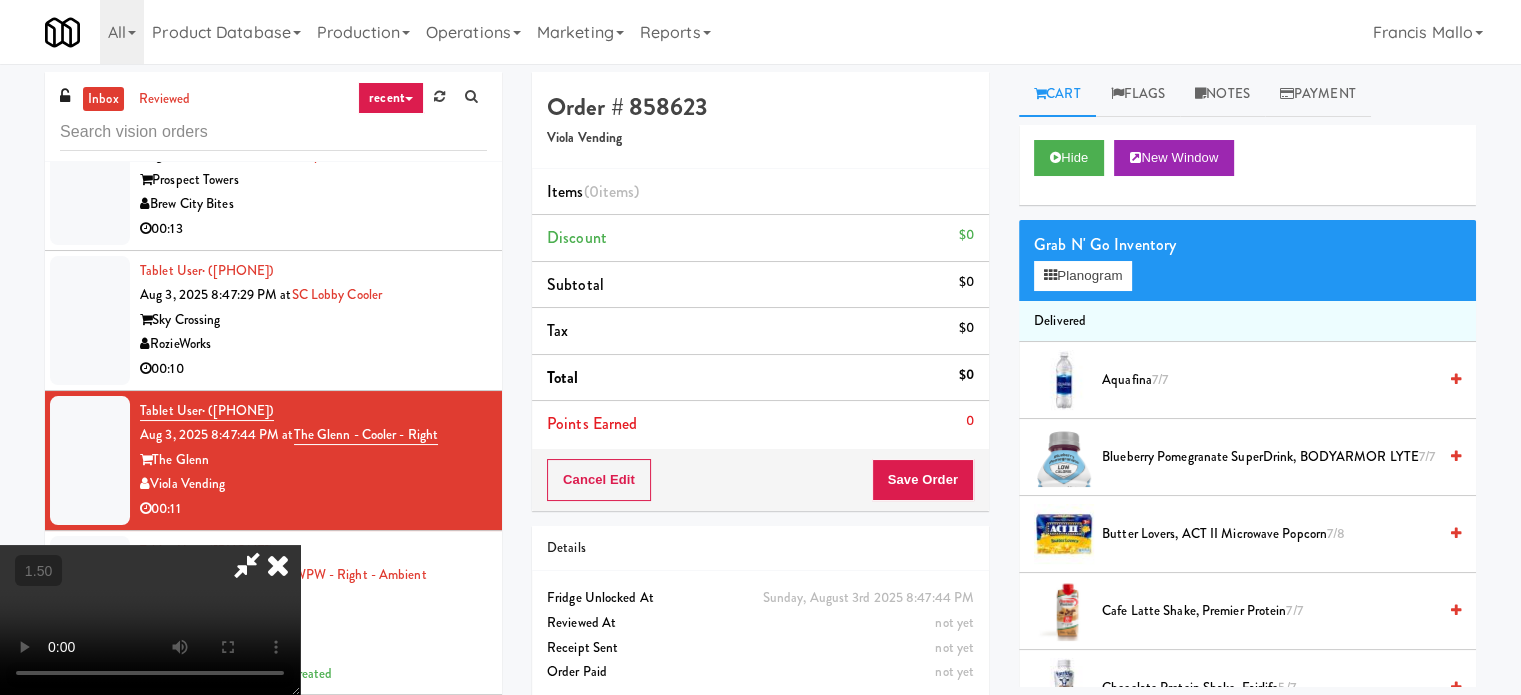 scroll, scrollTop: 216, scrollLeft: 0, axis: vertical 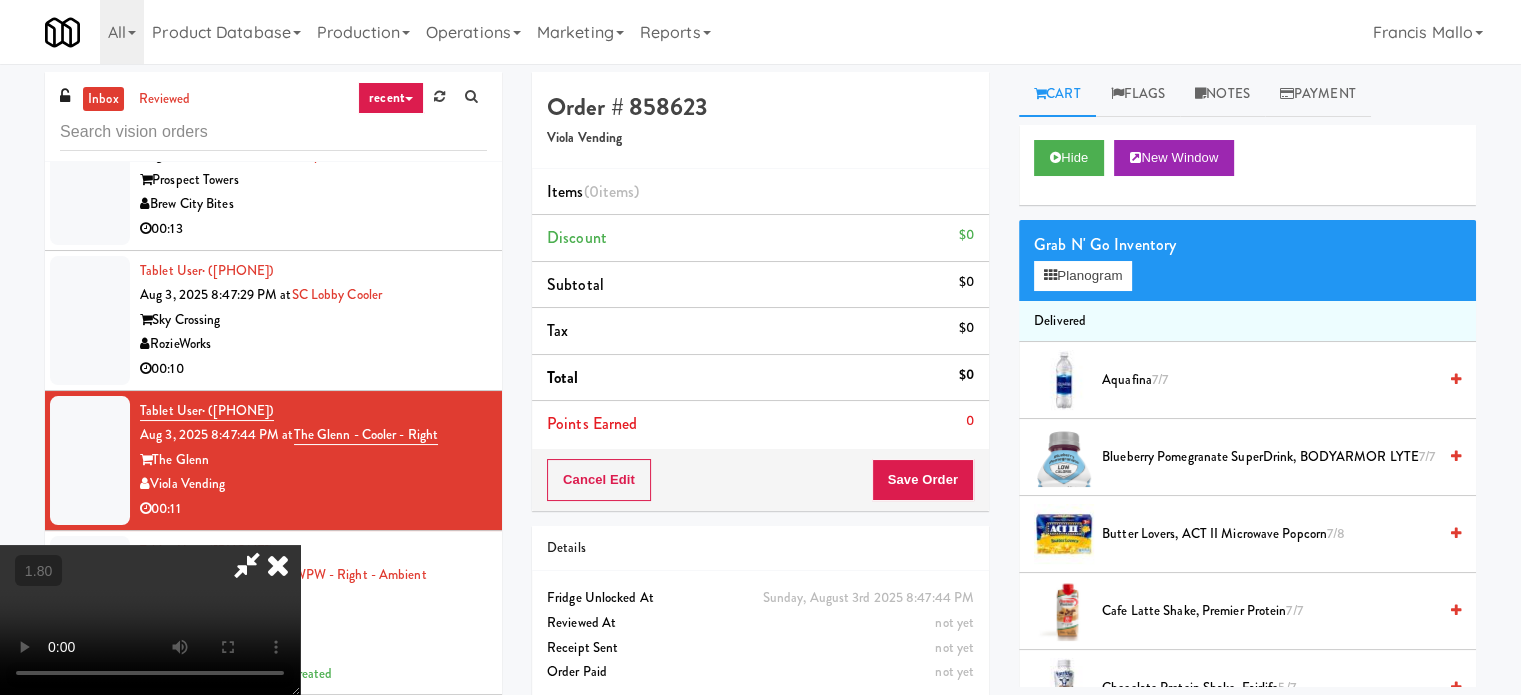 click at bounding box center [150, 620] 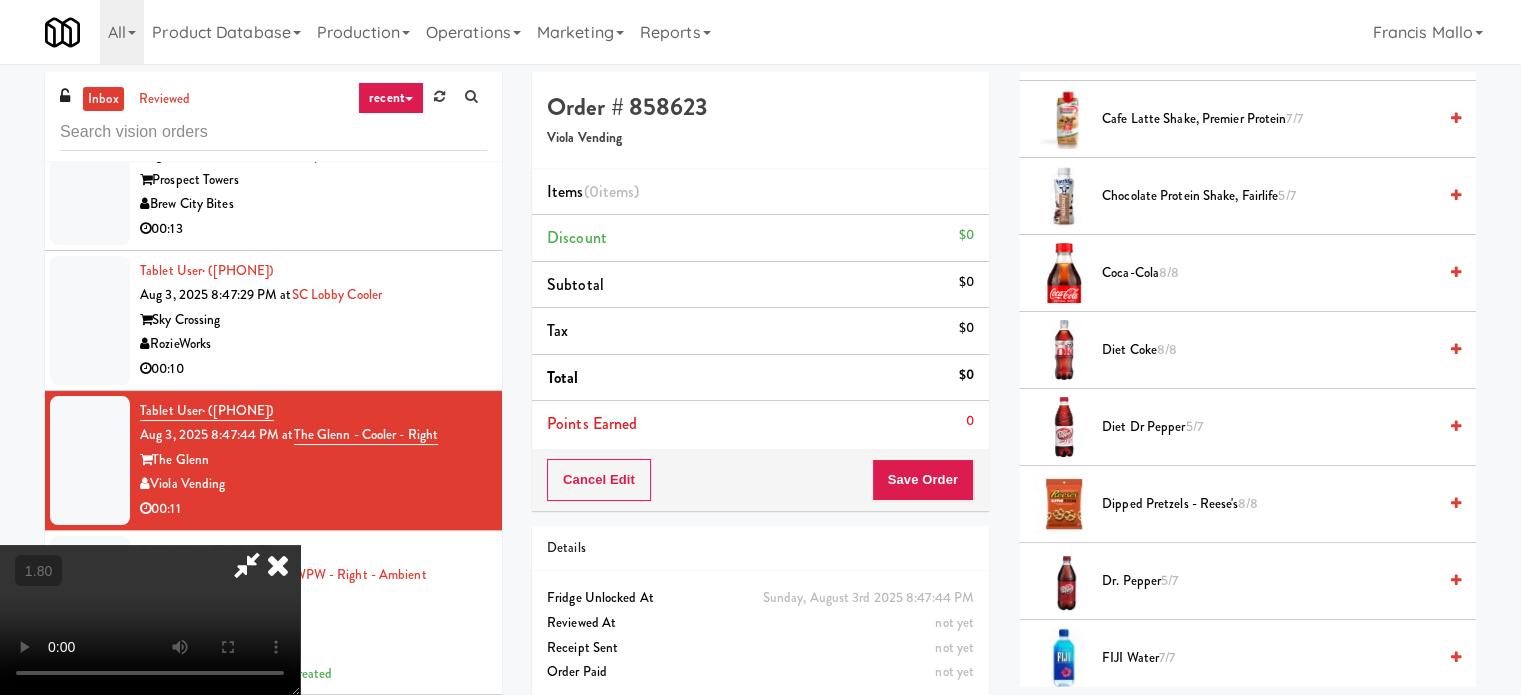 scroll, scrollTop: 500, scrollLeft: 0, axis: vertical 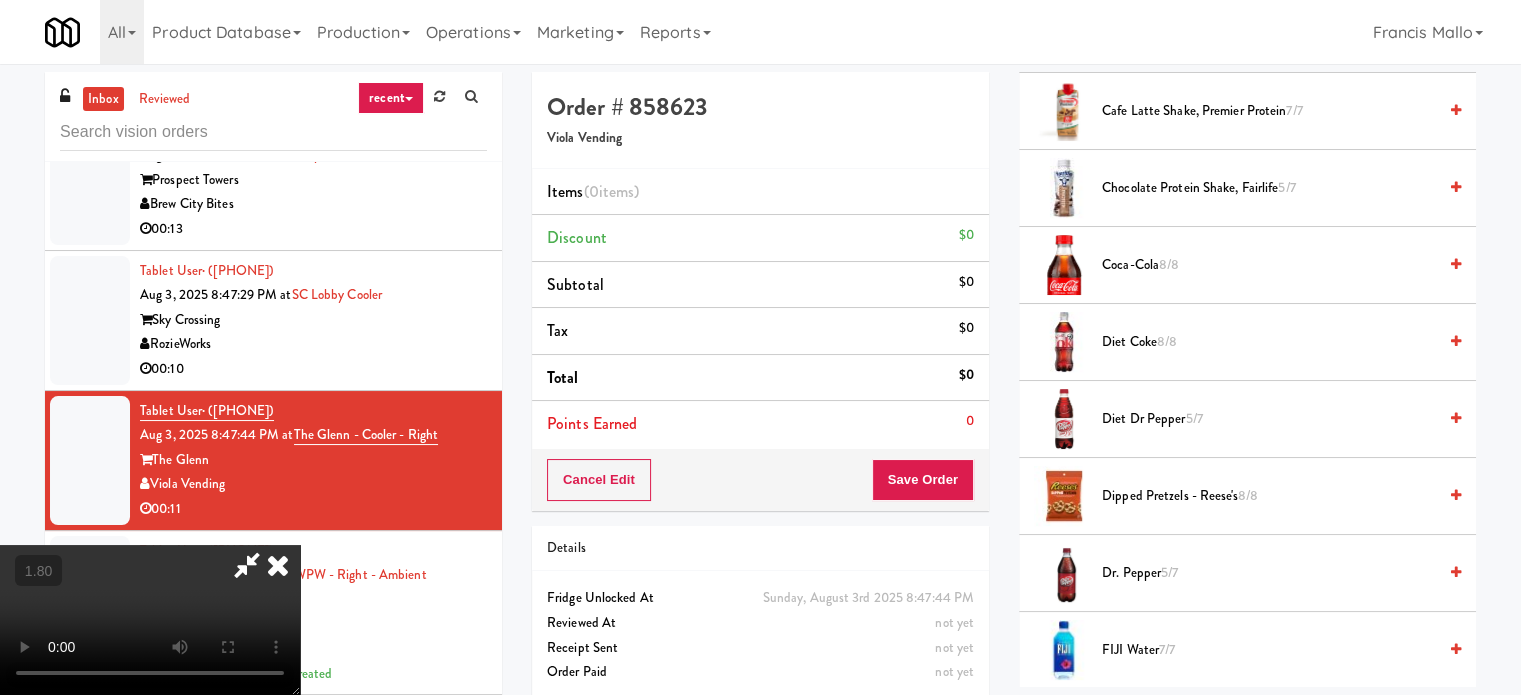 click on "Diet Dr Pepper  5/7" at bounding box center (1269, 419) 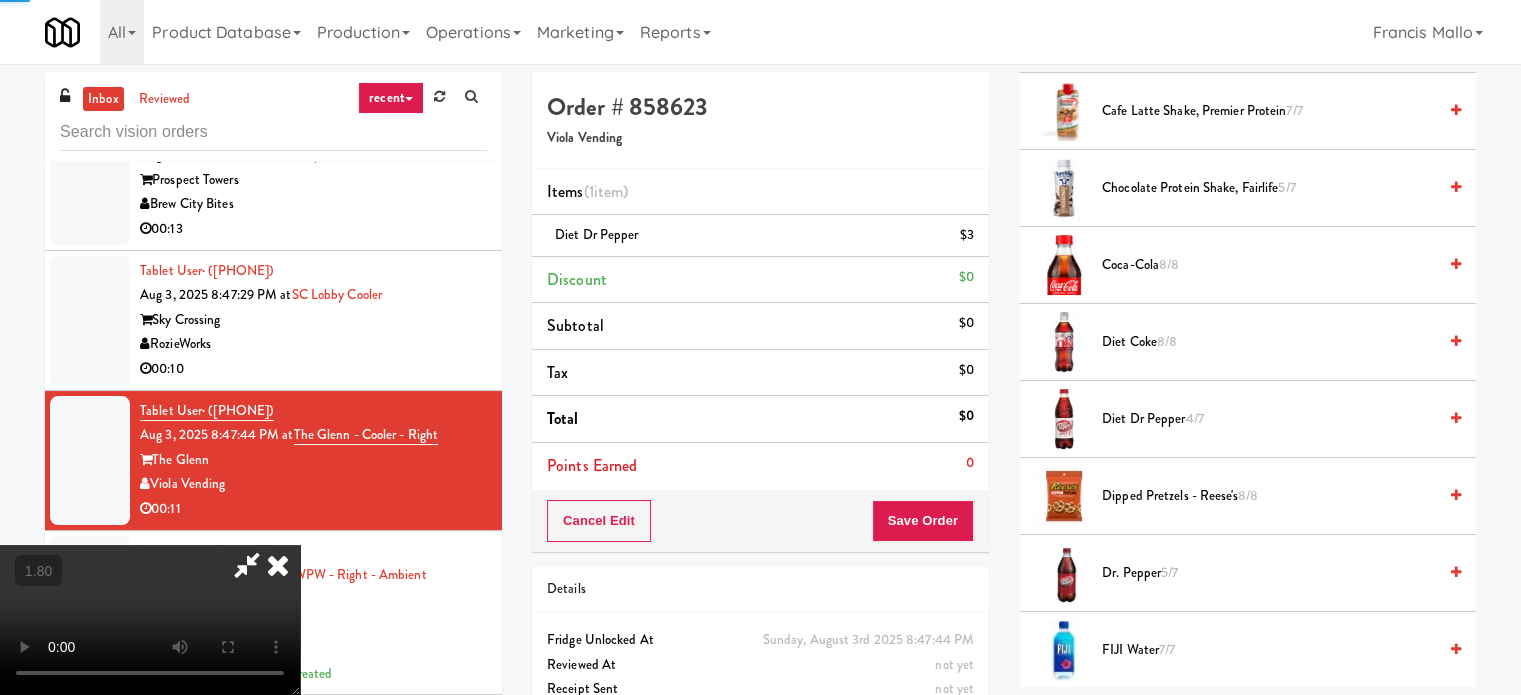 click at bounding box center [150, 620] 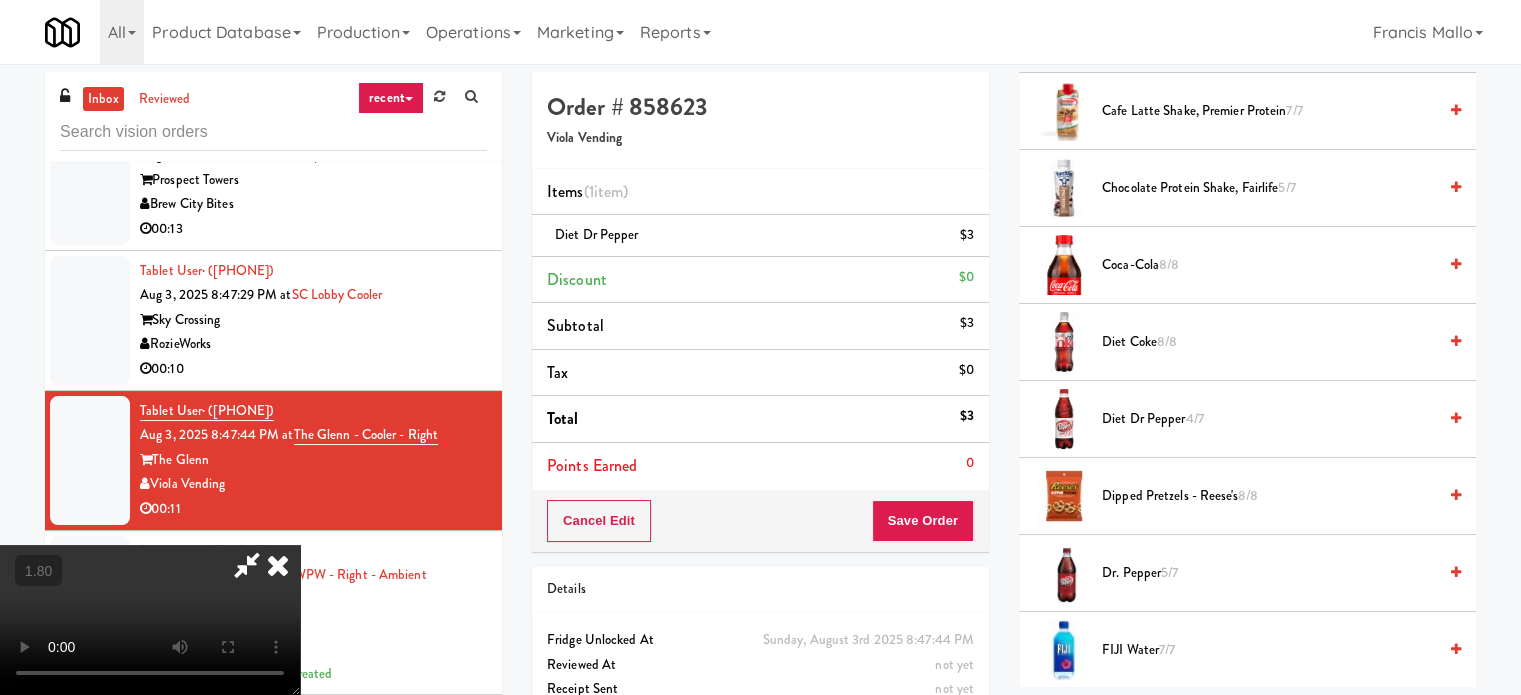 scroll, scrollTop: 316, scrollLeft: 0, axis: vertical 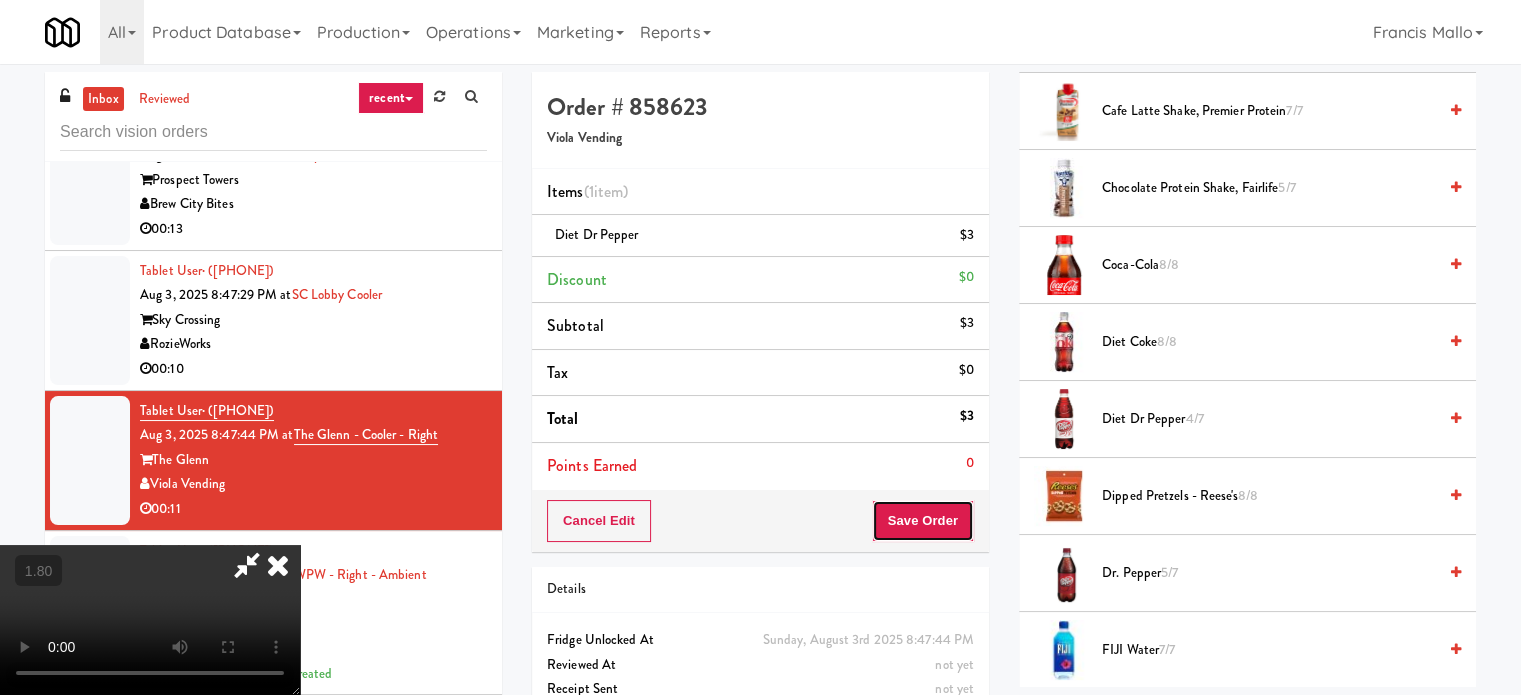 click on "Save Order" at bounding box center [923, 521] 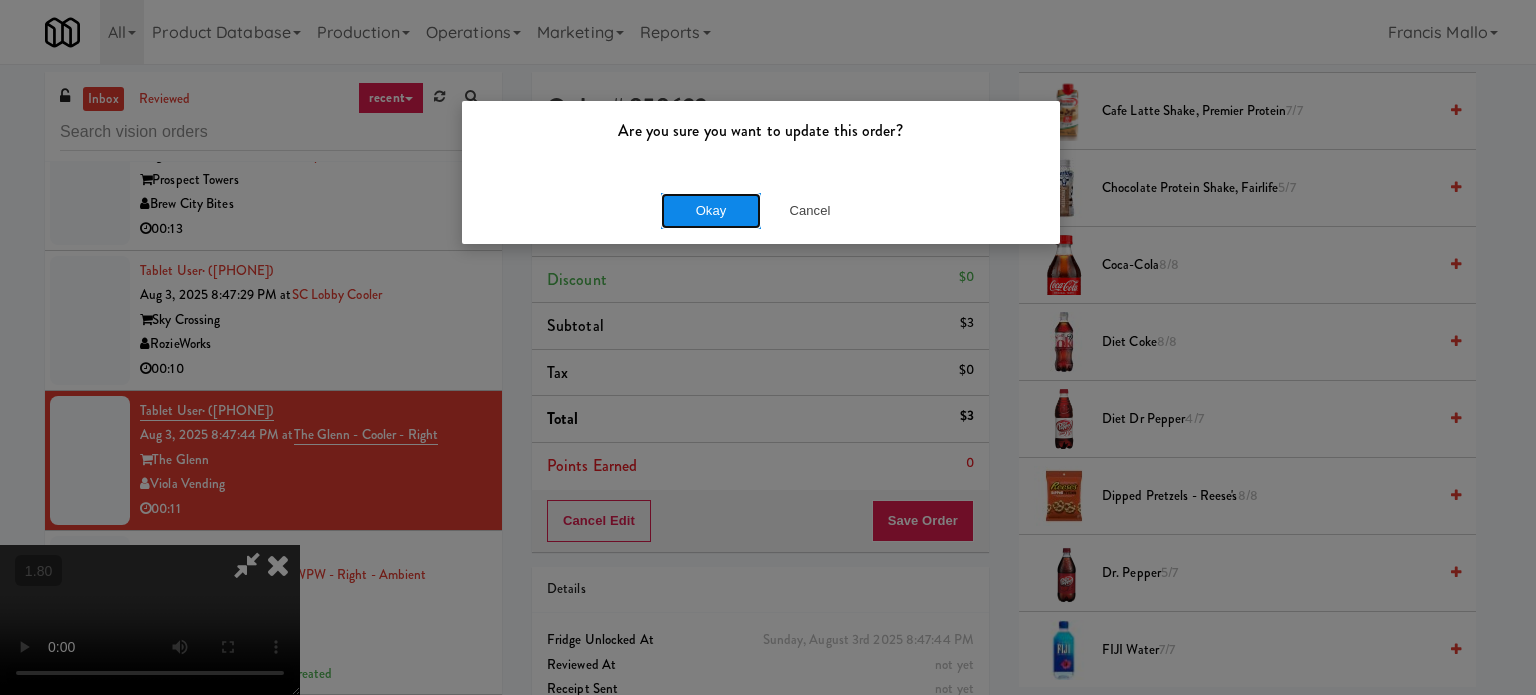 click on "Okay" at bounding box center (711, 211) 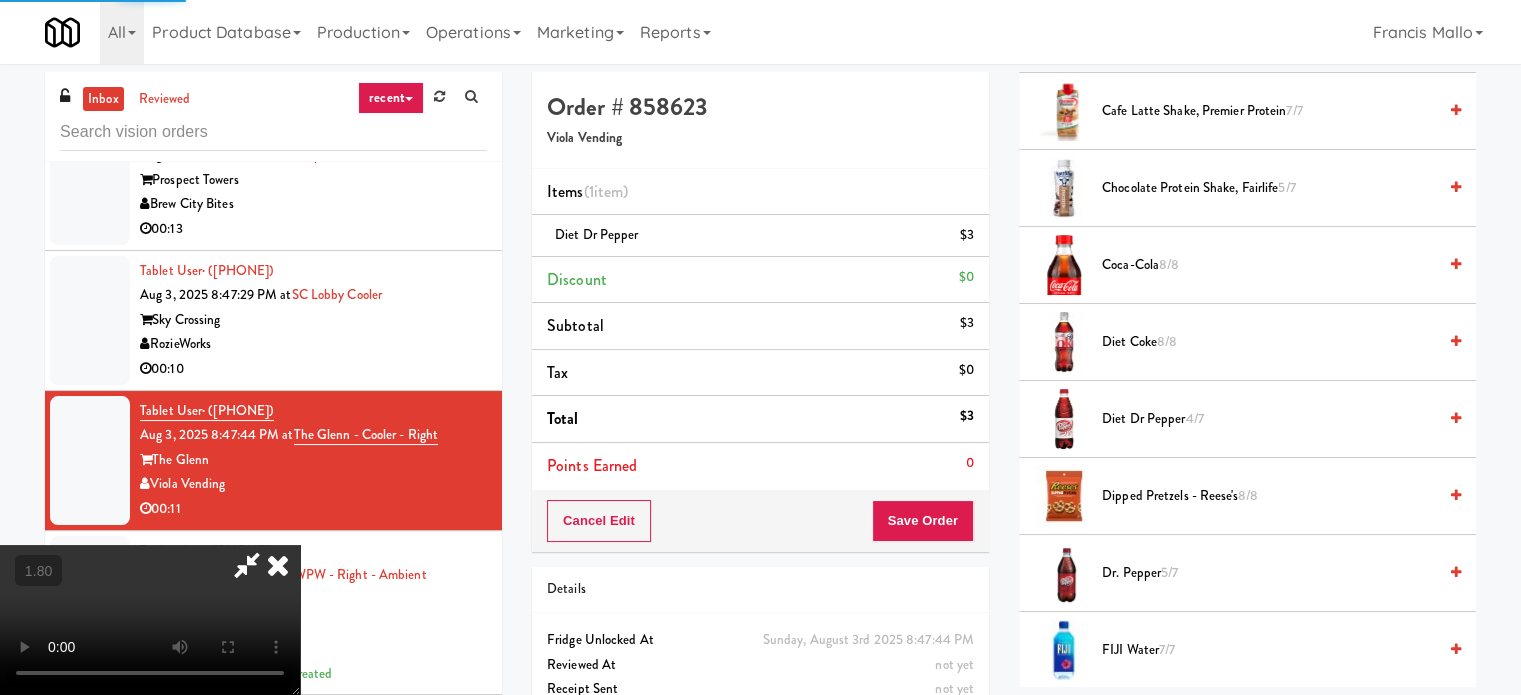 scroll, scrollTop: 187, scrollLeft: 0, axis: vertical 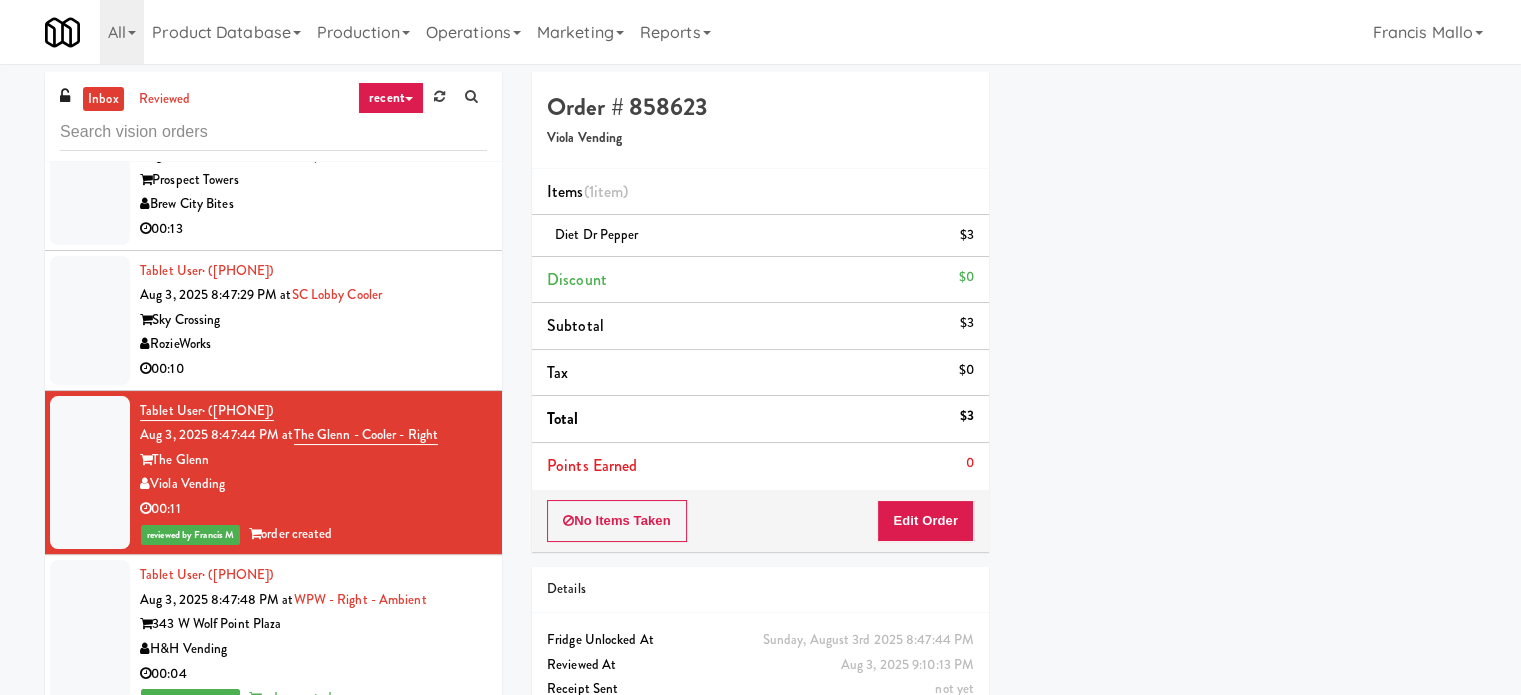 click on "RozieWorks" at bounding box center [313, 344] 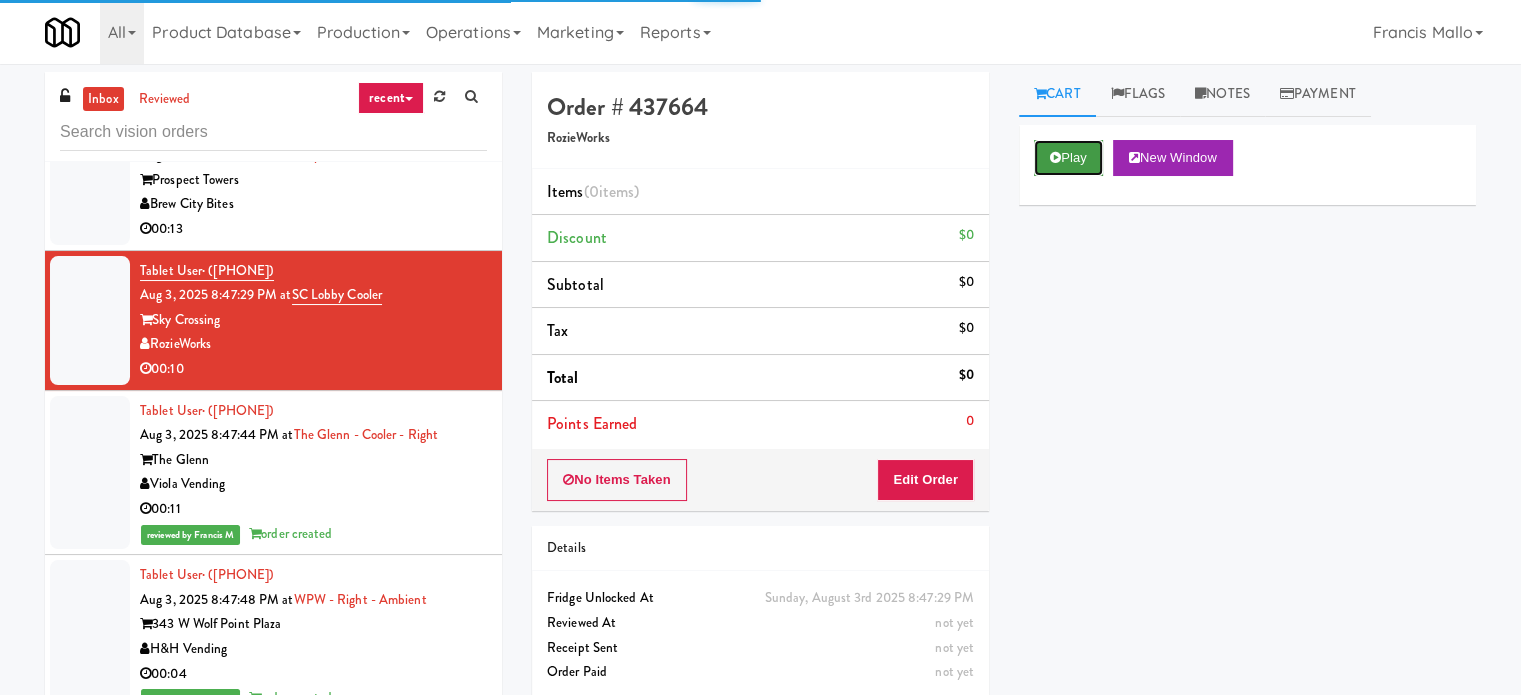 click on "Play" at bounding box center [1068, 158] 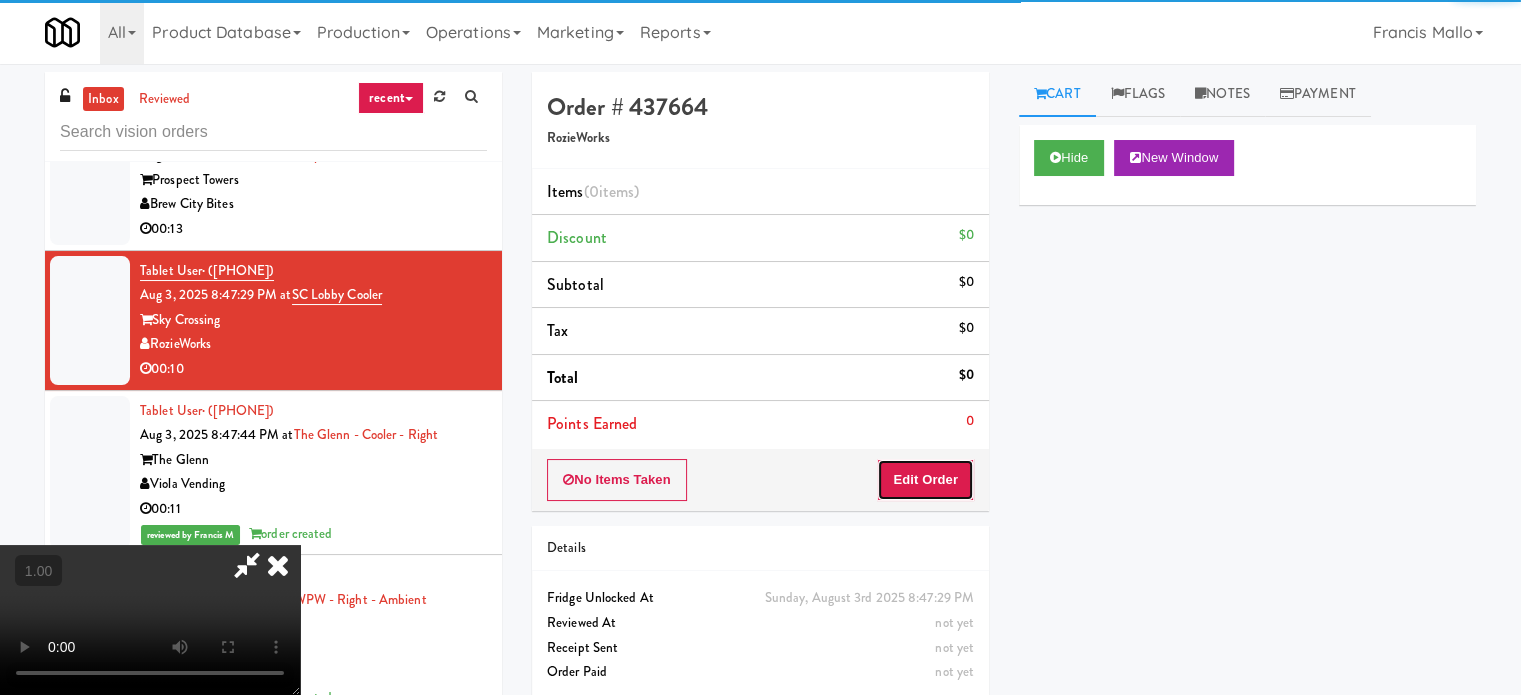 click on "Edit Order" at bounding box center [925, 480] 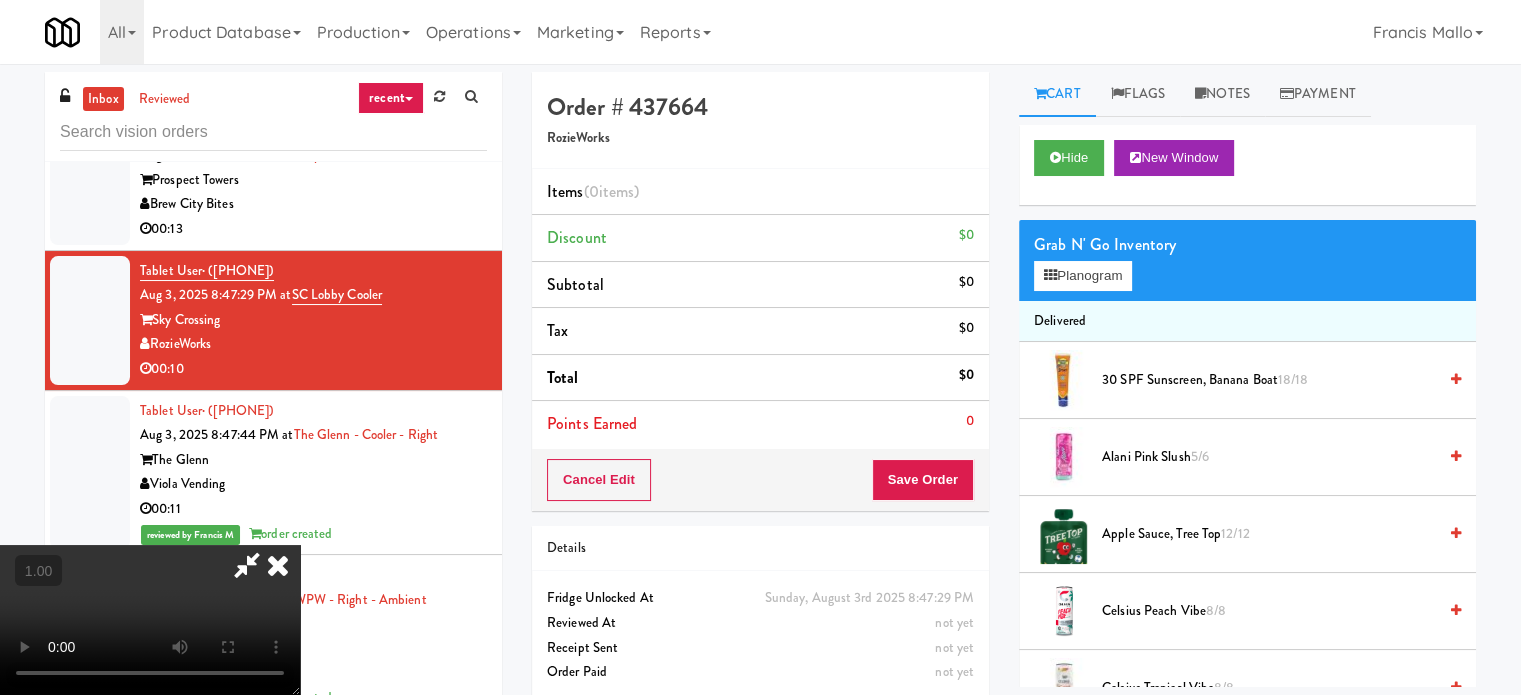 scroll, scrollTop: 316, scrollLeft: 0, axis: vertical 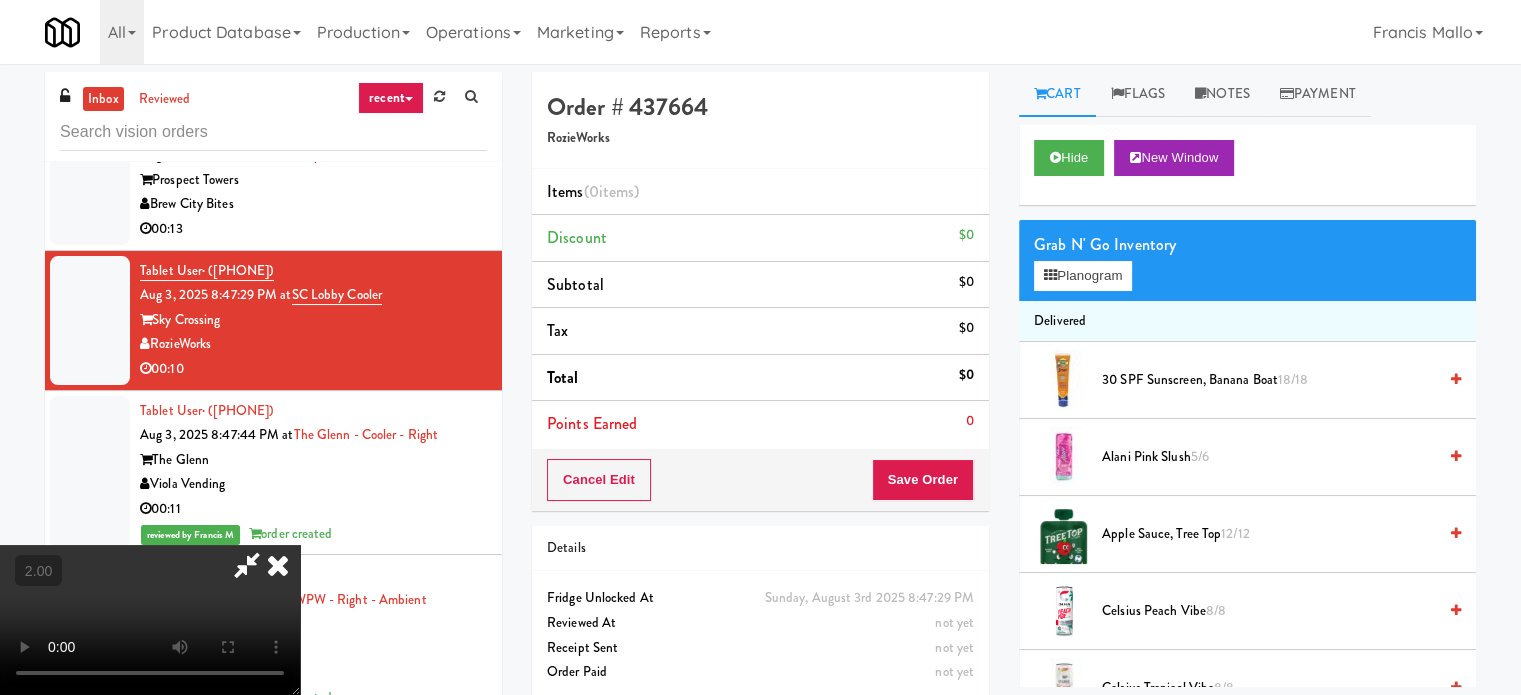click at bounding box center [150, 620] 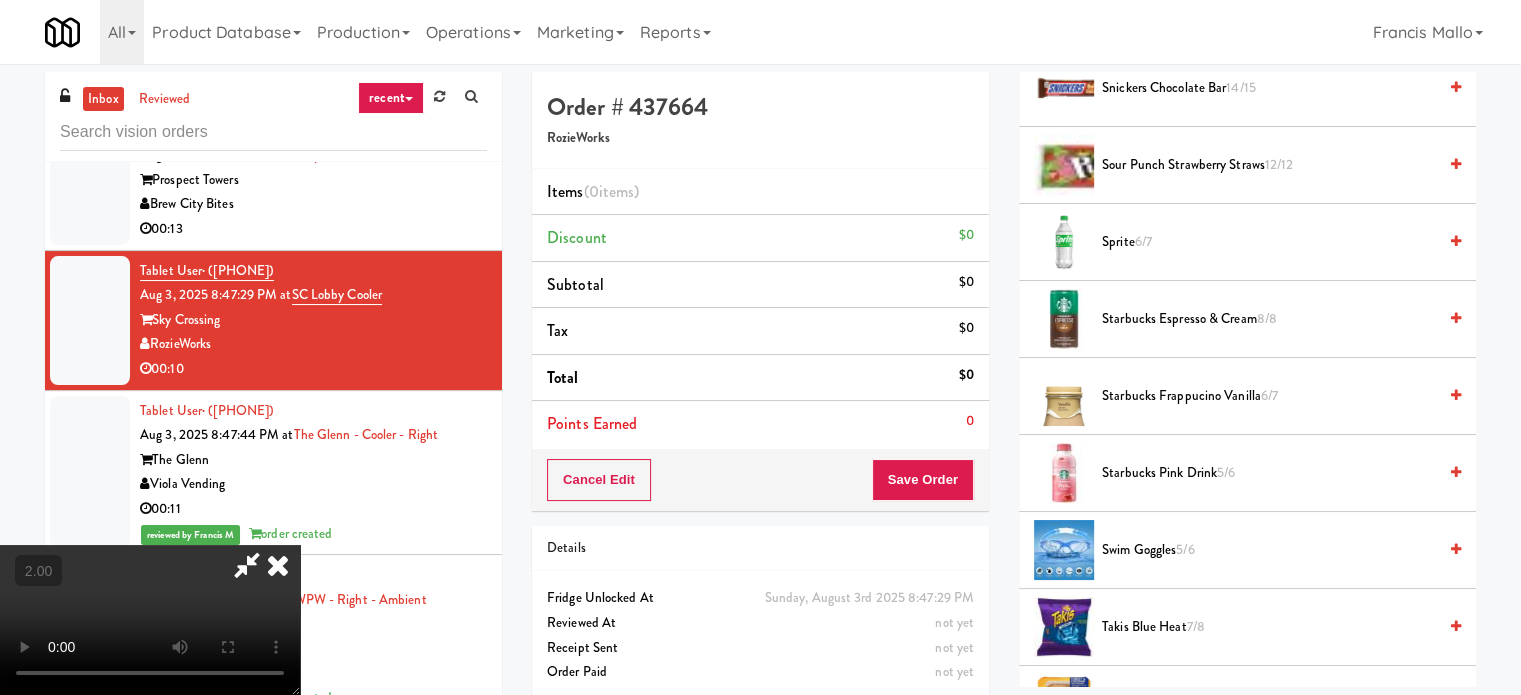 scroll, scrollTop: 2400, scrollLeft: 0, axis: vertical 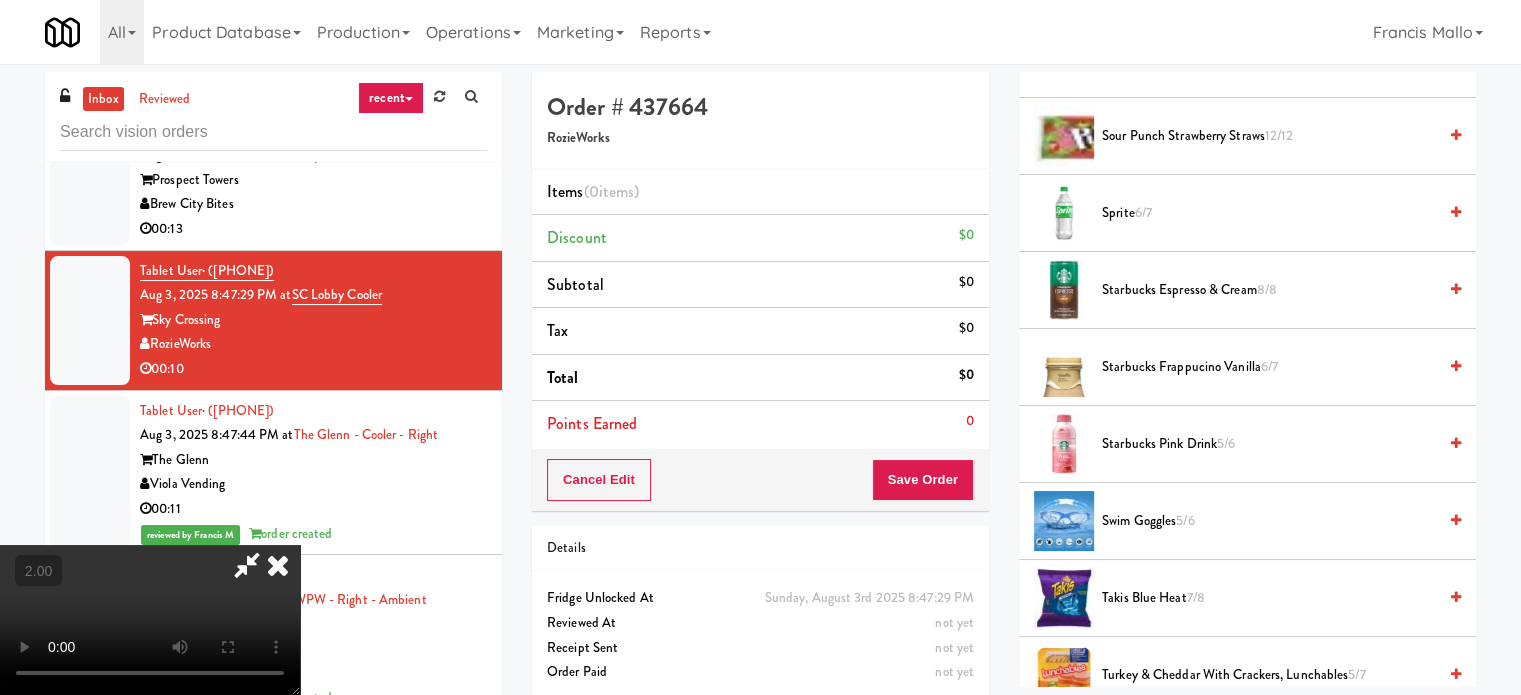 click on "Starbucks Frappucino Vanilla  6/7" at bounding box center [1269, 367] 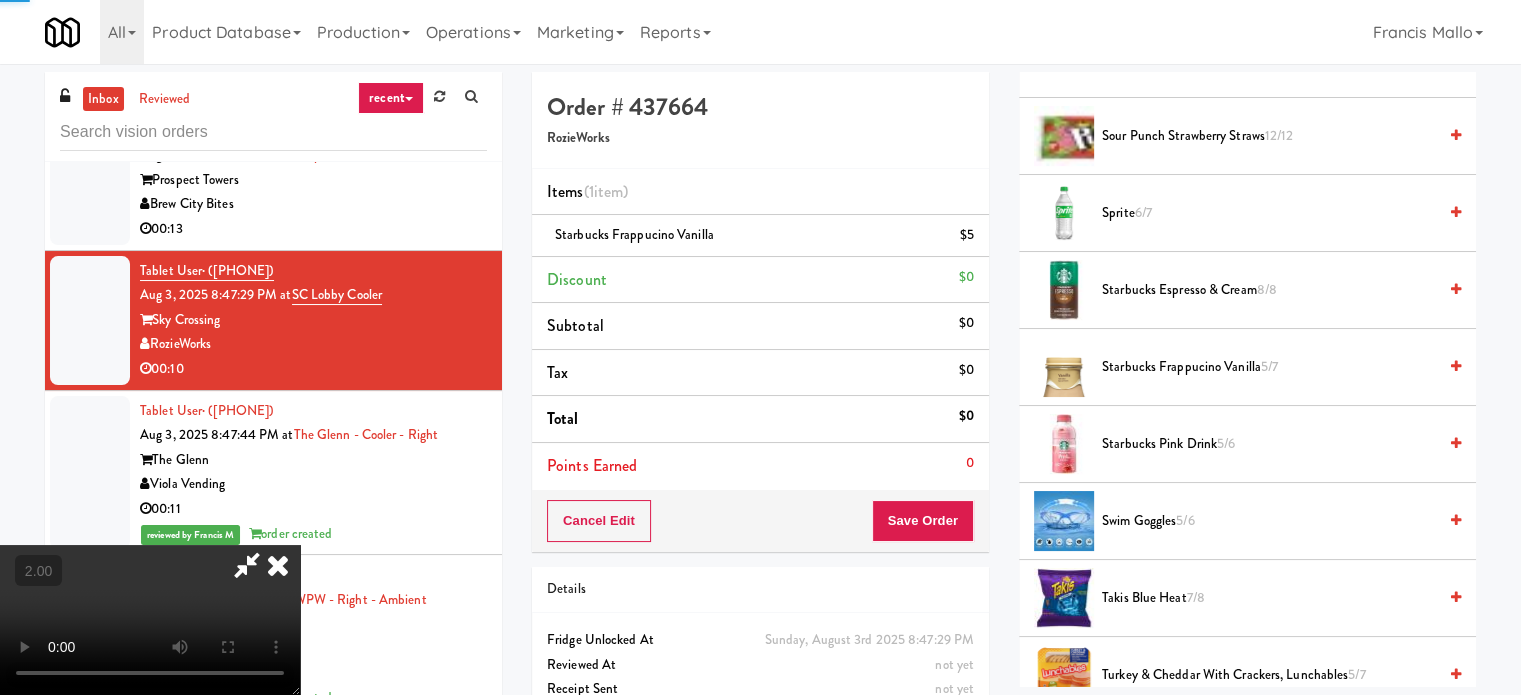 click at bounding box center (150, 620) 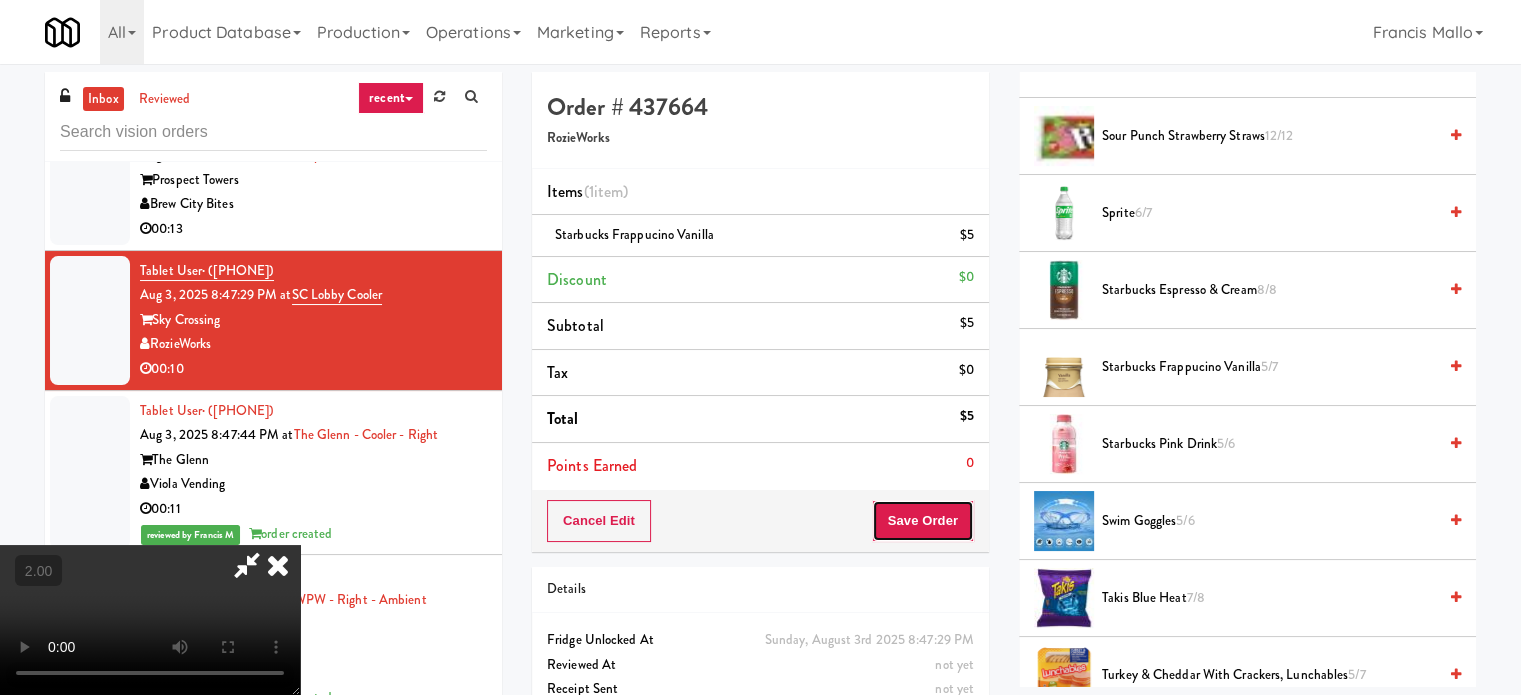click on "Save Order" at bounding box center [923, 521] 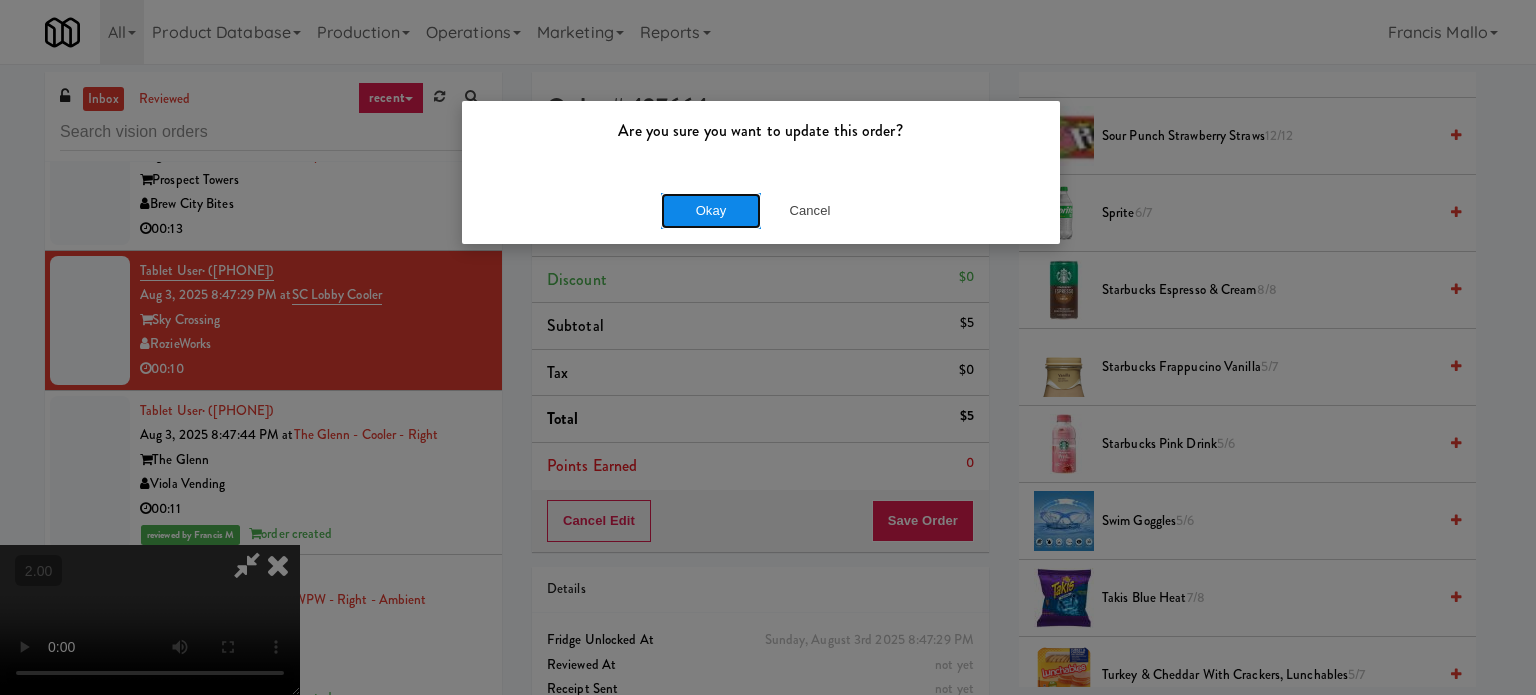 click on "Okay" at bounding box center [711, 211] 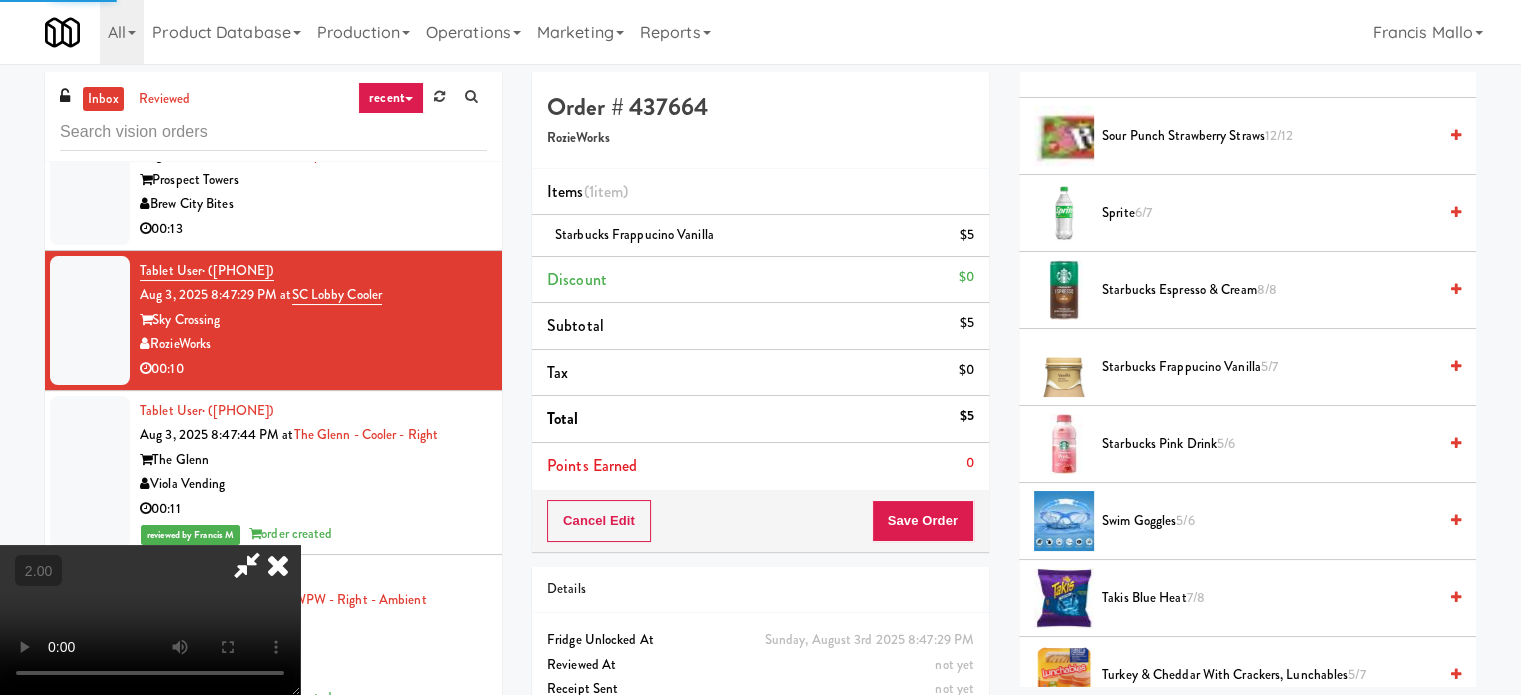 scroll, scrollTop: 187, scrollLeft: 0, axis: vertical 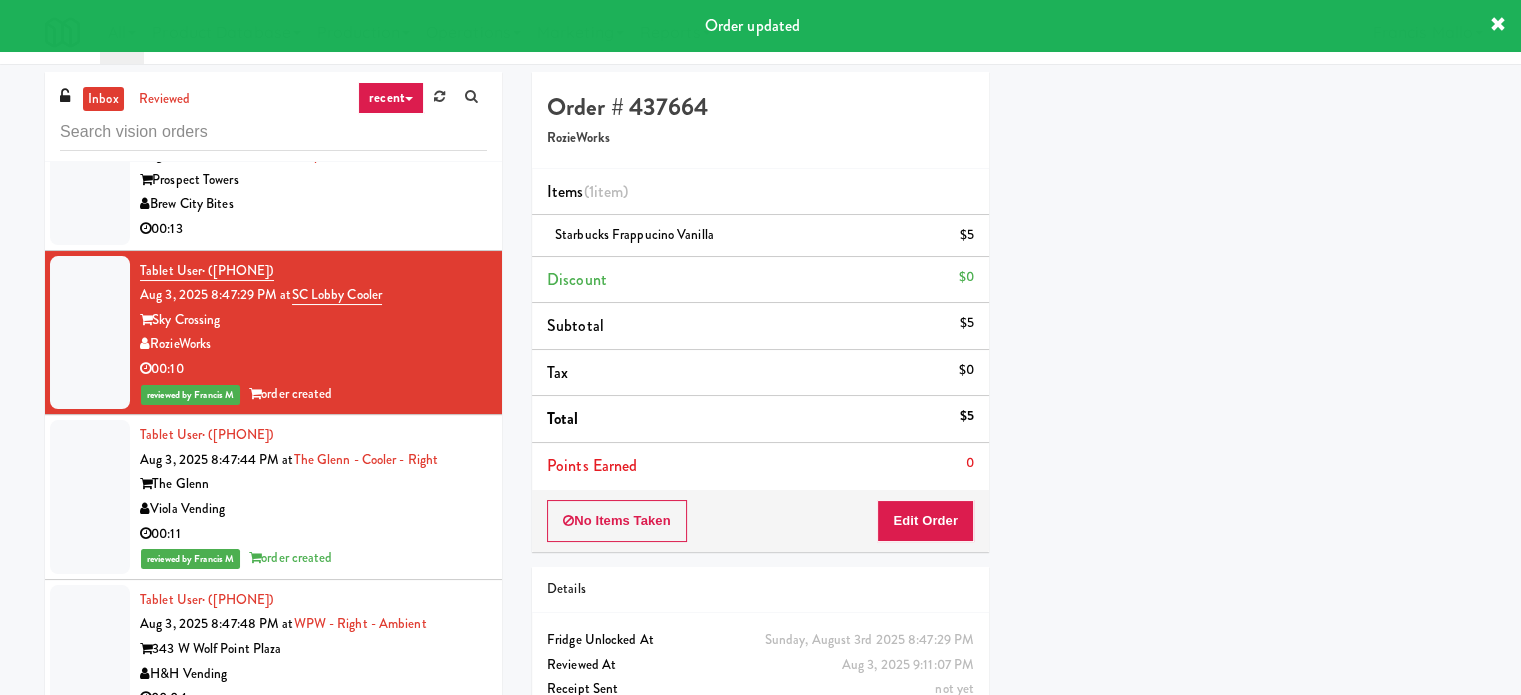 click on "00:13" at bounding box center [313, 229] 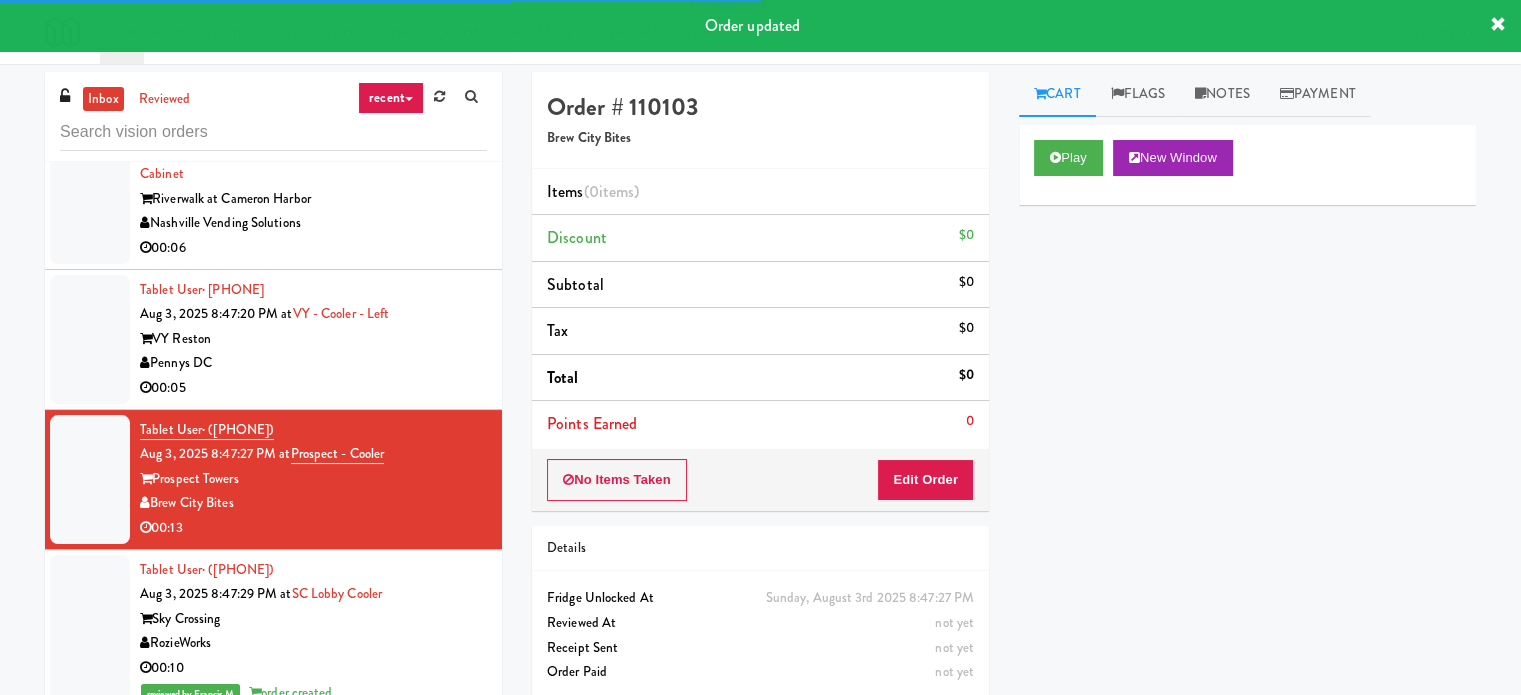 scroll, scrollTop: 18233, scrollLeft: 0, axis: vertical 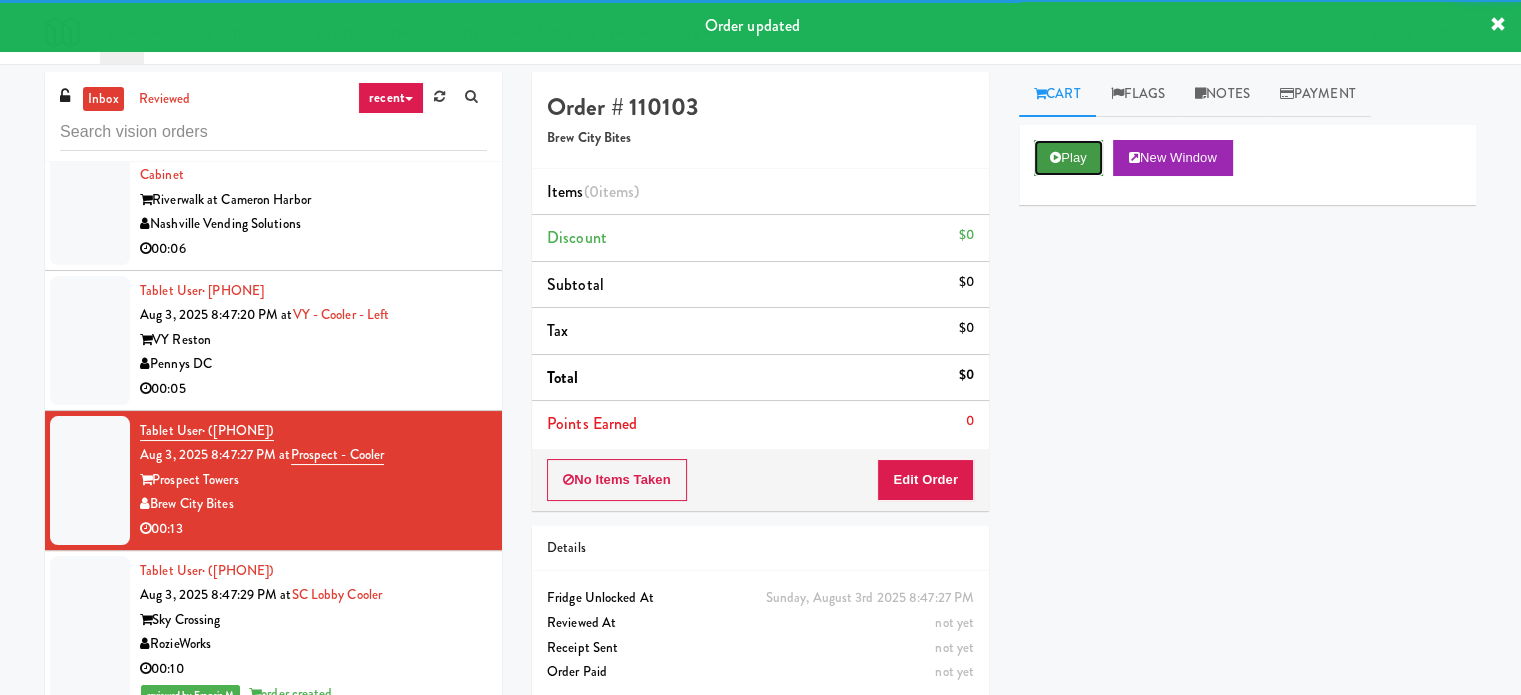 click on "Play" at bounding box center [1068, 158] 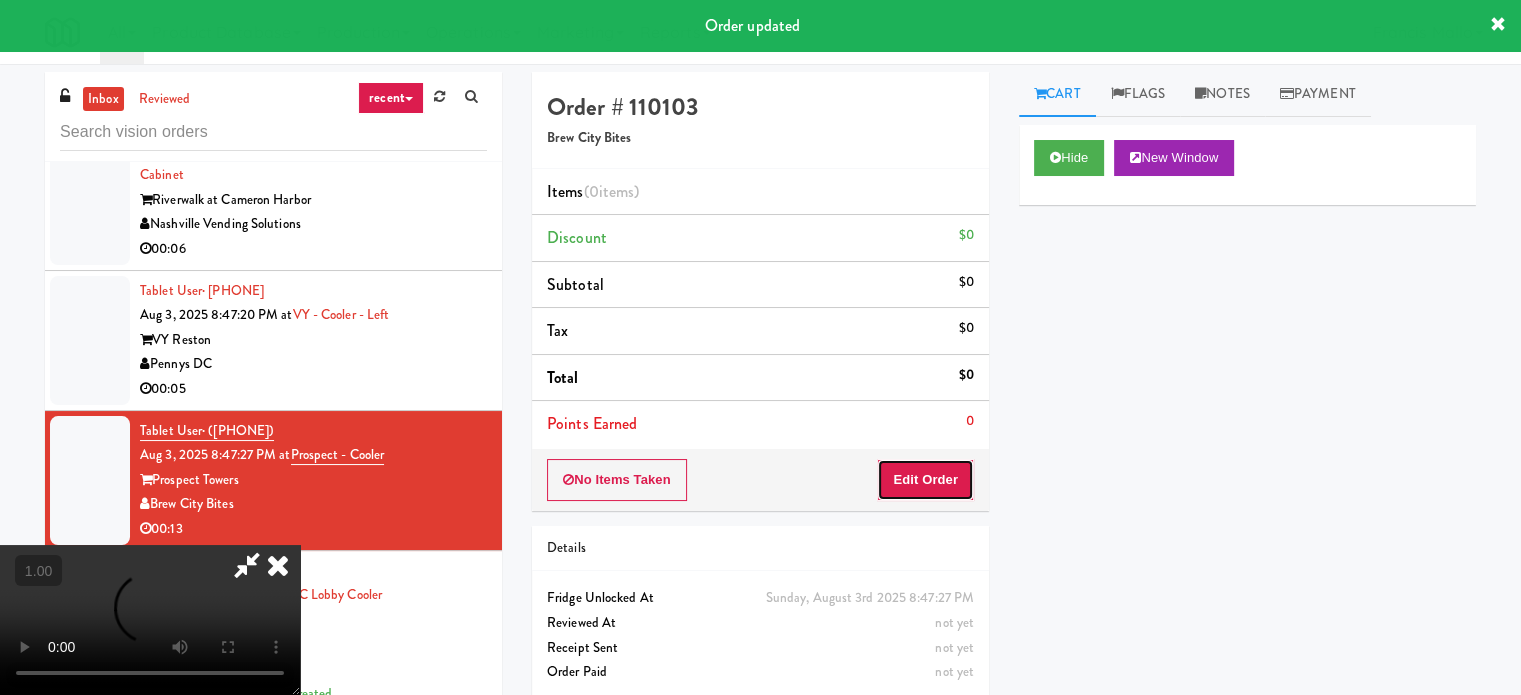 click on "Edit Order" at bounding box center (925, 480) 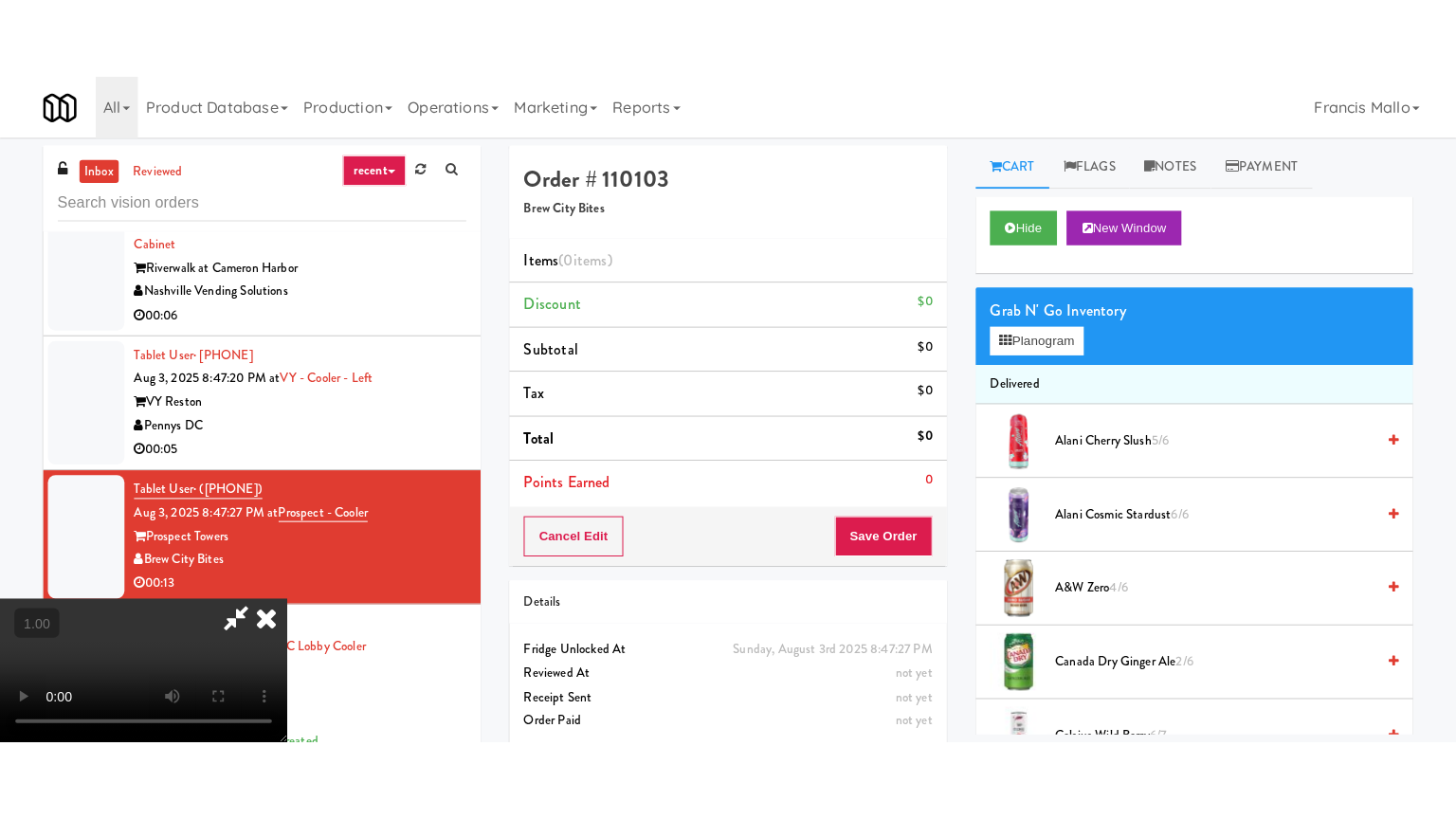 scroll, scrollTop: 300, scrollLeft: 0, axis: vertical 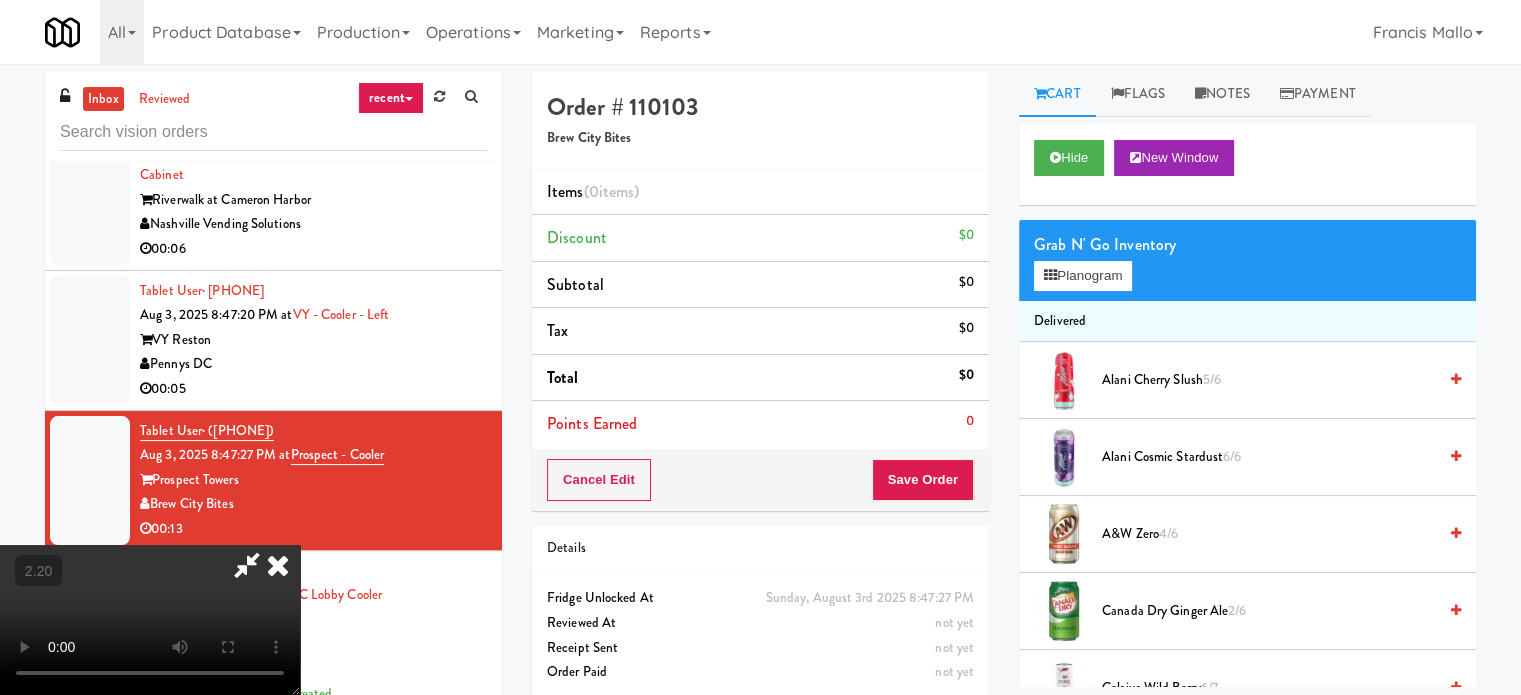 click at bounding box center (150, 620) 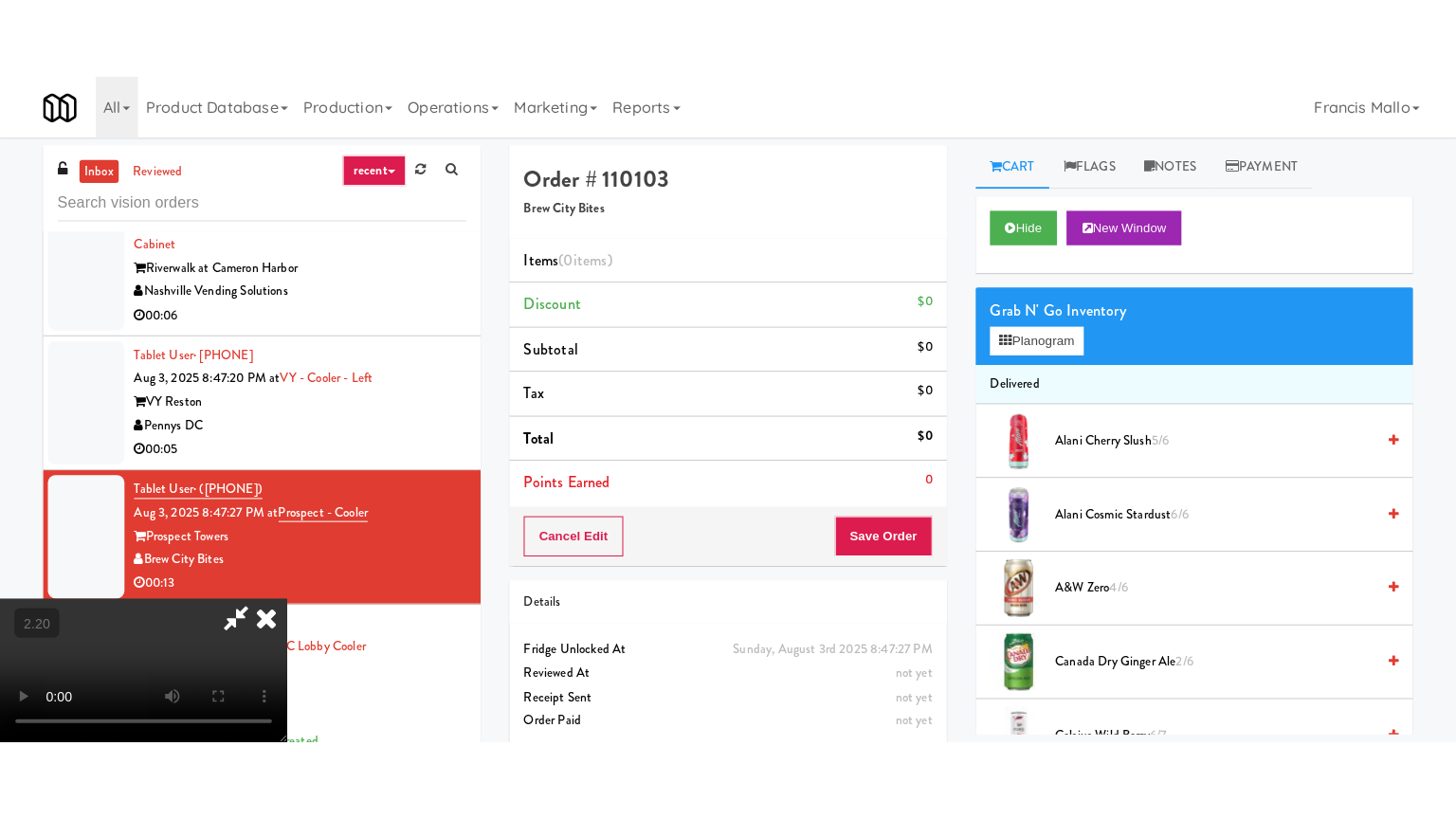 scroll, scrollTop: 39, scrollLeft: 0, axis: vertical 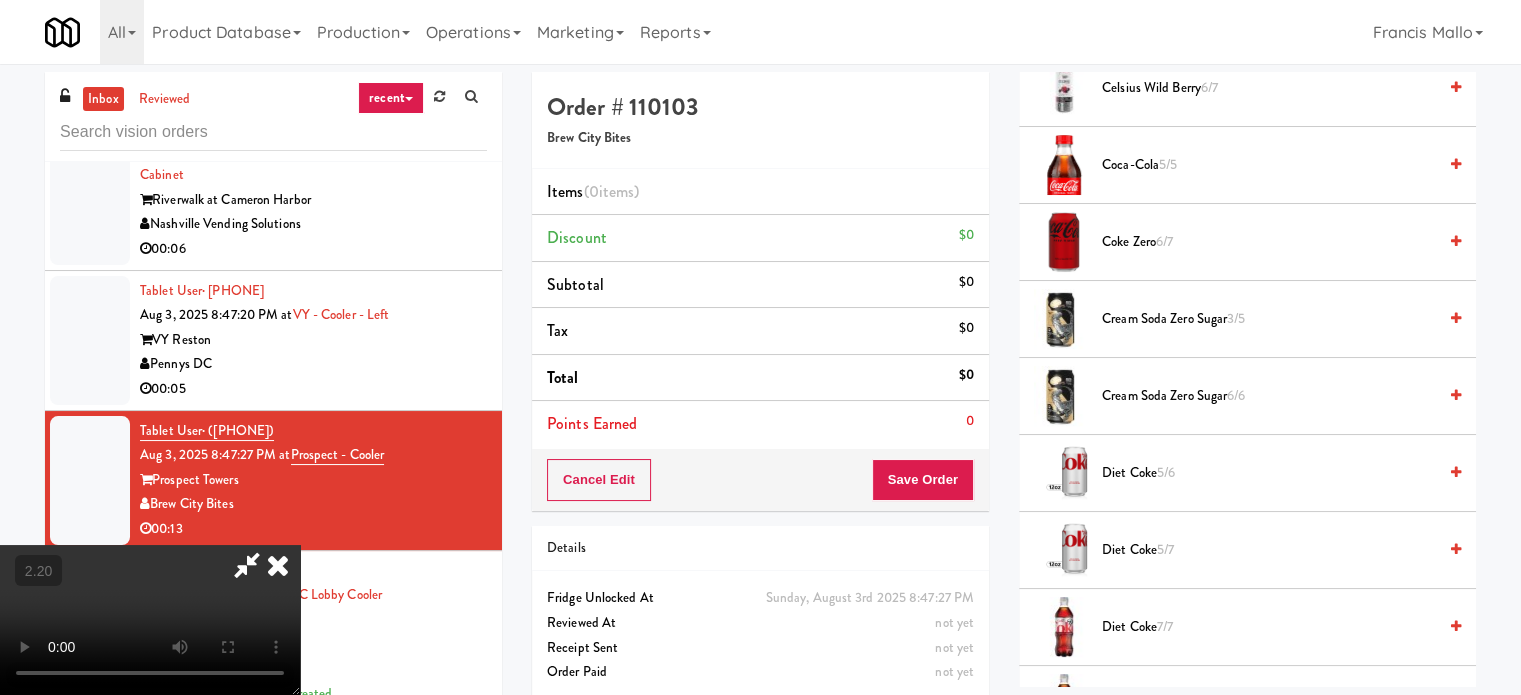 click on "Coke Zero  6/7" at bounding box center (1269, 242) 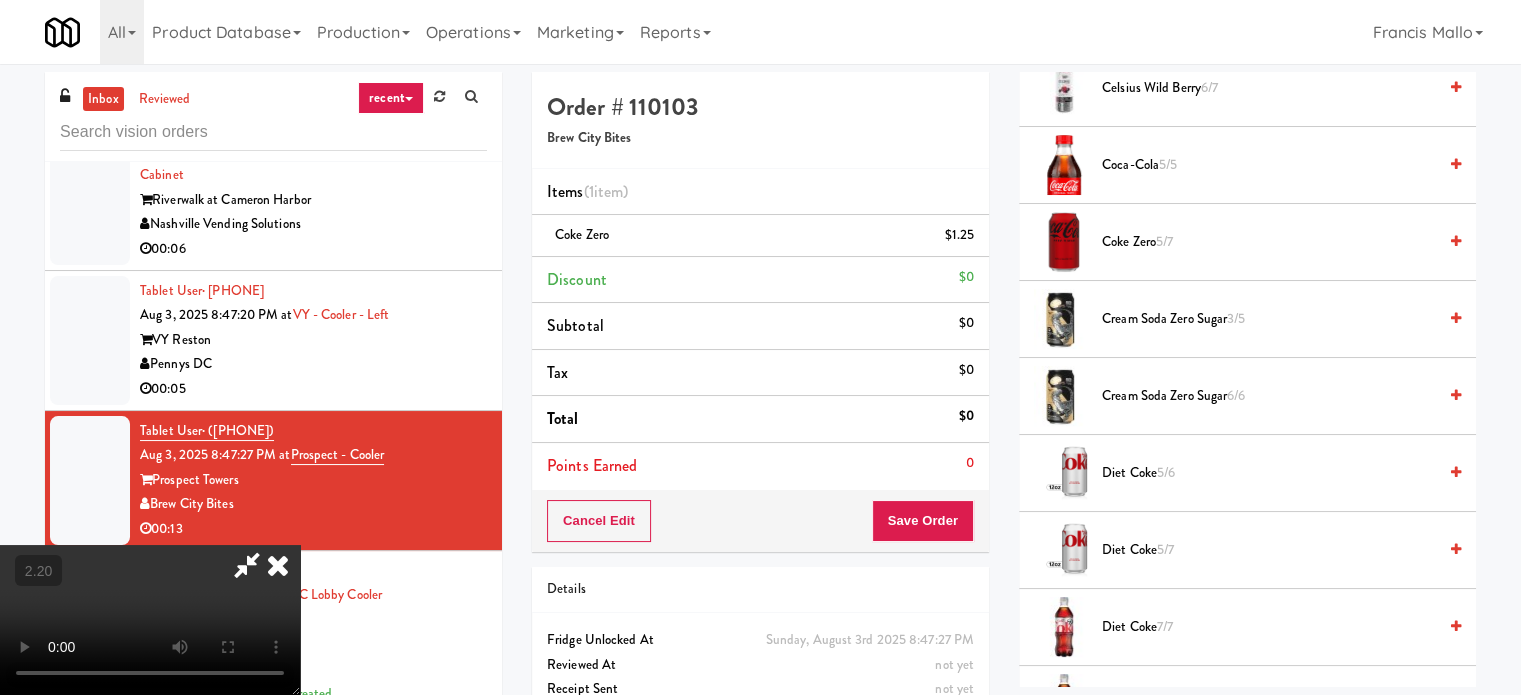 click at bounding box center (150, 620) 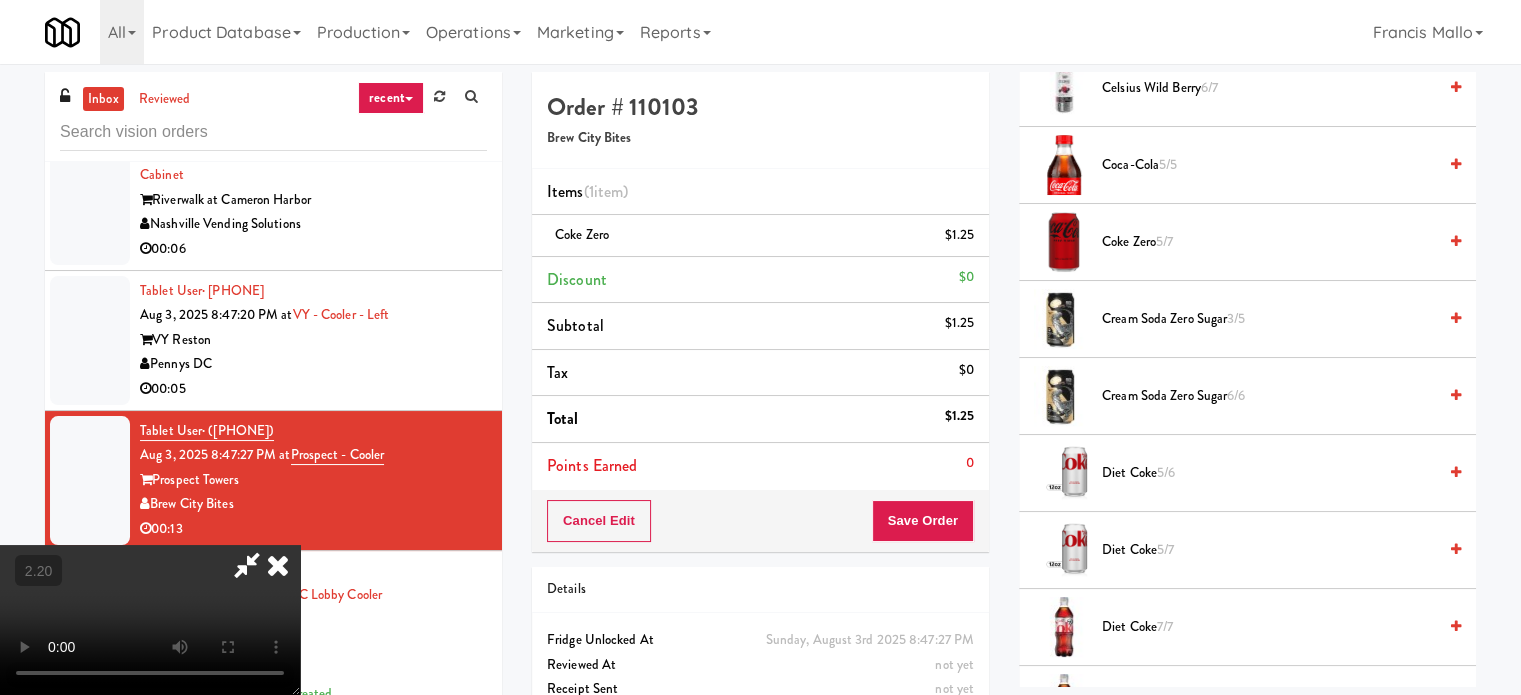 click at bounding box center [150, 620] 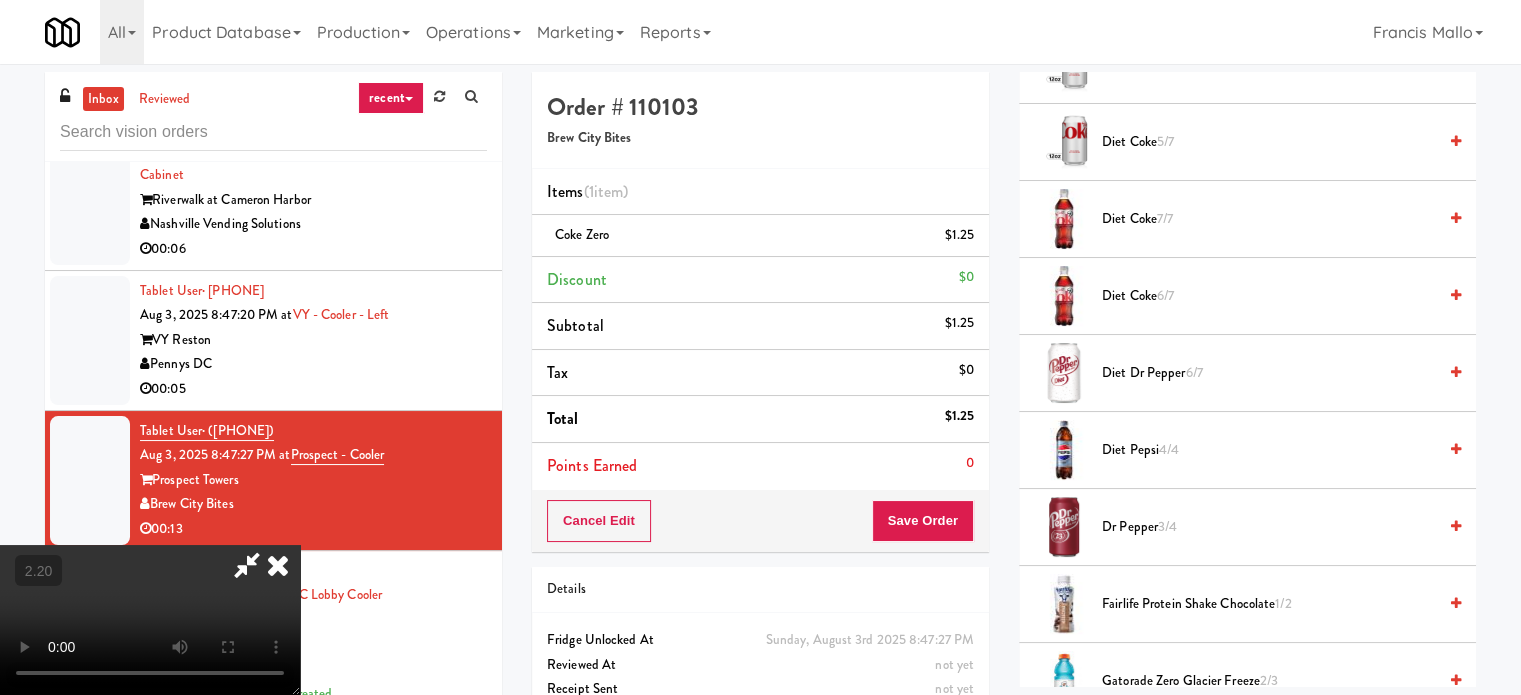 scroll, scrollTop: 1000, scrollLeft: 0, axis: vertical 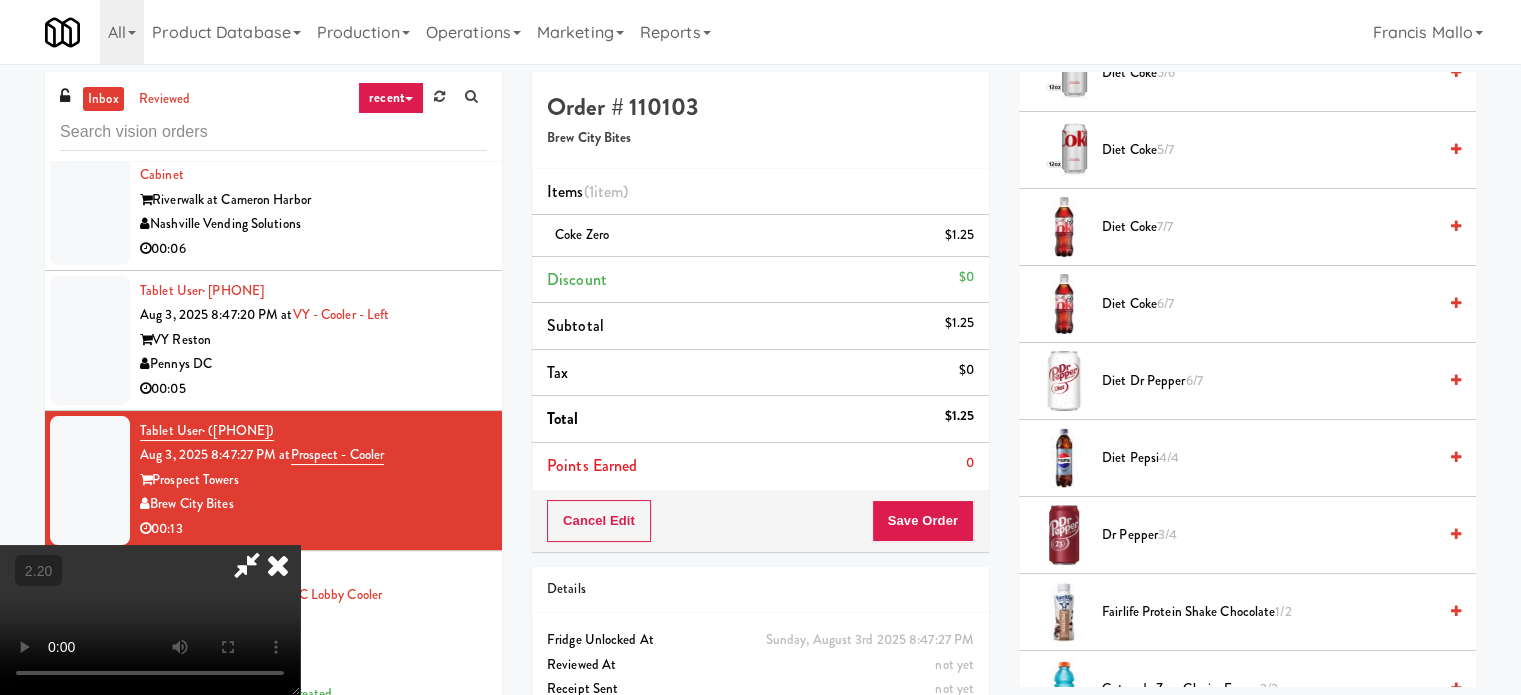 click on "Dr Pepper  3/4" at bounding box center [1269, 535] 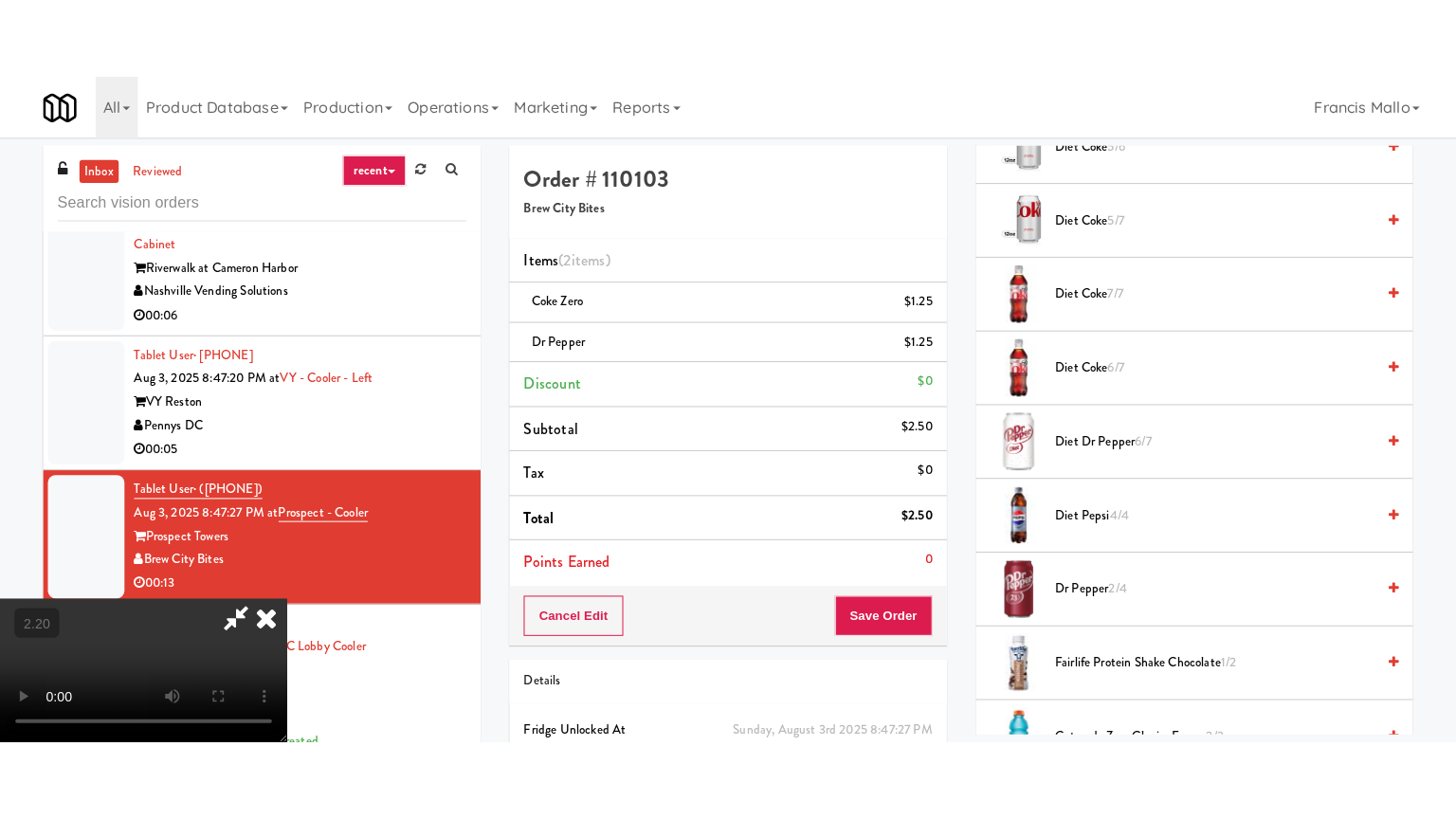 scroll, scrollTop: 39, scrollLeft: 0, axis: vertical 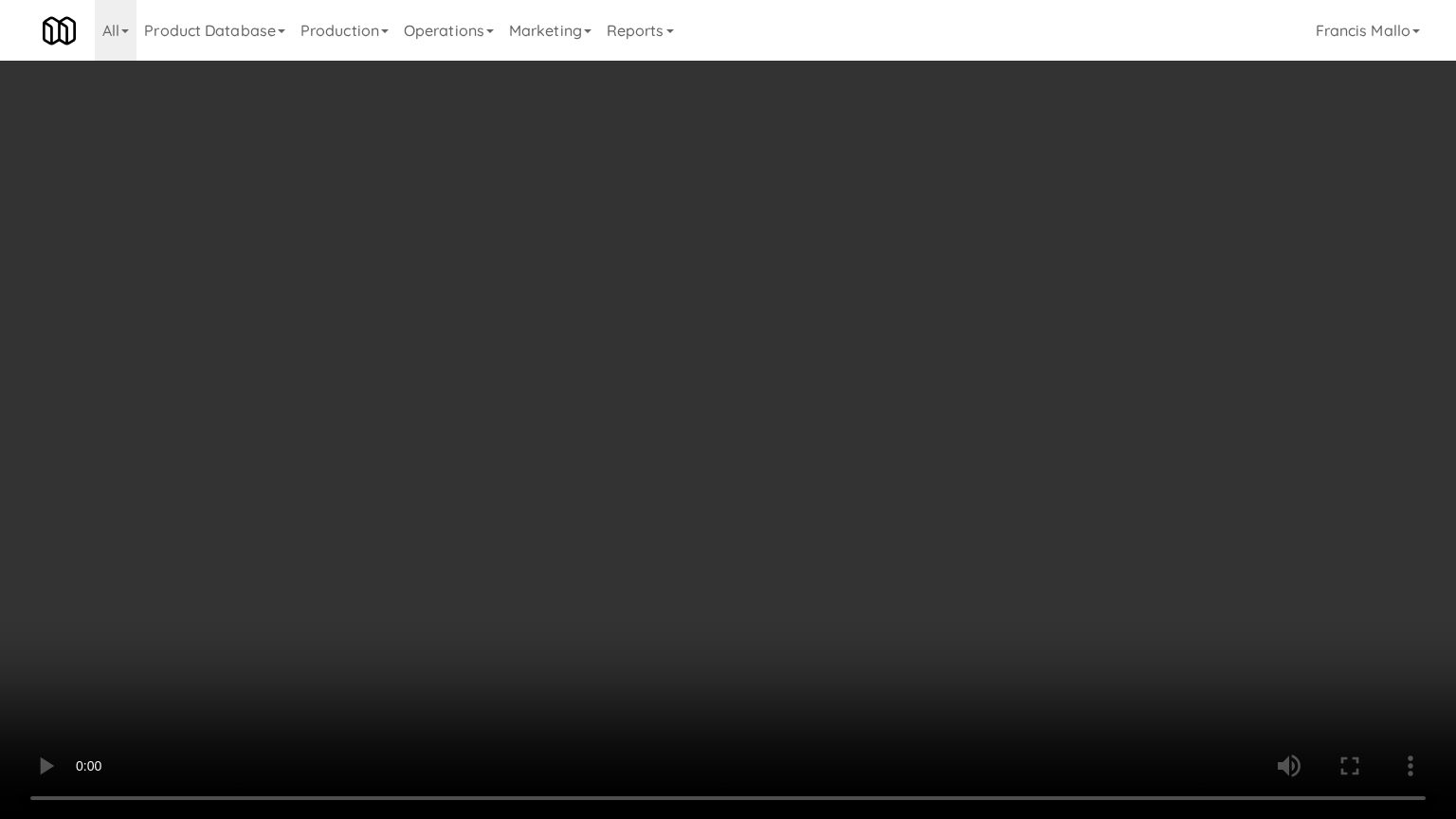 click at bounding box center (728, 410) 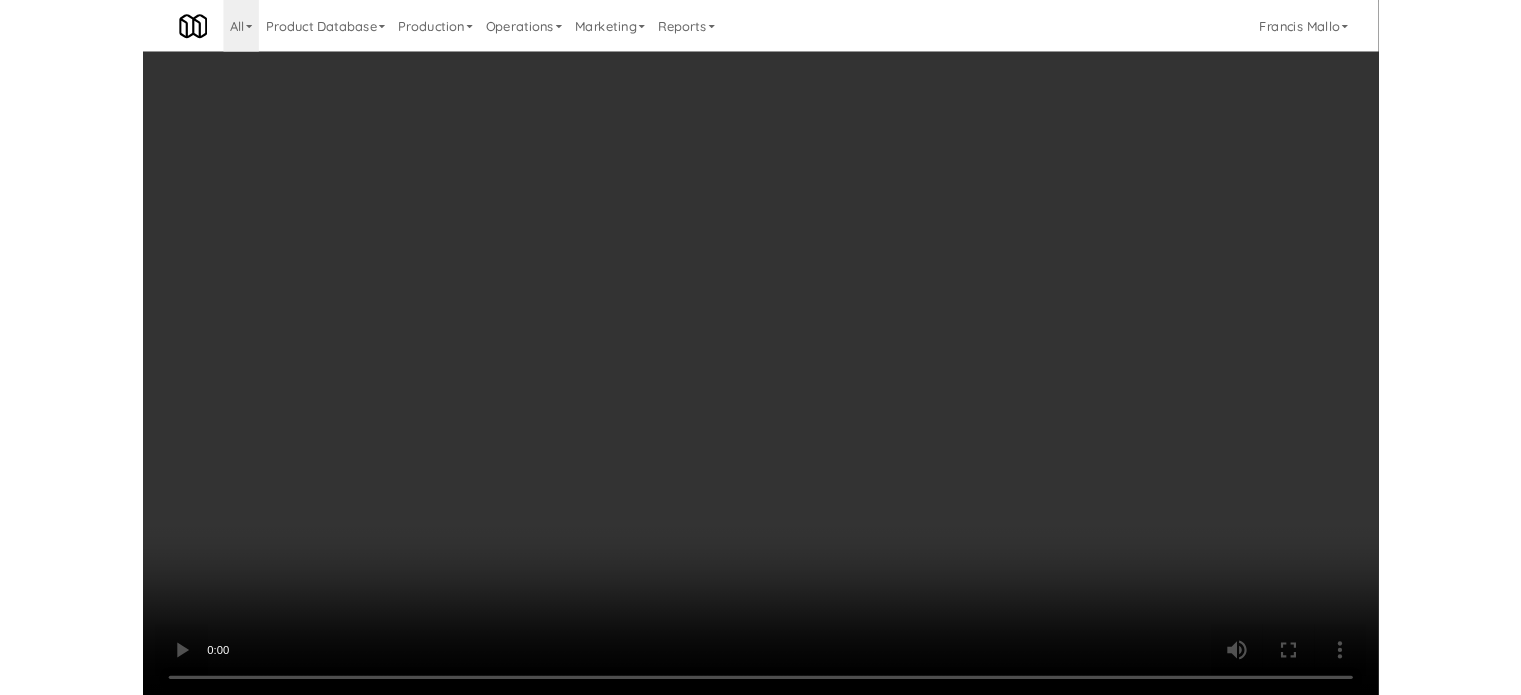 click 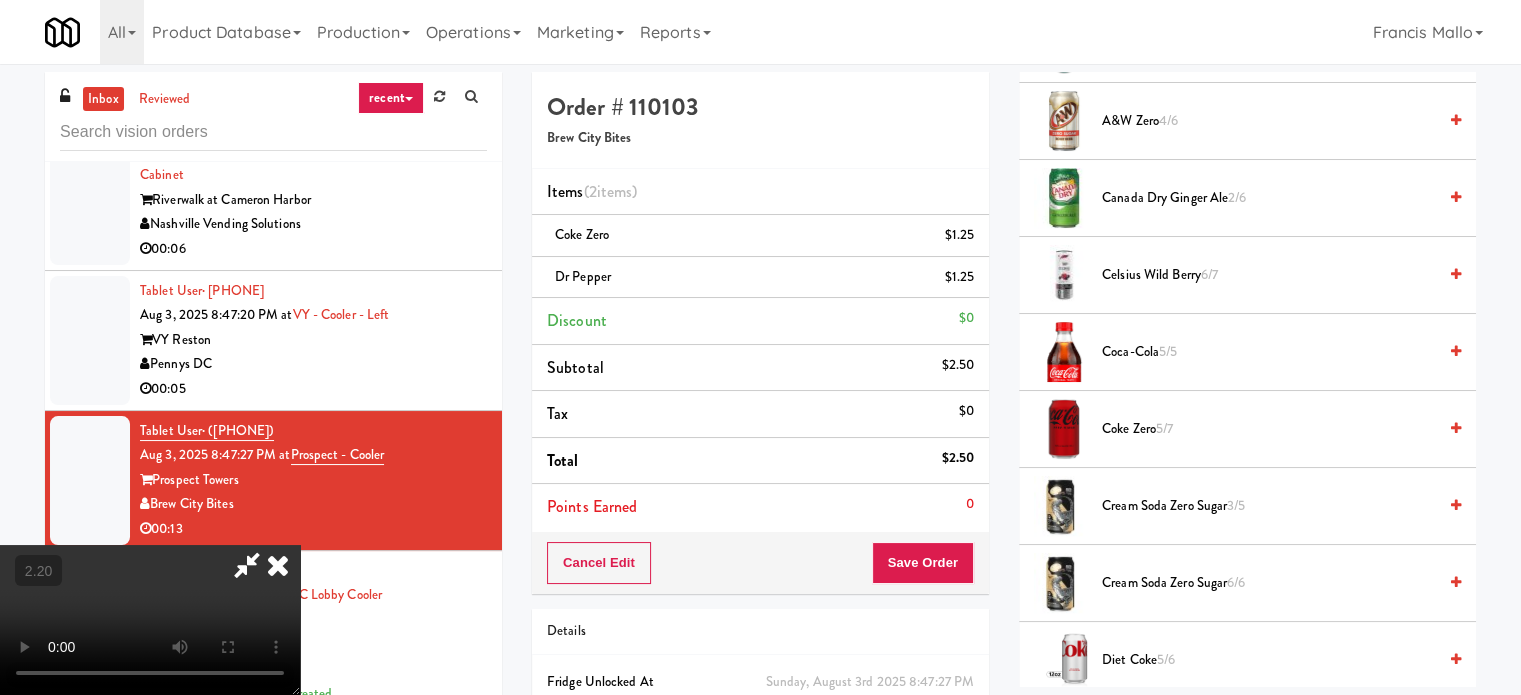 scroll, scrollTop: 400, scrollLeft: 0, axis: vertical 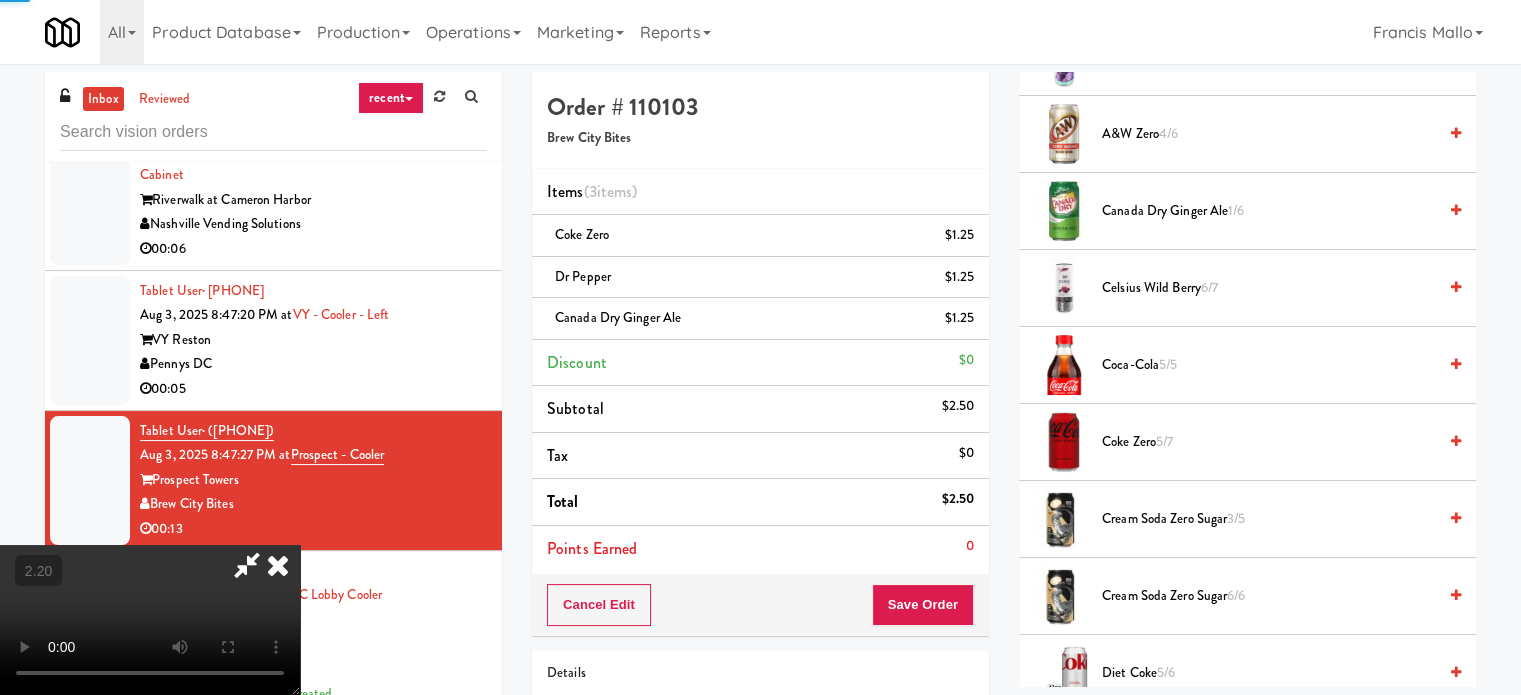 drag, startPoint x: 639, startPoint y: 294, endPoint x: 855, endPoint y: 376, distance: 231.04112 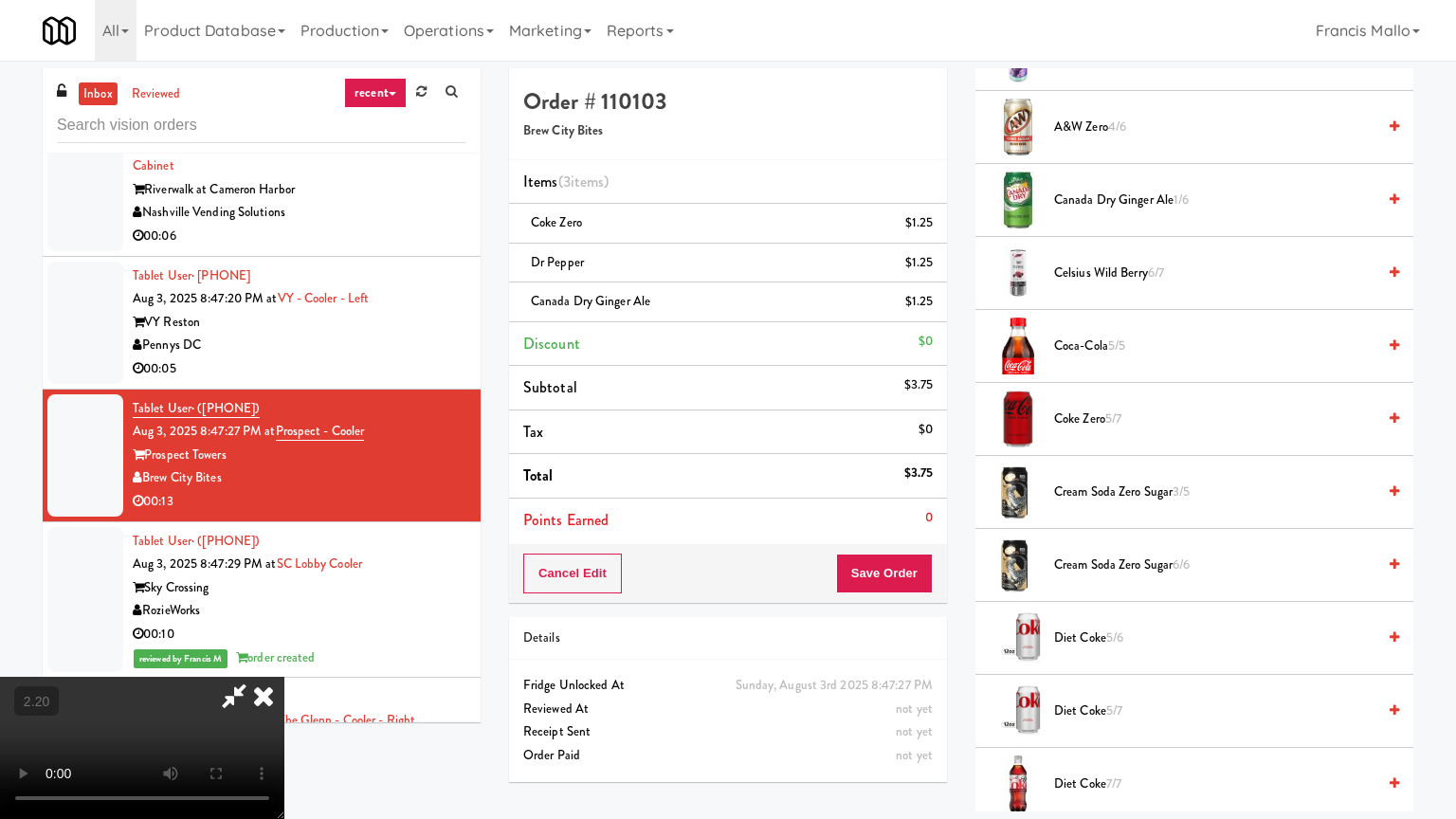 scroll, scrollTop: 39, scrollLeft: 0, axis: vertical 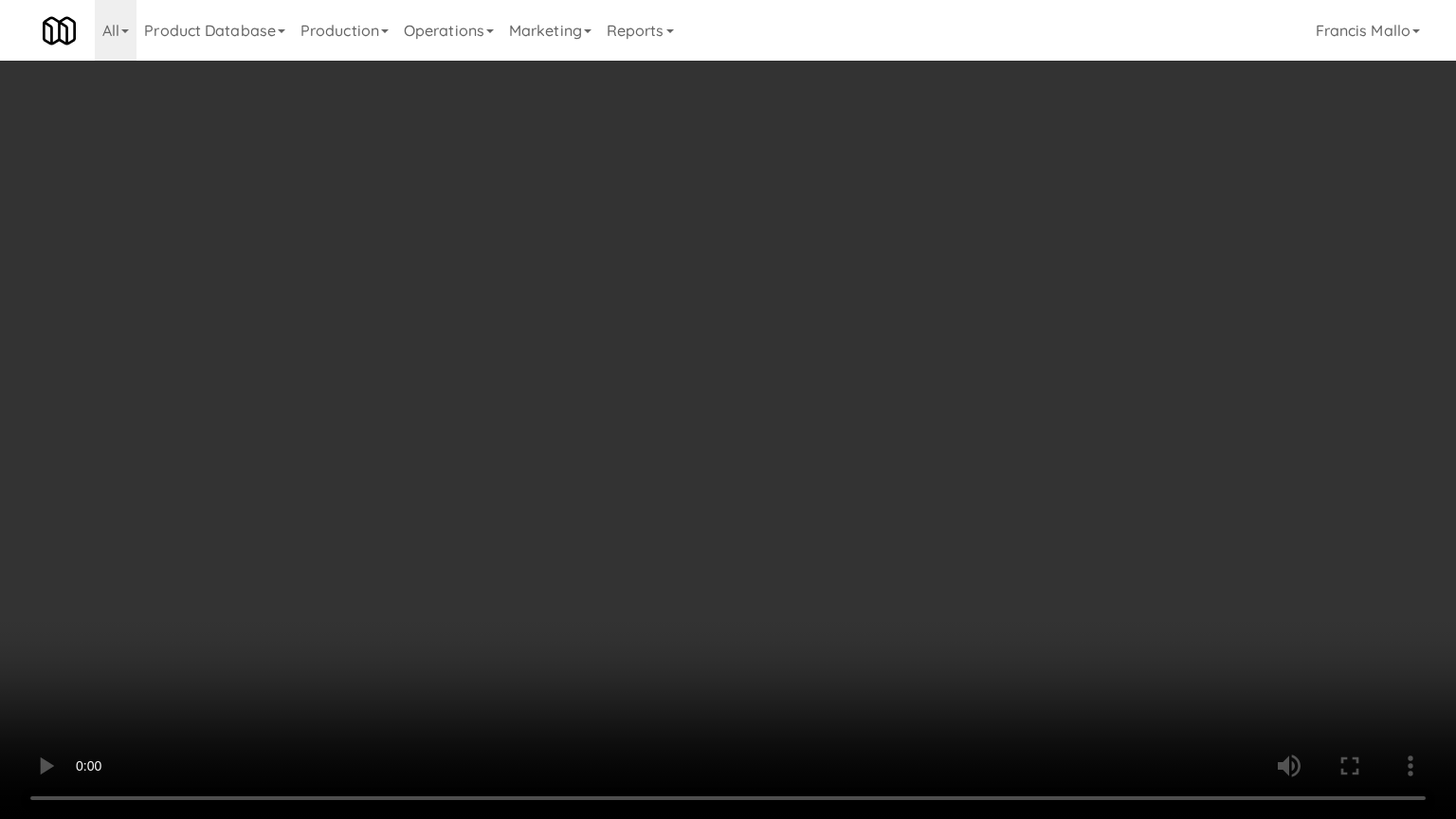 drag, startPoint x: 954, startPoint y: 628, endPoint x: 956, endPoint y: 610, distance: 18.11077 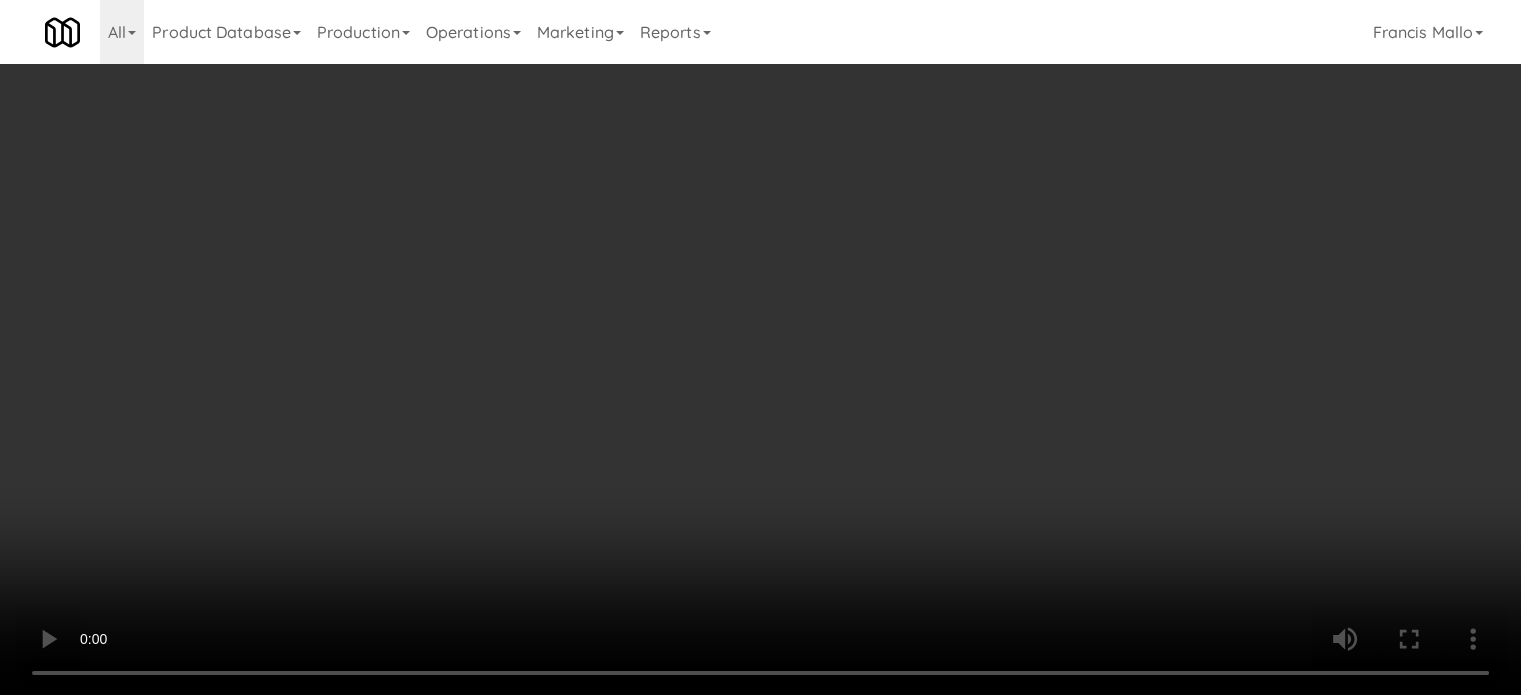 scroll, scrollTop: 18233, scrollLeft: 0, axis: vertical 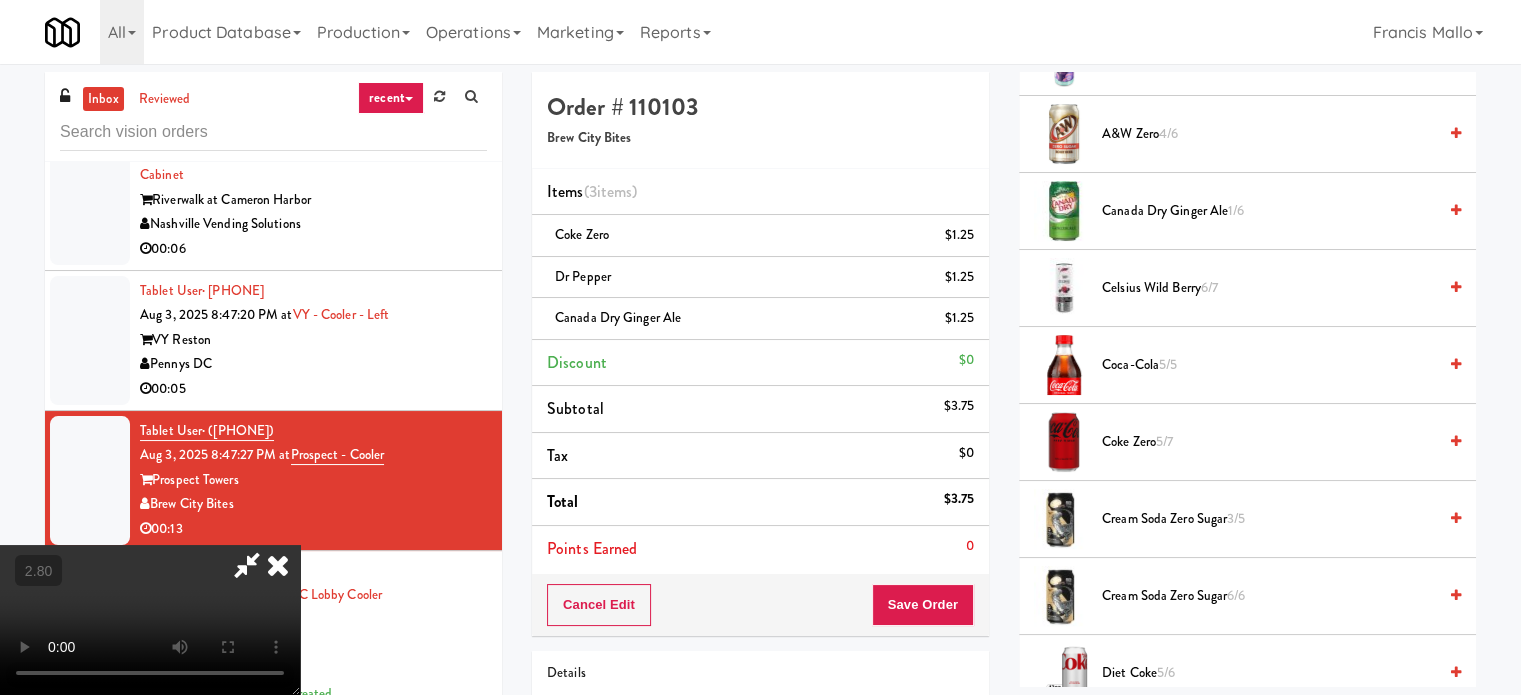 click at bounding box center [247, 565] 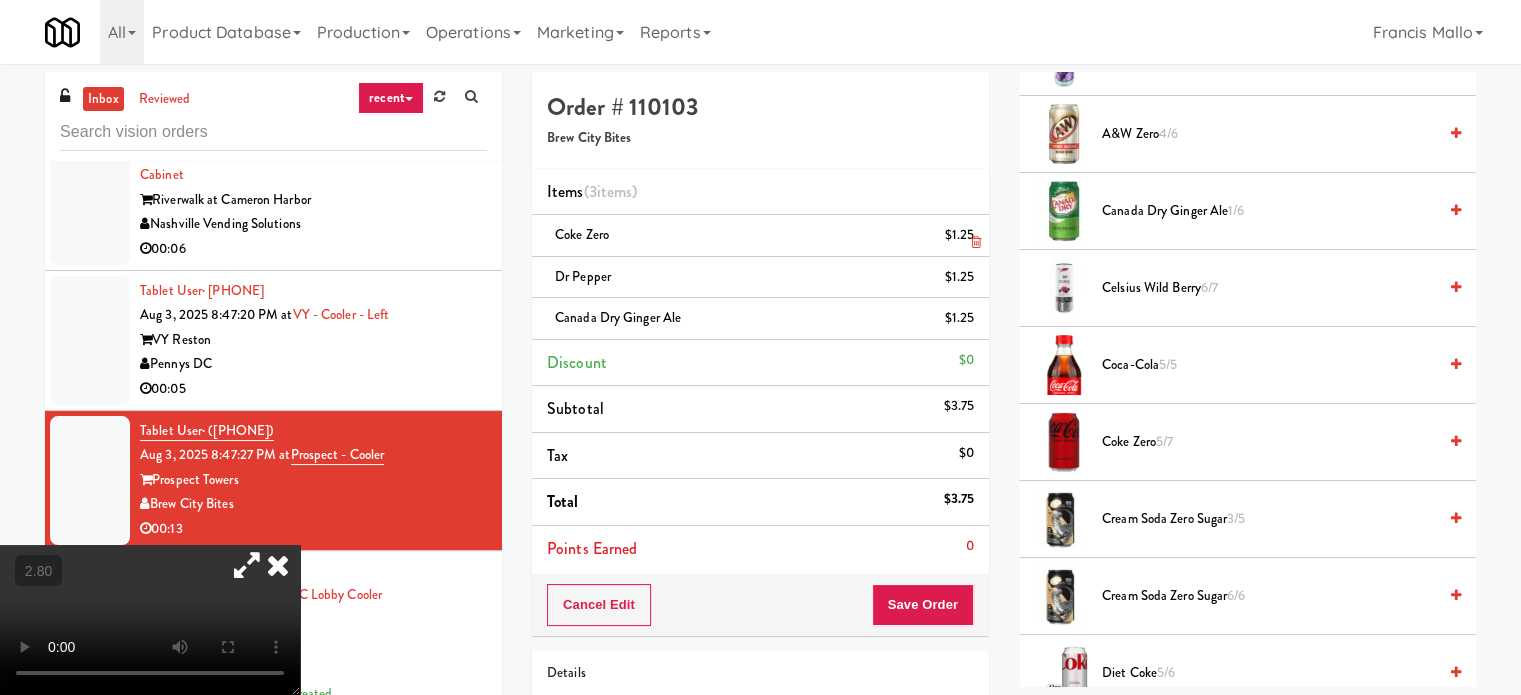 click at bounding box center (976, 242) 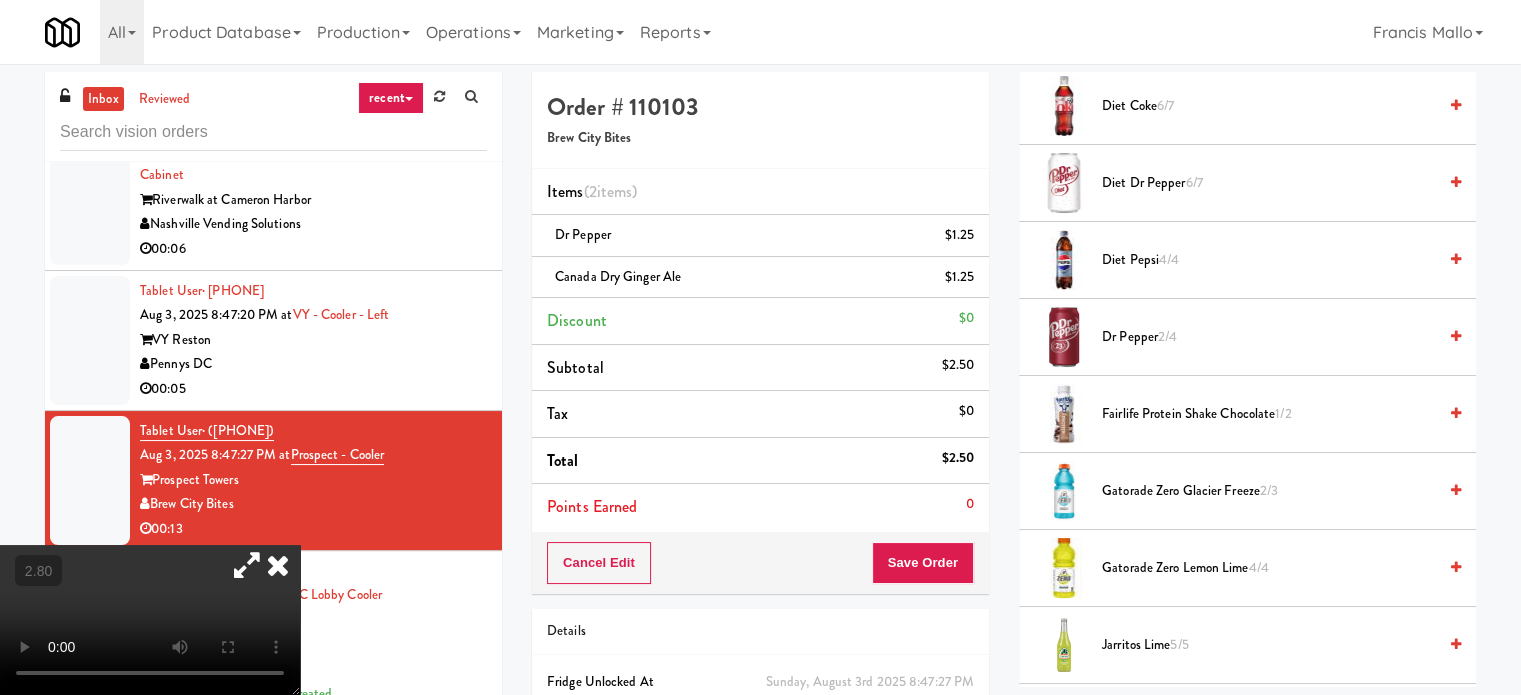 scroll, scrollTop: 1200, scrollLeft: 0, axis: vertical 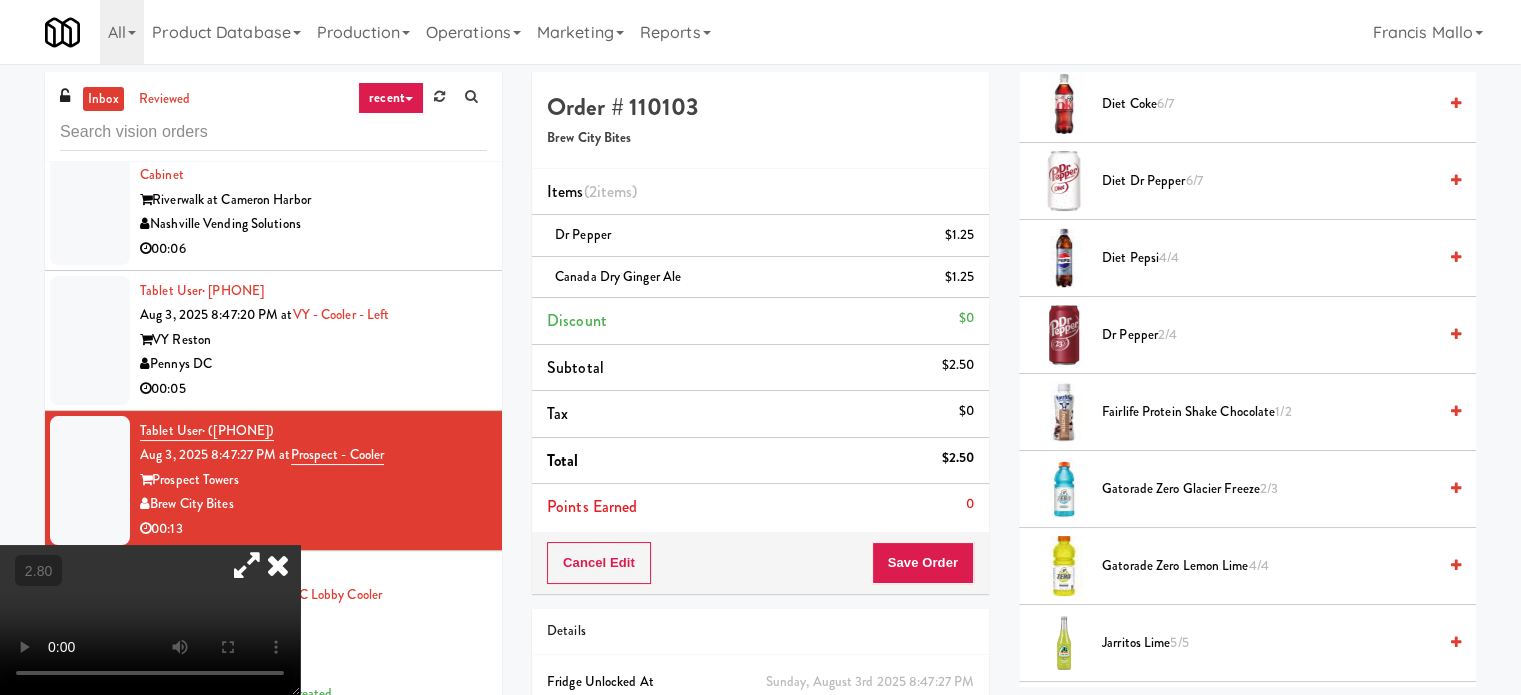 click on "Dr Pepper  2/4" at bounding box center (1269, 335) 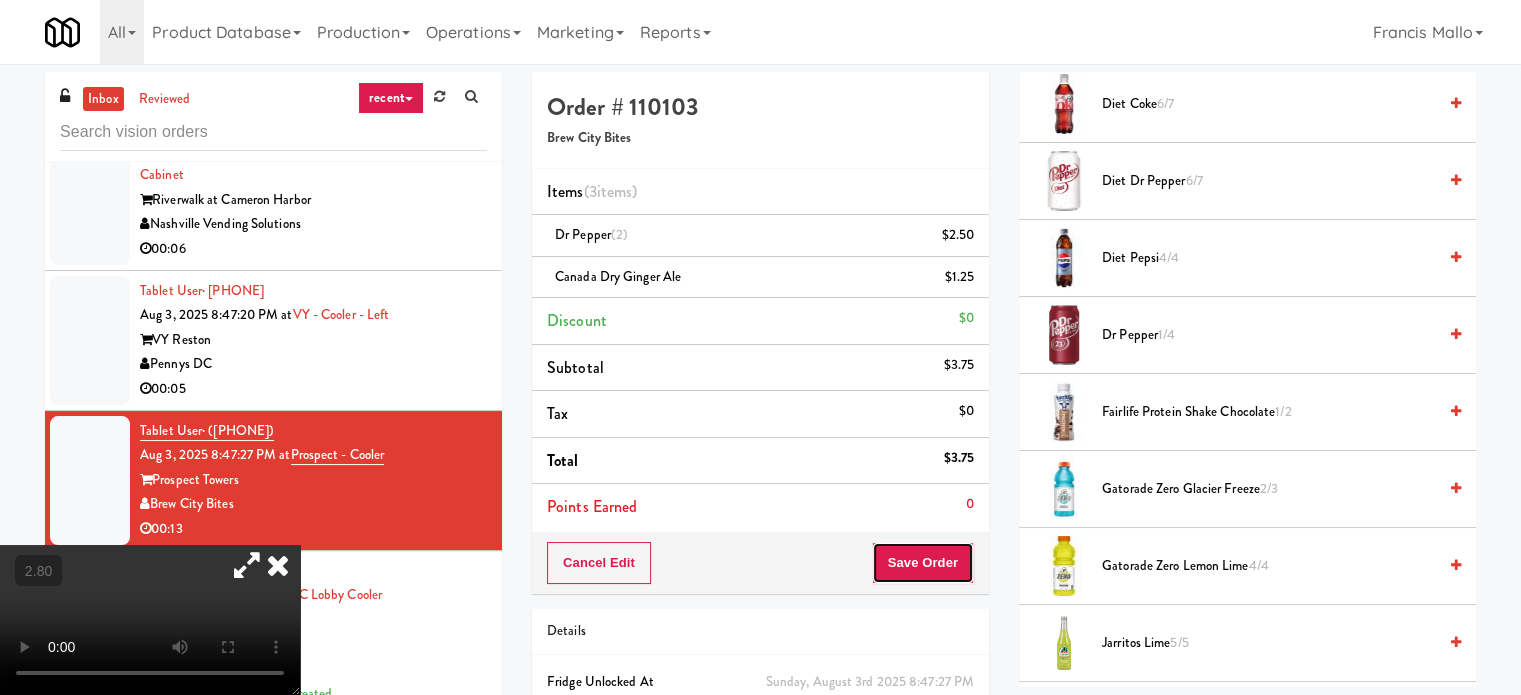 click on "Save Order" at bounding box center [923, 563] 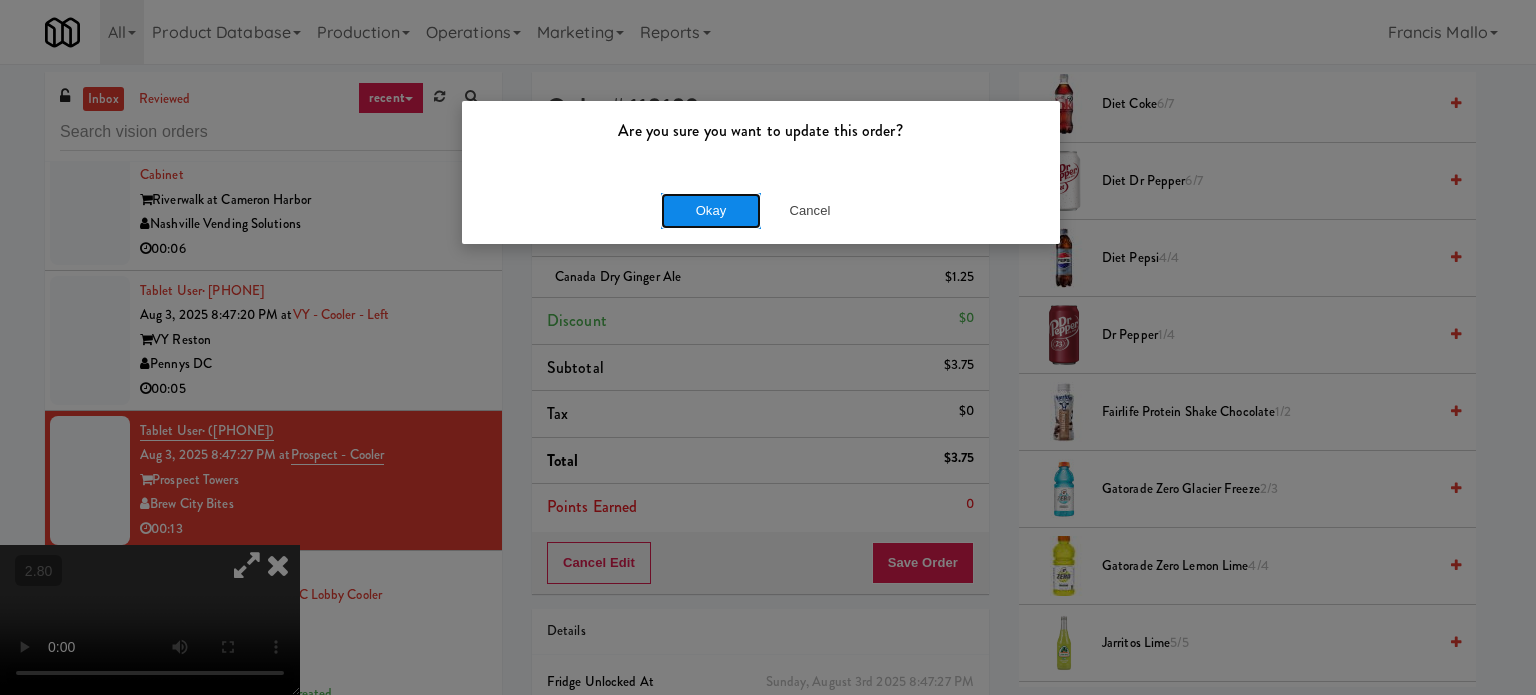 click on "Okay" at bounding box center [711, 211] 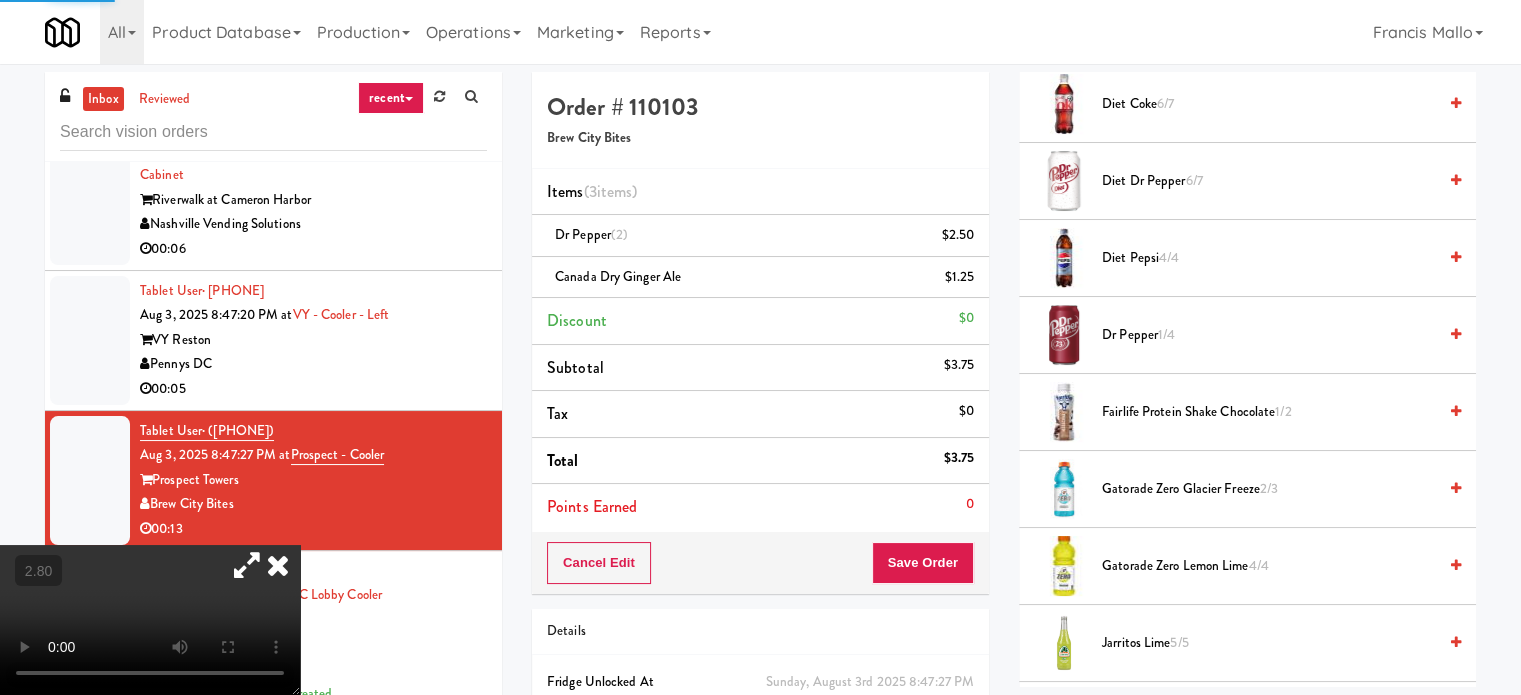 scroll, scrollTop: 187, scrollLeft: 0, axis: vertical 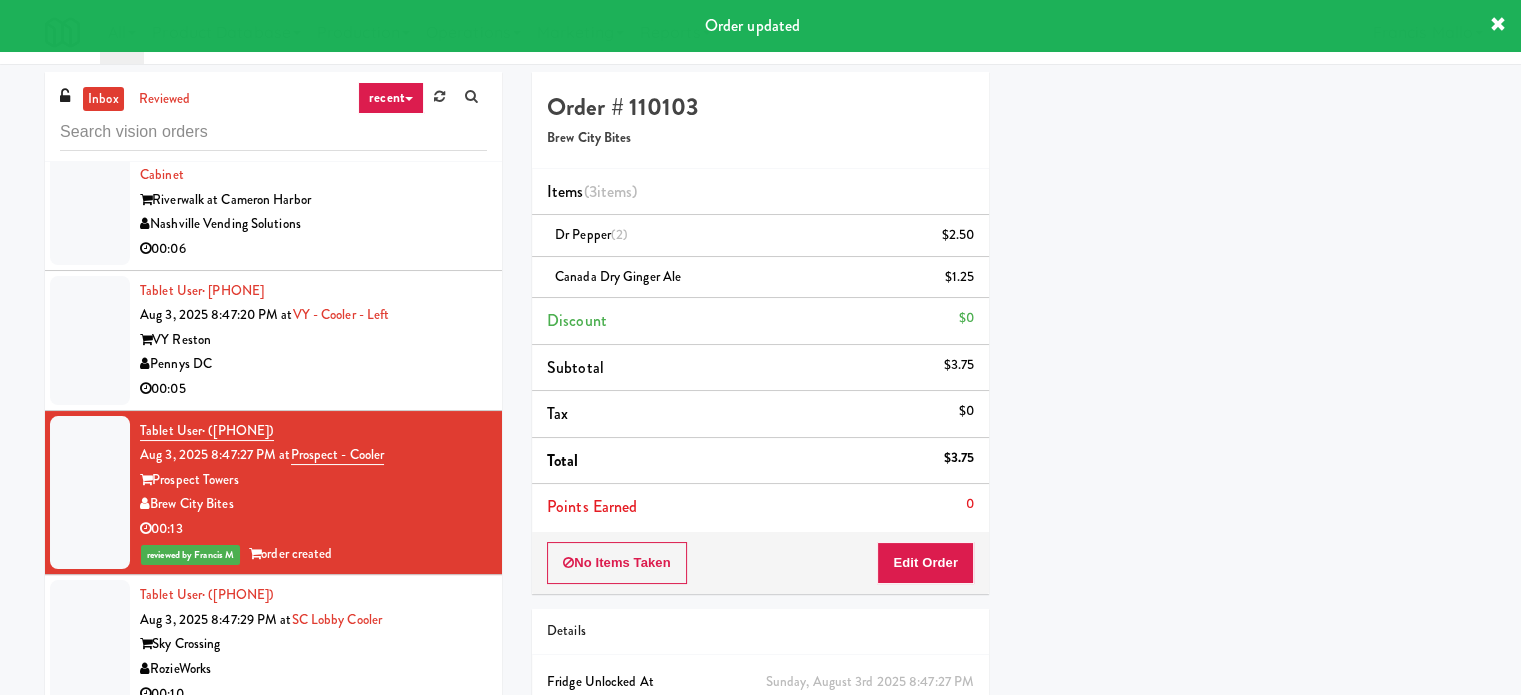 click on "Pennys DC" at bounding box center [313, 364] 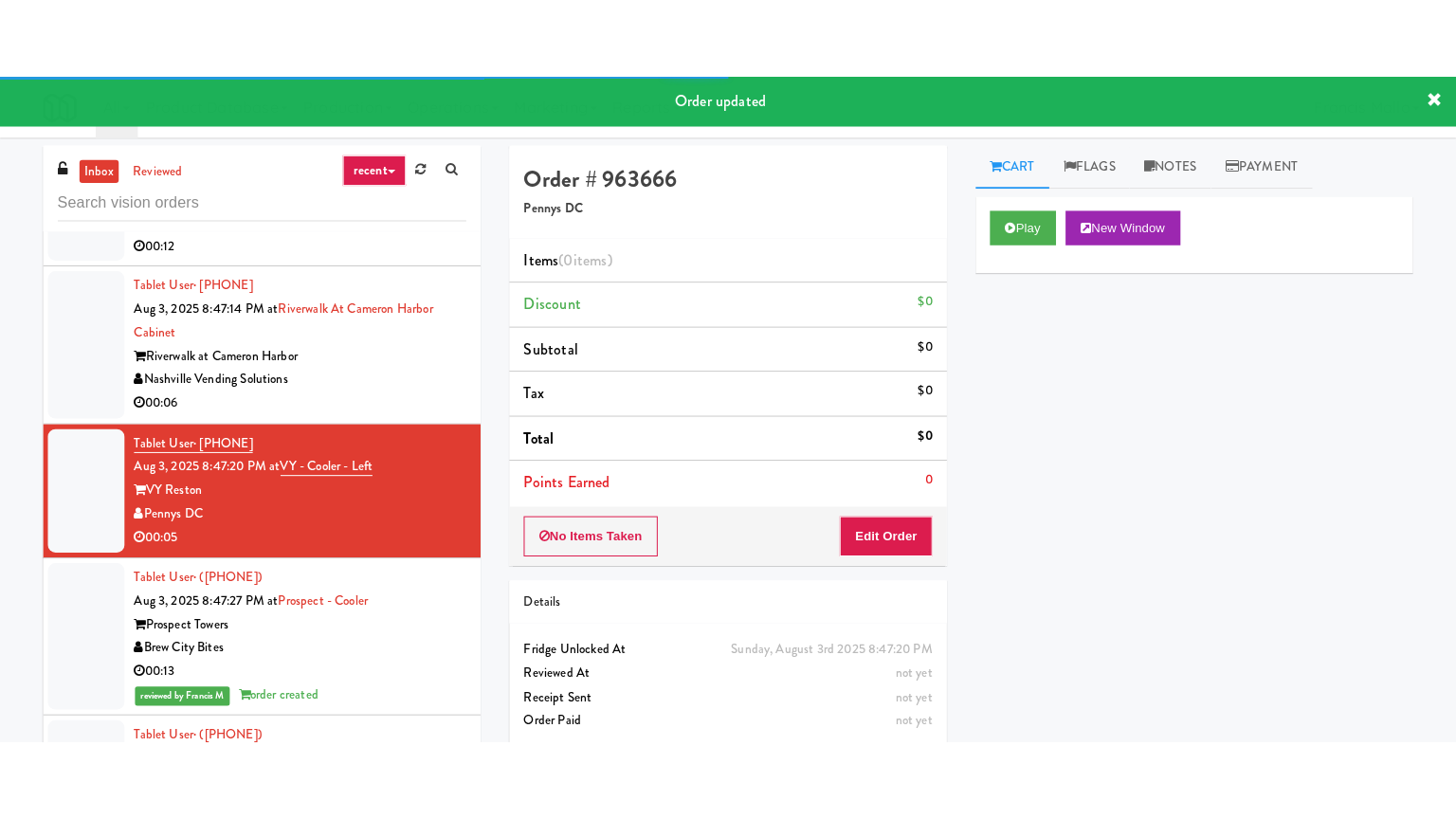 scroll, scrollTop: 17189, scrollLeft: 0, axis: vertical 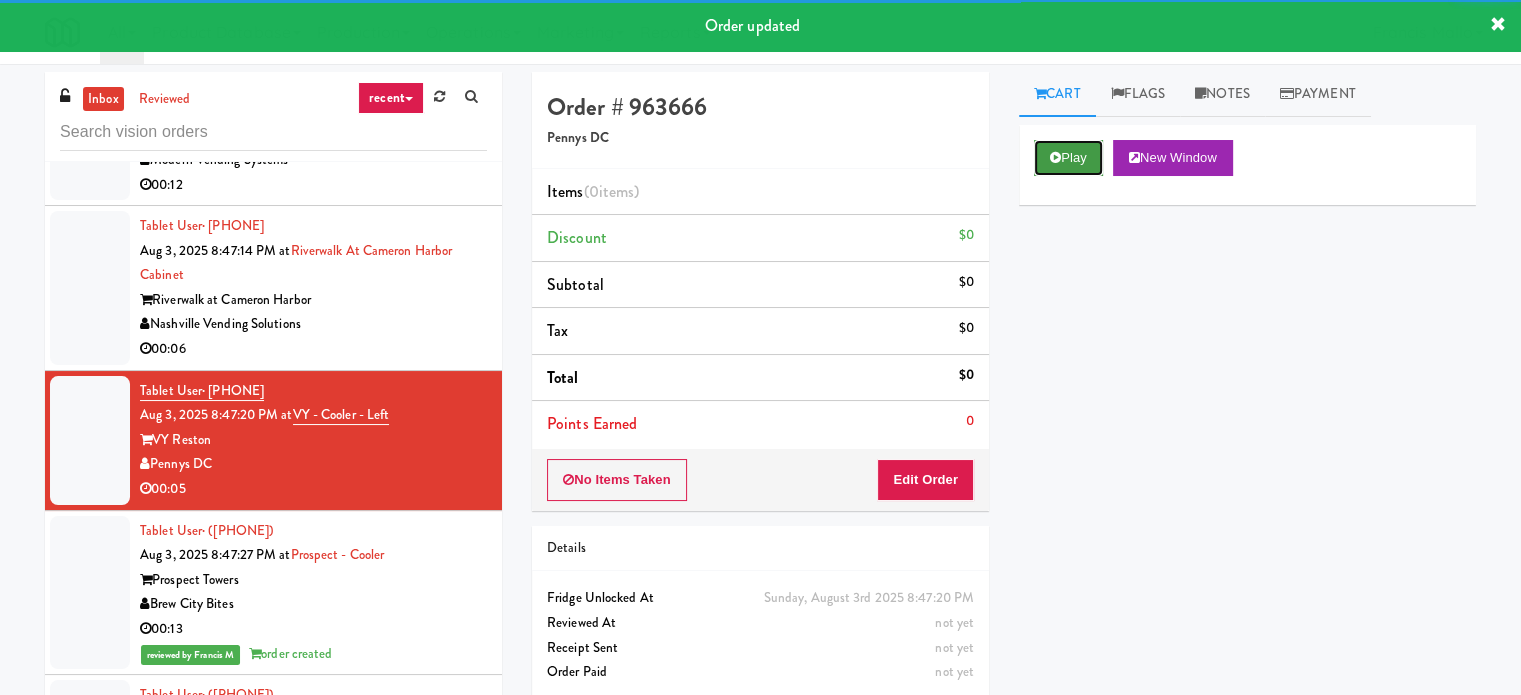 click on "Play" at bounding box center (1068, 158) 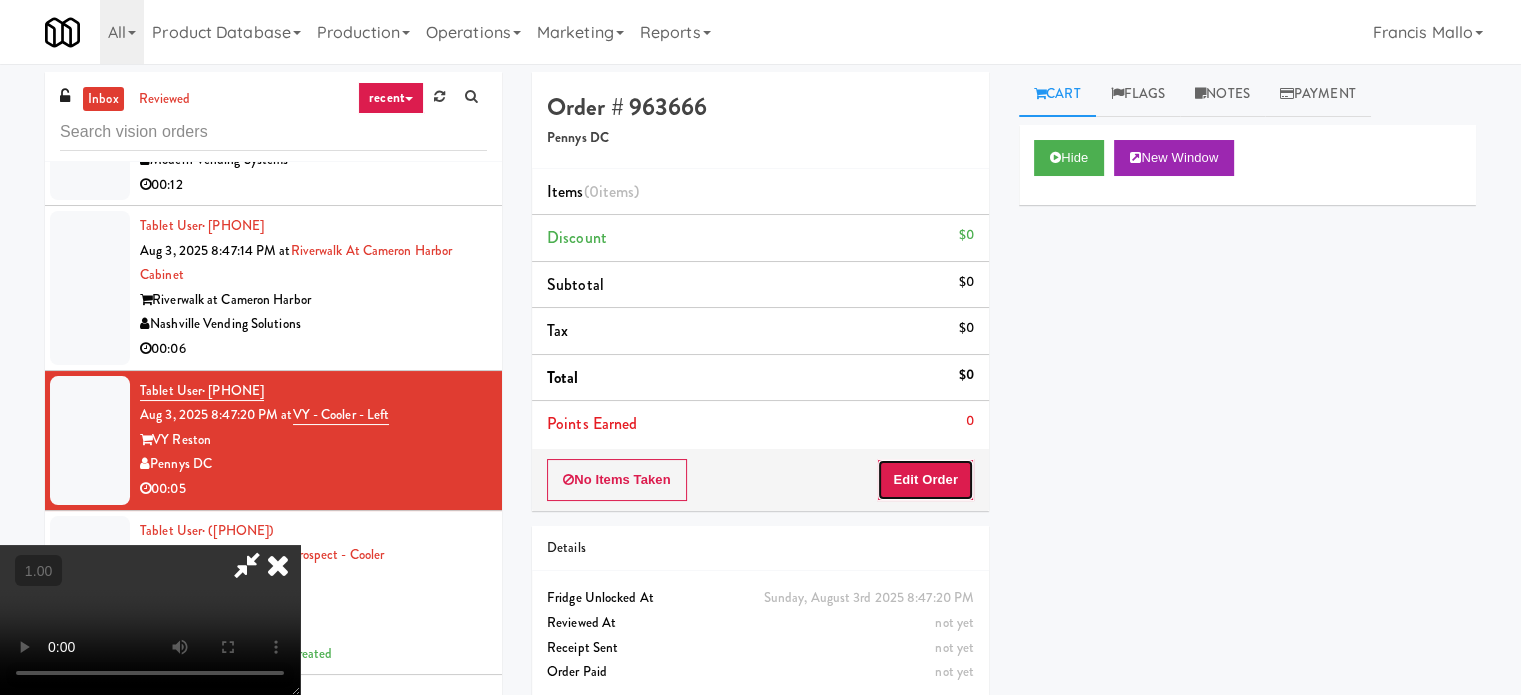 click on "Edit Order" at bounding box center [925, 480] 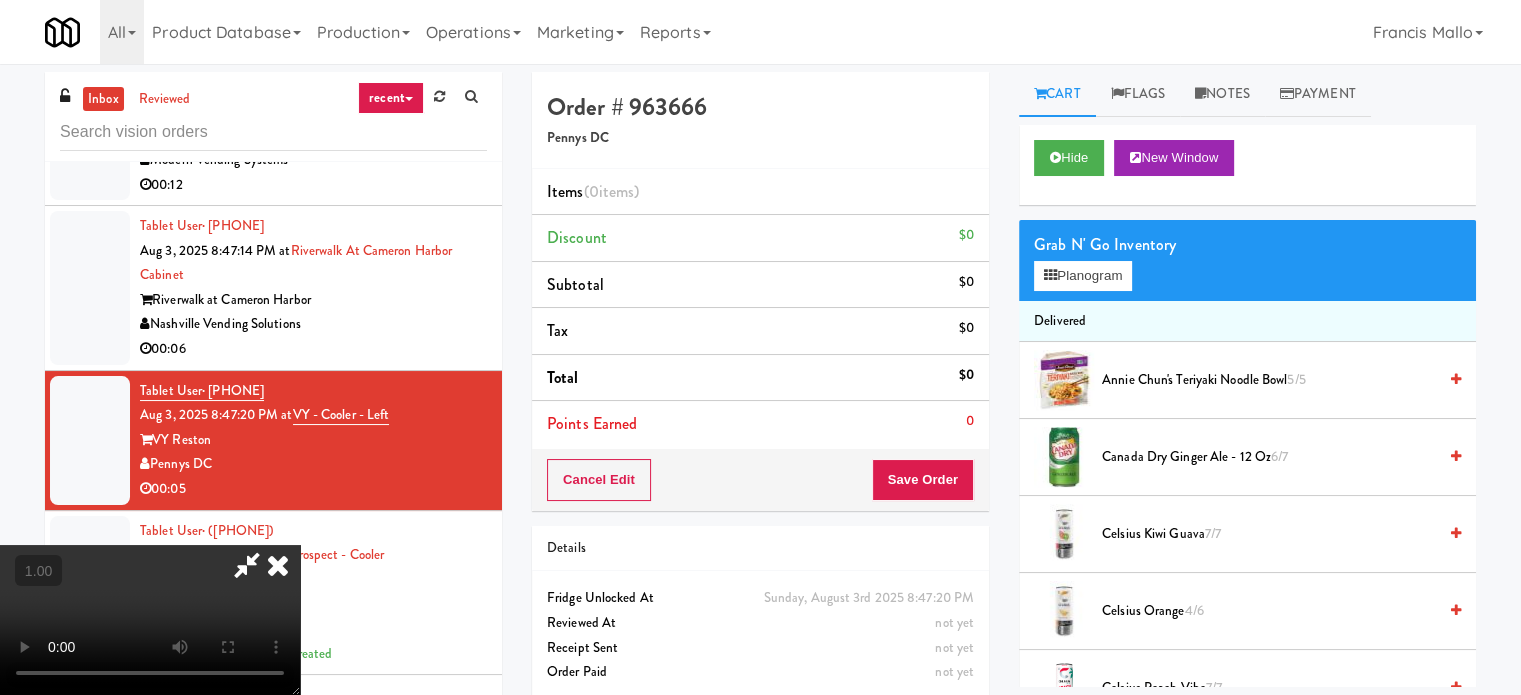 click at bounding box center [150, 620] 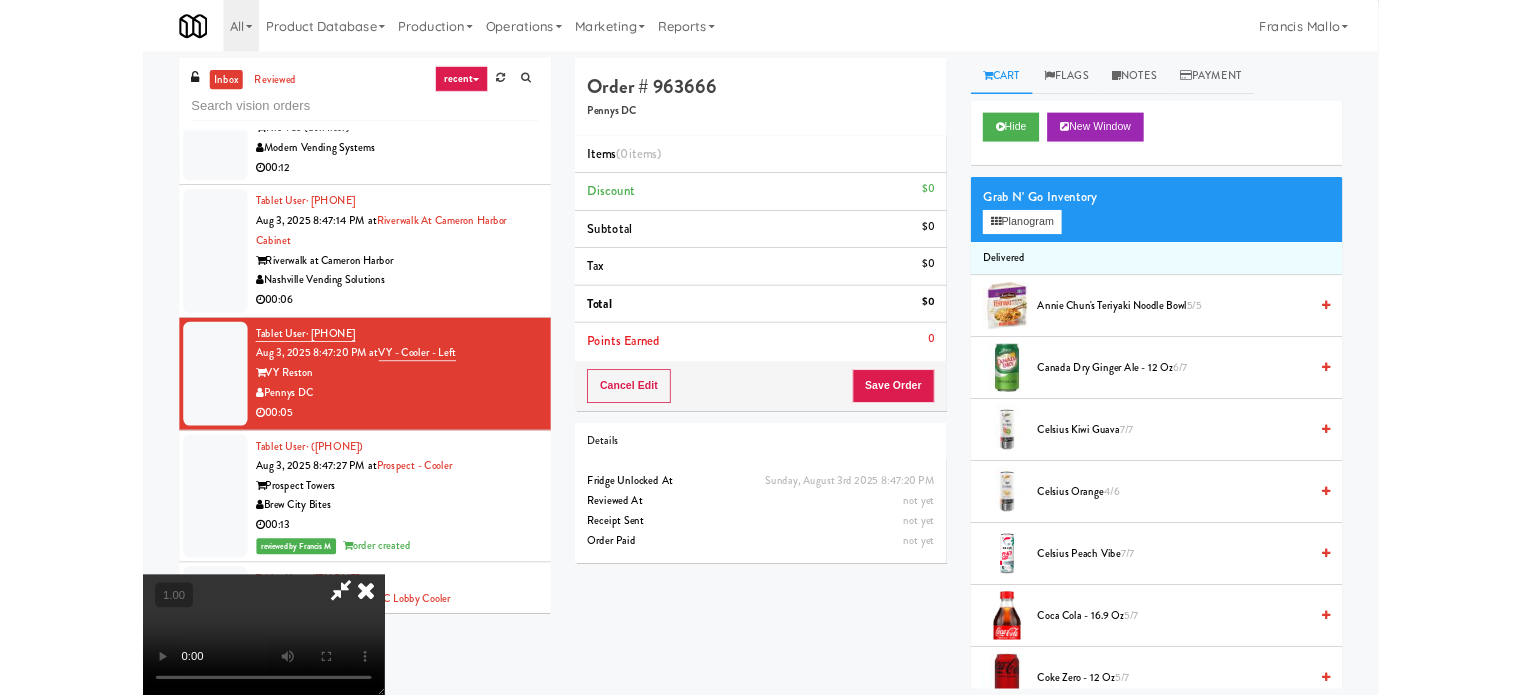 scroll, scrollTop: 18133, scrollLeft: 0, axis: vertical 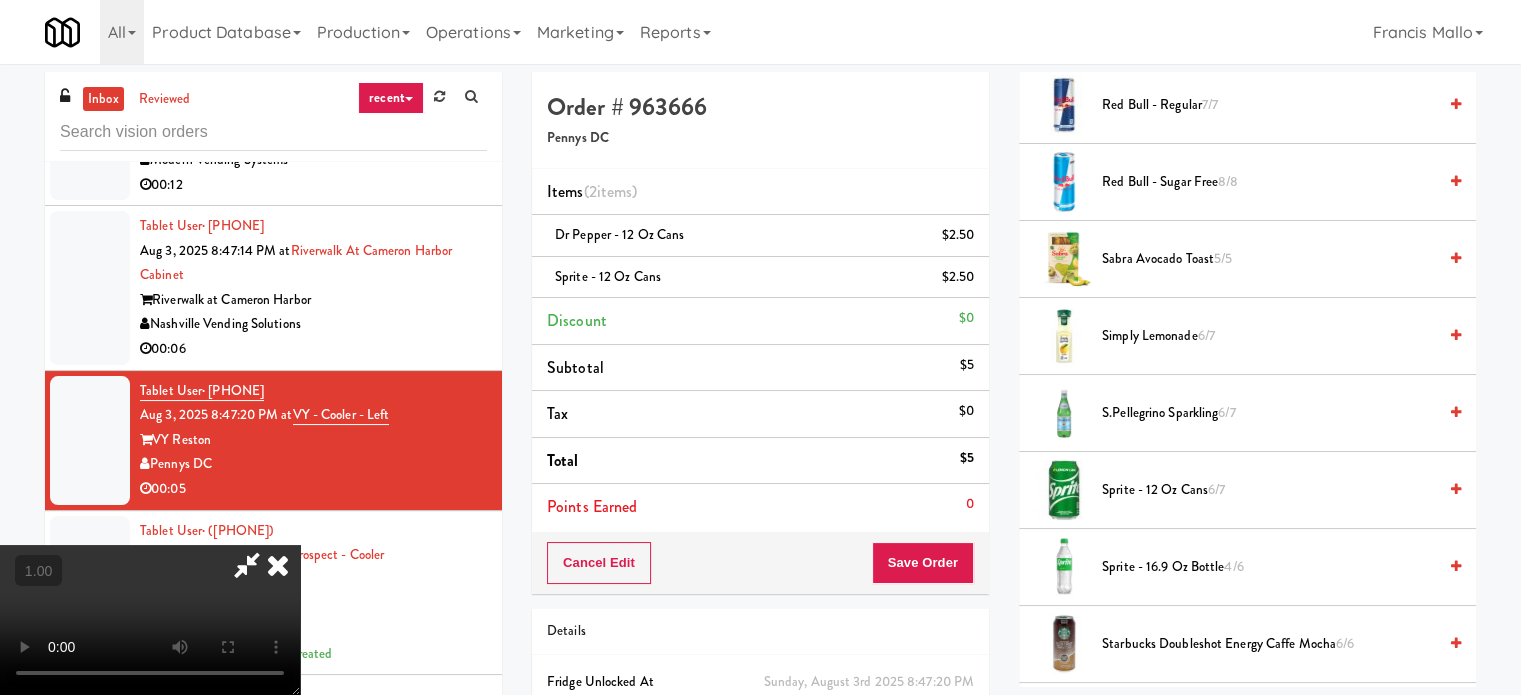 drag, startPoint x: 833, startPoint y: 505, endPoint x: 828, endPoint y: 523, distance: 18.681541 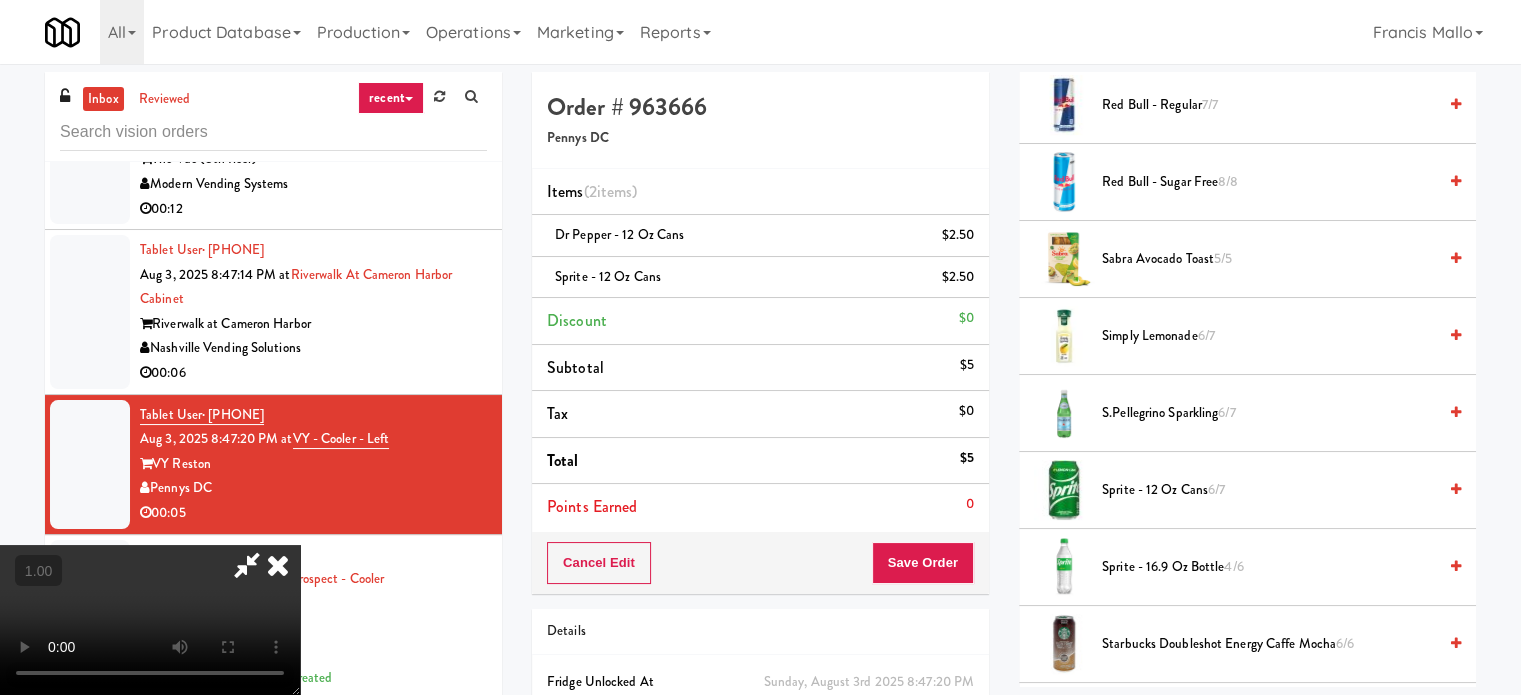 scroll, scrollTop: 18133, scrollLeft: 0, axis: vertical 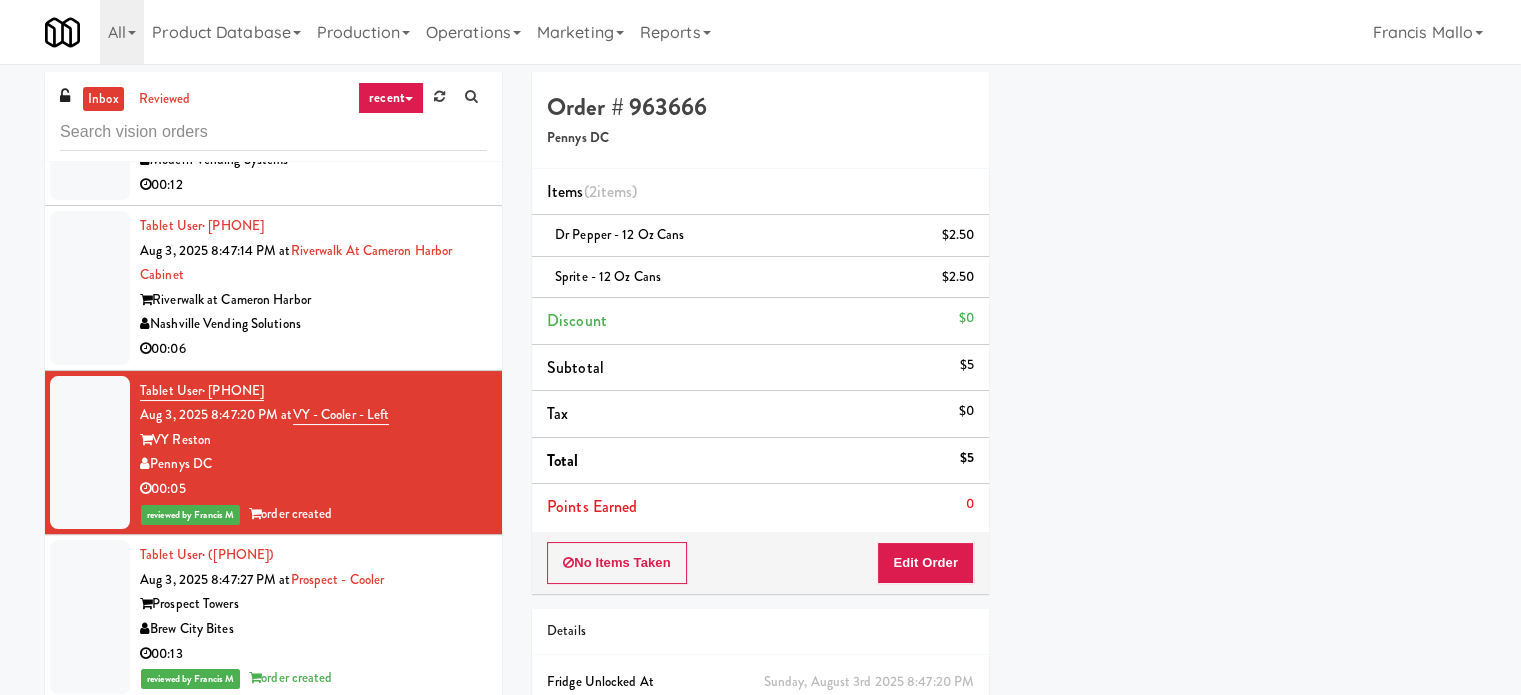 click on "Tablet User  · (917) 647-6841 Aug 3, 2025 8:47:14 PM at  Riverwalk at Cameron Harbor Cabinet  Riverwalk at Cameron Harbor  Nashville Vending Solutions  00:06" at bounding box center (273, 288) 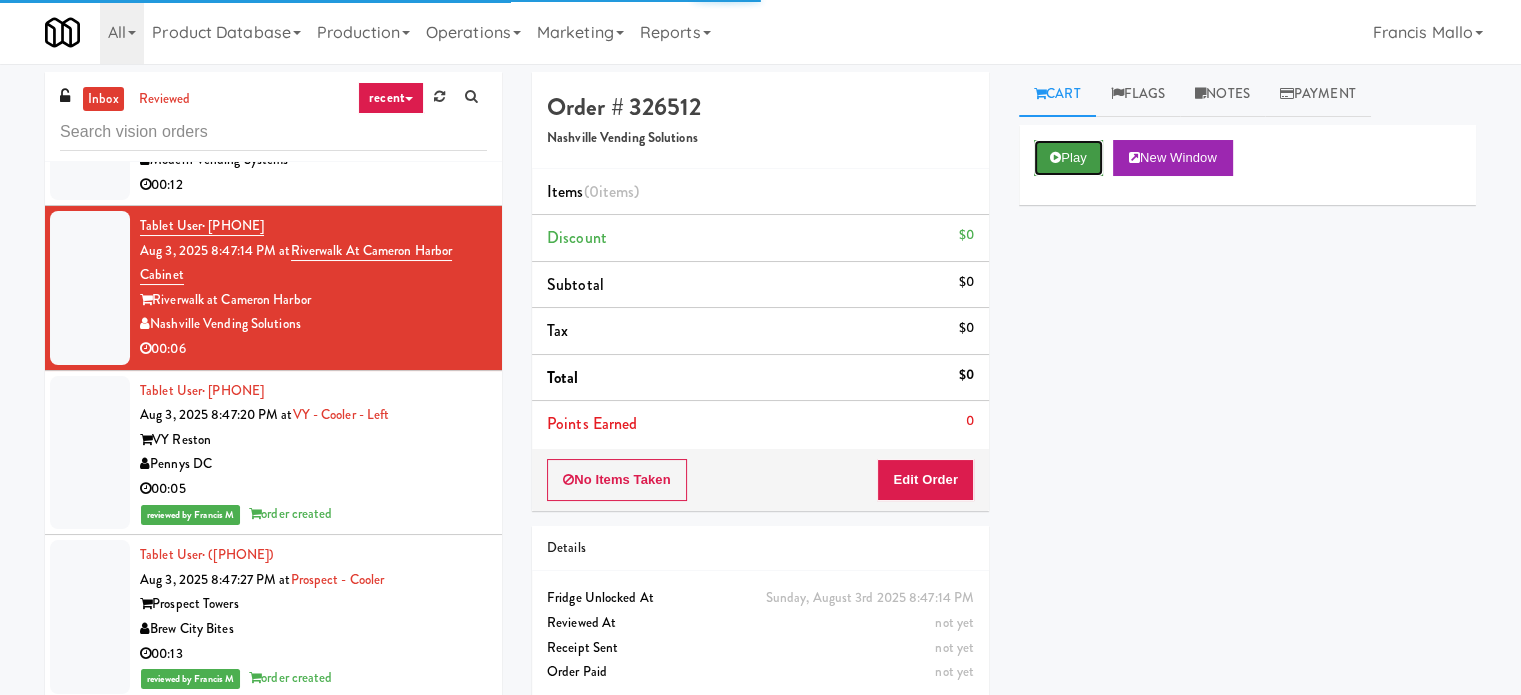 click on "Play" at bounding box center (1068, 158) 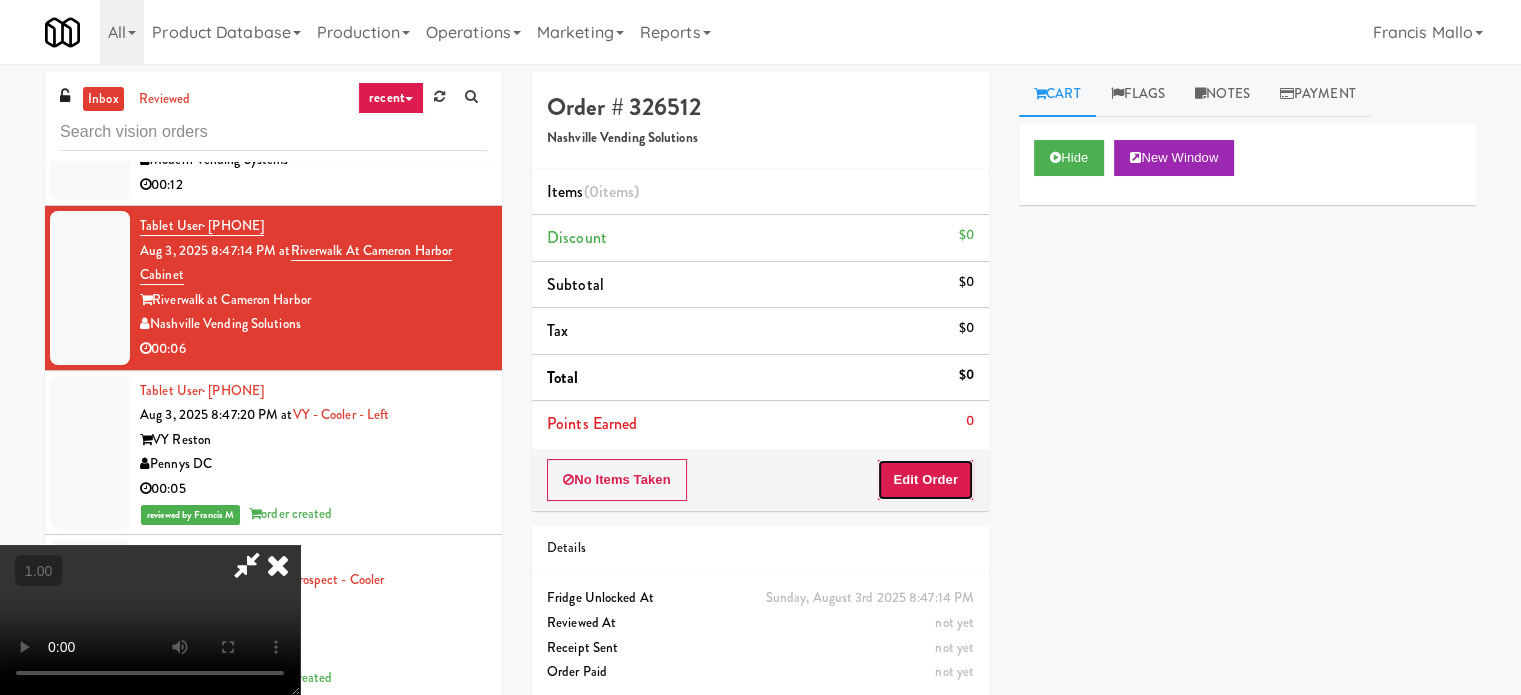 click on "Edit Order" at bounding box center (925, 480) 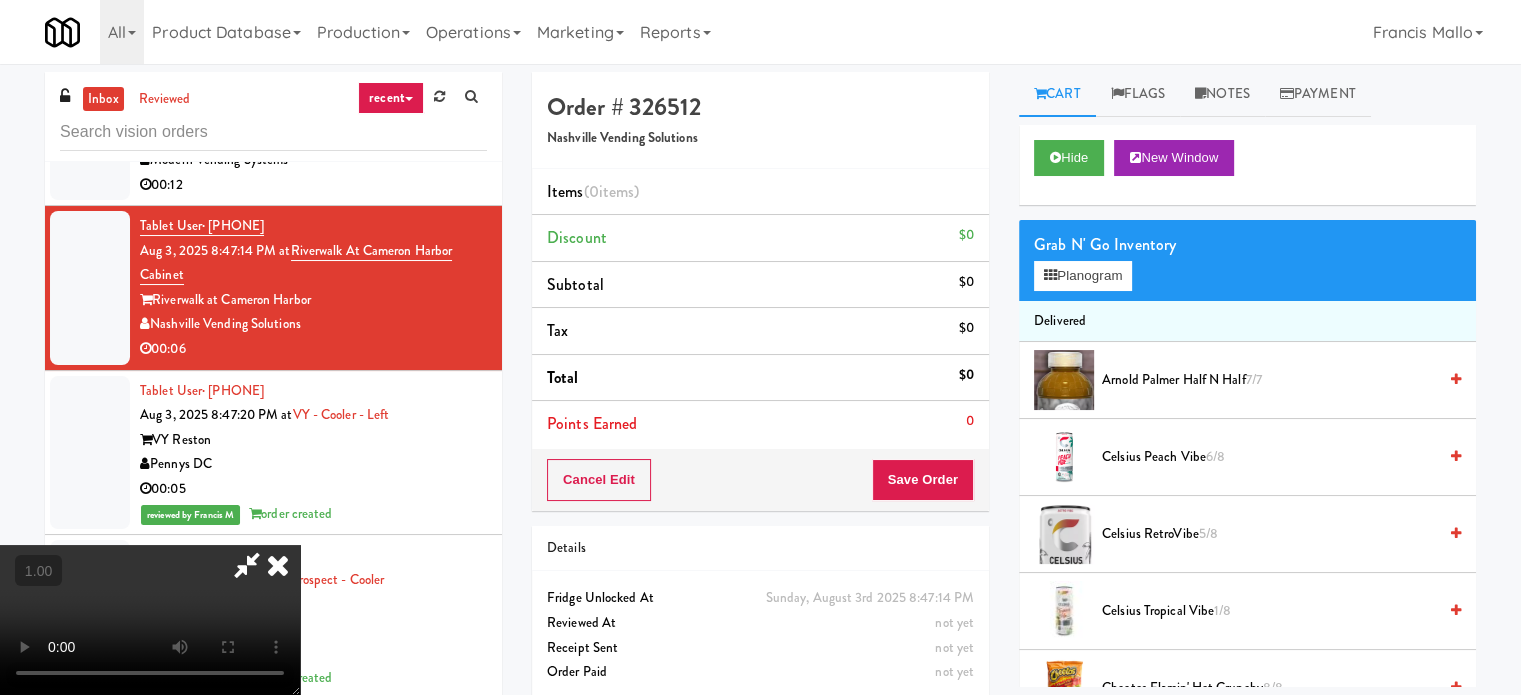 scroll, scrollTop: 316, scrollLeft: 0, axis: vertical 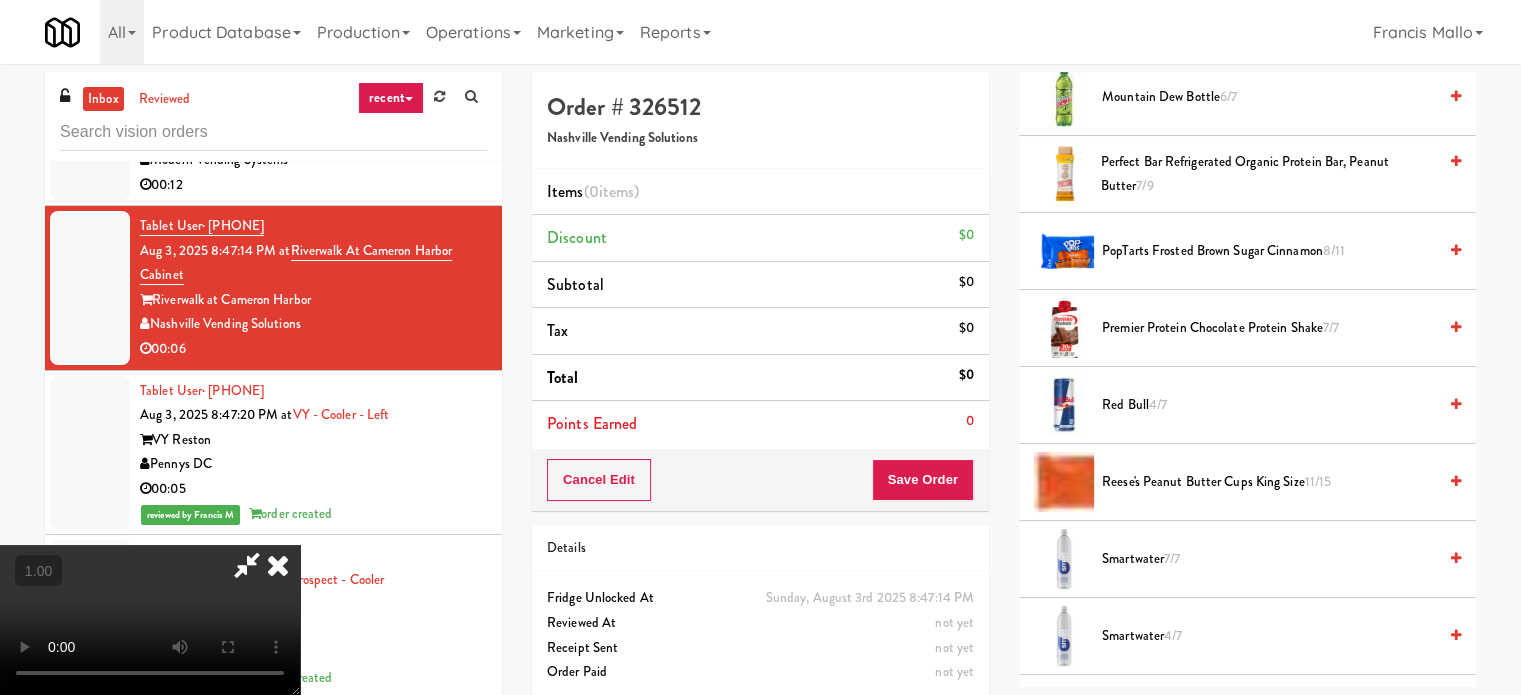 drag, startPoint x: 1190, startPoint y: 481, endPoint x: 1144, endPoint y: 487, distance: 46.389652 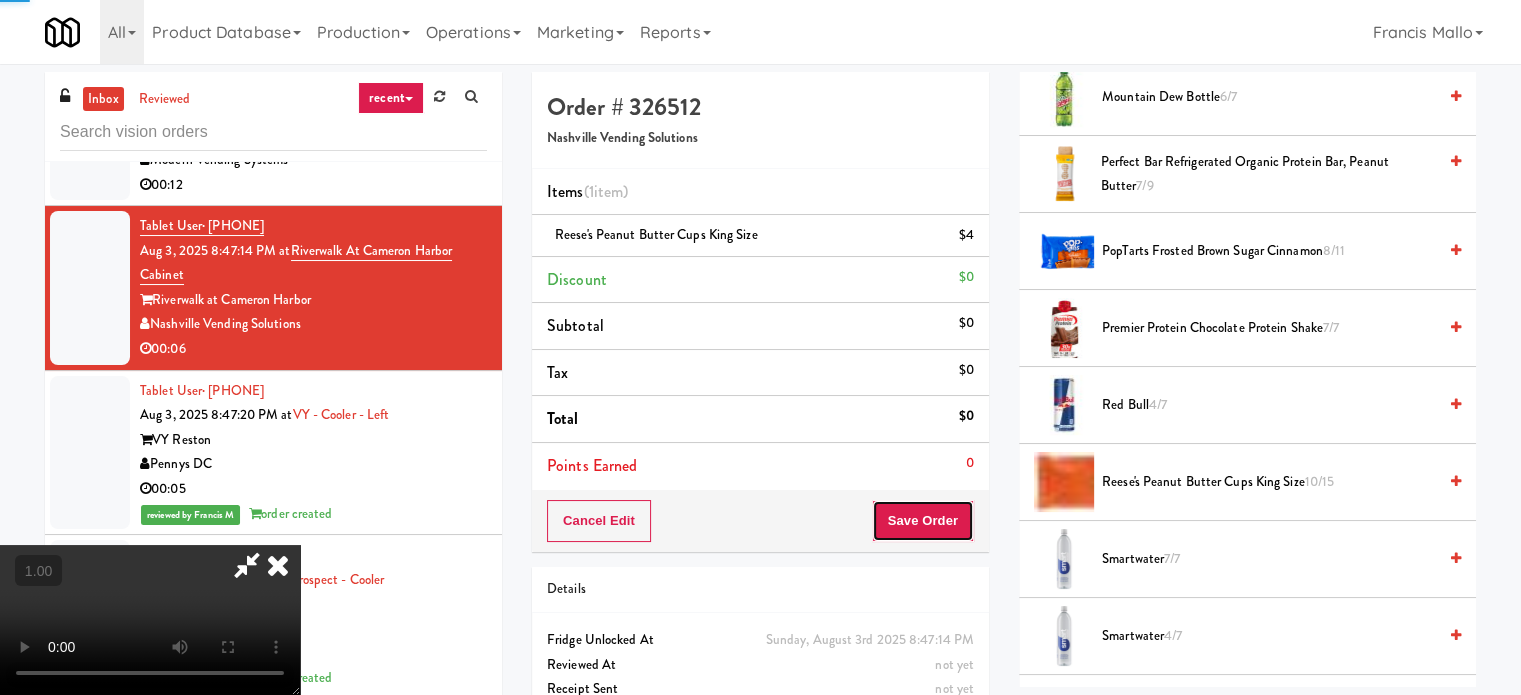 click on "Save Order" at bounding box center [923, 521] 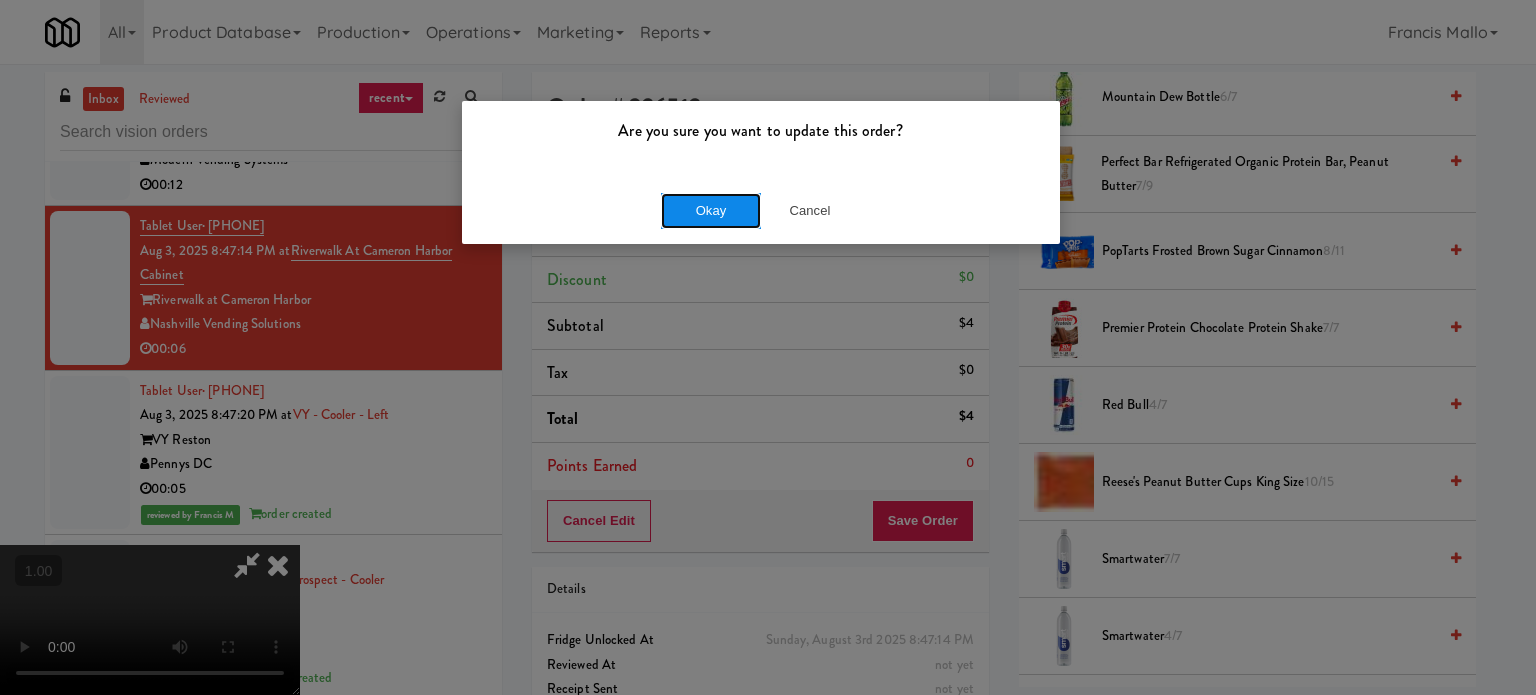 click on "Okay" at bounding box center [711, 211] 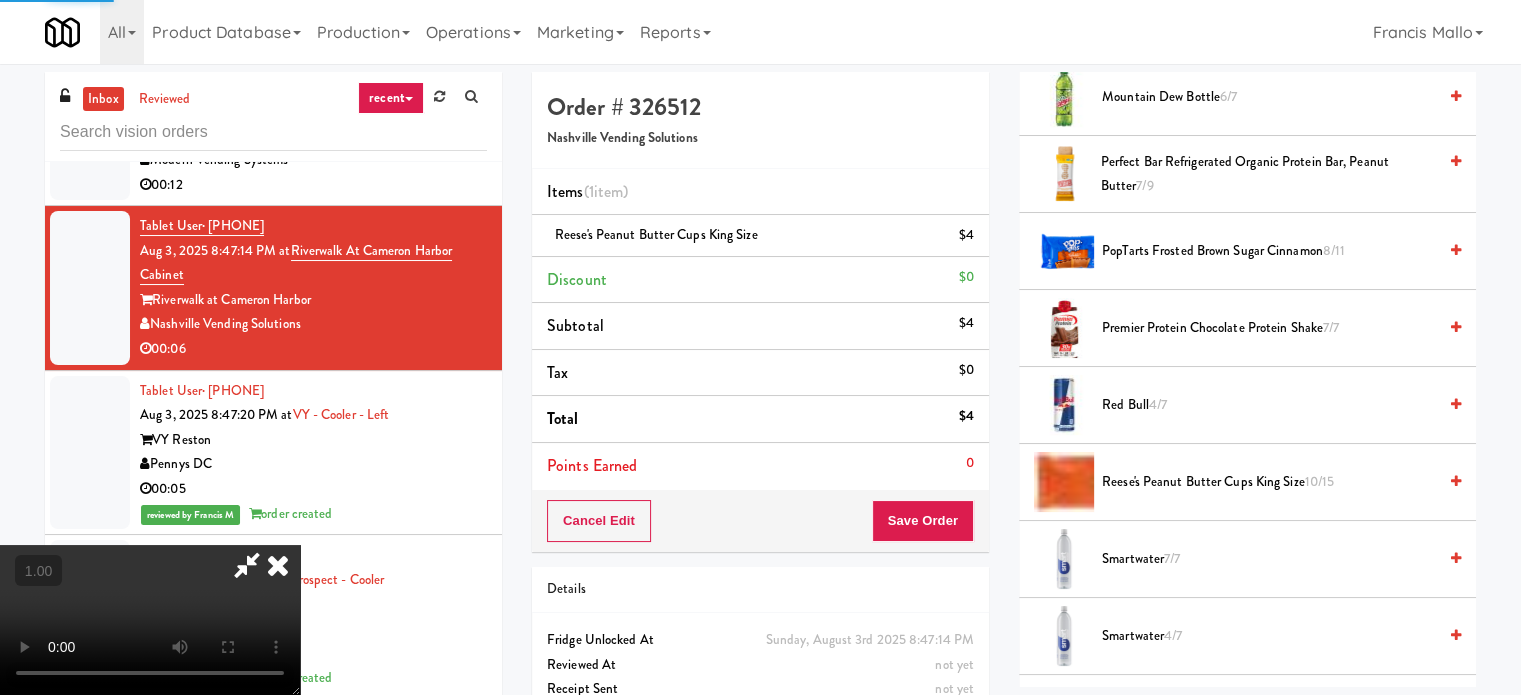 scroll, scrollTop: 187, scrollLeft: 0, axis: vertical 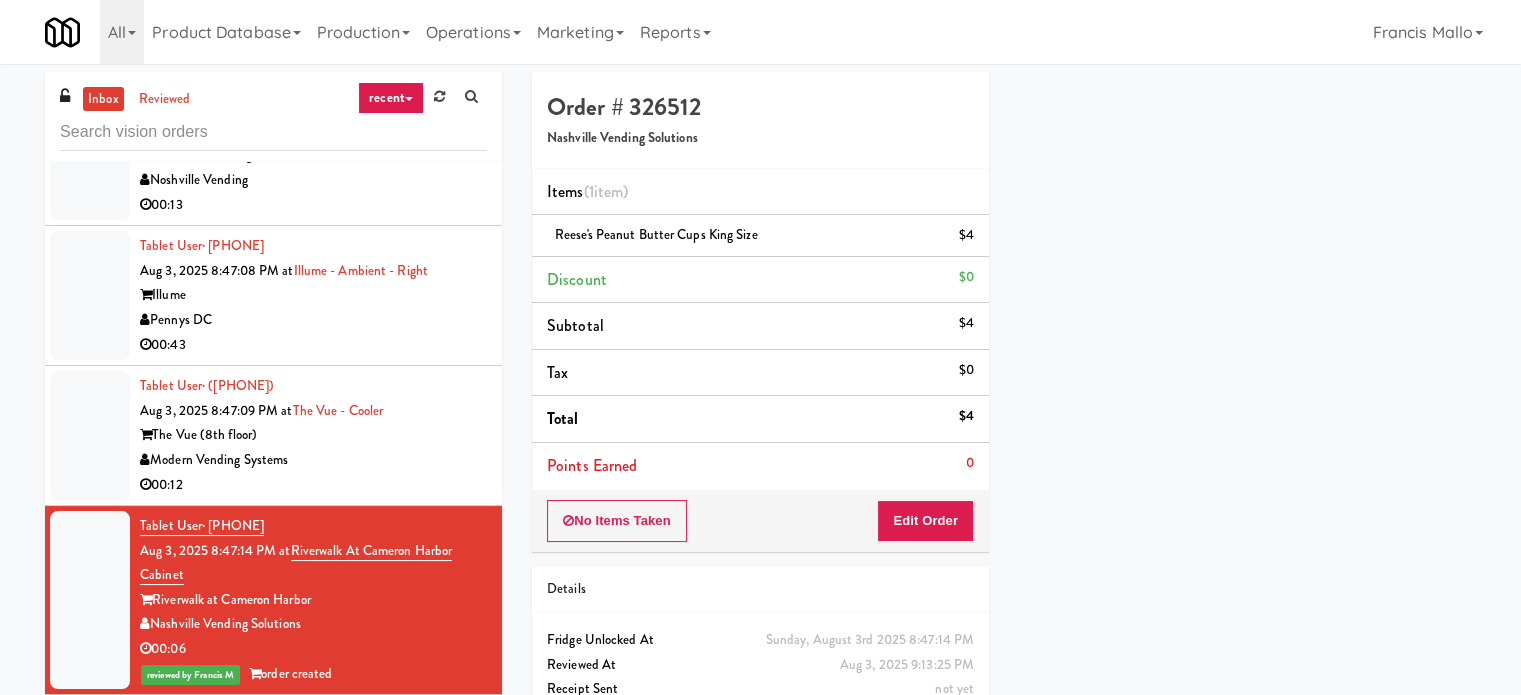 click on "Tablet User  · (916) 496-4703 Aug 3, 2025 8:47:09 PM at  The Vue - Cooler  The Vue (8th floor)  Modern Vending Systems  00:12" at bounding box center (313, 435) 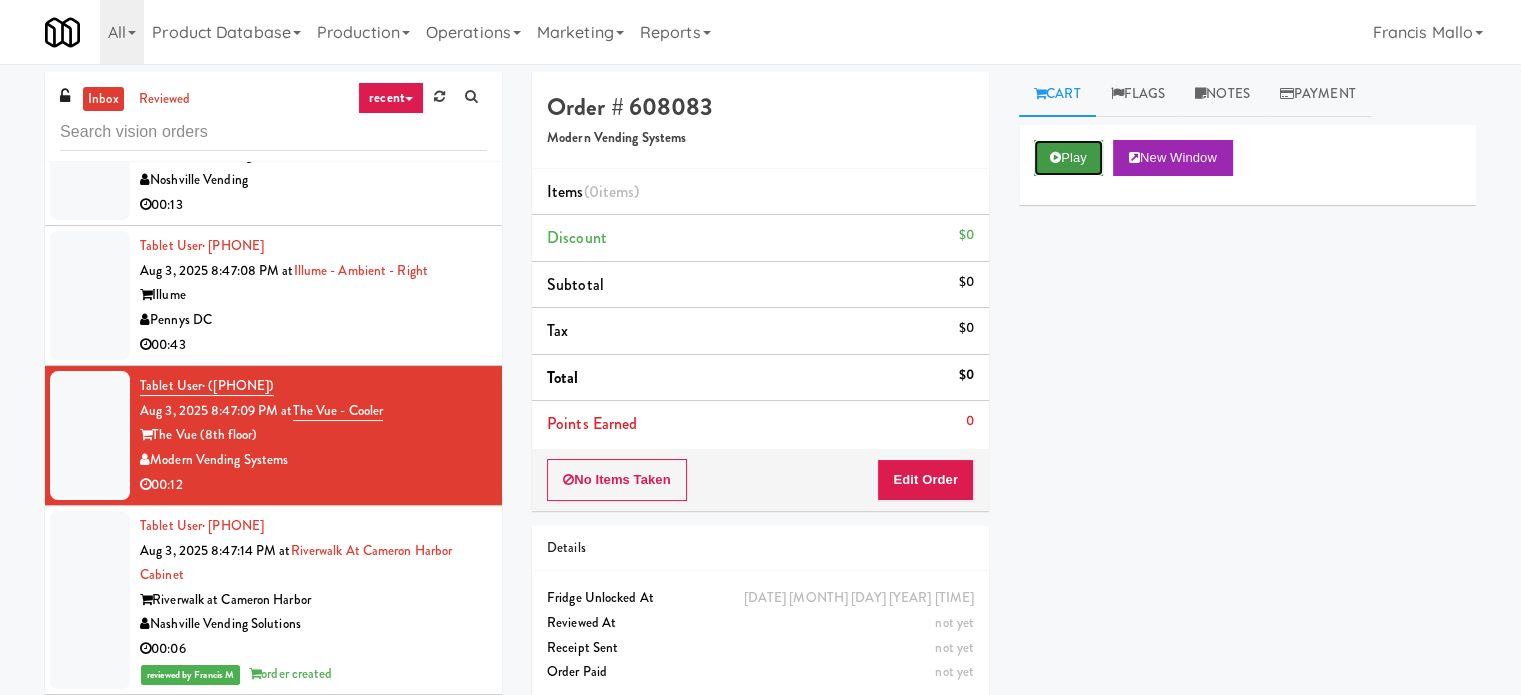 click on "Play" at bounding box center (1068, 158) 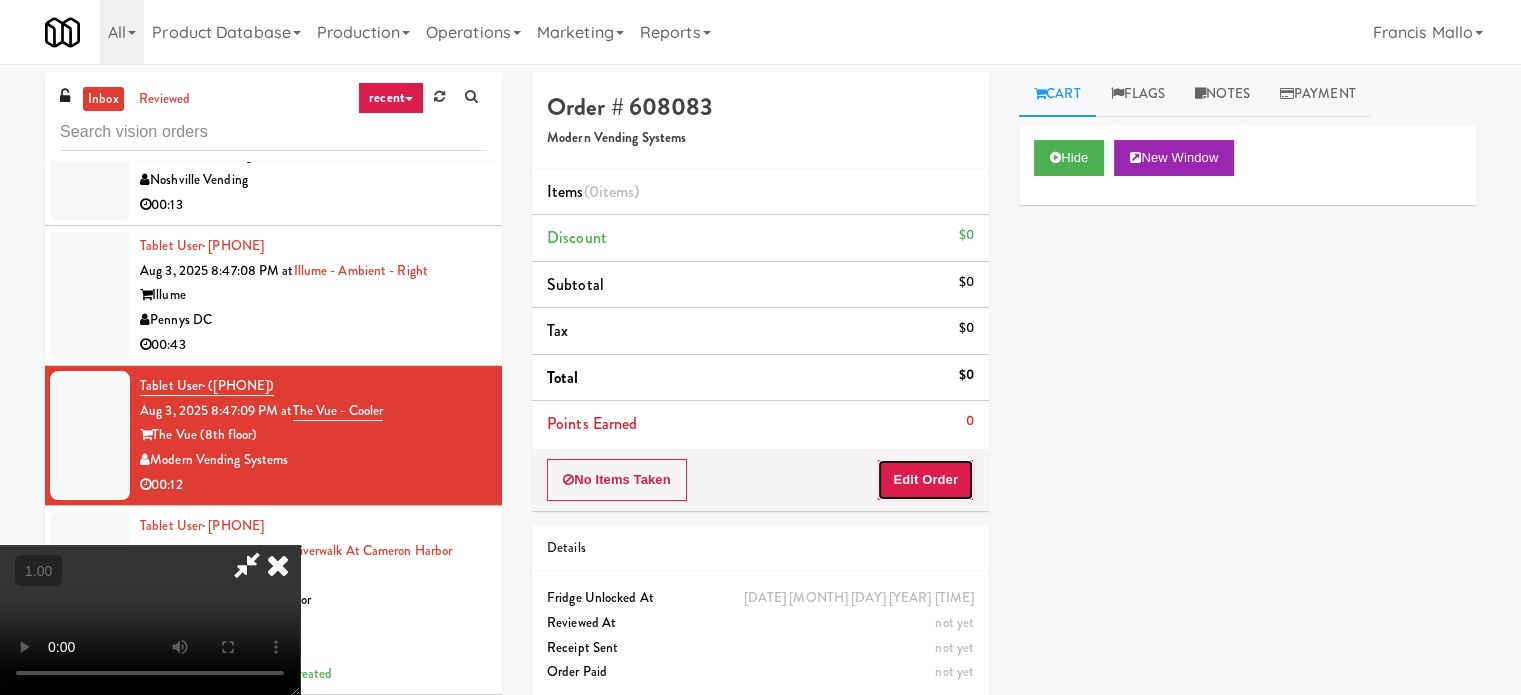 click on "Edit Order" at bounding box center [925, 480] 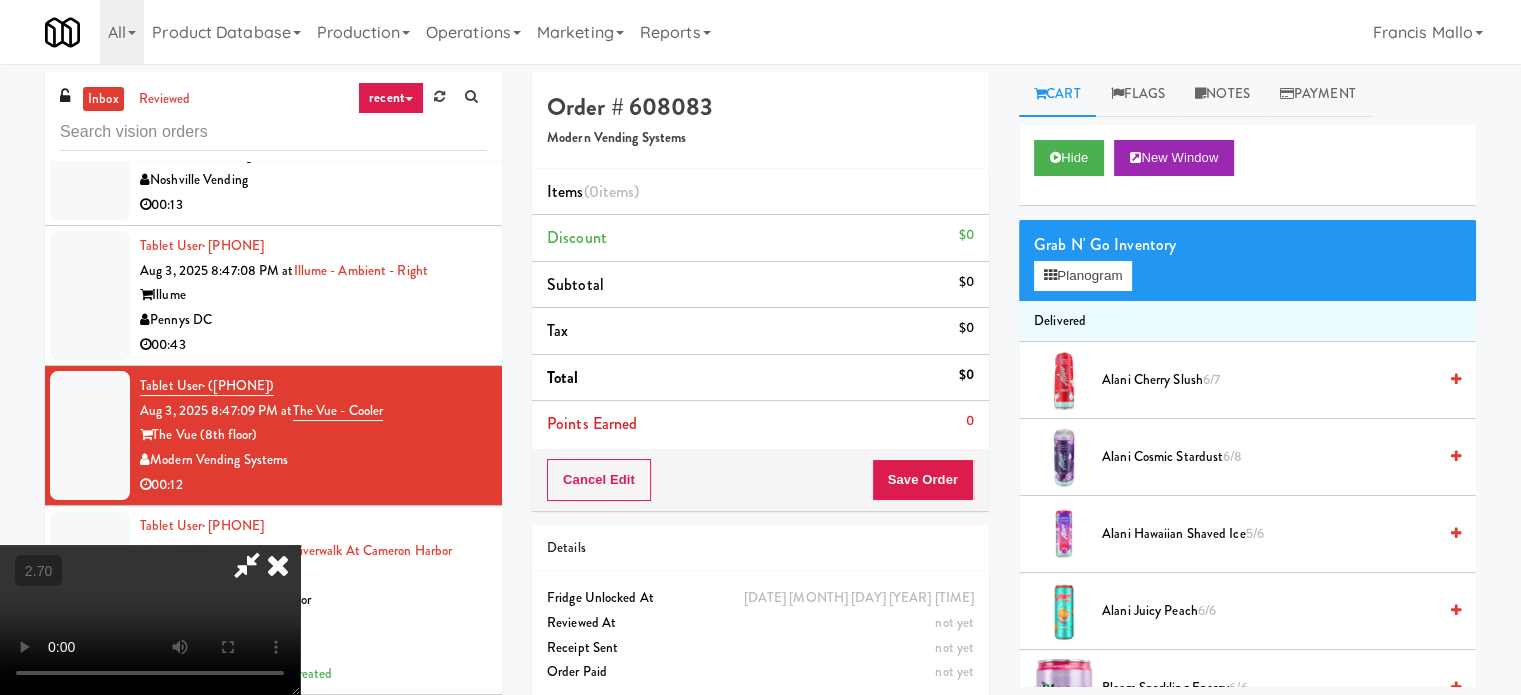 click at bounding box center (150, 620) 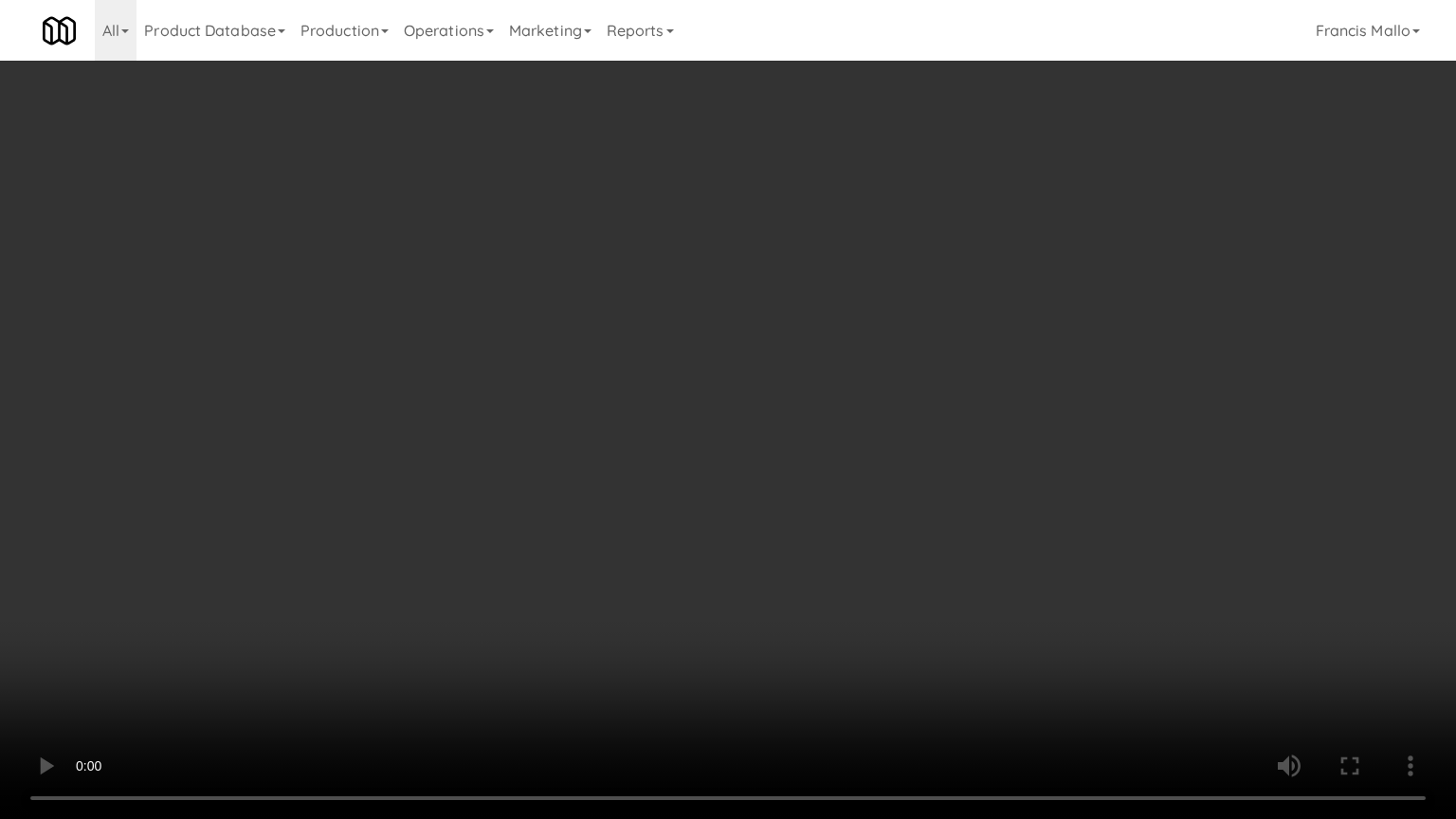 click at bounding box center (728, 410) 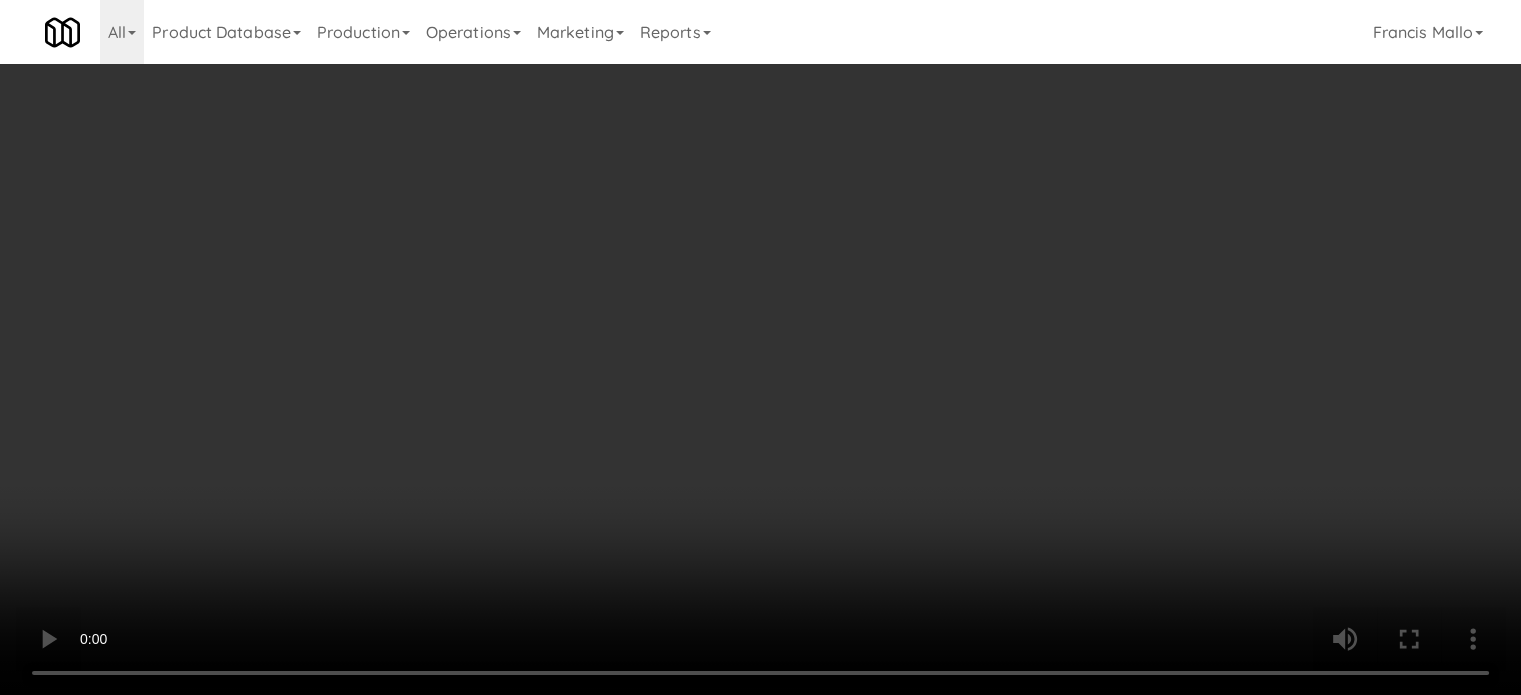 scroll, scrollTop: 17833, scrollLeft: 0, axis: vertical 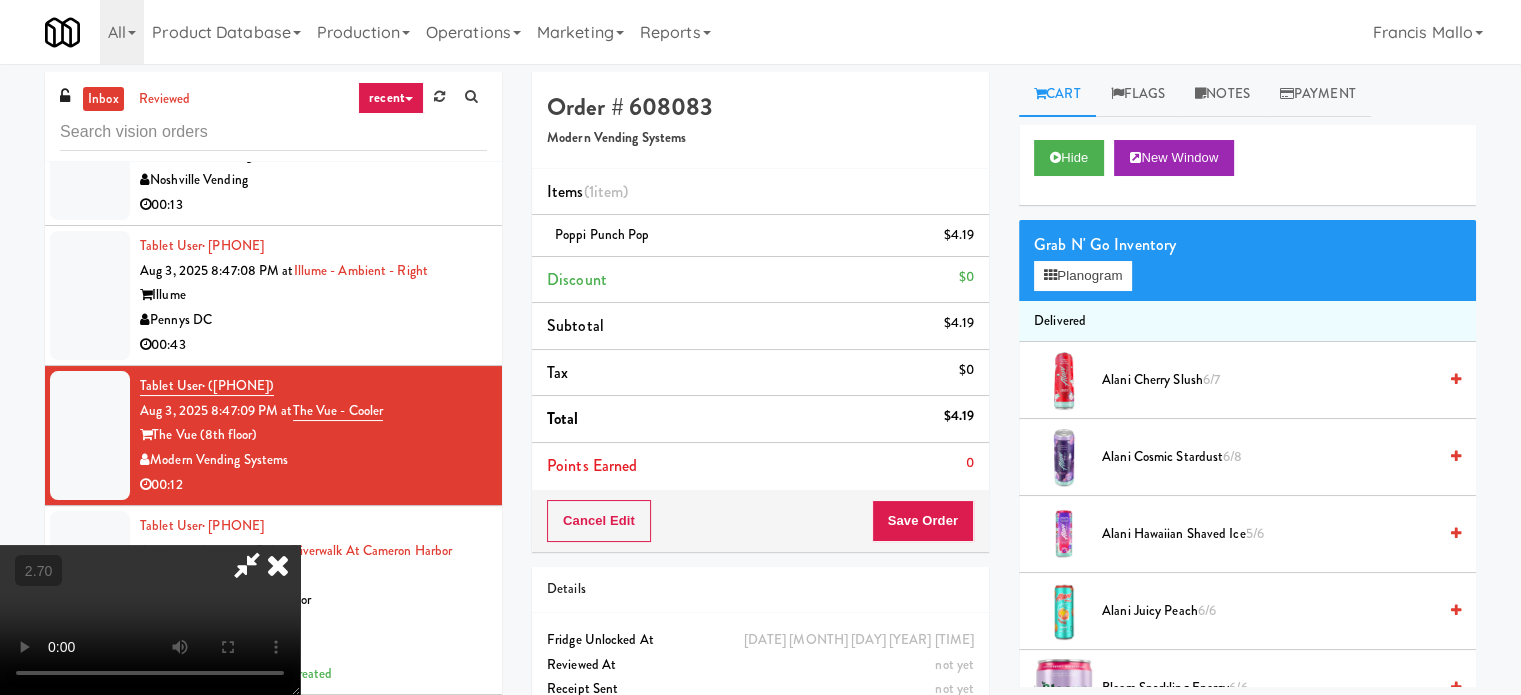 drag, startPoint x: 816, startPoint y: 511, endPoint x: 824, endPoint y: 518, distance: 10.630146 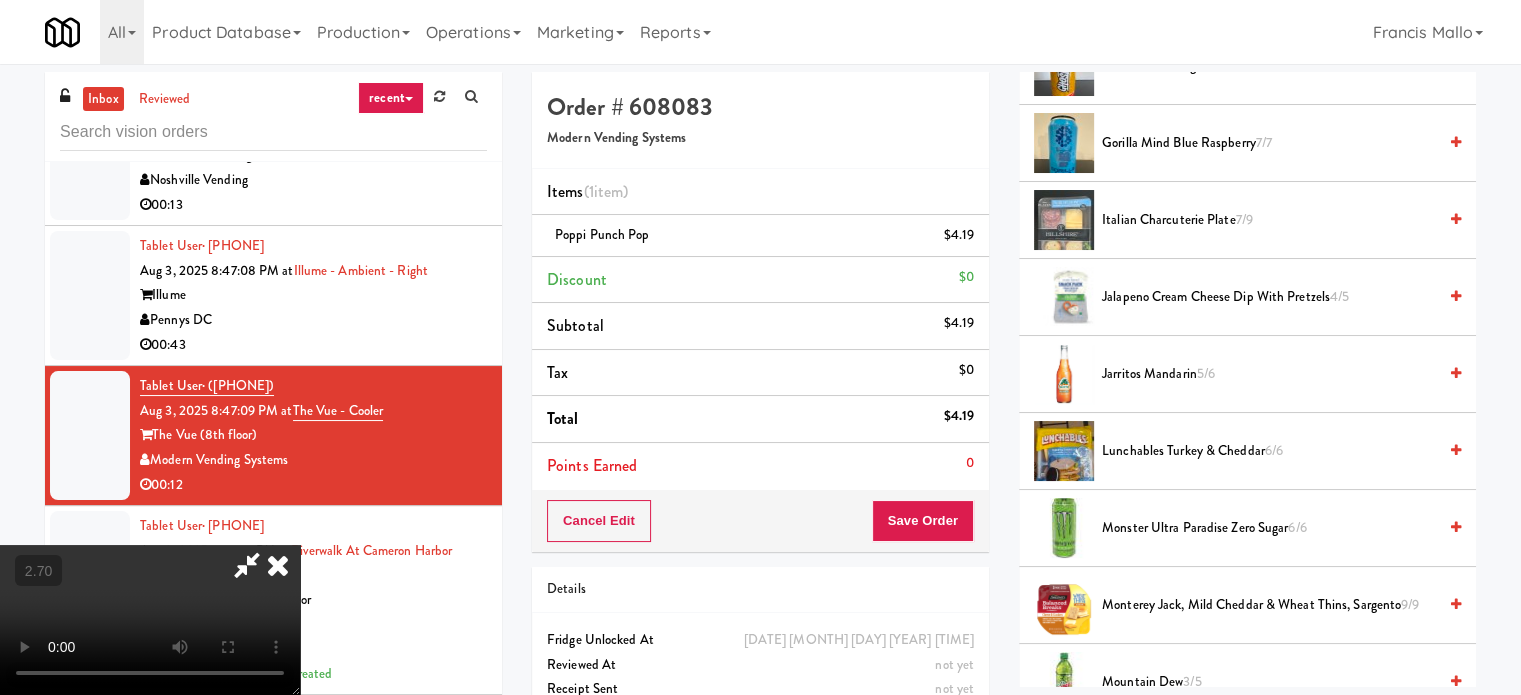 scroll, scrollTop: 2100, scrollLeft: 0, axis: vertical 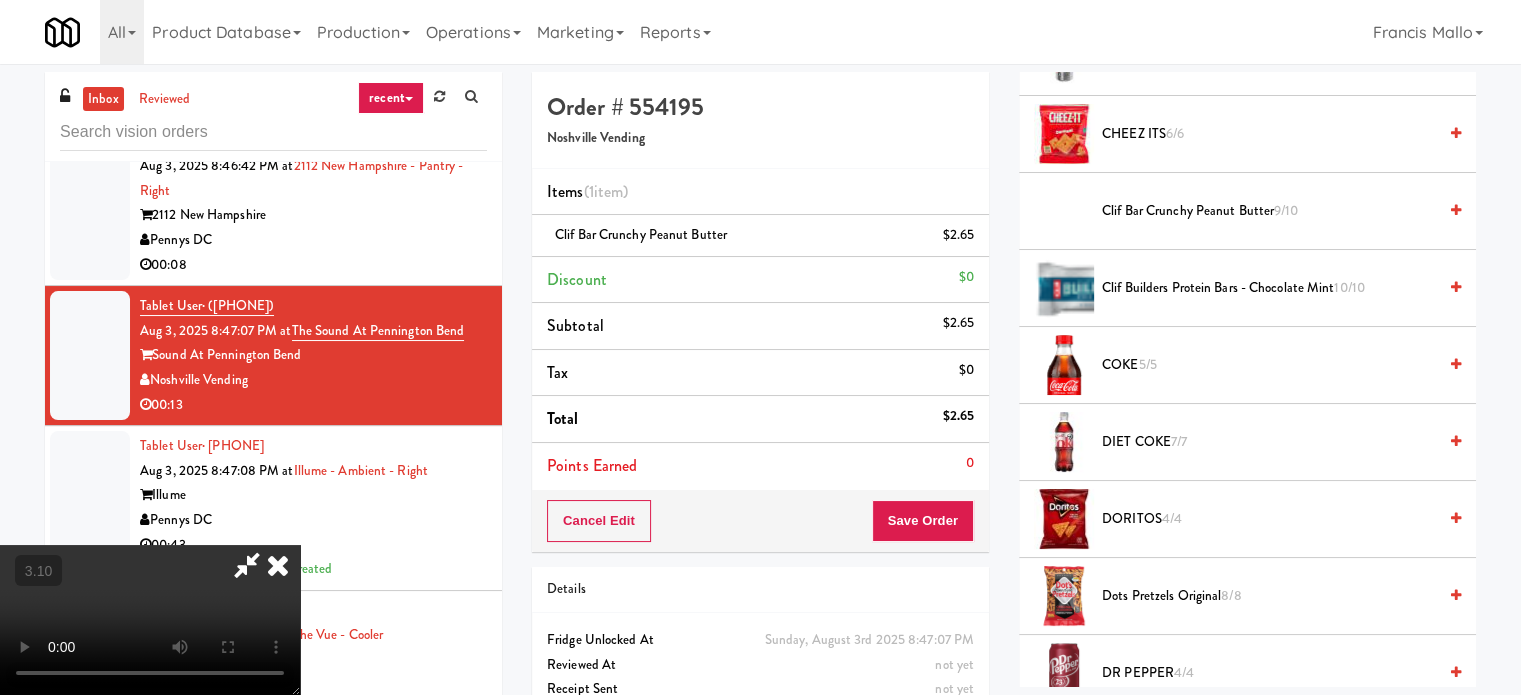 type 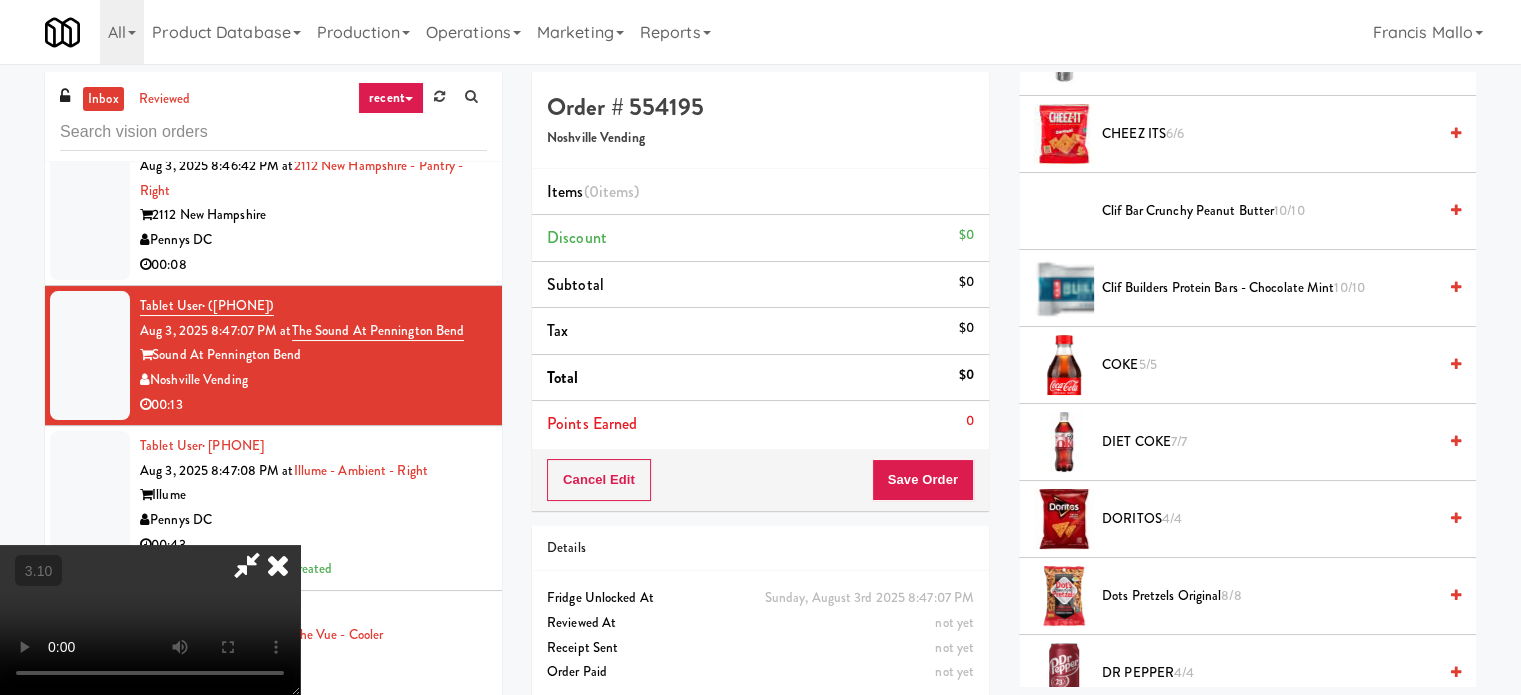 scroll, scrollTop: 0, scrollLeft: 0, axis: both 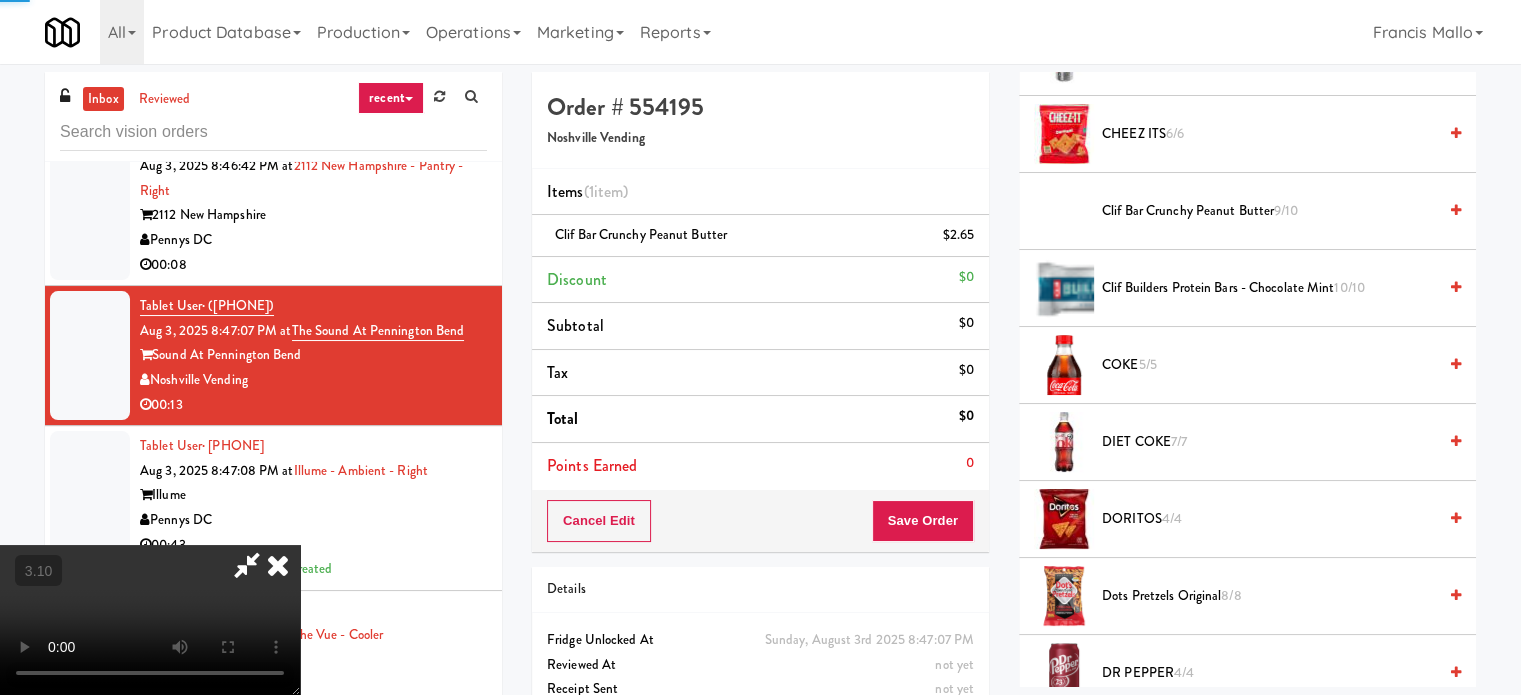 drag, startPoint x: 578, startPoint y: 415, endPoint x: 604, endPoint y: 416, distance: 26.019224 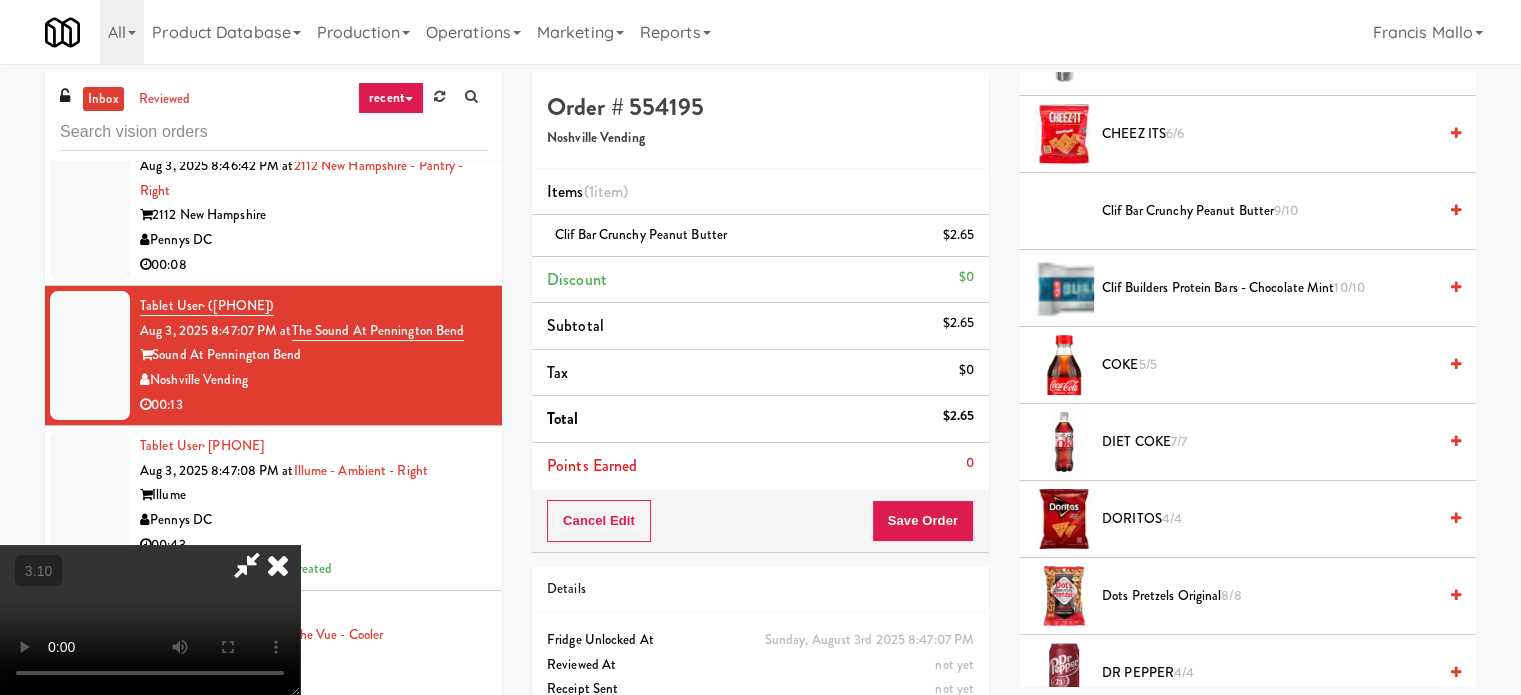 scroll, scrollTop: 316, scrollLeft: 0, axis: vertical 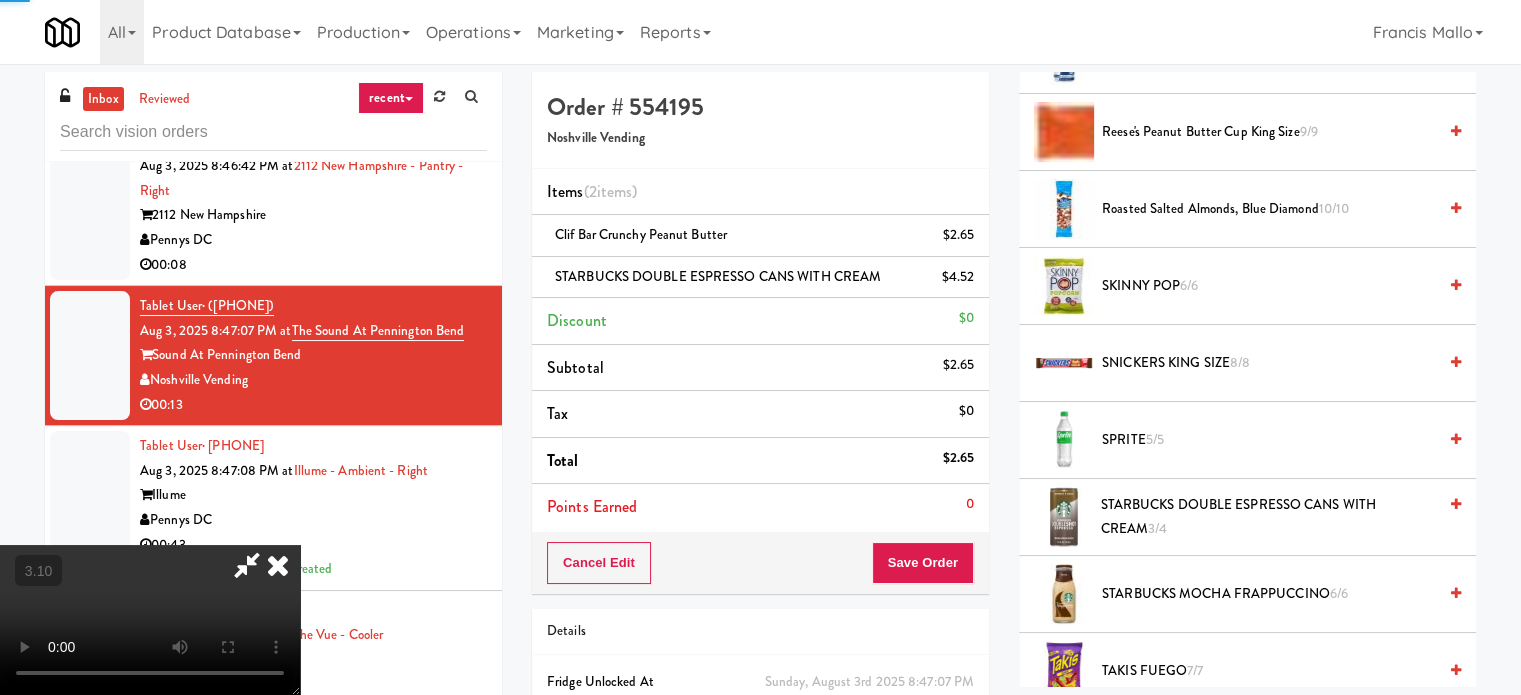 drag, startPoint x: 607, startPoint y: 493, endPoint x: 704, endPoint y: 486, distance: 97.25225 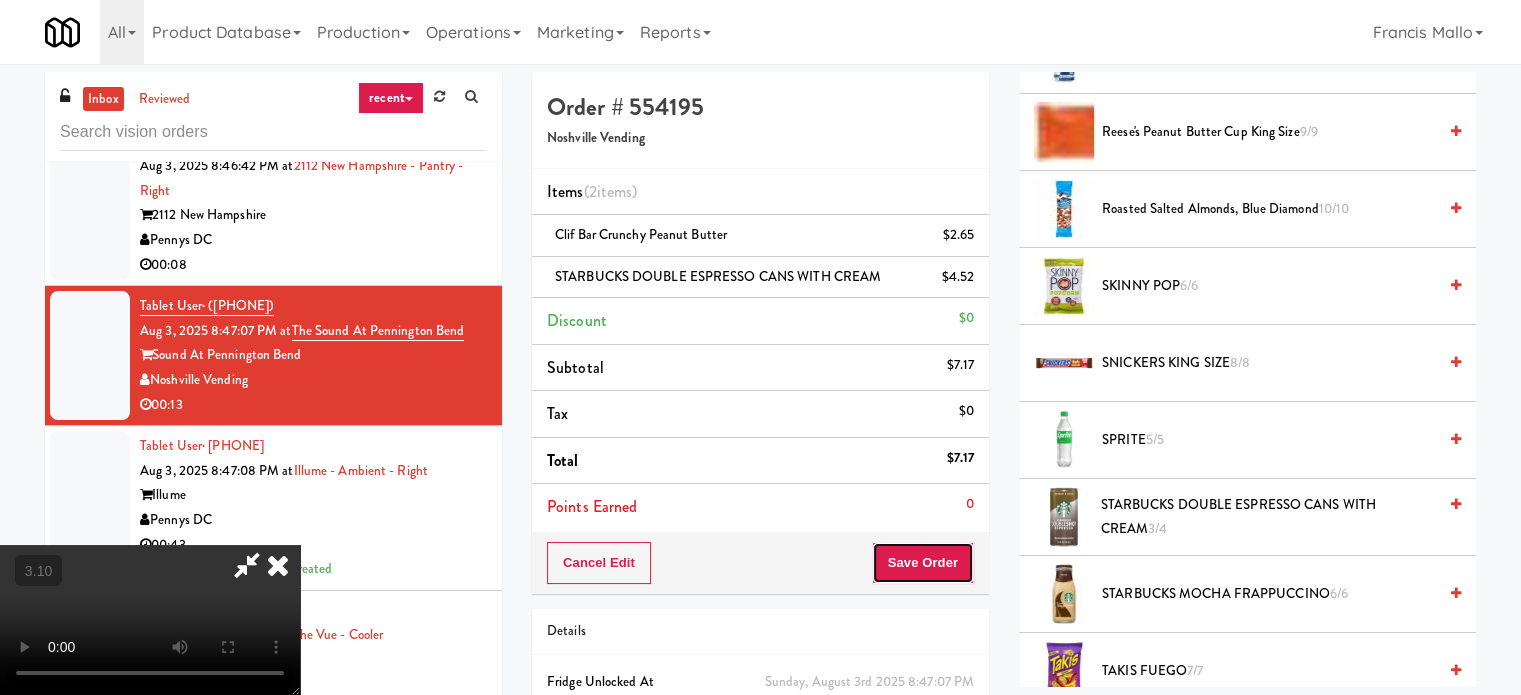drag, startPoint x: 948, startPoint y: 554, endPoint x: 939, endPoint y: 543, distance: 14.21267 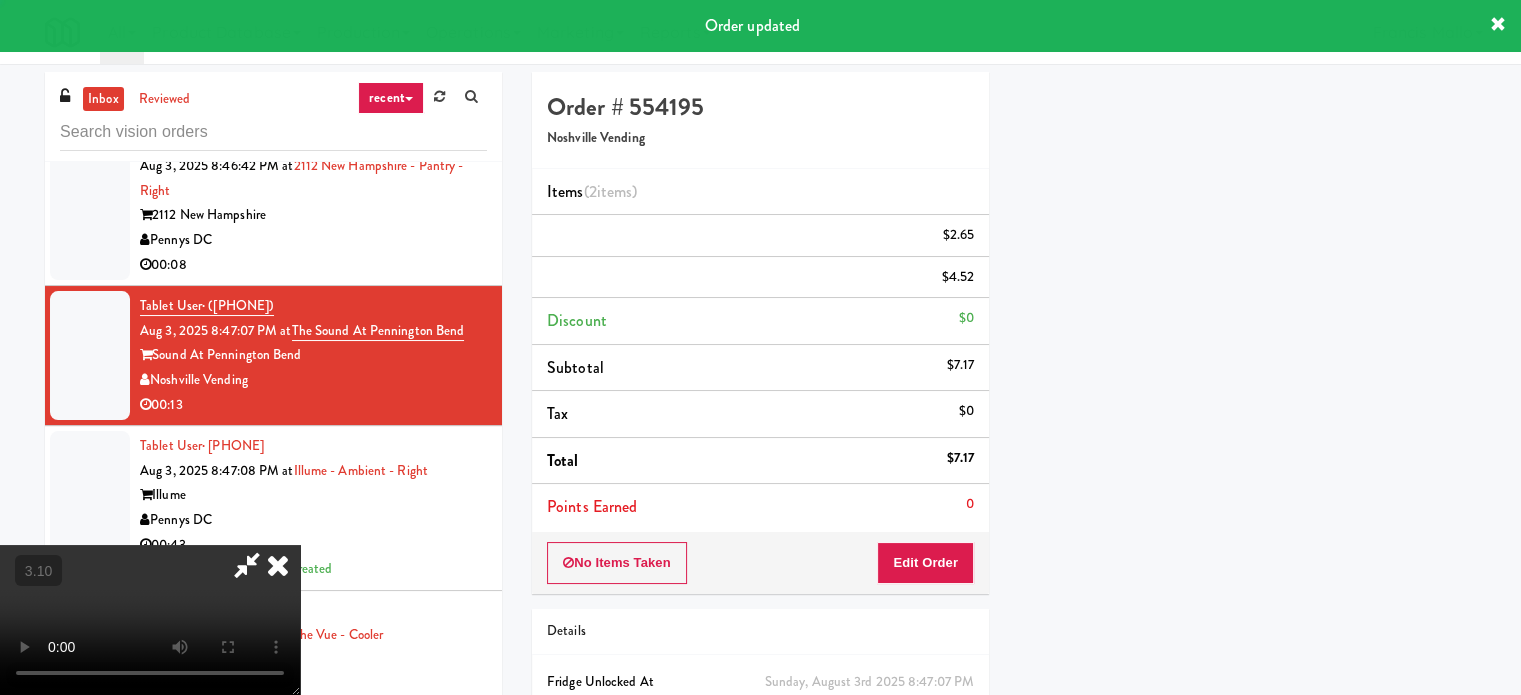 scroll, scrollTop: 187, scrollLeft: 0, axis: vertical 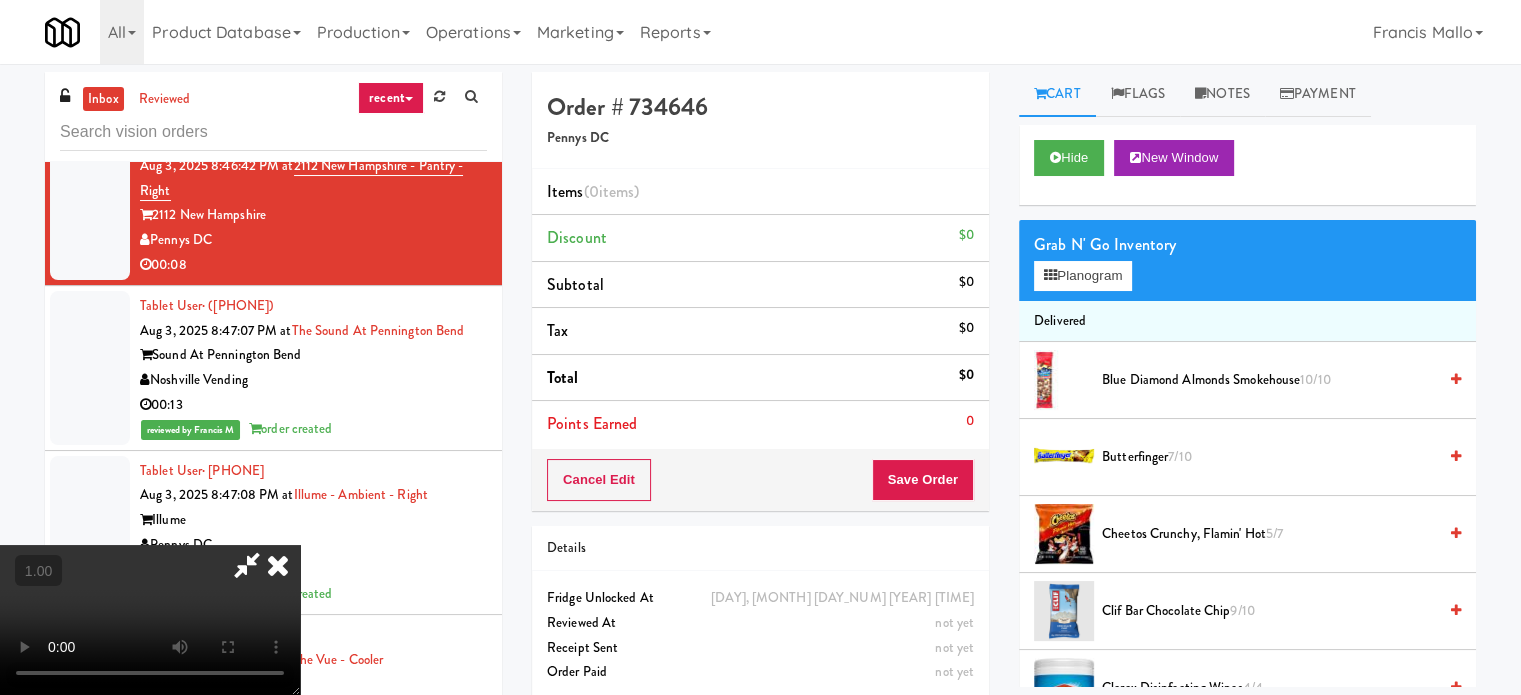 type 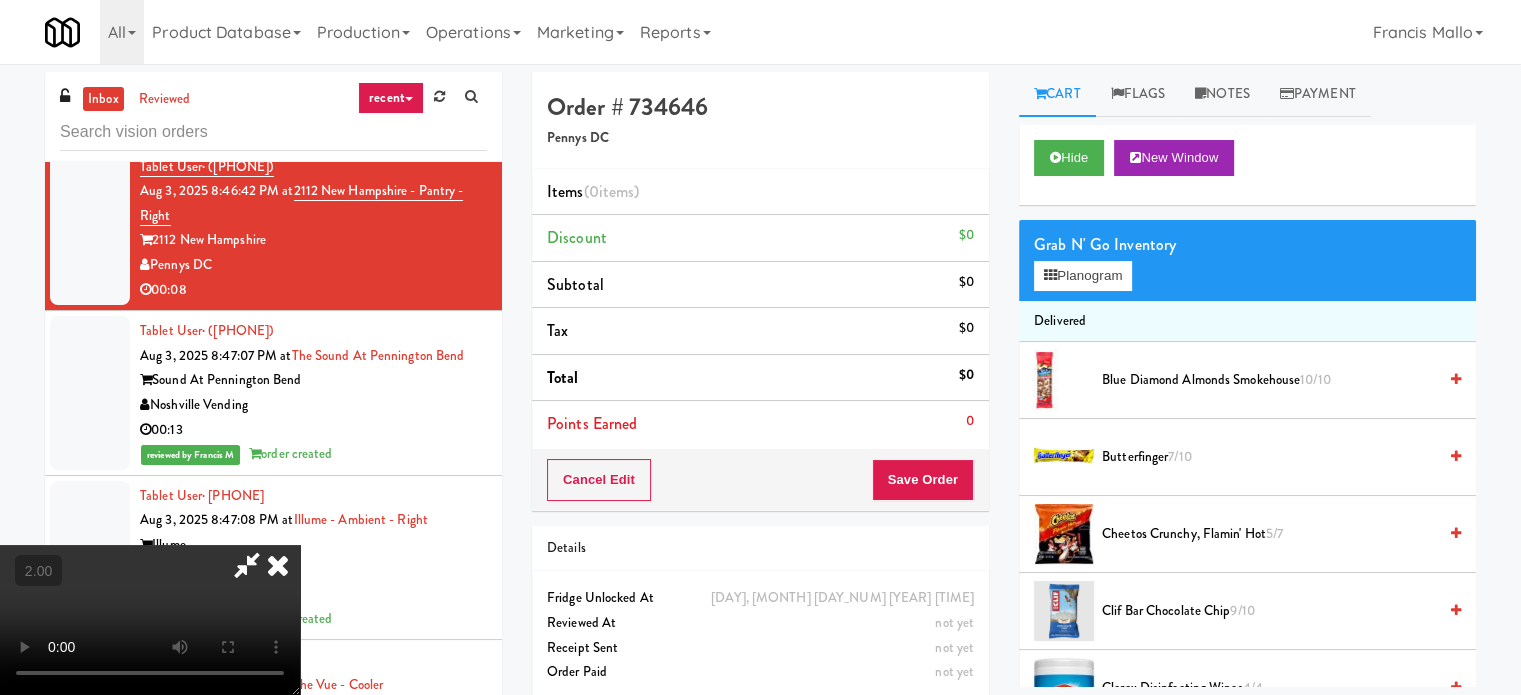 scroll, scrollTop: 17633, scrollLeft: 0, axis: vertical 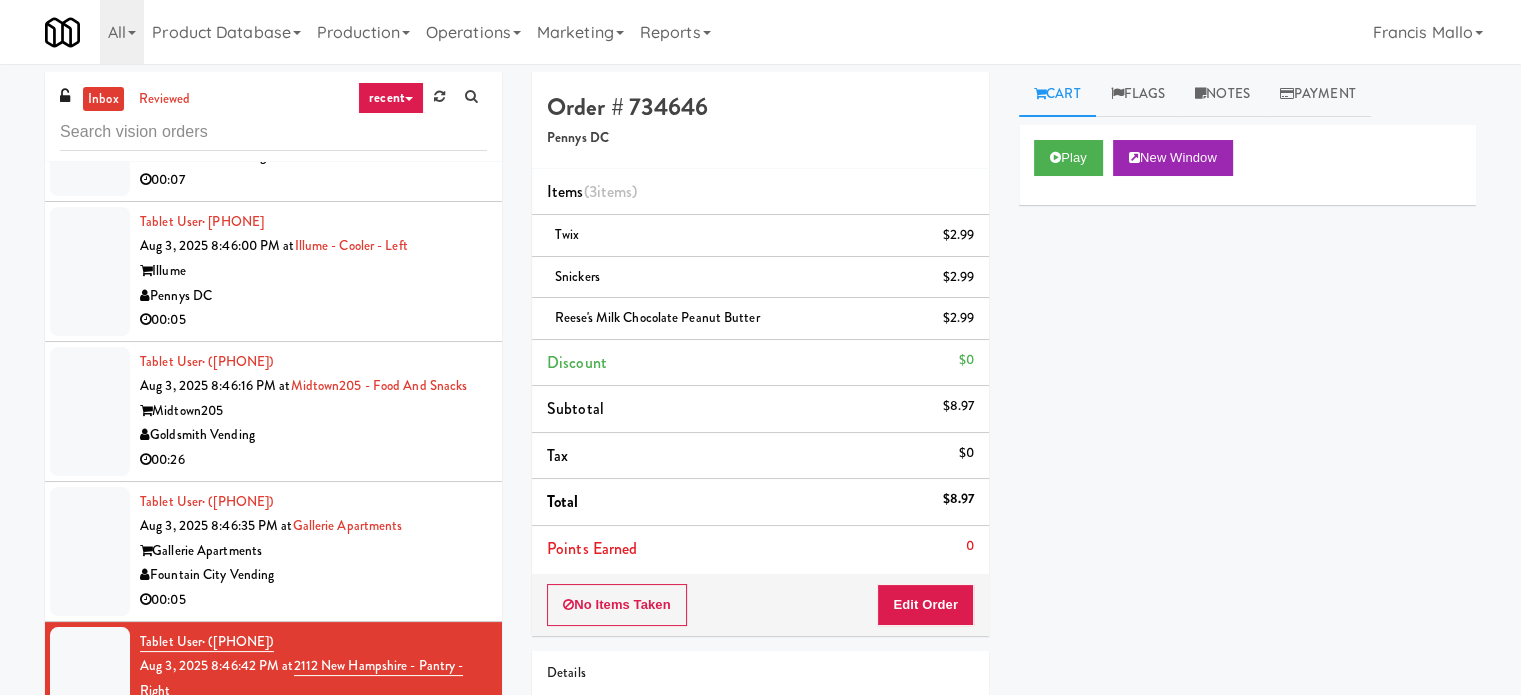 click on "Tablet User  · (210) 887-1650 Aug 3, 2025 8:46:35 PM at  Gallerie Apartments  Gallerie Apartments  Fountain City Vending  00:05" at bounding box center [313, 551] 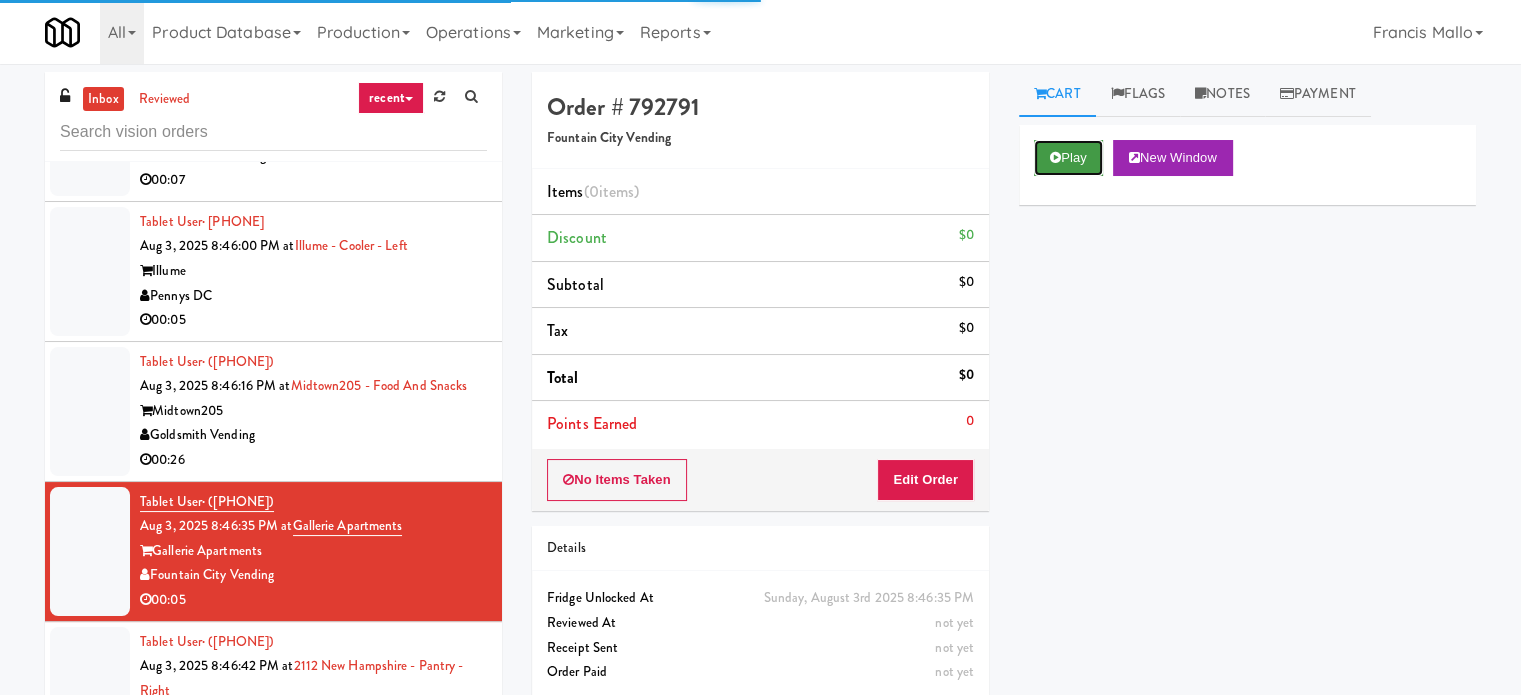 click on "Play" at bounding box center [1068, 158] 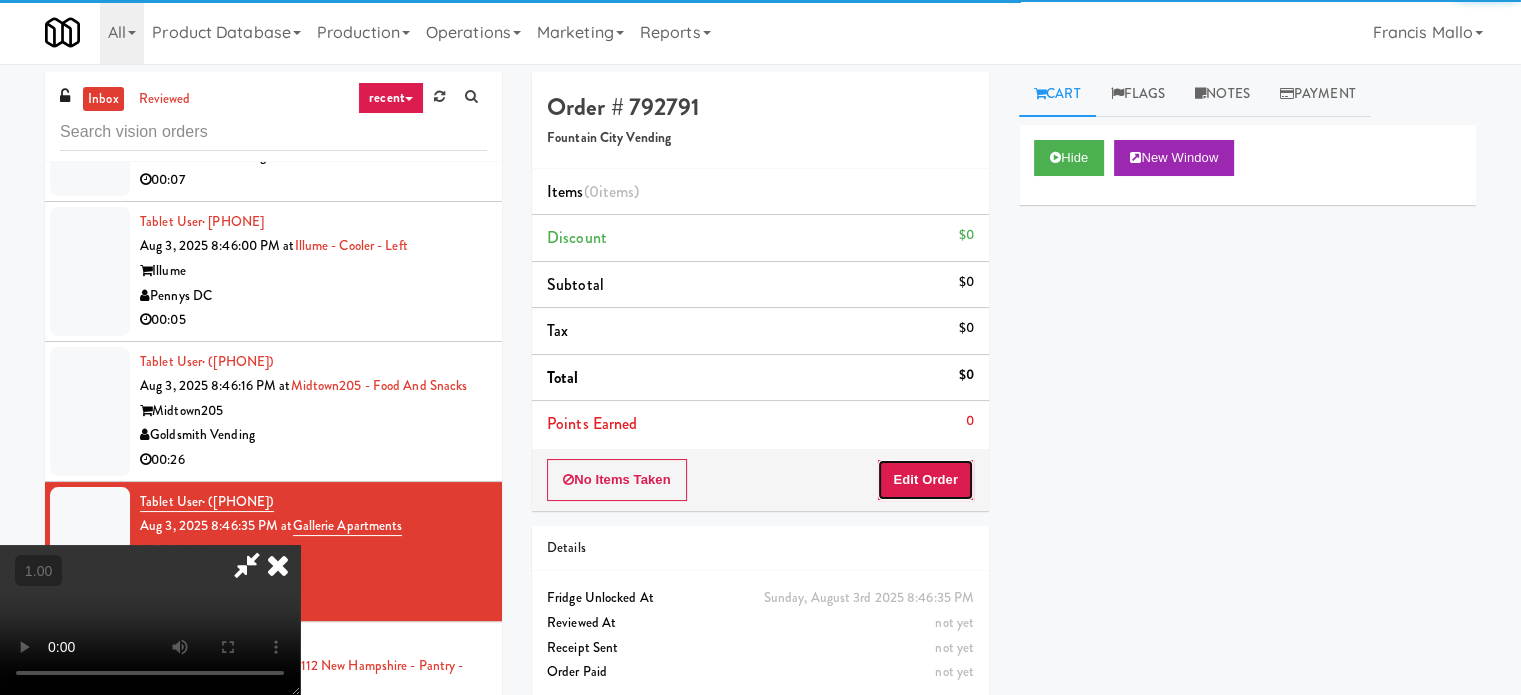 click on "Edit Order" at bounding box center (925, 480) 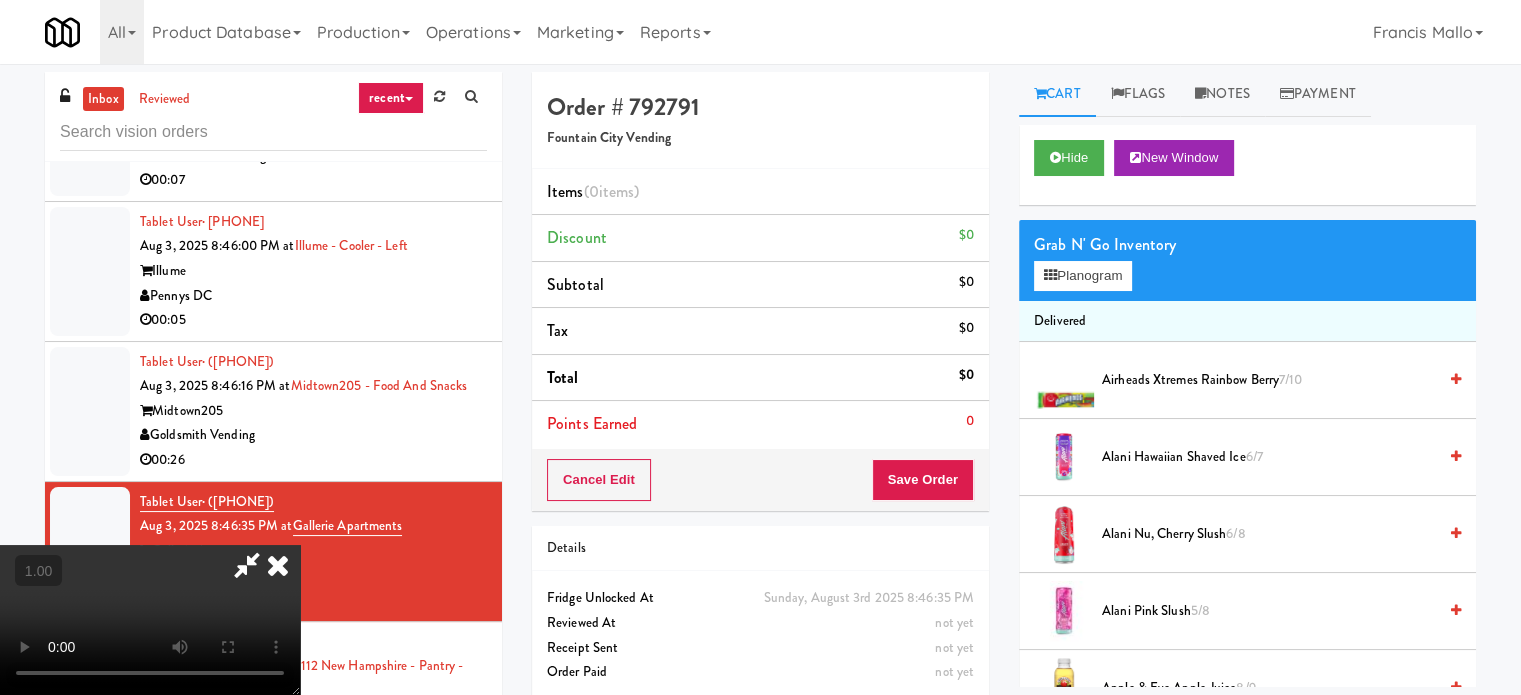click at bounding box center (150, 620) 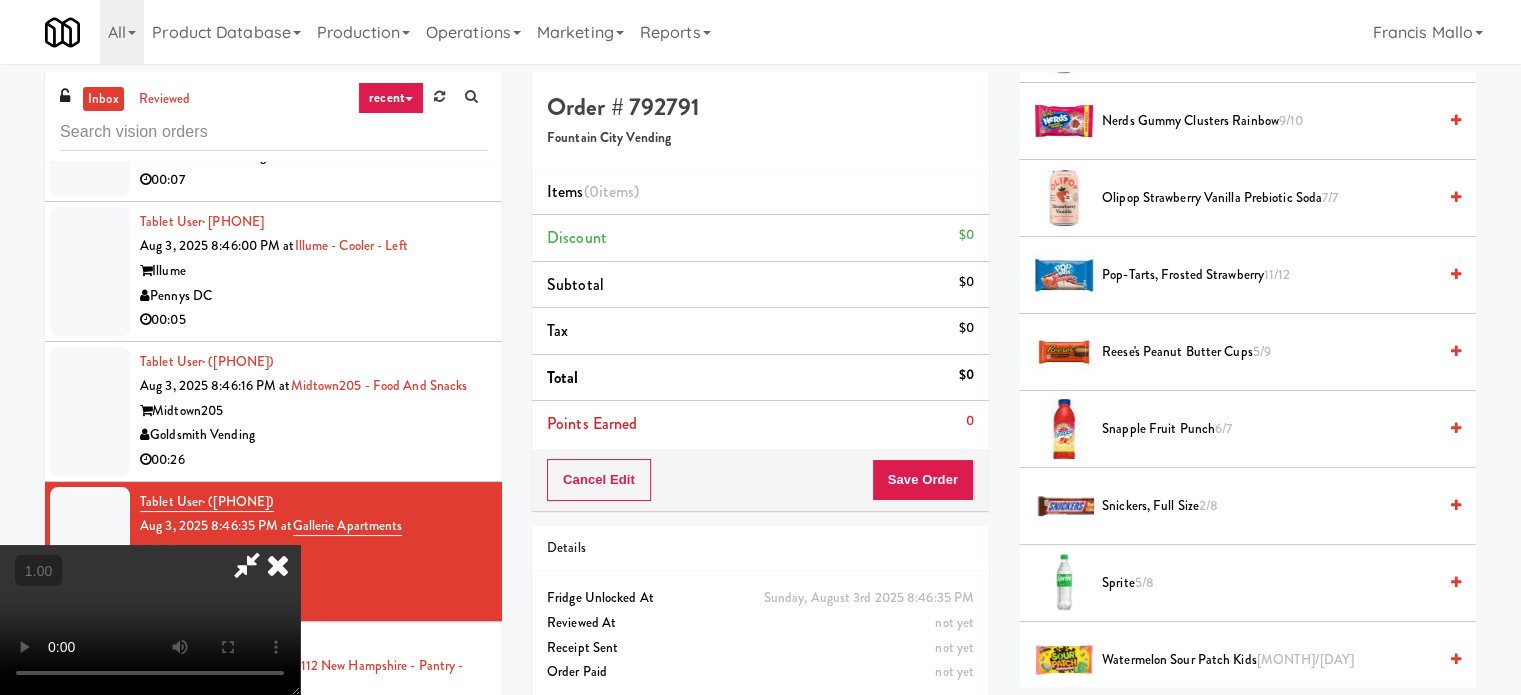 scroll, scrollTop: 2500, scrollLeft: 0, axis: vertical 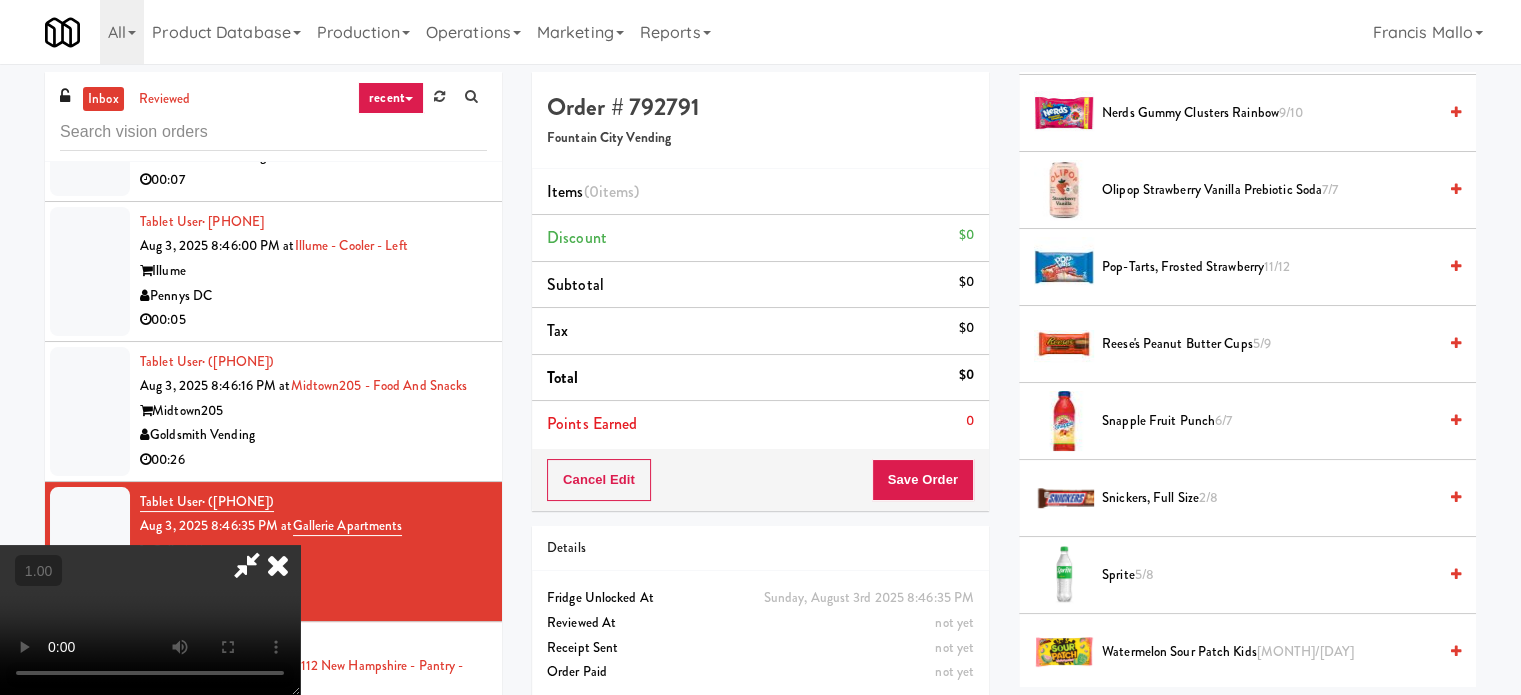 click on "Reese's Peanut Butter Cups  5/9" at bounding box center (1269, 344) 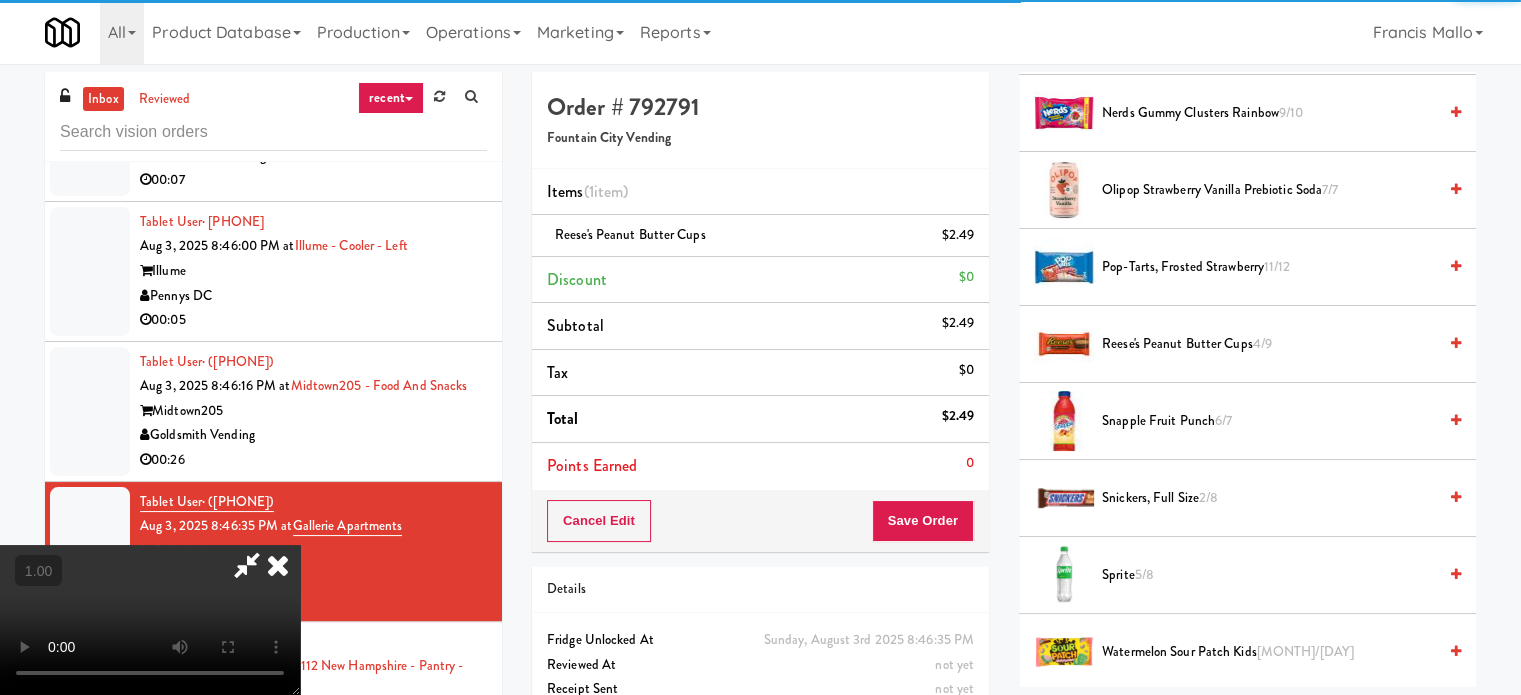 click at bounding box center [150, 620] 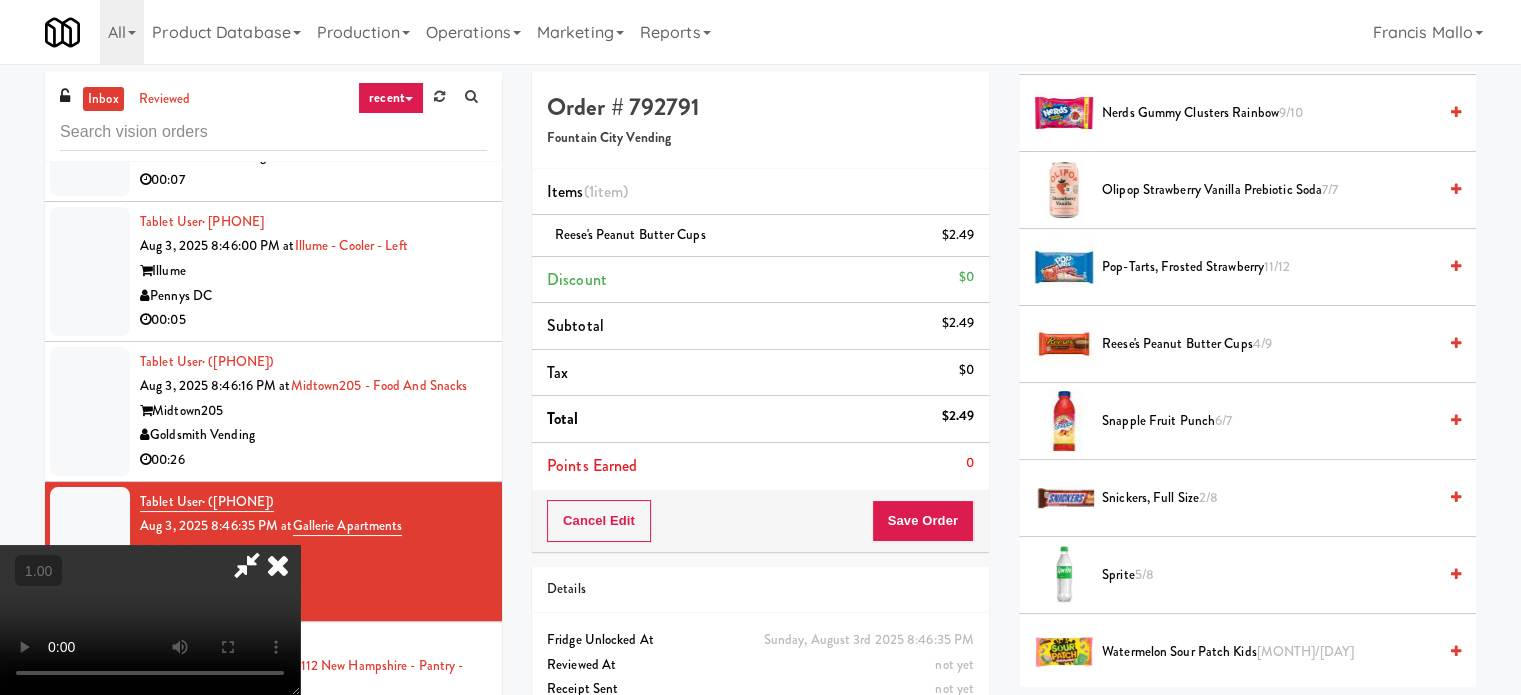 click at bounding box center (150, 620) 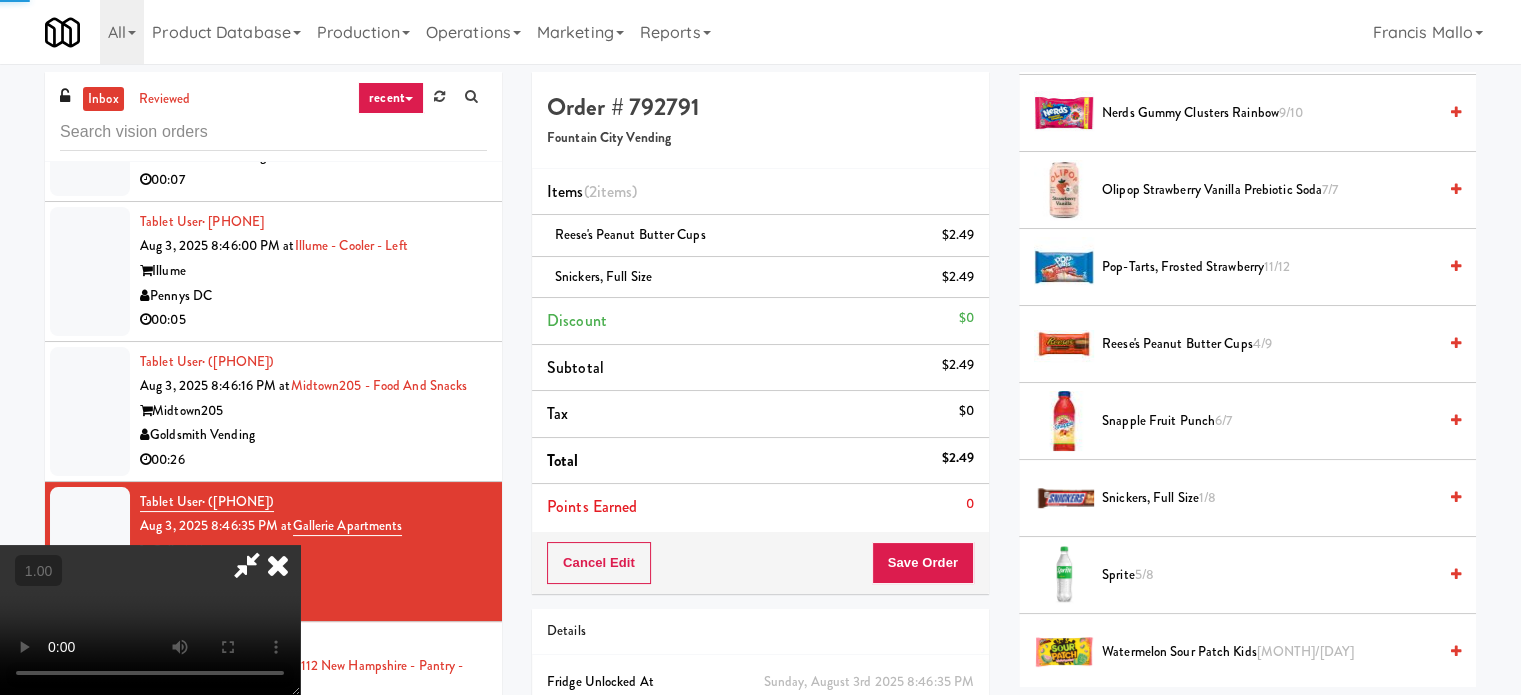 click at bounding box center [150, 620] 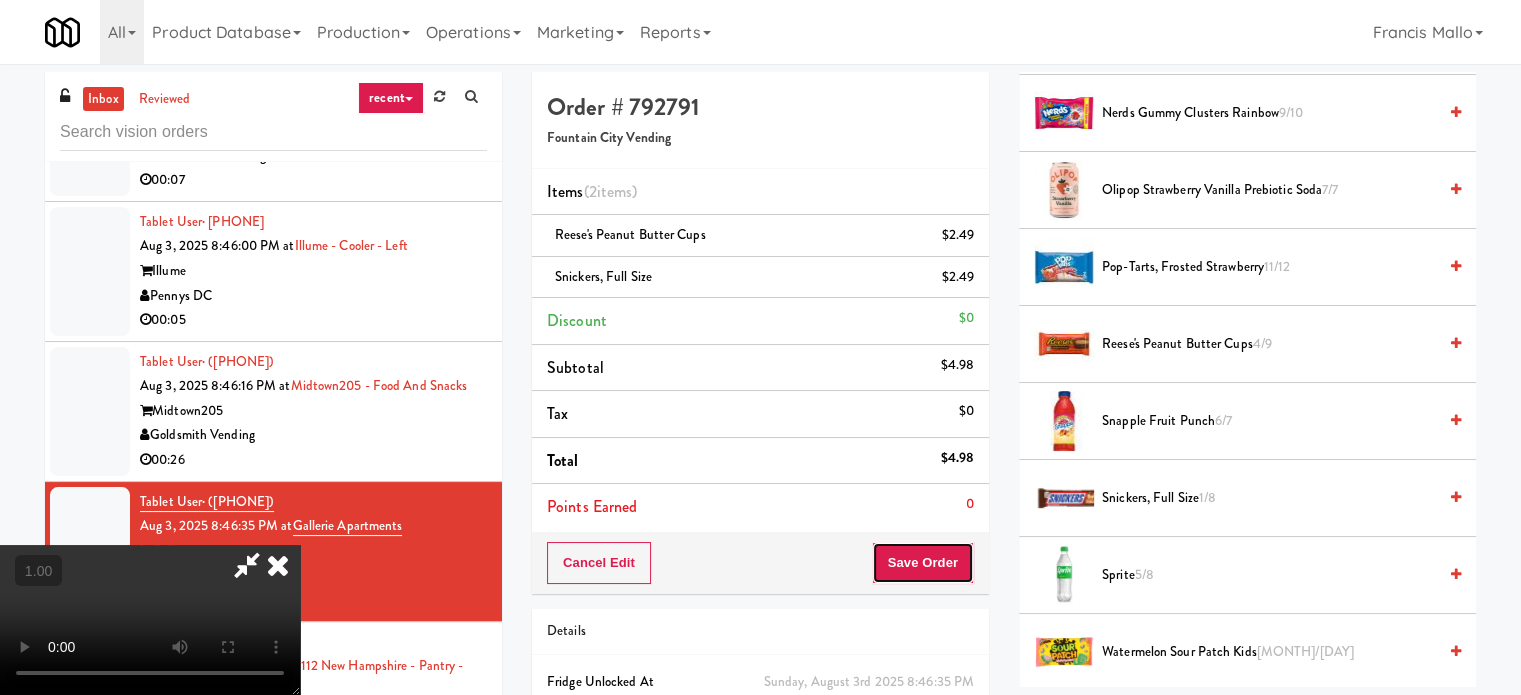 click on "Save Order" at bounding box center [923, 563] 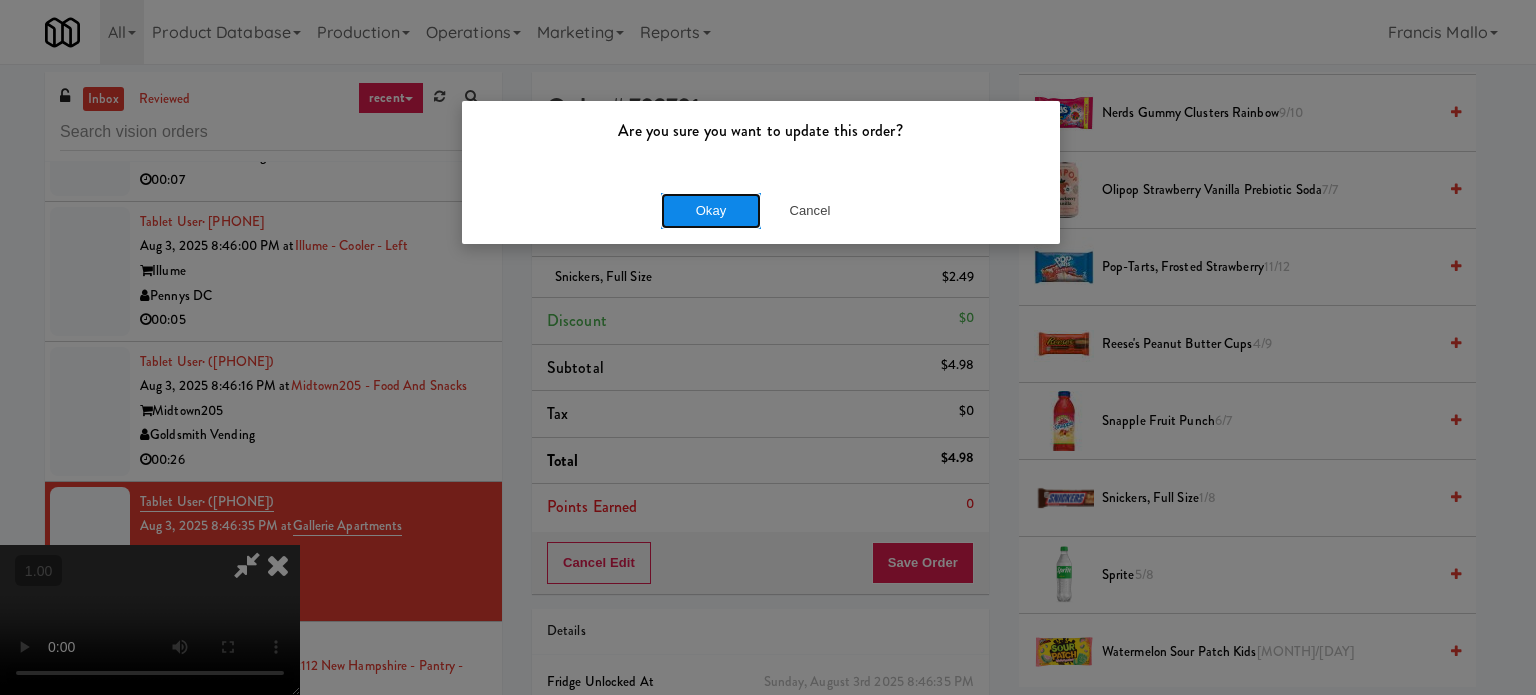 click on "Okay" at bounding box center [711, 211] 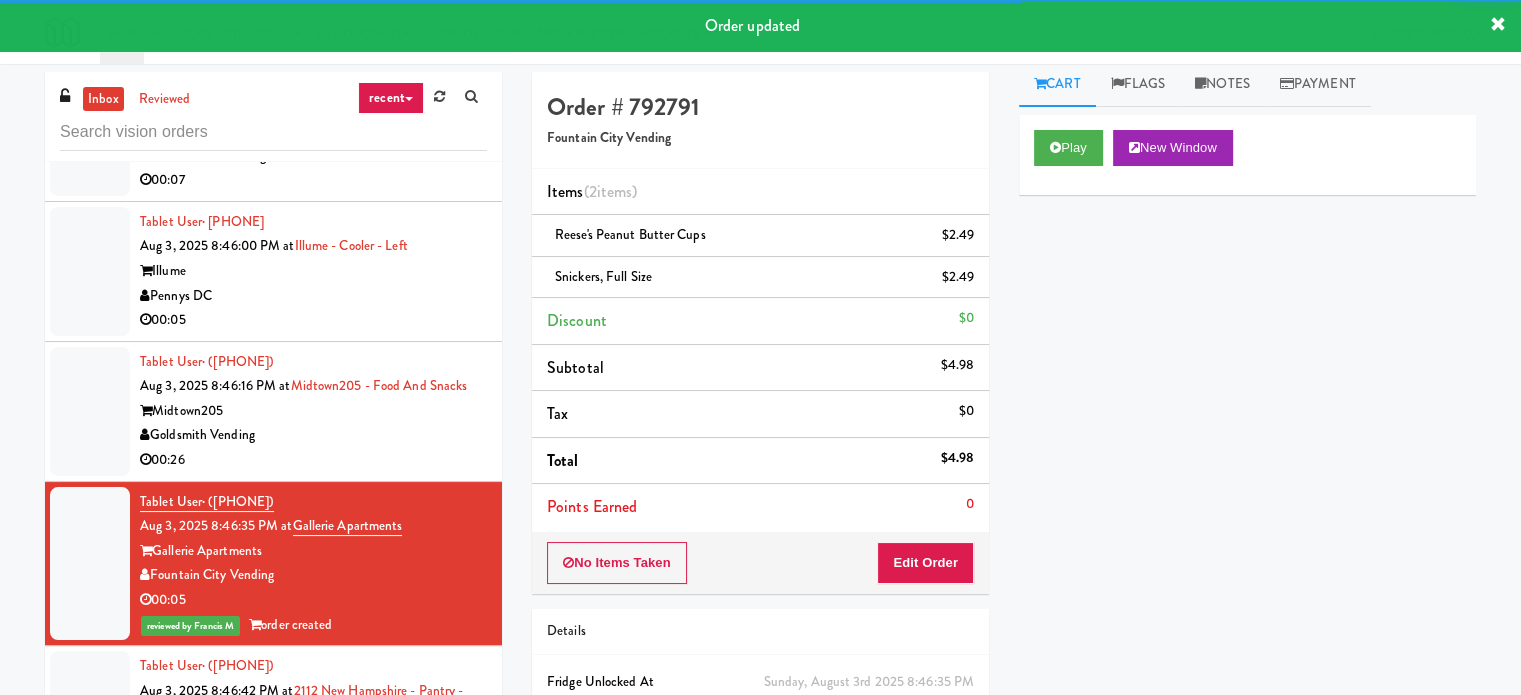 scroll, scrollTop: 0, scrollLeft: 0, axis: both 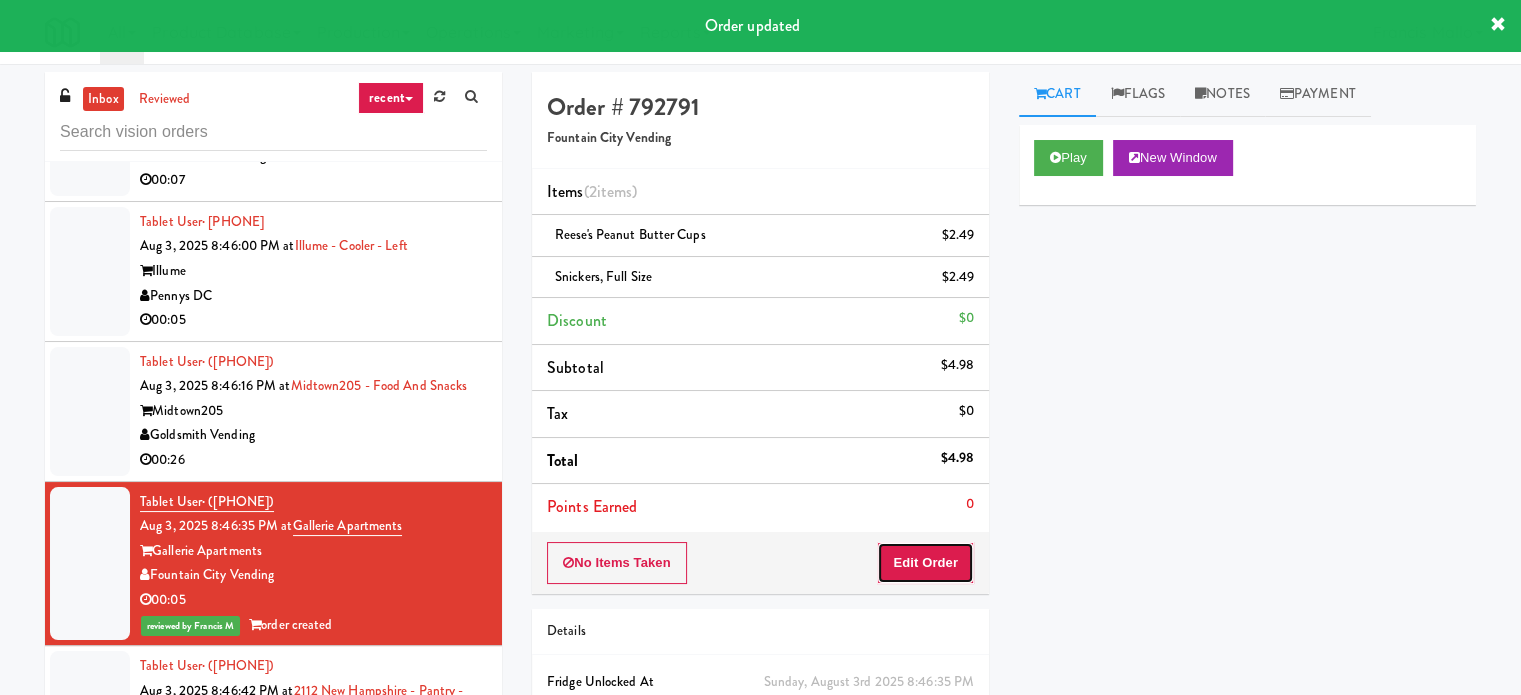 click on "Edit Order" at bounding box center [925, 563] 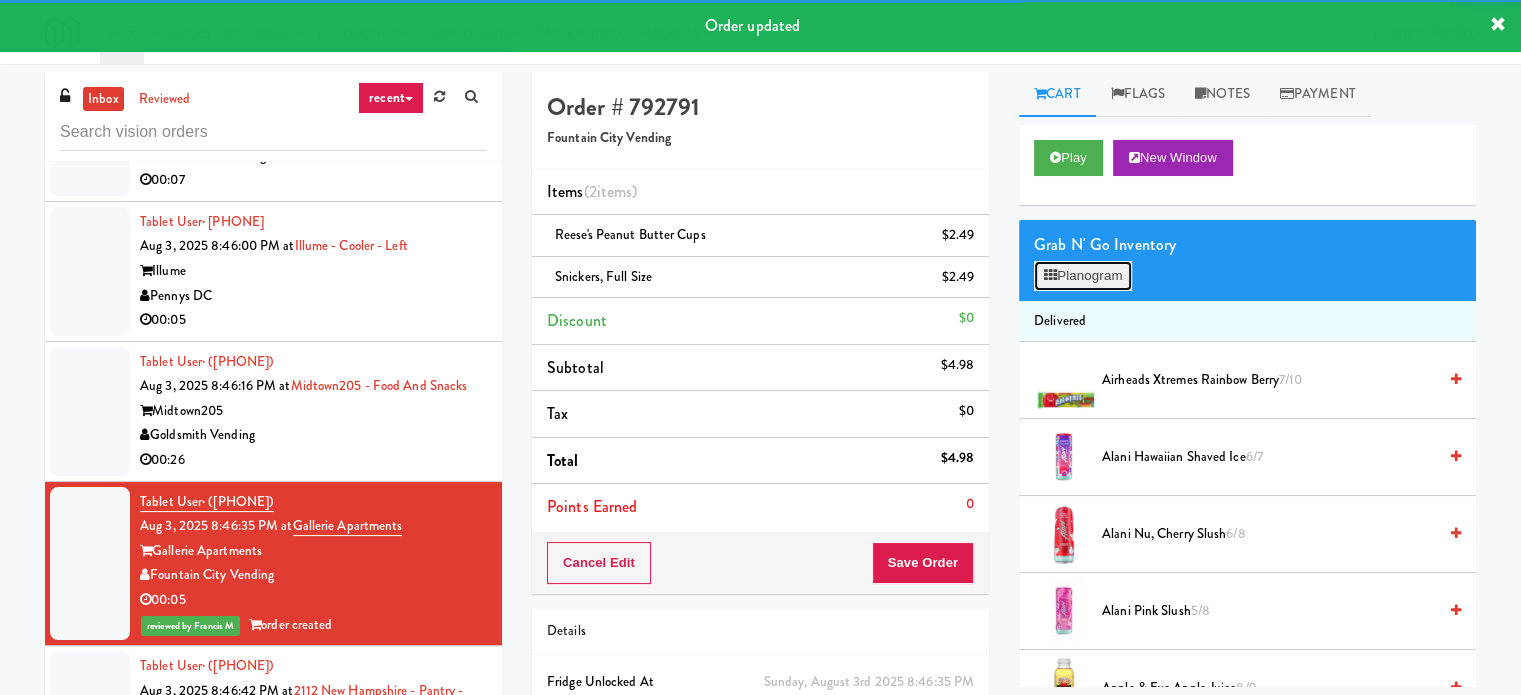 click on "Planogram" at bounding box center (1083, 276) 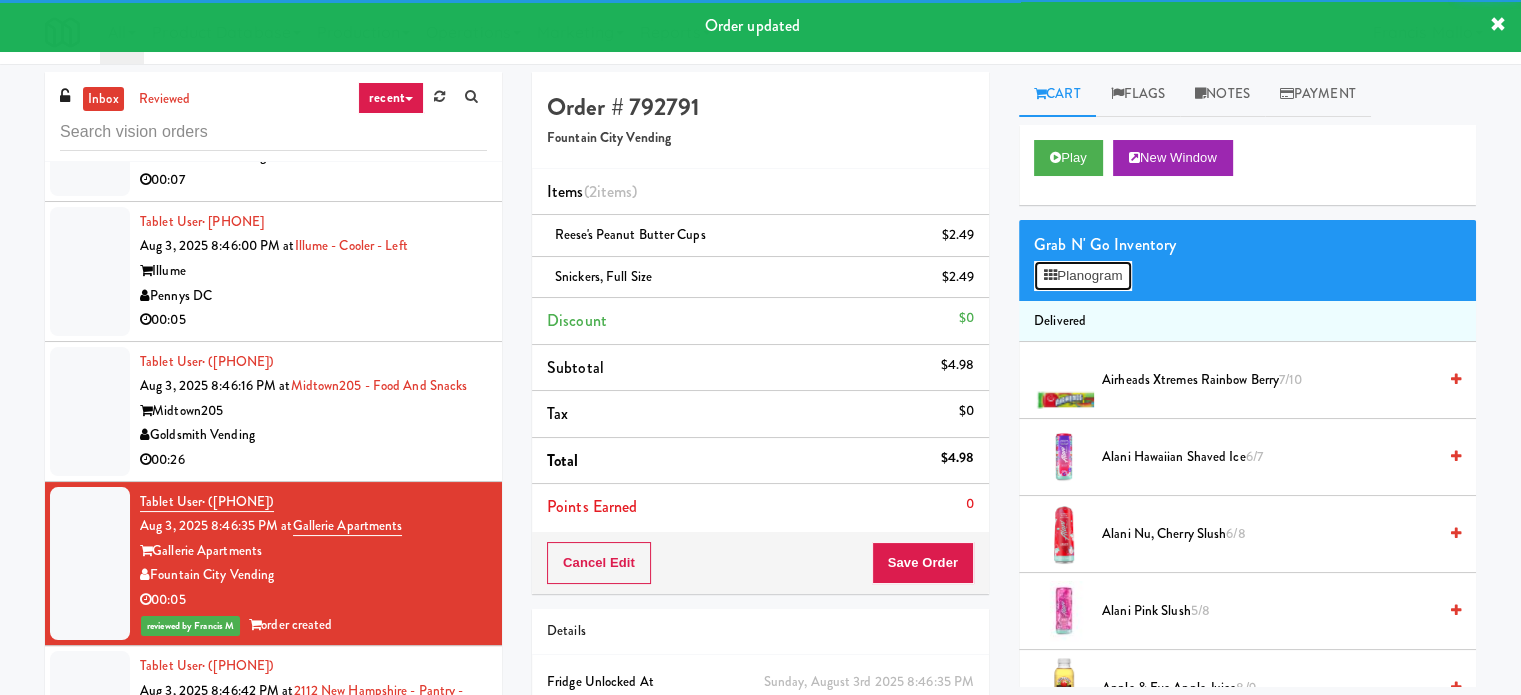 scroll, scrollTop: 17108, scrollLeft: 0, axis: vertical 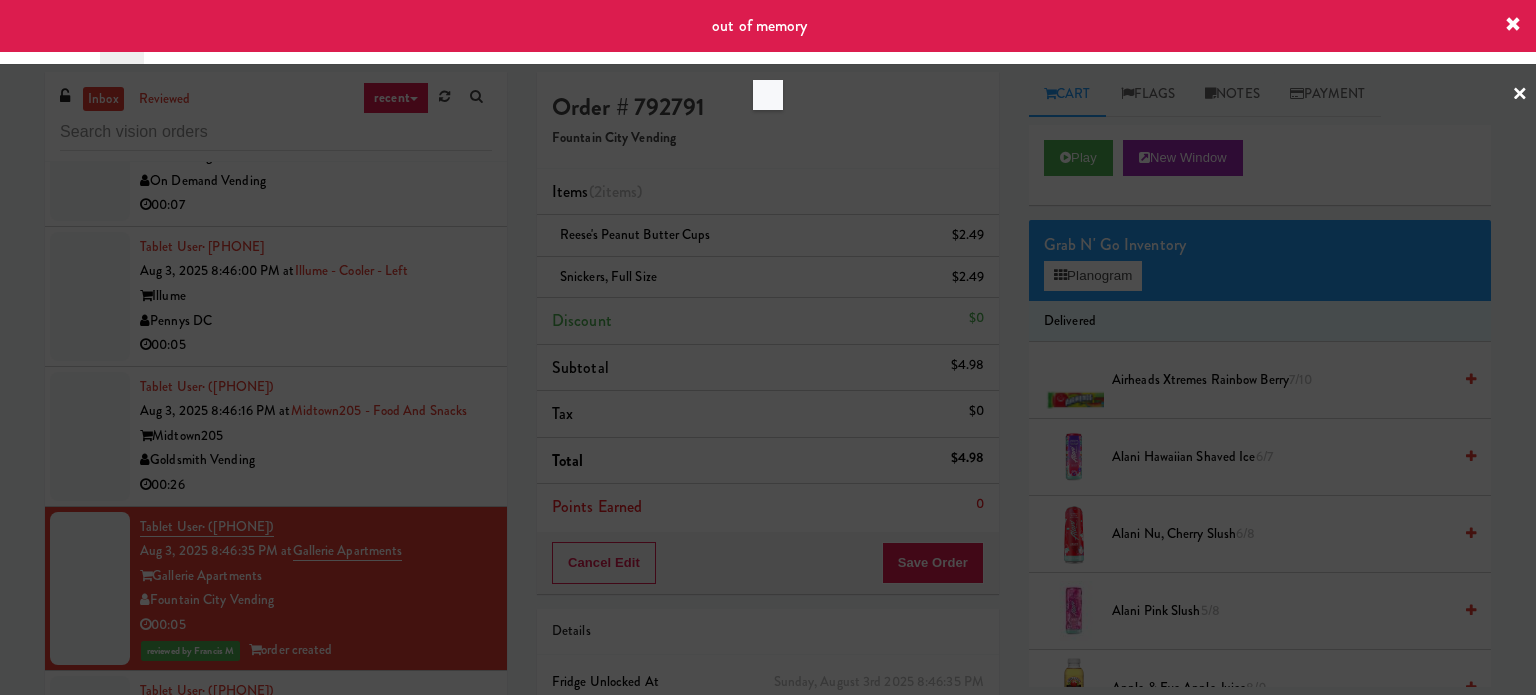 click at bounding box center [768, 347] 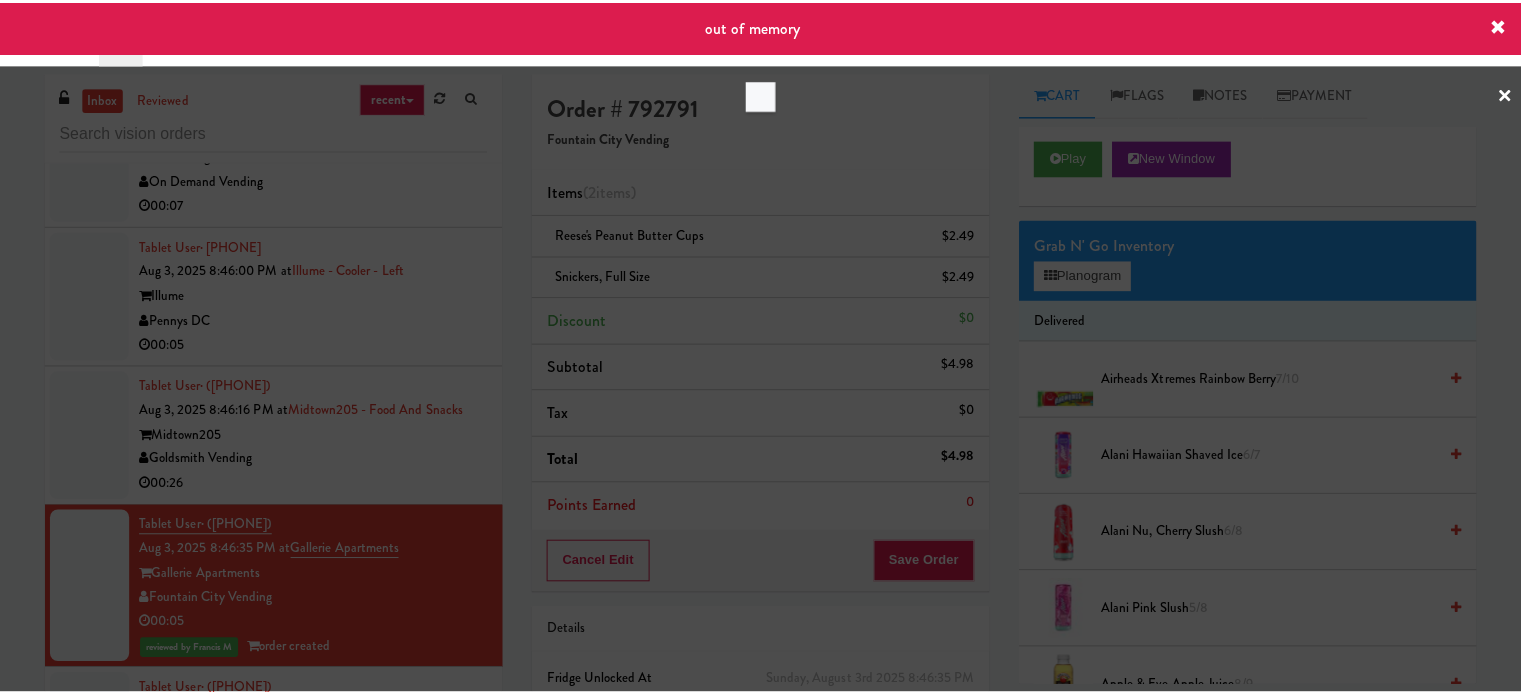 scroll, scrollTop: 17133, scrollLeft: 0, axis: vertical 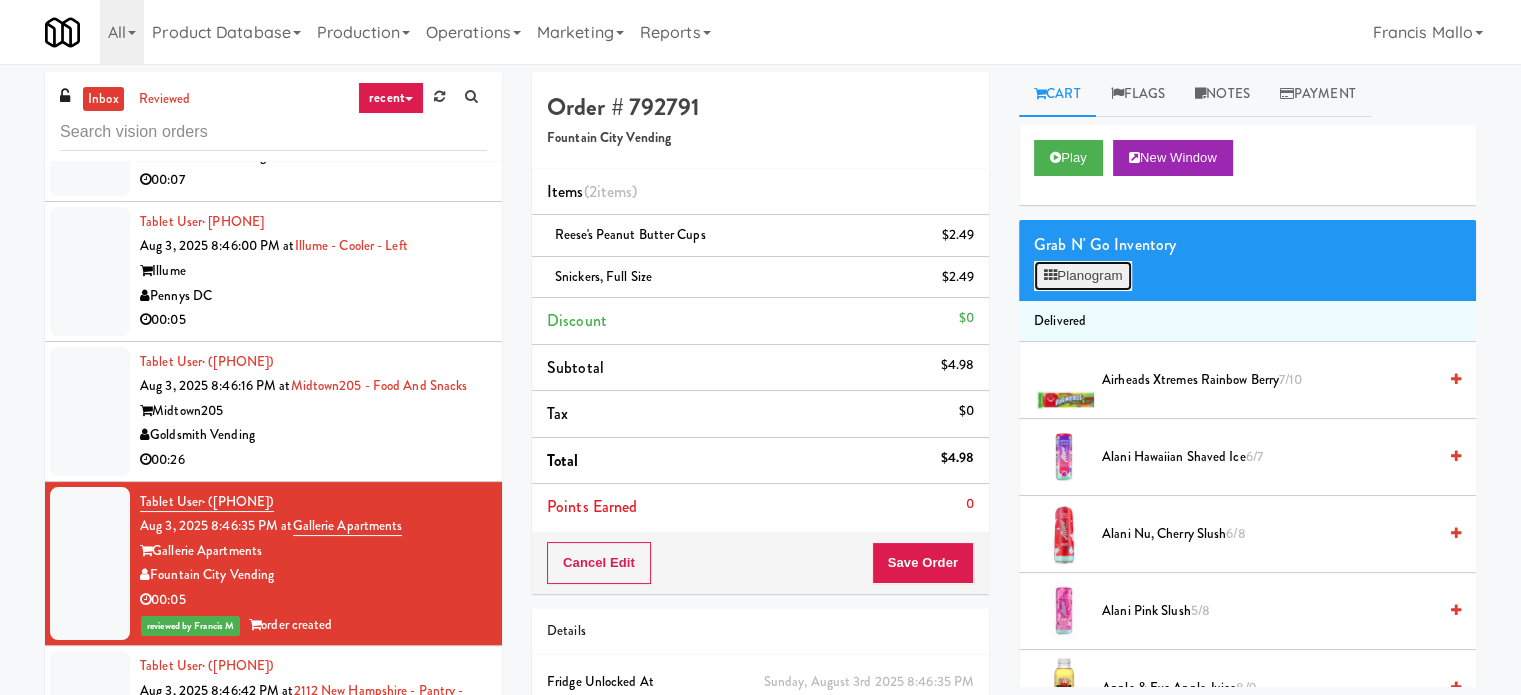 click on "Planogram" at bounding box center (1083, 276) 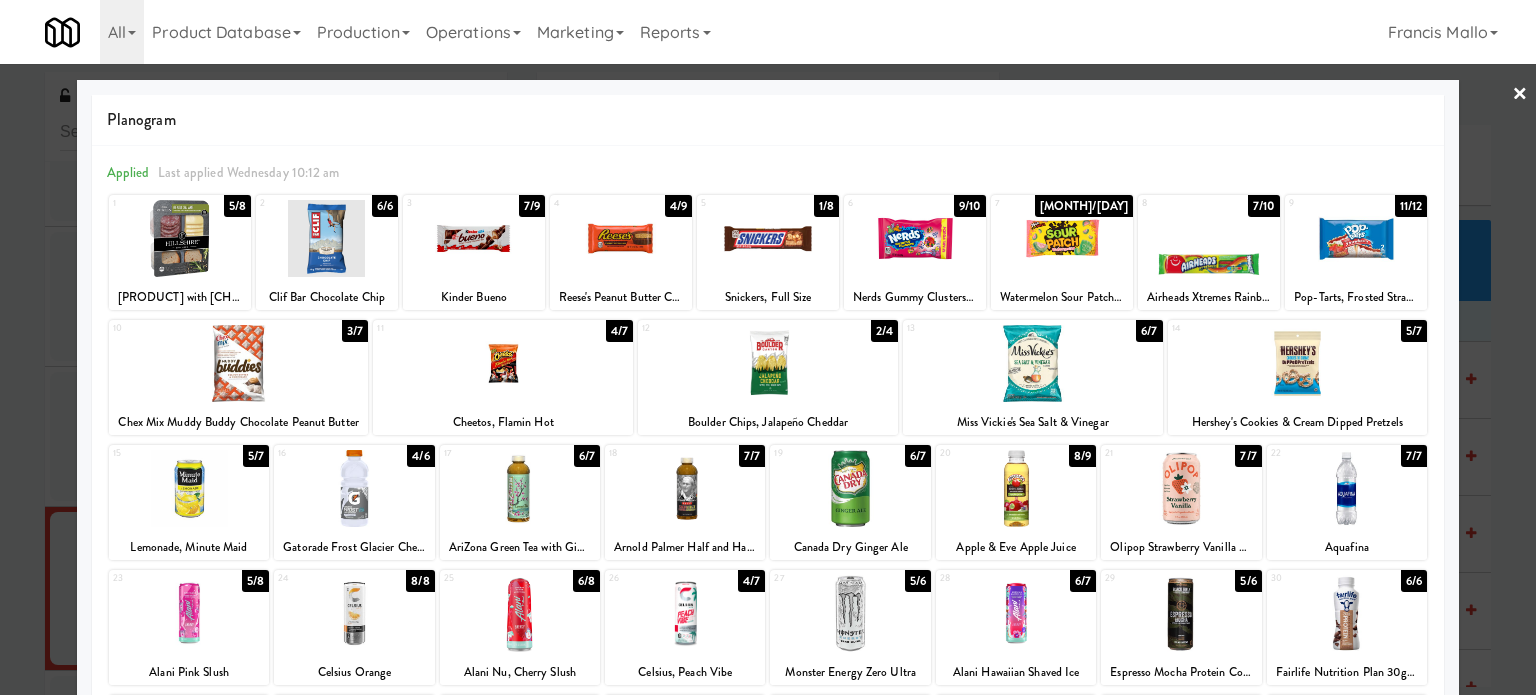 click at bounding box center [768, 347] 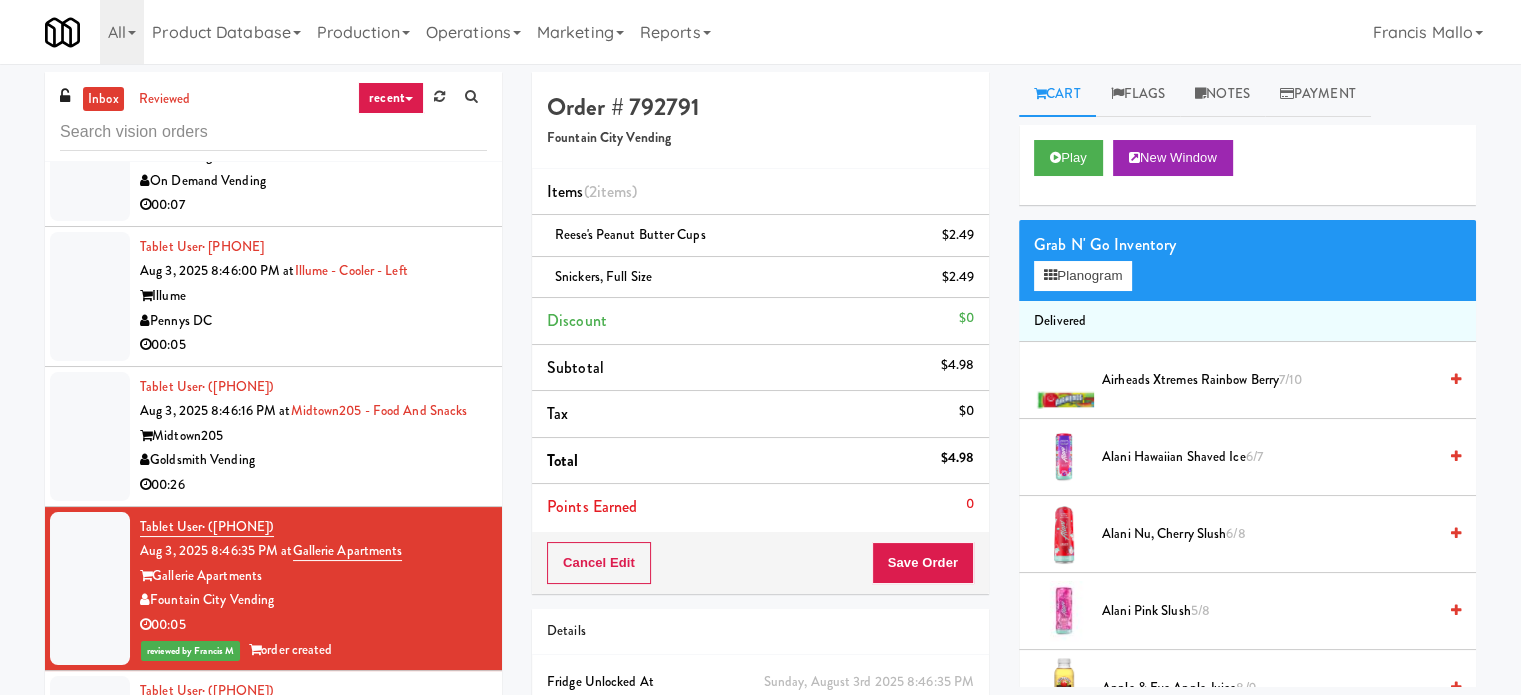 scroll, scrollTop: 17133, scrollLeft: 0, axis: vertical 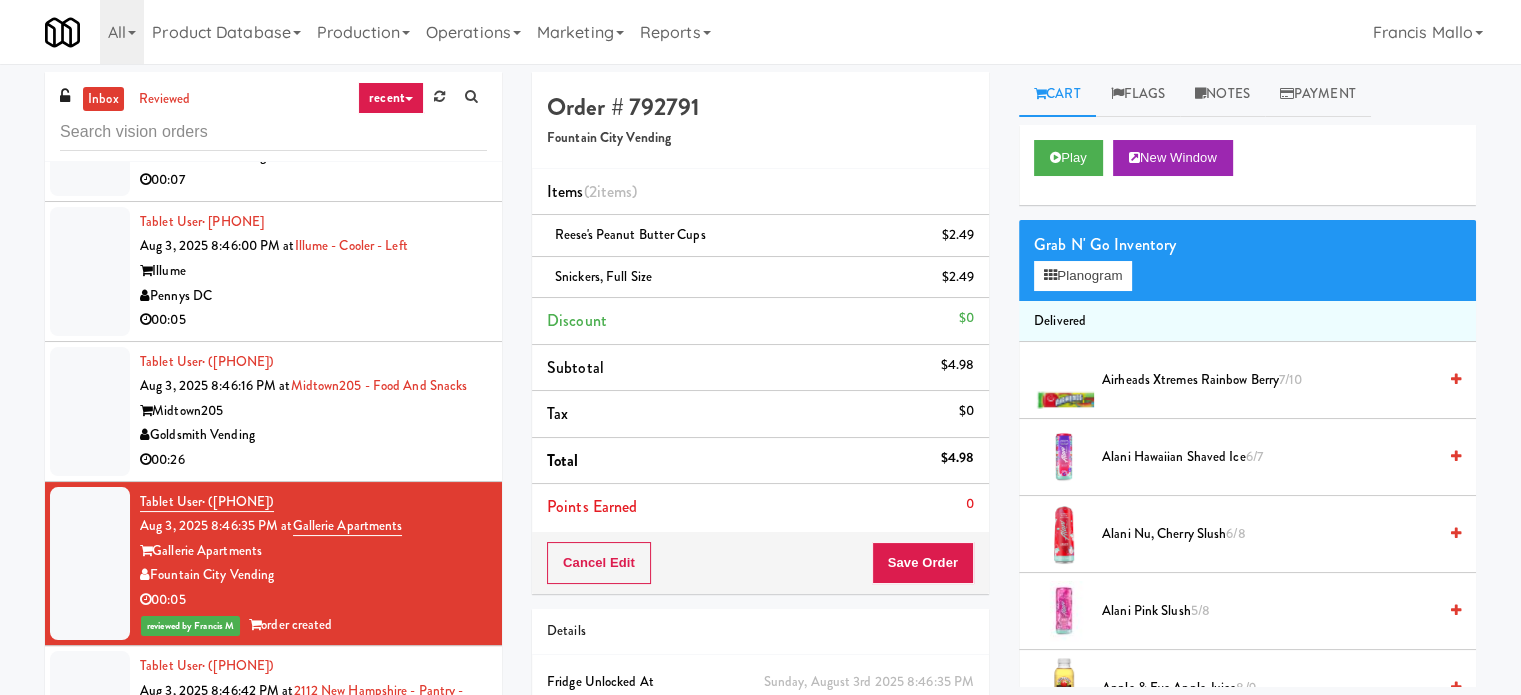 click on "Goldsmith Vending" at bounding box center [313, 435] 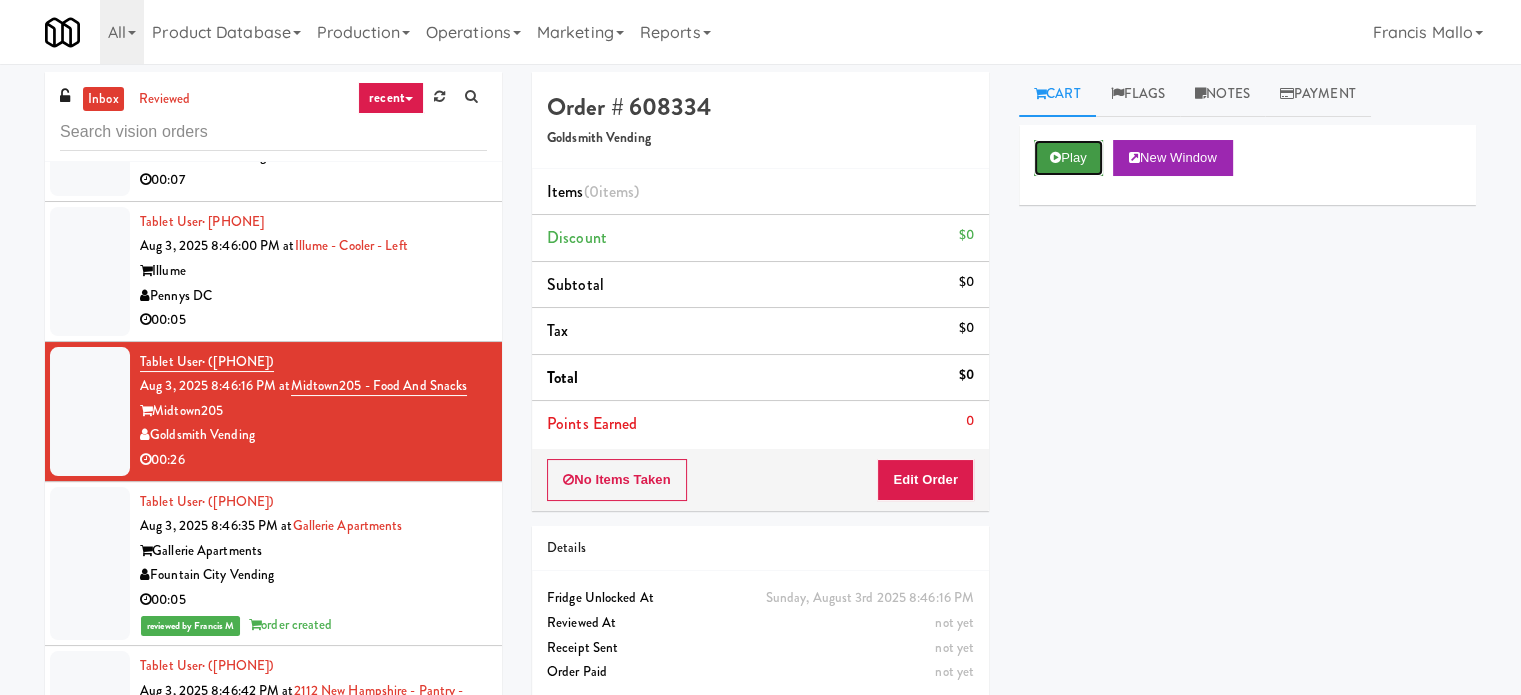 click on "Play" at bounding box center (1068, 158) 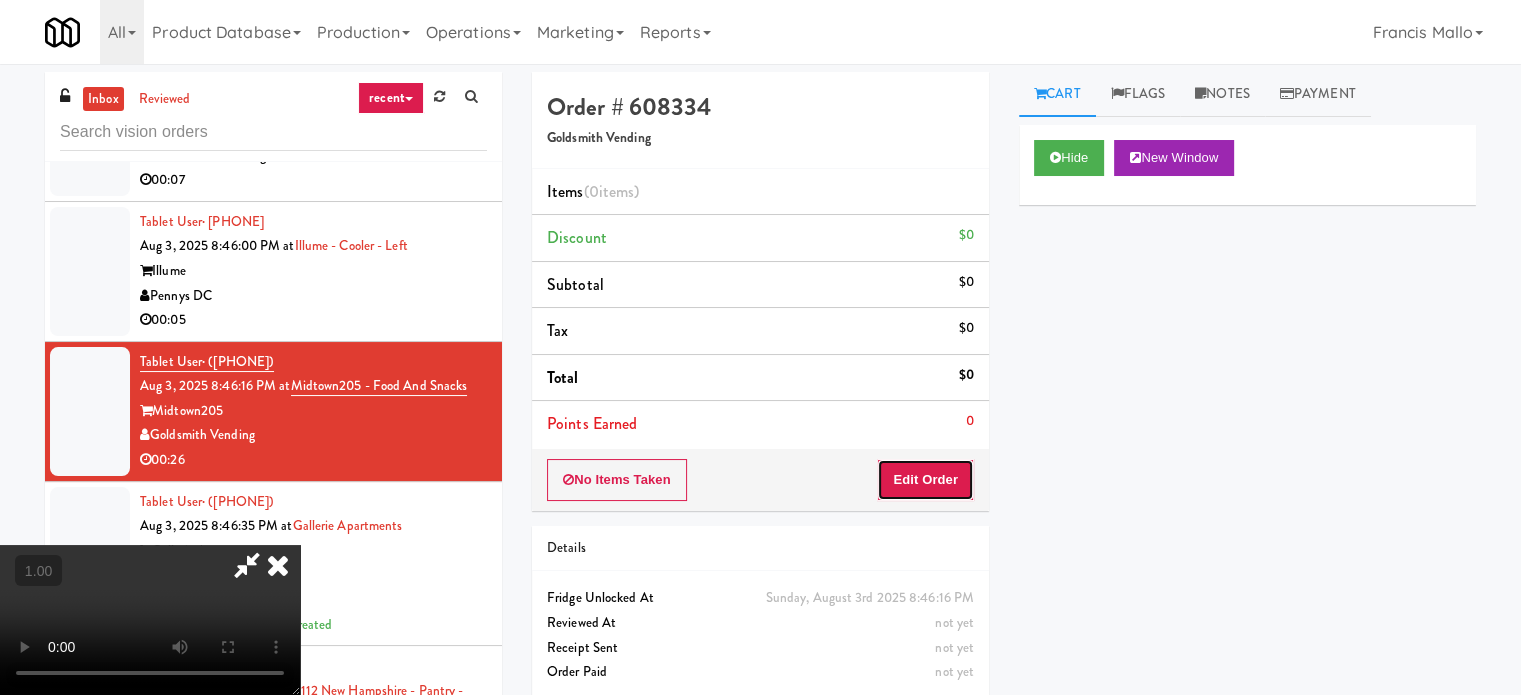 click on "Edit Order" at bounding box center [925, 480] 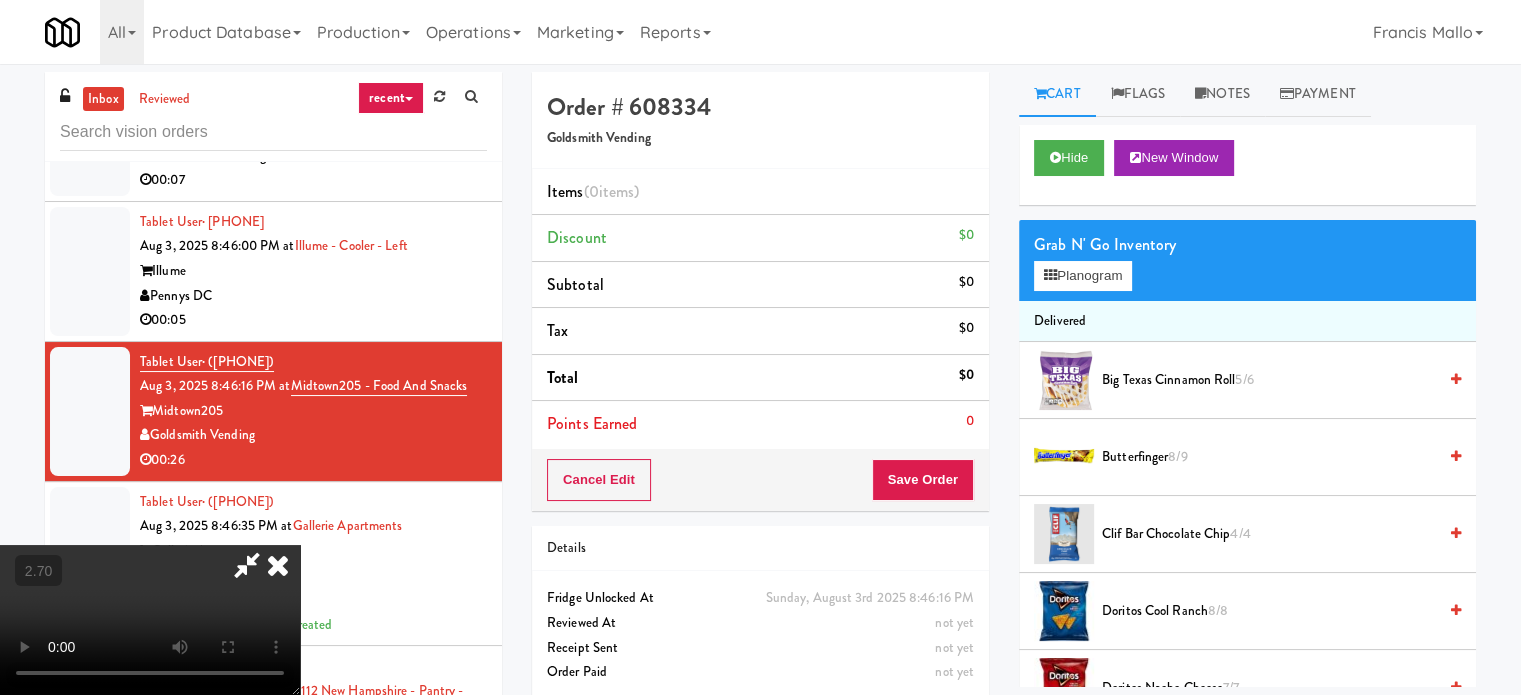click at bounding box center [150, 620] 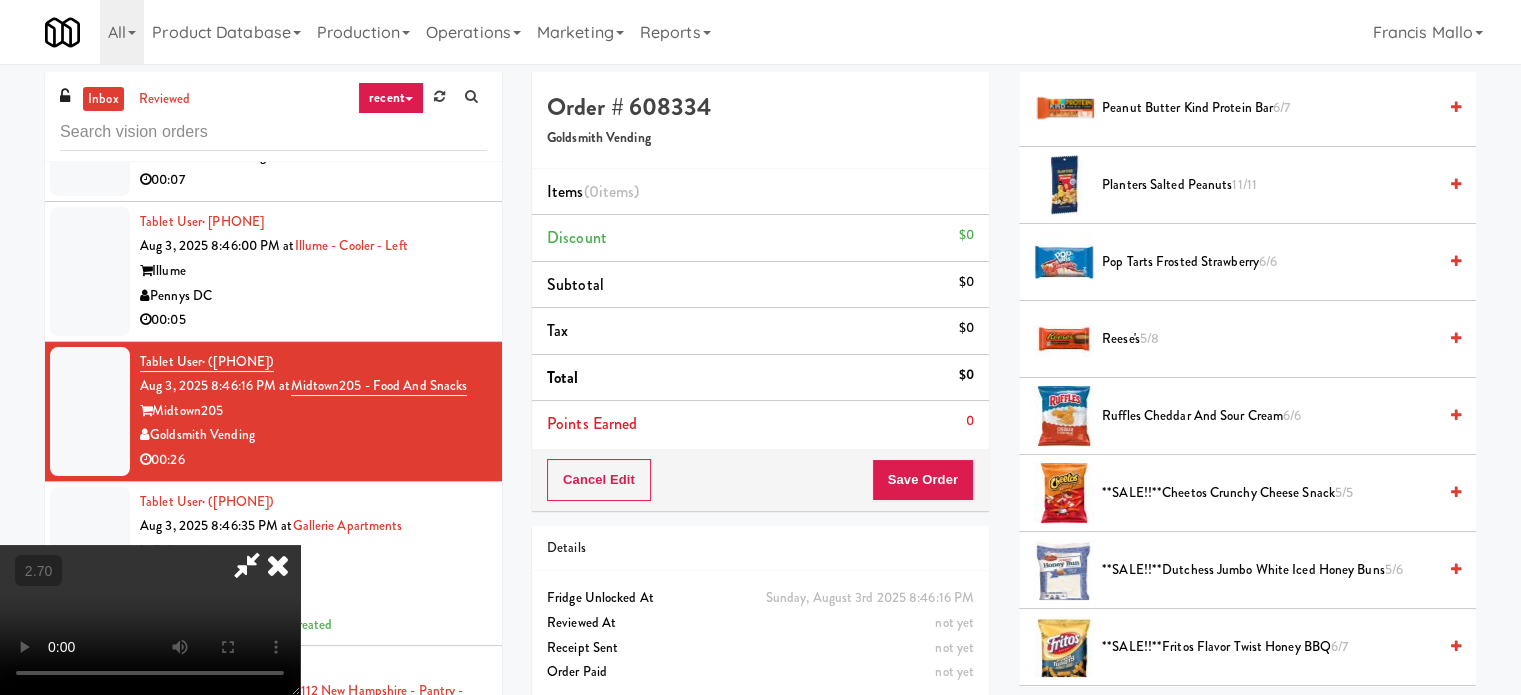 scroll, scrollTop: 1400, scrollLeft: 0, axis: vertical 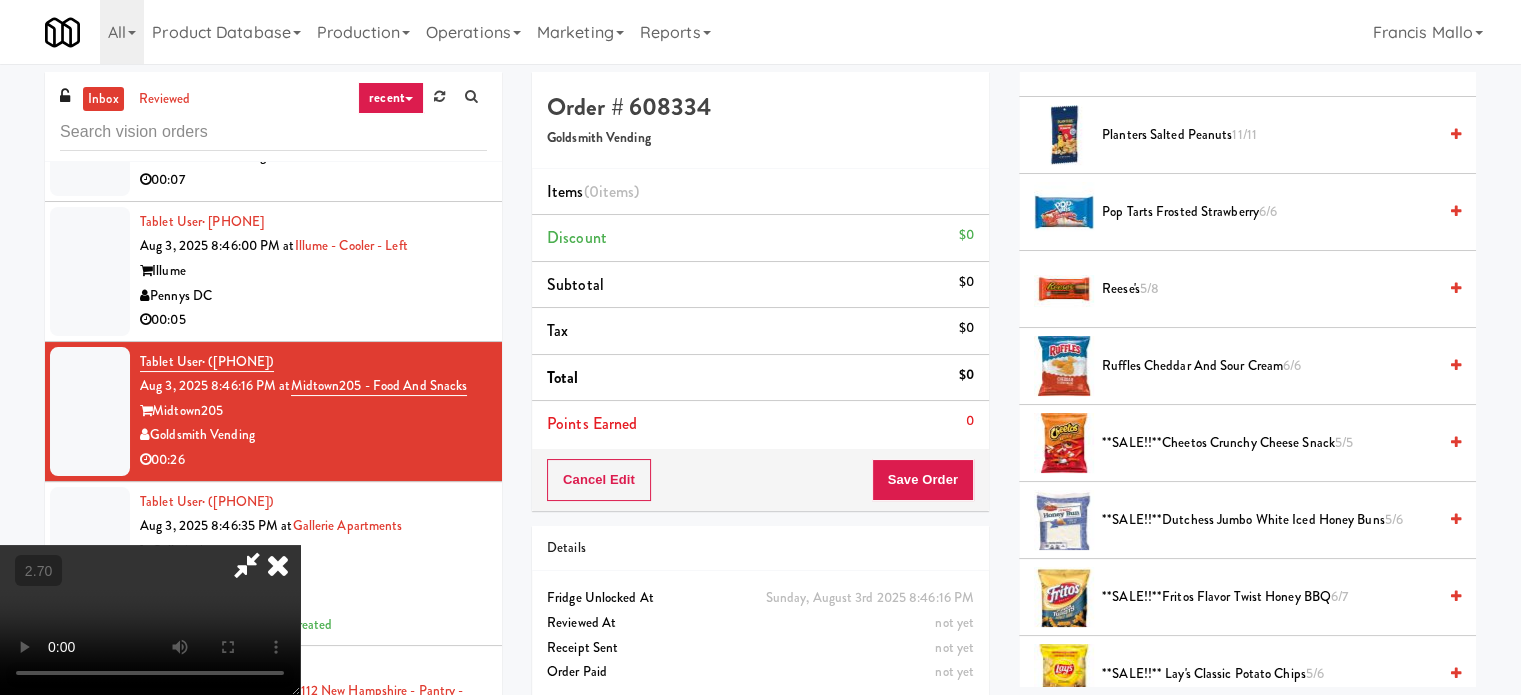 click on "**SALE!!**Dutchess Jumbo White Iced Honey Buns  5/6" at bounding box center [1269, 520] 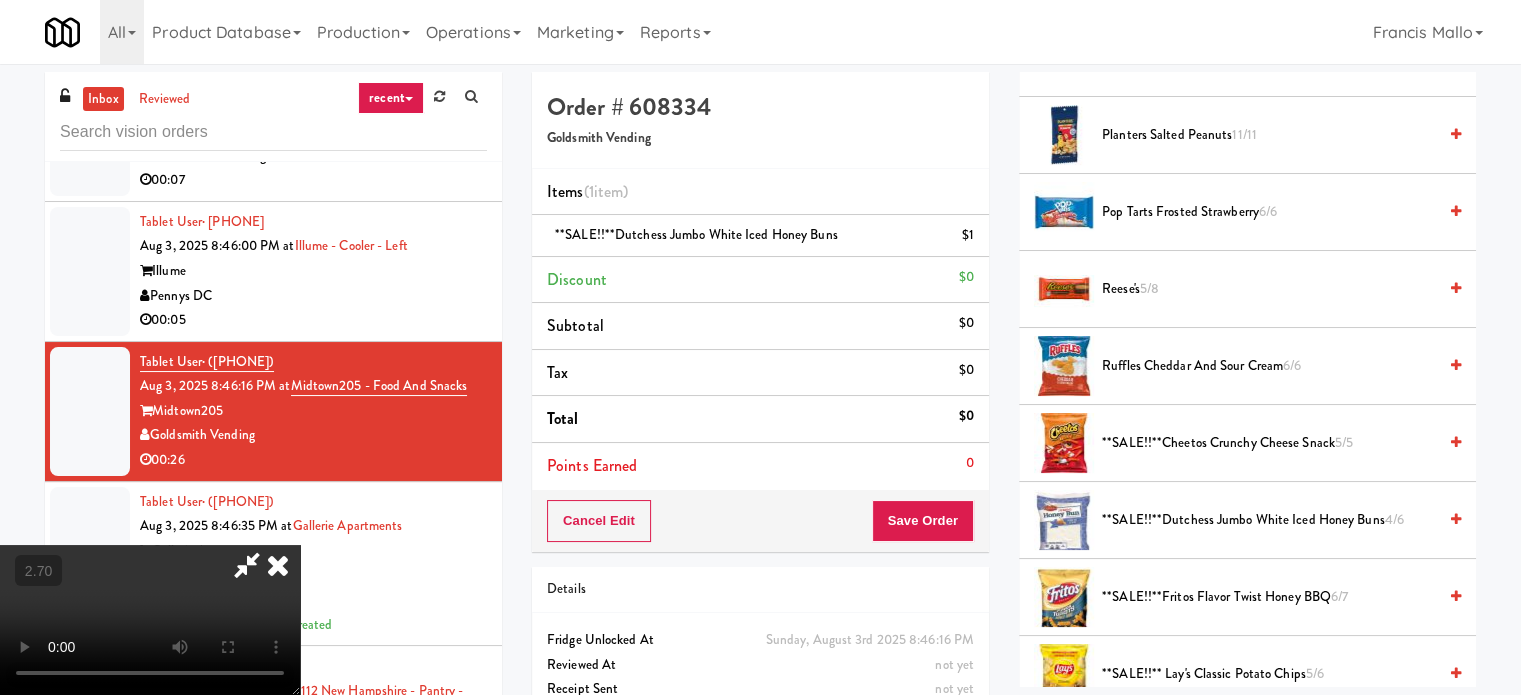 click on "**SALE!!**Dutchess Jumbo White Iced Honey Buns  4/6" at bounding box center (1269, 520) 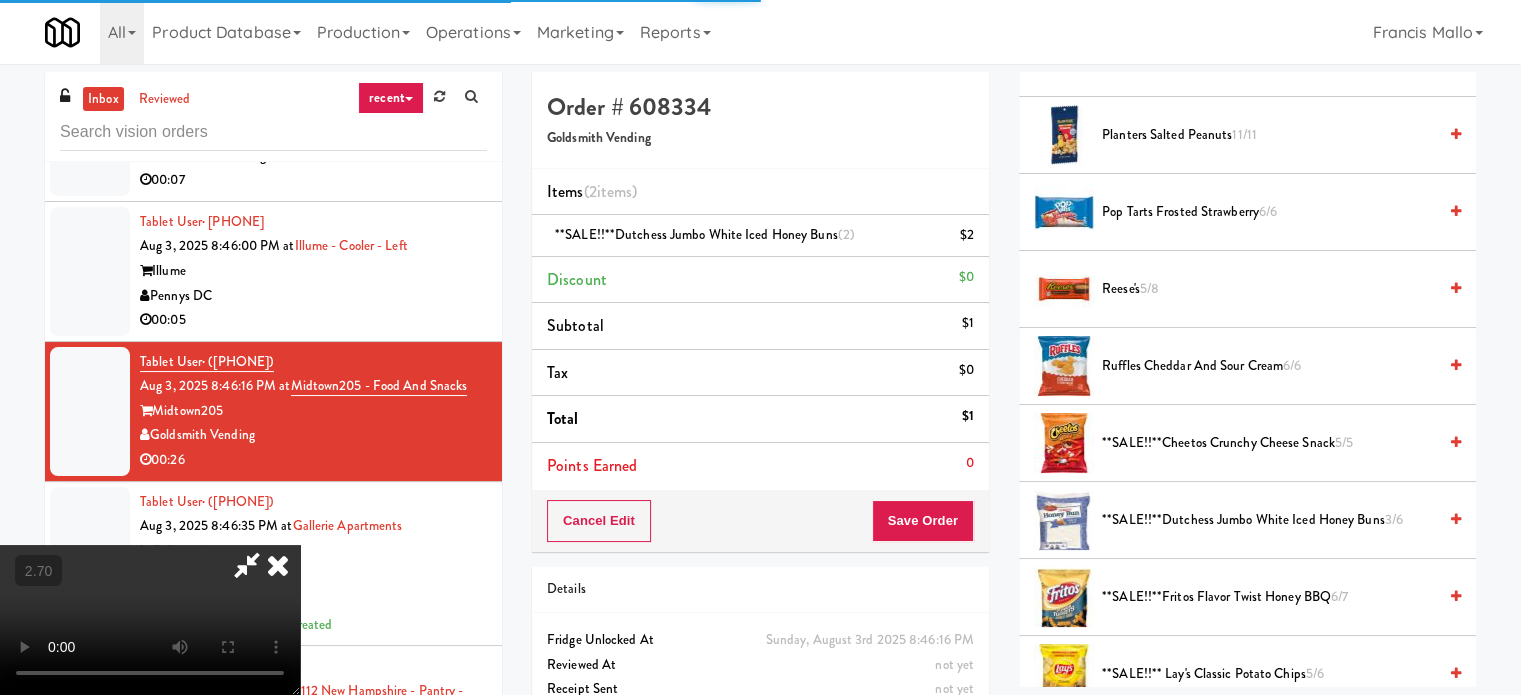 click at bounding box center [150, 620] 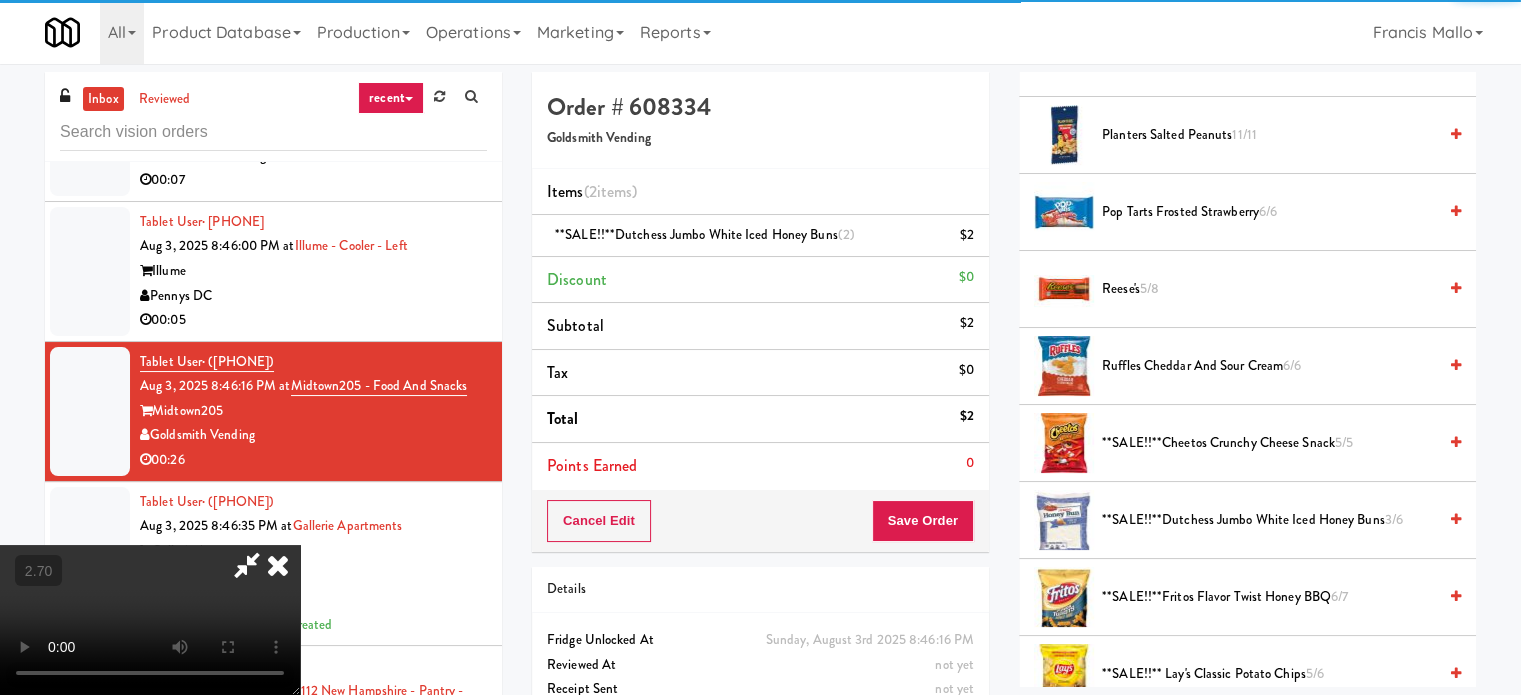 click at bounding box center [150, 620] 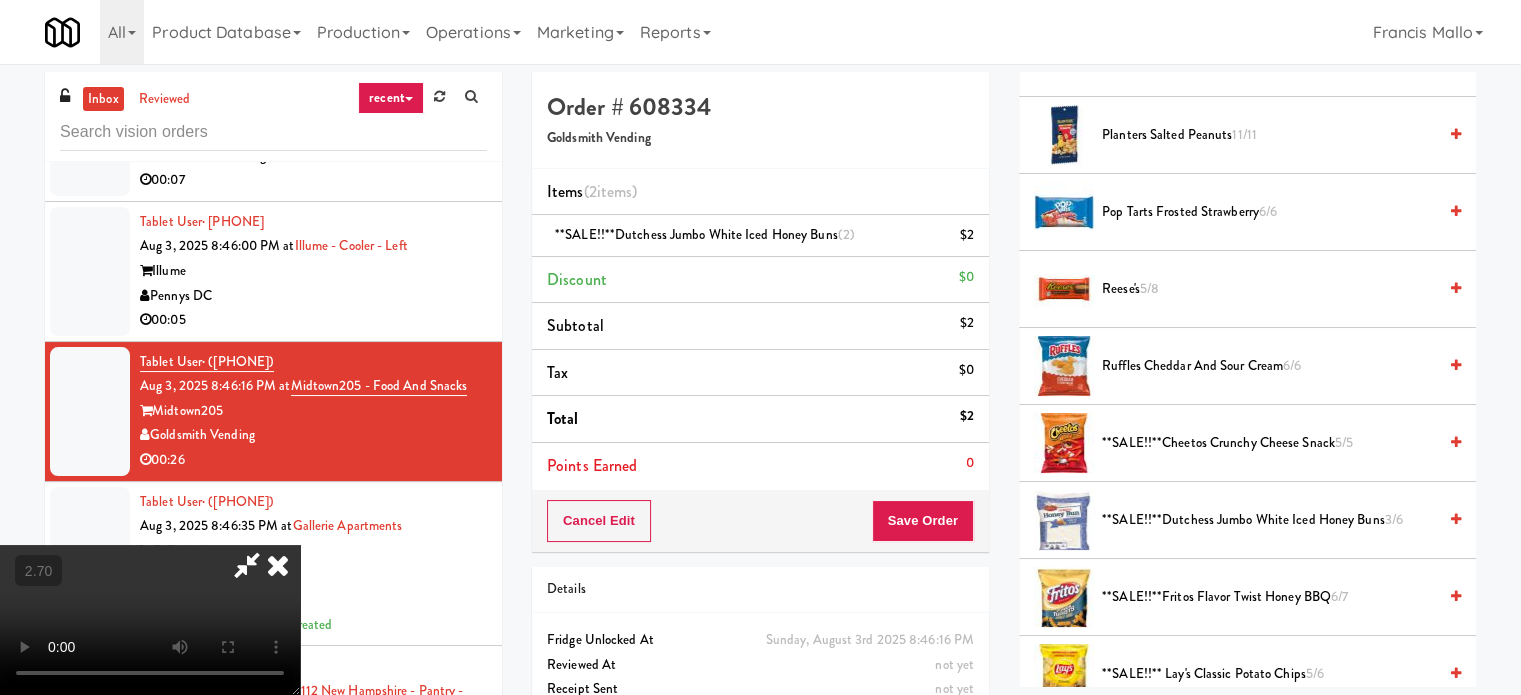 click at bounding box center [150, 620] 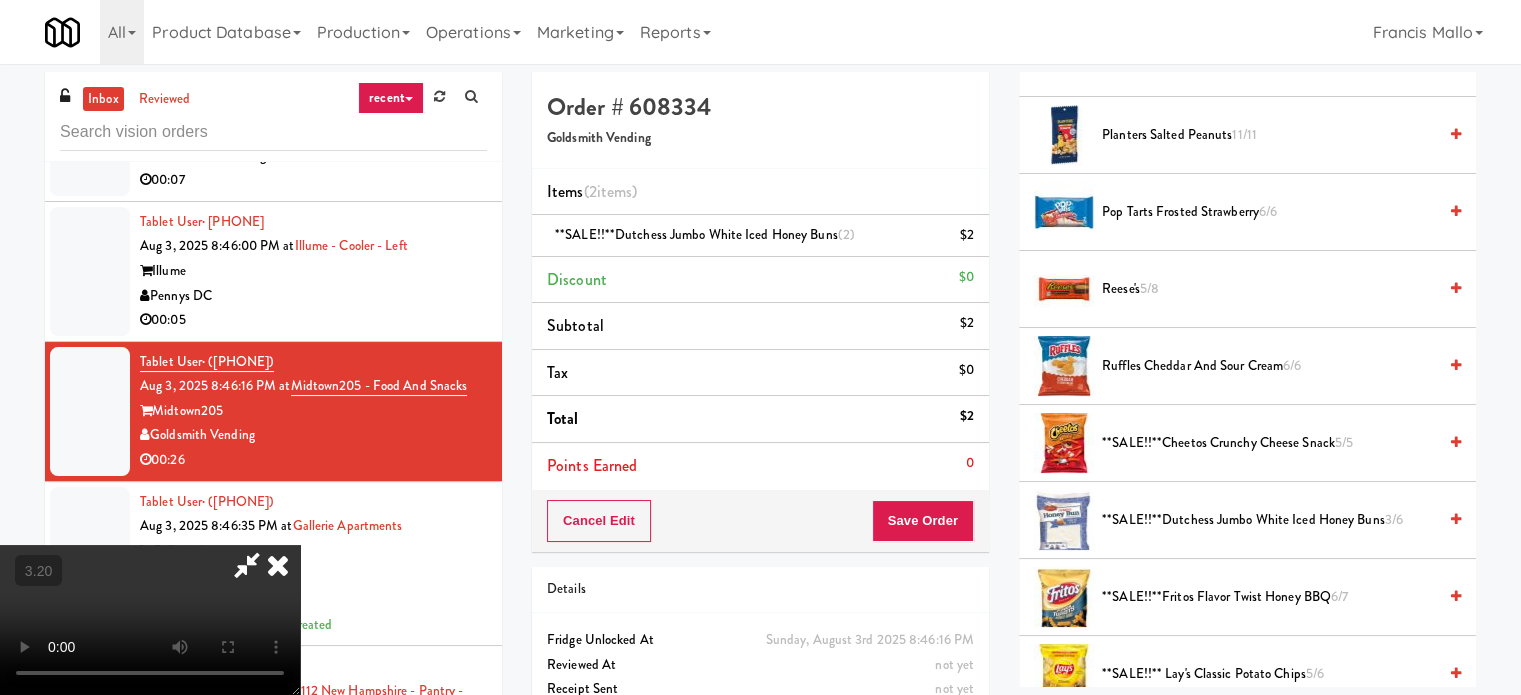 click at bounding box center (150, 620) 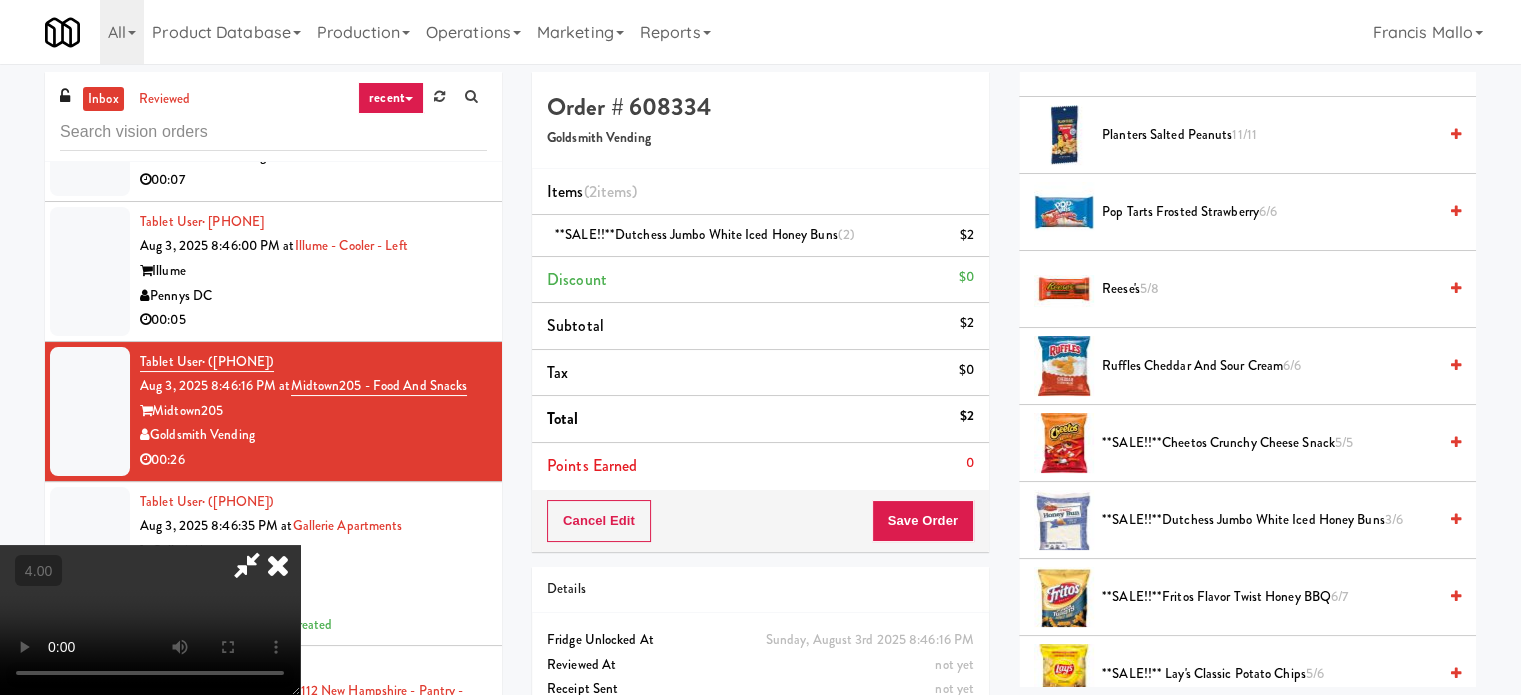 click at bounding box center (150, 620) 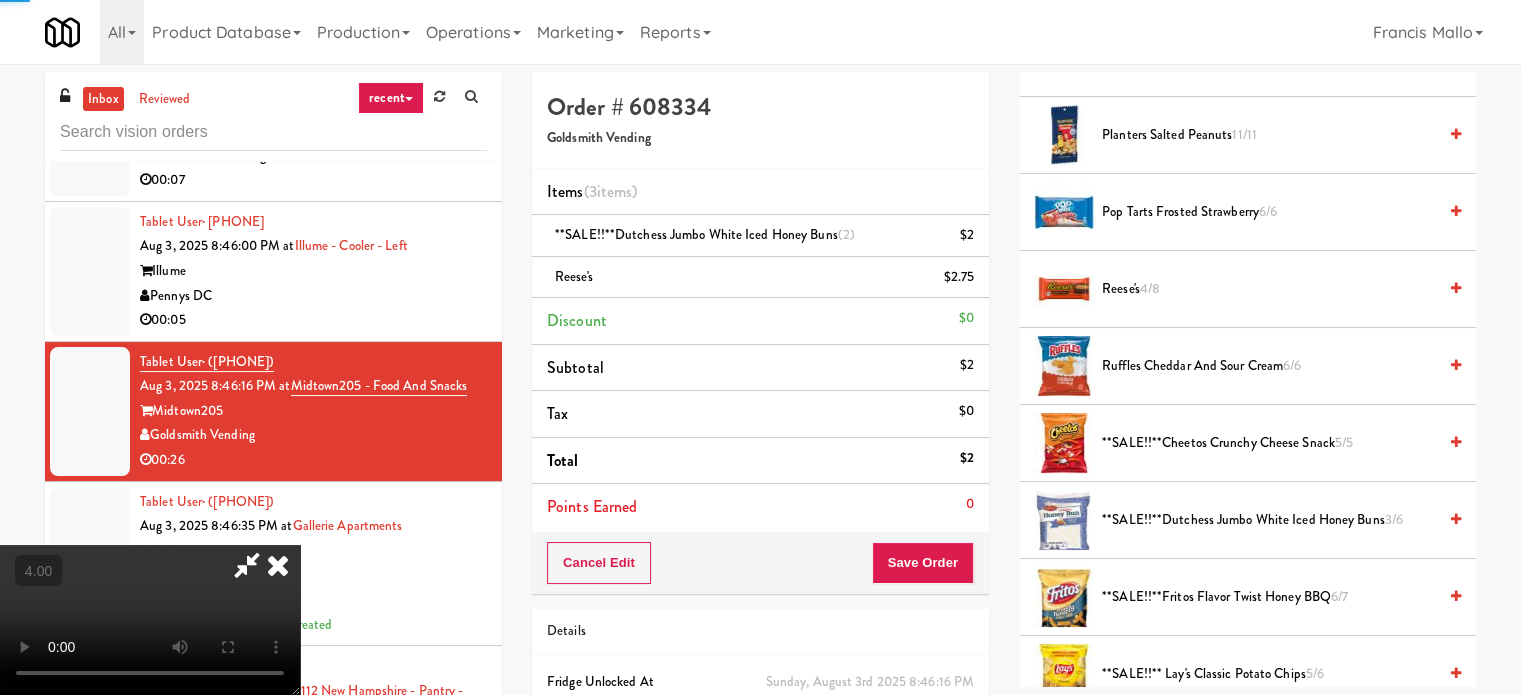 click at bounding box center (150, 620) 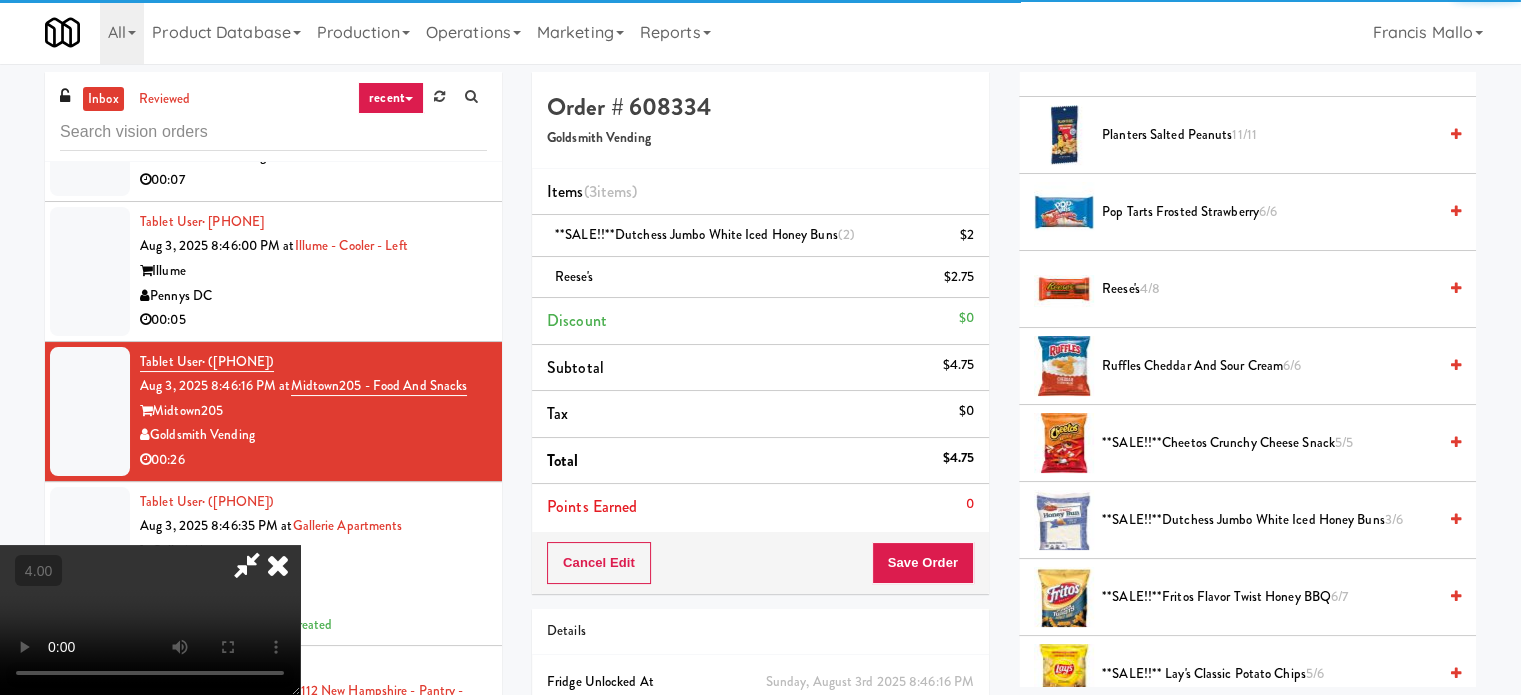 click at bounding box center [150, 620] 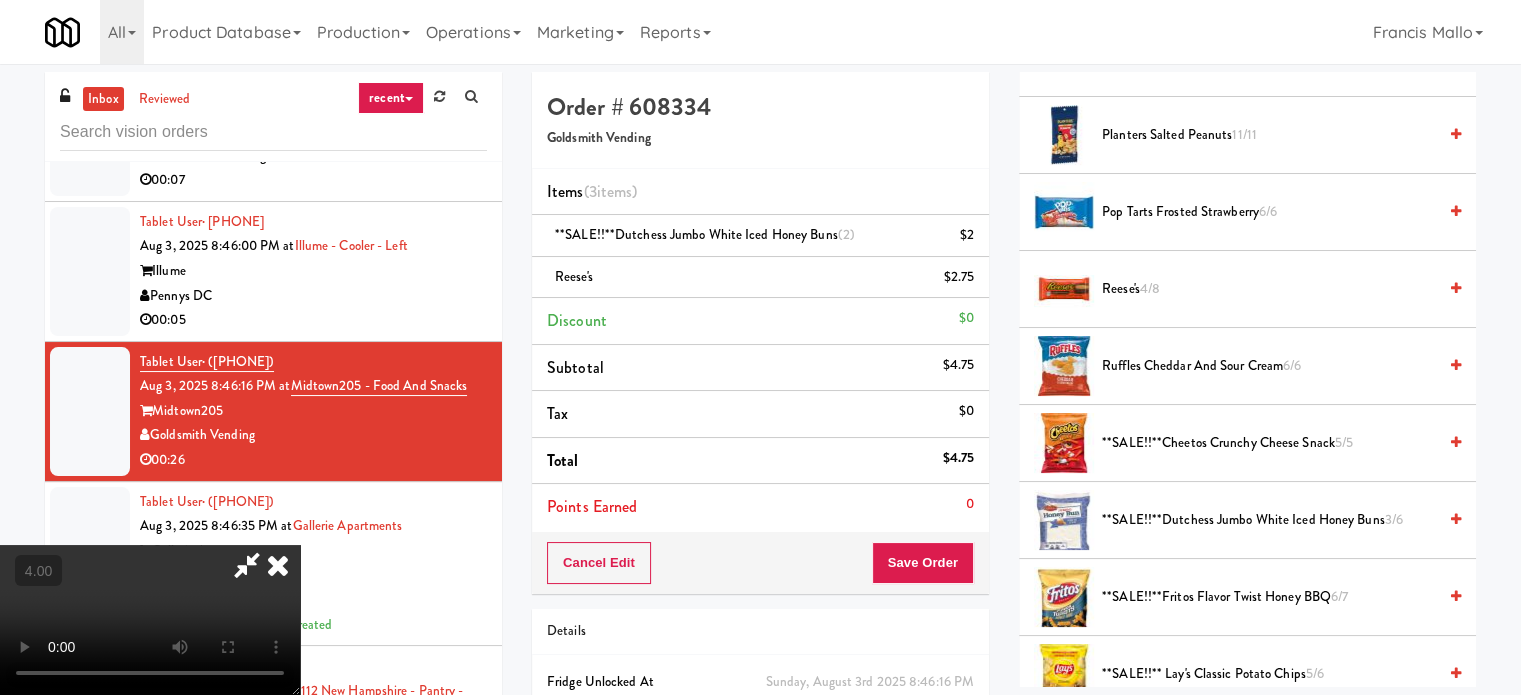 click at bounding box center (150, 620) 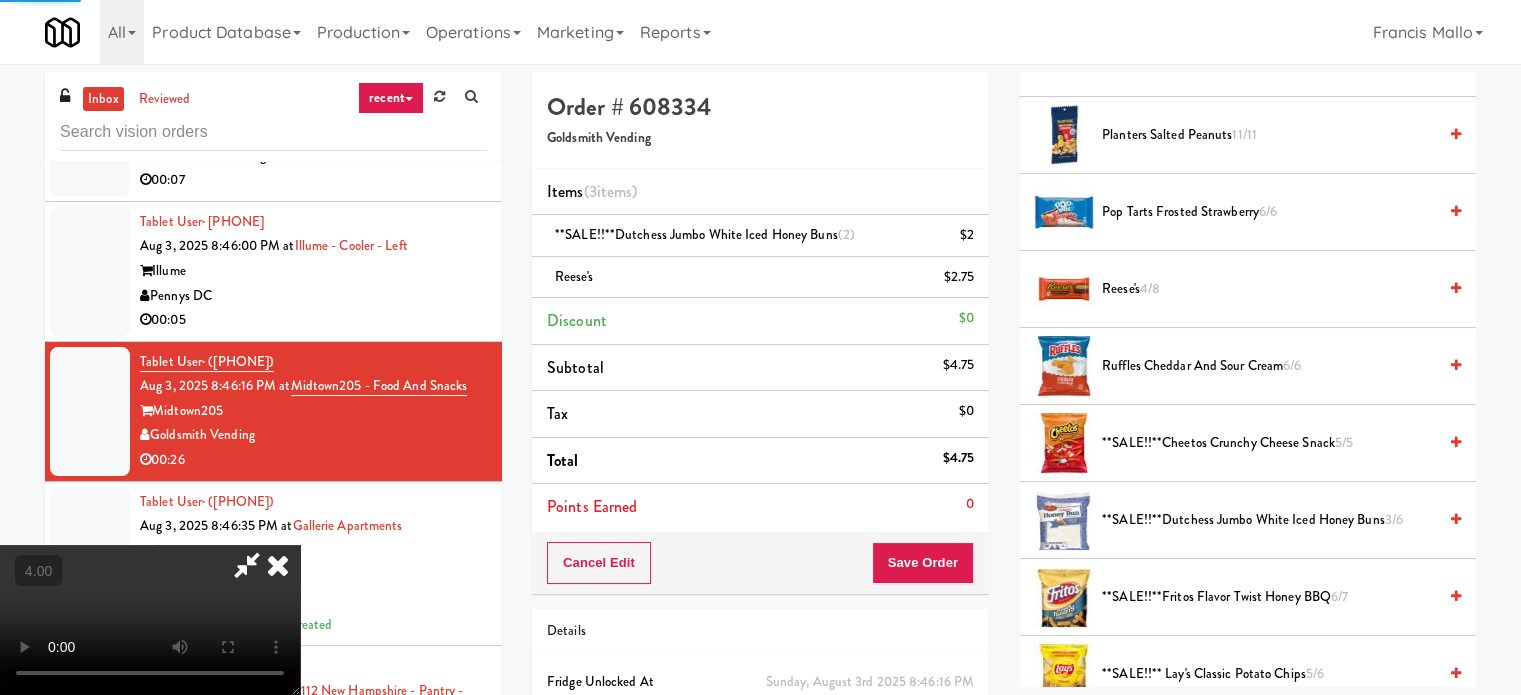 scroll, scrollTop: 187, scrollLeft: 0, axis: vertical 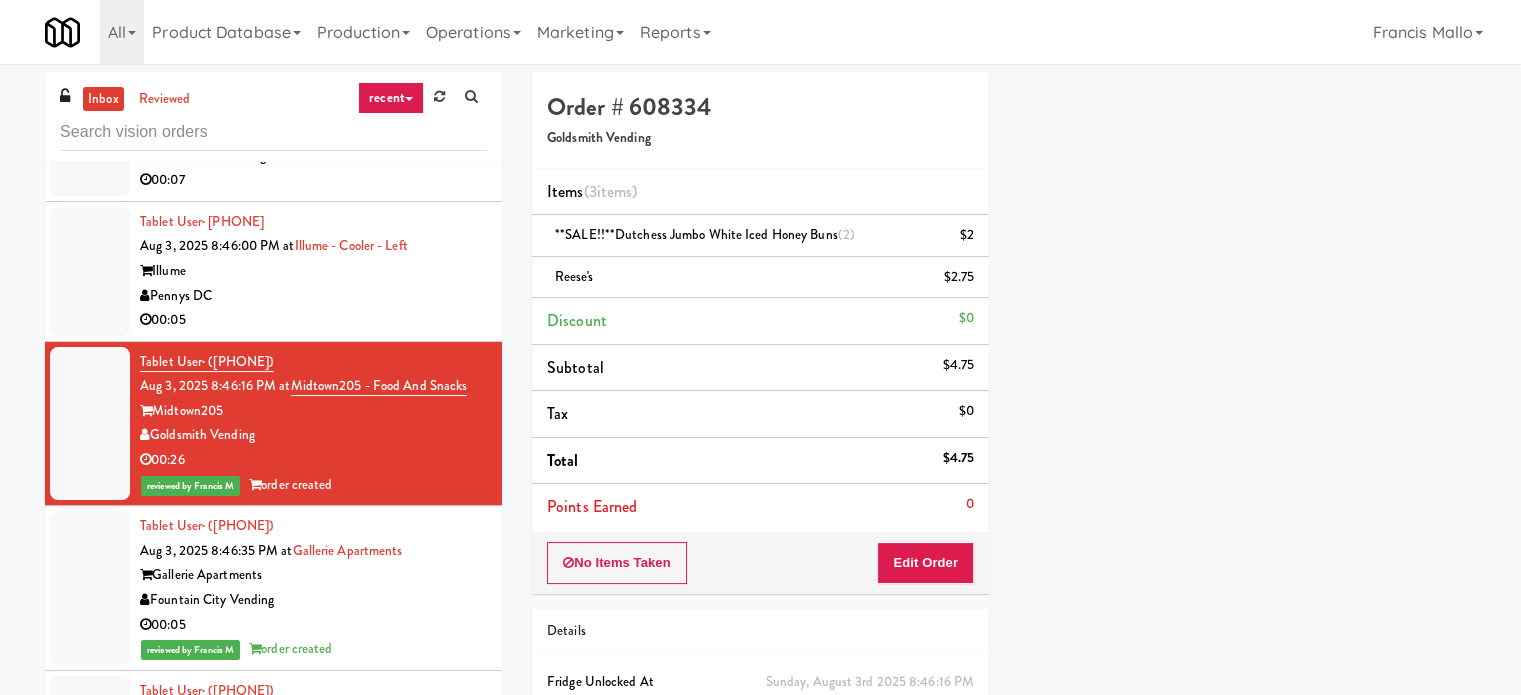 click on "Pennys DC" at bounding box center (313, 296) 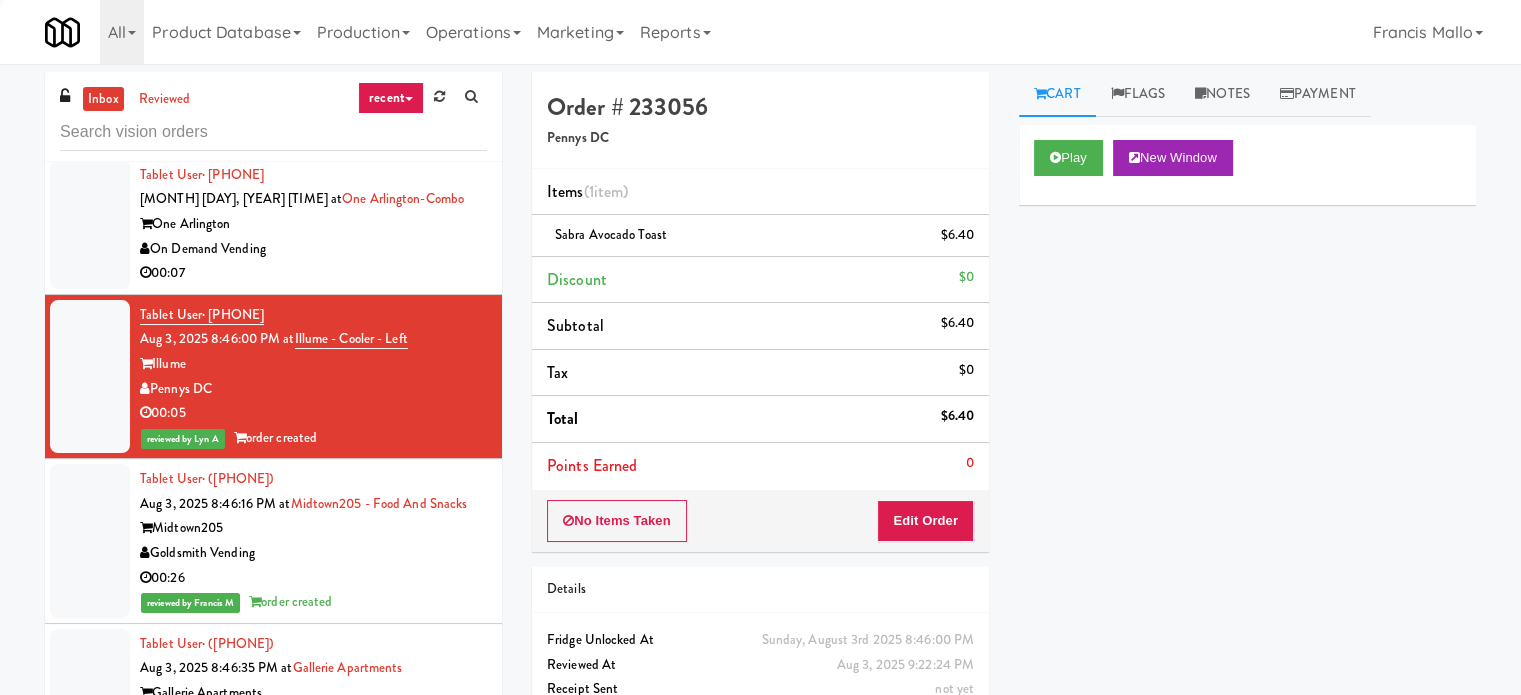 scroll, scrollTop: 17033, scrollLeft: 0, axis: vertical 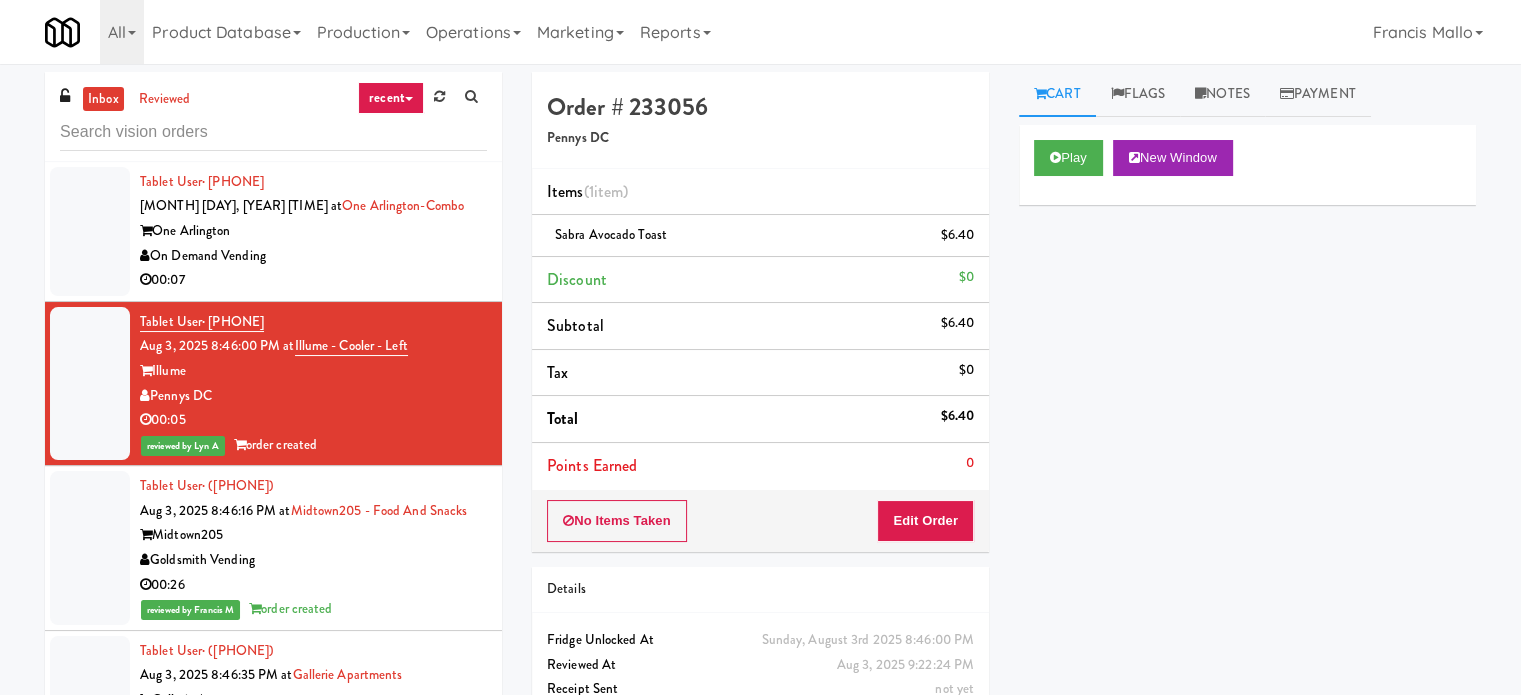 click on "00:07" at bounding box center [313, 280] 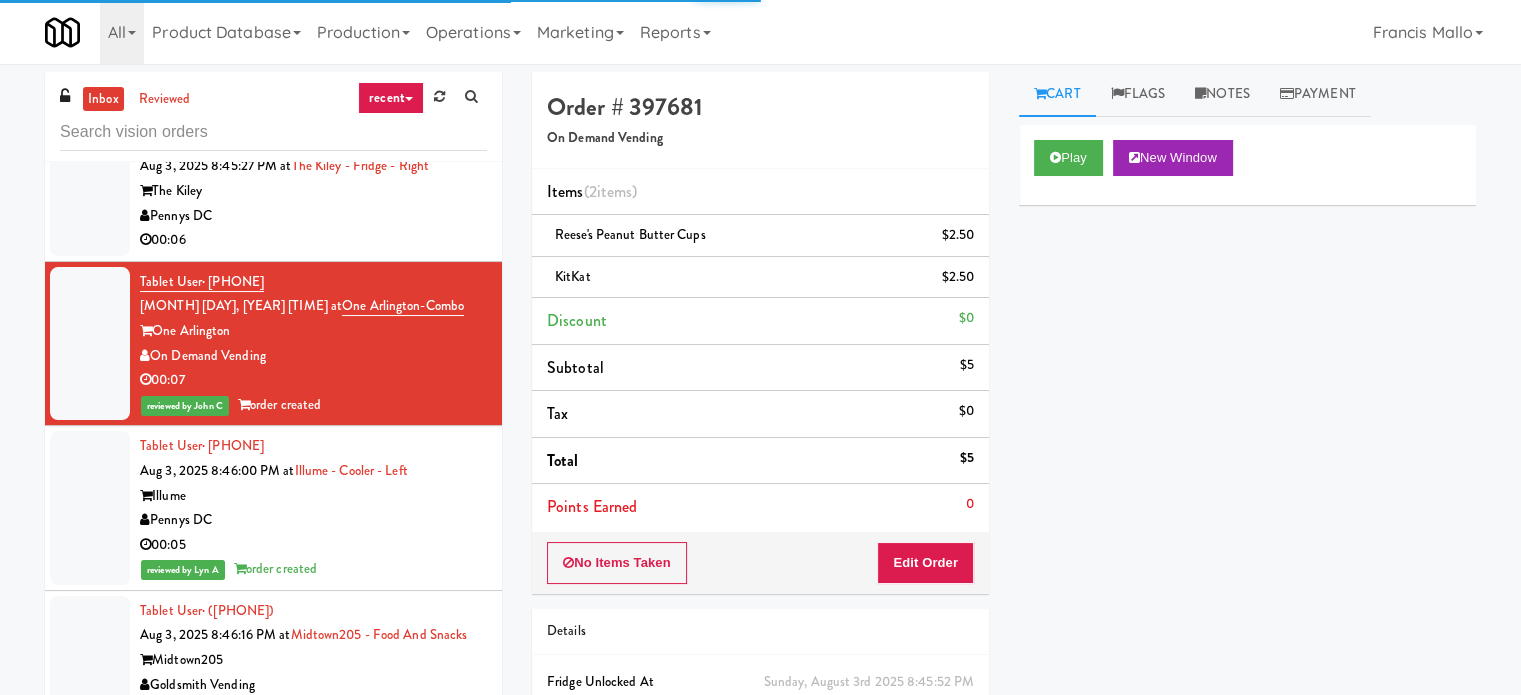 click on "00:06" at bounding box center (313, 240) 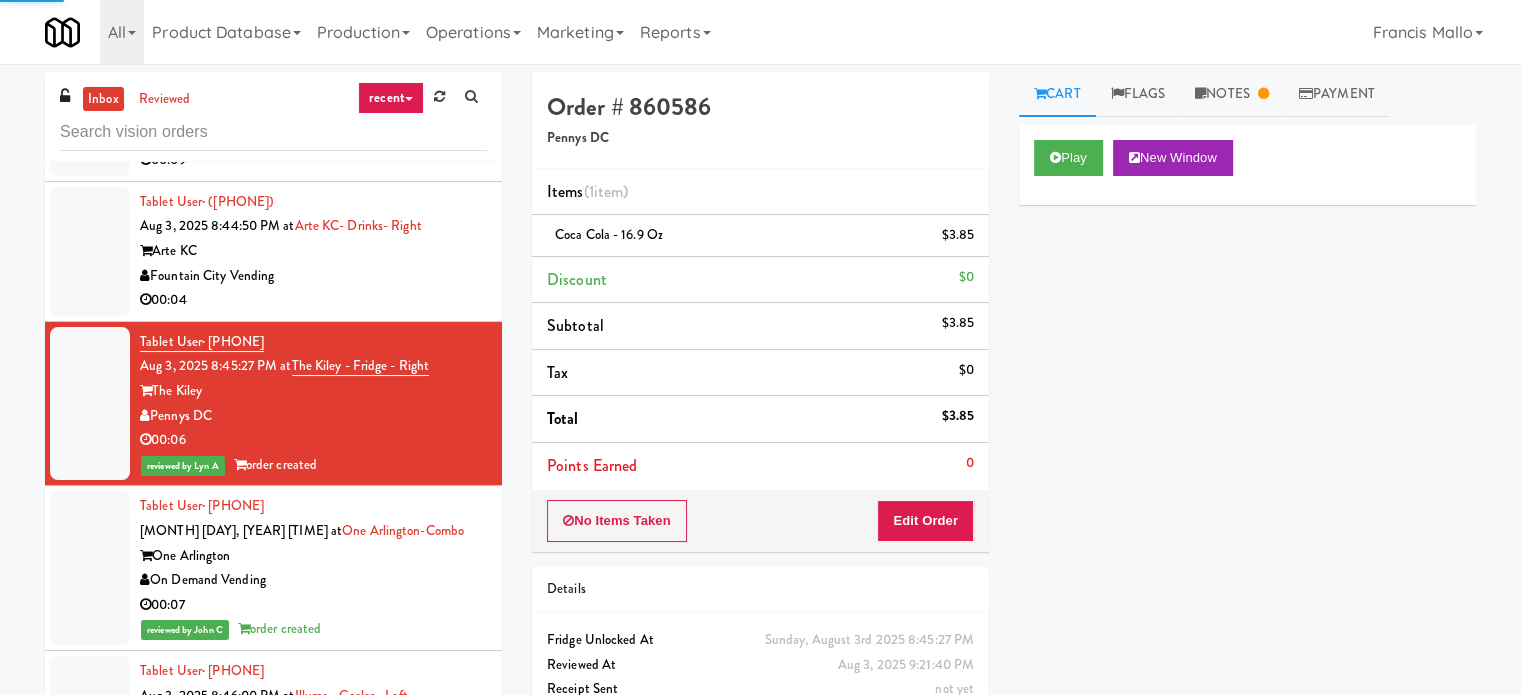 click on "Fountain City Vending" at bounding box center [313, 276] 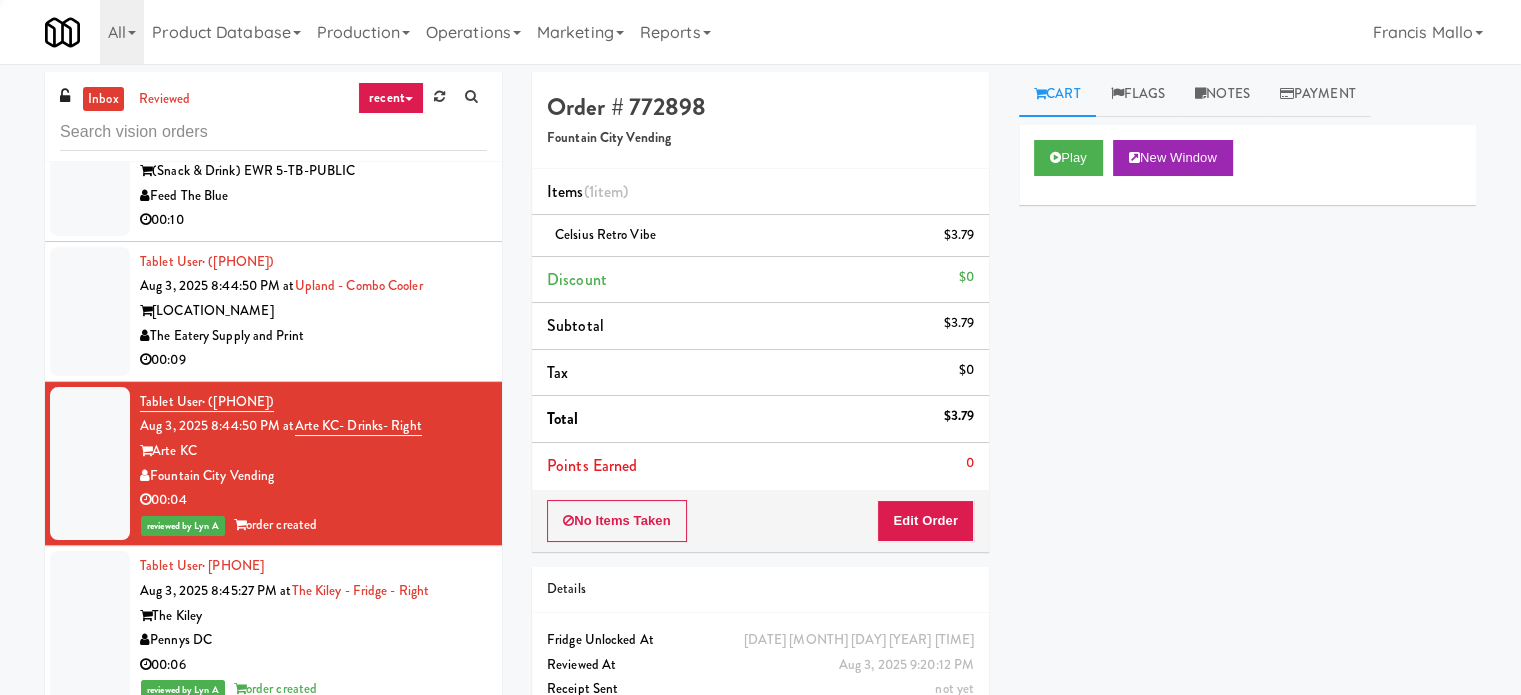 click on "The Upland Apartment" at bounding box center [313, 311] 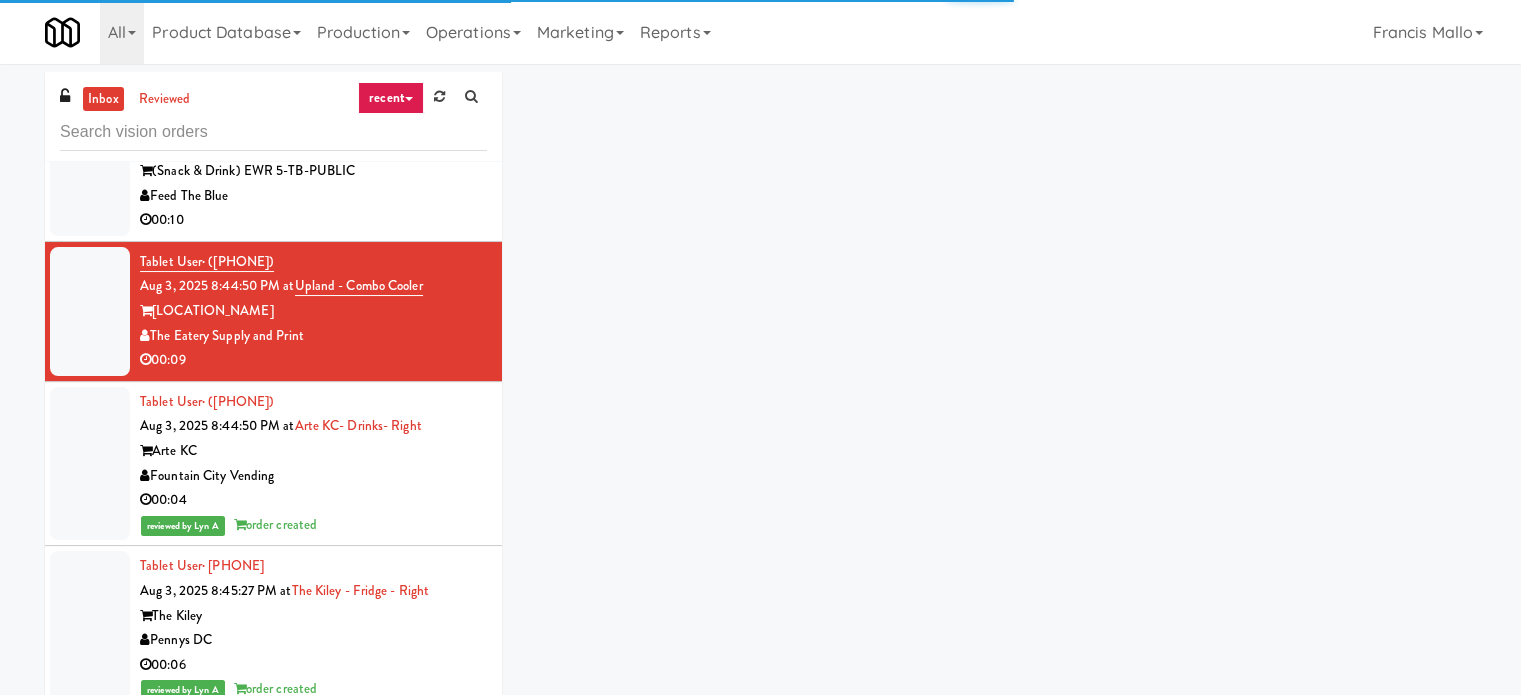 click on "00:10" at bounding box center (313, 220) 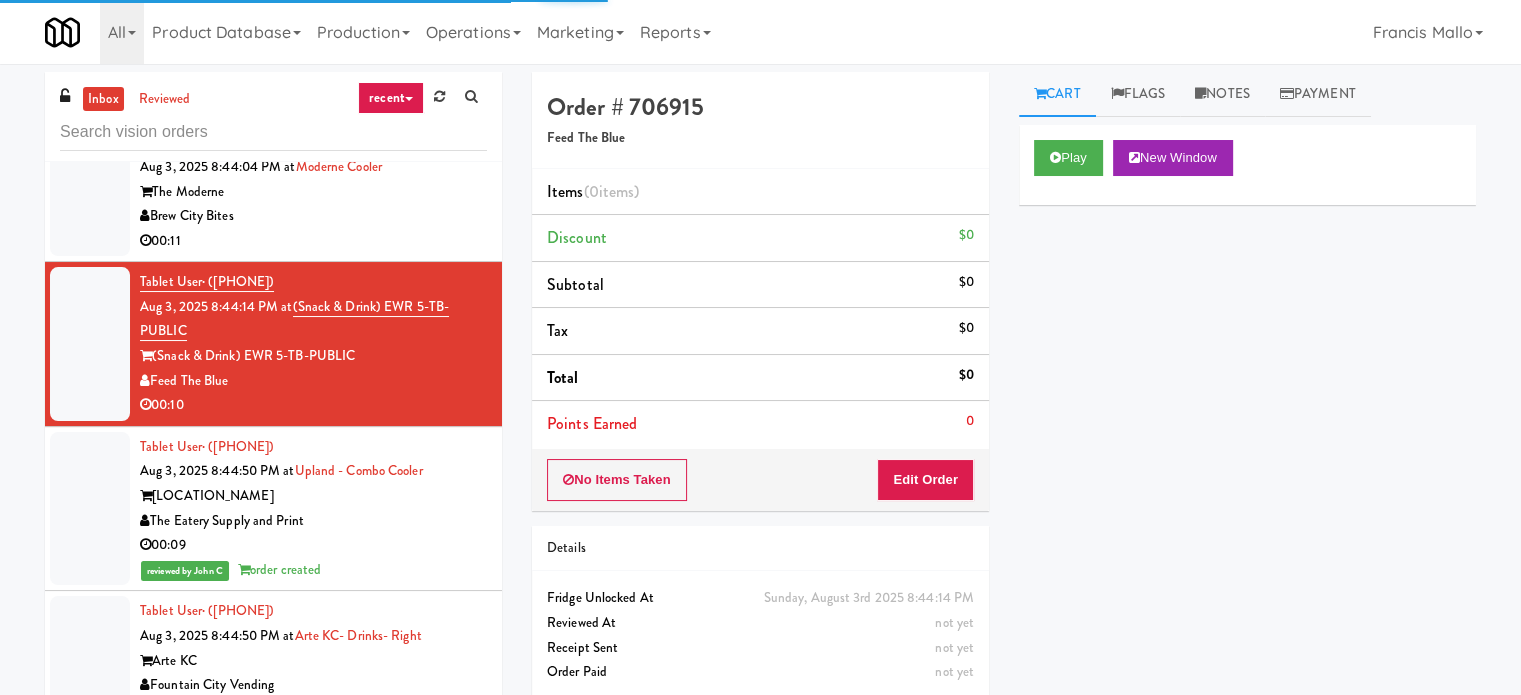 scroll, scrollTop: 16333, scrollLeft: 0, axis: vertical 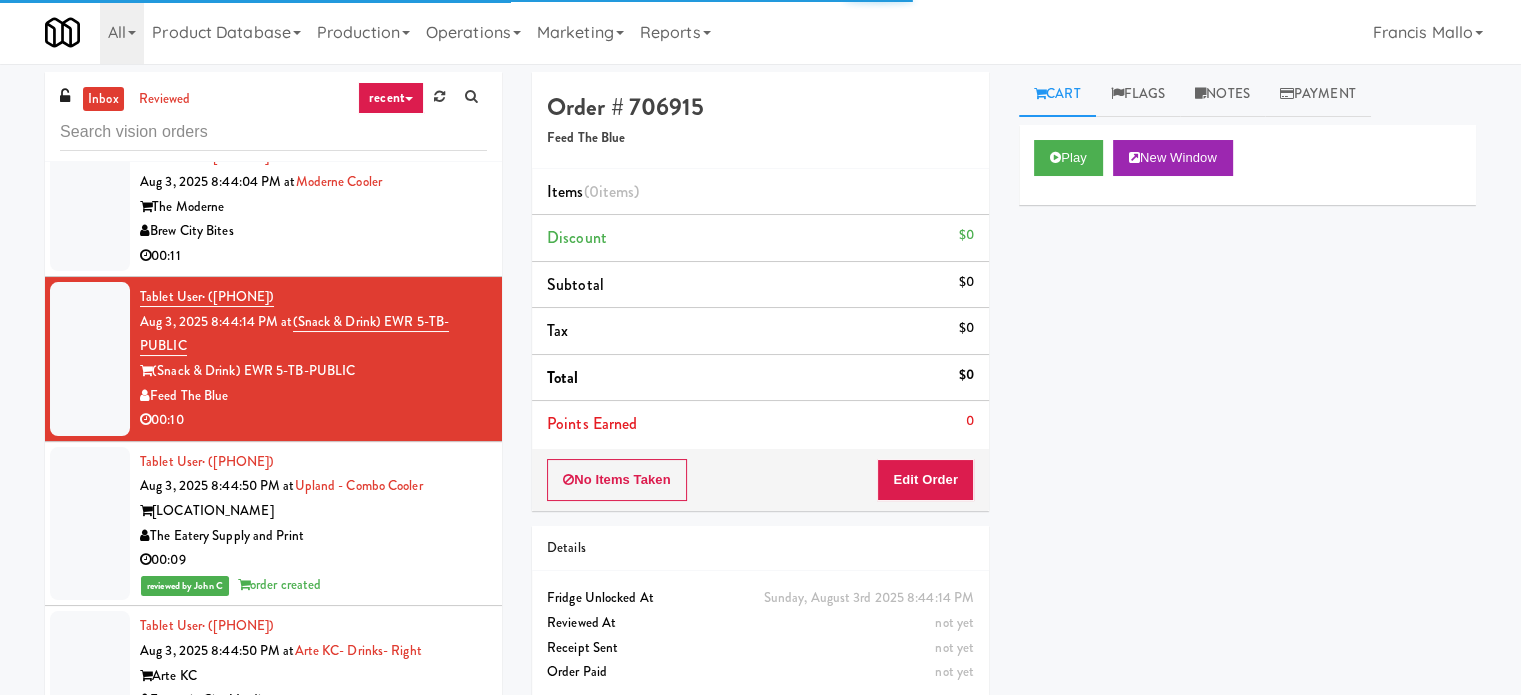 click on "Brew City Bites" at bounding box center (313, 231) 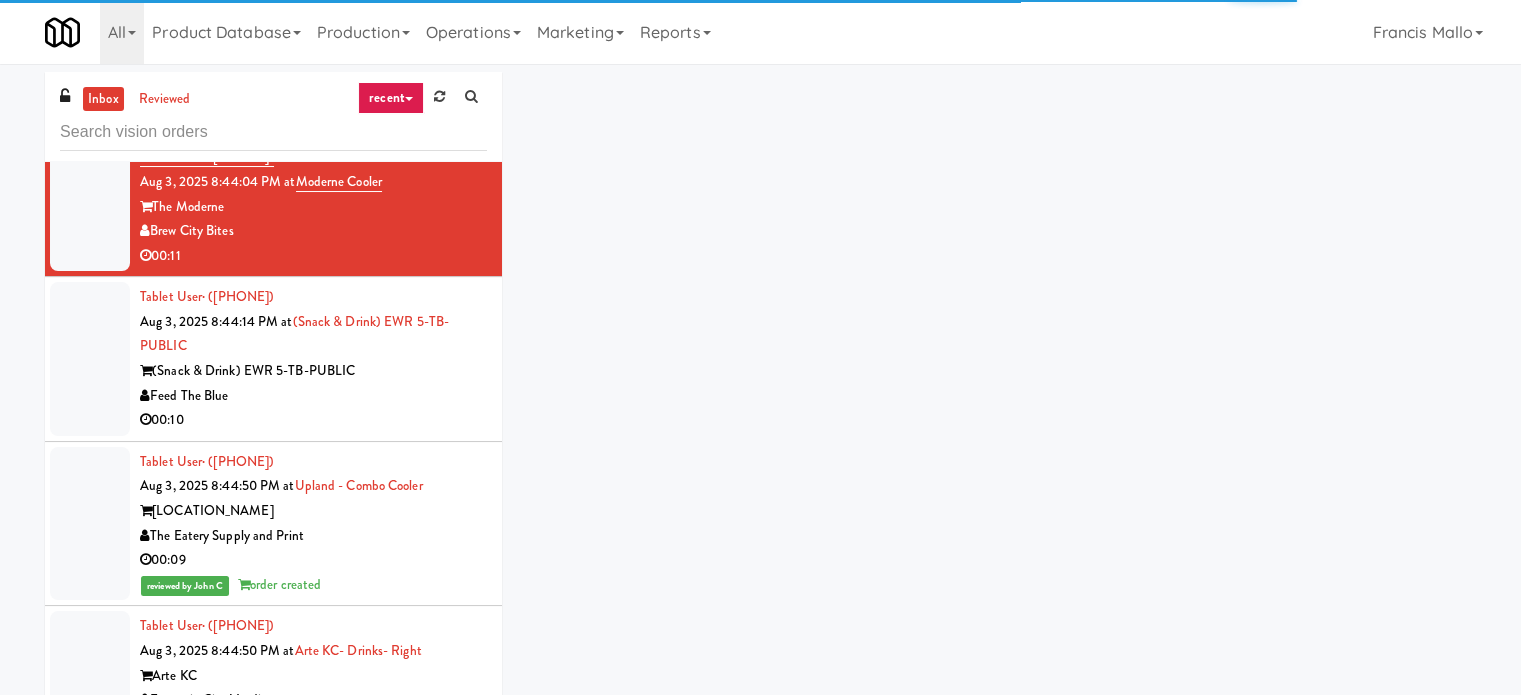 click on "(Snack & Drink) EWR 5-TB-PUBLIC" at bounding box center (313, 371) 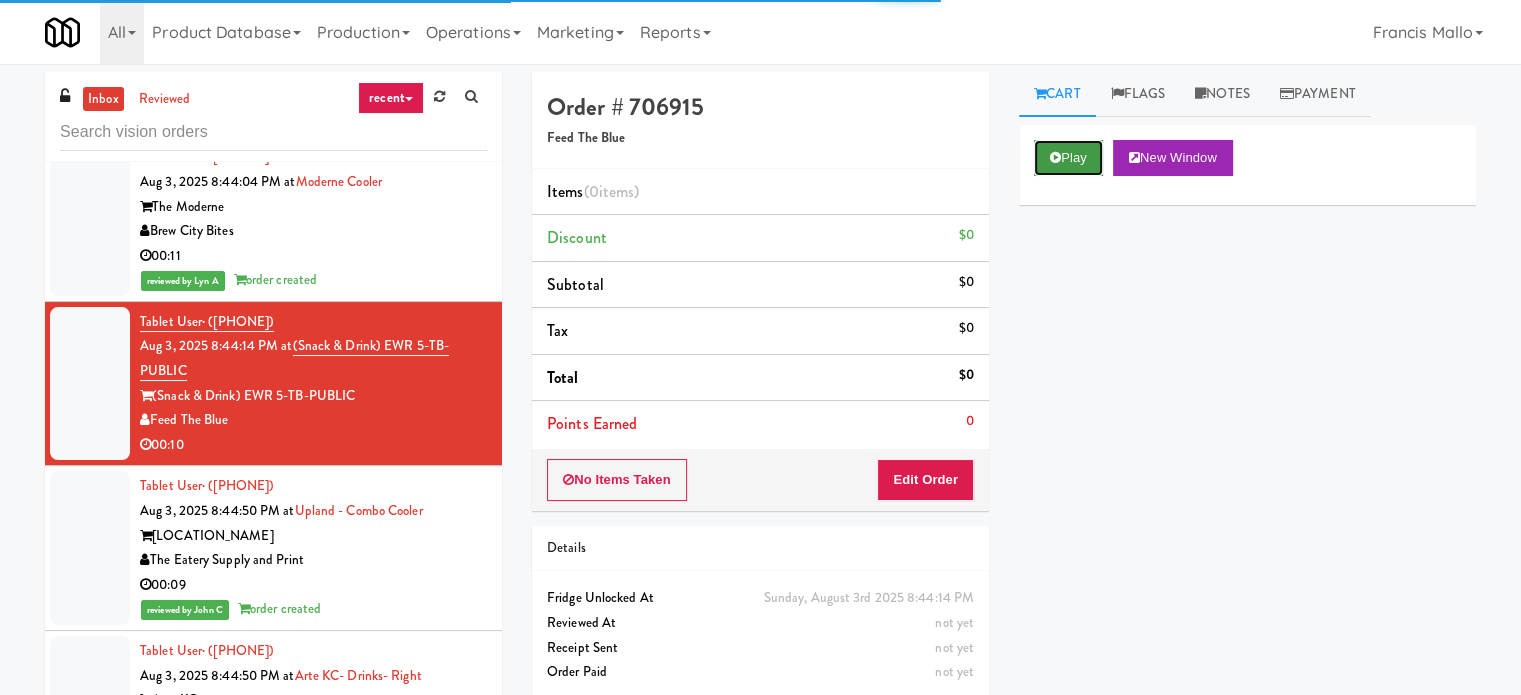 drag, startPoint x: 1070, startPoint y: 140, endPoint x: 1063, endPoint y: 171, distance: 31.780497 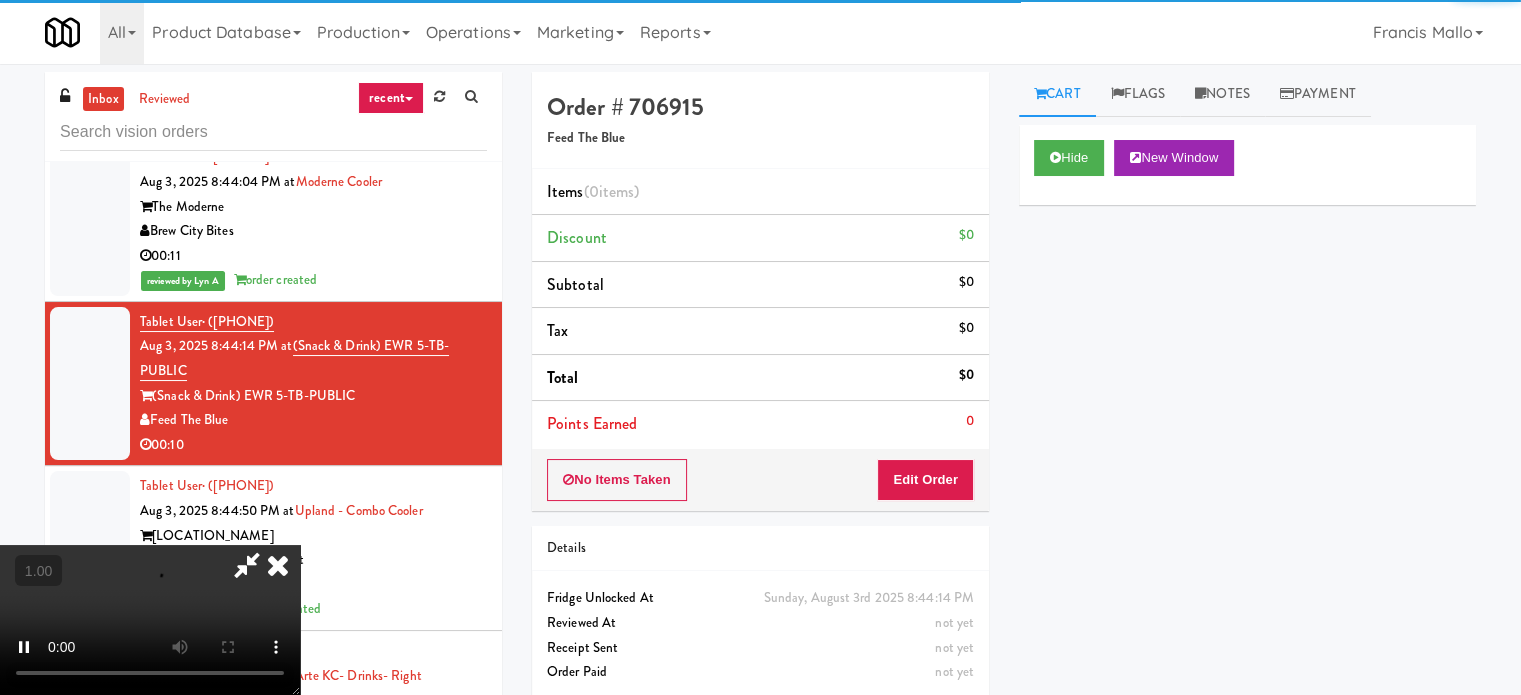 drag, startPoint x: 916, startPoint y: 451, endPoint x: 944, endPoint y: 443, distance: 29.12044 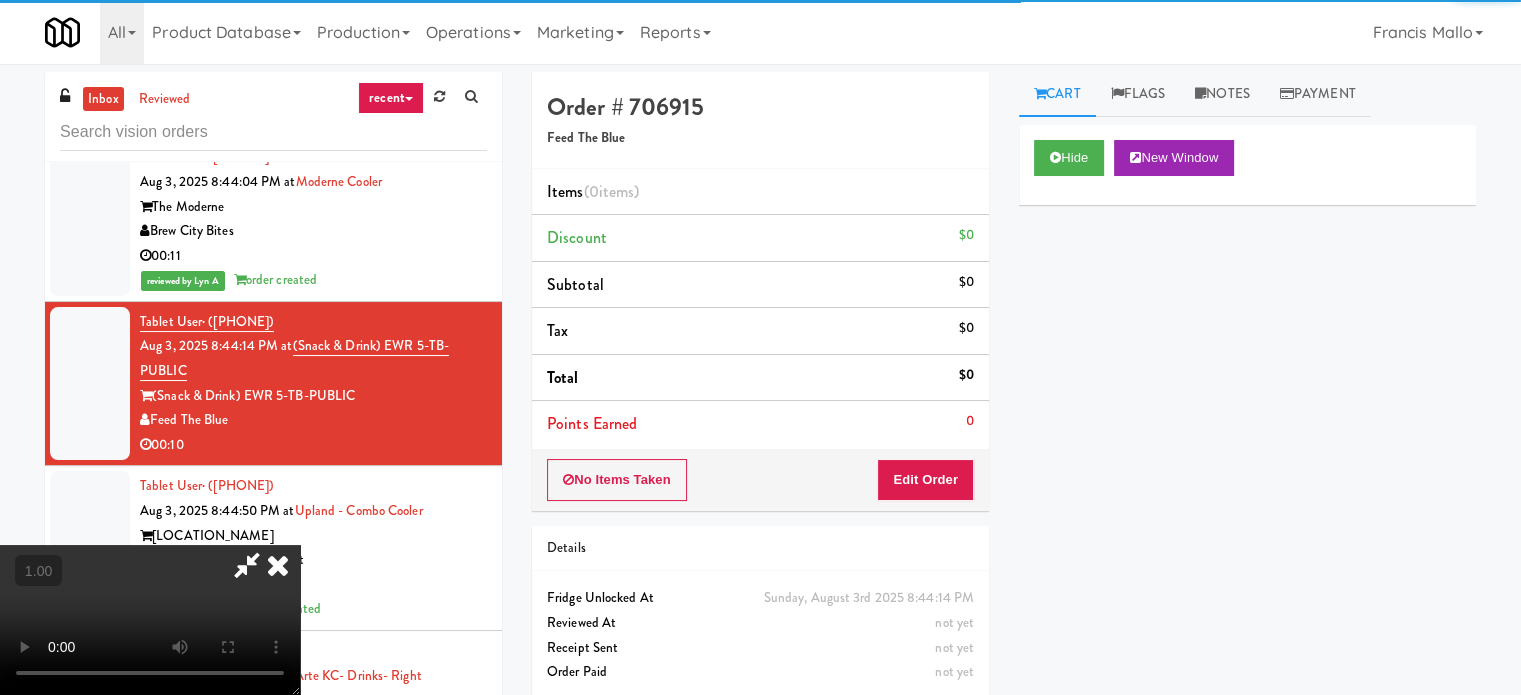 click on "No Items Taken Edit Order" at bounding box center [760, 480] 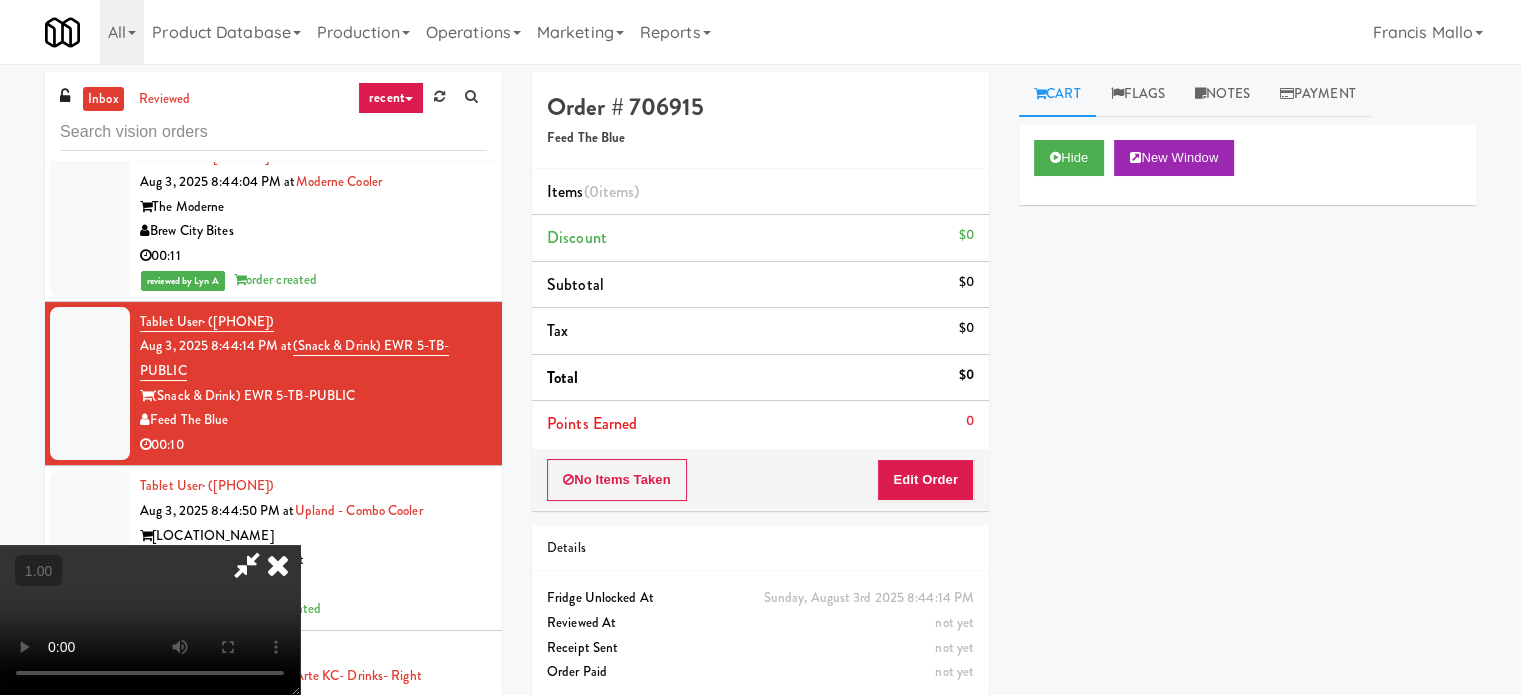 scroll, scrollTop: 316, scrollLeft: 0, axis: vertical 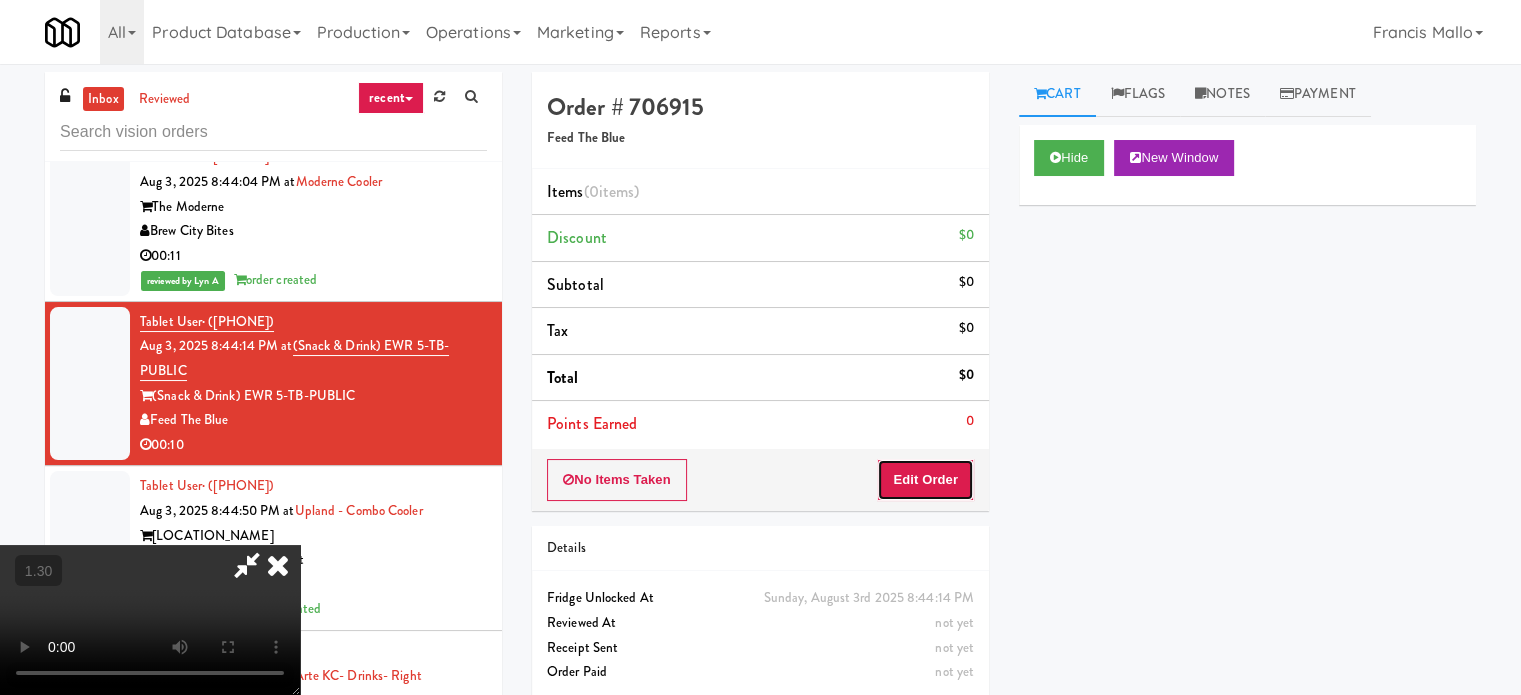 click on "Edit Order" at bounding box center [925, 480] 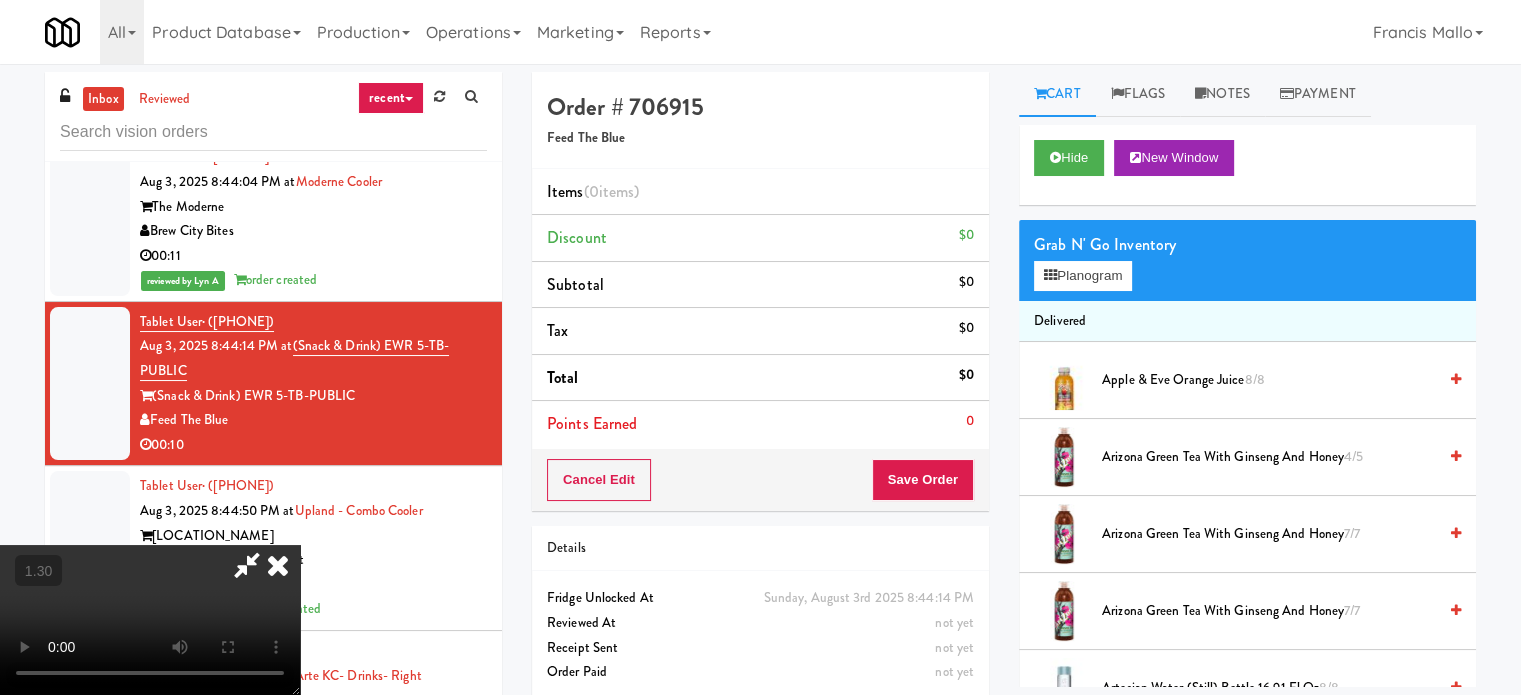 click at bounding box center [150, 620] 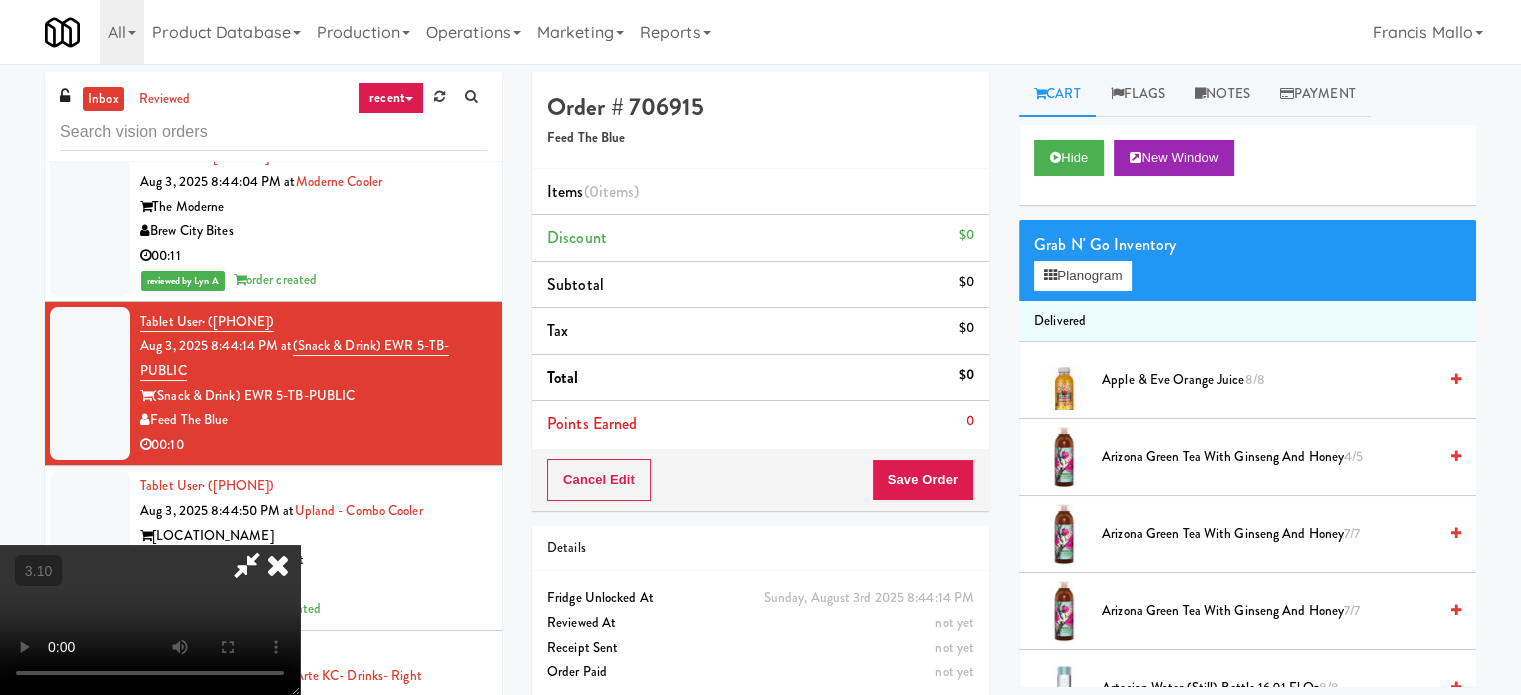 click at bounding box center [150, 620] 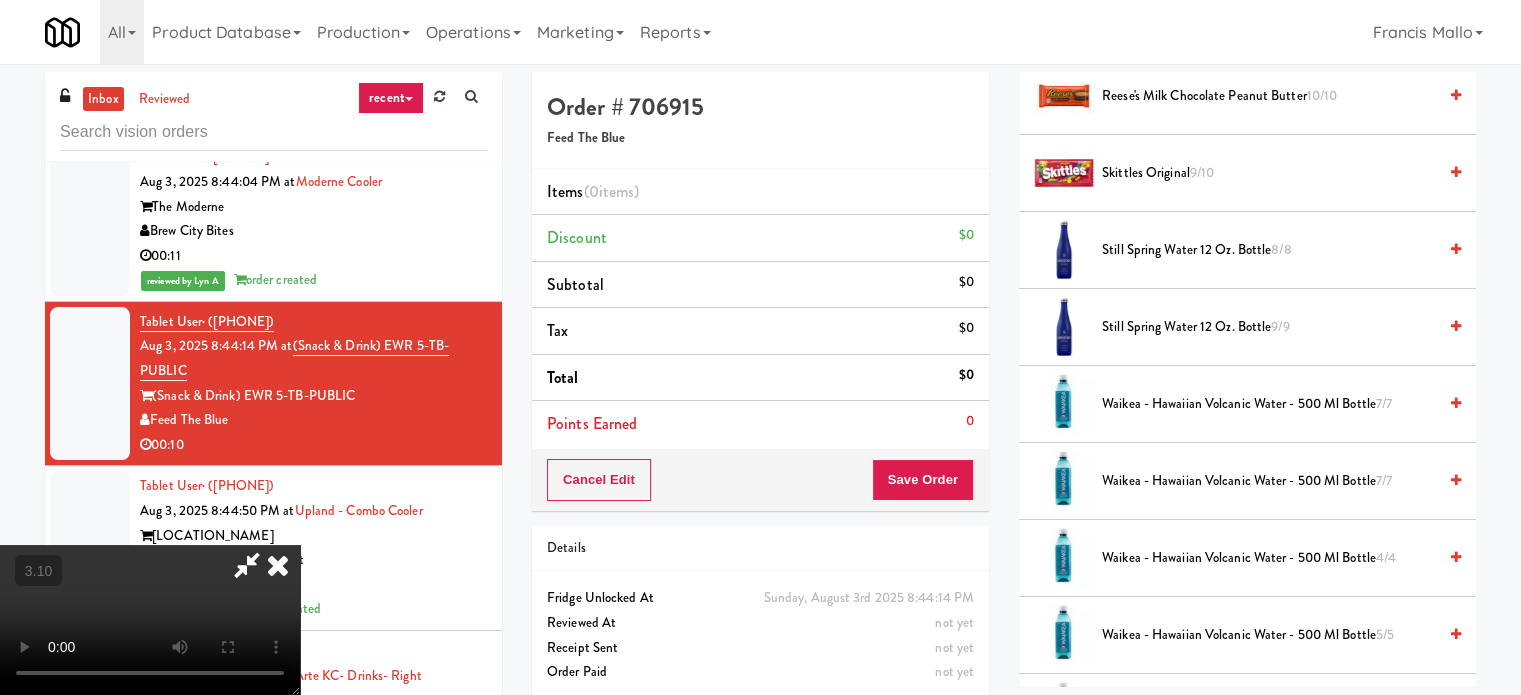 scroll, scrollTop: 2800, scrollLeft: 0, axis: vertical 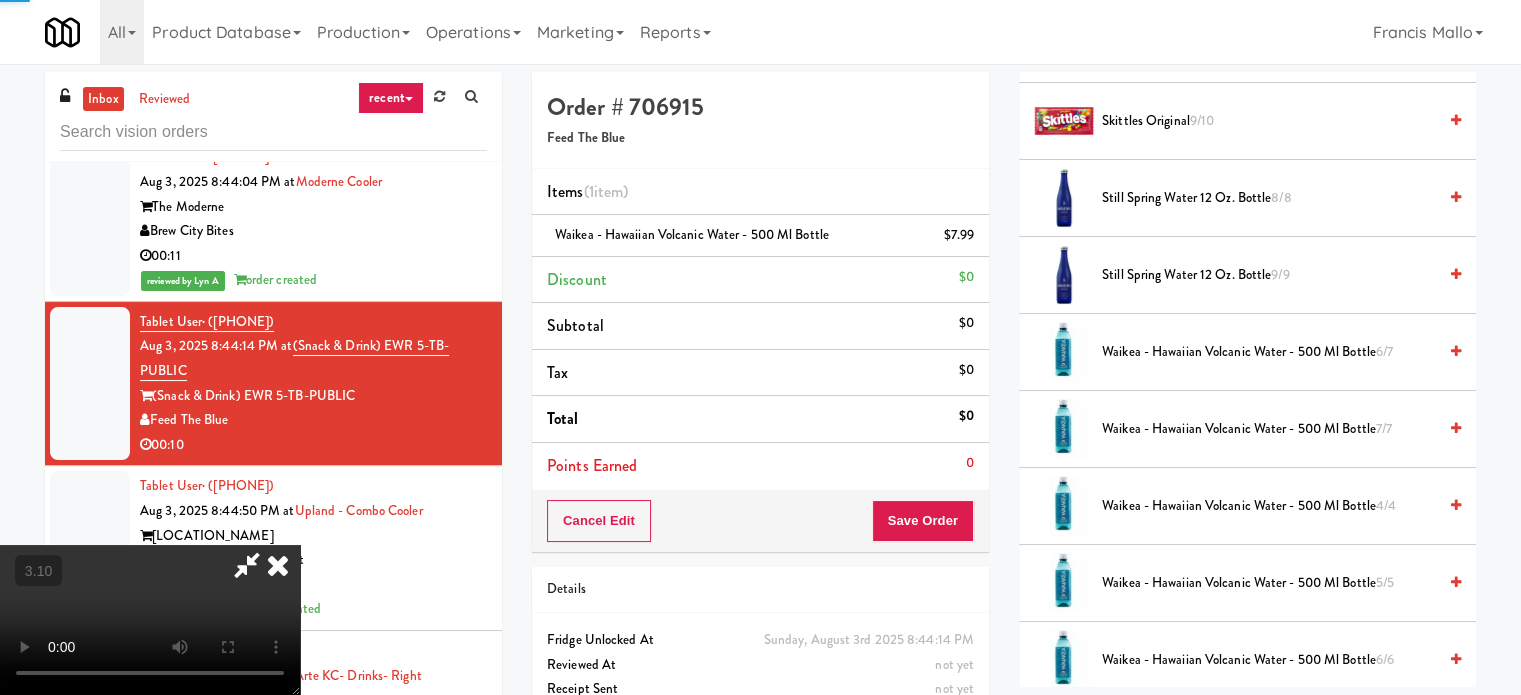 drag, startPoint x: 477, startPoint y: 449, endPoint x: 522, endPoint y: 448, distance: 45.01111 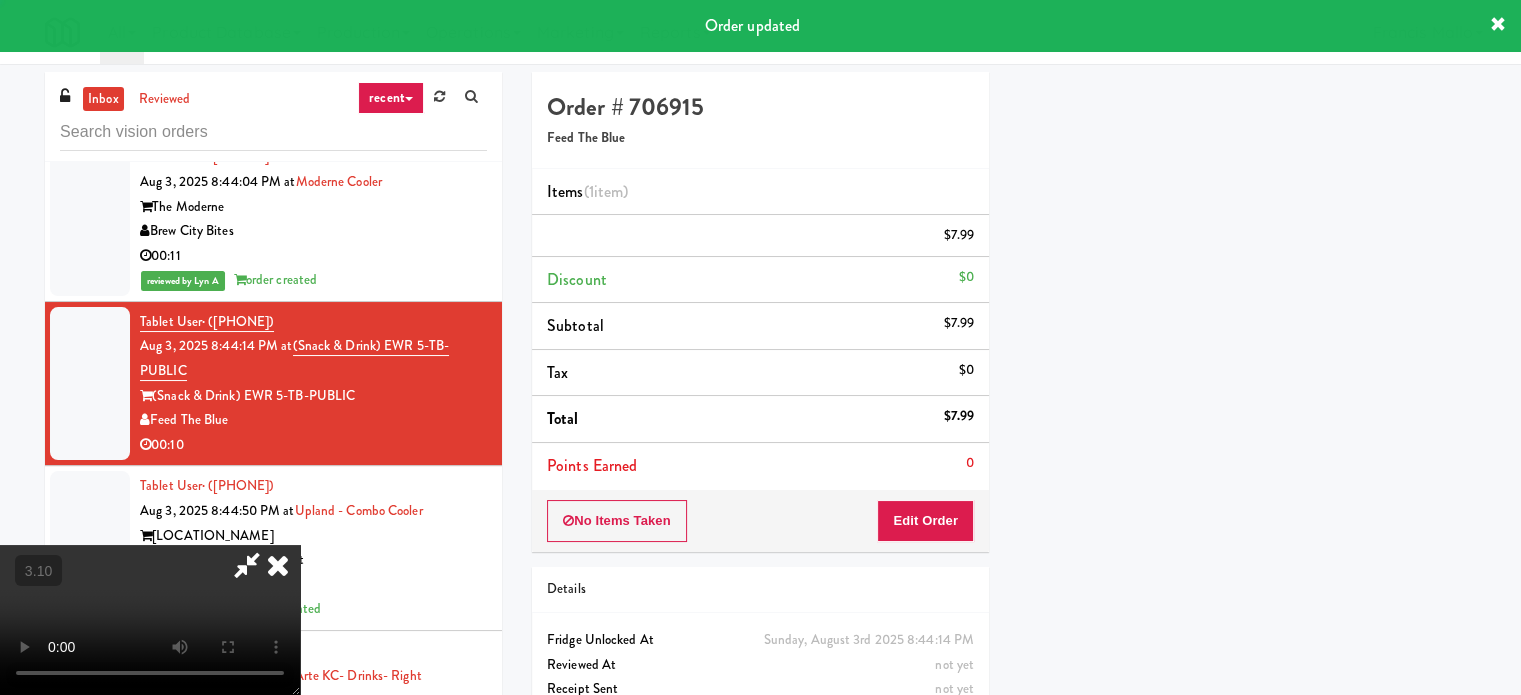 scroll, scrollTop: 187, scrollLeft: 0, axis: vertical 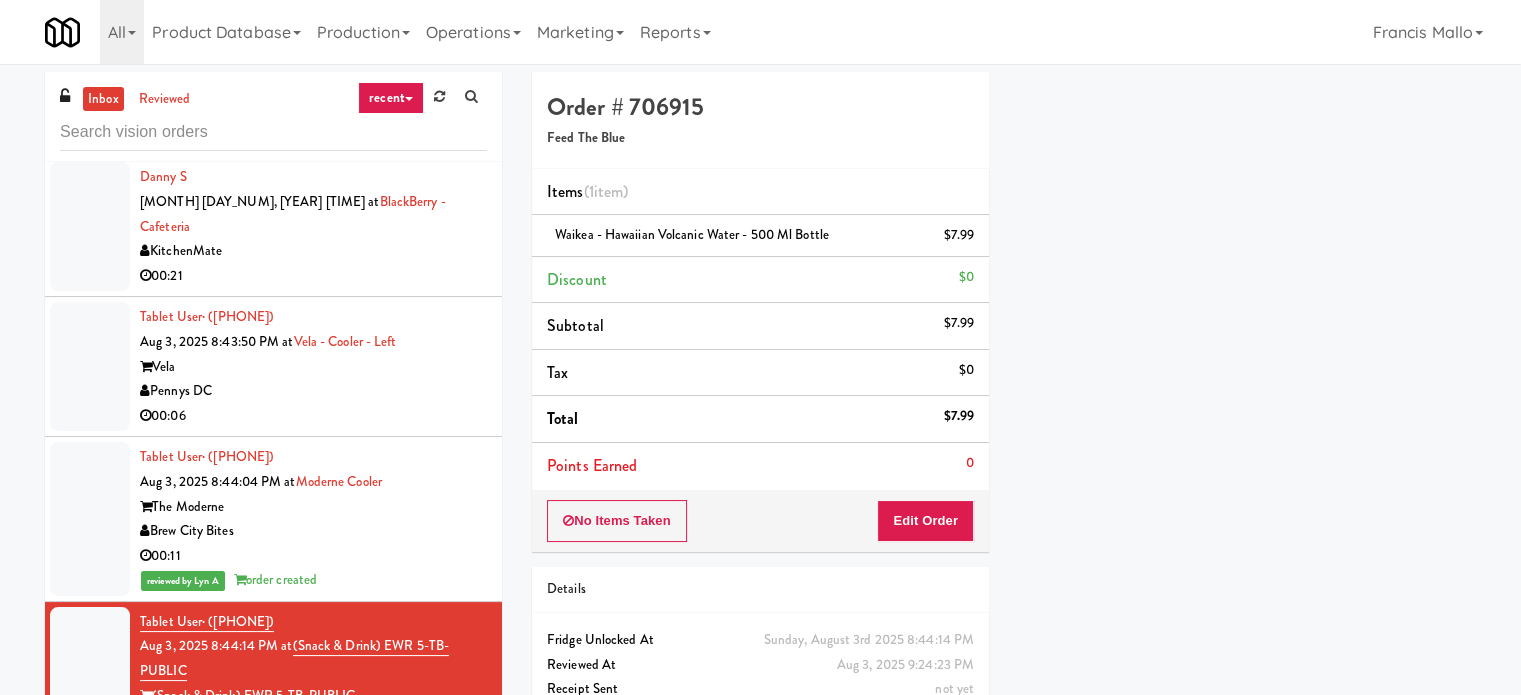 click on "Pennys DC" at bounding box center (313, 391) 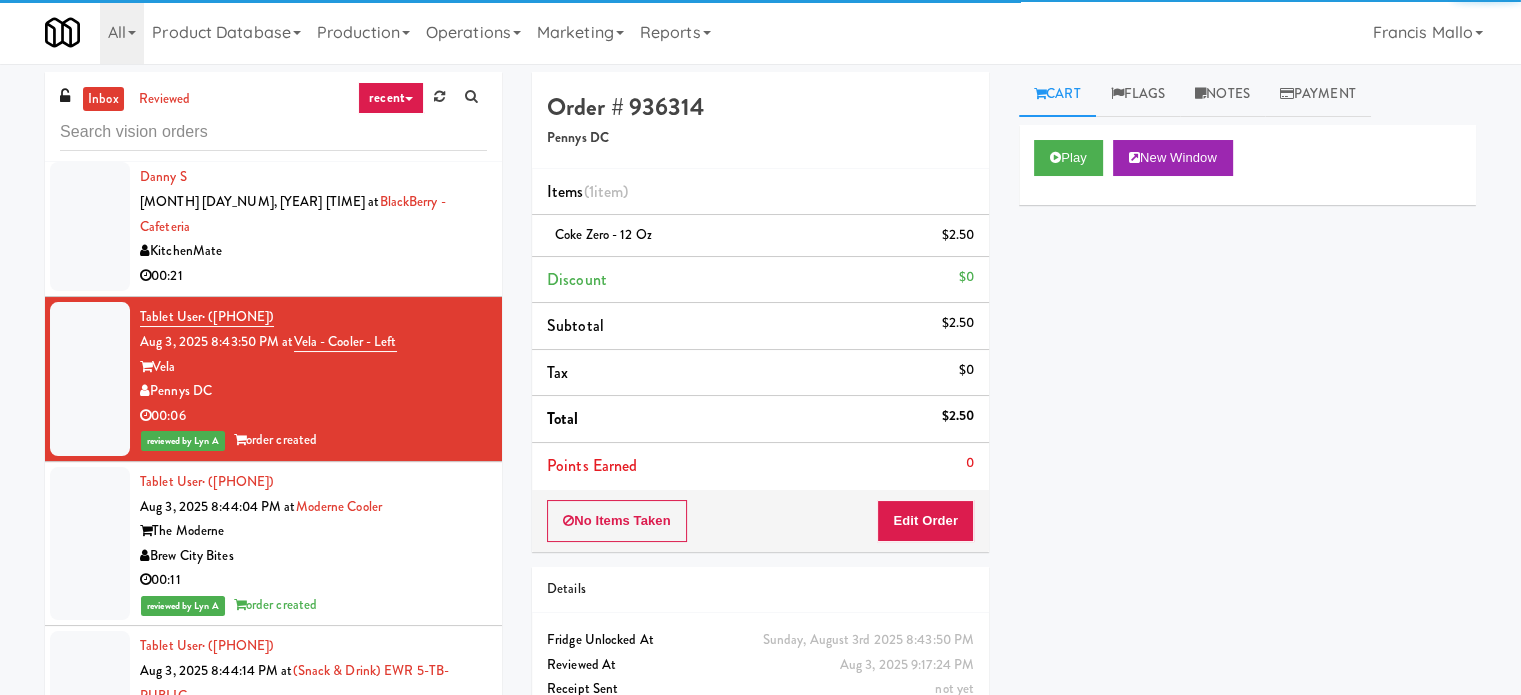 click on "00:21" at bounding box center [313, 276] 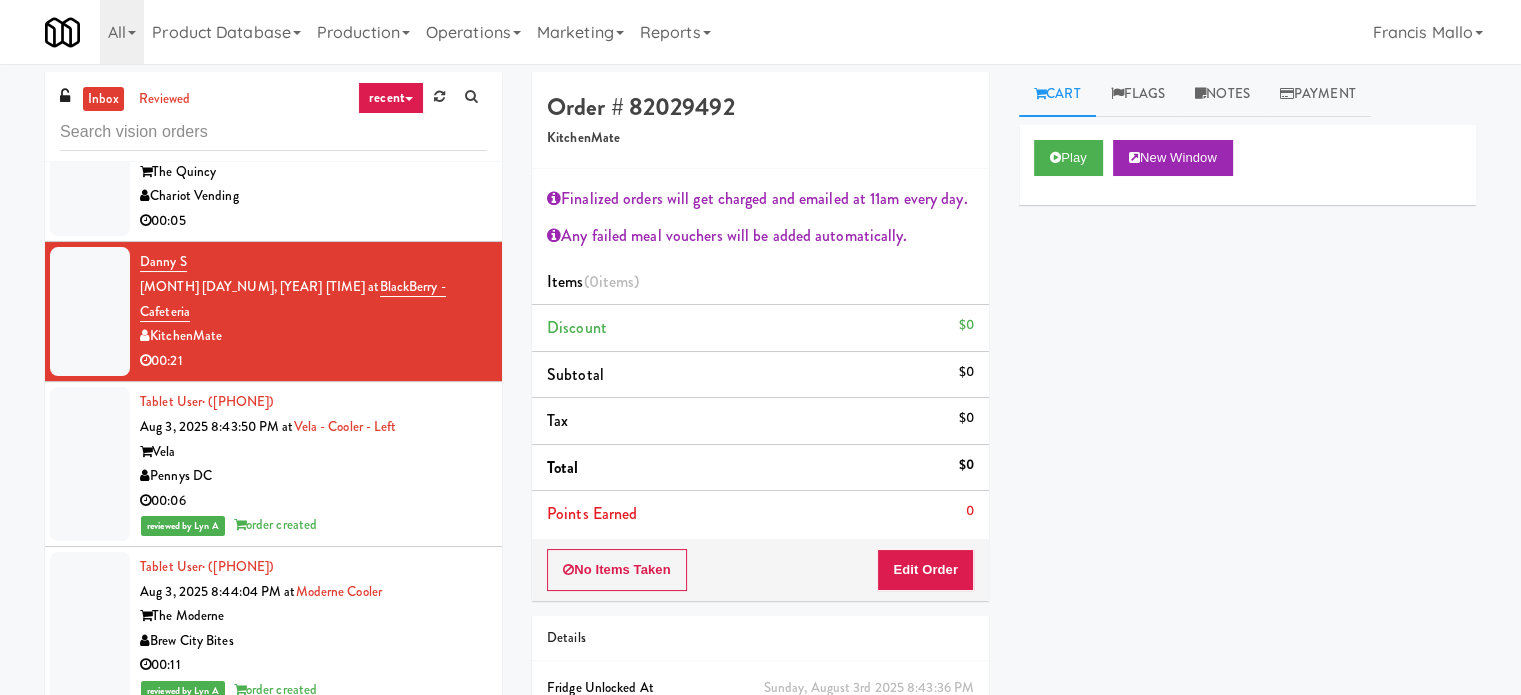 scroll, scrollTop: 15933, scrollLeft: 0, axis: vertical 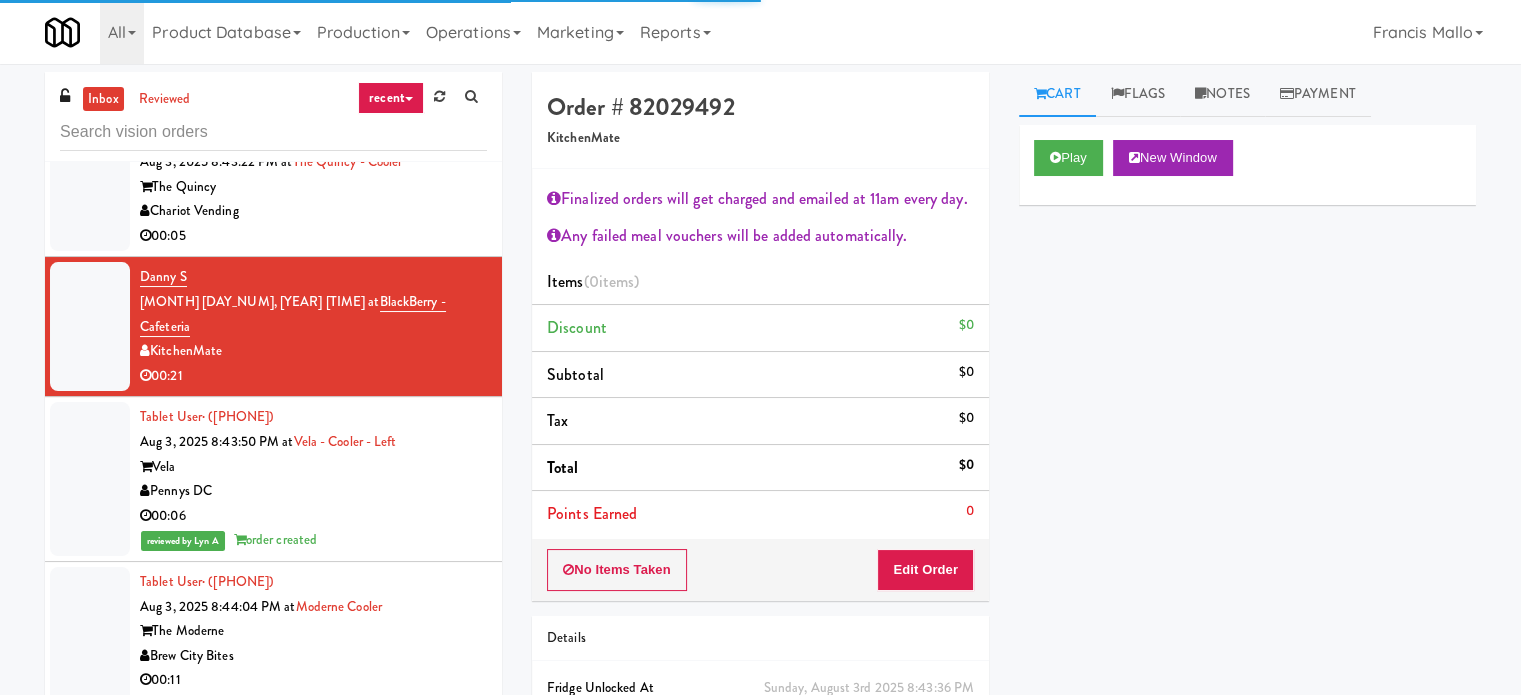 click on "00:05" at bounding box center (313, 236) 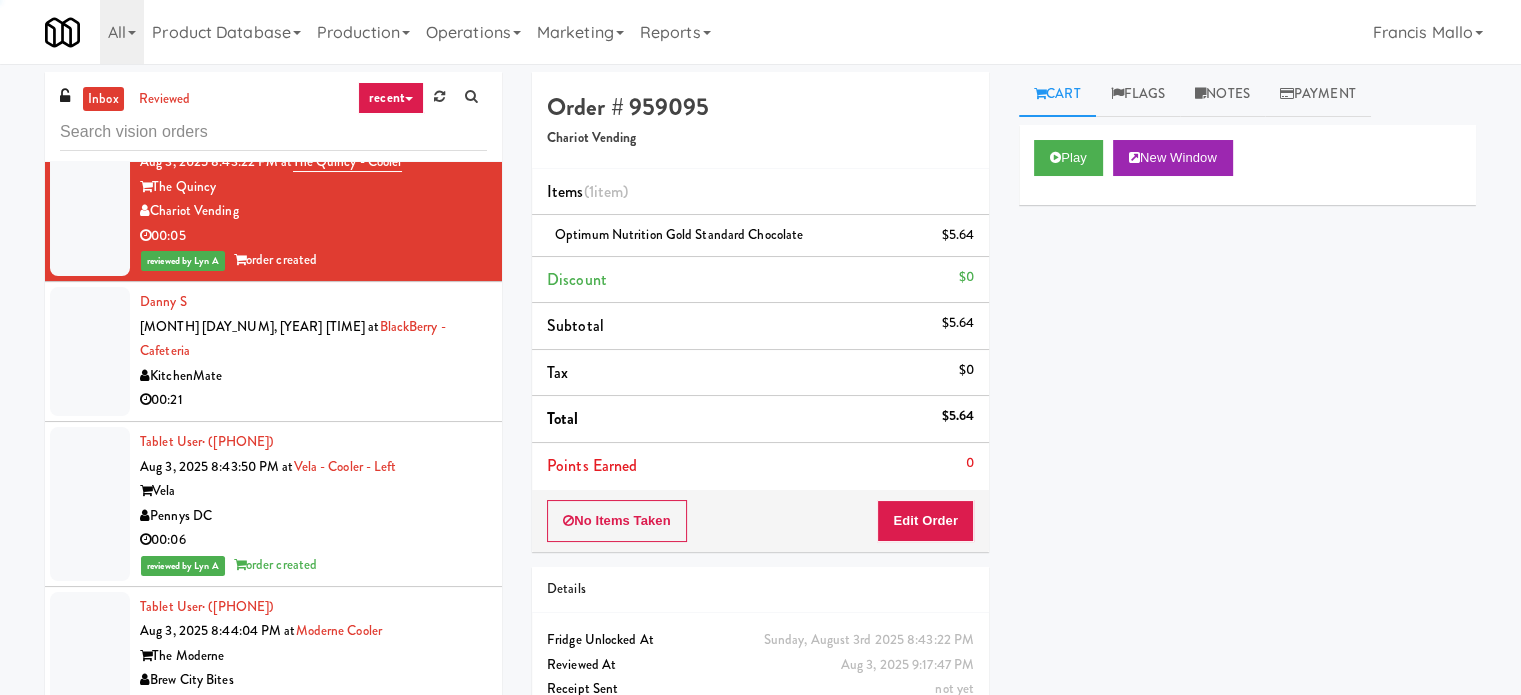 drag, startPoint x: 448, startPoint y: 394, endPoint x: 541, endPoint y: 383, distance: 93.64828 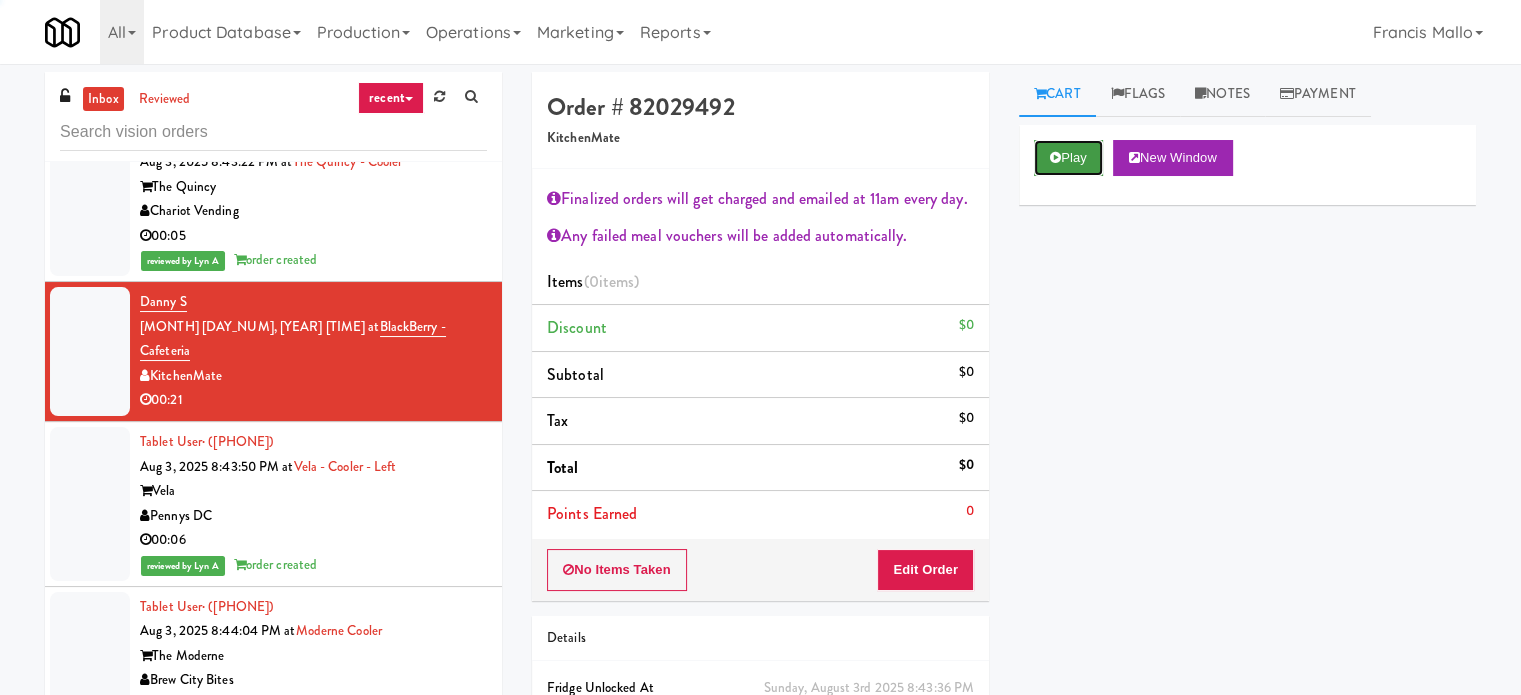 click on "Play" at bounding box center (1068, 158) 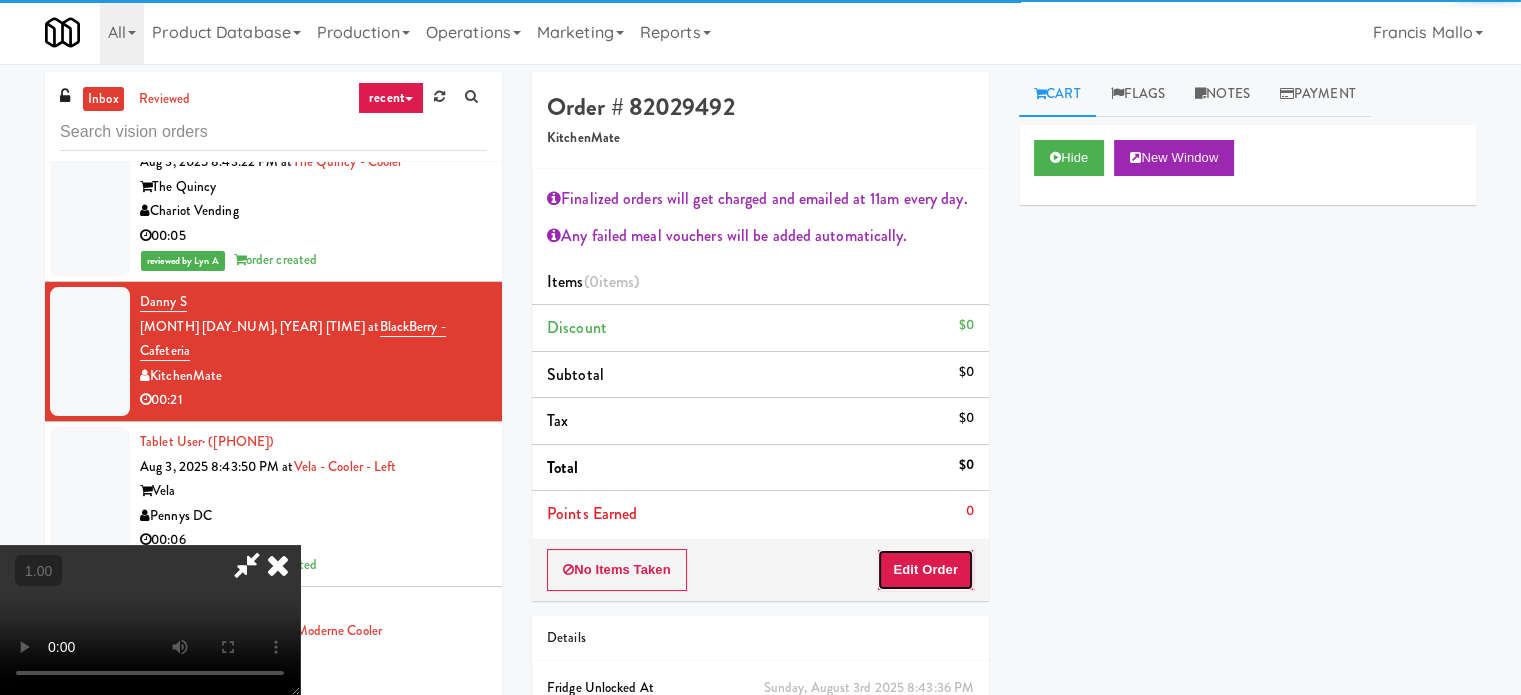 click on "Edit Order" at bounding box center [925, 570] 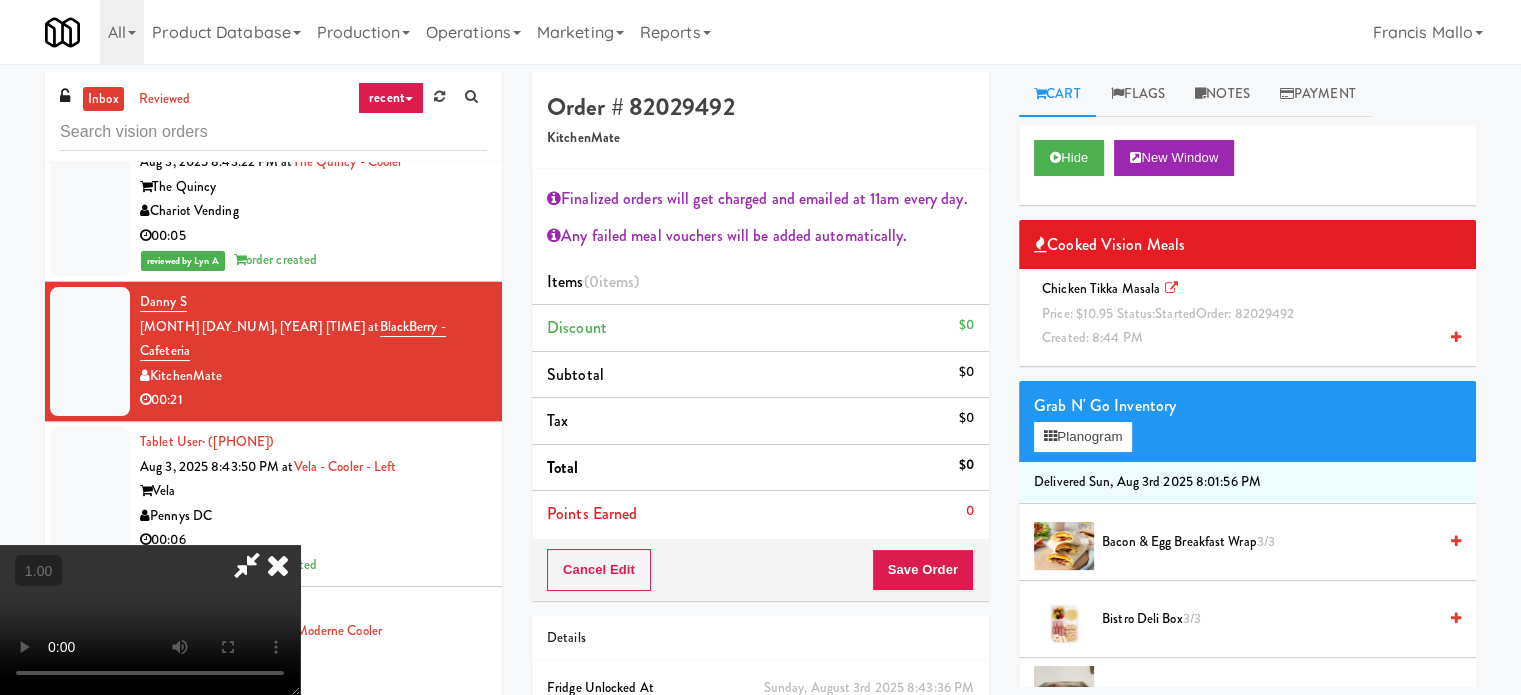 scroll, scrollTop: 300, scrollLeft: 0, axis: vertical 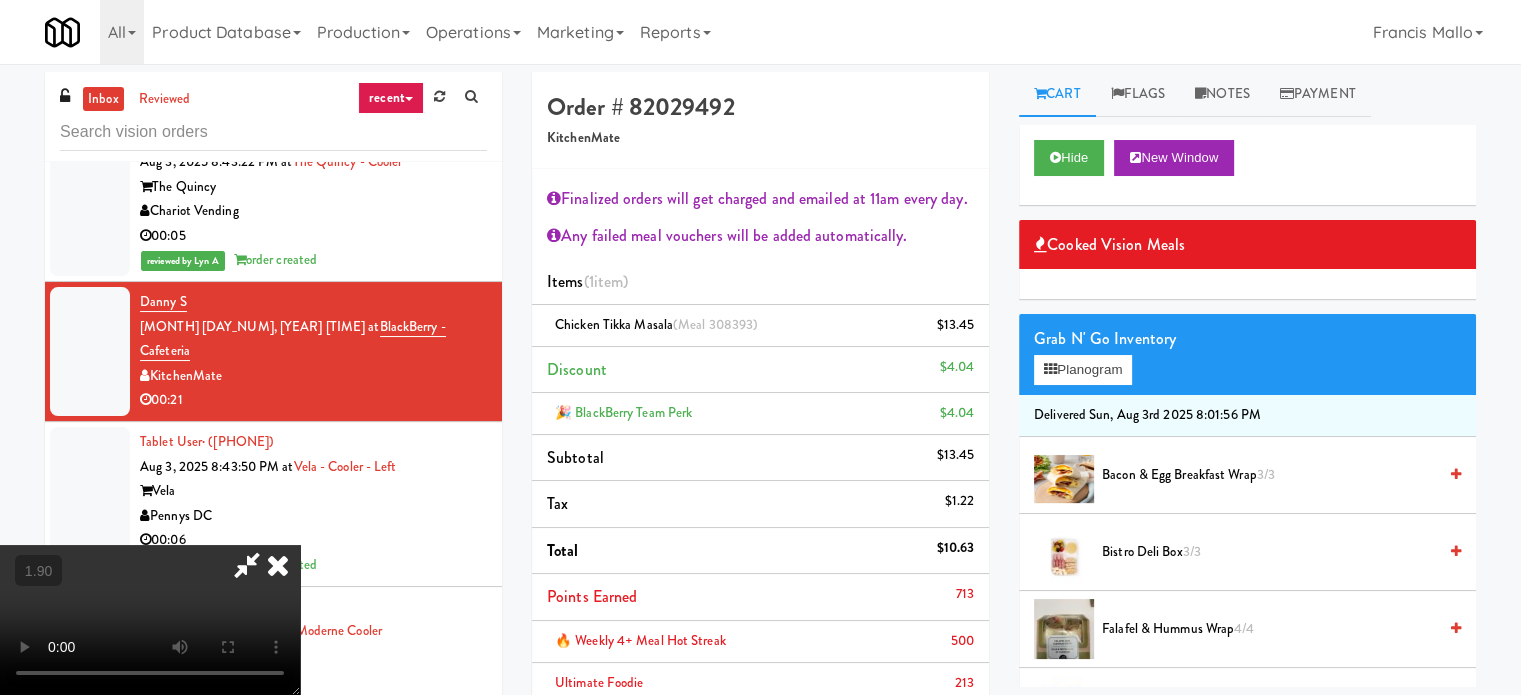 type 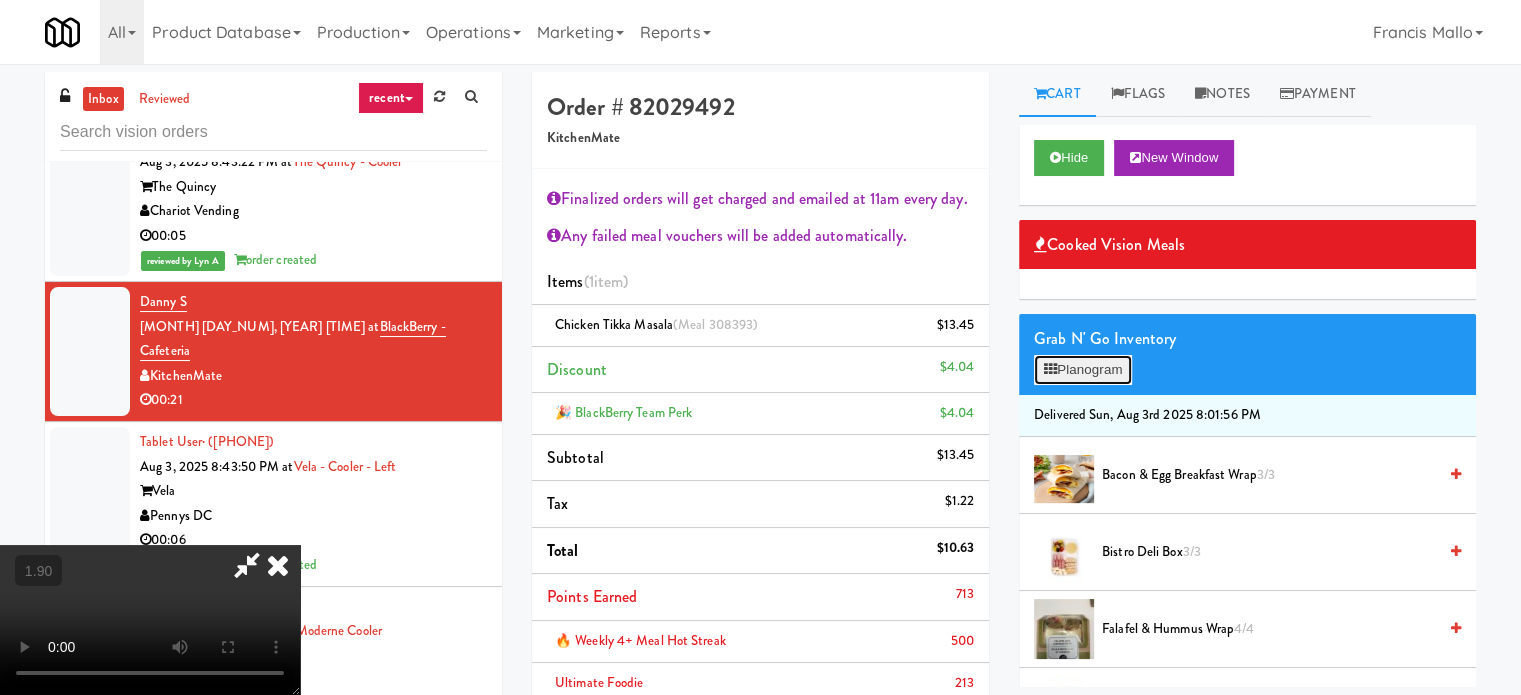 click on "Planogram" at bounding box center (1083, 370) 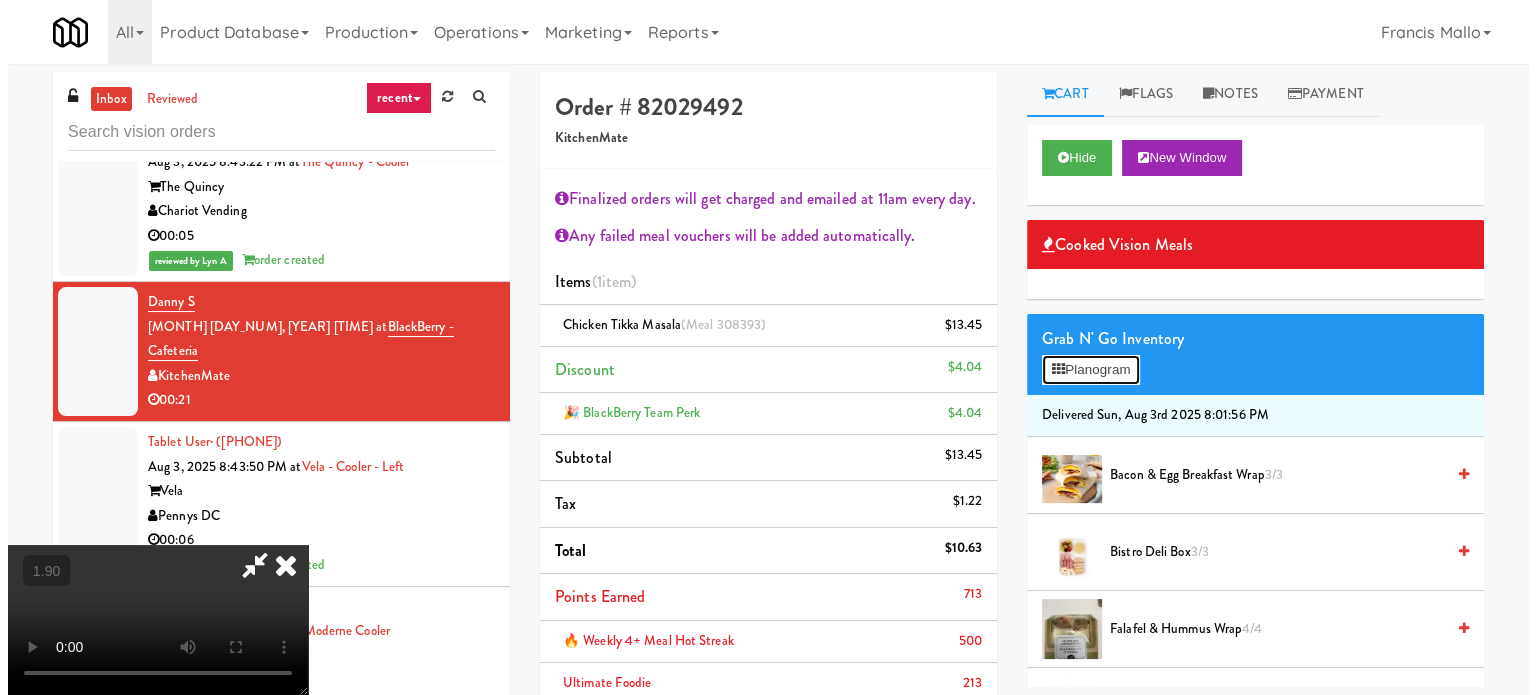 scroll, scrollTop: 15908, scrollLeft: 0, axis: vertical 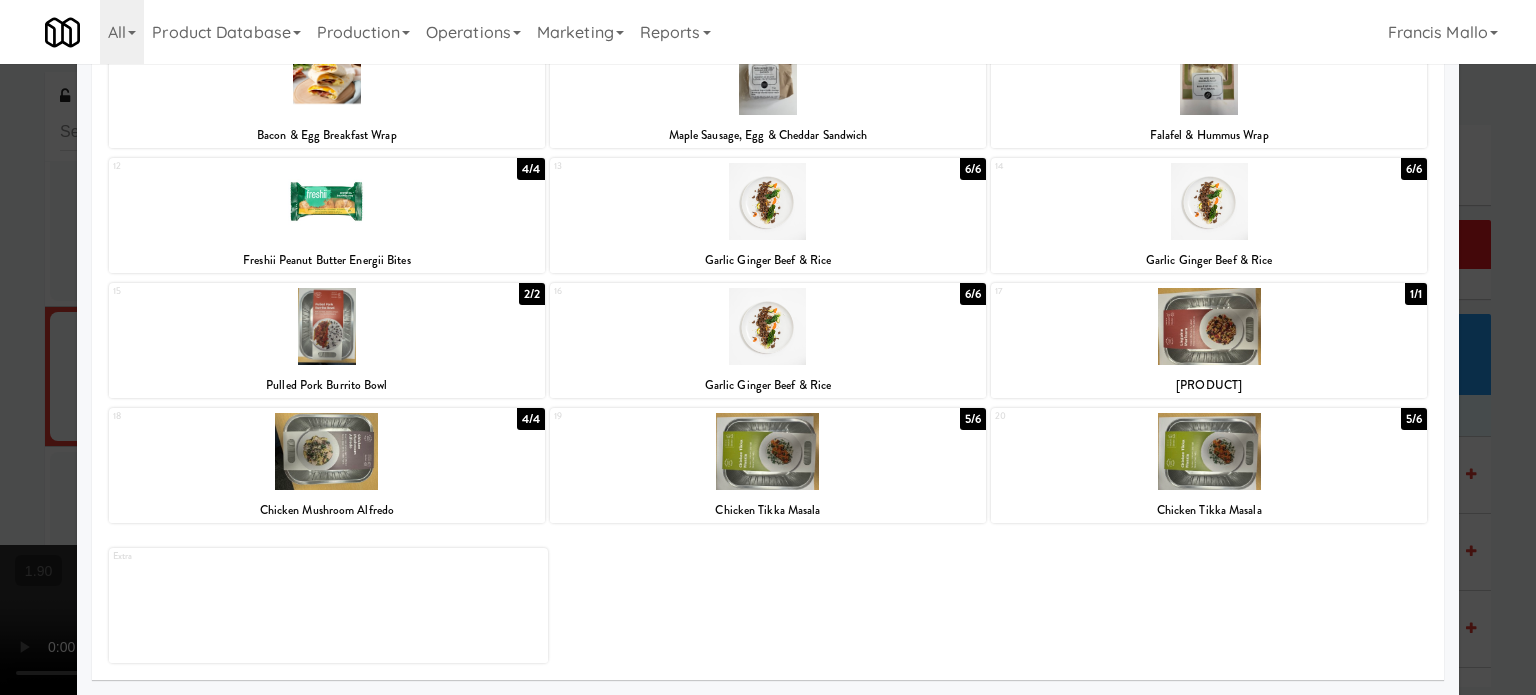 click at bounding box center [768, 326] 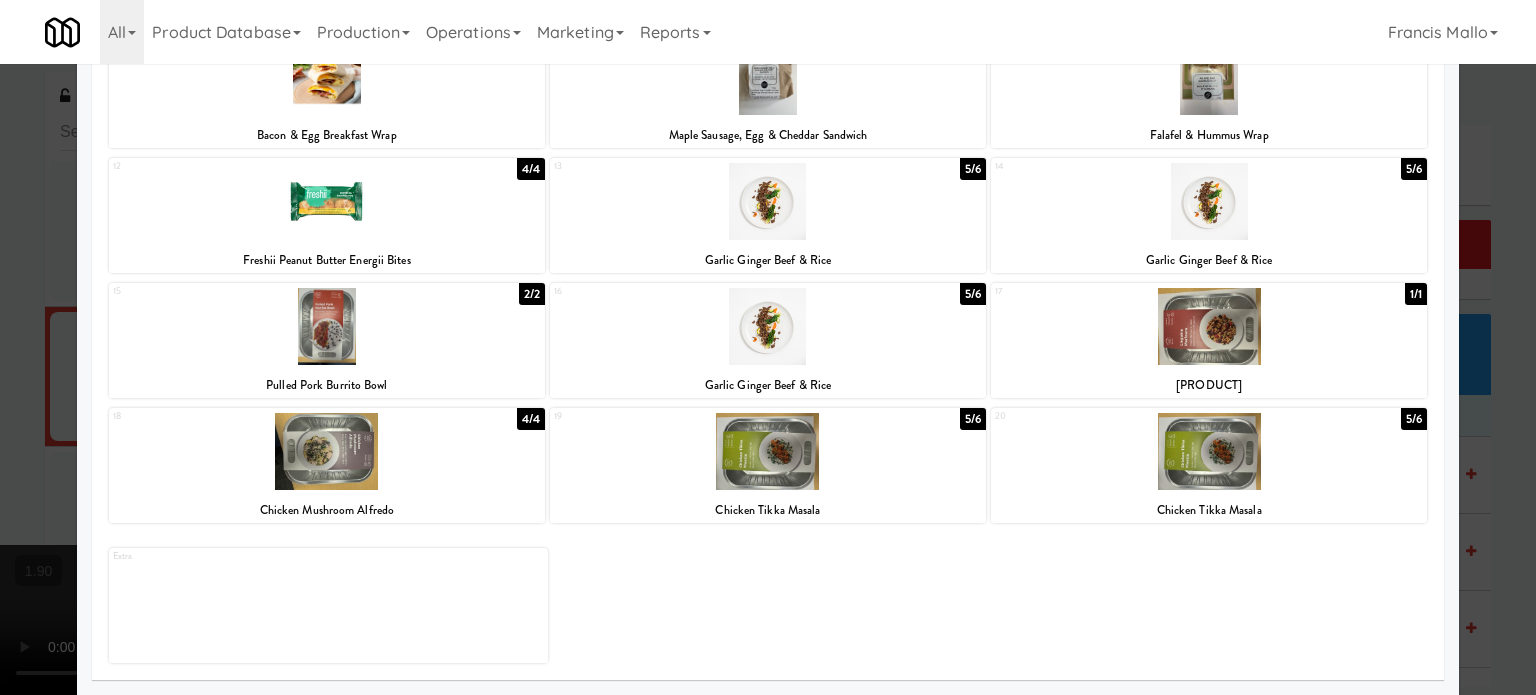 click at bounding box center [768, 347] 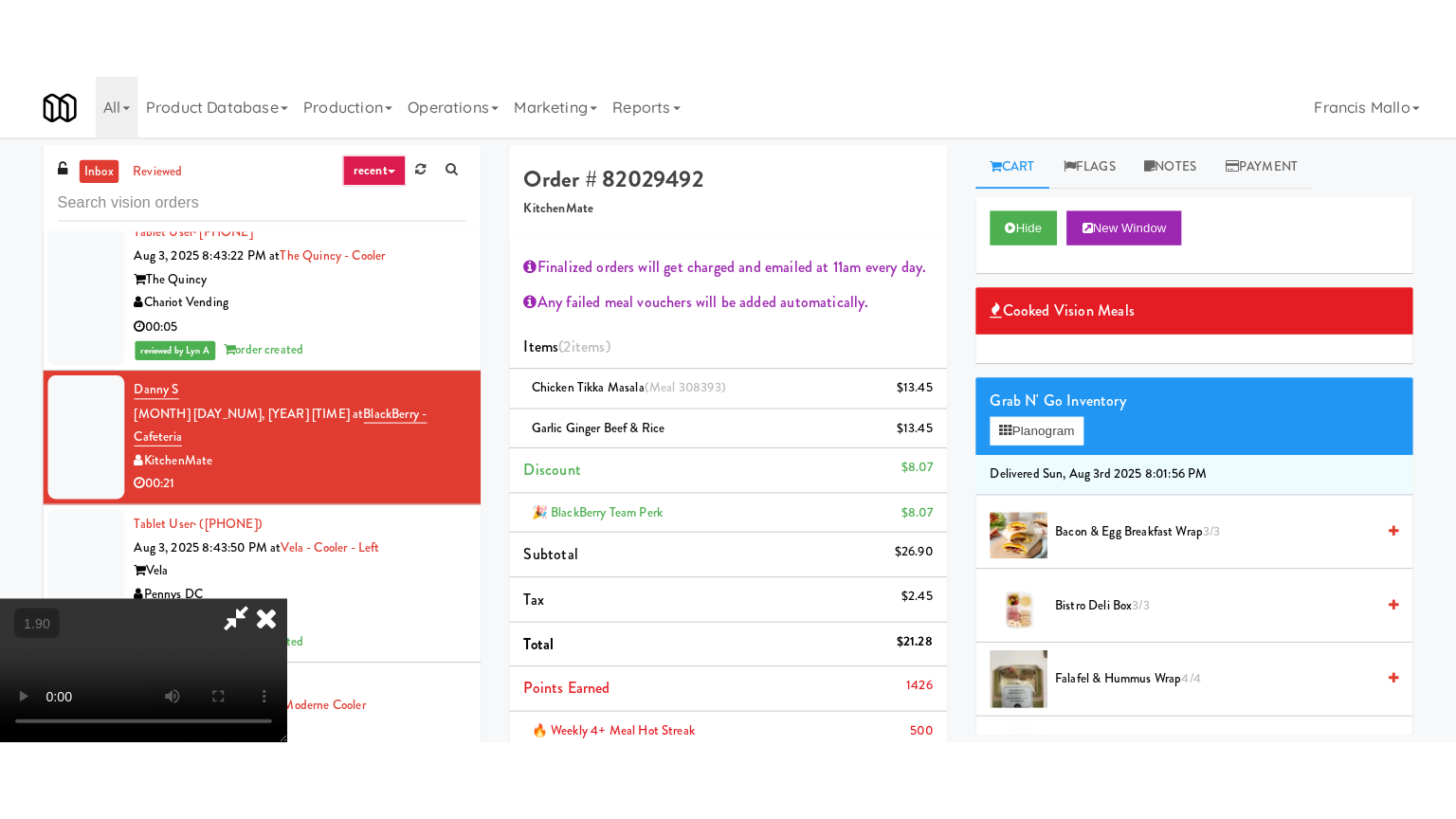 scroll, scrollTop: 15103, scrollLeft: 0, axis: vertical 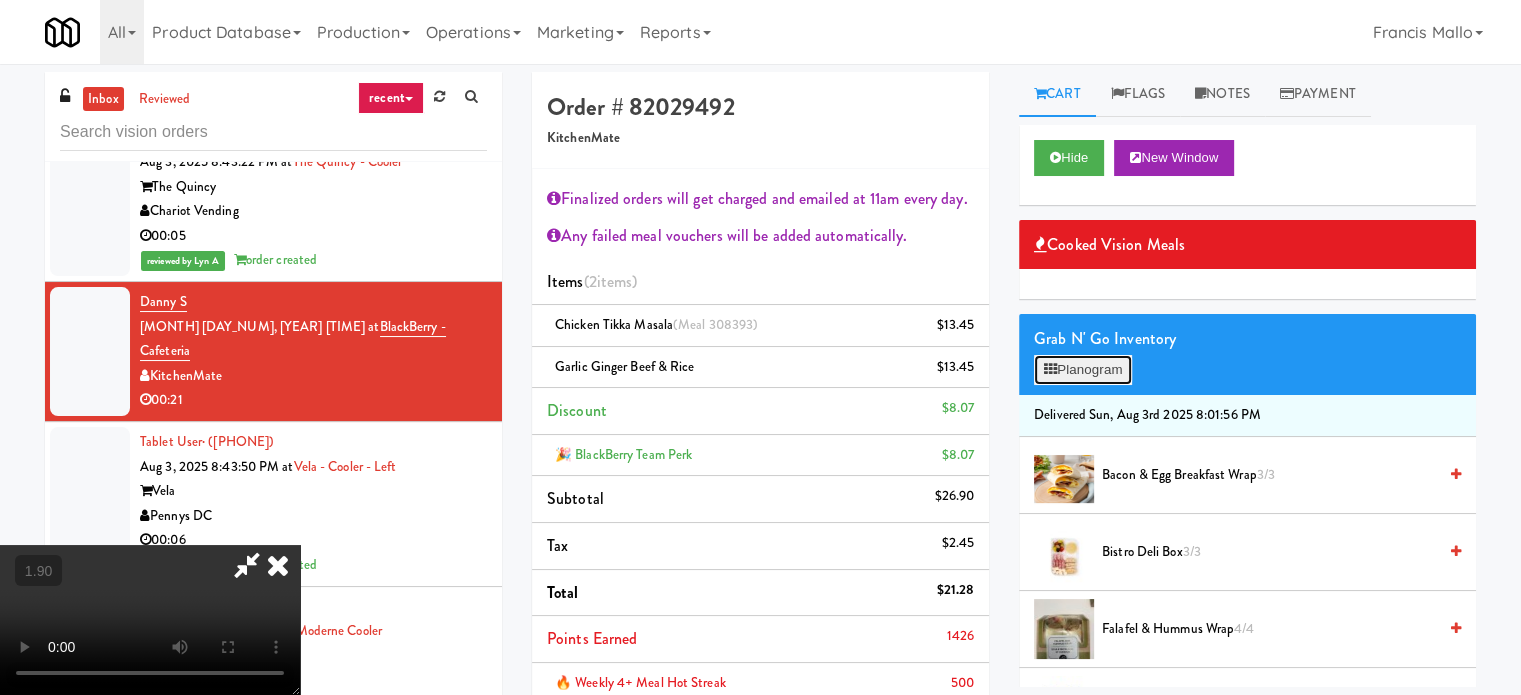 click on "Planogram" at bounding box center [1083, 370] 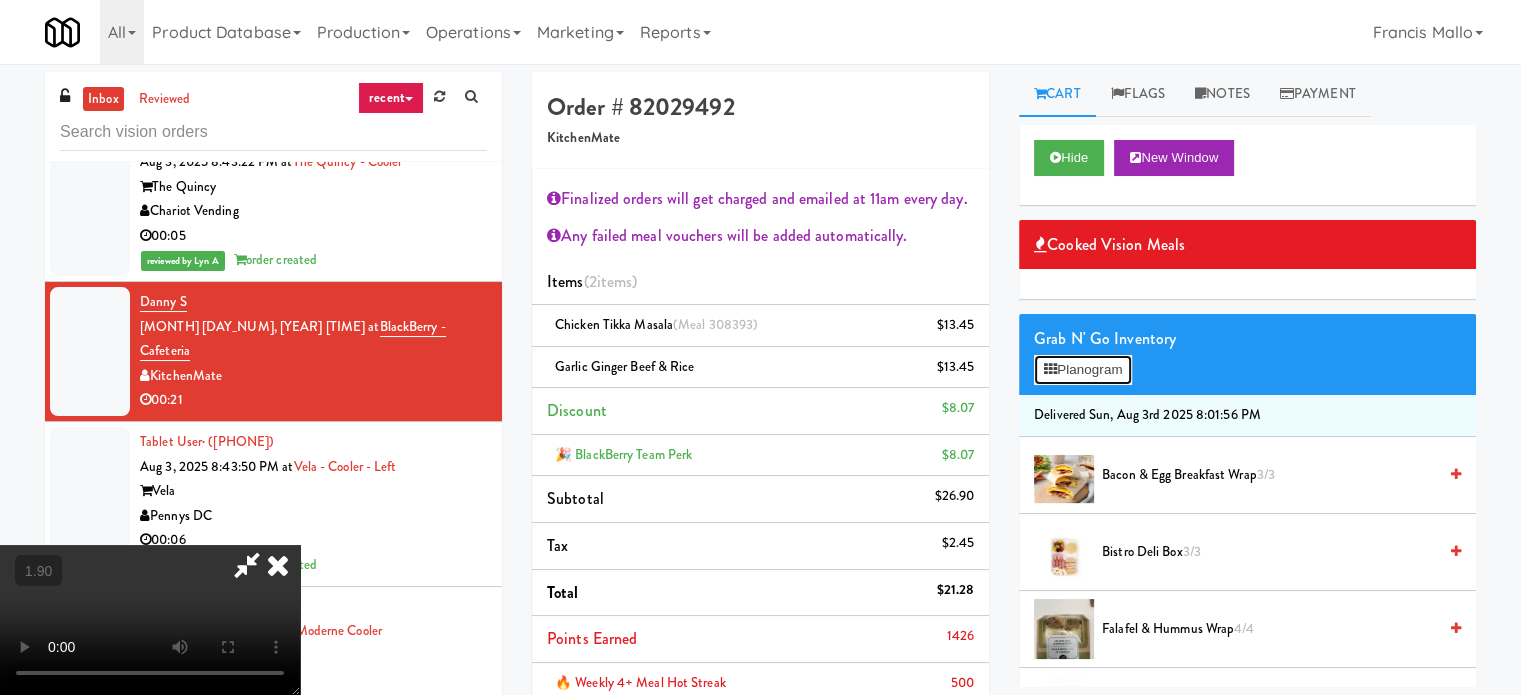 scroll, scrollTop: 0, scrollLeft: 0, axis: both 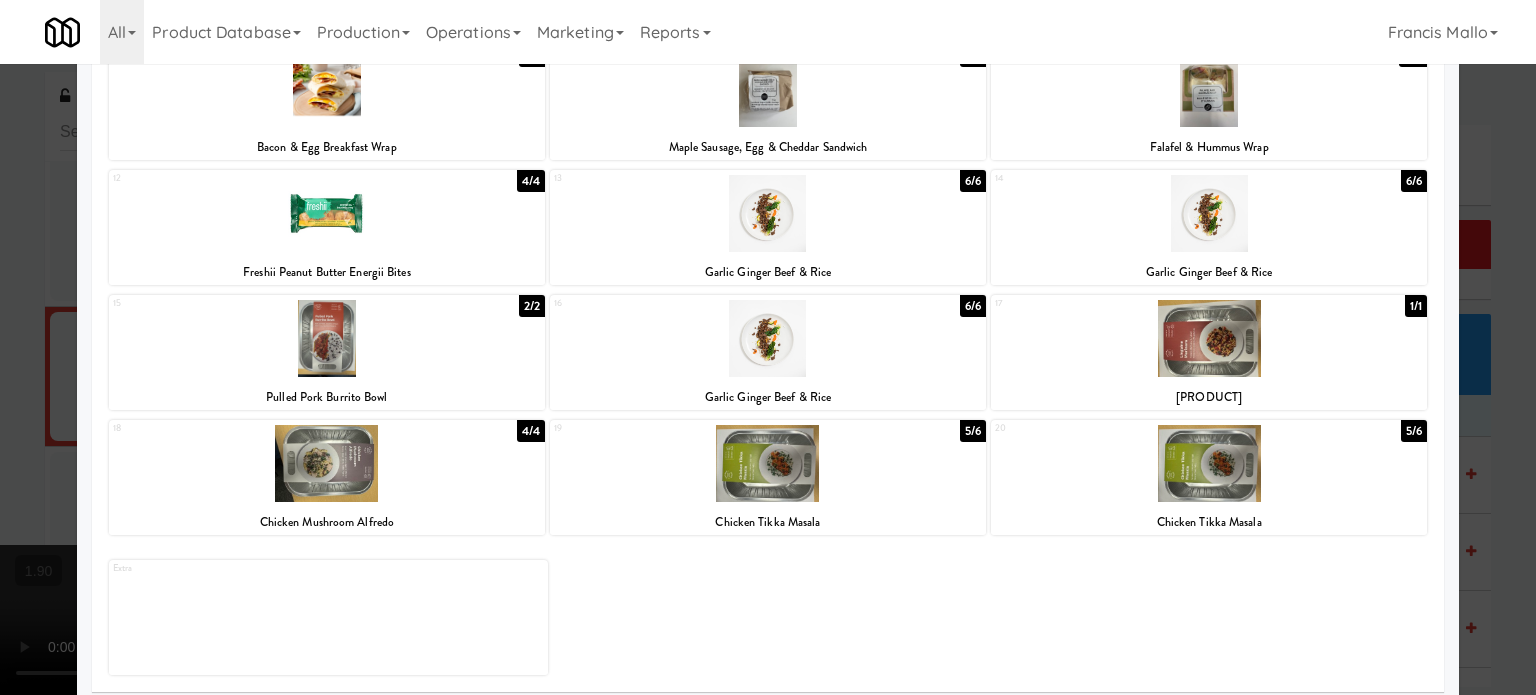 click at bounding box center (768, 347) 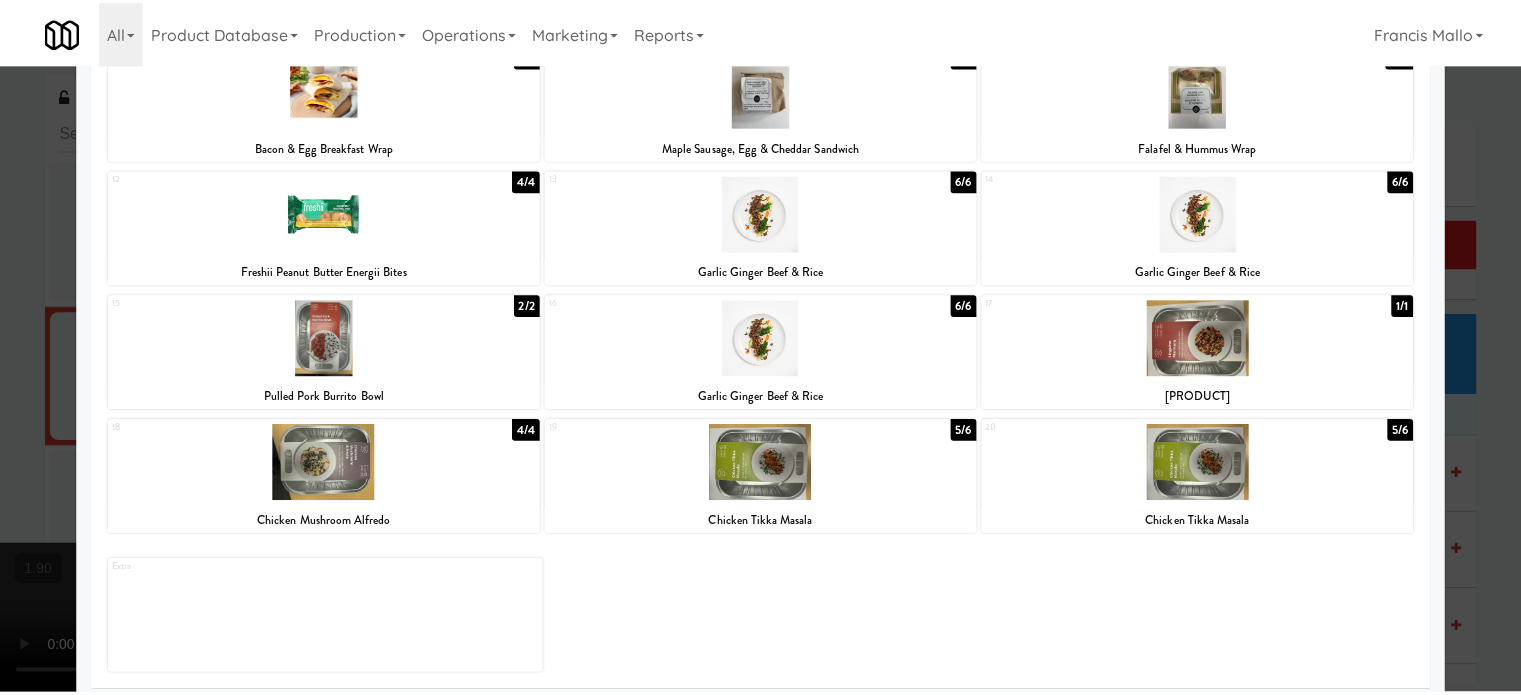 scroll, scrollTop: 15933, scrollLeft: 0, axis: vertical 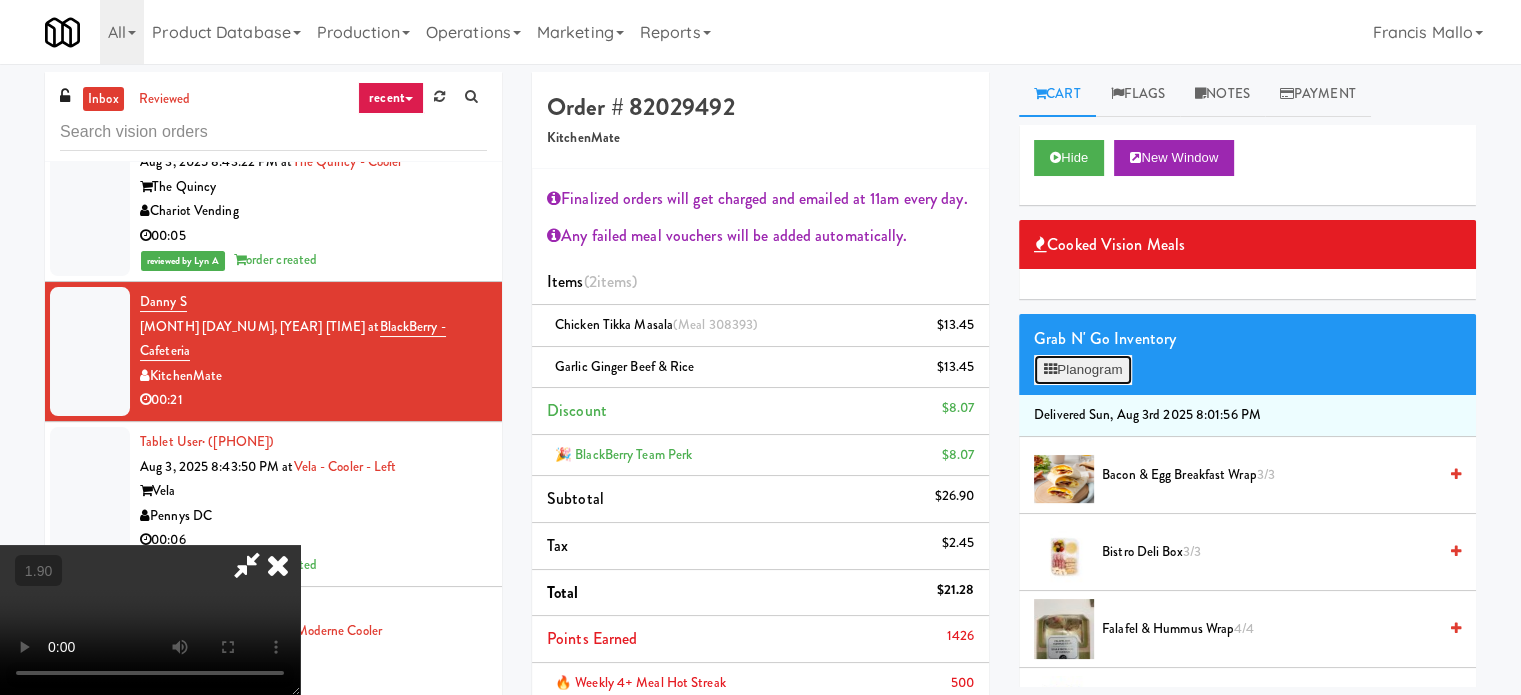 click on "Planogram" at bounding box center [1083, 370] 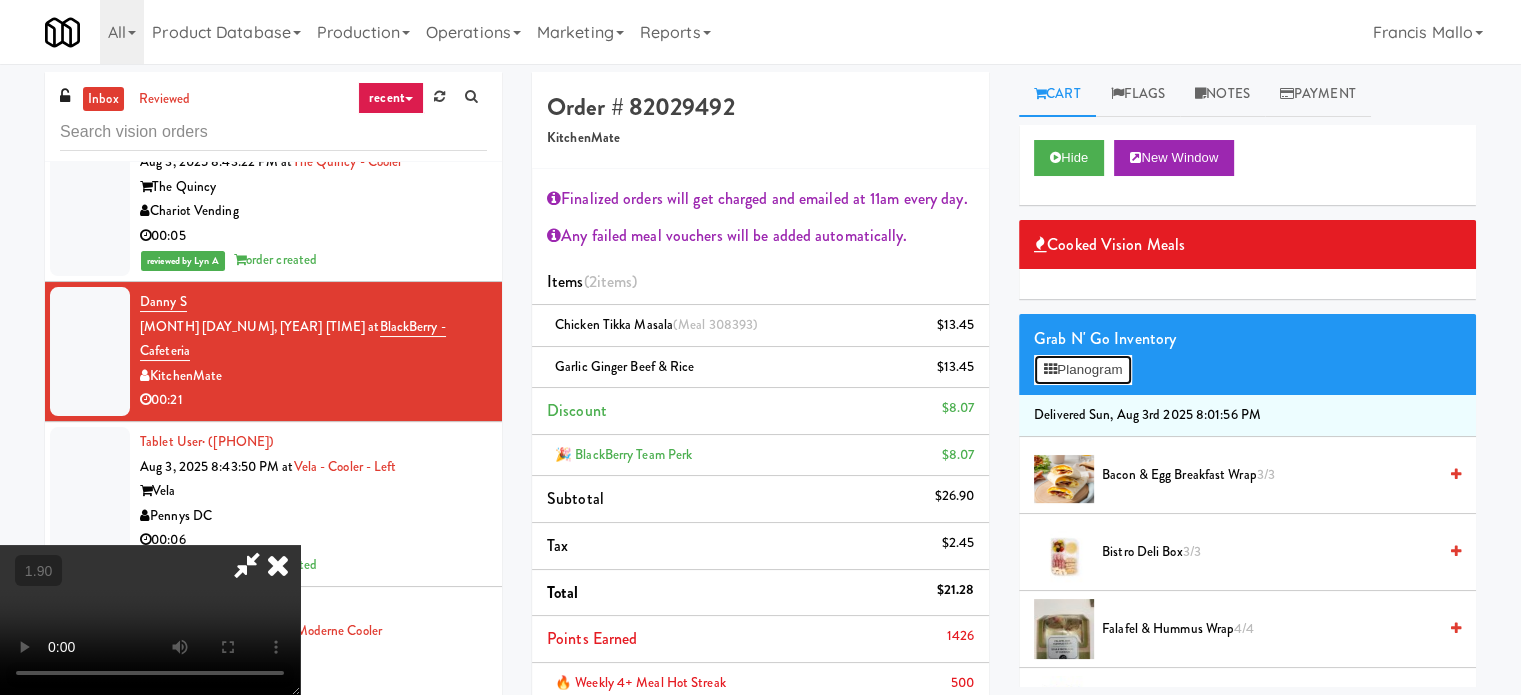 scroll, scrollTop: 0, scrollLeft: 0, axis: both 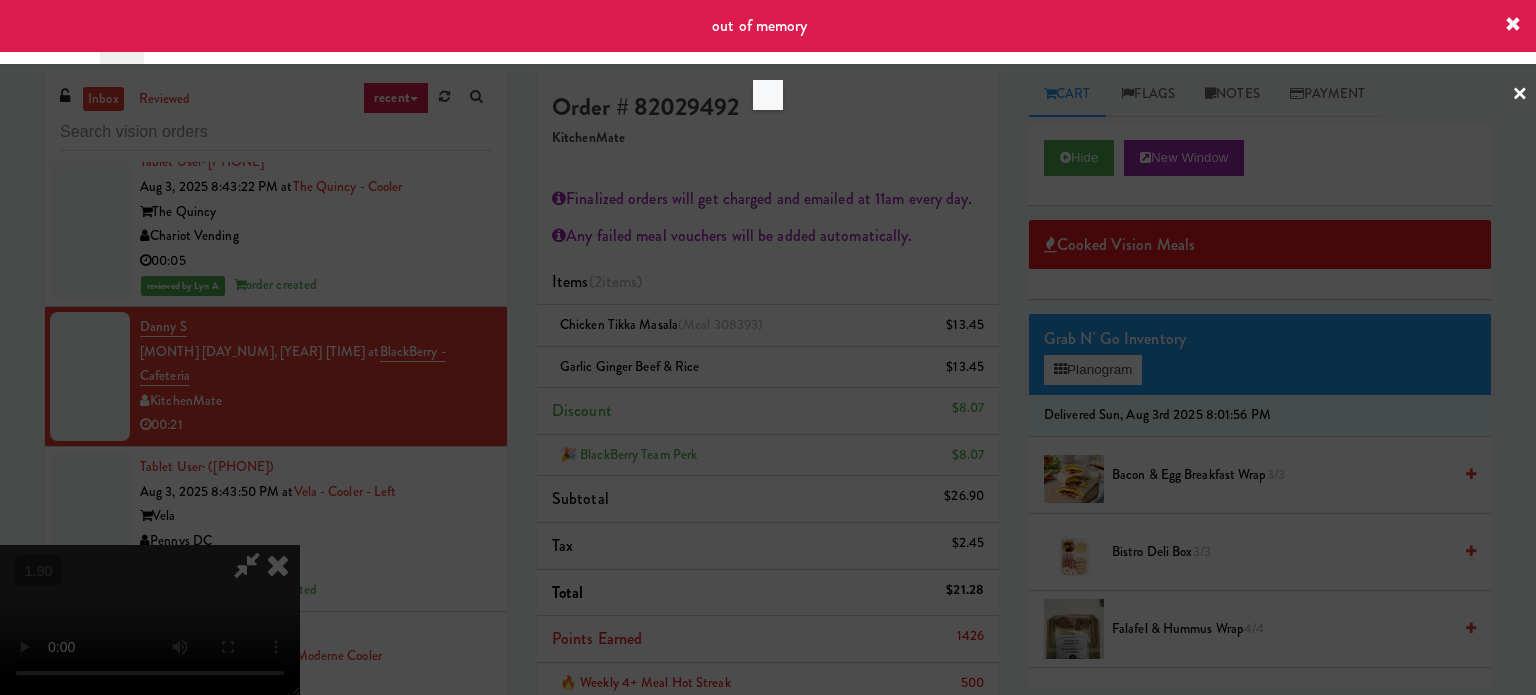 click at bounding box center [768, 347] 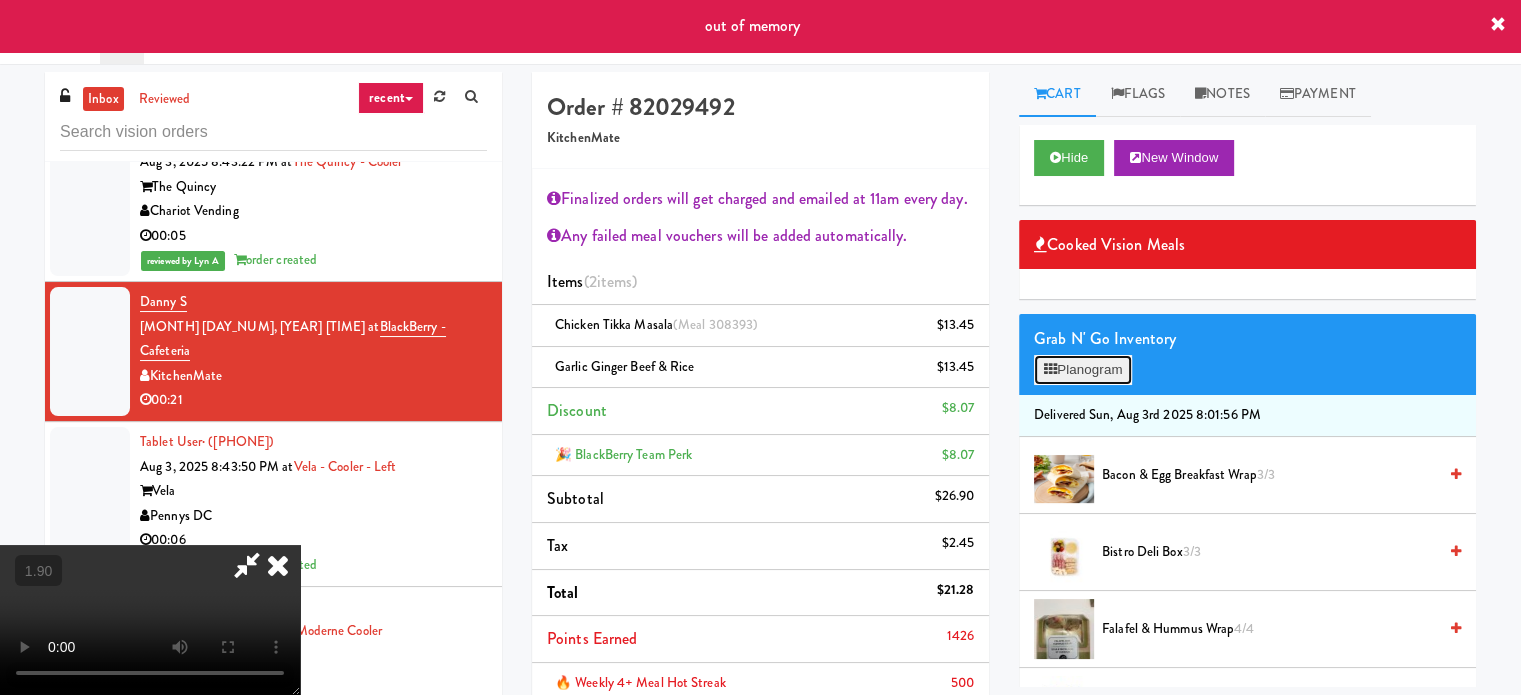 click on "Planogram" at bounding box center [1083, 370] 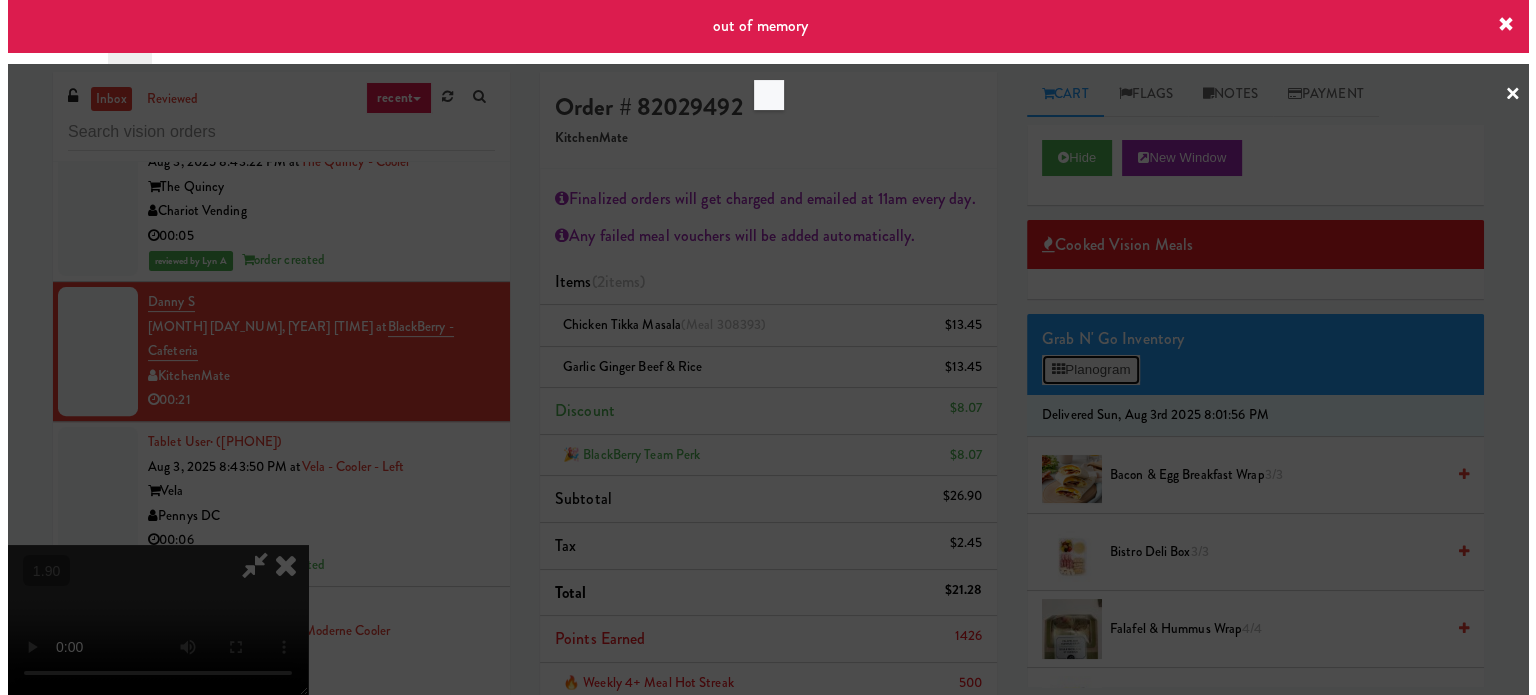 scroll, scrollTop: 15908, scrollLeft: 0, axis: vertical 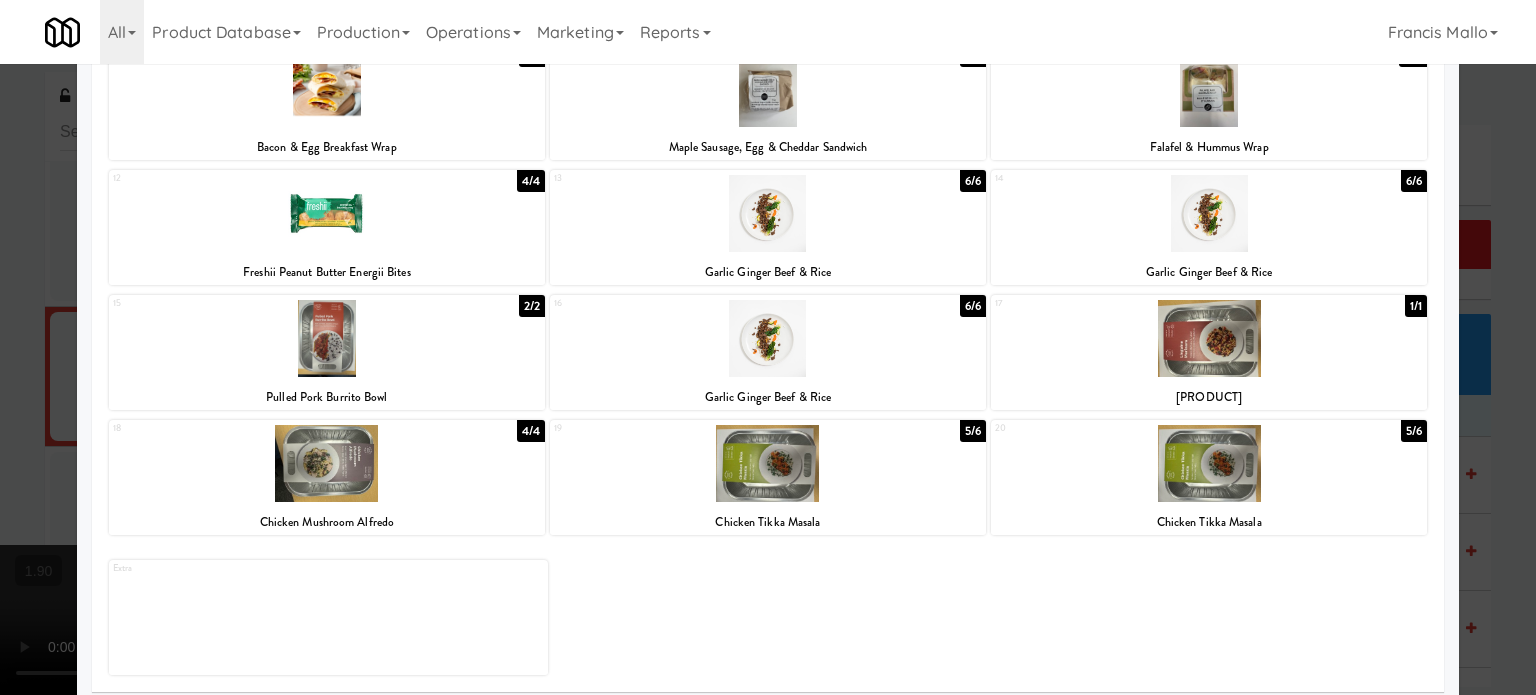 click at bounding box center (768, 347) 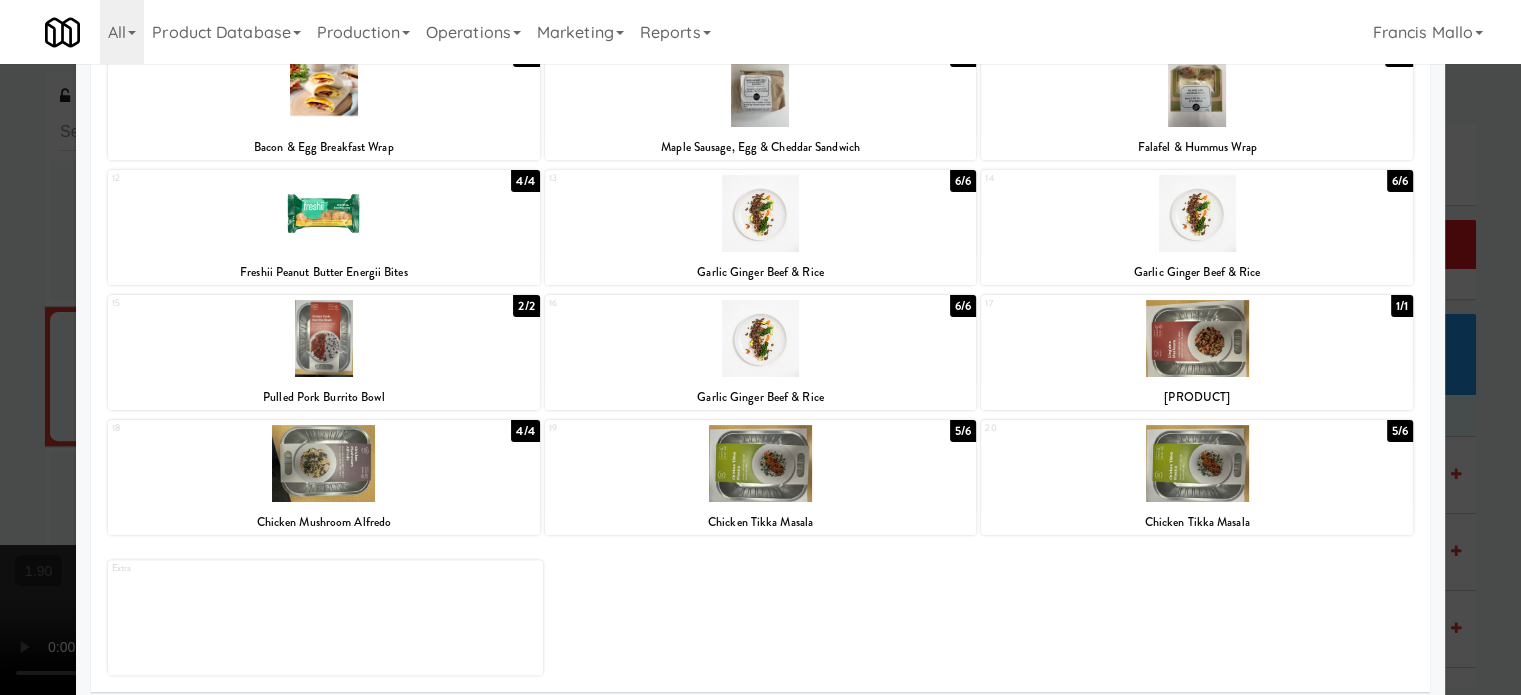 scroll, scrollTop: 15933, scrollLeft: 0, axis: vertical 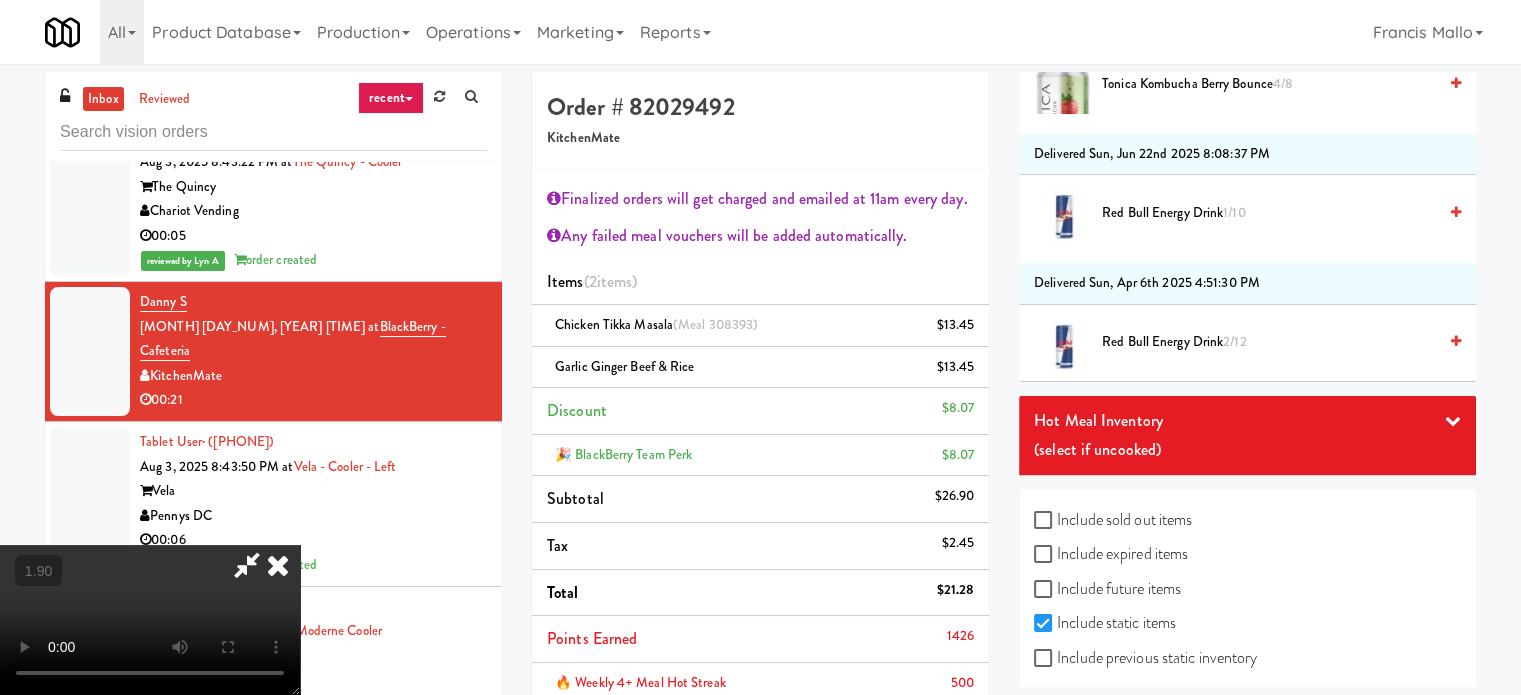 click on "Red Bull Energy Drink  1/10" at bounding box center [1269, 213] 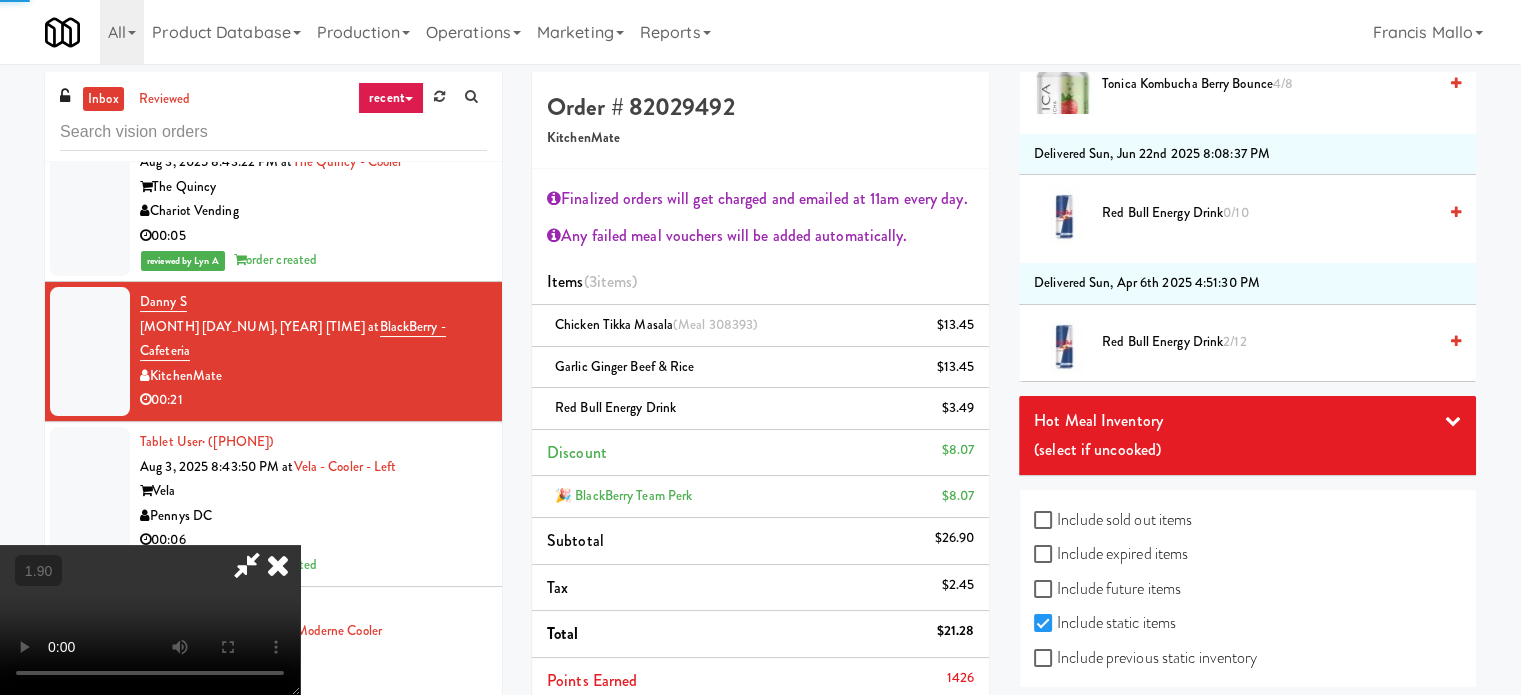 click at bounding box center [150, 620] 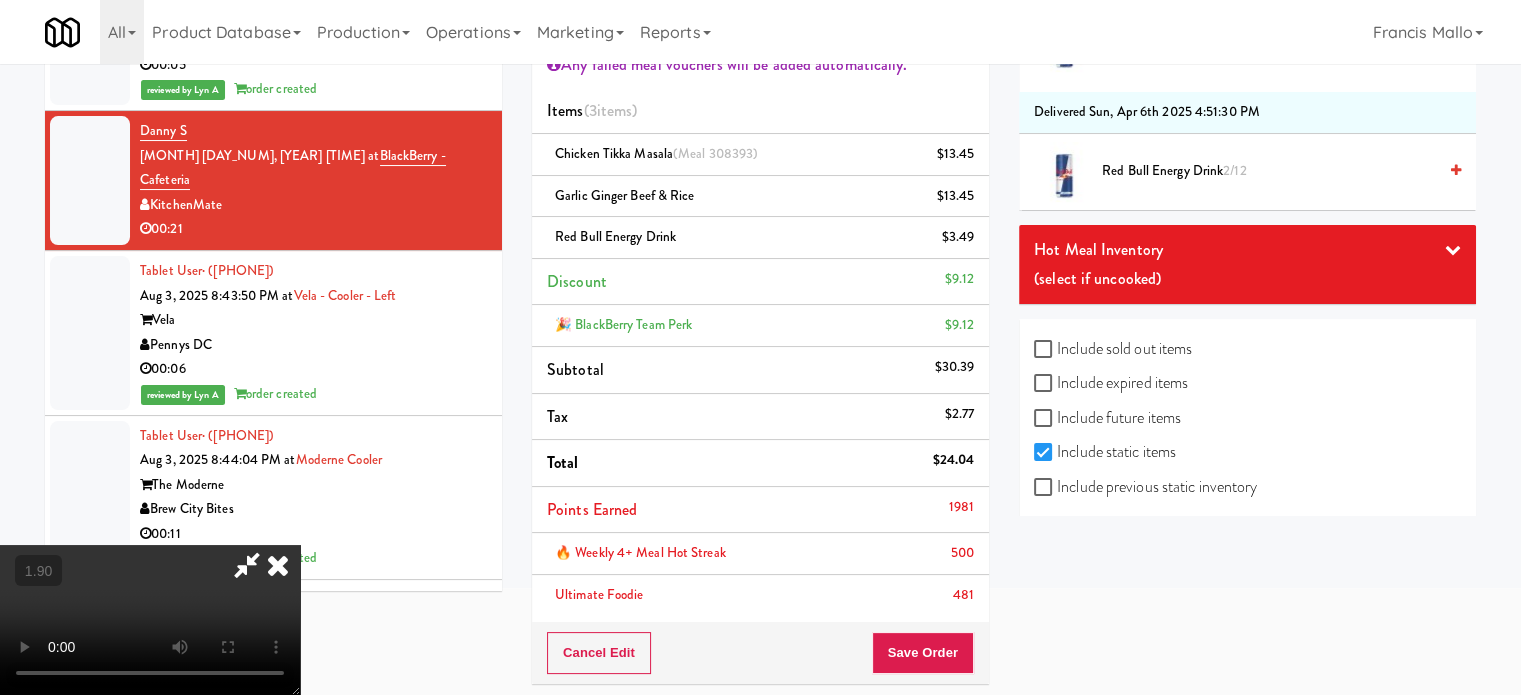 scroll, scrollTop: 200, scrollLeft: 0, axis: vertical 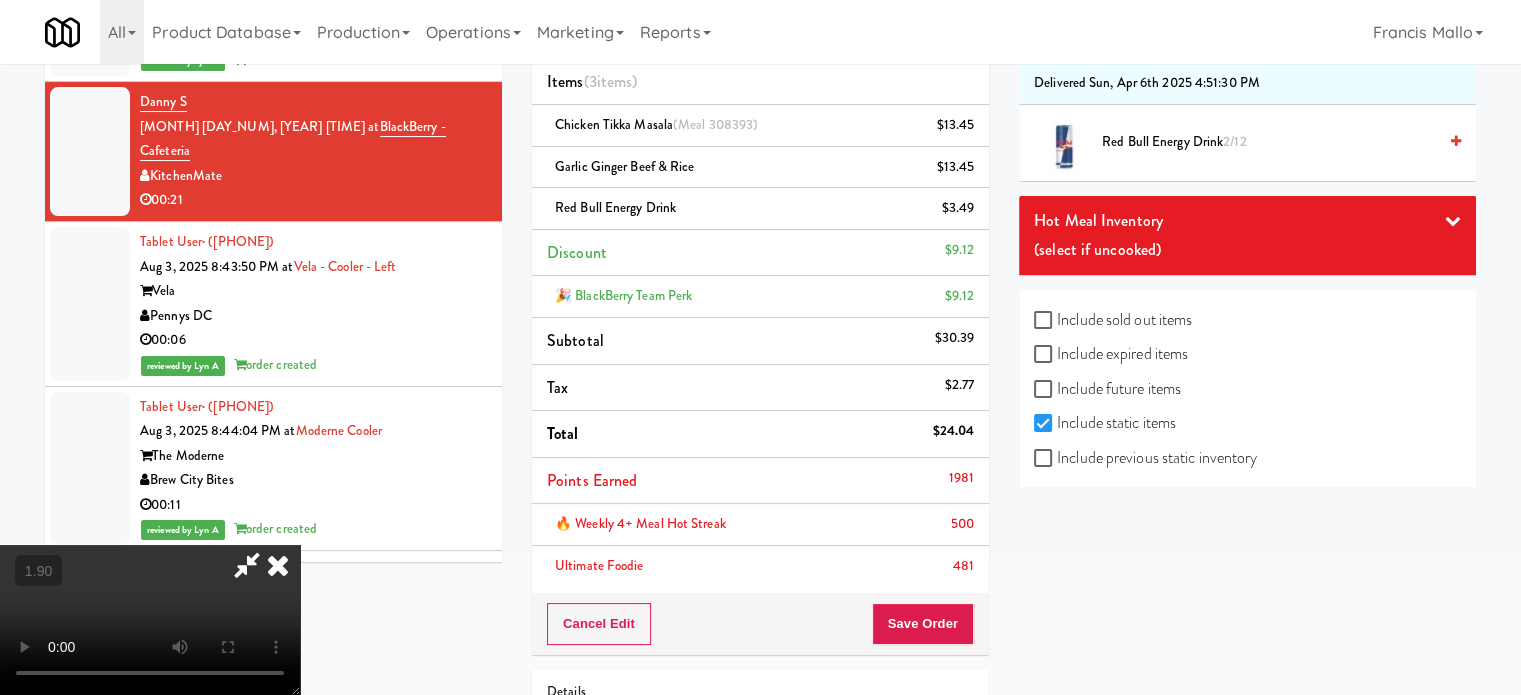 click at bounding box center (150, 620) 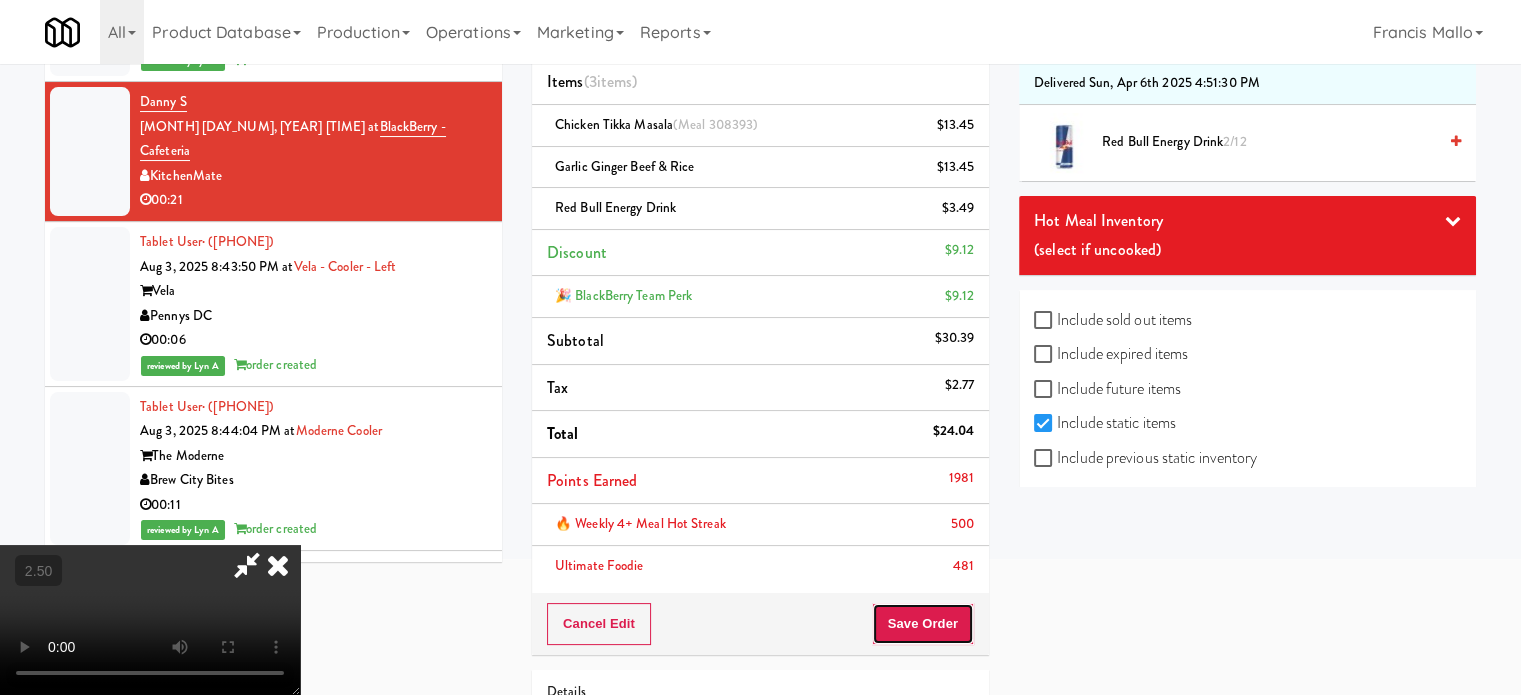 click on "Save Order" at bounding box center [923, 624] 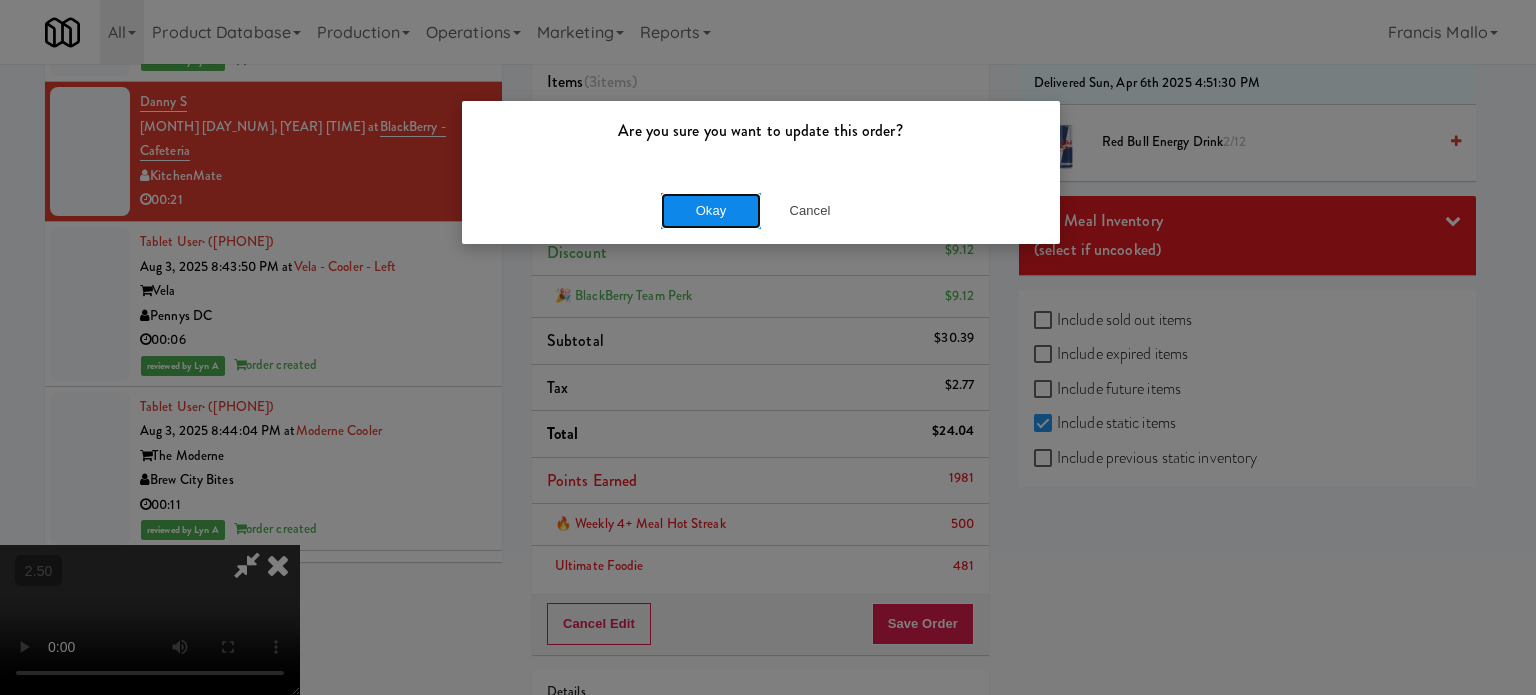 click on "Okay" at bounding box center (711, 211) 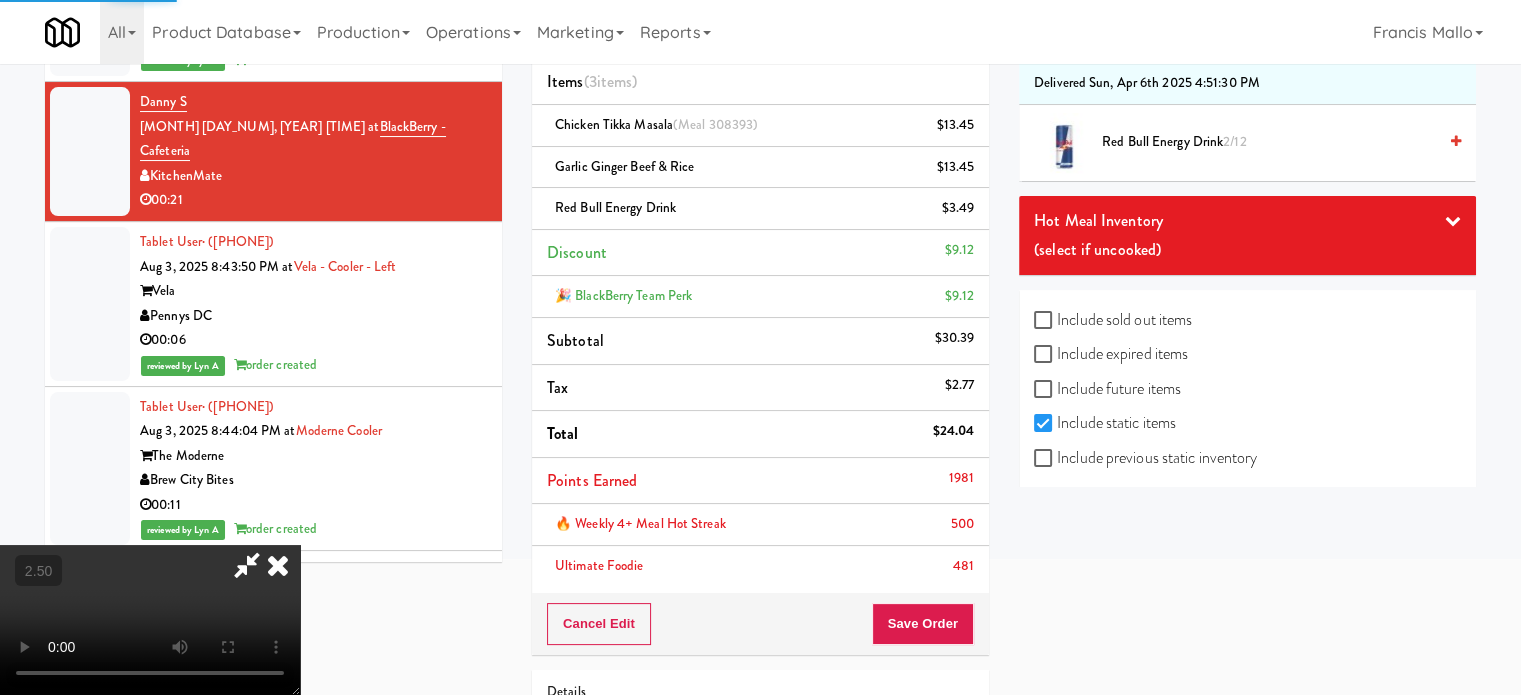 scroll, scrollTop: 187, scrollLeft: 0, axis: vertical 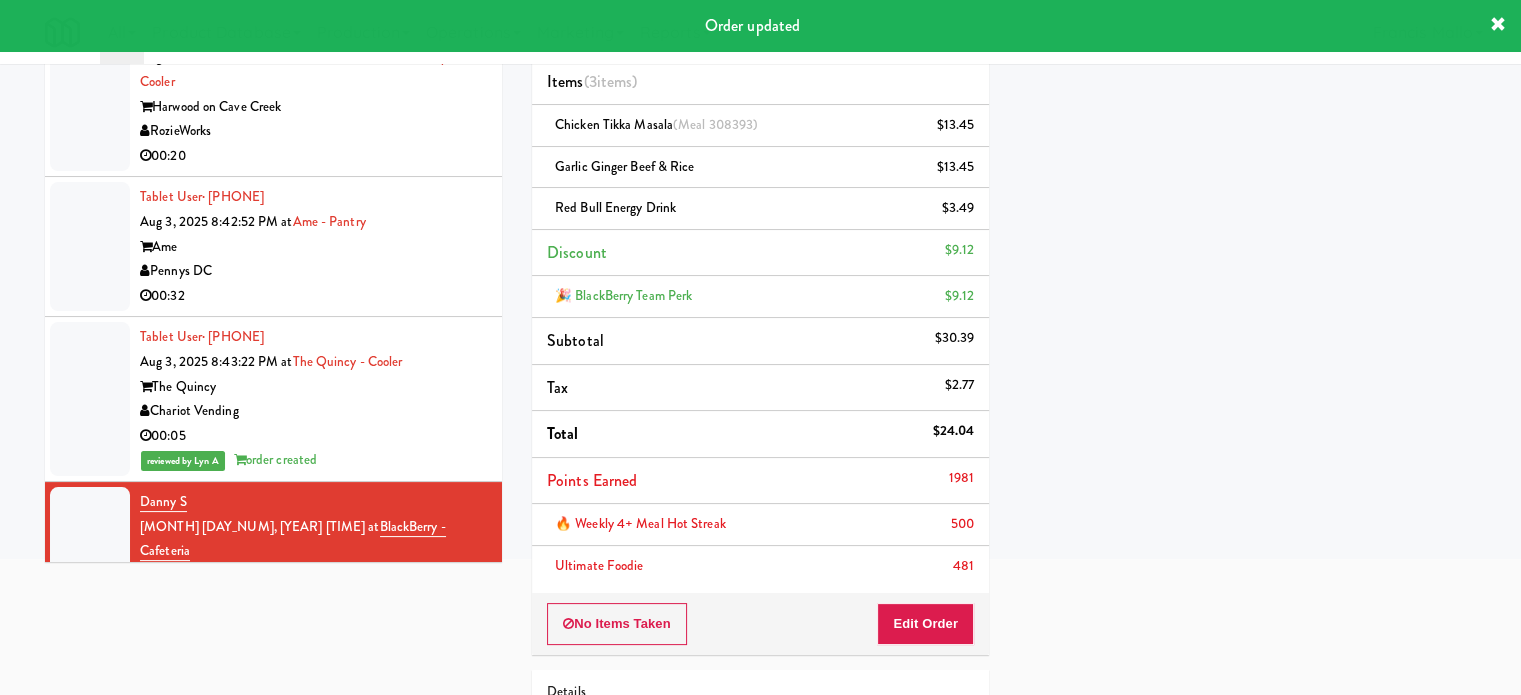 click on "00:32" at bounding box center (313, 296) 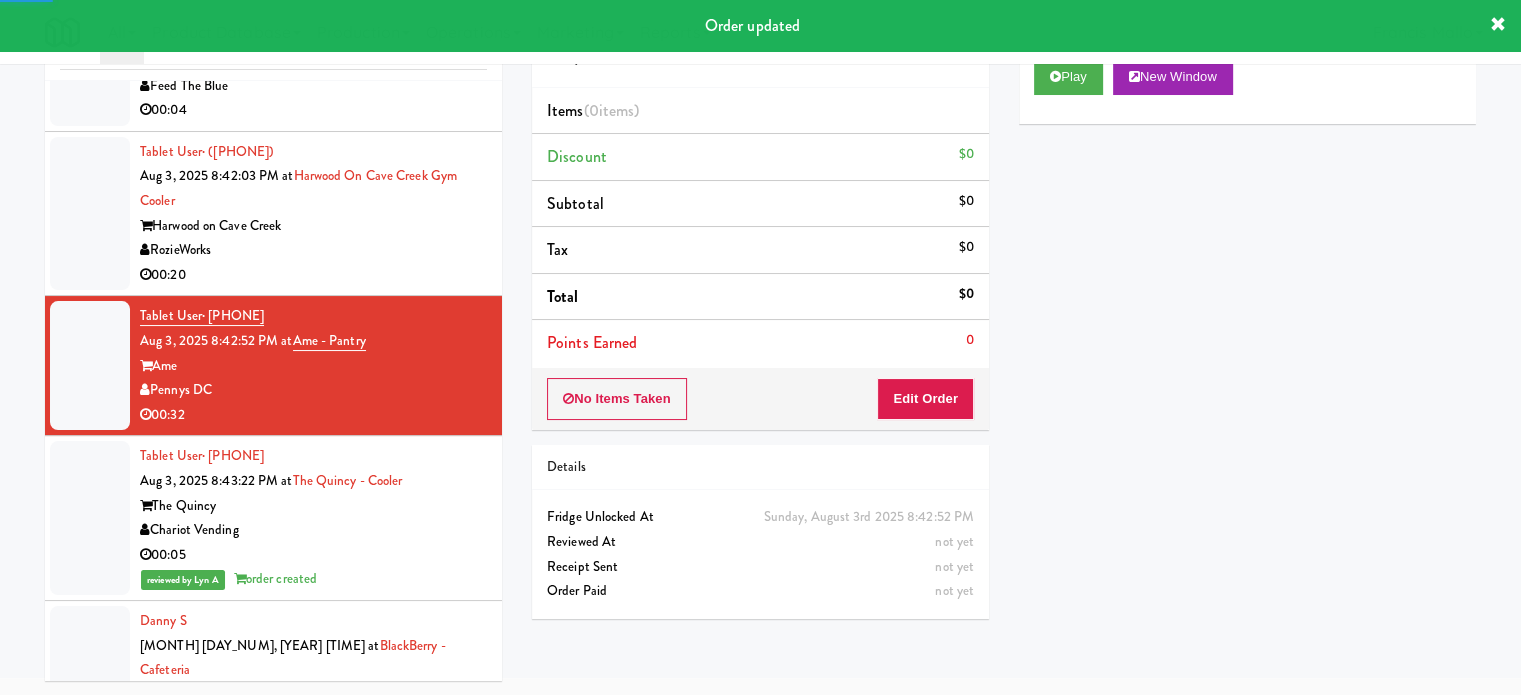 click on "RozieWorks" at bounding box center (313, 250) 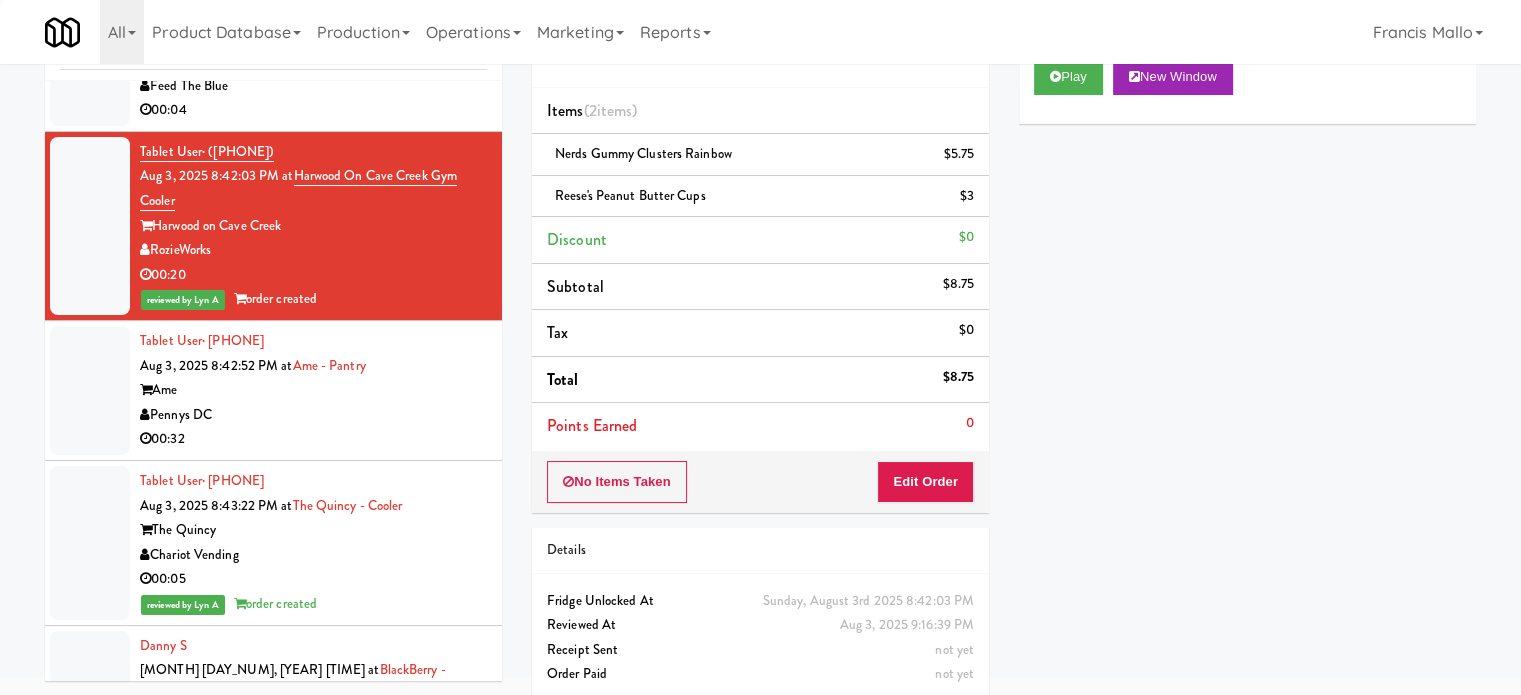 drag, startPoint x: 452, startPoint y: 416, endPoint x: 597, endPoint y: 407, distance: 145.27904 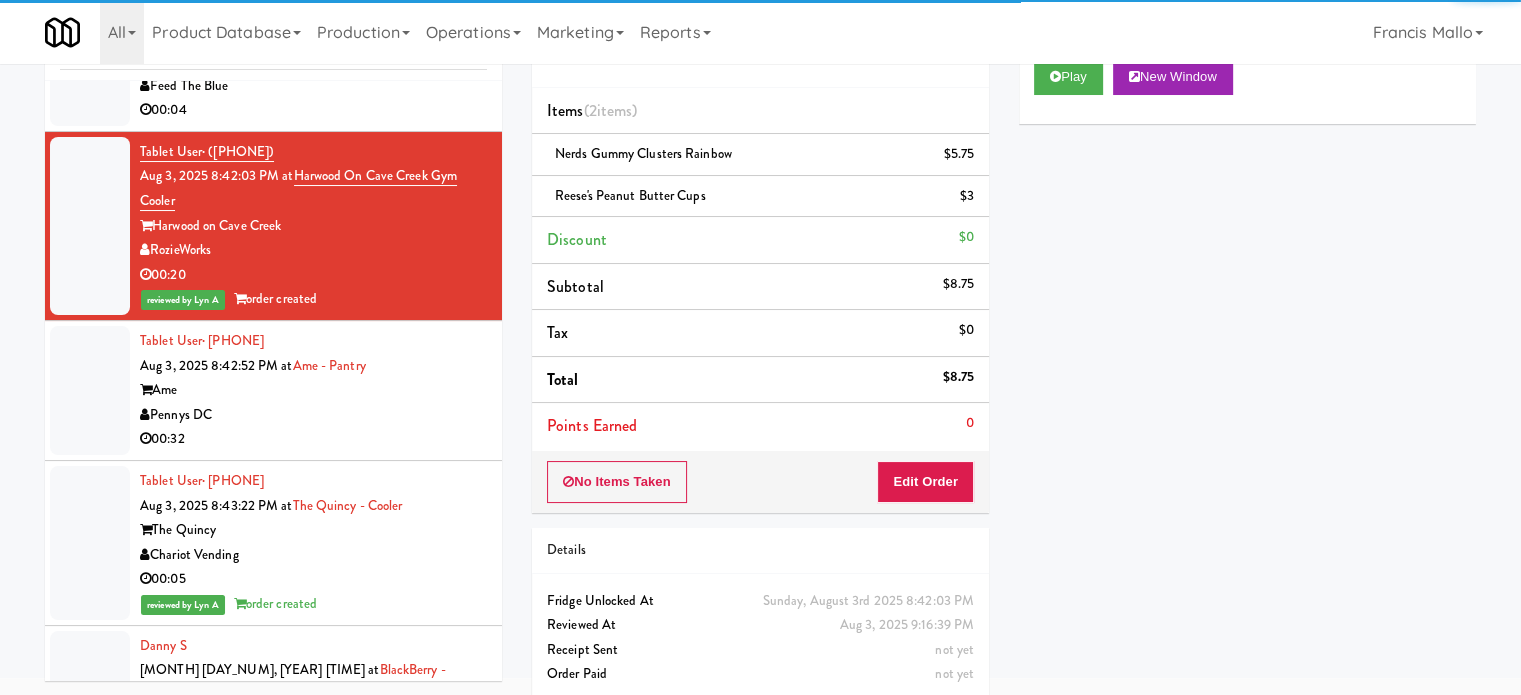 drag, startPoint x: 460, startPoint y: 418, endPoint x: 513, endPoint y: 411, distance: 53.460266 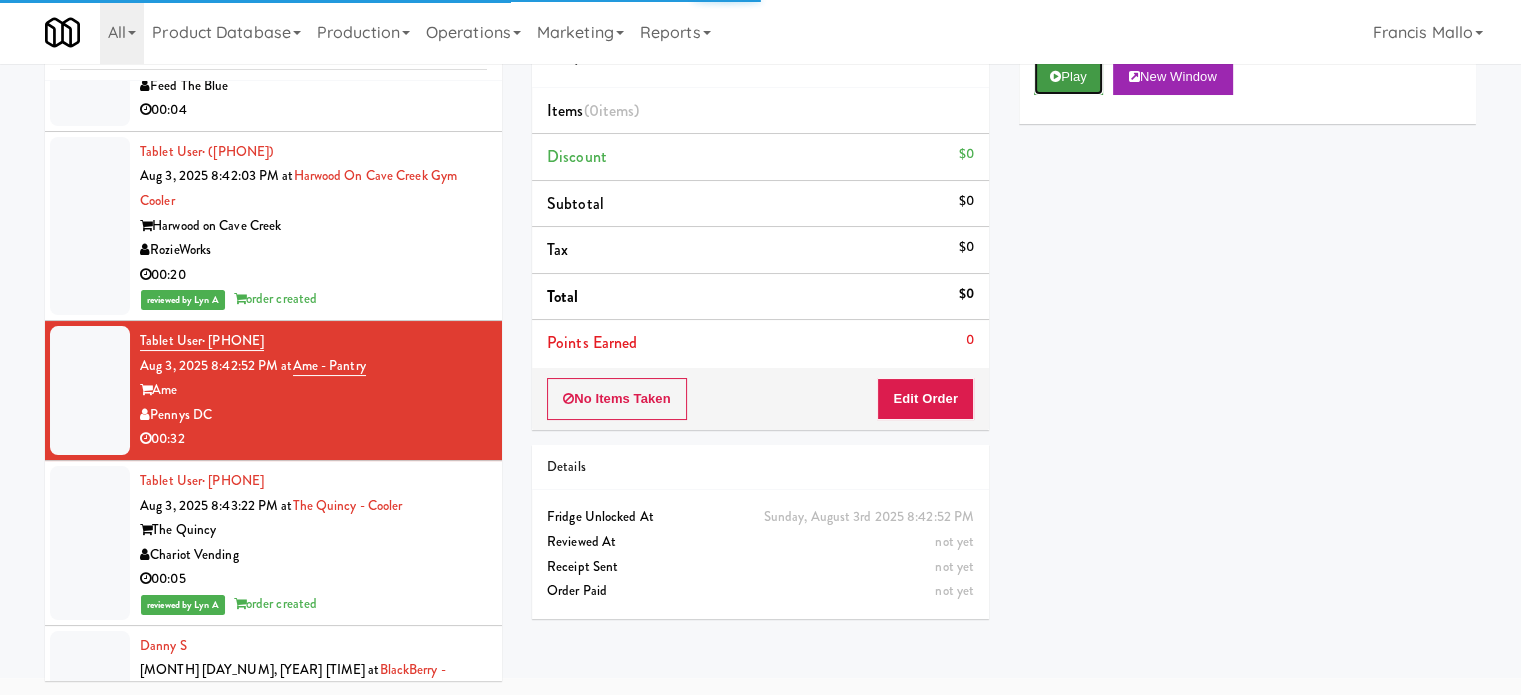 click on "Play" at bounding box center [1068, 77] 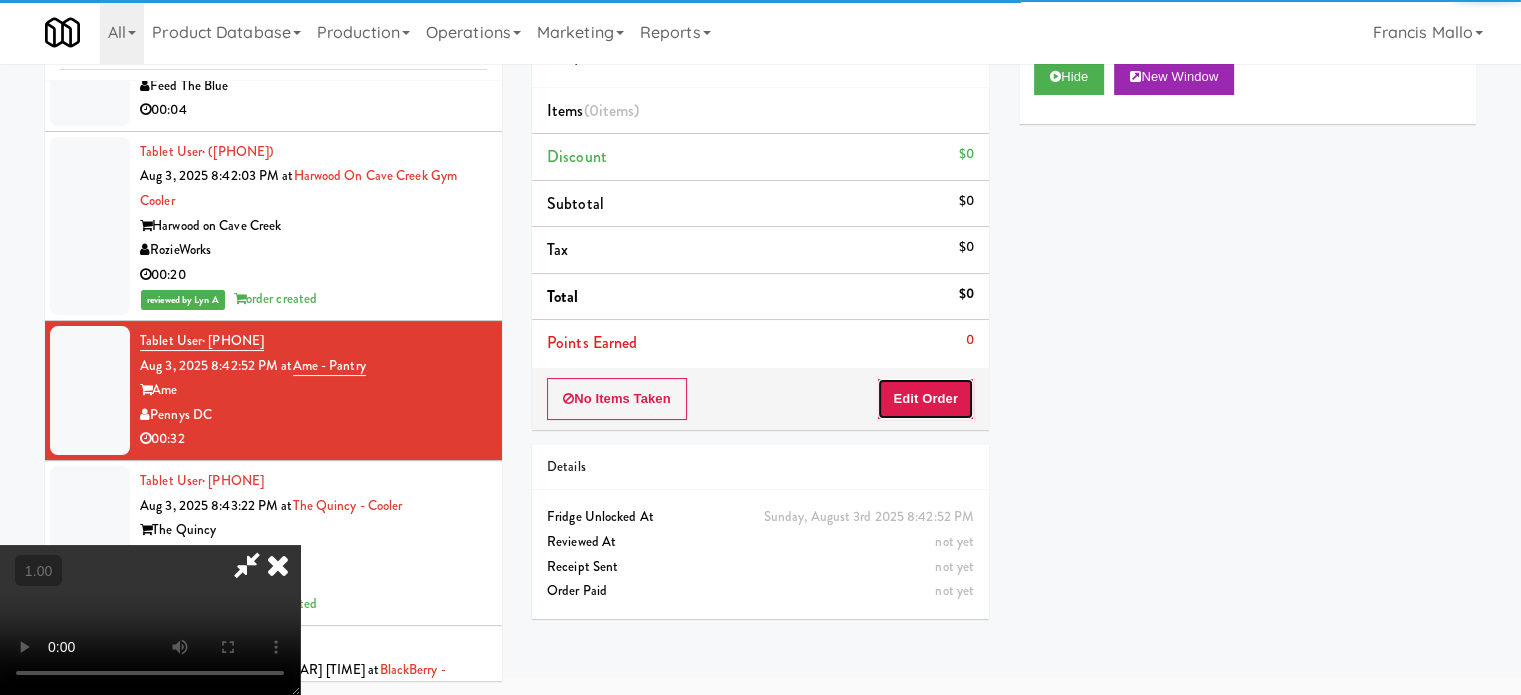 click on "Edit Order" at bounding box center (925, 399) 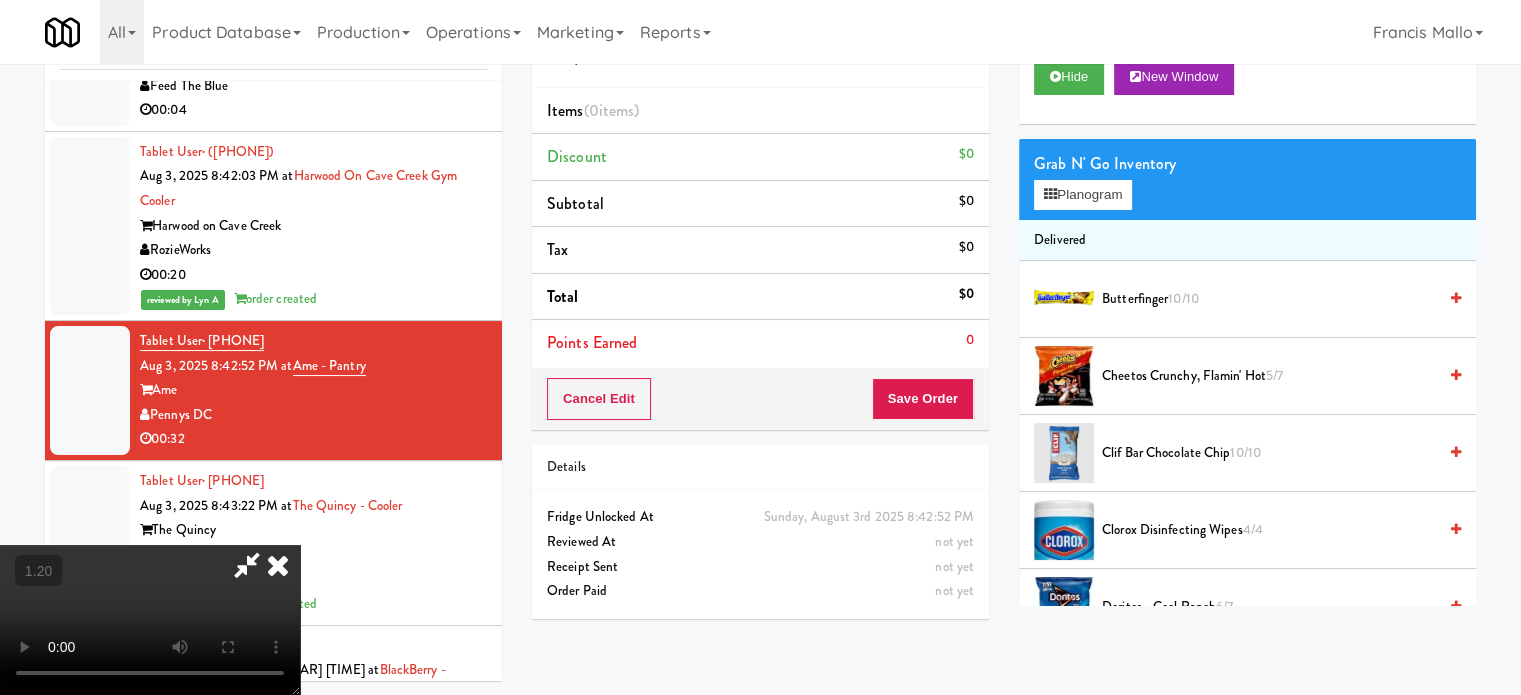 click at bounding box center (150, 620) 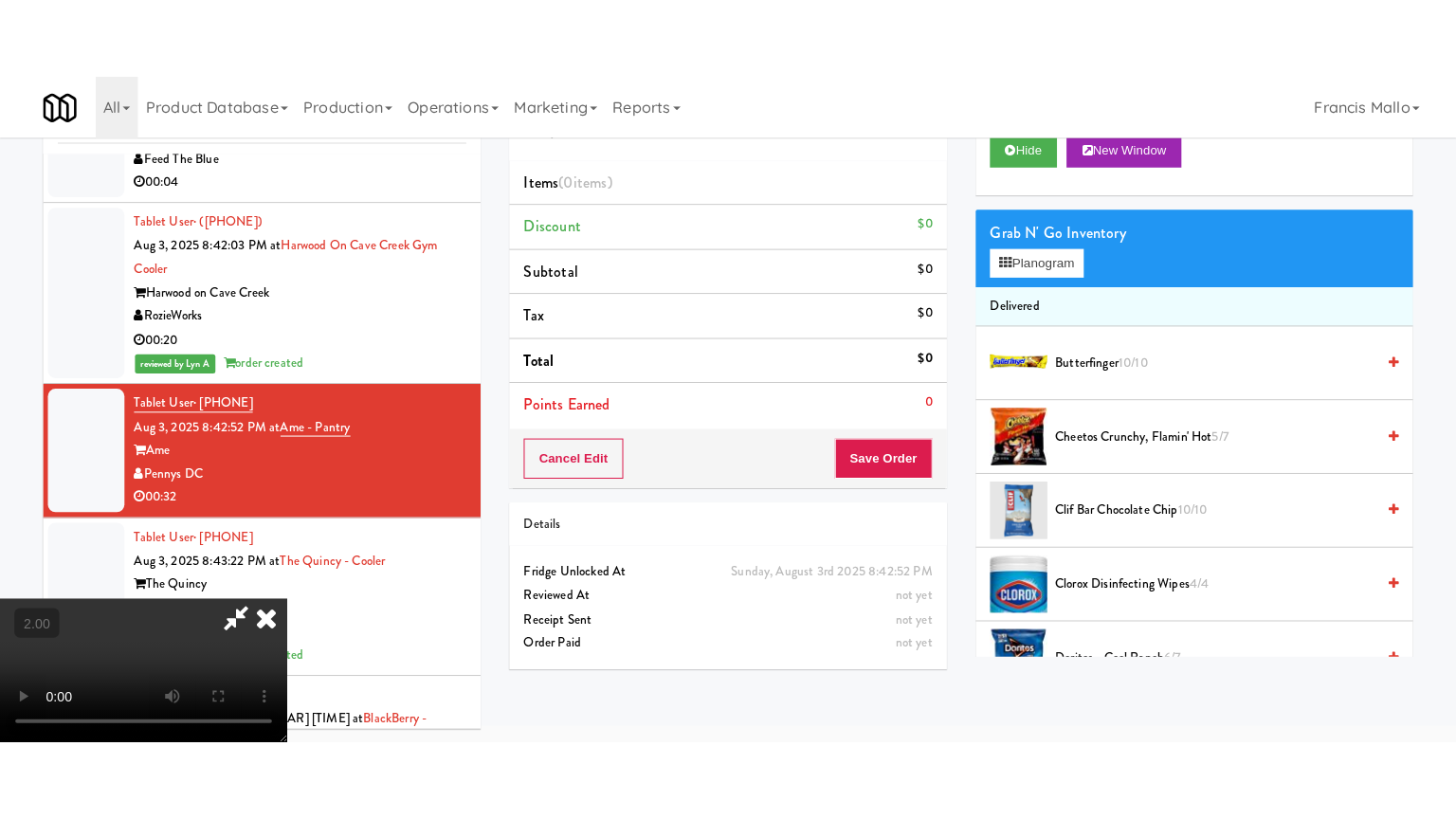 scroll, scrollTop: 61, scrollLeft: 0, axis: vertical 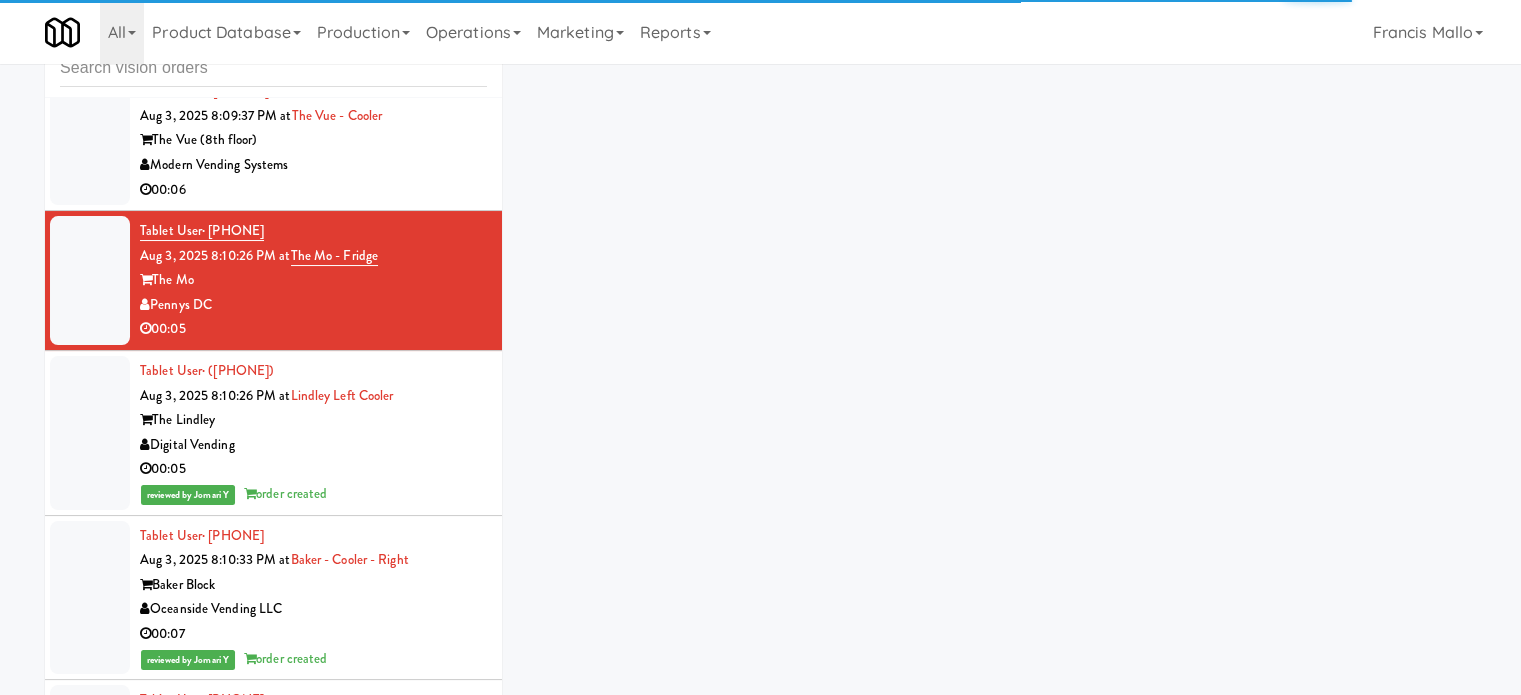 drag, startPoint x: 457, startPoint y: 191, endPoint x: 456, endPoint y: 203, distance: 12.0415945 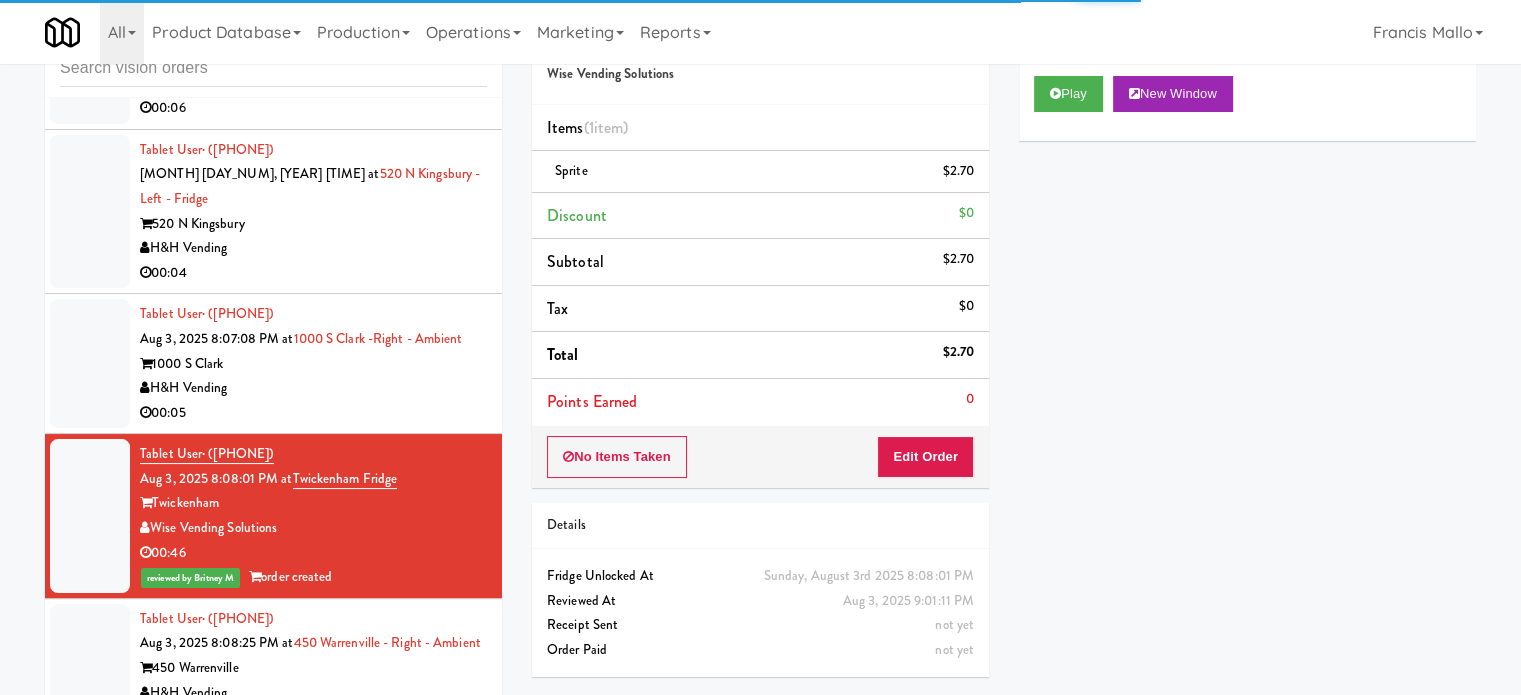scroll, scrollTop: 4333, scrollLeft: 0, axis: vertical 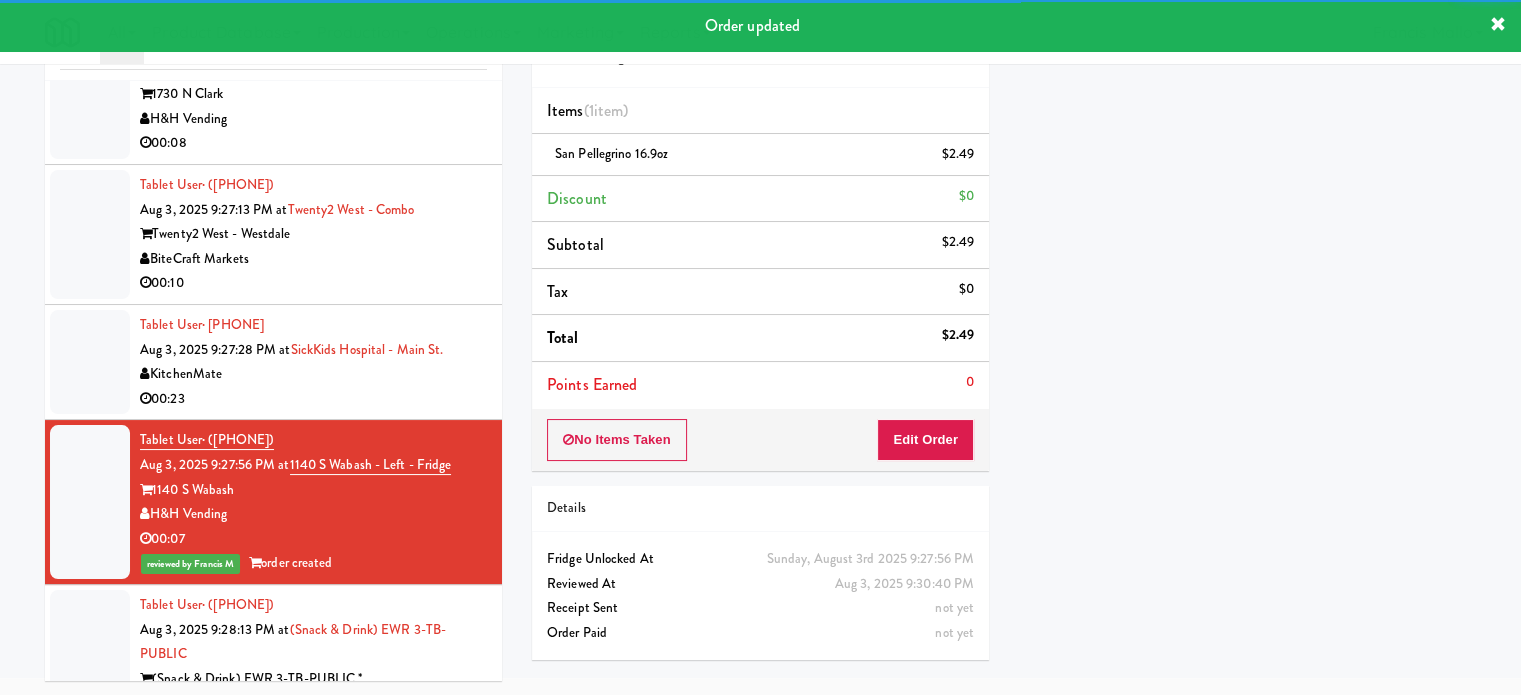 drag, startPoint x: 416, startPoint y: 374, endPoint x: 568, endPoint y: 374, distance: 152 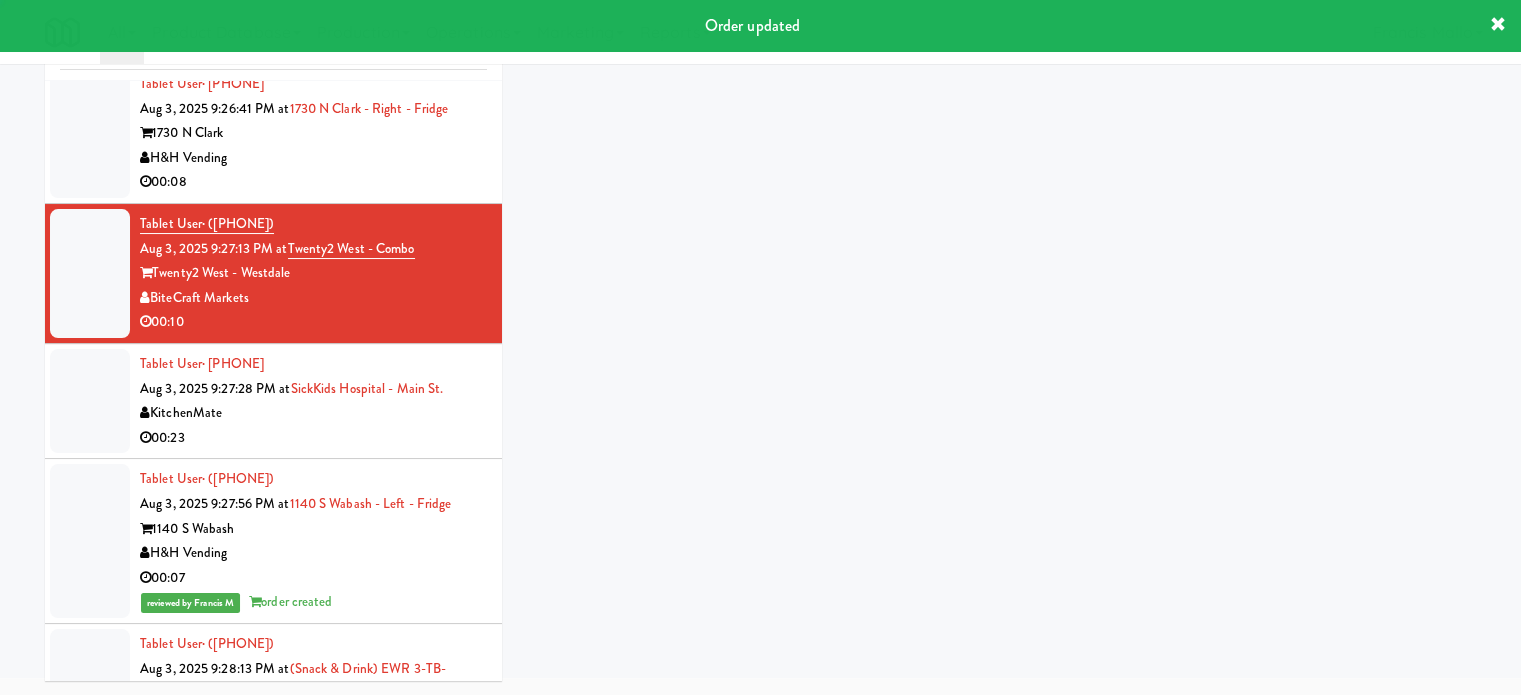 scroll, scrollTop: 15400, scrollLeft: 0, axis: vertical 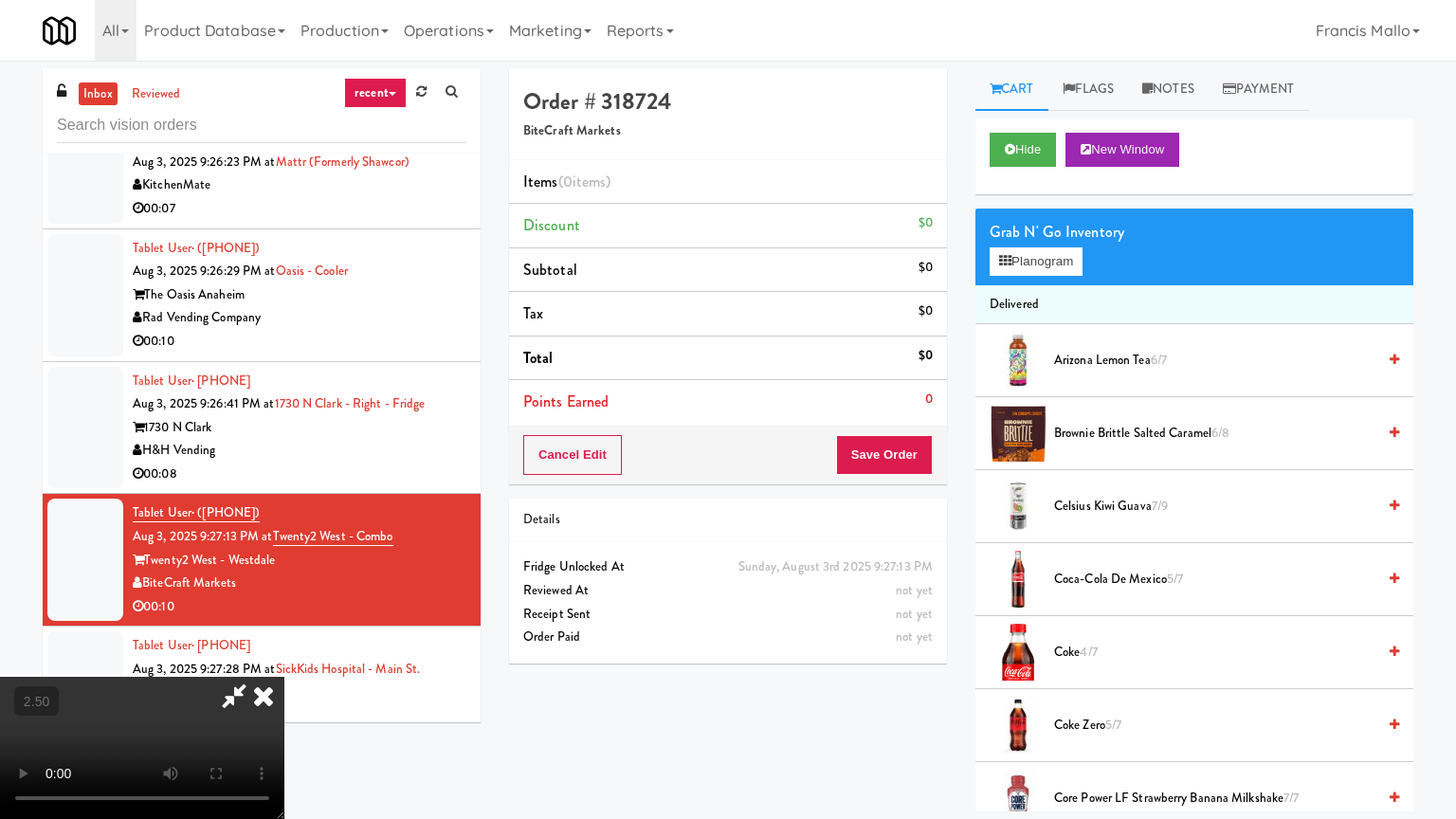 type 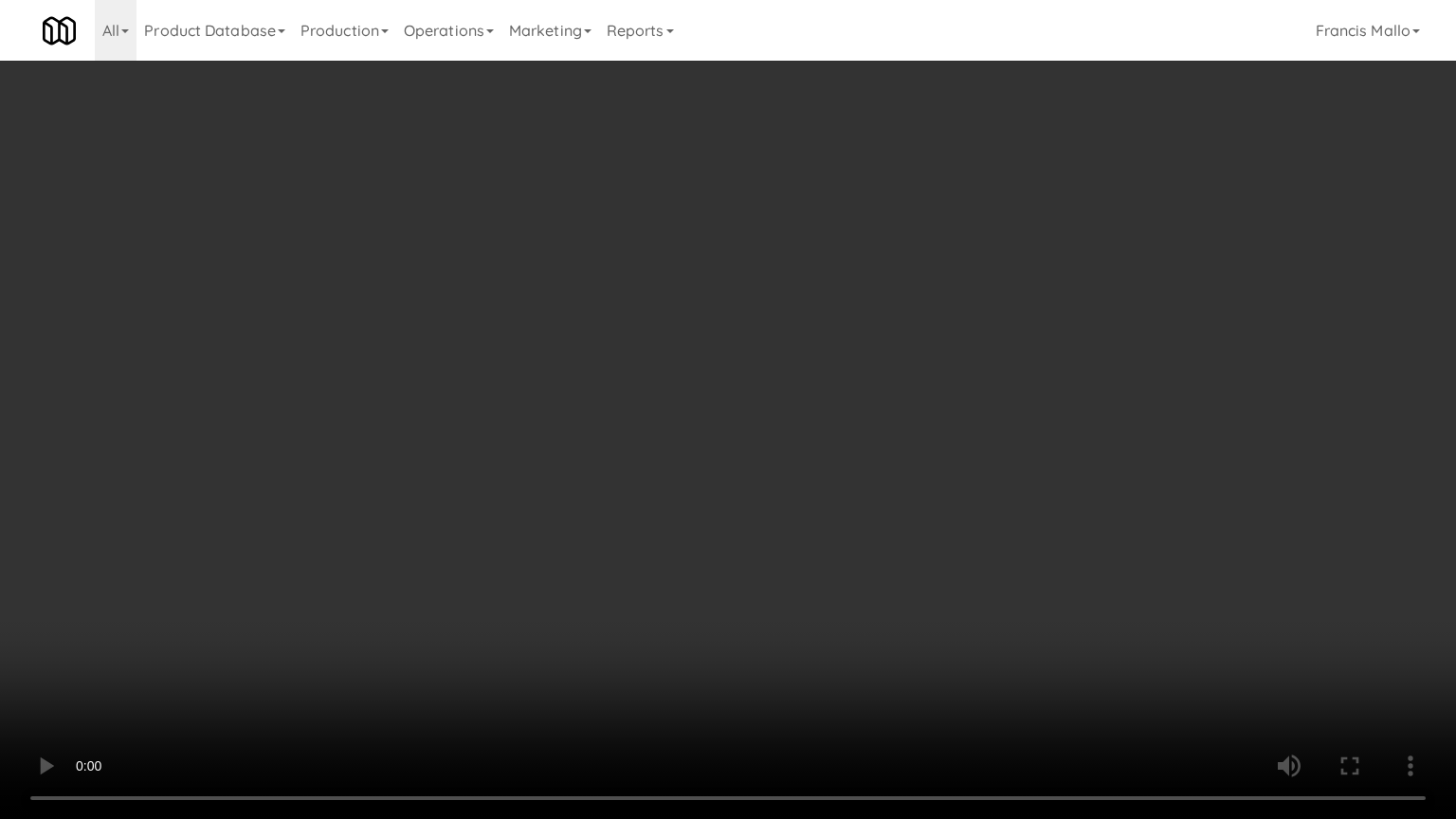 drag, startPoint x: 1211, startPoint y: 713, endPoint x: 1283, endPoint y: 734, distance: 75 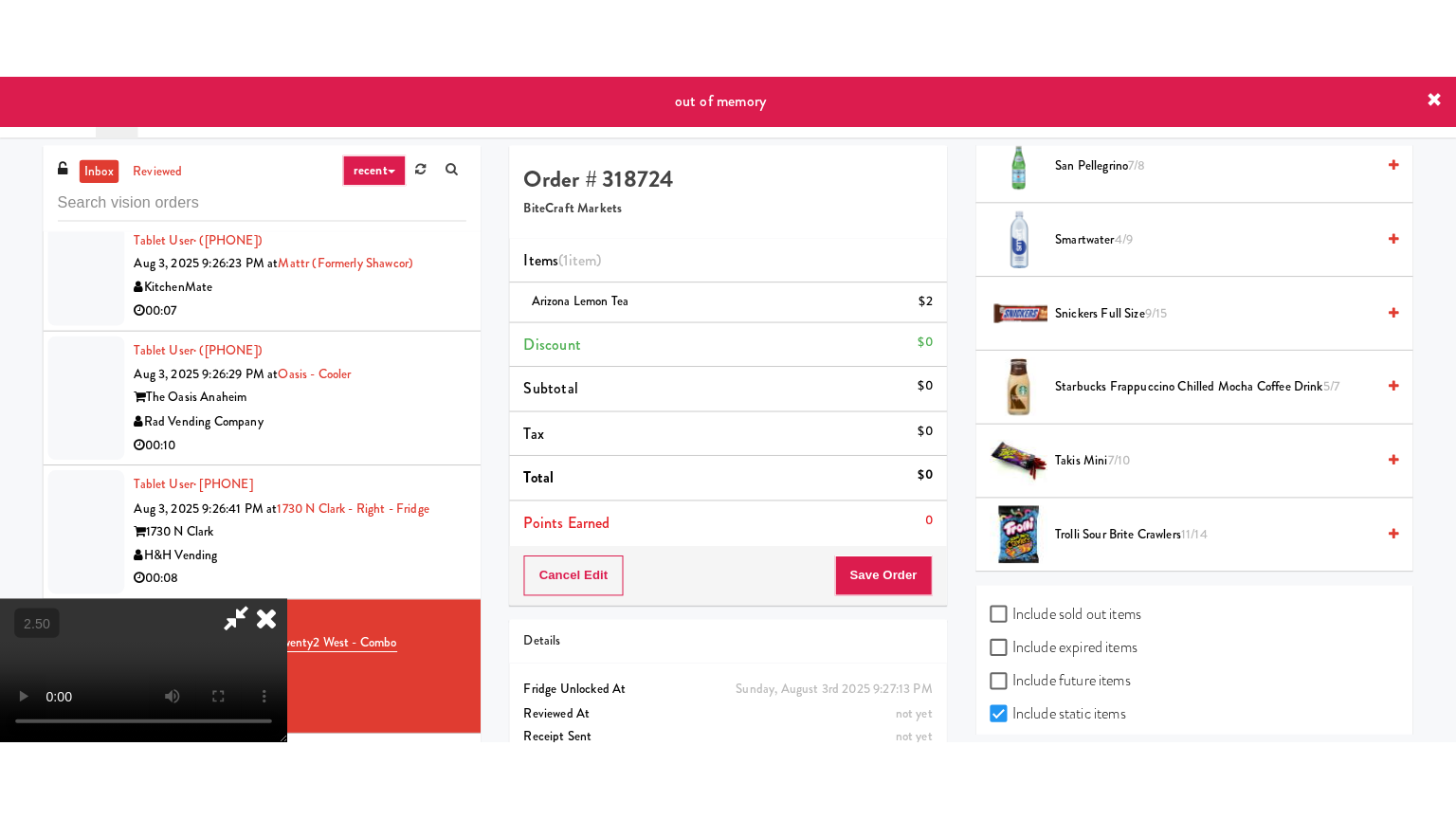 scroll, scrollTop: 2439, scrollLeft: 0, axis: vertical 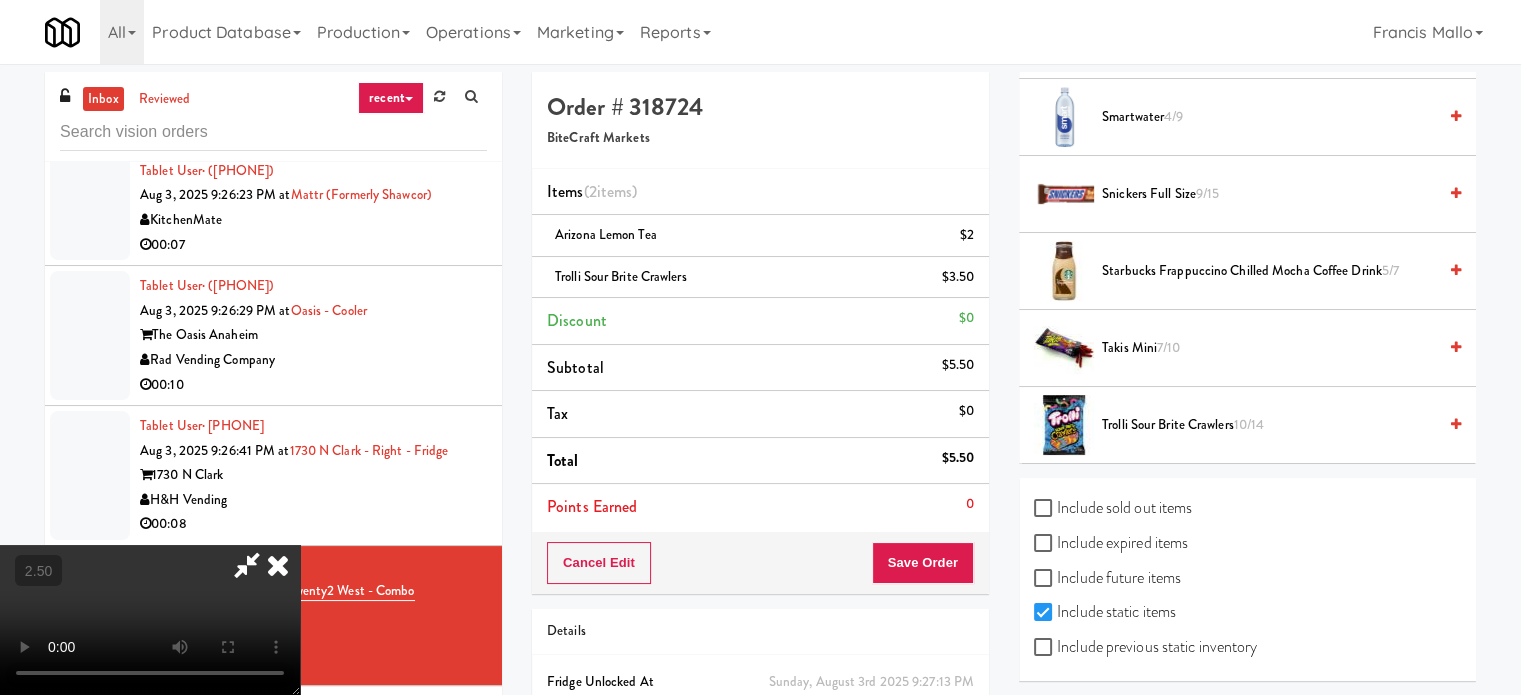 drag, startPoint x: 745, startPoint y: 419, endPoint x: 788, endPoint y: 557, distance: 144.54411 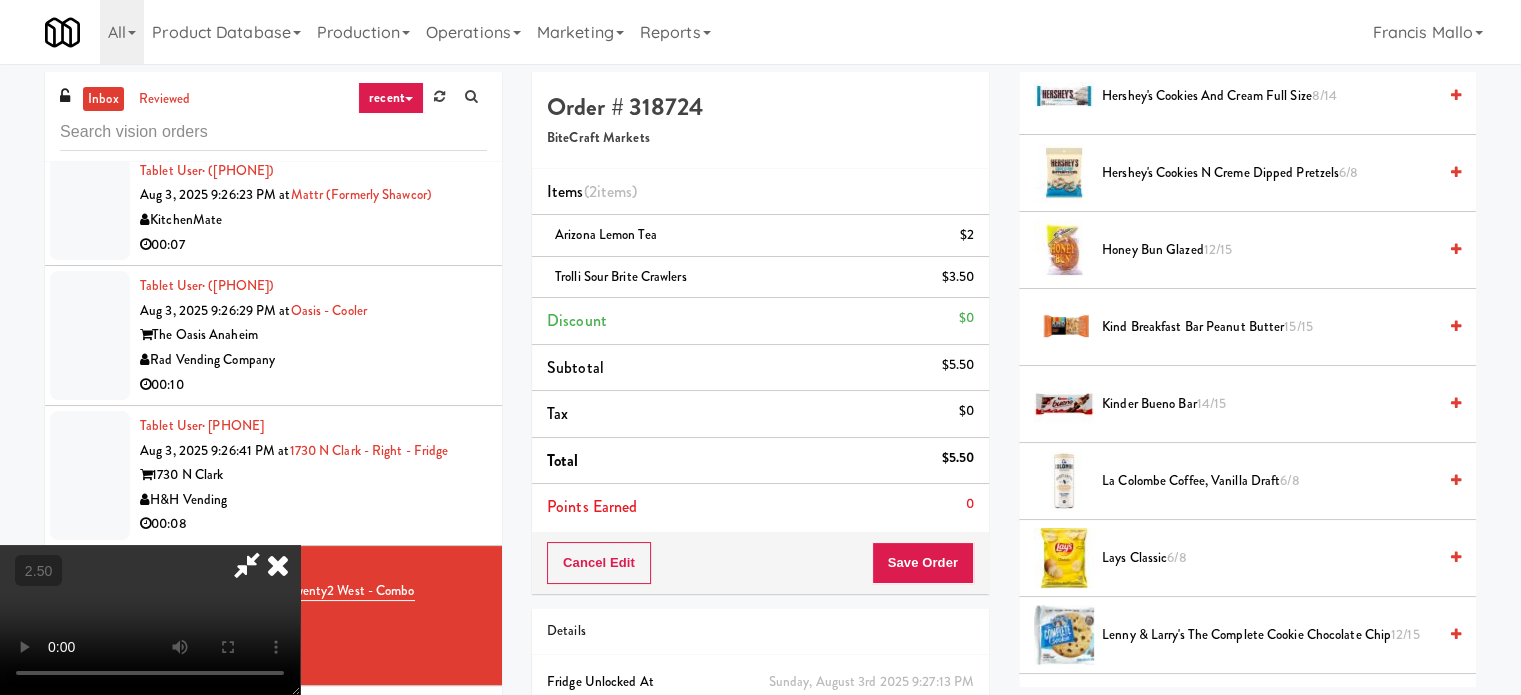 scroll, scrollTop: 1204, scrollLeft: 0, axis: vertical 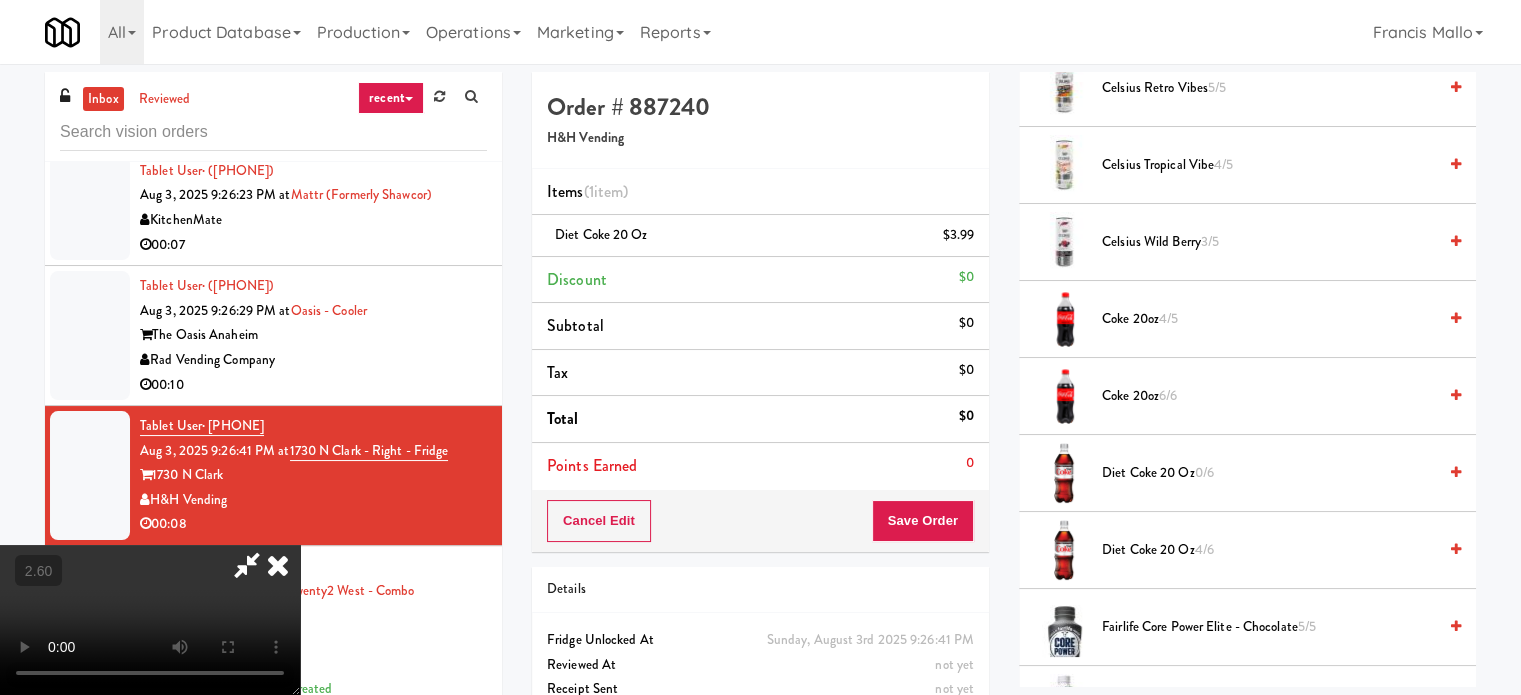 drag, startPoint x: 512, startPoint y: 454, endPoint x: 552, endPoint y: 454, distance: 40 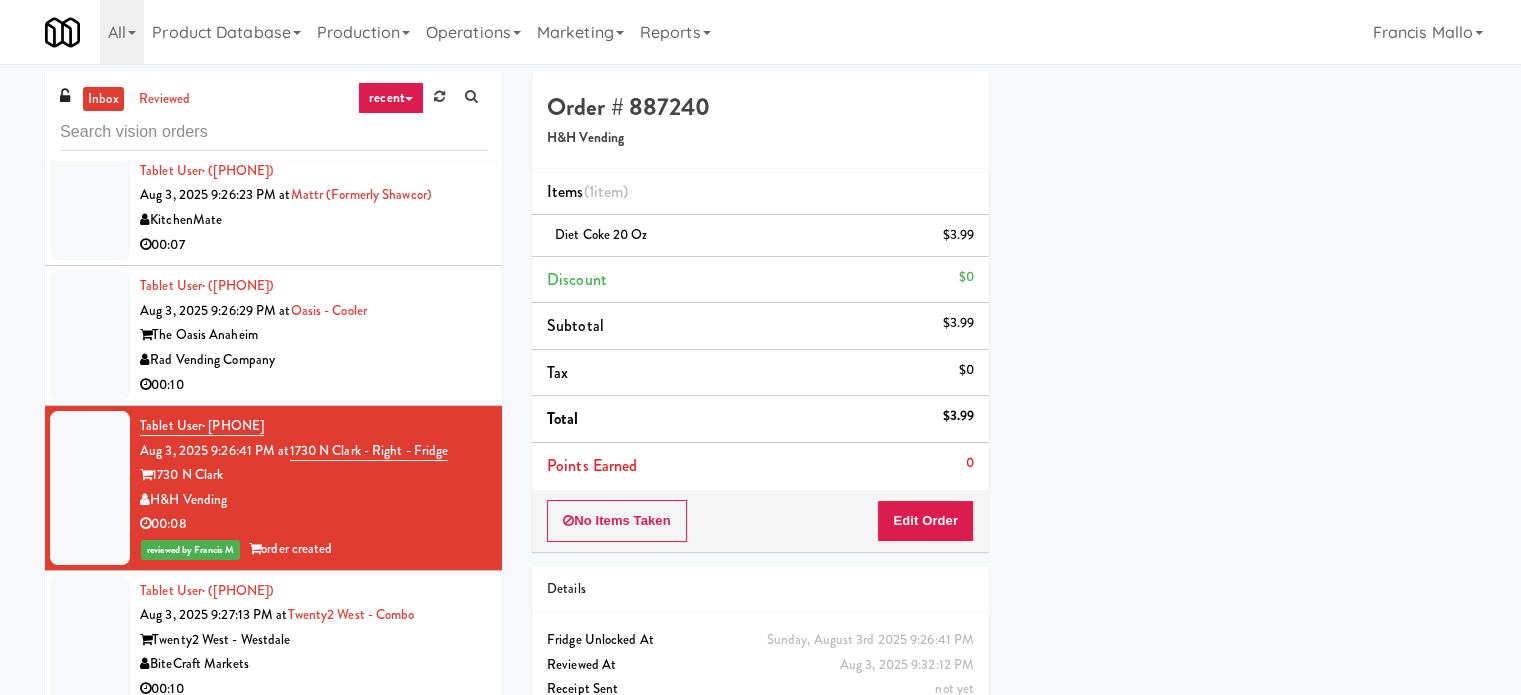 scroll, scrollTop: 187, scrollLeft: 0, axis: vertical 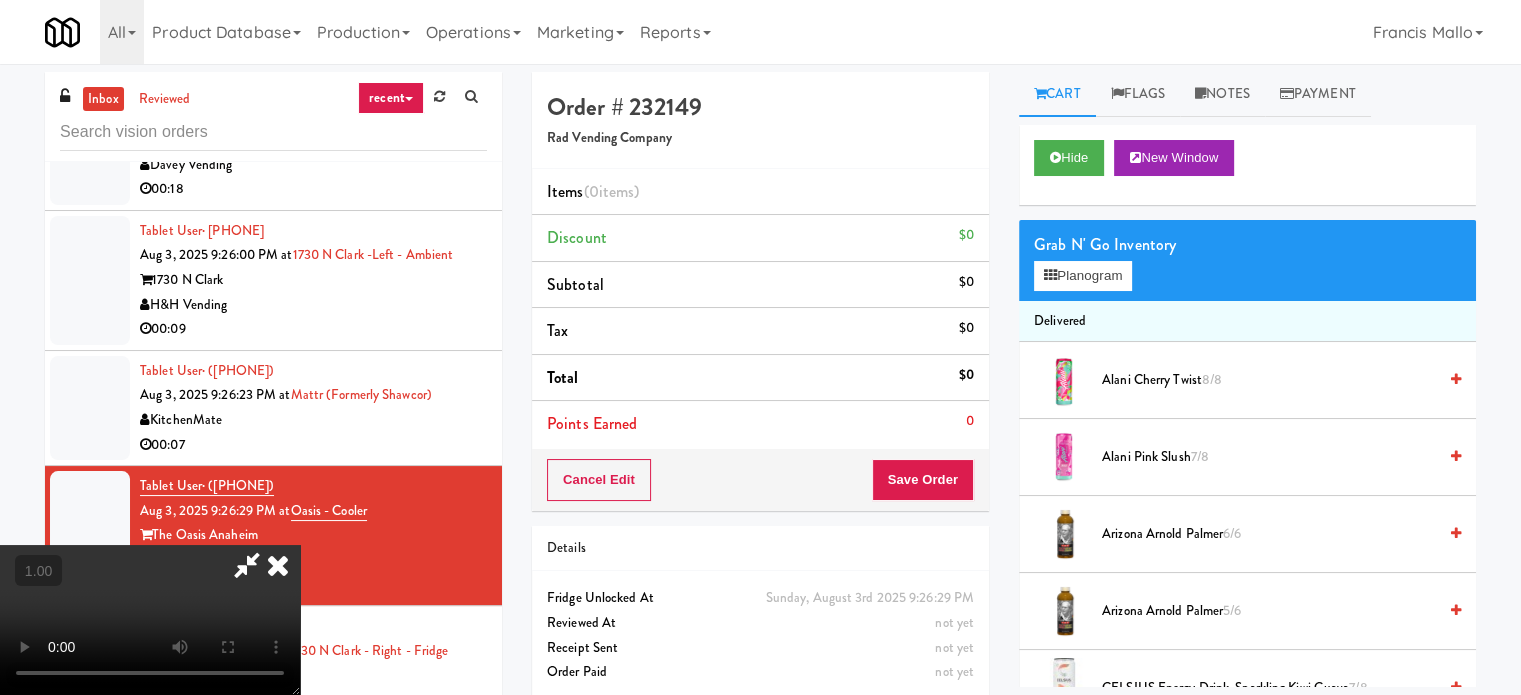 type 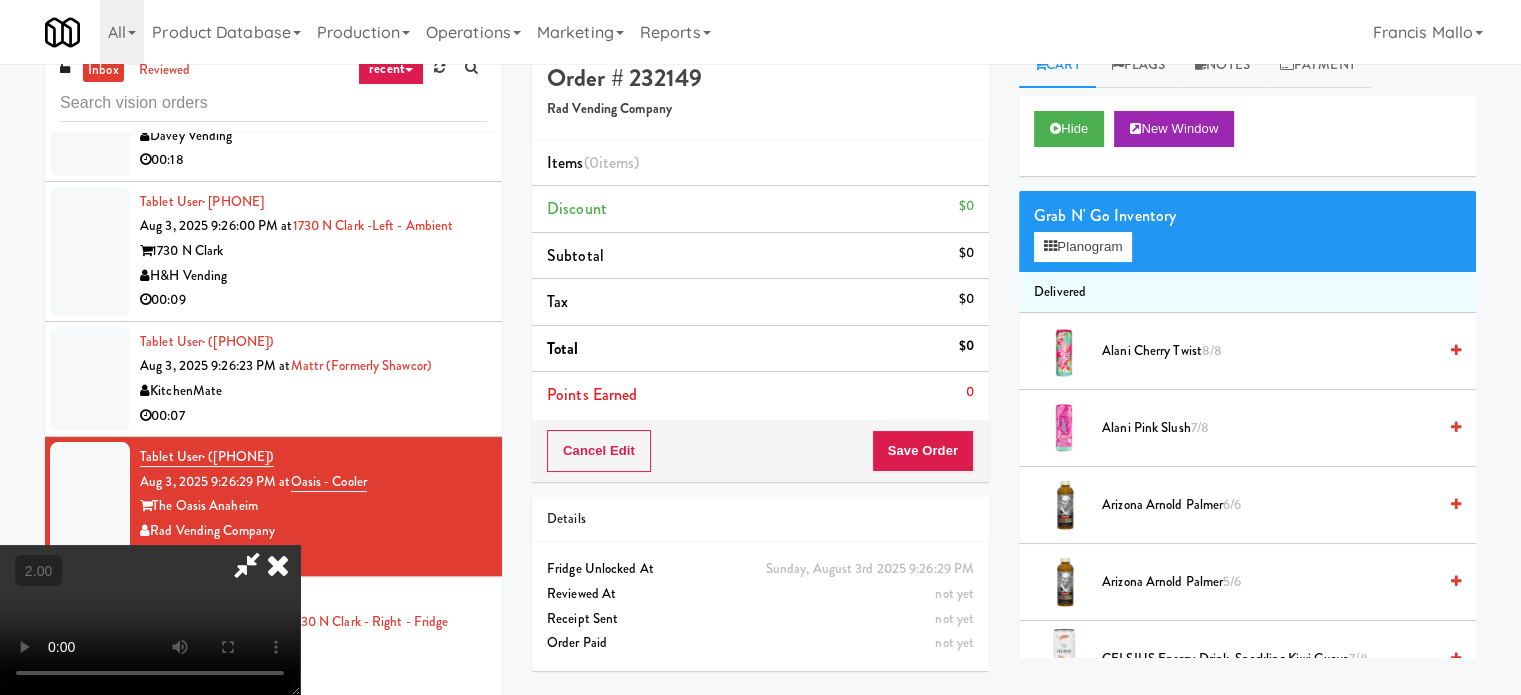 scroll, scrollTop: 64, scrollLeft: 0, axis: vertical 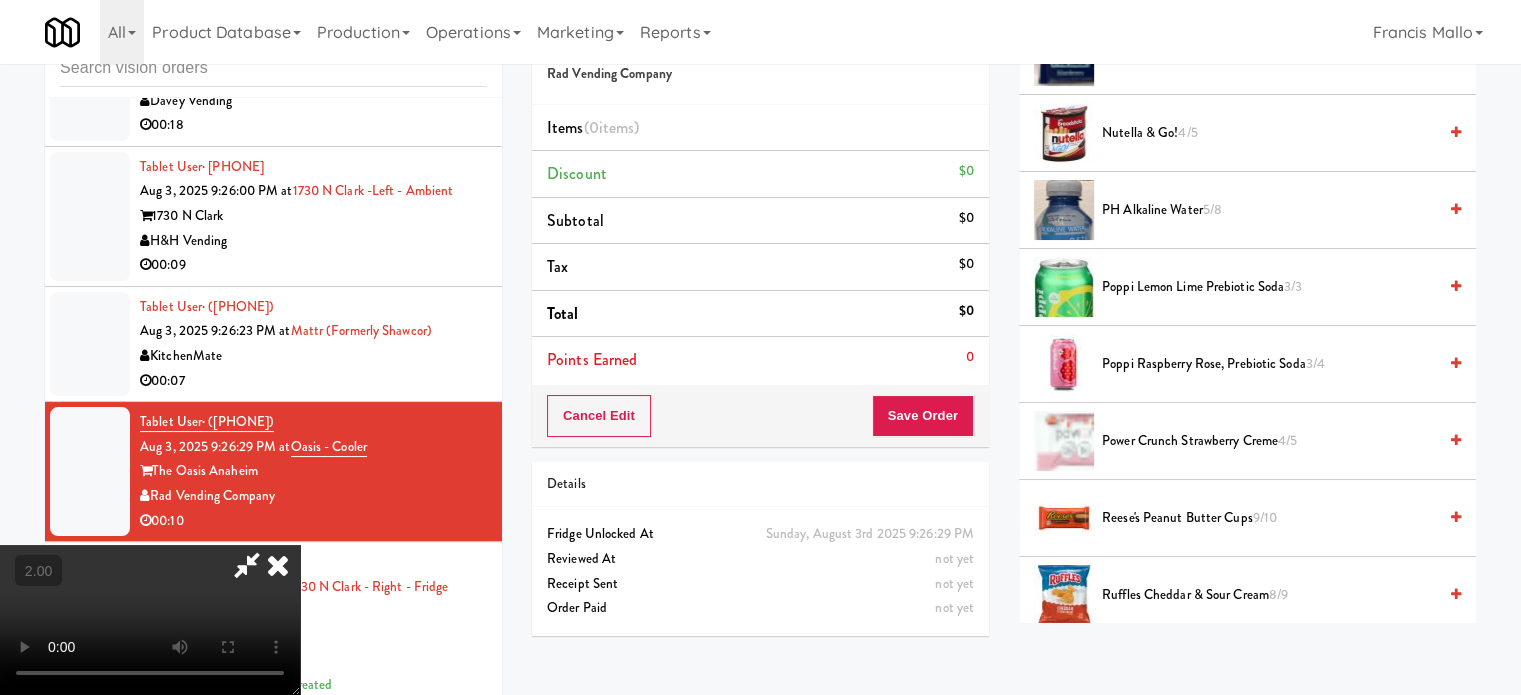drag, startPoint x: 1224, startPoint y: 367, endPoint x: 1210, endPoint y: 368, distance: 14.035668 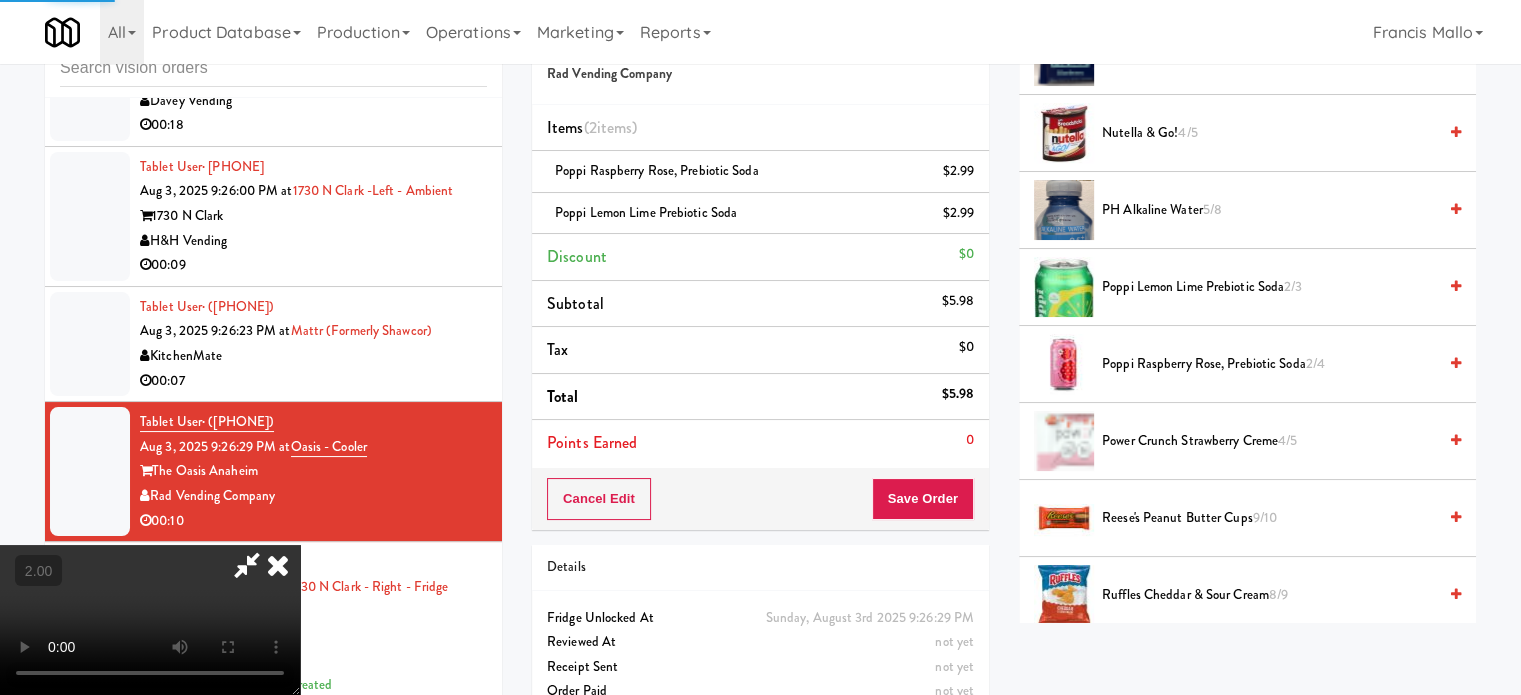 scroll, scrollTop: 187, scrollLeft: 0, axis: vertical 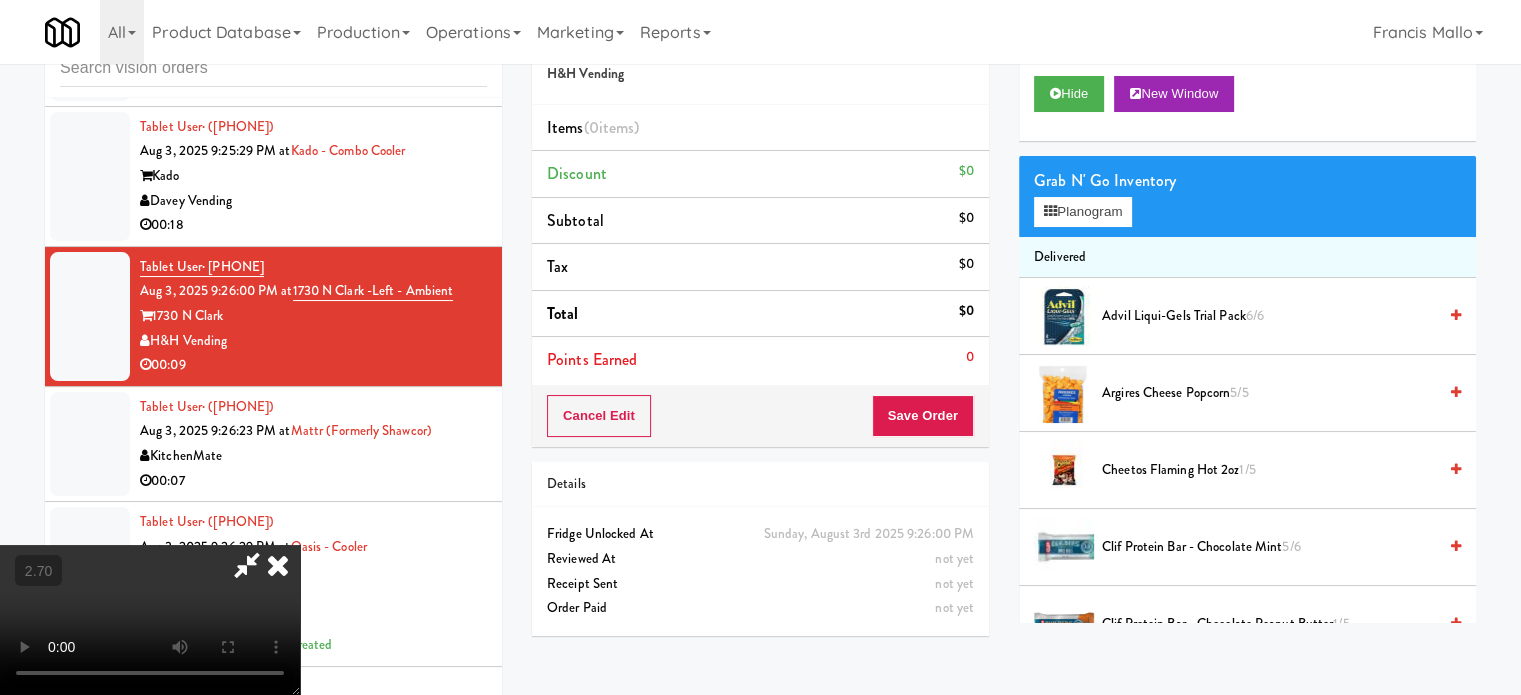 drag, startPoint x: 675, startPoint y: 390, endPoint x: 692, endPoint y: 384, distance: 18.027756 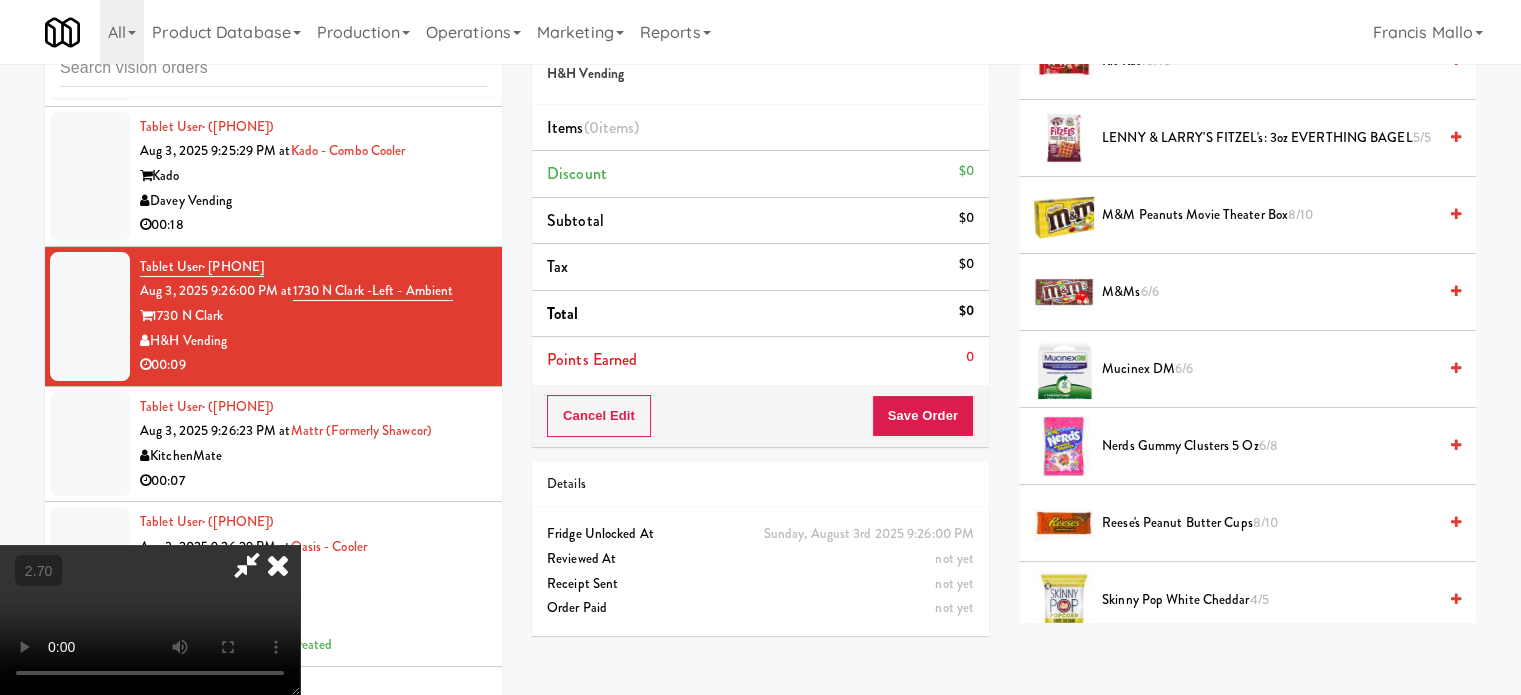 scroll, scrollTop: 1300, scrollLeft: 0, axis: vertical 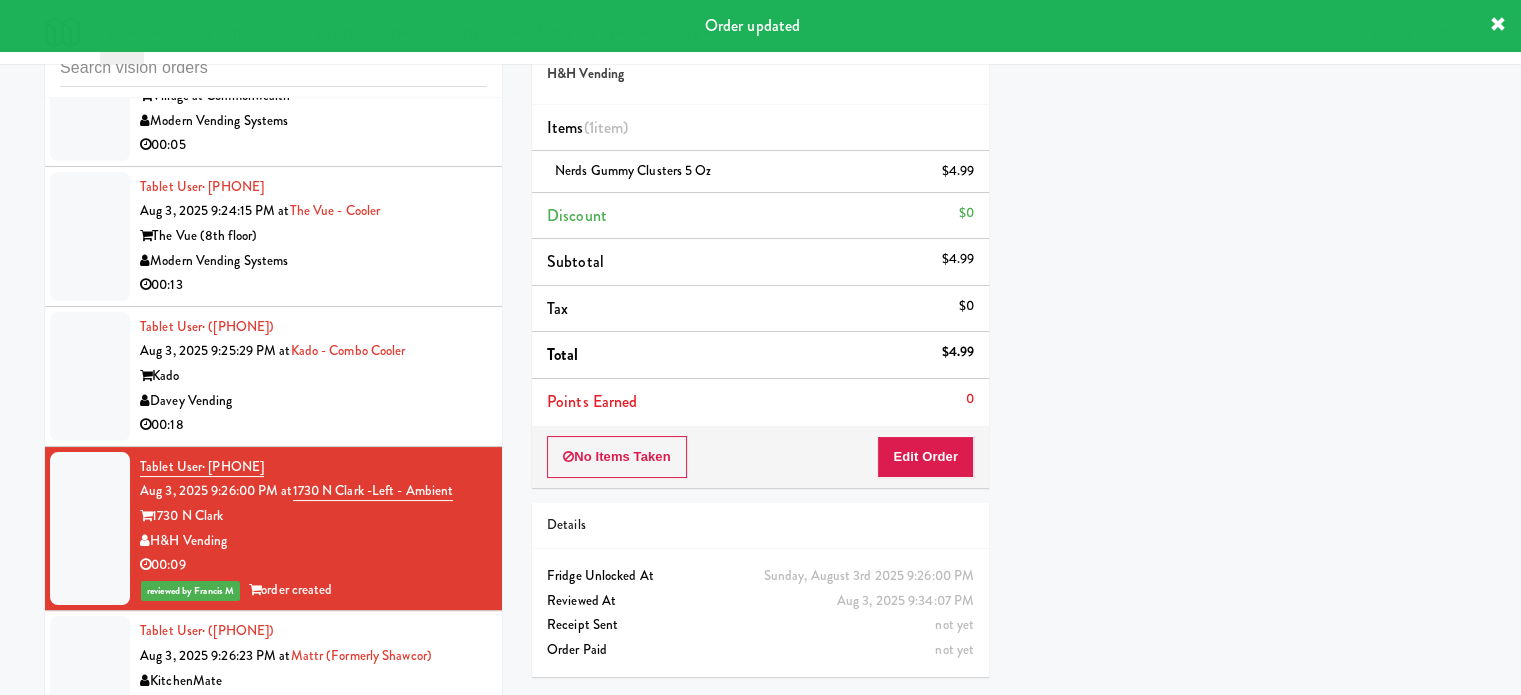 drag, startPoint x: 436, startPoint y: 378, endPoint x: 677, endPoint y: 352, distance: 242.39844 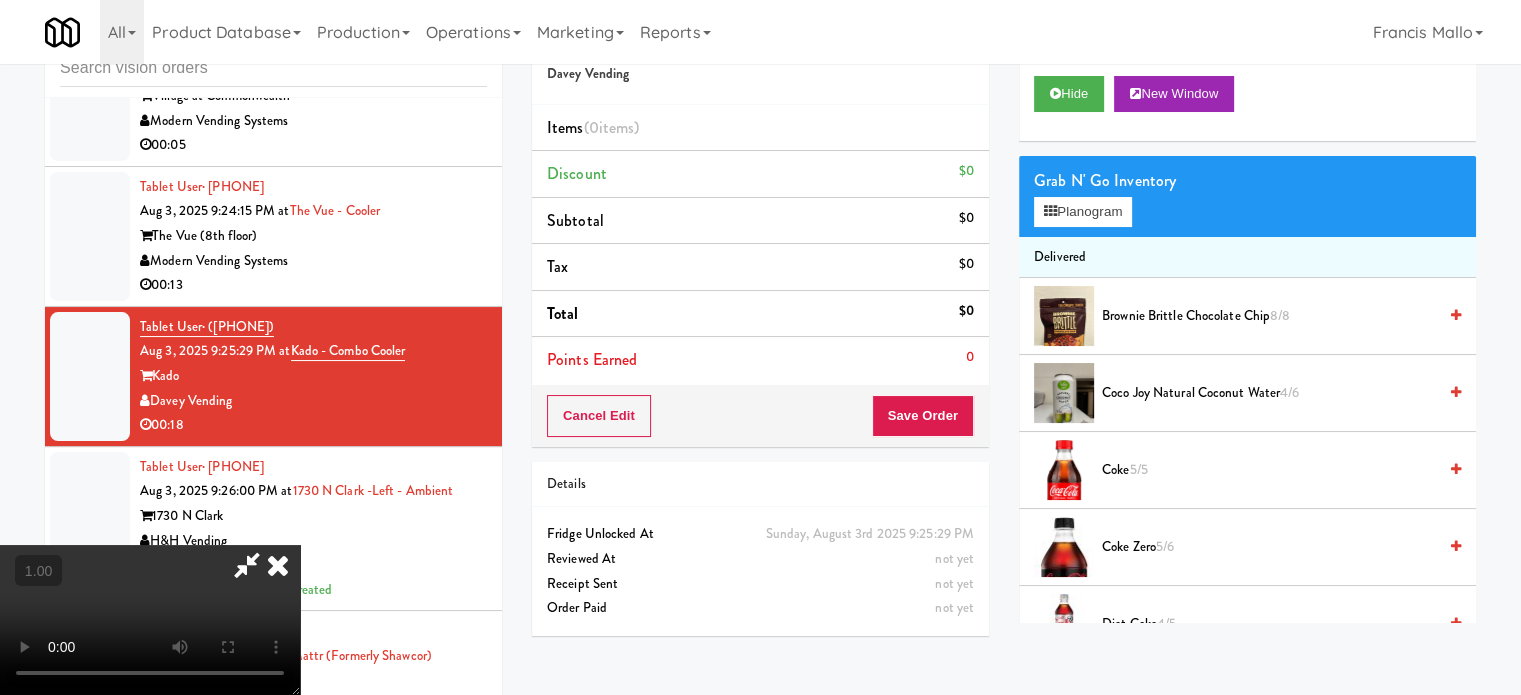 type 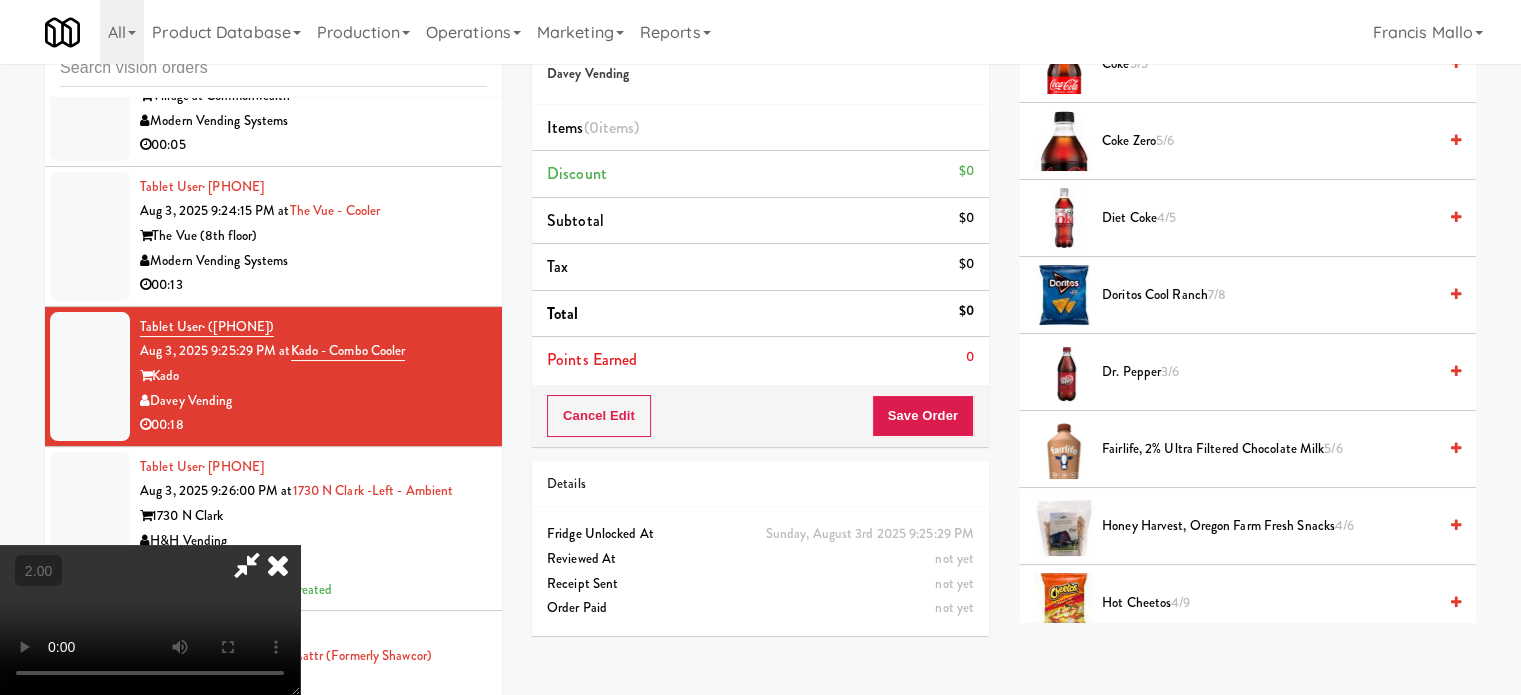 scroll, scrollTop: 400, scrollLeft: 0, axis: vertical 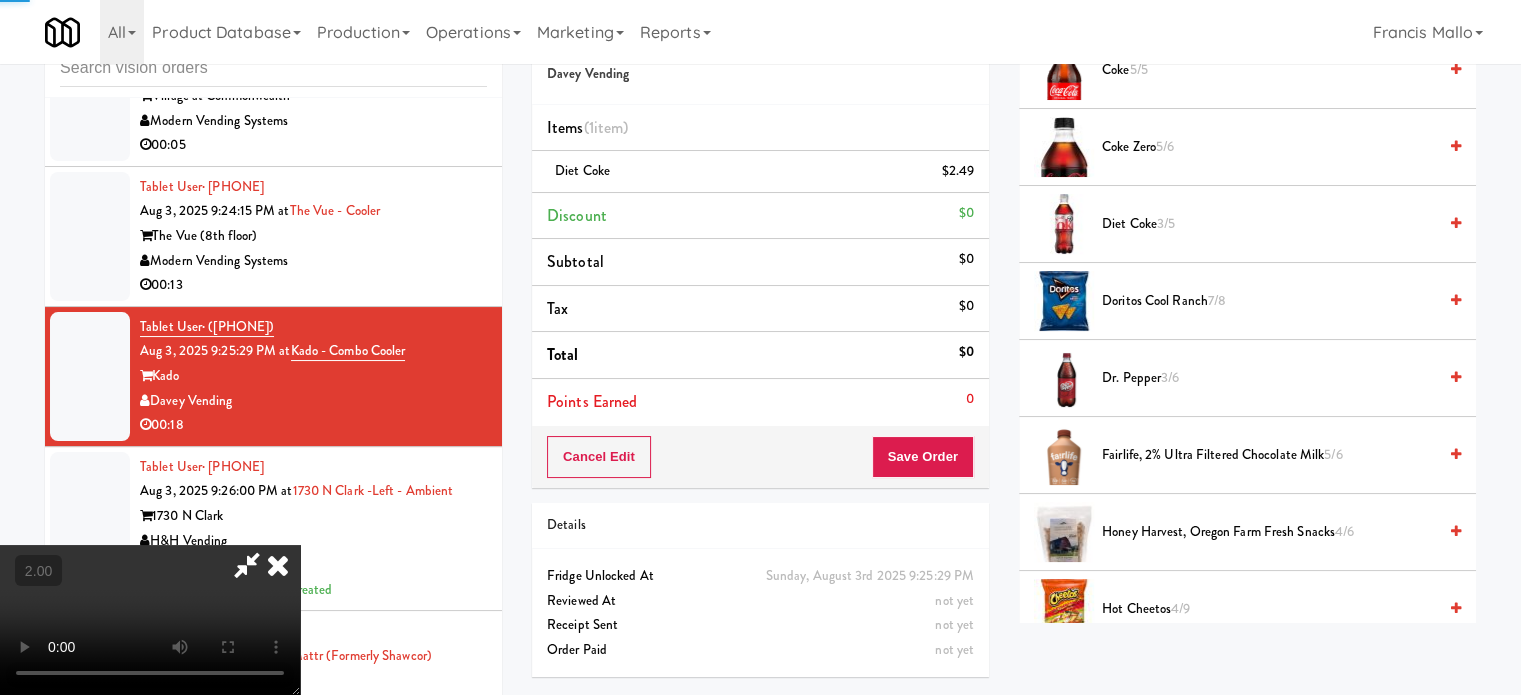 drag, startPoint x: 622, startPoint y: 415, endPoint x: 642, endPoint y: 419, distance: 20.396078 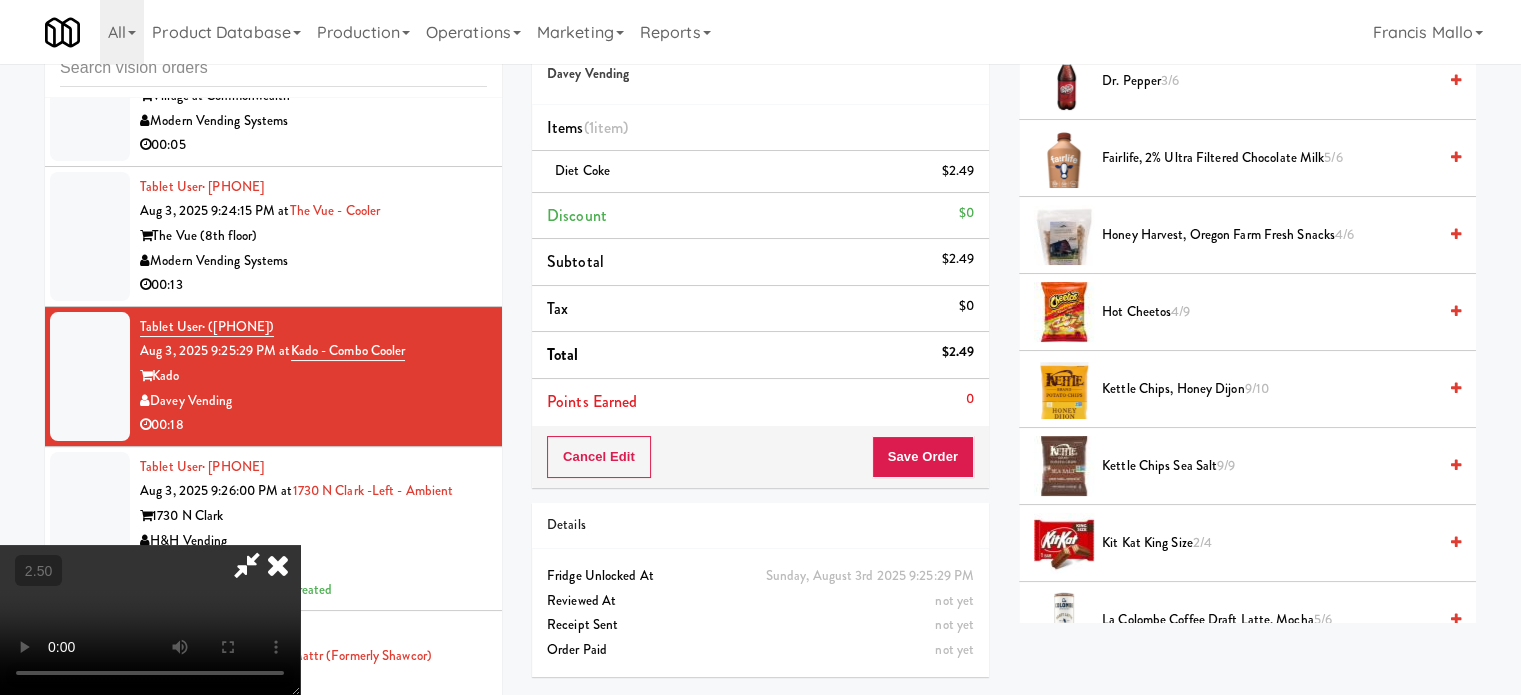 scroll, scrollTop: 800, scrollLeft: 0, axis: vertical 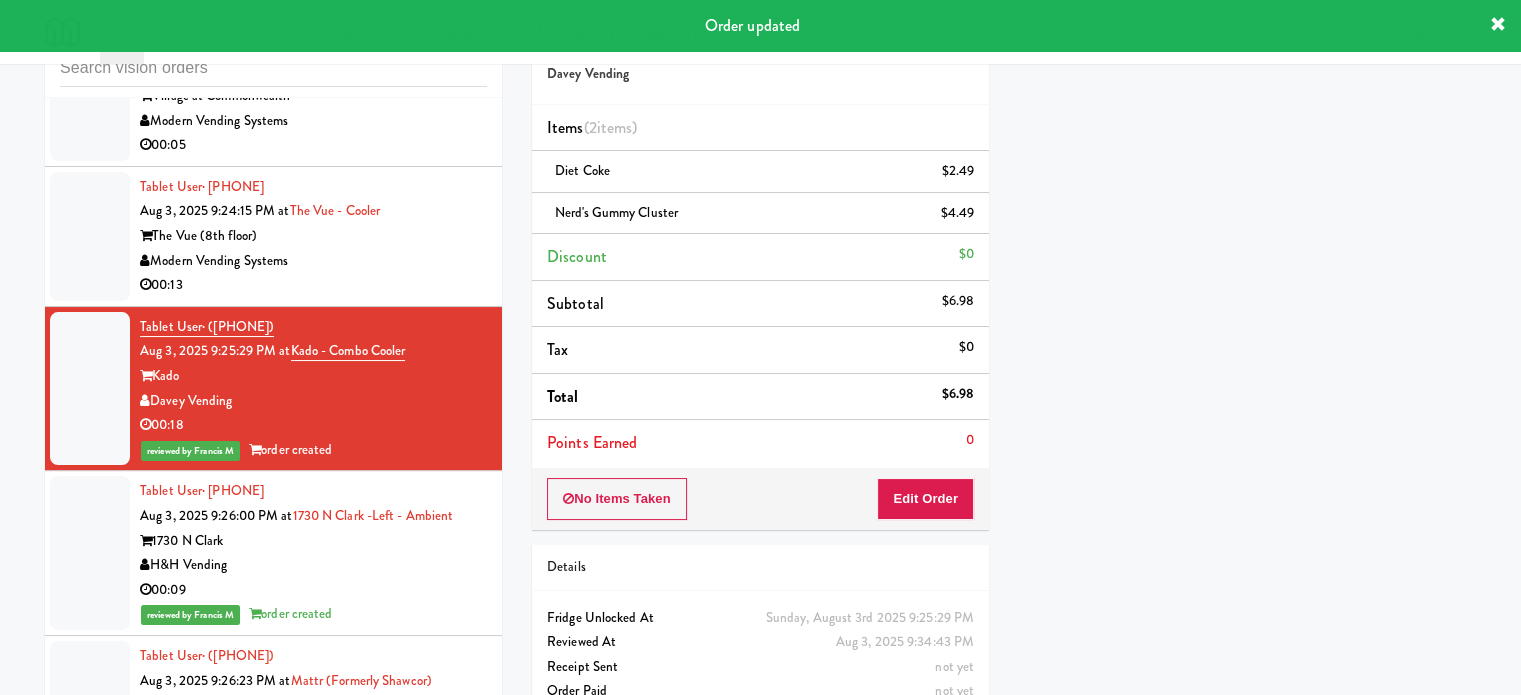 drag, startPoint x: 355, startPoint y: 267, endPoint x: 370, endPoint y: 269, distance: 15.132746 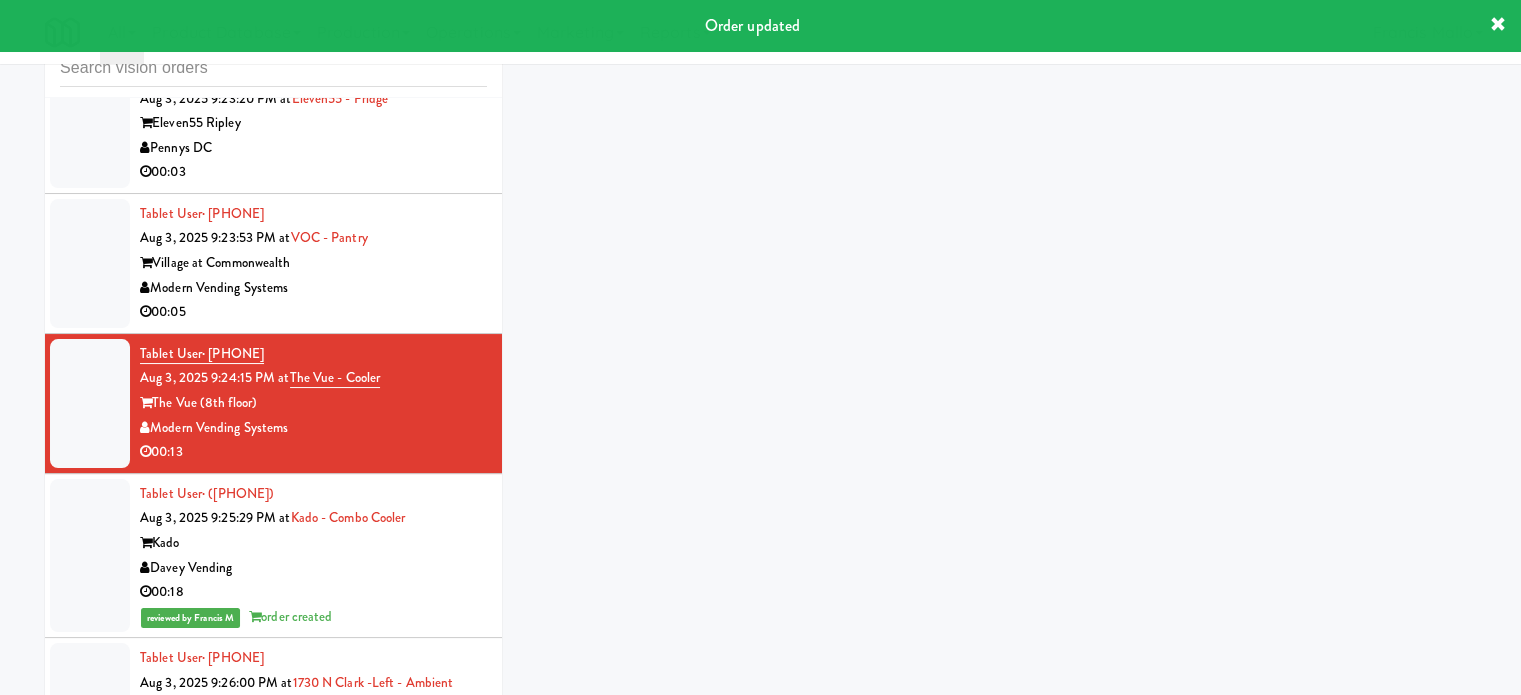 scroll, scrollTop: 14600, scrollLeft: 0, axis: vertical 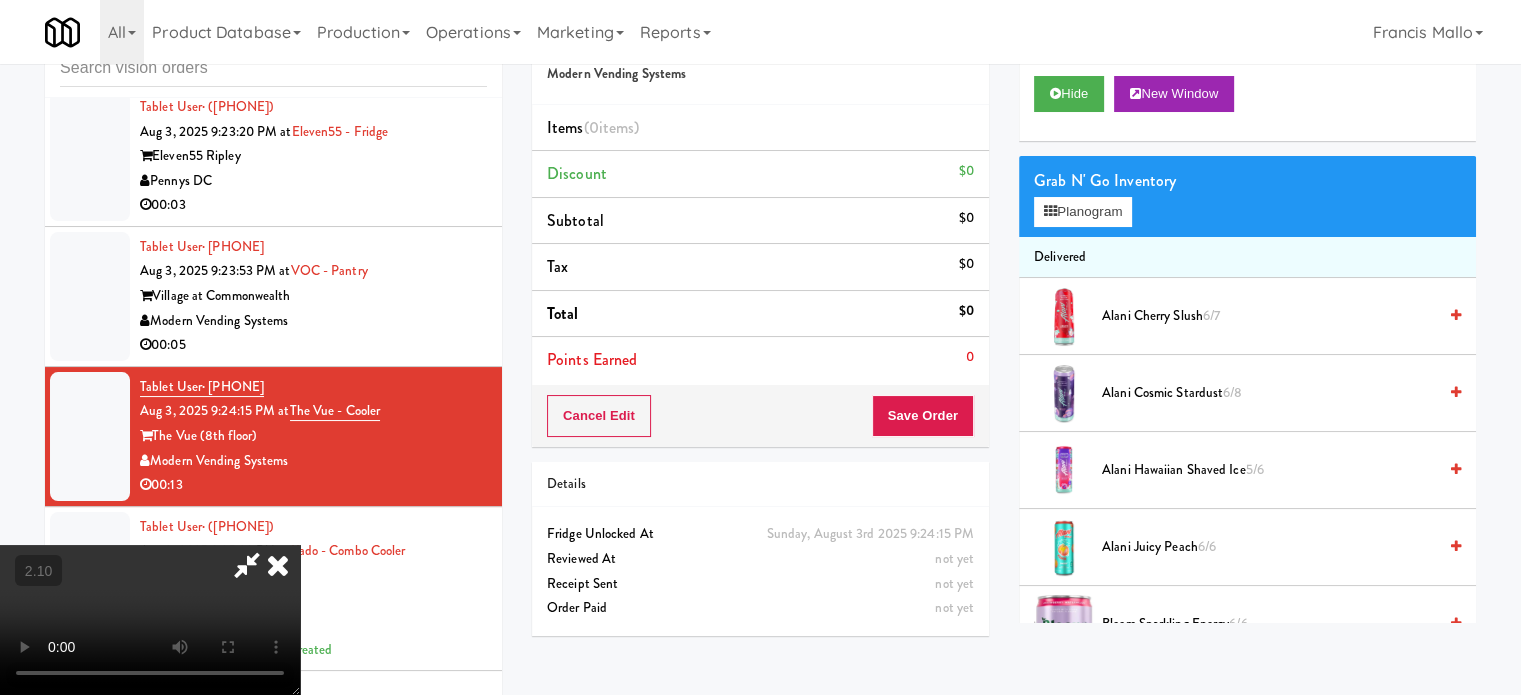 drag, startPoint x: 766, startPoint y: 502, endPoint x: 1002, endPoint y: 495, distance: 236.10379 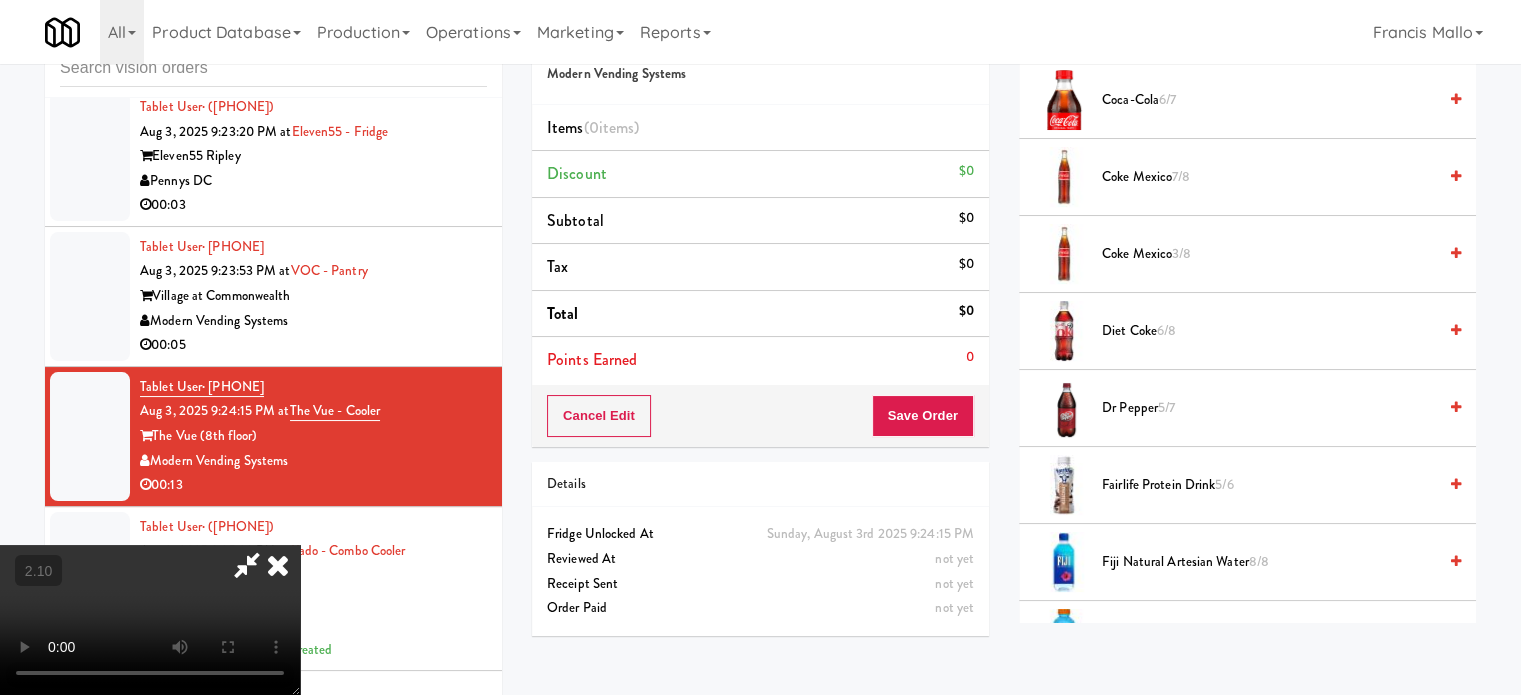 scroll, scrollTop: 900, scrollLeft: 0, axis: vertical 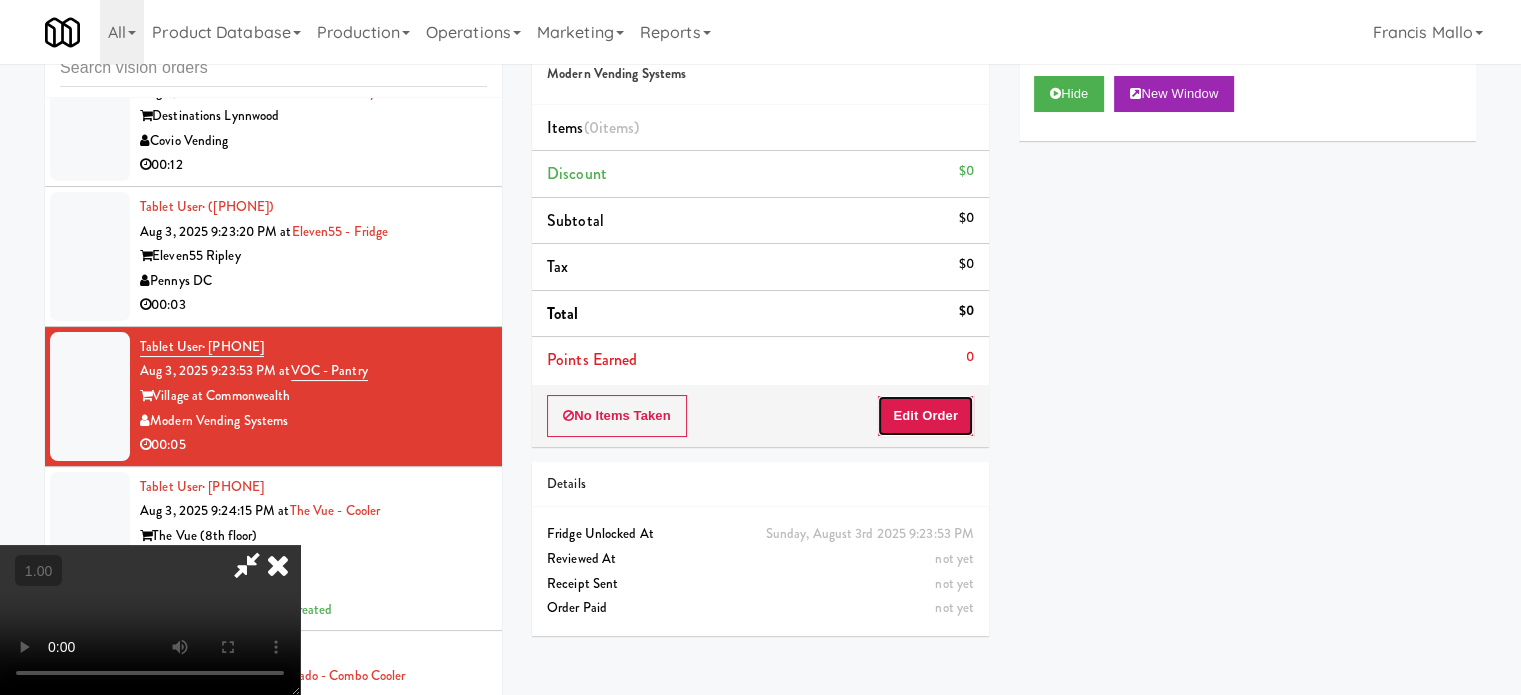 drag, startPoint x: 935, startPoint y: 407, endPoint x: 538, endPoint y: 363, distance: 399.43085 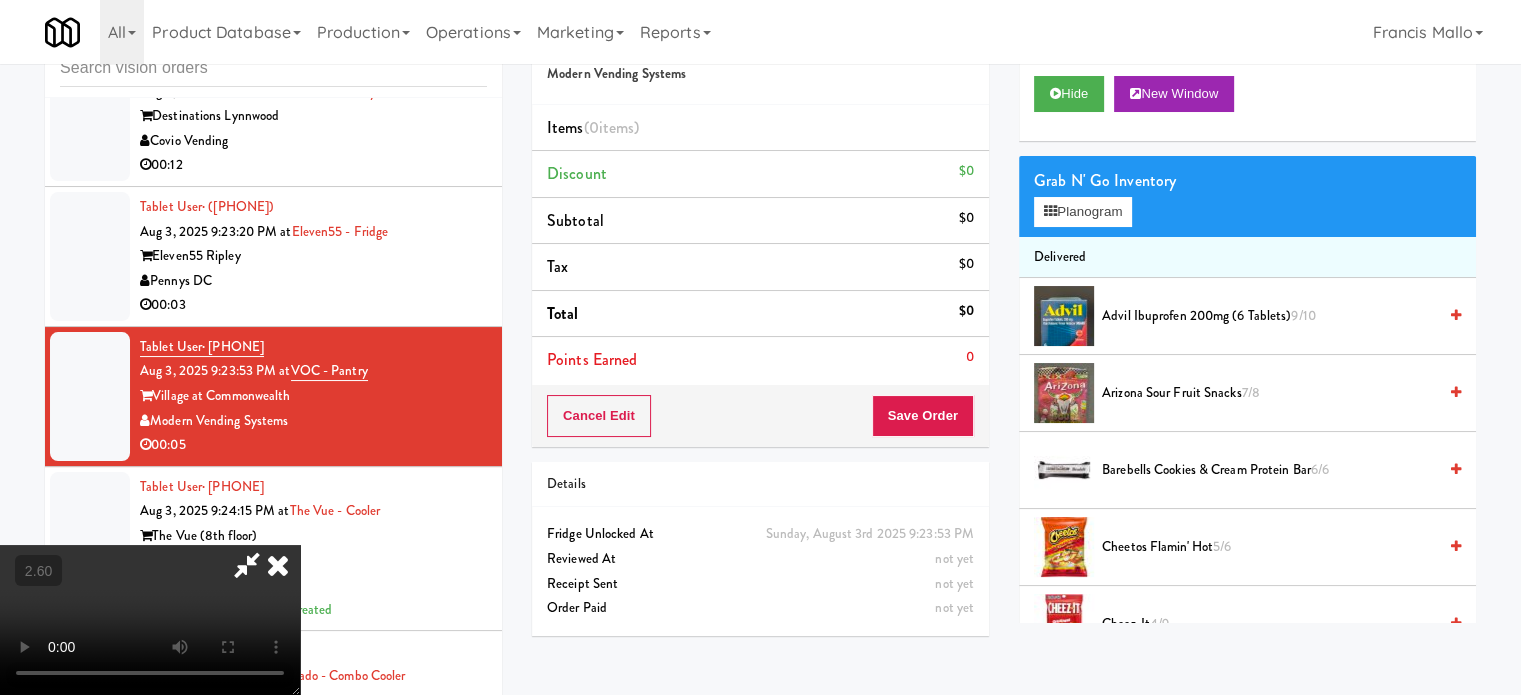 drag, startPoint x: 707, startPoint y: 417, endPoint x: 713, endPoint y: 406, distance: 12.529964 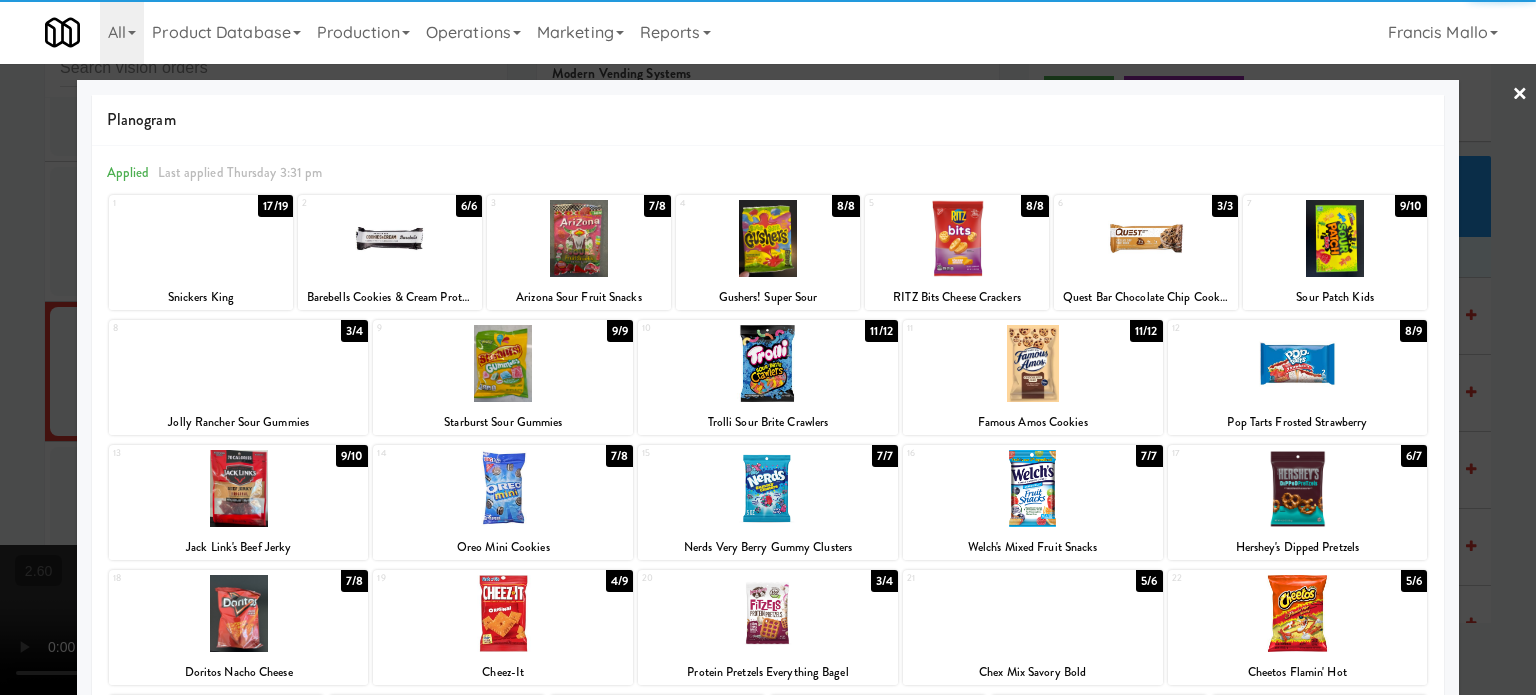 drag, startPoint x: 762, startPoint y: 396, endPoint x: 584, endPoint y: 405, distance: 178.22739 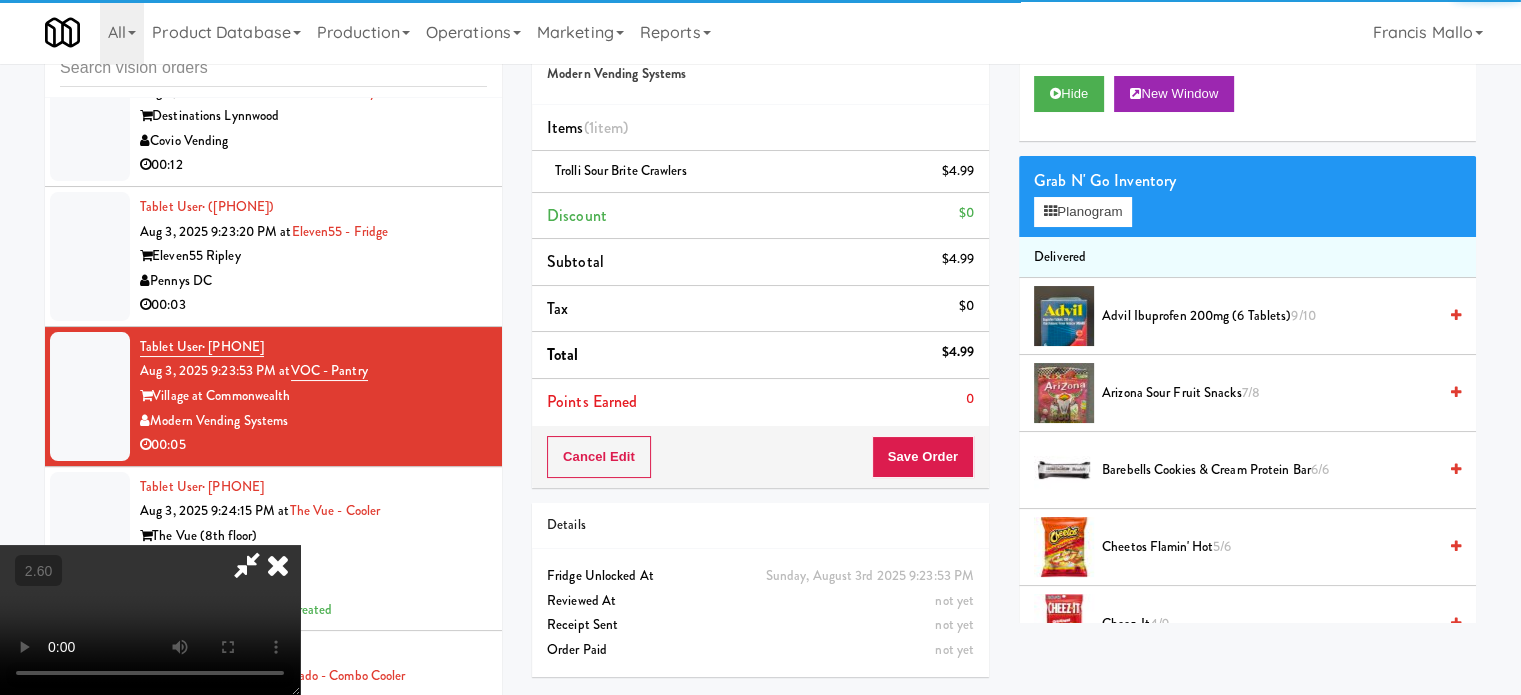 drag, startPoint x: 392, startPoint y: 417, endPoint x: 412, endPoint y: 420, distance: 20.22375 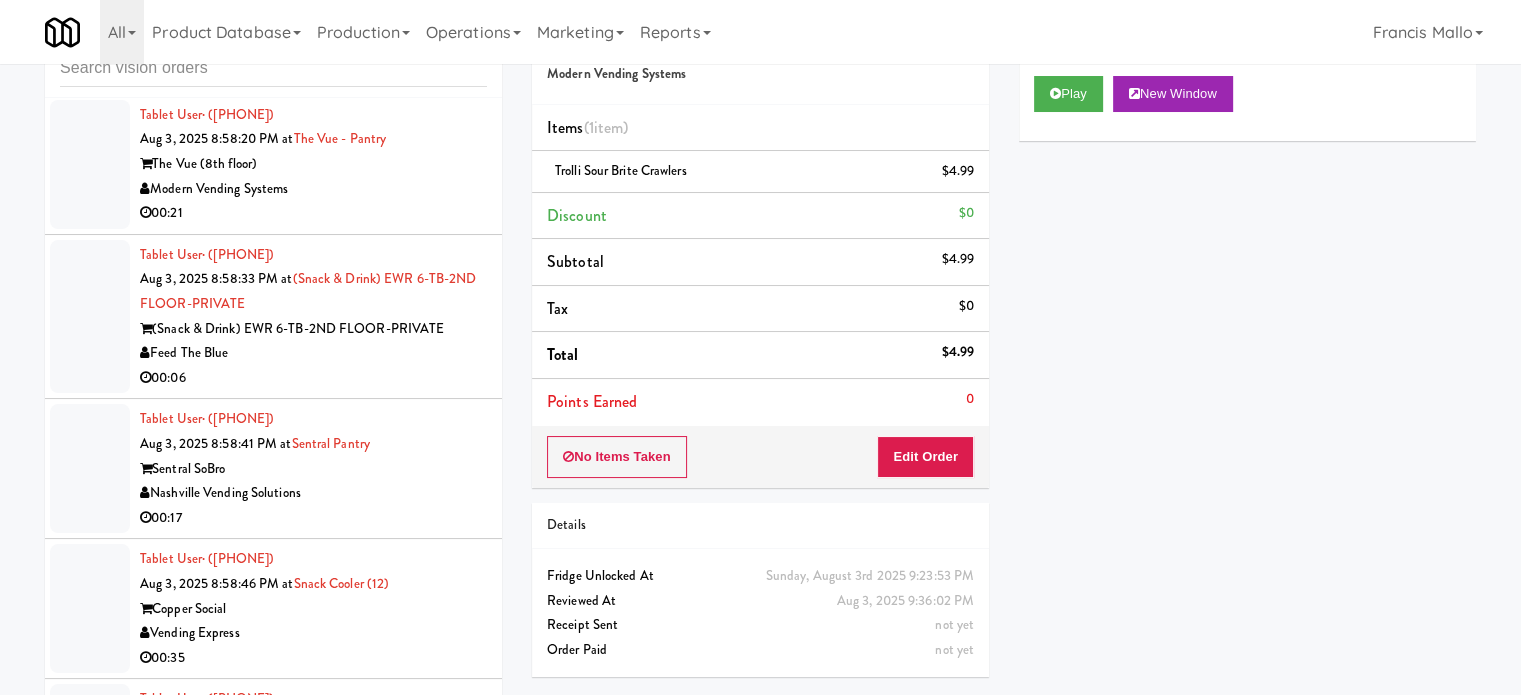 scroll, scrollTop: 4100, scrollLeft: 0, axis: vertical 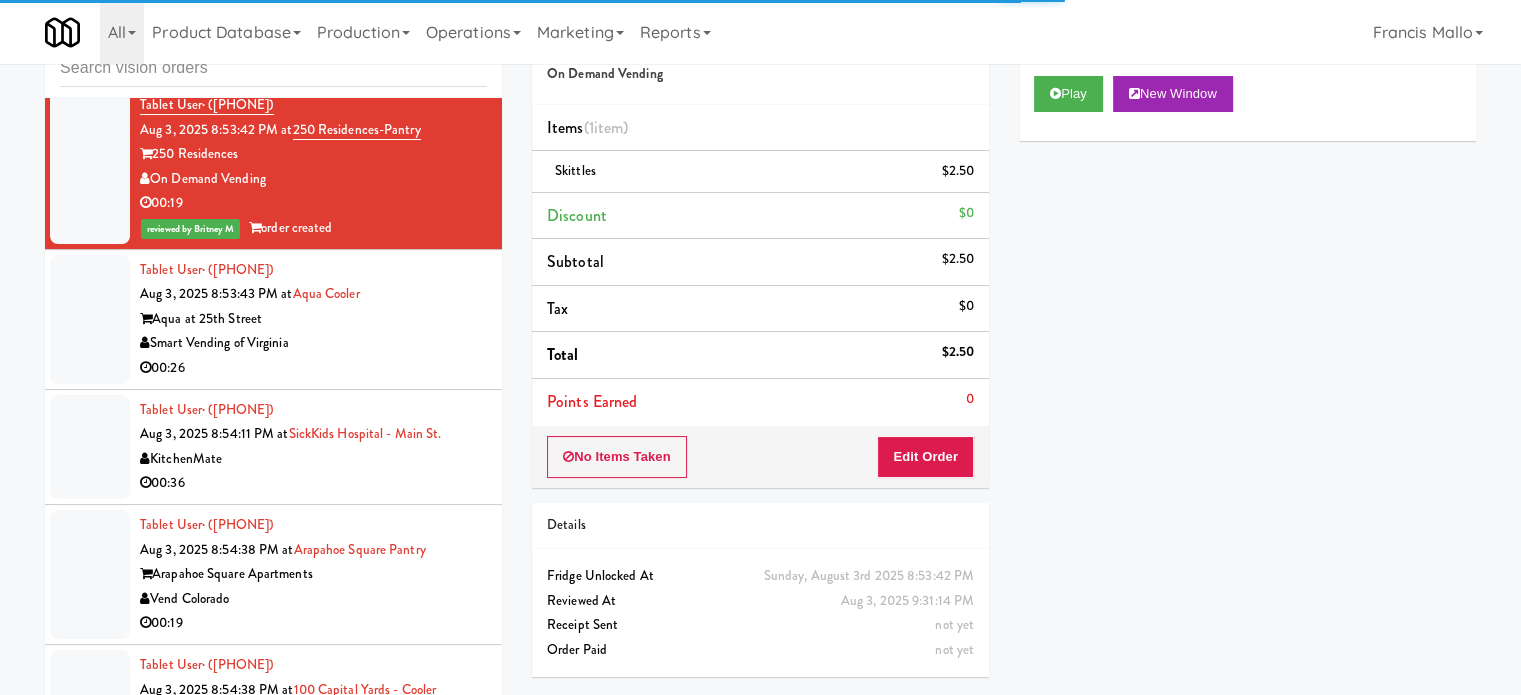 drag, startPoint x: 420, startPoint y: 307, endPoint x: 447, endPoint y: 383, distance: 80.65358 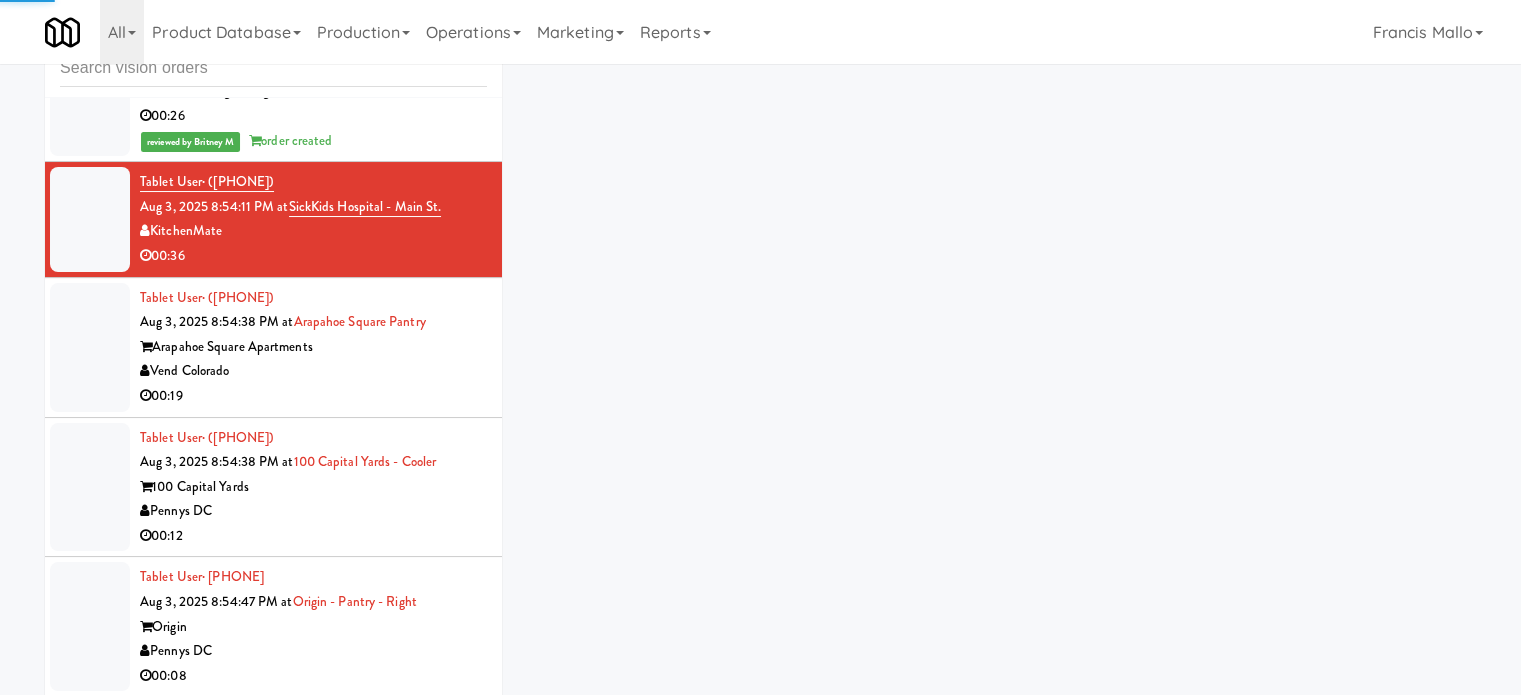 scroll, scrollTop: 2700, scrollLeft: 0, axis: vertical 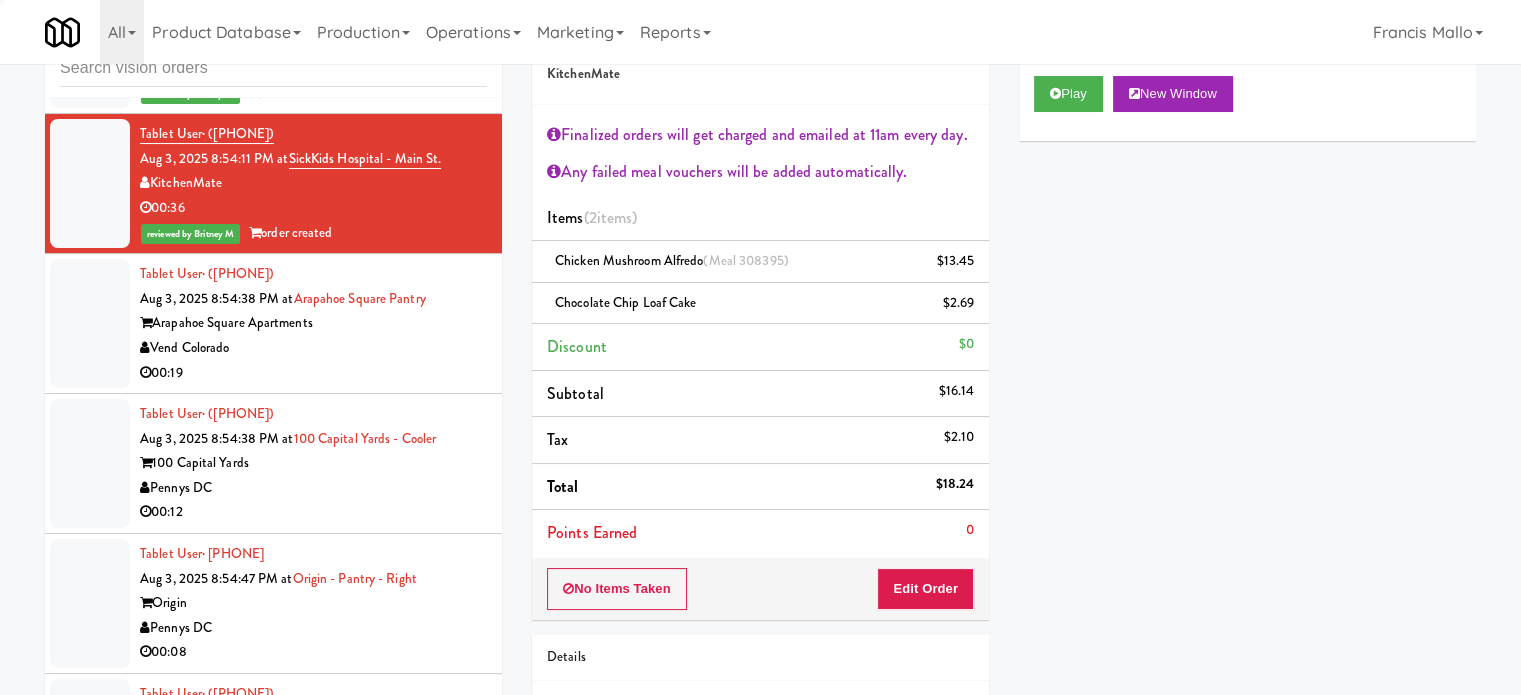 drag, startPoint x: 412, startPoint y: 369, endPoint x: 435, endPoint y: 403, distance: 41.04875 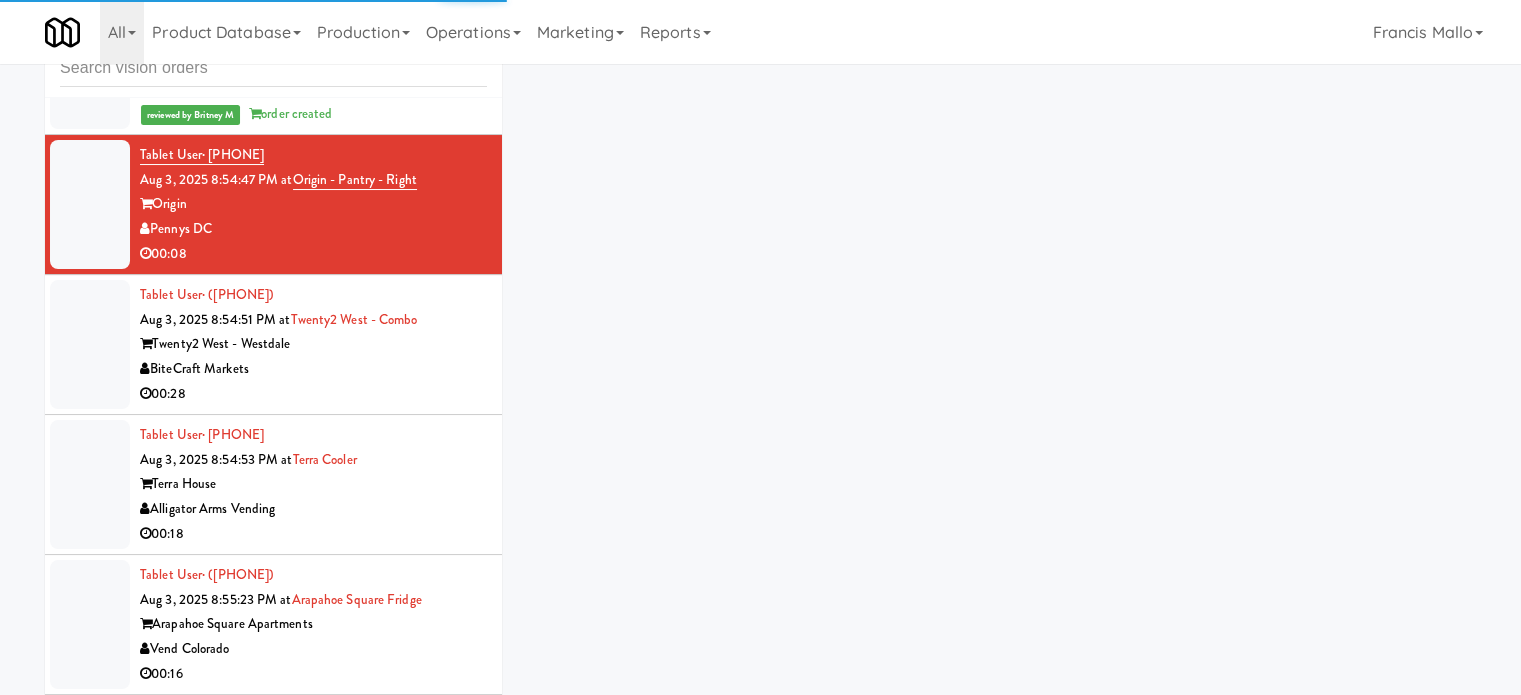 scroll, scrollTop: 3200, scrollLeft: 0, axis: vertical 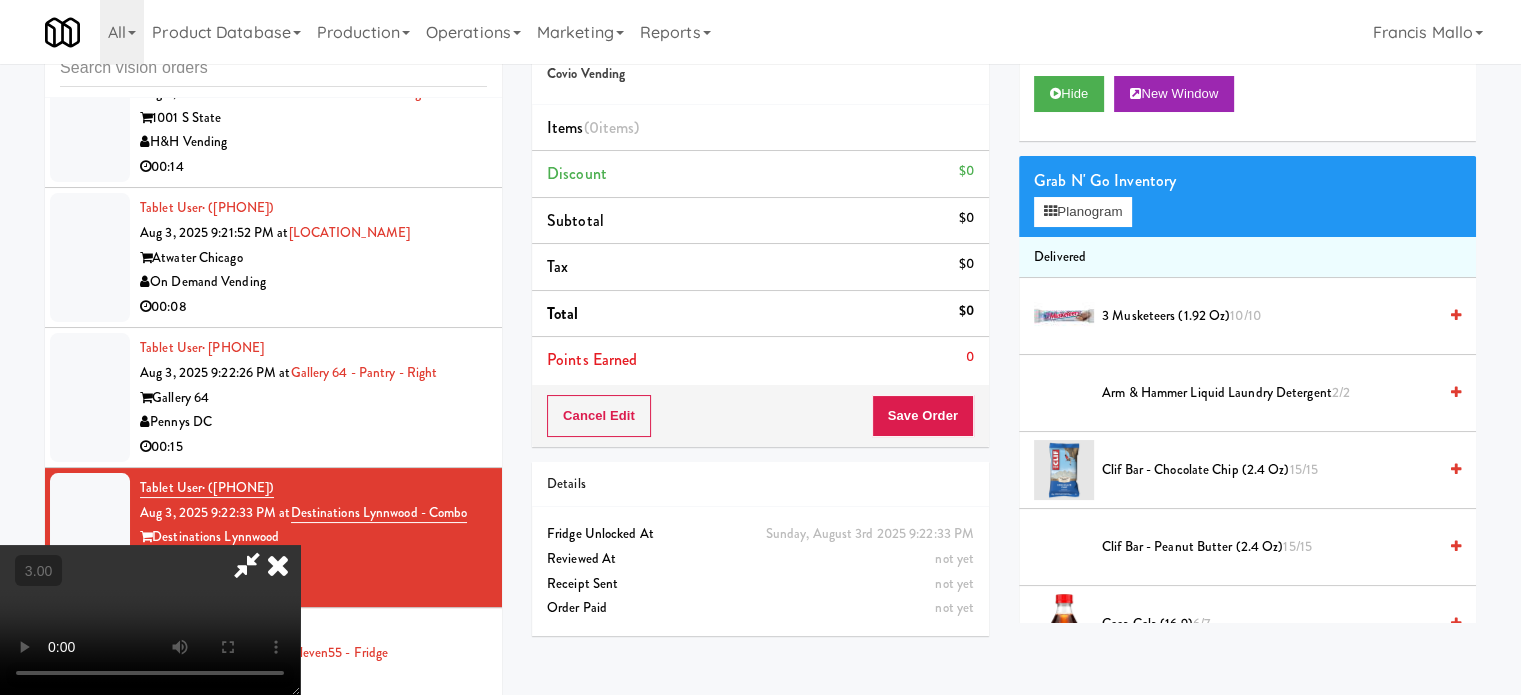 drag, startPoint x: 716, startPoint y: 335, endPoint x: 745, endPoint y: 334, distance: 29.017237 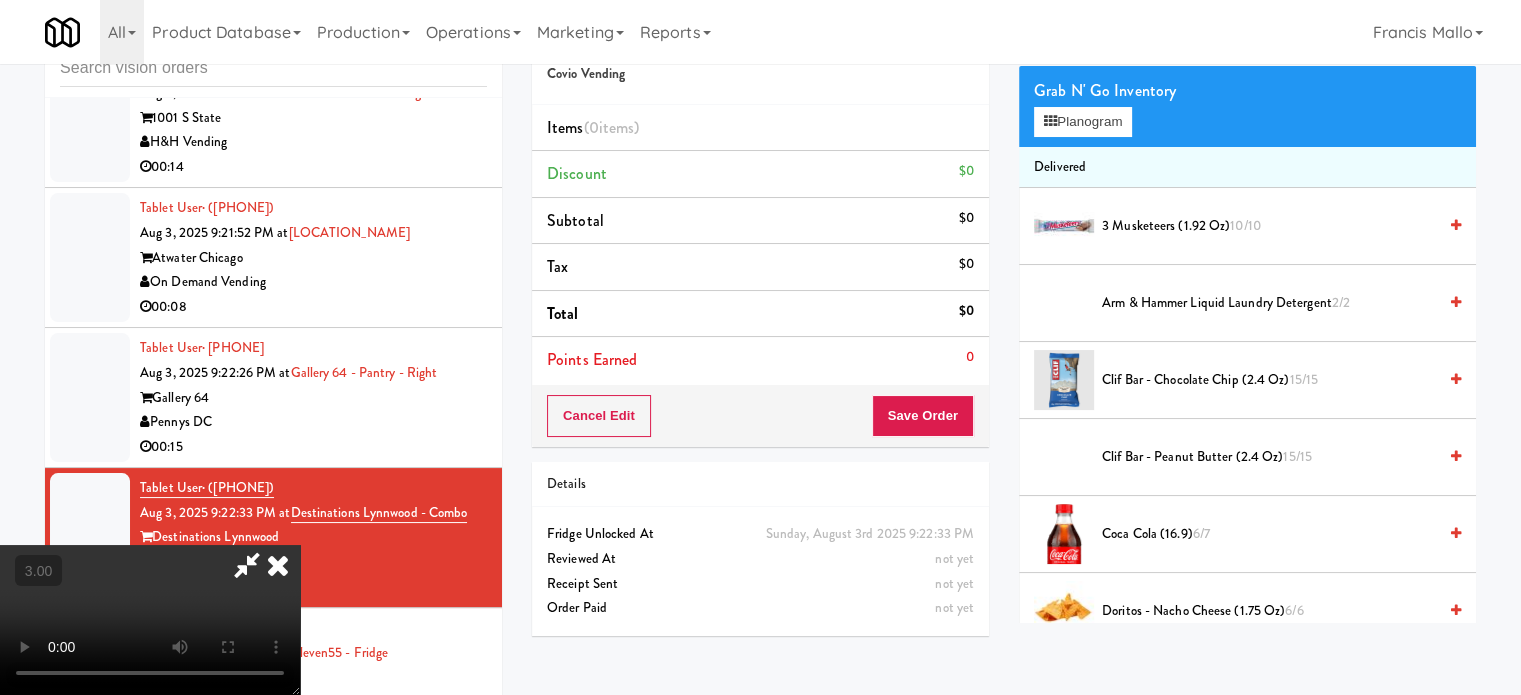 scroll, scrollTop: 400, scrollLeft: 0, axis: vertical 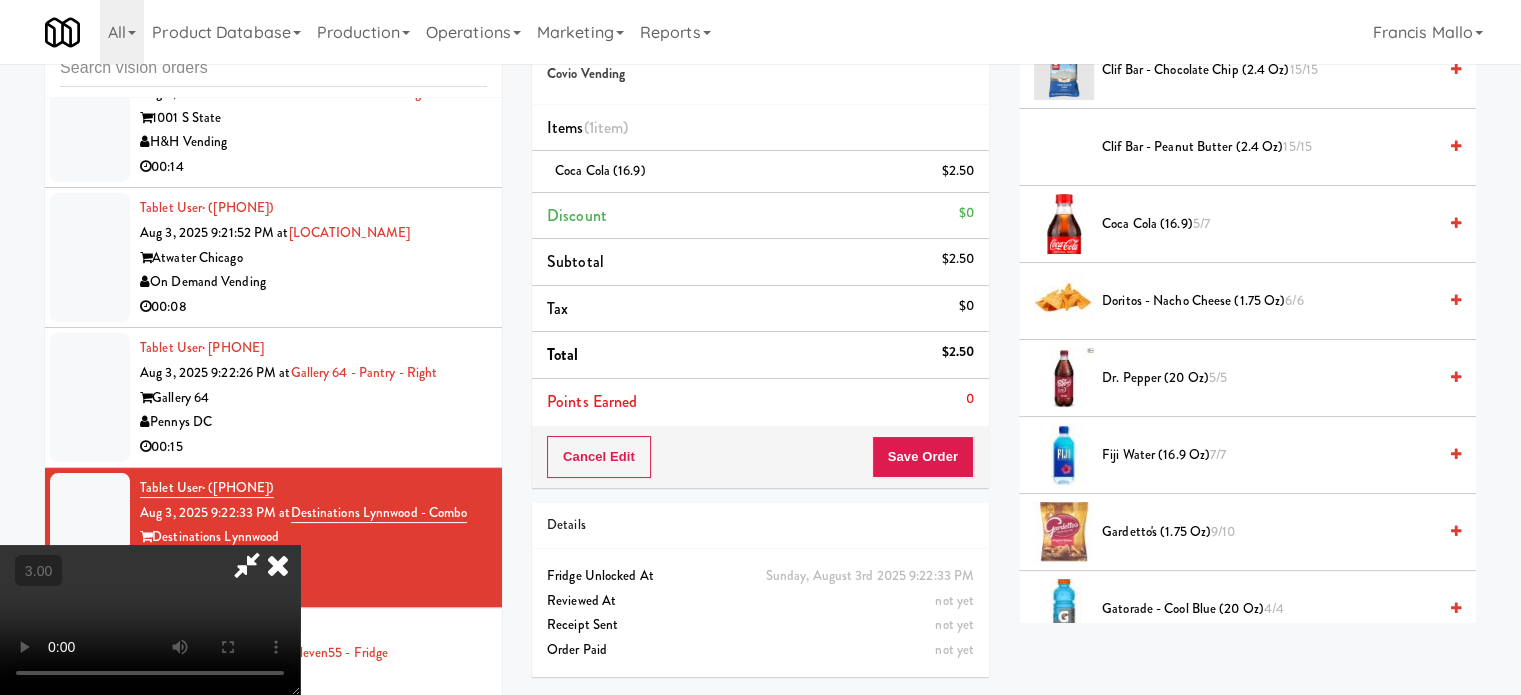 drag, startPoint x: 784, startPoint y: 355, endPoint x: 801, endPoint y: 360, distance: 17.720045 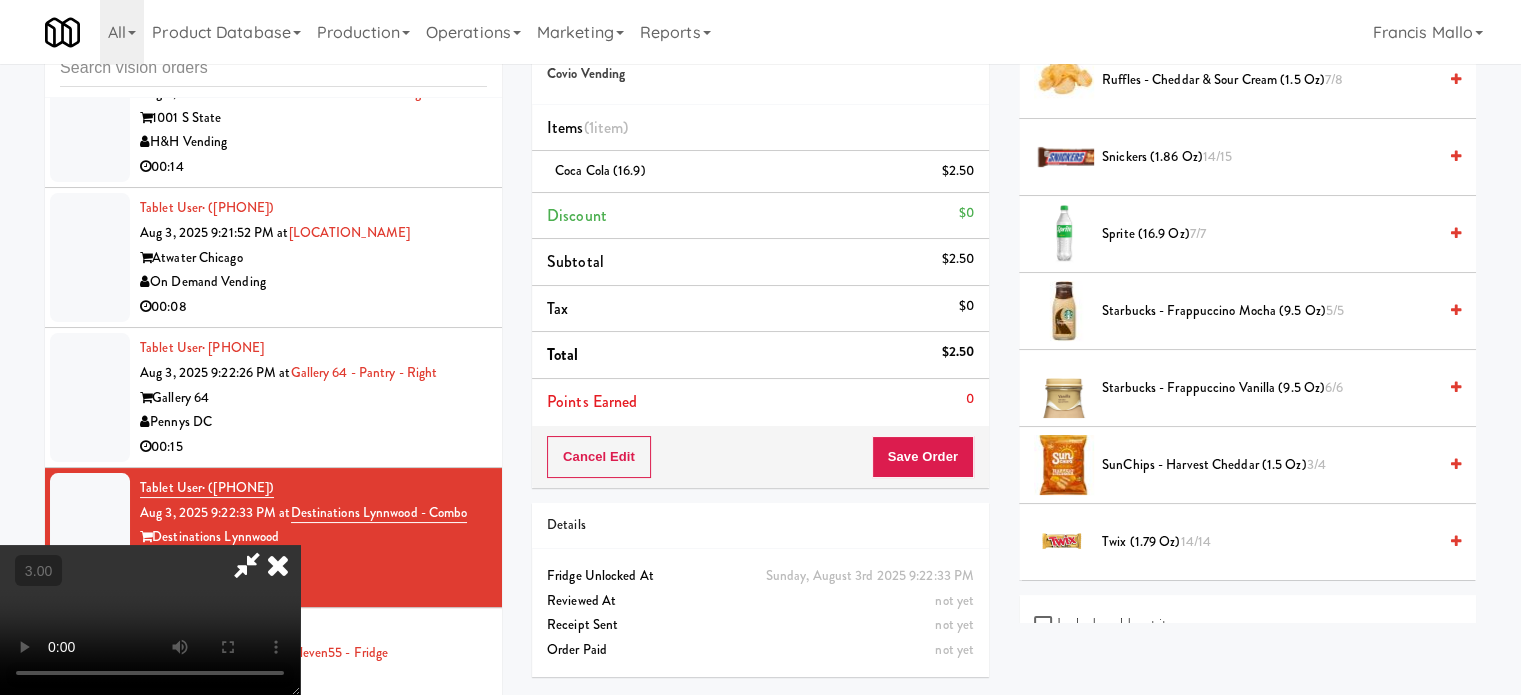 scroll, scrollTop: 1912, scrollLeft: 0, axis: vertical 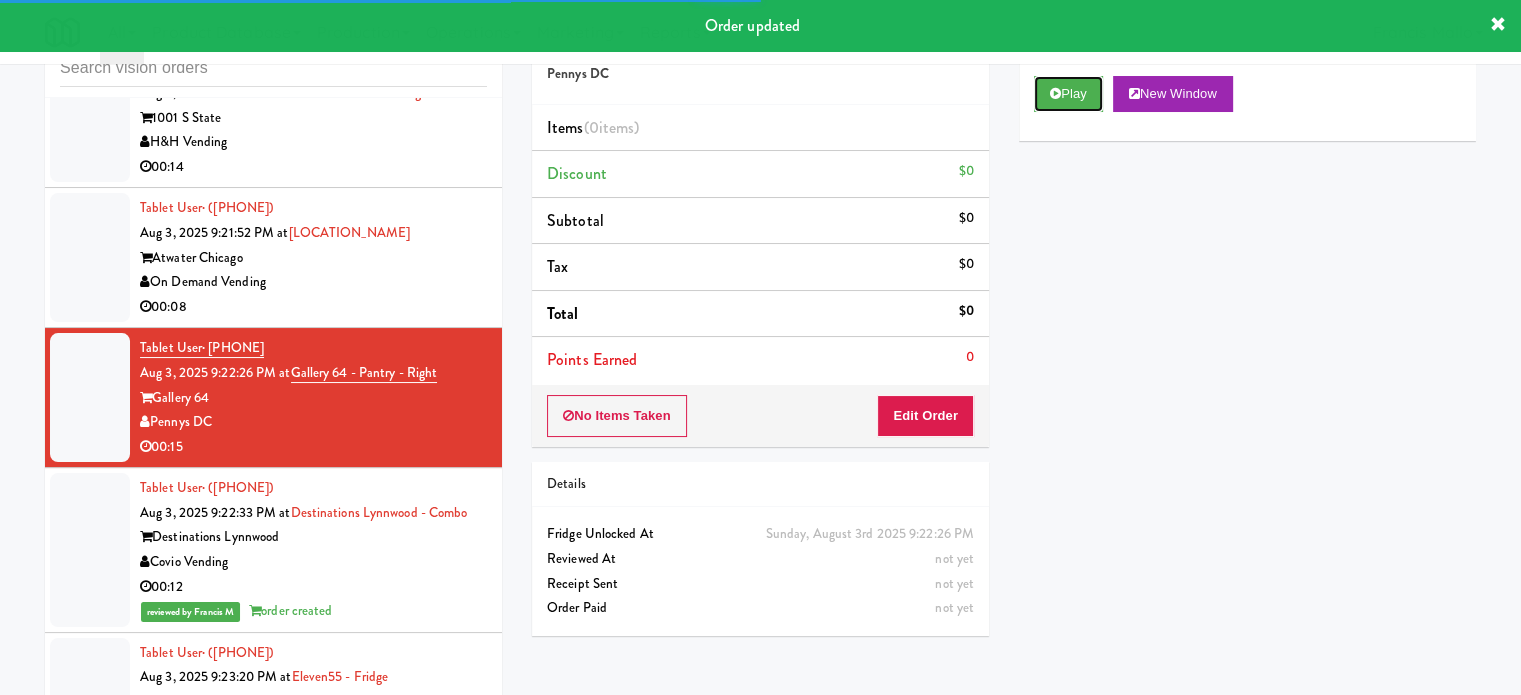 drag, startPoint x: 1062, startPoint y: 95, endPoint x: 1054, endPoint y: 111, distance: 17.888544 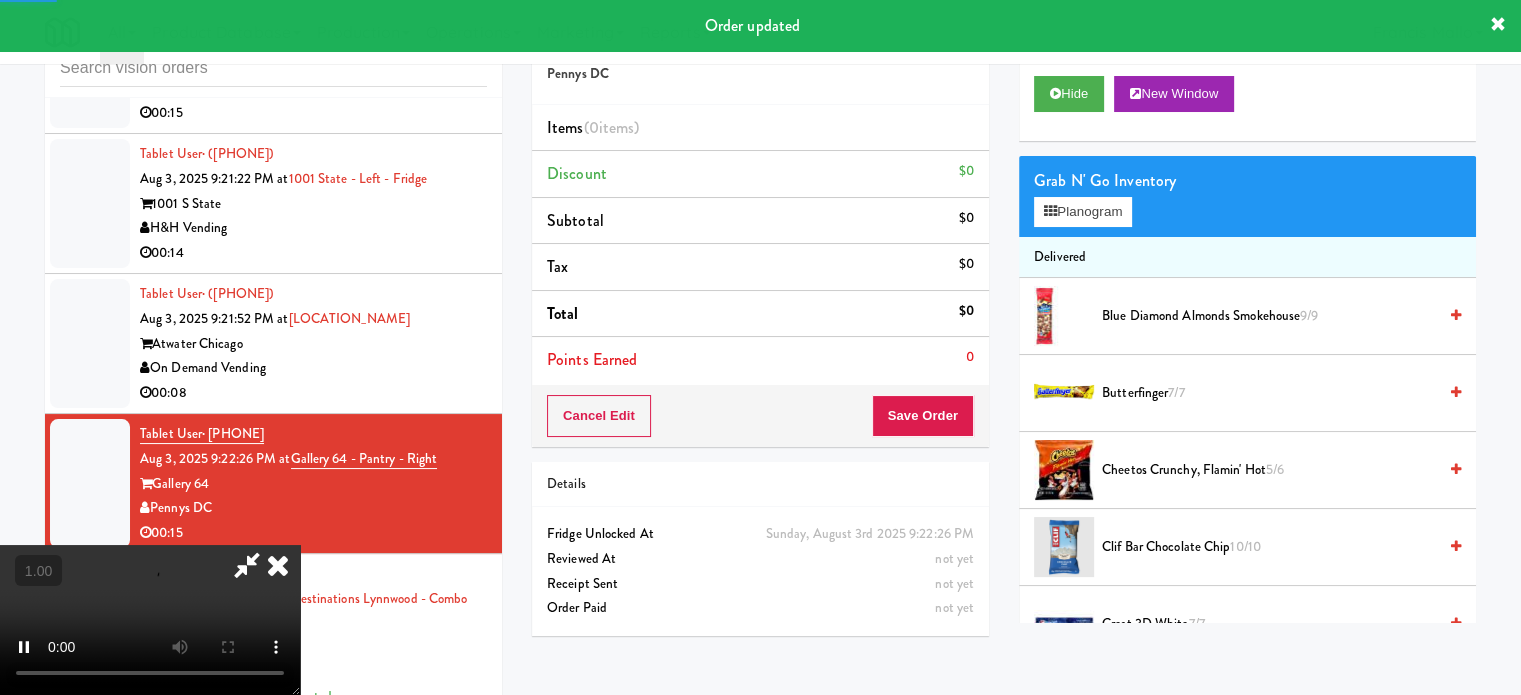 scroll, scrollTop: 14200, scrollLeft: 0, axis: vertical 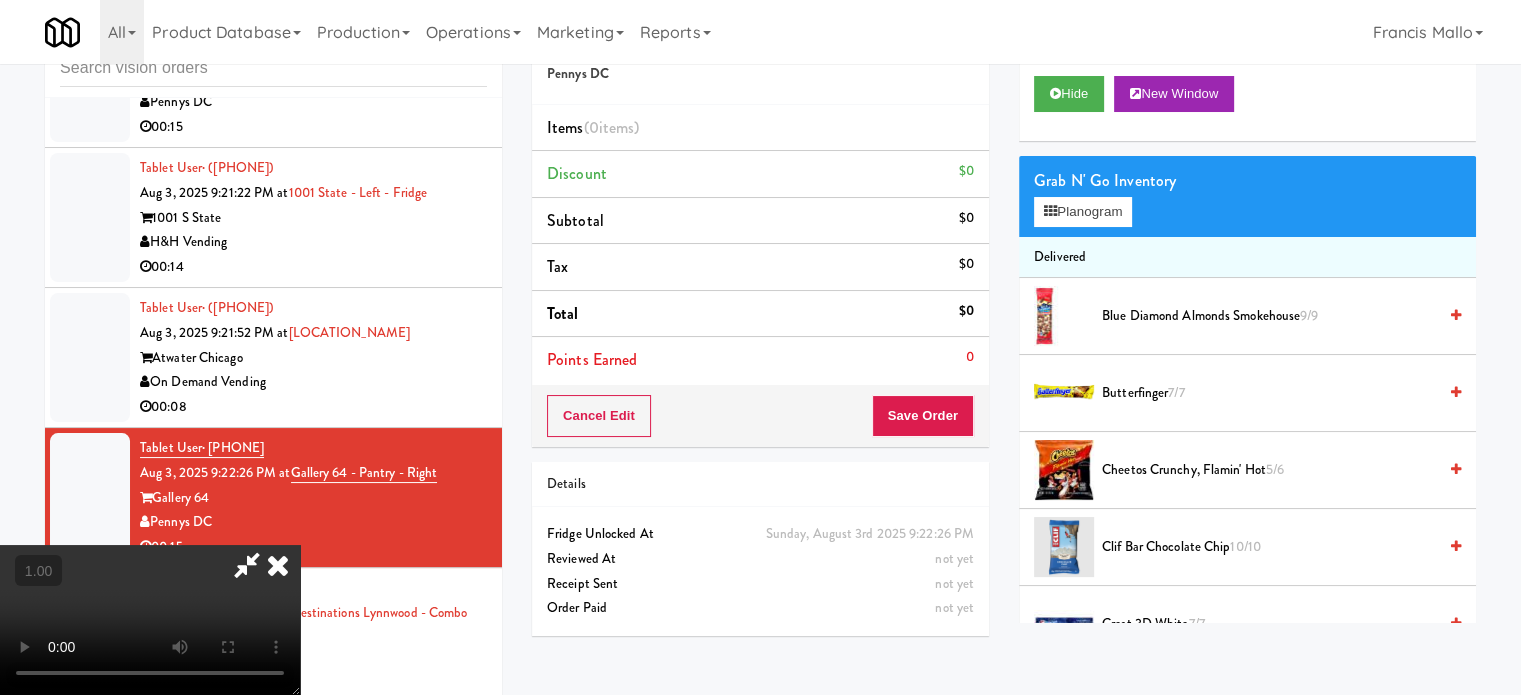 type 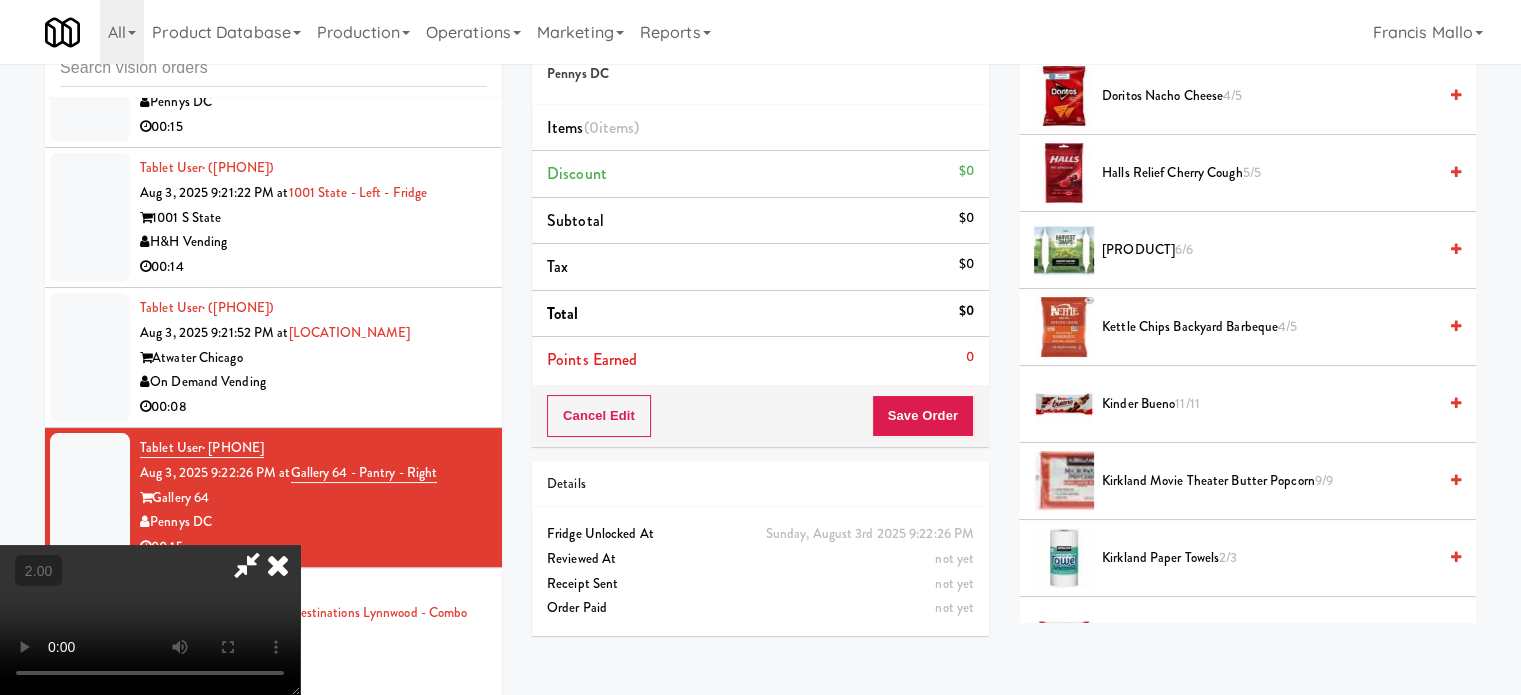 scroll, scrollTop: 700, scrollLeft: 0, axis: vertical 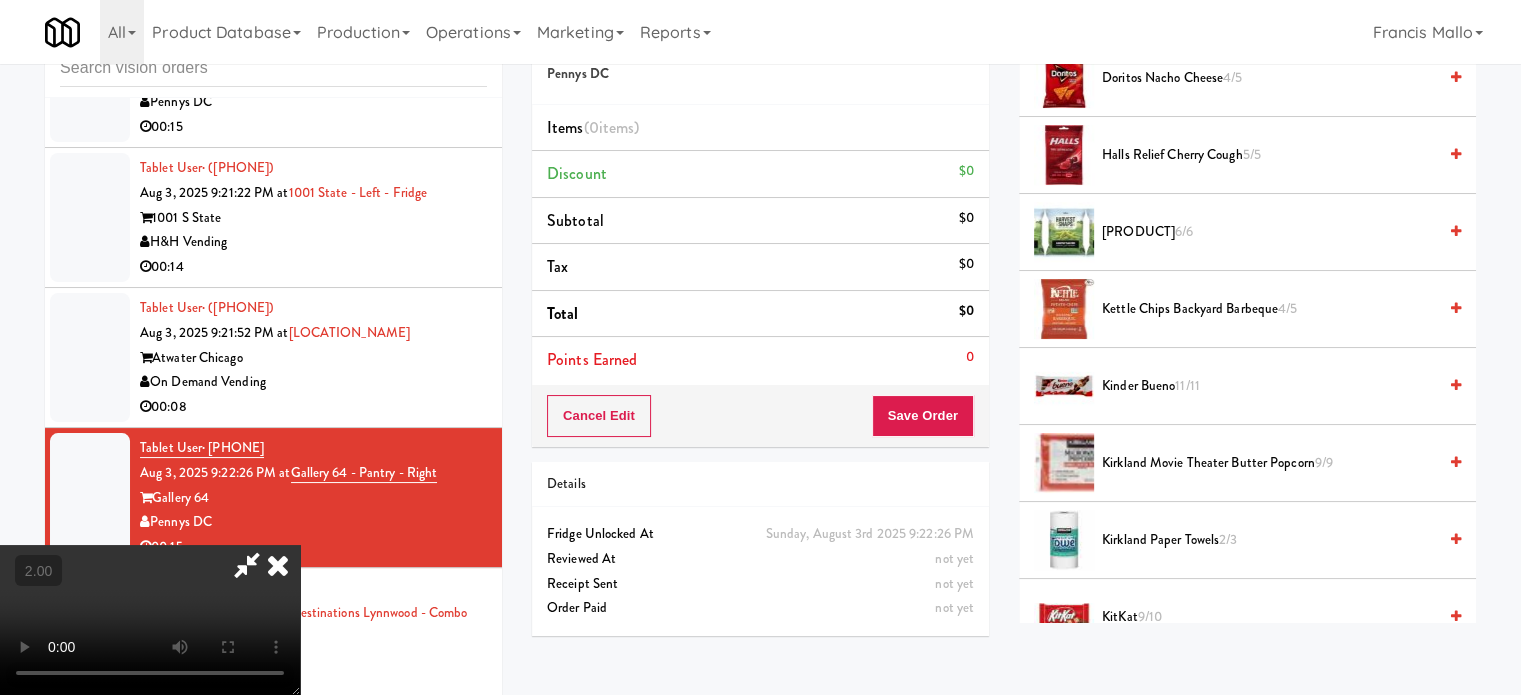 drag, startPoint x: 777, startPoint y: 419, endPoint x: 865, endPoint y: 436, distance: 89.62701 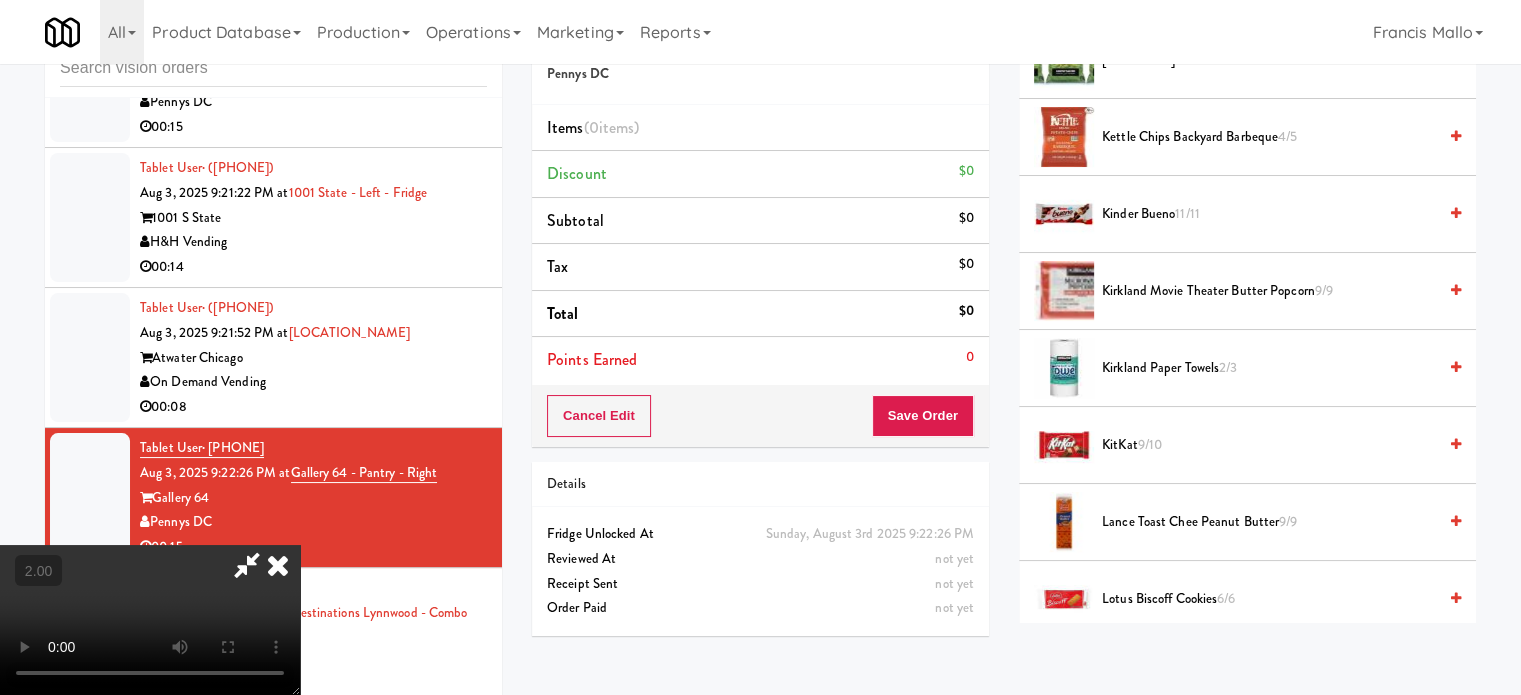 scroll, scrollTop: 1000, scrollLeft: 0, axis: vertical 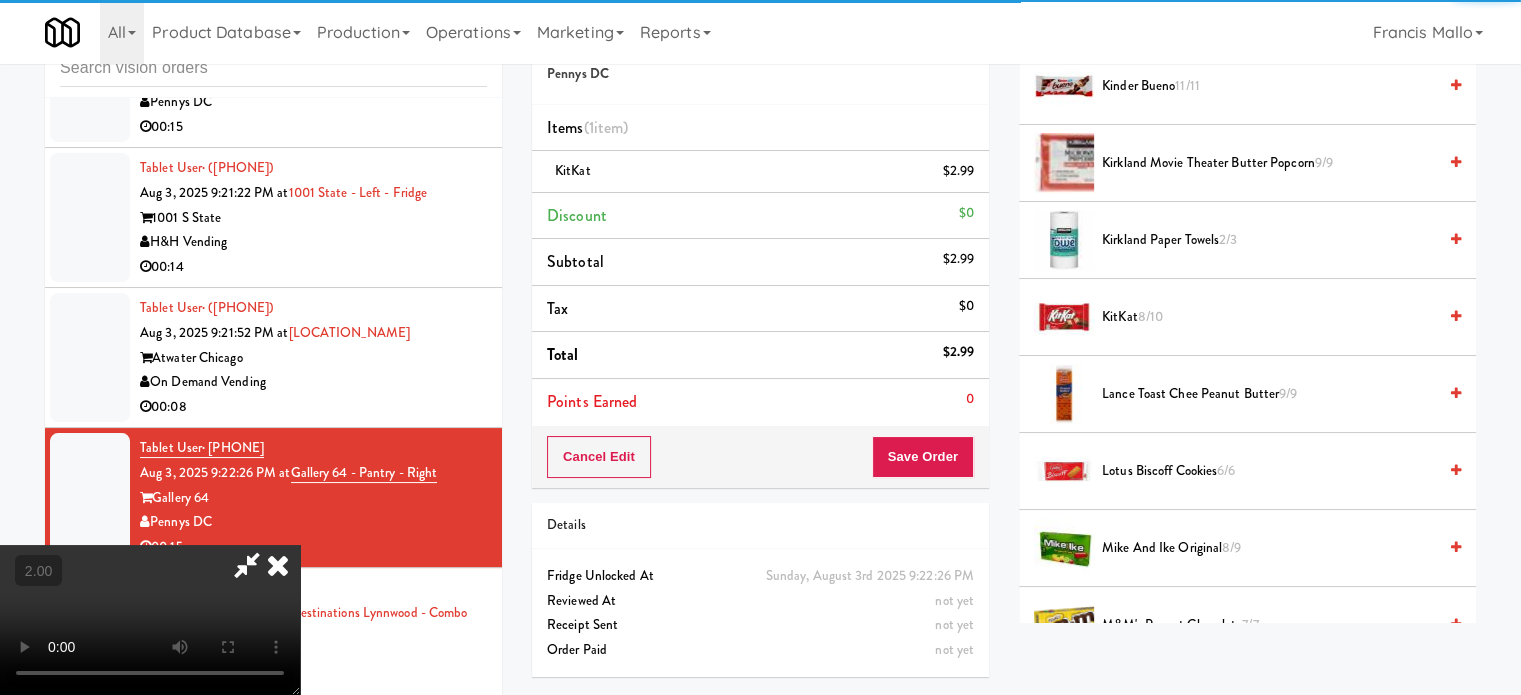 drag, startPoint x: 743, startPoint y: 354, endPoint x: 761, endPoint y: 364, distance: 20.59126 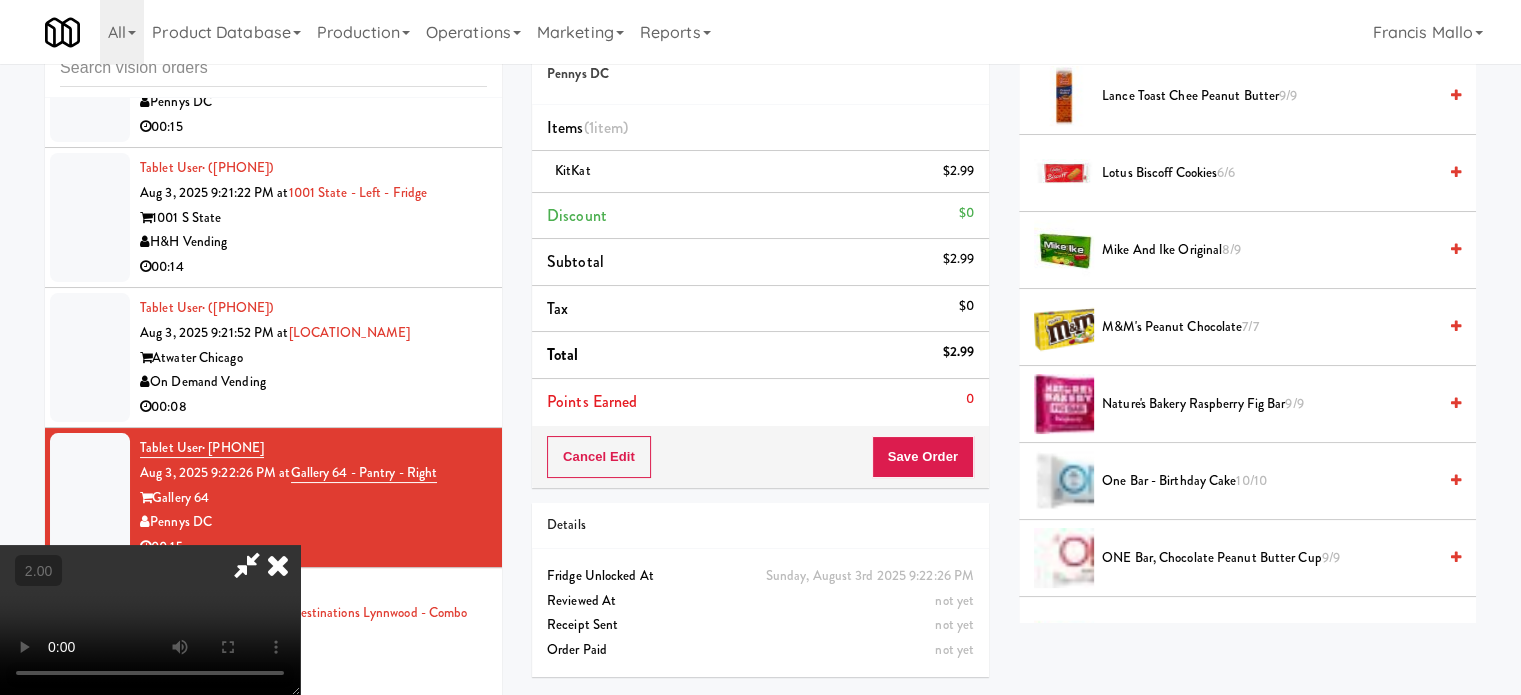 scroll, scrollTop: 1400, scrollLeft: 0, axis: vertical 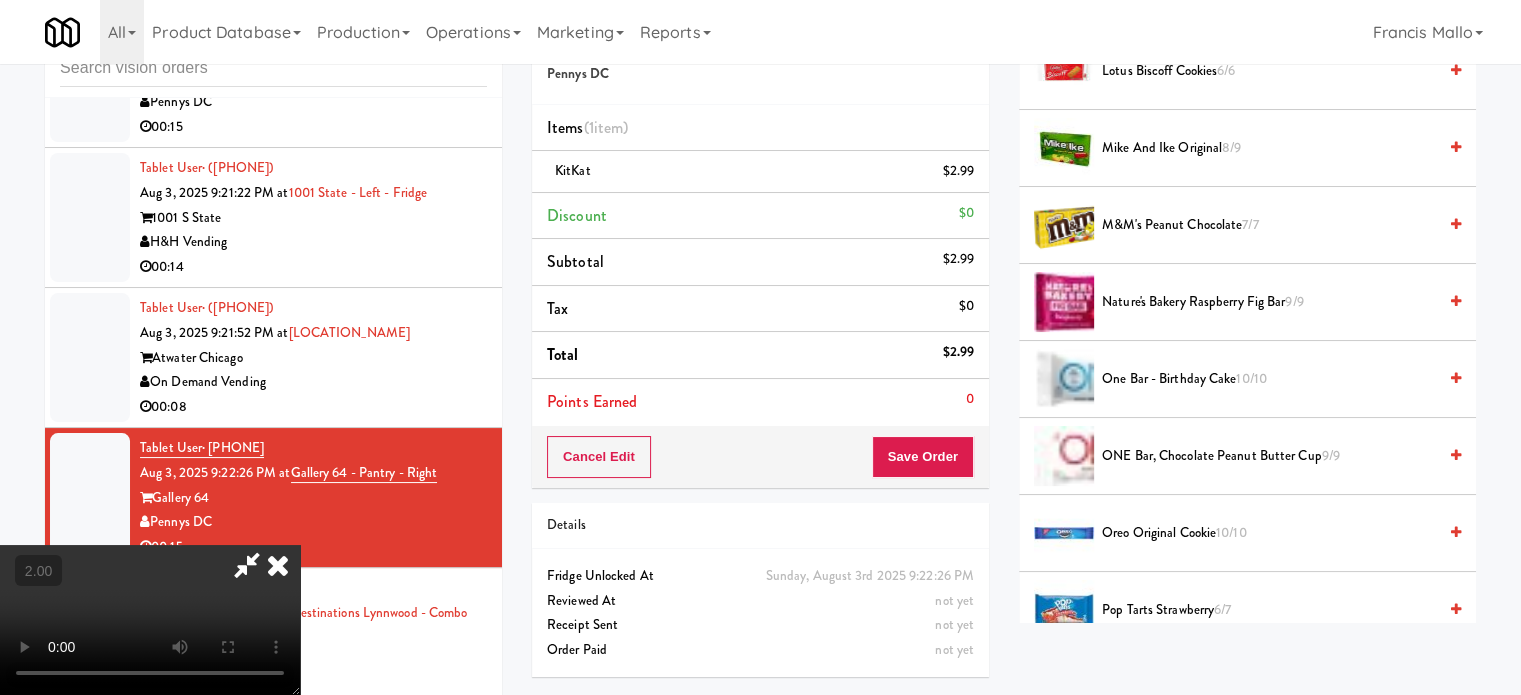 drag, startPoint x: 1116, startPoint y: 217, endPoint x: 811, endPoint y: 323, distance: 322.8947 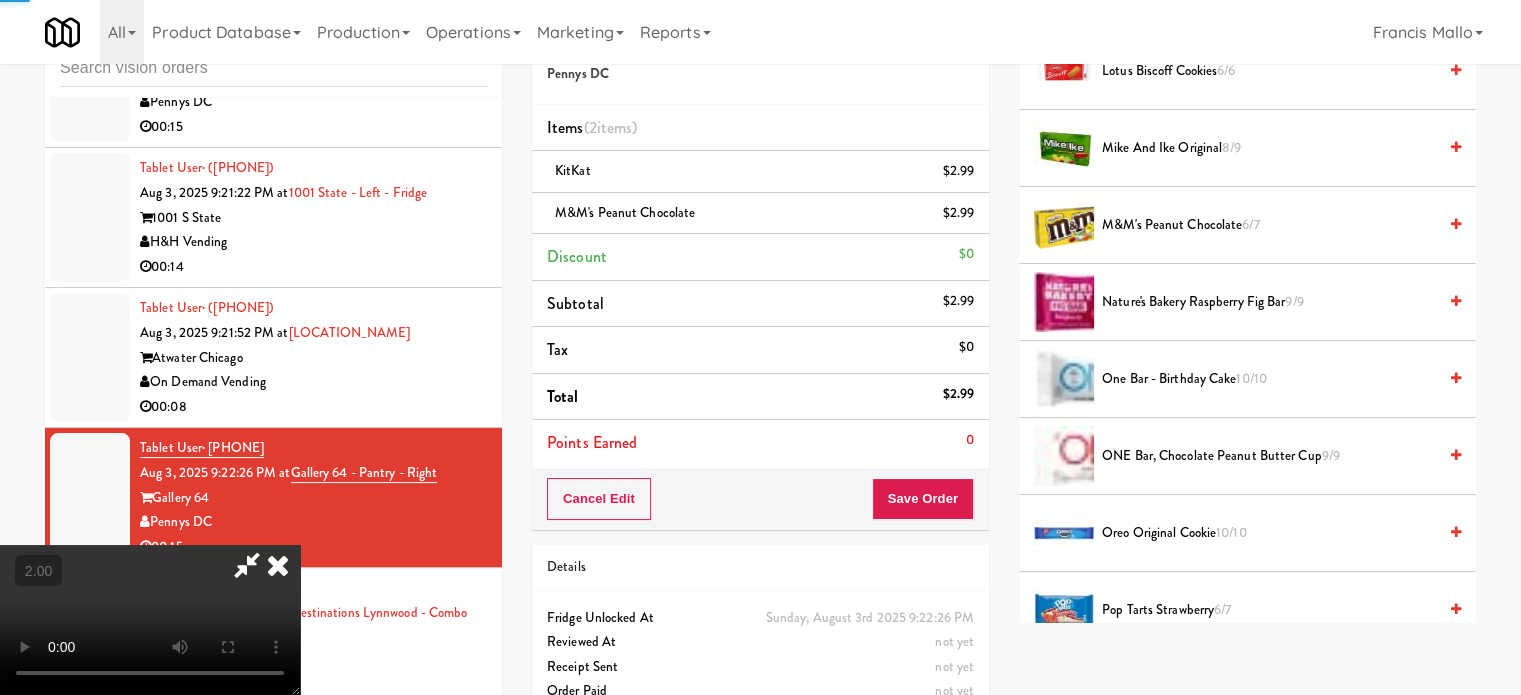 drag, startPoint x: 602, startPoint y: 371, endPoint x: 651, endPoint y: 411, distance: 63.25346 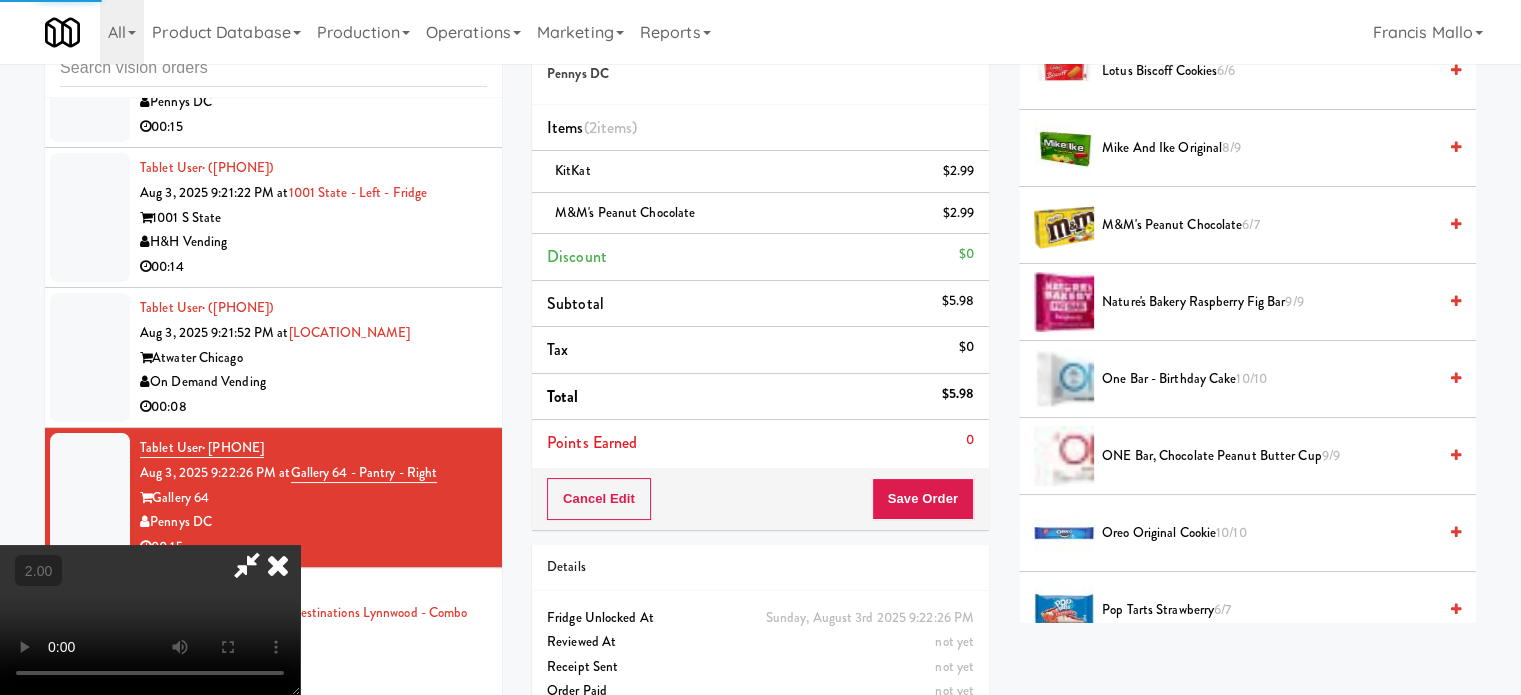 scroll, scrollTop: 187, scrollLeft: 0, axis: vertical 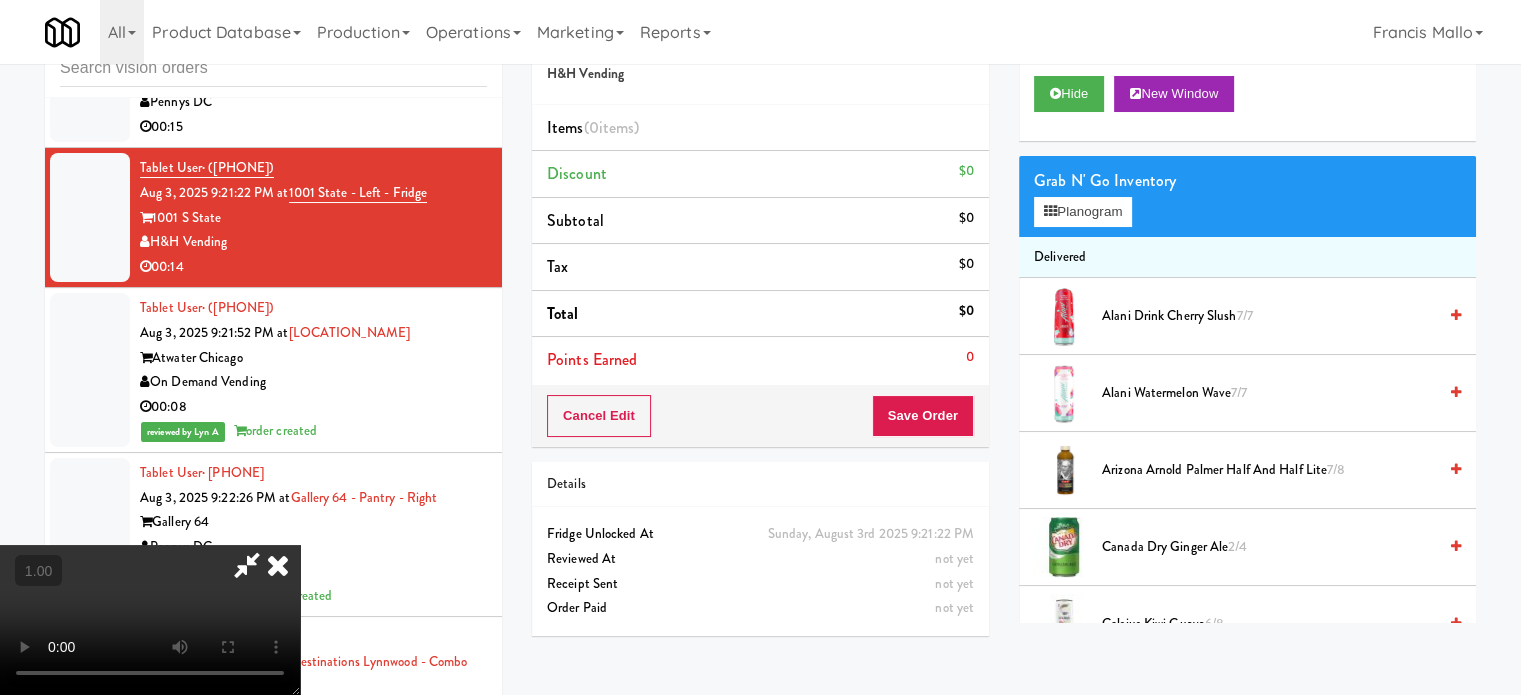 type 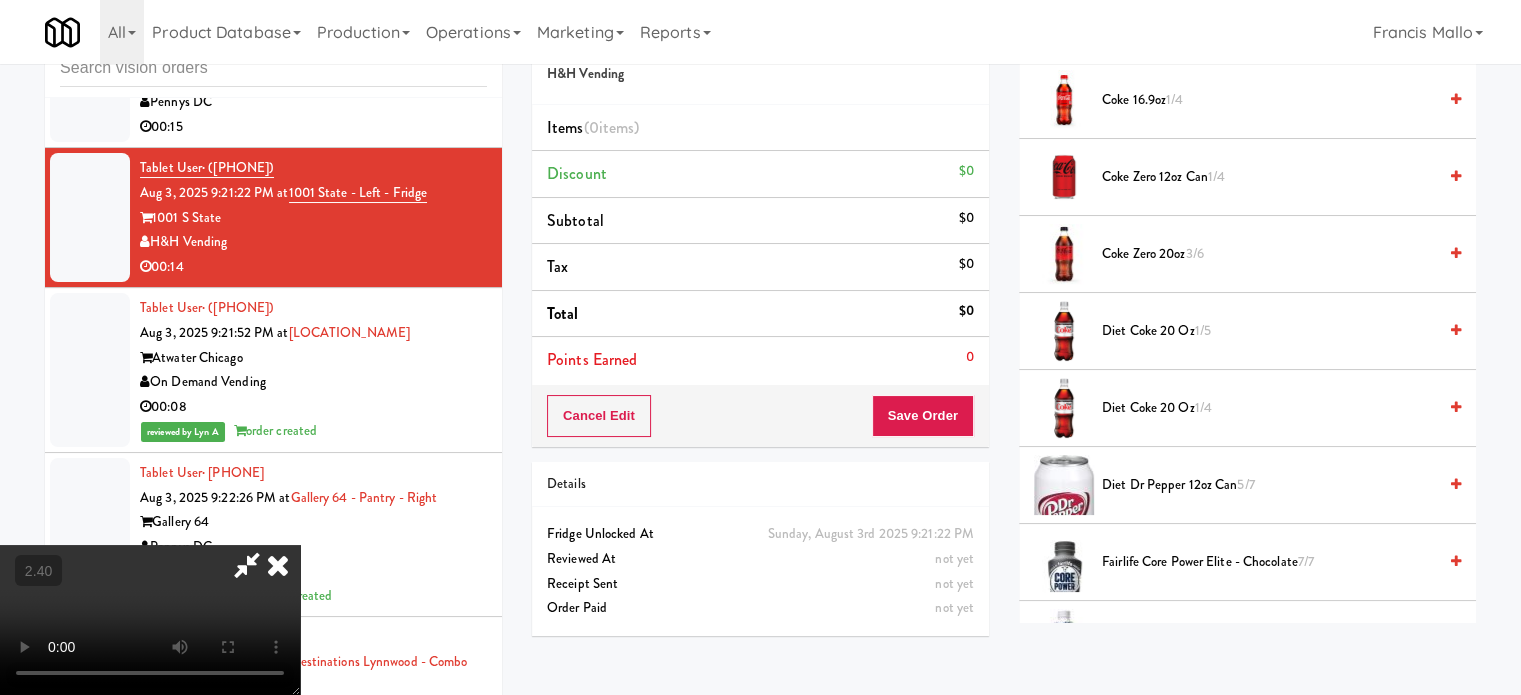 scroll, scrollTop: 900, scrollLeft: 0, axis: vertical 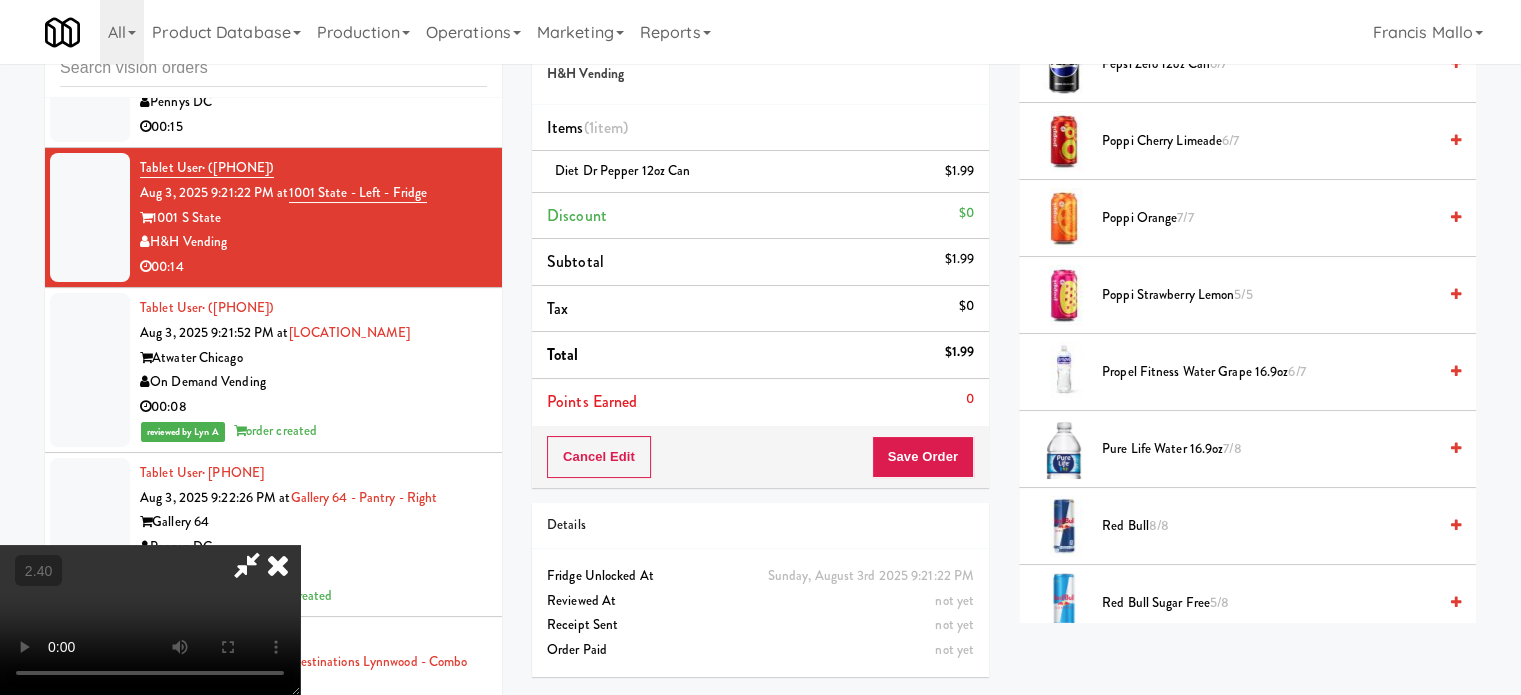 drag, startPoint x: 1102, startPoint y: 138, endPoint x: 1013, endPoint y: 180, distance: 98.4124 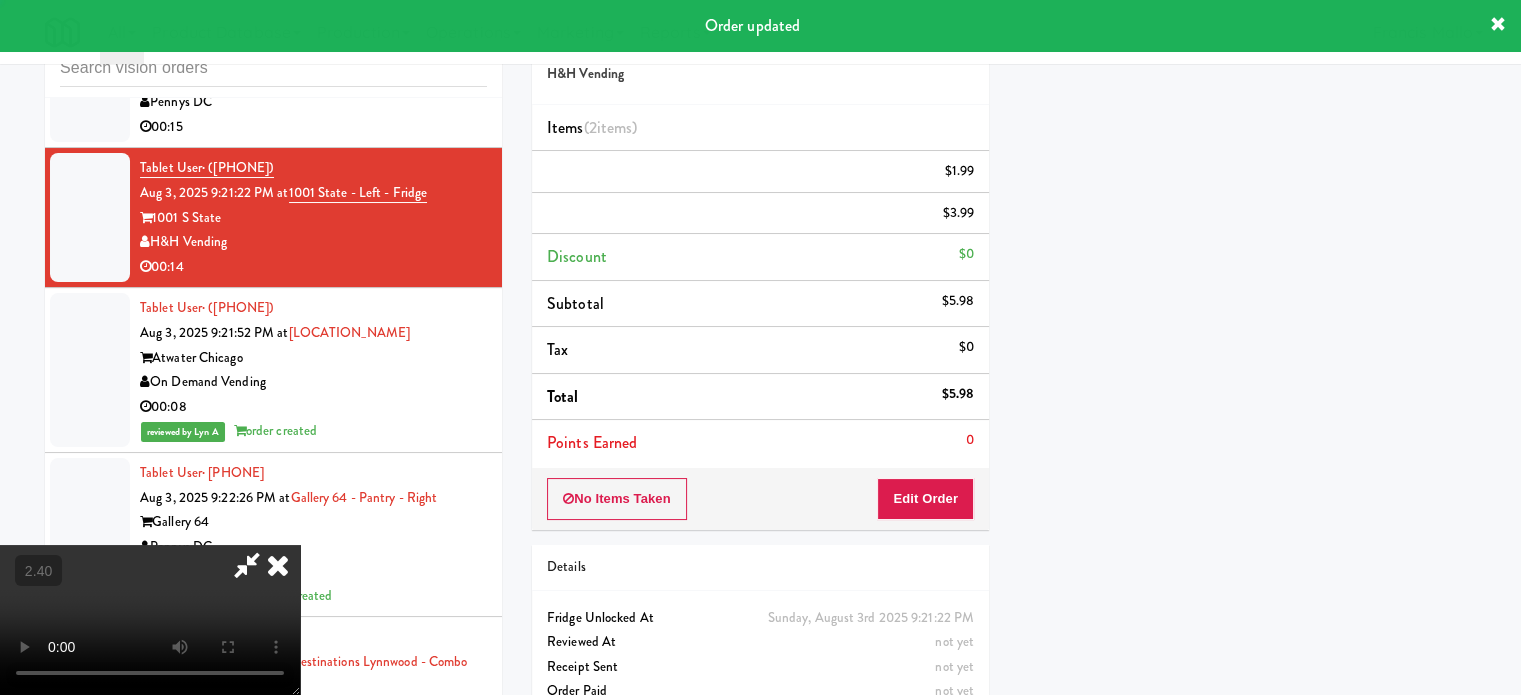 scroll, scrollTop: 187, scrollLeft: 0, axis: vertical 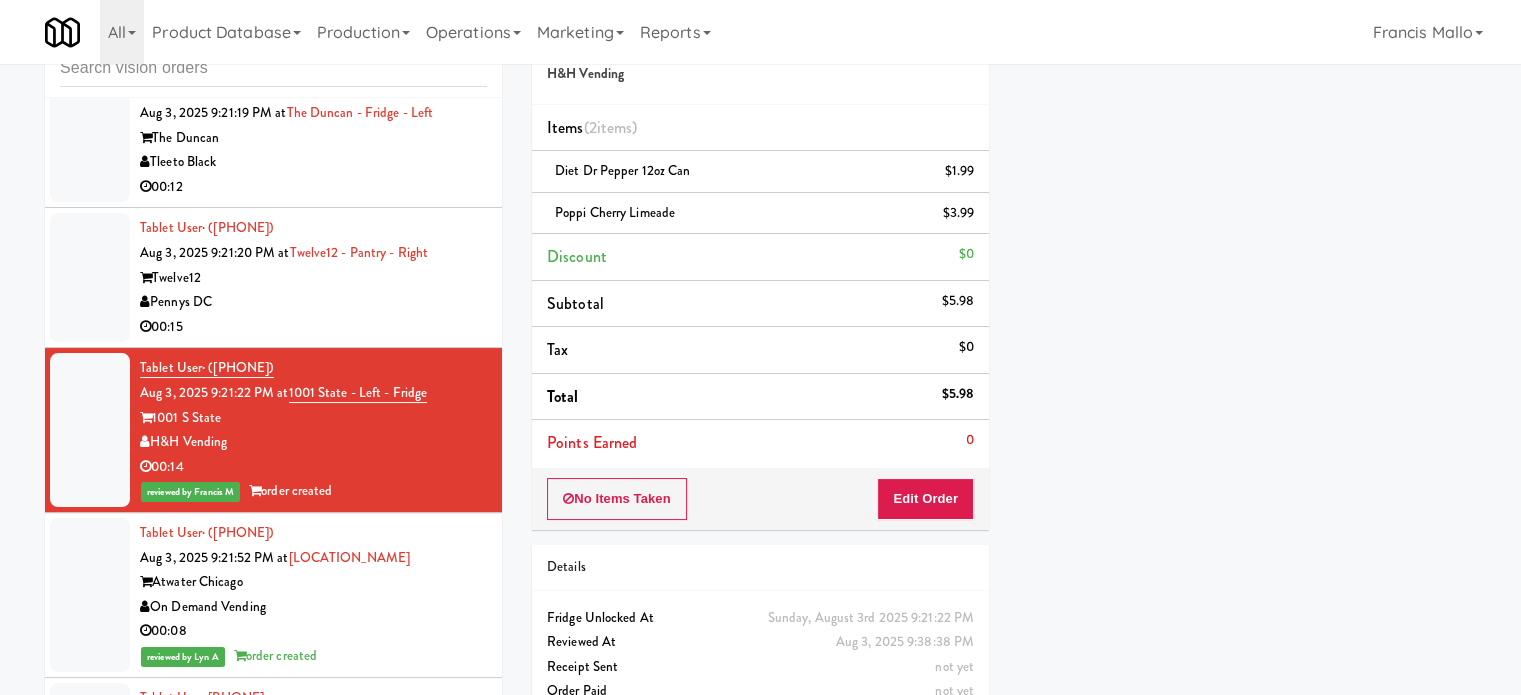 drag, startPoint x: 406, startPoint y: 303, endPoint x: 478, endPoint y: 304, distance: 72.00694 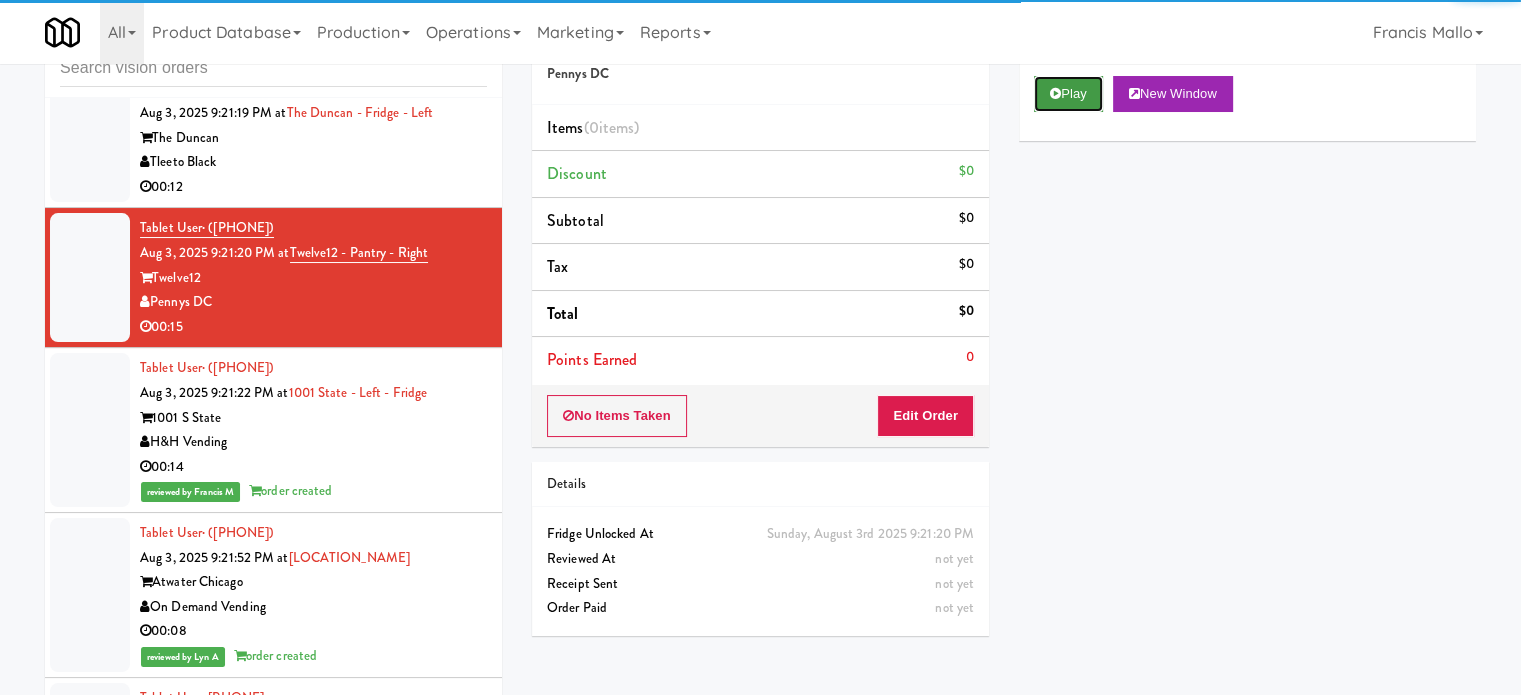 click at bounding box center (1055, 93) 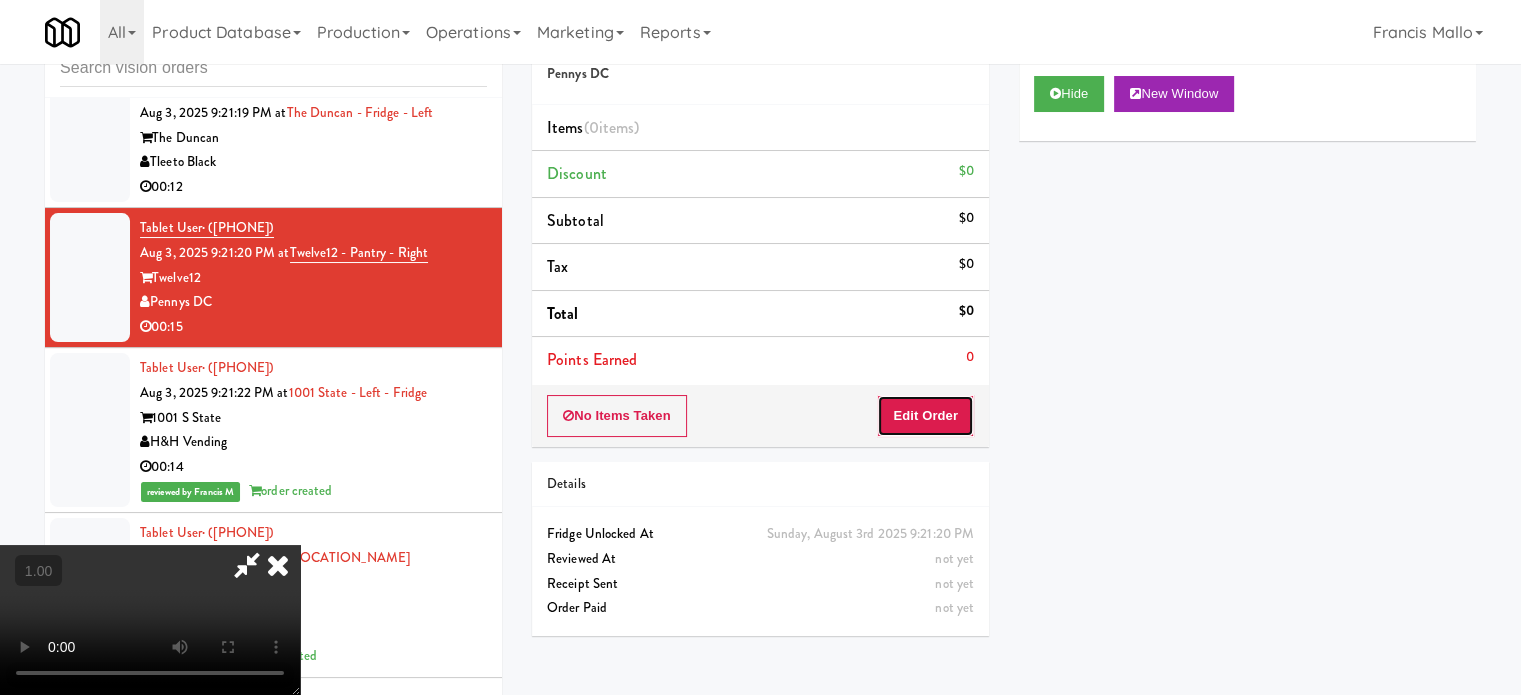 click on "Edit Order" at bounding box center [925, 416] 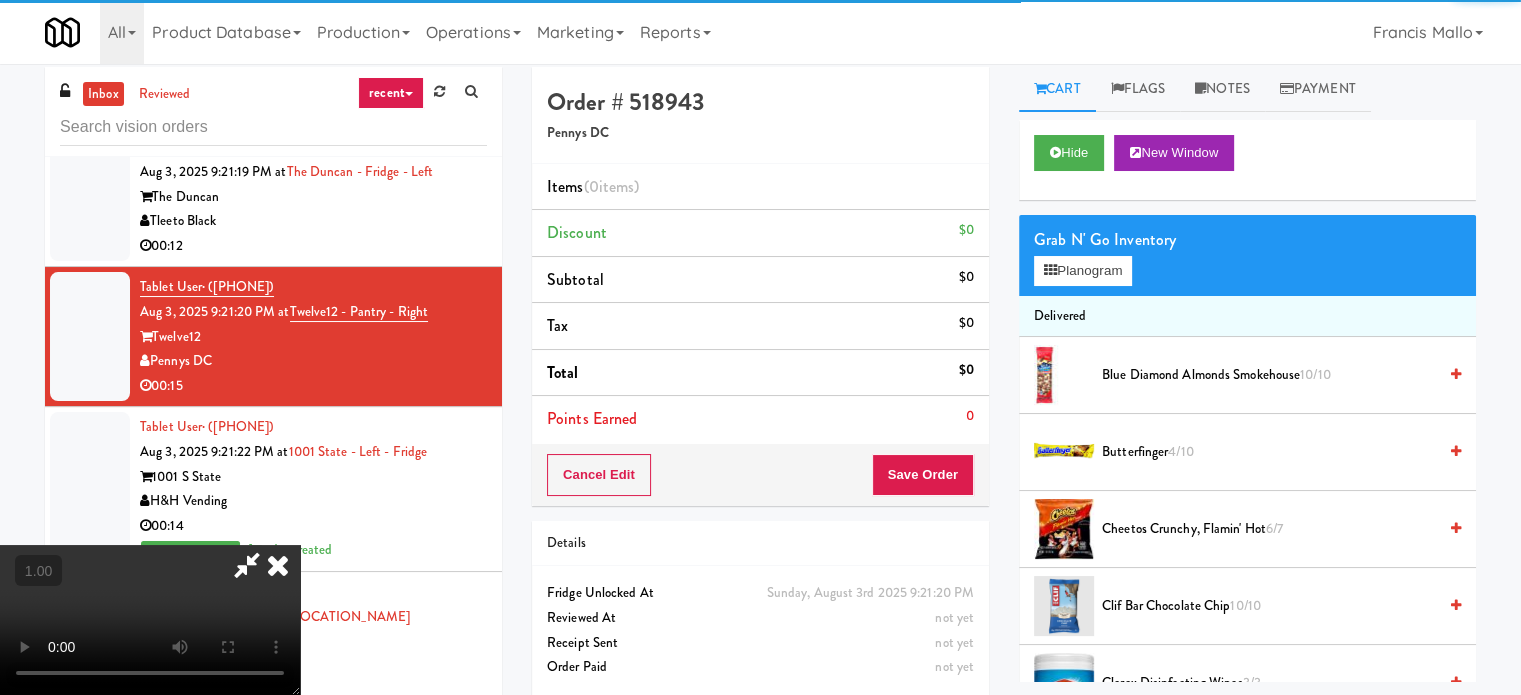 scroll, scrollTop: 0, scrollLeft: 0, axis: both 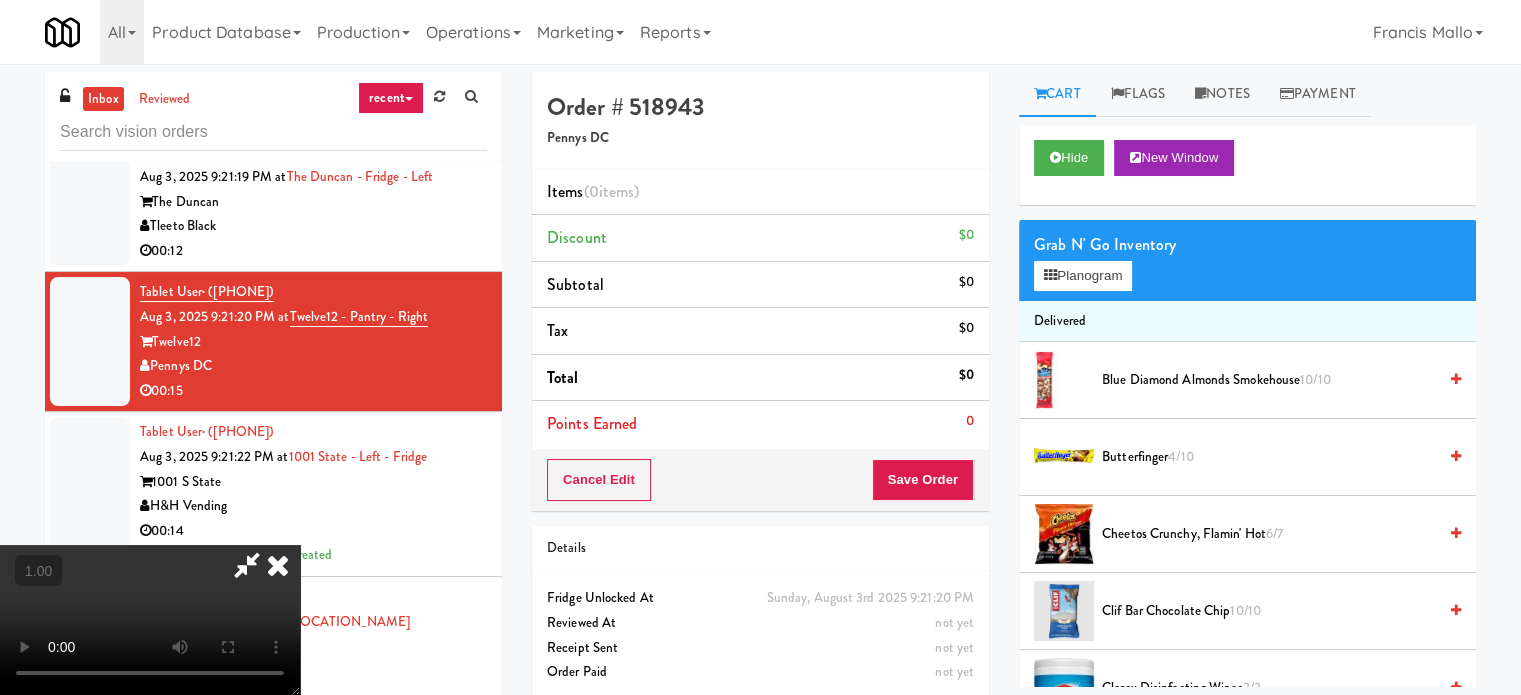 type 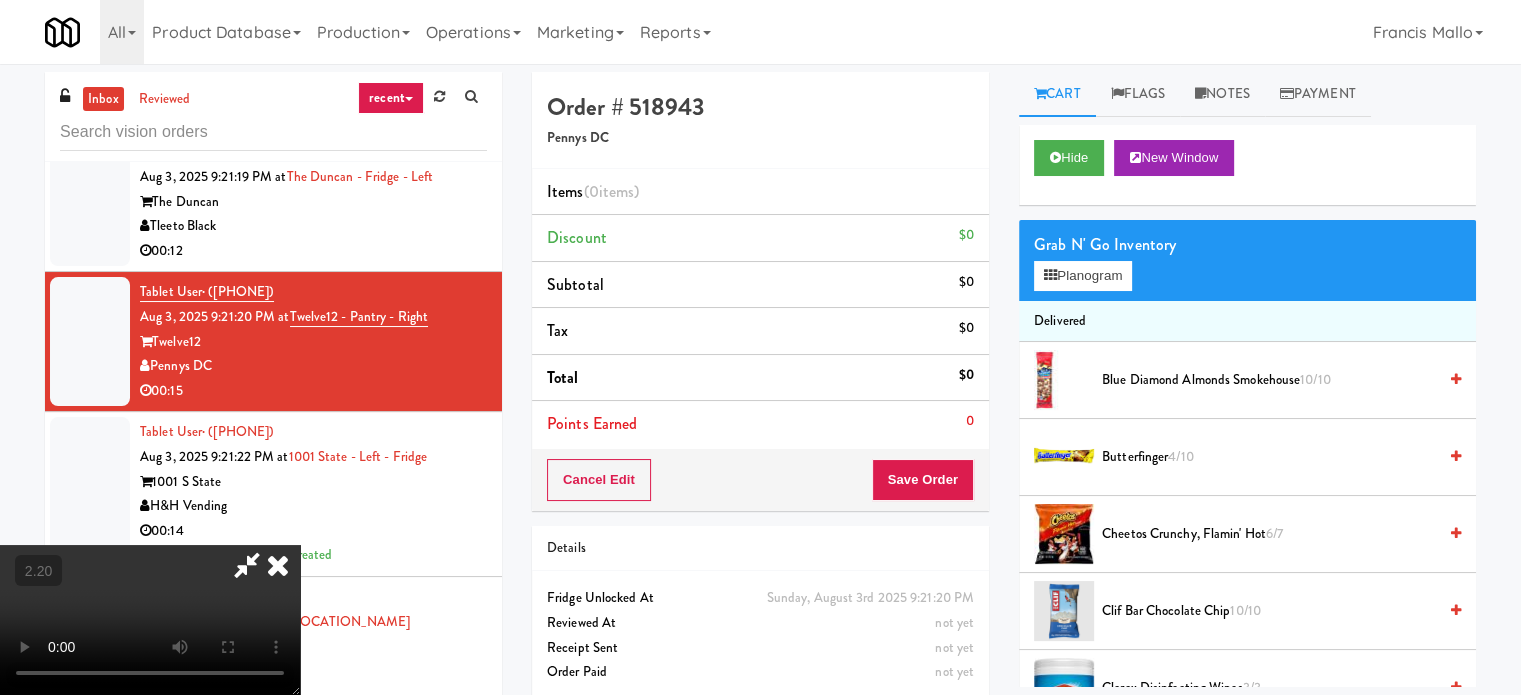 click at bounding box center (150, 620) 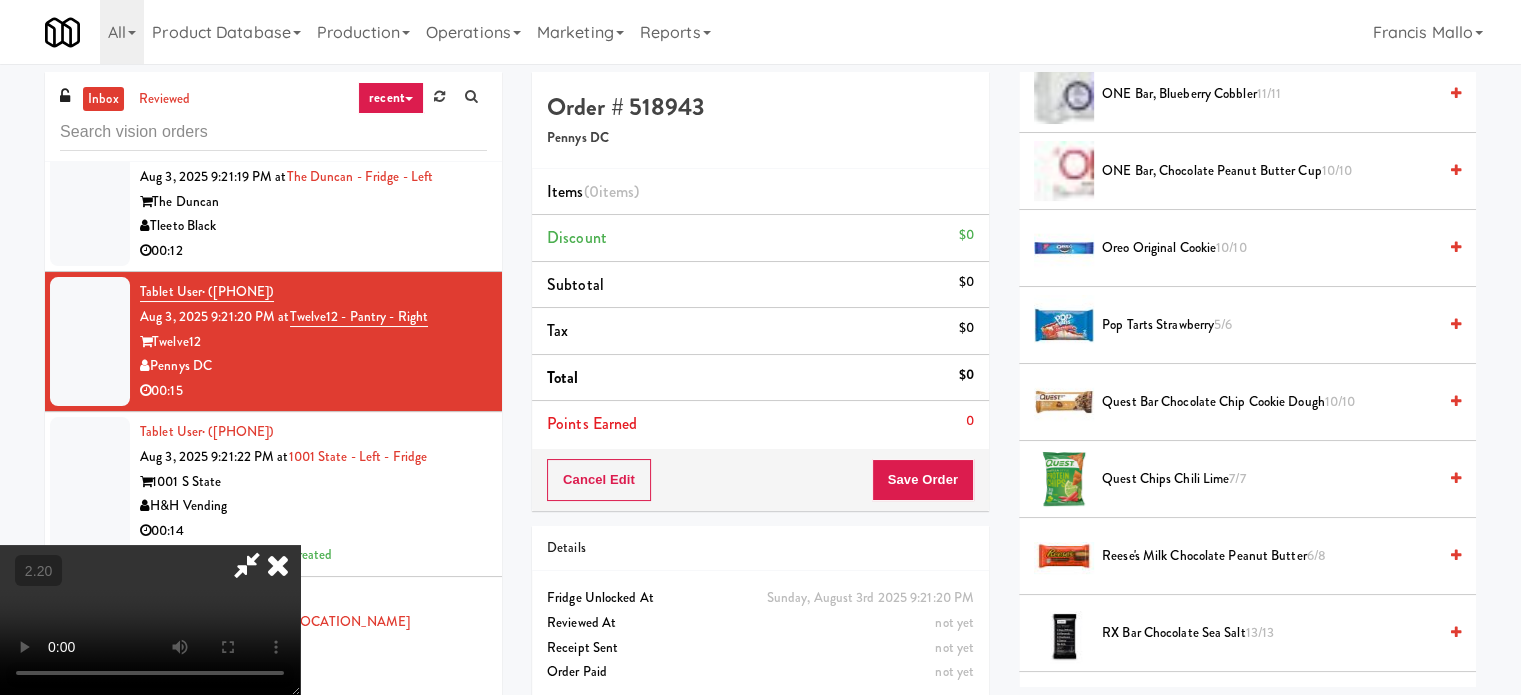 scroll, scrollTop: 2000, scrollLeft: 0, axis: vertical 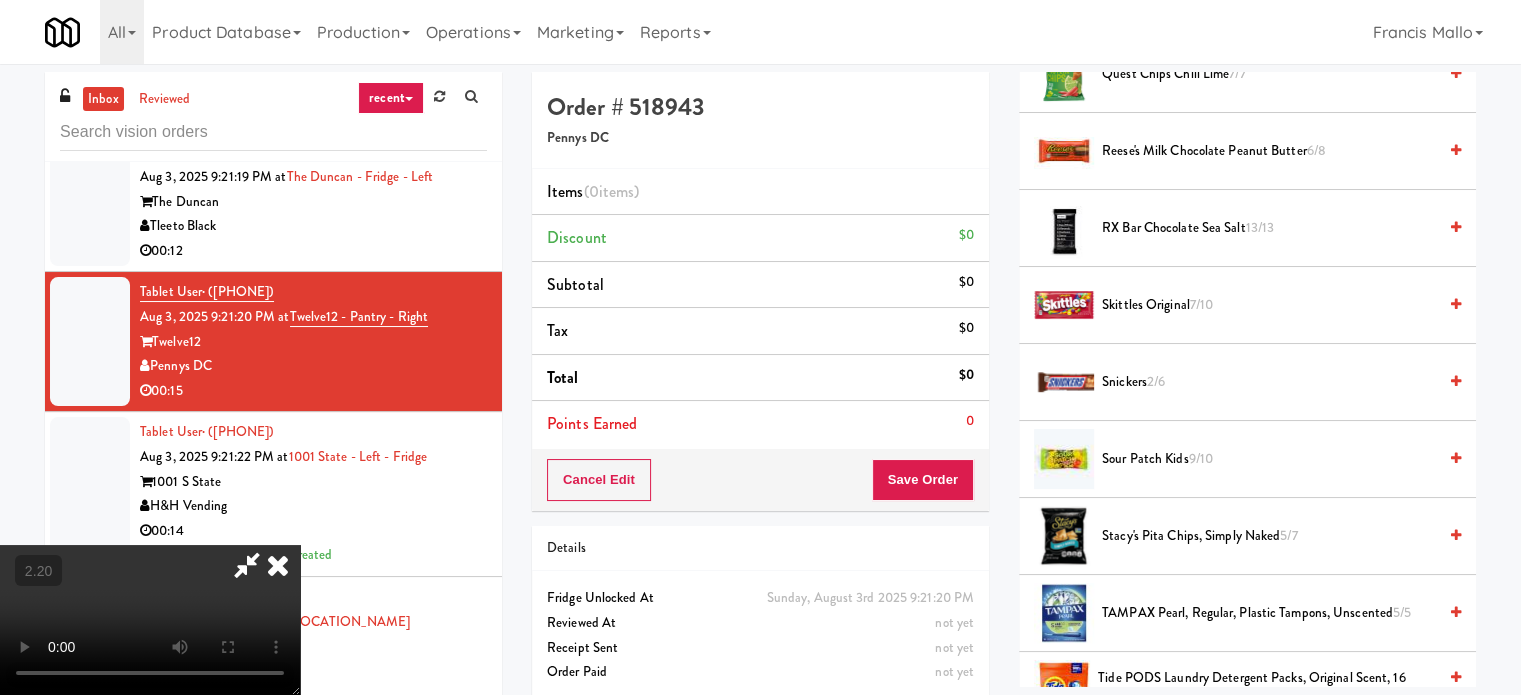 click on "Skittles Original  7/10" at bounding box center (1269, 305) 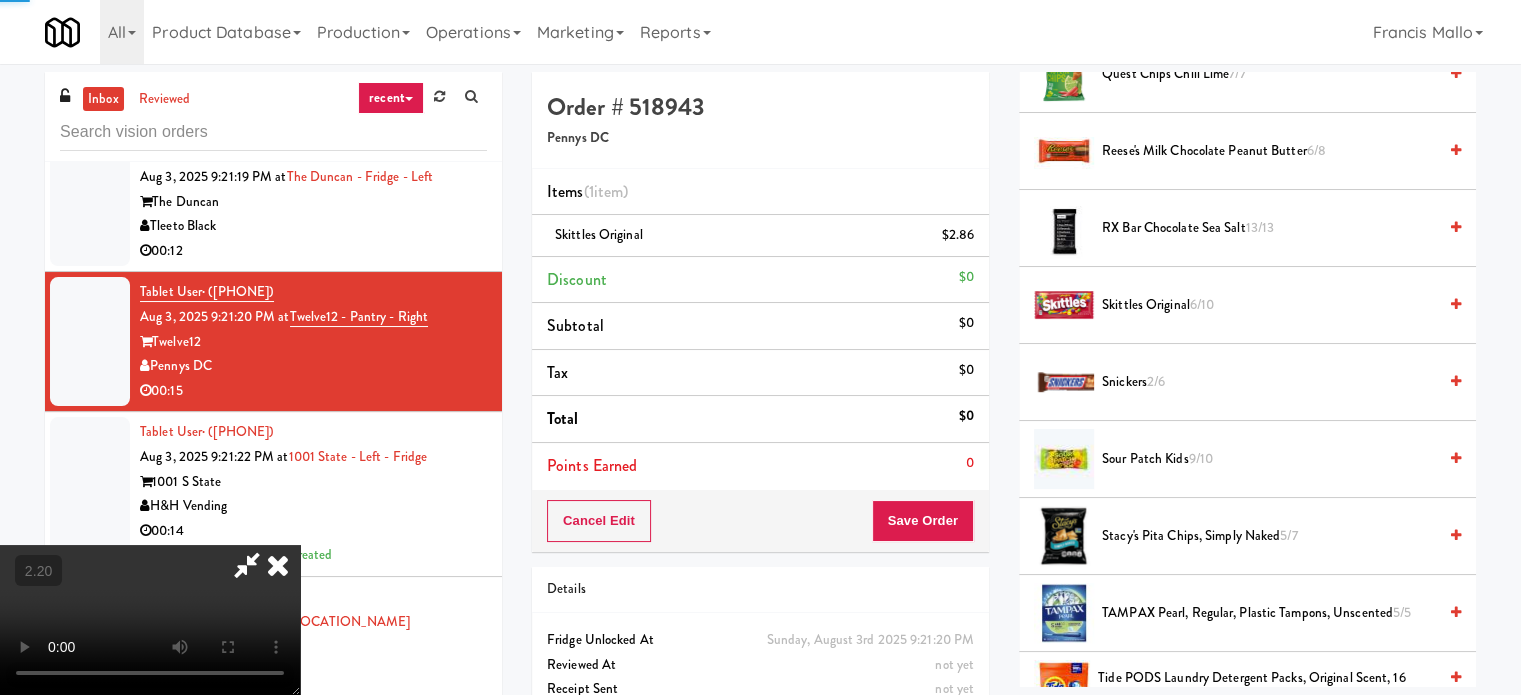 click at bounding box center (150, 620) 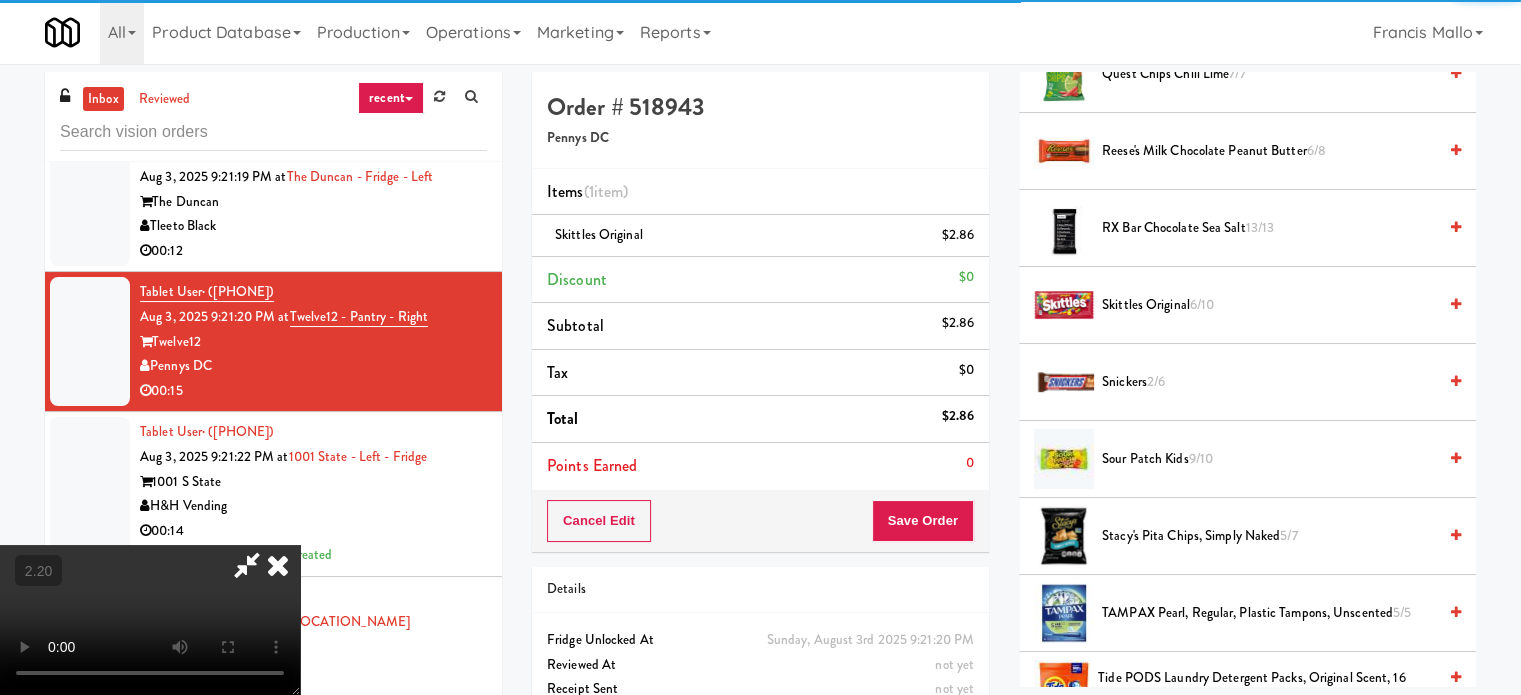 click at bounding box center (150, 620) 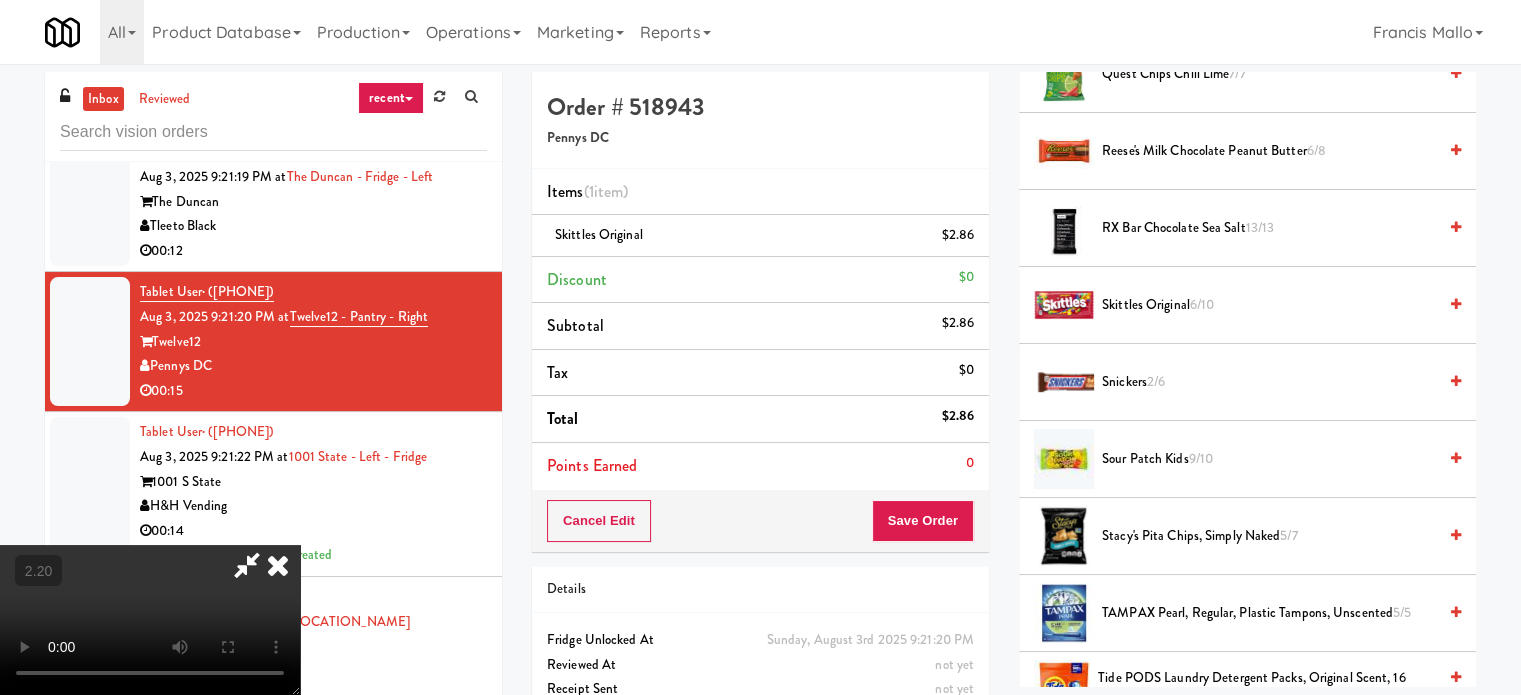 click at bounding box center [150, 620] 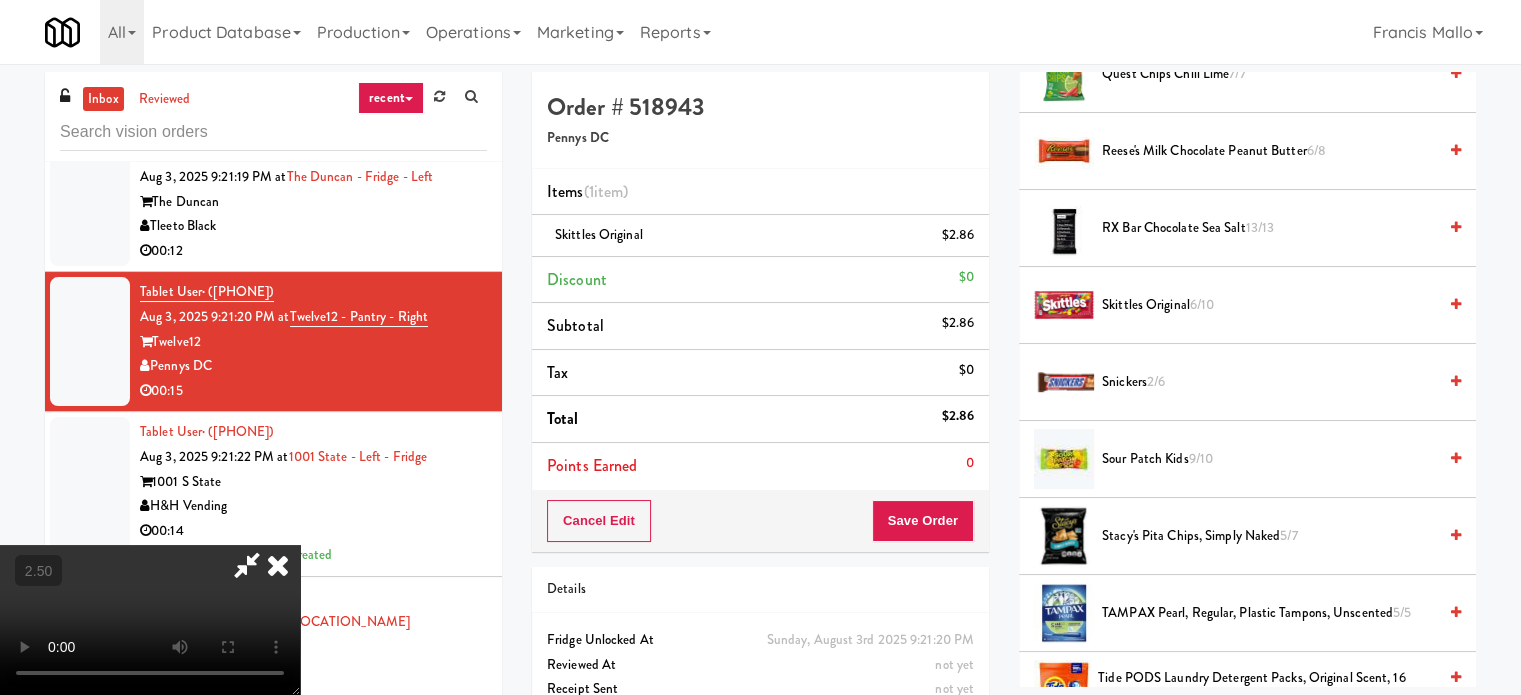 click at bounding box center (150, 620) 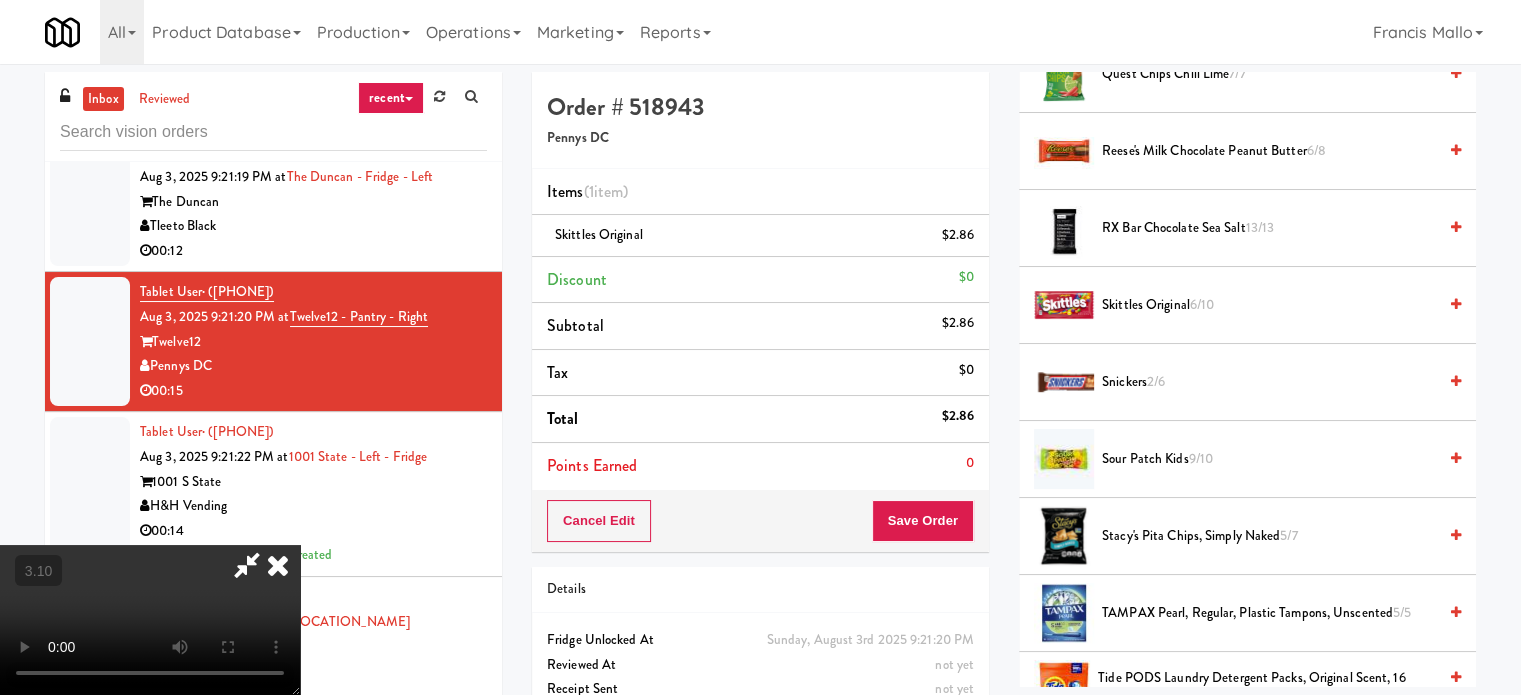 scroll, scrollTop: 316, scrollLeft: 0, axis: vertical 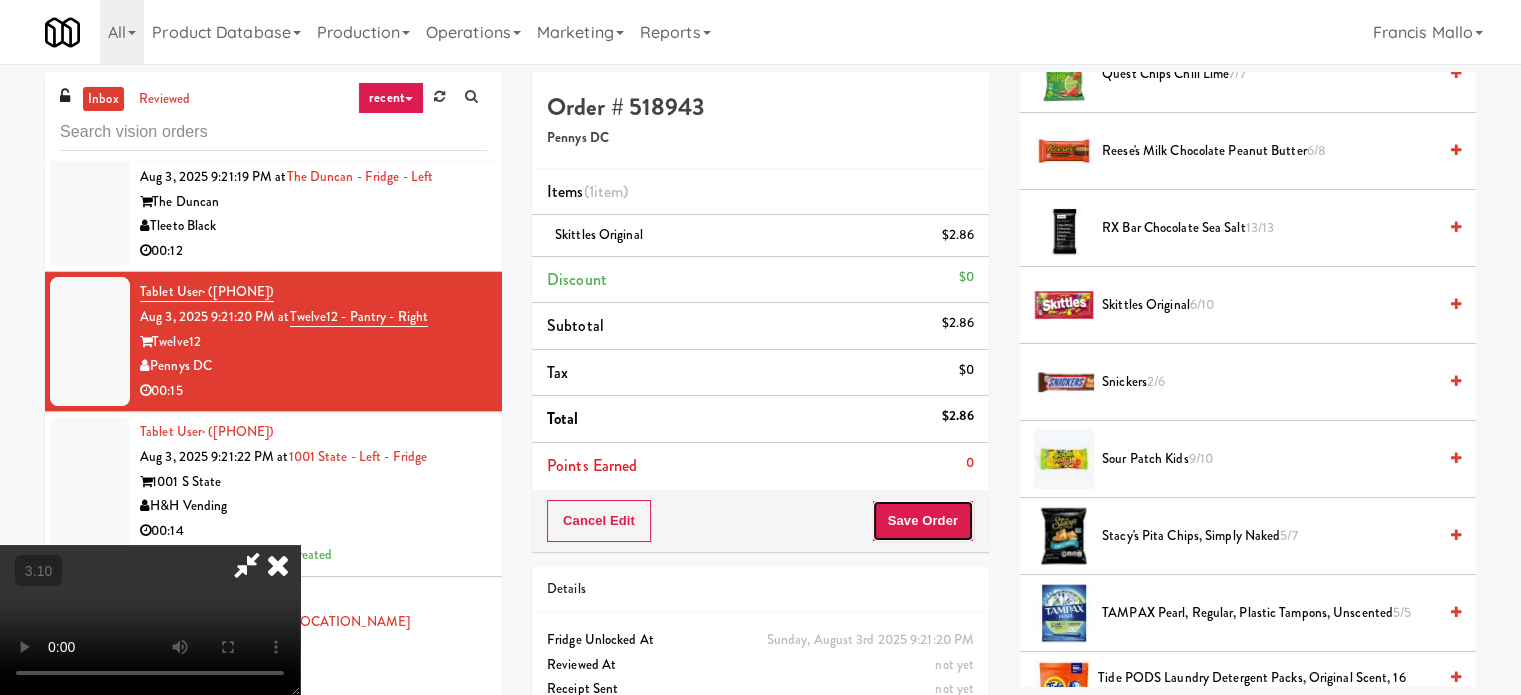 click on "Save Order" at bounding box center [923, 521] 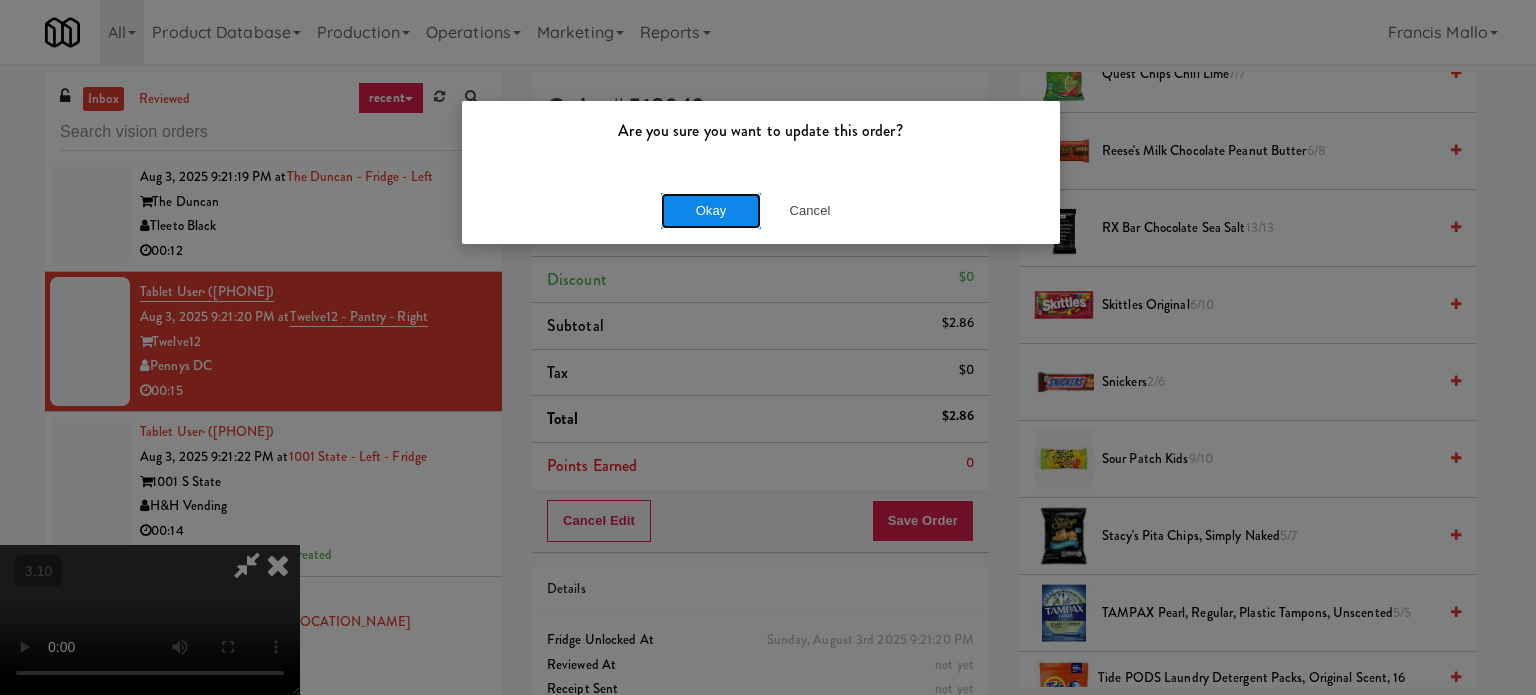 click on "Okay" at bounding box center (711, 211) 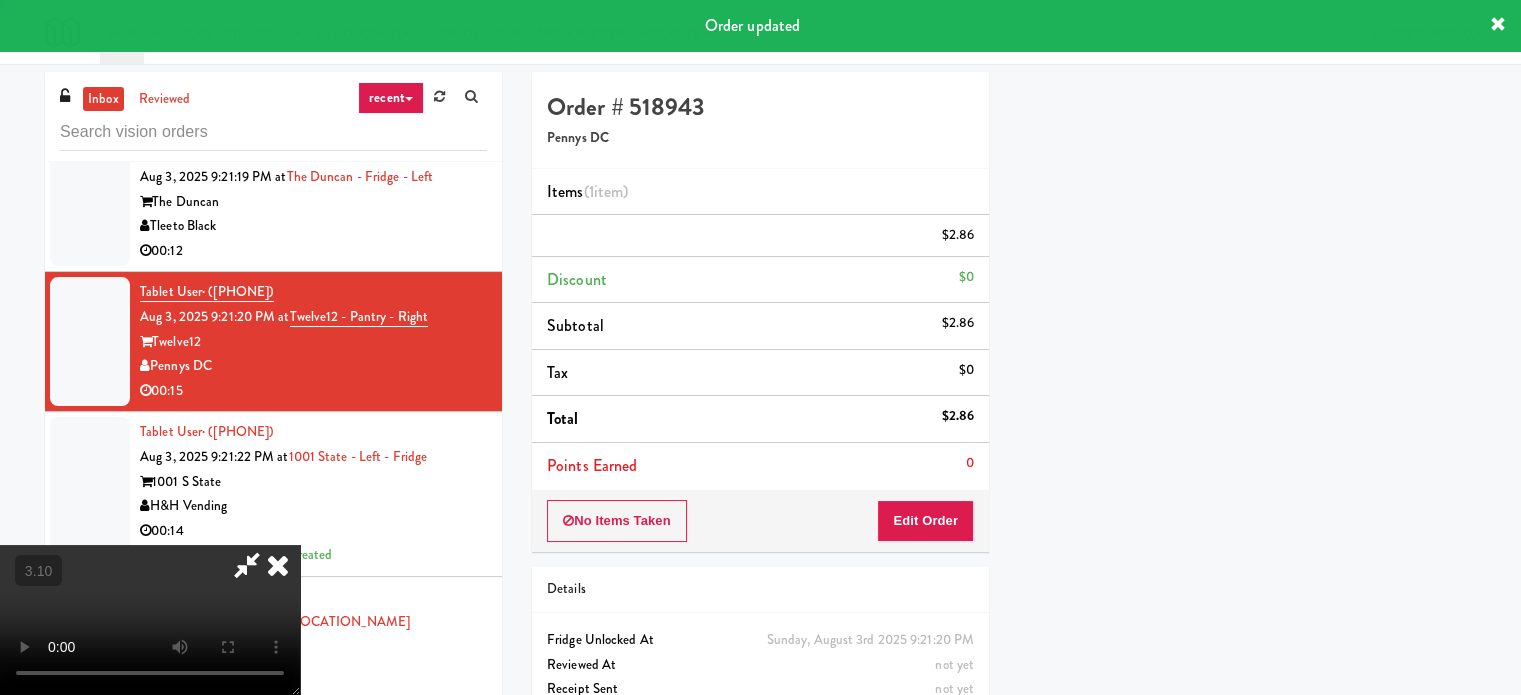 scroll, scrollTop: 187, scrollLeft: 0, axis: vertical 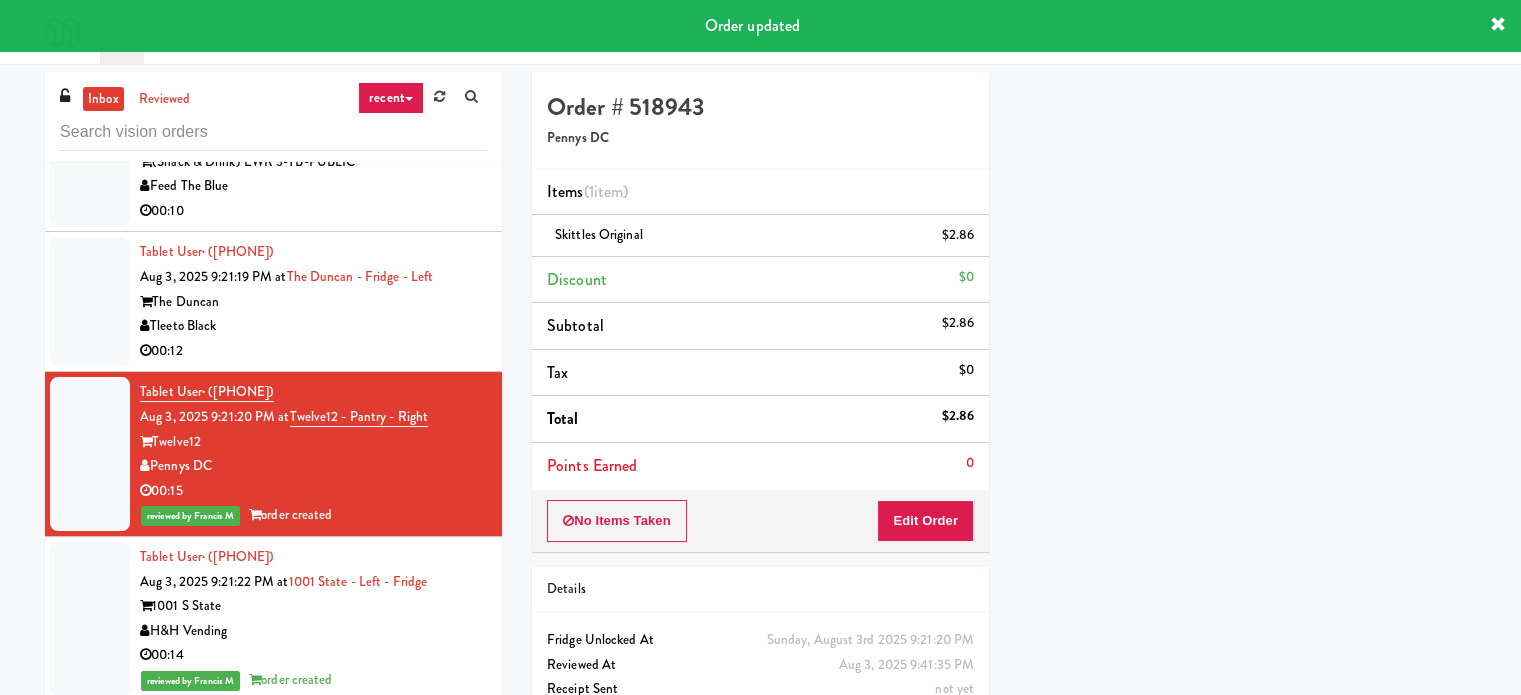 click on "Tleeto Black" at bounding box center (313, 326) 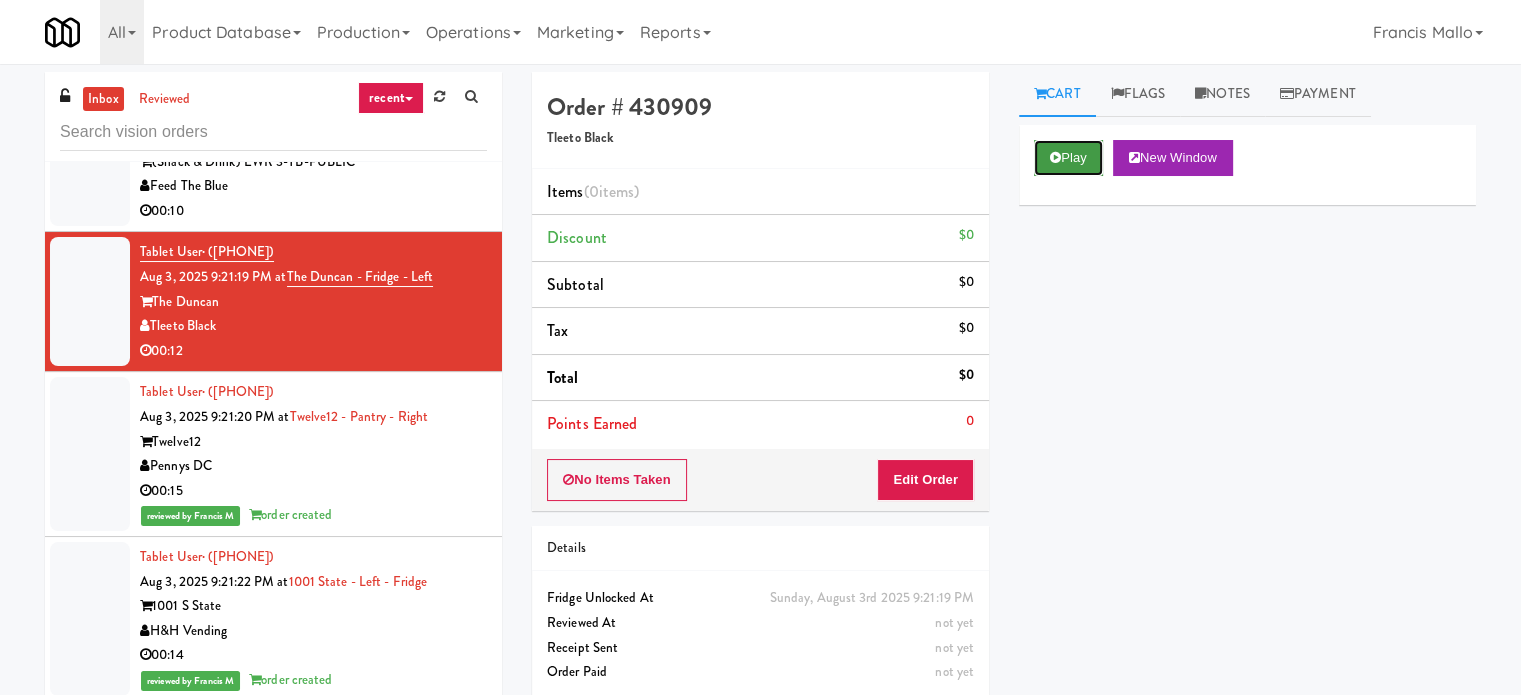 click on "Play" at bounding box center [1068, 158] 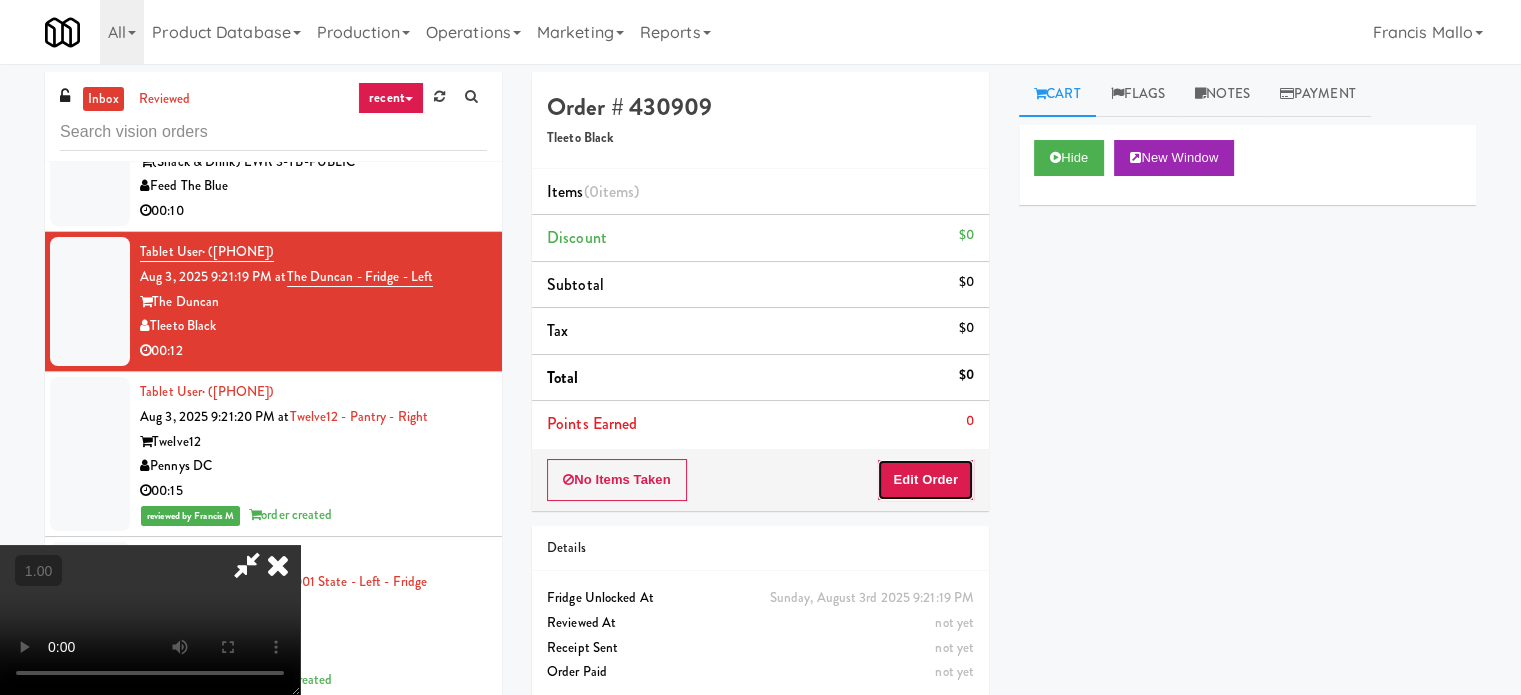 click on "Edit Order" at bounding box center [925, 480] 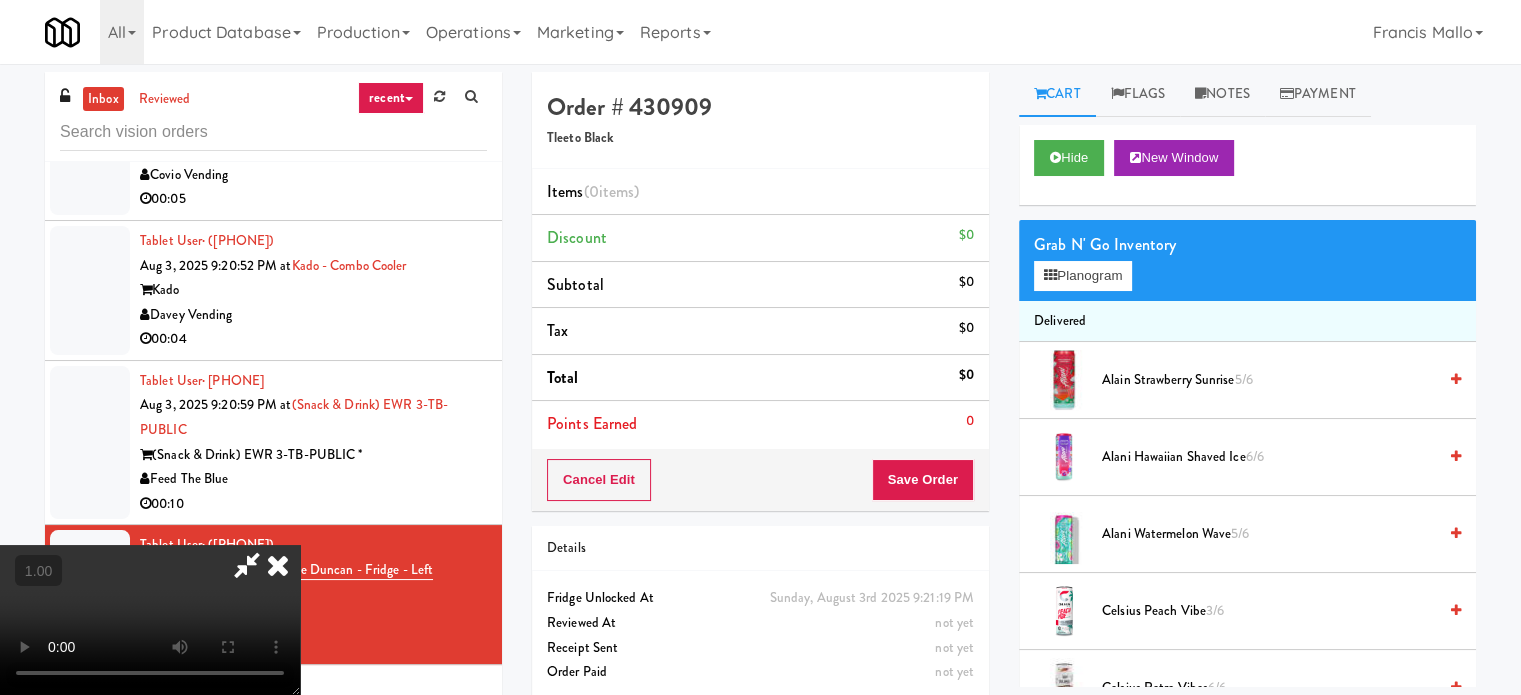 scroll, scrollTop: 13600, scrollLeft: 0, axis: vertical 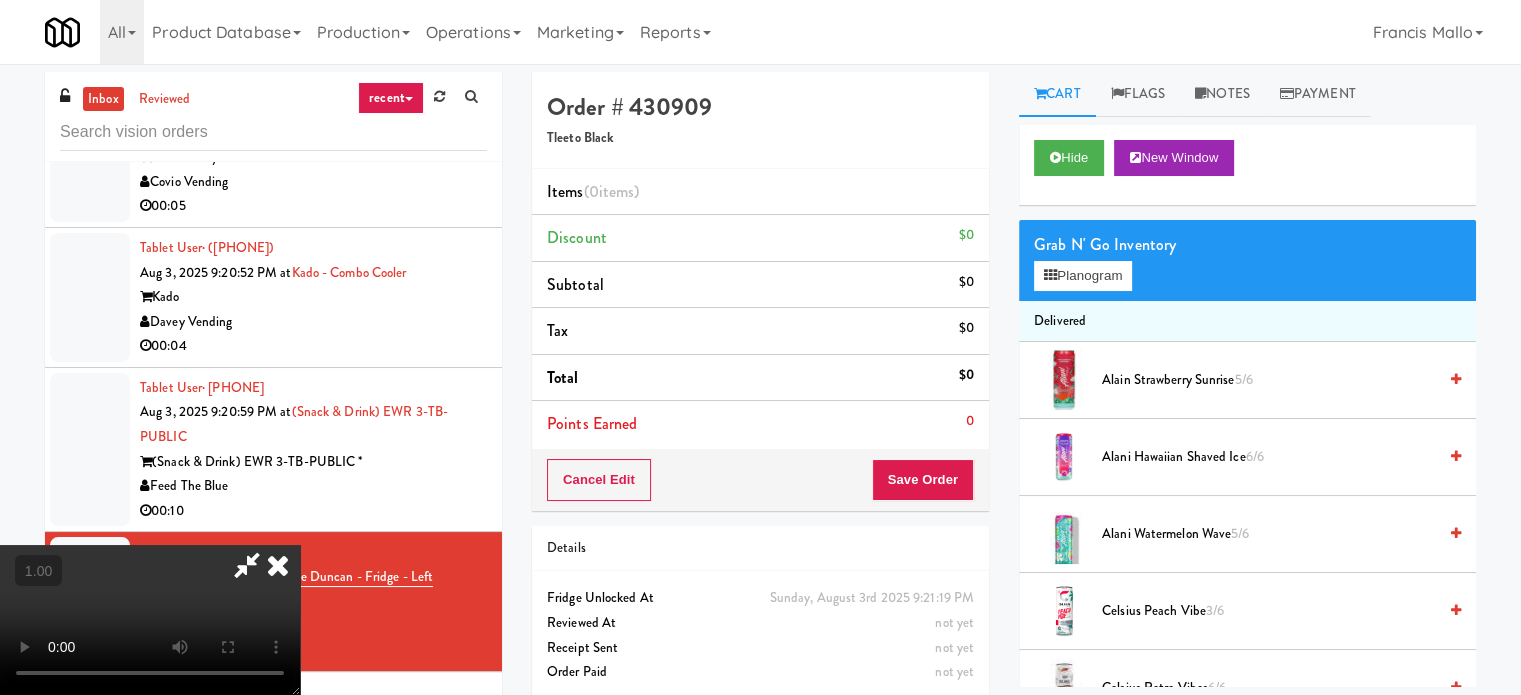 click at bounding box center [150, 620] 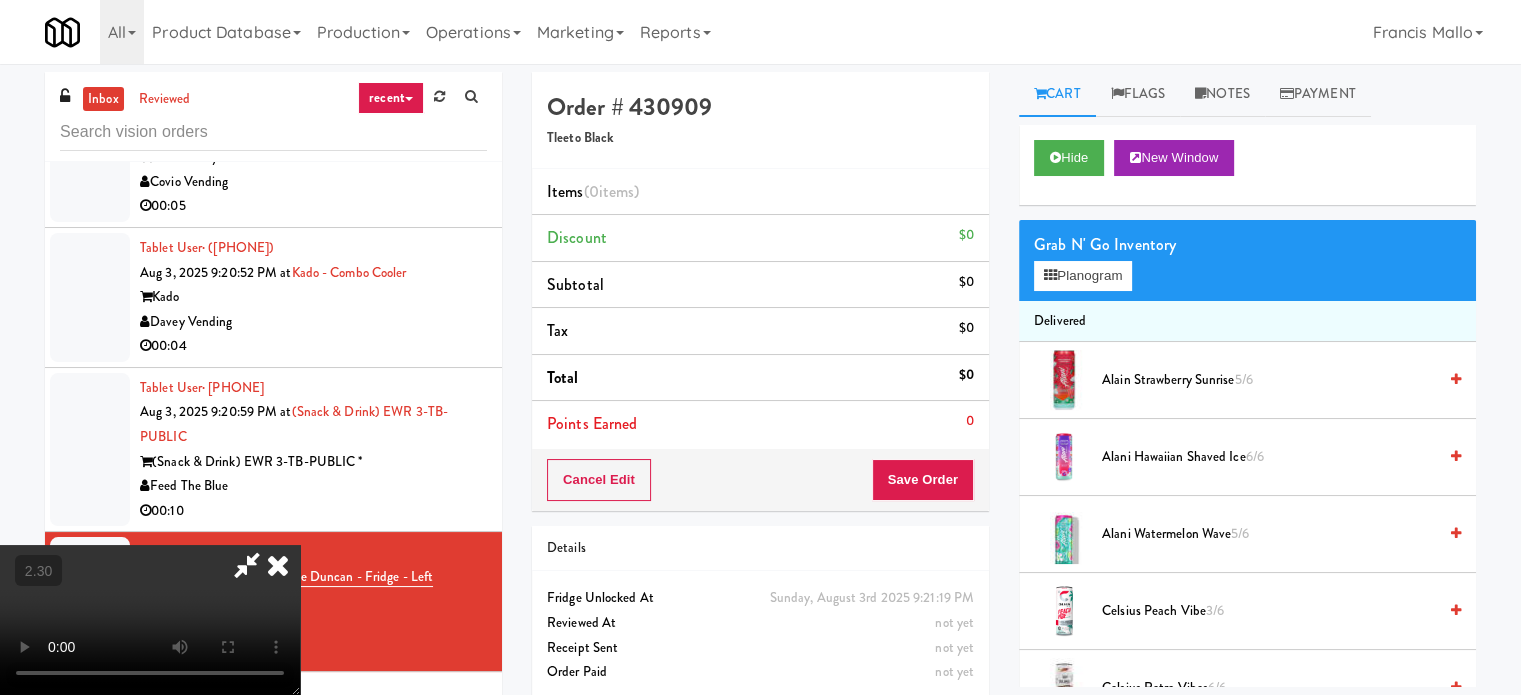 click at bounding box center [150, 620] 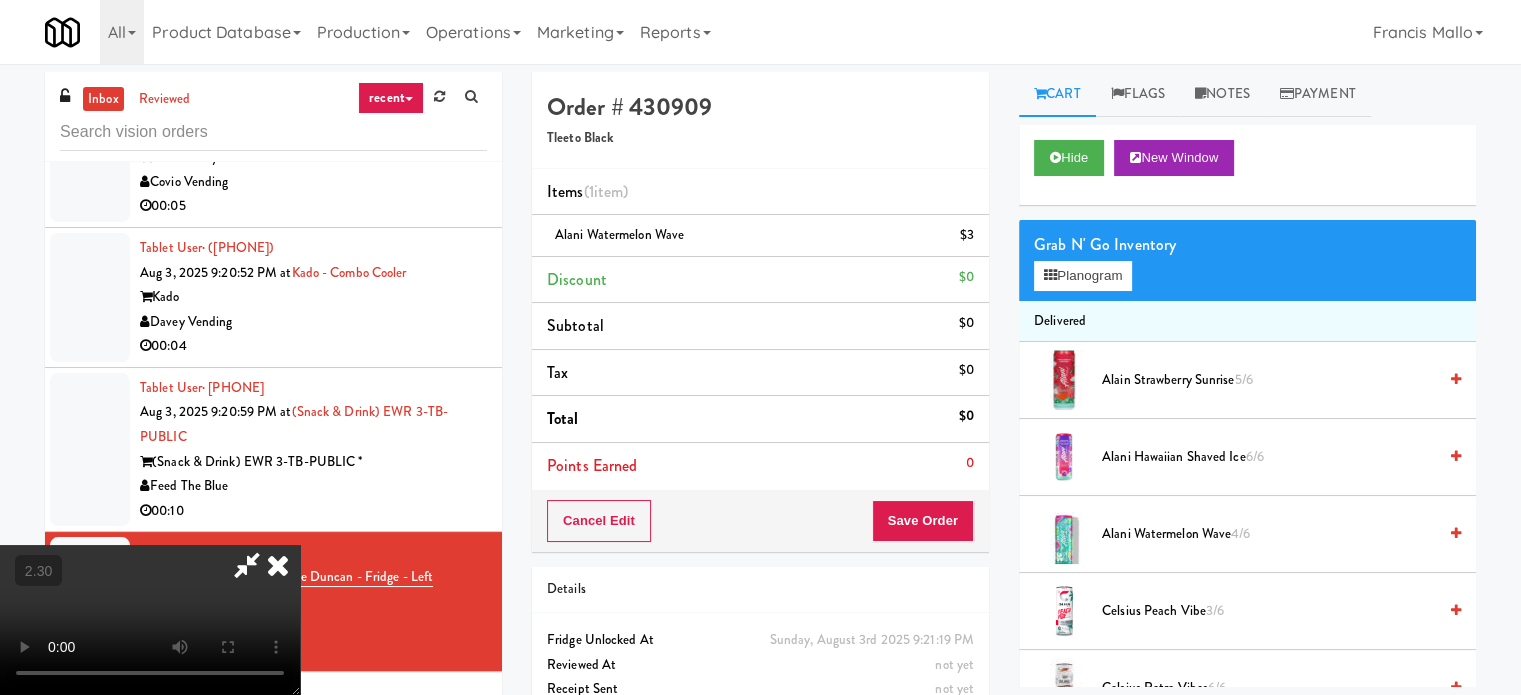 click at bounding box center (150, 620) 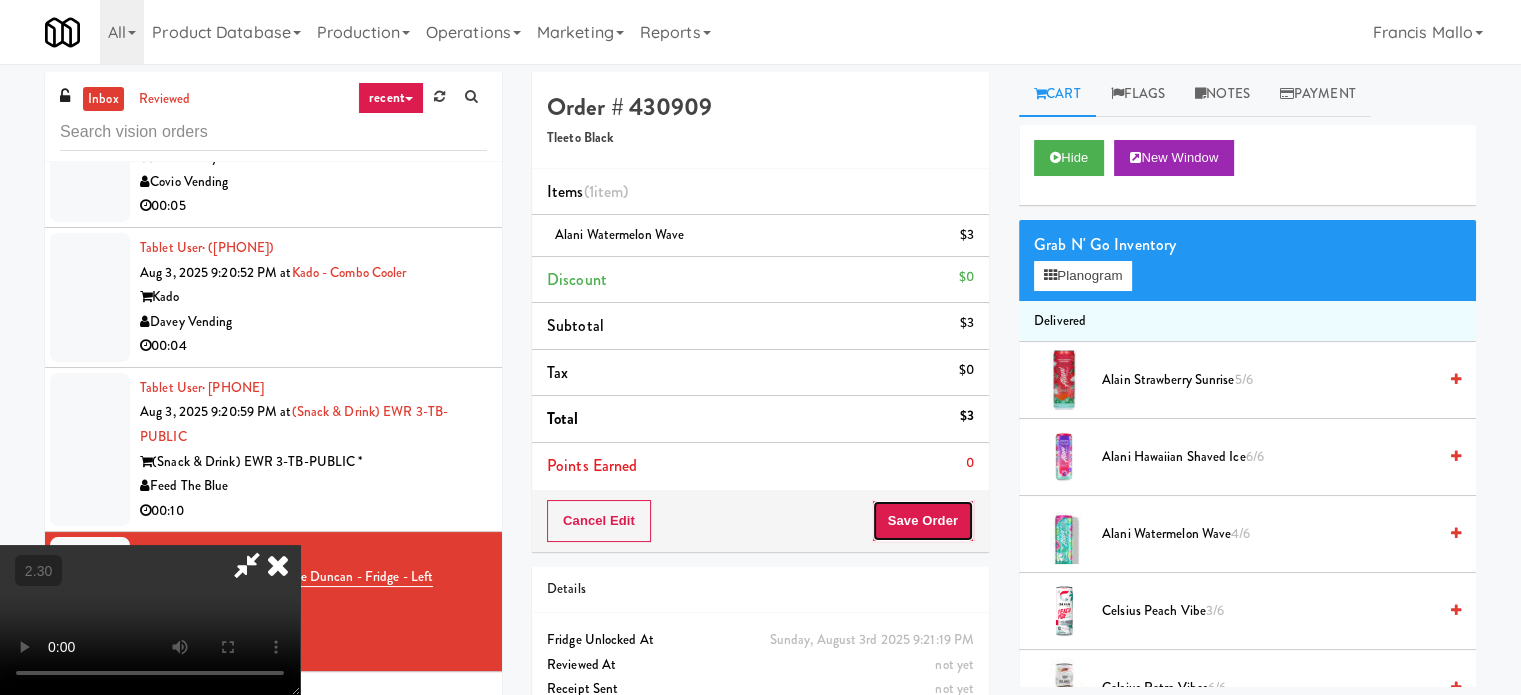 click on "Save Order" at bounding box center [923, 521] 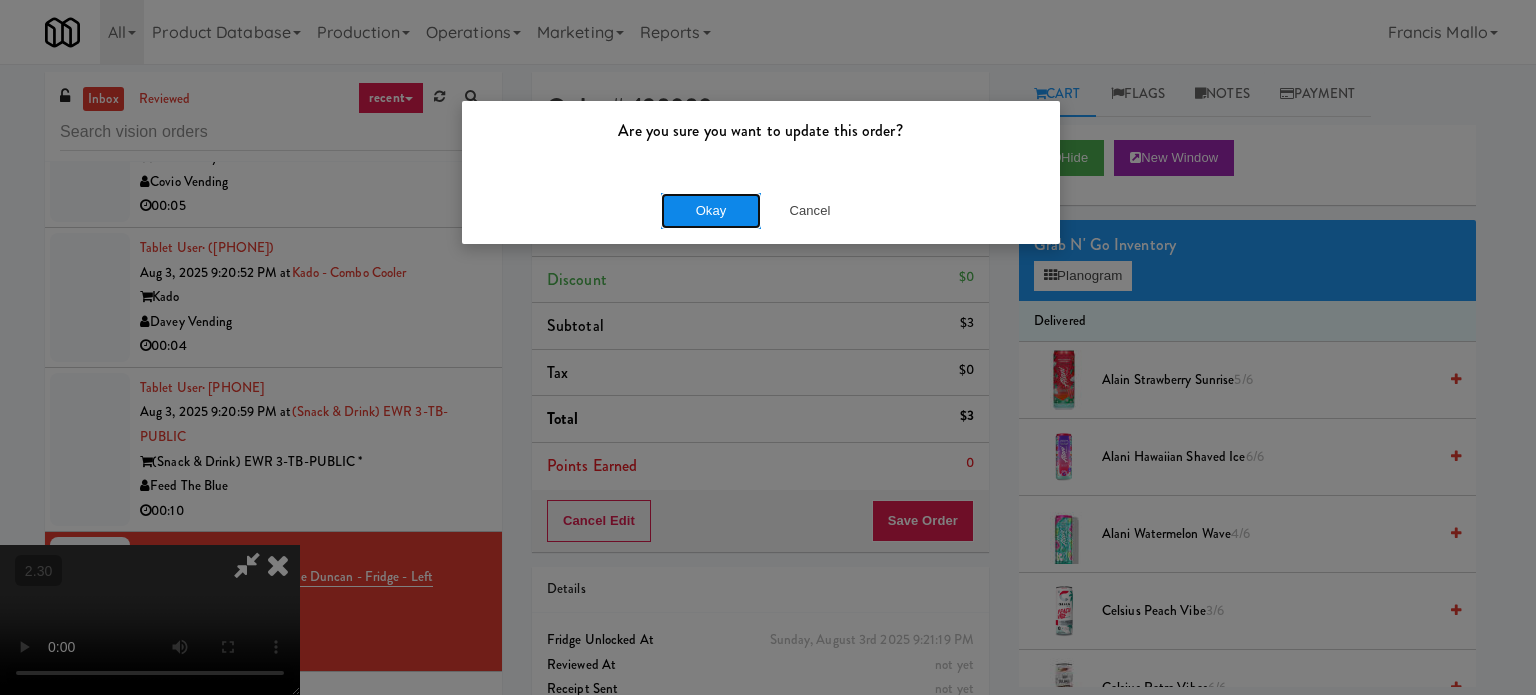 click on "Okay" at bounding box center [711, 211] 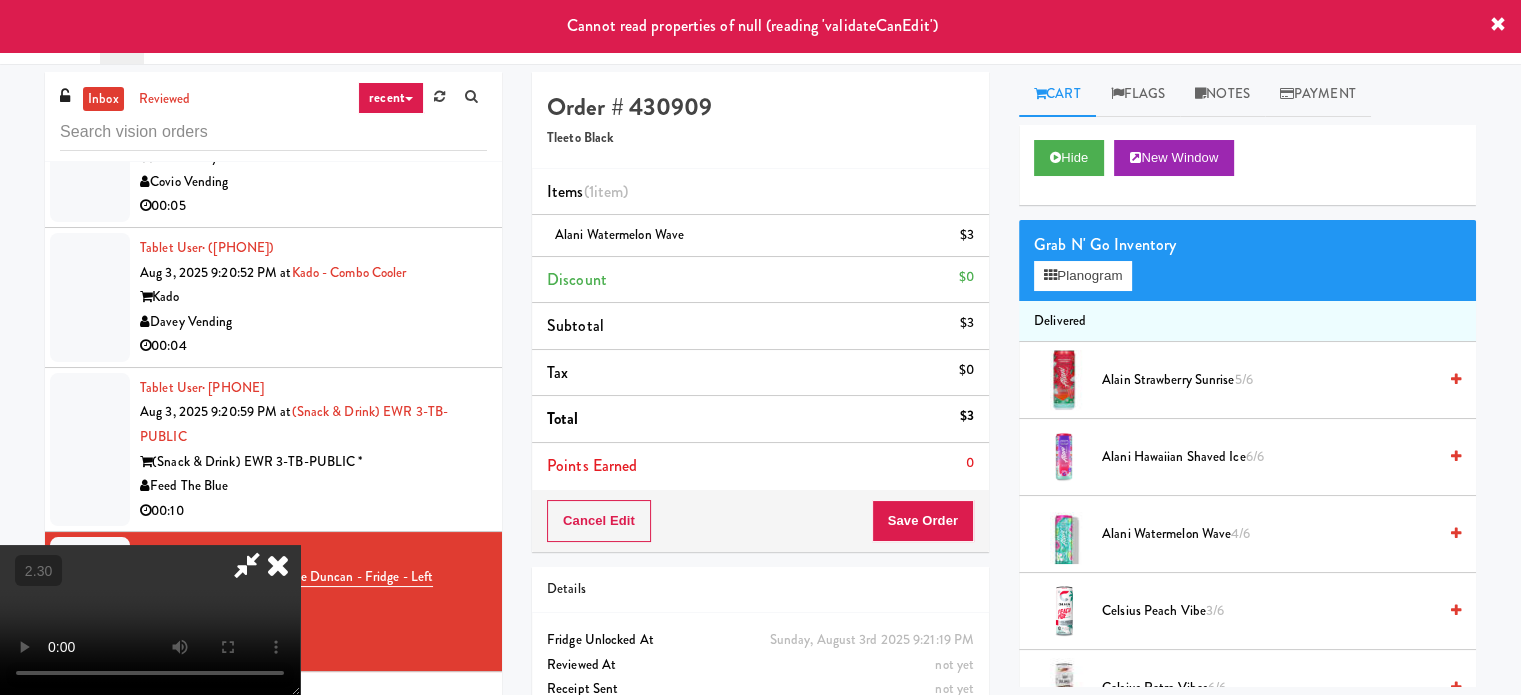 scroll, scrollTop: 0, scrollLeft: 0, axis: both 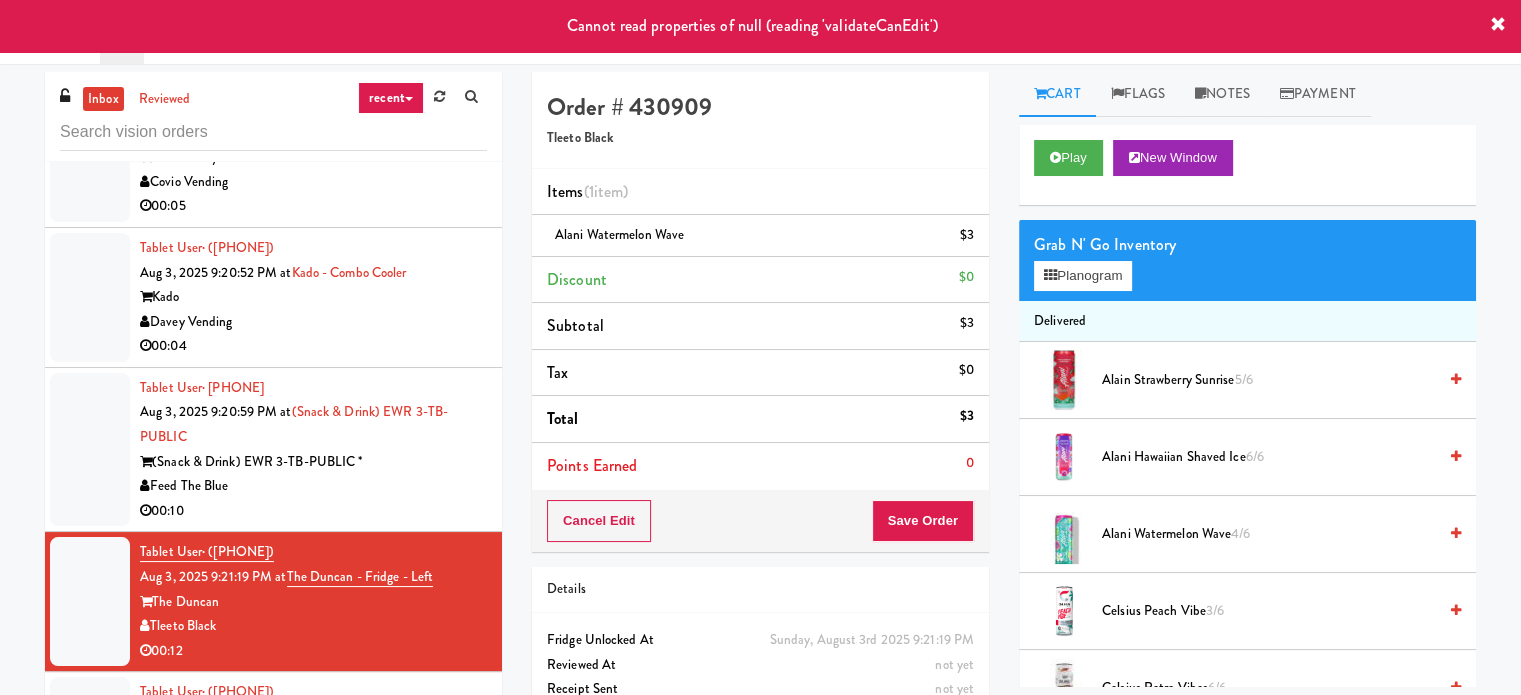 click on "(Snack & Drink) EWR 3-TB-PUBLIC *" at bounding box center (313, 462) 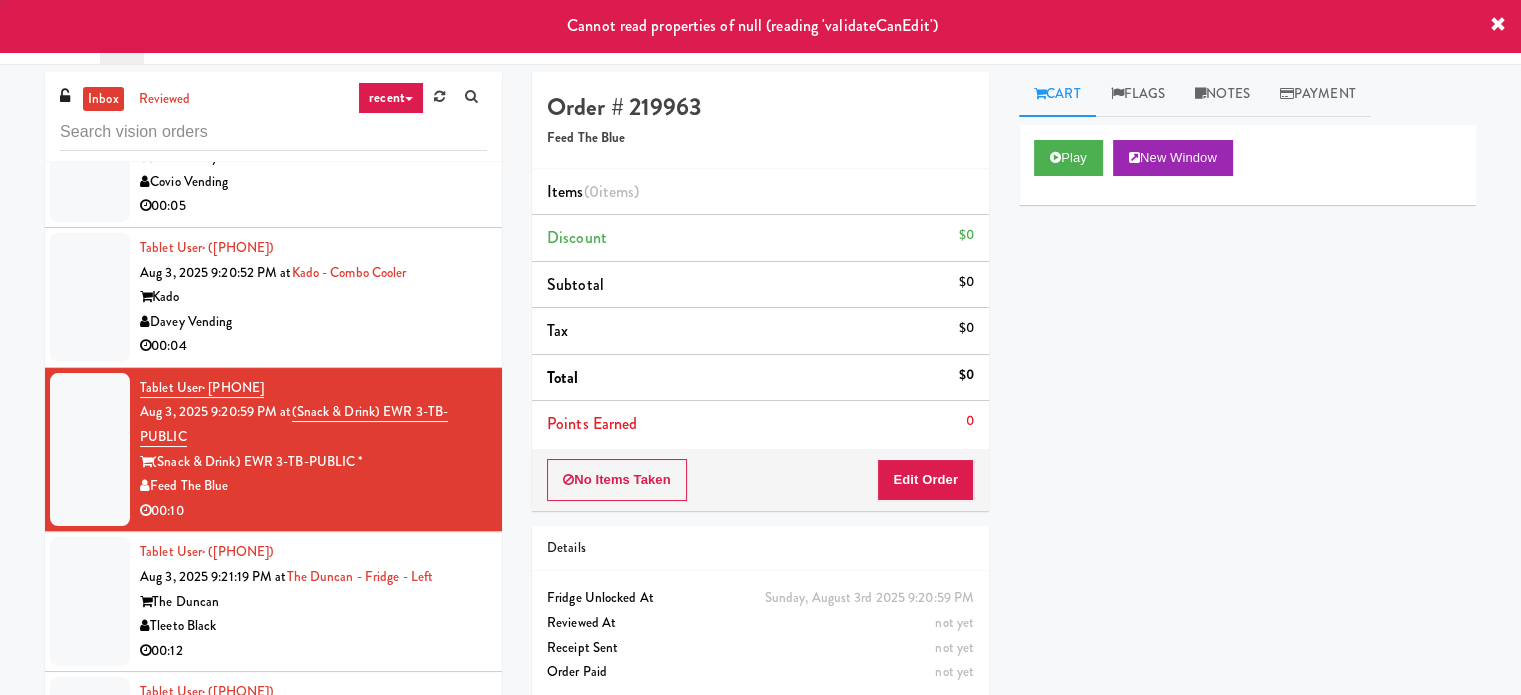 click on "00:12" at bounding box center (313, 651) 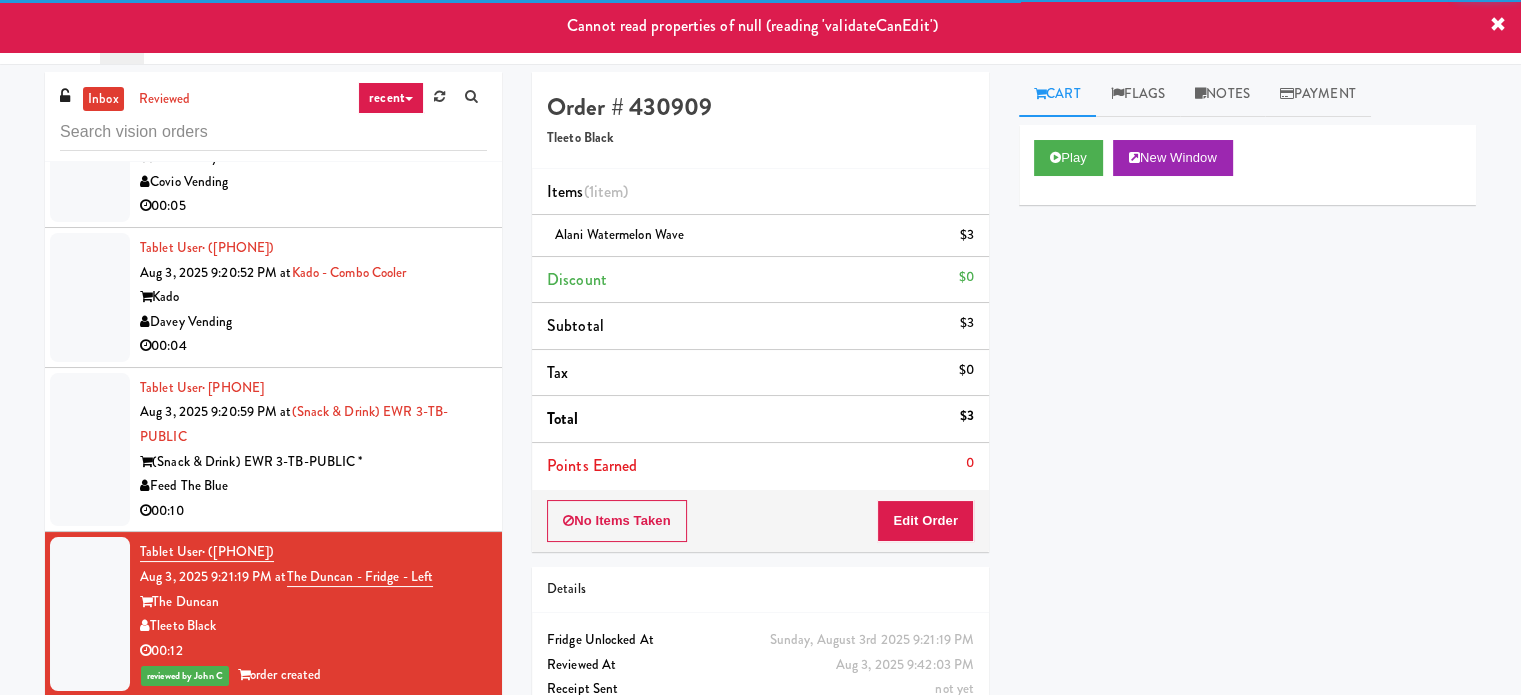click on "Feed The Blue" at bounding box center (313, 486) 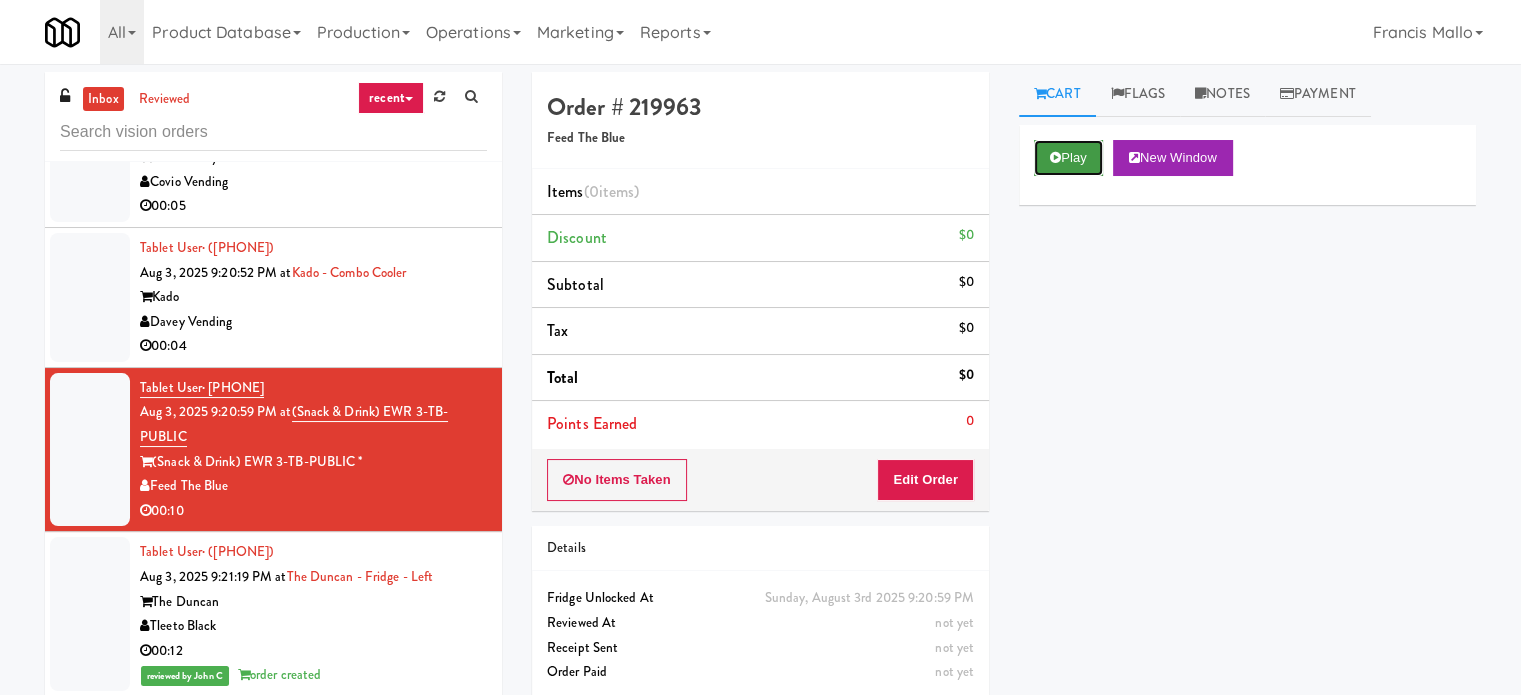 click on "Play" at bounding box center (1068, 158) 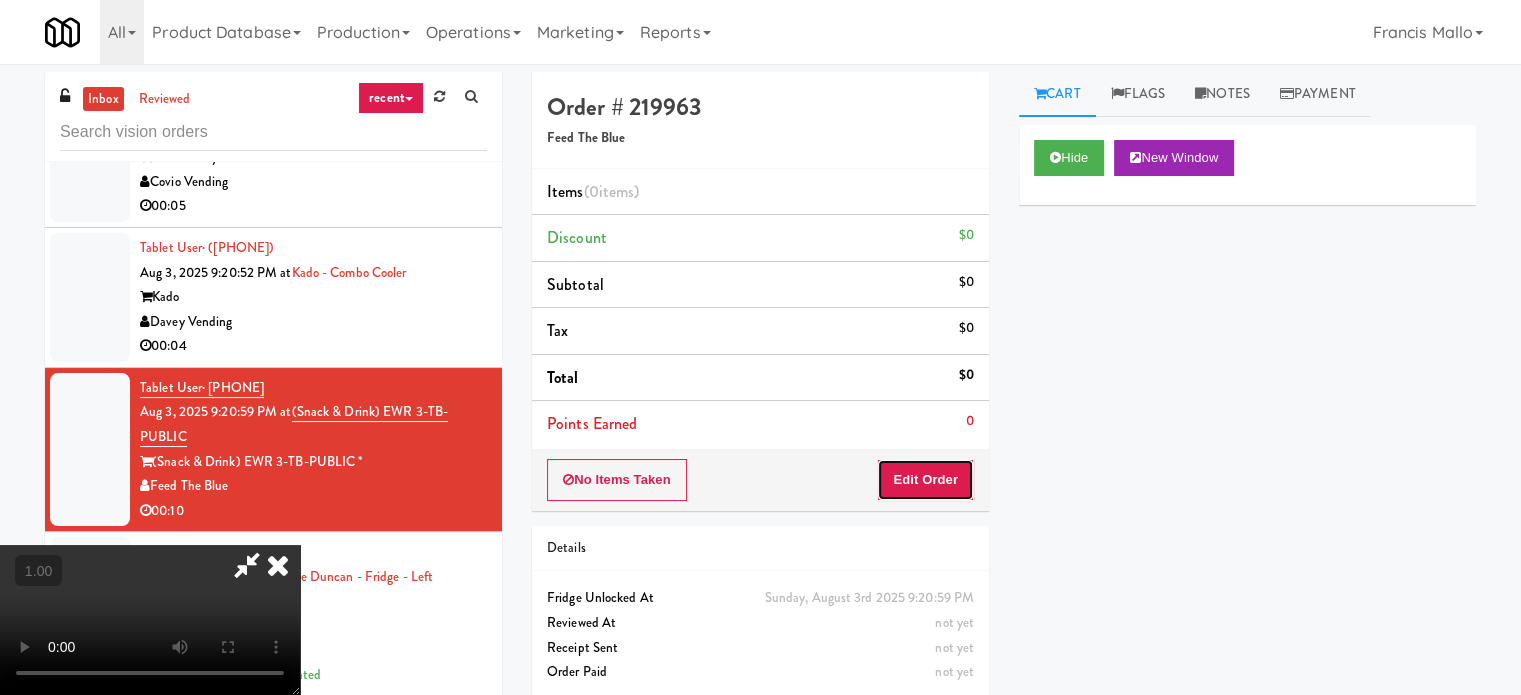 click on "Edit Order" at bounding box center (925, 480) 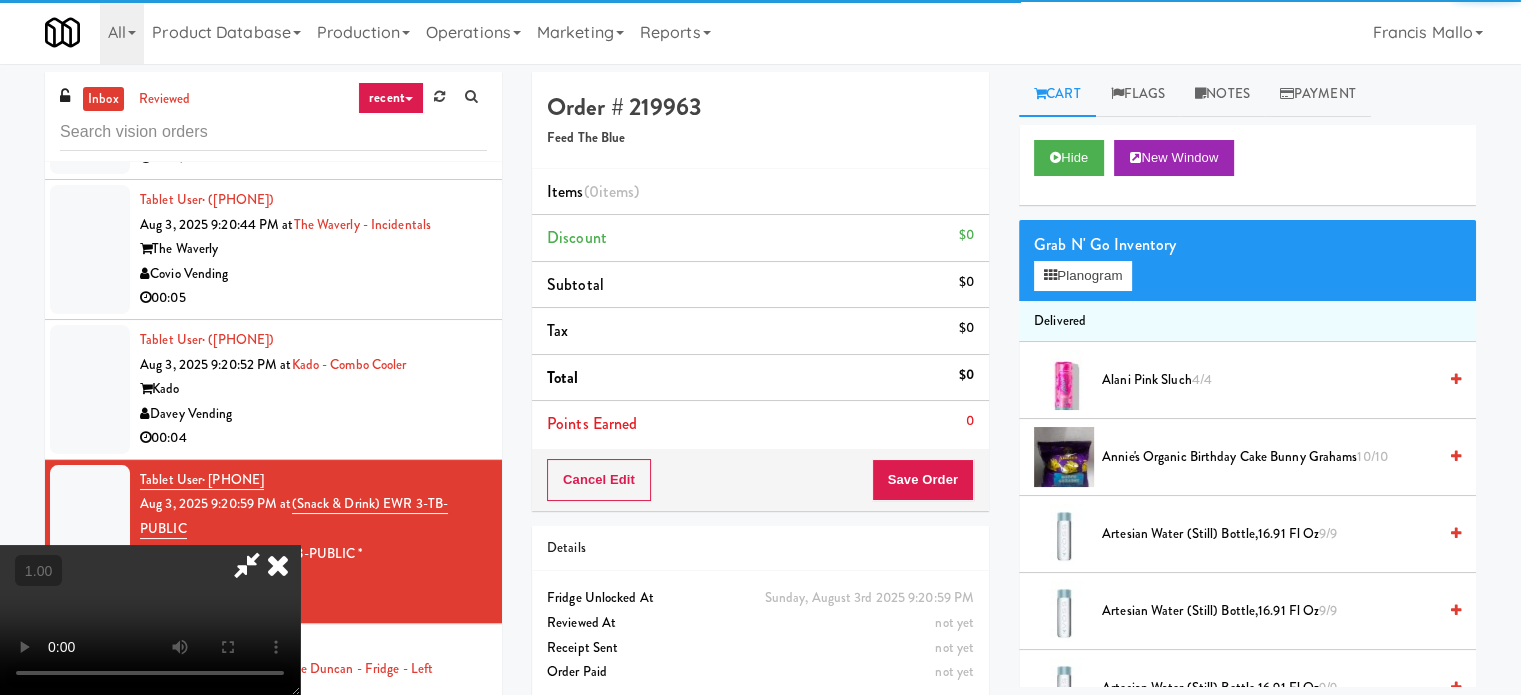 scroll, scrollTop: 13500, scrollLeft: 0, axis: vertical 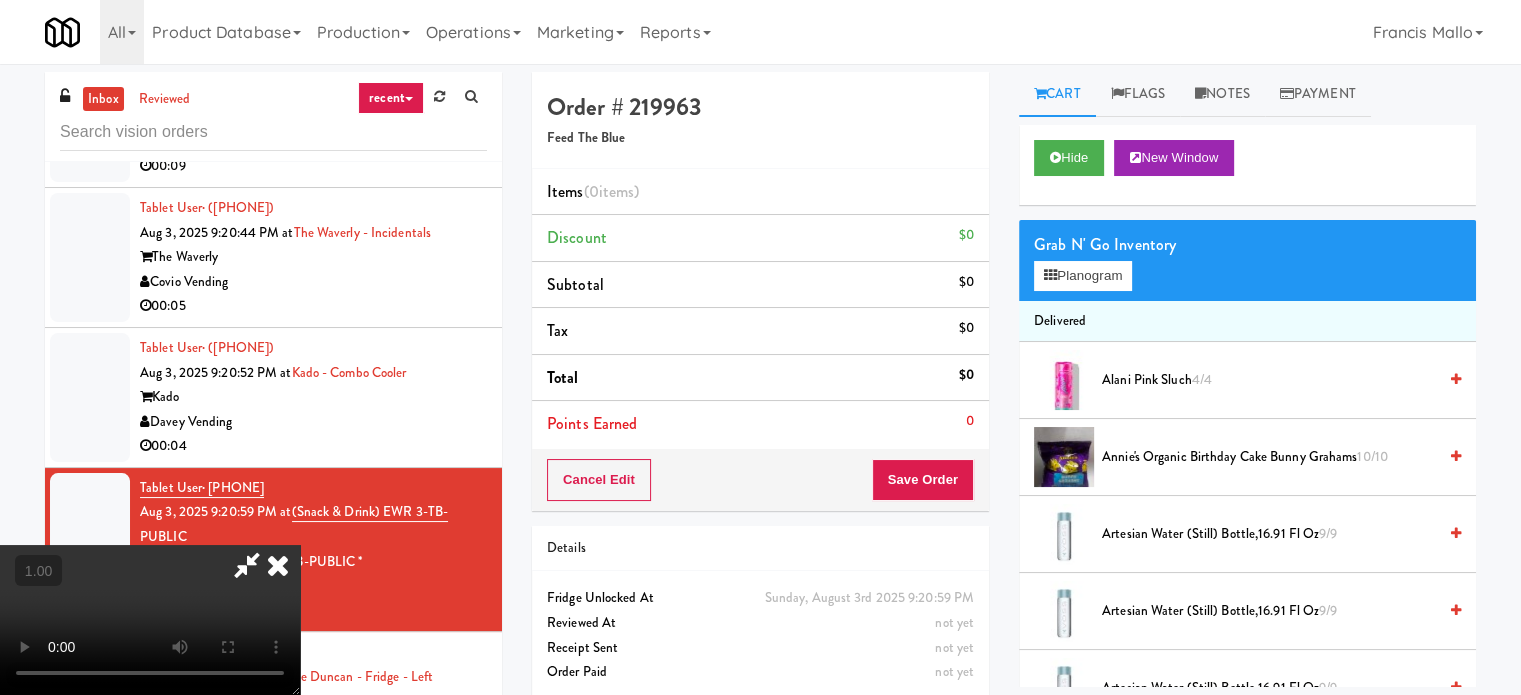 type 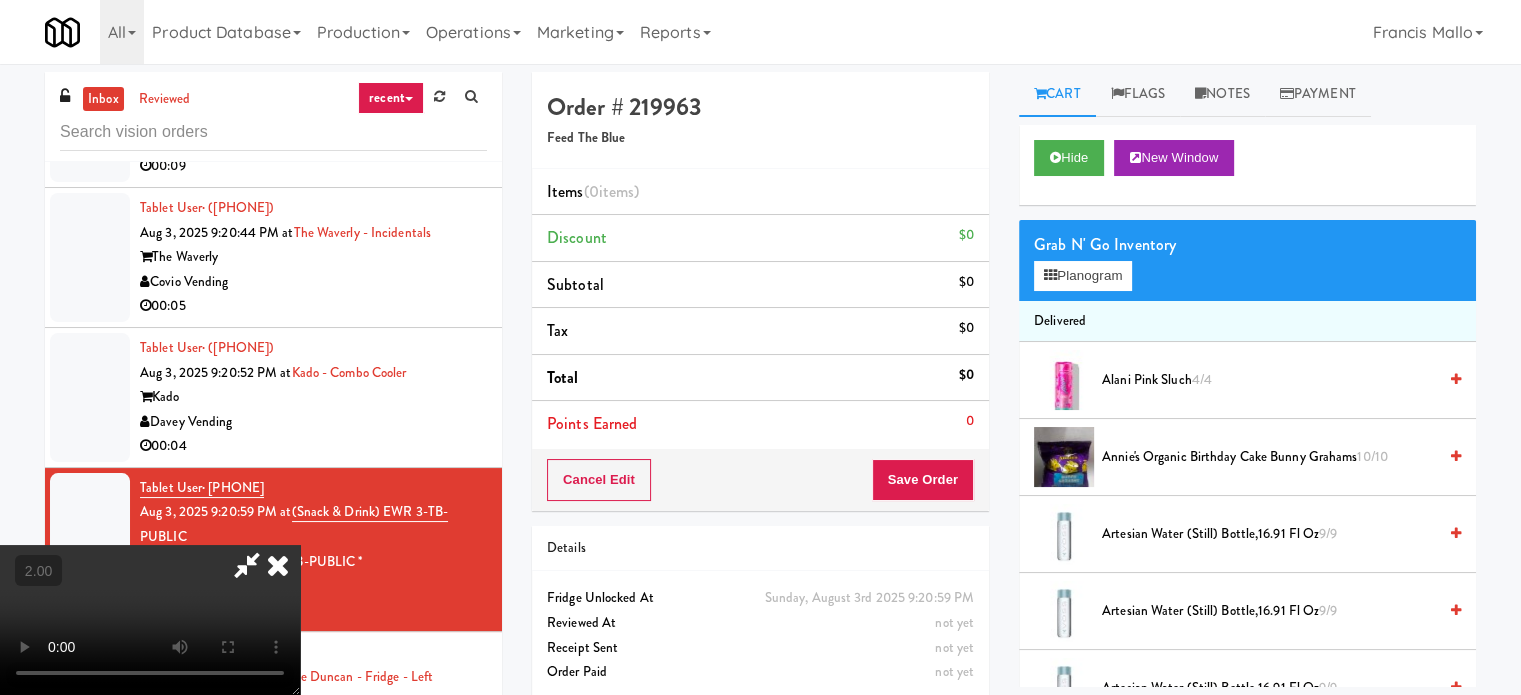 click at bounding box center [150, 620] 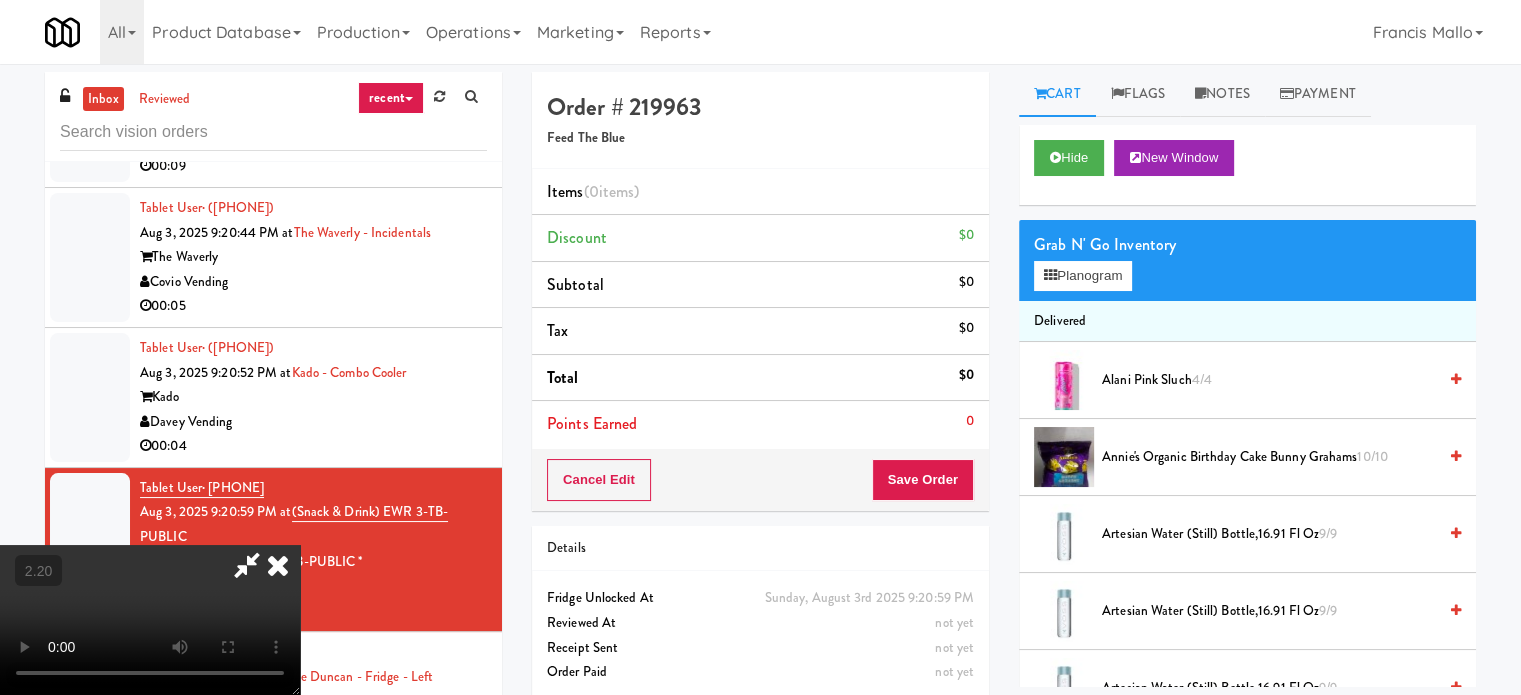 click at bounding box center [150, 620] 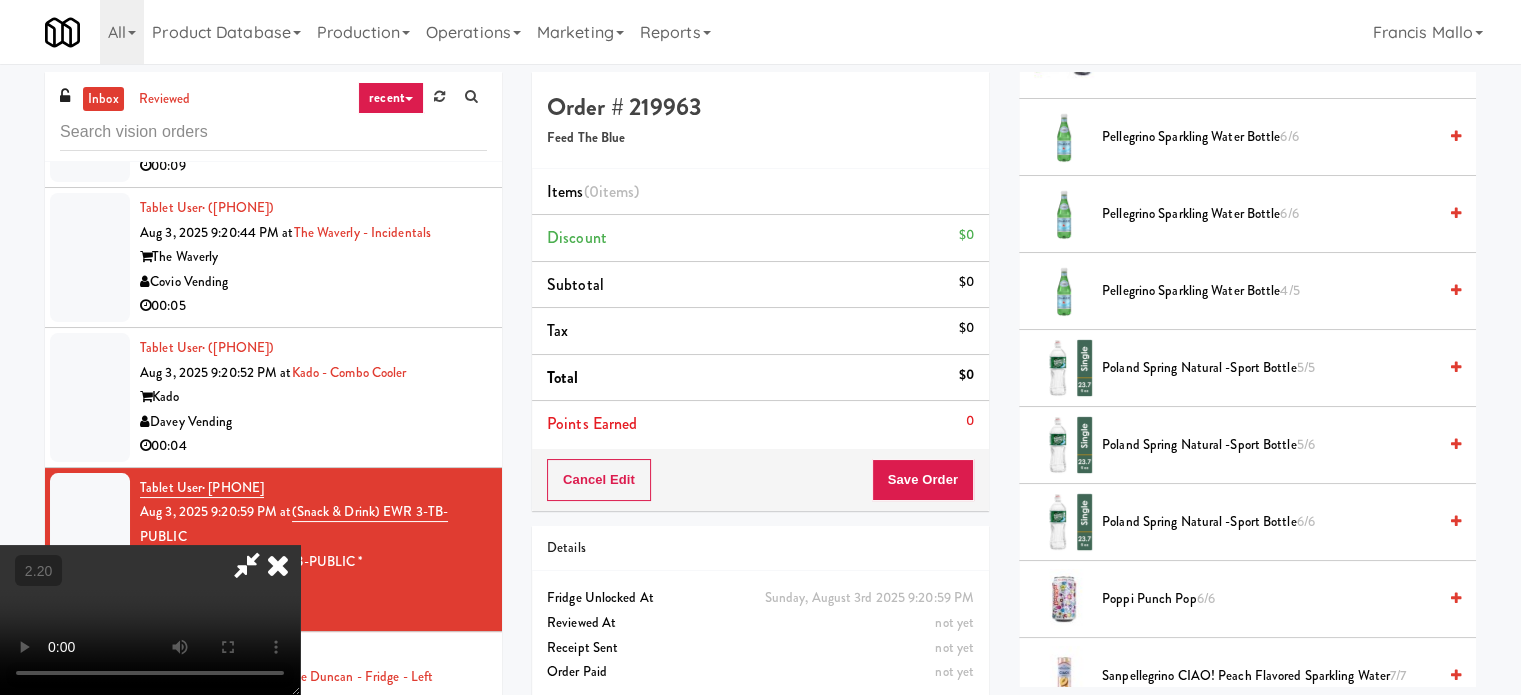 scroll, scrollTop: 1600, scrollLeft: 0, axis: vertical 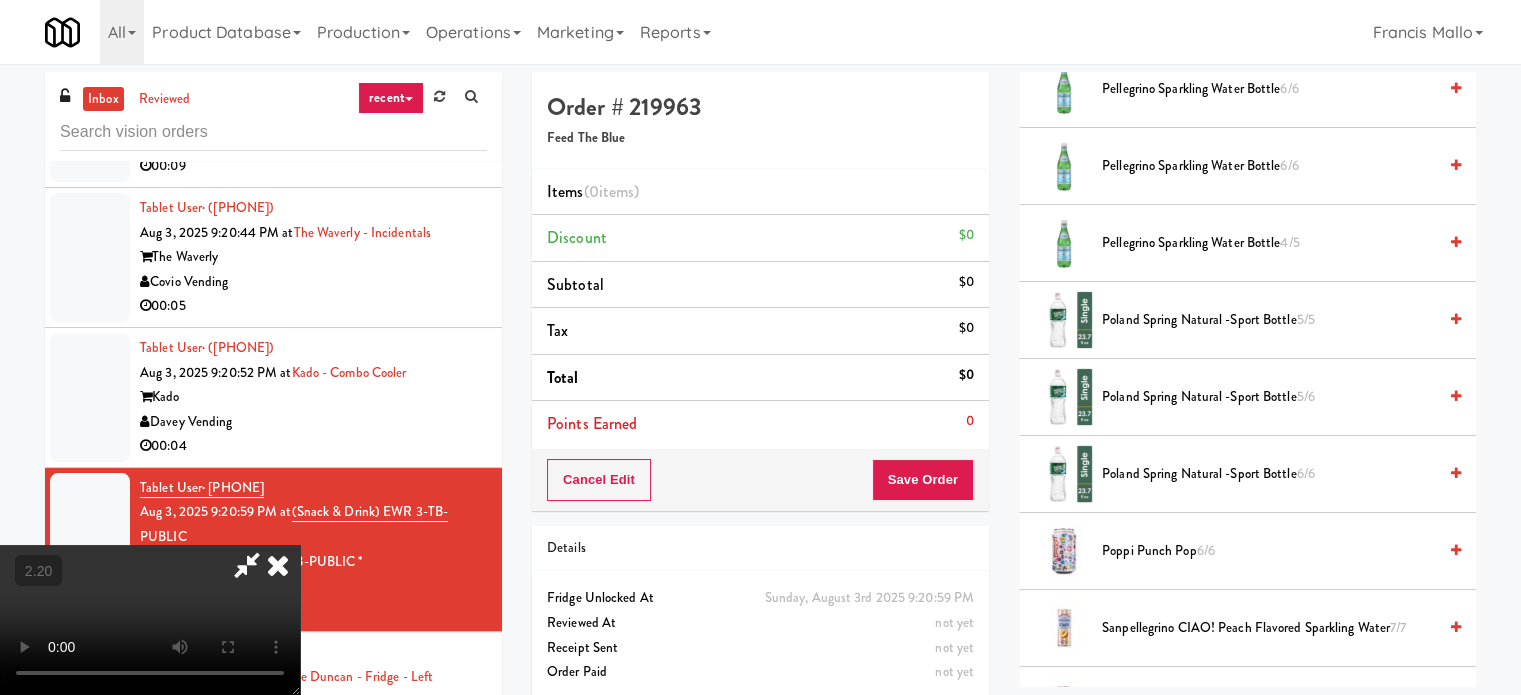 click on "Poland Spring Natural -Sport Bottle  5/5" at bounding box center [1269, 320] 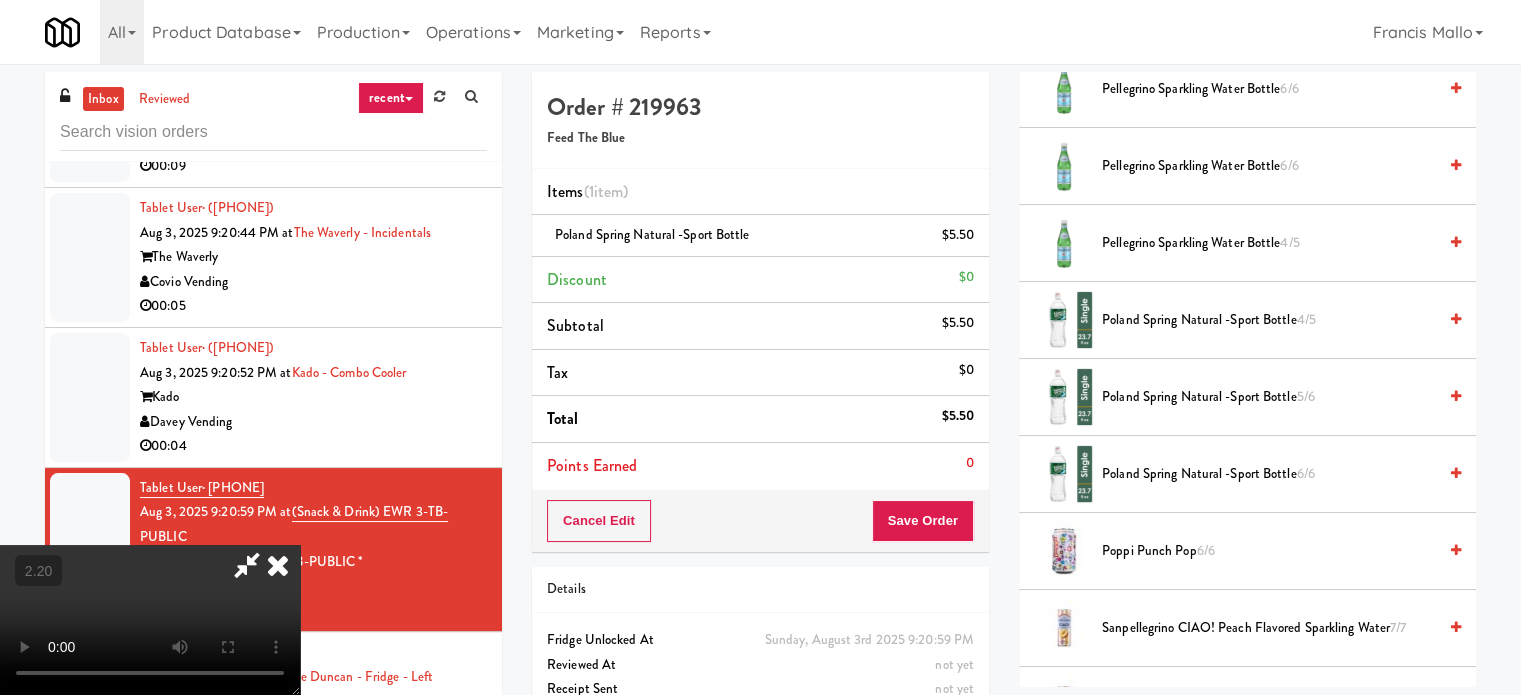 click at bounding box center (150, 620) 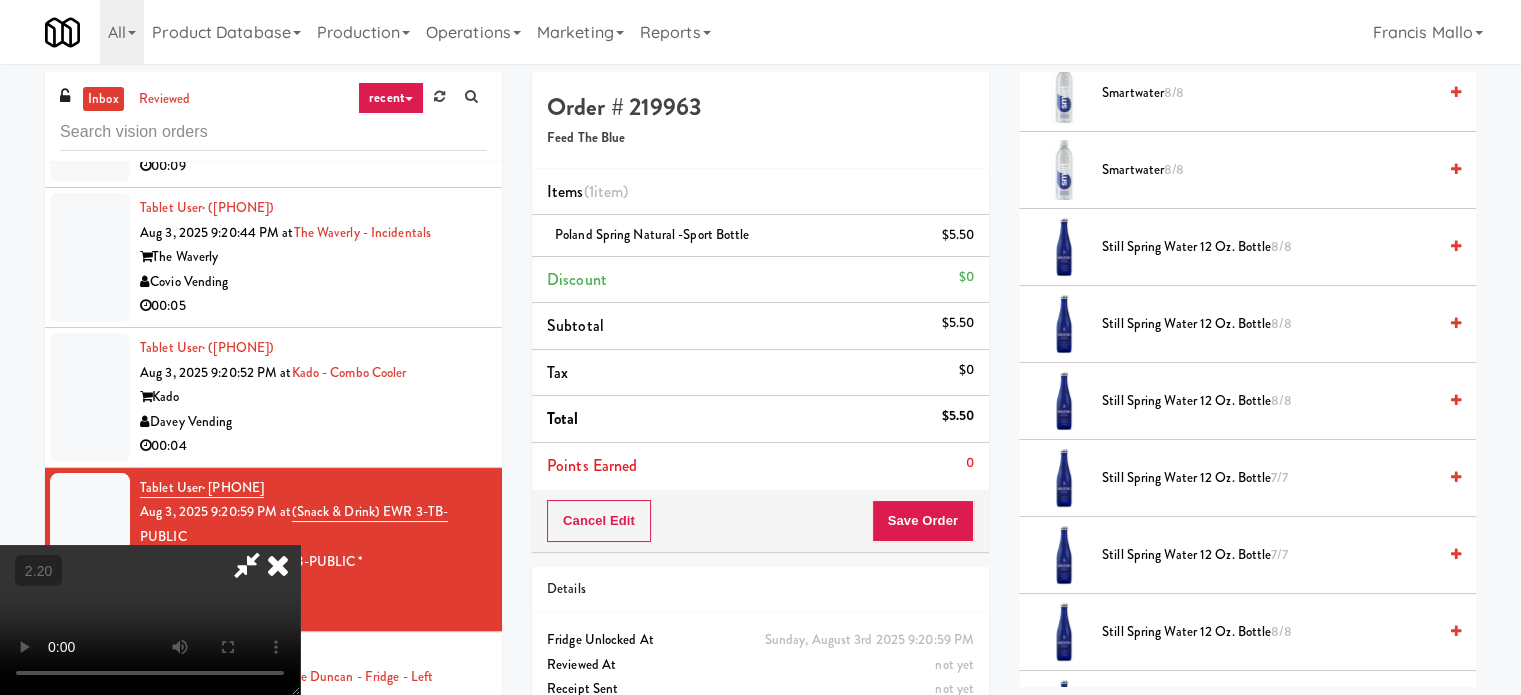 scroll, scrollTop: 2300, scrollLeft: 0, axis: vertical 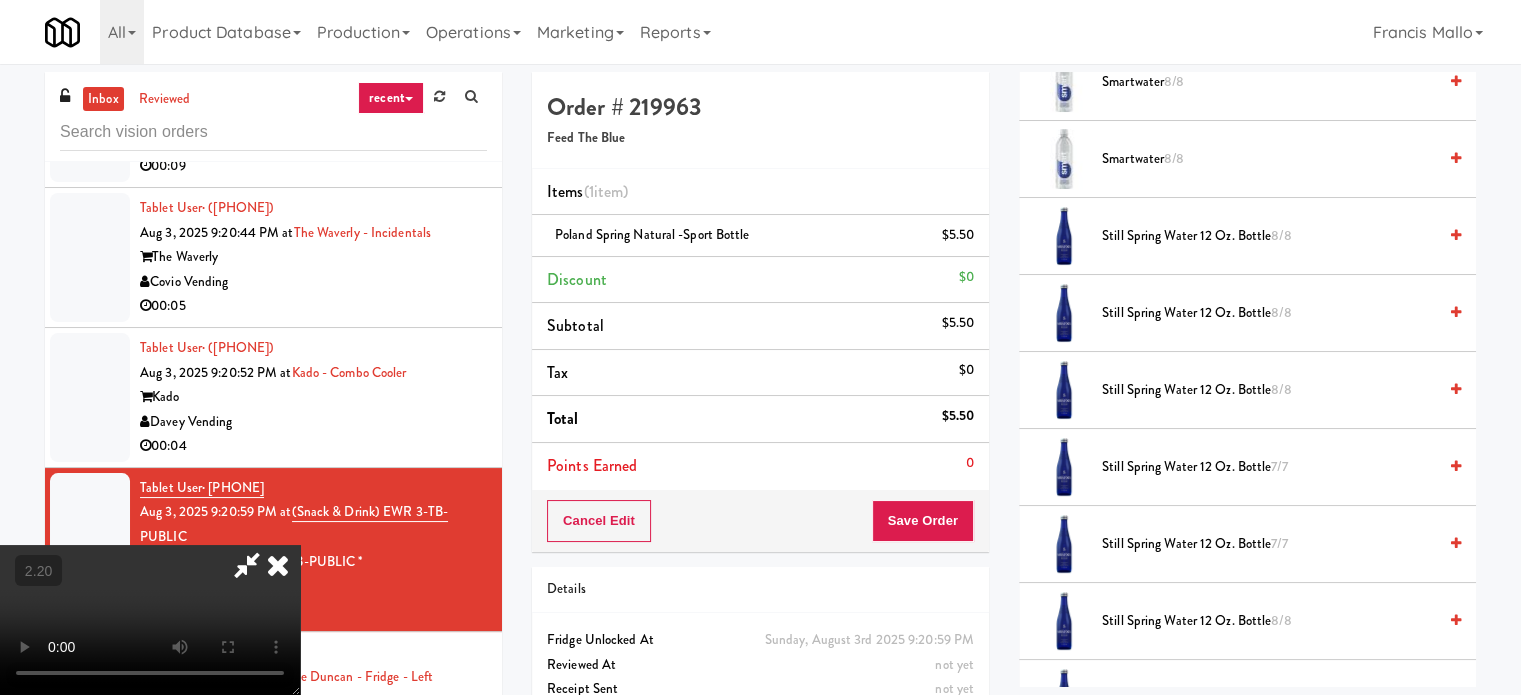 click at bounding box center [150, 620] 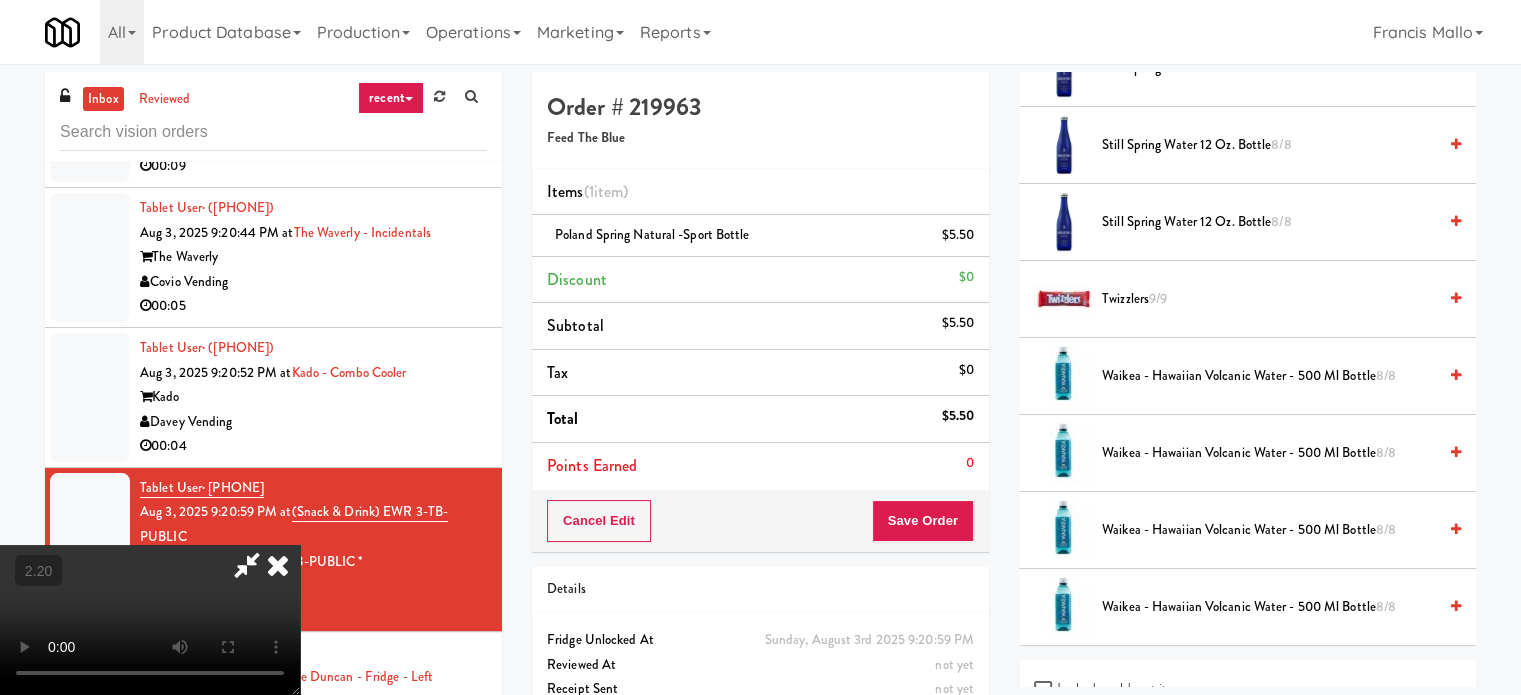 scroll, scrollTop: 2800, scrollLeft: 0, axis: vertical 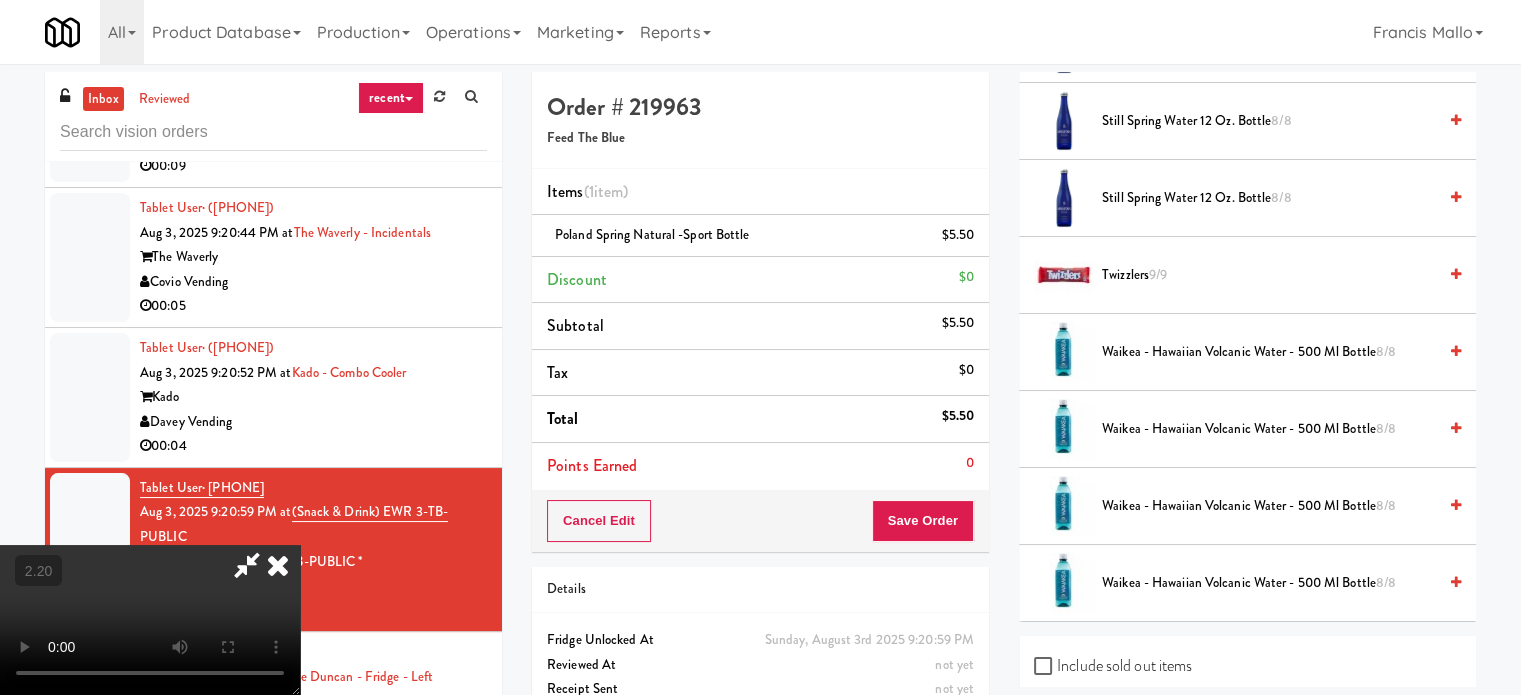 click on "Waikea - Hawaiian Volcanic Water - 500 Ml Bottle  8/8" at bounding box center (1269, 352) 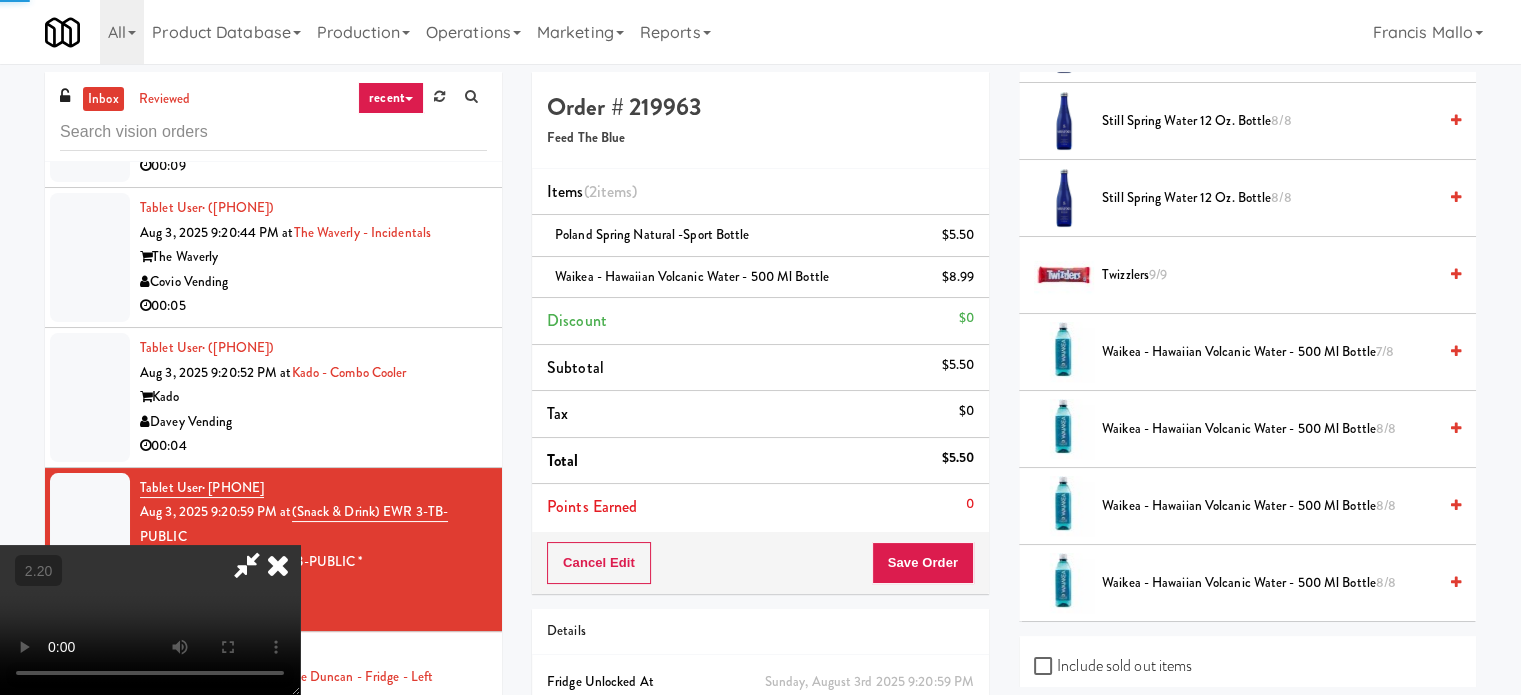 click at bounding box center [150, 620] 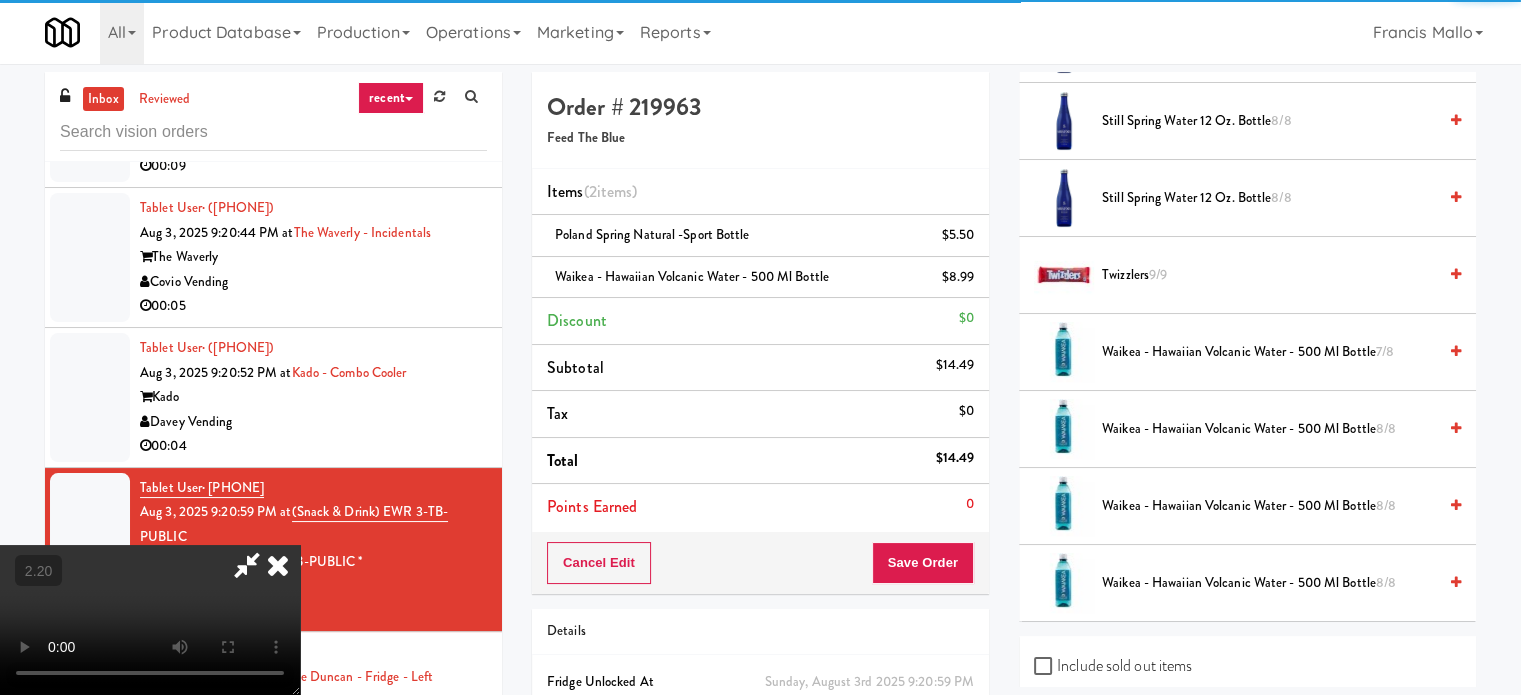 click at bounding box center (150, 620) 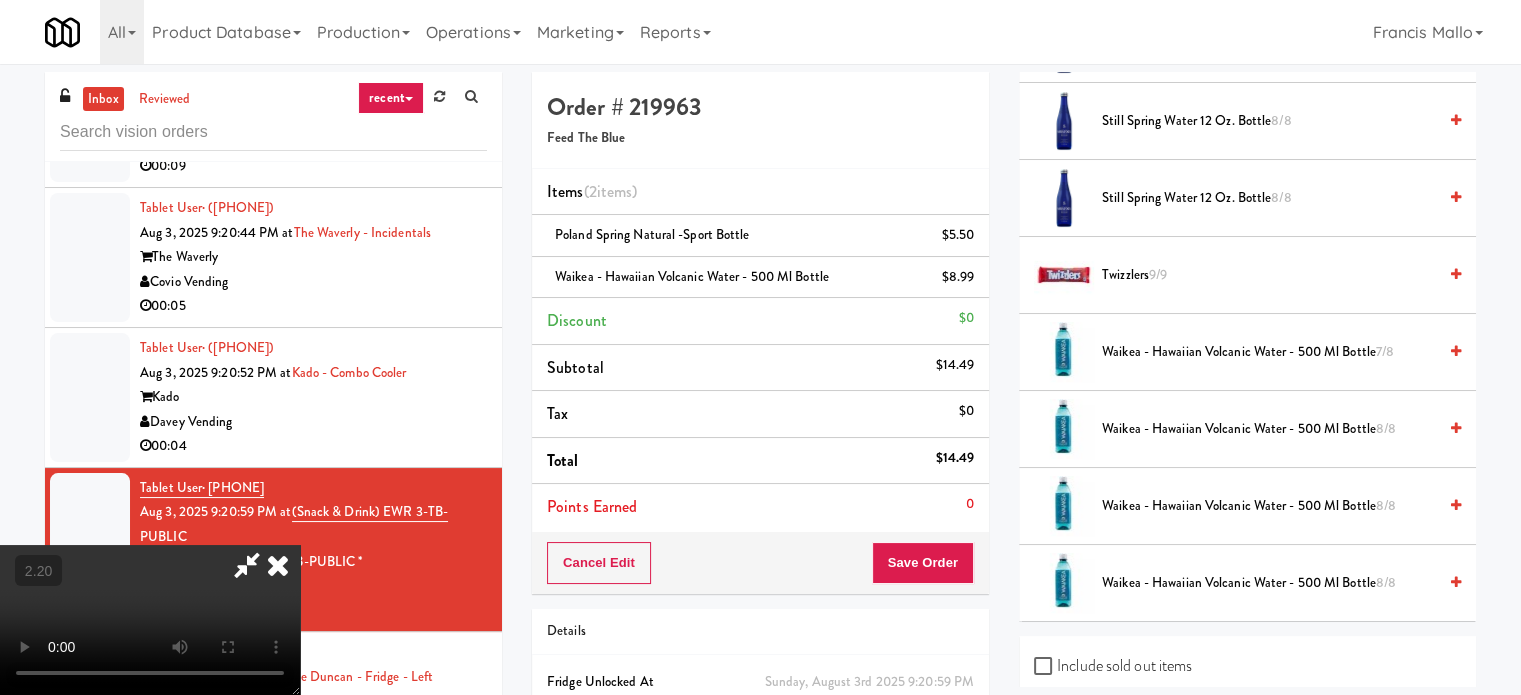 drag, startPoint x: 792, startPoint y: 433, endPoint x: 1126, endPoint y: 408, distance: 334.93433 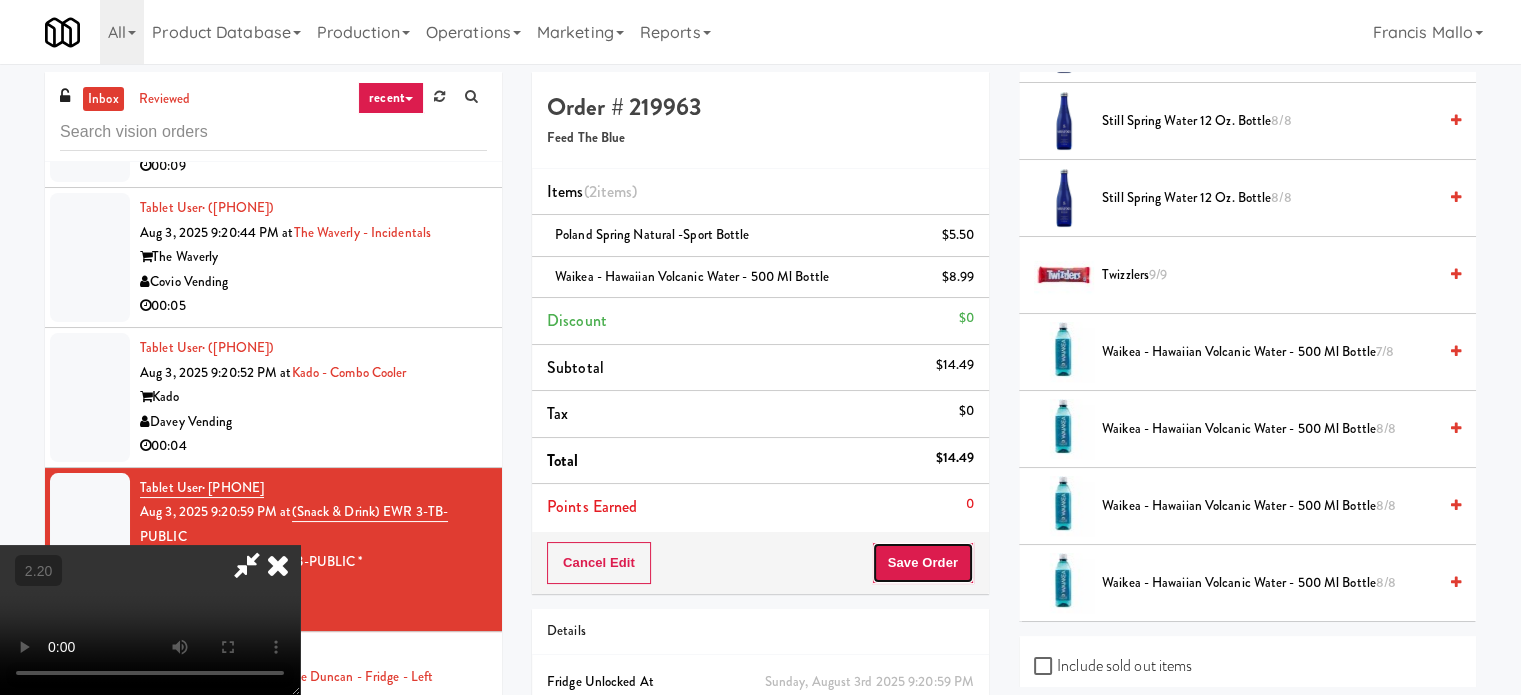 click on "Save Order" at bounding box center [923, 563] 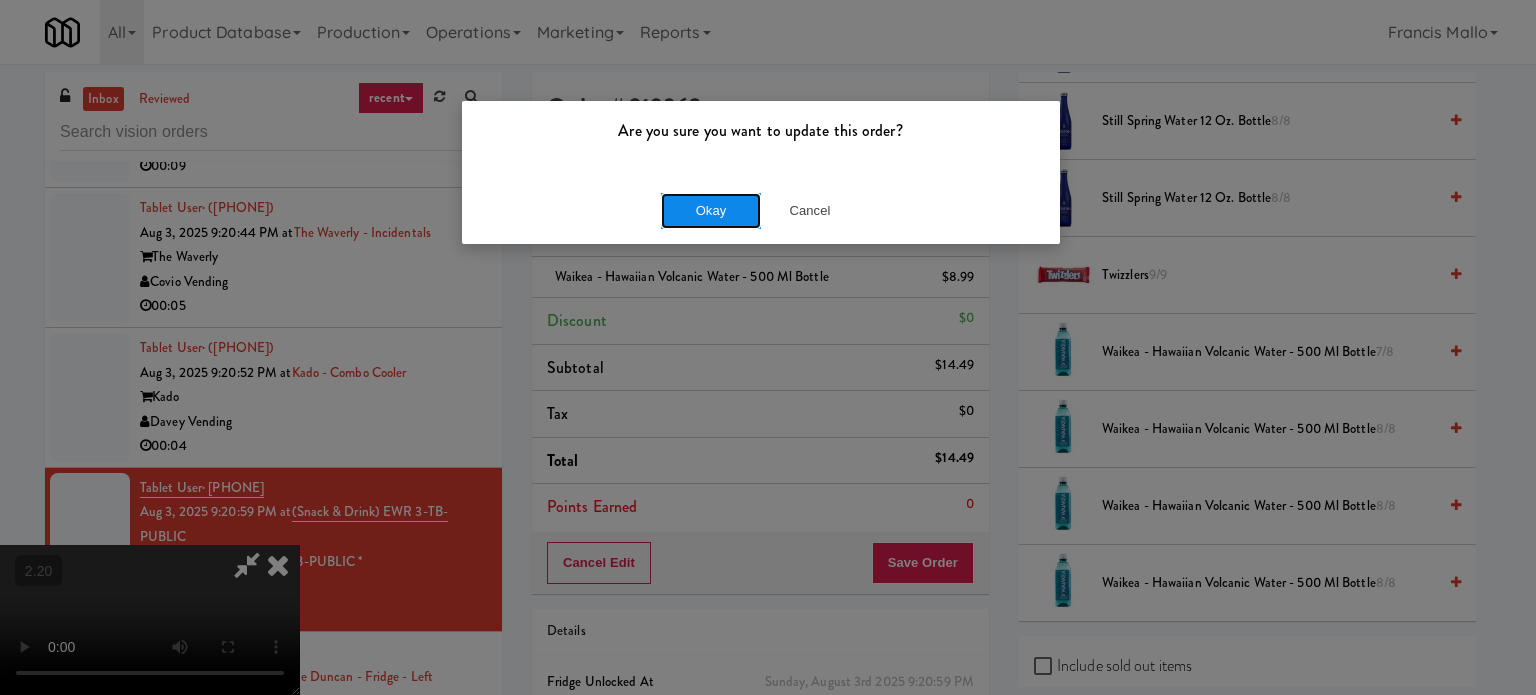 click on "Okay" at bounding box center [711, 211] 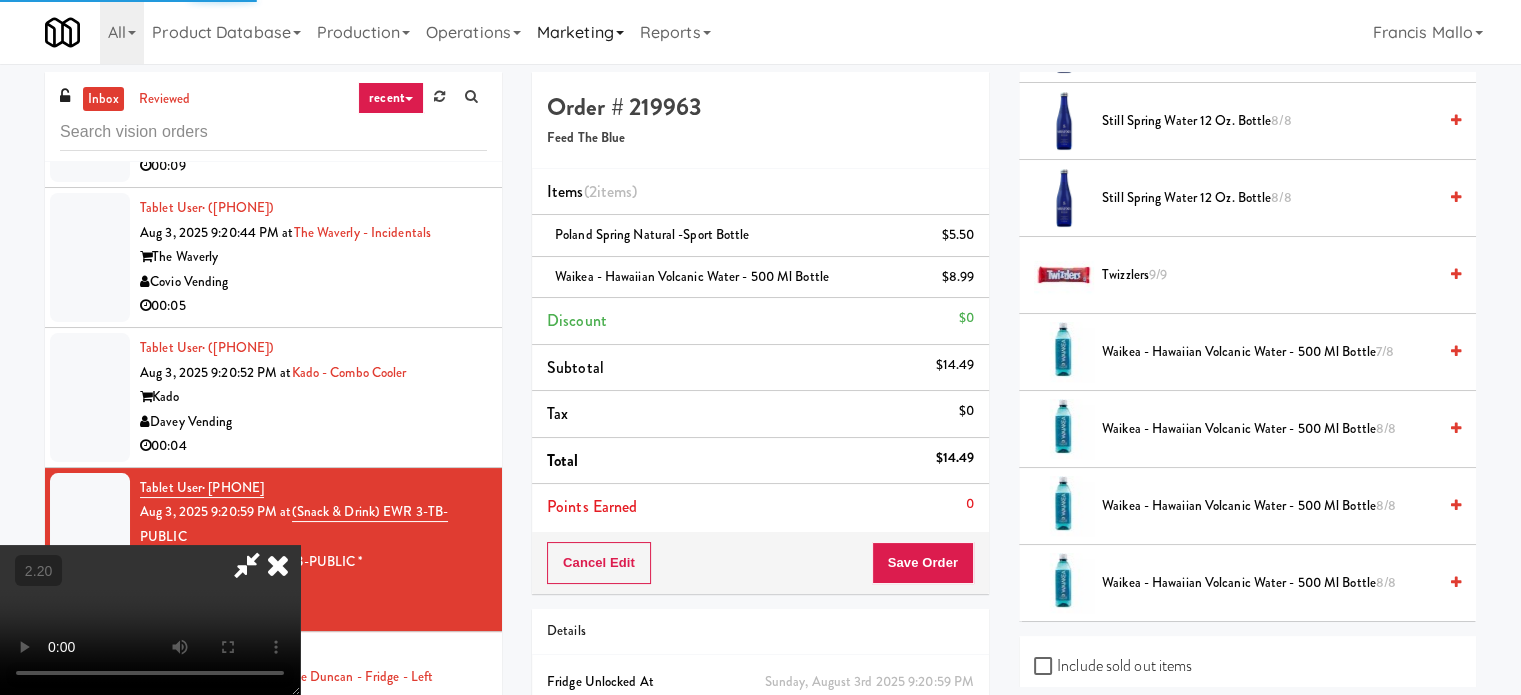 scroll, scrollTop: 187, scrollLeft: 0, axis: vertical 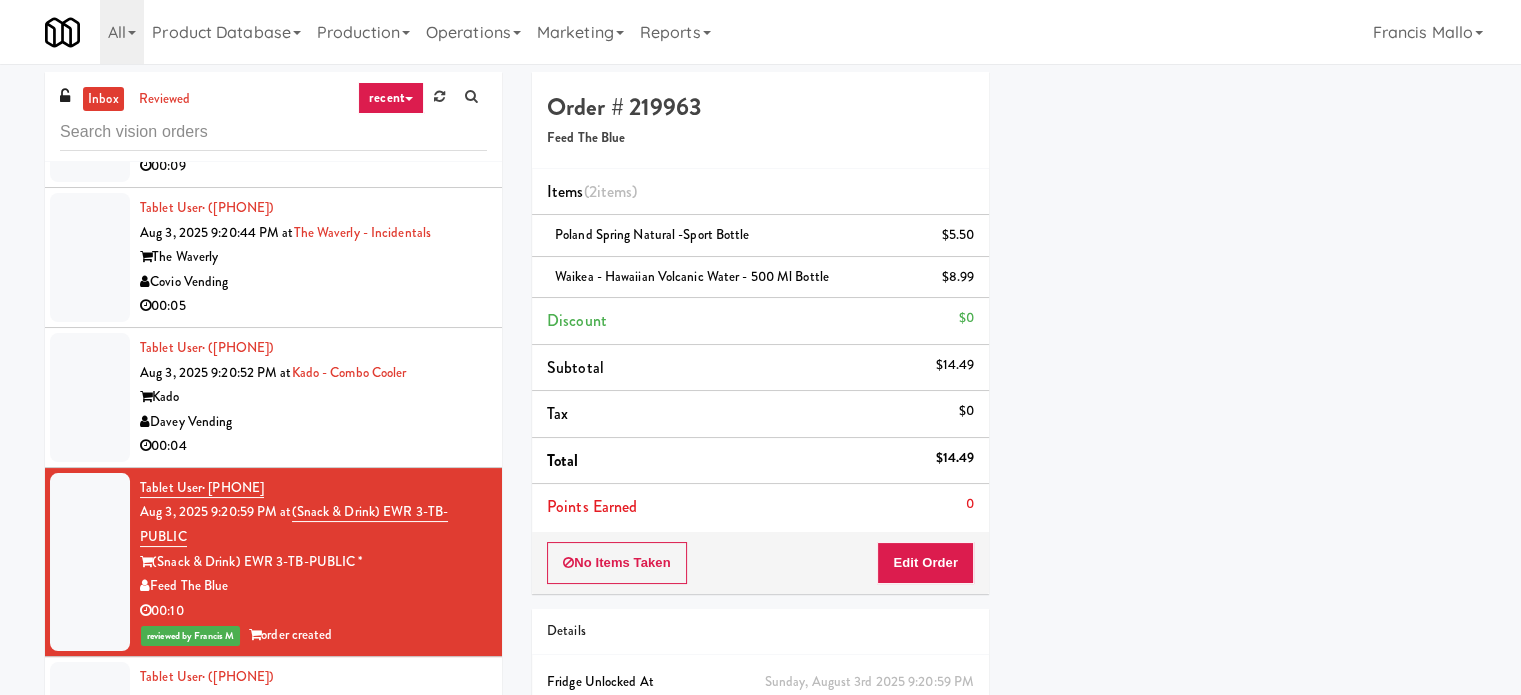 drag, startPoint x: 385, startPoint y: 400, endPoint x: 396, endPoint y: 400, distance: 11 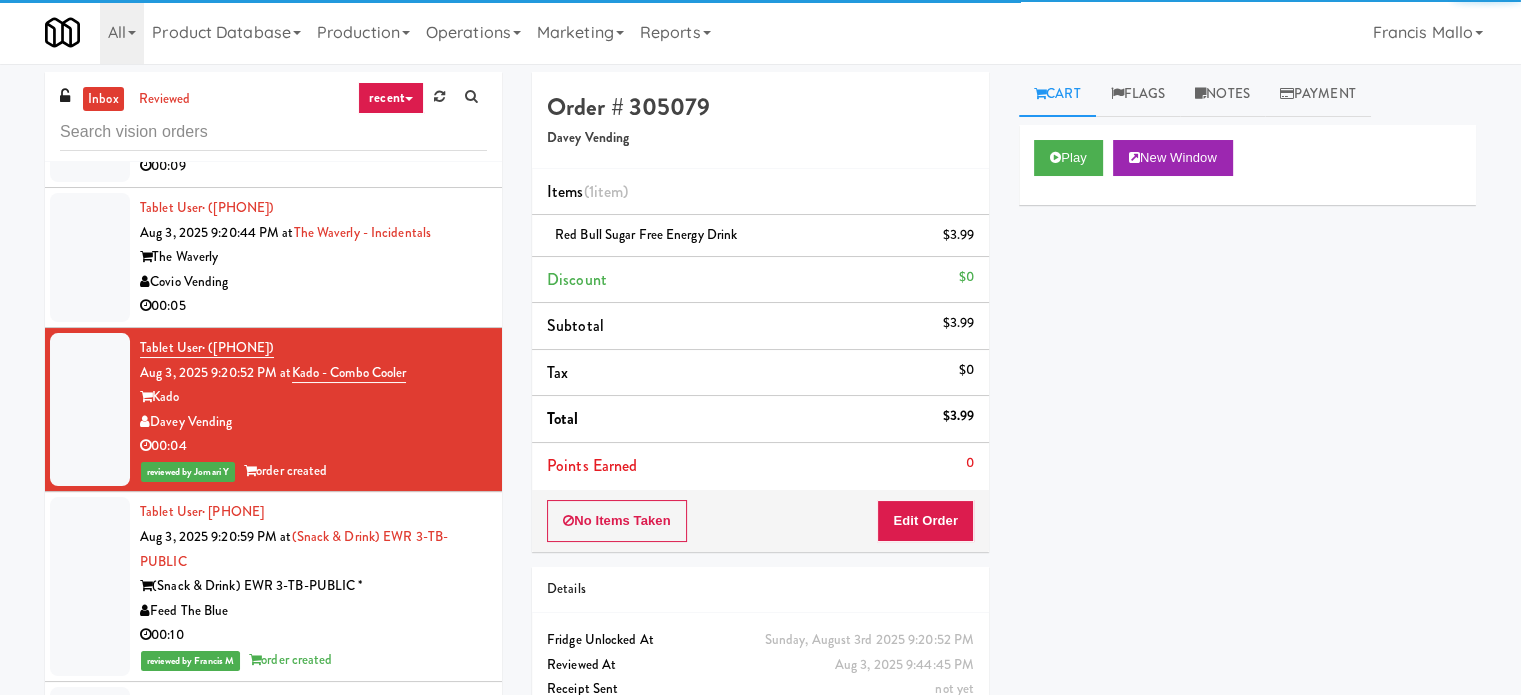 click on "Covio Vending" at bounding box center (313, 282) 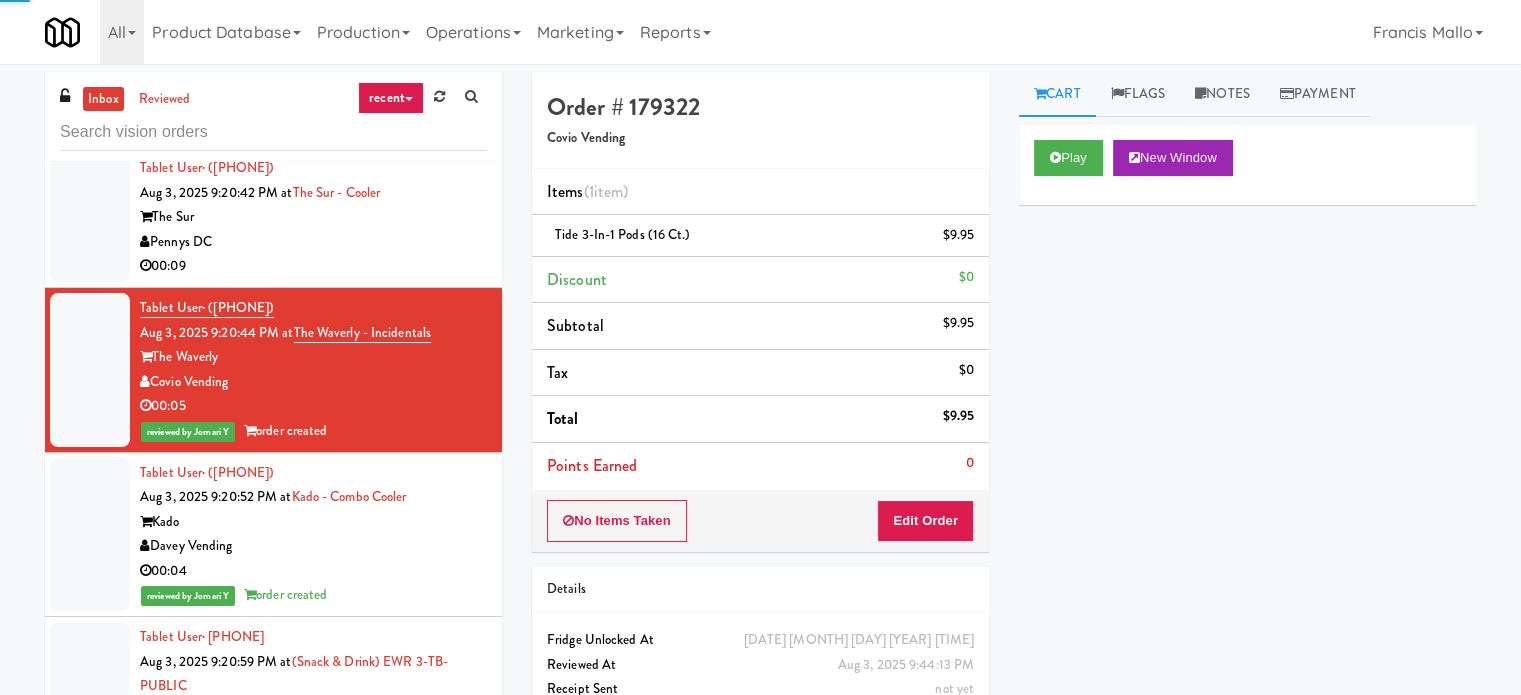 click on "Pennys DC" at bounding box center (313, 242) 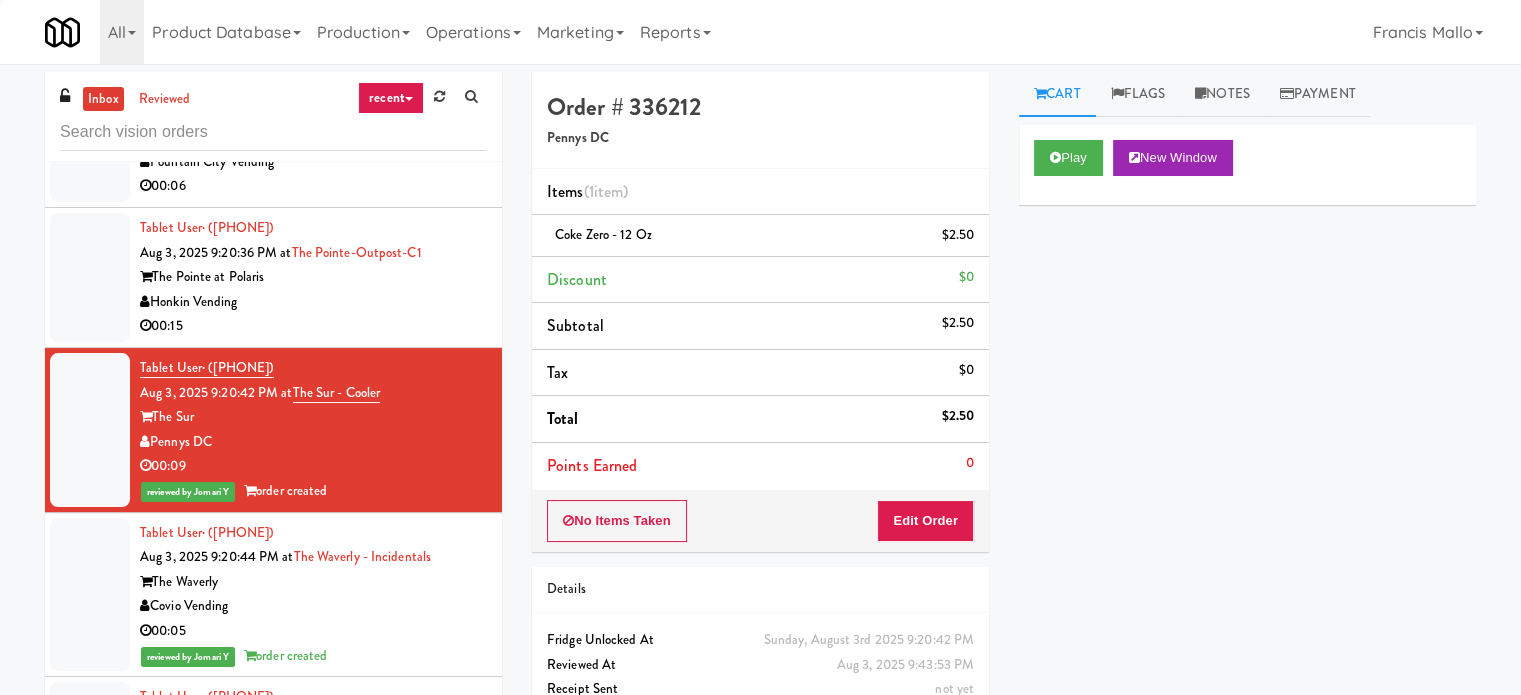 click on "Honkin Vending" at bounding box center [313, 302] 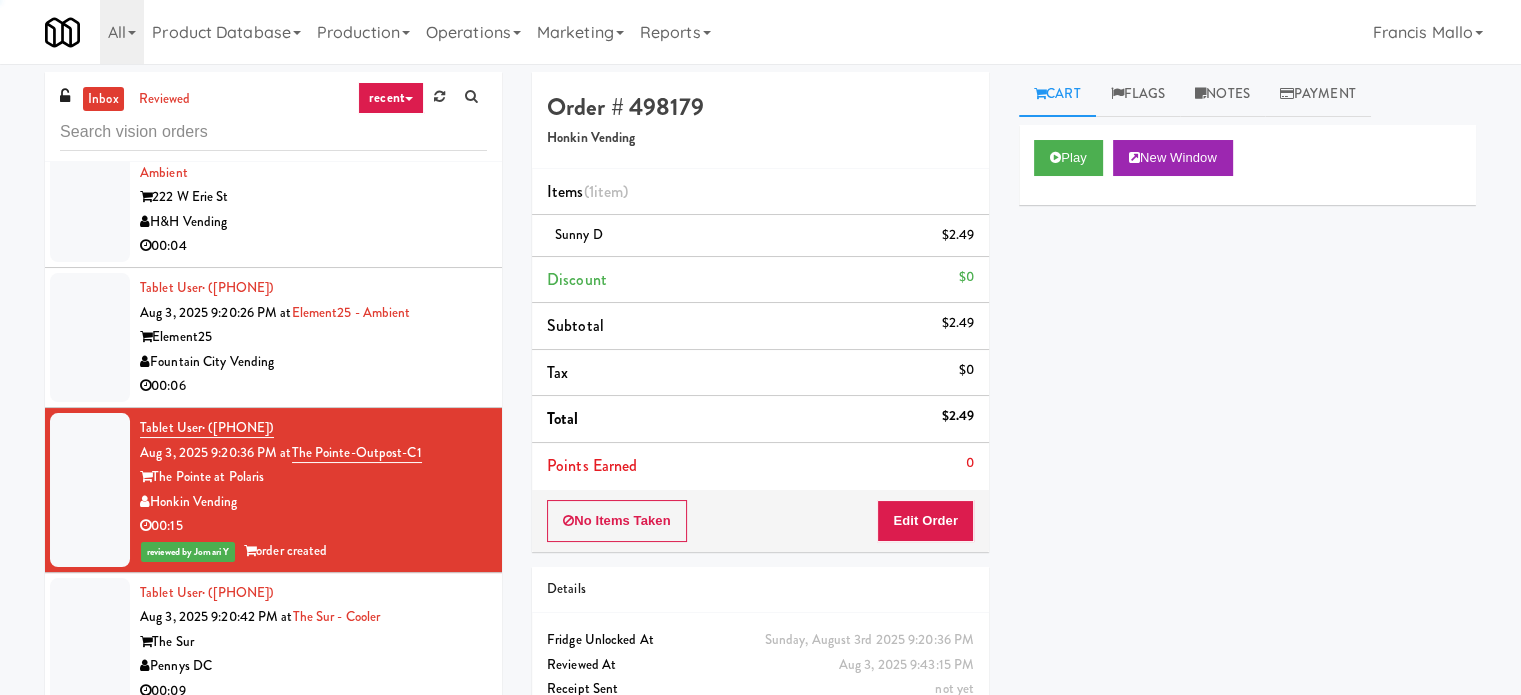 click on "Element25" at bounding box center (313, 337) 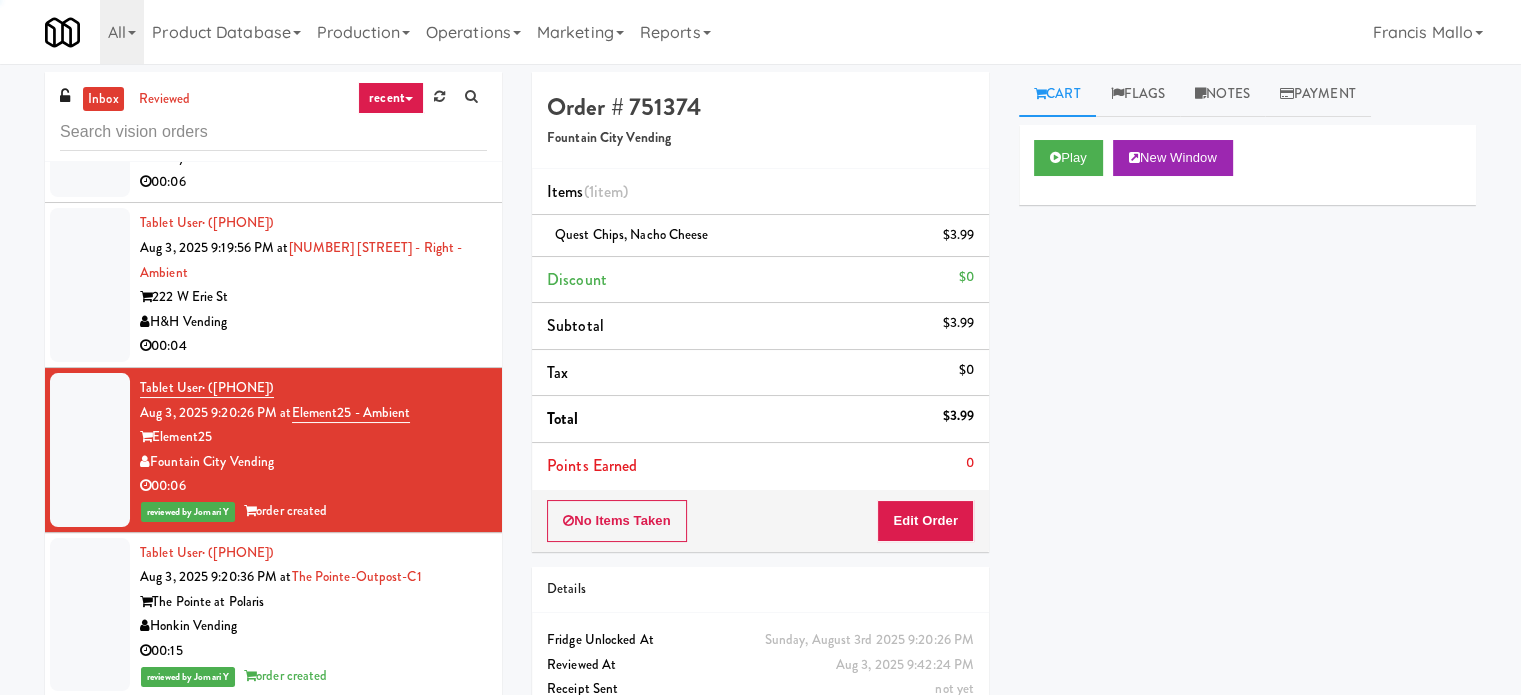 click on "H&H Vending" at bounding box center (313, 322) 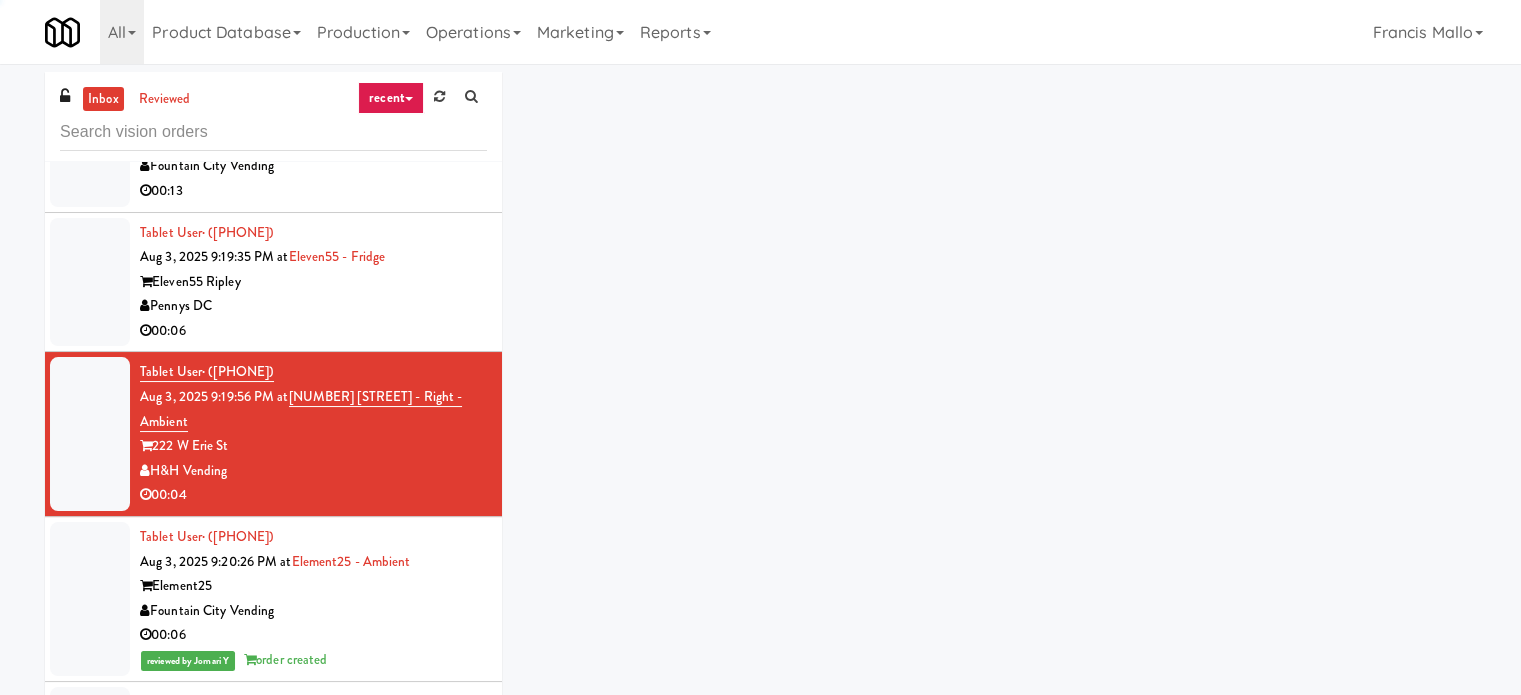 scroll, scrollTop: 12700, scrollLeft: 0, axis: vertical 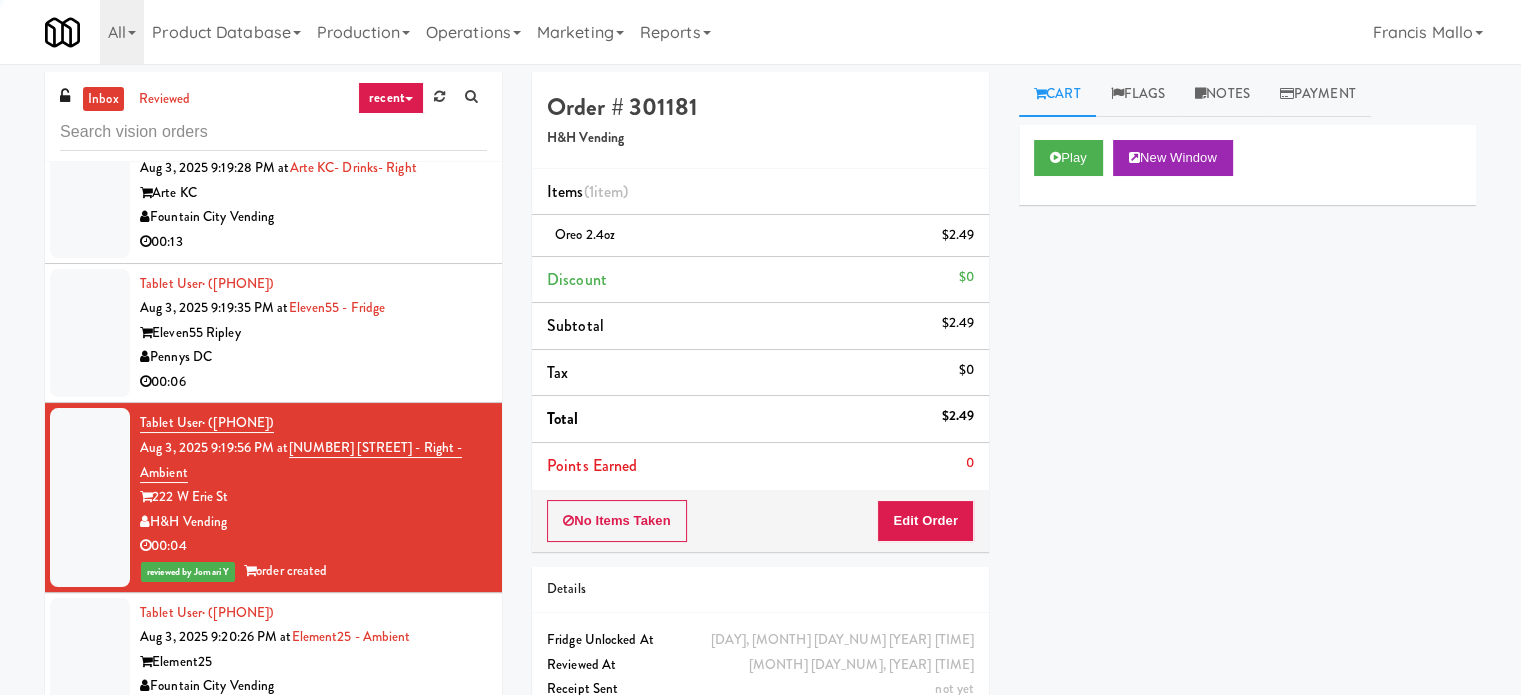 click on "Eleven55 Ripley" at bounding box center [313, 333] 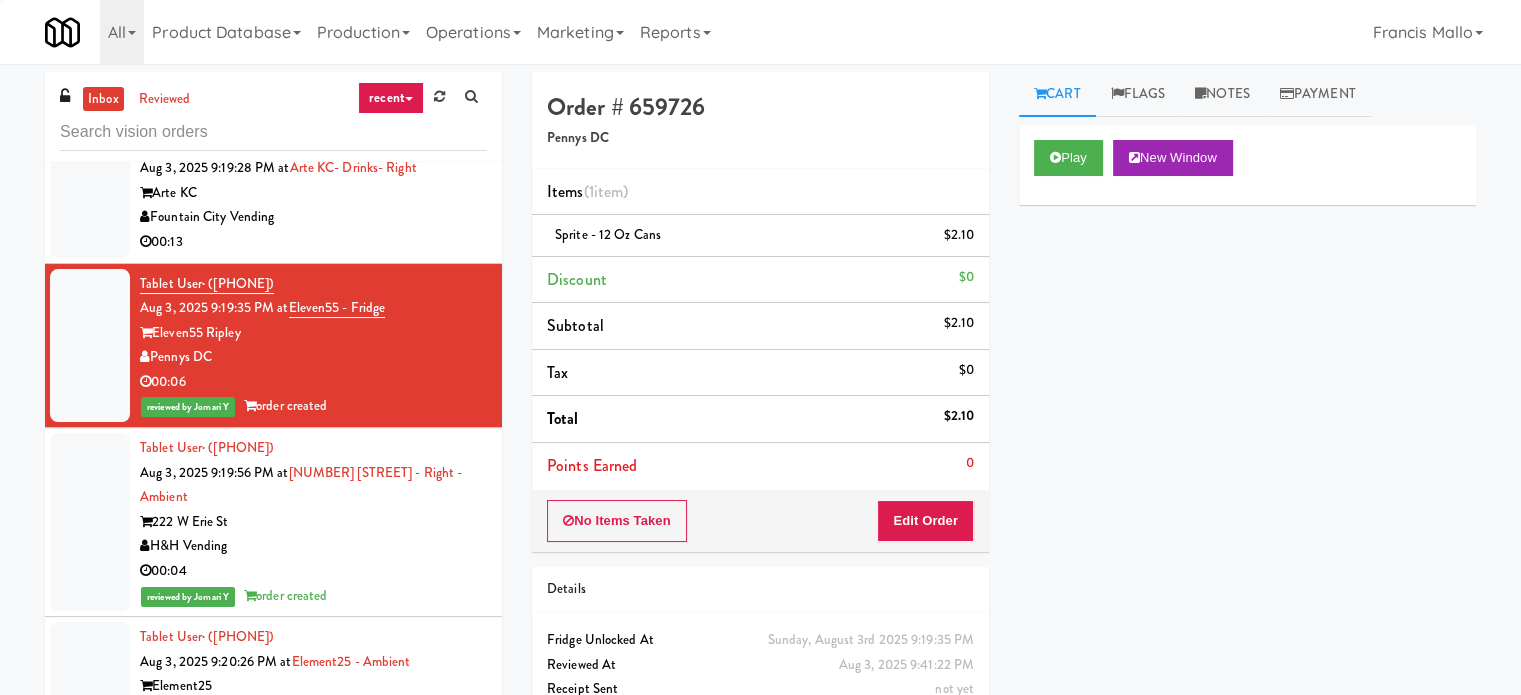 click on "00:13" at bounding box center (313, 242) 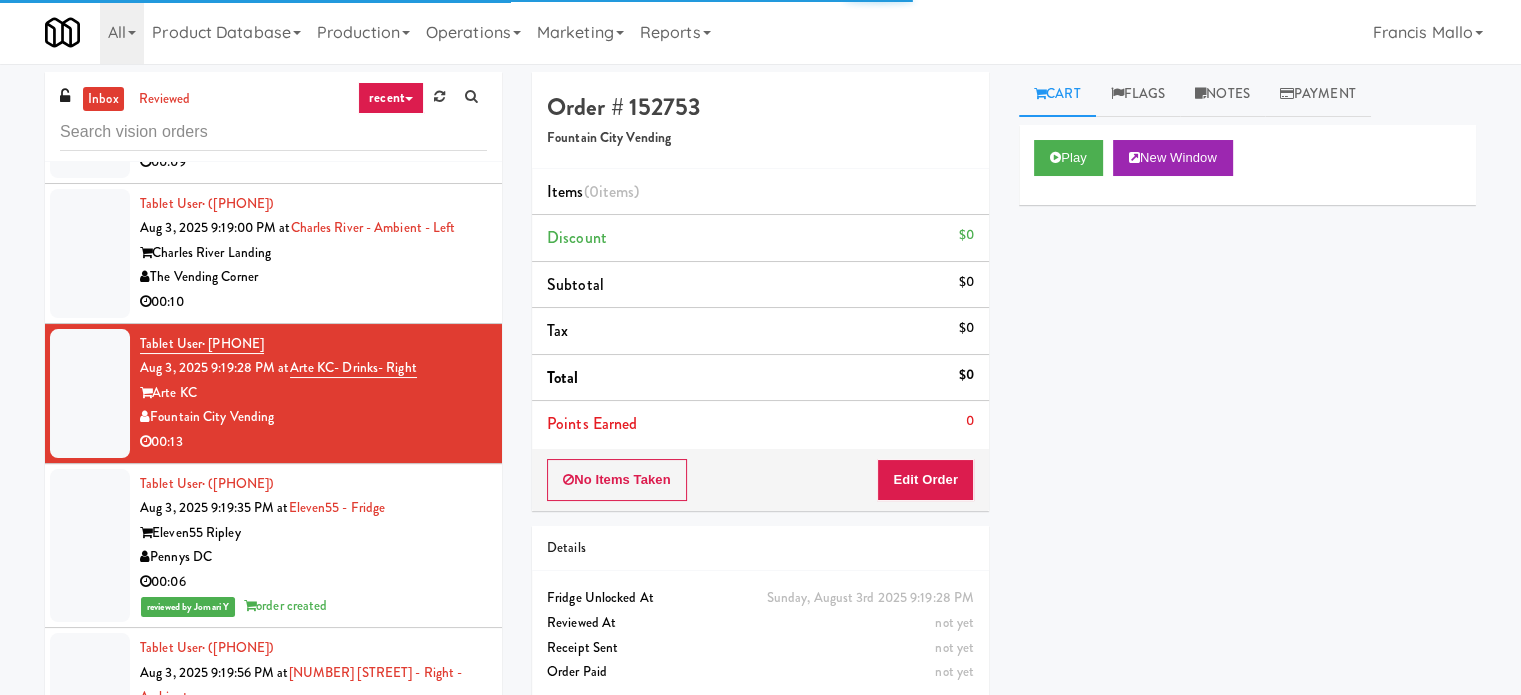 click on "The Vending Corner" at bounding box center [313, 277] 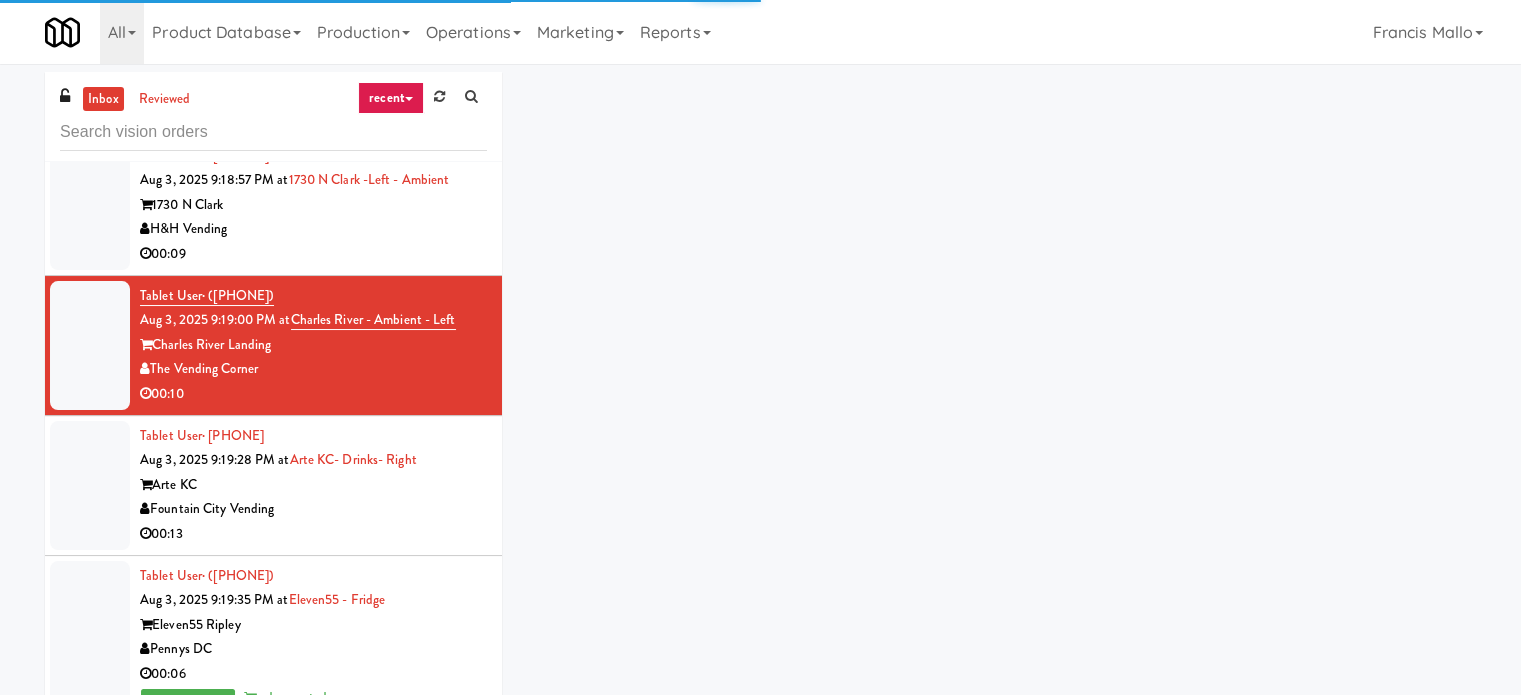 scroll, scrollTop: 12400, scrollLeft: 0, axis: vertical 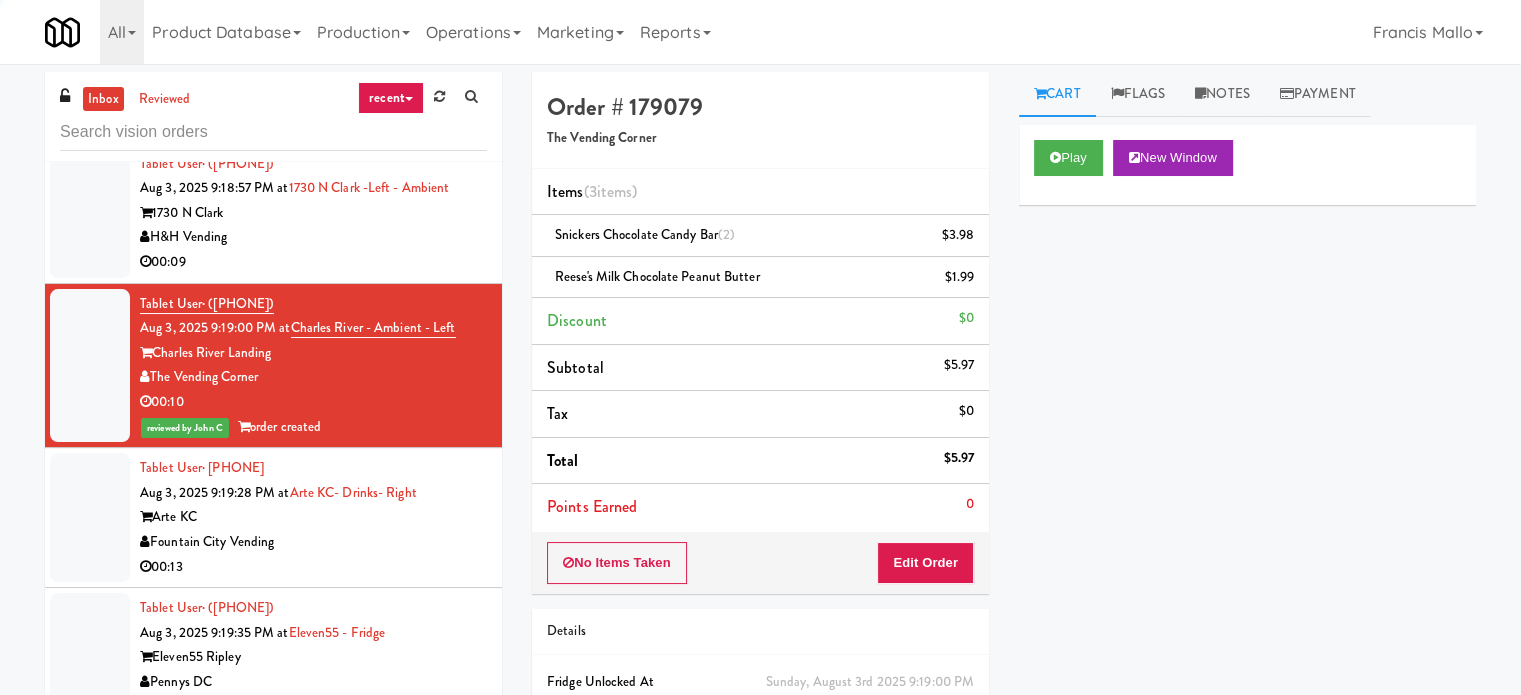 click on "H&H Vending" at bounding box center (313, 237) 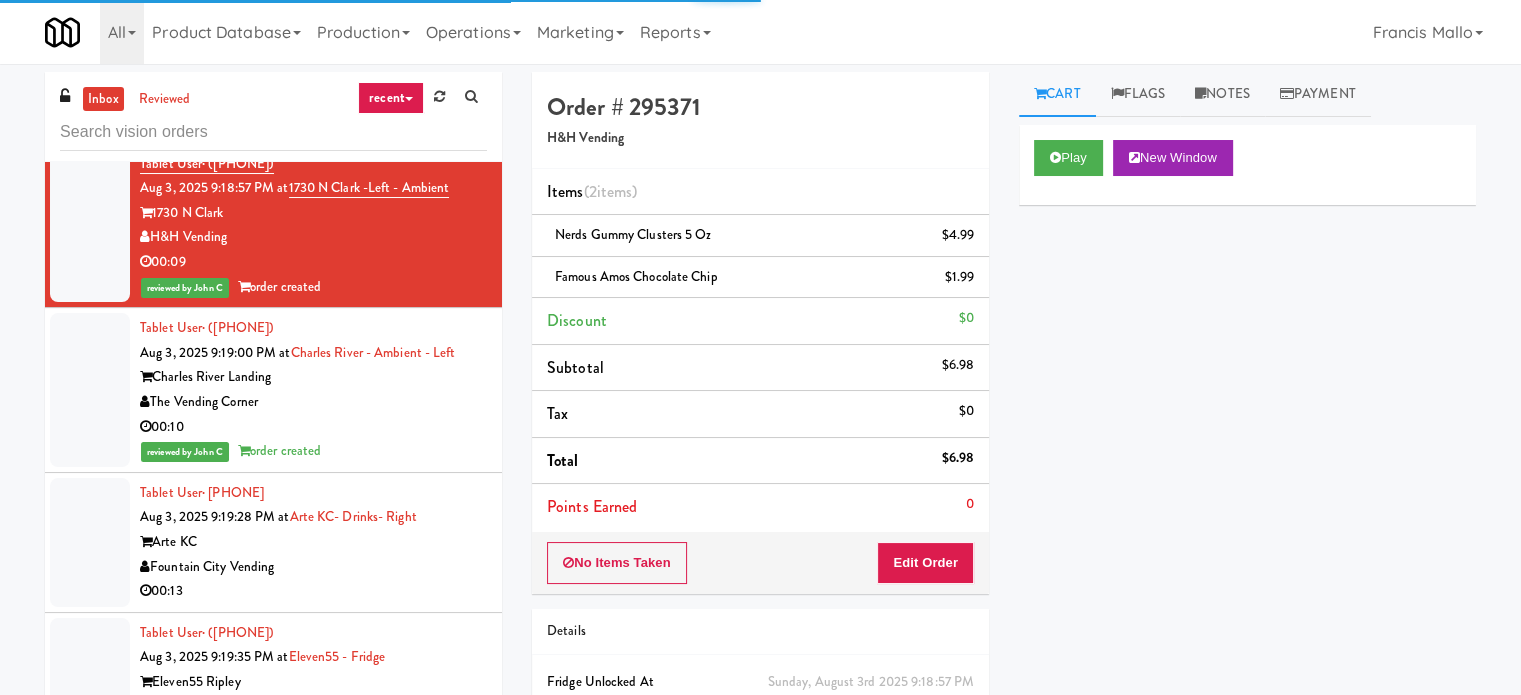 drag, startPoint x: 424, startPoint y: 580, endPoint x: 475, endPoint y: 559, distance: 55.154327 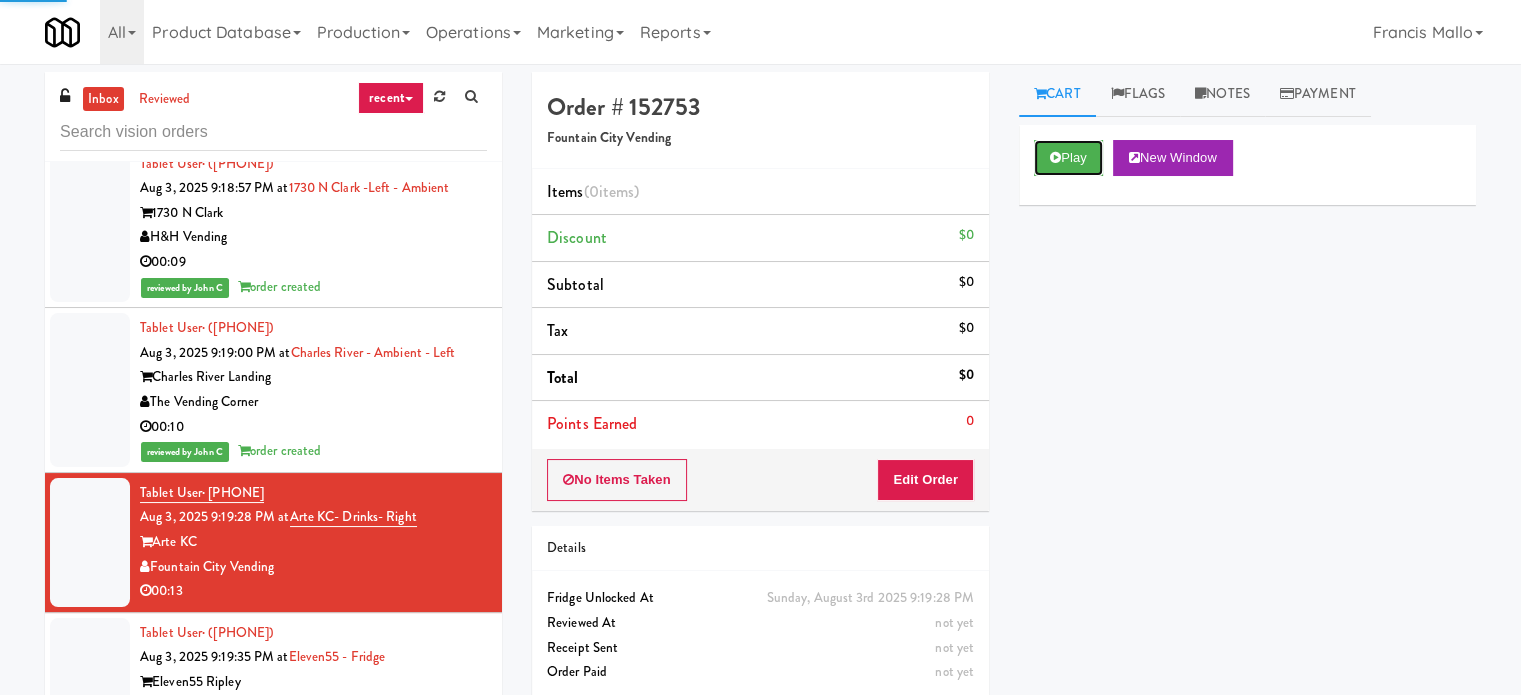 click at bounding box center (1055, 157) 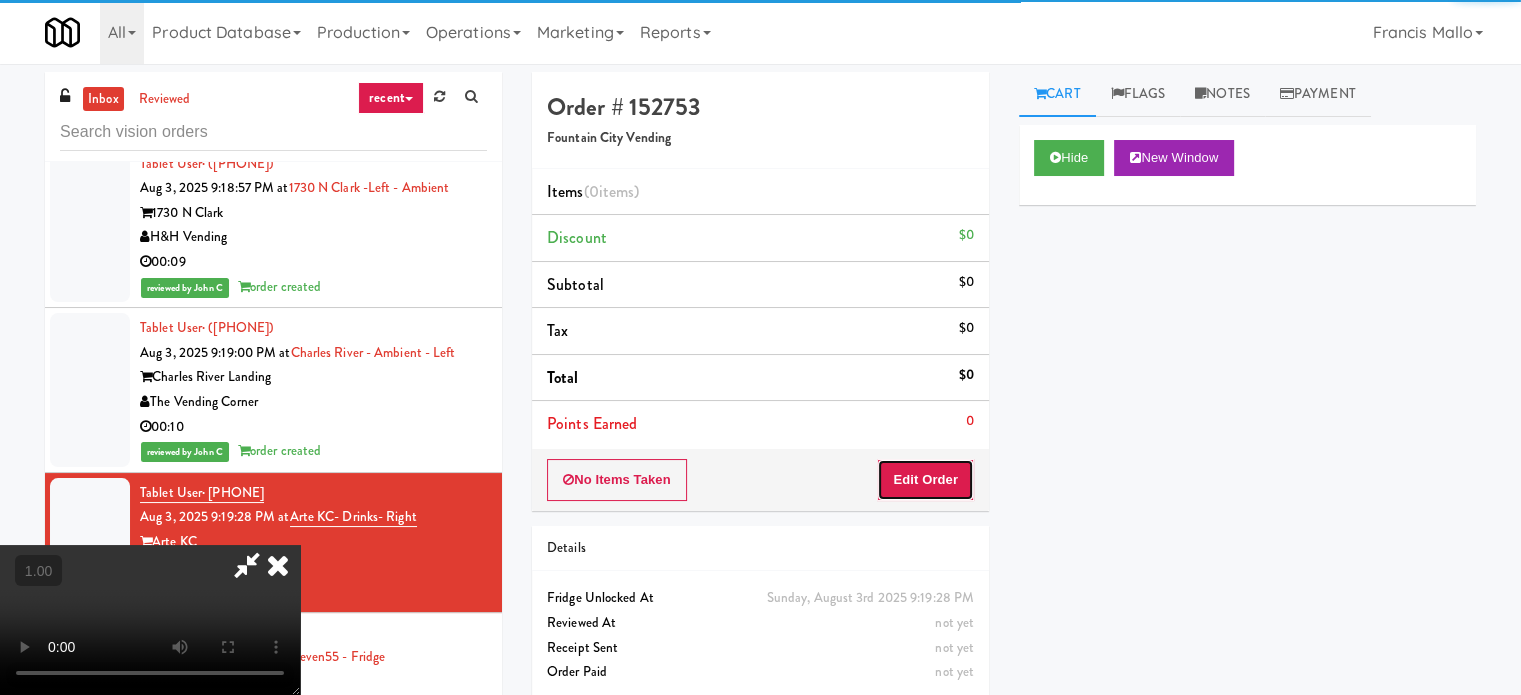 click on "Edit Order" at bounding box center (925, 480) 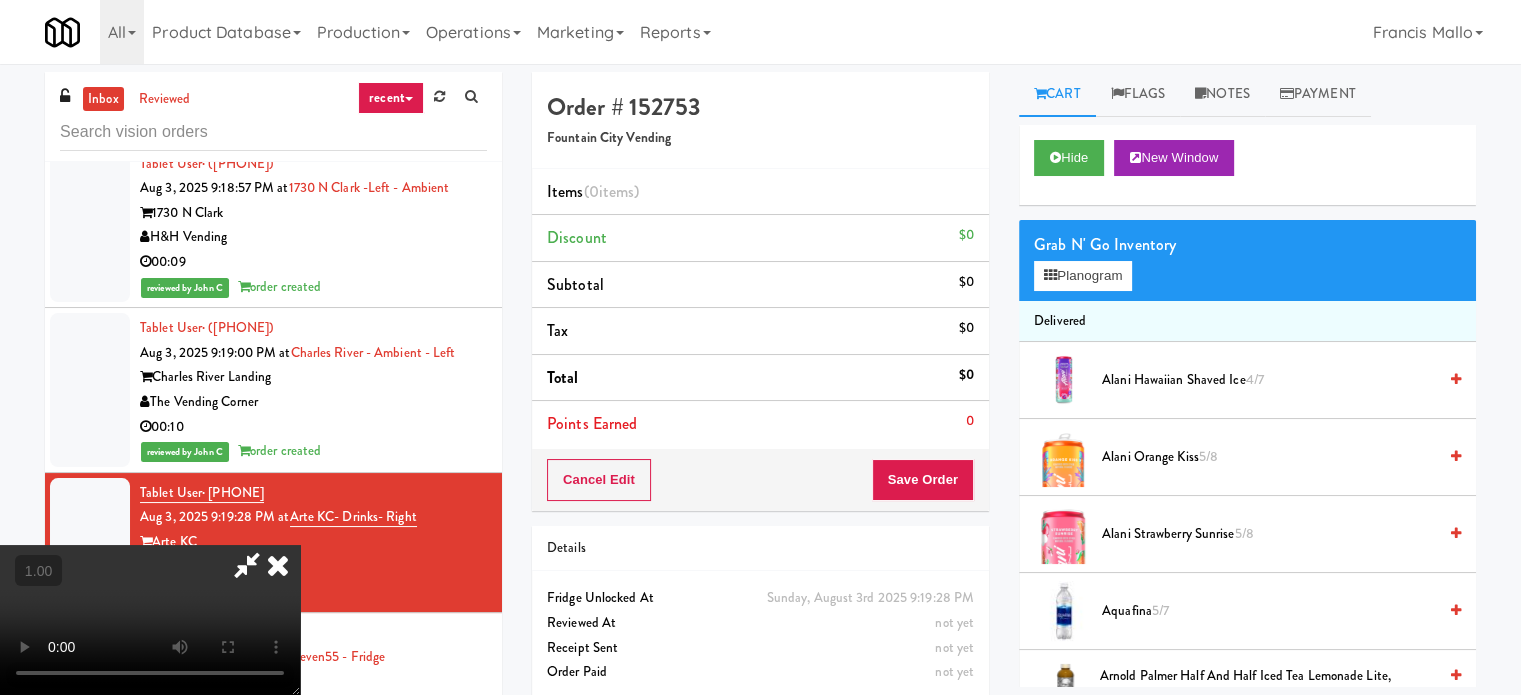 scroll, scrollTop: 316, scrollLeft: 0, axis: vertical 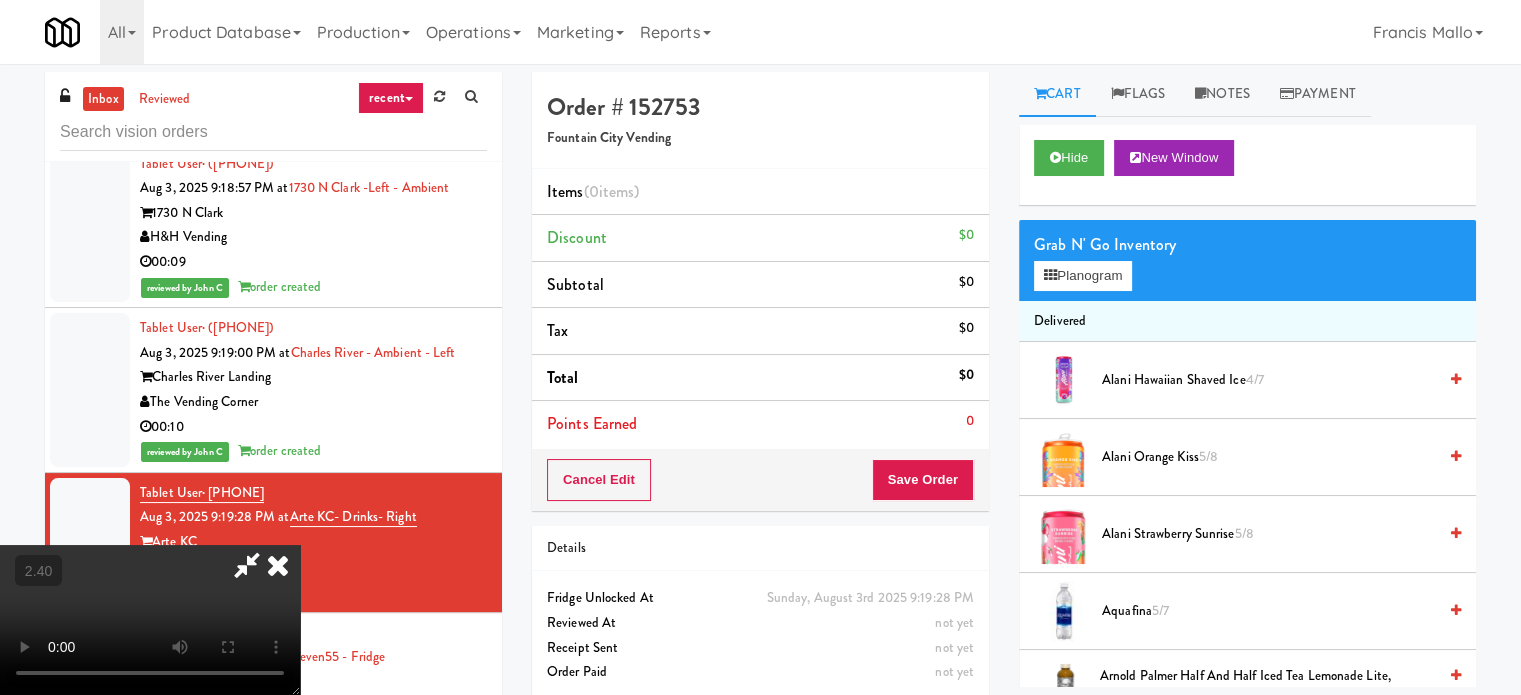 click at bounding box center (150, 620) 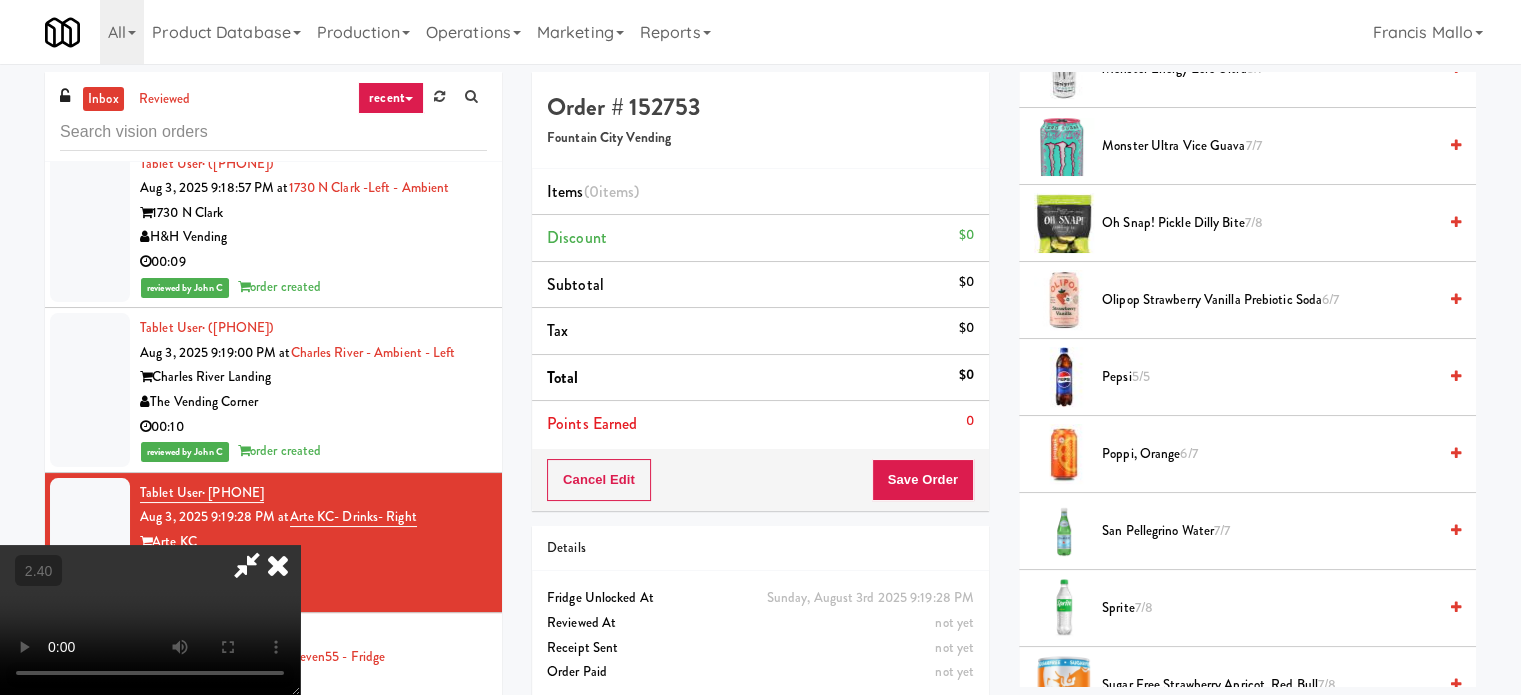 scroll, scrollTop: 2400, scrollLeft: 0, axis: vertical 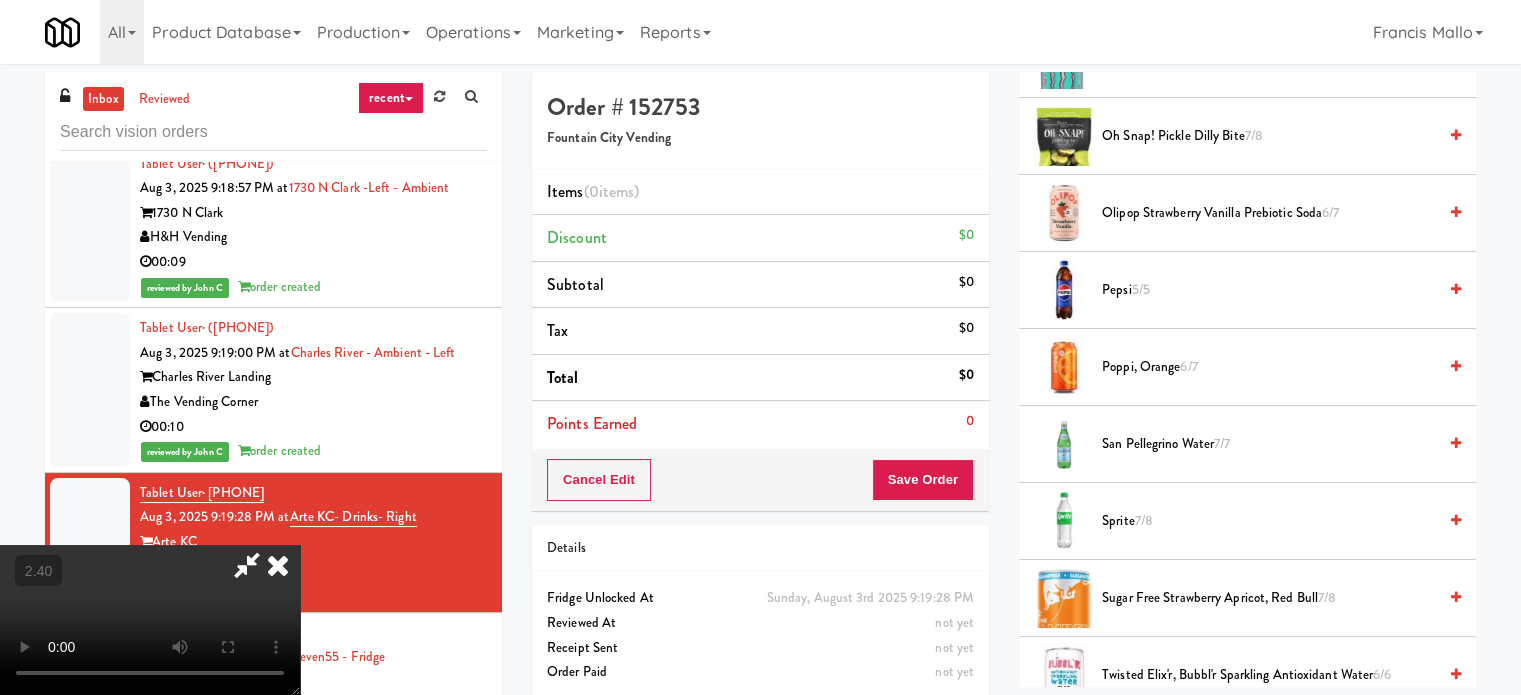 click on "5/5" at bounding box center [1141, 289] 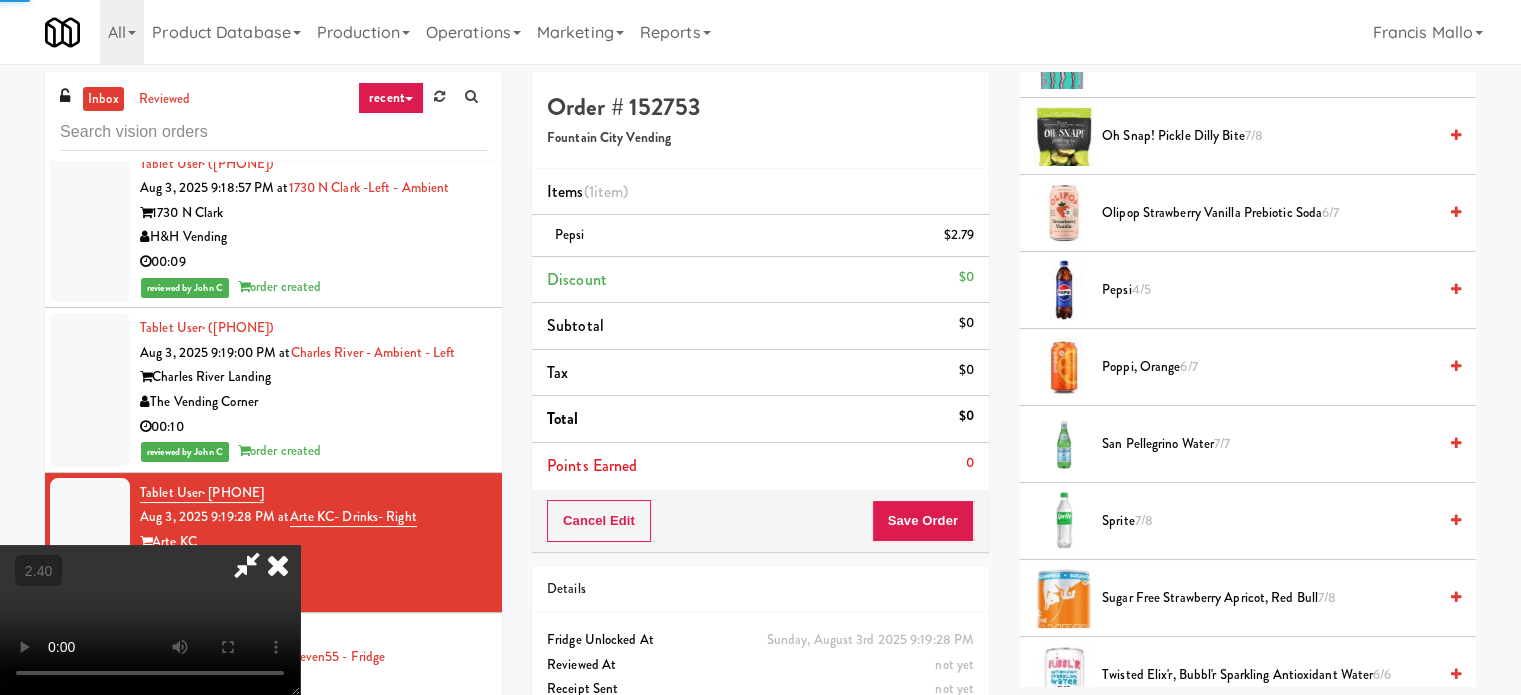 click at bounding box center [150, 620] 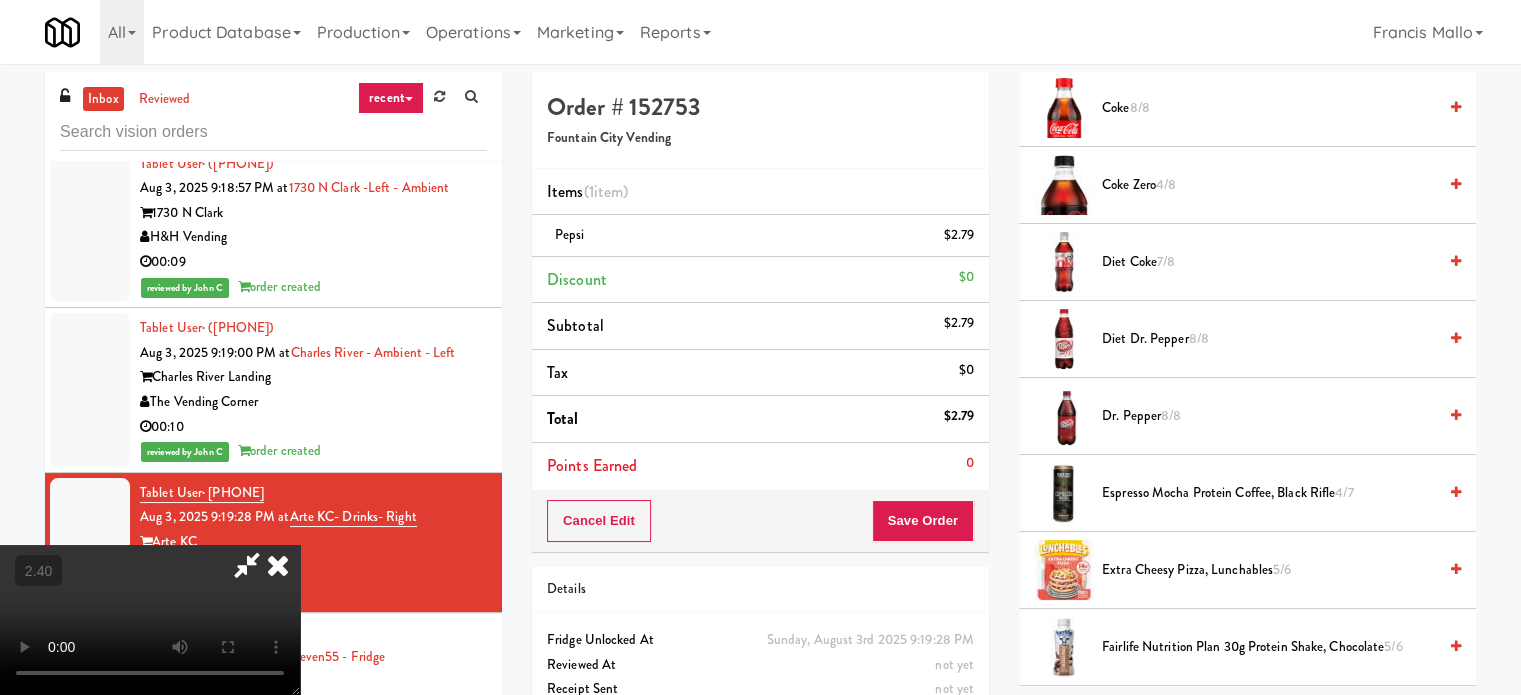 scroll, scrollTop: 1000, scrollLeft: 0, axis: vertical 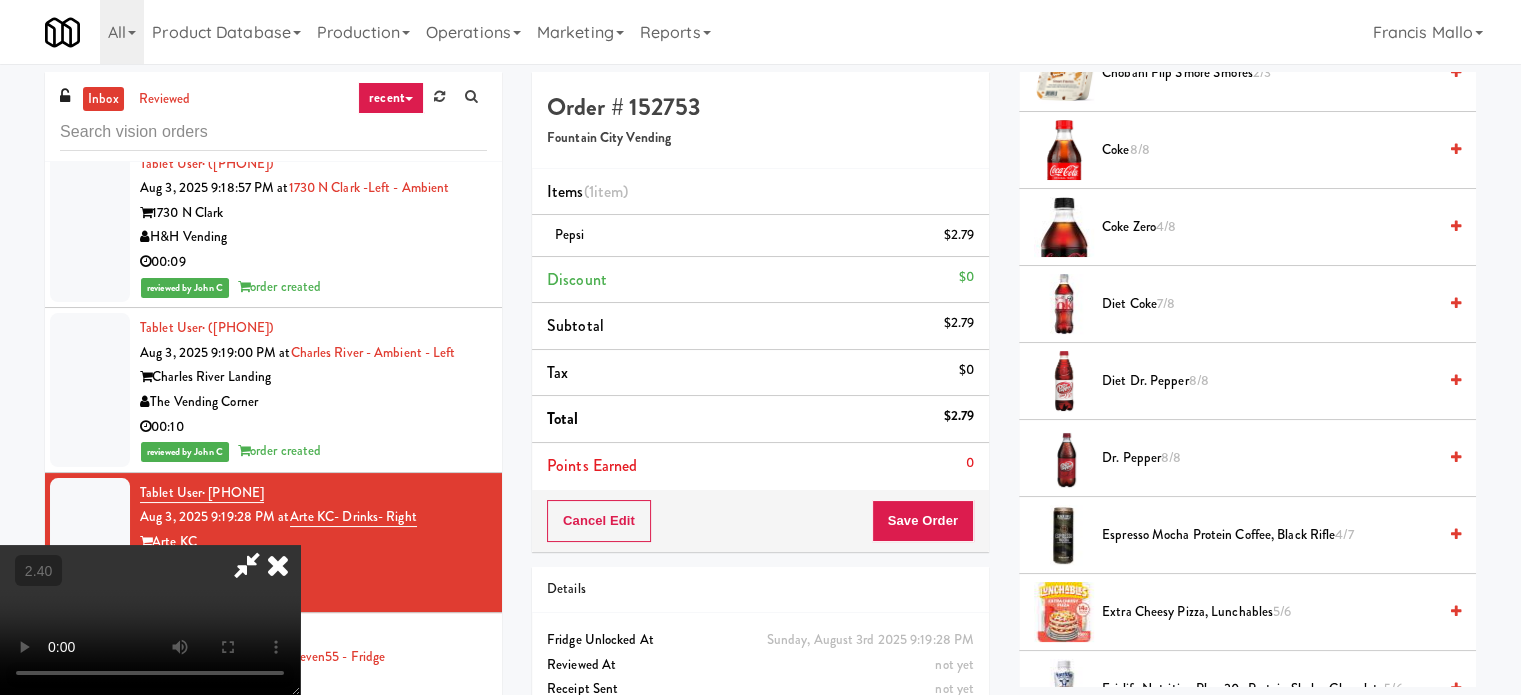 click on "Diet Coke  7/8" at bounding box center [1269, 304] 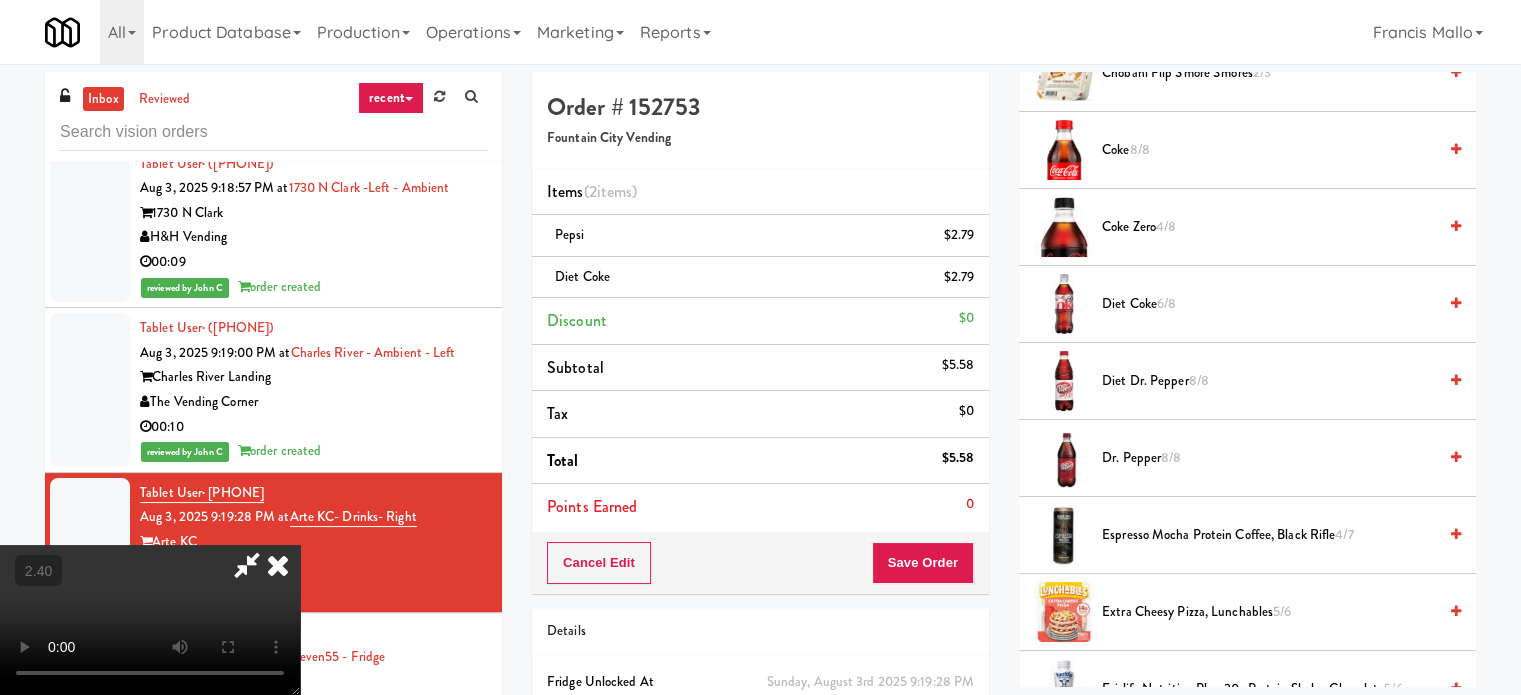 click at bounding box center [150, 620] 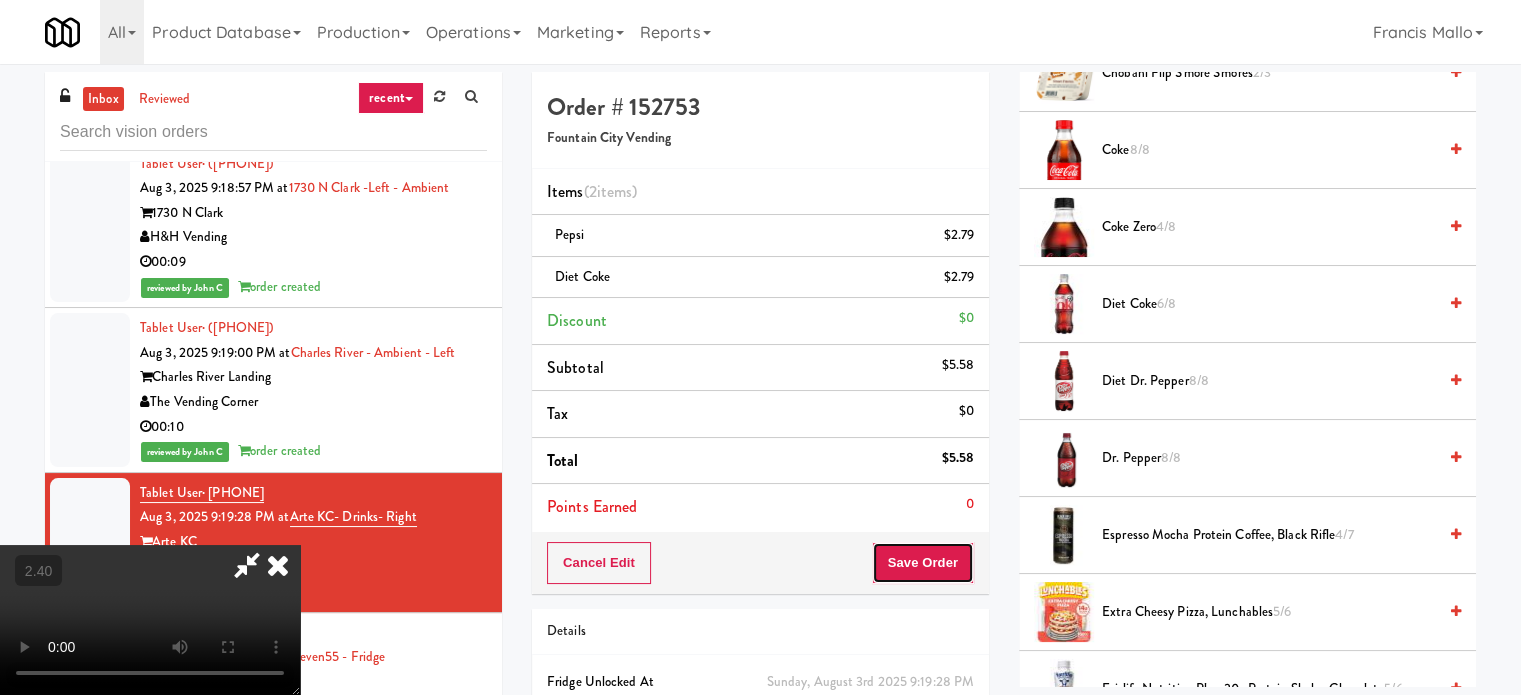 click on "Save Order" at bounding box center [923, 563] 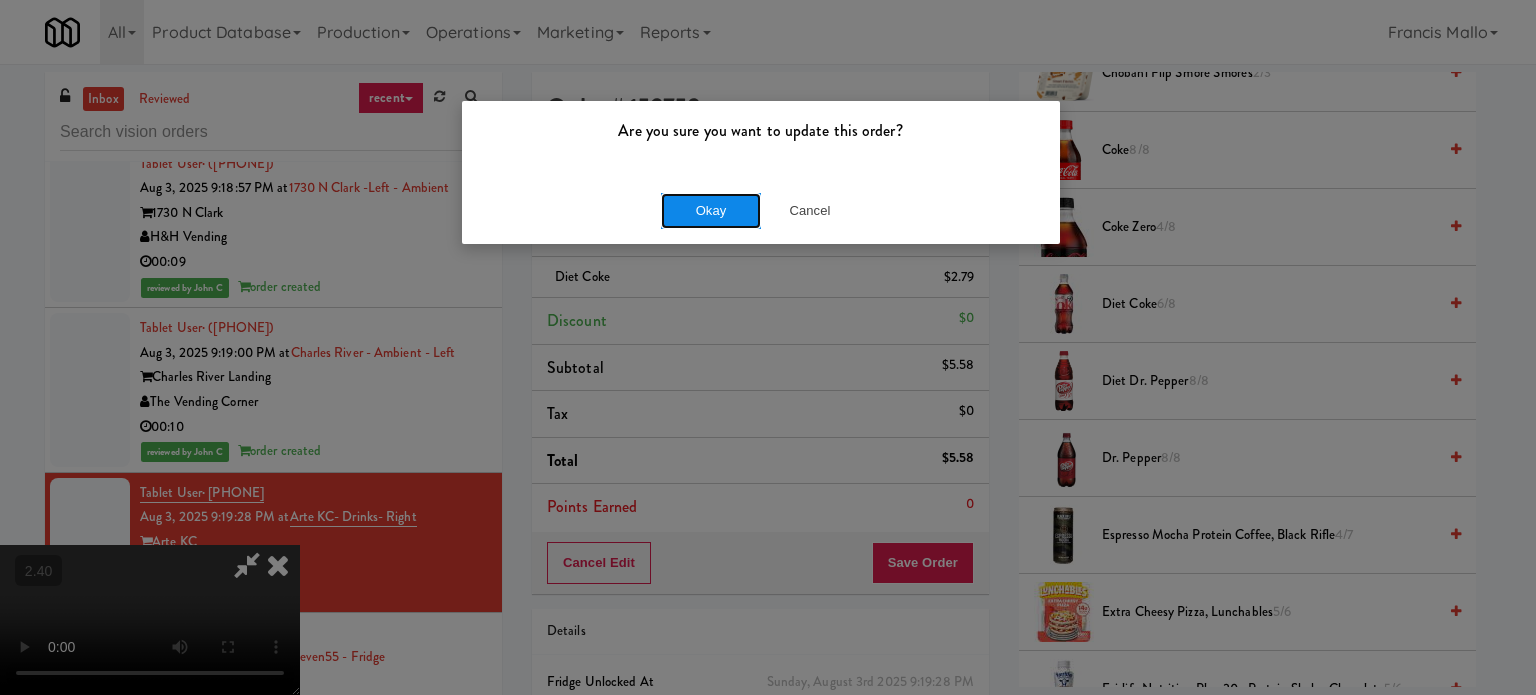 click on "Okay" at bounding box center [711, 211] 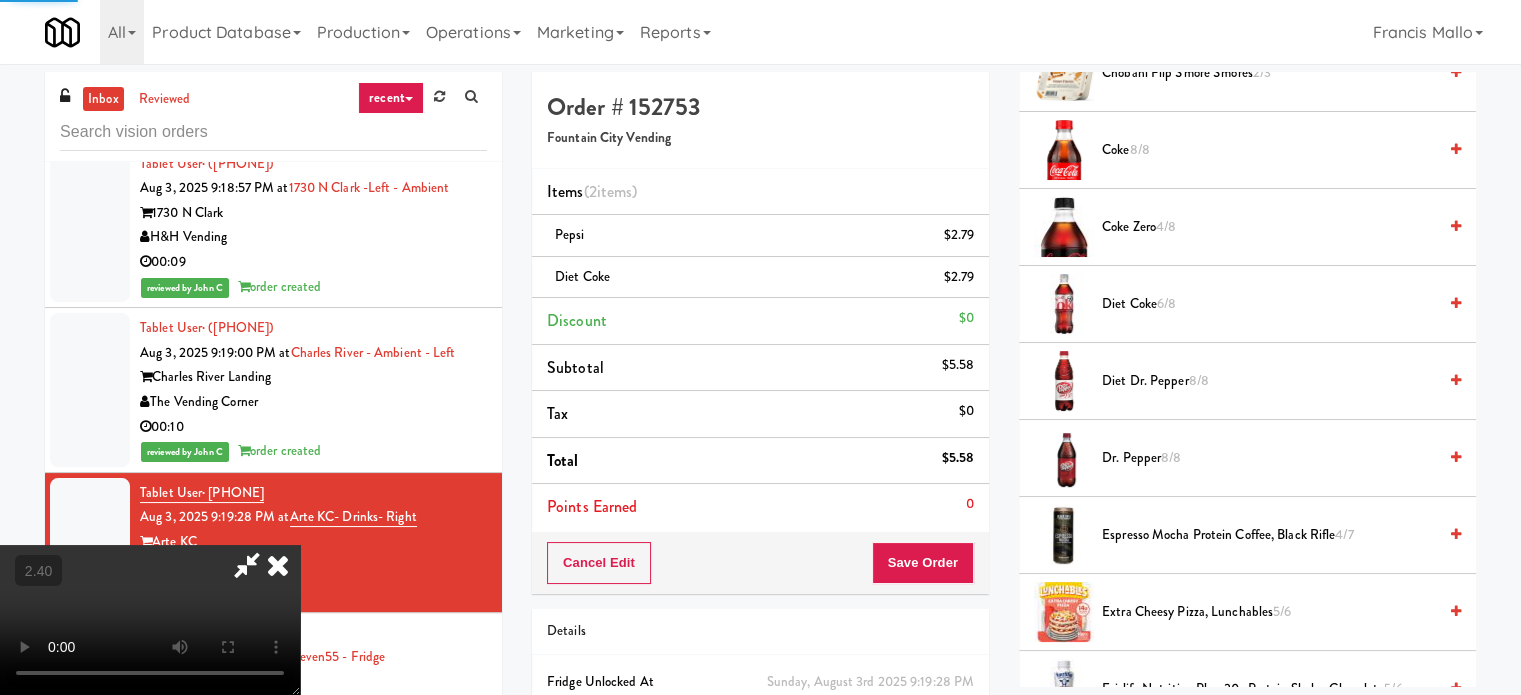 scroll, scrollTop: 187, scrollLeft: 0, axis: vertical 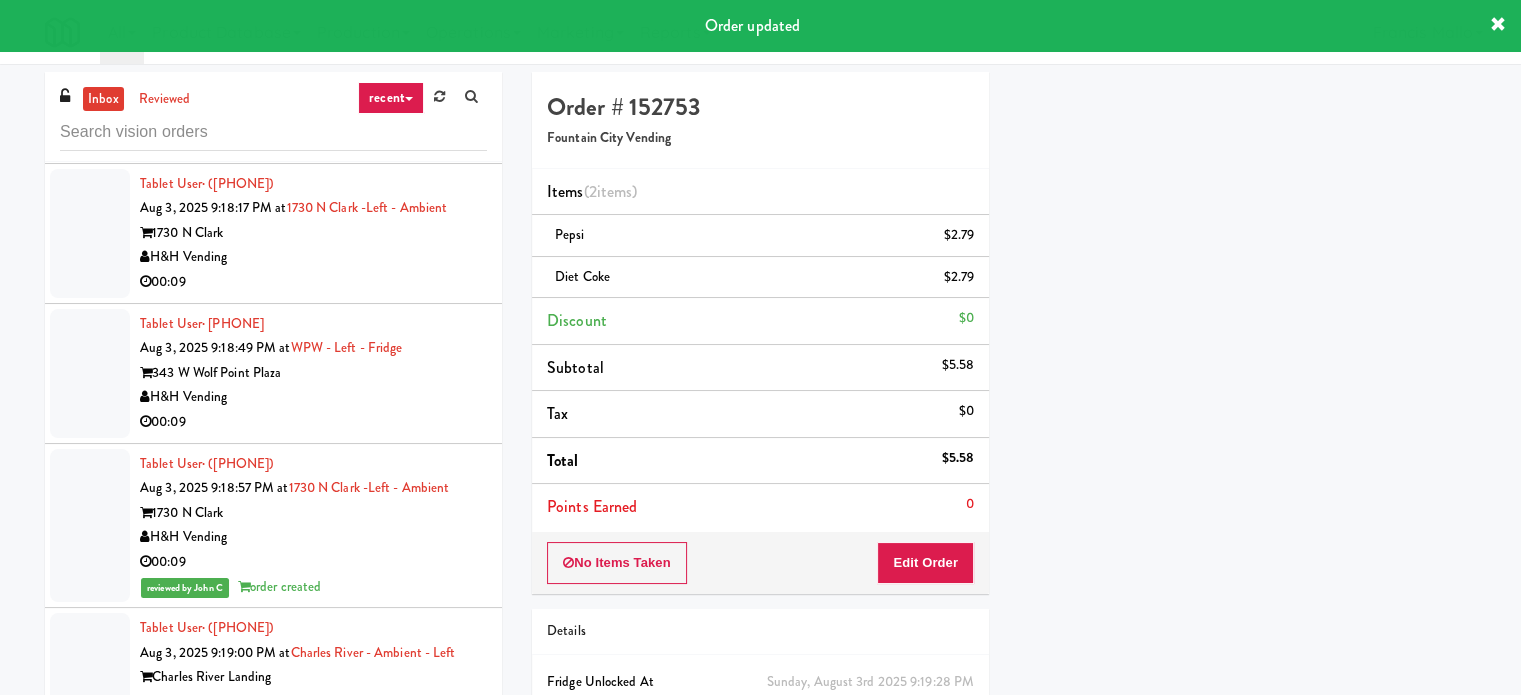 click on "H&H Vending" at bounding box center [313, 397] 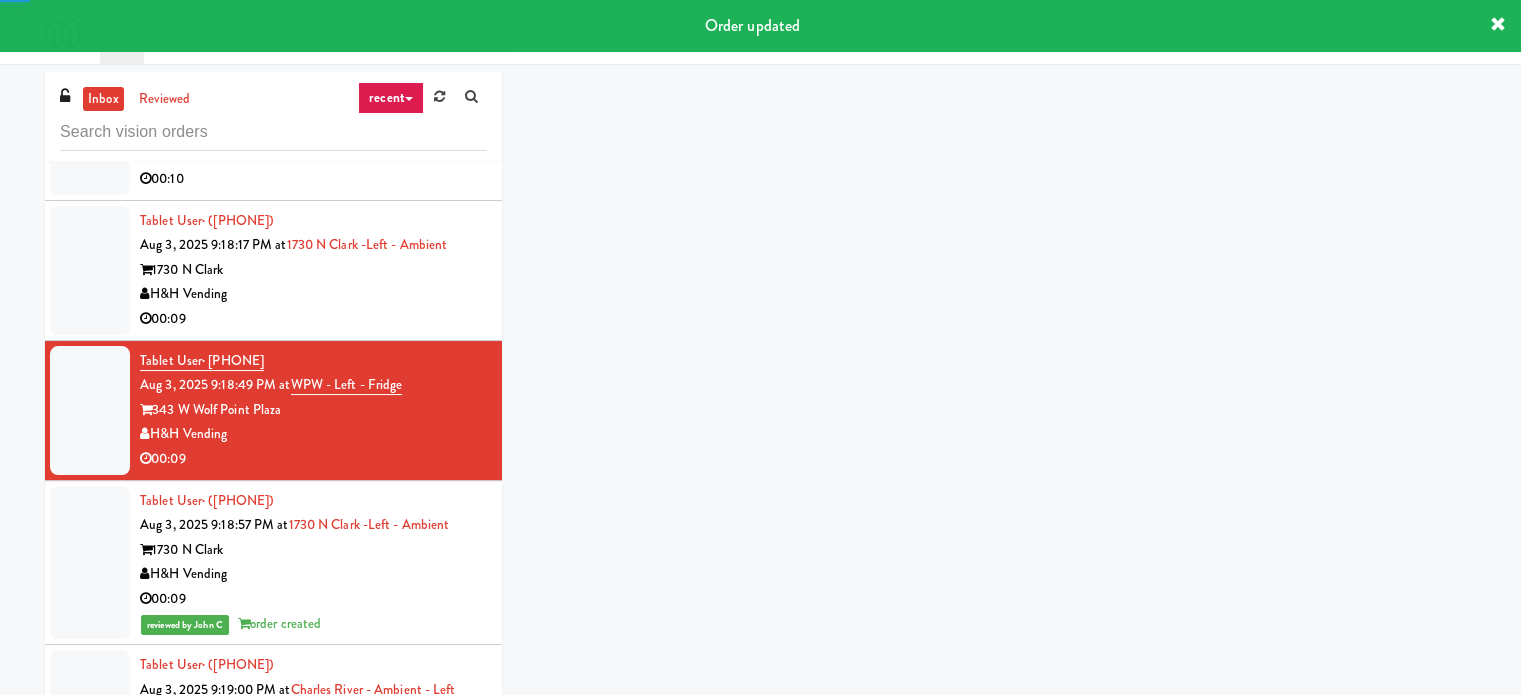 scroll, scrollTop: 12000, scrollLeft: 0, axis: vertical 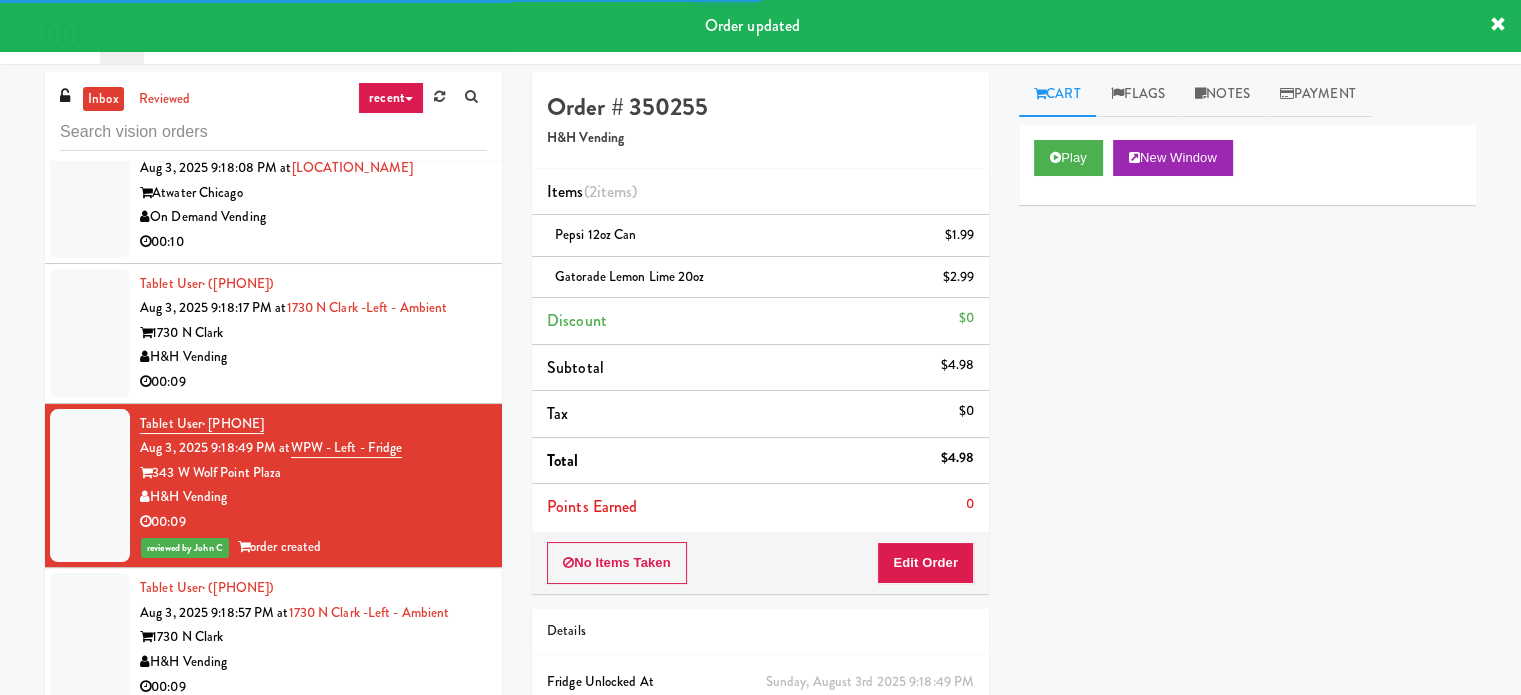 click on "H&H Vending" at bounding box center [313, 357] 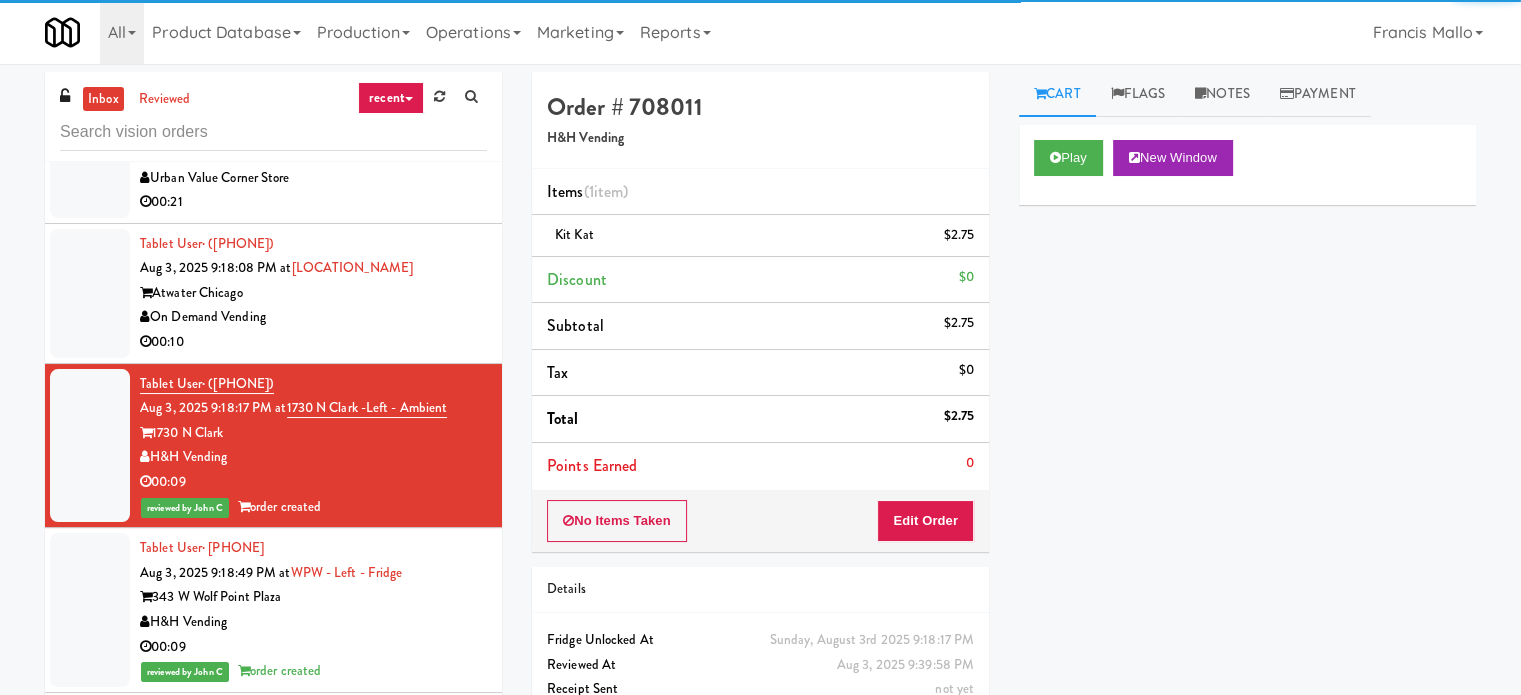 click on "00:10" at bounding box center [313, 342] 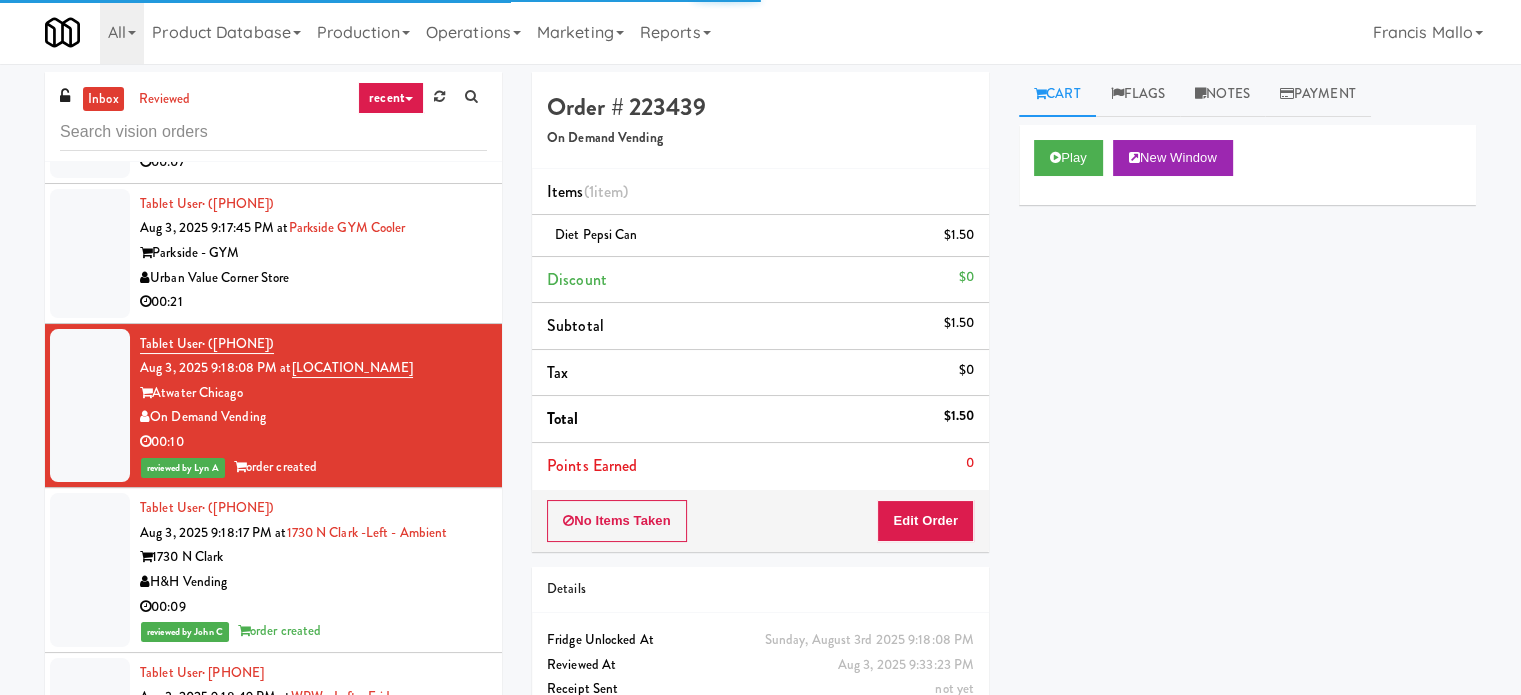 click on "00:21" at bounding box center (313, 302) 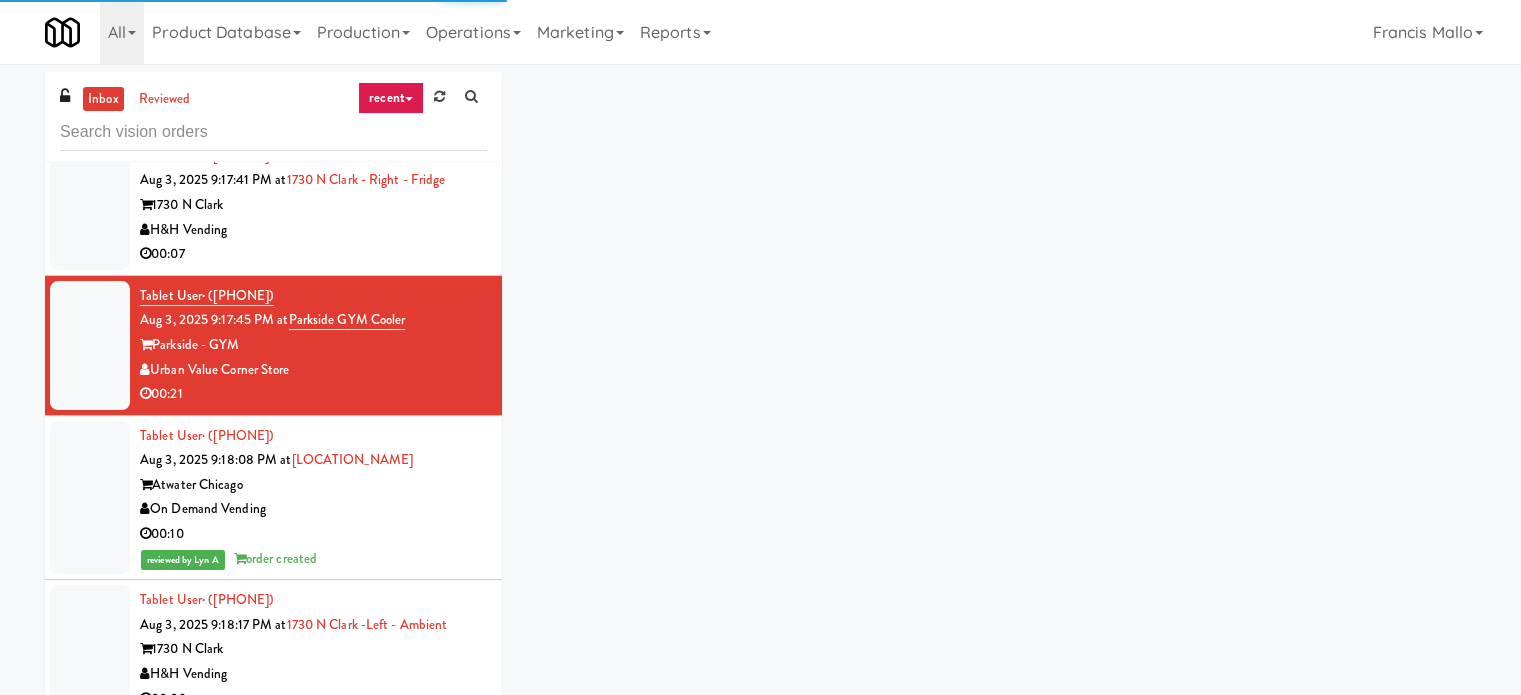 scroll, scrollTop: 11700, scrollLeft: 0, axis: vertical 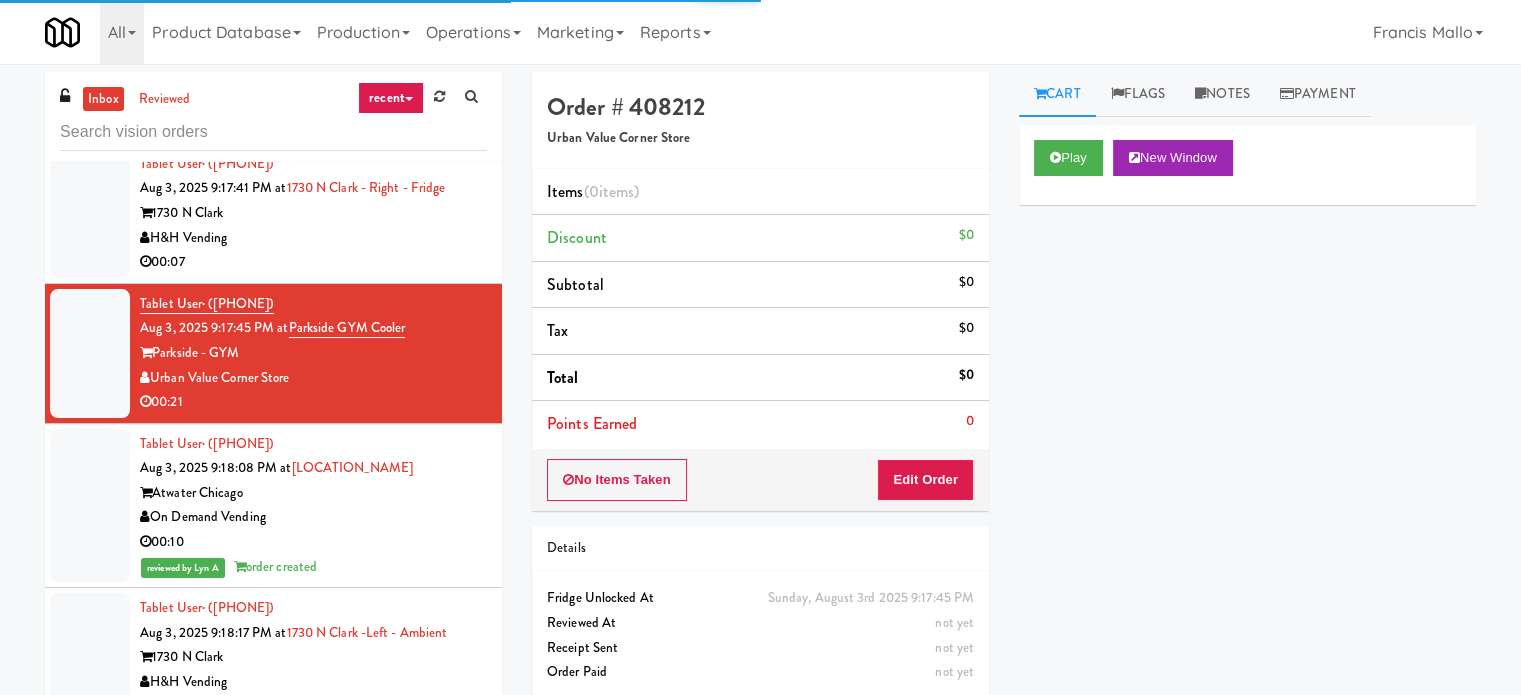 click on "00:07" at bounding box center [313, 262] 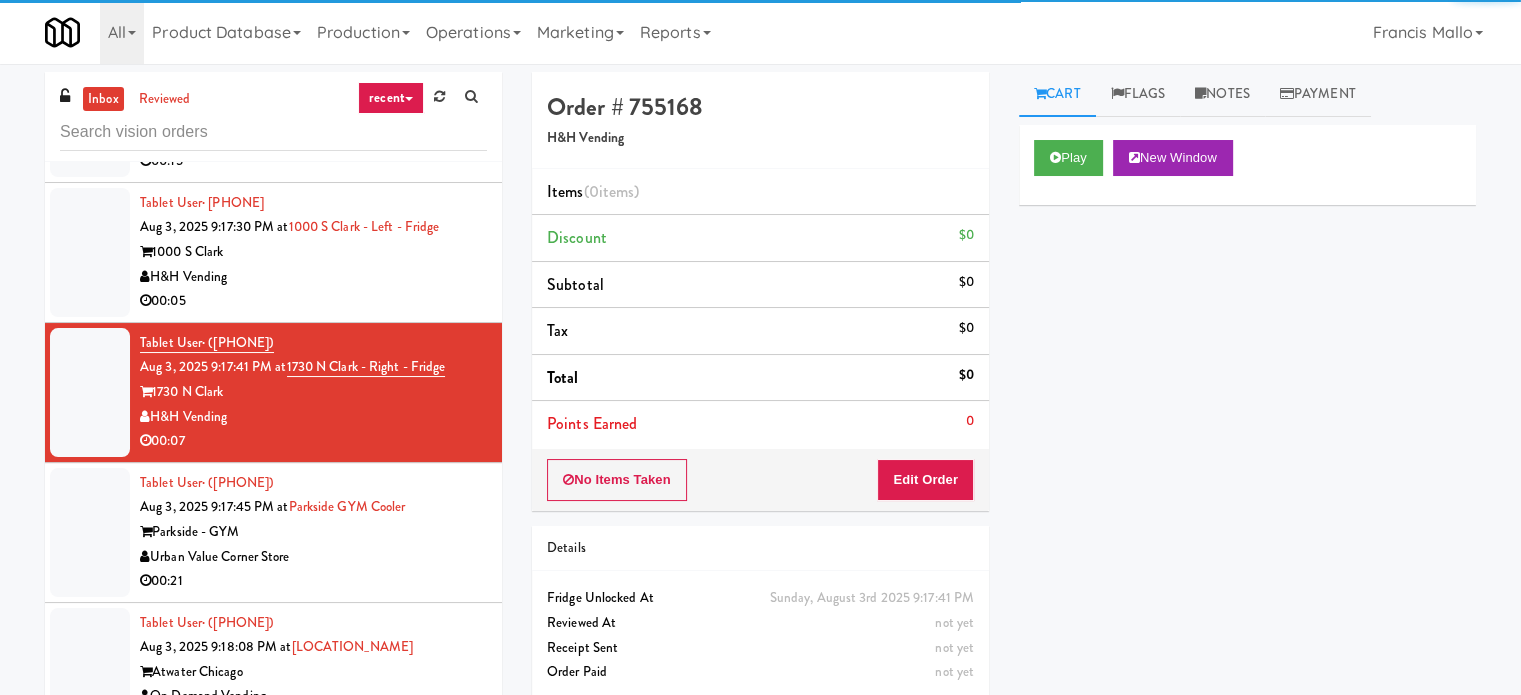 scroll, scrollTop: 11500, scrollLeft: 0, axis: vertical 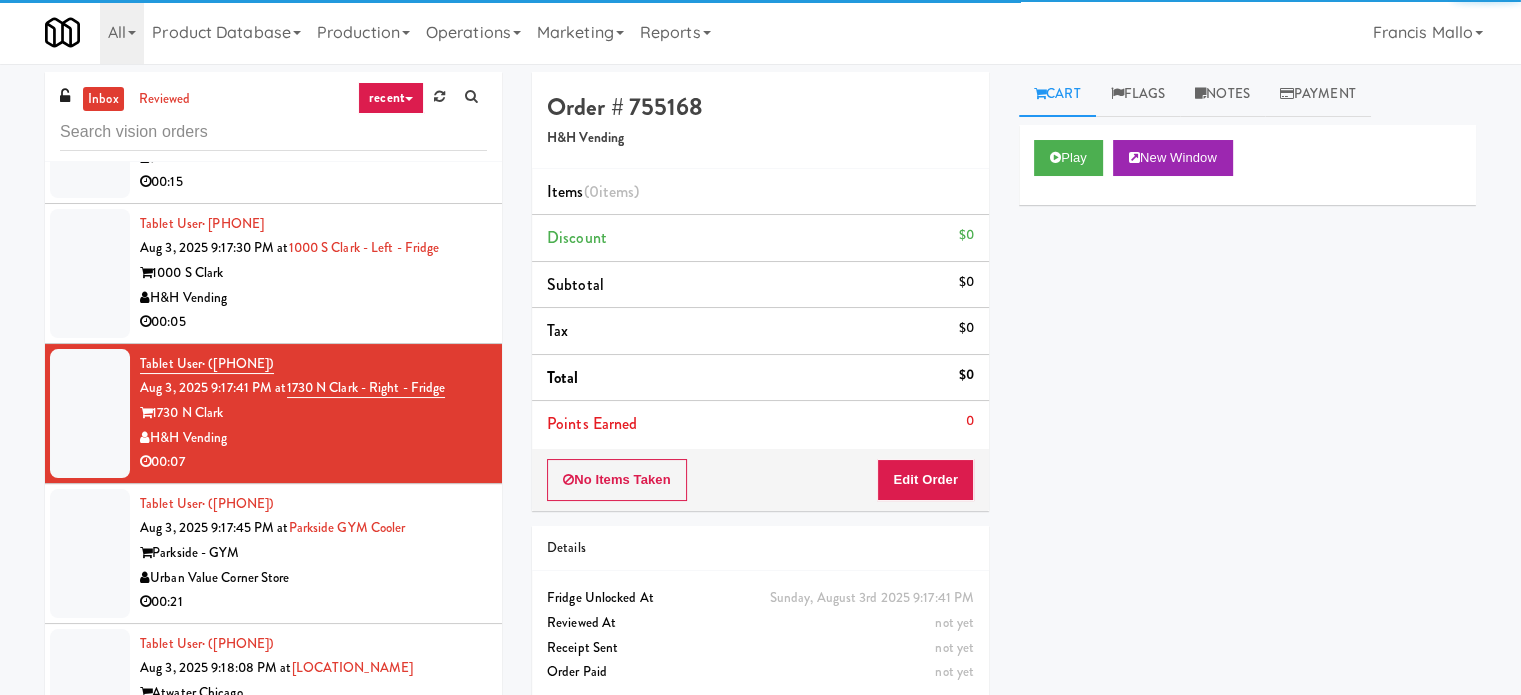 click on "00:05" at bounding box center [313, 322] 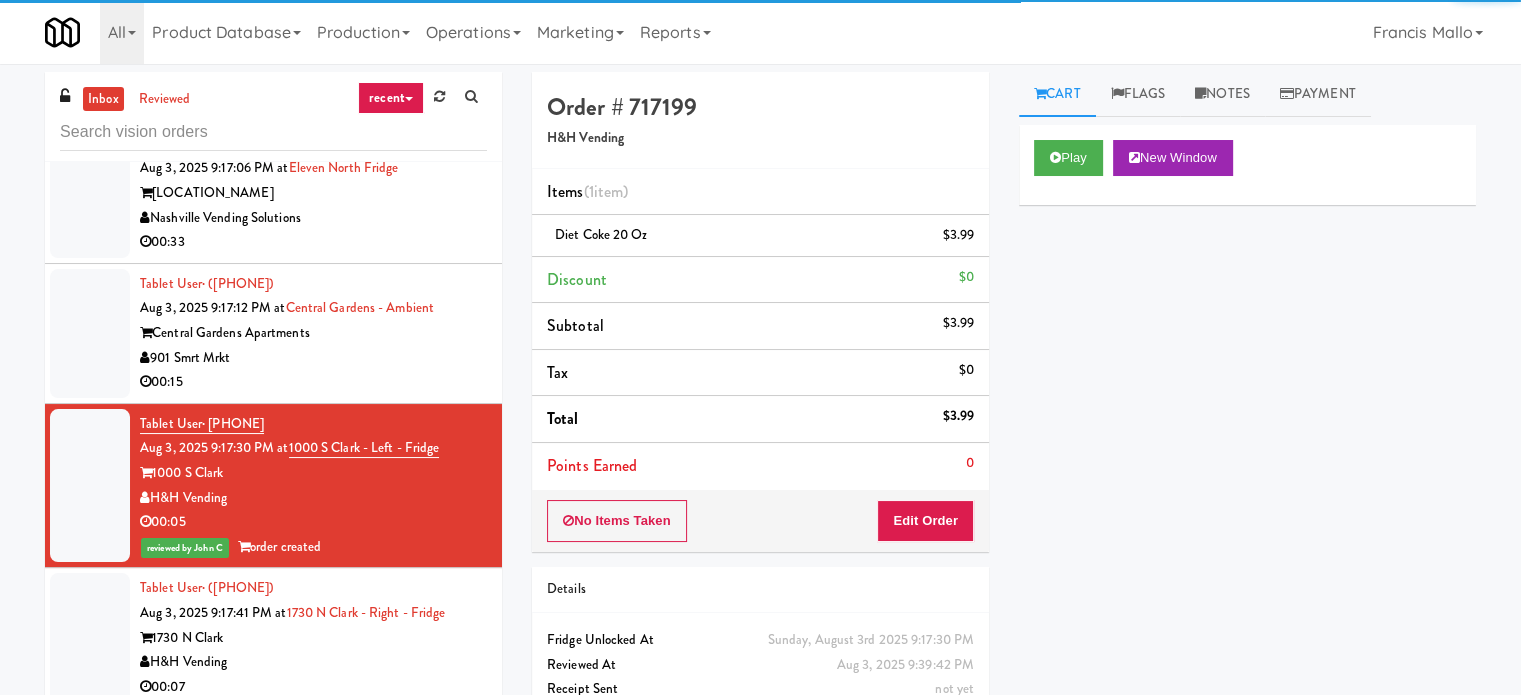 click on "901 Smrt Mrkt" at bounding box center [313, 358] 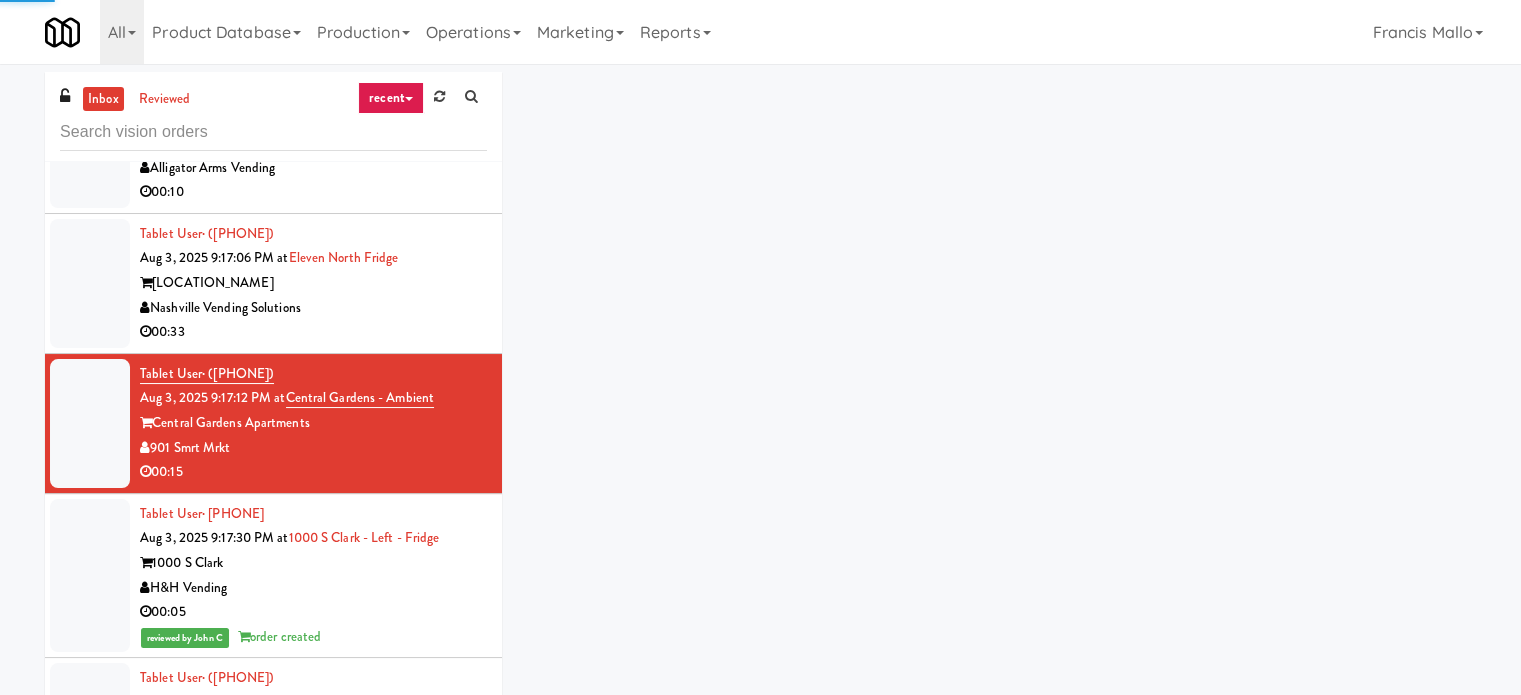 scroll, scrollTop: 11200, scrollLeft: 0, axis: vertical 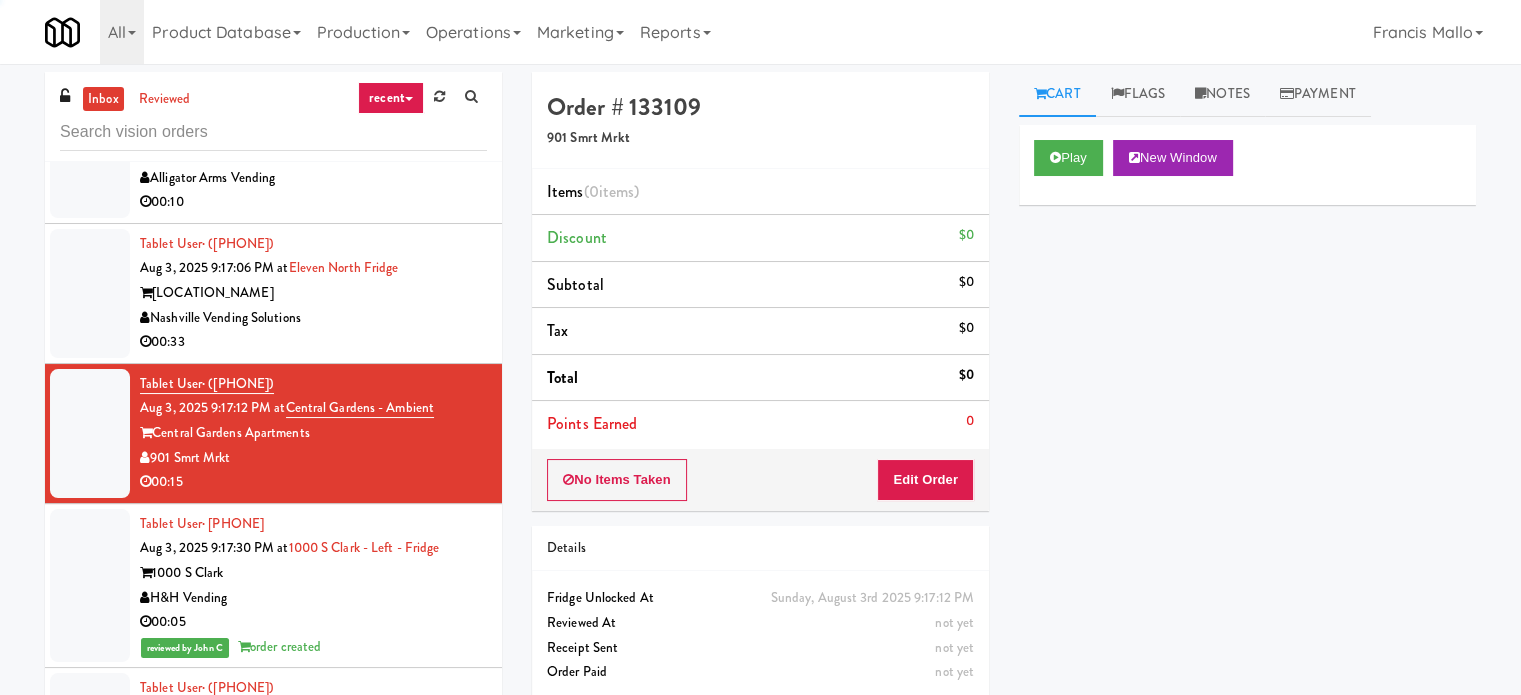 click on "00:33" at bounding box center (313, 342) 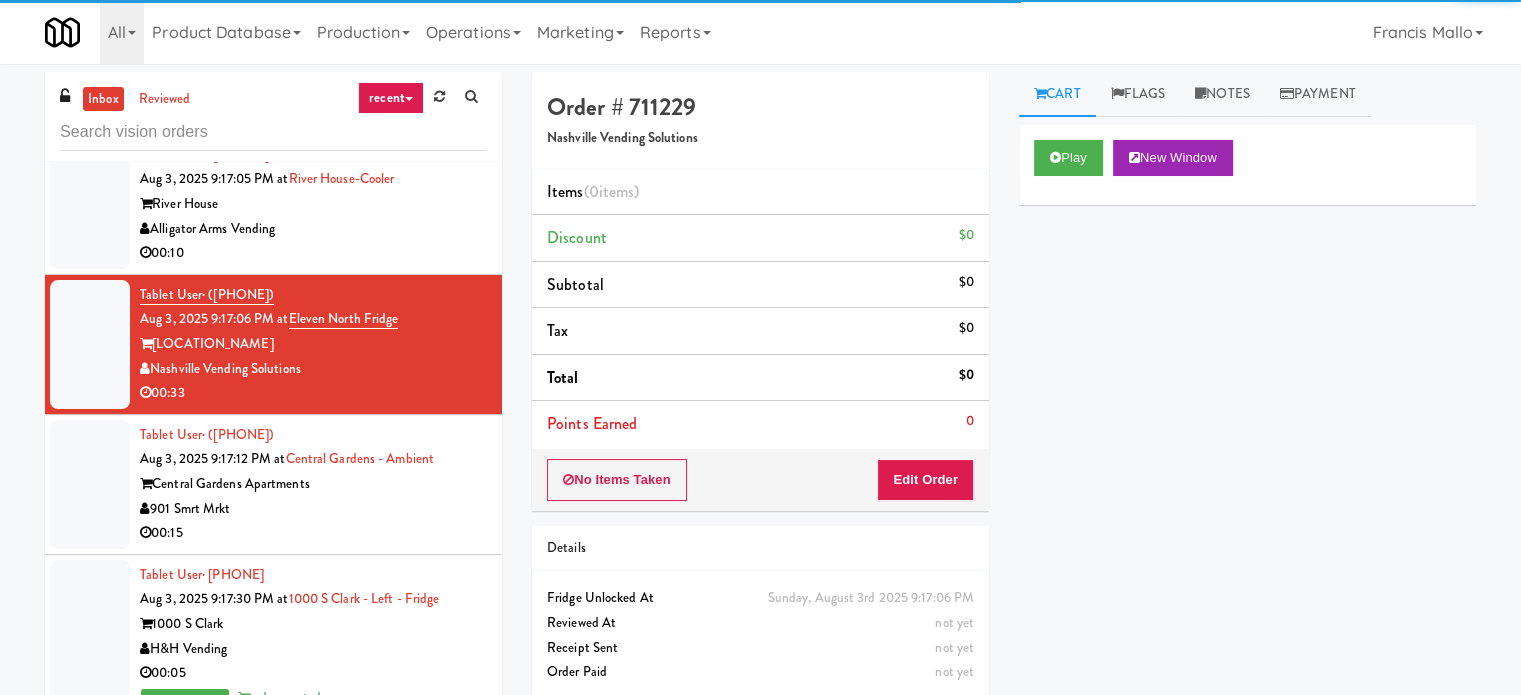scroll, scrollTop: 11100, scrollLeft: 0, axis: vertical 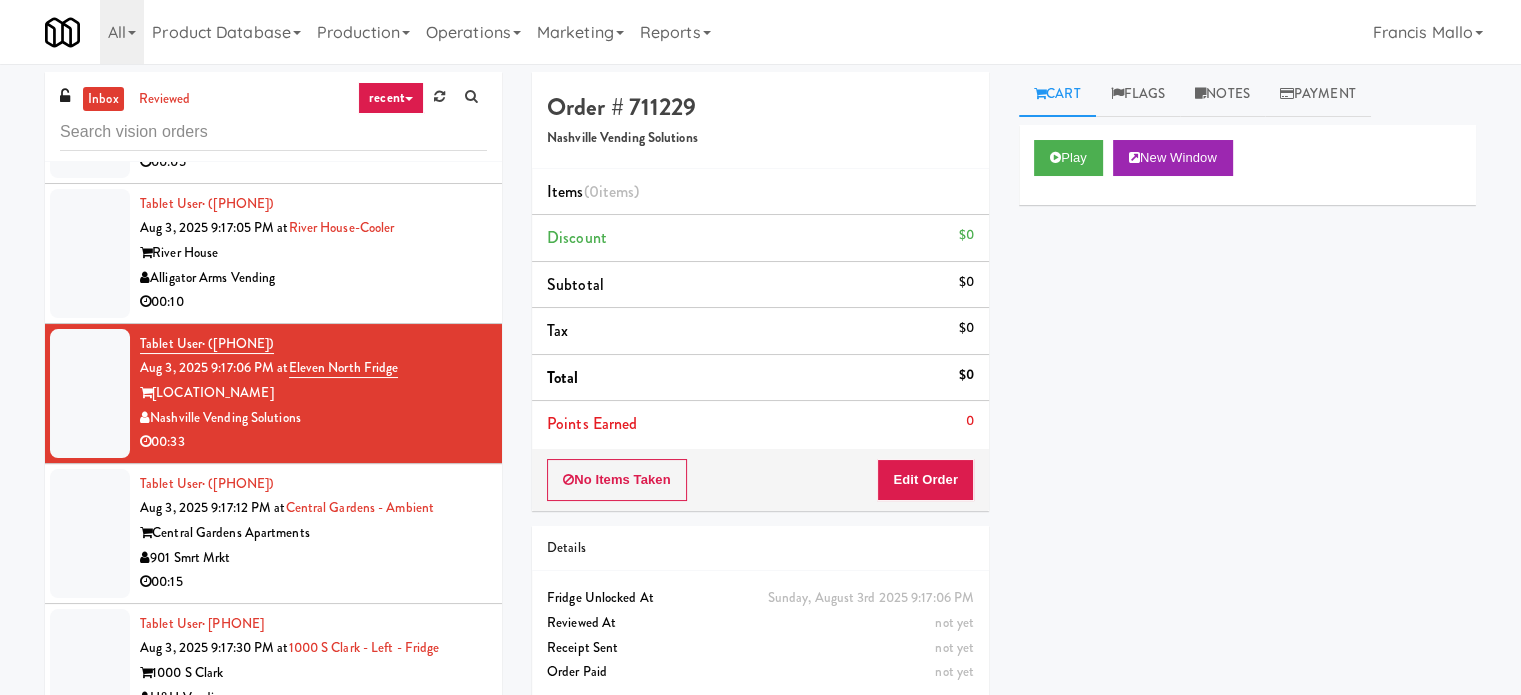 click on "00:10" at bounding box center [313, 302] 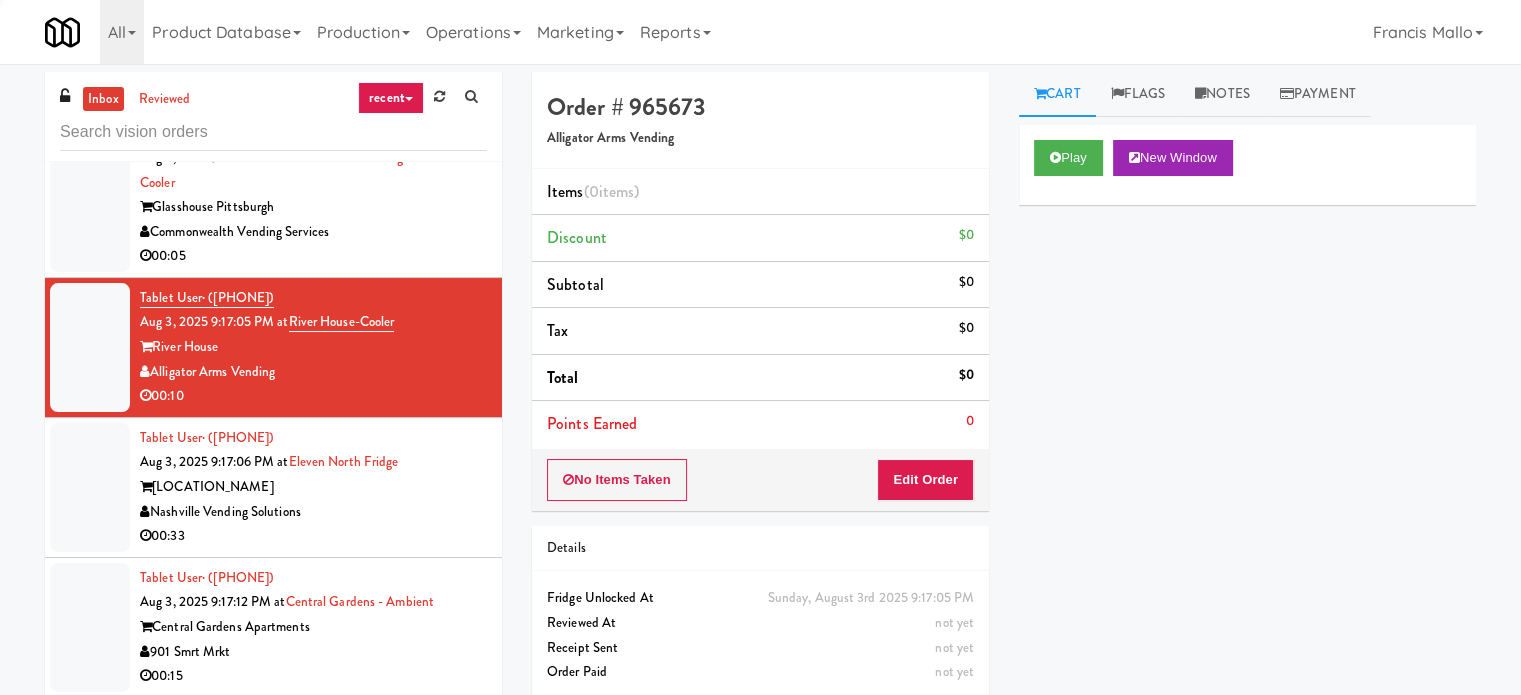 scroll, scrollTop: 11000, scrollLeft: 0, axis: vertical 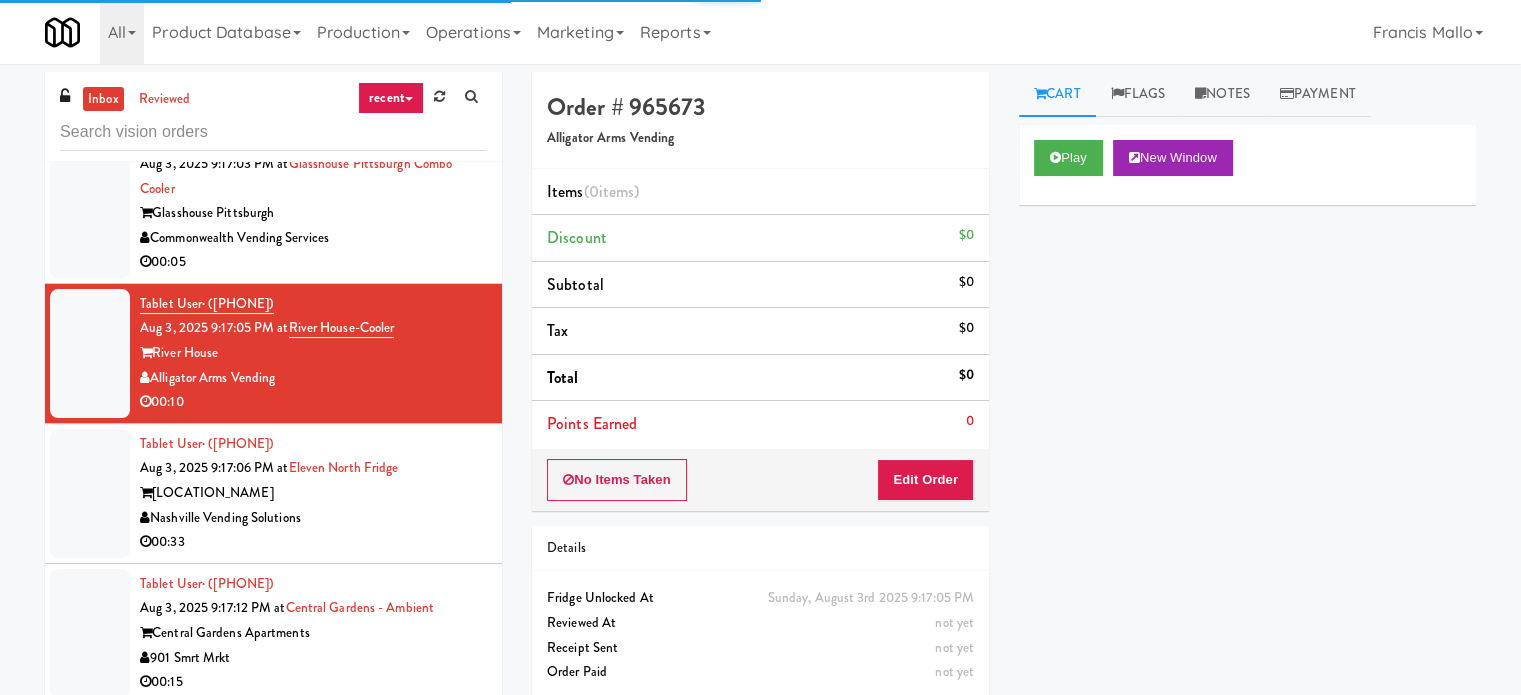 click on "00:05" at bounding box center [313, 262] 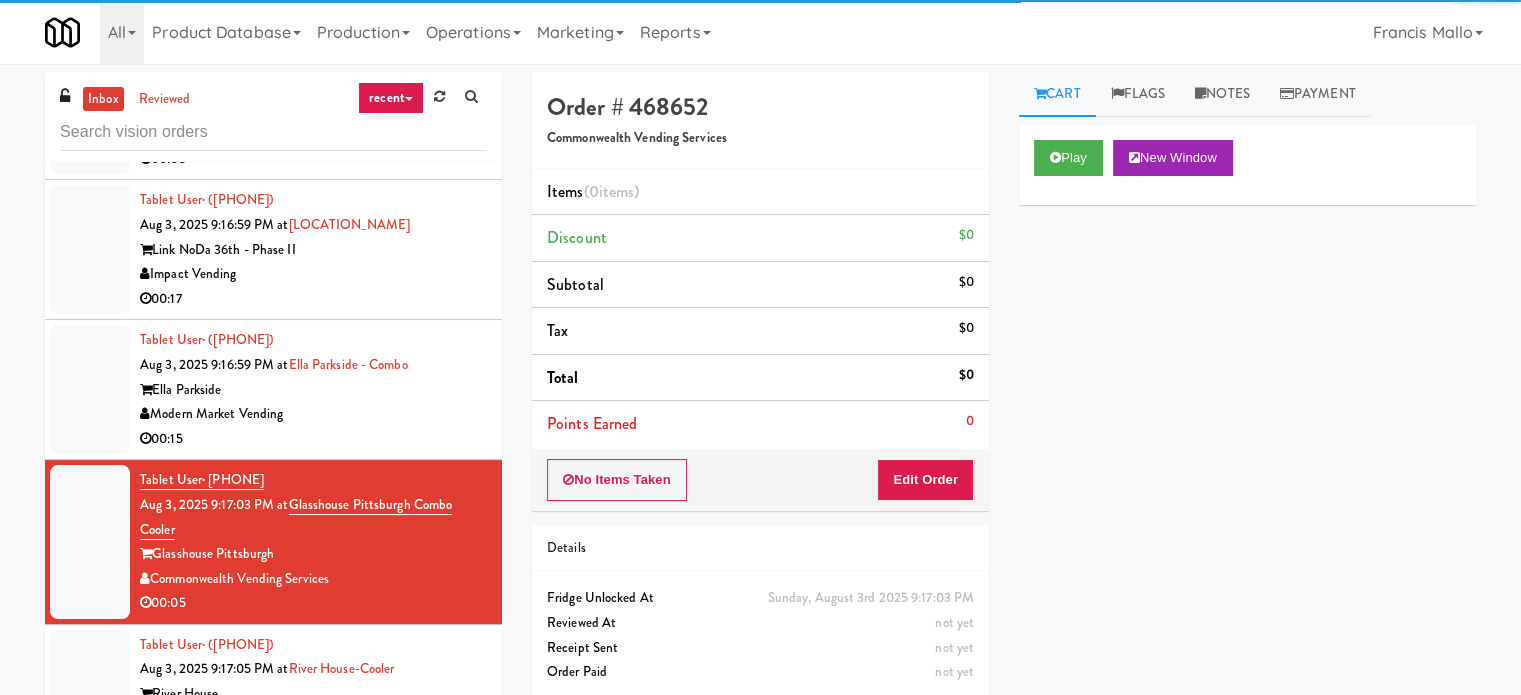 scroll, scrollTop: 10600, scrollLeft: 0, axis: vertical 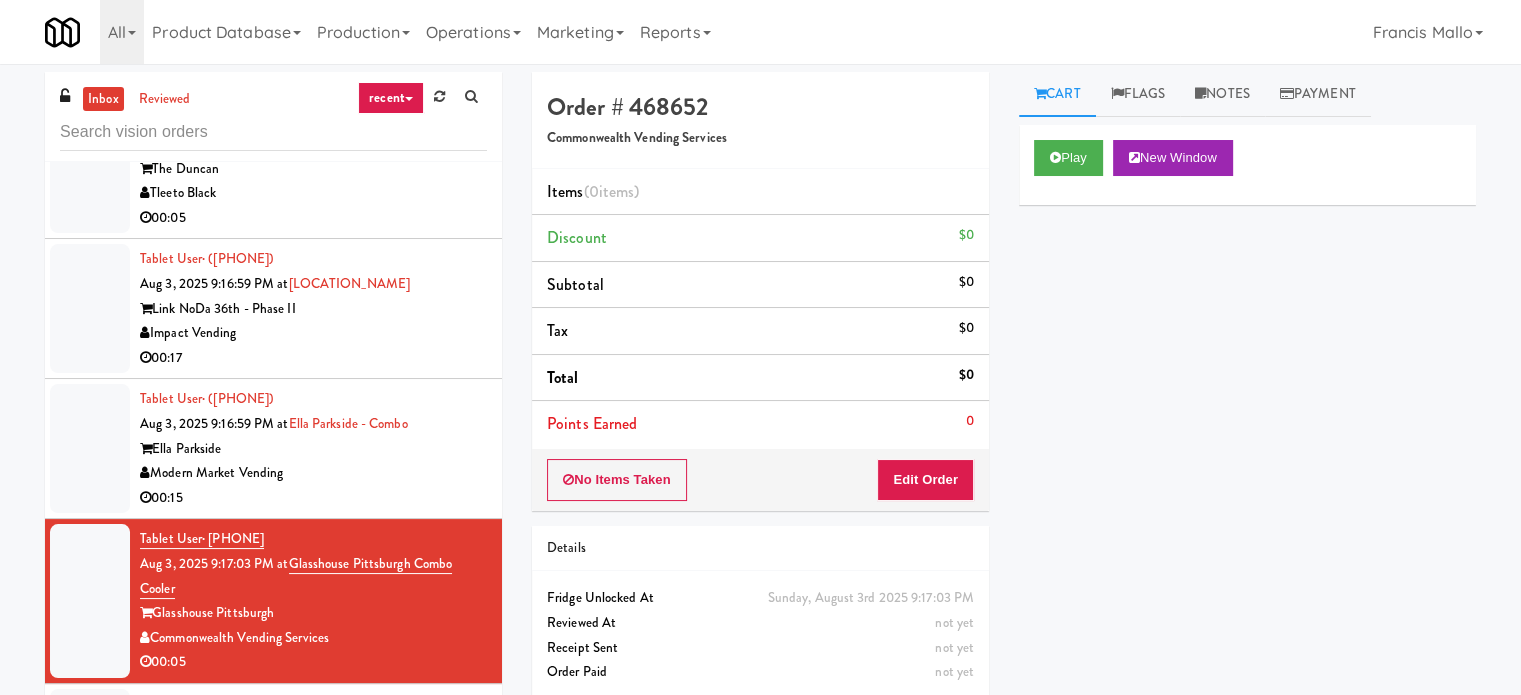 click on "Tablet User  · (321) 872-5763 Aug 3, 2025 9:16:59 PM at  Phase II - Combo Cooler  Link NoDa 36th - Phase II  Impact Vending  00:17" at bounding box center (273, 309) 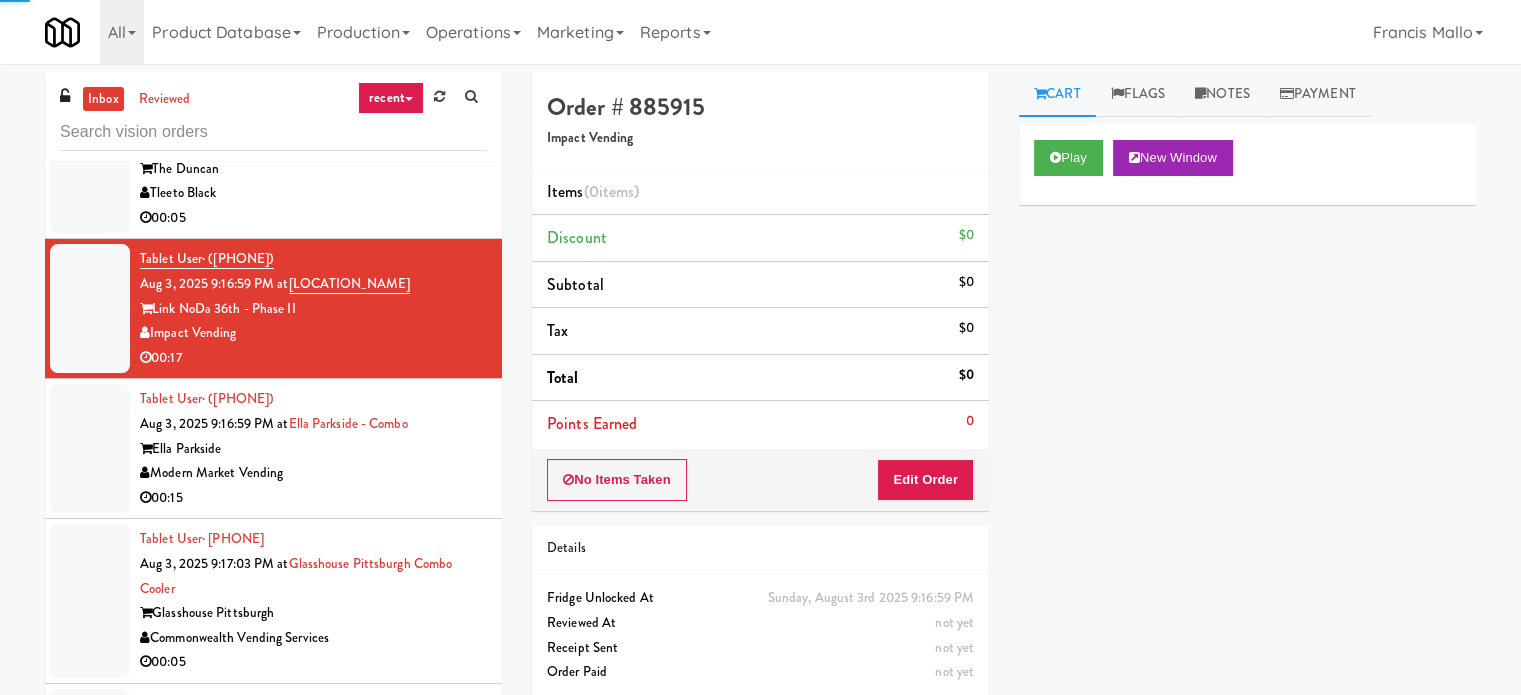 click on "Tablet User  · (346) 544-3534 Aug 3, 2025 9:16:59 PM at  Ella Parkside - Combo  Ella Parkside  Modern Market Vending  00:15" at bounding box center (313, 448) 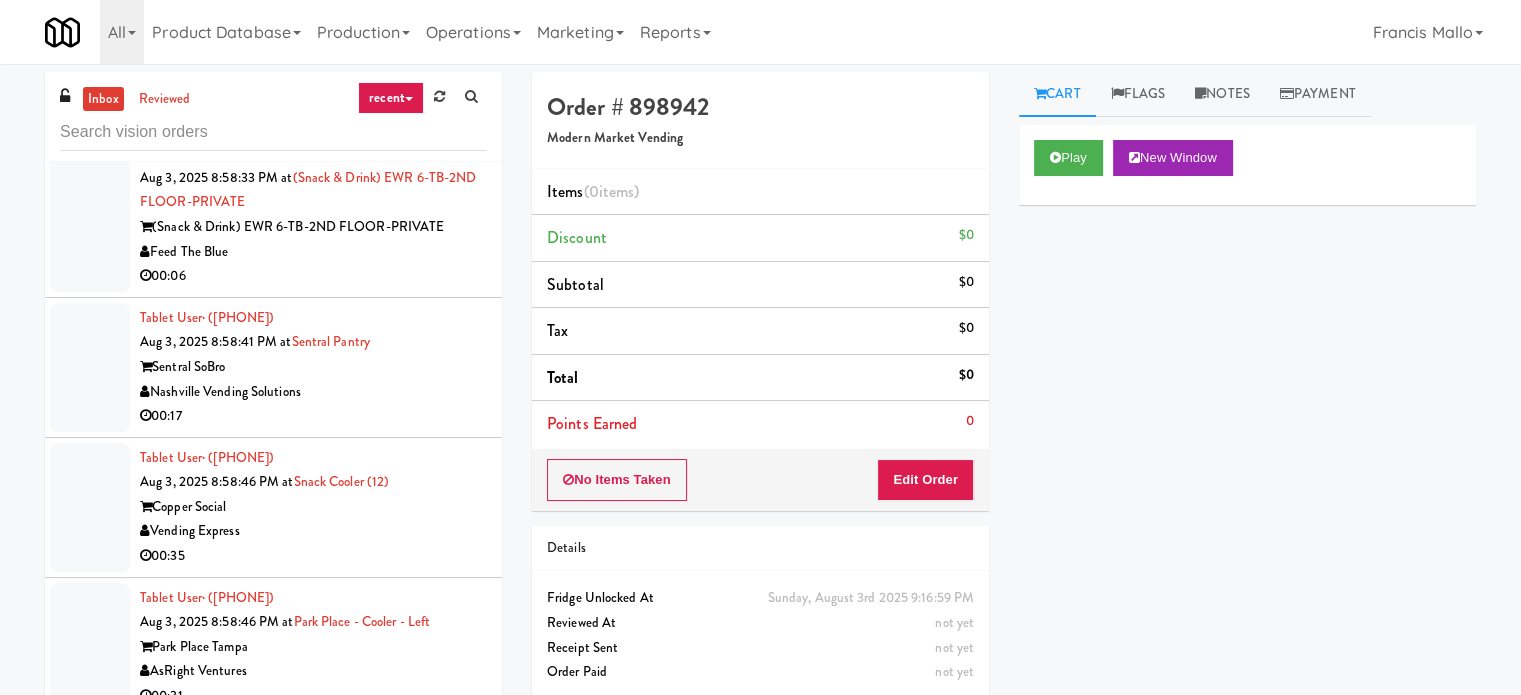 scroll, scrollTop: 4200, scrollLeft: 0, axis: vertical 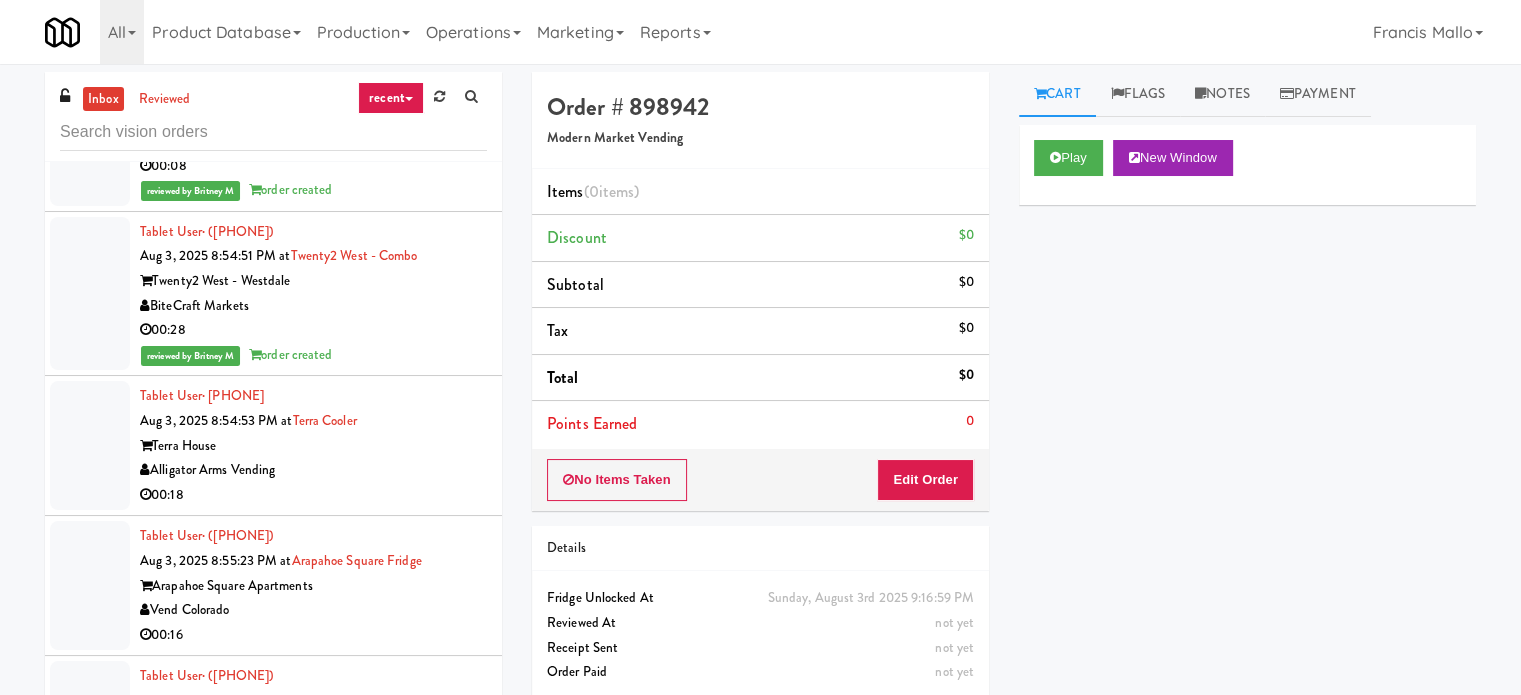 drag, startPoint x: 412, startPoint y: 449, endPoint x: 438, endPoint y: 421, distance: 38.209946 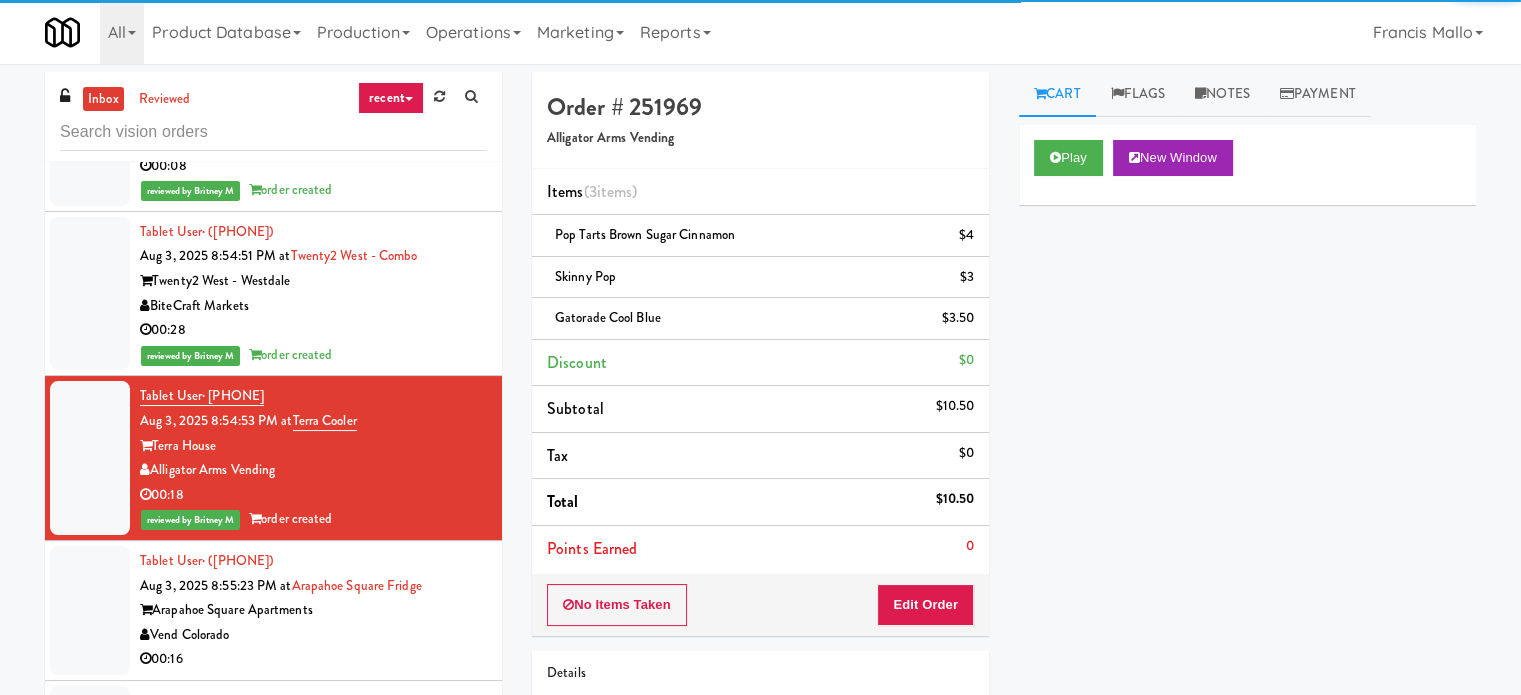 click on "Arapahoe Square Apartments" at bounding box center (313, 610) 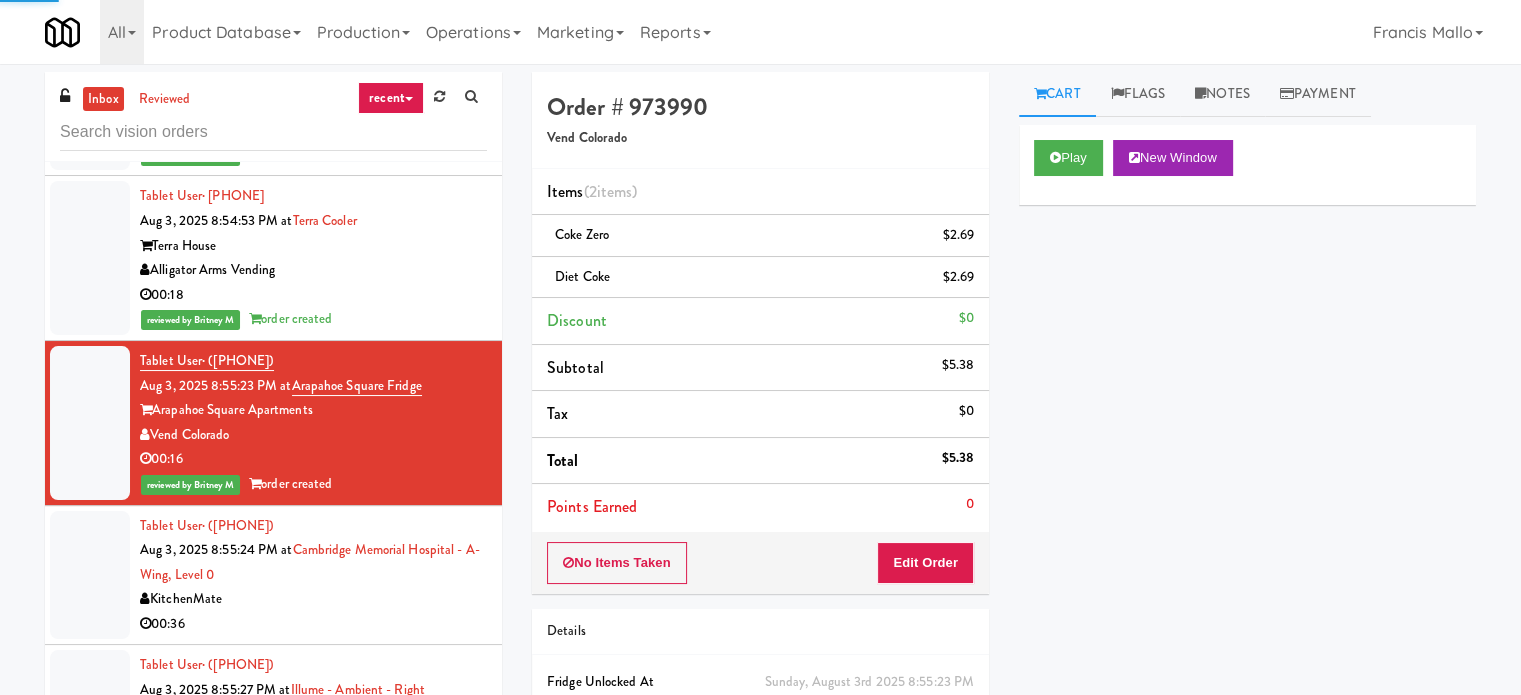 click on "Tablet User  · (647) 739-5999 Aug 3, 2025 8:55:24 PM at  Cambridge Memorial Hospital - A-Wing, Level 0  KitchenMate  00:36" at bounding box center [313, 575] 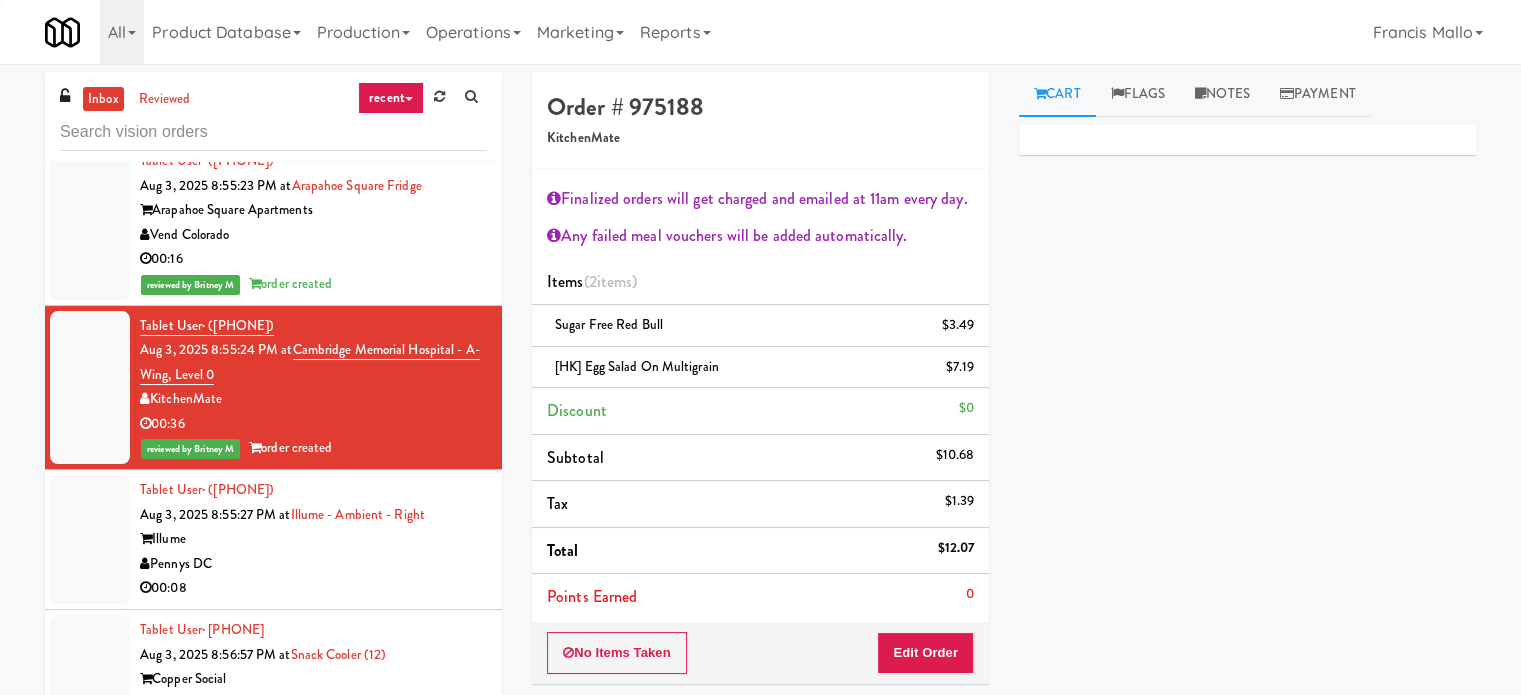 click on "Pennys DC" at bounding box center (313, 564) 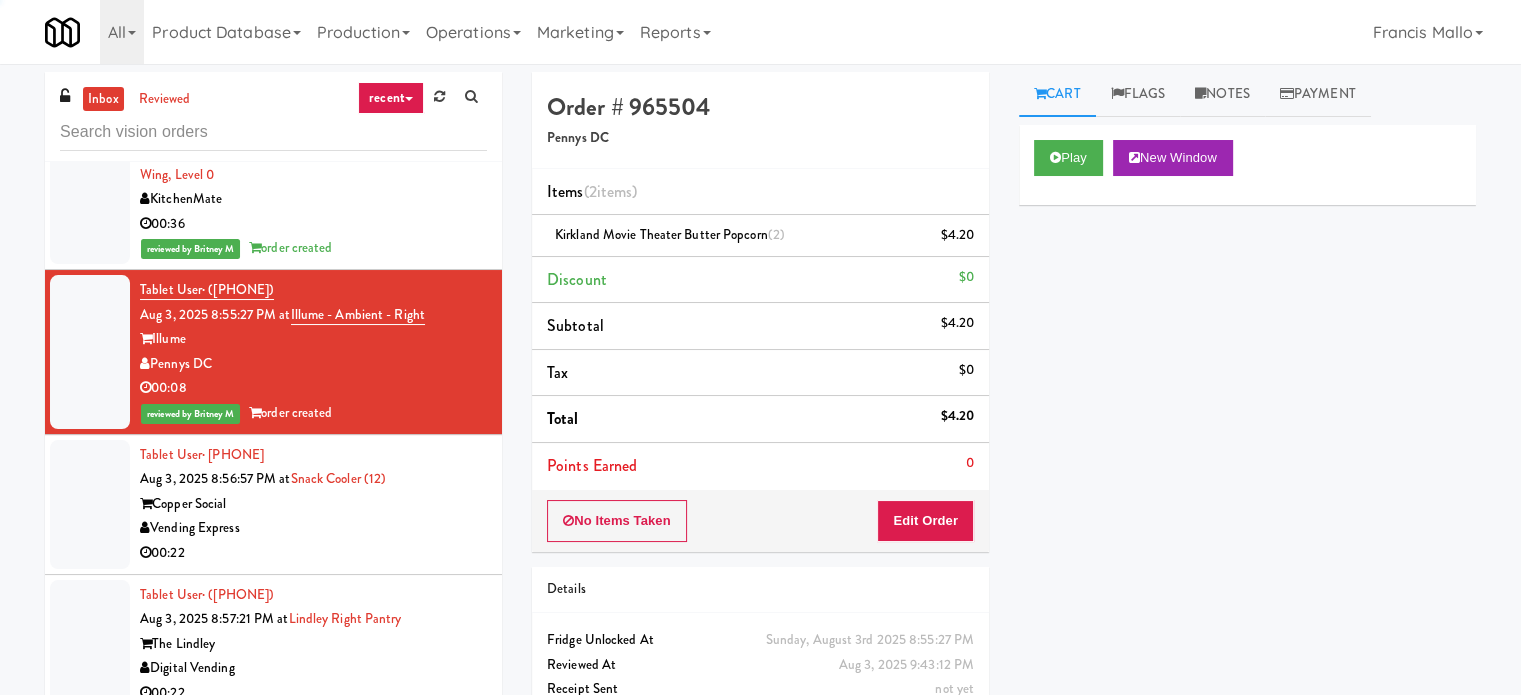 click on "Copper Social" at bounding box center [313, 504] 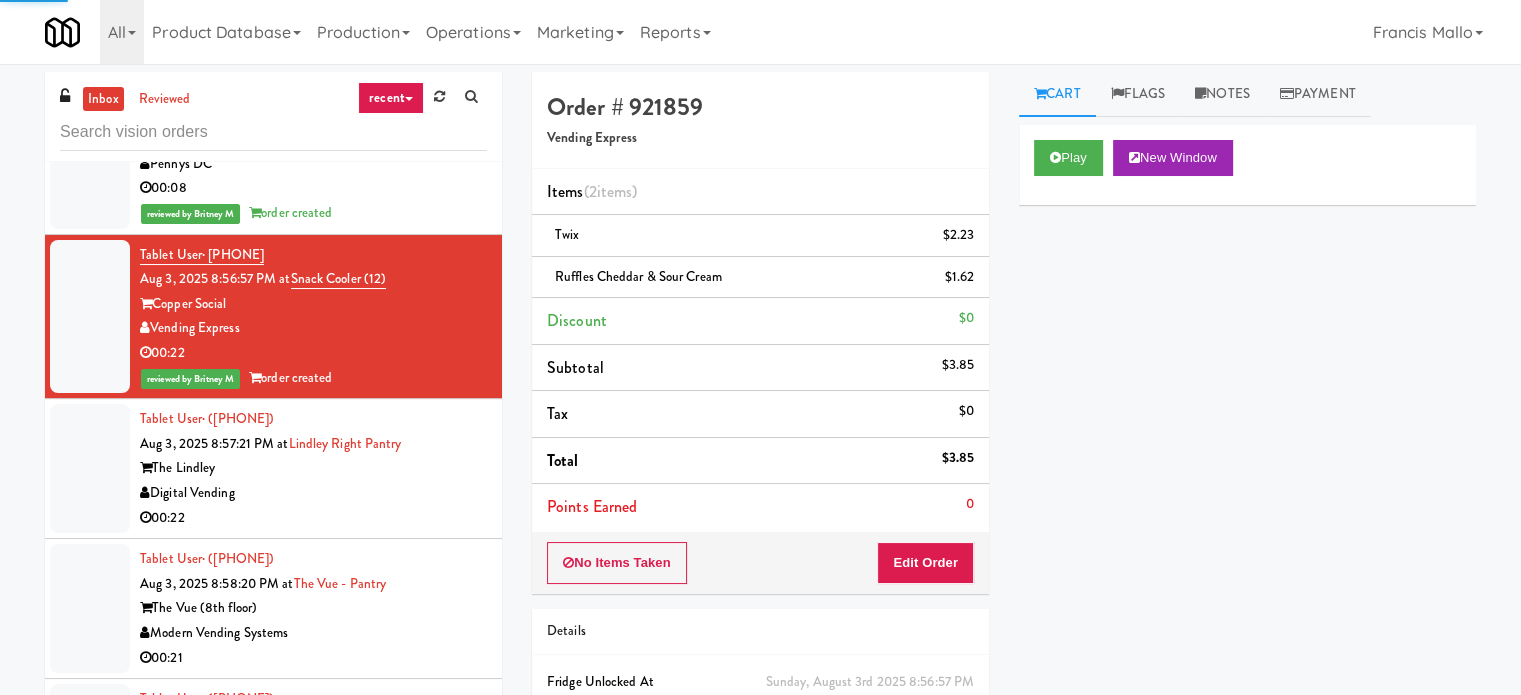 click on "Digital Vending" at bounding box center [313, 493] 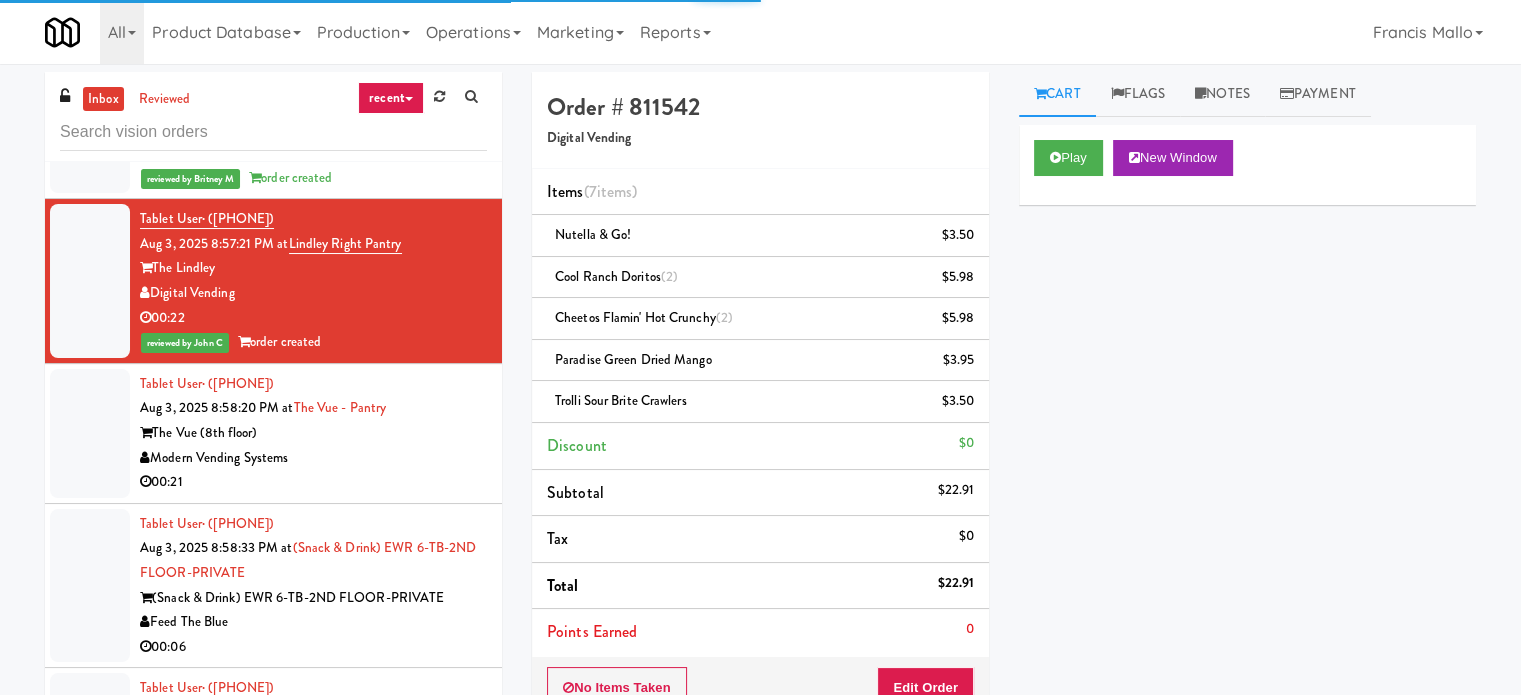 click on "Modern Vending Systems" at bounding box center (313, 458) 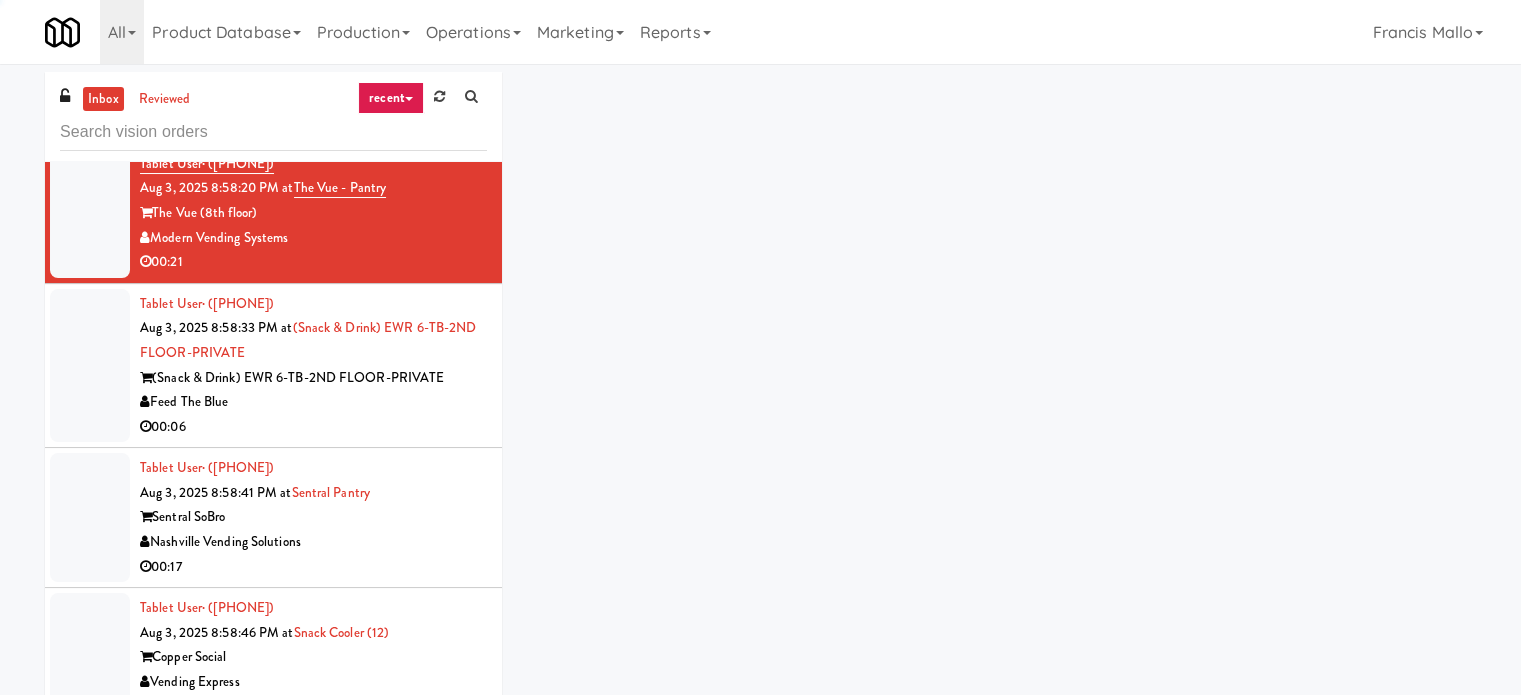 scroll, scrollTop: 4600, scrollLeft: 0, axis: vertical 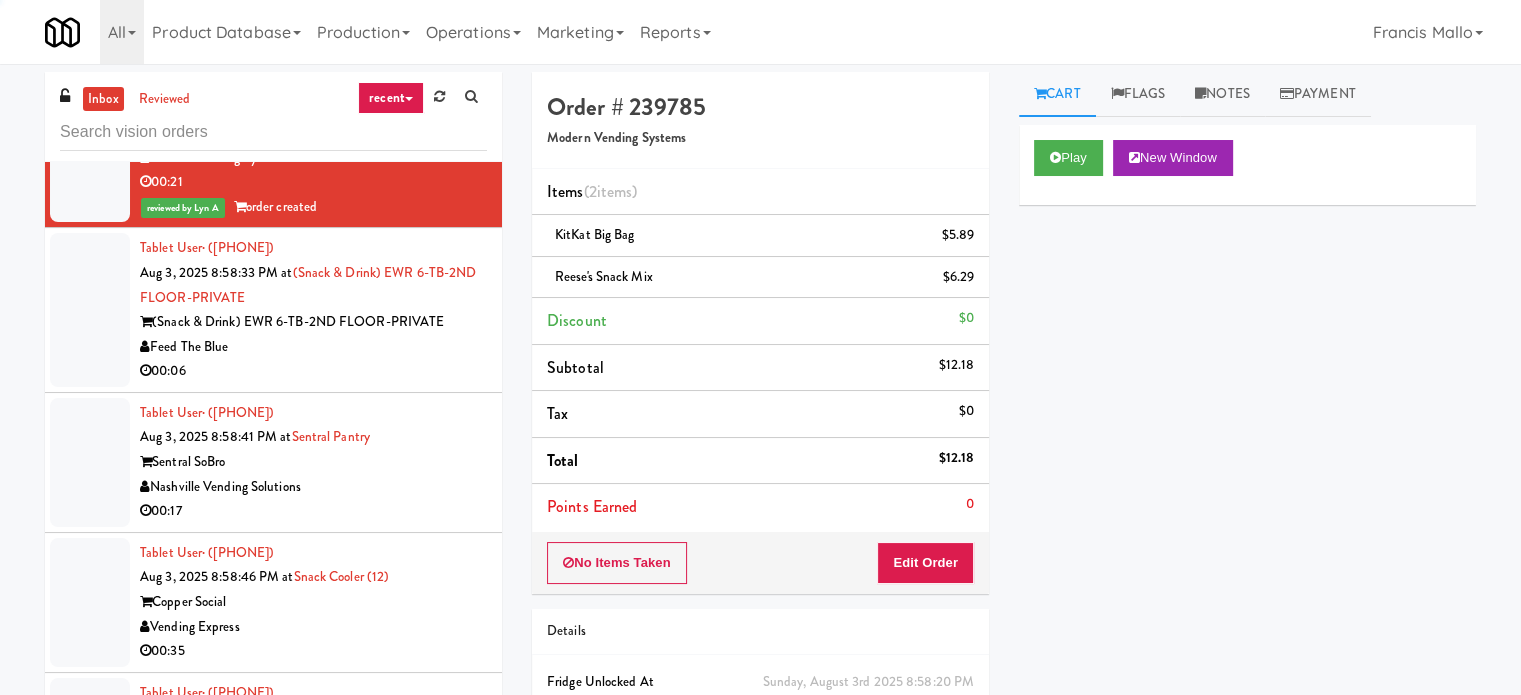 click on "Tablet User  · (916) 770-7538 Aug 3, 2025 8:58:41 PM at  Sentral Pantry  Sentral SoBro  Nashville Vending Solutions  00:17" at bounding box center [273, 463] 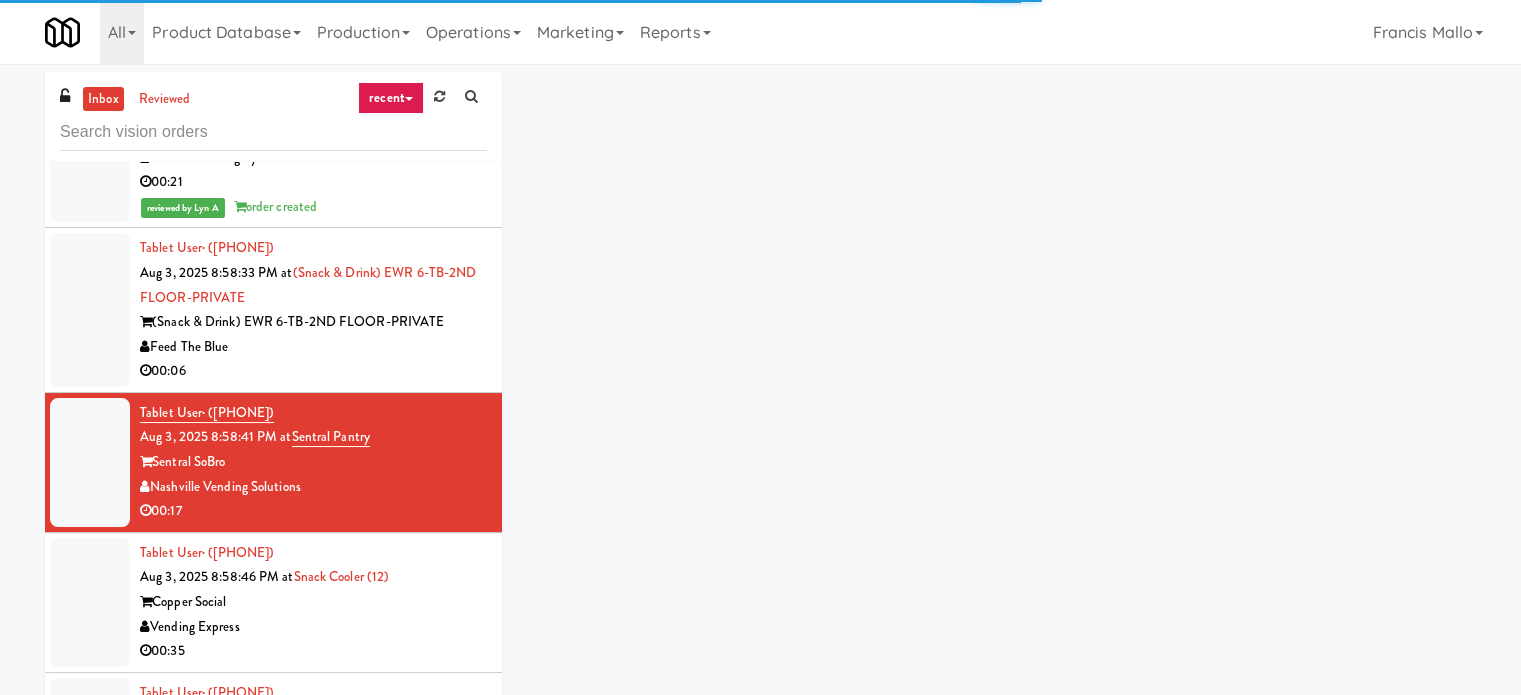 click on "00:06" at bounding box center (313, 371) 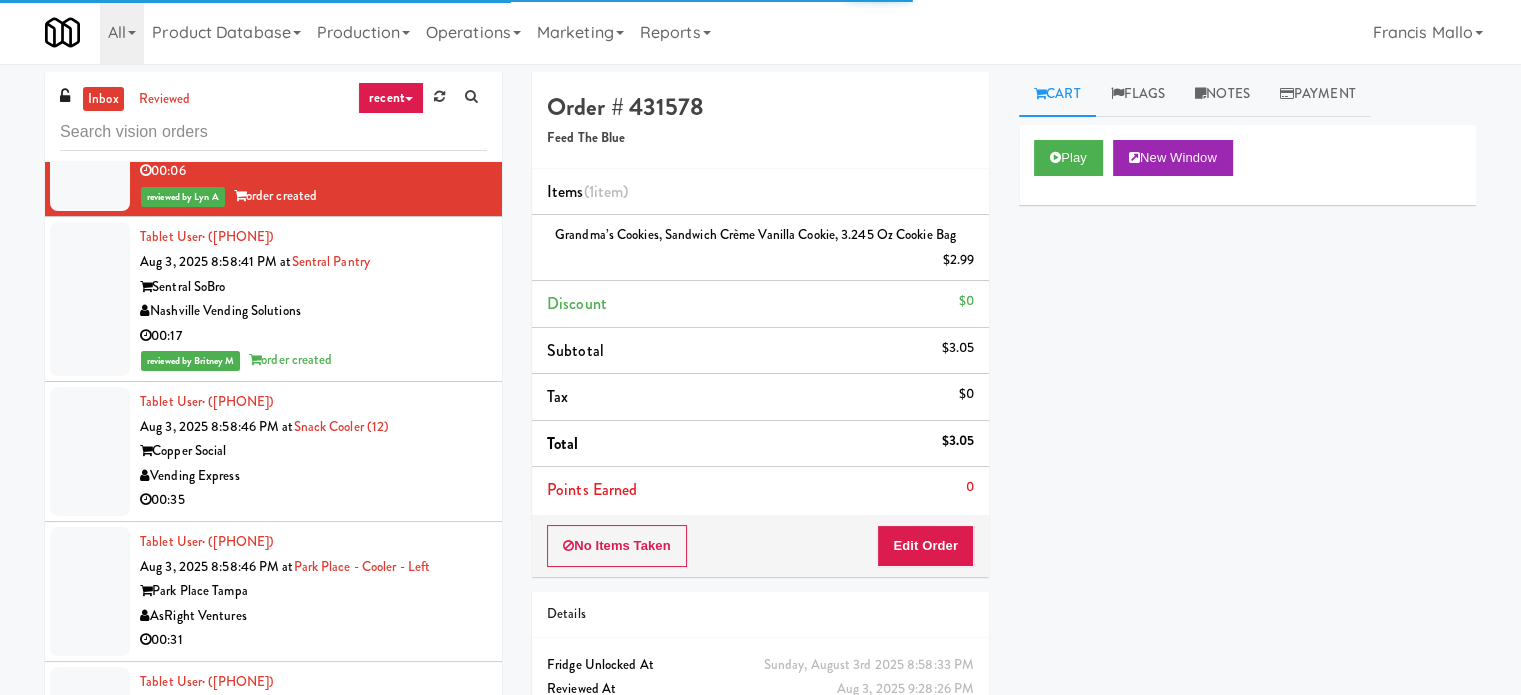click on "Copper Social" at bounding box center [313, 451] 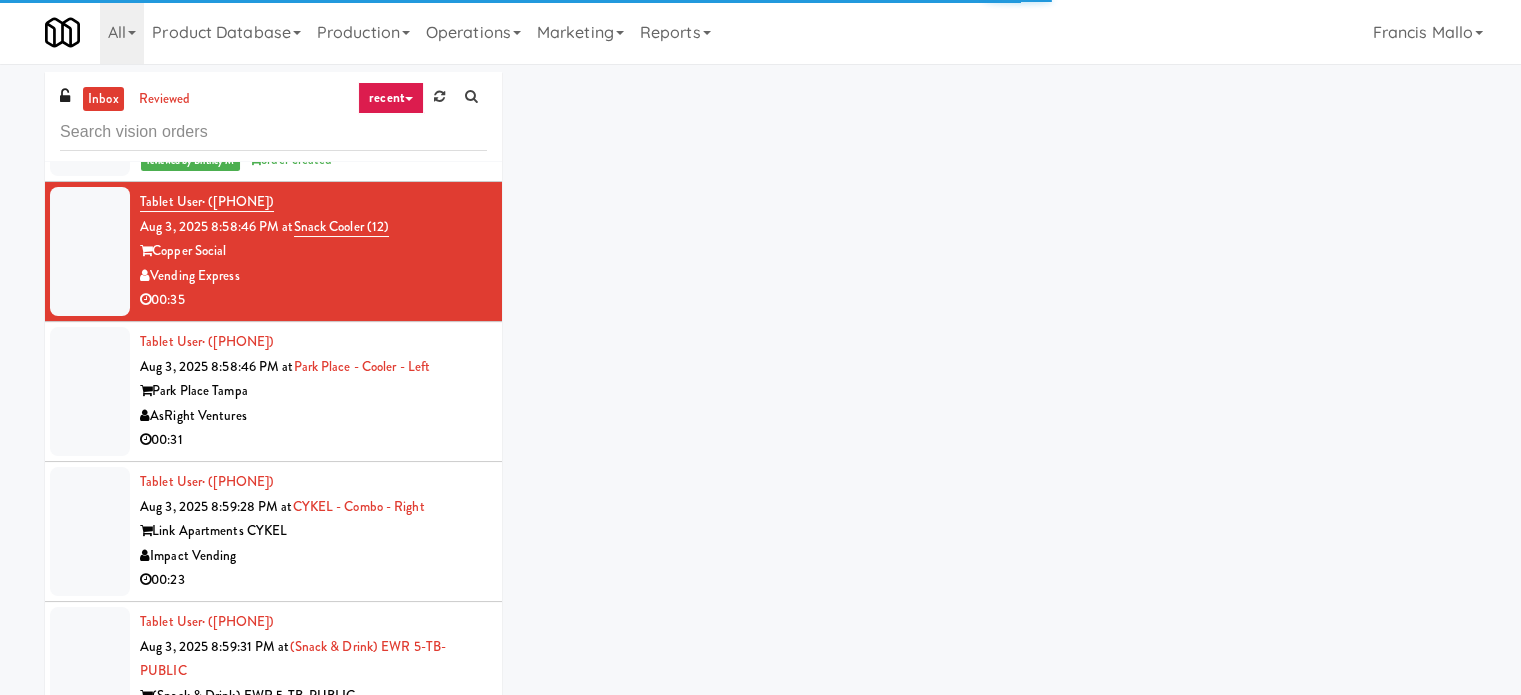 click on "00:31" at bounding box center (313, 440) 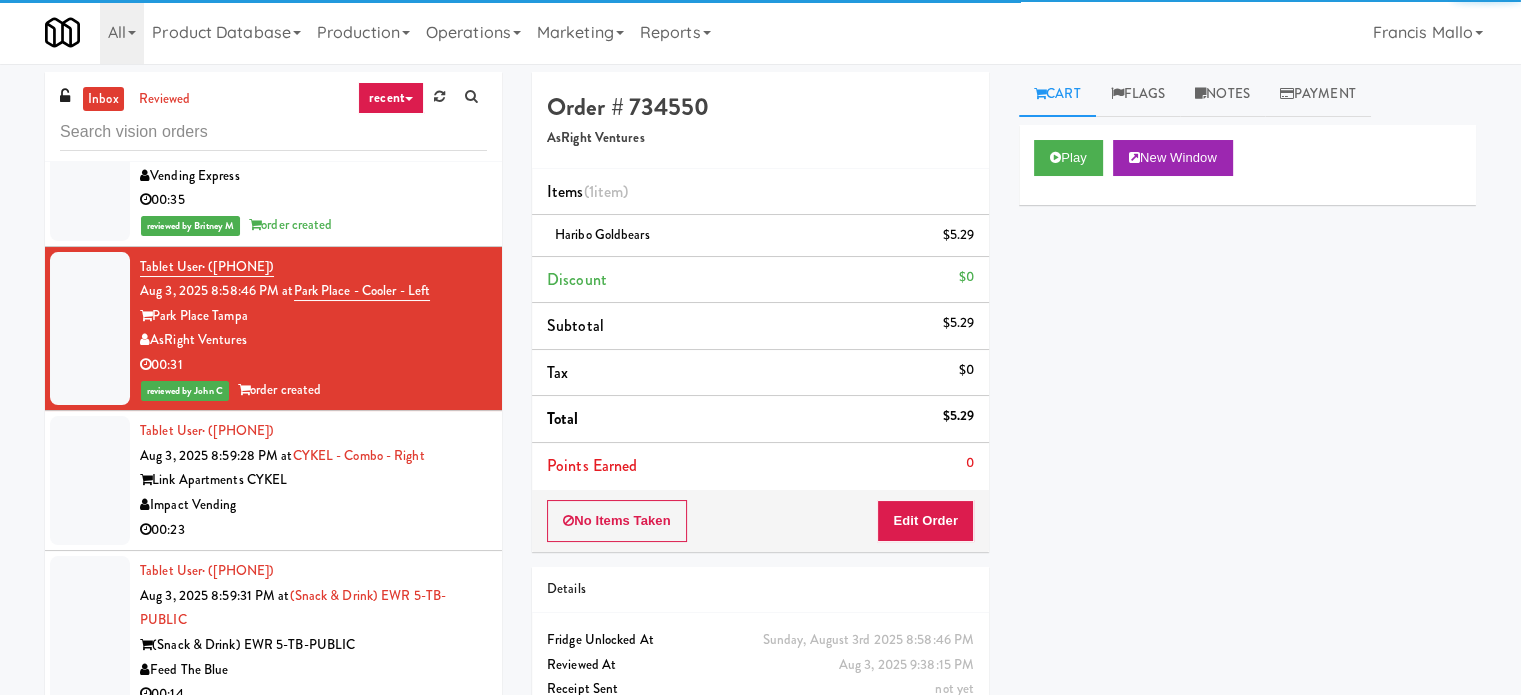 click on "Link Apartments CYKEL" at bounding box center [313, 480] 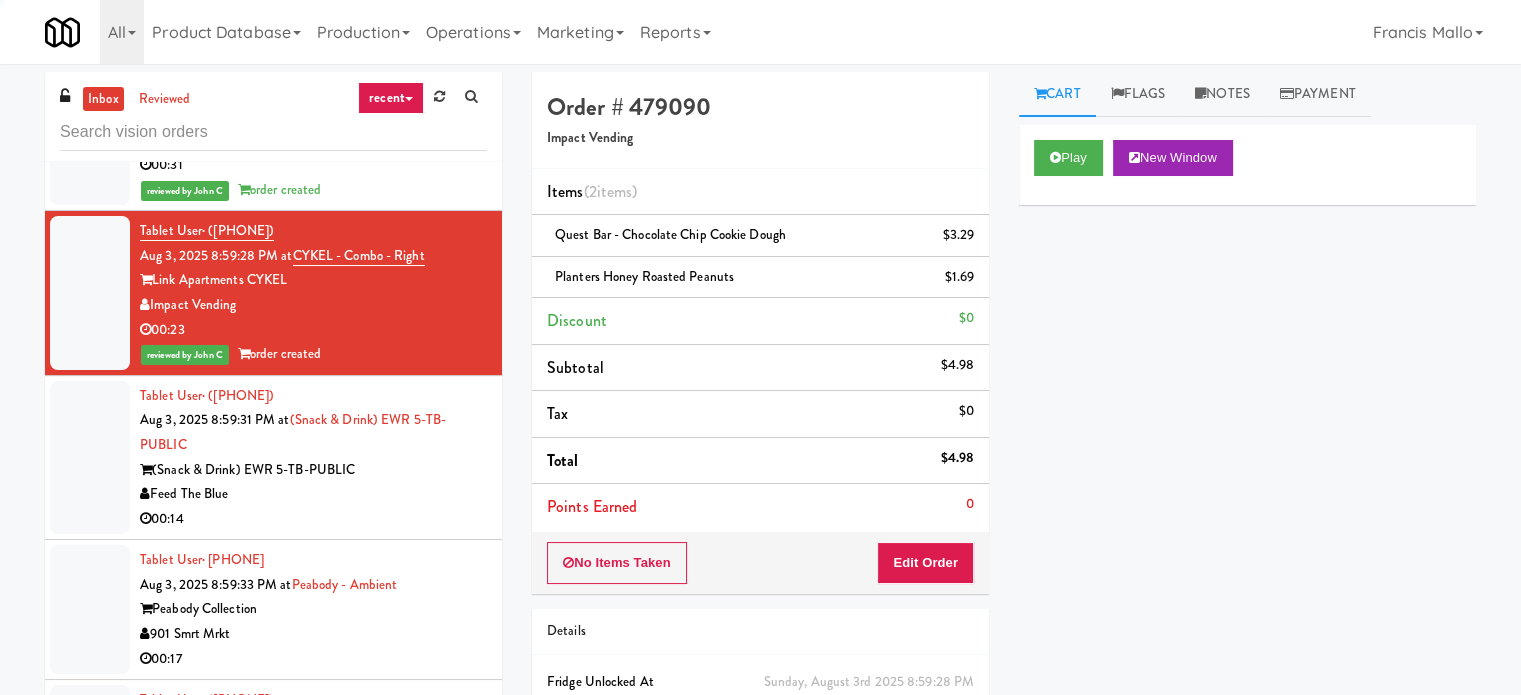 click on "(Snack & Drink) EWR 5-TB-PUBLIC" at bounding box center [313, 470] 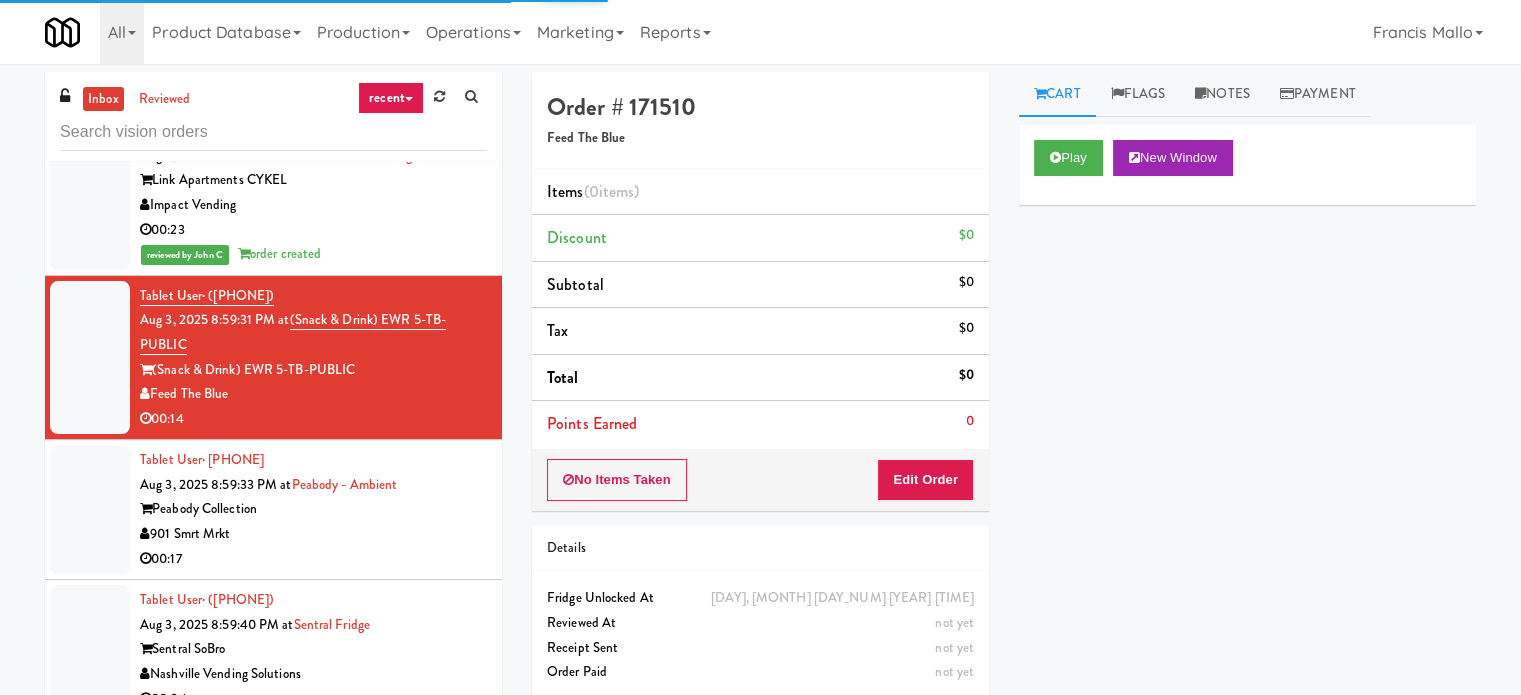 click on "Tablet User  · (802) 236-8792 Aug 3, 2025 8:59:33 PM at  Peabody - Ambient  Peabody Collection  901 Smrt Mrkt  00:17" at bounding box center [313, 509] 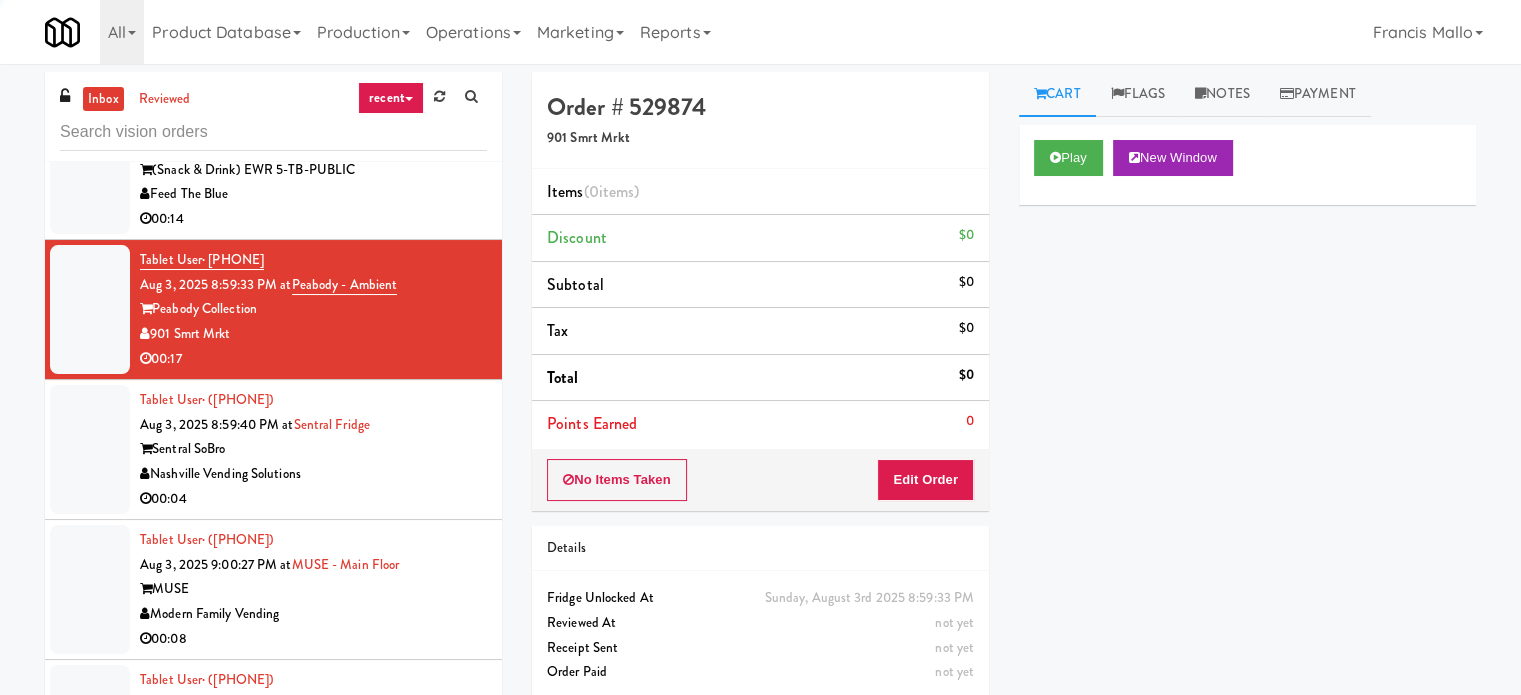 click on "Nashville Vending Solutions" at bounding box center [313, 474] 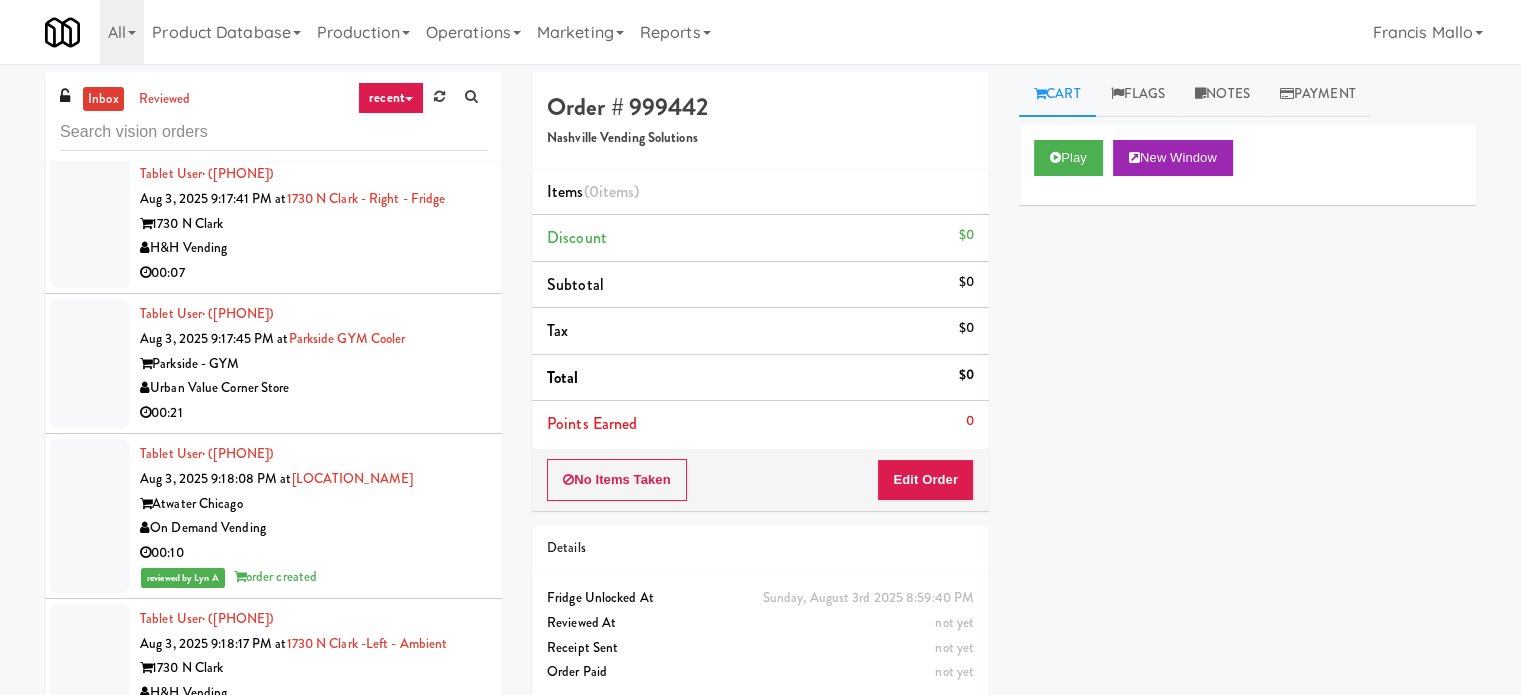 scroll, scrollTop: 12051, scrollLeft: 0, axis: vertical 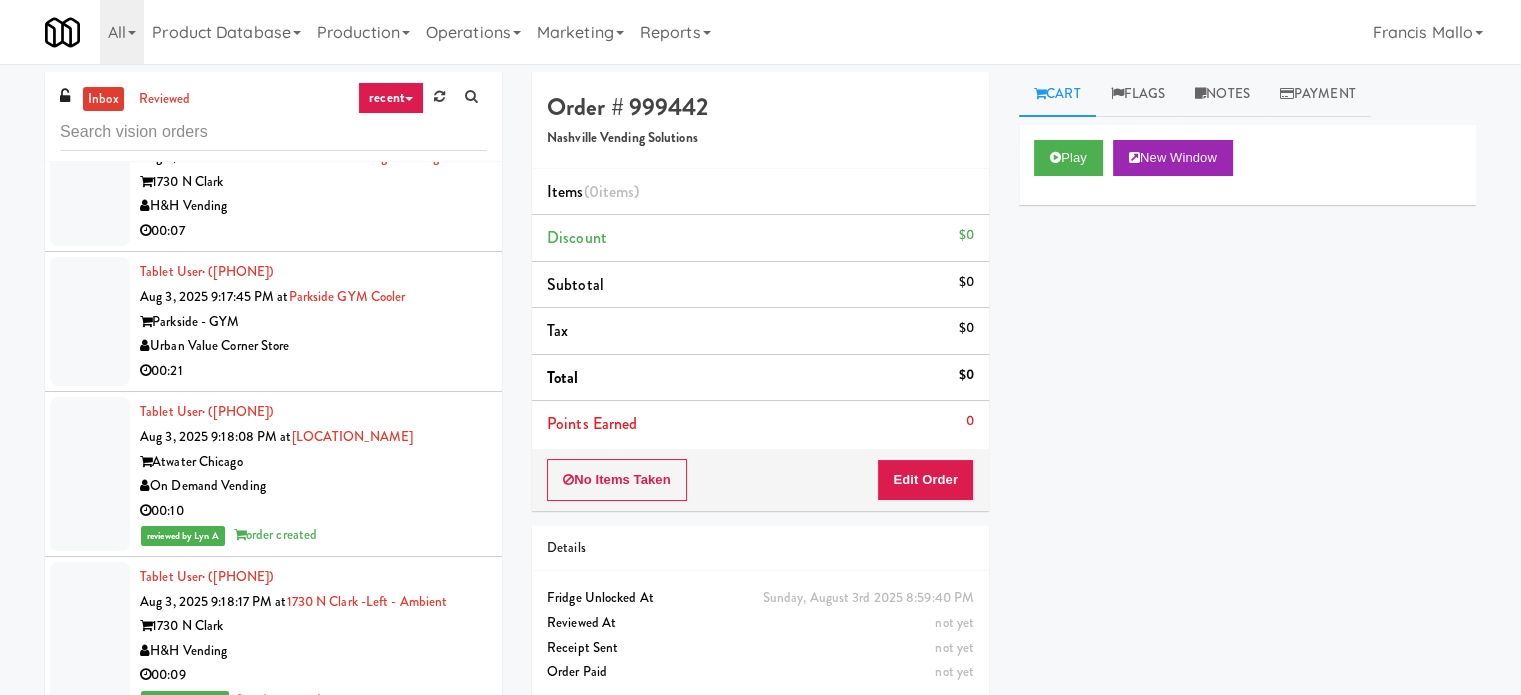 click on "Tablet User  · (312) 208-2804 Aug 3, 2025 9:18:08 PM at  Atwater - Cooler - Left  Atwater Chicago   On Demand Vending  00:10 reviewed by Lyn A  order created" at bounding box center (313, 474) 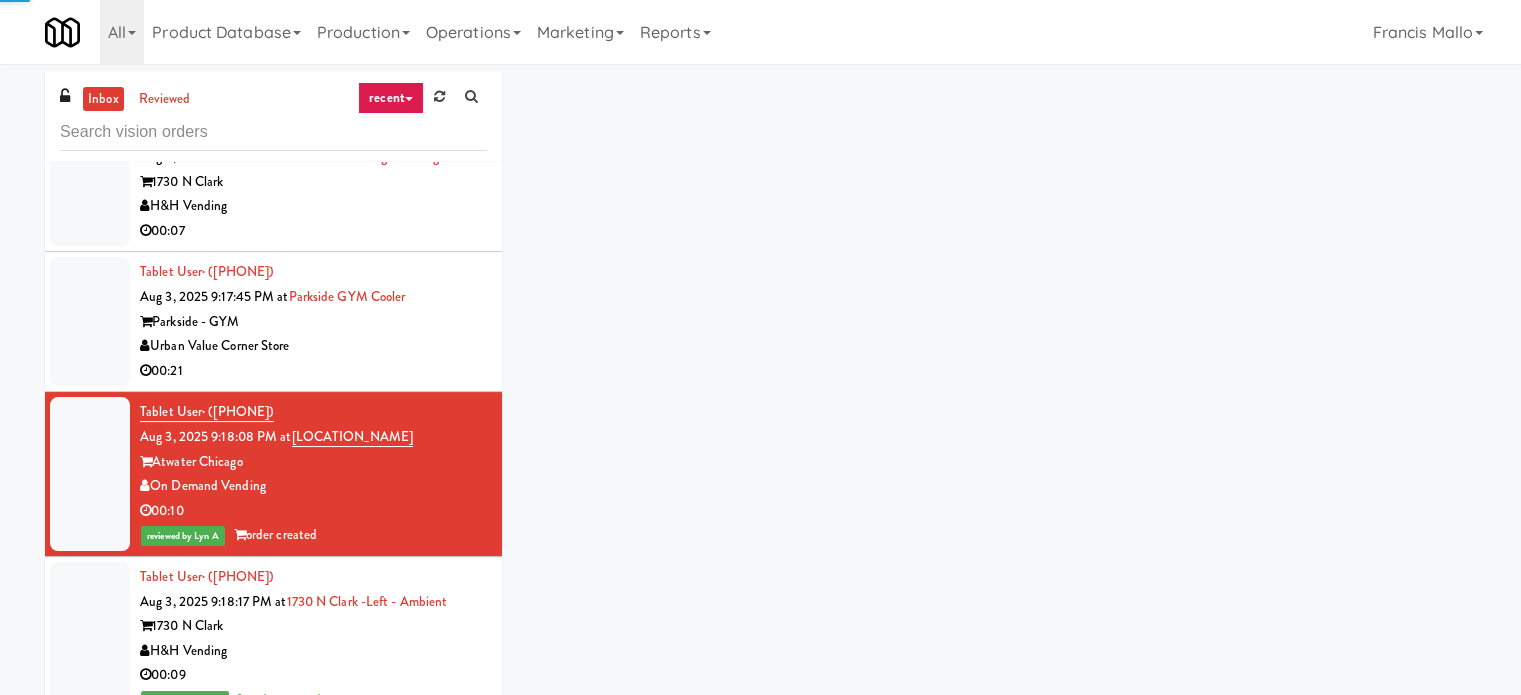 click on "00:21" at bounding box center (313, 371) 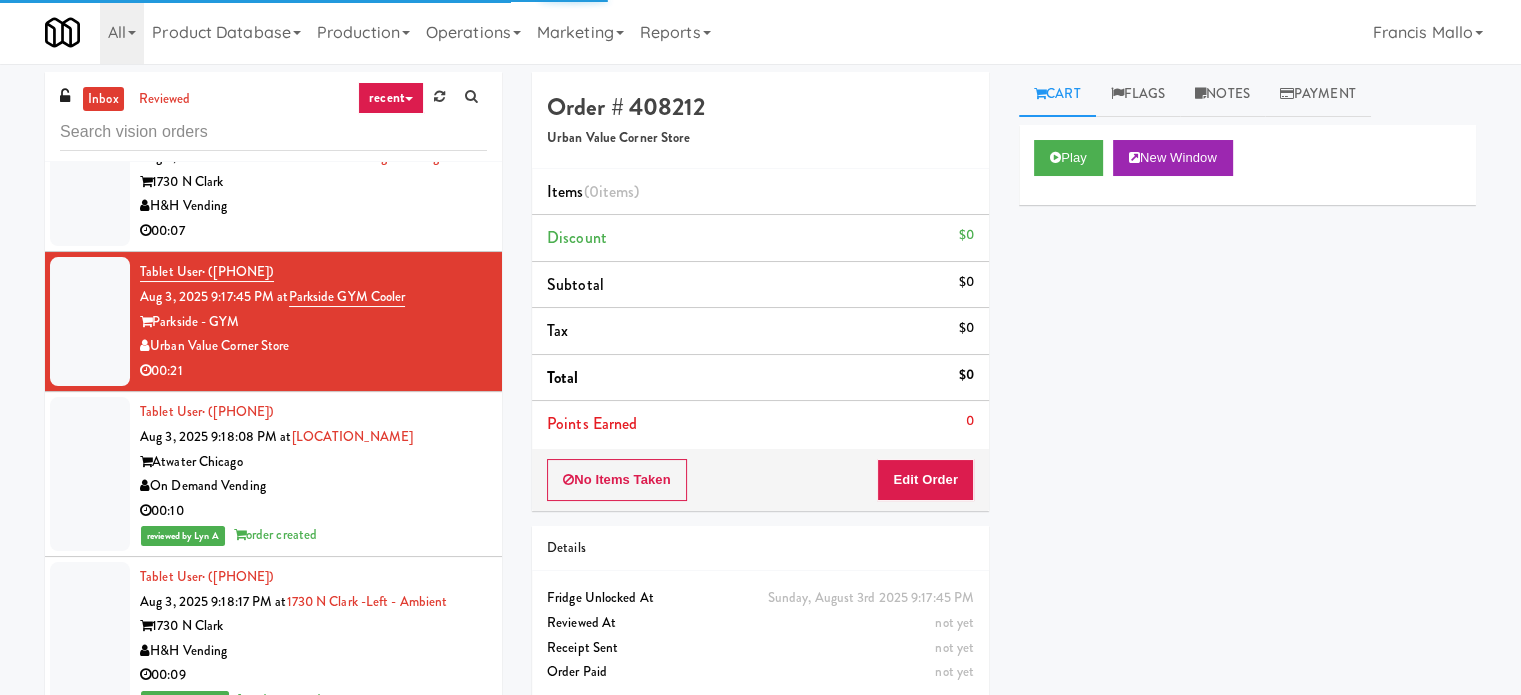 click on "00:07" at bounding box center (313, 231) 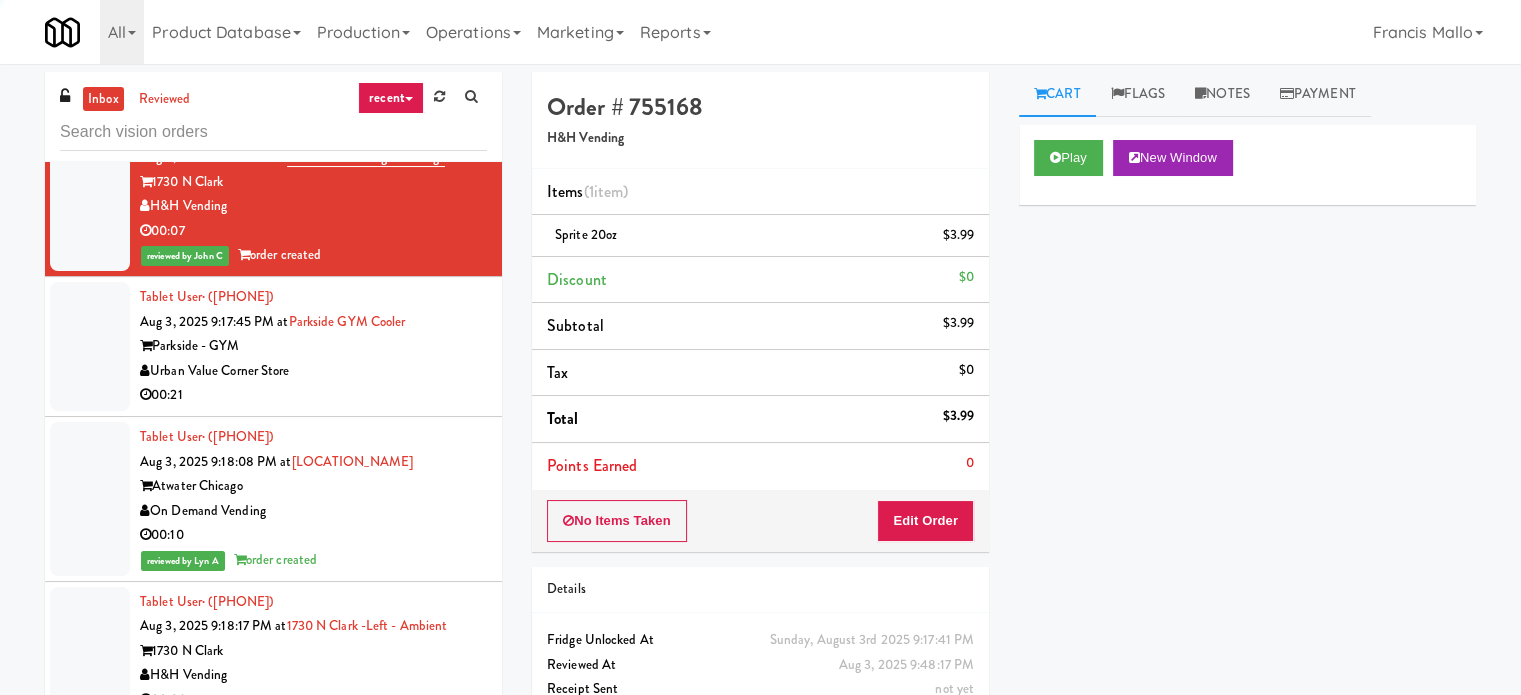 click on "Urban Value Corner Store" at bounding box center [313, 371] 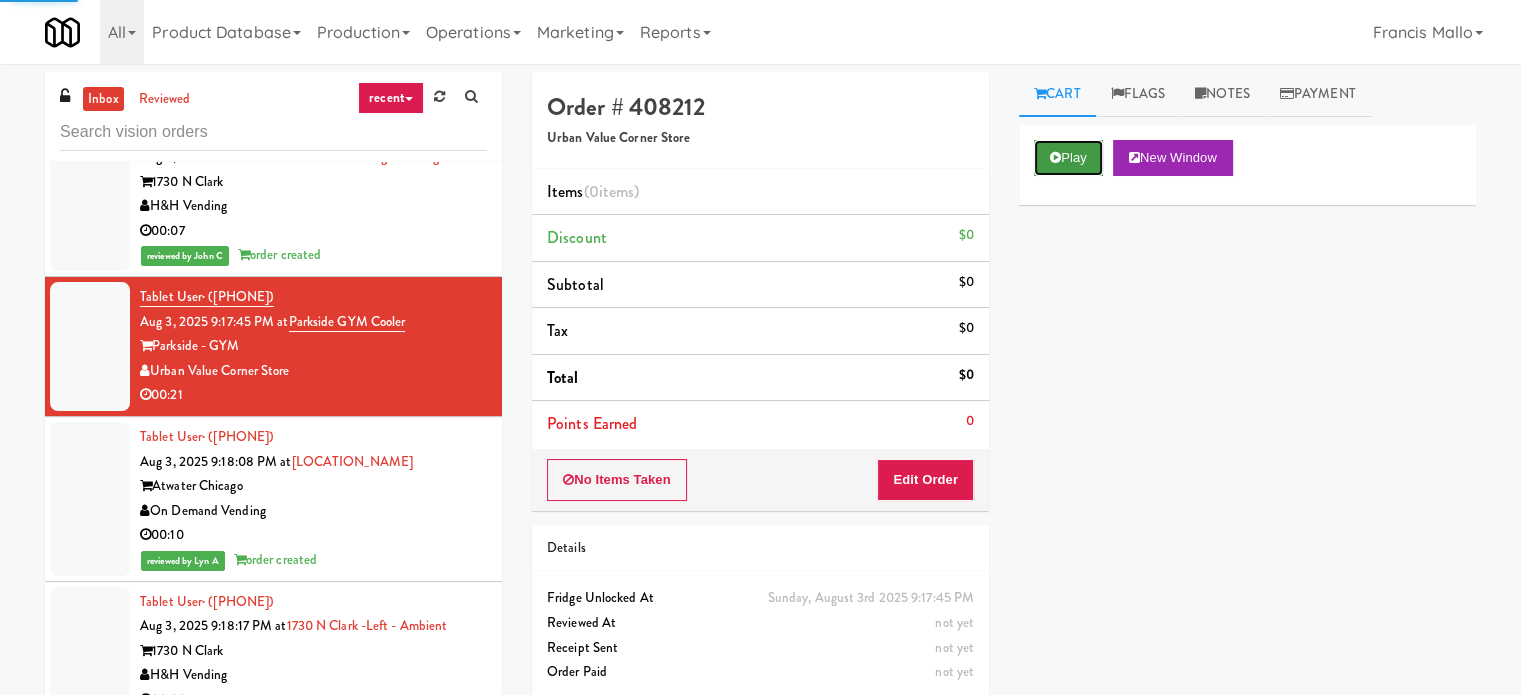 click on "Play" at bounding box center (1068, 158) 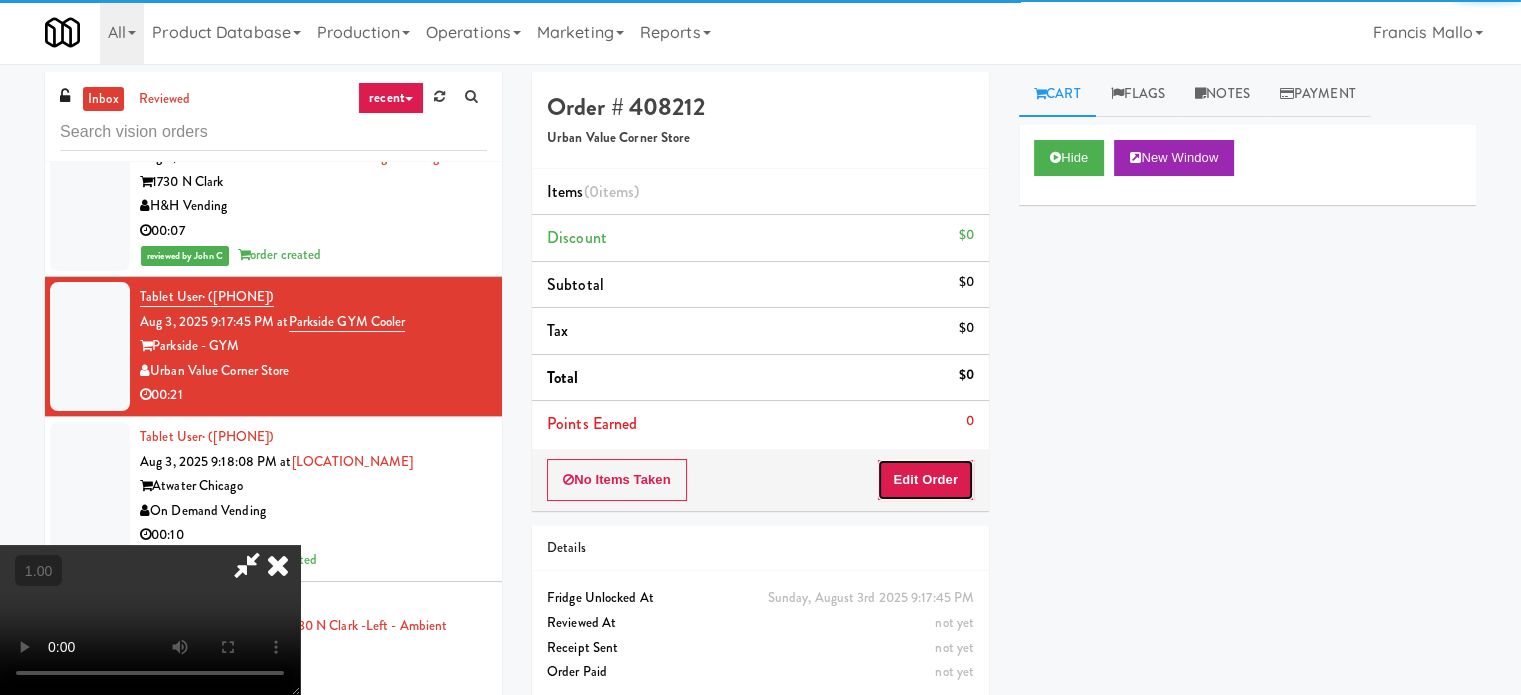 click on "Edit Order" at bounding box center (925, 480) 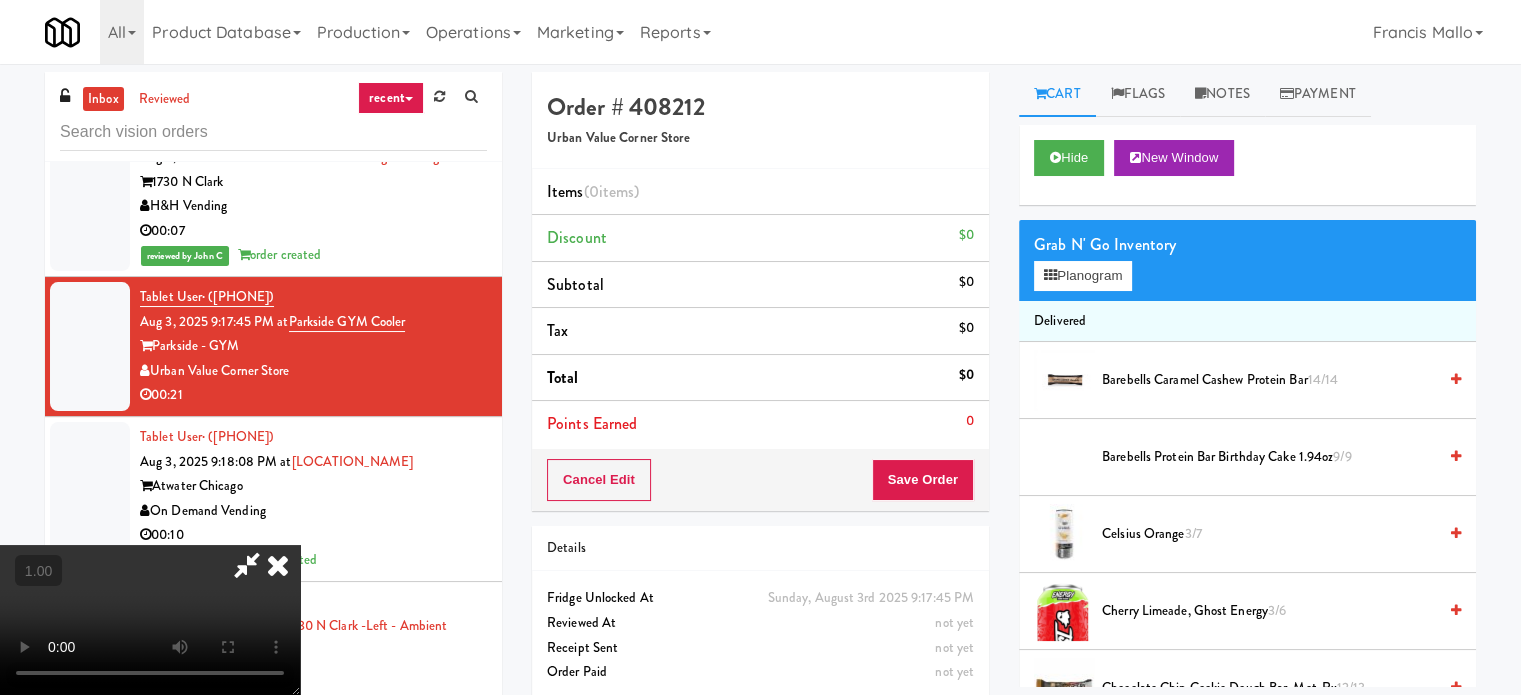 scroll, scrollTop: 316, scrollLeft: 0, axis: vertical 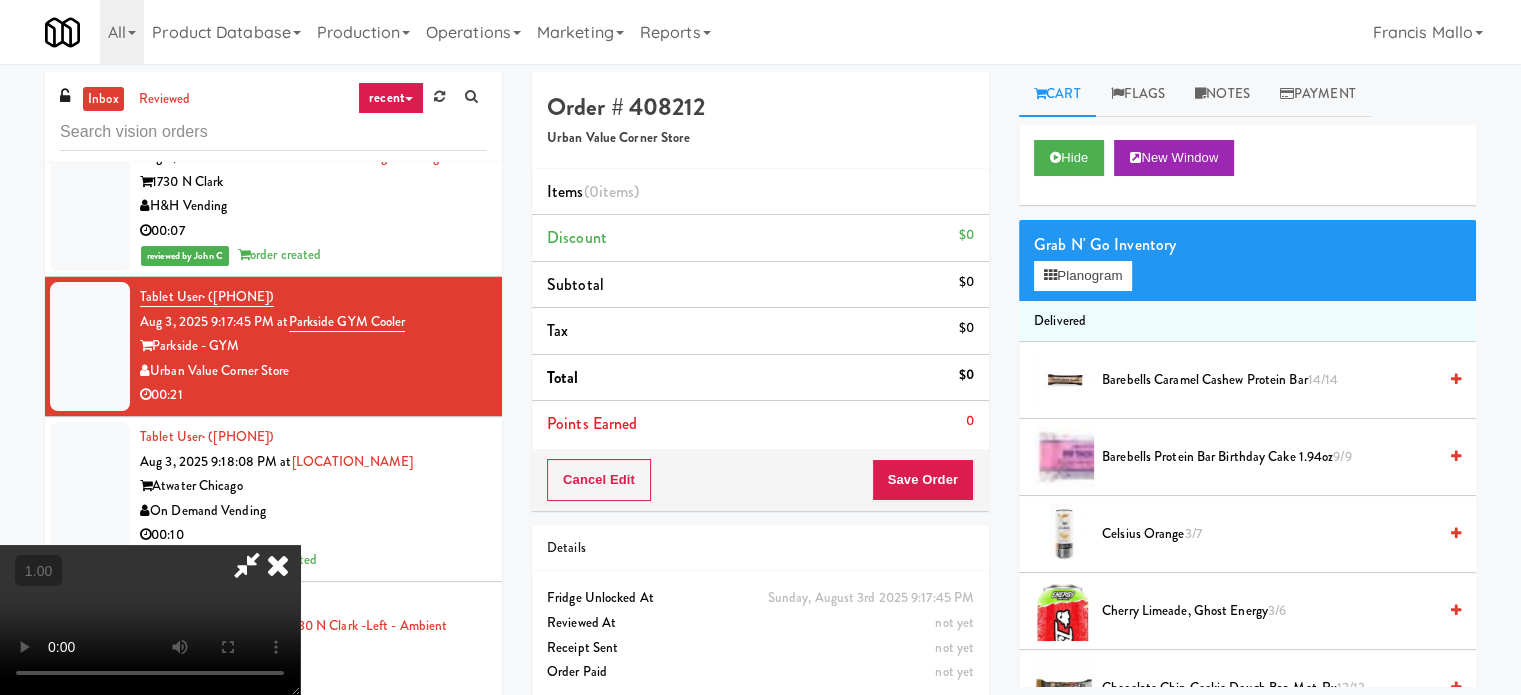 type 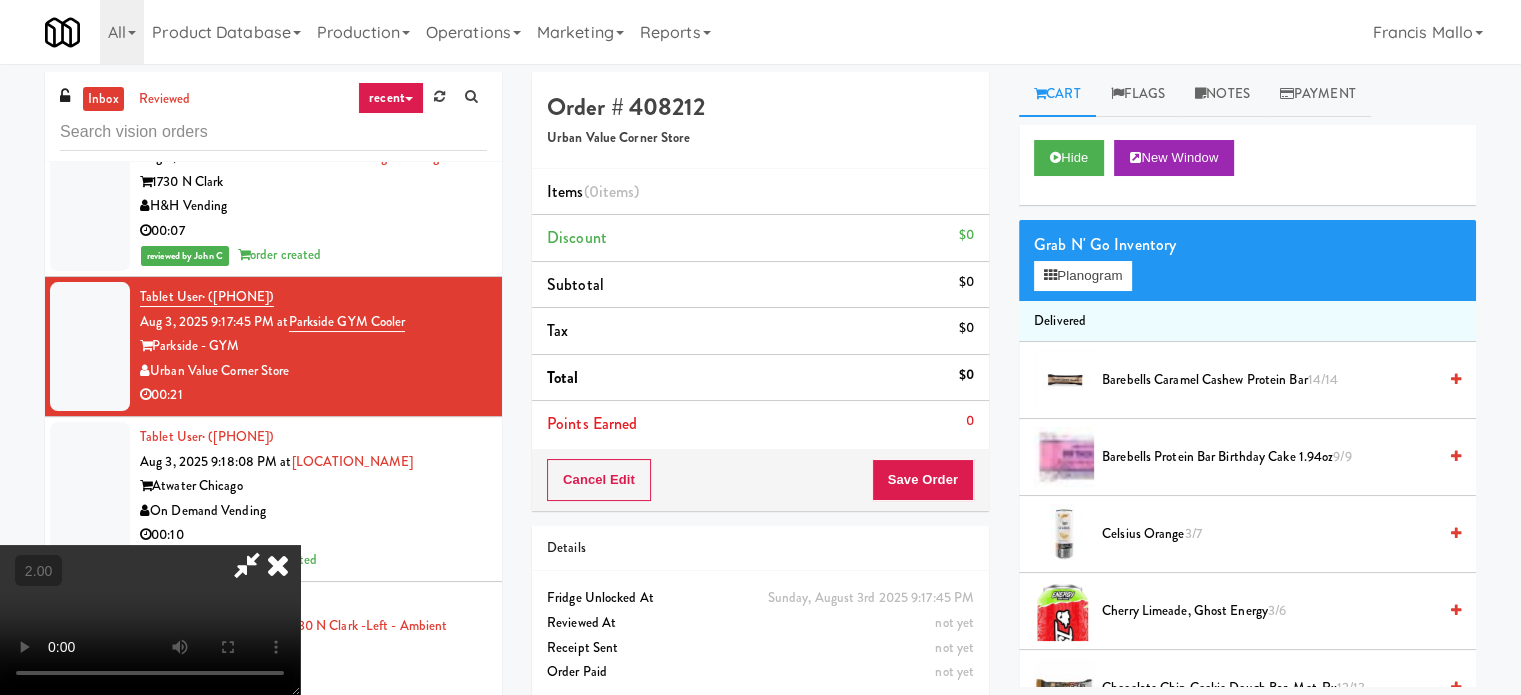 click at bounding box center (150, 620) 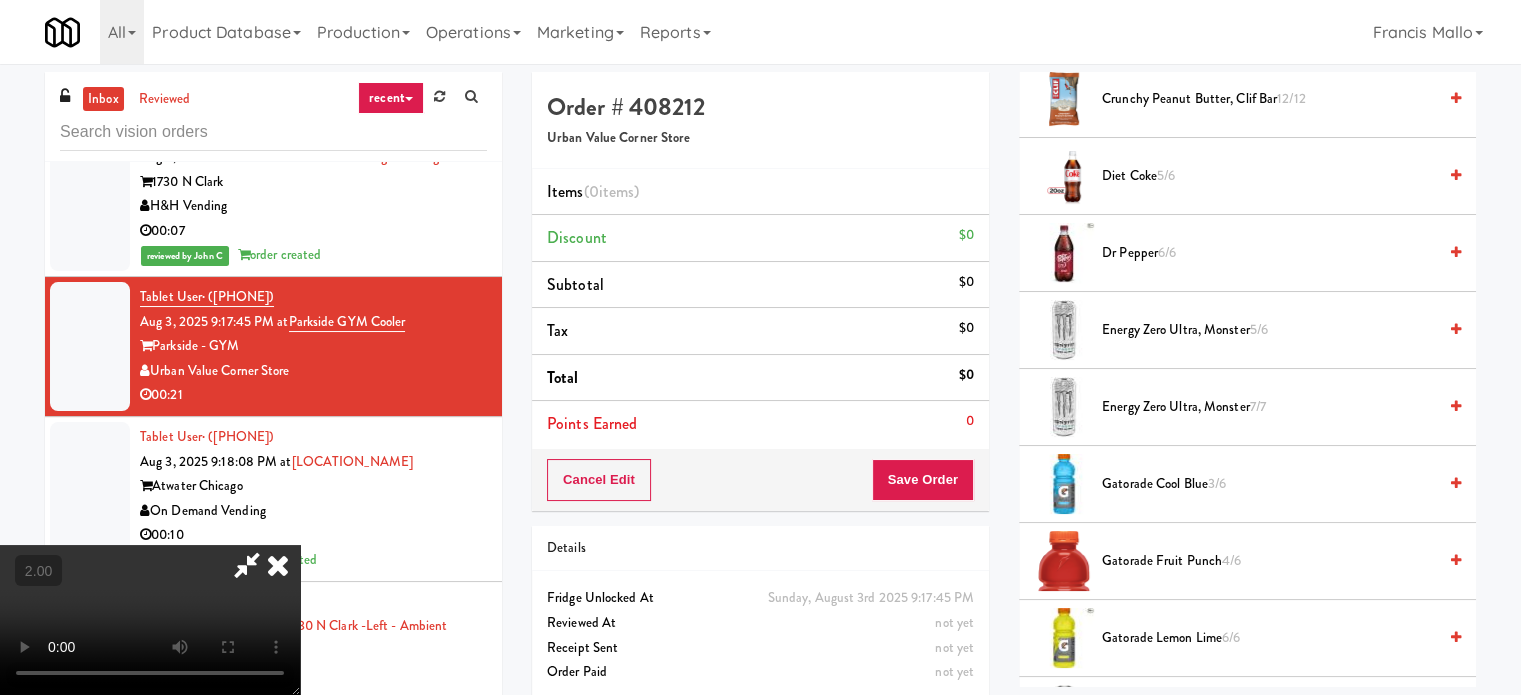 scroll, scrollTop: 1100, scrollLeft: 0, axis: vertical 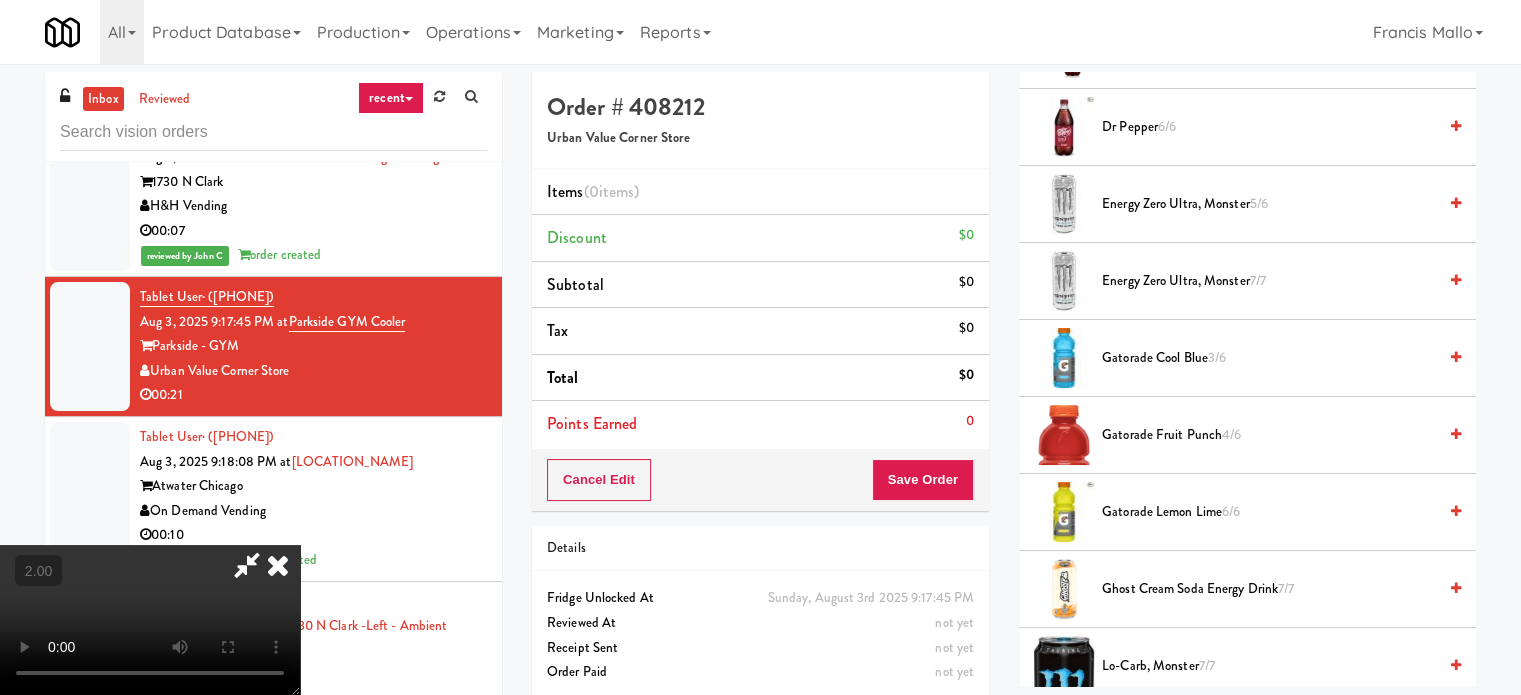 drag, startPoint x: 1208, startPoint y: 506, endPoint x: 1196, endPoint y: 507, distance: 12.0415945 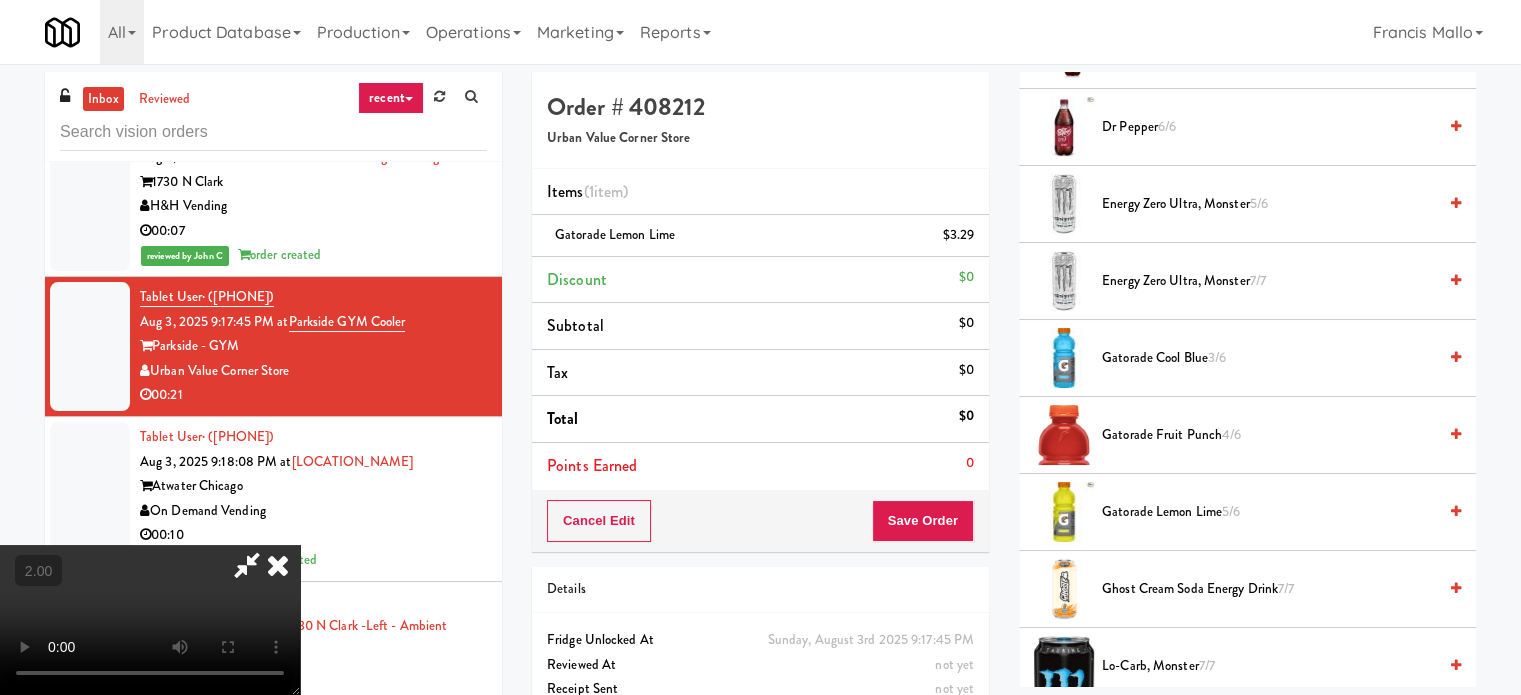 click at bounding box center [150, 620] 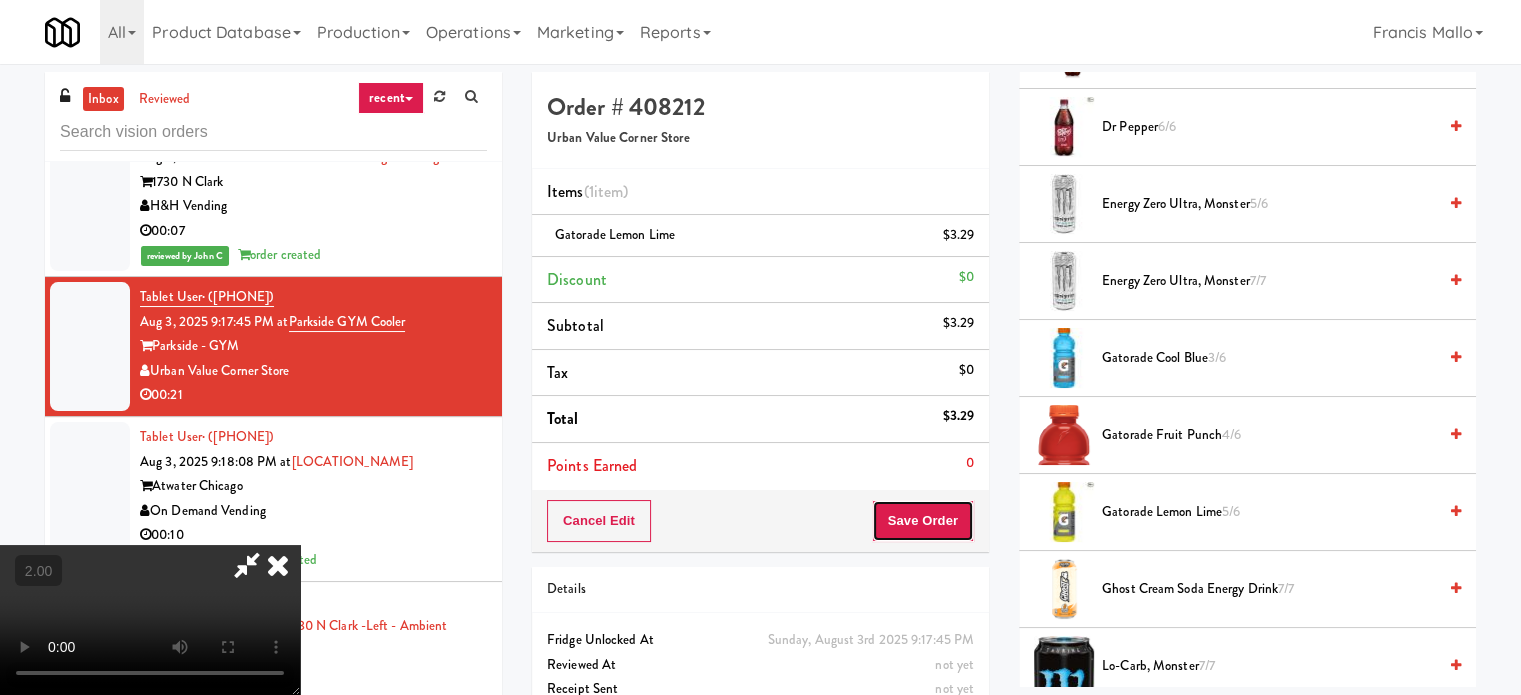 click on "Save Order" at bounding box center (923, 521) 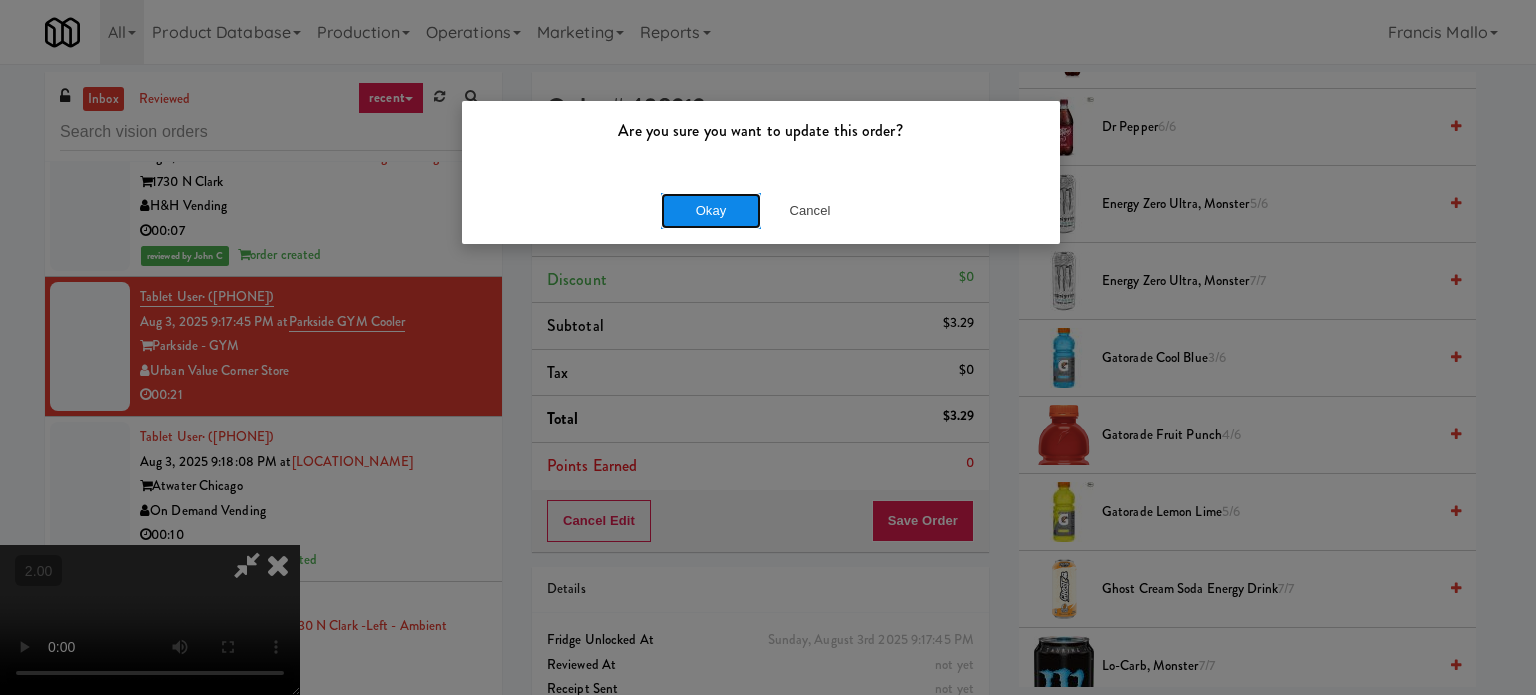 click on "Okay" at bounding box center [711, 211] 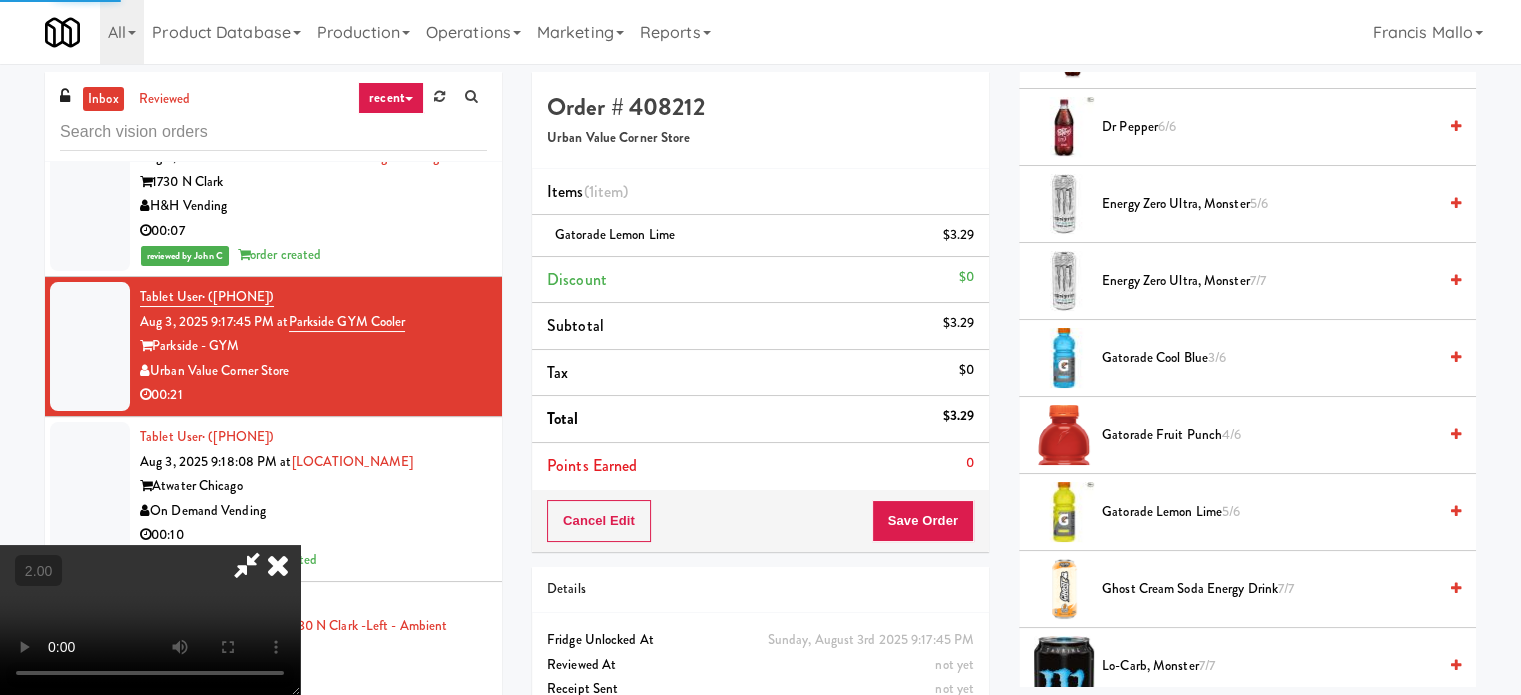 scroll, scrollTop: 187, scrollLeft: 0, axis: vertical 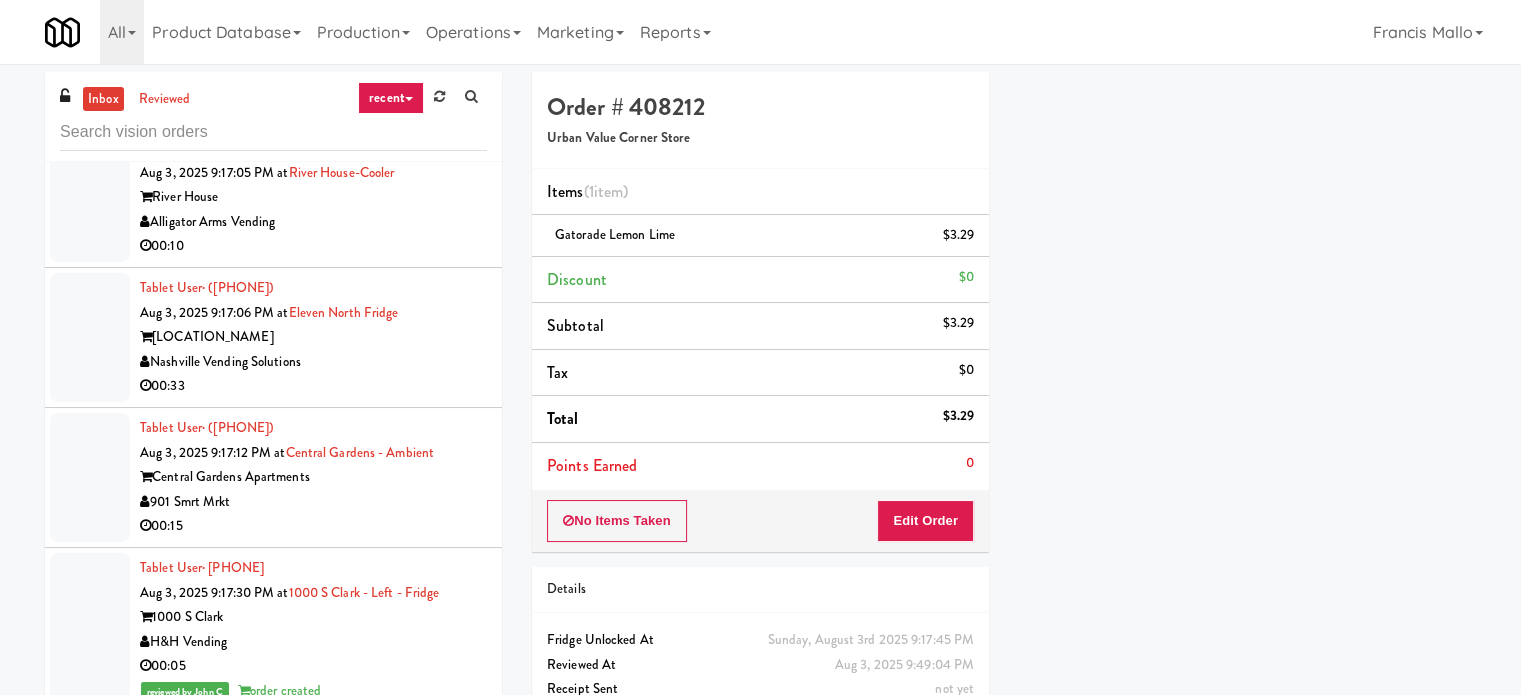 drag, startPoint x: 439, startPoint y: 507, endPoint x: 464, endPoint y: 502, distance: 25.495098 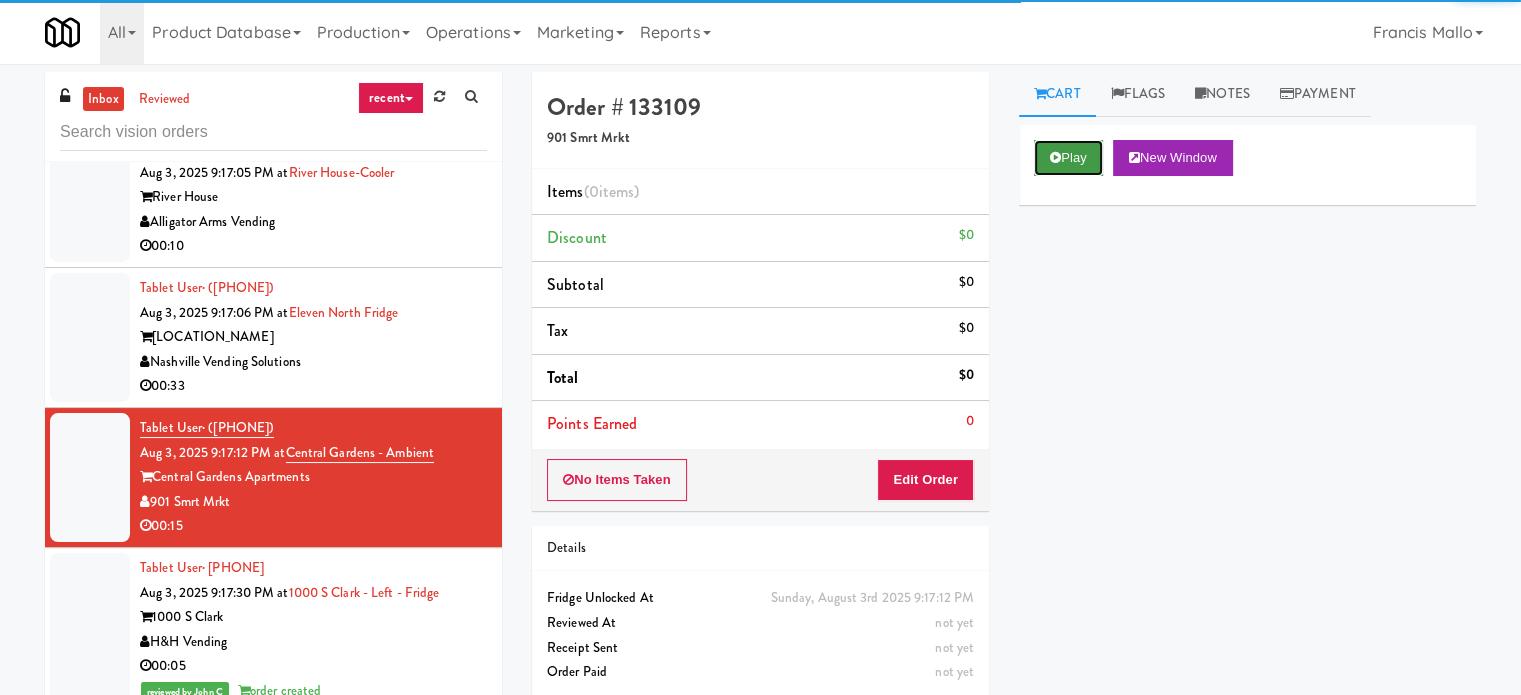 click on "Play" at bounding box center [1068, 158] 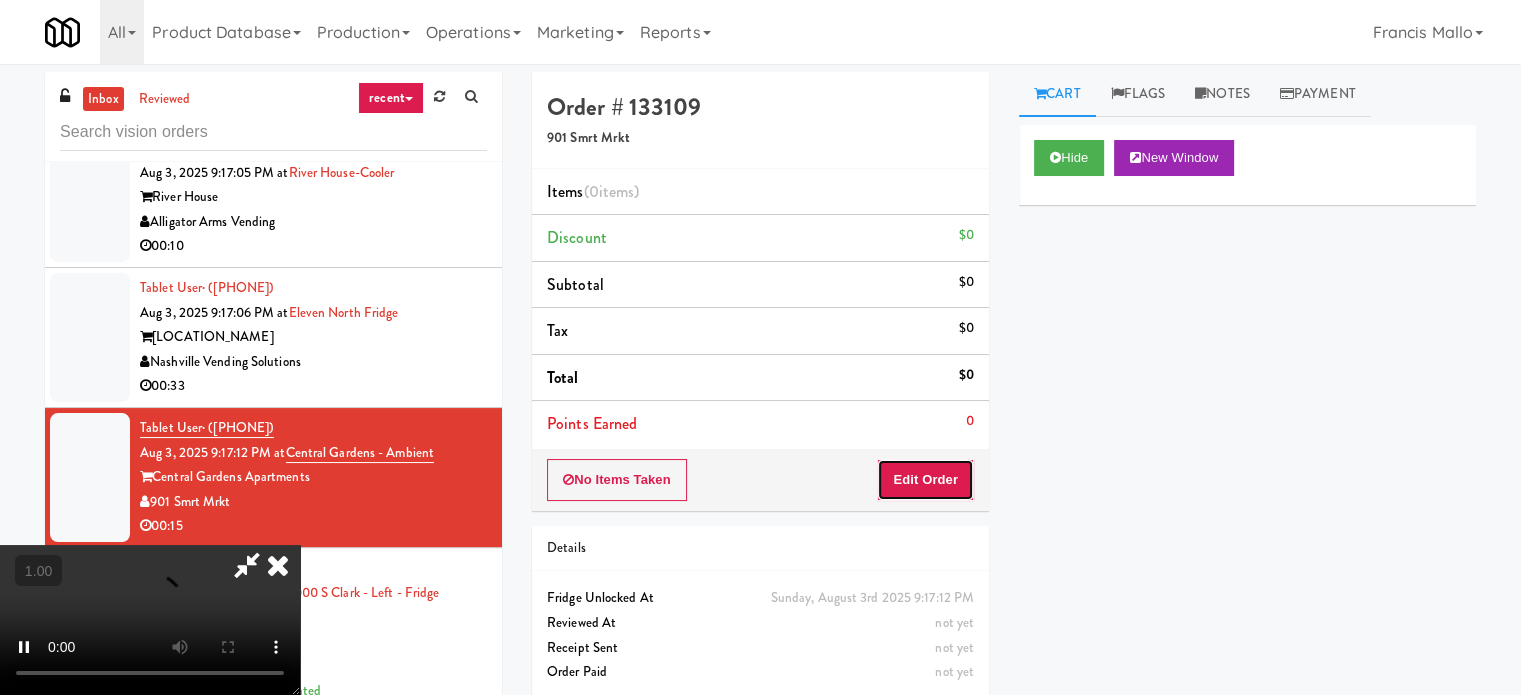 click on "Edit Order" at bounding box center (925, 480) 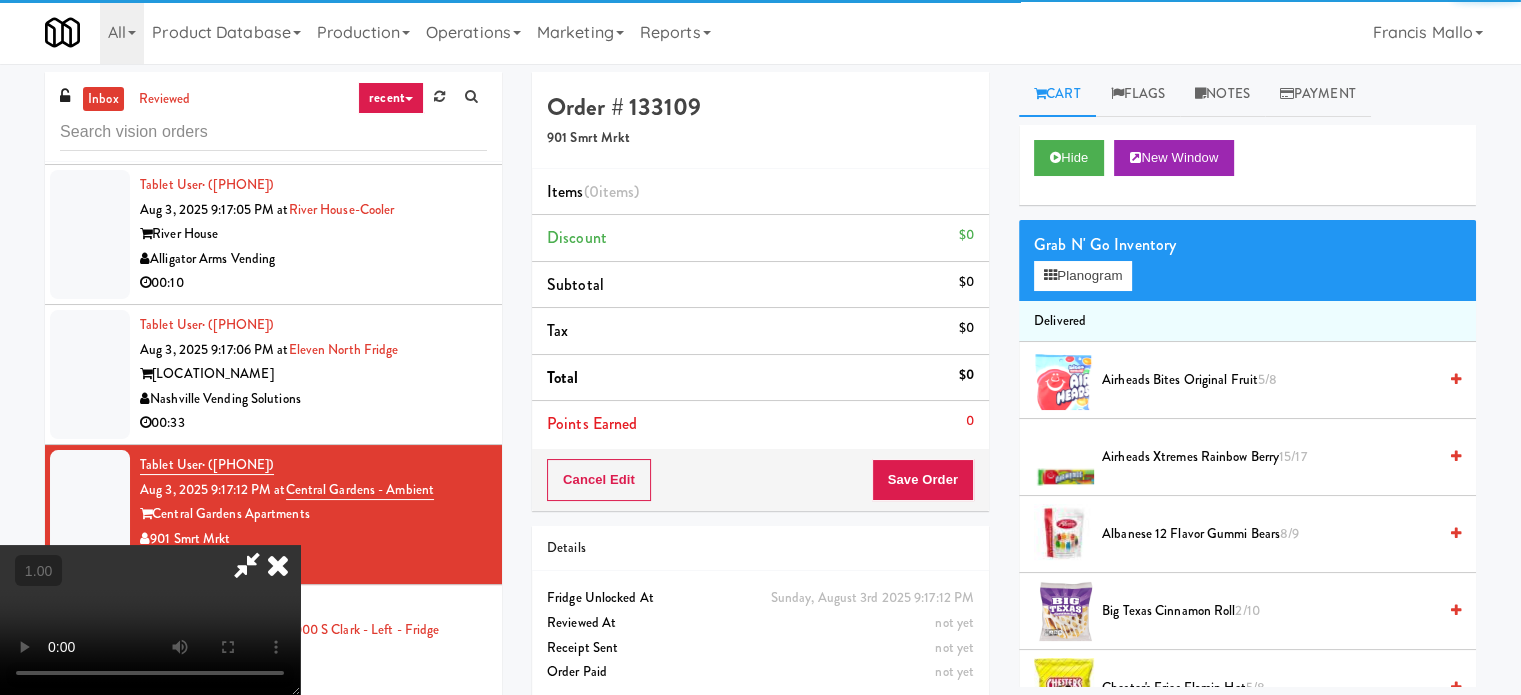 scroll, scrollTop: 11351, scrollLeft: 0, axis: vertical 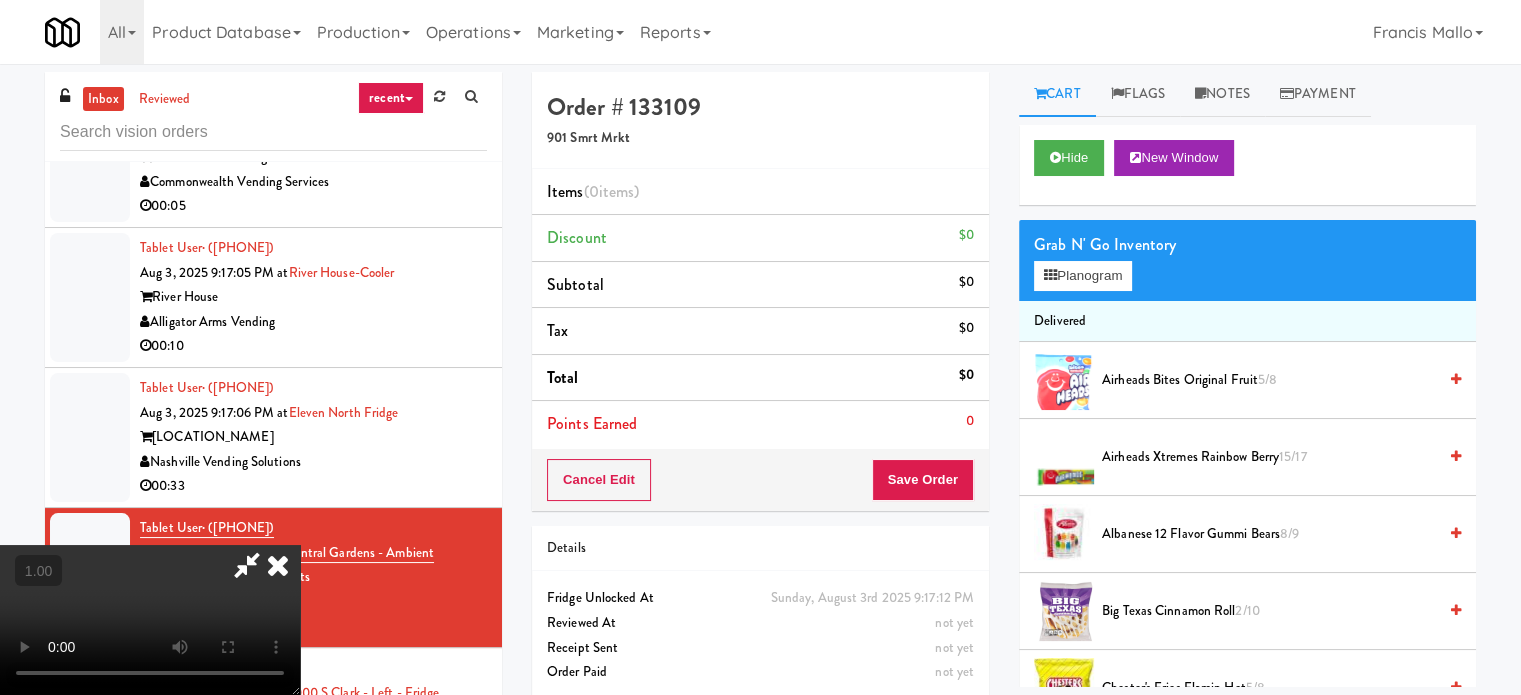 type 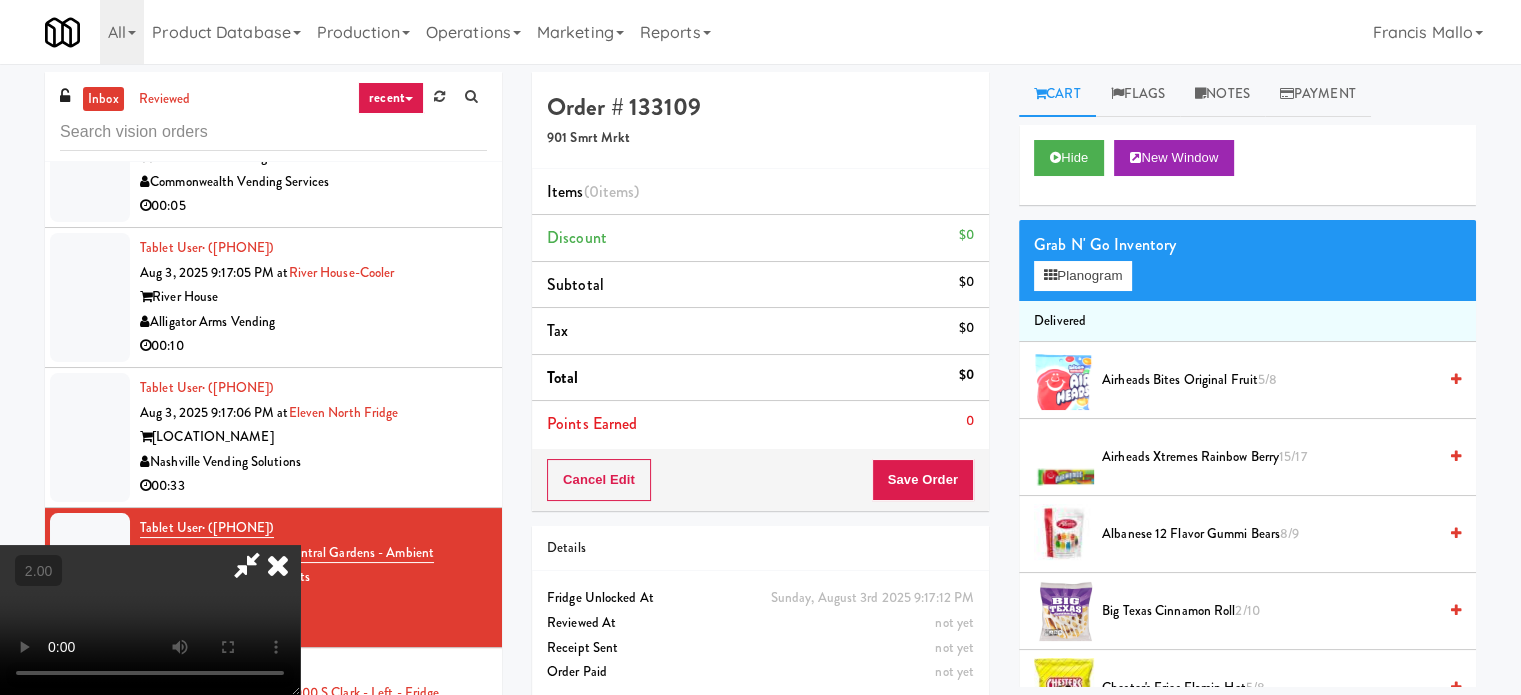 click at bounding box center [150, 620] 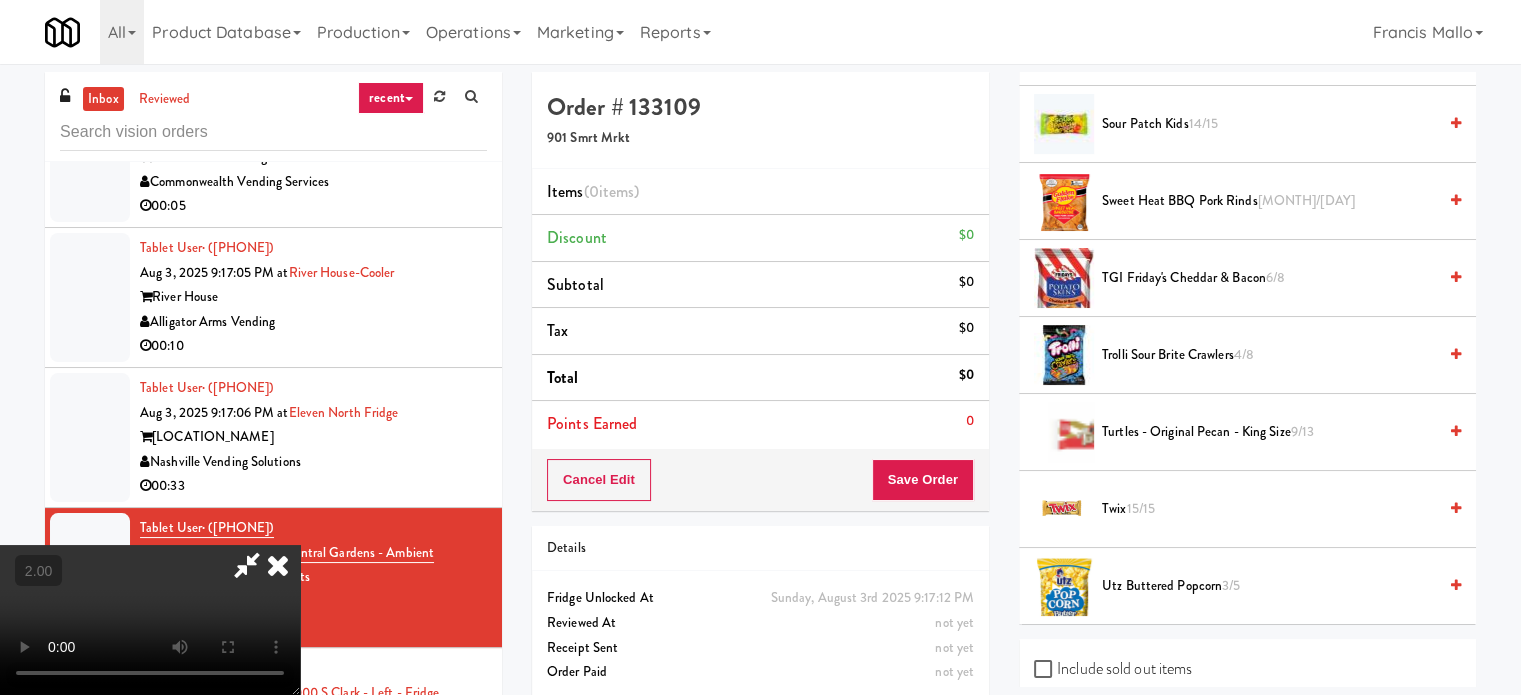 scroll, scrollTop: 2036, scrollLeft: 0, axis: vertical 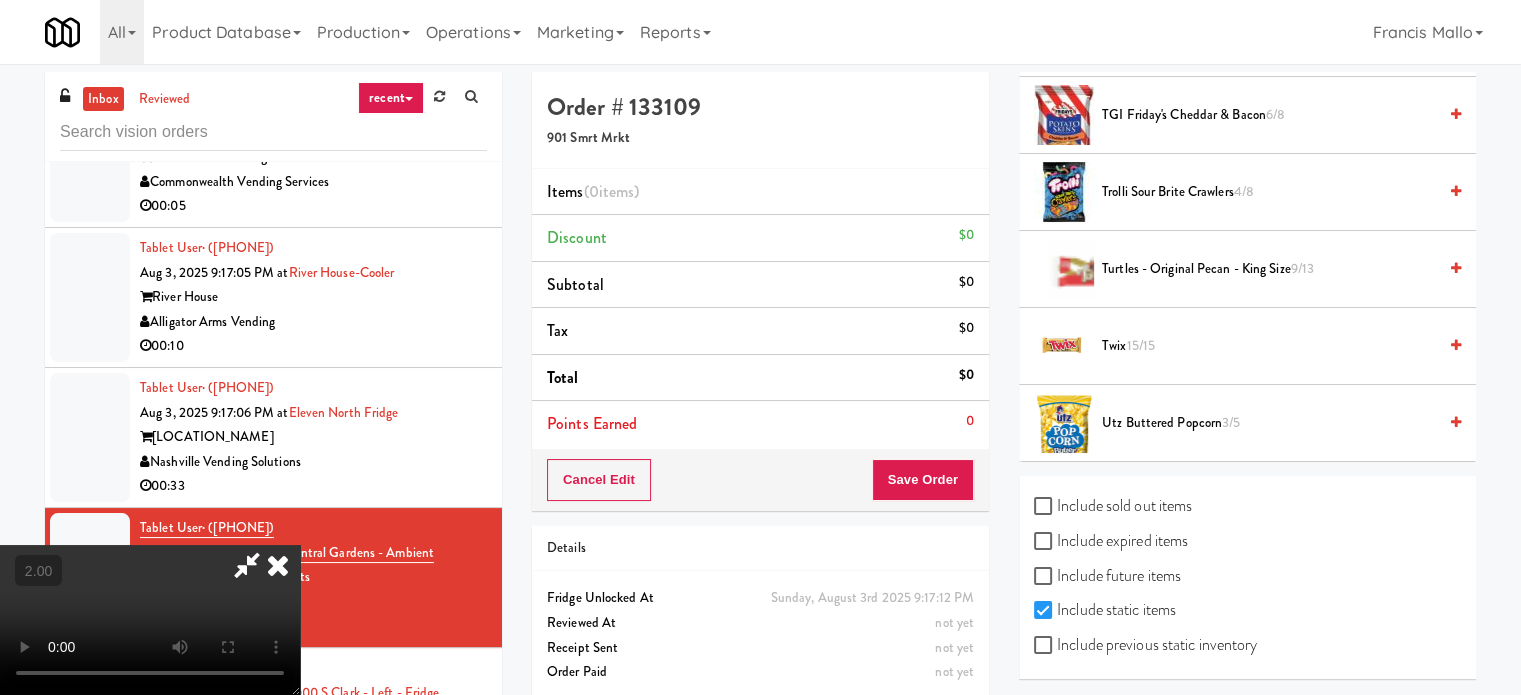 click on "15/15" at bounding box center [1140, 345] 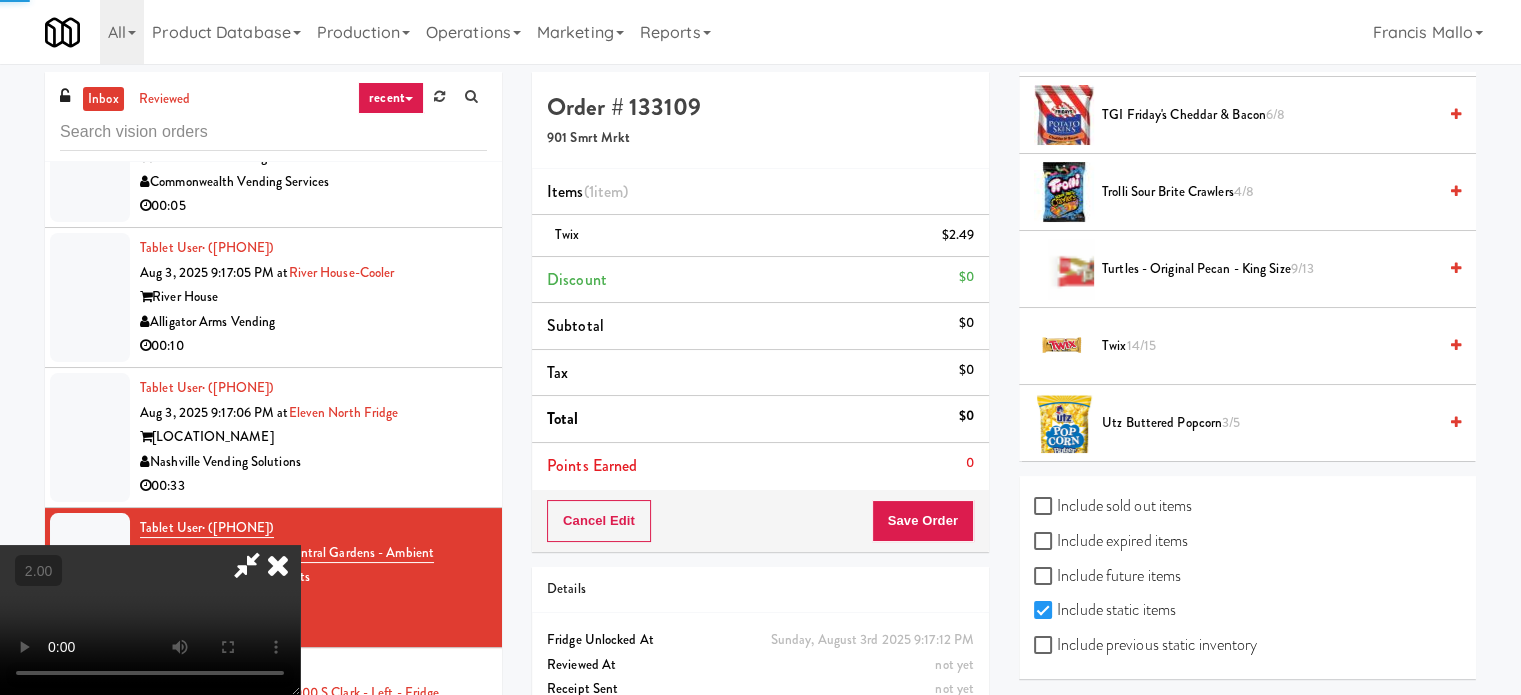 click at bounding box center [150, 620] 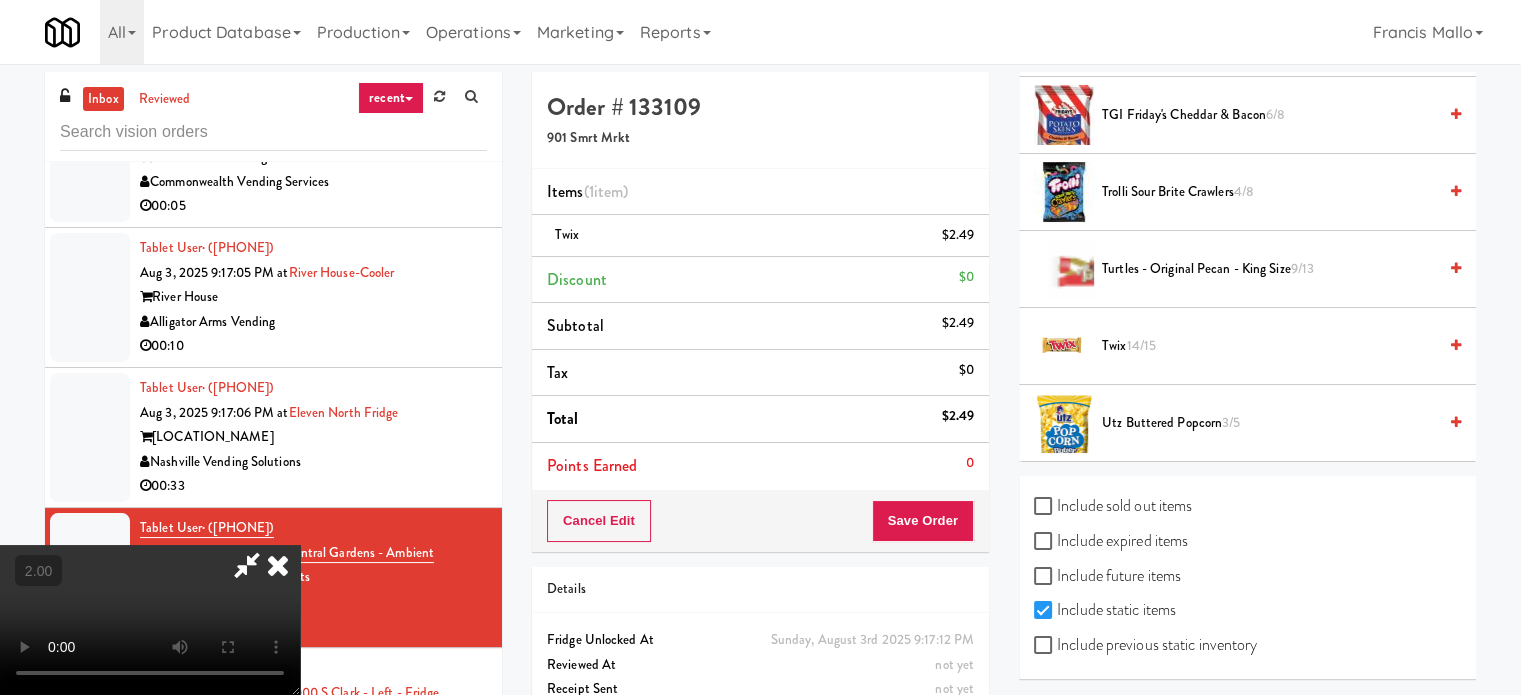 click at bounding box center (150, 620) 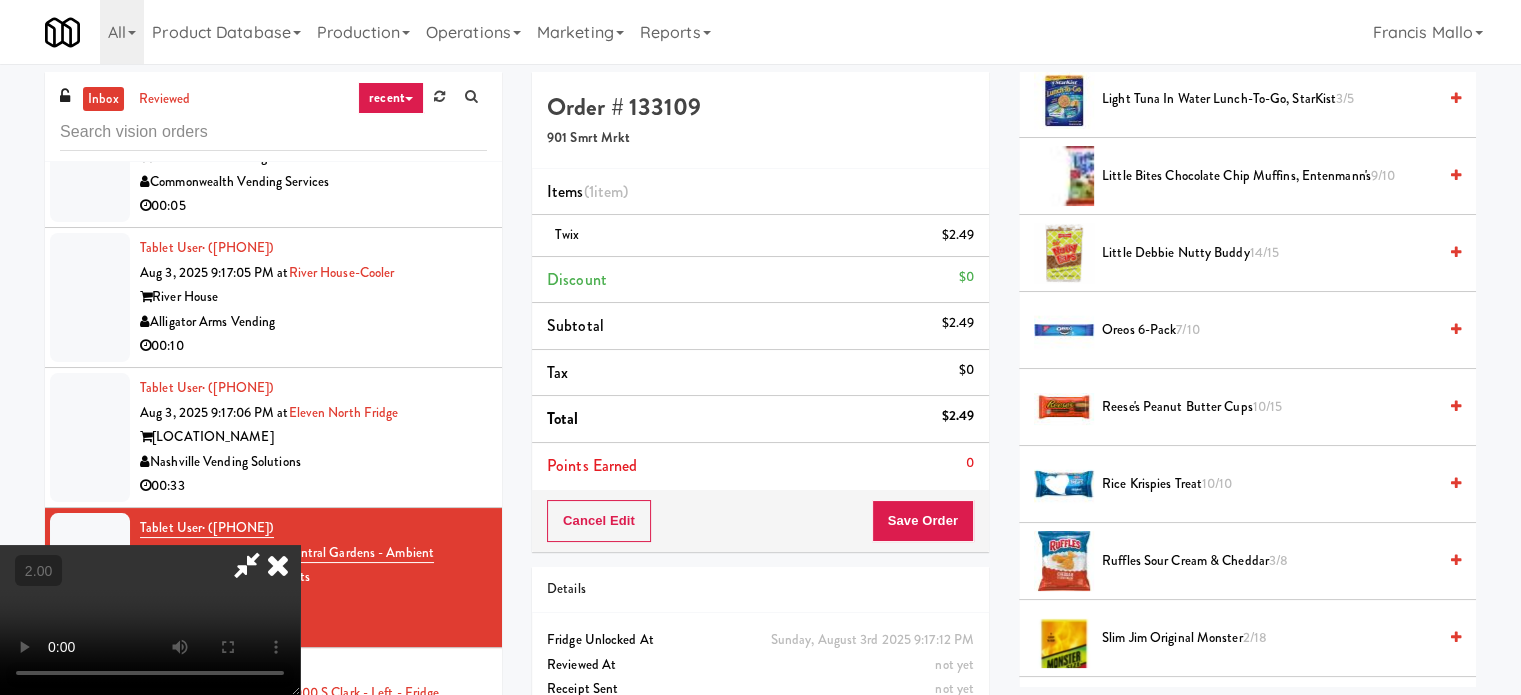 scroll, scrollTop: 1136, scrollLeft: 0, axis: vertical 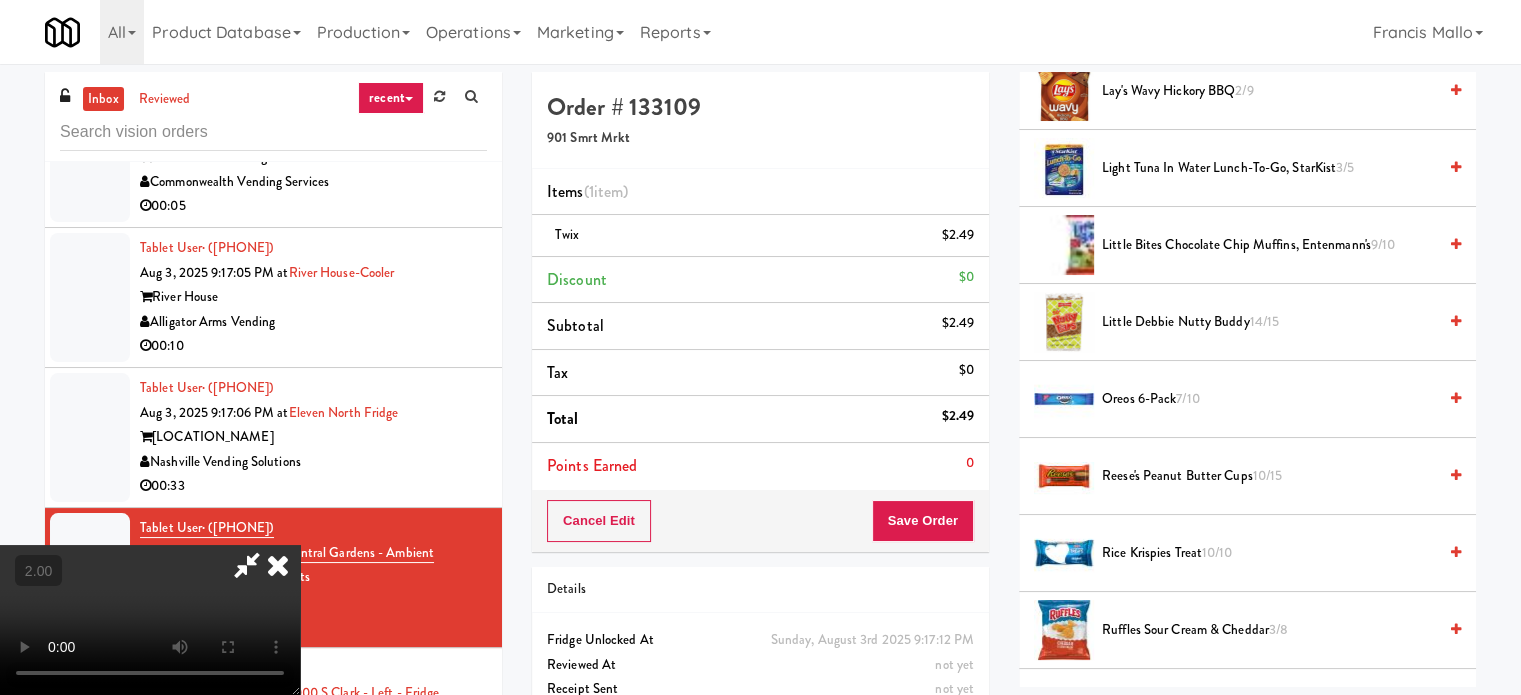 click on "Little Debbie Nutty Buddy  14/15" at bounding box center (1269, 322) 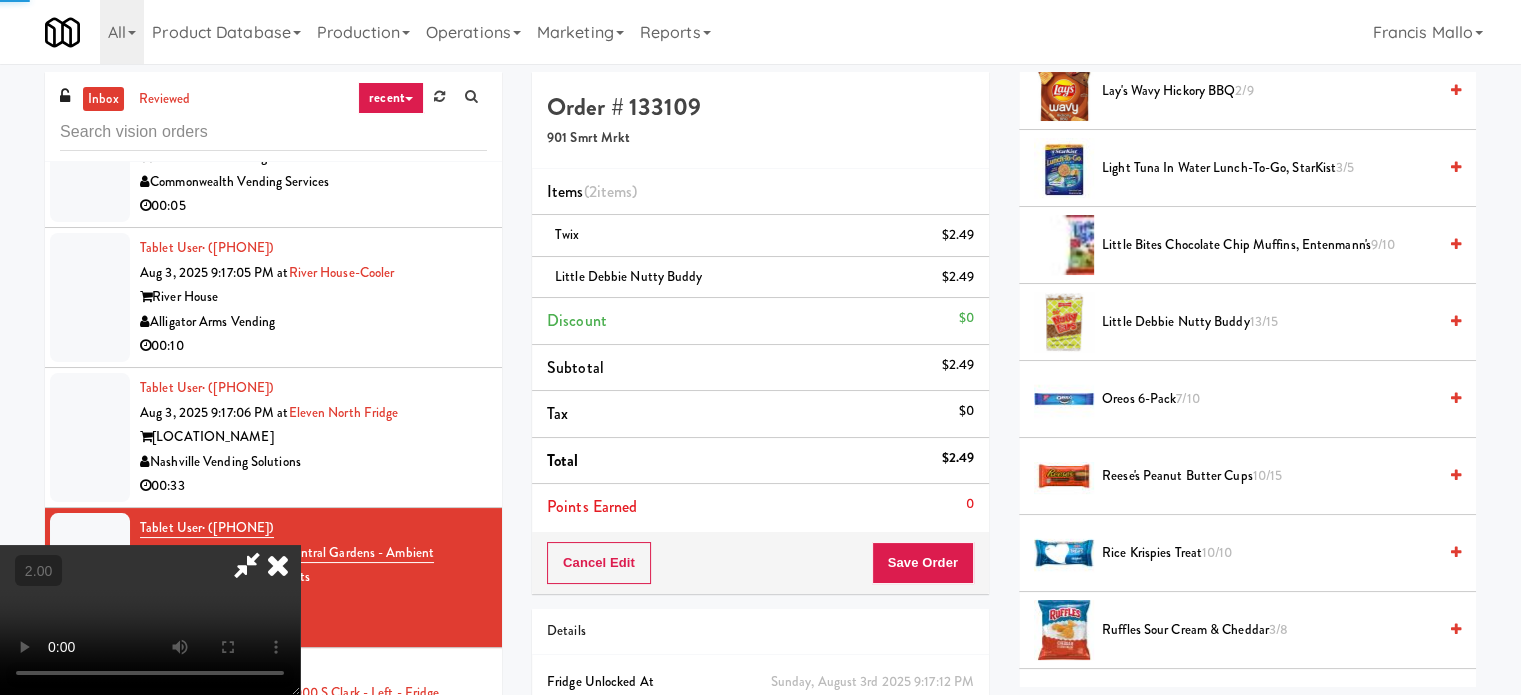 click at bounding box center (150, 620) 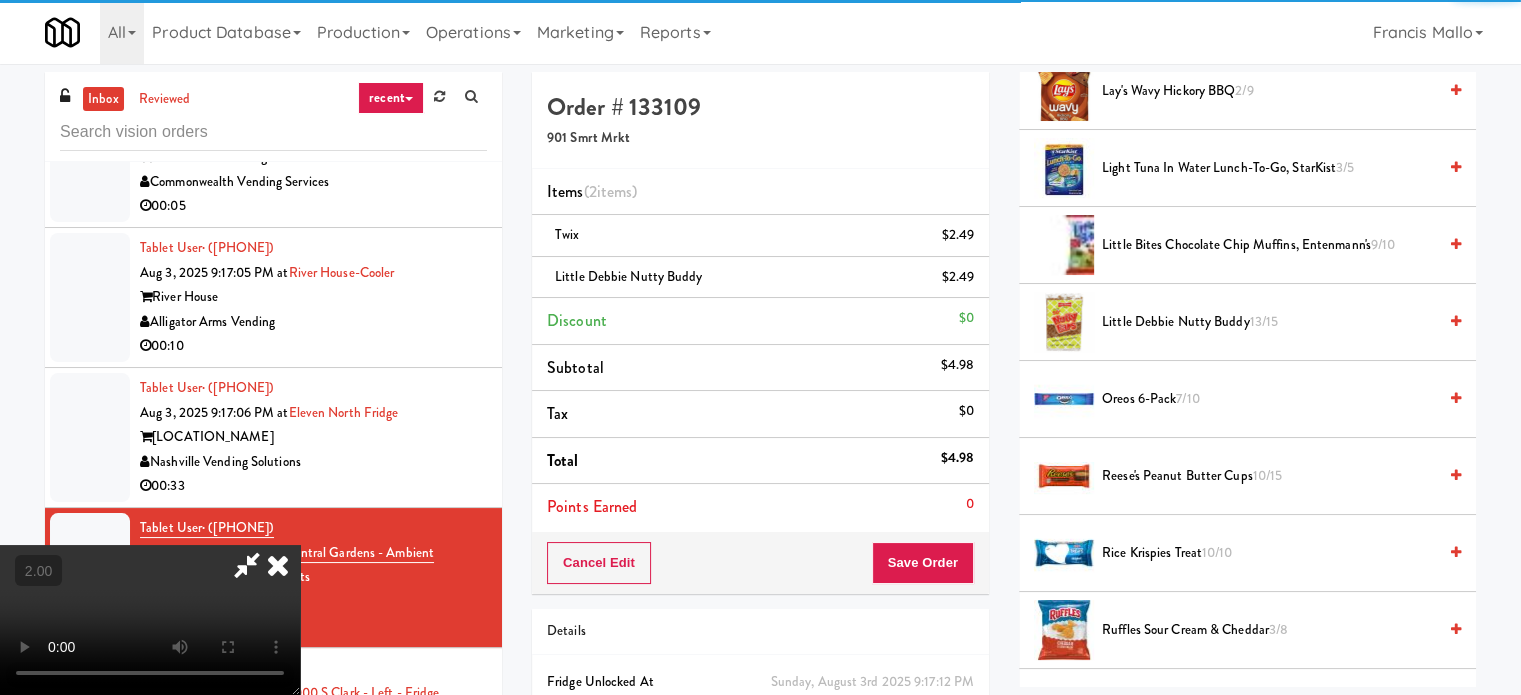 click at bounding box center [150, 620] 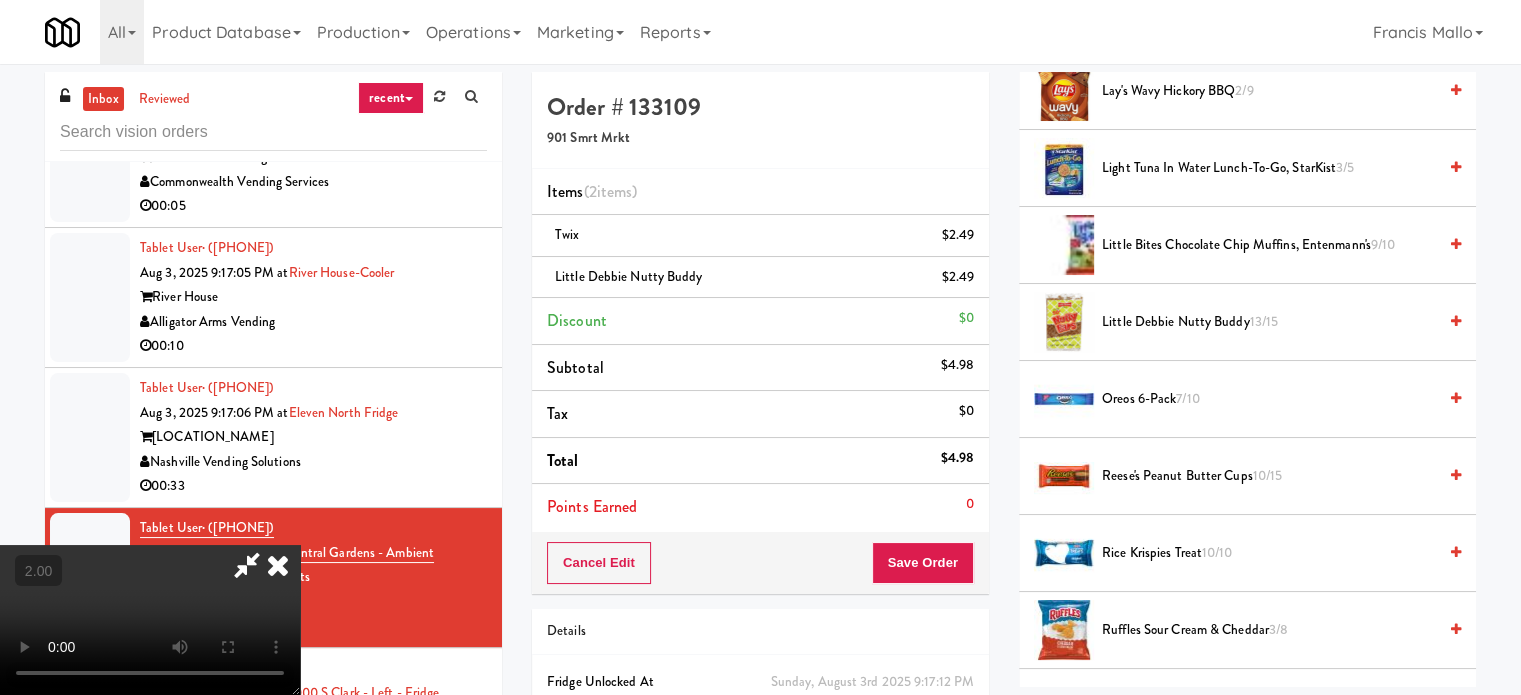 click at bounding box center [150, 620] 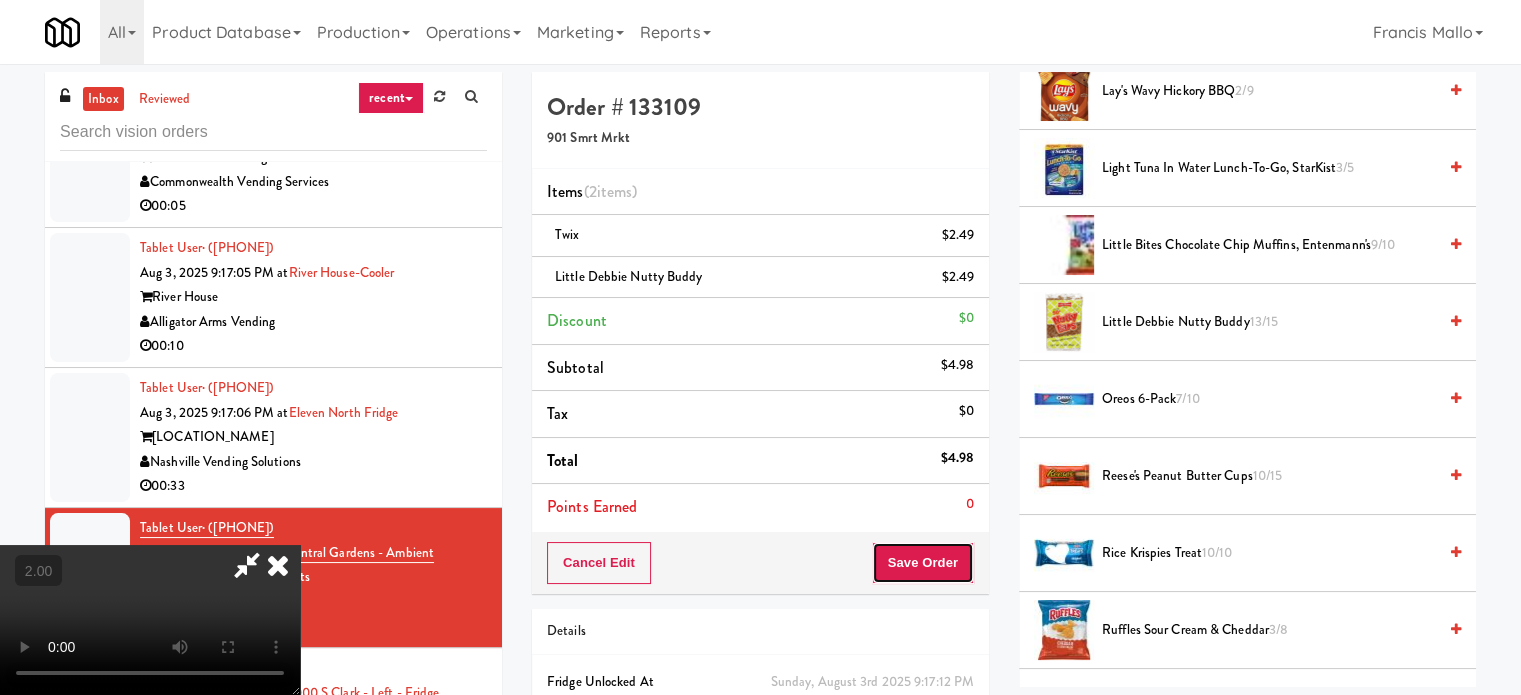 click on "Save Order" at bounding box center [923, 563] 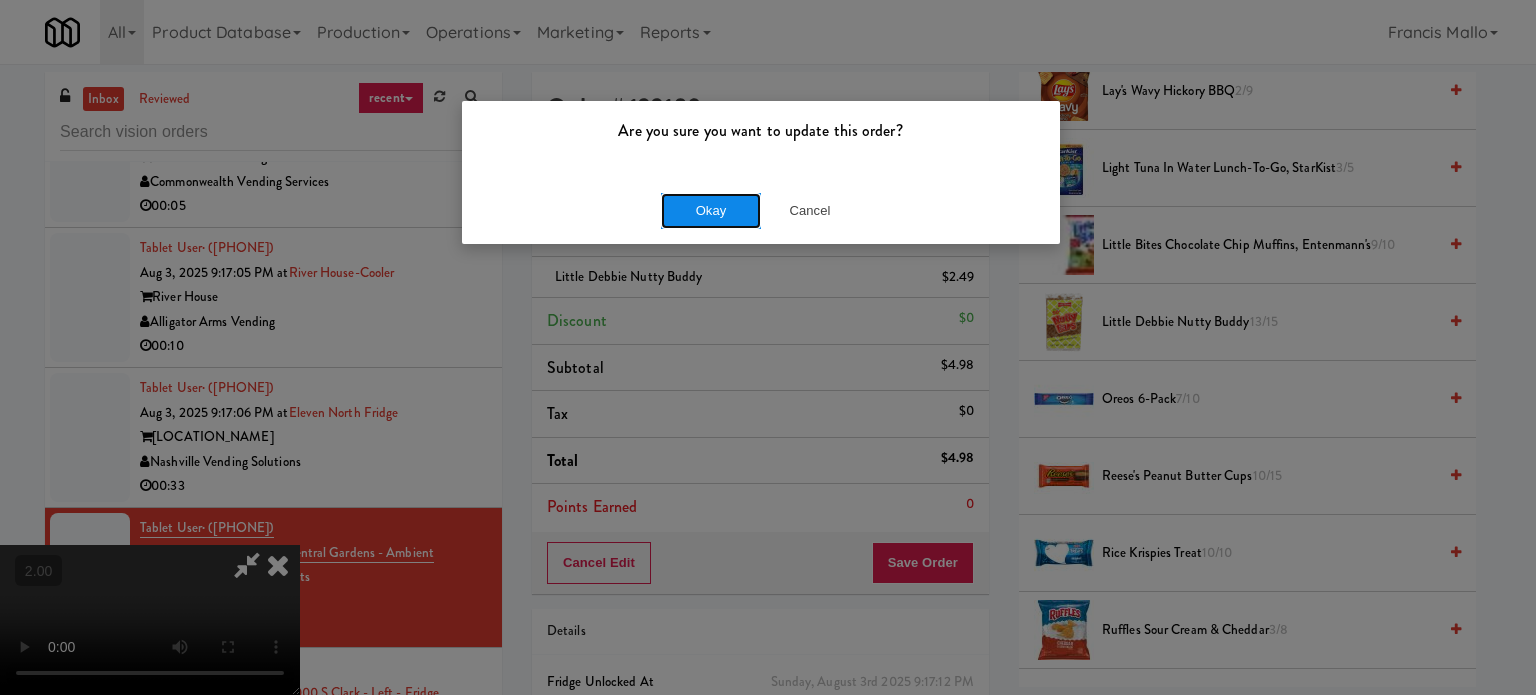 click on "Okay" at bounding box center (711, 211) 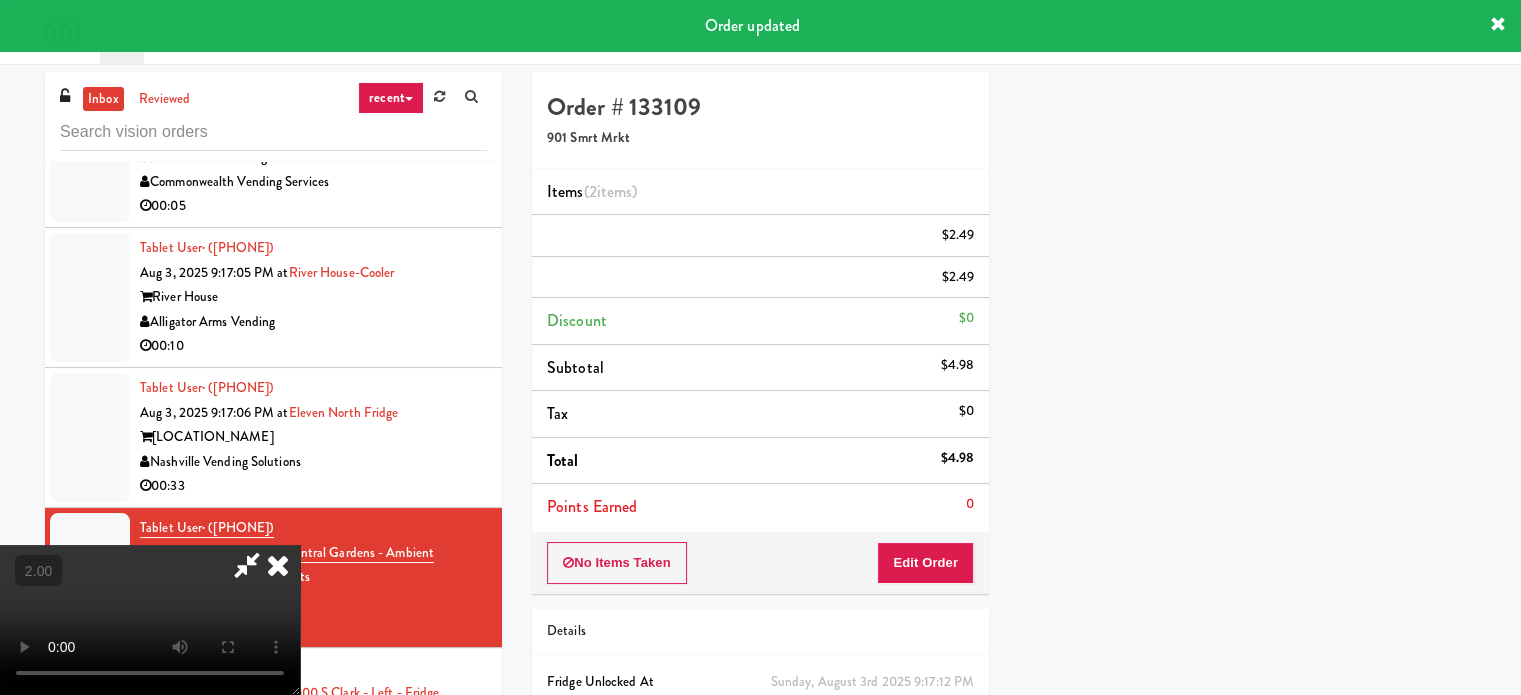 scroll, scrollTop: 187, scrollLeft: 0, axis: vertical 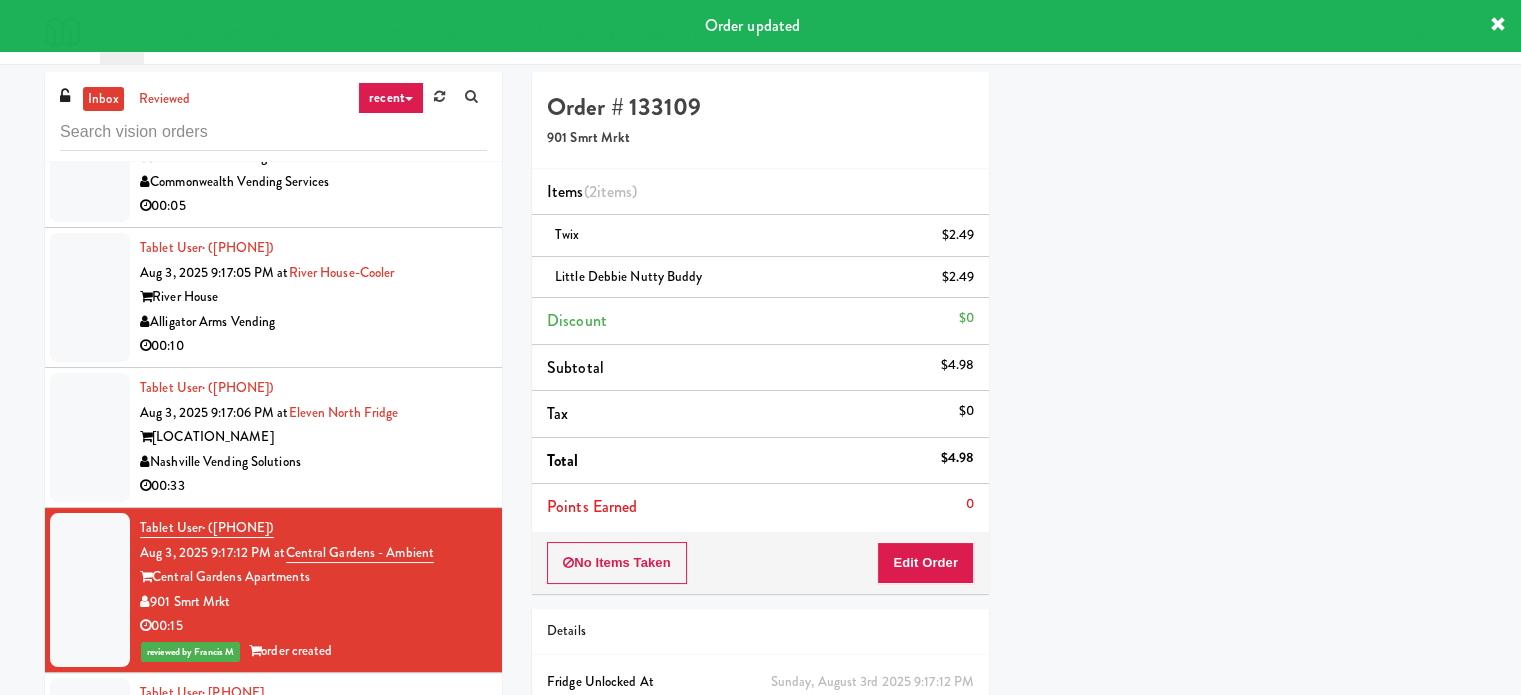 click on "00:33" at bounding box center [313, 486] 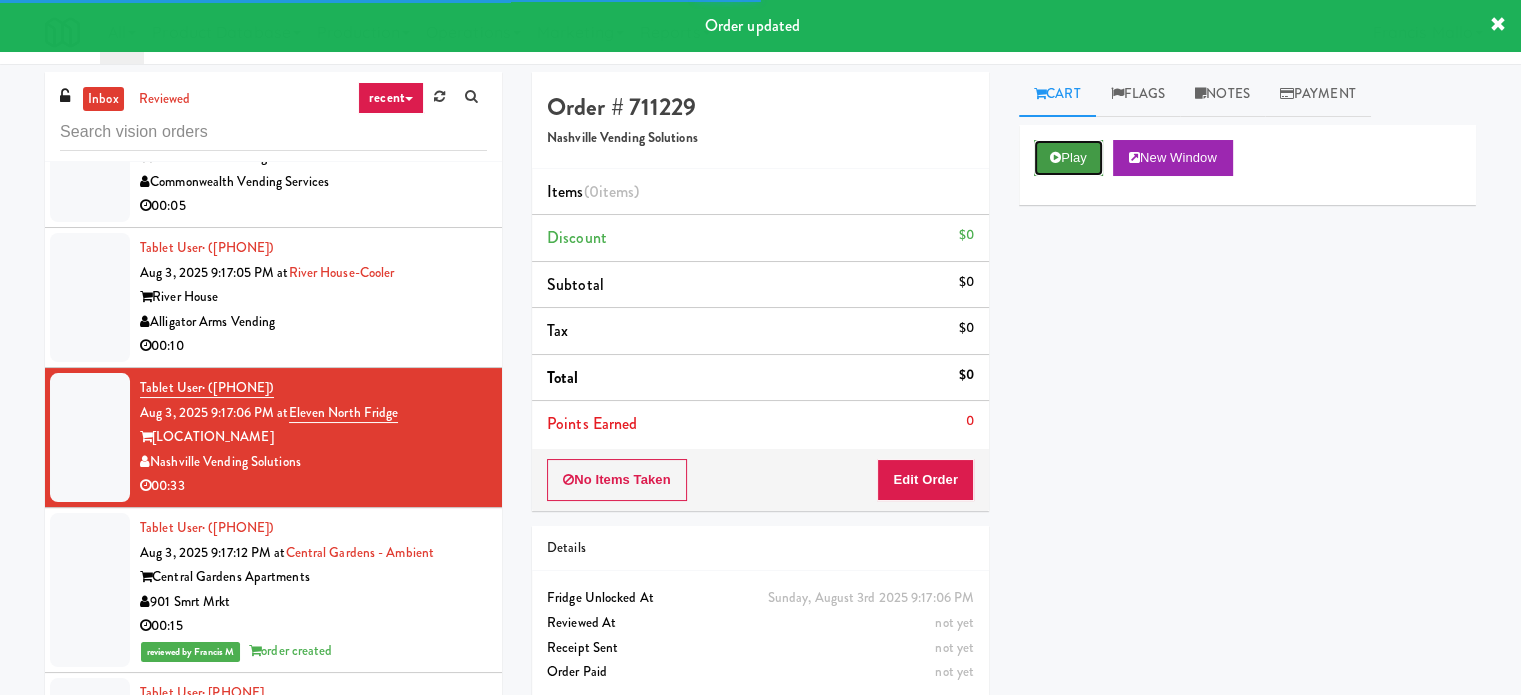 click on "Play" at bounding box center [1068, 158] 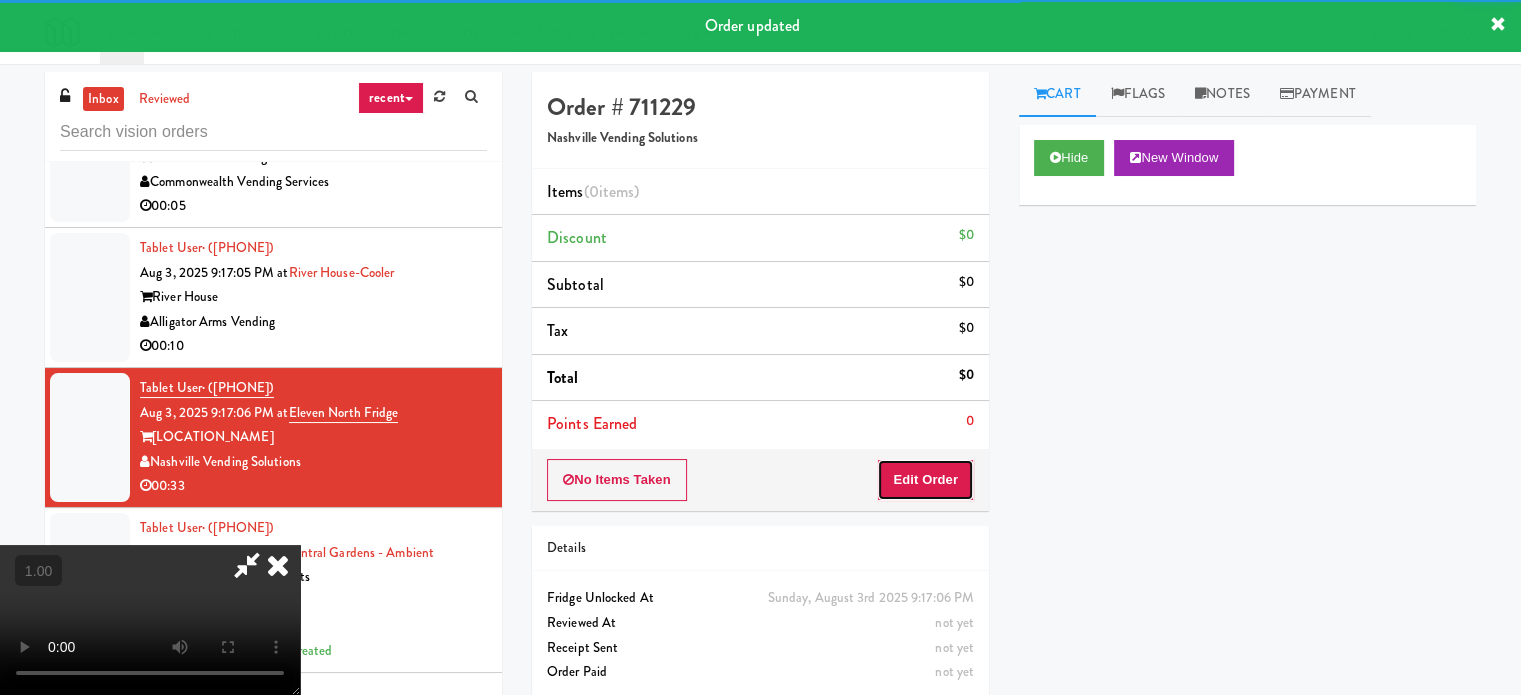 click on "Edit Order" at bounding box center [925, 480] 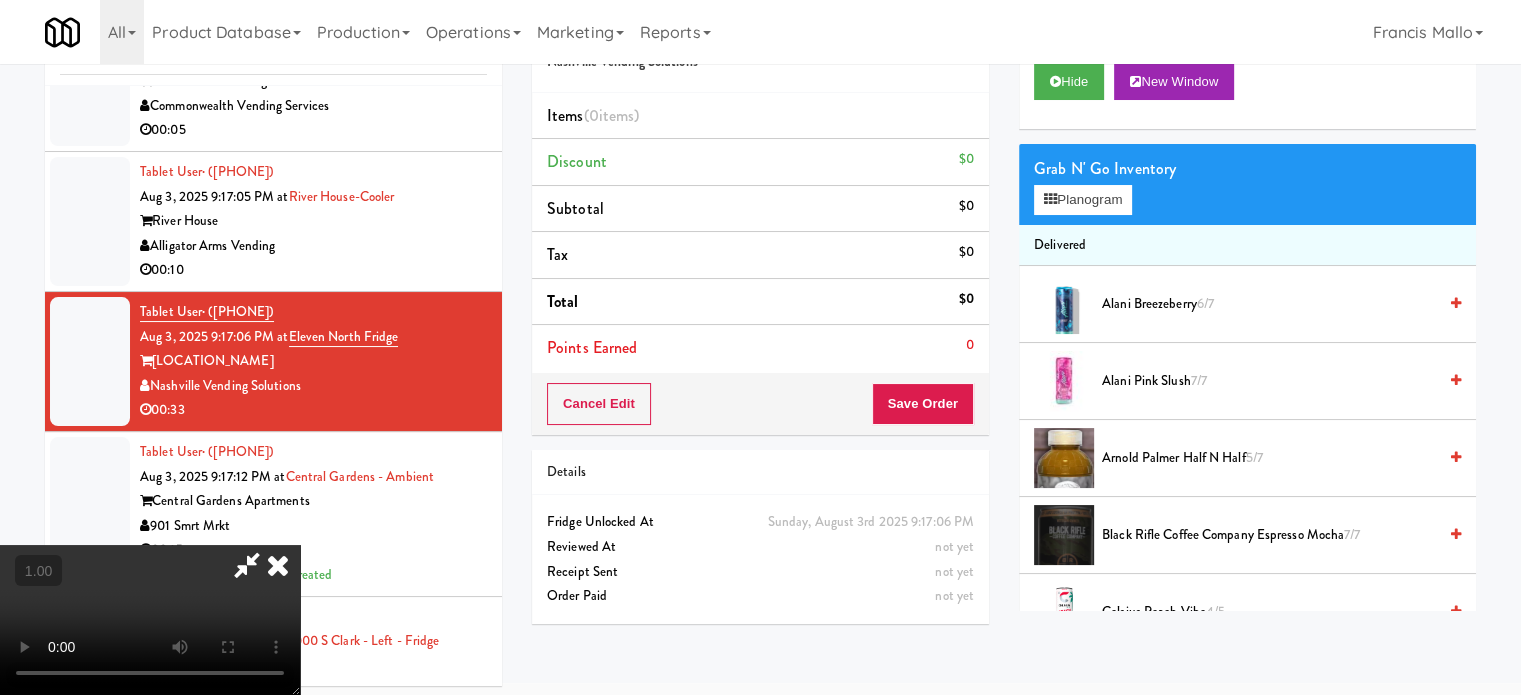scroll, scrollTop: 81, scrollLeft: 0, axis: vertical 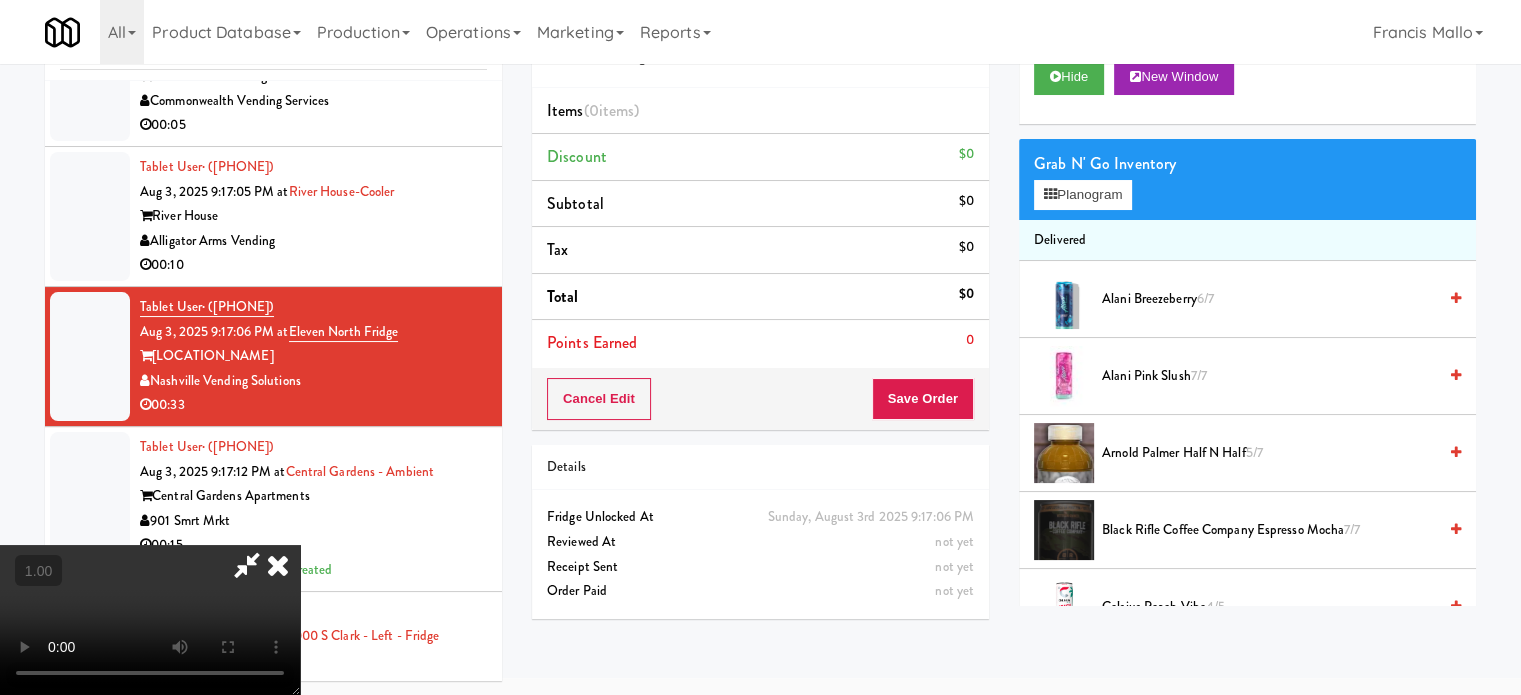 type 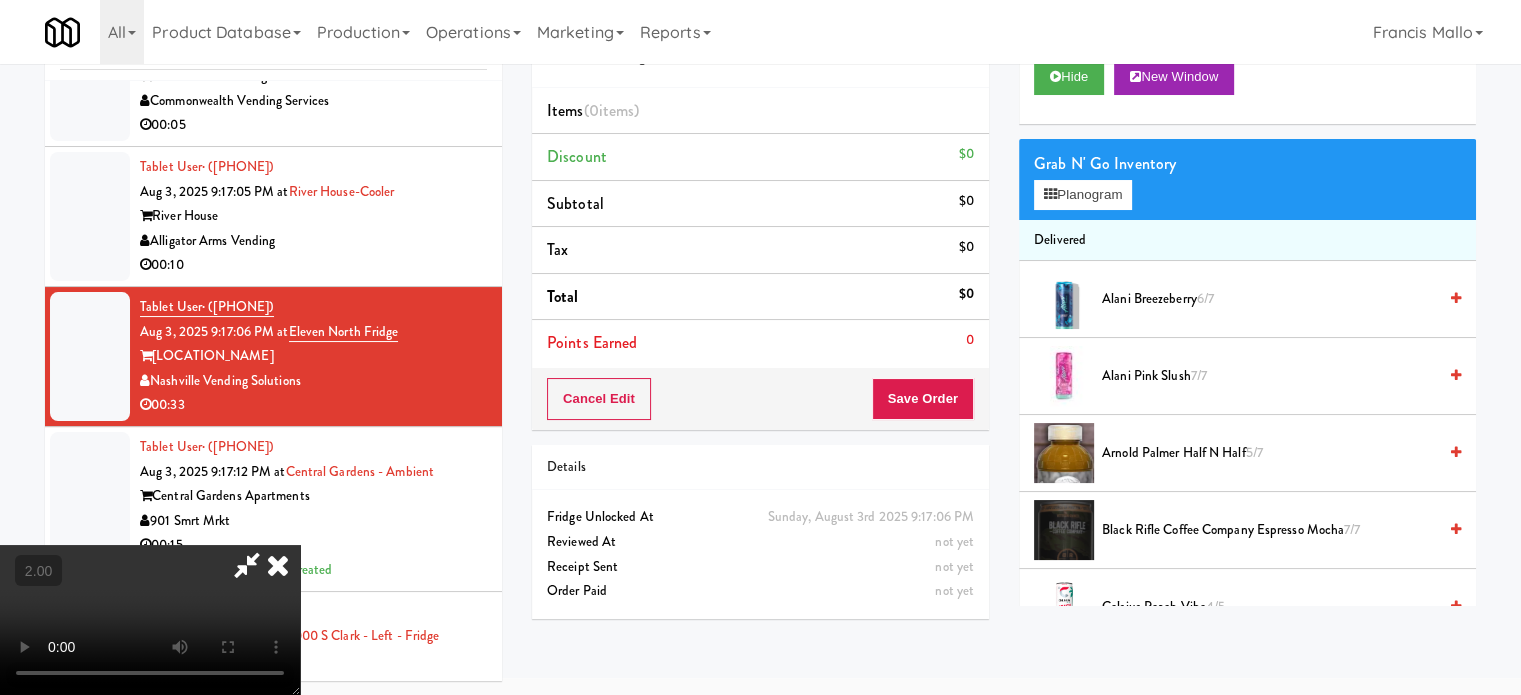 scroll, scrollTop: 64, scrollLeft: 0, axis: vertical 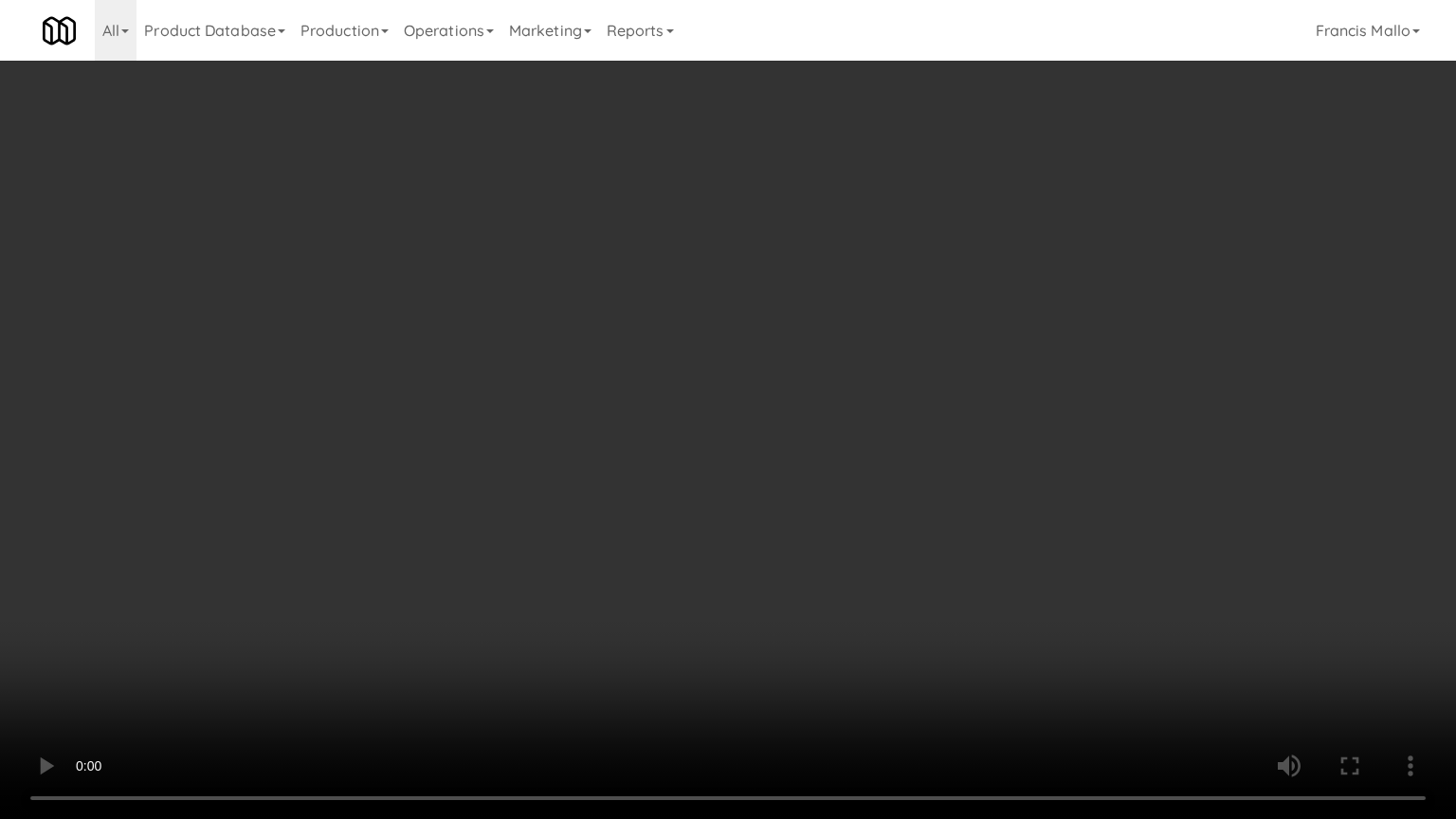 click at bounding box center (728, 410) 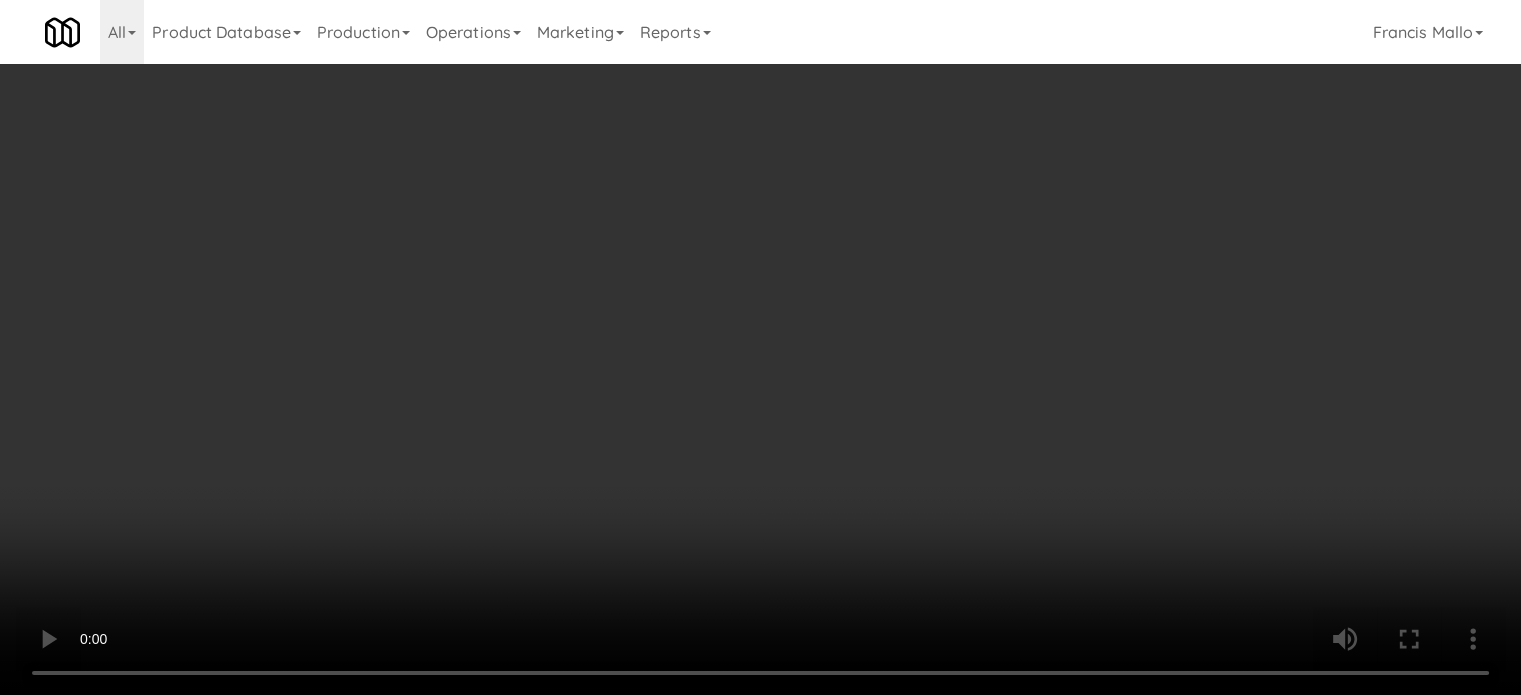 scroll, scrollTop: 1300, scrollLeft: 0, axis: vertical 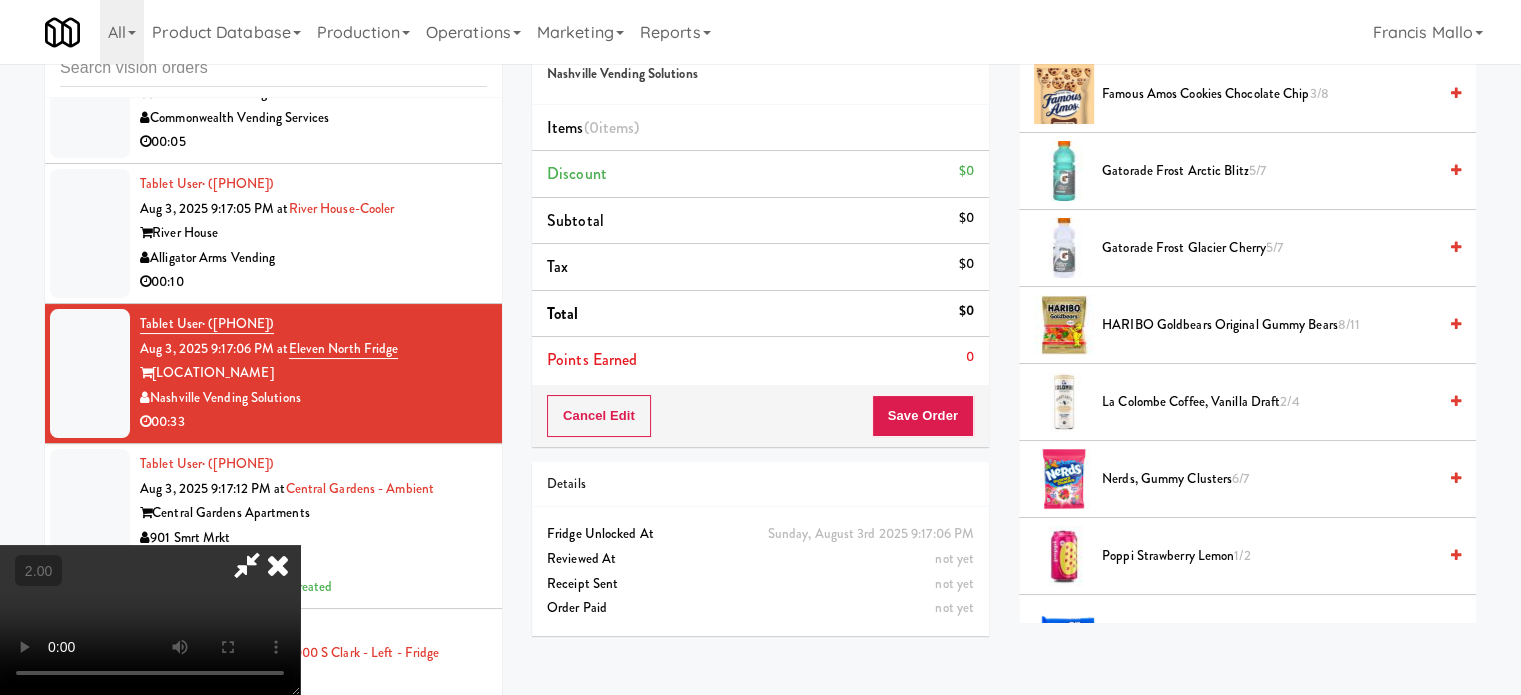 click on "HARIBO Goldbears Original Gummy Bears  8/11" at bounding box center (1269, 325) 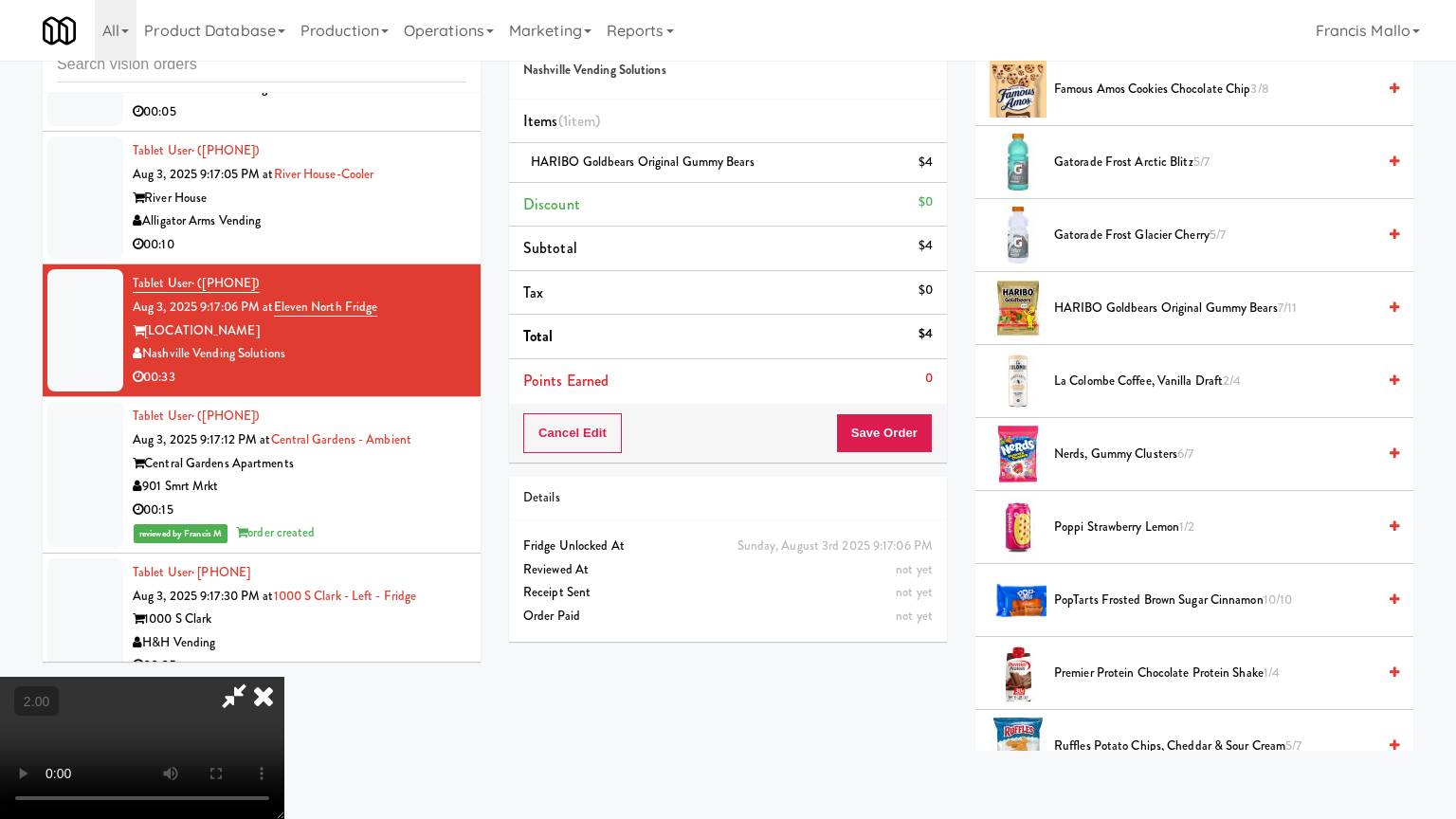 click at bounding box center [142, 748] 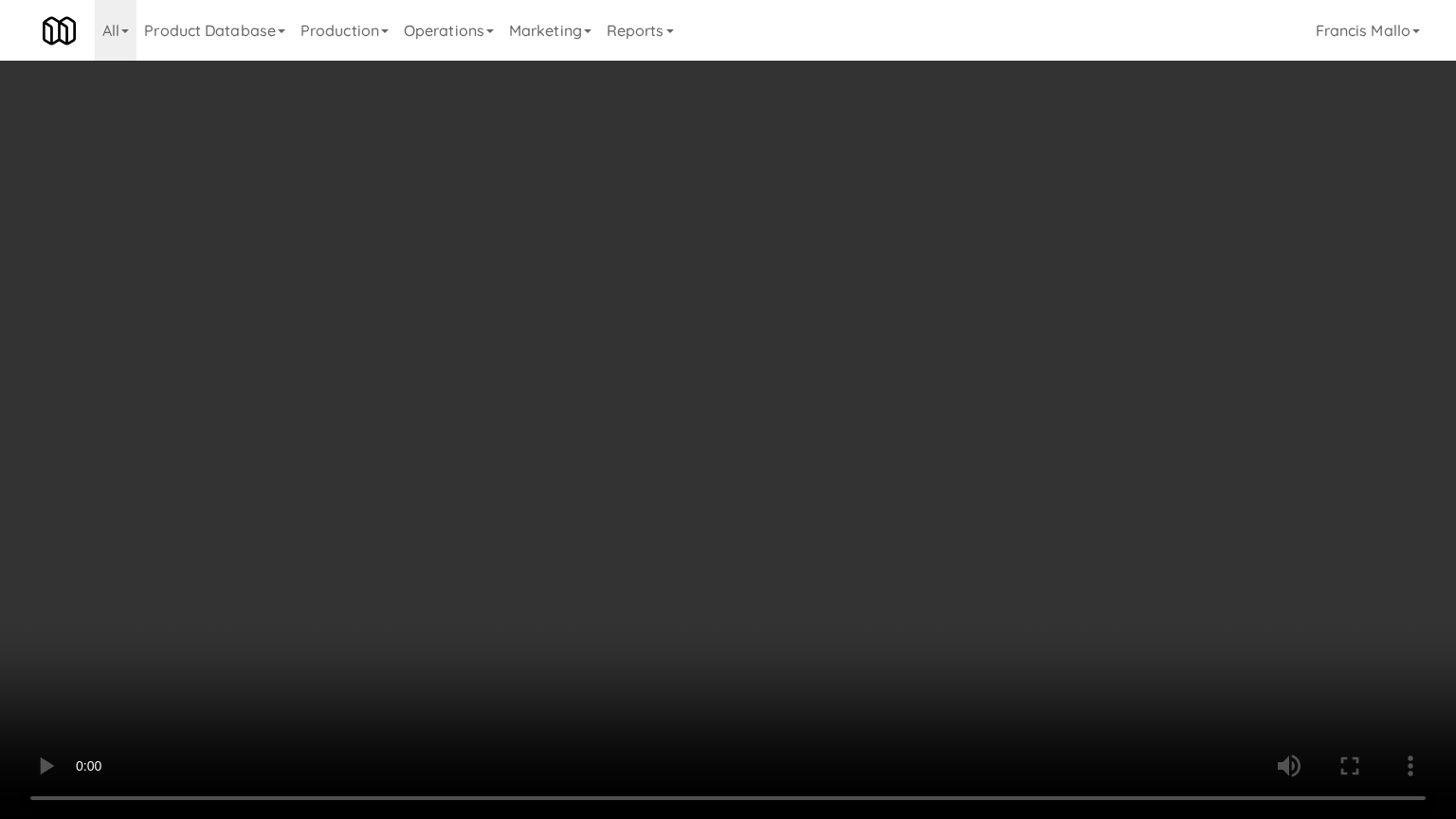 click at bounding box center [728, 410] 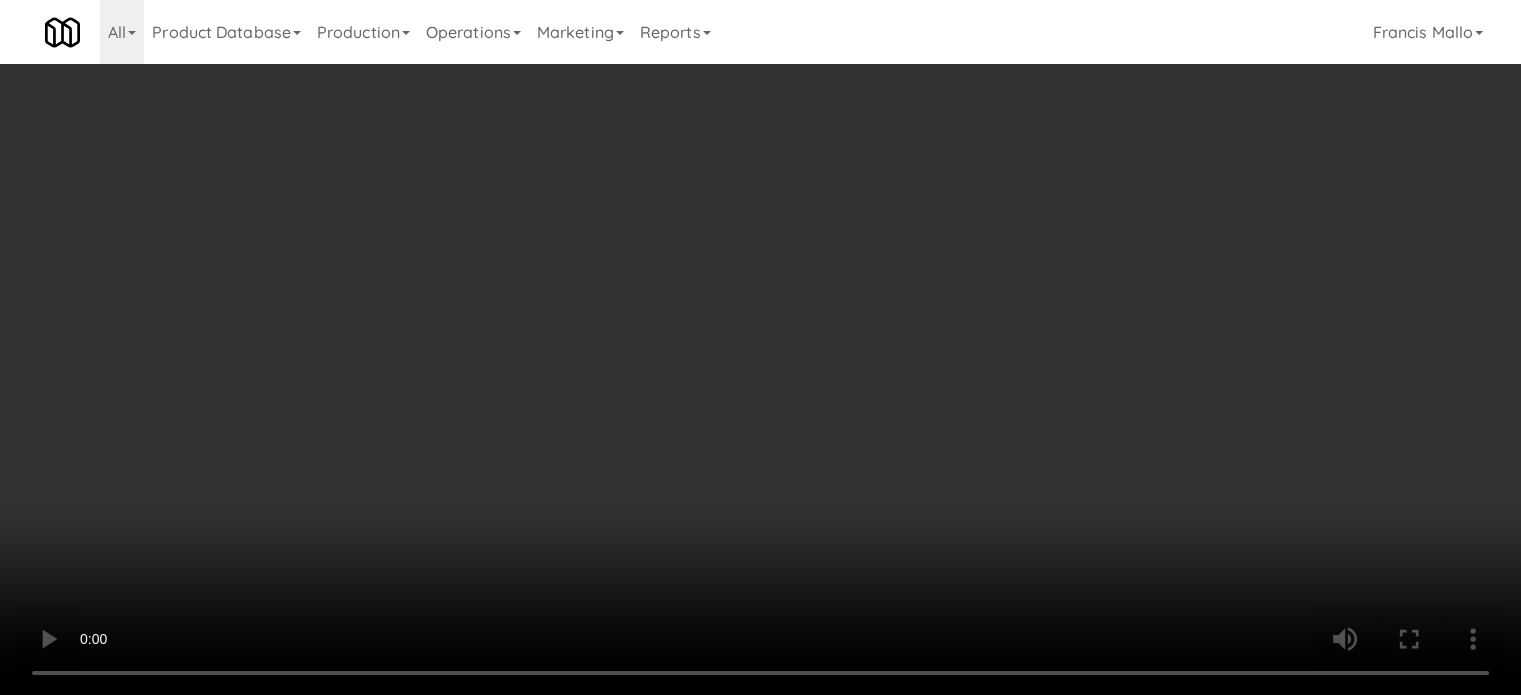 scroll, scrollTop: 900, scrollLeft: 0, axis: vertical 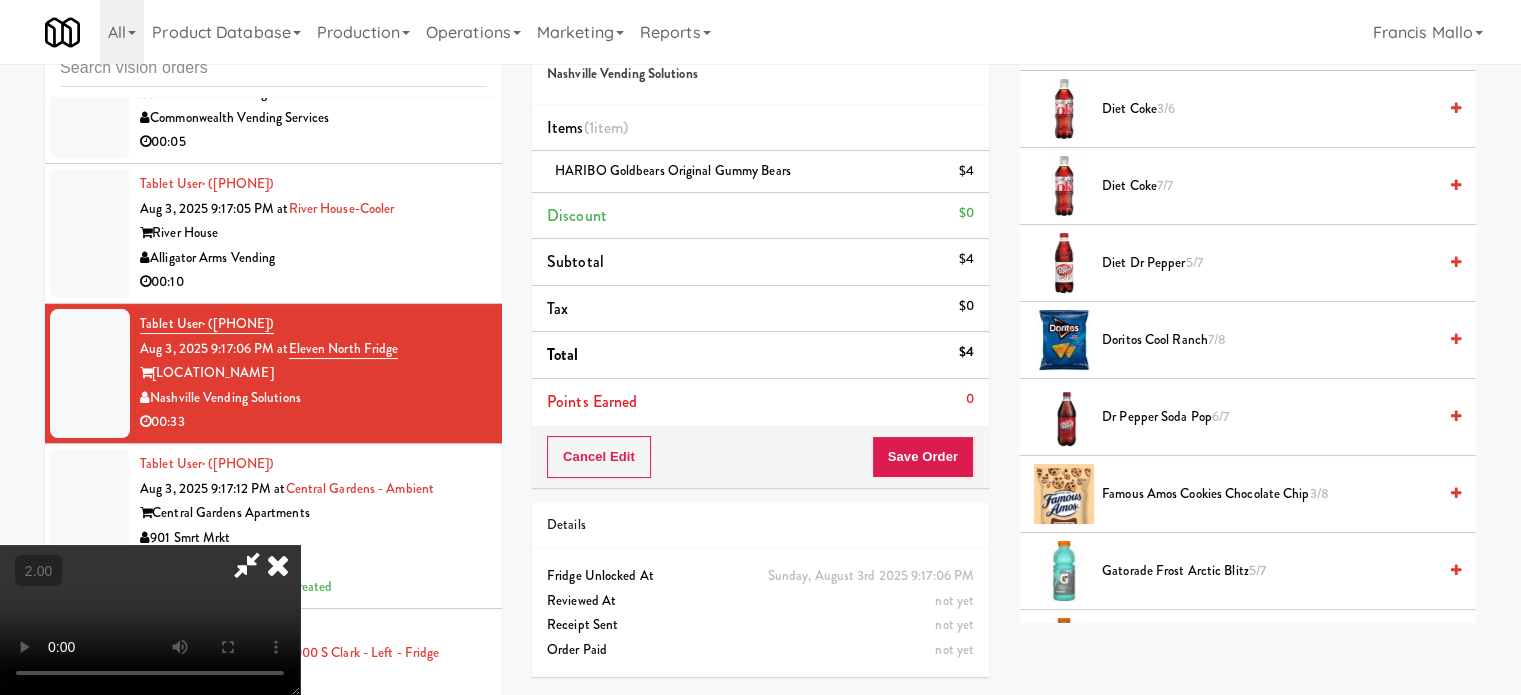 click on "Diet Dr Pepper  5/7" at bounding box center (1269, 263) 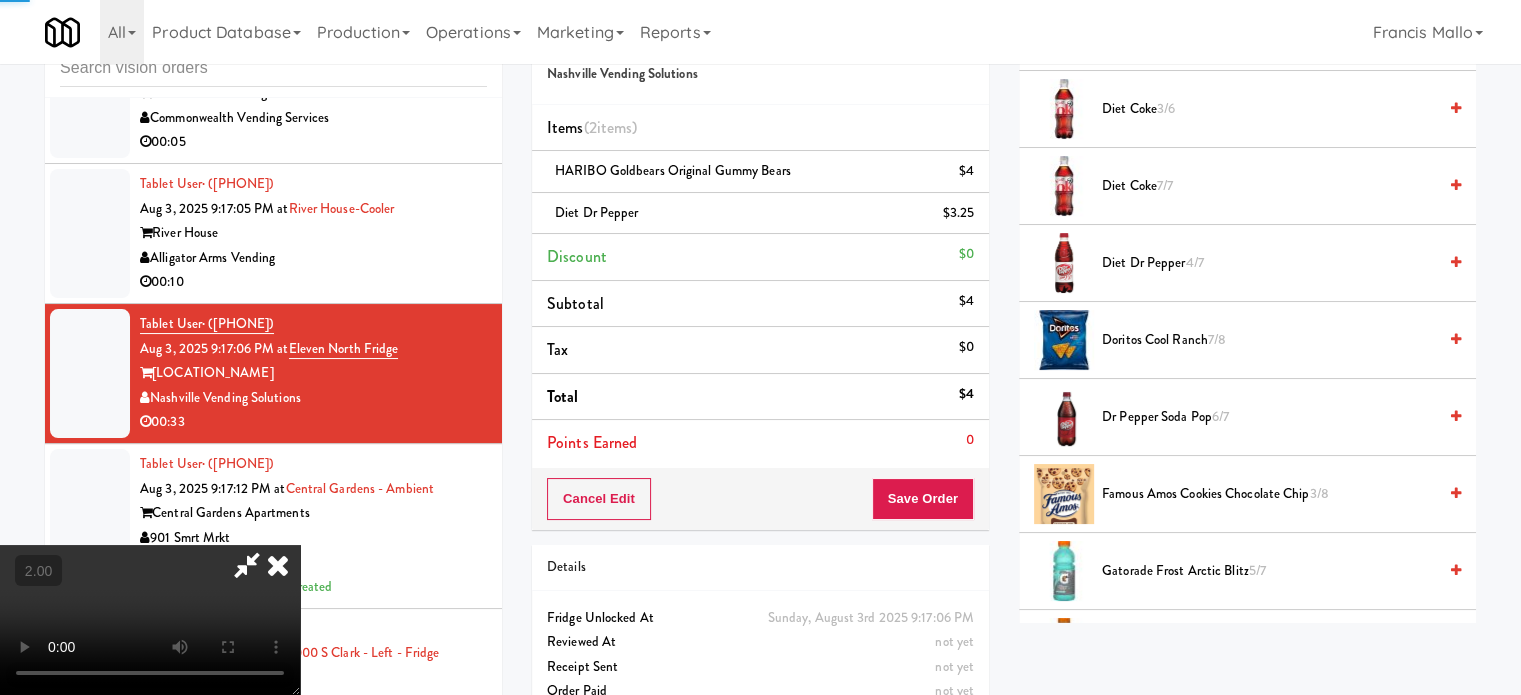 click at bounding box center [150, 620] 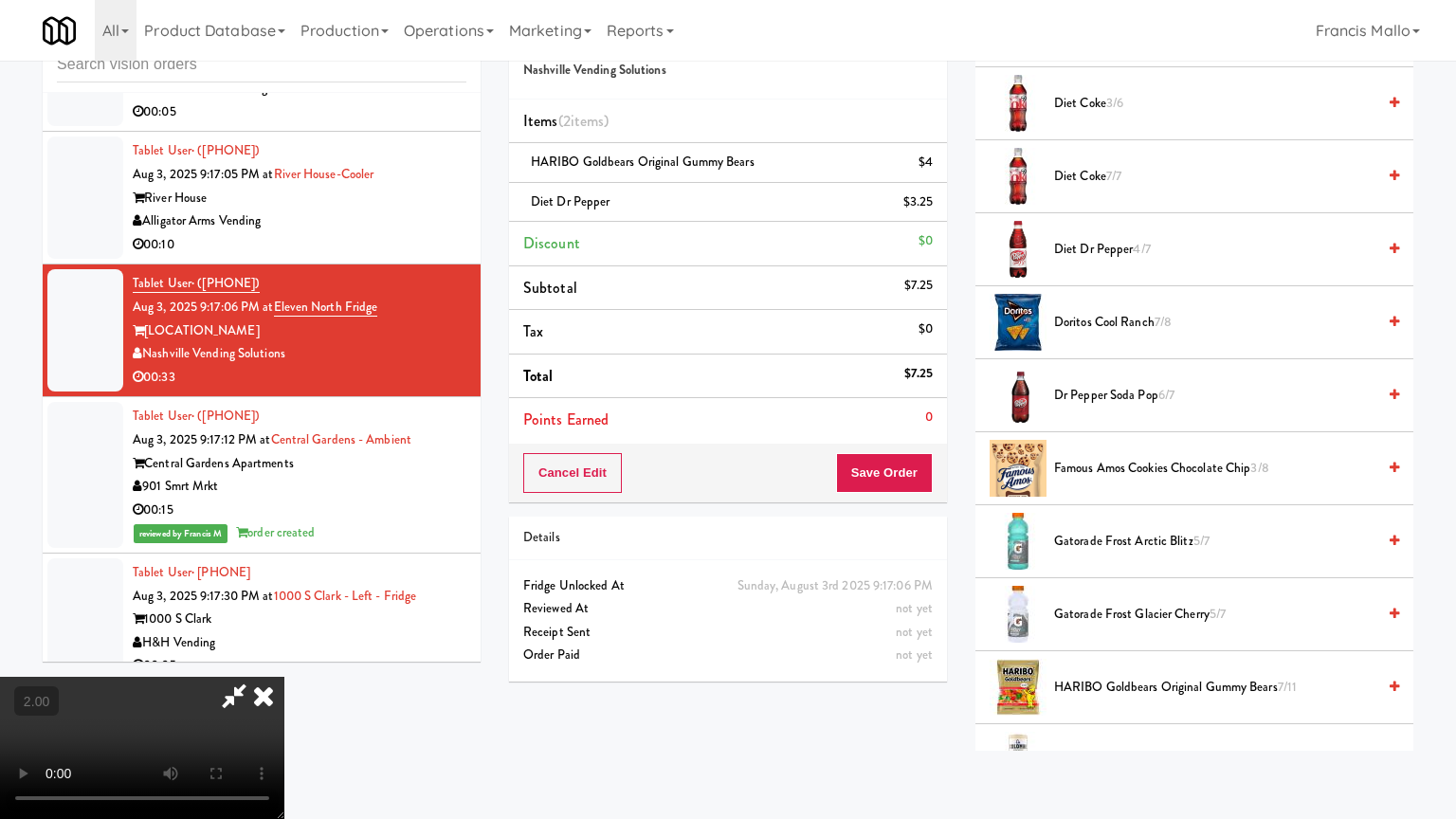 drag, startPoint x: 830, startPoint y: 581, endPoint x: 887, endPoint y: 592, distance: 58 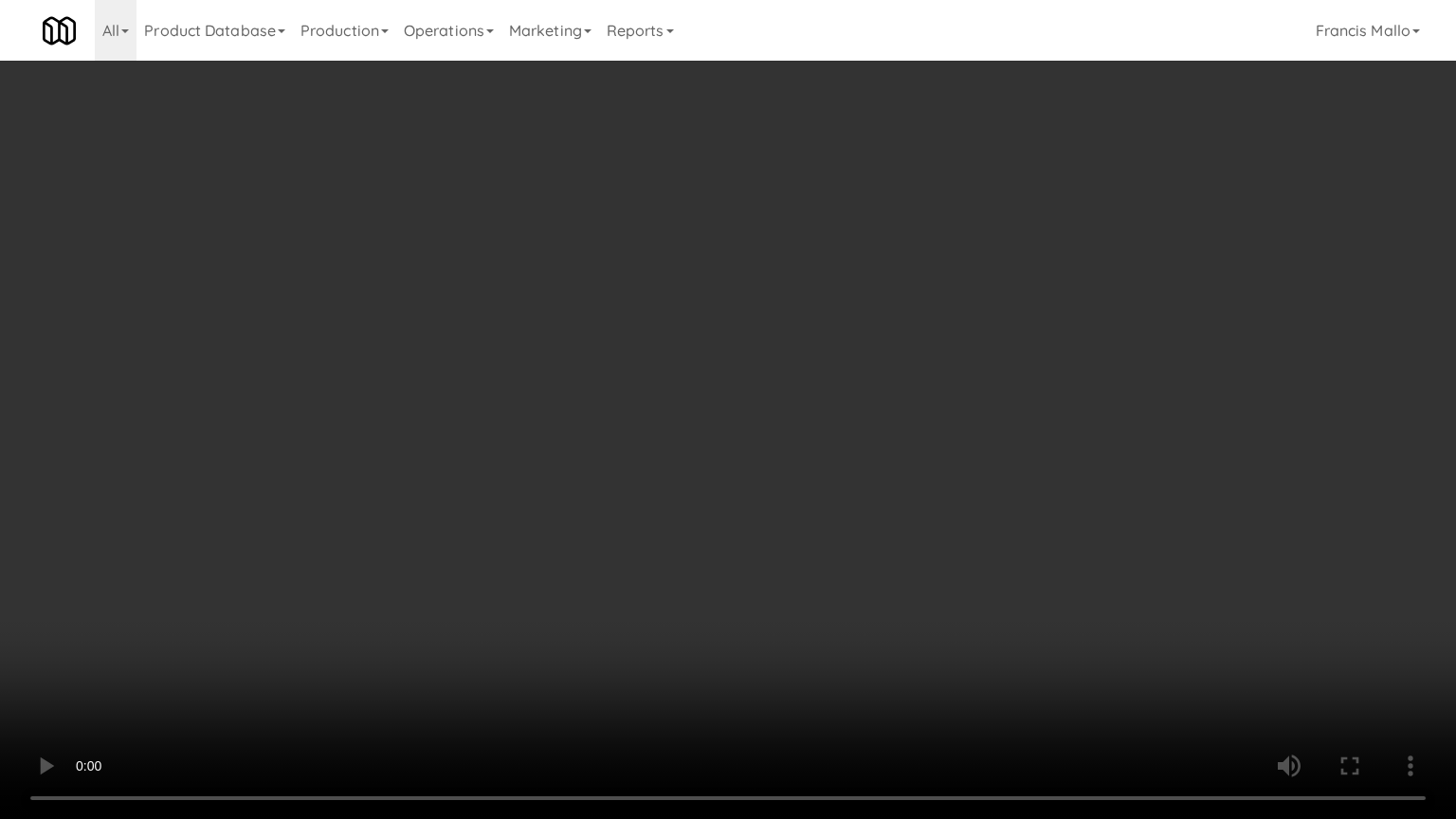 click at bounding box center [728, 410] 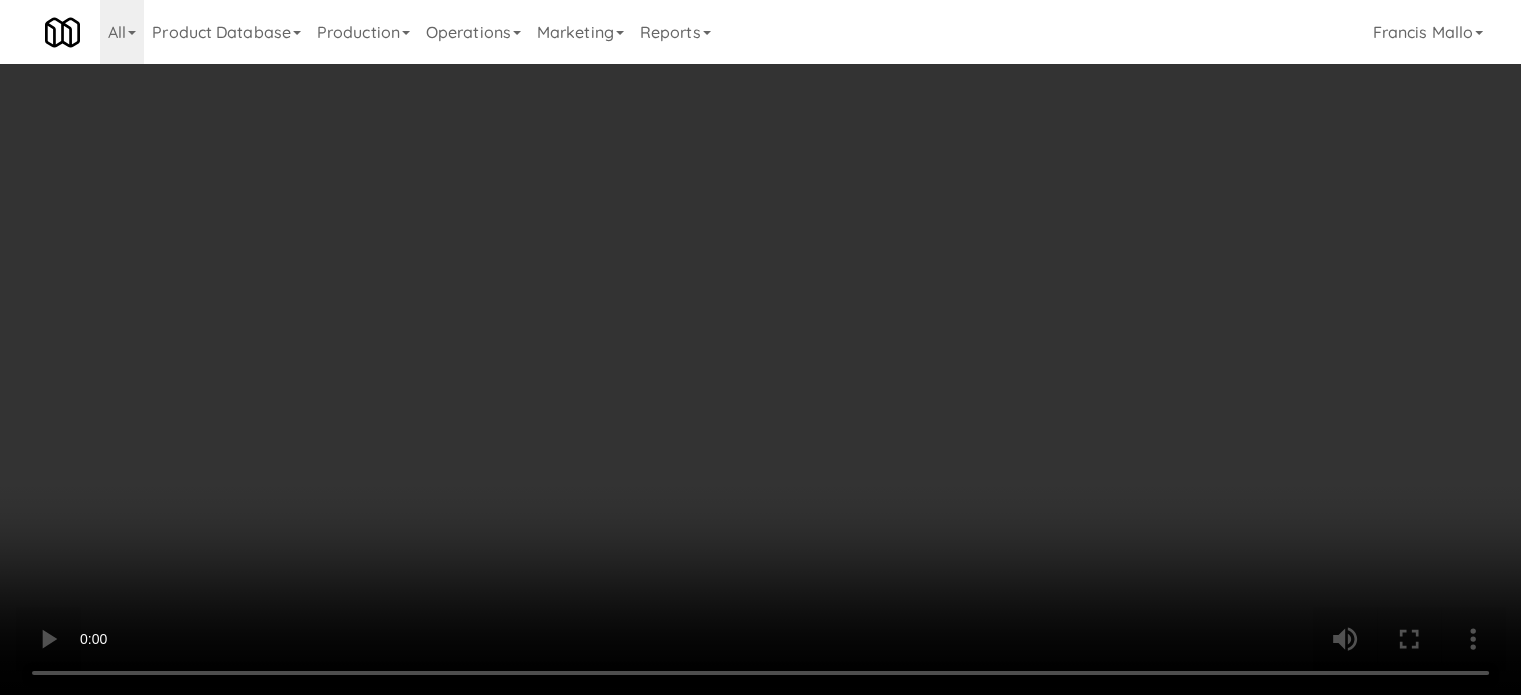 scroll, scrollTop: 1800, scrollLeft: 0, axis: vertical 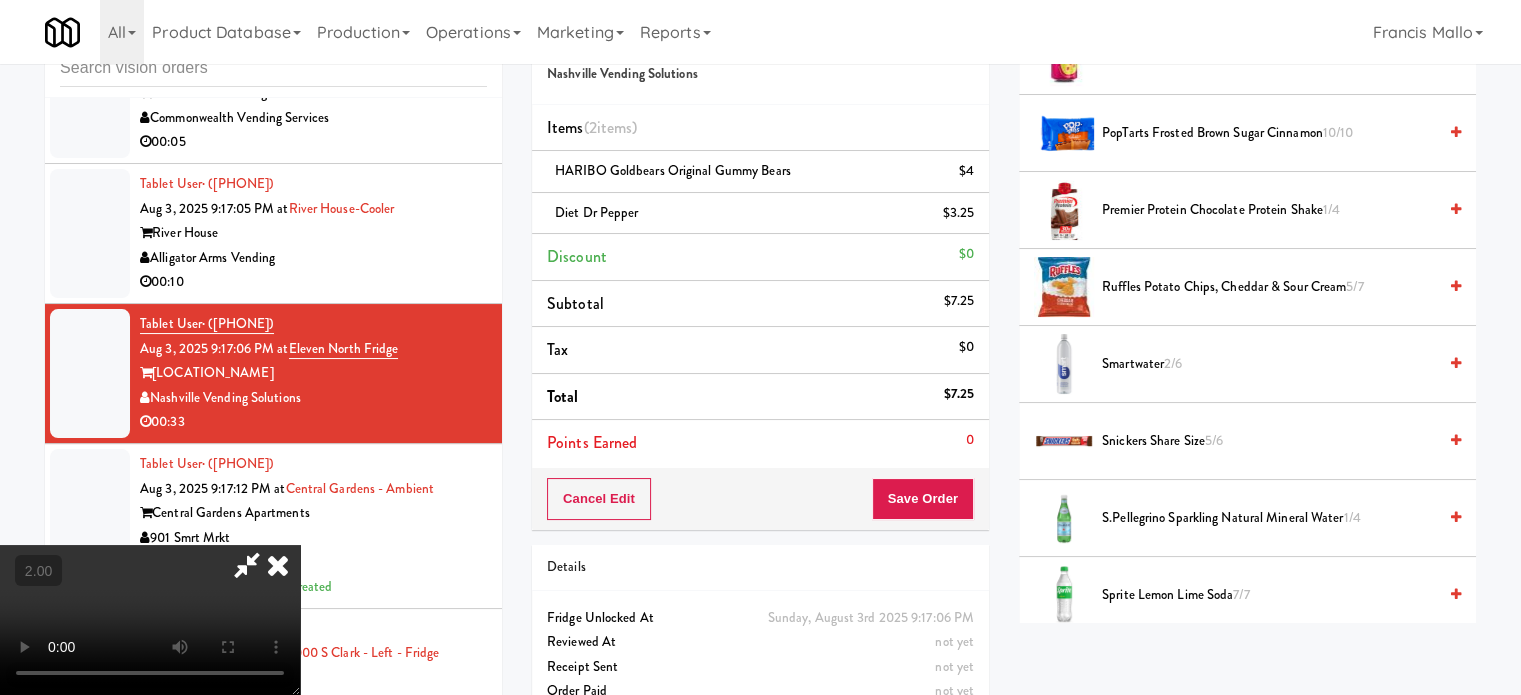 click on "Ruffles Potato Chips, Cheddar & Sour Cream  5/7" at bounding box center [1269, 287] 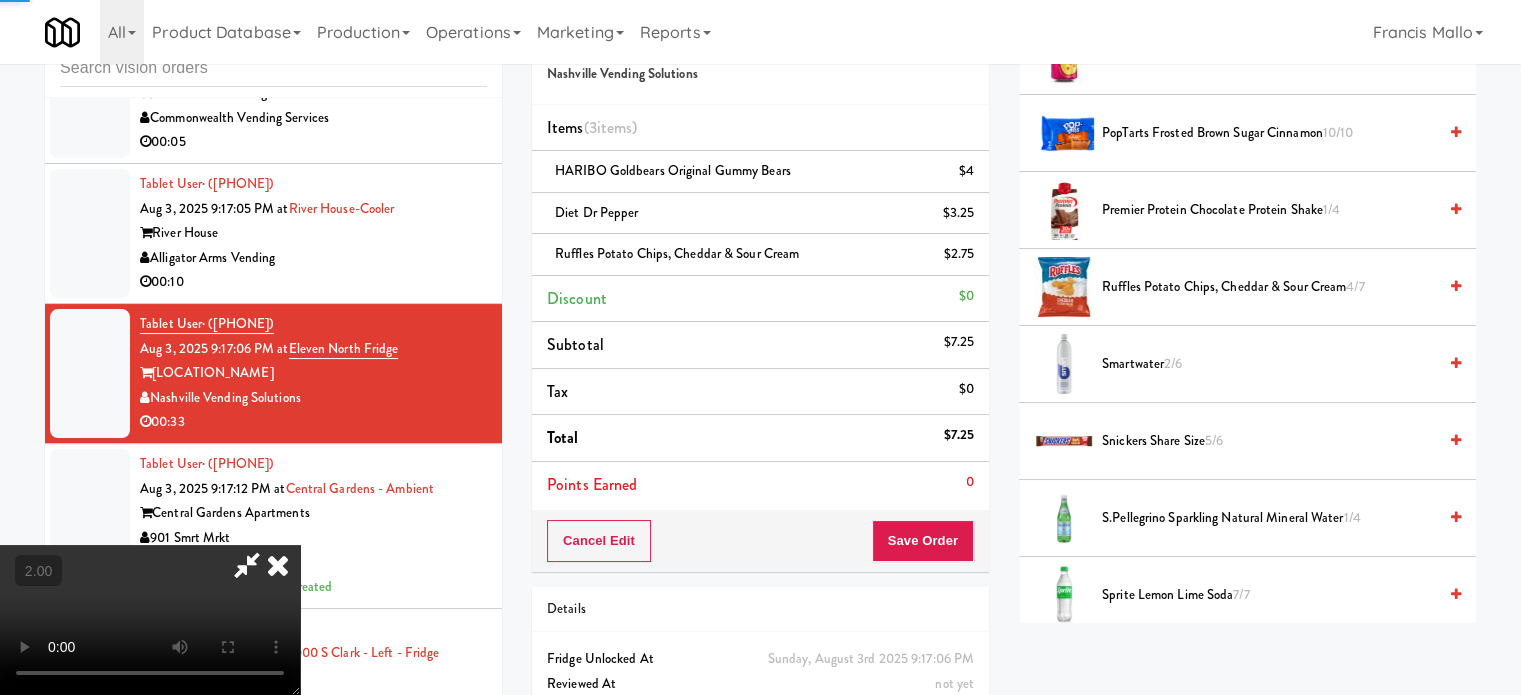 click at bounding box center [150, 620] 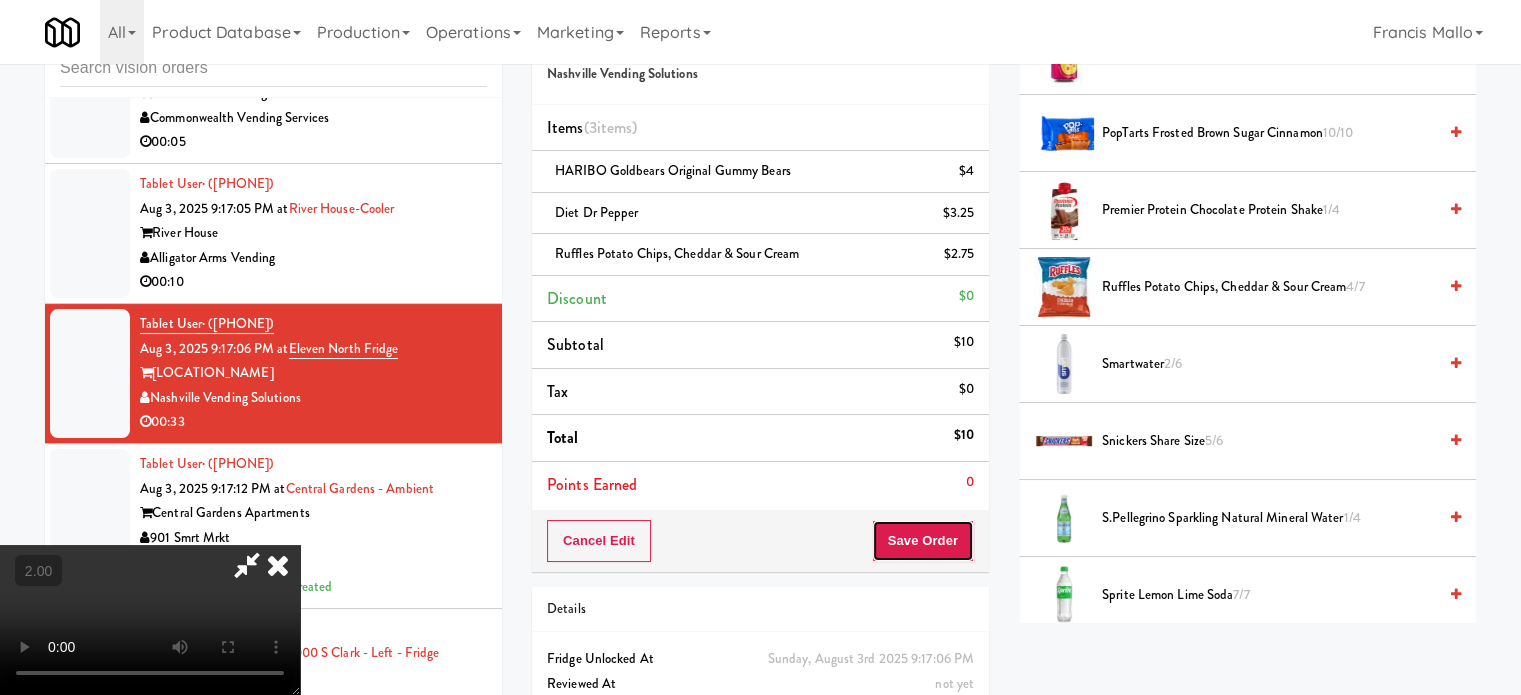 click on "Save Order" at bounding box center [923, 541] 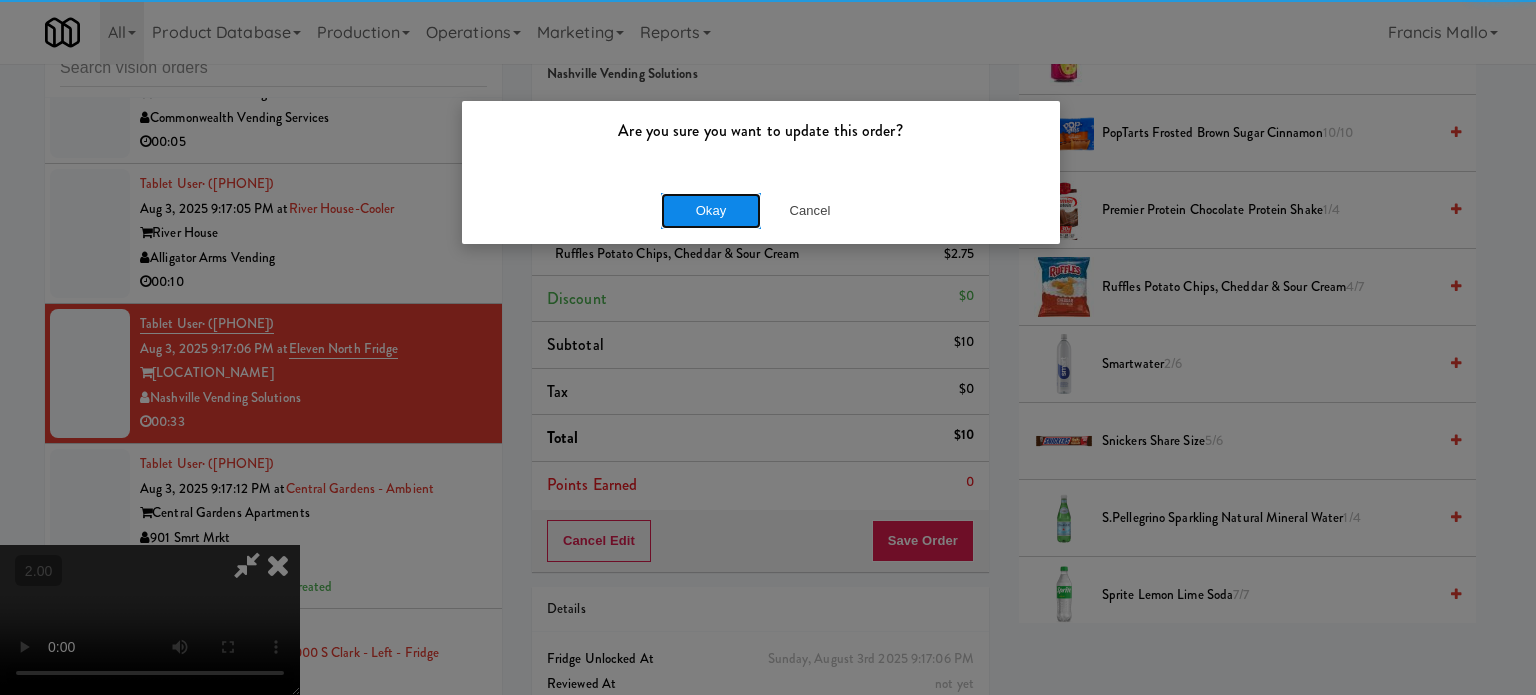 click on "Okay" at bounding box center [711, 211] 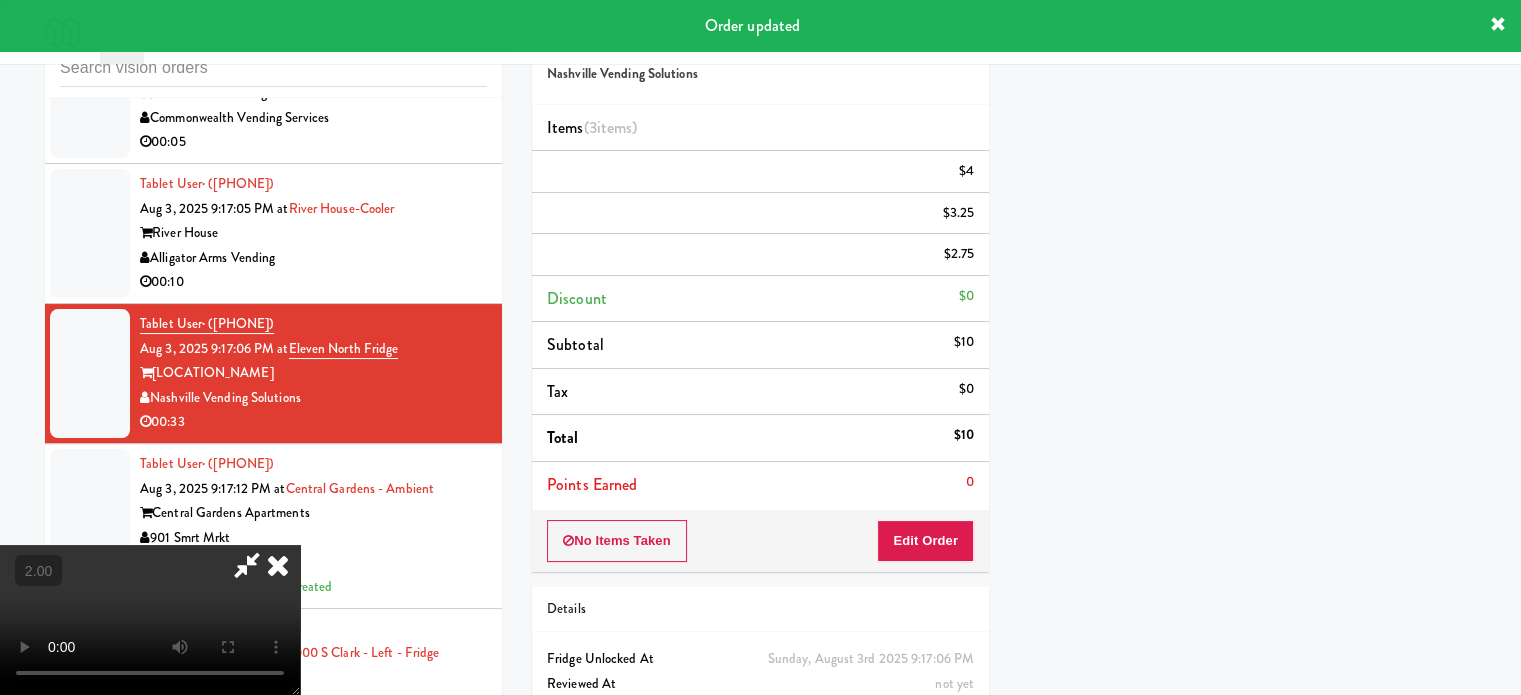 scroll, scrollTop: 187, scrollLeft: 0, axis: vertical 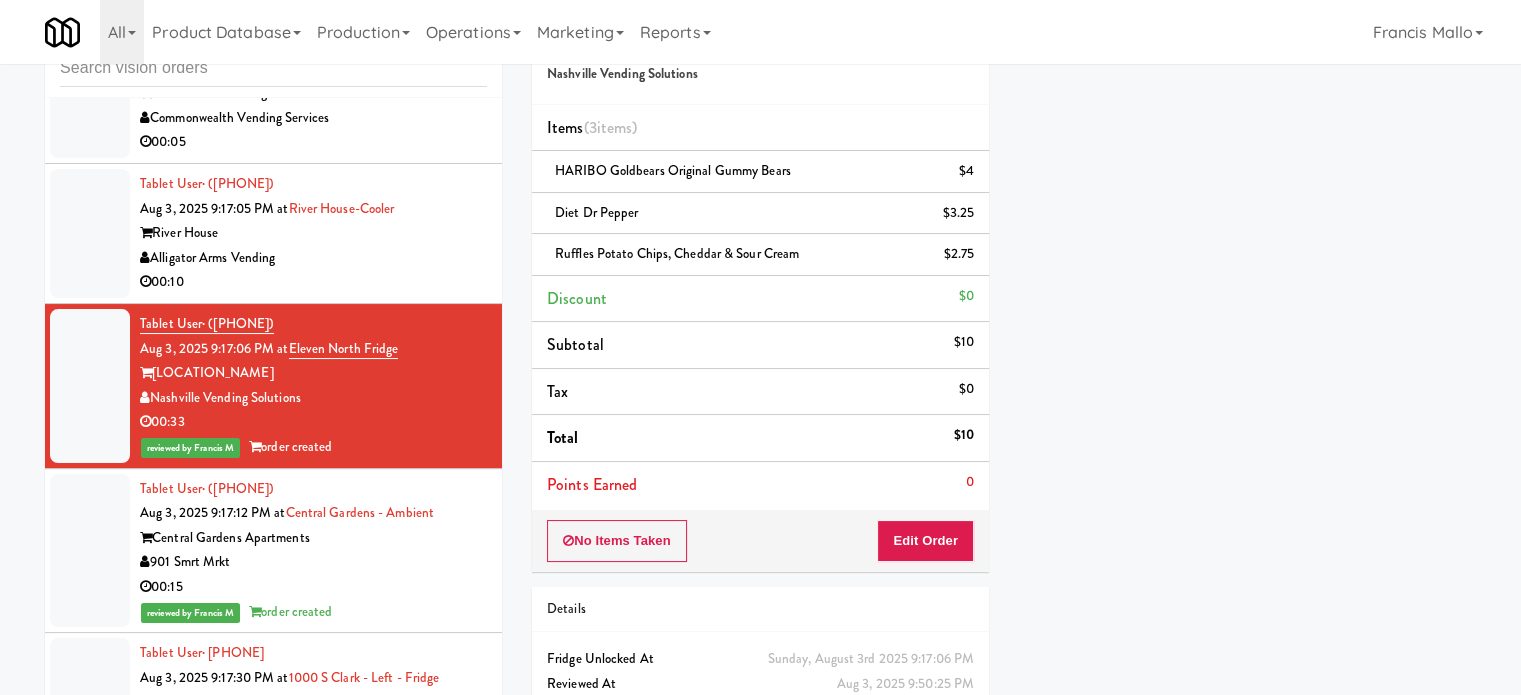 click on "Alligator Arms Vending" at bounding box center [313, 258] 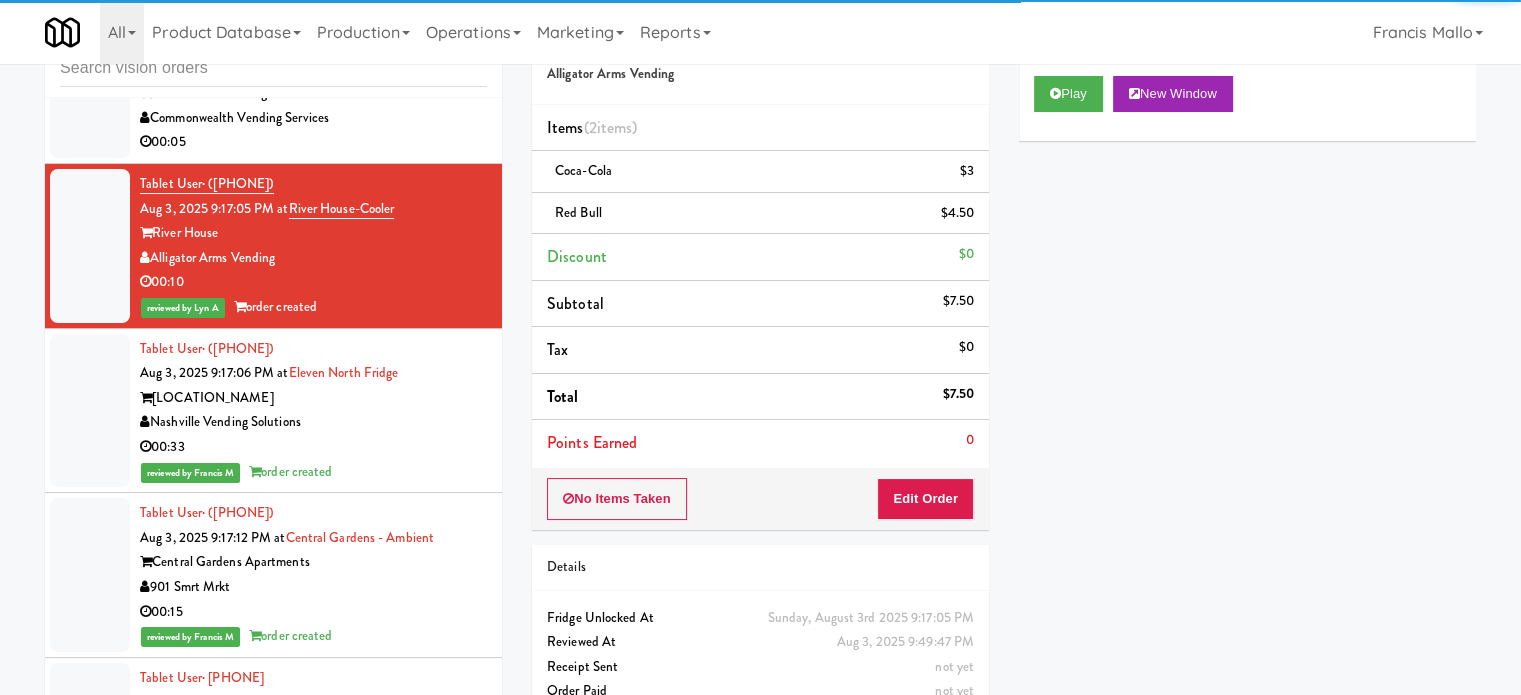 drag, startPoint x: 398, startPoint y: 150, endPoint x: 408, endPoint y: 175, distance: 26.925823 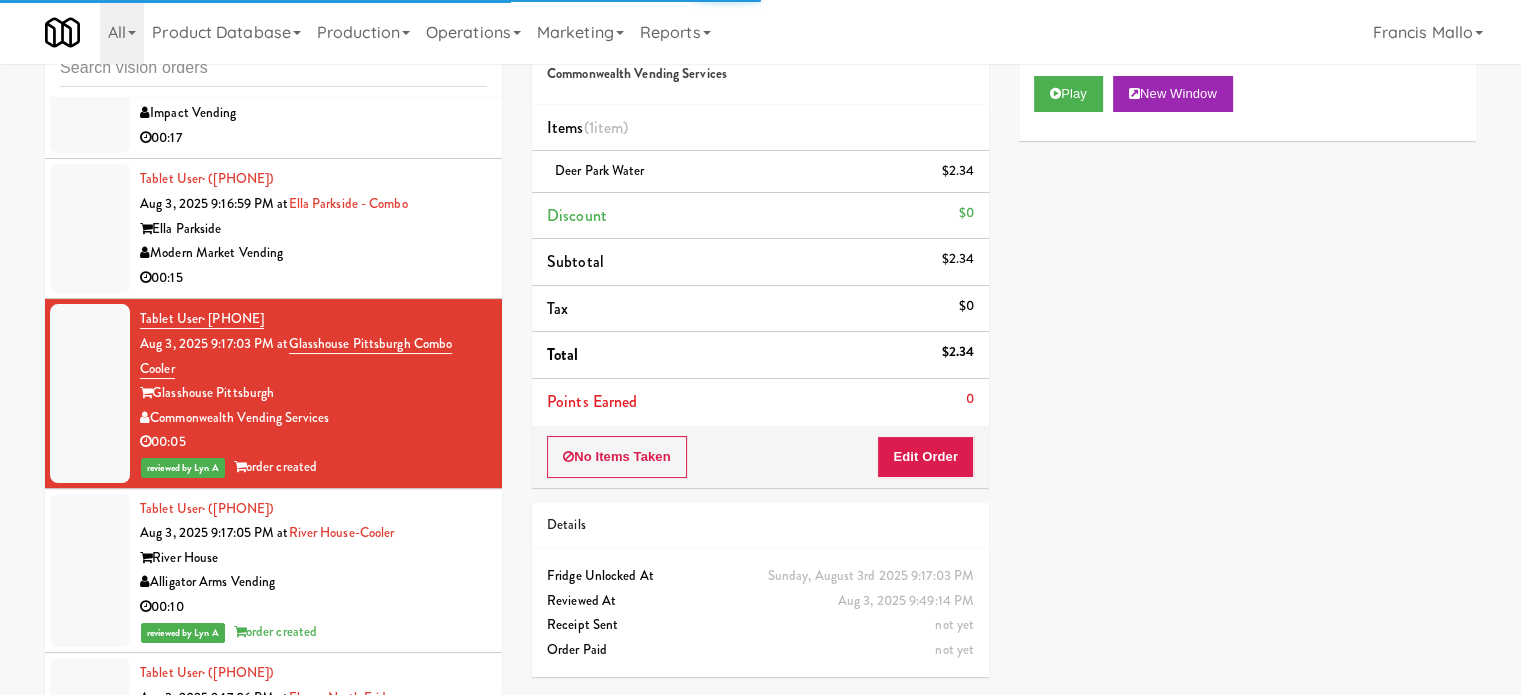 click on "00:15" at bounding box center (313, 278) 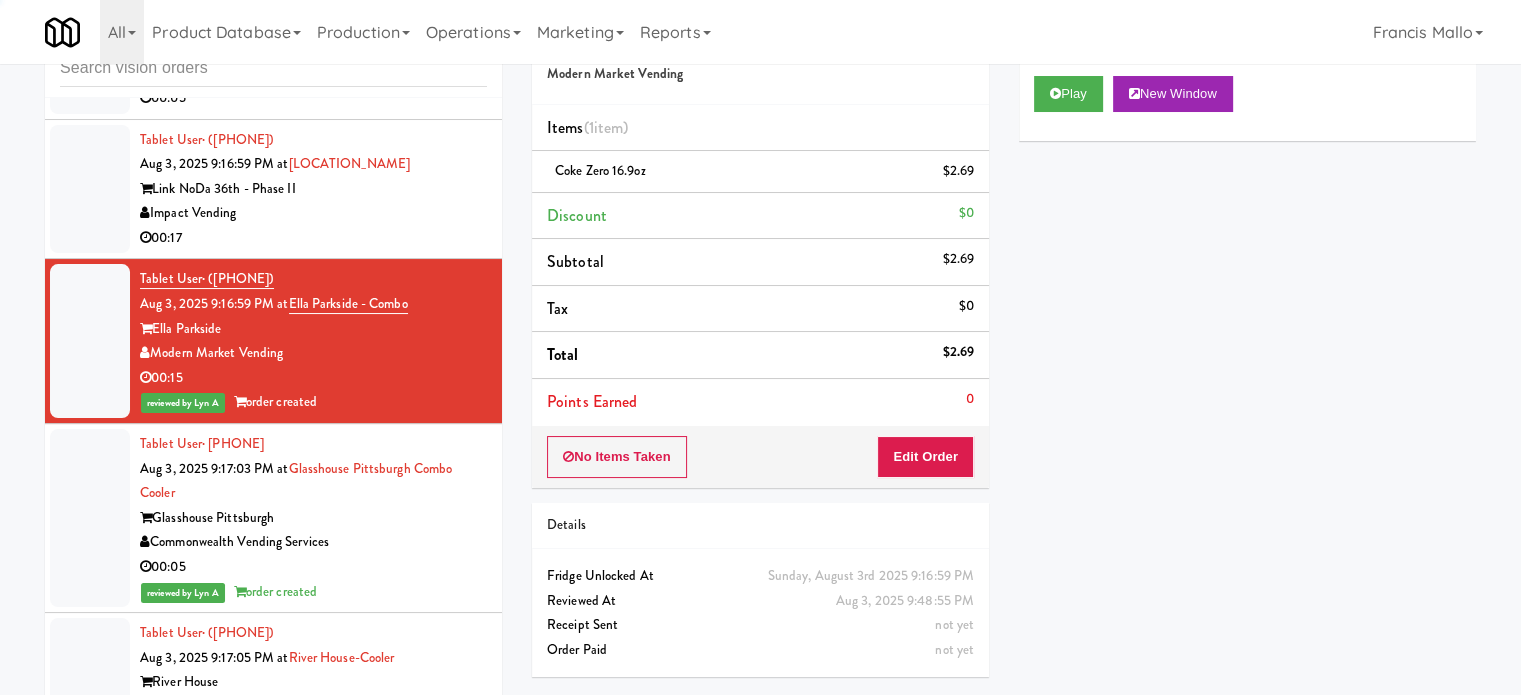 click on "00:17" at bounding box center (313, 238) 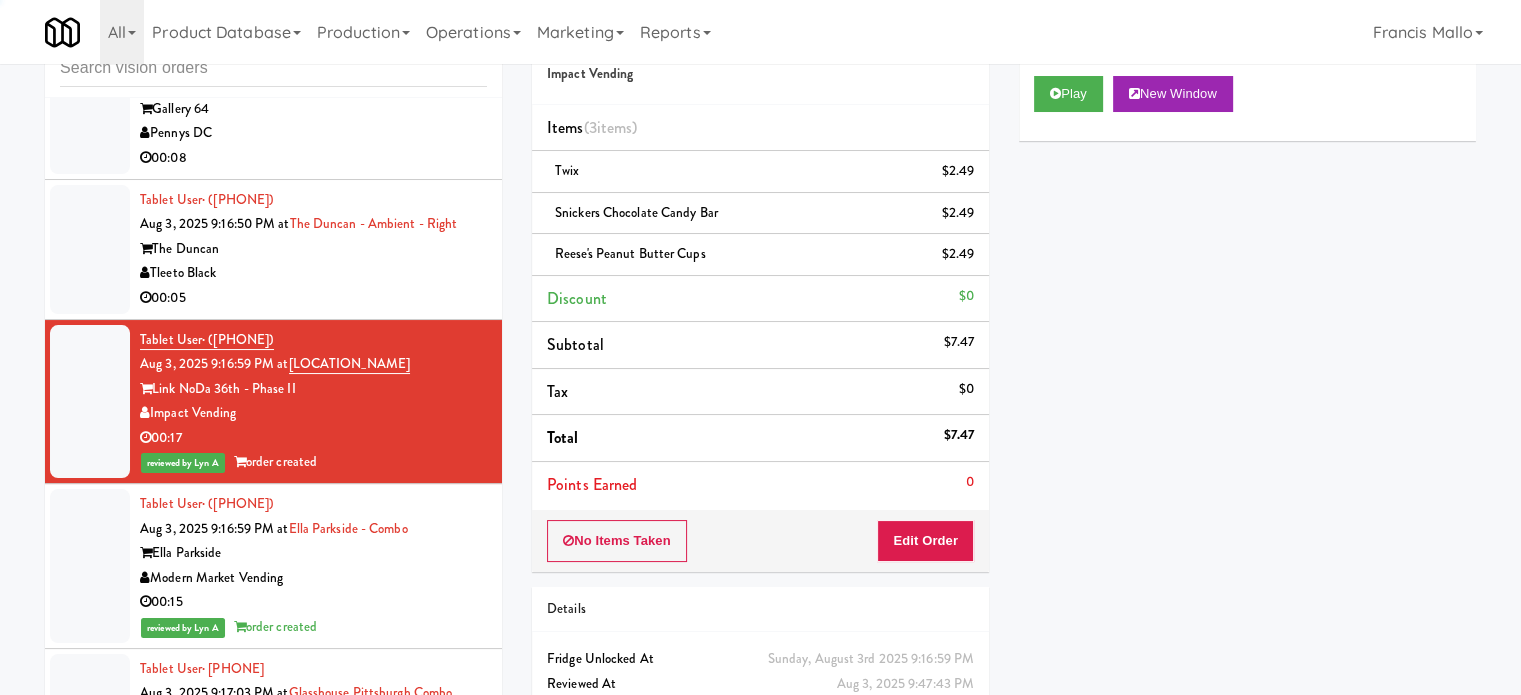 click on "Tleeto Black" at bounding box center [313, 273] 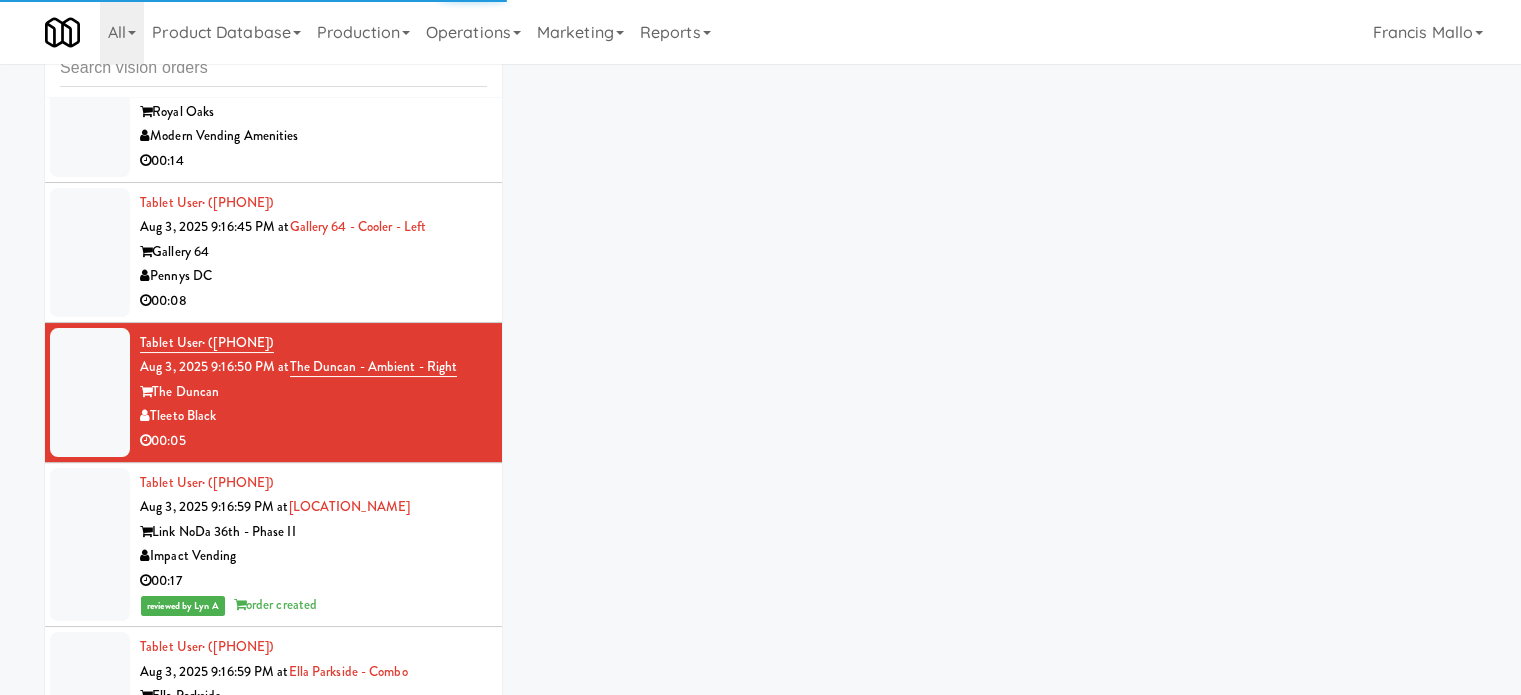 scroll, scrollTop: 10551, scrollLeft: 0, axis: vertical 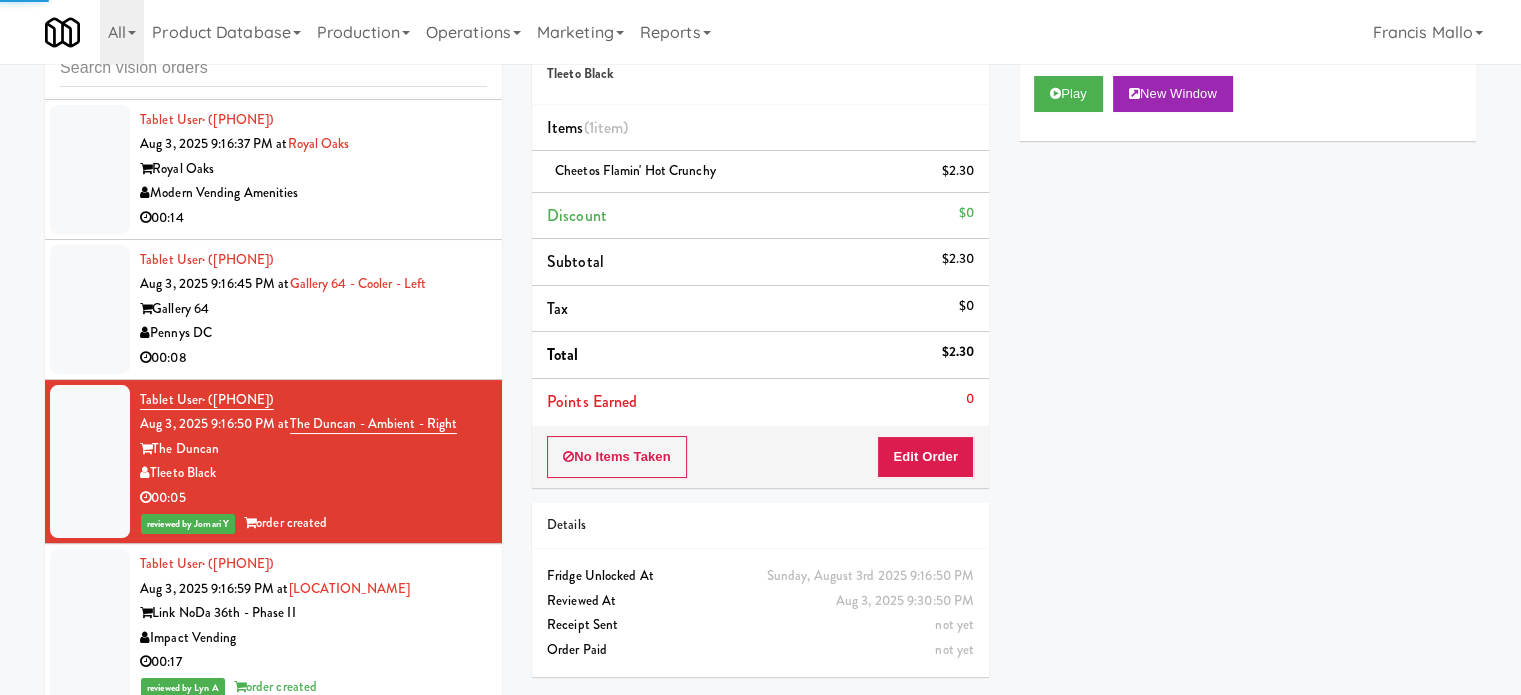 click on "Pennys DC" at bounding box center (313, 333) 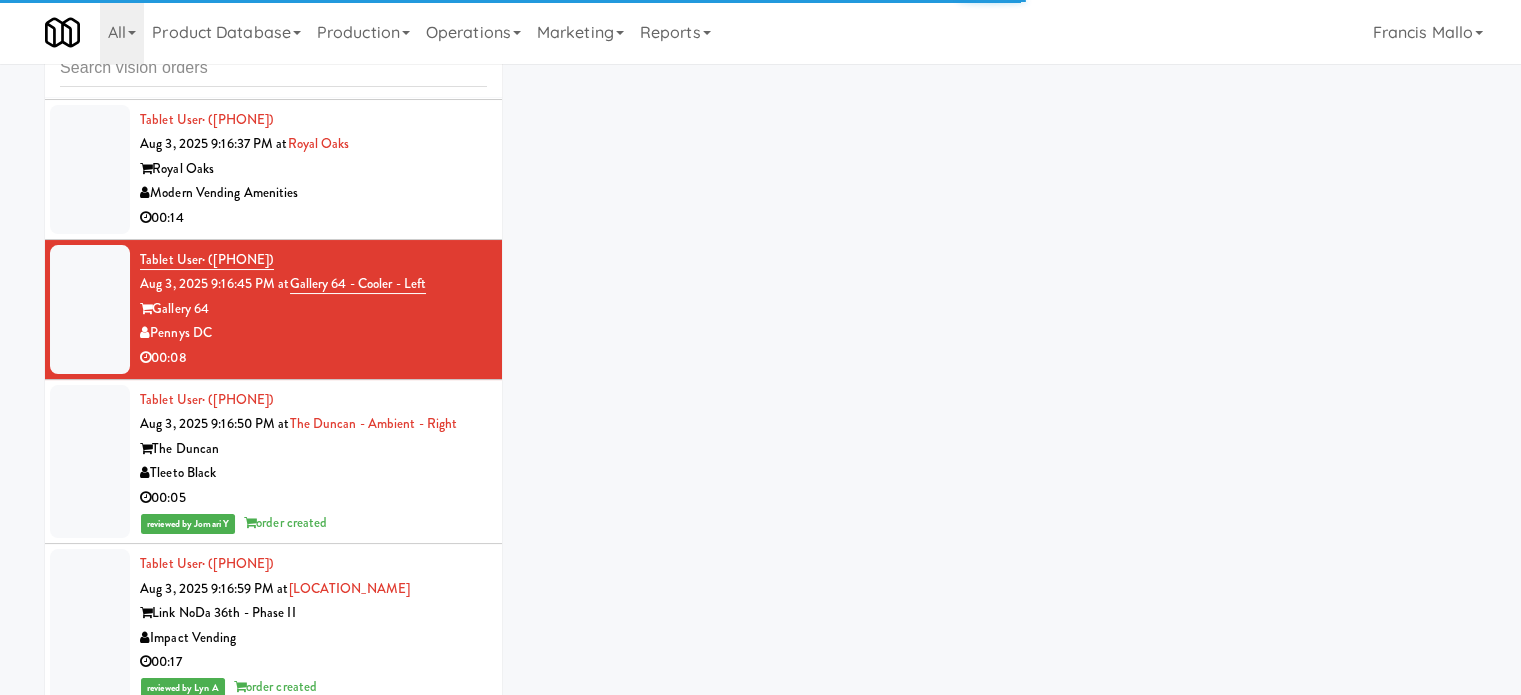 click on "Modern Vending Amenities" at bounding box center (313, 193) 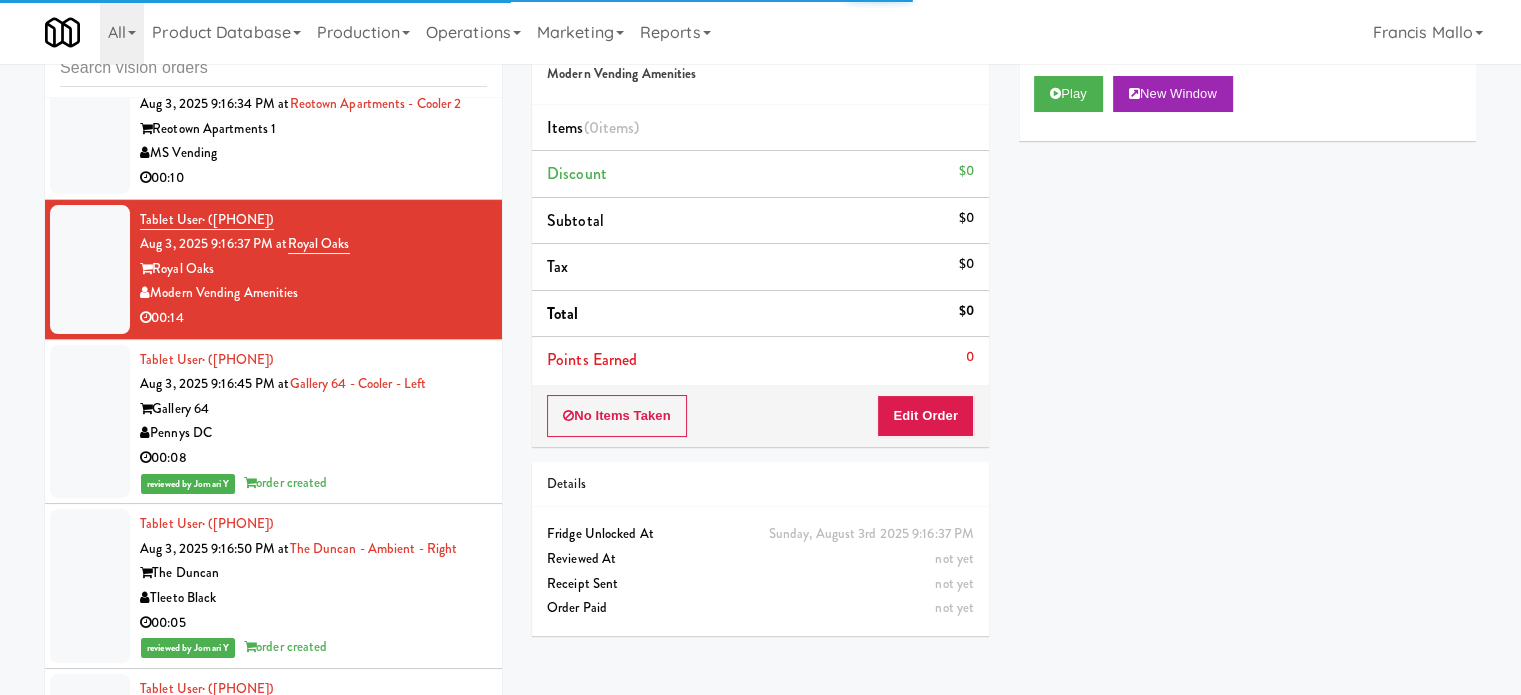 click on "MS Vending" at bounding box center [313, 153] 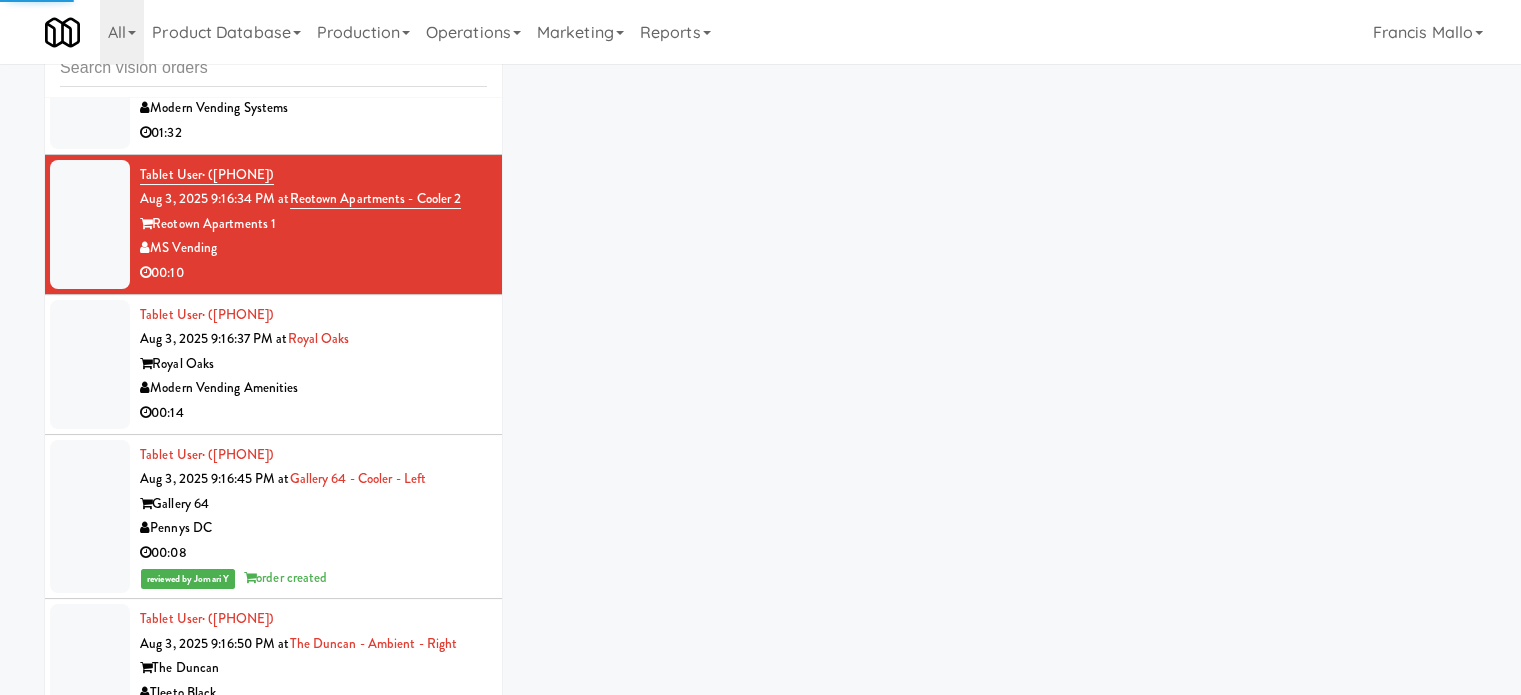 scroll, scrollTop: 10351, scrollLeft: 0, axis: vertical 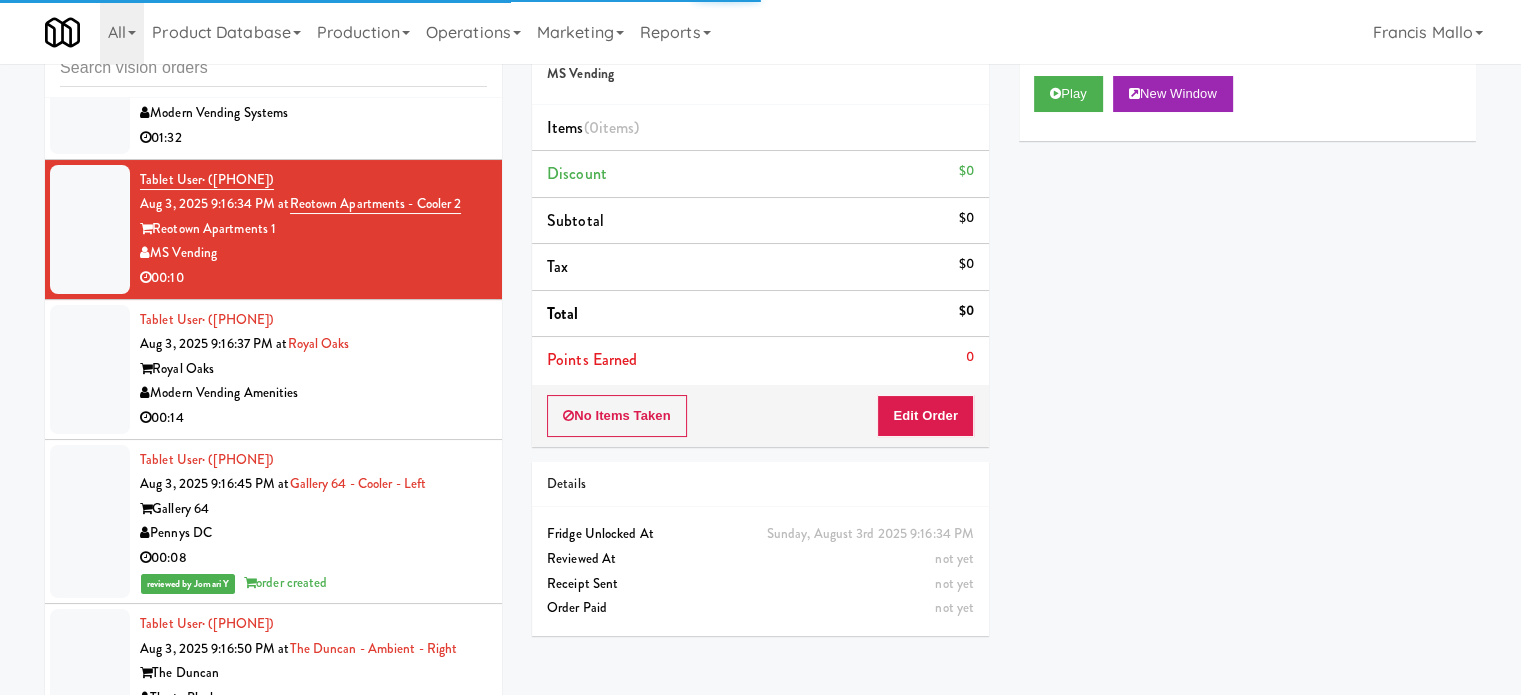 click on "Royal Oaks" at bounding box center (313, 369) 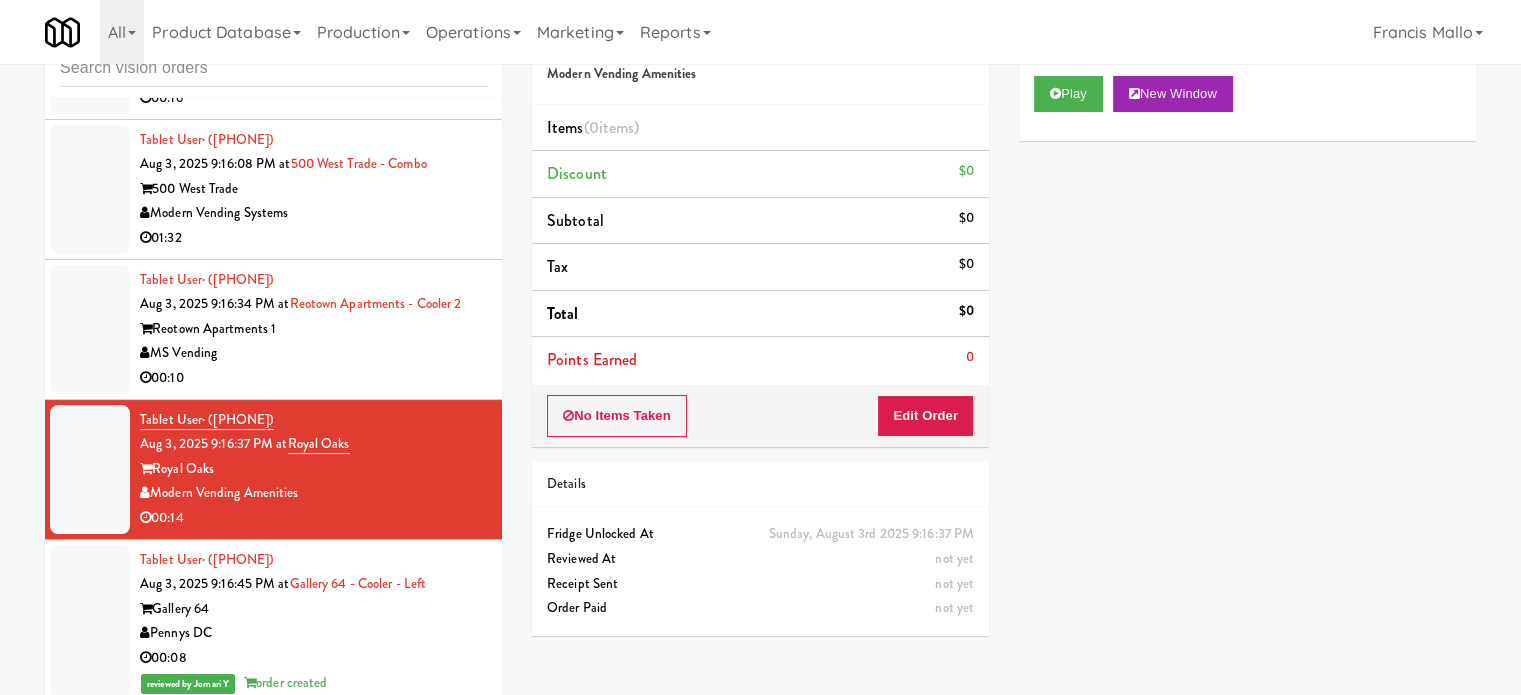 click on "01:32" at bounding box center [313, 238] 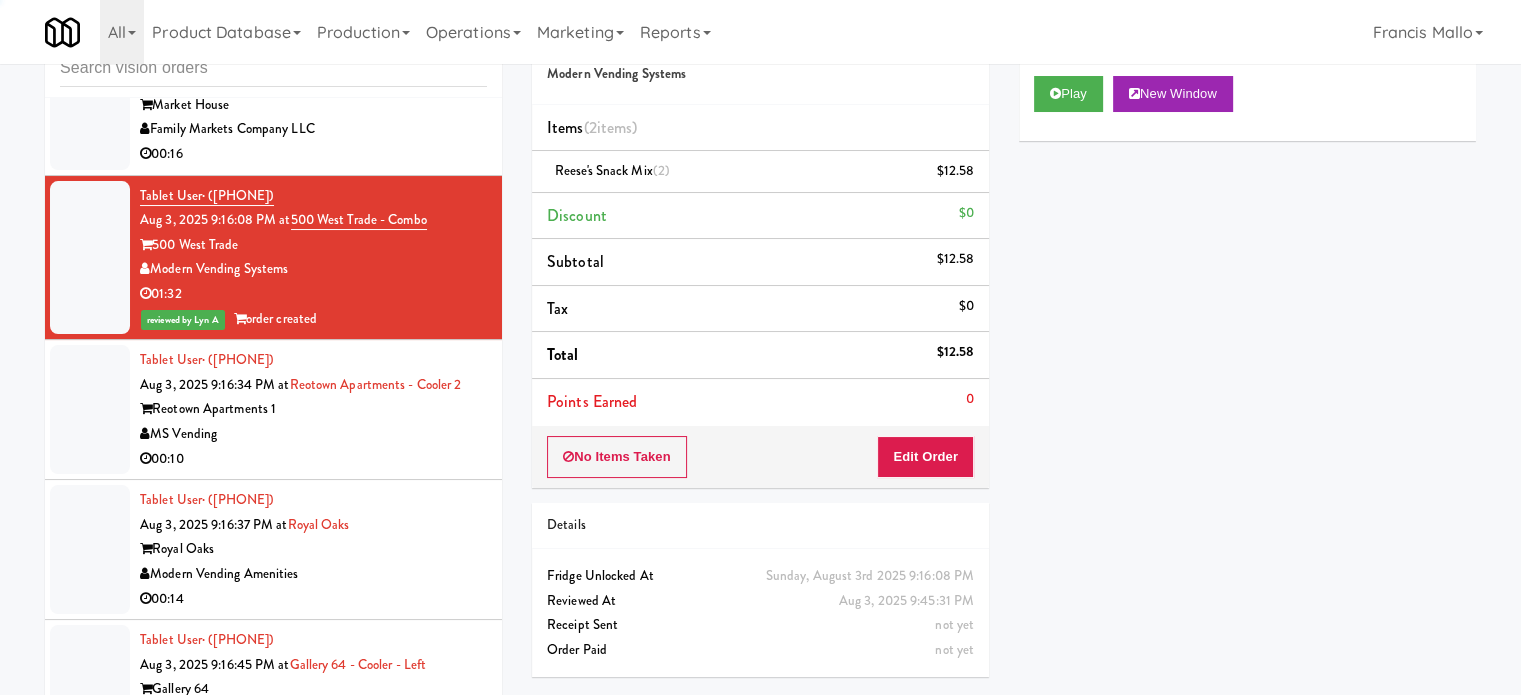 scroll, scrollTop: 9851, scrollLeft: 0, axis: vertical 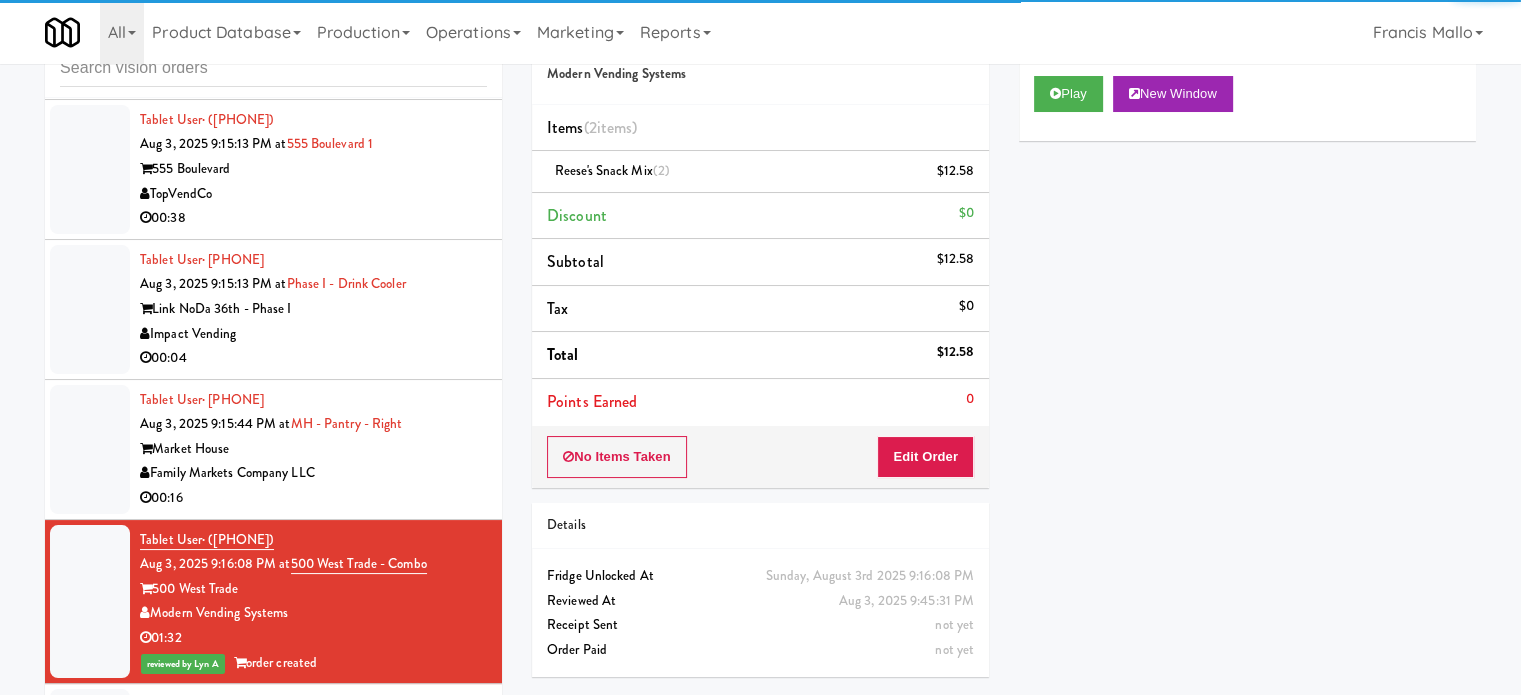 click on "Family Markets Company LLC" at bounding box center (313, 473) 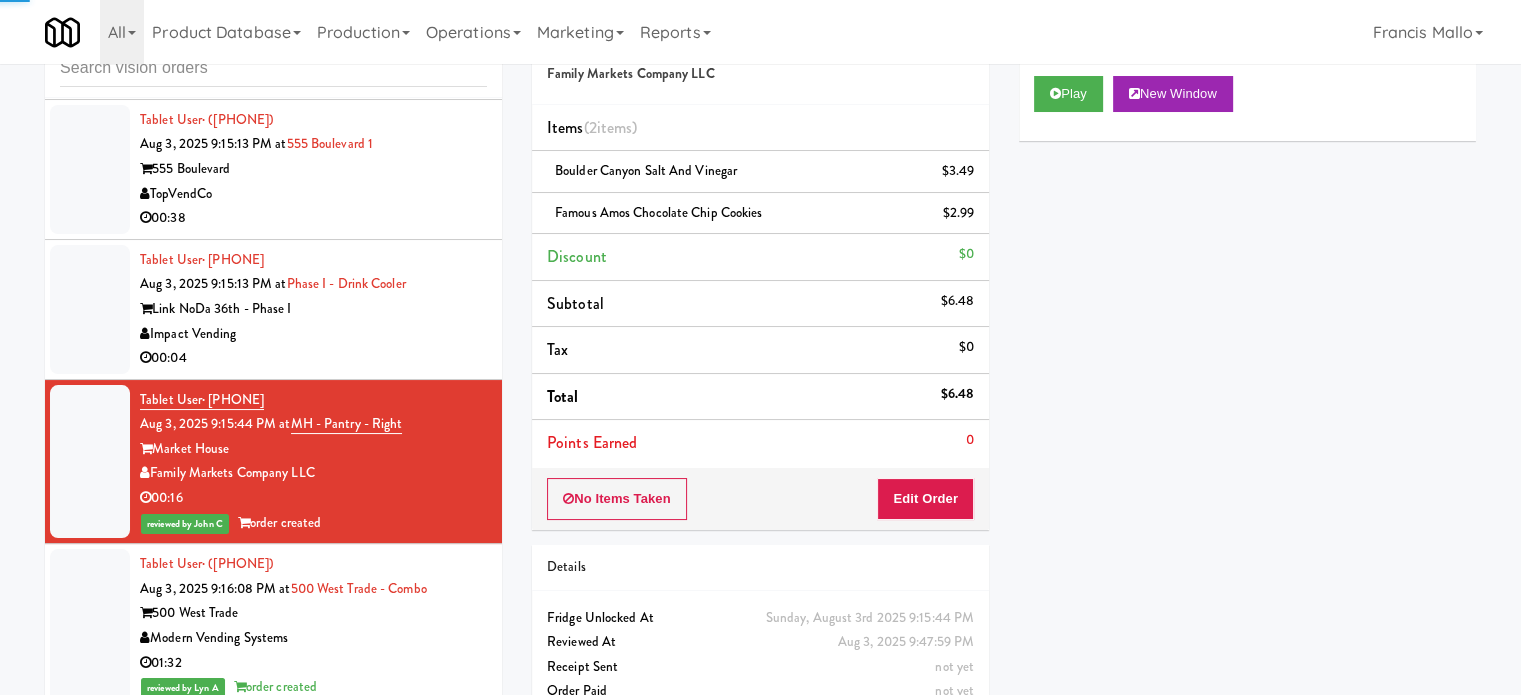 click on "Impact Vending" at bounding box center [313, 334] 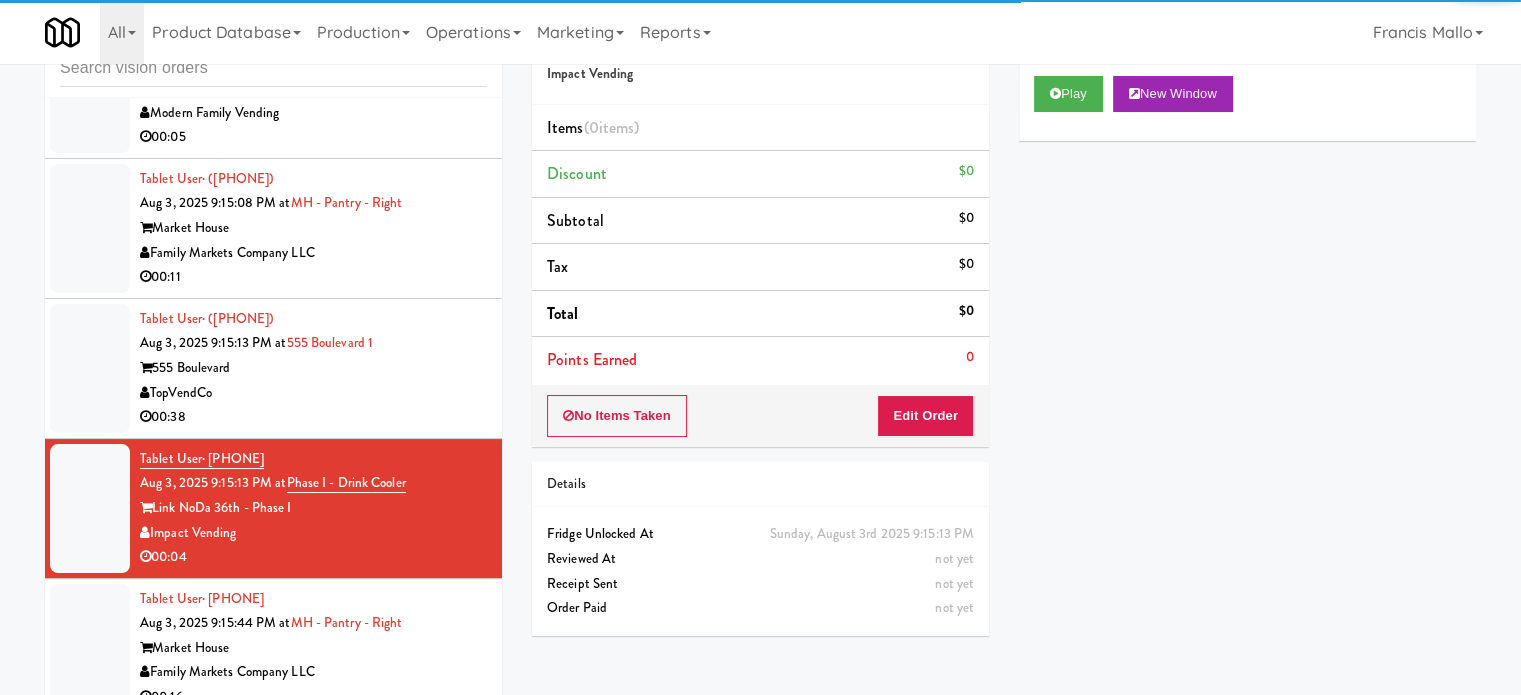 scroll, scrollTop: 9651, scrollLeft: 0, axis: vertical 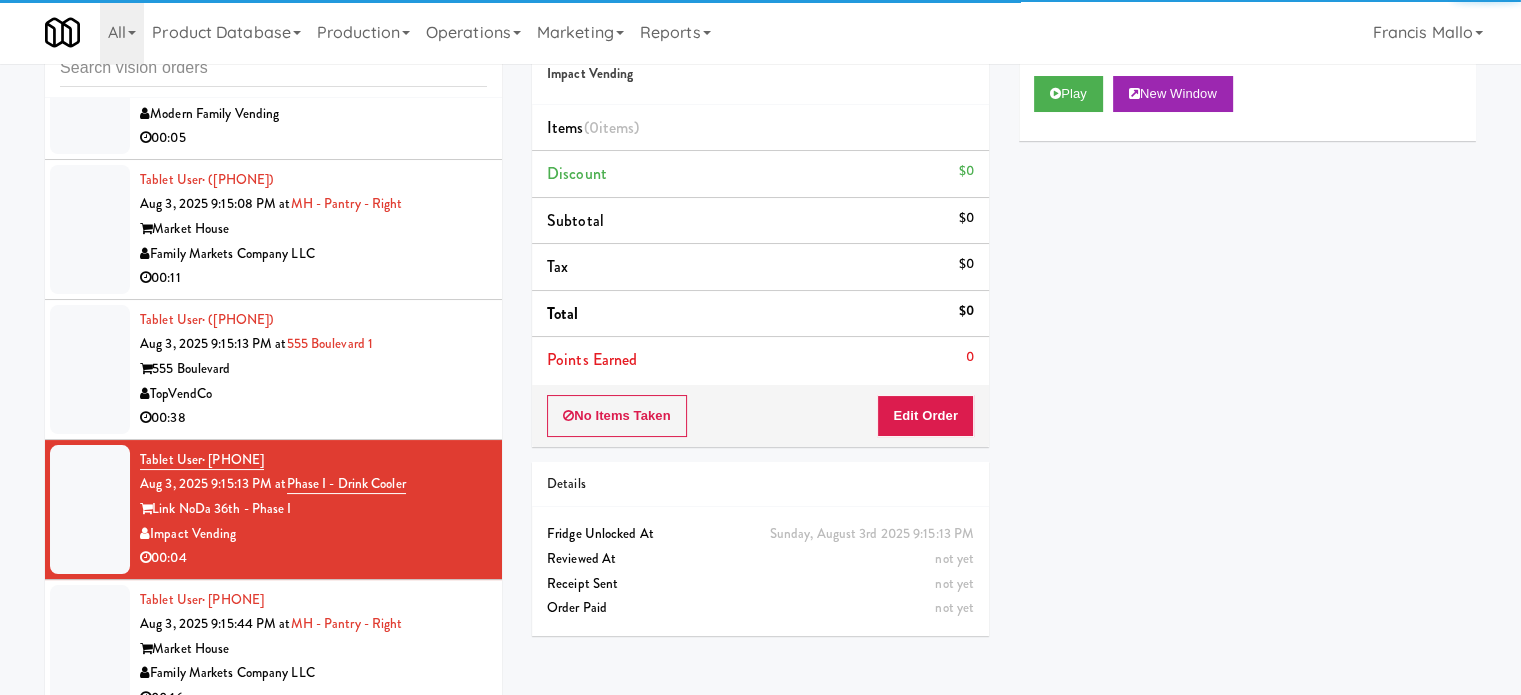 drag, startPoint x: 453, startPoint y: 349, endPoint x: 454, endPoint y: 369, distance: 20.024984 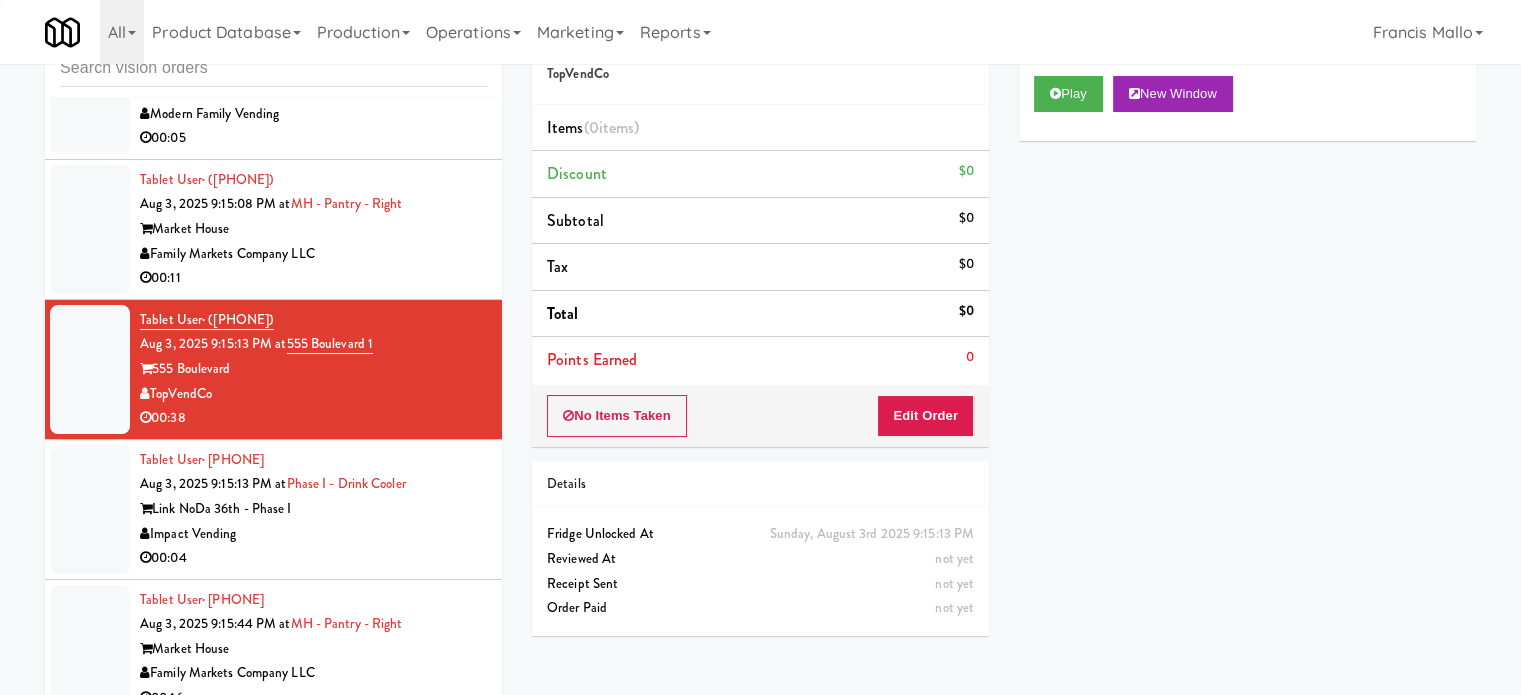 click on "Family Markets Company LLC" at bounding box center [313, 254] 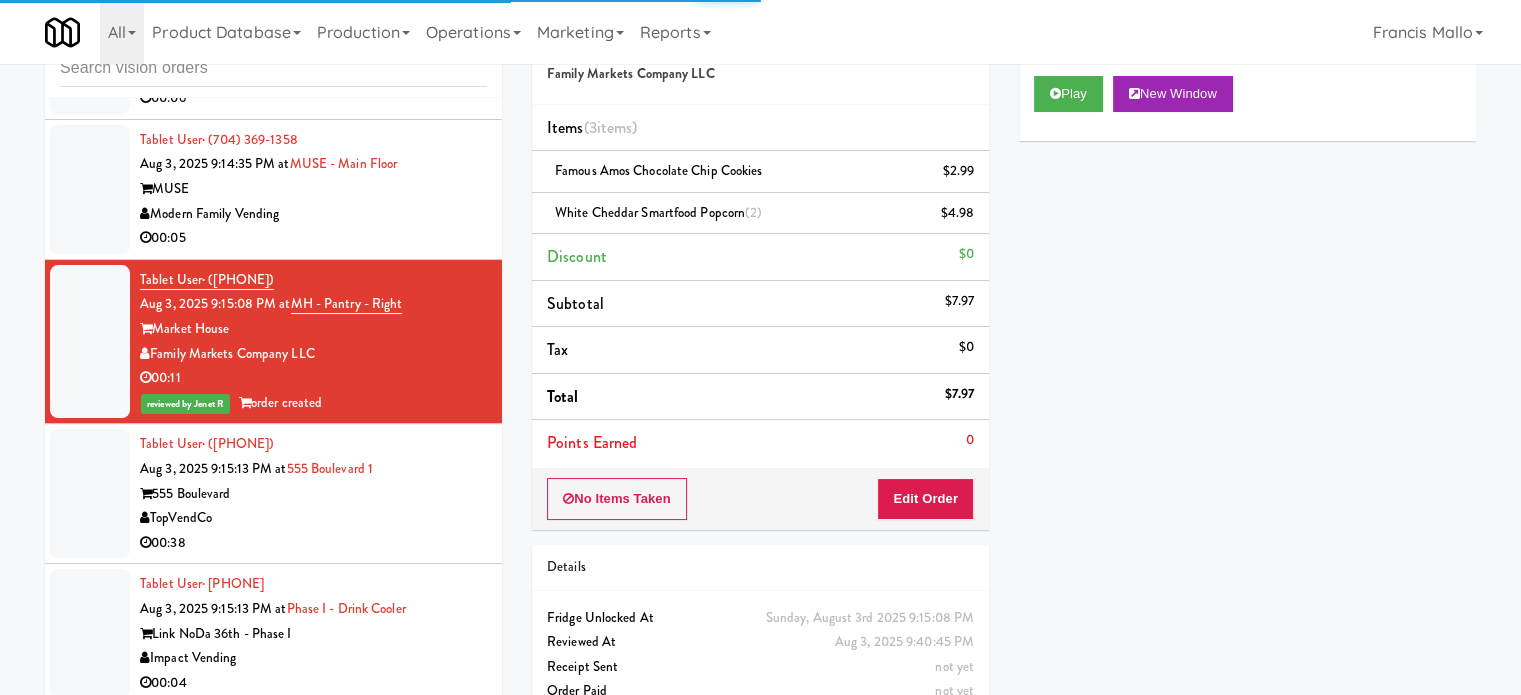 click on "00:05" at bounding box center [313, 238] 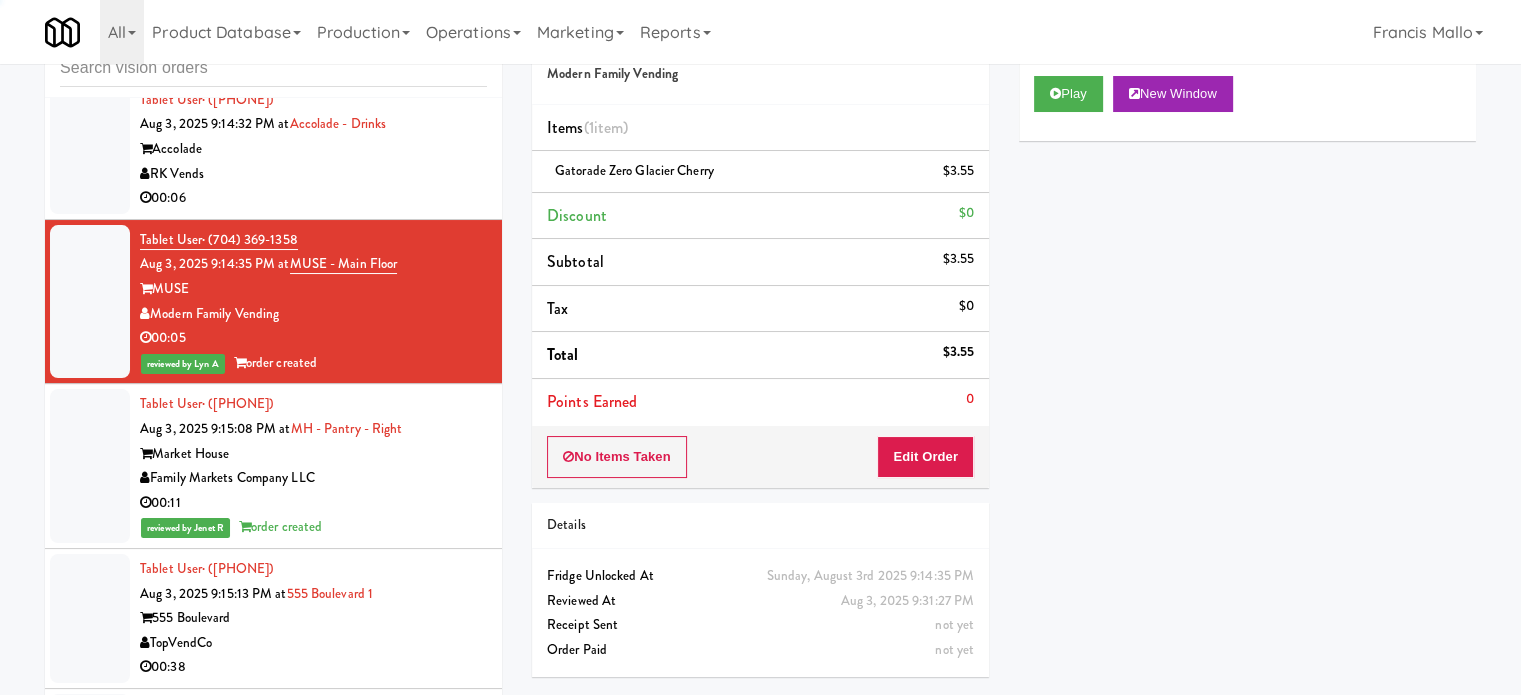 click on "00:06" at bounding box center [313, 198] 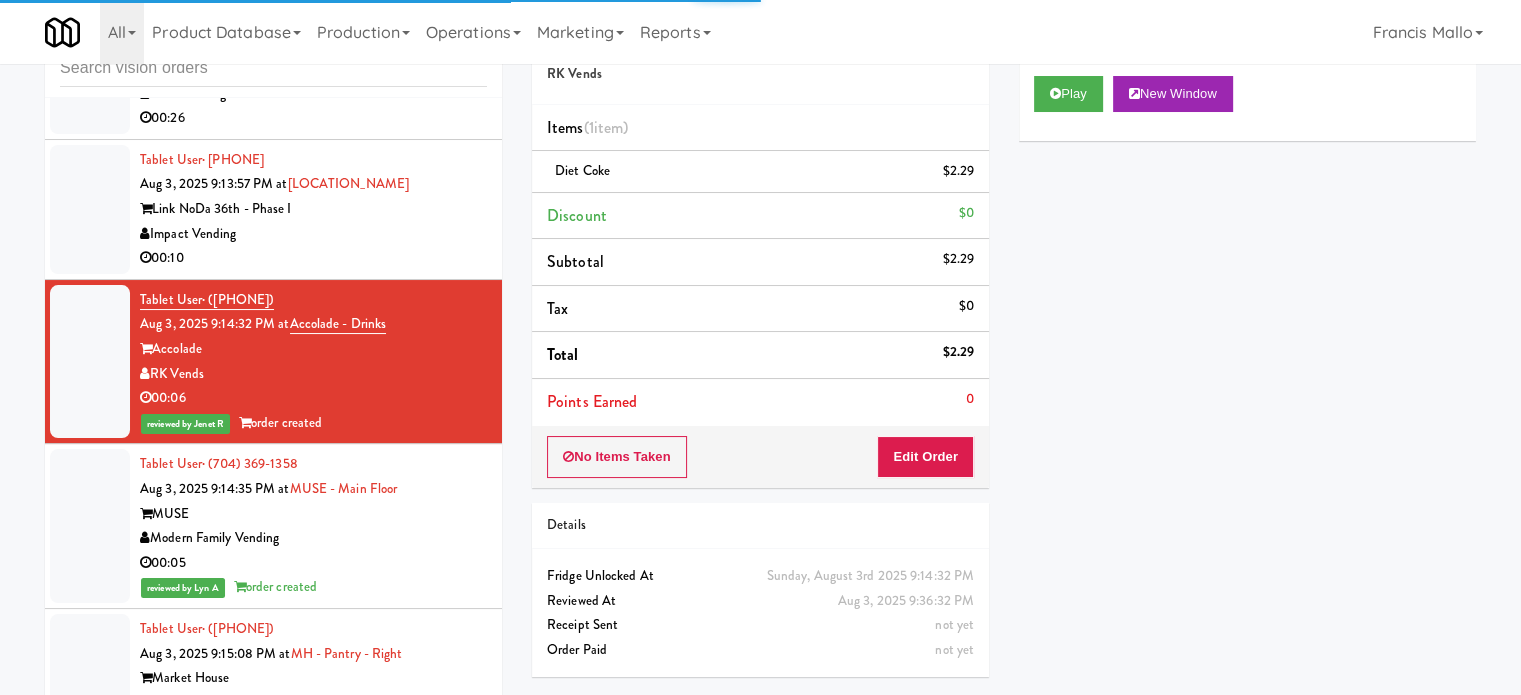 click on "Impact Vending" at bounding box center [313, 234] 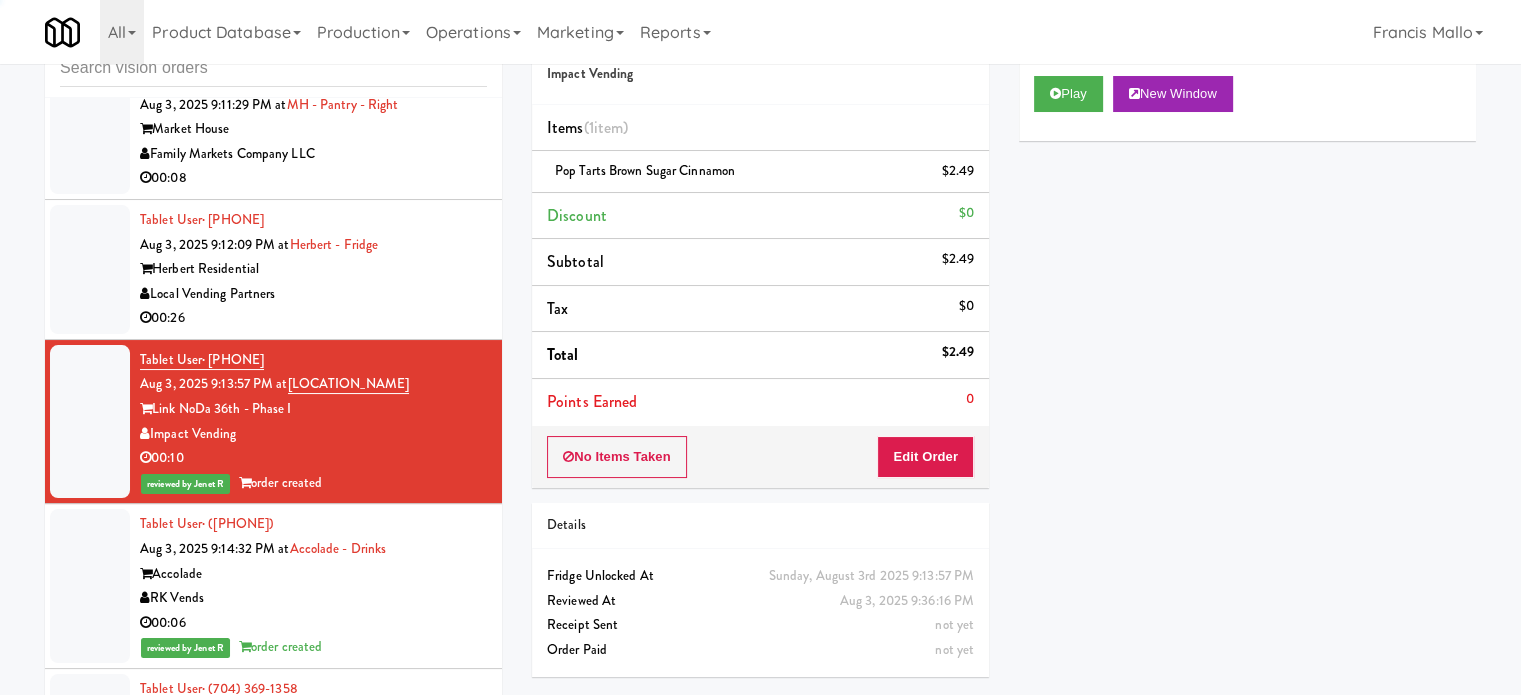 click on "00:26" at bounding box center (313, 318) 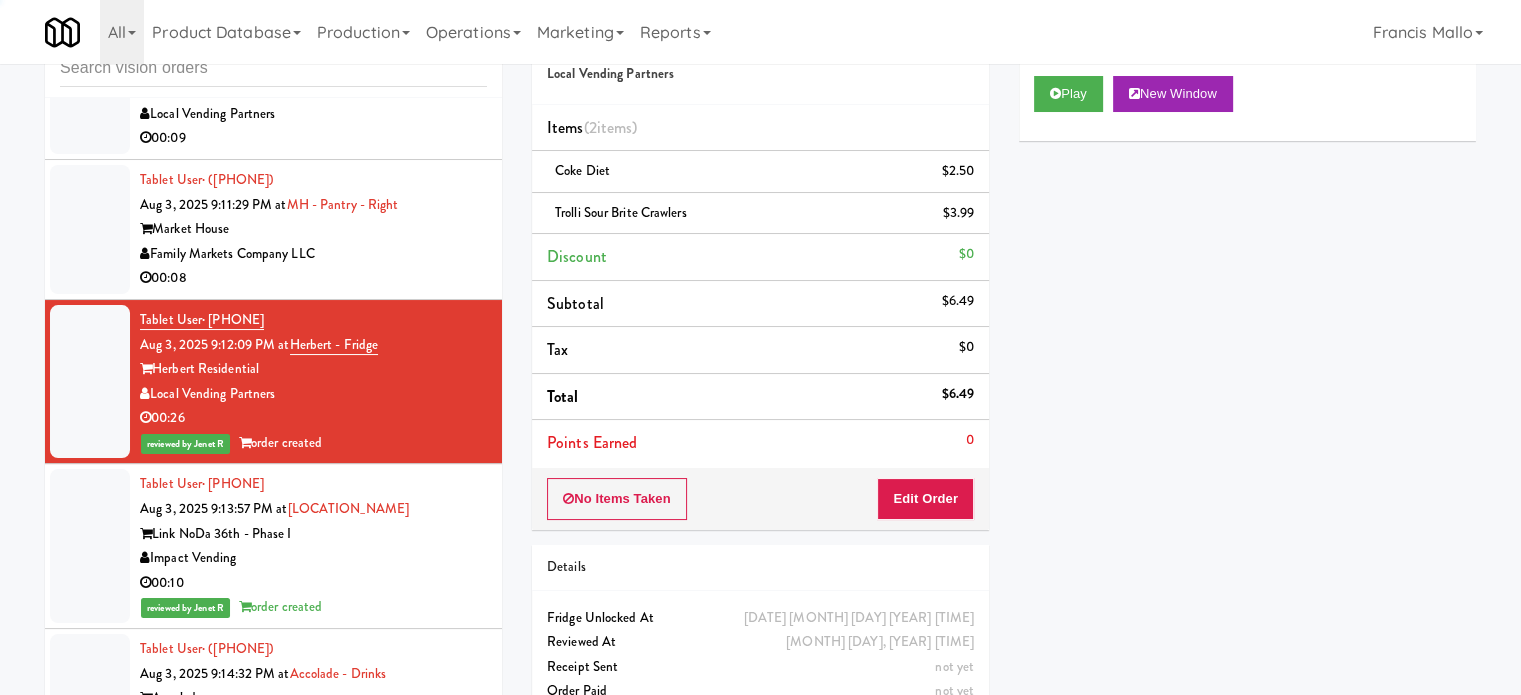 click on "Family Markets Company LLC" at bounding box center [313, 254] 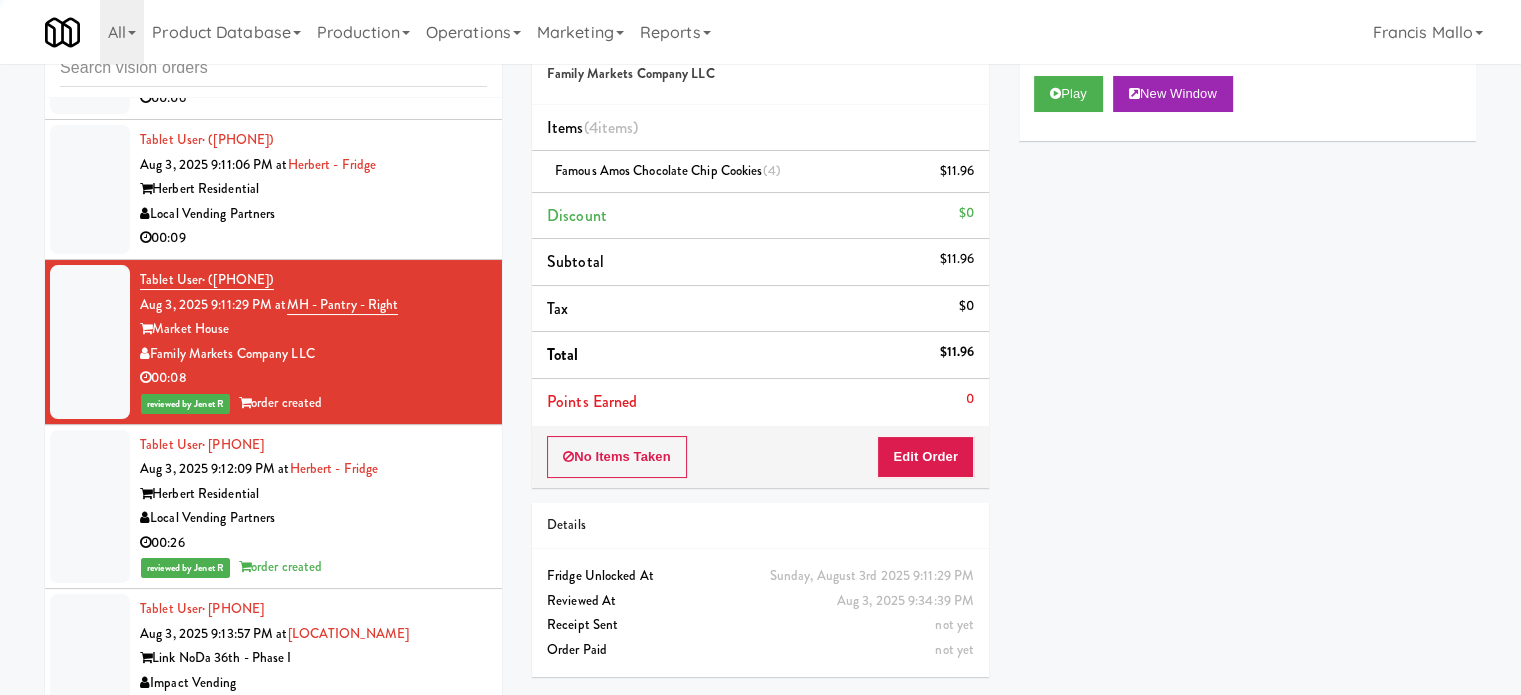 click on "Local Vending Partners" at bounding box center (313, 214) 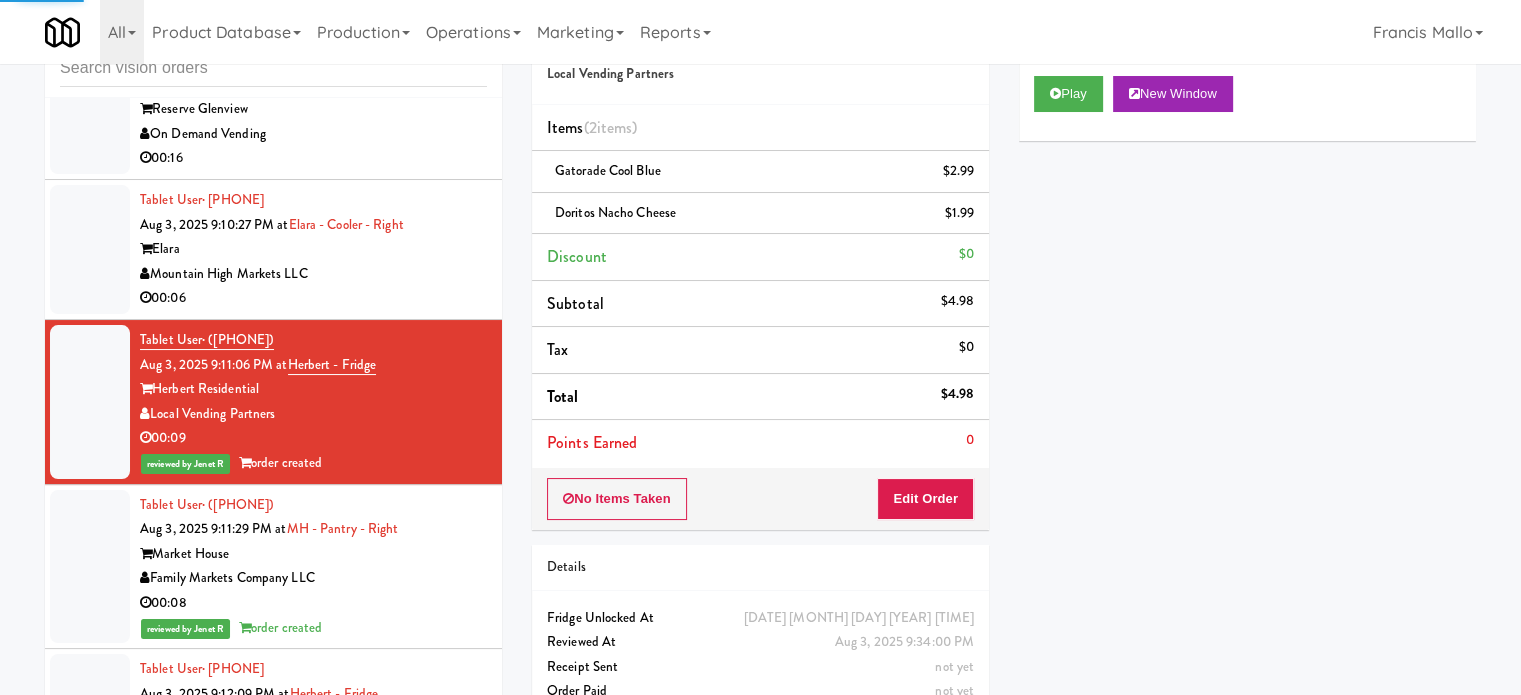 click on "Mountain High Markets LLC" at bounding box center [313, 274] 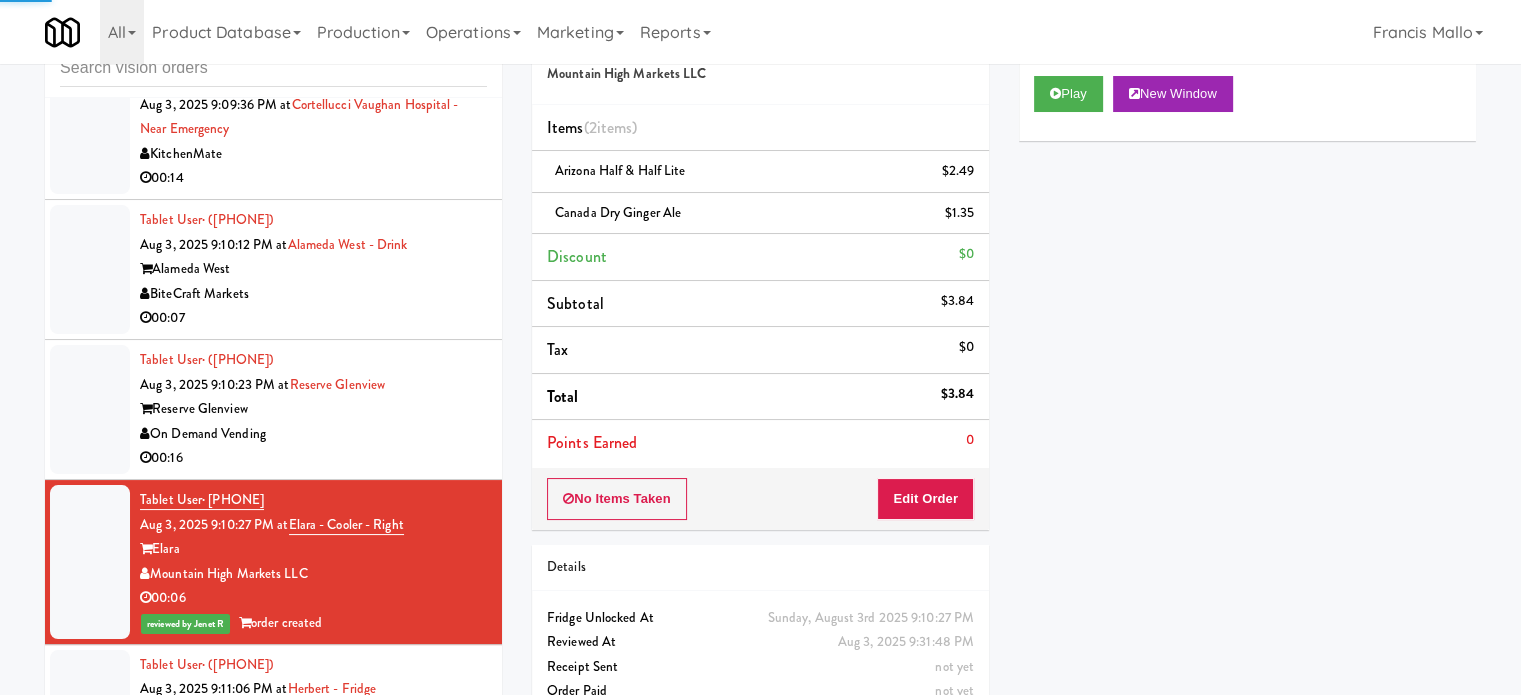 click on "On Demand Vending" at bounding box center (313, 434) 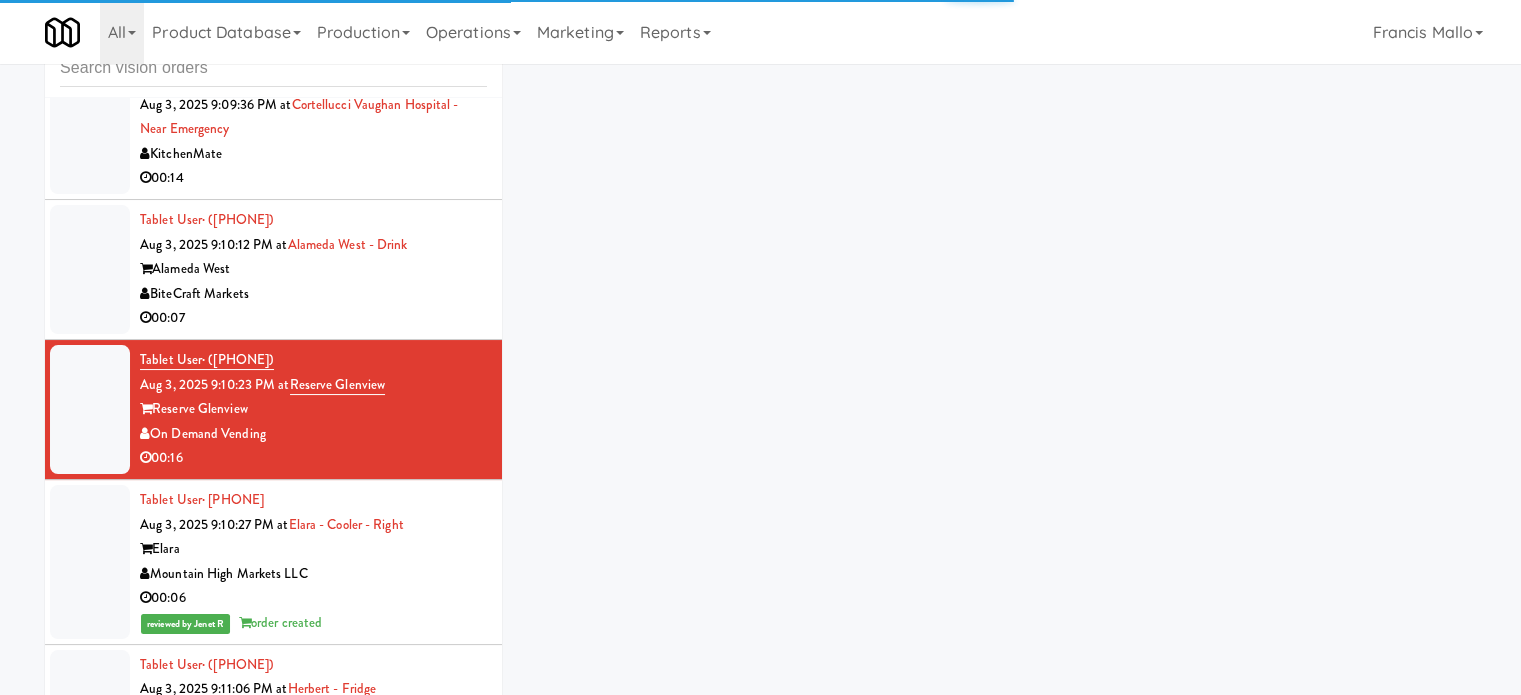 drag, startPoint x: 442, startPoint y: 332, endPoint x: 468, endPoint y: 262, distance: 74.672615 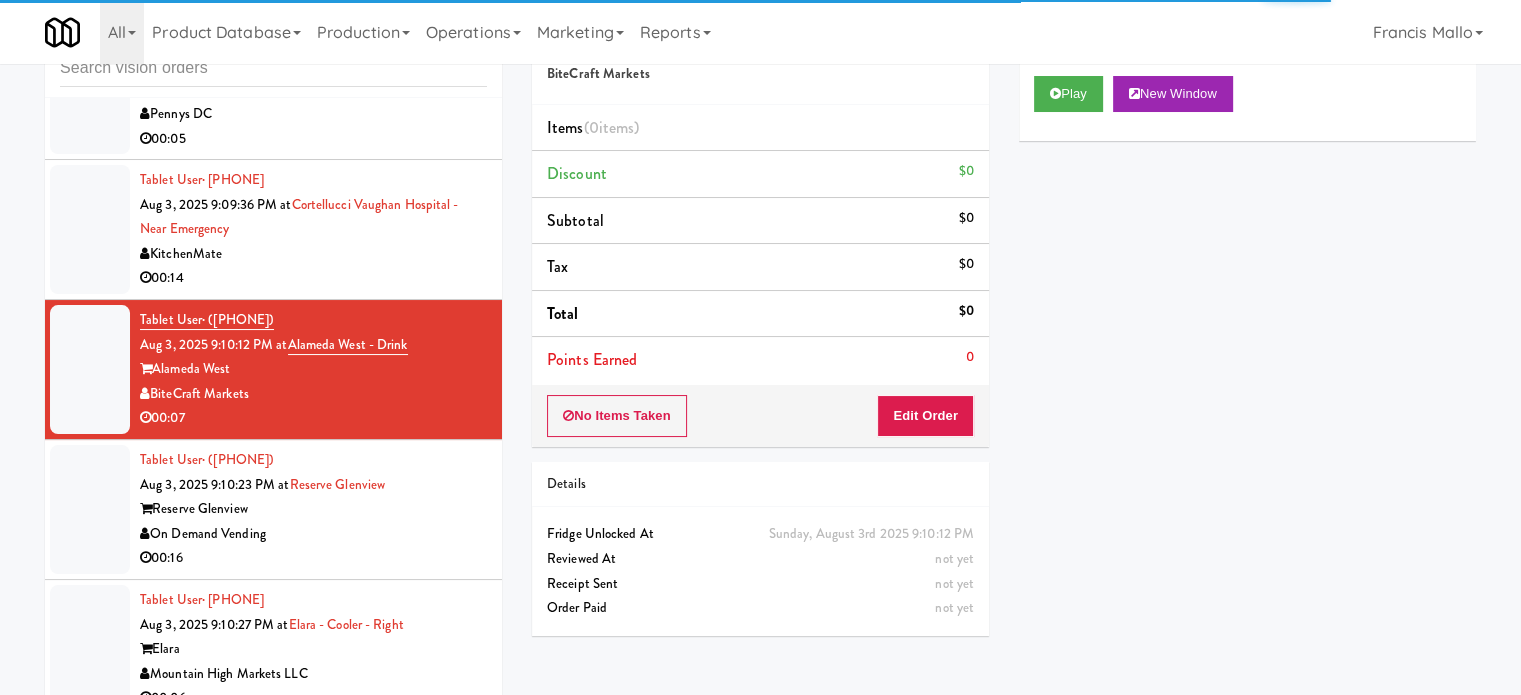 click on "00:14" at bounding box center [313, 278] 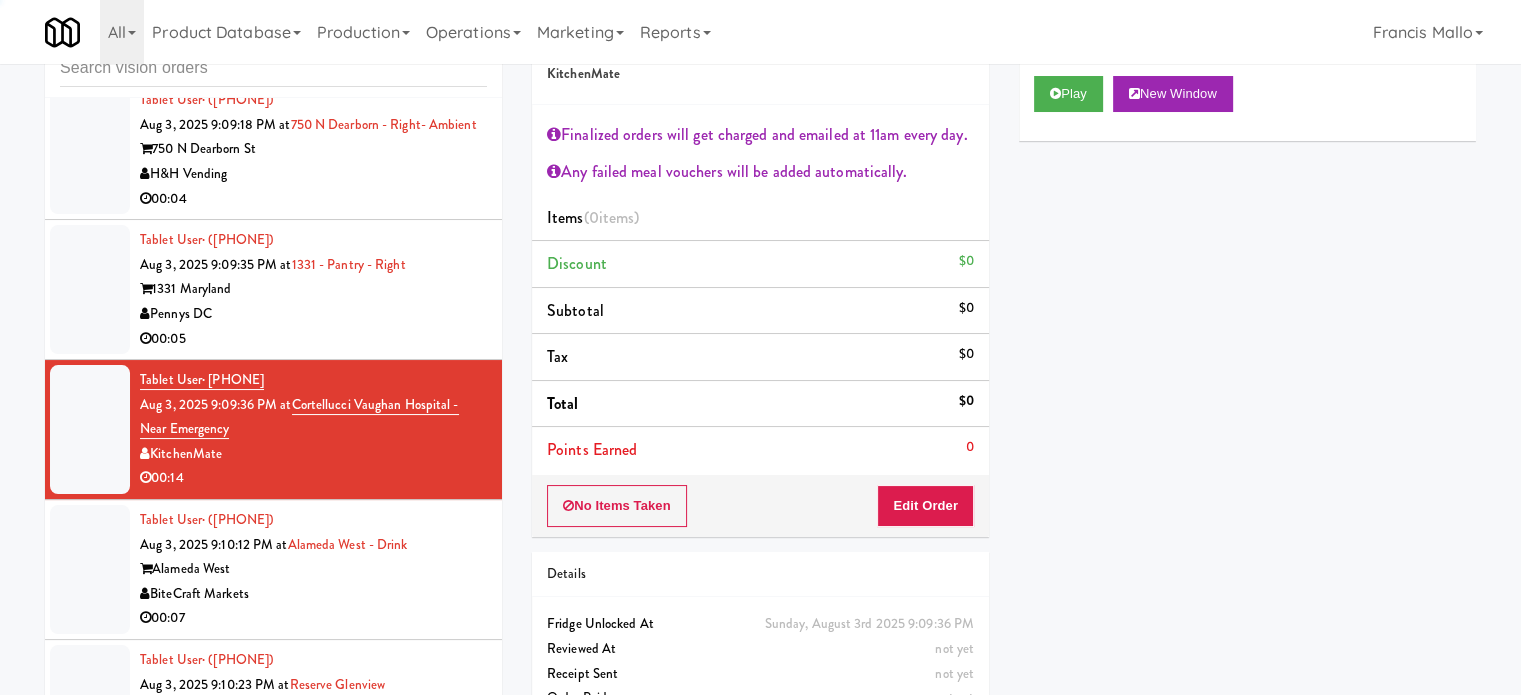 click on "Pennys DC" at bounding box center [313, 314] 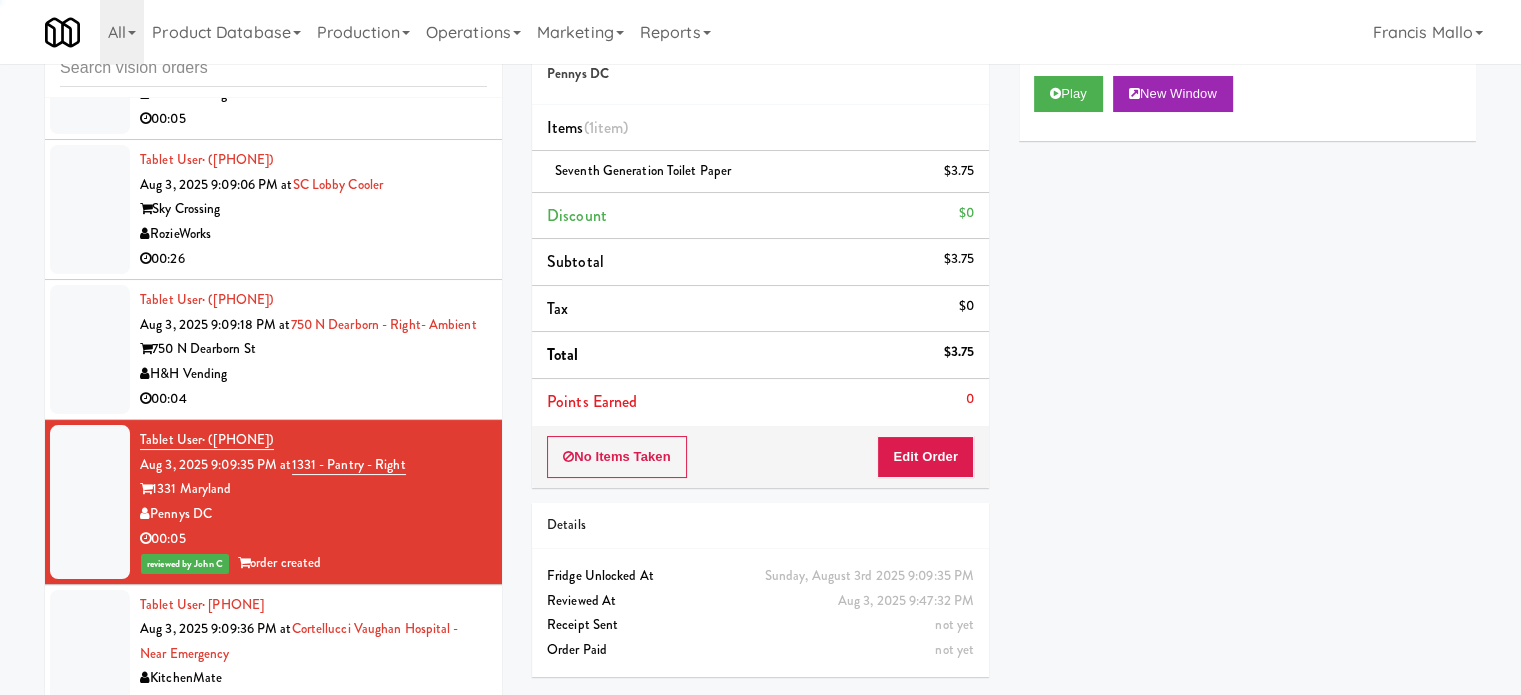 click on "750 N Dearborn St" at bounding box center [313, 349] 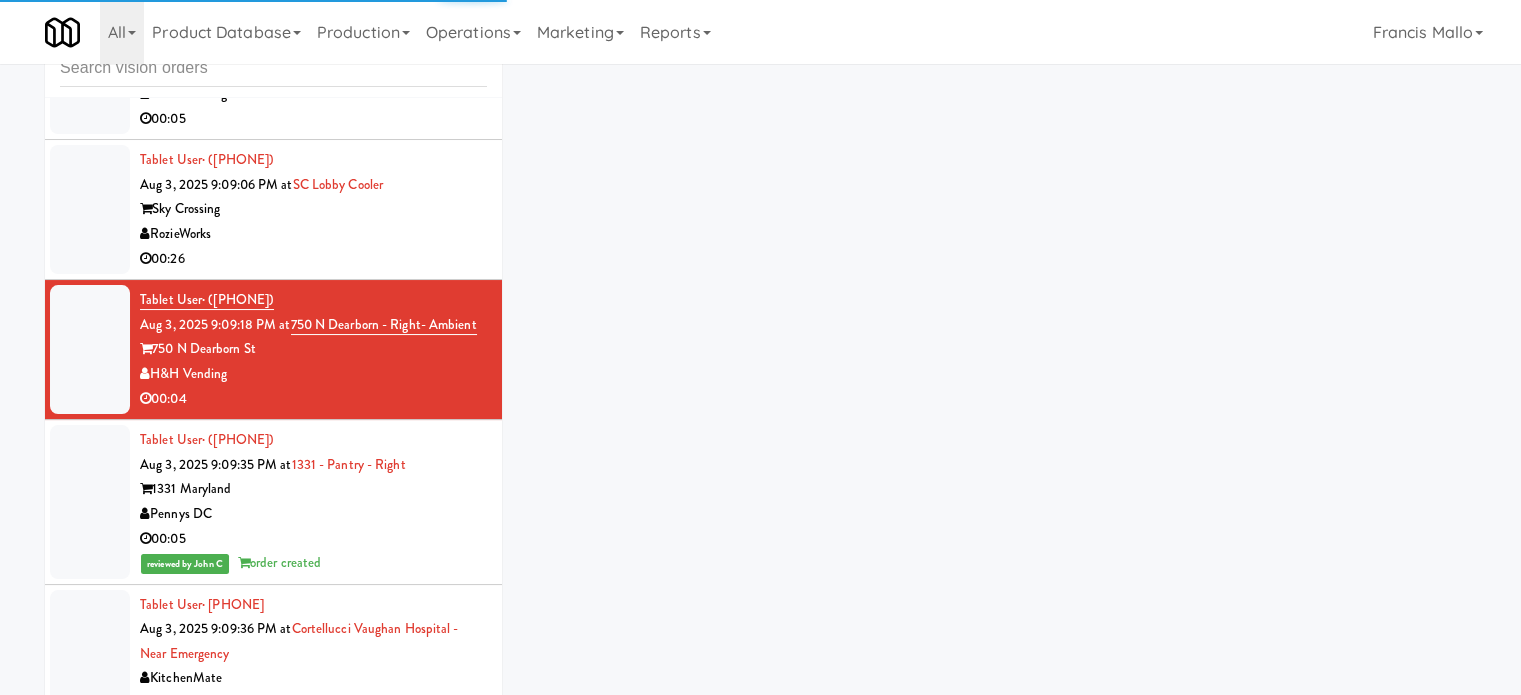 click on "00:26" at bounding box center [313, 259] 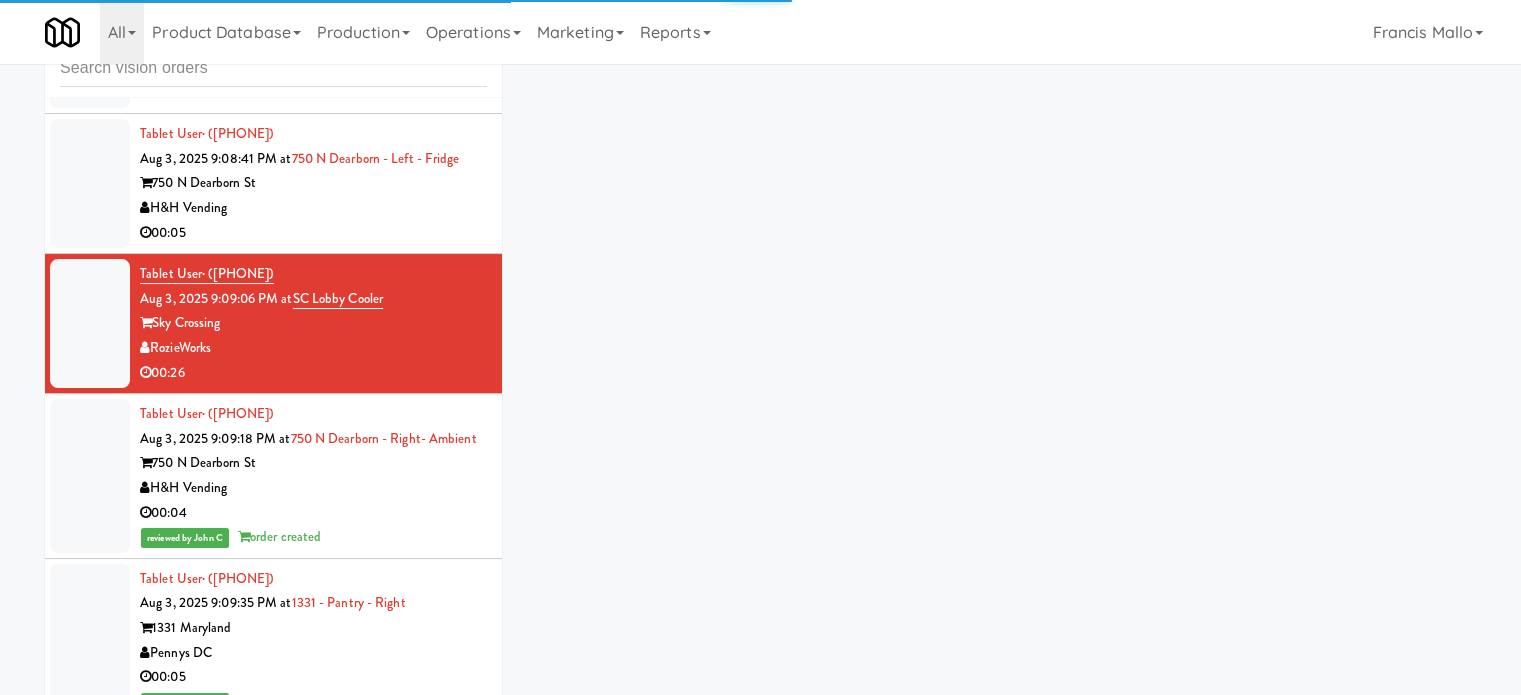 scroll, scrollTop: 7651, scrollLeft: 0, axis: vertical 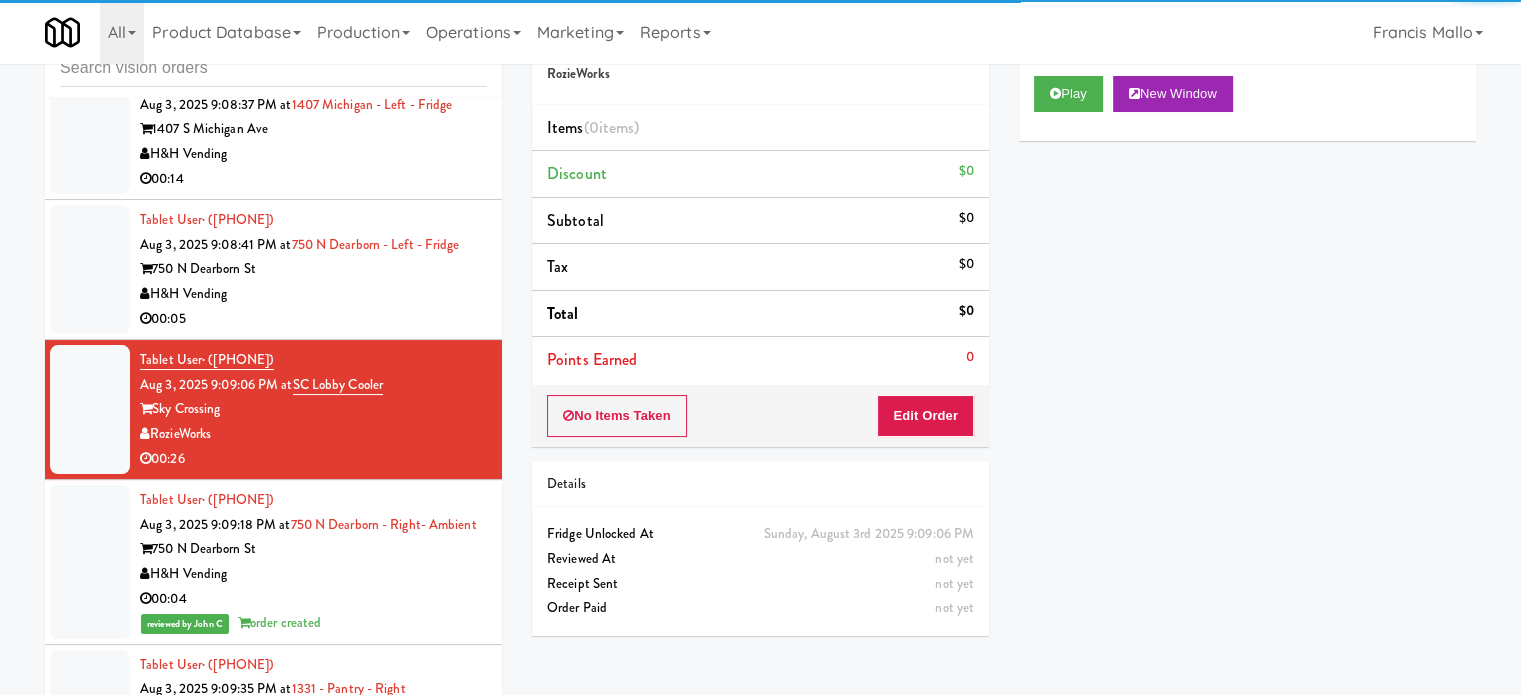click on "H&H Vending" at bounding box center [313, 294] 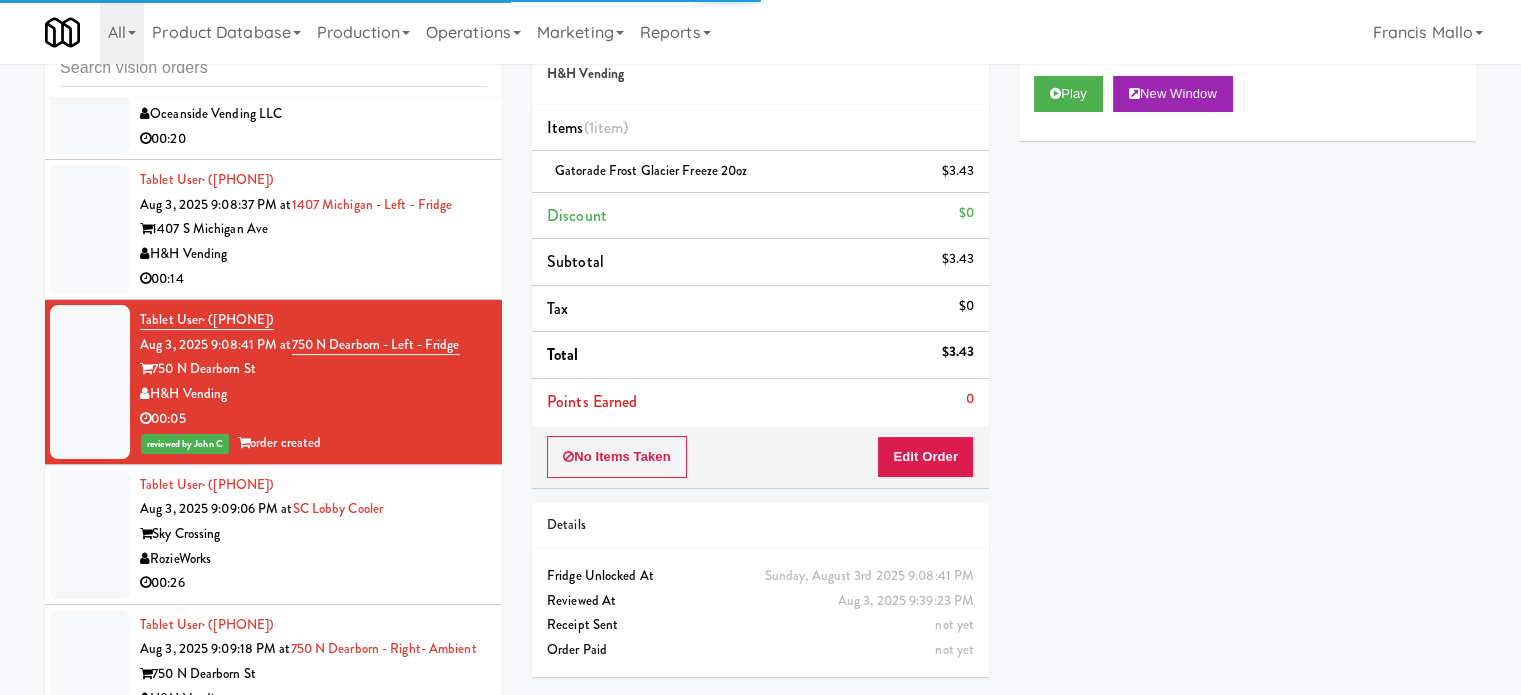click on "00:14" at bounding box center (313, 279) 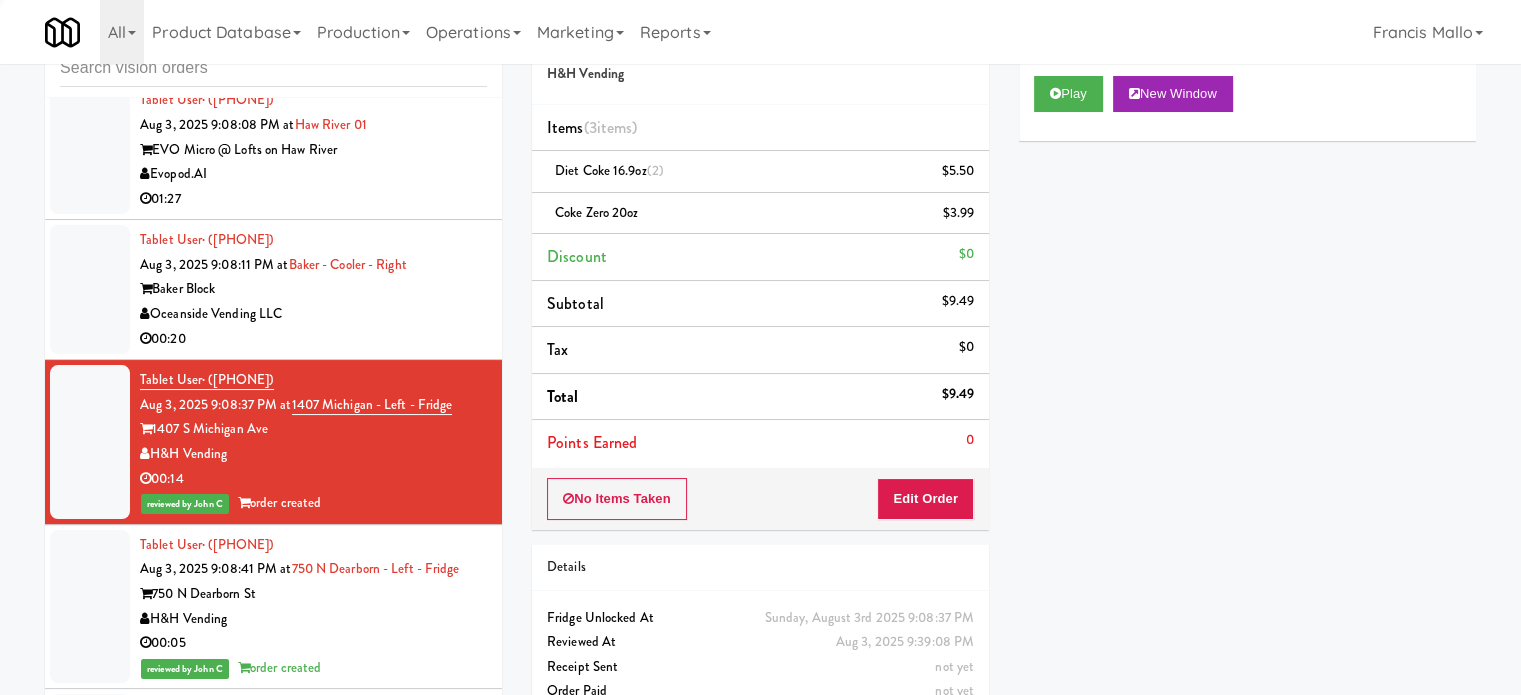 click on "Oceanside Vending LLC" at bounding box center (313, 314) 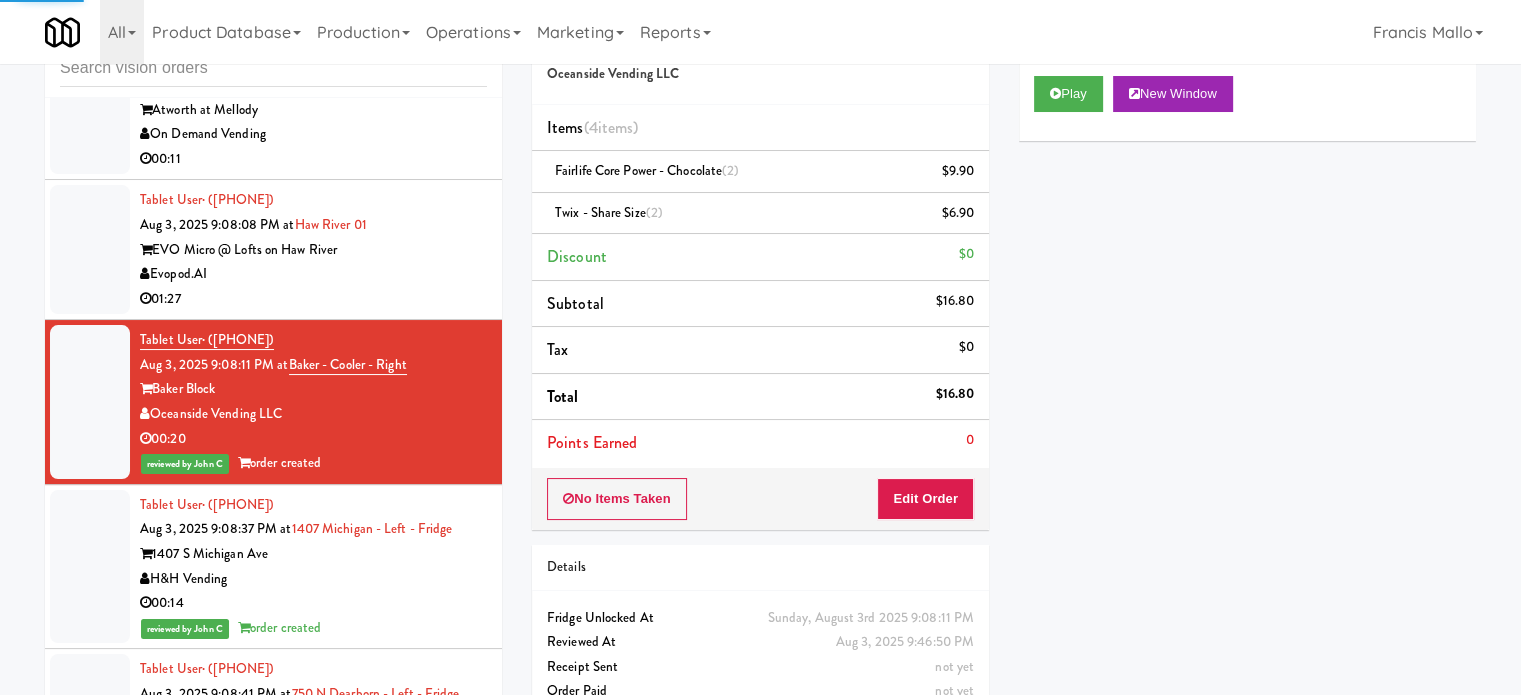 click on "Evopod.AI" at bounding box center (313, 274) 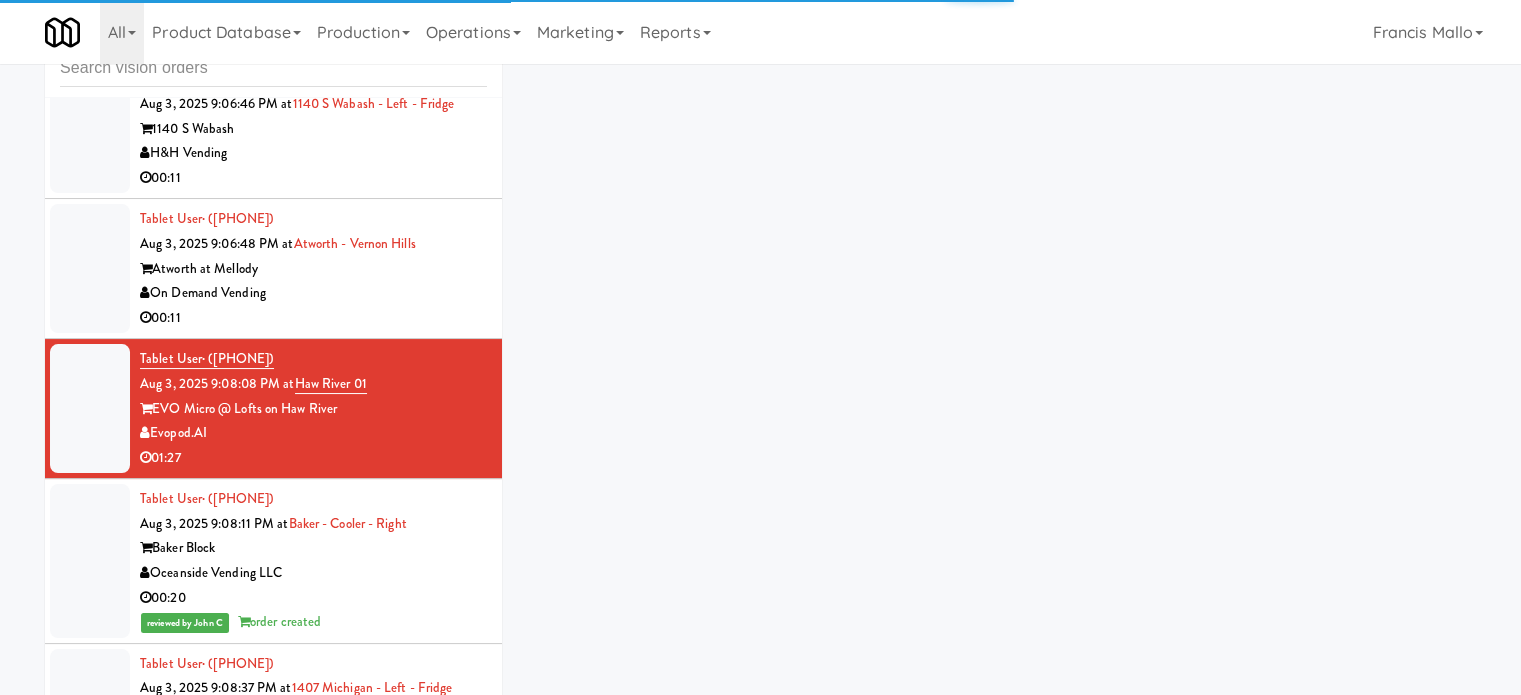 scroll, scrollTop: 7051, scrollLeft: 0, axis: vertical 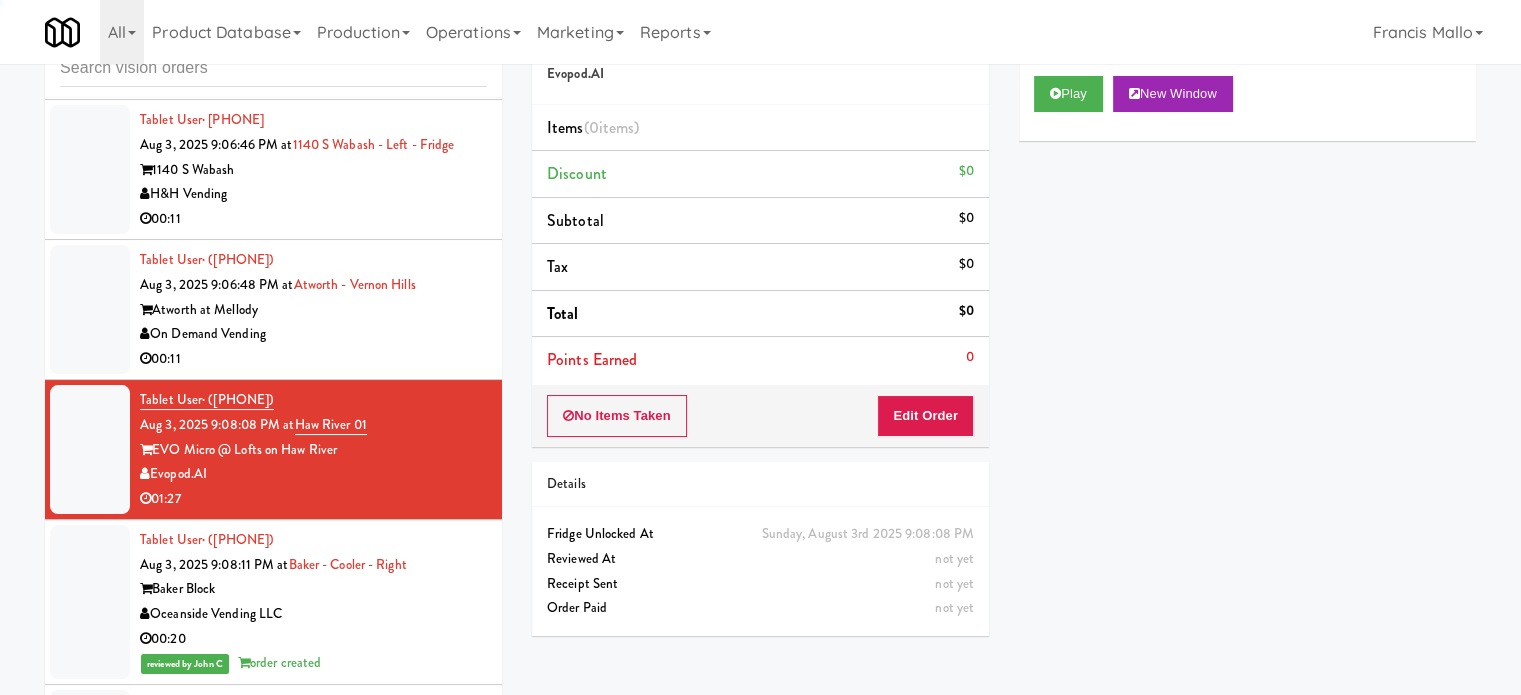 click on "On Demand Vending" at bounding box center (313, 334) 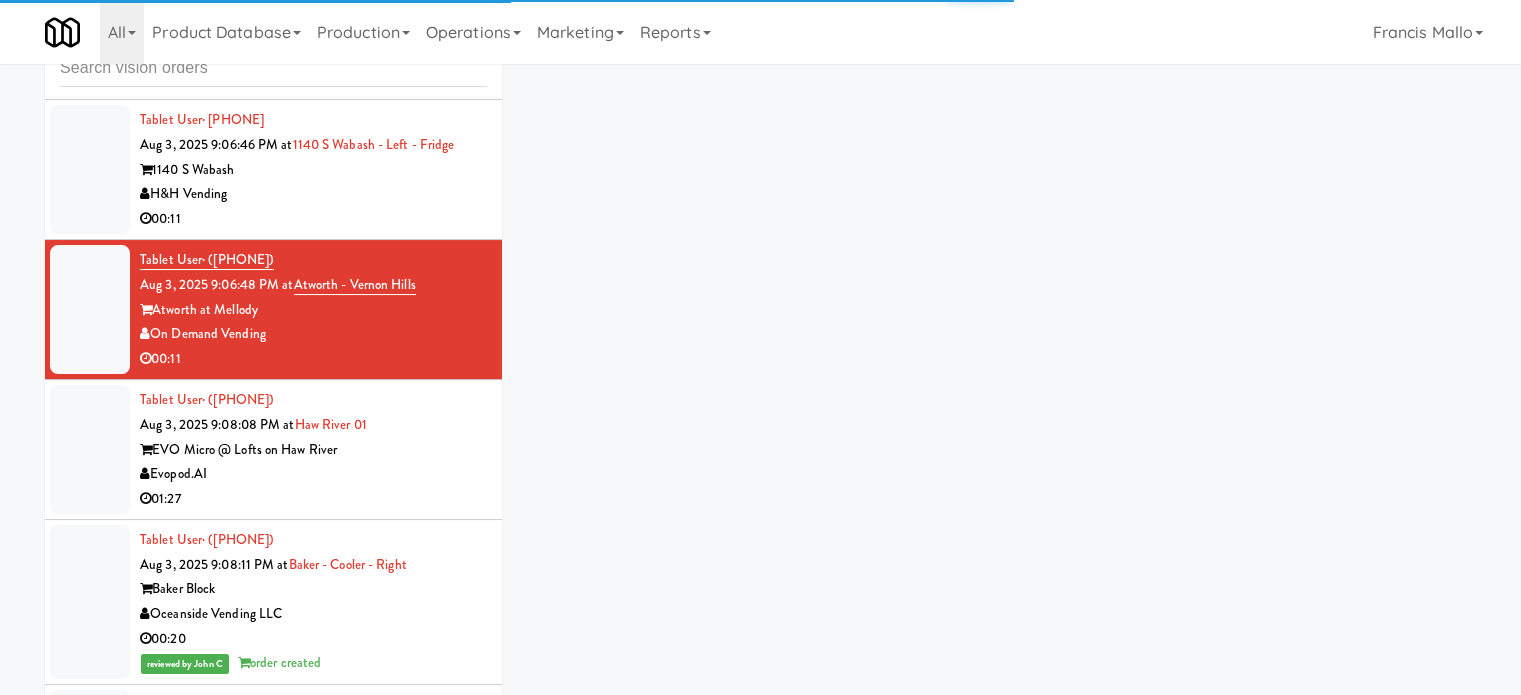 click on "00:11" at bounding box center (313, 219) 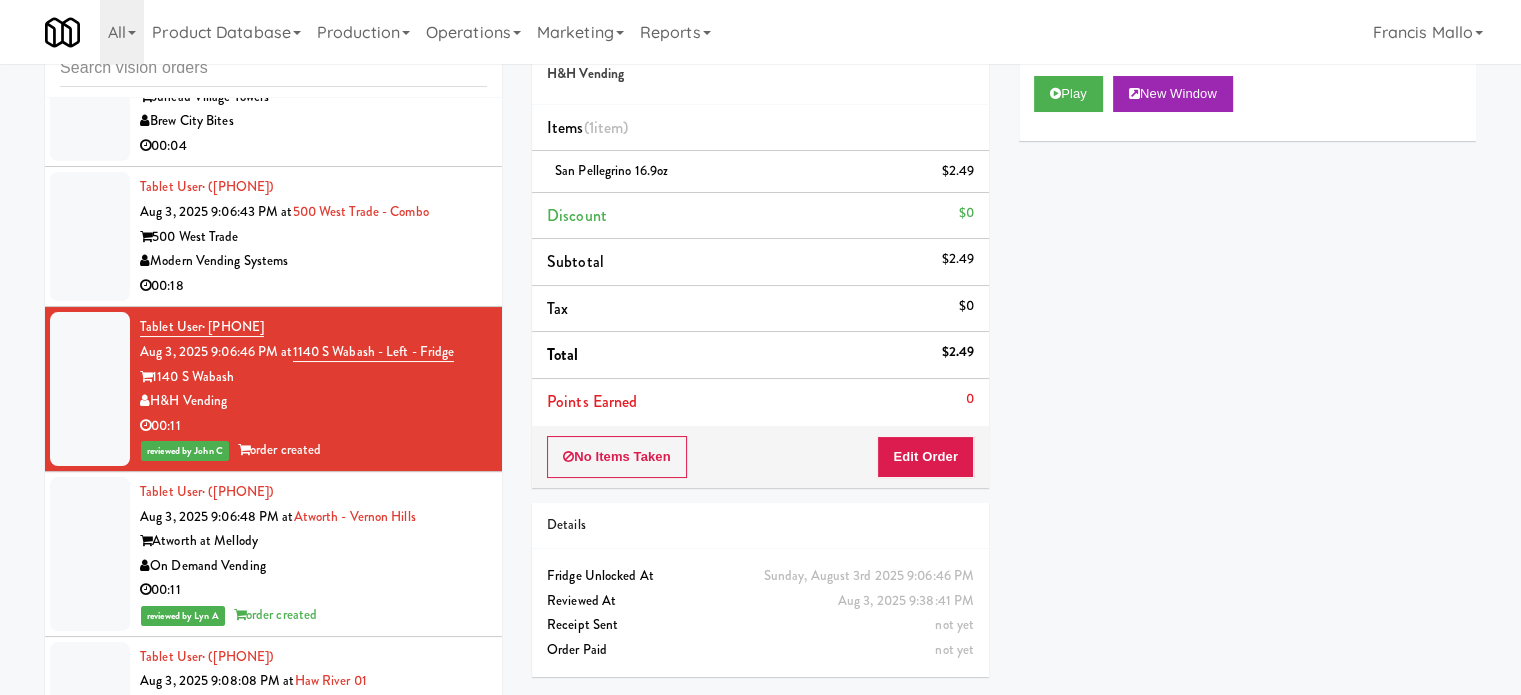 scroll, scrollTop: 6751, scrollLeft: 0, axis: vertical 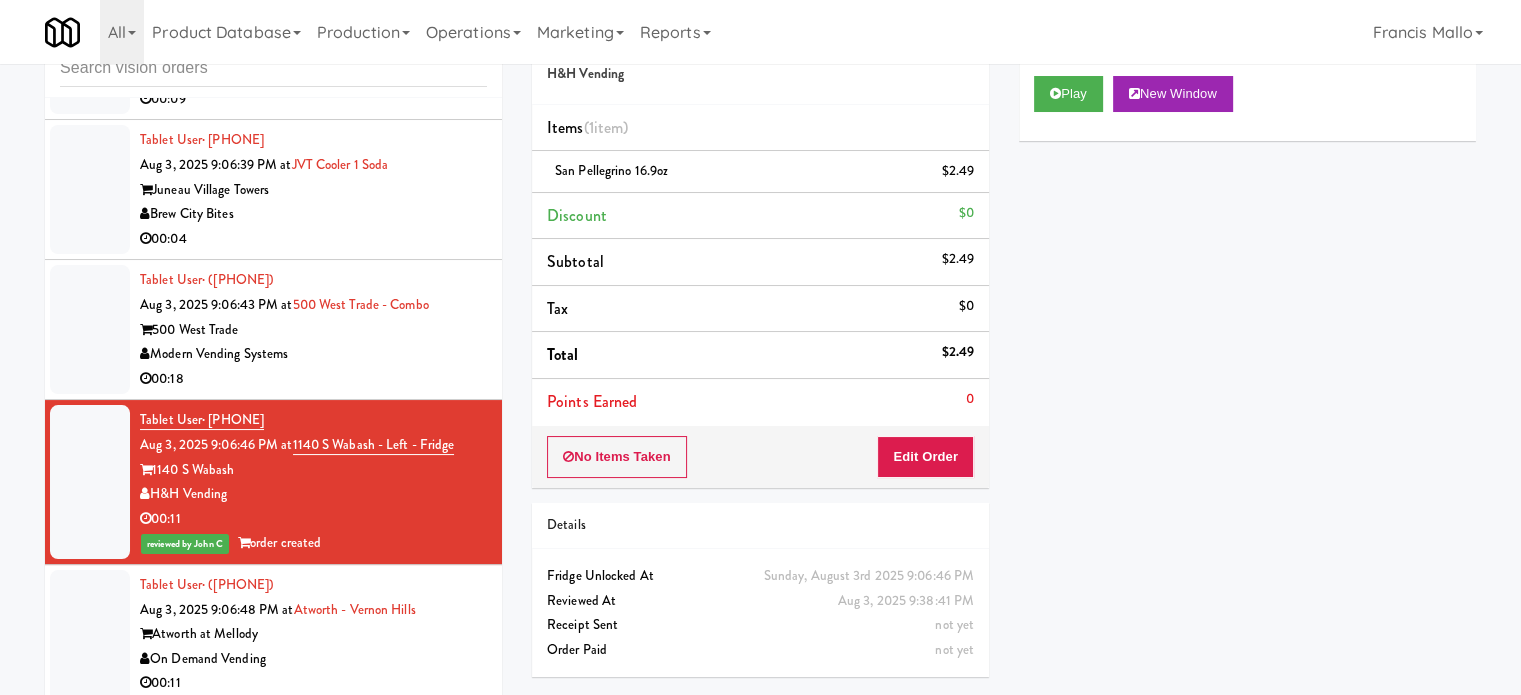 click on "500 West Trade" at bounding box center (313, 330) 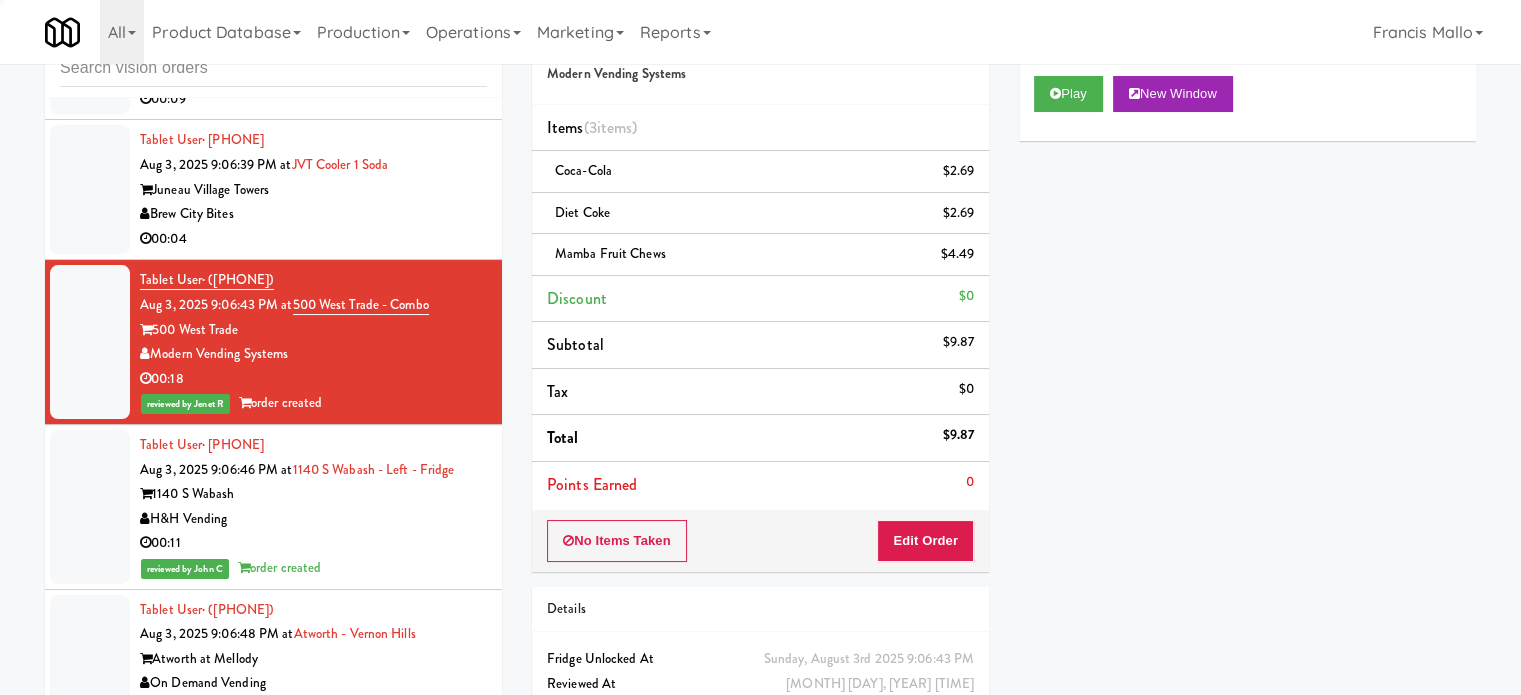 click on "00:04" at bounding box center [313, 239] 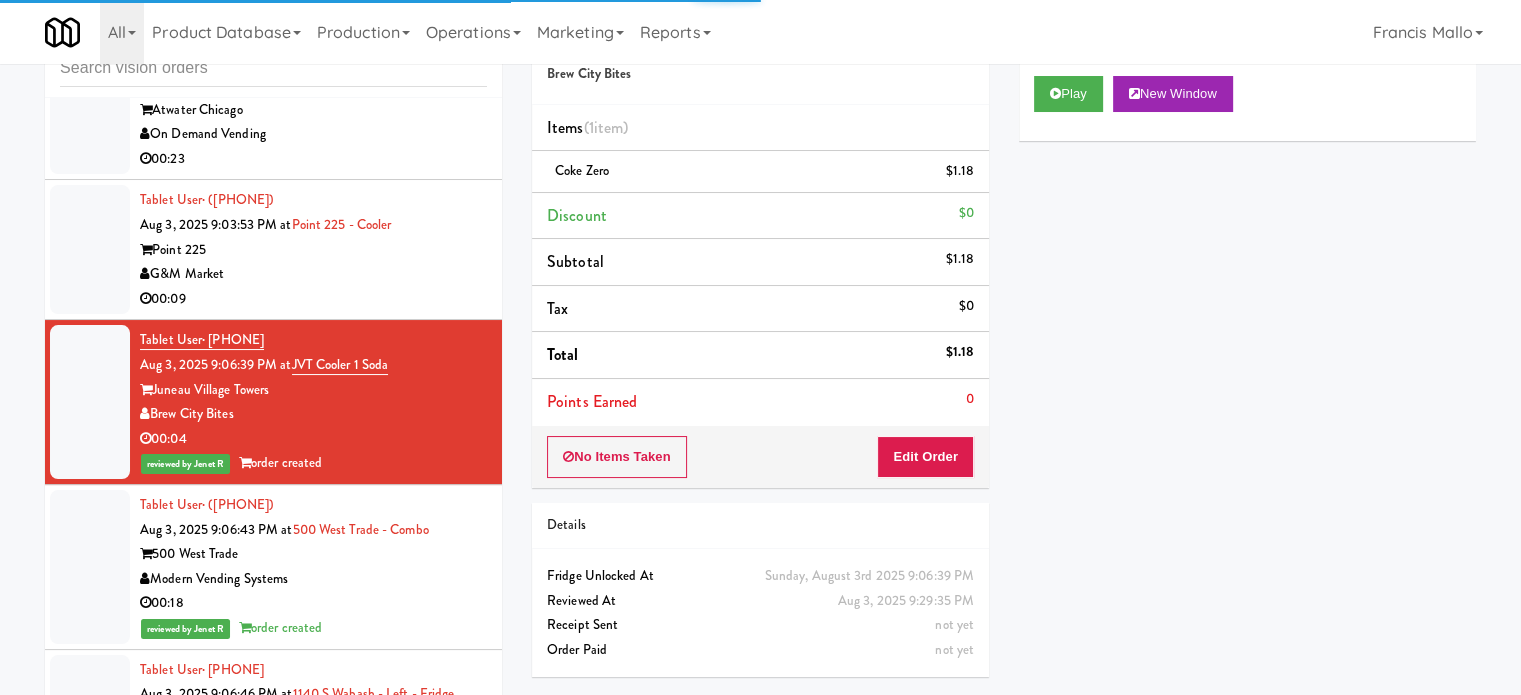 click on "00:09" at bounding box center (313, 299) 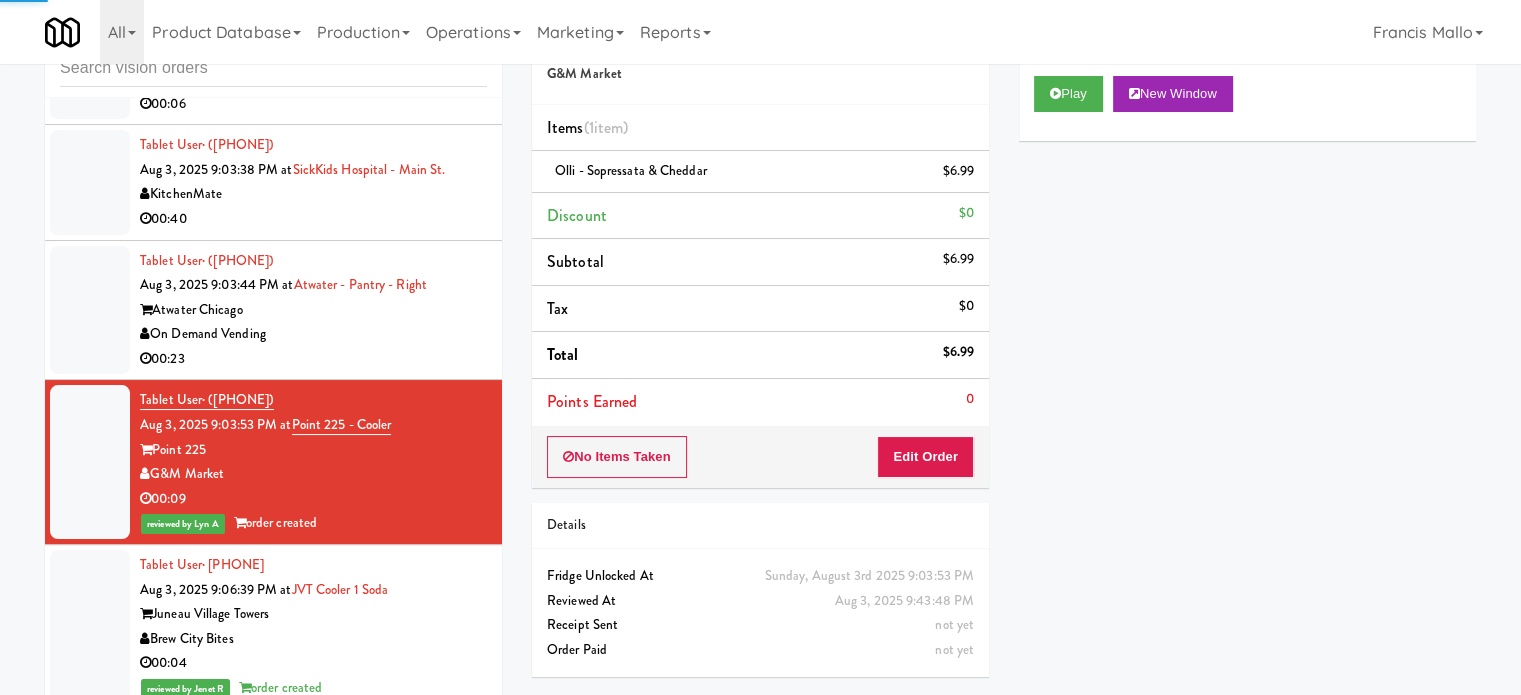click on "On Demand Vending" at bounding box center (313, 334) 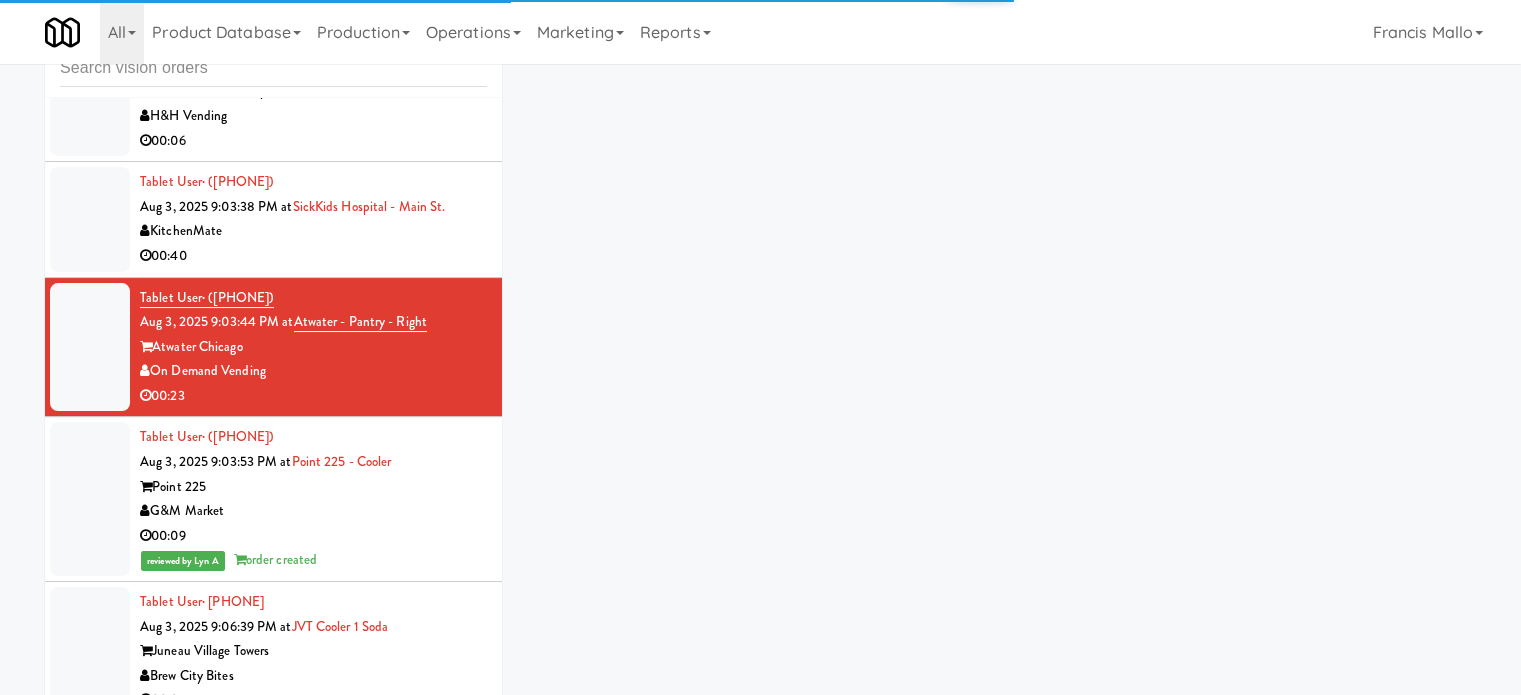 scroll, scrollTop: 6251, scrollLeft: 0, axis: vertical 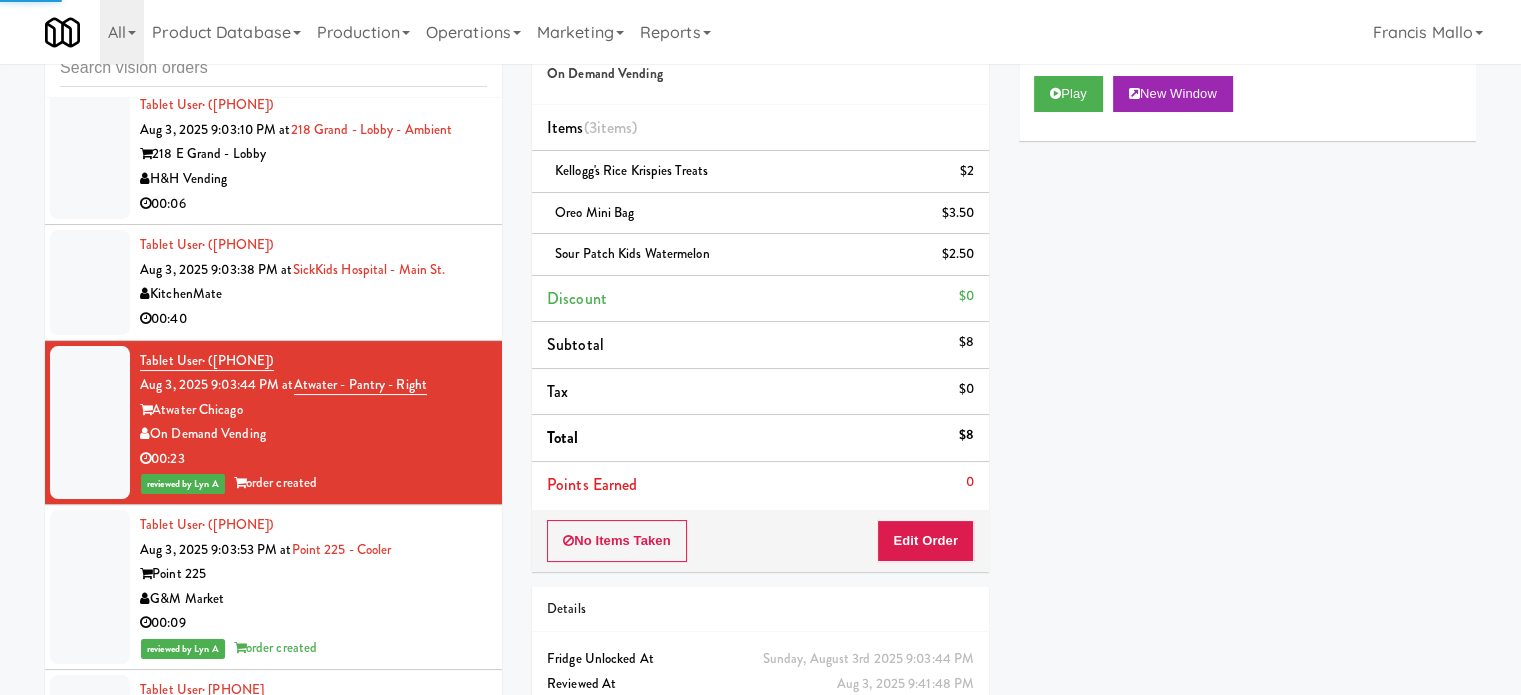 click on "00:40" at bounding box center (313, 319) 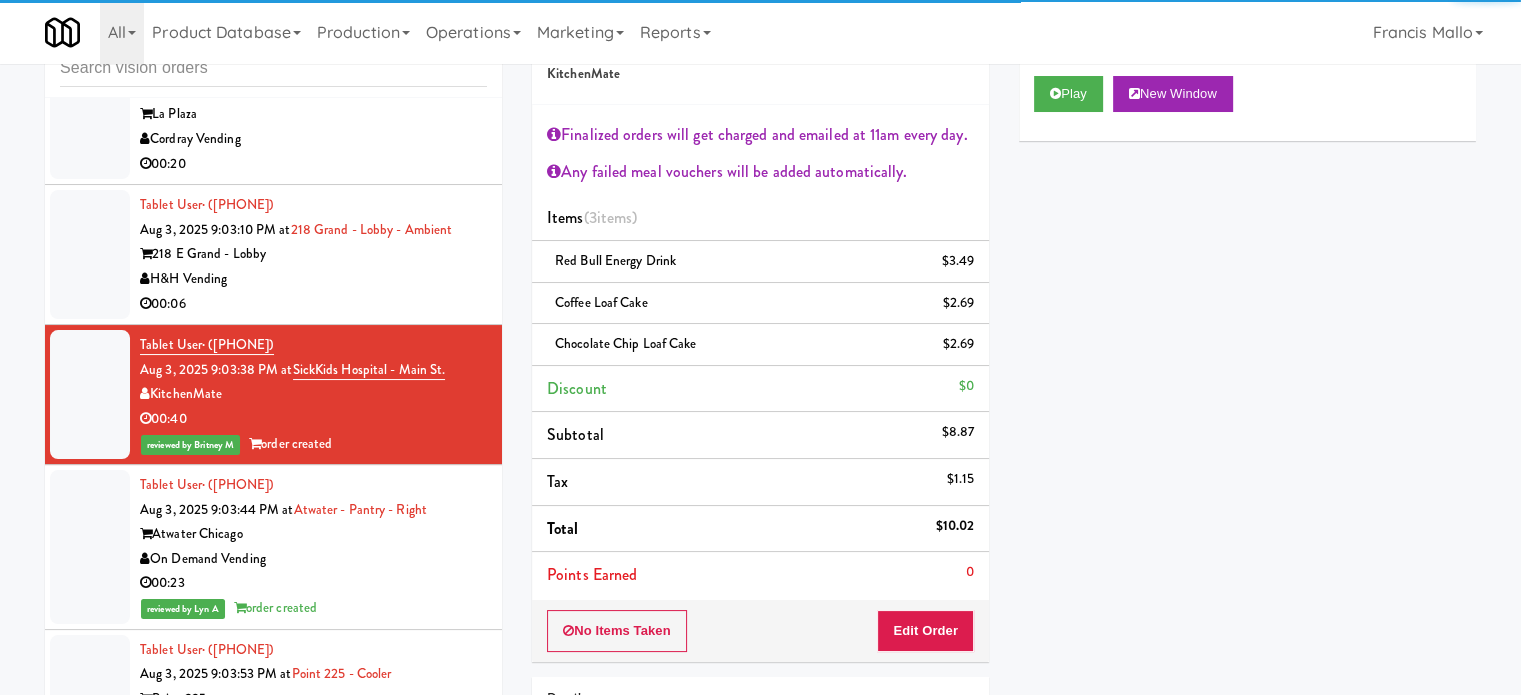 click on "H&H Vending" at bounding box center [313, 279] 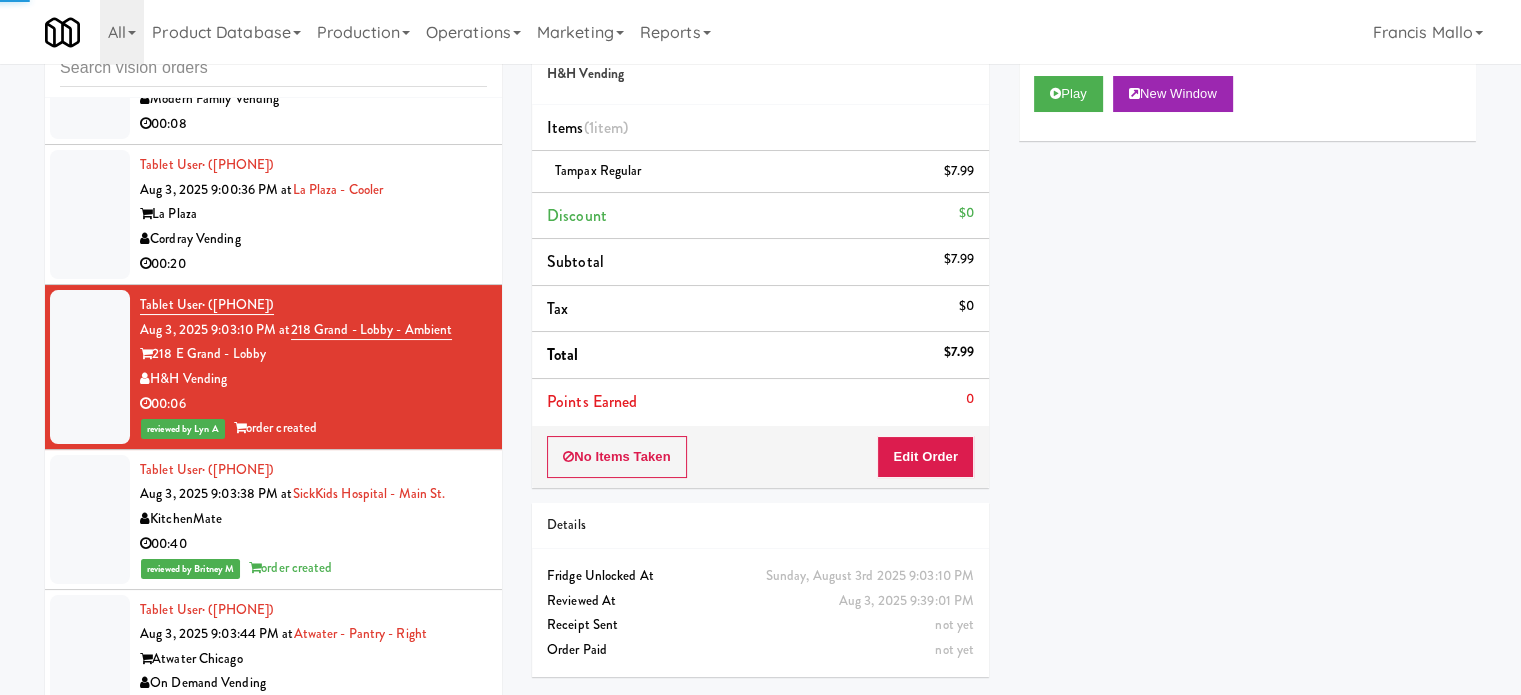 click on "Cordray Vending" at bounding box center [313, 239] 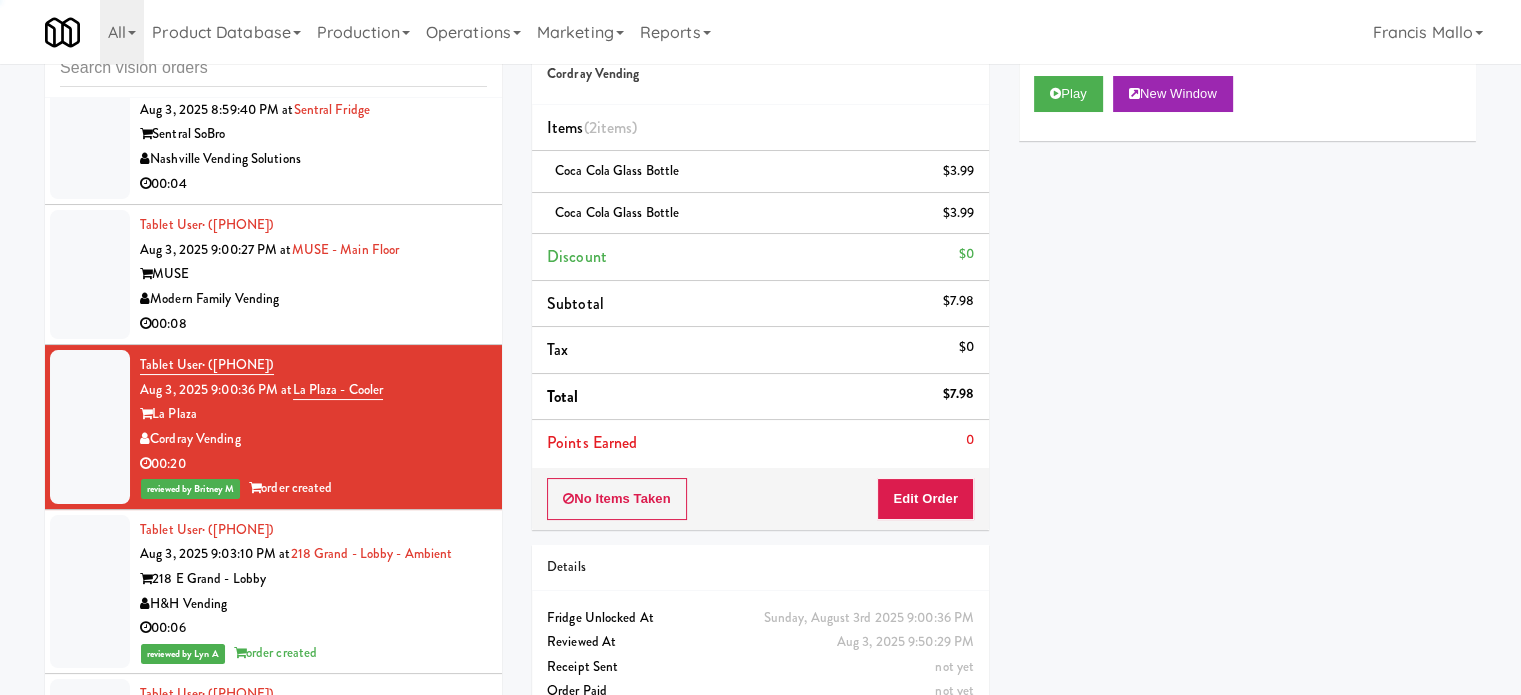 click on "MUSE" at bounding box center [313, 274] 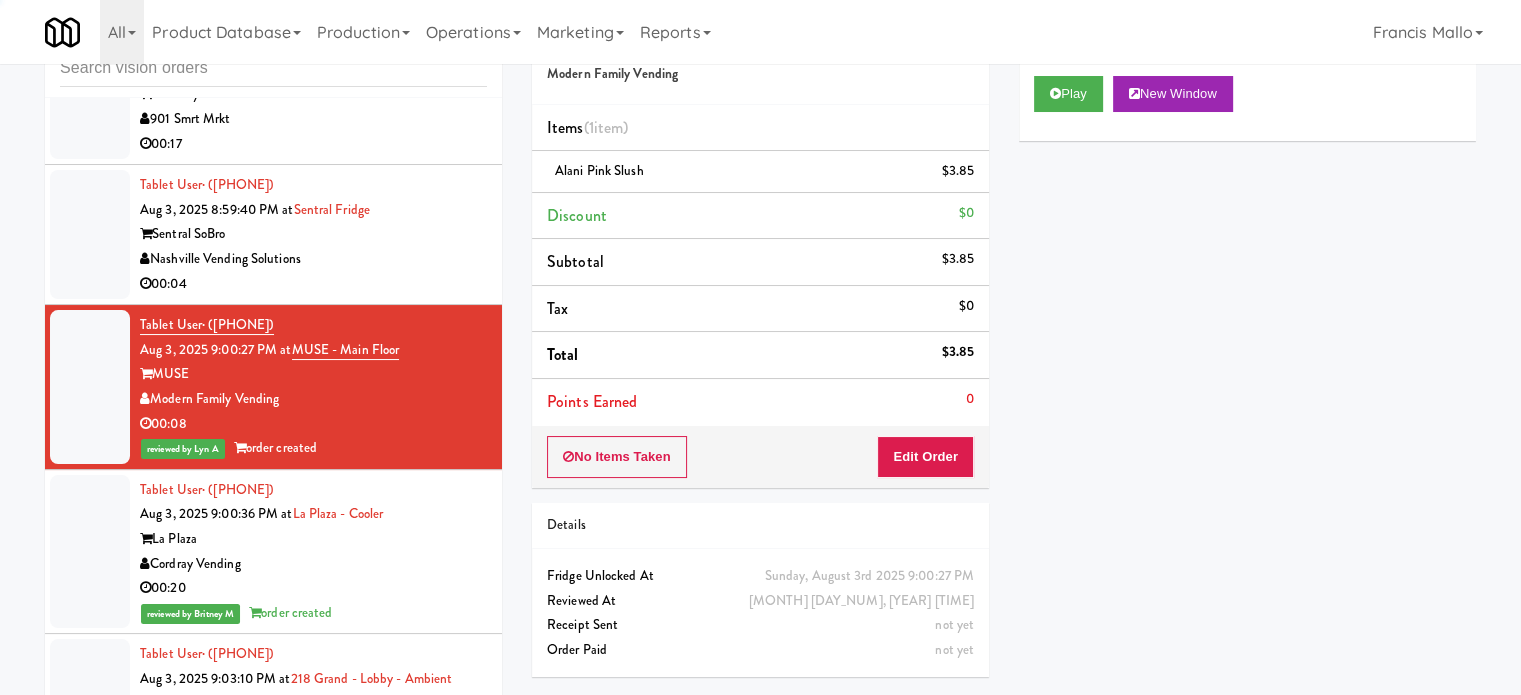 click on "00:04" at bounding box center (313, 284) 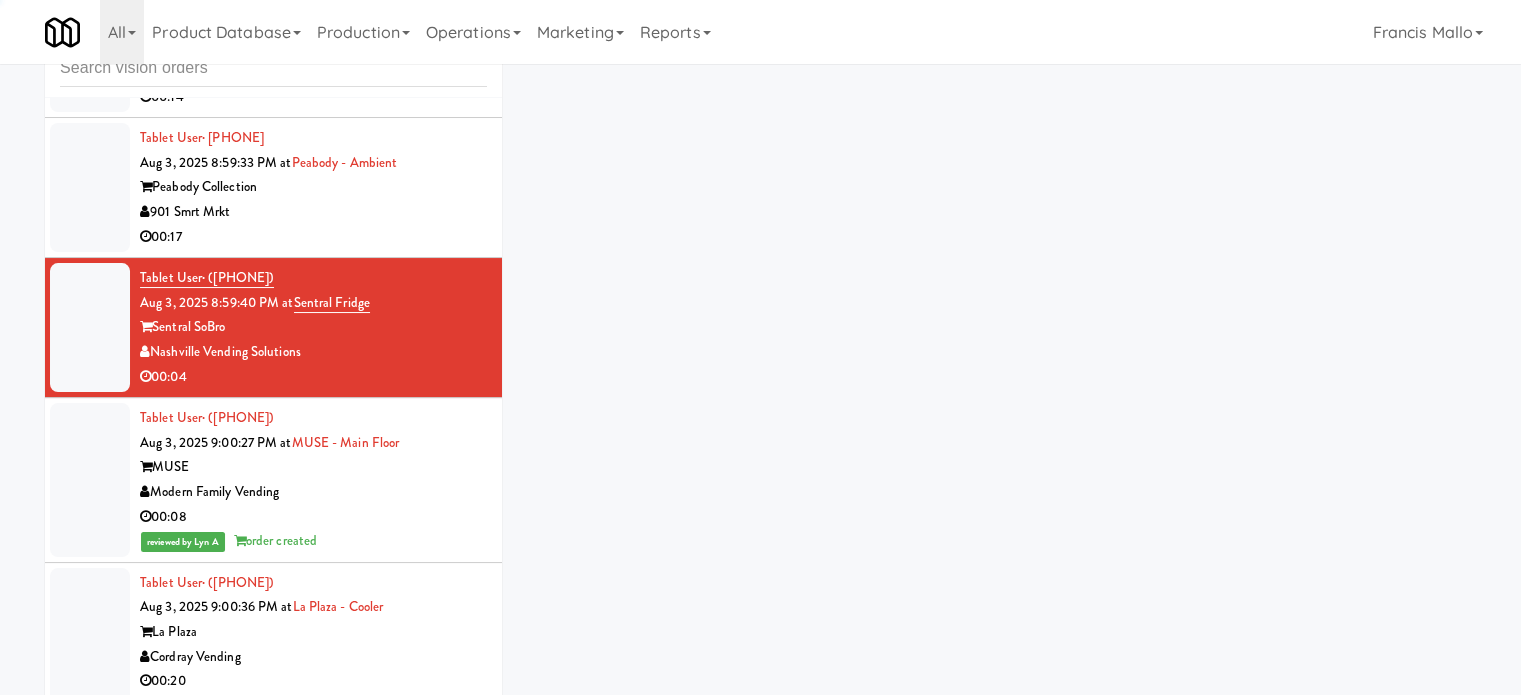 scroll, scrollTop: 5651, scrollLeft: 0, axis: vertical 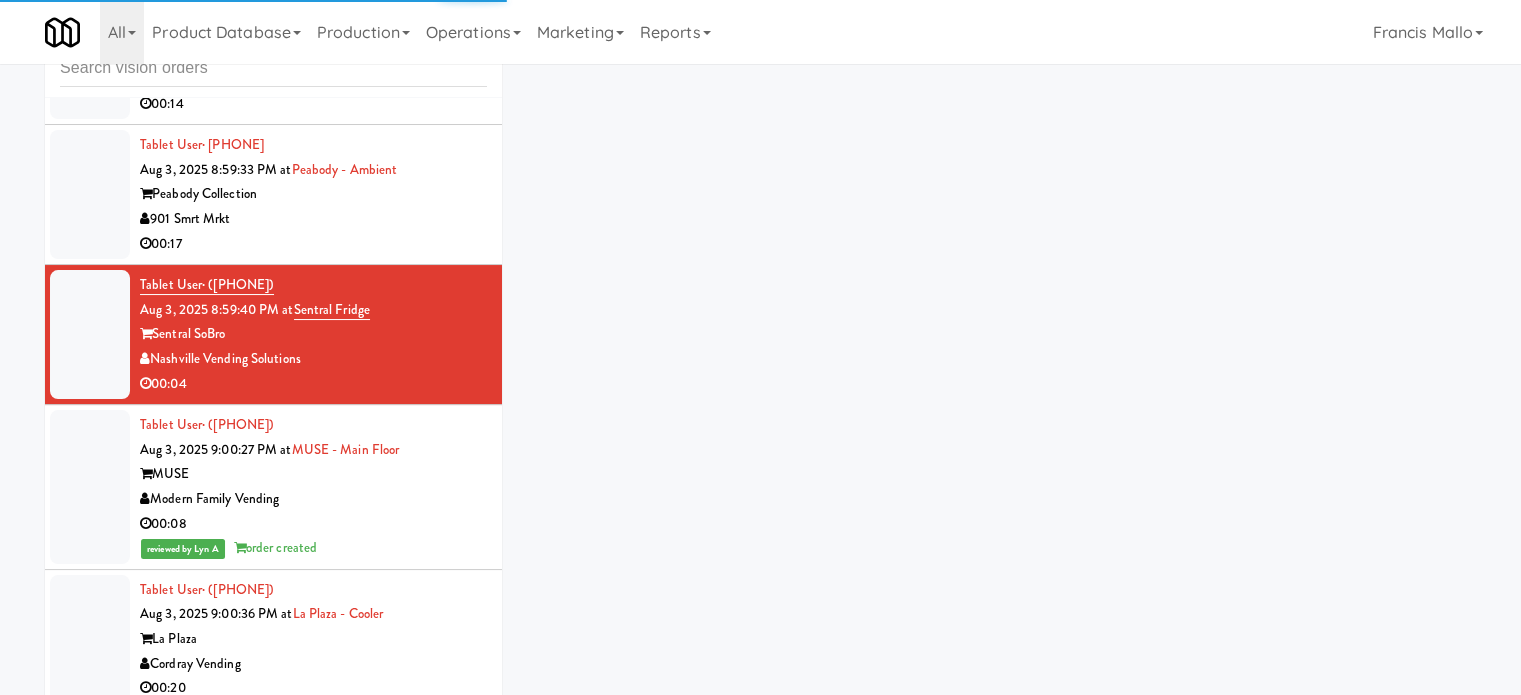 click on "Tablet User  · (802) 236-8792 Aug 3, 2025 8:59:33 PM at  Peabody - Ambient  Peabody Collection  901 Smrt Mrkt  00:17" at bounding box center [273, 195] 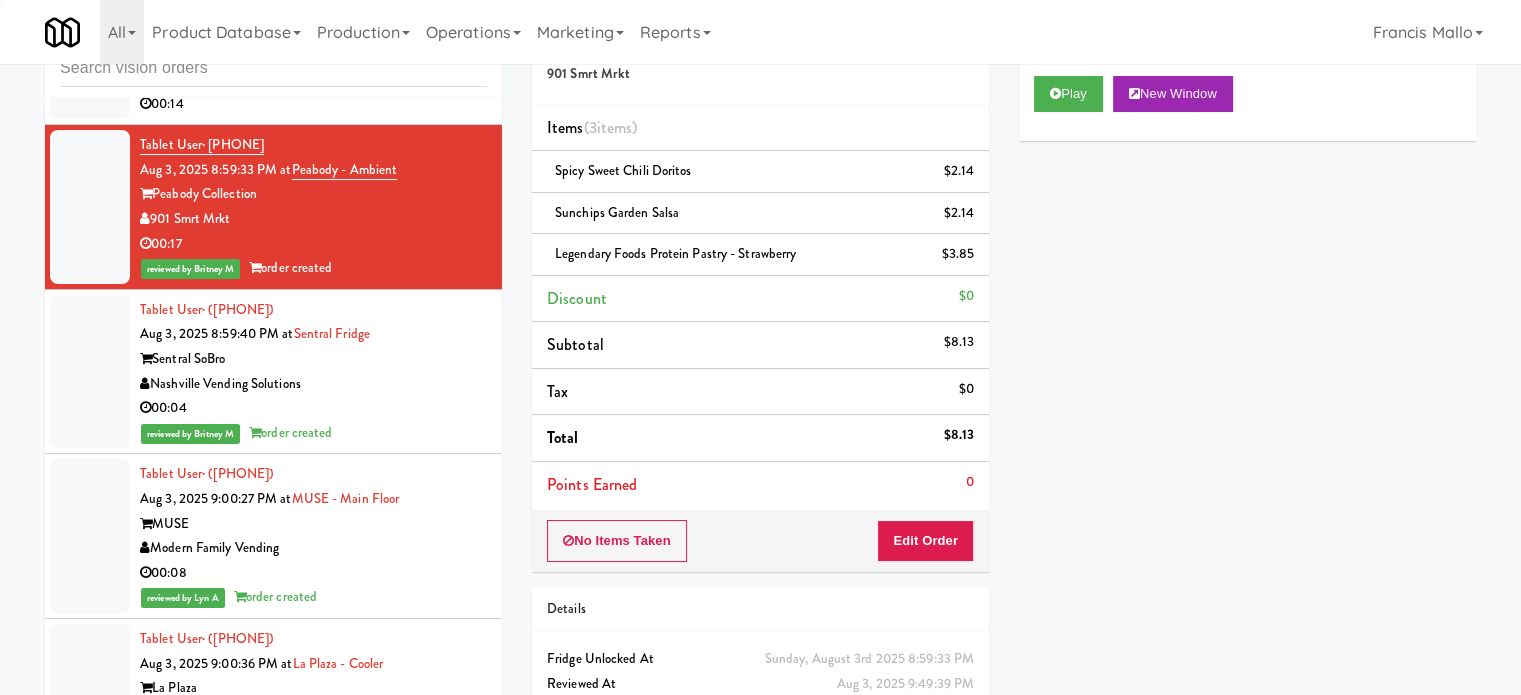 click on "00:17" at bounding box center [313, 244] 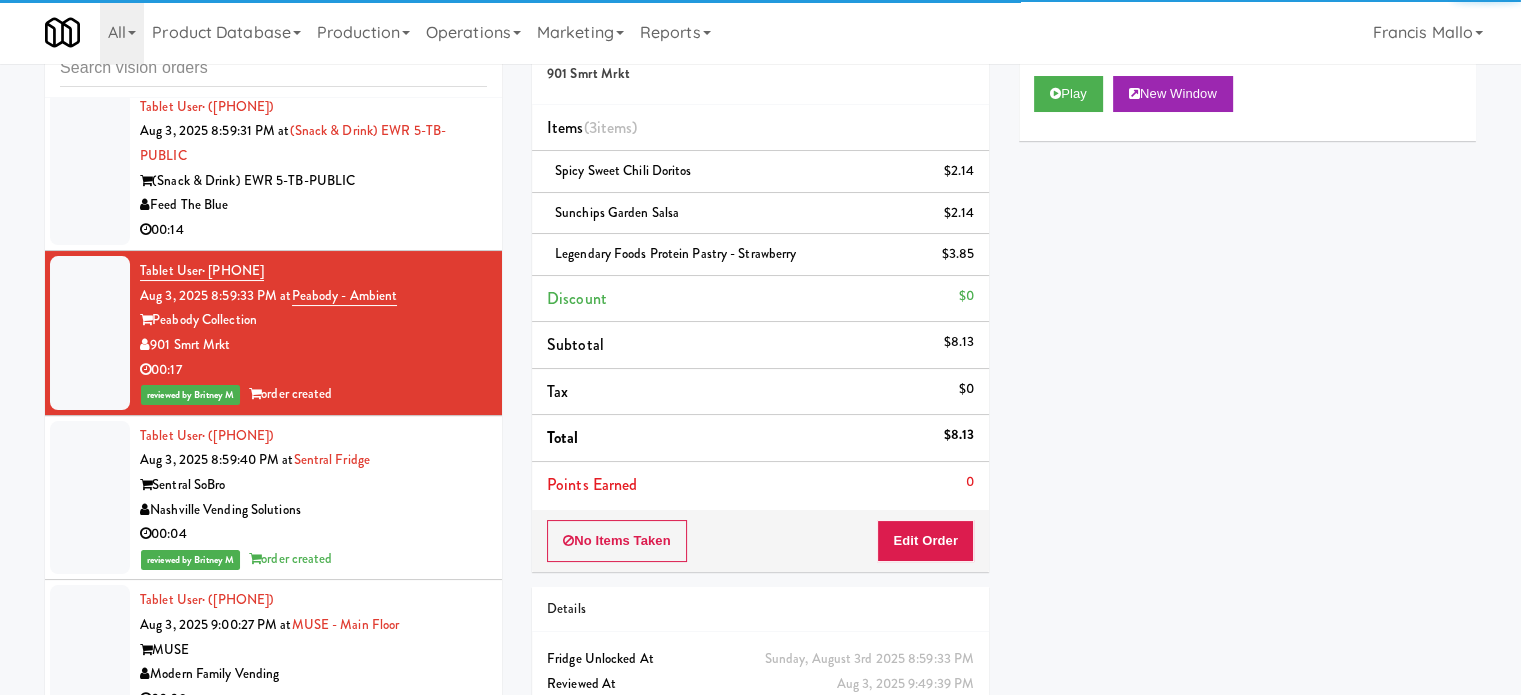 scroll, scrollTop: 5451, scrollLeft: 0, axis: vertical 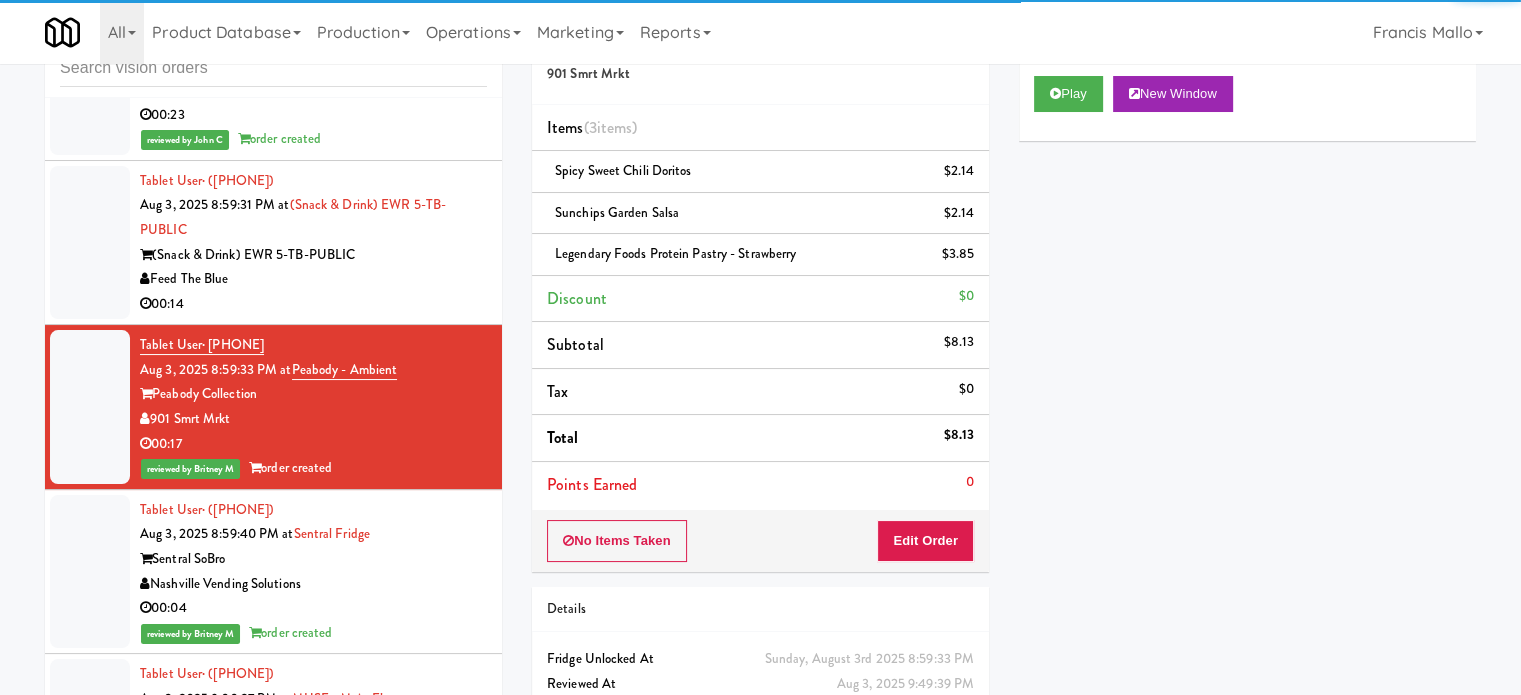 click on "Feed The Blue" at bounding box center [313, 279] 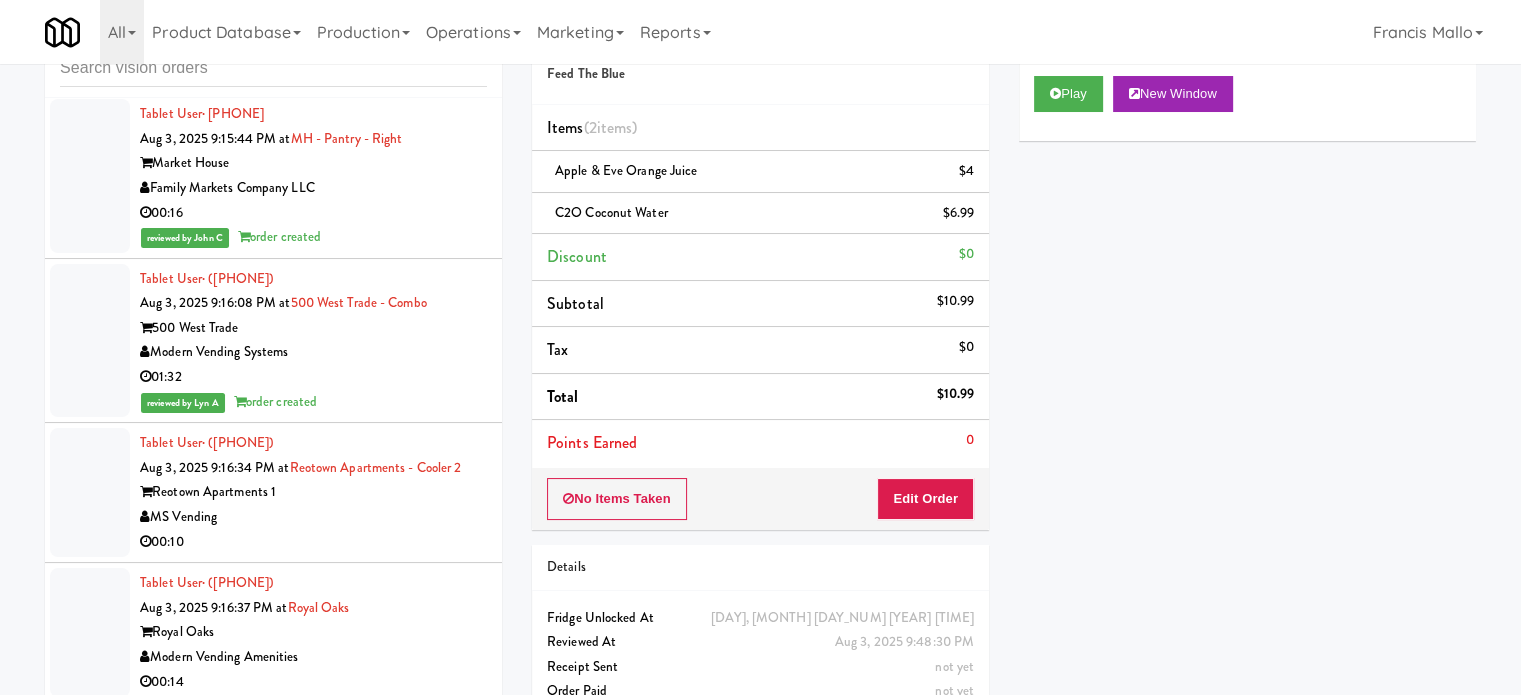 scroll, scrollTop: 10853, scrollLeft: 0, axis: vertical 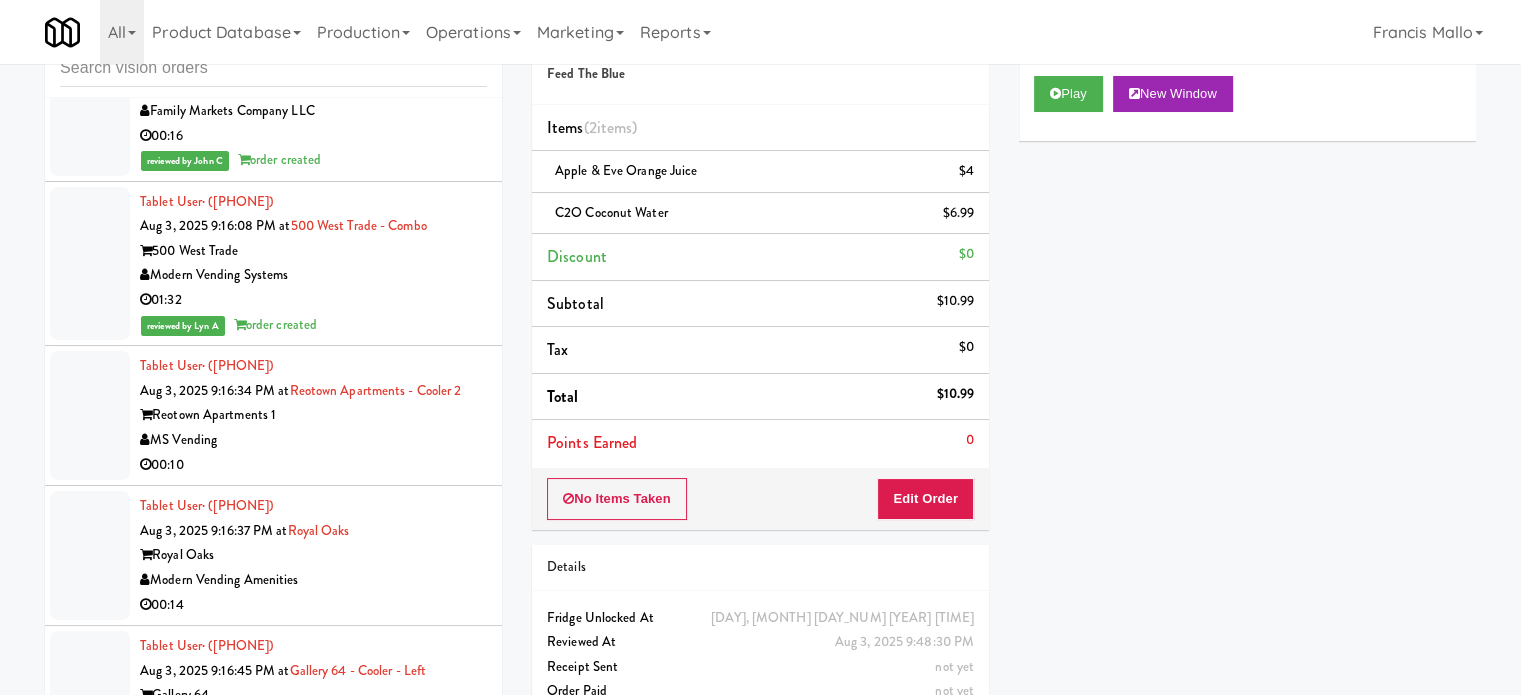 click on "MS Vending" at bounding box center (313, 440) 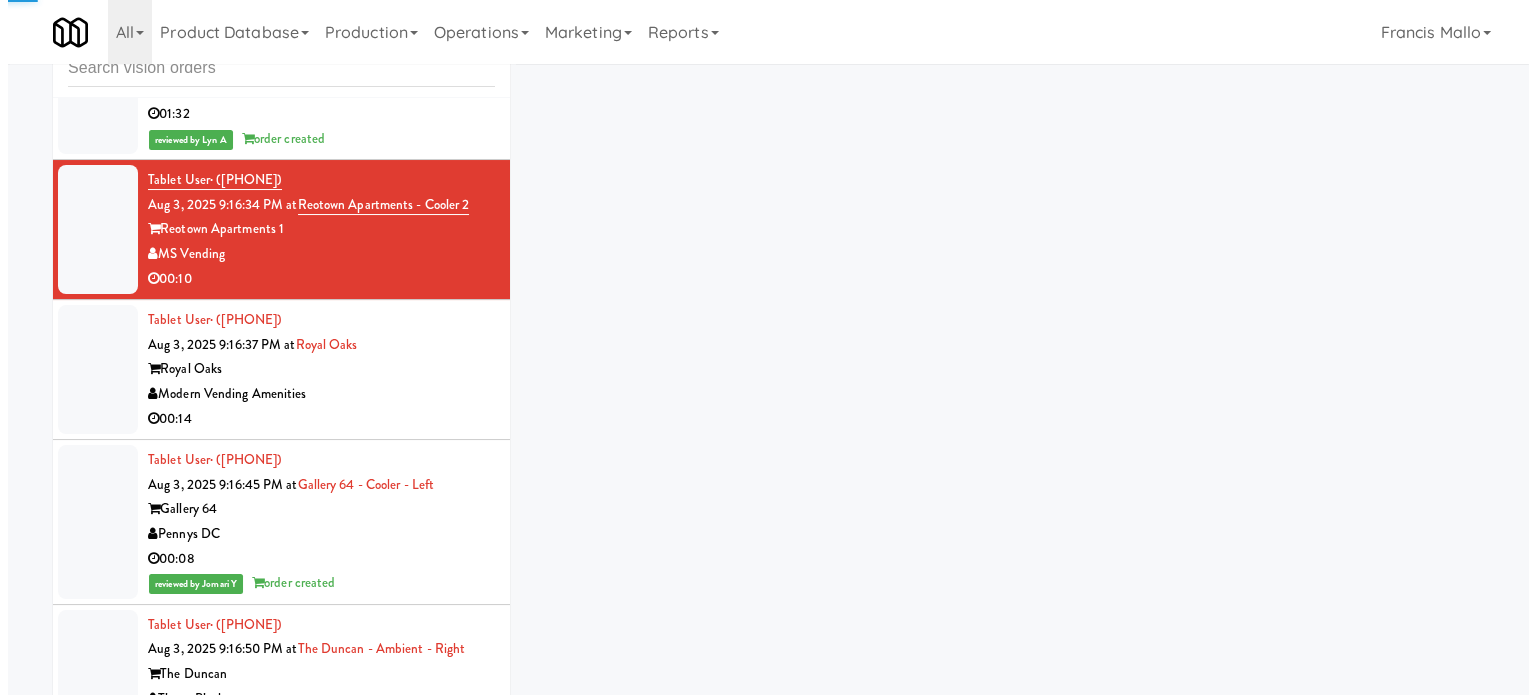 scroll, scrollTop: 11053, scrollLeft: 0, axis: vertical 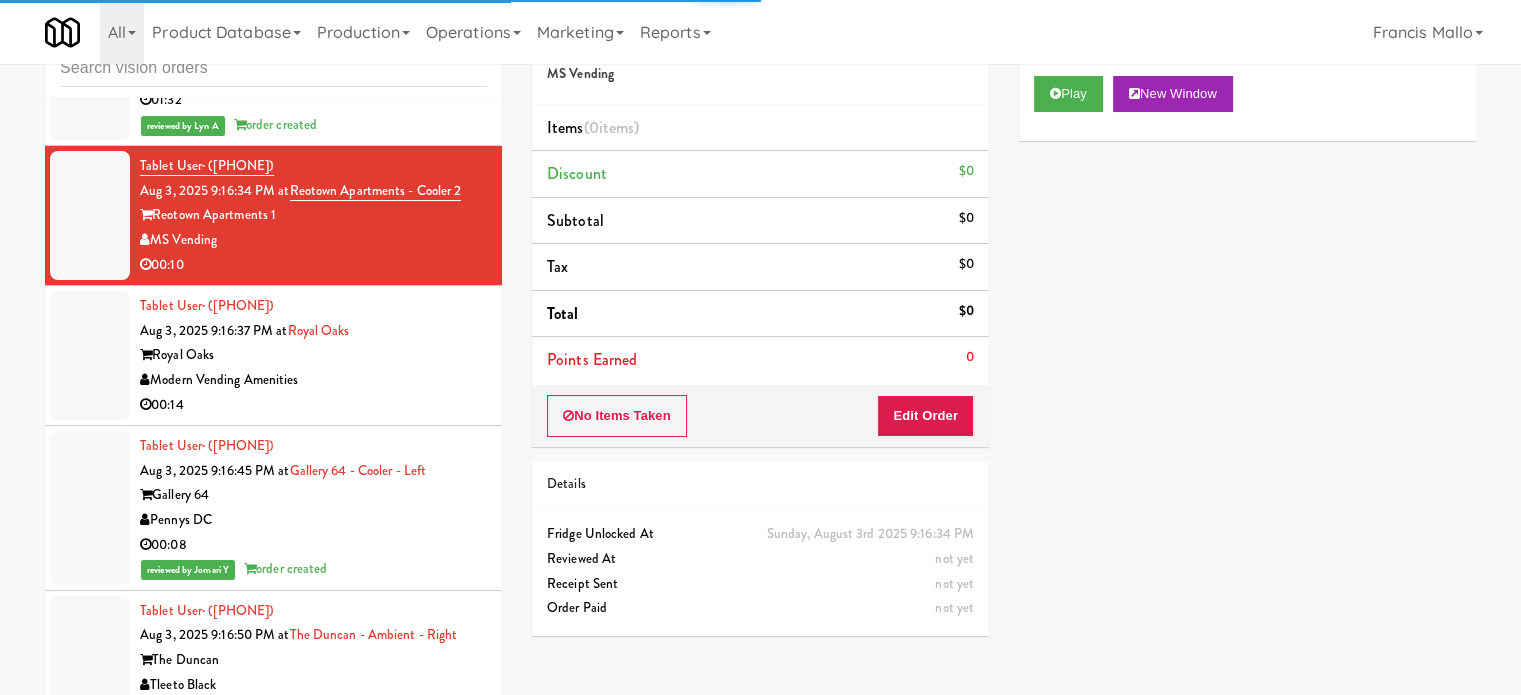 click on "00:14" at bounding box center [313, 405] 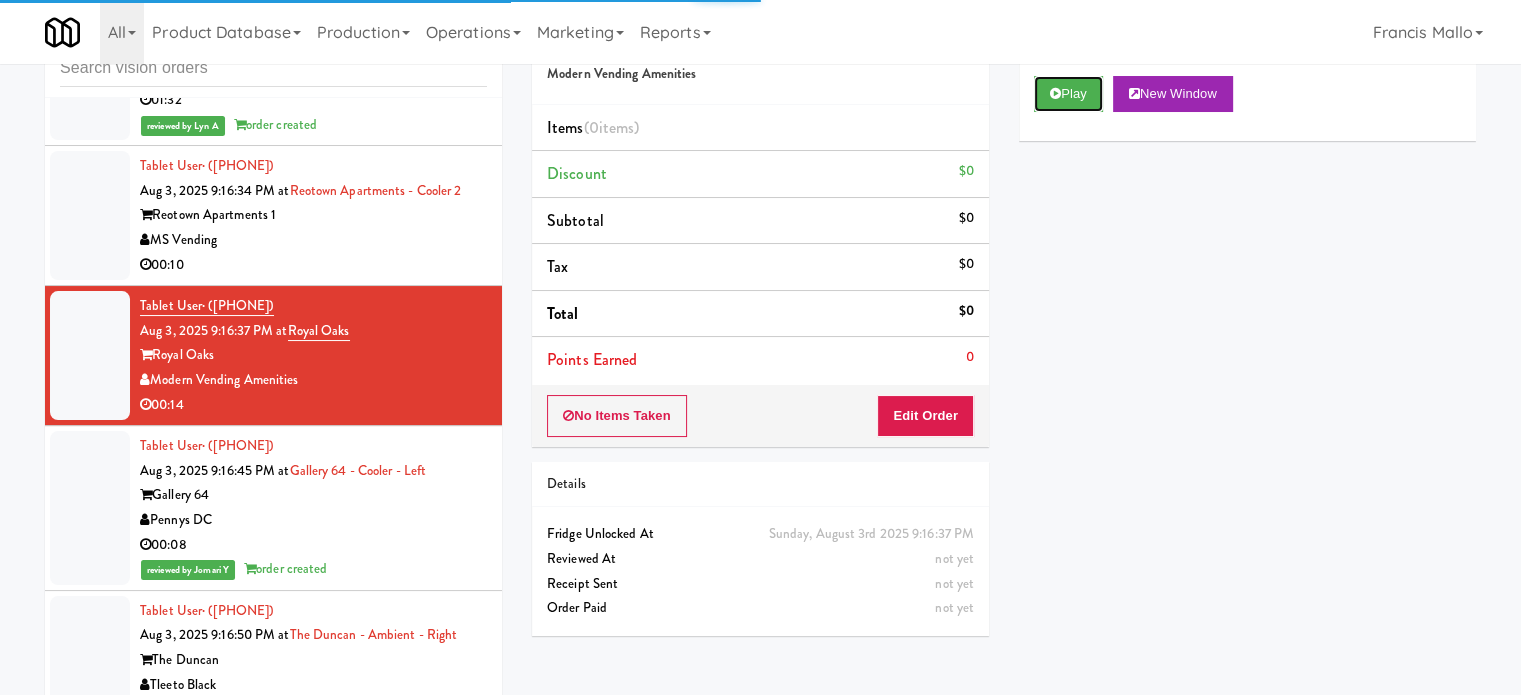 drag, startPoint x: 1084, startPoint y: 95, endPoint x: 1074, endPoint y: 115, distance: 22.36068 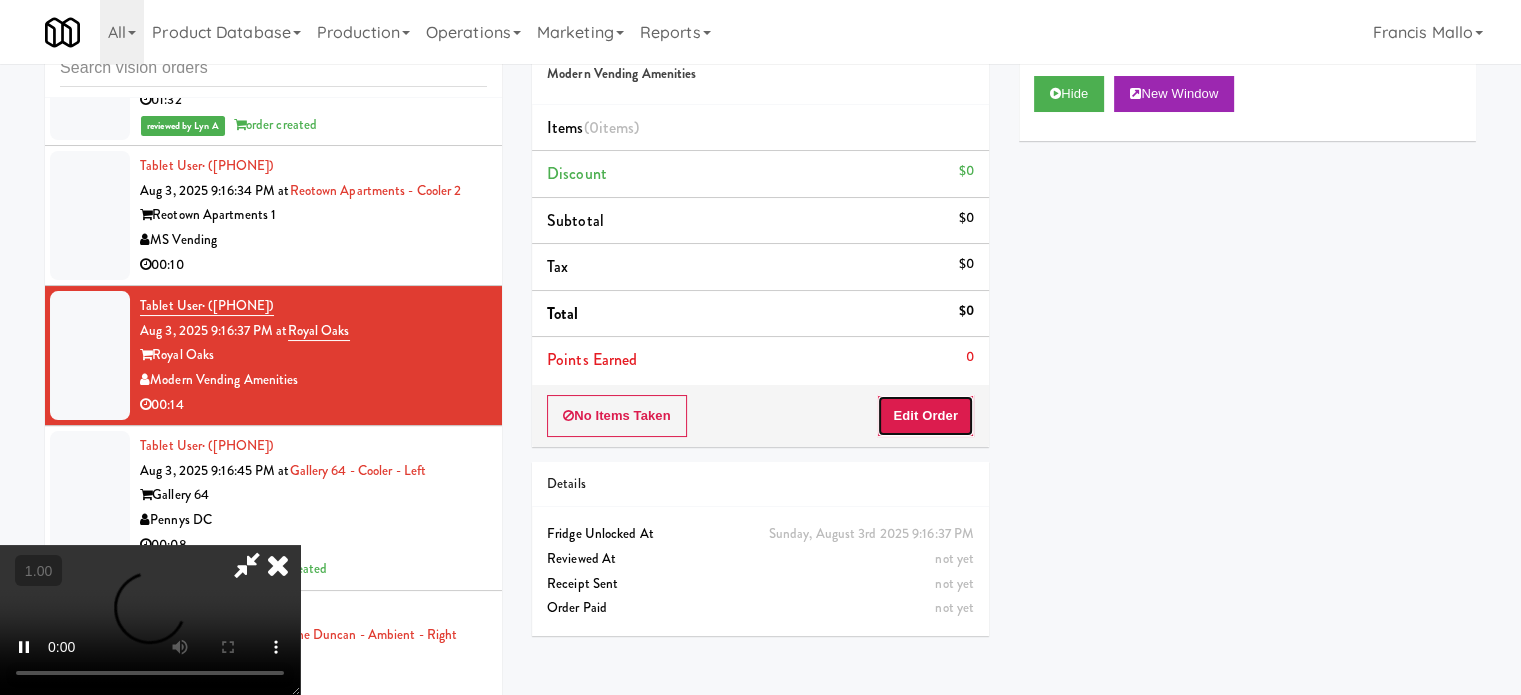 click on "Edit Order" at bounding box center [925, 416] 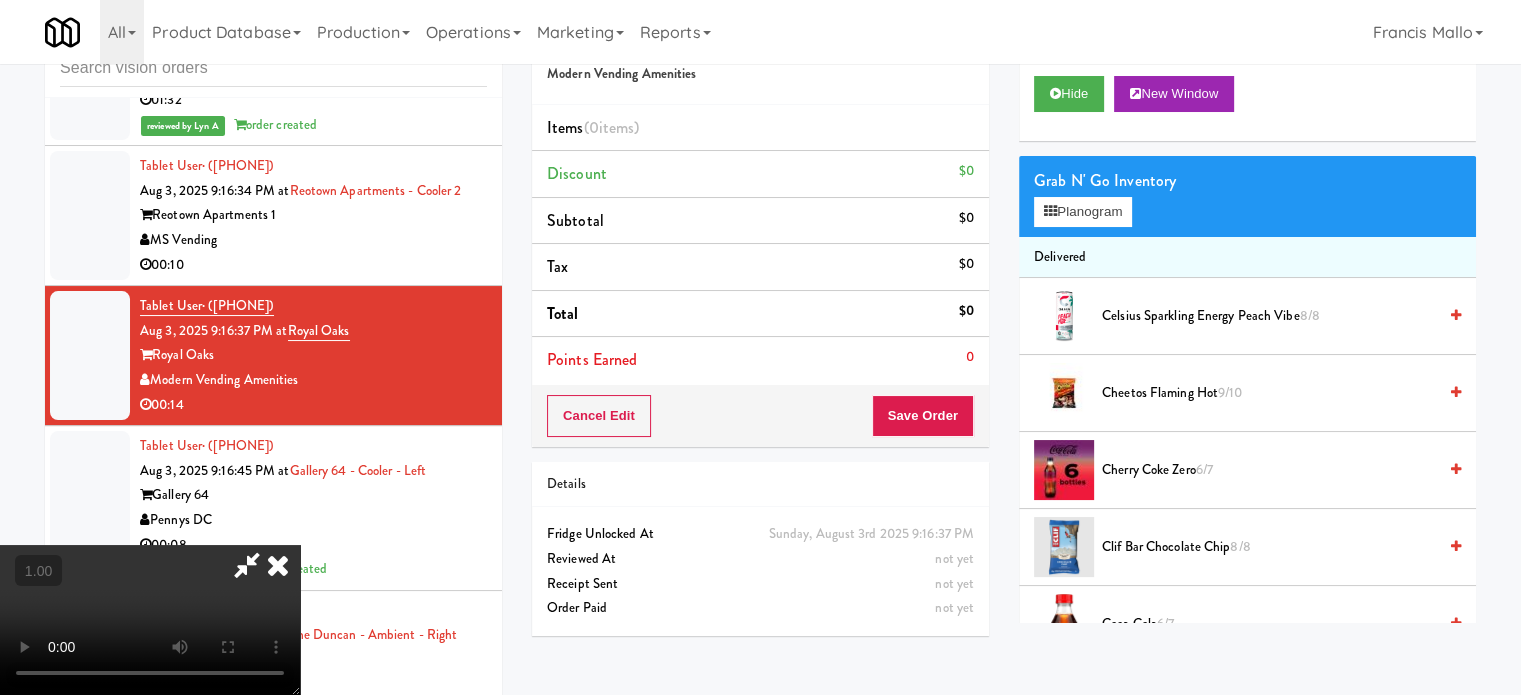 type 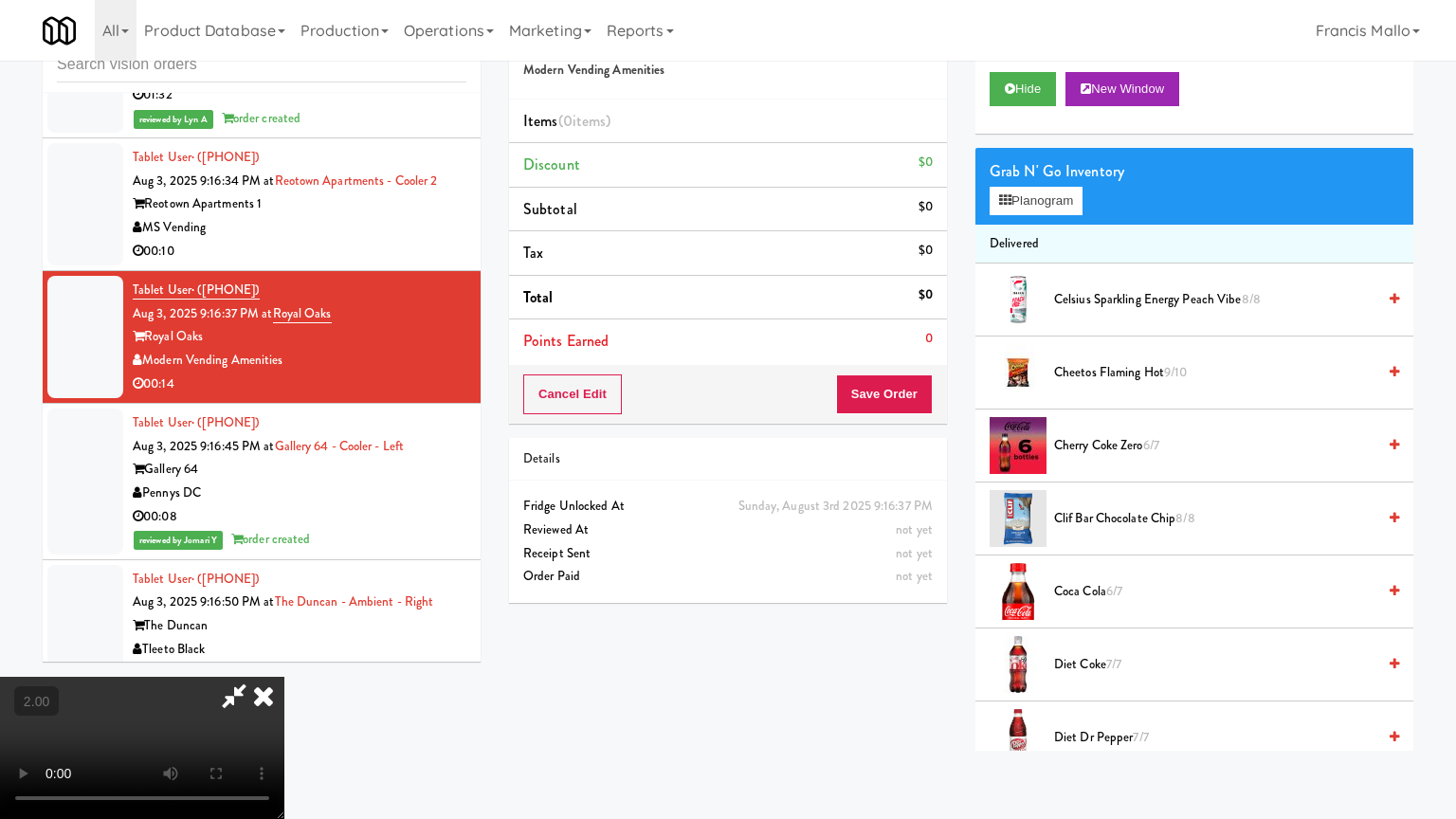 click at bounding box center [142, 748] 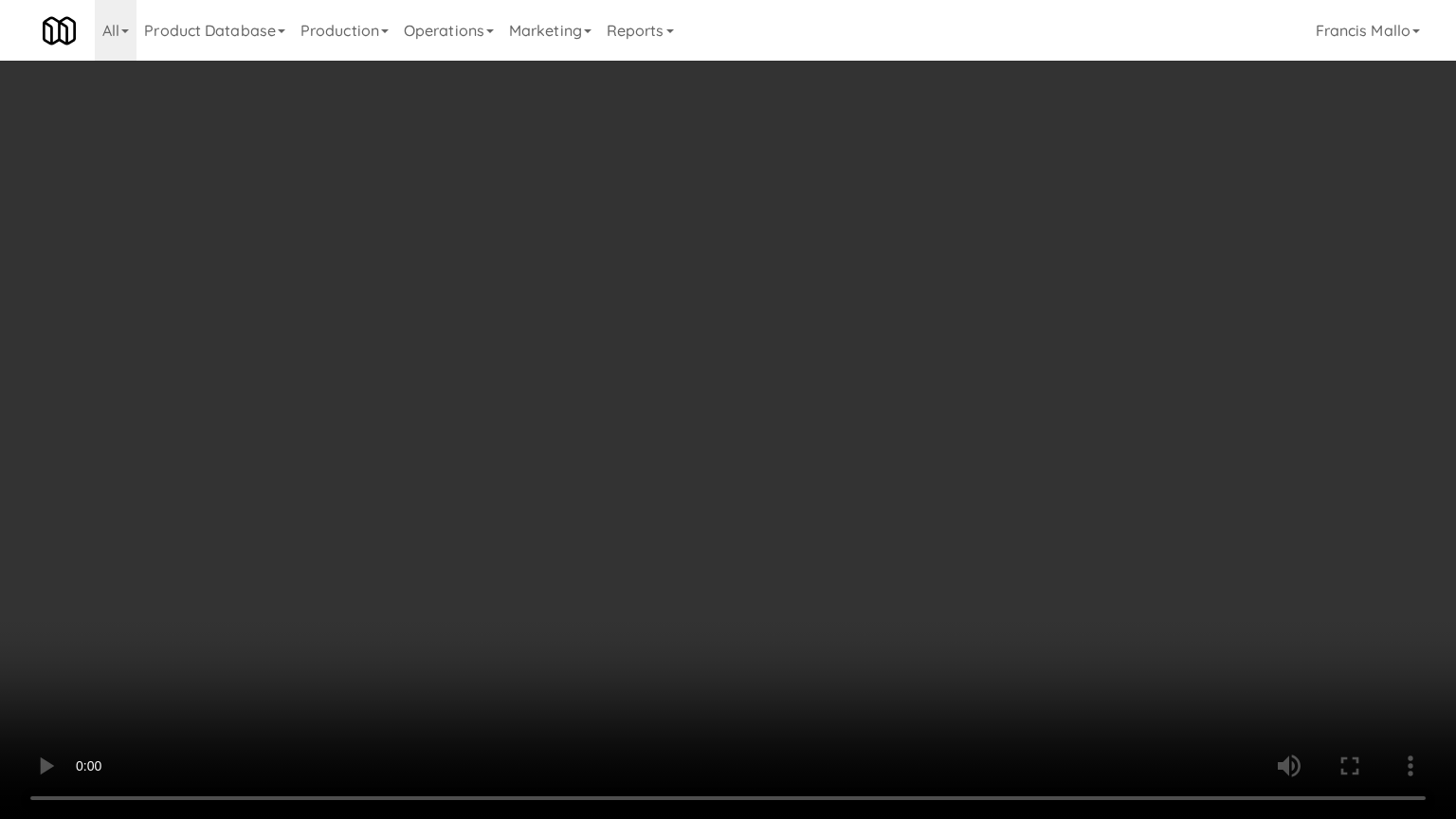 click at bounding box center [728, 410] 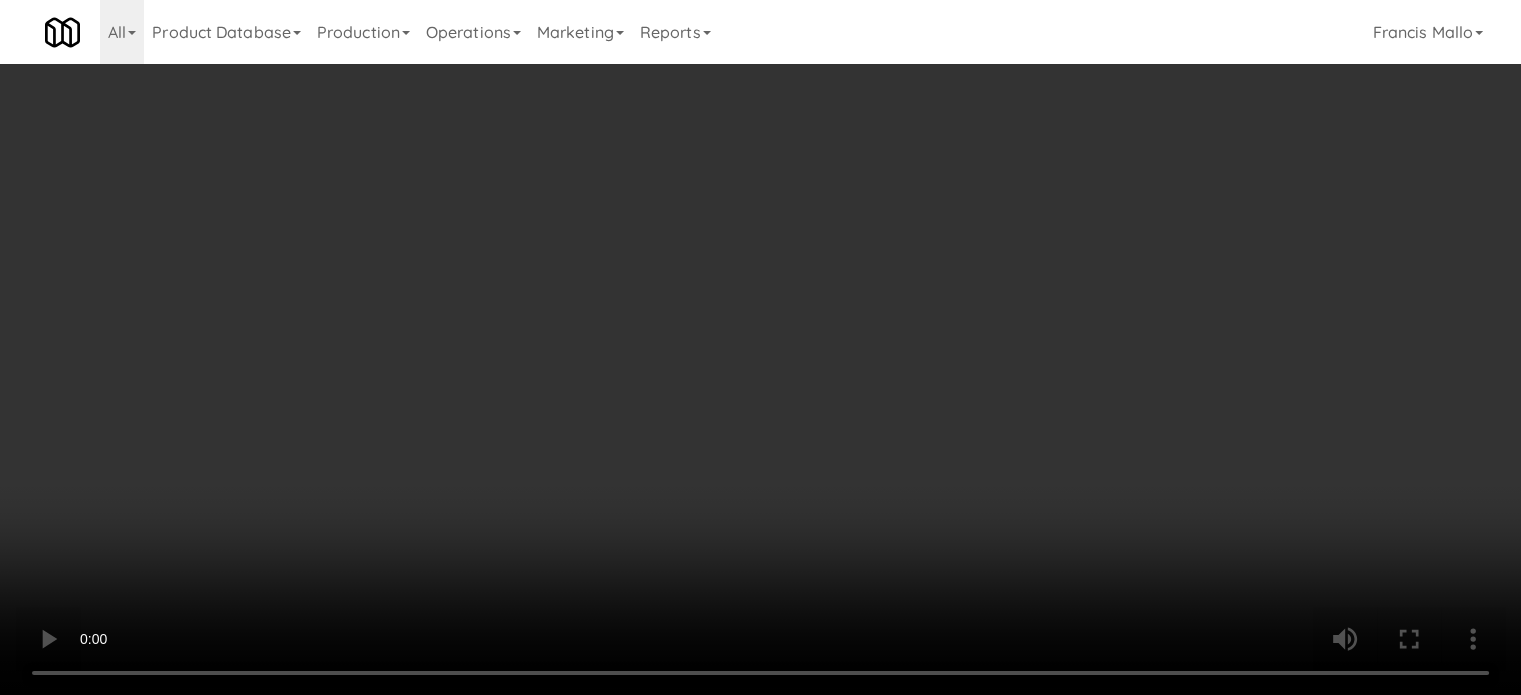 click on "Planogram" at bounding box center [1083, 212] 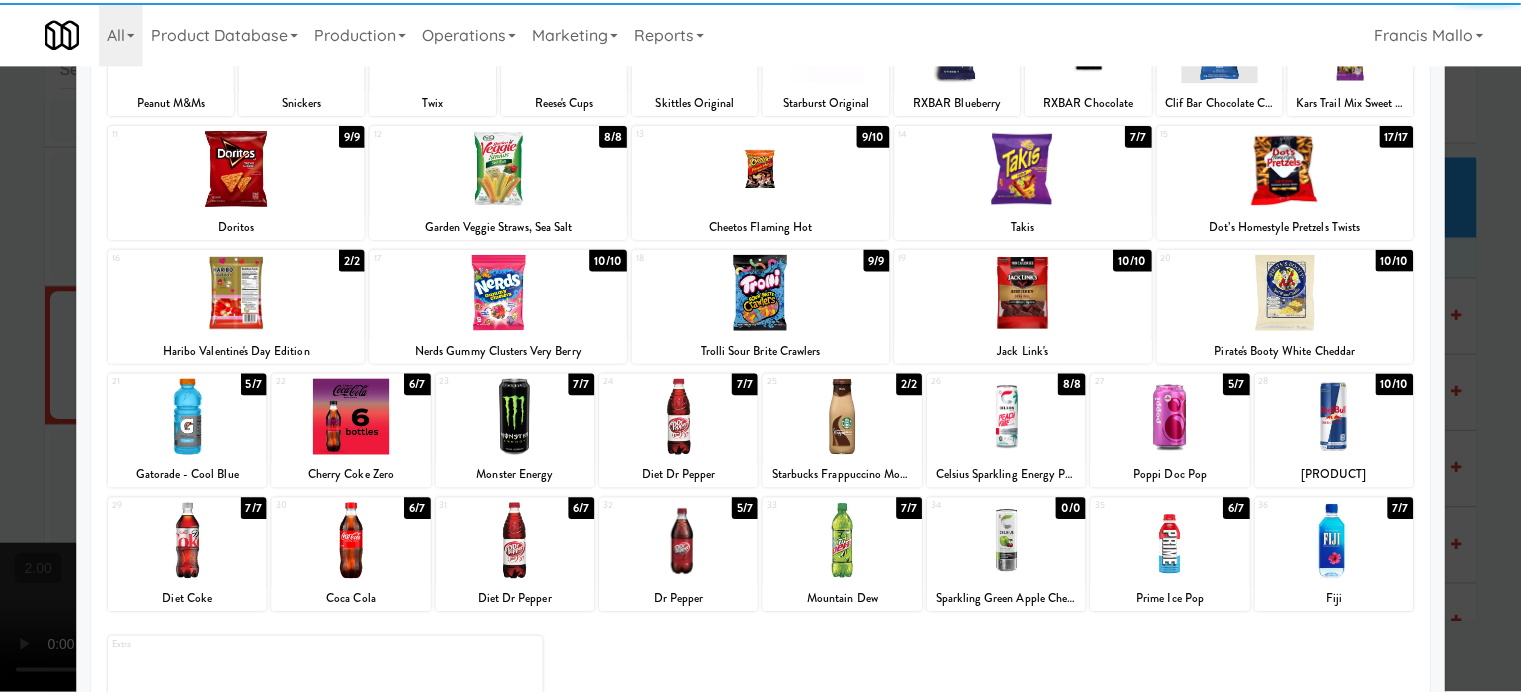 scroll, scrollTop: 200, scrollLeft: 0, axis: vertical 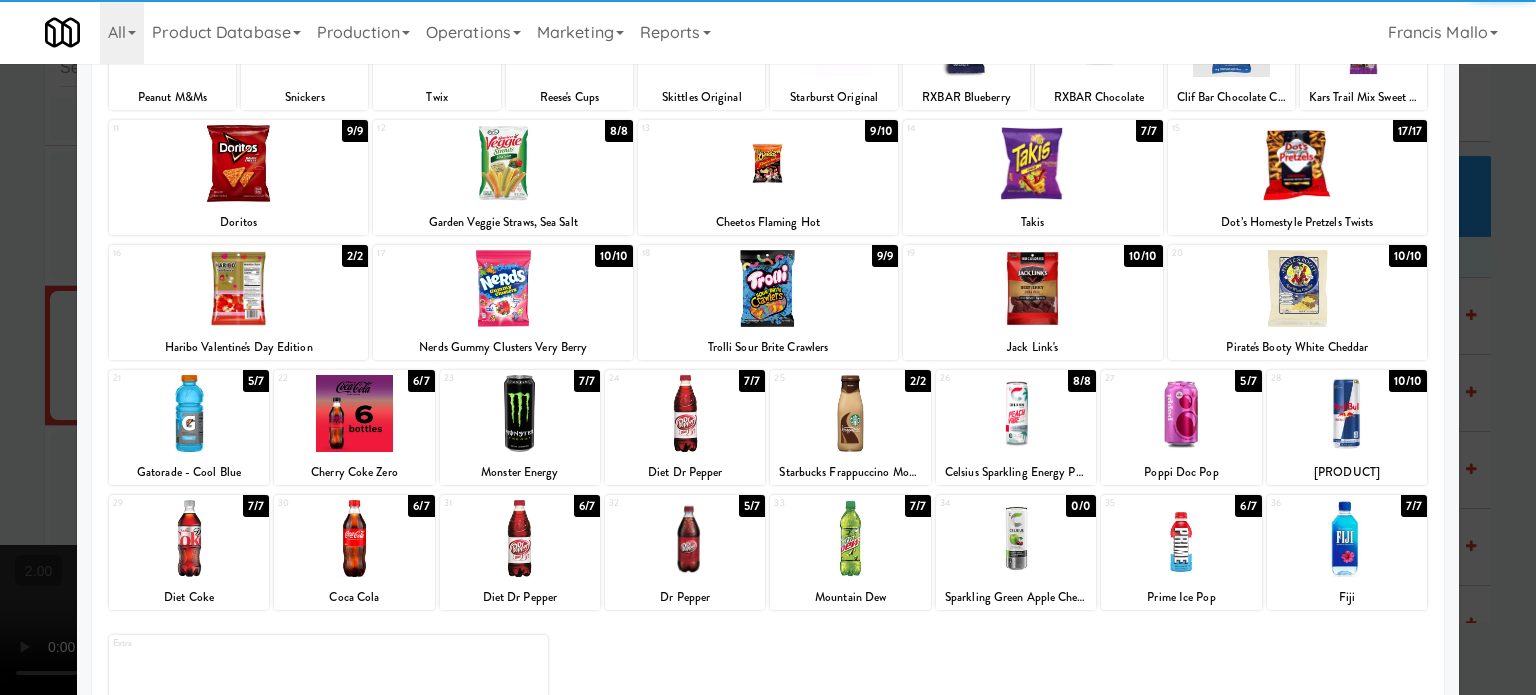 click at bounding box center [1298, 288] 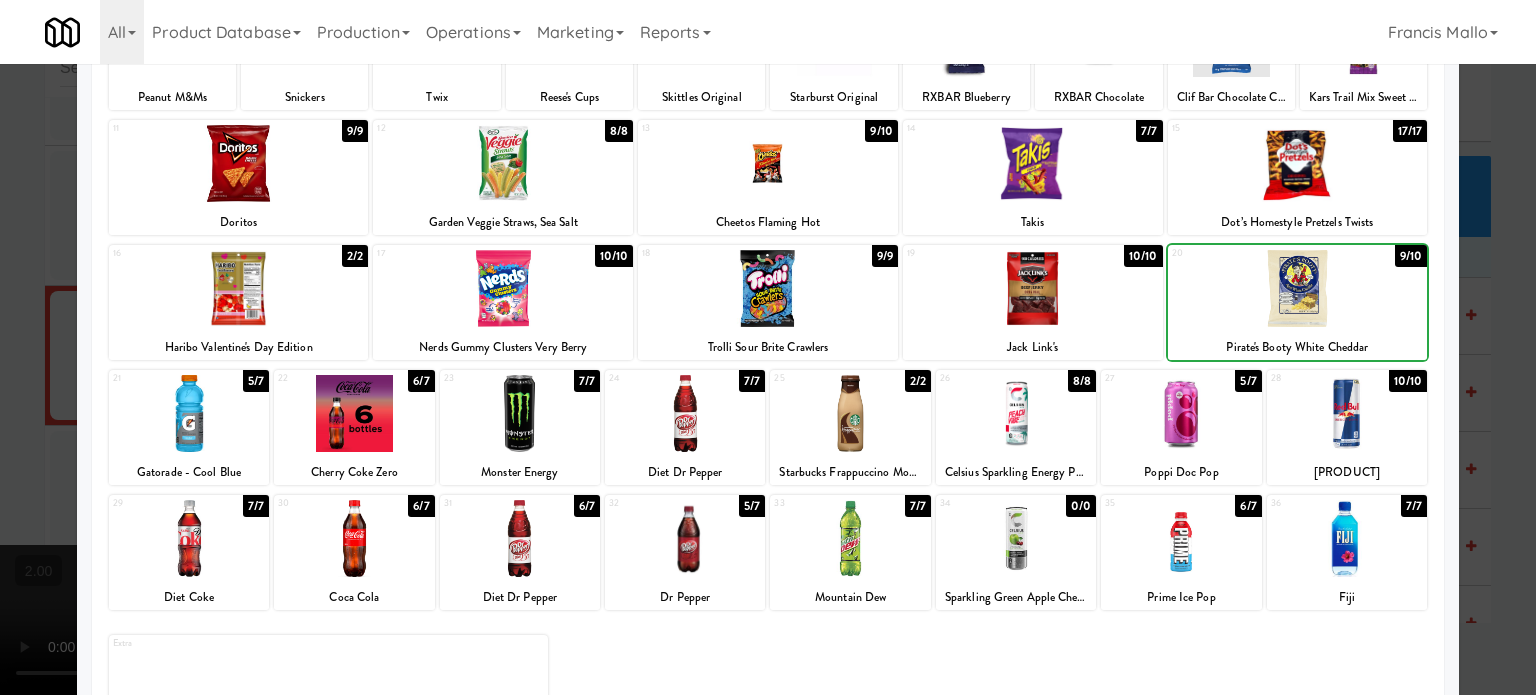 drag, startPoint x: 1171, startPoint y: 456, endPoint x: 1347, endPoint y: 392, distance: 187.27519 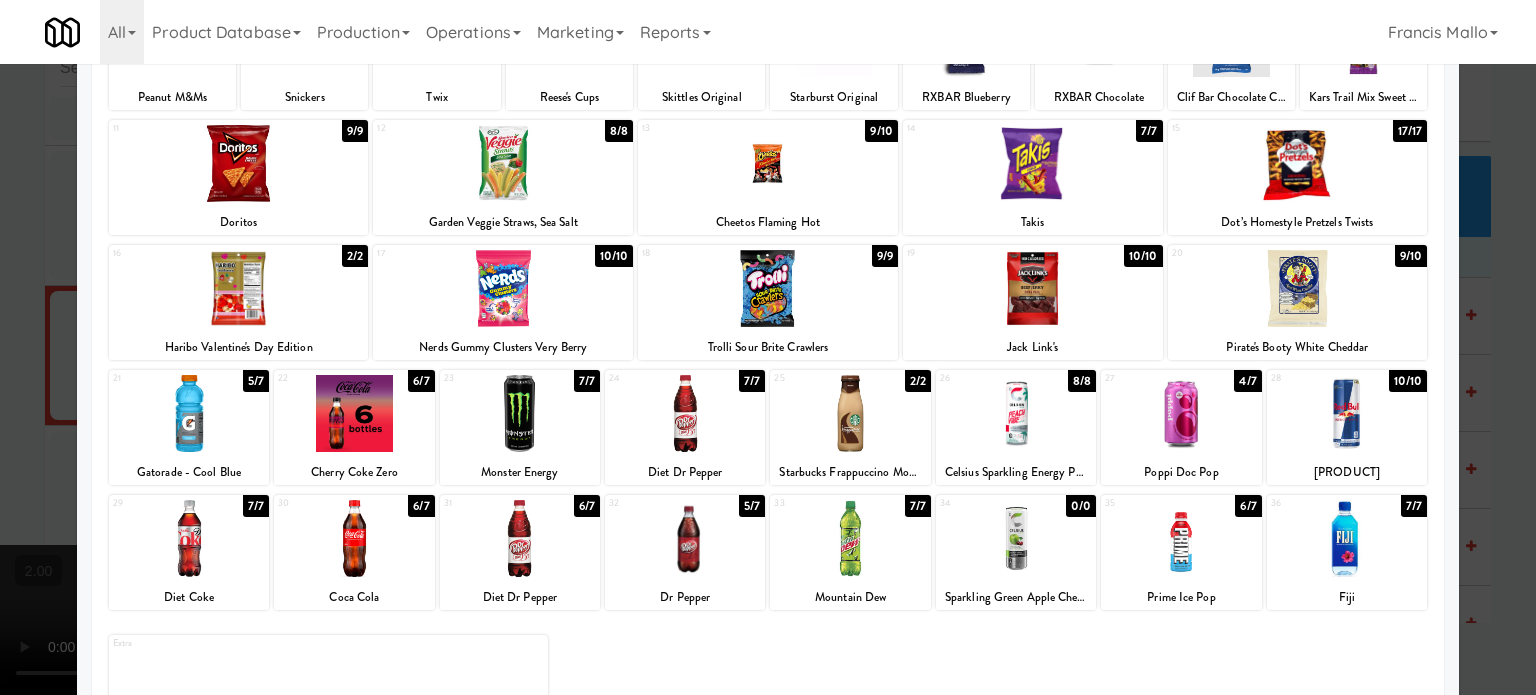 click at bounding box center [768, 347] 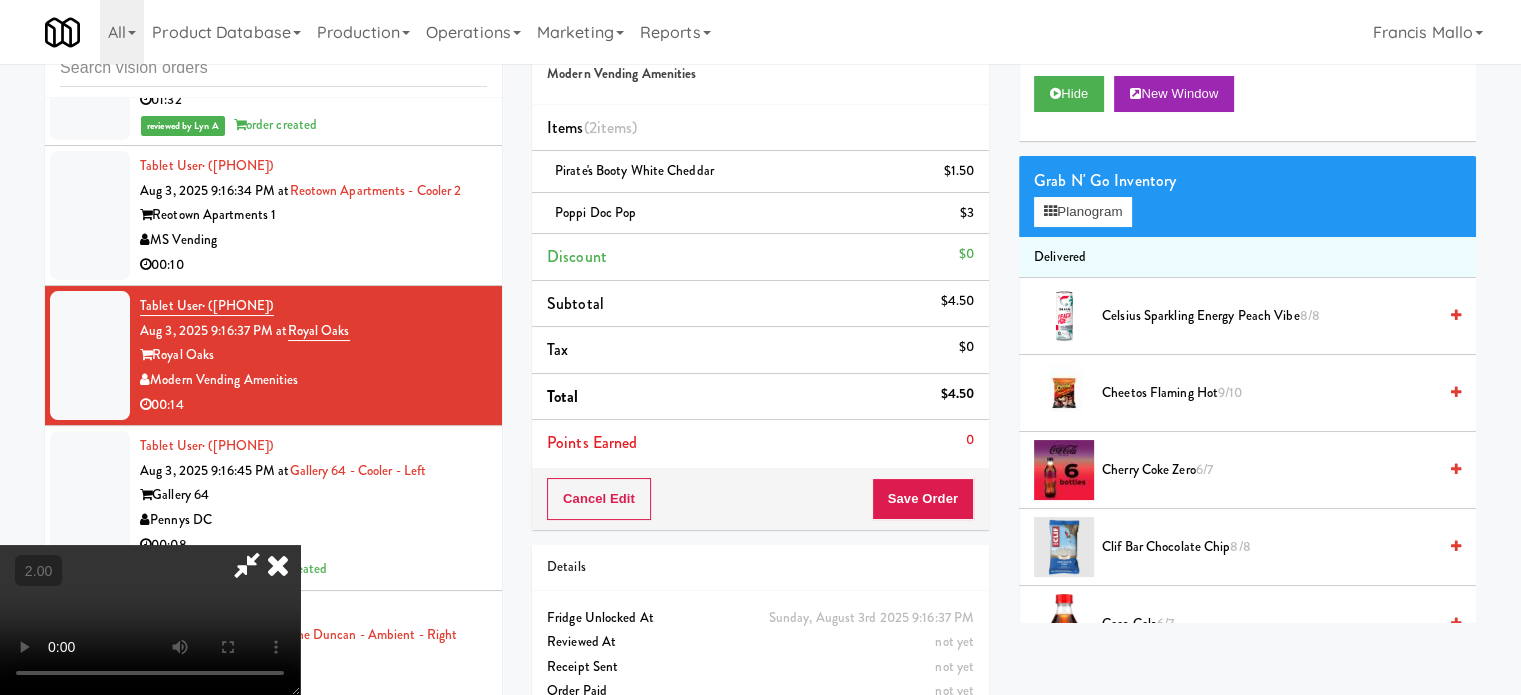 drag, startPoint x: 716, startPoint y: 455, endPoint x: 740, endPoint y: 454, distance: 24.020824 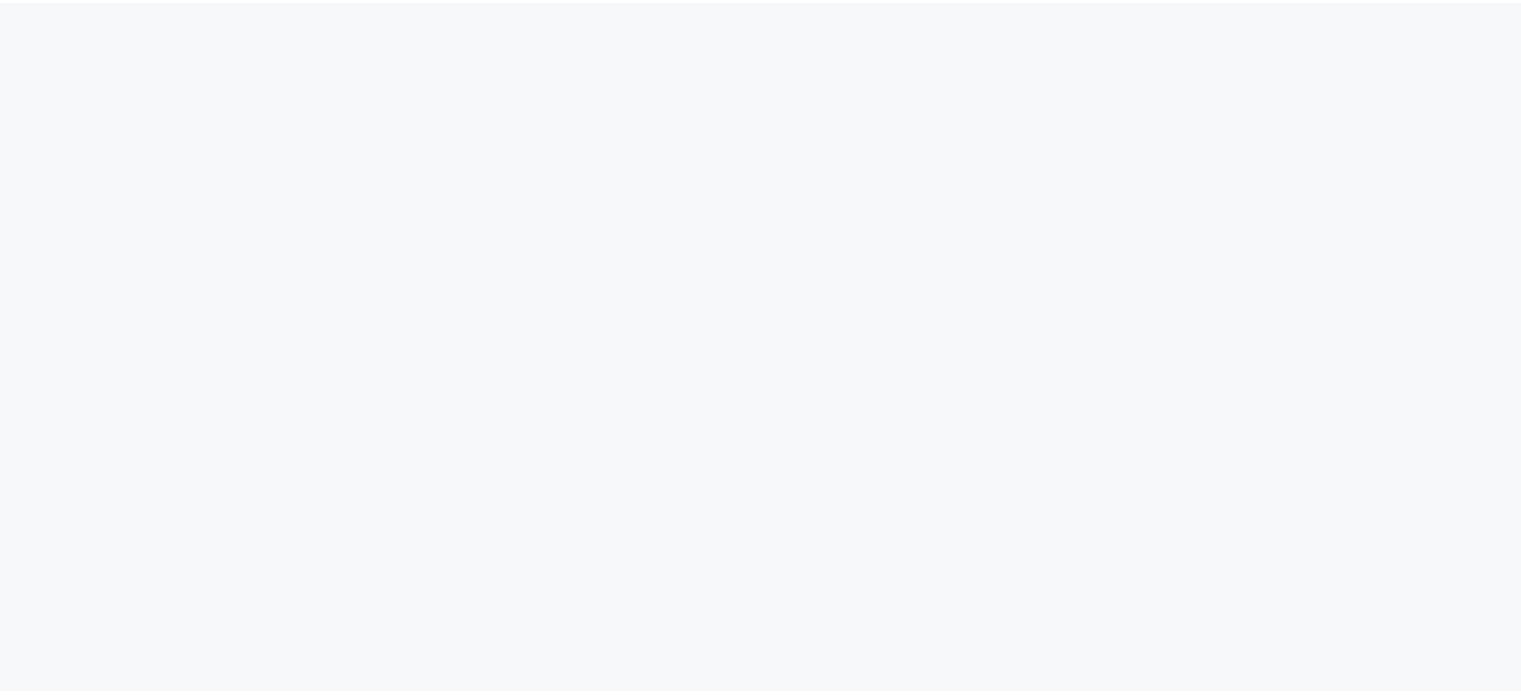scroll, scrollTop: 0, scrollLeft: 0, axis: both 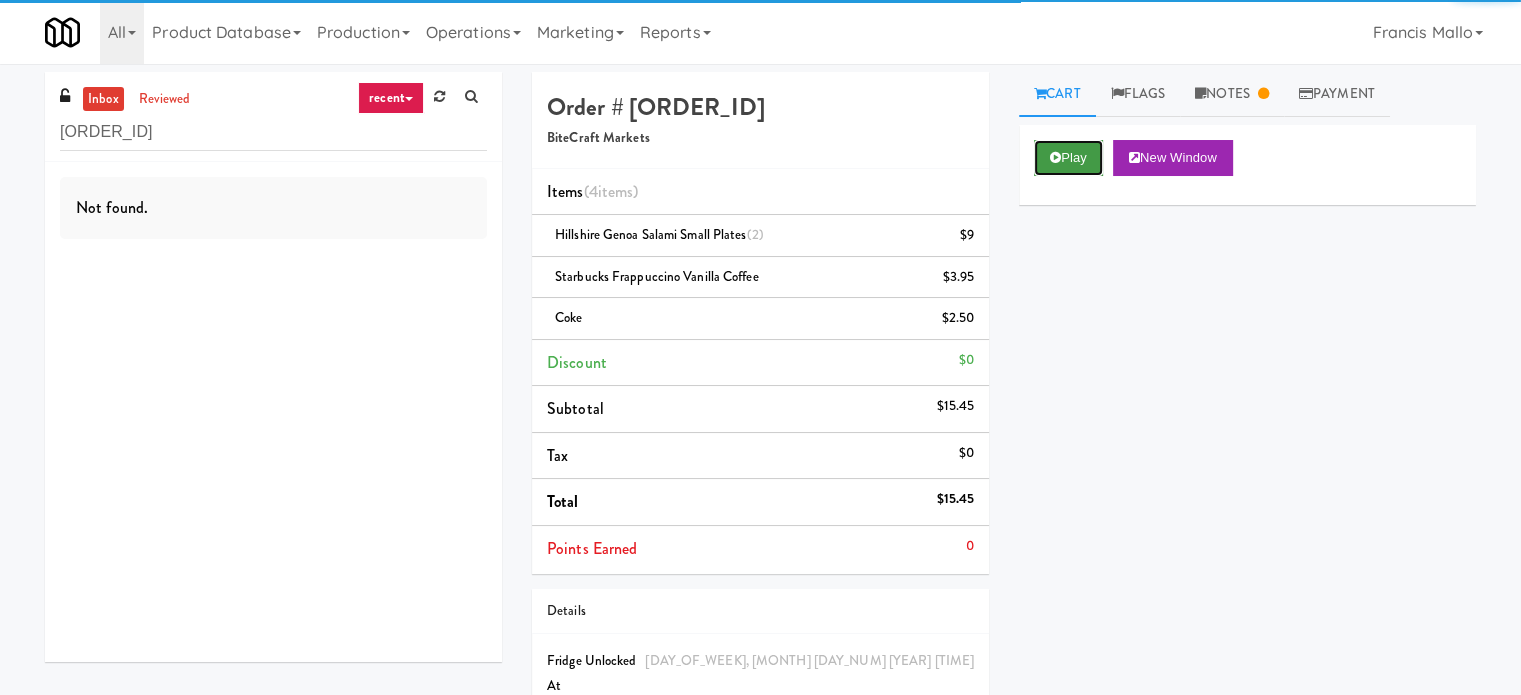 click on "Play" at bounding box center [1068, 158] 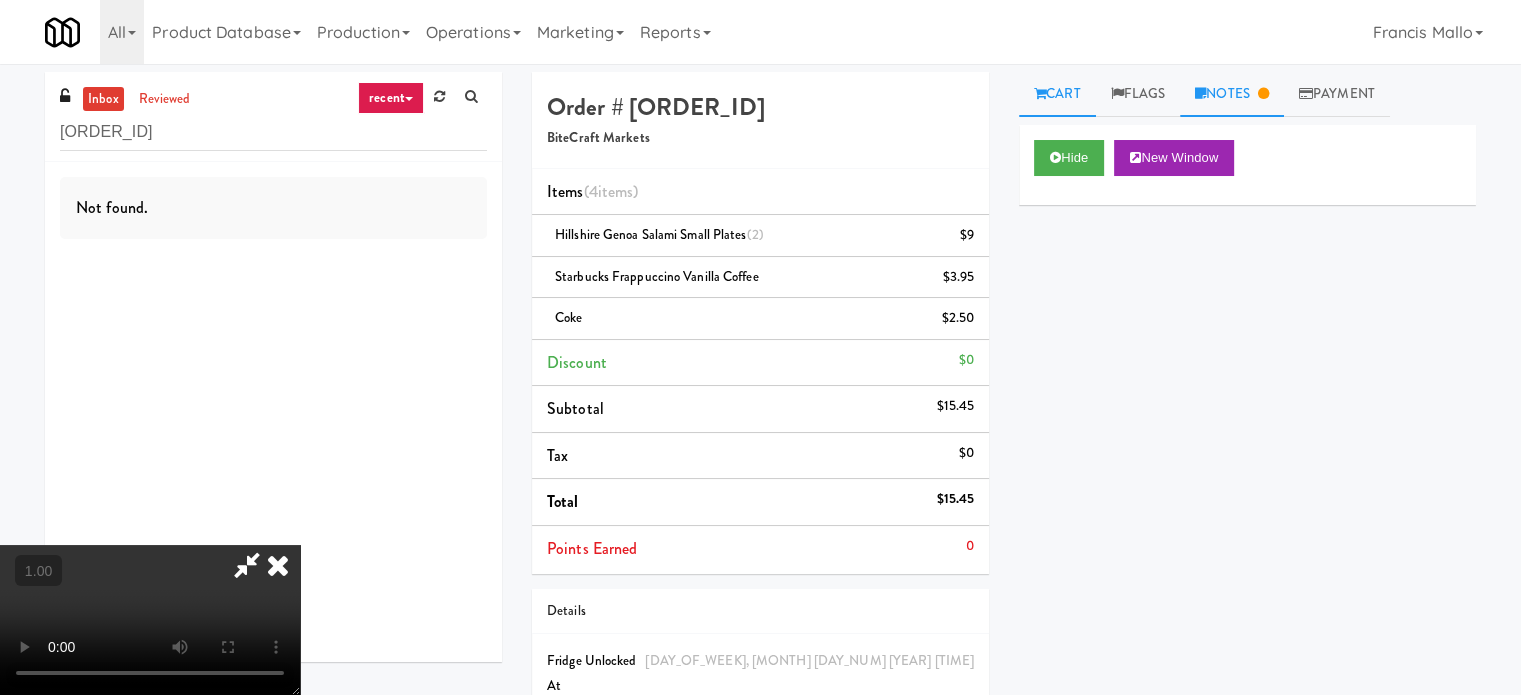 click at bounding box center [1200, 93] 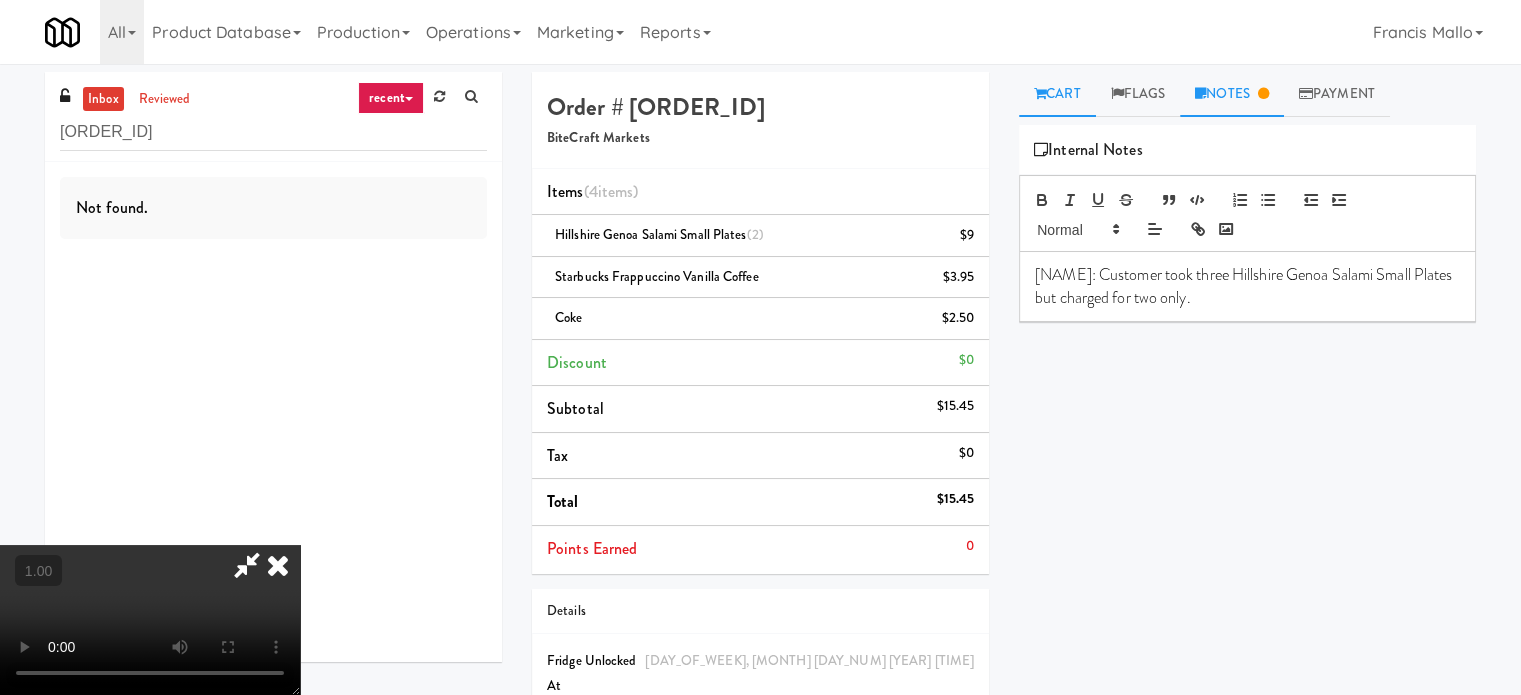 click on "Cart" at bounding box center [1057, 94] 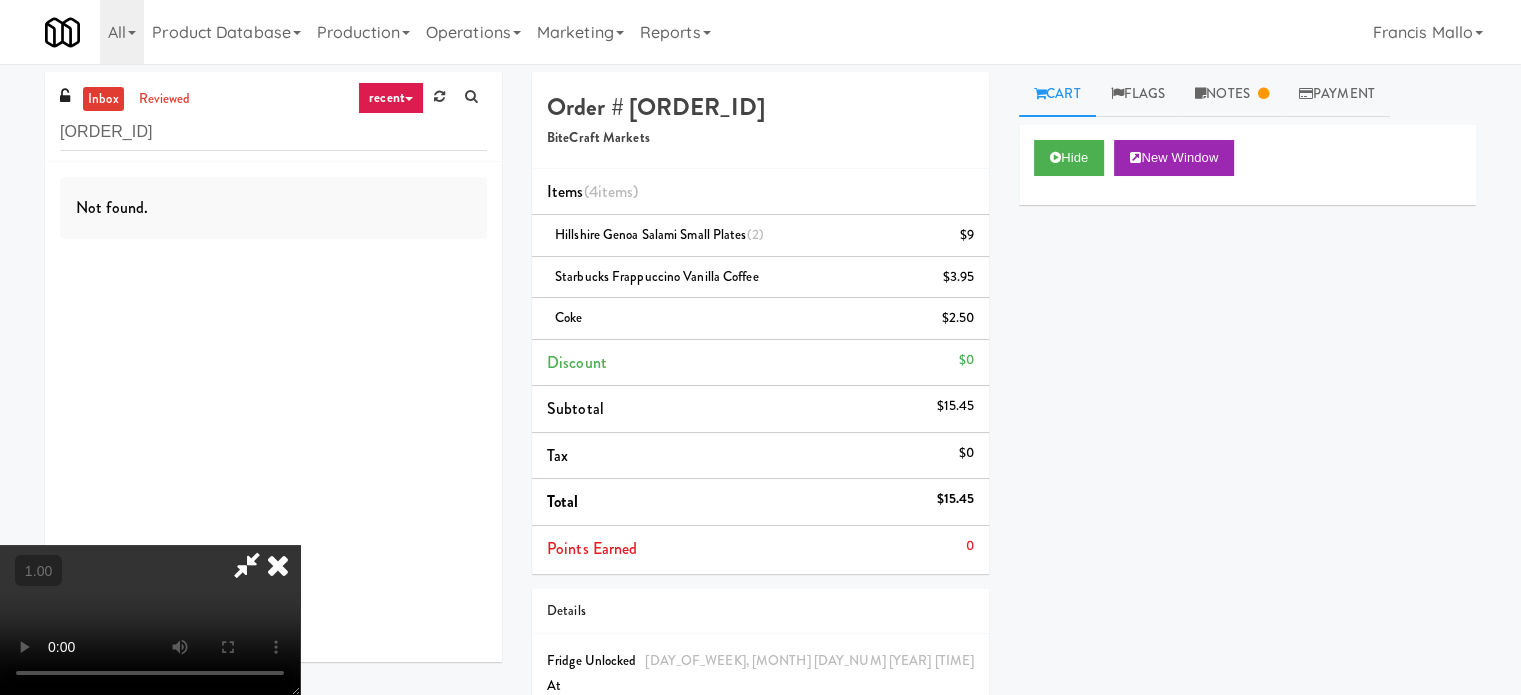 scroll, scrollTop: 316, scrollLeft: 0, axis: vertical 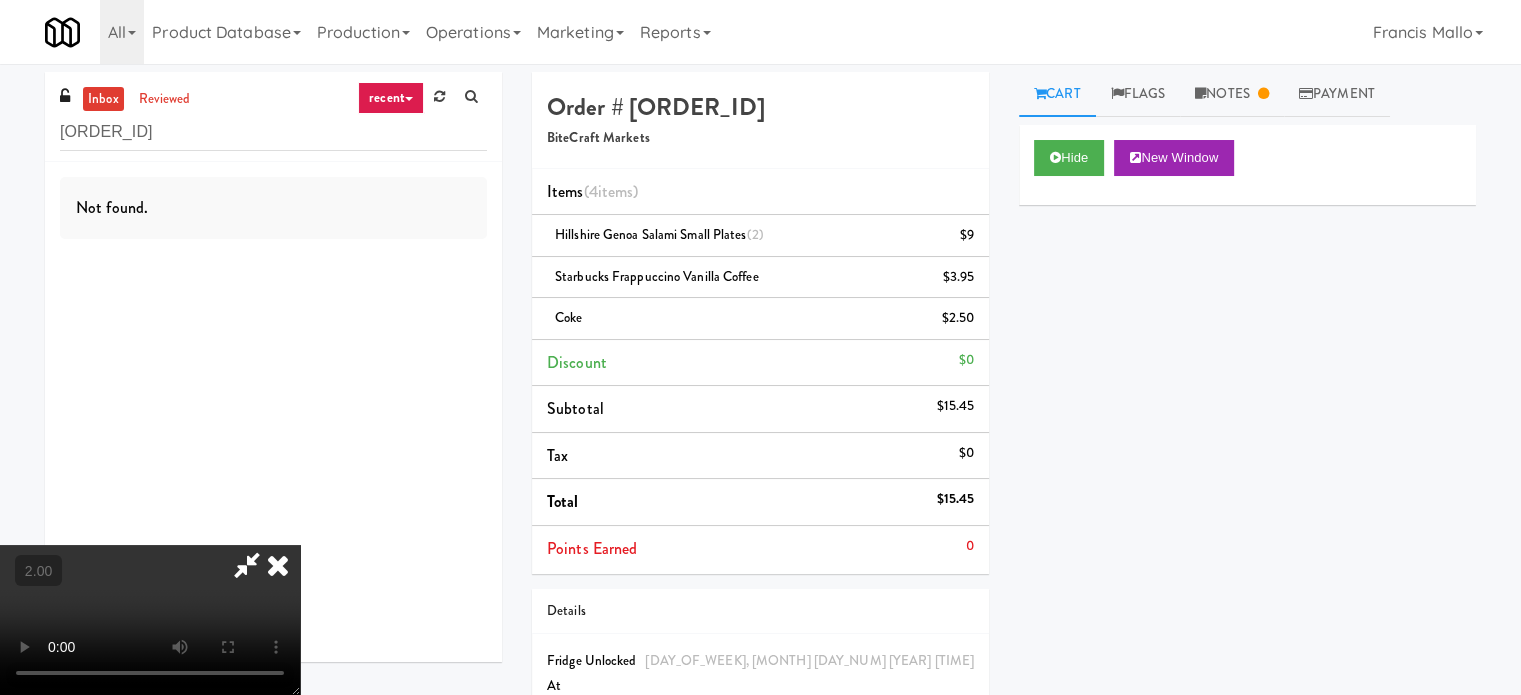 click at bounding box center (150, 620) 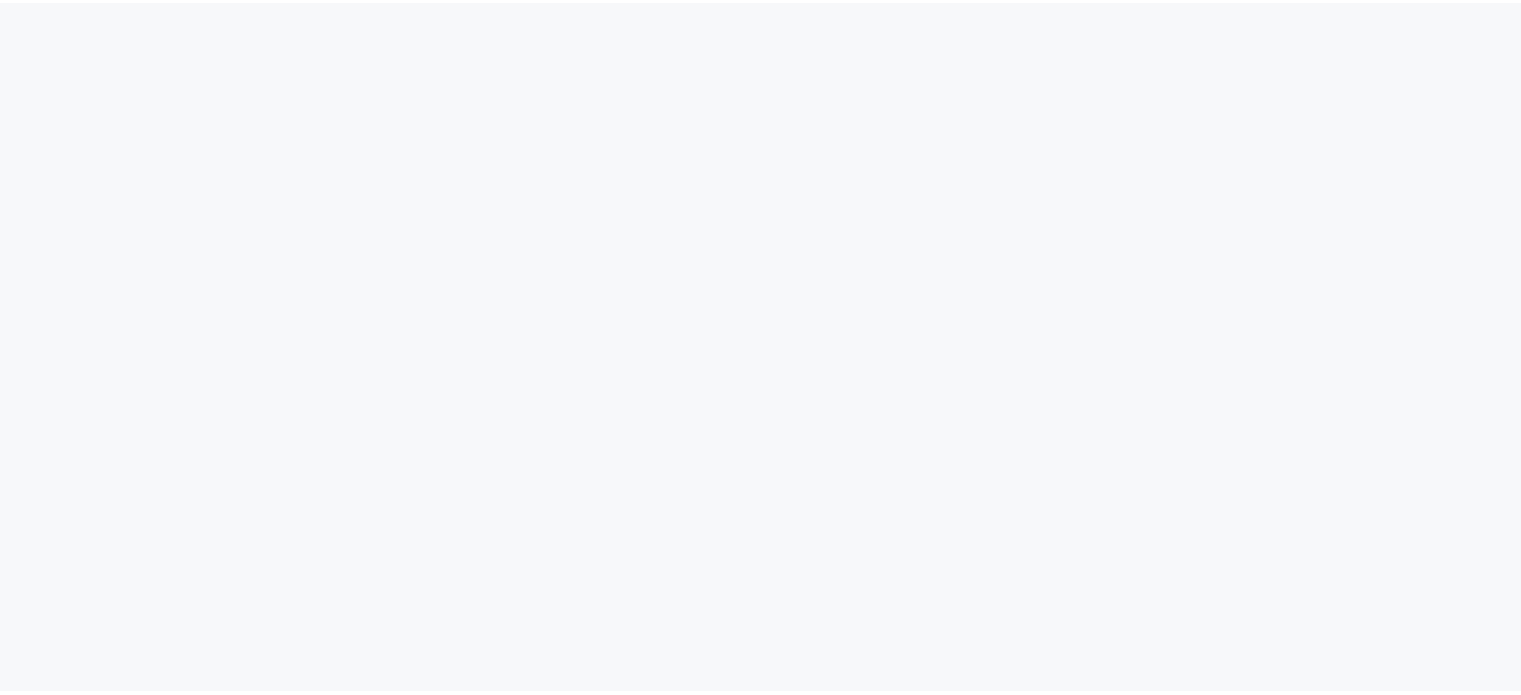 scroll, scrollTop: 0, scrollLeft: 0, axis: both 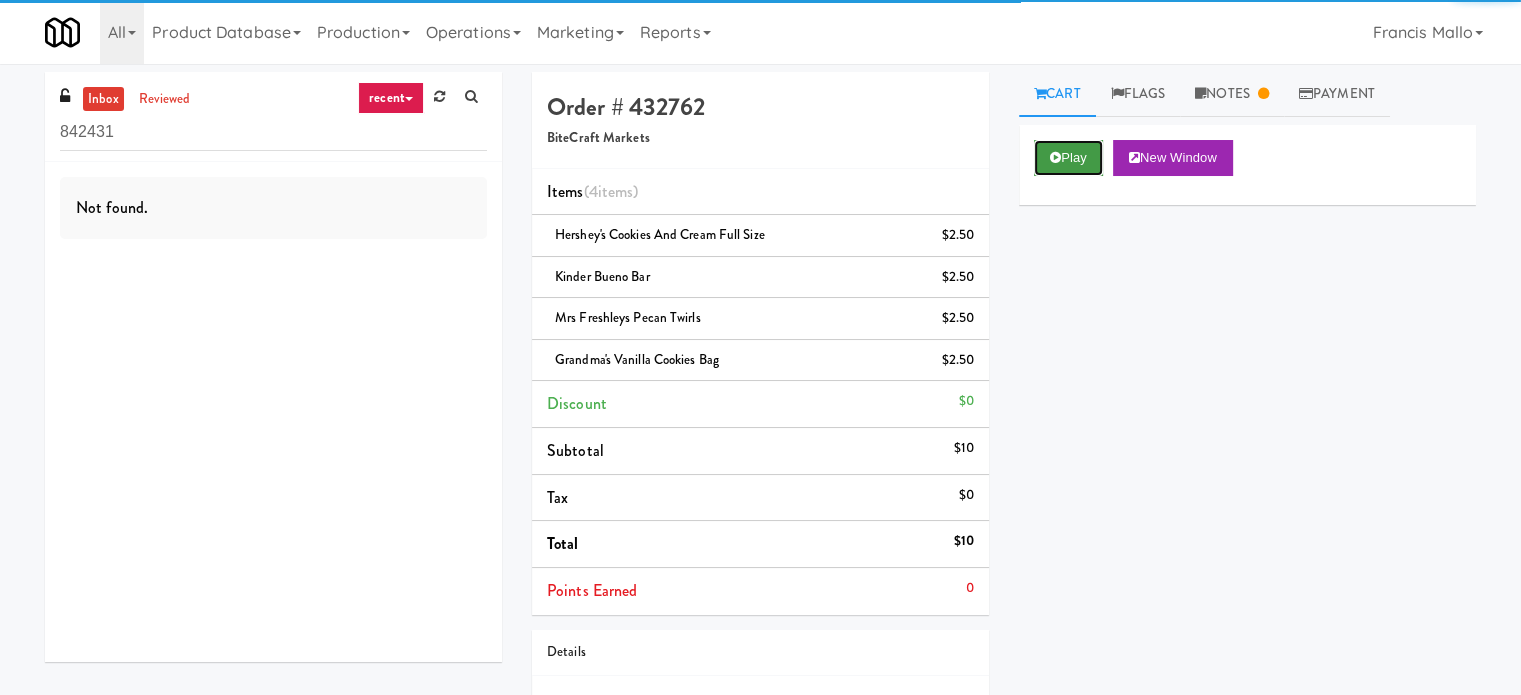 click on "Play" at bounding box center (1068, 158) 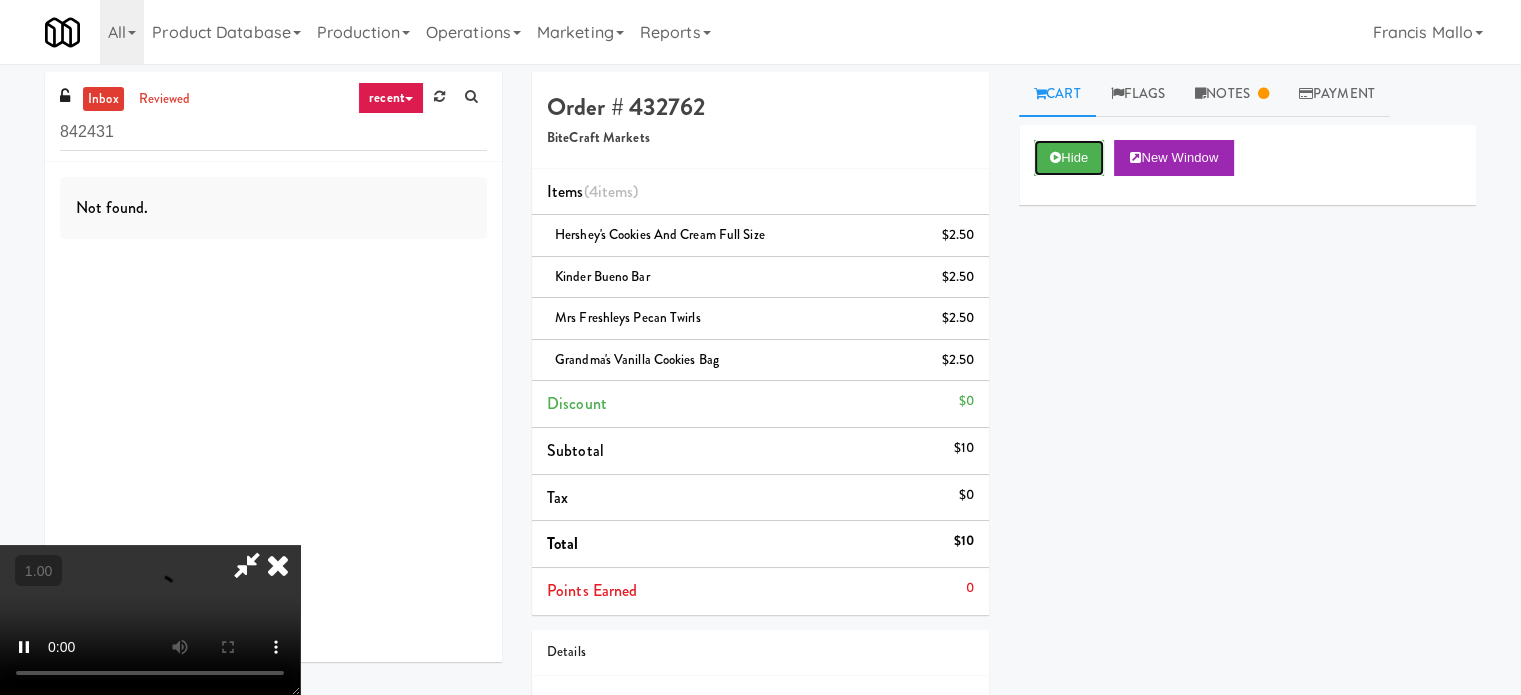 scroll, scrollTop: 316, scrollLeft: 0, axis: vertical 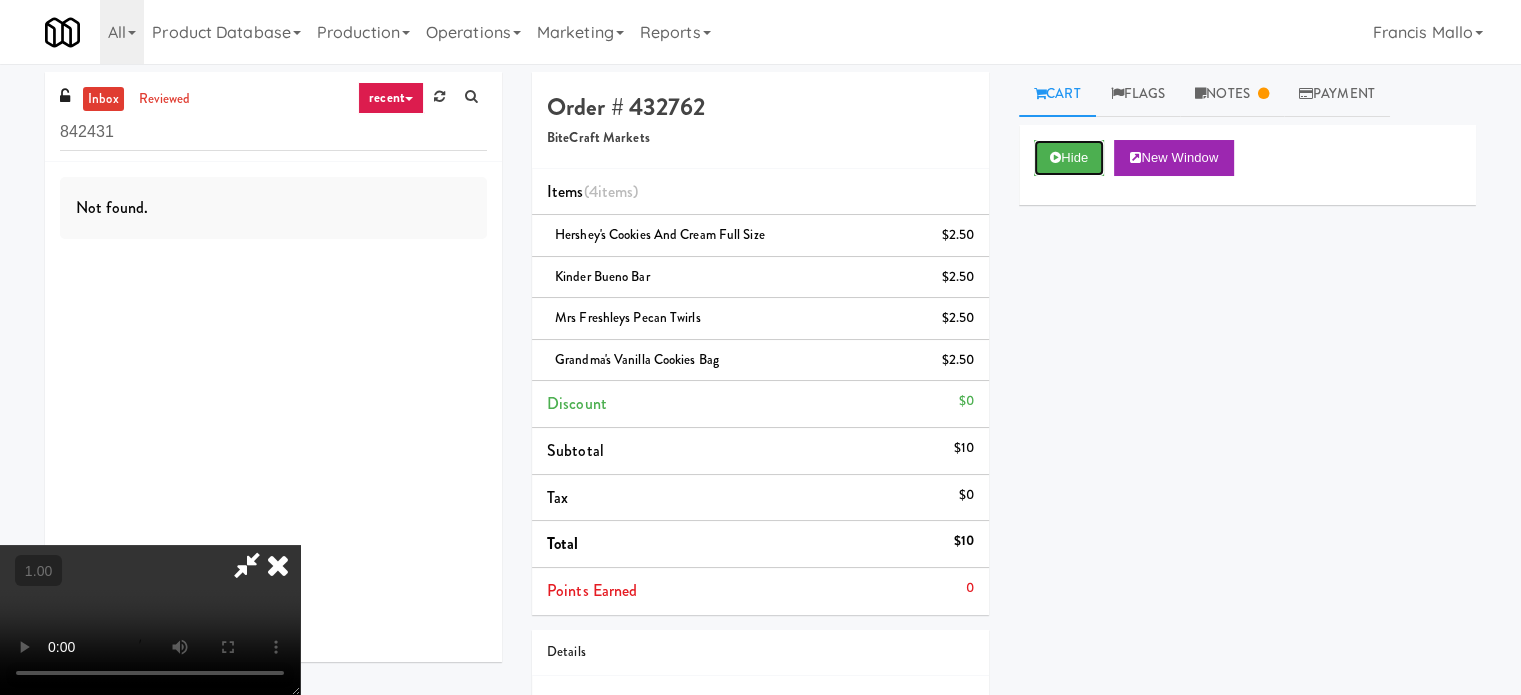 type 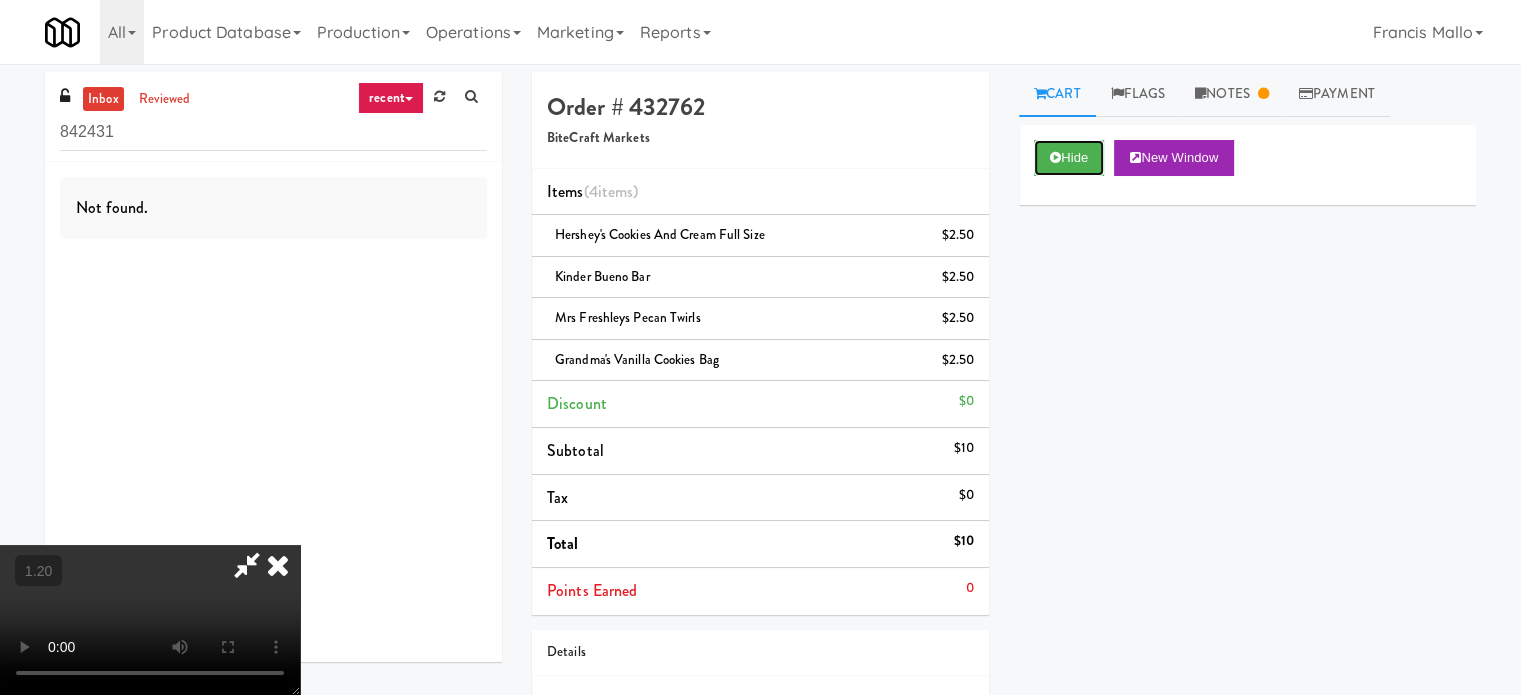 scroll, scrollTop: 0, scrollLeft: 0, axis: both 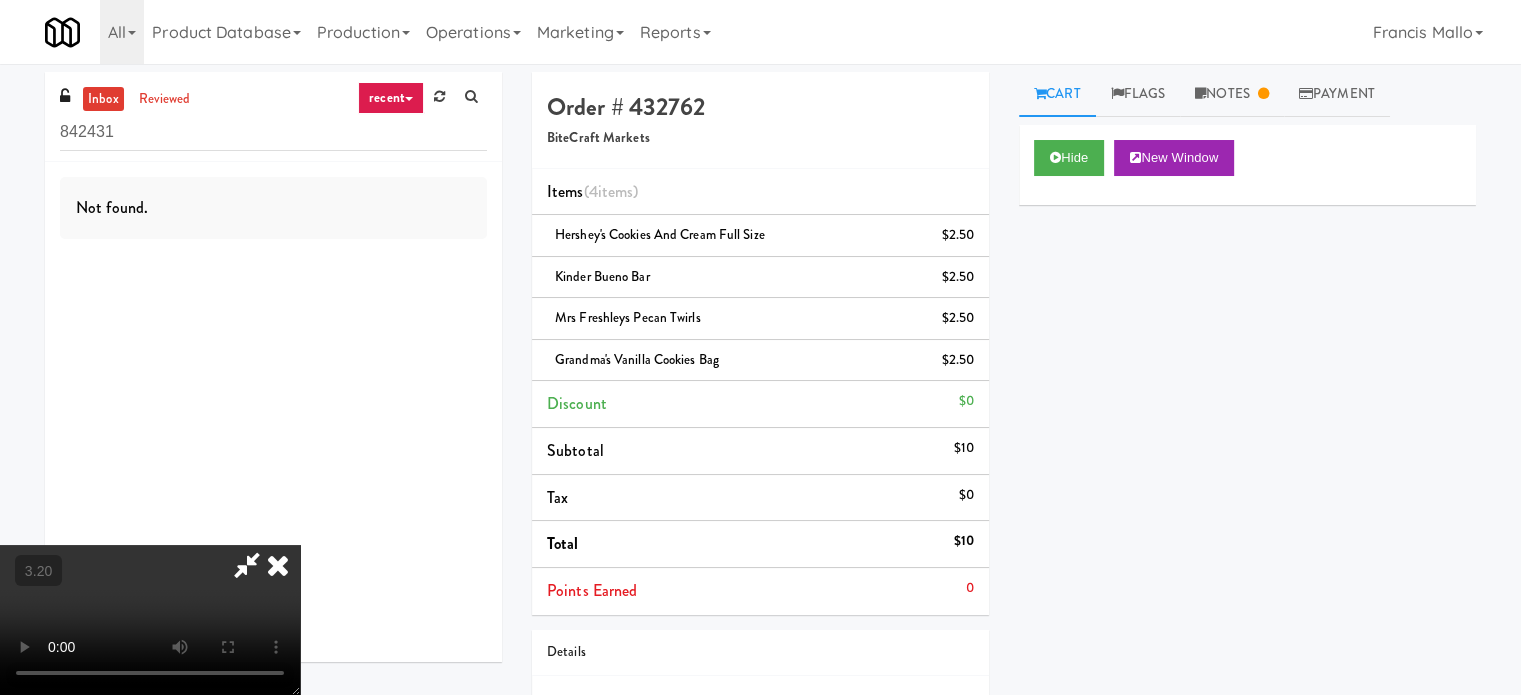 click at bounding box center [150, 620] 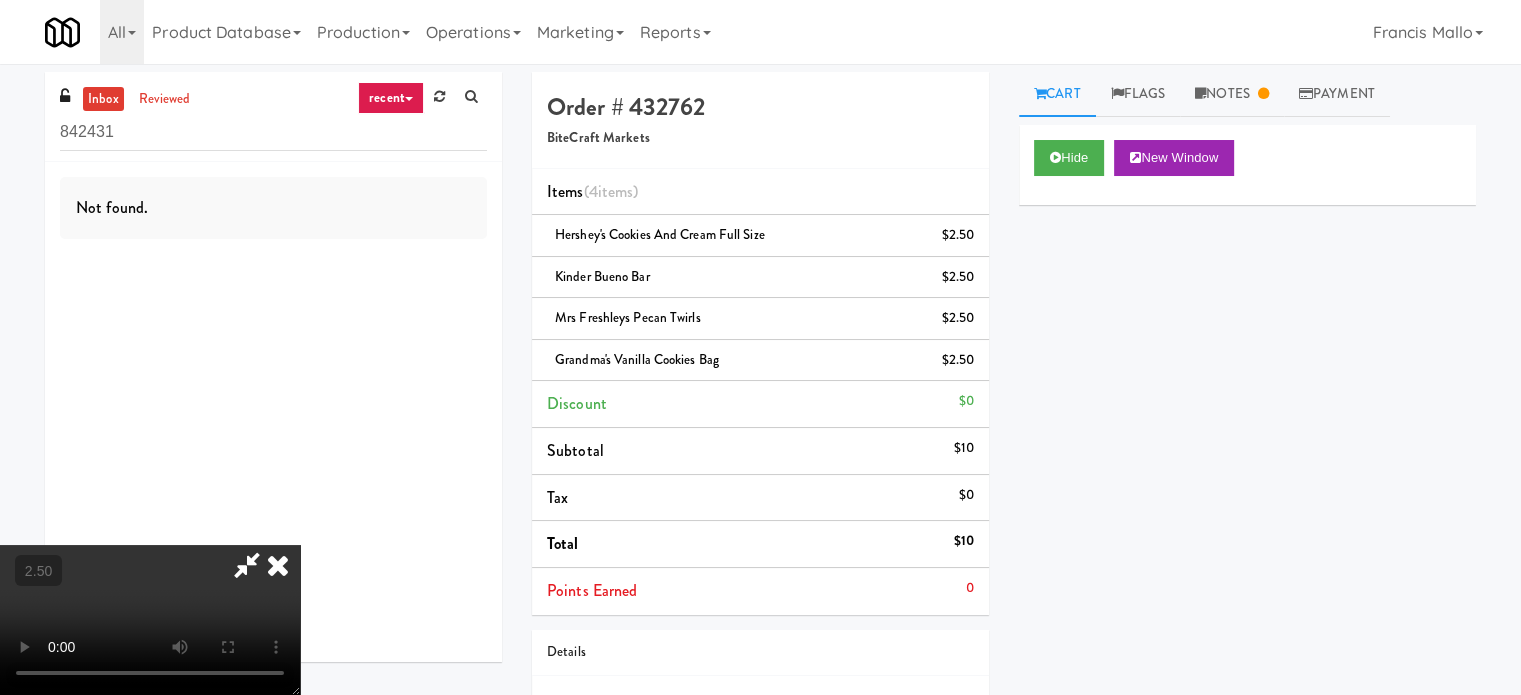 click at bounding box center [150, 620] 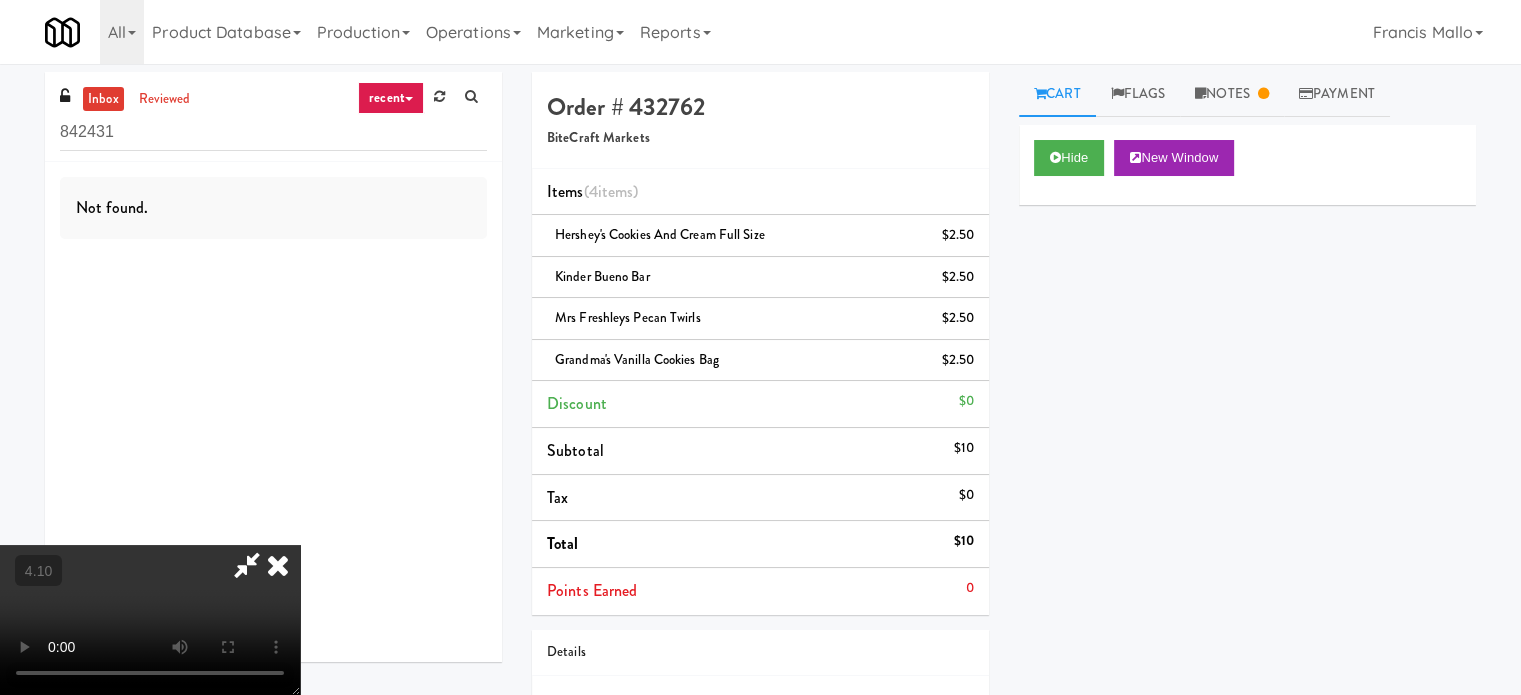 click at bounding box center (150, 620) 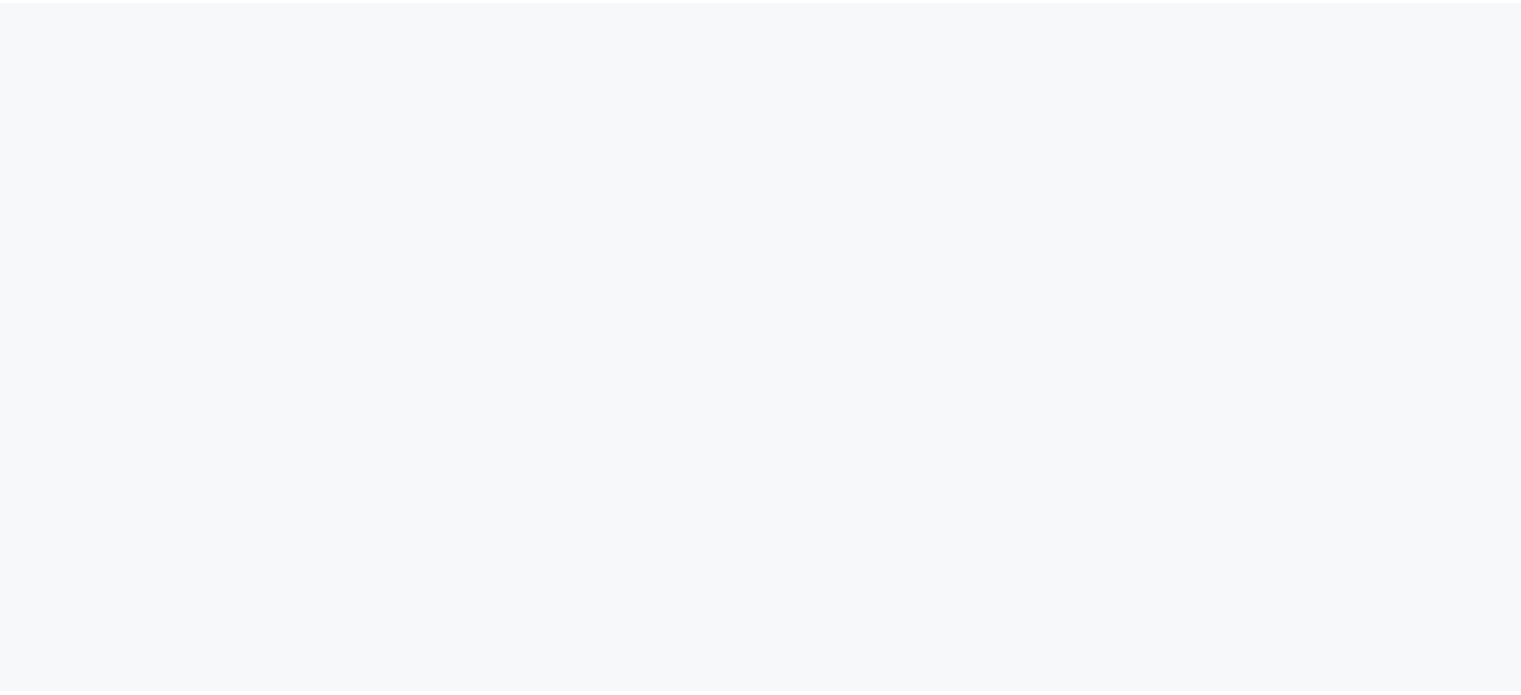 scroll, scrollTop: 0, scrollLeft: 0, axis: both 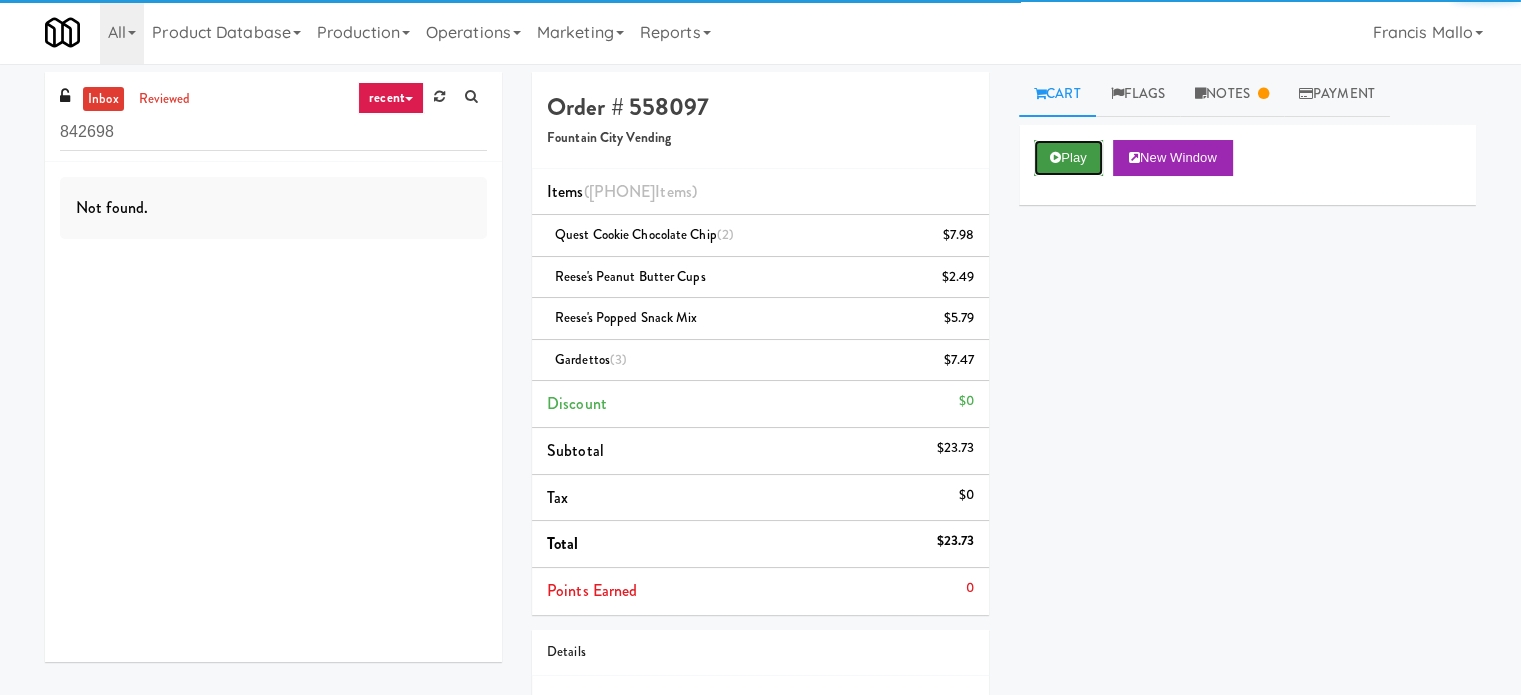 click on "Play" at bounding box center (1068, 158) 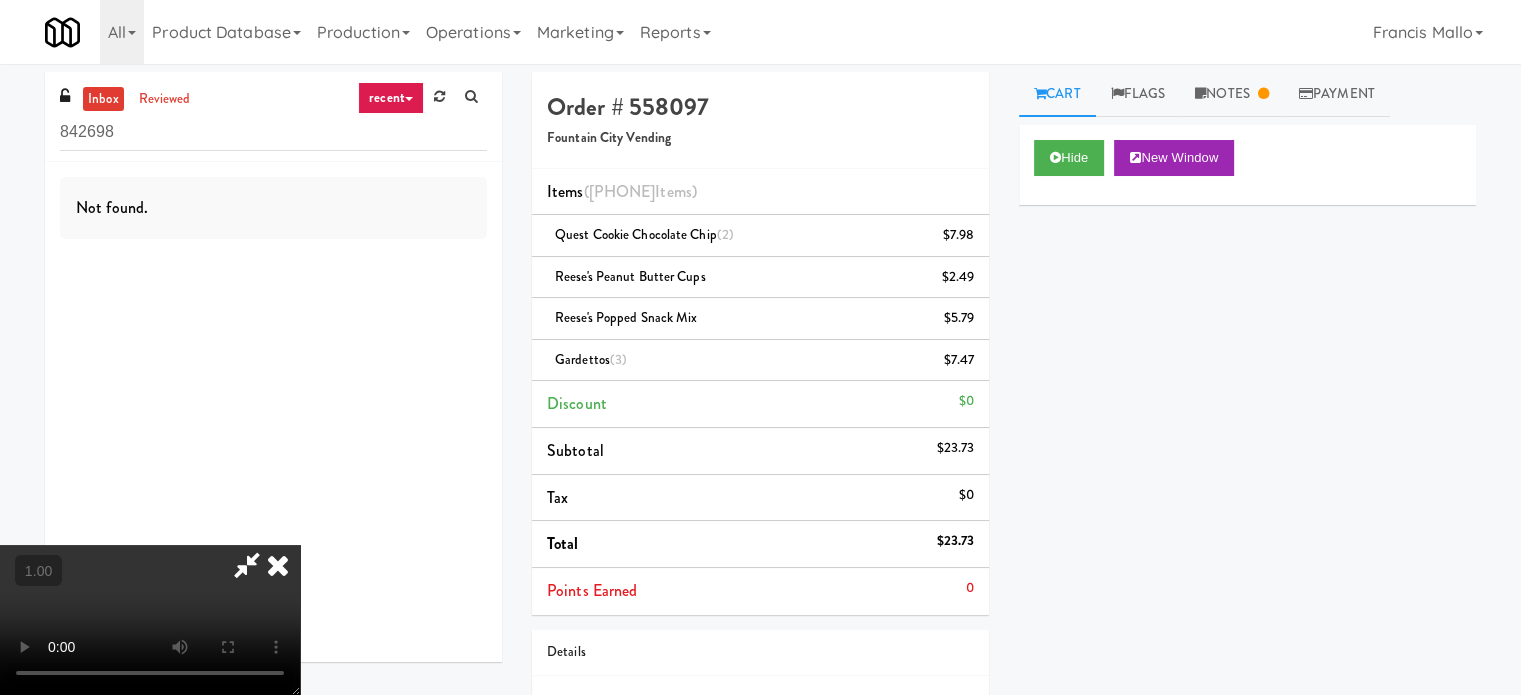 click at bounding box center (150, 620) 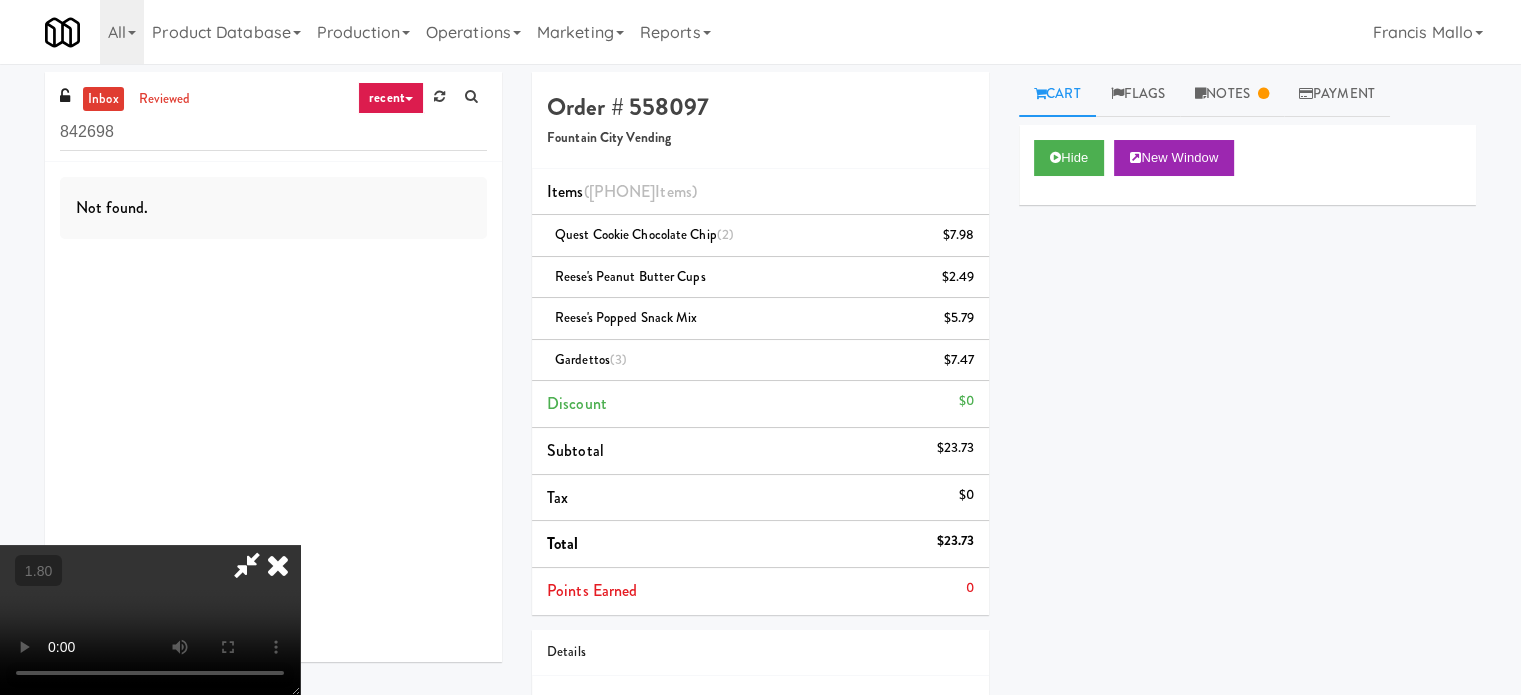 scroll, scrollTop: 216, scrollLeft: 0, axis: vertical 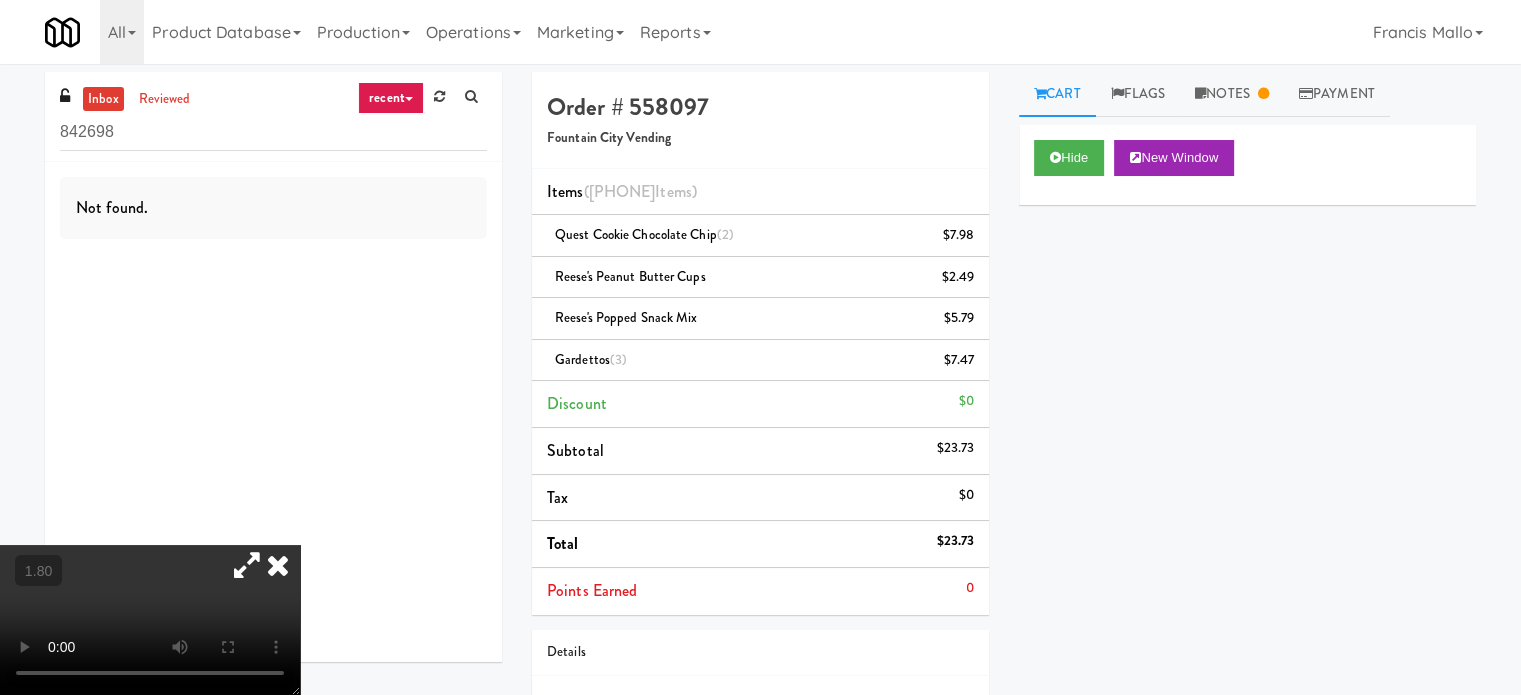 click at bounding box center (247, 565) 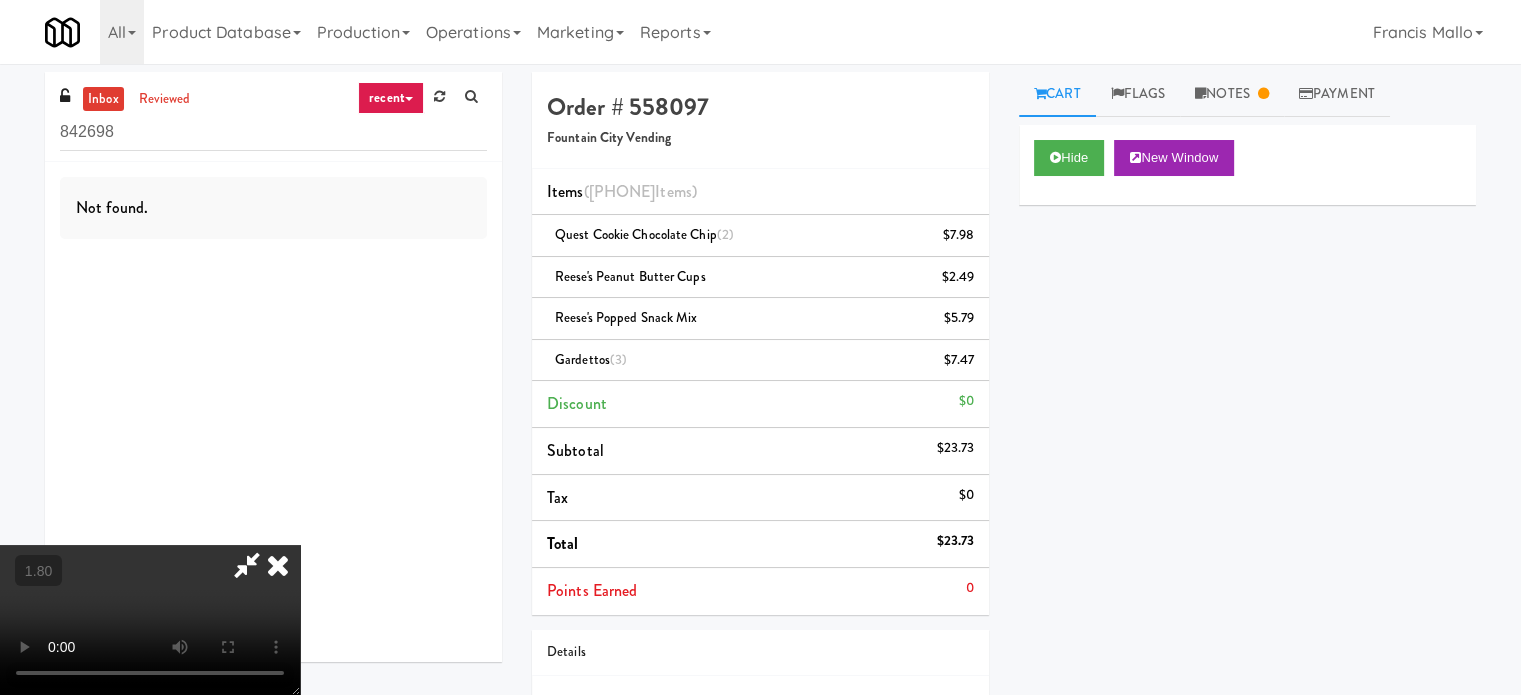 click at bounding box center [150, 620] 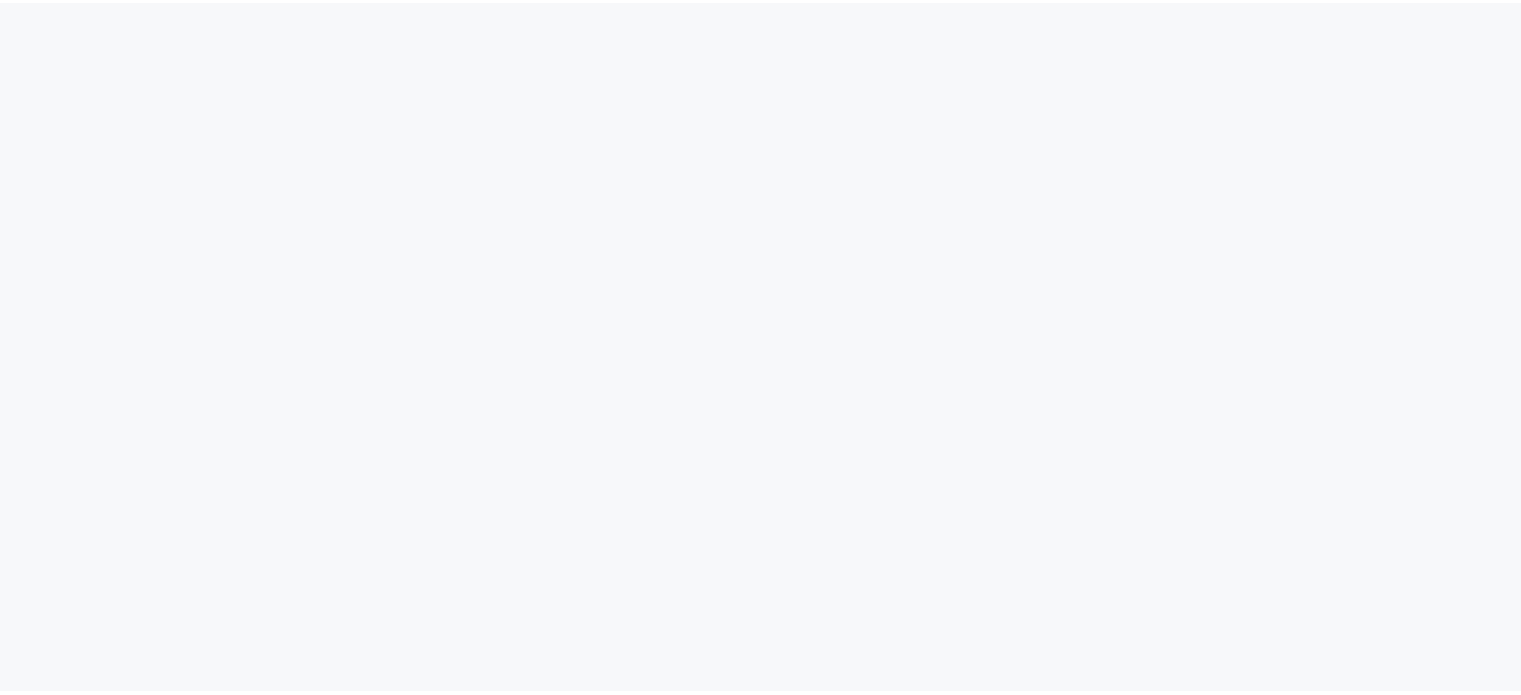 scroll, scrollTop: 0, scrollLeft: 0, axis: both 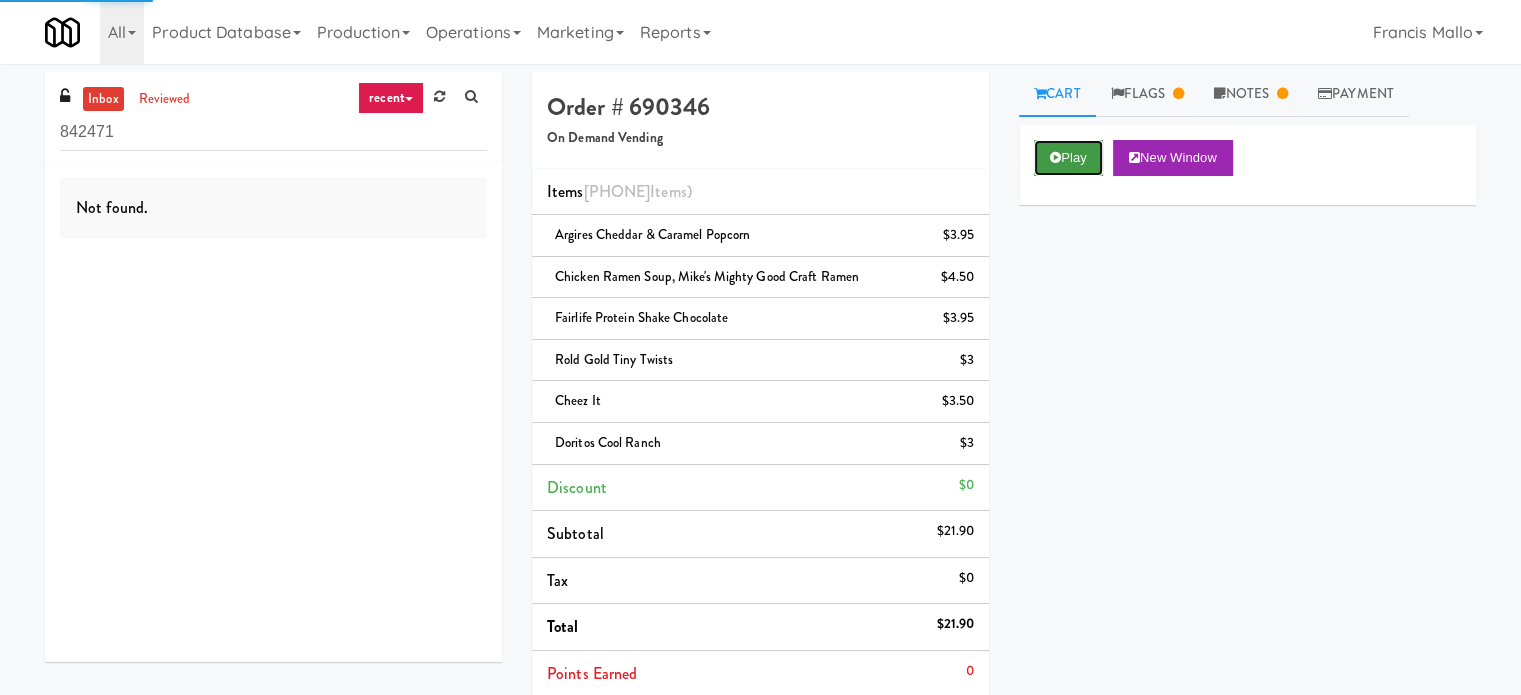 click on "Play" at bounding box center (1068, 158) 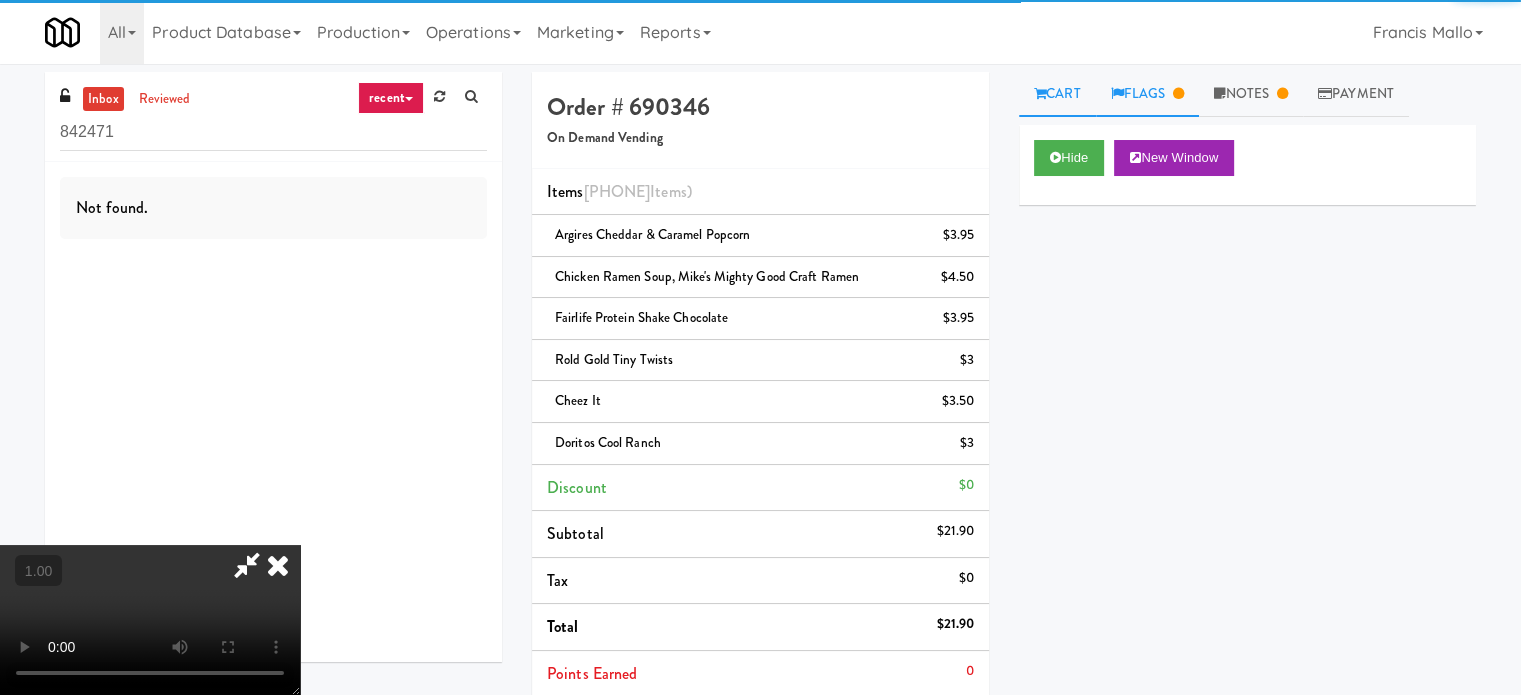 click on "Flags" at bounding box center [1148, 94] 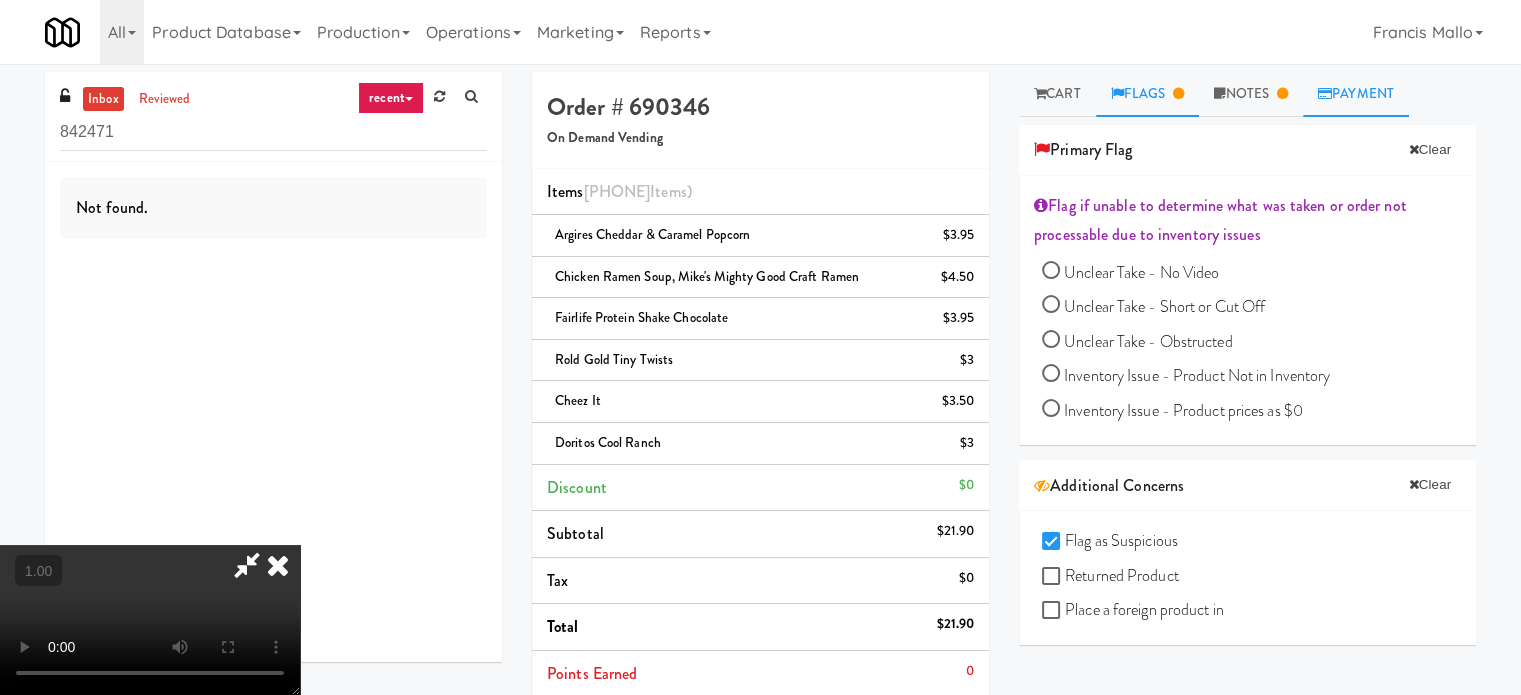 click on "Payment" at bounding box center [1356, 94] 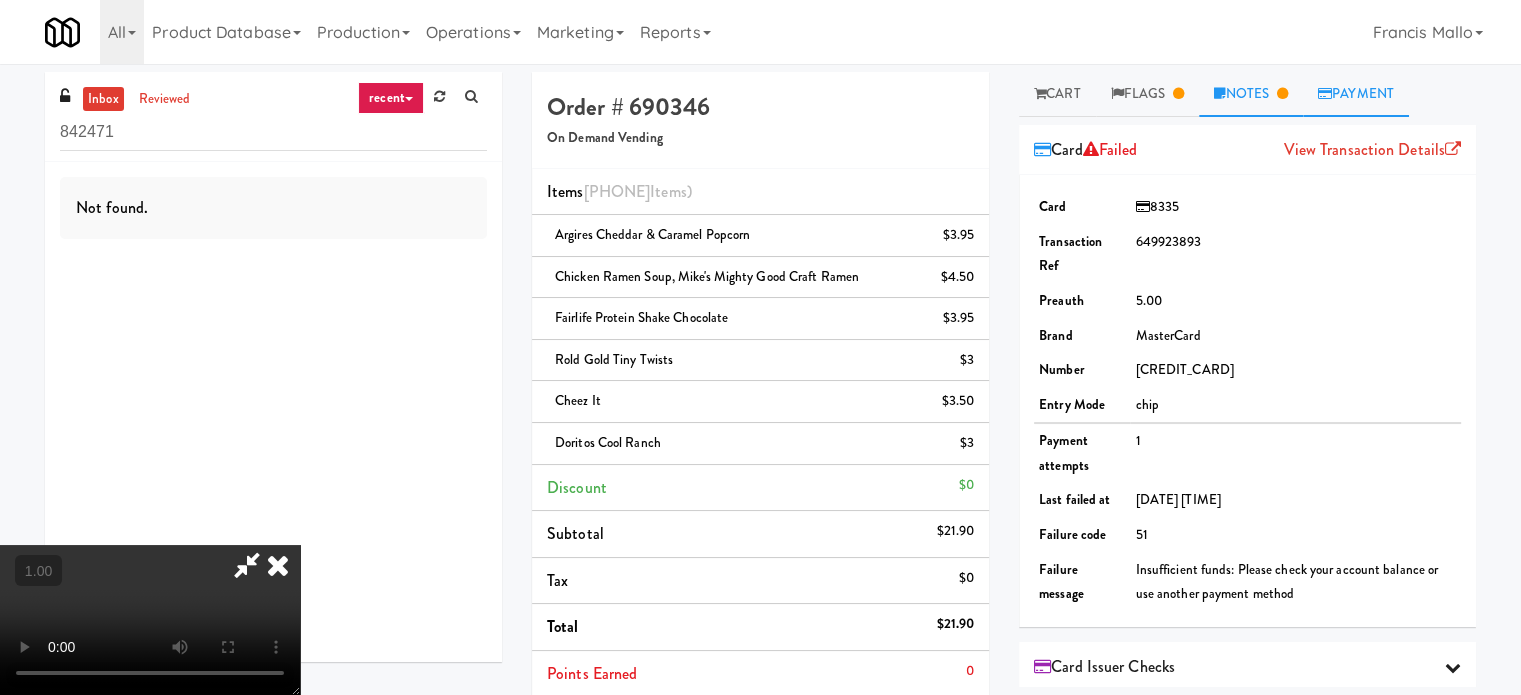 click on "Notes" at bounding box center [1251, 94] 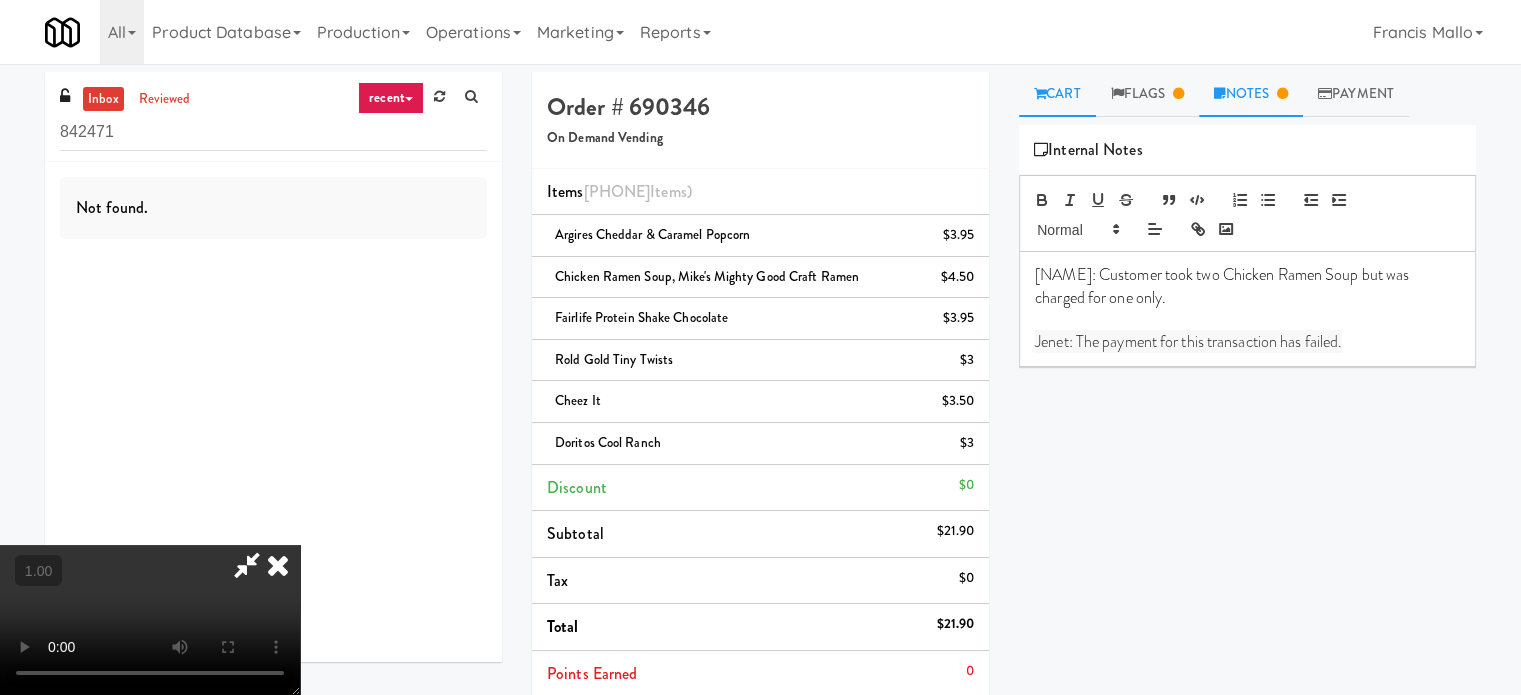 click on "Cart" at bounding box center [1057, 94] 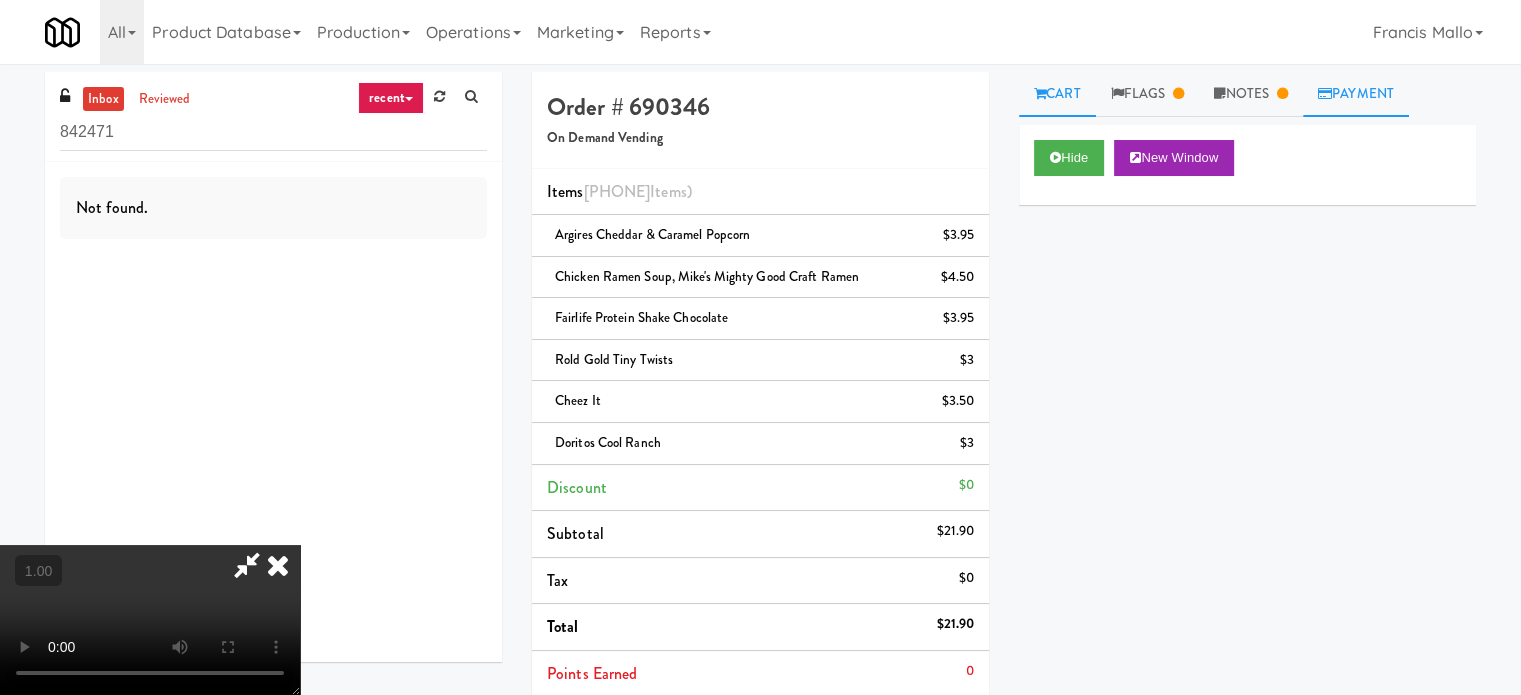 click on "Payment" at bounding box center (1356, 94) 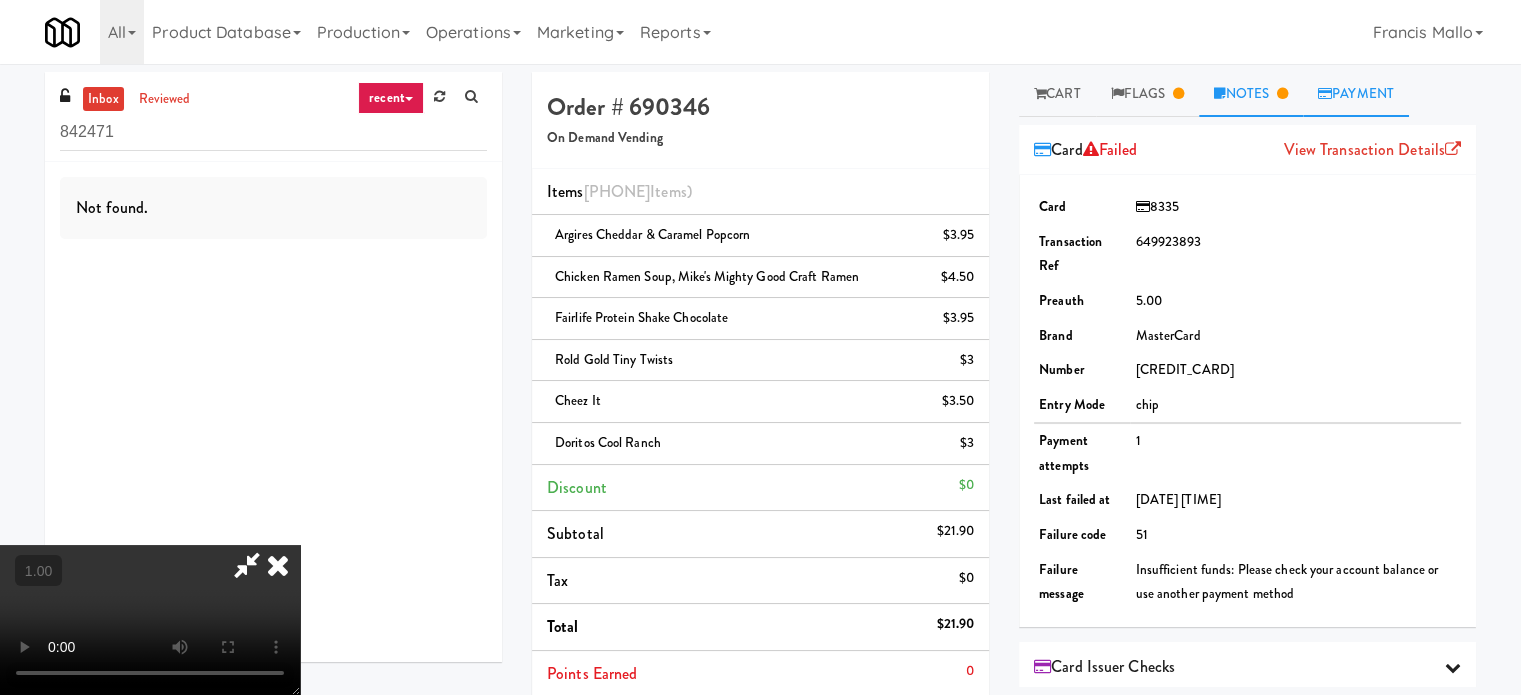 click on "Notes" at bounding box center [1251, 94] 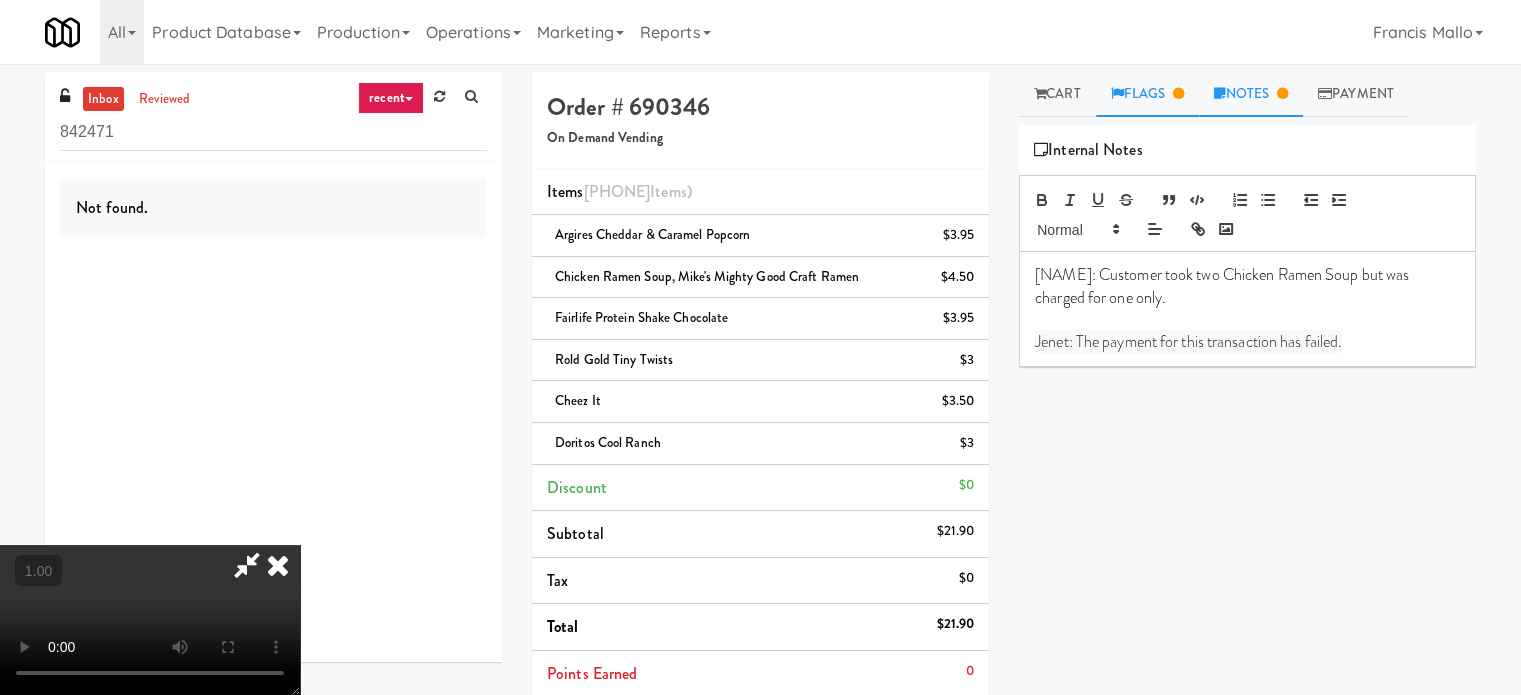 click on "Flags" at bounding box center (1148, 94) 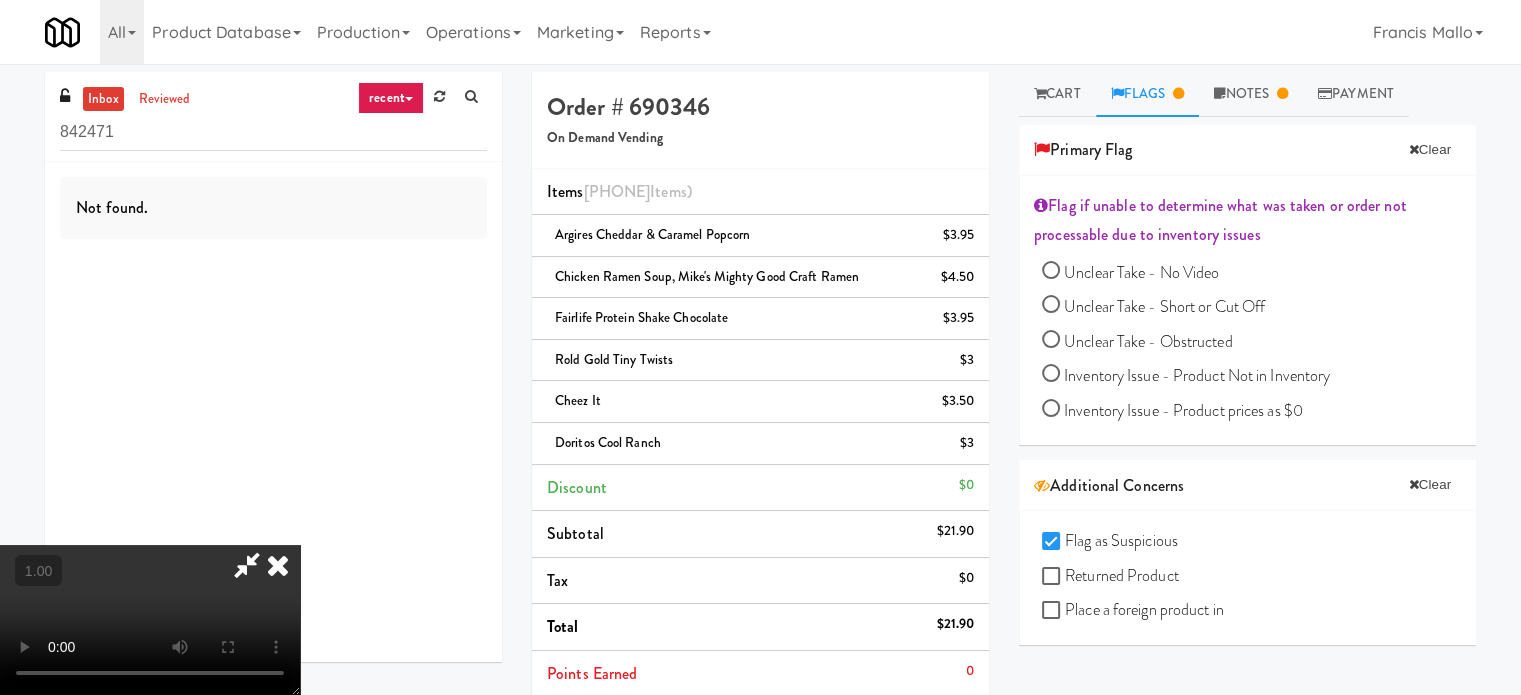 drag, startPoint x: 875, startPoint y: 84, endPoint x: 825, endPoint y: 229, distance: 153.37862 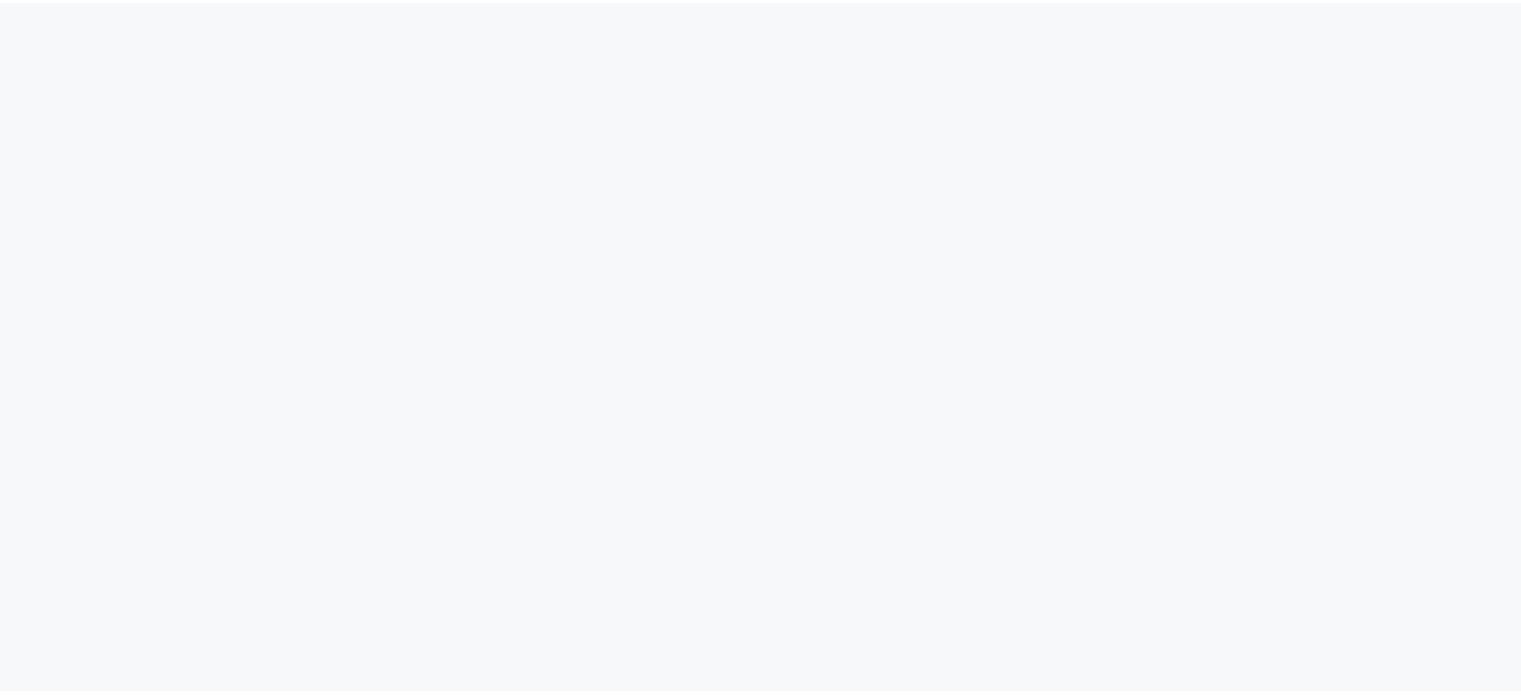 scroll, scrollTop: 0, scrollLeft: 0, axis: both 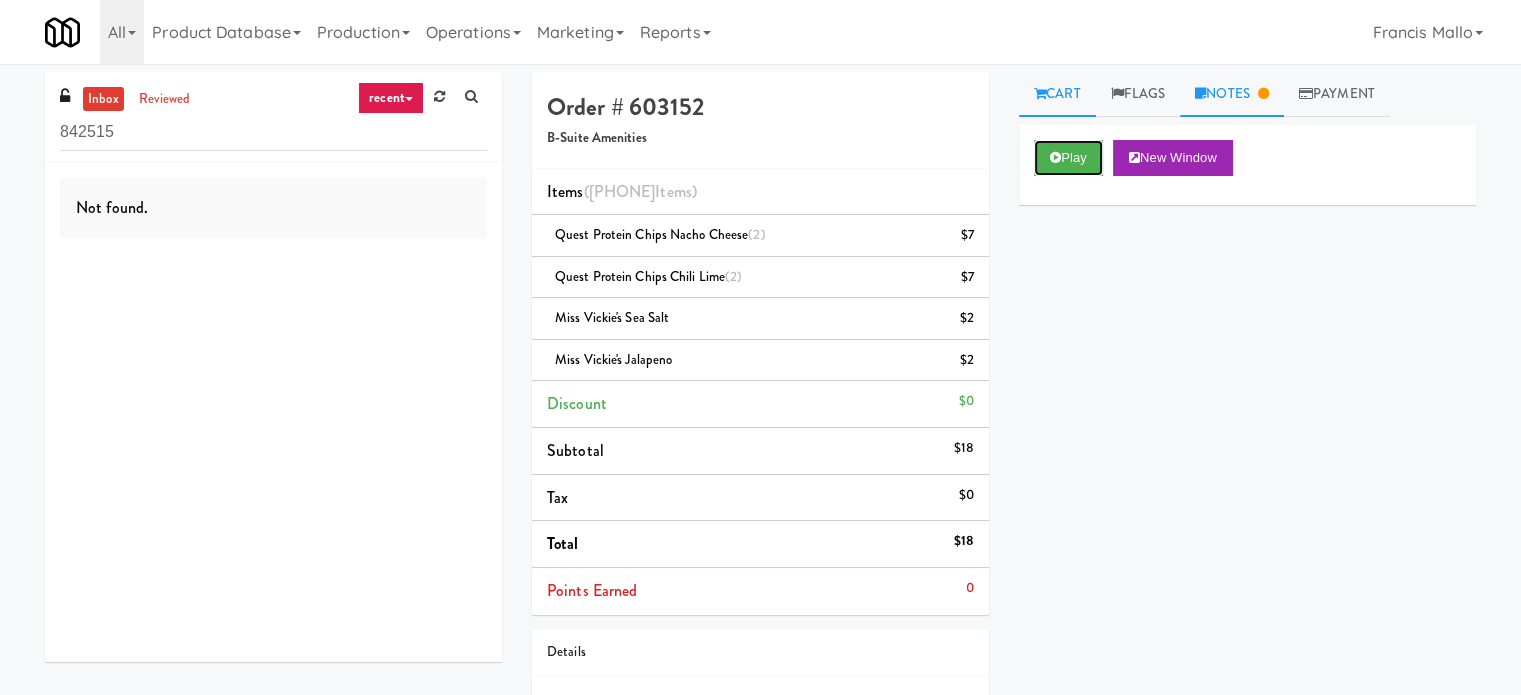 drag, startPoint x: 1044, startPoint y: 152, endPoint x: 1204, endPoint y: 111, distance: 165.16962 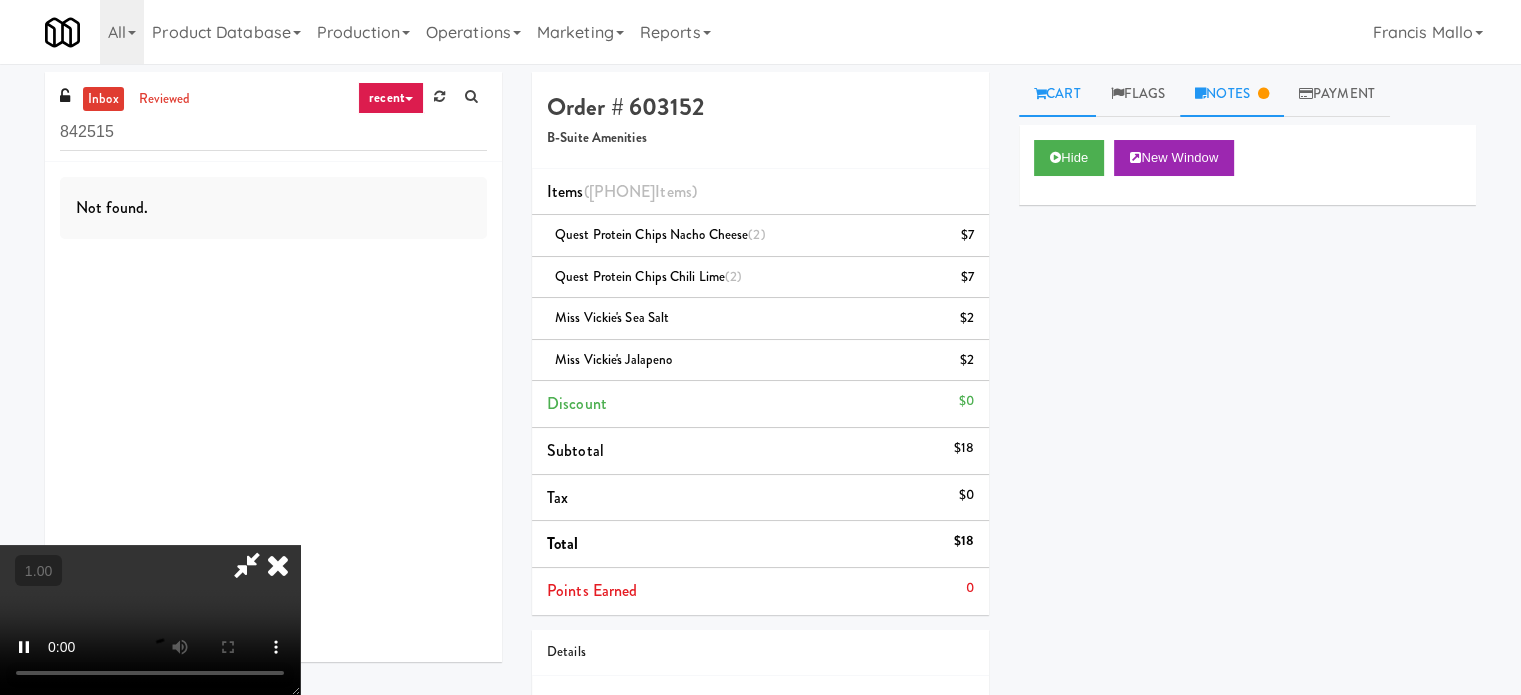 click on "Notes" at bounding box center (1232, 94) 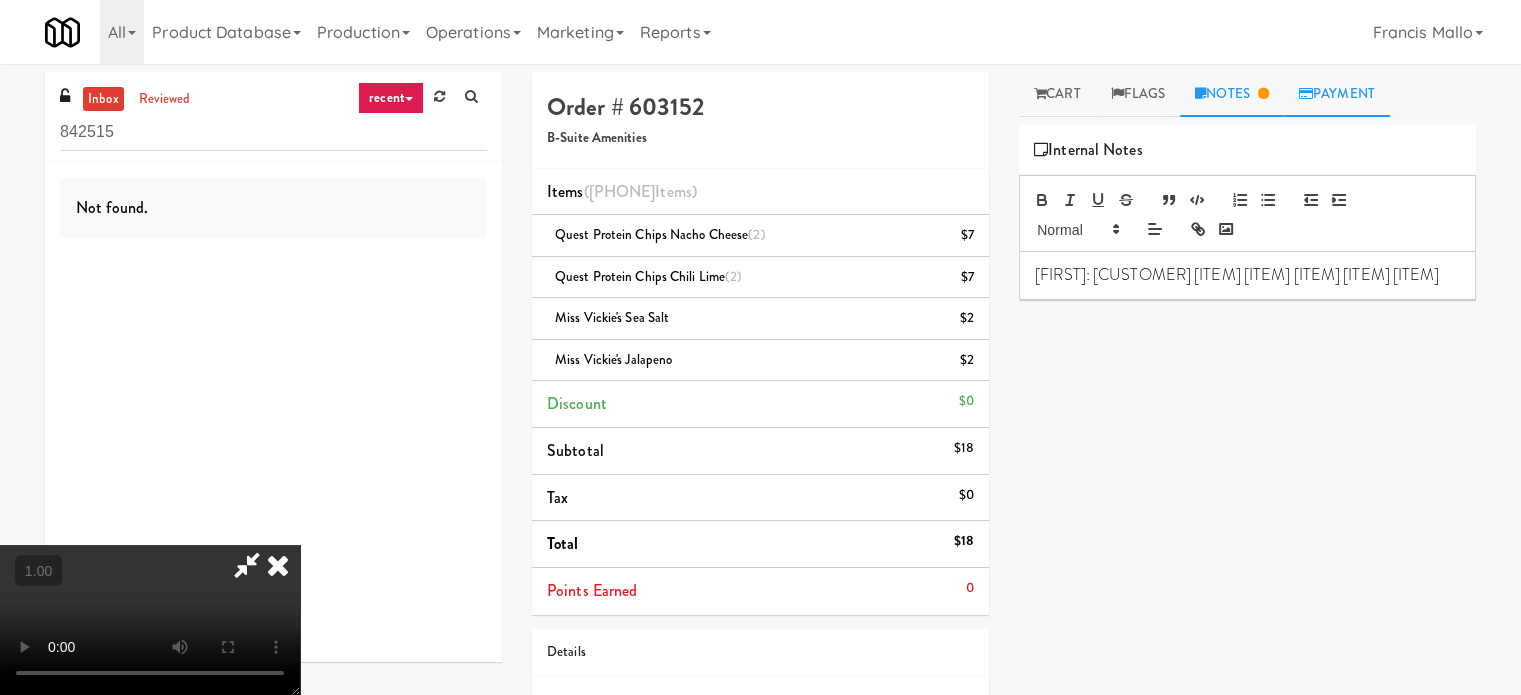 click on "Payment" at bounding box center [1337, 94] 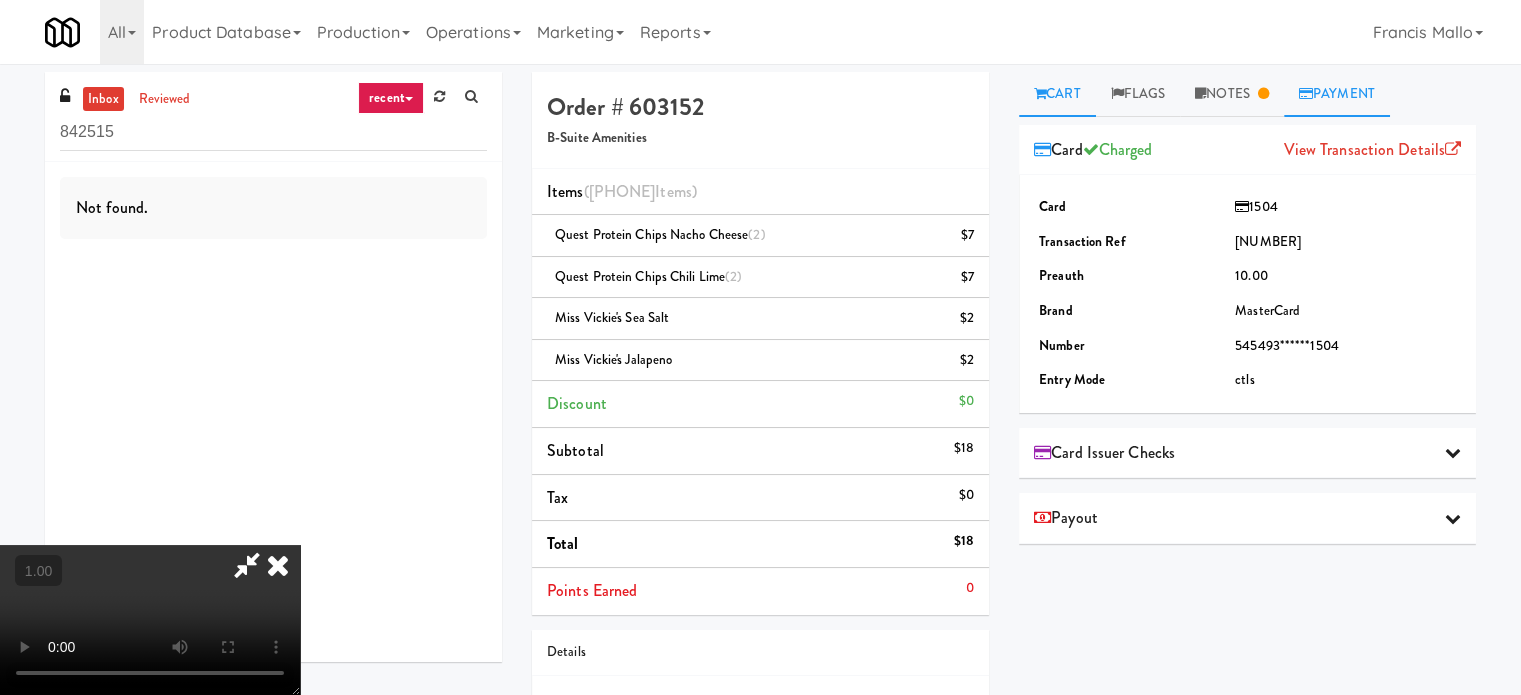 click on "Cart" at bounding box center (1057, 94) 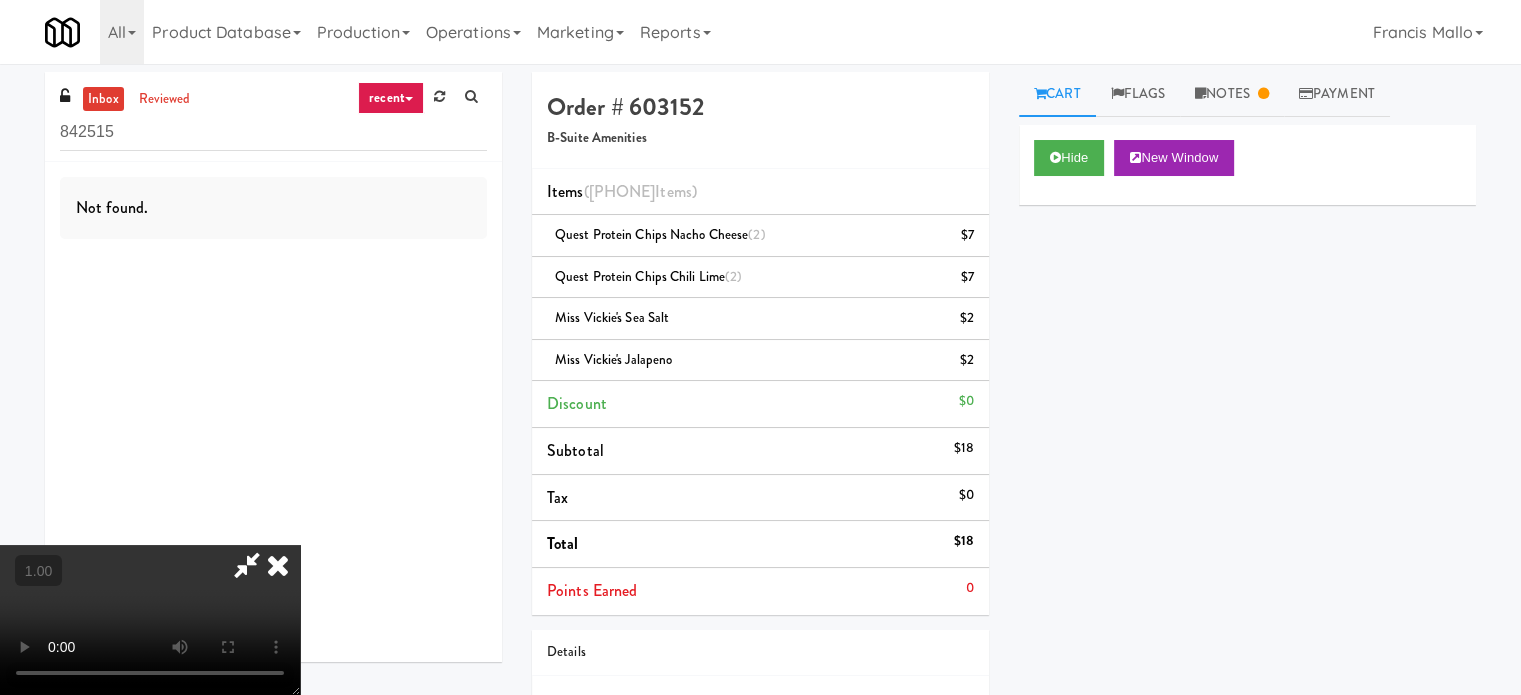 scroll, scrollTop: 16, scrollLeft: 0, axis: vertical 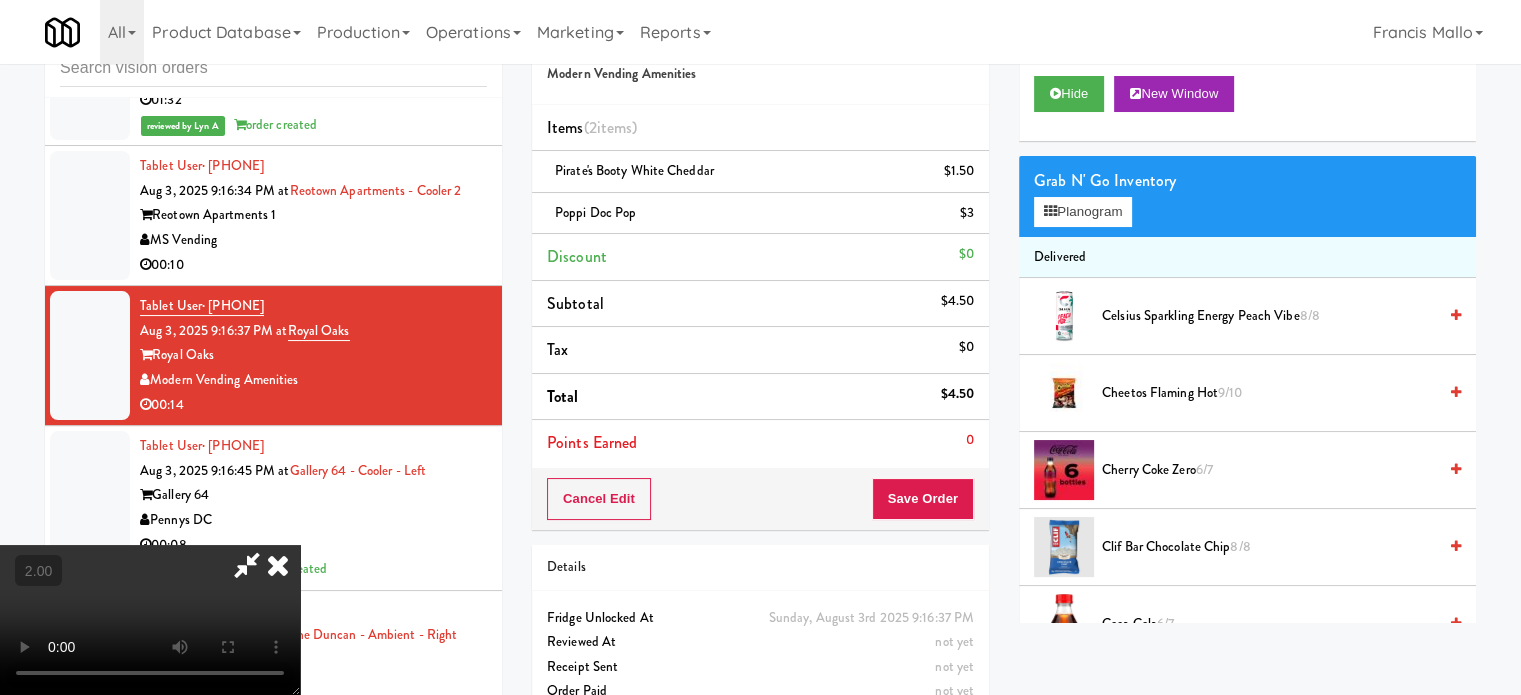 click on "Save Order" at bounding box center (923, 499) 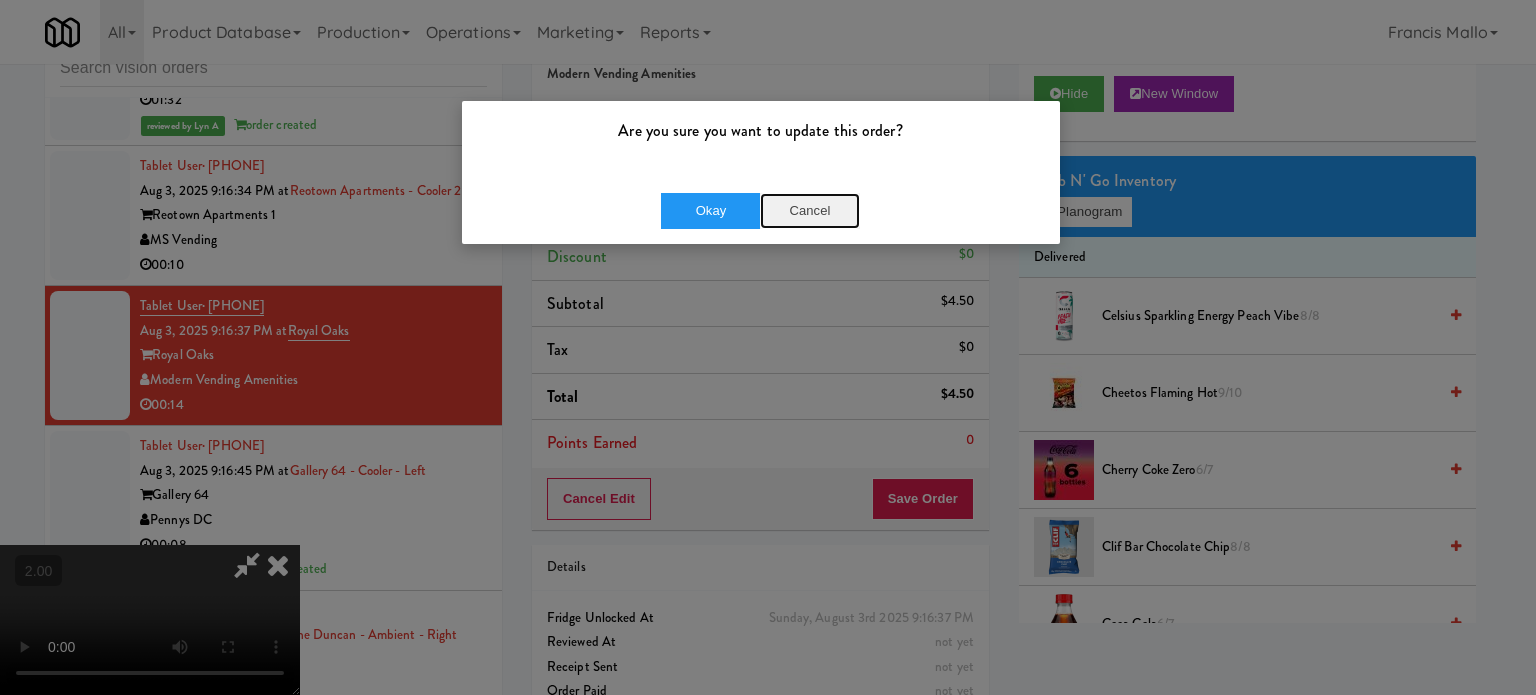 click on "Cancel" at bounding box center (810, 211) 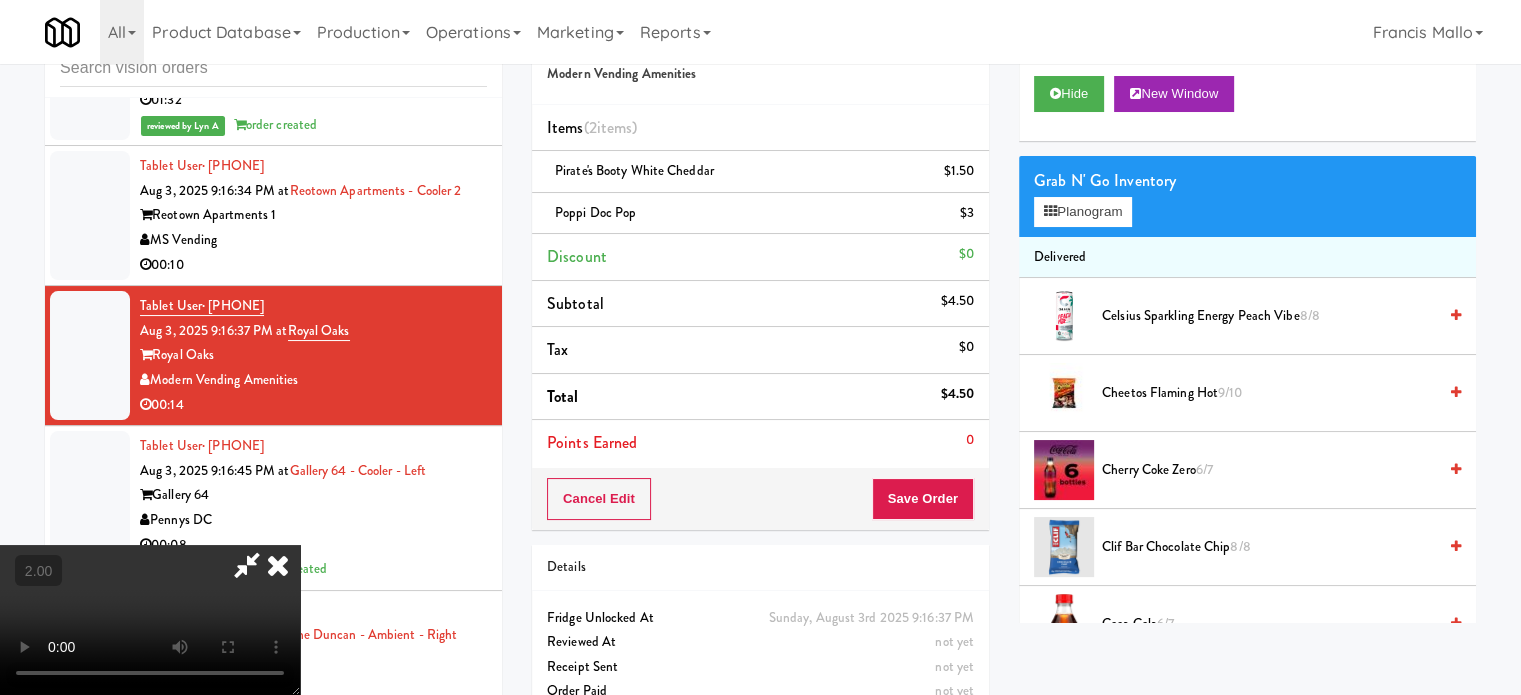 click at bounding box center (150, 620) 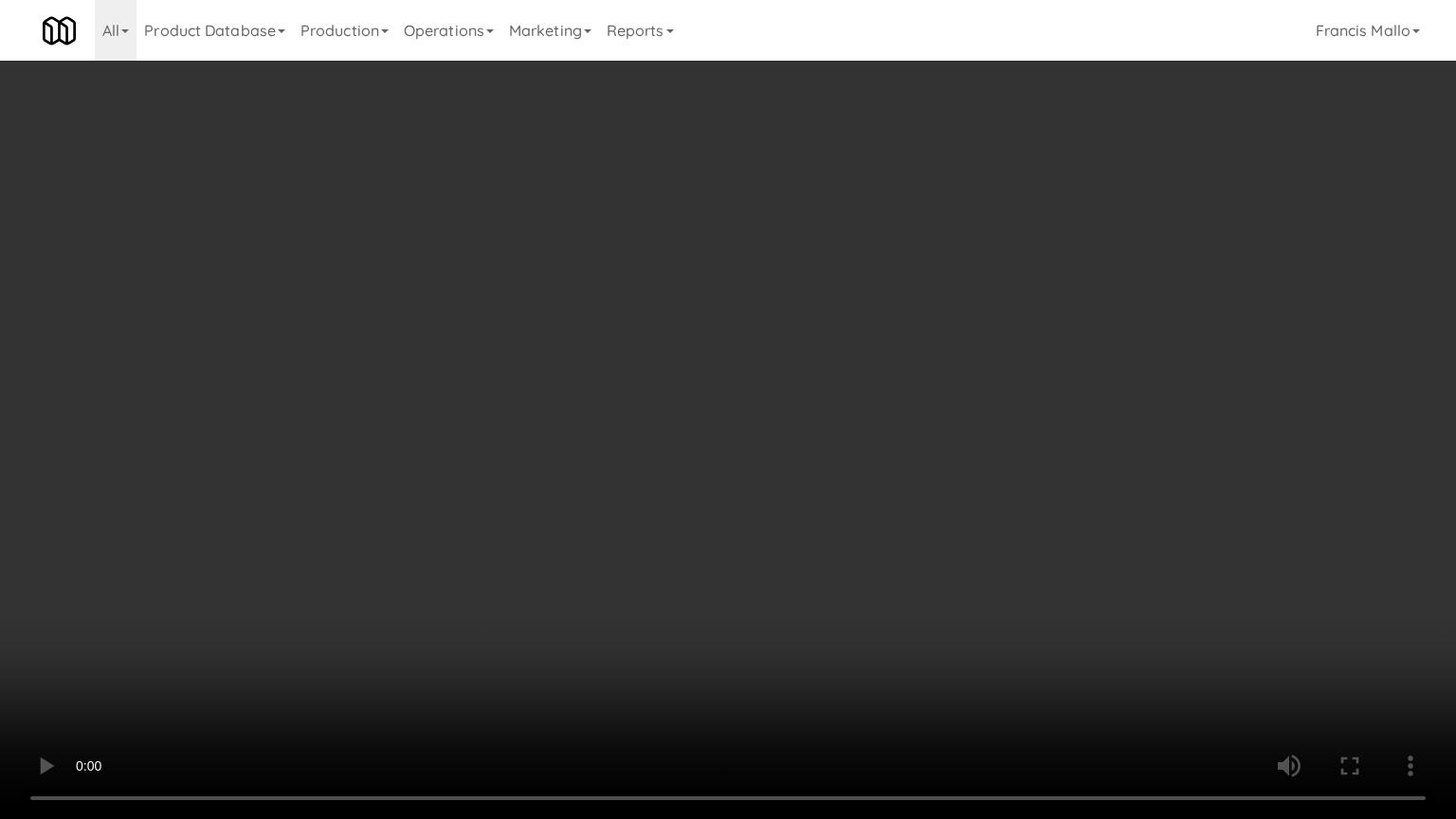 click at bounding box center (728, 410) 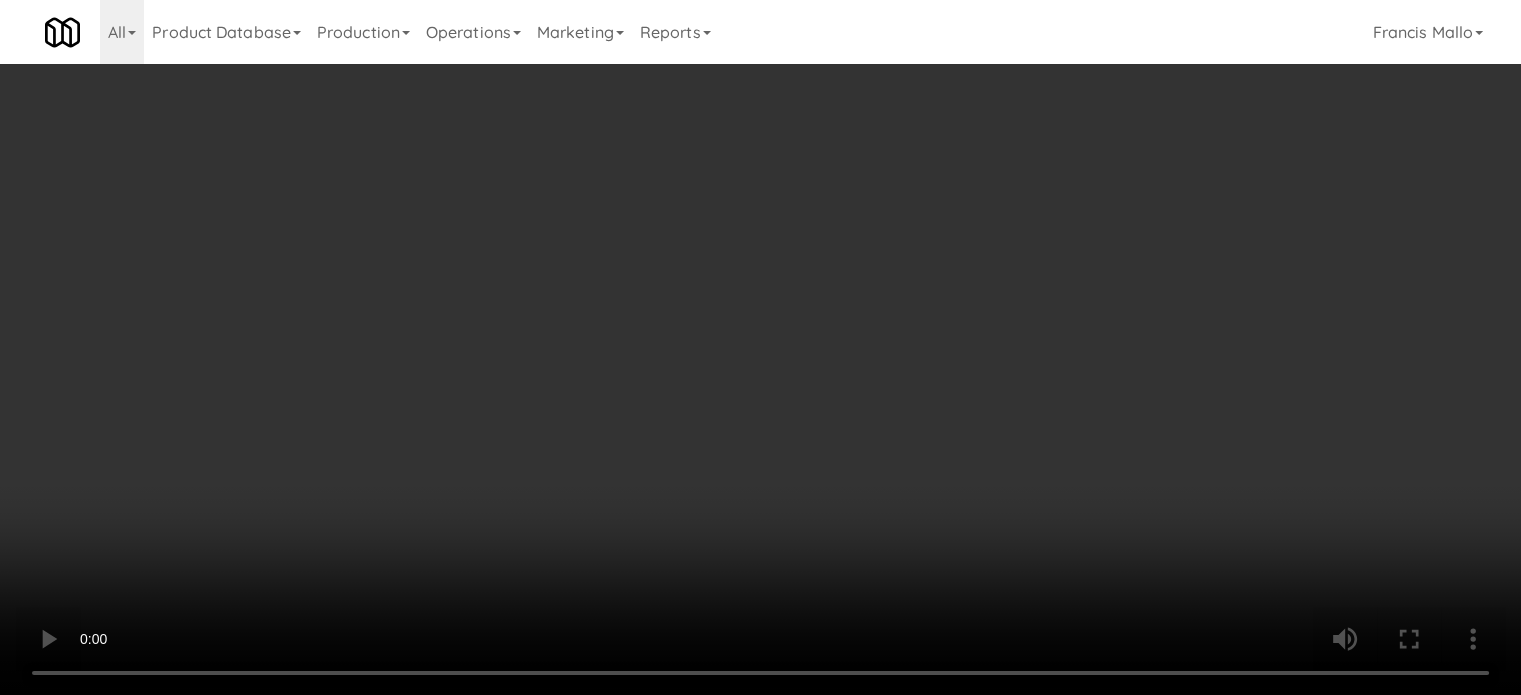 scroll, scrollTop: 1100, scrollLeft: 0, axis: vertical 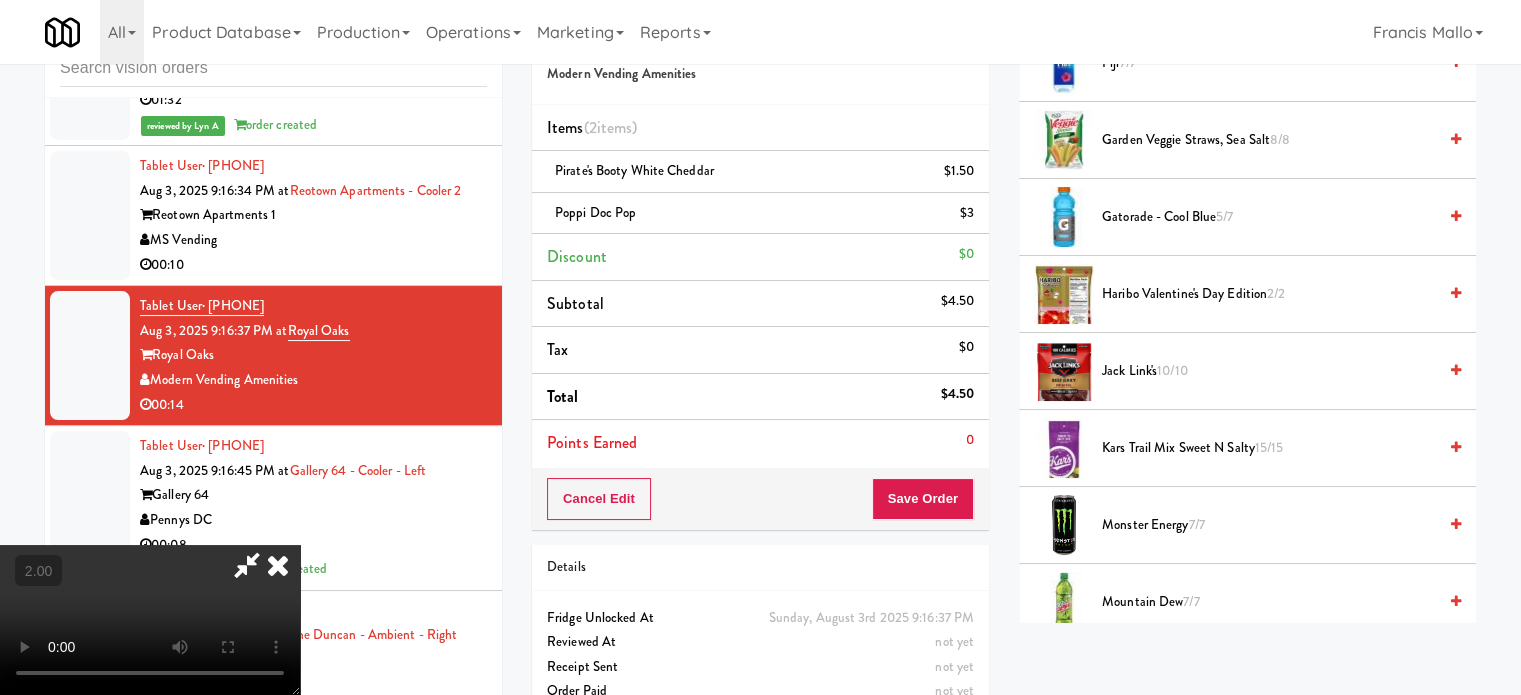 click on "Haribo Valentine's Day Edition   2/2" at bounding box center [1269, 294] 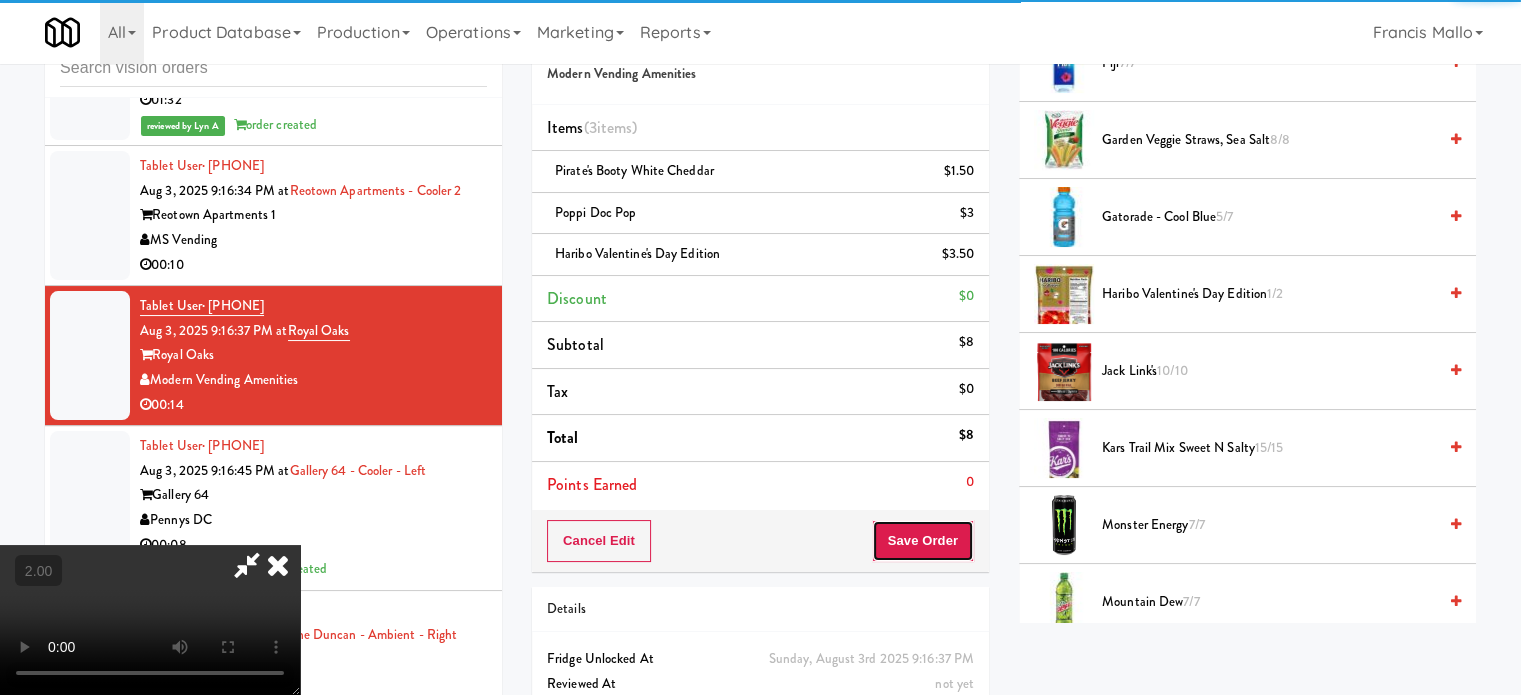 click on "Save Order" at bounding box center [923, 541] 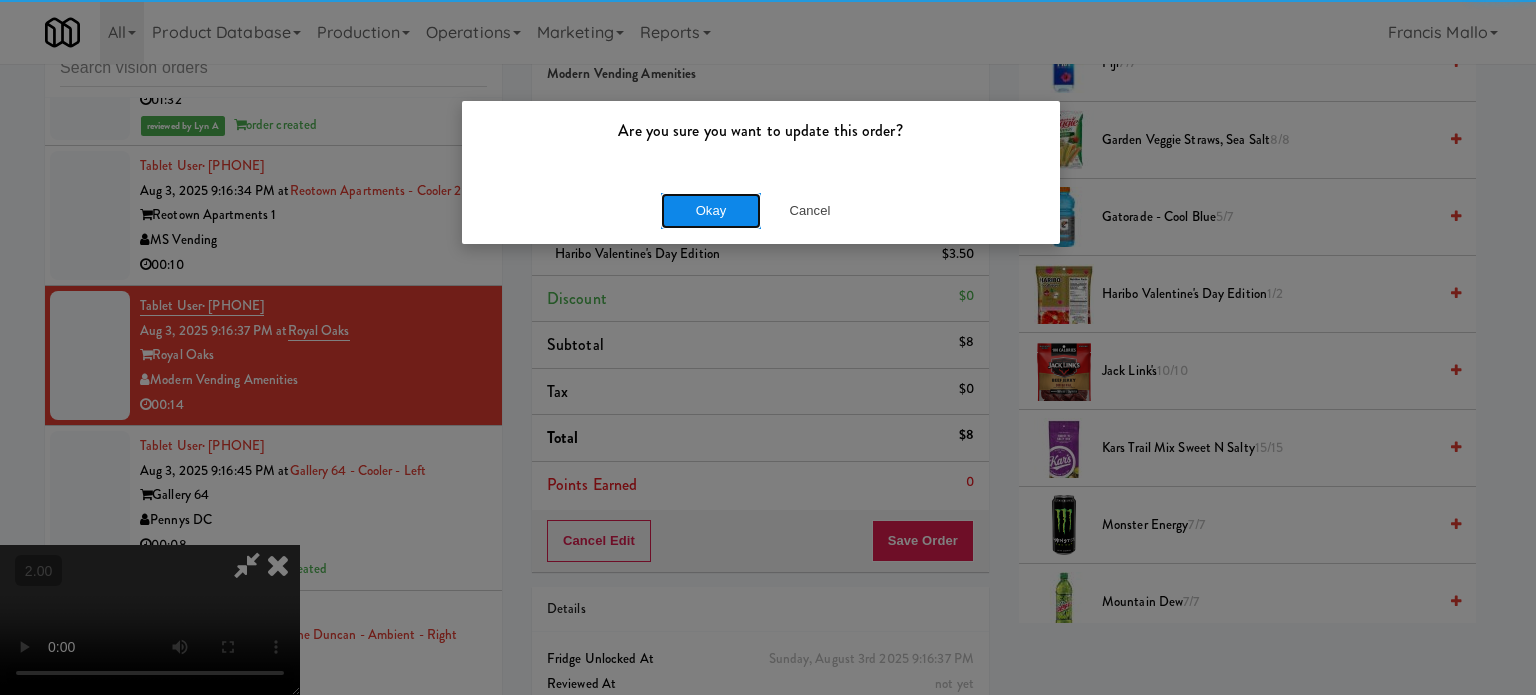 click on "Okay" at bounding box center (711, 211) 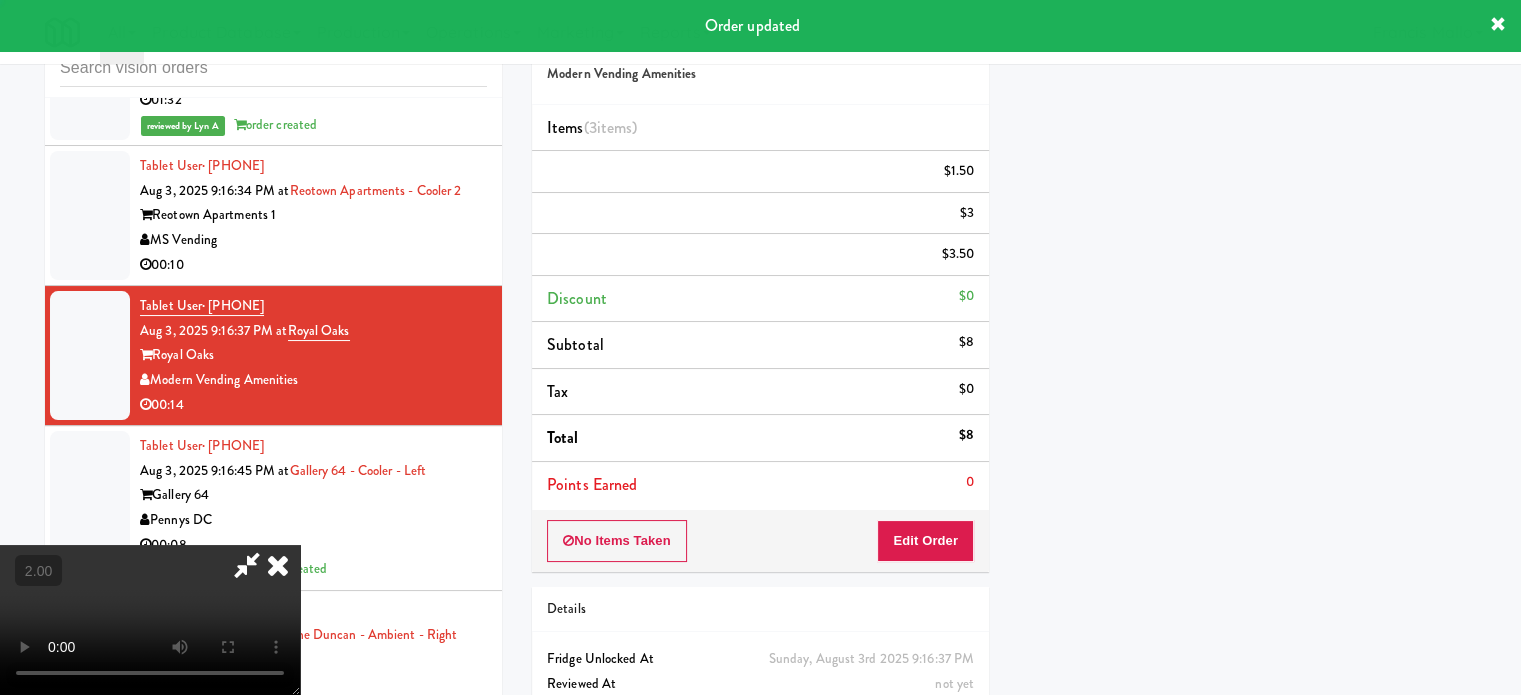 scroll, scrollTop: 187, scrollLeft: 0, axis: vertical 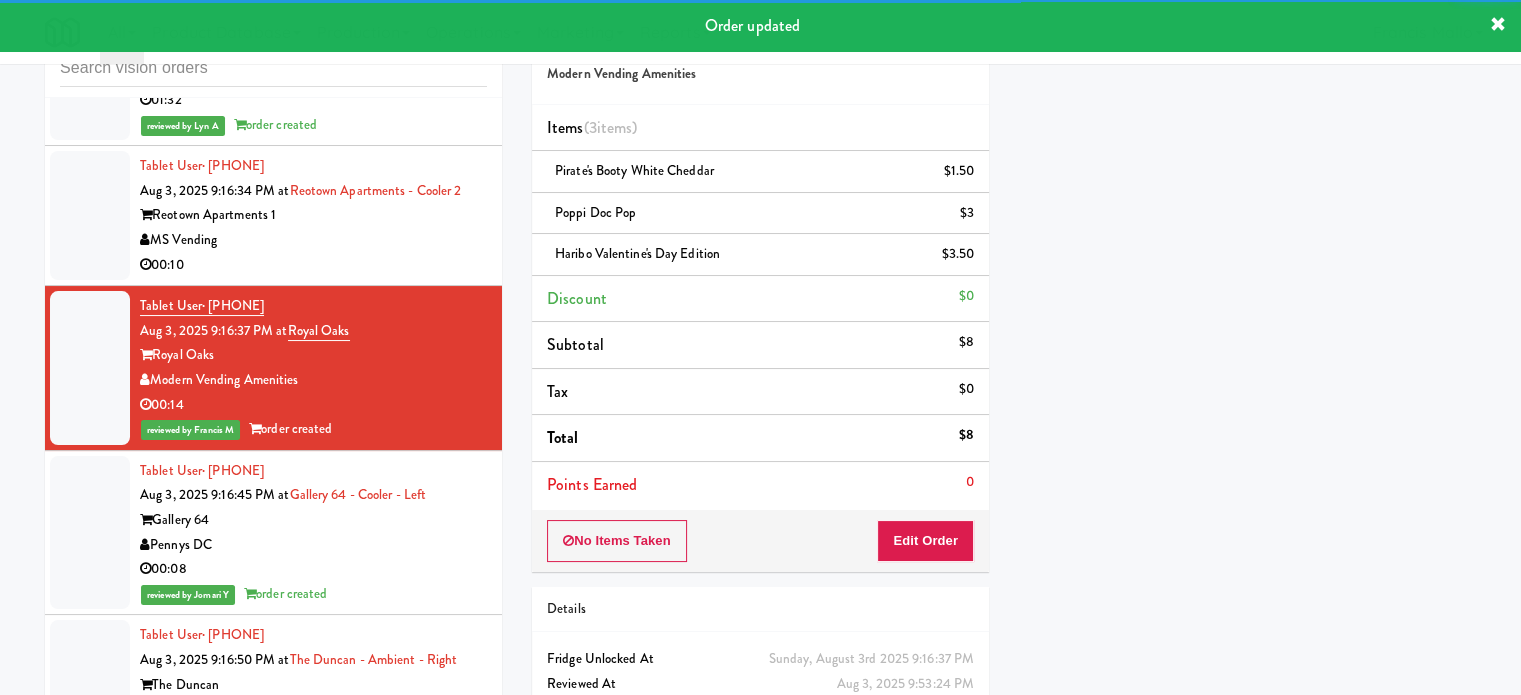 click on "00:10" at bounding box center [313, 265] 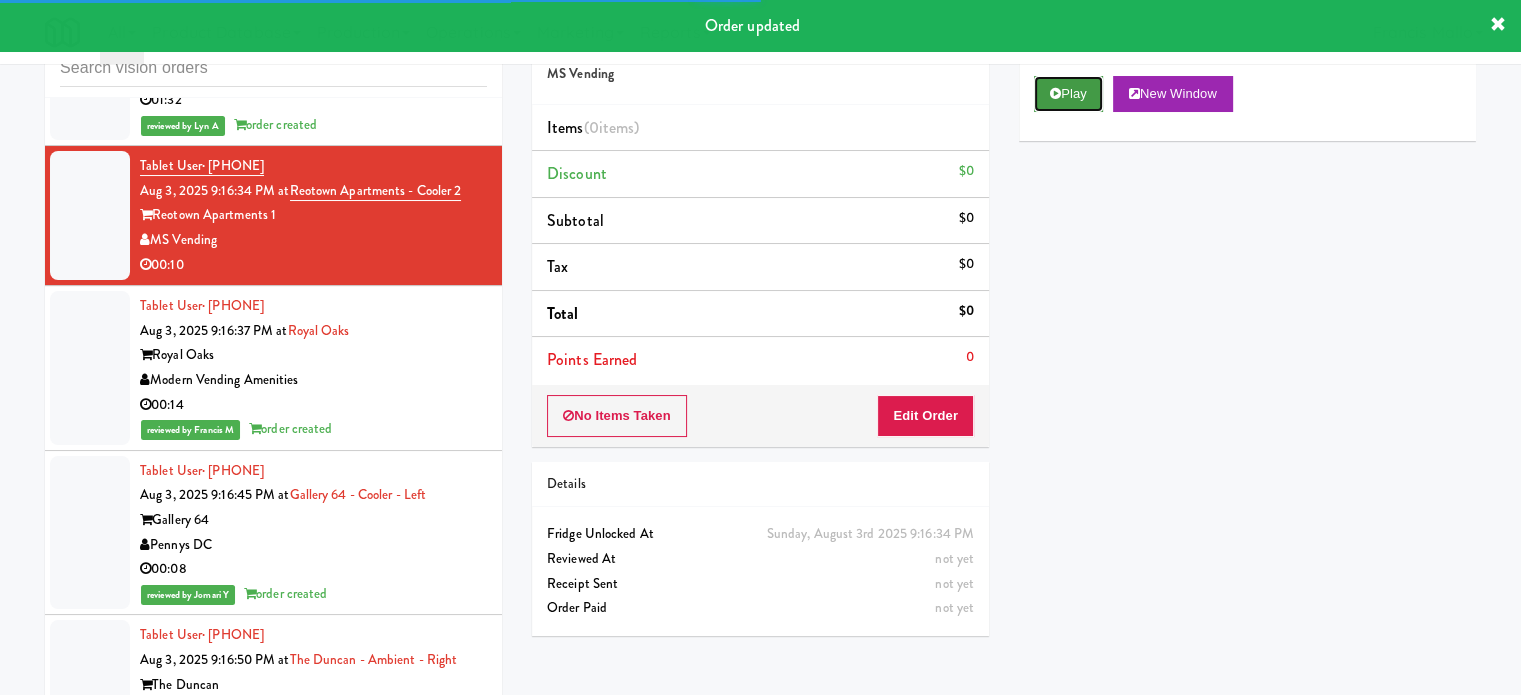 click on "Play" at bounding box center (1068, 94) 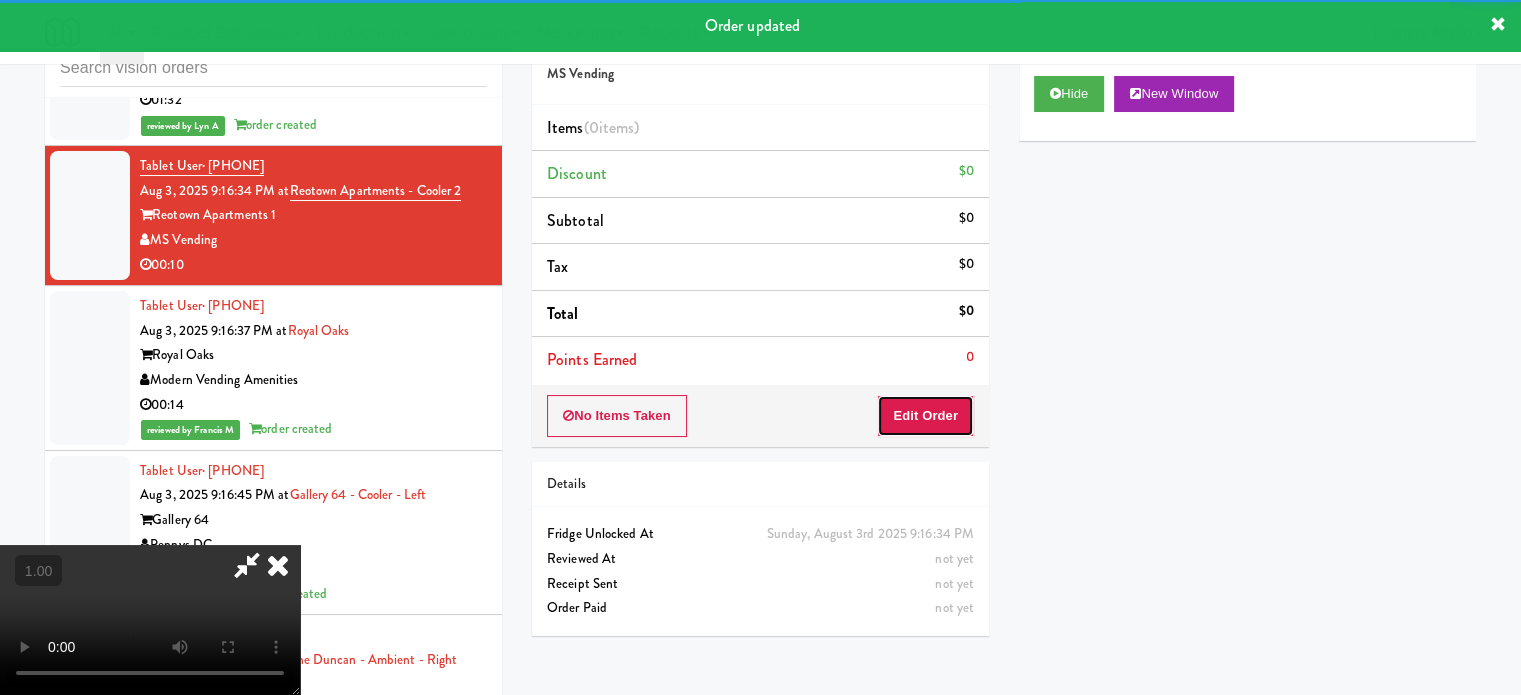 click on "Edit Order" at bounding box center [925, 416] 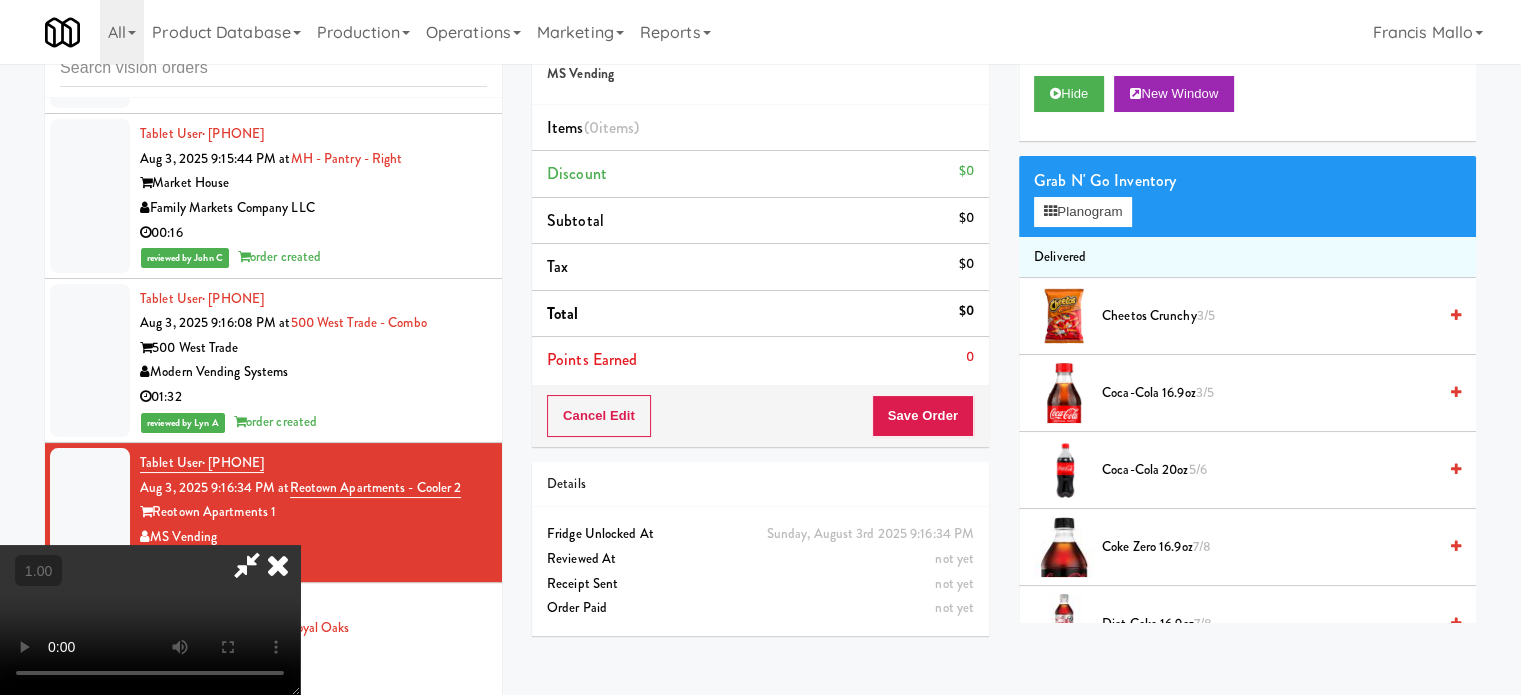scroll, scrollTop: 10753, scrollLeft: 0, axis: vertical 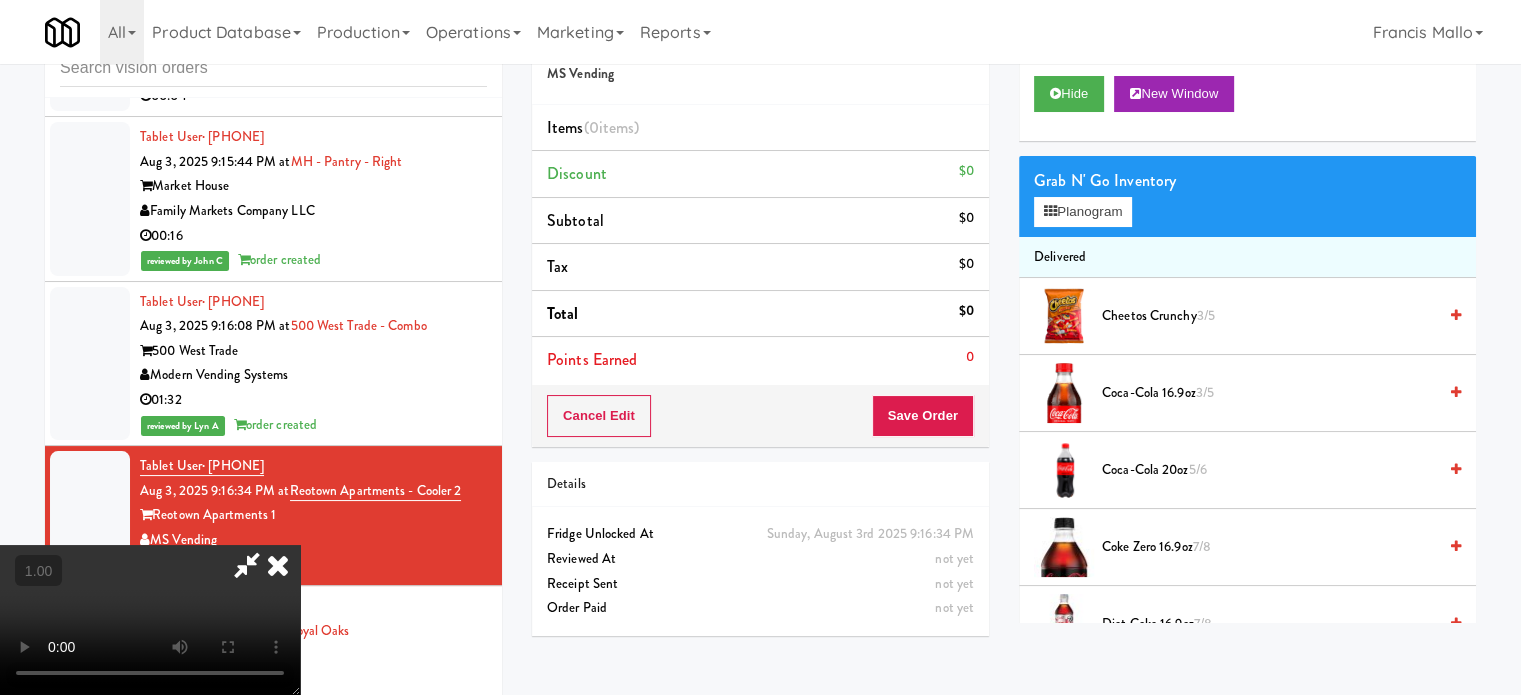 type 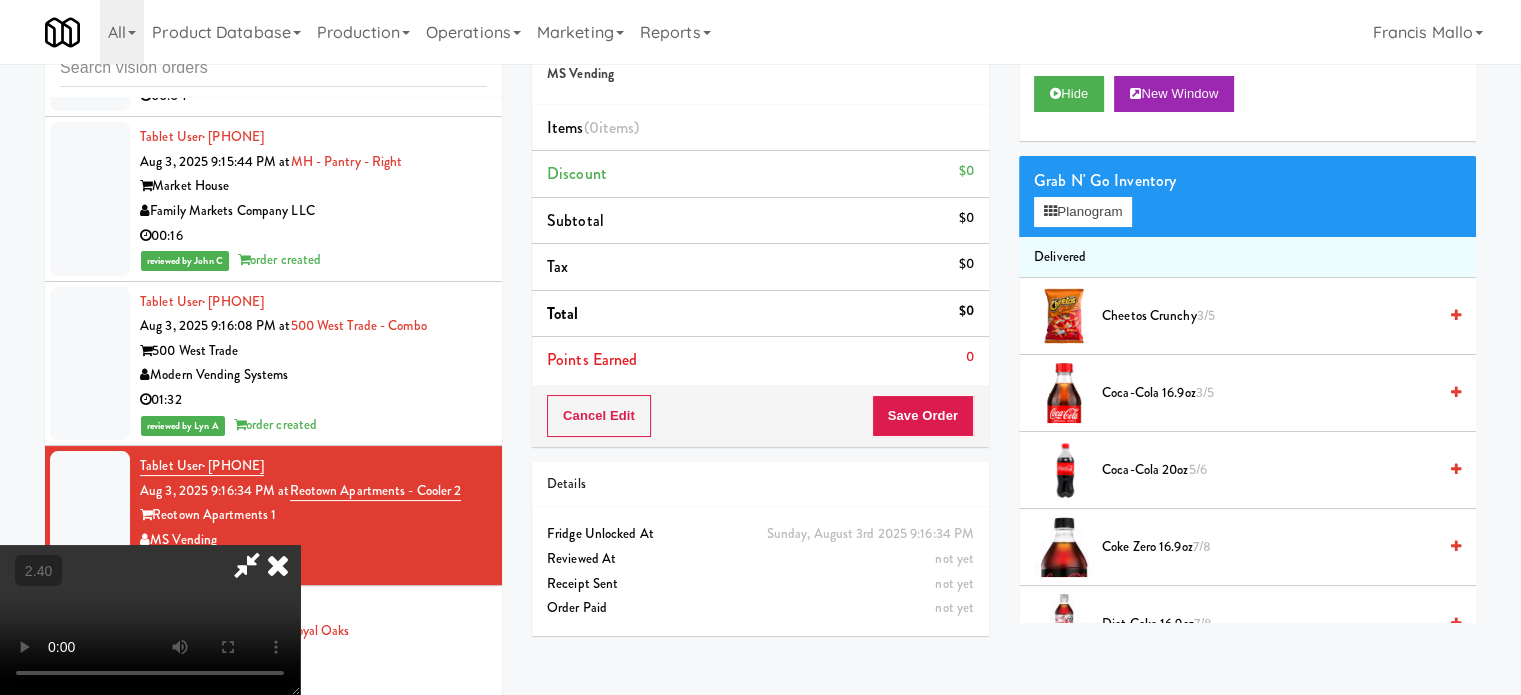 click at bounding box center [150, 620] 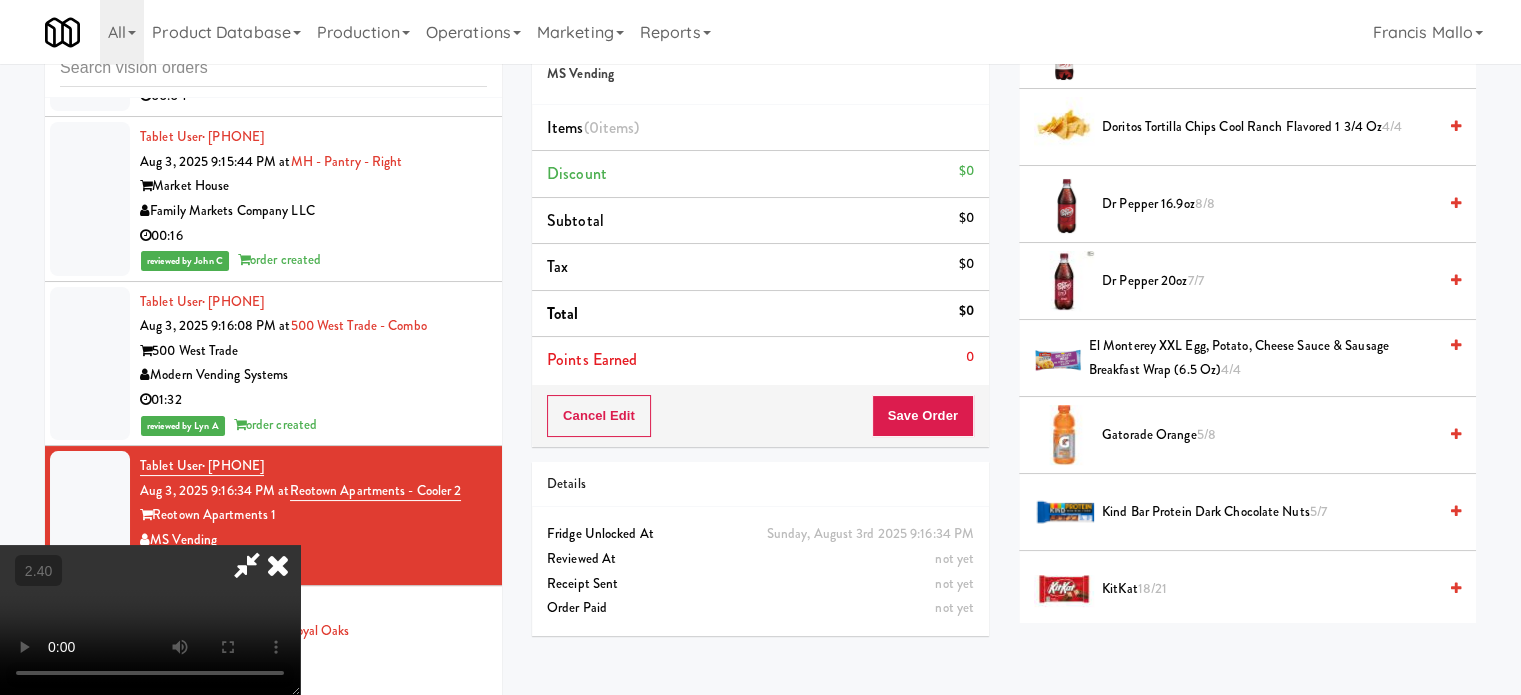 scroll, scrollTop: 800, scrollLeft: 0, axis: vertical 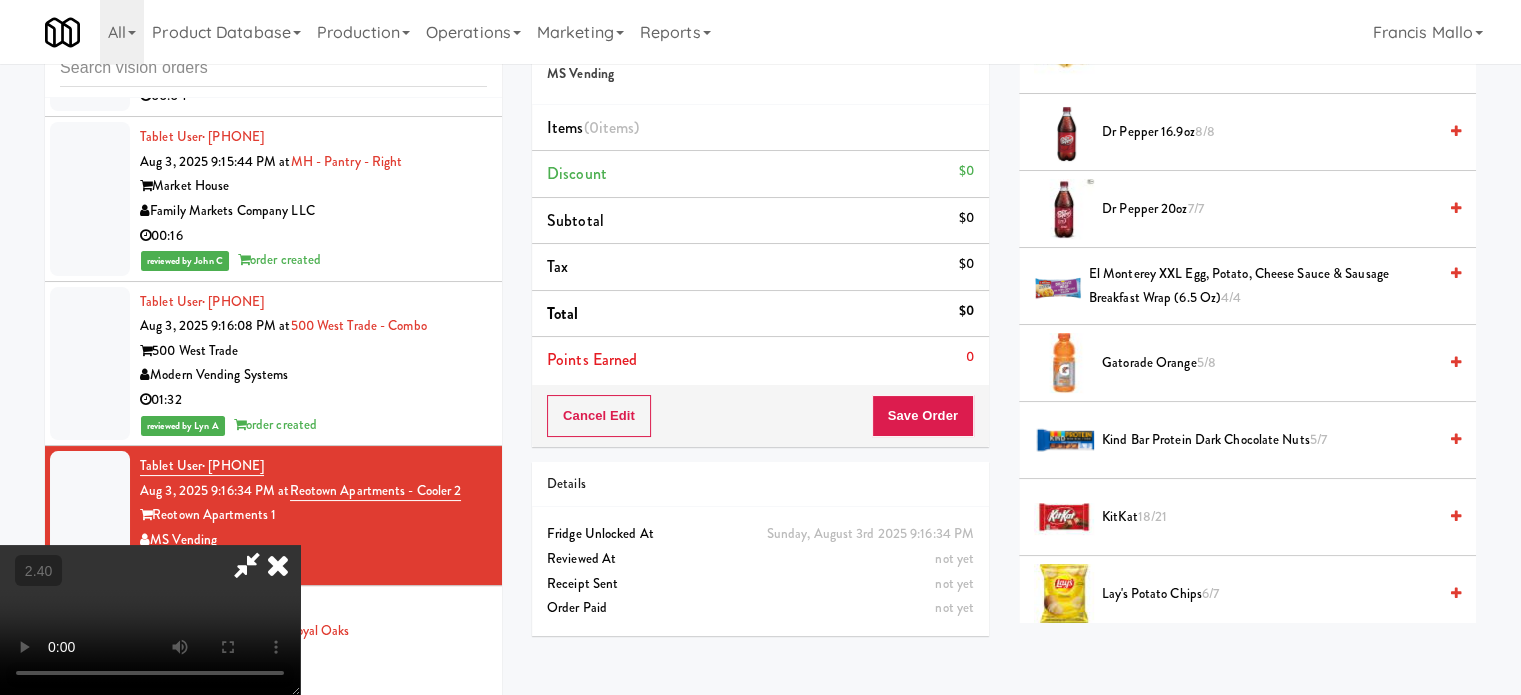 drag, startPoint x: 673, startPoint y: 471, endPoint x: 686, endPoint y: 471, distance: 13 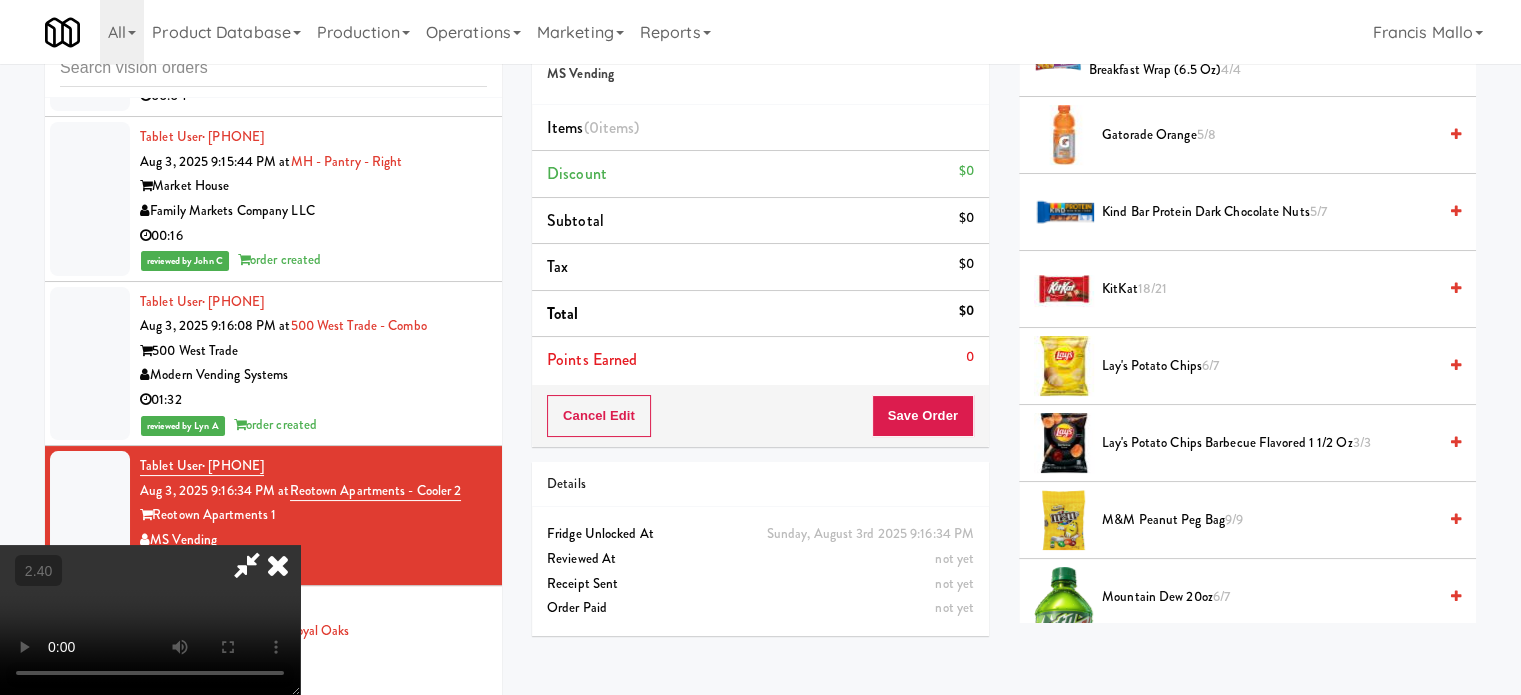 scroll, scrollTop: 1100, scrollLeft: 0, axis: vertical 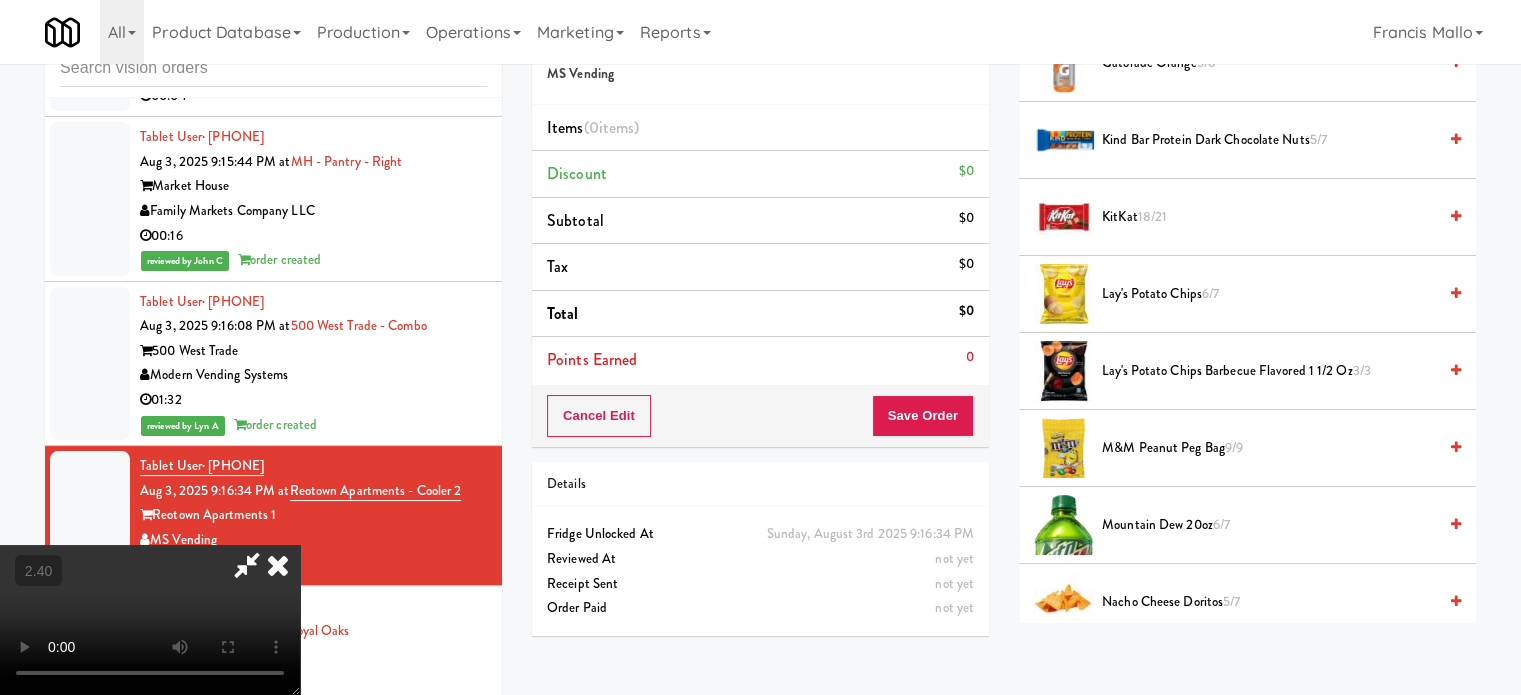 click on "18/21" at bounding box center (1153, 216) 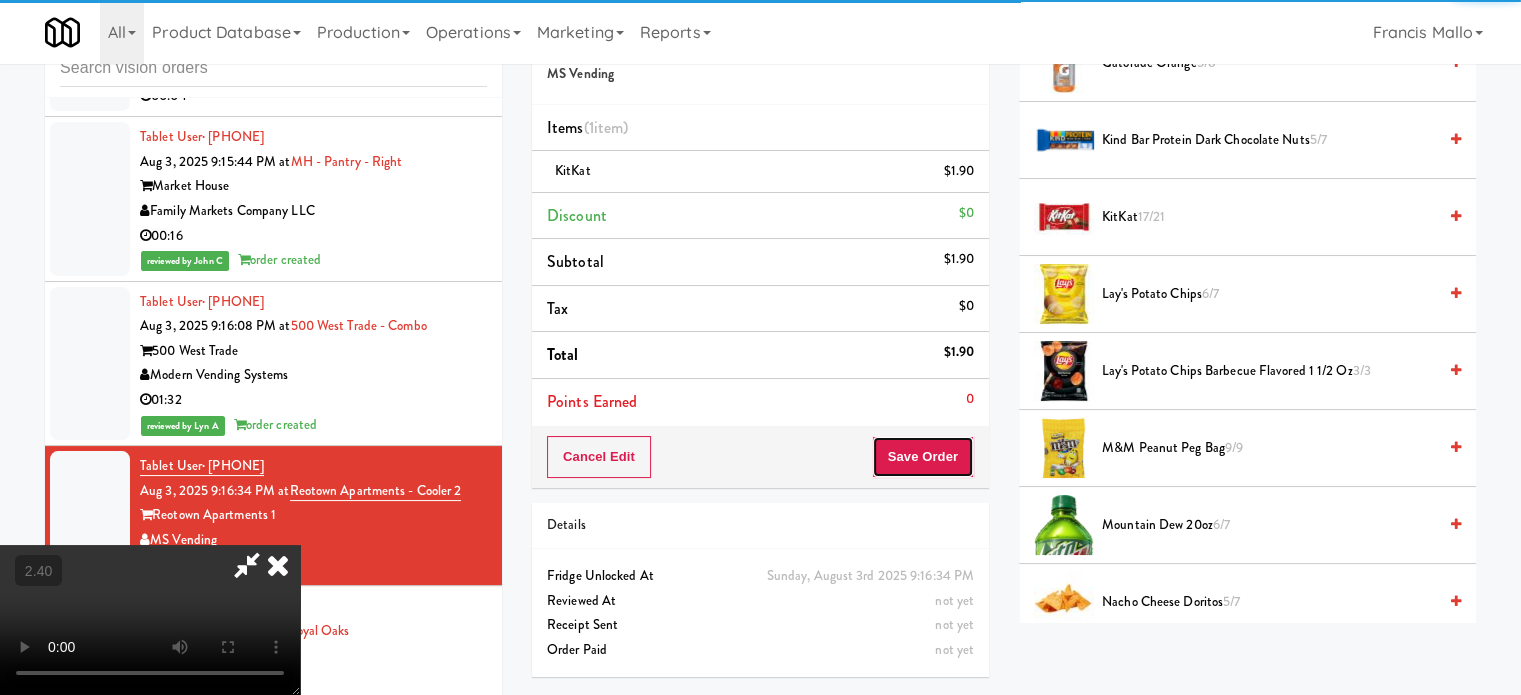 click on "Save Order" at bounding box center (923, 457) 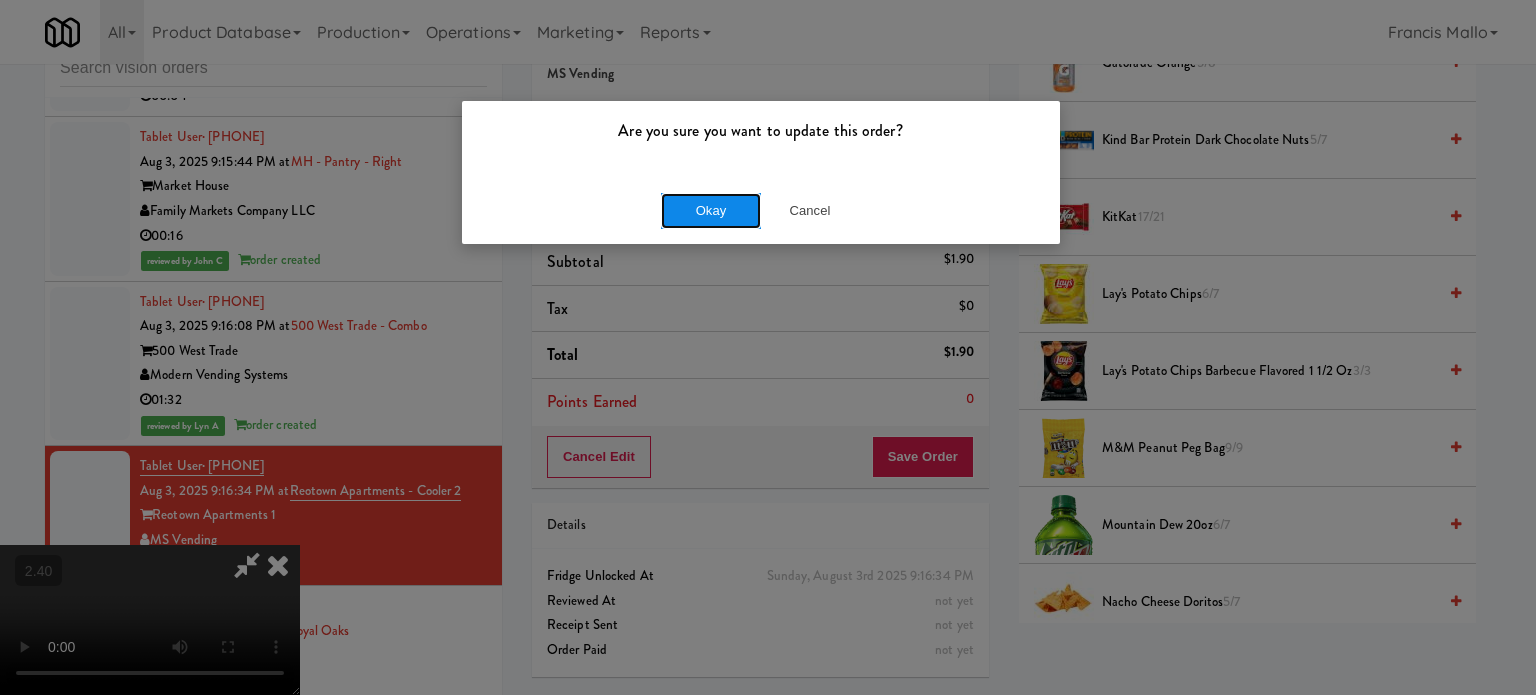 click on "Okay" at bounding box center [711, 211] 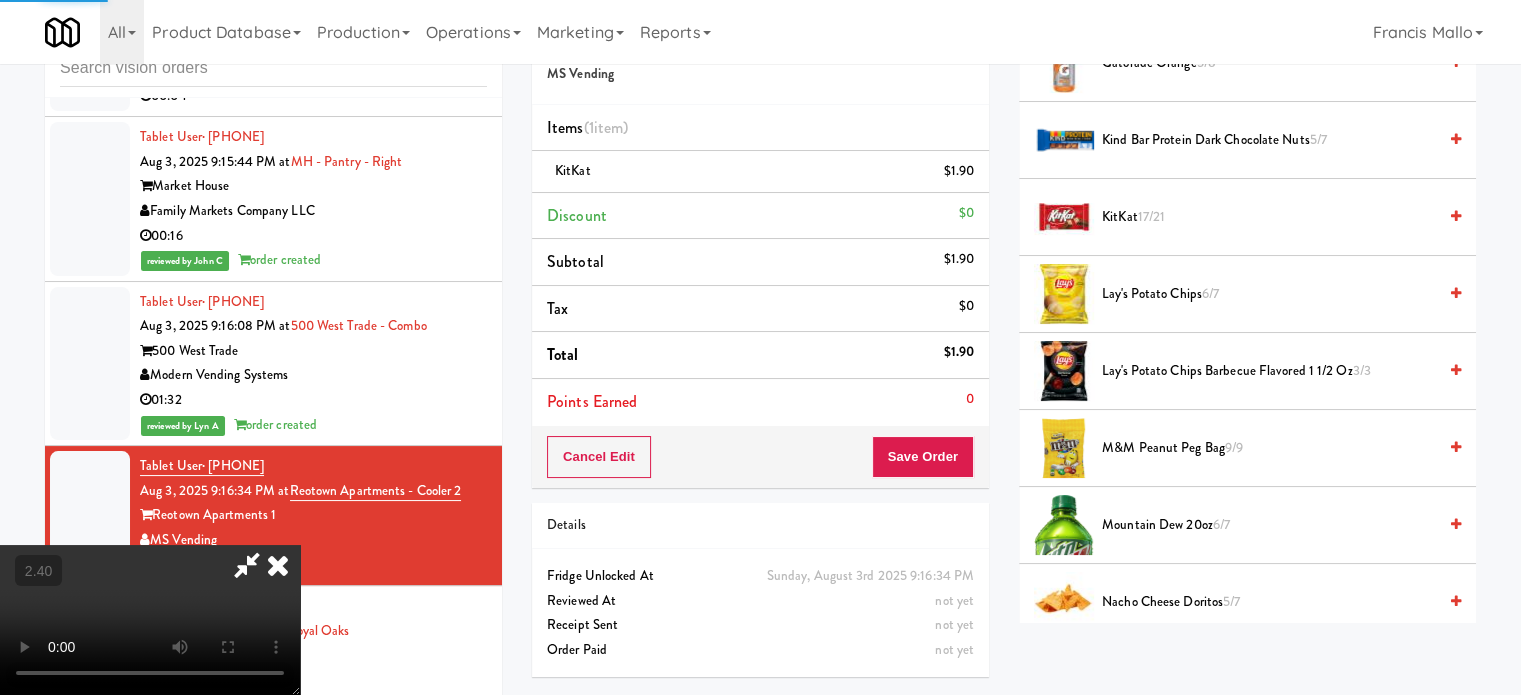 scroll, scrollTop: 187, scrollLeft: 0, axis: vertical 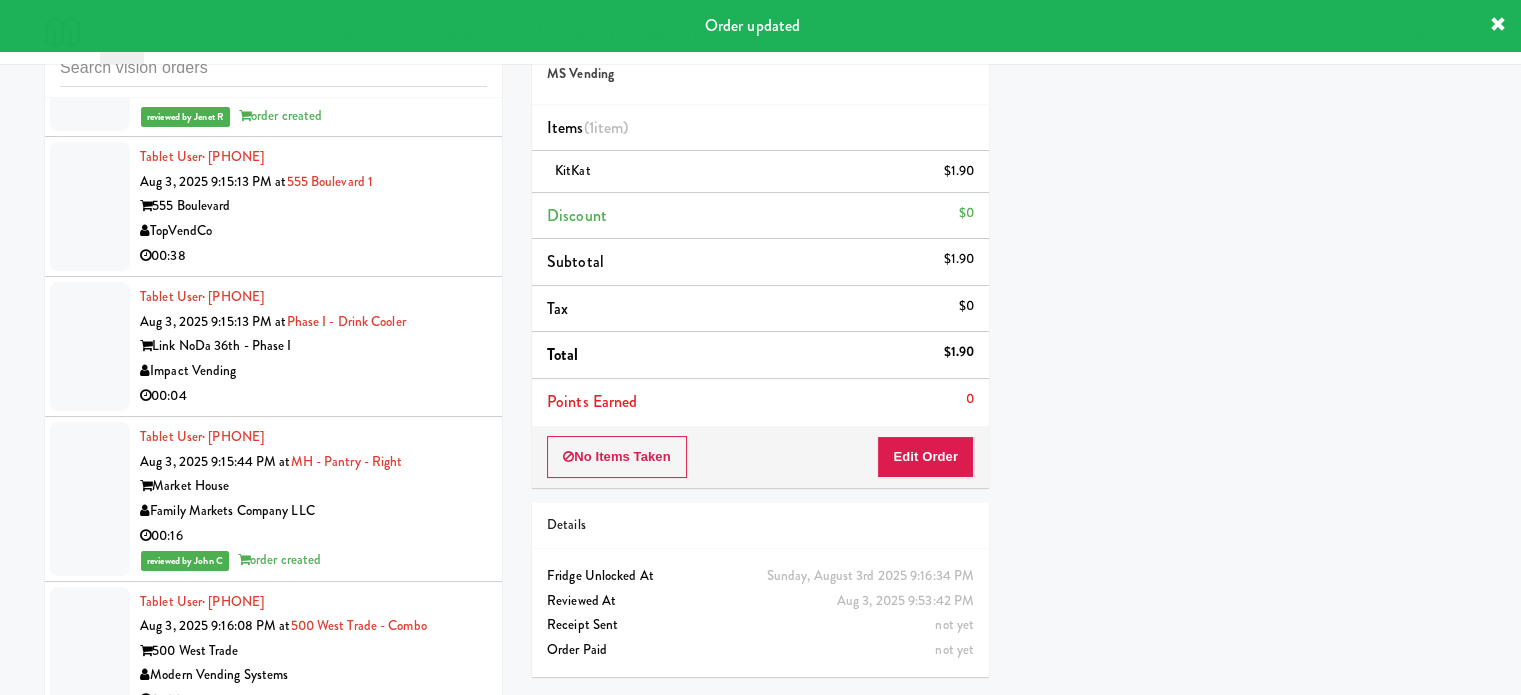 click on "00:04" at bounding box center [313, 396] 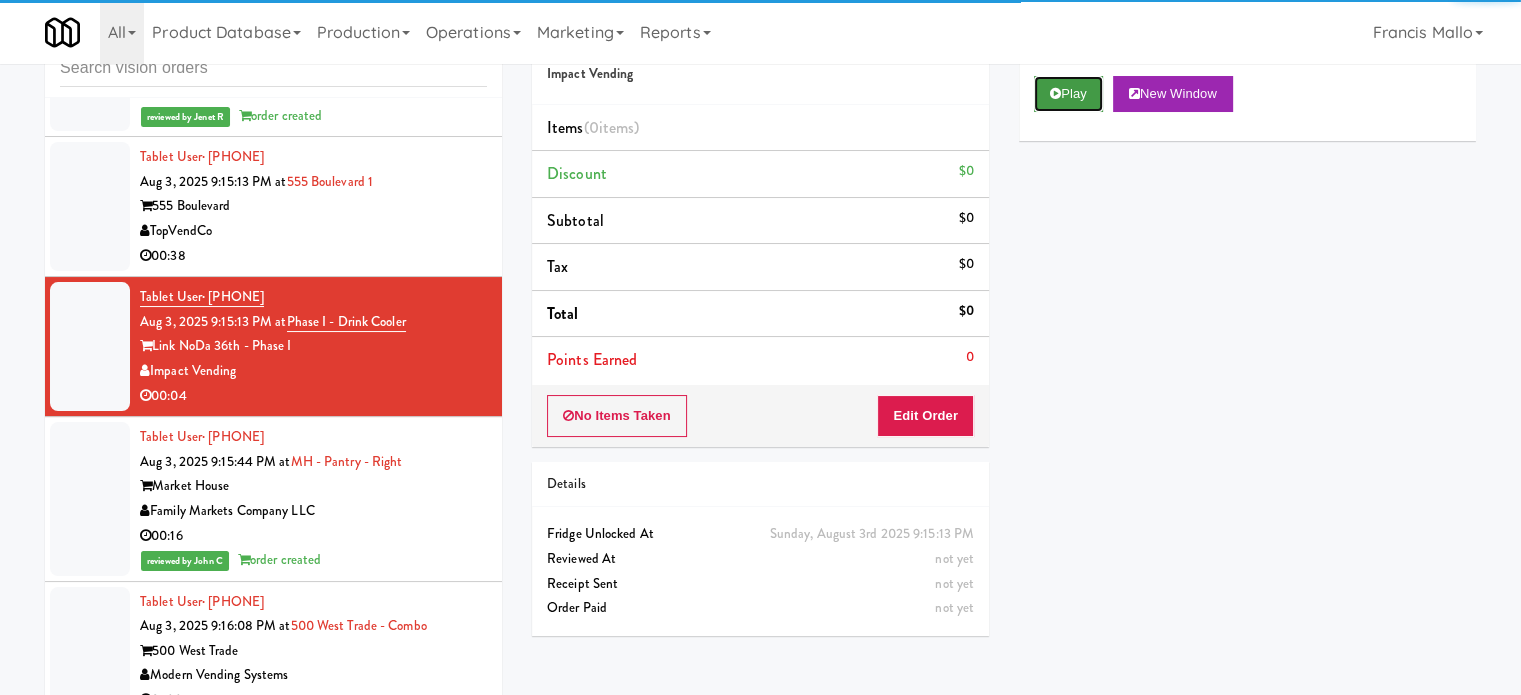 click on "Play" at bounding box center [1068, 94] 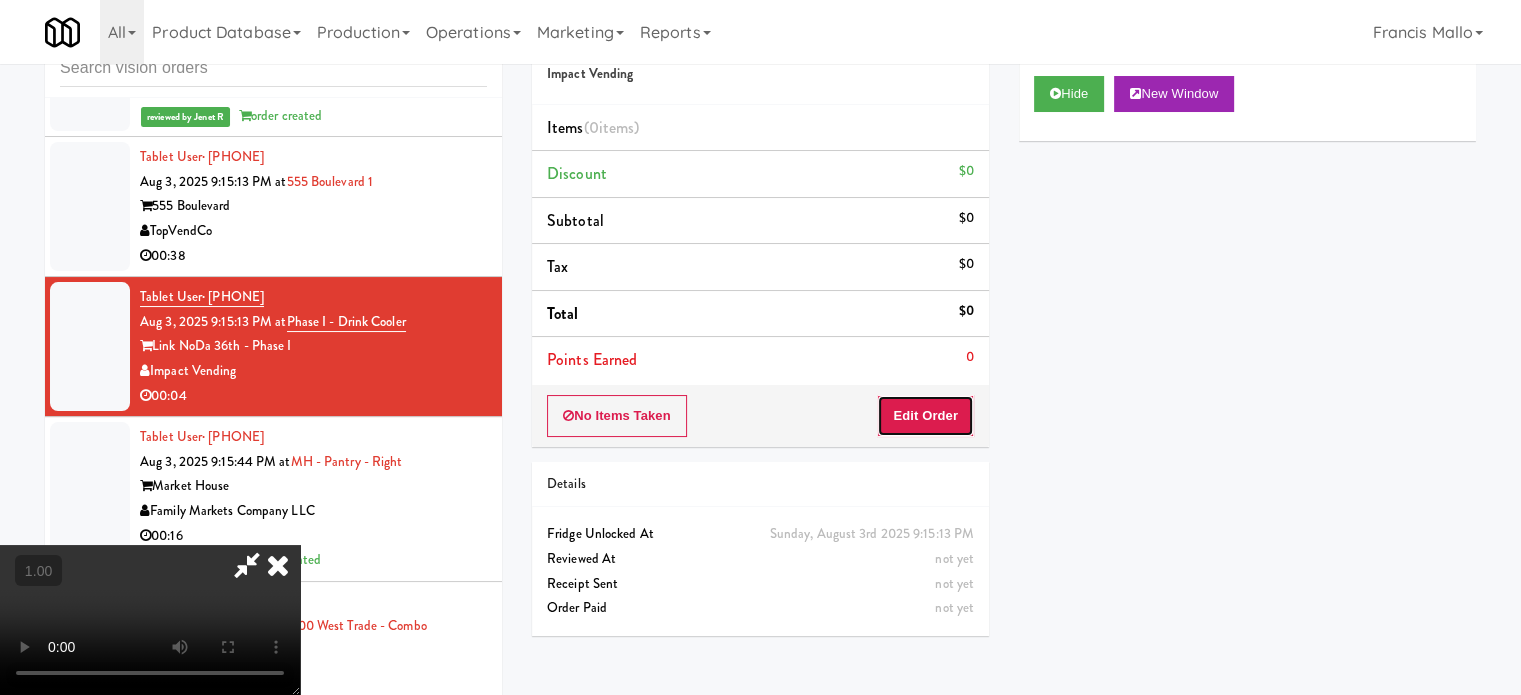 click on "Edit Order" at bounding box center (925, 416) 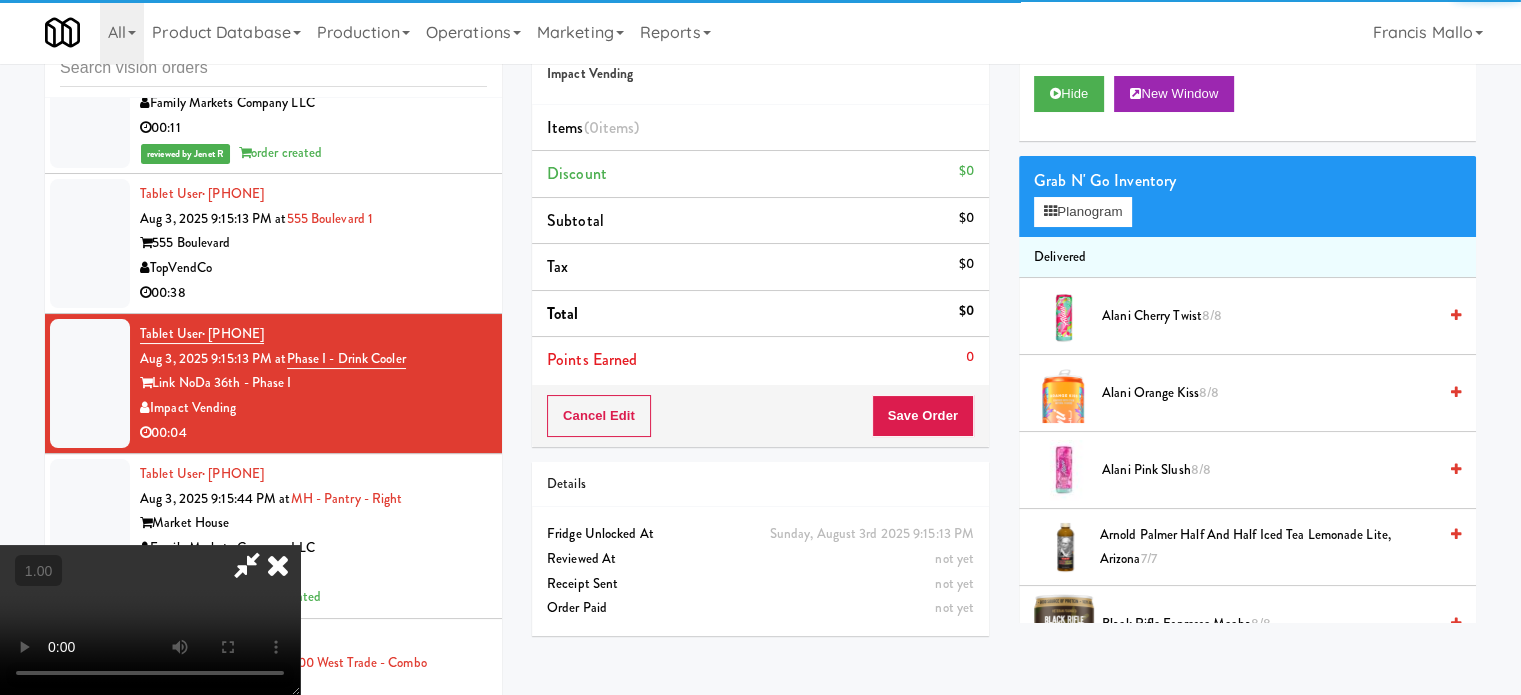 scroll, scrollTop: 10353, scrollLeft: 0, axis: vertical 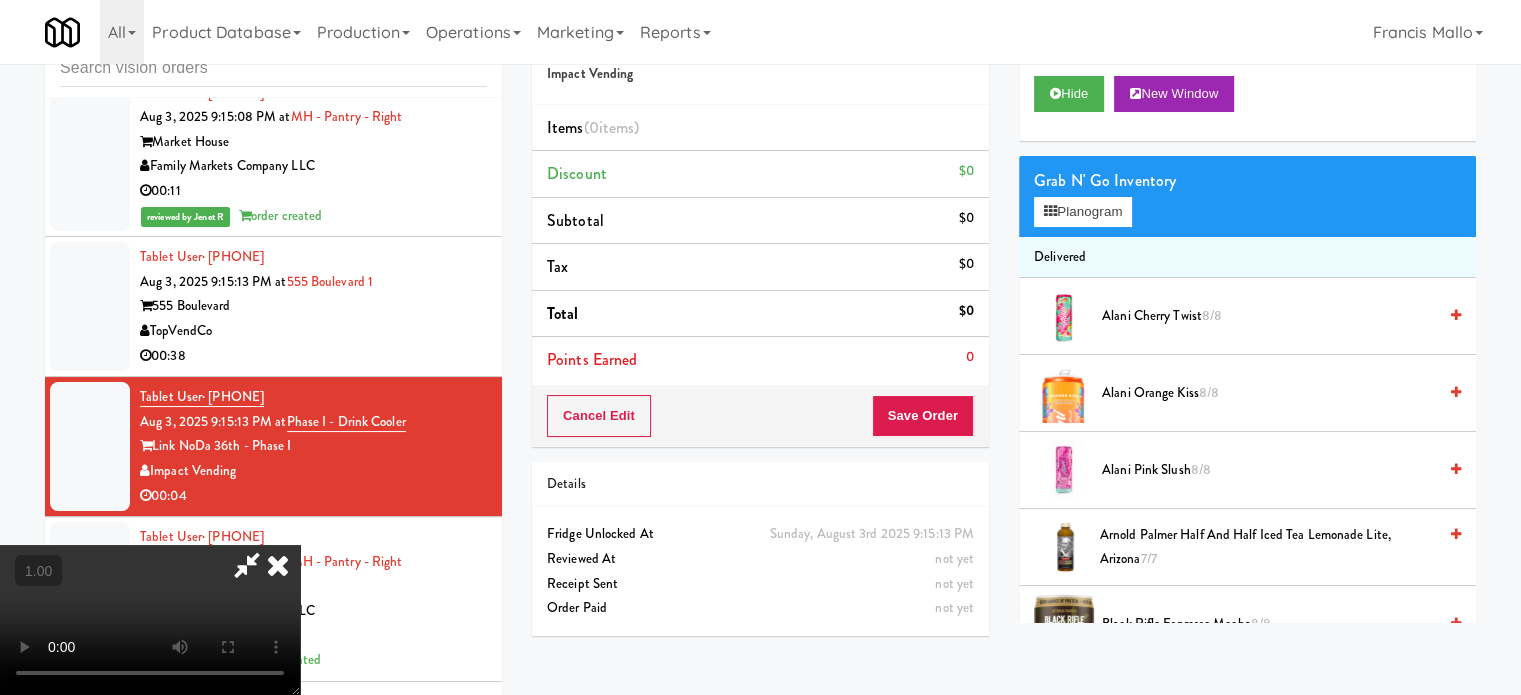 type 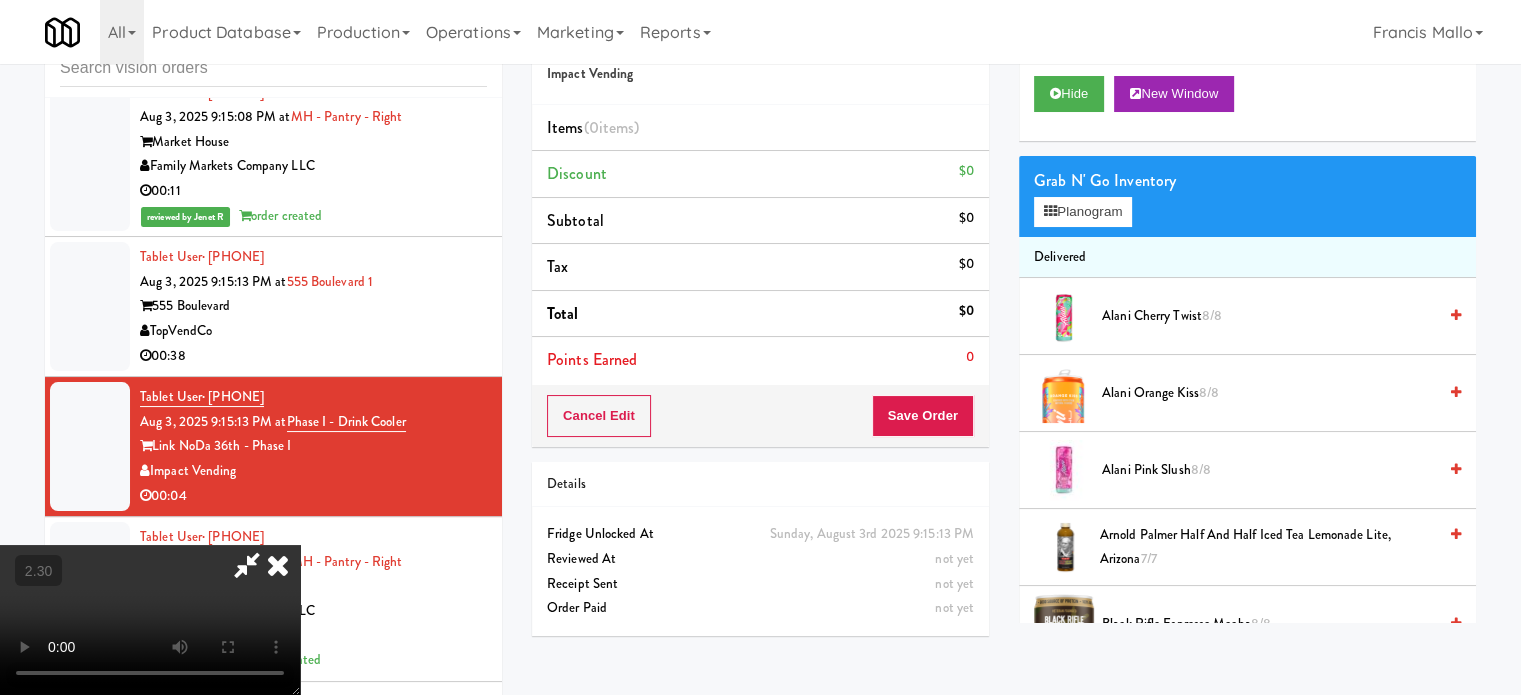 click at bounding box center (150, 620) 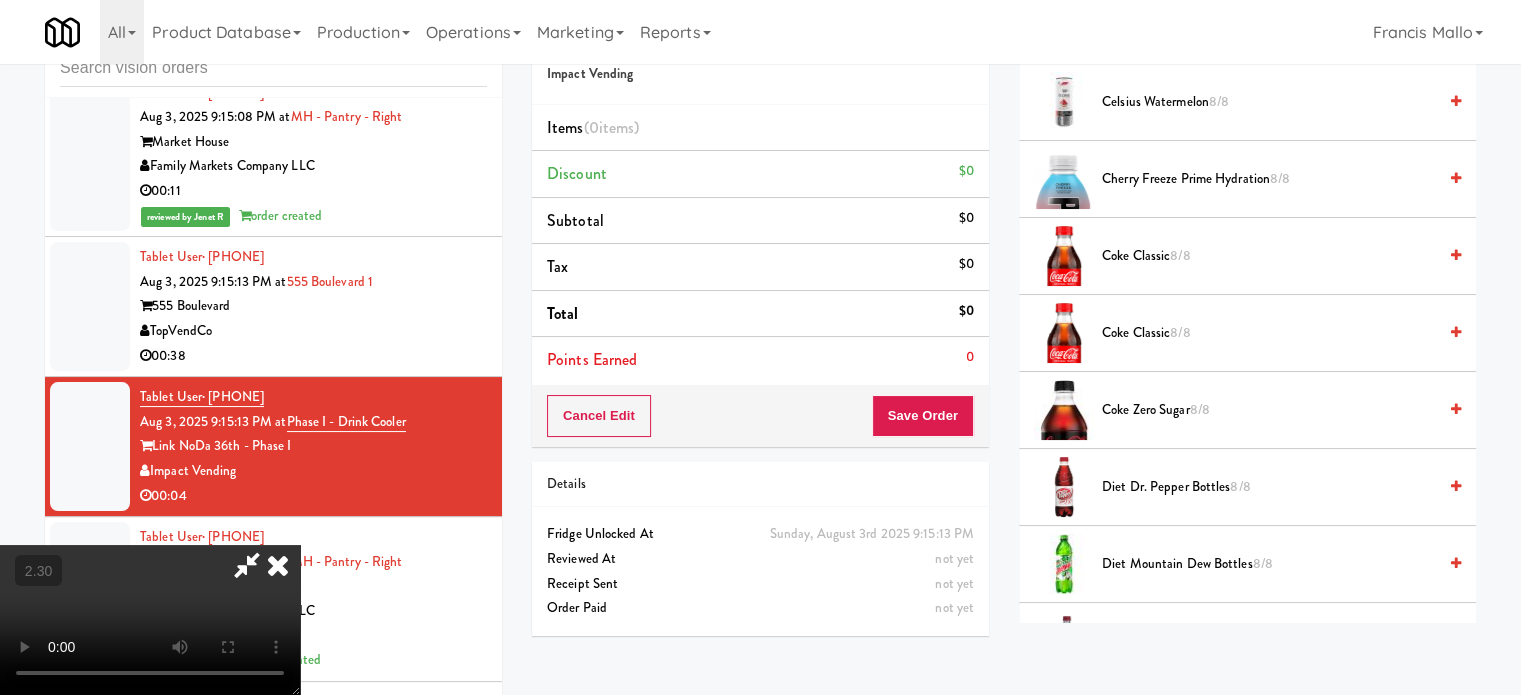 scroll, scrollTop: 700, scrollLeft: 0, axis: vertical 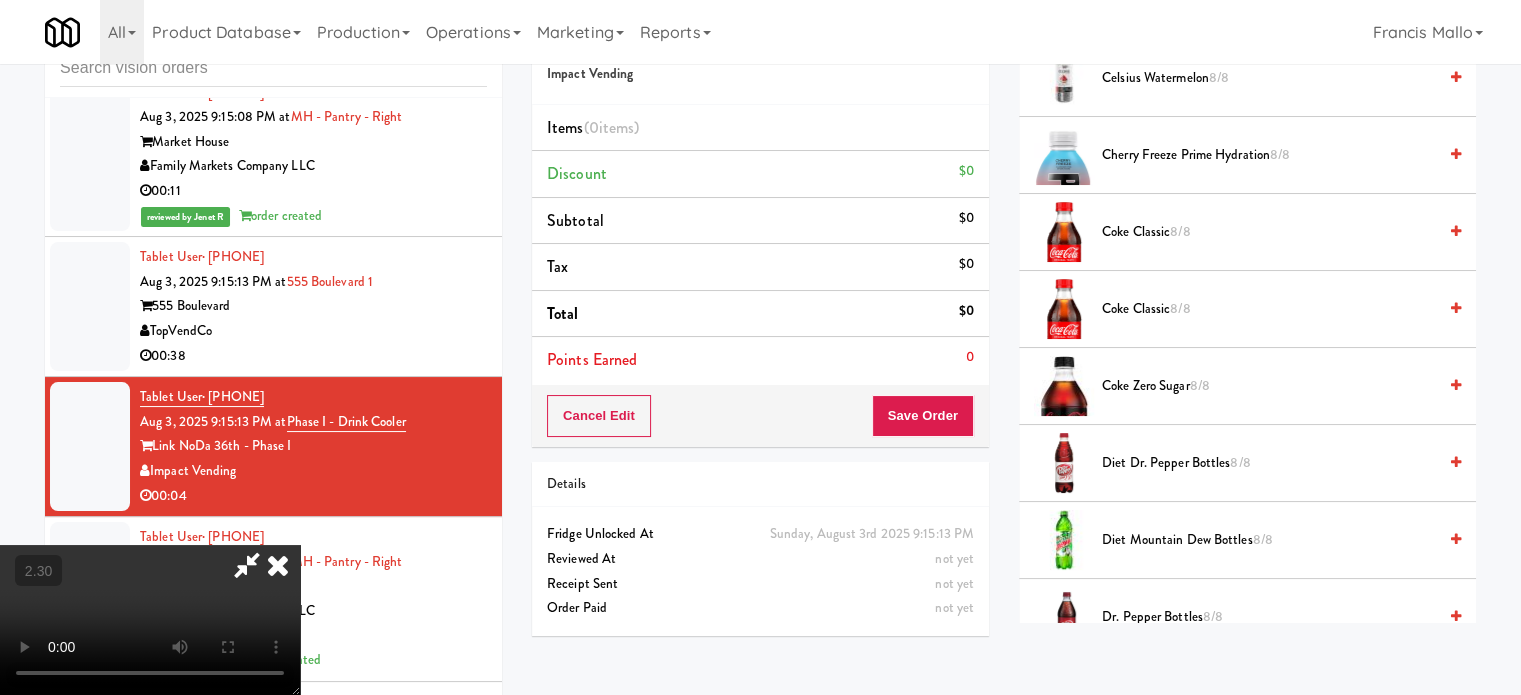 click on "Coke Classic  8/8" at bounding box center [1269, 232] 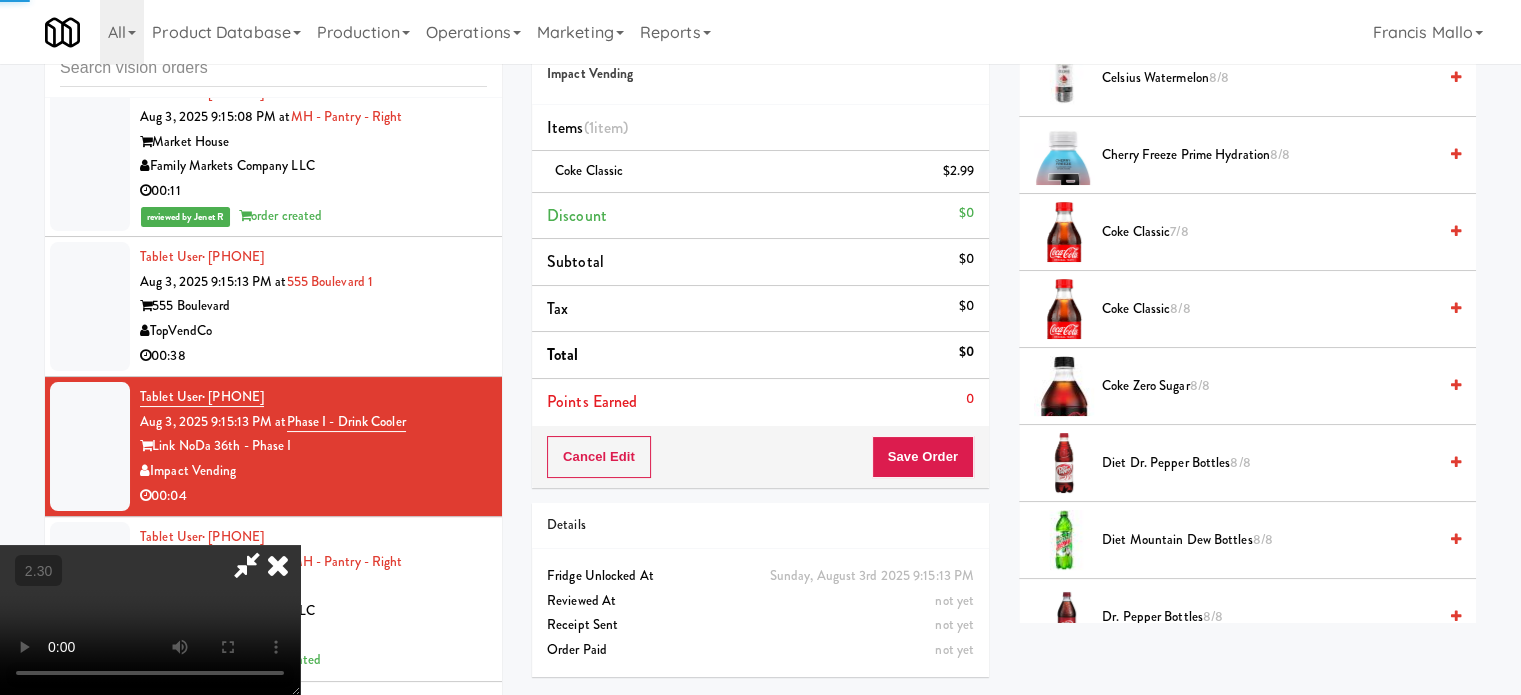 drag, startPoint x: 636, startPoint y: 434, endPoint x: 692, endPoint y: 446, distance: 57.271286 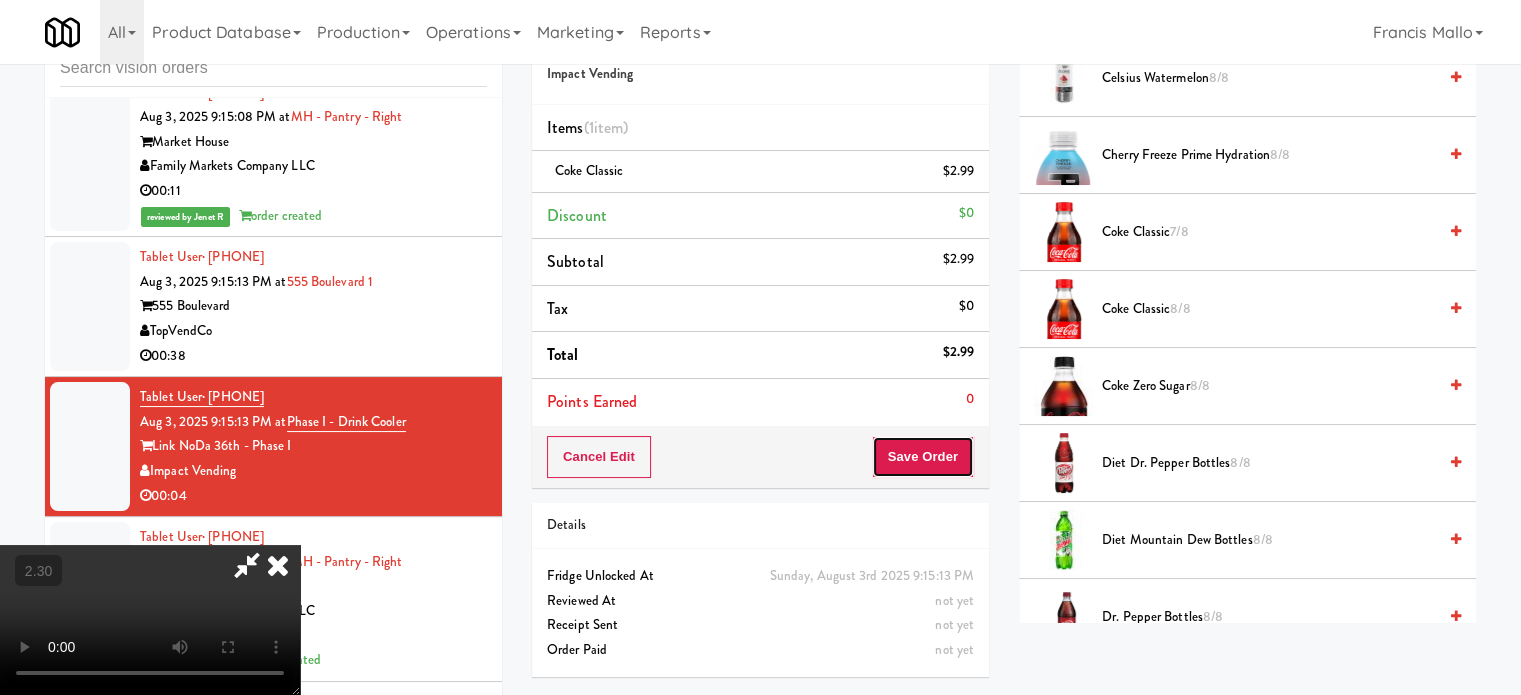 click on "Save Order" at bounding box center [923, 457] 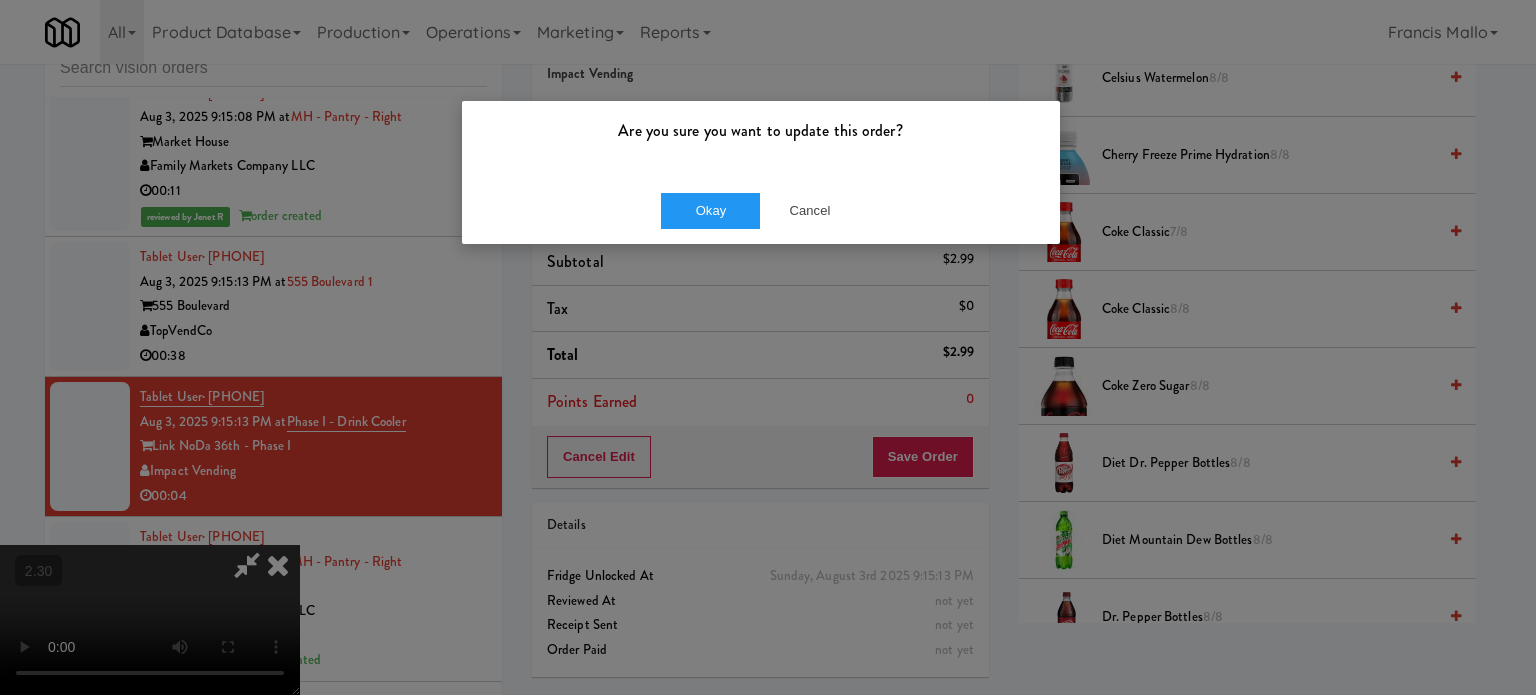 click on "Okay Cancel" at bounding box center [761, 210] 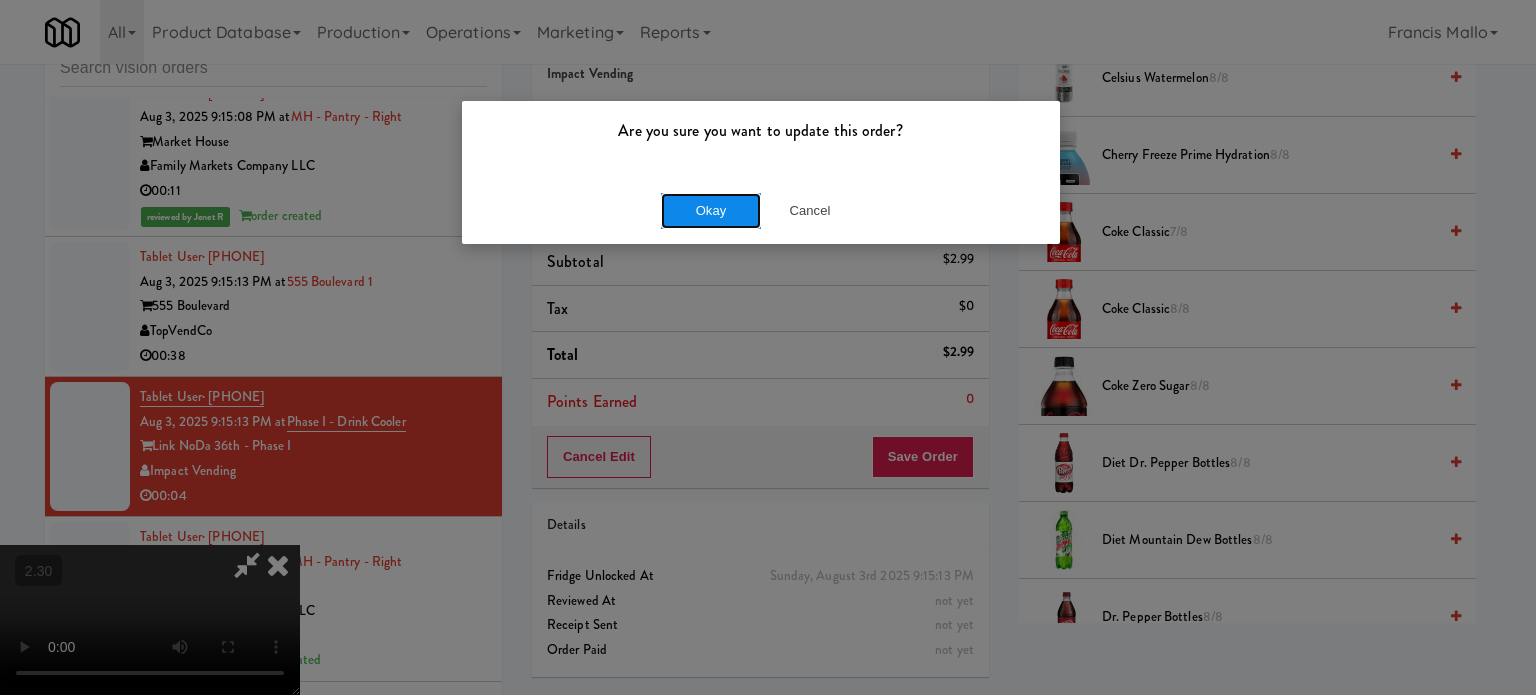 click on "Okay" at bounding box center (711, 211) 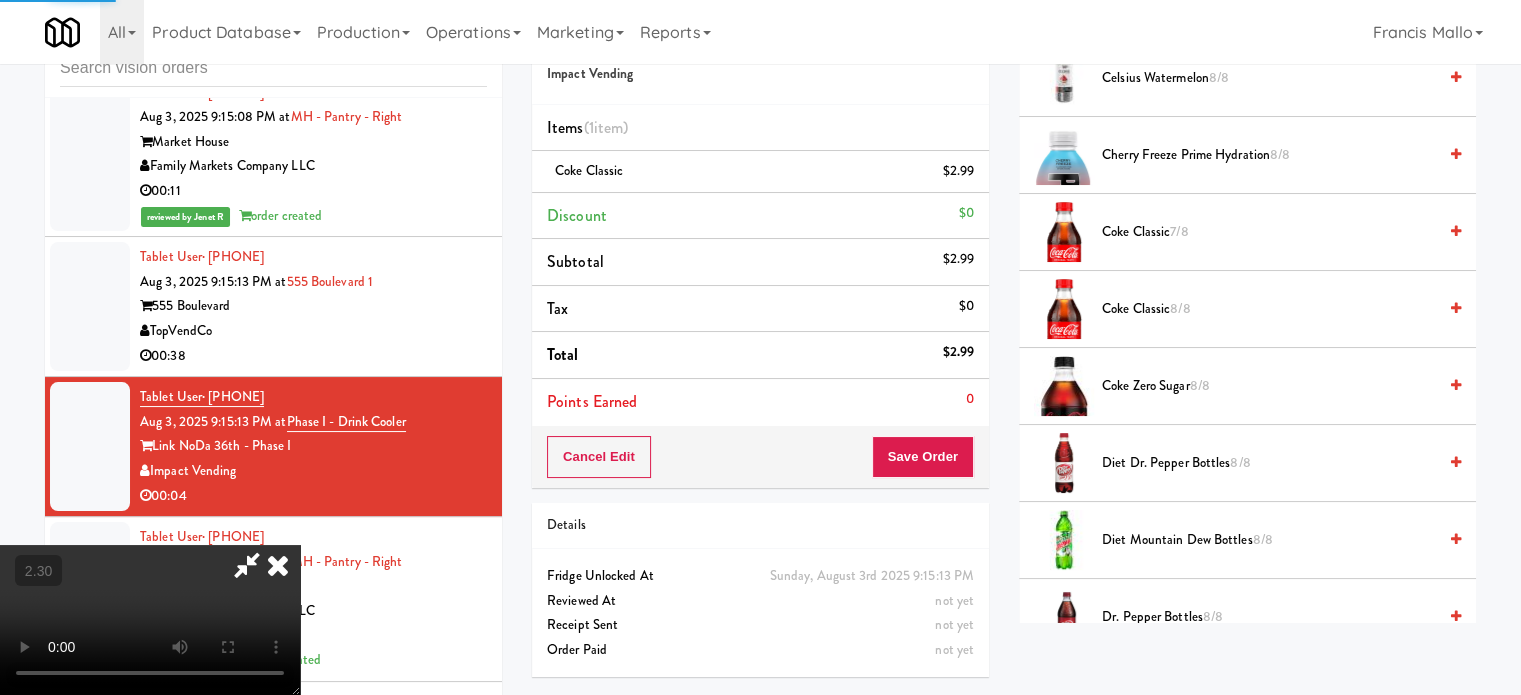 scroll, scrollTop: 187, scrollLeft: 0, axis: vertical 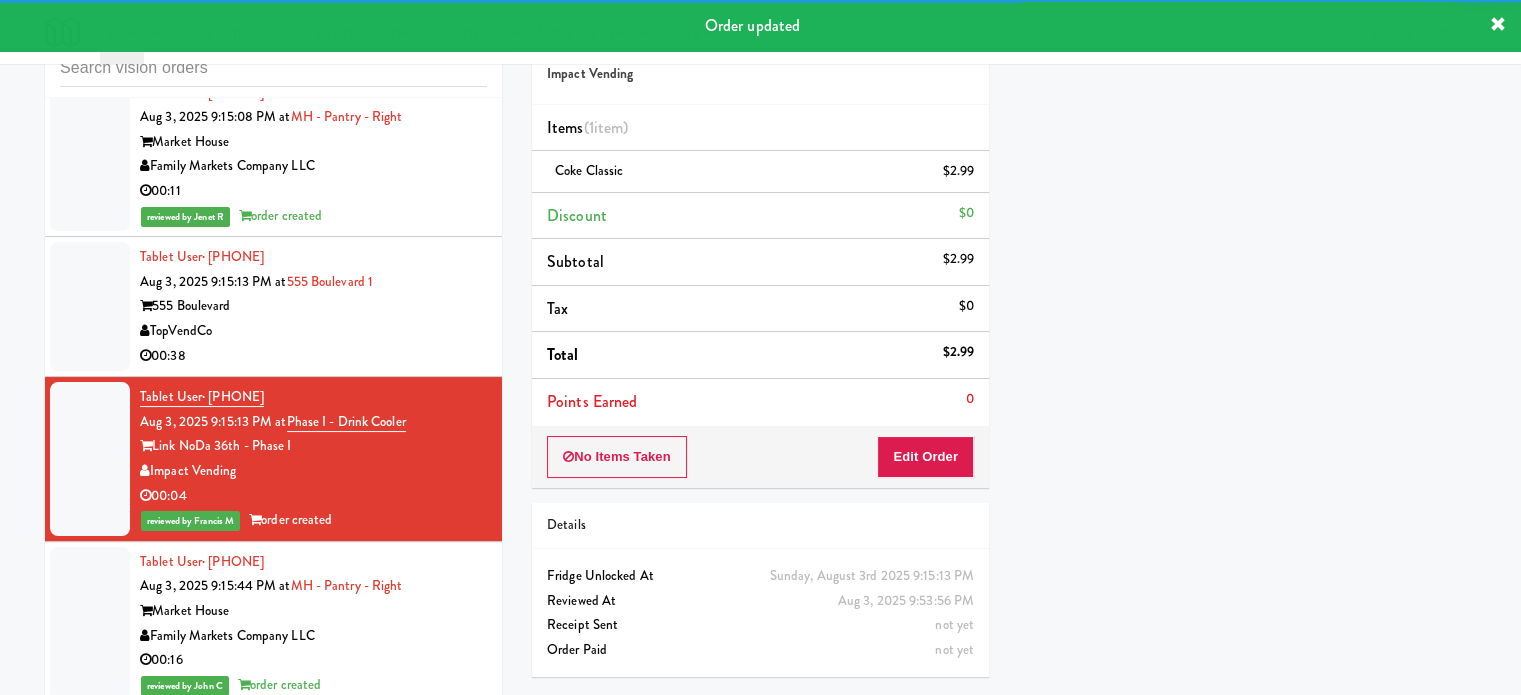 drag, startPoint x: 431, startPoint y: 331, endPoint x: 447, endPoint y: 332, distance: 16.03122 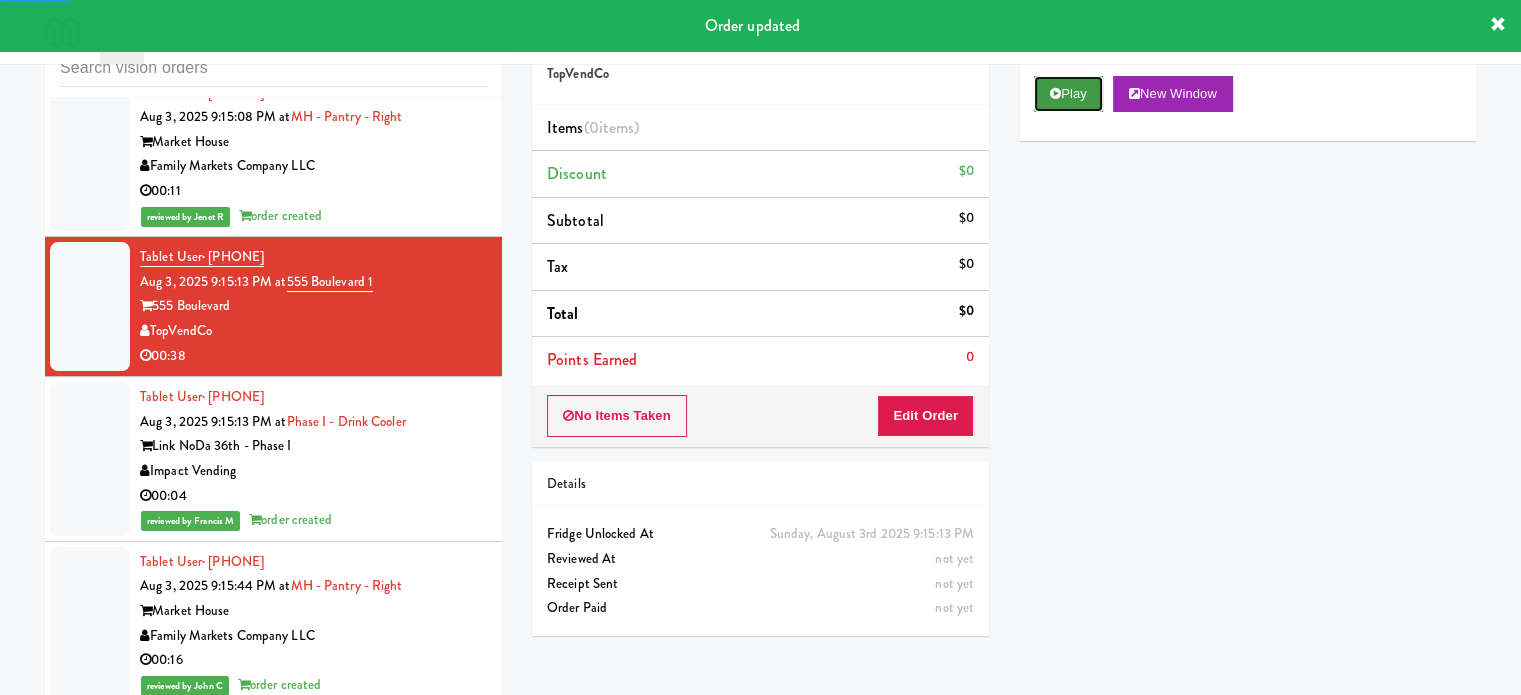click on "Play" at bounding box center [1068, 94] 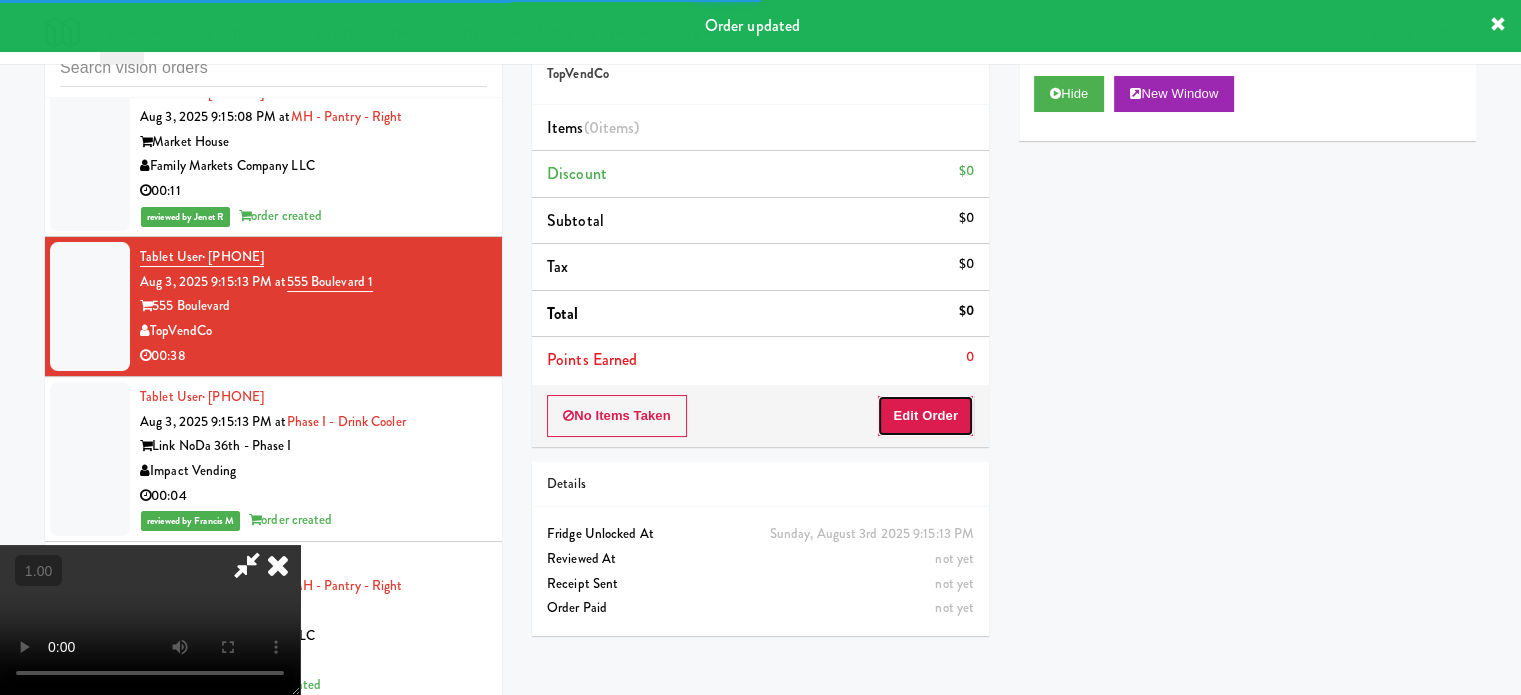 click on "Edit Order" at bounding box center [925, 416] 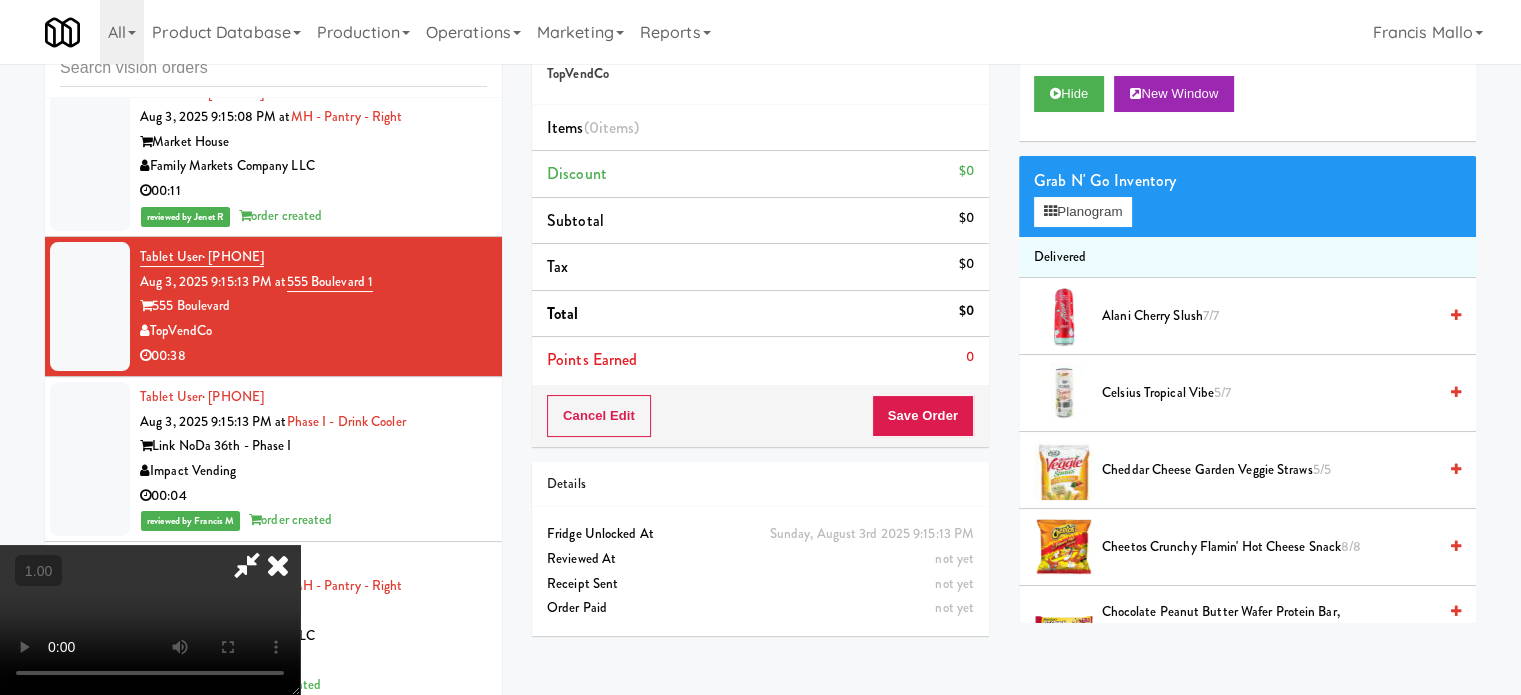 scroll, scrollTop: 316, scrollLeft: 0, axis: vertical 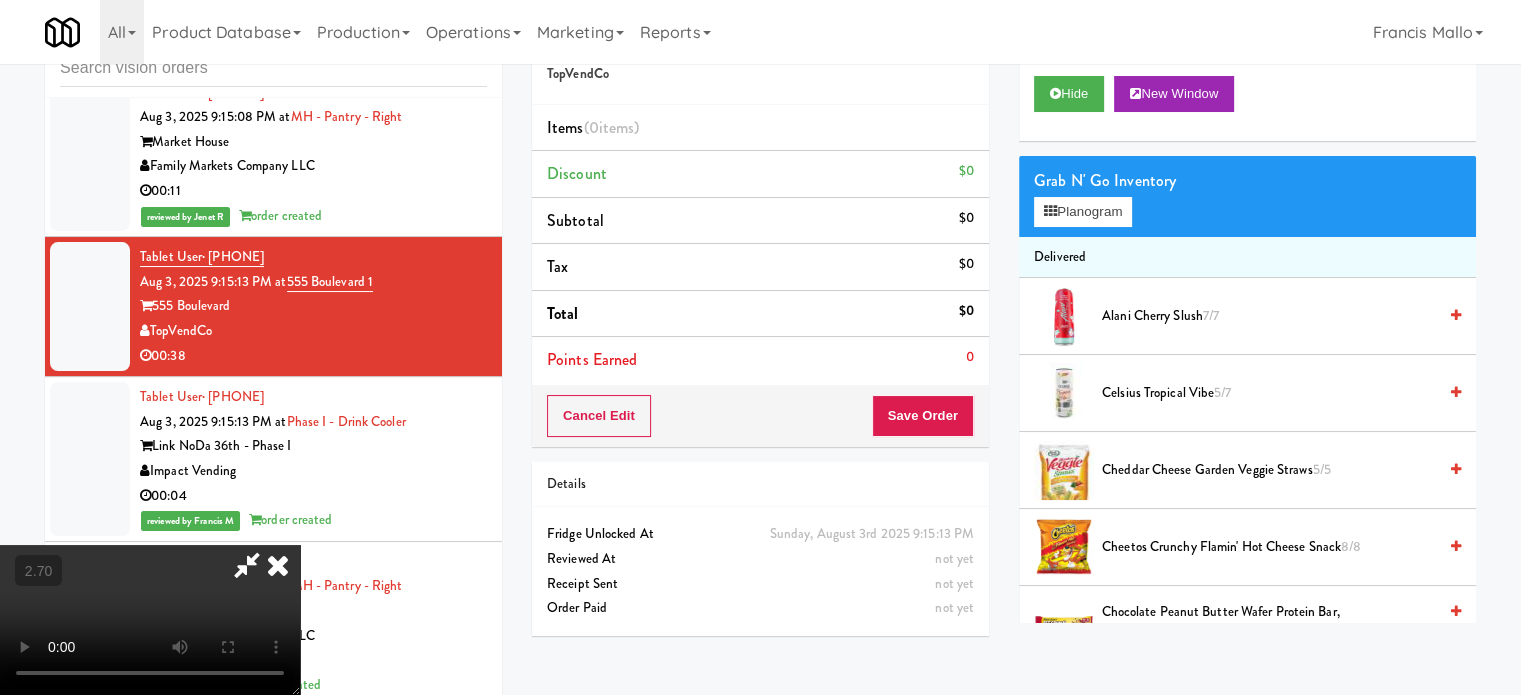 click at bounding box center [150, 620] 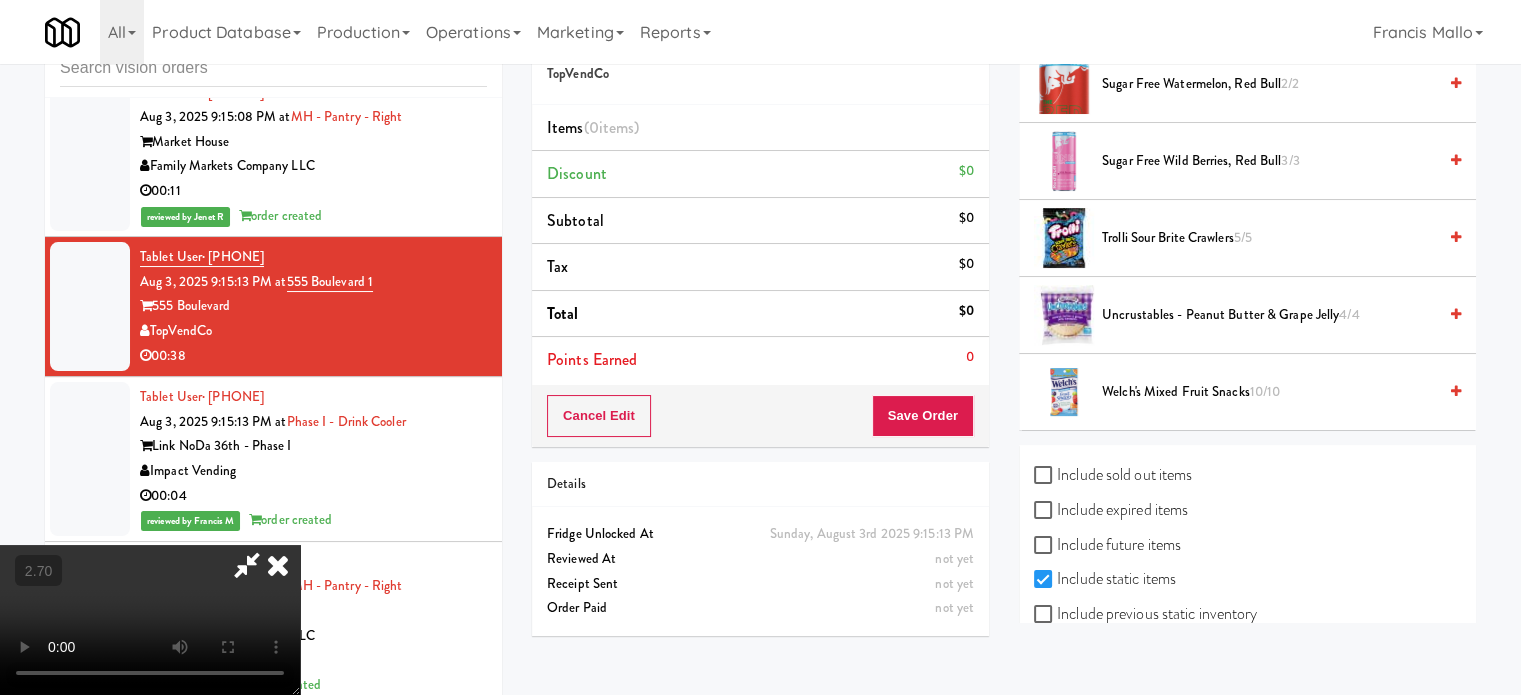 scroll, scrollTop: 2727, scrollLeft: 0, axis: vertical 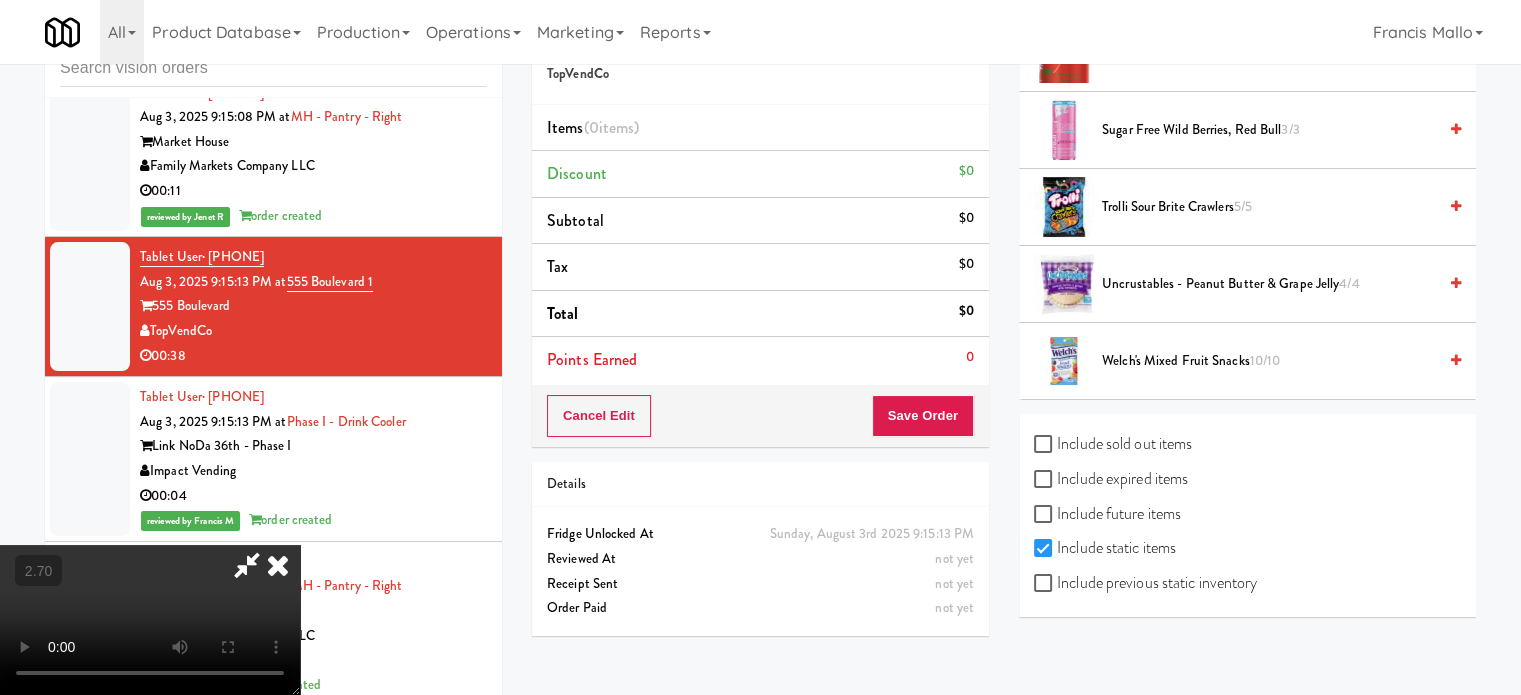 click on "Include sold out items" at bounding box center (1113, 444) 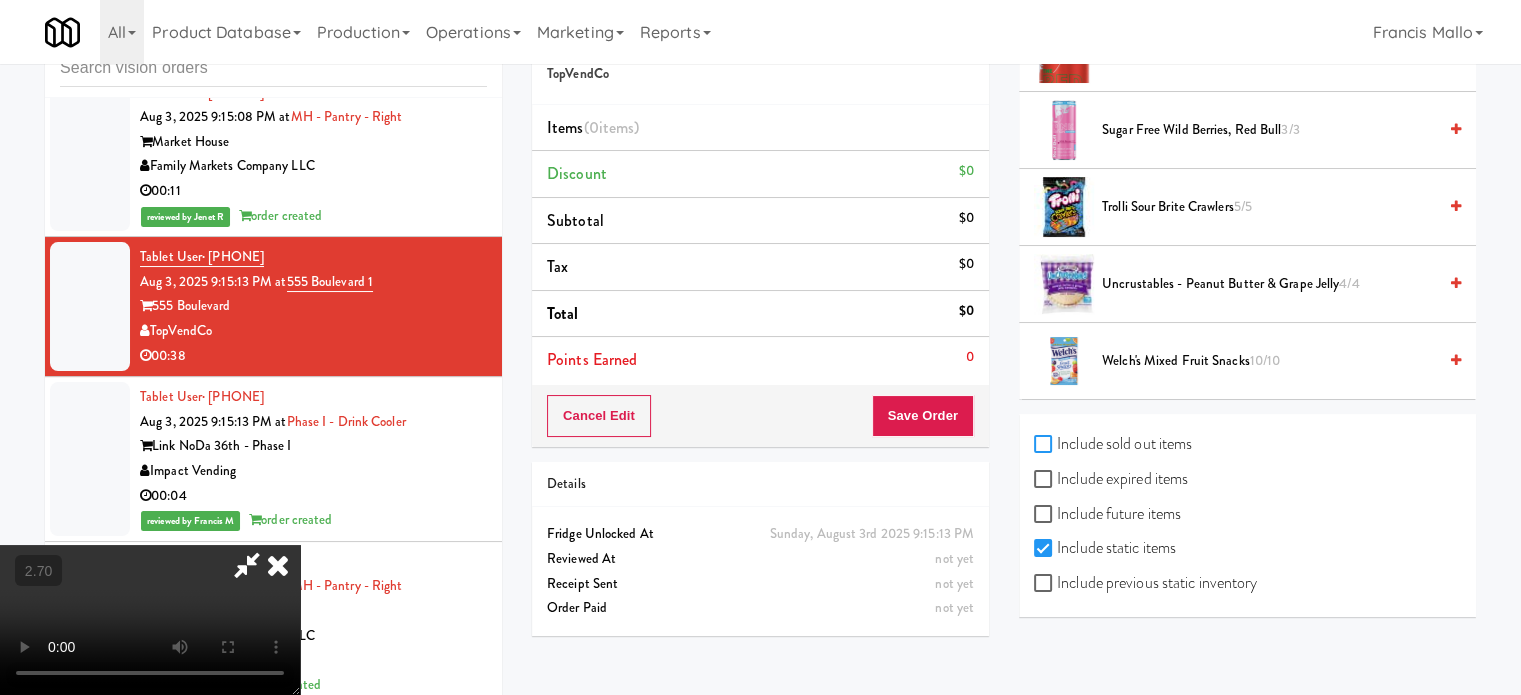 checkbox on "true" 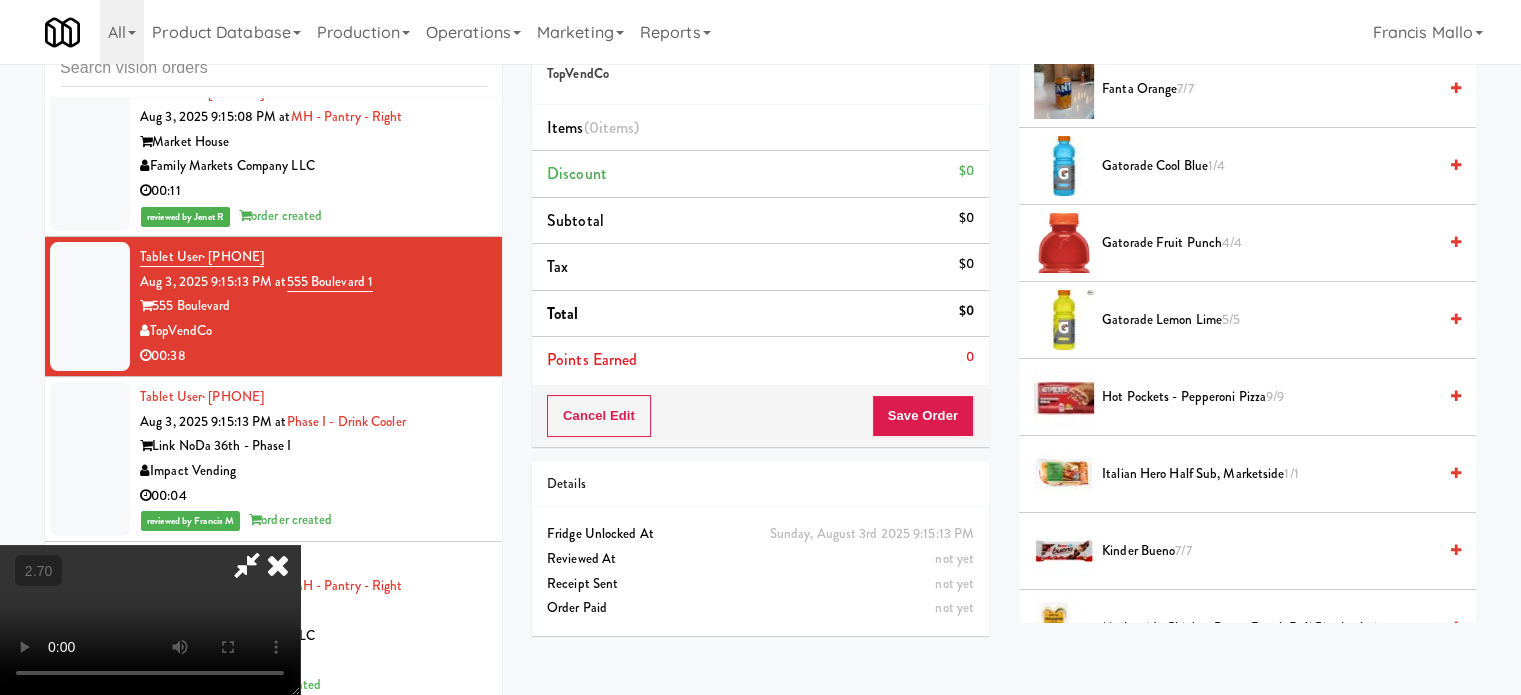 scroll, scrollTop: 800, scrollLeft: 0, axis: vertical 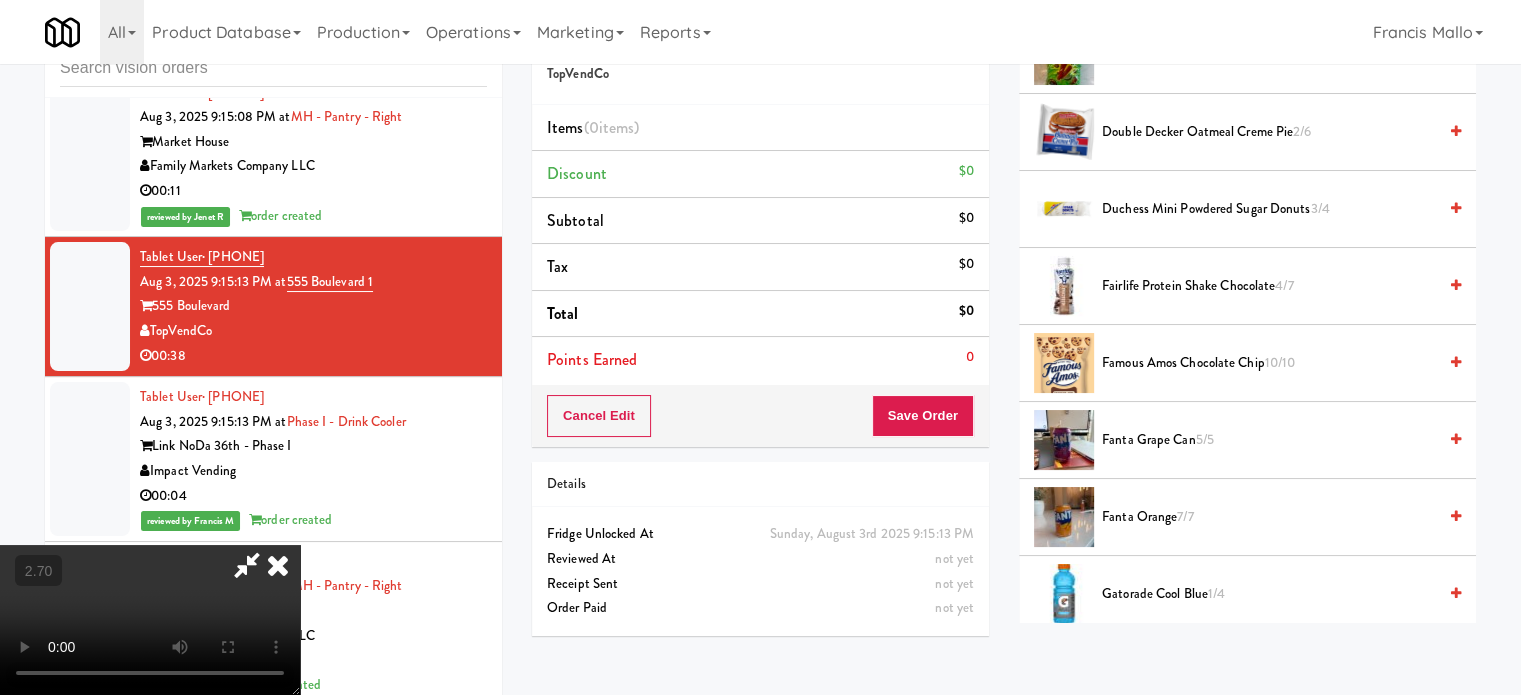 click at bounding box center [278, 565] 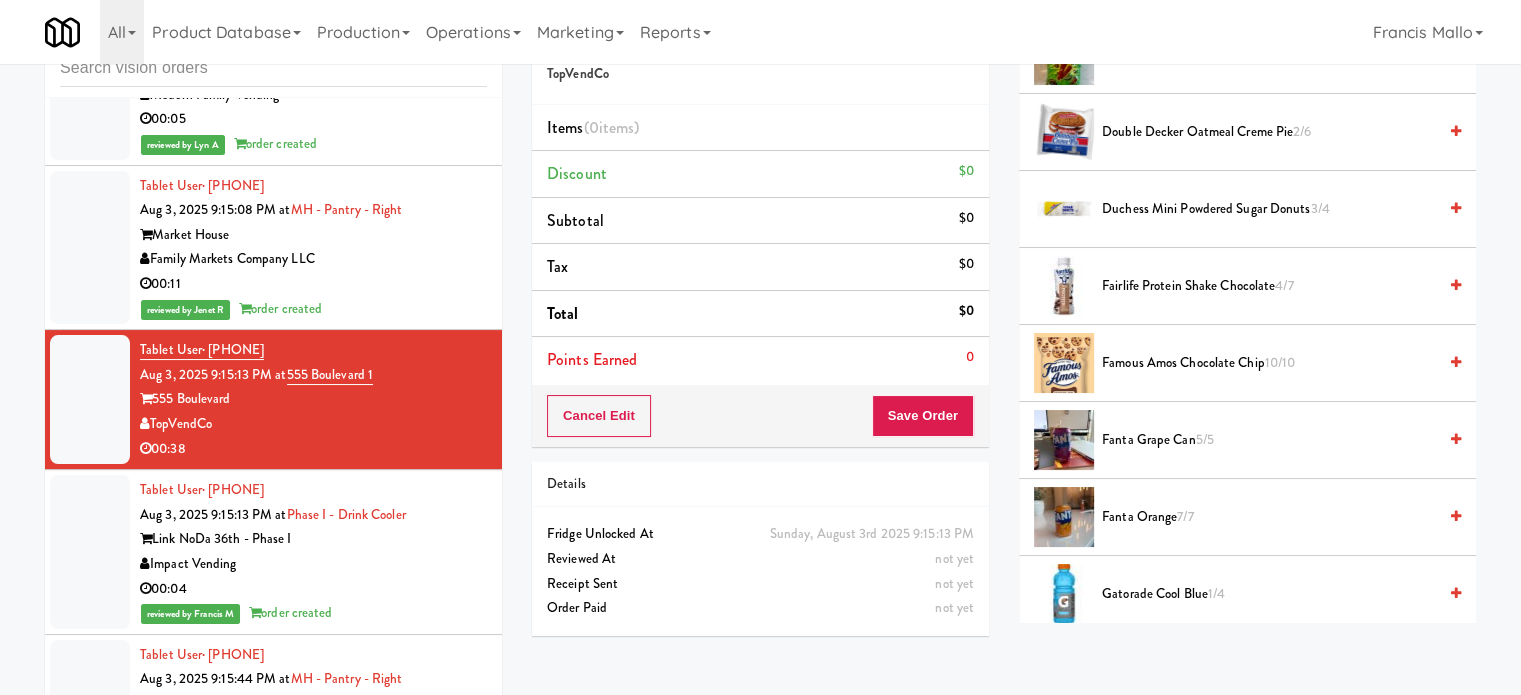 scroll, scrollTop: 10253, scrollLeft: 0, axis: vertical 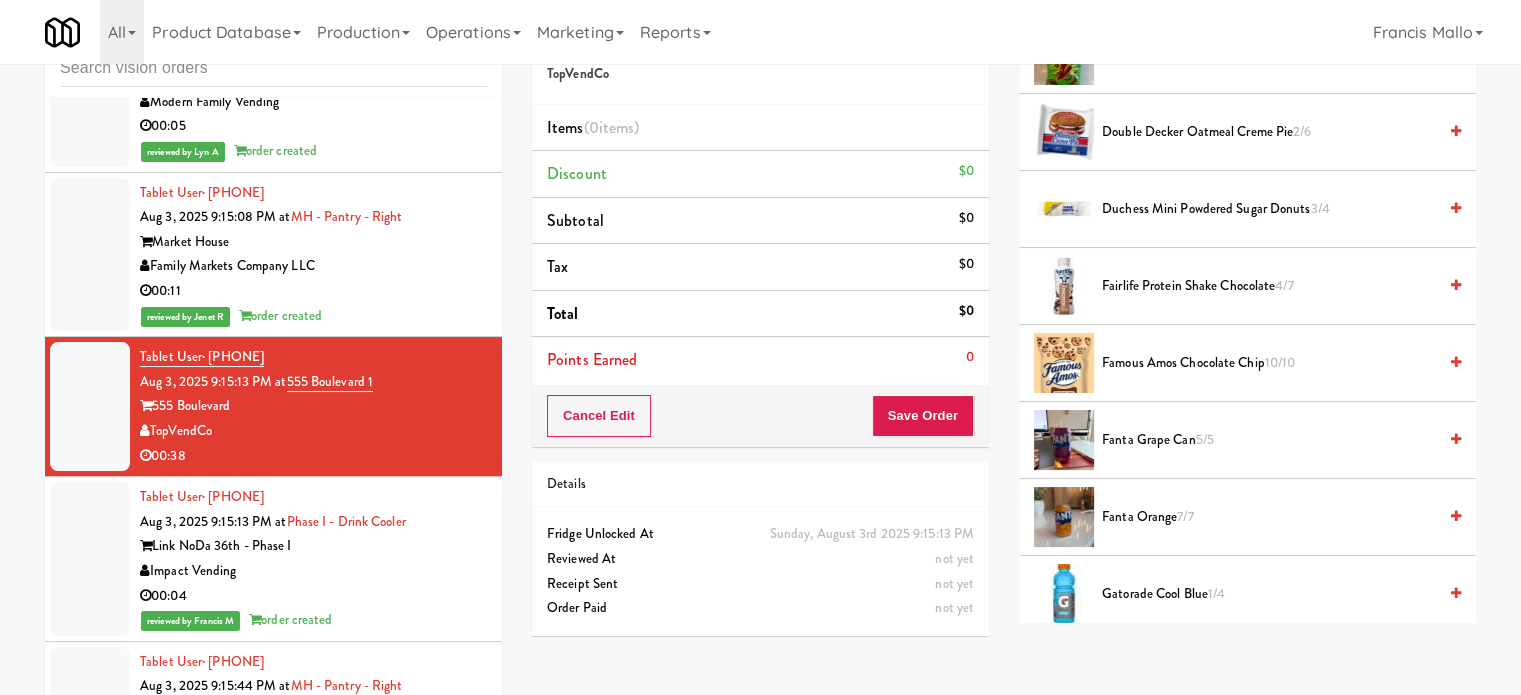 click on "00:11" at bounding box center (313, 291) 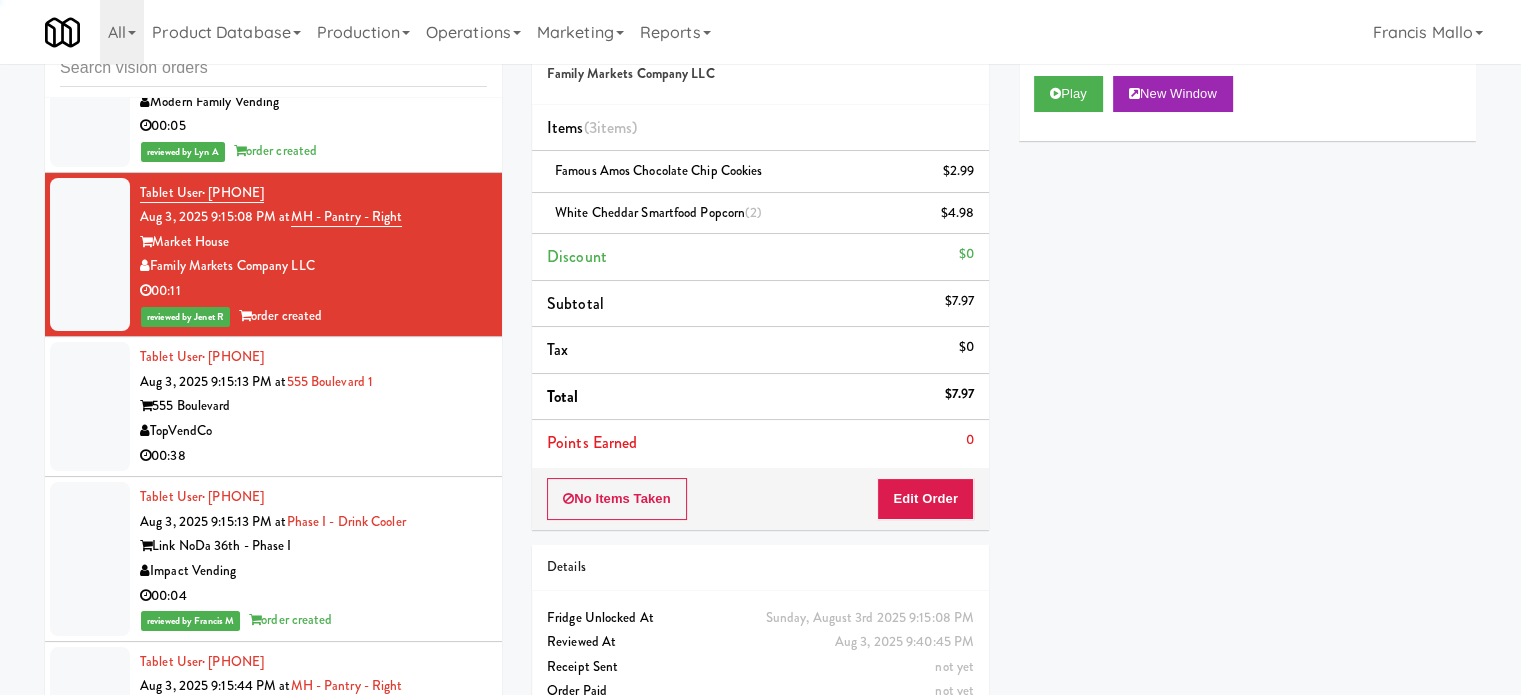 click on "555 Boulevard" at bounding box center [313, 406] 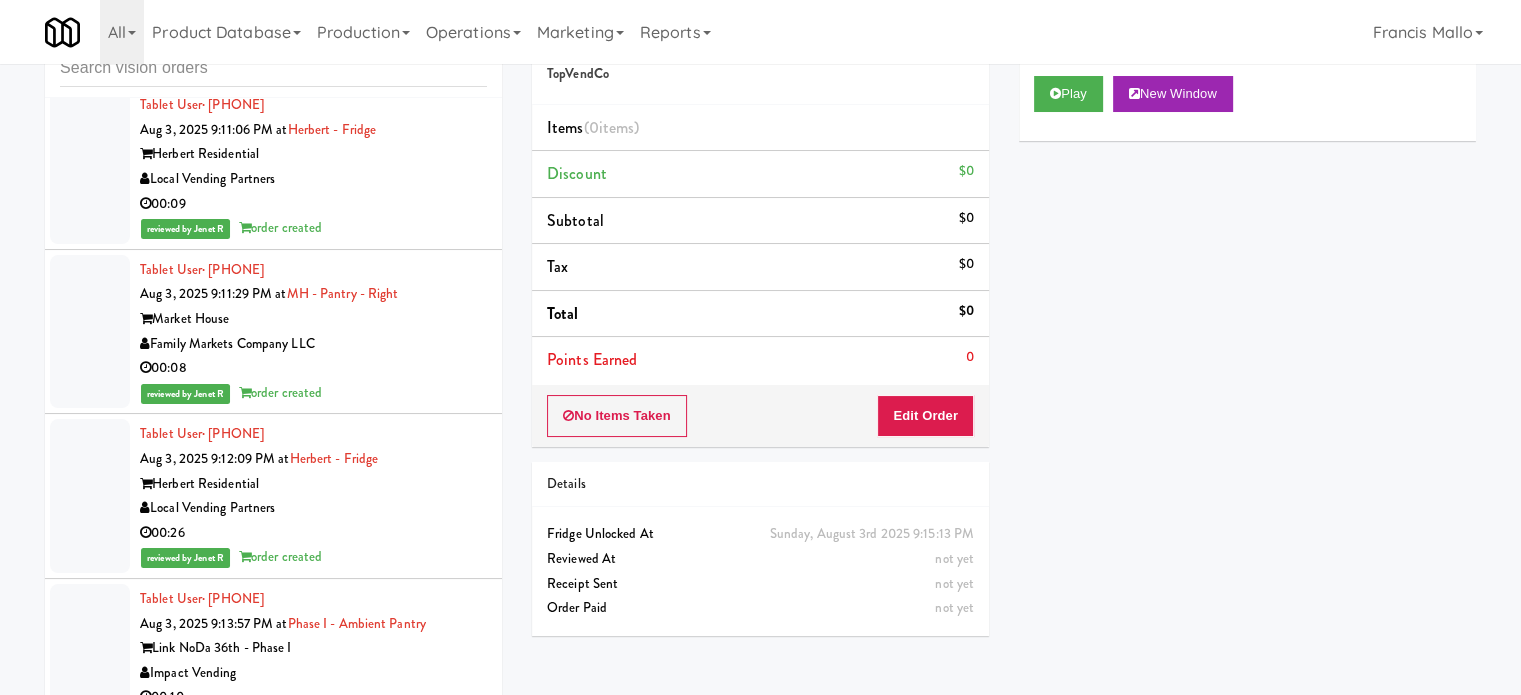 click on "Tablet User  · [PHONE] [MONTH] [NUMBER], [YEAR] [TIME] at  [LOCATION]  [LOCATION]  Family Markets Company LLC  00:08 reviewed by Jenet R  order created" at bounding box center [313, 332] 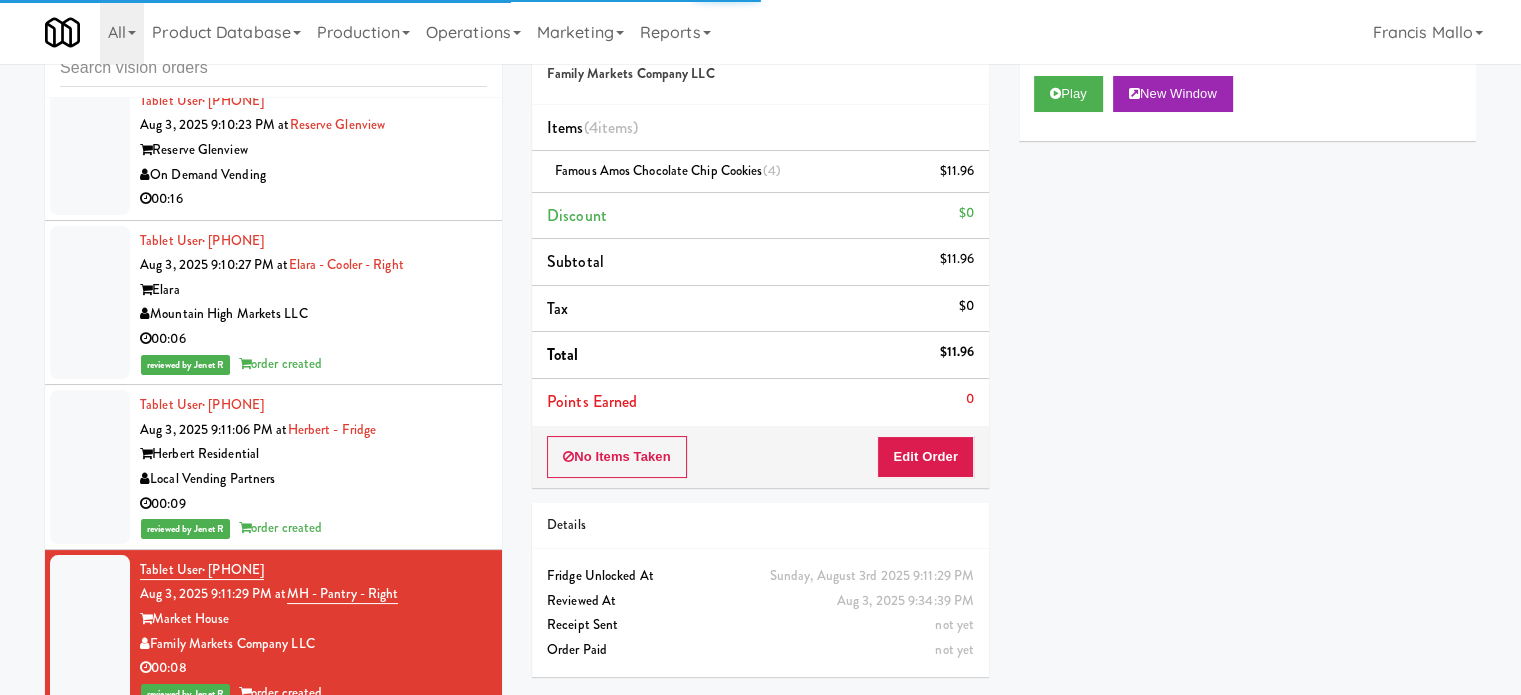 click on "On Demand Vending" at bounding box center (313, 175) 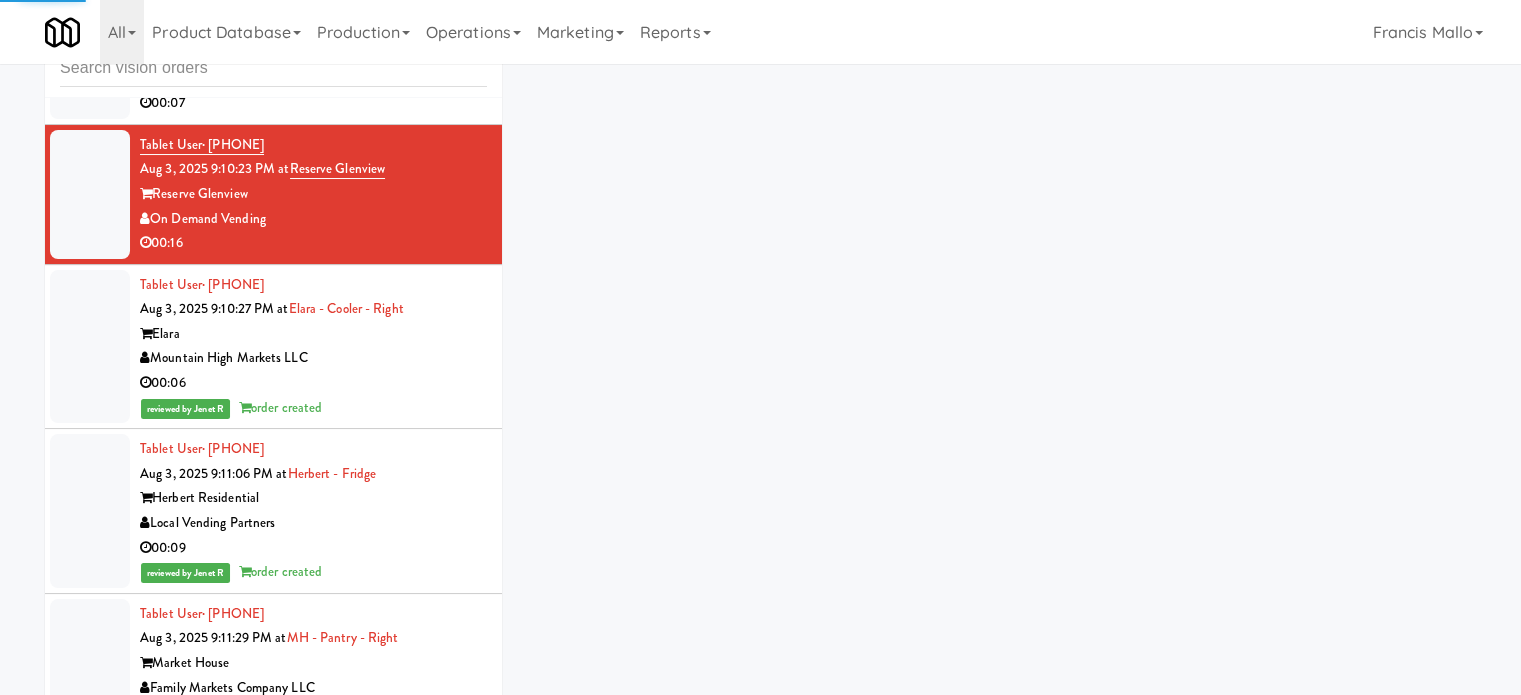 scroll, scrollTop: 8853, scrollLeft: 0, axis: vertical 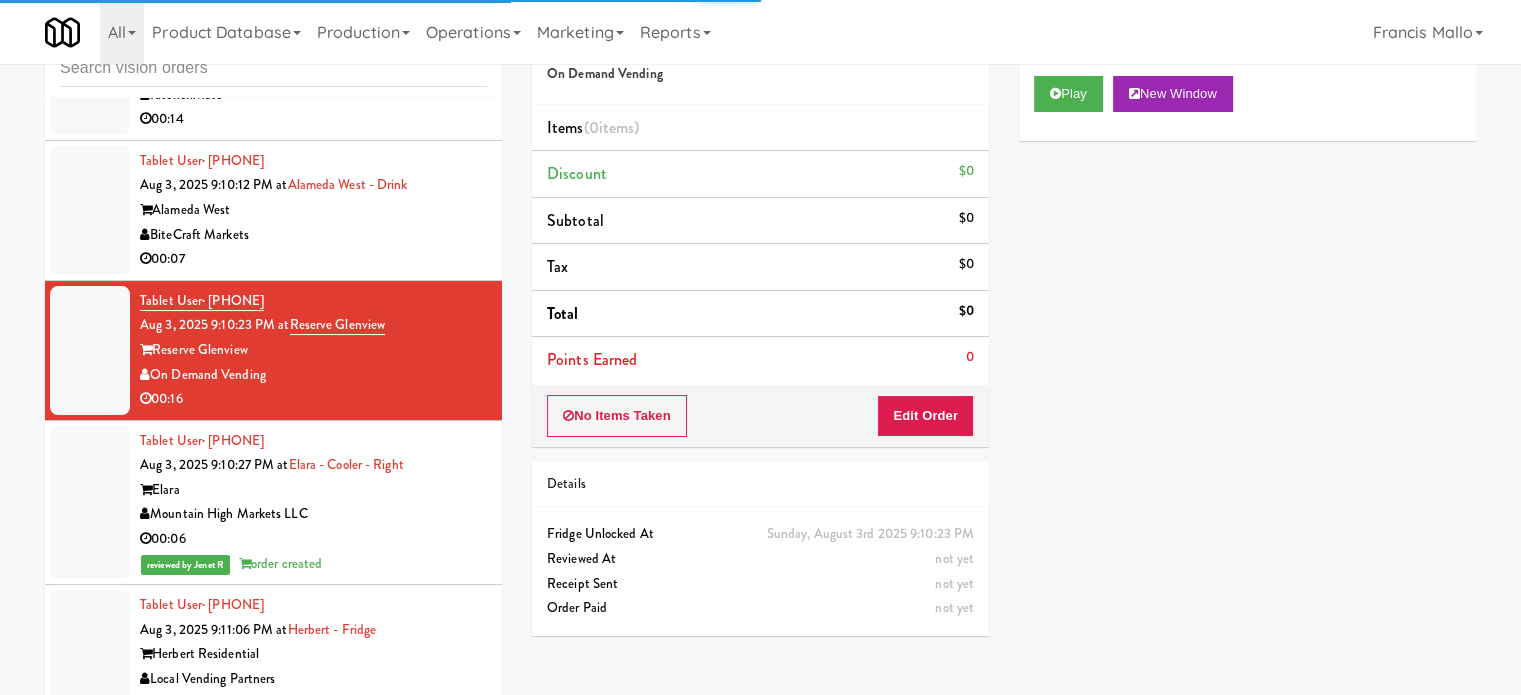 click on "BiteCraft Markets" at bounding box center [313, 235] 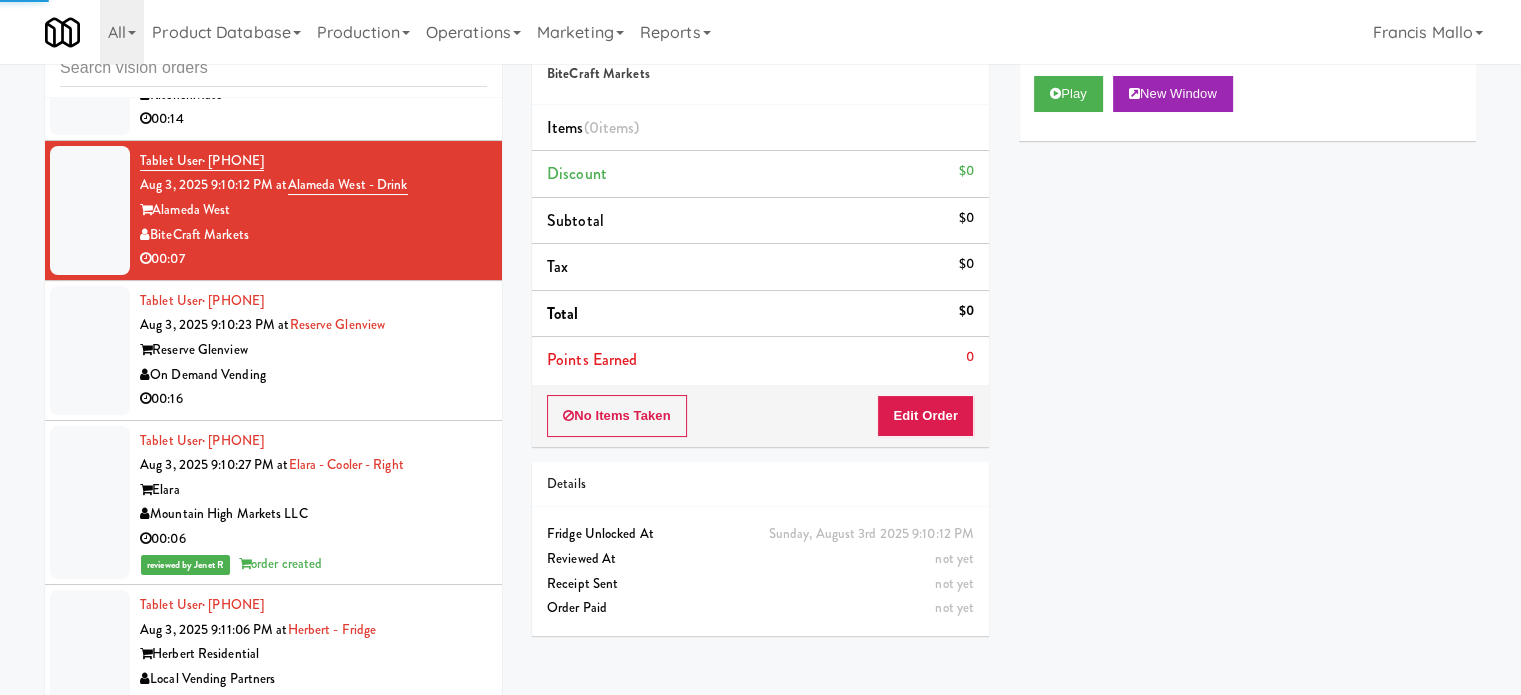 click on "On Demand Vending" at bounding box center [313, 375] 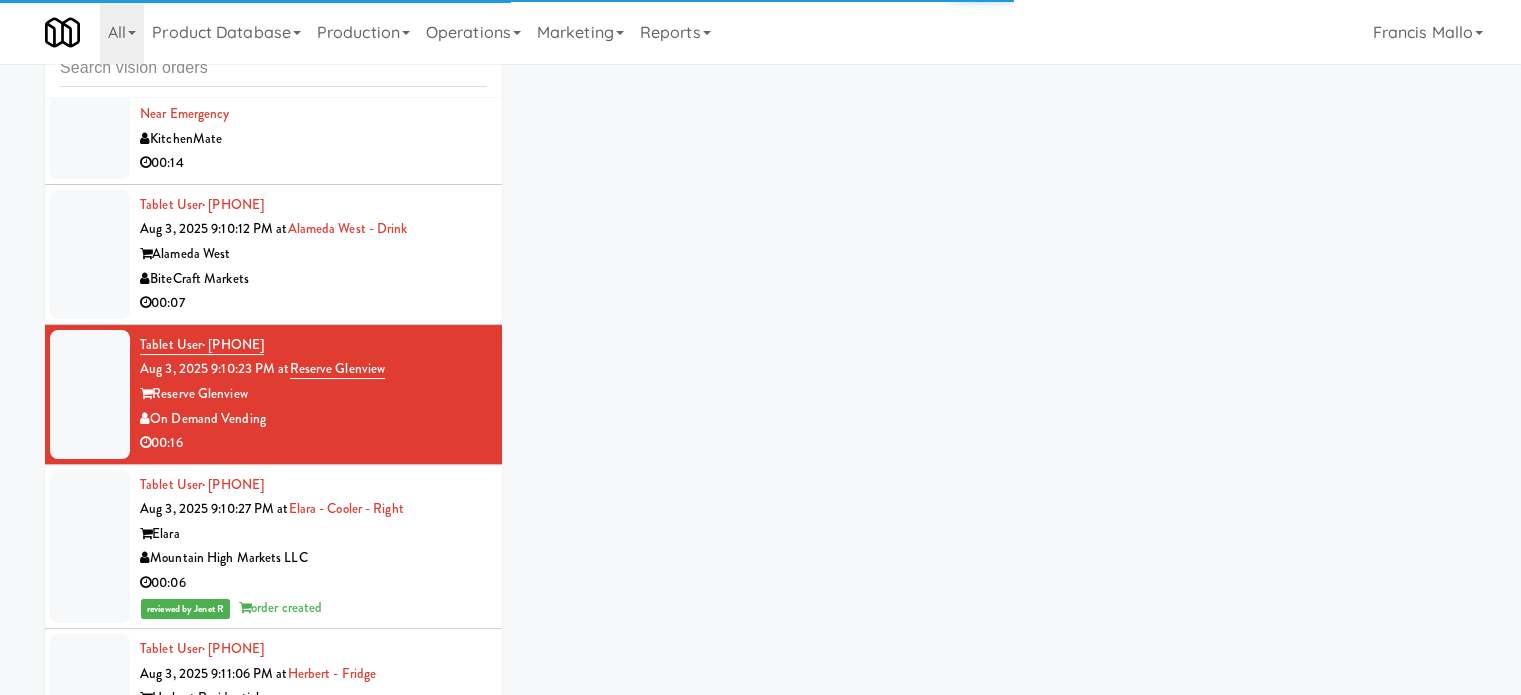 scroll, scrollTop: 8553, scrollLeft: 0, axis: vertical 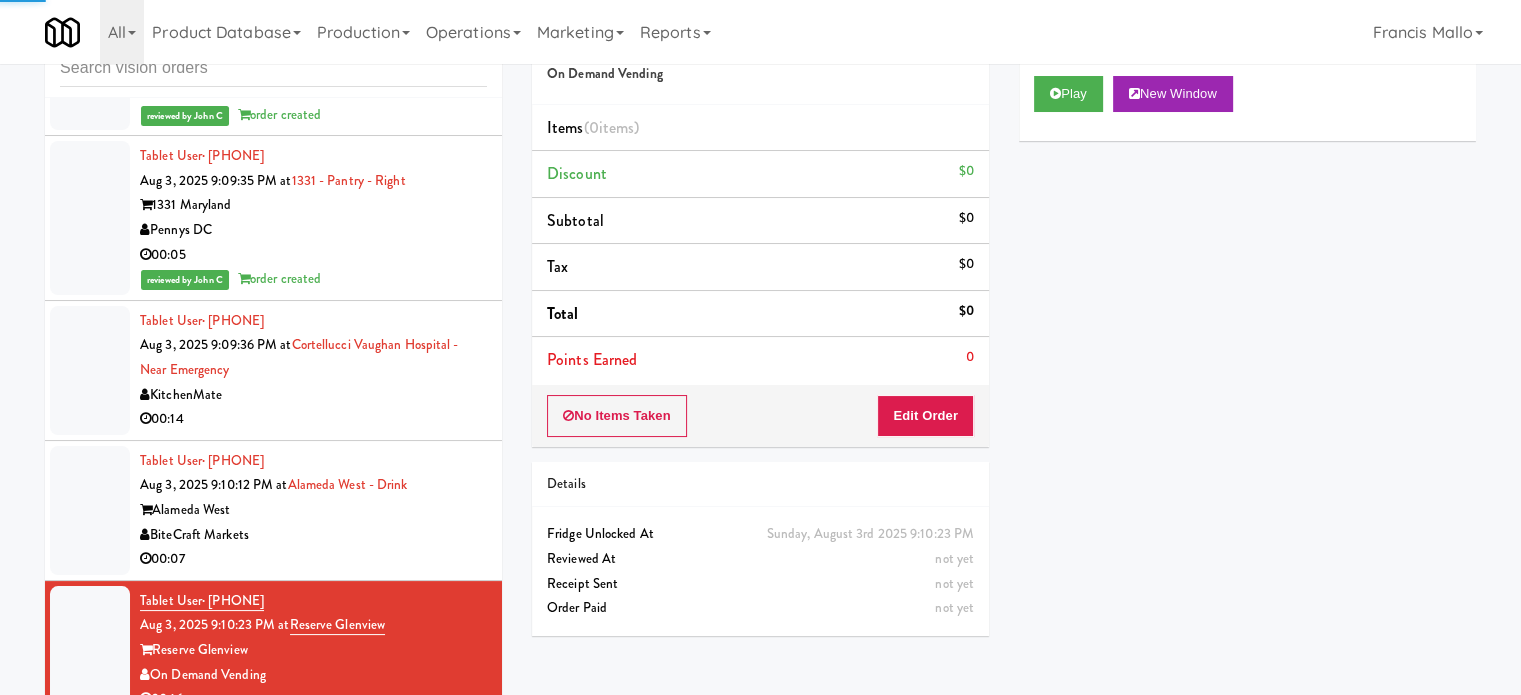 click on "KitchenMate" at bounding box center (313, 395) 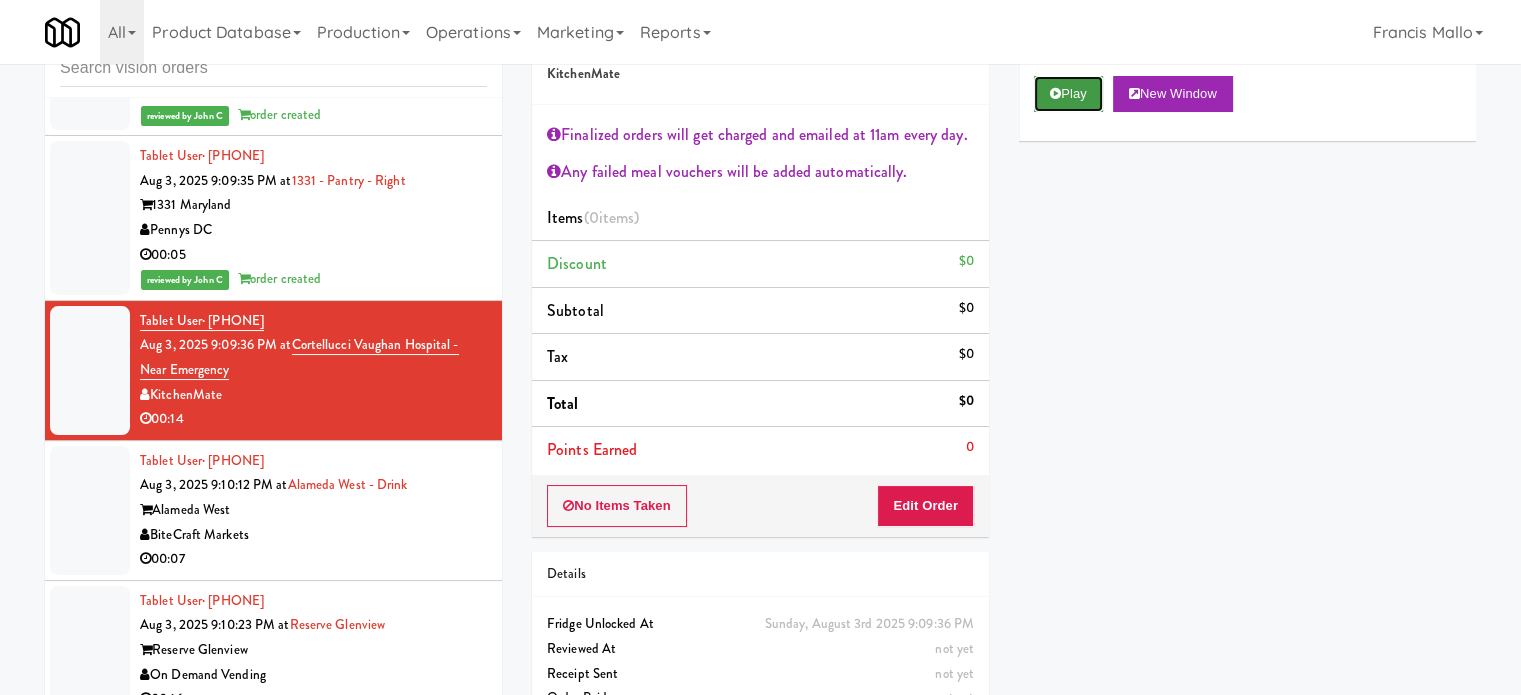 click at bounding box center [1055, 93] 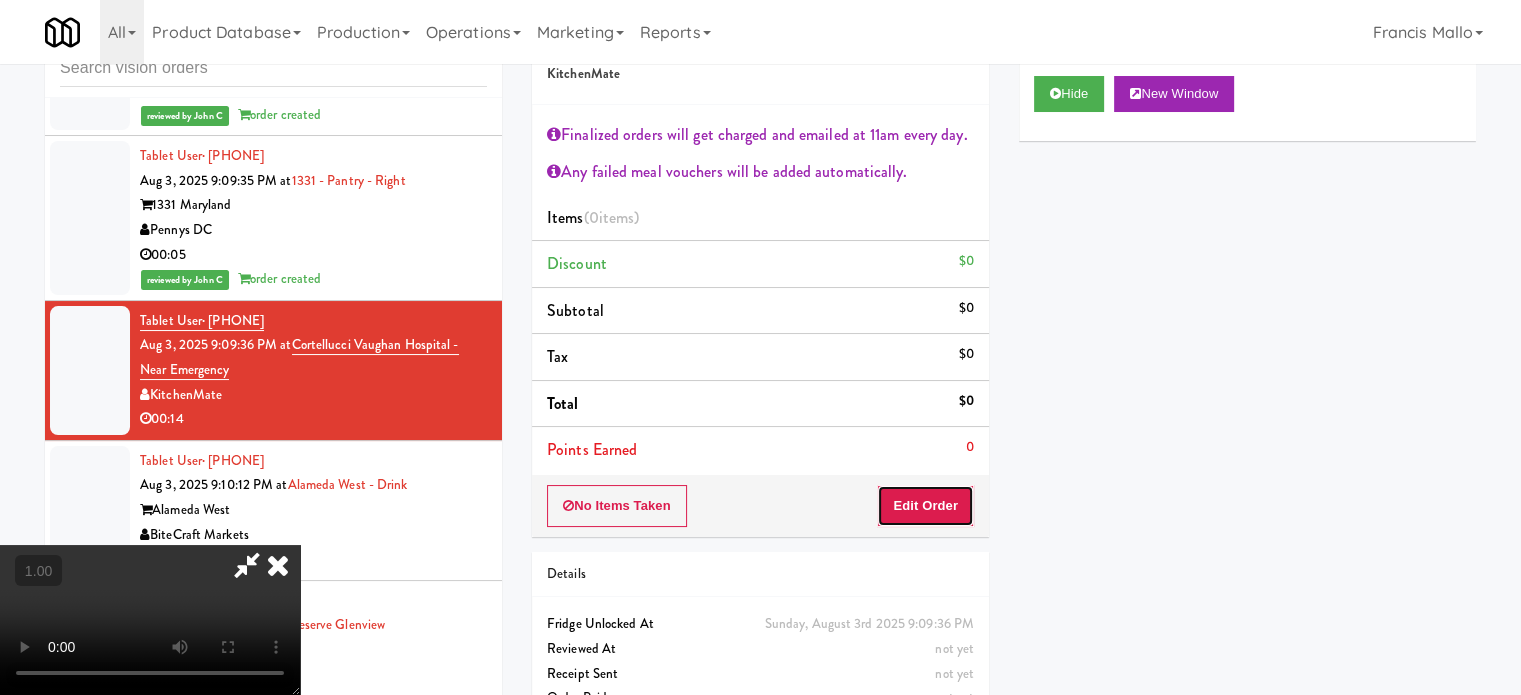 click on "Edit Order" at bounding box center (925, 506) 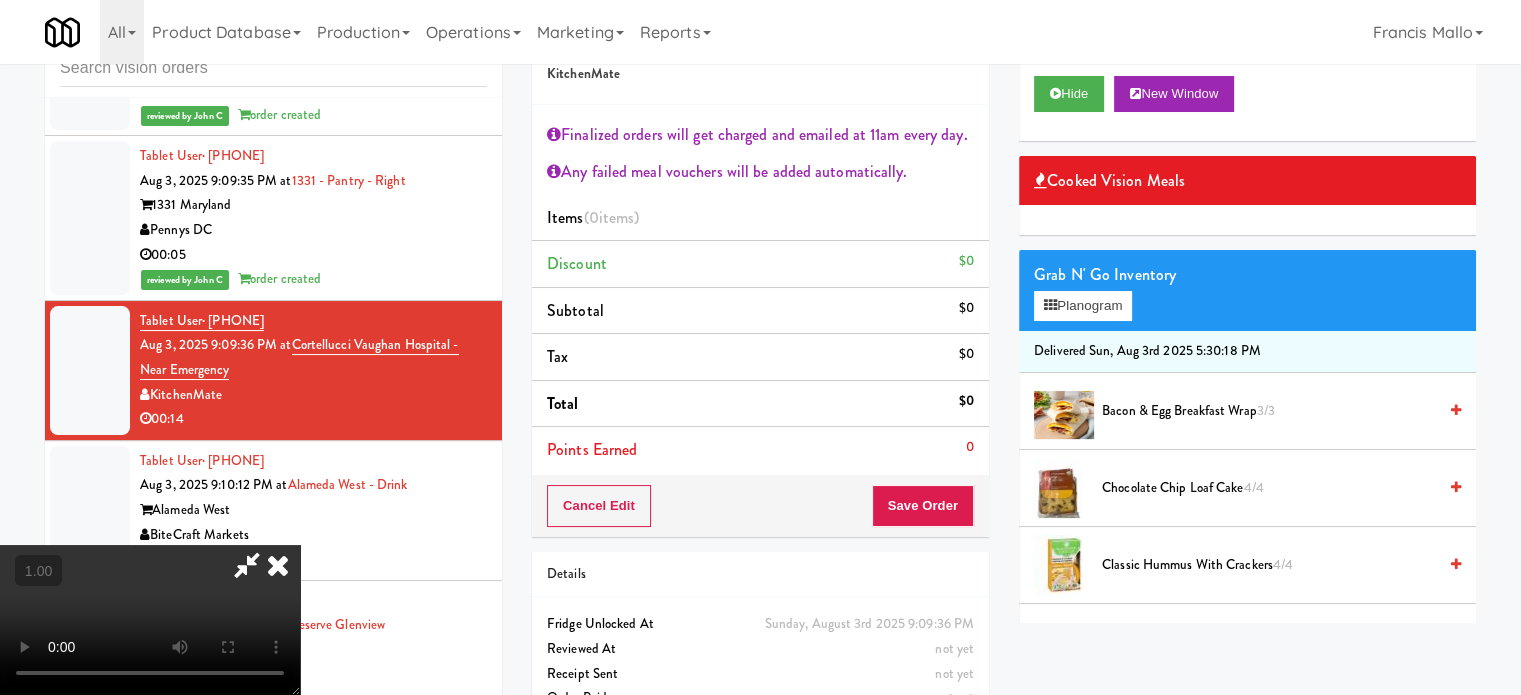 scroll, scrollTop: 378, scrollLeft: 0, axis: vertical 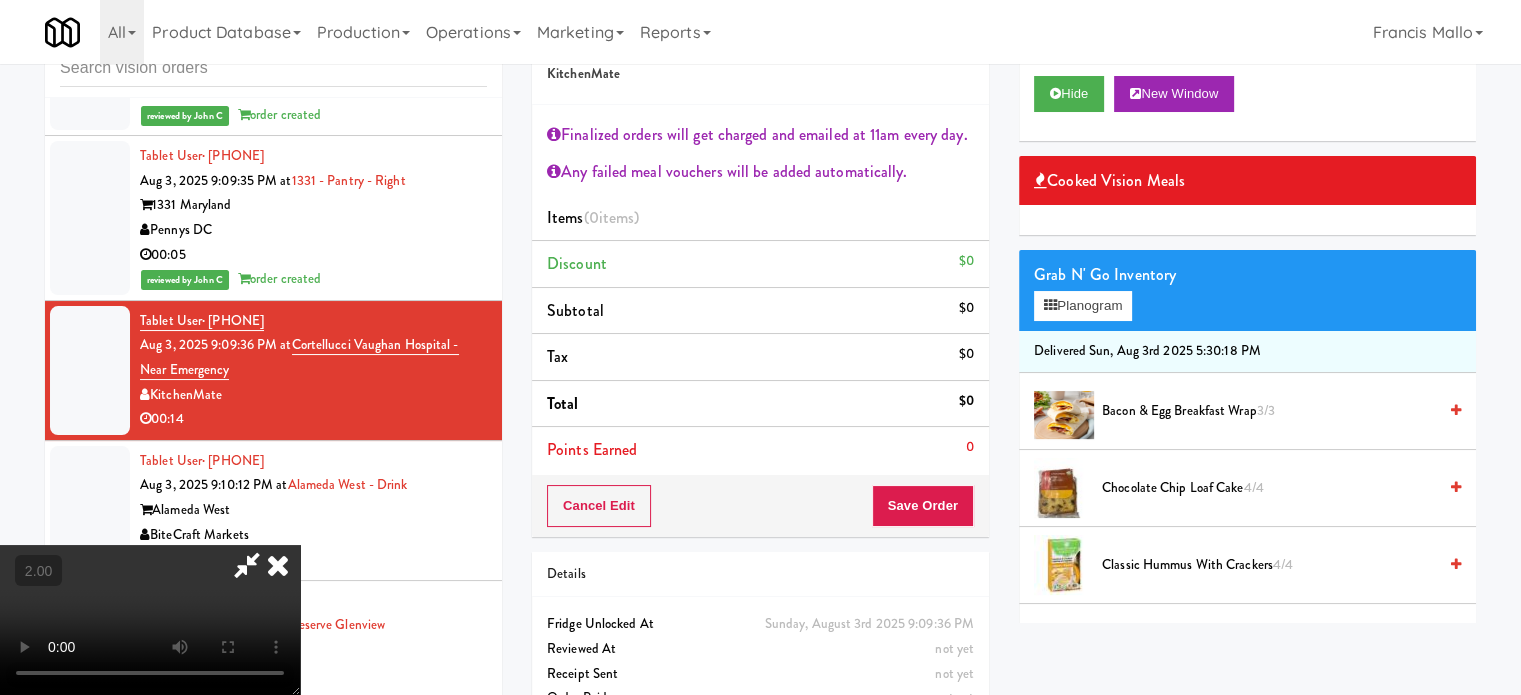 click at bounding box center [150, 620] 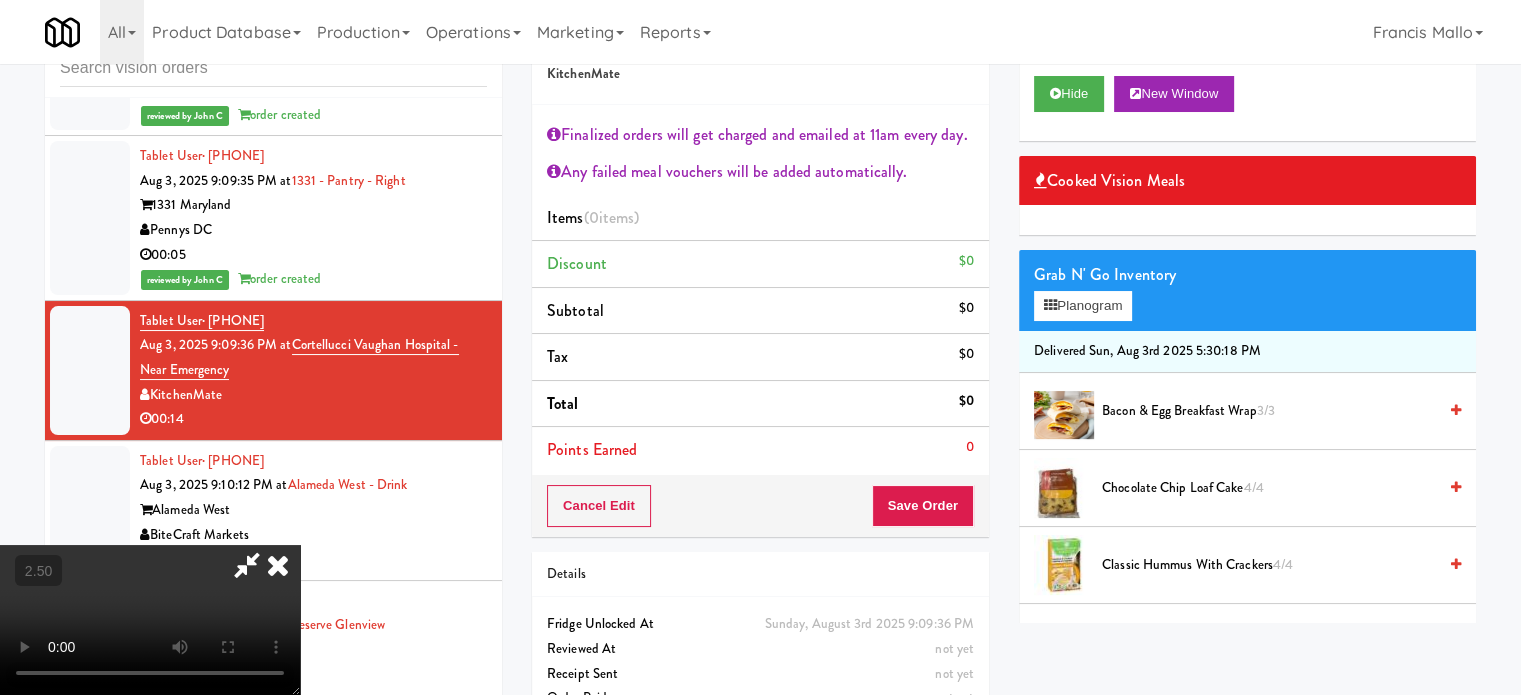click at bounding box center [150, 620] 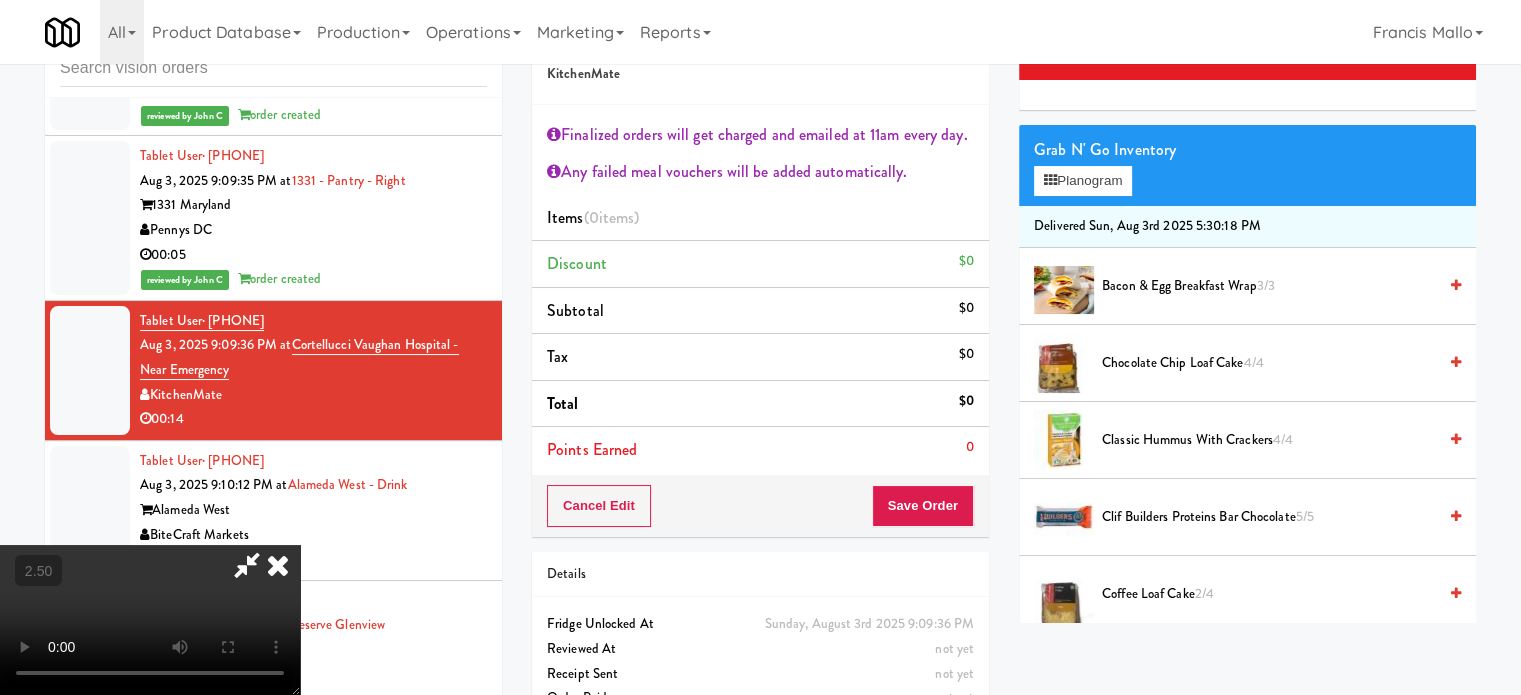 scroll, scrollTop: 200, scrollLeft: 0, axis: vertical 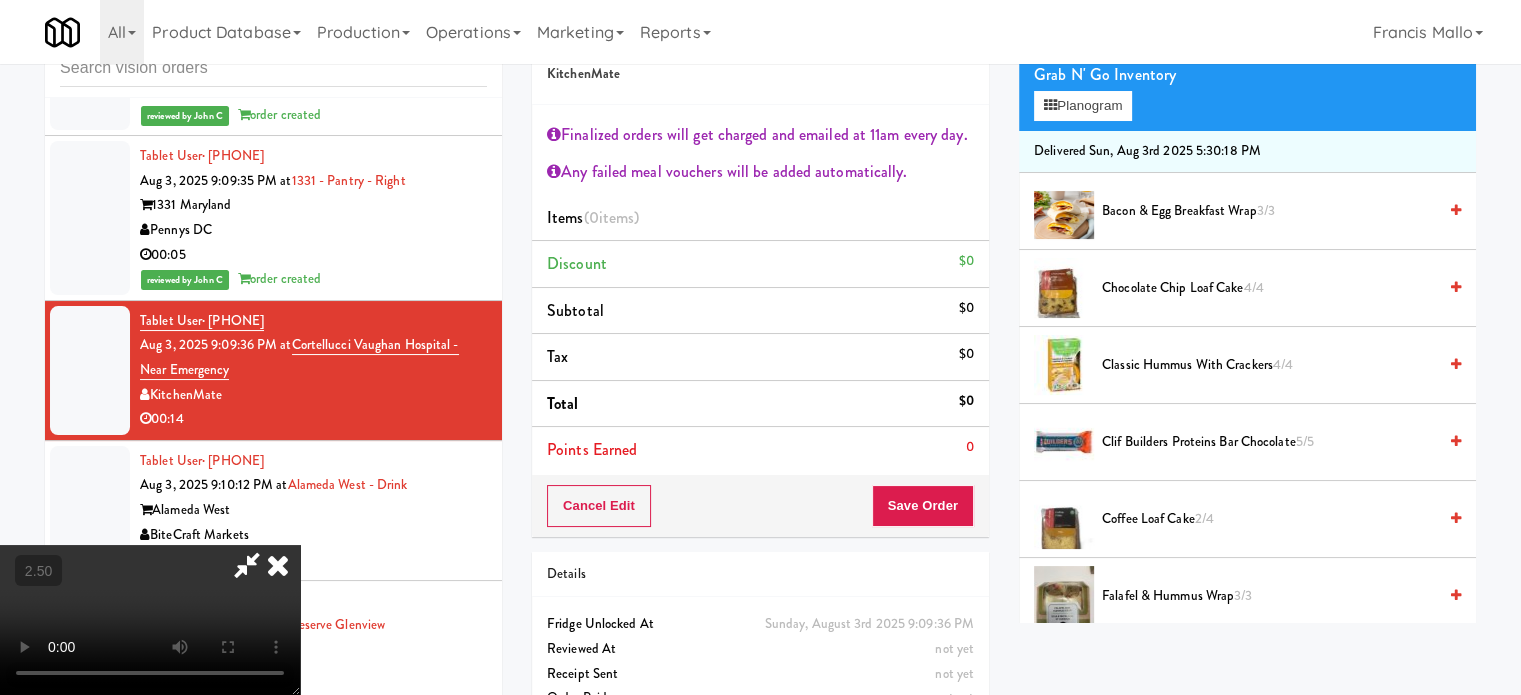 click on "Clif Builders proteins Bar Chocolate  5/5" at bounding box center [1269, 442] 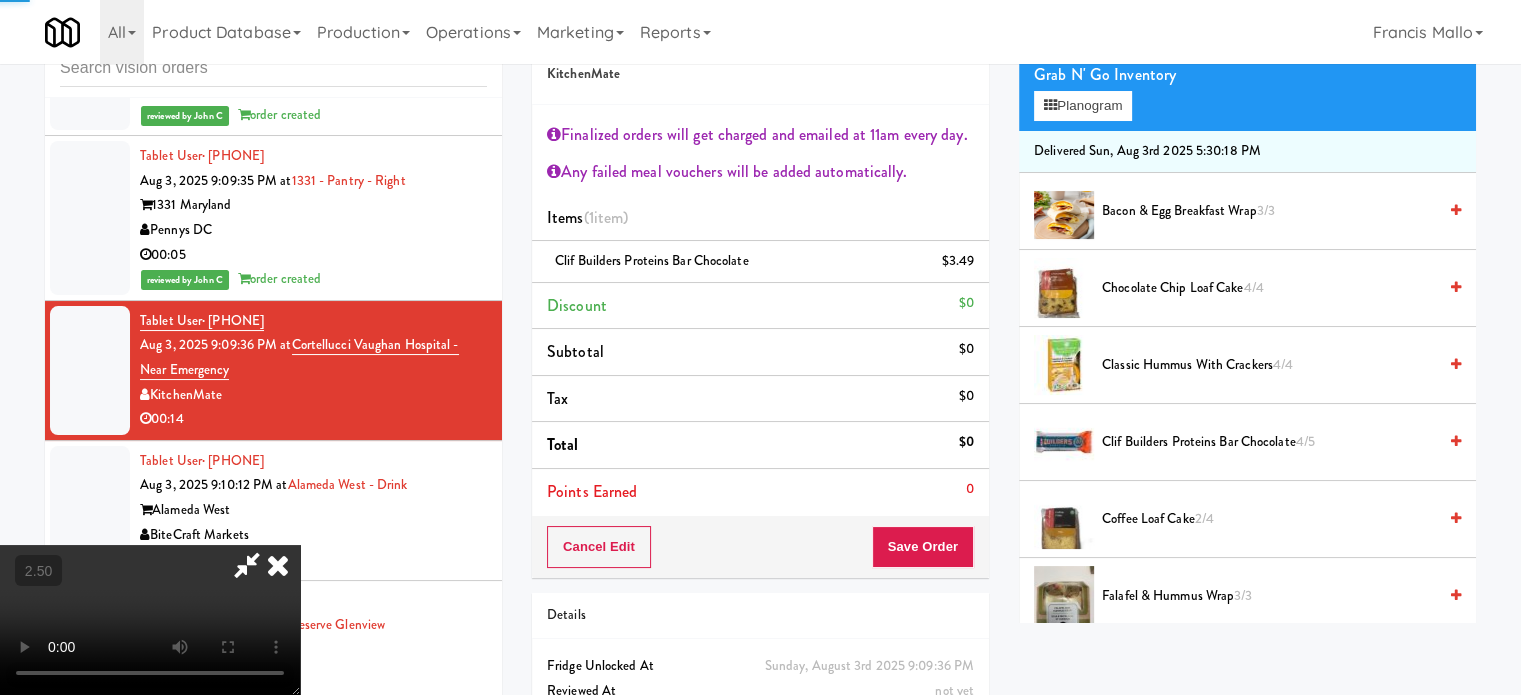drag, startPoint x: 728, startPoint y: 435, endPoint x: 761, endPoint y: 437, distance: 33.06055 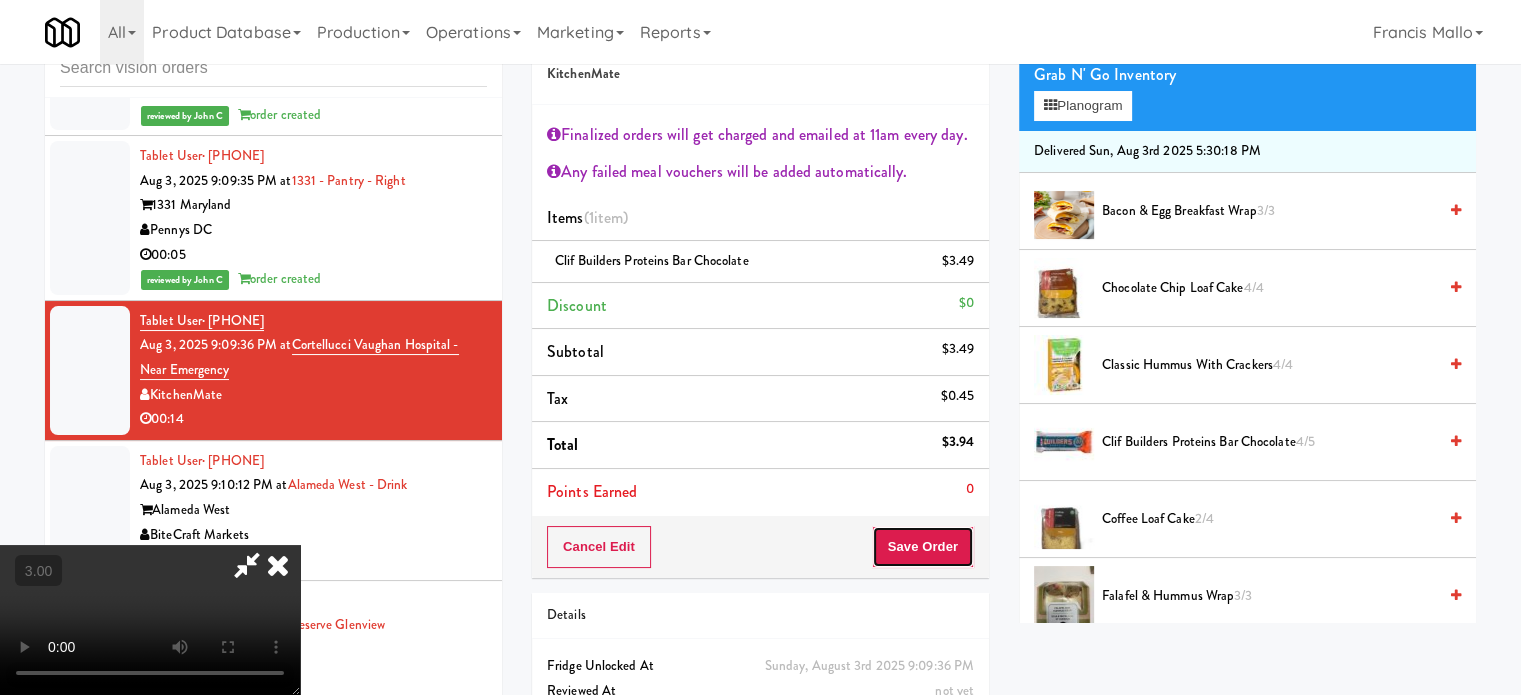 drag, startPoint x: 940, startPoint y: 552, endPoint x: 932, endPoint y: 522, distance: 31.04835 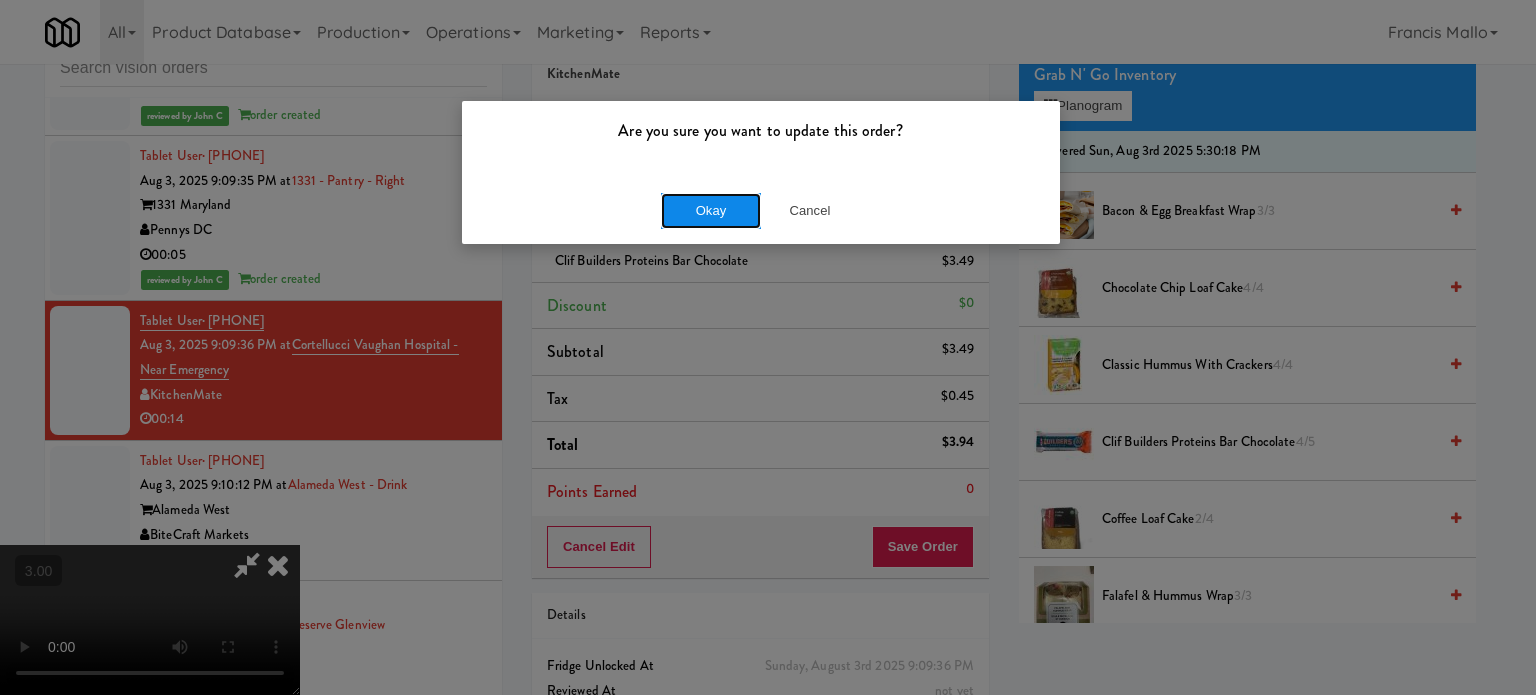 click on "Okay" at bounding box center [711, 211] 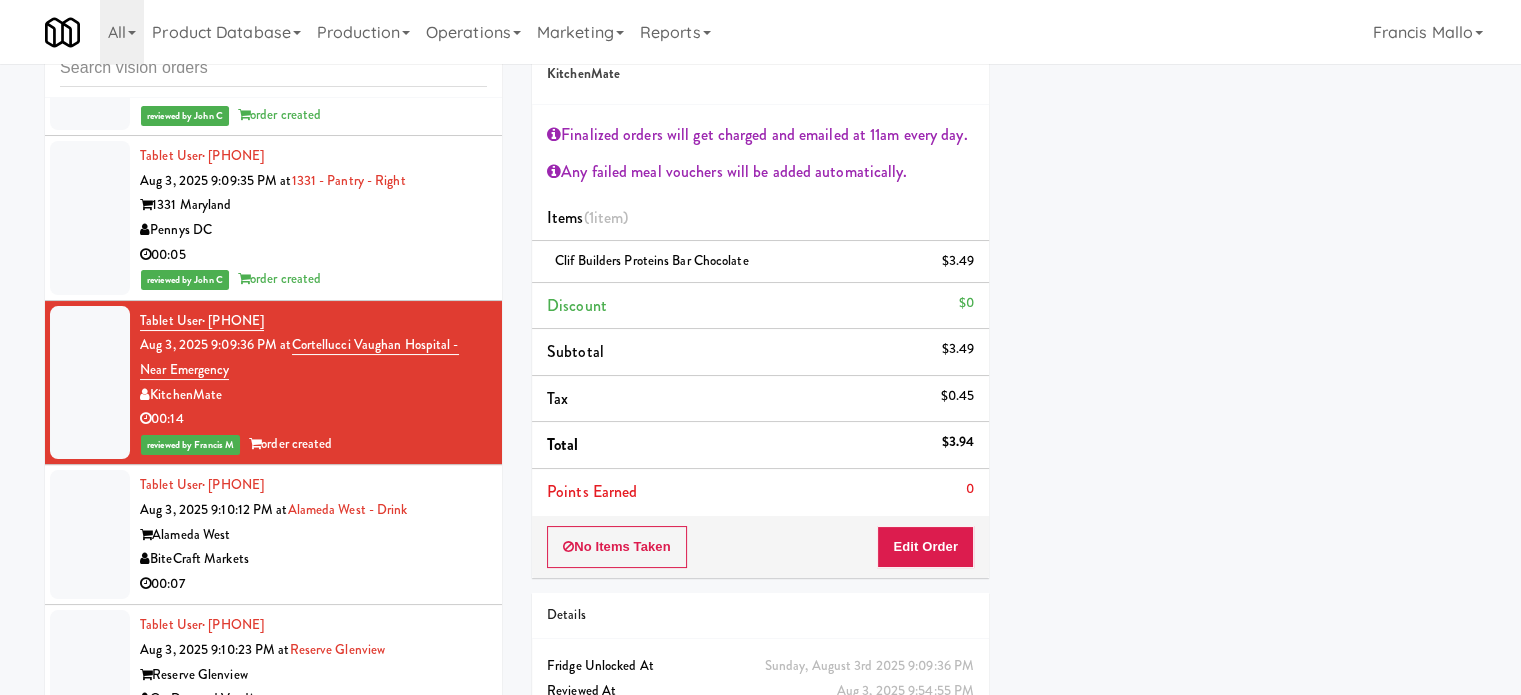 scroll, scrollTop: 187, scrollLeft: 0, axis: vertical 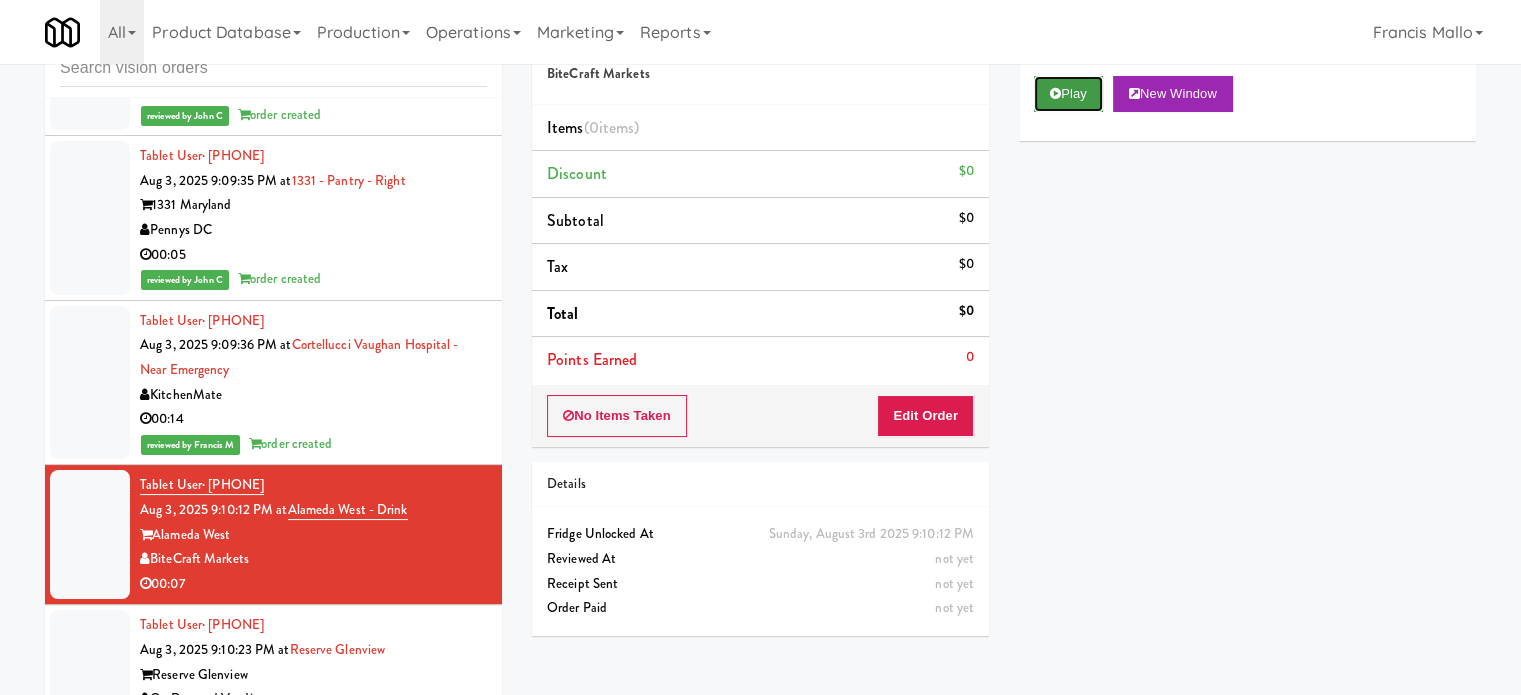 click on "Play" at bounding box center (1068, 94) 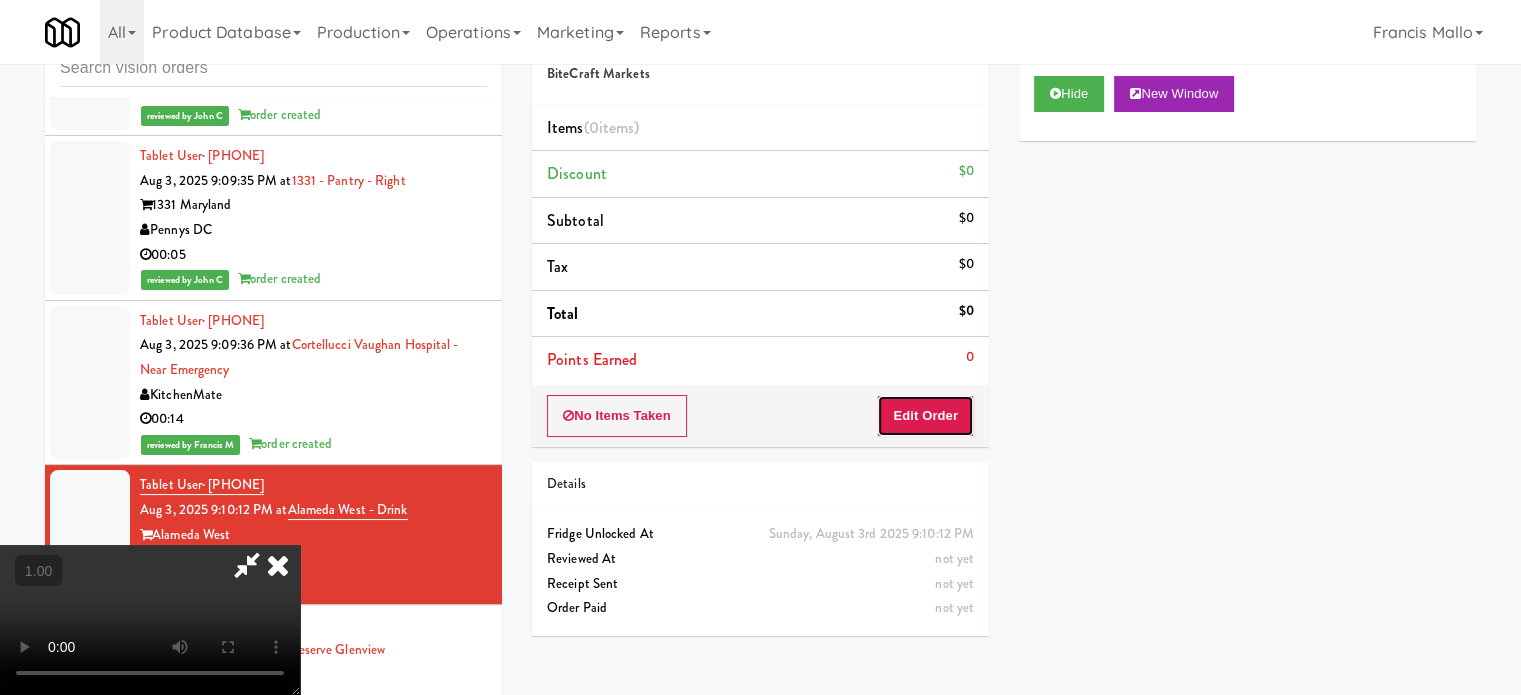 click on "Edit Order" at bounding box center [925, 416] 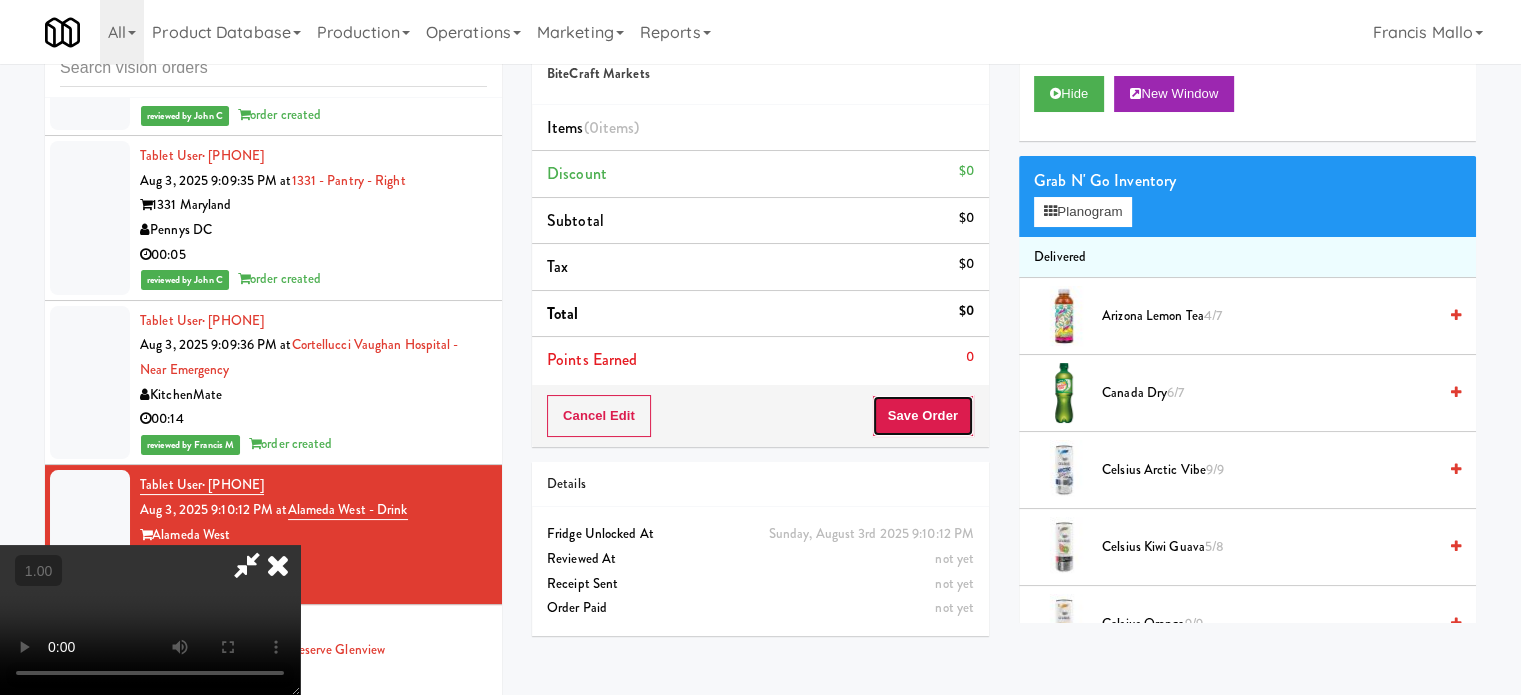 click on "Save Order" at bounding box center (923, 416) 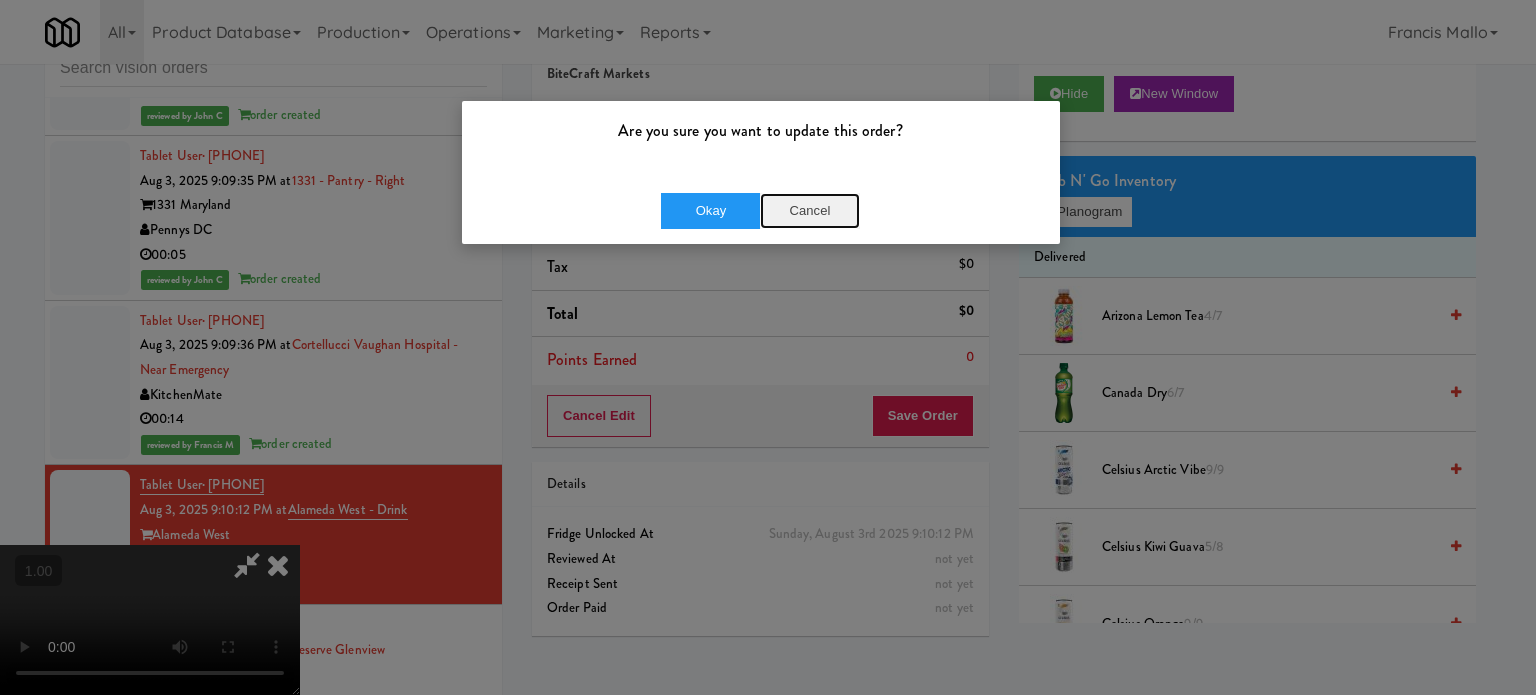 click on "Cancel" at bounding box center (810, 211) 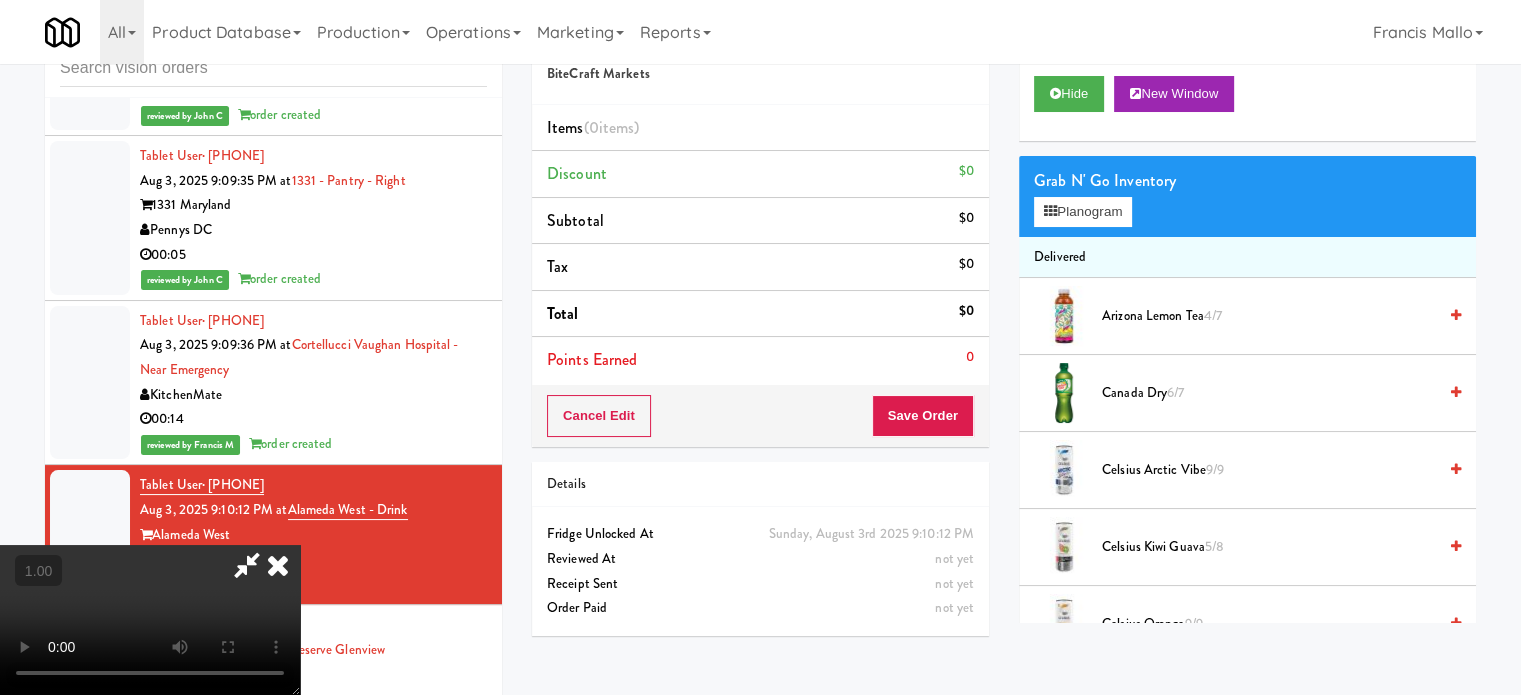 scroll, scrollTop: 216, scrollLeft: 0, axis: vertical 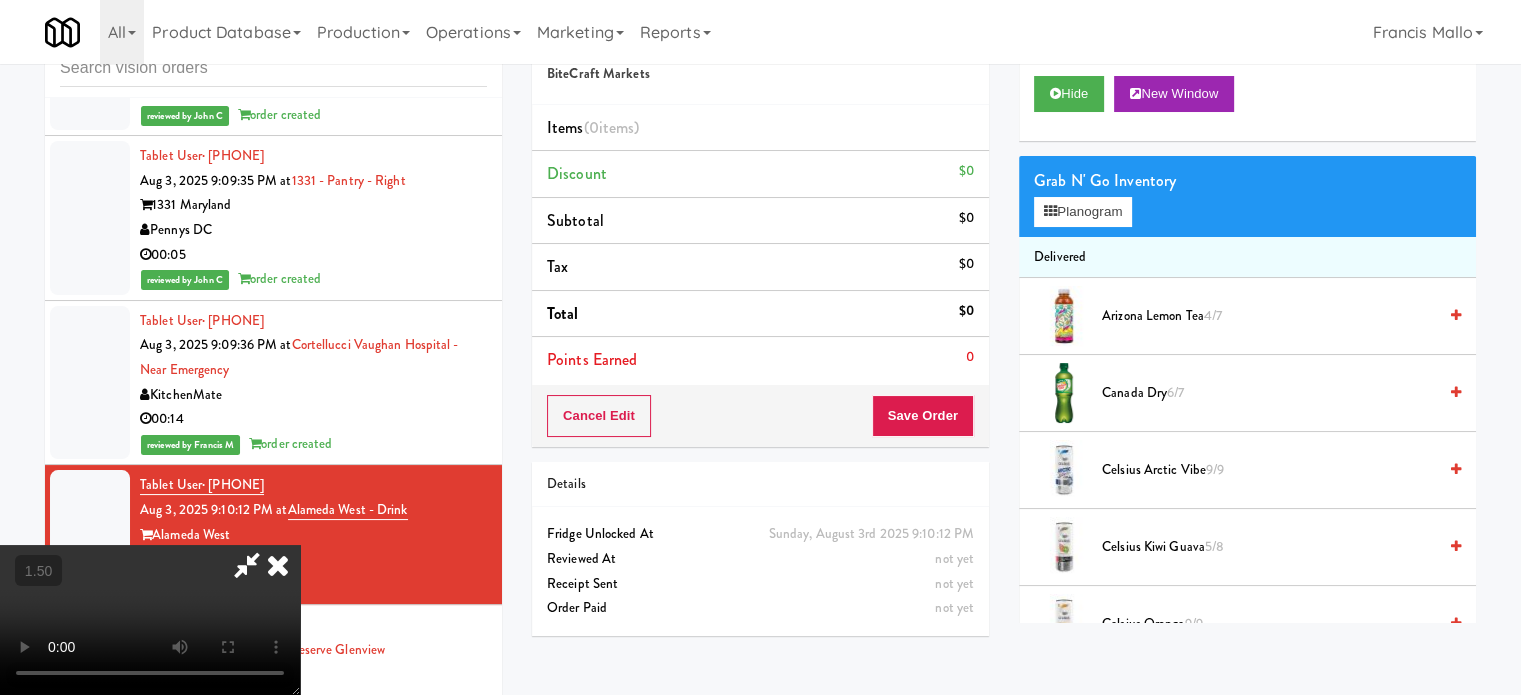 click at bounding box center [150, 620] 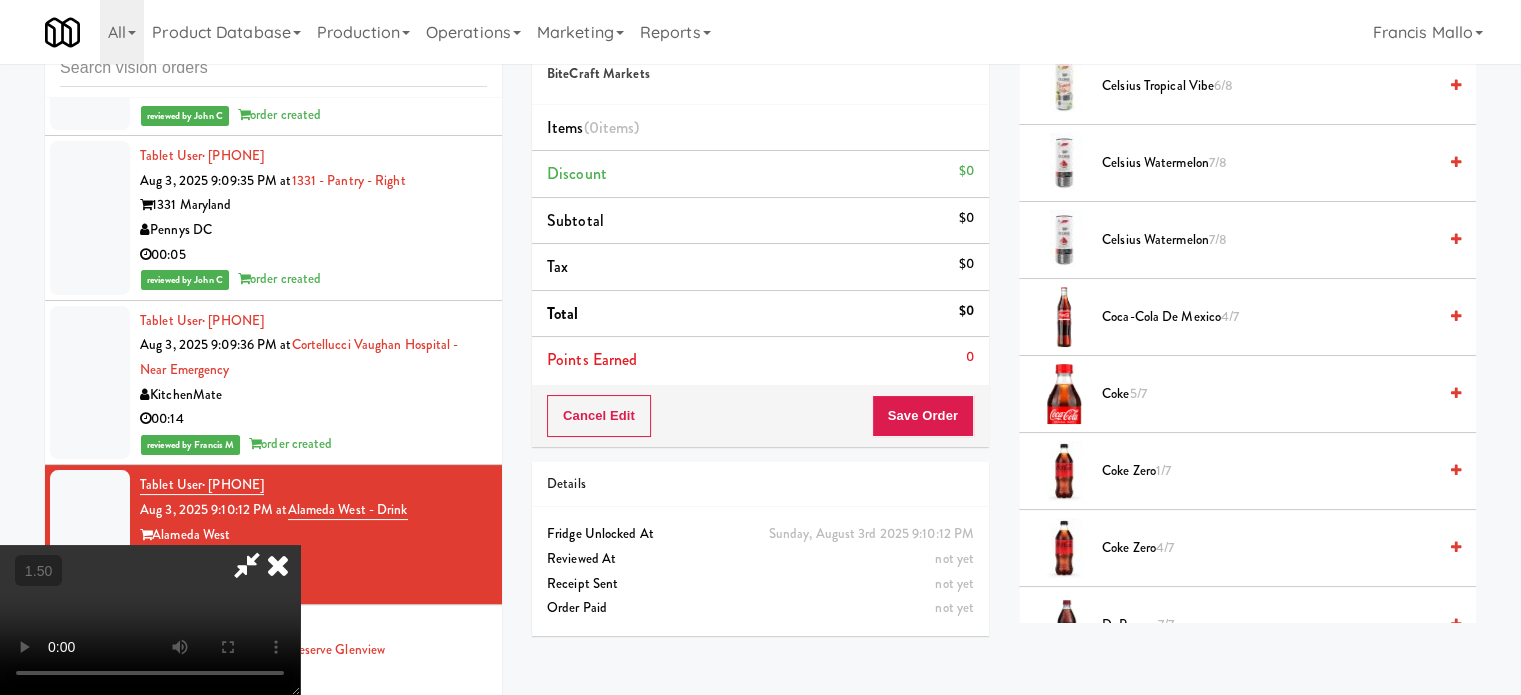 scroll, scrollTop: 700, scrollLeft: 0, axis: vertical 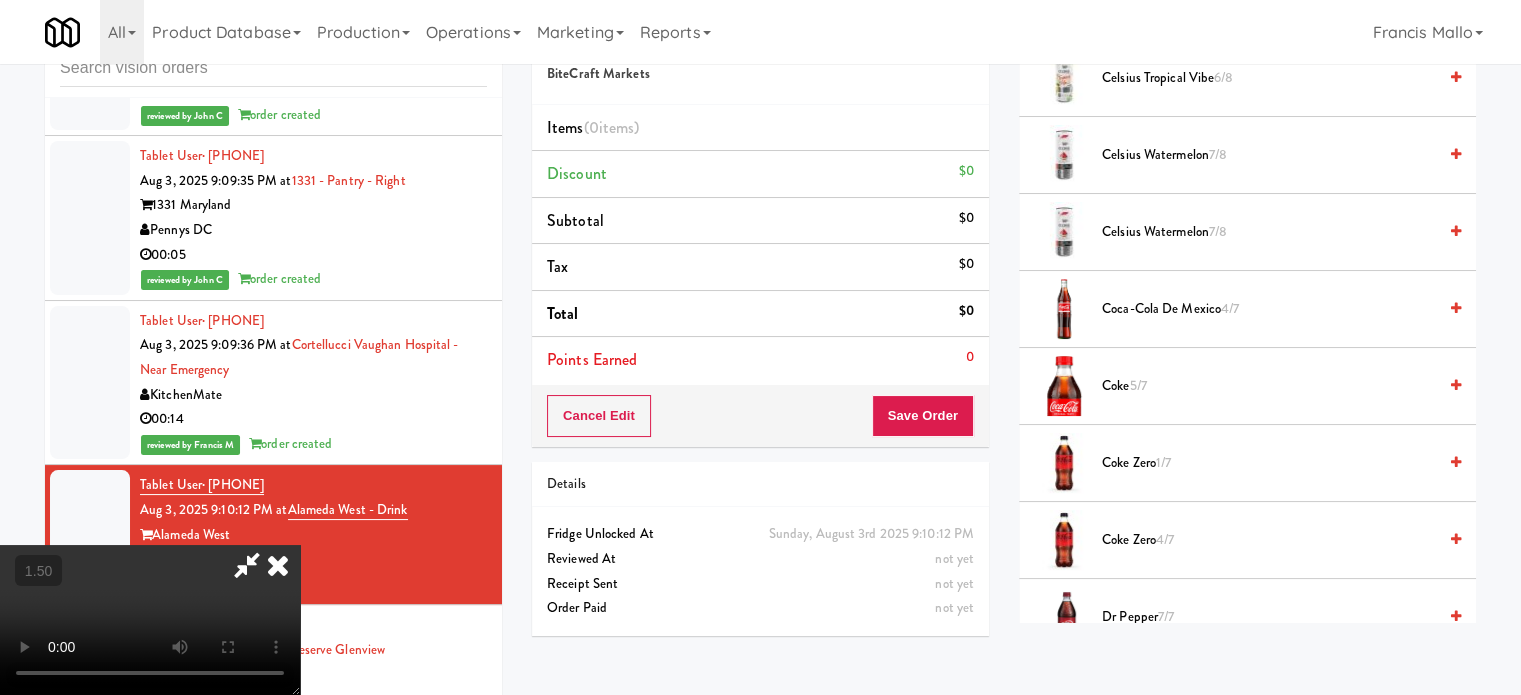 click at bounding box center [1064, 463] 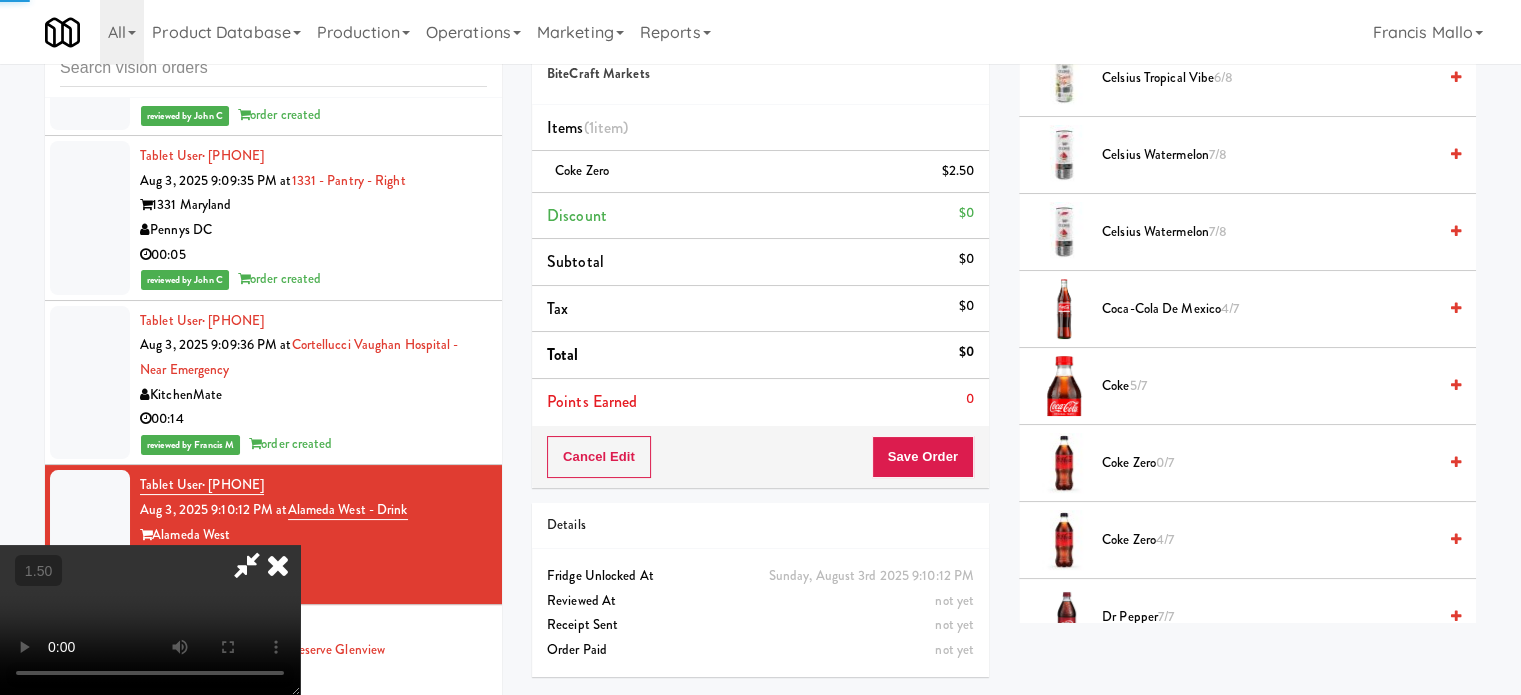 click at bounding box center (150, 620) 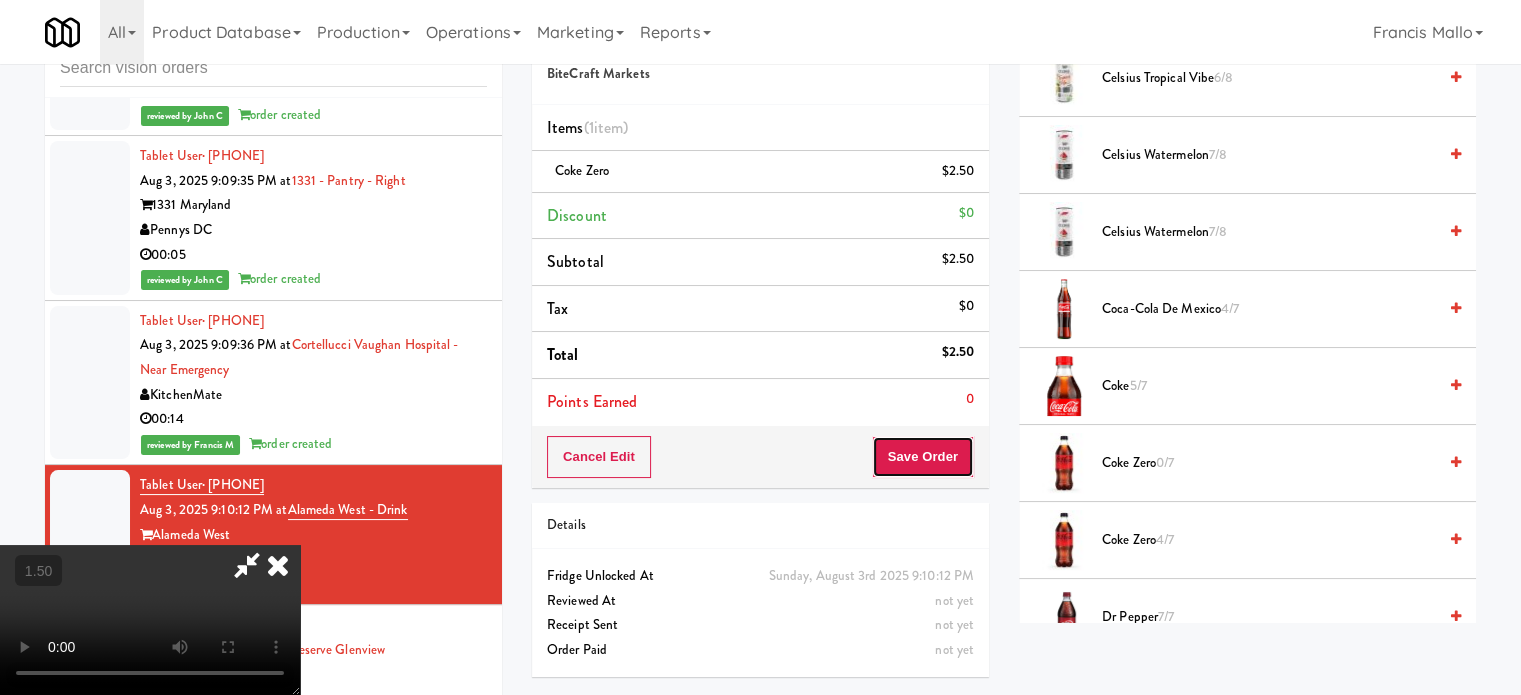 click on "Save Order" at bounding box center (923, 457) 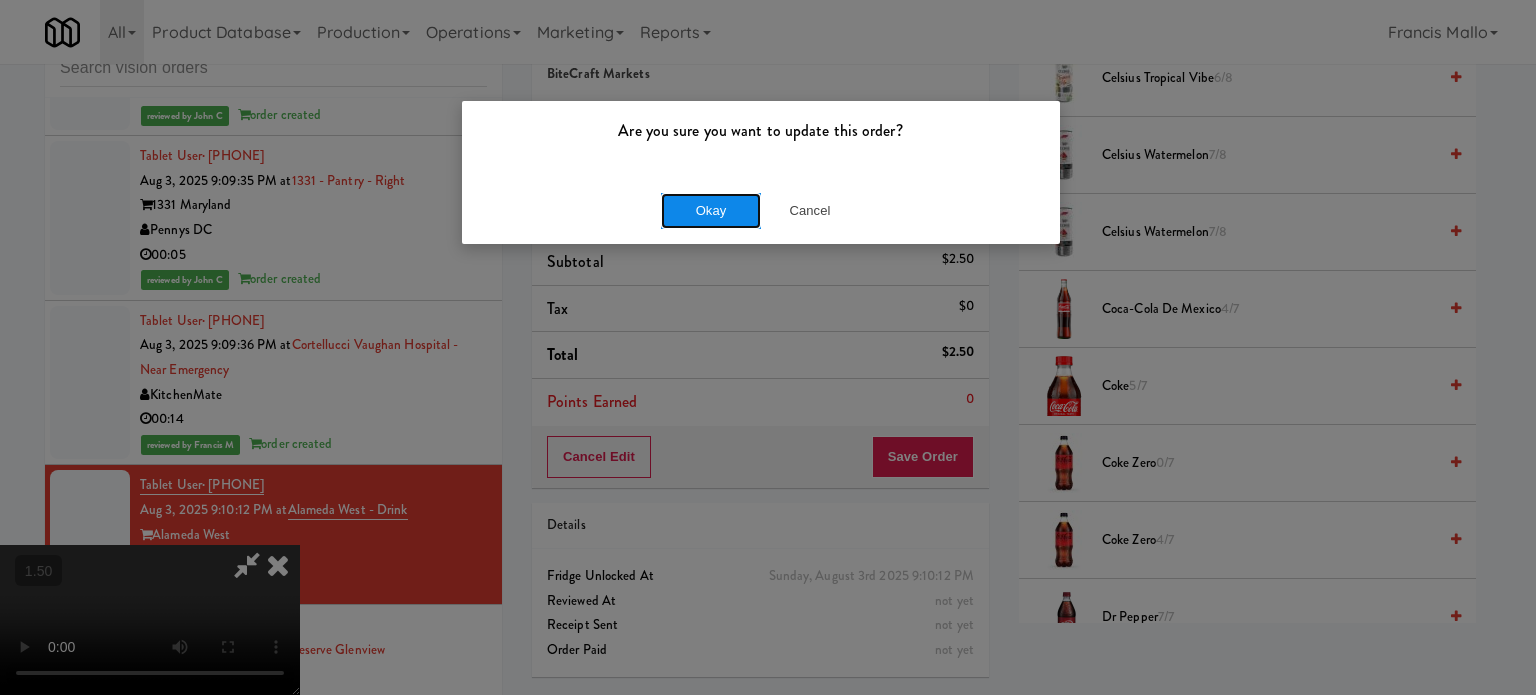 click on "Okay" at bounding box center [711, 211] 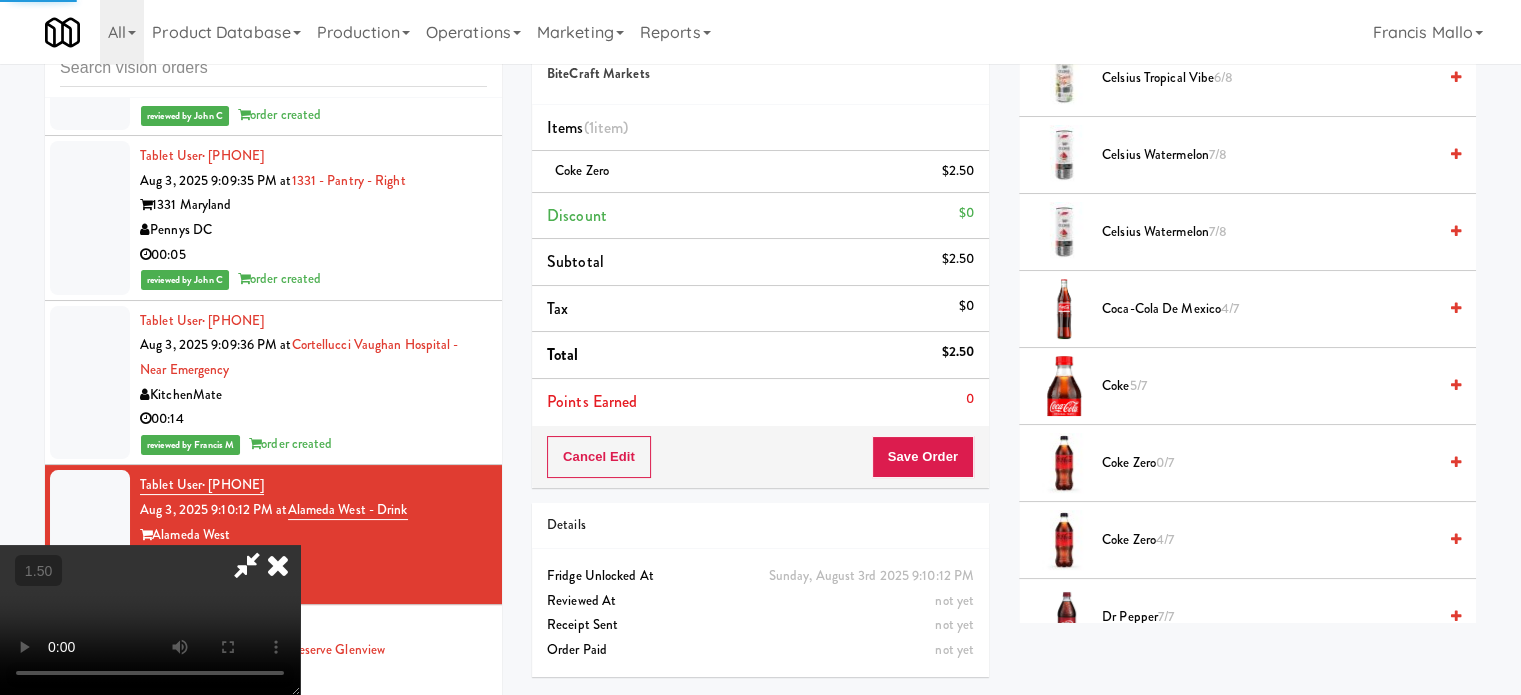 scroll, scrollTop: 187, scrollLeft: 0, axis: vertical 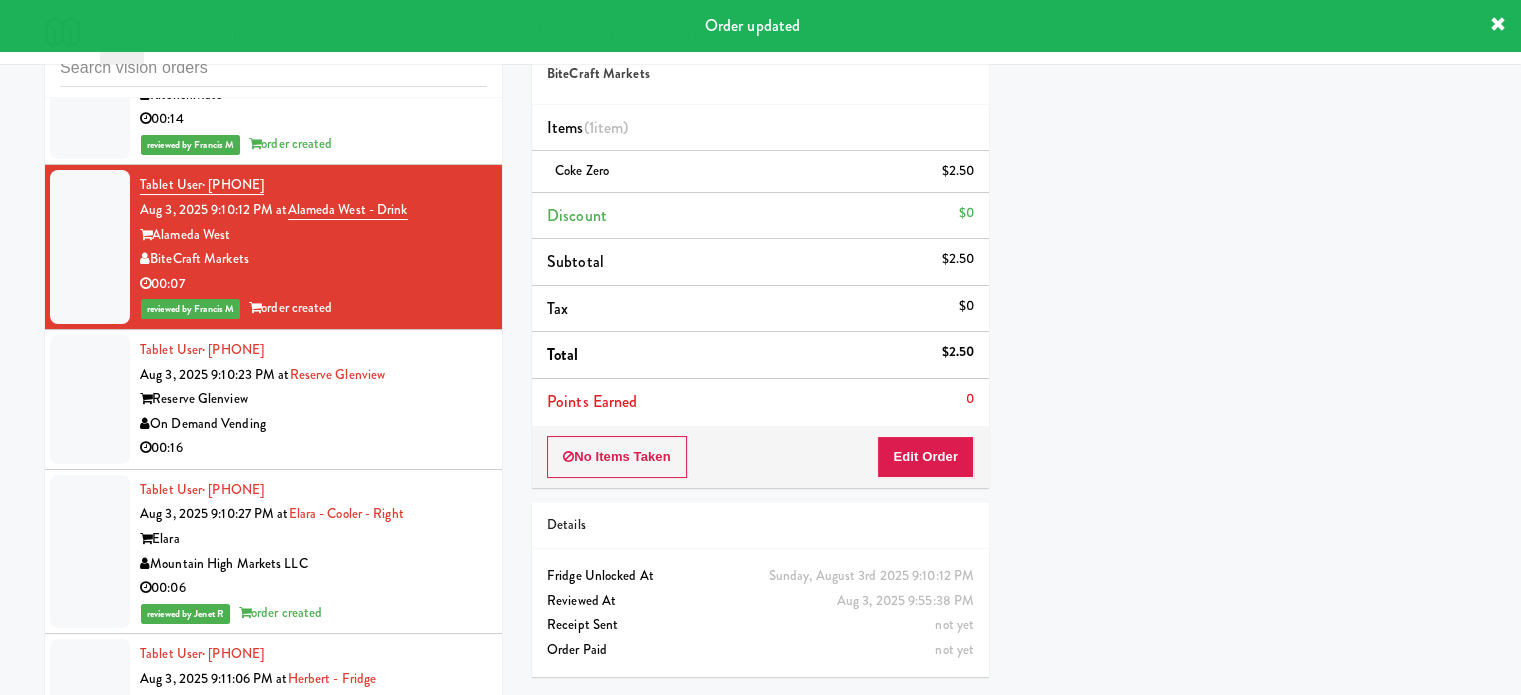 click on "00:16" at bounding box center [313, 448] 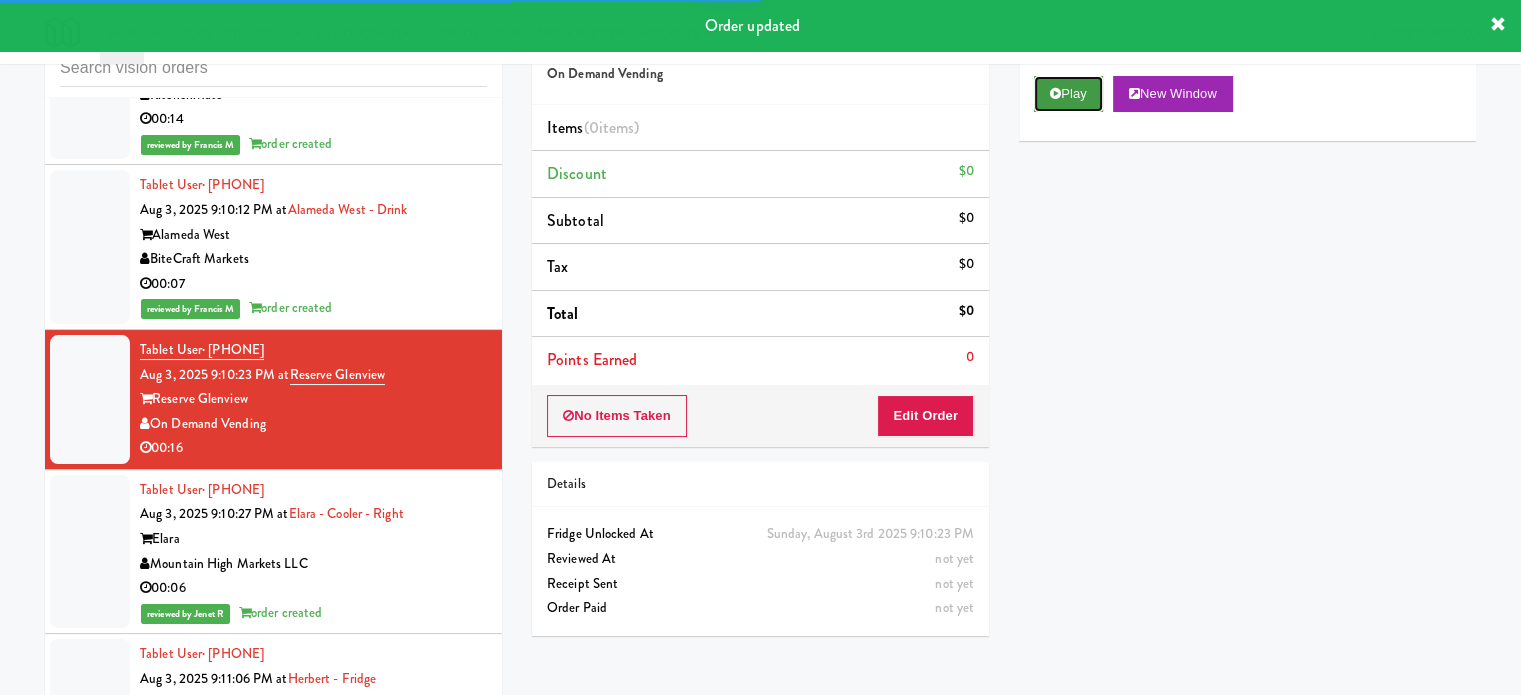 click on "Play" at bounding box center [1068, 94] 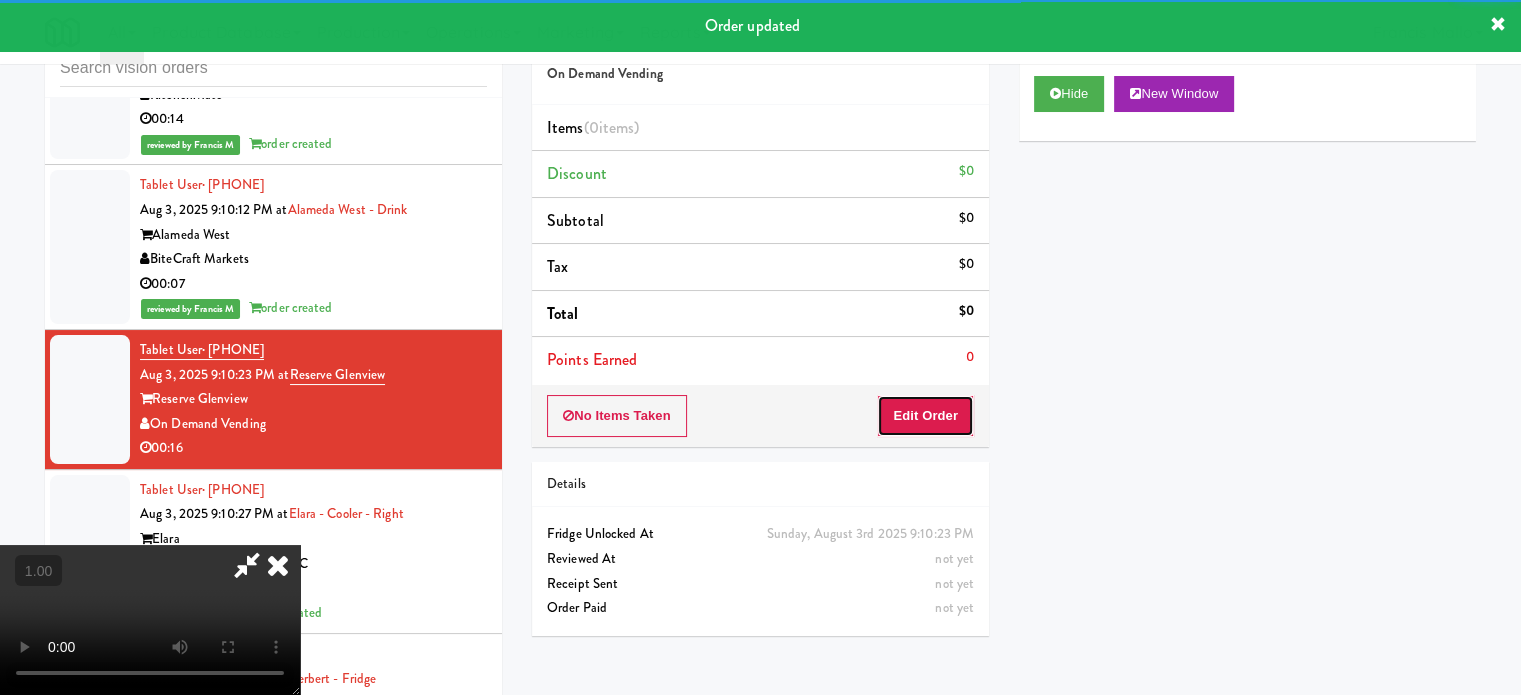 click on "Edit Order" at bounding box center [925, 416] 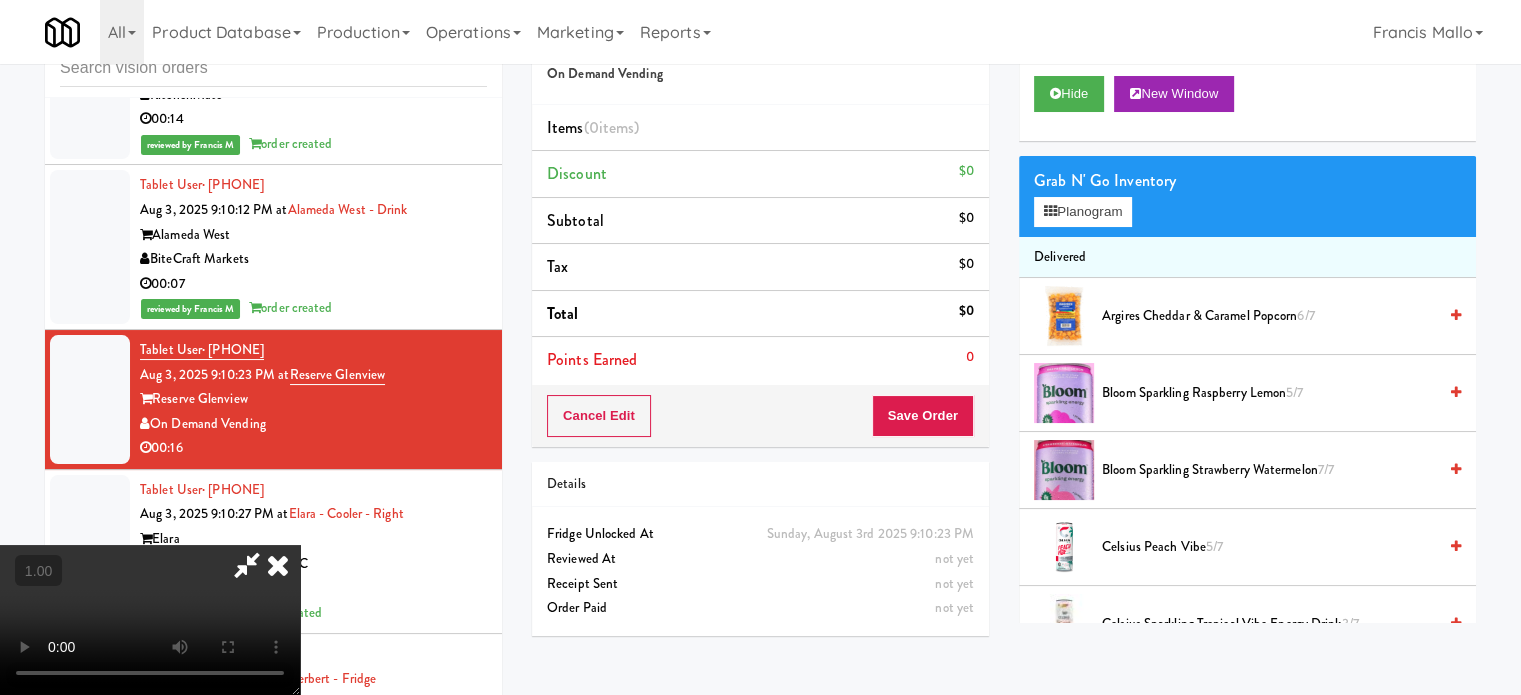 scroll, scrollTop: 316, scrollLeft: 0, axis: vertical 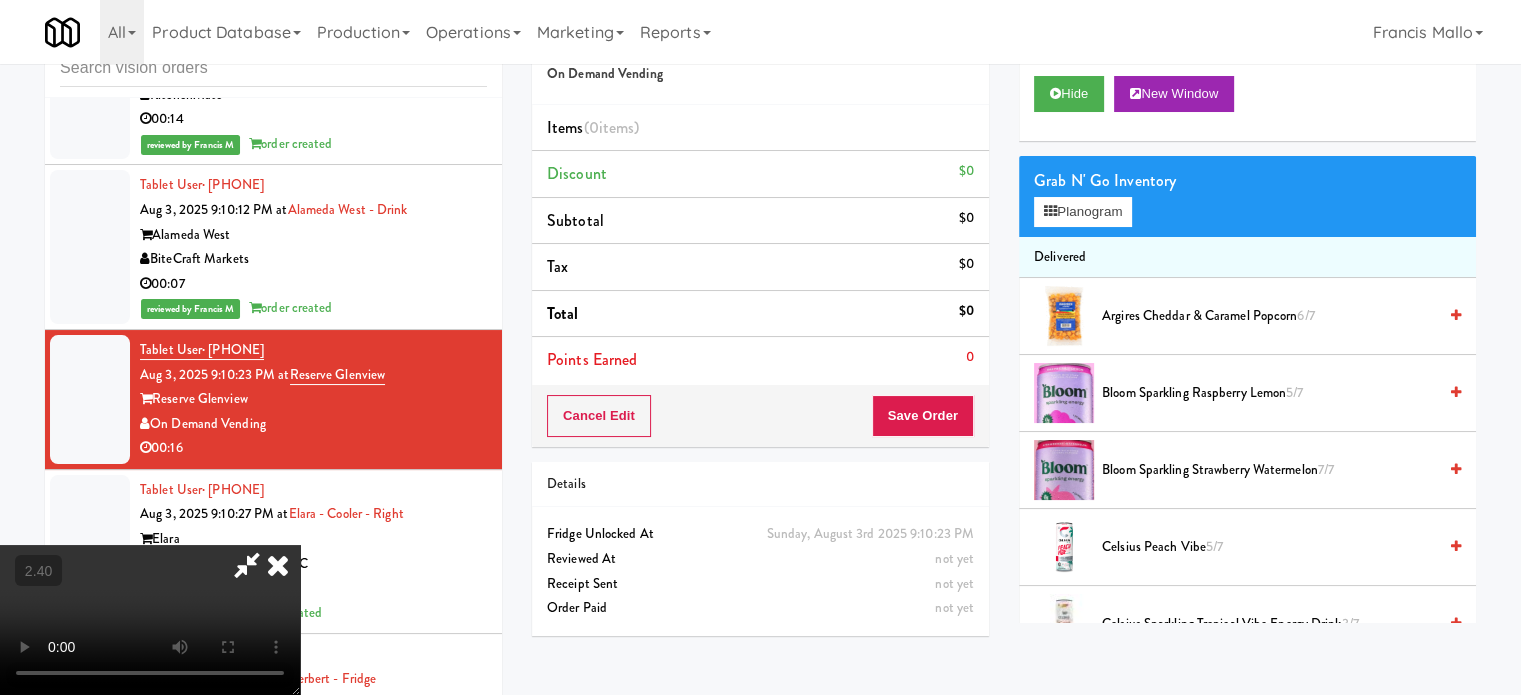 click at bounding box center (150, 620) 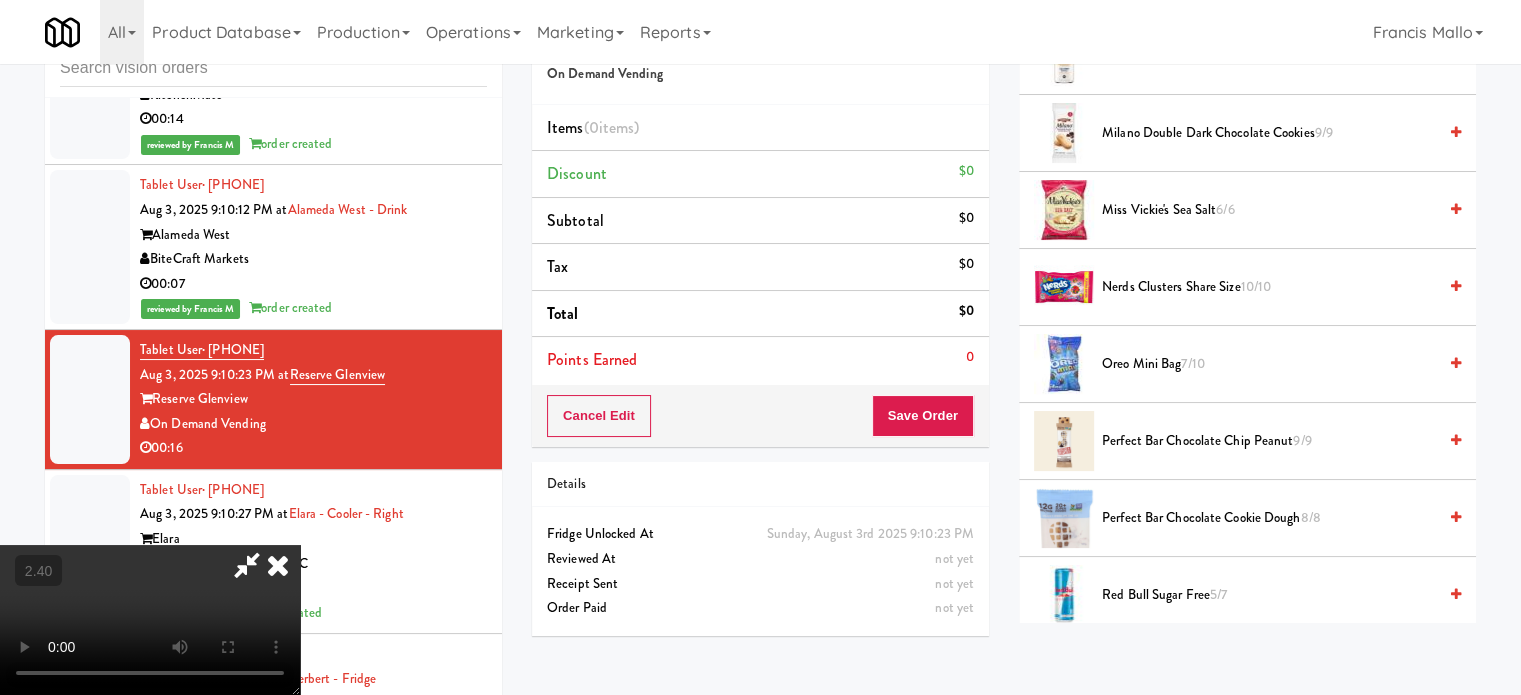 scroll, scrollTop: 2200, scrollLeft: 0, axis: vertical 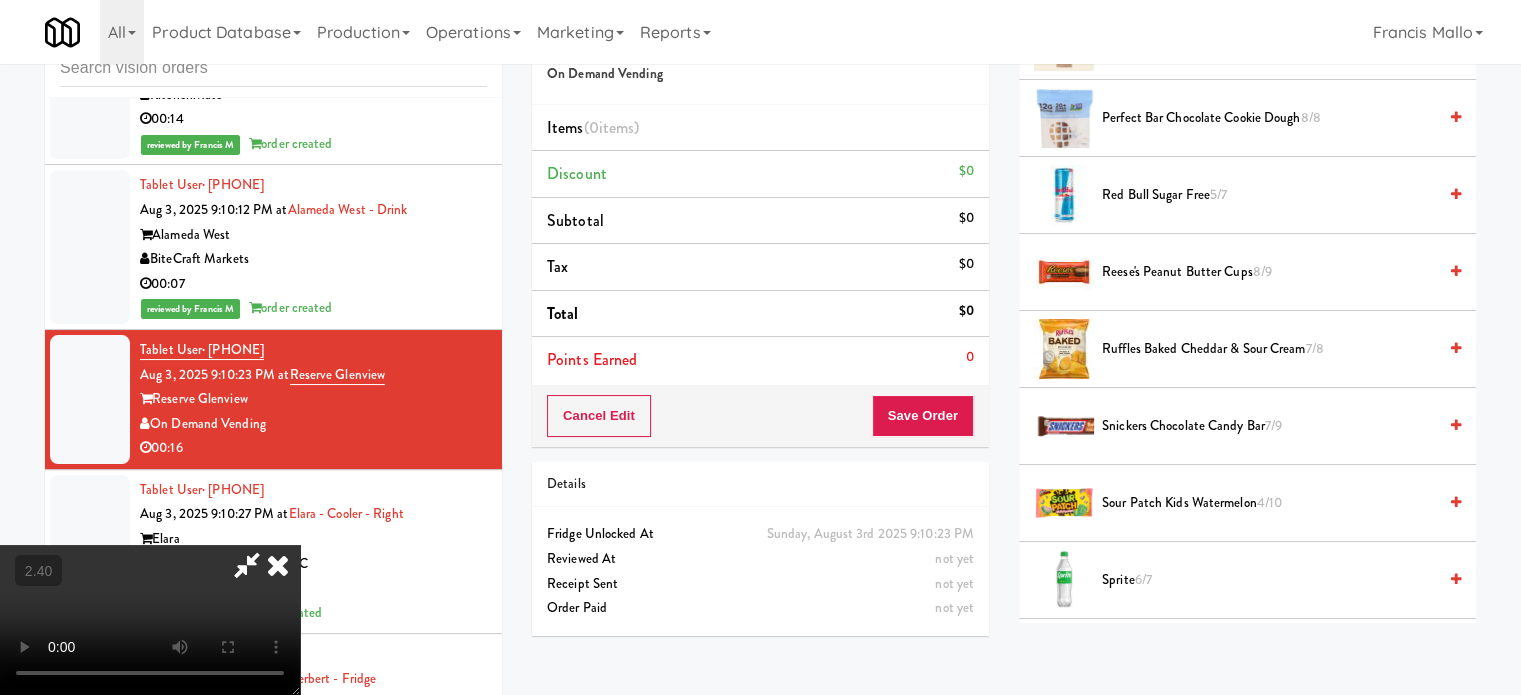 click on "Snickers Chocolate Candy Bar  7/9" at bounding box center [1269, 426] 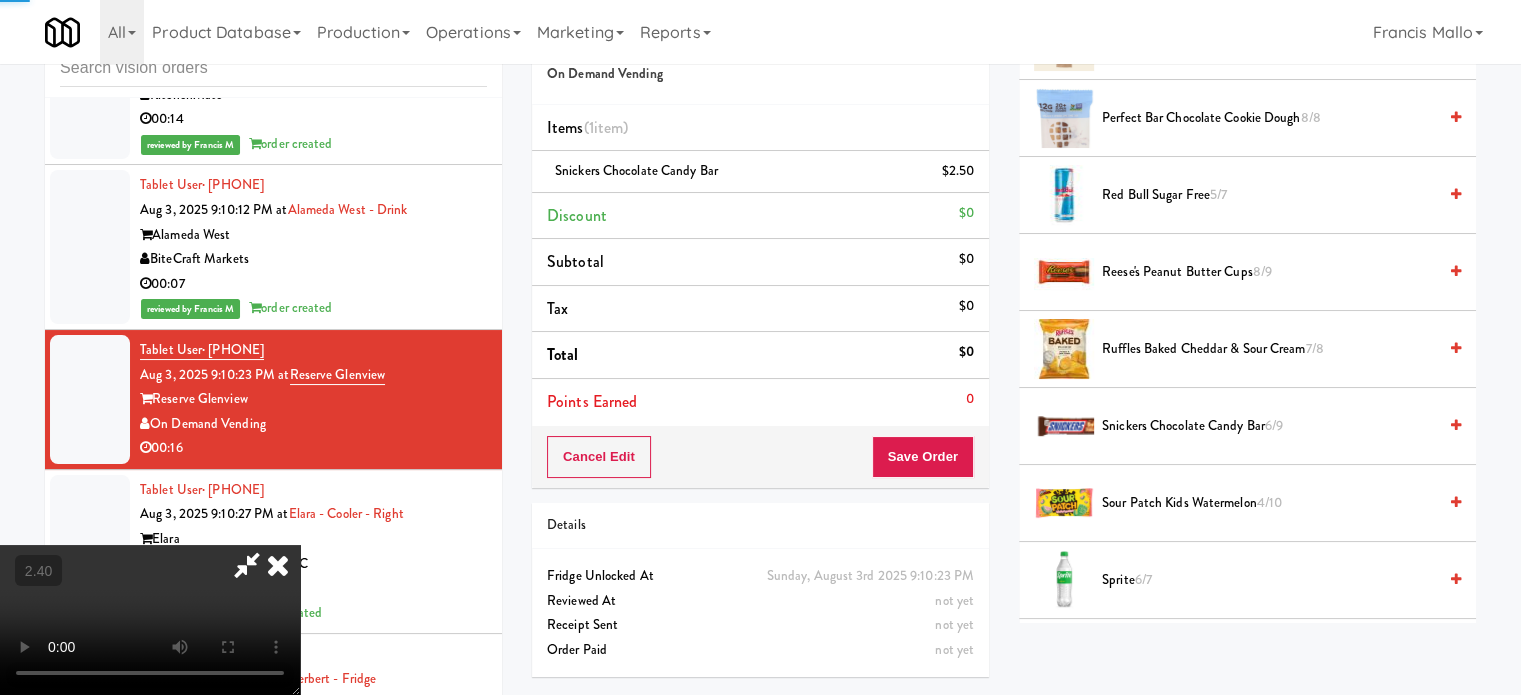 click at bounding box center [150, 620] 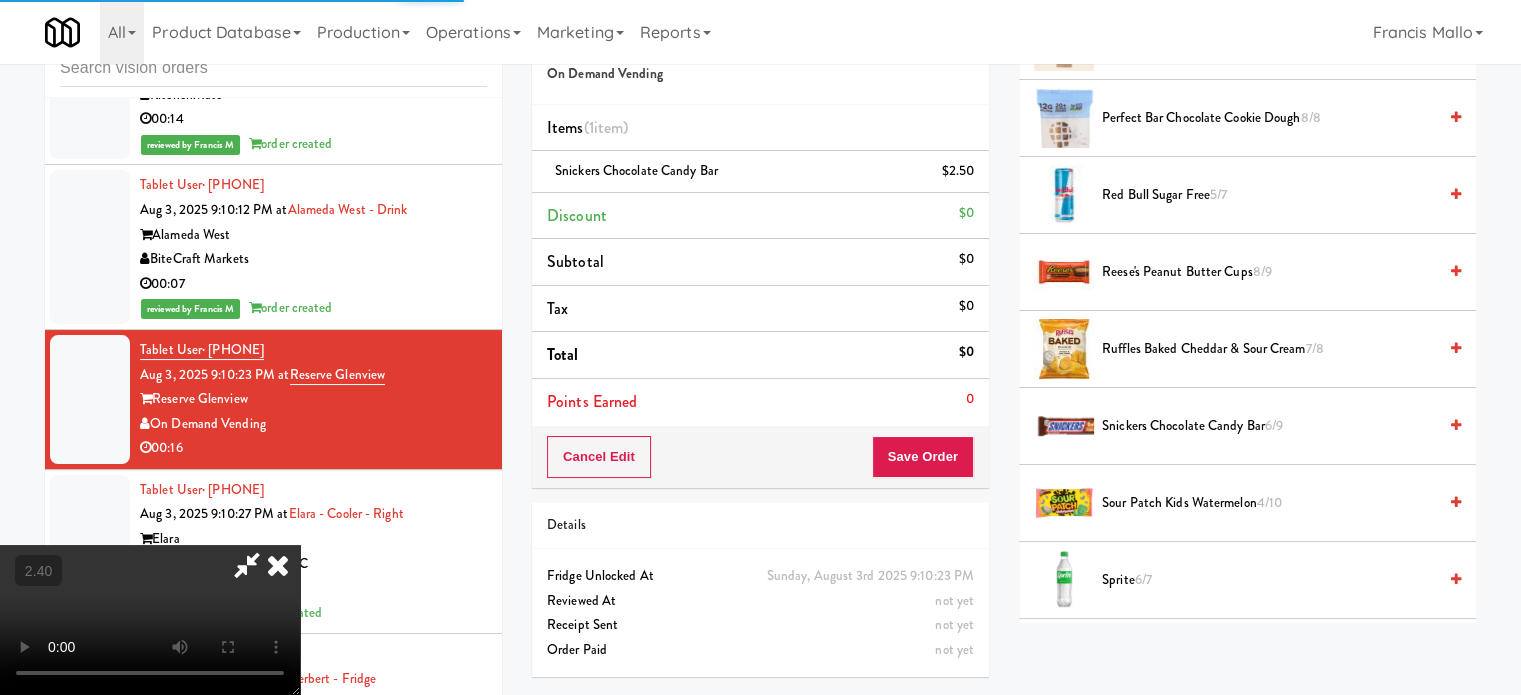 click at bounding box center (150, 620) 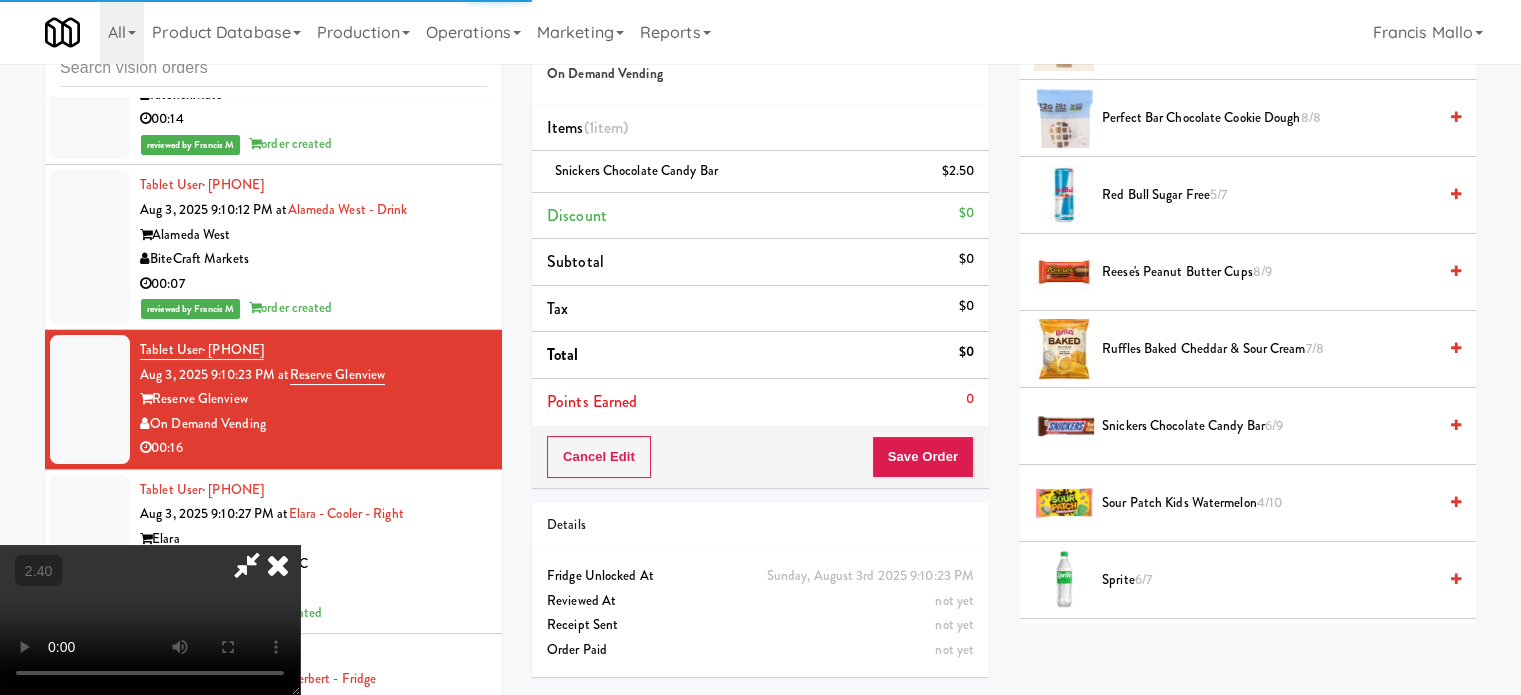 click at bounding box center [150, 620] 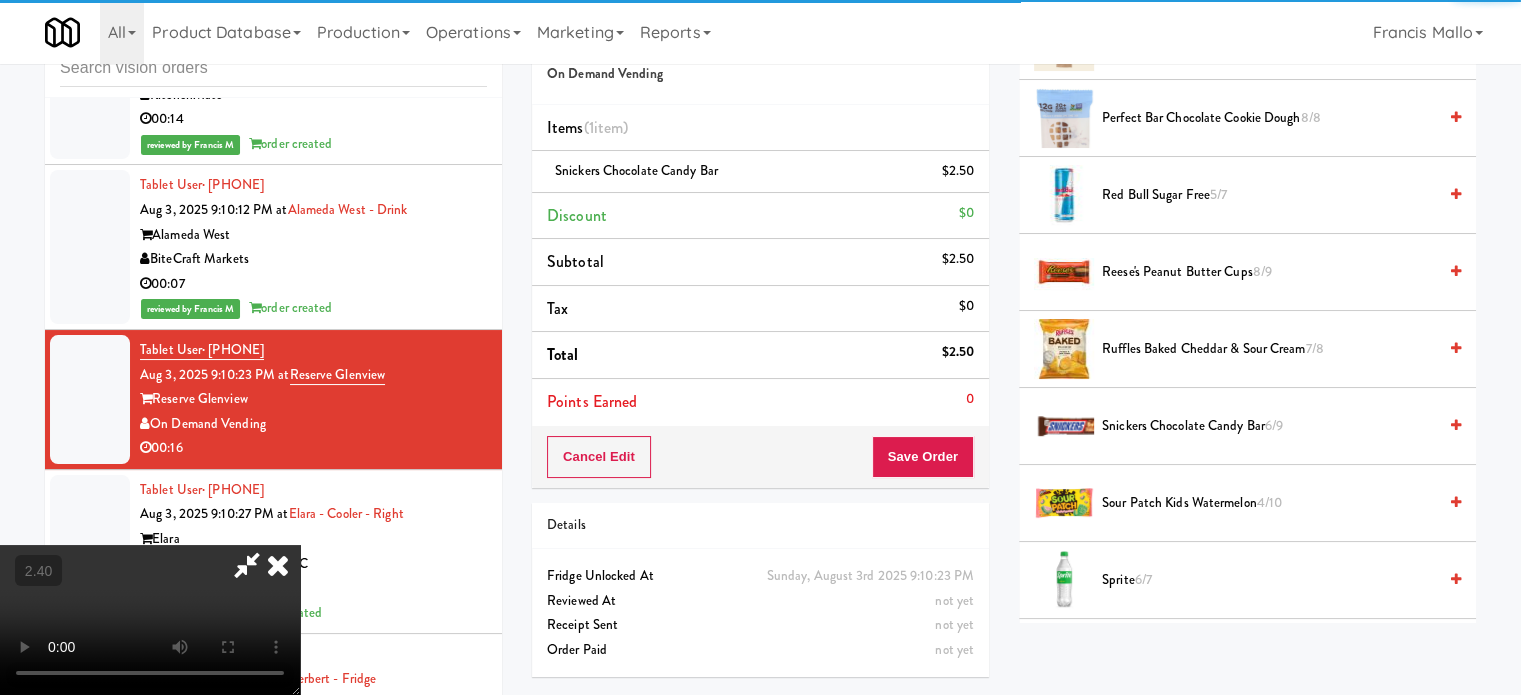 click at bounding box center (150, 620) 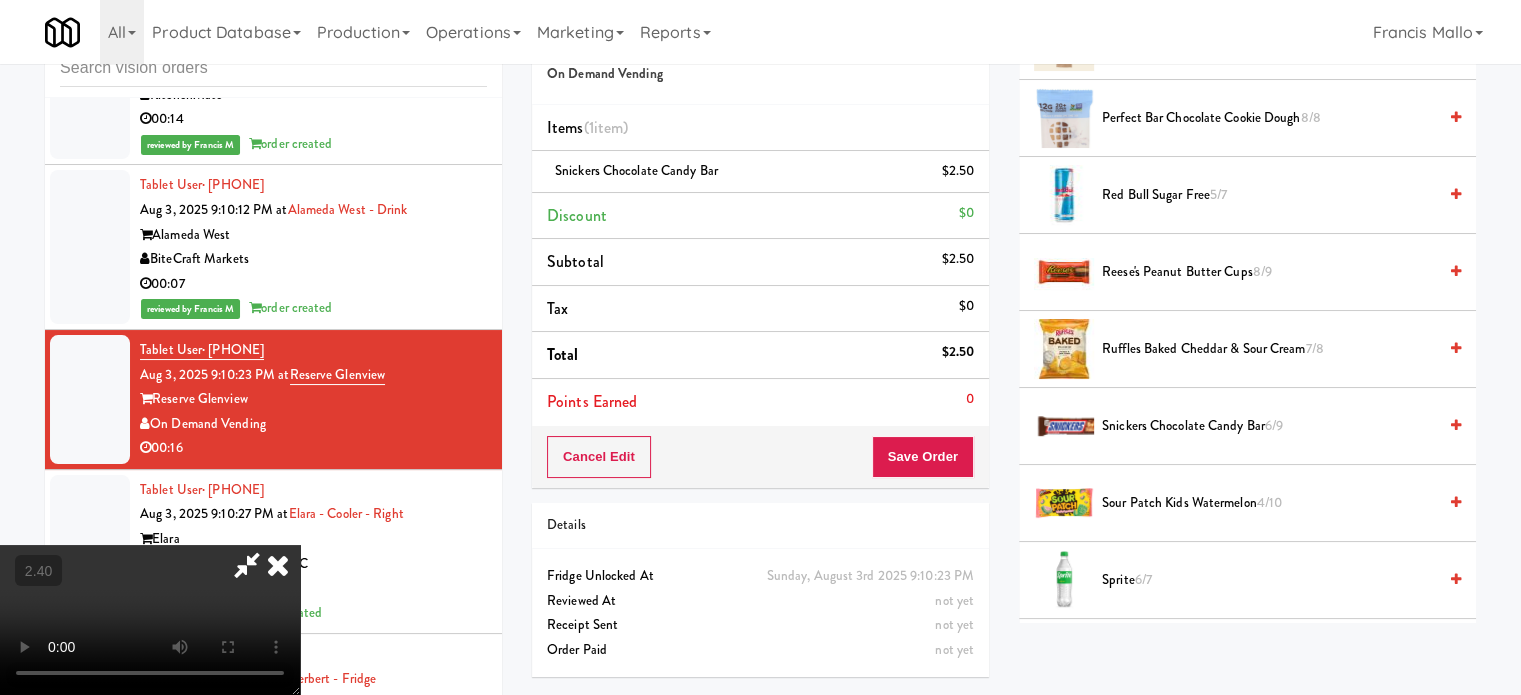 click at bounding box center (150, 620) 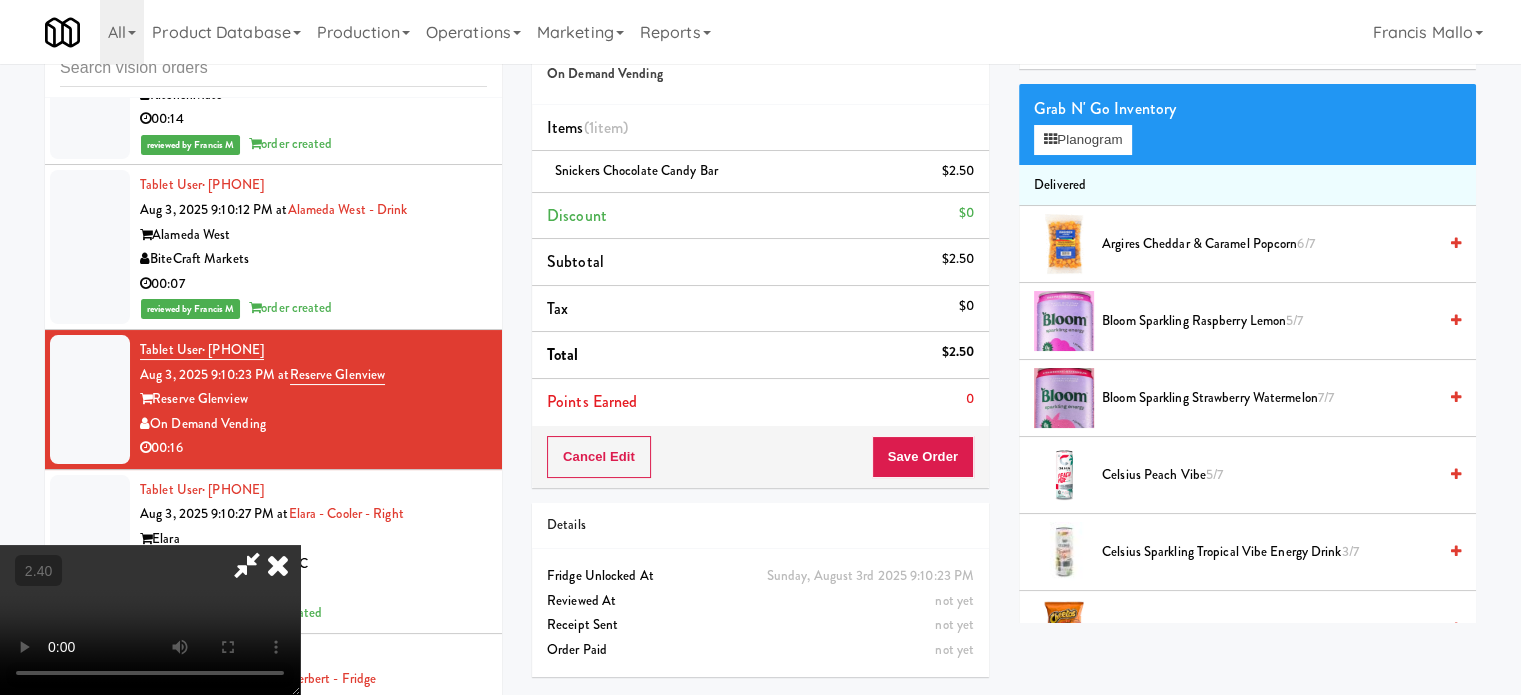 scroll, scrollTop: 0, scrollLeft: 0, axis: both 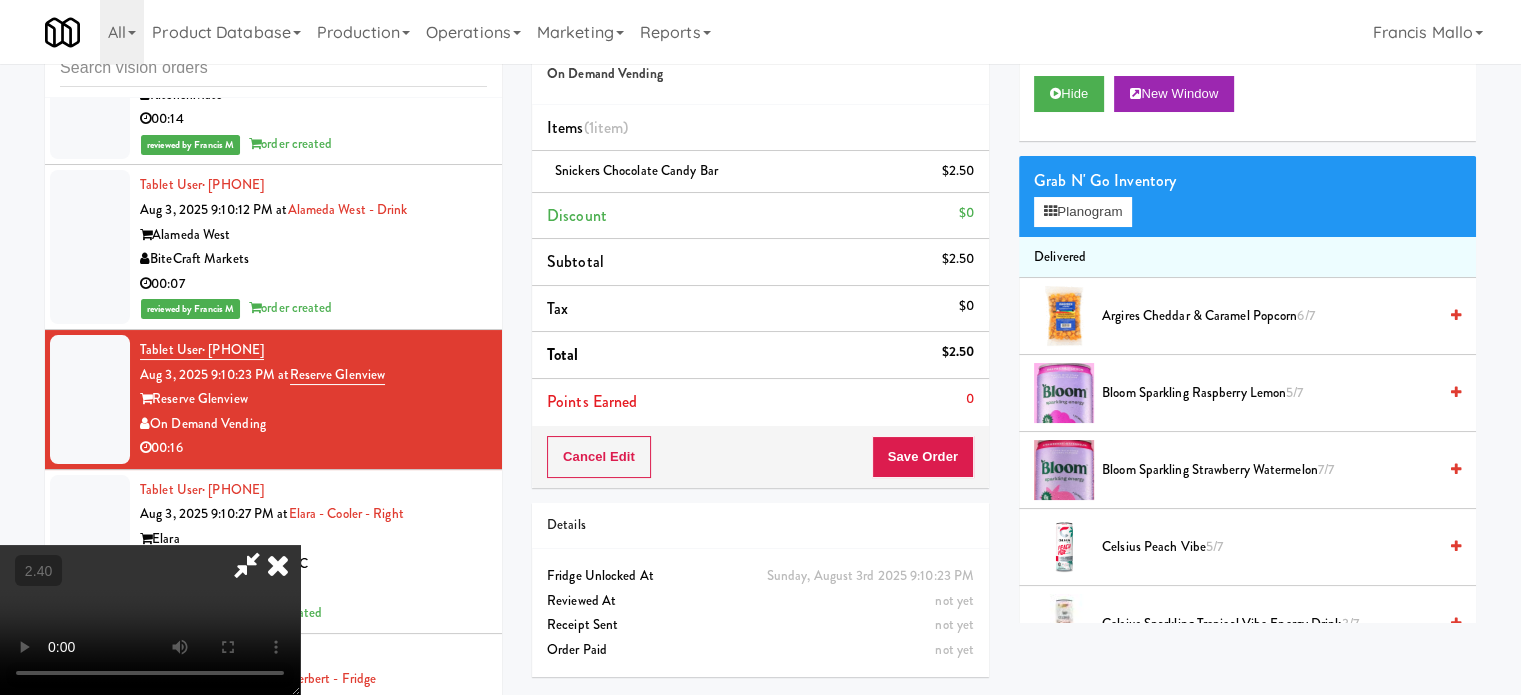 click on "Argires Cheddar & Caramel Popcorn  6/7" at bounding box center (1269, 316) 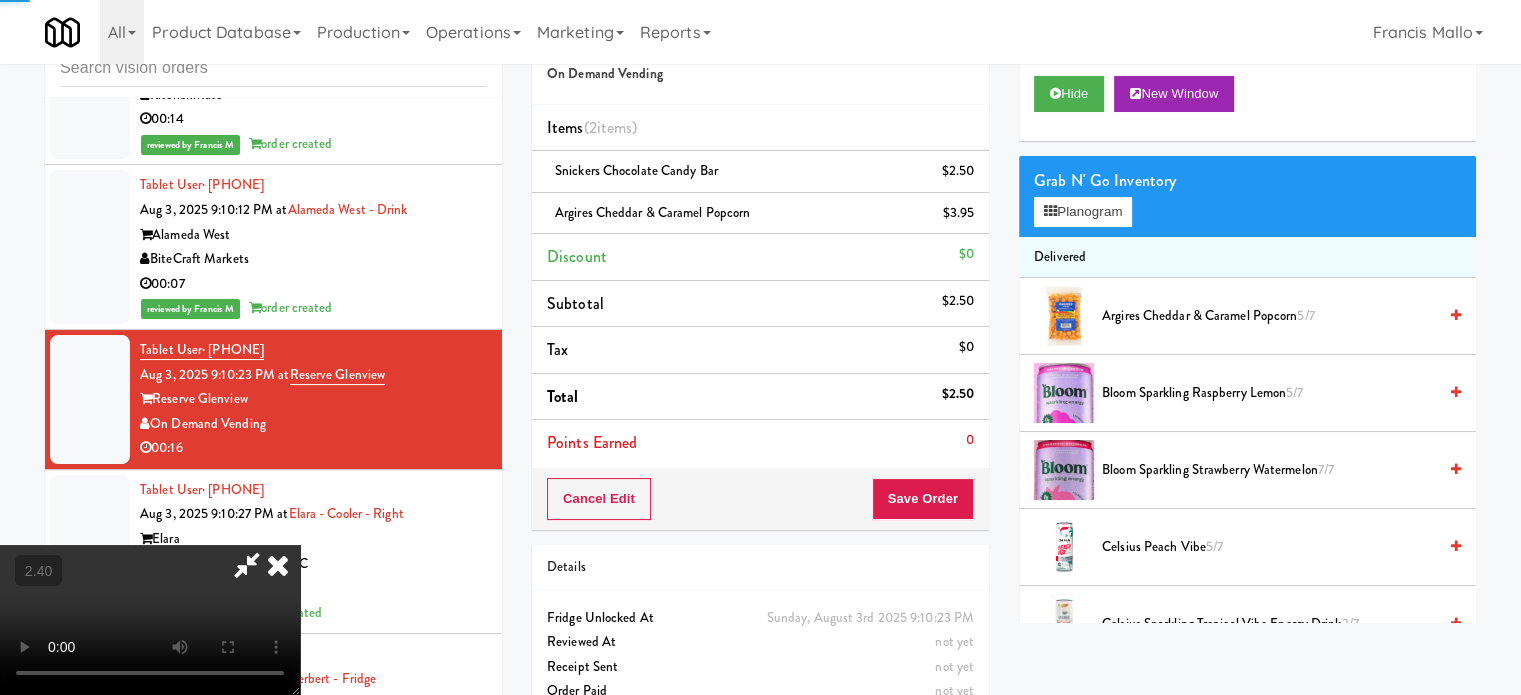 click at bounding box center (150, 620) 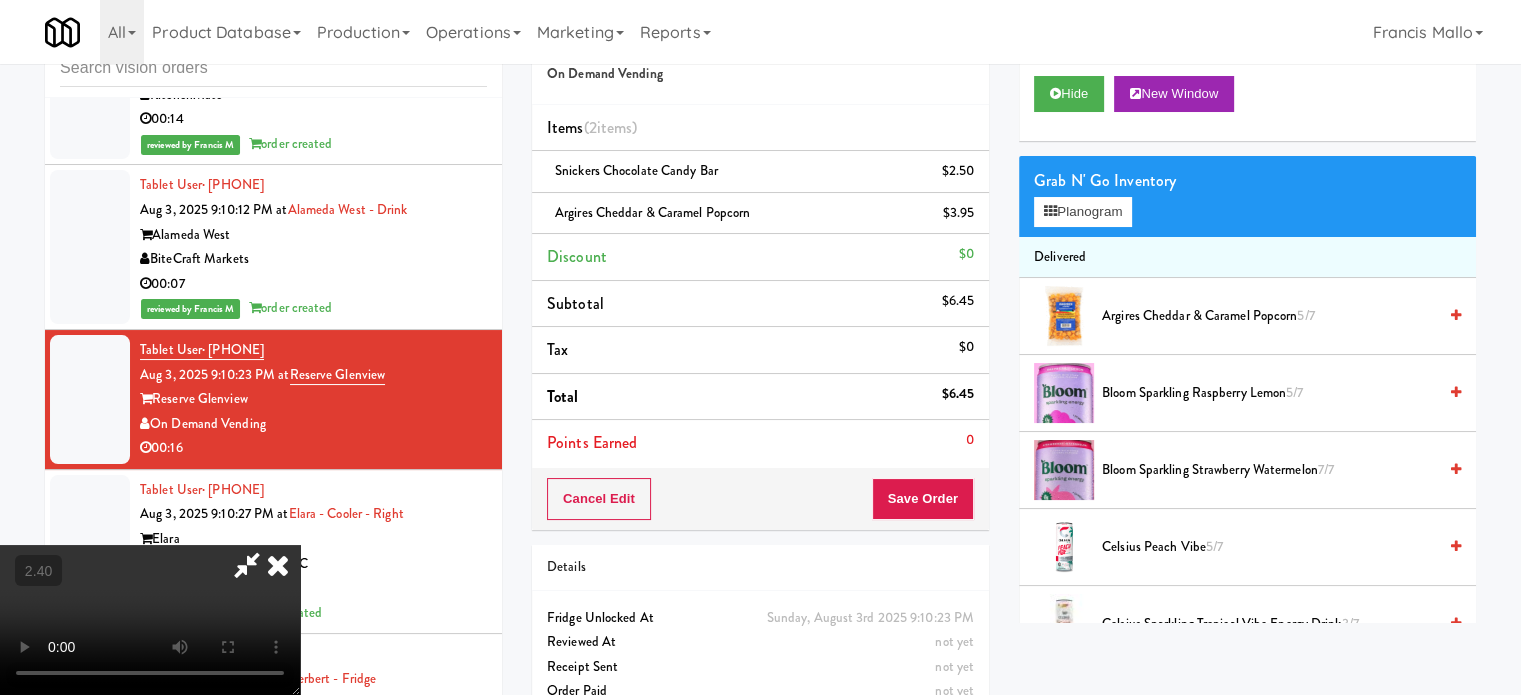 click at bounding box center [150, 620] 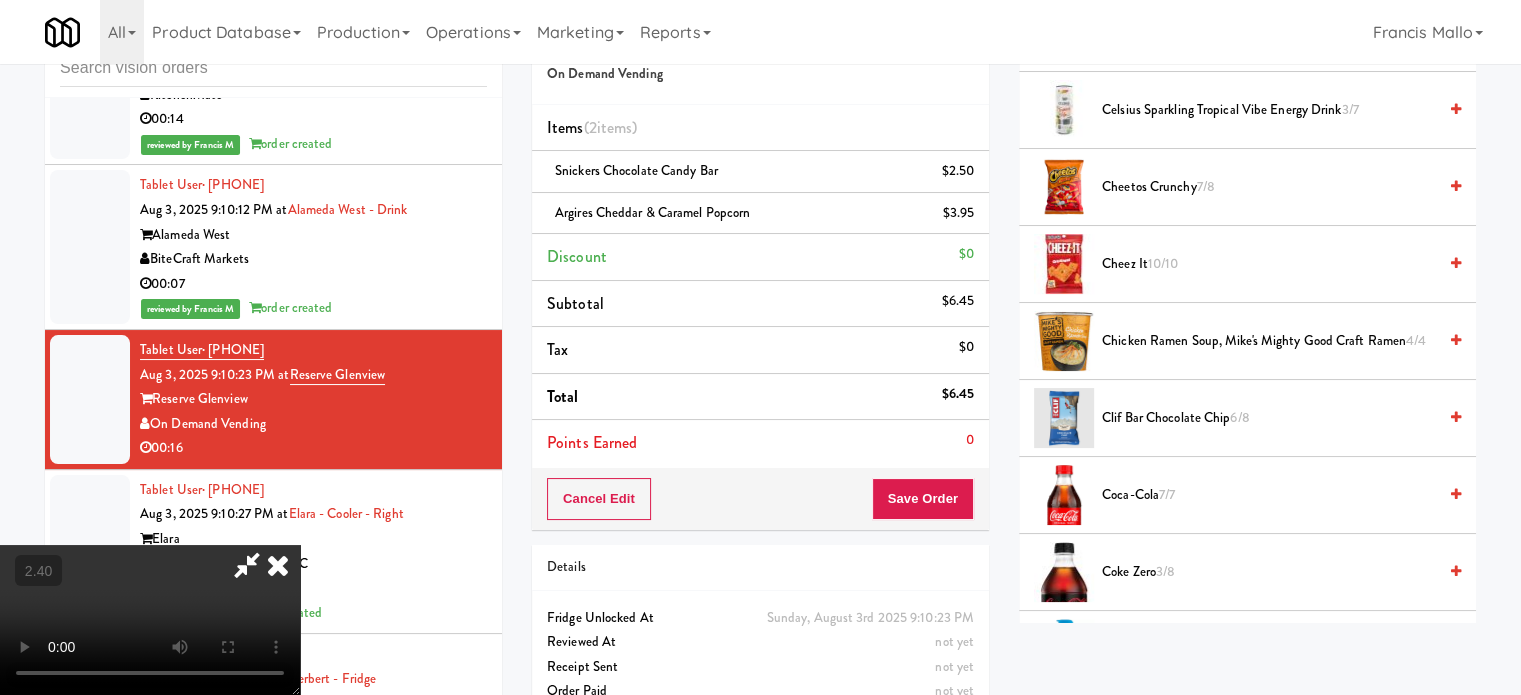 scroll, scrollTop: 600, scrollLeft: 0, axis: vertical 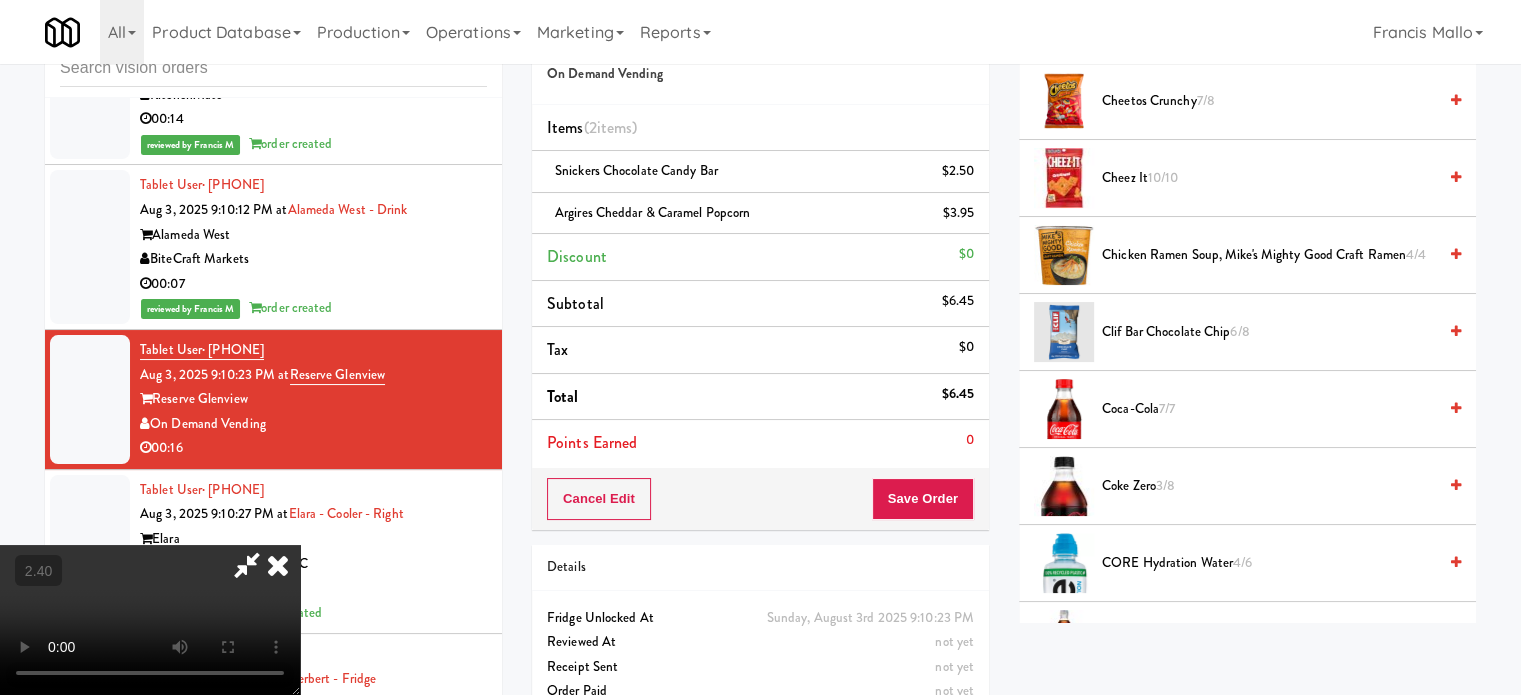 click on "Coca-Cola  7/7" at bounding box center (1269, 409) 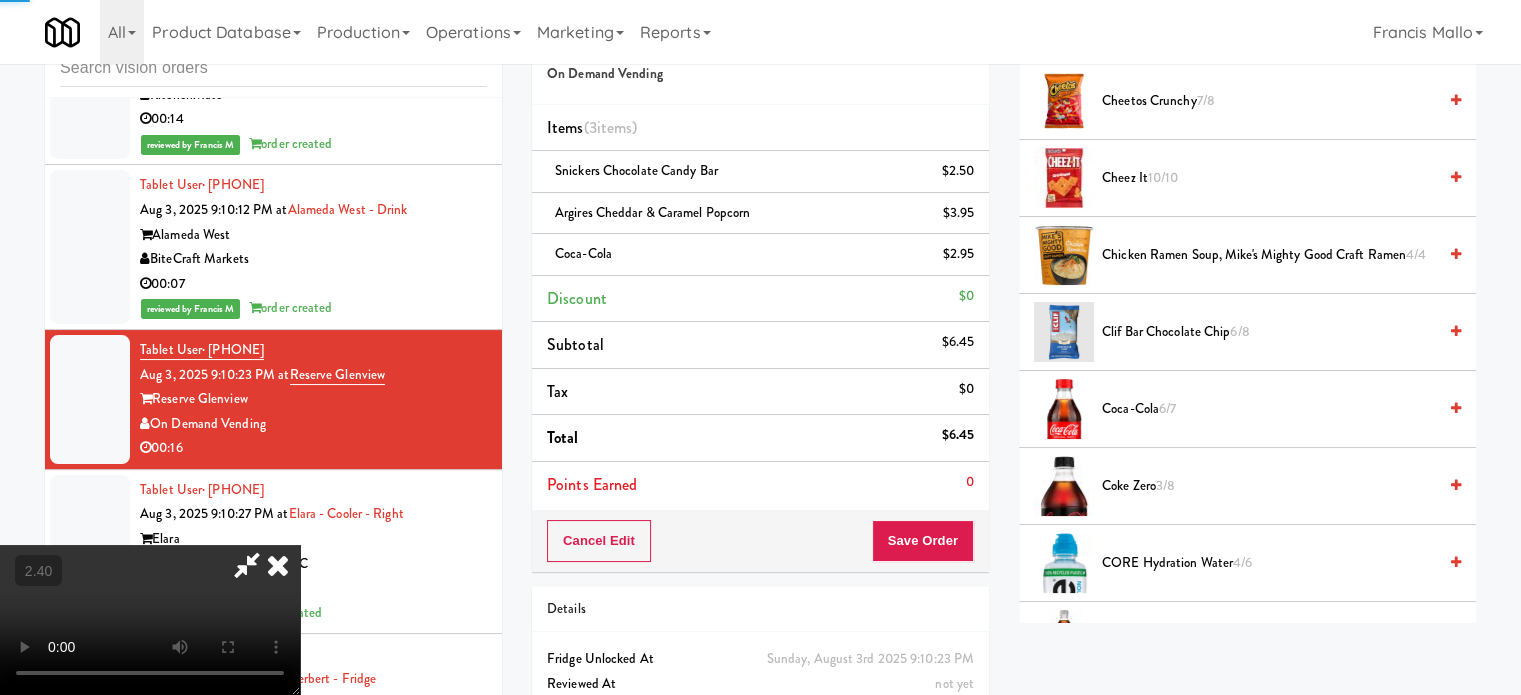 click at bounding box center [150, 620] 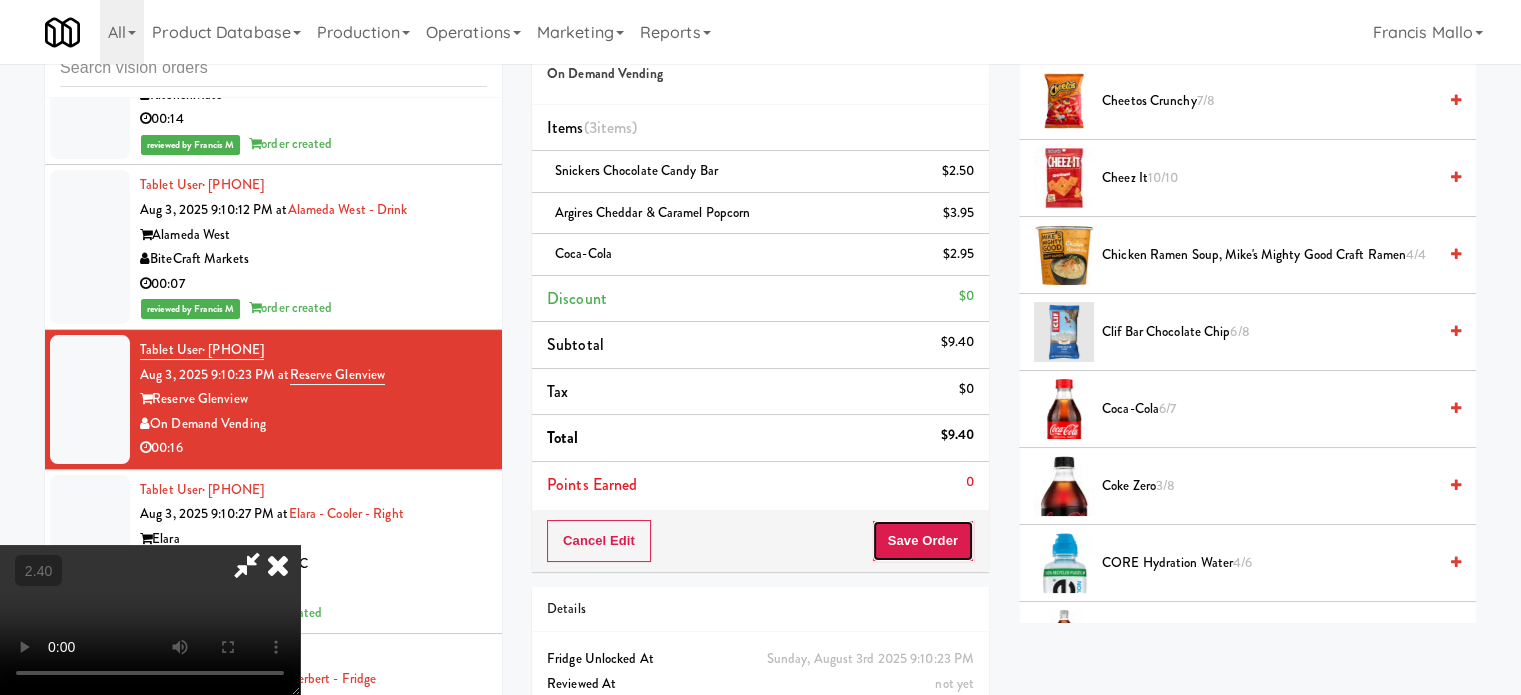 click on "Save Order" at bounding box center (923, 541) 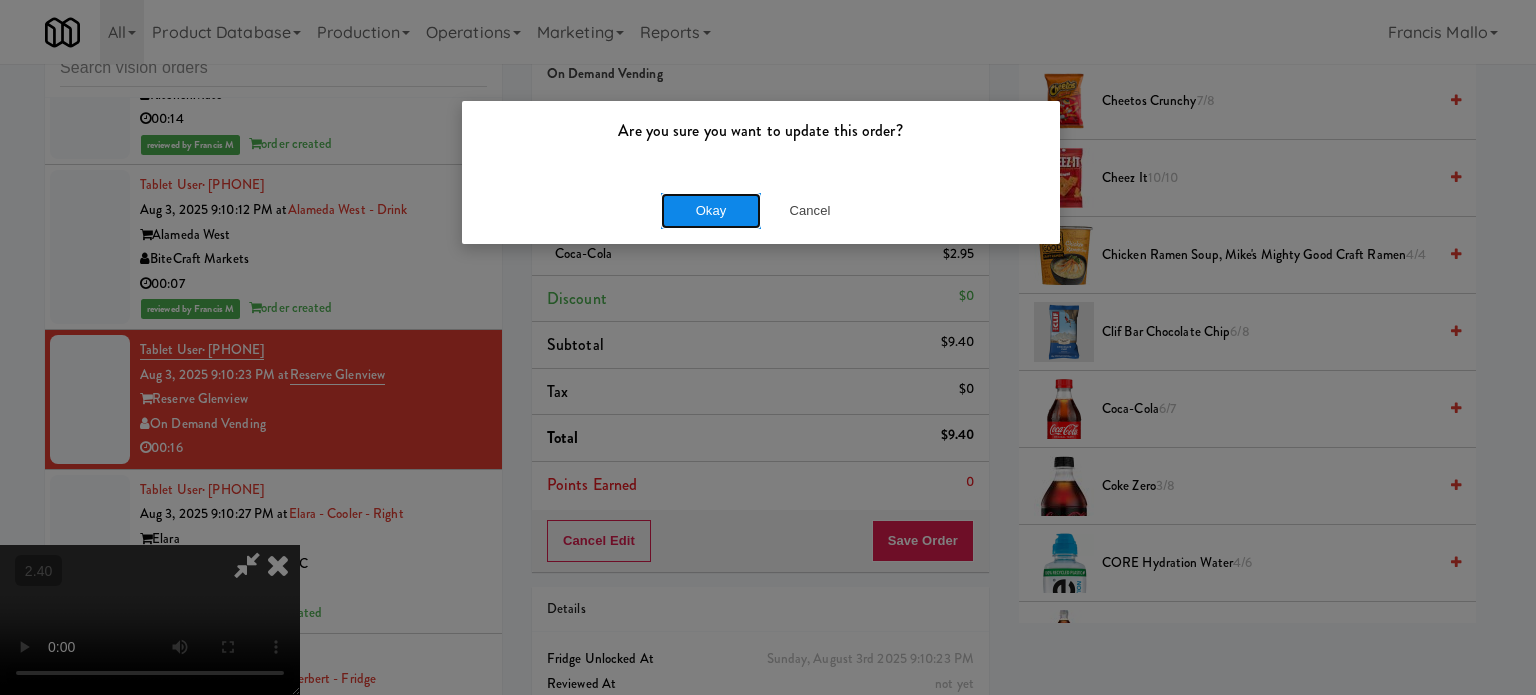 click on "Okay" at bounding box center (711, 211) 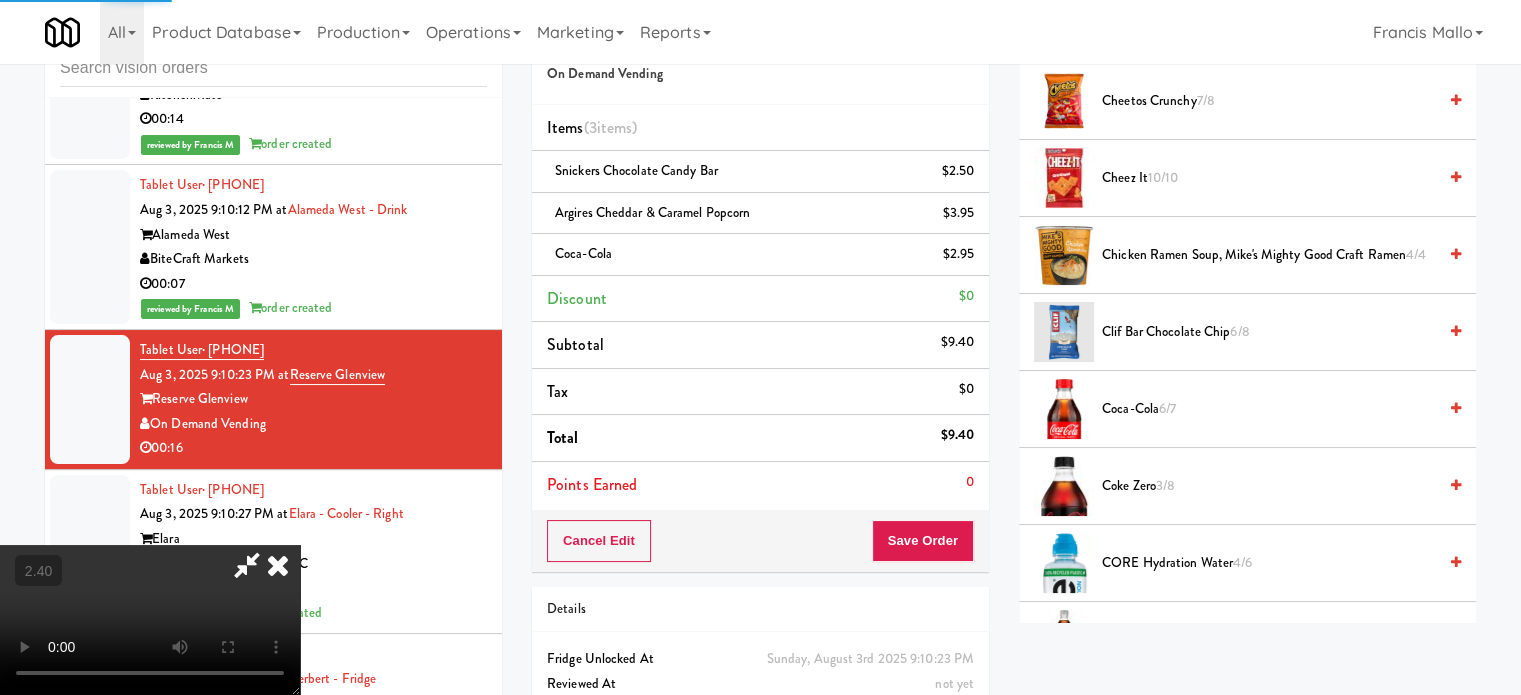 scroll, scrollTop: 187, scrollLeft: 0, axis: vertical 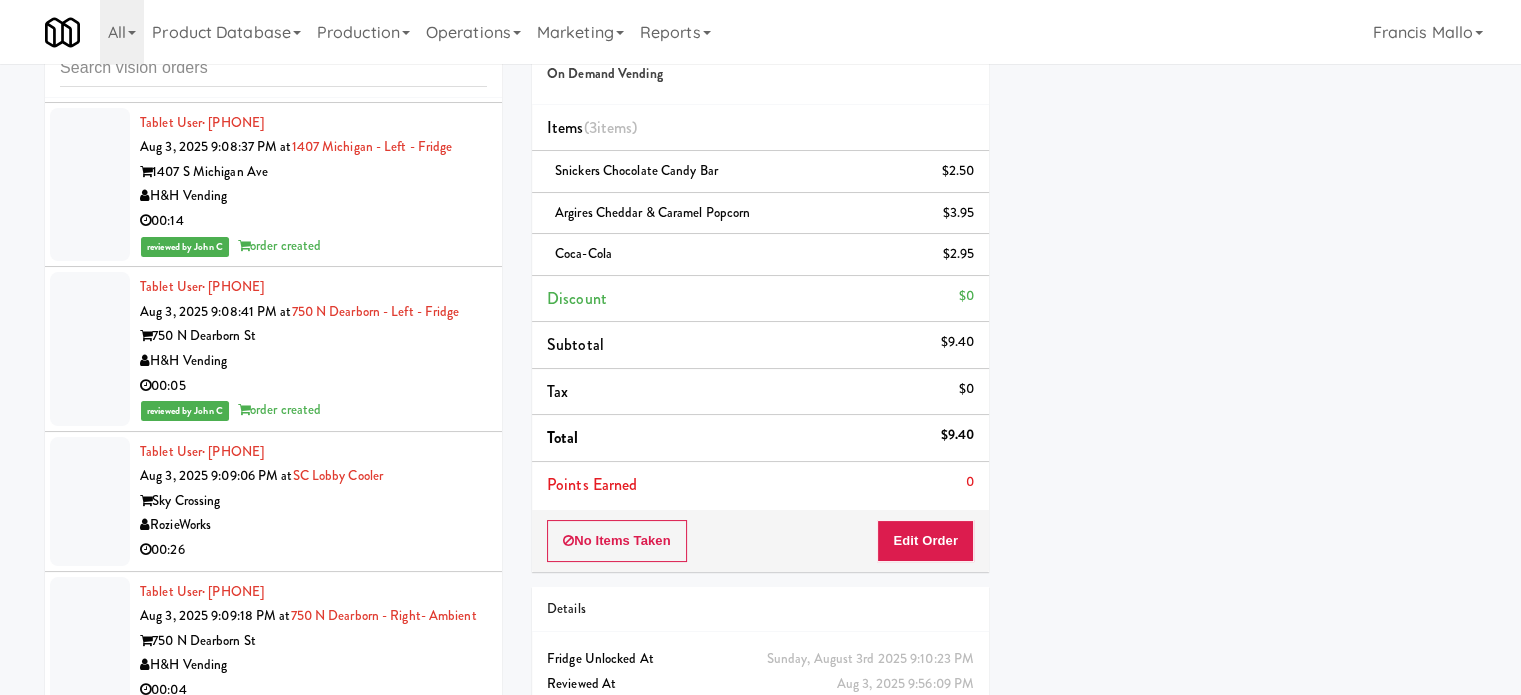 click on "Sky Crossing" at bounding box center [313, 501] 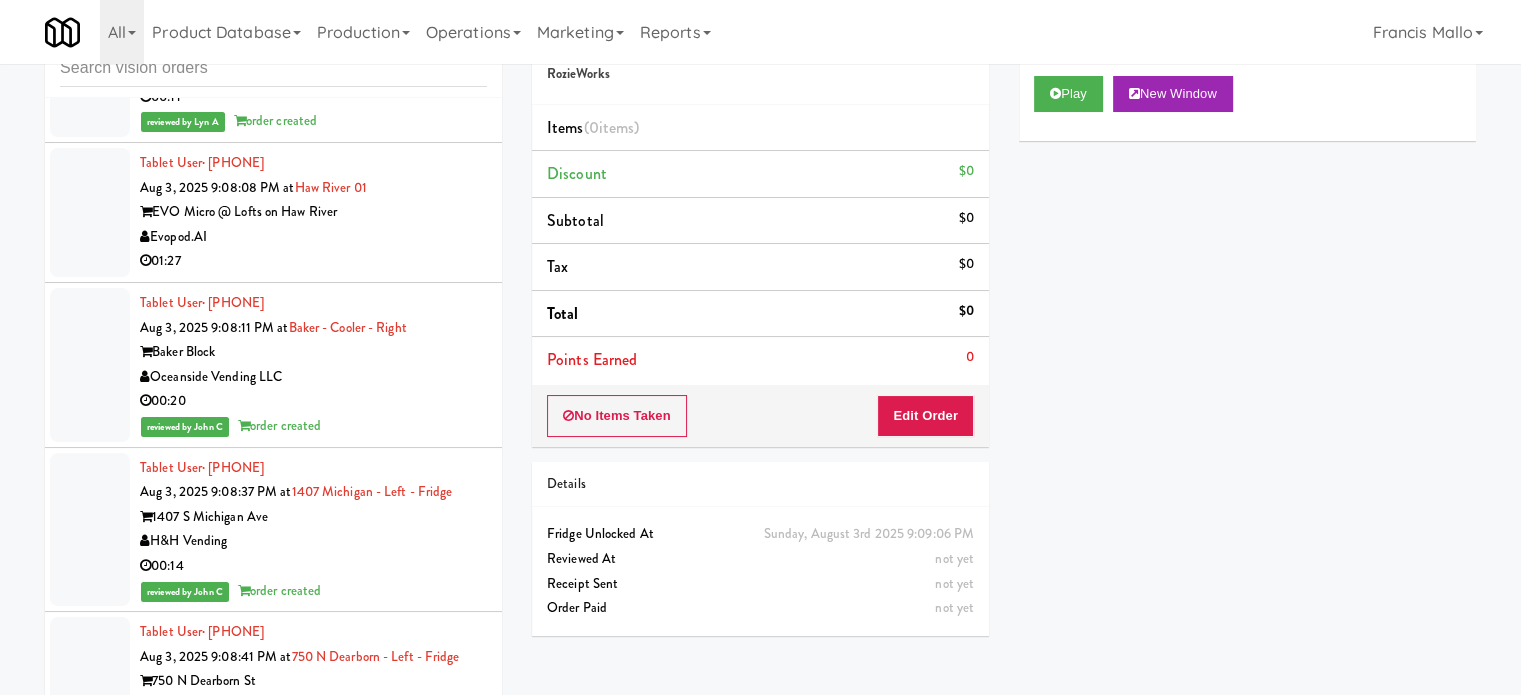 scroll, scrollTop: 7453, scrollLeft: 0, axis: vertical 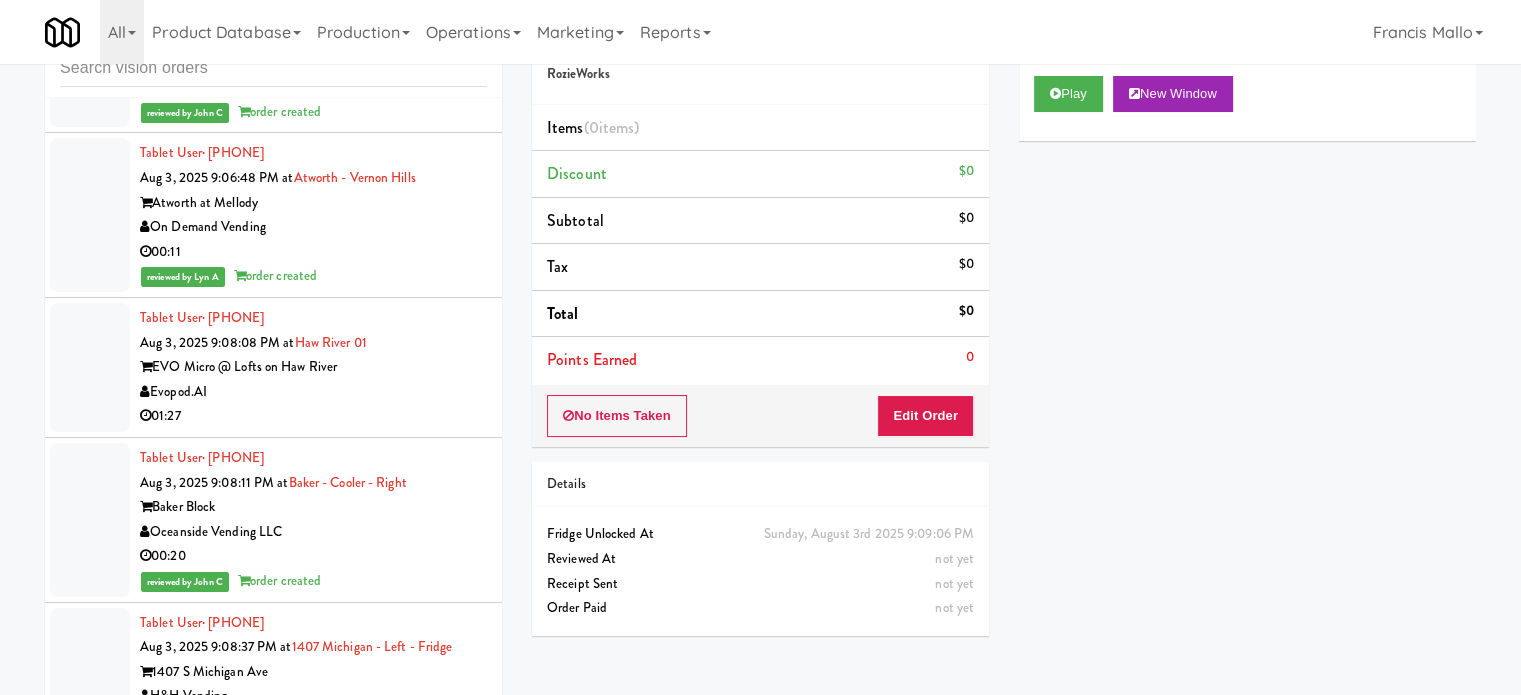 click on "Evopod.AI" at bounding box center [313, 392] 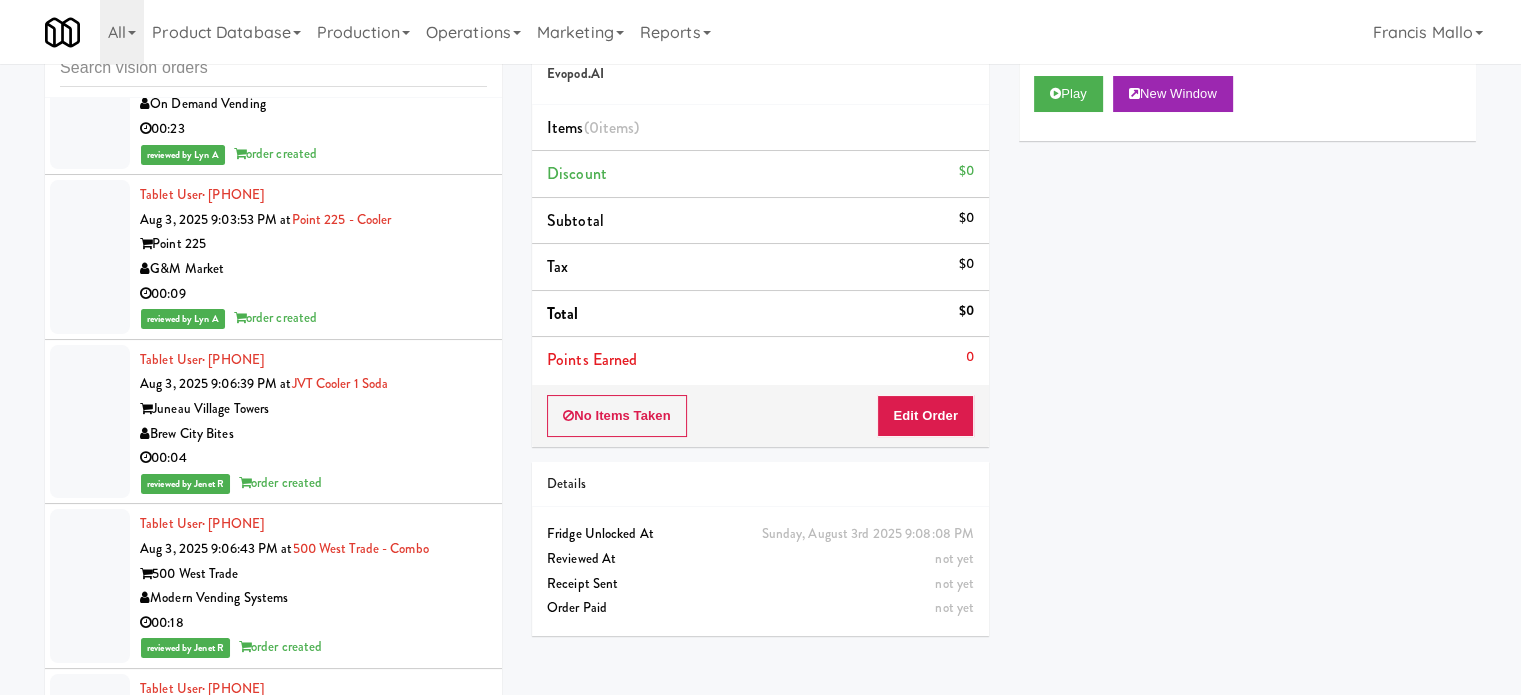 click on "00:09" at bounding box center [313, 294] 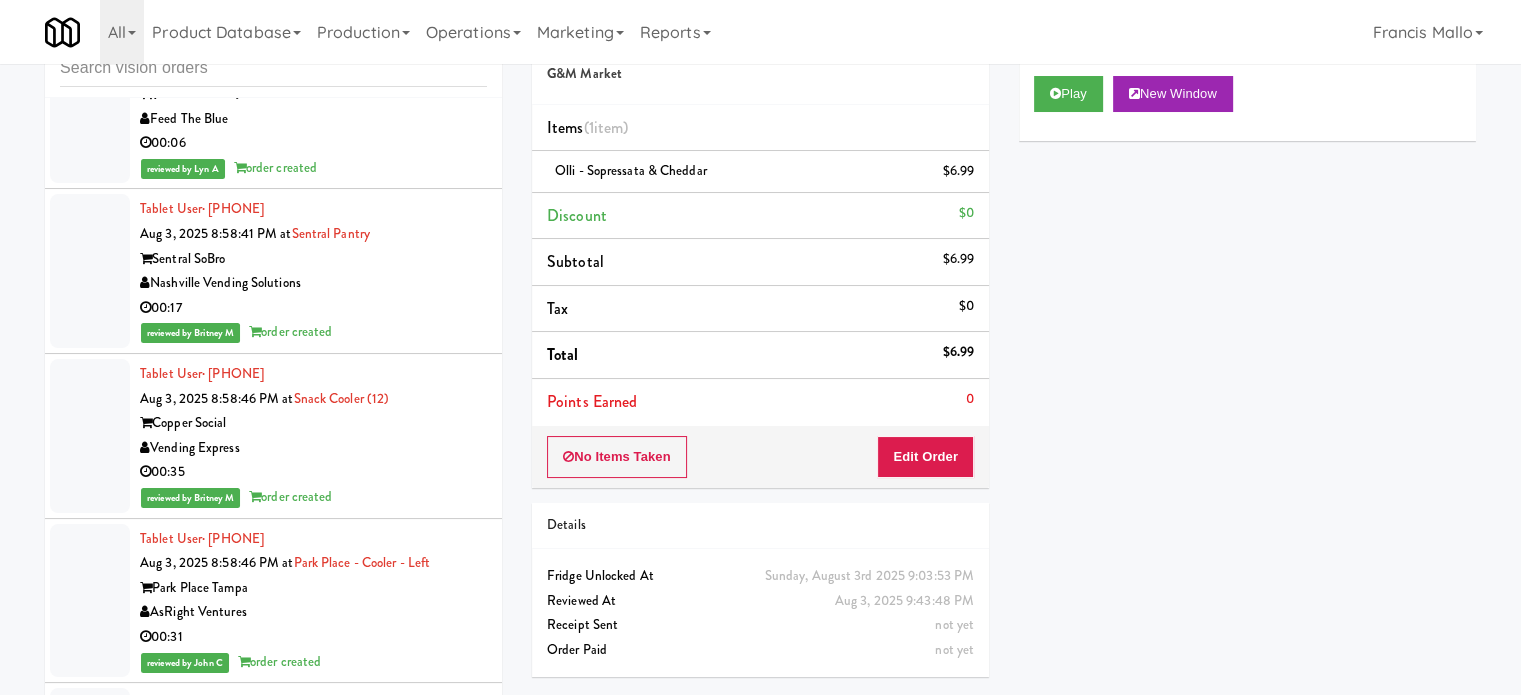 scroll, scrollTop: 4653, scrollLeft: 0, axis: vertical 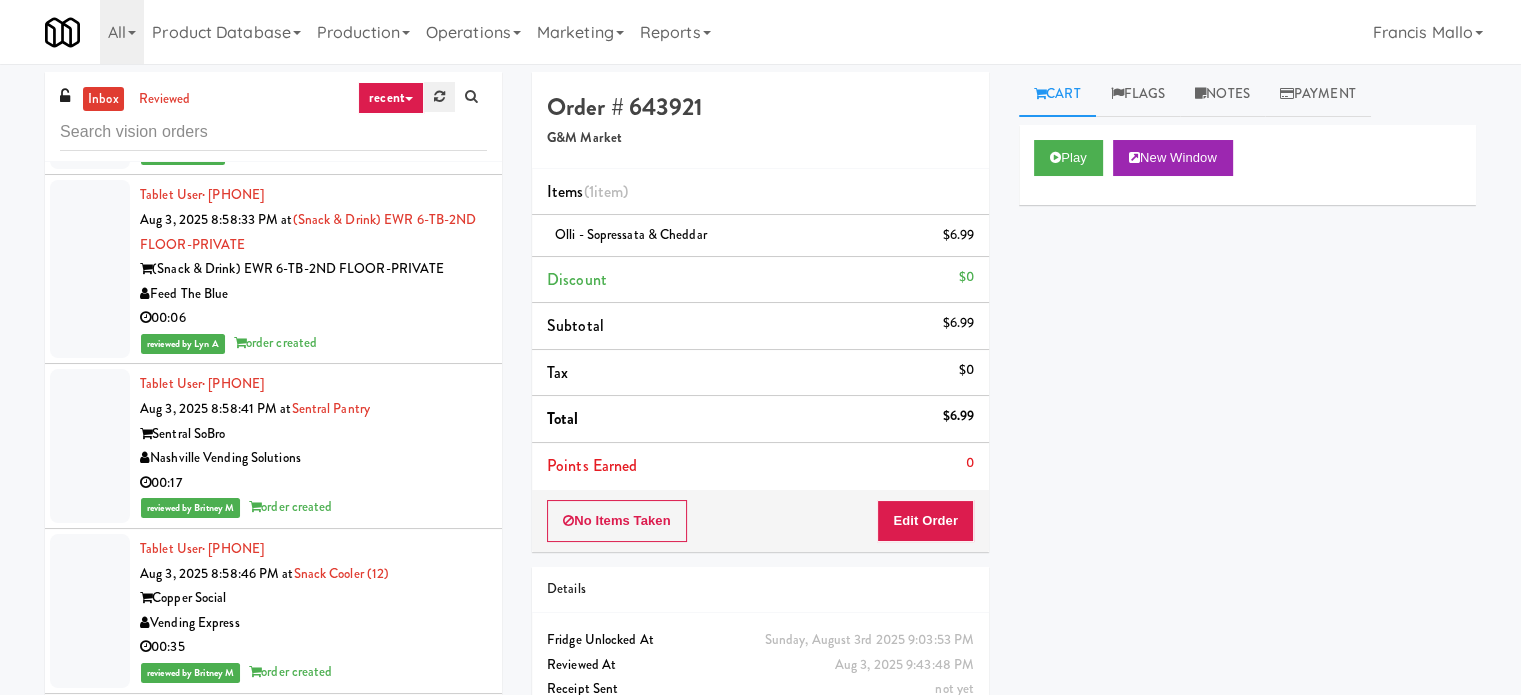 click at bounding box center [439, 97] 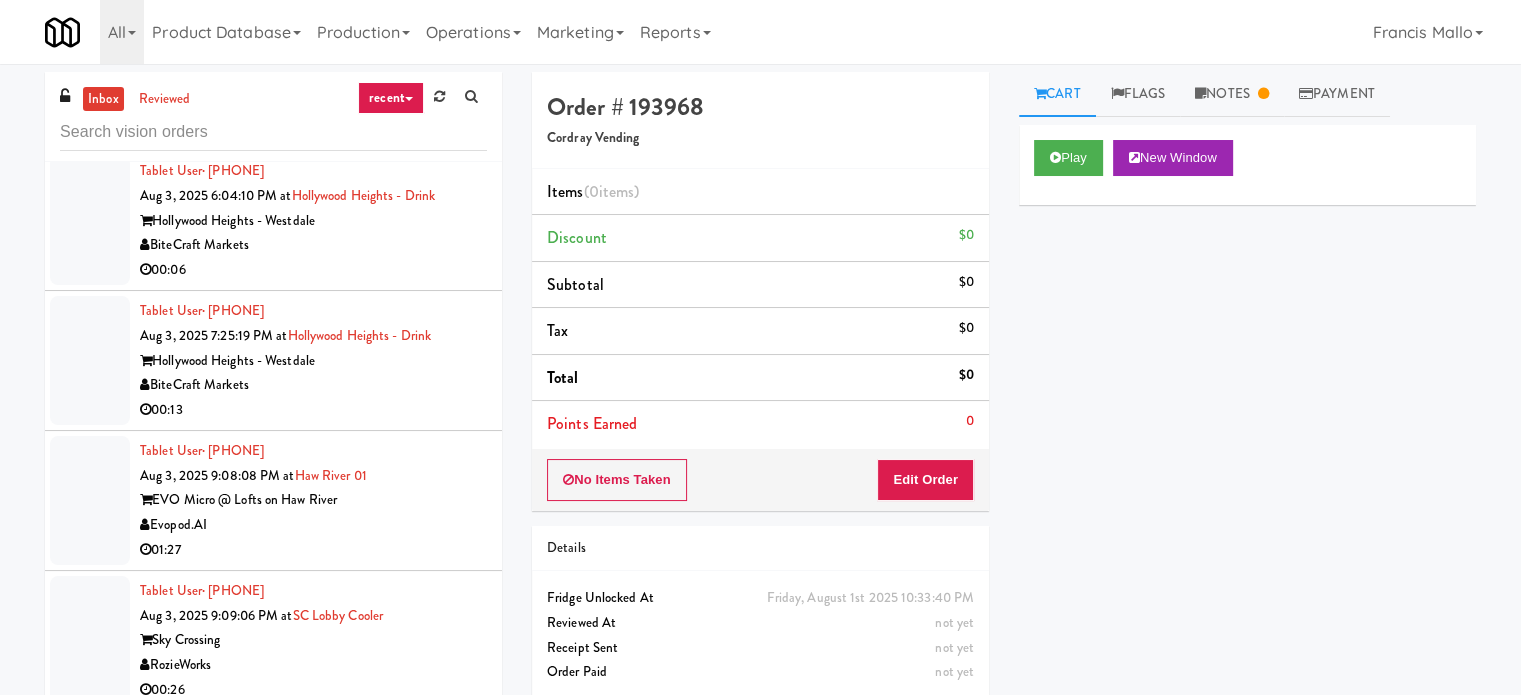 scroll, scrollTop: 1051, scrollLeft: 0, axis: vertical 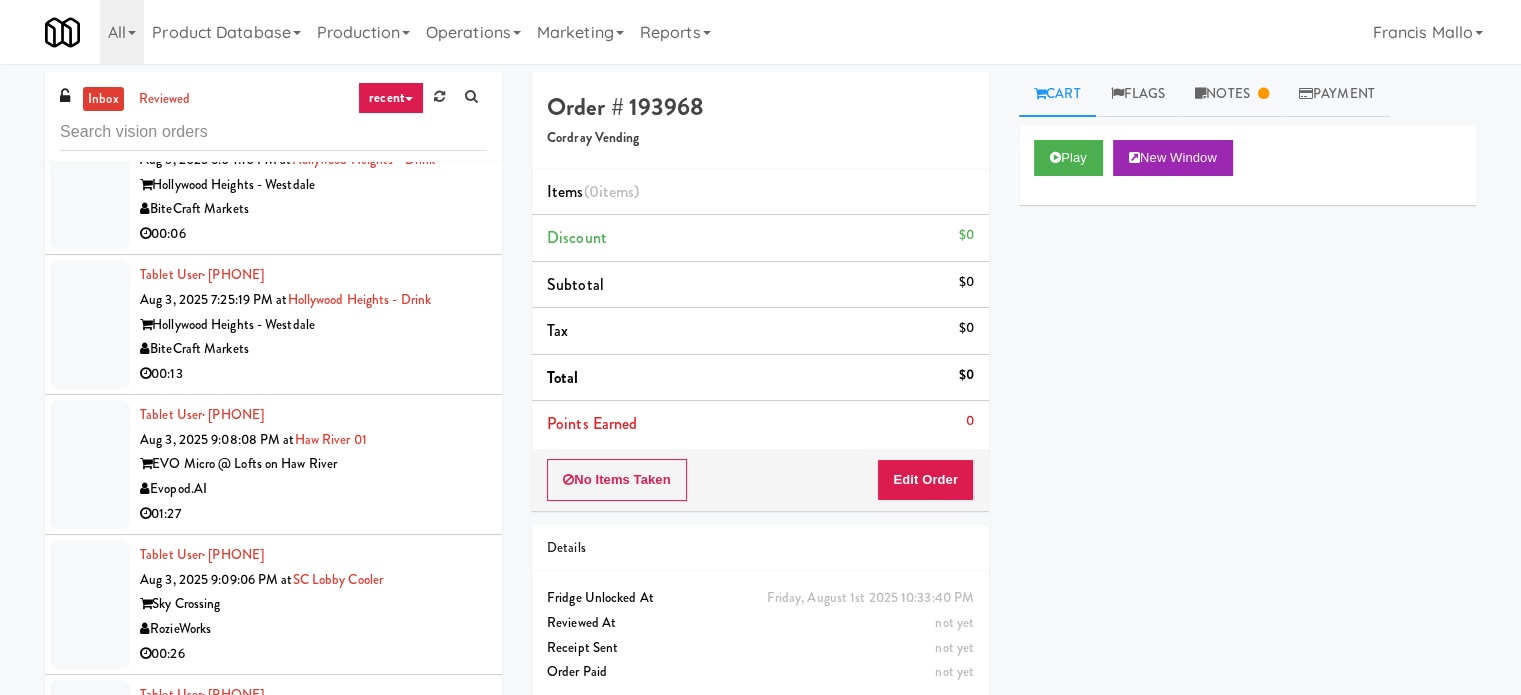 click on "00:13" at bounding box center [313, 374] 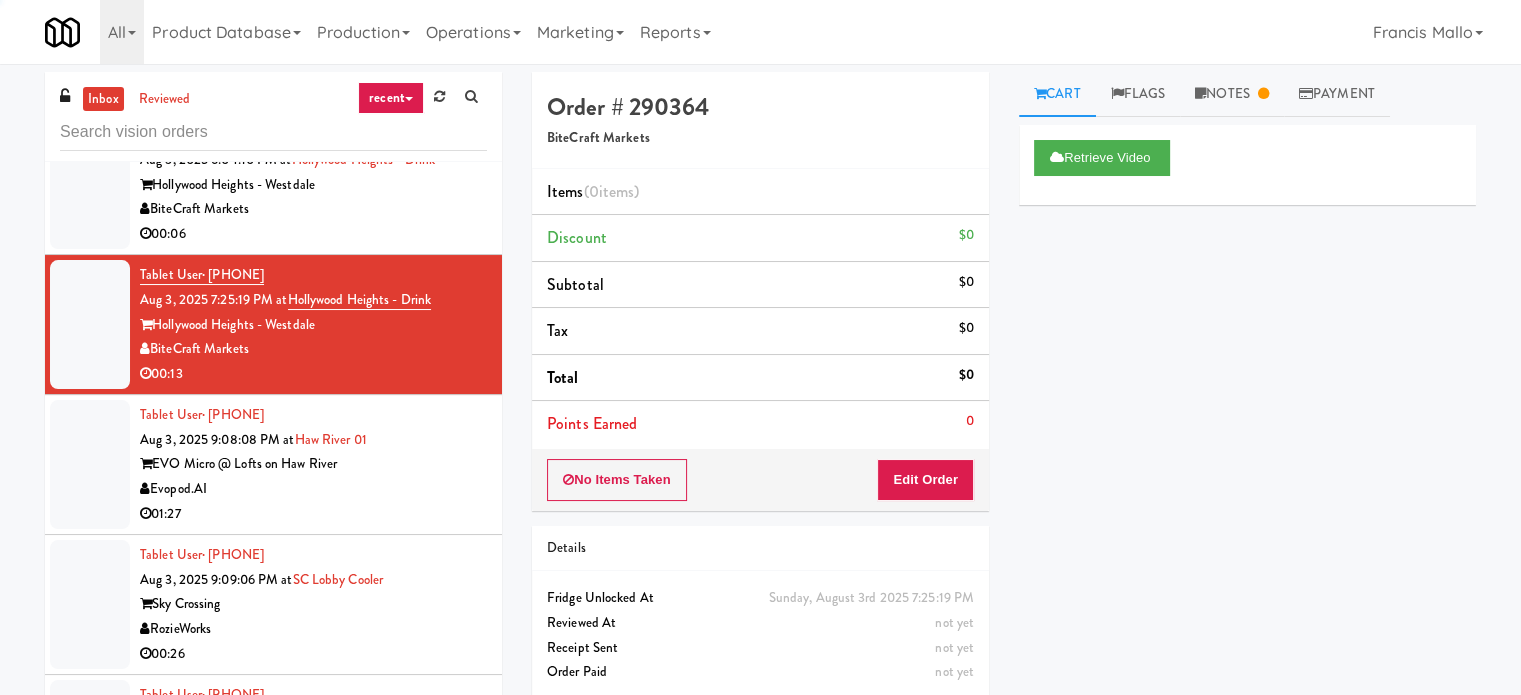 click on "EVO Micro @ Lofts on Haw River" at bounding box center (313, 464) 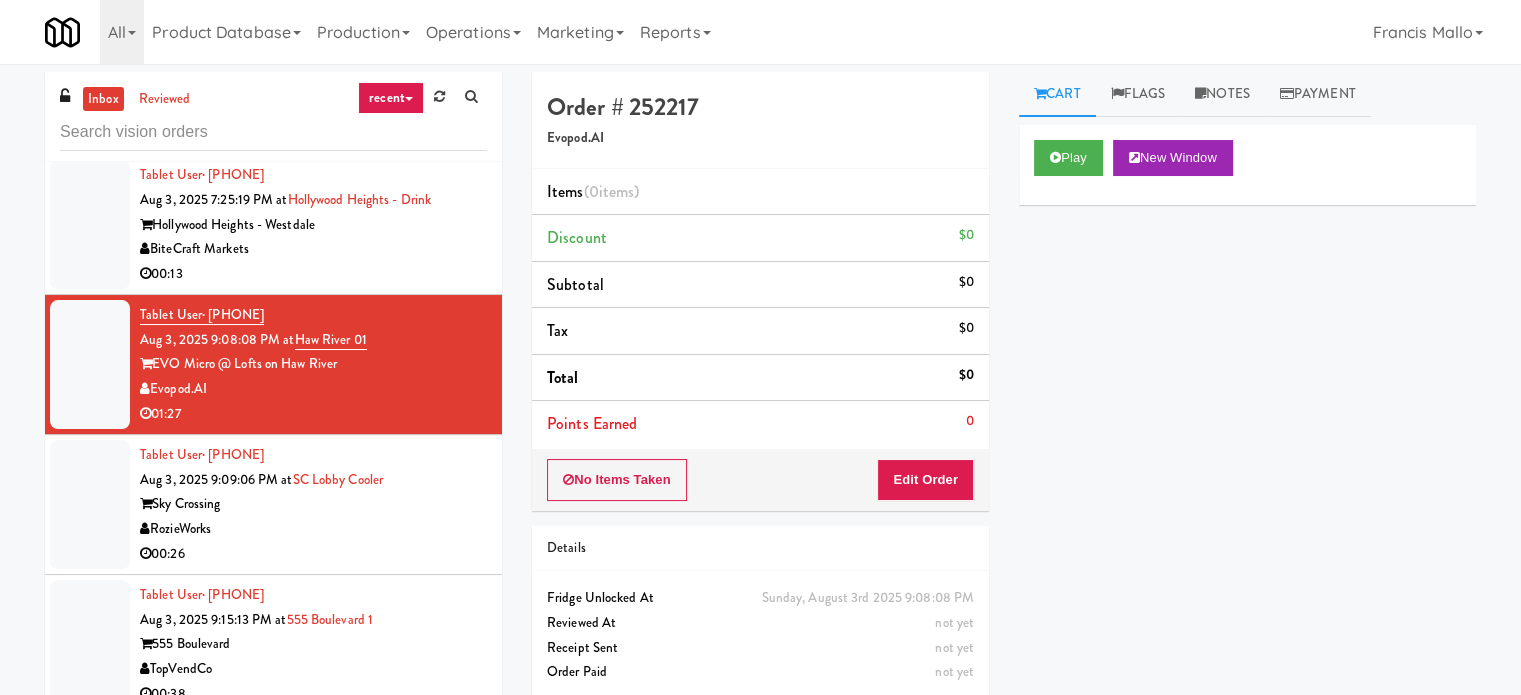click on "Tablet User  · [PHONE] [MONTH] [NUMBER], [YEAR] [TIME] at  [LOCATION]  [LOCATION]  RozieWorks  00:26" at bounding box center [313, 504] 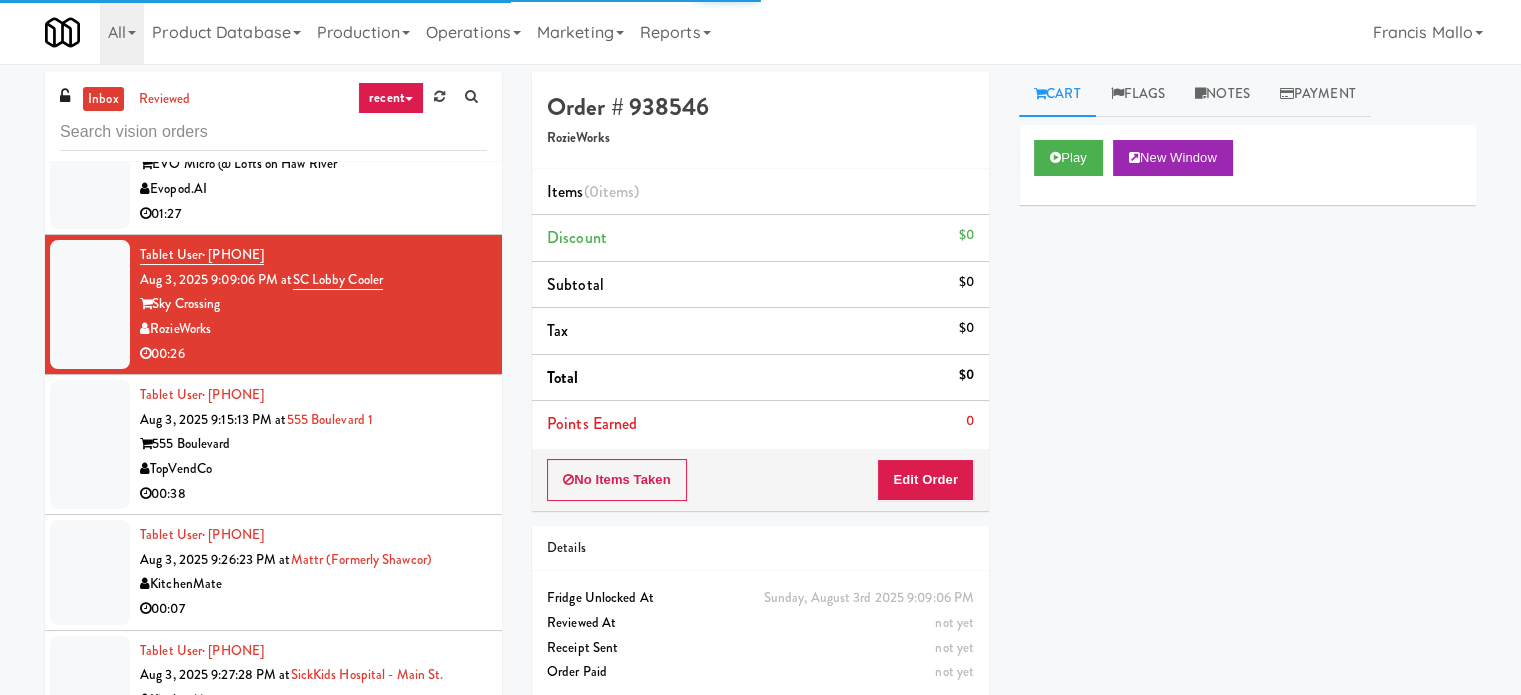click on "TopVendCo" at bounding box center (313, 469) 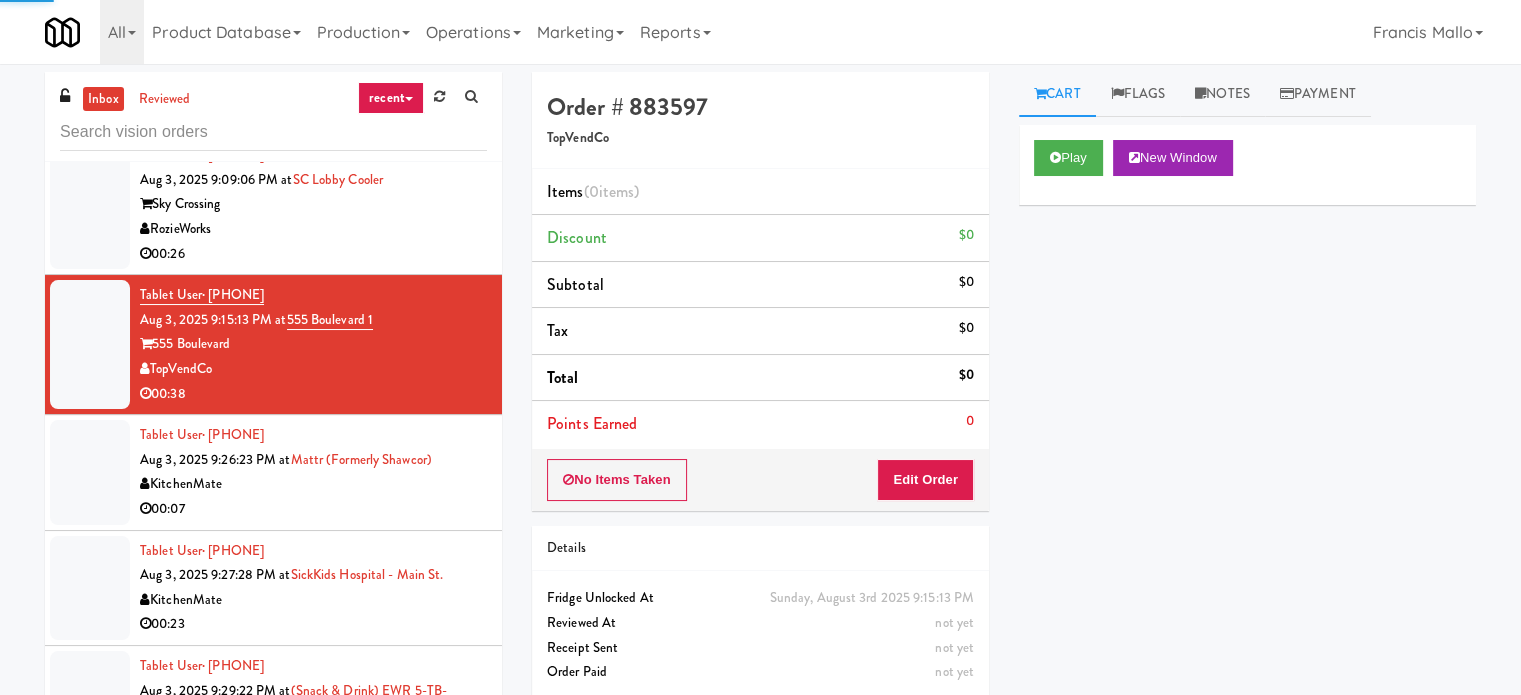 click on "KitchenMate" at bounding box center (313, 484) 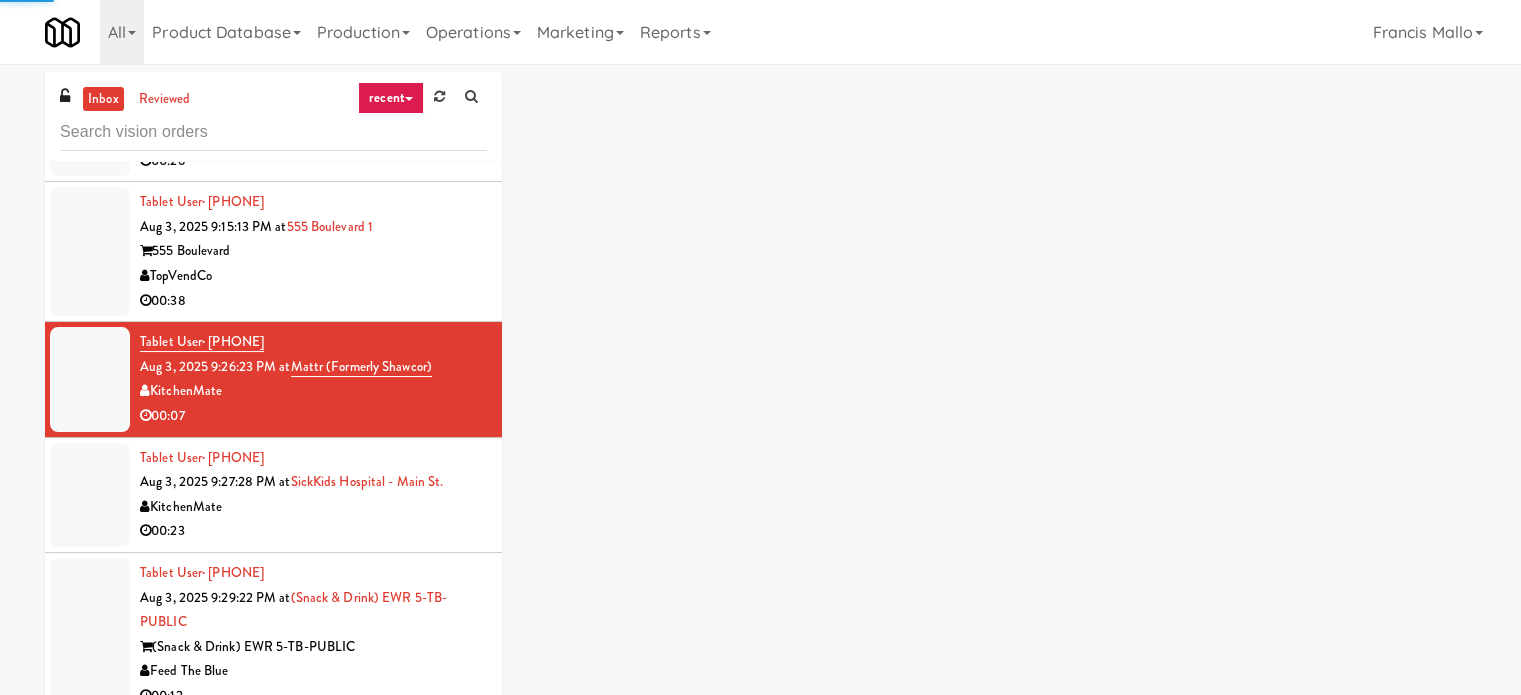 scroll, scrollTop: 1551, scrollLeft: 0, axis: vertical 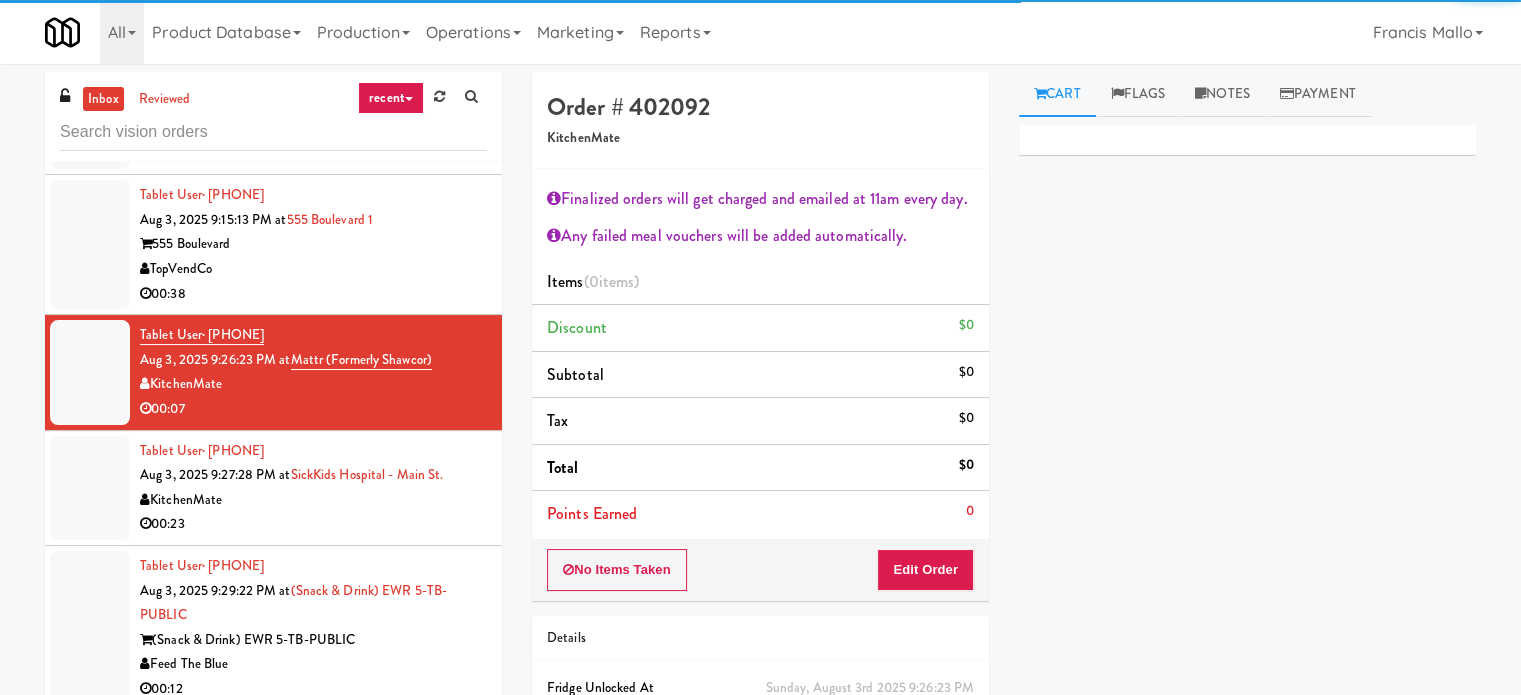 click on "KitchenMate" at bounding box center [313, 500] 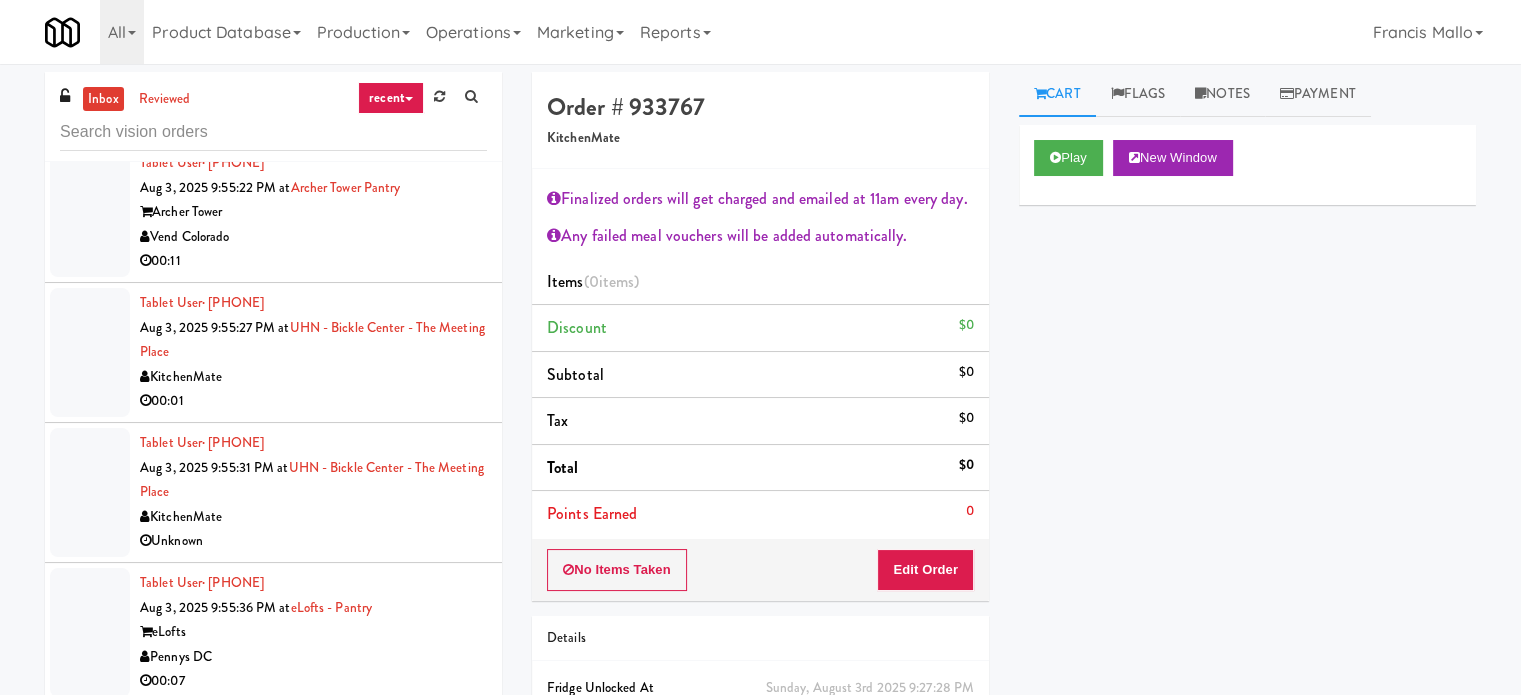 scroll, scrollTop: 12334, scrollLeft: 0, axis: vertical 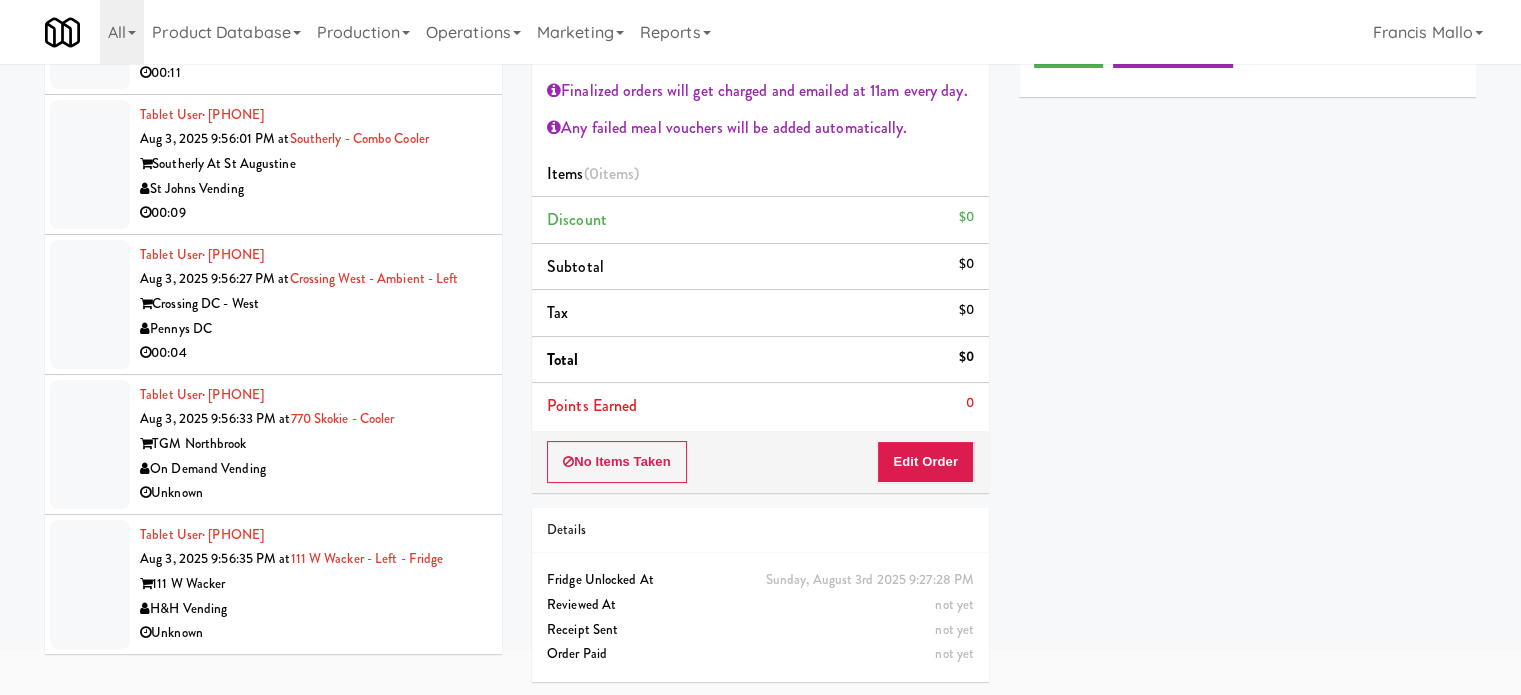 click on "Unknown" at bounding box center [313, 633] 